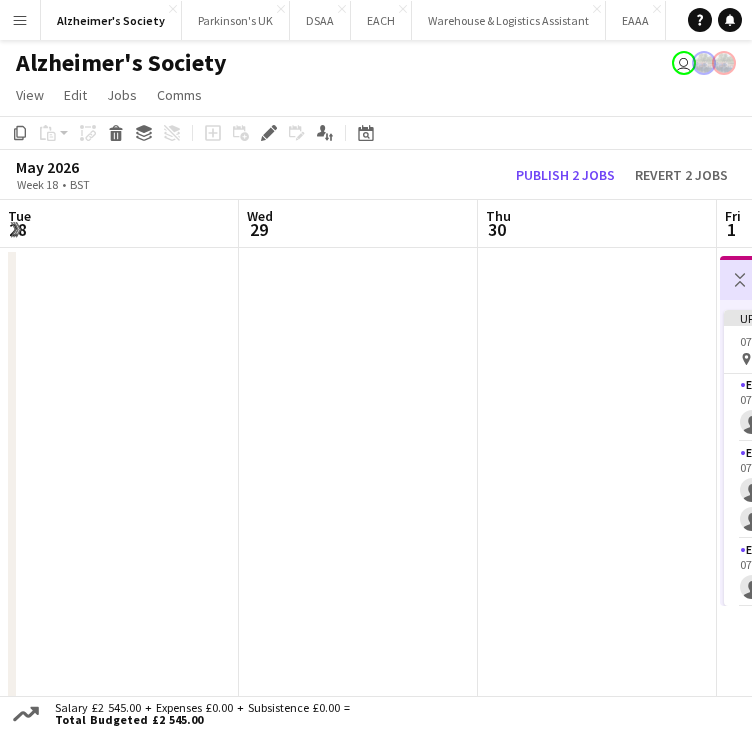 scroll, scrollTop: 22, scrollLeft: 0, axis: vertical 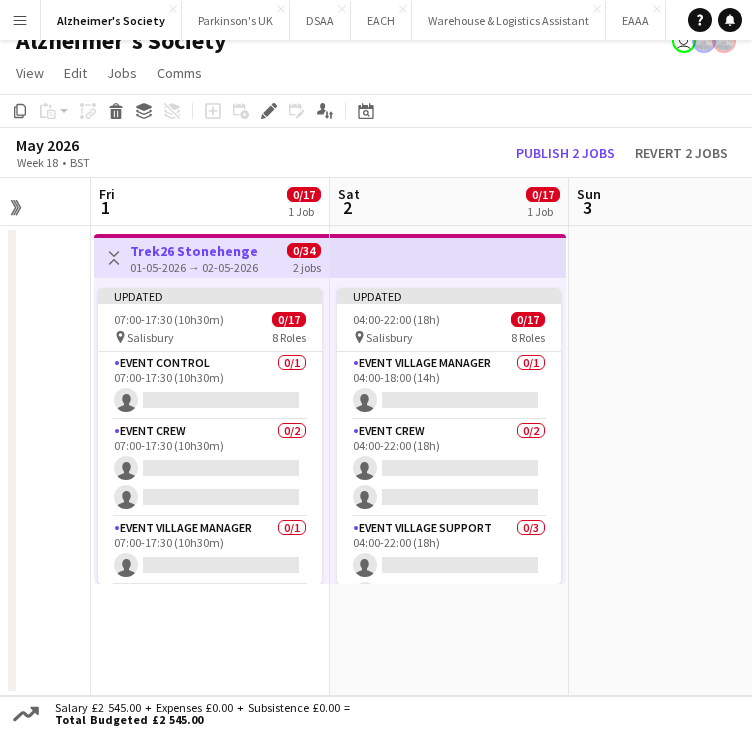 click on "Menu" at bounding box center [20, 20] 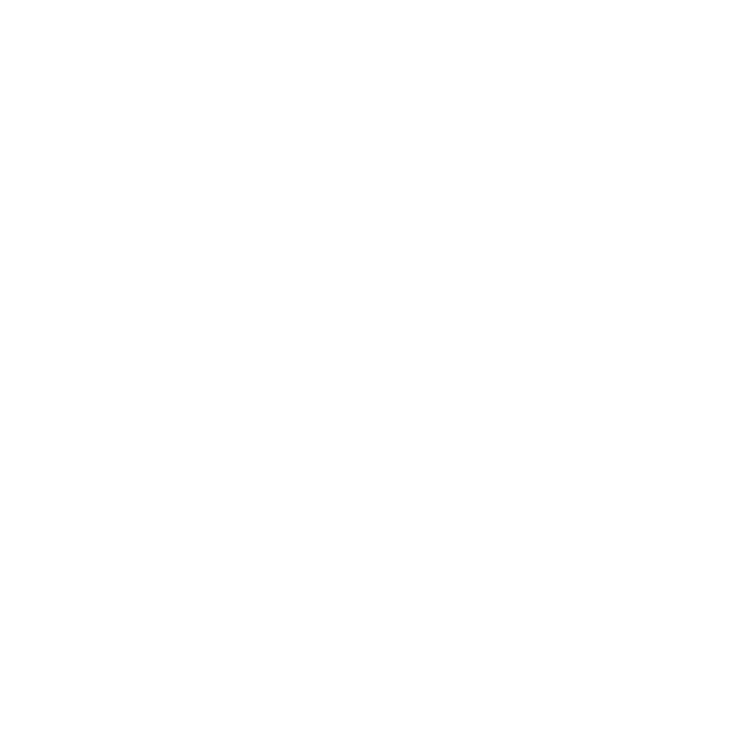 scroll, scrollTop: 0, scrollLeft: 0, axis: both 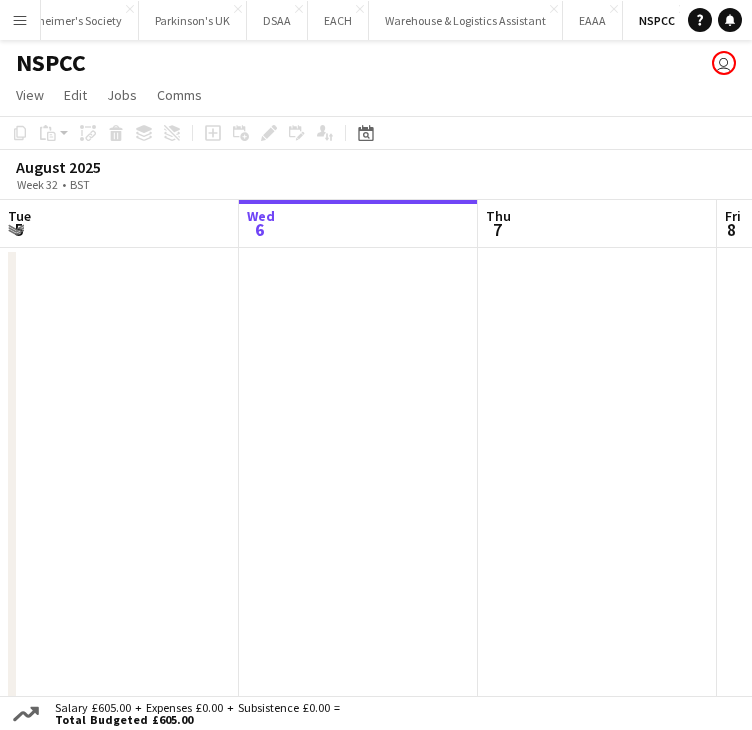 click on "Menu" at bounding box center (20, 20) 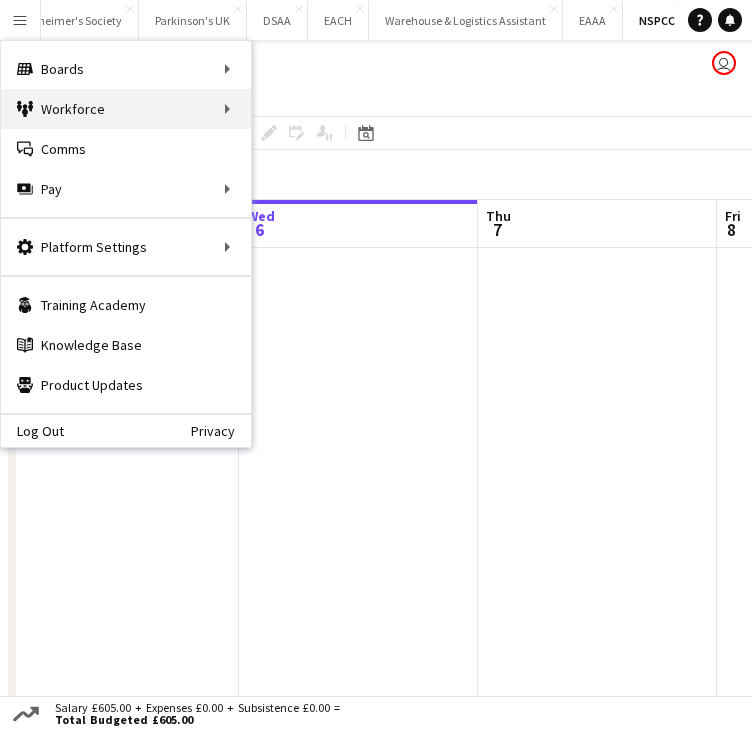click on "Workforce
Workforce" at bounding box center (126, 109) 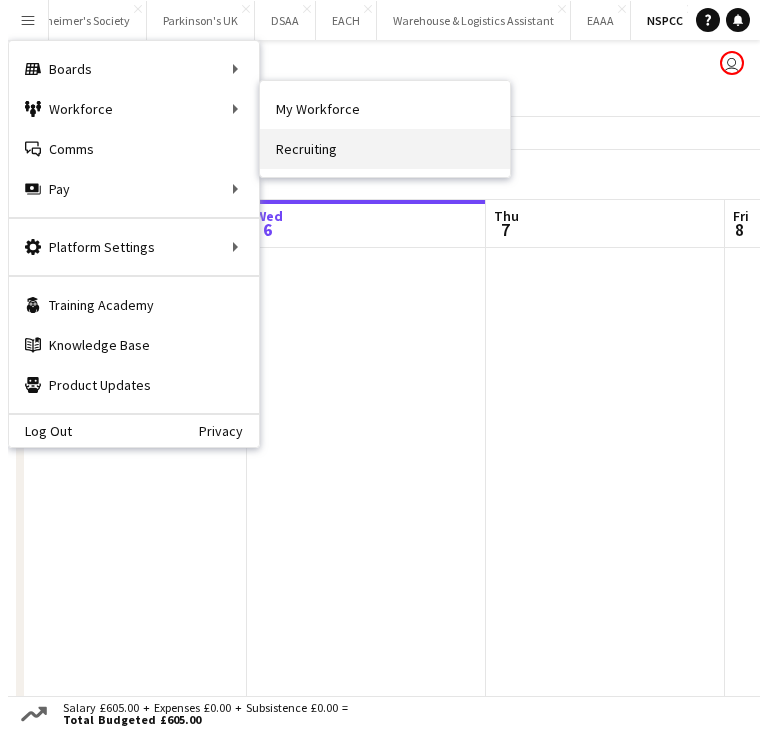 scroll, scrollTop: 0, scrollLeft: 0, axis: both 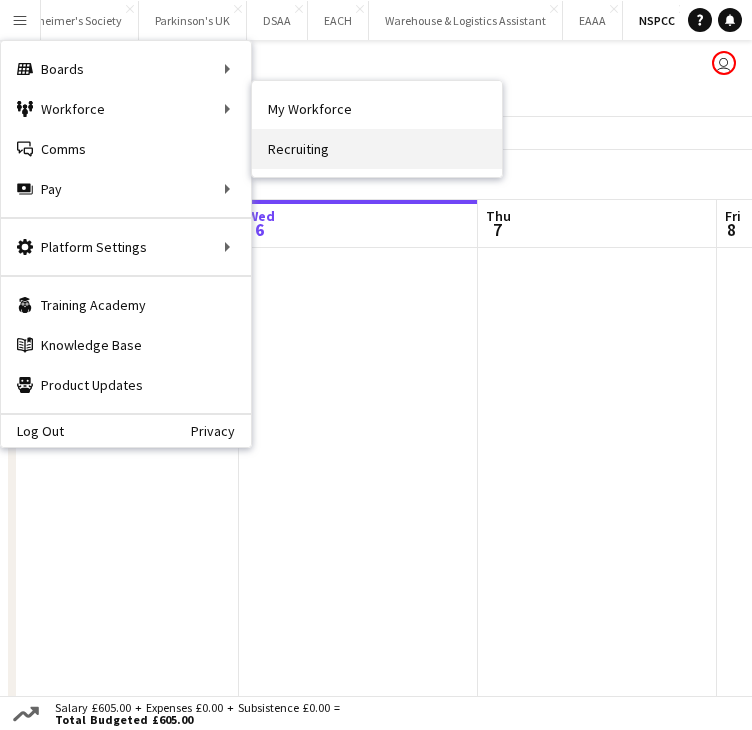 click on "Recruiting" at bounding box center [377, 149] 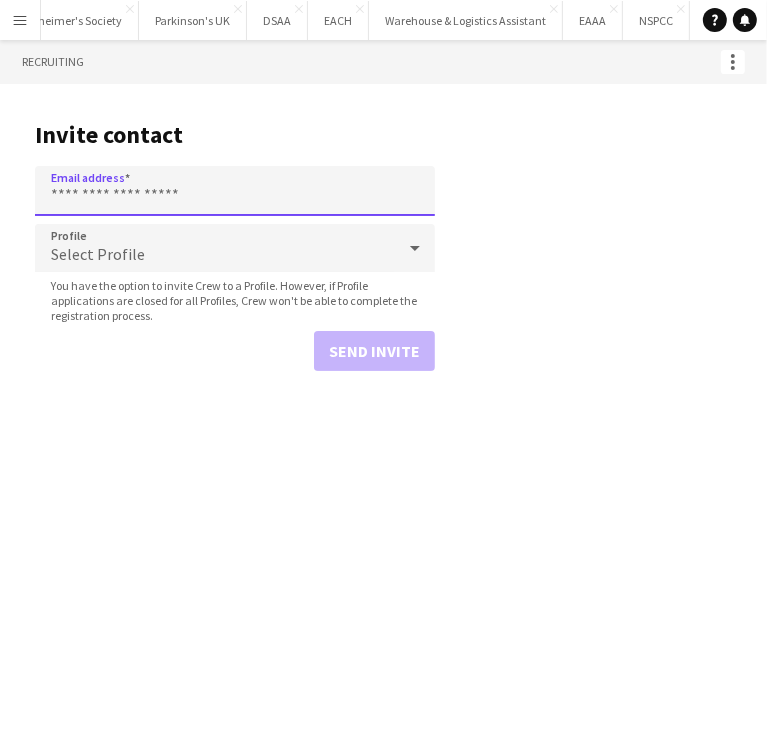 click on "Email address" at bounding box center (235, 191) 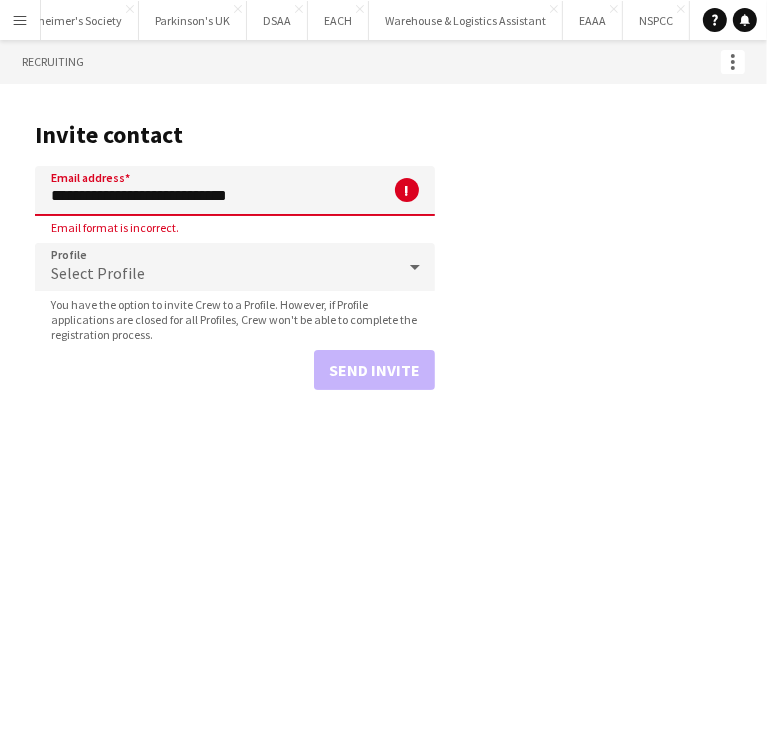 drag, startPoint x: 136, startPoint y: 195, endPoint x: -3, endPoint y: 203, distance: 139.23003 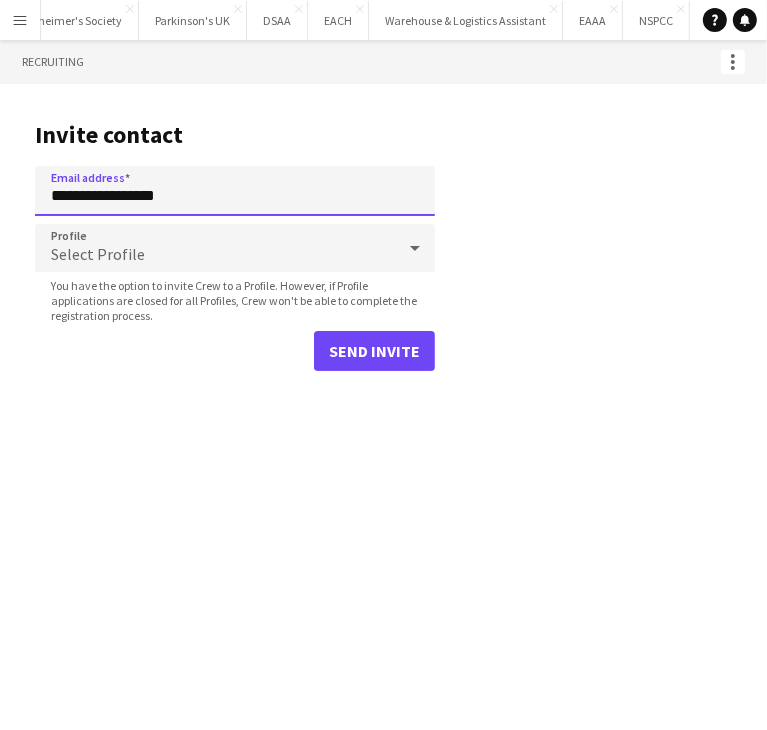 type on "**********" 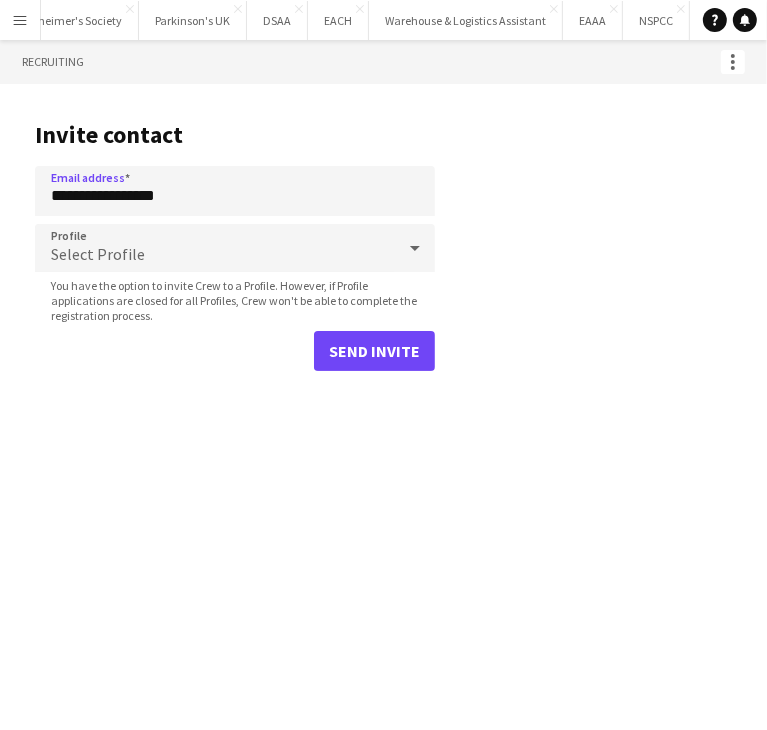 click on "Select Profile" at bounding box center [98, 254] 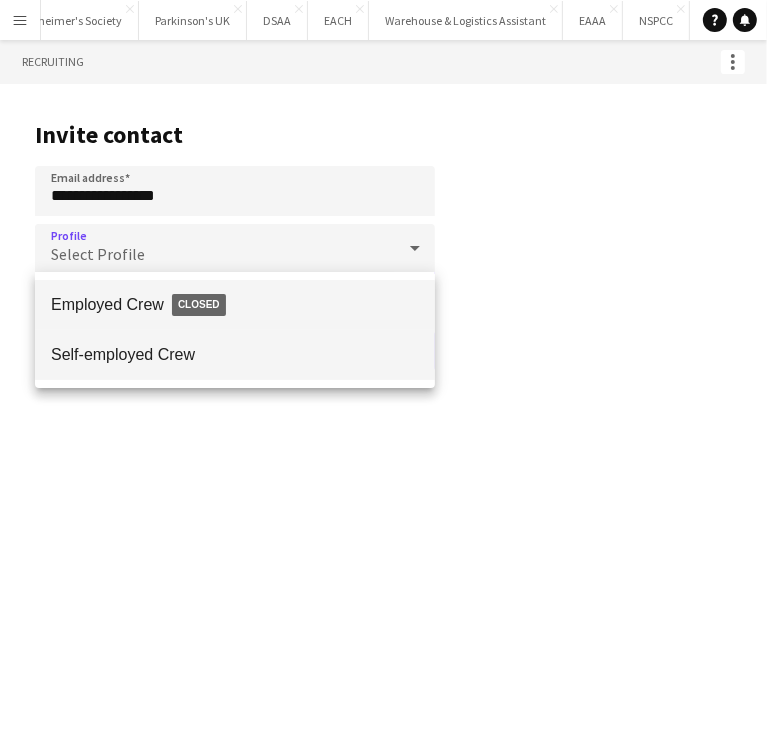 click on "Self-employed Crew" at bounding box center [235, 354] 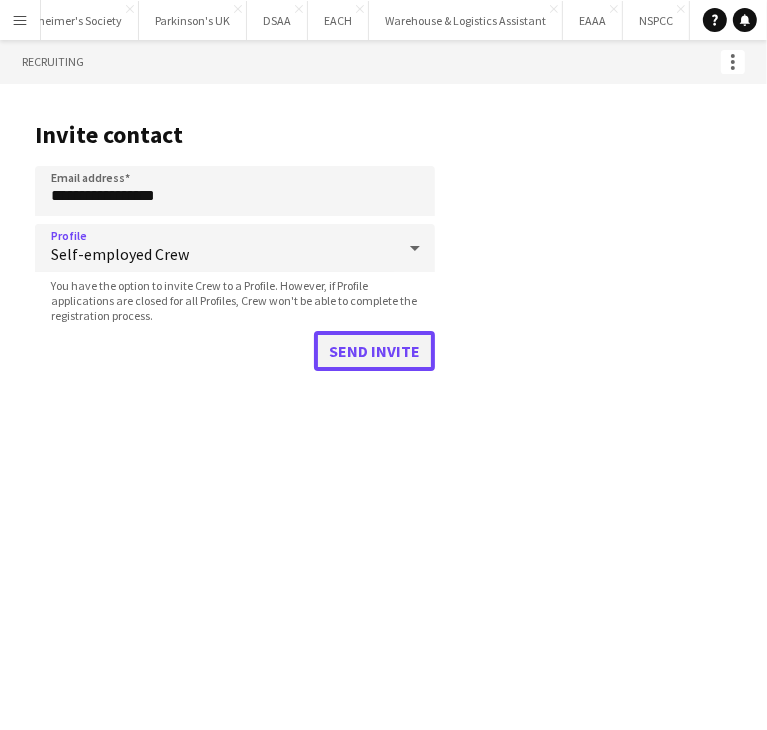 click on "Send invite" 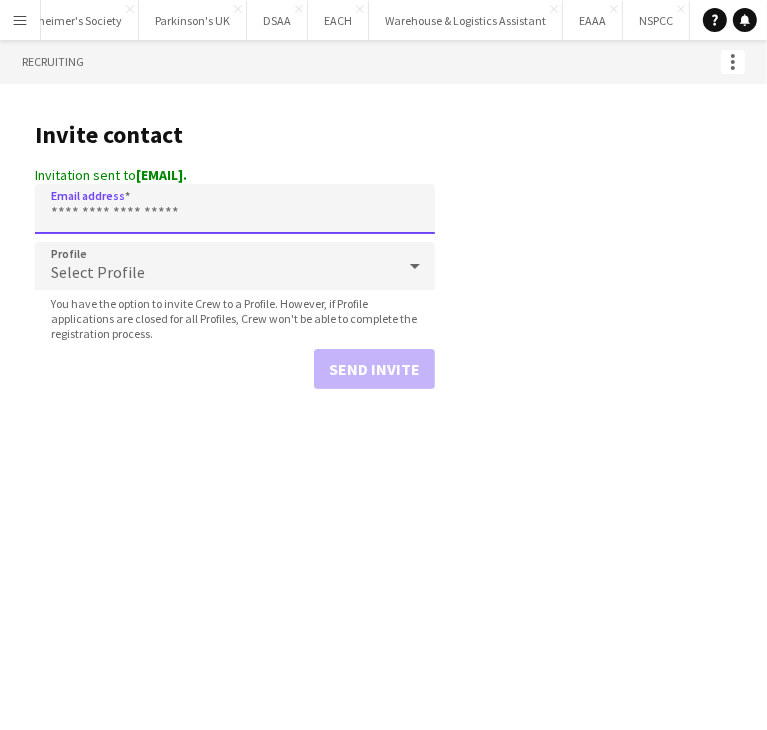click on "Email address" at bounding box center (235, 209) 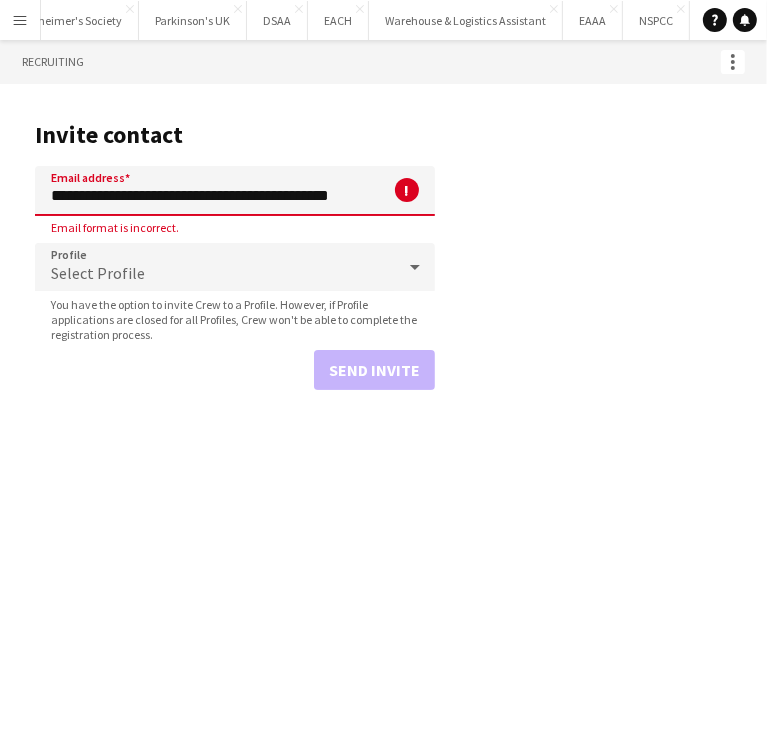 scroll, scrollTop: 0, scrollLeft: 10, axis: horizontal 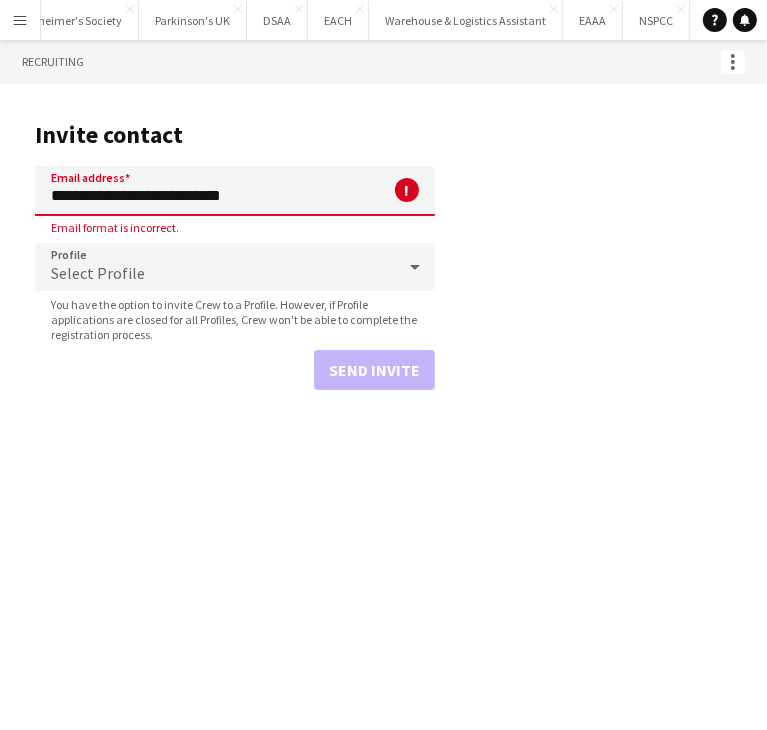 drag, startPoint x: 181, startPoint y: 198, endPoint x: 12, endPoint y: 190, distance: 169.18924 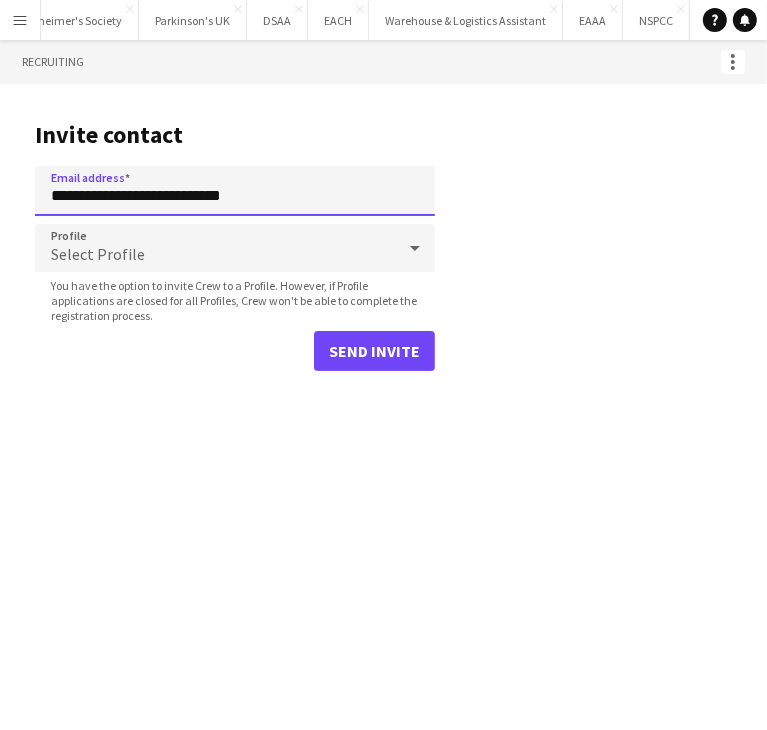 type on "**********" 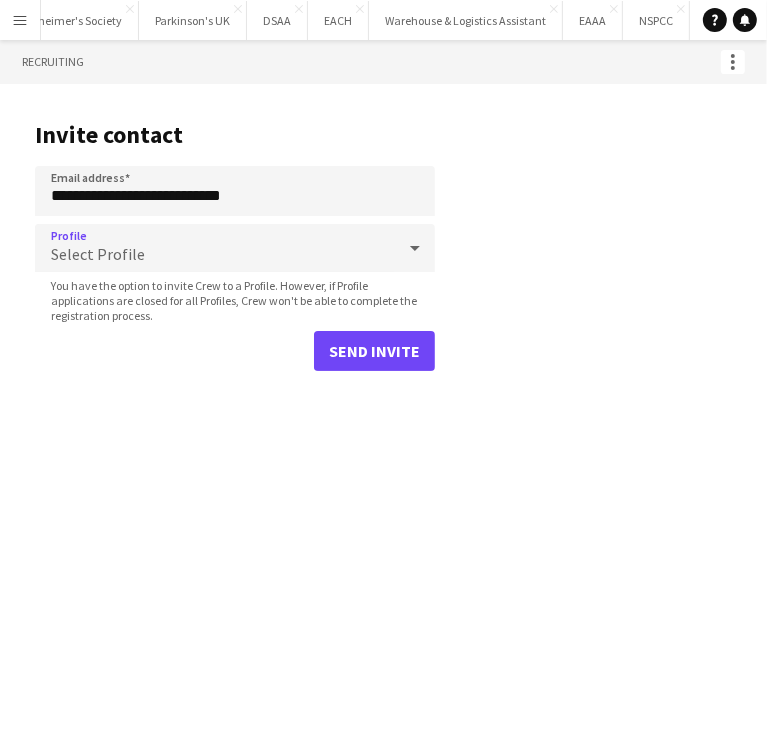 click on "Select Profile" at bounding box center (98, 254) 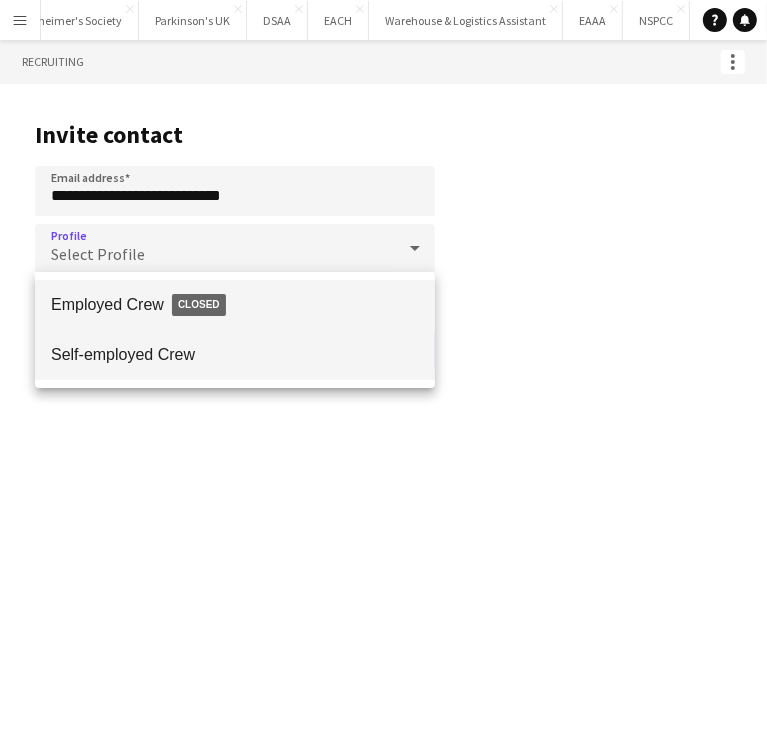 click on "Self-employed Crew" at bounding box center [235, 355] 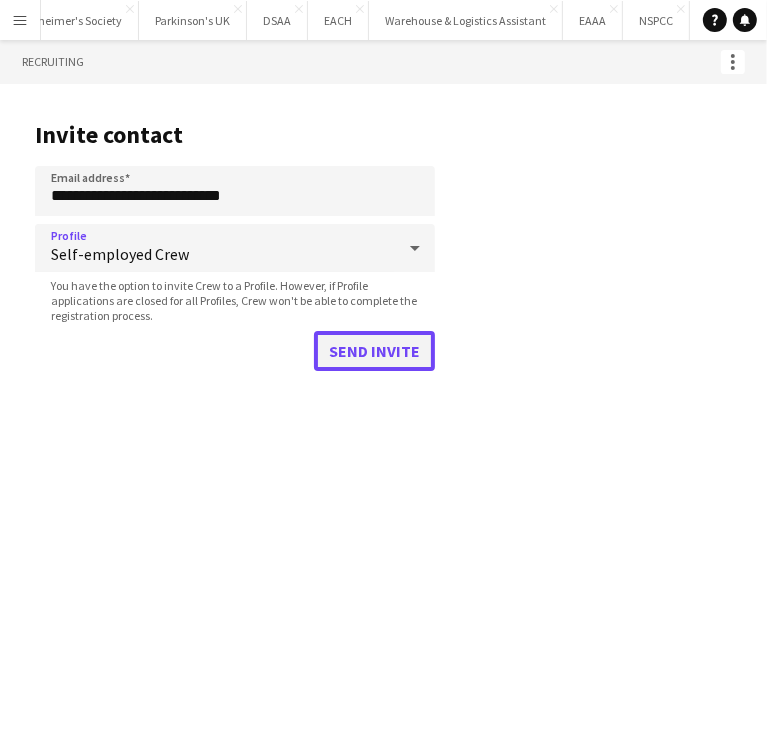 click on "Send invite" 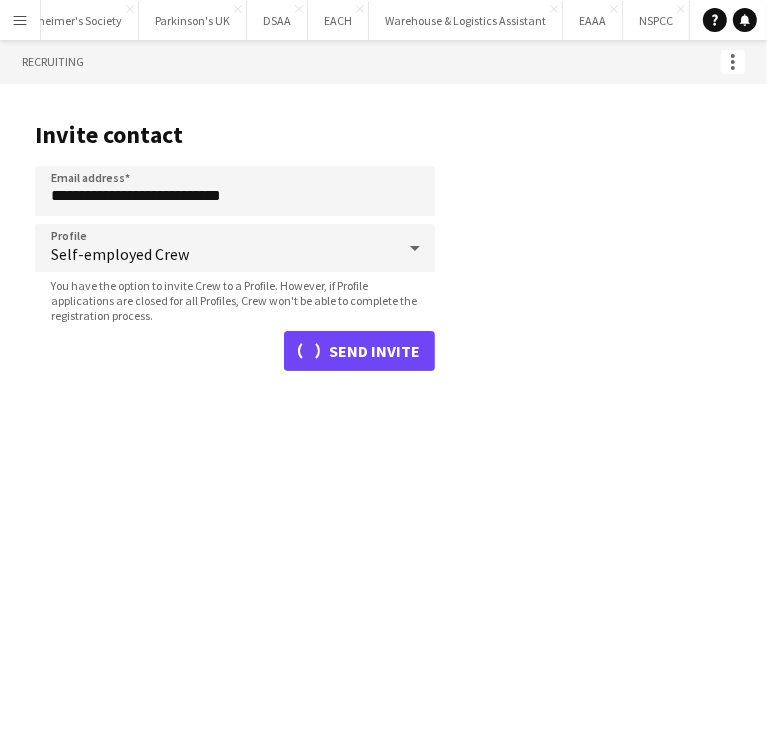 type 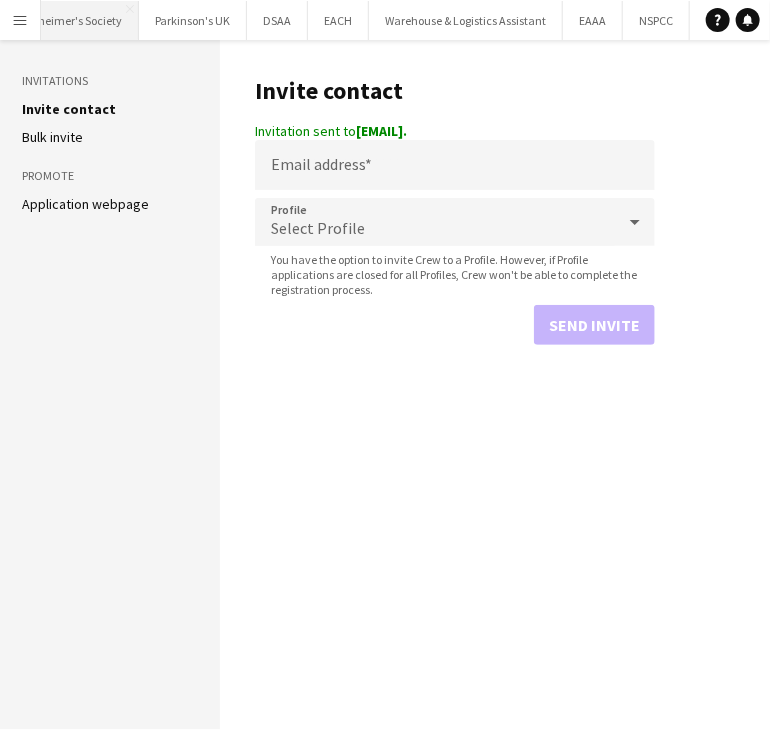 click on "Alzheimer's Society
Close" at bounding box center (72, 20) 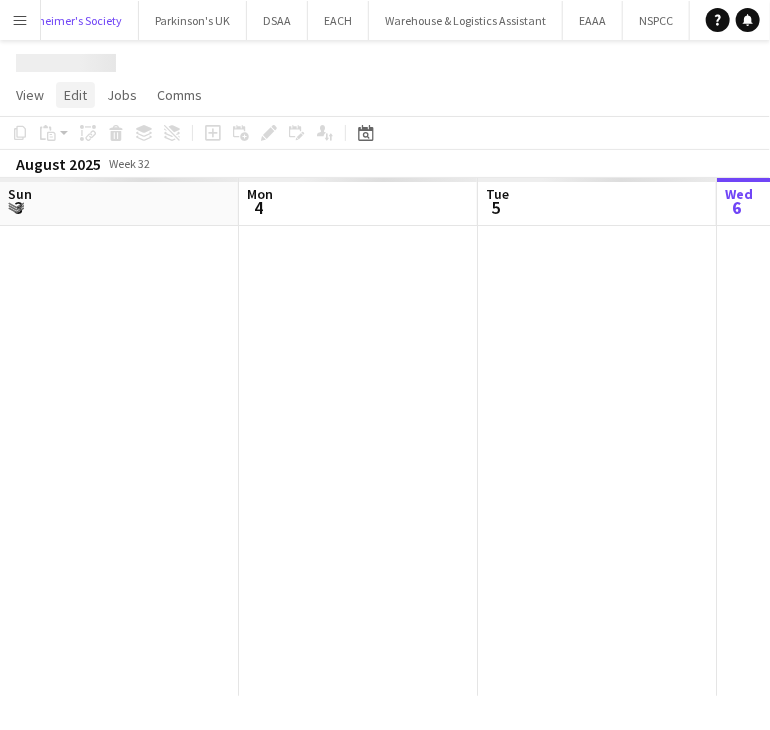 scroll, scrollTop: 0, scrollLeft: 478, axis: horizontal 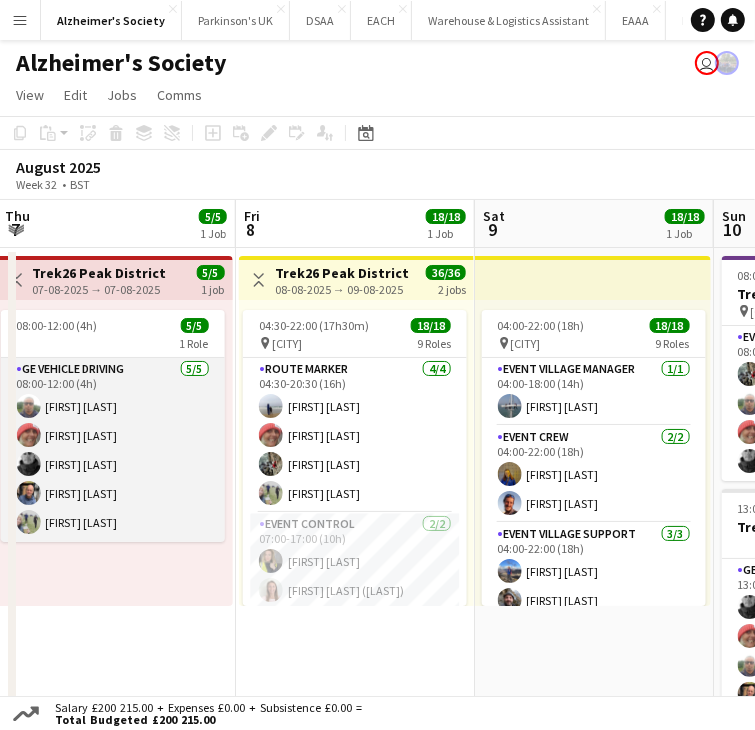 drag, startPoint x: 411, startPoint y: 393, endPoint x: 41, endPoint y: 388, distance: 370.03378 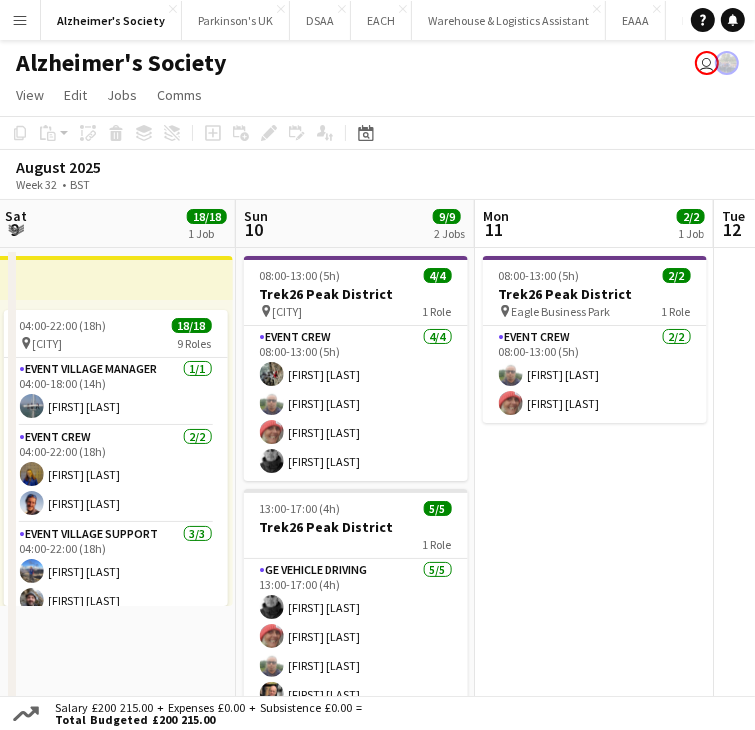 scroll, scrollTop: 0, scrollLeft: 541, axis: horizontal 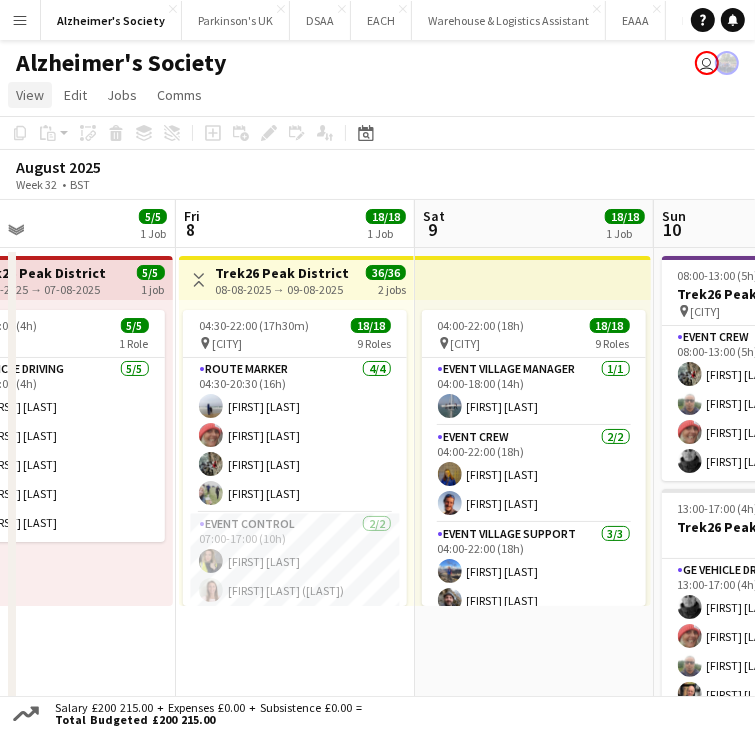 click on "View" 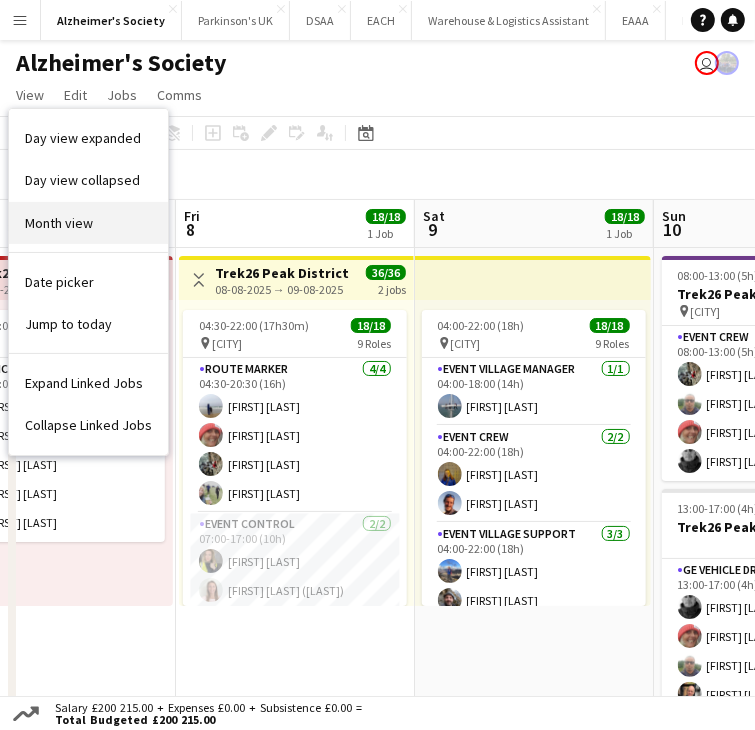 click on "Month view" at bounding box center [59, 223] 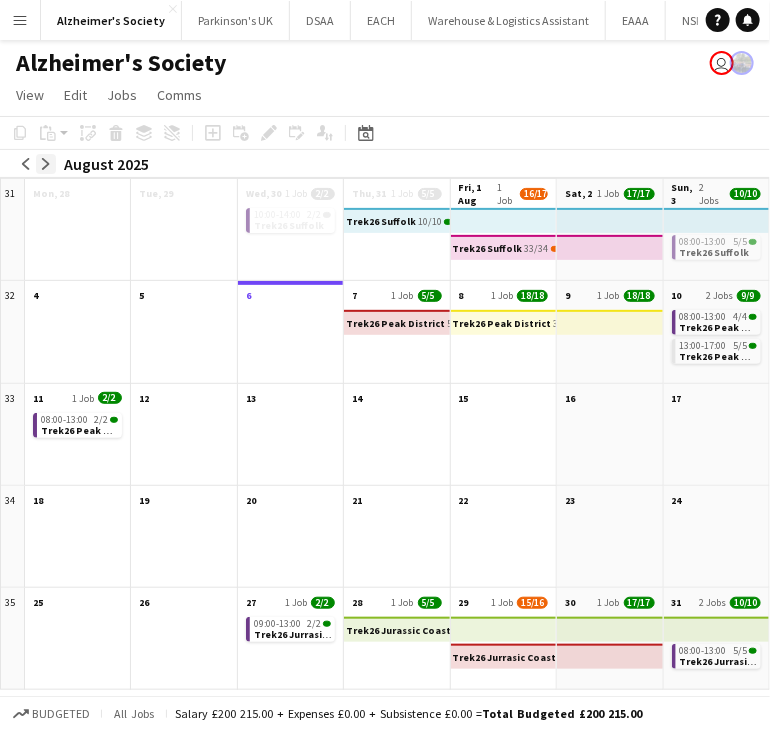 click on "arrow-right" 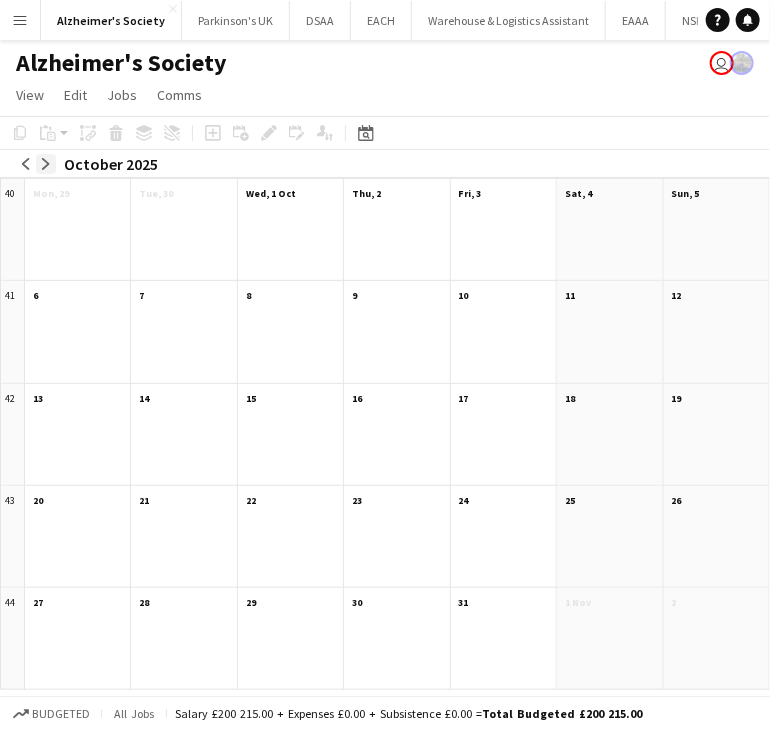 click on "arrow-right" 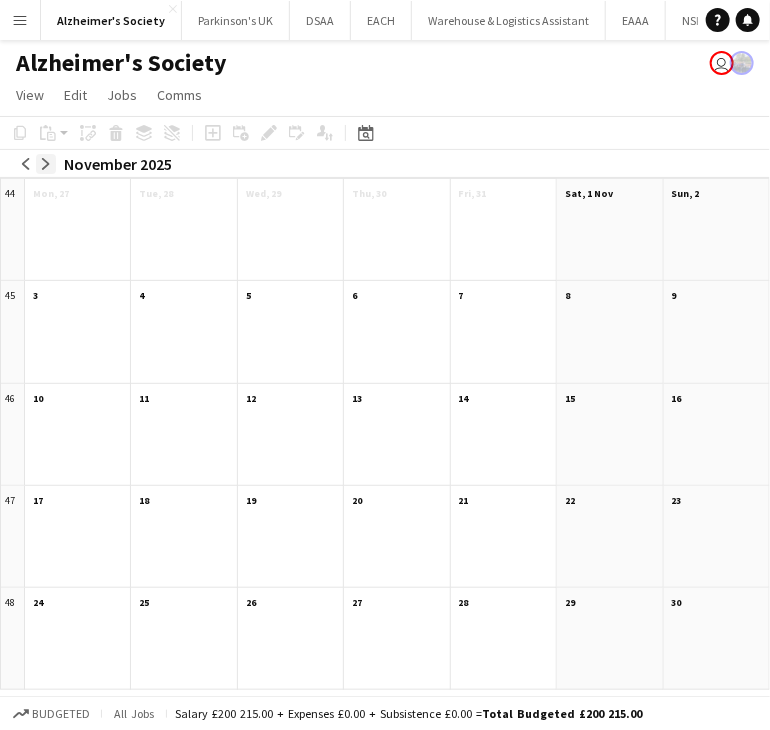click on "arrow-right" 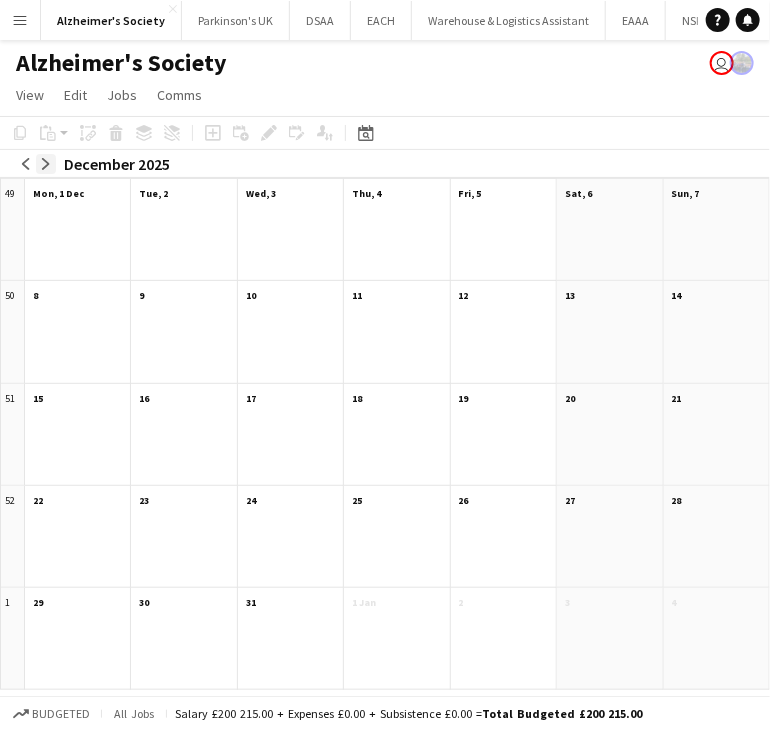 click on "arrow-right" 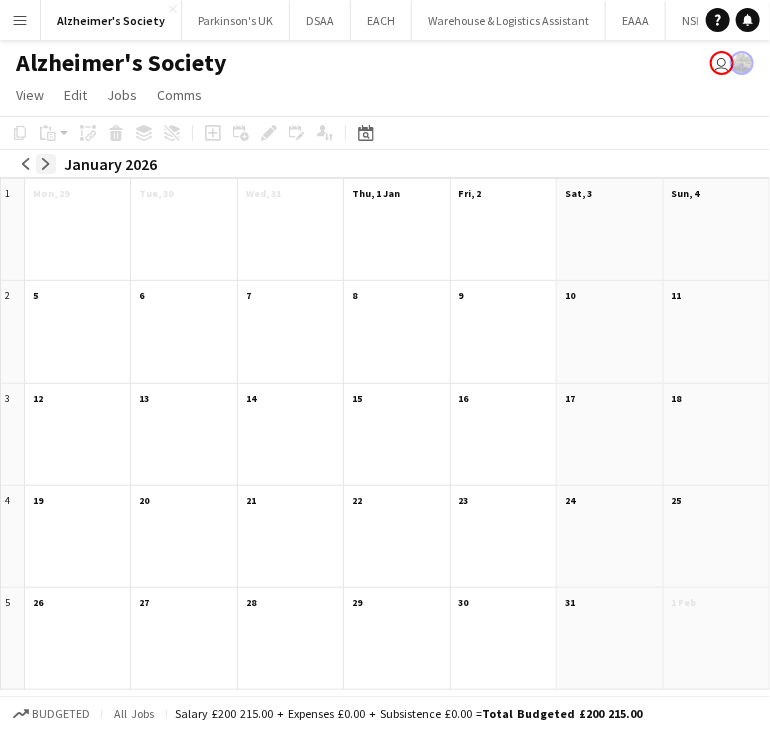 click on "arrow-right" 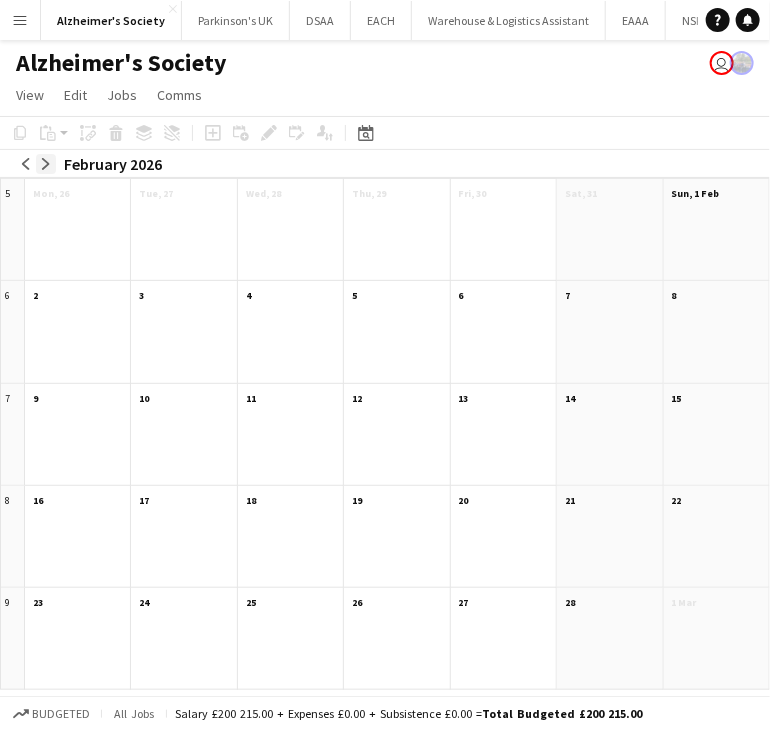 click on "arrow-right" 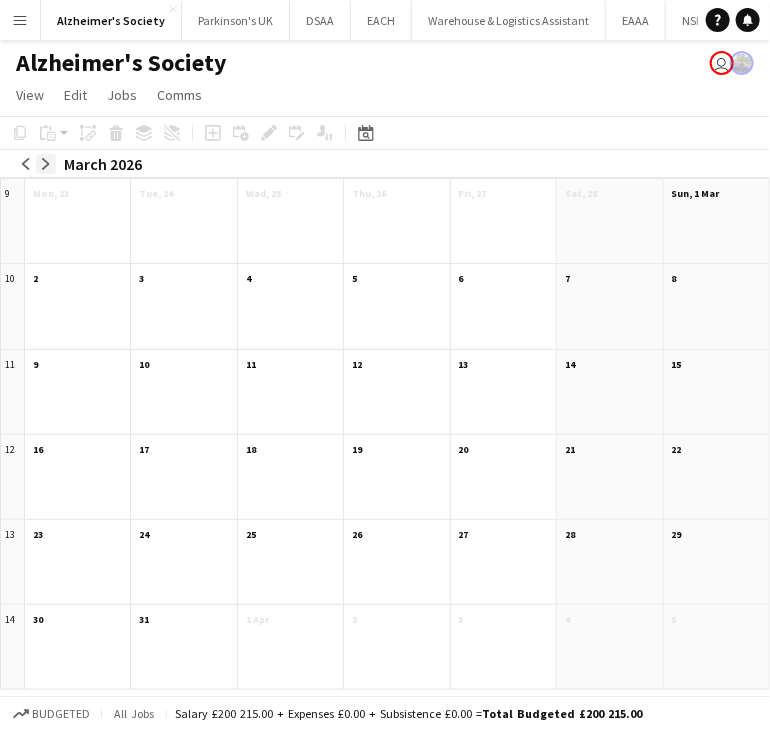 click on "arrow-right" 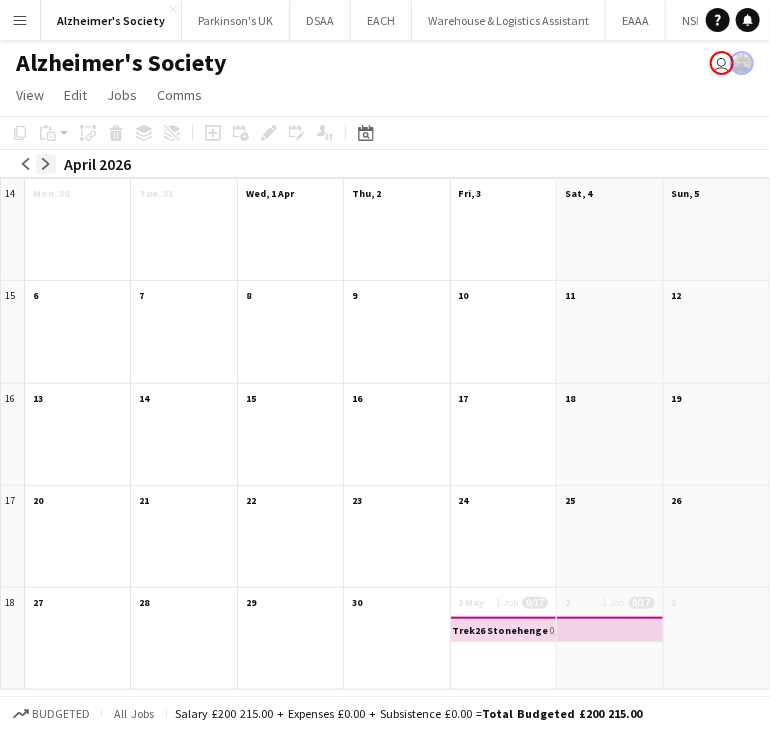 click on "arrow-right" 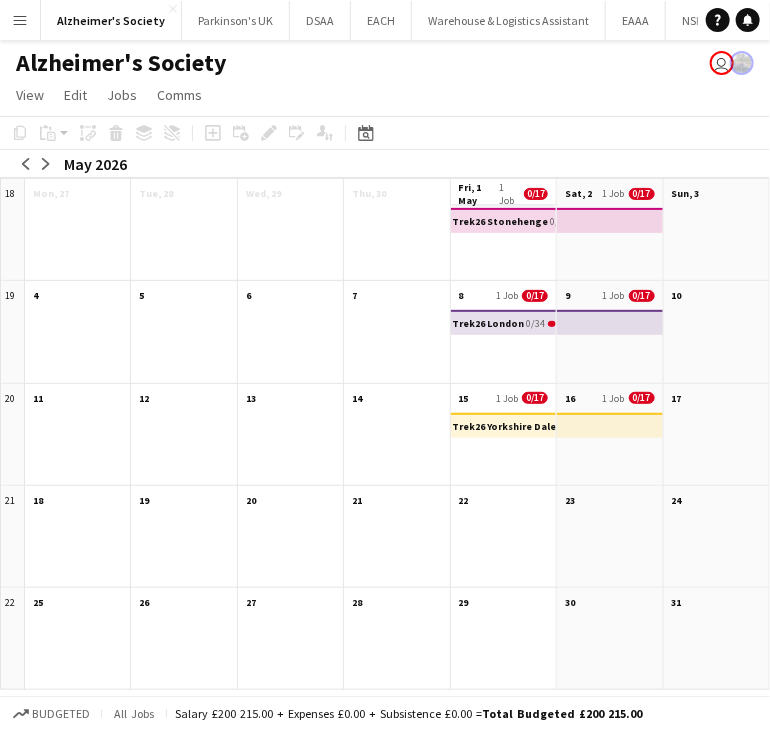click on "Fri, 1 May" 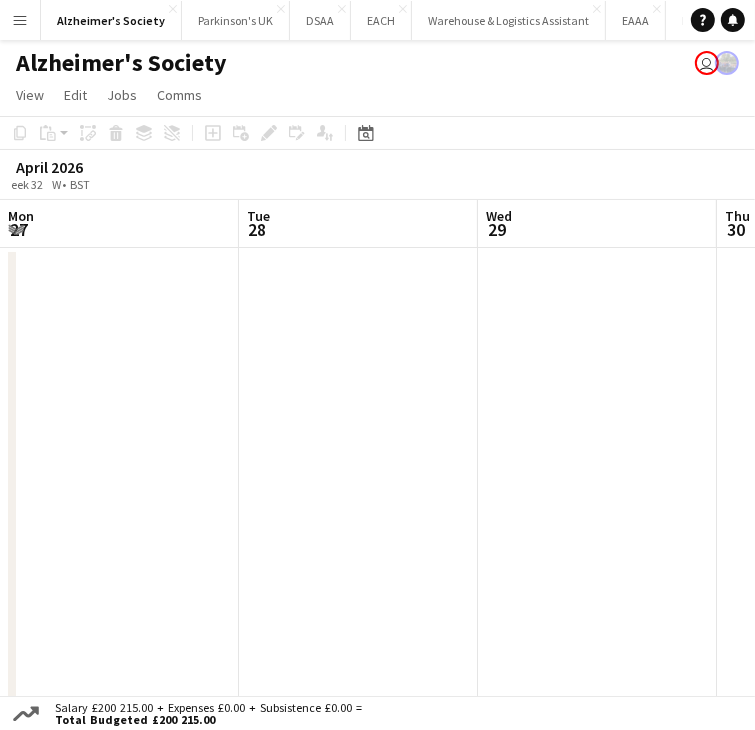 scroll, scrollTop: 0, scrollLeft: 688, axis: horizontal 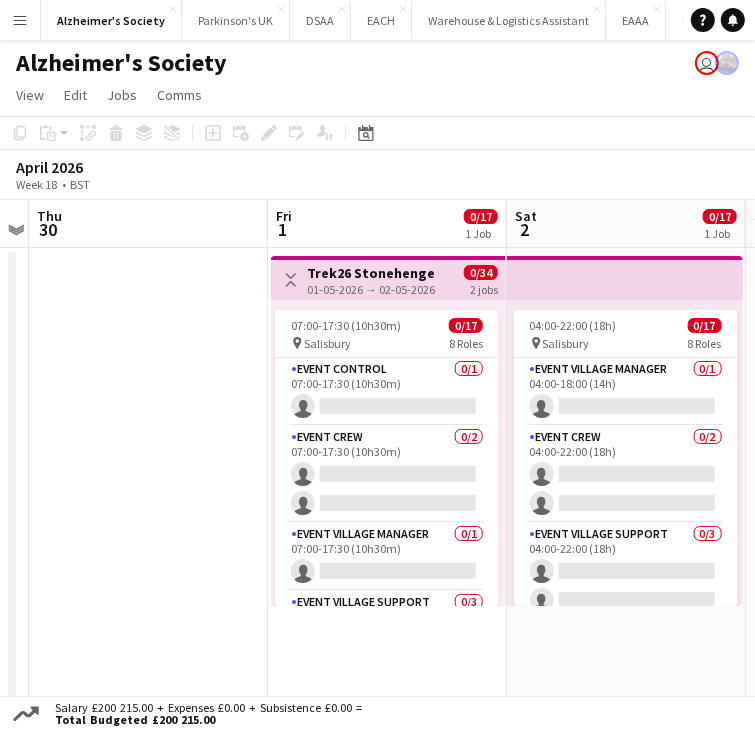 click on "01-05-2026 → 02-05-2026" at bounding box center (371, 289) 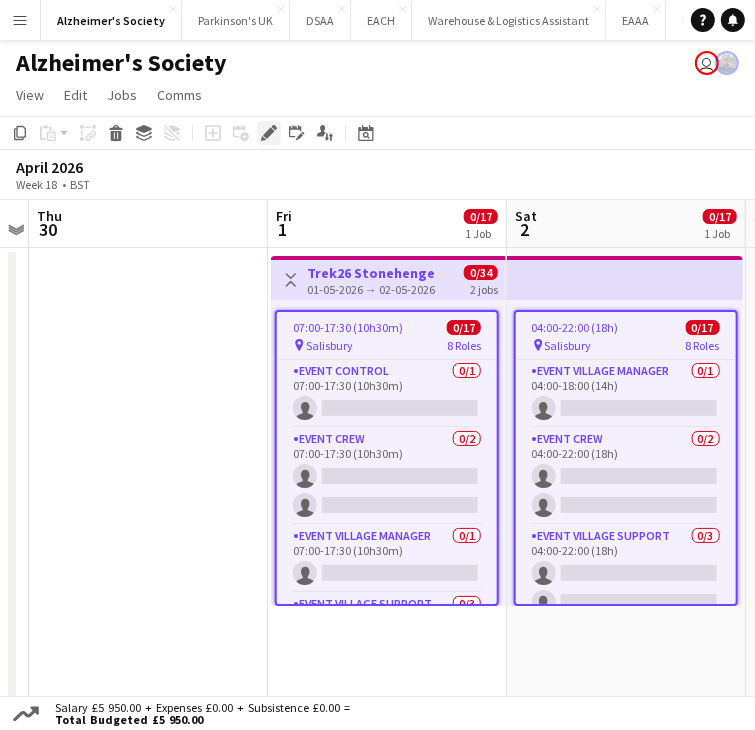 click on "Edit" 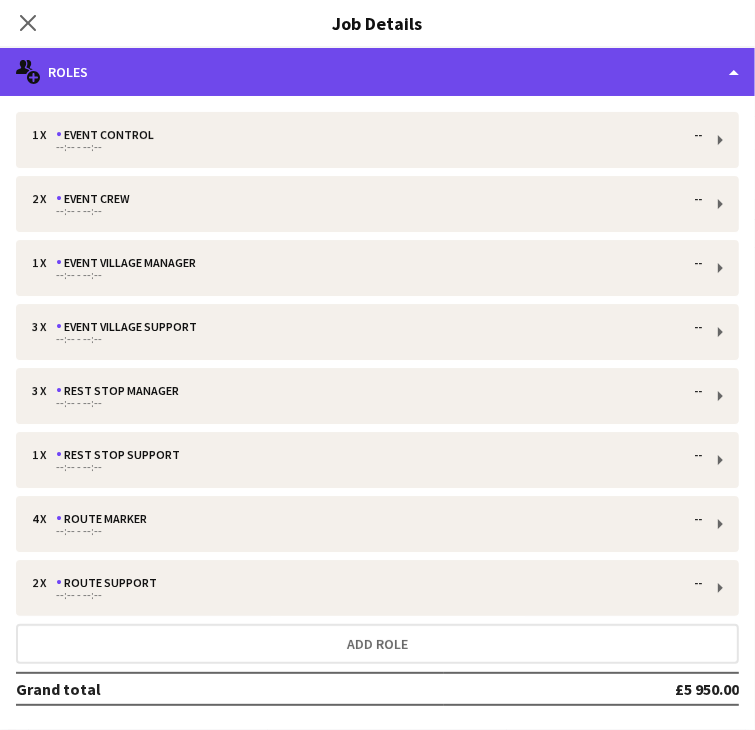click on "multiple-users-add
Roles" 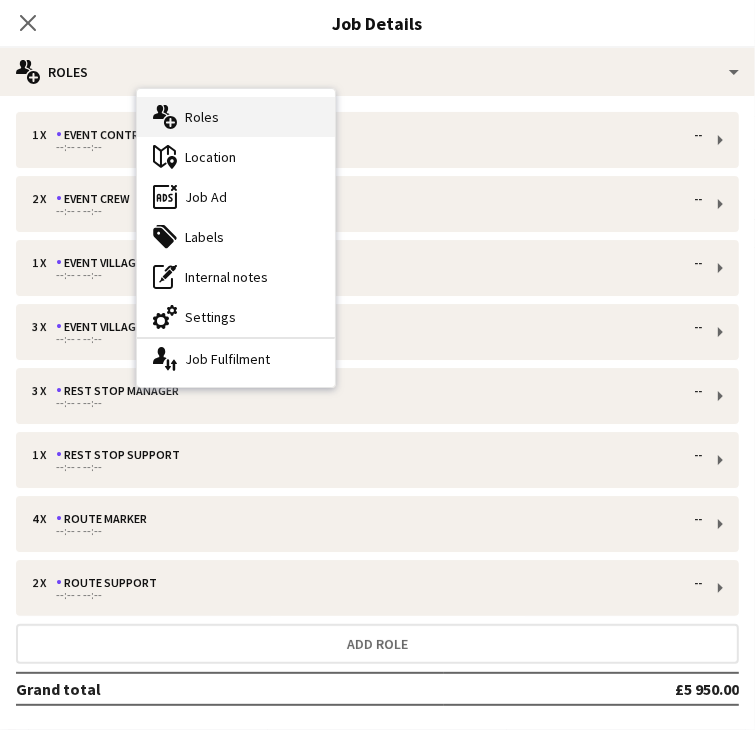 click on "multiple-users-add
Roles" at bounding box center (236, 117) 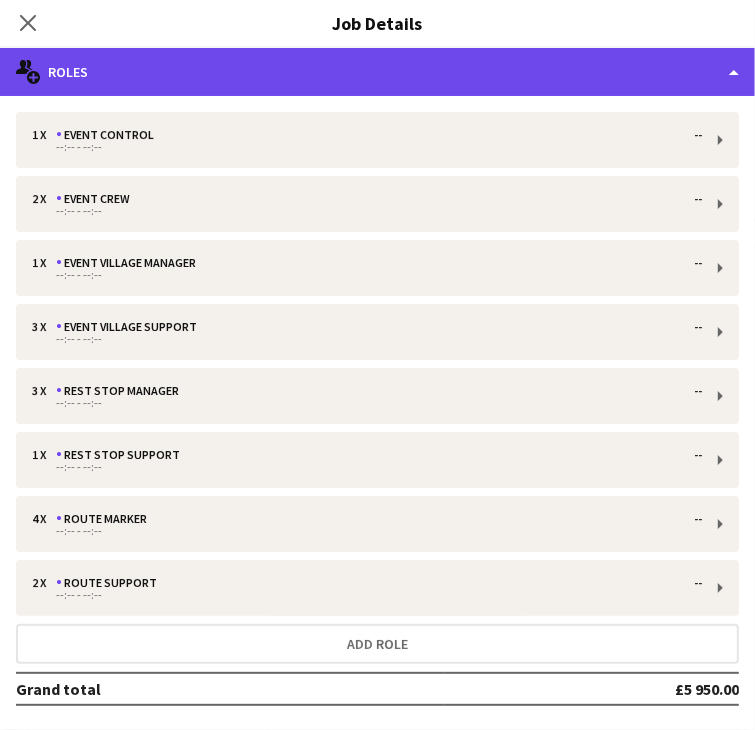 click on "multiple-users-add
Roles" 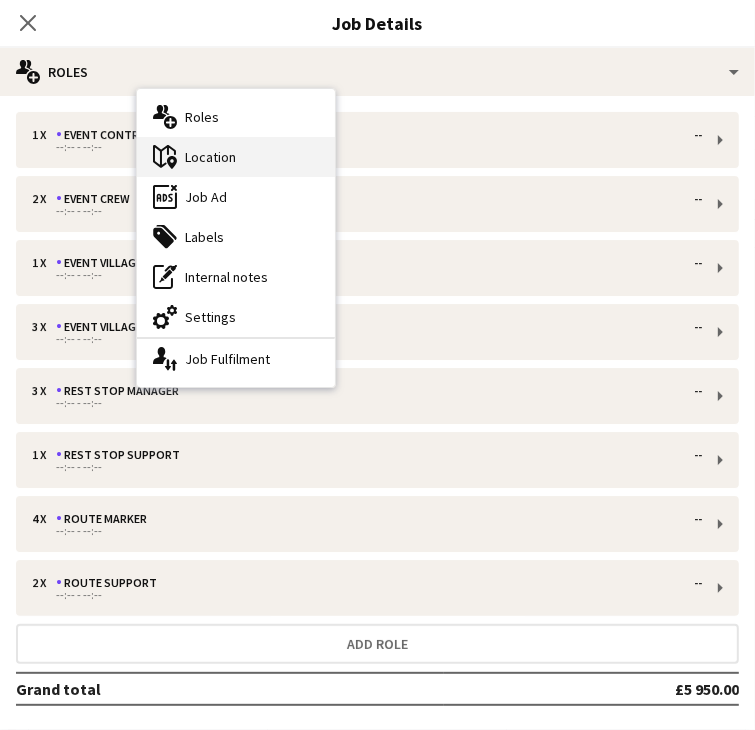 click on "maps-pin-1
Location" at bounding box center (236, 157) 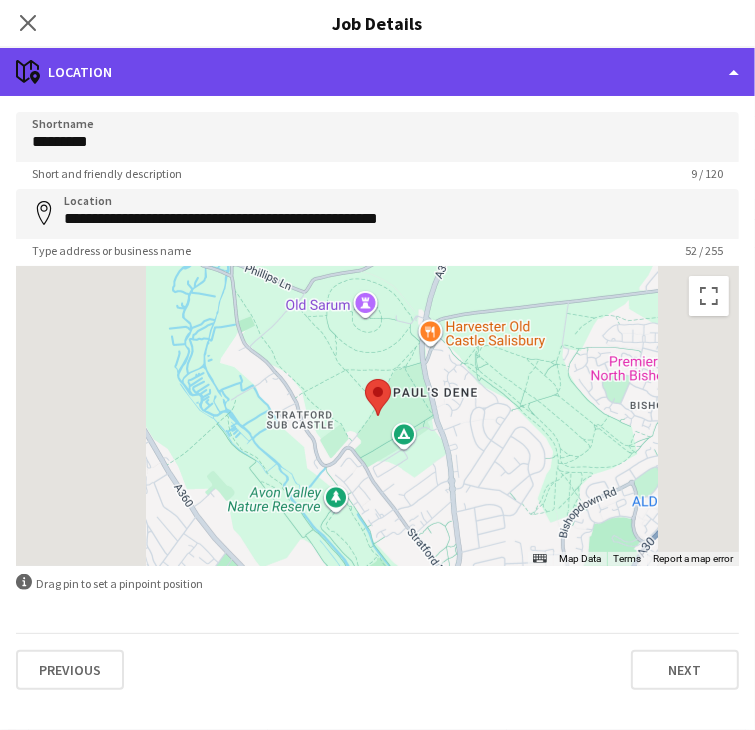click on "maps-pin-1
Location" 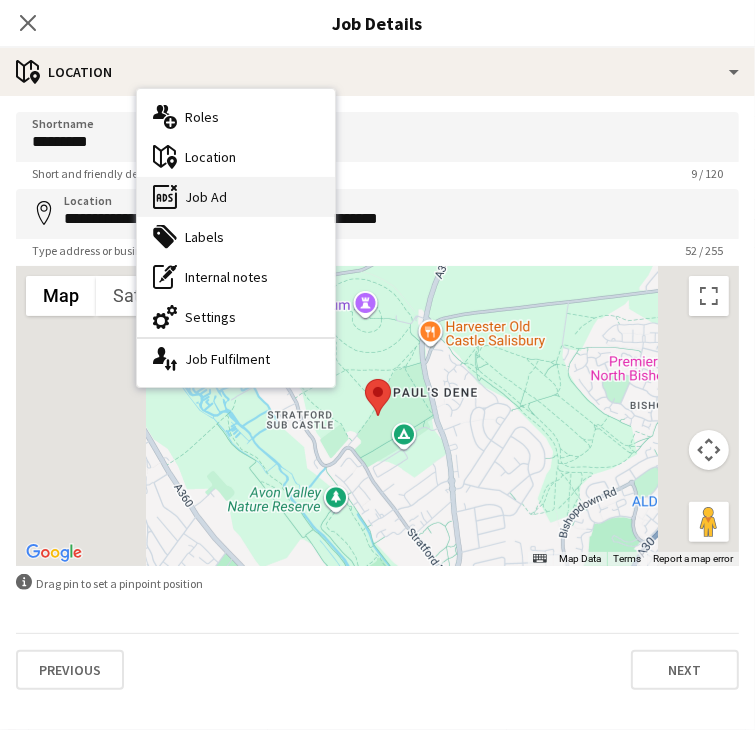 click on "ads-window
Job Ad" at bounding box center [236, 197] 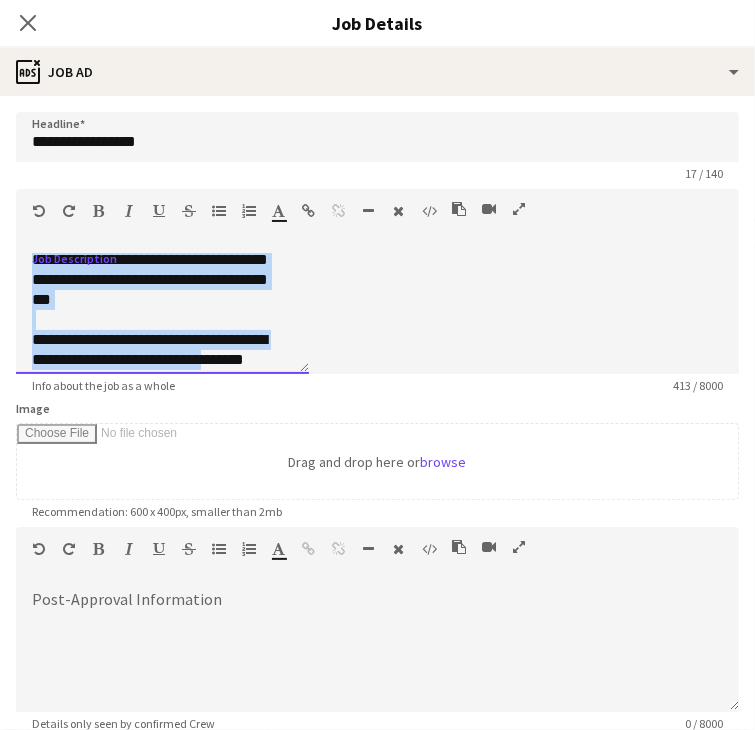 scroll, scrollTop: 196, scrollLeft: 0, axis: vertical 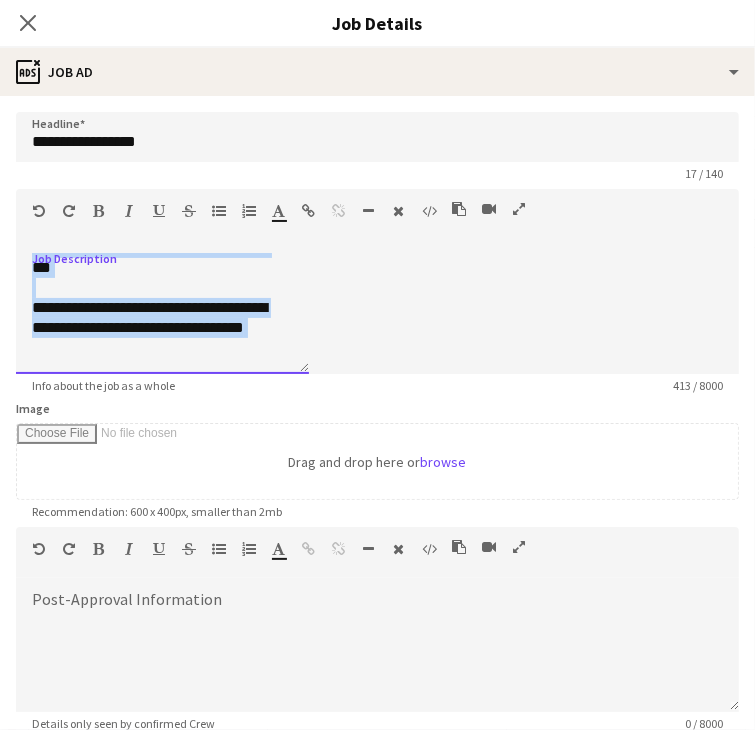 drag, startPoint x: 446, startPoint y: 284, endPoint x: 737, endPoint y: 423, distance: 322.4934 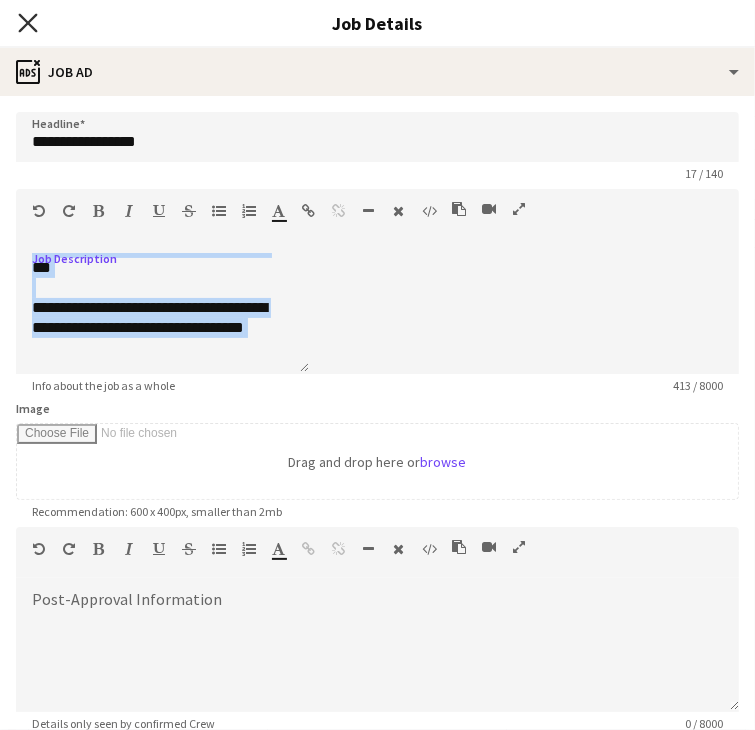 click on "Close pop-in" 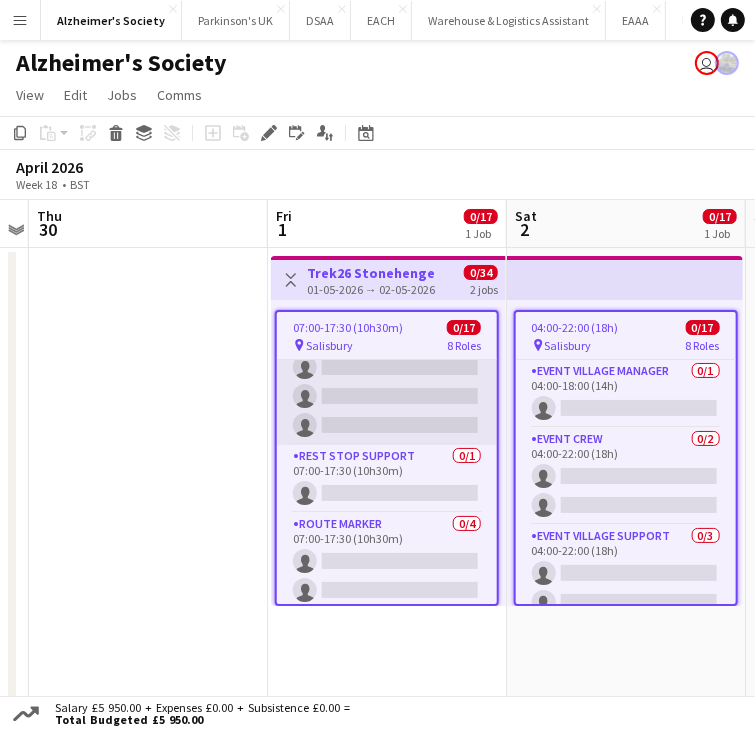 scroll, scrollTop: 500, scrollLeft: 0, axis: vertical 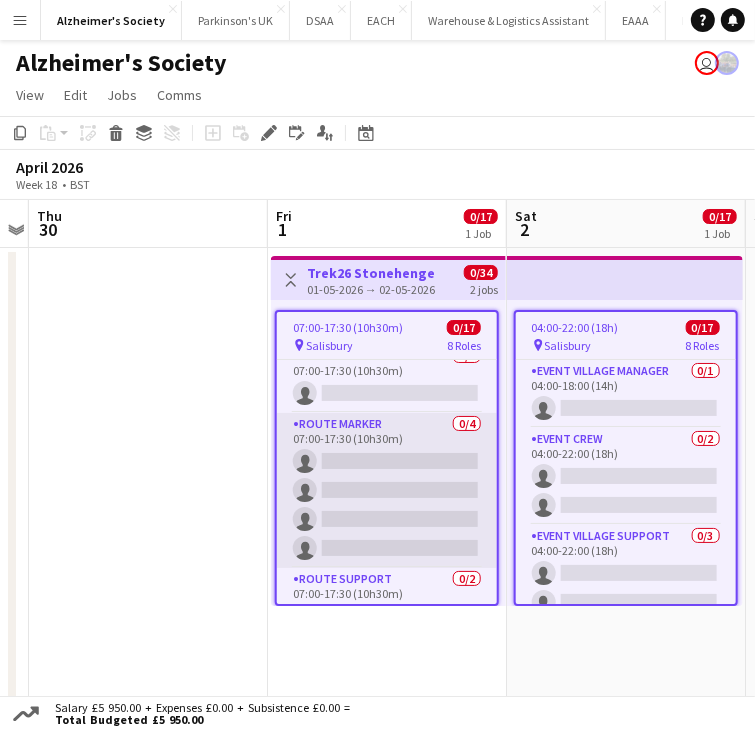 click on "Route Marker   0/4   07:00-17:30 (10h30m)
single-neutral-actions
single-neutral-actions
single-neutral-actions
single-neutral-actions" at bounding box center (387, 490) 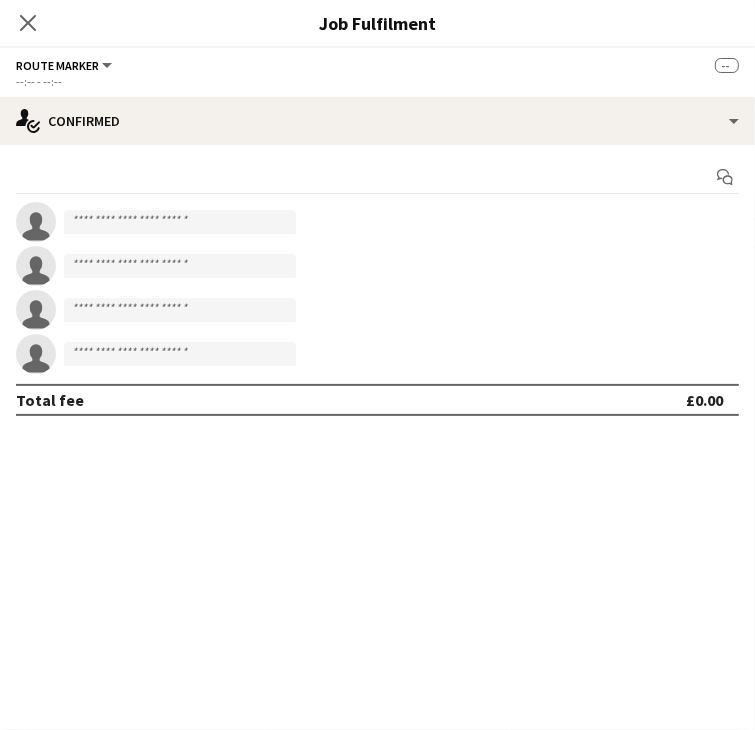 click on "01-05-2026 → 02-05-2026" at bounding box center (371, 289) 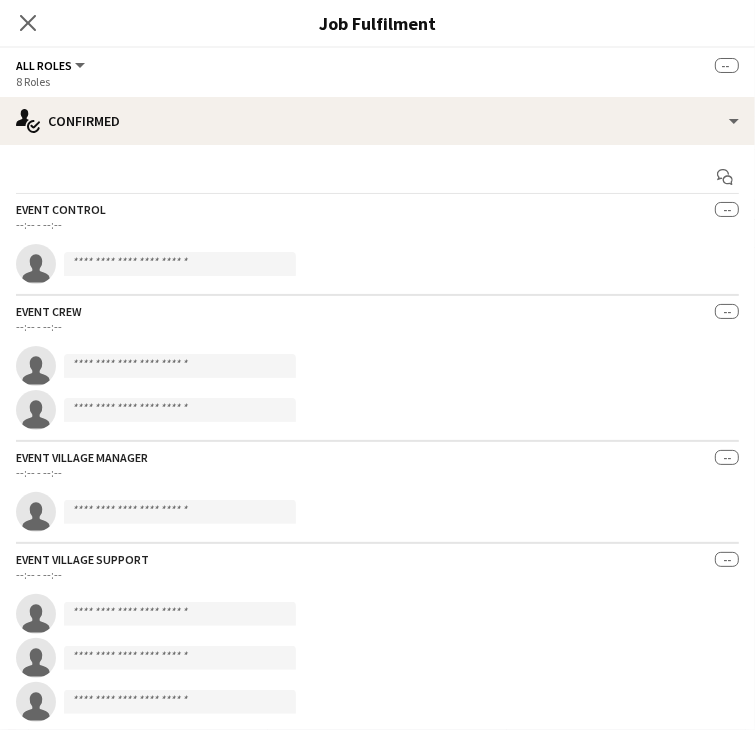 click 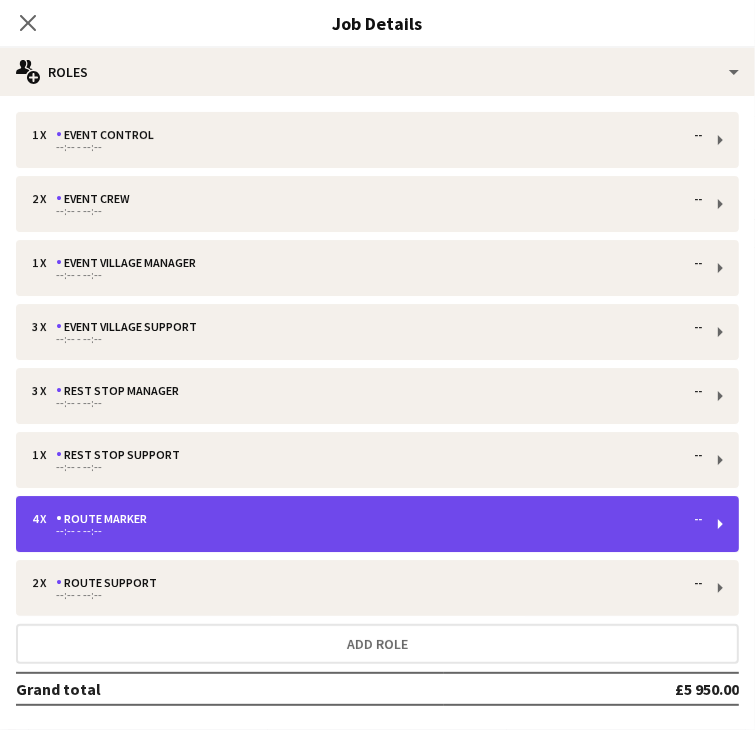 click on "4 x   Route Marker   --   --:-- - --:--" at bounding box center (377, 524) 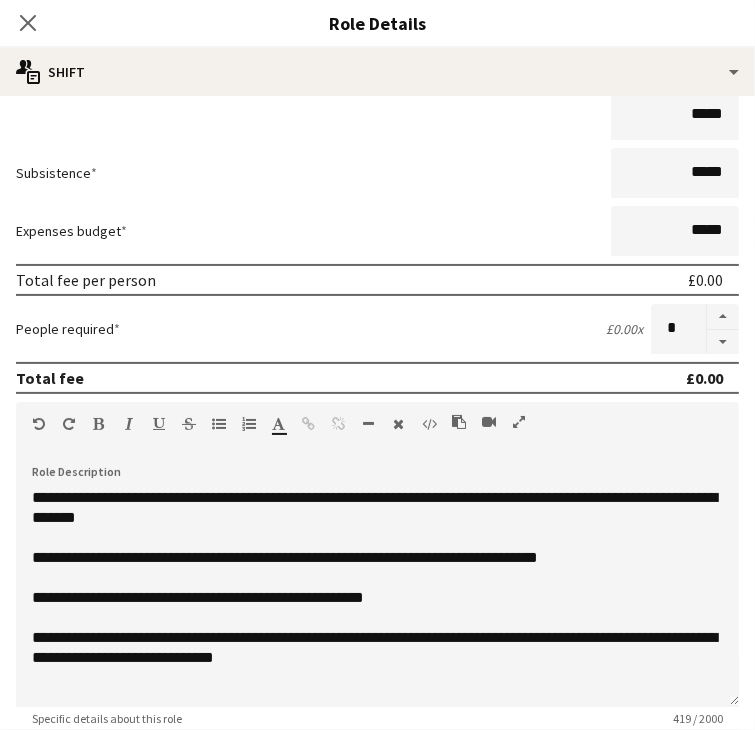 scroll, scrollTop: 300, scrollLeft: 0, axis: vertical 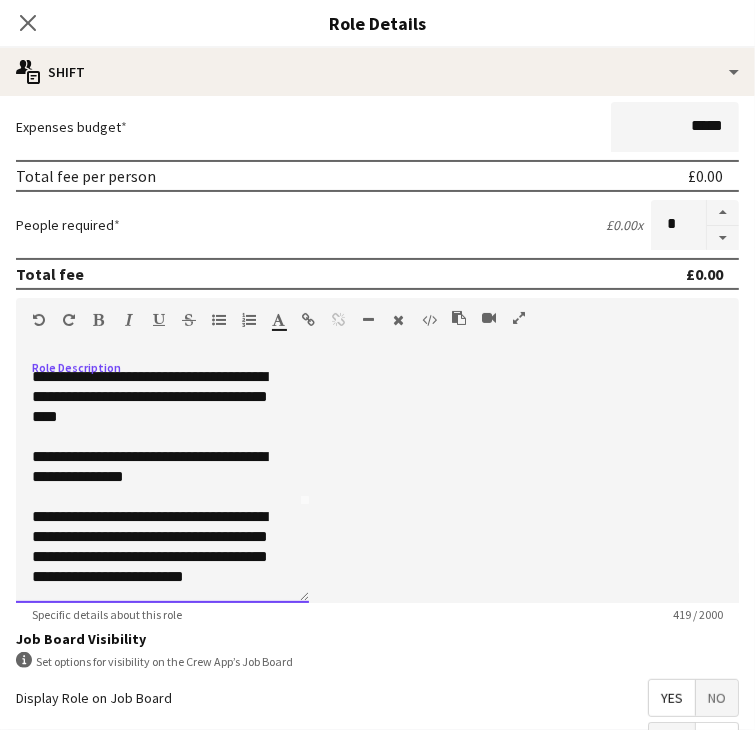 drag, startPoint x: 117, startPoint y: 425, endPoint x: 311, endPoint y: 597, distance: 259.2682 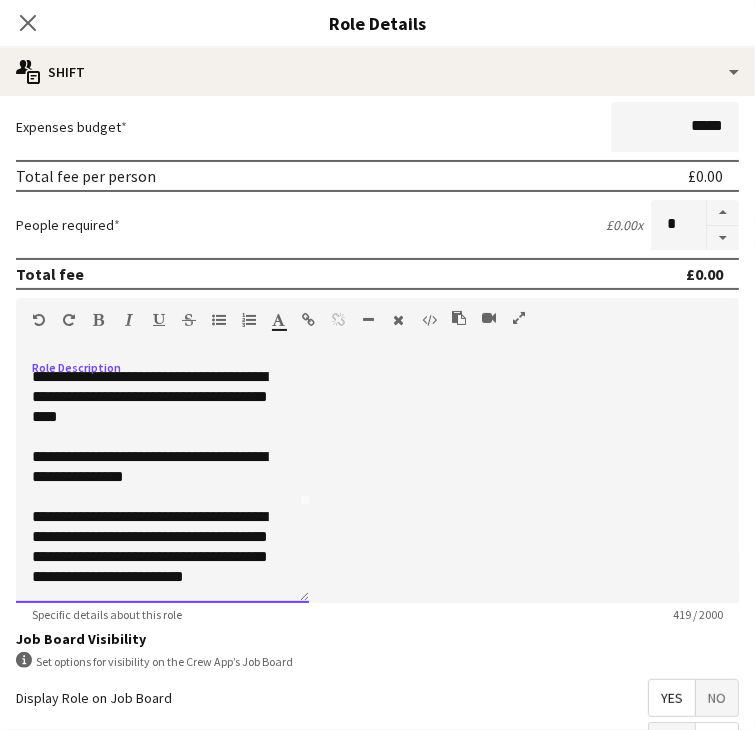 click on "**********" at bounding box center (162, 483) 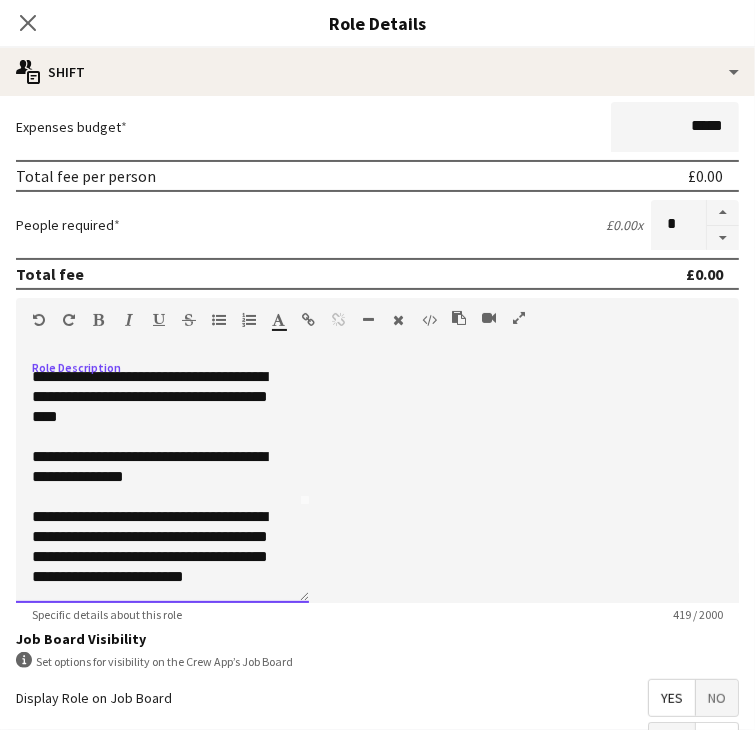 copy on "**********" 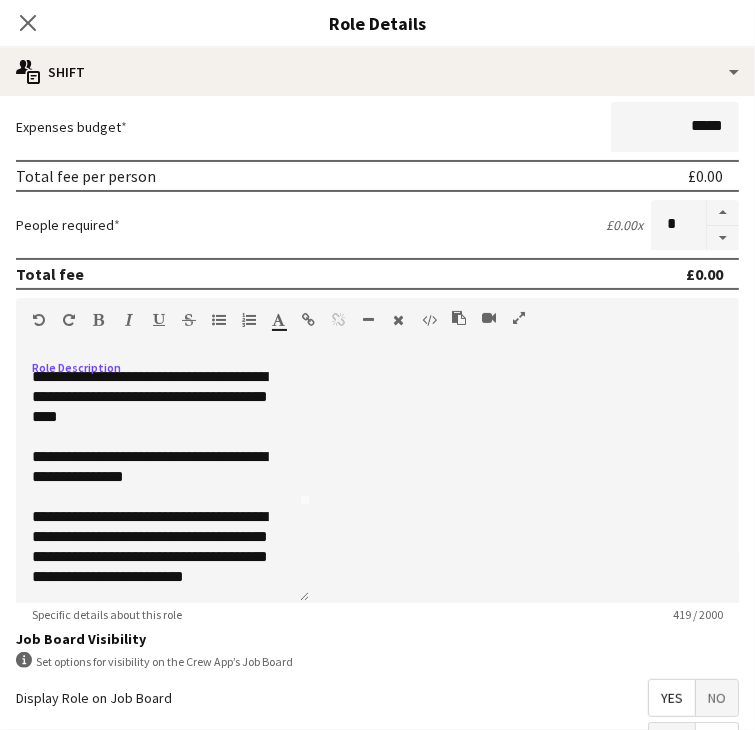 click on "3 x   Rest Stop Manager   --" at bounding box center (367, 391) 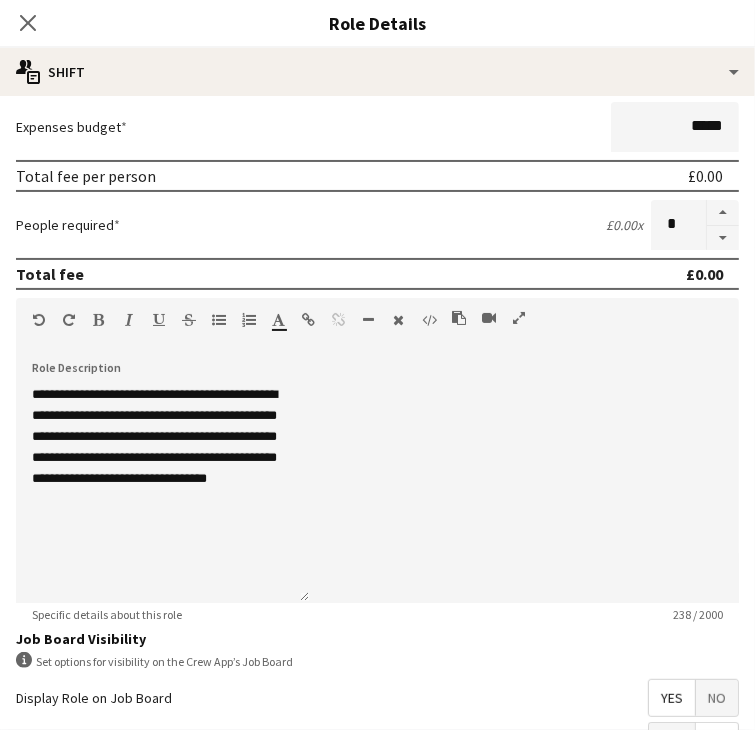 scroll, scrollTop: 0, scrollLeft: 0, axis: both 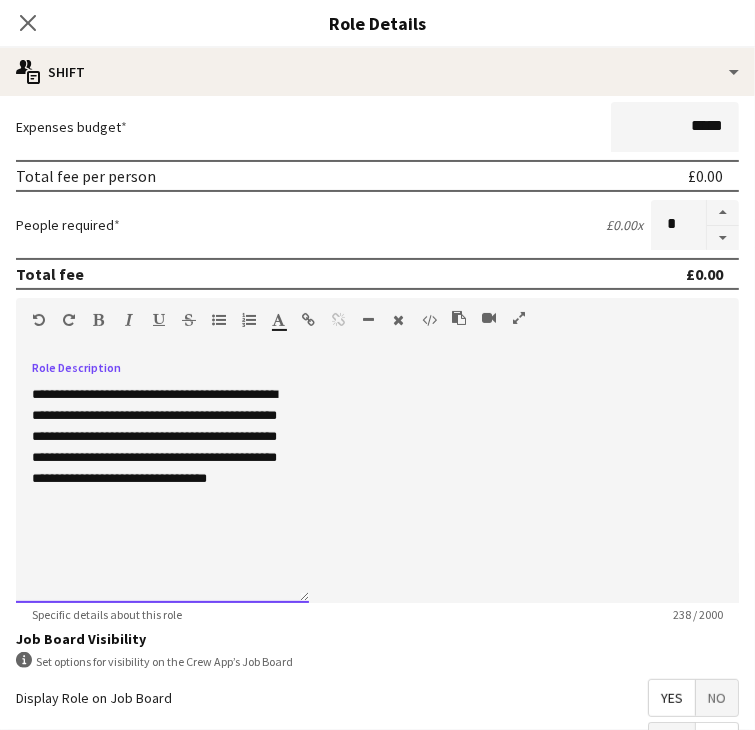 drag, startPoint x: 168, startPoint y: 553, endPoint x: 84, endPoint y: 405, distance: 170.17638 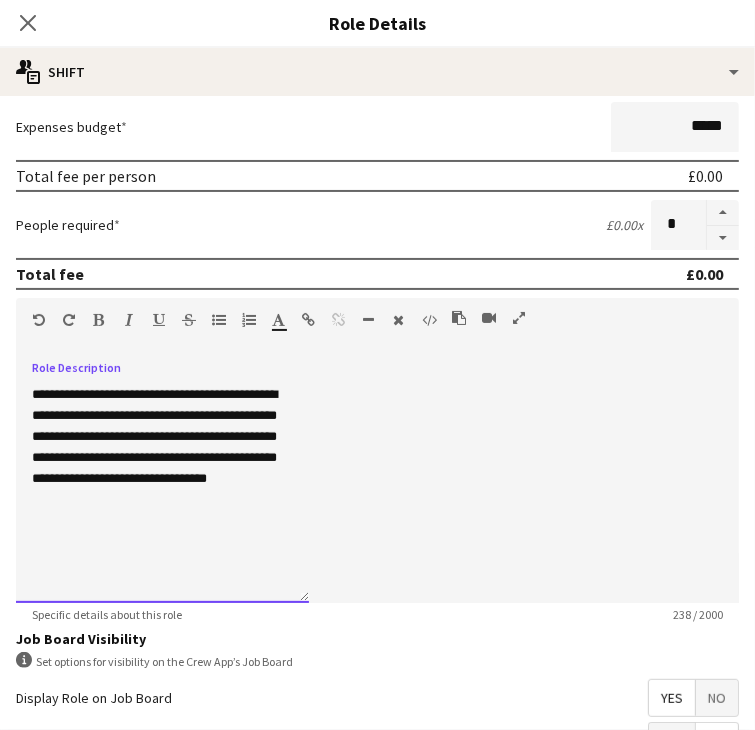 click on "**********" at bounding box center [377, 364] 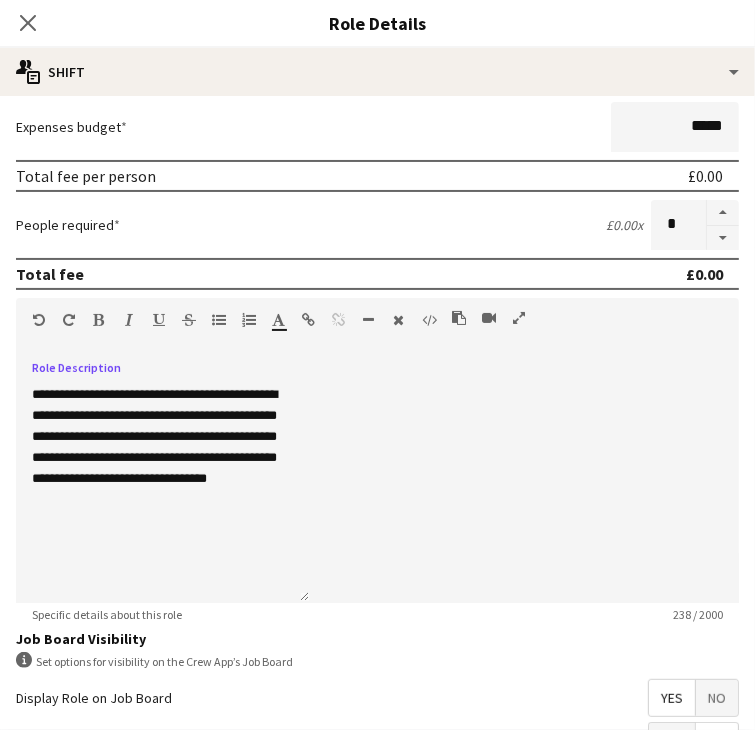 click on "Route Marker" at bounding box center (105, 519) 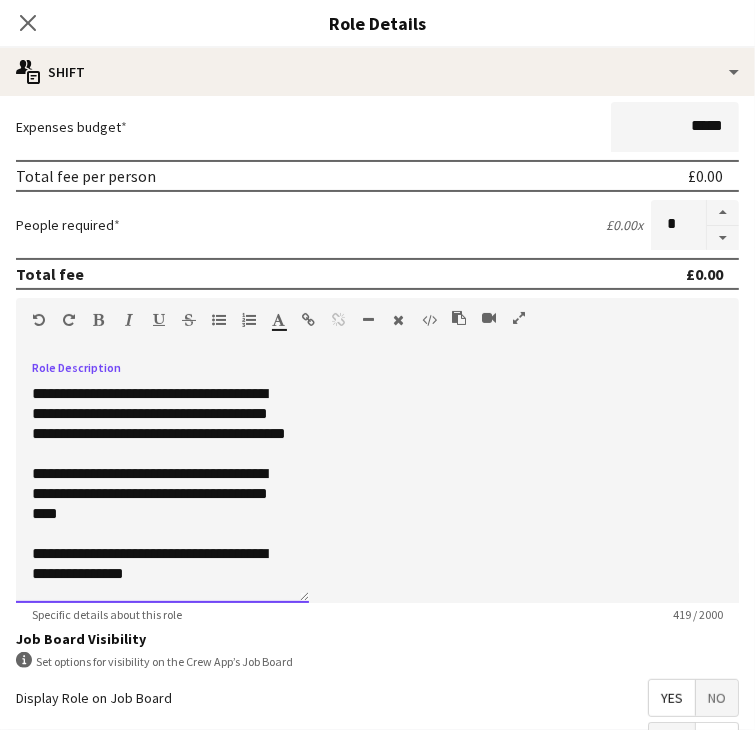 scroll, scrollTop: 137, scrollLeft: 0, axis: vertical 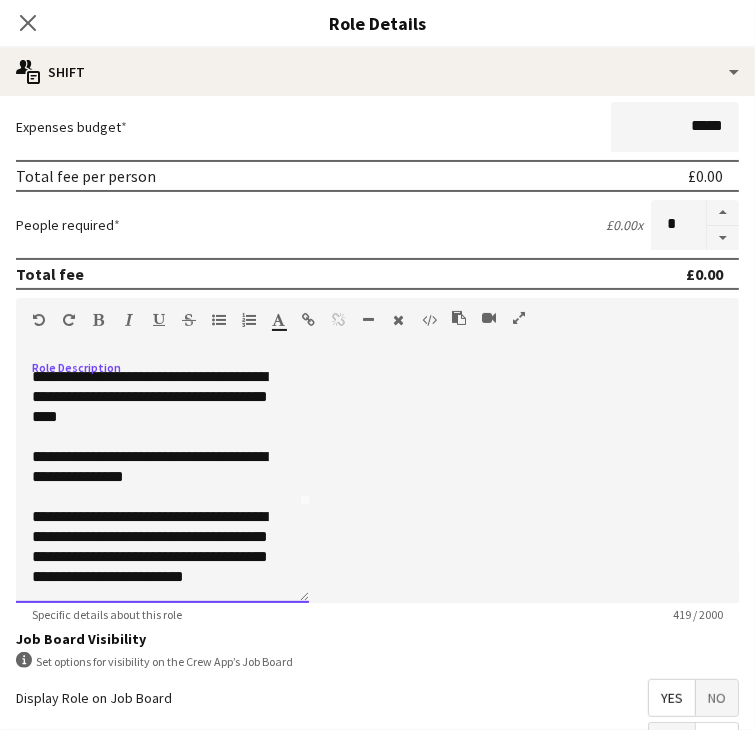drag, startPoint x: 105, startPoint y: 414, endPoint x: 321, endPoint y: 638, distance: 311.1784 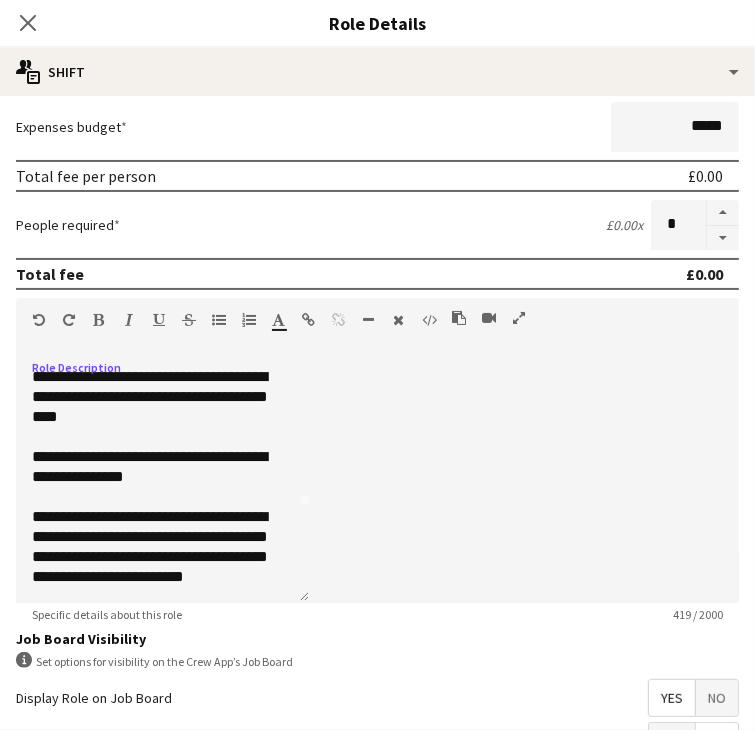 click on "Rest Stop Support" at bounding box center (122, 455) 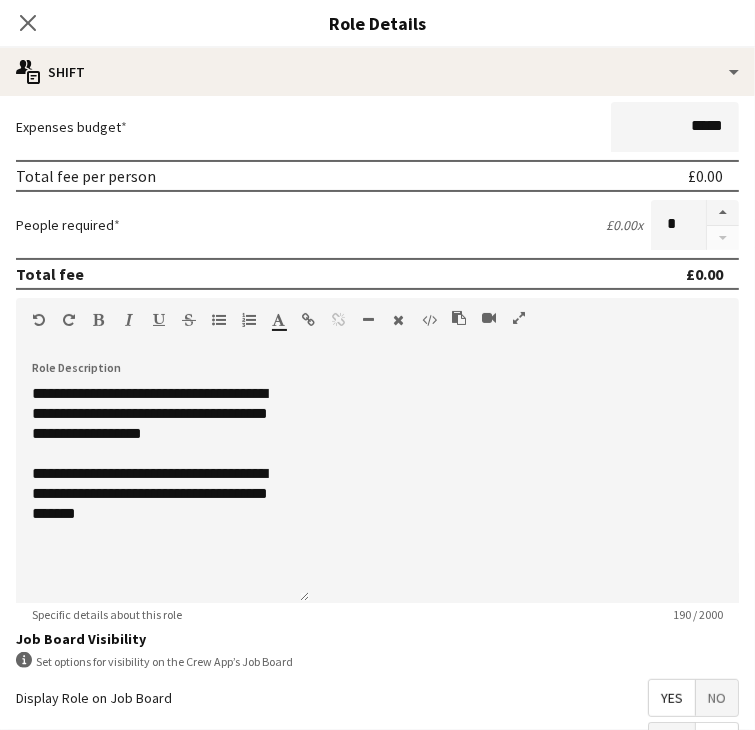 scroll, scrollTop: 0, scrollLeft: 0, axis: both 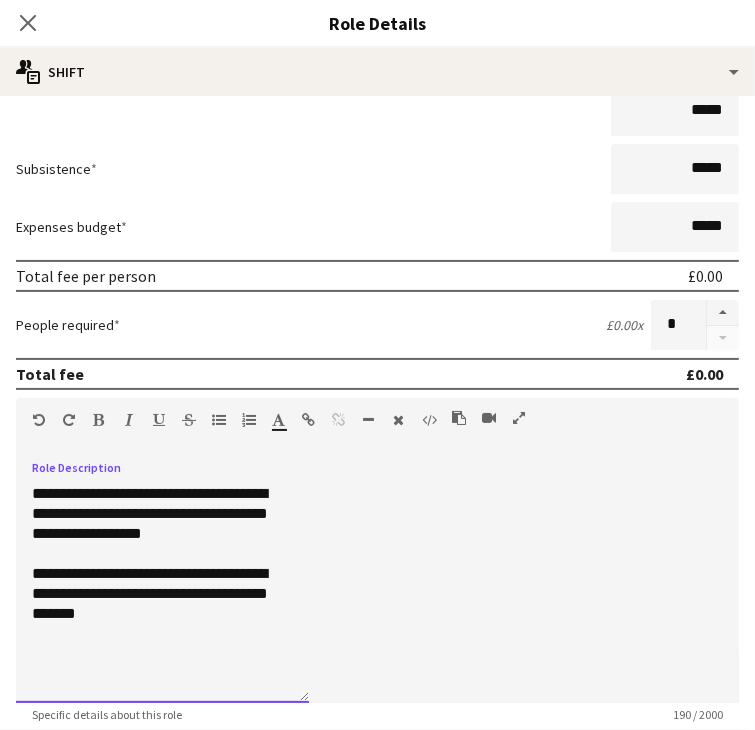 drag, startPoint x: 108, startPoint y: 511, endPoint x: 177, endPoint y: 636, distance: 142.77956 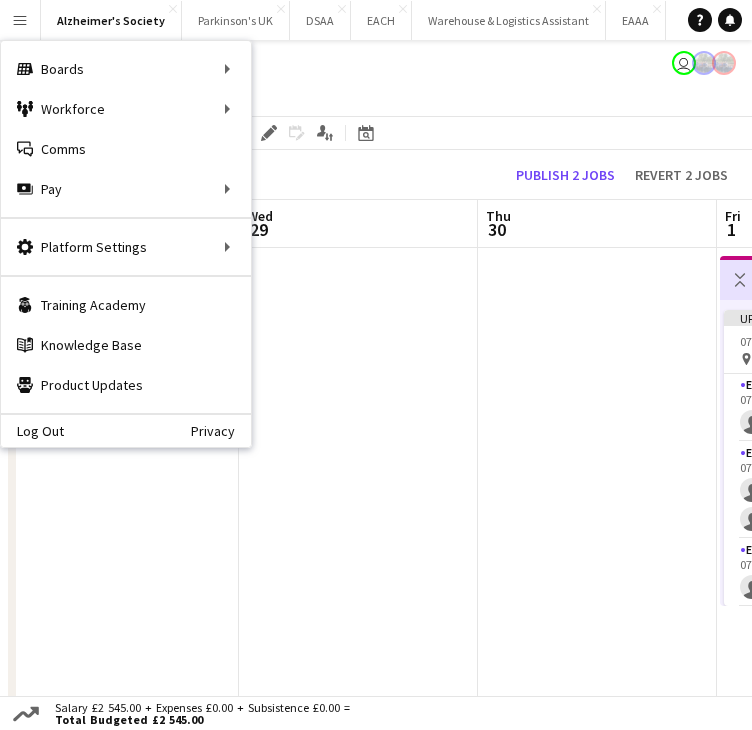 scroll, scrollTop: 22, scrollLeft: 0, axis: vertical 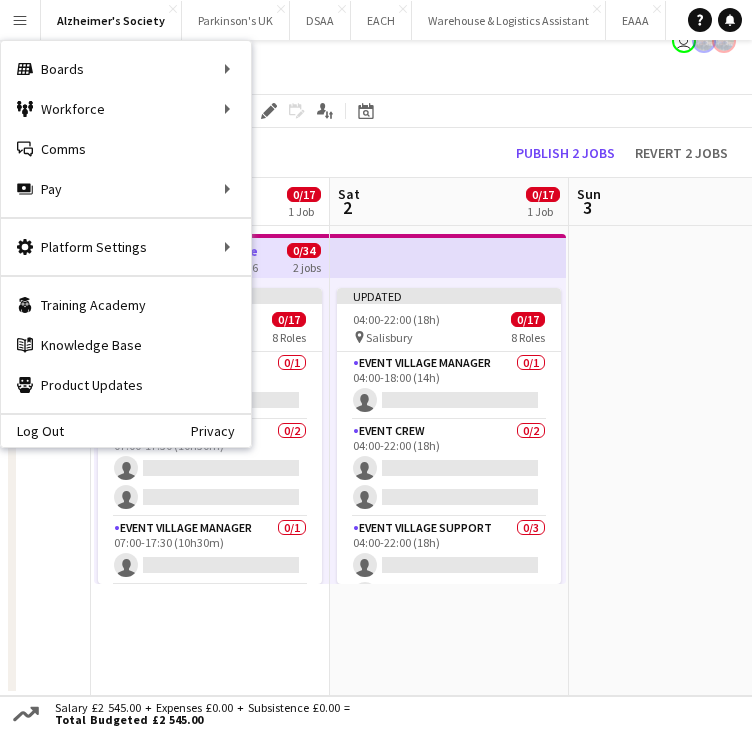 click at bounding box center (688, 461) 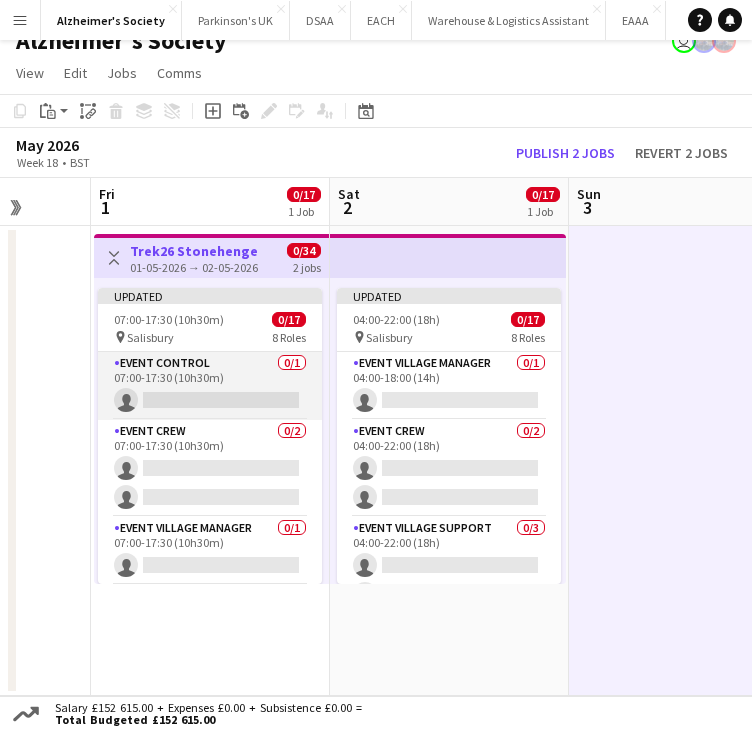 scroll, scrollTop: 0, scrollLeft: 0, axis: both 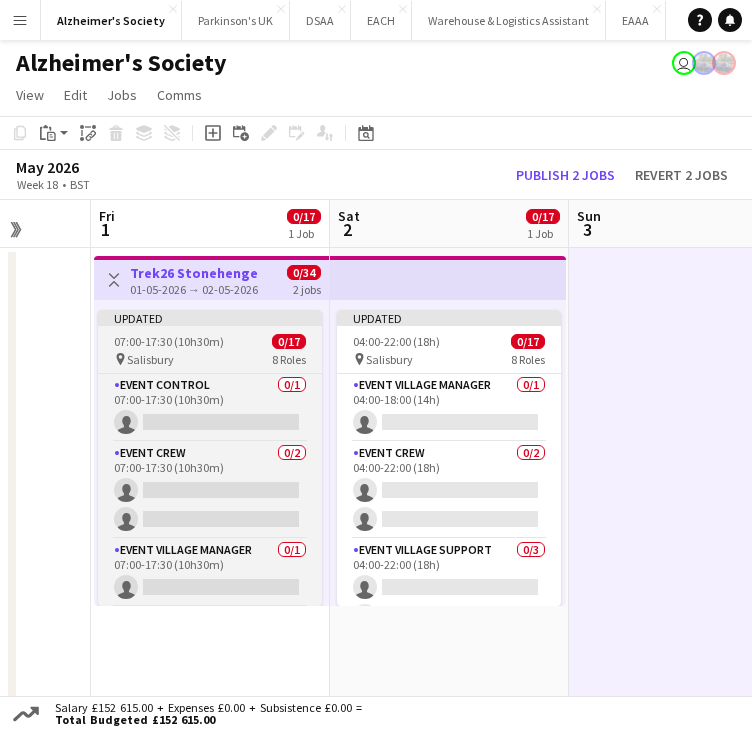 click on "07:00-17:30 (10h30m)    0/17" at bounding box center [210, 341] 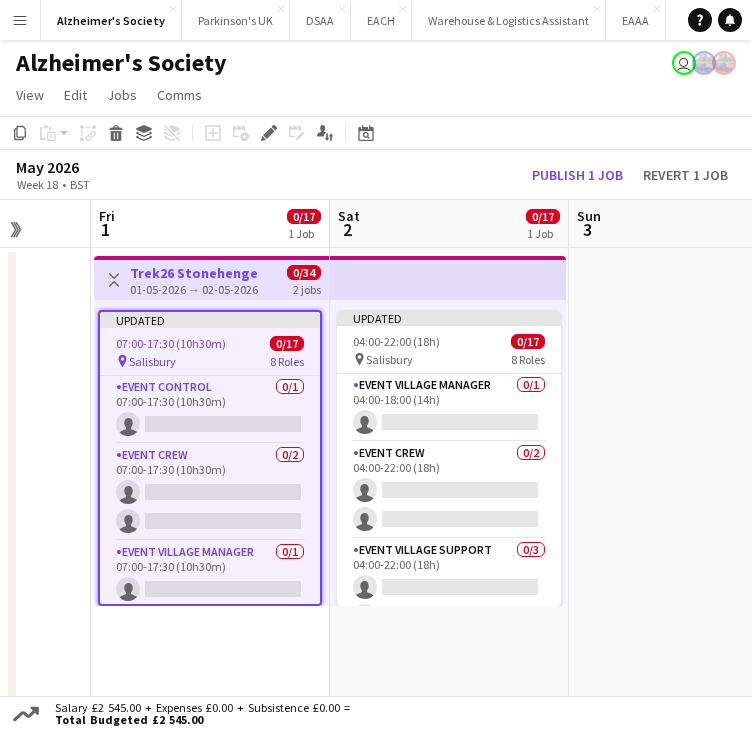 scroll, scrollTop: 0, scrollLeft: 627, axis: horizontal 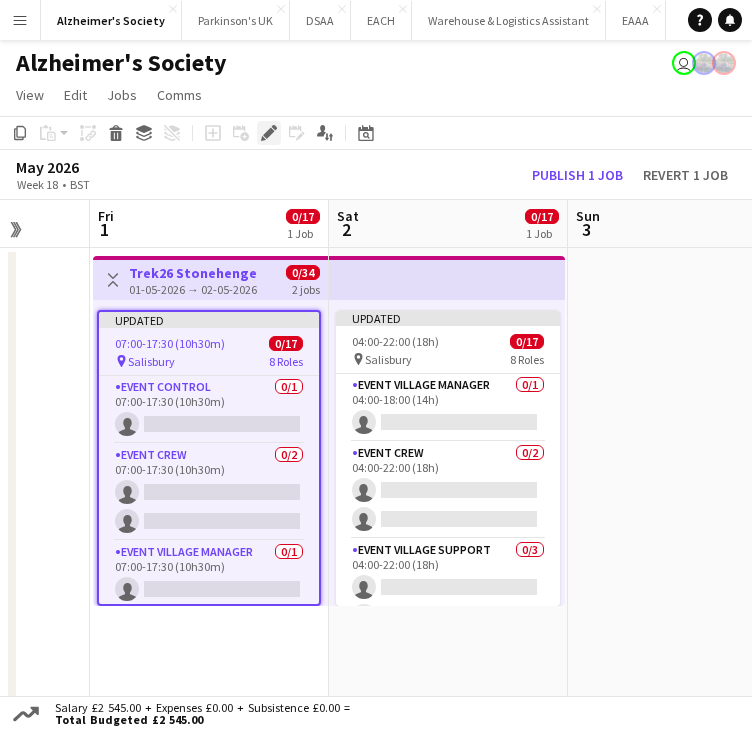 click 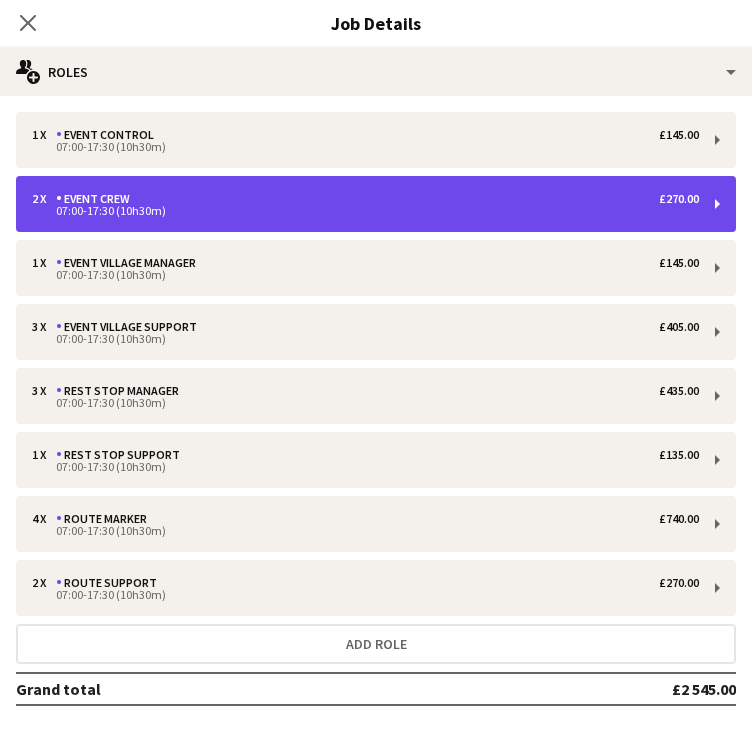 click on "2 x   Event Crew   £270.00   07:00-17:30 (10h30m)" at bounding box center (376, 204) 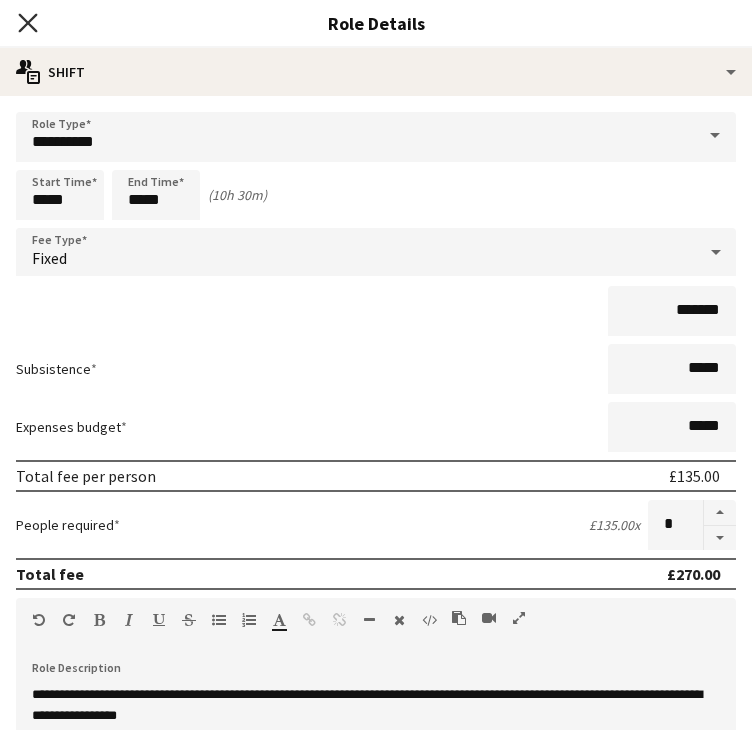click 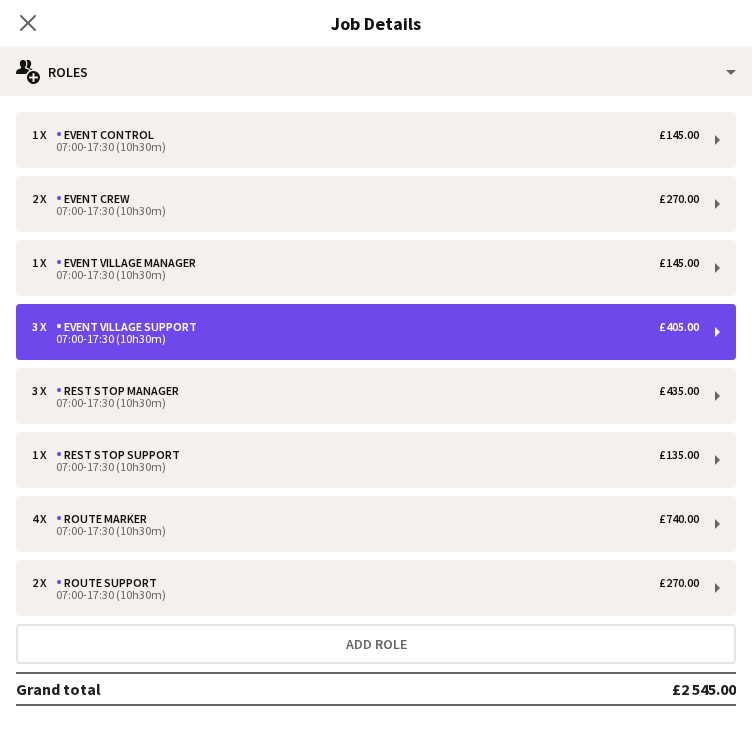 click on "£405.00" at bounding box center (679, 327) 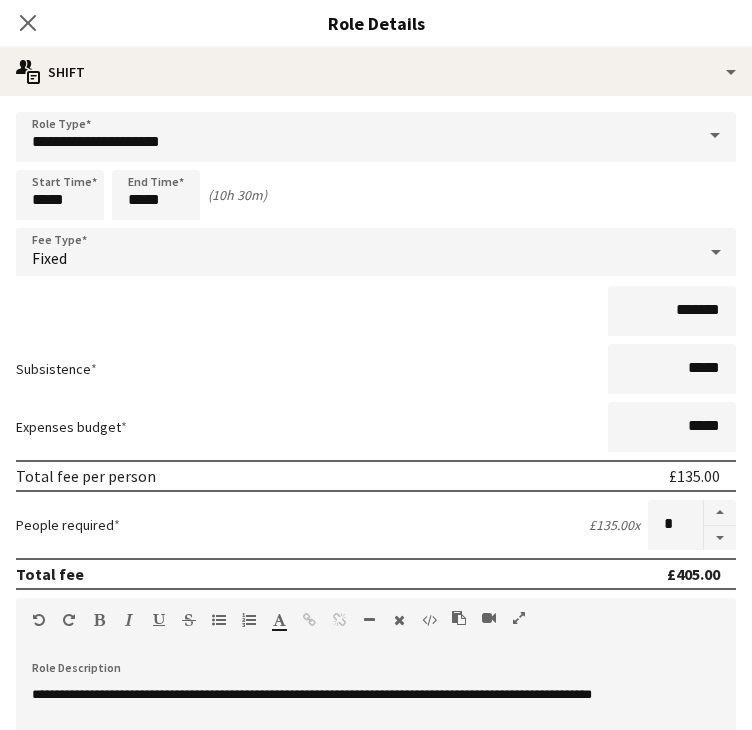 click on "Close pop-in" 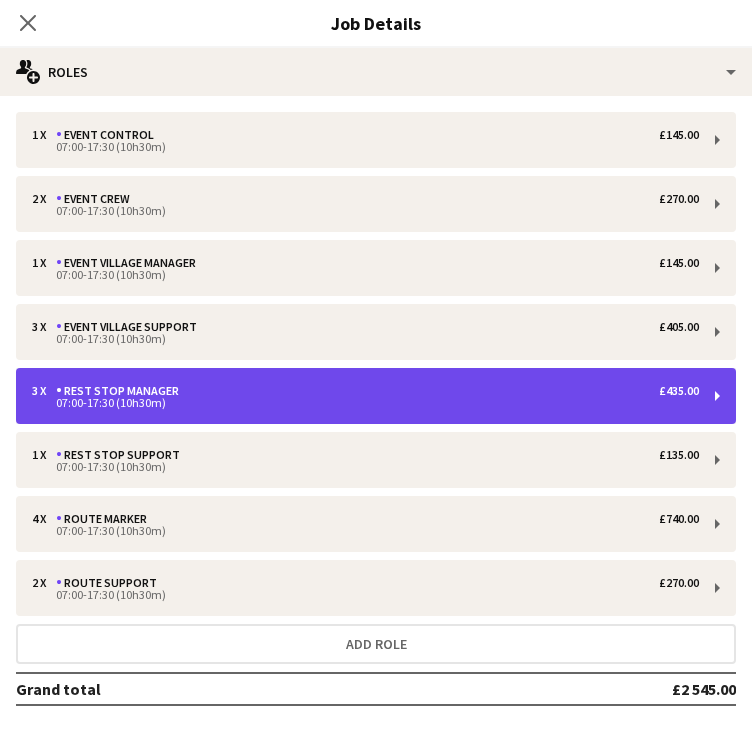 click on "£435.00" at bounding box center (679, 391) 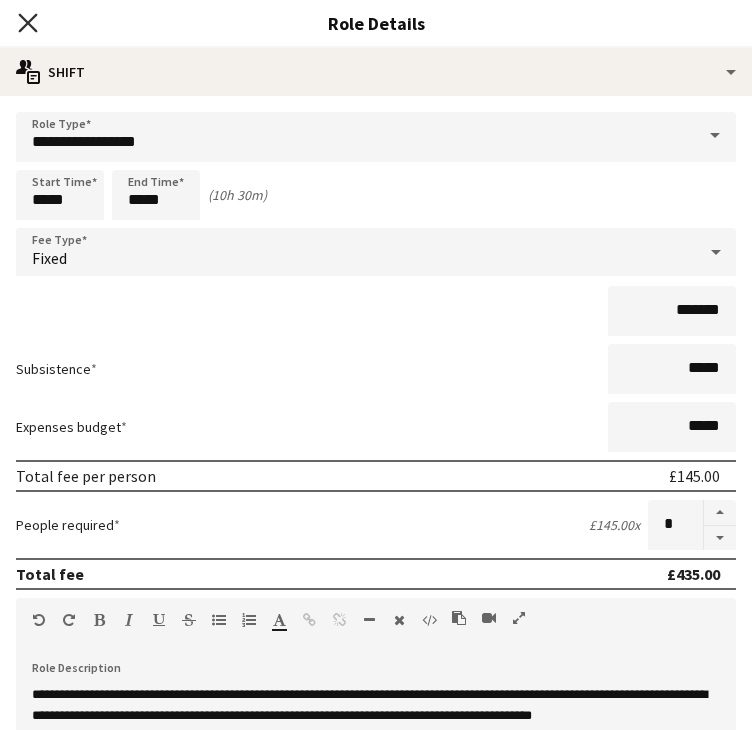 click 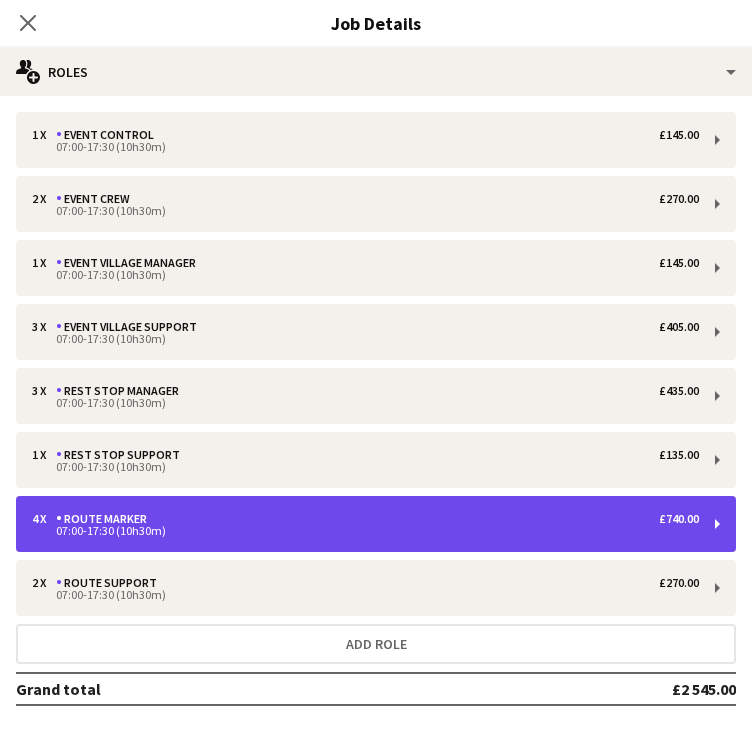 click on "4 x   Route Marker   £740.00" at bounding box center [365, 519] 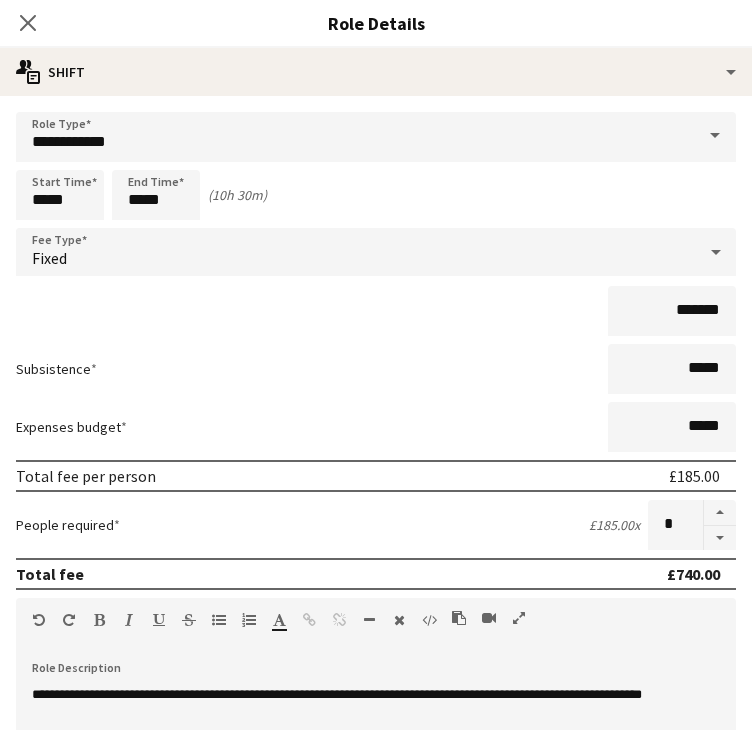 drag, startPoint x: 26, startPoint y: 21, endPoint x: 36, endPoint y: 29, distance: 12.806249 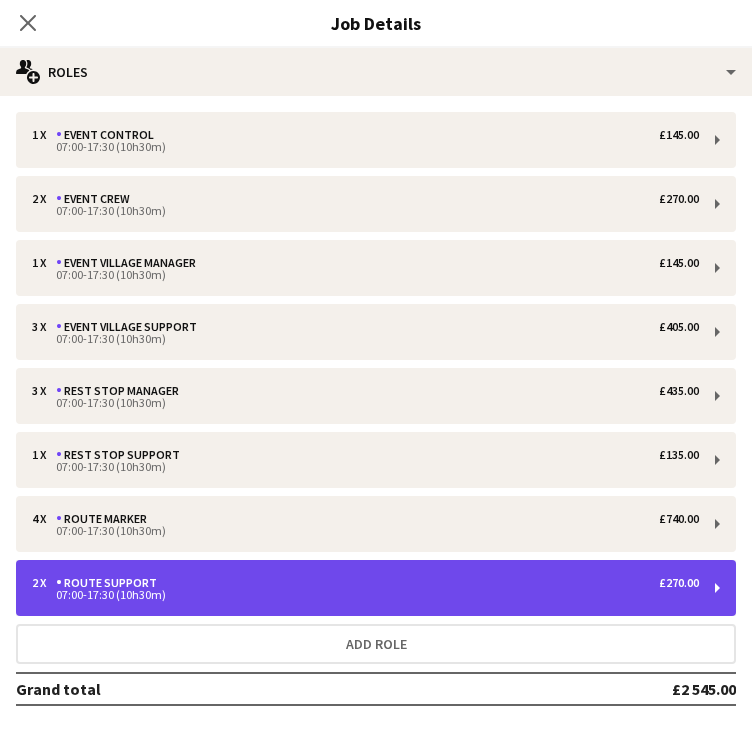 click on "2 x   Route Support   £270.00" at bounding box center (365, 583) 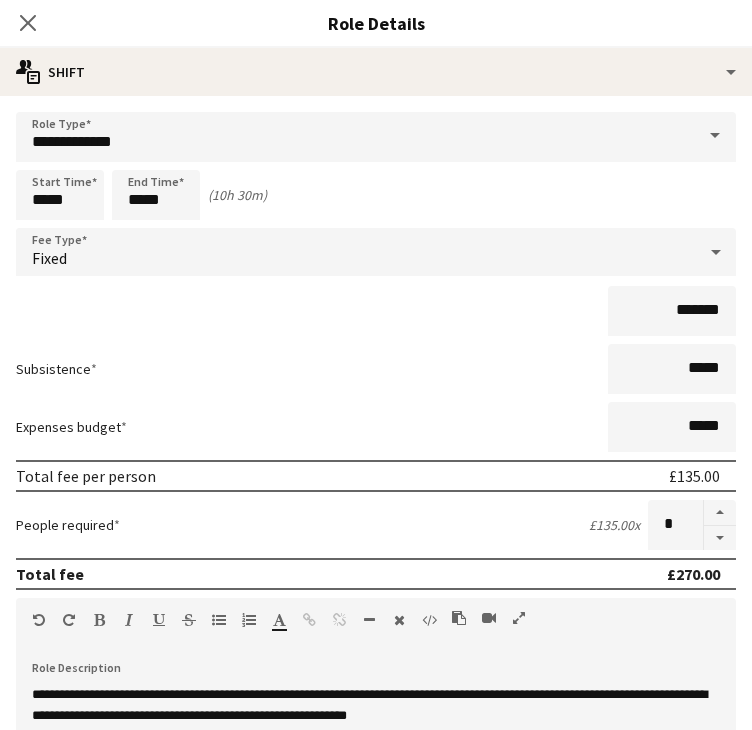 click 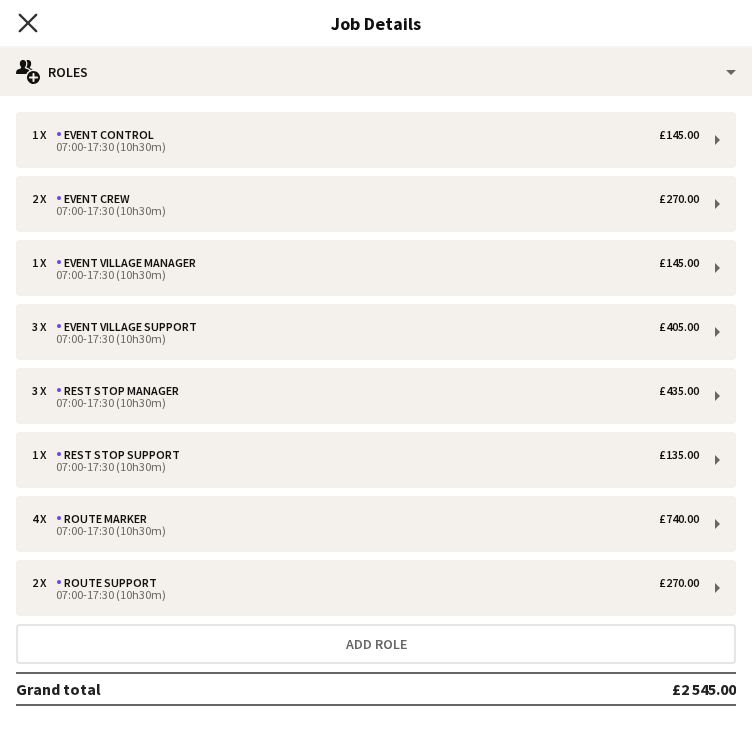click on "Close pop-in" 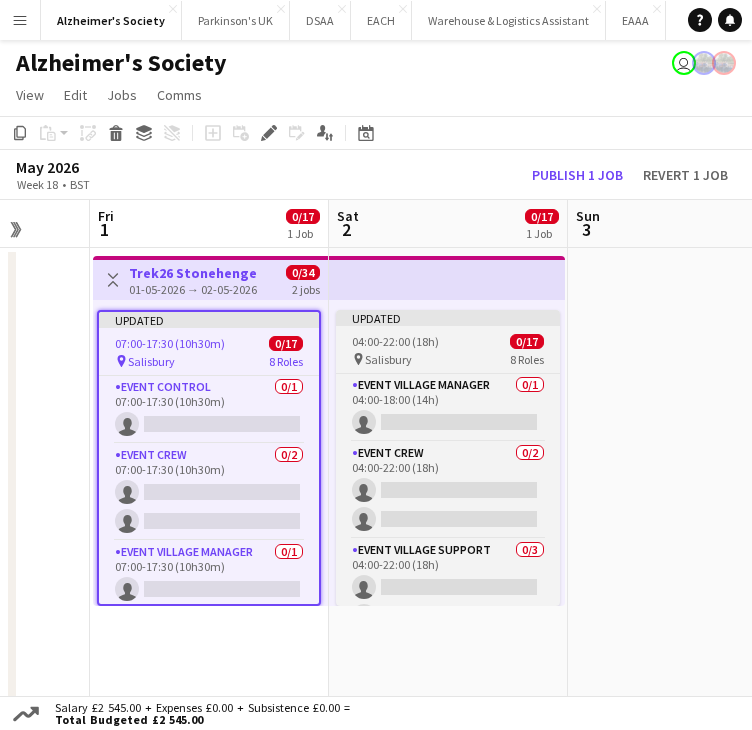 click on "04:00-22:00 (18h)" at bounding box center [395, 341] 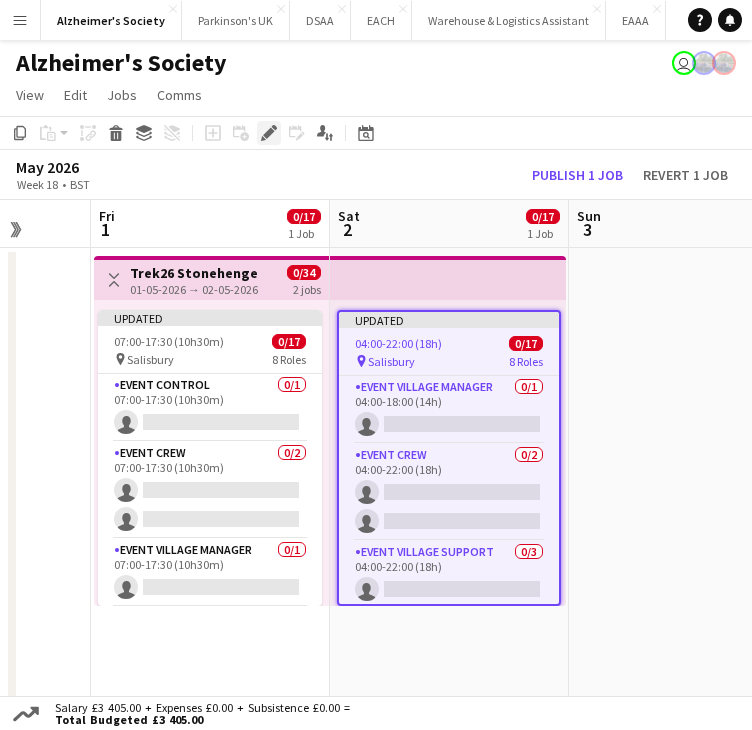 click 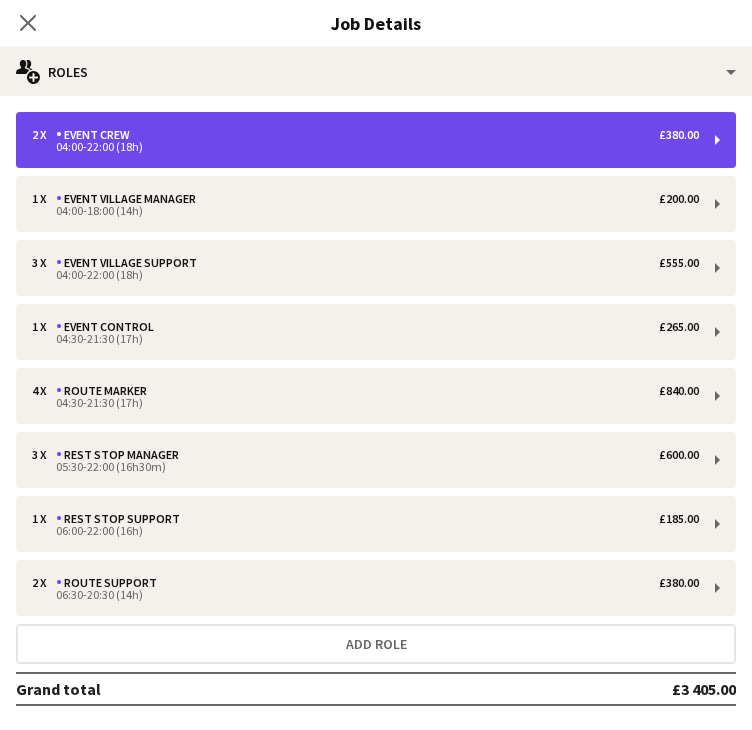click on "04:00-22:00 (18h)" at bounding box center [365, 147] 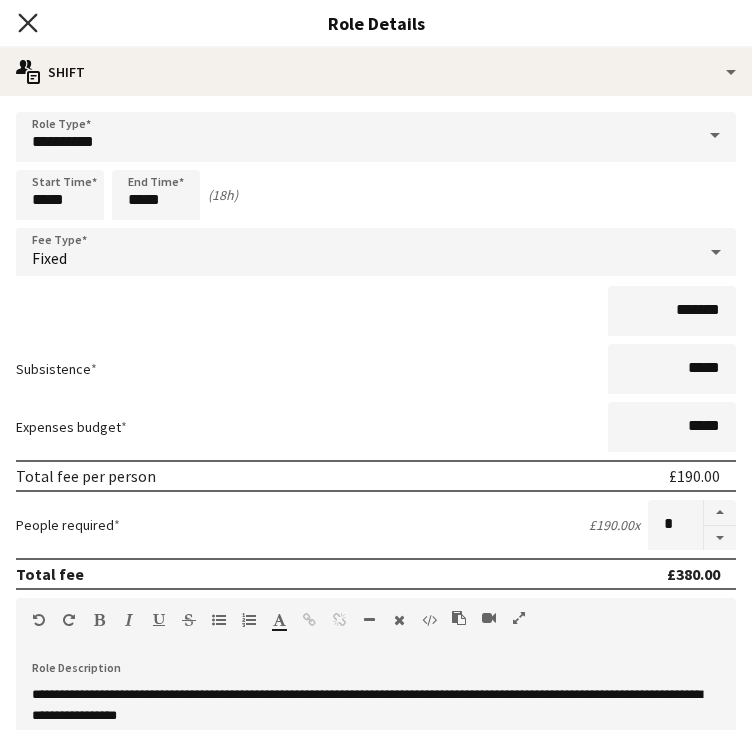 click on "Close pop-in" 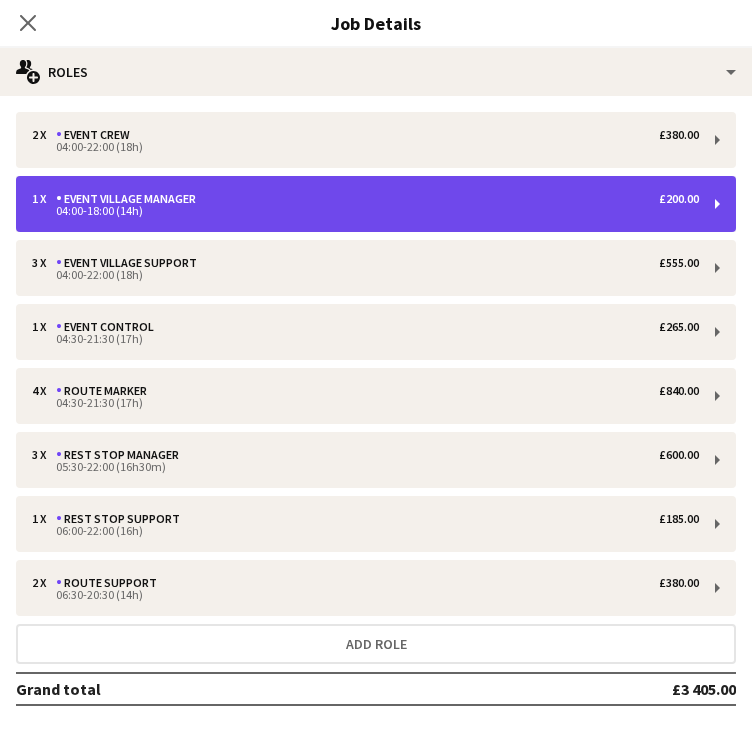 click on "1 x   Event Village Manager   £200.00" at bounding box center (365, 199) 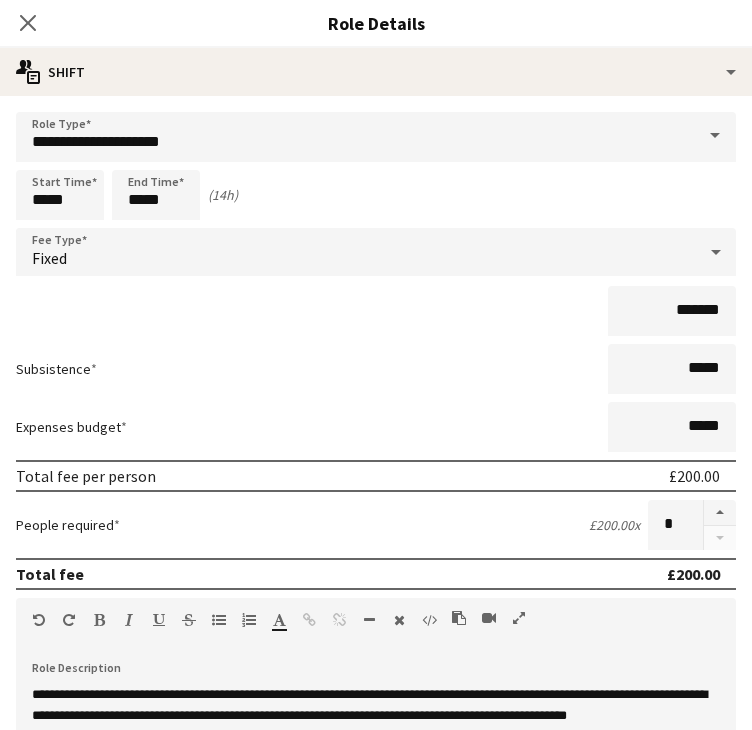 click on "Close pop-in" 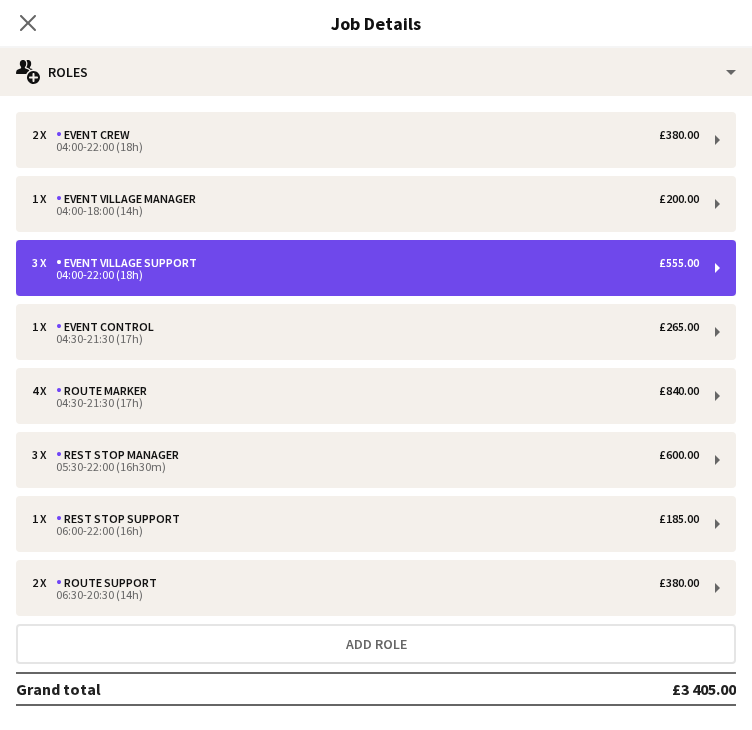 click on "3 x   Event Village Support   £555.00" at bounding box center (365, 263) 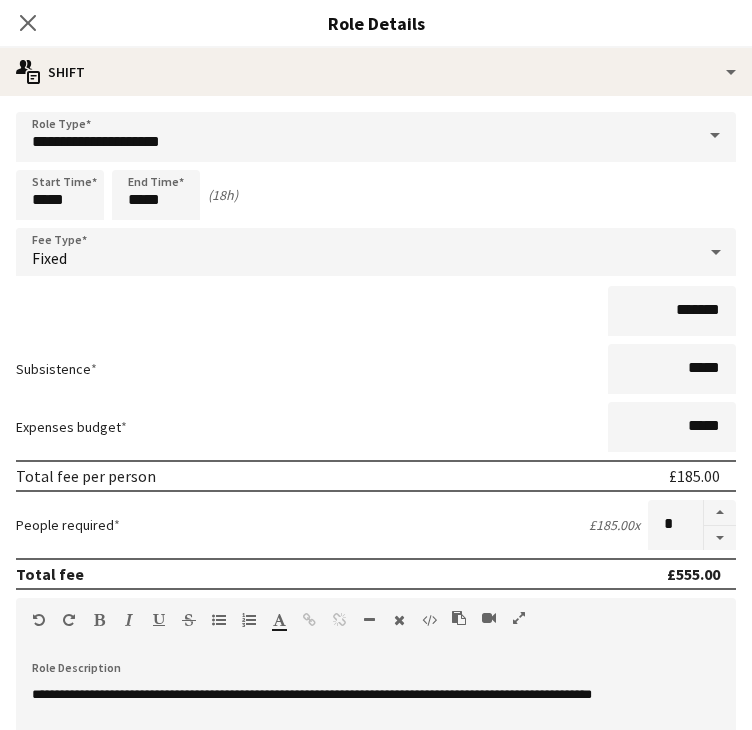 click 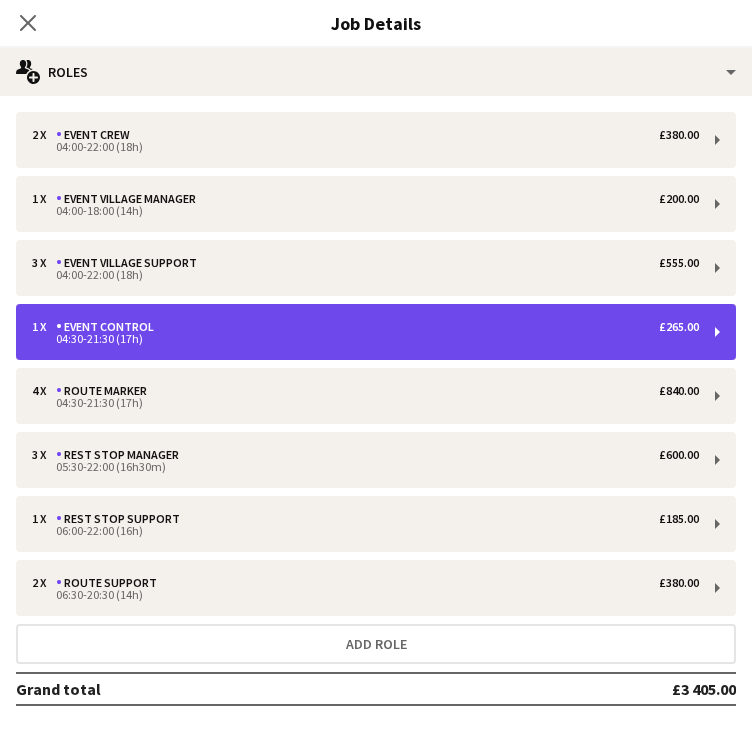 click on "1 x   Event Control   £265.00   04:30-21:30 (17h)" at bounding box center [376, 332] 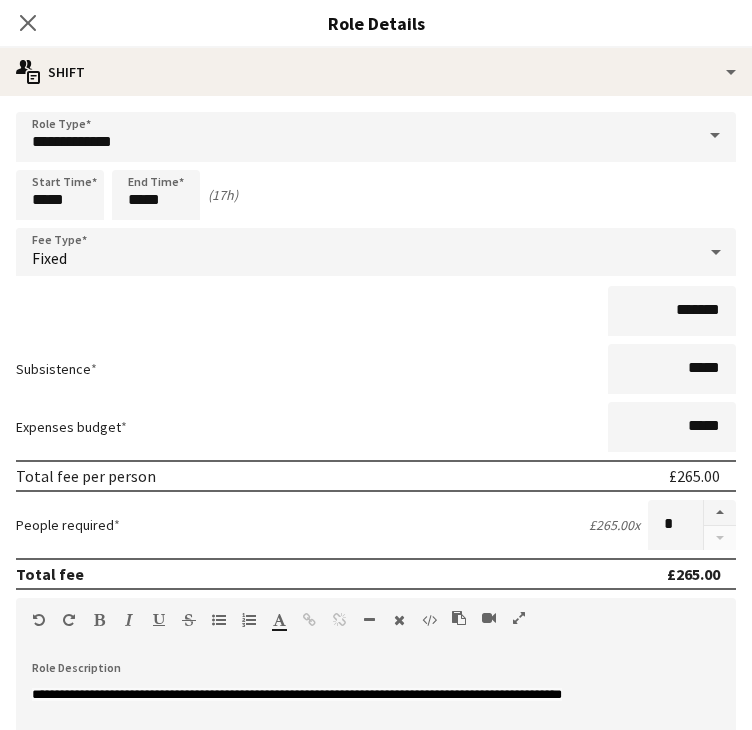 click on "Close pop-in" 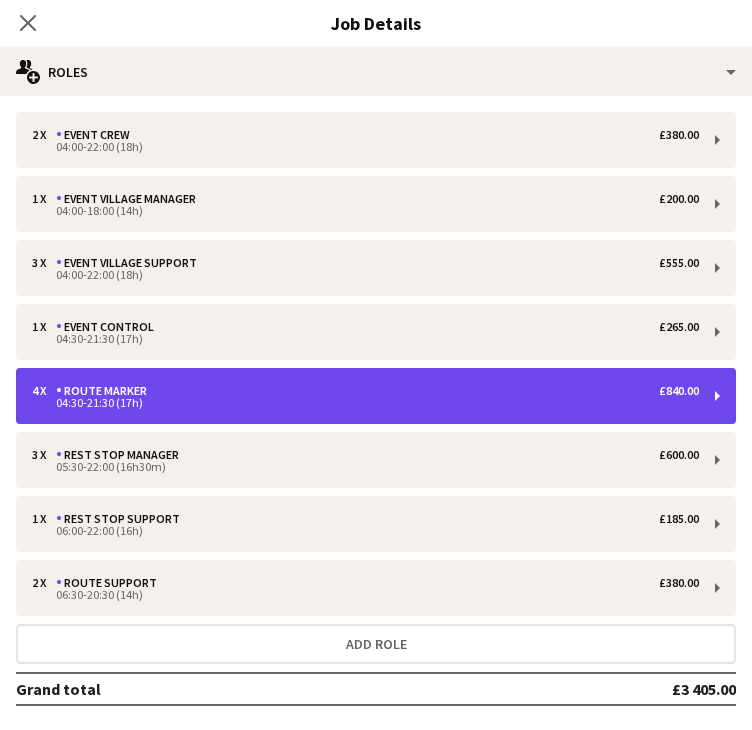 click on "4 x   Route Marker   £840.00" at bounding box center [365, 391] 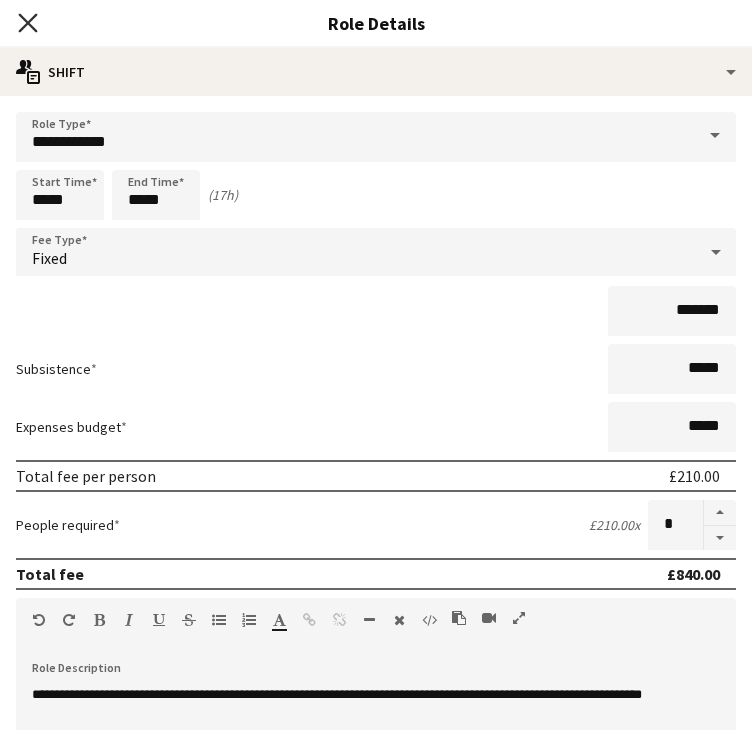 click on "Close pop-in" 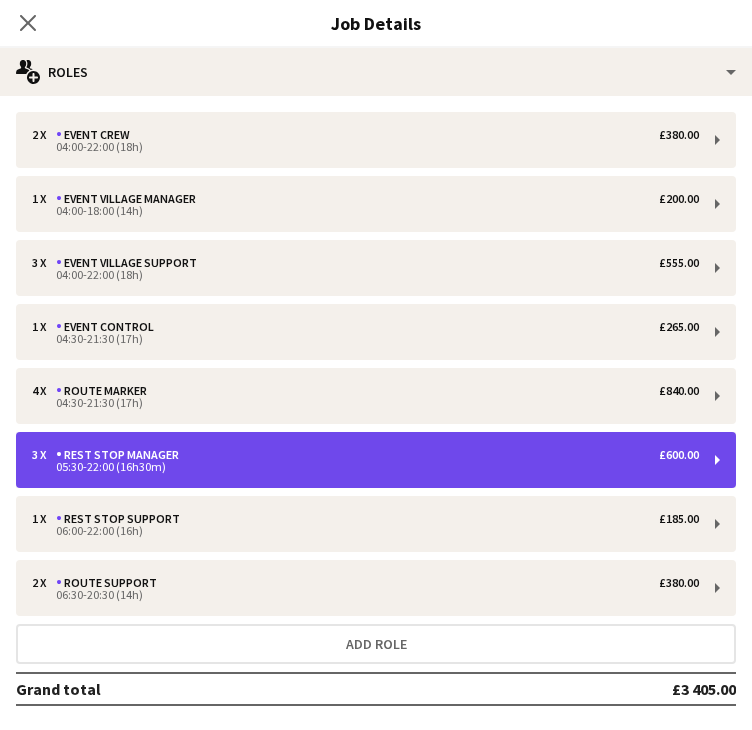 click on "Rest Stop Manager" at bounding box center (121, 455) 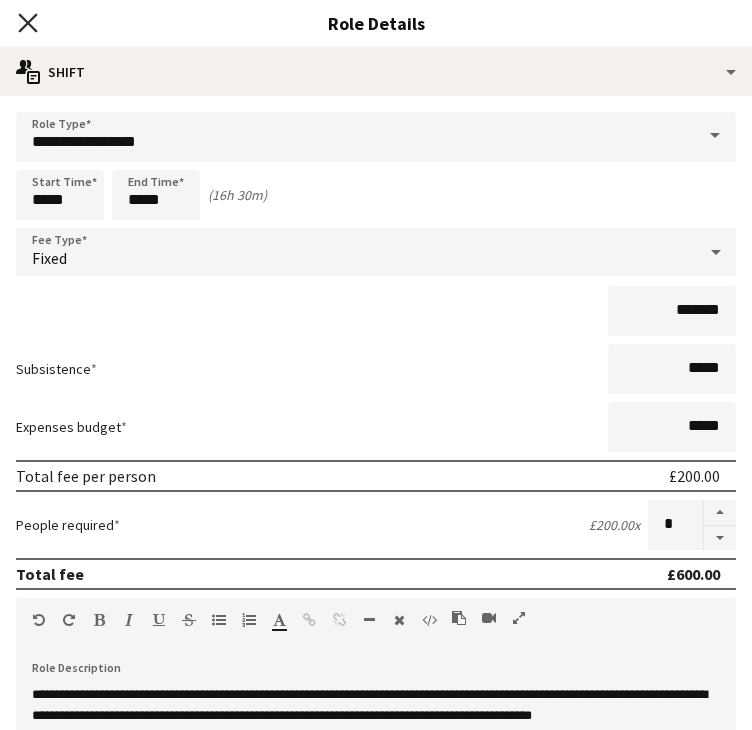 click on "Close pop-in" 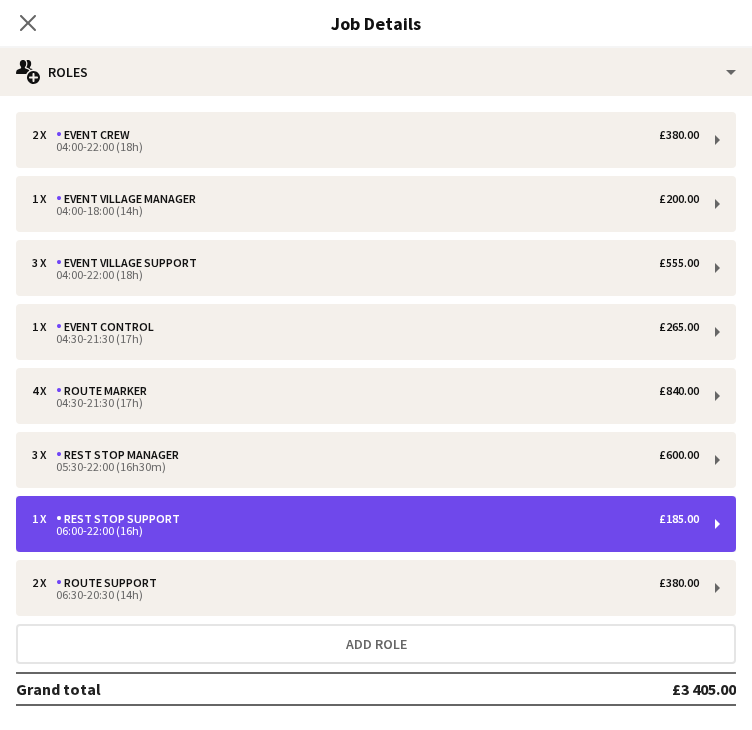 click on "06:00-22:00 (16h)" at bounding box center [365, 531] 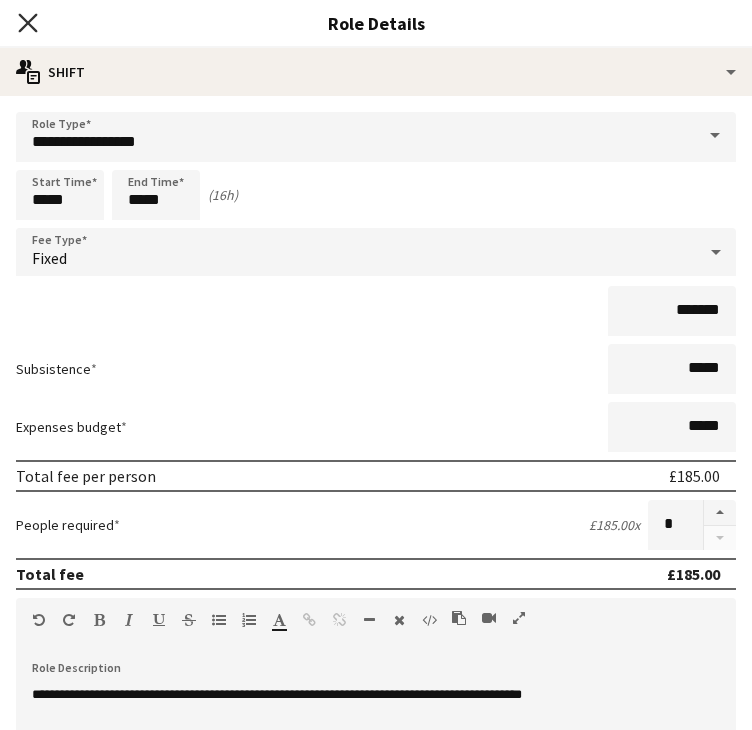 click 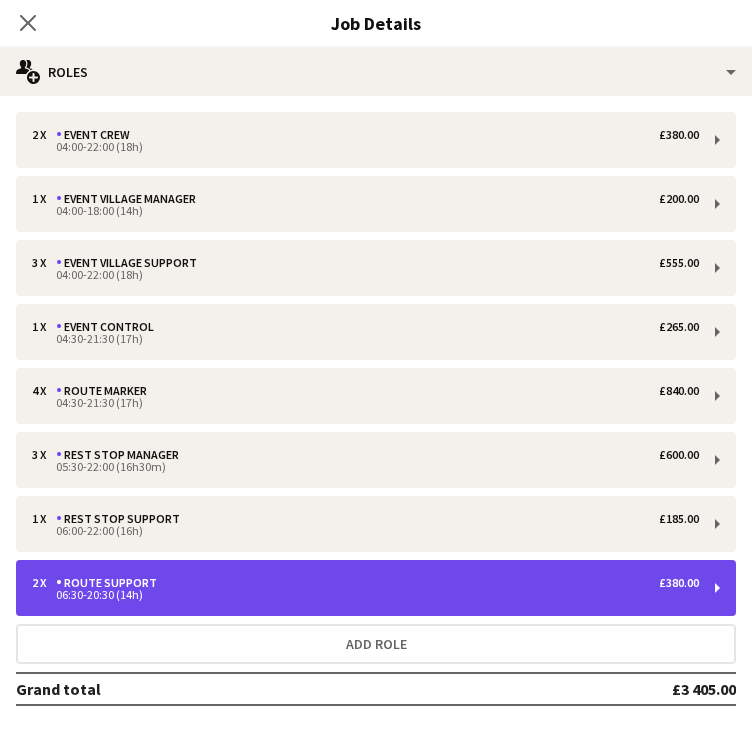 click on "2 x   Route Support   £380.00" at bounding box center [365, 583] 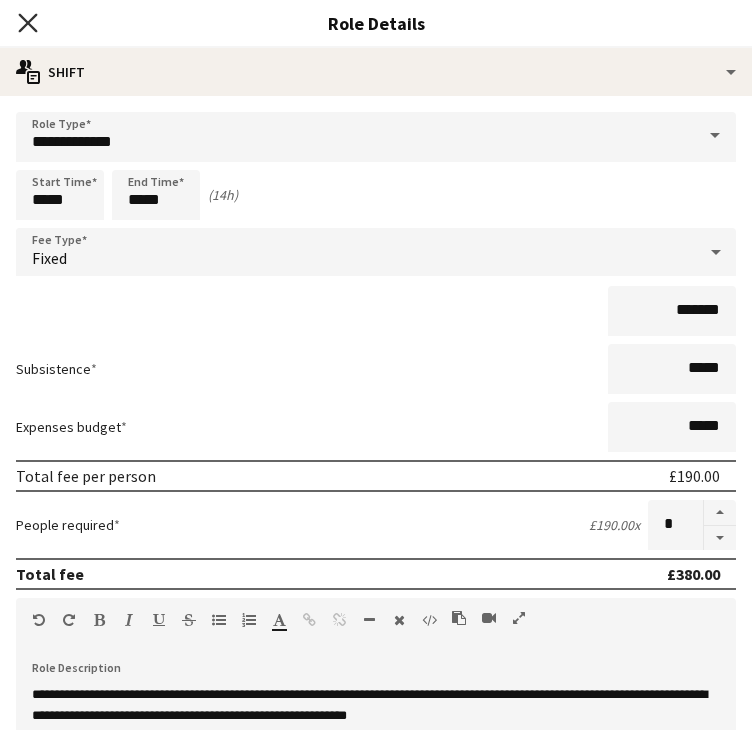 click on "Close pop-in" 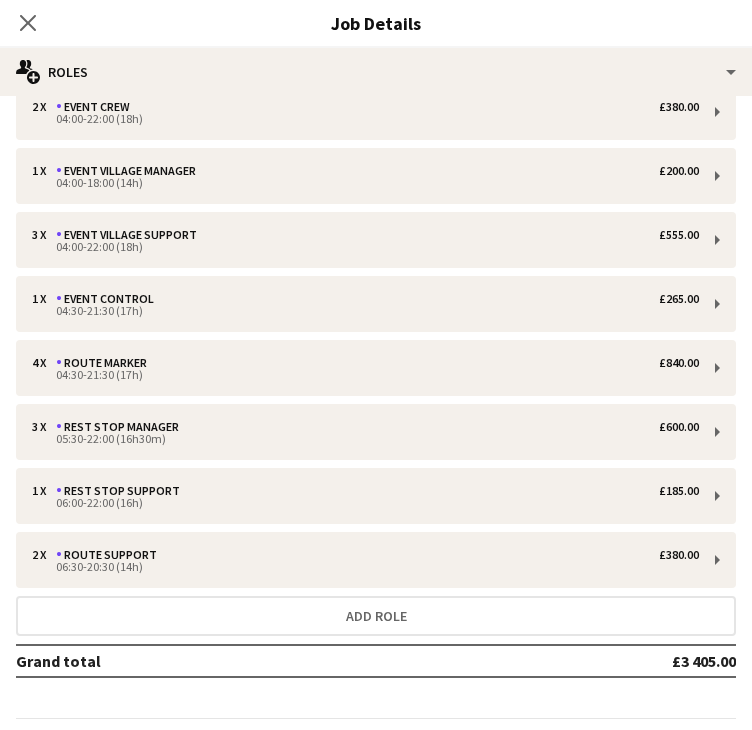 scroll, scrollTop: 0, scrollLeft: 0, axis: both 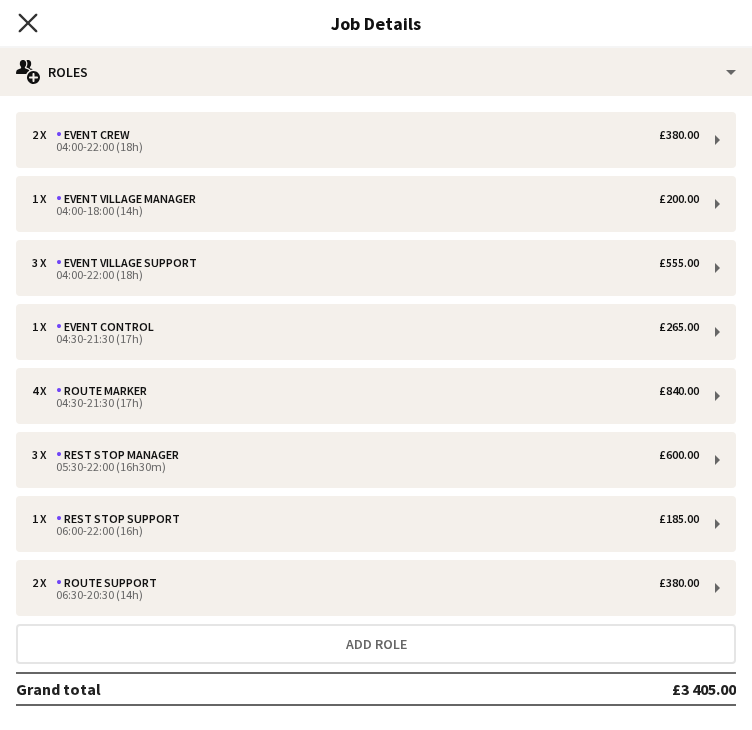 click on "Close pop-in" 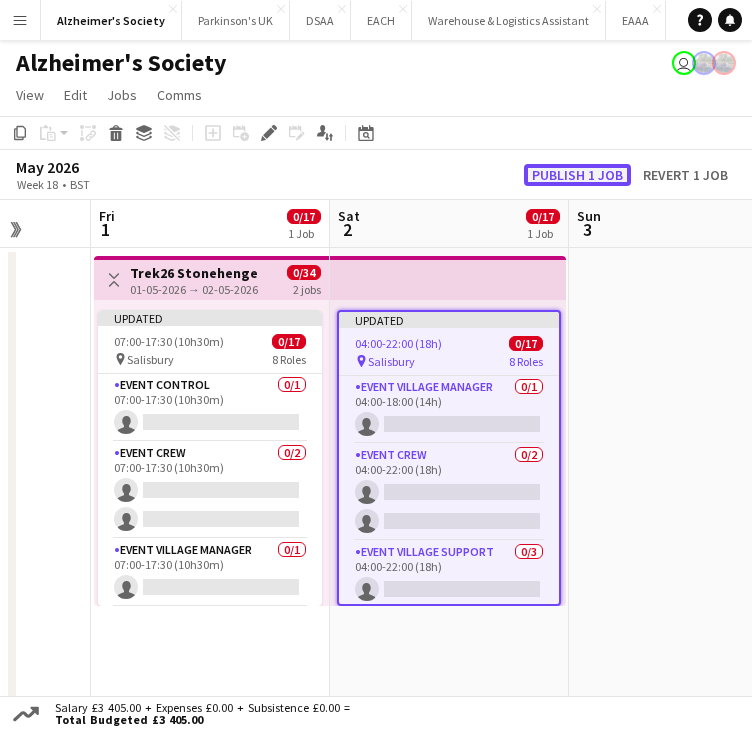 click on "Publish 1 job" 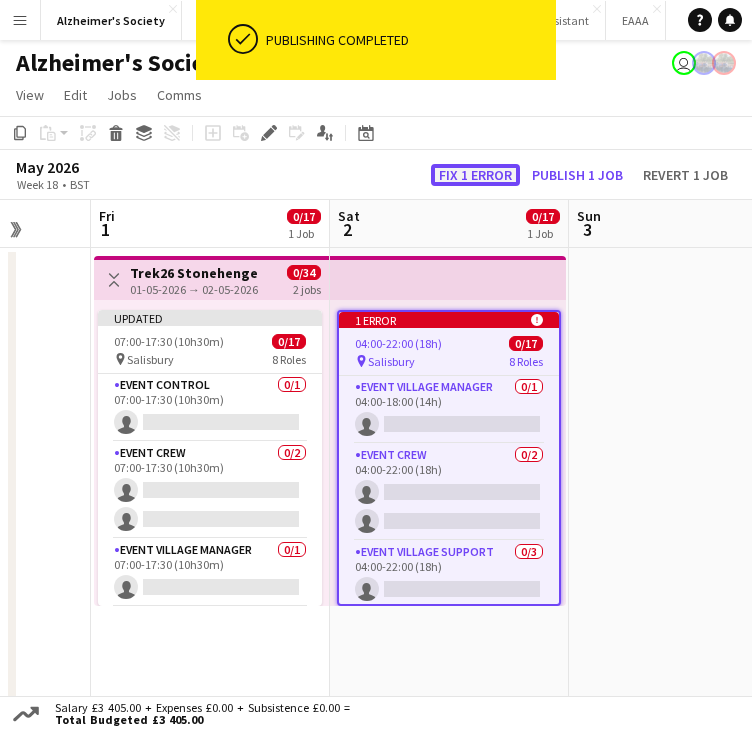 click on "Fix 1 error" 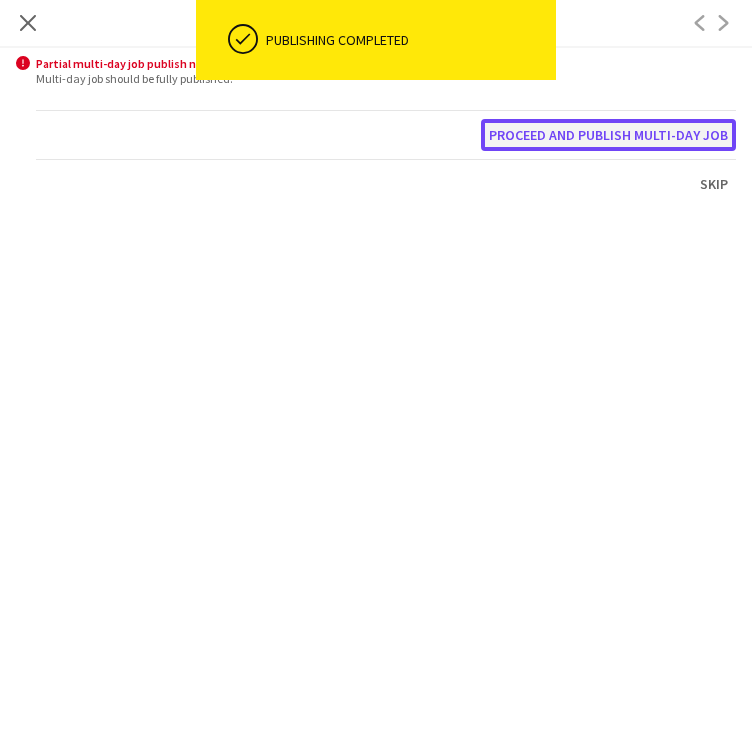 click on "Proceed and publish multi-day job" 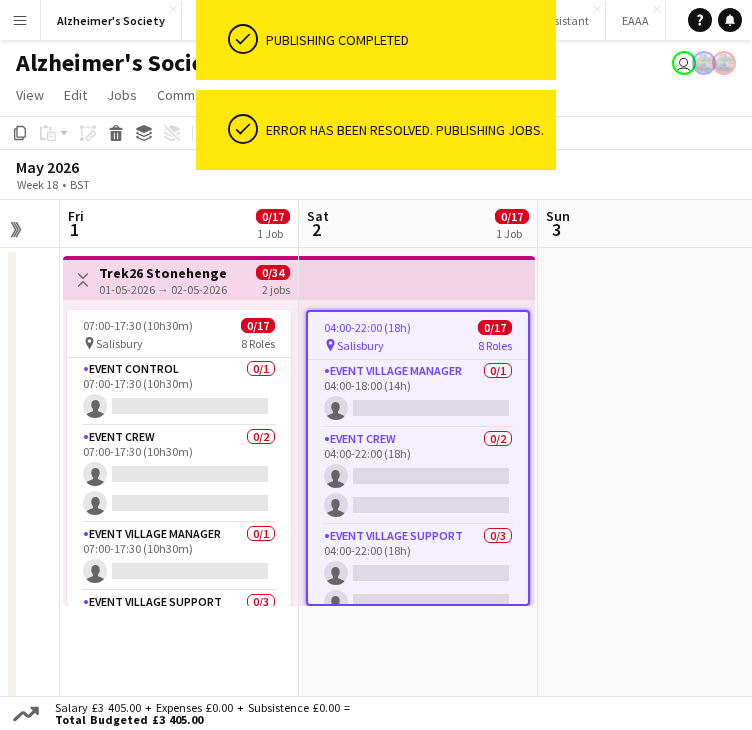 click at bounding box center [657, 483] 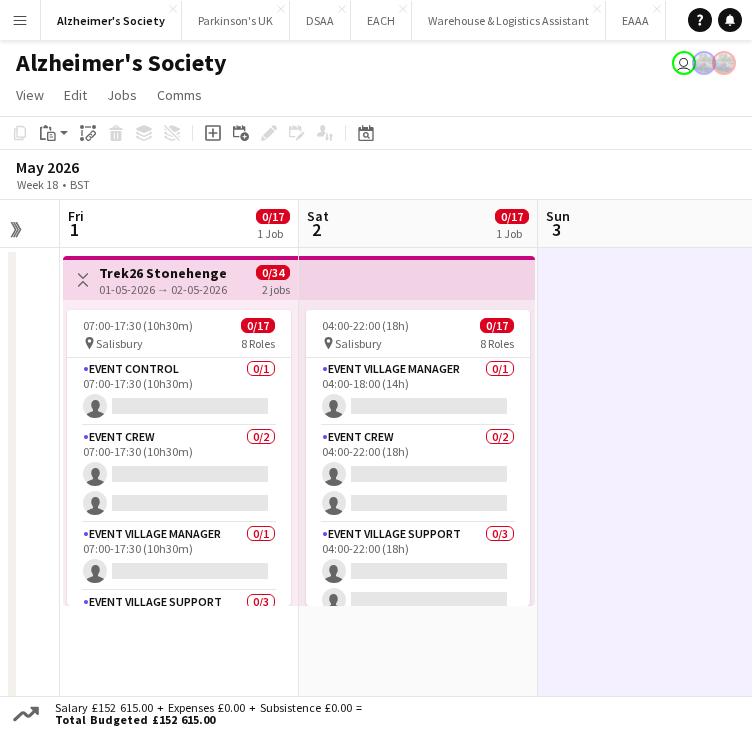 click on "Trek26 Stonehenge" at bounding box center [163, 273] 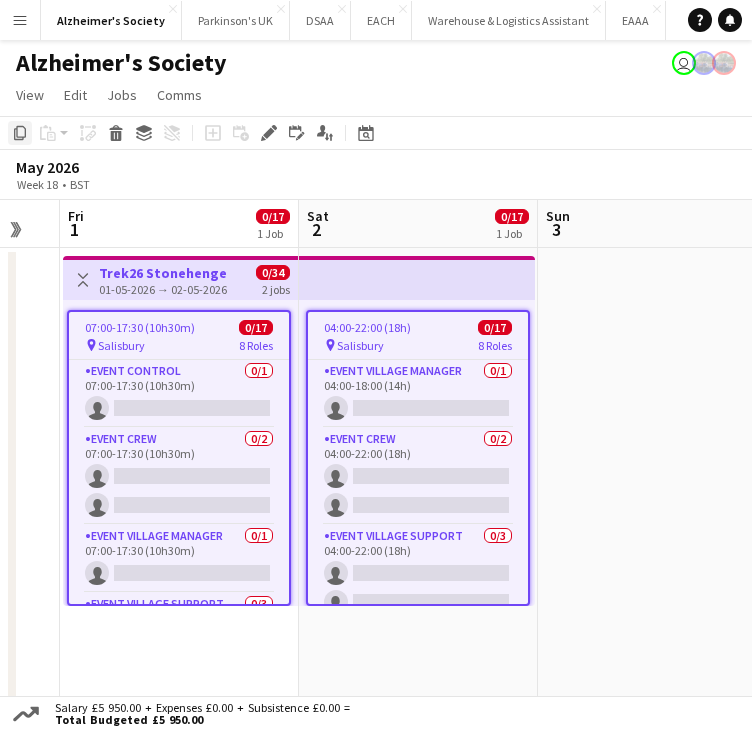 click on "Copy" 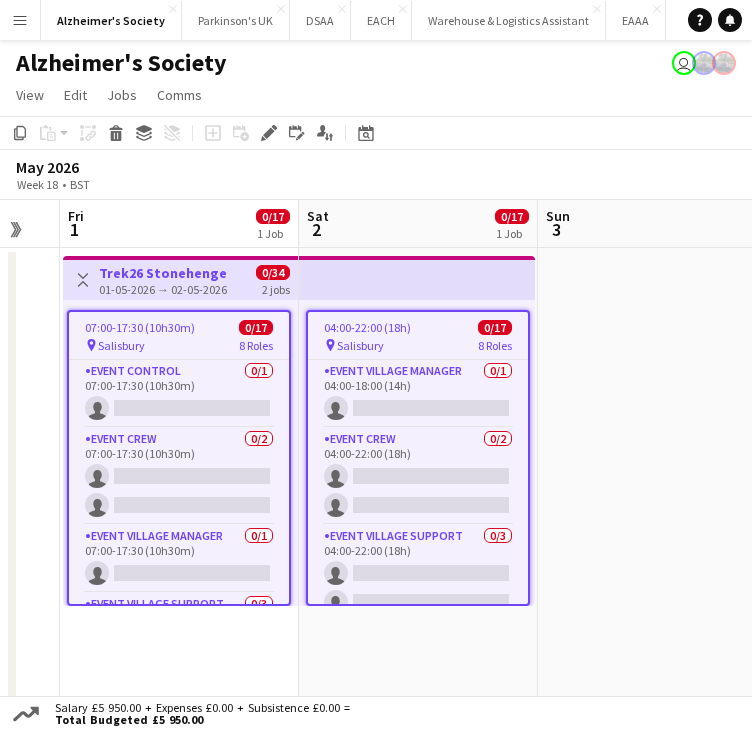 click at bounding box center [657, 483] 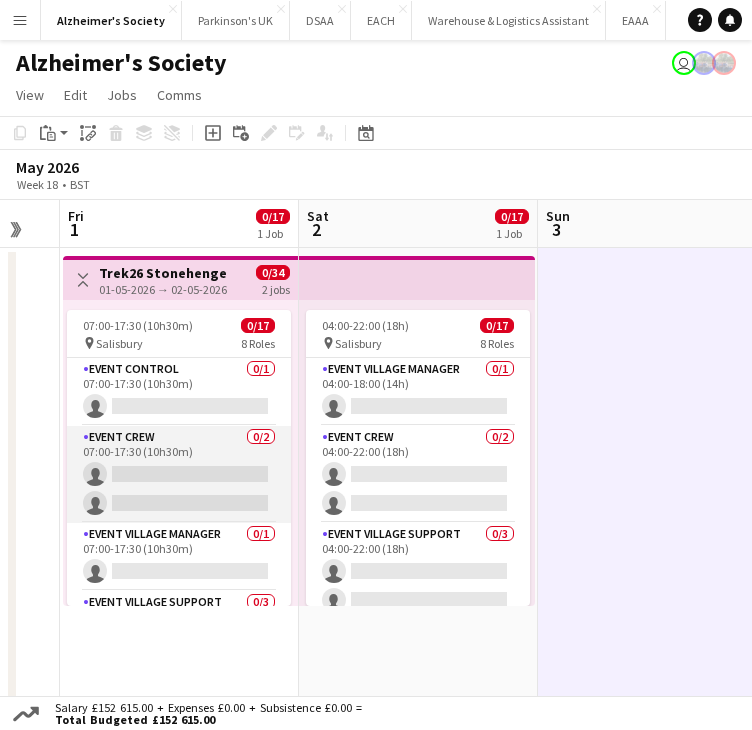 click on "Event Crew   0/2   07:00-17:30 (10h30m)
single-neutral-actions
single-neutral-actions" at bounding box center [179, 474] 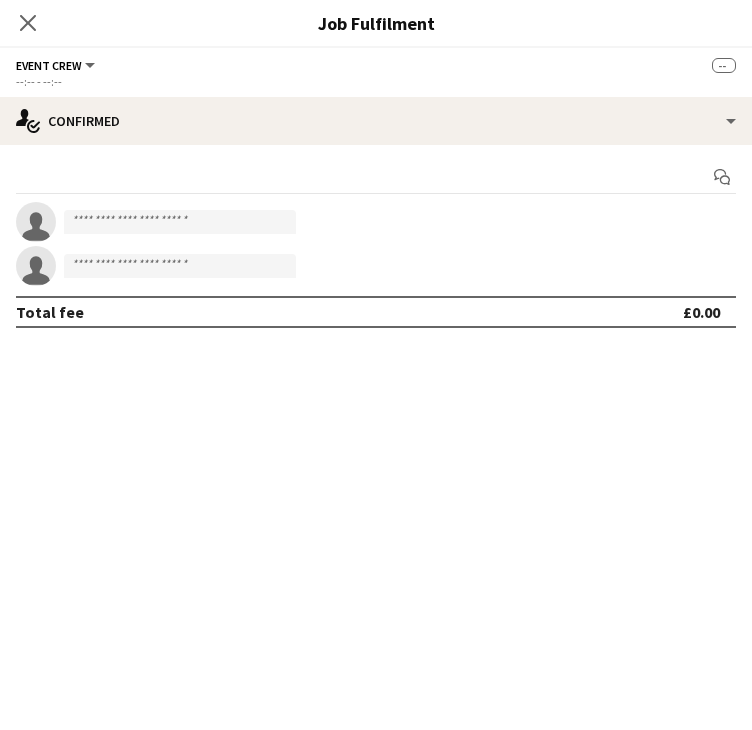 scroll, scrollTop: 0, scrollLeft: 417, axis: horizontal 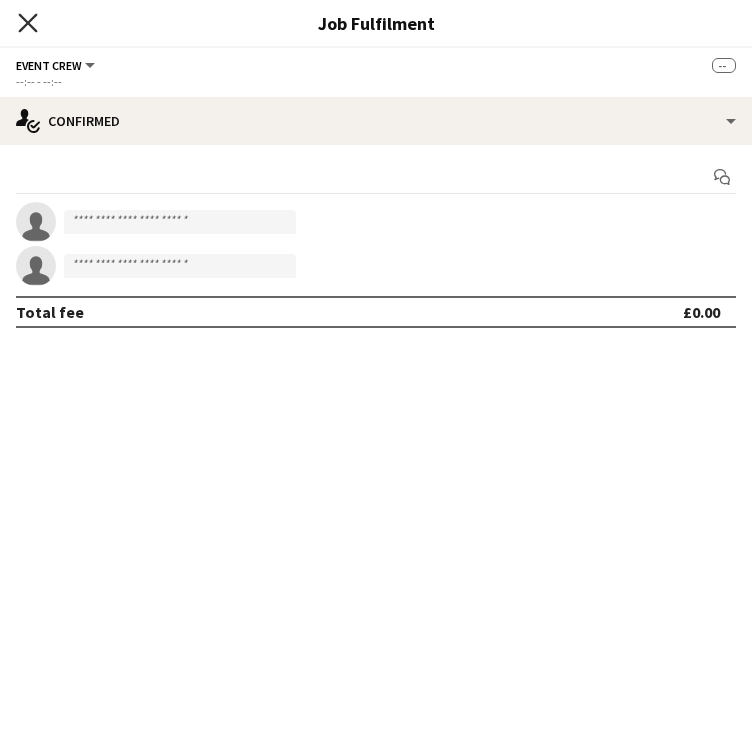 click on "Close pop-in" 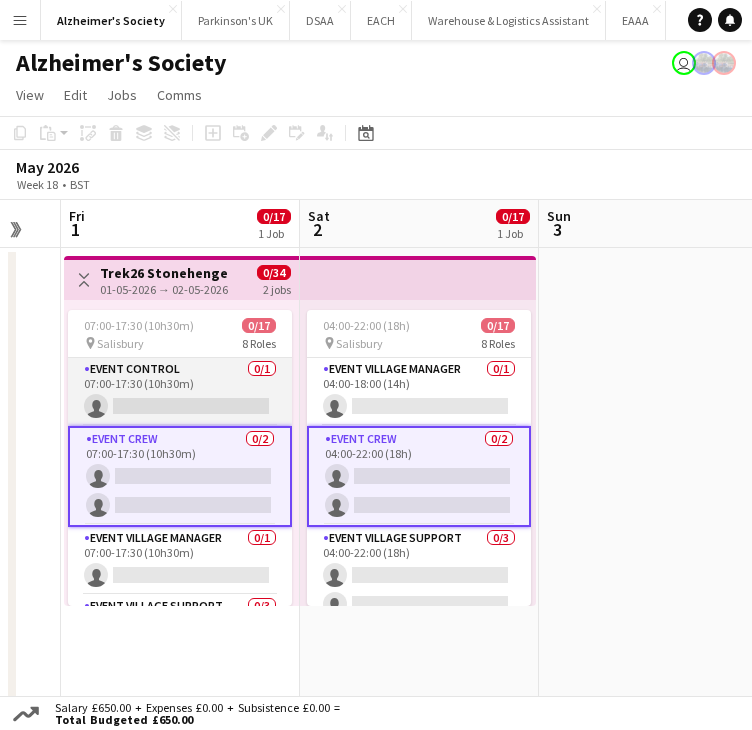 click on "Event Control   0/1   07:00-17:30 (10h30m)
single-neutral-actions" at bounding box center (180, 392) 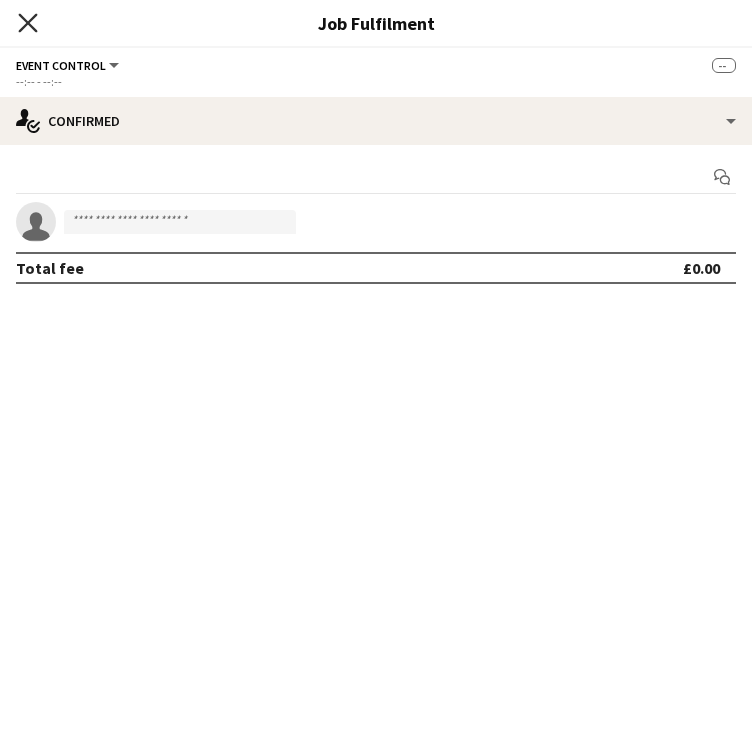 click on "Close pop-in" 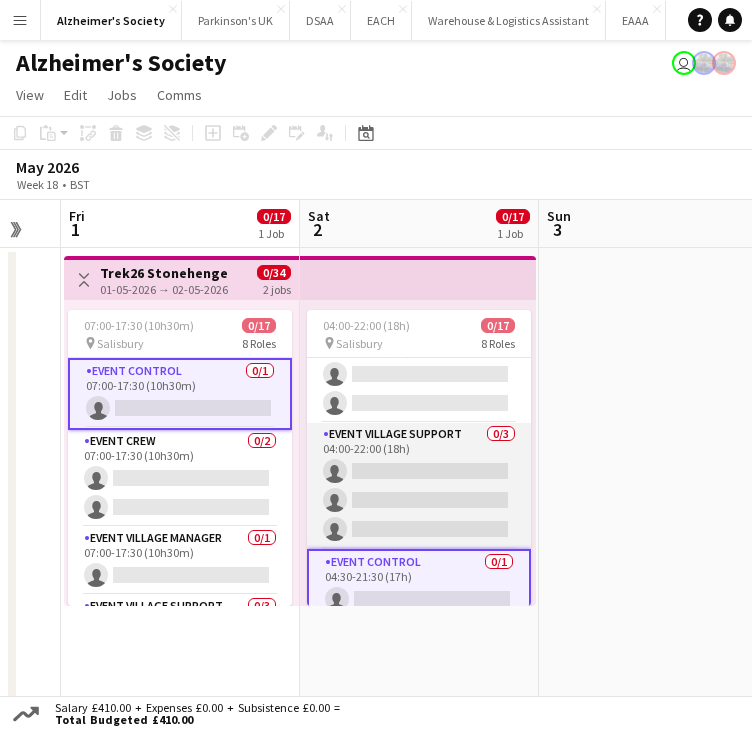scroll, scrollTop: 200, scrollLeft: 0, axis: vertical 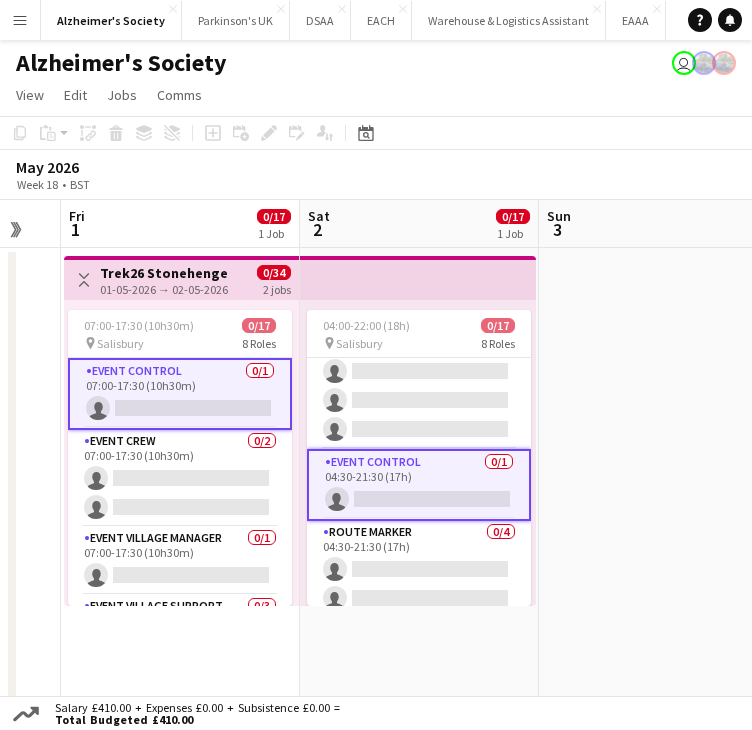 click at bounding box center (658, 483) 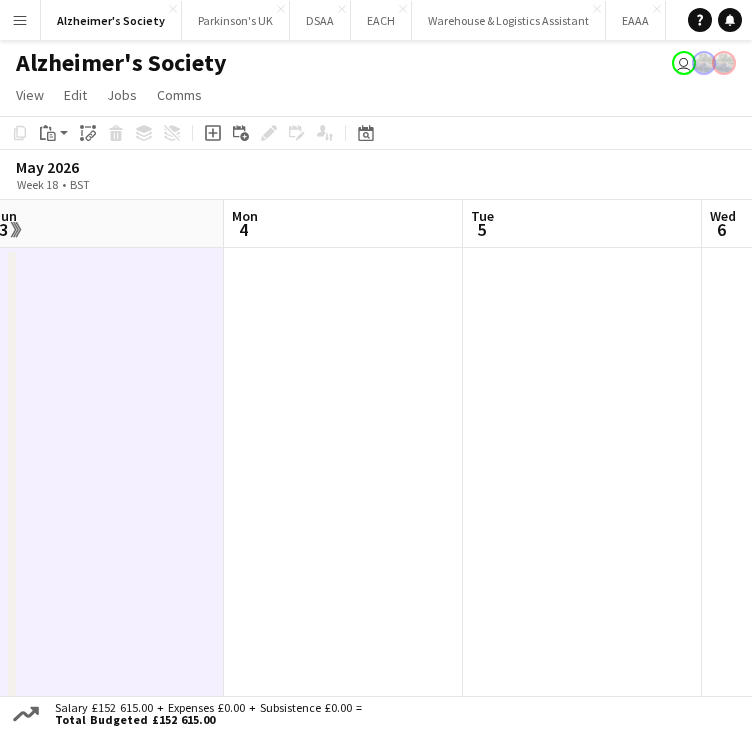 drag, startPoint x: 595, startPoint y: 383, endPoint x: 125, endPoint y: 373, distance: 470.10638 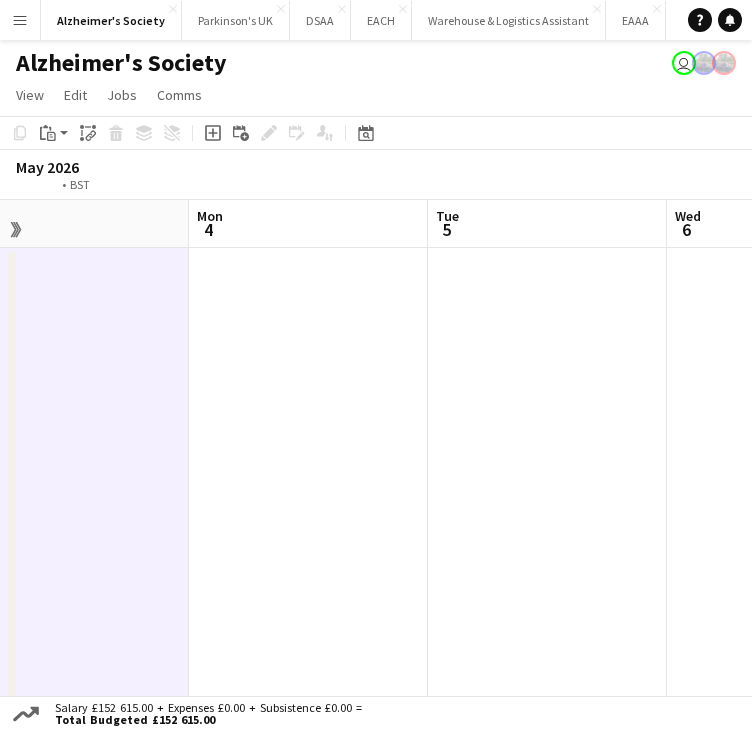 drag, startPoint x: 468, startPoint y: 397, endPoint x: -20, endPoint y: 431, distance: 489.18298 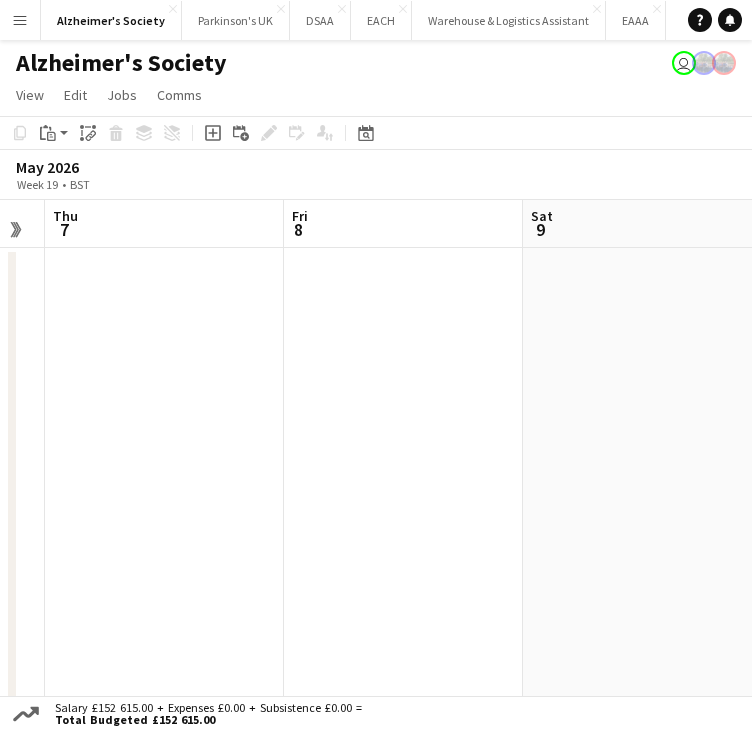 drag, startPoint x: 150, startPoint y: 445, endPoint x: 164, endPoint y: 418, distance: 30.413813 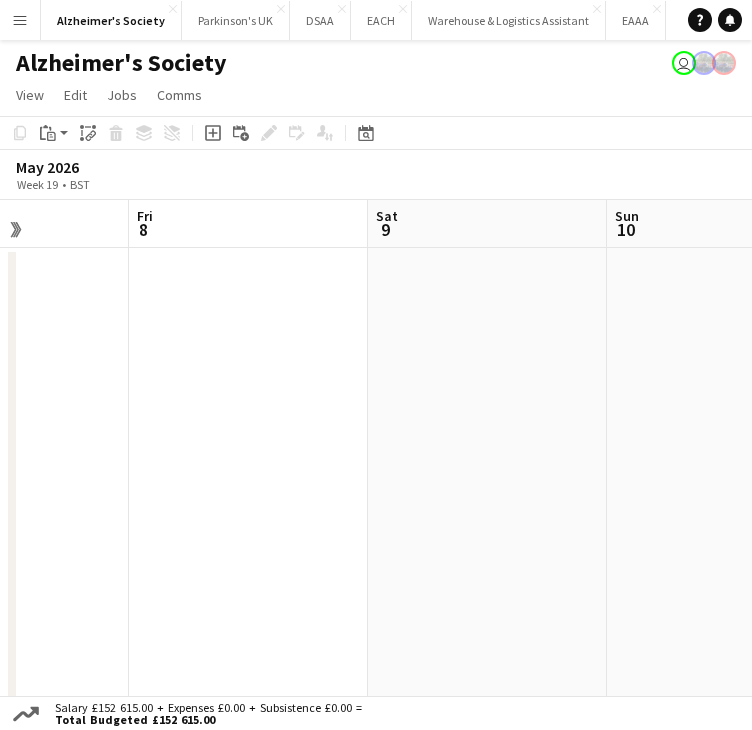 scroll, scrollTop: 0, scrollLeft: 660, axis: horizontal 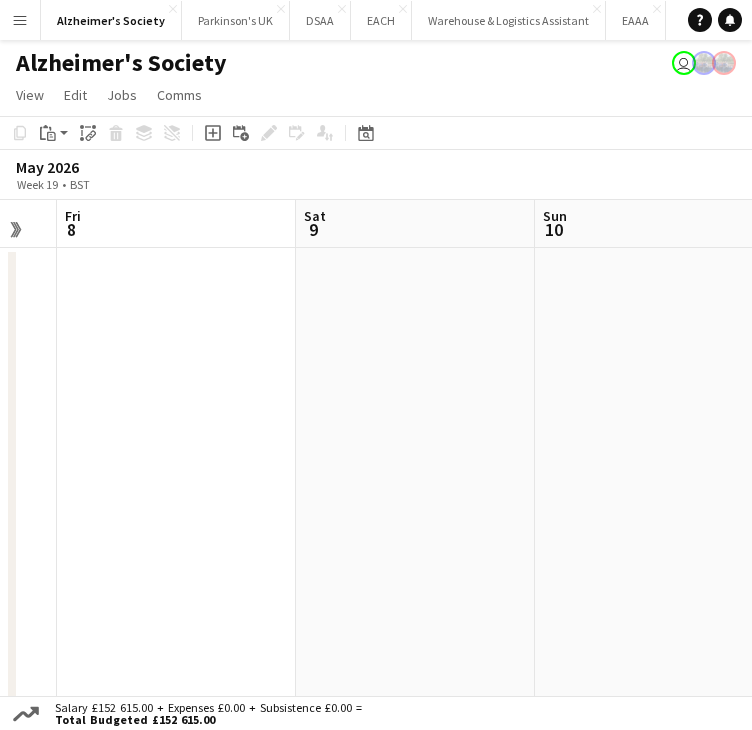drag, startPoint x: 336, startPoint y: 393, endPoint x: 212, endPoint y: 405, distance: 124.57929 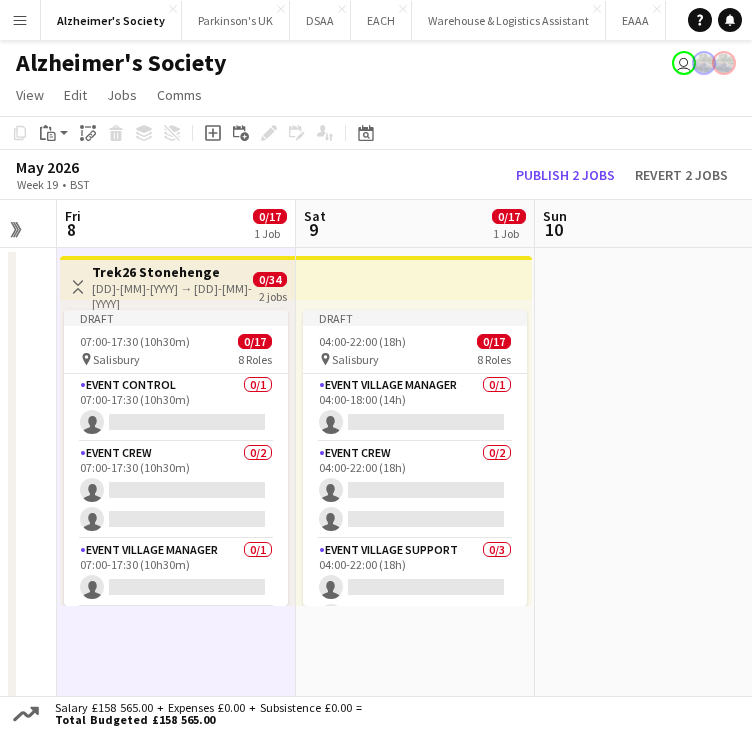 click on "Trek26 Stonehenge" at bounding box center [166, 272] 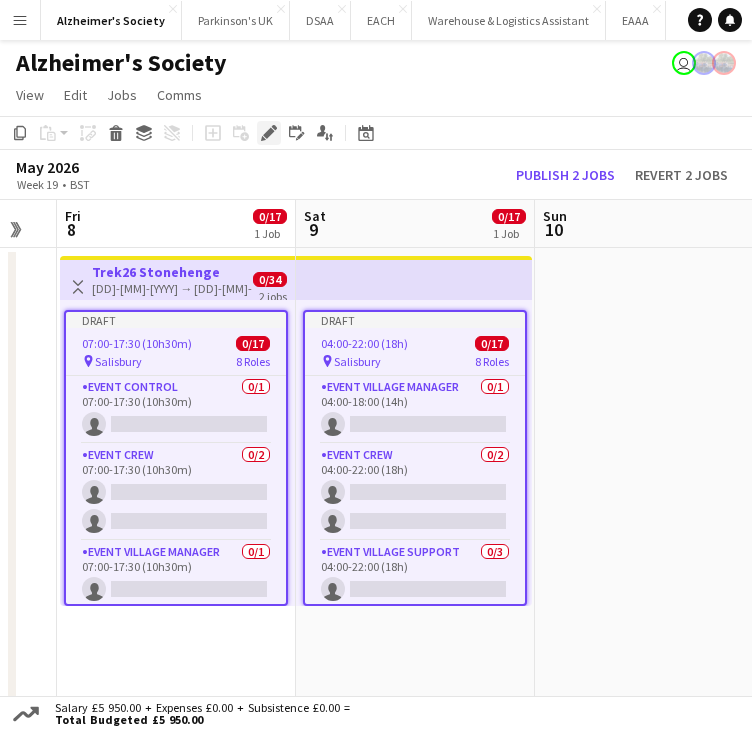 click on "Edit" 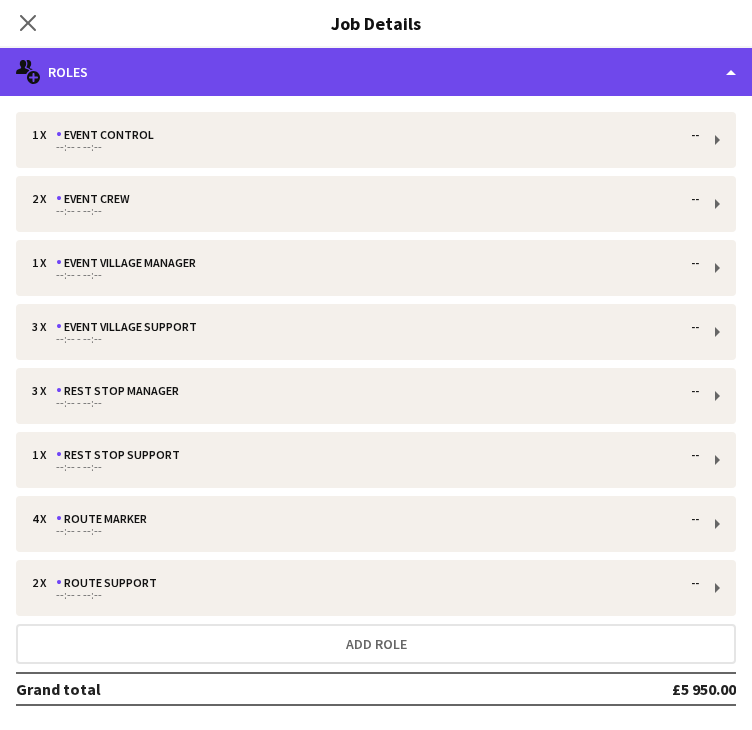 click on "multiple-users-add
Roles" 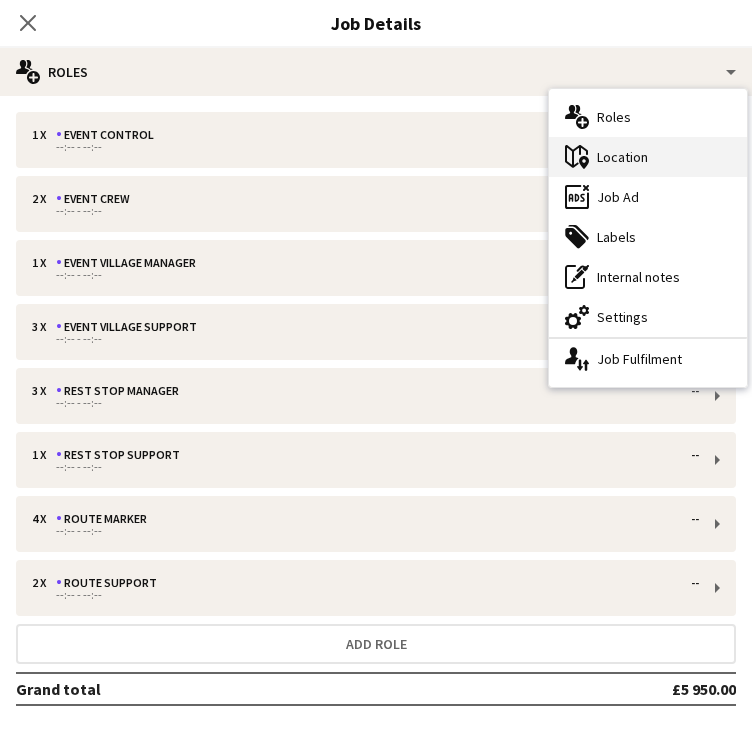 click on "maps-pin-1
Location" at bounding box center [648, 157] 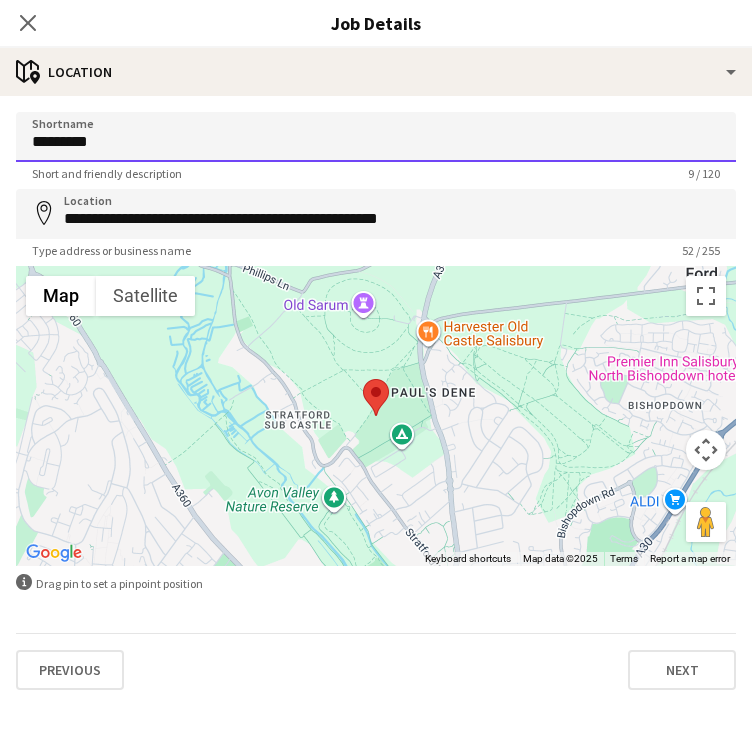 click on "*********" at bounding box center [376, 137] 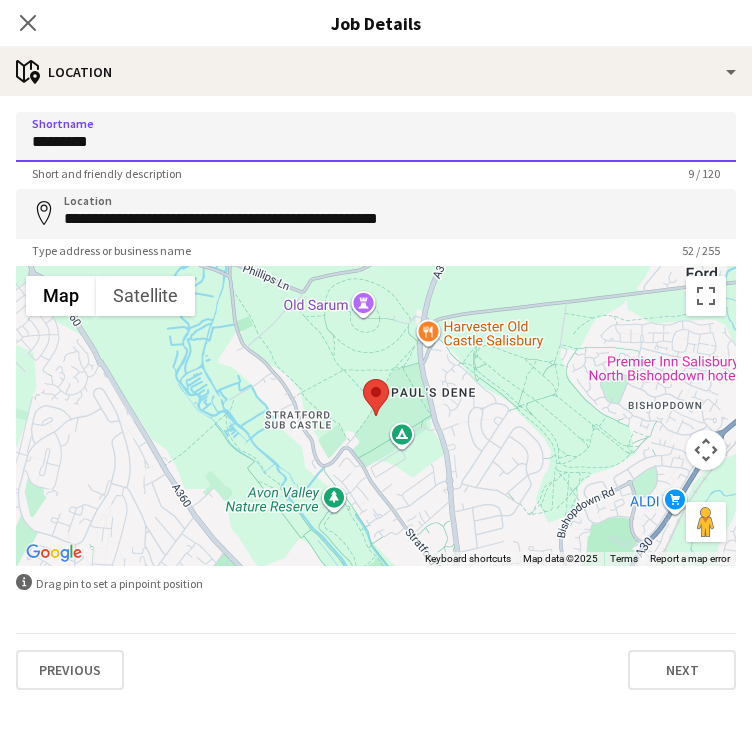 click on "*********" at bounding box center (376, 137) 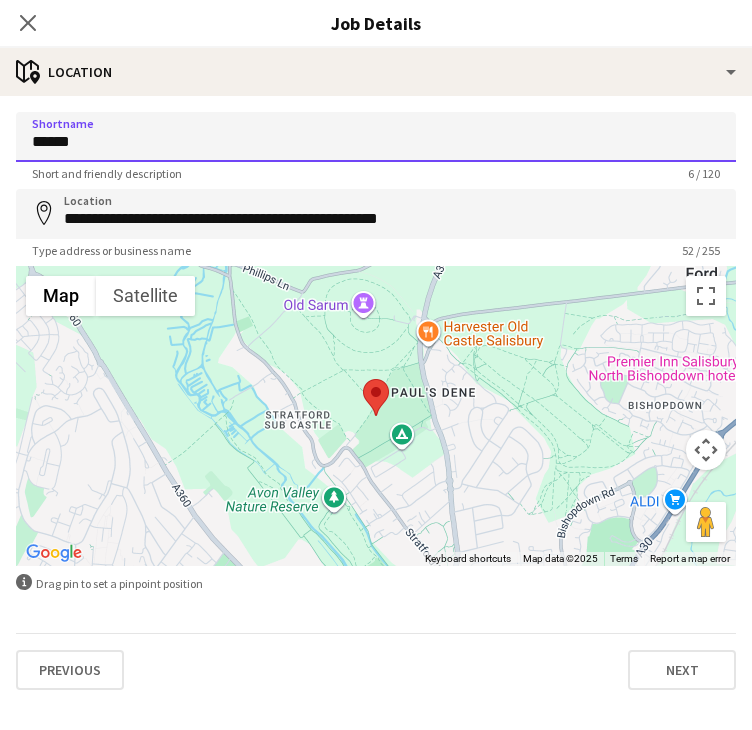type on "******" 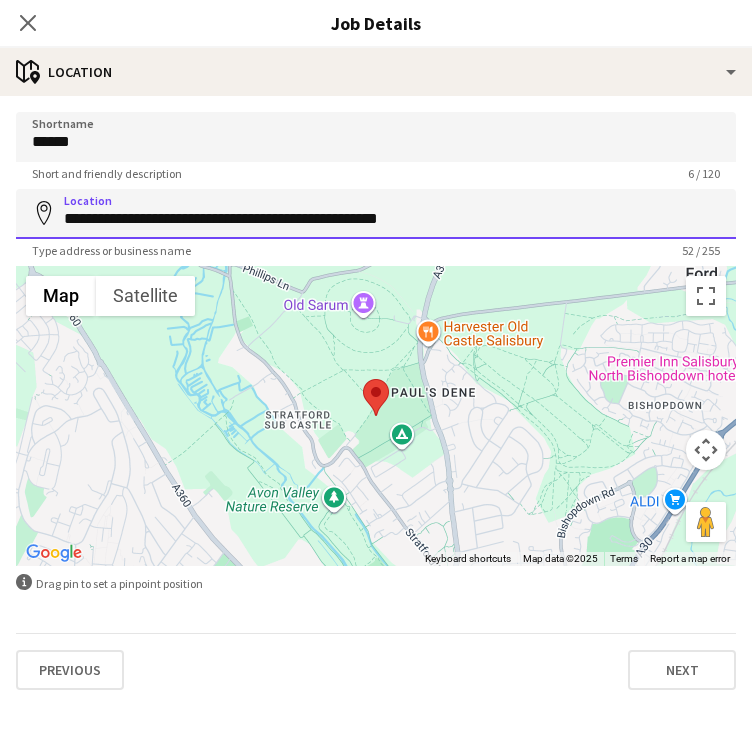 click on "**********" at bounding box center [376, 214] 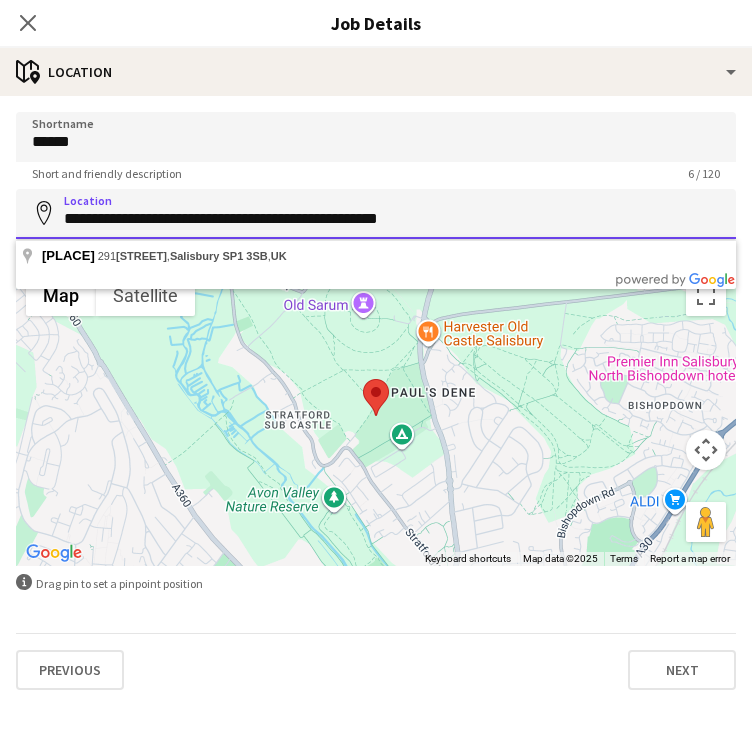 click on "**********" at bounding box center [376, 214] 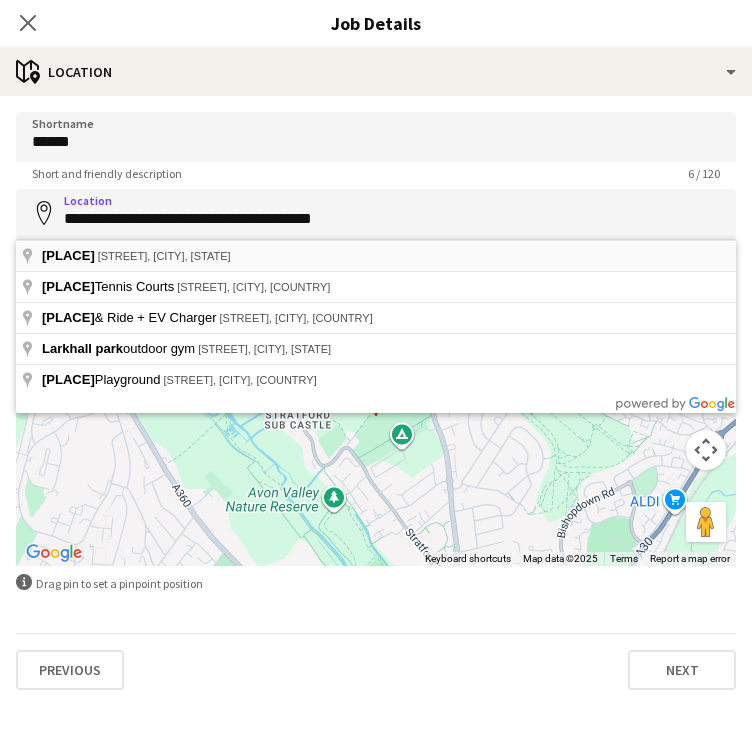 type on "**********" 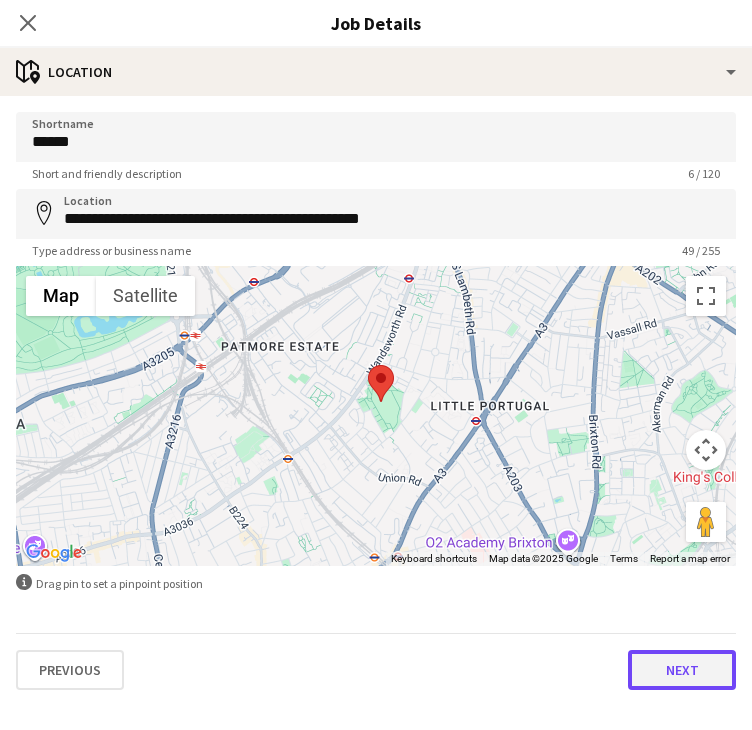 click on "Next" at bounding box center (682, 670) 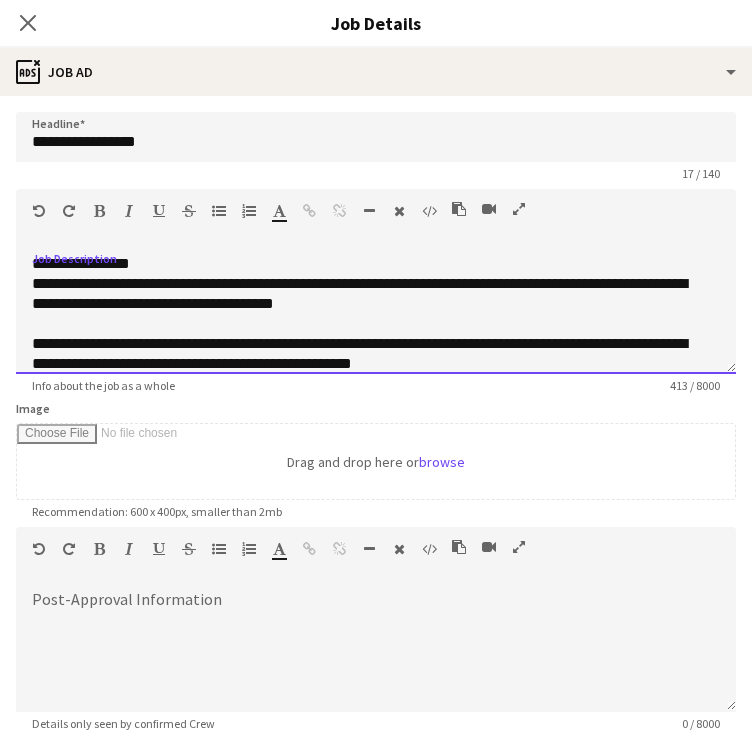click on "**********" at bounding box center (376, 314) 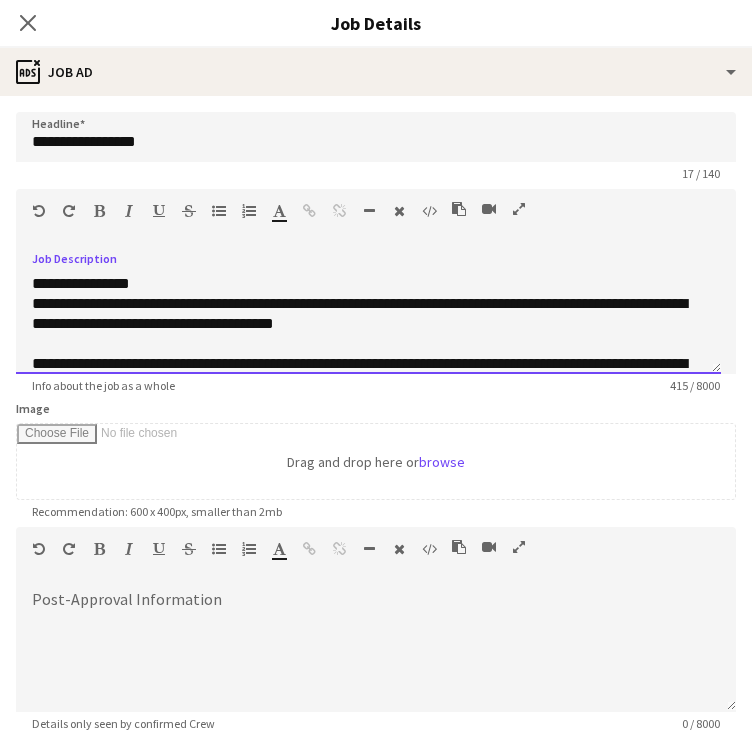 scroll, scrollTop: 76, scrollLeft: 0, axis: vertical 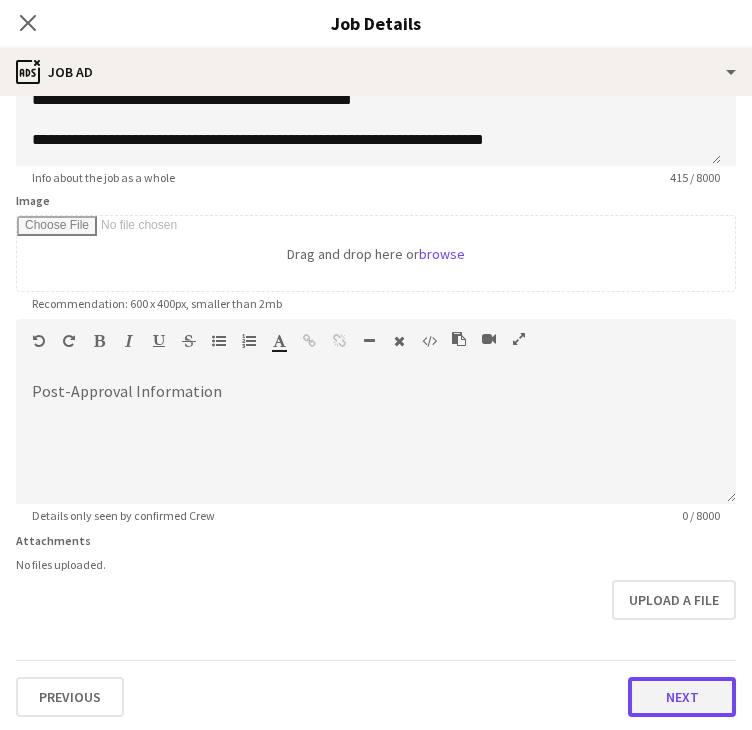 click on "Next" at bounding box center (682, 697) 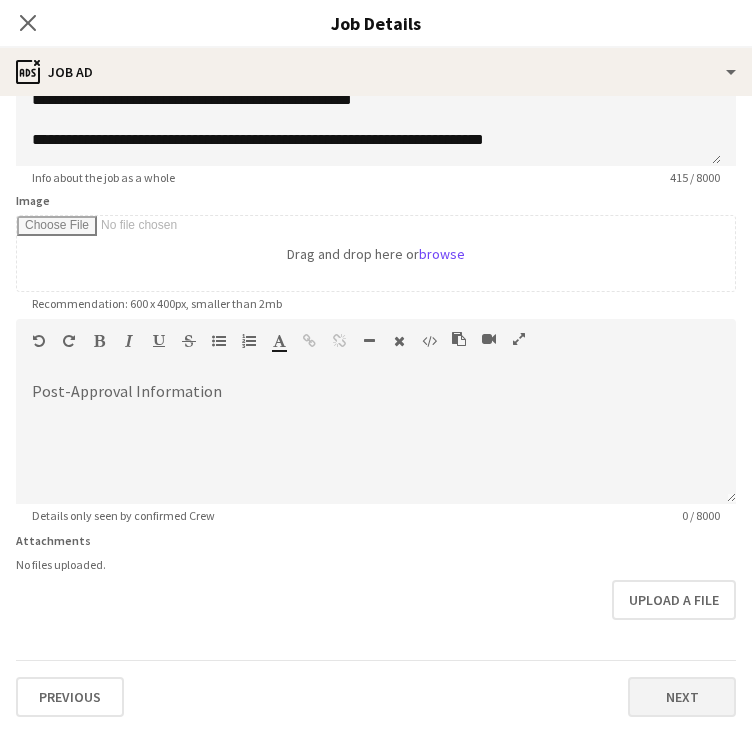 scroll, scrollTop: 0, scrollLeft: 0, axis: both 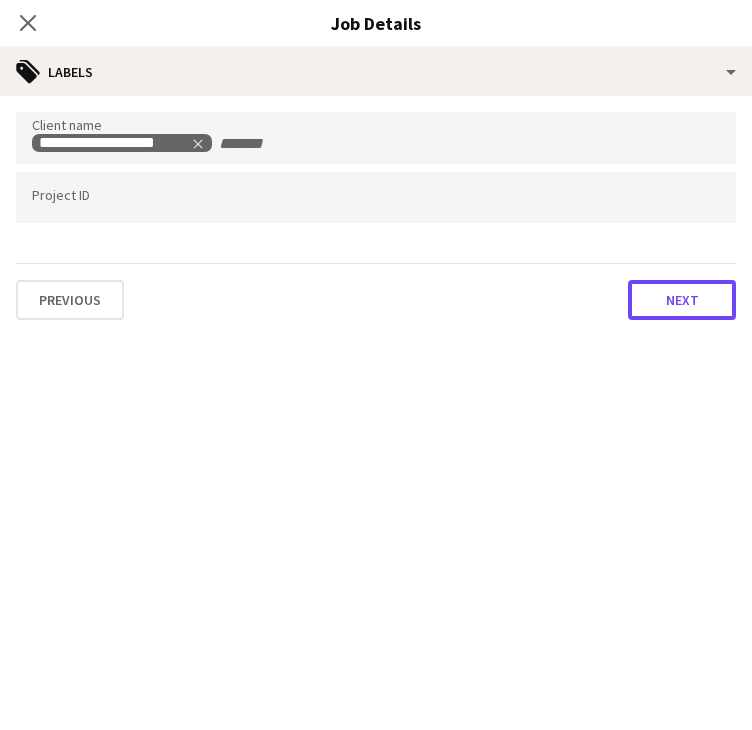 click on "Next" at bounding box center [682, 300] 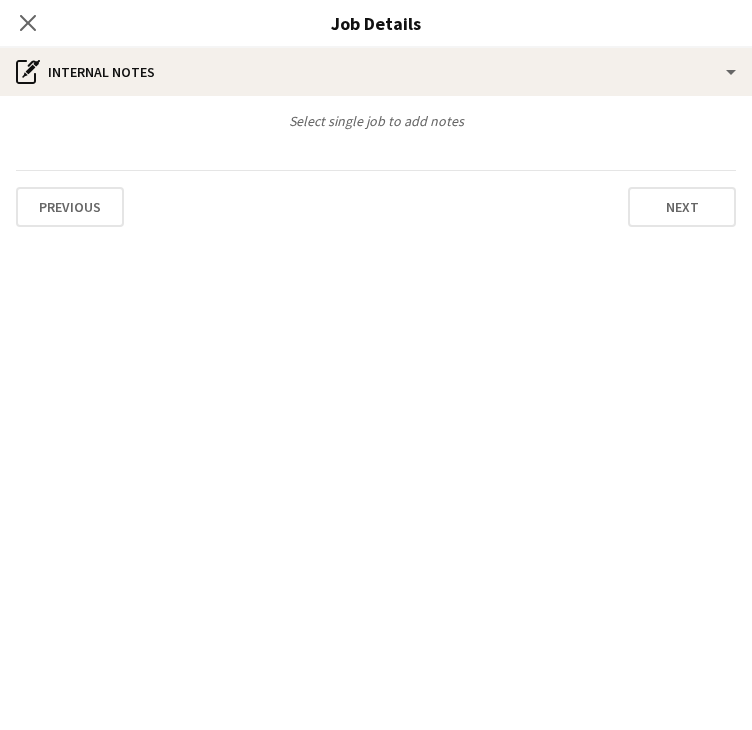 click on "Select single job to add notes   Previous   Next" at bounding box center [376, 169] 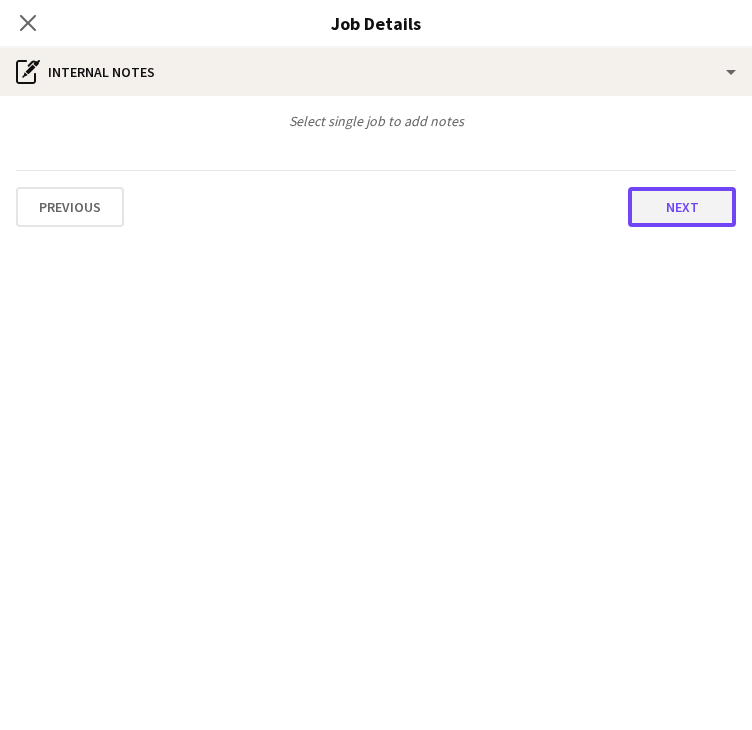 click on "Next" at bounding box center [682, 207] 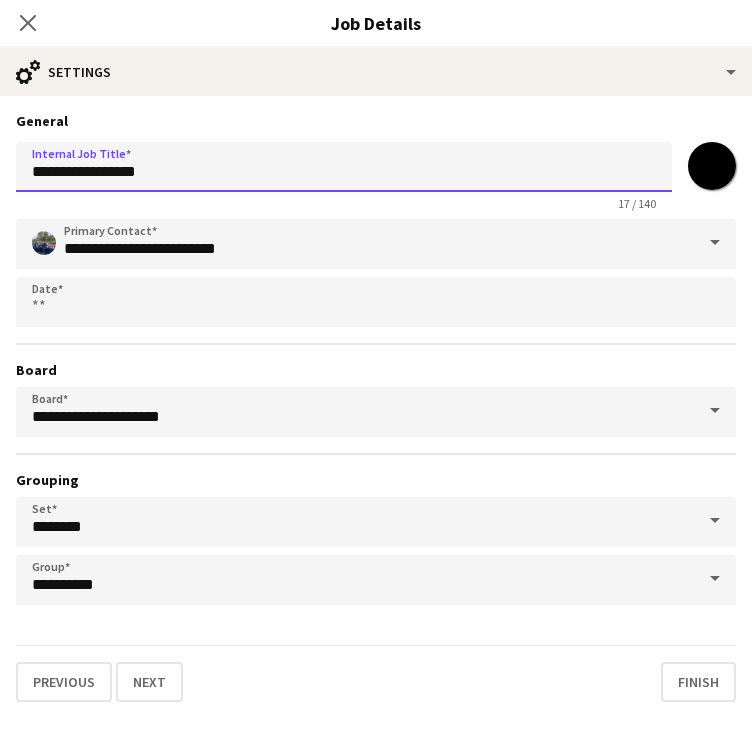 click on "**********" at bounding box center [344, 167] 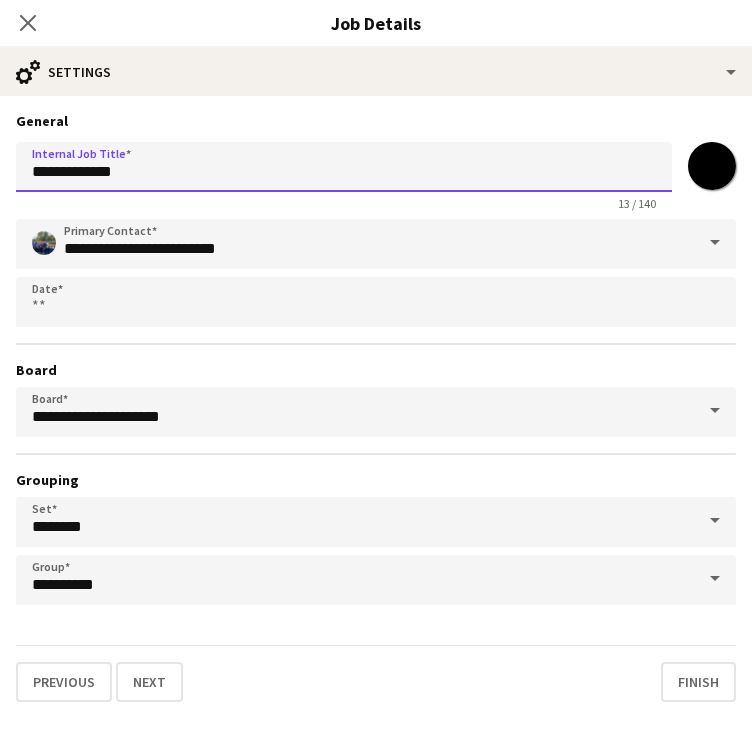 scroll, scrollTop: 22, scrollLeft: 0, axis: vertical 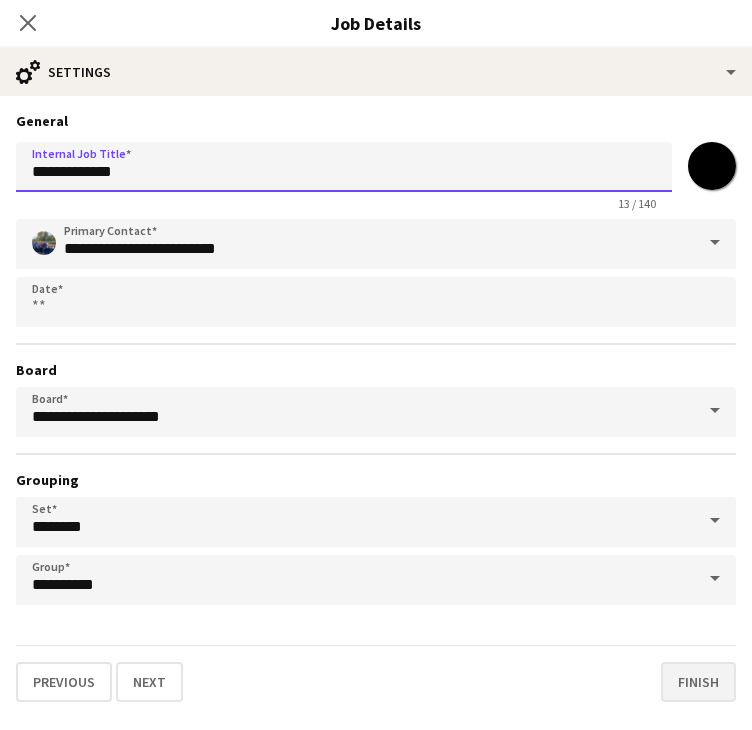 type on "**********" 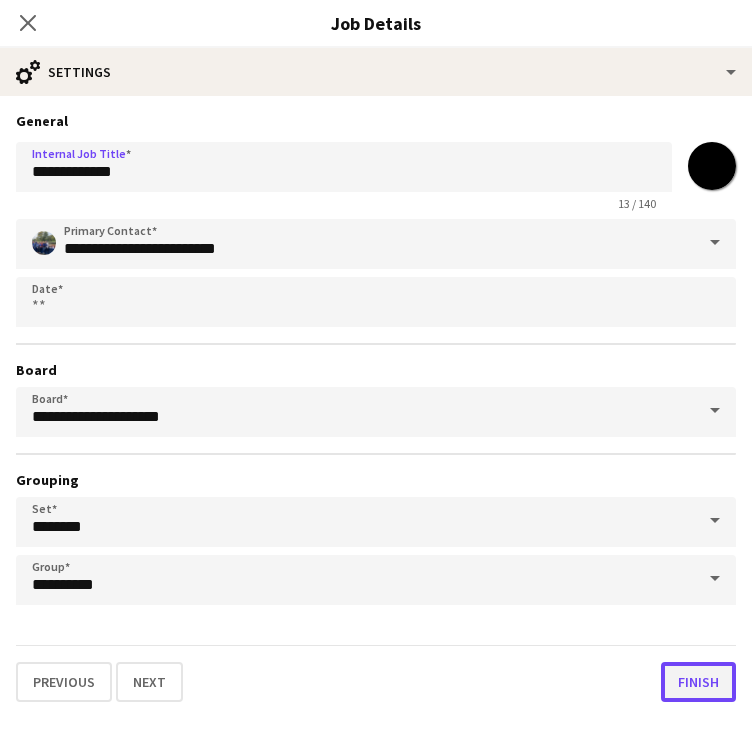 click on "Finish" at bounding box center (698, 682) 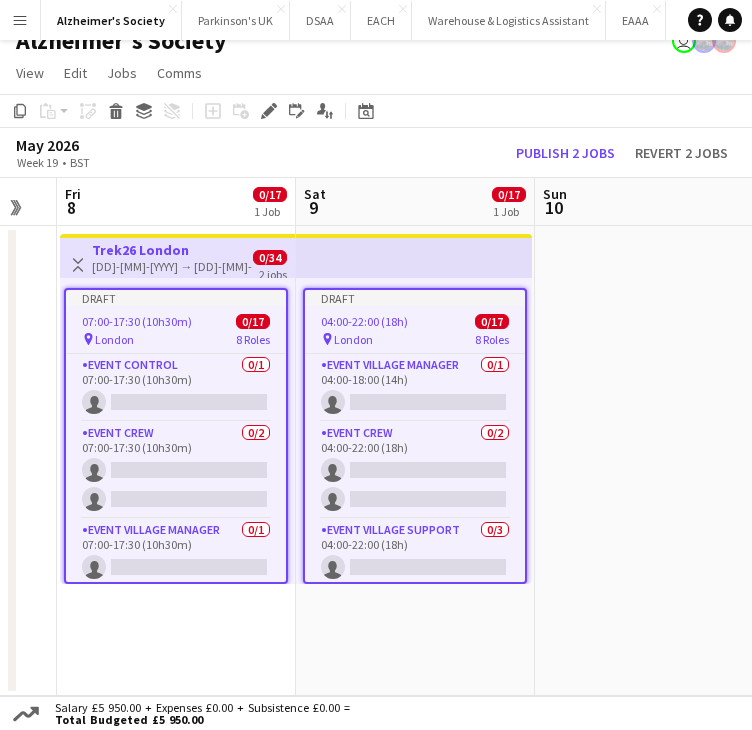 click at bounding box center [654, 461] 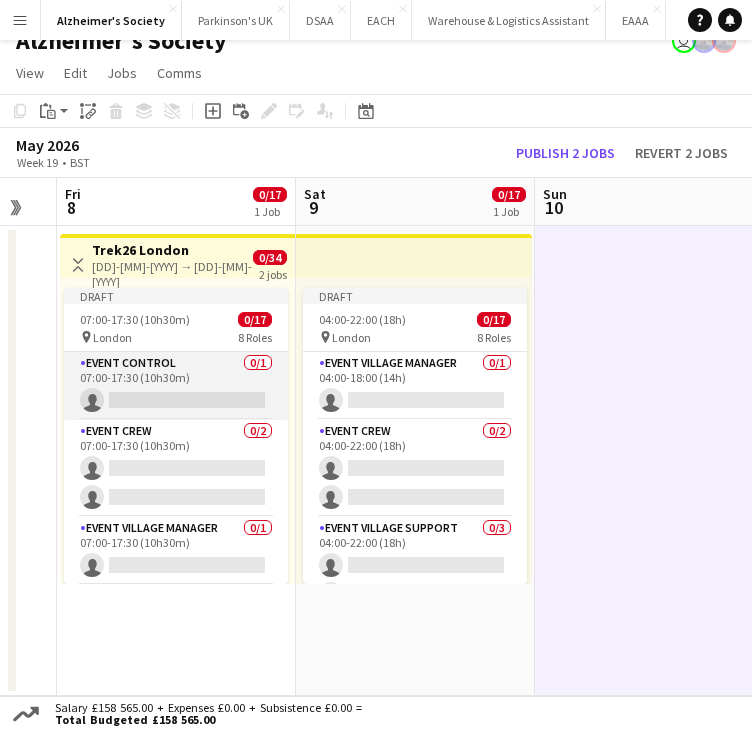 click on "Event Control   0/1   07:00-17:30 (10h30m)
single-neutral-actions" at bounding box center [176, 386] 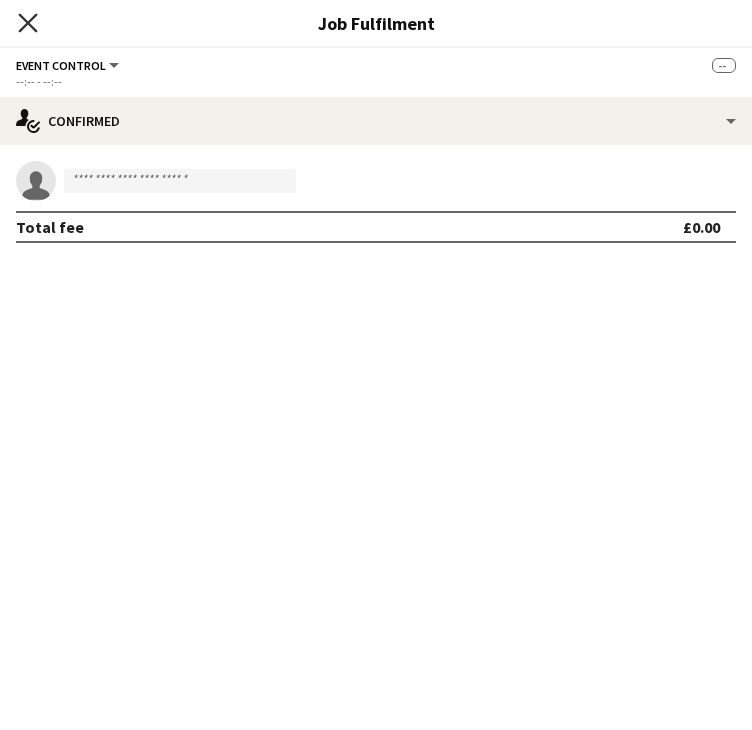 click 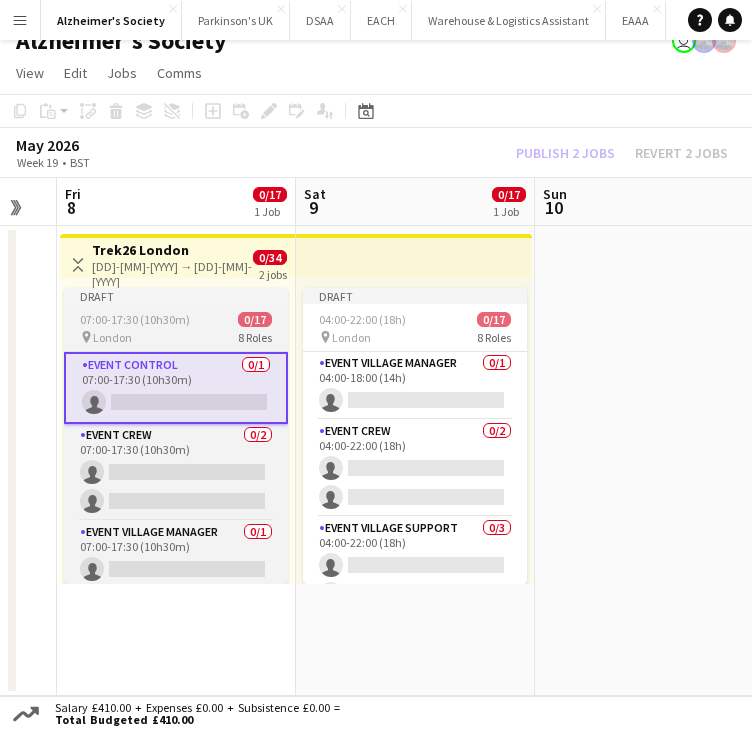 click on "07:00-17:30 (10h30m)" at bounding box center [135, 319] 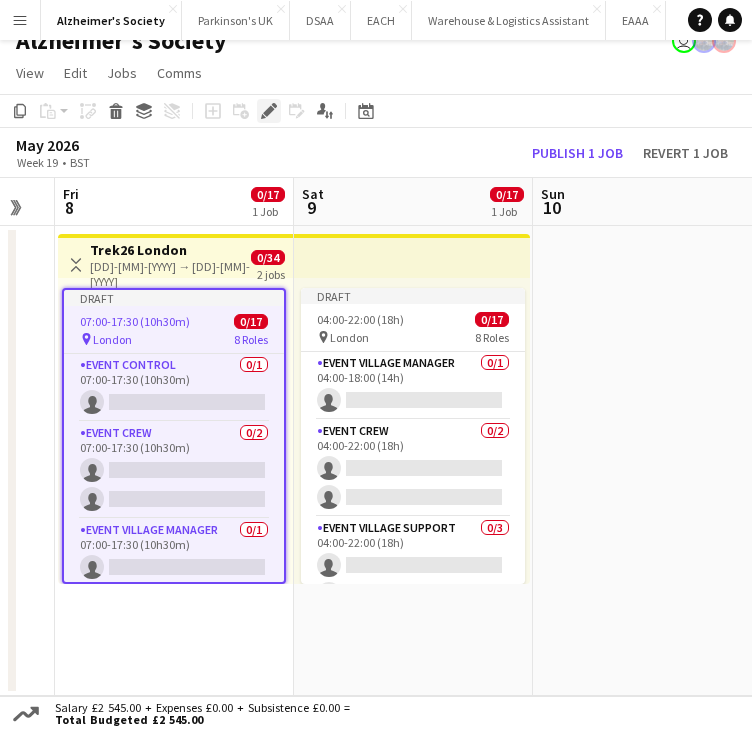 click 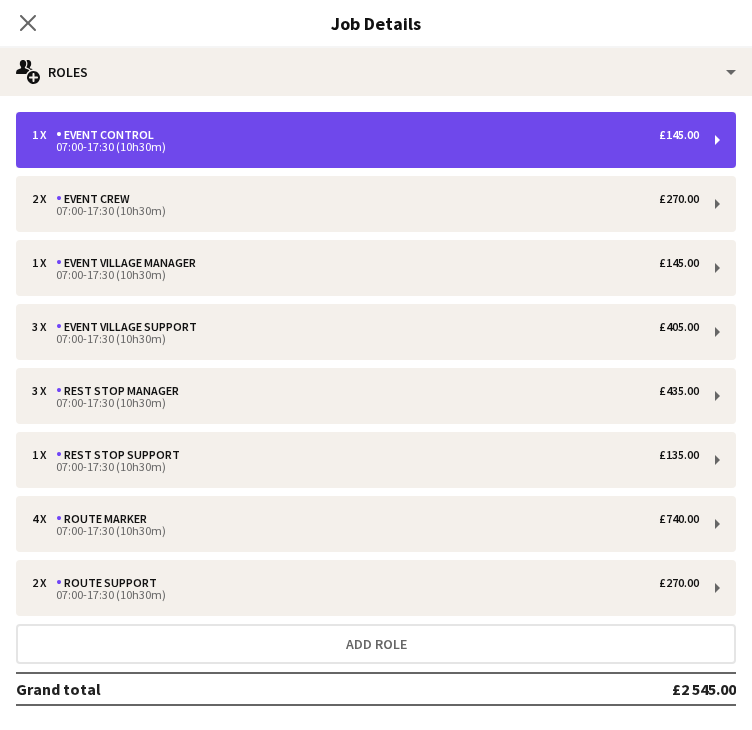 click on "Event Control" at bounding box center (109, 135) 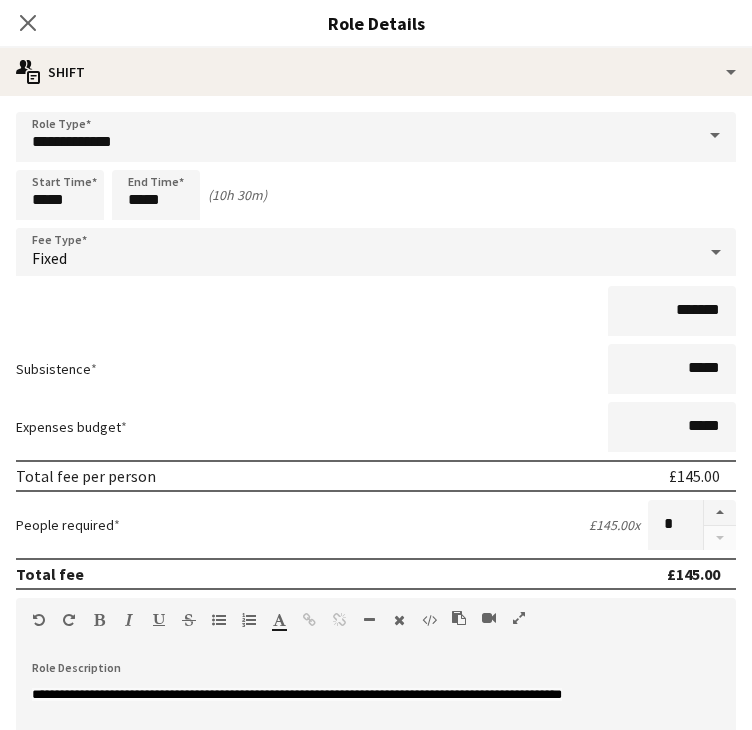 scroll, scrollTop: 100, scrollLeft: 0, axis: vertical 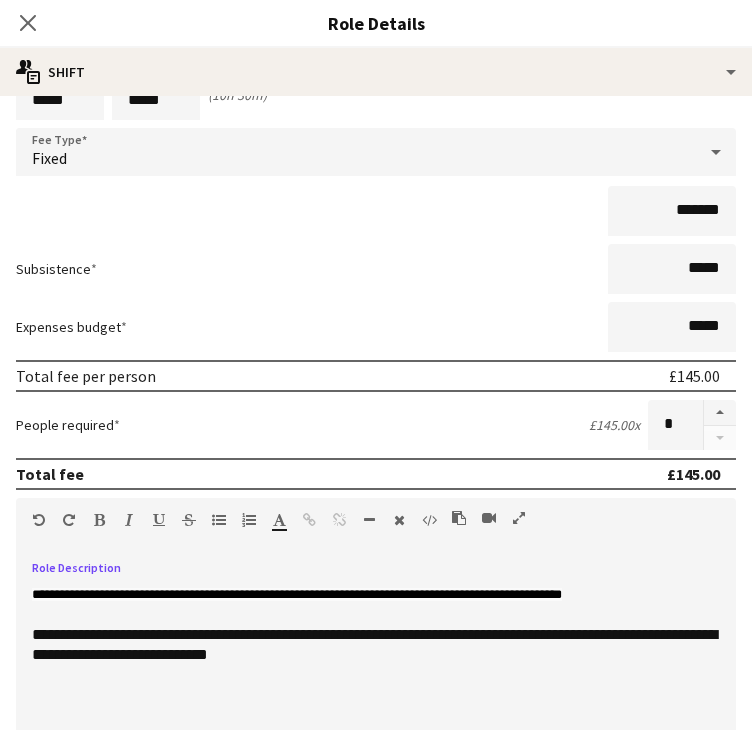 click on "**********" at bounding box center [297, 594] 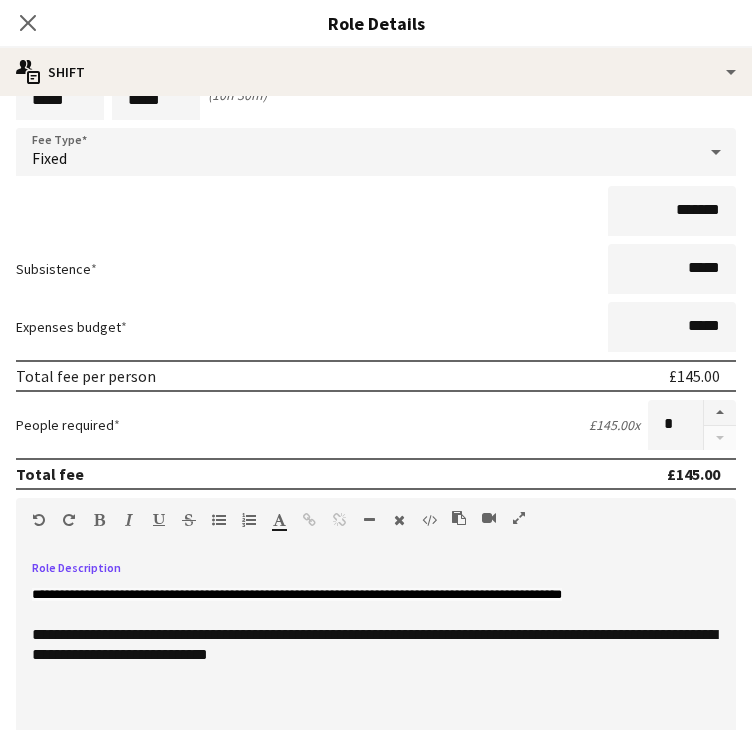 type 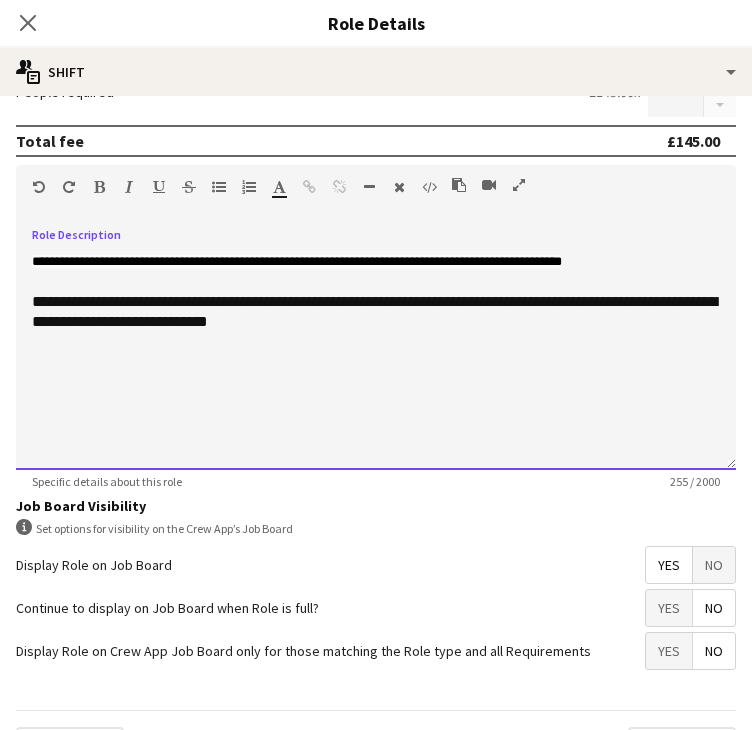 scroll, scrollTop: 481, scrollLeft: 0, axis: vertical 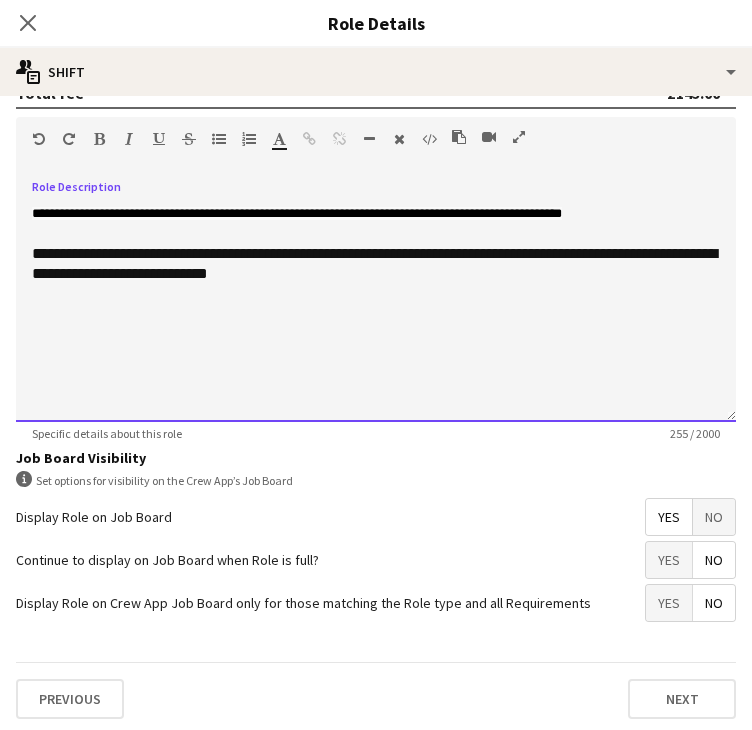 click on "**********" at bounding box center [376, 302] 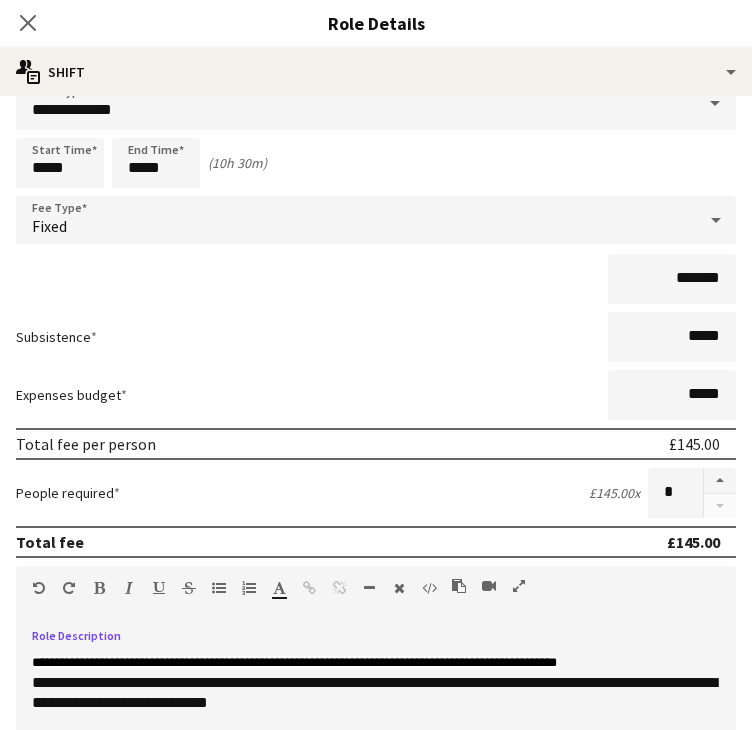 scroll, scrollTop: 0, scrollLeft: 0, axis: both 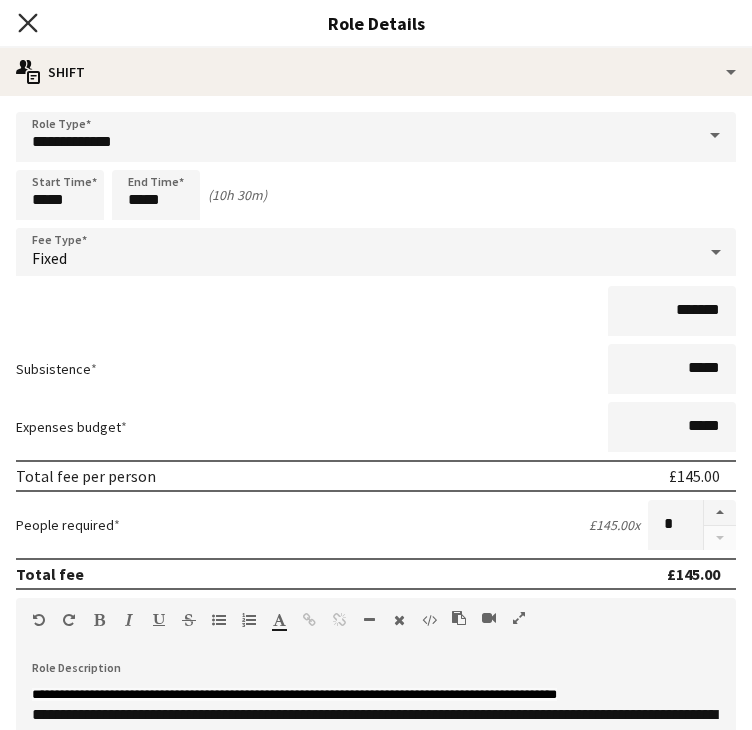 click on "Close pop-in" 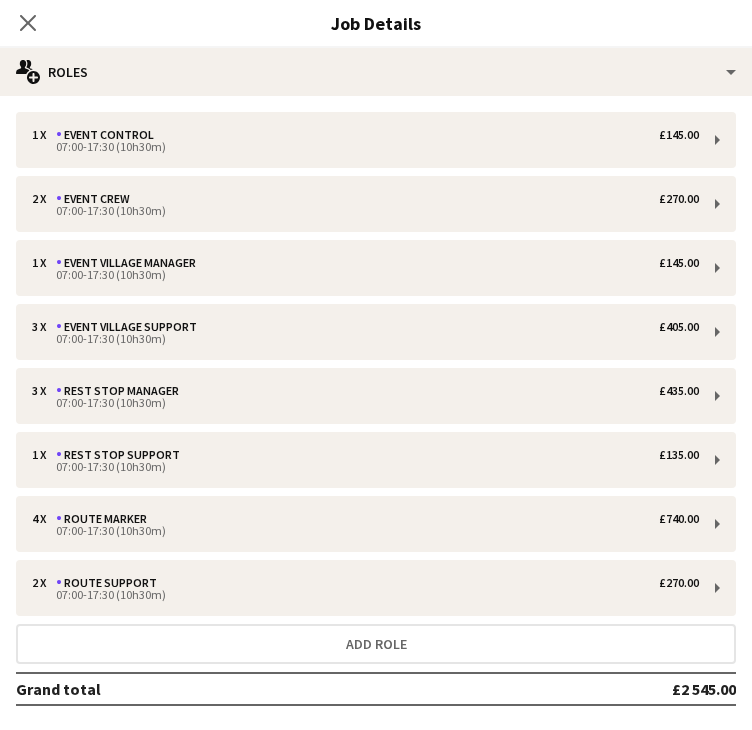 drag, startPoint x: 24, startPoint y: 25, endPoint x: 42, endPoint y: 35, distance: 20.59126 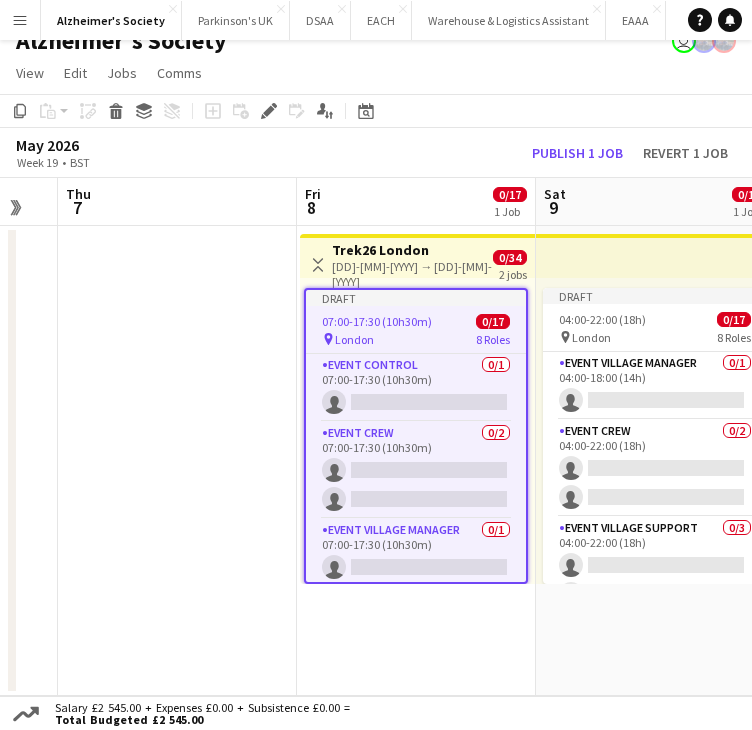 drag, startPoint x: 197, startPoint y: 655, endPoint x: 660, endPoint y: 638, distance: 463.31198 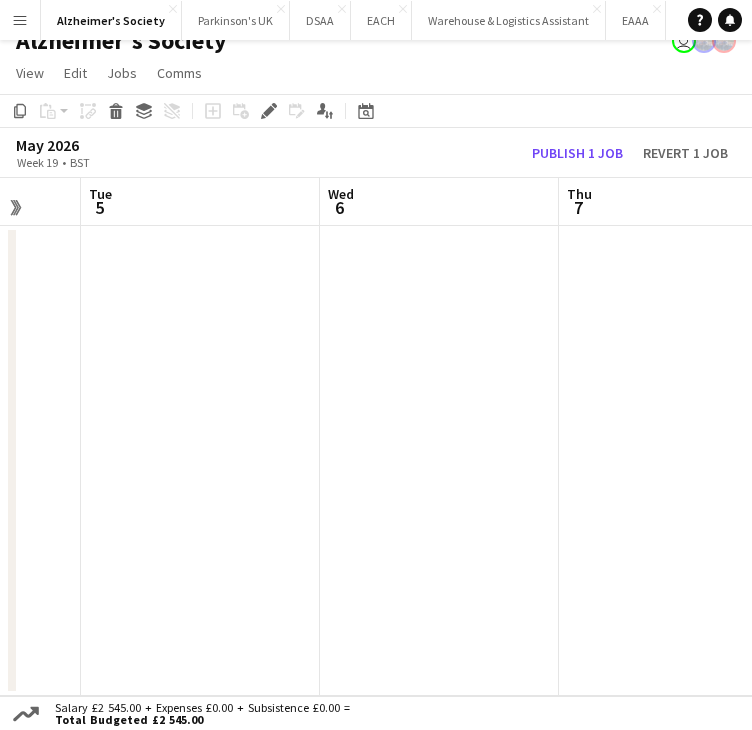 drag, startPoint x: 766, startPoint y: 590, endPoint x: 510, endPoint y: 590, distance: 256 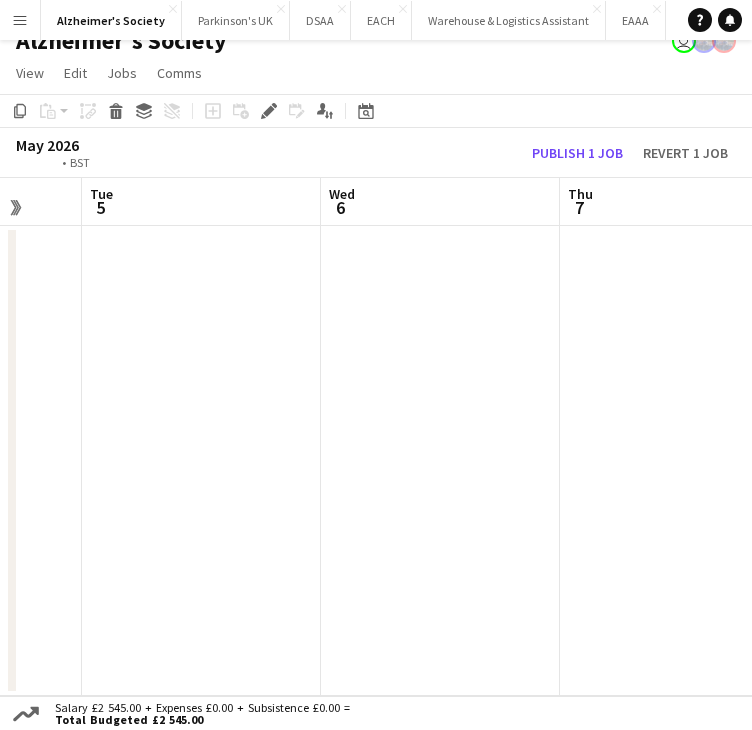 drag, startPoint x: 519, startPoint y: 590, endPoint x: 766, endPoint y: 555, distance: 249.46744 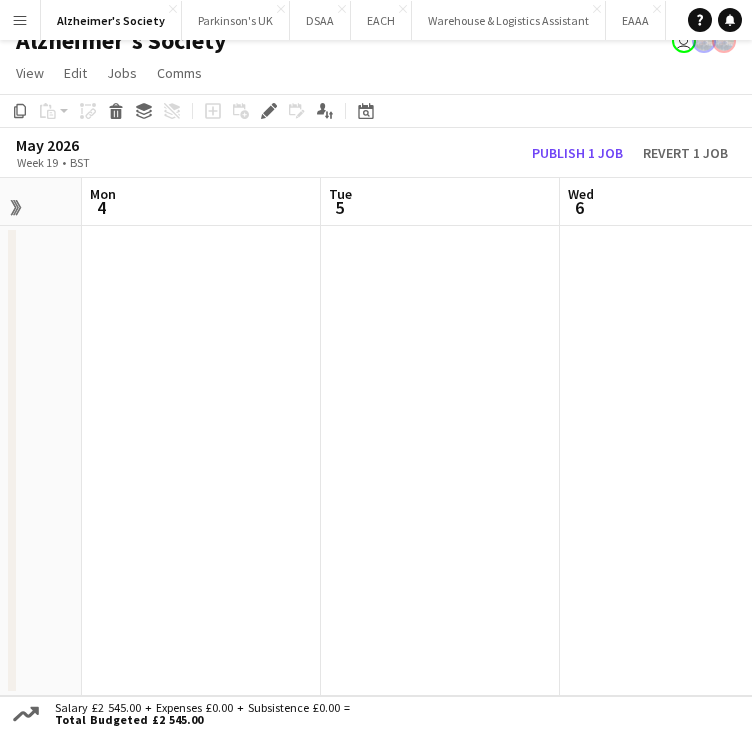 drag, startPoint x: 592, startPoint y: 560, endPoint x: 757, endPoint y: 525, distance: 168.67128 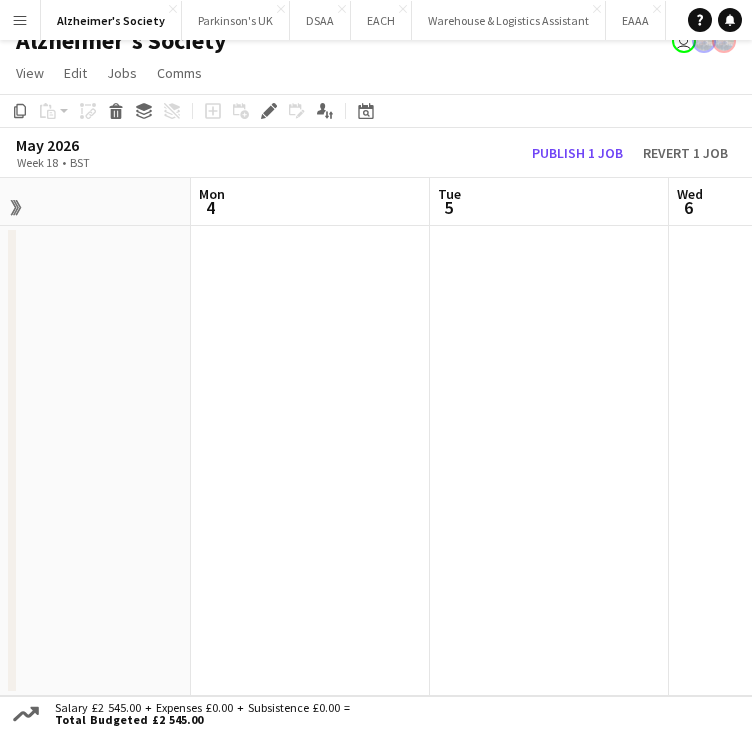 drag, startPoint x: 542, startPoint y: 535, endPoint x: 744, endPoint y: 478, distance: 209.88806 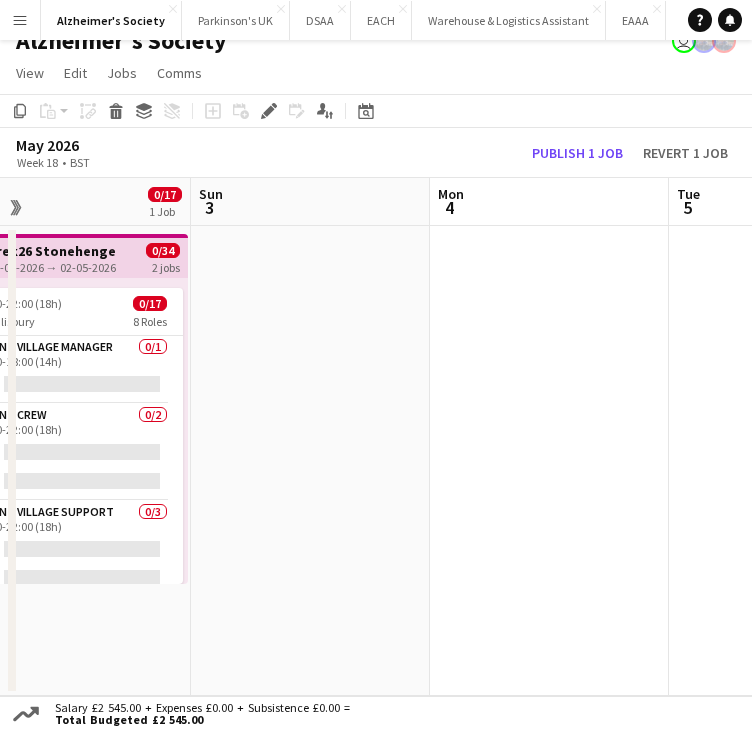 scroll, scrollTop: 0, scrollLeft: 572, axis: horizontal 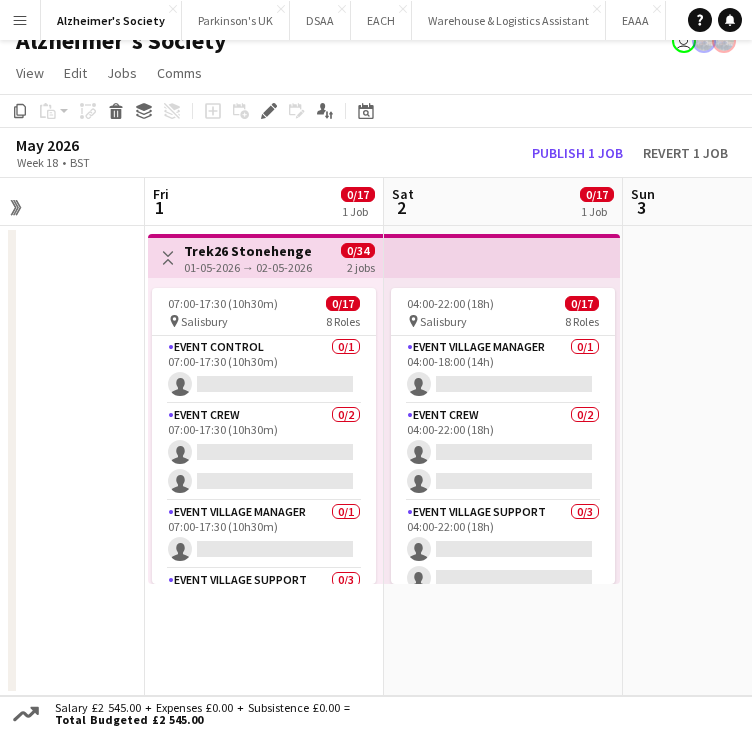 drag, startPoint x: 521, startPoint y: 519, endPoint x: 766, endPoint y: 492, distance: 246.48326 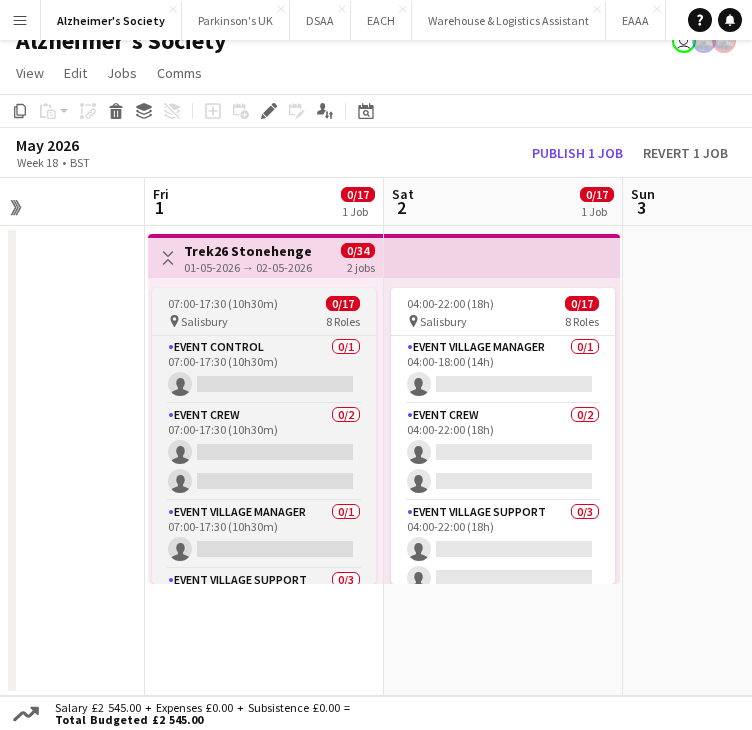 click on "pin
Salisbury   8 Roles" at bounding box center (264, 321) 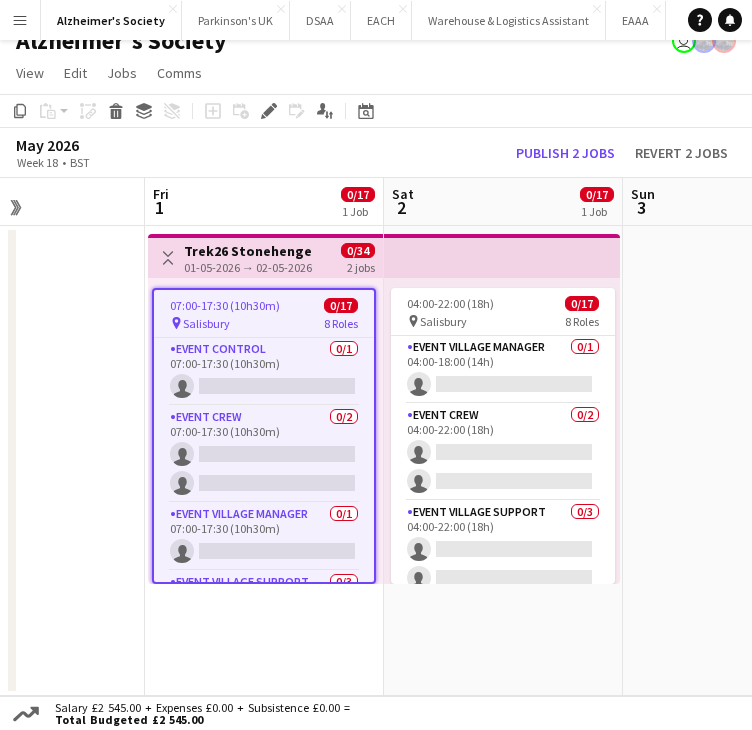 click on "01-05-2026 → 02-05-2026" at bounding box center (248, 267) 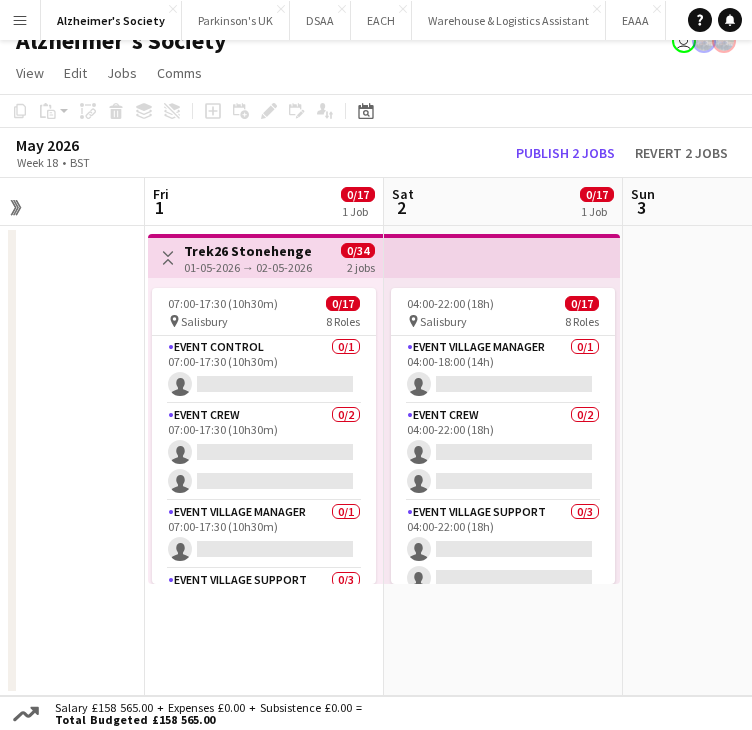 click on "Toggle View
Trek26 Stonehenge  01-05-2026 → 02-05-2026   0/34   2 jobs" at bounding box center (265, 258) 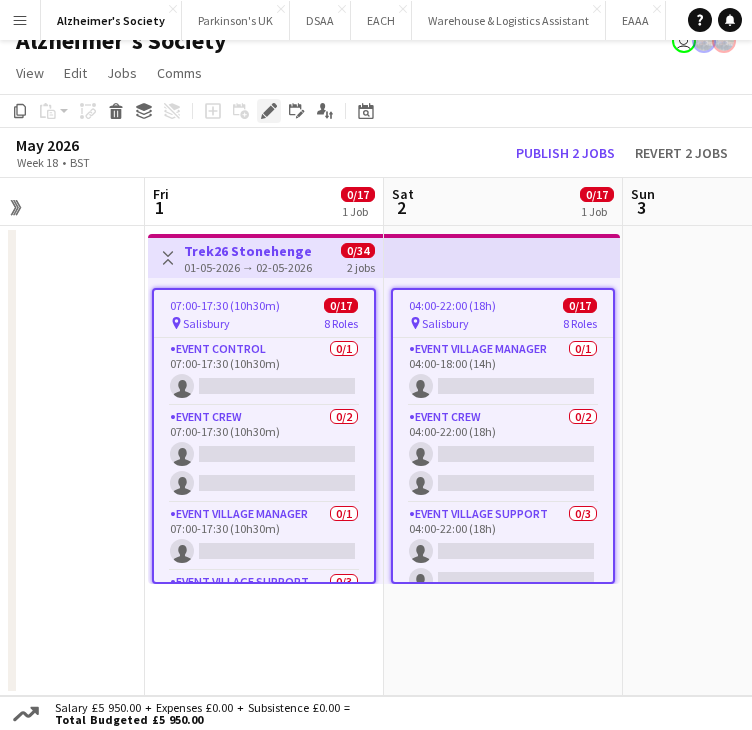 click on "Edit" 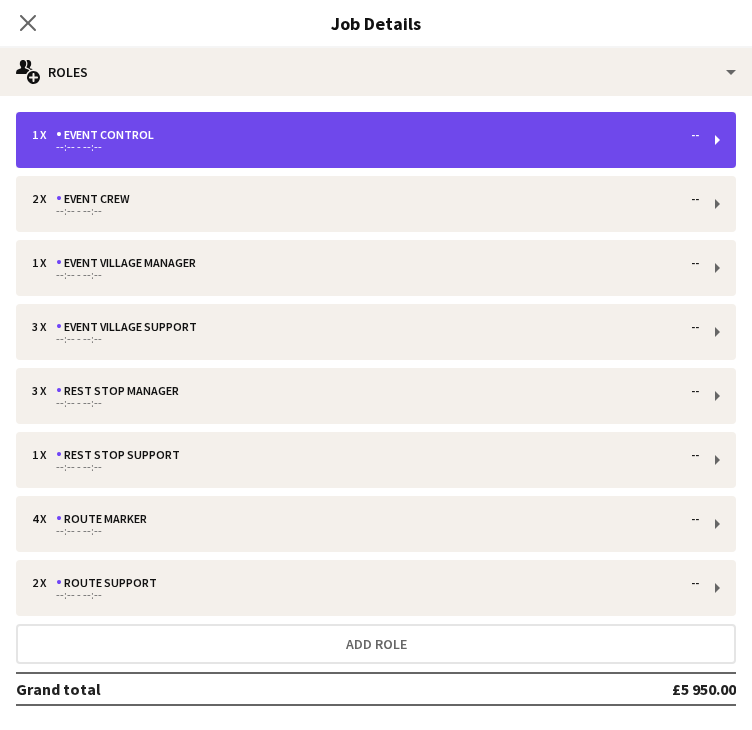 click on "--:-- - --:--" at bounding box center [365, 147] 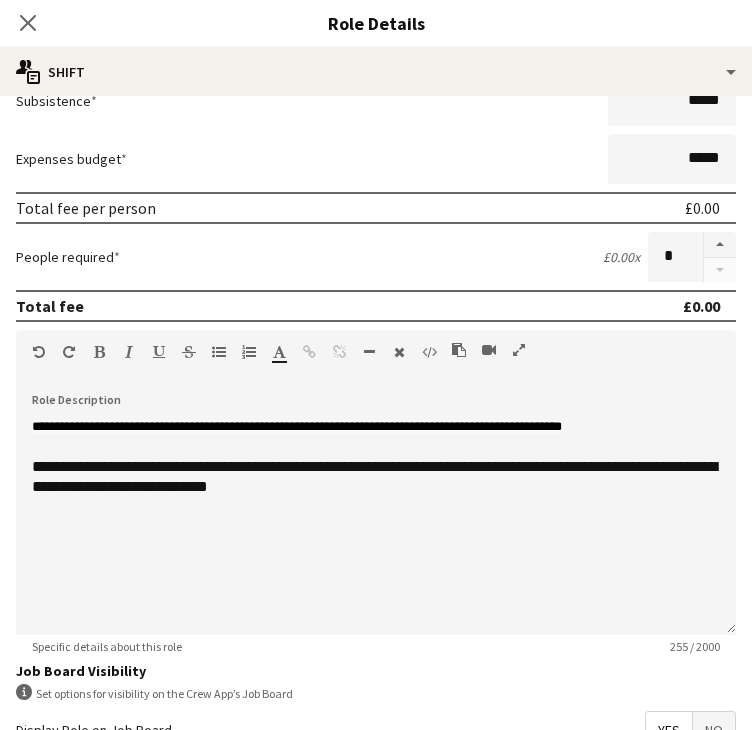 scroll, scrollTop: 300, scrollLeft: 0, axis: vertical 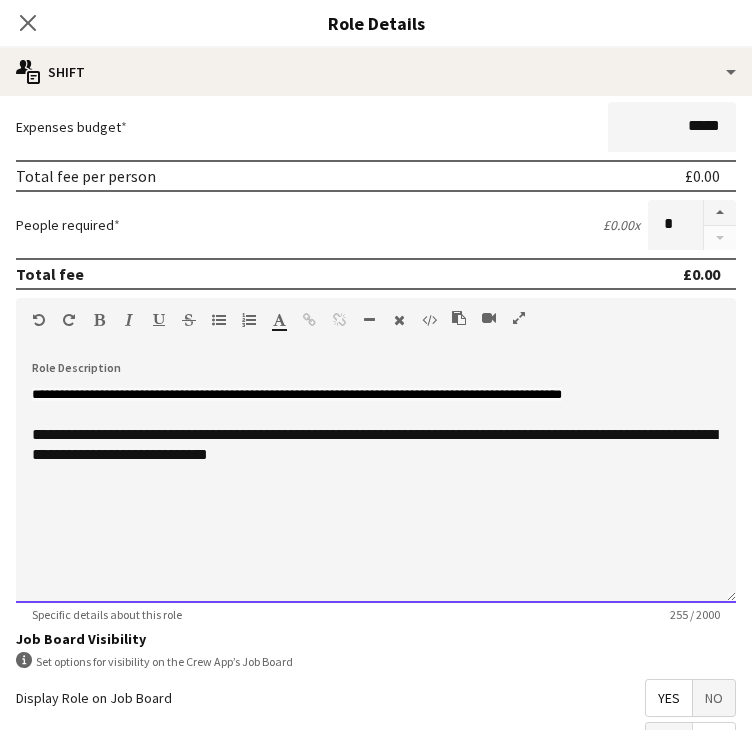 click on "**********" at bounding box center [376, 483] 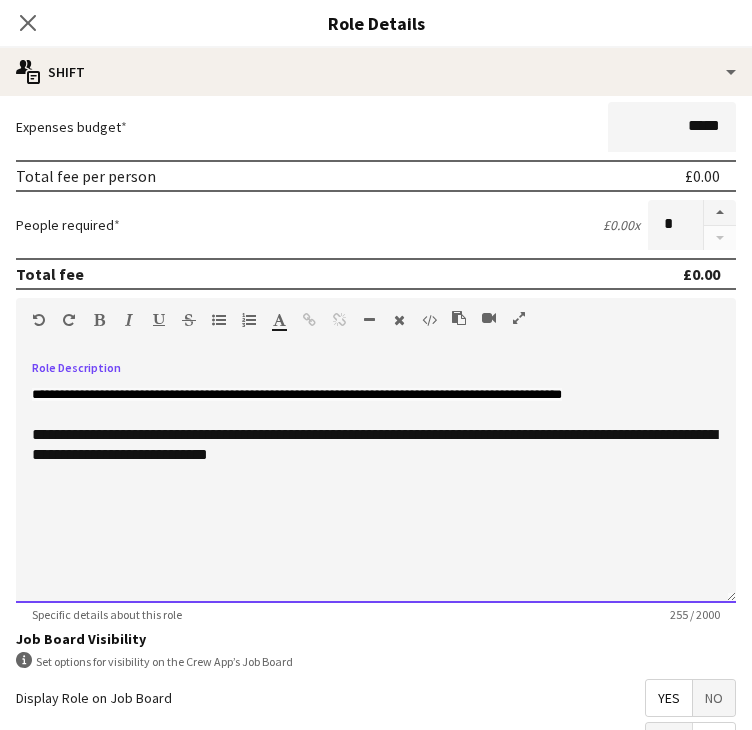 type 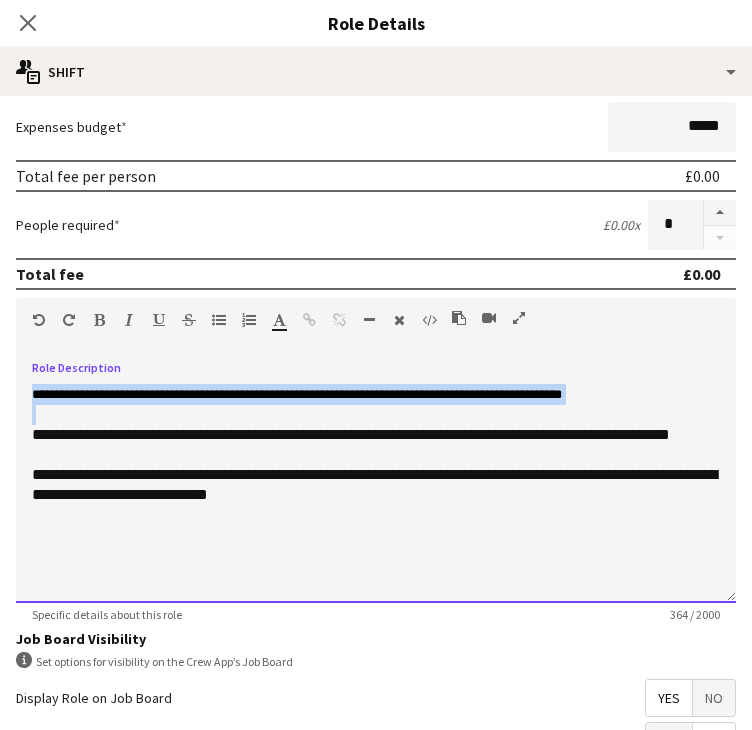 drag, startPoint x: 24, startPoint y: 423, endPoint x: 17, endPoint y: 386, distance: 37.65634 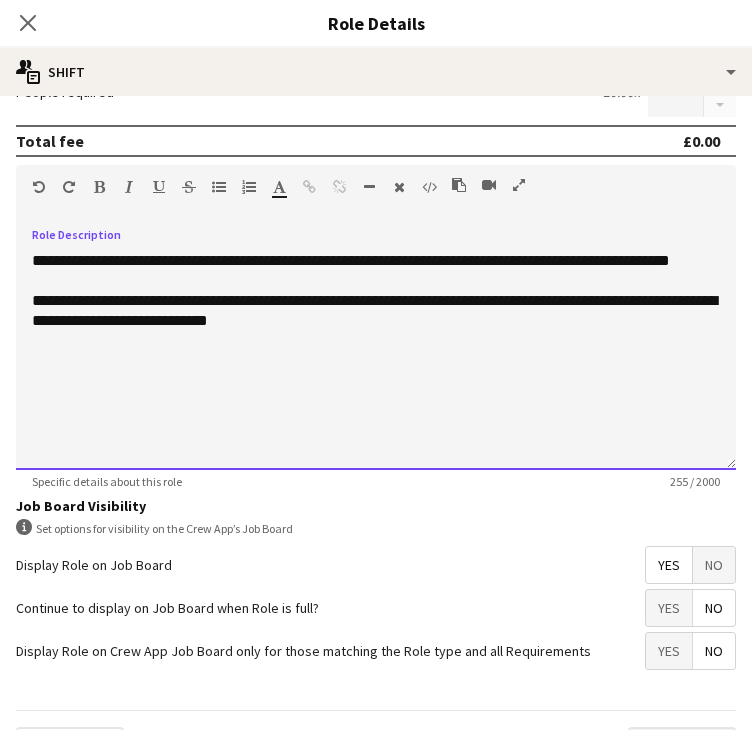 scroll, scrollTop: 481, scrollLeft: 0, axis: vertical 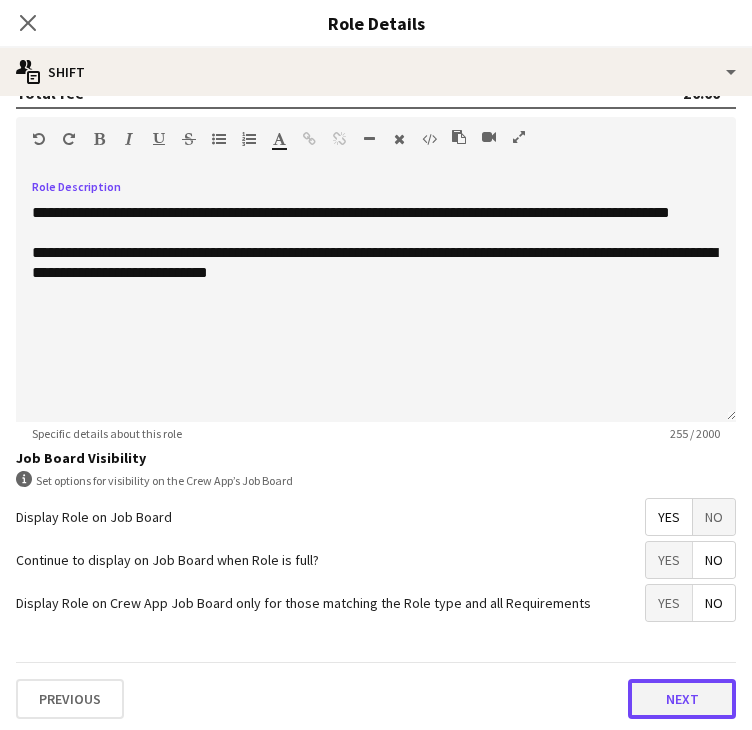 click on "Next" at bounding box center [682, 699] 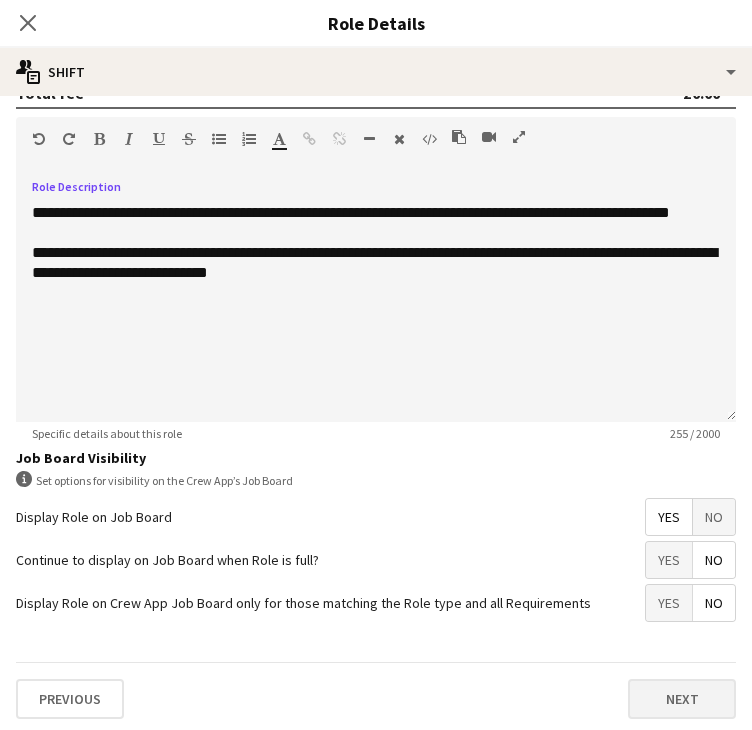 scroll, scrollTop: 0, scrollLeft: 0, axis: both 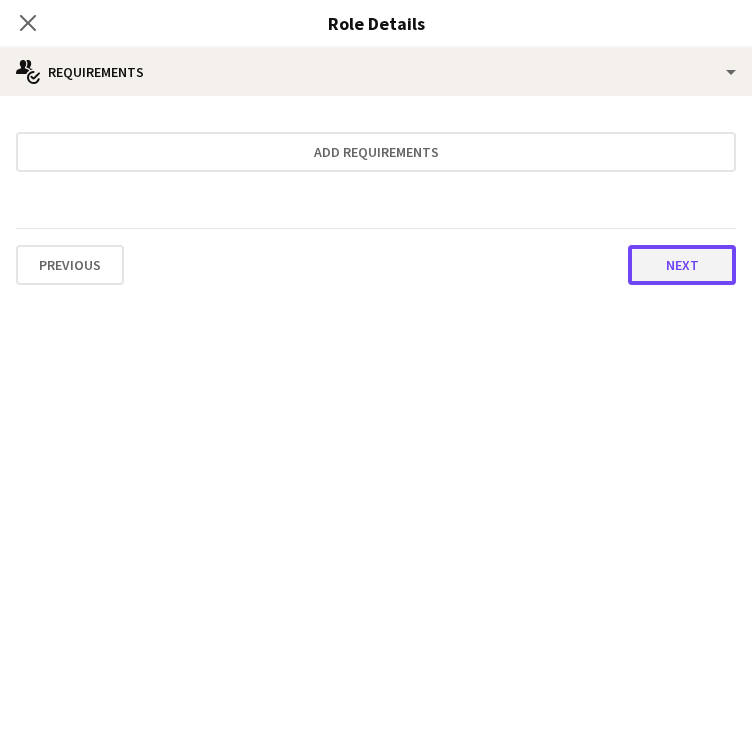 click on "Next" at bounding box center (682, 265) 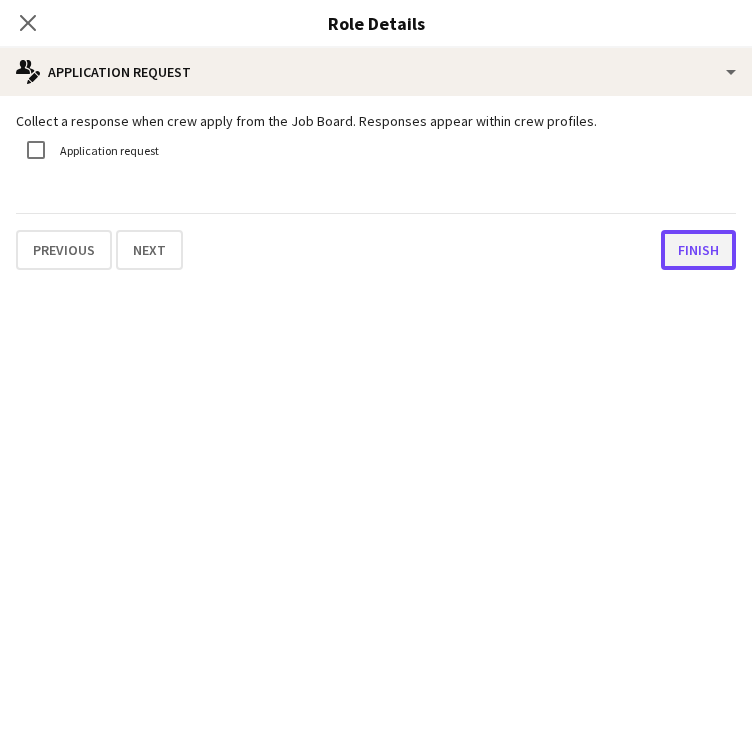 click on "Finish" at bounding box center (698, 250) 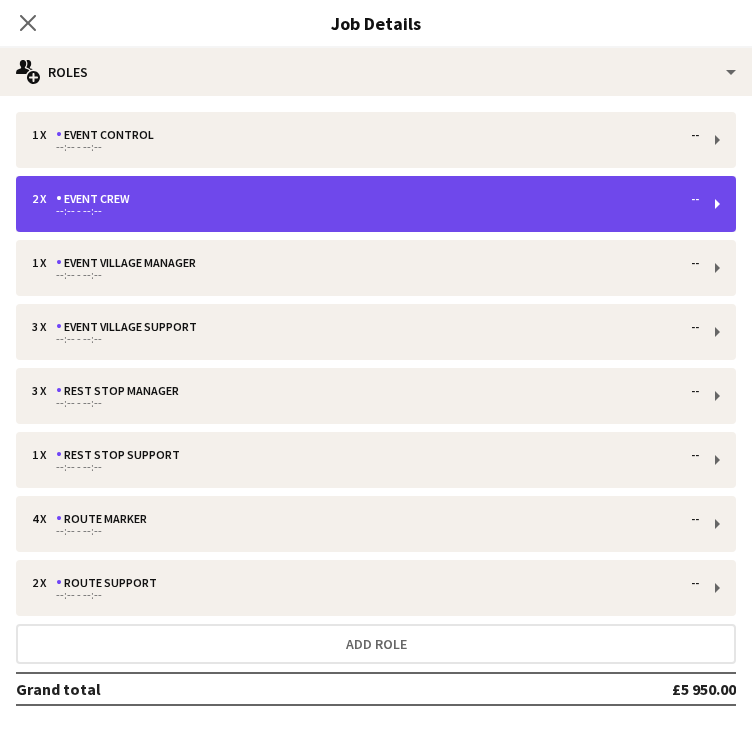 click on "--:-- - --:--" at bounding box center [365, 211] 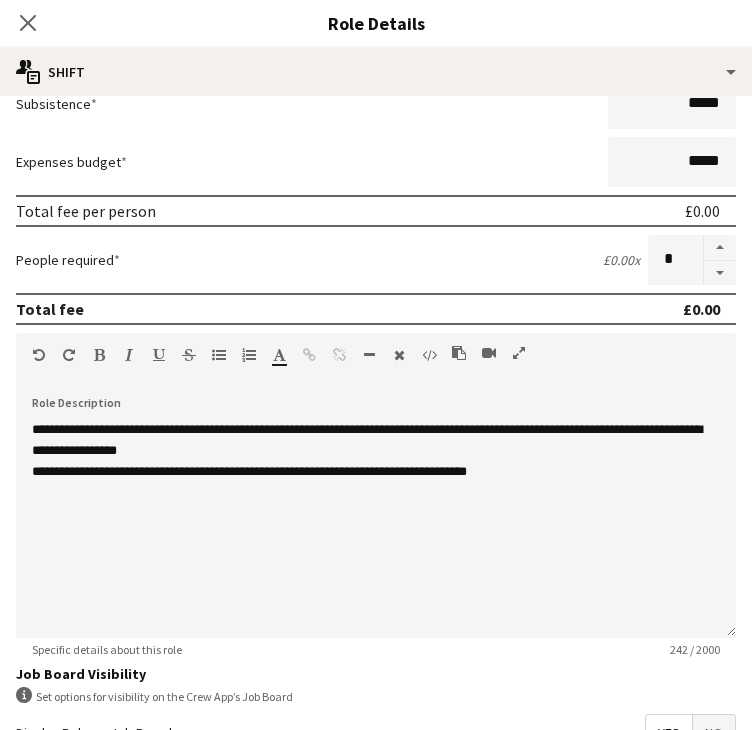 scroll, scrollTop: 300, scrollLeft: 0, axis: vertical 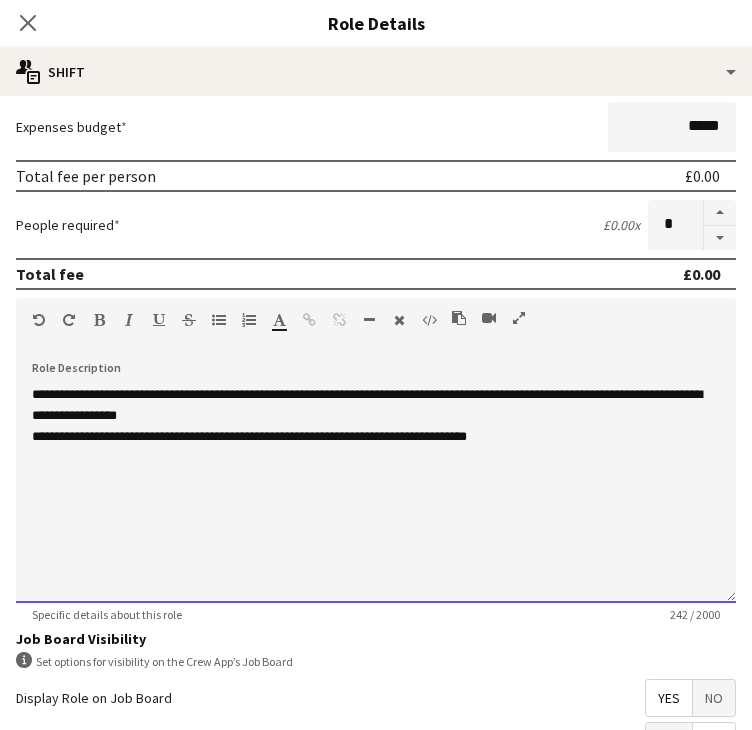click on "**********" at bounding box center (376, 483) 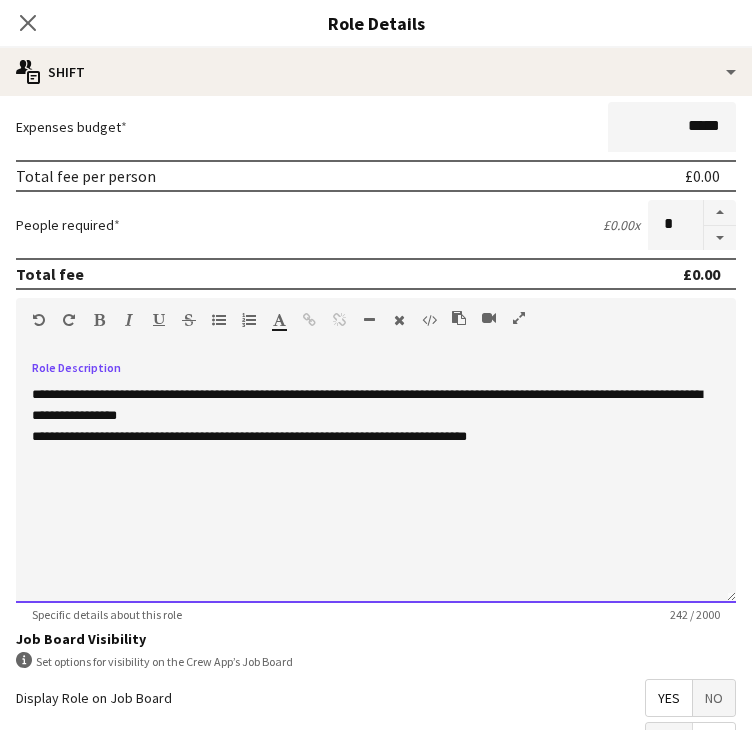 click on "**********" at bounding box center [376, 483] 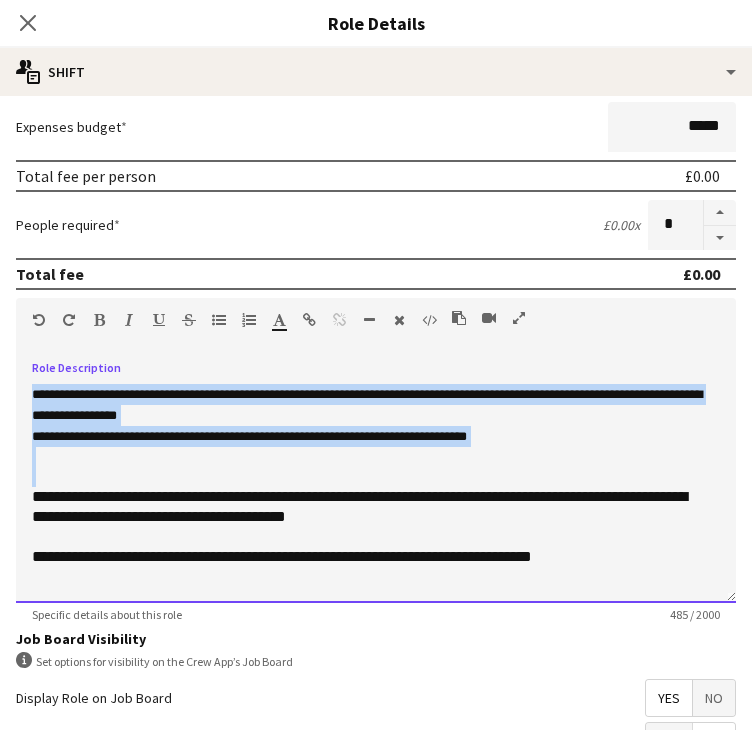 drag, startPoint x: 67, startPoint y: 477, endPoint x: 30, endPoint y: 383, distance: 101.0198 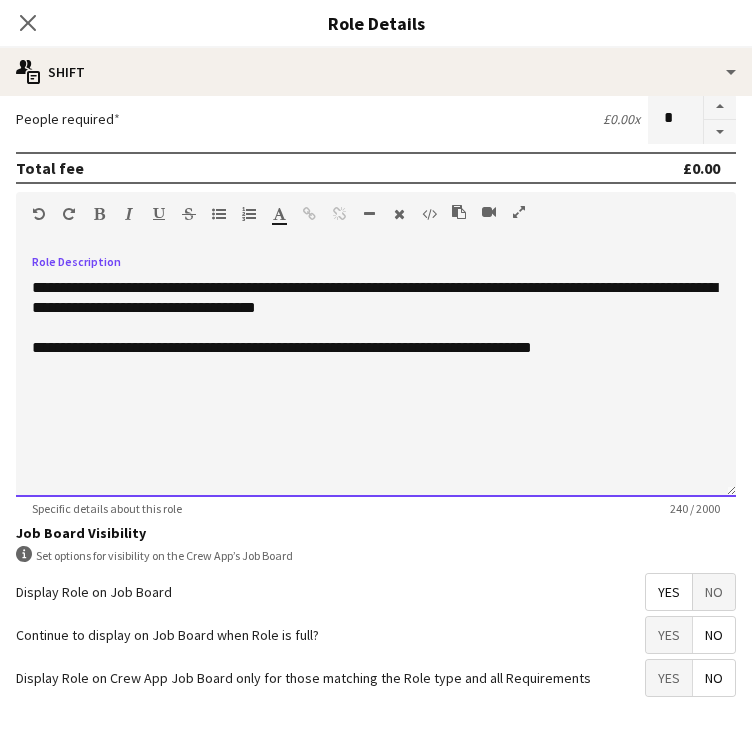 scroll, scrollTop: 481, scrollLeft: 0, axis: vertical 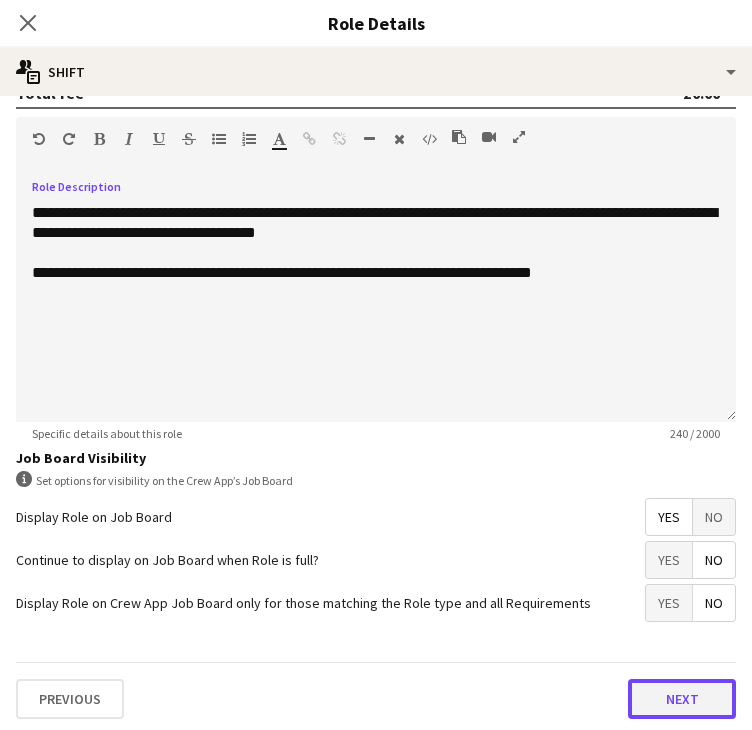 click on "Next" at bounding box center (682, 699) 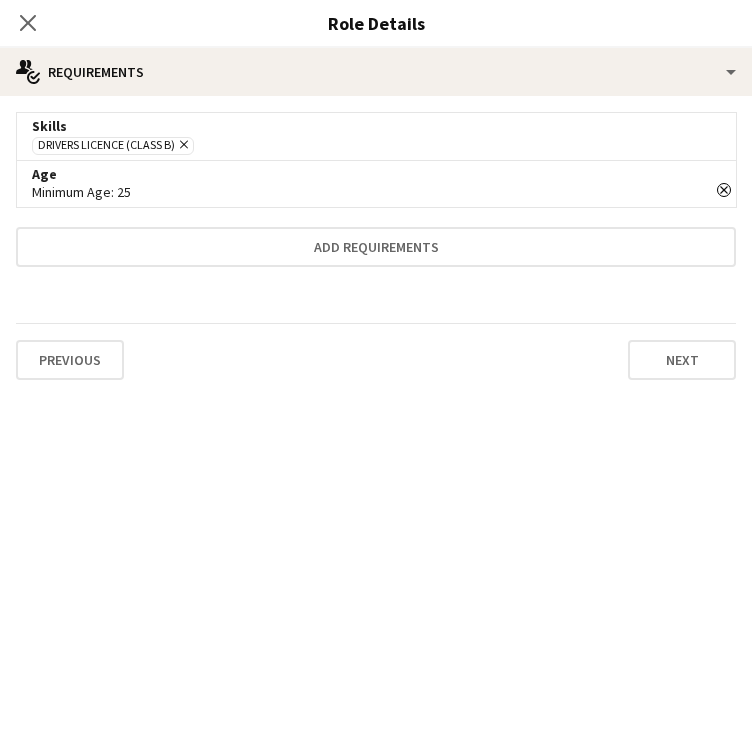 scroll, scrollTop: 0, scrollLeft: 0, axis: both 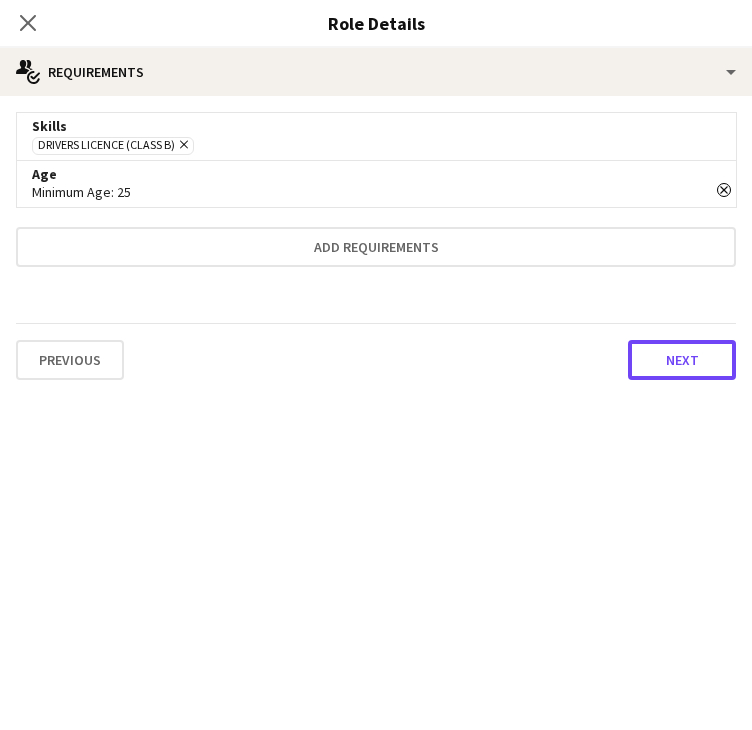 click on "Next" at bounding box center (682, 360) 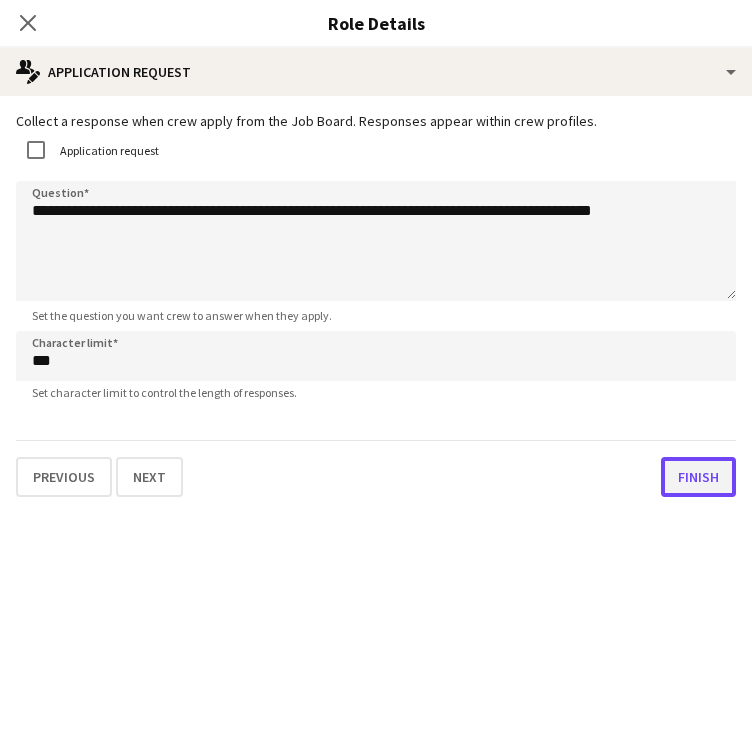 click on "Finish" at bounding box center (698, 477) 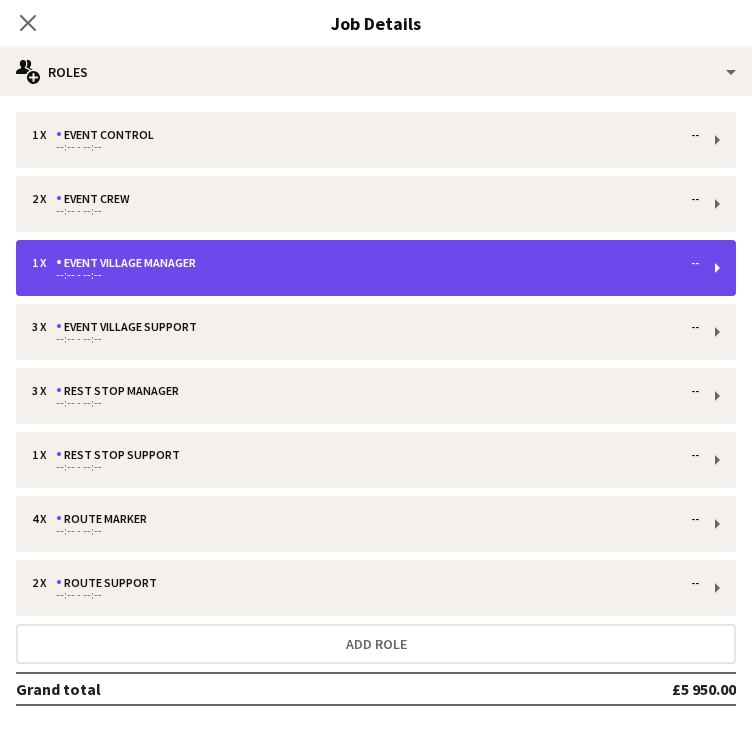 click on "--:-- - --:--" at bounding box center [365, 275] 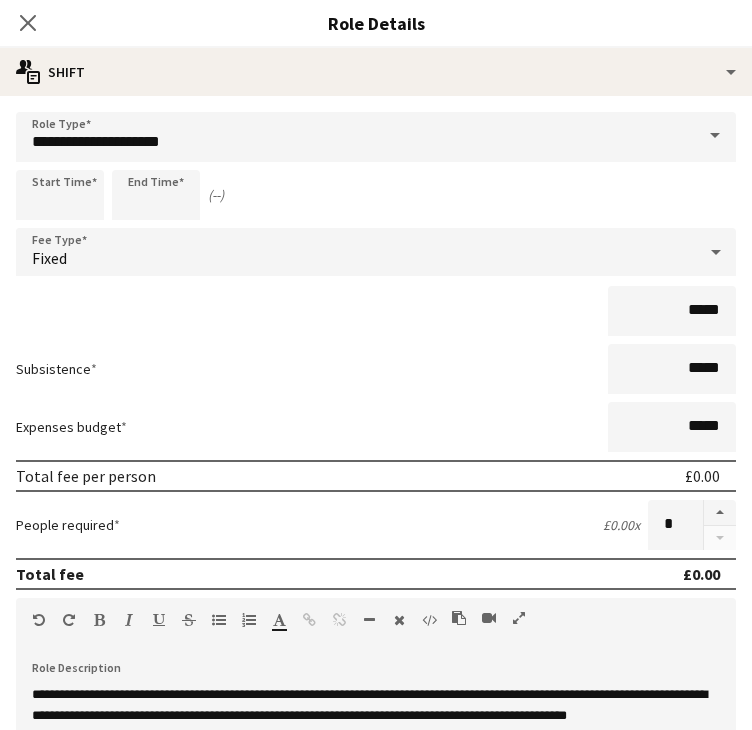 scroll, scrollTop: 300, scrollLeft: 0, axis: vertical 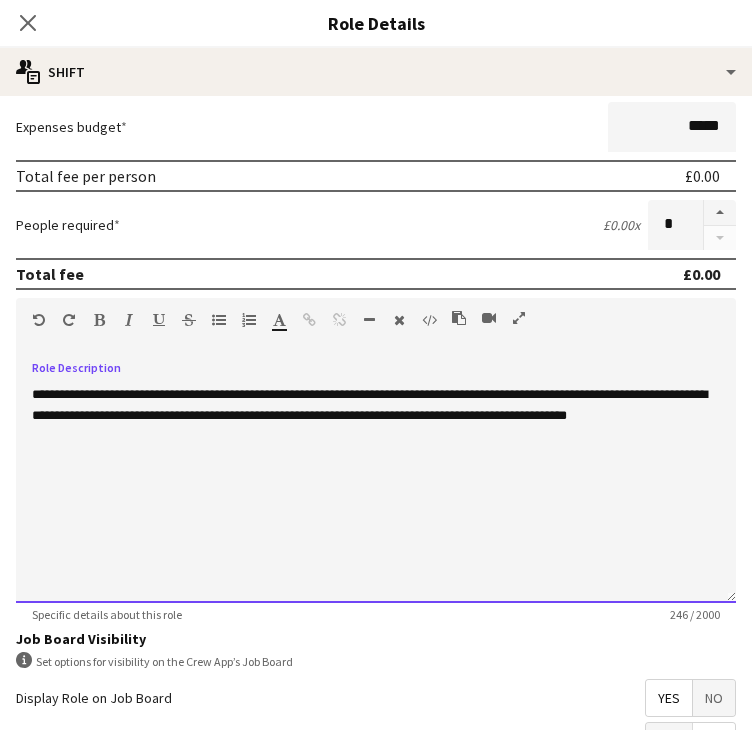 click on "**********" at bounding box center [376, 483] 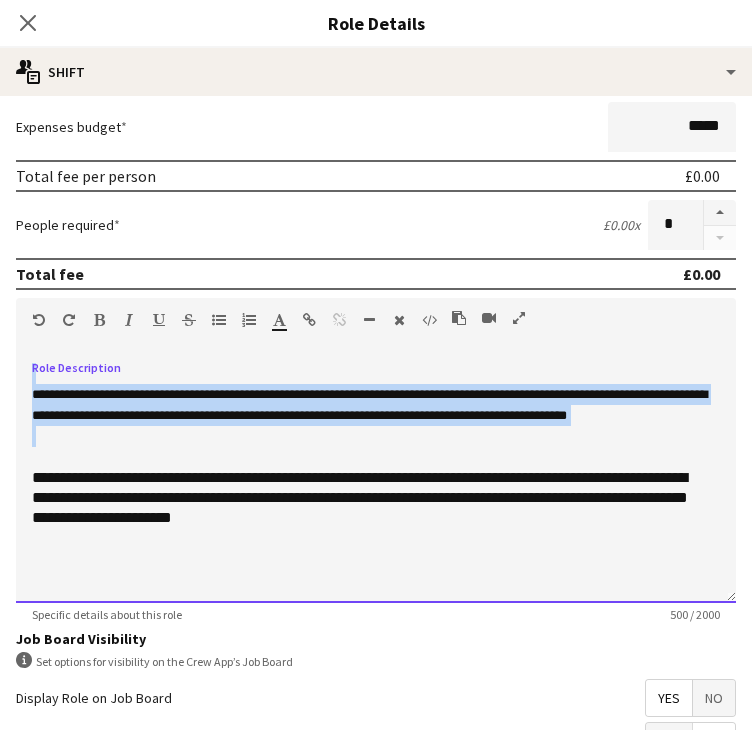 drag, startPoint x: 160, startPoint y: 481, endPoint x: 17, endPoint y: 379, distance: 175.65022 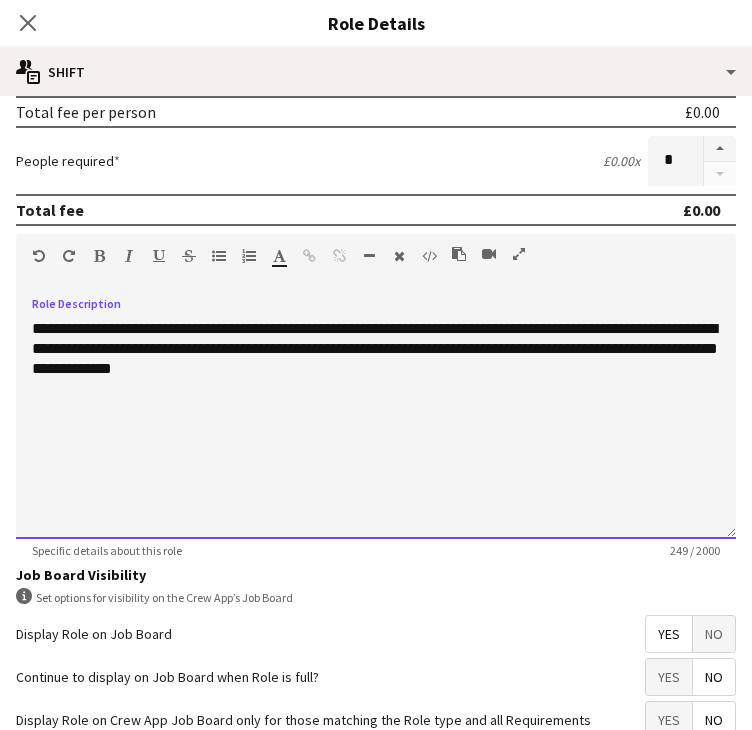 scroll, scrollTop: 481, scrollLeft: 0, axis: vertical 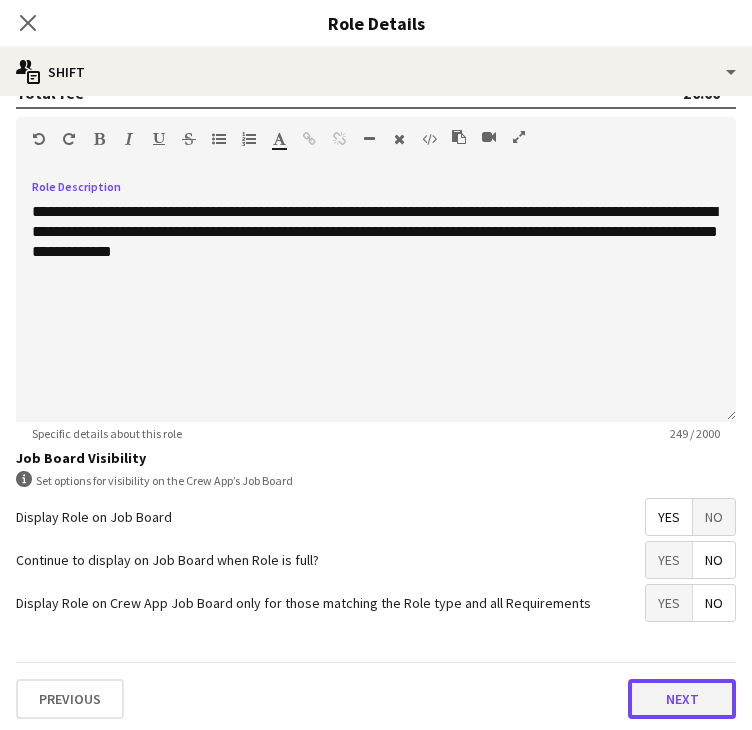 click on "Next" at bounding box center [682, 699] 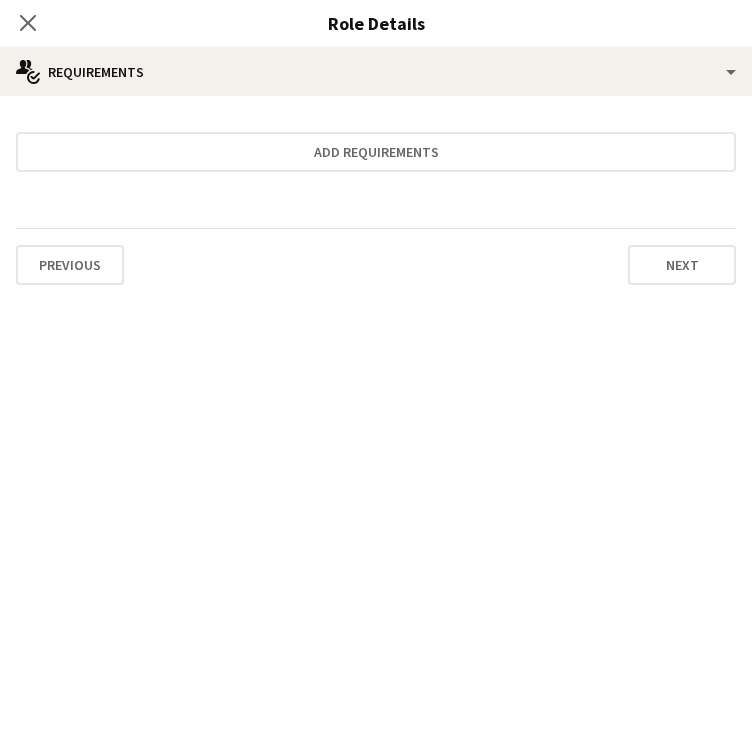 scroll, scrollTop: 0, scrollLeft: 0, axis: both 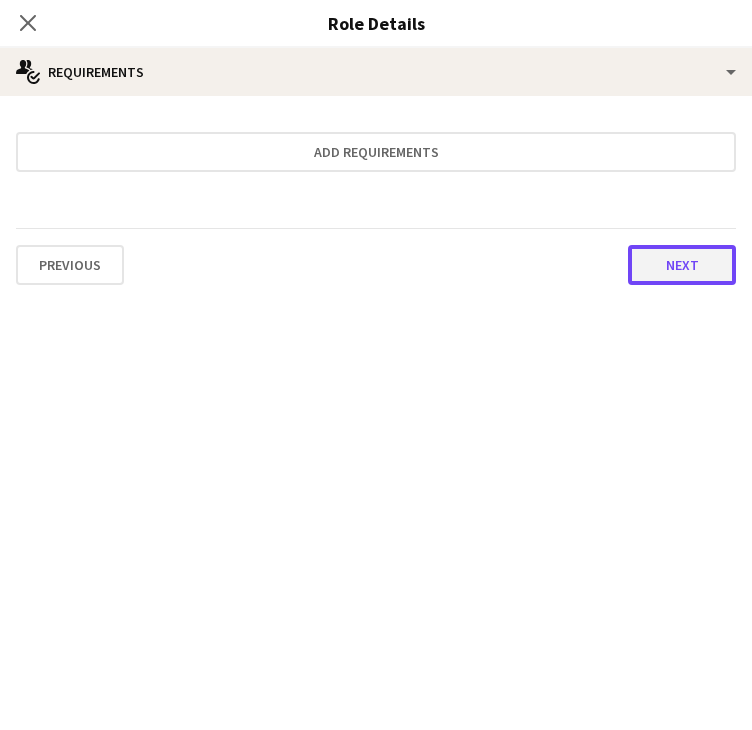 click on "Next" at bounding box center (682, 265) 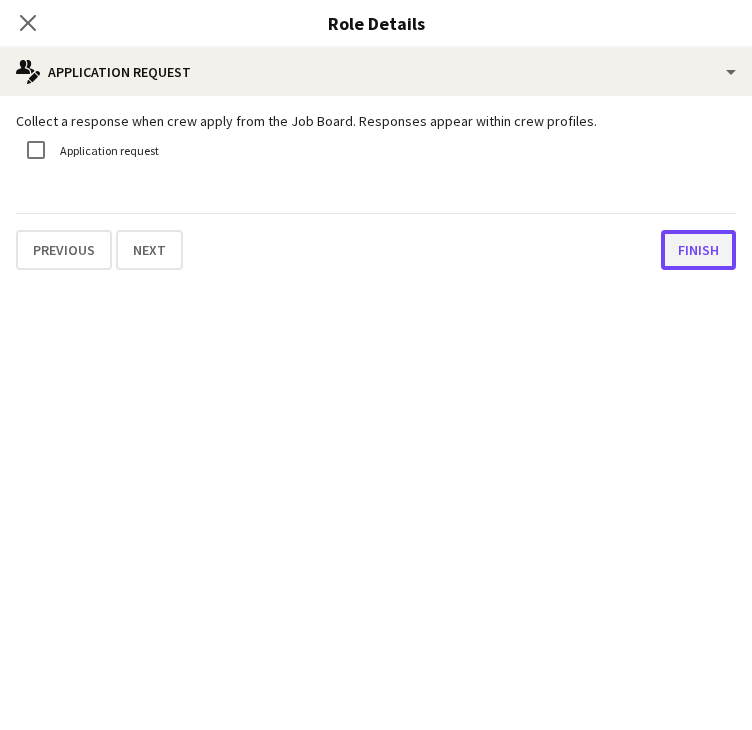 click on "Finish" at bounding box center (698, 250) 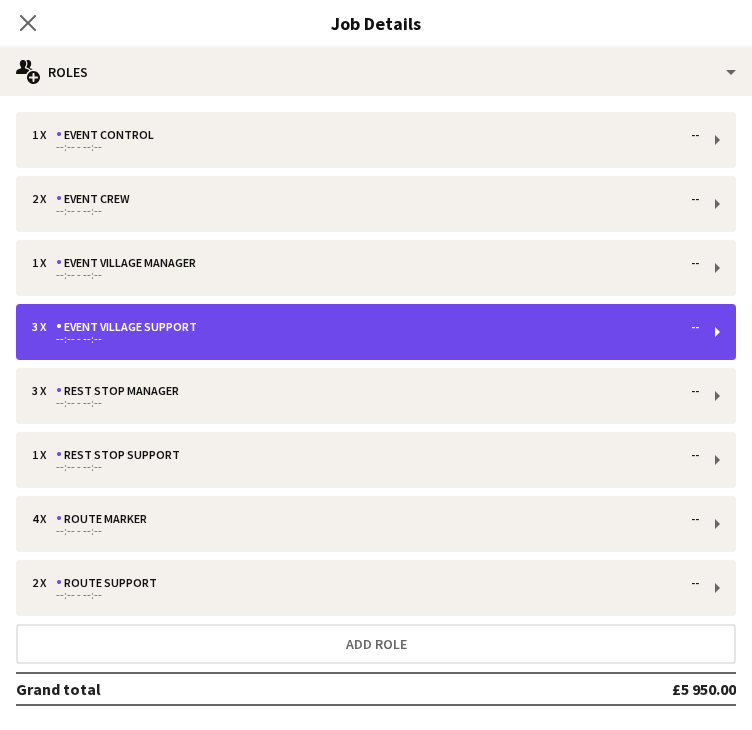 click on "Event Village Support" at bounding box center (130, 327) 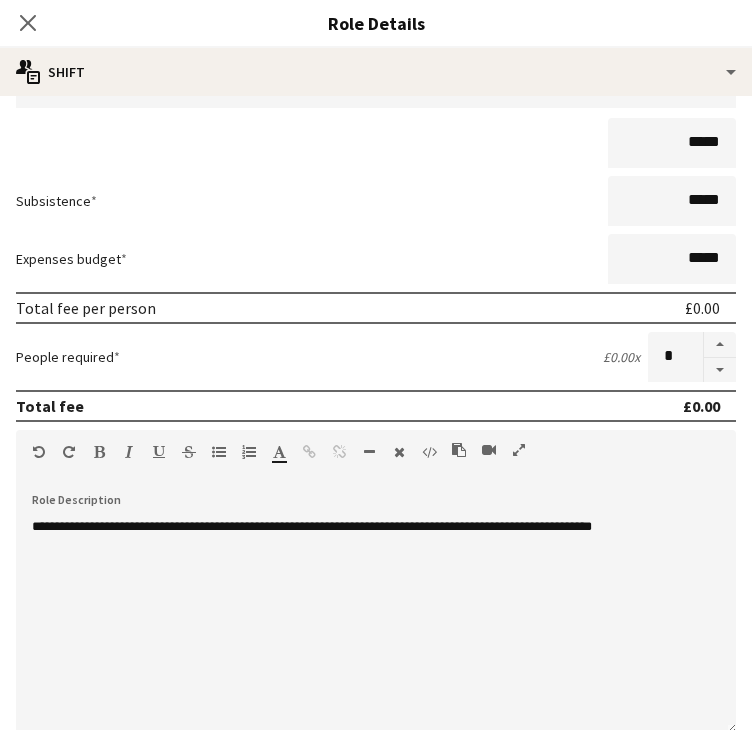 scroll, scrollTop: 300, scrollLeft: 0, axis: vertical 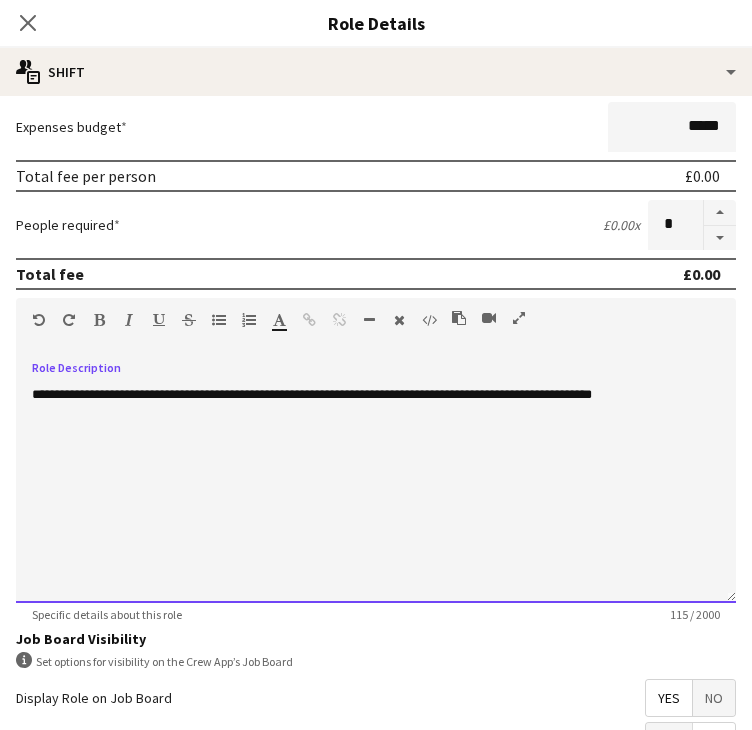 click on "**********" at bounding box center [376, 483] 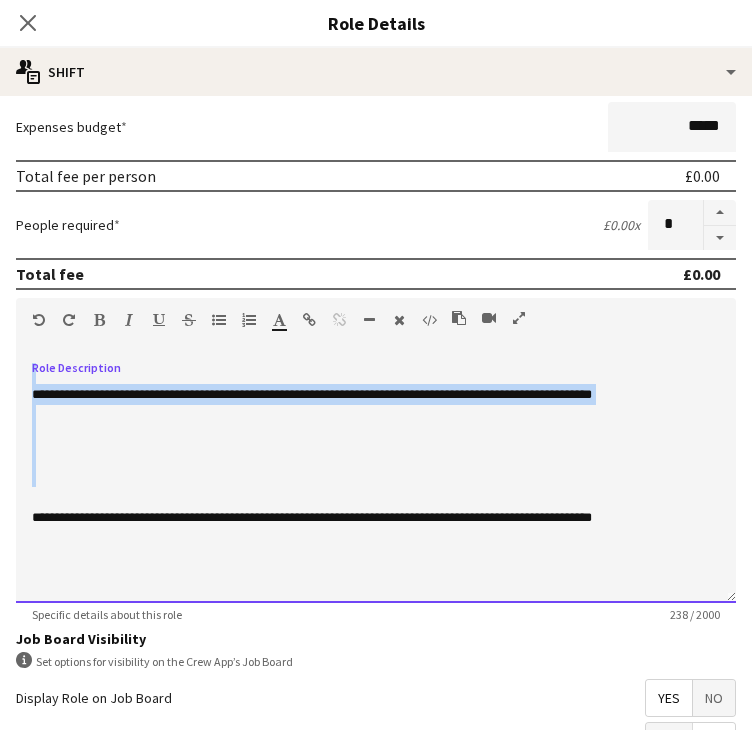 drag, startPoint x: 104, startPoint y: 504, endPoint x: 34, endPoint y: 373, distance: 148.52946 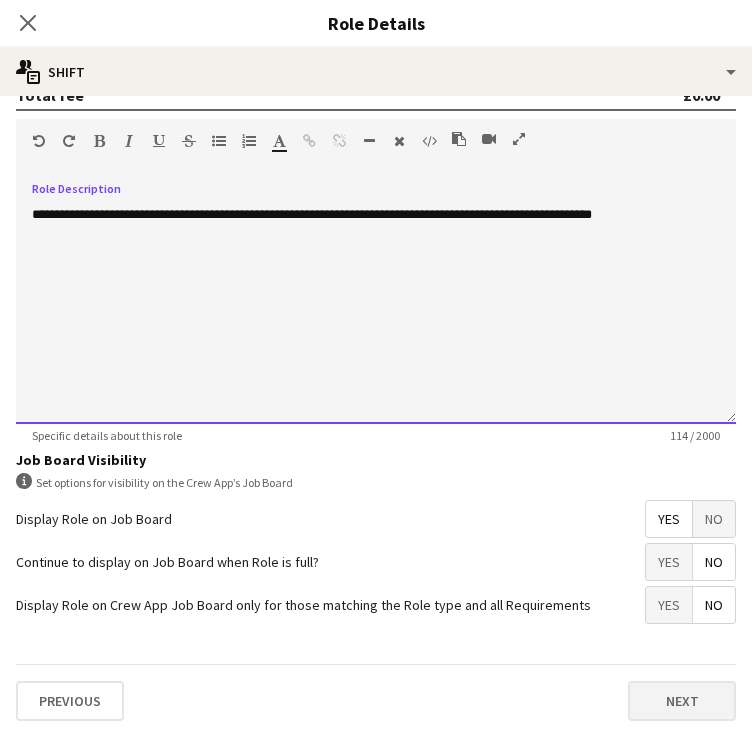 scroll, scrollTop: 481, scrollLeft: 0, axis: vertical 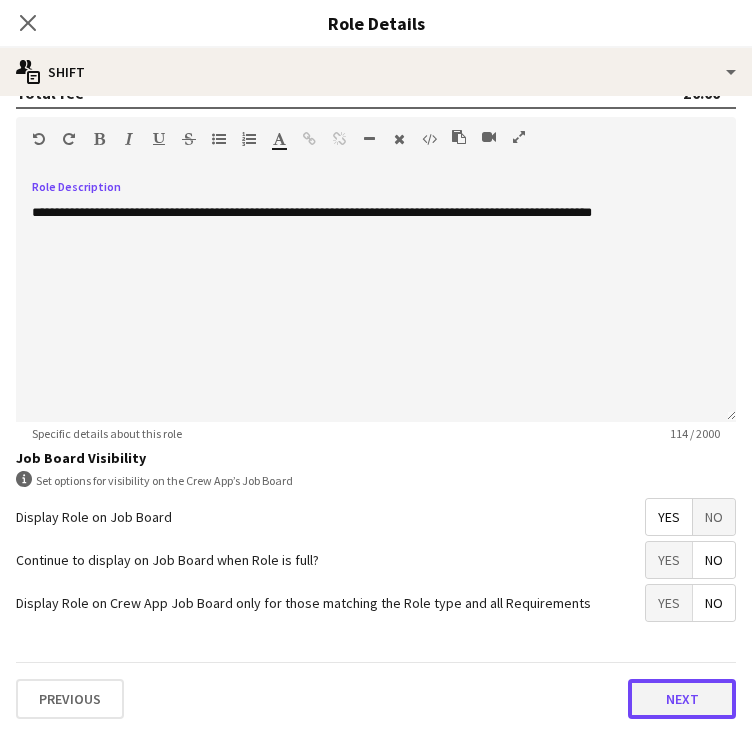 click on "Next" at bounding box center [682, 699] 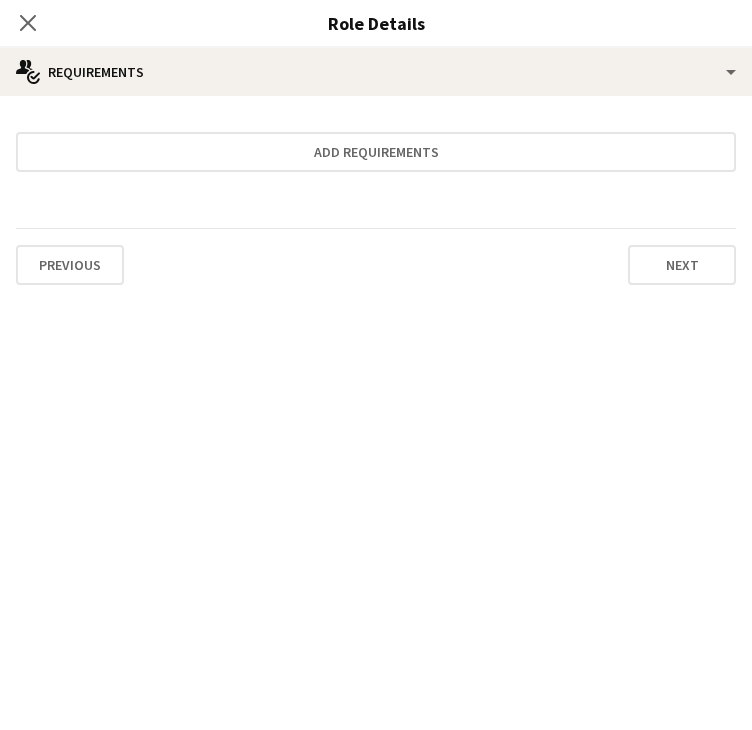 scroll, scrollTop: 0, scrollLeft: 0, axis: both 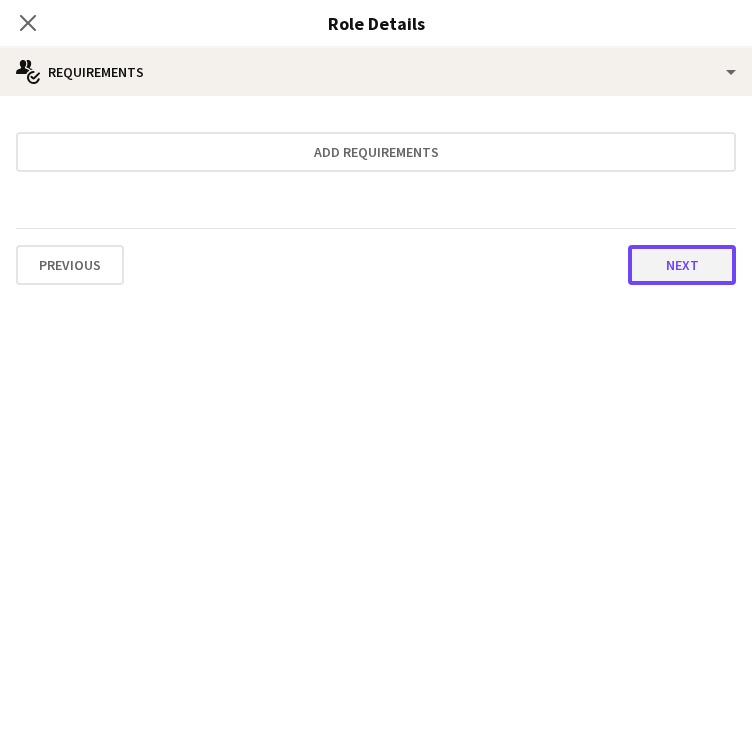 click on "Next" at bounding box center (682, 265) 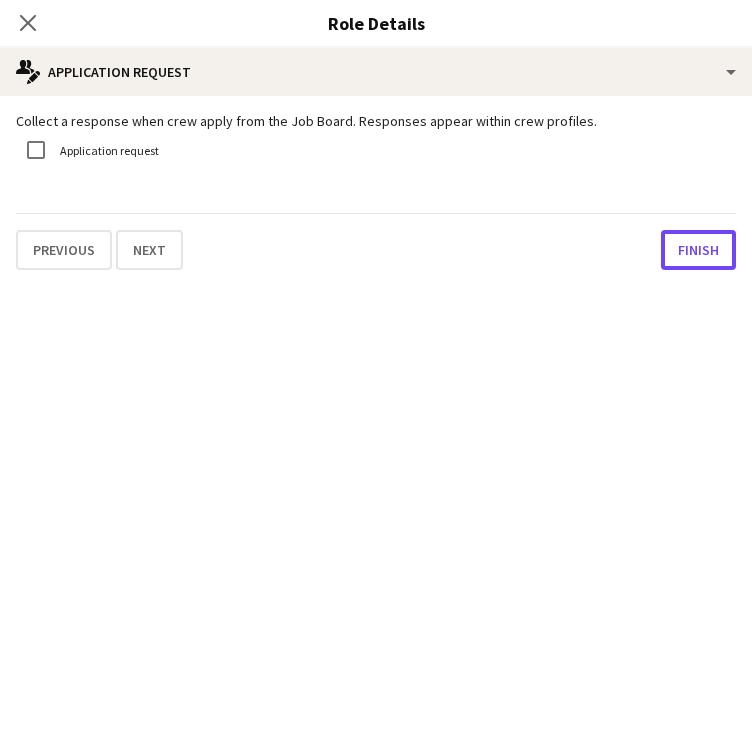click on "Finish" at bounding box center [698, 250] 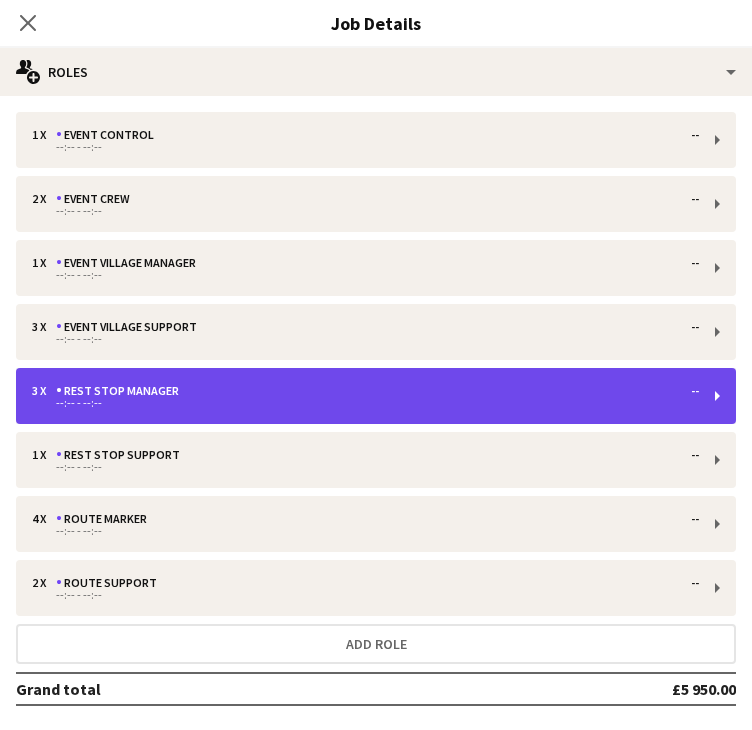 click on "3 x   Rest Stop Manager   --" at bounding box center [365, 391] 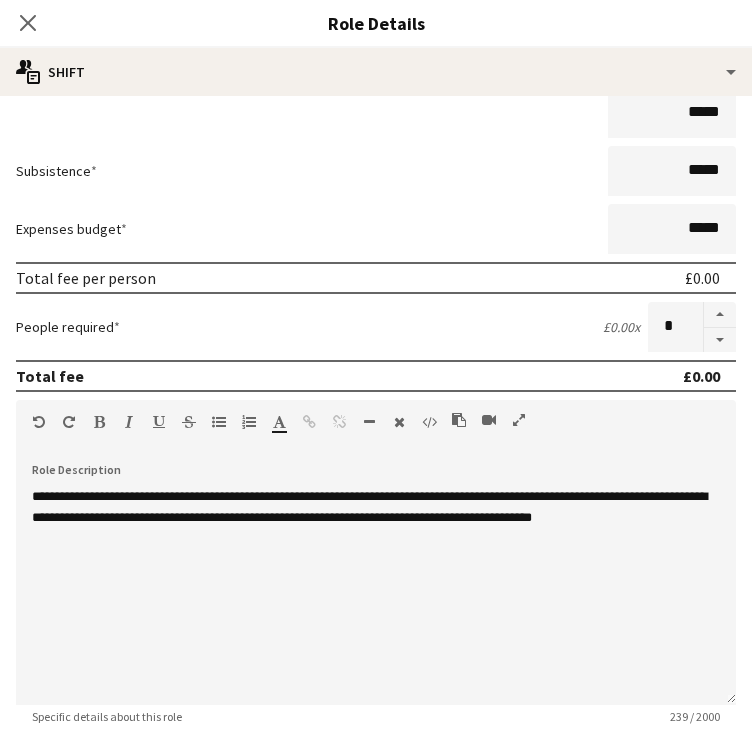 scroll, scrollTop: 200, scrollLeft: 0, axis: vertical 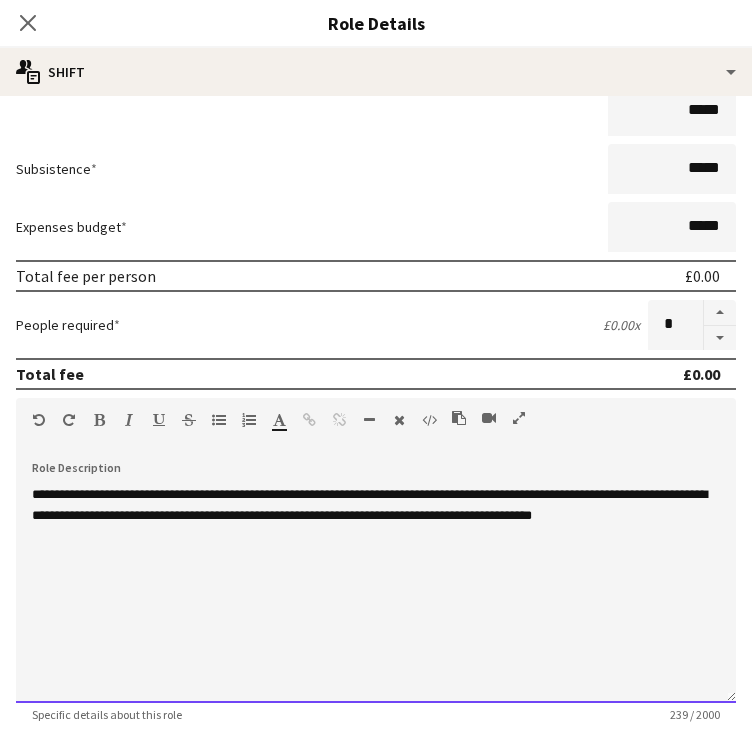 click on "**********" at bounding box center (376, 583) 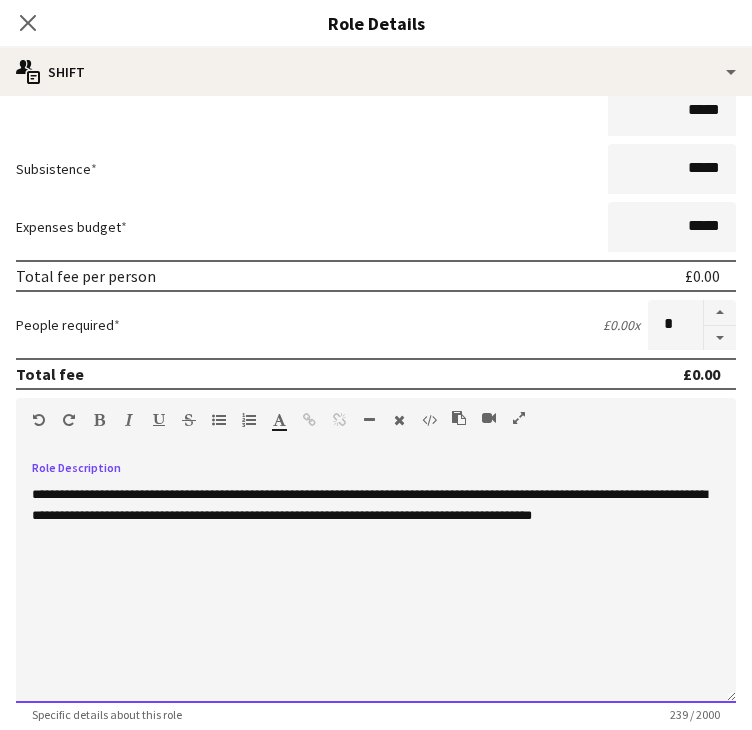 type 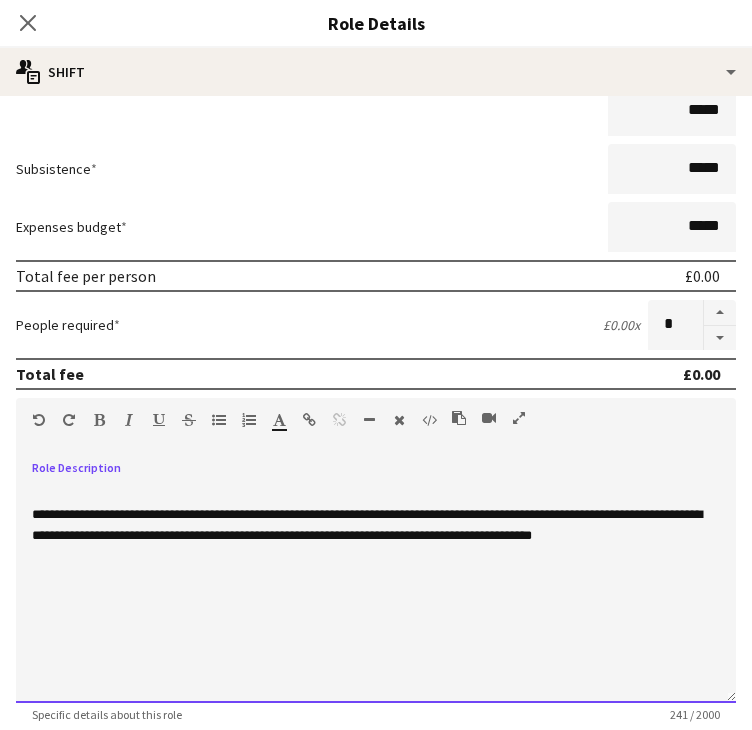 drag, startPoint x: 92, startPoint y: 594, endPoint x: 20, endPoint y: 490, distance: 126.491104 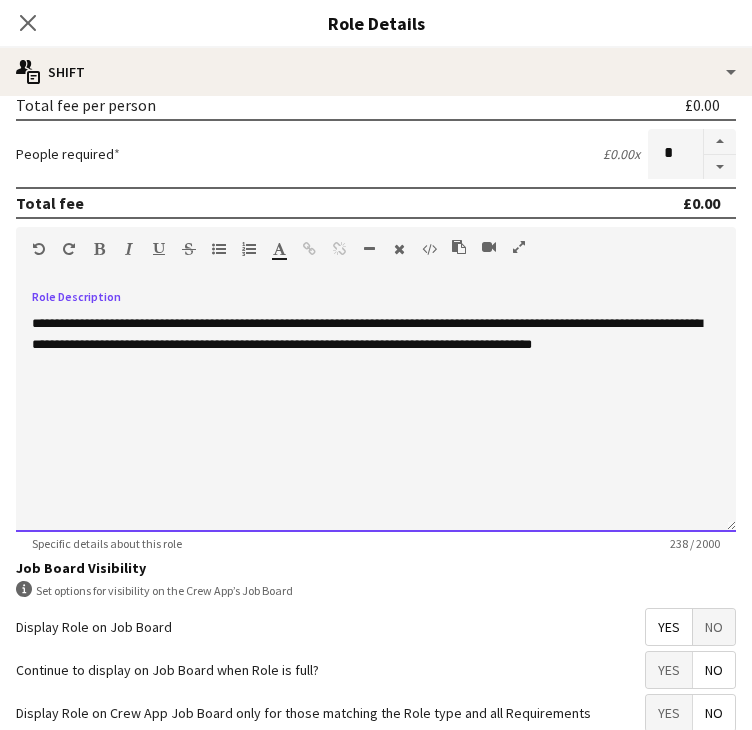 scroll, scrollTop: 481, scrollLeft: 0, axis: vertical 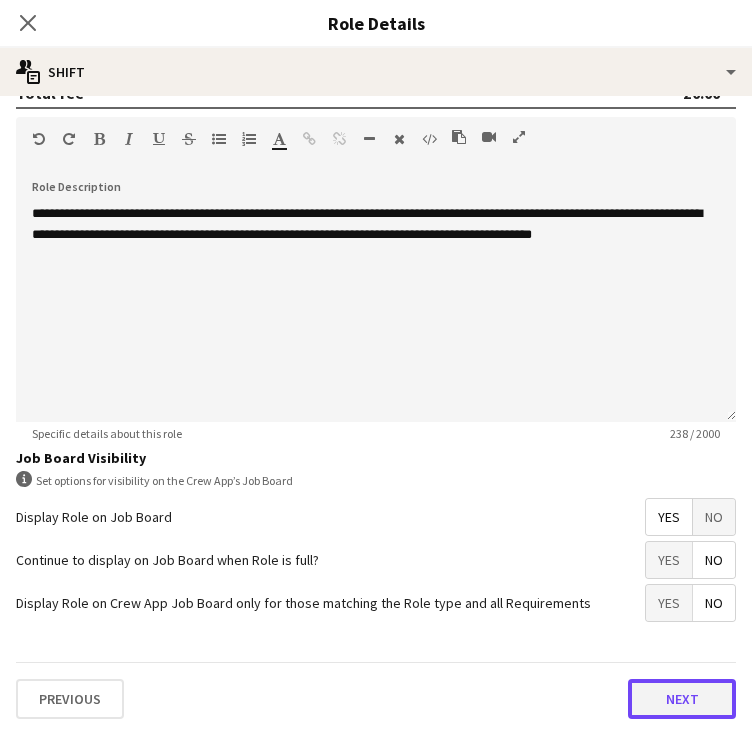 click on "Next" at bounding box center [682, 699] 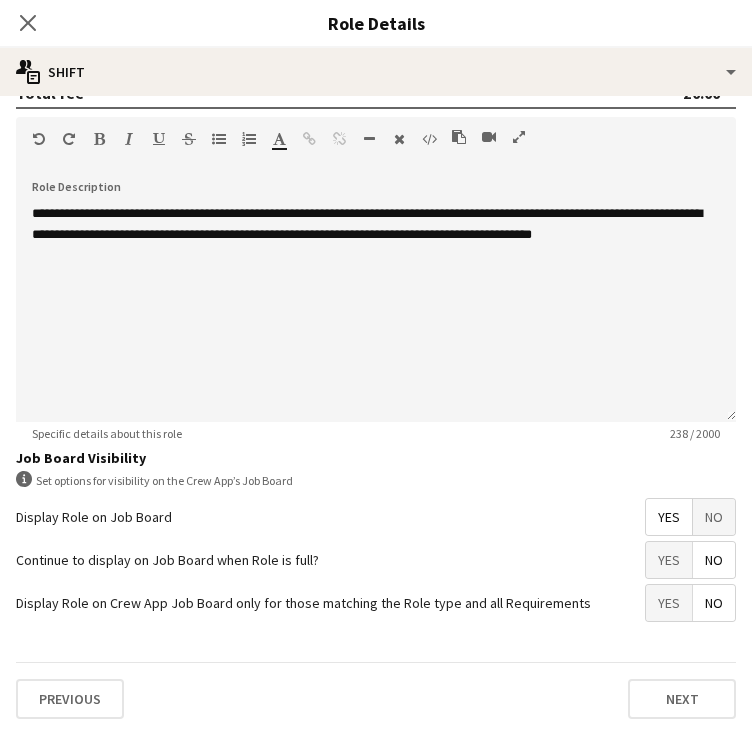 scroll, scrollTop: 0, scrollLeft: 0, axis: both 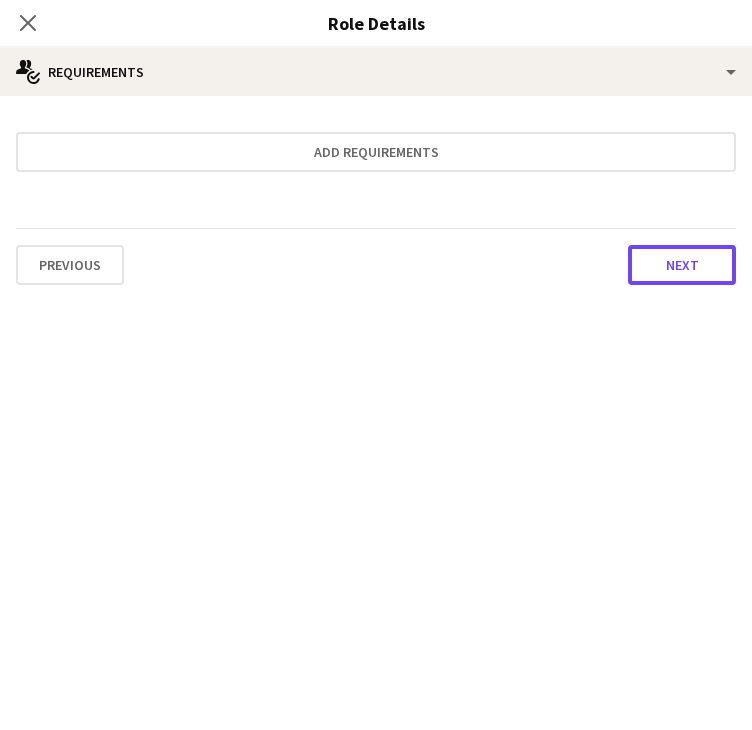click on "Next" at bounding box center [682, 265] 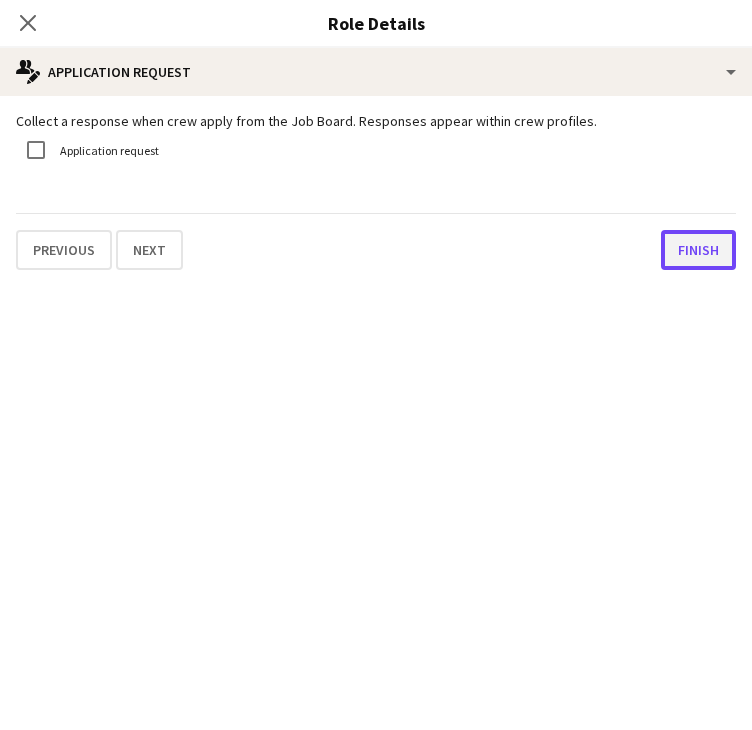 click on "Finish" at bounding box center (698, 250) 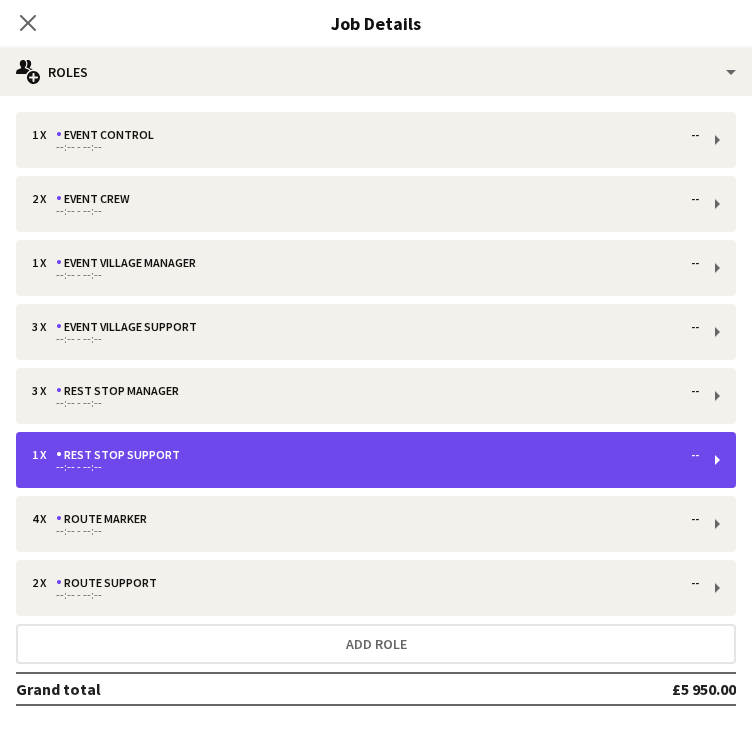 click on "Rest Stop Support" at bounding box center [122, 455] 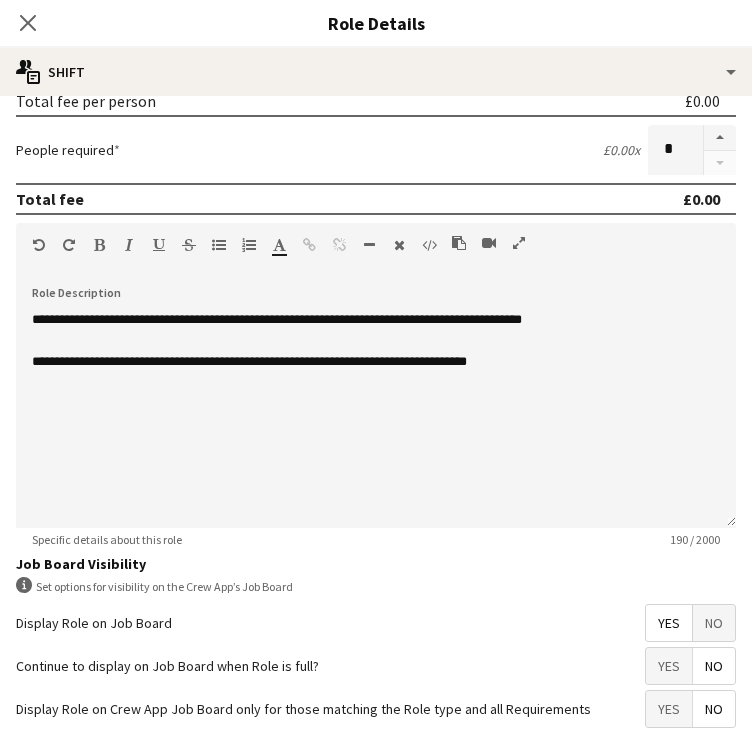 scroll, scrollTop: 400, scrollLeft: 0, axis: vertical 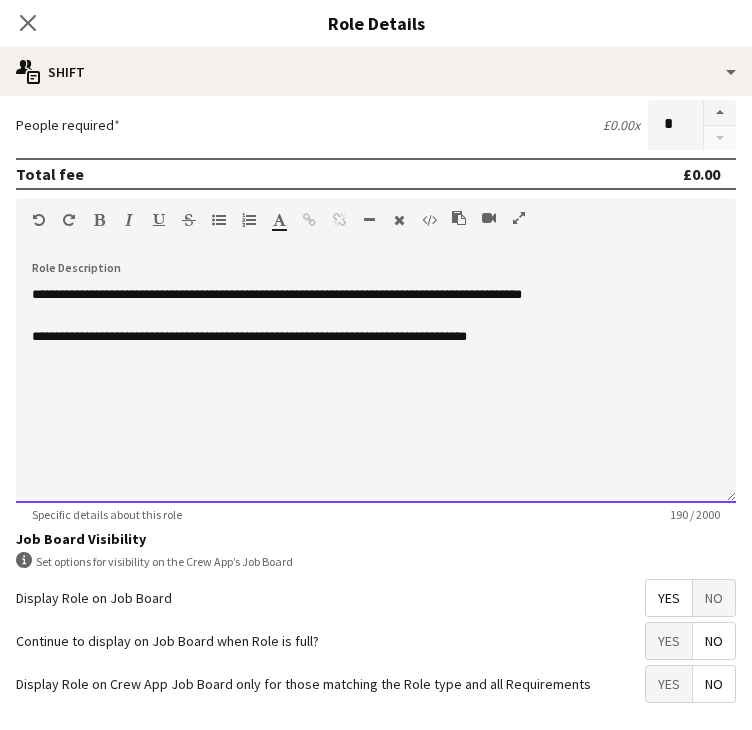 click on "**********" at bounding box center (376, 383) 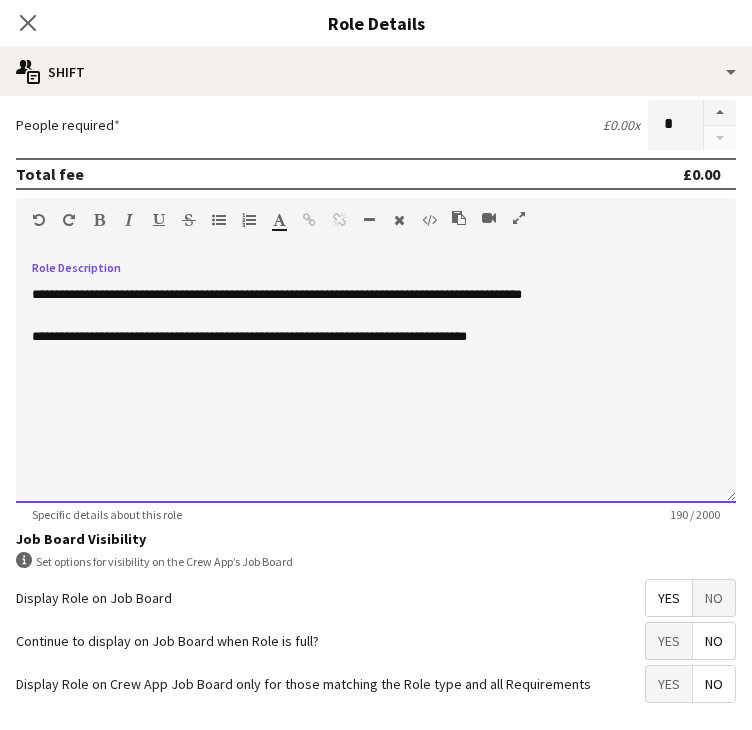 click on "**********" at bounding box center [376, 383] 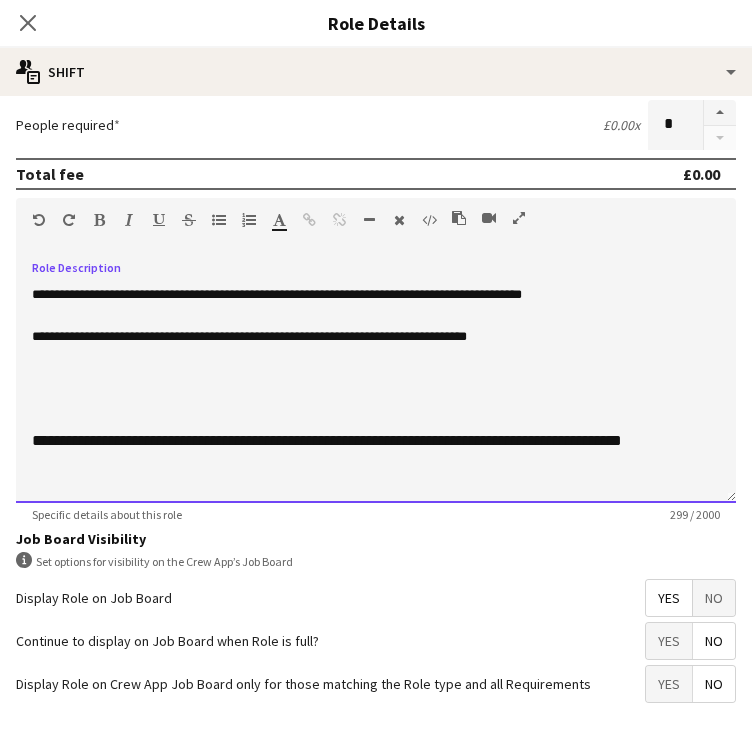 scroll, scrollTop: 15, scrollLeft: 0, axis: vertical 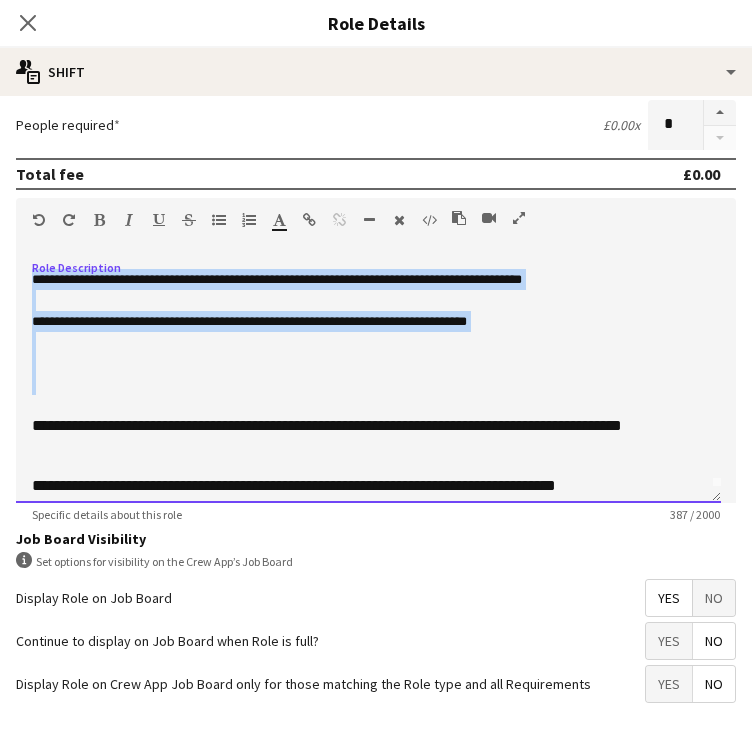 drag, startPoint x: 52, startPoint y: 395, endPoint x: 20, endPoint y: 282, distance: 117.4436 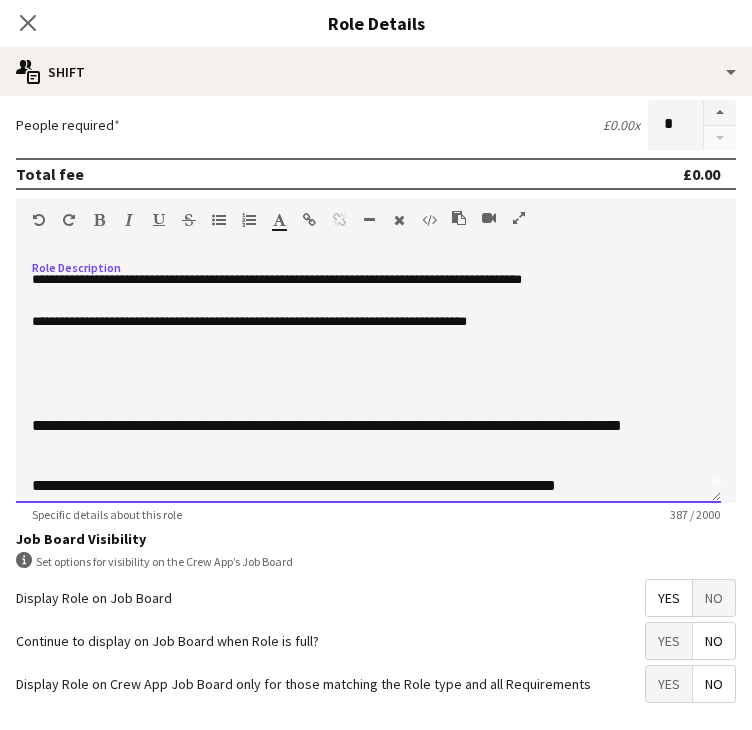 scroll, scrollTop: 0, scrollLeft: 0, axis: both 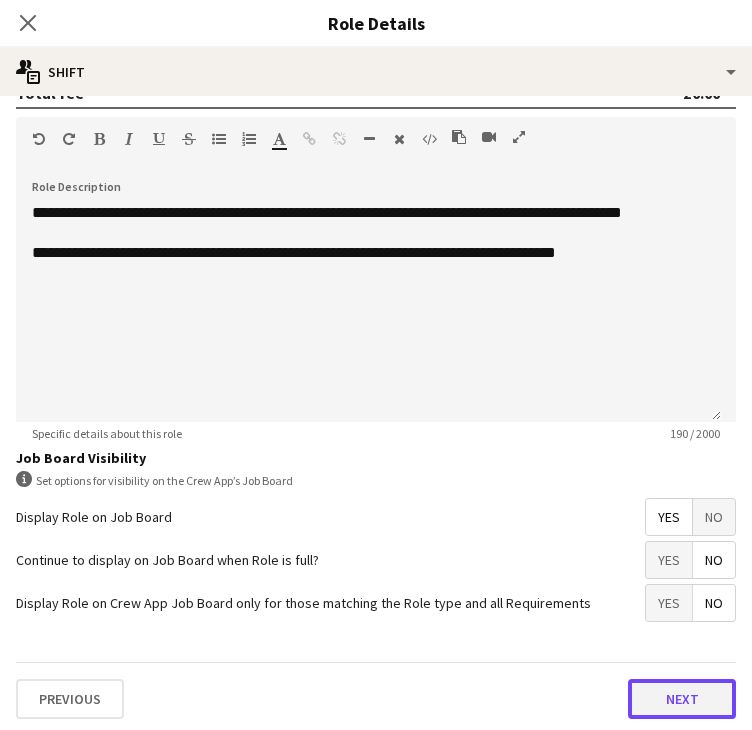 click on "Next" at bounding box center [682, 699] 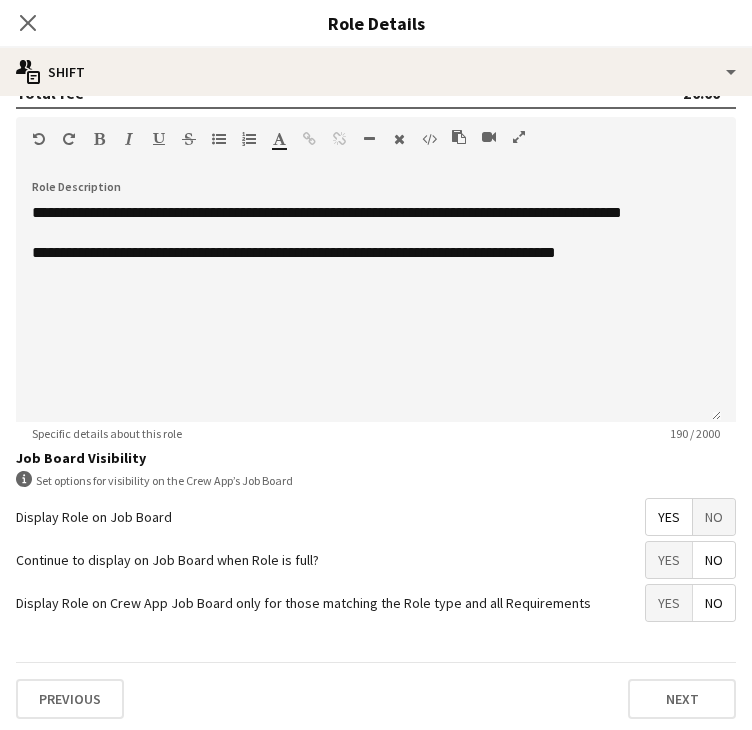 scroll, scrollTop: 0, scrollLeft: 0, axis: both 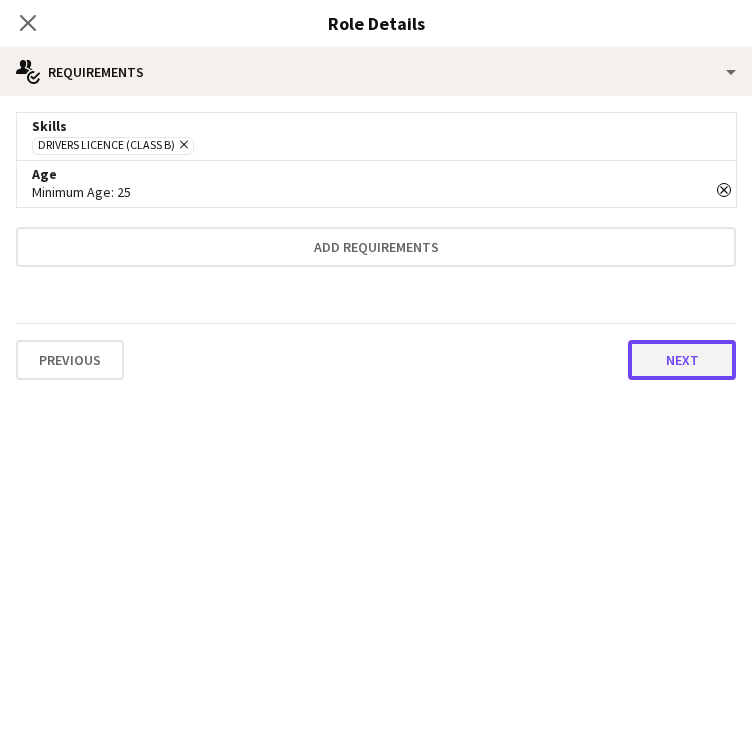 click on "Next" at bounding box center [682, 360] 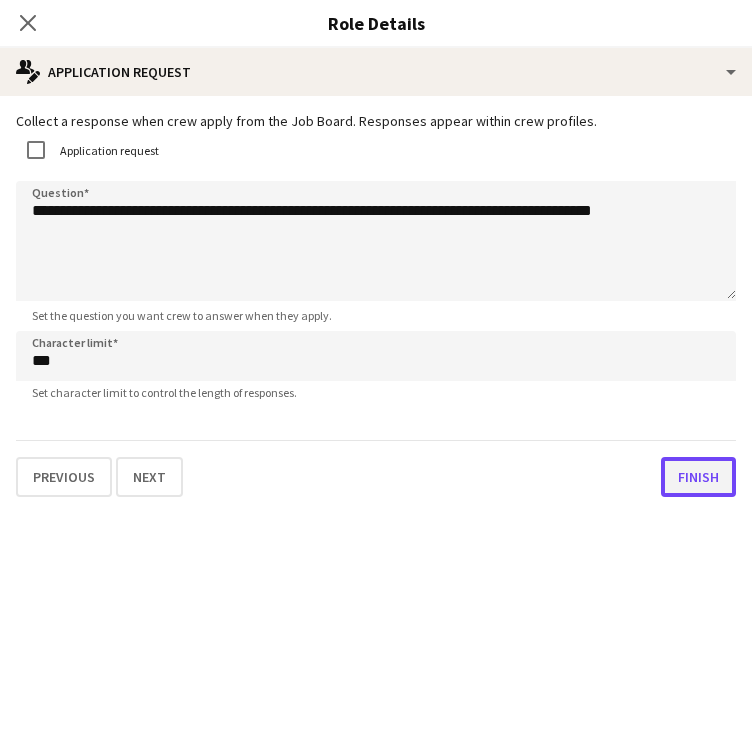 click on "Finish" at bounding box center [698, 477] 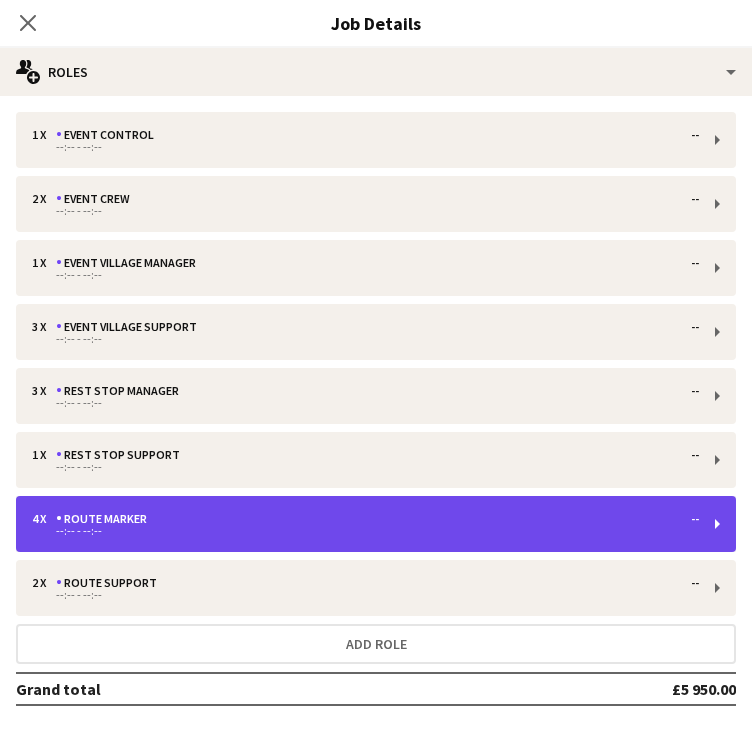click on "4 x   Route Marker   --" at bounding box center [365, 519] 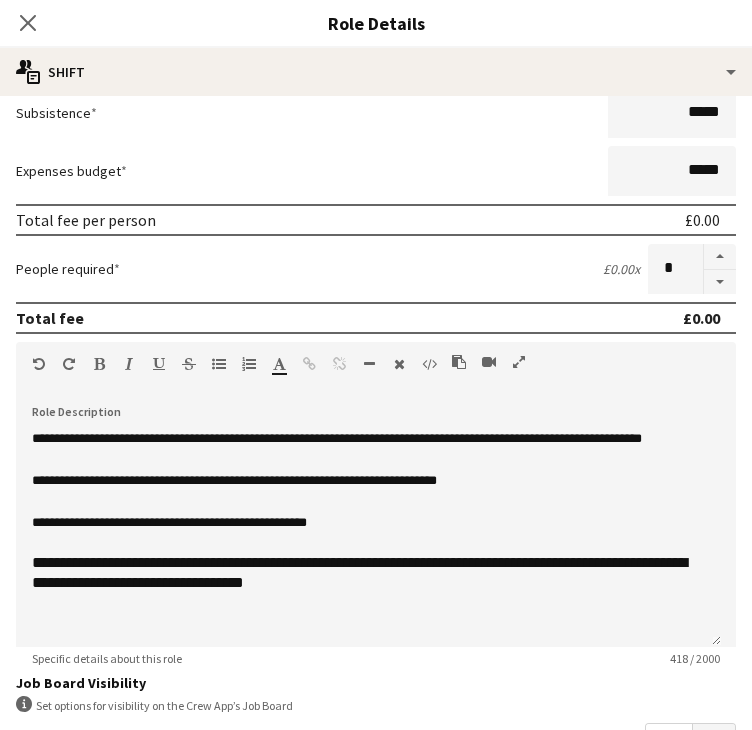 scroll, scrollTop: 300, scrollLeft: 0, axis: vertical 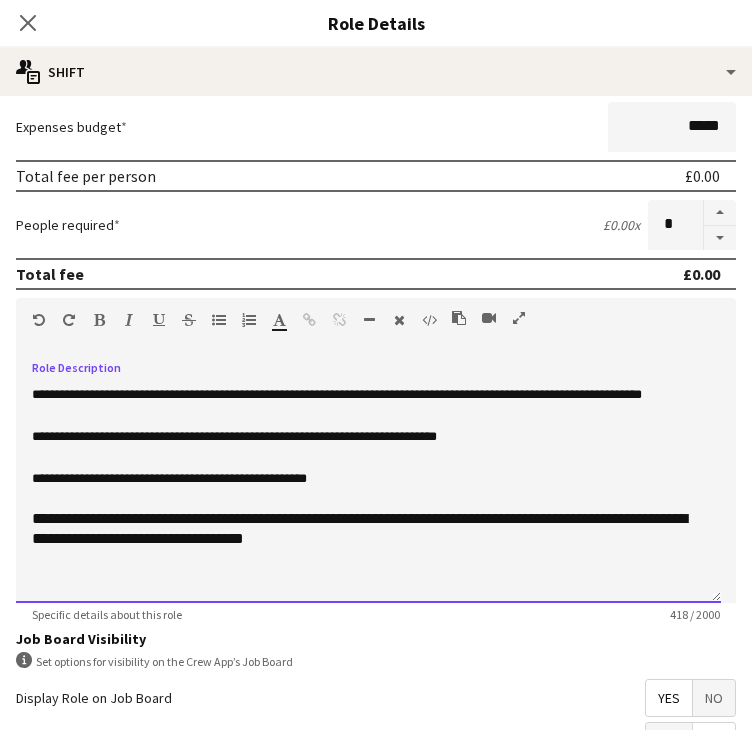 click on "**********" at bounding box center [368, 483] 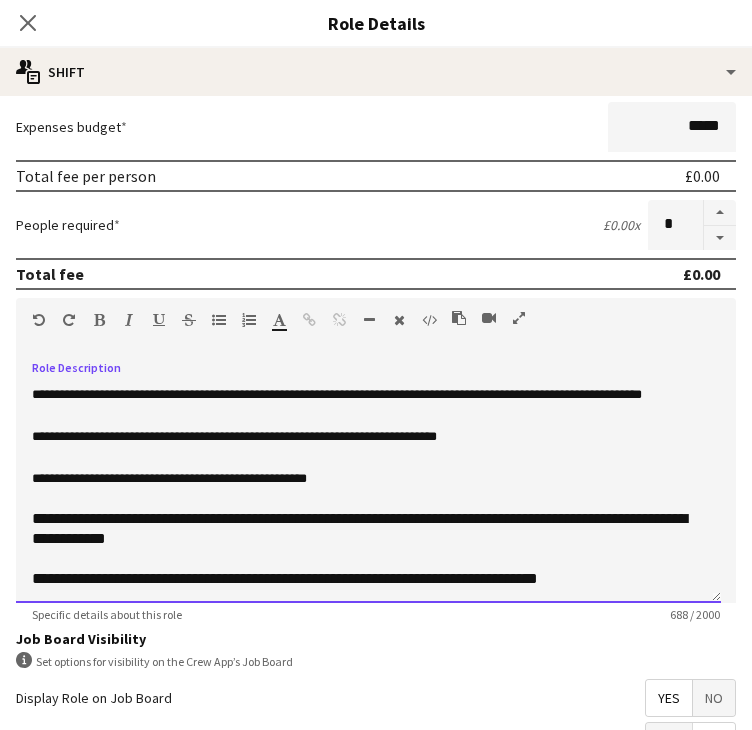 scroll, scrollTop: 0, scrollLeft: 0, axis: both 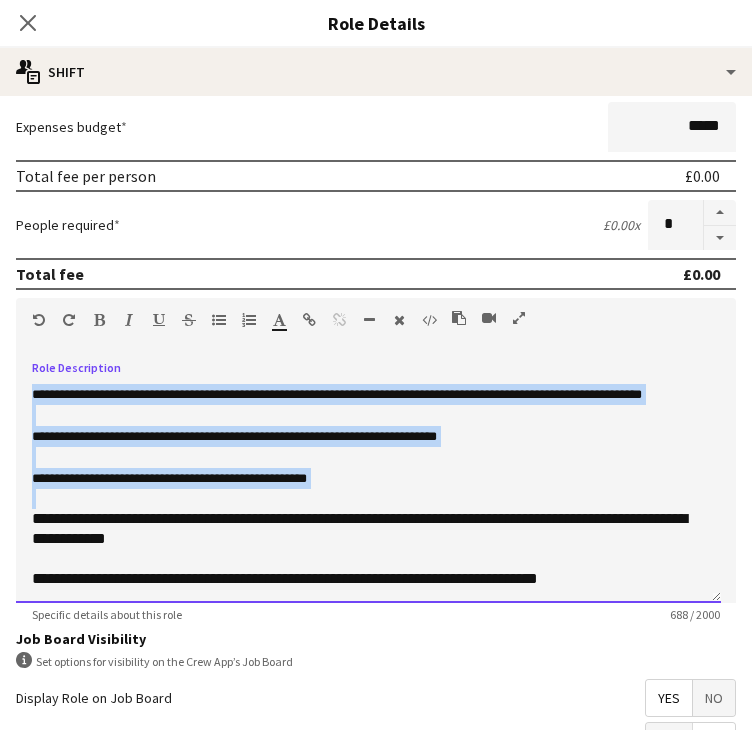 drag, startPoint x: 28, startPoint y: 522, endPoint x: 28, endPoint y: 397, distance: 125 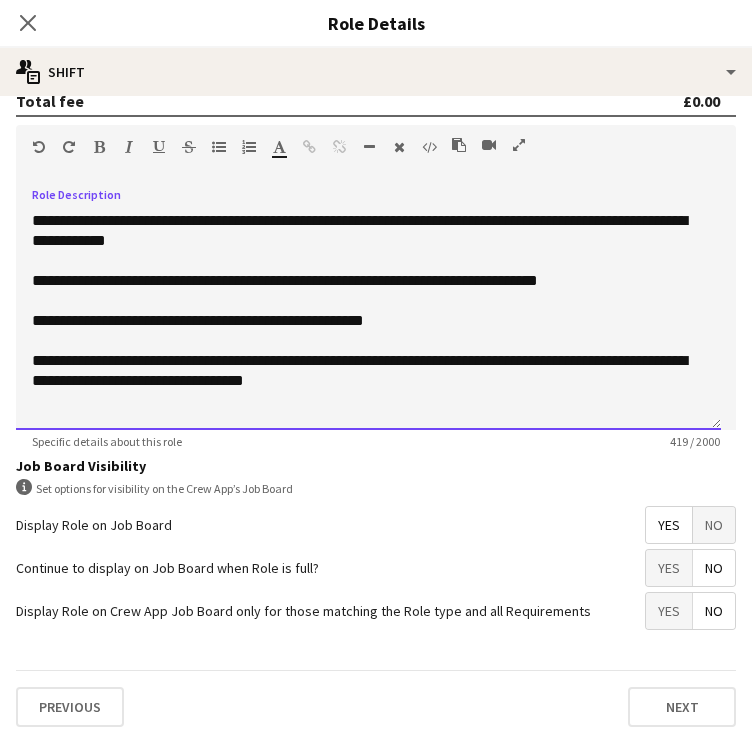 scroll, scrollTop: 481, scrollLeft: 0, axis: vertical 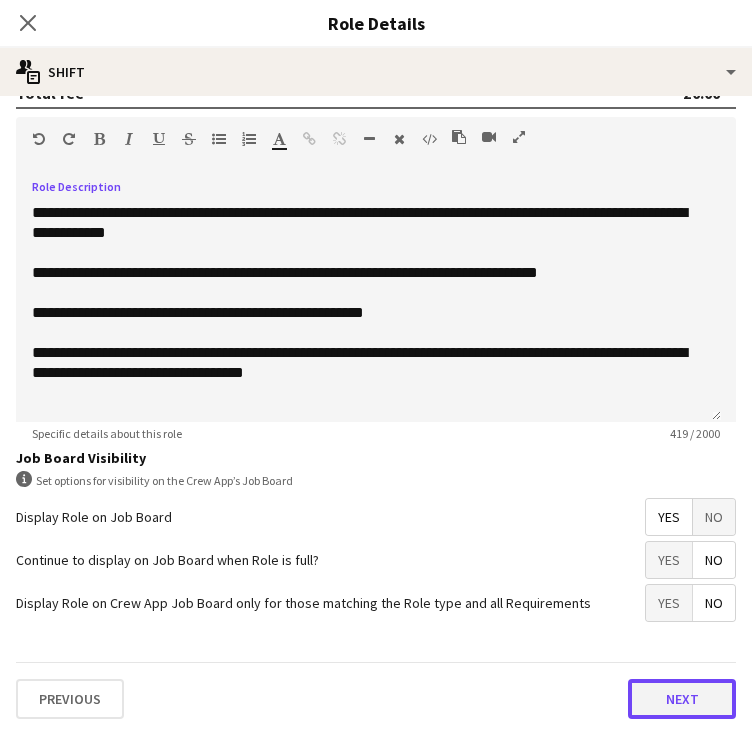 click on "Next" at bounding box center (682, 699) 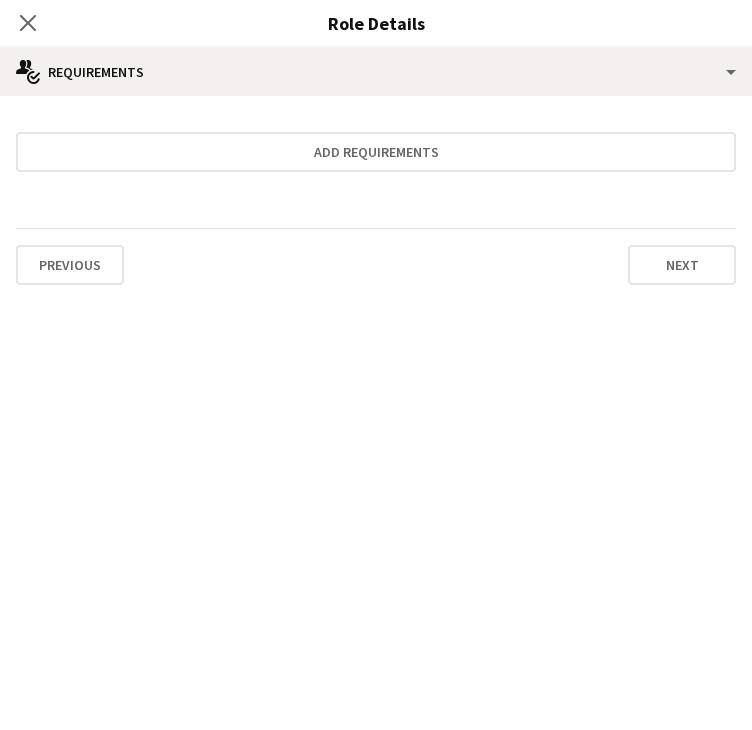 scroll, scrollTop: 0, scrollLeft: 0, axis: both 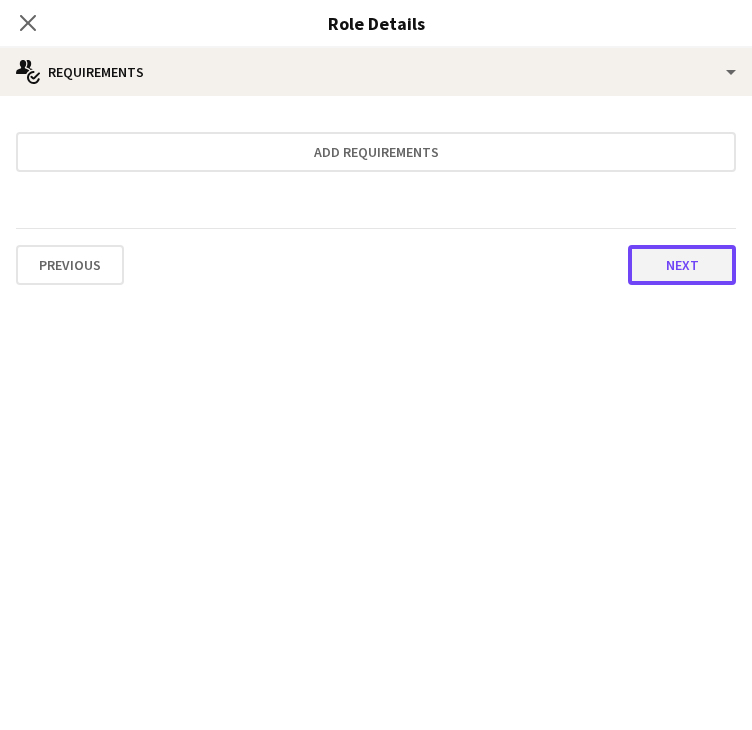 click on "Next" at bounding box center (682, 265) 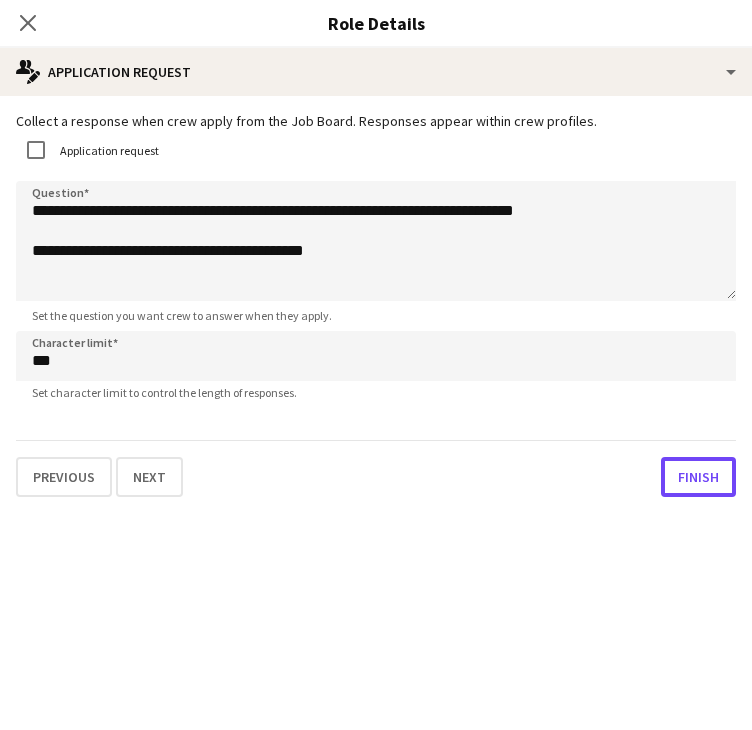 click on "Finish" at bounding box center [698, 477] 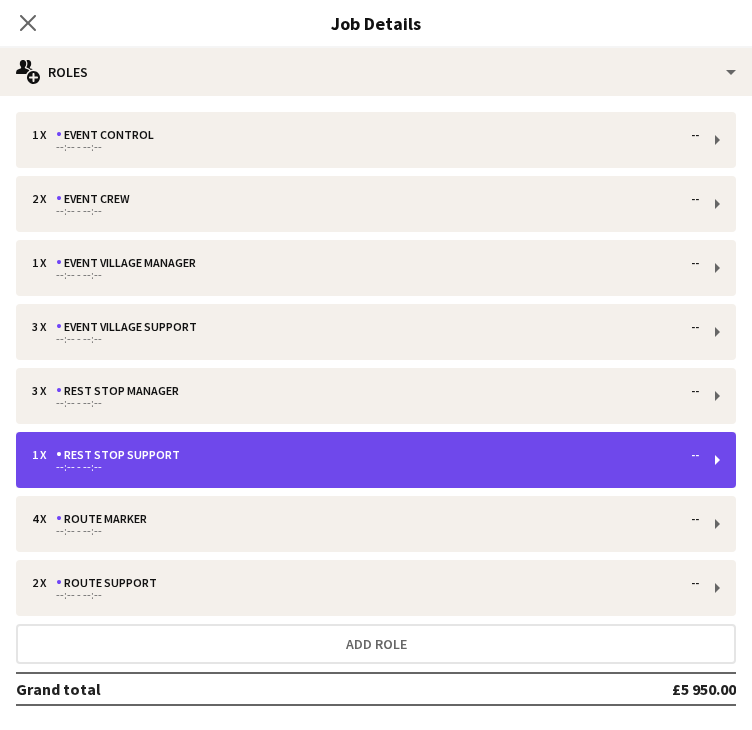 click on "Rest Stop Support" at bounding box center [122, 455] 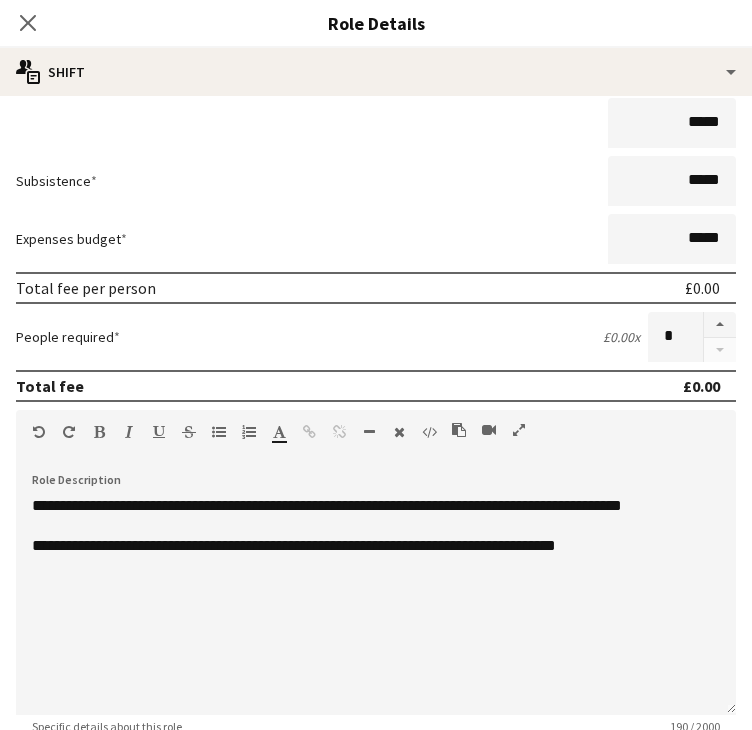 scroll, scrollTop: 200, scrollLeft: 0, axis: vertical 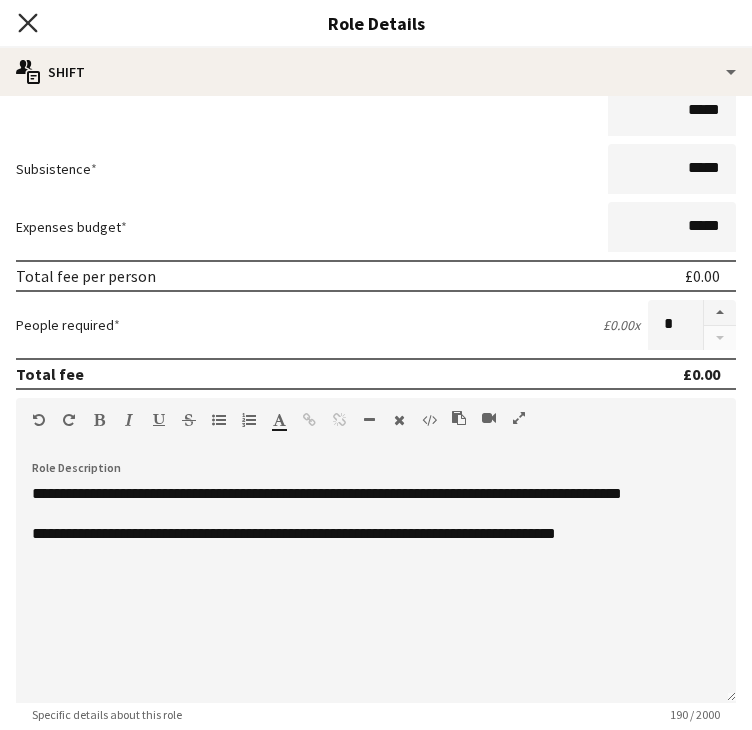 click 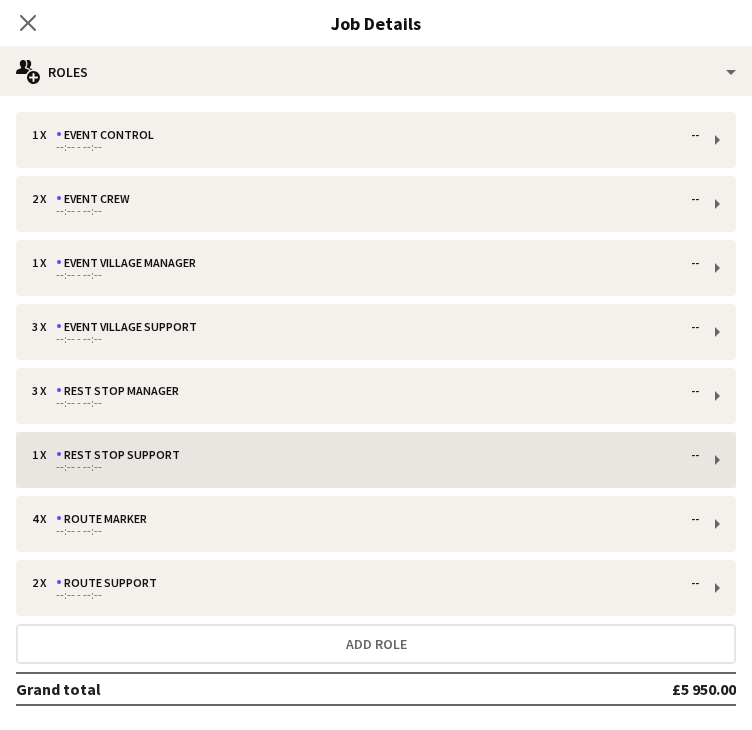 scroll, scrollTop: 87, scrollLeft: 0, axis: vertical 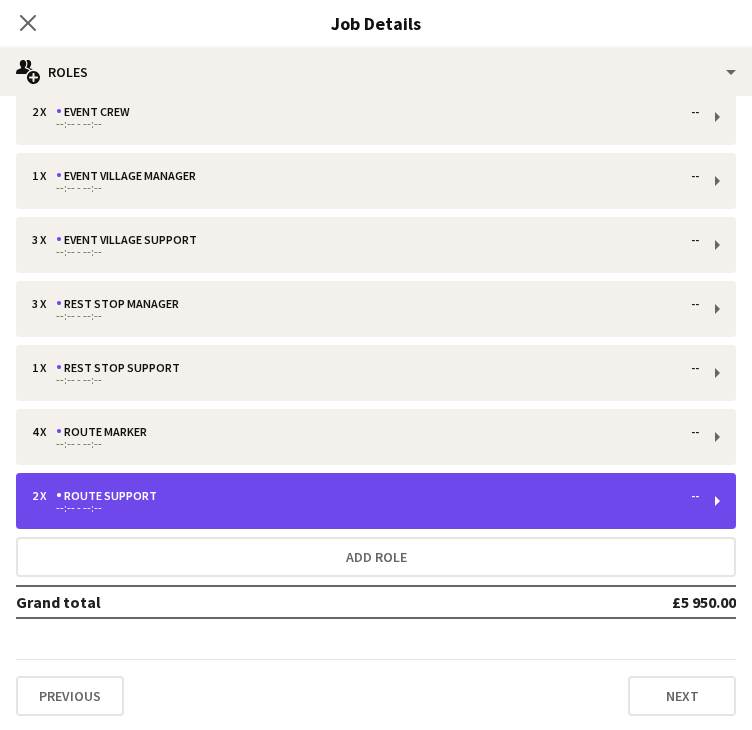 click on "--:-- - --:--" at bounding box center (365, 508) 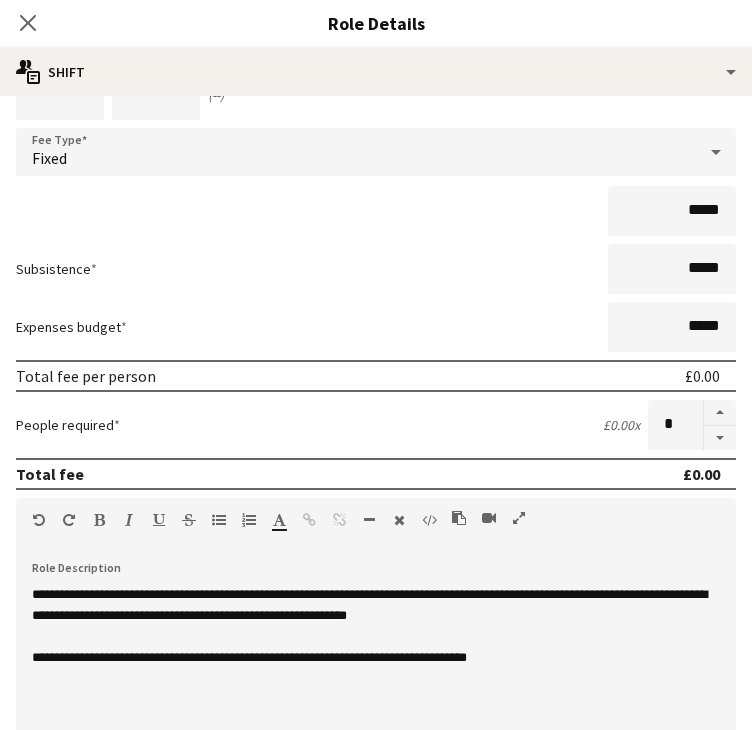 scroll, scrollTop: 200, scrollLeft: 0, axis: vertical 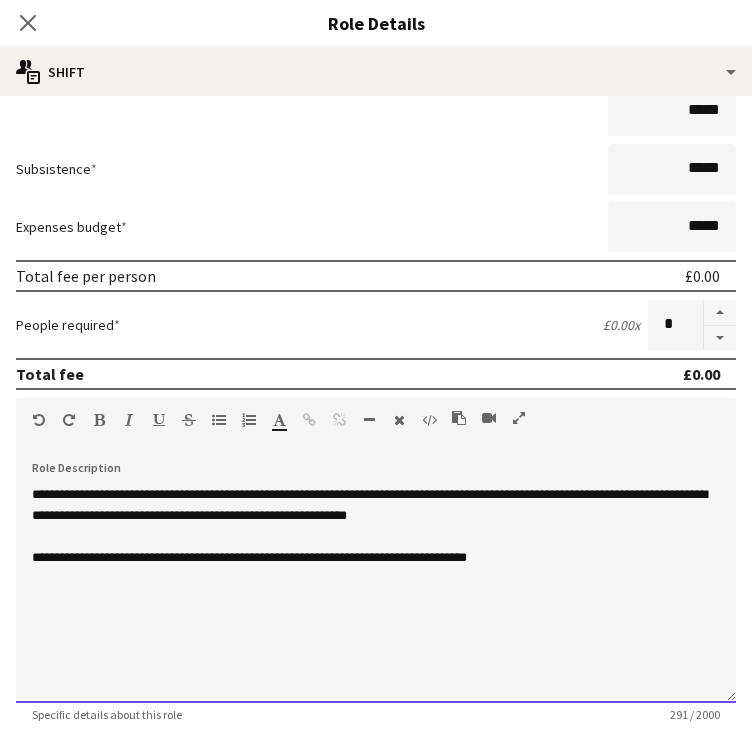 click on "**********" at bounding box center (249, 557) 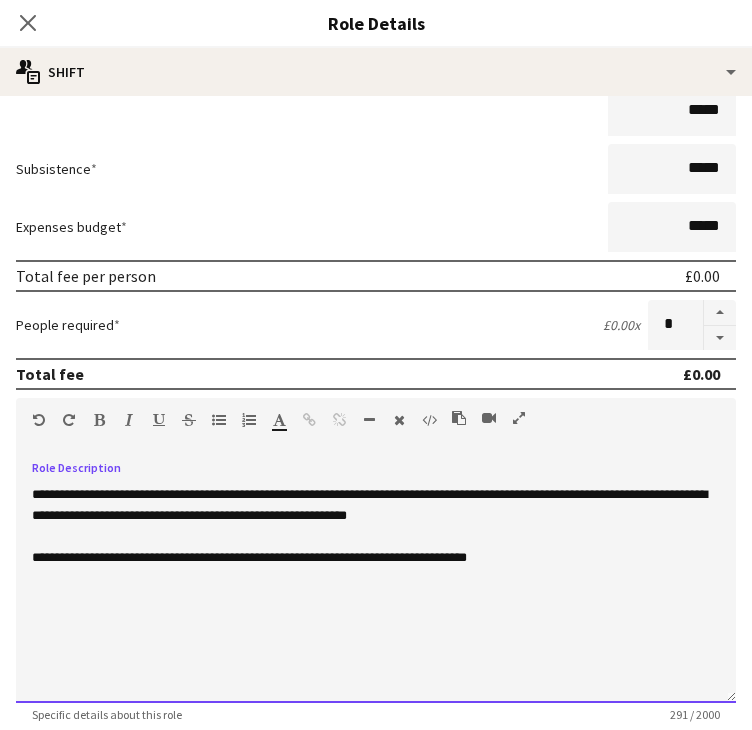click on "**********" at bounding box center [376, 583] 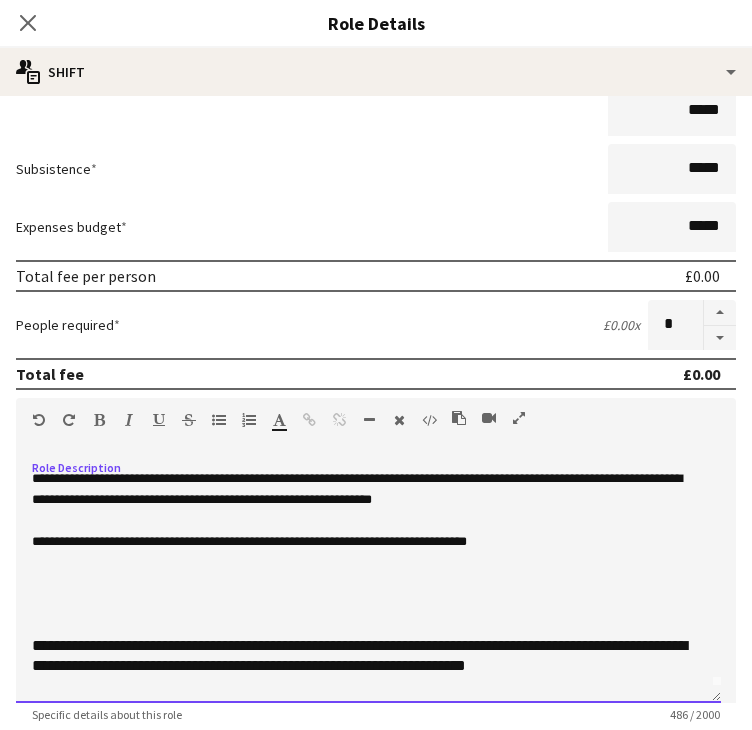 scroll, scrollTop: 36, scrollLeft: 0, axis: vertical 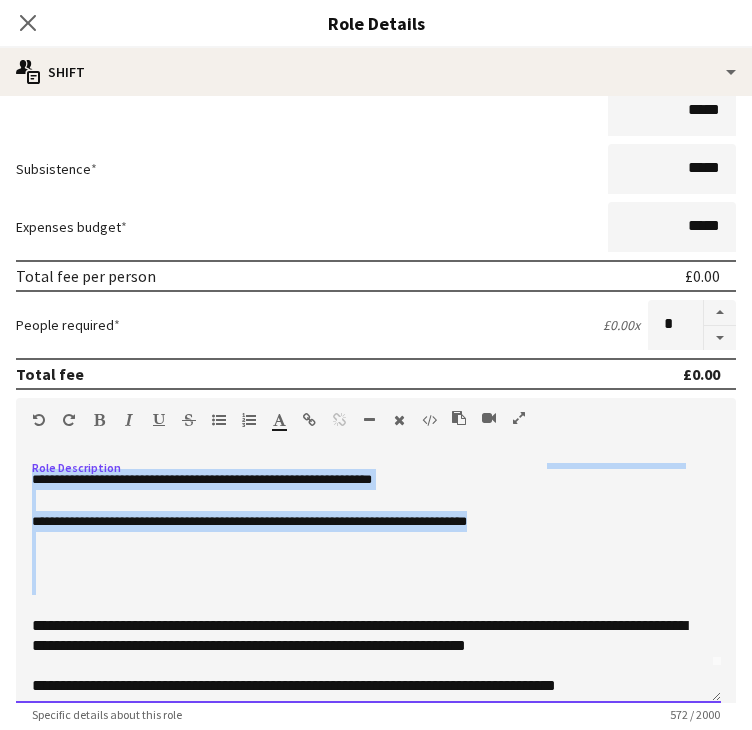 drag, startPoint x: 208, startPoint y: 602, endPoint x: 32, endPoint y: 484, distance: 211.8962 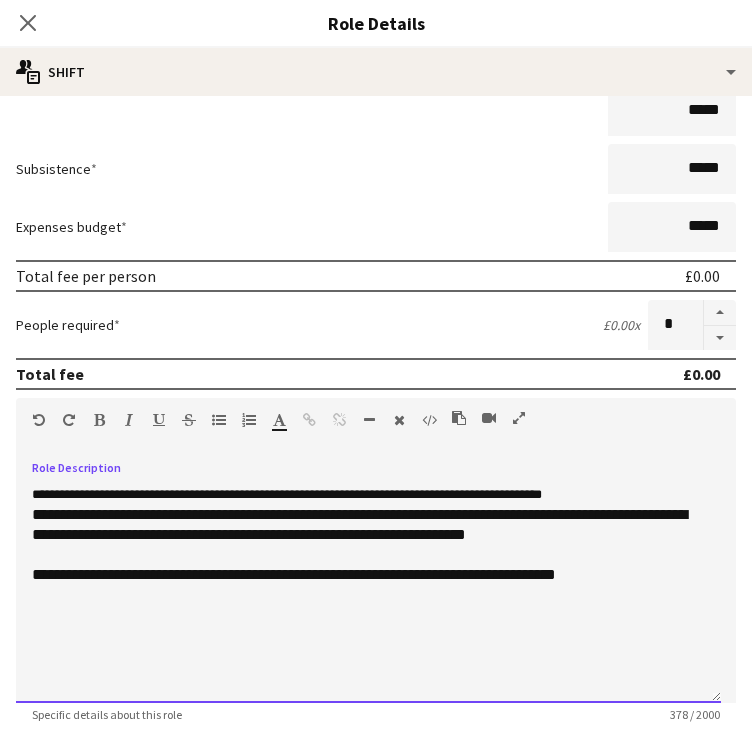 scroll, scrollTop: 0, scrollLeft: 0, axis: both 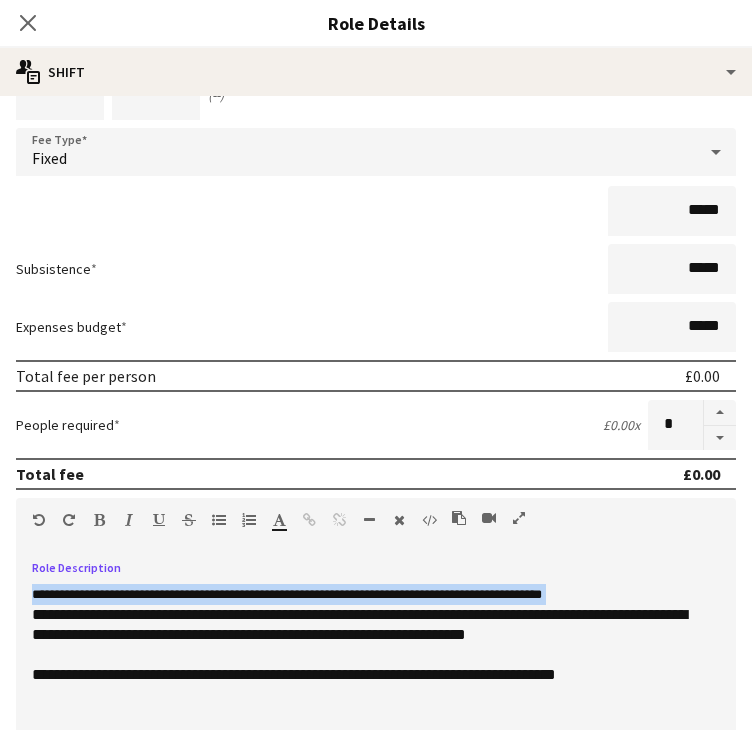 drag, startPoint x: 22, startPoint y: 609, endPoint x: 23, endPoint y: 593, distance: 16.03122 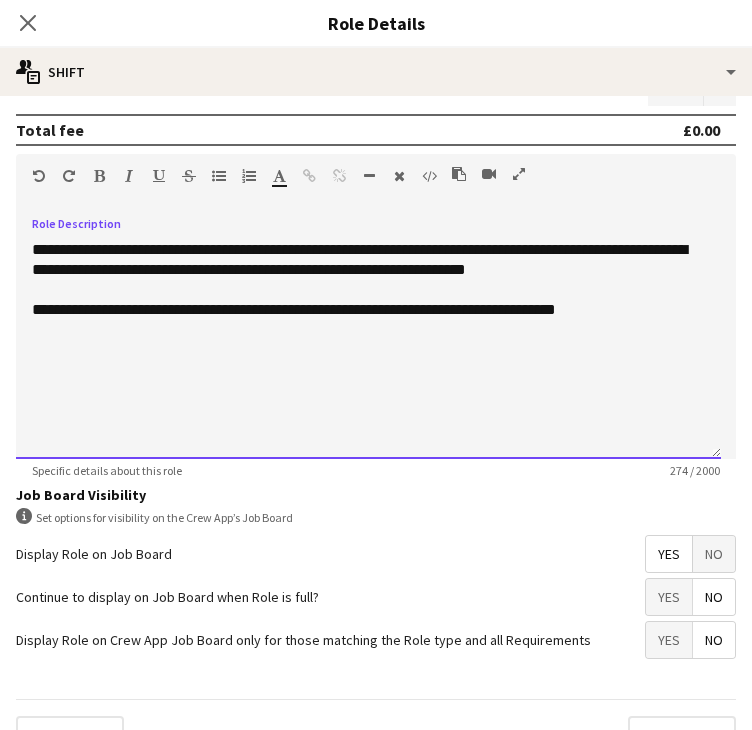 scroll, scrollTop: 481, scrollLeft: 0, axis: vertical 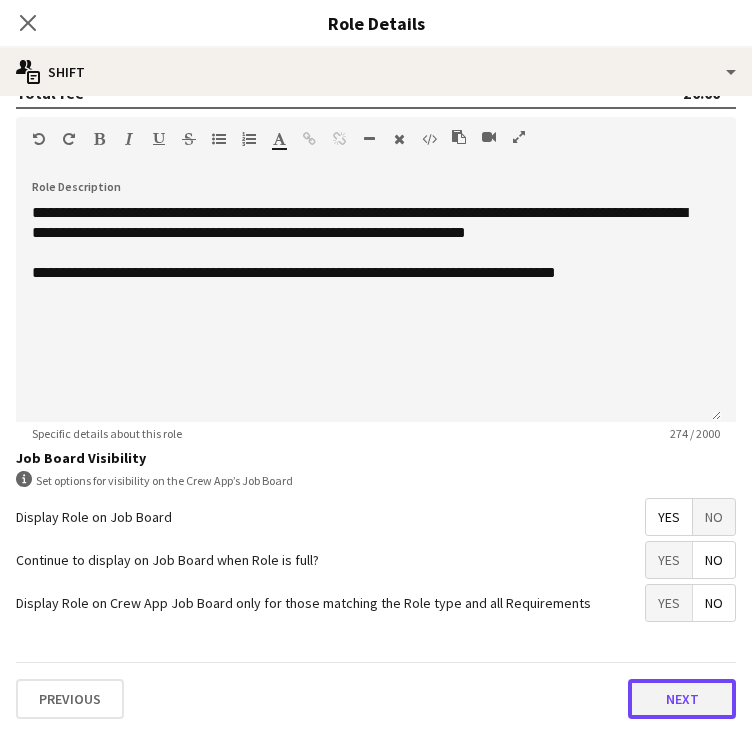 click on "Next" at bounding box center (682, 699) 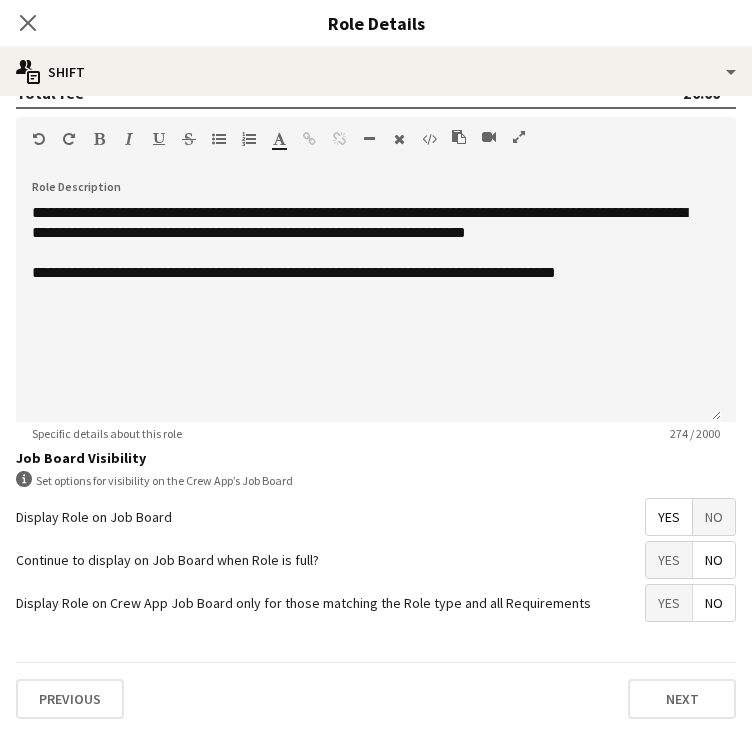 scroll, scrollTop: 0, scrollLeft: 0, axis: both 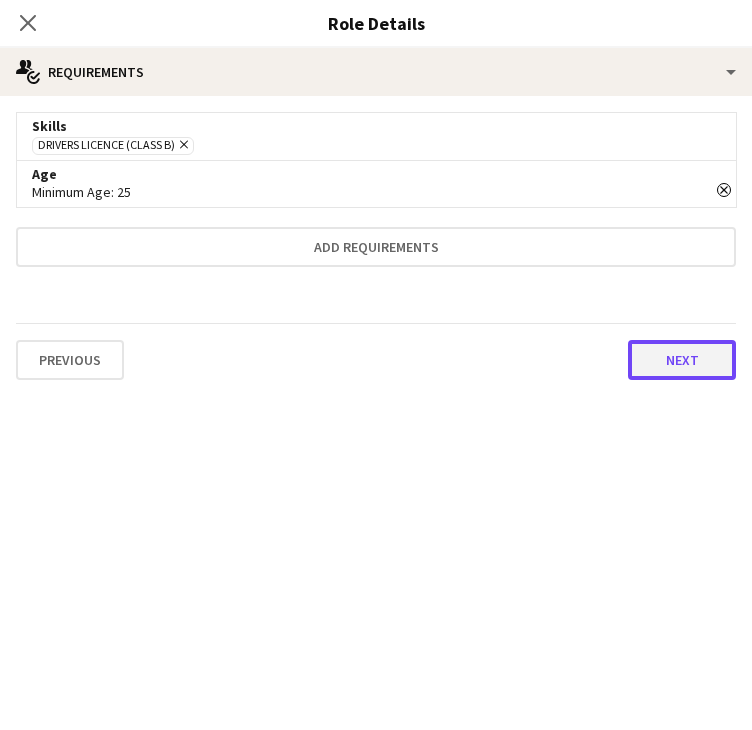 click on "Next" at bounding box center [682, 360] 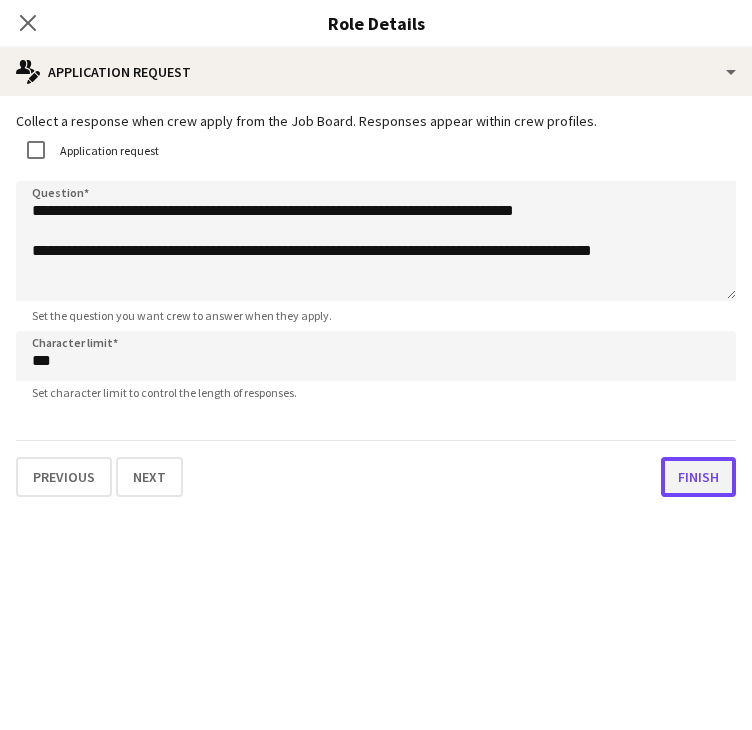 click on "Finish" at bounding box center [698, 477] 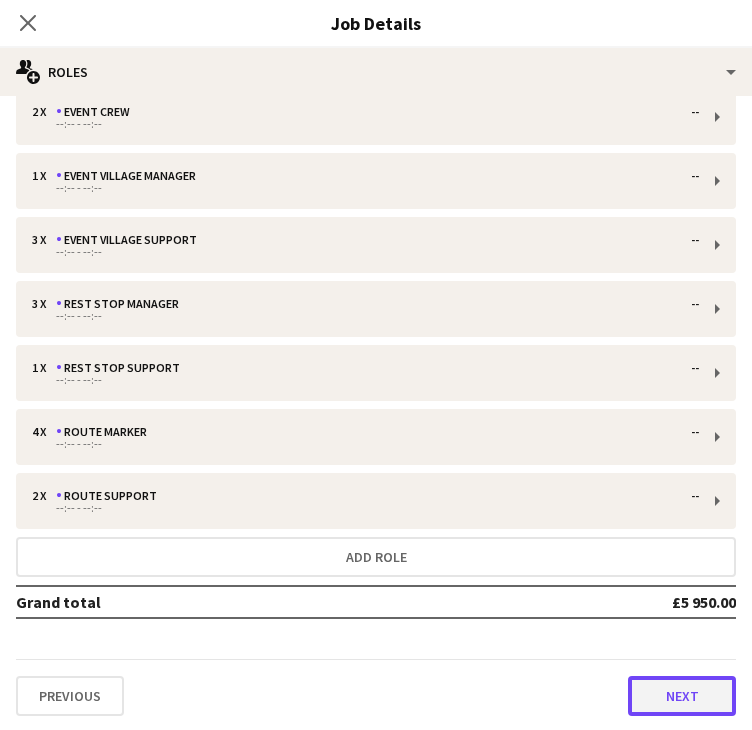 drag, startPoint x: 671, startPoint y: 690, endPoint x: 664, endPoint y: 636, distance: 54.451813 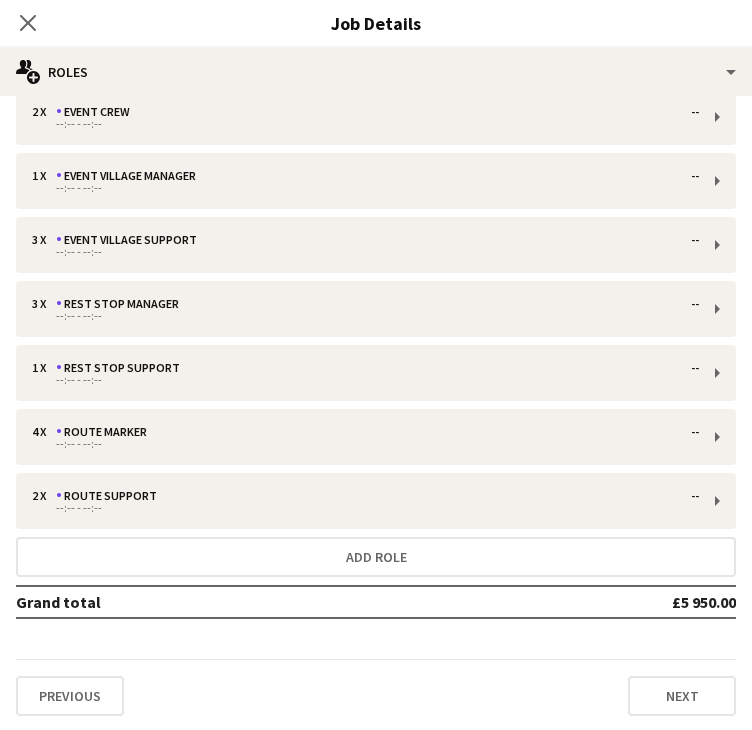 scroll, scrollTop: 0, scrollLeft: 0, axis: both 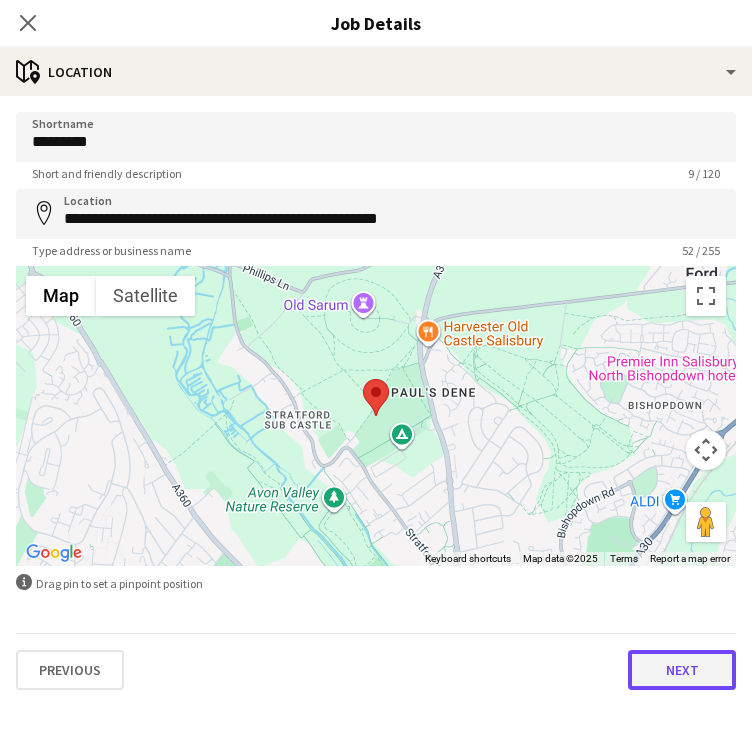 click on "Next" at bounding box center [682, 670] 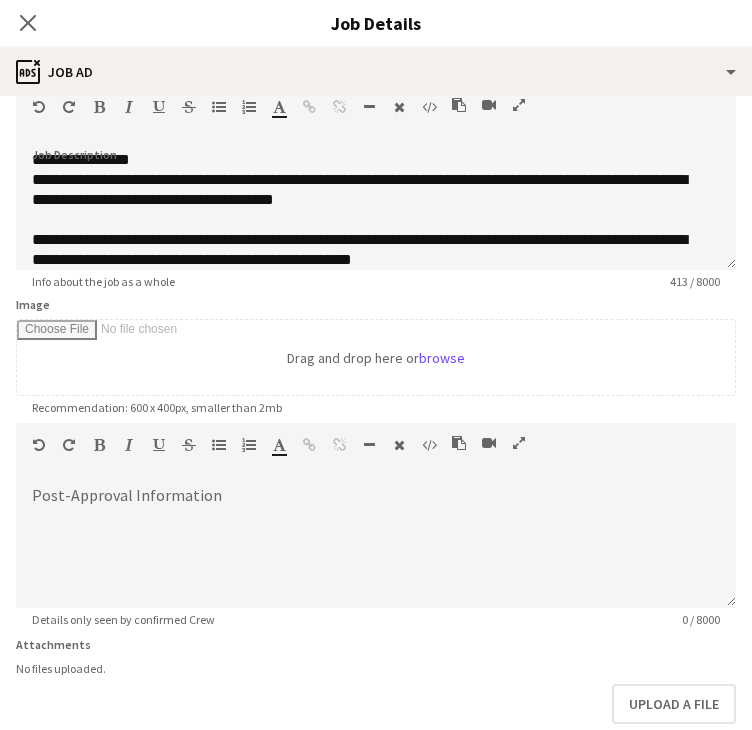 scroll, scrollTop: 208, scrollLeft: 0, axis: vertical 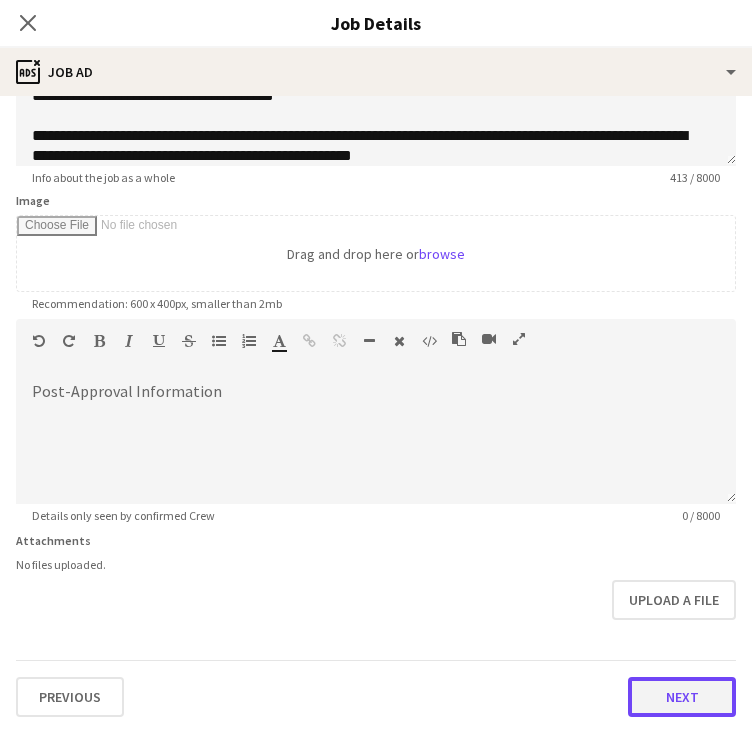 click on "Next" at bounding box center (682, 697) 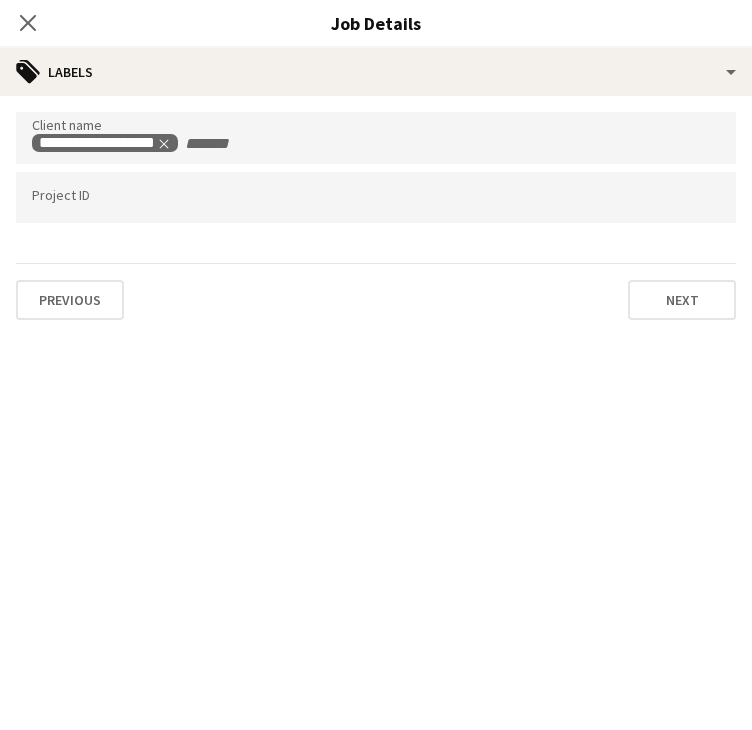 scroll, scrollTop: 0, scrollLeft: 0, axis: both 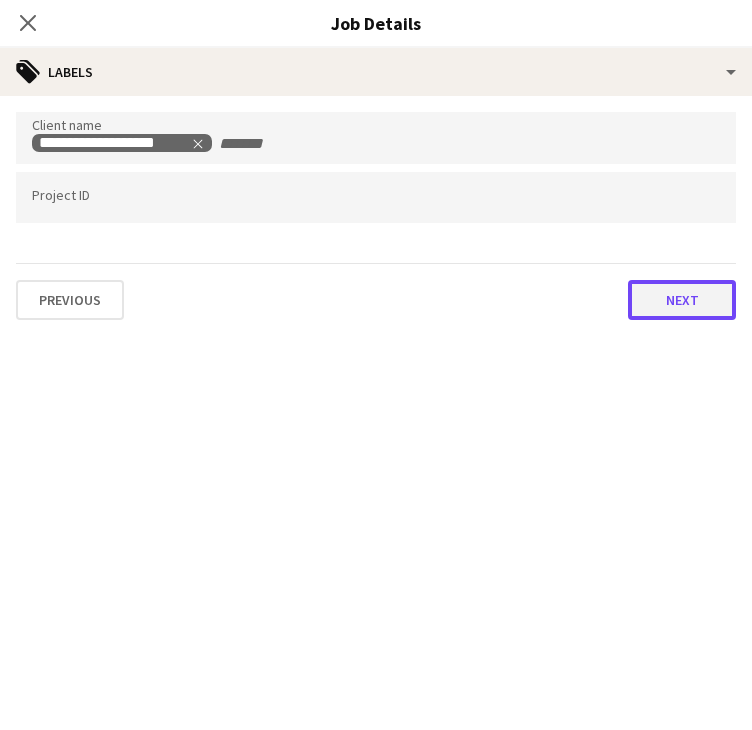 click on "Next" at bounding box center (682, 300) 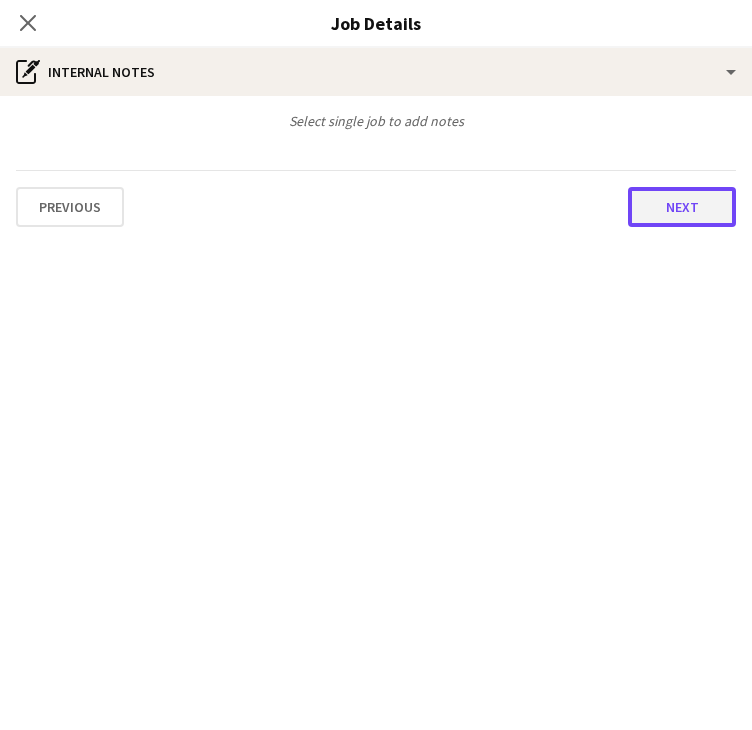 click on "Next" at bounding box center [682, 207] 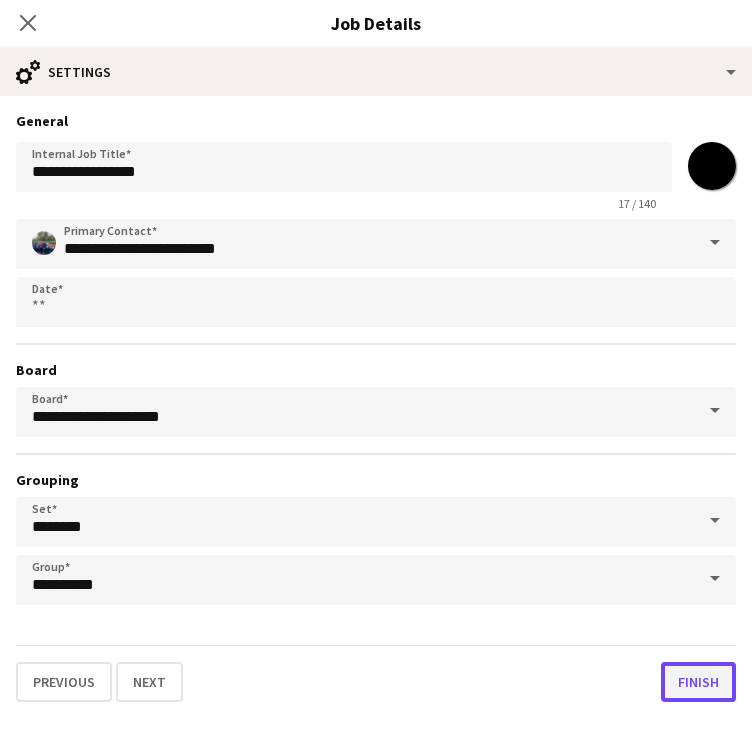 click on "Finish" at bounding box center [698, 682] 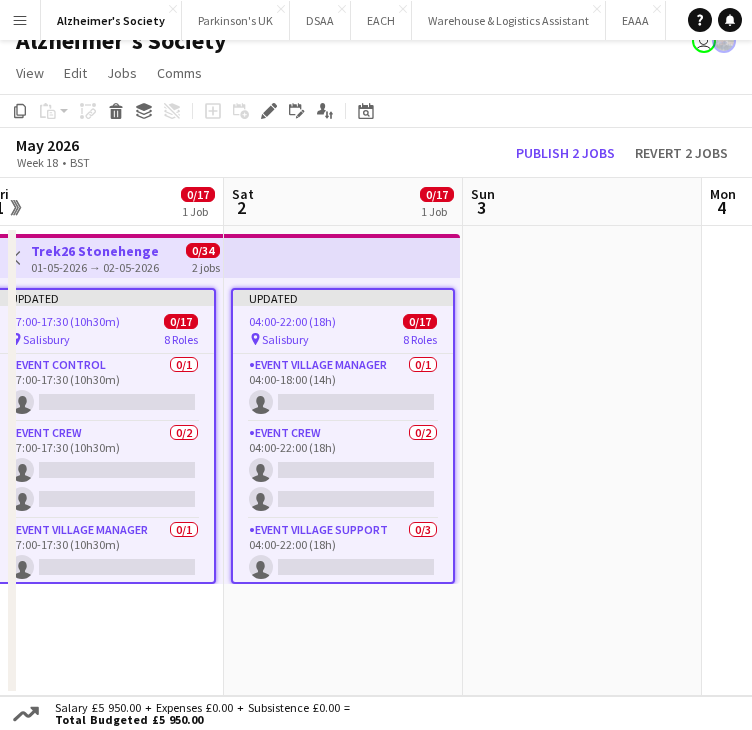 drag, startPoint x: 525, startPoint y: 389, endPoint x: -50, endPoint y: 440, distance: 577.2573 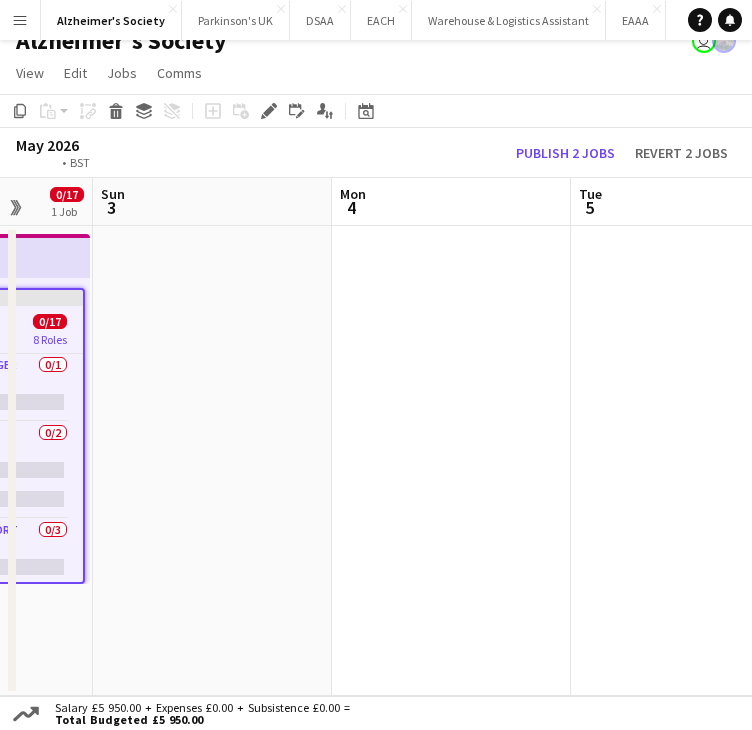 drag, startPoint x: 335, startPoint y: 435, endPoint x: -93, endPoint y: 464, distance: 428.98135 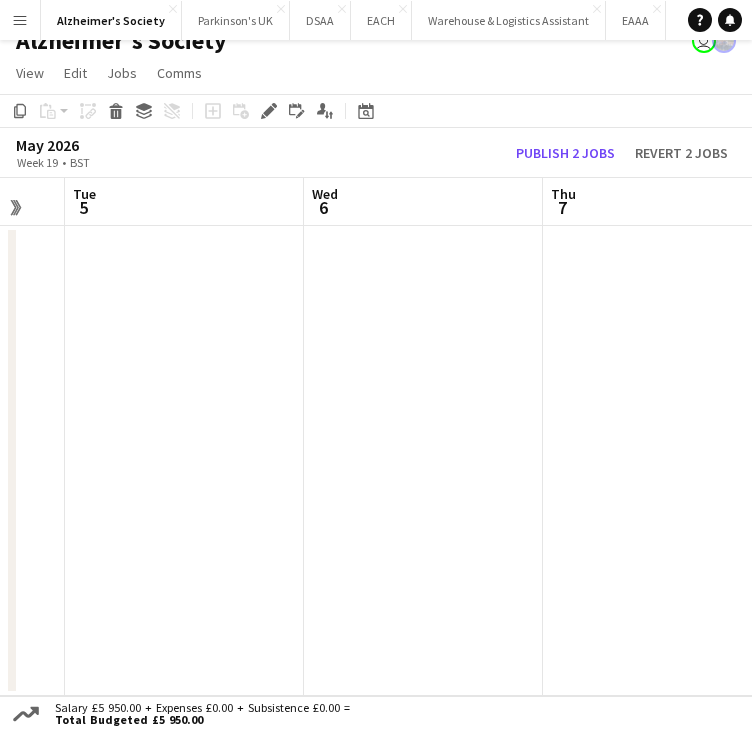 drag, startPoint x: 299, startPoint y: 472, endPoint x: 503, endPoint y: 469, distance: 204.02206 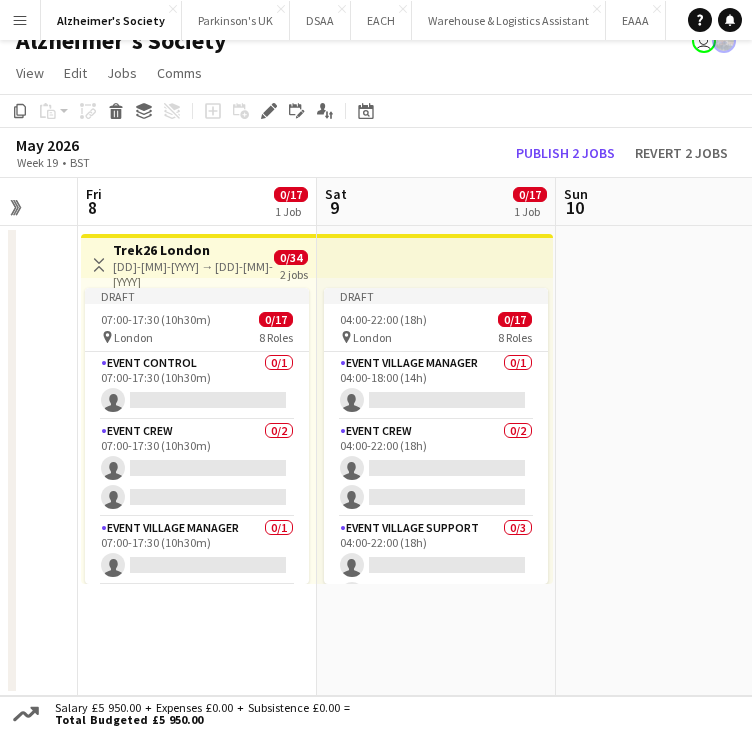 scroll, scrollTop: 0, scrollLeft: 888, axis: horizontal 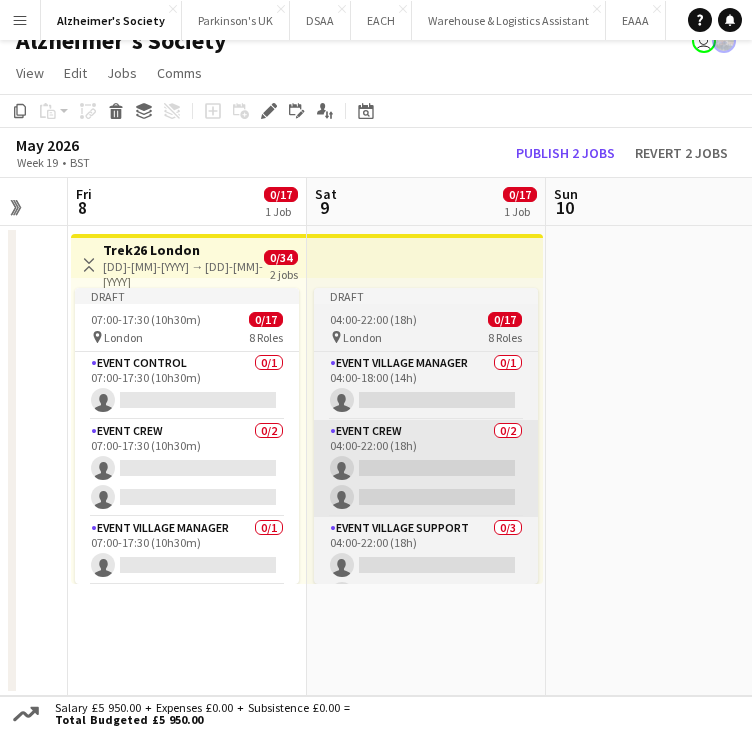 drag, startPoint x: 536, startPoint y: 608, endPoint x: 371, endPoint y: 421, distance: 249.38725 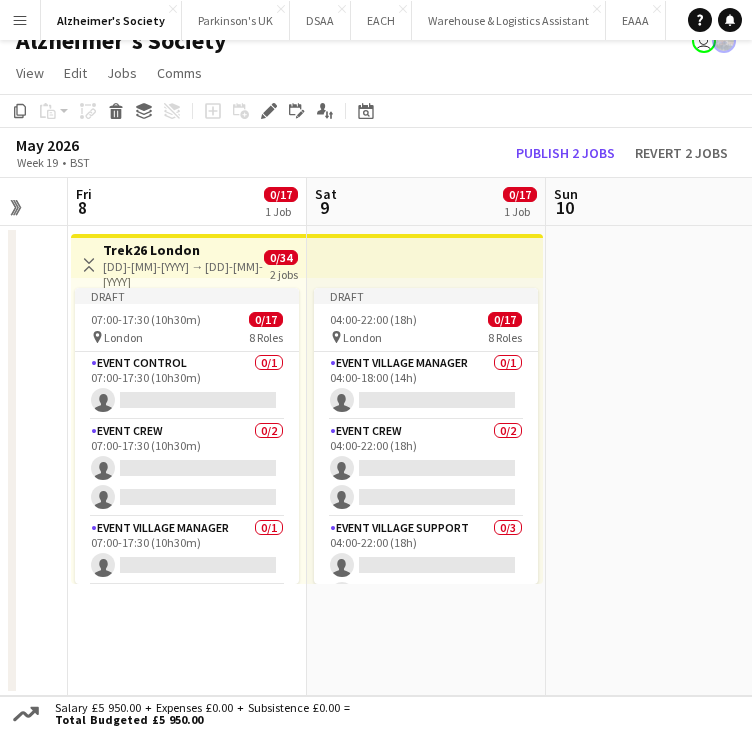 click at bounding box center [425, 256] 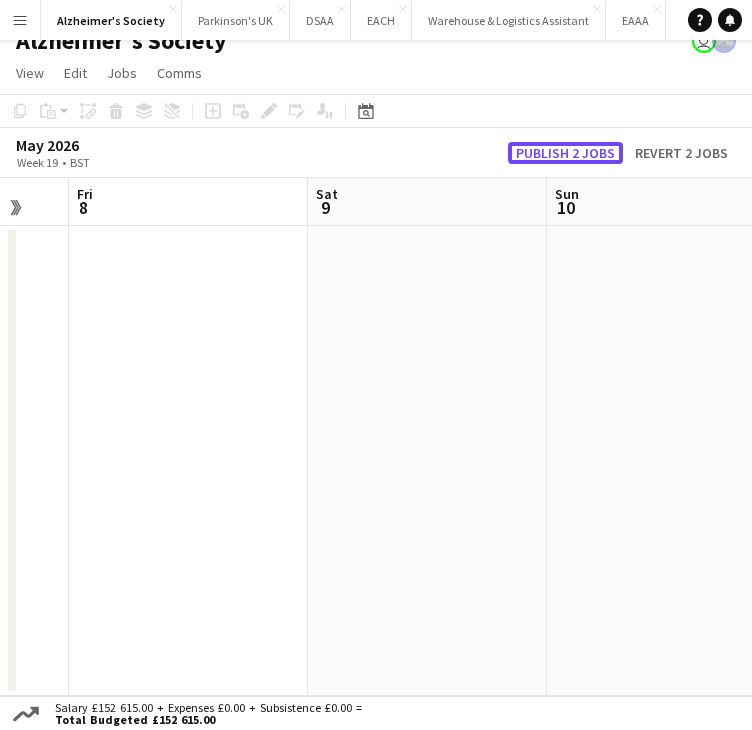 click on "Publish 2 jobs" 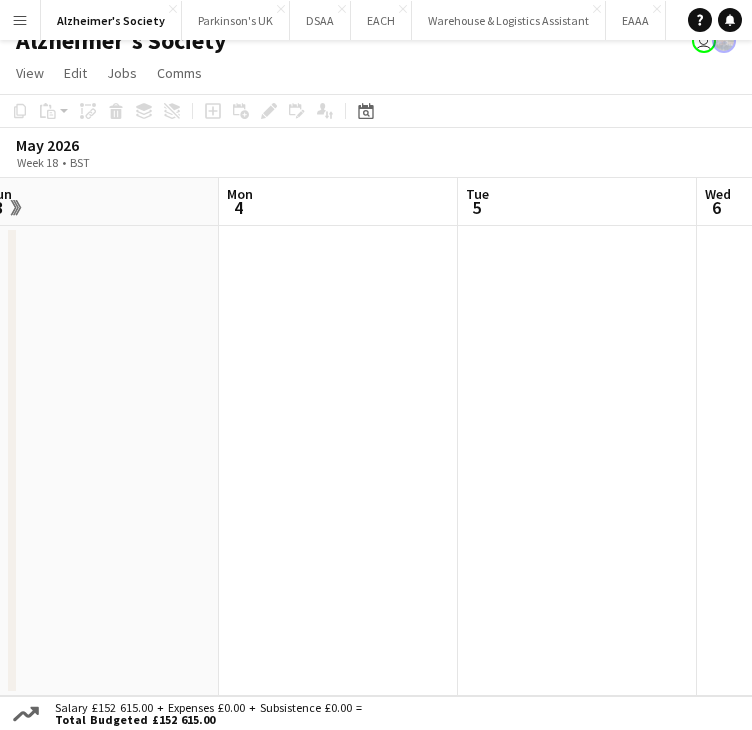 scroll, scrollTop: 0, scrollLeft: 476, axis: horizontal 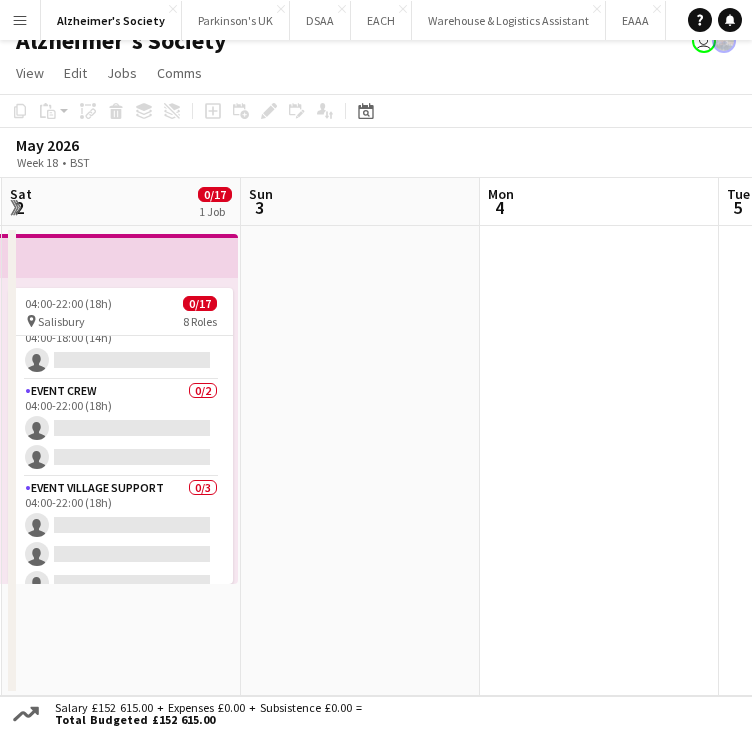 click at bounding box center (360, 461) 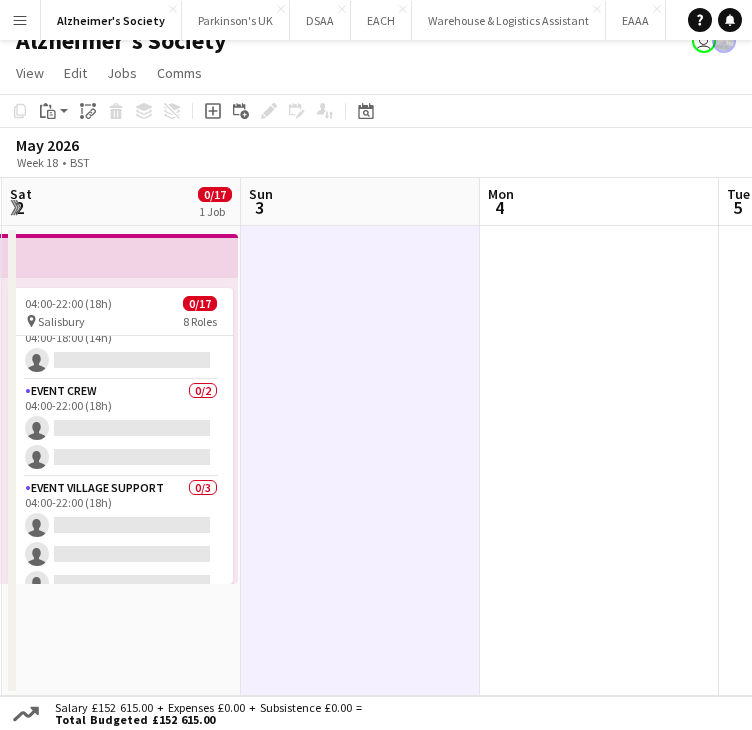 click at bounding box center (120, 256) 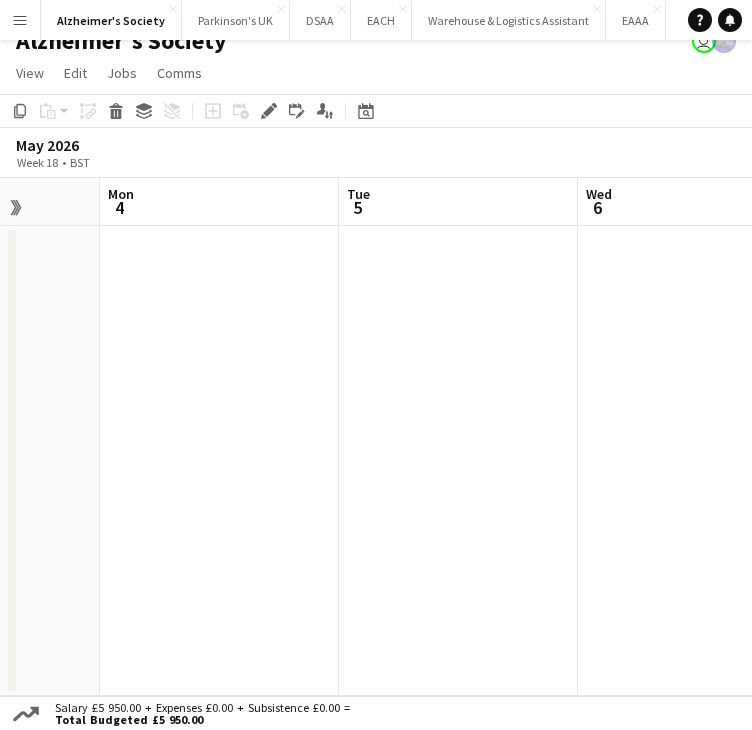 drag, startPoint x: 237, startPoint y: 381, endPoint x: -90, endPoint y: 374, distance: 327.07492 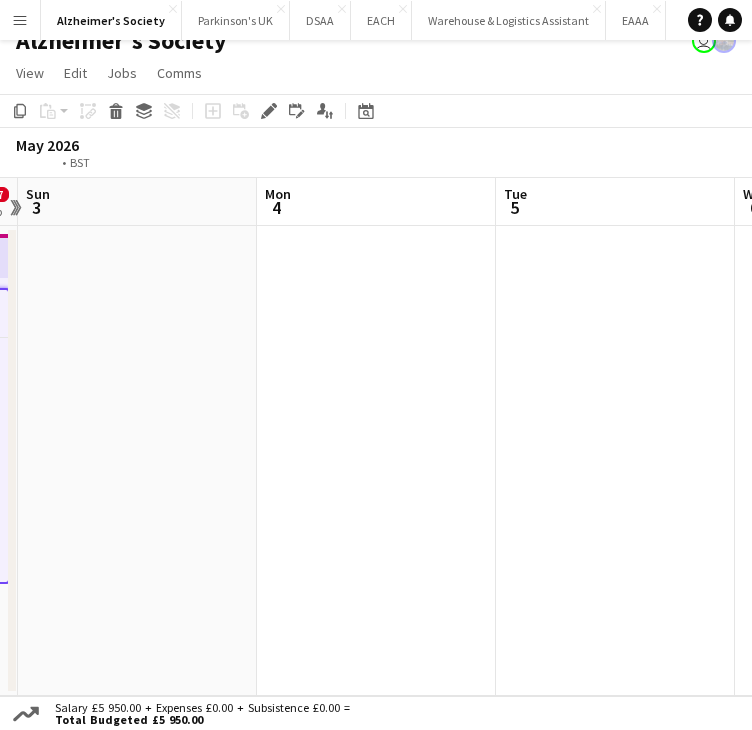 drag, startPoint x: 507, startPoint y: 417, endPoint x: 190, endPoint y: 401, distance: 317.40353 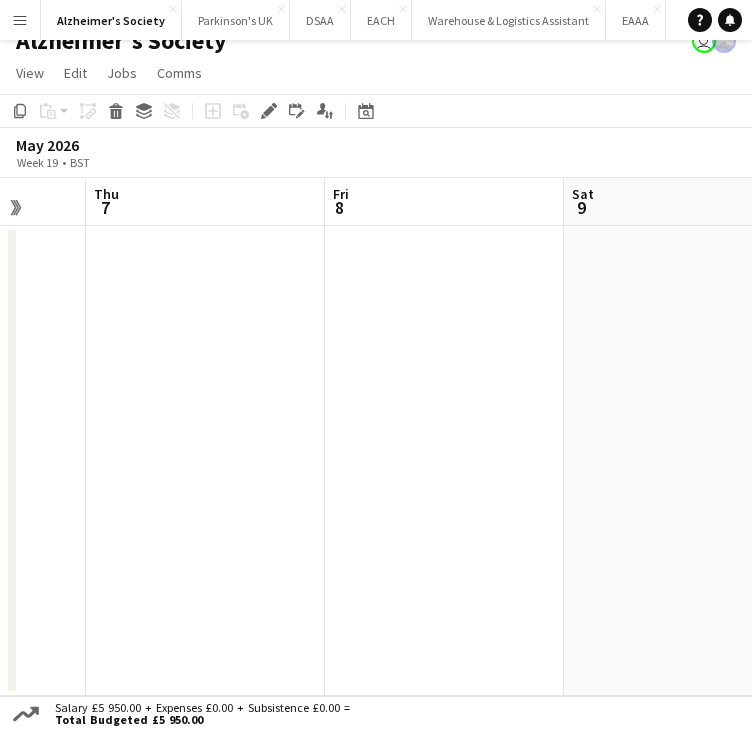drag, startPoint x: 320, startPoint y: 441, endPoint x: 196, endPoint y: 435, distance: 124.14507 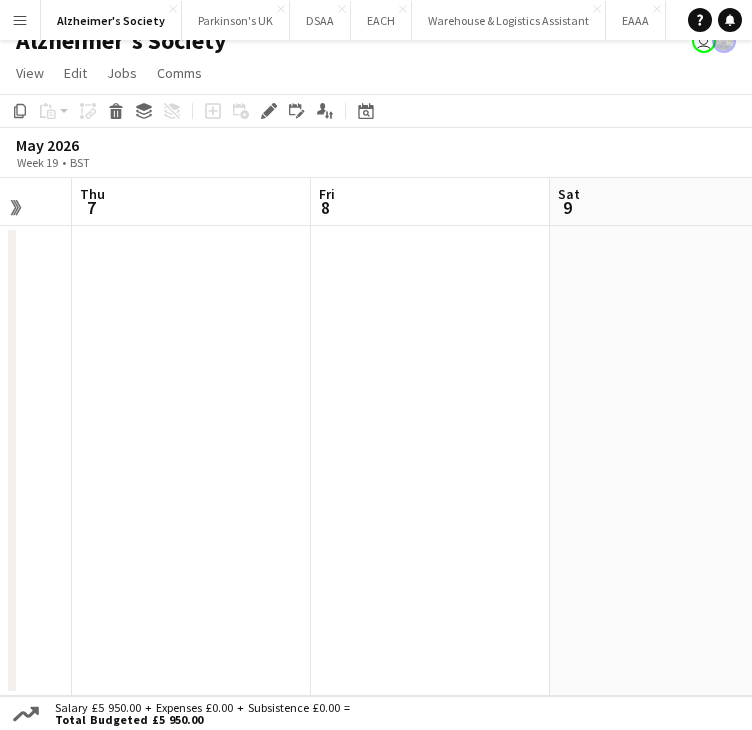 click at bounding box center (430, 461) 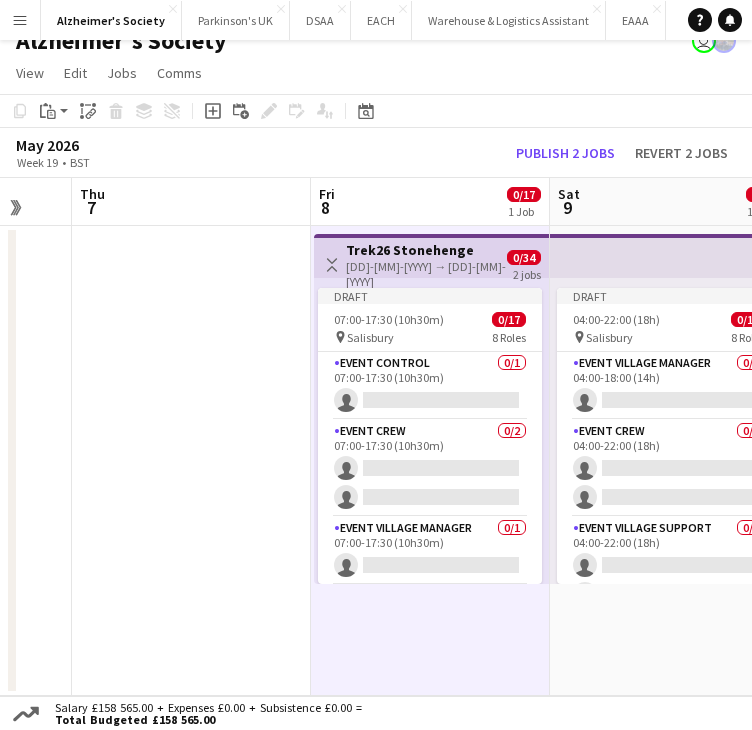 click on "Trek26 Stonehenge" at bounding box center [420, 250] 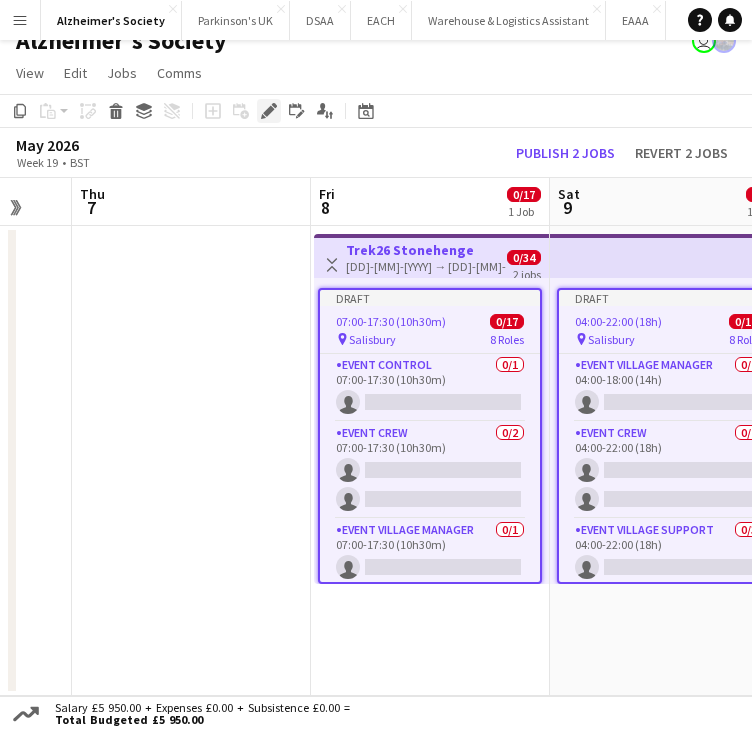 click 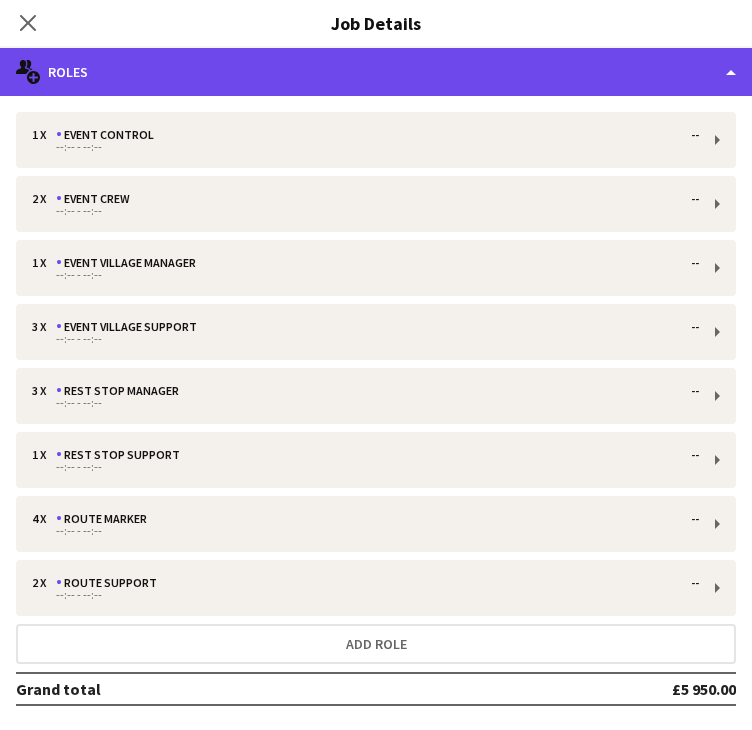click on "multiple-users-add
Roles" 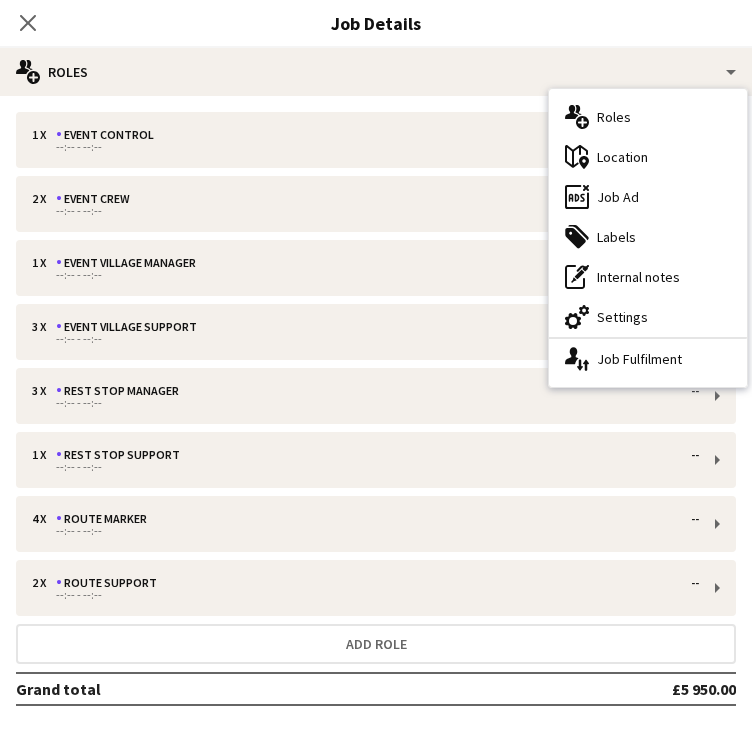 click on "maps-pin-1
Location" at bounding box center (648, 157) 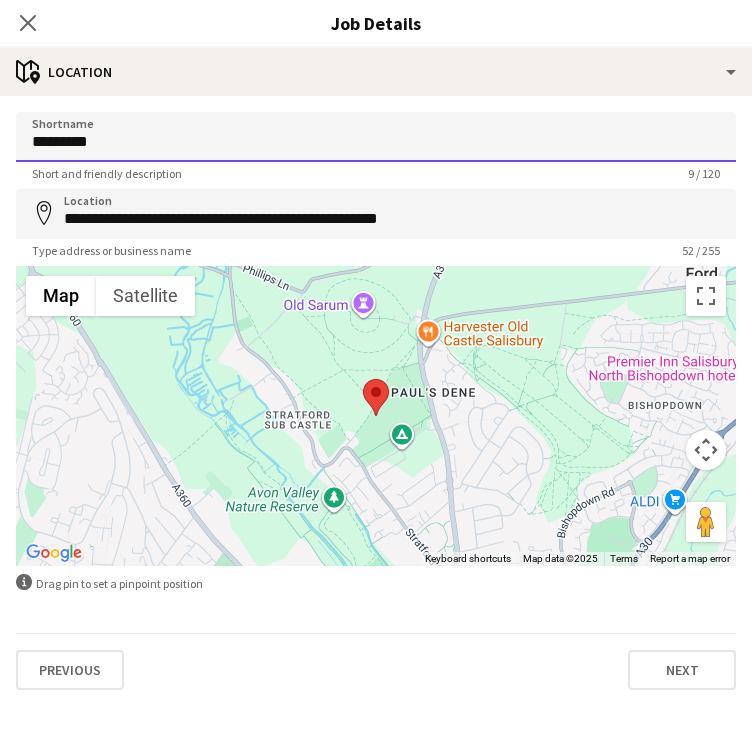 click on "*********" at bounding box center (376, 137) 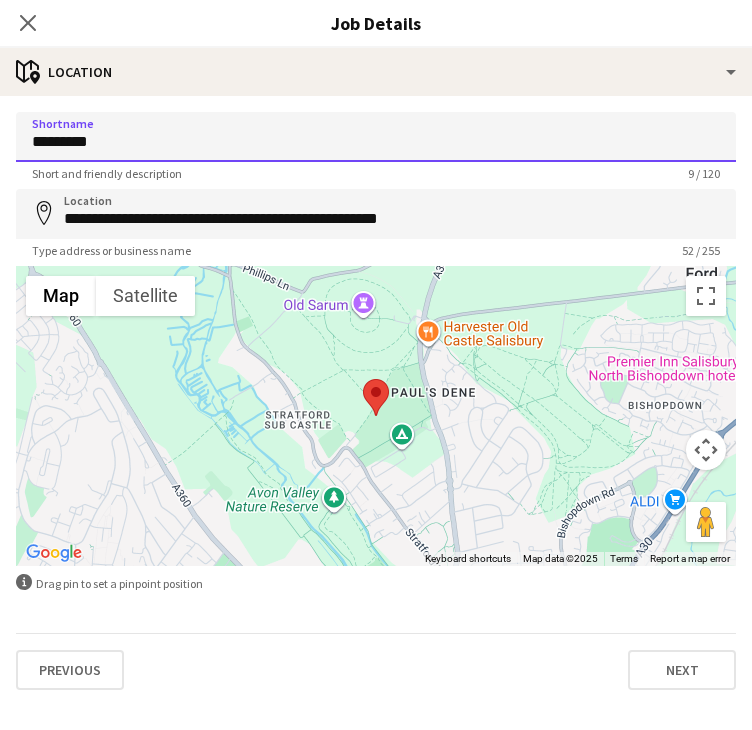 click on "*********" at bounding box center (376, 137) 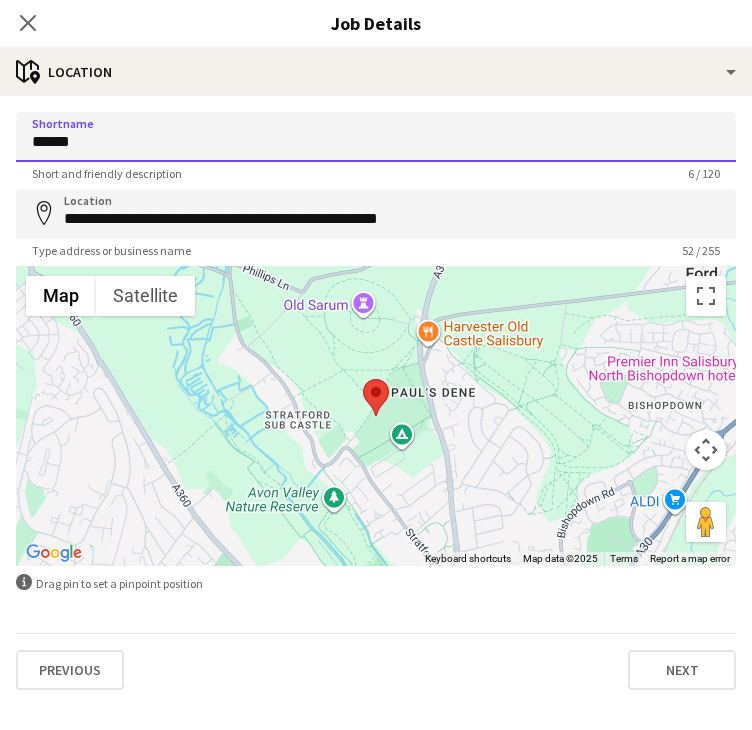 type on "******" 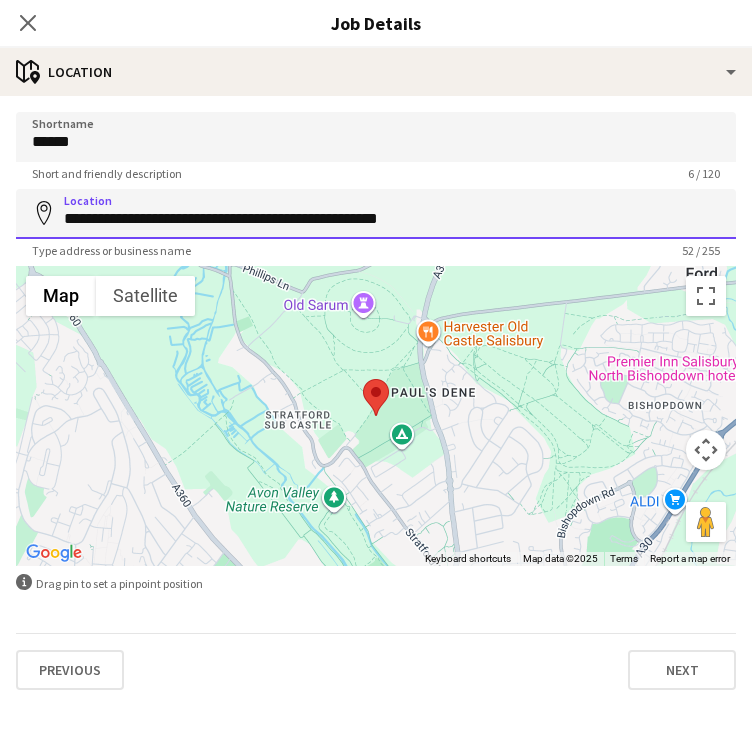 click on "**********" at bounding box center (376, 214) 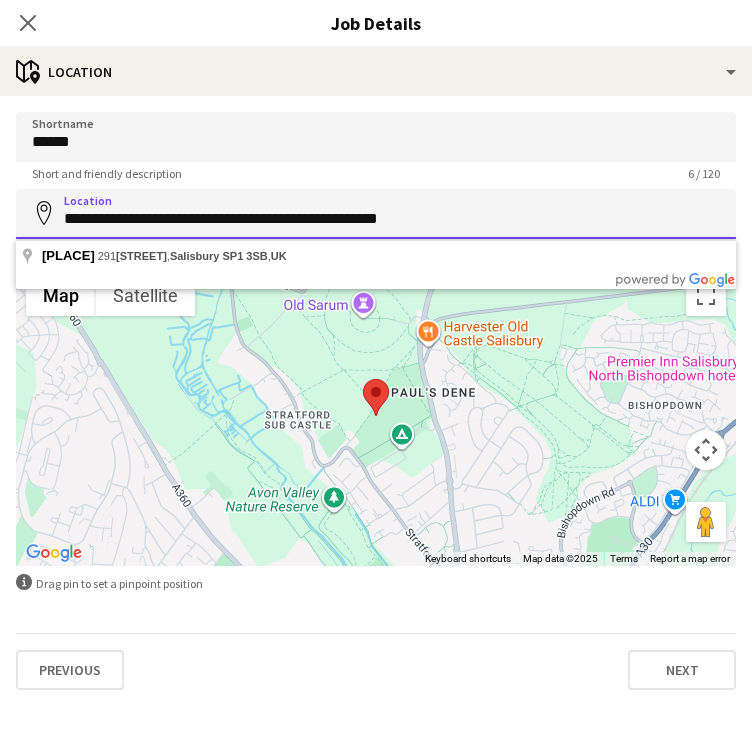 click on "**********" at bounding box center [376, 214] 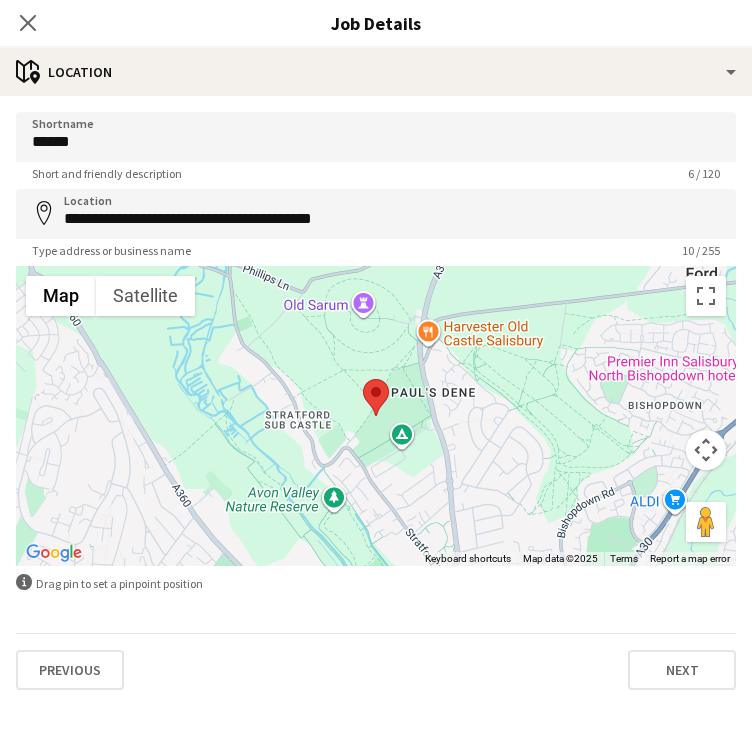 type on "**********" 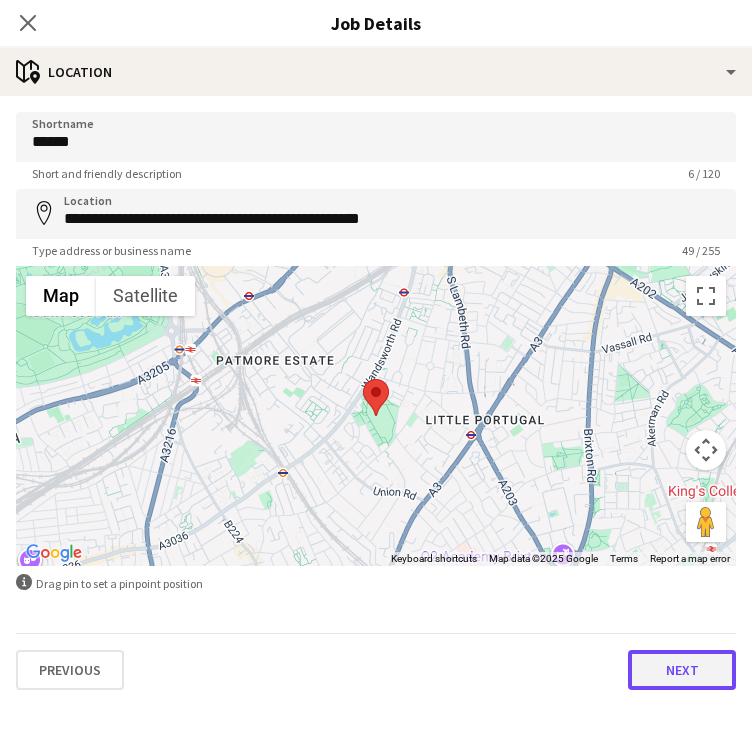click on "Next" at bounding box center [682, 670] 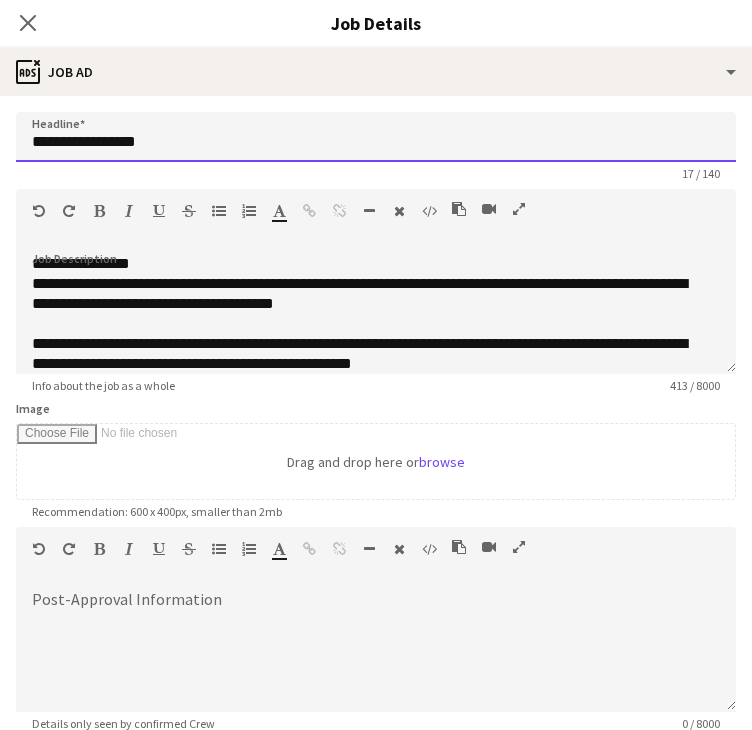 click on "**********" at bounding box center (376, 137) 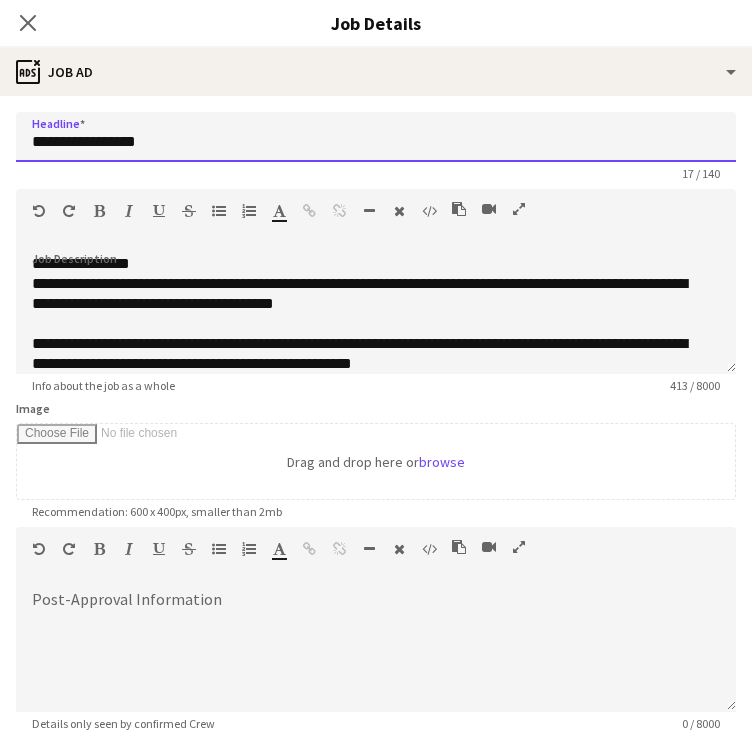 click on "**********" at bounding box center [376, 137] 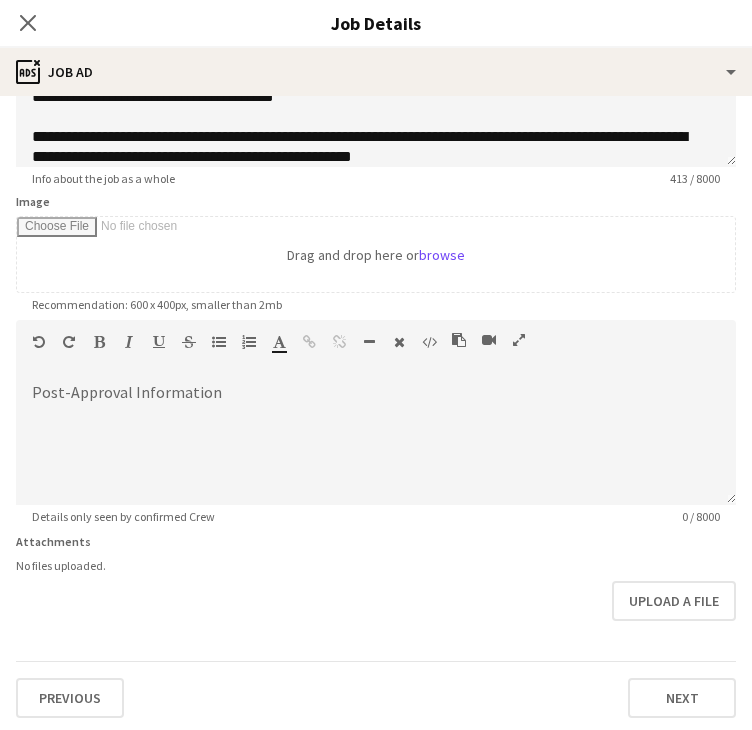 scroll, scrollTop: 208, scrollLeft: 0, axis: vertical 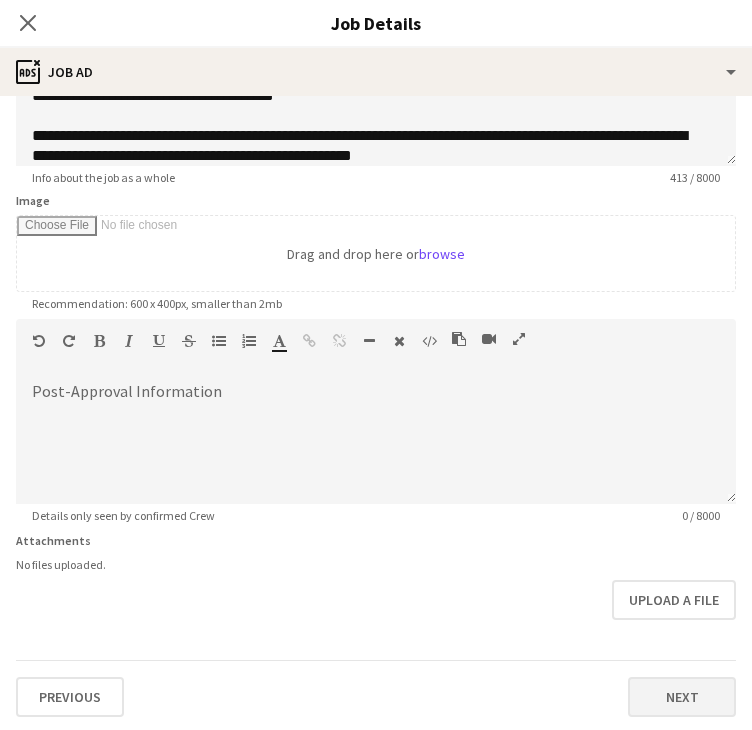 type on "**********" 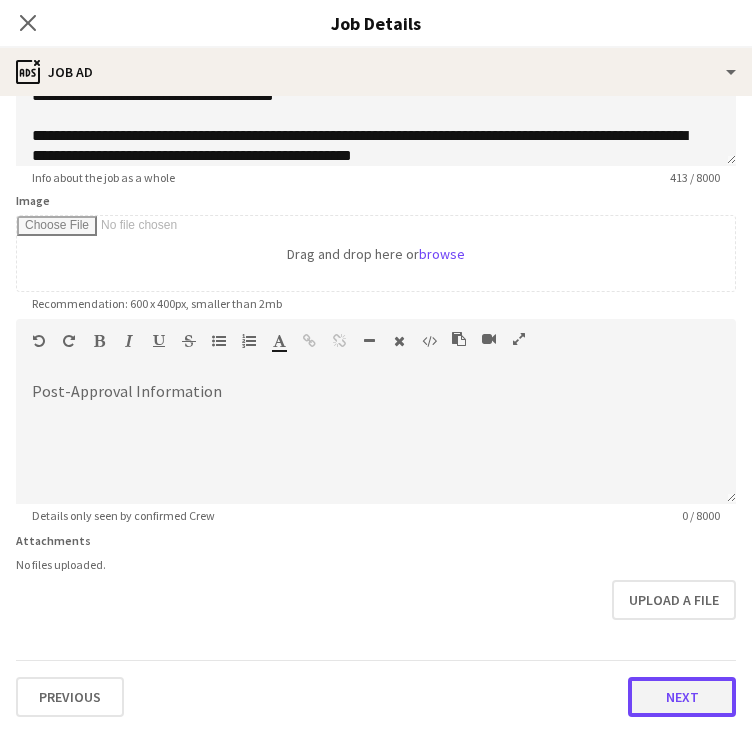 click on "Next" at bounding box center [682, 697] 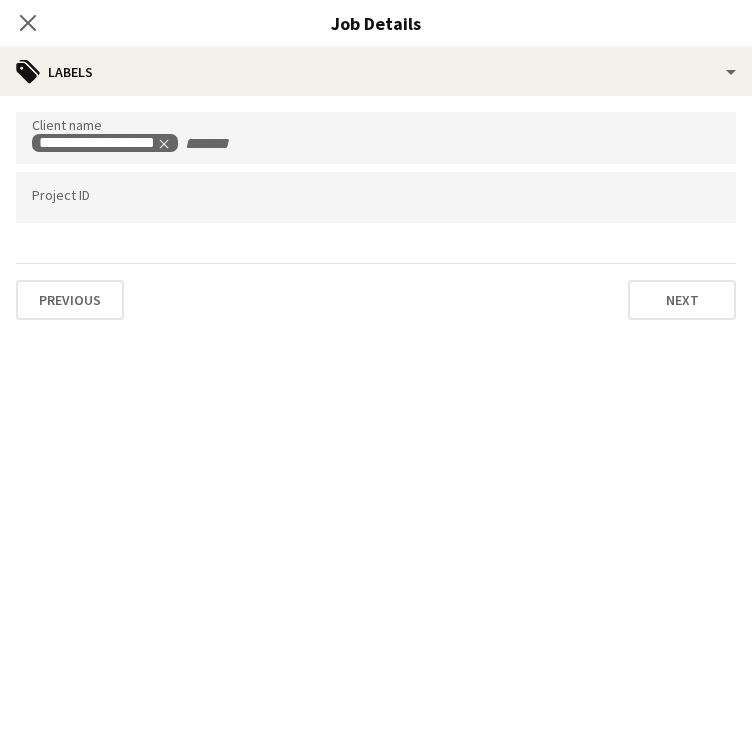 scroll, scrollTop: 0, scrollLeft: 0, axis: both 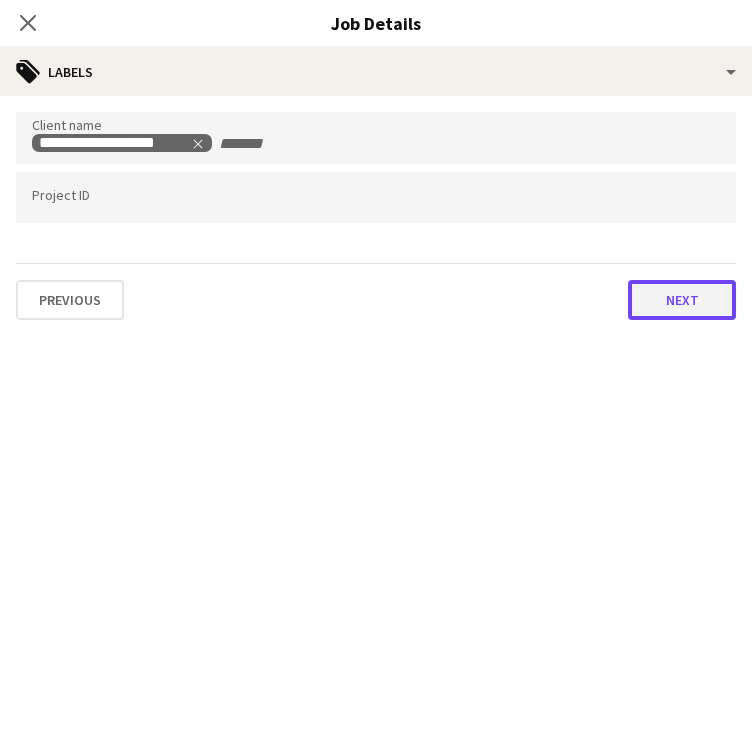 click on "Next" at bounding box center [682, 300] 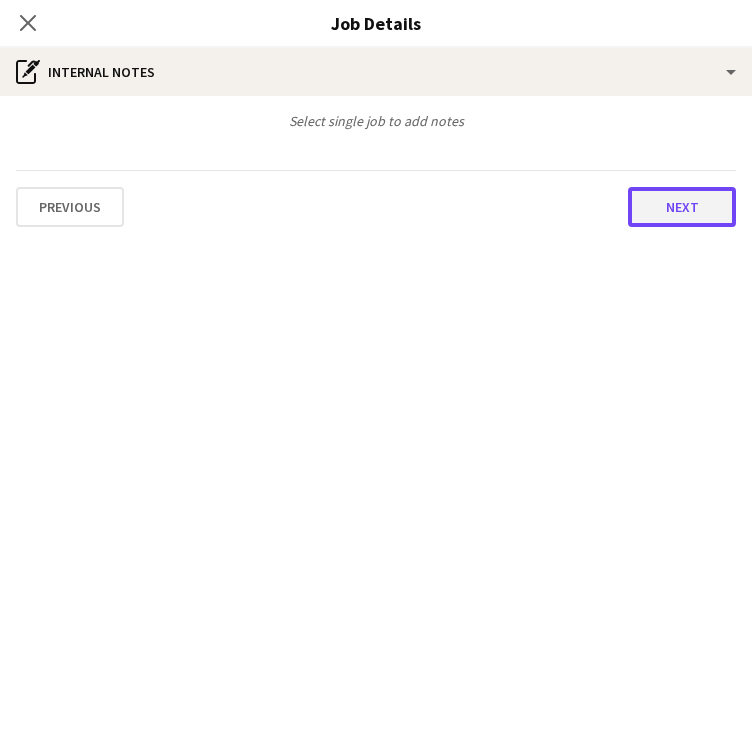 click on "Next" at bounding box center [682, 207] 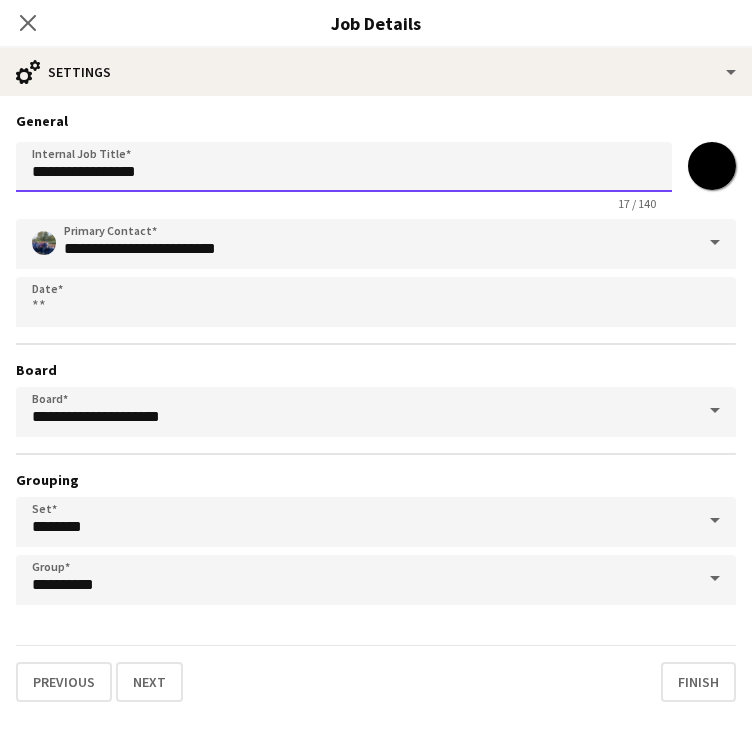 click on "**********" at bounding box center [344, 167] 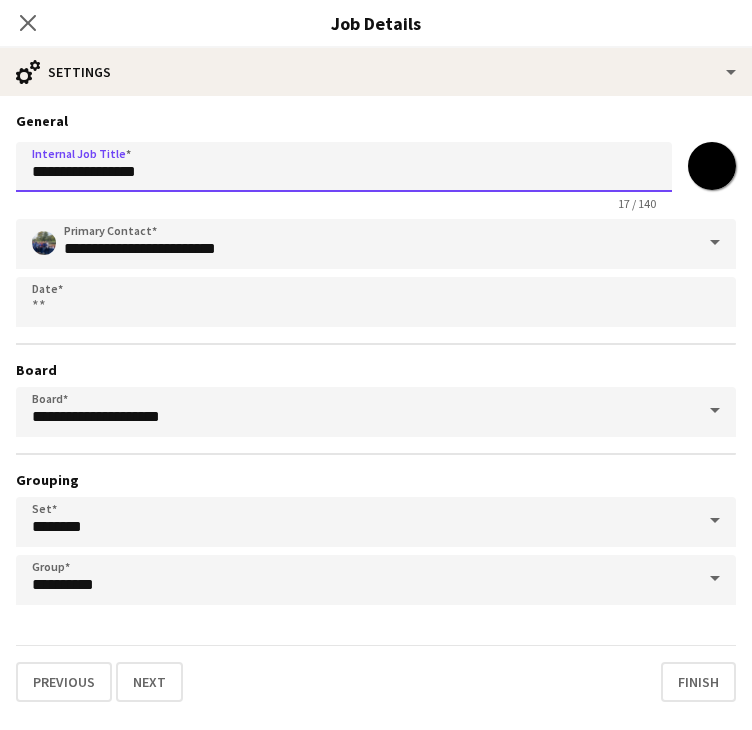 click on "**********" at bounding box center (344, 167) 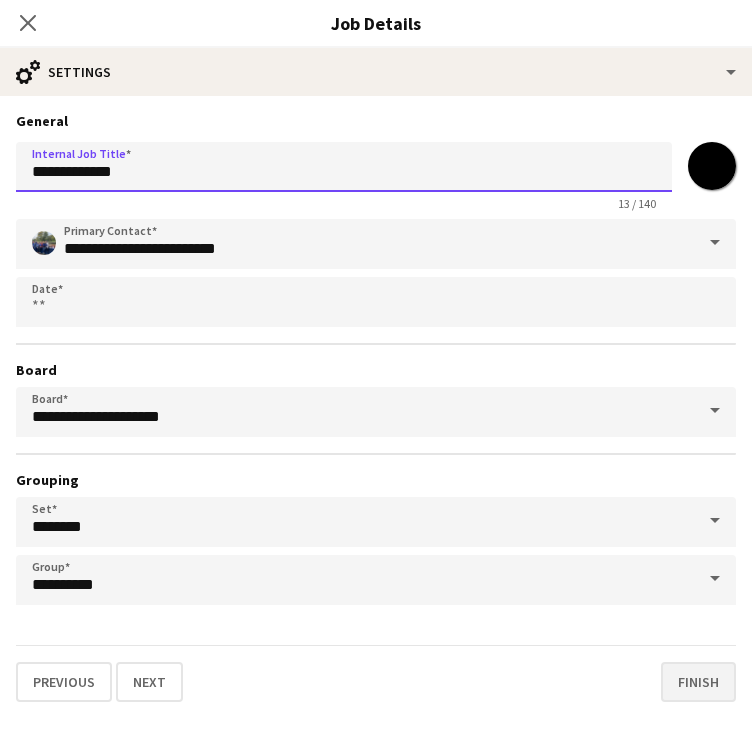 type on "**********" 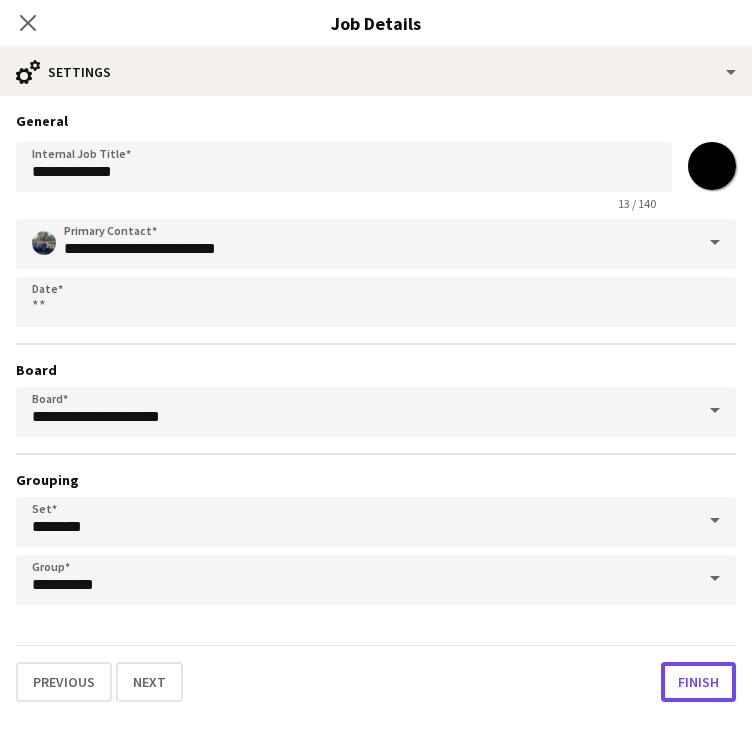click on "Finish" at bounding box center (698, 682) 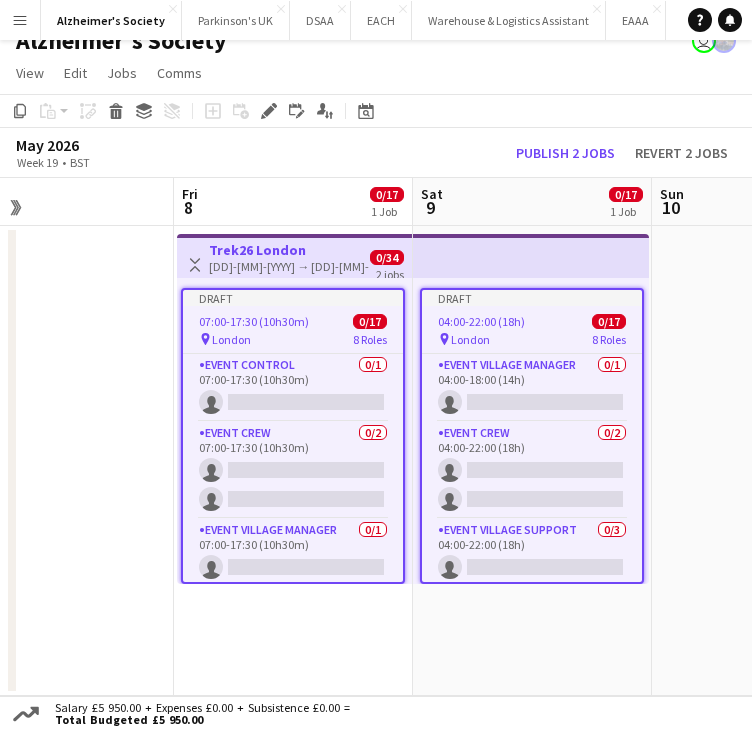 drag, startPoint x: 219, startPoint y: 536, endPoint x: 3, endPoint y: 500, distance: 218.97945 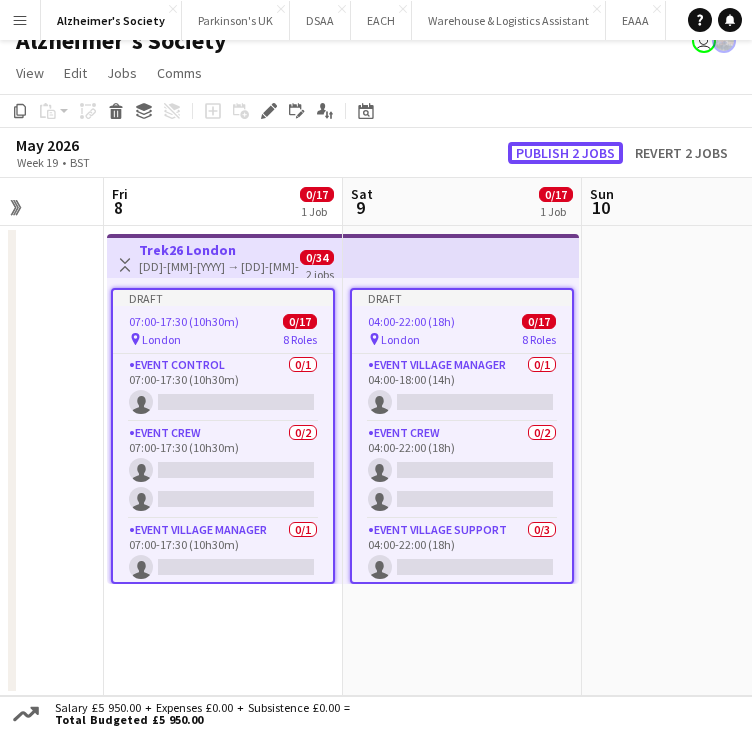 click on "Publish 2 jobs" 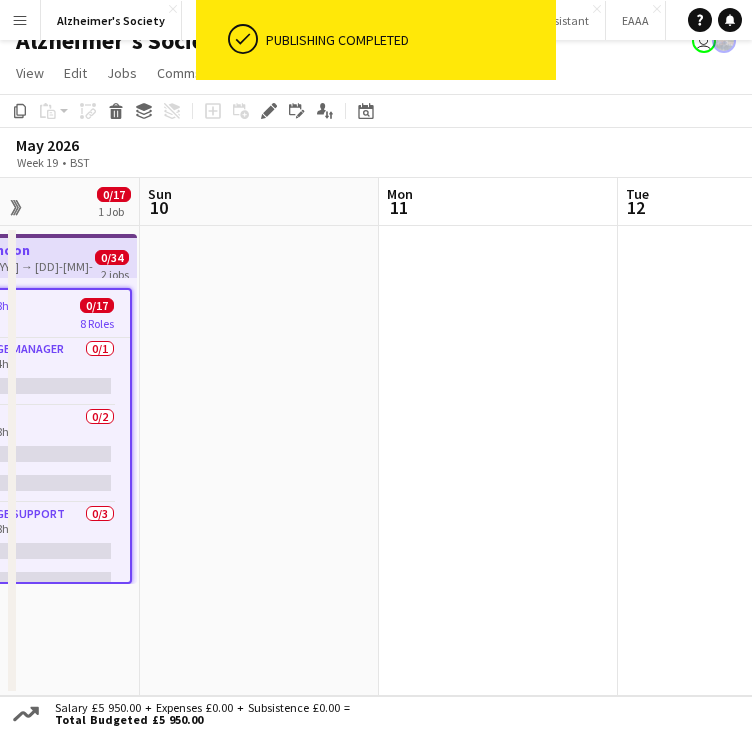 scroll, scrollTop: 0, scrollLeft: 804, axis: horizontal 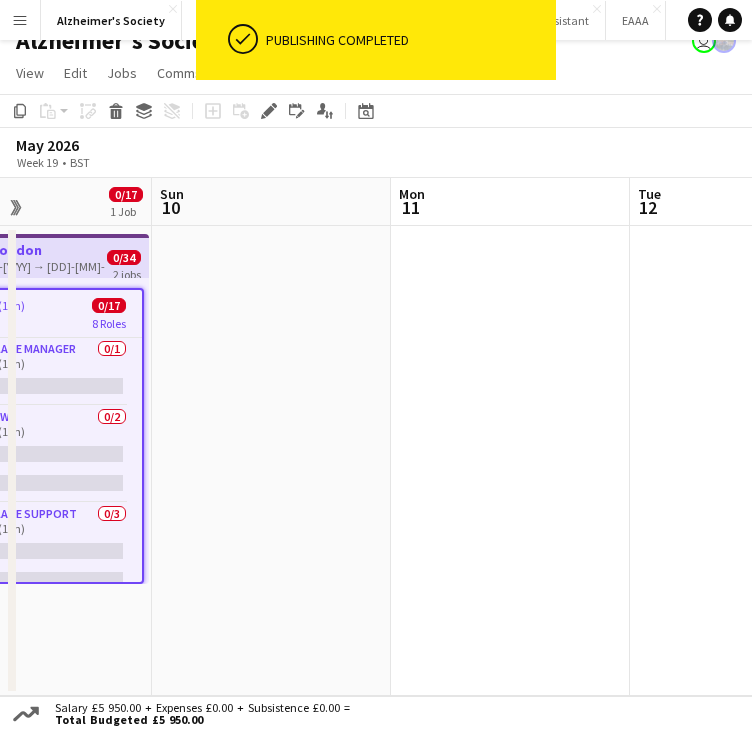 drag, startPoint x: 564, startPoint y: 449, endPoint x: 200, endPoint y: 462, distance: 364.23206 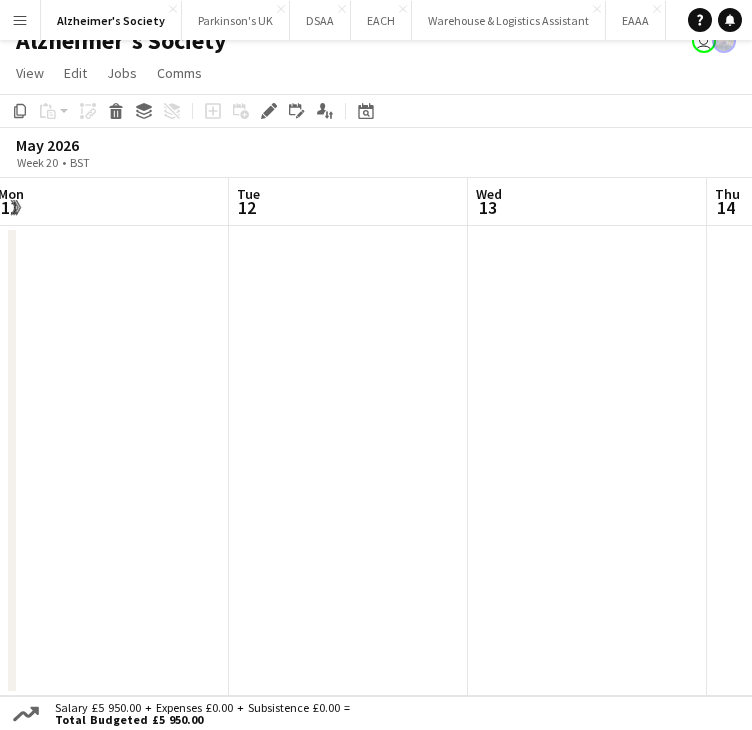 drag, startPoint x: 540, startPoint y: 441, endPoint x: 136, endPoint y: 443, distance: 404.00494 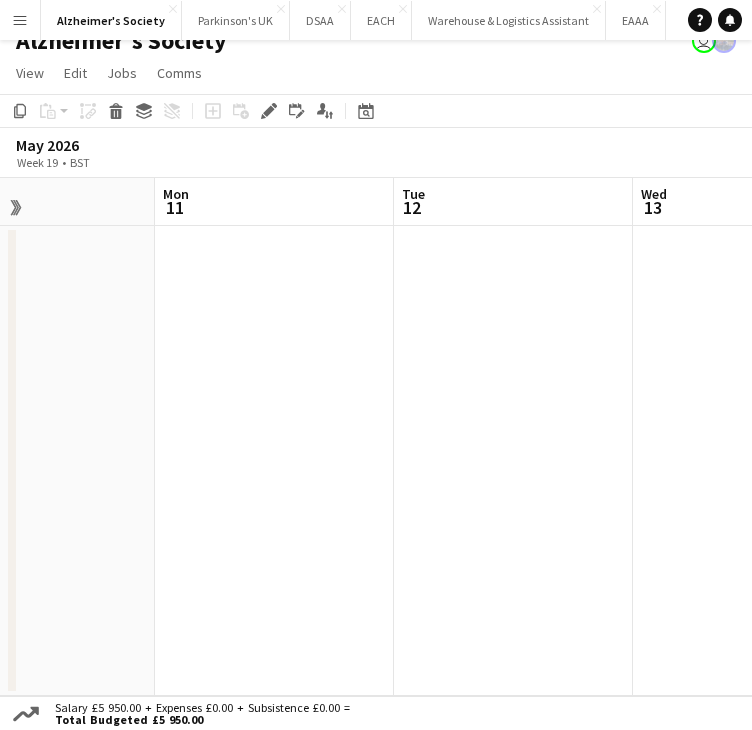 drag, startPoint x: 509, startPoint y: 457, endPoint x: 172, endPoint y: 457, distance: 337 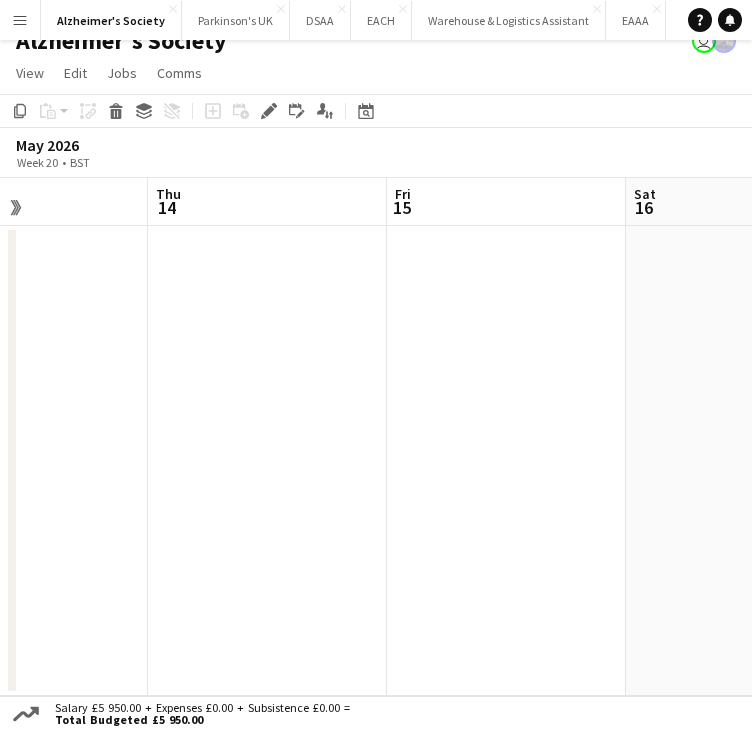 drag, startPoint x: 382, startPoint y: 473, endPoint x: 244, endPoint y: 468, distance: 138.09055 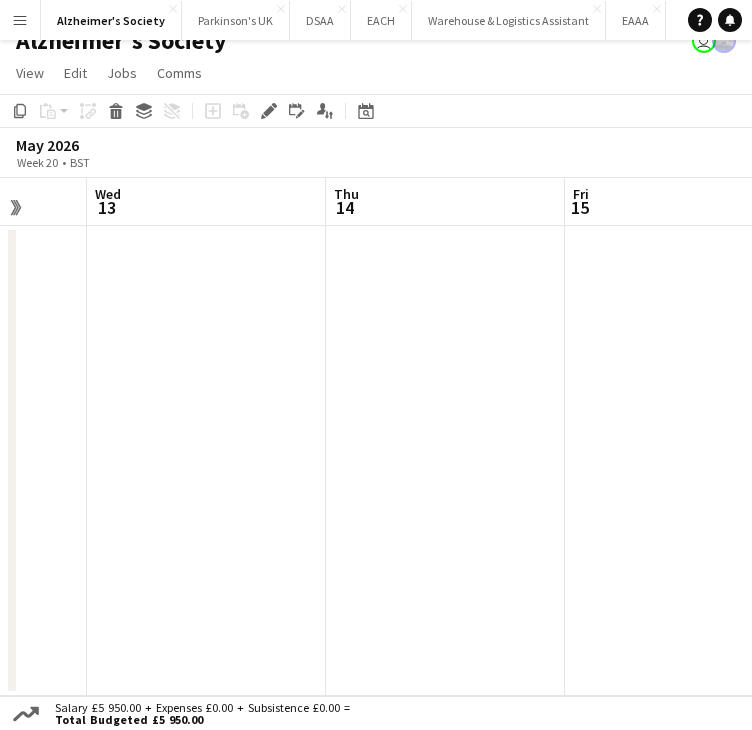 drag, startPoint x: 480, startPoint y: 467, endPoint x: 216, endPoint y: 464, distance: 264.01706 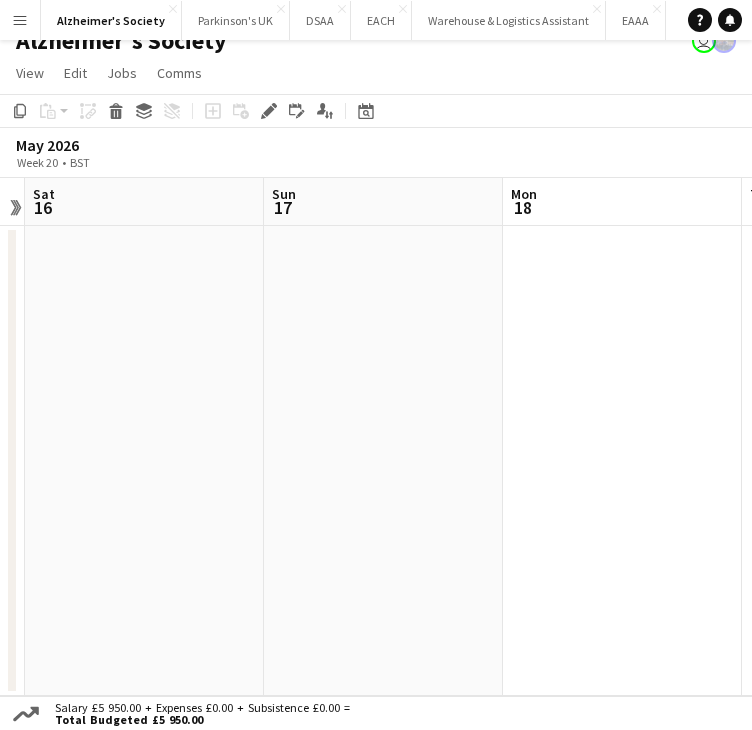 drag, startPoint x: 400, startPoint y: 465, endPoint x: 106, endPoint y: 469, distance: 294.02722 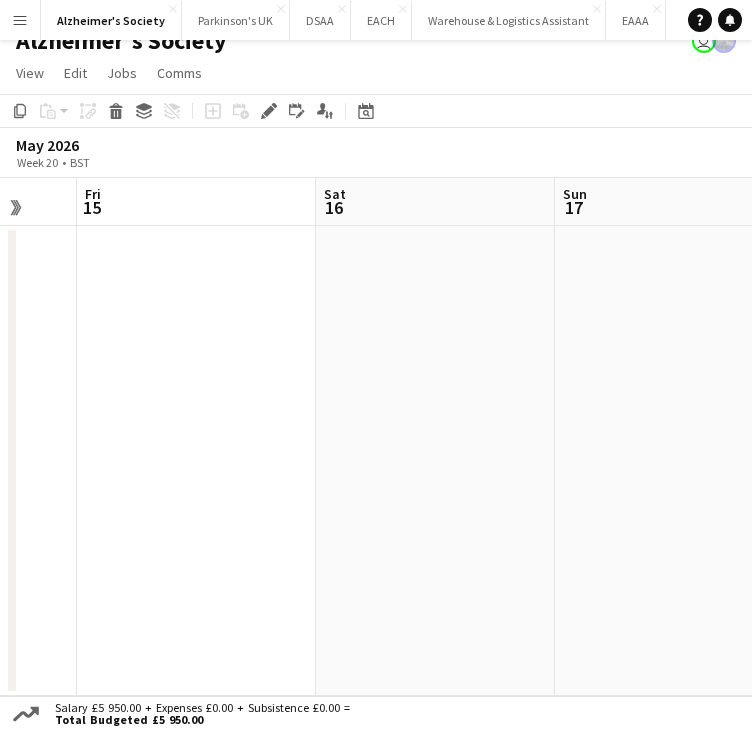 drag, startPoint x: 248, startPoint y: 452, endPoint x: 454, endPoint y: 448, distance: 206.03883 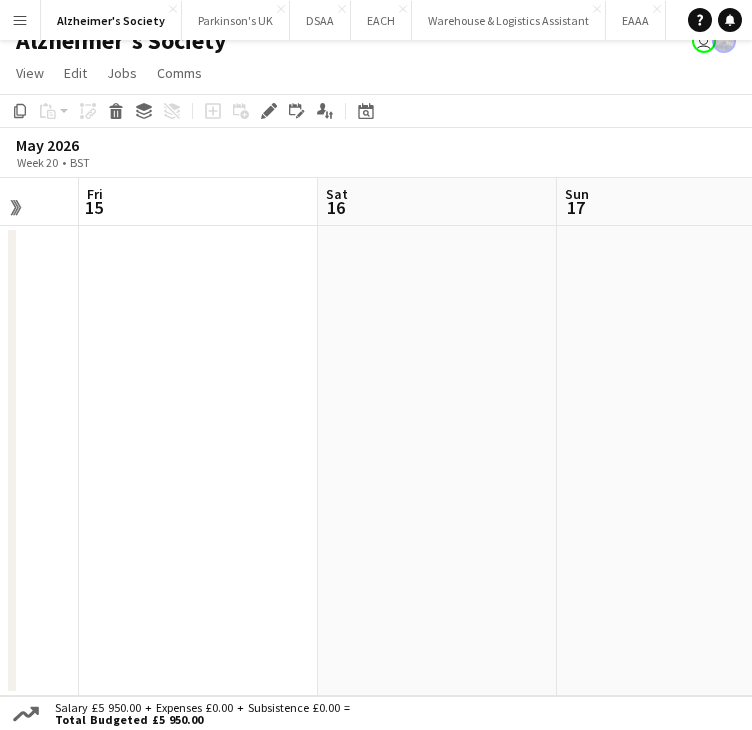 scroll, scrollTop: 0, scrollLeft: 644, axis: horizontal 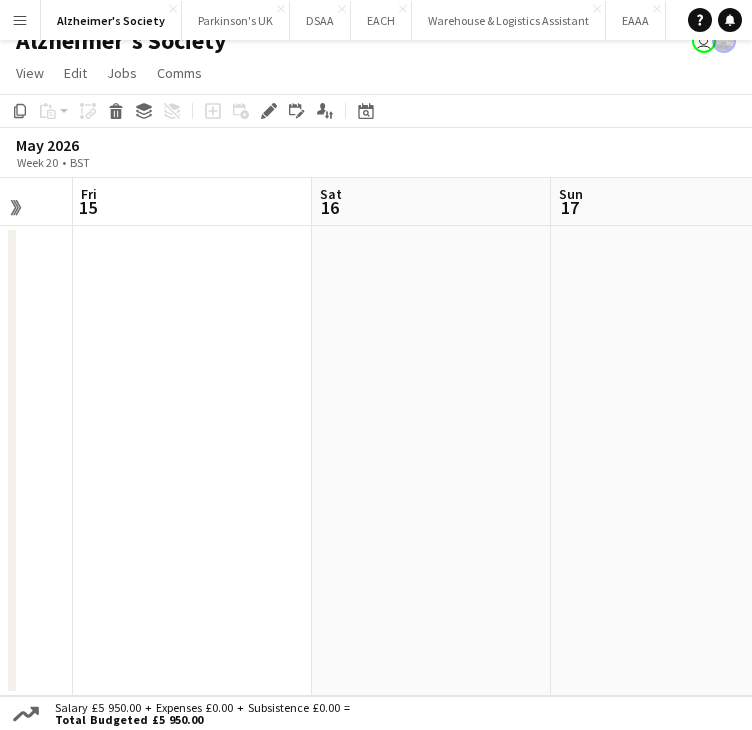 click on "Tue   12   Wed   13   Thu   14   Fri   15   Sat   16   Sun   17   Mon   18   Tue   19   Wed   20" at bounding box center [376, 437] 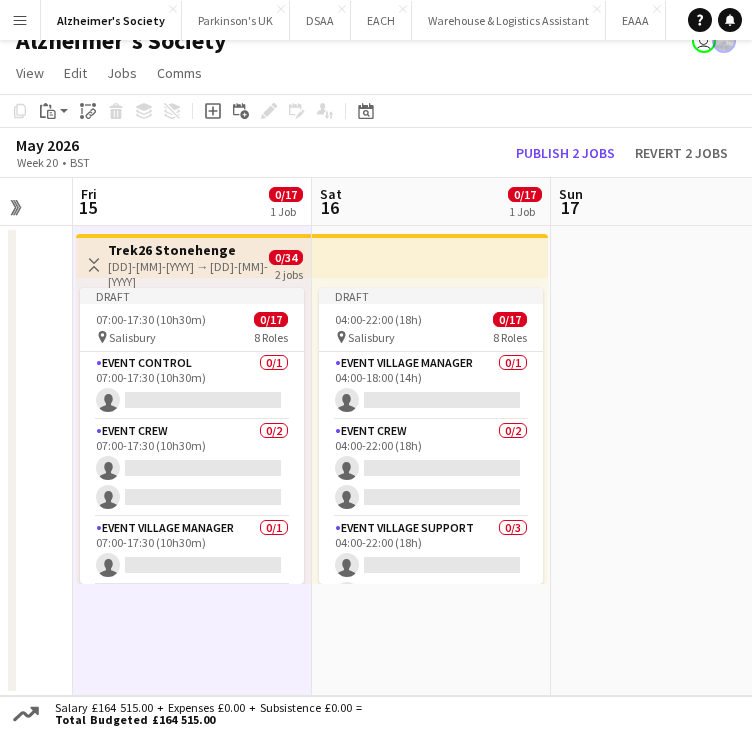 click on "Trek26 Stonehenge" at bounding box center (182, 250) 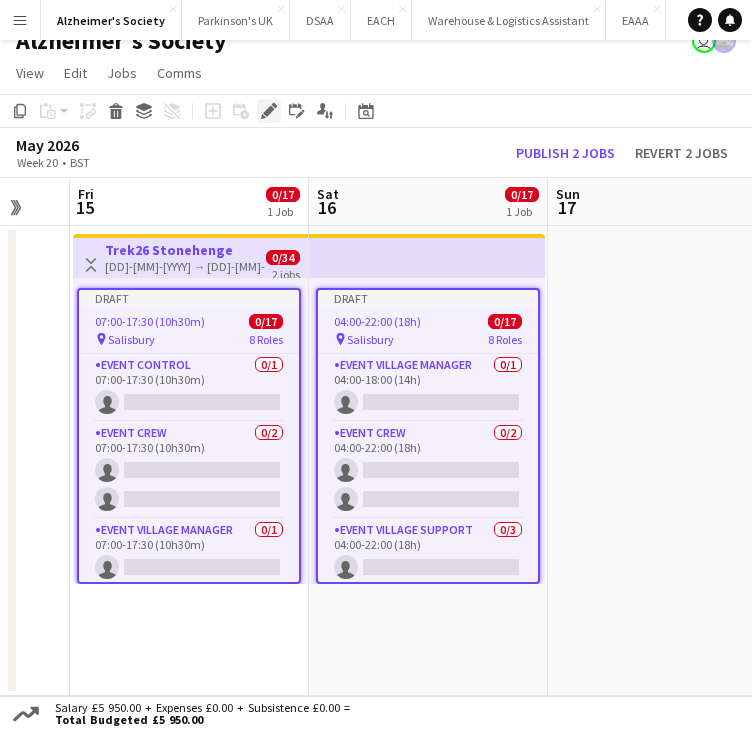 click 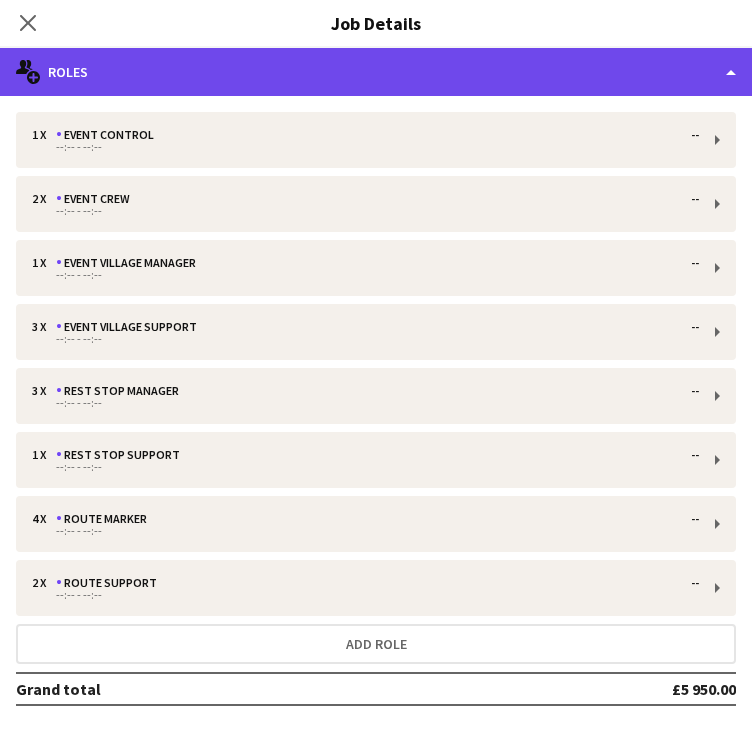 click on "multiple-users-add
Roles" 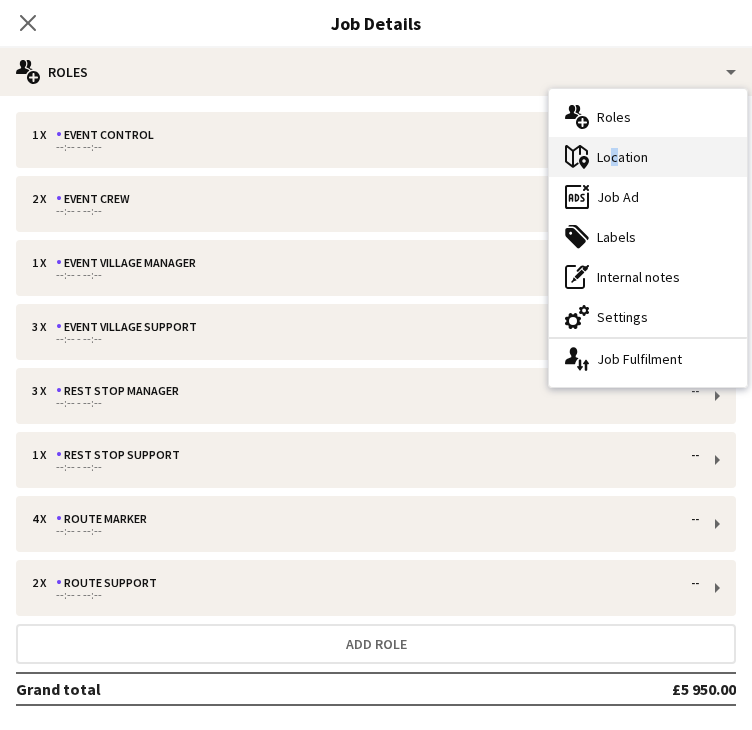 click on "maps-pin-1
Location" at bounding box center [648, 157] 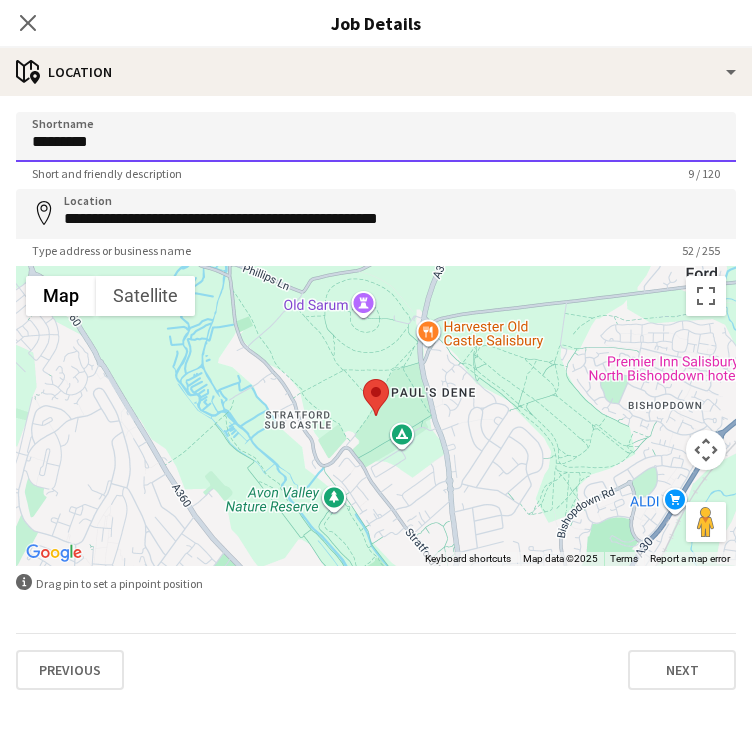 click on "*********" at bounding box center (376, 137) 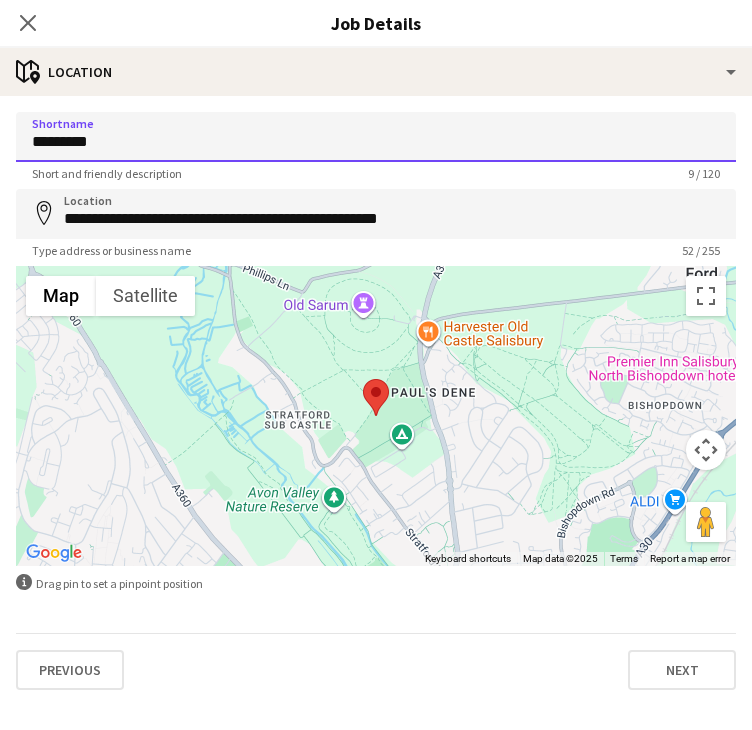 click on "*********" at bounding box center [376, 137] 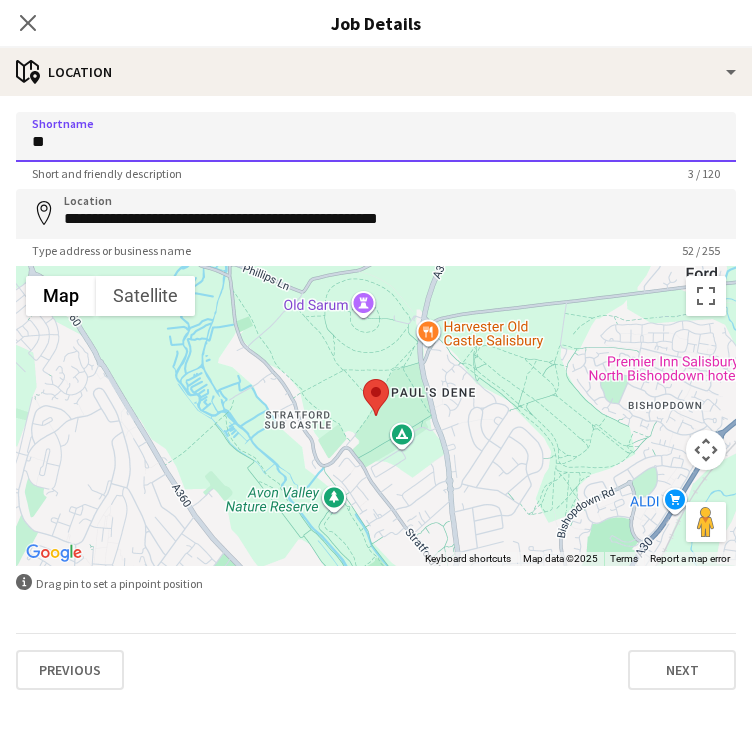 type on "*" 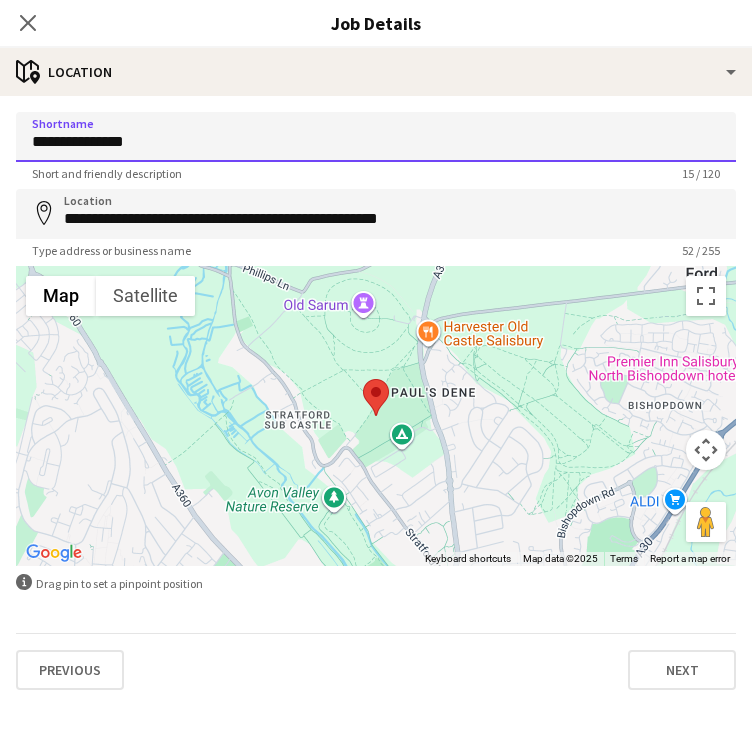 type on "**********" 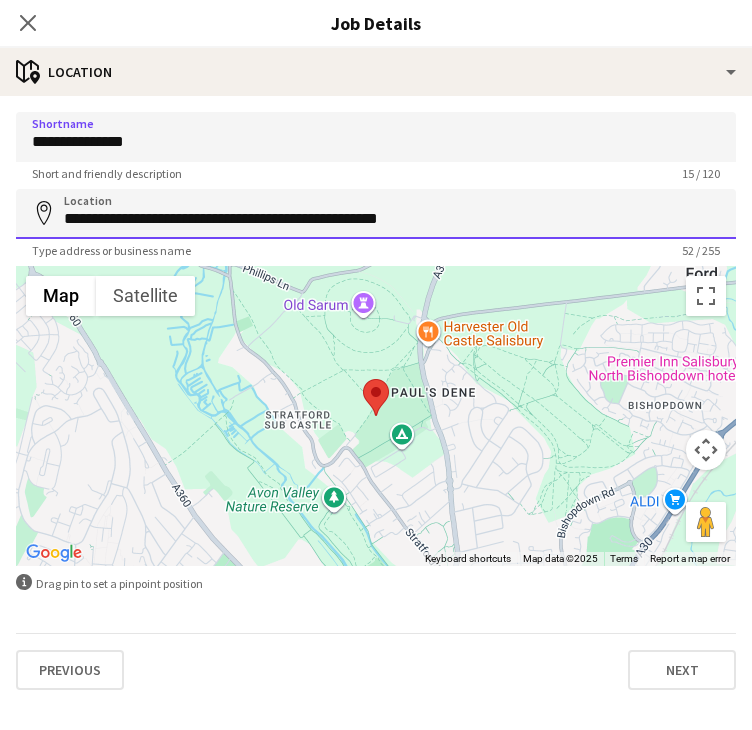 click on "**********" at bounding box center (376, 214) 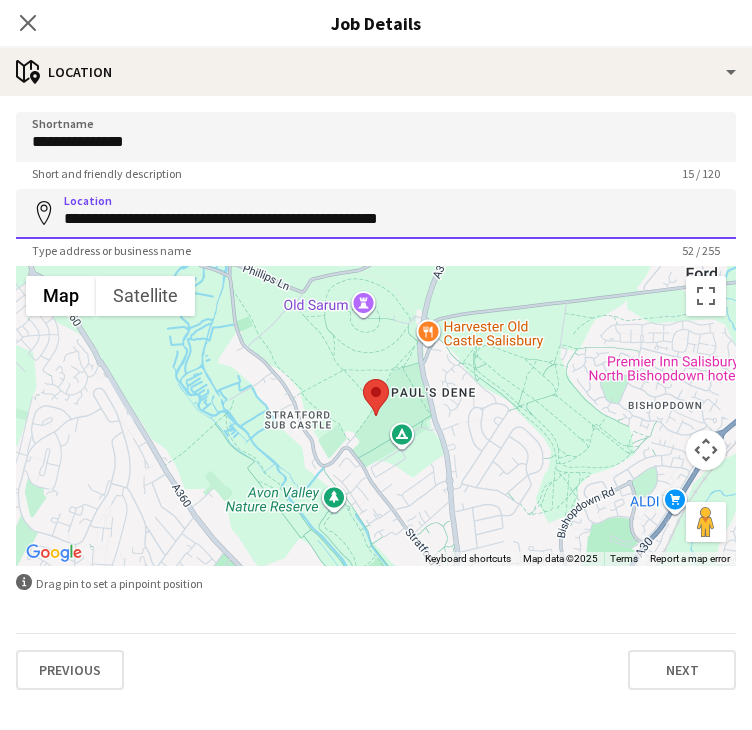 click on "**********" at bounding box center [376, 214] 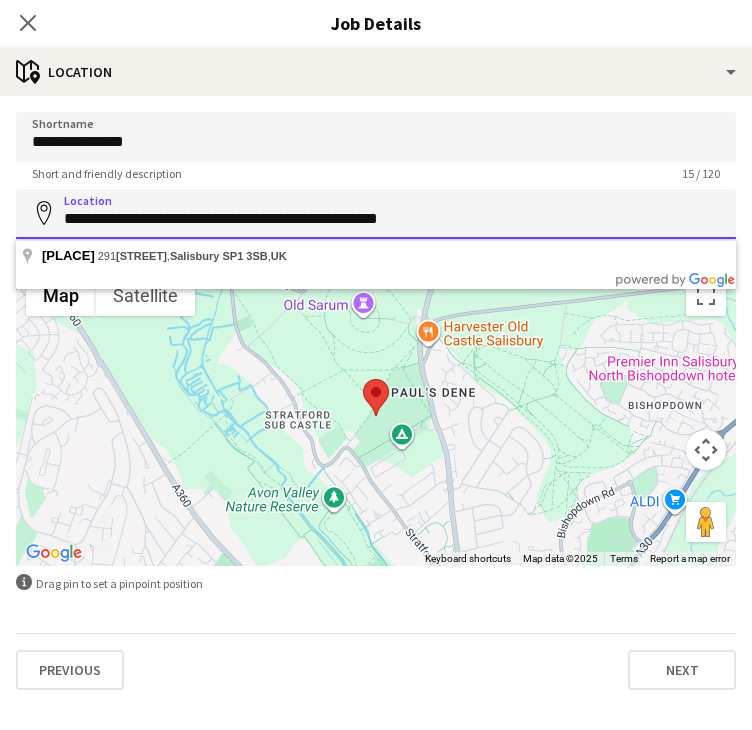 click on "**********" at bounding box center (376, 214) 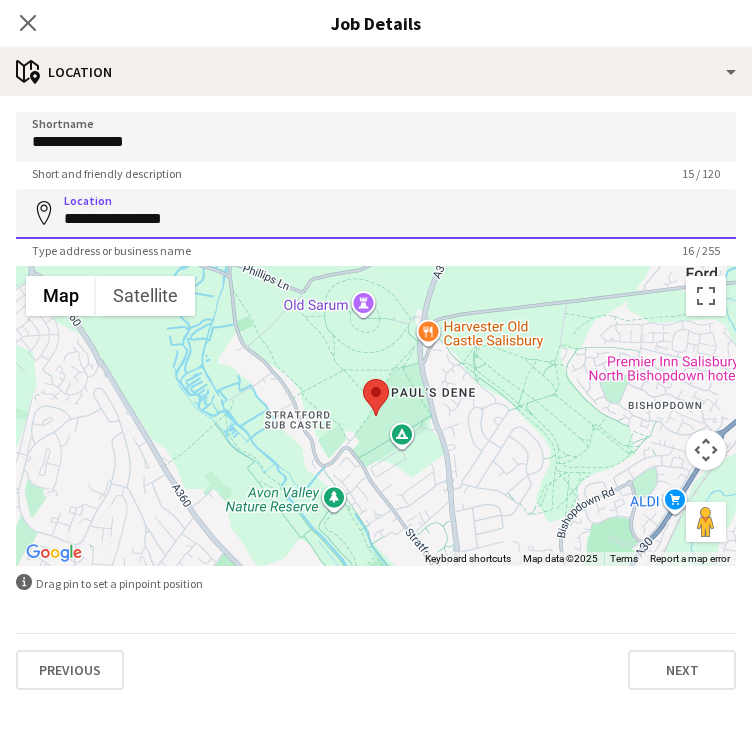 type on "**********" 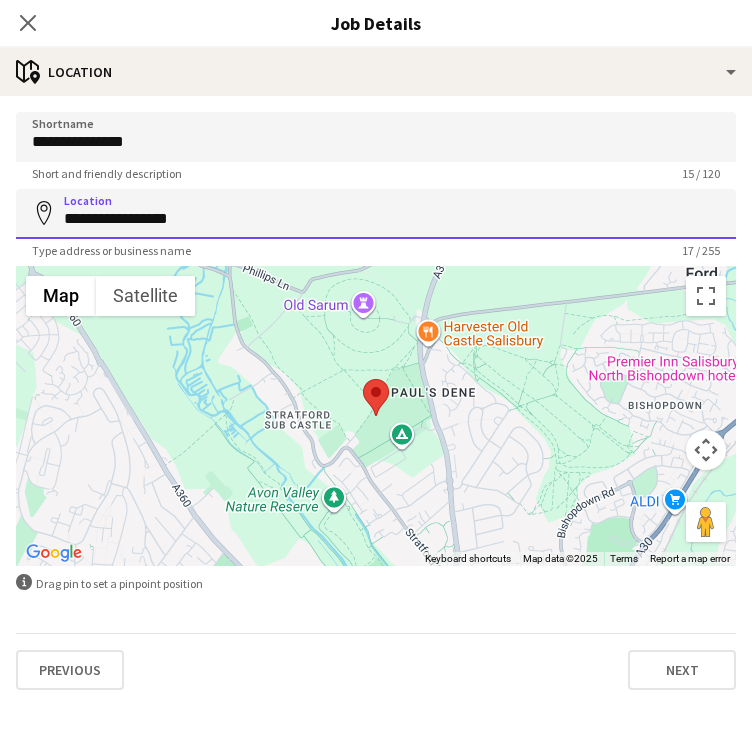 click on "**********" at bounding box center [376, 214] 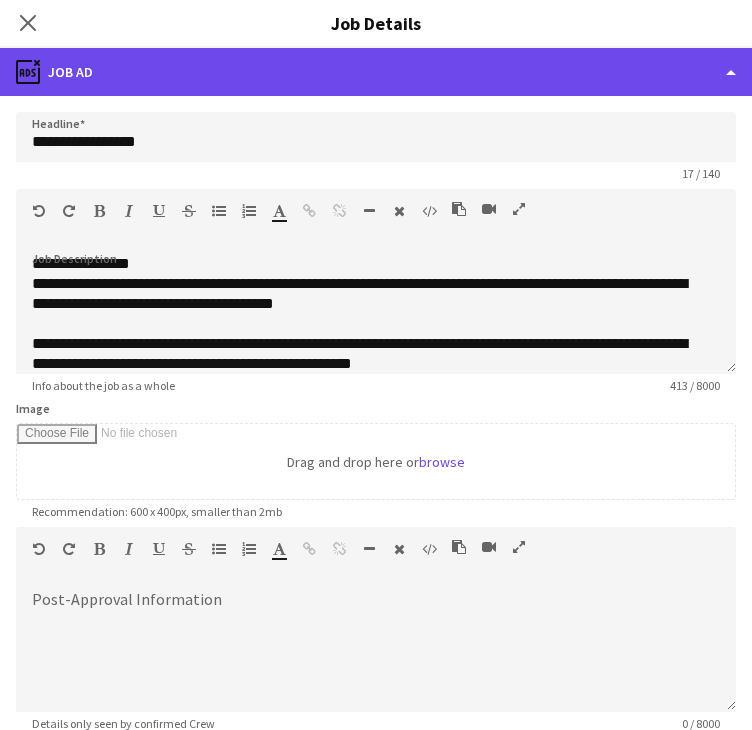 click on "ads-window
Job Ad" 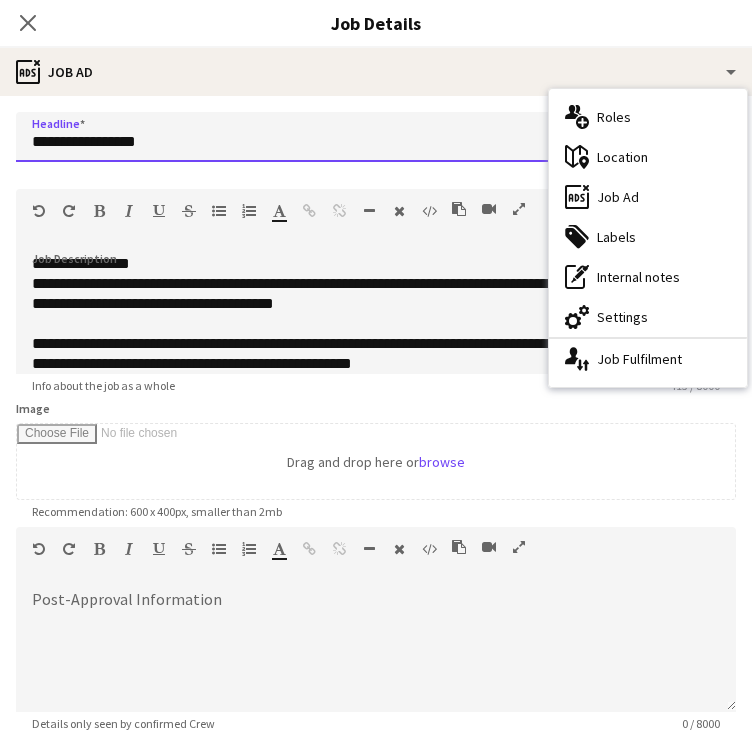 click on "**********" at bounding box center (376, 137) 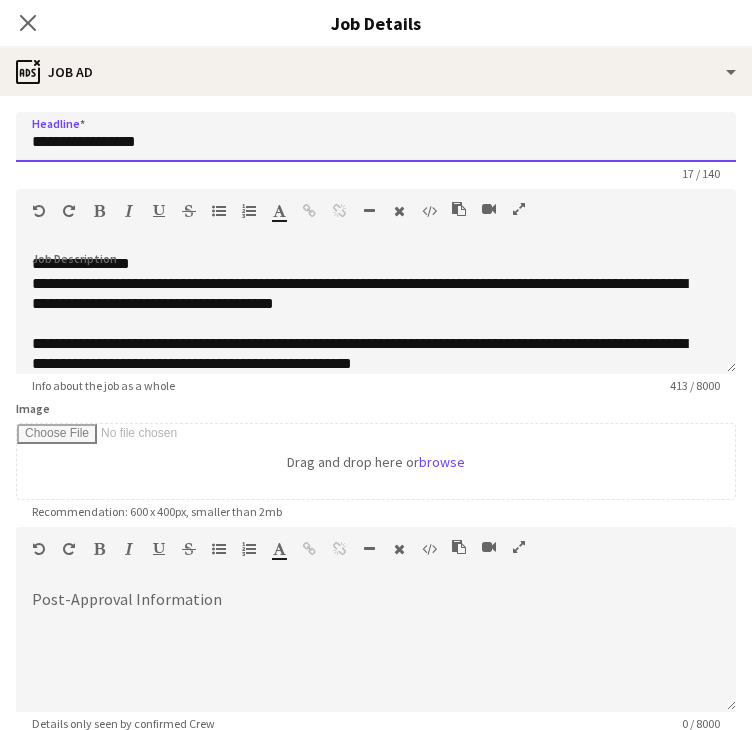 click on "**********" at bounding box center (376, 137) 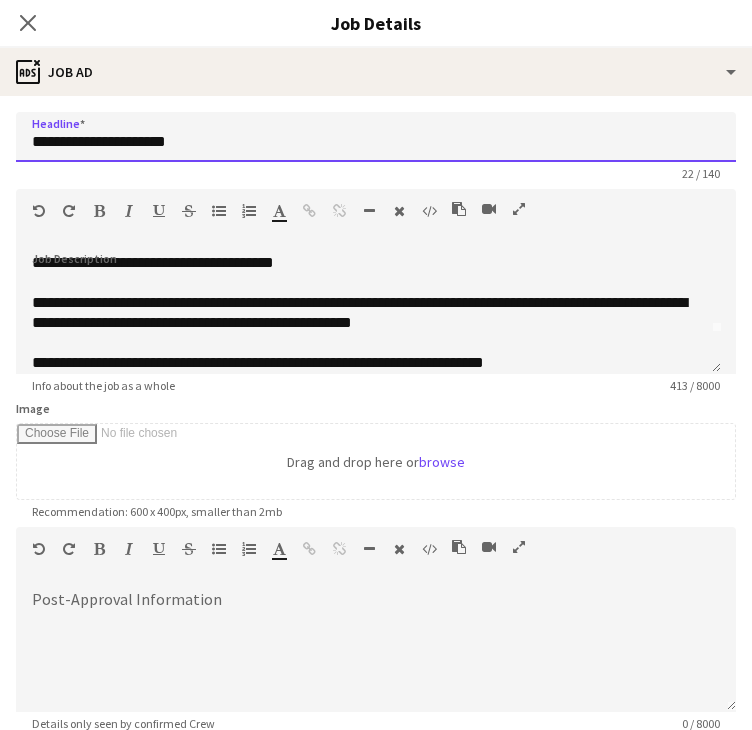scroll, scrollTop: 56, scrollLeft: 0, axis: vertical 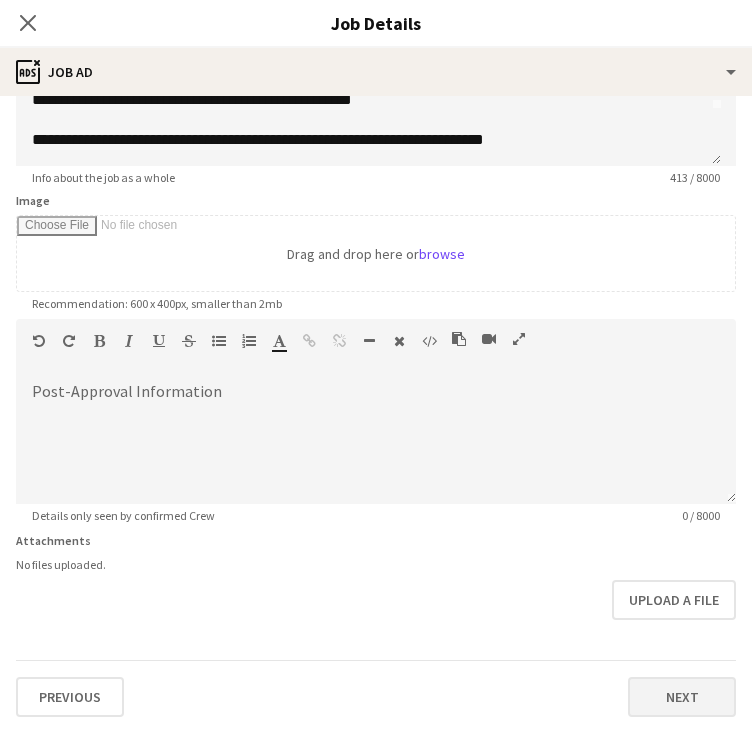 type on "**********" 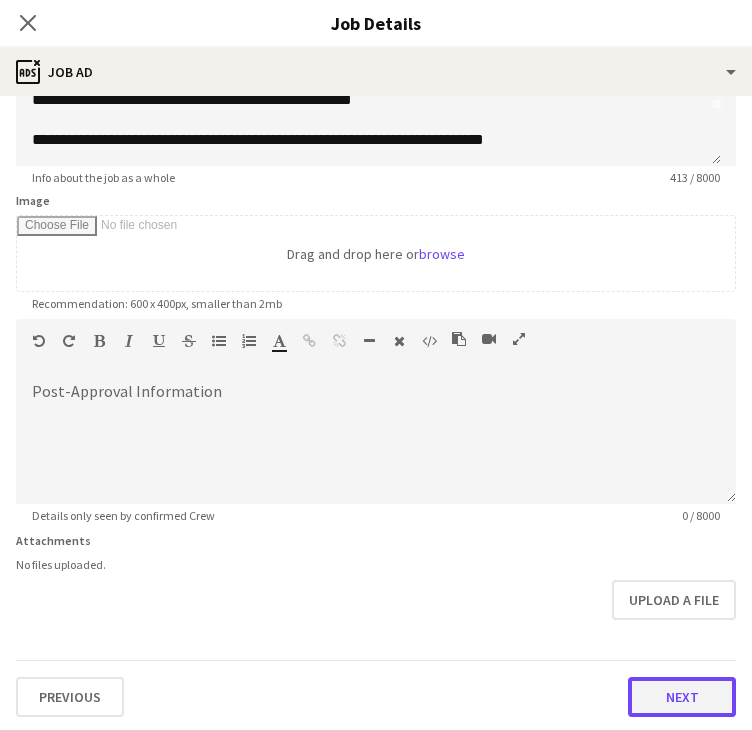 click on "Next" at bounding box center (682, 697) 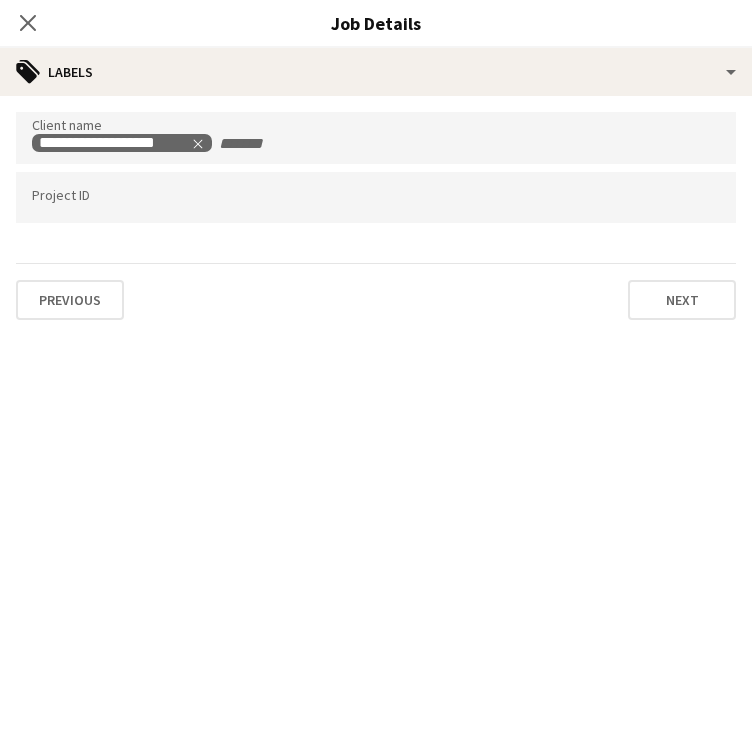 scroll, scrollTop: 0, scrollLeft: 0, axis: both 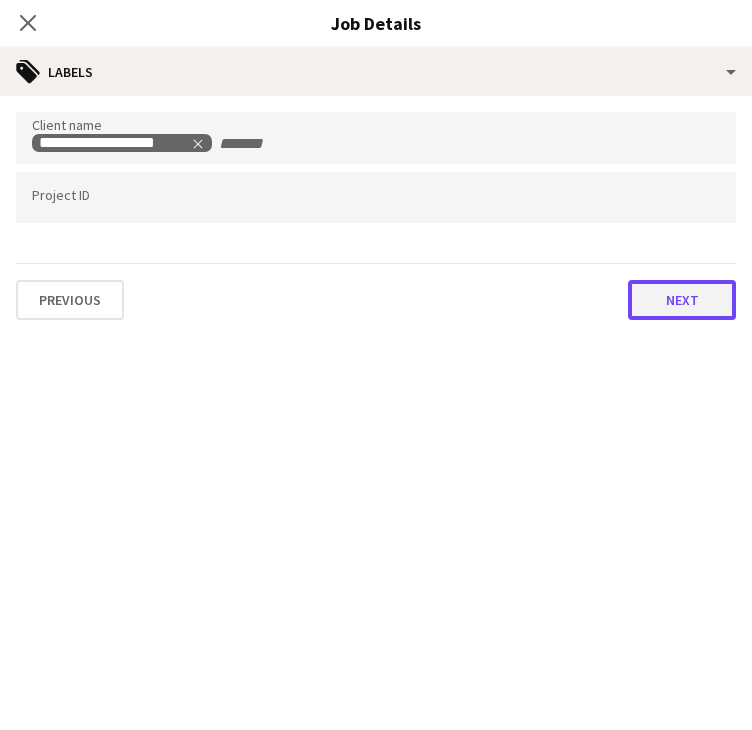click on "Next" at bounding box center (682, 300) 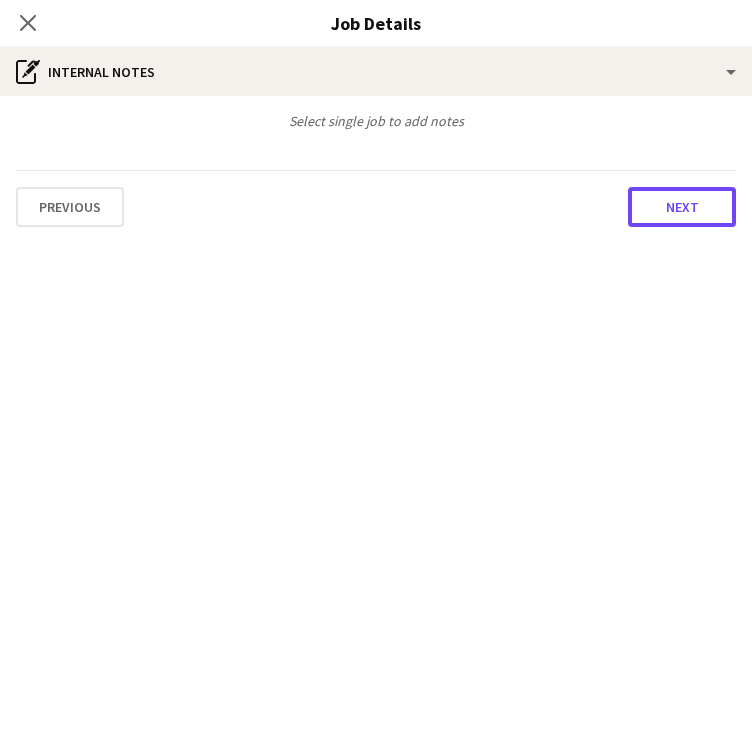 click on "Next" at bounding box center (682, 207) 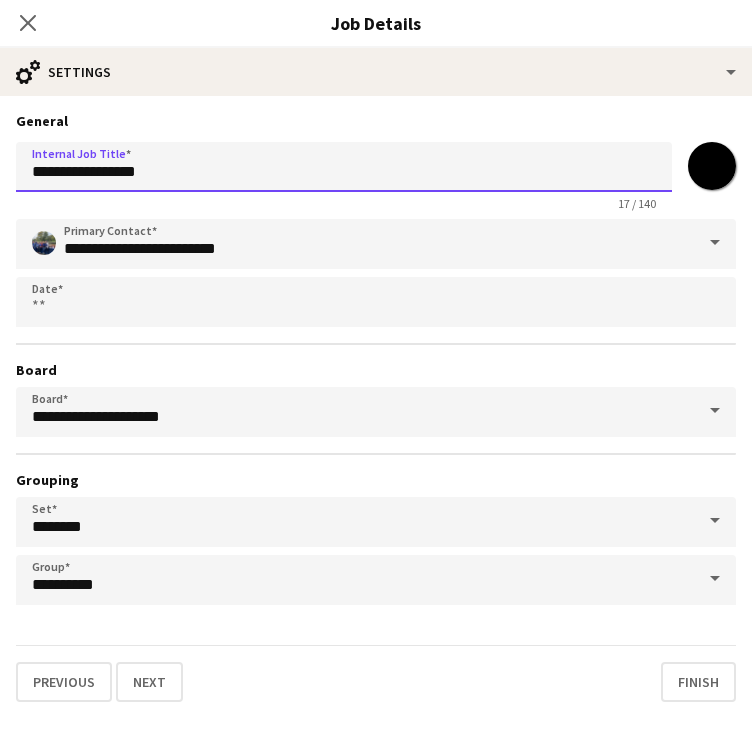 click on "**********" at bounding box center (344, 167) 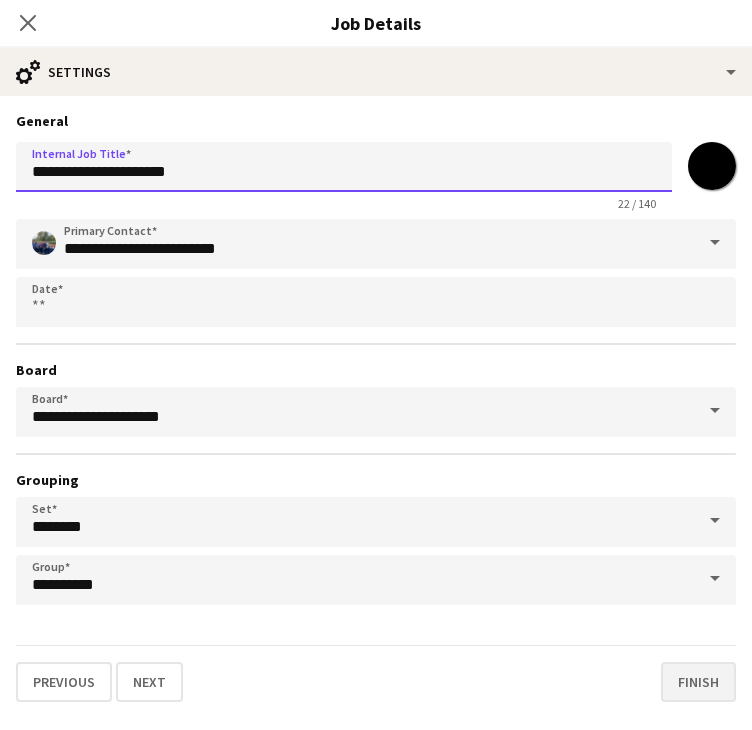 type on "**********" 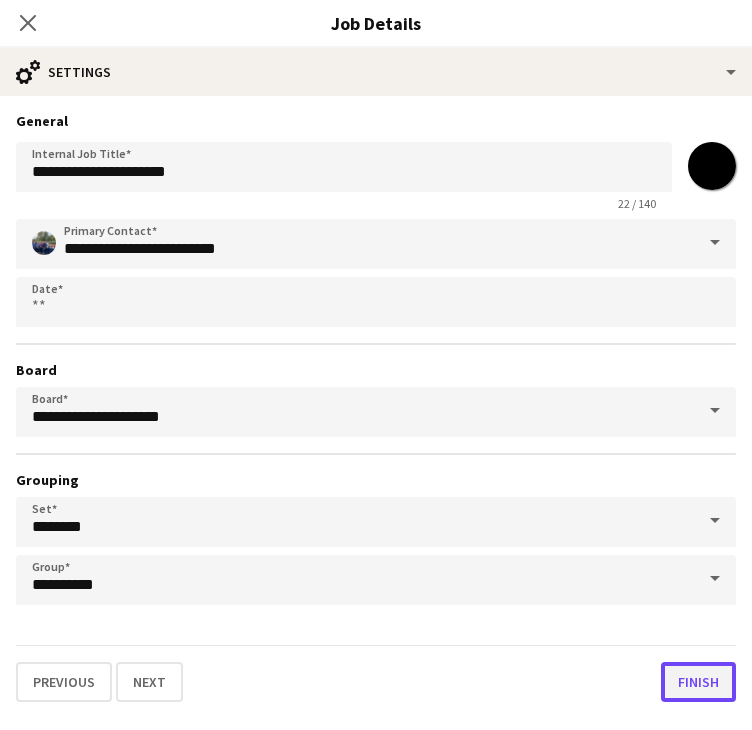 click on "Finish" at bounding box center [698, 682] 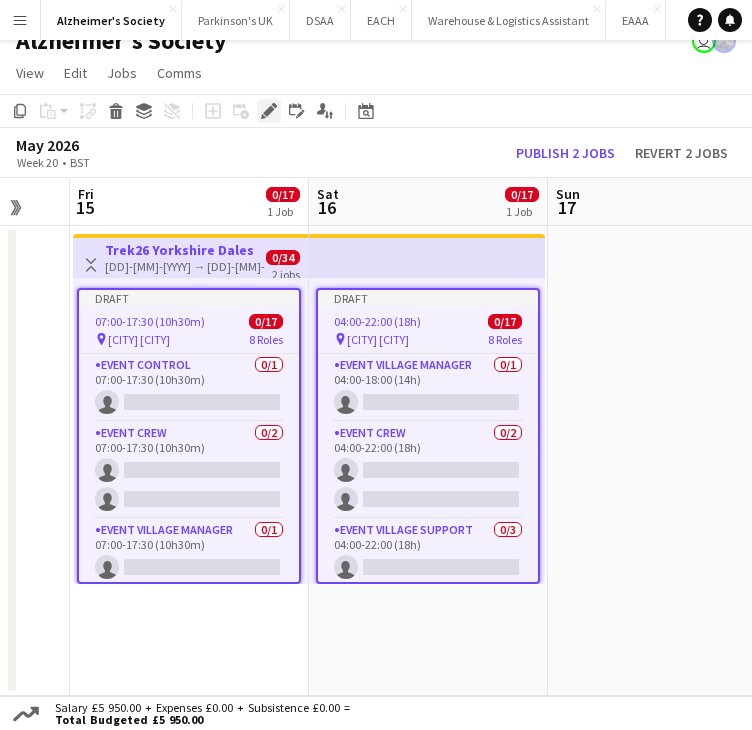 click on "Edit" 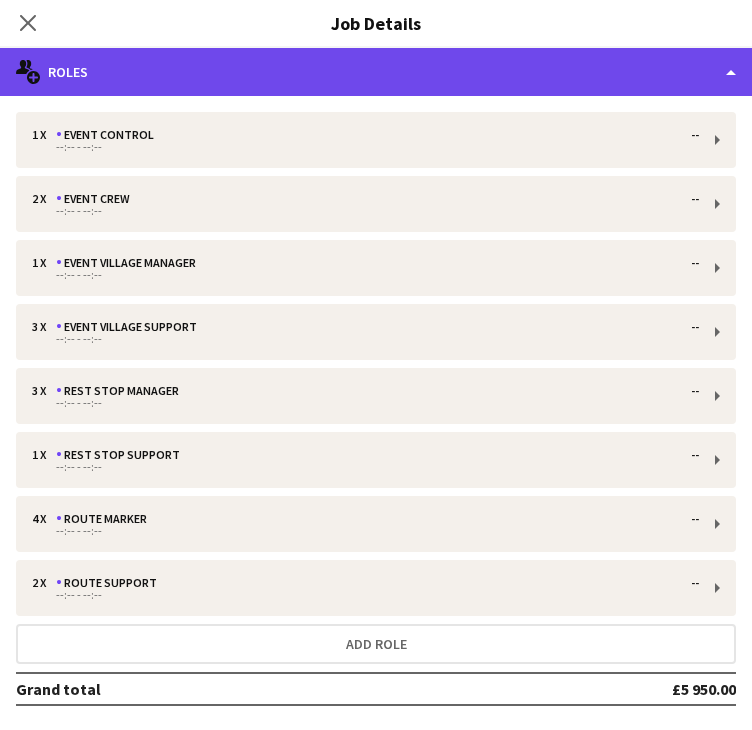 click on "multiple-users-add
Roles" 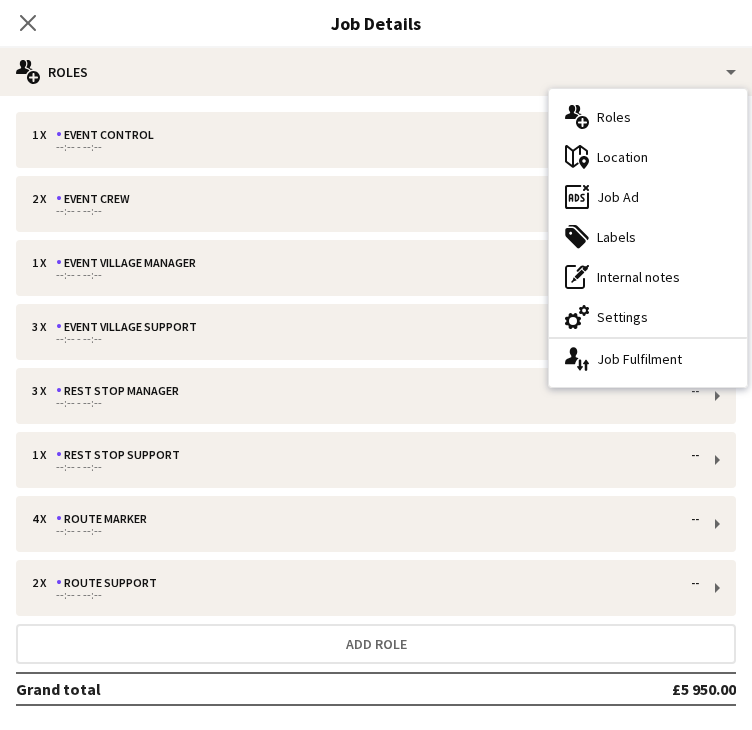 click on "maps-pin-1" 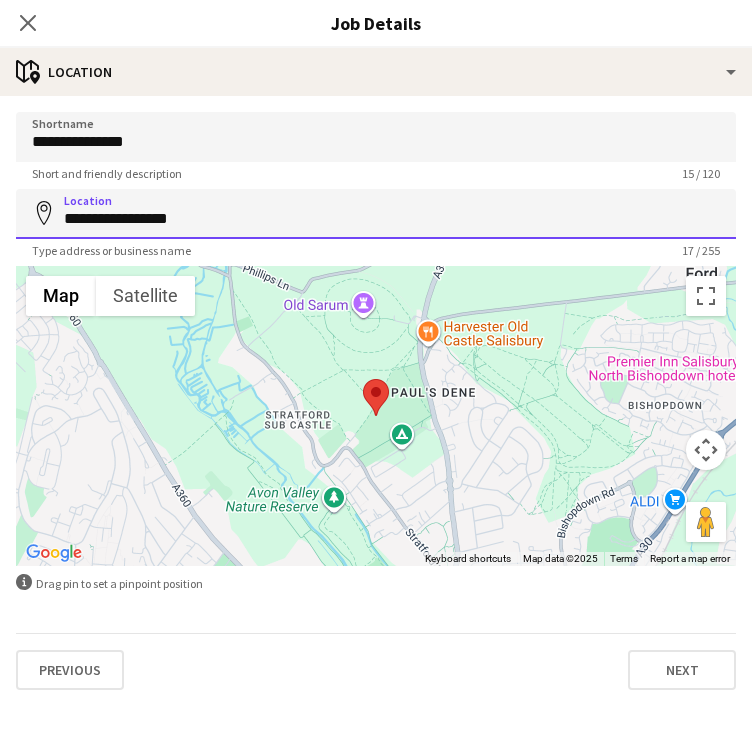 drag, startPoint x: 226, startPoint y: 221, endPoint x: -84, endPoint y: 258, distance: 312.20026 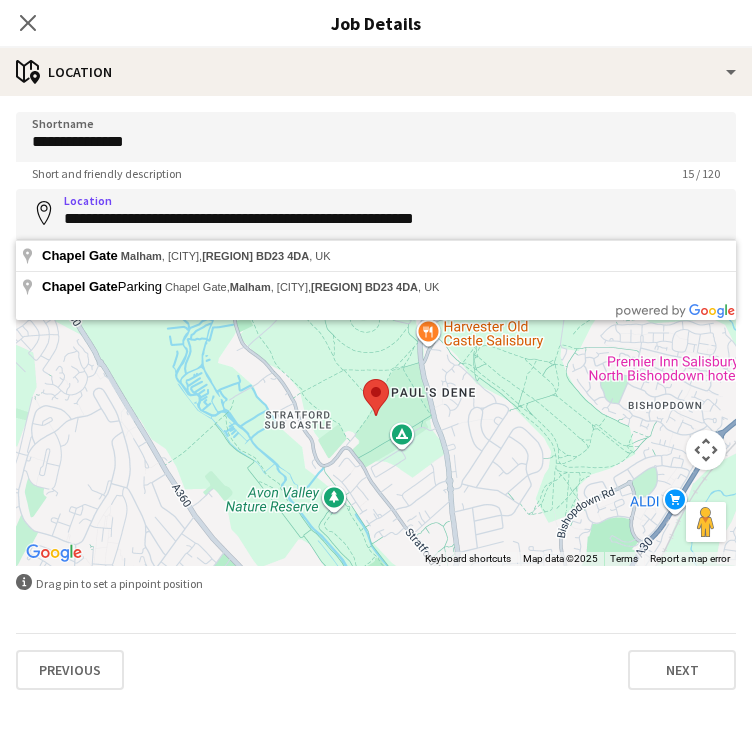 type on "**********" 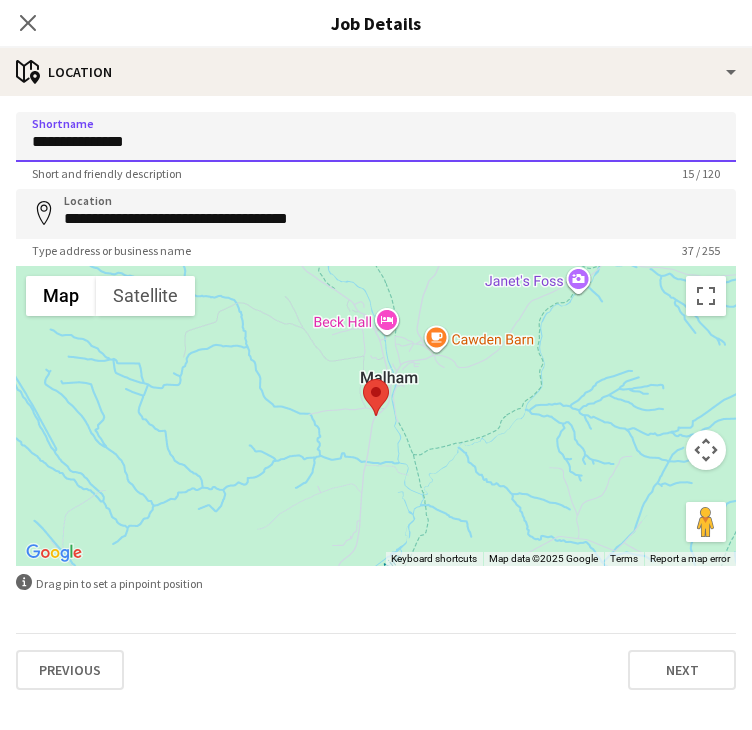 click on "**********" at bounding box center (376, 137) 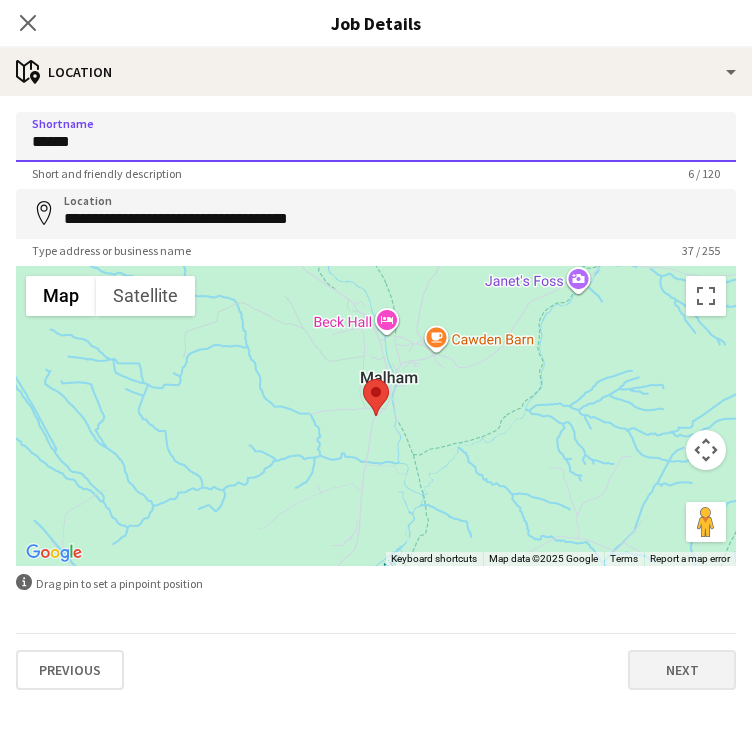 type on "******" 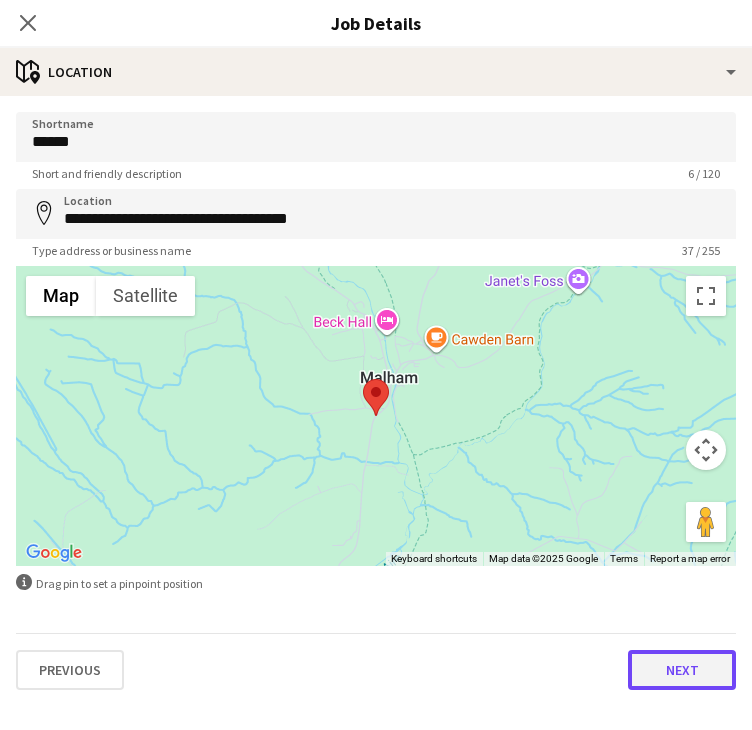 click on "Next" at bounding box center [682, 670] 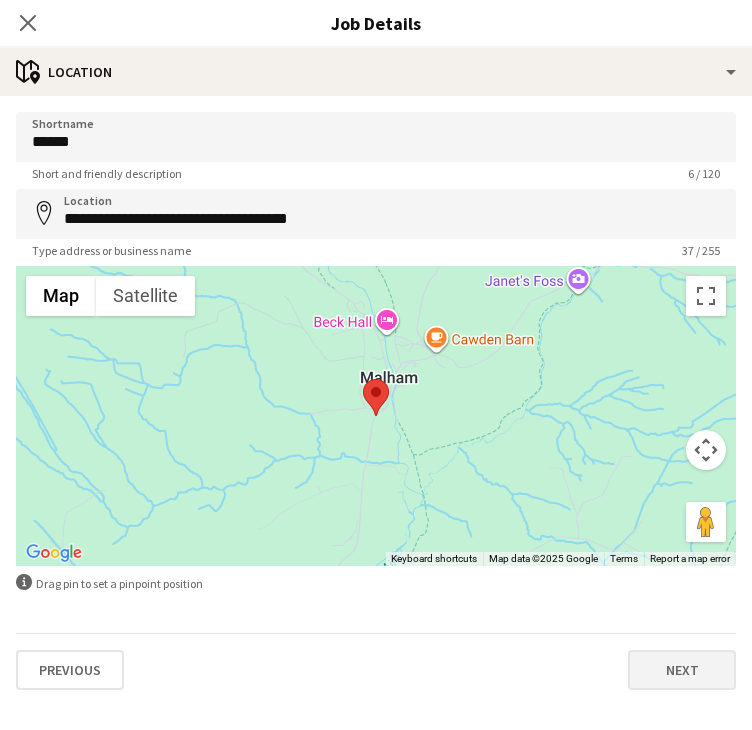 type on "*******" 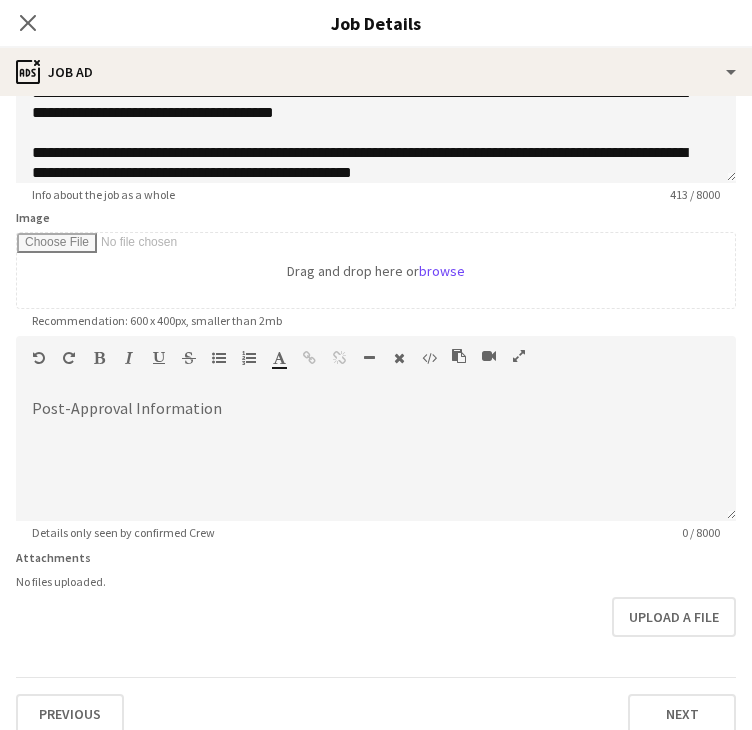 scroll, scrollTop: 208, scrollLeft: 0, axis: vertical 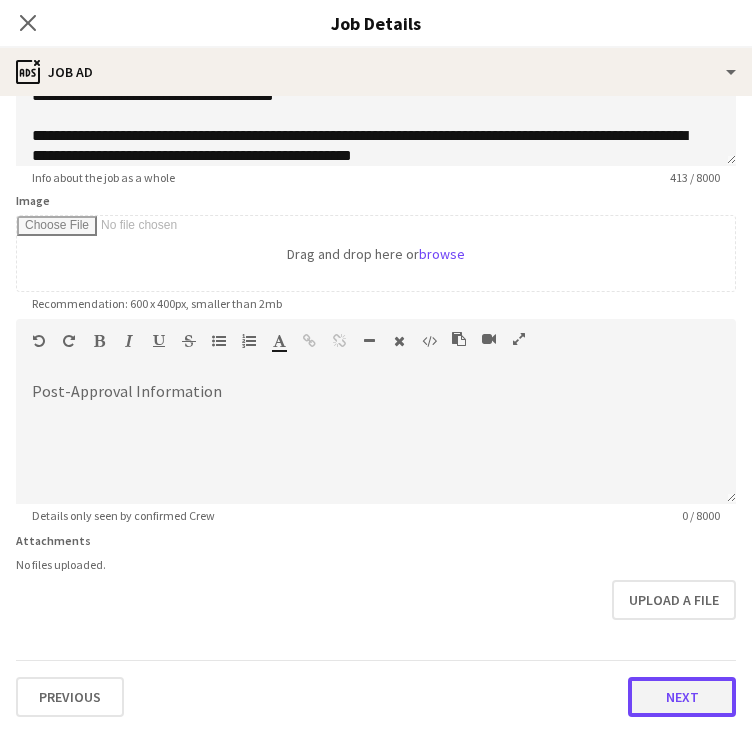 click on "Next" at bounding box center [682, 697] 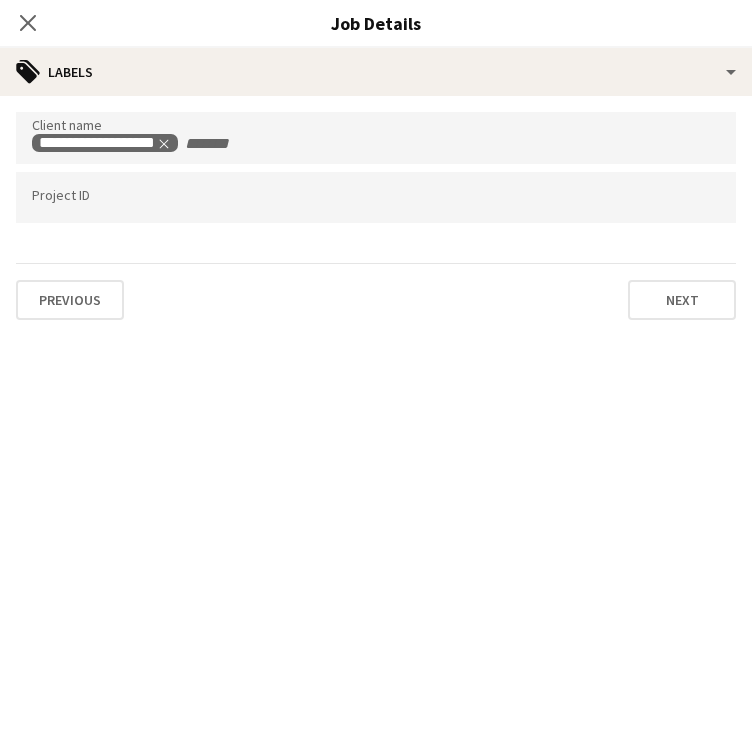 scroll, scrollTop: 0, scrollLeft: 0, axis: both 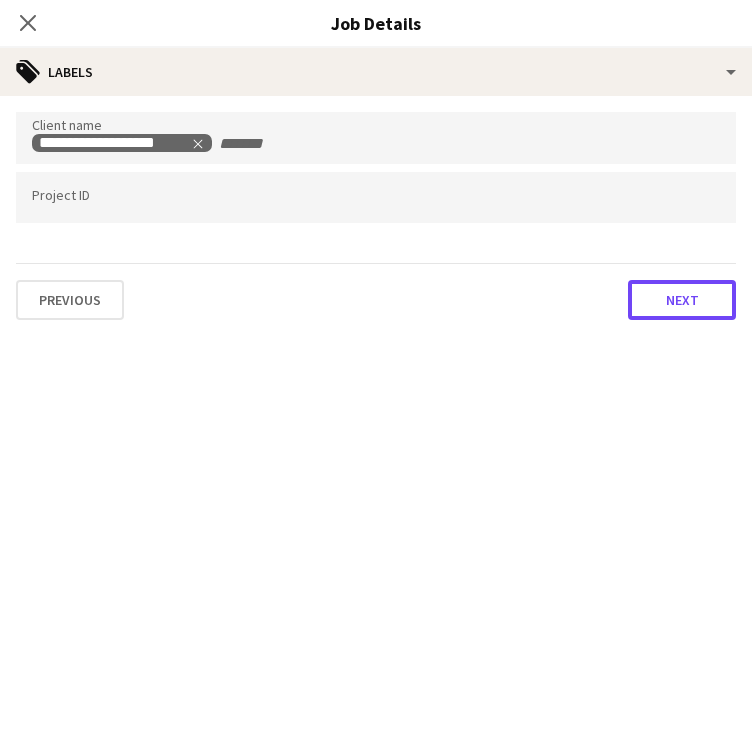 click on "Next" at bounding box center (682, 300) 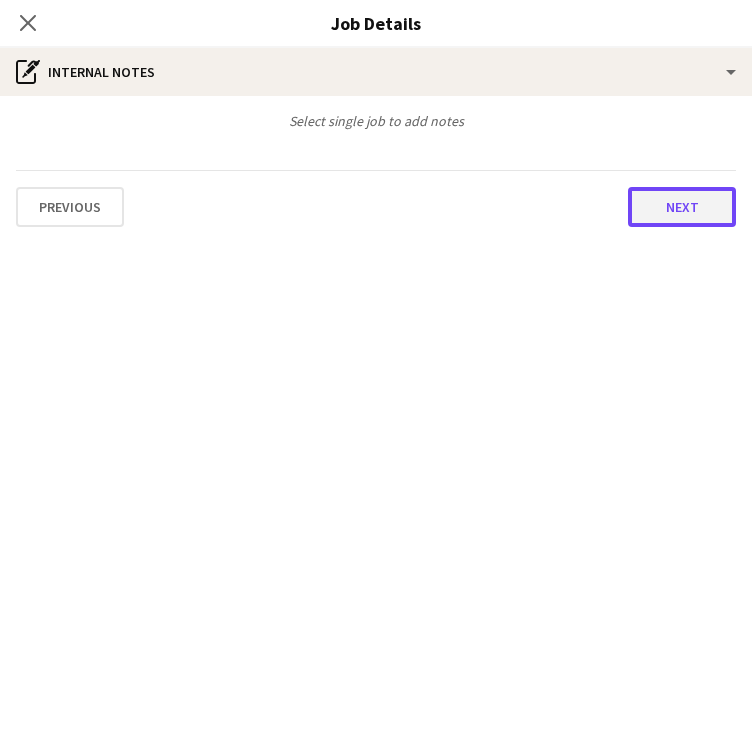 click on "Next" at bounding box center (682, 207) 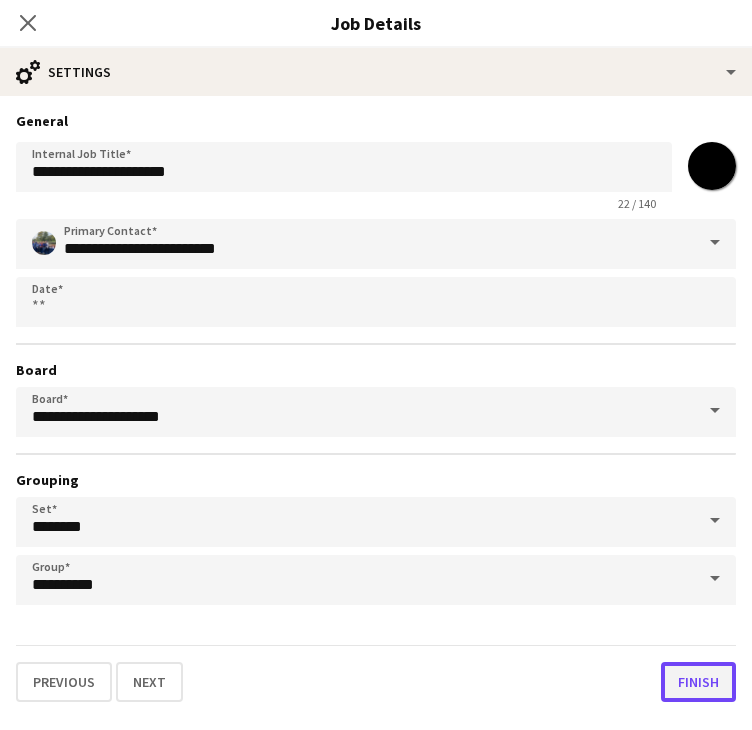 click on "Finish" at bounding box center [698, 682] 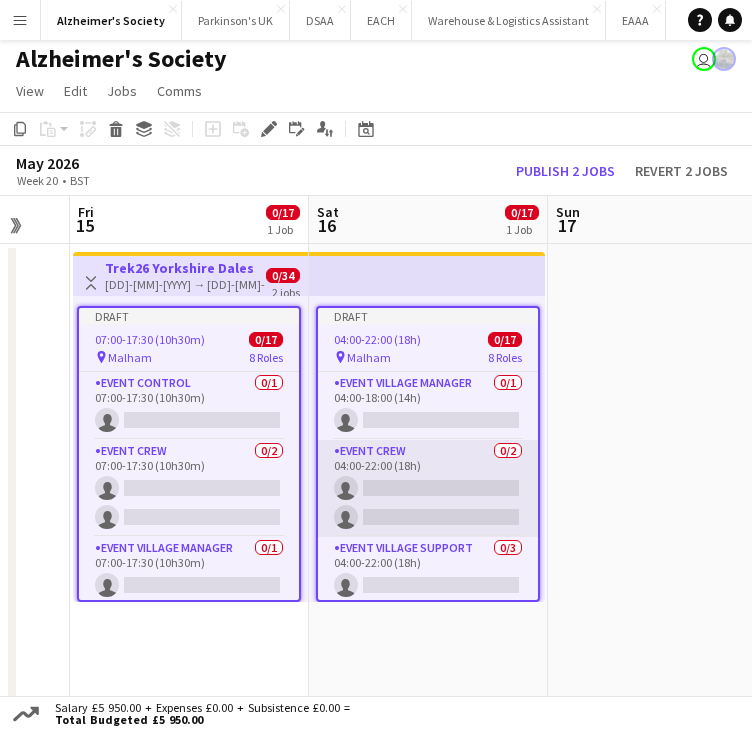 scroll, scrollTop: 0, scrollLeft: 0, axis: both 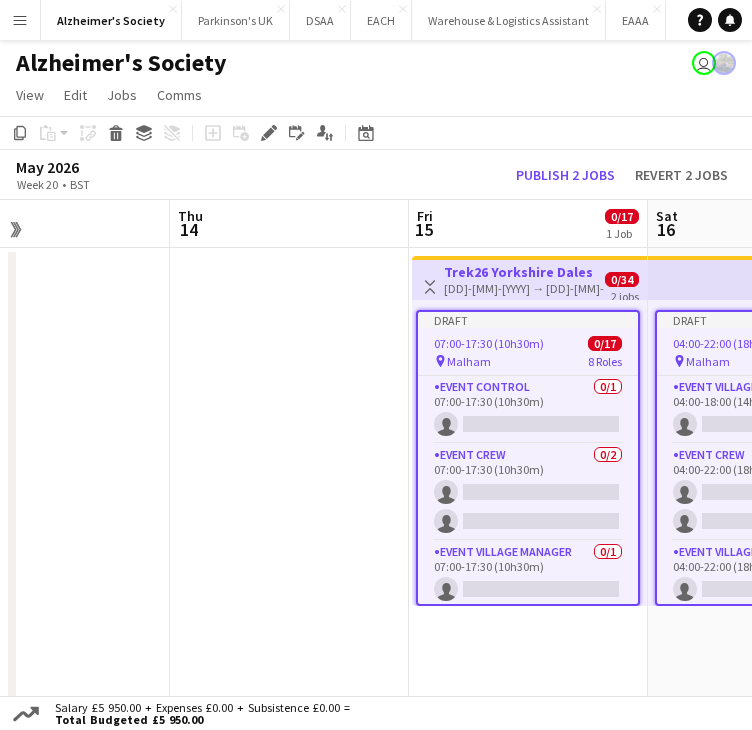 drag, startPoint x: 184, startPoint y: 647, endPoint x: 458, endPoint y: 616, distance: 275.74808 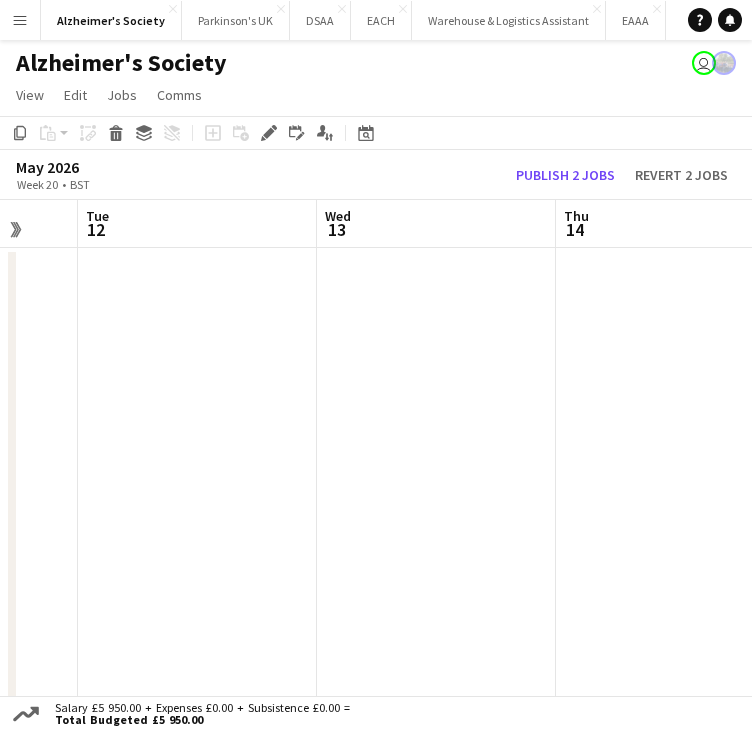 drag, startPoint x: 232, startPoint y: 618, endPoint x: 444, endPoint y: 607, distance: 212.28519 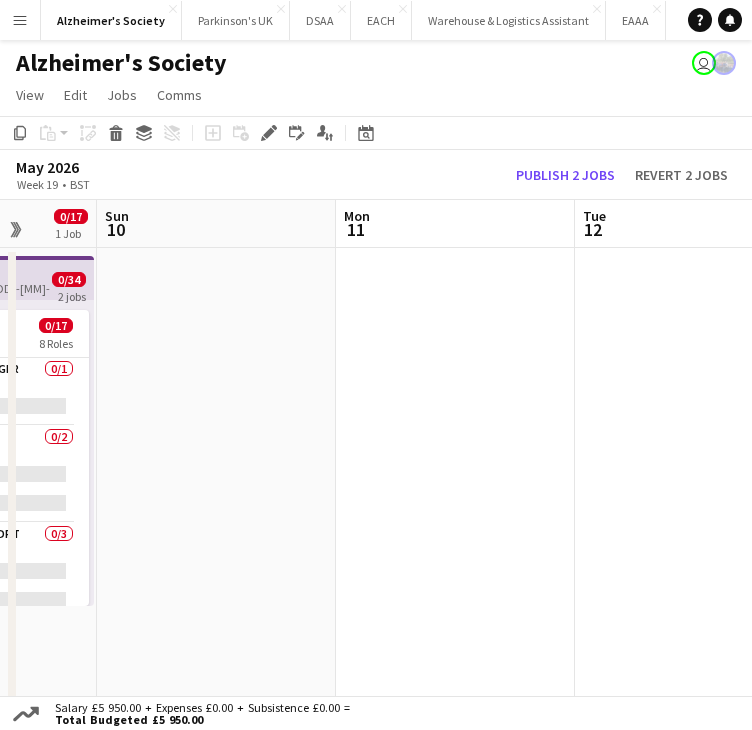 click on "Thu   7   Fri   8   0/17   1 Job   Sat   9   0/17   1 Job   Sun   10   Mon   11   Tue   12   Wed   13   Thu   14   Fri   15   0/17   1 Job
Toggle View
Trek26 London  08-05-2026 → 09-05-2026   0/34   2 jobs      07:00-17:30 (10h30m)    0/17
pin
London   8 Roles   Event Control   0/1   07:00-17:30 (10h30m)
single-neutral-actions
Event Crew   0/2   07:00-17:30 (10h30m)
single-neutral-actions
single-neutral-actions
Event Village Manager   0/1   07:00-17:30 (10h30m)
single-neutral-actions
Event Village Support   0/3   07:00-17:30 (10h30m)
single-neutral-actions
single-neutral-actions
single-neutral-actions
Rest Stop Manager   0/3   07:00-17:30 (10h30m)
single-neutral-actions" at bounding box center [376, 459] 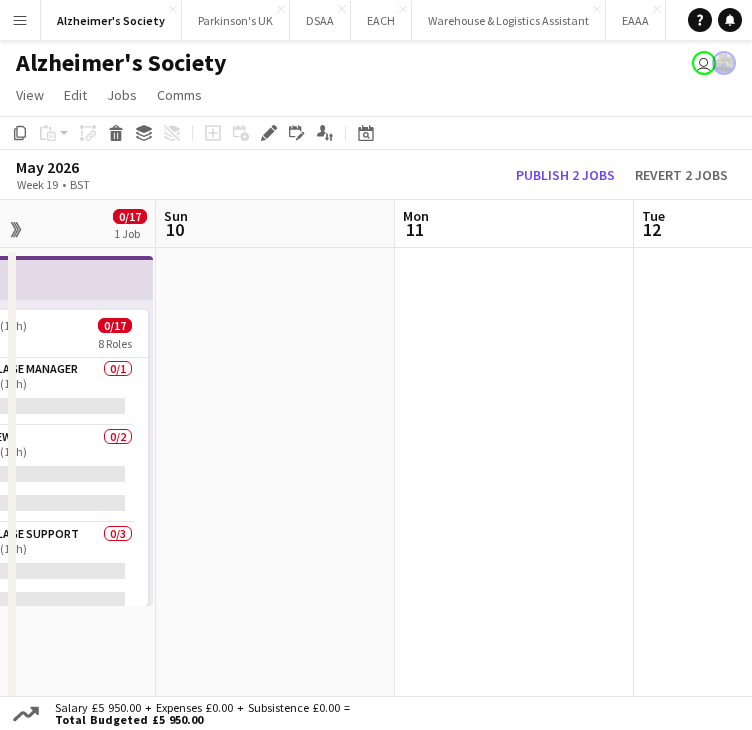 scroll, scrollTop: 0, scrollLeft: 502, axis: horizontal 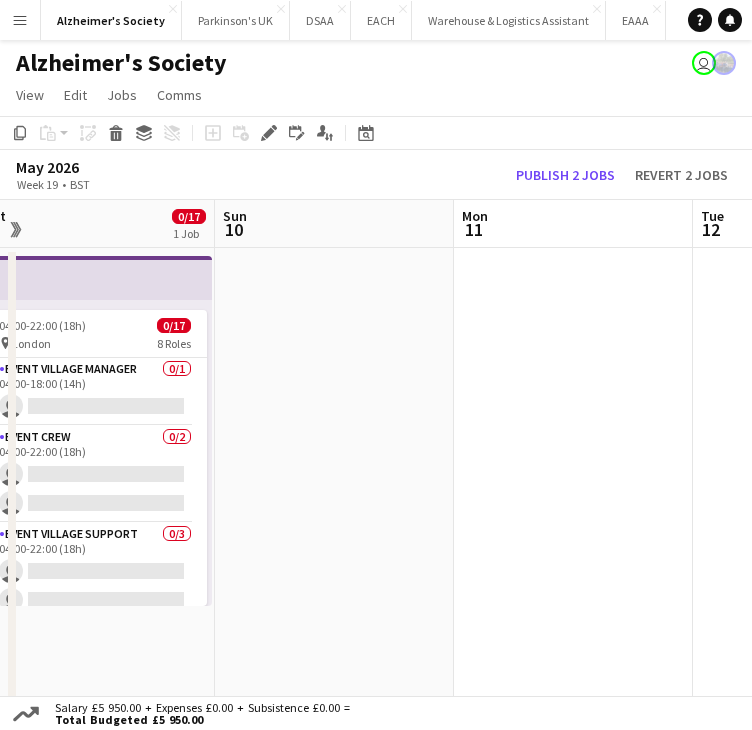 drag, startPoint x: 517, startPoint y: 569, endPoint x: 624, endPoint y: 567, distance: 107.01869 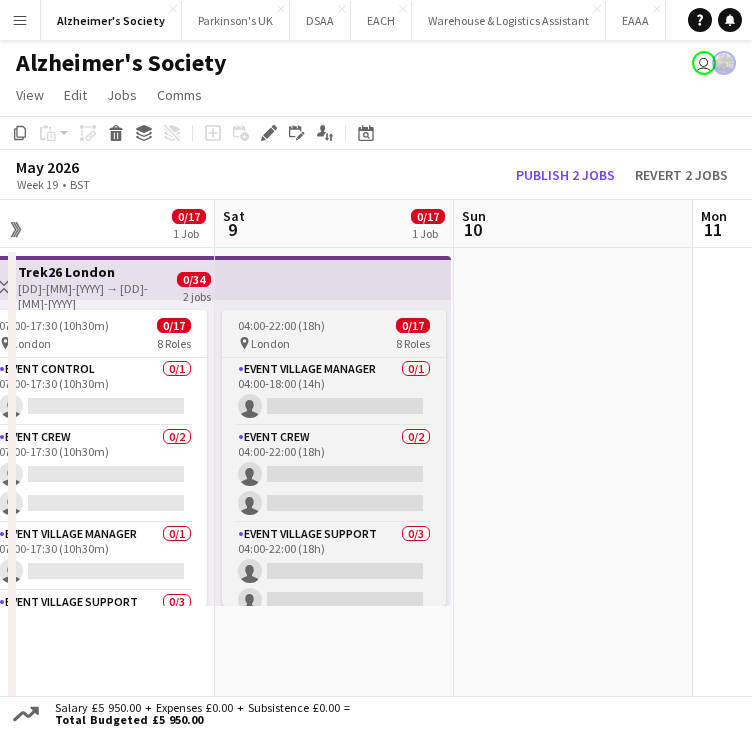 click on "pin
London   8 Roles" at bounding box center (334, 343) 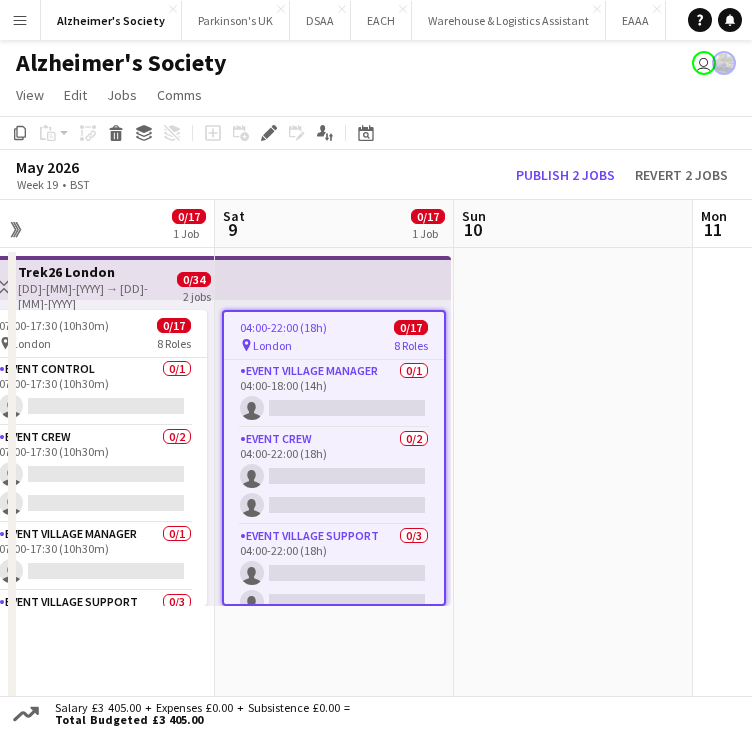 click on "Trek26 London" at bounding box center (92, 272) 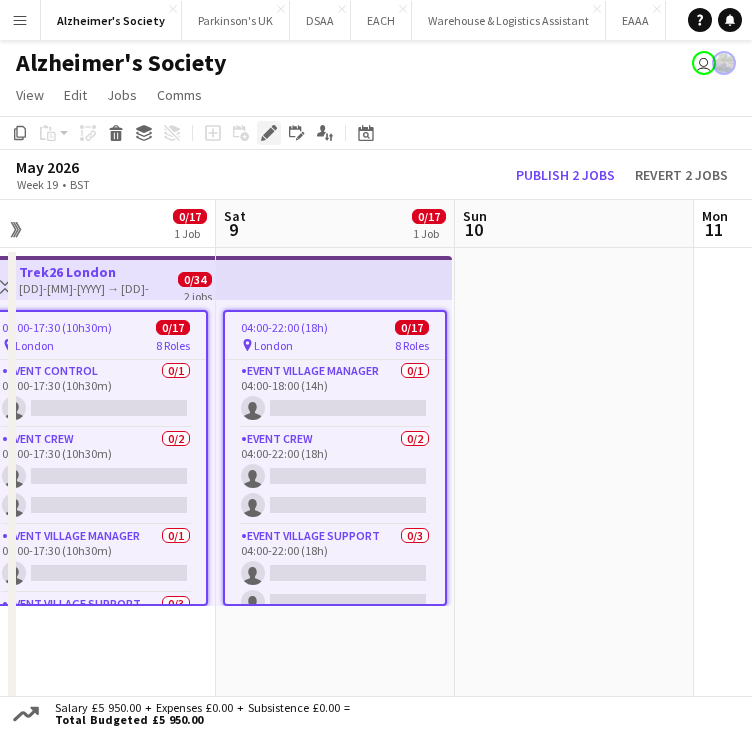 click 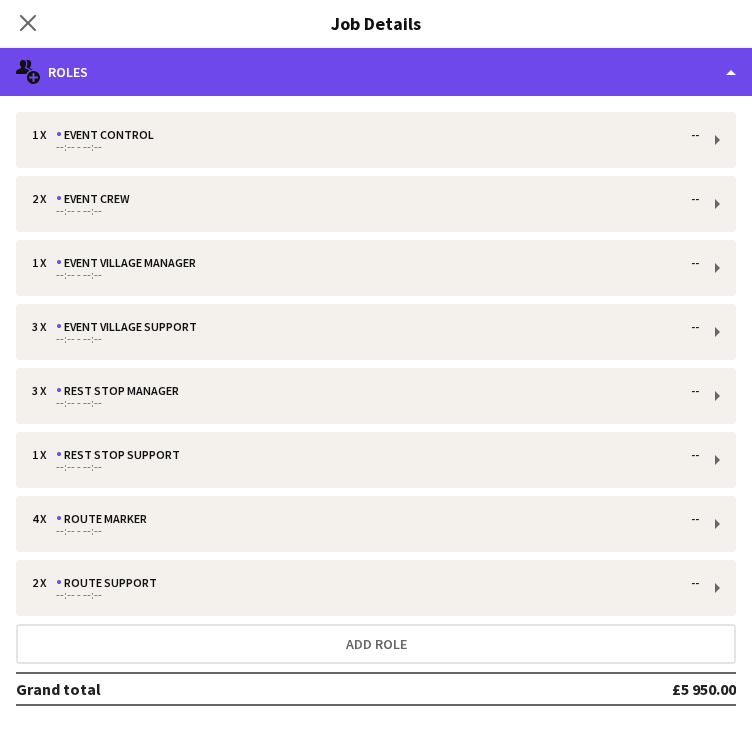 drag, startPoint x: 203, startPoint y: 56, endPoint x: 225, endPoint y: 65, distance: 23.769728 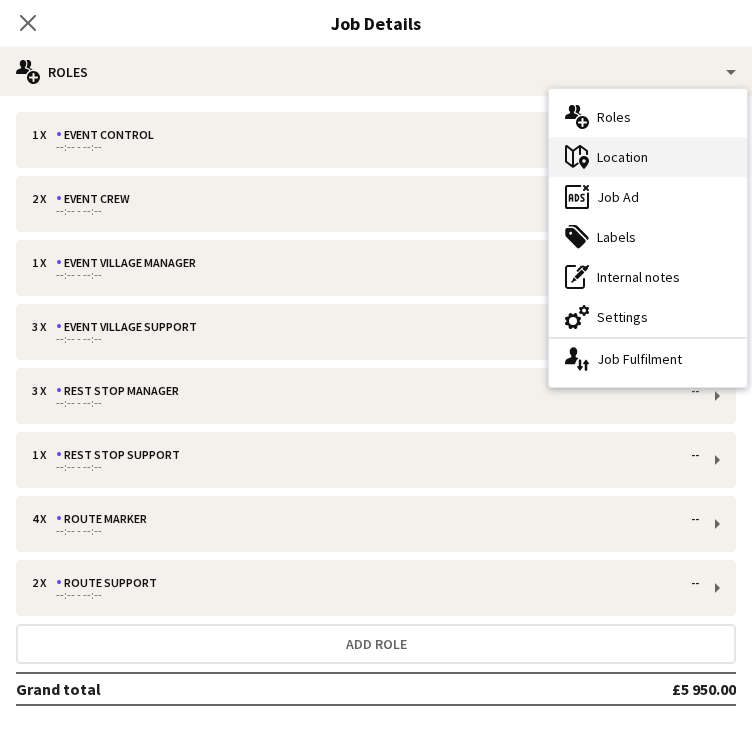 click on "maps-pin-1
Location" at bounding box center [648, 157] 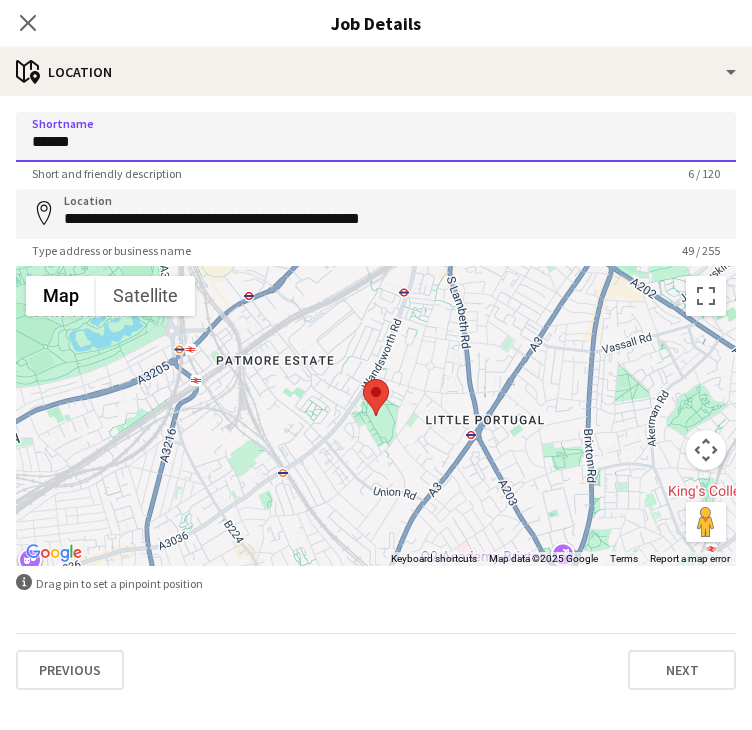 click on "******" at bounding box center (376, 137) 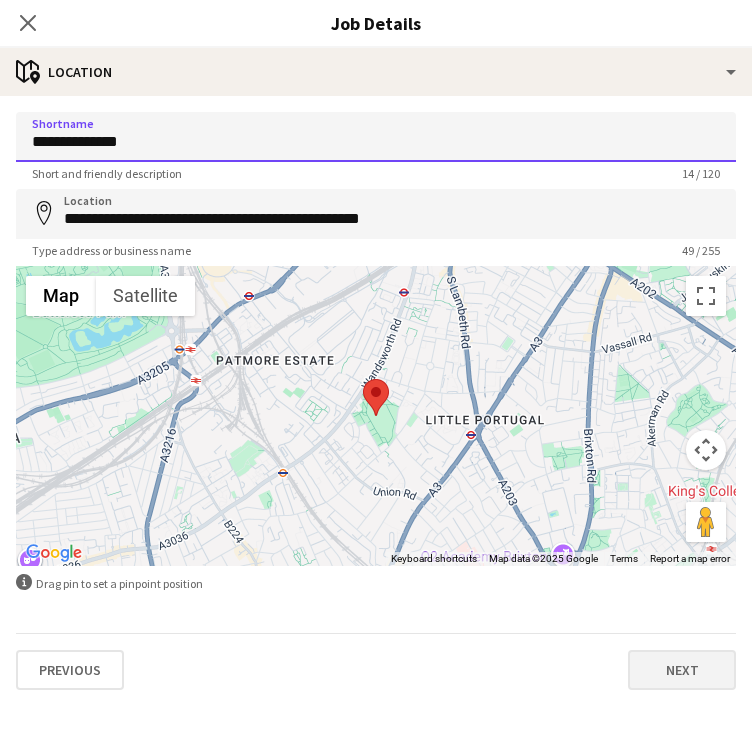 type on "**********" 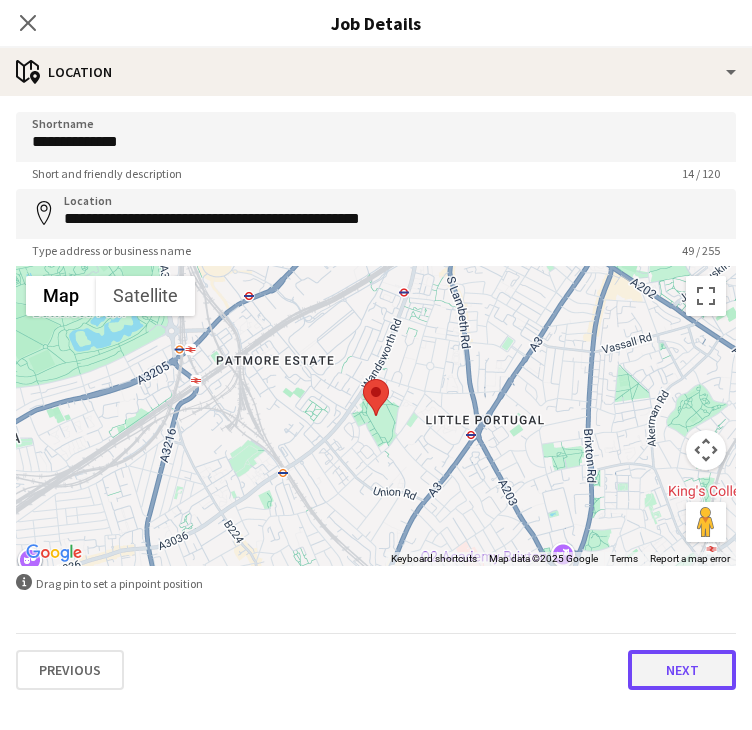 click on "Next" at bounding box center [682, 670] 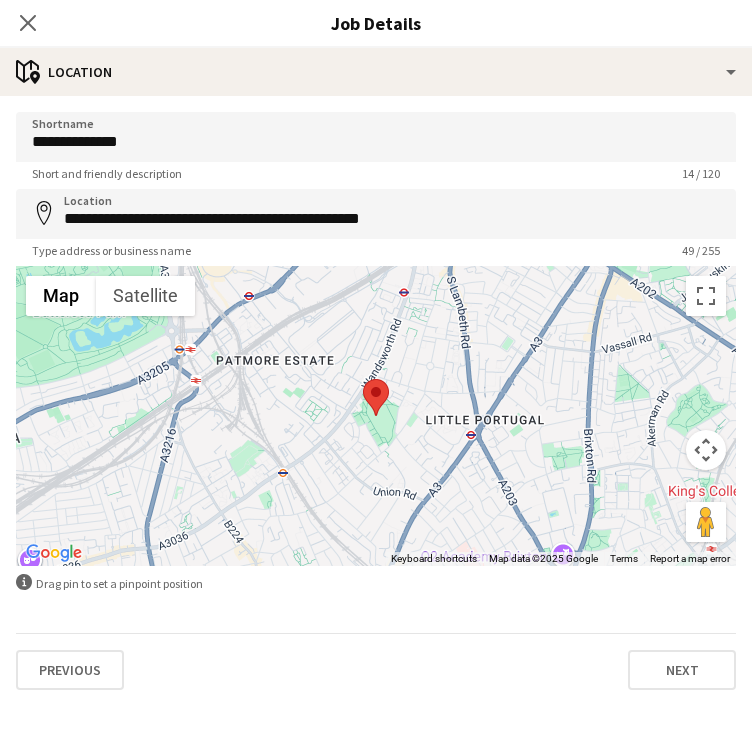 type on "*******" 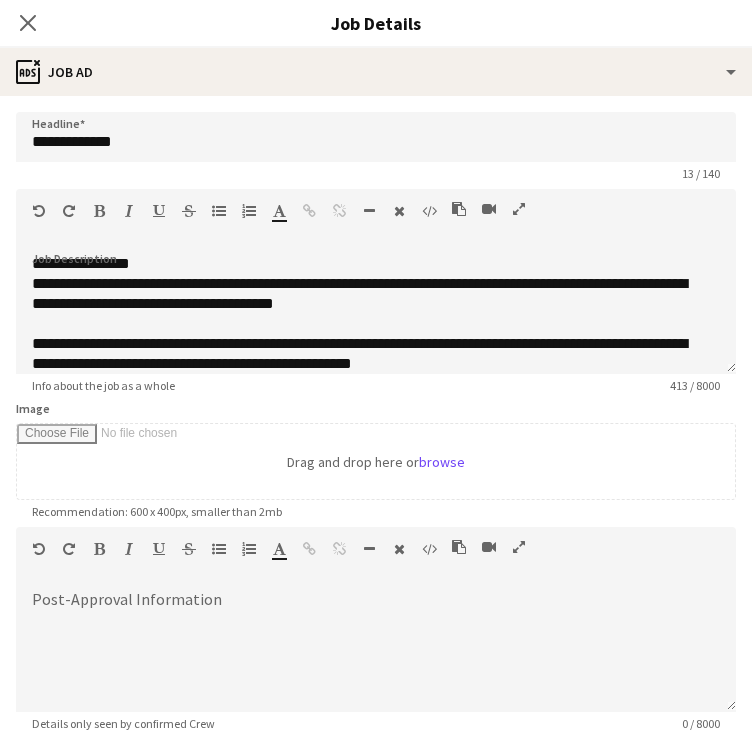 scroll, scrollTop: 208, scrollLeft: 0, axis: vertical 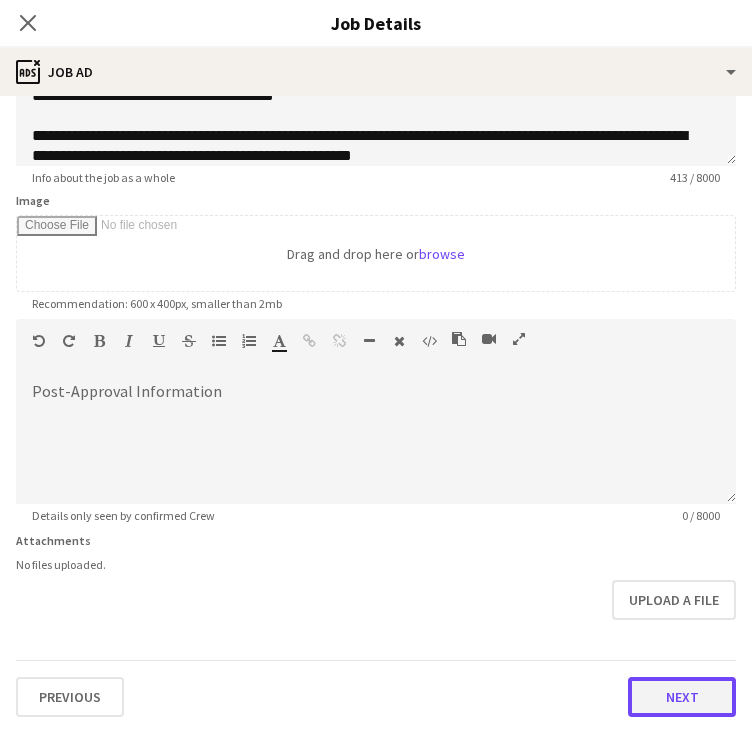 click on "Next" at bounding box center (682, 697) 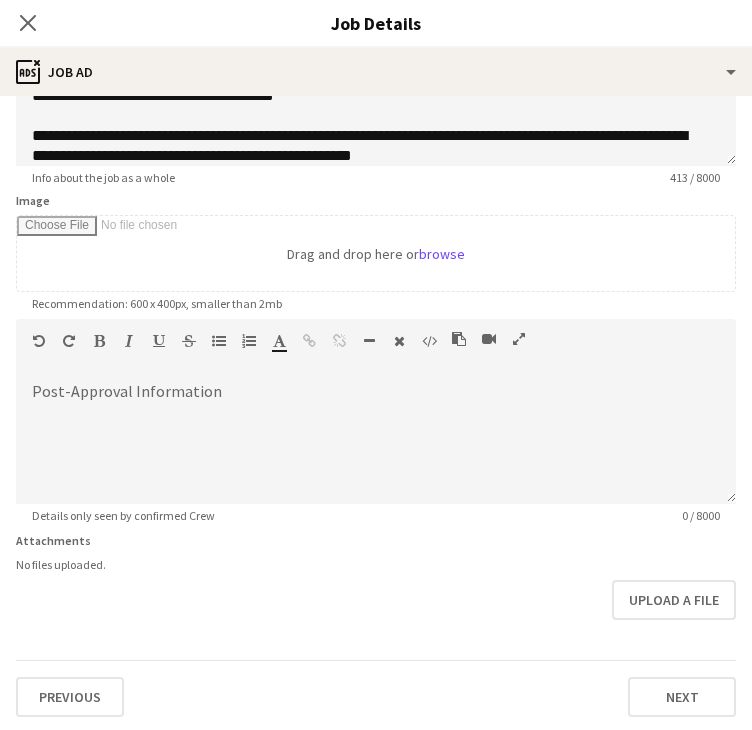 scroll, scrollTop: 0, scrollLeft: 0, axis: both 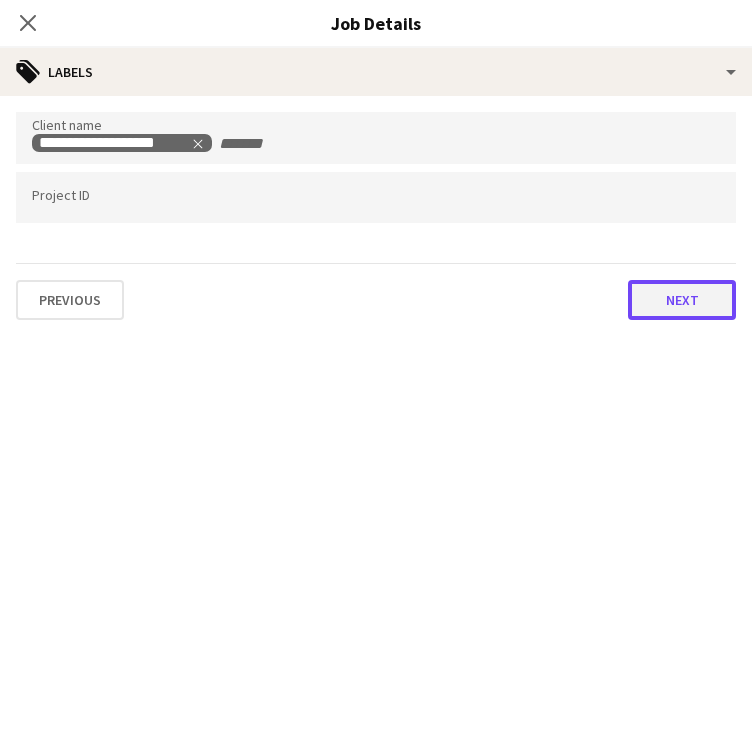 click on "Next" at bounding box center (682, 300) 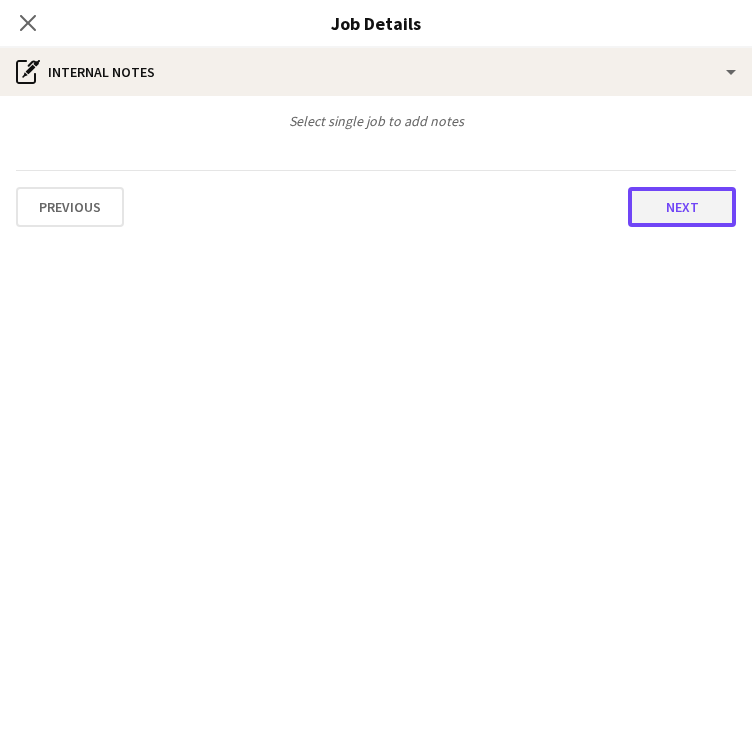 click on "Next" at bounding box center (682, 207) 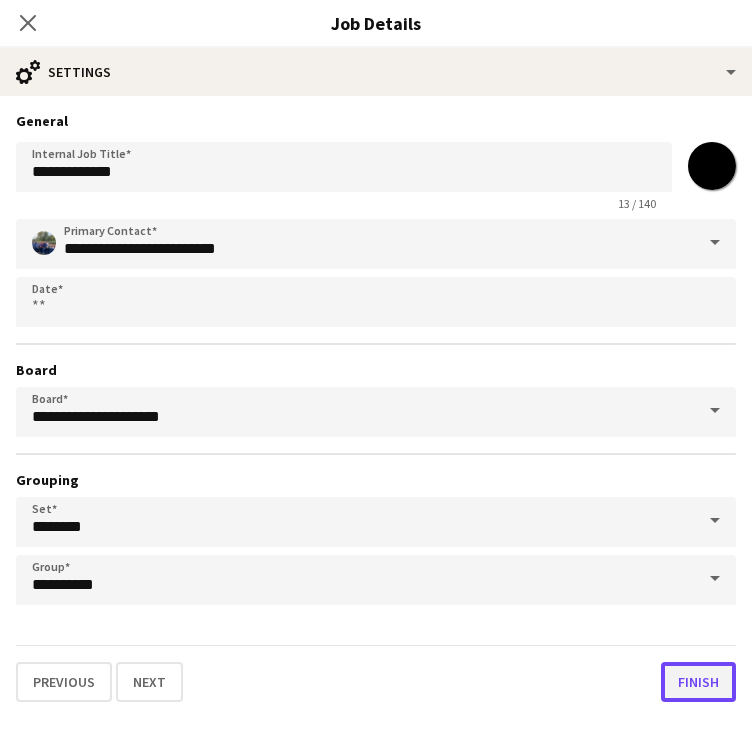 click on "Finish" at bounding box center (698, 682) 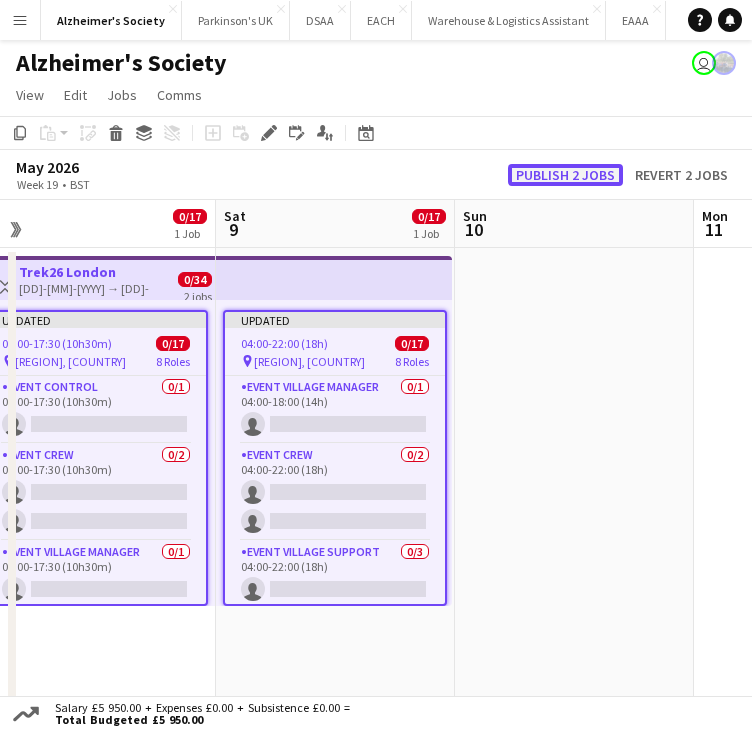 click on "Publish 2 jobs" 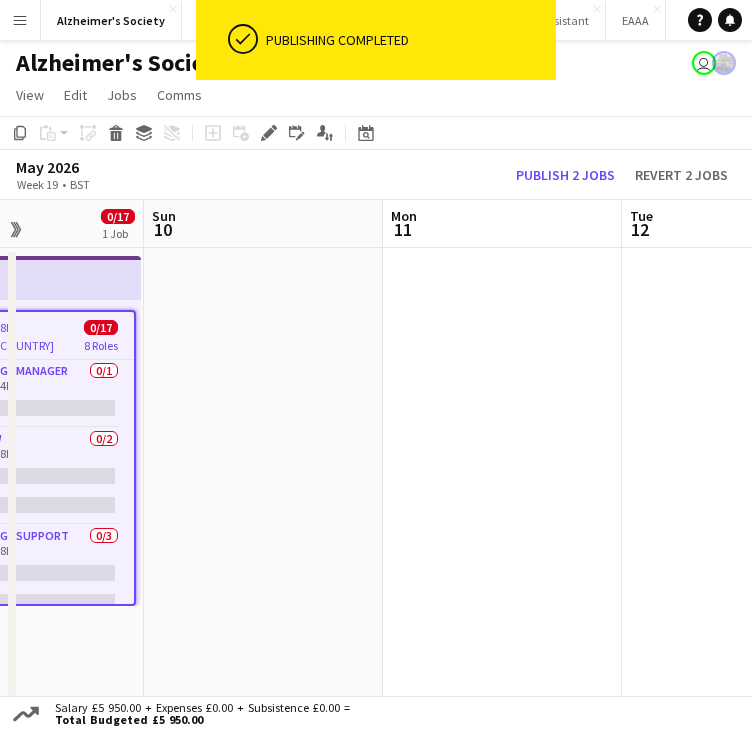 drag, startPoint x: 604, startPoint y: 420, endPoint x: 355, endPoint y: 438, distance: 249.64975 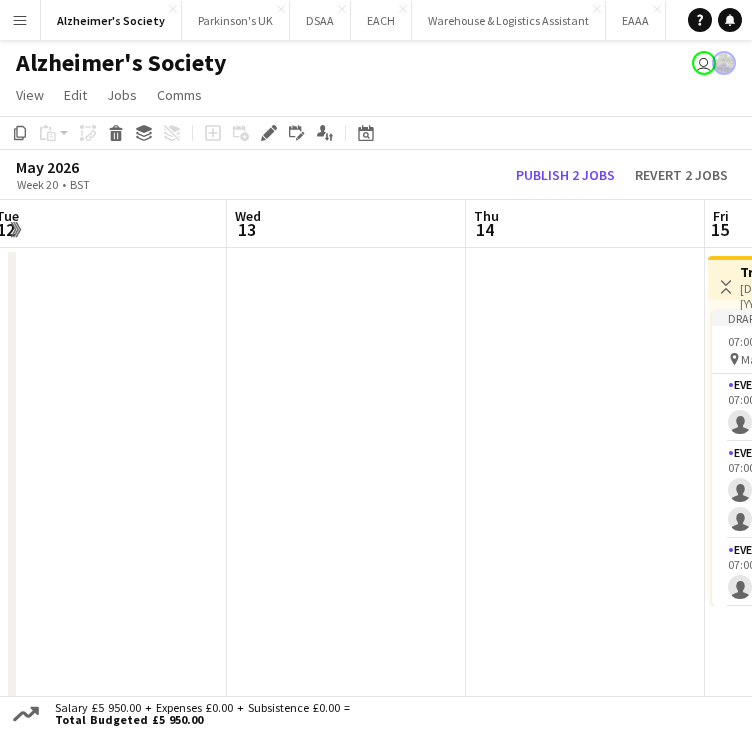 drag, startPoint x: 467, startPoint y: 439, endPoint x: 151, endPoint y: 440, distance: 316.0016 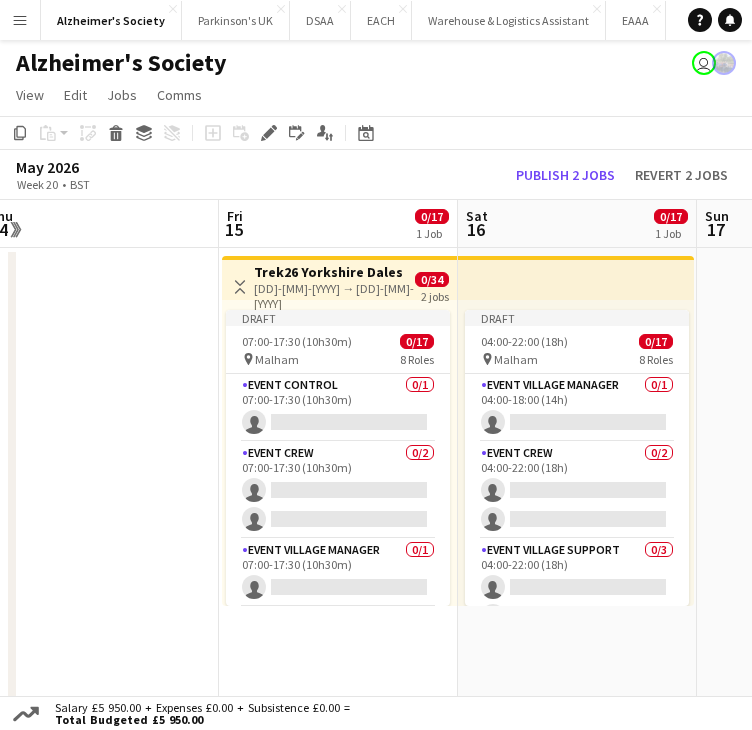 drag, startPoint x: 499, startPoint y: 449, endPoint x: 162, endPoint y: 454, distance: 337.03708 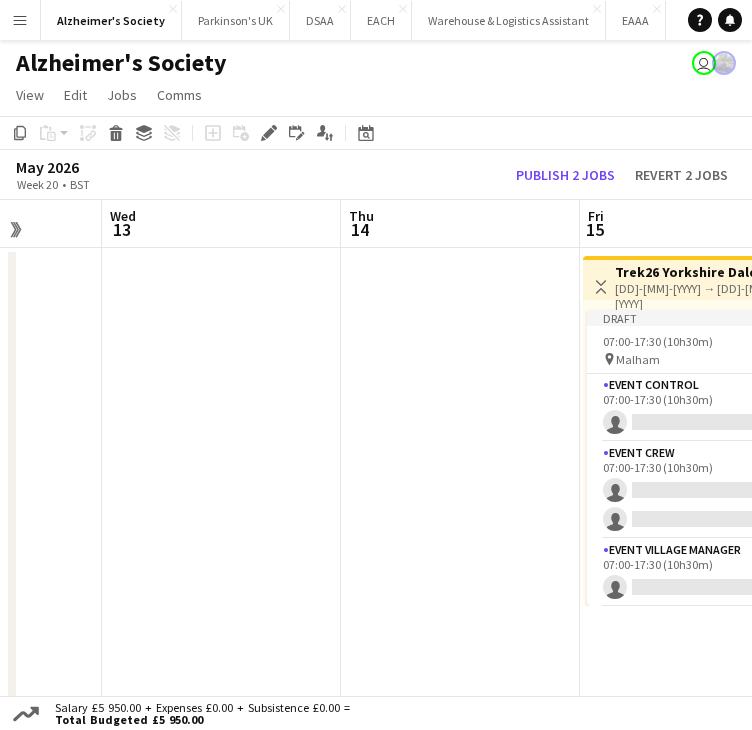scroll, scrollTop: 0, scrollLeft: 702, axis: horizontal 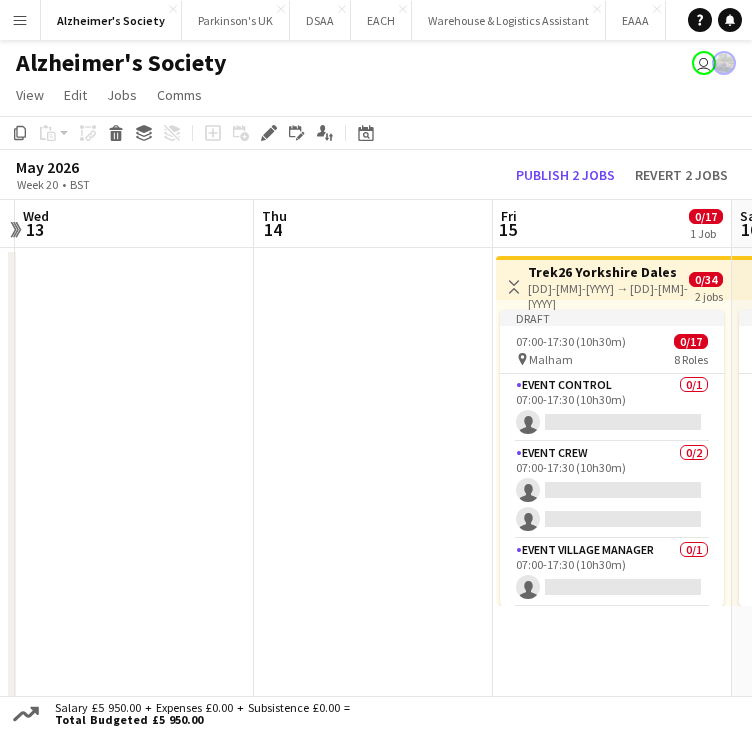 drag, startPoint x: 412, startPoint y: 643, endPoint x: 132, endPoint y: 637, distance: 280.06427 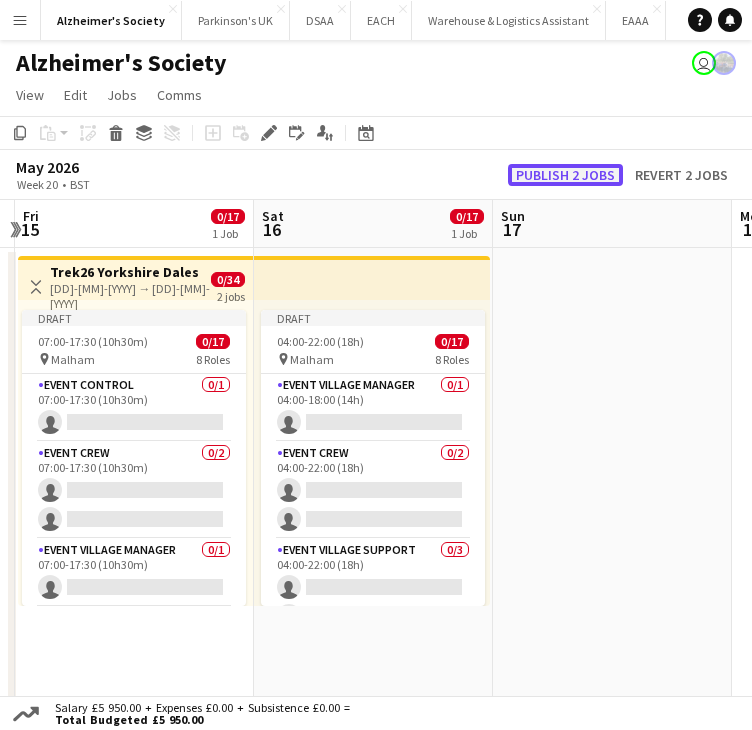 click on "Publish 2 jobs" 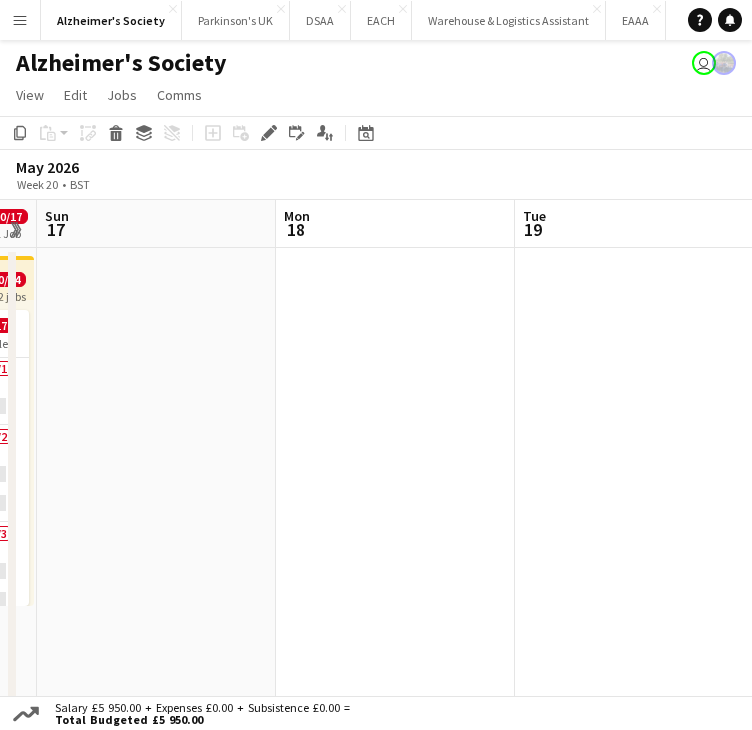 drag, startPoint x: 217, startPoint y: 342, endPoint x: 81, endPoint y: 337, distance: 136.09187 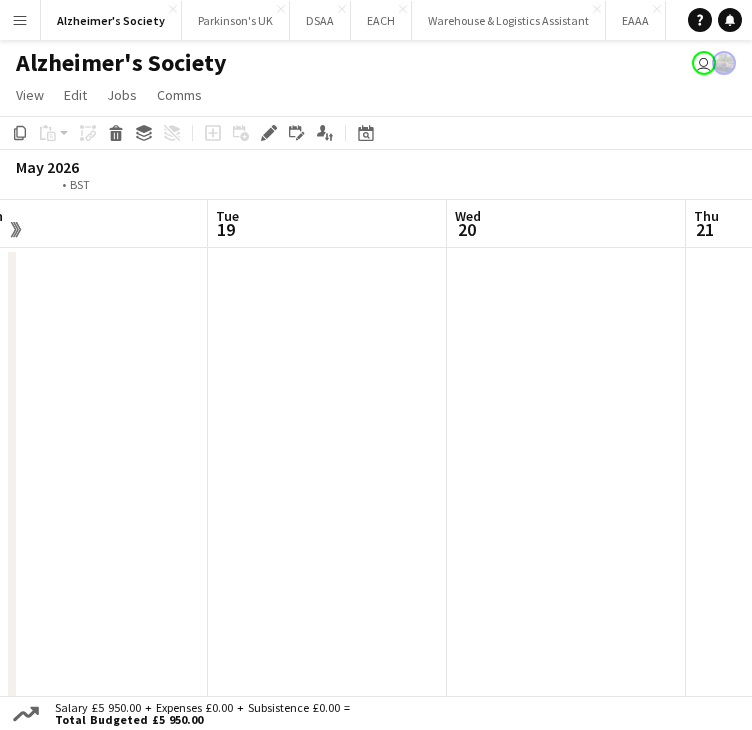 drag, startPoint x: 356, startPoint y: 375, endPoint x: 56, endPoint y: 383, distance: 300.10666 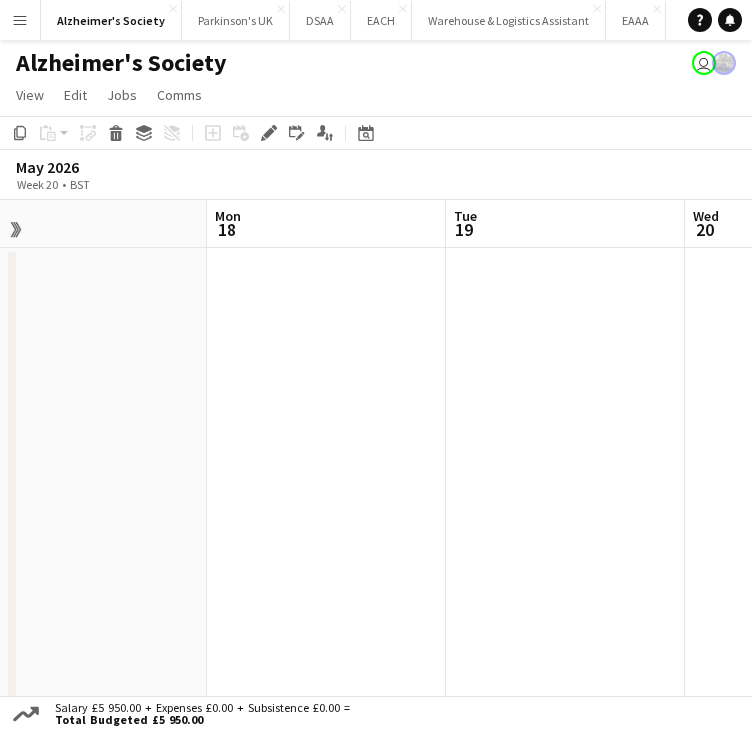 drag, startPoint x: 447, startPoint y: 393, endPoint x: 202, endPoint y: 410, distance: 245.58908 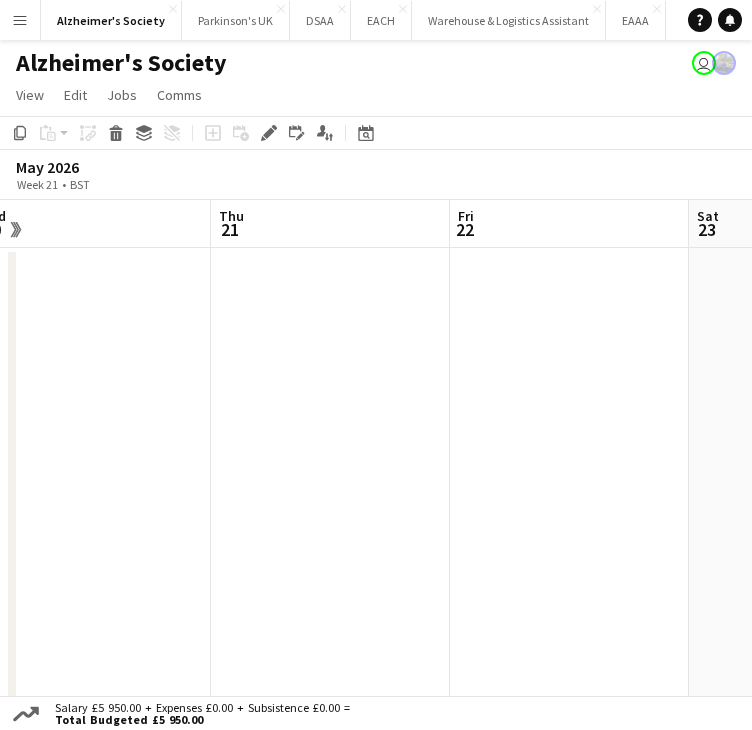 drag, startPoint x: 484, startPoint y: 409, endPoint x: 254, endPoint y: 413, distance: 230.03477 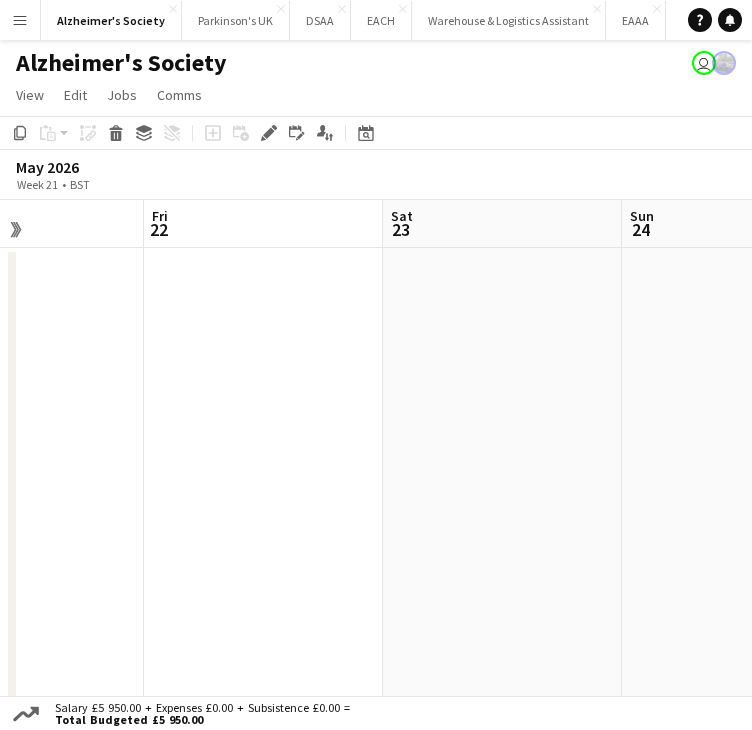 drag, startPoint x: 392, startPoint y: 425, endPoint x: 132, endPoint y: 455, distance: 261.72504 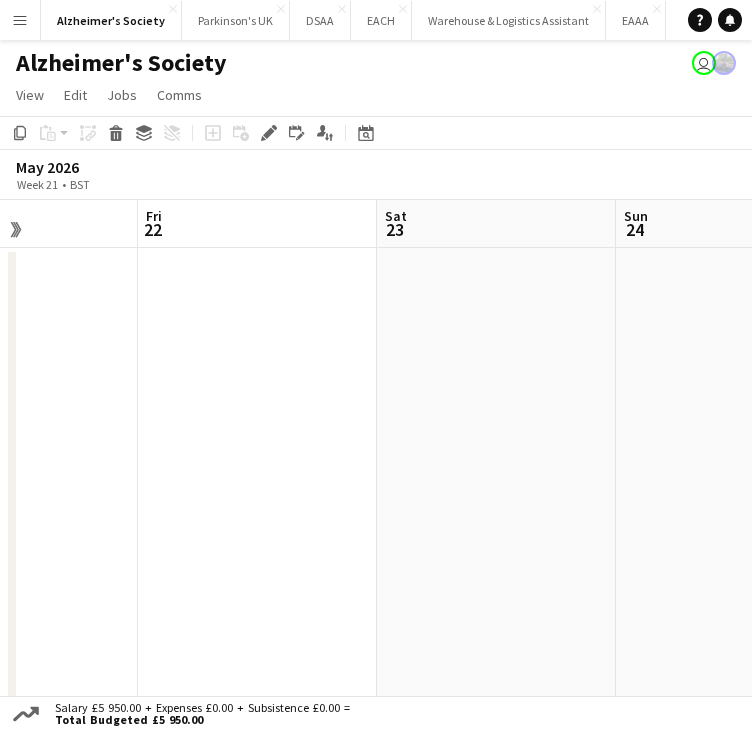 drag, startPoint x: 366, startPoint y: 459, endPoint x: 105, endPoint y: 463, distance: 261.03064 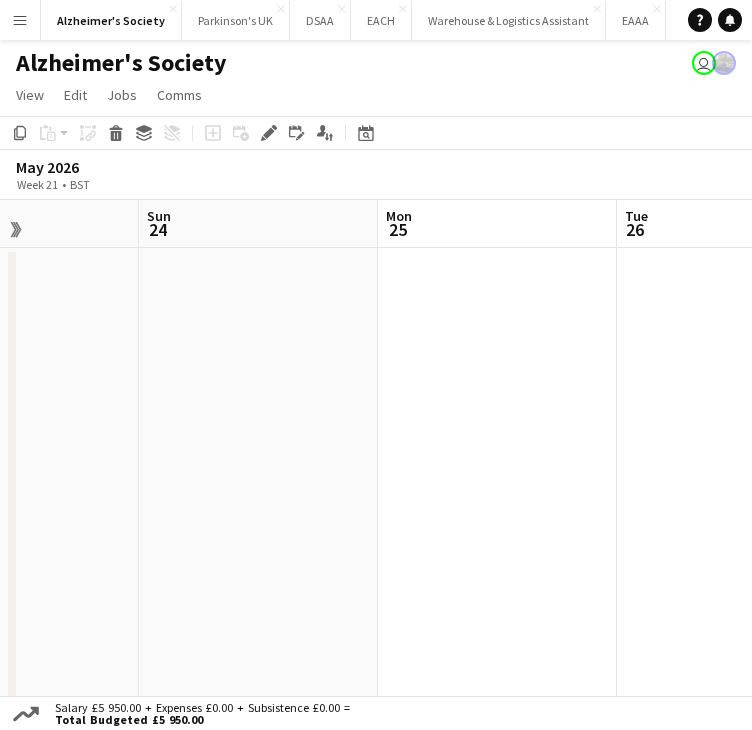 drag, startPoint x: 275, startPoint y: 467, endPoint x: 632, endPoint y: 471, distance: 357.0224 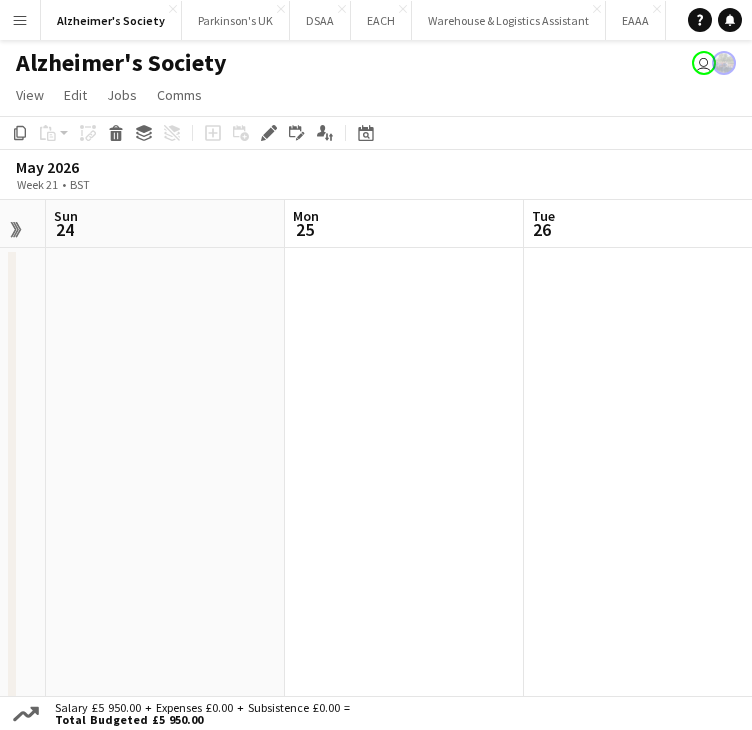 drag, startPoint x: 529, startPoint y: 473, endPoint x: 247, endPoint y: 469, distance: 282.02838 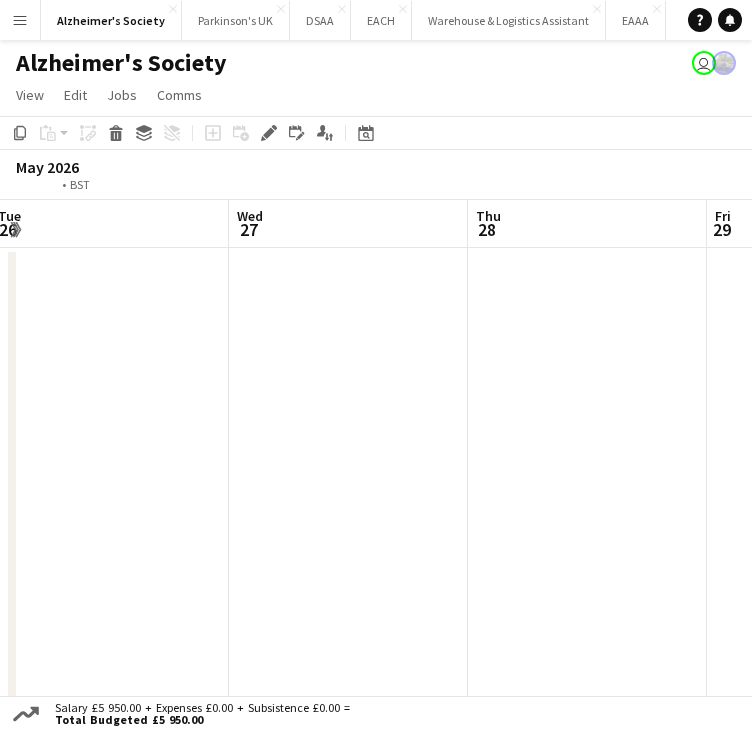 drag, startPoint x: 320, startPoint y: 471, endPoint x: 496, endPoint y: 467, distance: 176.04546 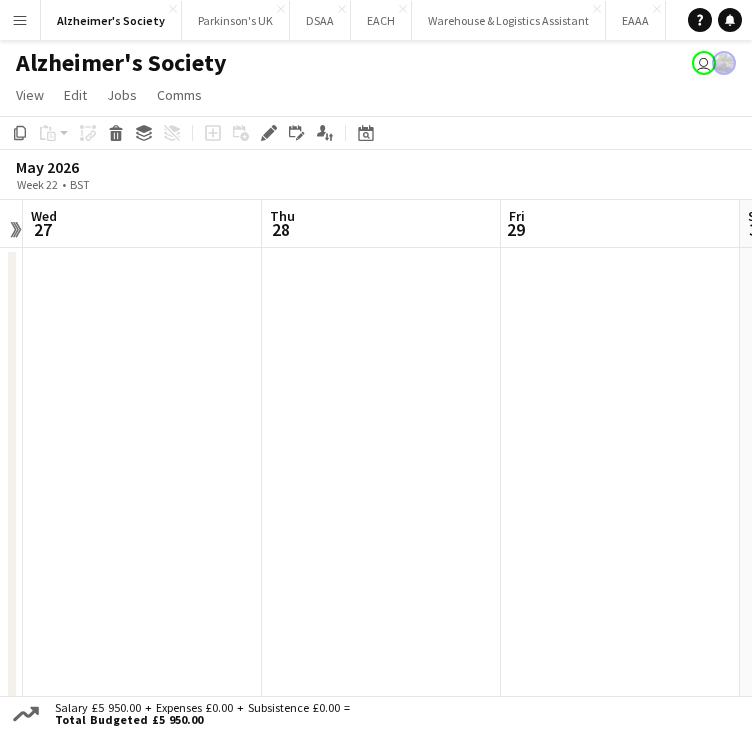 drag, startPoint x: 541, startPoint y: 480, endPoint x: 310, endPoint y: 478, distance: 231.00865 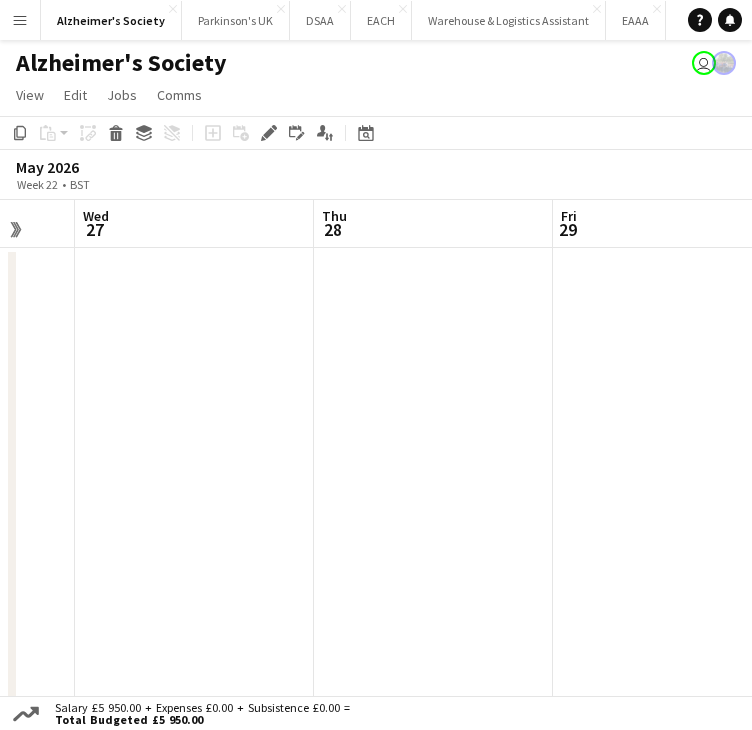 click on "Sun   24   Mon   25   Tue   26   Wed   27   Thu   28   Fri   29   Sat   30   Sun   31   Mon   1" at bounding box center [376, 459] 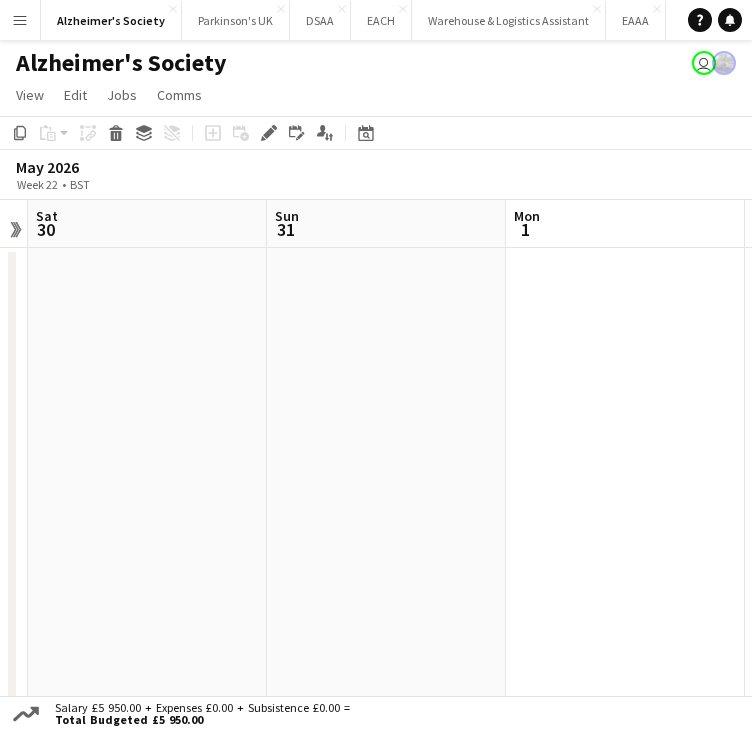 drag, startPoint x: 486, startPoint y: 482, endPoint x: 171, endPoint y: 482, distance: 315 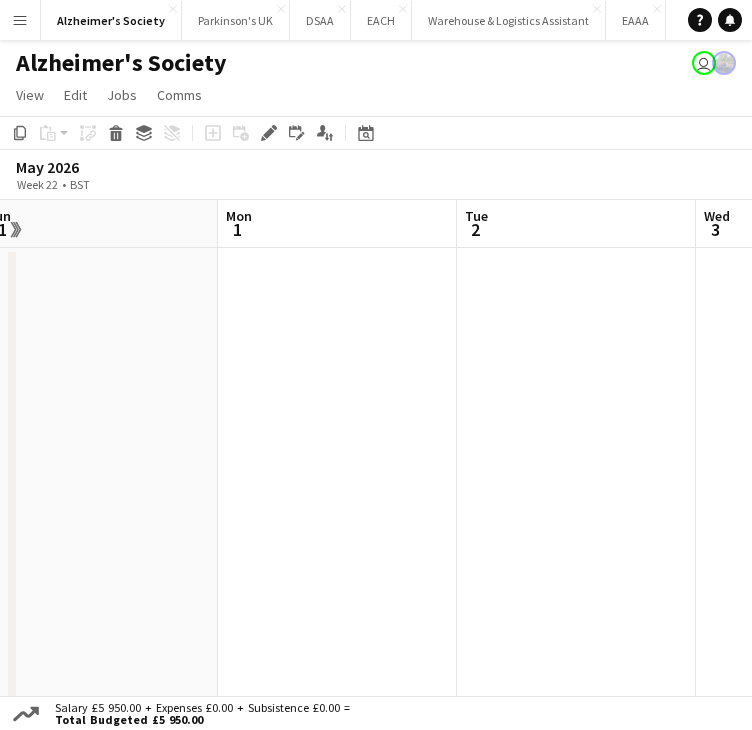 drag, startPoint x: 463, startPoint y: 479, endPoint x: 205, endPoint y: 490, distance: 258.23438 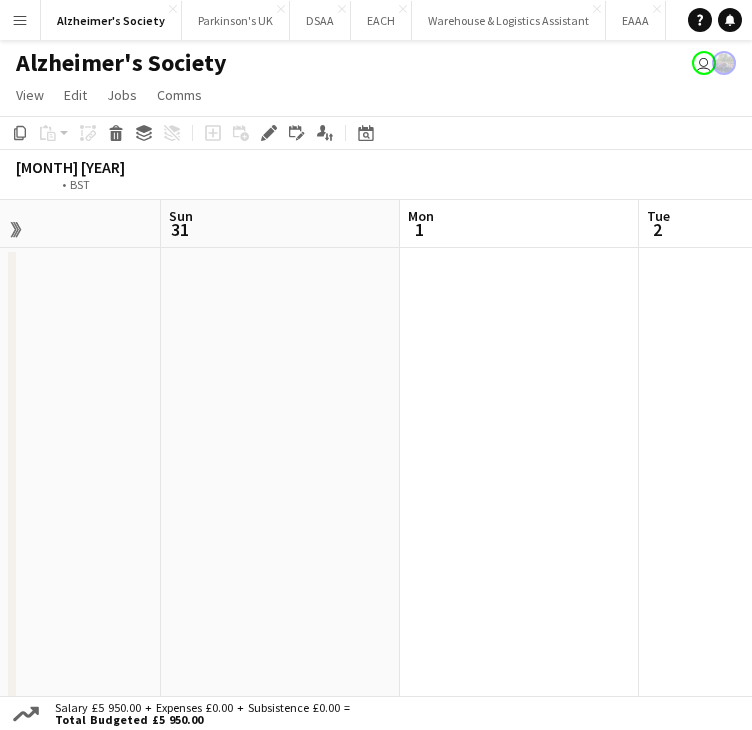 drag, startPoint x: 383, startPoint y: 486, endPoint x: 108, endPoint y: 483, distance: 275.01636 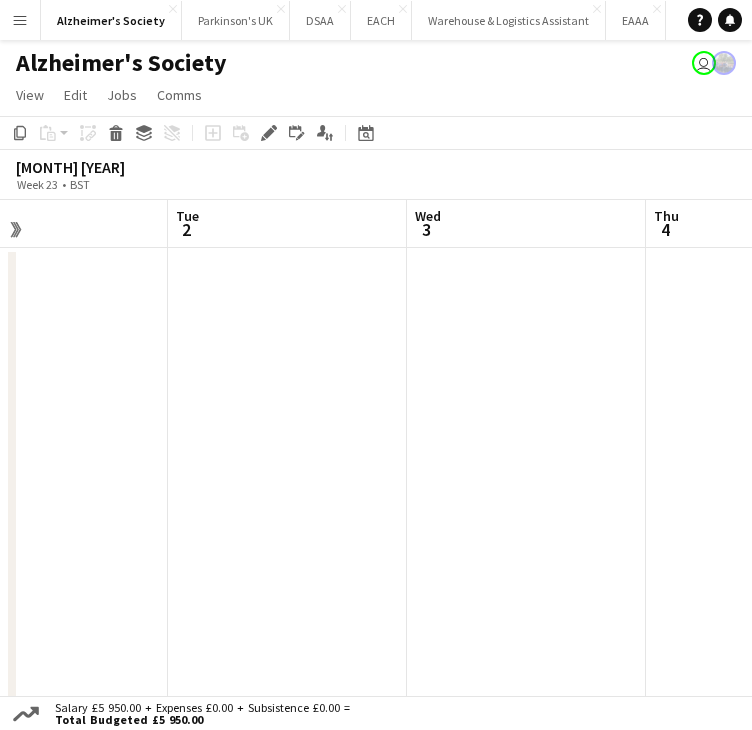 scroll, scrollTop: 0, scrollLeft: 844, axis: horizontal 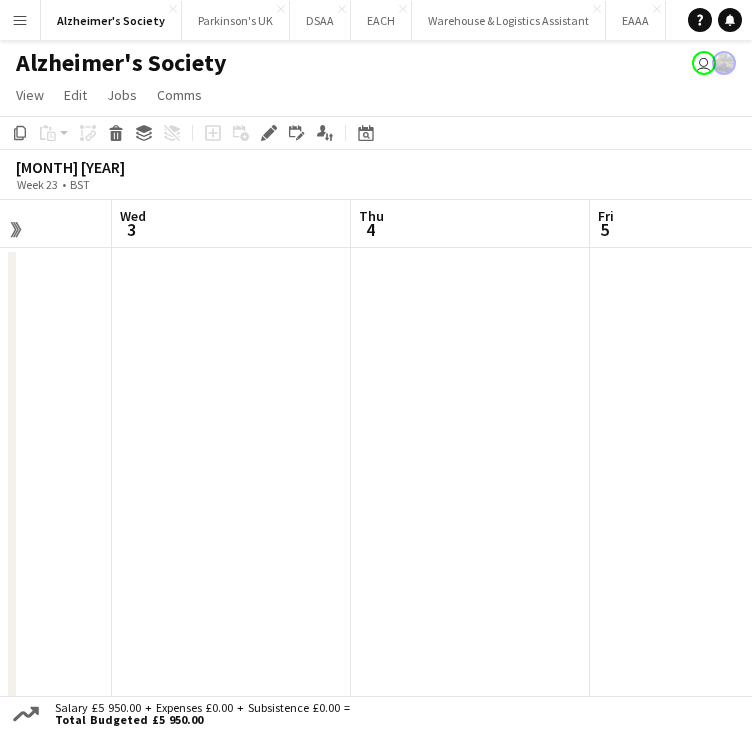 drag, startPoint x: 346, startPoint y: 481, endPoint x: 54, endPoint y: 480, distance: 292.0017 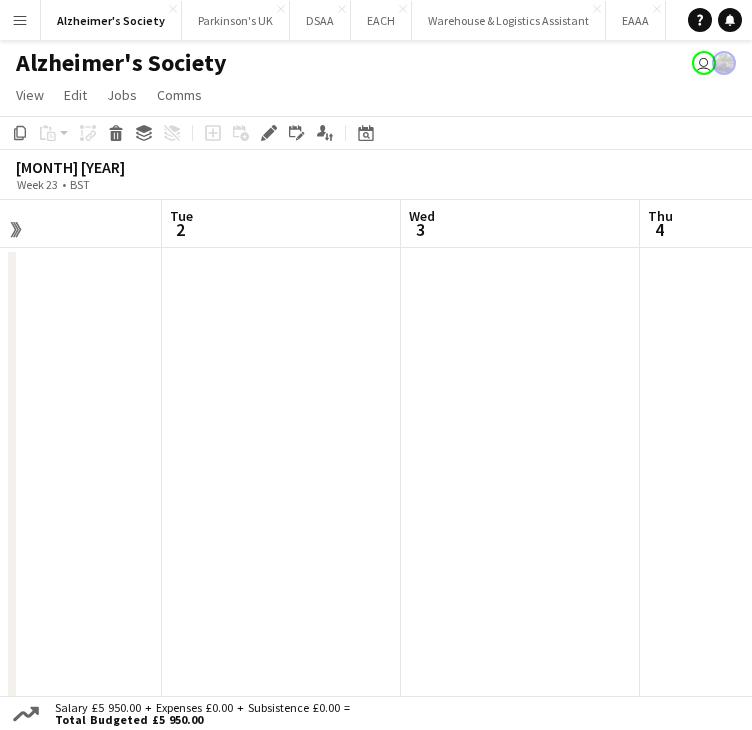 drag, startPoint x: 260, startPoint y: 425, endPoint x: 164, endPoint y: 424, distance: 96.00521 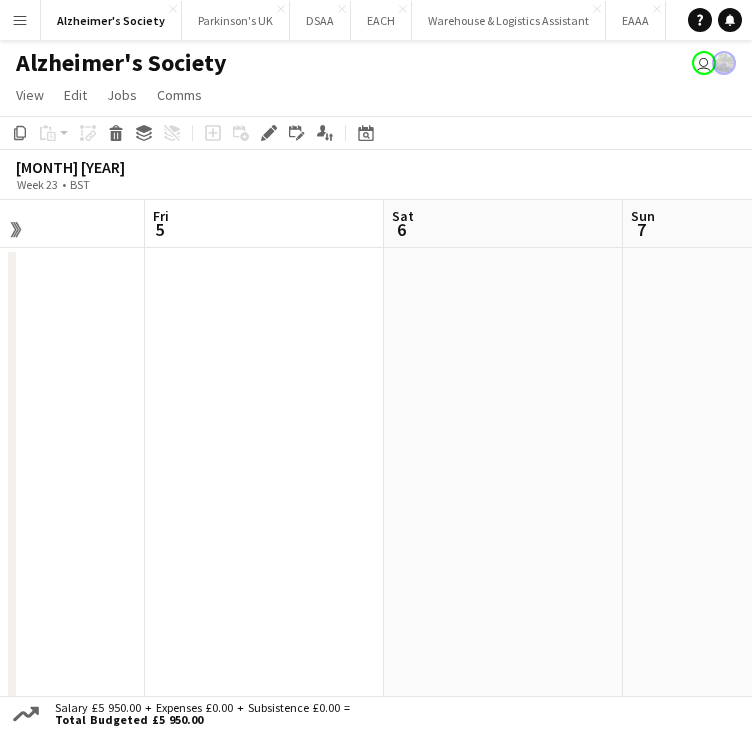 drag, startPoint x: 247, startPoint y: 445, endPoint x: 123, endPoint y: 445, distance: 124 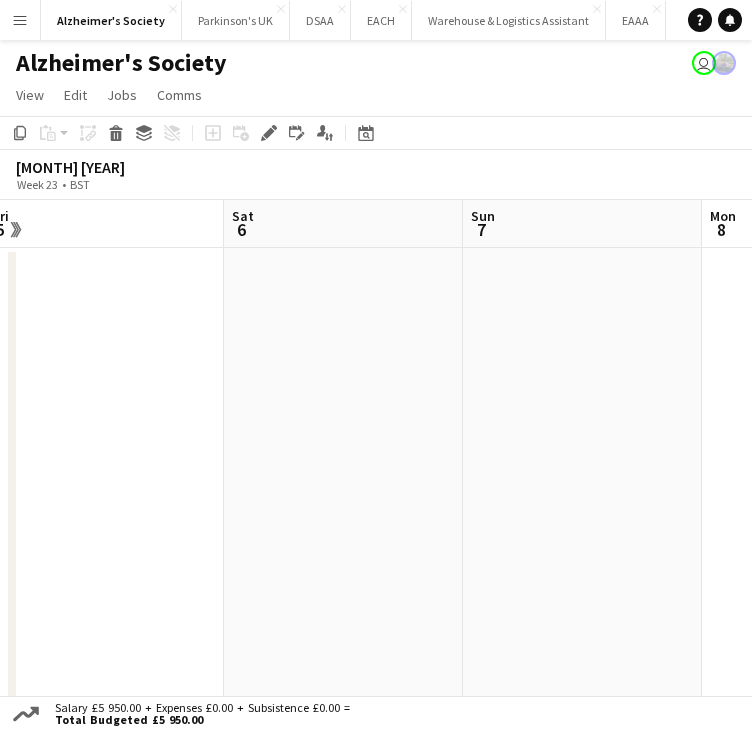 drag, startPoint x: 531, startPoint y: 417, endPoint x: 399, endPoint y: 431, distance: 132.74034 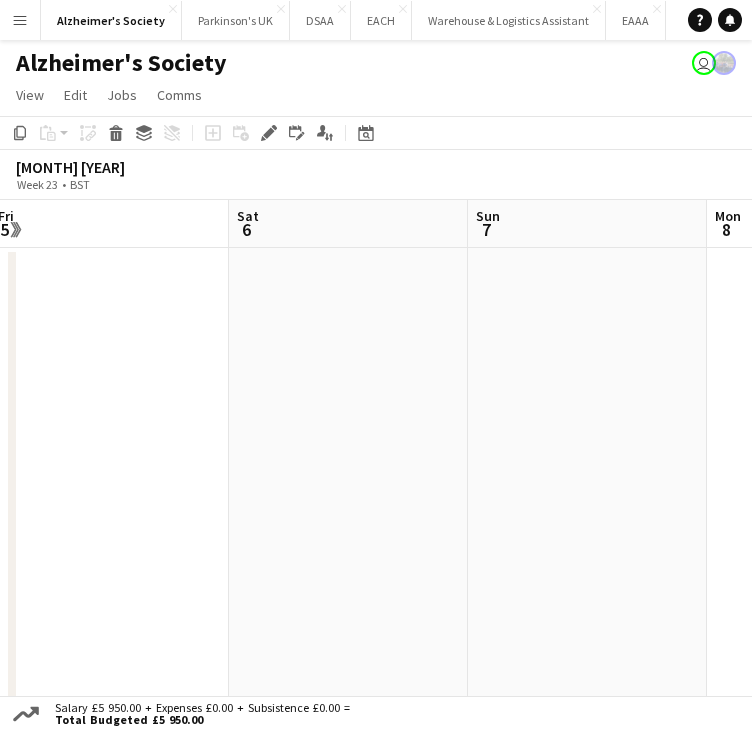 click at bounding box center [109, 483] 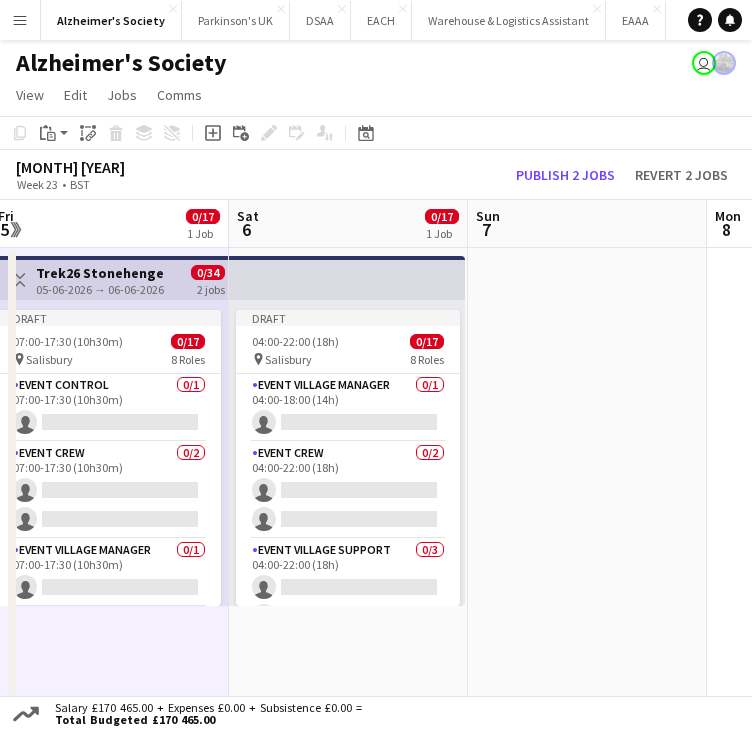 click on "Trek26 Stonehenge" at bounding box center (100, 273) 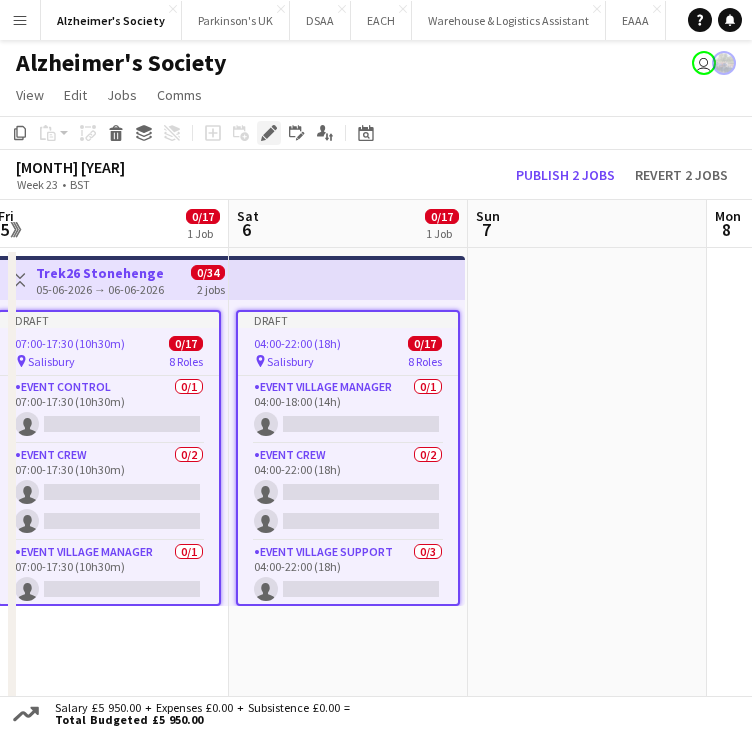 click on "Edit" 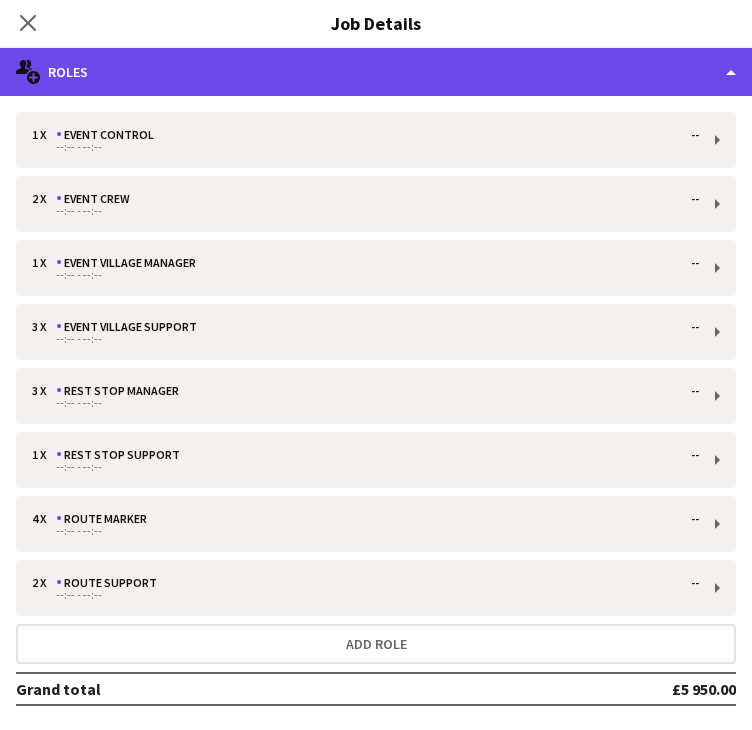 click on "multiple-users-add
Roles" 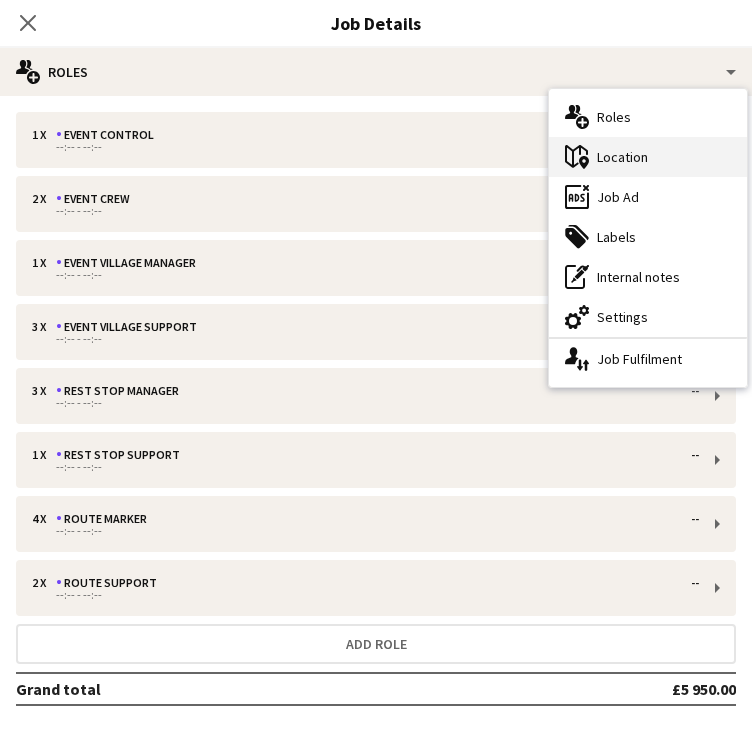 click on "maps-pin-1
Location" at bounding box center (648, 157) 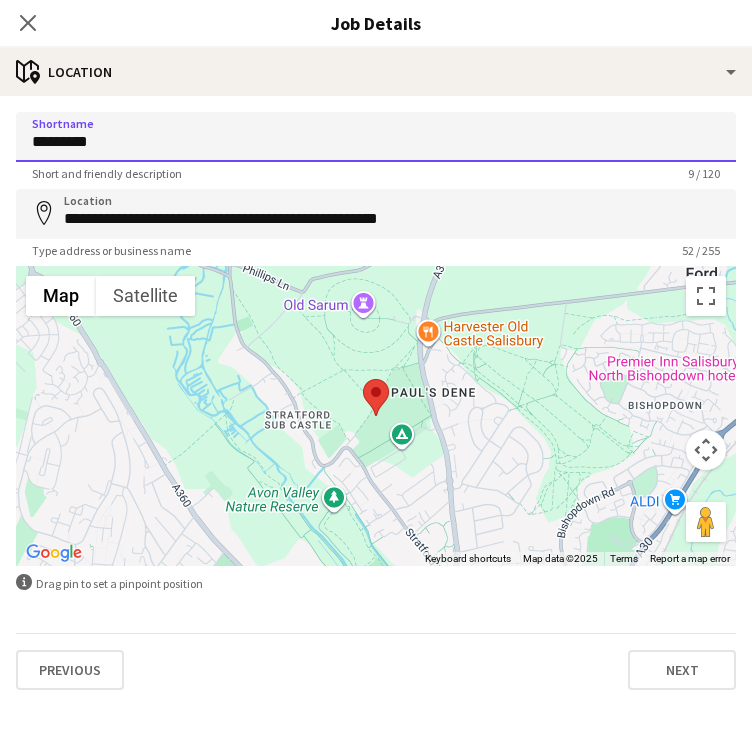 click on "*********" at bounding box center [376, 137] 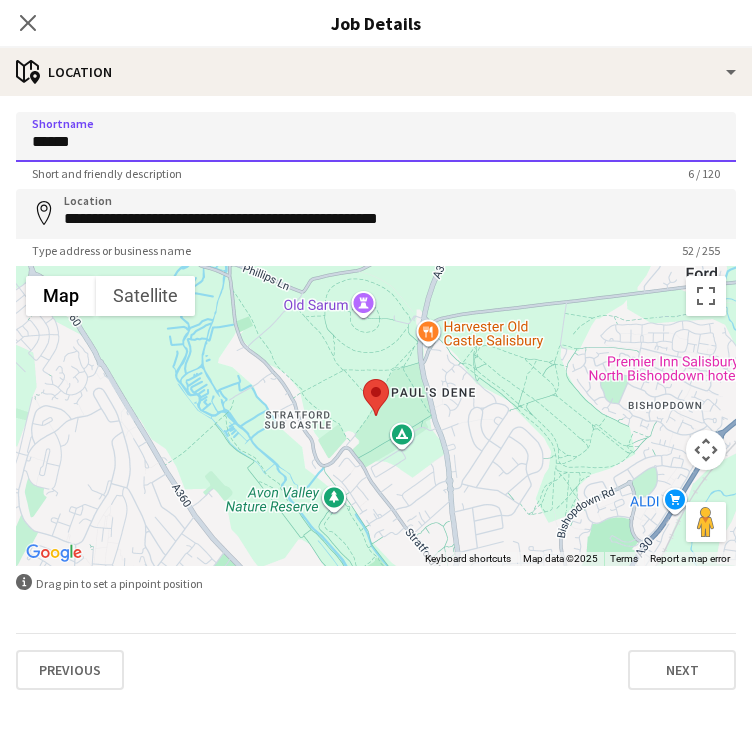 type on "******" 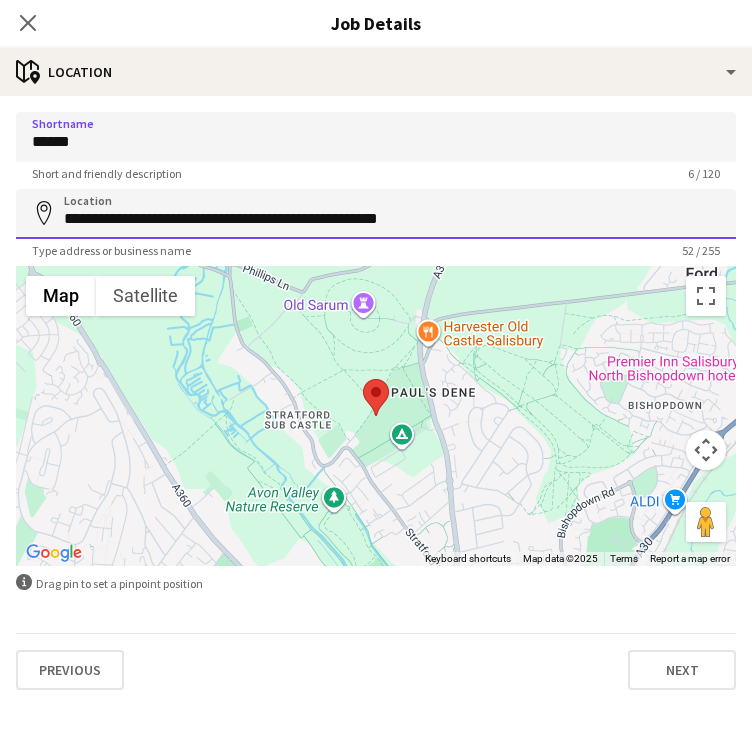 click on "**********" at bounding box center [376, 214] 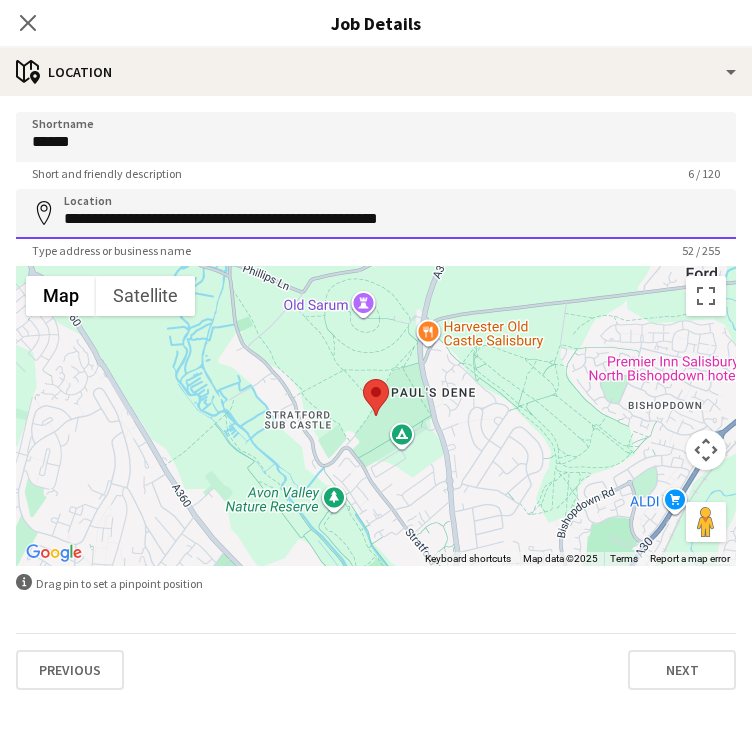 click on "**********" at bounding box center (376, 214) 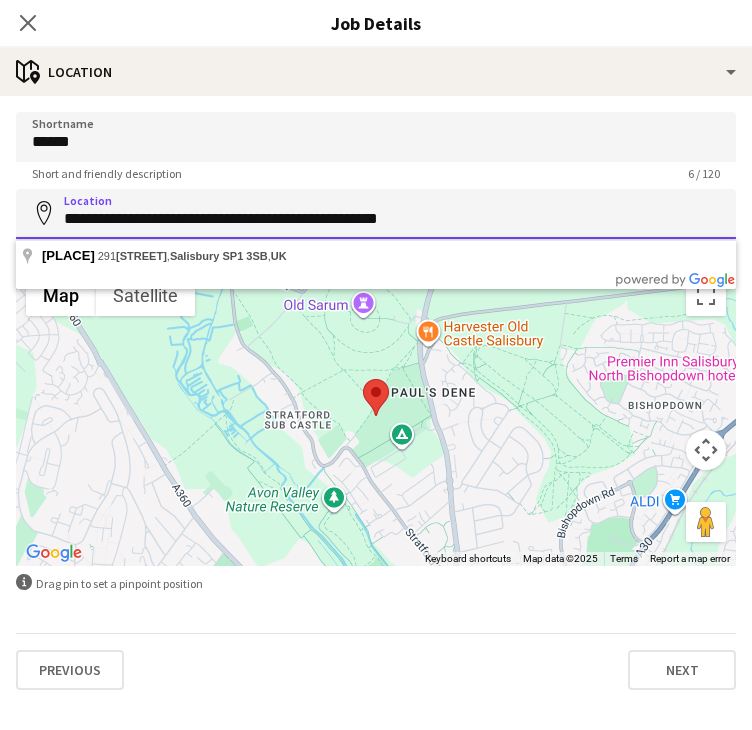 click on "**********" at bounding box center (376, 214) 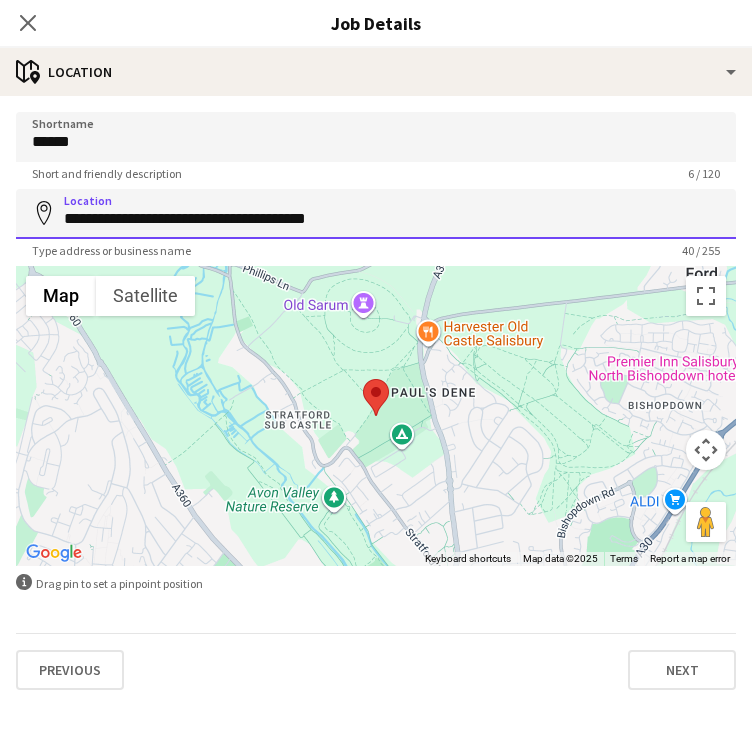 click on "**********" at bounding box center (376, 214) 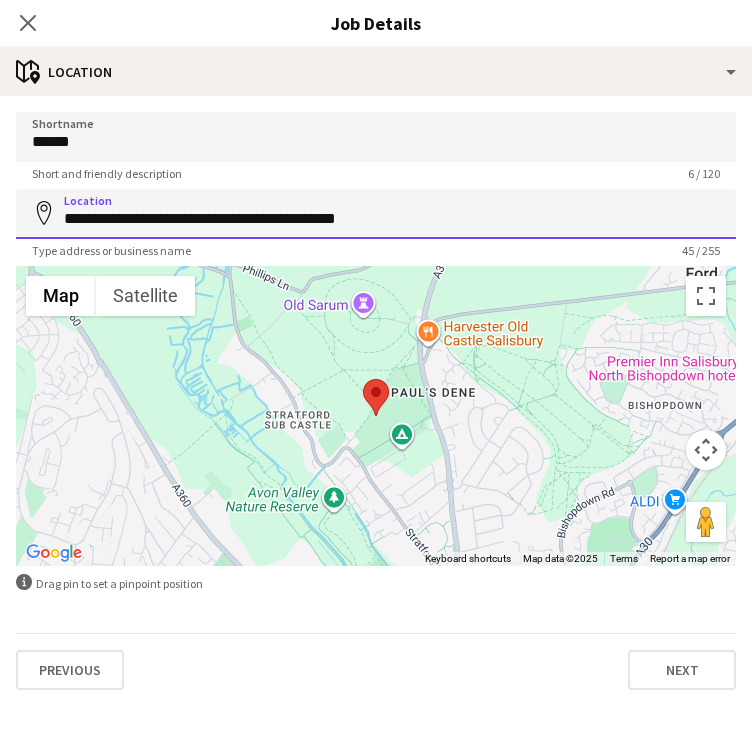 drag, startPoint x: 279, startPoint y: 224, endPoint x: 5, endPoint y: 208, distance: 274.46677 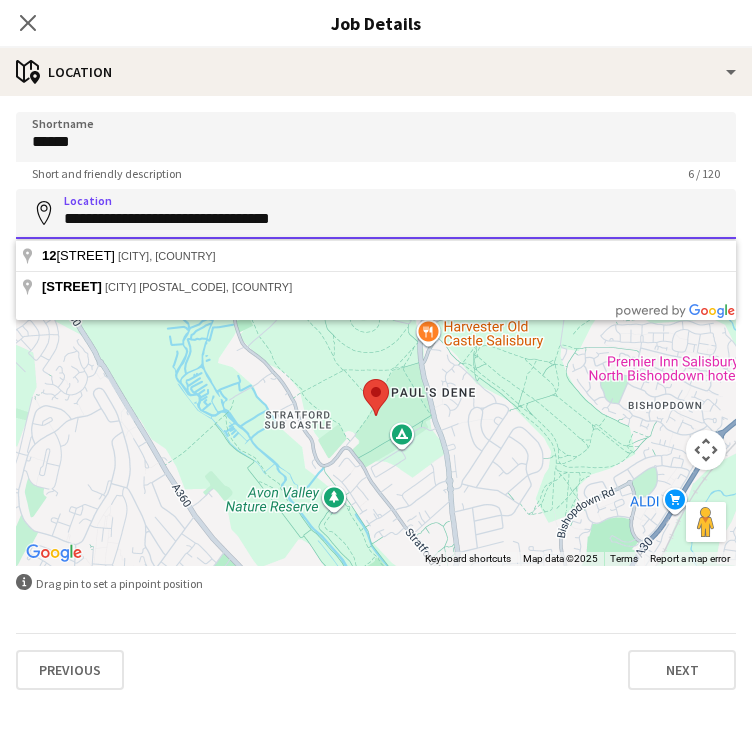 click on "**********" at bounding box center (376, 214) 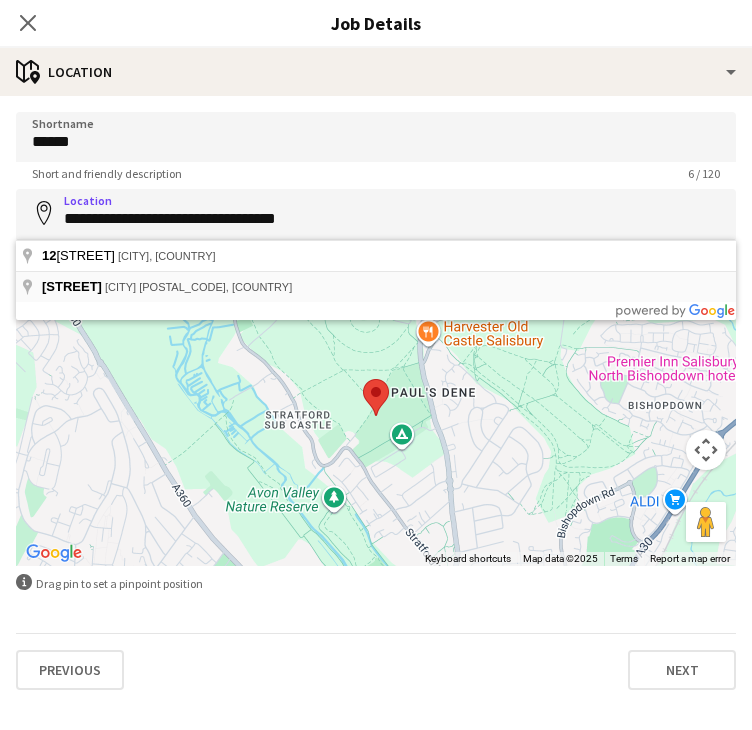 type on "**********" 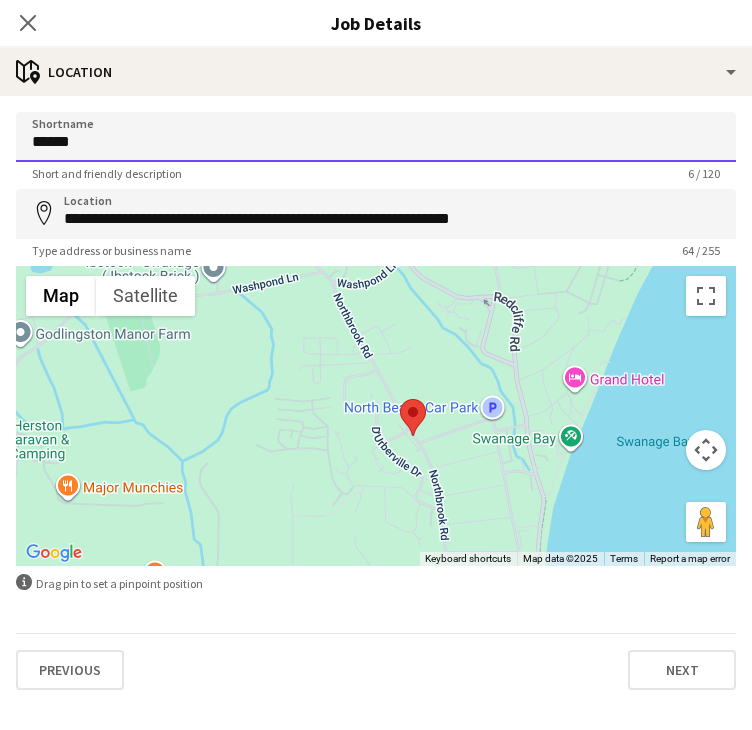 click on "******" at bounding box center (376, 137) 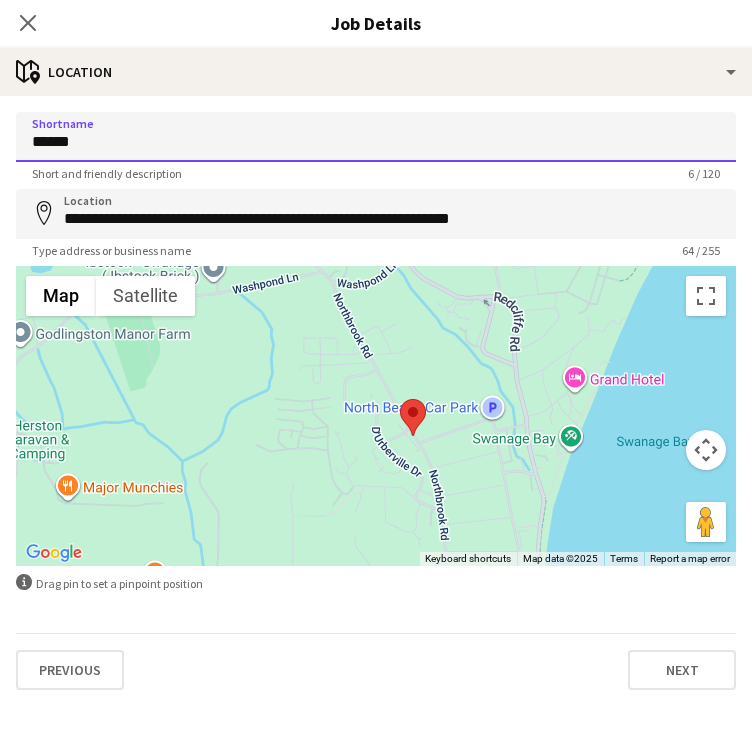 click on "******" at bounding box center [376, 137] 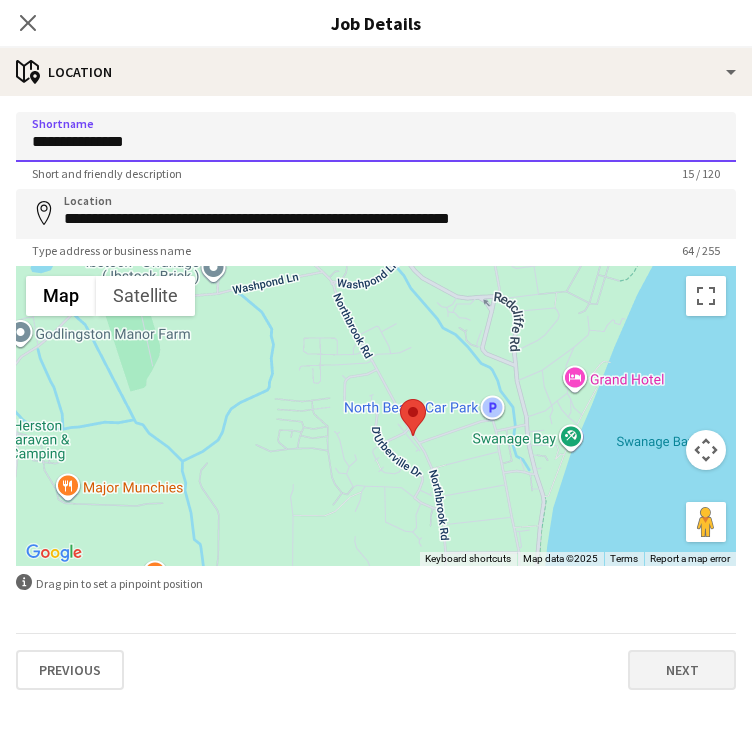 type on "**********" 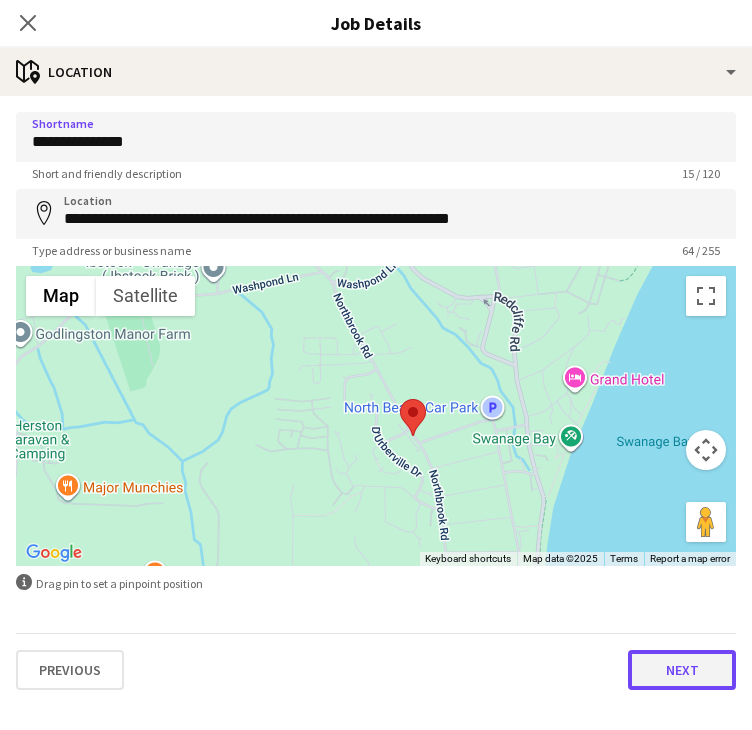 click on "Next" at bounding box center [682, 670] 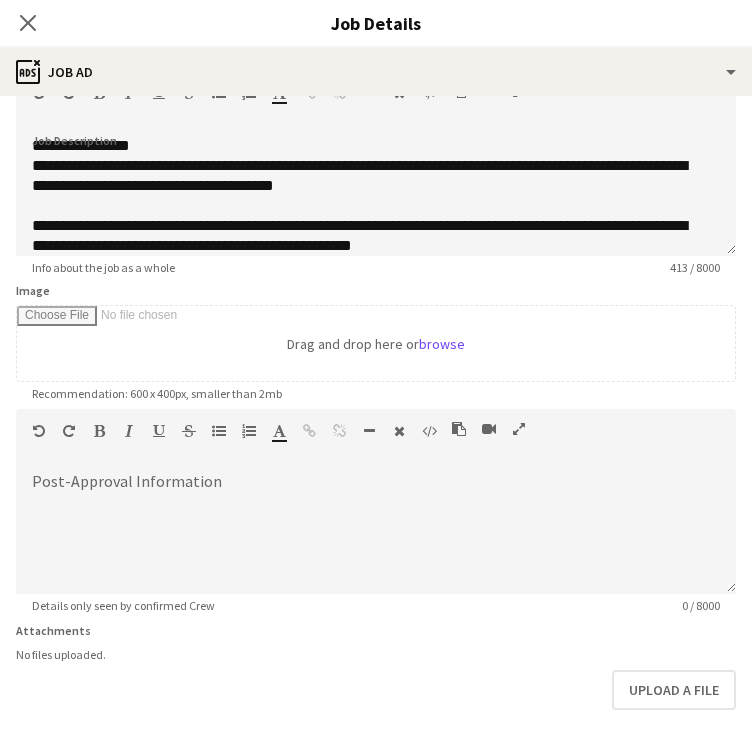 scroll, scrollTop: 208, scrollLeft: 0, axis: vertical 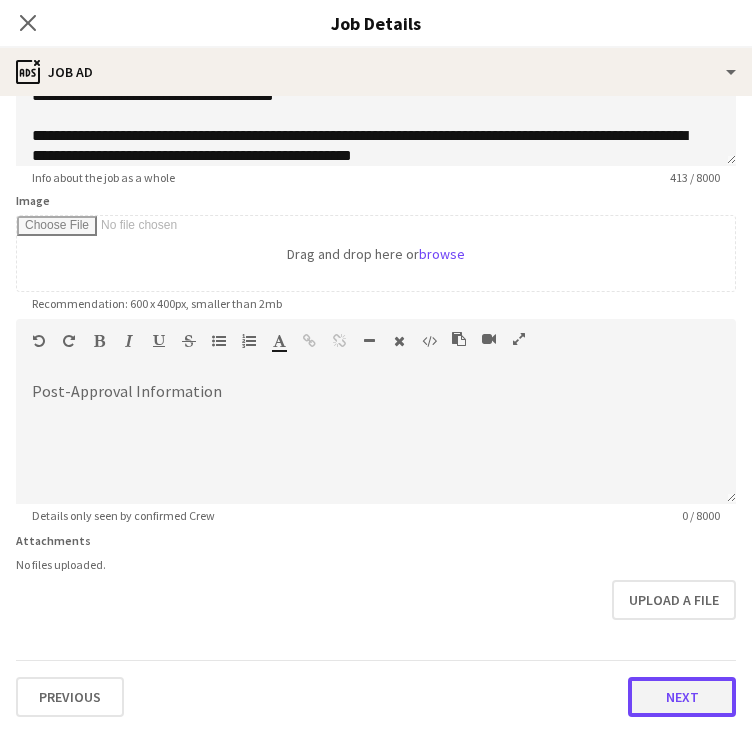 click on "Next" at bounding box center [682, 697] 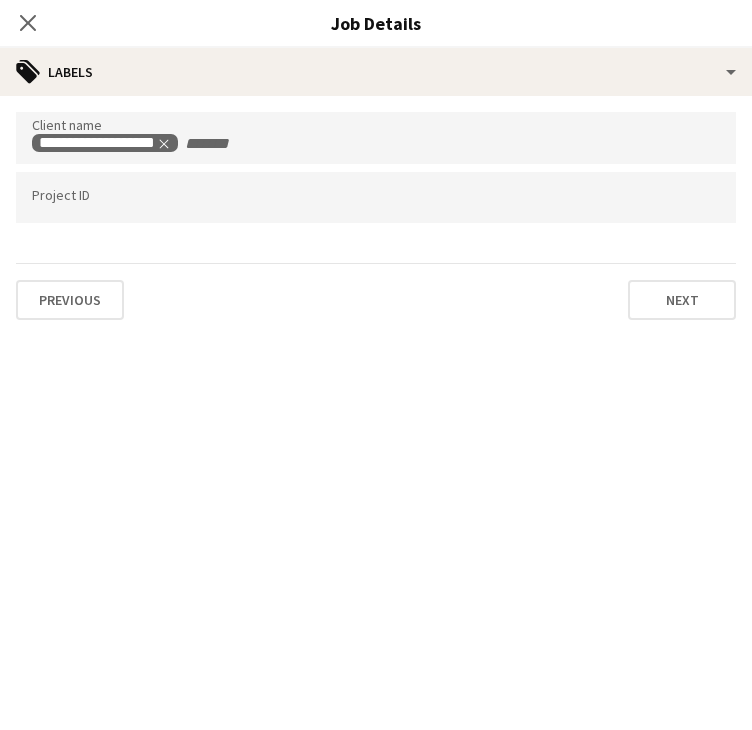 scroll, scrollTop: 0, scrollLeft: 0, axis: both 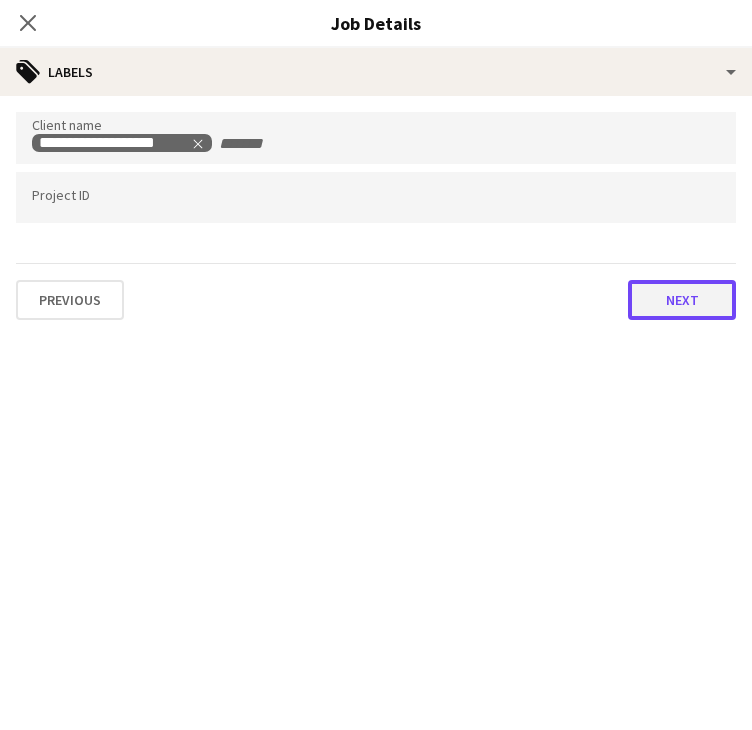 click on "Next" at bounding box center [682, 300] 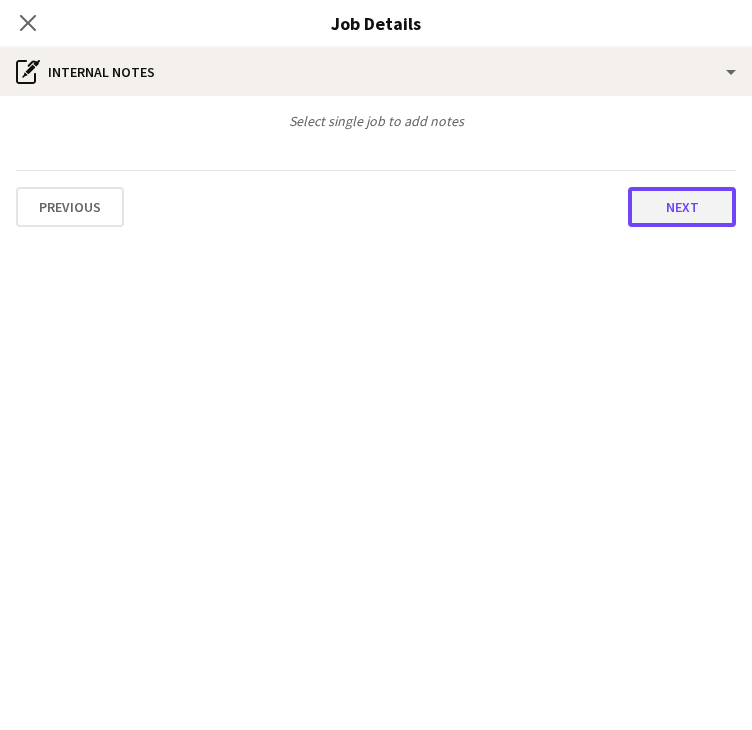 click on "Next" at bounding box center (682, 207) 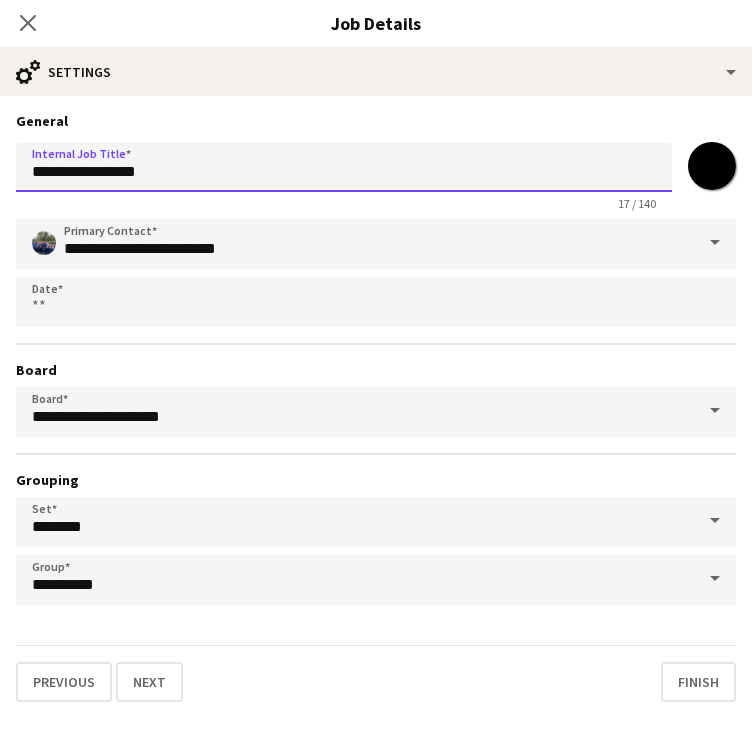 click on "**********" at bounding box center (344, 167) 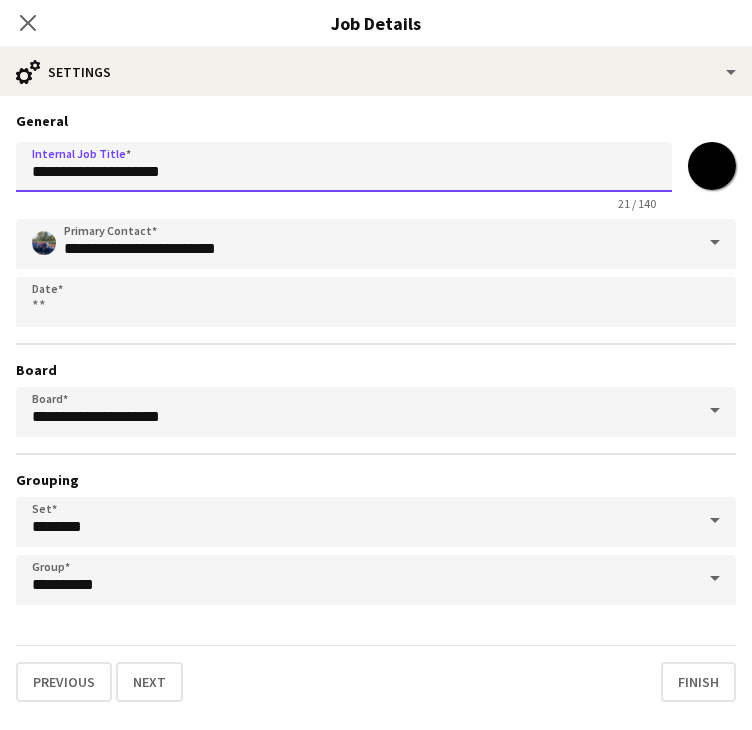 scroll, scrollTop: 22, scrollLeft: 0, axis: vertical 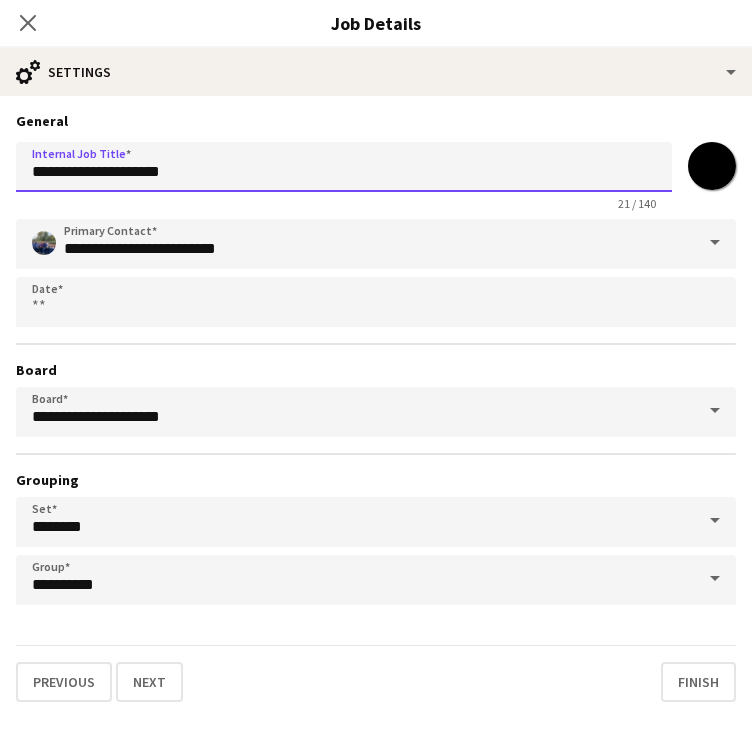 type on "**********" 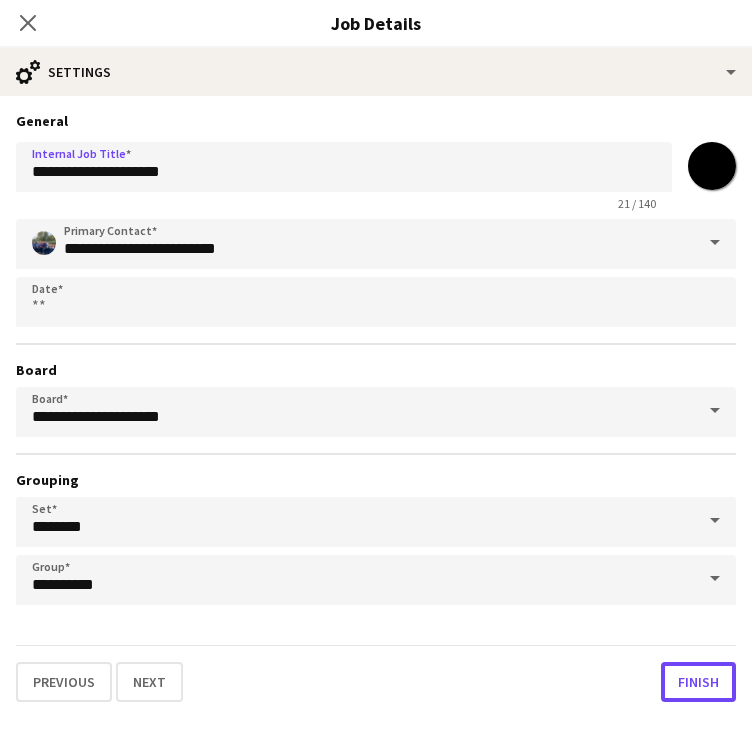 click on "Finish" at bounding box center [698, 682] 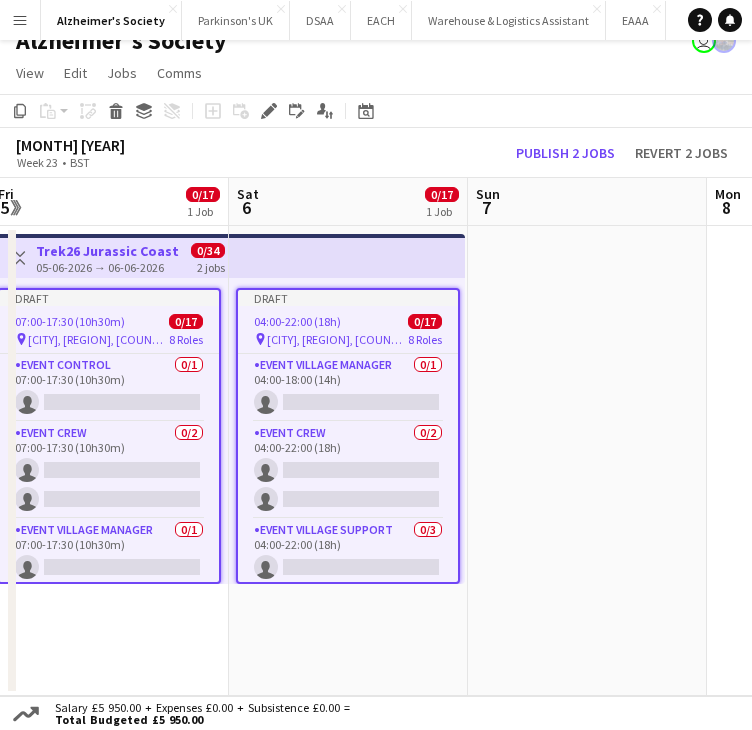click at bounding box center [587, 461] 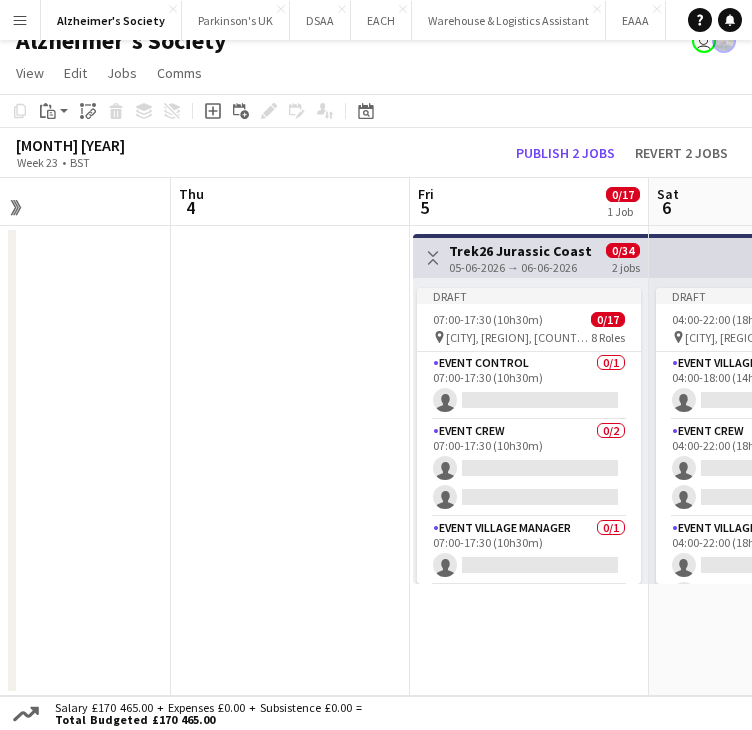 drag, startPoint x: 519, startPoint y: 625, endPoint x: 572, endPoint y: 618, distance: 53.460266 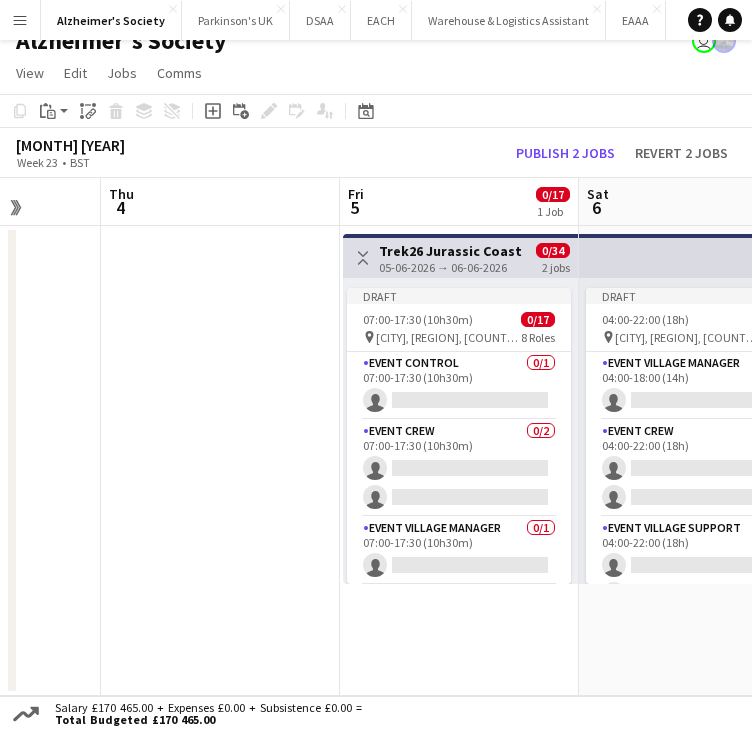 click on "Mon   1   Tue   2   Wed   3   Thu   4   Fri   5   0/17   1 Job   Sat   6   0/17   1 Job   Sun   7   Mon   8   Tue   9
Toggle View
Trek26 Jurassic Coast  05-06-2026 → 06-06-2026   0/34   2 jobs   Draft   07:00-17:30 (10h30m)    0/17
pin
Swanage, Dorset   8 Roles   Event Control   0/1   07:00-17:30 (10h30m)
single-neutral-actions
Event Crew   0/2   07:00-17:30 (10h30m)
single-neutral-actions
single-neutral-actions
Event Village Manager   0/1   07:00-17:30 (10h30m)
single-neutral-actions
Event Village Support   0/3   07:00-17:30 (10h30m)
single-neutral-actions
single-neutral-actions
single-neutral-actions
Rest Stop Manager   0/3   07:00-17:30 (10h30m)
single-neutral-actions" at bounding box center (376, 437) 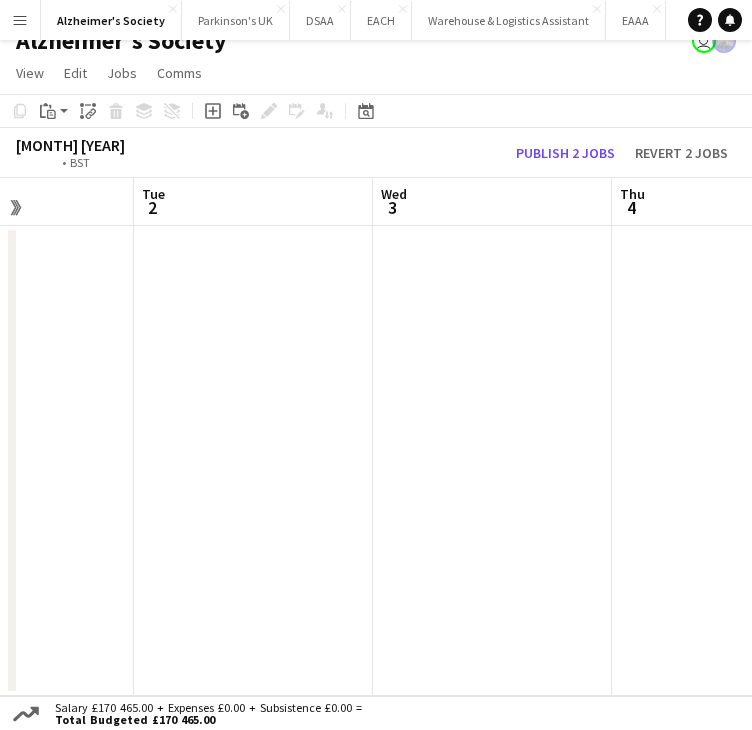 click on "Sat   30   Sun   31   Mon   1   Tue   2   Wed   3   Thu   4   Fri   5   0/17   1 Job   Sat   6   0/17   1 Job   Sun   7
Toggle View
Trek26 Jurassic Coast  05-06-2026 → 06-06-2026   0/34   2 jobs   Draft   07:00-17:30 (10h30m)    0/17
pin
Swanage, Dorset   8 Roles   Event Control   0/1   07:00-17:30 (10h30m)
single-neutral-actions
Event Crew   0/2   07:00-17:30 (10h30m)
single-neutral-actions
single-neutral-actions
Event Village Manager   0/1   07:00-17:30 (10h30m)
single-neutral-actions
Event Village Support   0/3   07:00-17:30 (10h30m)
single-neutral-actions
single-neutral-actions
single-neutral-actions
Rest Stop Manager   0/3   07:00-17:30 (10h30m)
single-neutral-actions" at bounding box center [376, 437] 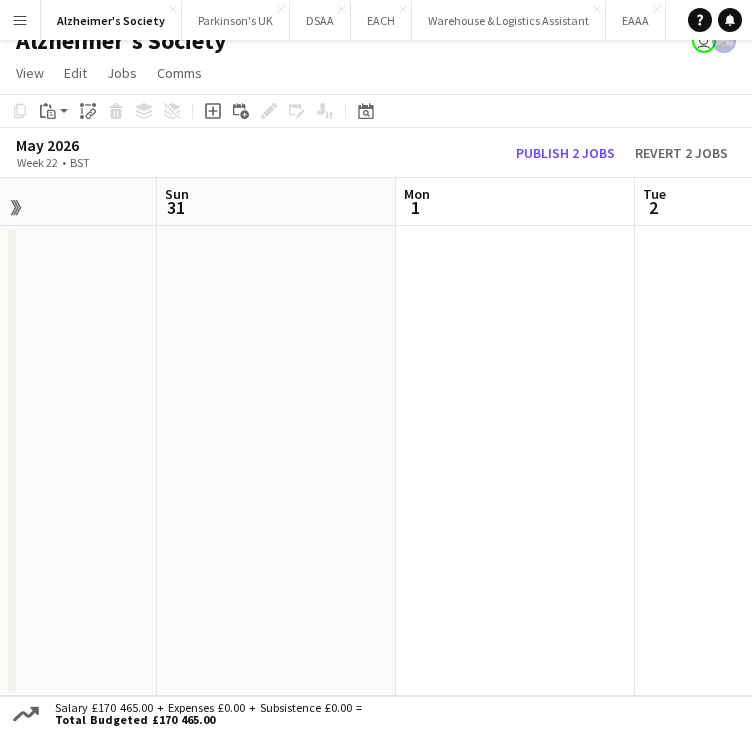 drag, startPoint x: 407, startPoint y: 613, endPoint x: 588, endPoint y: 613, distance: 181 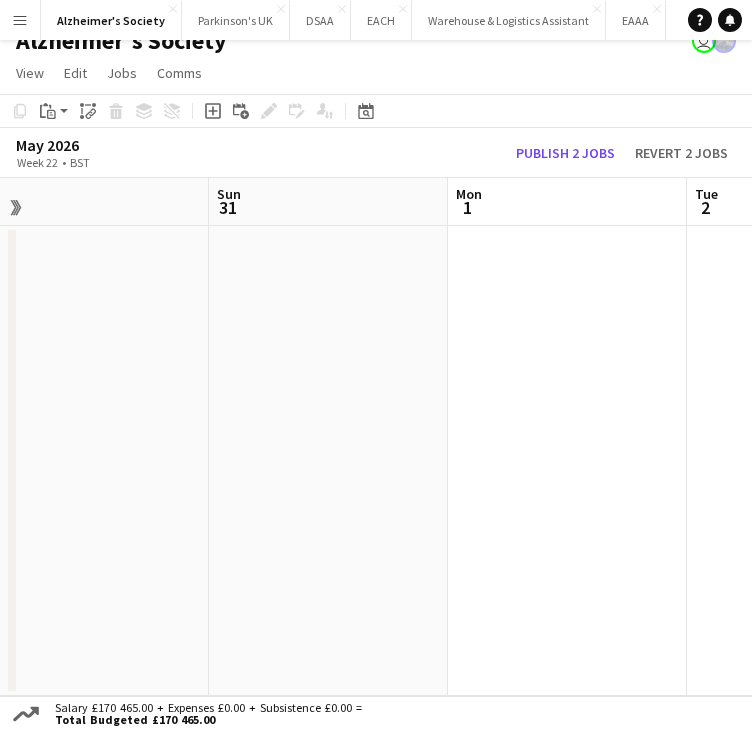 drag, startPoint x: 497, startPoint y: 620, endPoint x: 332, endPoint y: 621, distance: 165.00304 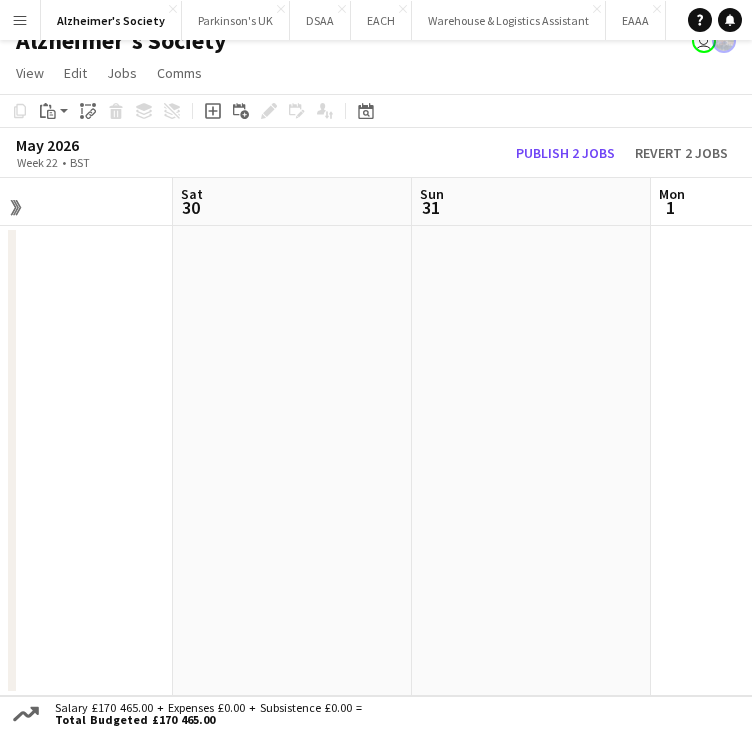 drag, startPoint x: 368, startPoint y: 627, endPoint x: 386, endPoint y: 616, distance: 21.095022 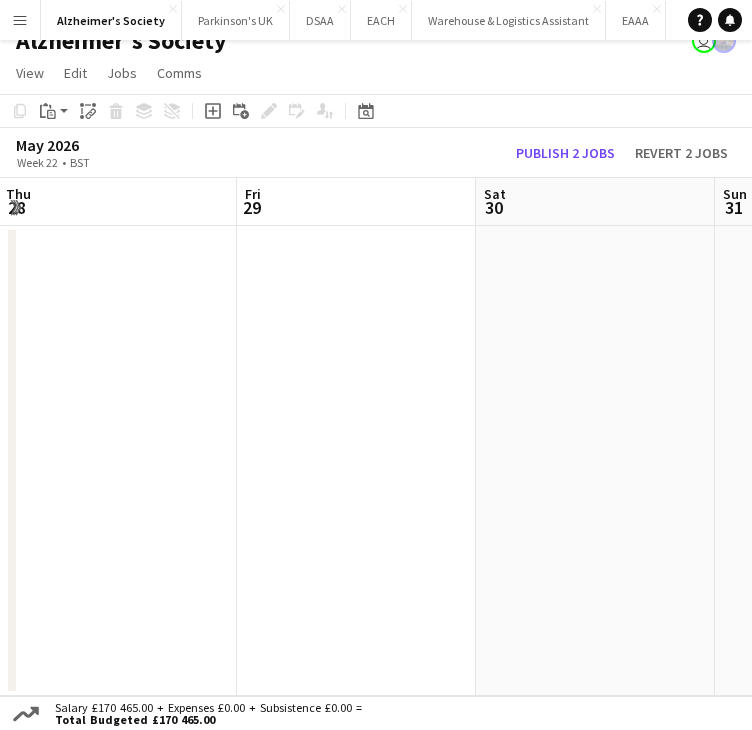 drag, startPoint x: 397, startPoint y: 616, endPoint x: 637, endPoint y: 627, distance: 240.25195 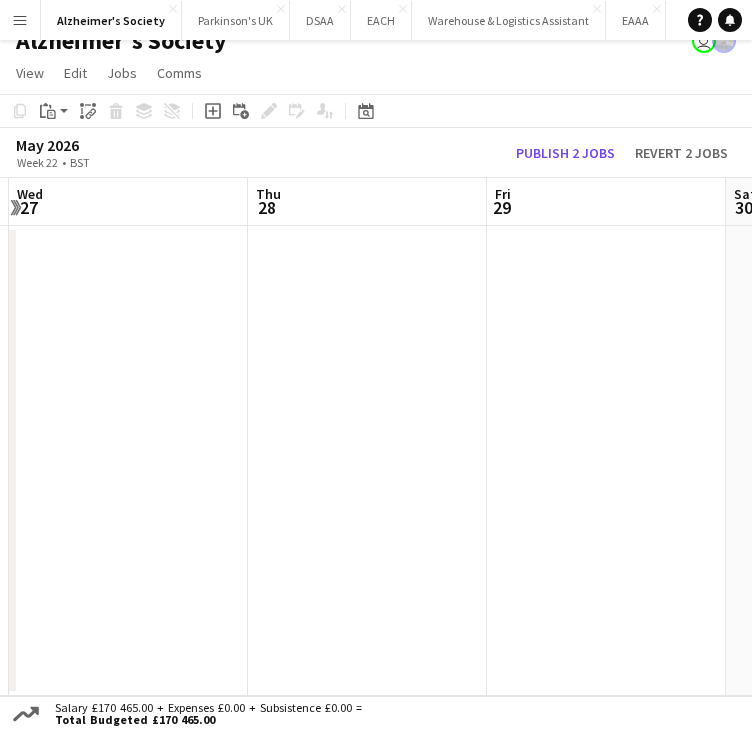 drag, startPoint x: 428, startPoint y: 613, endPoint x: 308, endPoint y: 584, distance: 123.454445 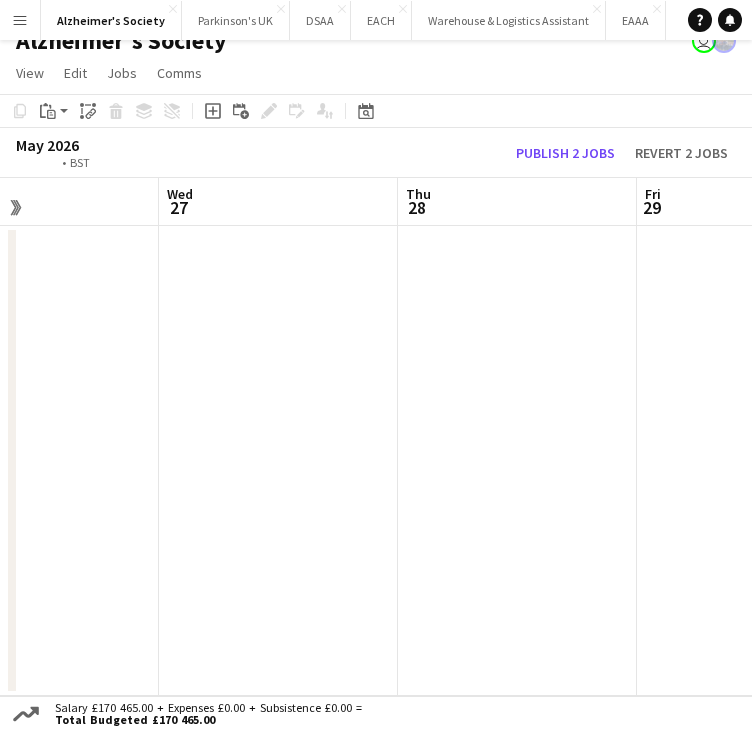 drag, startPoint x: 258, startPoint y: 581, endPoint x: 655, endPoint y: 589, distance: 397.0806 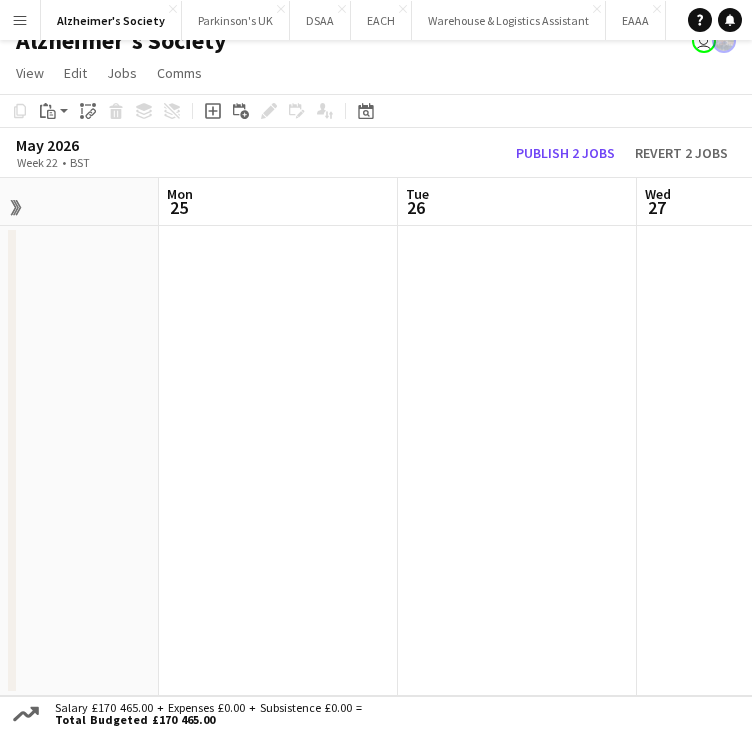 drag, startPoint x: 361, startPoint y: 572, endPoint x: 551, endPoint y: 572, distance: 190 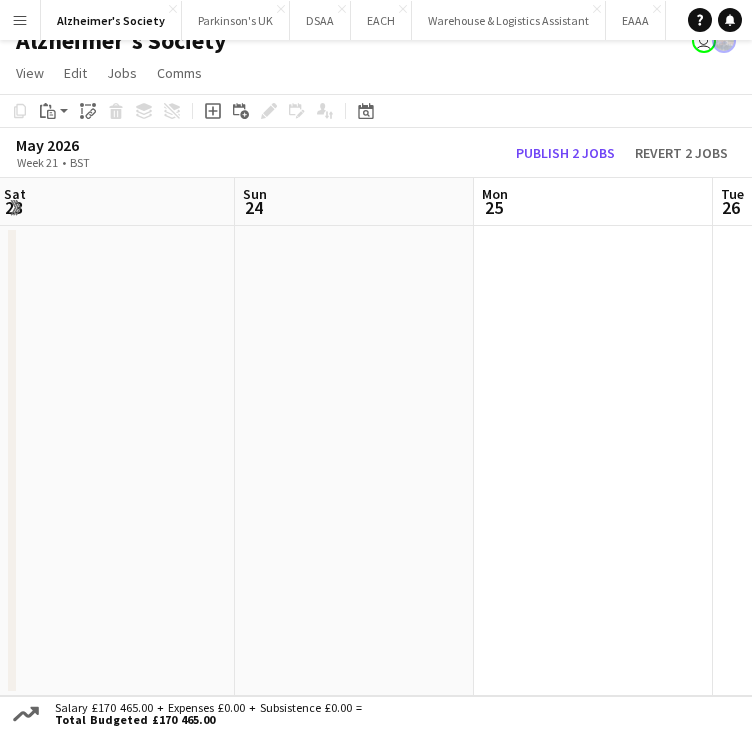 drag, startPoint x: 532, startPoint y: 569, endPoint x: 393, endPoint y: 550, distance: 140.29256 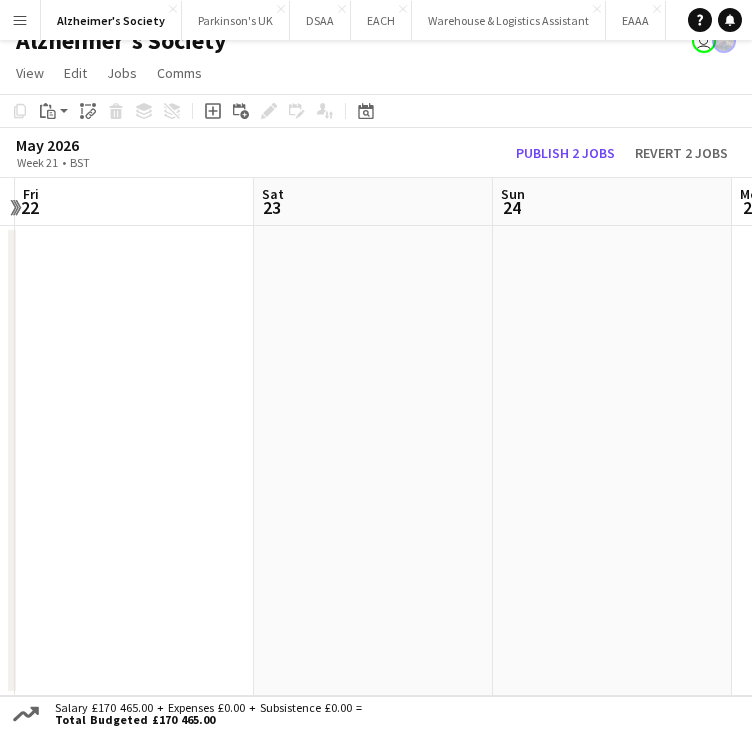drag, startPoint x: 513, startPoint y: 553, endPoint x: 492, endPoint y: 549, distance: 21.377558 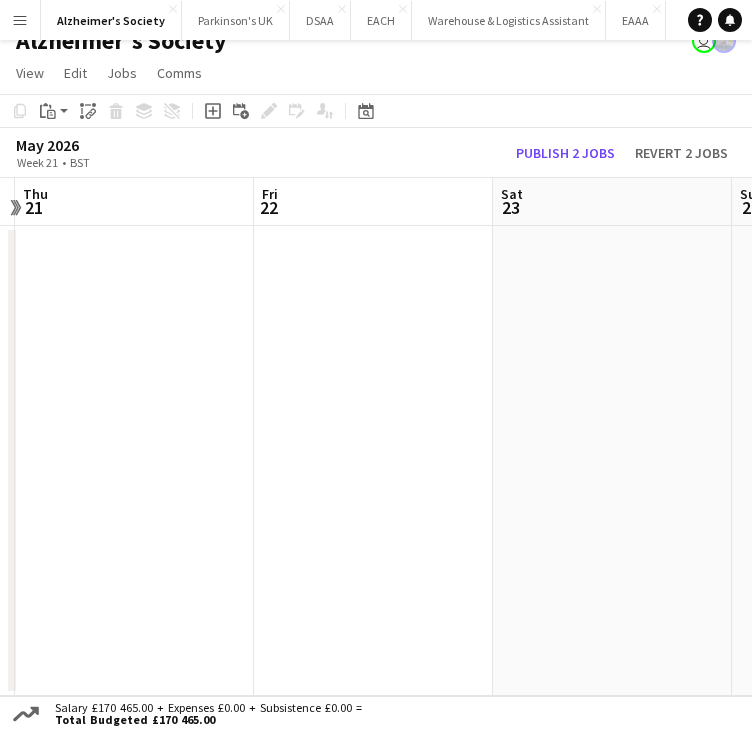 click on "Tue   19   Wed   20   Thu   21   Fri   22   Sat   23   Sun   24   Mon   25   Tue   26   Wed   27" at bounding box center (376, 437) 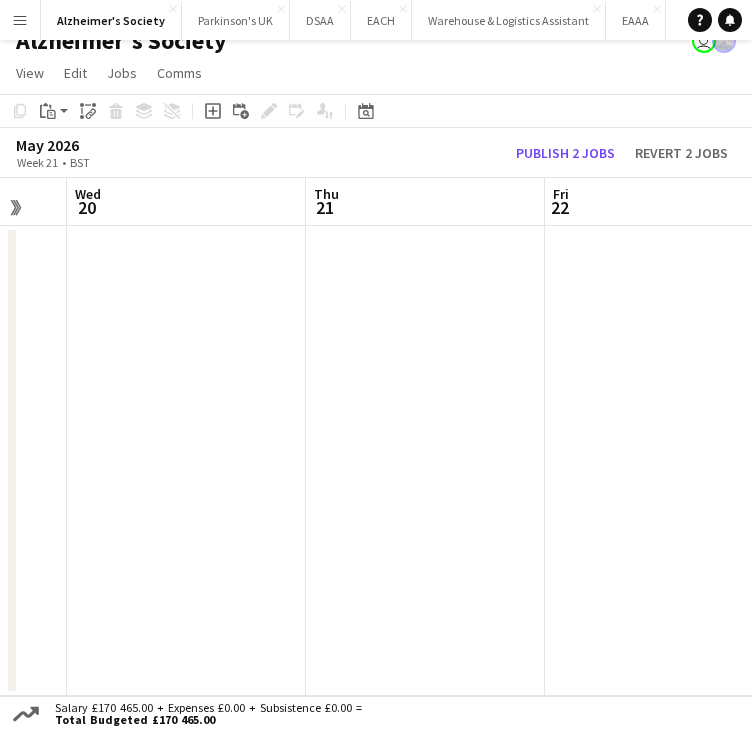 drag, startPoint x: 319, startPoint y: 537, endPoint x: 605, endPoint y: 529, distance: 286.11188 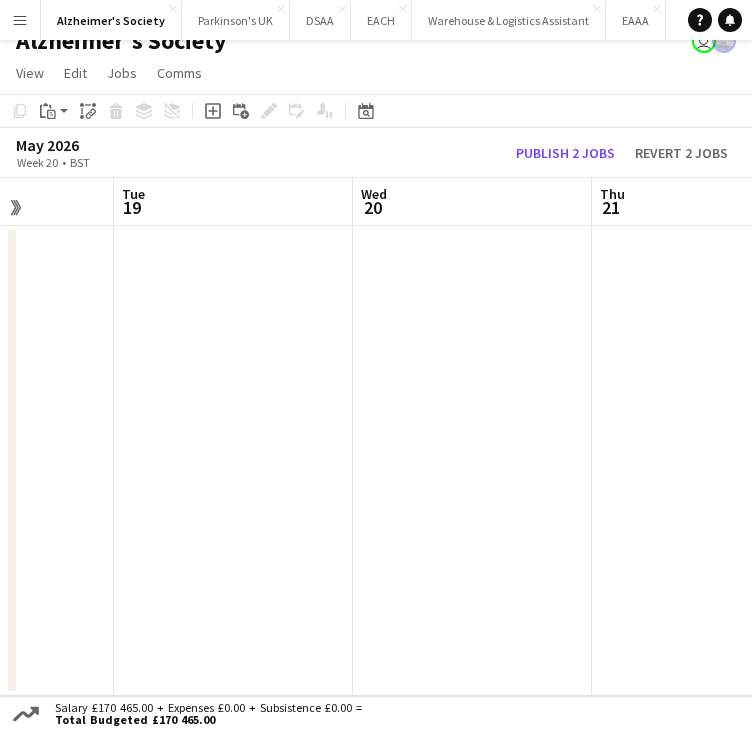 drag, startPoint x: 463, startPoint y: 520, endPoint x: 448, endPoint y: 509, distance: 18.601076 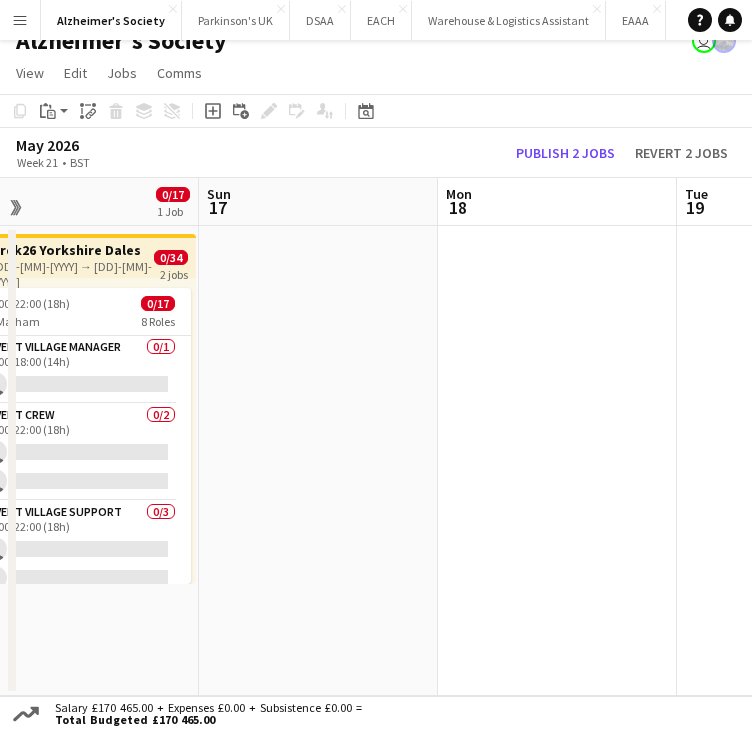 drag, startPoint x: 540, startPoint y: 510, endPoint x: 581, endPoint y: 510, distance: 41 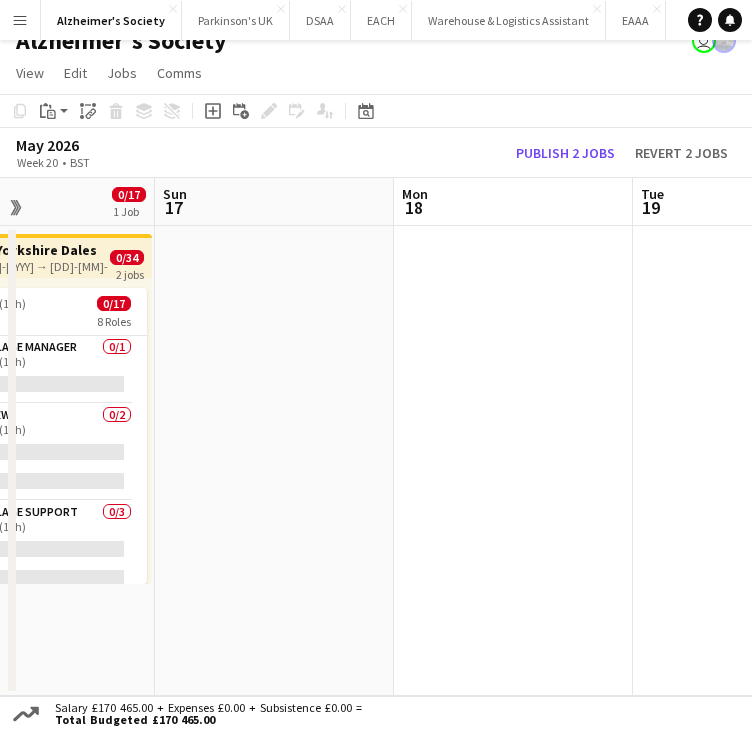 drag, startPoint x: 337, startPoint y: 512, endPoint x: 526, endPoint y: 513, distance: 189.00264 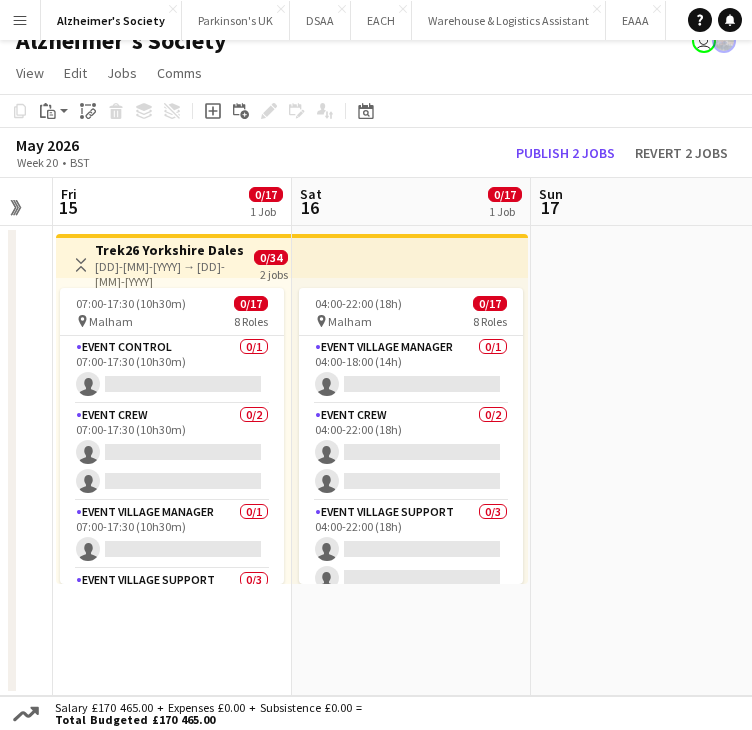 drag, startPoint x: 551, startPoint y: 509, endPoint x: 720, endPoint y: 489, distance: 170.17932 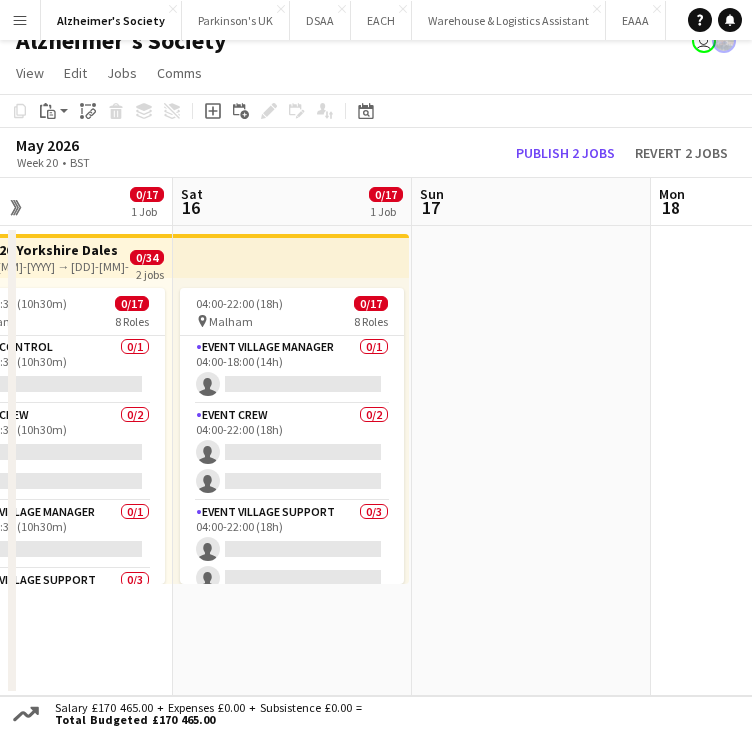drag, startPoint x: 76, startPoint y: 642, endPoint x: 551, endPoint y: 625, distance: 475.3041 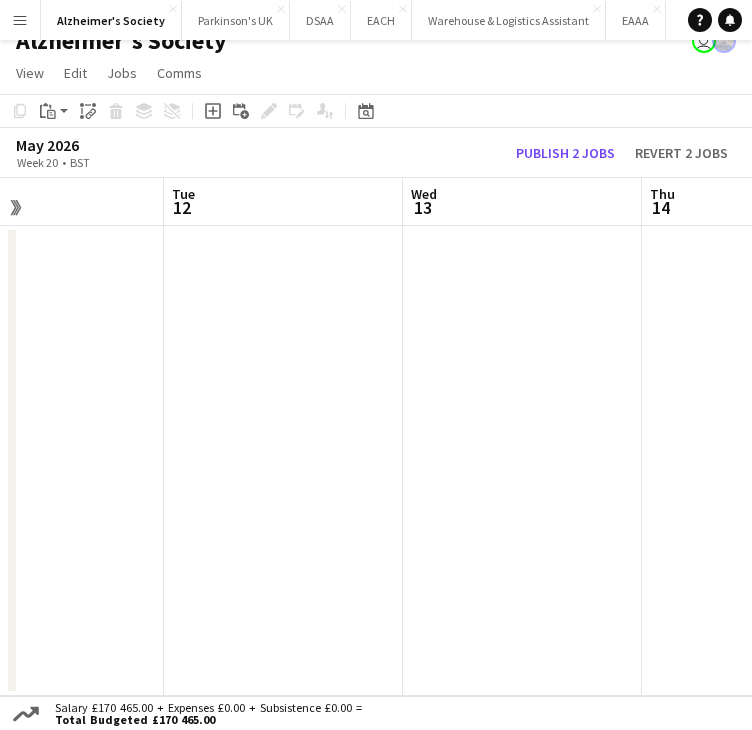 click on "Sat   9   0/17   1 Job   Sun   10   Mon   11   Tue   12   Wed   13   Thu   14   Fri   15   0/17   1 Job   Sat   16   0/17   1 Job   Sun   17      04:00-22:00 (18h)    0/17
pin
Greater London   8 Roles   Event Village Manager   0/1   04:00-18:00 (14h)
single-neutral-actions
Event Crew   0/2   04:00-22:00 (18h)
single-neutral-actions
single-neutral-actions
Event Village Support   0/3   04:00-22:00 (18h)
single-neutral-actions
single-neutral-actions
single-neutral-actions
Event Control   0/1   04:30-21:30 (17h)
single-neutral-actions
Route Marker   0/4   04:30-21:30 (17h)
single-neutral-actions
single-neutral-actions" at bounding box center [376, 437] 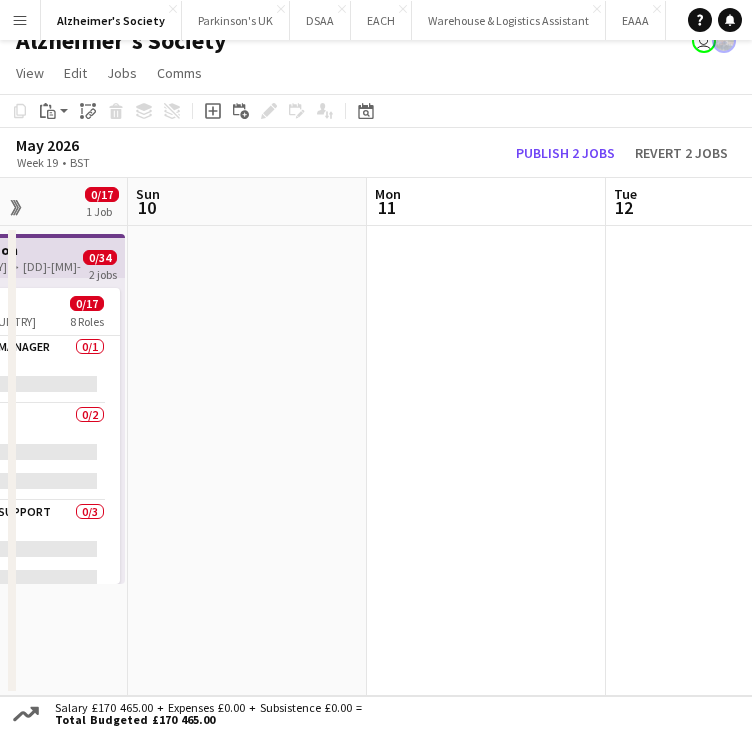 drag, startPoint x: 306, startPoint y: 561, endPoint x: 557, endPoint y: 510, distance: 256.12888 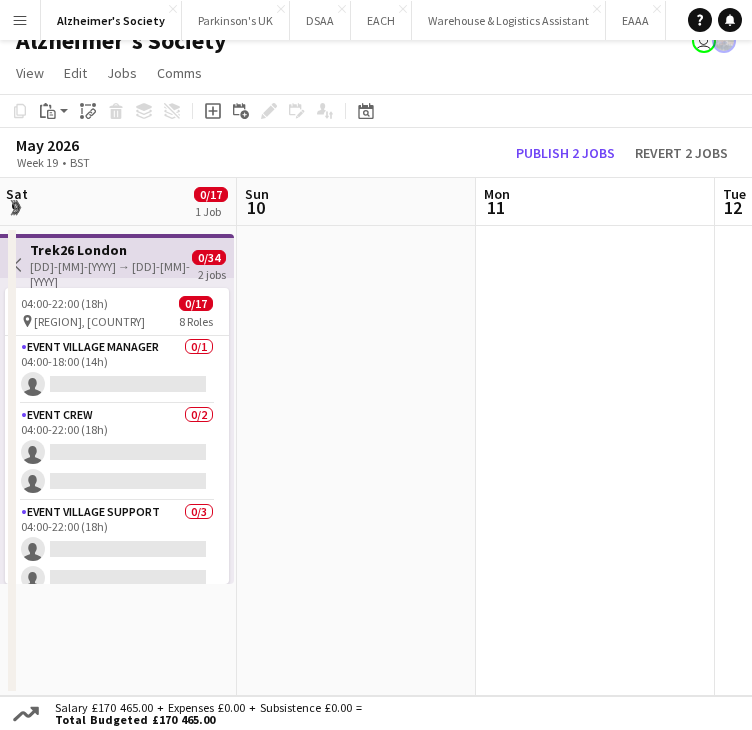 click on "Menu
Boards
Boards   Boards   All jobs   Status
Workforce
Workforce   My Workforce   Recruiting
Comms
Comms
Pay
Pay   Approvals   Payments   Reports
Platform Settings
Platform Settings   App settings   Your settings   Profiles
Training Academy
Training Academy
Knowledge Base
Knowledge Base
Product Updates
Product Updates   Log Out   Privacy   Alzheimer's Society
Close
Parkinson's UK
Close
DSAA
Close
EACH
Close
Warehouse & Logistics Assistant
Close
EAAA
Close
NSPCC
Close
Garden House Hospice
Close
Add" at bounding box center (376, 354) 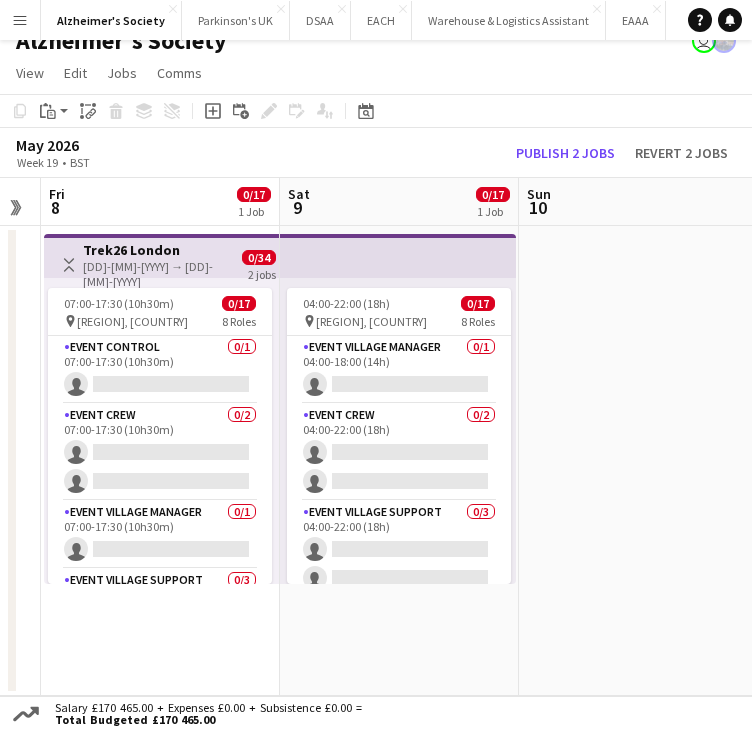 drag, startPoint x: 474, startPoint y: 509, endPoint x: 610, endPoint y: 504, distance: 136.09187 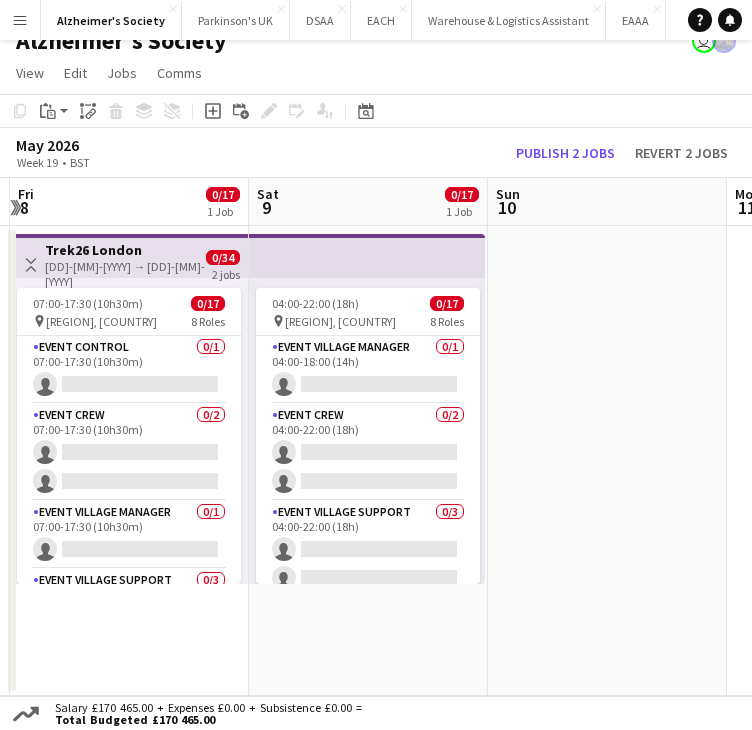 drag, startPoint x: 192, startPoint y: 612, endPoint x: 564, endPoint y: 544, distance: 378.16397 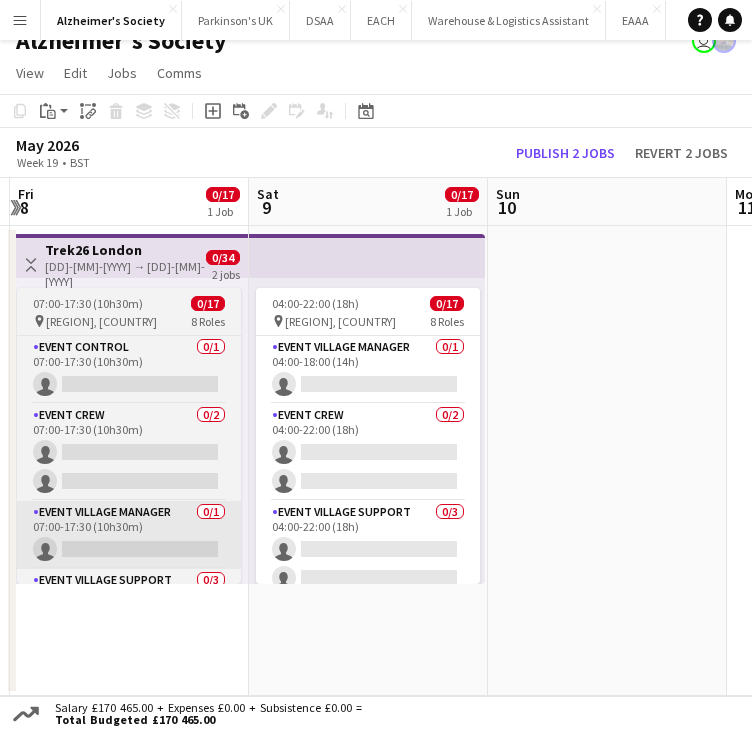 click on "Menu
Boards
Boards   Boards   All jobs   Status
Workforce
Workforce   My Workforce   Recruiting
Comms
Comms
Pay
Pay   Approvals   Payments   Reports
Platform Settings
Platform Settings   App settings   Your settings   Profiles
Training Academy
Training Academy
Knowledge Base
Knowledge Base
Product Updates
Product Updates   Log Out   Privacy   Alzheimer's Society
Close
Parkinson's UK
Close
DSAA
Close
EACH
Close
Warehouse & Logistics Assistant
Close
EAAA
Close
NSPCC
Close
Garden House Hospice
Close
Add" at bounding box center (376, 354) 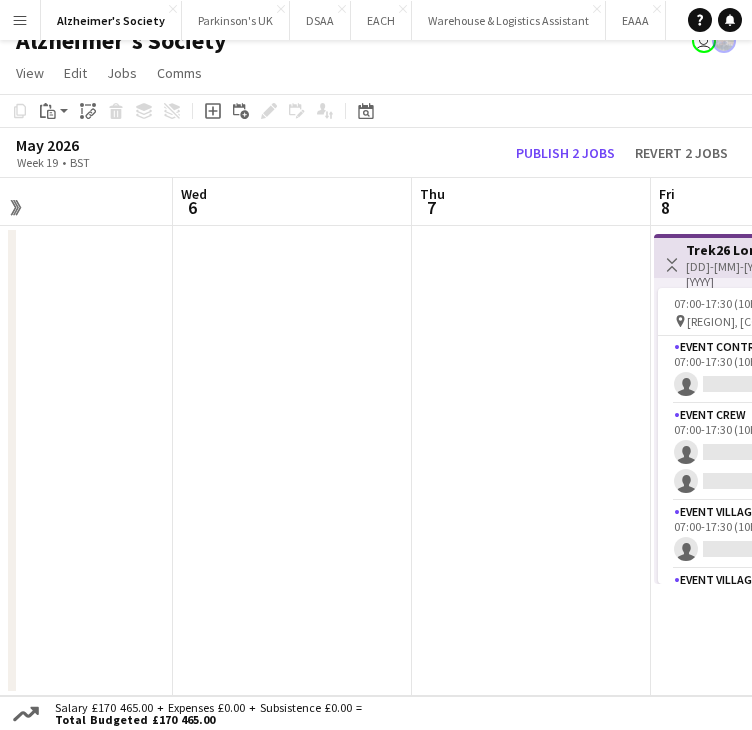 drag, startPoint x: 479, startPoint y: 533, endPoint x: 630, endPoint y: 520, distance: 151.55856 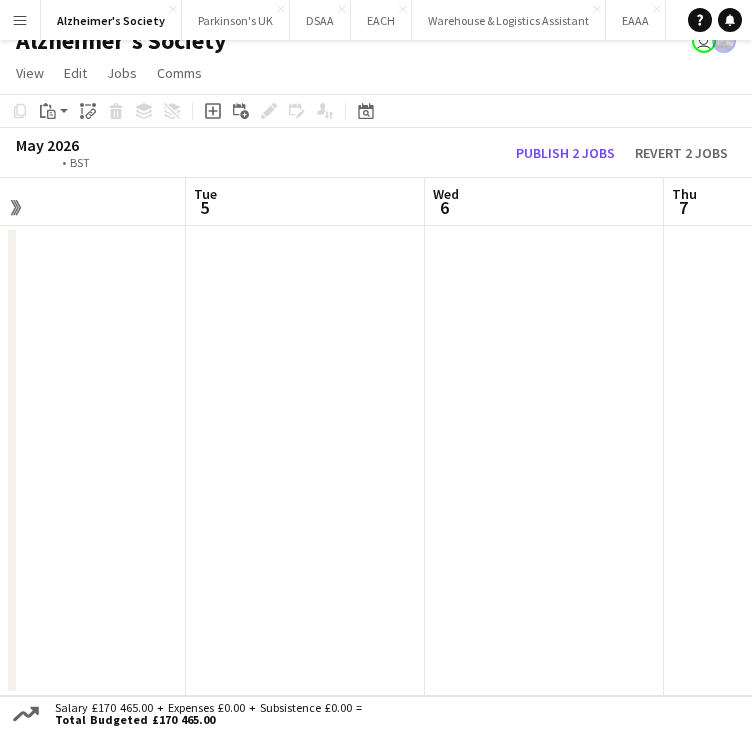 drag, startPoint x: 482, startPoint y: 517, endPoint x: 498, endPoint y: 507, distance: 18.867962 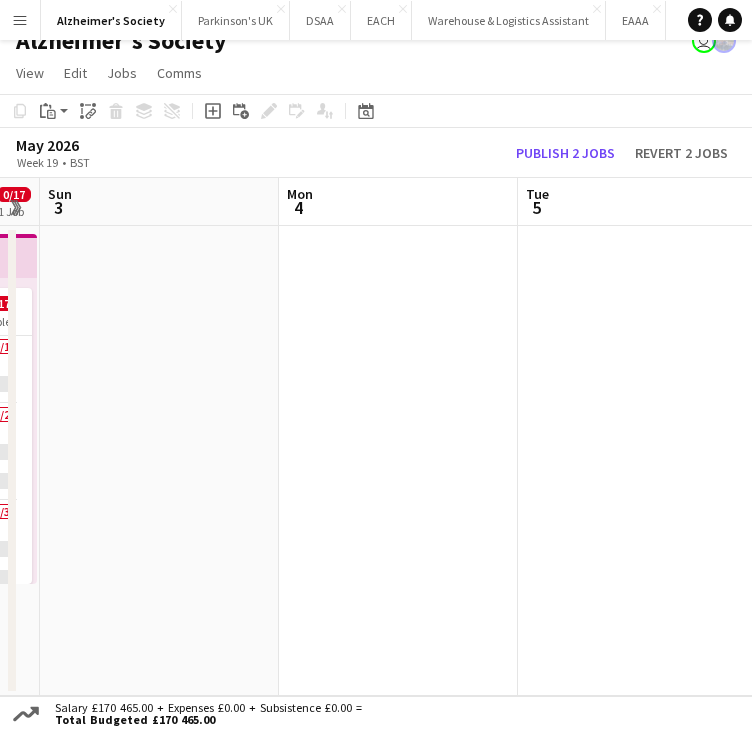 drag, startPoint x: 710, startPoint y: 498, endPoint x: 572, endPoint y: 497, distance: 138.00362 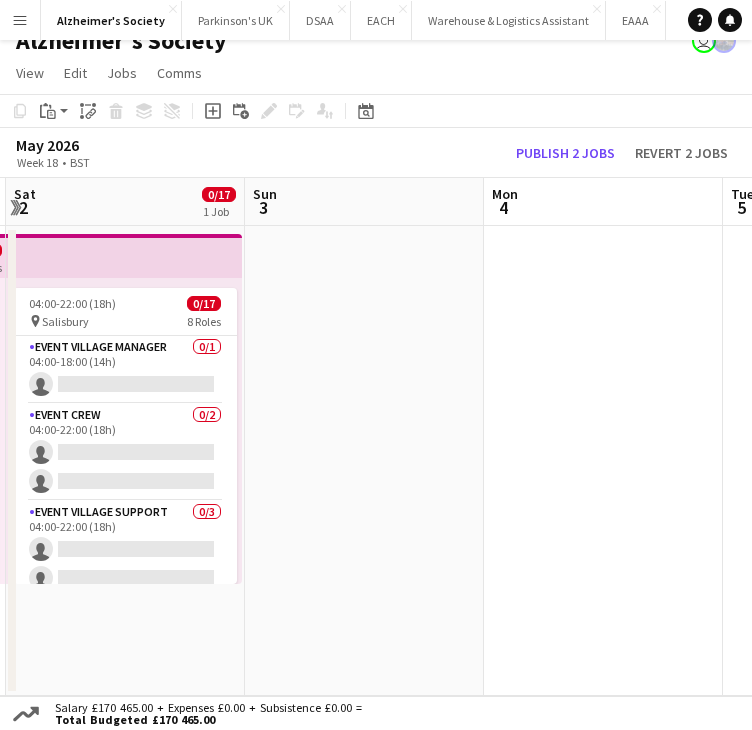 click on "Thu   30   Fri   1   0/17   1 Job   Sat   2   0/17   1 Job   Sun   3   Mon   4   Tue   5   Wed   6   Thu   7   Fri   8   0/17   1 Job
Toggle View
Trek26 Stonehenge  01-05-2026 → 02-05-2026   0/34   2 jobs      07:00-17:30 (10h30m)    0/17
pin
Salisbury   8 Roles   Event Control   0/1   07:00-17:30 (10h30m)
single-neutral-actions
Event Crew   0/2   07:00-17:30 (10h30m)
single-neutral-actions
single-neutral-actions
Event Village Manager   0/1   07:00-17:30 (10h30m)
single-neutral-actions
Event Village Support   0/3   07:00-17:30 (10h30m)
single-neutral-actions
single-neutral-actions
single-neutral-actions
Rest Stop Manager   0/3   07:00-17:30 (10h30m)
single-neutral-actions" at bounding box center [376, 437] 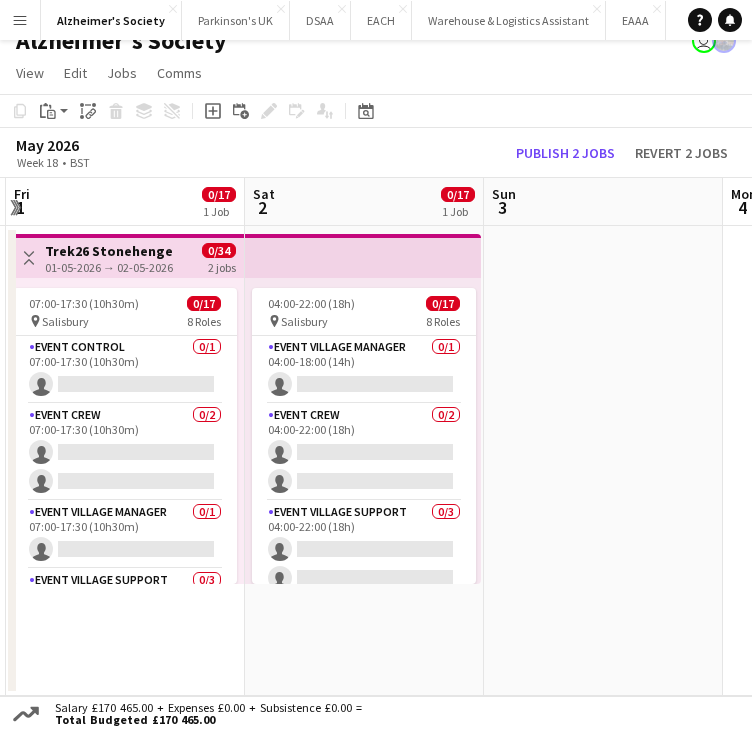 scroll, scrollTop: 0, scrollLeft: 470, axis: horizontal 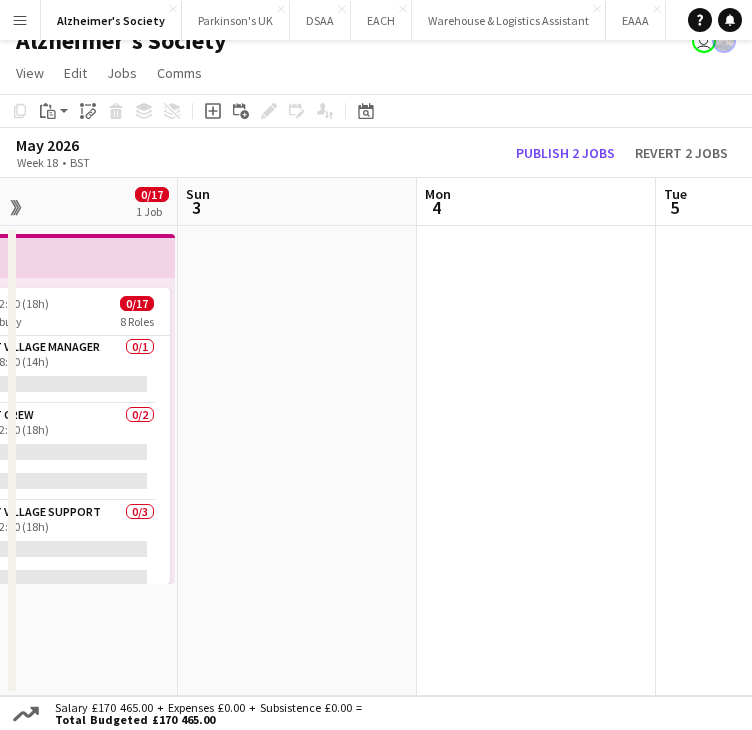 drag, startPoint x: 384, startPoint y: 386, endPoint x: 244, endPoint y: 388, distance: 140.01428 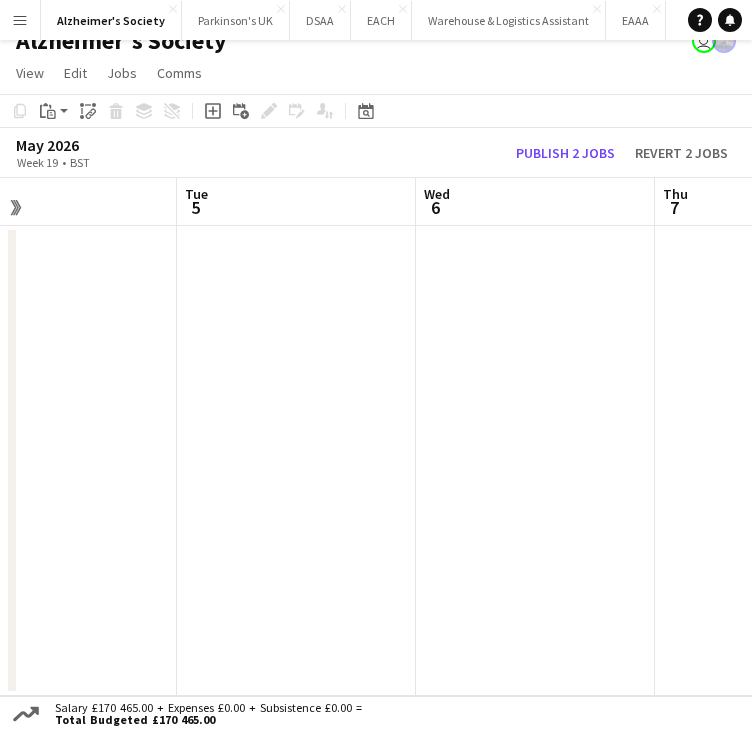 click on "Fri   1   0/17   1 Job   Sat   2   0/17   1 Job   Sun   3   Mon   4   Tue   5   Wed   6   Thu   7   Fri   8   0/17   1 Job   Sat   9   0/17   1 Job
Toggle View
Trek26 Stonehenge  01-05-2026 → 02-05-2026   0/34   2 jobs      07:00-17:30 (10h30m)    0/17
pin
Salisbury   8 Roles   Event Control   0/1   07:00-17:30 (10h30m)
single-neutral-actions
Event Crew   0/2   07:00-17:30 (10h30m)
single-neutral-actions
single-neutral-actions
Event Village Manager   0/1   07:00-17:30 (10h30m)
single-neutral-actions
Event Village Support   0/3   07:00-17:30 (10h30m)
single-neutral-actions
single-neutral-actions
single-neutral-actions
Rest Stop Manager   0/3   07:00-17:30 (10h30m)" at bounding box center (376, 437) 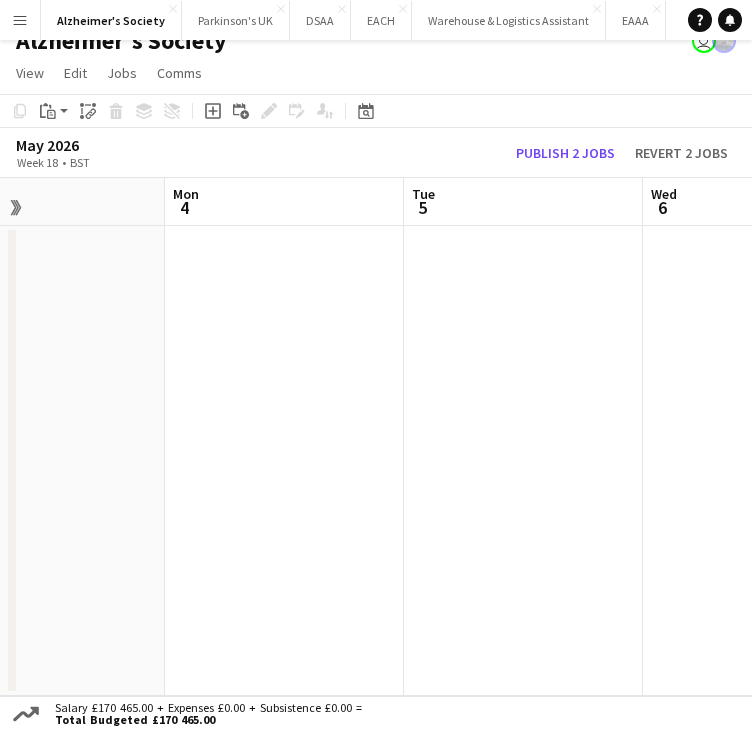 drag, startPoint x: 333, startPoint y: 425, endPoint x: 336, endPoint y: 413, distance: 12.369317 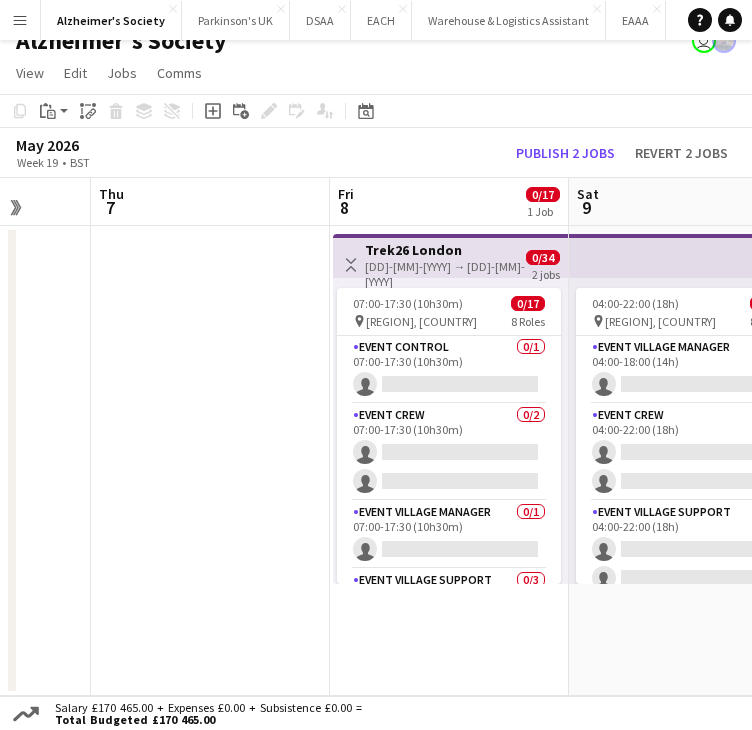 drag, startPoint x: 82, startPoint y: 419, endPoint x: 113, endPoint y: 417, distance: 31.06445 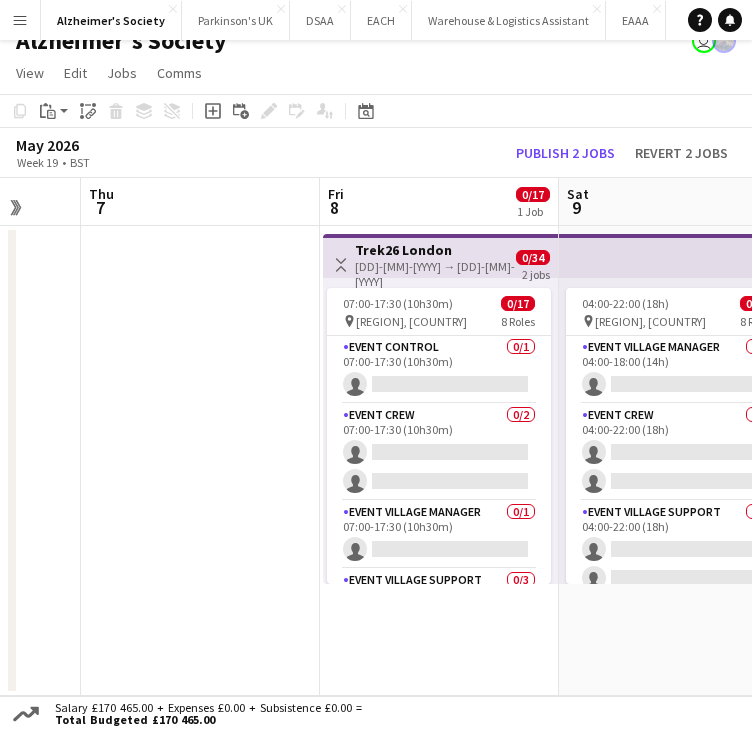 click at bounding box center [200, 461] 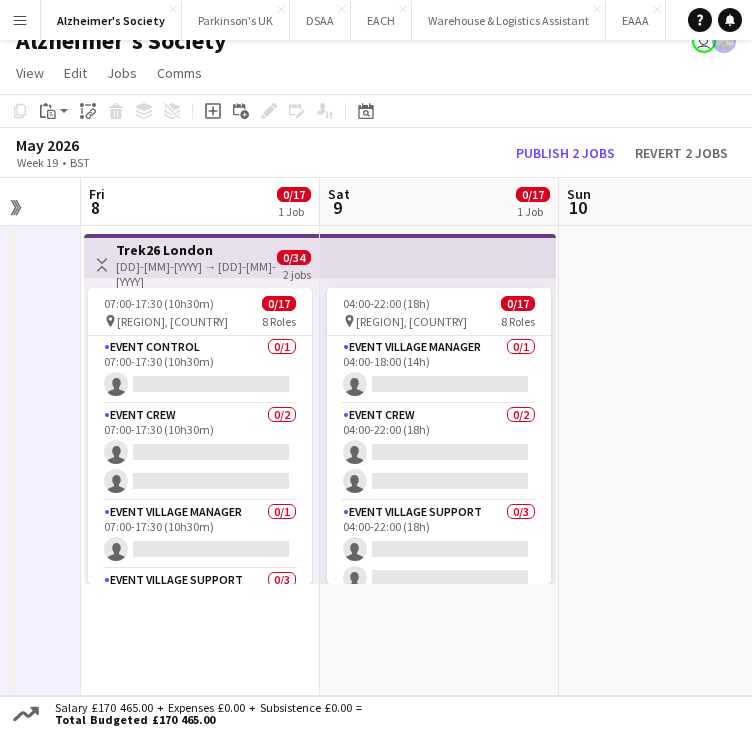 scroll, scrollTop: 0, scrollLeft: 664, axis: horizontal 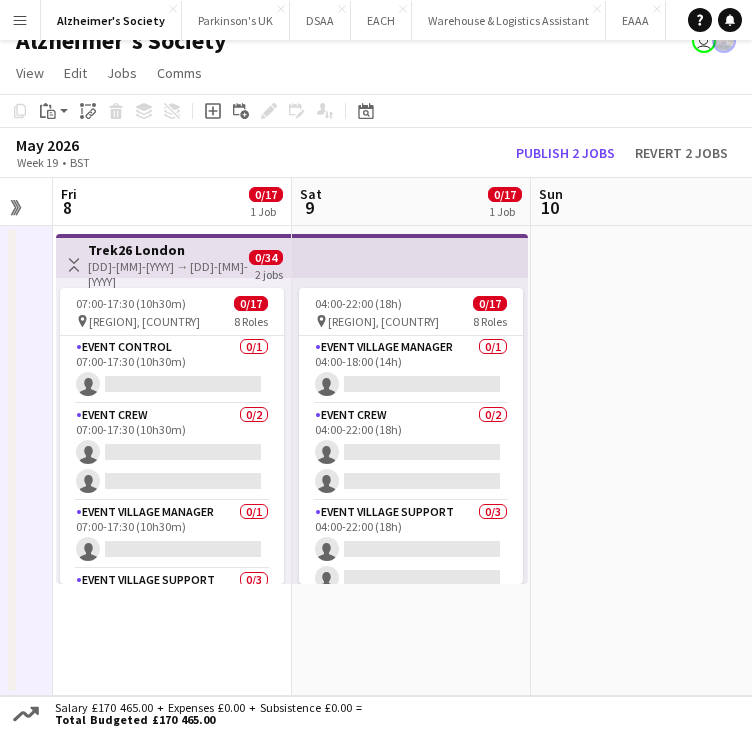 drag, startPoint x: 236, startPoint y: 431, endPoint x: 296, endPoint y: 423, distance: 60.530983 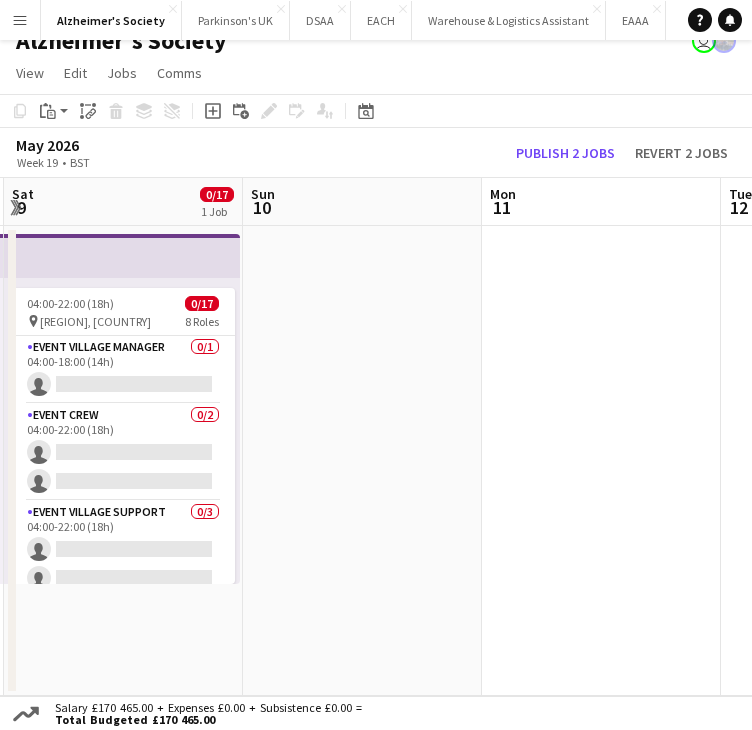 drag, startPoint x: 612, startPoint y: 406, endPoint x: 313, endPoint y: 426, distance: 299.66815 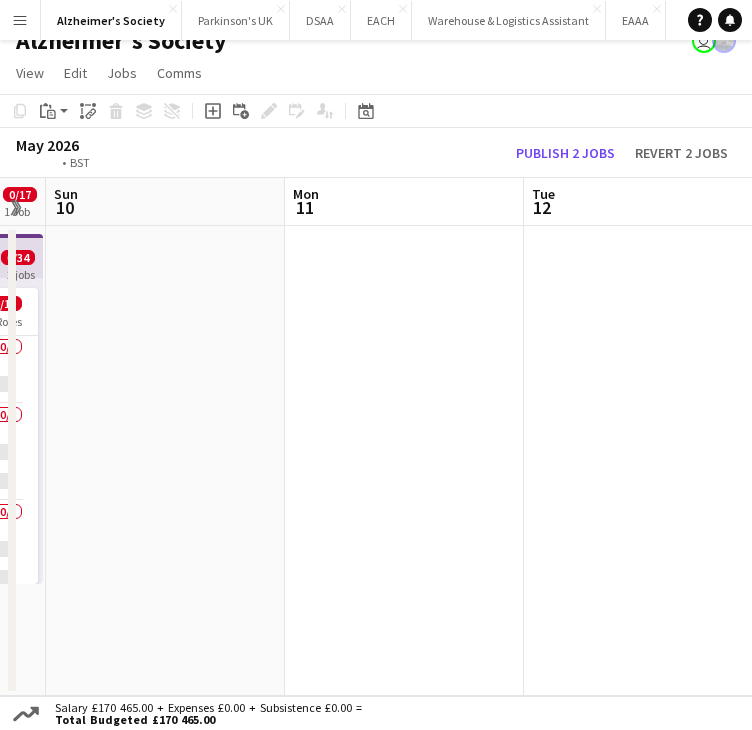 drag, startPoint x: 400, startPoint y: 439, endPoint x: 38, endPoint y: 445, distance: 362.0497 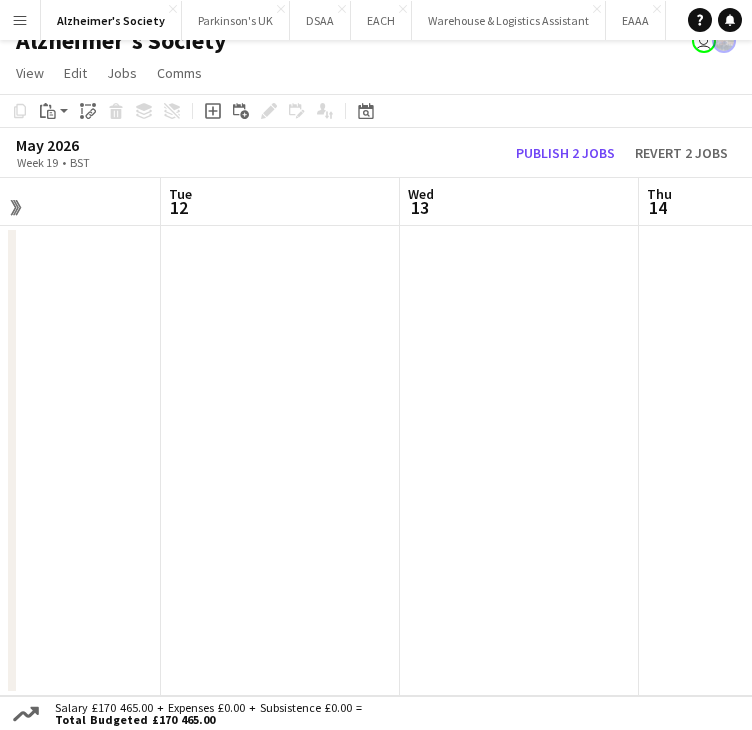 drag, startPoint x: 521, startPoint y: 447, endPoint x: 140, endPoint y: 445, distance: 381.00525 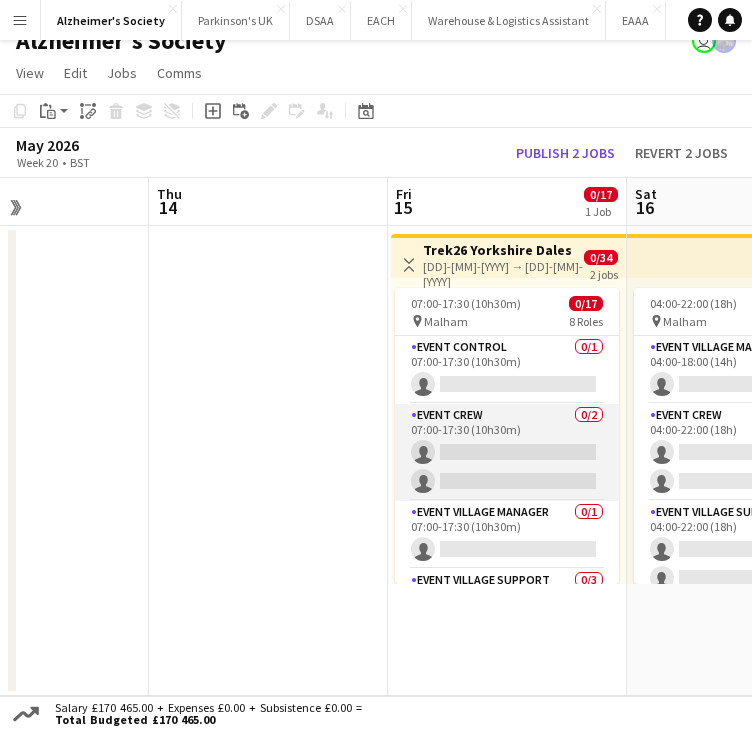 scroll, scrollTop: 0, scrollLeft: 541, axis: horizontal 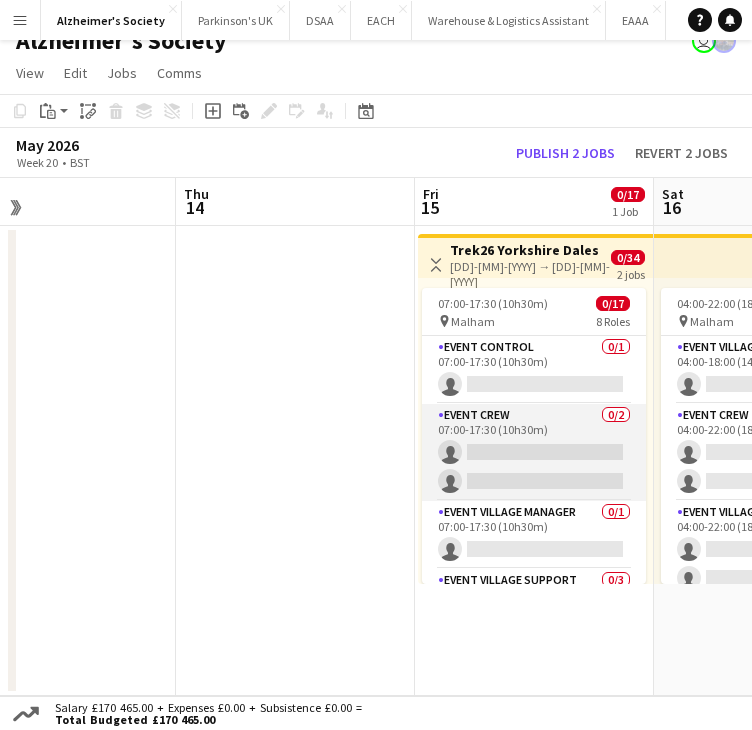 drag 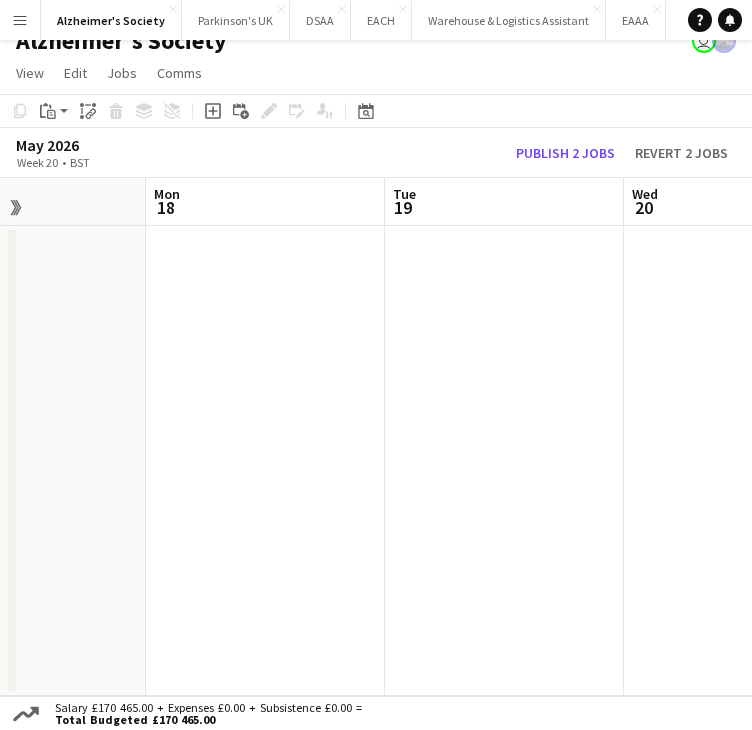 click on "Fri   15   0/17   1 Job   Sat   16   0/17   1 Job   Sun   17   Mon   18   Tue   19   Wed   20   Thu   21   Fri   22   Sat   23
Toggle View
Trek26 Yorkshire Dales  15-05-2026 → 16-05-2026   0/34   2 jobs      07:00-17:30 (10h30m)    0/17
pin
Malham   8 Roles   Event Control   0/1   07:00-17:30 (10h30m)
single-neutral-actions
Event Crew   0/2   07:00-17:30 (10h30m)
single-neutral-actions
single-neutral-actions
Event Village Manager   0/1   07:00-17:30 (10h30m)
single-neutral-actions
Event Village Support   0/3   07:00-17:30 (10h30m)
single-neutral-actions
single-neutral-actions
single-neutral-actions
Rest Stop Manager   0/3   07:00-17:30 (10h30m)
single-neutral-actions" at bounding box center (376, 437) 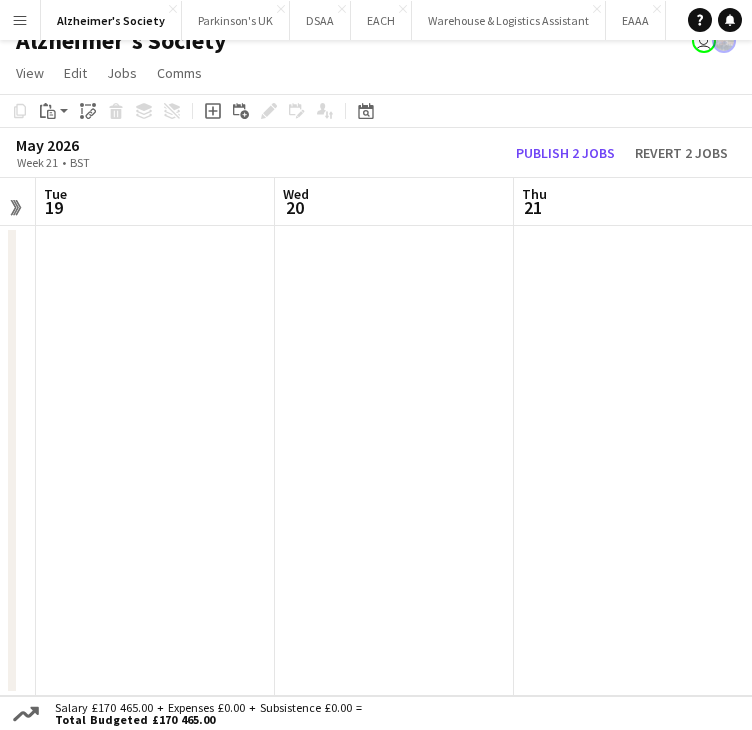 click on "Fri   15   0/17   1 Job   Sat   16   0/17   1 Job   Sun   17   Mon   18   Tue   19   Wed   20   Thu   21   Fri   22   Sat   23
Toggle View
Trek26 Yorkshire Dales  15-05-2026 → 16-05-2026   0/34   2 jobs      07:00-17:30 (10h30m)    0/17
pin
Malham   8 Roles   Event Control   0/1   07:00-17:30 (10h30m)
single-neutral-actions
Event Crew   0/2   07:00-17:30 (10h30m)
single-neutral-actions
single-neutral-actions
Event Village Manager   0/1   07:00-17:30 (10h30m)
single-neutral-actions
Event Village Support   0/3   07:00-17:30 (10h30m)
single-neutral-actions
single-neutral-actions
single-neutral-actions
Rest Stop Manager   0/3   07:00-17:30 (10h30m)
single-neutral-actions" at bounding box center (376, 437) 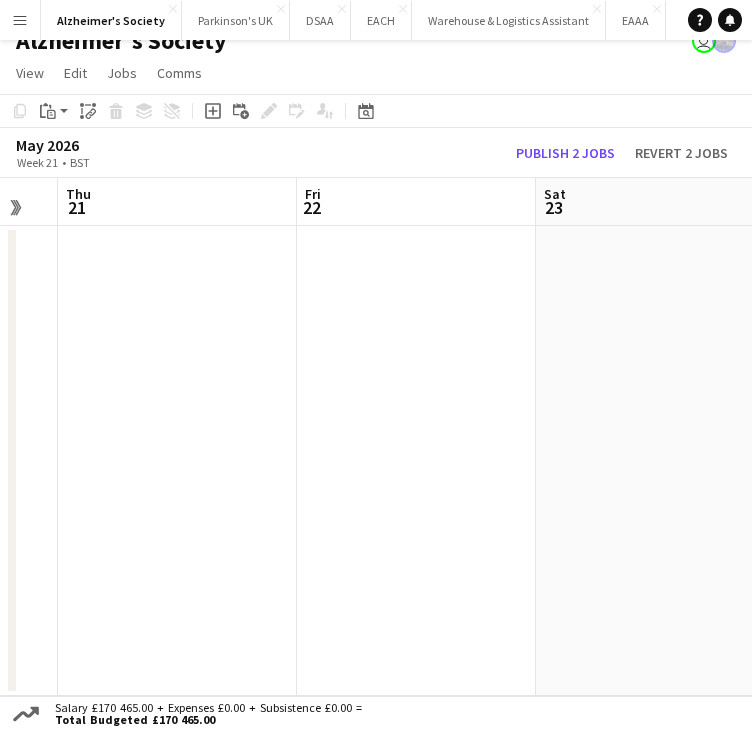 click on "Menu
Boards
Boards   Boards   All jobs   Status
Workforce
Workforce   My Workforce   Recruiting
Comms
Comms
Pay
Pay   Approvals   Payments   Reports
Platform Settings
Platform Settings   App settings   Your settings   Profiles
Training Academy
Training Academy
Knowledge Base
Knowledge Base
Product Updates
Product Updates   Log Out   Privacy   Alzheimer's Society
Close
Parkinson's UK
Close
DSAA
Close
EACH
Close
Warehouse & Logistics Assistant
Close
EAAA
Close
NSPCC
Close
Garden House Hospice
Close
Add" at bounding box center [376, 354] 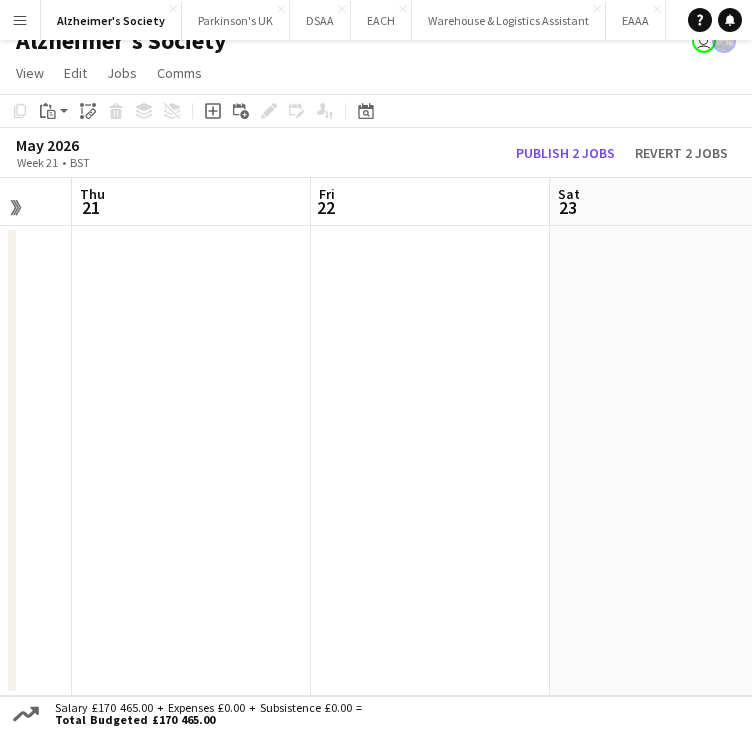click on "Menu
Boards
Boards   Boards   All jobs   Status
Workforce
Workforce   My Workforce   Recruiting
Comms
Comms
Pay
Pay   Approvals   Payments   Reports
Platform Settings
Platform Settings   App settings   Your settings   Profiles
Training Academy
Training Academy
Knowledge Base
Knowledge Base
Product Updates
Product Updates   Log Out   Privacy   Alzheimer's Society
Close
Parkinson's UK
Close
DSAA
Close
EACH
Close
Warehouse & Logistics Assistant
Close
EAAA
Close
NSPCC
Close
Garden House Hospice
Close
Add" at bounding box center (376, 354) 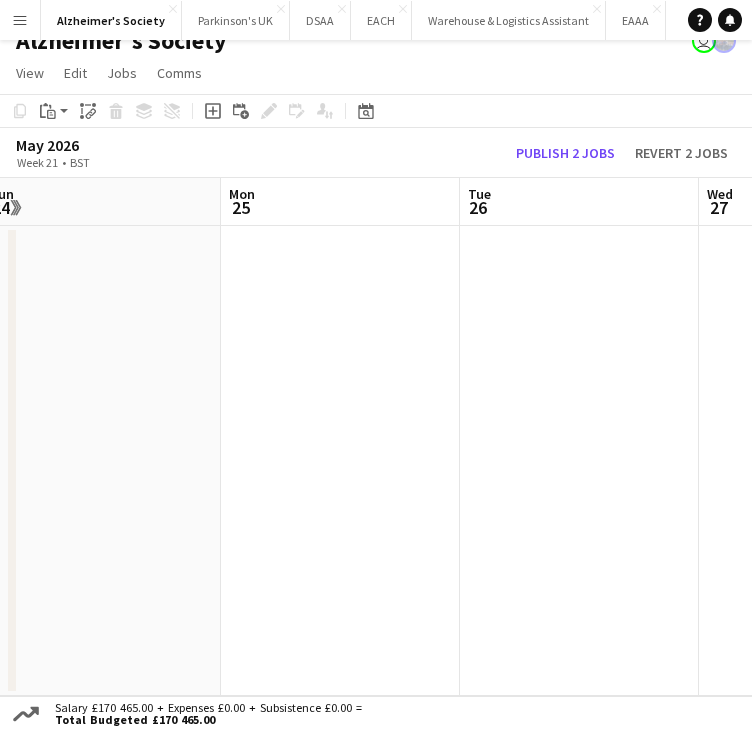 click on "Menu
Boards
Boards   Boards   All jobs   Status
Workforce
Workforce   My Workforce   Recruiting
Comms
Comms
Pay
Pay   Approvals   Payments   Reports
Platform Settings
Platform Settings   App settings   Your settings   Profiles
Training Academy
Training Academy
Knowledge Base
Knowledge Base
Product Updates
Product Updates   Log Out   Privacy   Alzheimer's Society
Close
Parkinson's UK
Close
DSAA
Close
EACH
Close
Warehouse & Logistics Assistant
Close
EAAA
Close
NSPCC
Close
Garden House Hospice
Close
Add" at bounding box center (376, 354) 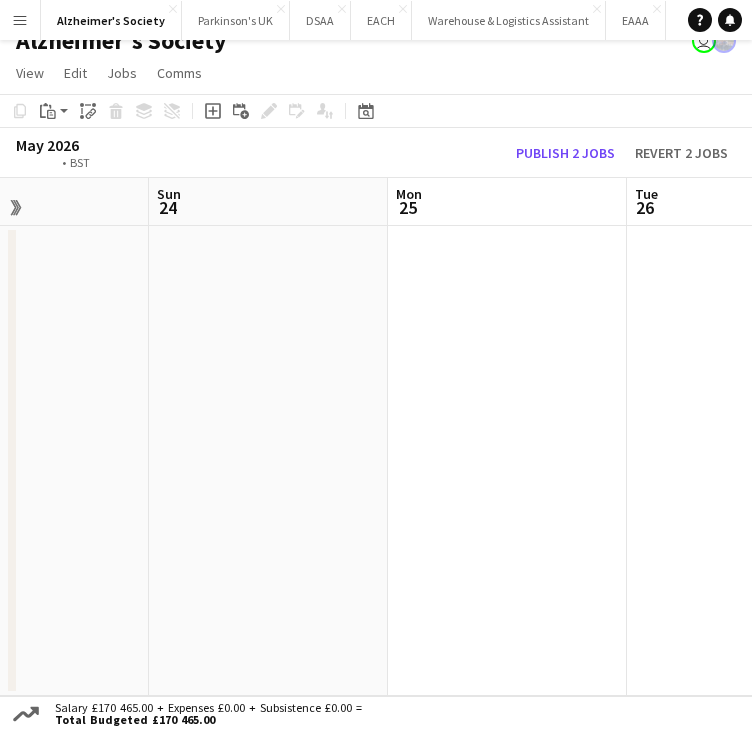 click on "Menu
Boards
Boards   Boards   All jobs   Status
Workforce
Workforce   My Workforce   Recruiting
Comms
Comms
Pay
Pay   Approvals   Payments   Reports
Platform Settings
Platform Settings   App settings   Your settings   Profiles
Training Academy
Training Academy
Knowledge Base
Knowledge Base
Product Updates
Product Updates   Log Out   Privacy   Alzheimer's Society
Close
Parkinson's UK
Close
DSAA
Close
EACH
Close
Warehouse & Logistics Assistant
Close
EAAA
Close
NSPCC
Close
Garden House Hospice
Close
Add" at bounding box center (376, 354) 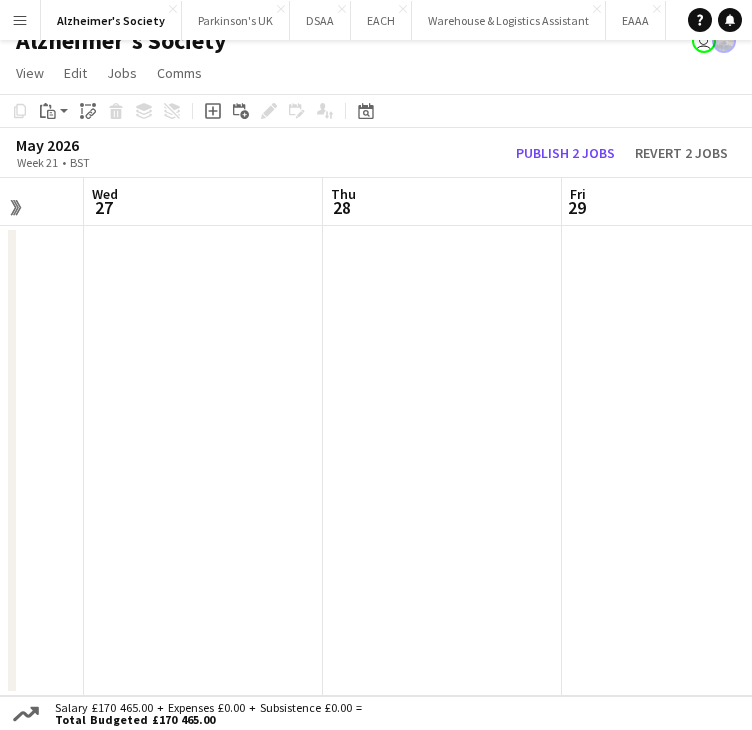 click on "Menu
Boards
Boards   Boards   All jobs   Status
Workforce
Workforce   My Workforce   Recruiting
Comms
Comms
Pay
Pay   Approvals   Payments   Reports
Platform Settings
Platform Settings   App settings   Your settings   Profiles
Training Academy
Training Academy
Knowledge Base
Knowledge Base
Product Updates
Product Updates   Log Out   Privacy   Alzheimer's Society
Close
Parkinson's UK
Close
DSAA
Close
EACH
Close
Warehouse & Logistics Assistant
Close
EAAA
Close
NSPCC
Close
Garden House Hospice
Close
Add" at bounding box center [376, 354] 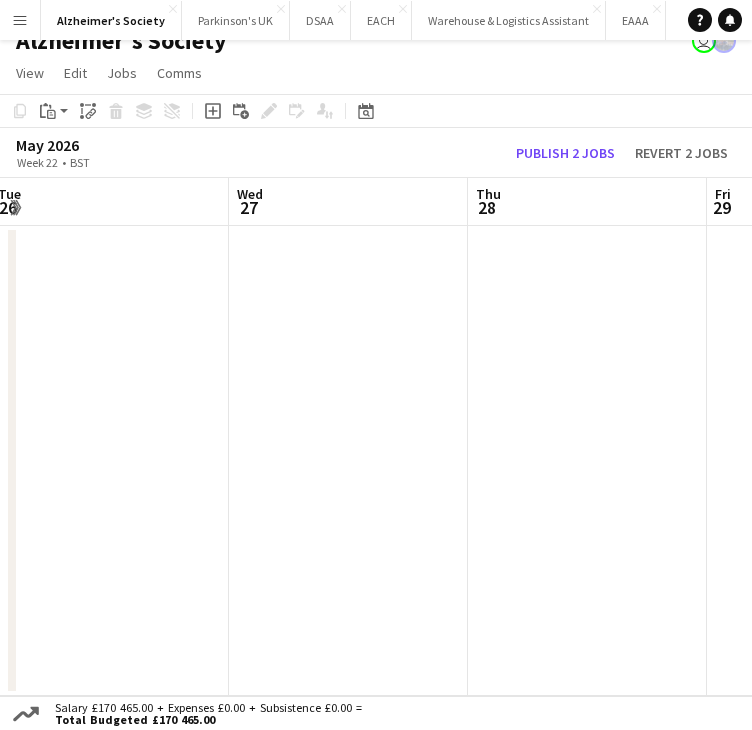 click on "Menu
Boards
Boards   Boards   All jobs   Status
Workforce
Workforce   My Workforce   Recruiting
Comms
Comms
Pay
Pay   Approvals   Payments   Reports
Platform Settings
Platform Settings   App settings   Your settings   Profiles
Training Academy
Training Academy
Knowledge Base
Knowledge Base
Product Updates
Product Updates   Log Out   Privacy   Alzheimer's Society
Close
Parkinson's UK
Close
DSAA
Close
EACH
Close
Warehouse & Logistics Assistant
Close
EAAA
Close
NSPCC
Close
Garden House Hospice
Close
Add" at bounding box center (376, 354) 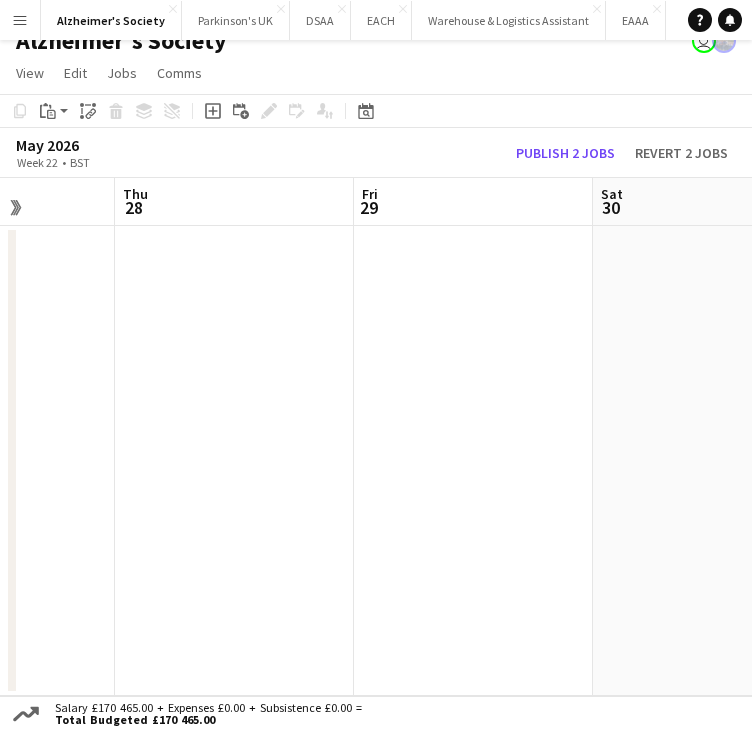 click on "Mon   25   Tue   26   Wed   27   Thu   28   Fri   29   Sat   30   Sun   31   Mon   1   Tue   2" at bounding box center [376, 437] 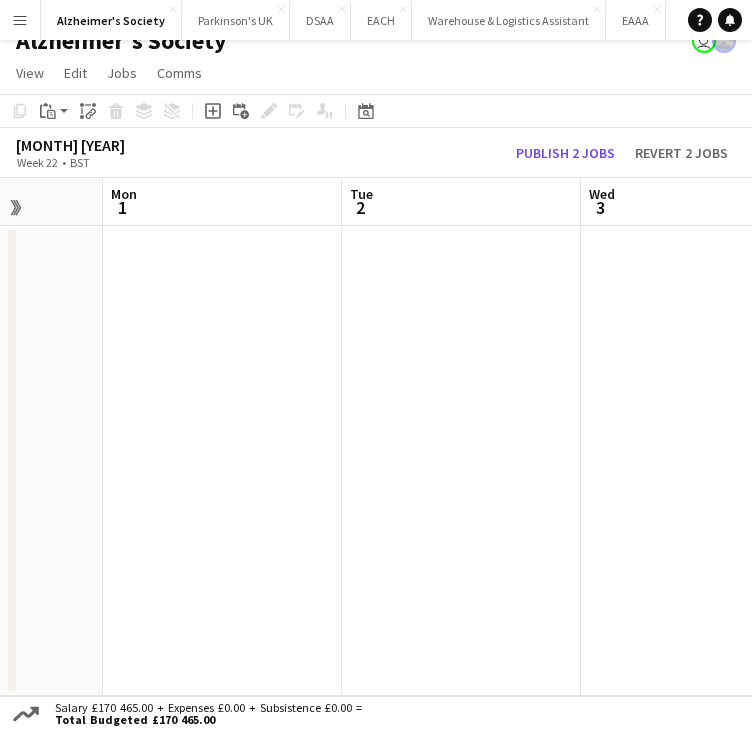 click on "Fri   29   Sat   30   Sun   31   Mon   1   Tue   2   Wed   3   Thu   4   Fri   5   0/17   1 Job   Sat   6   0/17   1 Job
Toggle View
Trek26 Jurassic Coast  05-06-2026 → 06-06-2026   0/34   2 jobs   Draft   07:00-17:30 (10h30m)    0/17
pin
Swanage, Dorset   8 Roles   Event Control   0/1   07:00-17:30 (10h30m)
single-neutral-actions
Event Crew   0/2   07:00-17:30 (10h30m)
single-neutral-actions
single-neutral-actions
Event Village Manager   0/1   07:00-17:30 (10h30m)
single-neutral-actions
Event Village Support   0/3   07:00-17:30 (10h30m)
single-neutral-actions
single-neutral-actions
single-neutral-actions
Rest Stop Manager   0/3   07:00-17:30 (10h30m)
single-neutral-actions" at bounding box center (376, 437) 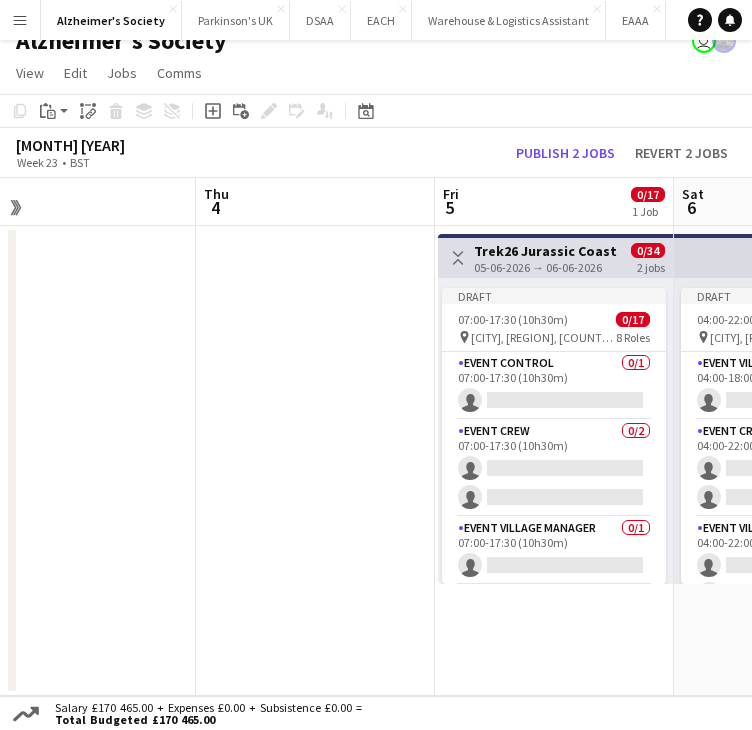 click on "Menu
Boards
Boards   Boards   All jobs   Status
Workforce
Workforce   My Workforce   Recruiting
Comms
Comms
Pay
Pay   Approvals   Payments   Reports
Platform Settings
Platform Settings   App settings   Your settings   Profiles
Training Academy
Training Academy
Knowledge Base
Knowledge Base
Product Updates
Product Updates   Log Out   Privacy   Alzheimer's Society
Close
Parkinson's UK
Close
DSAA
Close
EACH
Close
Warehouse & Logistics Assistant
Close
EAAA
Close
NSPCC
Close
Garden House Hospice
Close
Add" at bounding box center [376, 354] 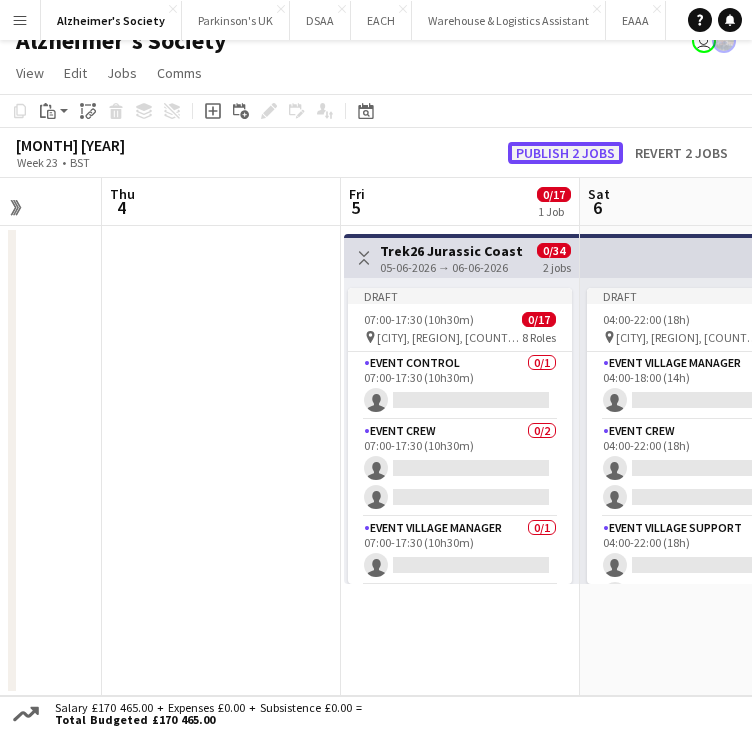 click on "Publish 2 jobs" 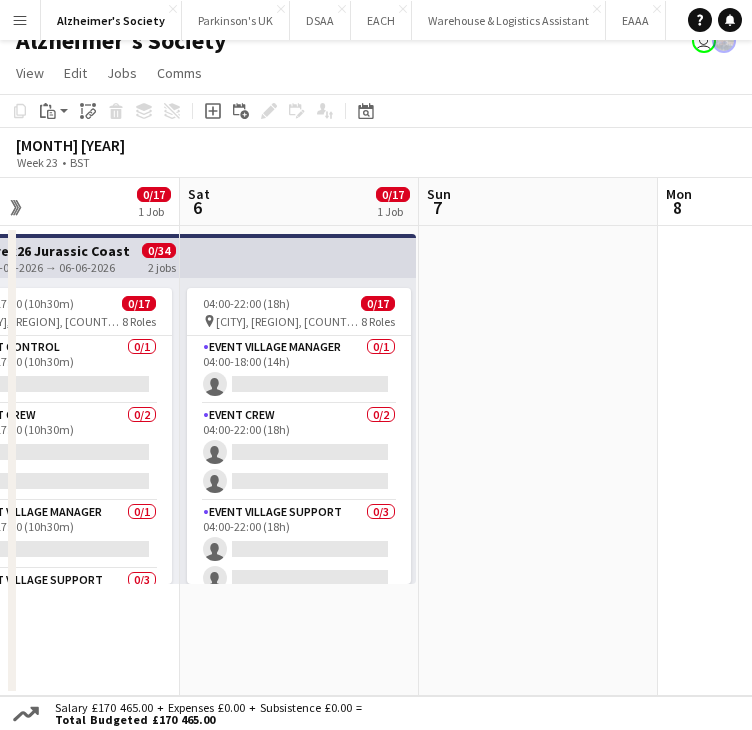 click on "Tue   2   Wed   3   Thu   4   Fri   5   0/17   1 Job   Sat   6   0/17   1 Job   Sun   7   Mon   8   Tue   9   Wed   10
Toggle View
Trek26 Jurassic Coast  05-06-2026 → 06-06-2026   0/34   2 jobs      07:00-17:30 (10h30m)    0/17
pin
Swanage, Dorset   8 Roles   Event Control   0/1   07:00-17:30 (10h30m)
single-neutral-actions
Event Crew   0/2   07:00-17:30 (10h30m)
single-neutral-actions
single-neutral-actions
Event Village Manager   0/1   07:00-17:30 (10h30m)
single-neutral-actions
Event Village Support   0/3   07:00-17:30 (10h30m)
single-neutral-actions
single-neutral-actions
single-neutral-actions
Rest Stop Manager   0/3   07:00-17:30 (10h30m)
single-neutral-actions" at bounding box center [376, 437] 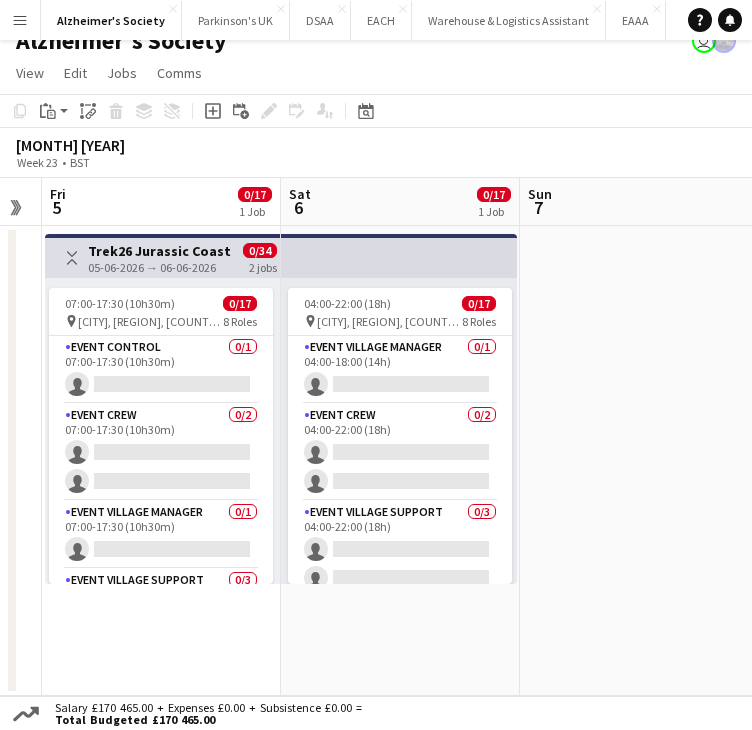 click on "Tue   2   Wed   3   Thu   4   Fri   5   0/17   1 Job   Sat   6   0/17   1 Job   Sun   7   Mon   8   Tue   9   Wed   10
Toggle View
Trek26 Jurassic Coast  05-06-2026 → 06-06-2026   0/34   2 jobs      07:00-17:30 (10h30m)    0/17
pin
Swanage, Dorset   8 Roles   Event Control   0/1   07:00-17:30 (10h30m)
single-neutral-actions
Event Crew   0/2   07:00-17:30 (10h30m)
single-neutral-actions
single-neutral-actions
Event Village Manager   0/1   07:00-17:30 (10h30m)
single-neutral-actions
Event Village Support   0/3   07:00-17:30 (10h30m)
single-neutral-actions
single-neutral-actions
single-neutral-actions
Rest Stop Manager   0/3   07:00-17:30 (10h30m)
single-neutral-actions" at bounding box center (376, 437) 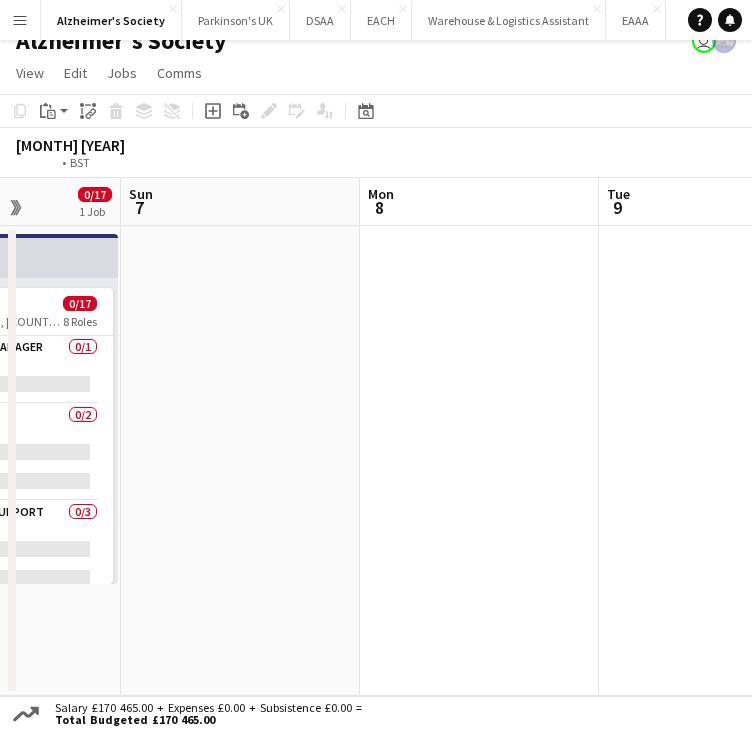 click on "Thu   4   Fri   5   0/17   1 Job   Sat   6   0/17   1 Job   Sun   7   Mon   8   Tue   9   Wed   10   Thu   11   Fri   12
Toggle View
Trek26 Jurassic Coast  05-06-2026 → 06-06-2026   0/34   2 jobs      07:00-17:30 (10h30m)    0/17
pin
Swanage, Dorset   8 Roles   Event Control   0/1   07:00-17:30 (10h30m)
single-neutral-actions
Event Crew   0/2   07:00-17:30 (10h30m)
single-neutral-actions
single-neutral-actions
Event Village Manager   0/1   07:00-17:30 (10h30m)
single-neutral-actions
Event Village Support   0/3   07:00-17:30 (10h30m)
single-neutral-actions
single-neutral-actions
single-neutral-actions
Rest Stop Manager   0/3   07:00-17:30 (10h30m)
single-neutral-actions" at bounding box center (376, 437) 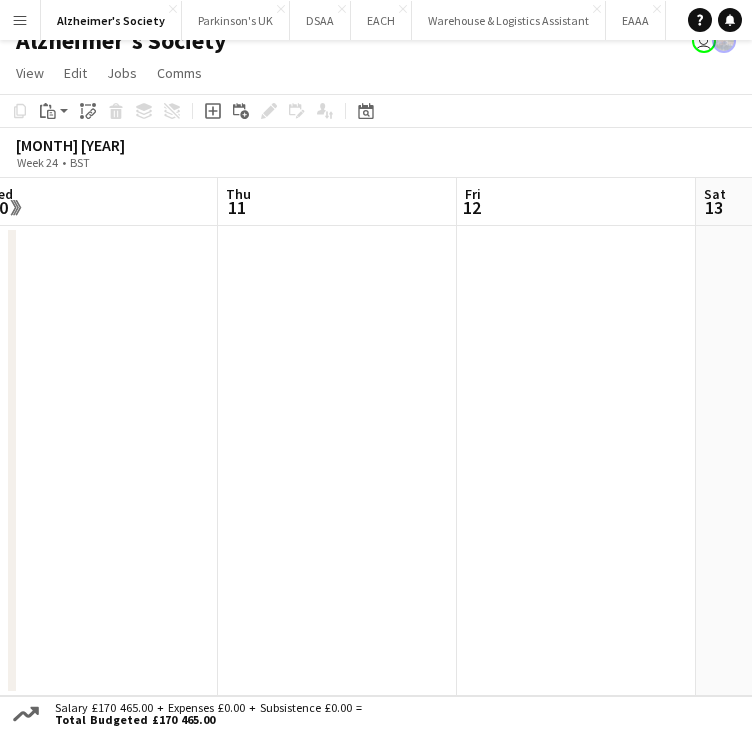 click on "Sat   6   0/17   1 Job   Sun   7   Mon   8   Tue   9   Wed   10   Thu   11   Fri   12   Sat   13   Sun   14      04:00-22:00 (18h)    0/17
pin
Swanage, Dorset   8 Roles   Event Village Manager   0/1   04:00-18:00 (14h)
single-neutral-actions
Event Crew   0/2   04:00-22:00 (18h)
single-neutral-actions
single-neutral-actions
Event Village Support   0/3   04:00-22:00 (18h)
single-neutral-actions
single-neutral-actions
single-neutral-actions
Event Control   0/1   04:30-21:30 (17h)
single-neutral-actions
Route Marker   0/4   04:30-21:30 (17h)
single-neutral-actions
single-neutral-actions
single-neutral-actions" at bounding box center (376, 437) 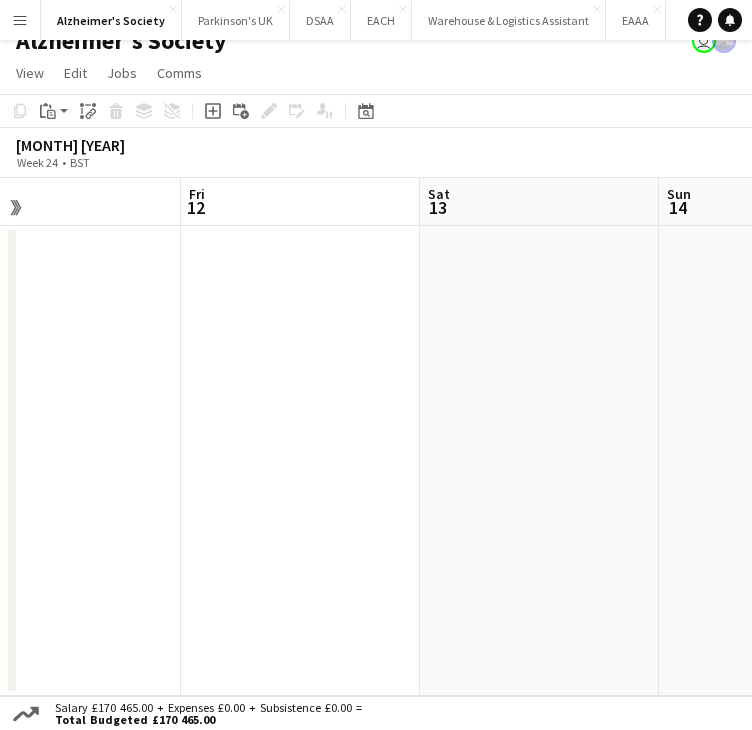 click on "Mon   8   Tue   9   Wed   10   Thu   11   Fri   12   Sat   13   Sun   14   Mon   15   Tue   16" at bounding box center [376, 437] 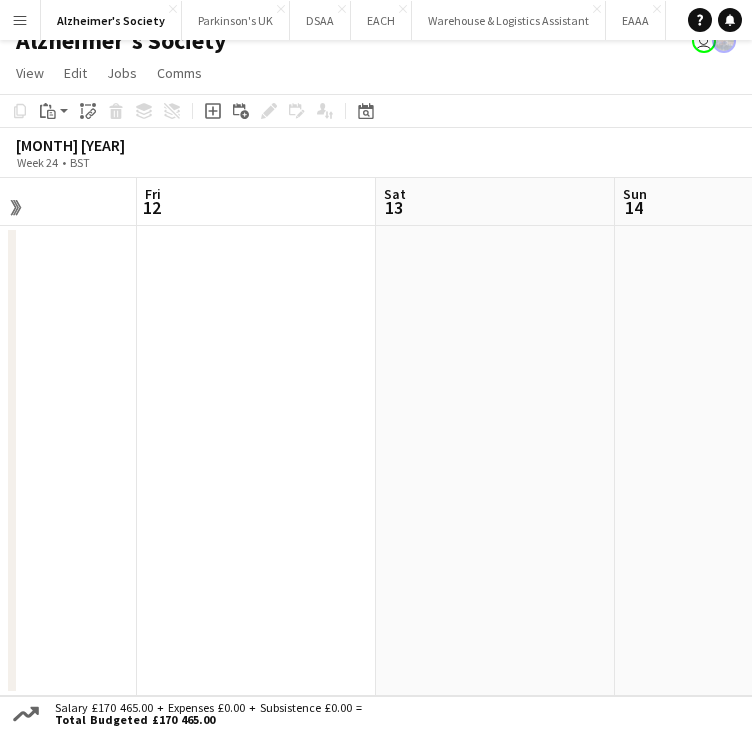 click at bounding box center [256, 461] 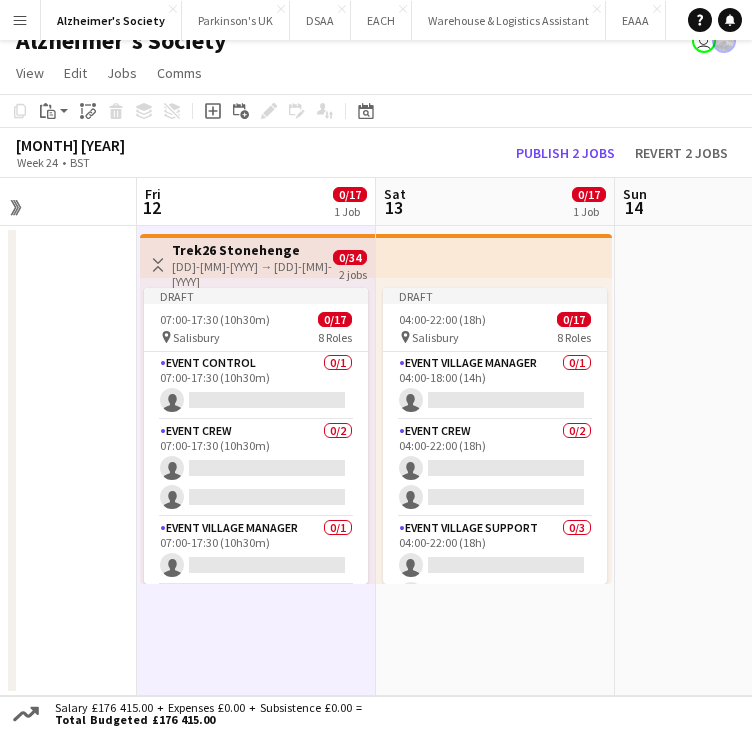 click on "Trek26 Stonehenge" at bounding box center [246, 250] 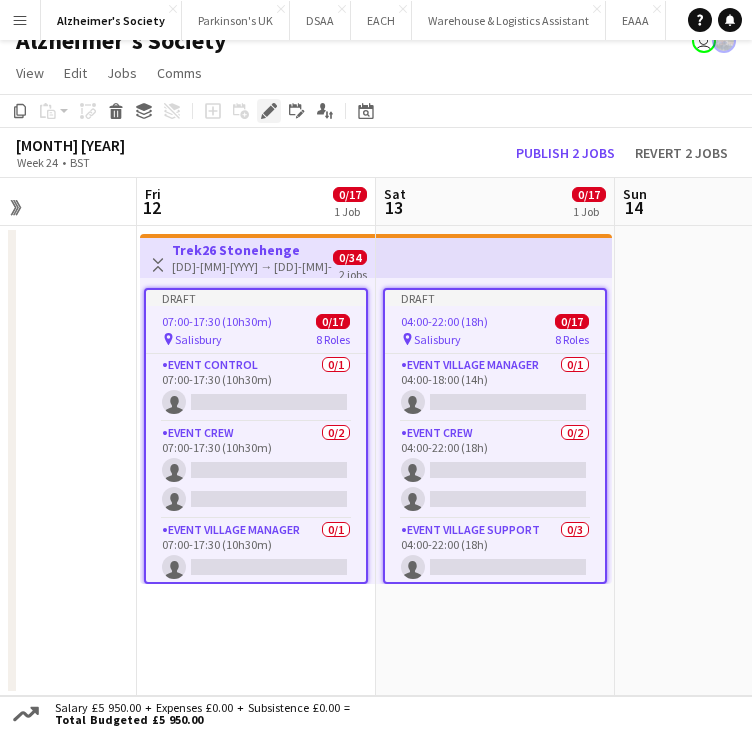 click on "Edit" 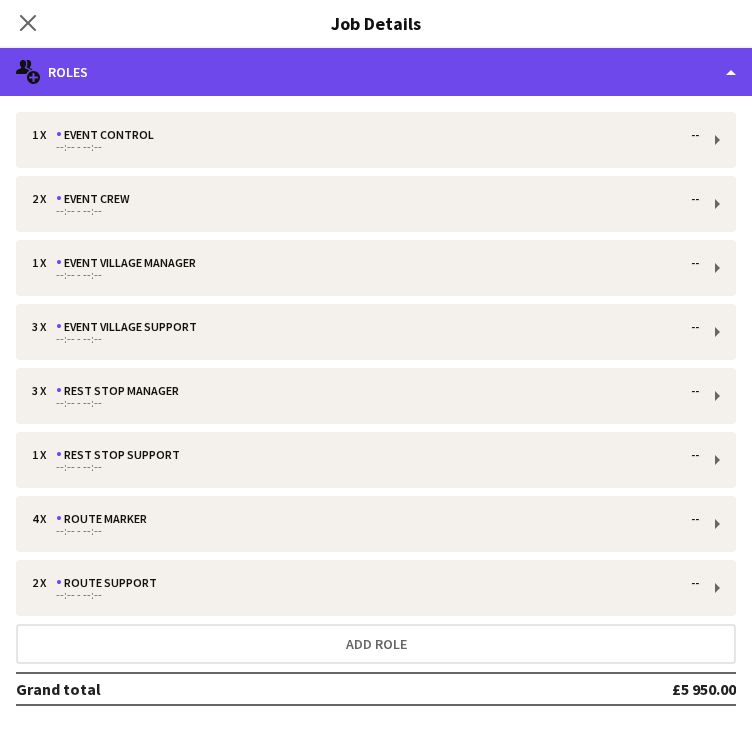 click on "multiple-users-add
Roles" 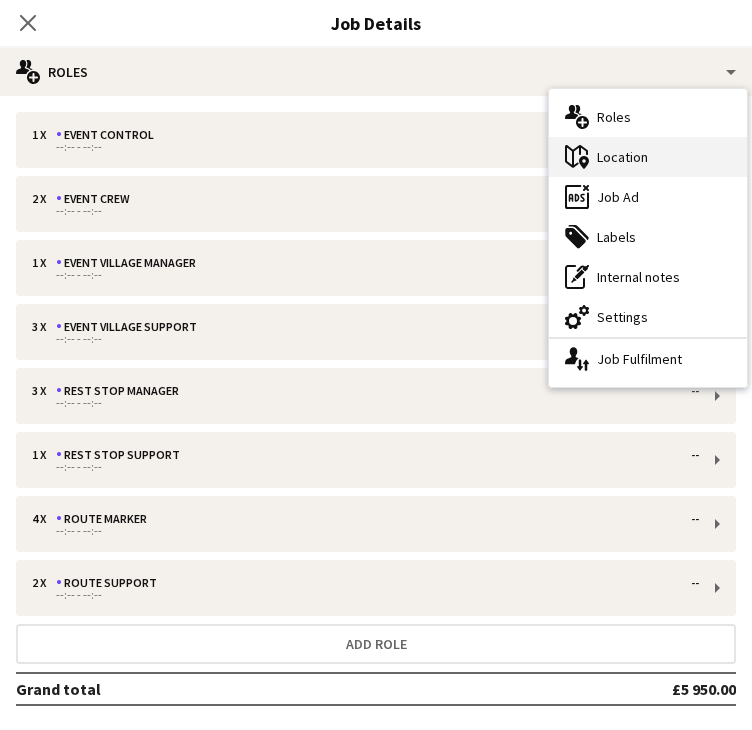 click on "maps-pin-1
Location" at bounding box center [648, 157] 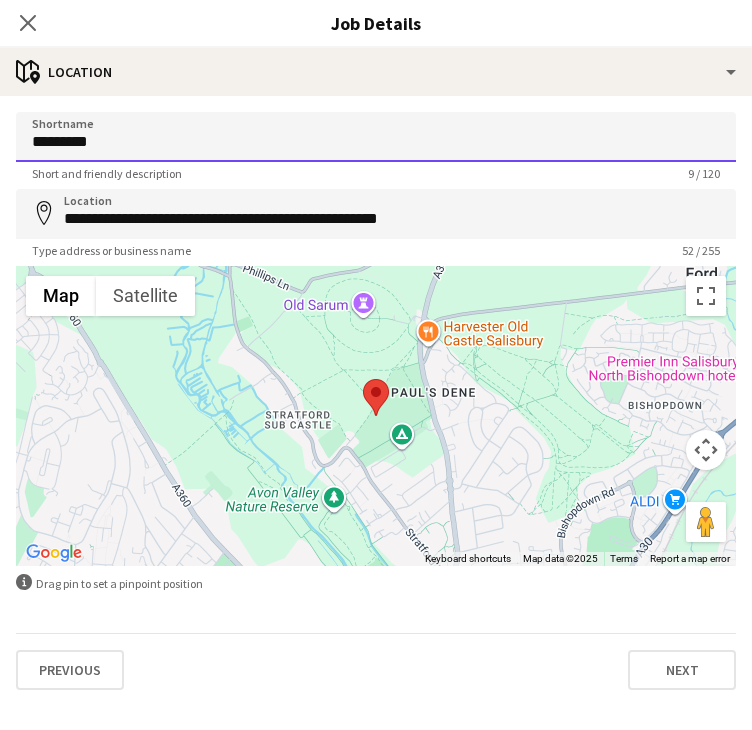 click on "*********" at bounding box center (376, 137) 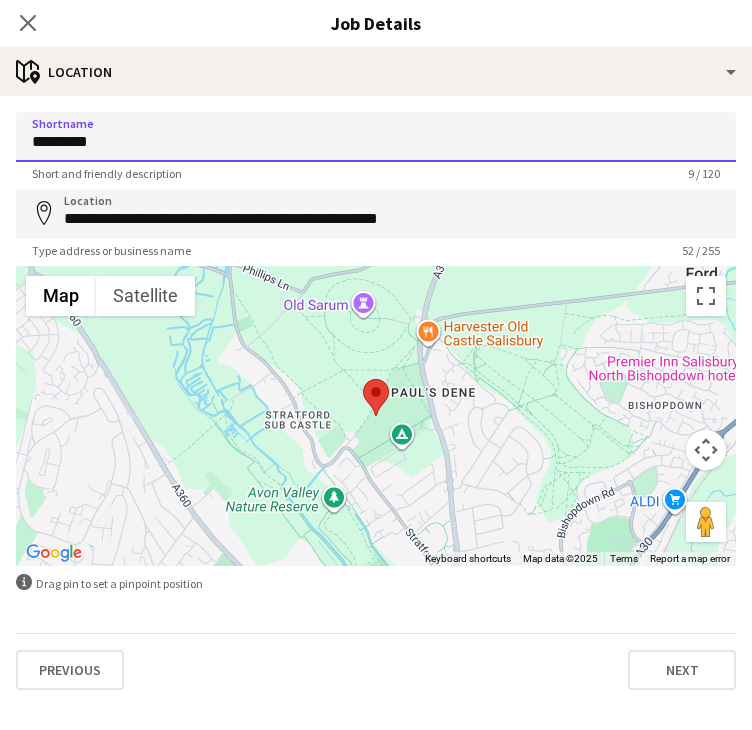 click on "*********" at bounding box center (376, 137) 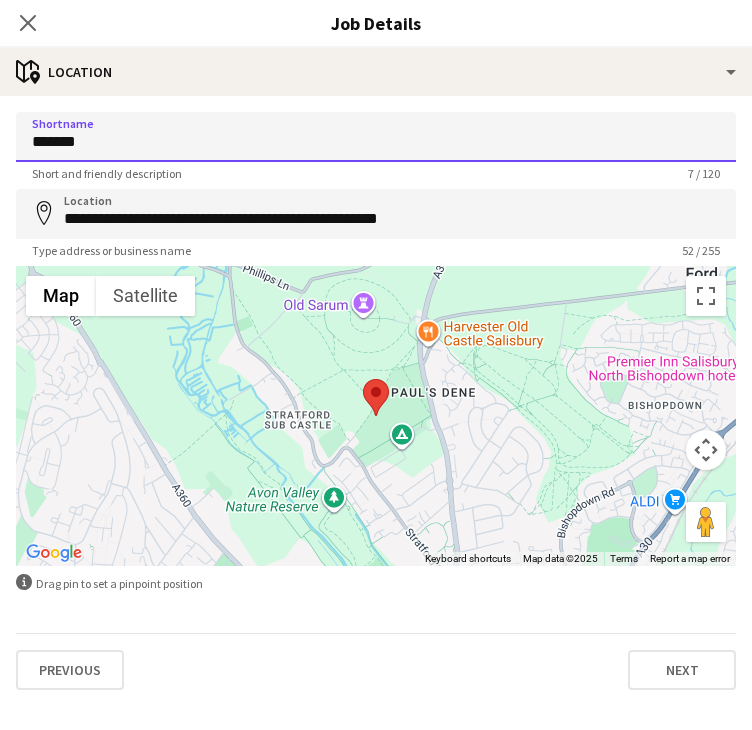 type on "*******" 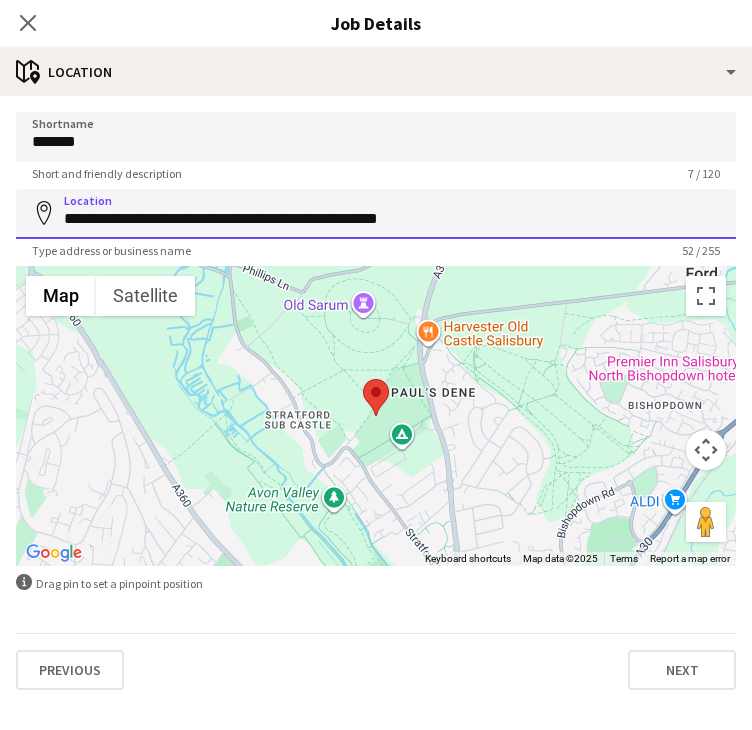 click on "**********" at bounding box center (376, 214) 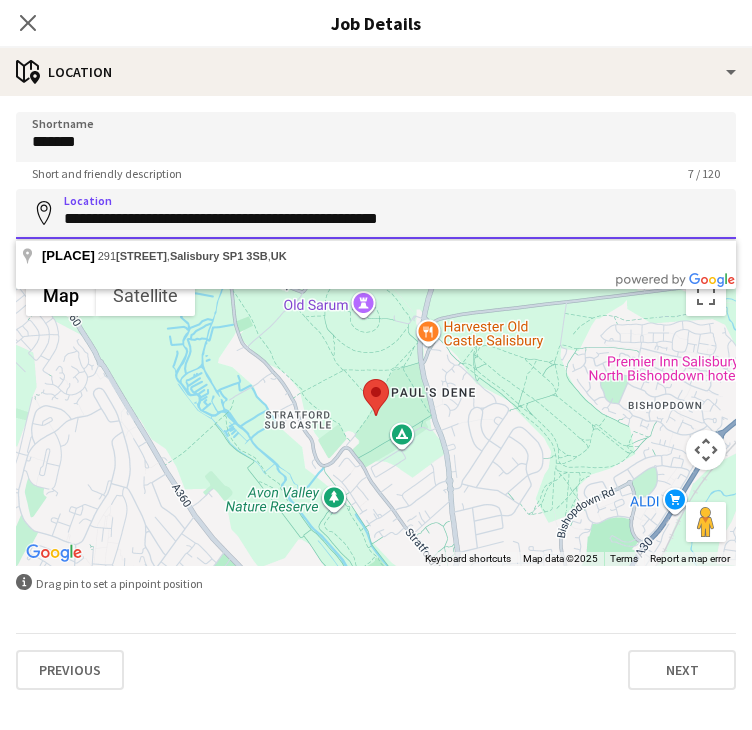 click on "**********" at bounding box center [376, 214] 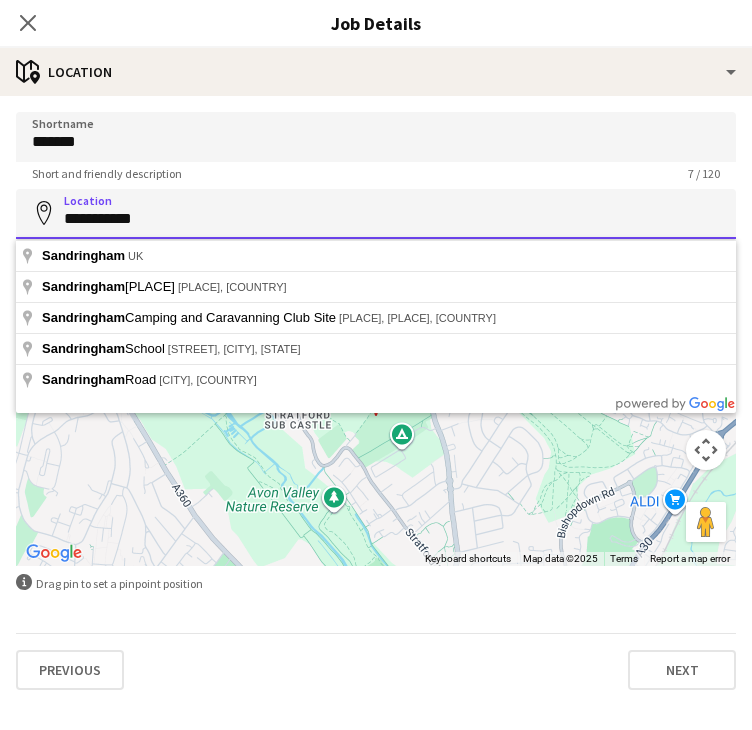 type on "**********" 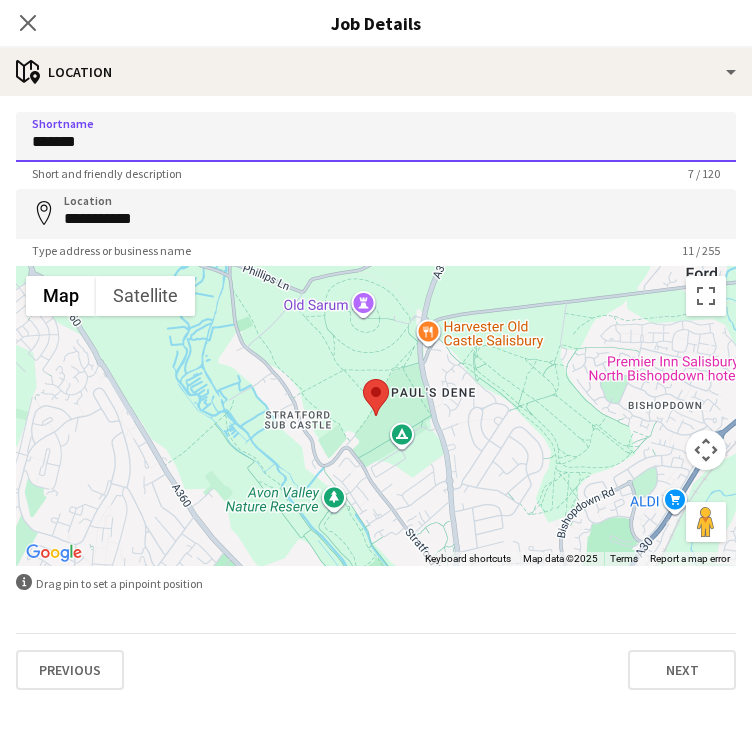 drag, startPoint x: 104, startPoint y: 146, endPoint x: -1, endPoint y: 125, distance: 107.07941 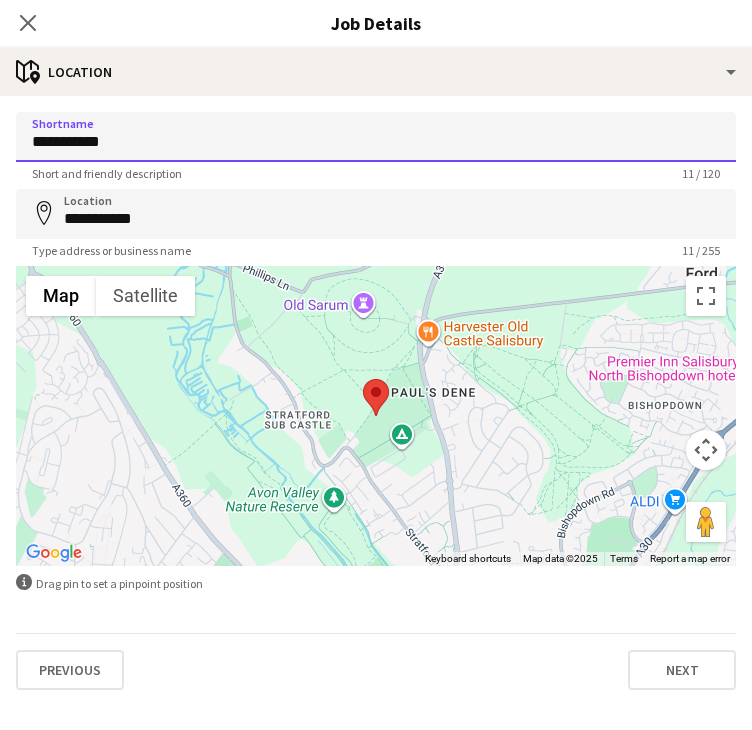 type on "**********" 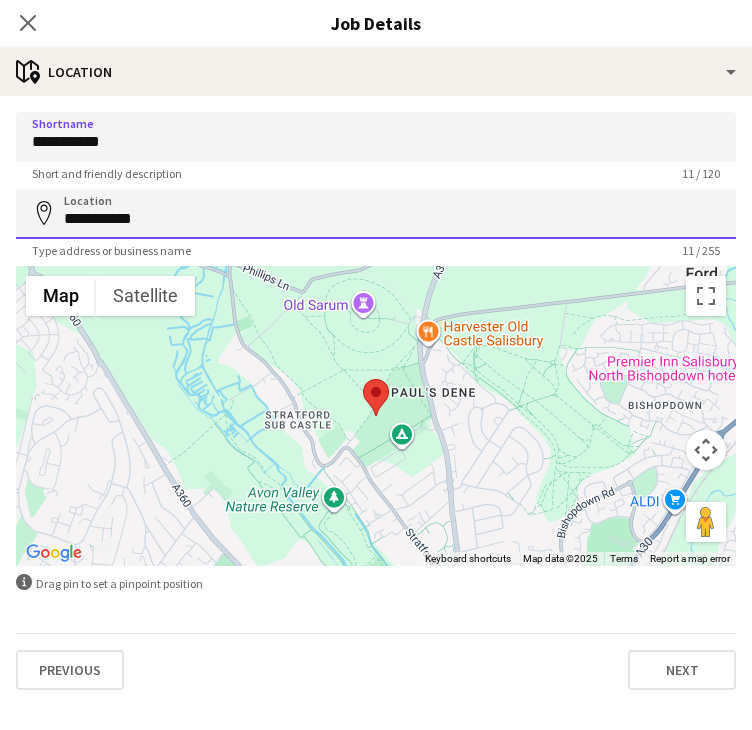 click on "**********" at bounding box center (376, 214) 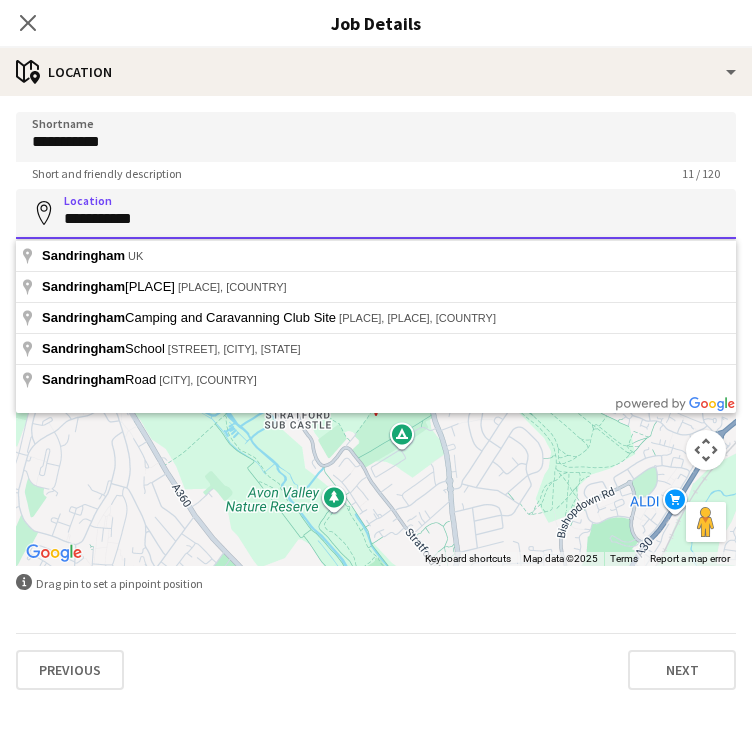 click on "**********" at bounding box center (376, 214) 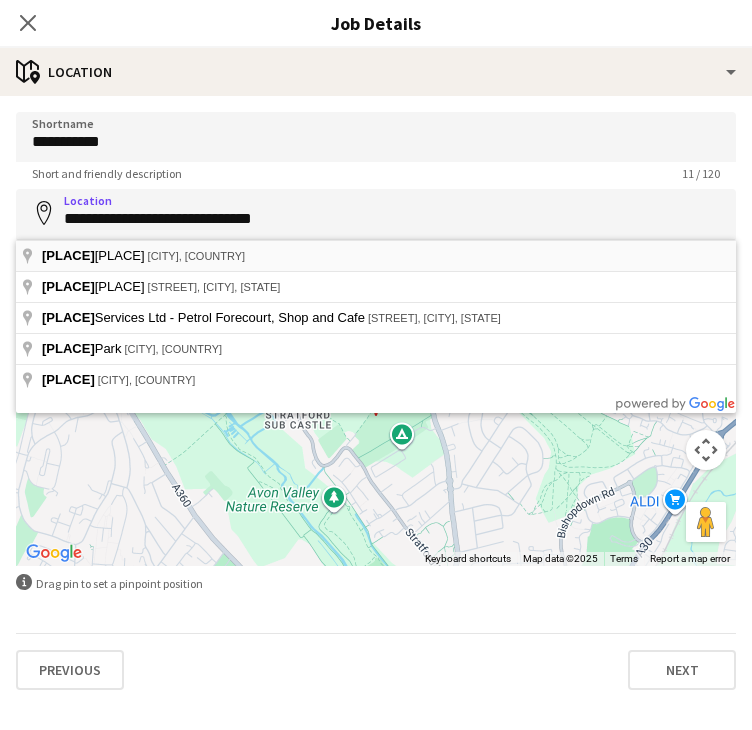 type on "**********" 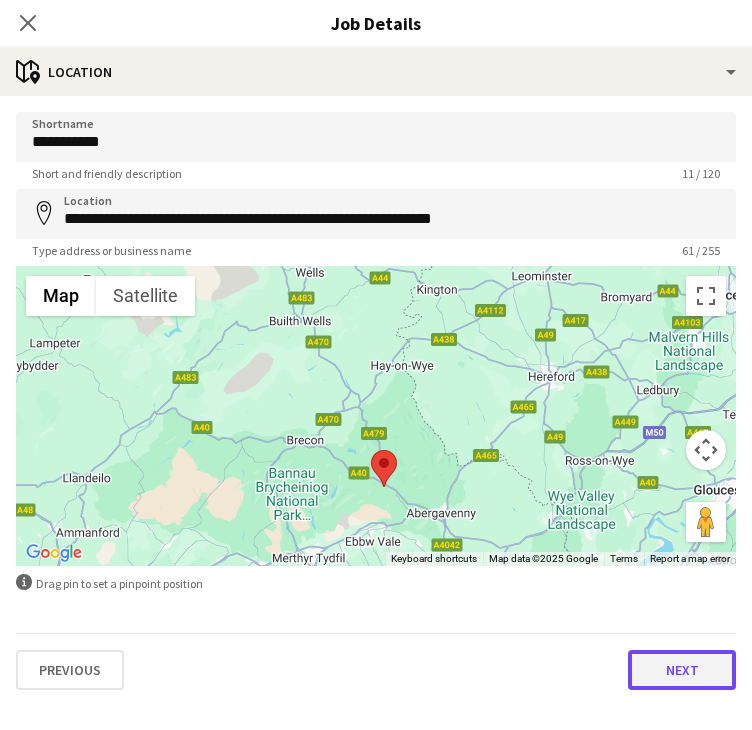 click on "Next" at bounding box center (682, 670) 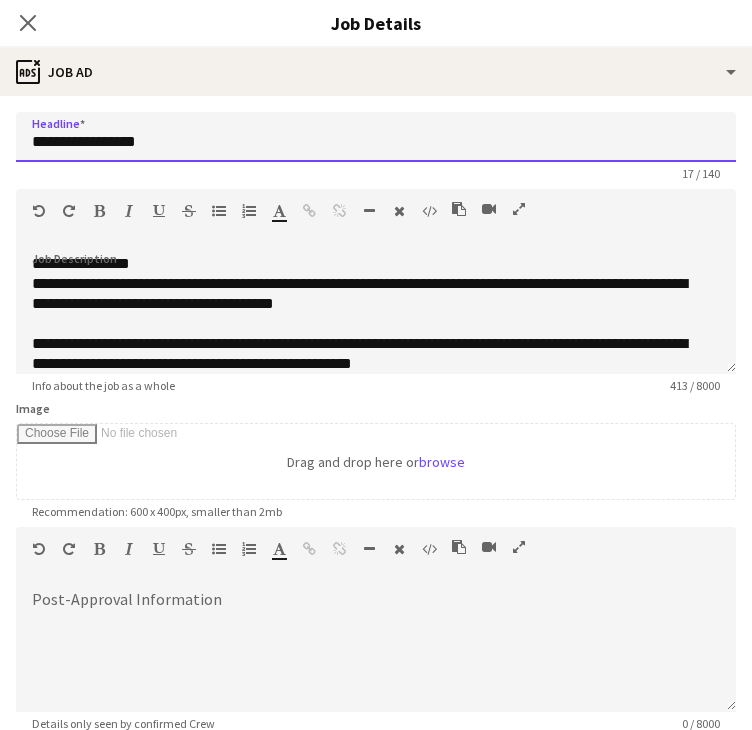 click on "**********" at bounding box center [376, 137] 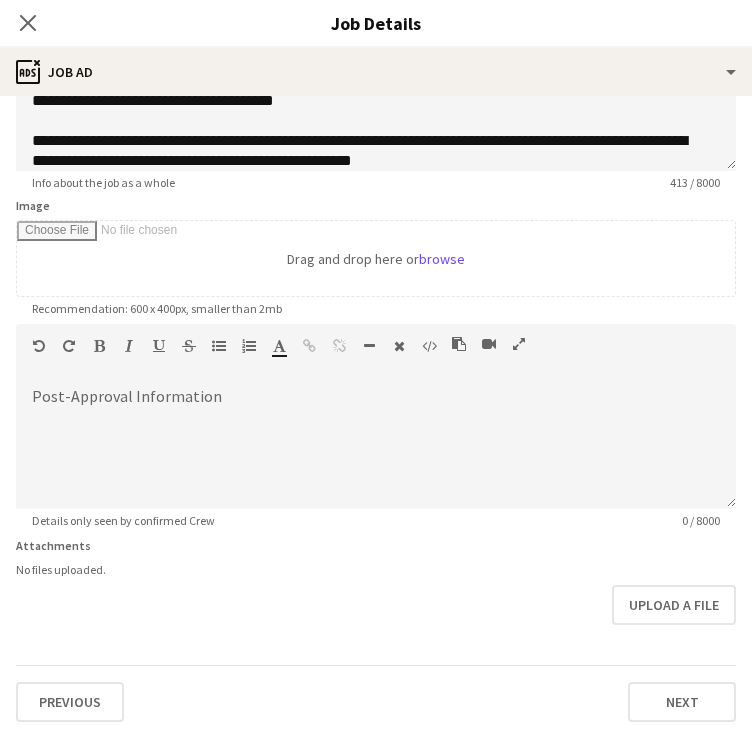 scroll, scrollTop: 208, scrollLeft: 0, axis: vertical 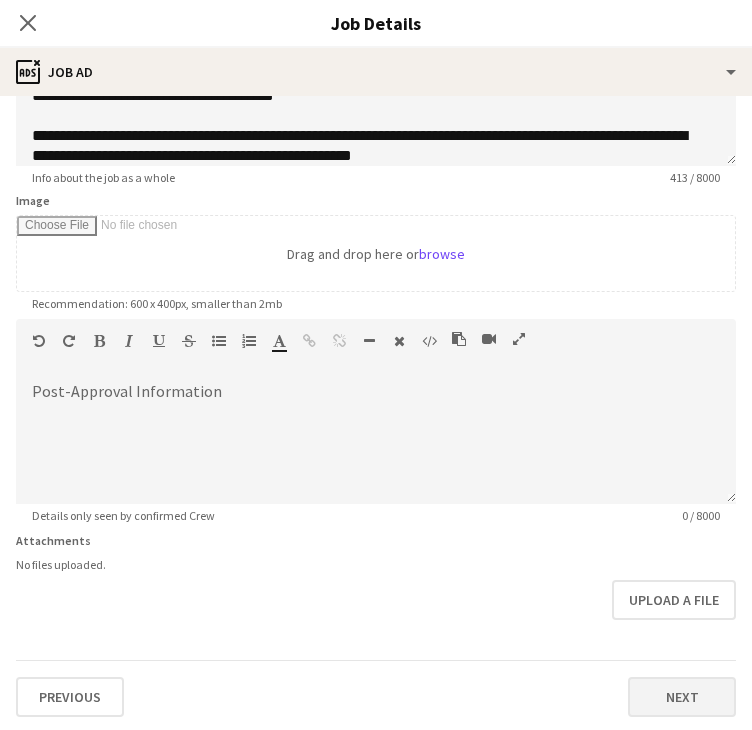 type on "**********" 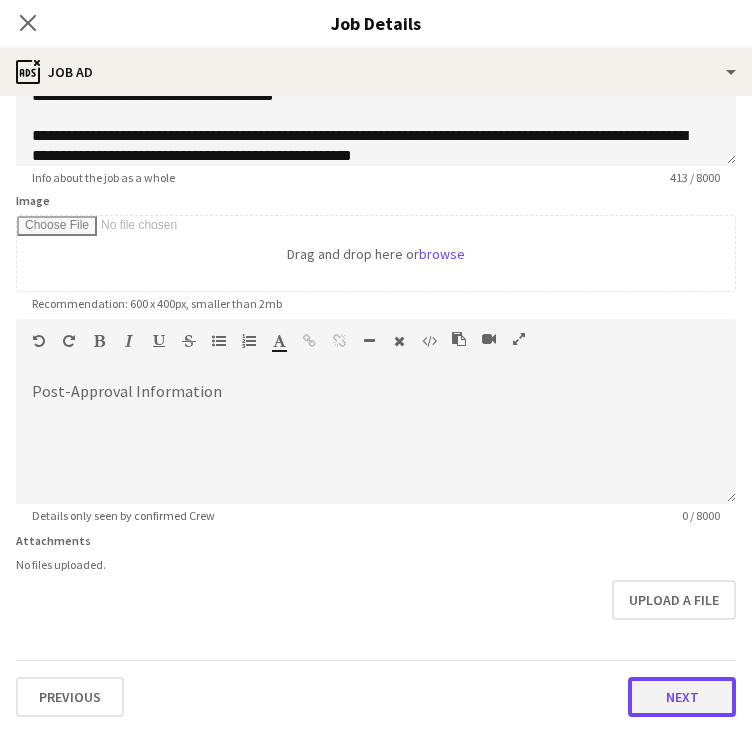 click on "Next" at bounding box center [682, 697] 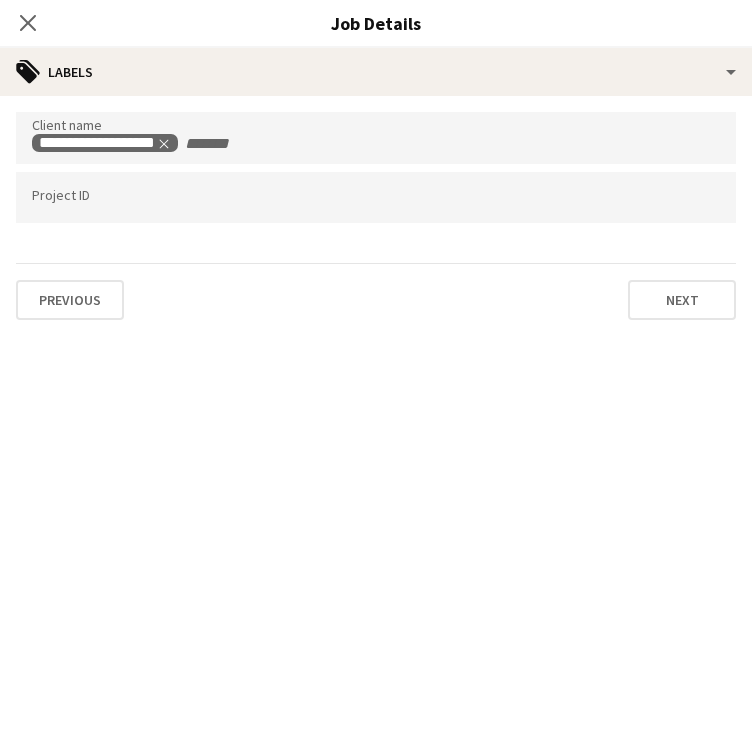 type on "*******" 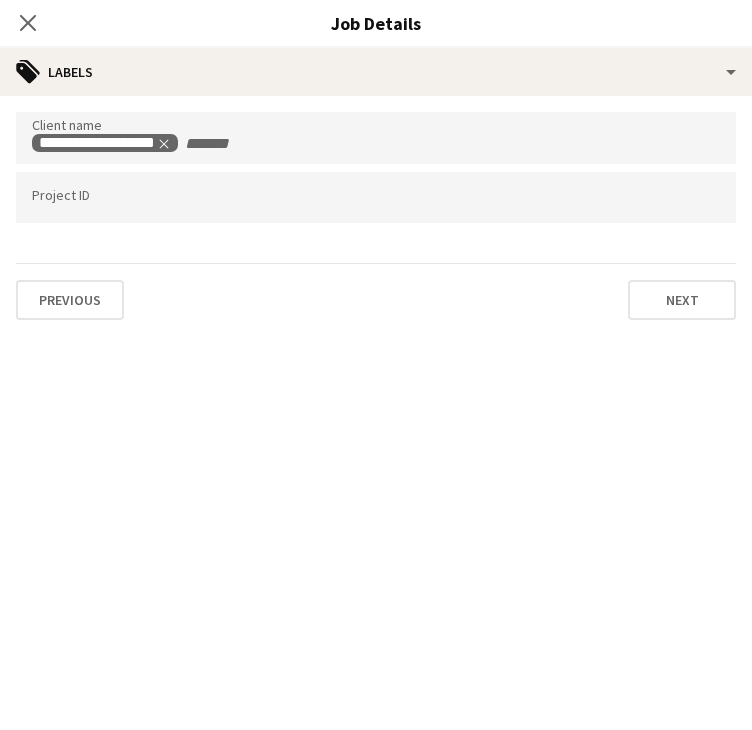scroll, scrollTop: 0, scrollLeft: 0, axis: both 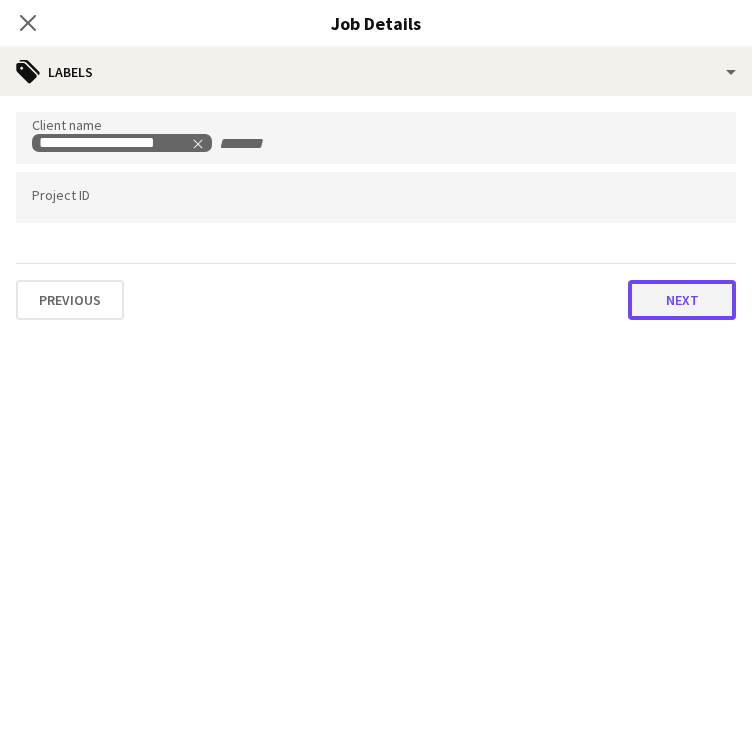 click on "Next" at bounding box center [682, 300] 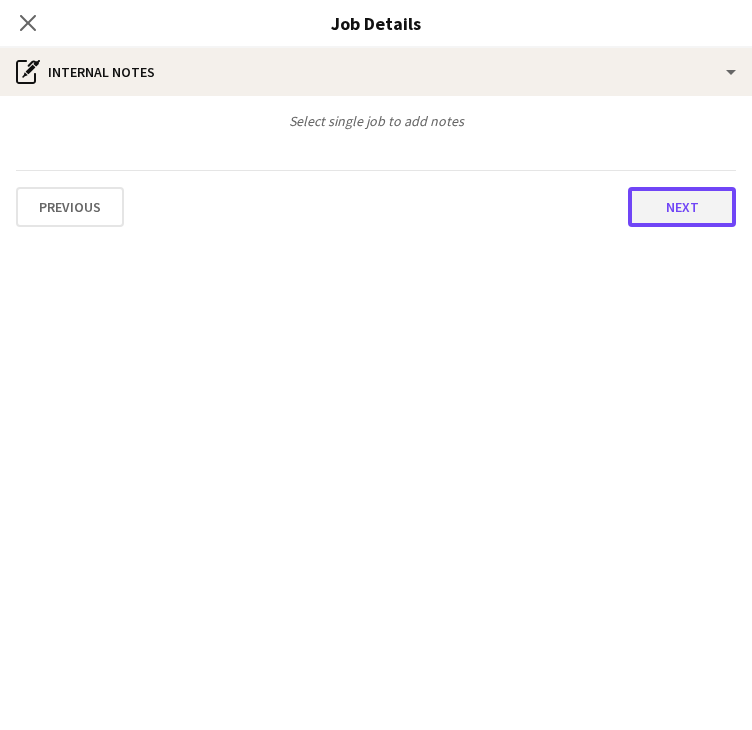 click on "Next" at bounding box center [682, 207] 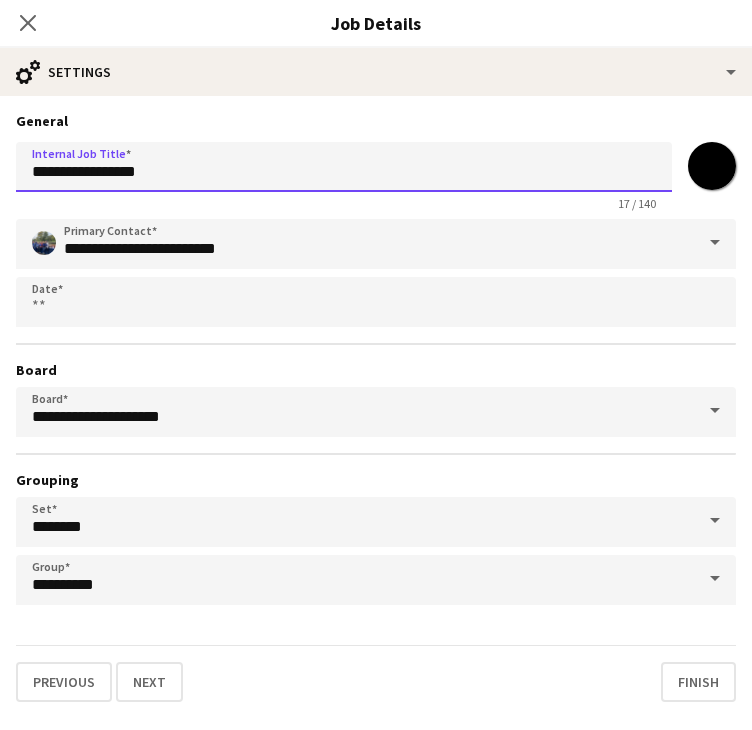 click on "**********" at bounding box center [344, 167] 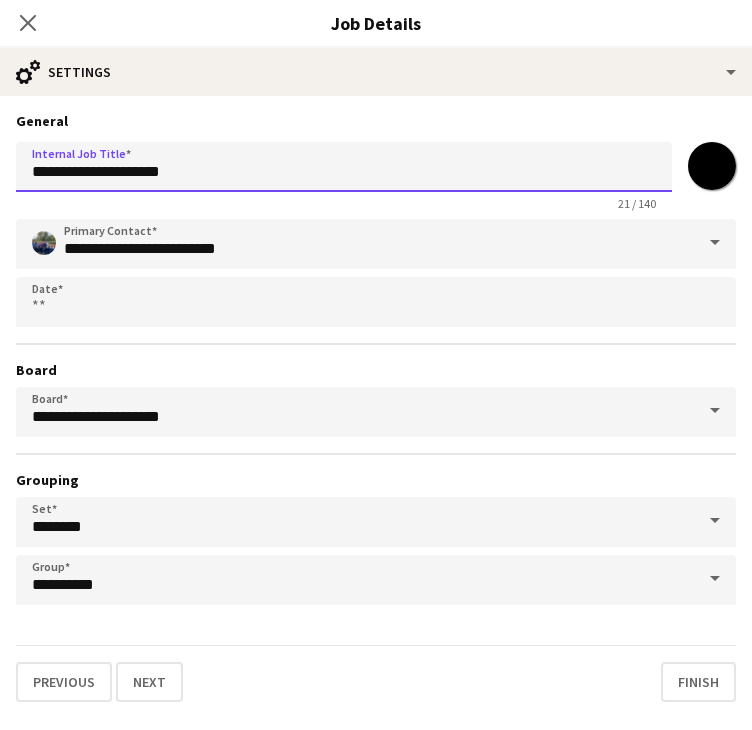 type on "**********" 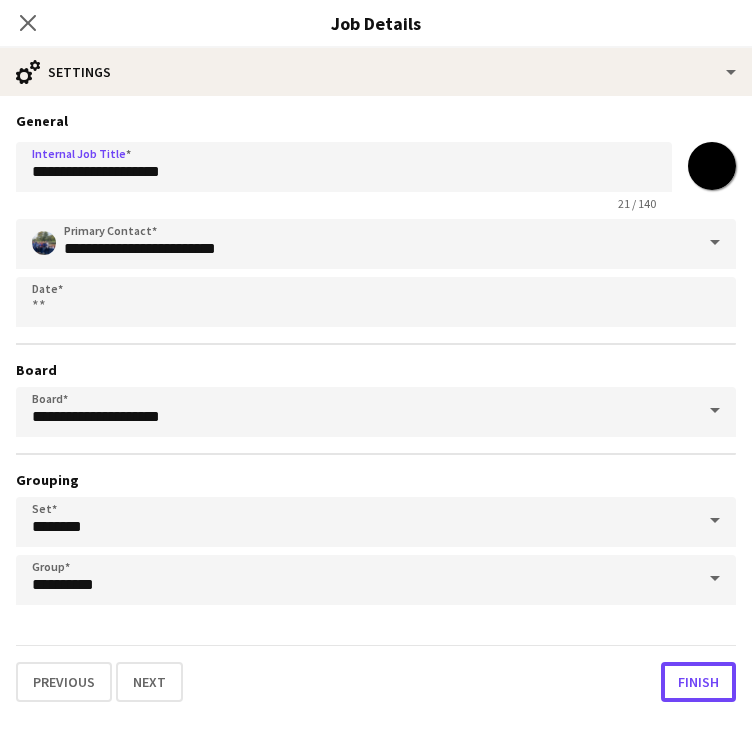 click on "Finish" at bounding box center [698, 682] 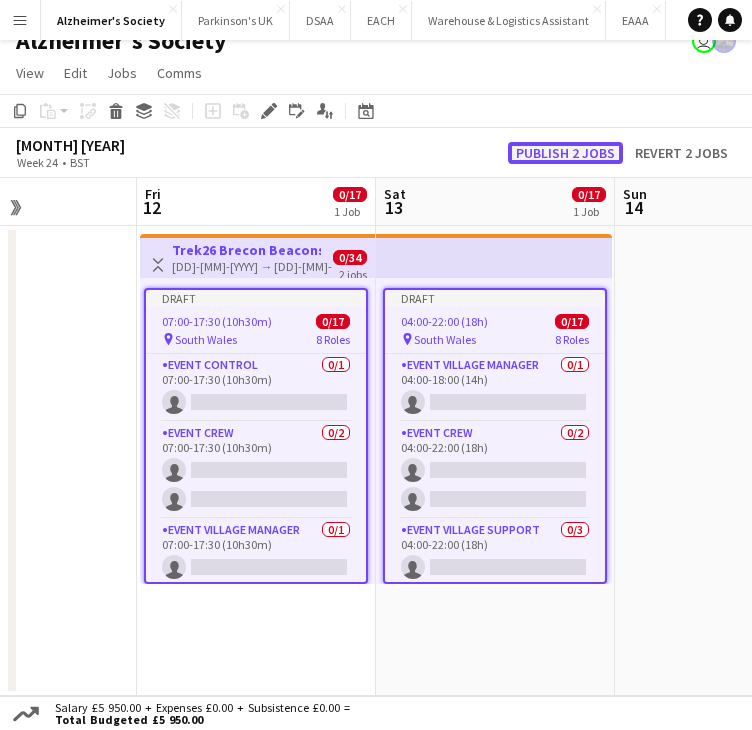 click on "Publish 2 jobs" 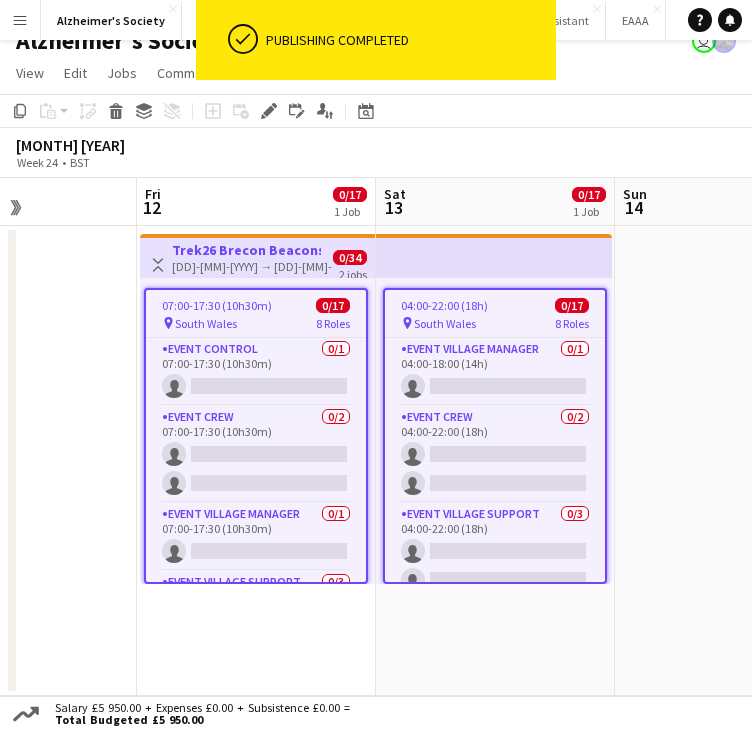 click on "04:00-22:00 (18h)    0/17" at bounding box center [495, 305] 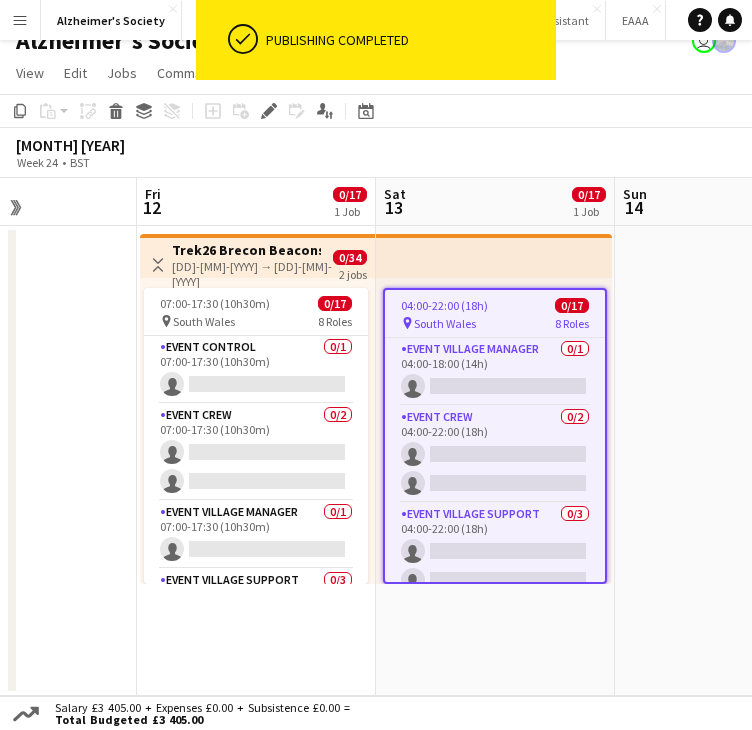 click at bounding box center [734, 461] 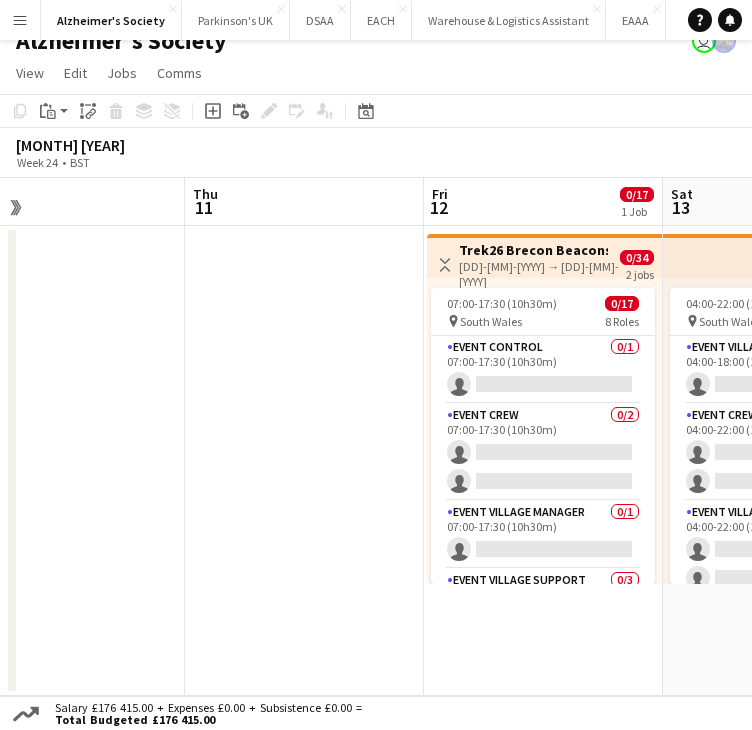 drag, startPoint x: 677, startPoint y: 353, endPoint x: 30, endPoint y: 363, distance: 647.0773 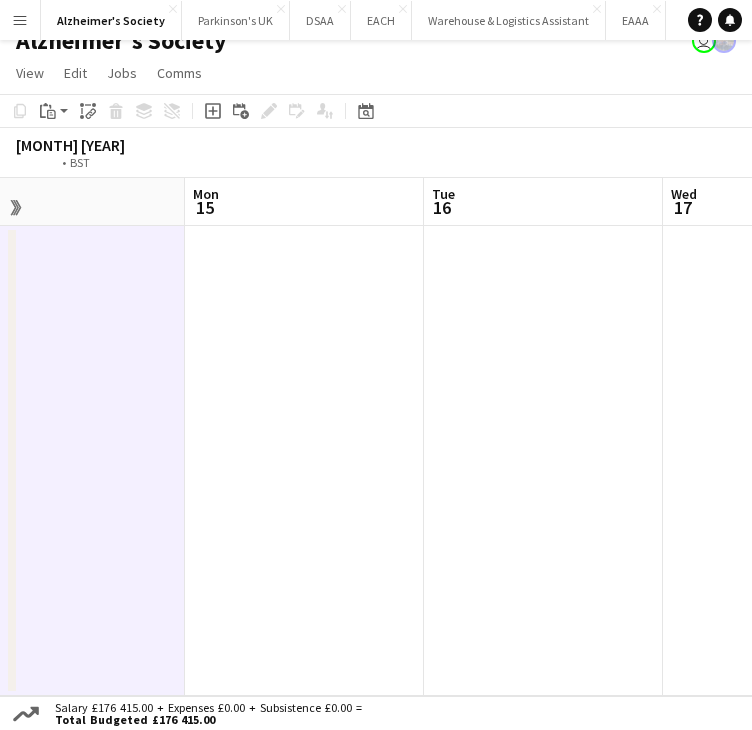 drag, startPoint x: 417, startPoint y: 417, endPoint x: 221, endPoint y: 386, distance: 198.43639 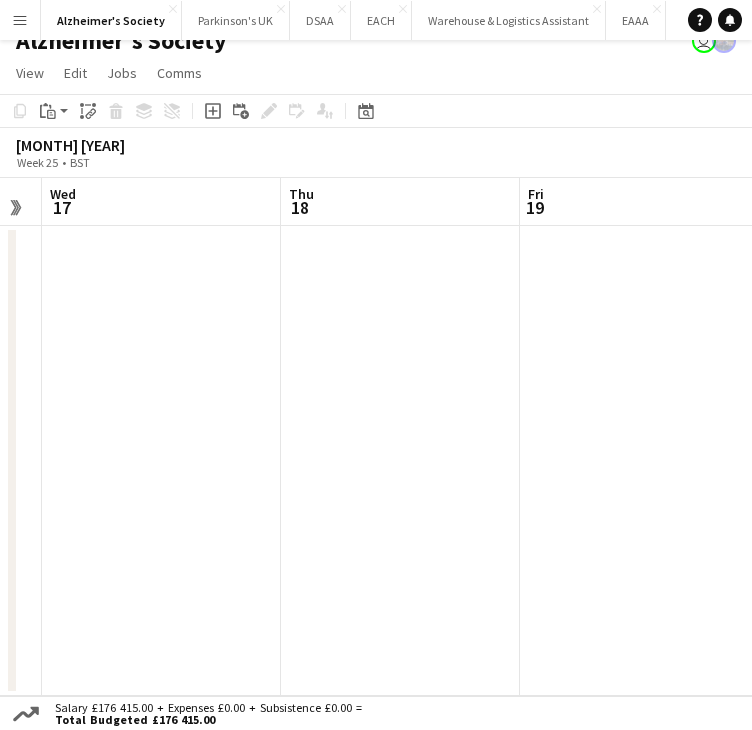 drag, startPoint x: 358, startPoint y: 410, endPoint x: 128, endPoint y: 410, distance: 230 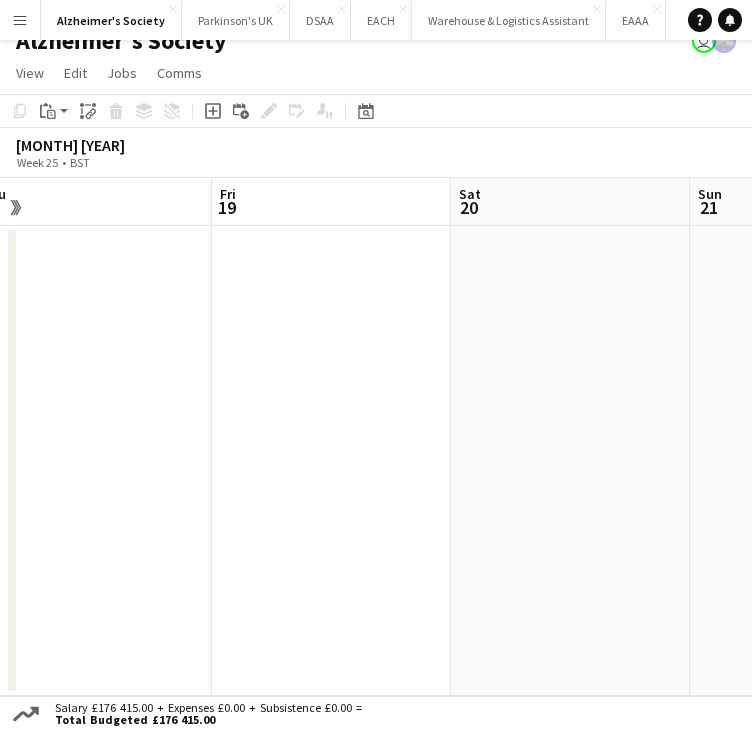 drag, startPoint x: 372, startPoint y: 433, endPoint x: 183, endPoint y: 425, distance: 189.16924 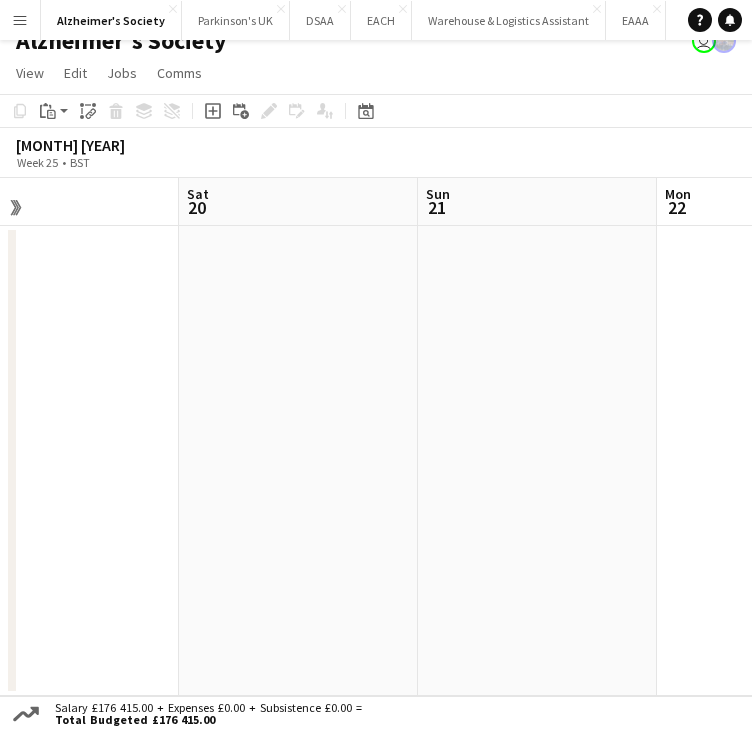 drag, startPoint x: 417, startPoint y: 433, endPoint x: 174, endPoint y: 432, distance: 243.00206 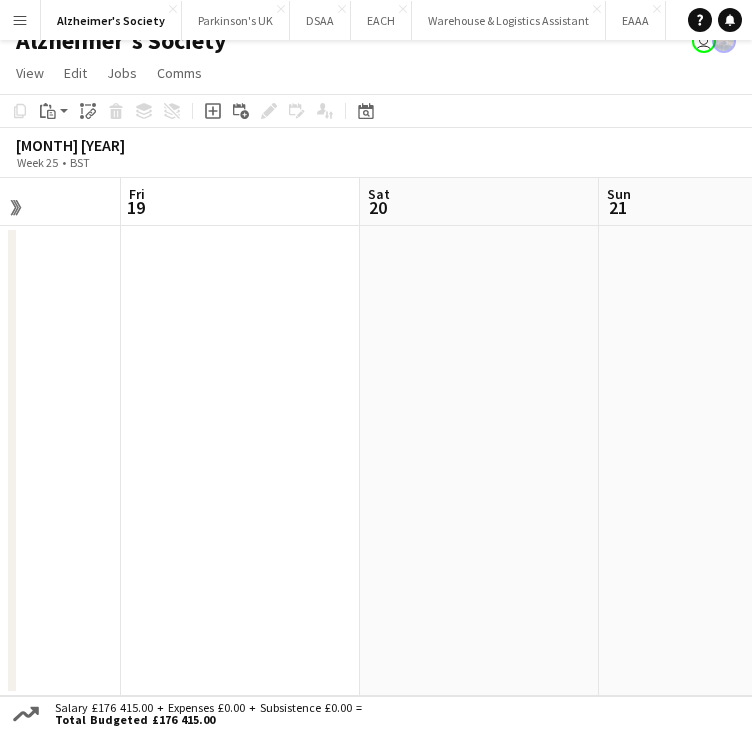 drag, startPoint x: 368, startPoint y: 433, endPoint x: 57, endPoint y: 438, distance: 311.0402 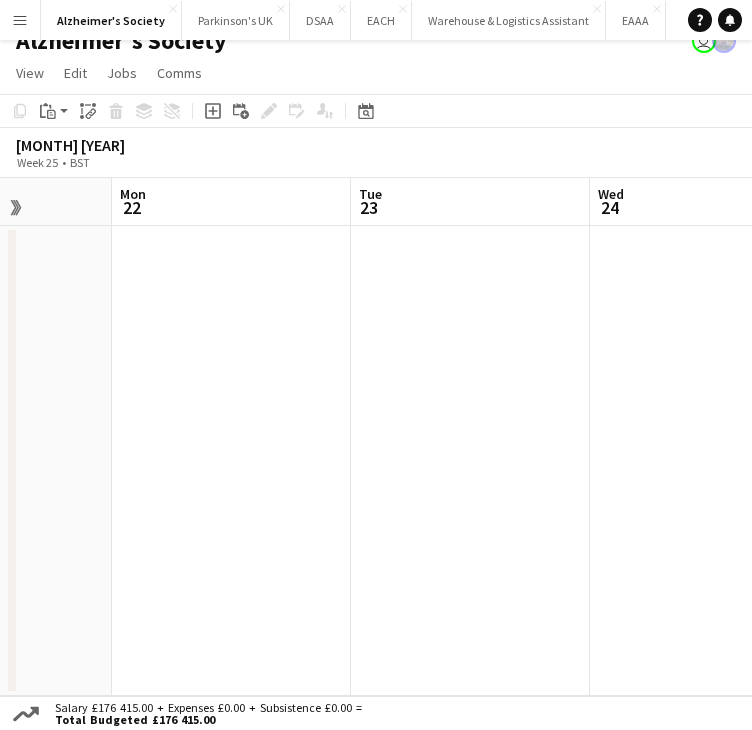 drag, startPoint x: 470, startPoint y: 430, endPoint x: 290, endPoint y: 430, distance: 180 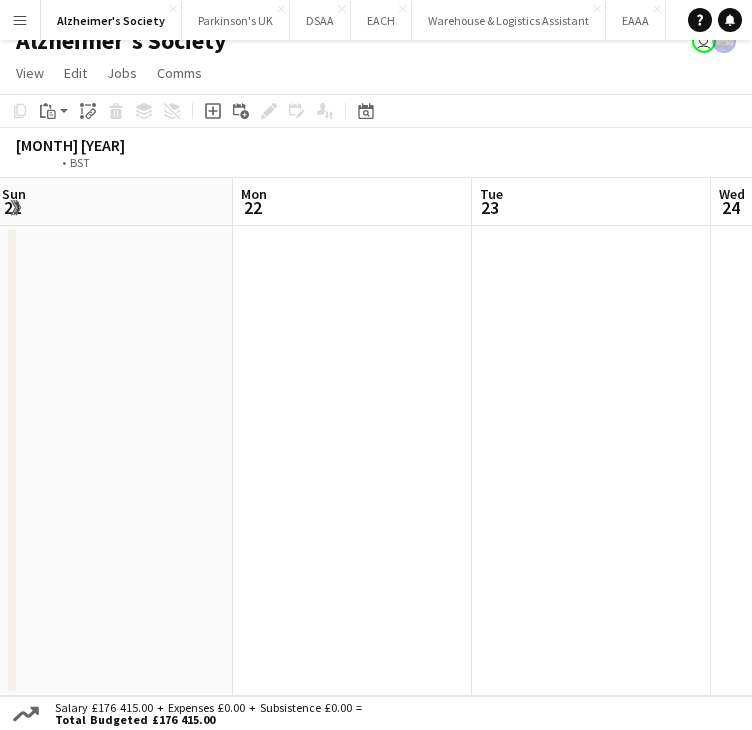 drag, startPoint x: 544, startPoint y: 425, endPoint x: 186, endPoint y: 434, distance: 358.1131 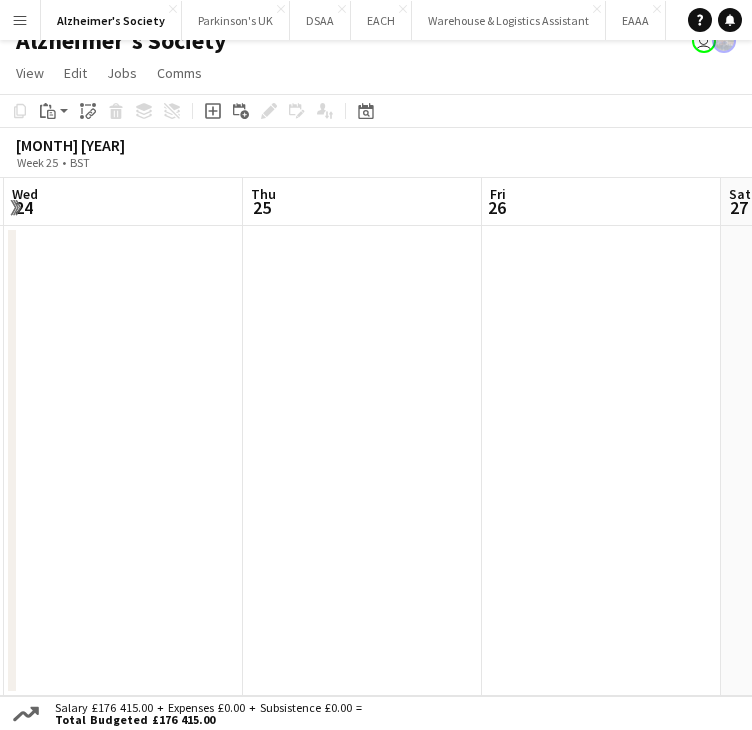 drag, startPoint x: 346, startPoint y: 441, endPoint x: 99, endPoint y: 442, distance: 247.00203 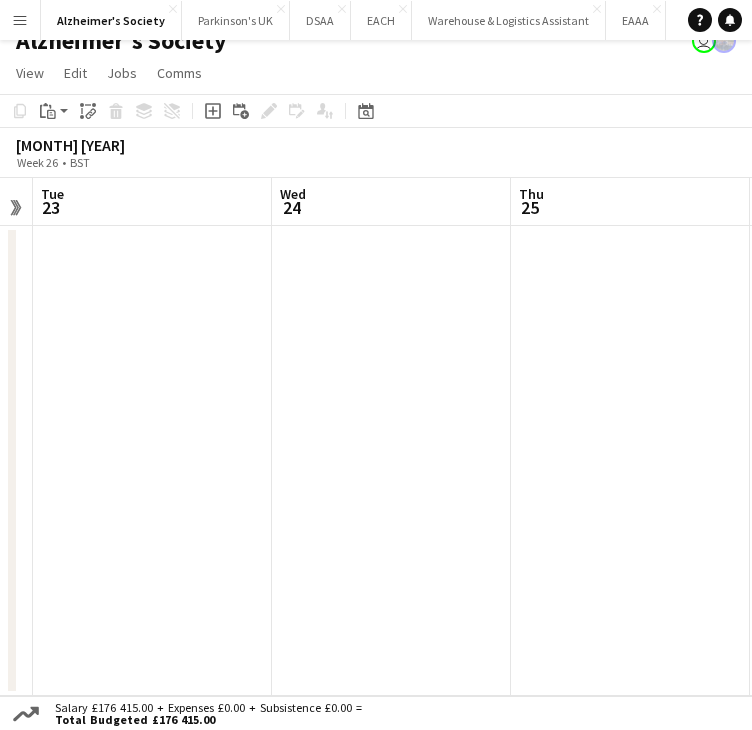 scroll, scrollTop: 0, scrollLeft: 786, axis: horizontal 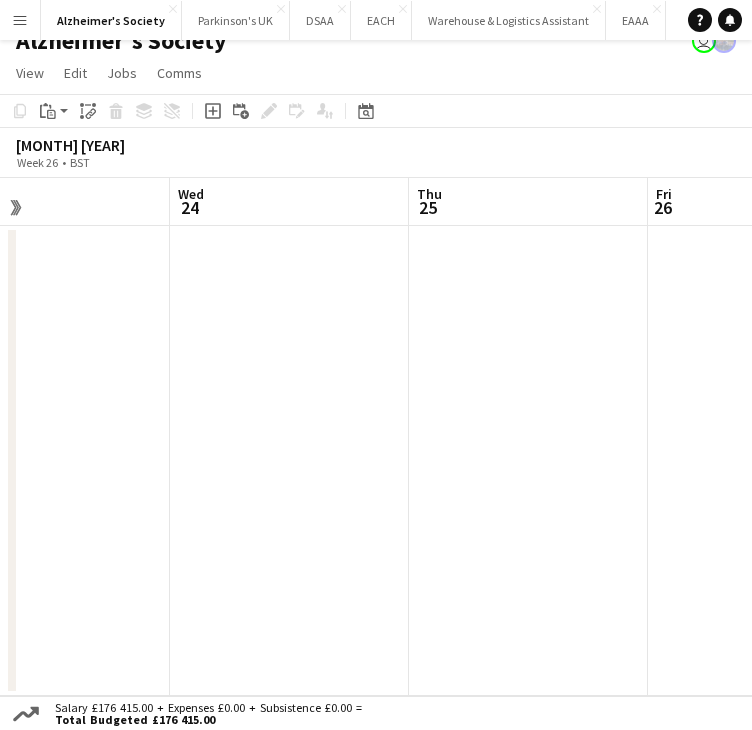 drag, startPoint x: 316, startPoint y: 409, endPoint x: 76, endPoint y: 415, distance: 240.07498 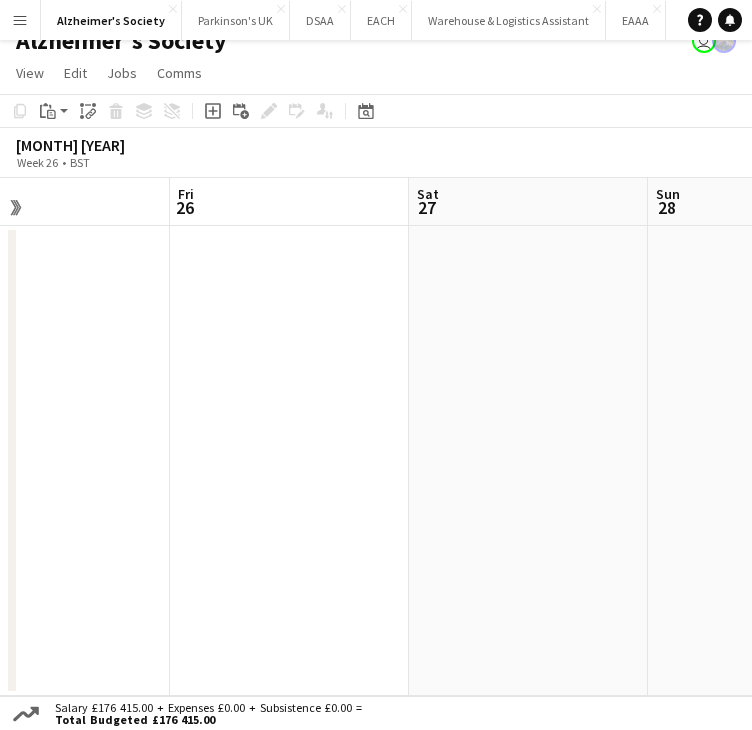 click at bounding box center (289, 461) 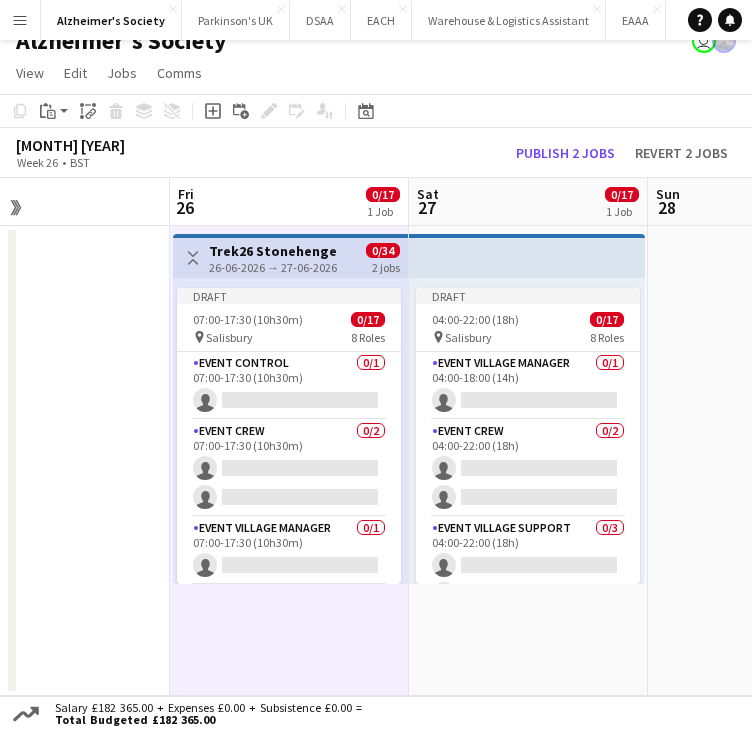 click on "26-06-2026 → 27-06-2026" at bounding box center (273, 267) 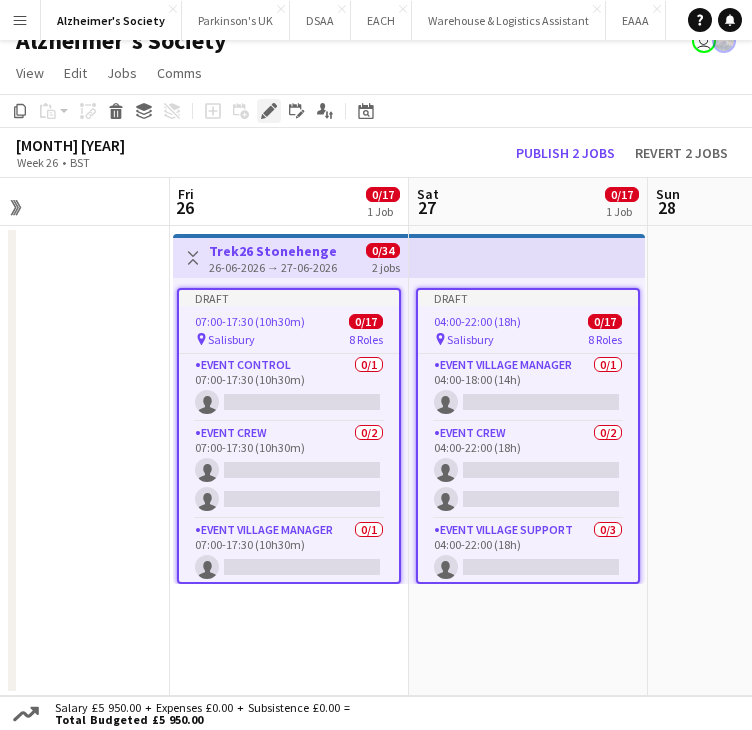 click 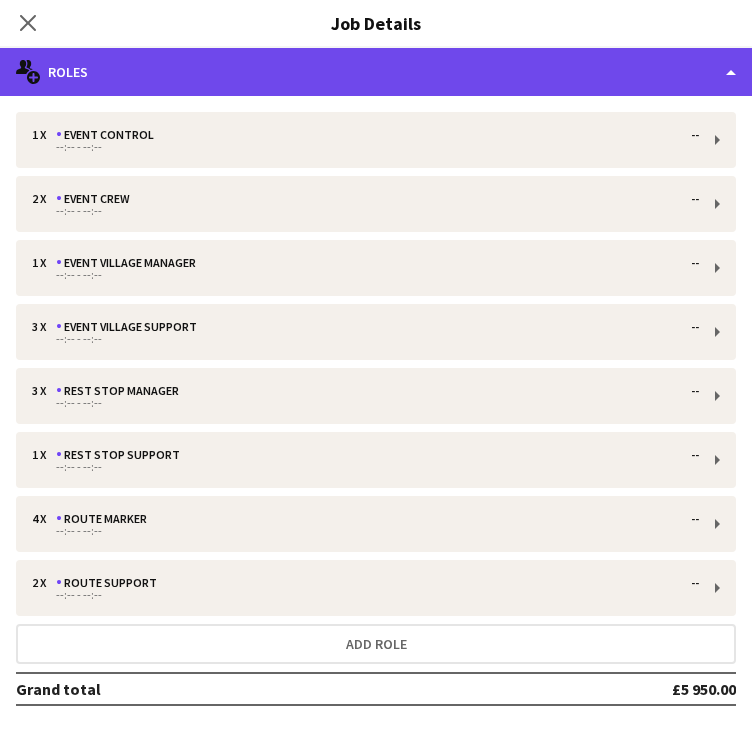 click on "multiple-users-add
Roles" 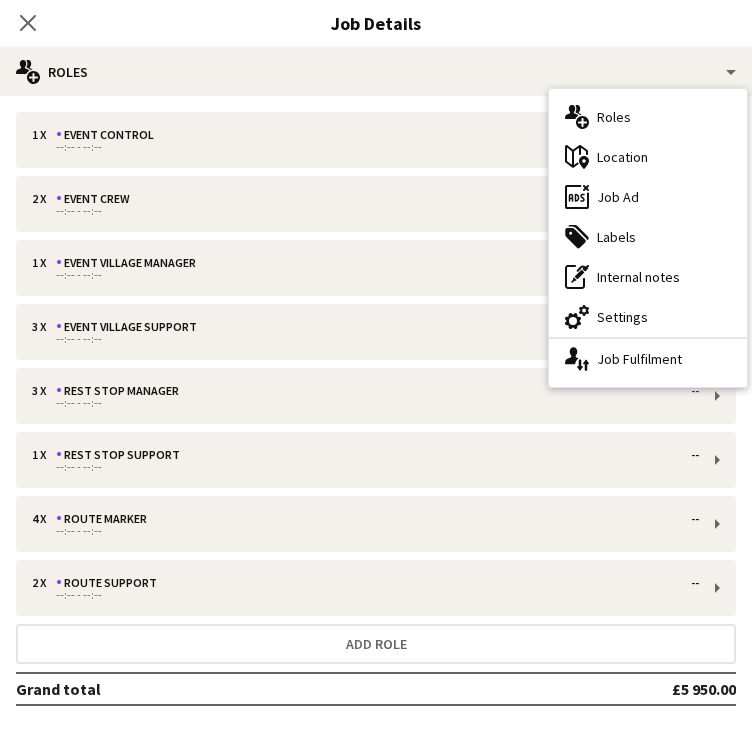 click on "maps-pin-1
Location" at bounding box center [648, 157] 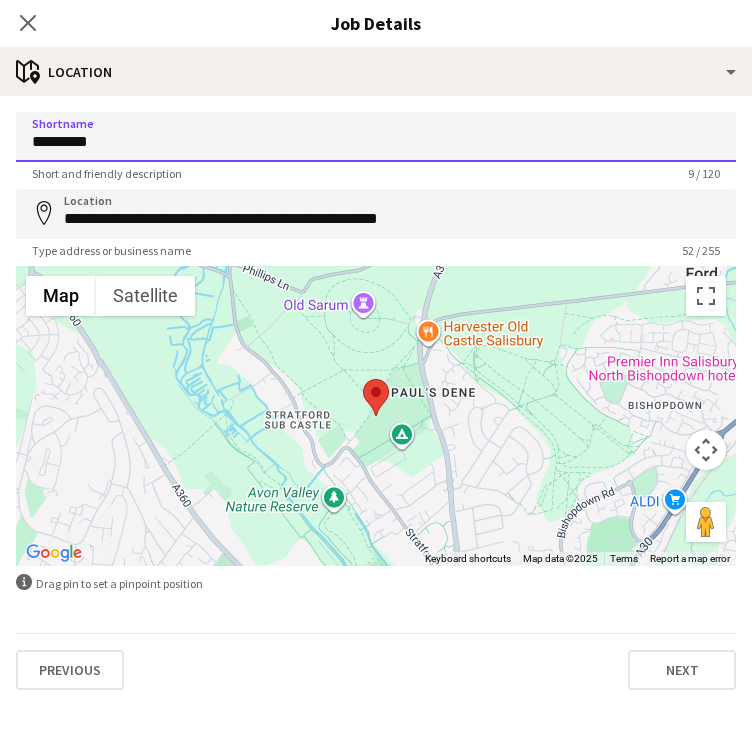 click on "*********" at bounding box center (376, 137) 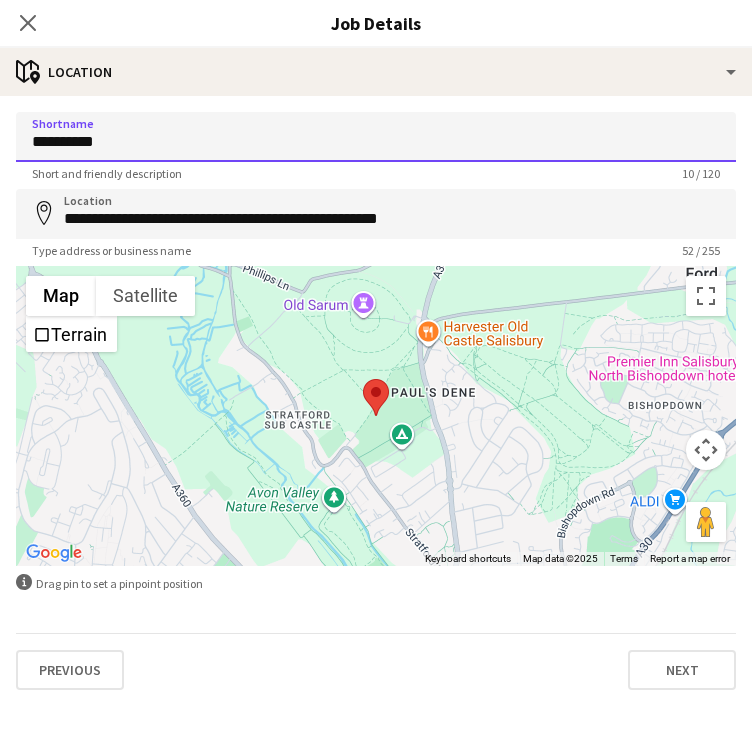type on "**********" 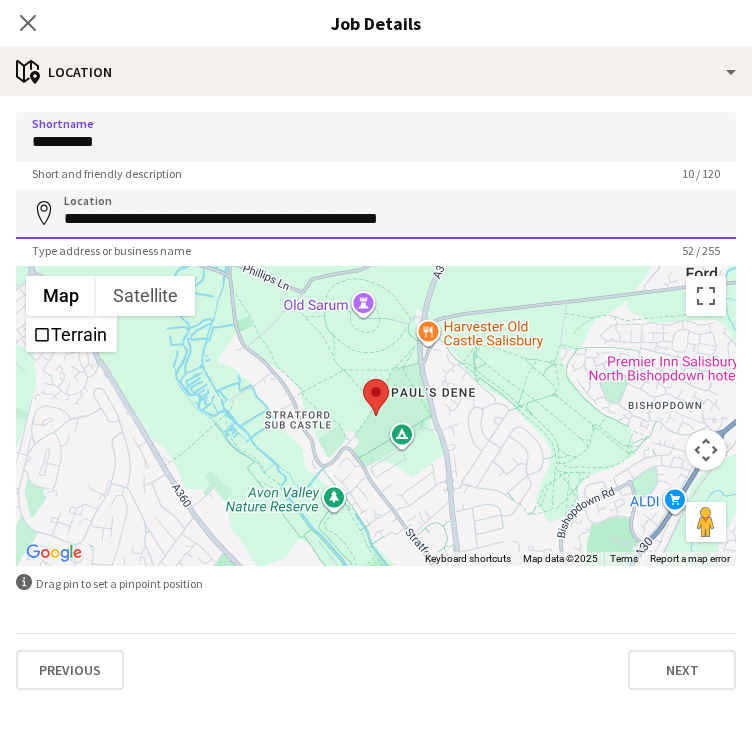 click on "**********" at bounding box center [376, 214] 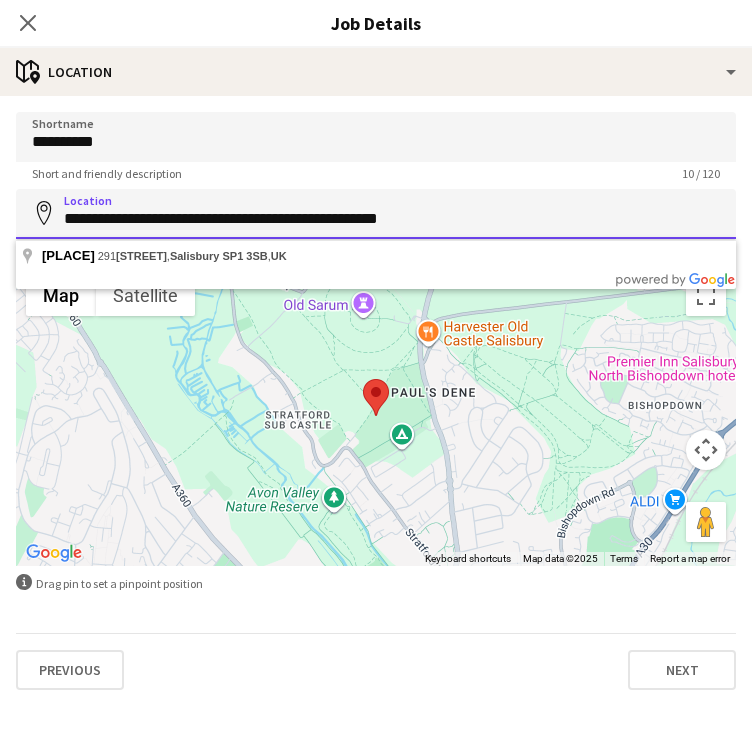 click on "**********" at bounding box center (376, 214) 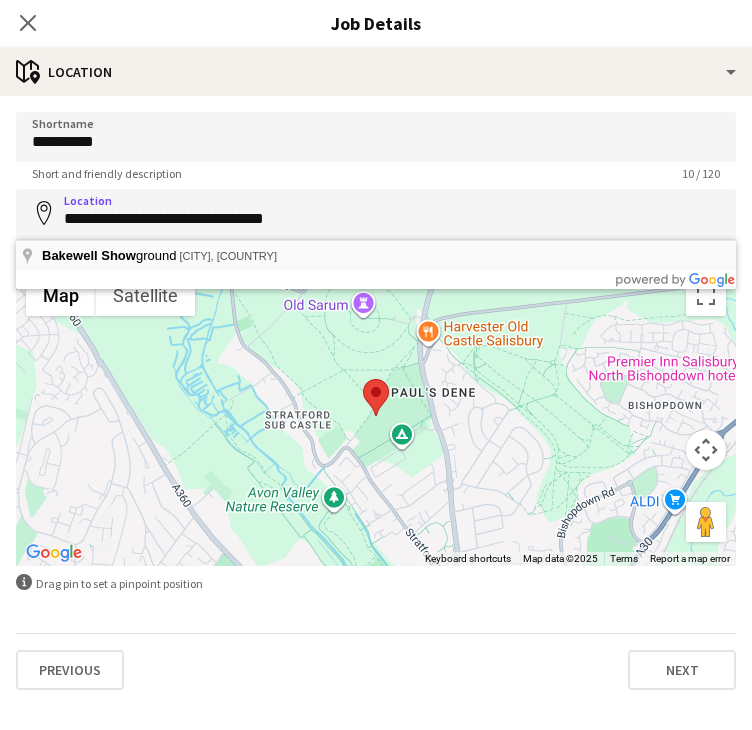 type on "**********" 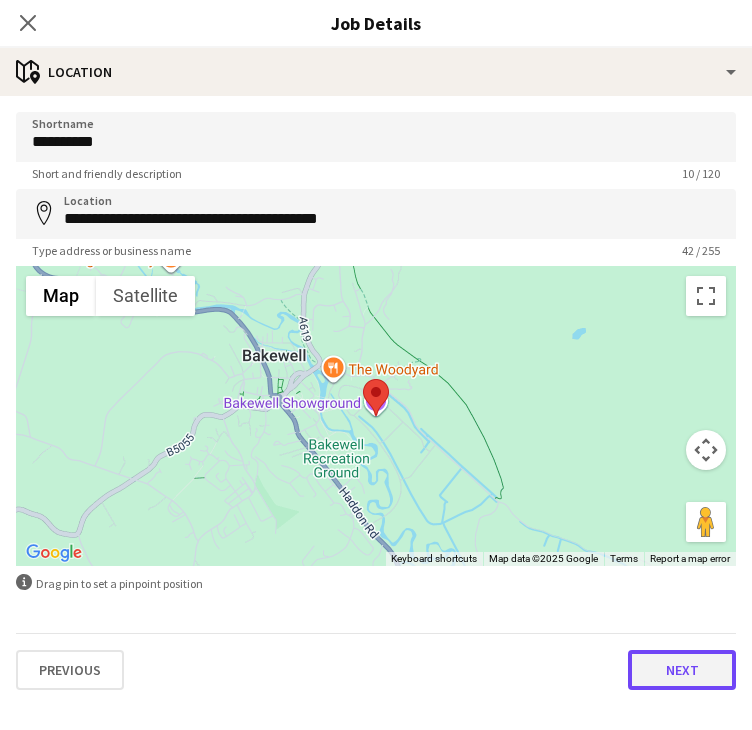 click on "Next" at bounding box center (682, 670) 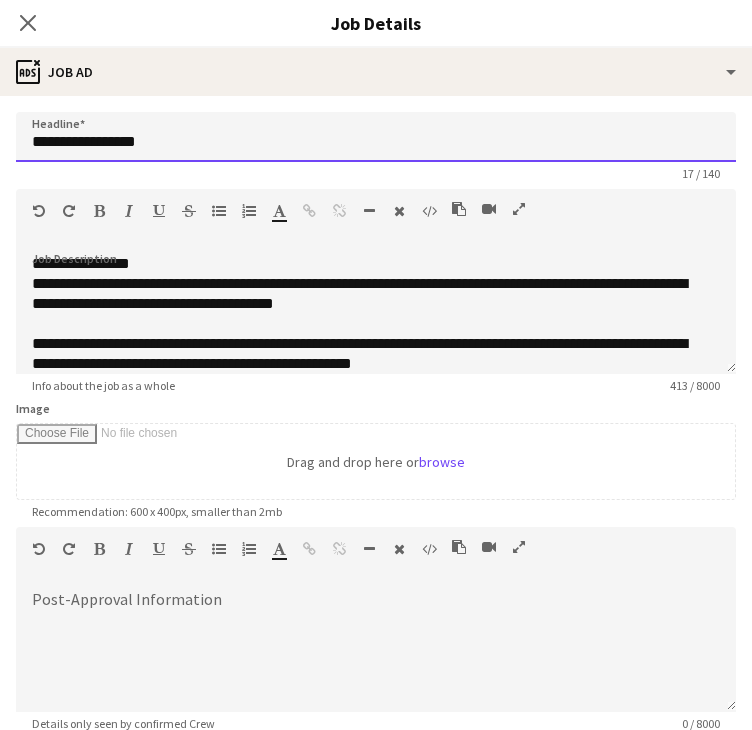 click on "**********" at bounding box center (376, 137) 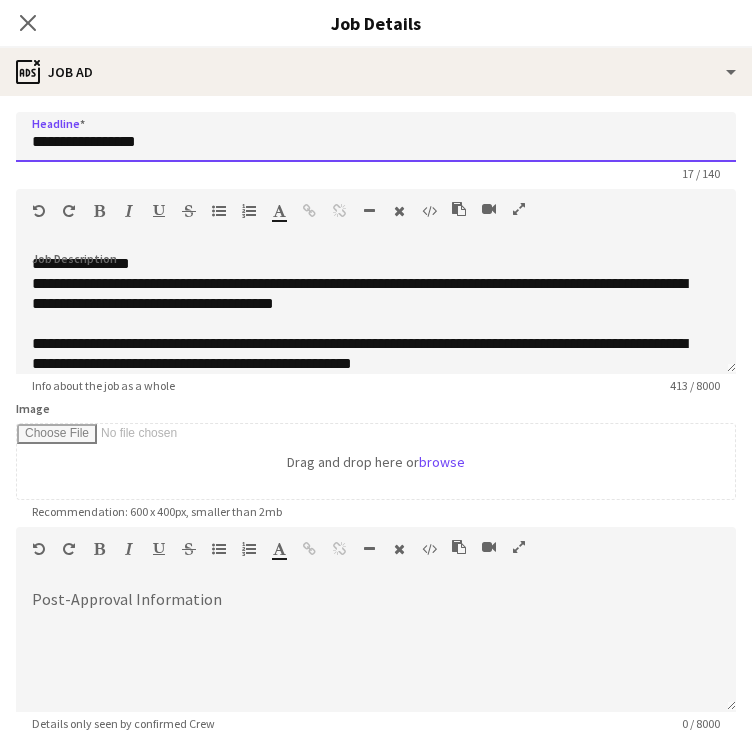 click on "**********" at bounding box center (376, 137) 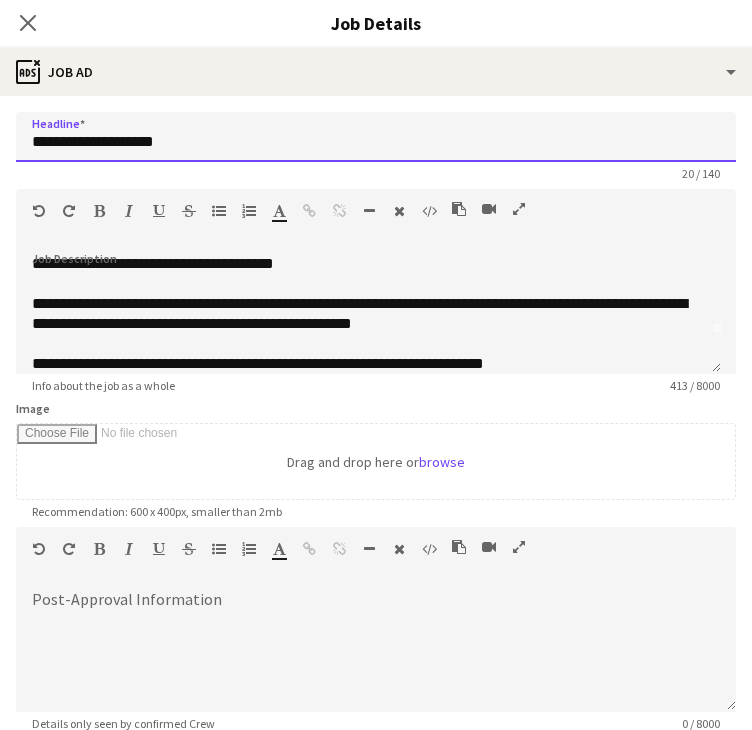 scroll, scrollTop: 56, scrollLeft: 0, axis: vertical 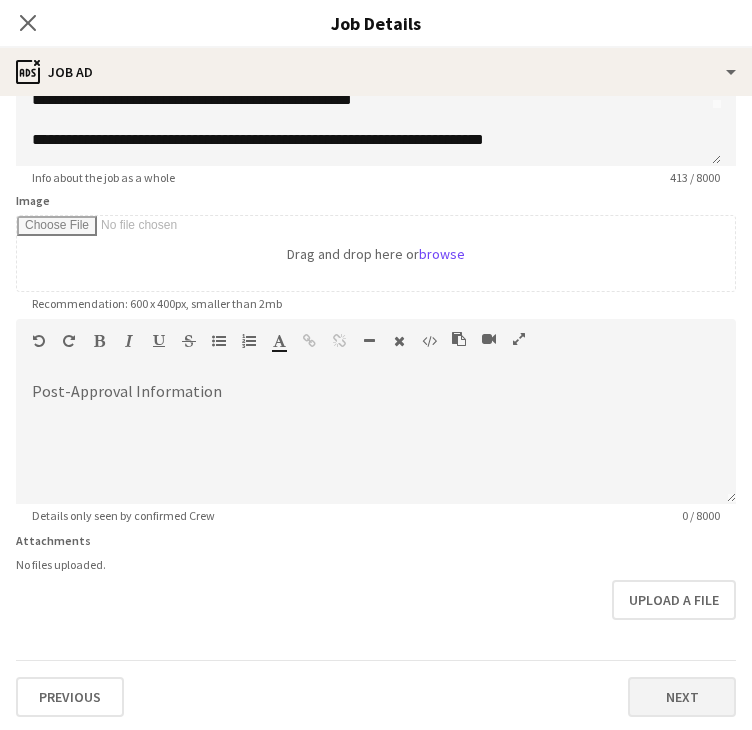 type on "**********" 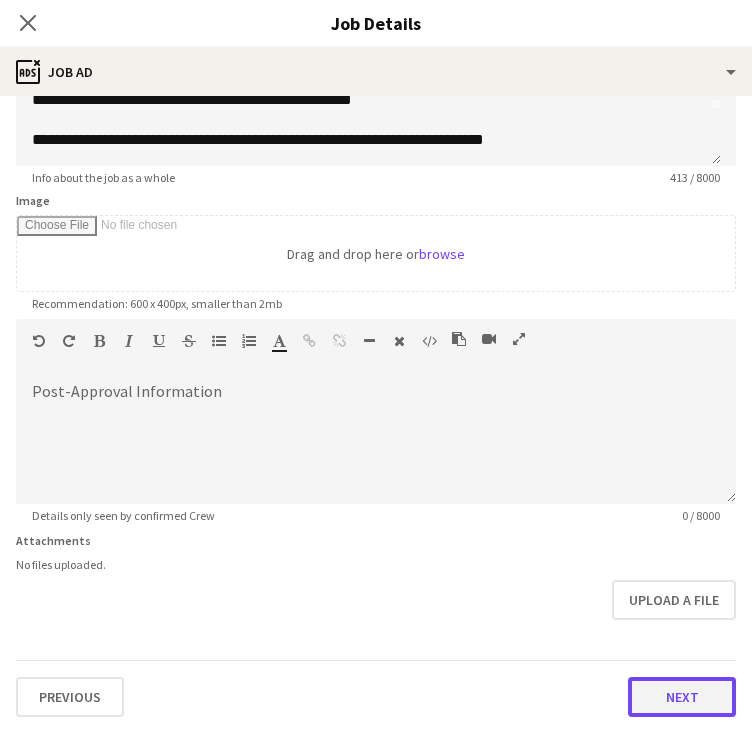 click on "Next" at bounding box center (682, 697) 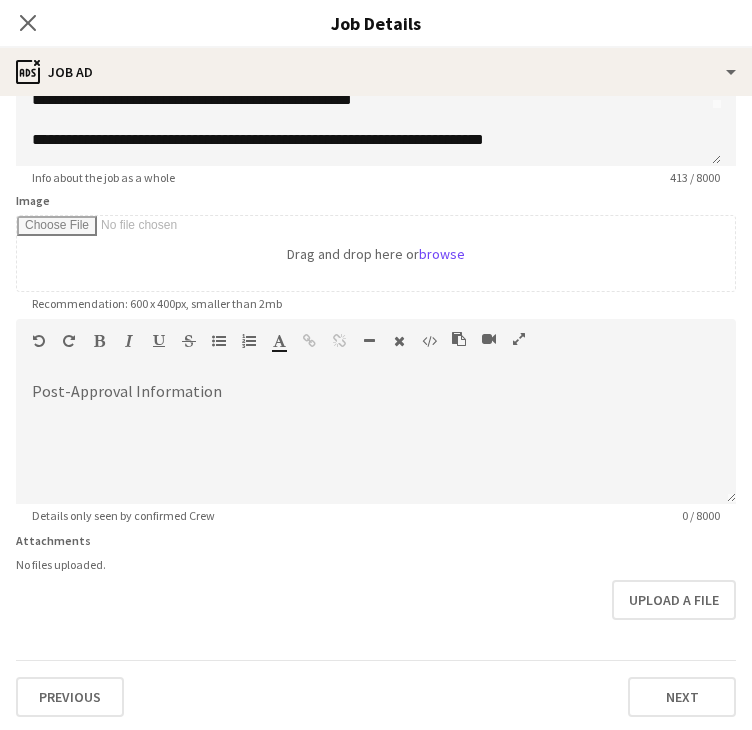 scroll, scrollTop: 0, scrollLeft: 0, axis: both 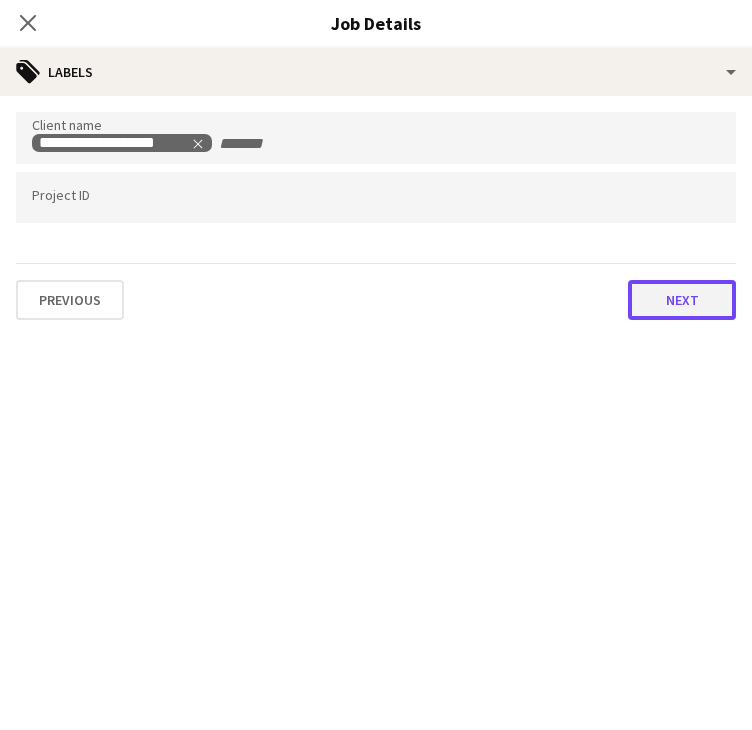 click on "Next" at bounding box center (682, 300) 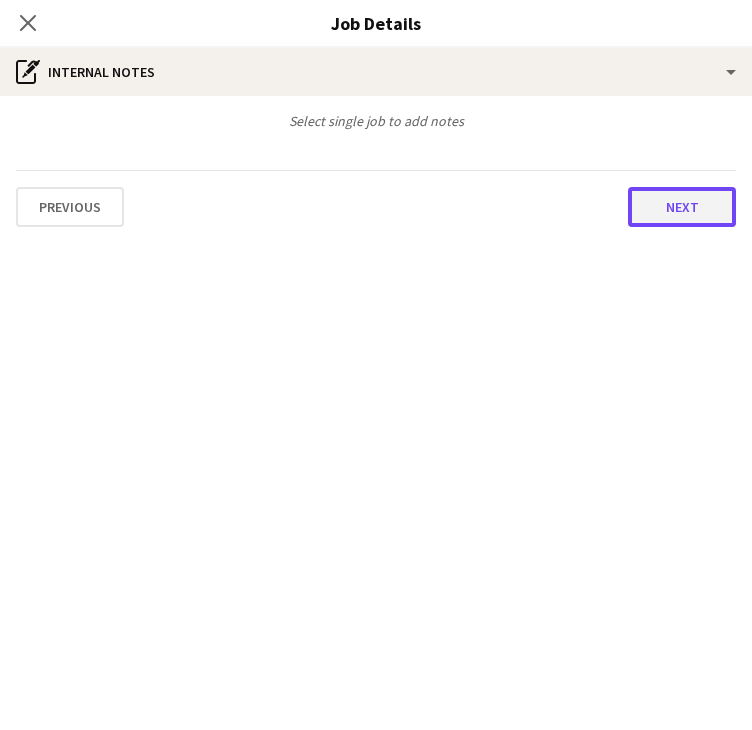 click on "Next" at bounding box center [682, 207] 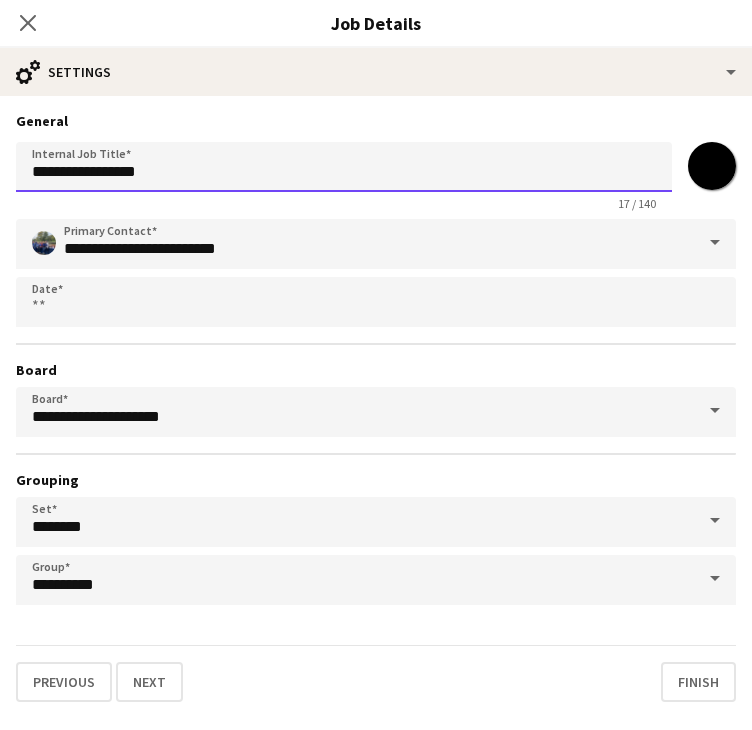 click on "**********" at bounding box center [344, 167] 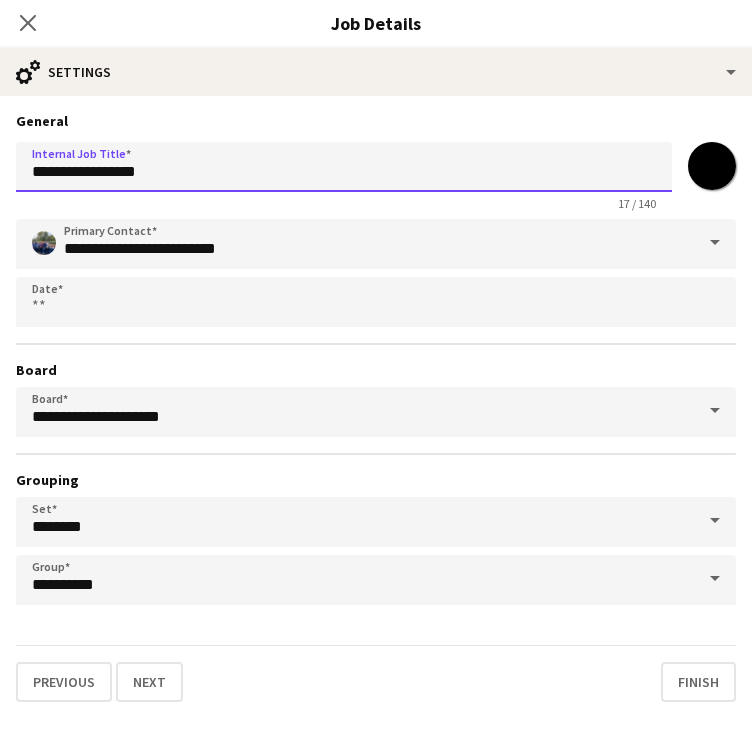 click on "**********" at bounding box center [344, 167] 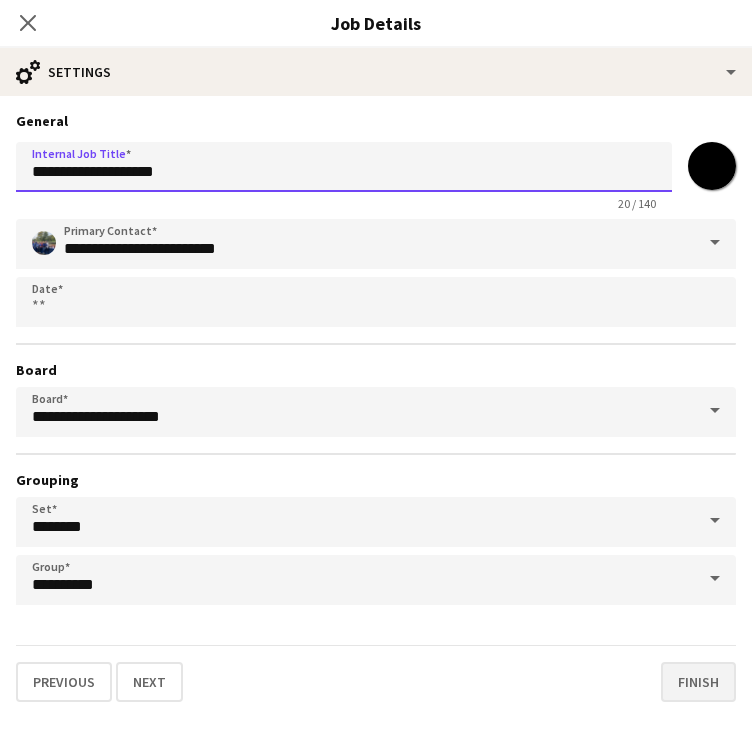 type on "**********" 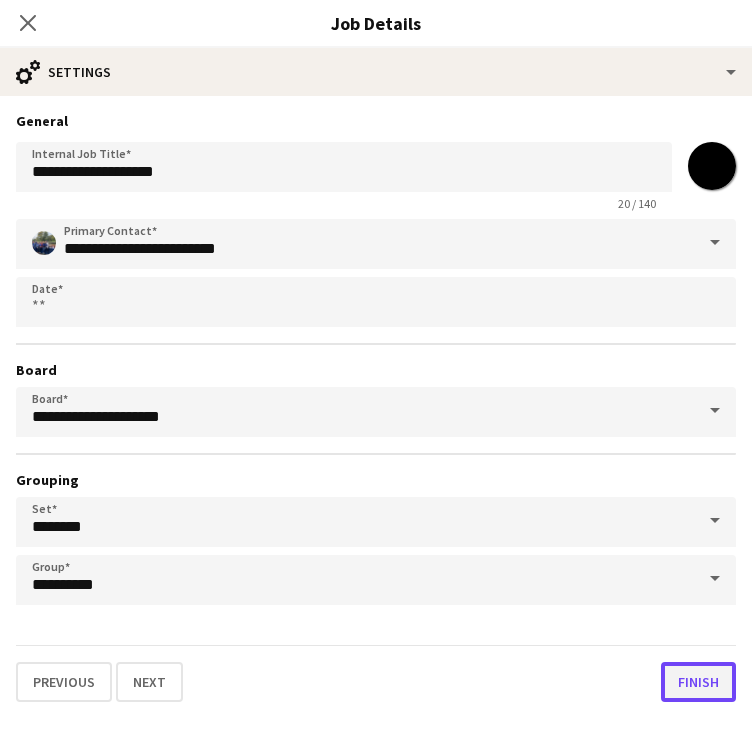 click on "Finish" at bounding box center [698, 682] 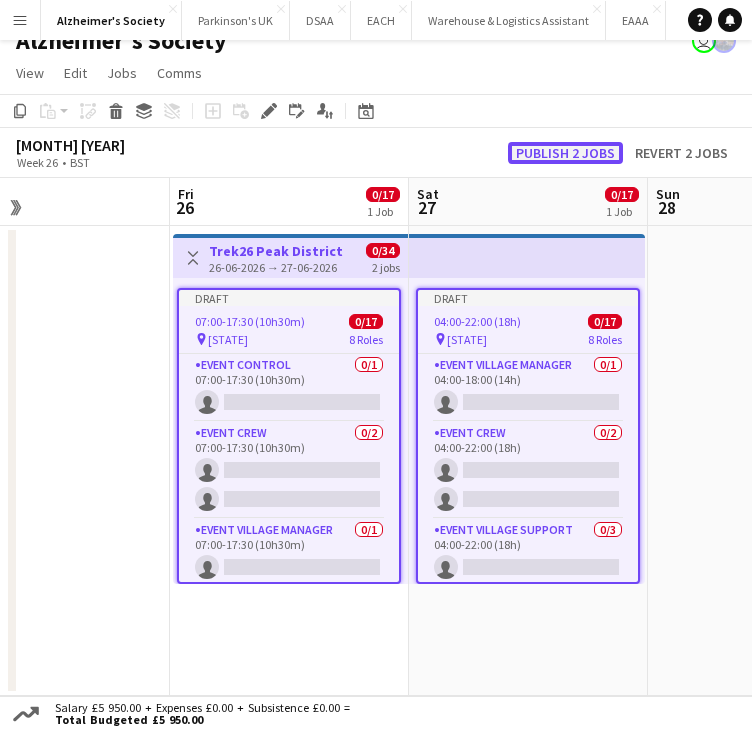 click on "Publish 2 jobs" 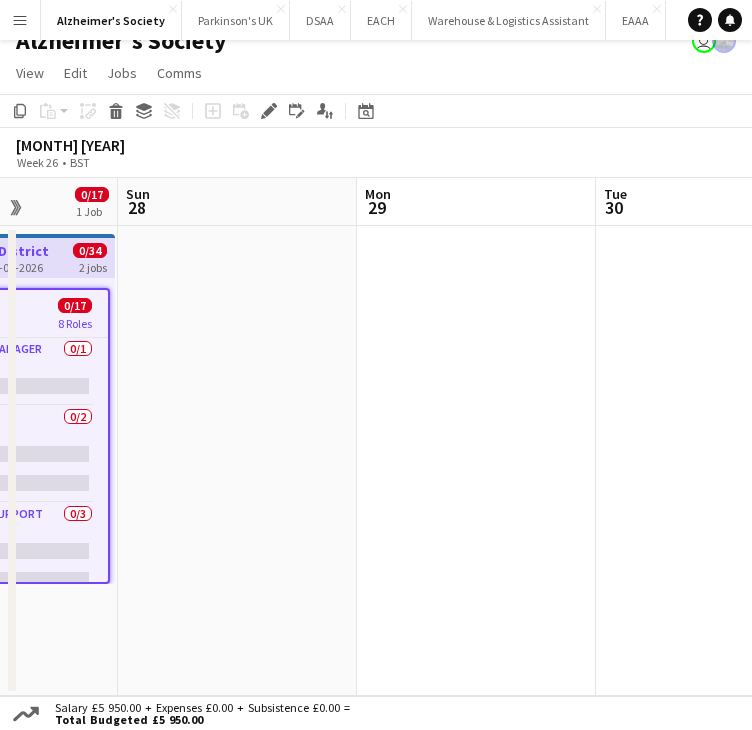 drag, startPoint x: 672, startPoint y: 317, endPoint x: 184, endPoint y: 321, distance: 488.0164 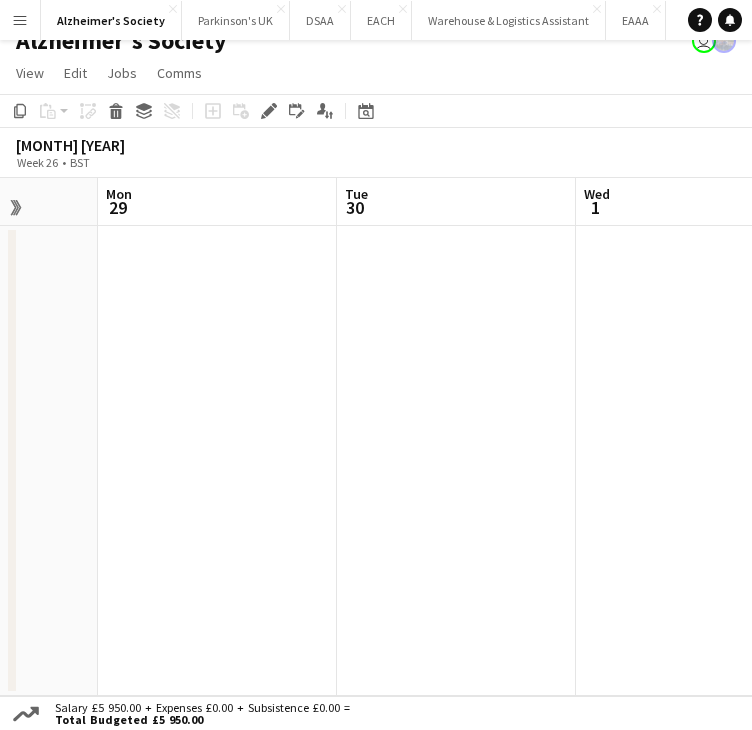drag, startPoint x: 444, startPoint y: 353, endPoint x: 432, endPoint y: 340, distance: 17.691807 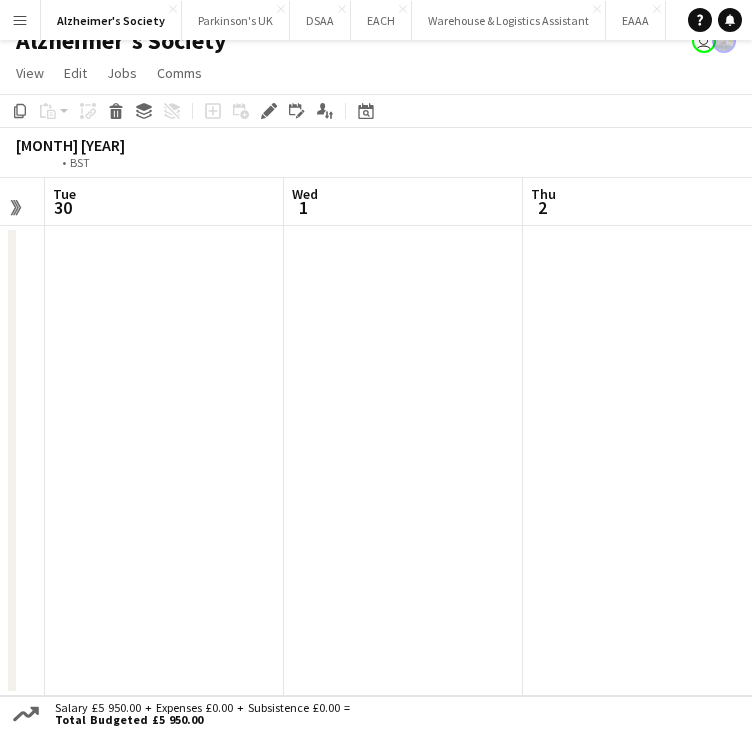 drag, startPoint x: 635, startPoint y: 373, endPoint x: 464, endPoint y: 380, distance: 171.14322 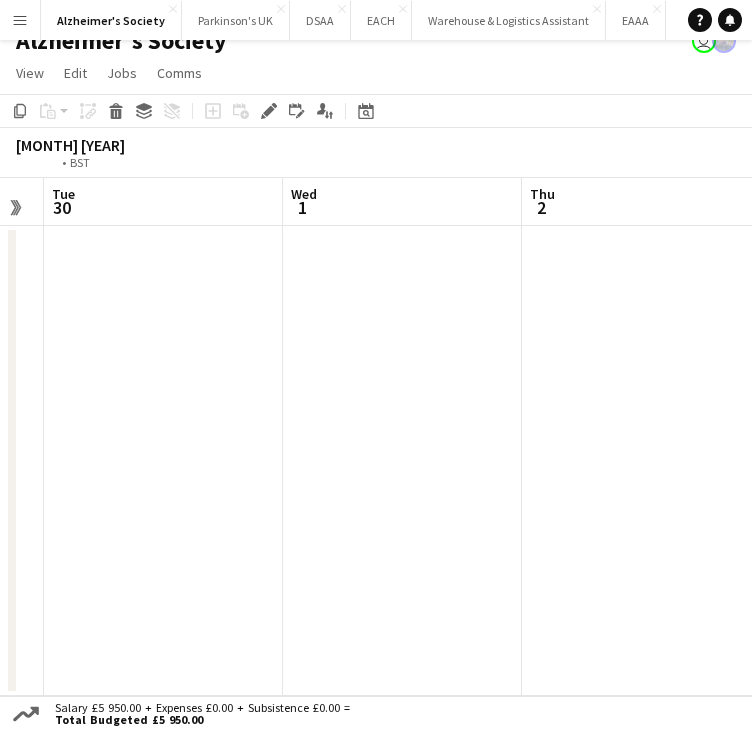 click on "Fri   26   0/17   1 Job   Sat   27   0/17   1 Job   Sun   28   Mon   29   Tue   30   Wed   1   Thu   2   Fri   3   Sat   4
Toggle View
Trek26 Peak District  26-06-2026 → 27-06-2026   0/34   2 jobs      07:00-17:30 (10h30m)    0/17
pin
Derbyshire   8 Roles   Event Control   0/1   07:00-17:30 (10h30m)
single-neutral-actions
Event Crew   0/2   07:00-17:30 (10h30m)
single-neutral-actions
single-neutral-actions
Event Village Manager   0/1   07:00-17:30 (10h30m)
single-neutral-actions
Event Village Support   0/3   07:00-17:30 (10h30m)
single-neutral-actions
single-neutral-actions
single-neutral-actions
Rest Stop Manager   0/3   07:00-17:30 (10h30m)
single-neutral-actions" at bounding box center (376, 437) 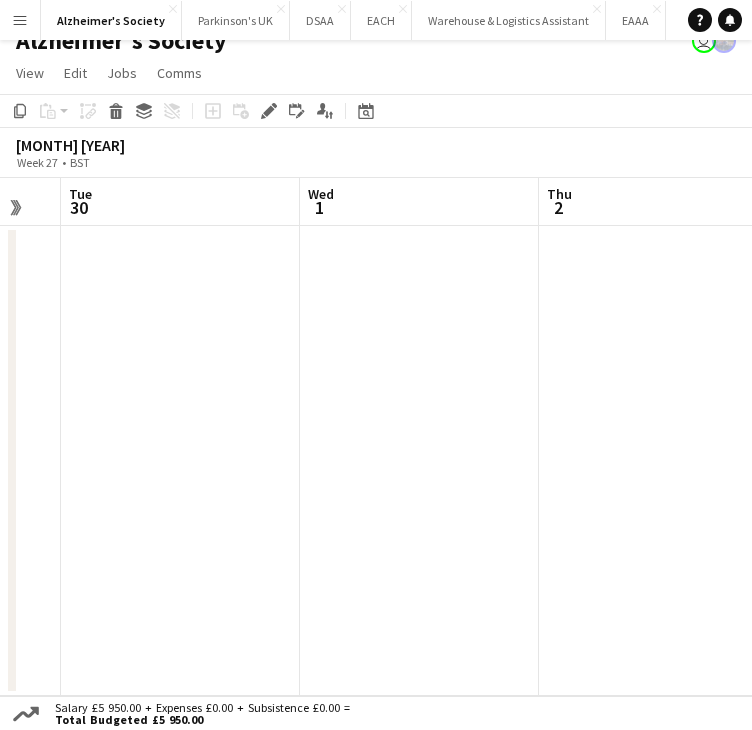drag, startPoint x: 80, startPoint y: 375, endPoint x: 97, endPoint y: 375, distance: 17 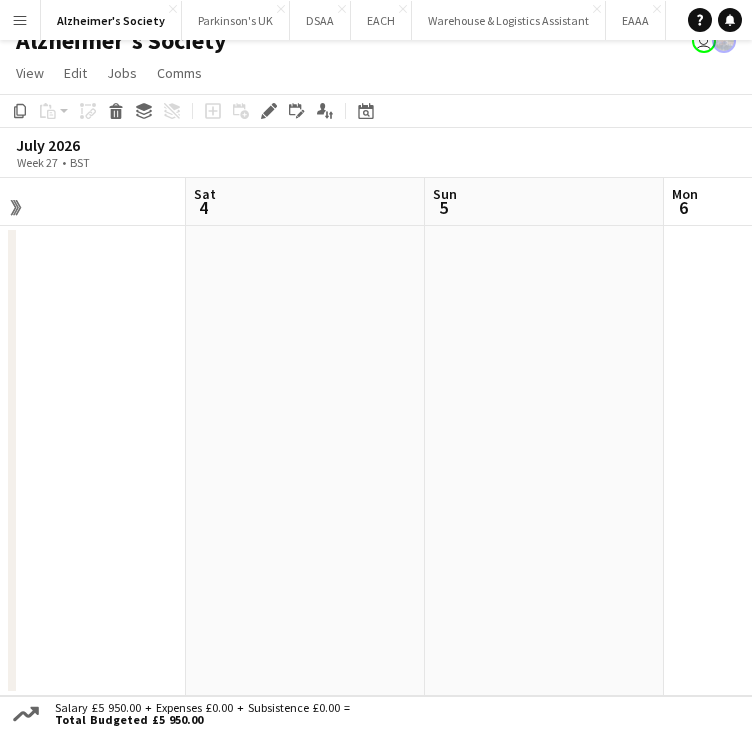 drag, startPoint x: 221, startPoint y: 396, endPoint x: 175, endPoint y: 397, distance: 46.010868 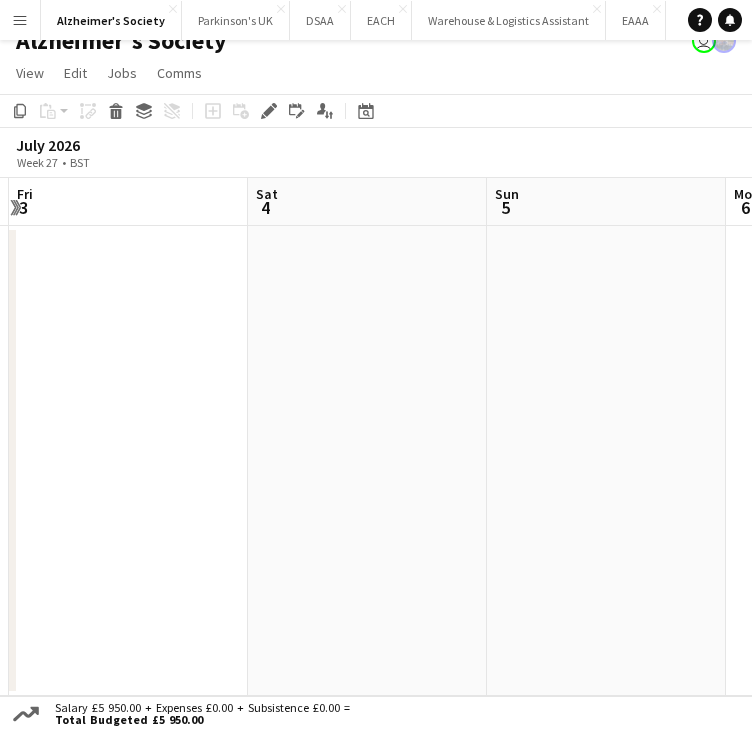 drag, startPoint x: 216, startPoint y: 405, endPoint x: 32, endPoint y: 367, distance: 187.88295 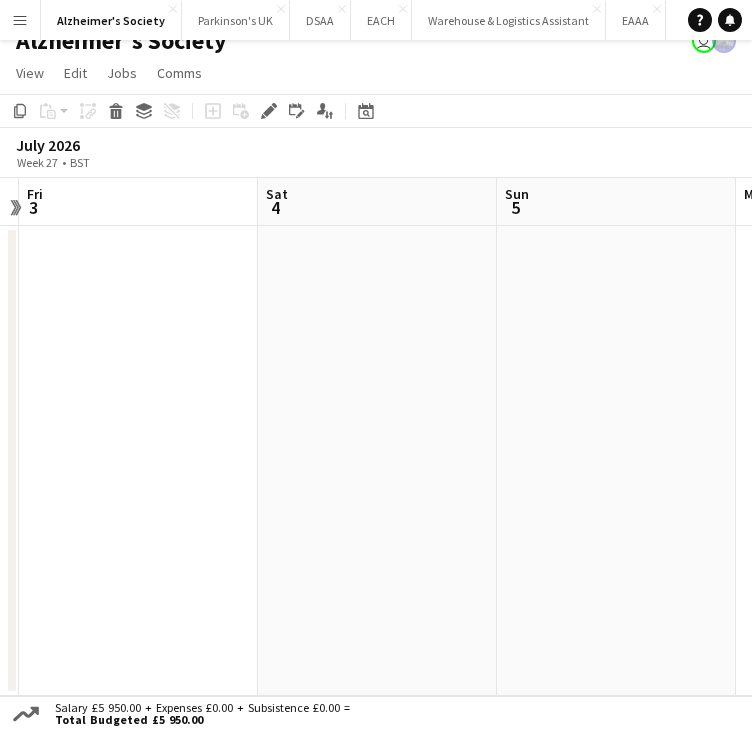 click at bounding box center (138, 461) 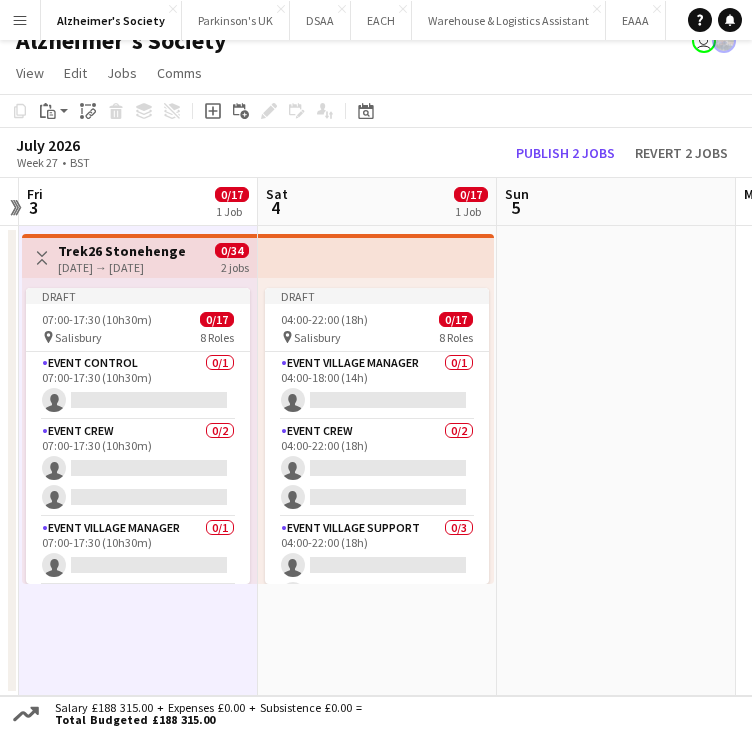 click on "Trek26 Stonehenge" at bounding box center (122, 251) 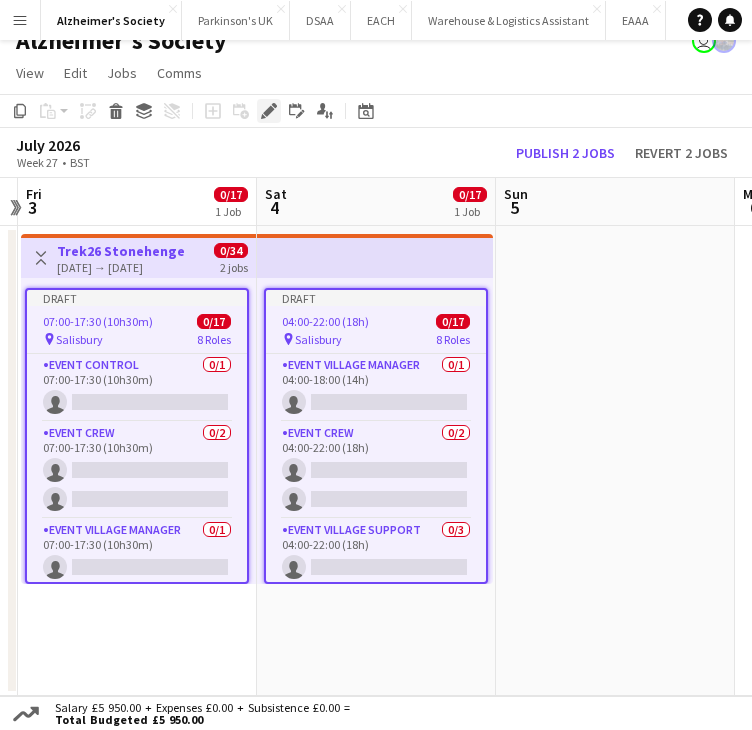 click 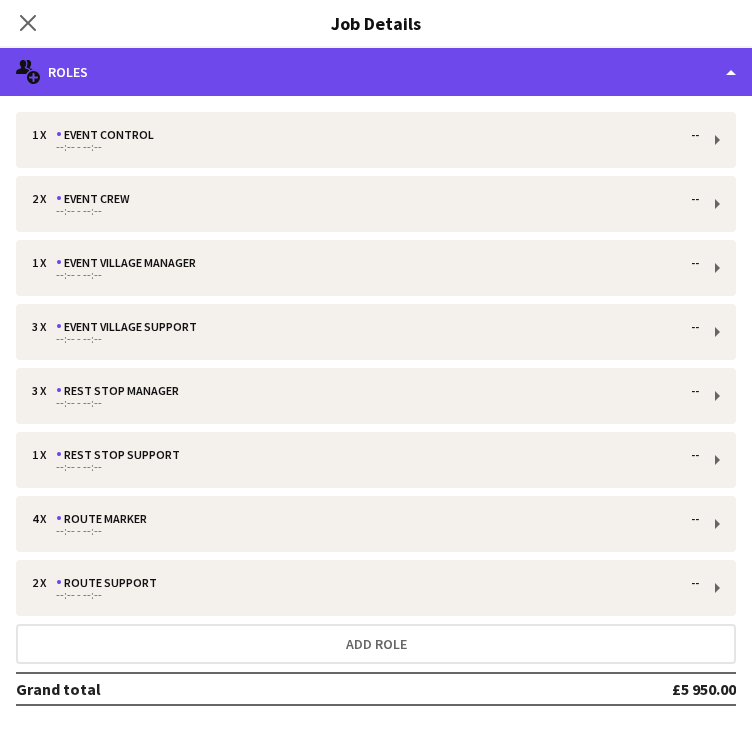 click on "multiple-users-add
Roles" 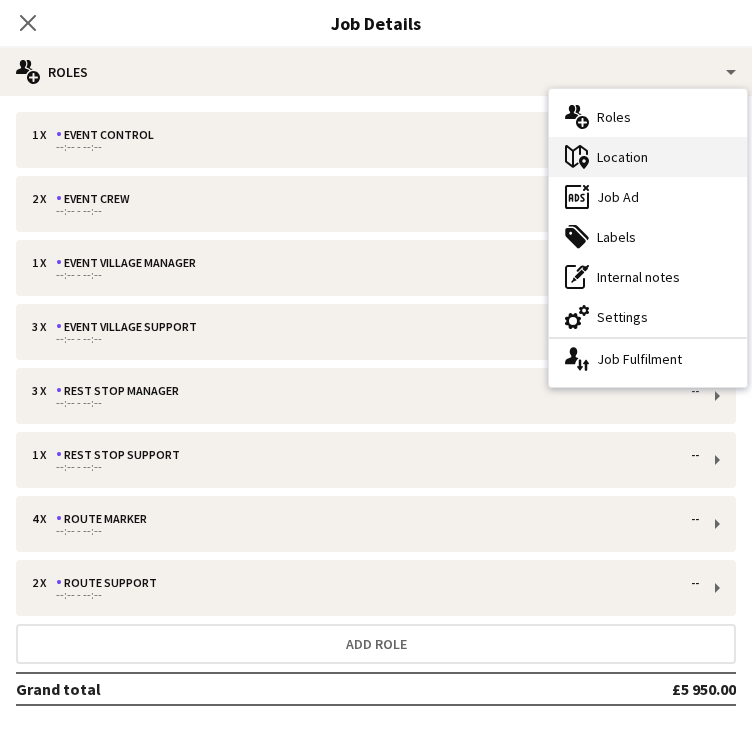 click on "maps-pin-1
Location" at bounding box center (648, 157) 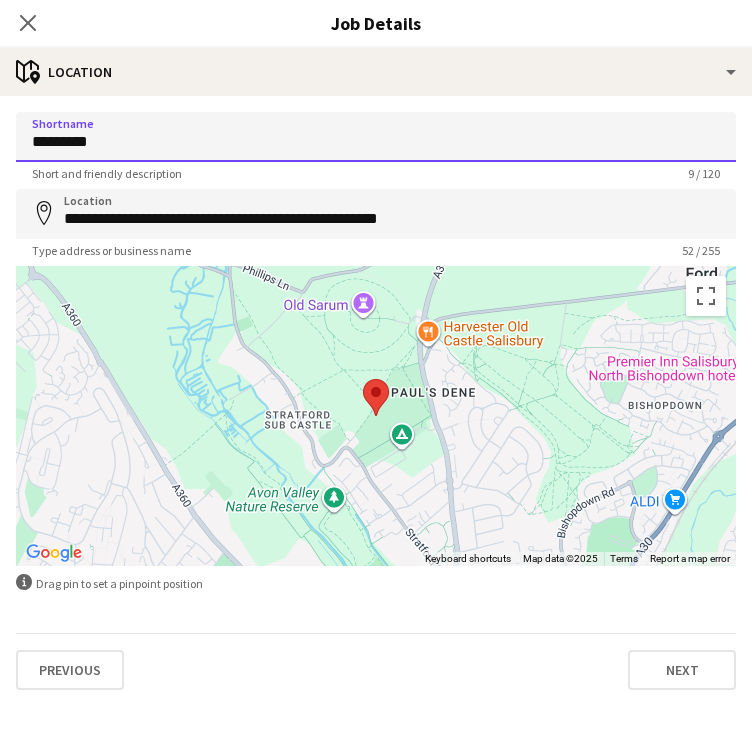 click on "*********" at bounding box center [376, 137] 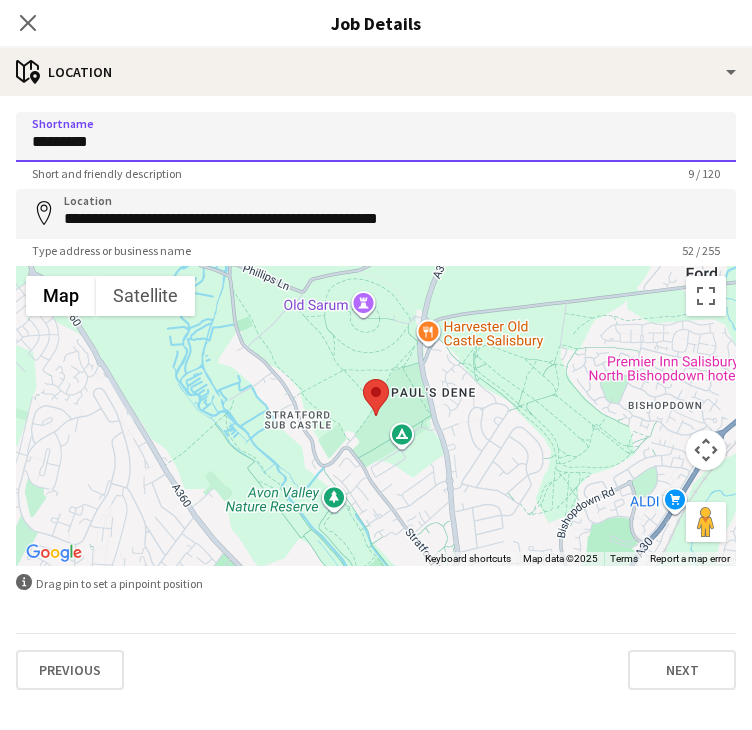 click on "*********" at bounding box center (376, 137) 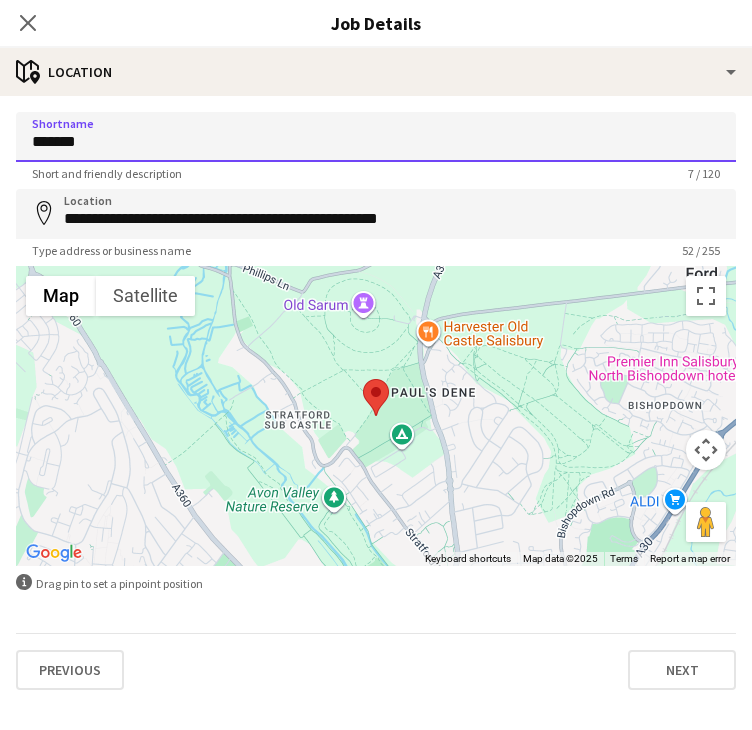 type on "*******" 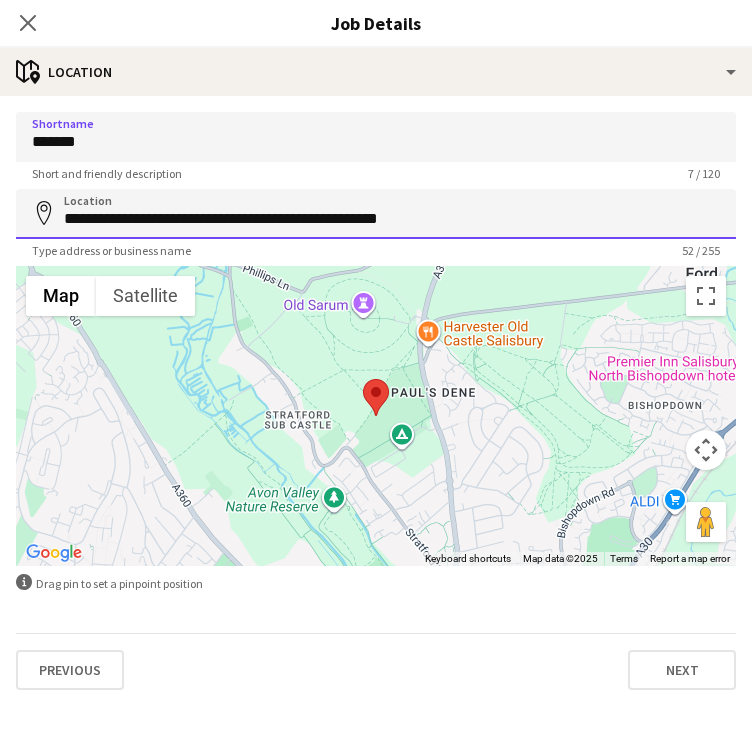 click on "**********" at bounding box center (376, 214) 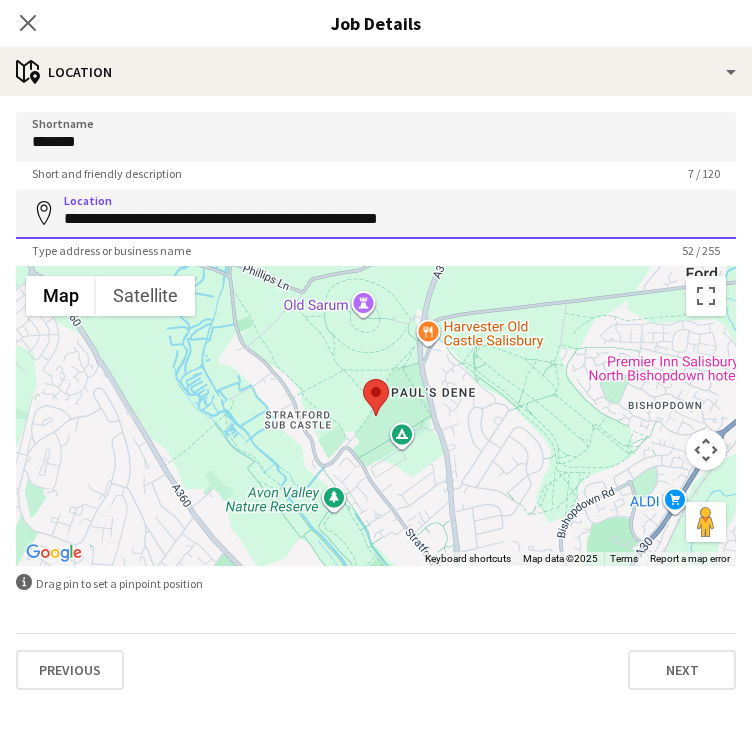 click on "**********" at bounding box center (376, 214) 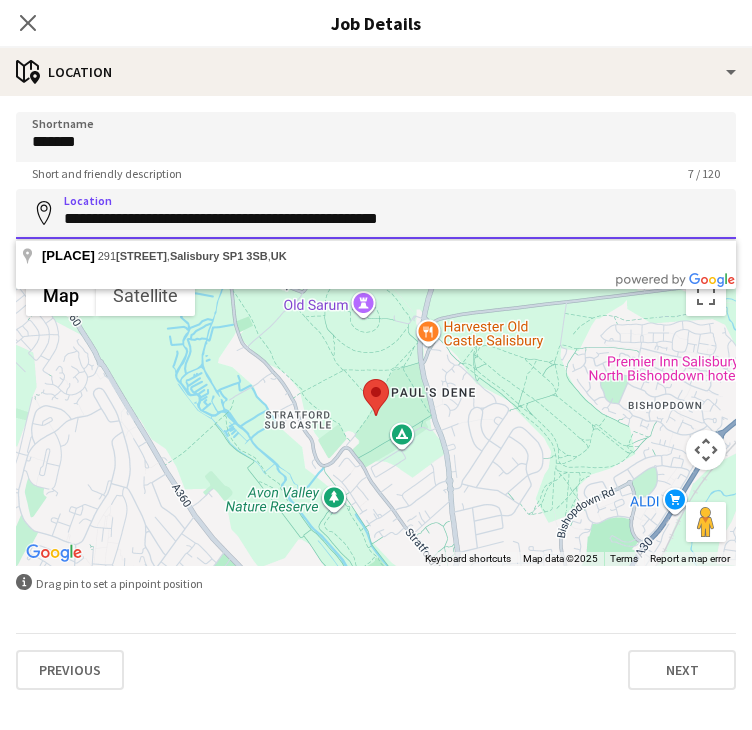 click on "**********" at bounding box center [376, 214] 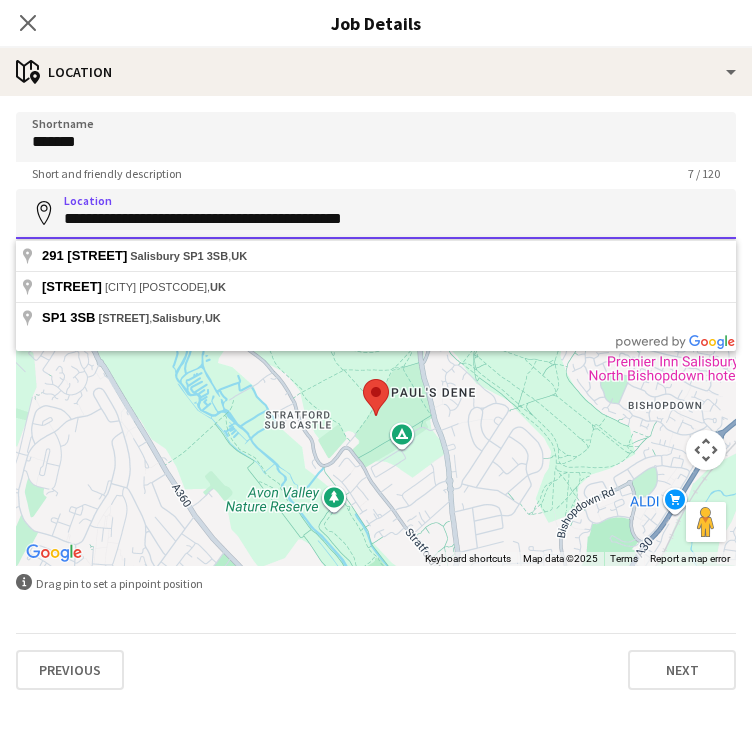 click on "**********" at bounding box center (376, 214) 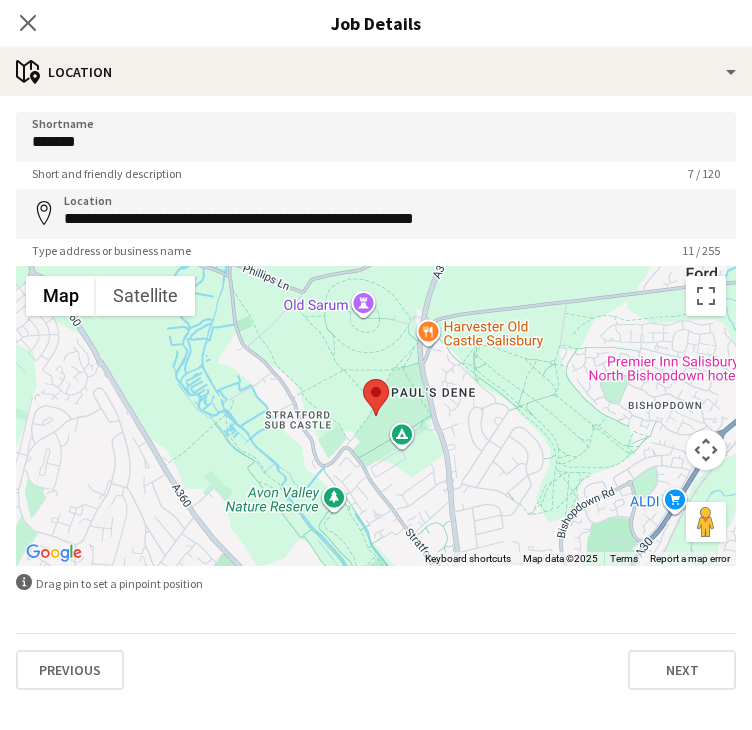 type on "**********" 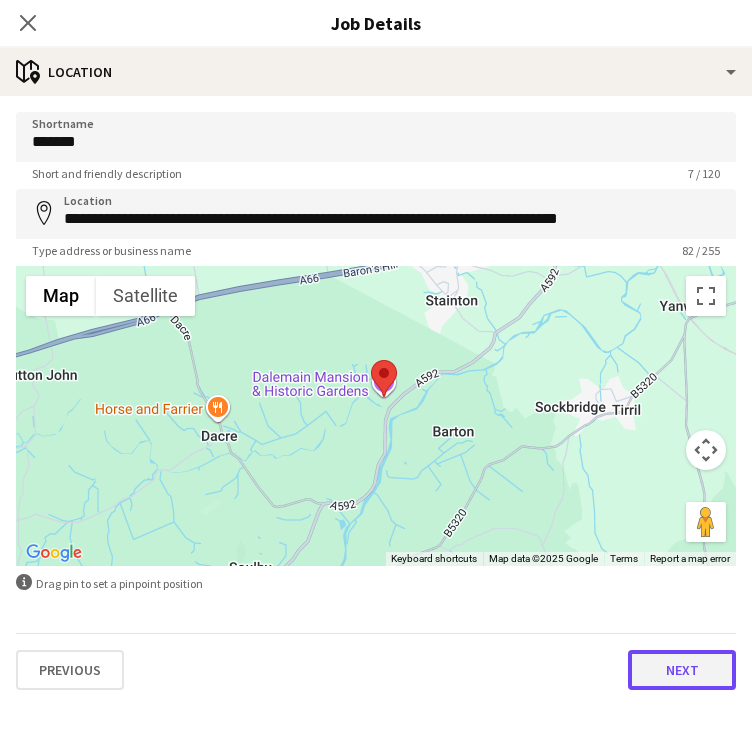 click on "Next" at bounding box center [682, 670] 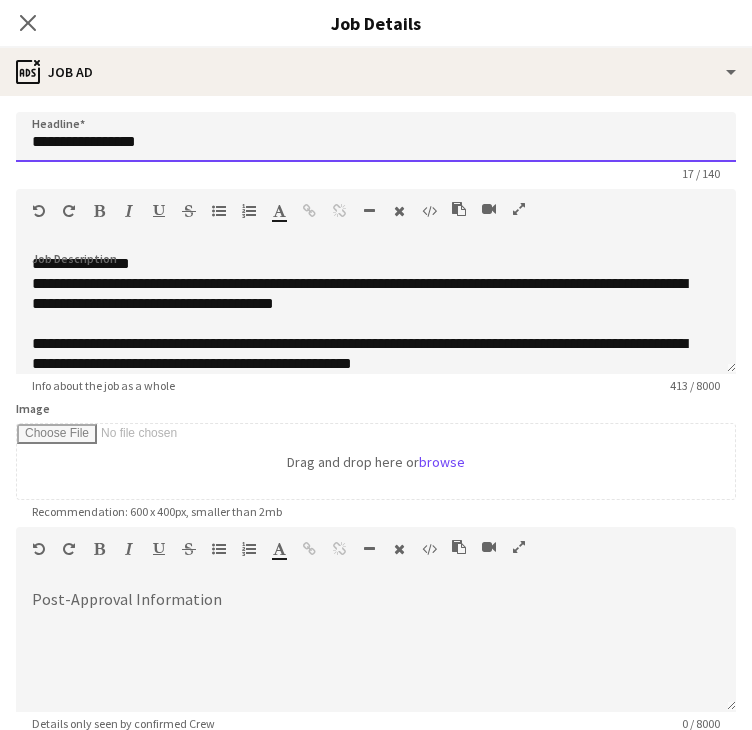 click on "**********" at bounding box center (376, 137) 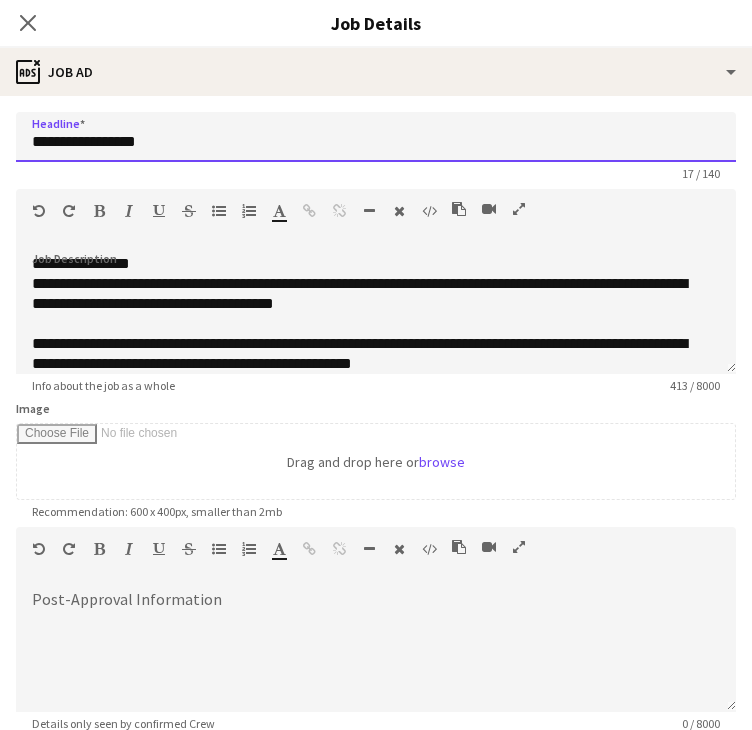 click on "**********" at bounding box center (376, 137) 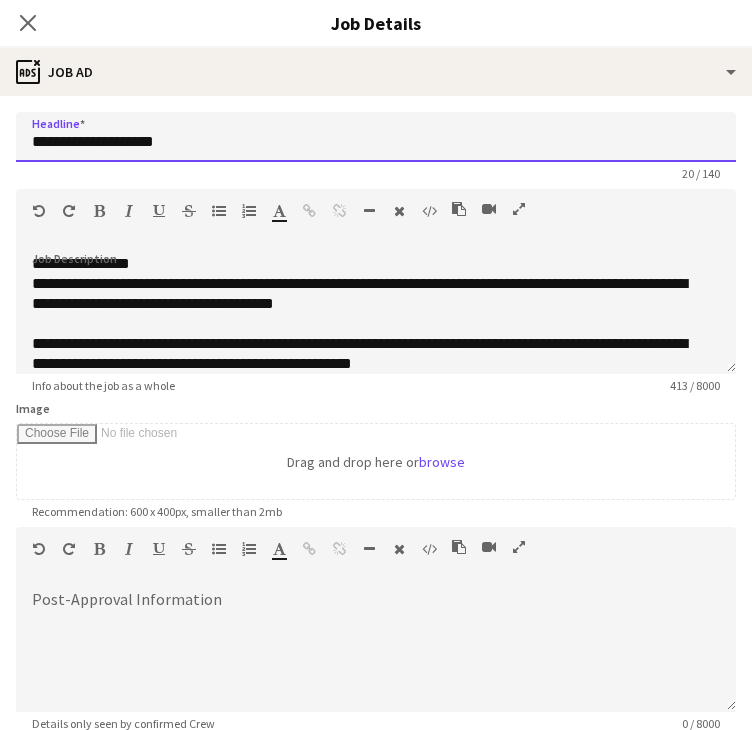scroll, scrollTop: 56, scrollLeft: 0, axis: vertical 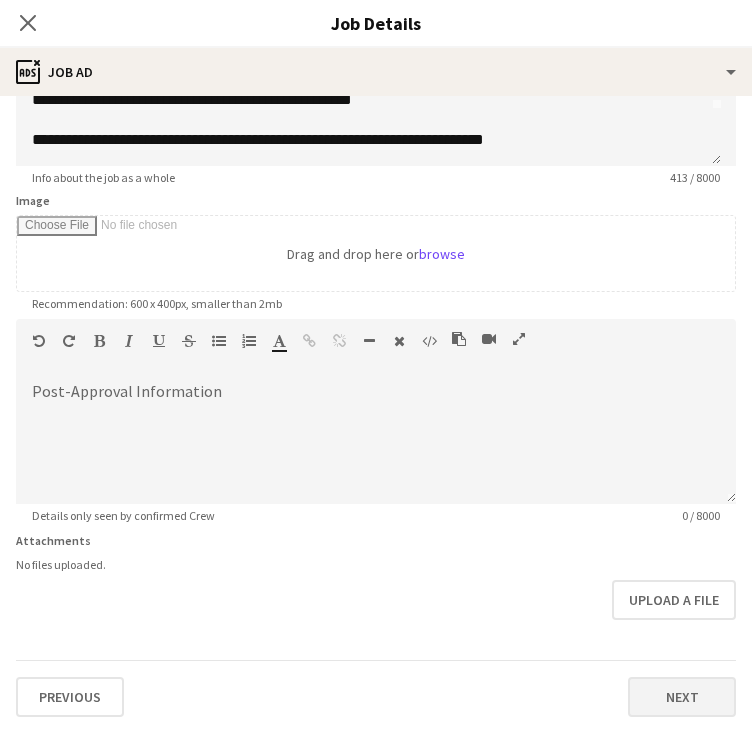 type on "**********" 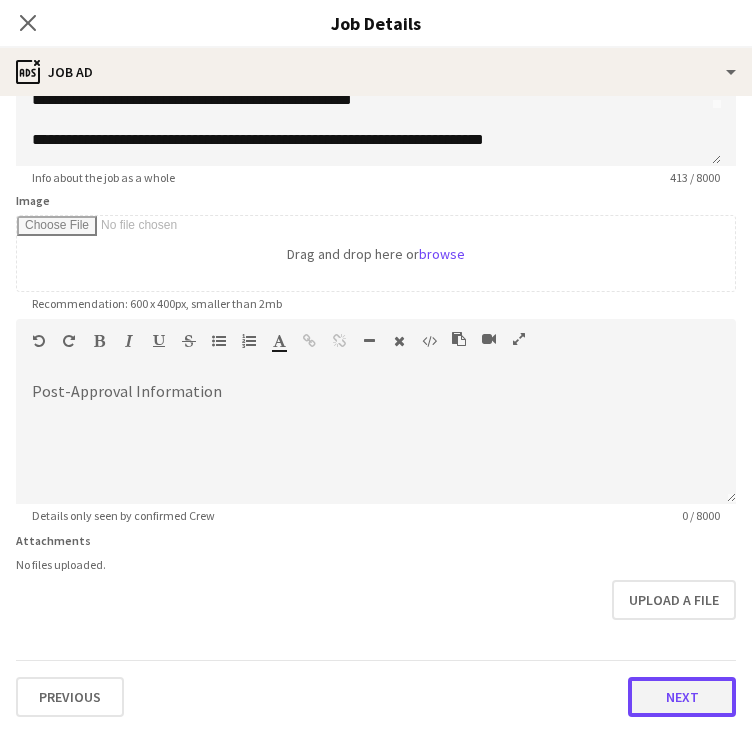 click on "Next" at bounding box center (682, 697) 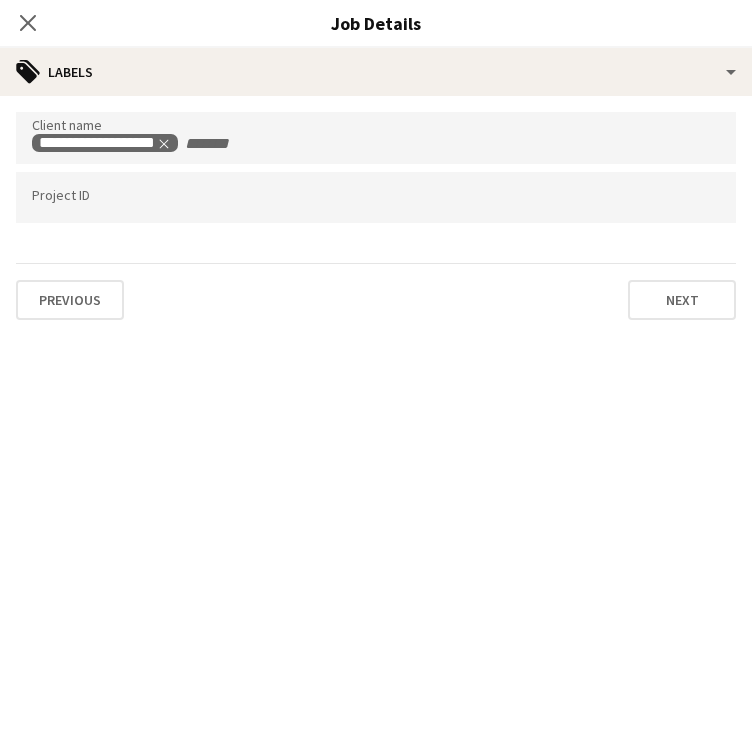 type on "*******" 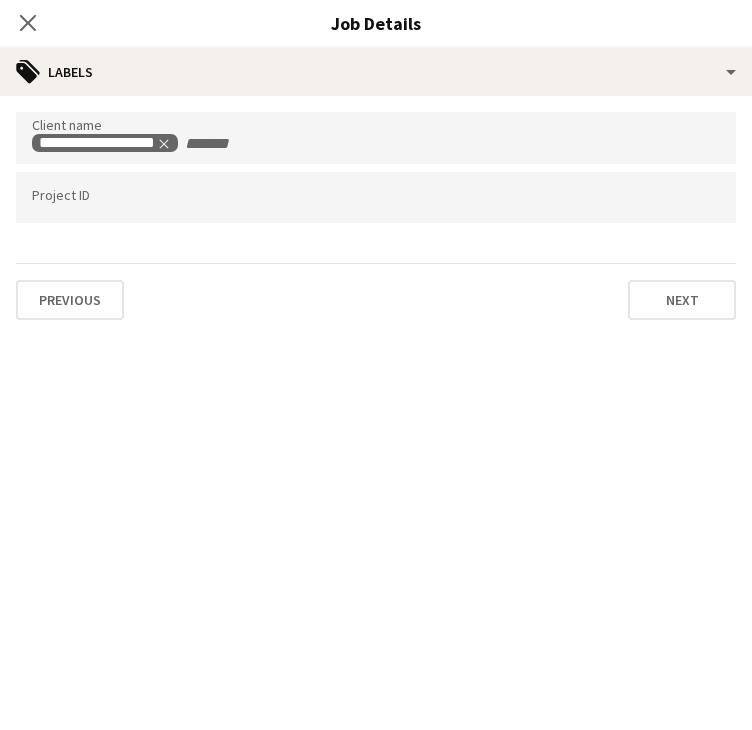 scroll, scrollTop: 0, scrollLeft: 0, axis: both 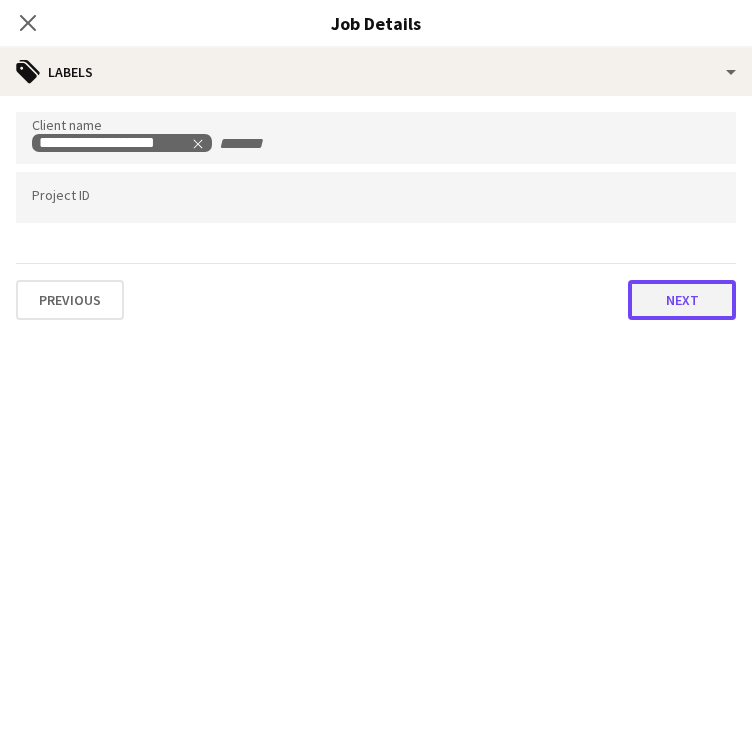 click on "Next" at bounding box center (682, 300) 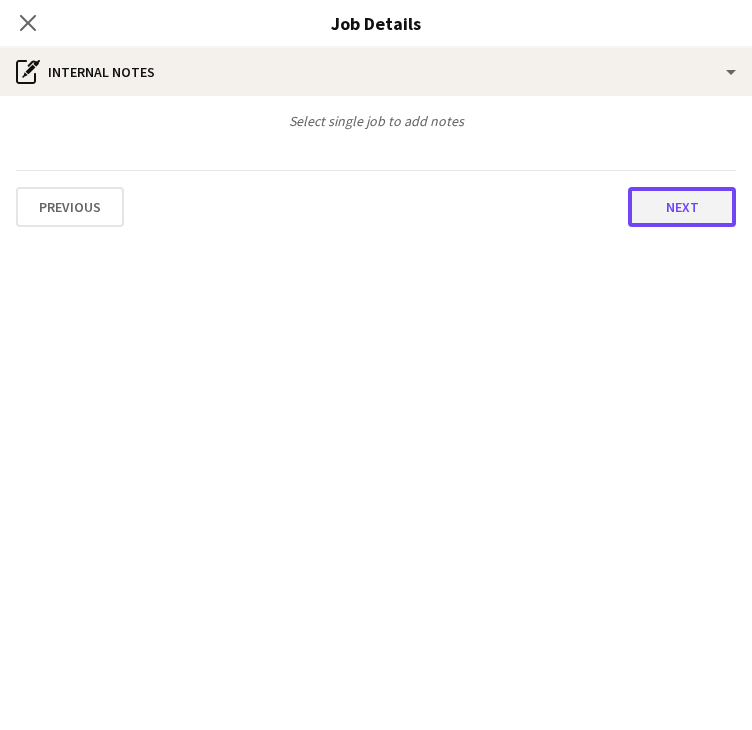 click on "Next" at bounding box center (682, 207) 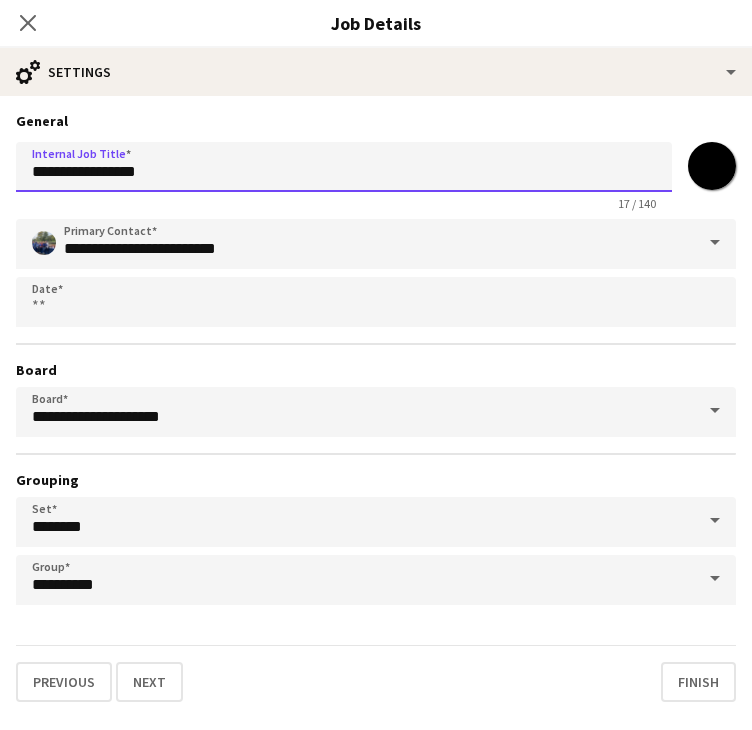 click on "**********" at bounding box center [344, 167] 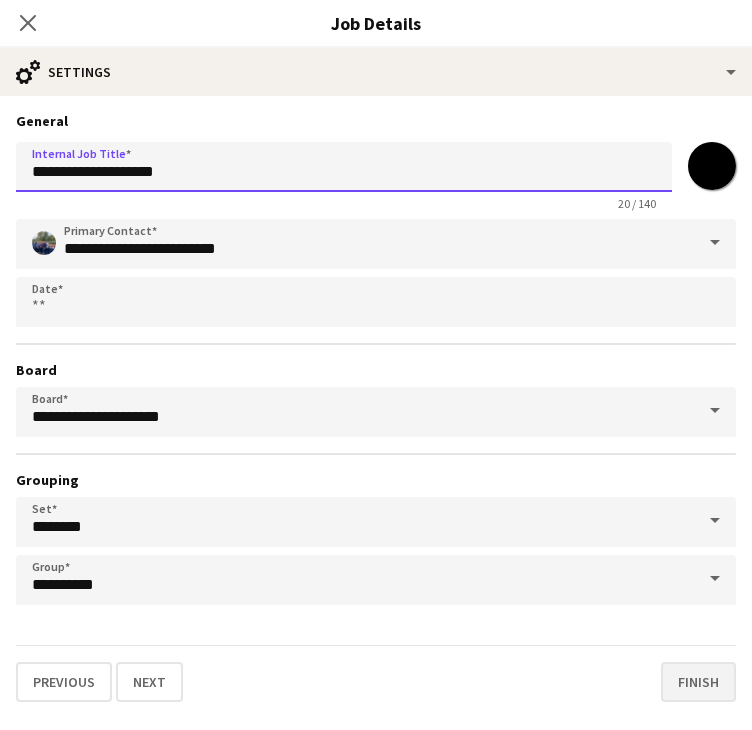 type on "**********" 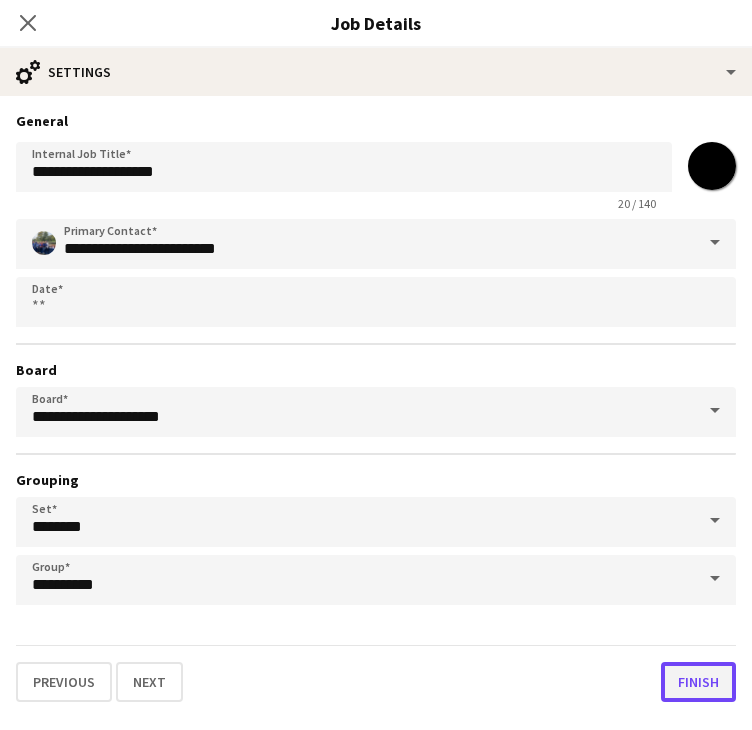 click on "Finish" at bounding box center [698, 682] 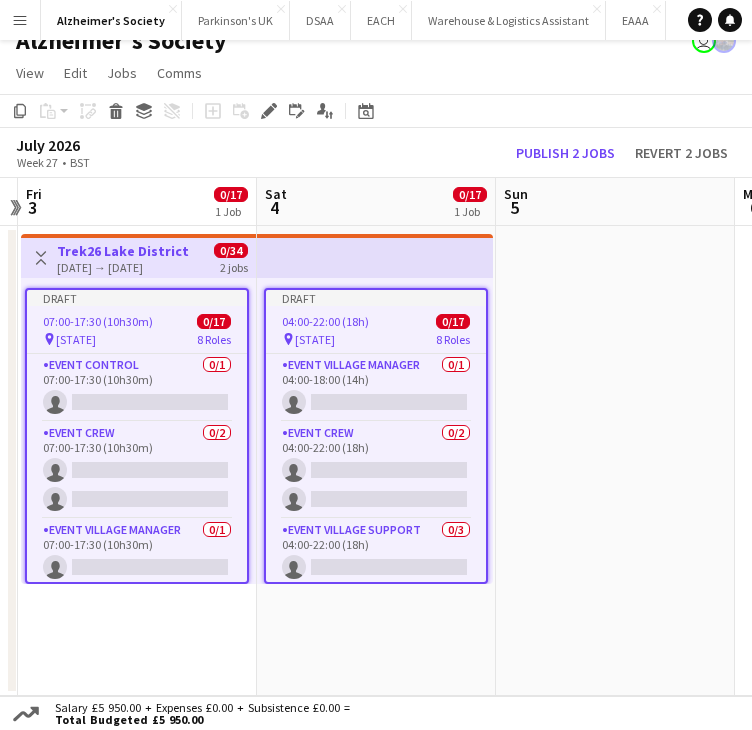 click at bounding box center (615, 461) 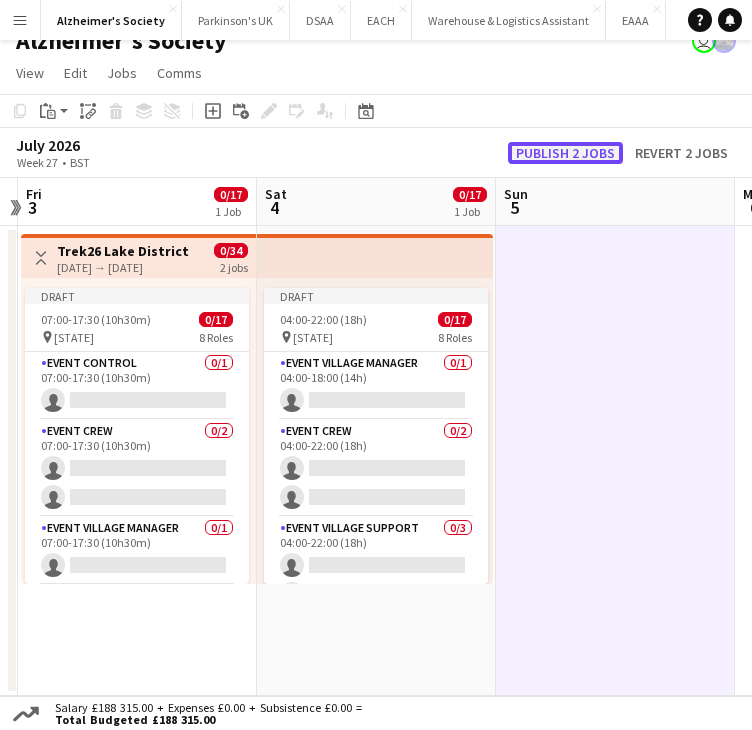 click on "Publish 2 jobs" 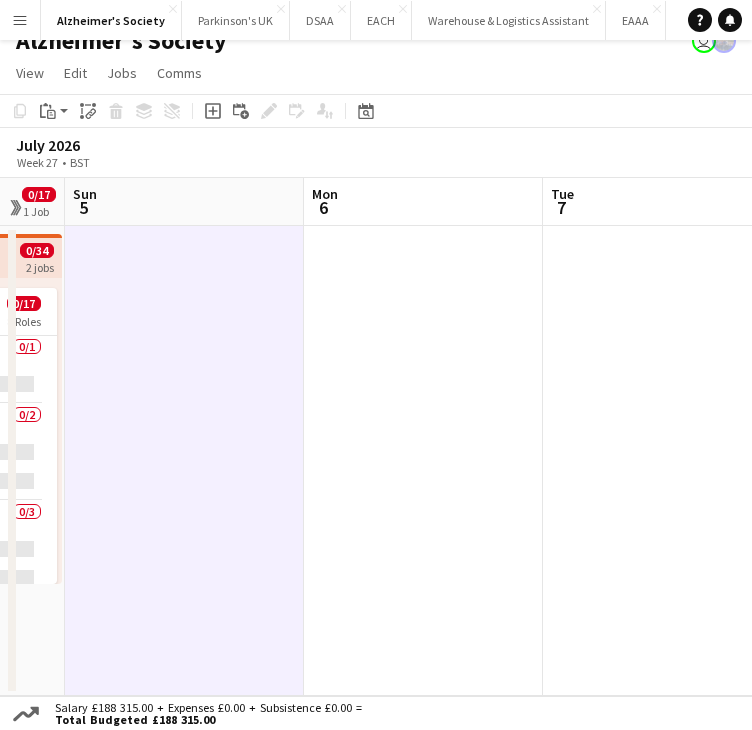 drag, startPoint x: 608, startPoint y: 375, endPoint x: 397, endPoint y: 369, distance: 211.0853 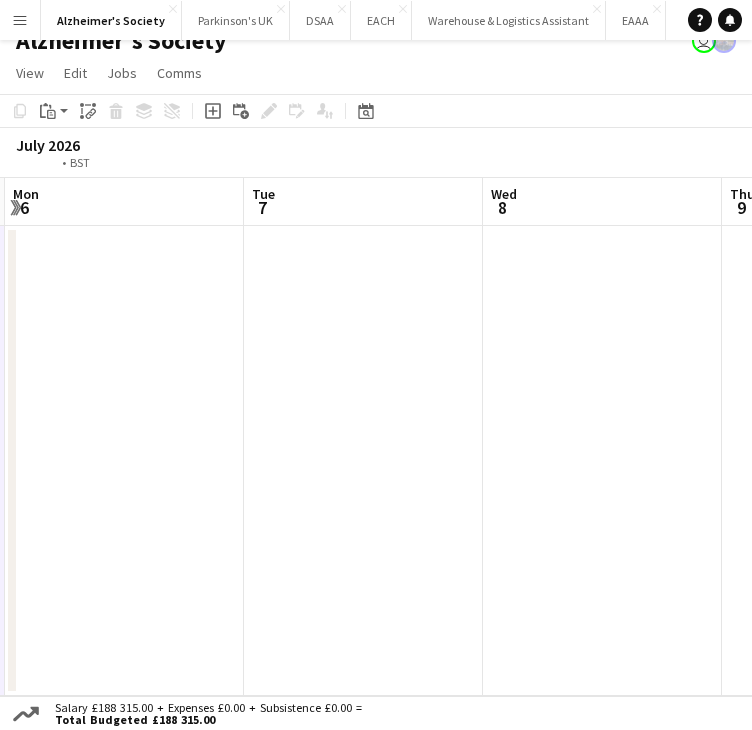 drag, startPoint x: 496, startPoint y: 381, endPoint x: 257, endPoint y: 389, distance: 239.13385 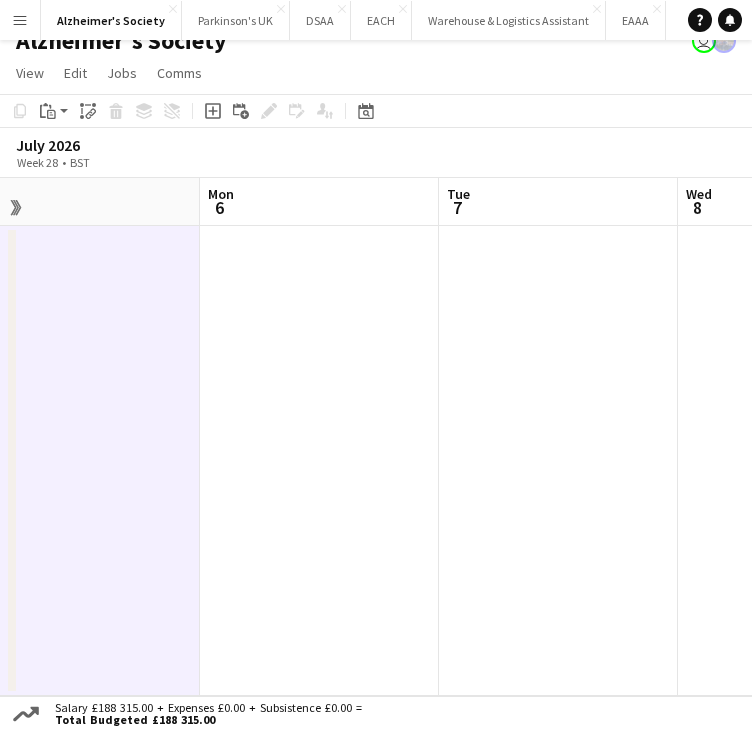drag, startPoint x: 340, startPoint y: 393, endPoint x: 202, endPoint y: 394, distance: 138.00362 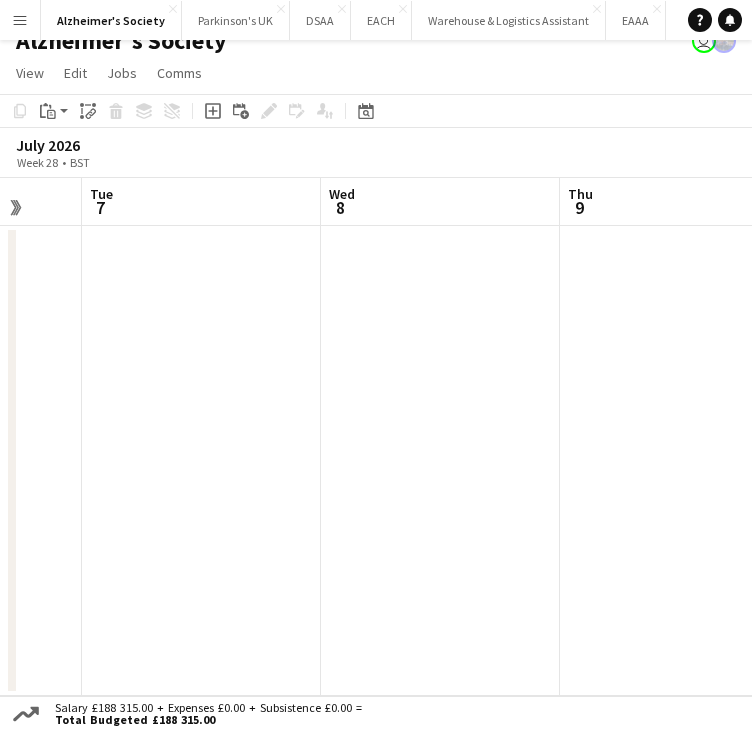 drag, startPoint x: 360, startPoint y: 405, endPoint x: 144, endPoint y: 407, distance: 216.00926 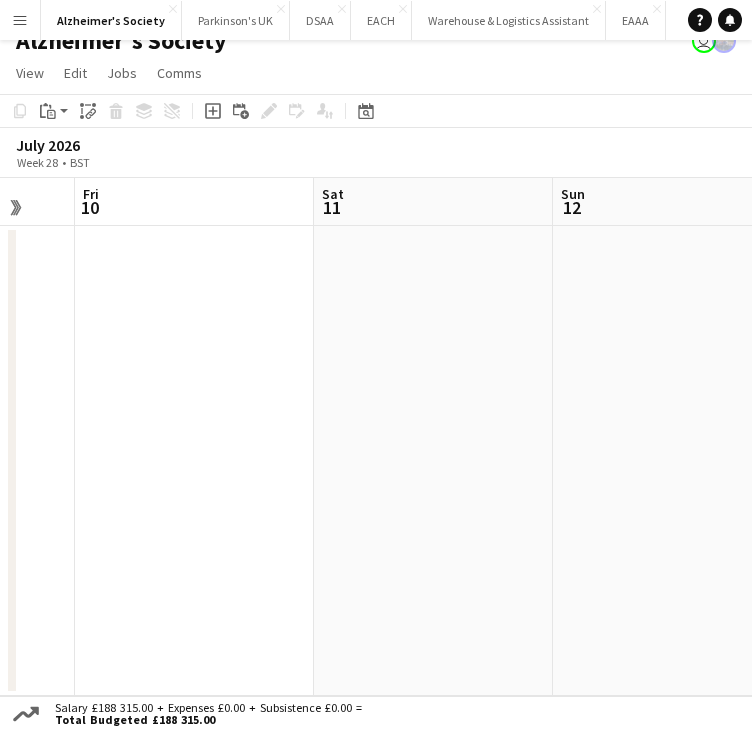 drag, startPoint x: 424, startPoint y: 408, endPoint x: 232, endPoint y: 406, distance: 192.01042 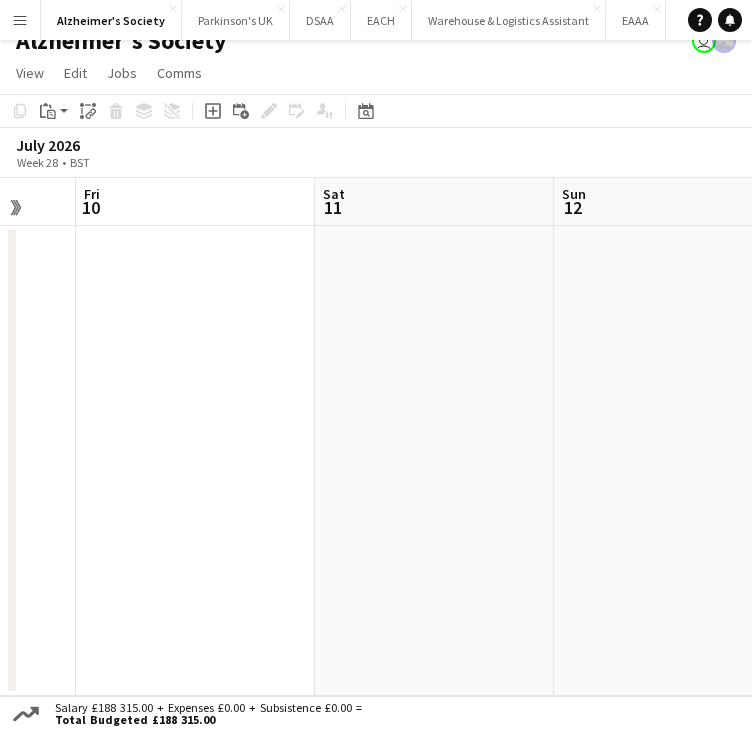 click at bounding box center [195, 461] 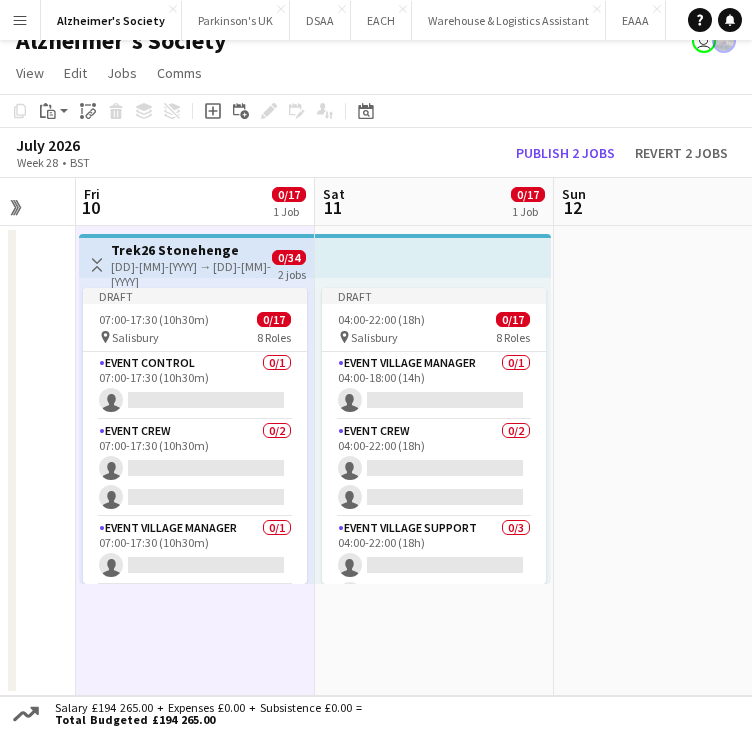 drag, startPoint x: 194, startPoint y: 253, endPoint x: 228, endPoint y: 234, distance: 38.948685 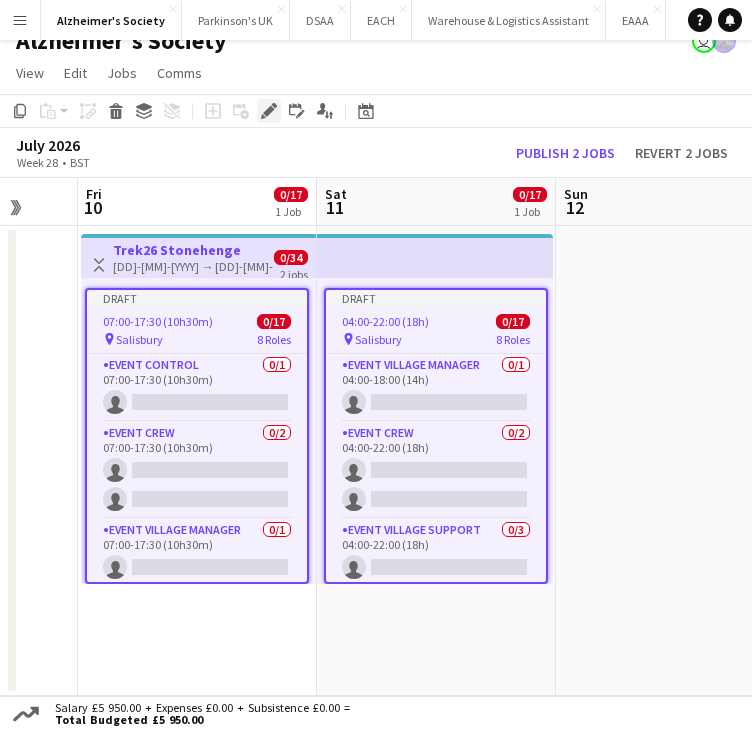 click on "Edit" 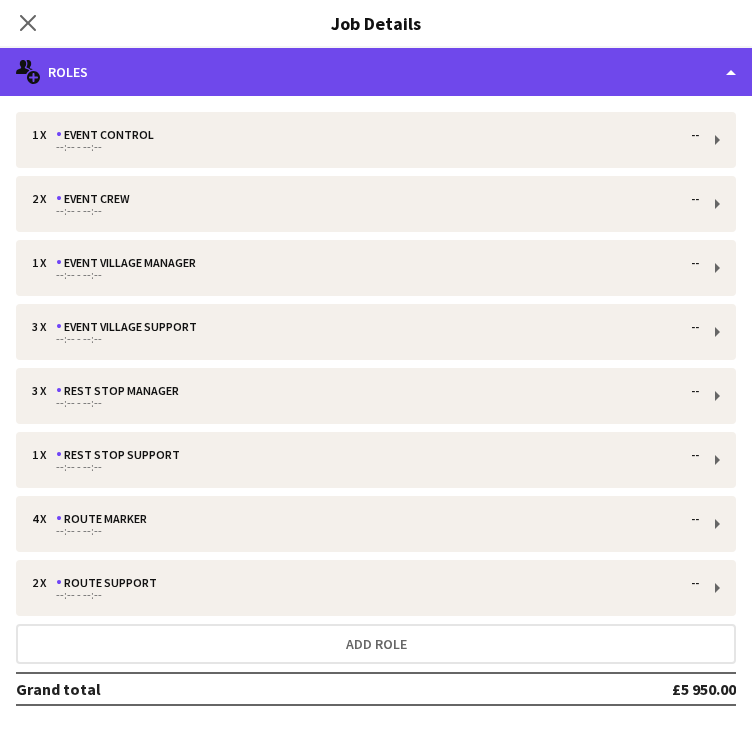 click on "multiple-users-add
Roles" 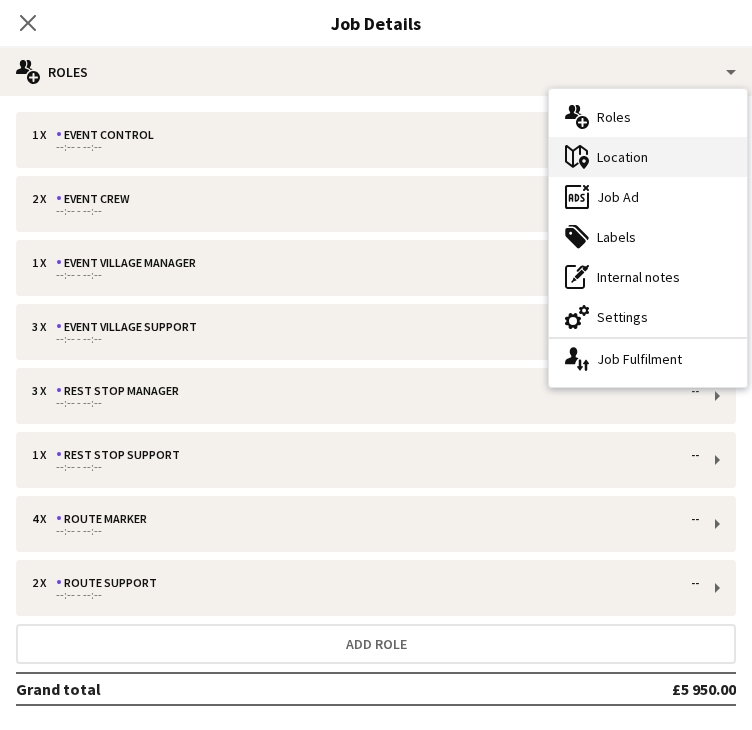 click on "maps-pin-1
Location" at bounding box center [648, 157] 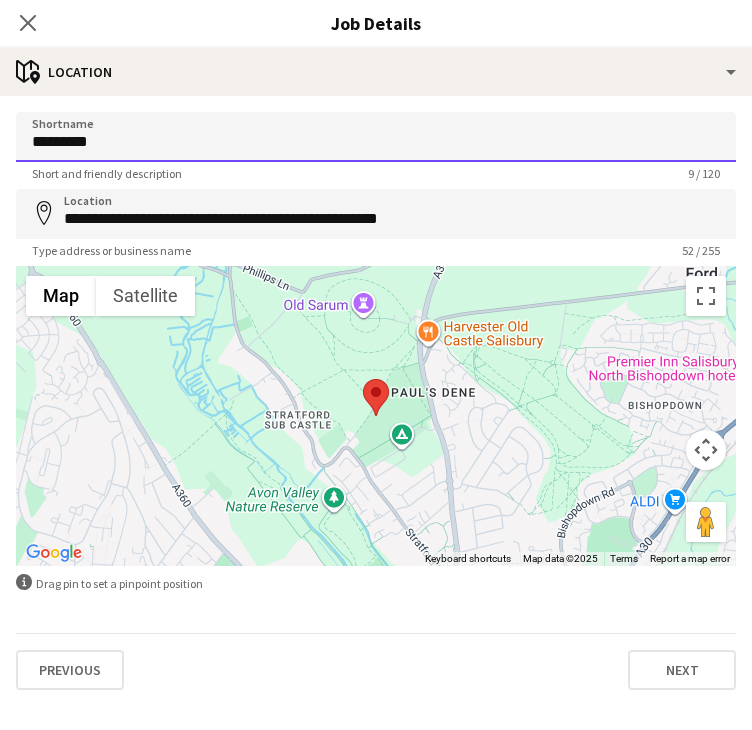 click on "*********" at bounding box center [376, 137] 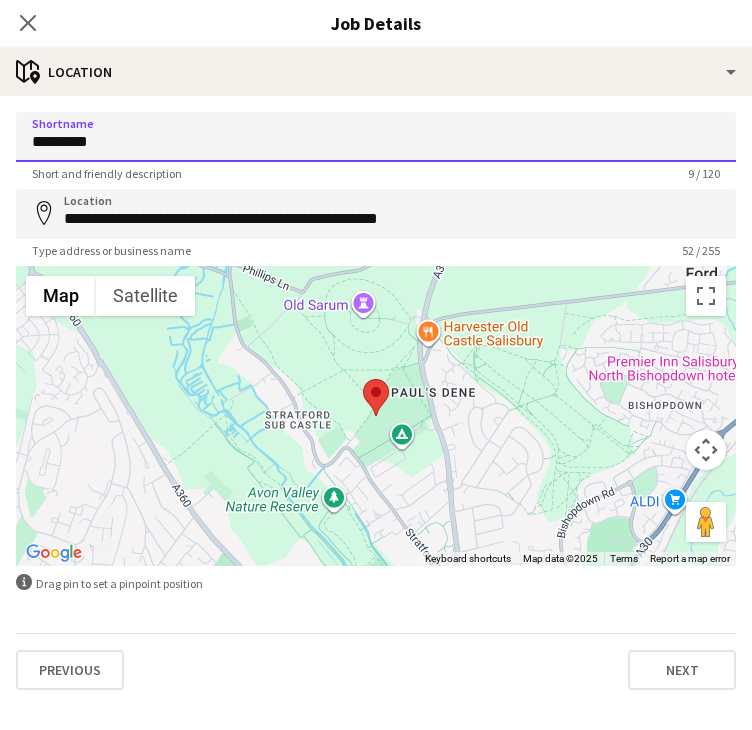 click on "*********" at bounding box center [376, 137] 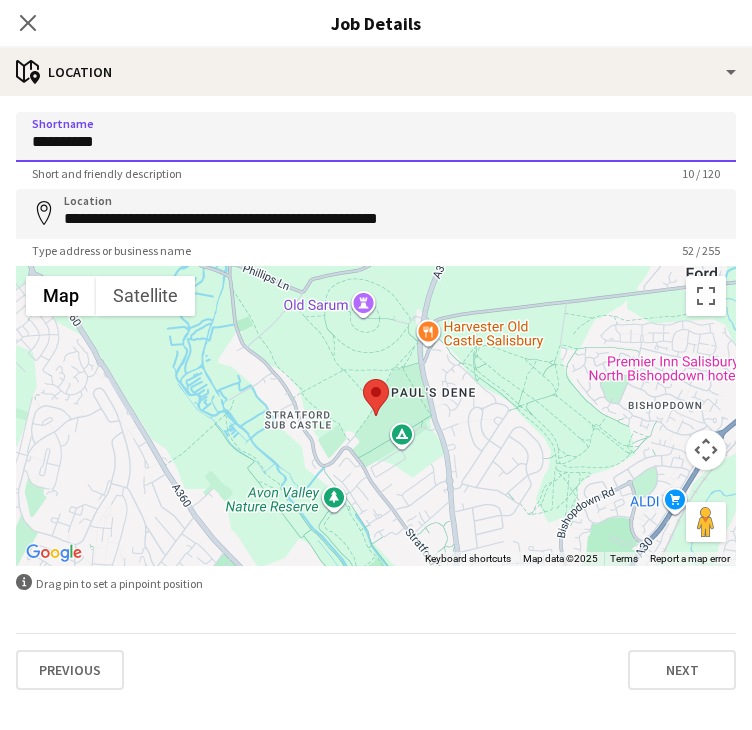 type on "**********" 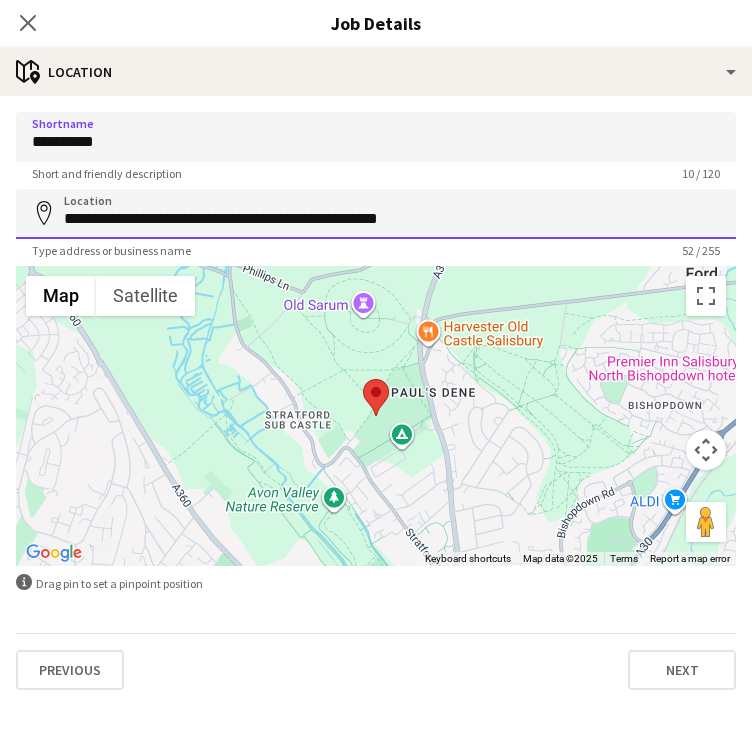click on "**********" at bounding box center [376, 214] 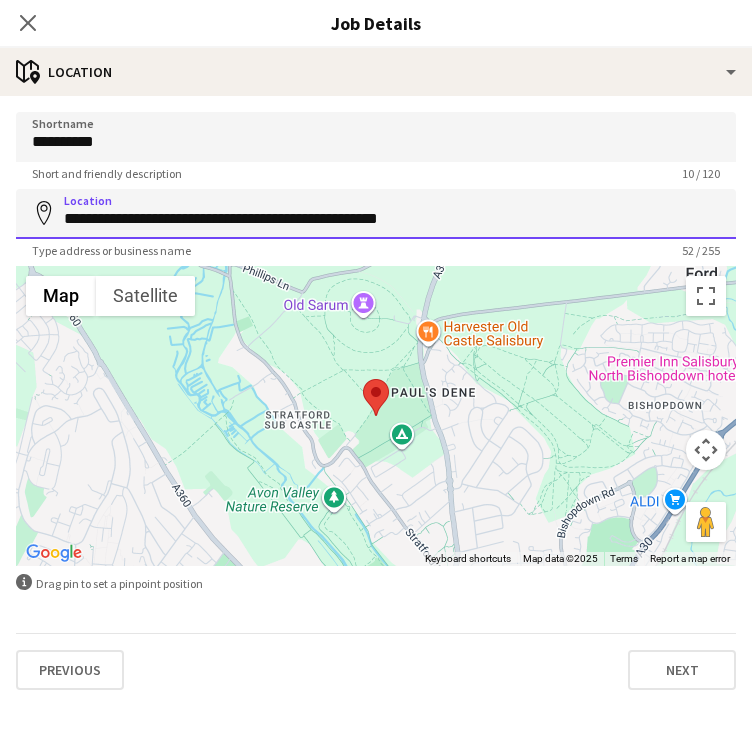 click on "**********" at bounding box center [376, 214] 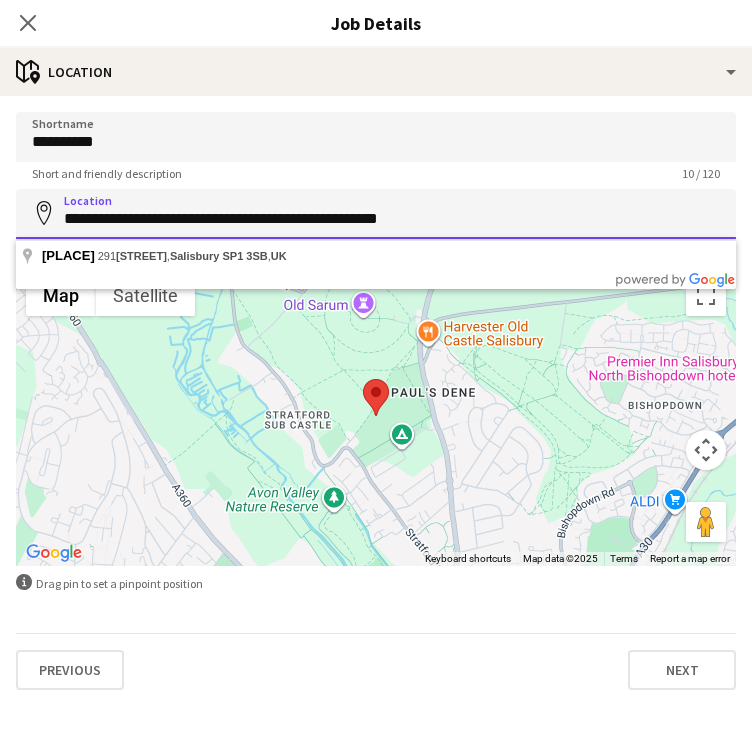 click on "**********" at bounding box center [376, 214] 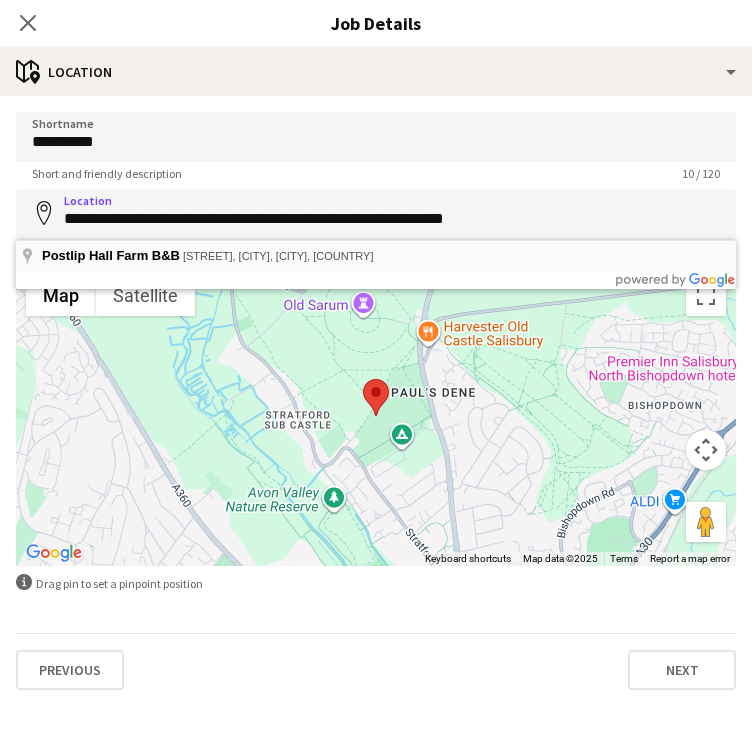 type on "**********" 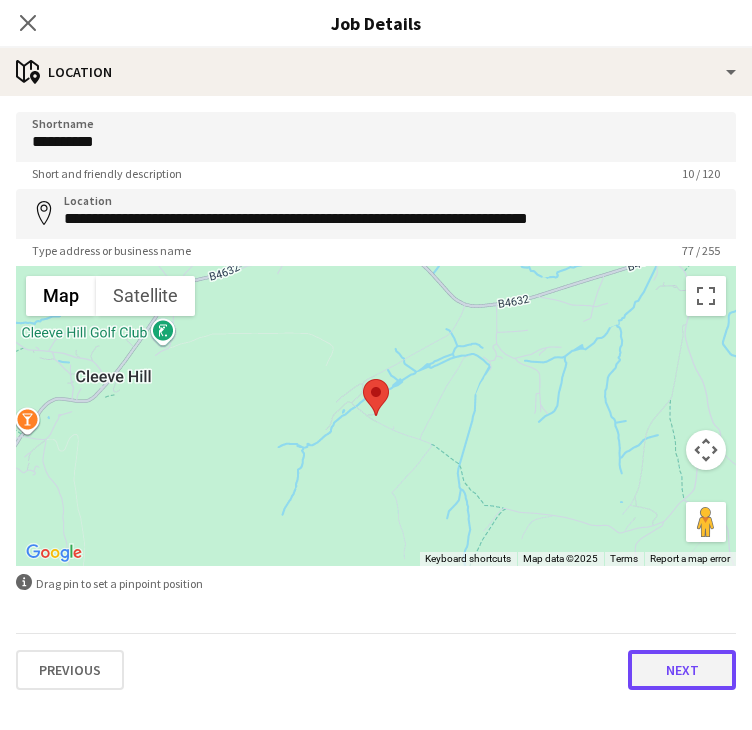 click on "Next" at bounding box center [682, 670] 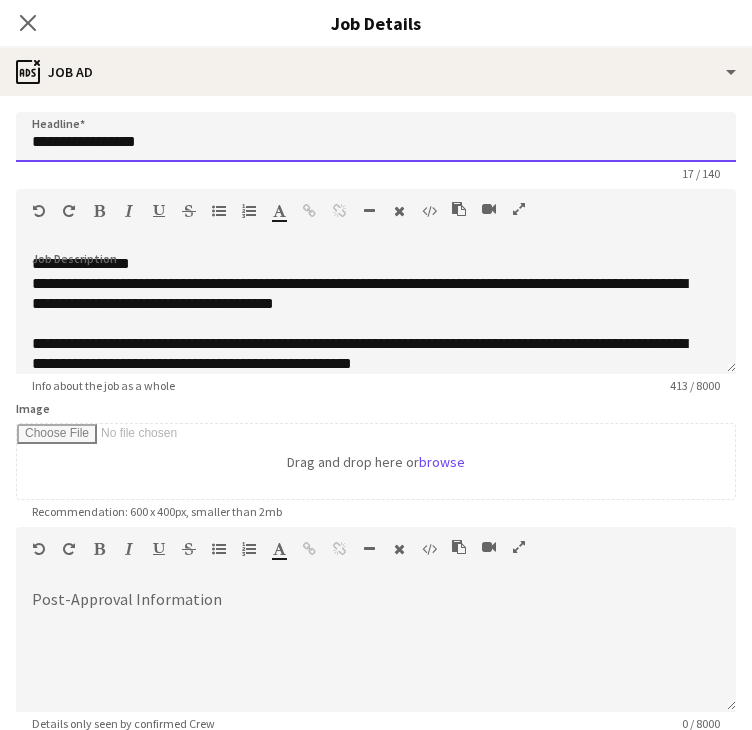 click on "**********" at bounding box center [376, 137] 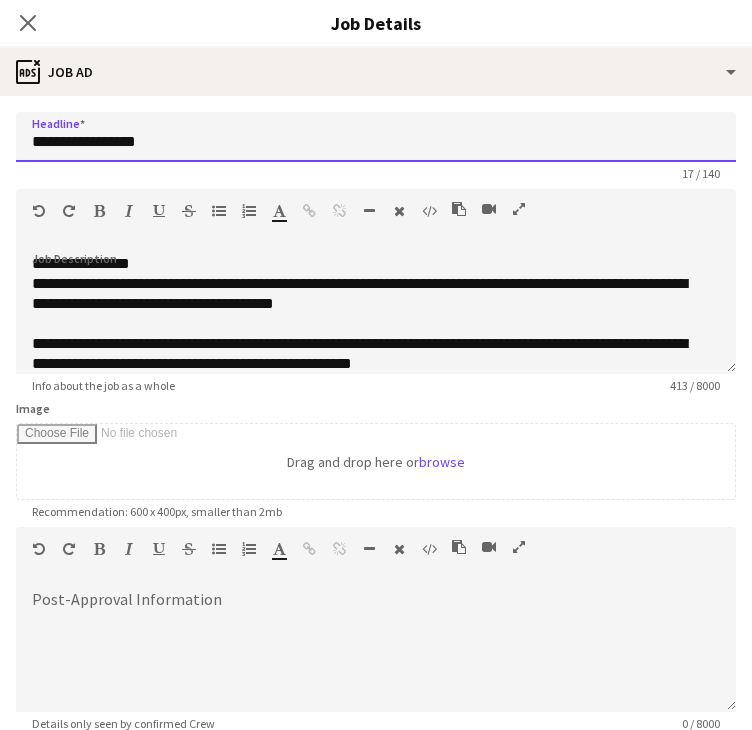 click on "**********" at bounding box center [376, 137] 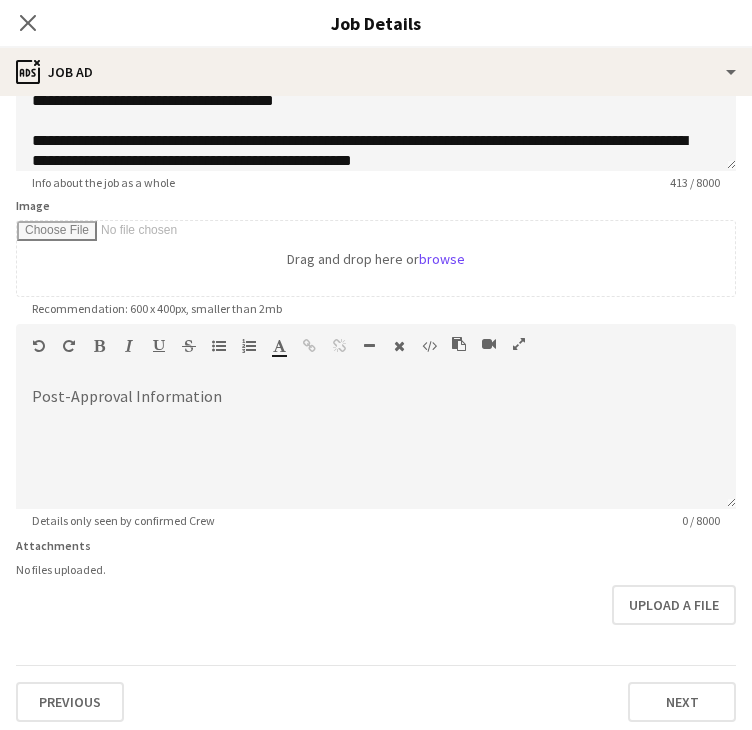 scroll, scrollTop: 208, scrollLeft: 0, axis: vertical 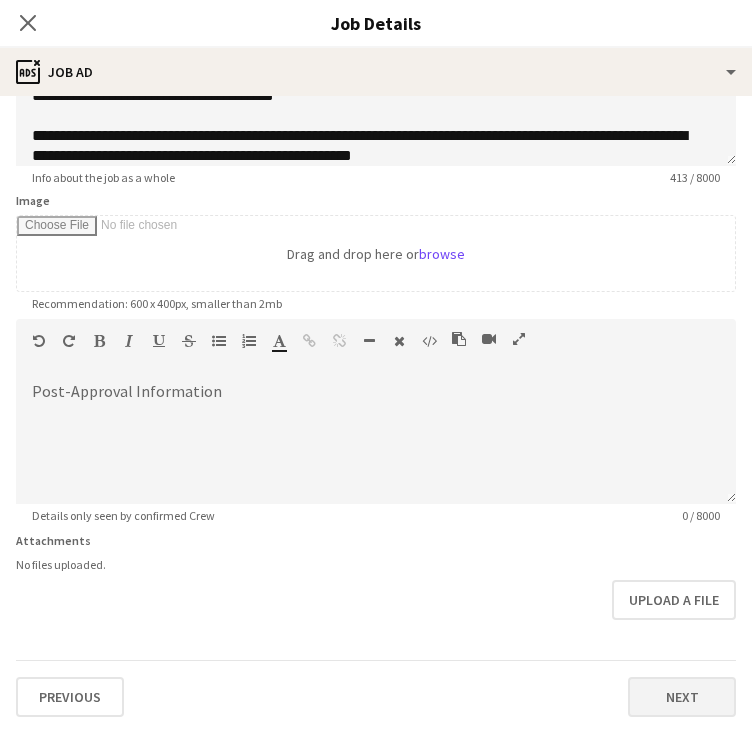 type on "**********" 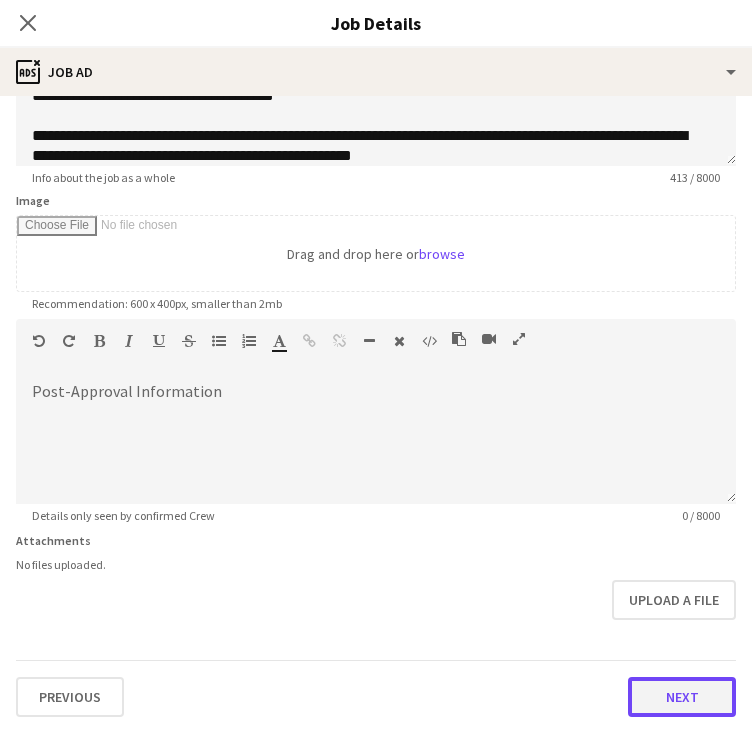 click on "Next" at bounding box center (682, 697) 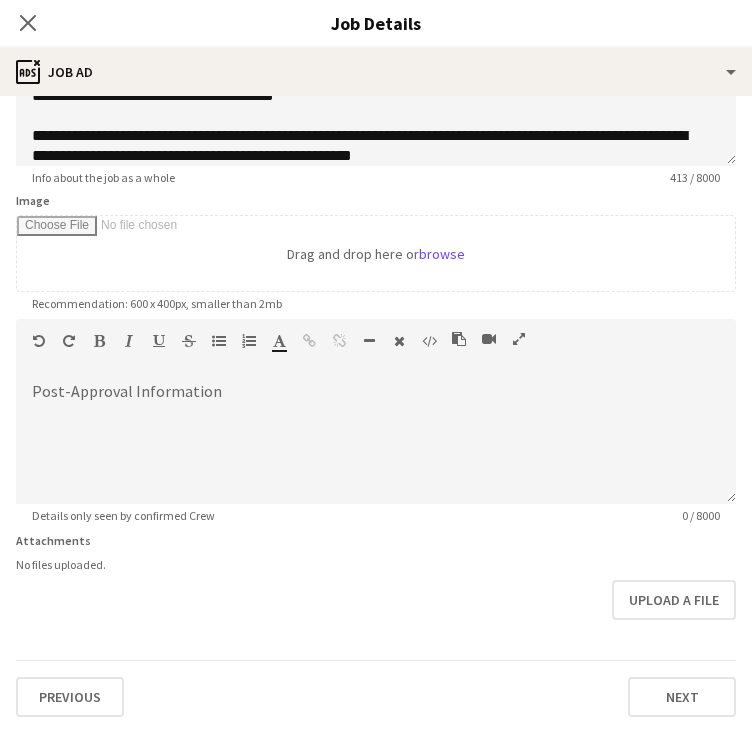 scroll, scrollTop: 0, scrollLeft: 0, axis: both 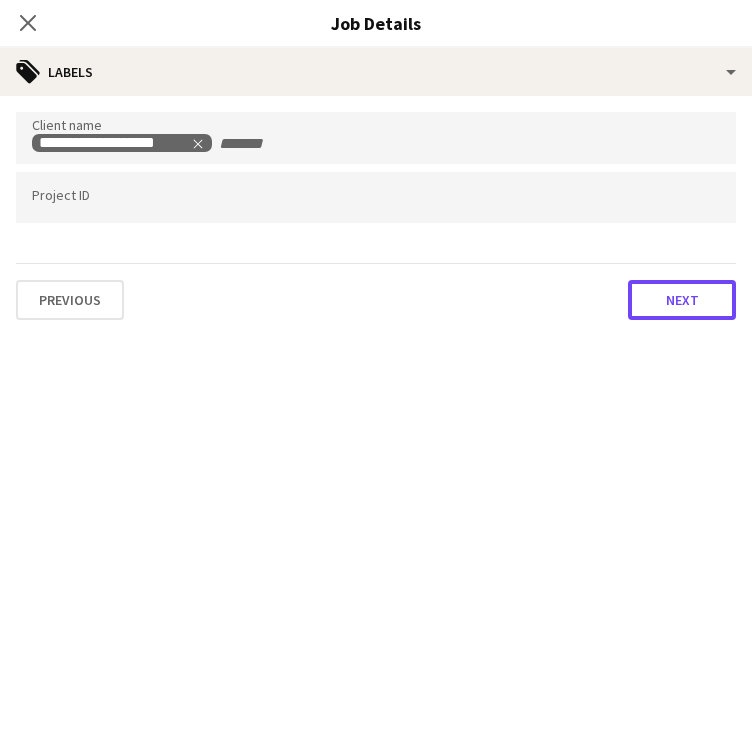 click on "Next" at bounding box center [682, 300] 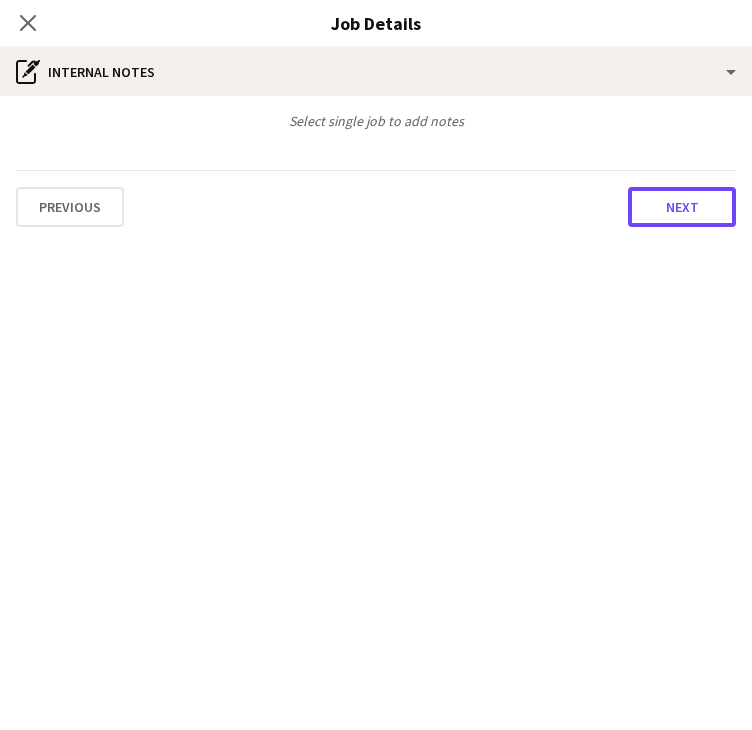 click on "Next" at bounding box center (682, 207) 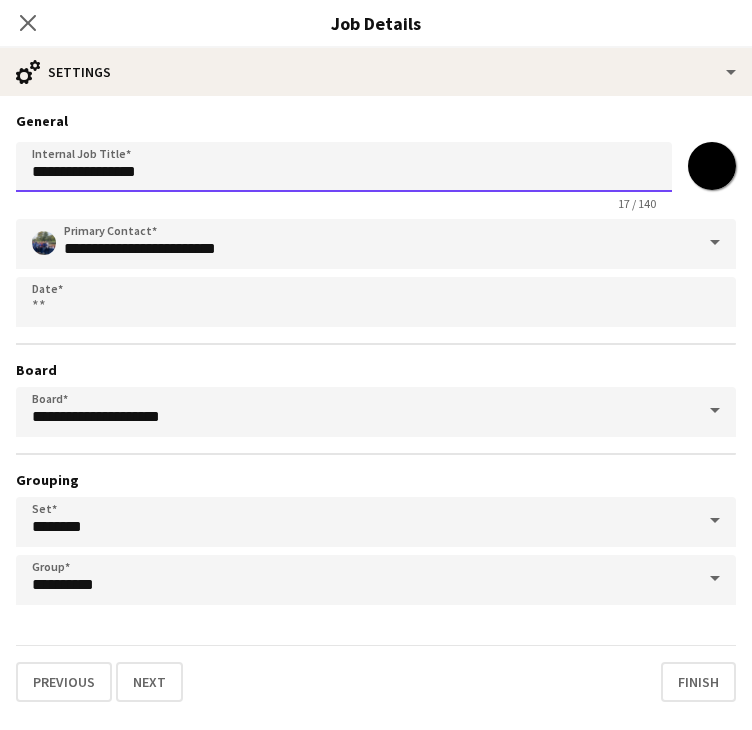 click on "**********" at bounding box center [344, 167] 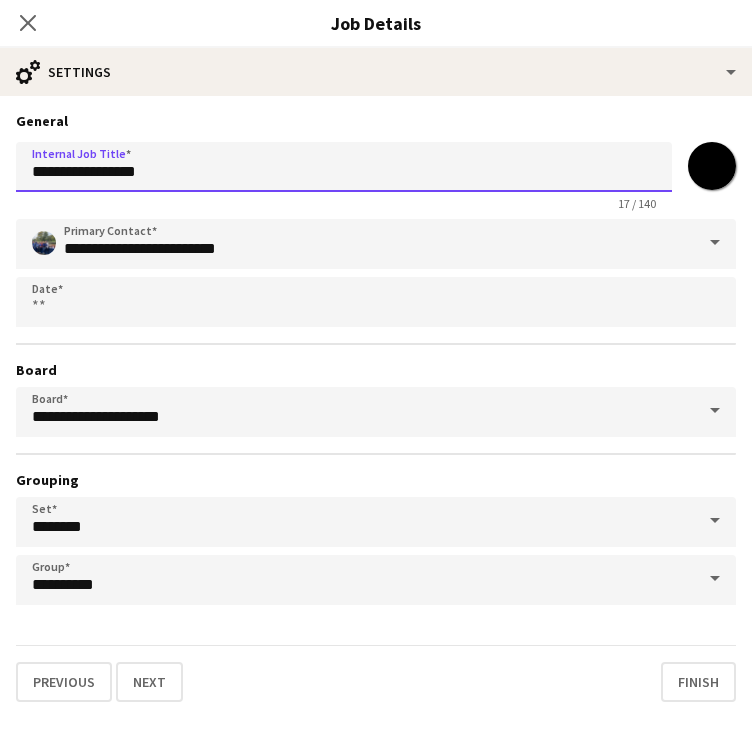 click on "**********" at bounding box center (344, 167) 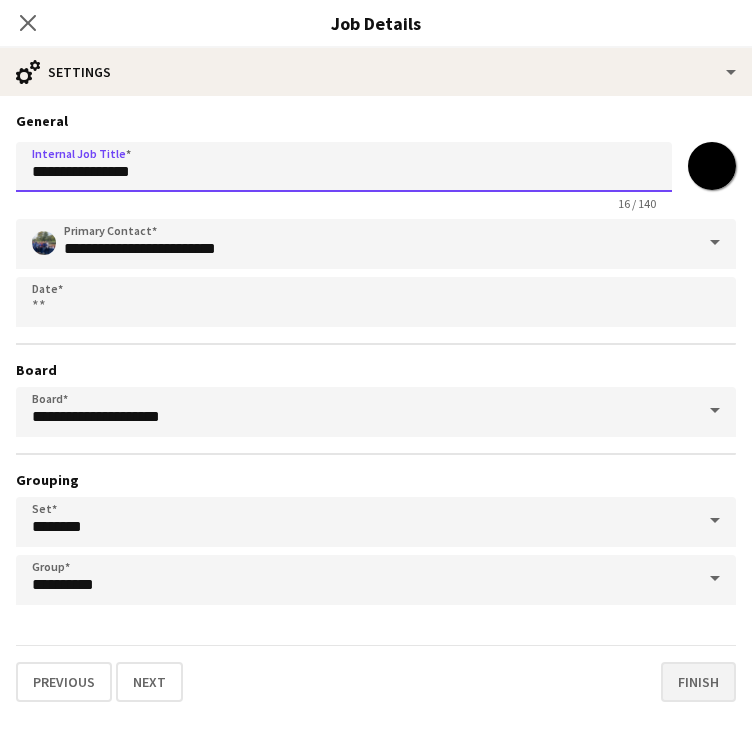 type on "**********" 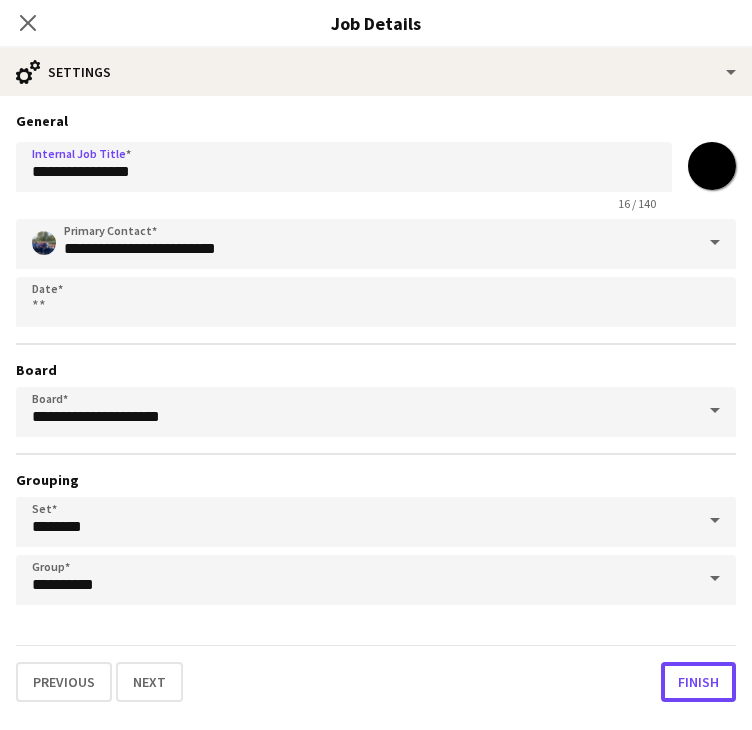 click on "Finish" at bounding box center [698, 682] 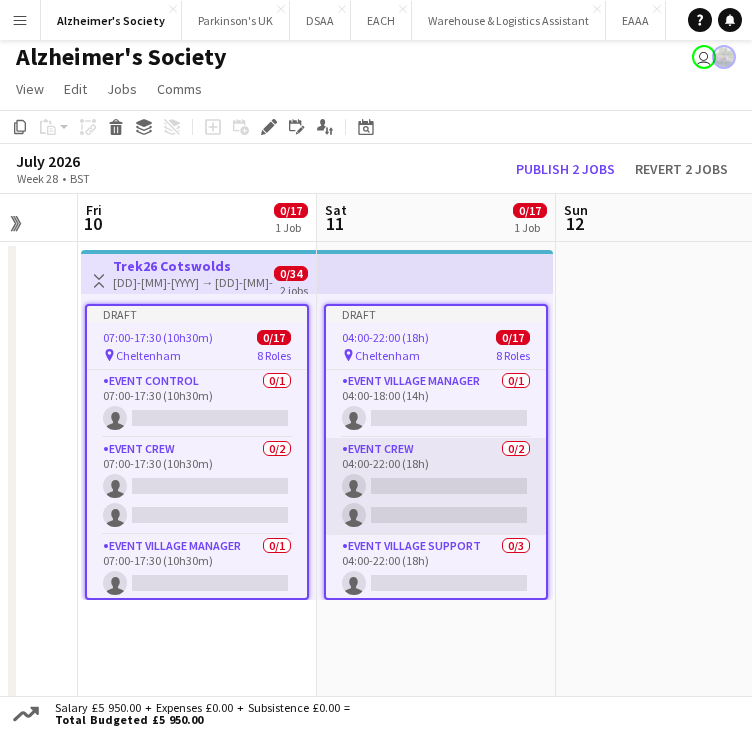 scroll, scrollTop: 0, scrollLeft: 0, axis: both 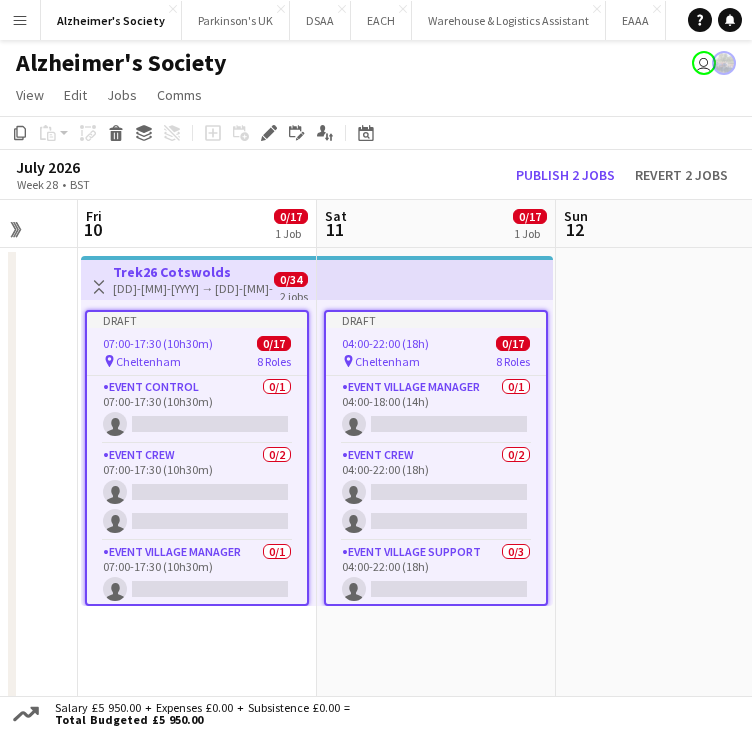 click at bounding box center [675, 483] 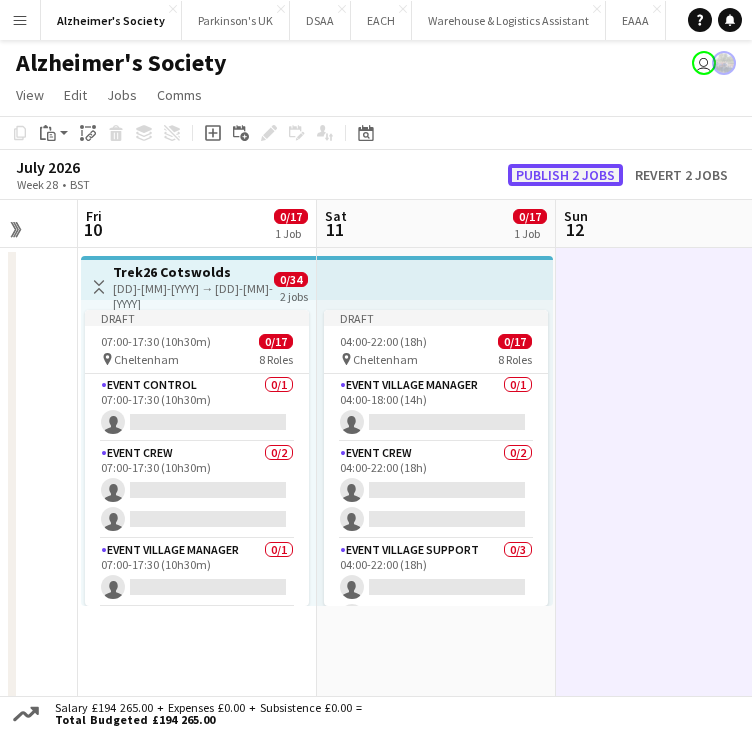 click on "Publish 2 jobs" 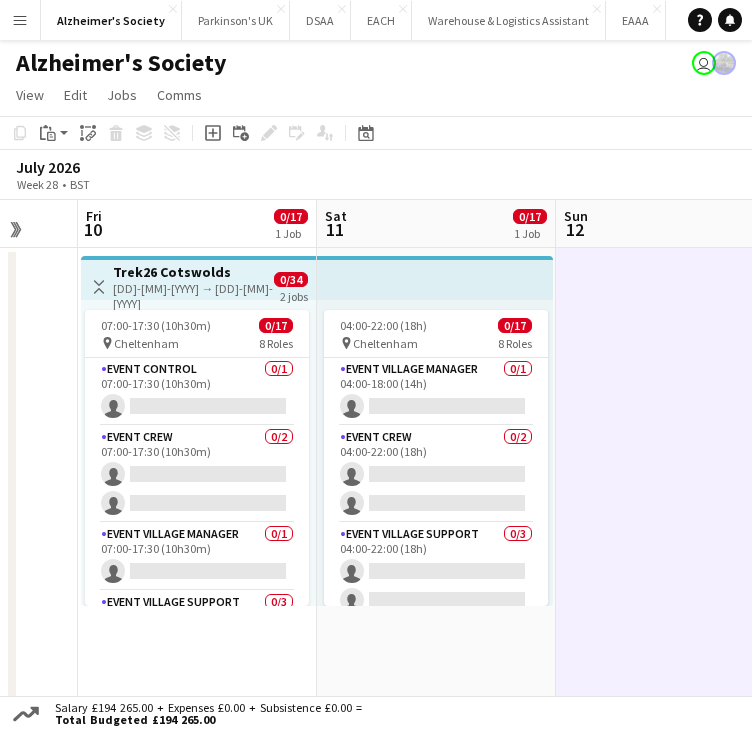 drag, startPoint x: 610, startPoint y: 369, endPoint x: 152, endPoint y: 369, distance: 458 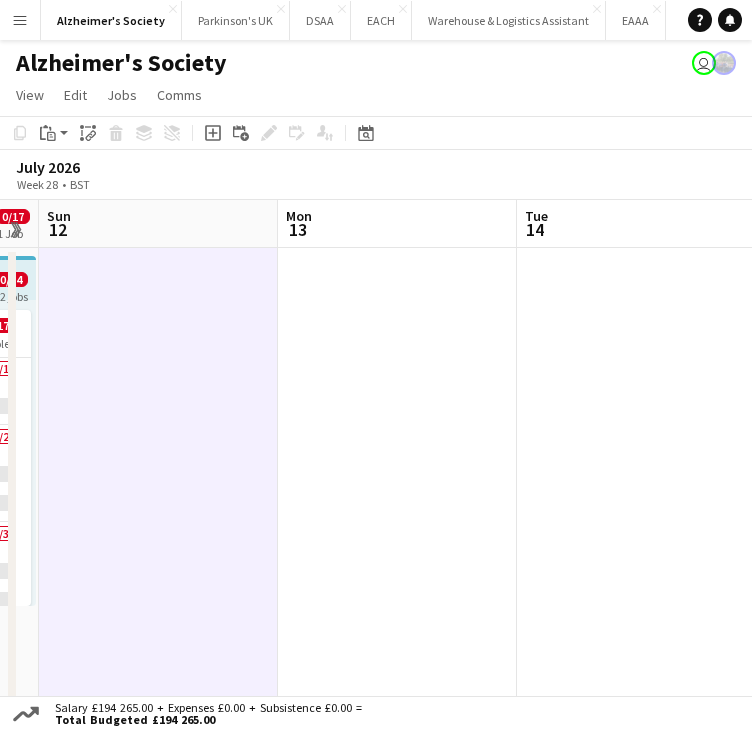 drag, startPoint x: 410, startPoint y: 397, endPoint x: 133, endPoint y: 397, distance: 277 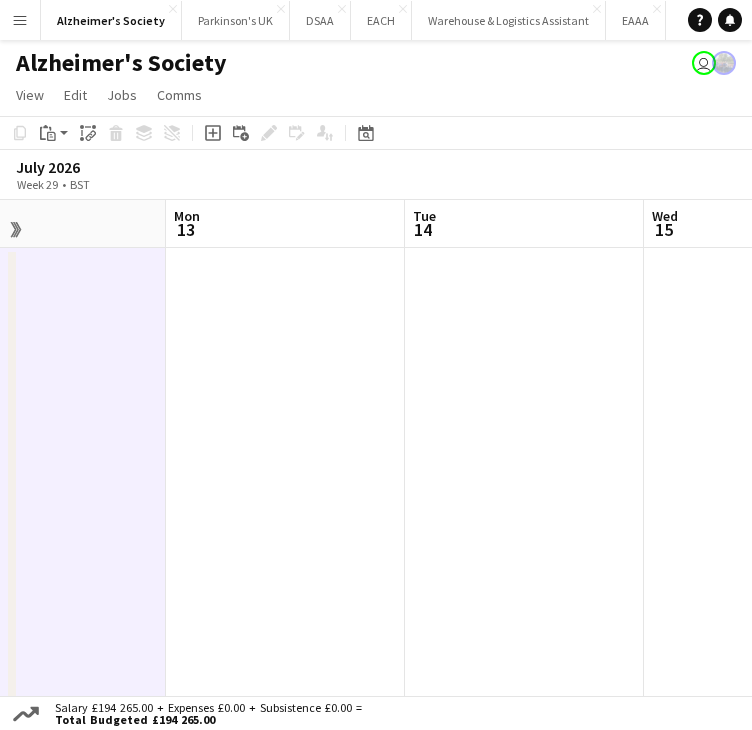 drag, startPoint x: 275, startPoint y: 399, endPoint x: 458, endPoint y: 393, distance: 183.09833 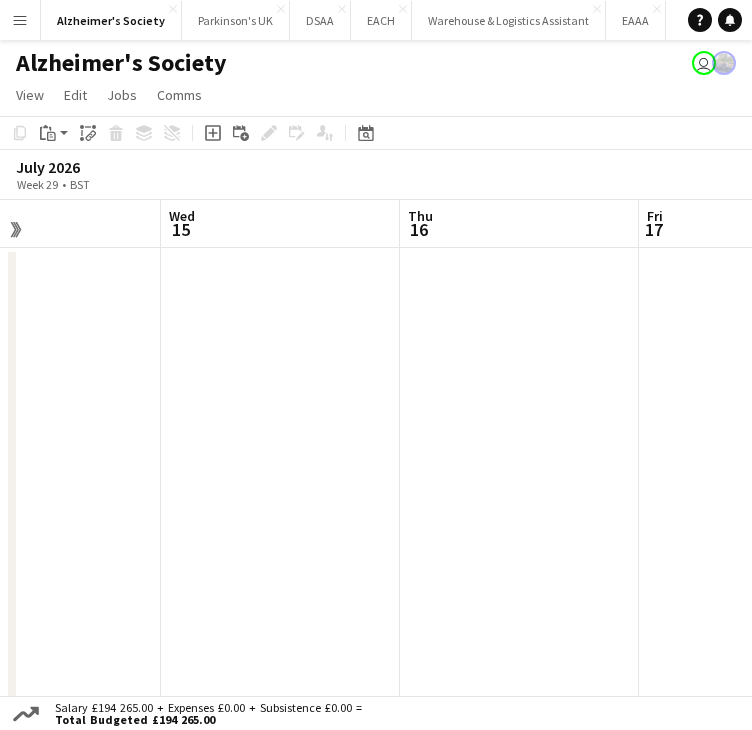 drag, startPoint x: 268, startPoint y: 401, endPoint x: 296, endPoint y: 381, distance: 34.4093 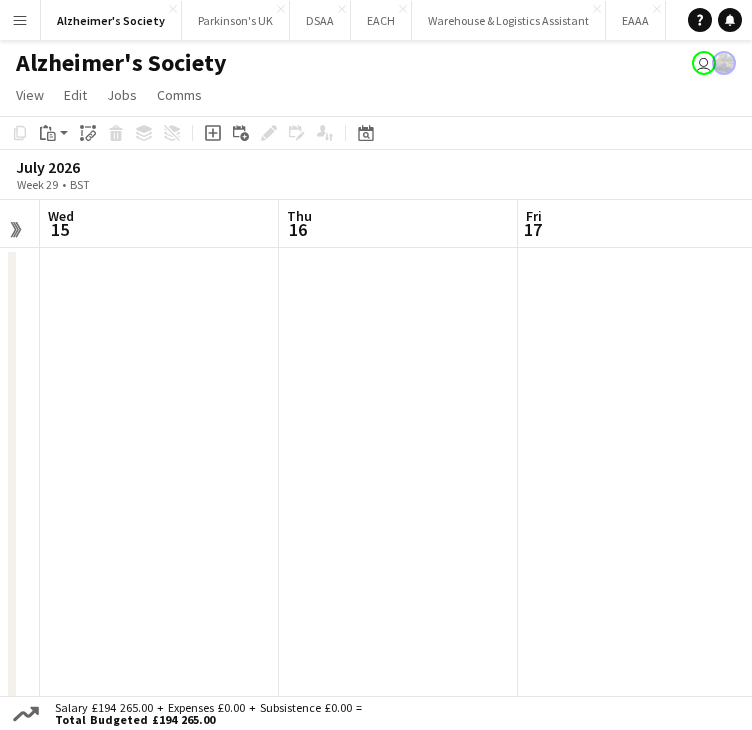 drag, startPoint x: 287, startPoint y: 388, endPoint x: 95, endPoint y: 392, distance: 192.04166 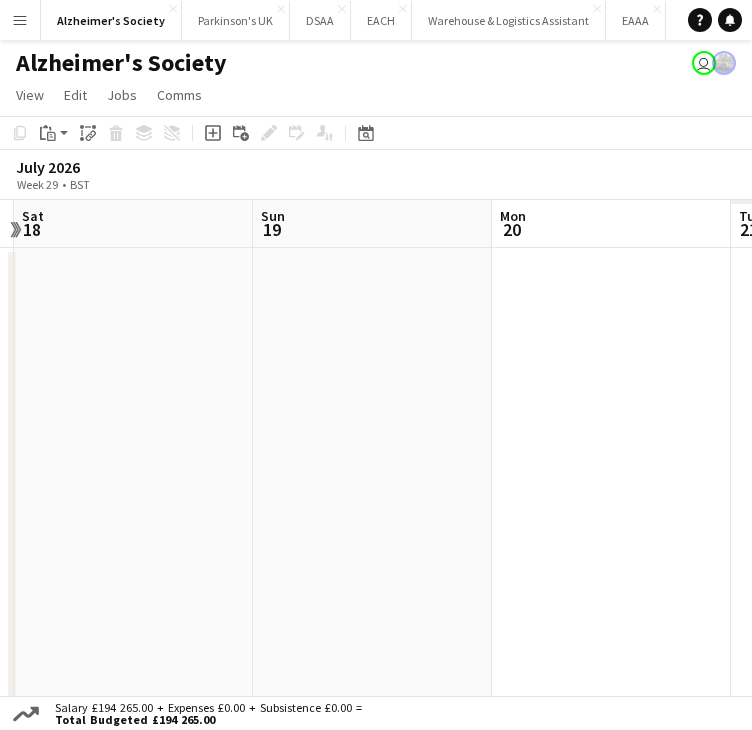 drag, startPoint x: 480, startPoint y: 397, endPoint x: 271, endPoint y: 392, distance: 209.0598 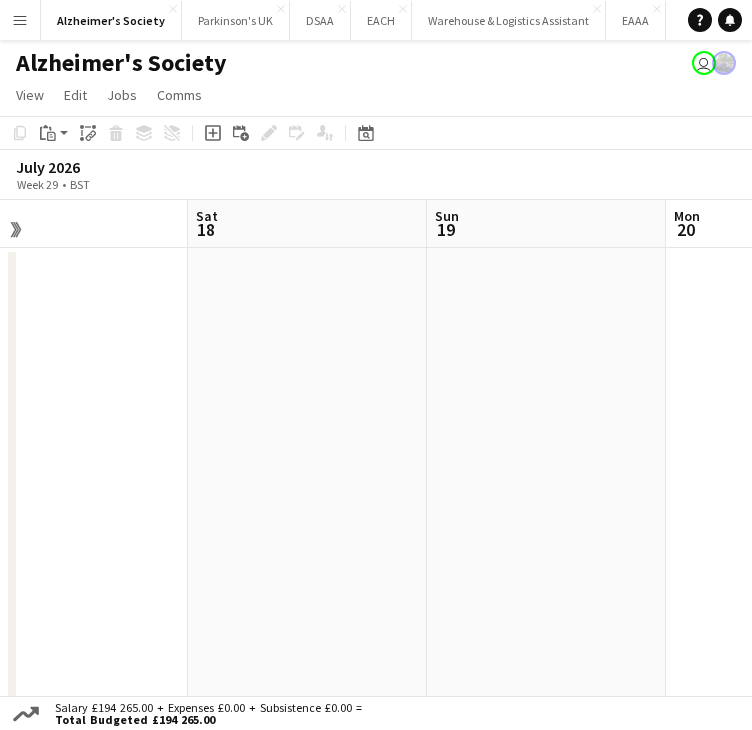 drag, startPoint x: 576, startPoint y: 393, endPoint x: 376, endPoint y: 406, distance: 200.42206 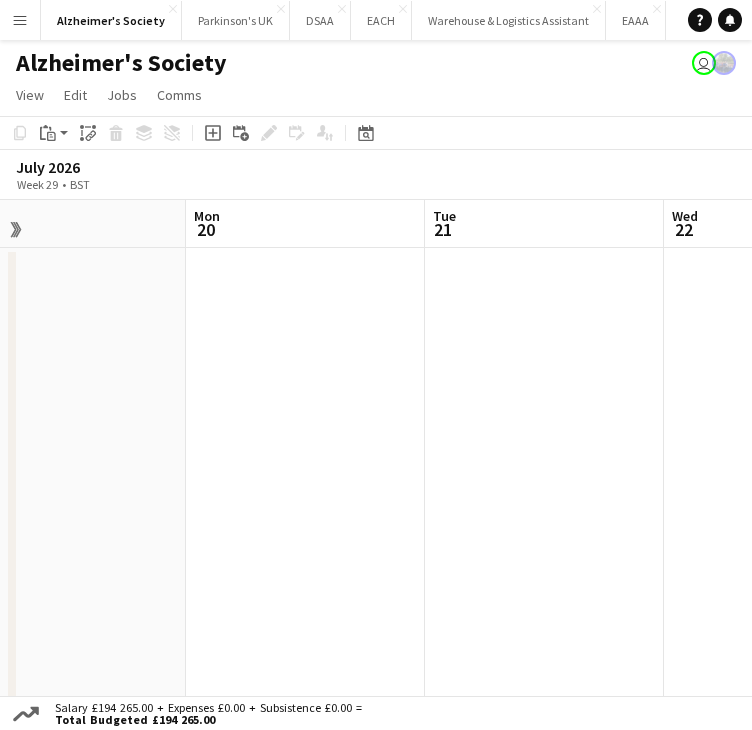 drag, startPoint x: 316, startPoint y: 421, endPoint x: 288, endPoint y: 421, distance: 28 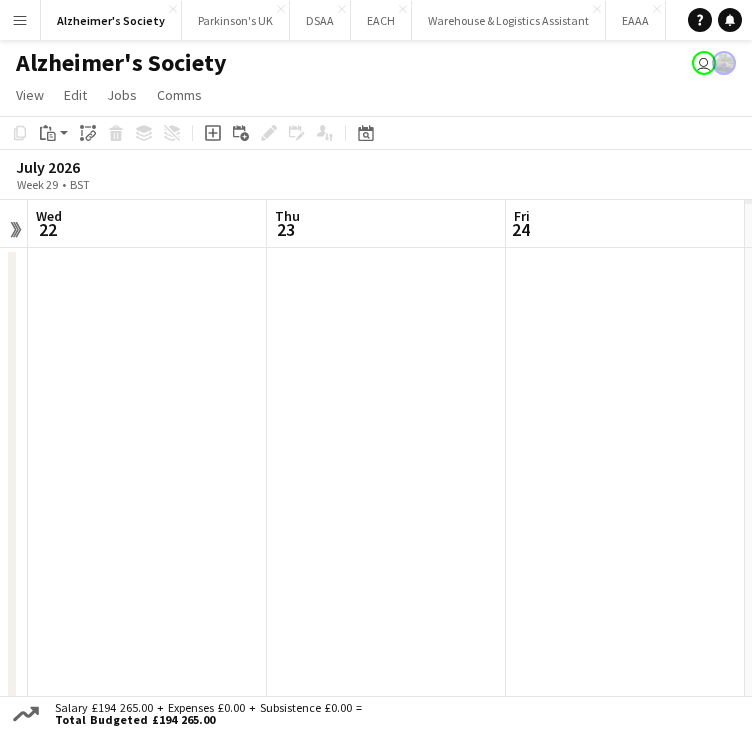 drag, startPoint x: 496, startPoint y: 417, endPoint x: 39, endPoint y: 421, distance: 457.01752 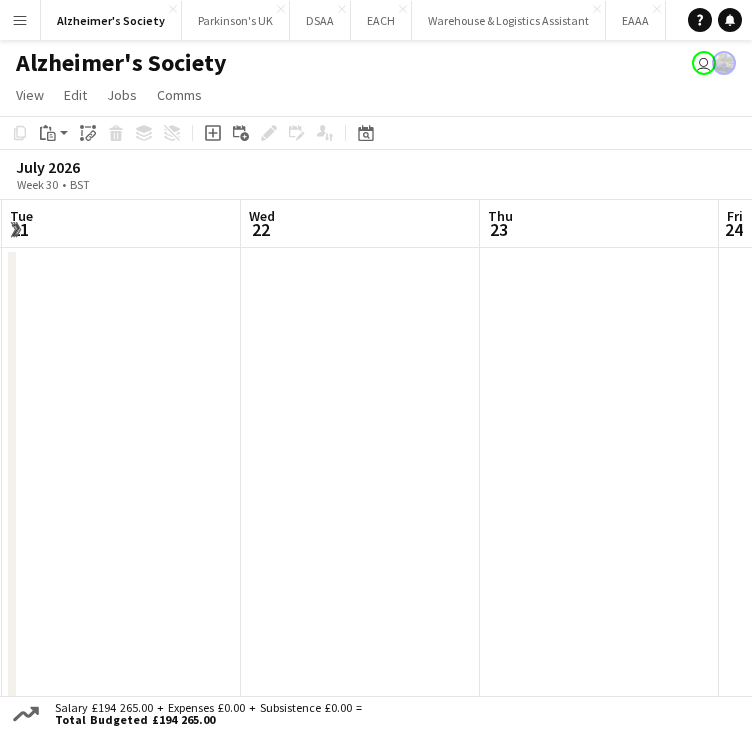 scroll, scrollTop: 0, scrollLeft: 794, axis: horizontal 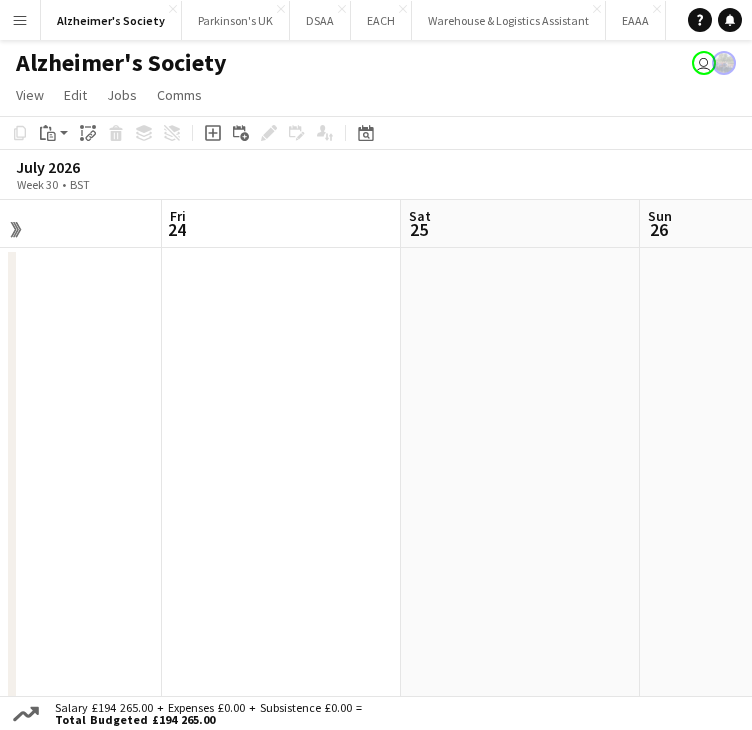 drag, startPoint x: 368, startPoint y: 414, endPoint x: -44, endPoint y: 424, distance: 412.12134 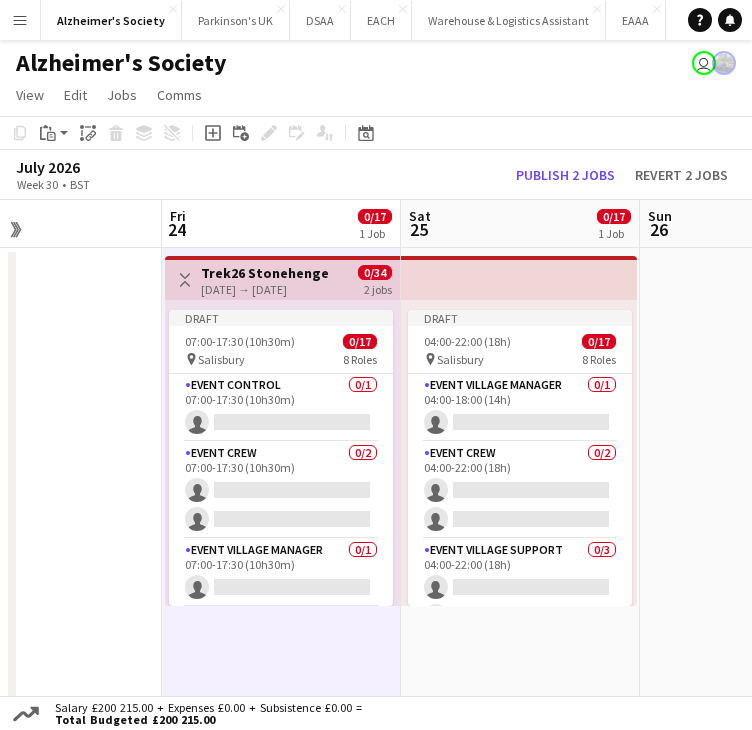 click on "24-07-2026 → 25-07-2026" at bounding box center (265, 289) 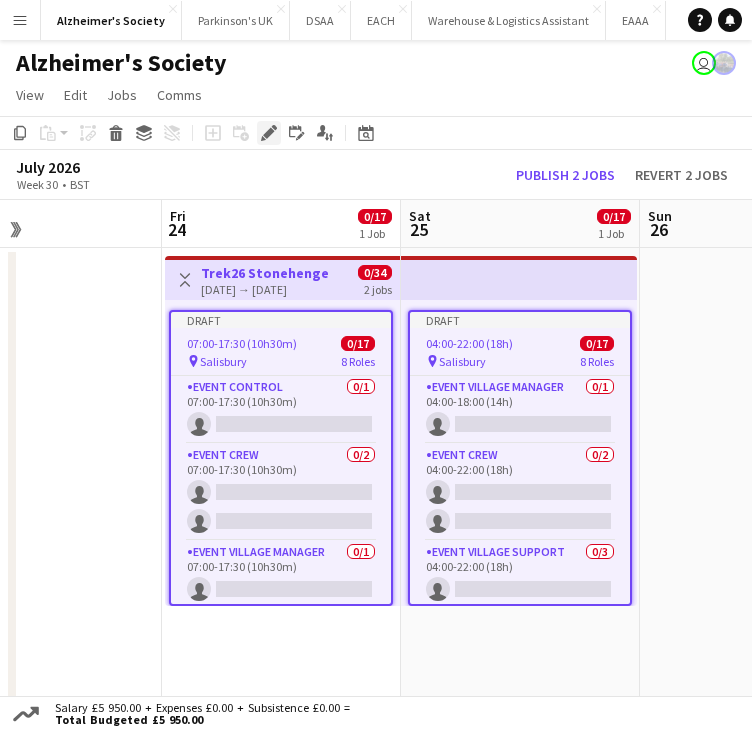 click 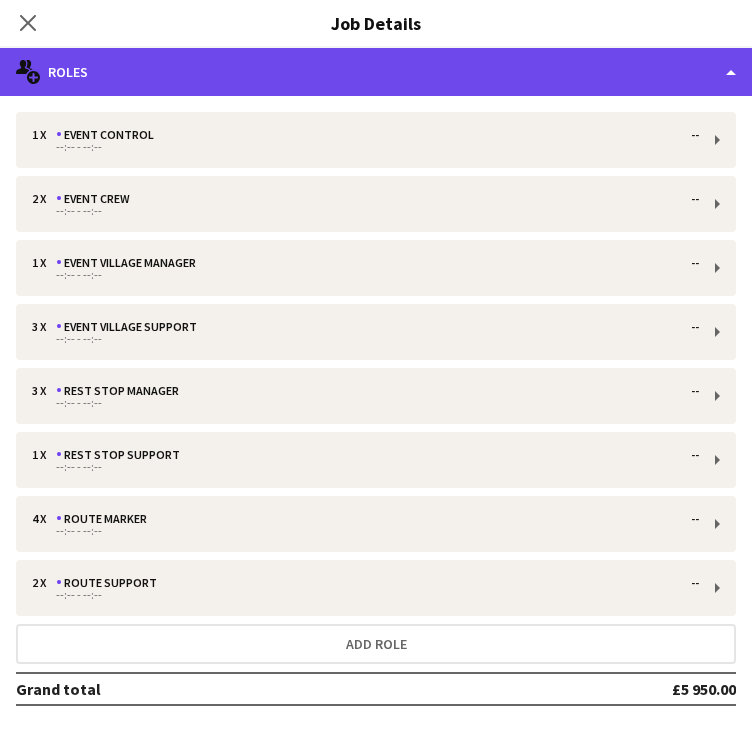drag, startPoint x: 220, startPoint y: 72, endPoint x: 257, endPoint y: 75, distance: 37.12142 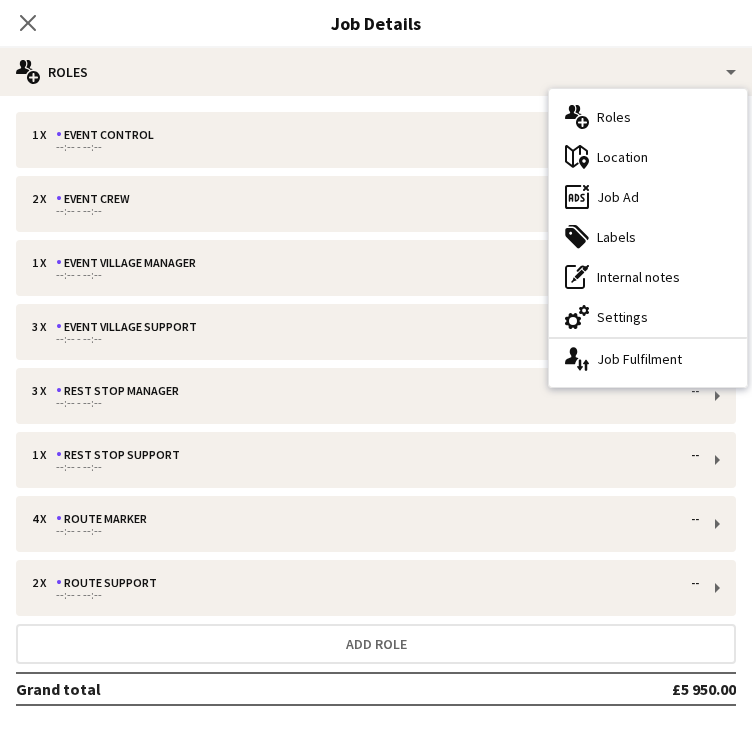 click on "maps-pin-1
Location" at bounding box center [648, 157] 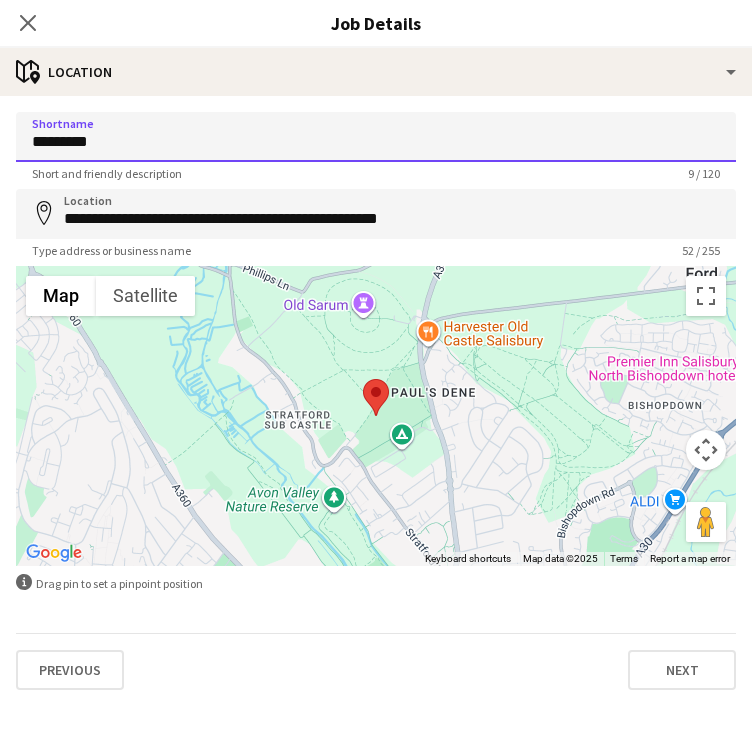 click on "*********" at bounding box center [376, 137] 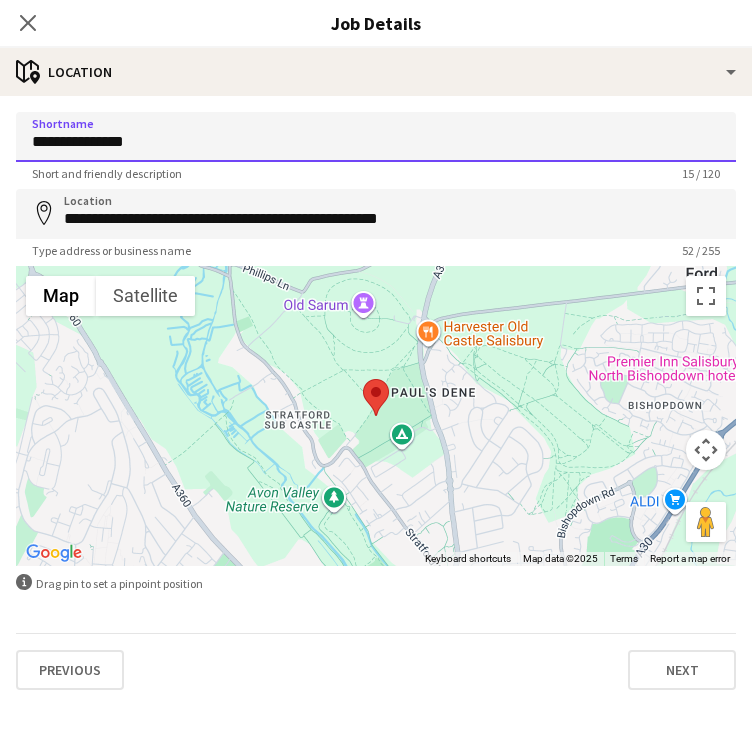 type on "**********" 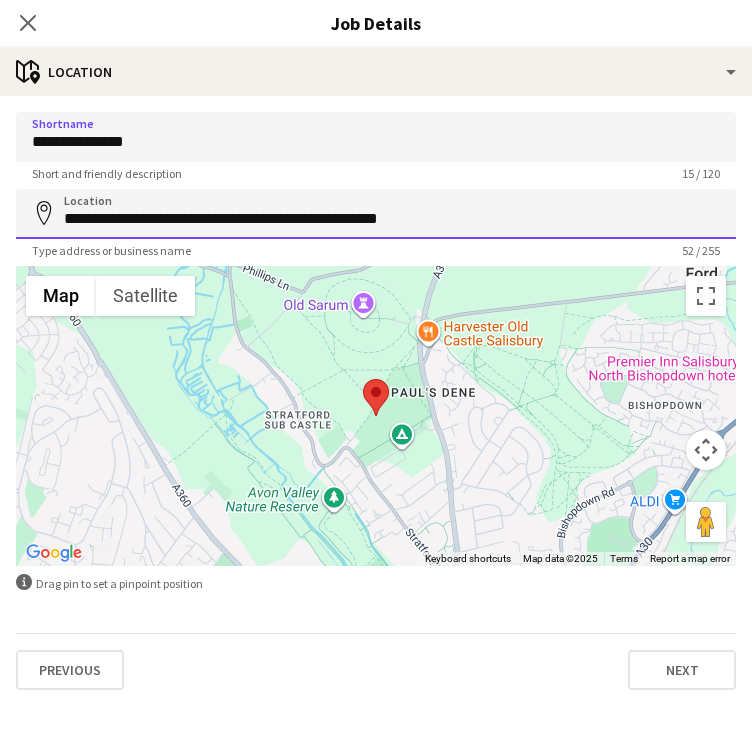 click on "**********" at bounding box center [376, 214] 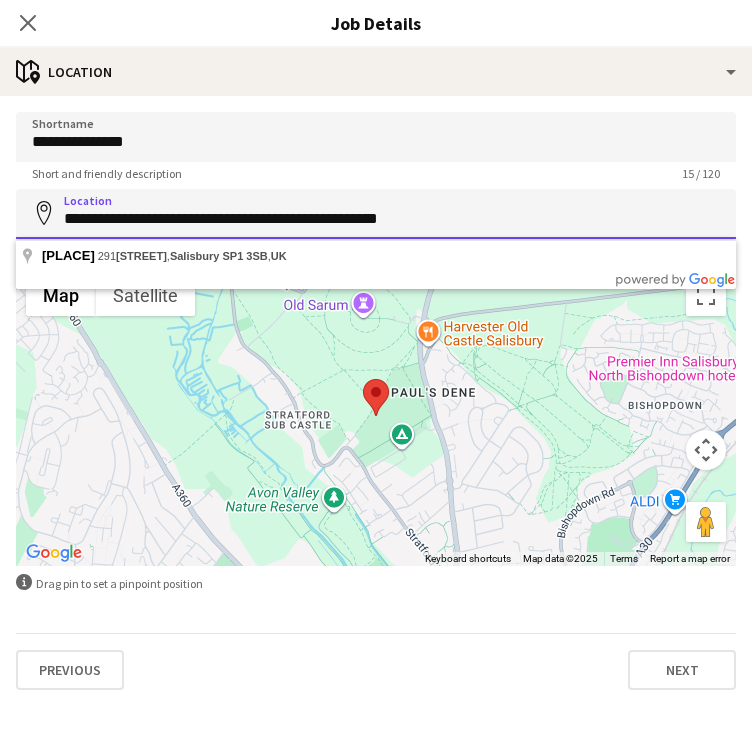 click on "**********" at bounding box center [376, 214] 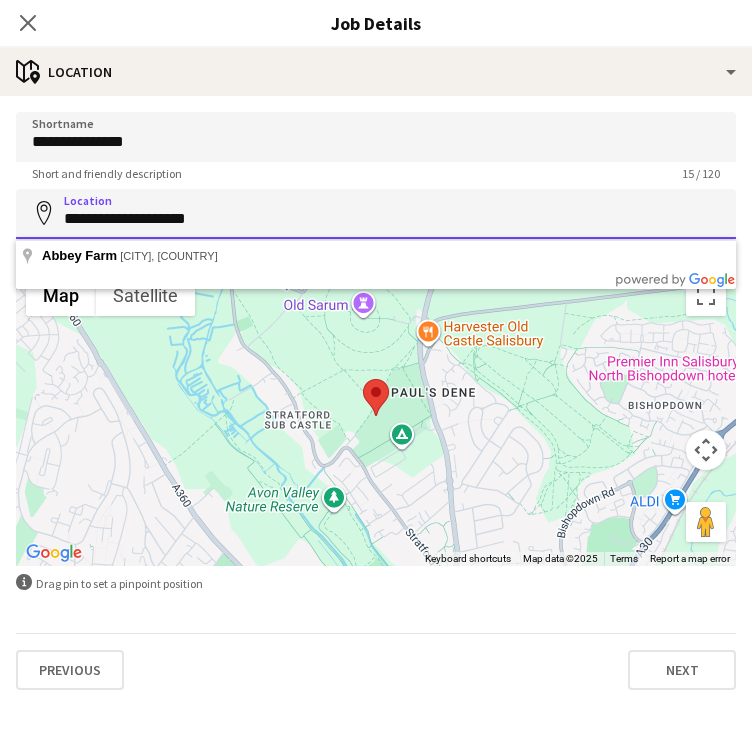 drag, startPoint x: 217, startPoint y: 217, endPoint x: -69, endPoint y: 254, distance: 288.38342 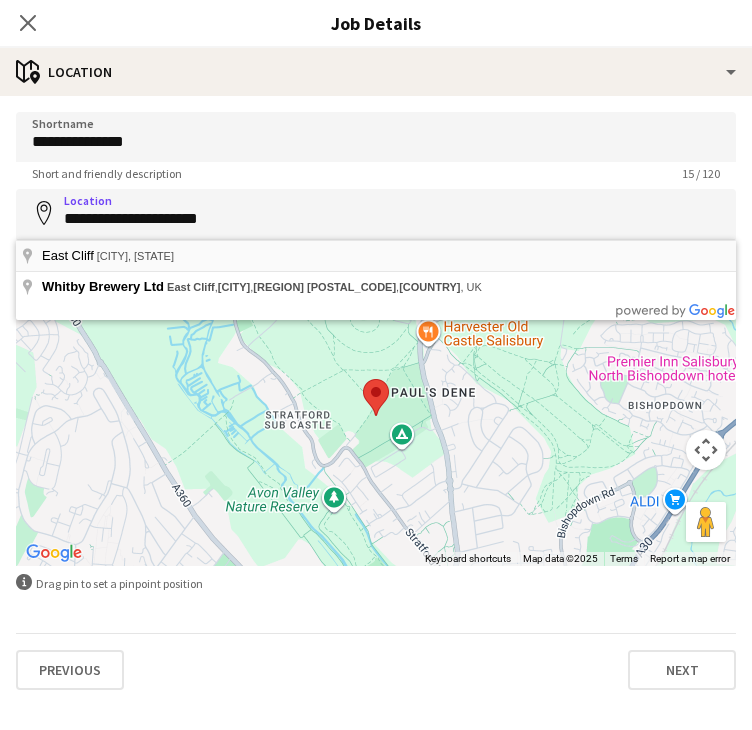 type on "**********" 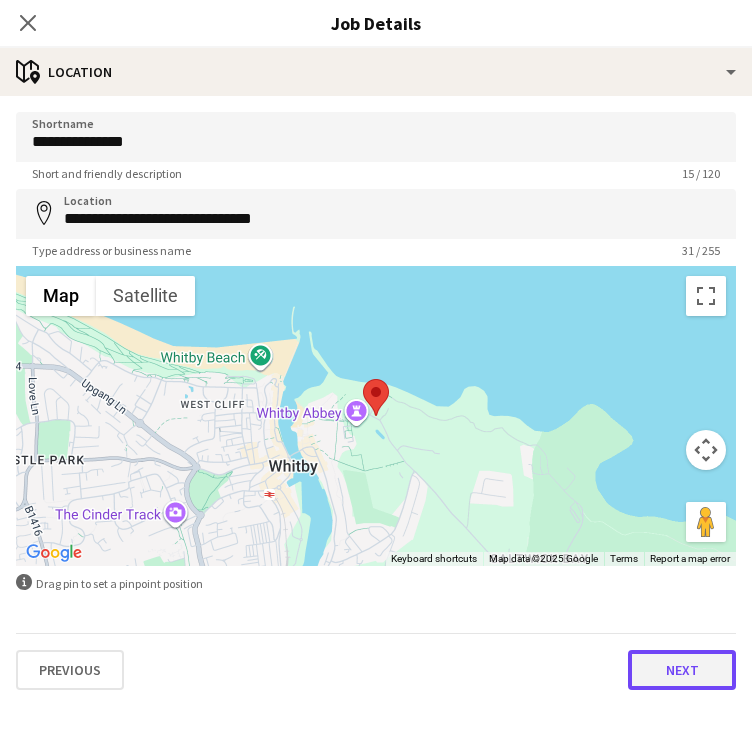 click on "Next" at bounding box center [682, 670] 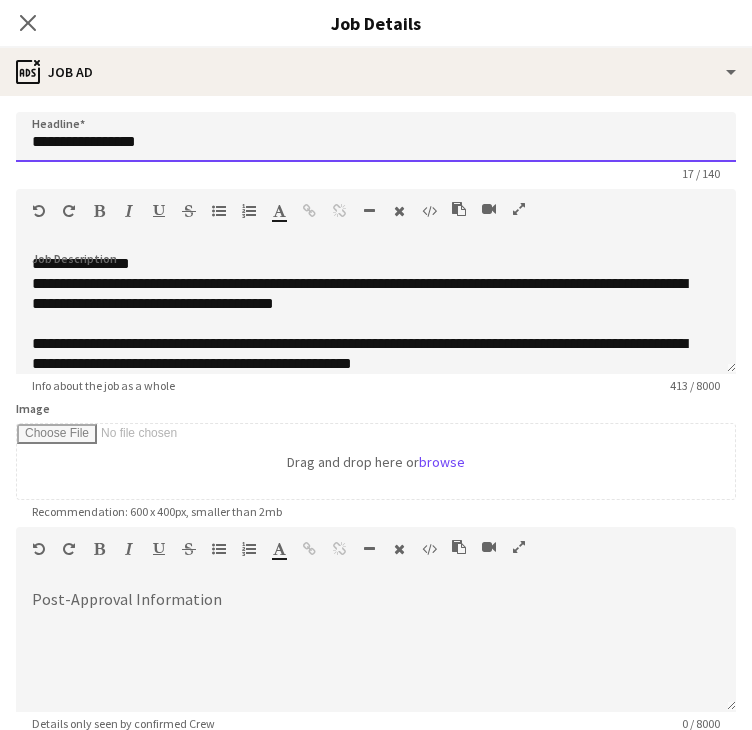 click on "**********" at bounding box center [376, 137] 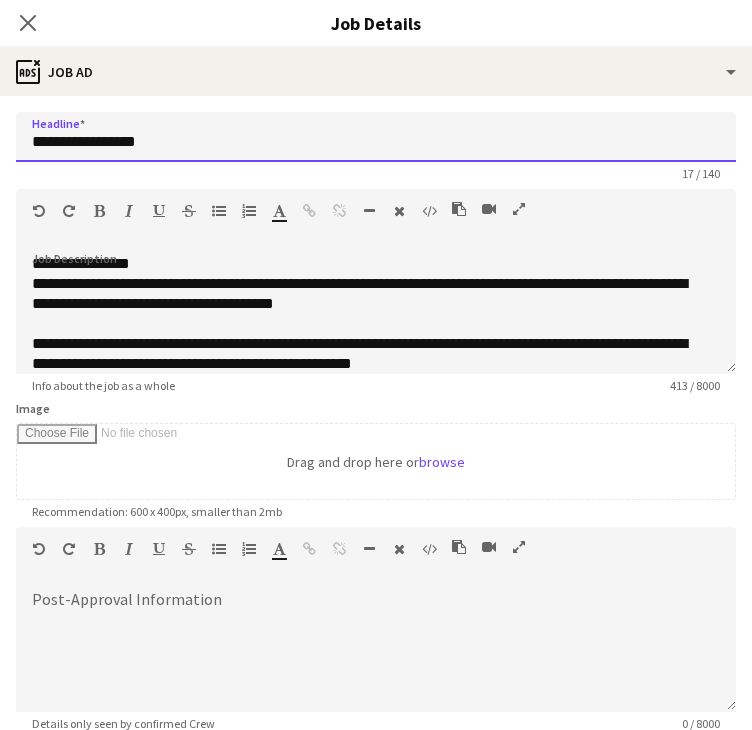 click on "**********" at bounding box center [376, 137] 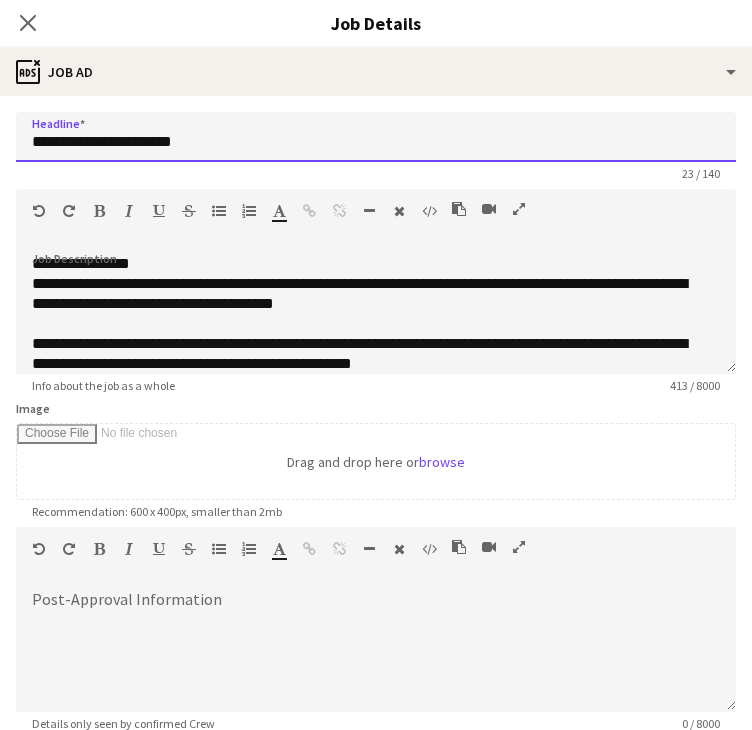 type on "**********" 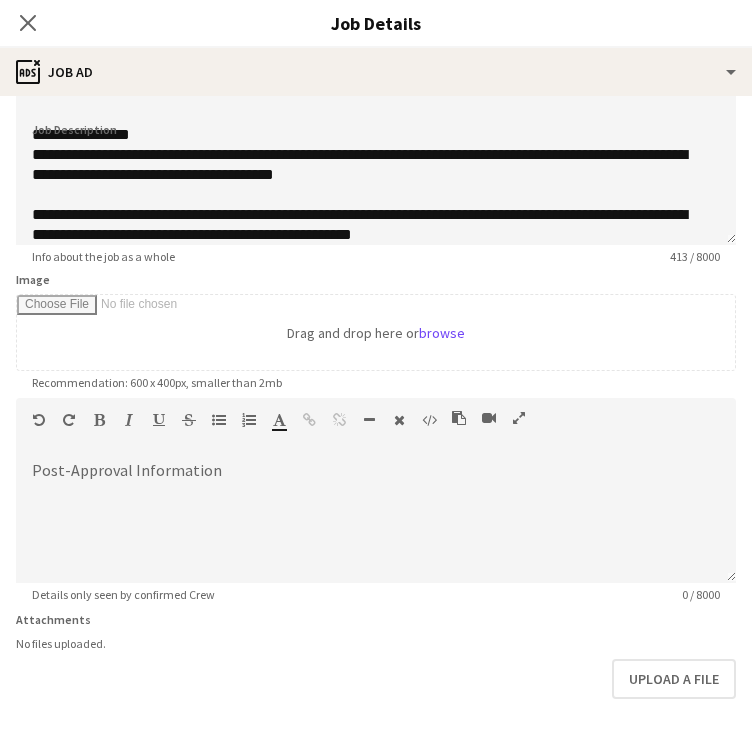 scroll, scrollTop: 208, scrollLeft: 0, axis: vertical 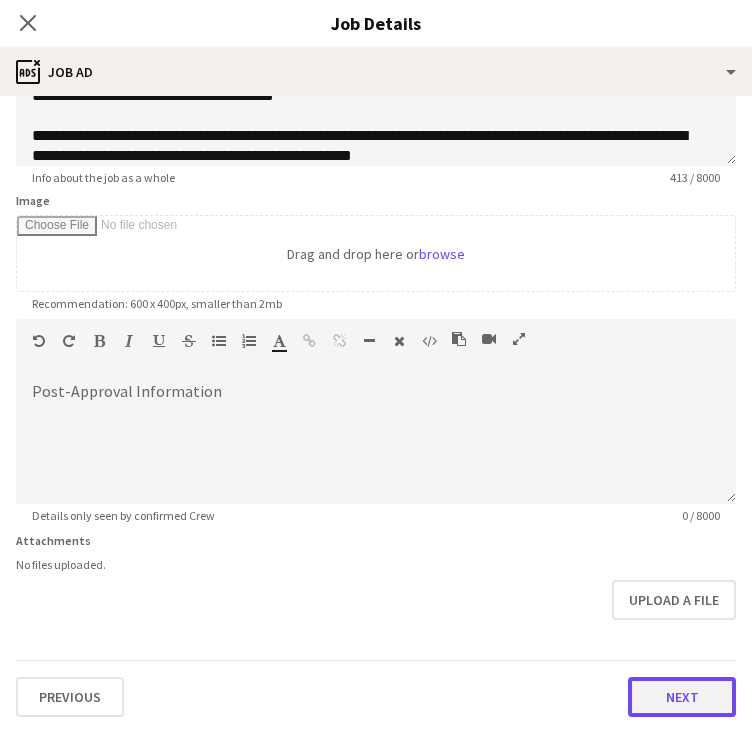 click on "Next" at bounding box center [682, 697] 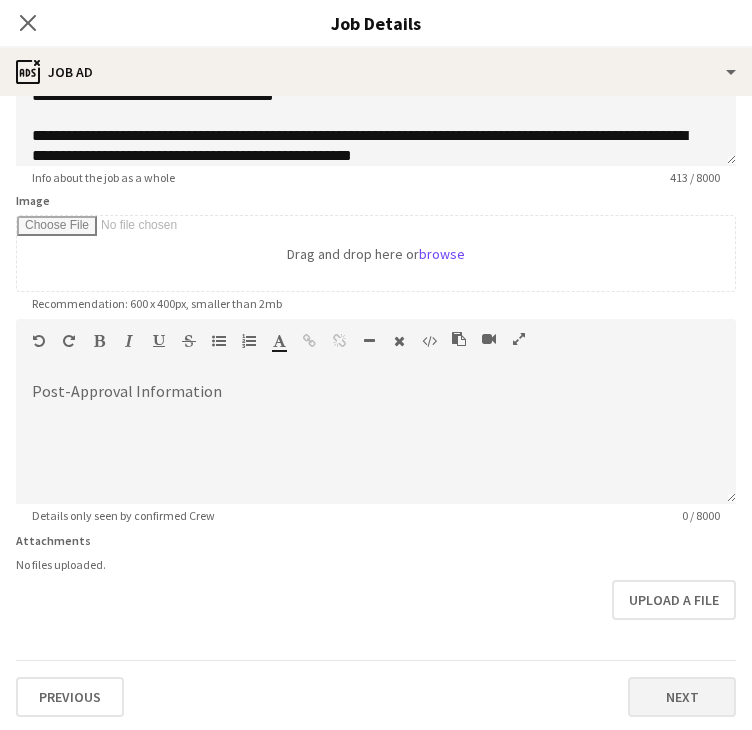 type on "*******" 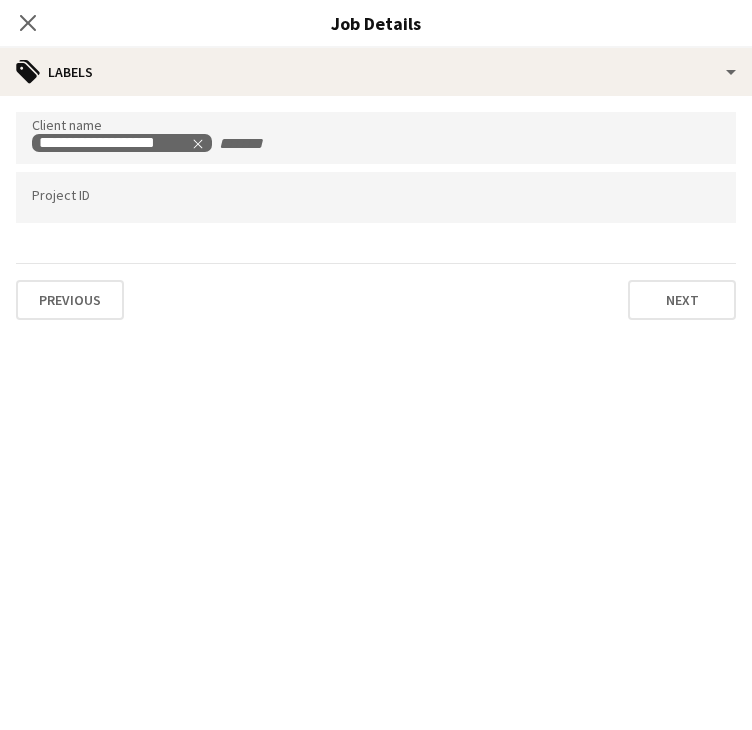 scroll, scrollTop: 0, scrollLeft: 0, axis: both 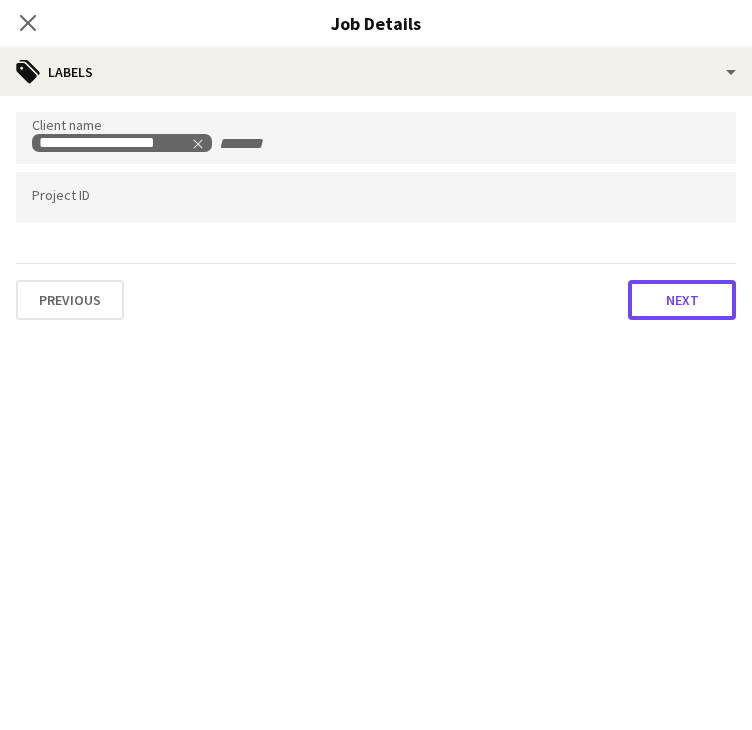 drag, startPoint x: 661, startPoint y: 306, endPoint x: 650, endPoint y: 304, distance: 11.18034 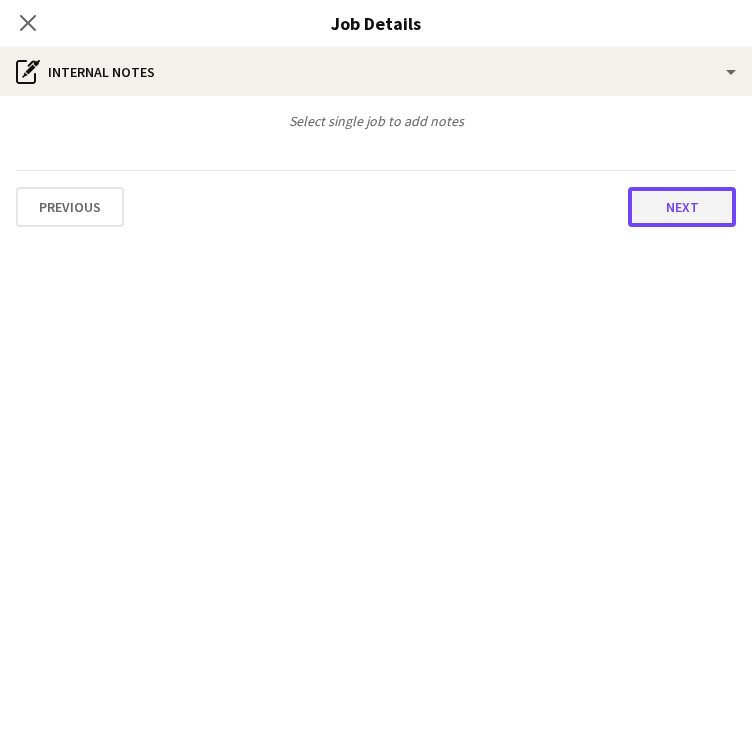 click on "Next" at bounding box center [682, 207] 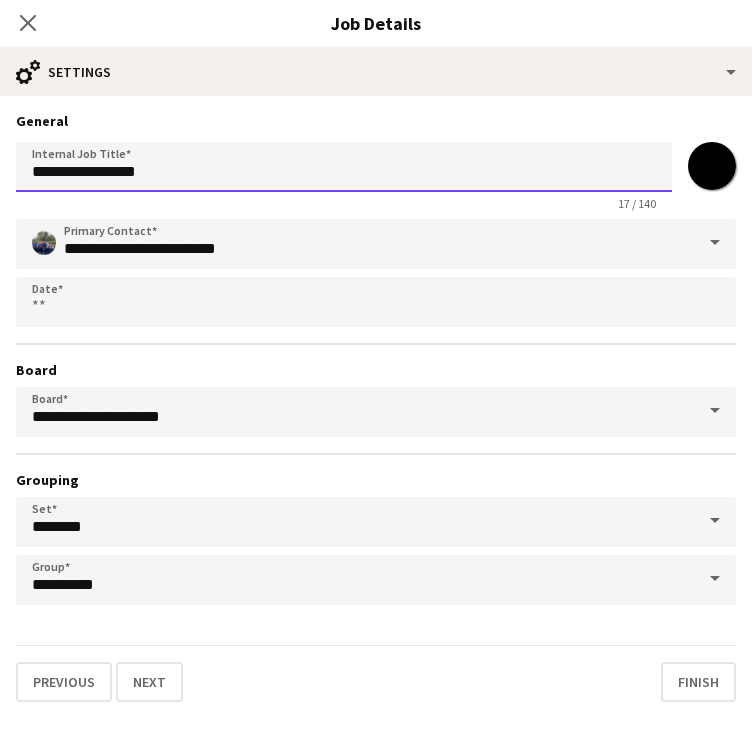 click on "**********" at bounding box center (344, 167) 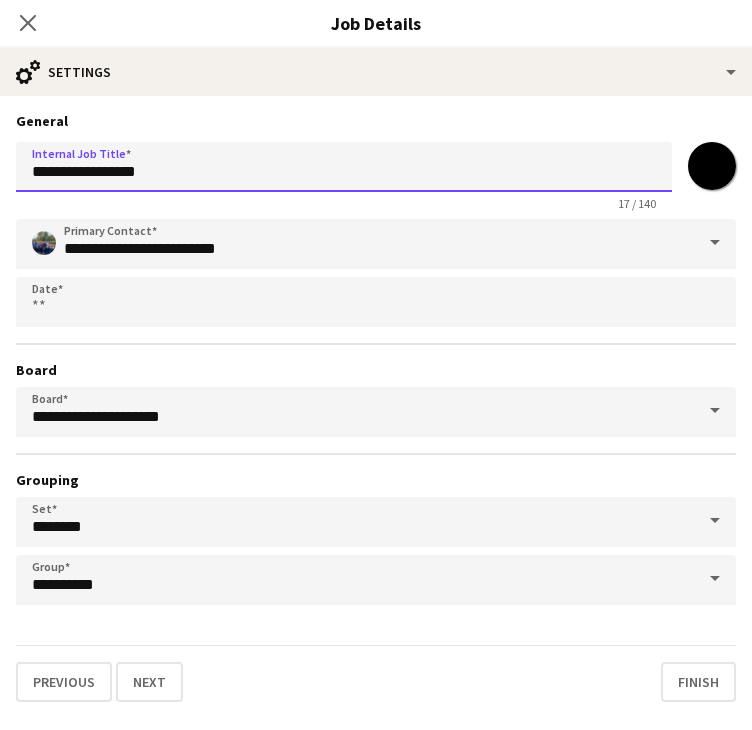 click on "**********" at bounding box center (344, 167) 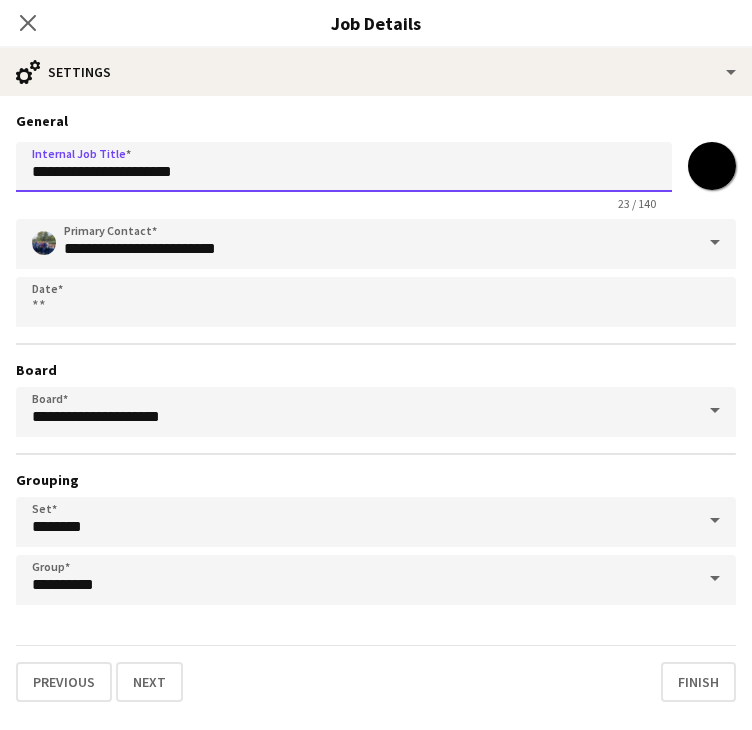 scroll, scrollTop: 22, scrollLeft: 0, axis: vertical 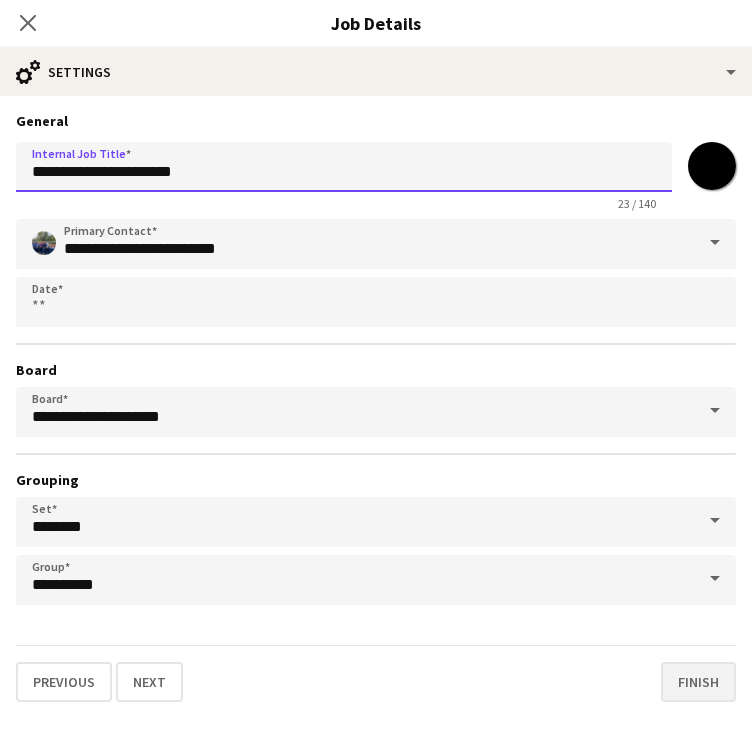 type on "**********" 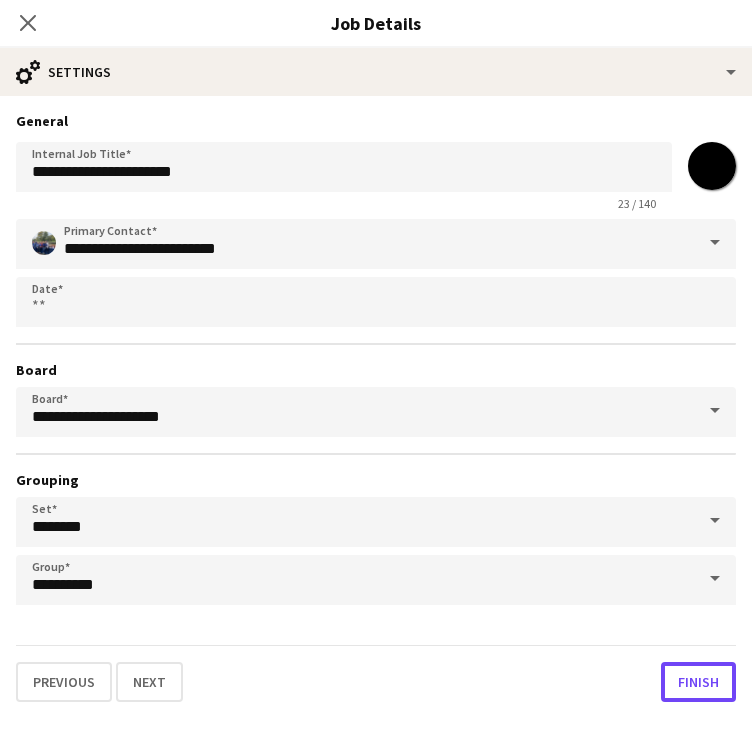 click on "Finish" at bounding box center [698, 682] 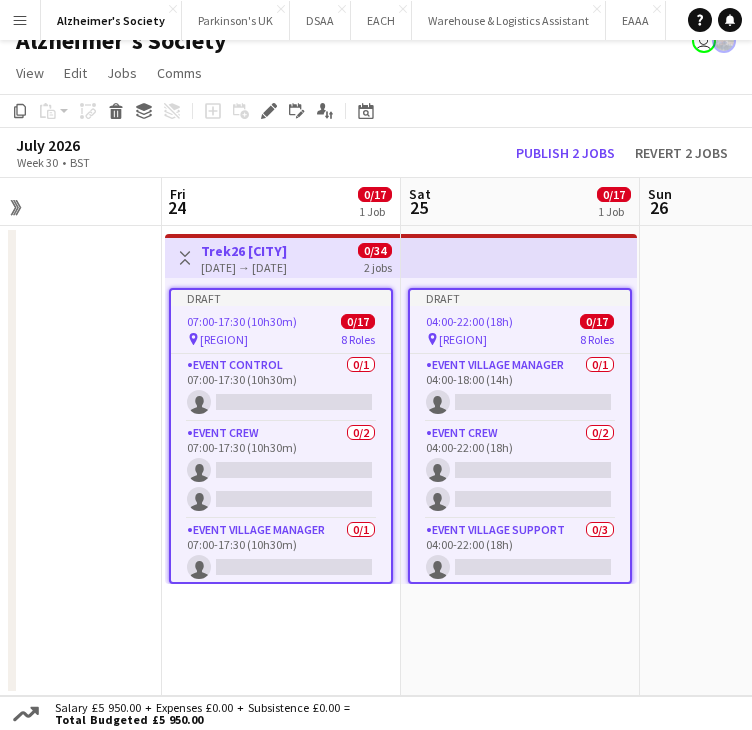click at bounding box center (759, 461) 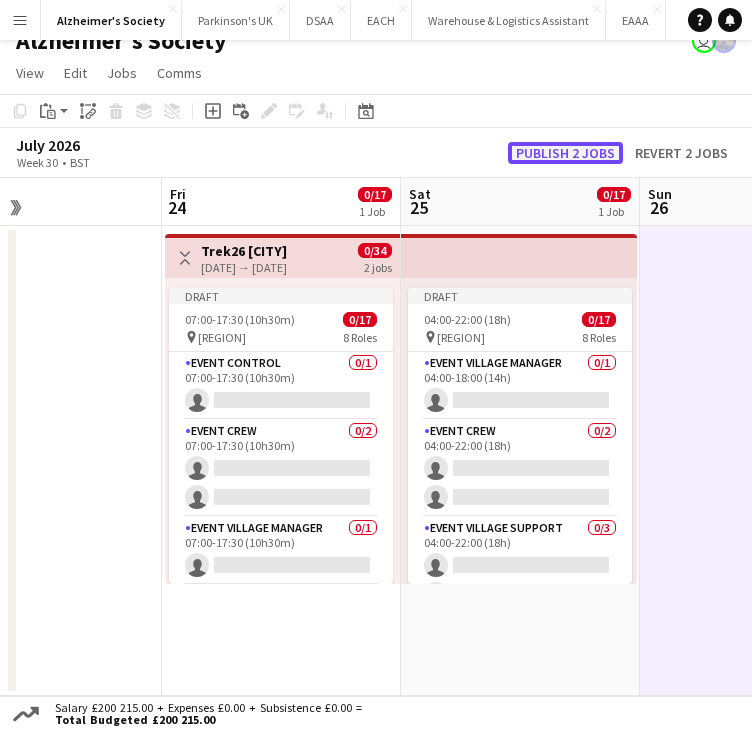 click on "Publish 2 jobs" 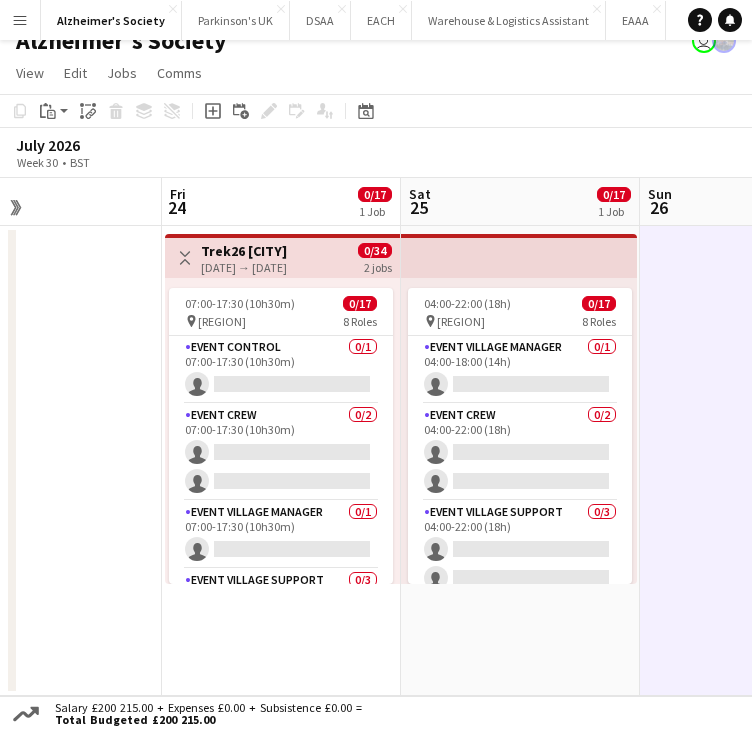 click at bounding box center (42, 461) 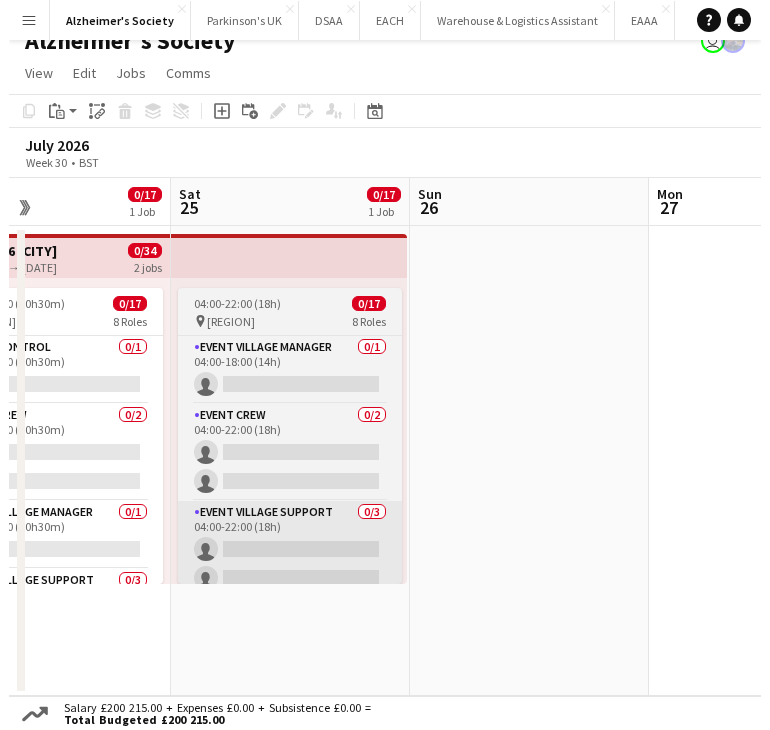 scroll, scrollTop: 0, scrollLeft: 0, axis: both 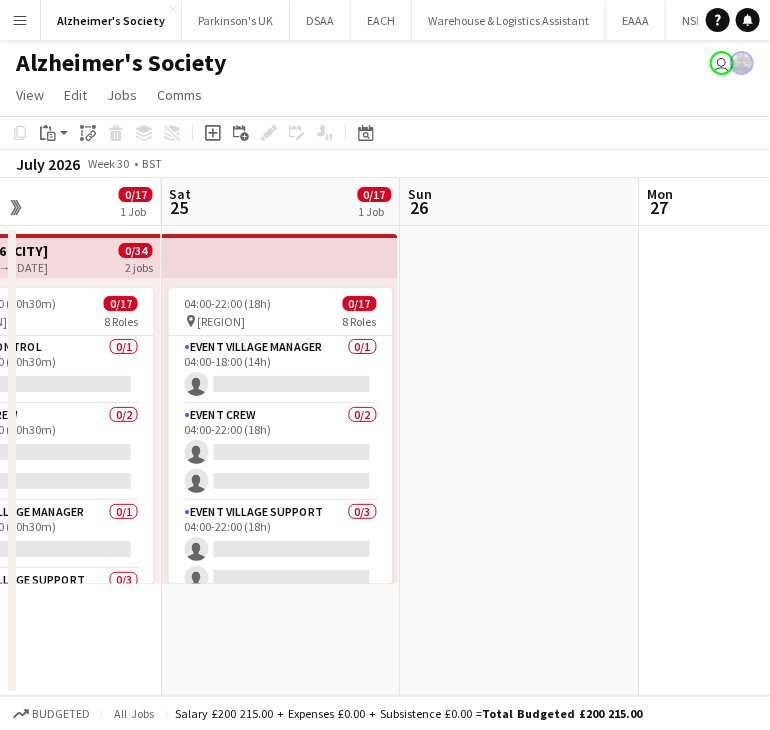drag, startPoint x: 520, startPoint y: 345, endPoint x: 501, endPoint y: 365, distance: 27.58623 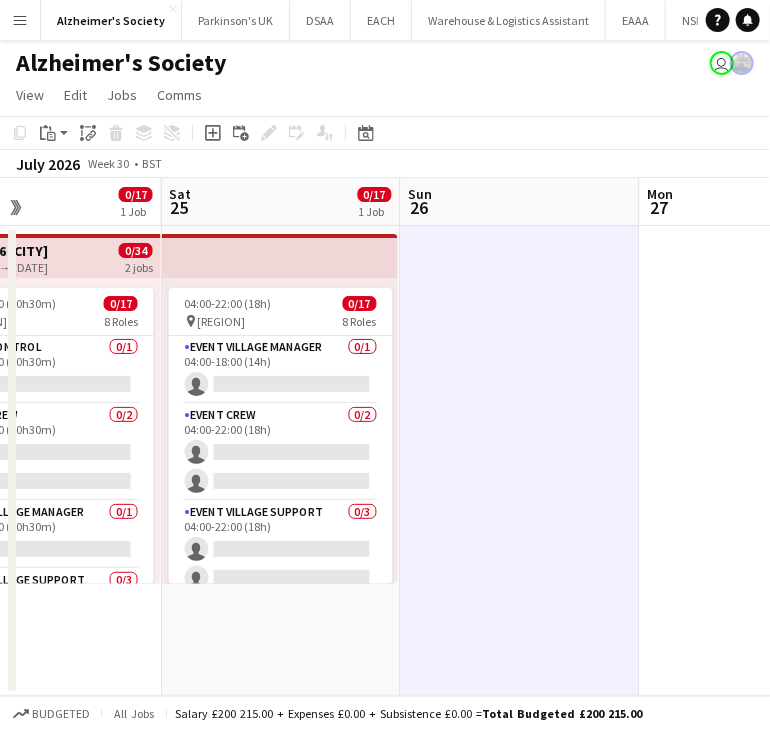 click on "04:00-22:00 (18h)    0/17
pin
North Yorkshire   8 Roles   Event Village Manager   0/1   04:00-18:00 (14h)
single-neutral-actions
Event Crew   0/2   04:00-22:00 (18h)
single-neutral-actions
single-neutral-actions
Event Village Support   0/3   04:00-22:00 (18h)
single-neutral-actions
single-neutral-actions
single-neutral-actions
Event Control   0/1   04:30-21:30 (17h)
single-neutral-actions
Route Marker   0/4   04:30-21:30 (17h)
single-neutral-actions
single-neutral-actions
single-neutral-actions
single-neutral-actions
Rest Stop Manager   0/3   05:30-22:00 (16h30m)" at bounding box center [281, 461] 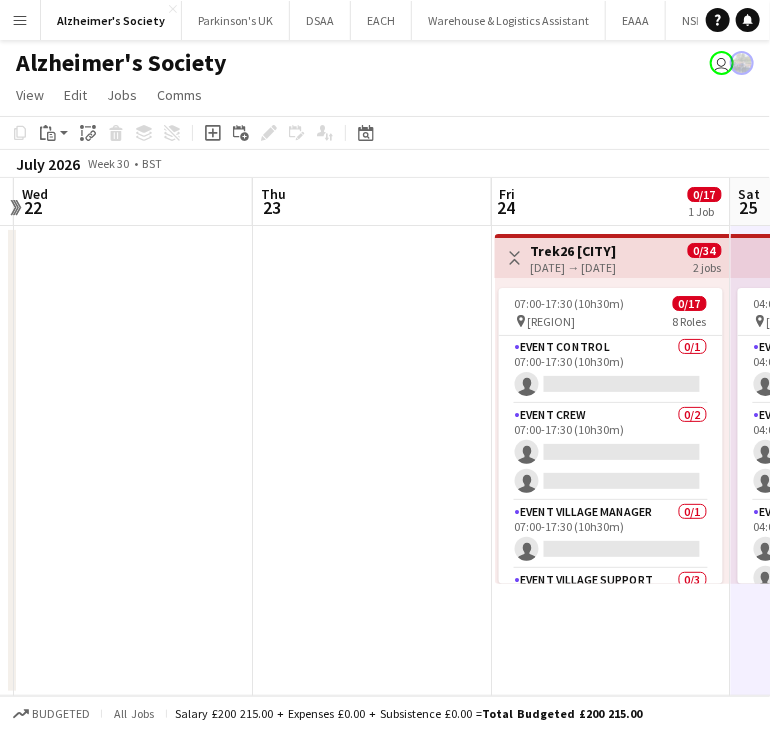 drag, startPoint x: 172, startPoint y: 624, endPoint x: 688, endPoint y: 593, distance: 516.93036 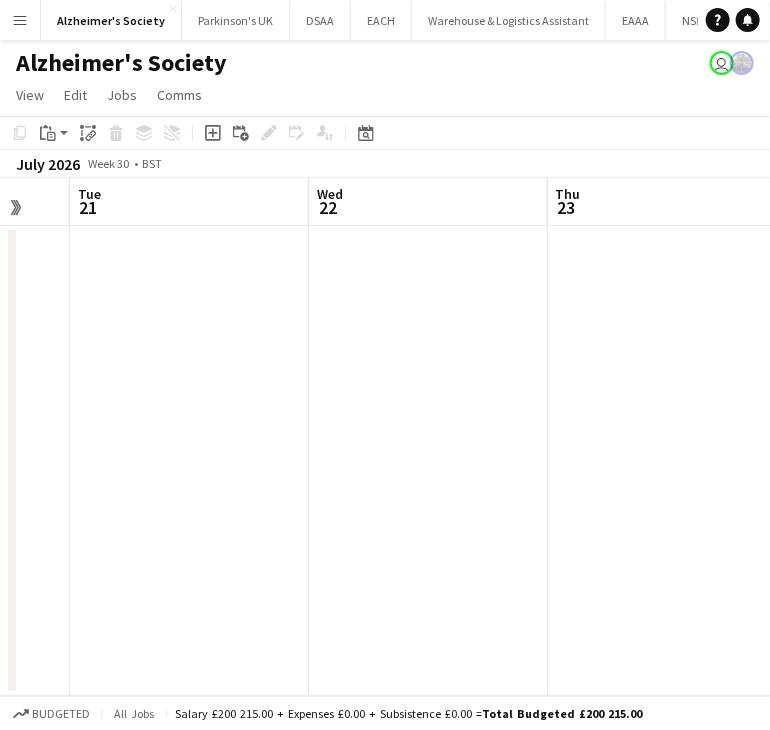 drag, startPoint x: 388, startPoint y: 585, endPoint x: 672, endPoint y: 559, distance: 285.18765 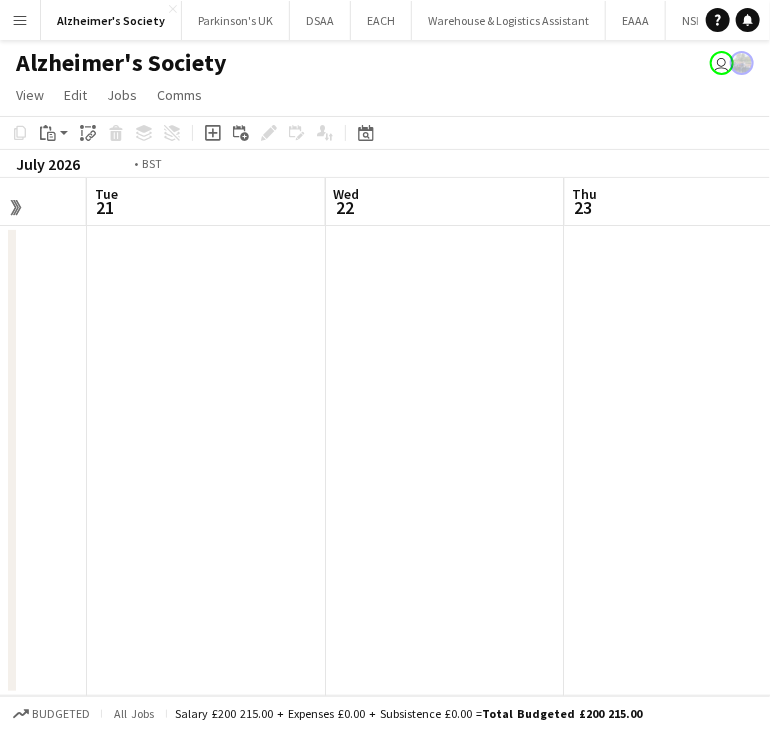 click on "Sat   18   Sun   19   Mon   20   Tue   21   Wed   22   Thu   23   Fri   24   0/17   1 Job   Sat   25   0/17   1 Job   Sun   26
Toggle View
Trek26 North York Moors  24-07-2026 → 25-07-2026   0/34   2 jobs      07:00-17:30 (10h30m)    0/17
pin
North Yorkshire   8 Roles   Event Control   0/1   07:00-17:30 (10h30m)
single-neutral-actions
Event Crew   0/2   07:00-17:30 (10h30m)
single-neutral-actions
single-neutral-actions
Event Village Manager   0/1   07:00-17:30 (10h30m)
single-neutral-actions
Event Village Support   0/3   07:00-17:30 (10h30m)
single-neutral-actions
single-neutral-actions
single-neutral-actions
Rest Stop Manager   0/3   07:00-17:30 (10h30m)
single-neutral-actions" at bounding box center (385, 437) 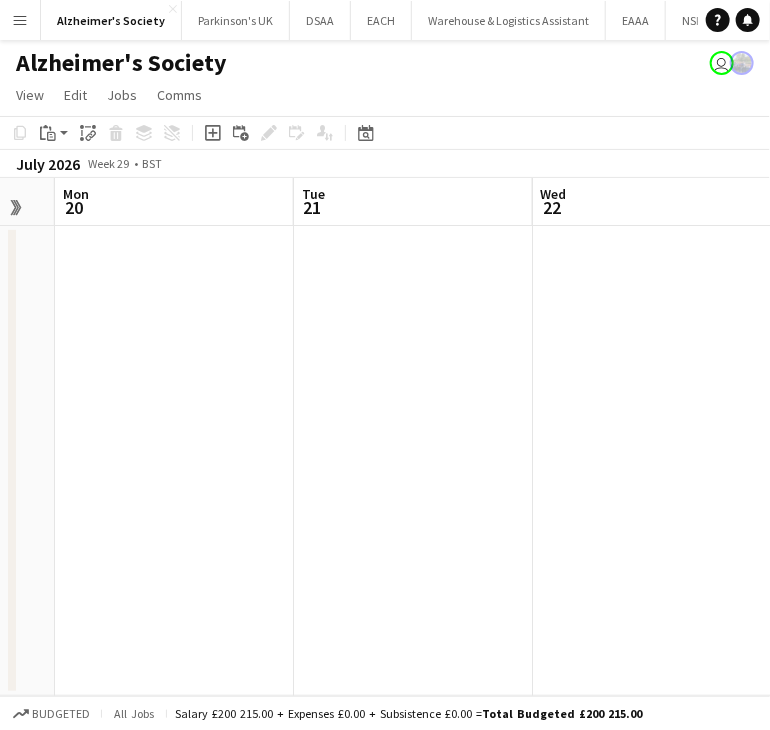 drag, startPoint x: 610, startPoint y: 548, endPoint x: 416, endPoint y: 549, distance: 194.00258 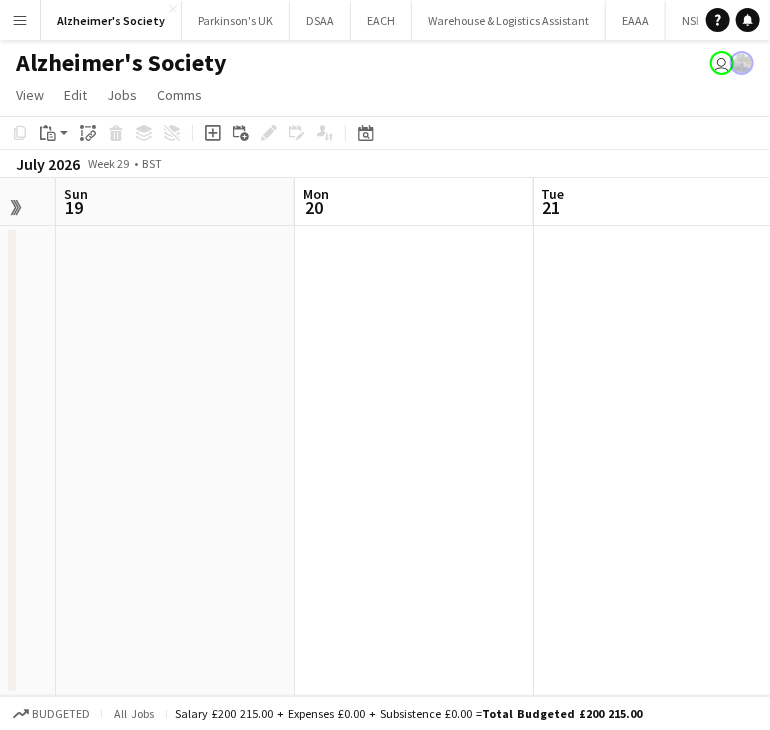 click on "Fri   17   Sat   18   Sun   19   Mon   20   Tue   21   Wed   22   Thu   23   Fri   24   0/17   1 Job   Sat   25   0/17   1 Job
Toggle View
Trek26 North York Moors  24-07-2026 → 25-07-2026   0/34   2 jobs      07:00-17:30 (10h30m)    0/17
pin
North Yorkshire   8 Roles   Event Control   0/1   07:00-17:30 (10h30m)
single-neutral-actions
Event Crew   0/2   07:00-17:30 (10h30m)
single-neutral-actions
single-neutral-actions
Event Village Manager   0/1   07:00-17:30 (10h30m)
single-neutral-actions
Event Village Support   0/3   07:00-17:30 (10h30m)
single-neutral-actions
single-neutral-actions
single-neutral-actions
Rest Stop Manager   0/3   07:00-17:30 (10h30m)
single-neutral-actions" at bounding box center (385, 437) 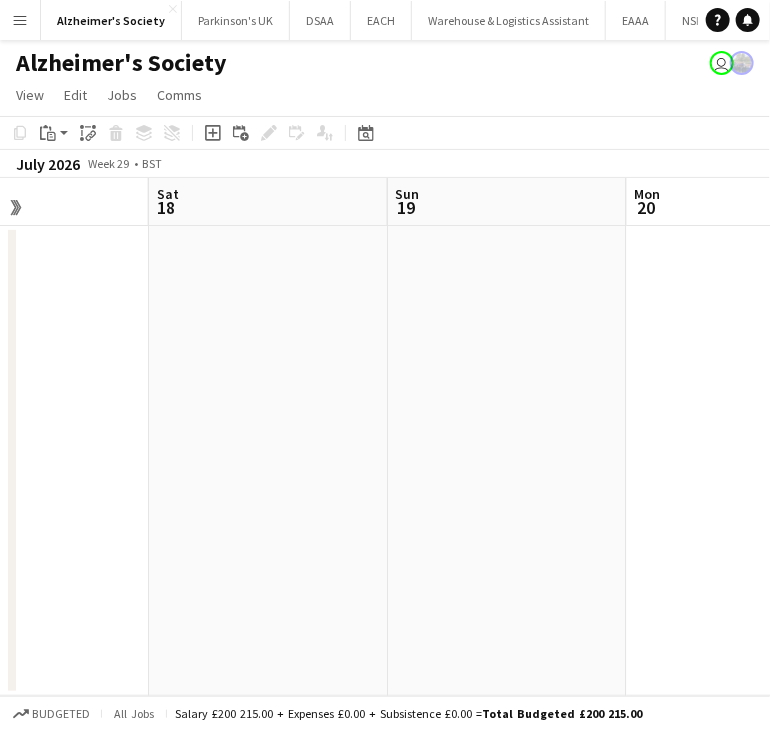 drag, startPoint x: 520, startPoint y: 549, endPoint x: 610, endPoint y: 547, distance: 90.02222 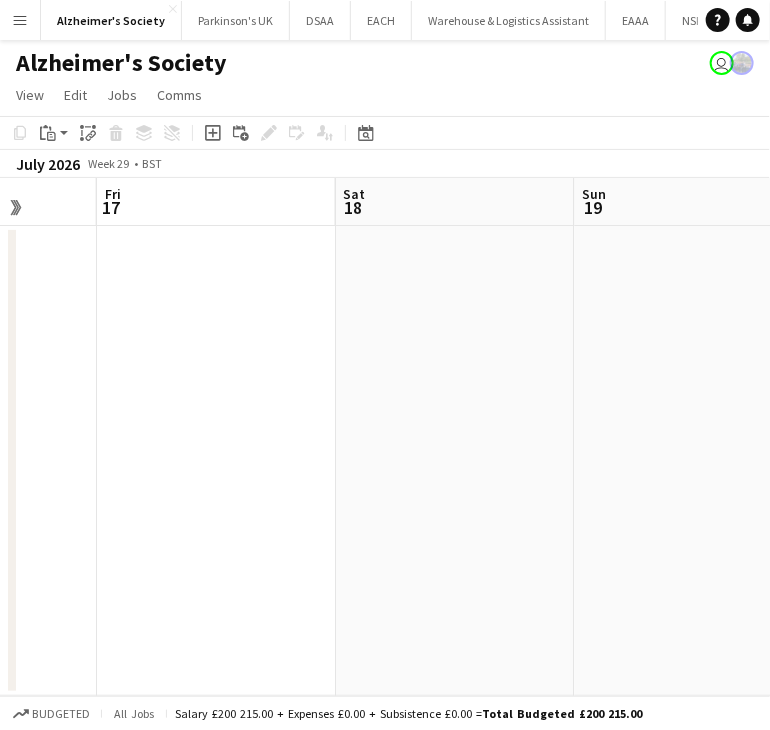 drag, startPoint x: 566, startPoint y: 541, endPoint x: 610, endPoint y: 536, distance: 44.28318 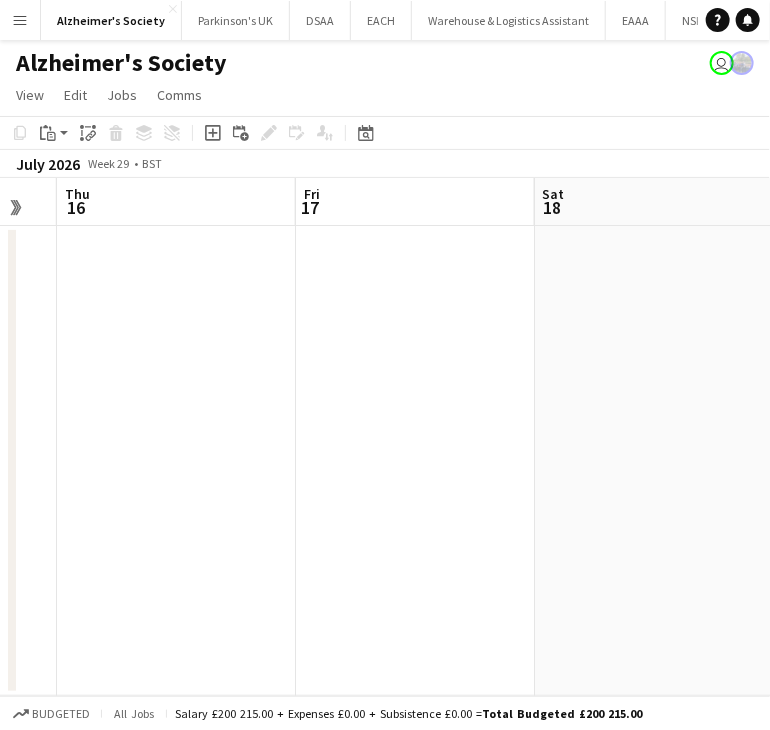 click on "Tue   14   Wed   15   Thu   16   Fri   17   Sat   18   Sun   19   Mon   20   Tue   21   Wed   22" at bounding box center (385, 437) 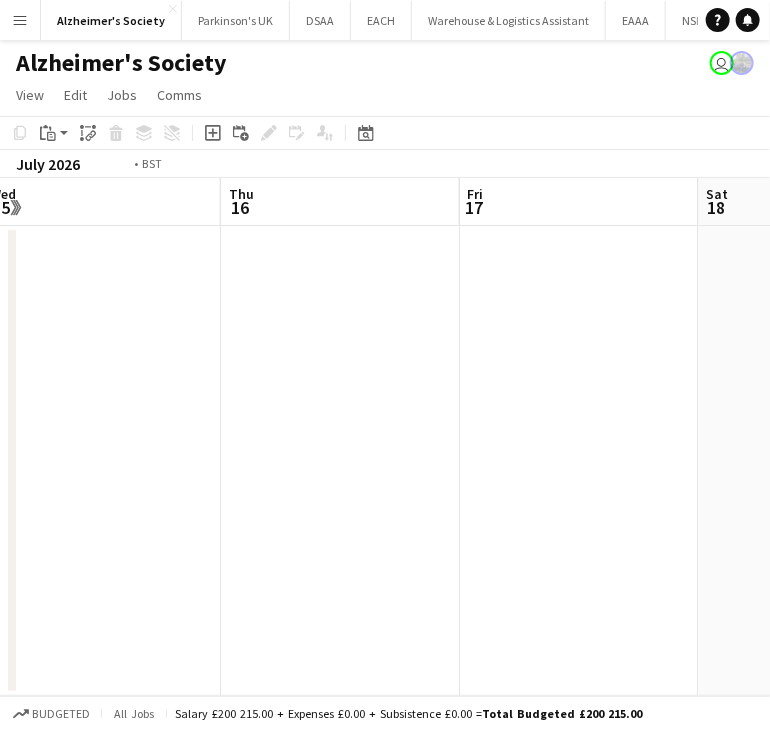 drag, startPoint x: 351, startPoint y: 529, endPoint x: 346, endPoint y: 509, distance: 20.615528 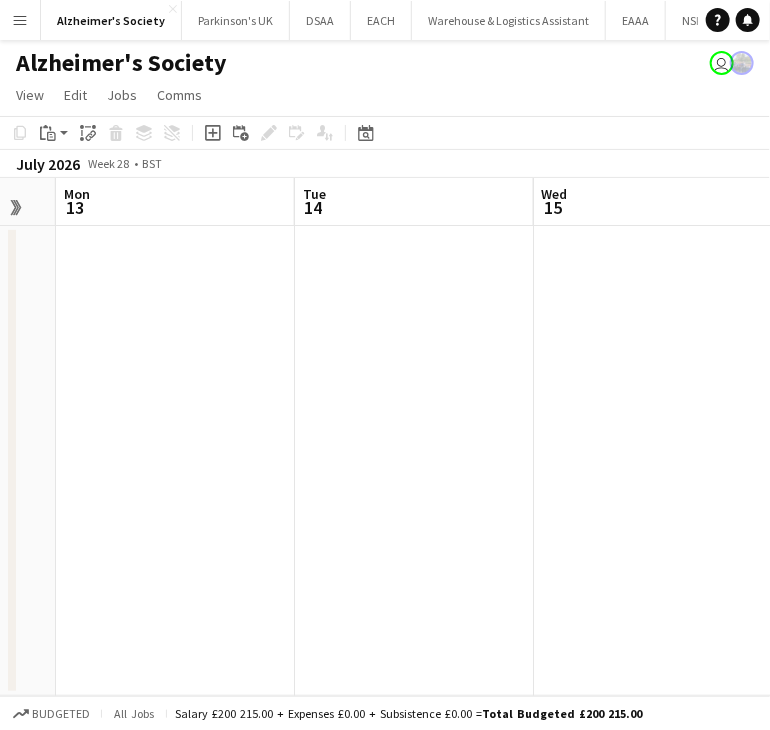 click on "Sat   11   0/17   1 Job   Sun   12   Mon   13   Tue   14   Wed   15   Thu   16   Fri   17   Sat   18   Sun   19      04:00-22:00 (18h)    0/17
pin
Cheltenham   8 Roles   Event Village Manager   0/1   04:00-18:00 (14h)
single-neutral-actions
Event Crew   0/2   04:00-22:00 (18h)
single-neutral-actions
single-neutral-actions
Event Village Support   0/3   04:00-22:00 (18h)
single-neutral-actions
single-neutral-actions
single-neutral-actions
Event Control   0/1   04:30-21:30 (17h)
single-neutral-actions
Route Marker   0/4   04:30-21:30 (17h)
single-neutral-actions
single-neutral-actions
single-neutral-actions" at bounding box center (385, 437) 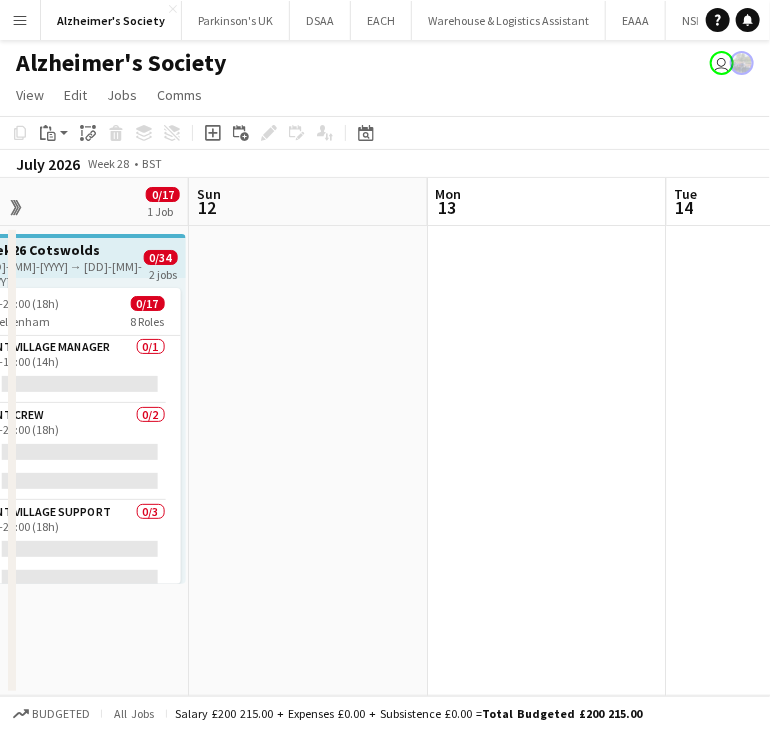 drag, startPoint x: 453, startPoint y: 485, endPoint x: 614, endPoint y: 469, distance: 161.79308 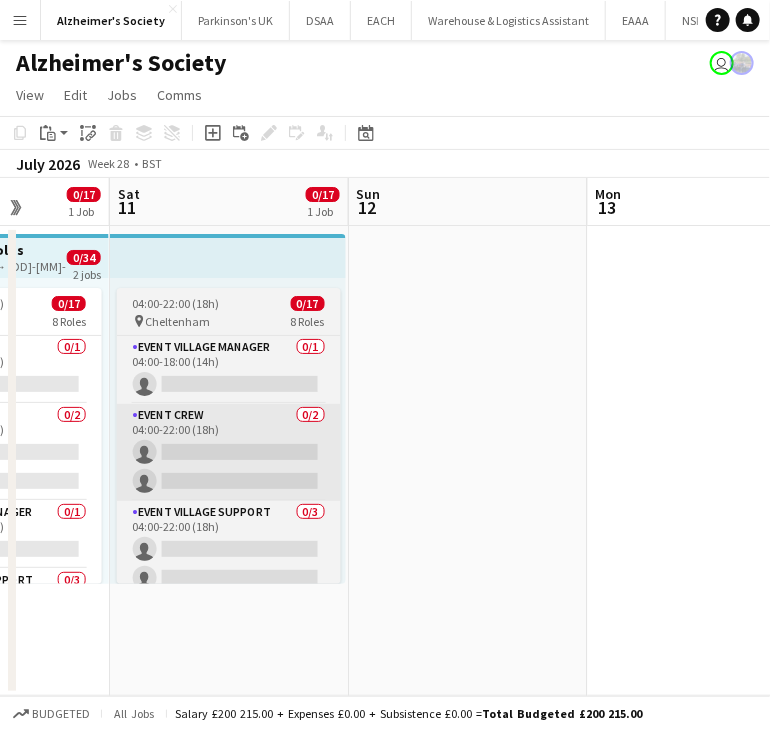 drag, startPoint x: 769, startPoint y: 454, endPoint x: 603, endPoint y: 473, distance: 167.08382 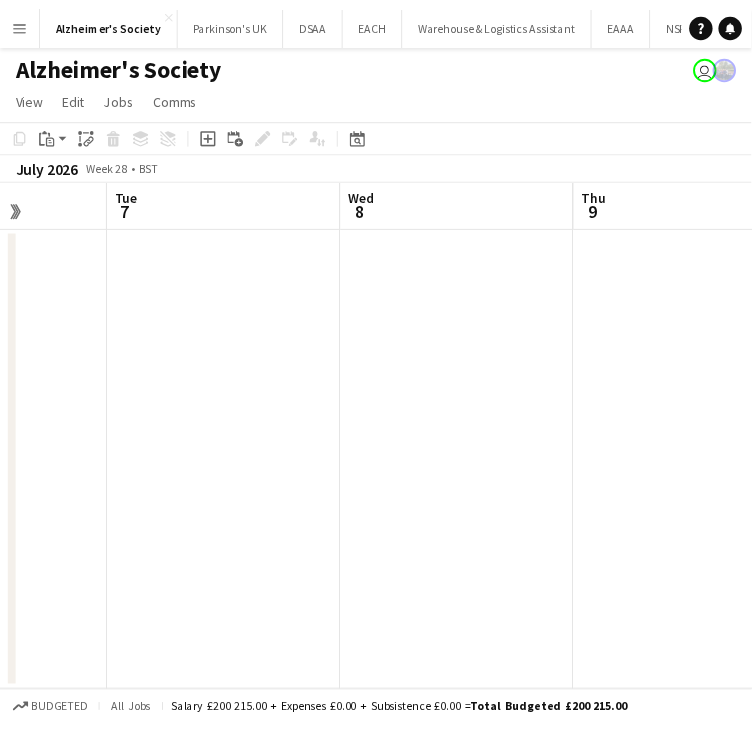 scroll, scrollTop: 0, scrollLeft: 488, axis: horizontal 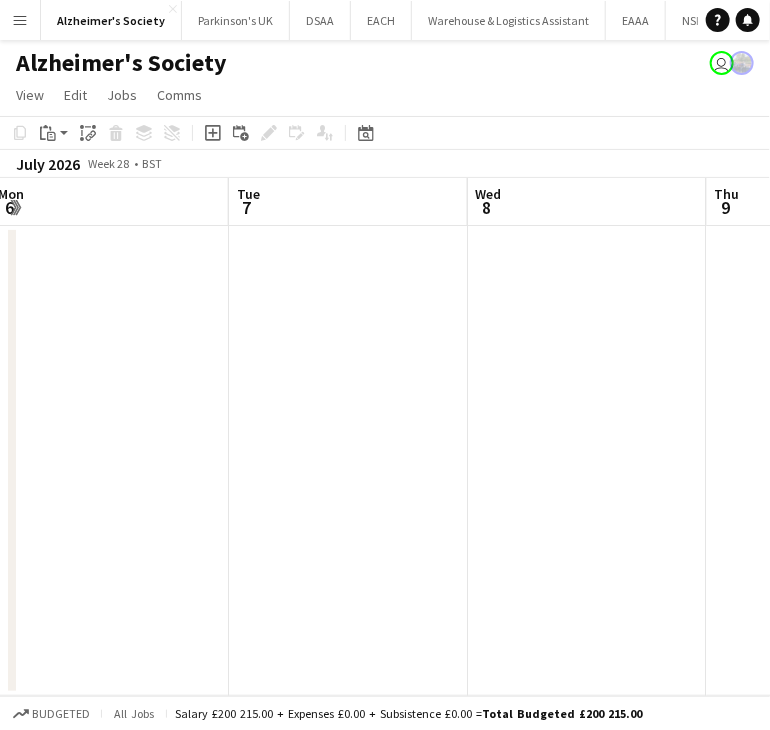 drag, startPoint x: 172, startPoint y: 535, endPoint x: 769, endPoint y: 502, distance: 597.9114 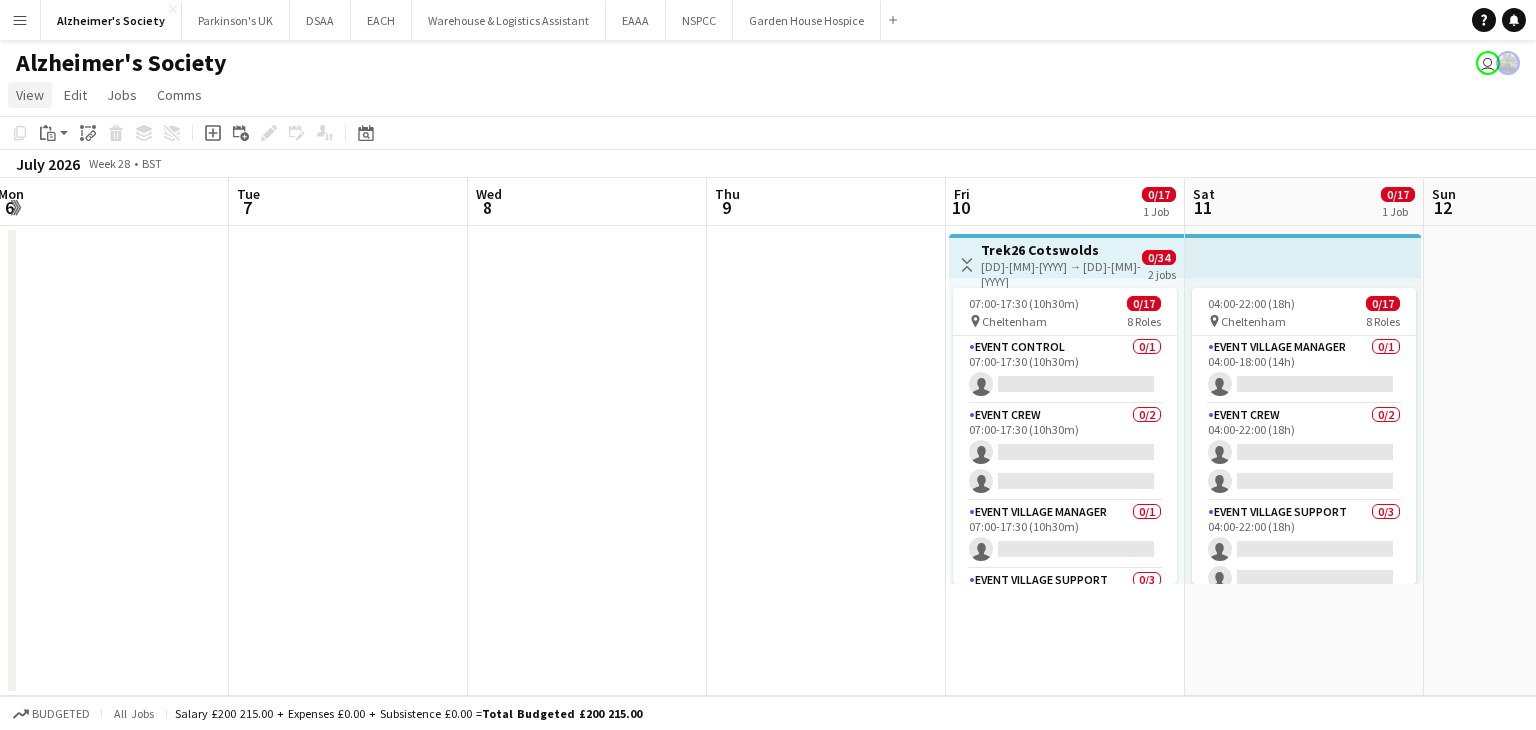 click on "View" 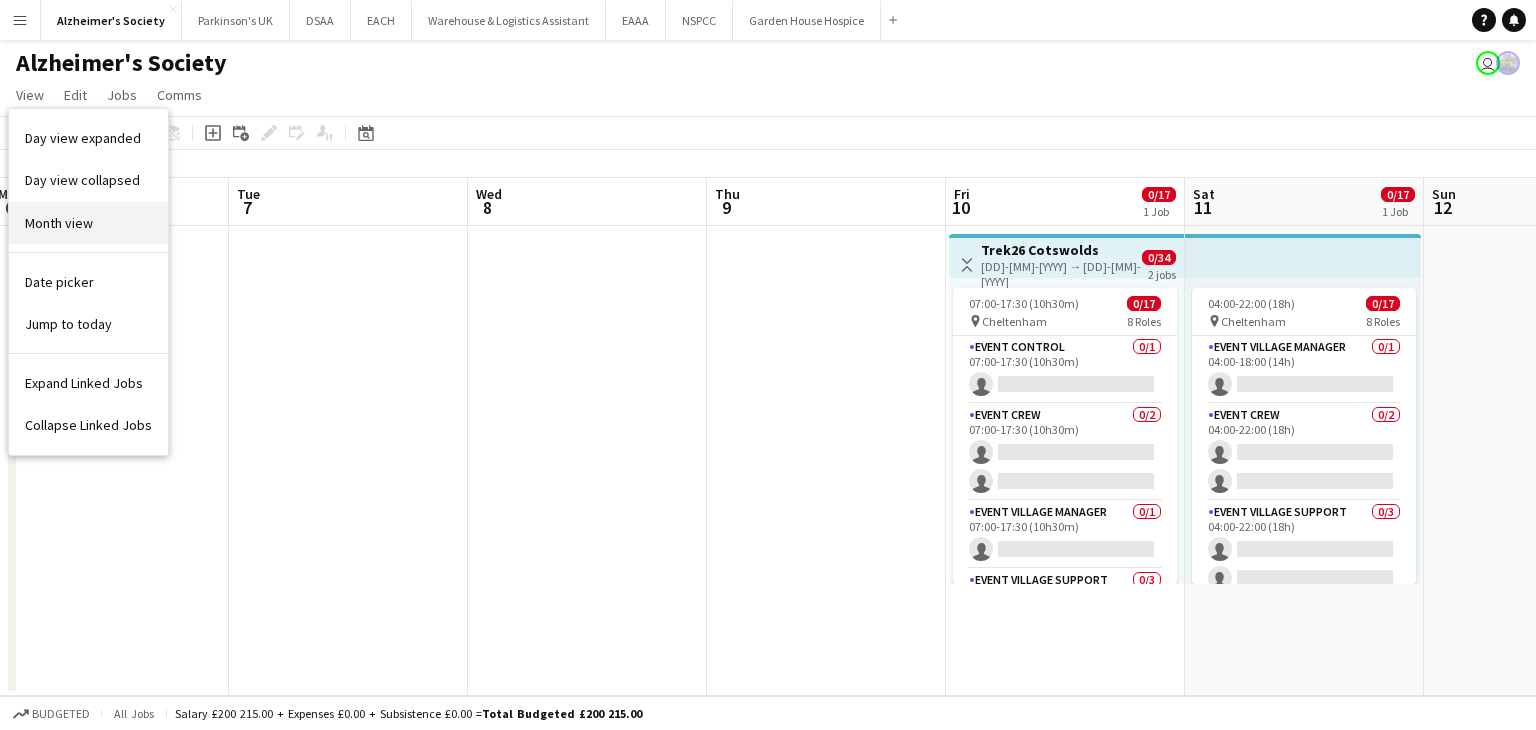 click on "Month view" at bounding box center [59, 223] 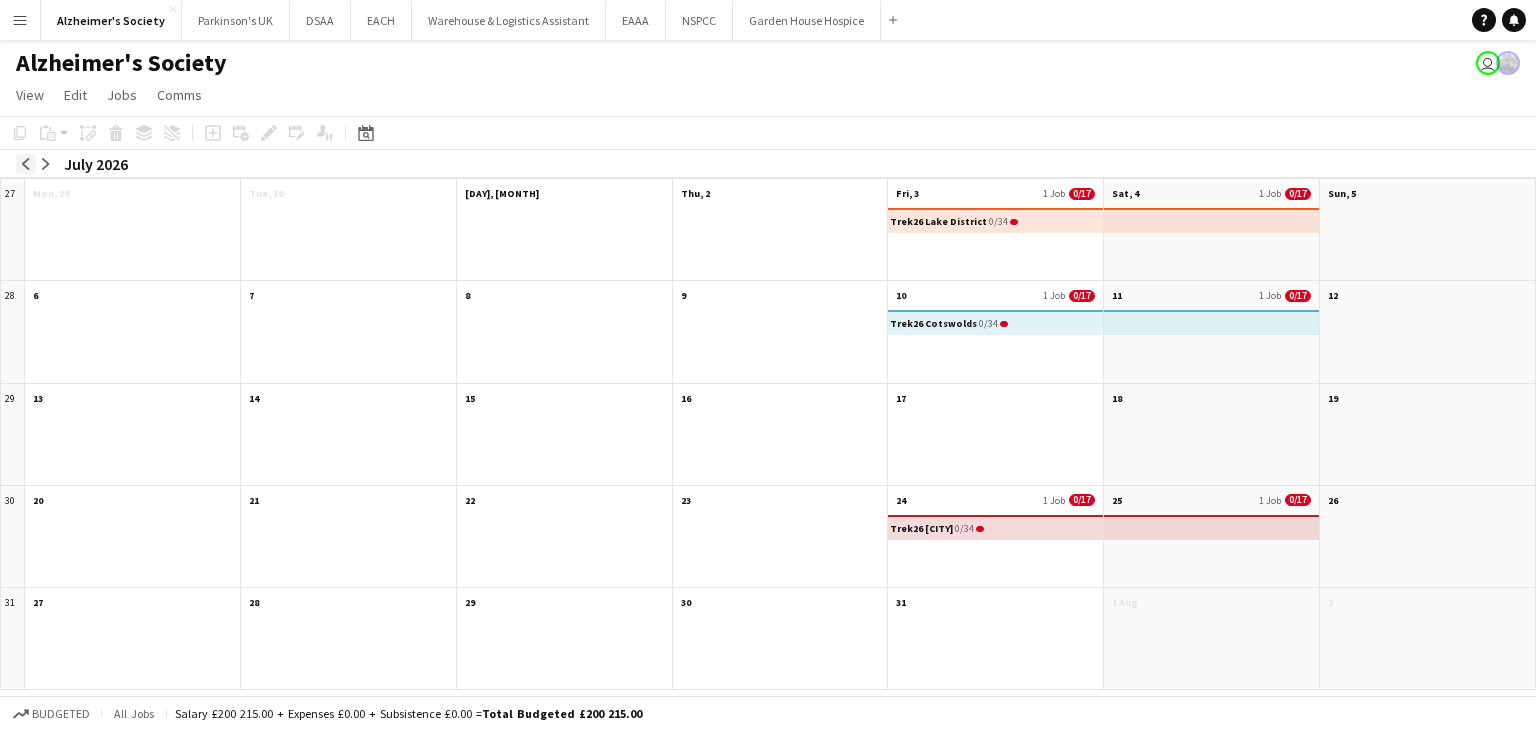 click on "arrow-left" 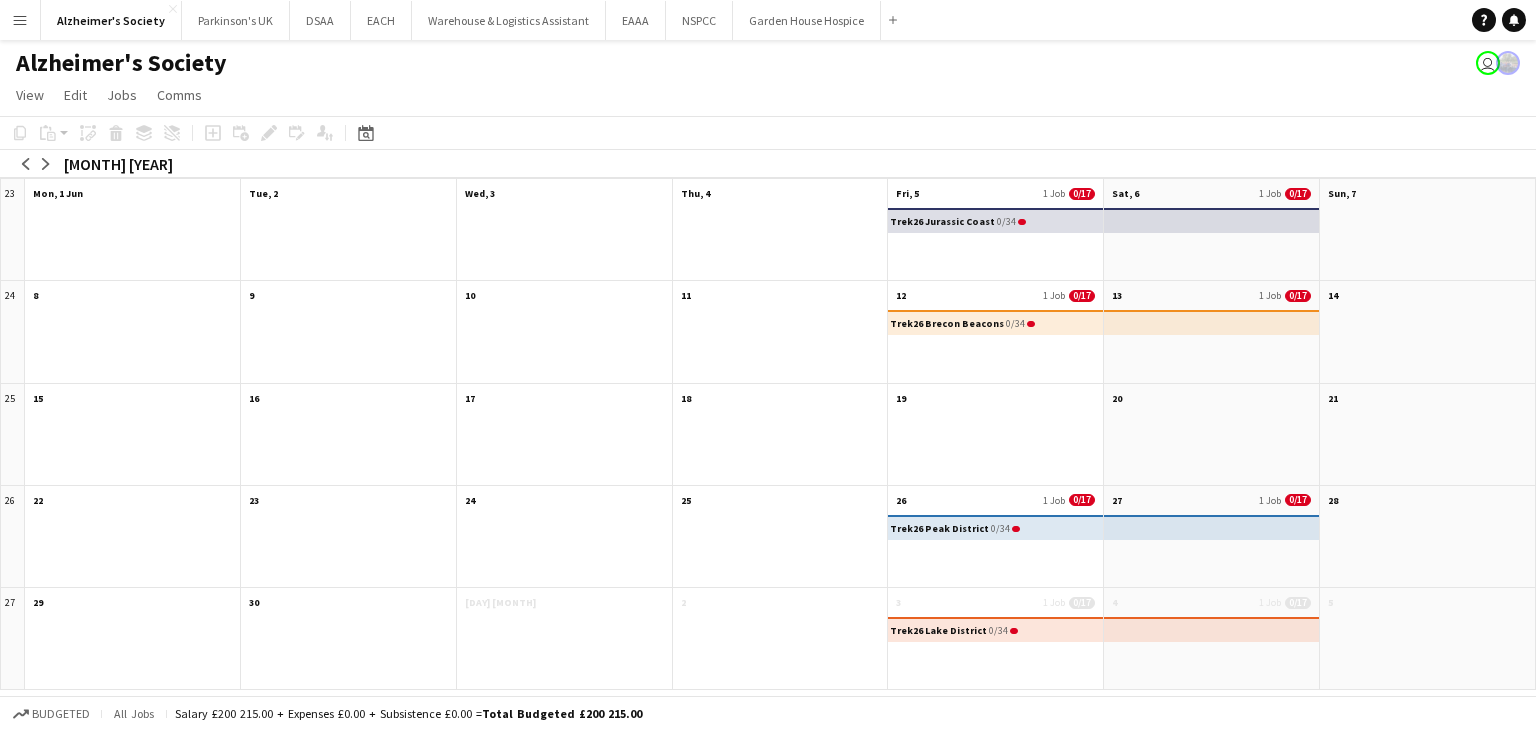 click on "arrow-left
arrow-right
June 2026" 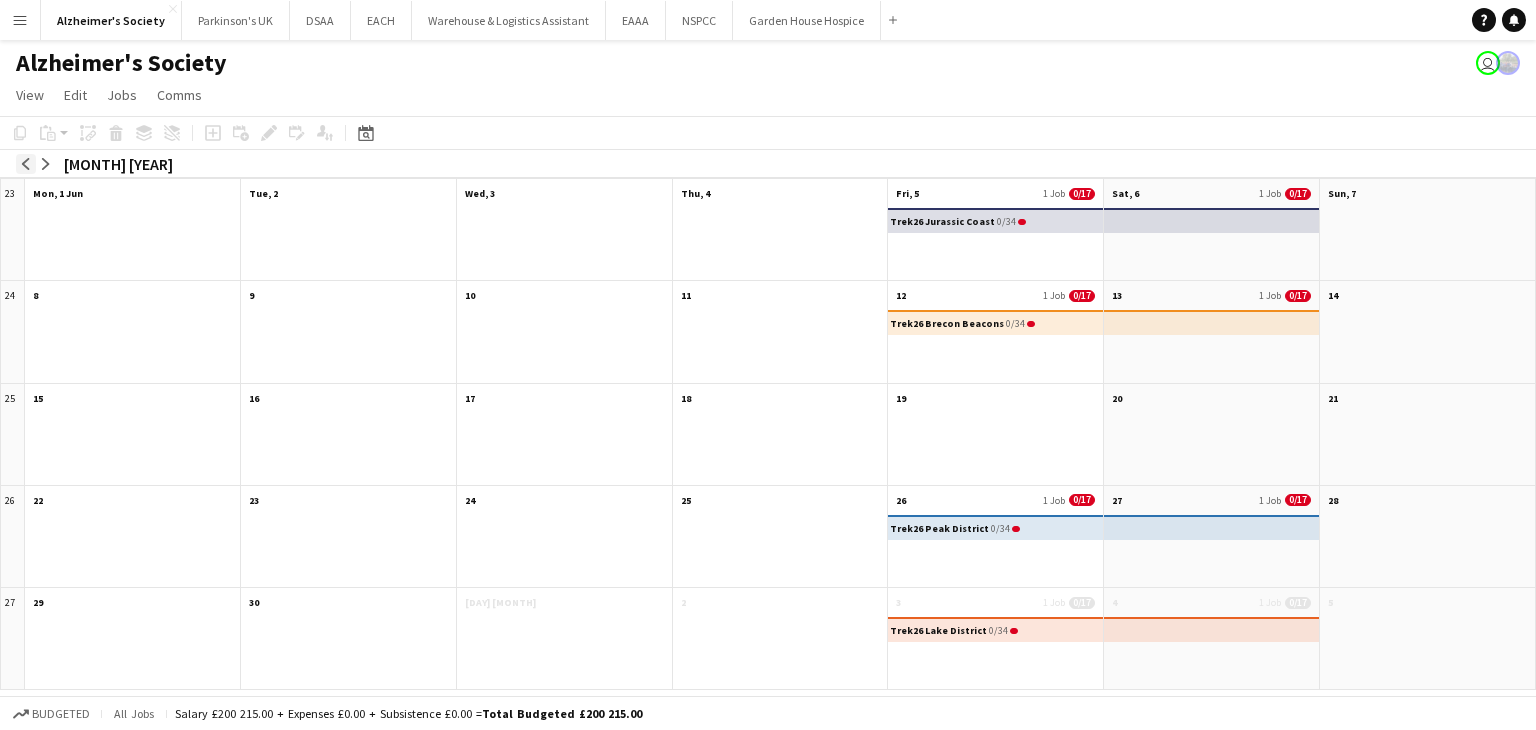 click on "arrow-left" 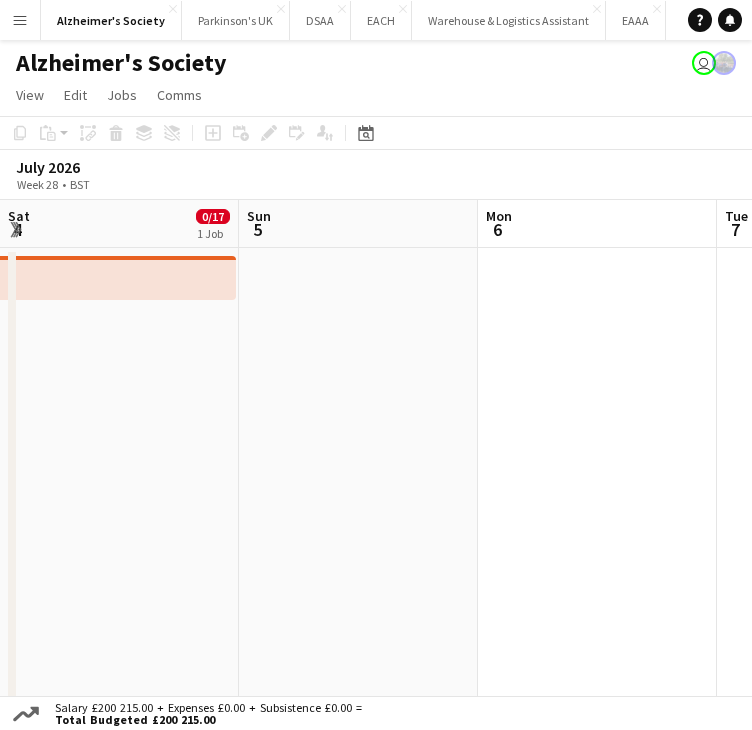 scroll, scrollTop: 0, scrollLeft: 488, axis: horizontal 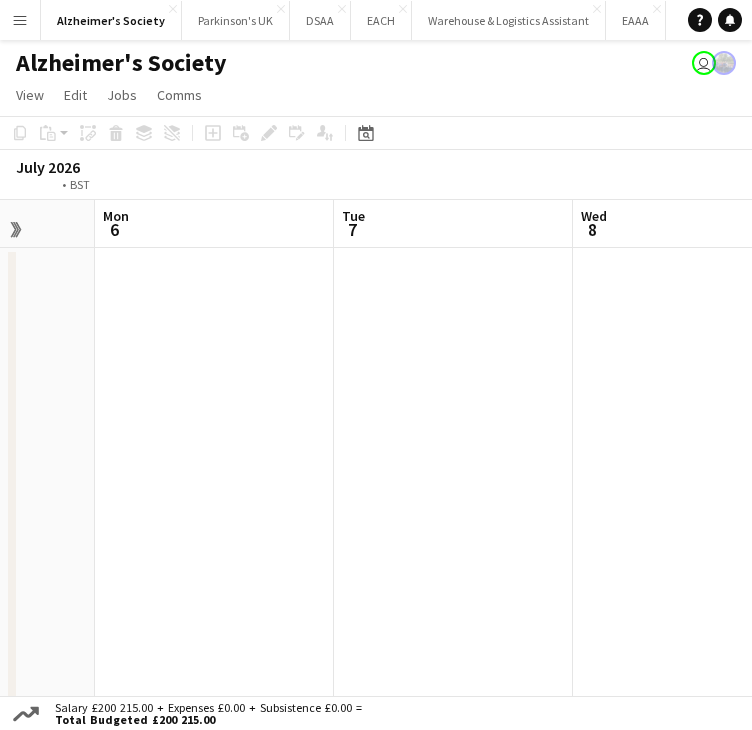 drag, startPoint x: 579, startPoint y: 521, endPoint x: 860, endPoint y: 458, distance: 287.9757 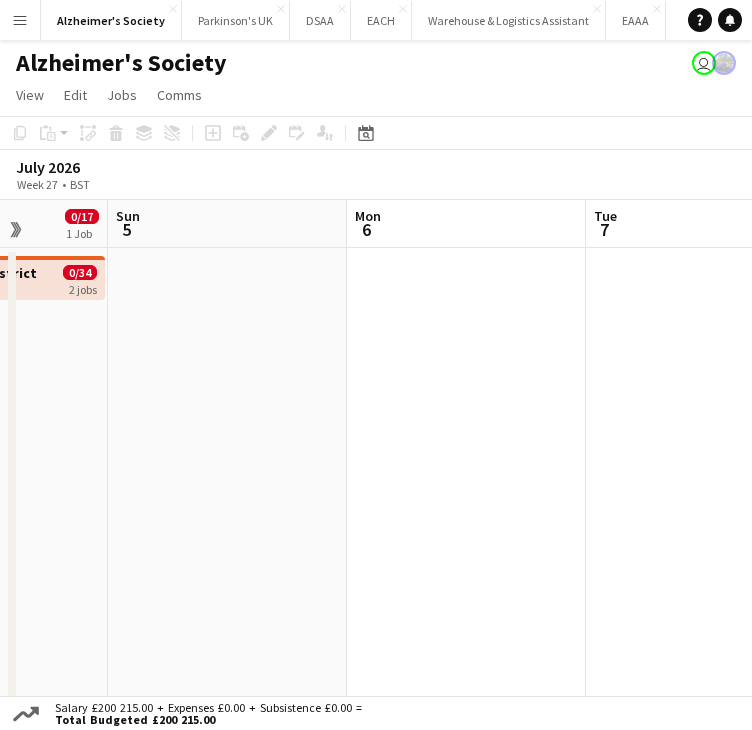 drag, startPoint x: 351, startPoint y: 481, endPoint x: 600, endPoint y: 459, distance: 249.97 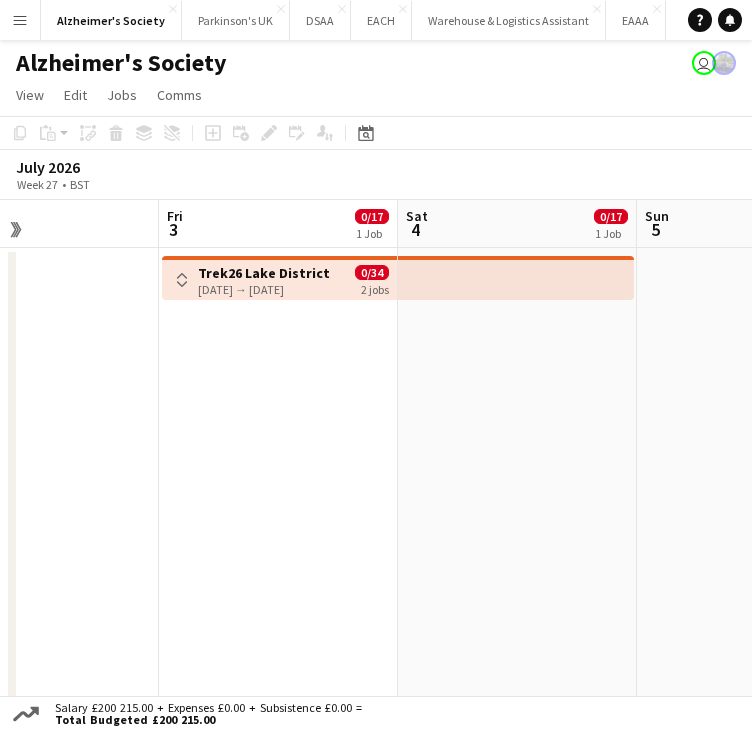 drag, startPoint x: 373, startPoint y: 490, endPoint x: 636, endPoint y: 470, distance: 263.75937 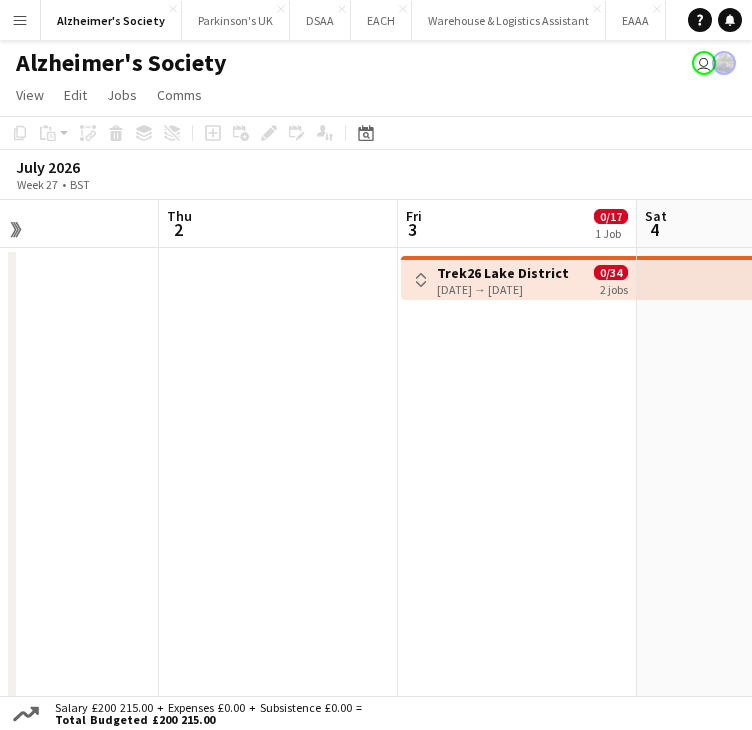 drag, startPoint x: 573, startPoint y: 488, endPoint x: 354, endPoint y: 513, distance: 220.42232 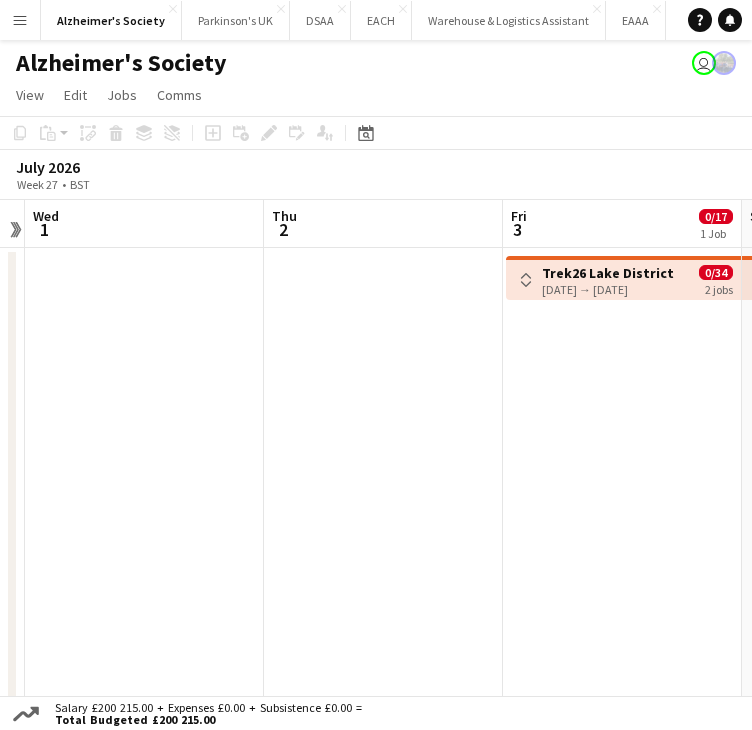 drag, startPoint x: 354, startPoint y: 513, endPoint x: 700, endPoint y: 493, distance: 346.57755 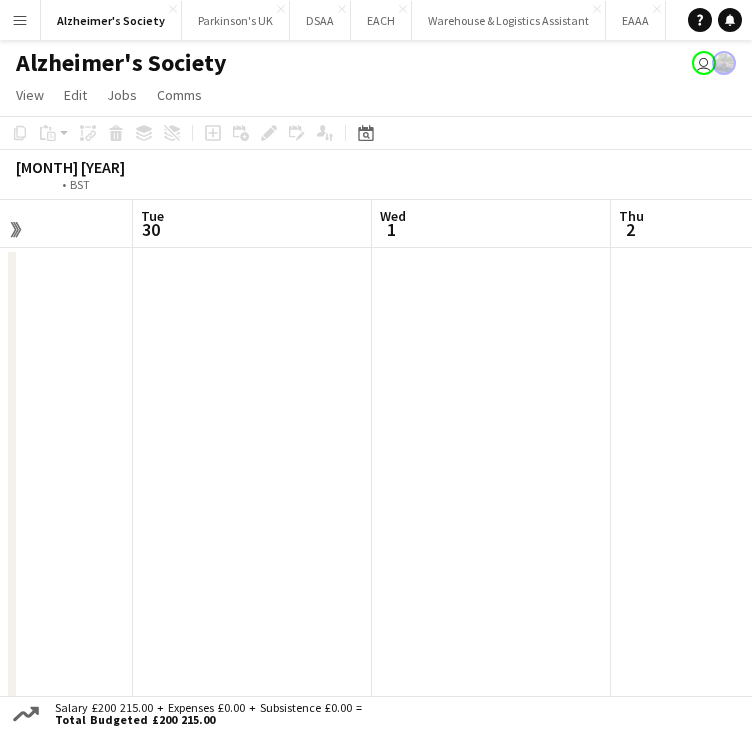 click on "Sat   27   0/17   1 Job   Sun   28   Mon   29   Tue   30   Wed   1   Thu   2   Fri   3   0/17   1 Job   Sat   4   0/17   1 Job   Sun   5
Toggle View
Trek26 Lake District  03-07-2026 → 04-07-2026   0/34   2 jobs" at bounding box center [376, 459] 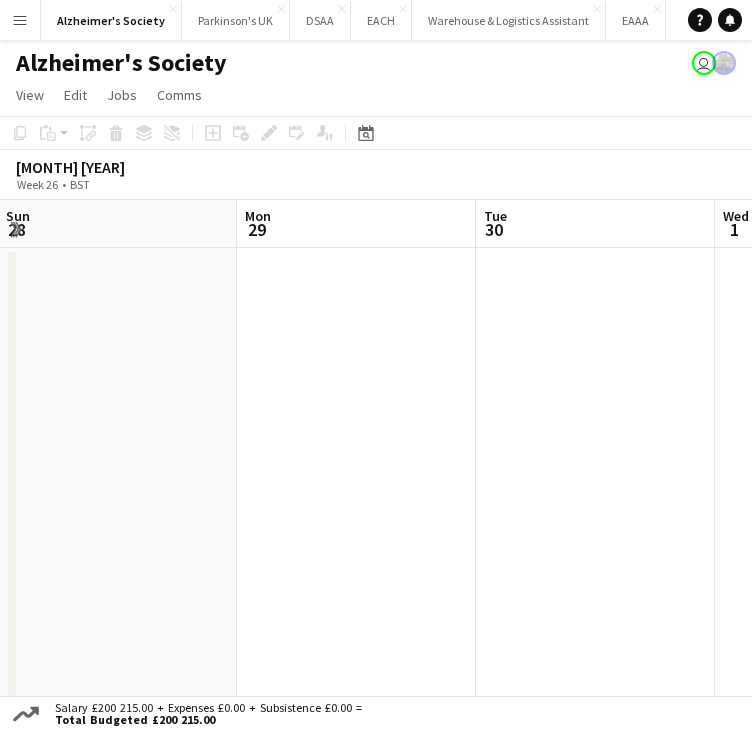 drag, startPoint x: 365, startPoint y: 529, endPoint x: 476, endPoint y: 521, distance: 111.28792 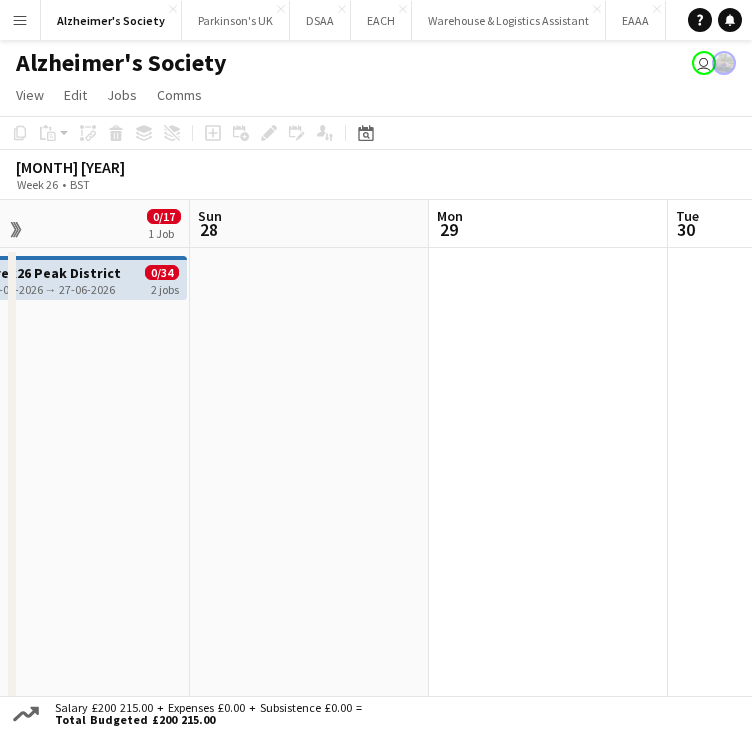 drag, startPoint x: 535, startPoint y: 518, endPoint x: 323, endPoint y: 534, distance: 212.60292 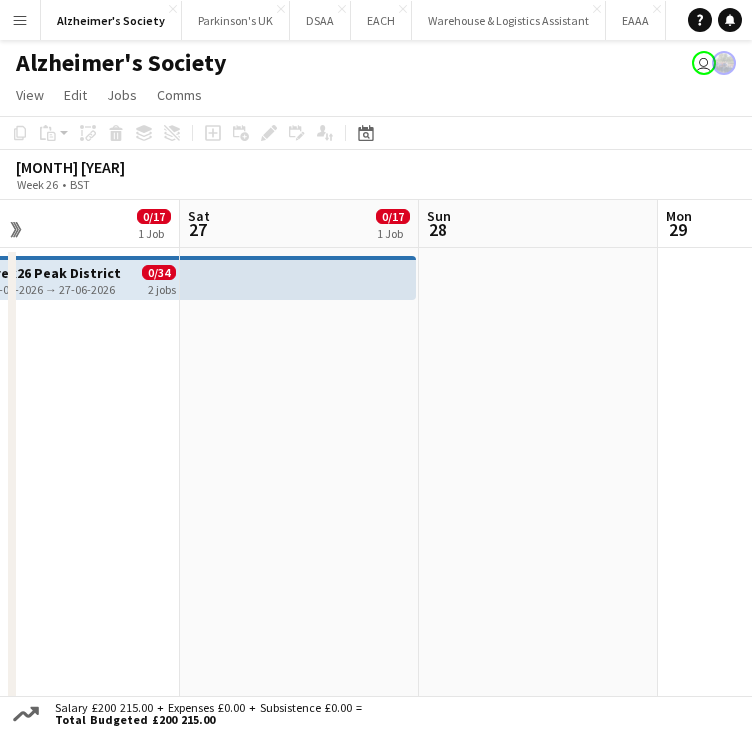 drag, startPoint x: 111, startPoint y: 566, endPoint x: 267, endPoint y: 549, distance: 156.92355 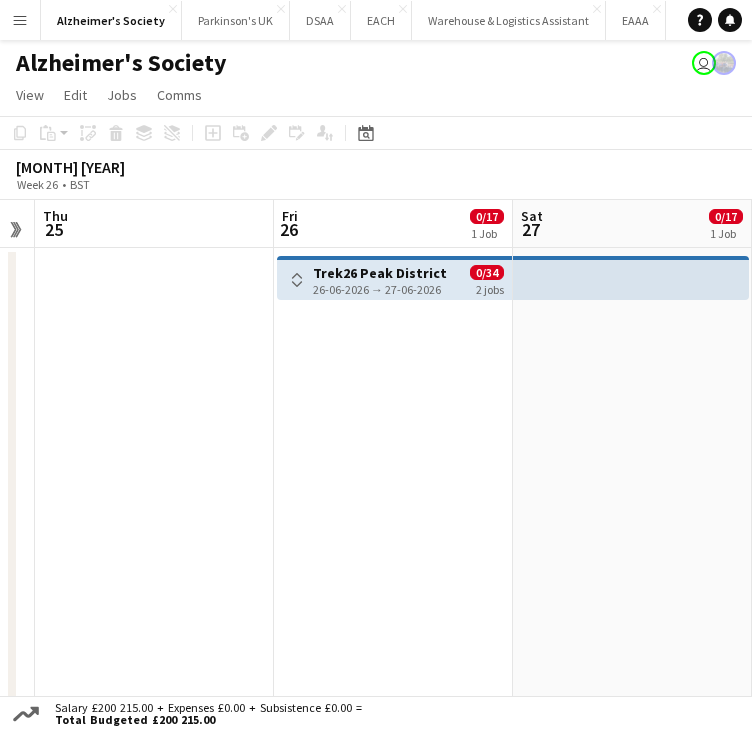 click on "Mon   22   Tue   23   Wed   24   Thu   25   Fri   26   0/17   1 Job   Sat   27   0/17   1 Job   Sun   28   Mon   29   Tue   30
Toggle View
Trek26 Peak District  26-06-2026 → 27-06-2026   0/34   2 jobs" at bounding box center [376, 459] 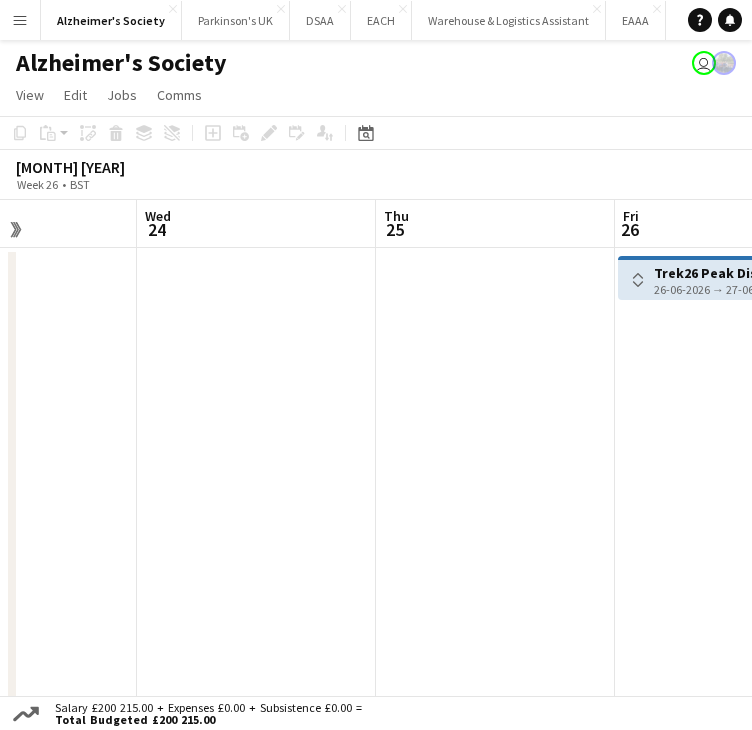 drag, startPoint x: 382, startPoint y: 519, endPoint x: 147, endPoint y: 531, distance: 235.30618 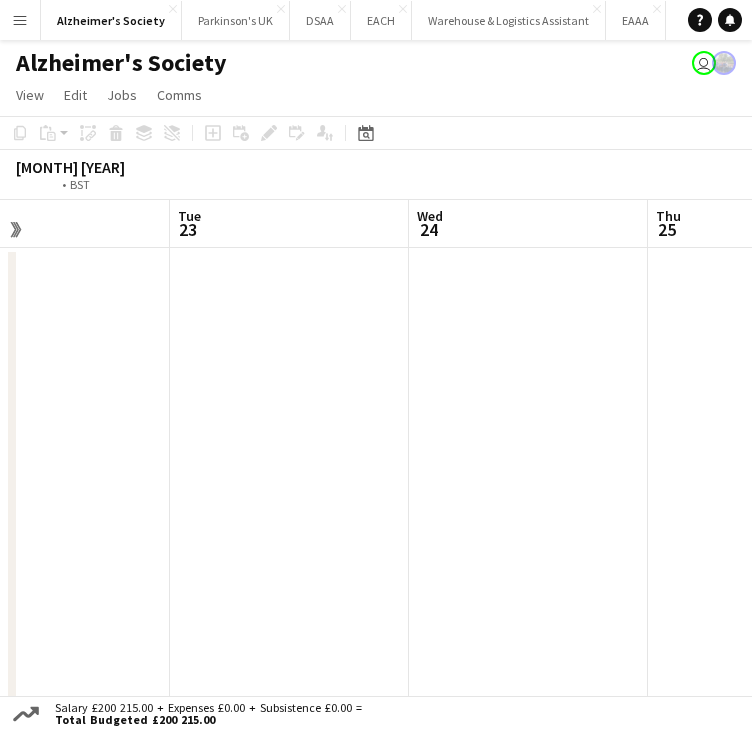 drag, startPoint x: 147, startPoint y: 531, endPoint x: 360, endPoint y: 513, distance: 213.75922 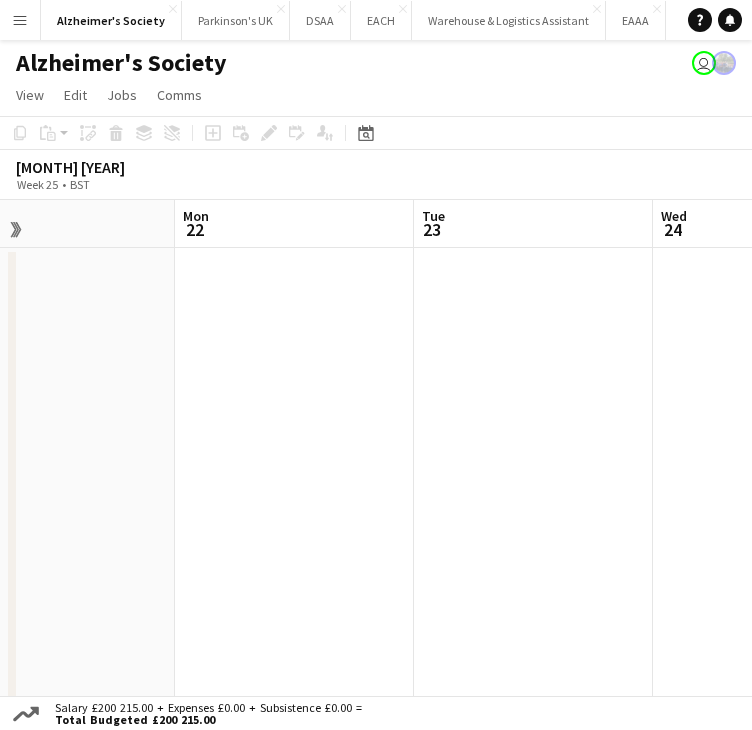 drag, startPoint x: 244, startPoint y: 524, endPoint x: 268, endPoint y: 510, distance: 27.784887 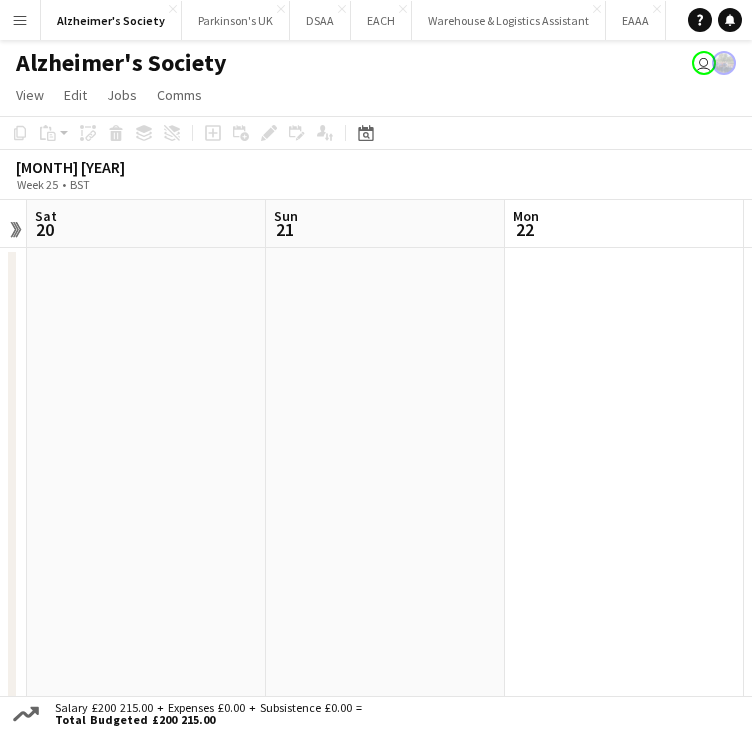 drag, startPoint x: 268, startPoint y: 510, endPoint x: 409, endPoint y: 494, distance: 141.90489 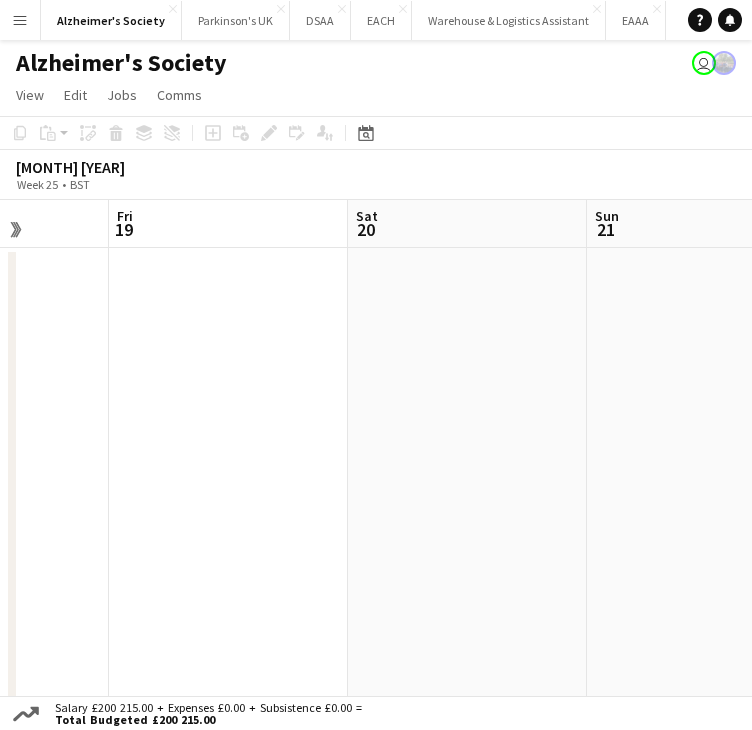 drag, startPoint x: 588, startPoint y: 483, endPoint x: 335, endPoint y: 495, distance: 253.28442 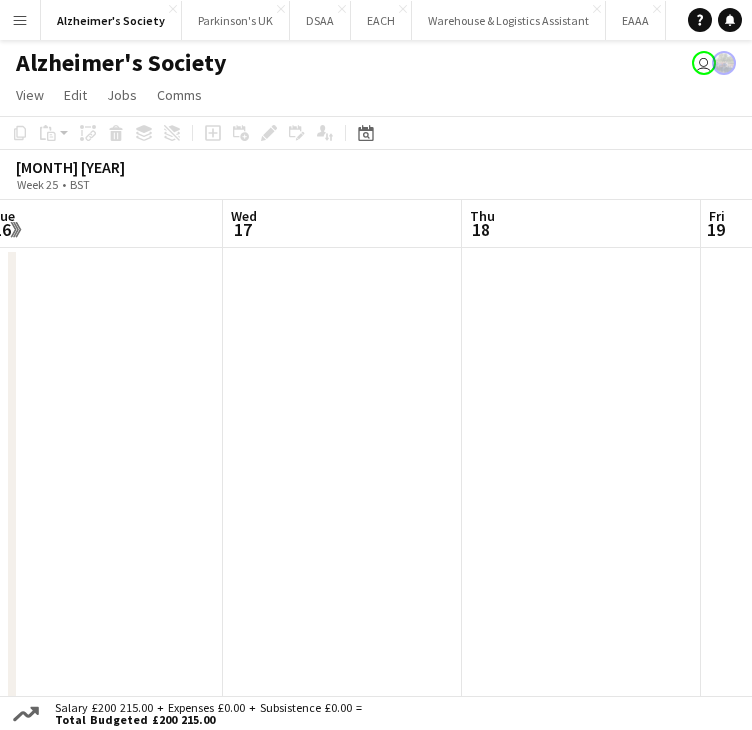 drag, startPoint x: 335, startPoint y: 495, endPoint x: 443, endPoint y: 465, distance: 112.08925 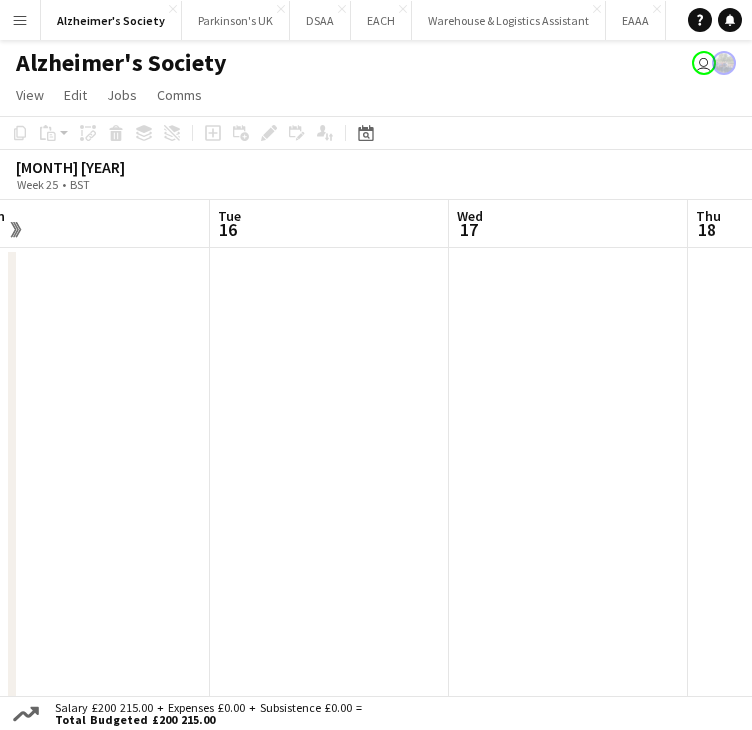 click on "Sat   13   0/17   1 Job   Sun   14   Mon   15   Tue   16   Wed   17   Thu   18   Fri   19   Sat   20   Sun   21" at bounding box center (376, 459) 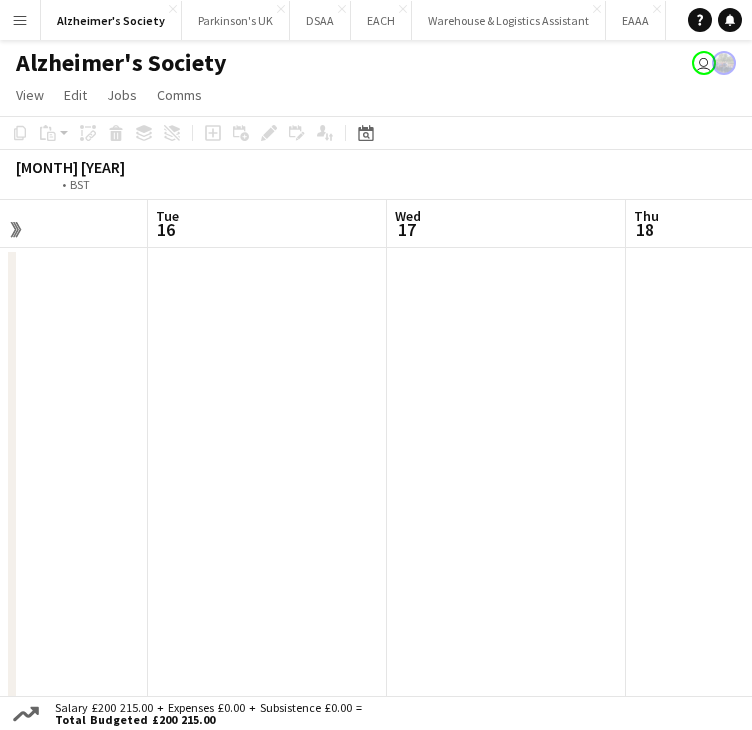 drag, startPoint x: 484, startPoint y: 453, endPoint x: 698, endPoint y: 189, distance: 339.84113 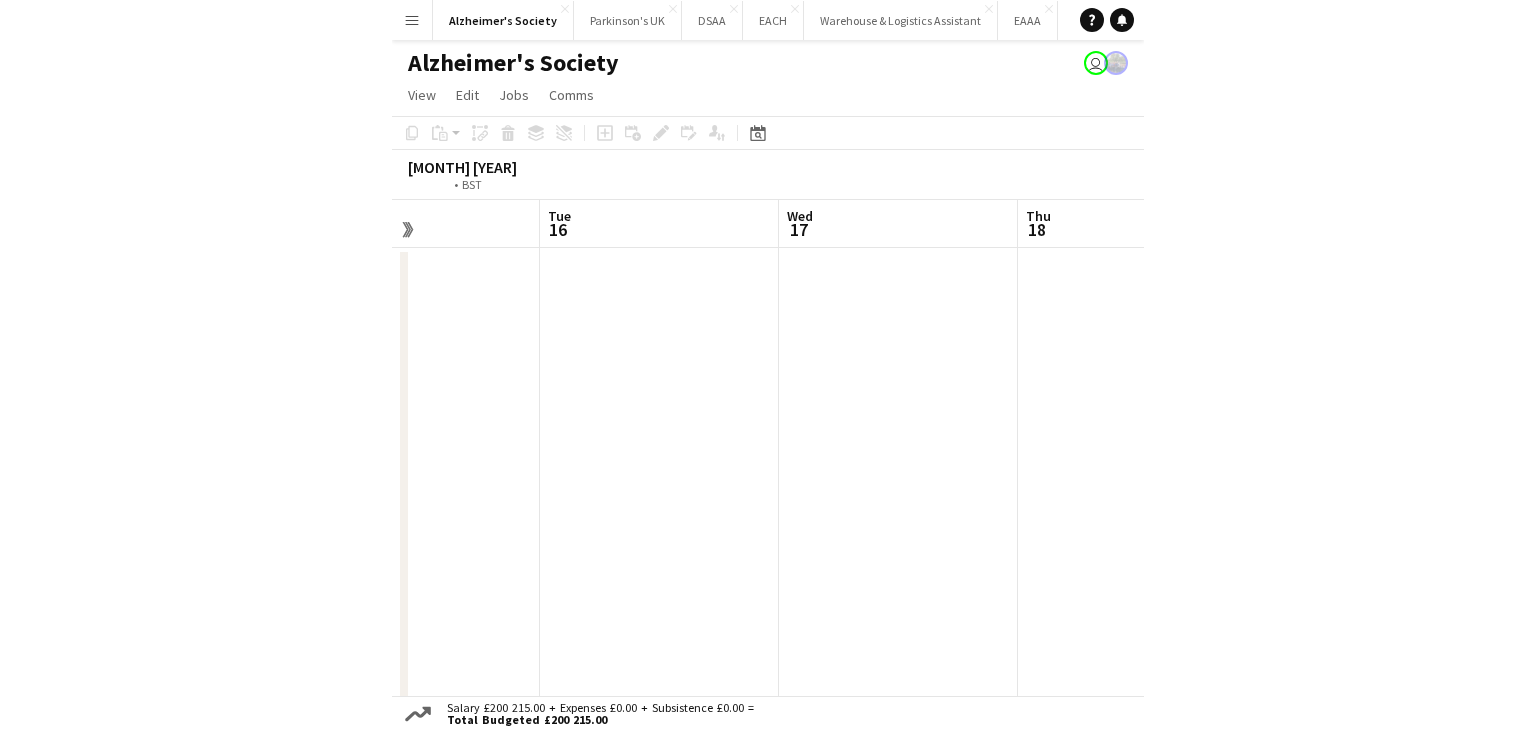scroll, scrollTop: 0, scrollLeft: 547, axis: horizontal 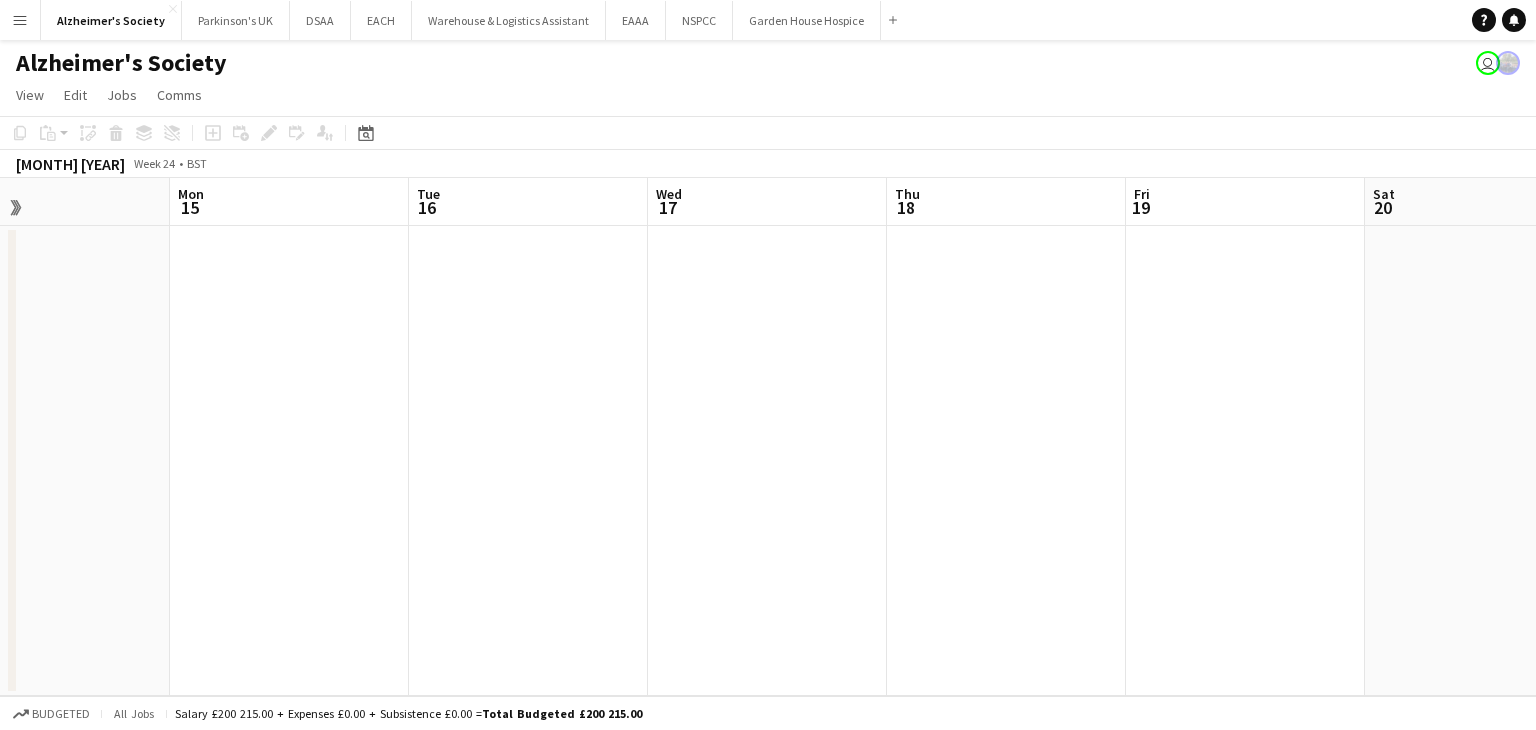 click on "Menu" at bounding box center (20, 20) 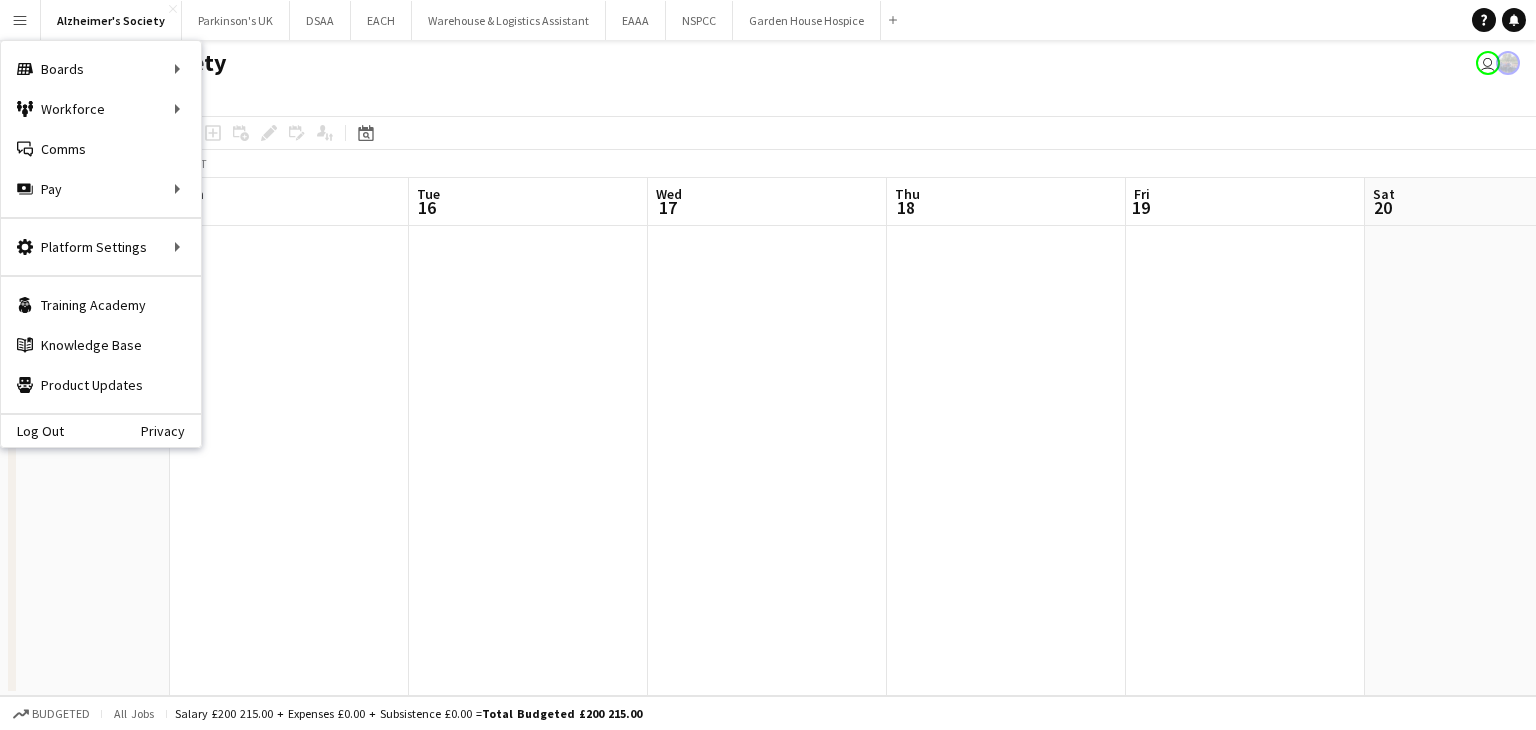 drag, startPoint x: 389, startPoint y: 320, endPoint x: 111, endPoint y: 158, distance: 321.75766 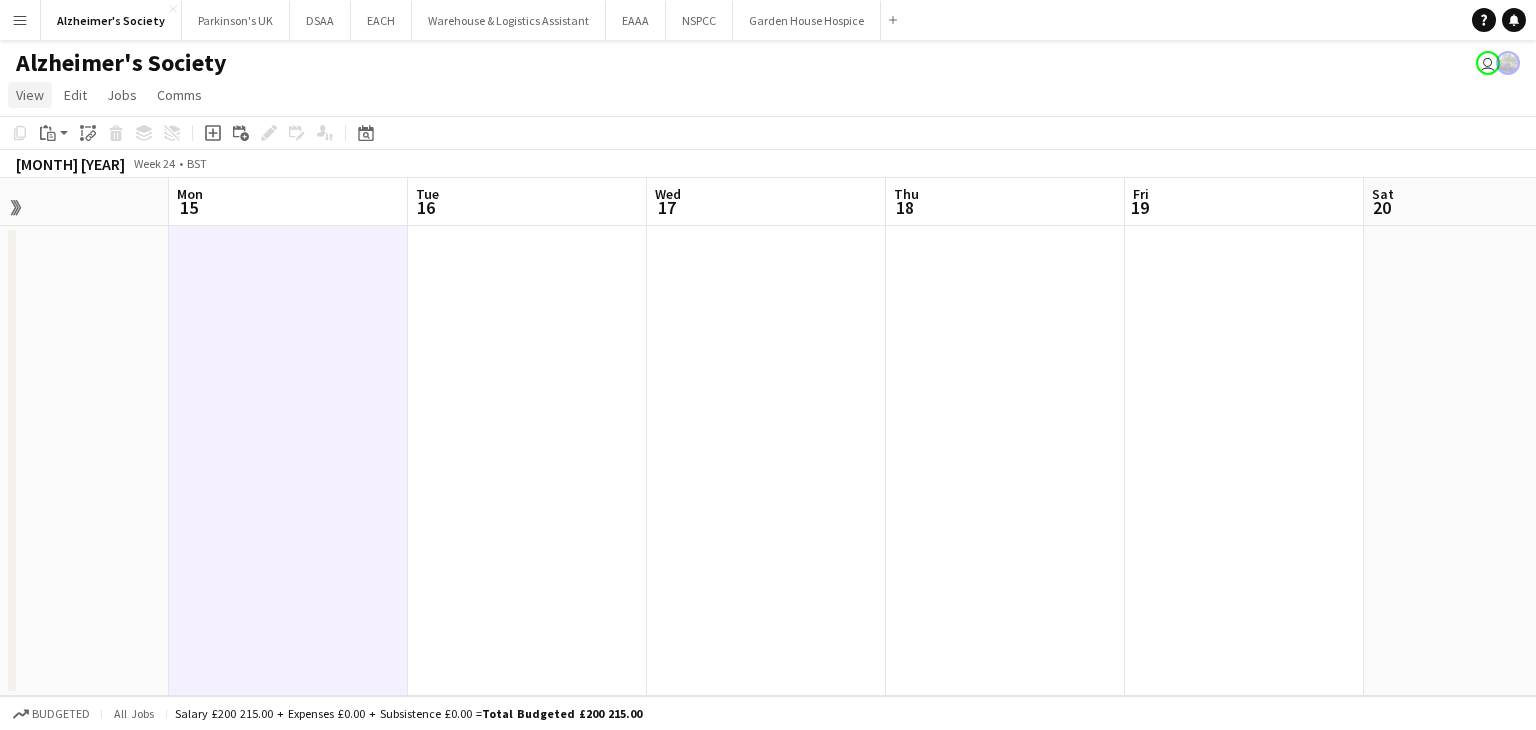 click on "View" 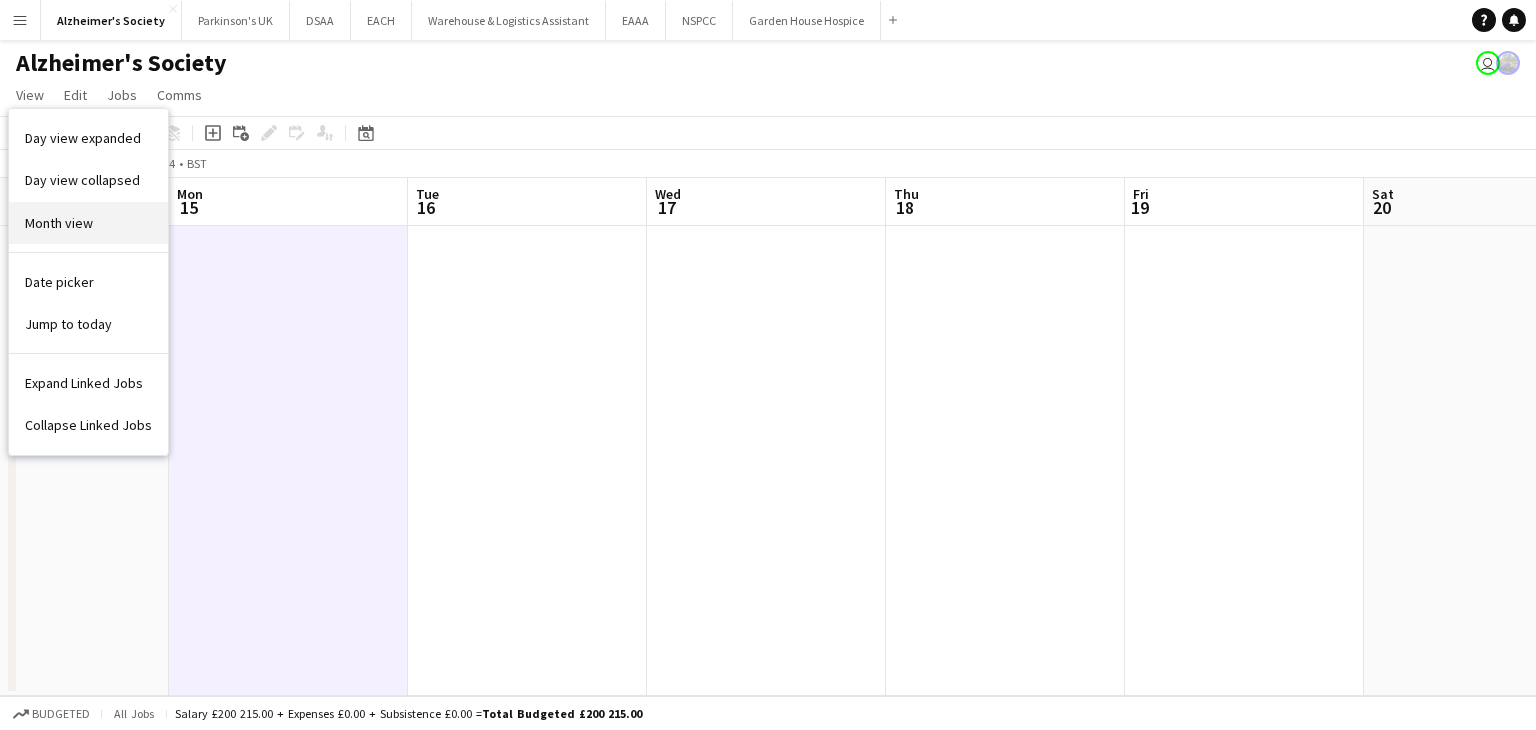 click on "Month view" at bounding box center (59, 223) 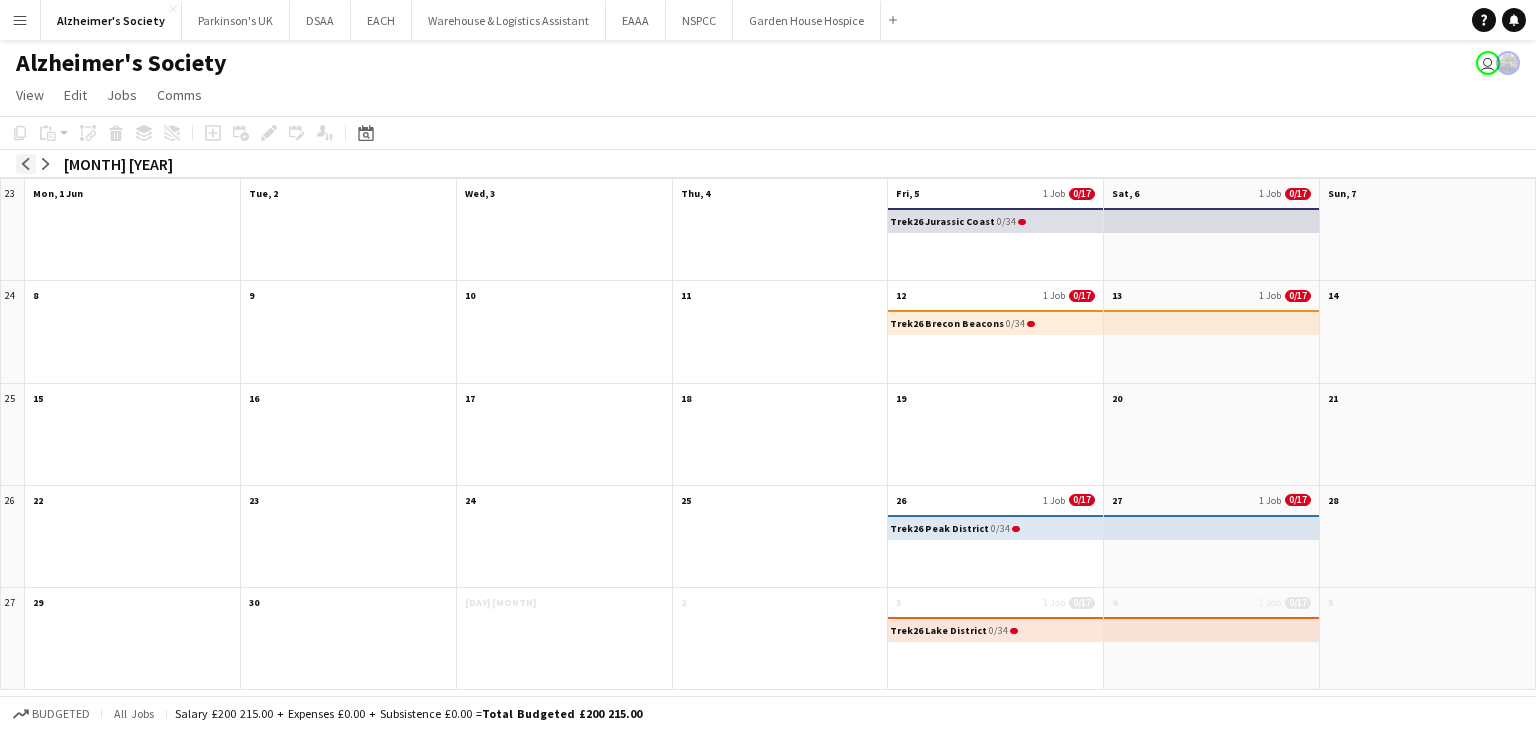 click on "arrow-left" 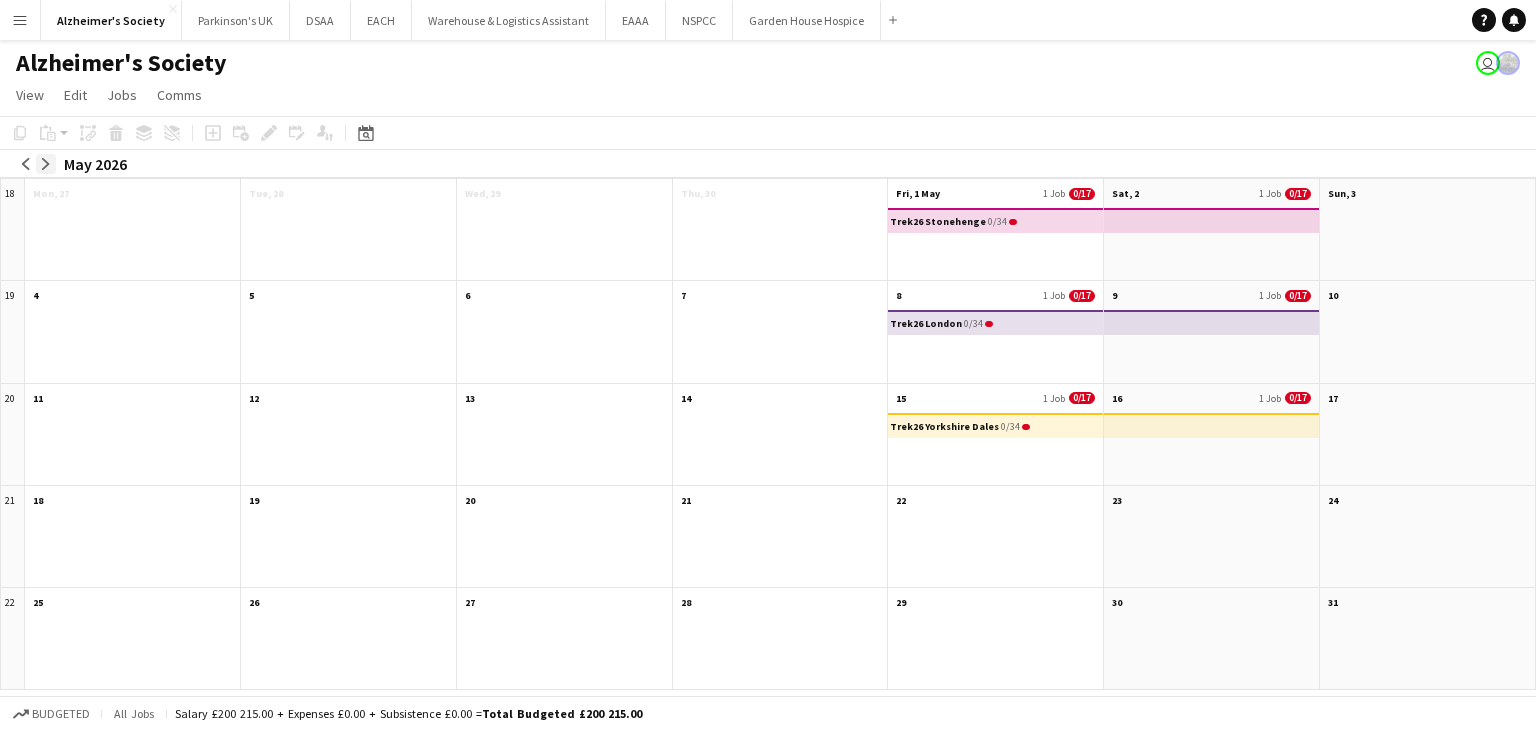click on "arrow-right" 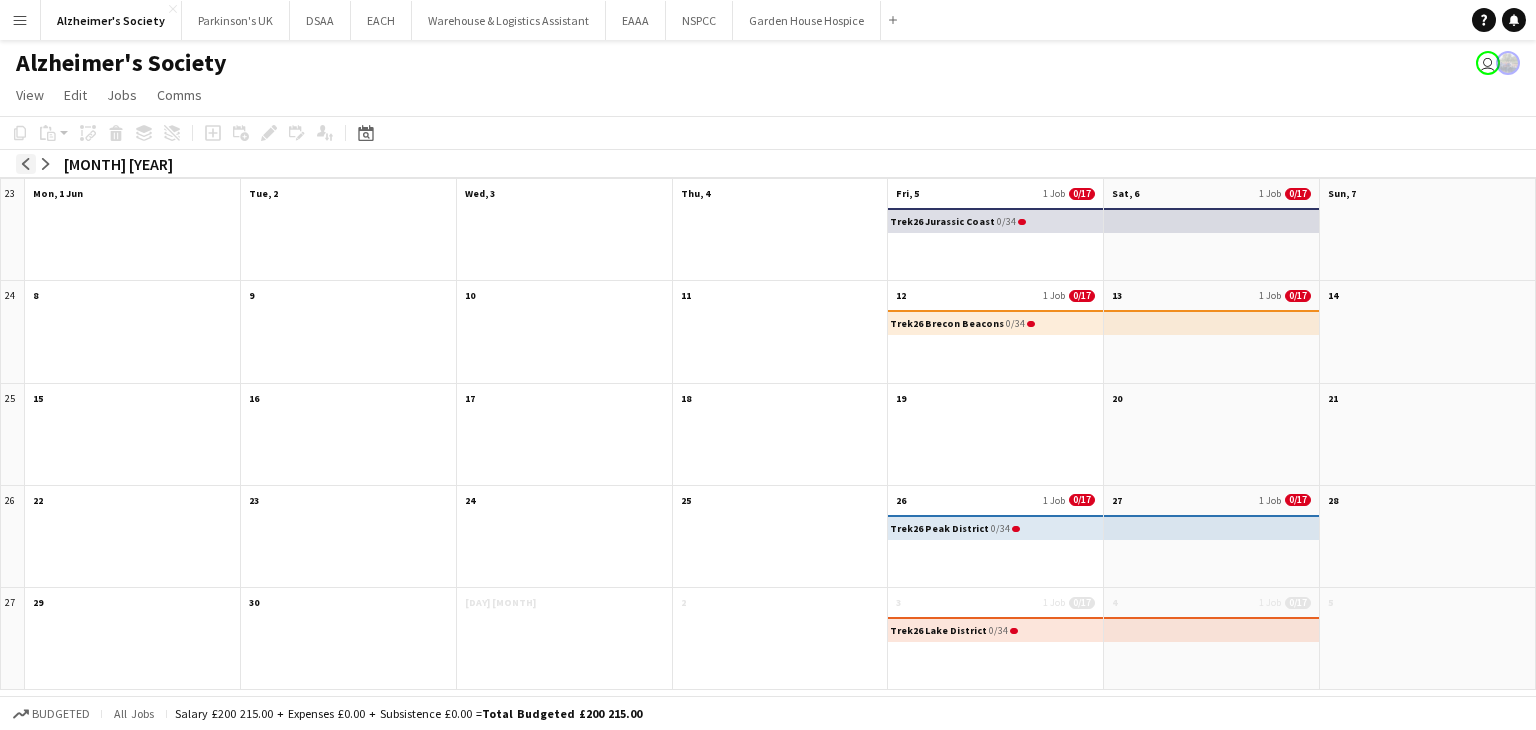 click on "arrow-left" 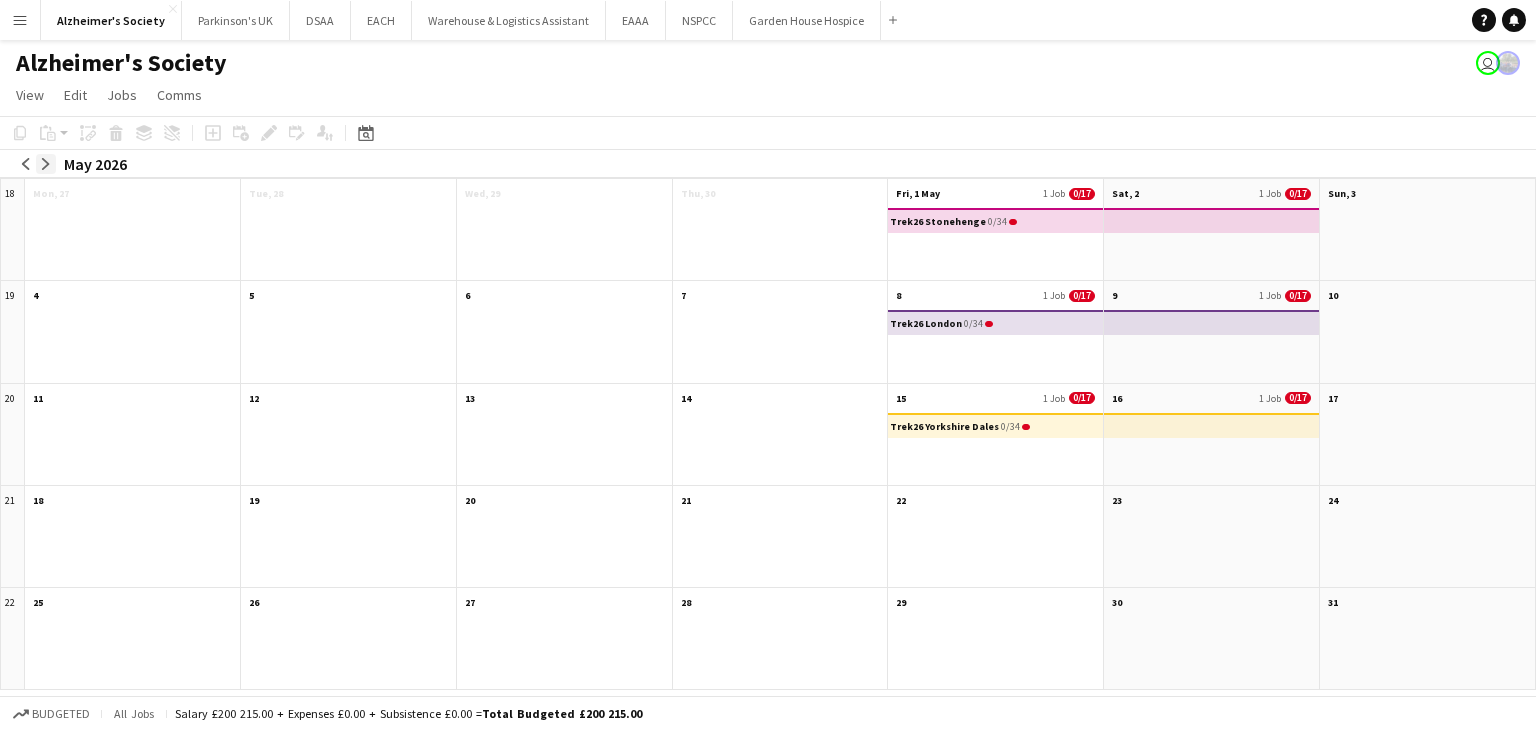 click on "arrow-right" 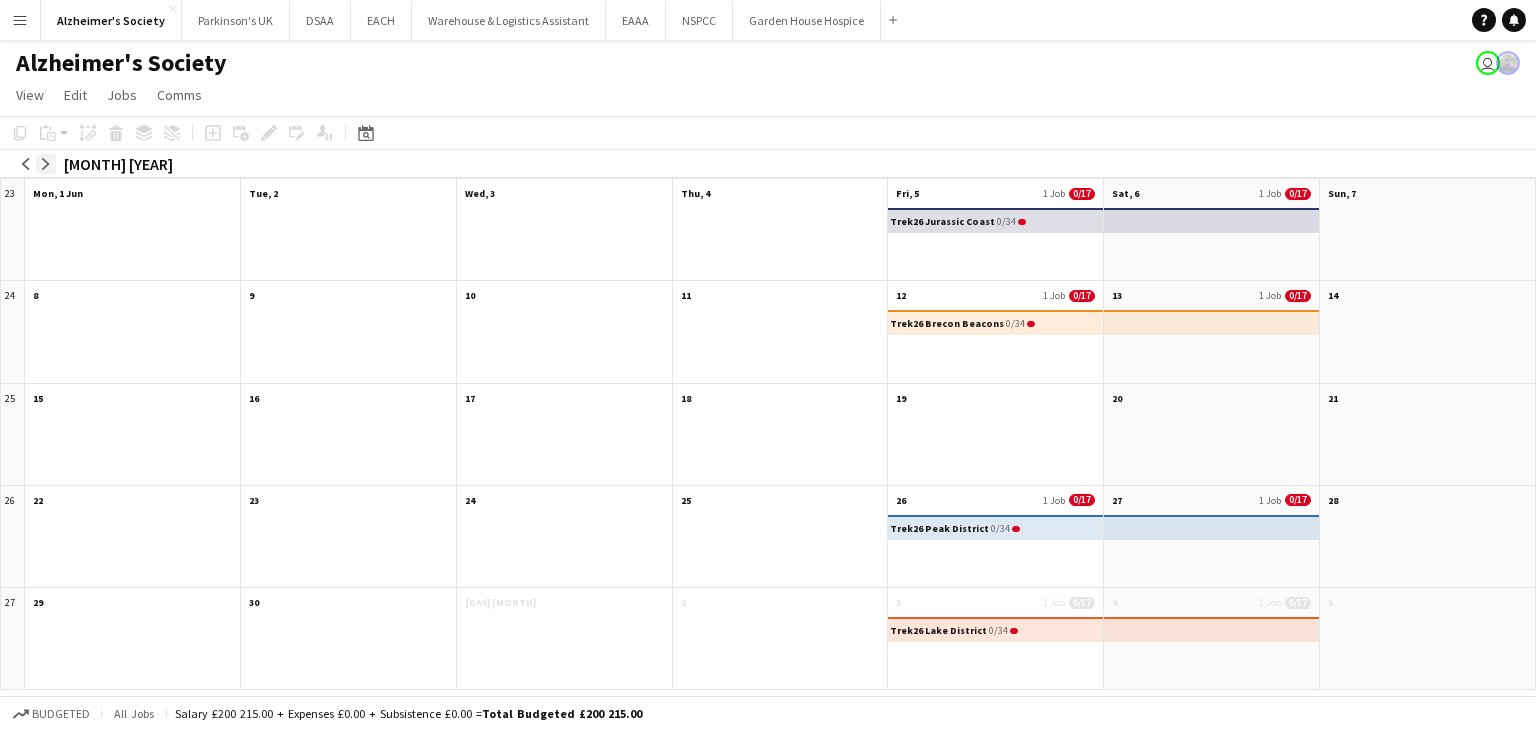 click on "arrow-right" 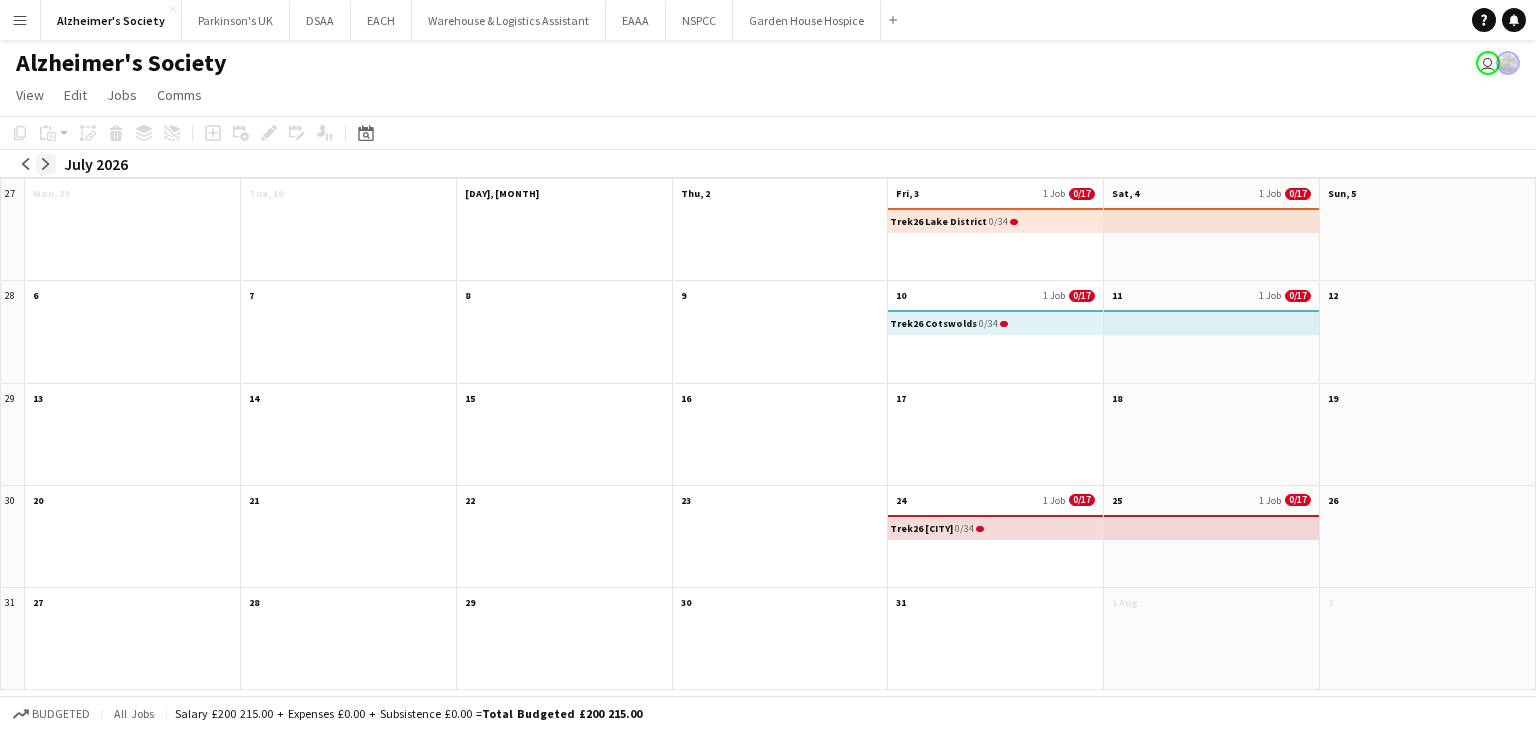 click on "arrow-right" 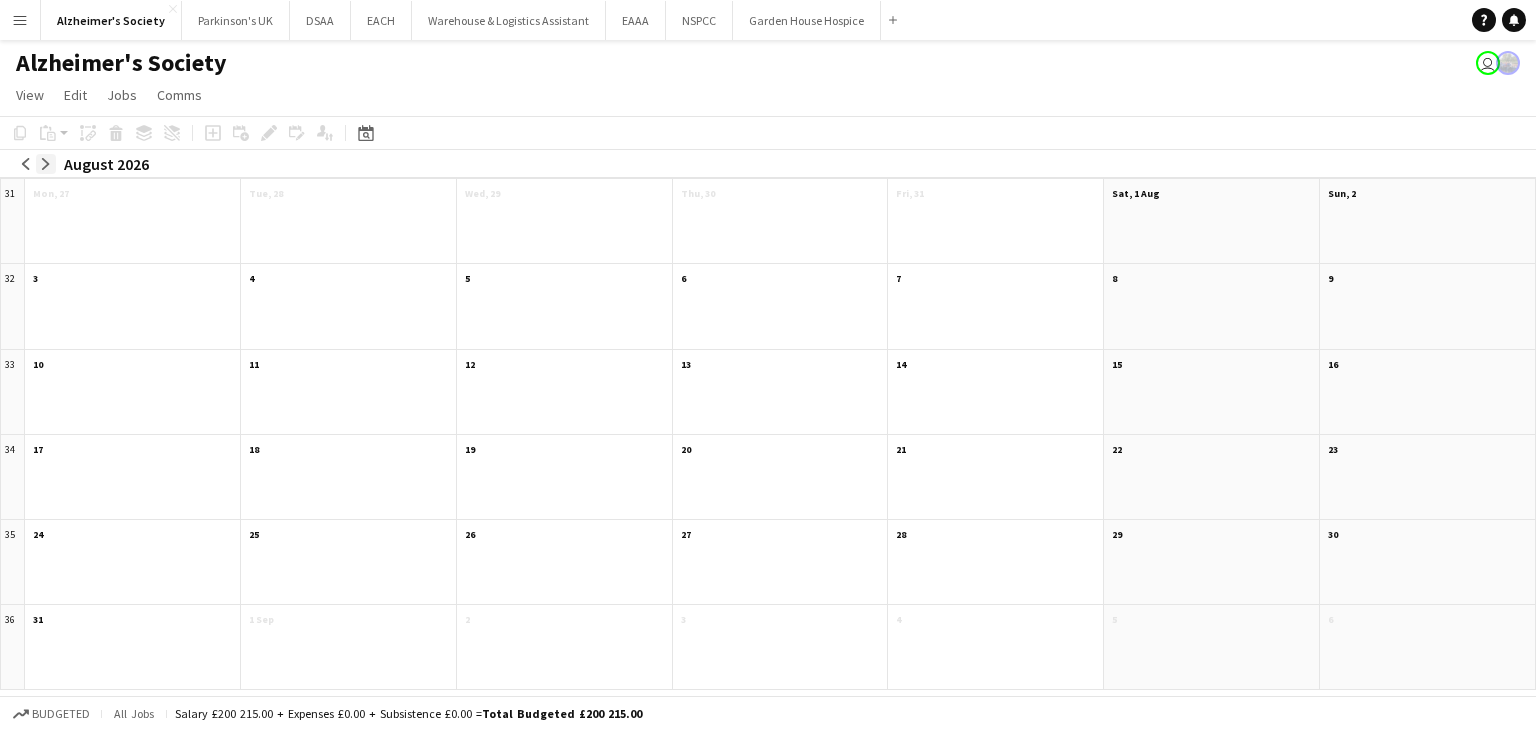 click on "arrow-right" 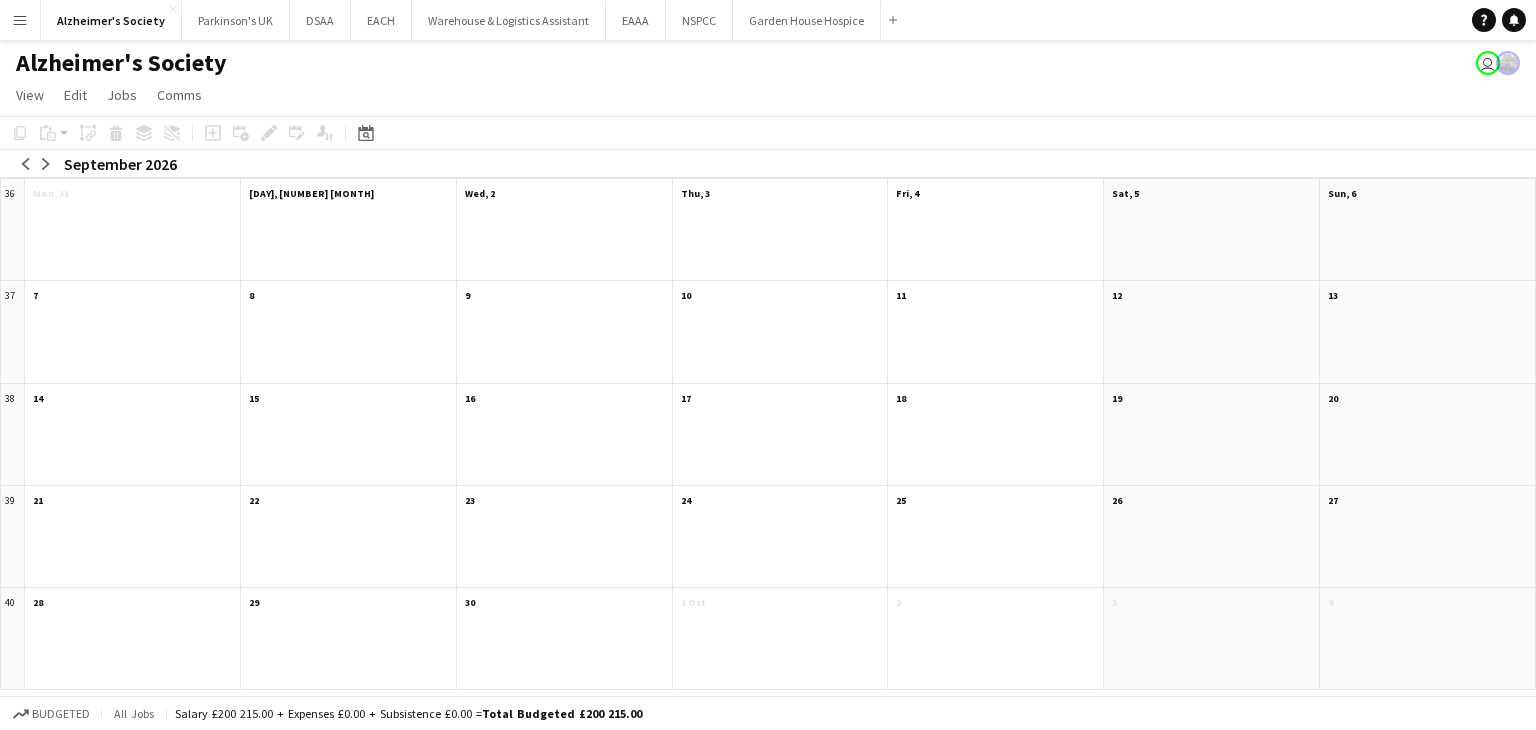 drag, startPoint x: 44, startPoint y: 161, endPoint x: 86, endPoint y: 165, distance: 42.190044 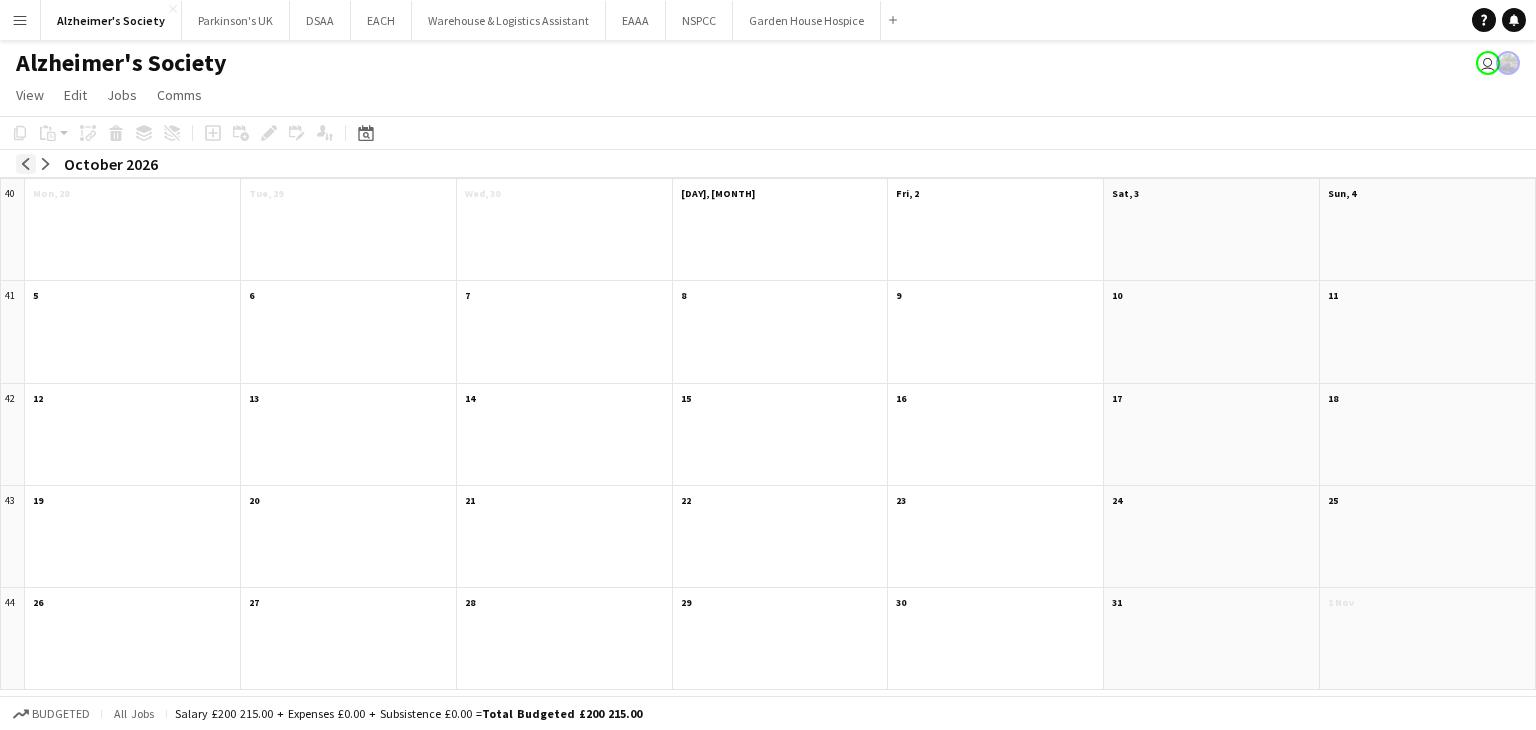 click on "arrow-left" 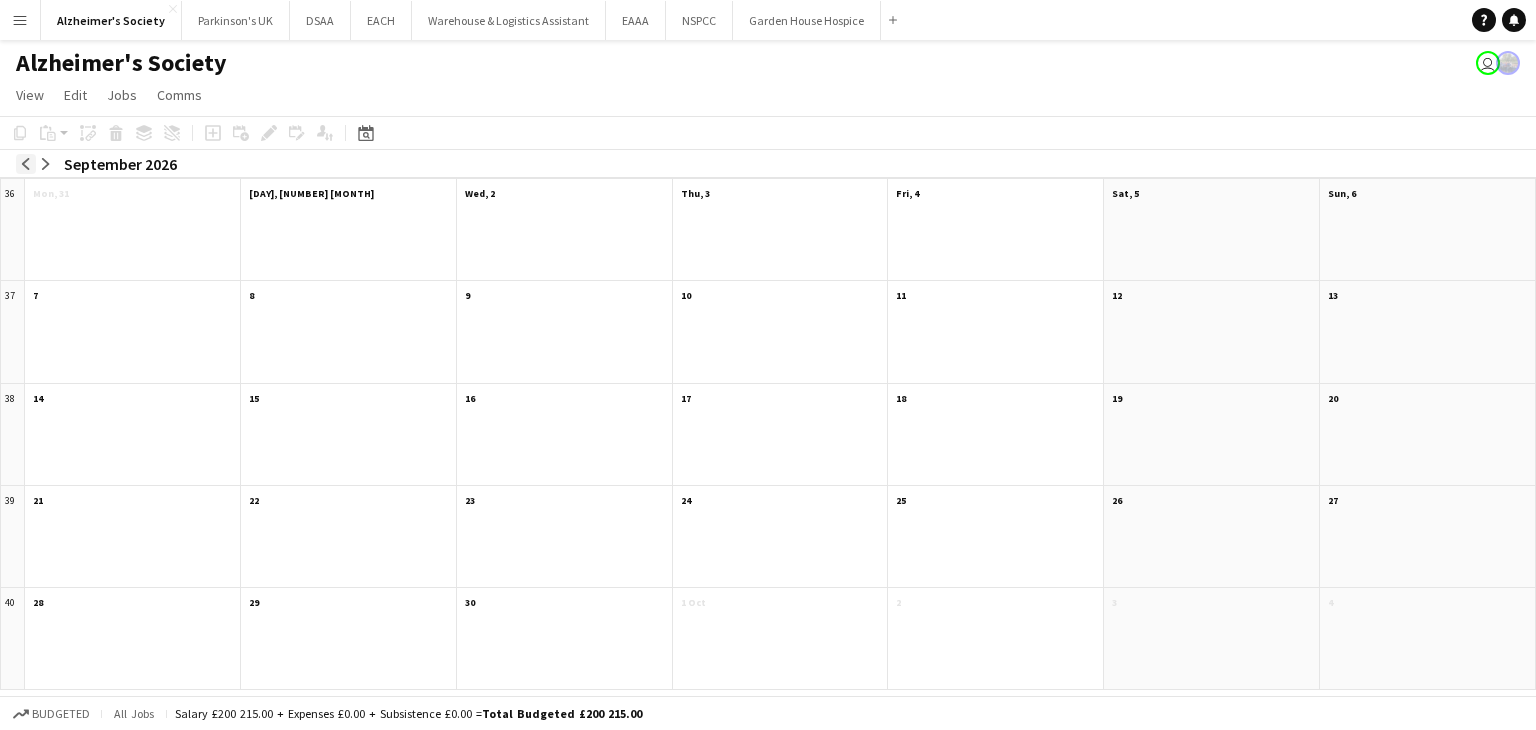 click on "arrow-left" 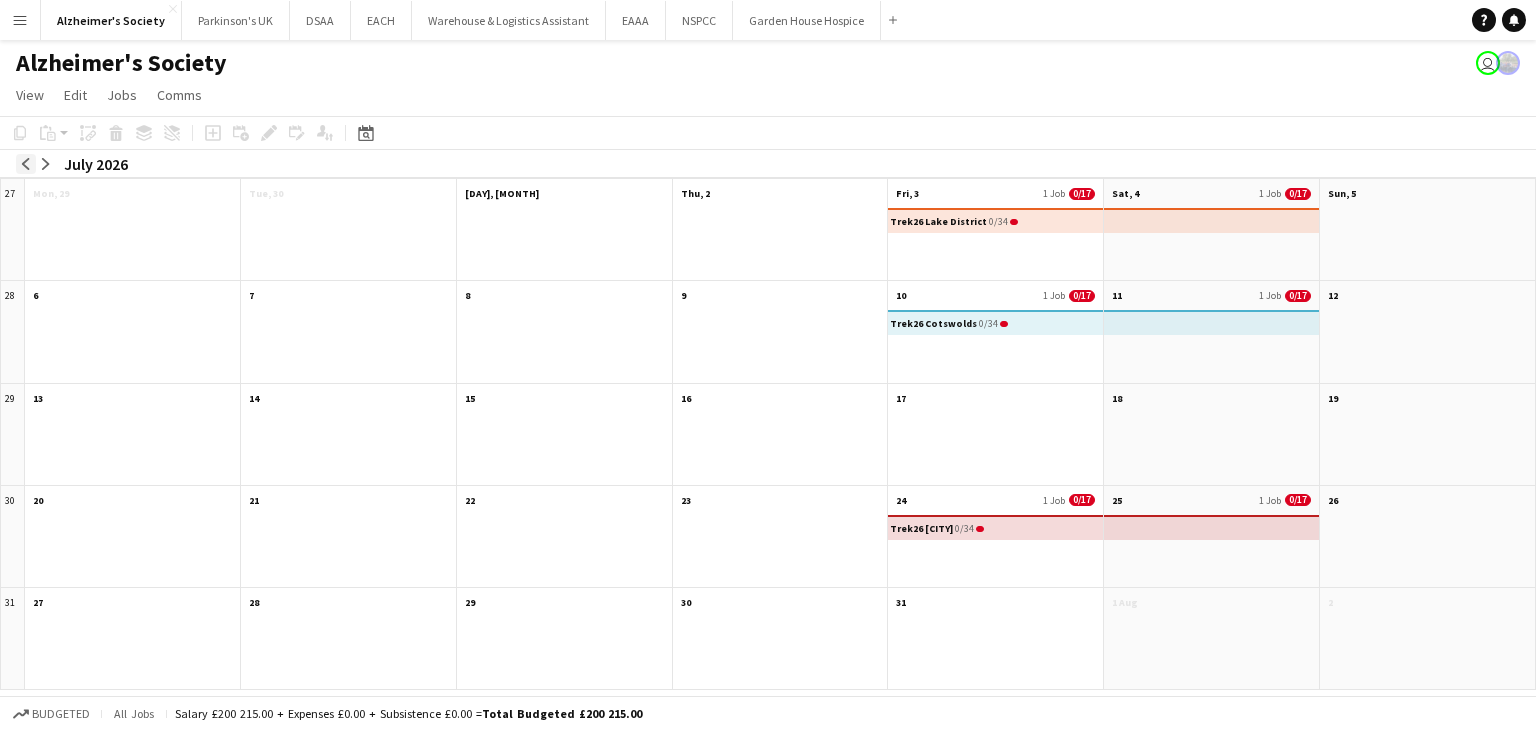 click on "arrow-left" 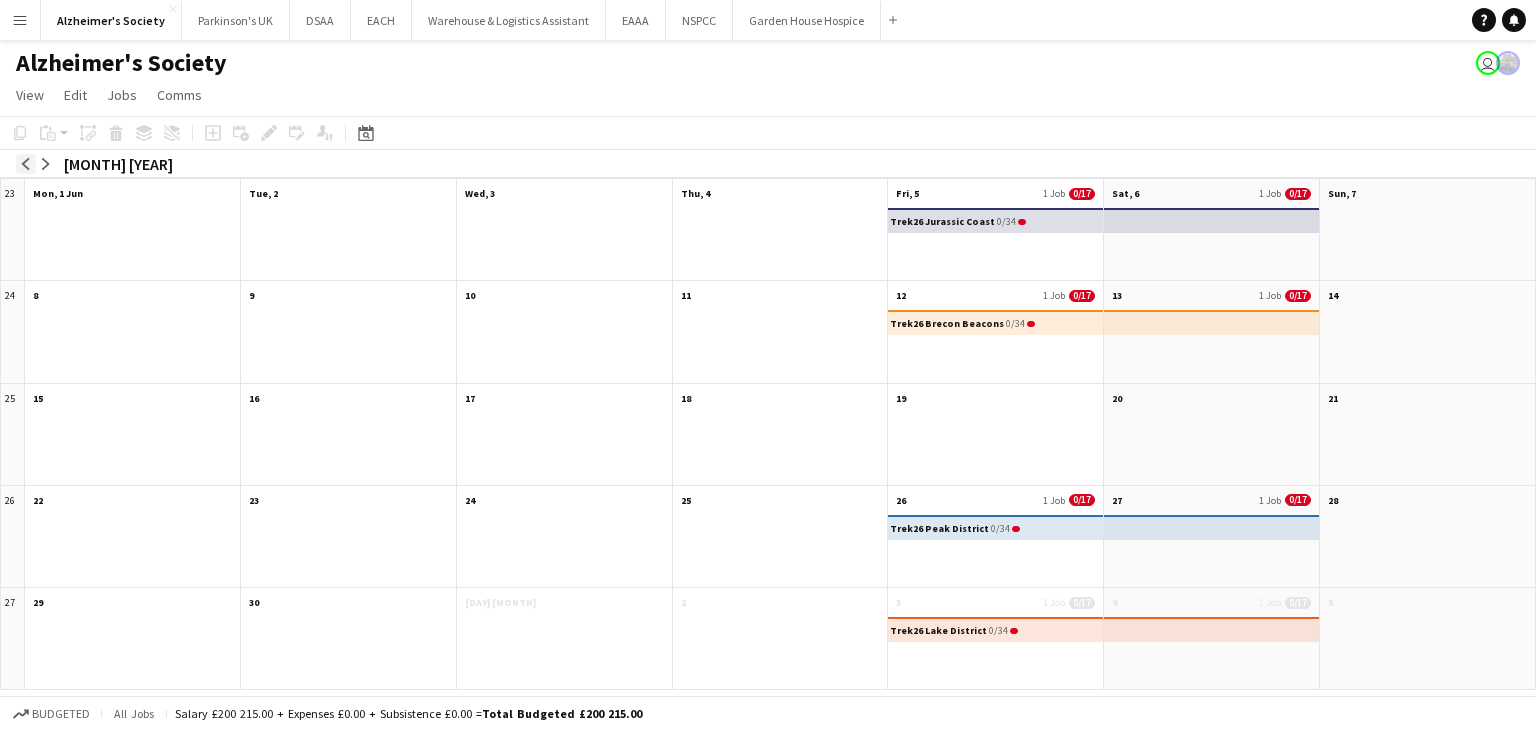 click on "arrow-left" 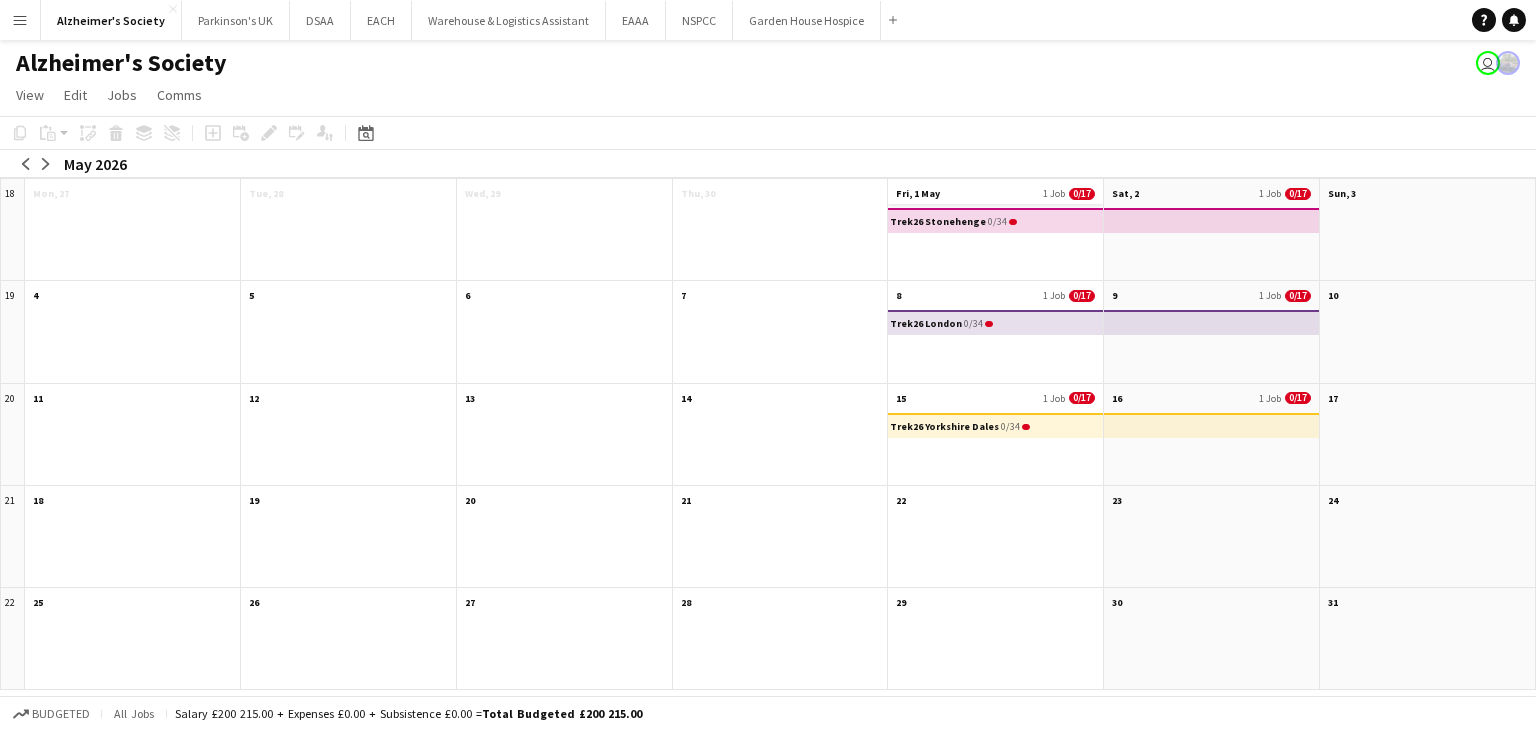 click on "Fri, 1 May
1 Job
0/17" 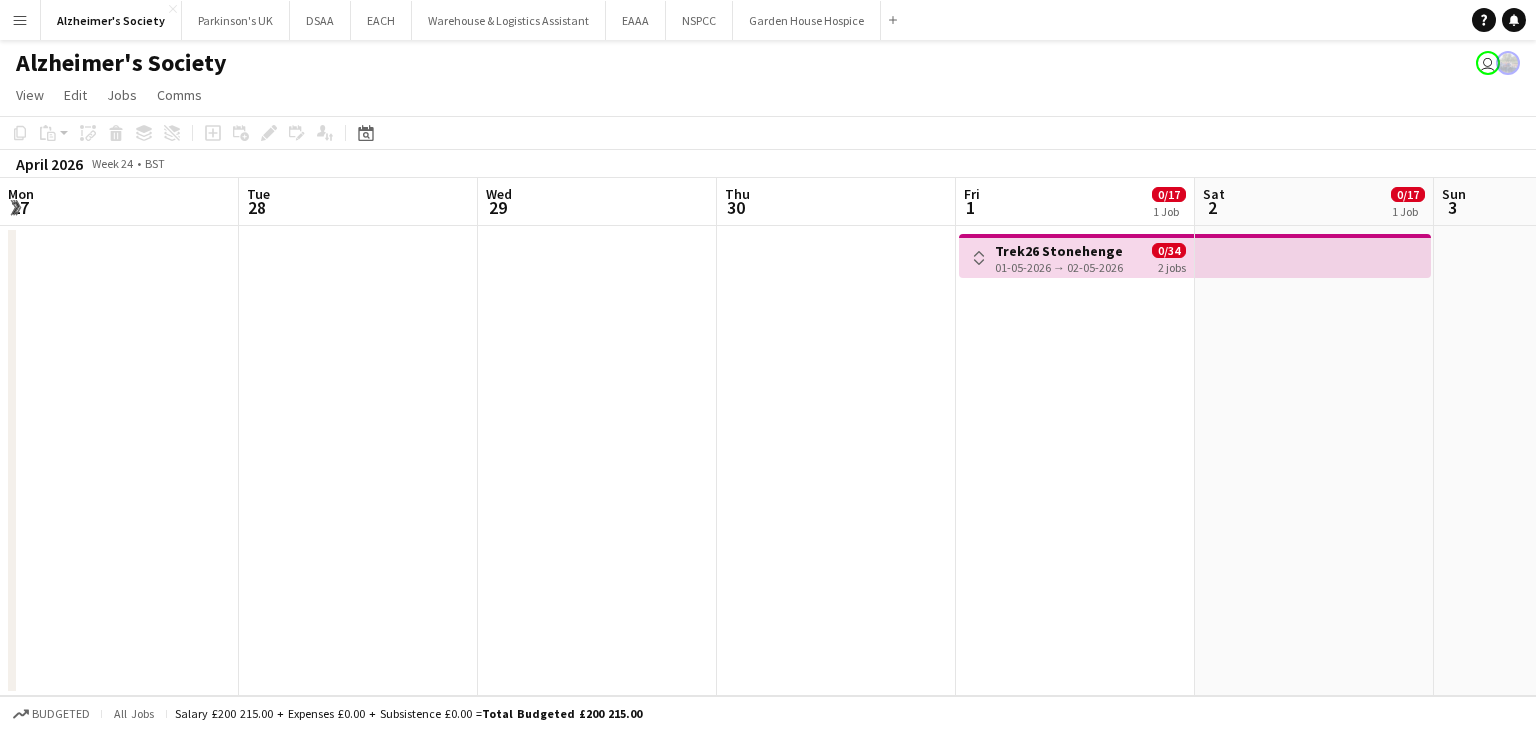 scroll, scrollTop: 0, scrollLeft: 688, axis: horizontal 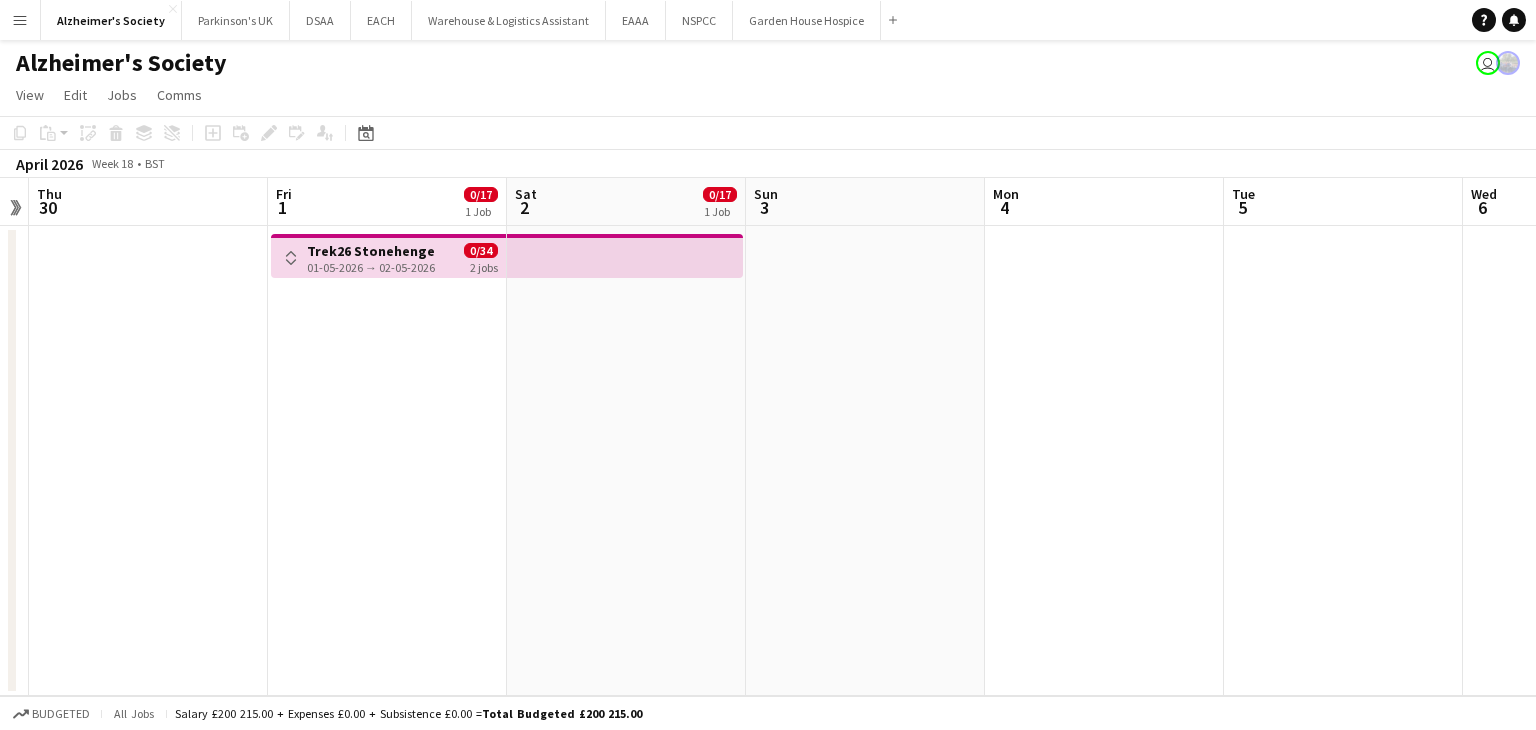 click on "Trek26 Stonehenge" at bounding box center (371, 251) 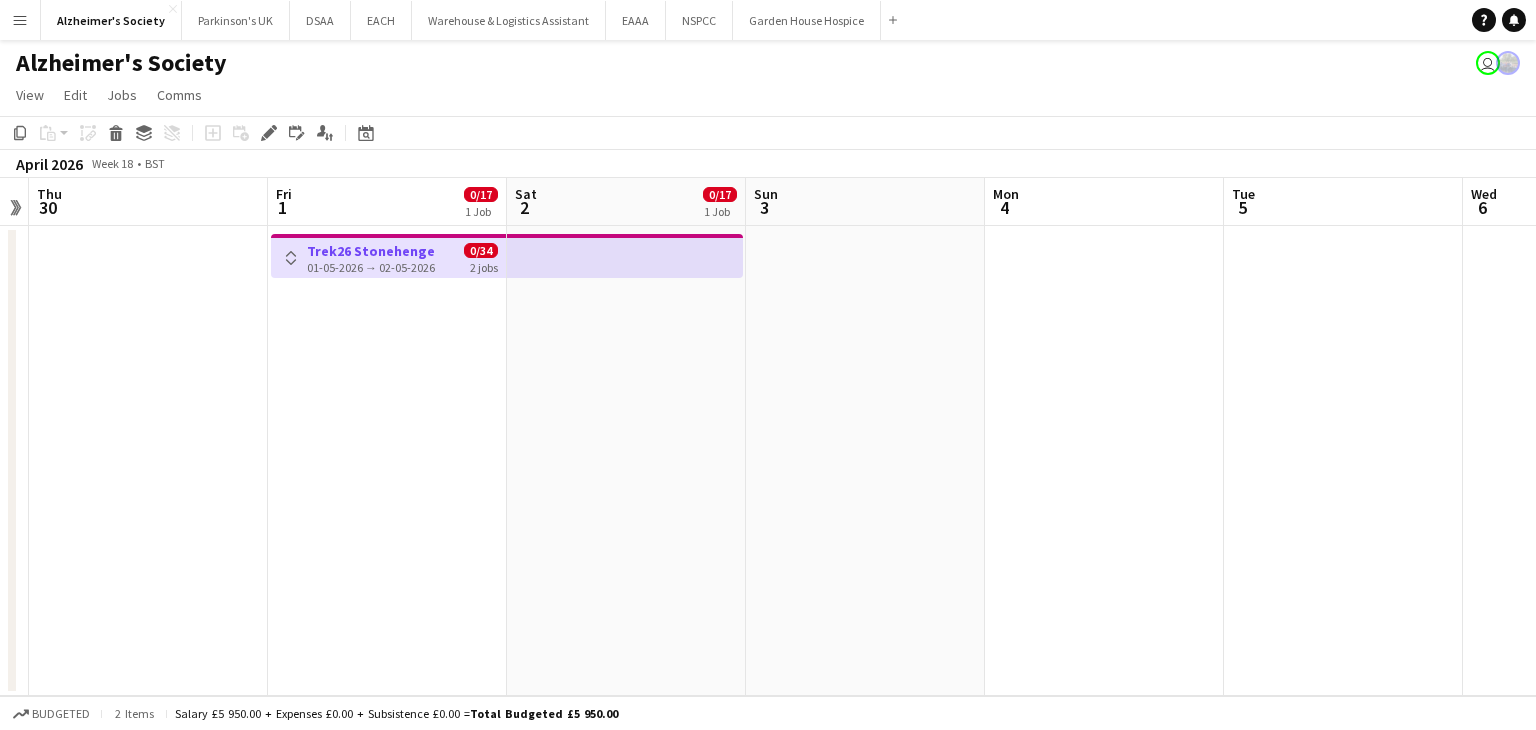 click on "Toggle View" at bounding box center [291, 258] 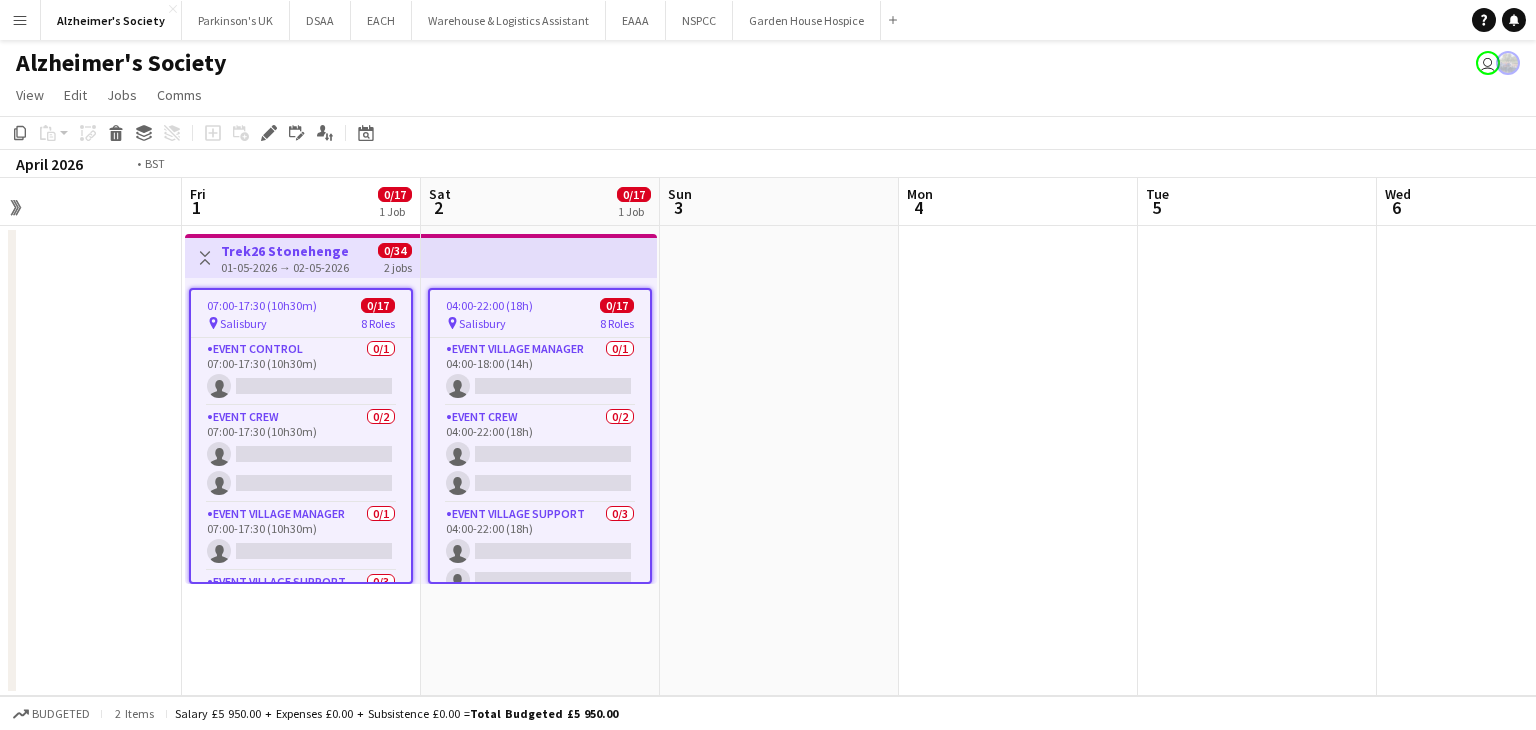 drag, startPoint x: 1016, startPoint y: 427, endPoint x: 0, endPoint y: 429, distance: 1016.00195 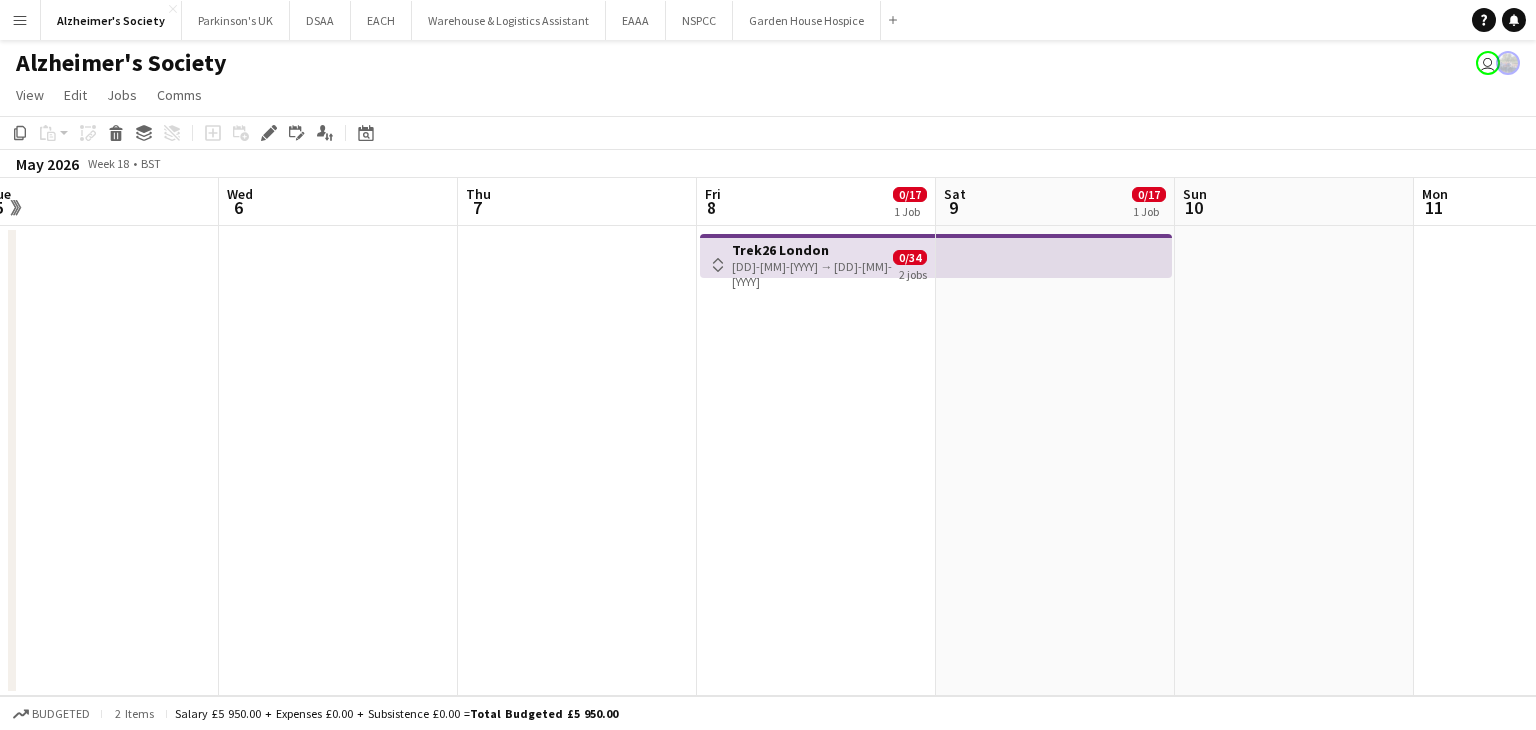 drag, startPoint x: 948, startPoint y: 449, endPoint x: 457, endPoint y: 455, distance: 491.03665 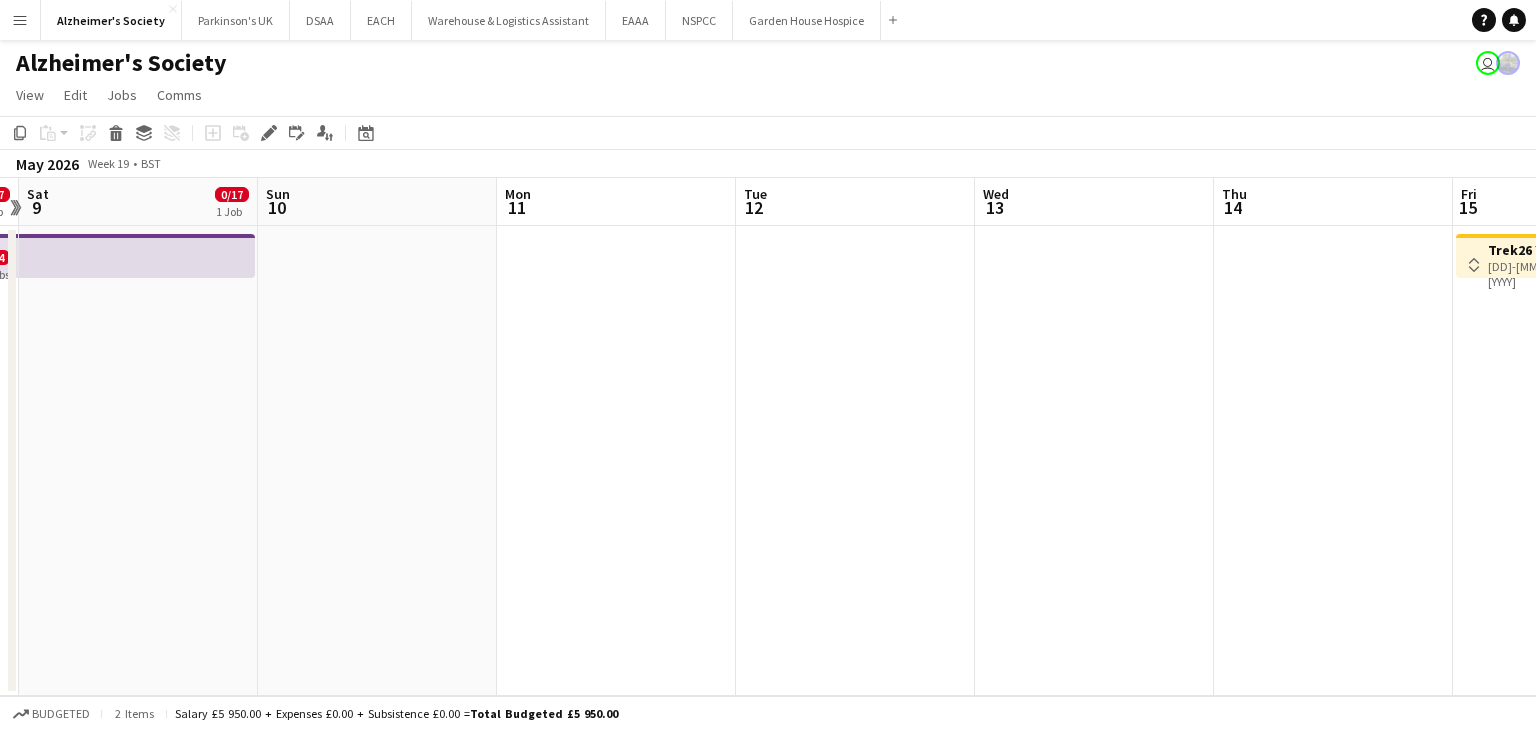scroll, scrollTop: 0, scrollLeft: 698, axis: horizontal 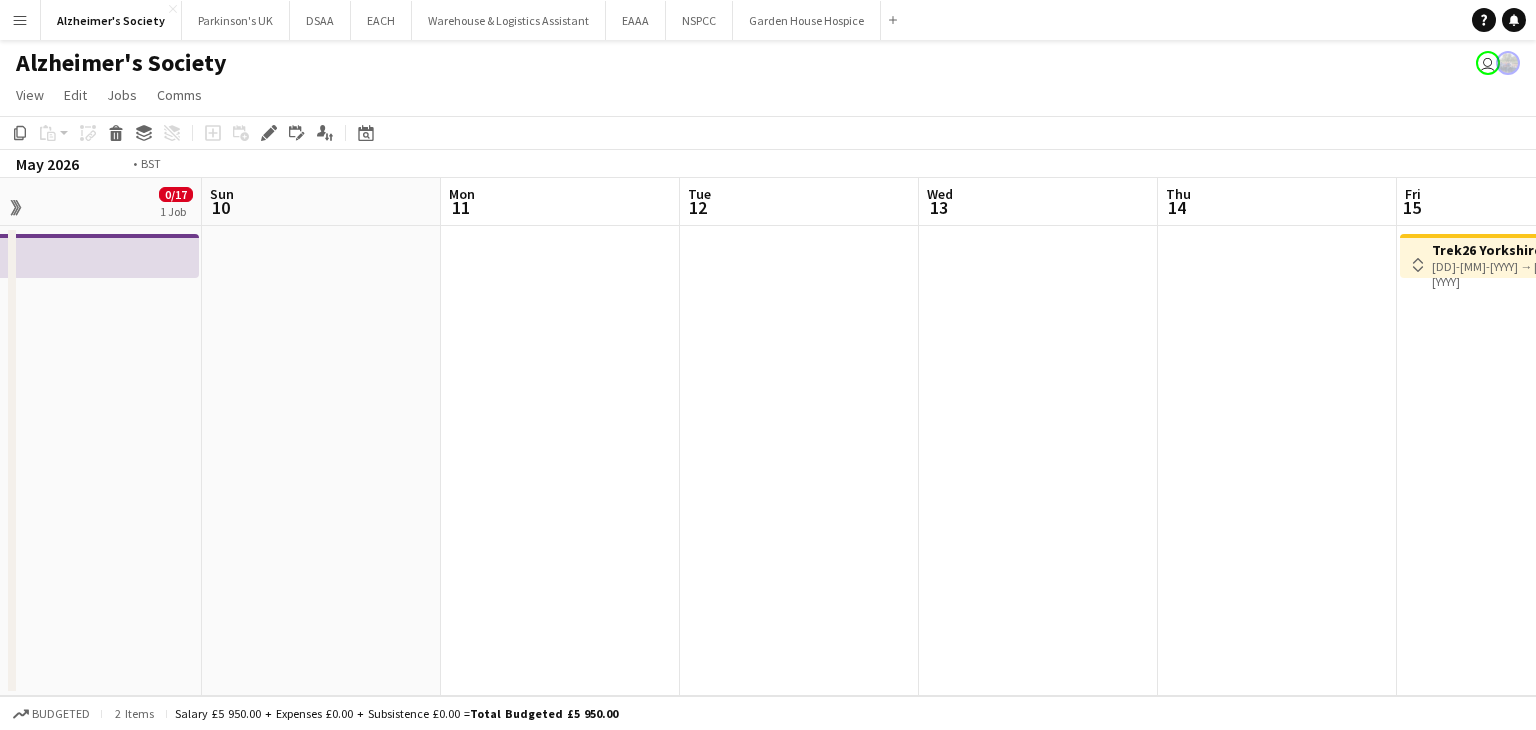 drag, startPoint x: 504, startPoint y: 494, endPoint x: 381, endPoint y: 542, distance: 132.03409 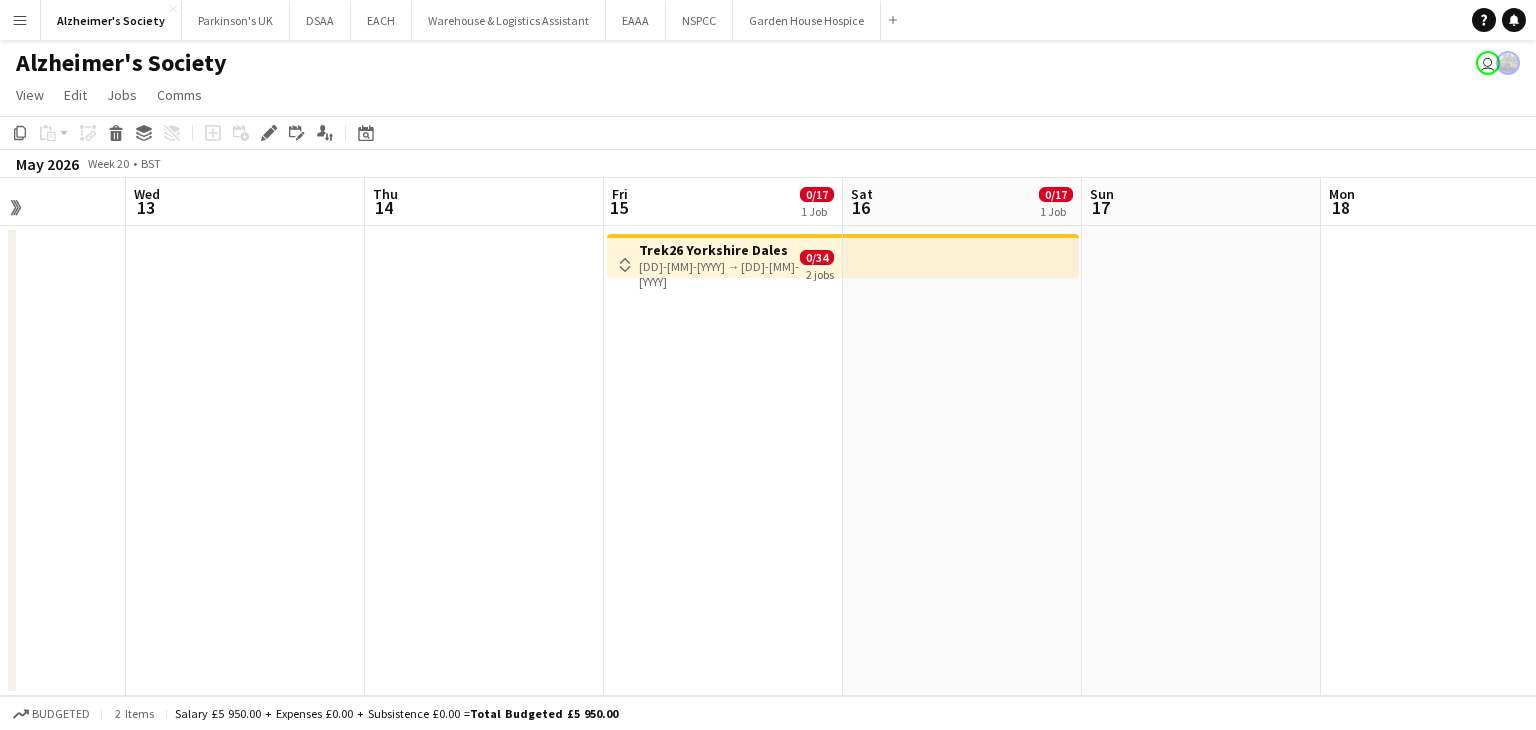 click on "Toggle View
Trek26 Yorkshire Dales  15-05-2026 → 16-05-2026   0/34   2 jobs" at bounding box center (724, 256) 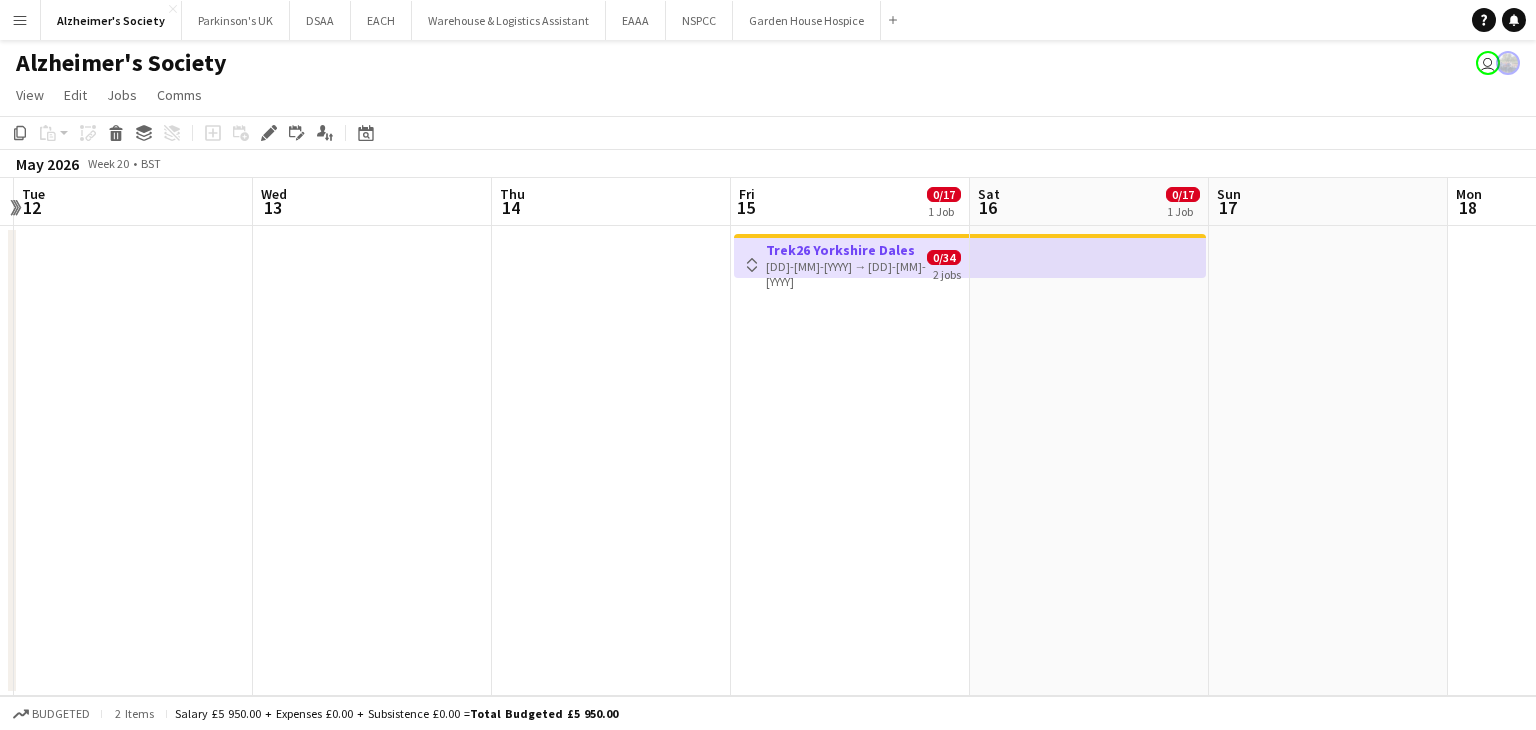 drag, startPoint x: 487, startPoint y: 451, endPoint x: 183, endPoint y: 450, distance: 304.00165 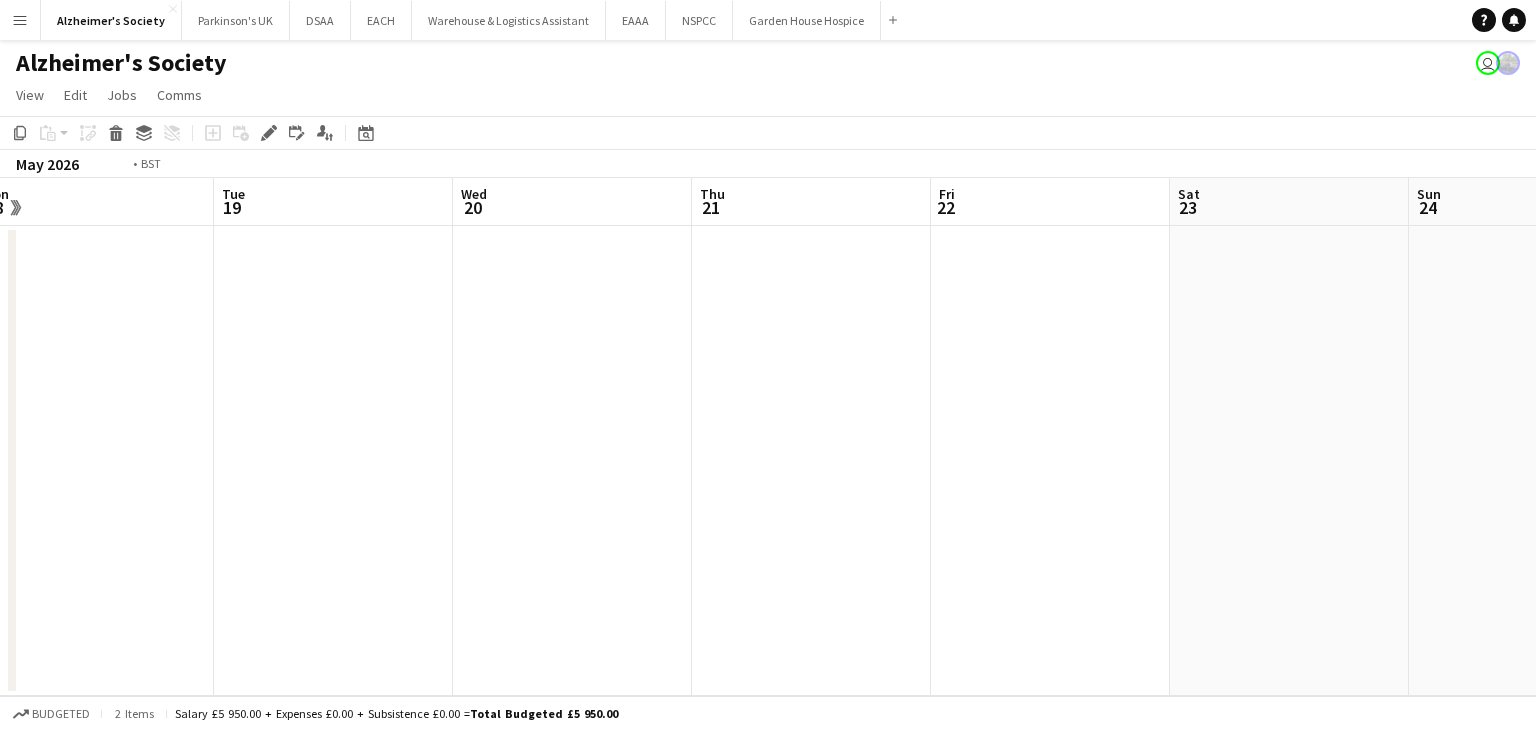 drag, startPoint x: 648, startPoint y: 436, endPoint x: 672, endPoint y: 450, distance: 27.784887 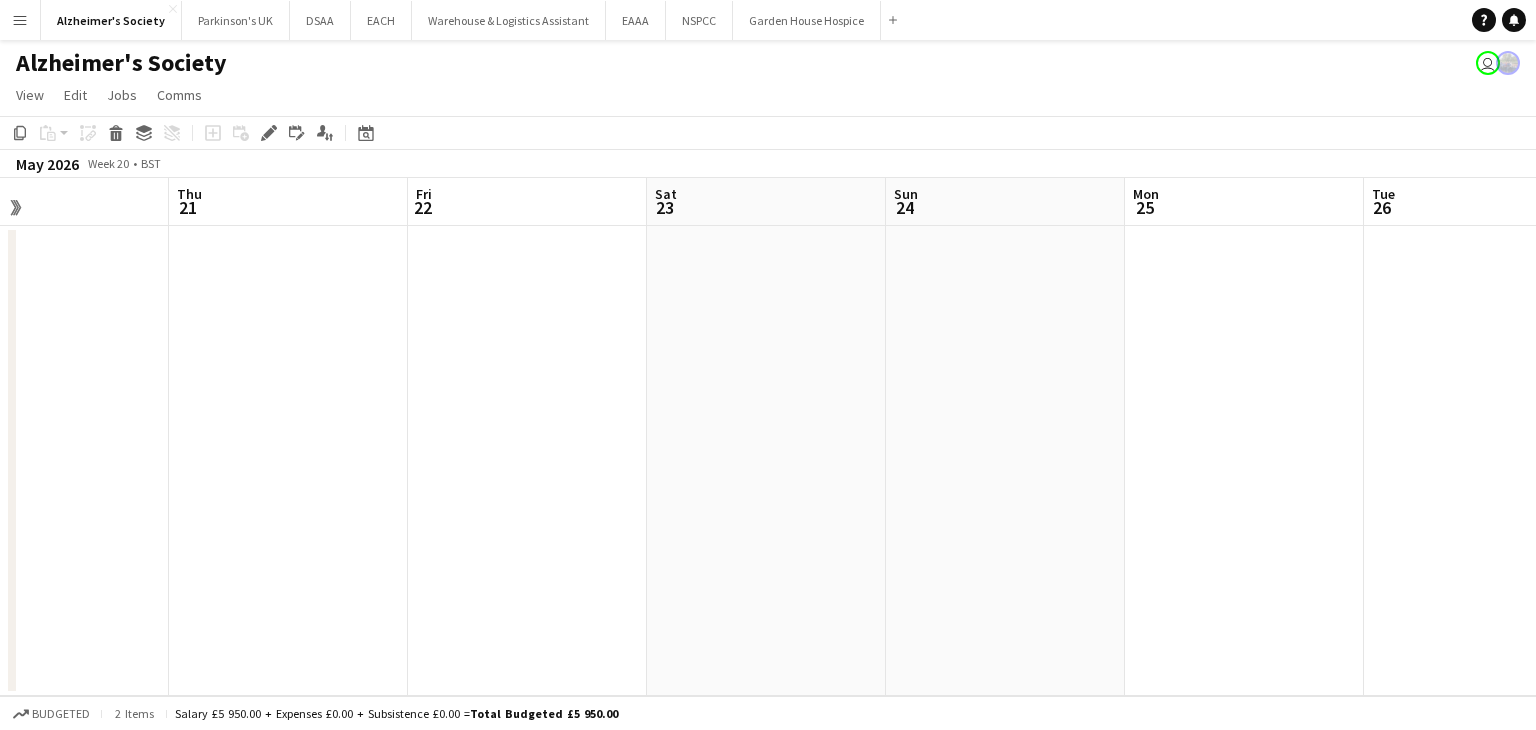 drag, startPoint x: 262, startPoint y: 478, endPoint x: 760, endPoint y: 474, distance: 498.01605 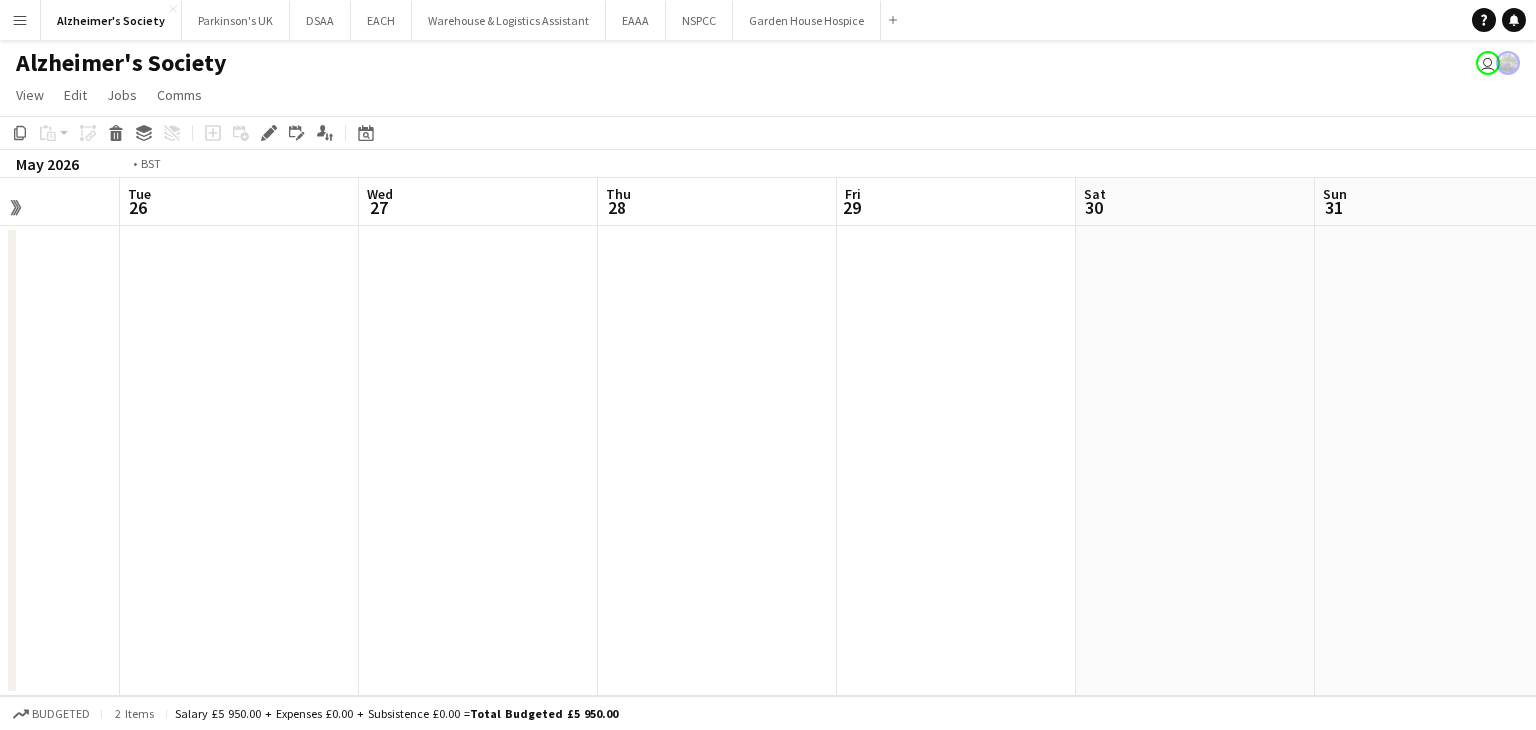 click on "Fri   22   Sat   23   Sun   24   Mon   25   Tue   26   Wed   27   Thu   28   Fri   29   Sat   30   Sun   31   Mon   1   Tue   2" at bounding box center (768, 437) 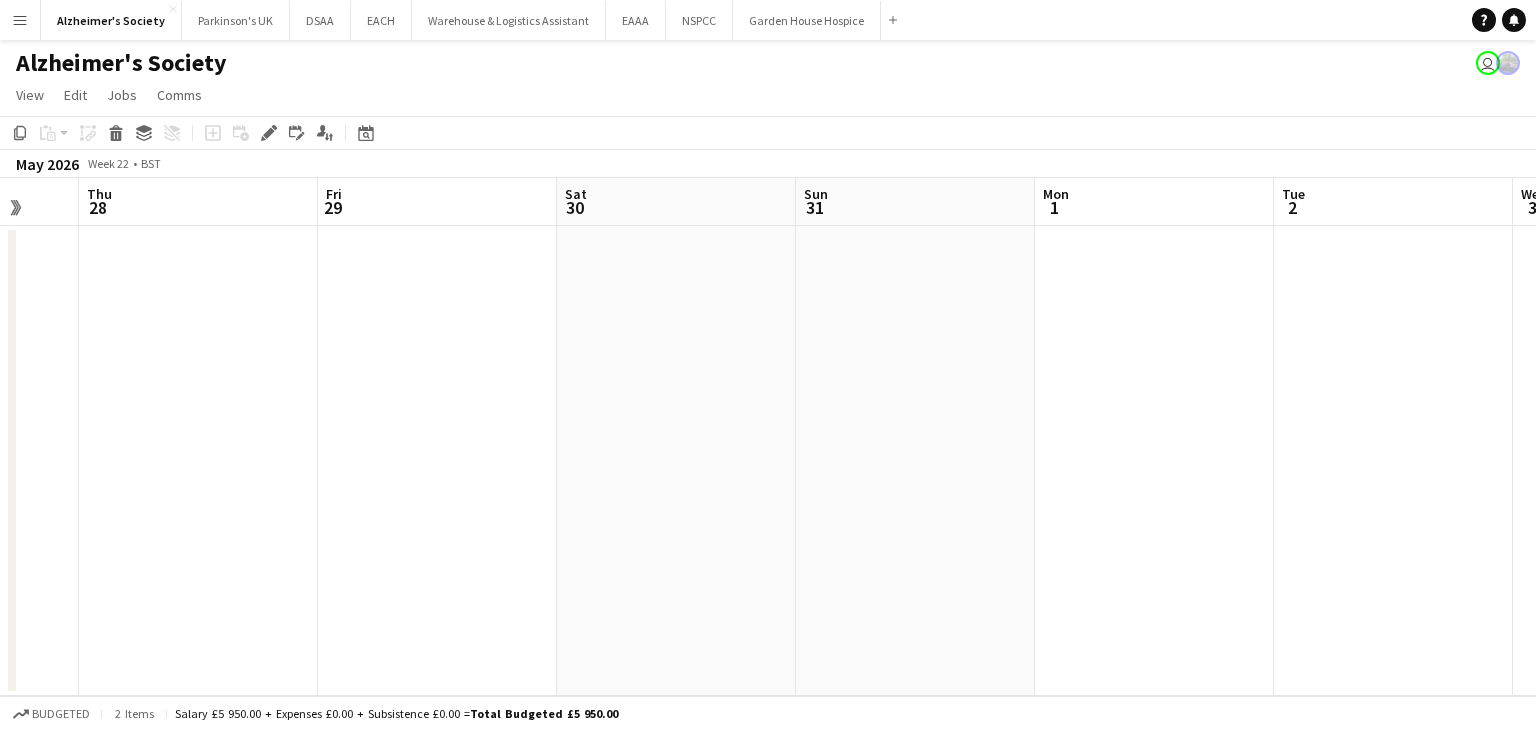drag, startPoint x: 751, startPoint y: 409, endPoint x: 173, endPoint y: 414, distance: 578.0216 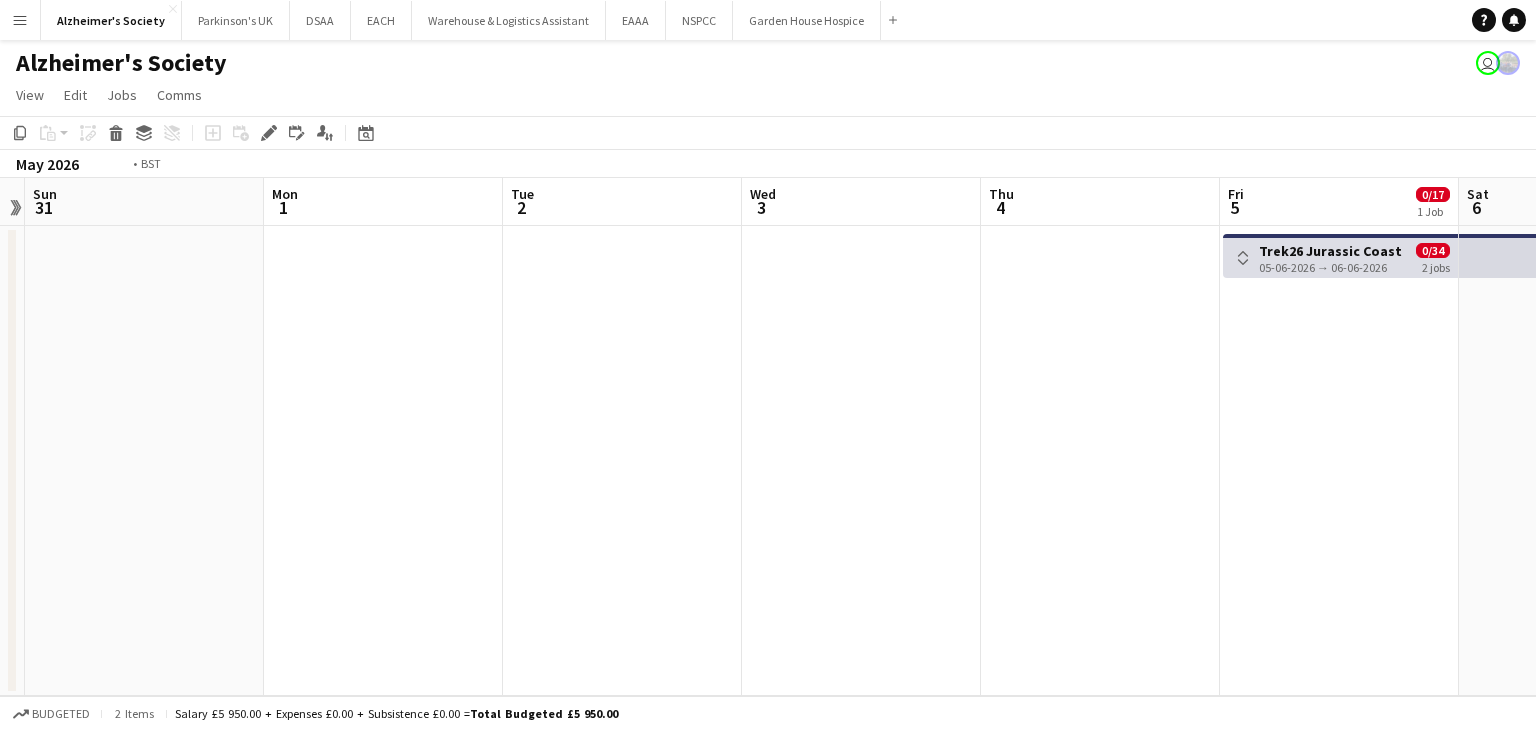 drag, startPoint x: 378, startPoint y: 426, endPoint x: 766, endPoint y: 421, distance: 388.03223 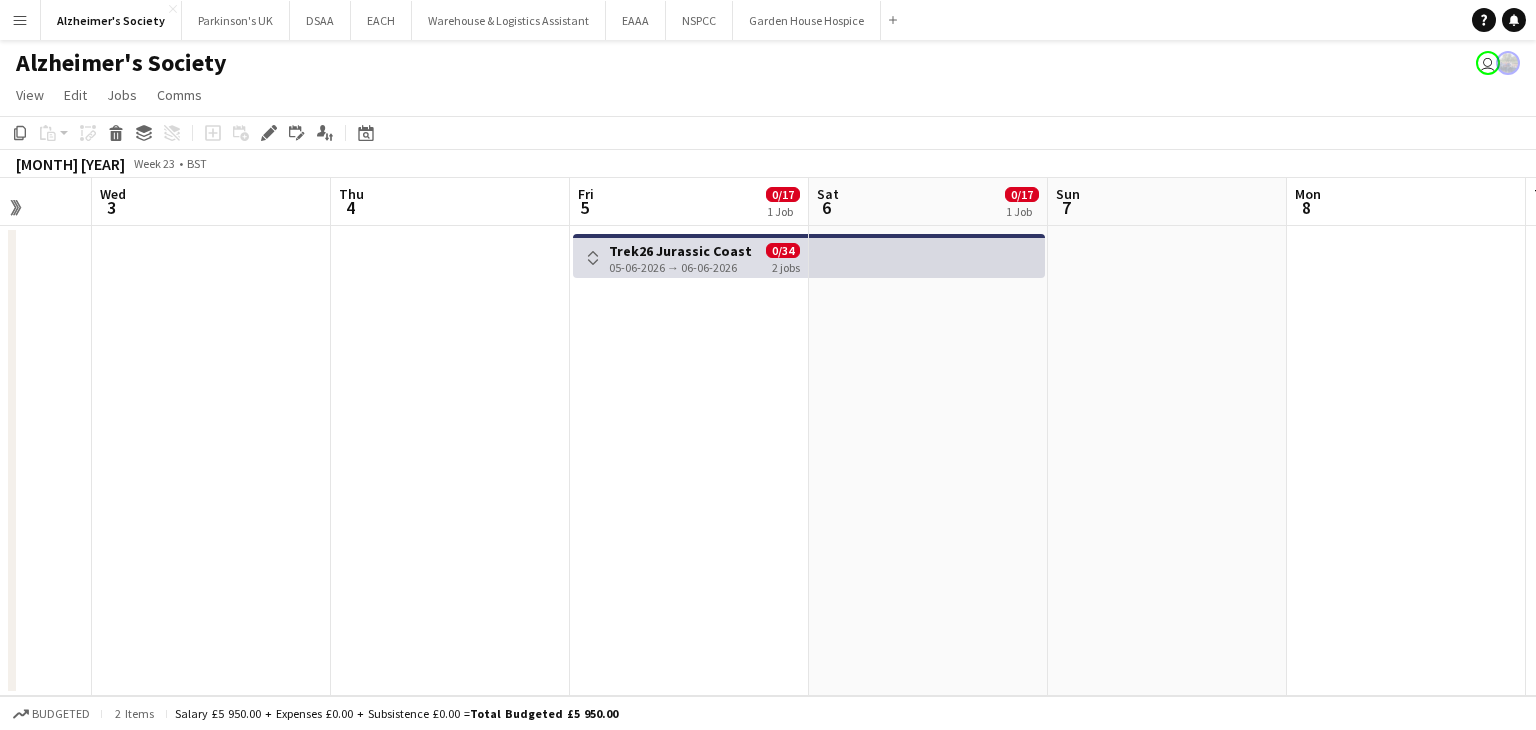 click on "Sat   30   Sun   31   Mon   1   Tue   2   Wed   3   Thu   4   Fri   5   0/17   1 Job   Sat   6   0/17   1 Job   Sun   7   Mon   8   Tue   9   Wed   10
Toggle View
Trek26 Jurassic Coast  05-06-2026 → 06-06-2026   0/34   2 jobs" at bounding box center [768, 437] 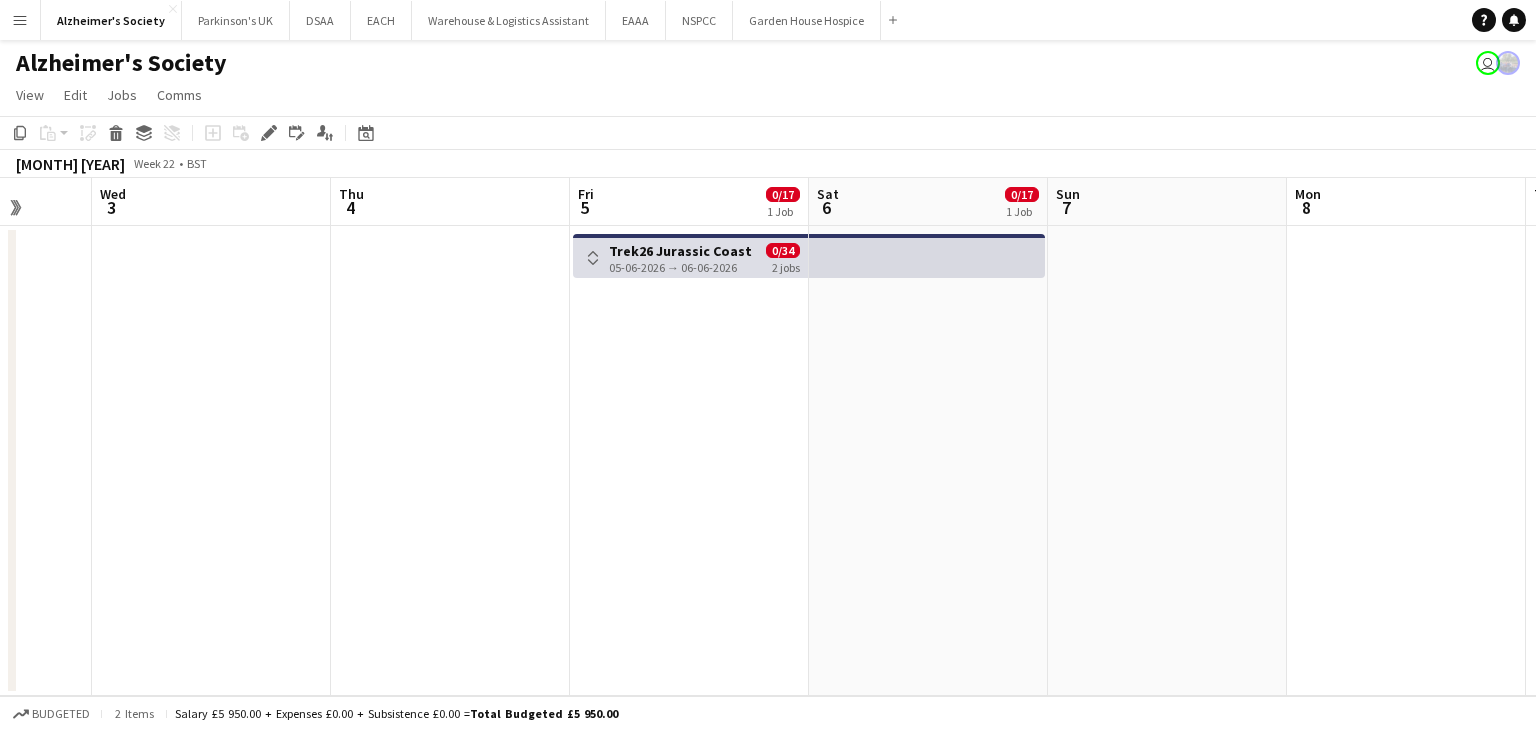 scroll, scrollTop: 0, scrollLeft: 902, axis: horizontal 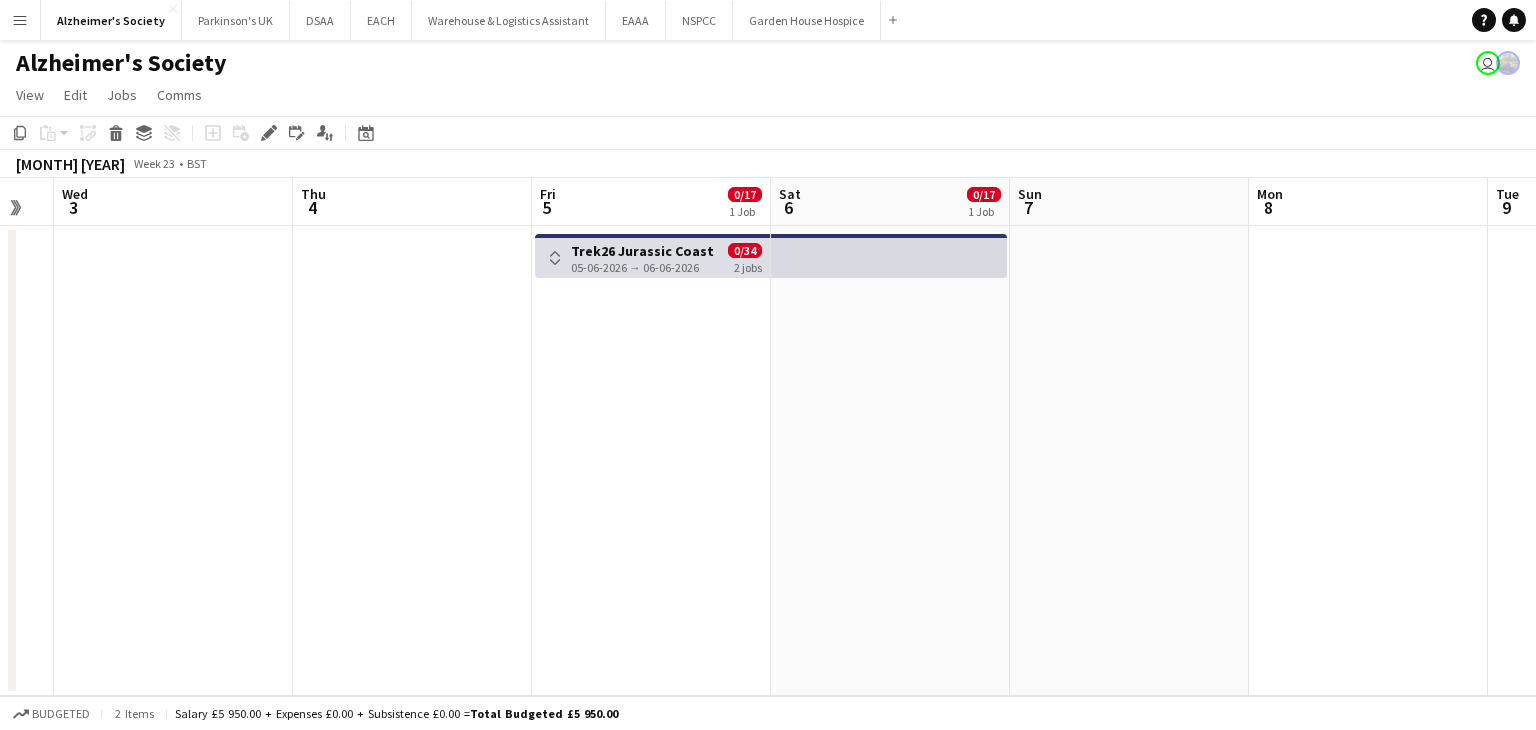 click on "Toggle View" at bounding box center (555, 258) 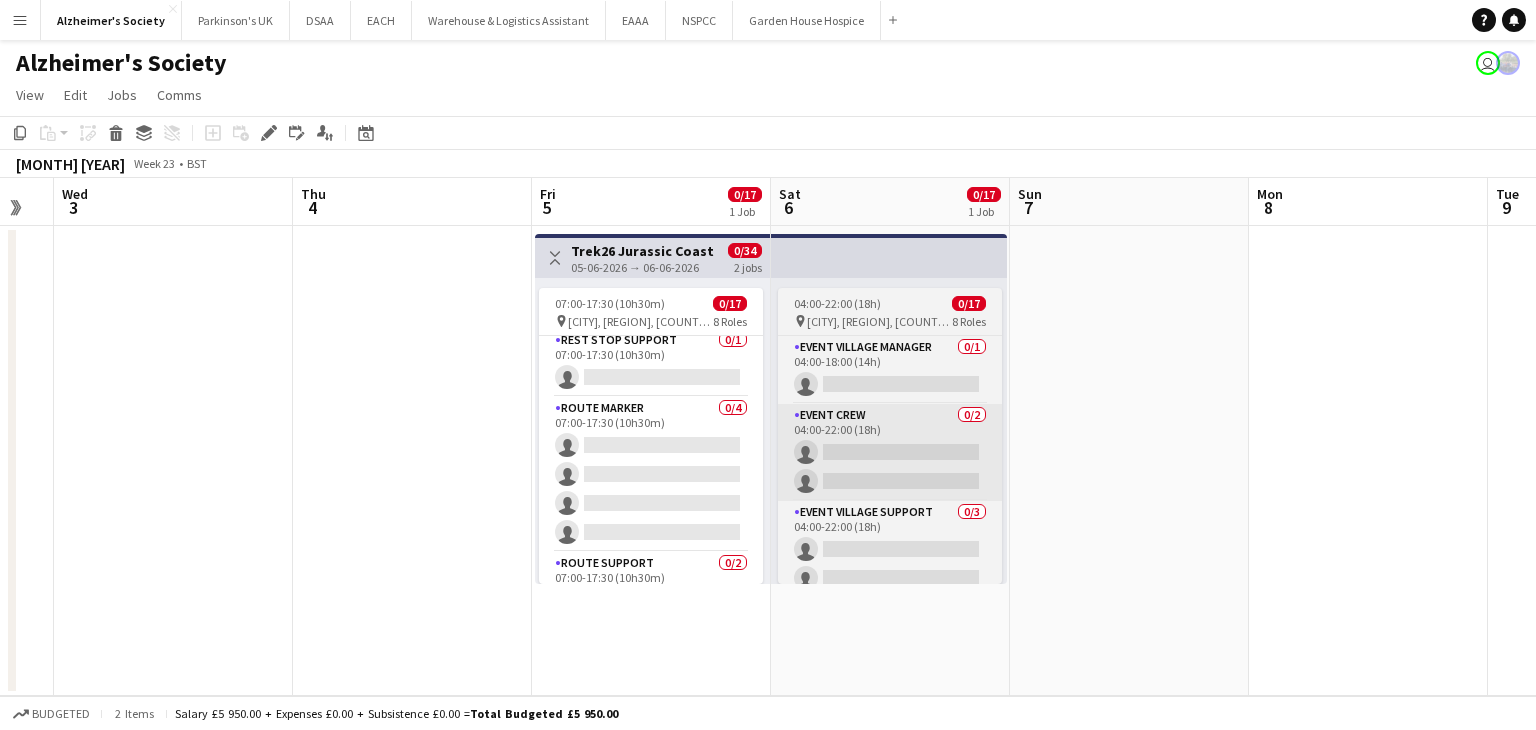 scroll, scrollTop: 500, scrollLeft: 0, axis: vertical 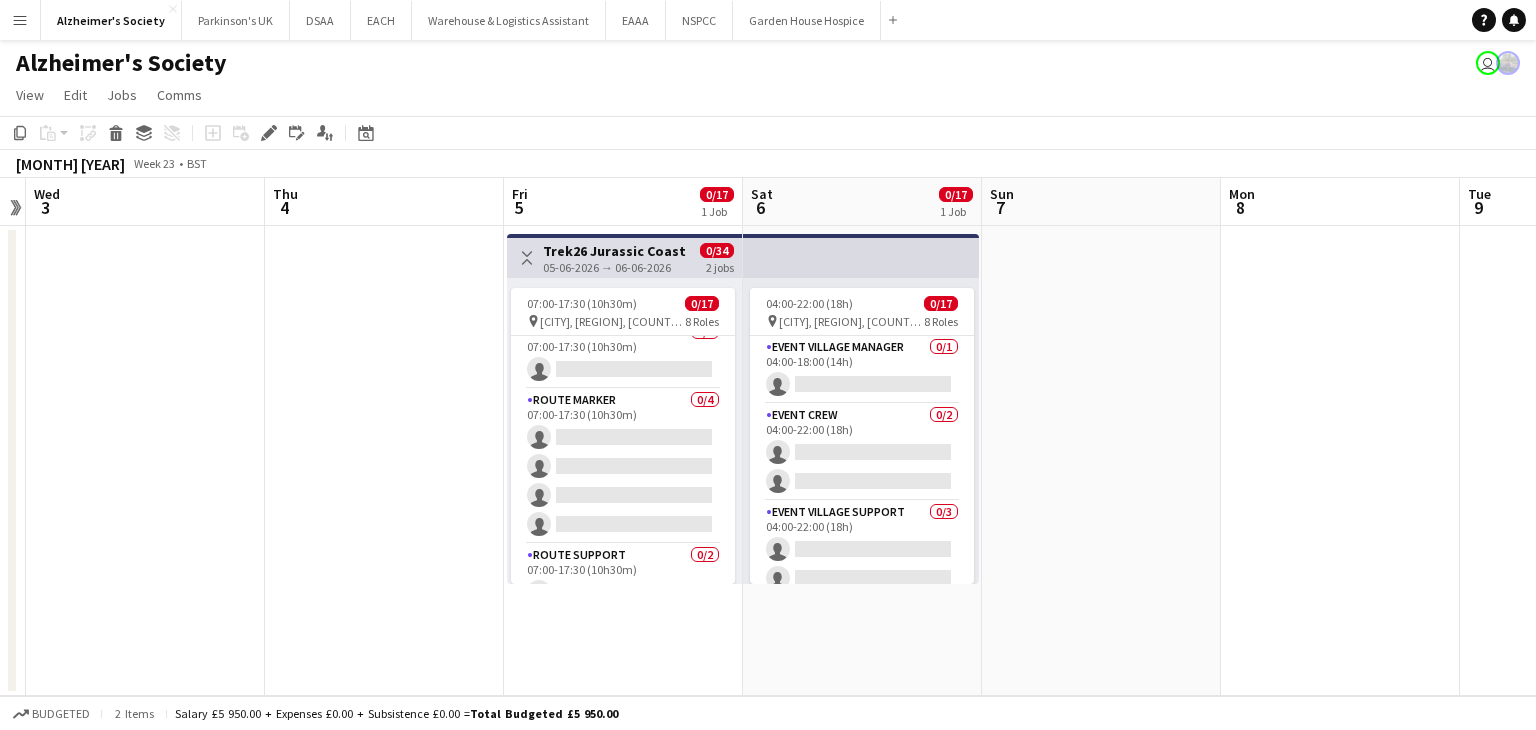 drag, startPoint x: 1223, startPoint y: 460, endPoint x: 2, endPoint y: 479, distance: 1221.1478 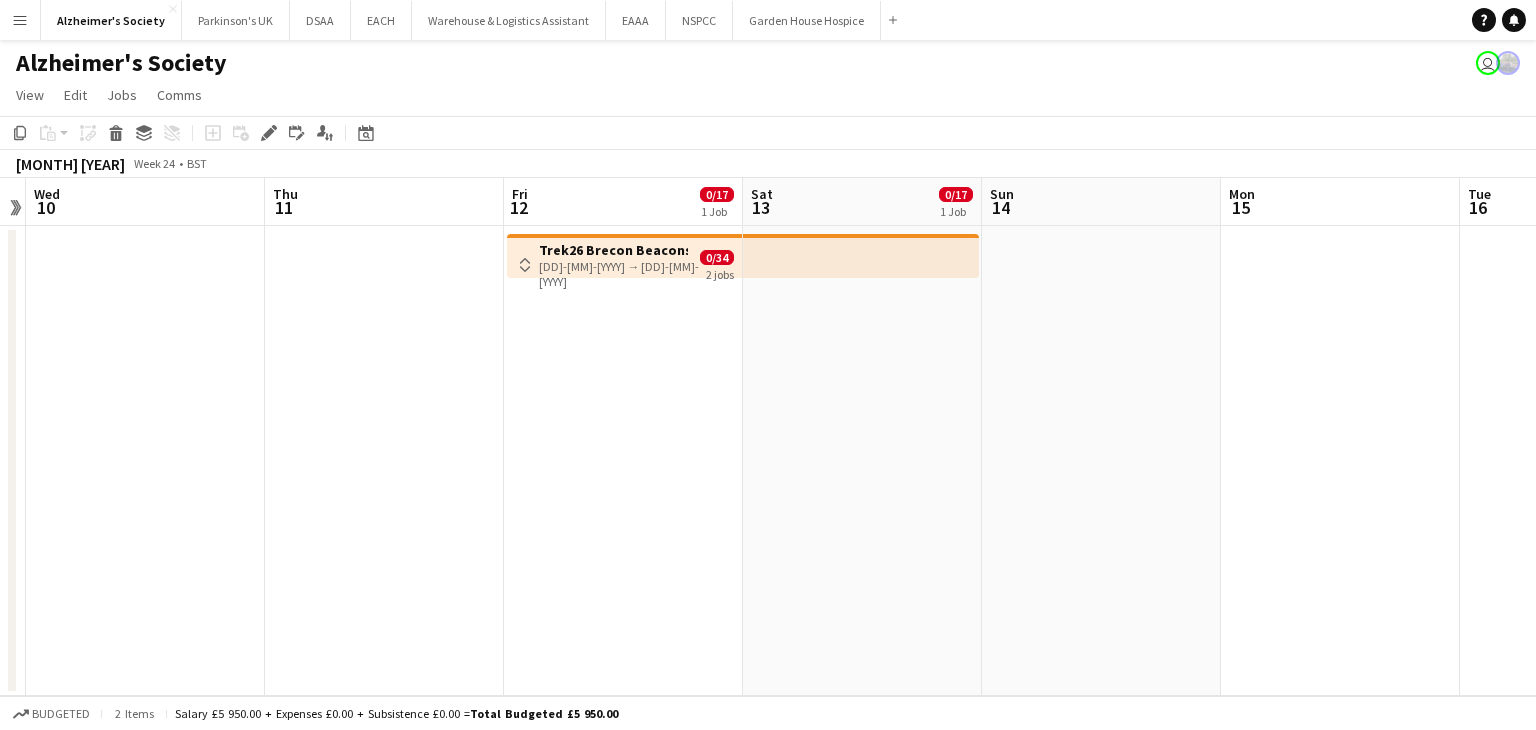 scroll, scrollTop: 0, scrollLeft: 492, axis: horizontal 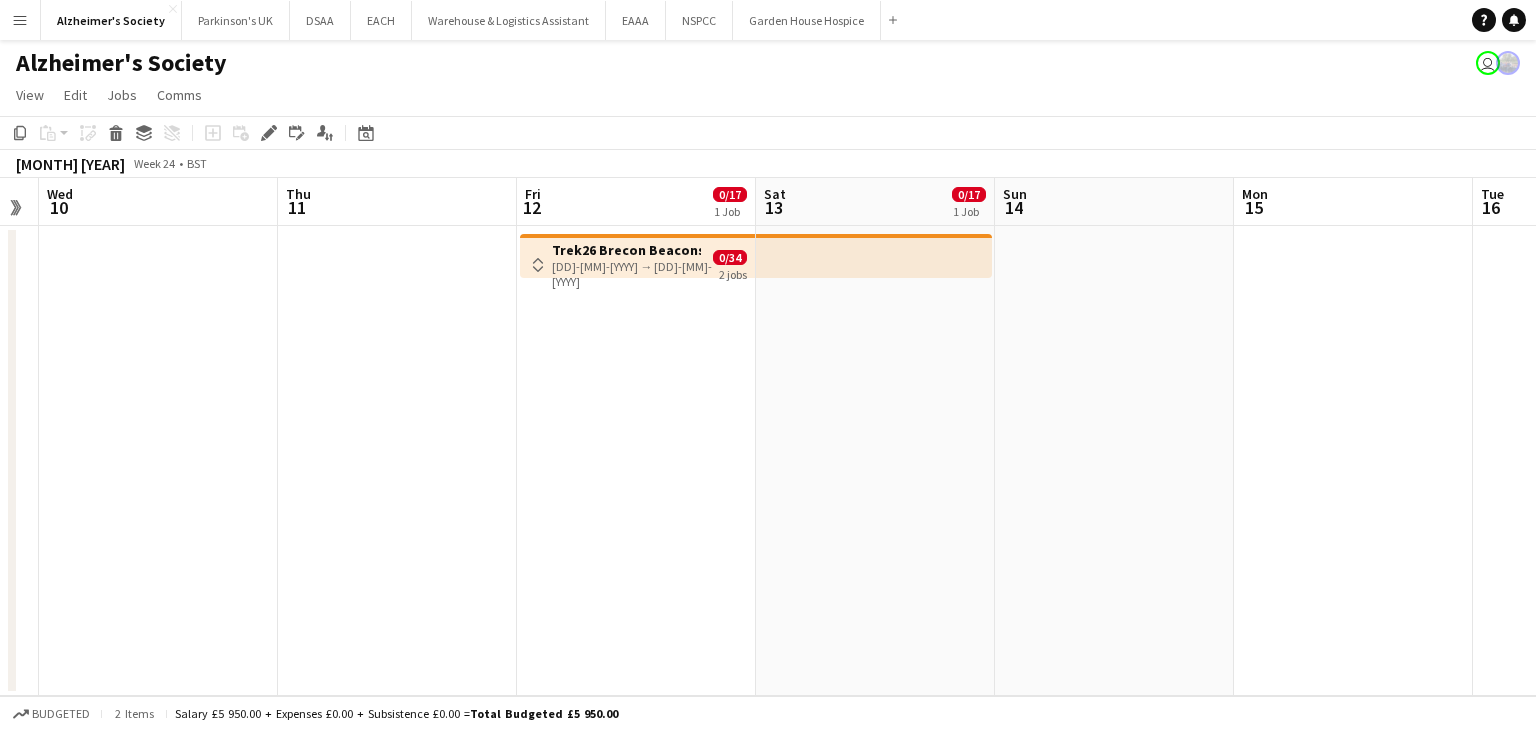 drag, startPoint x: 964, startPoint y: 481, endPoint x: 667, endPoint y: 463, distance: 297.54495 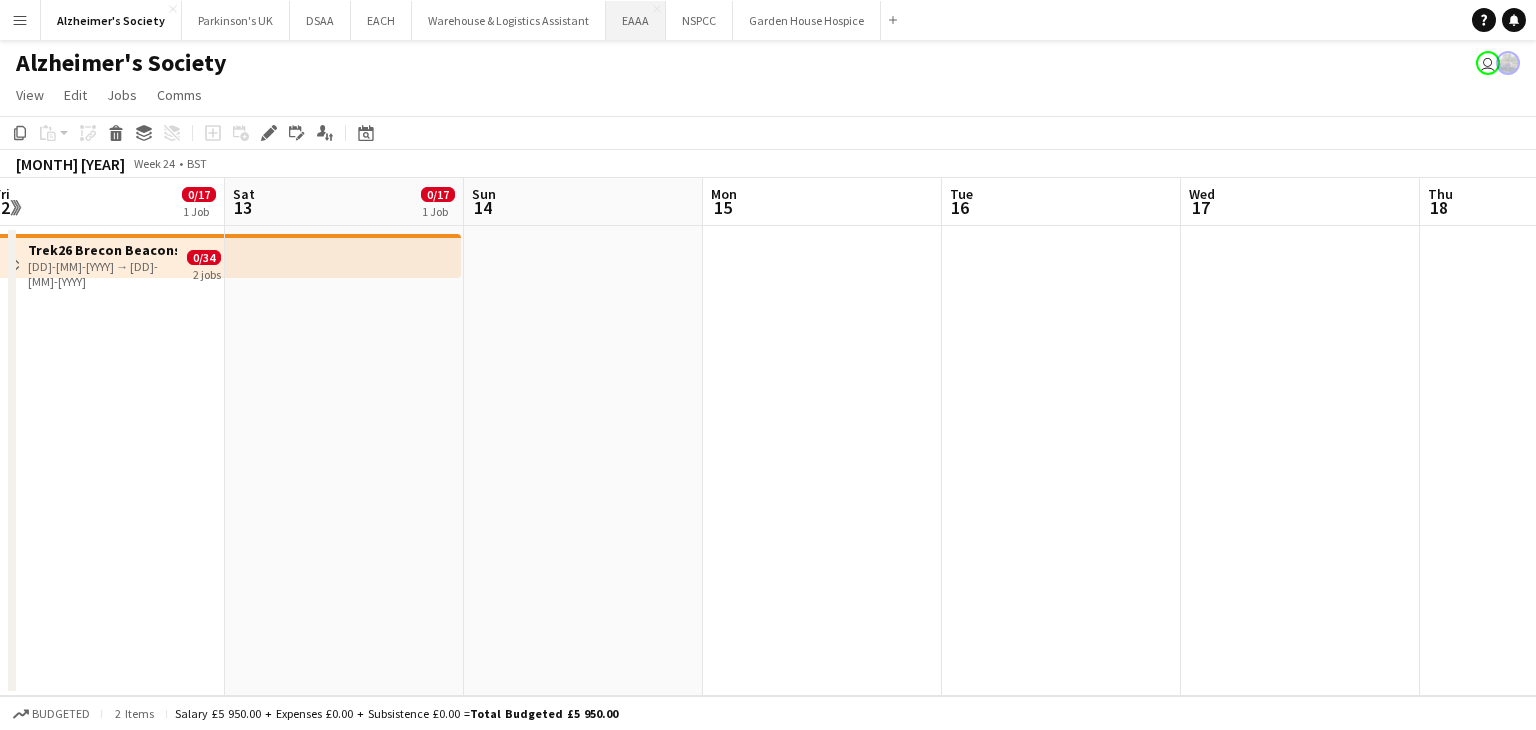 click on "EAAA
Close" at bounding box center (636, 20) 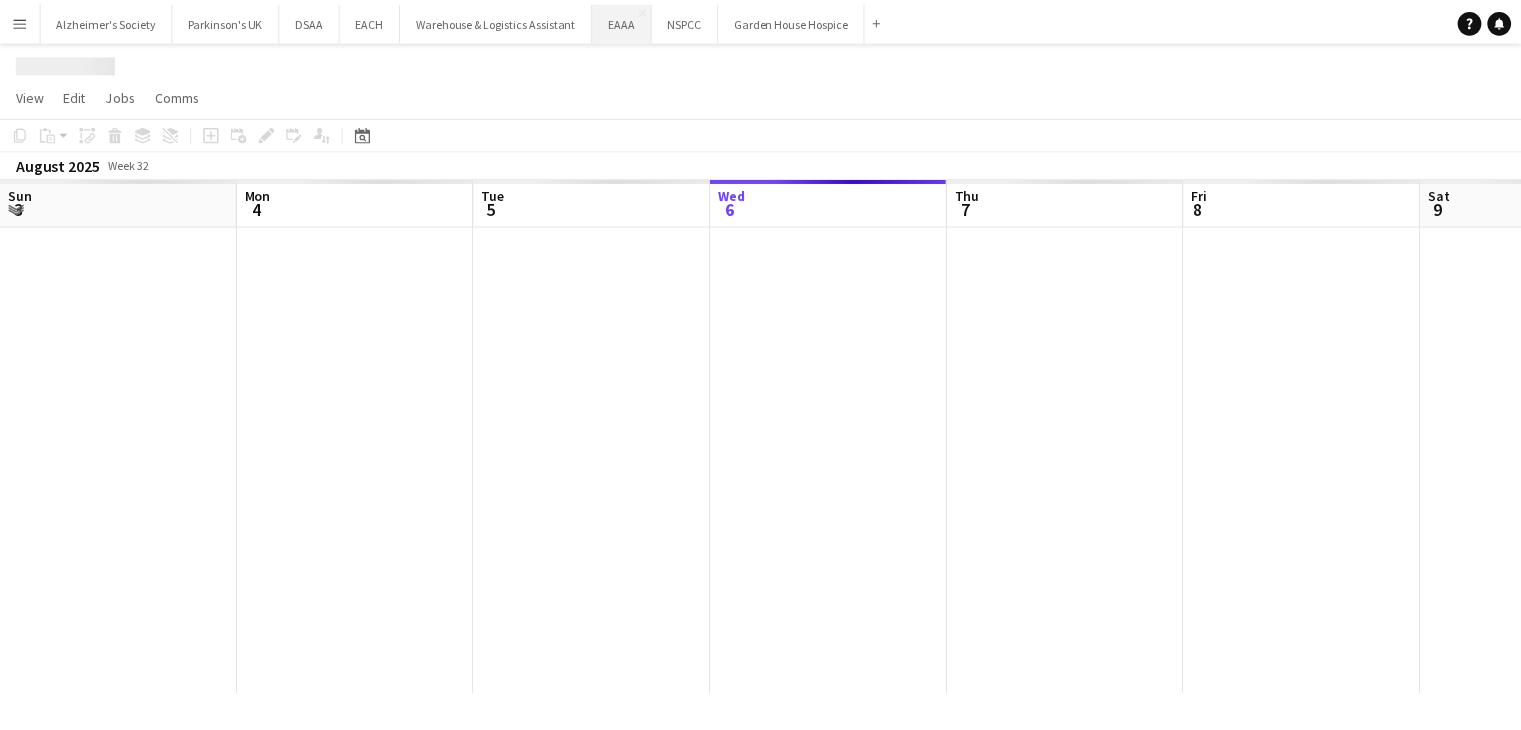 scroll, scrollTop: 0, scrollLeft: 478, axis: horizontal 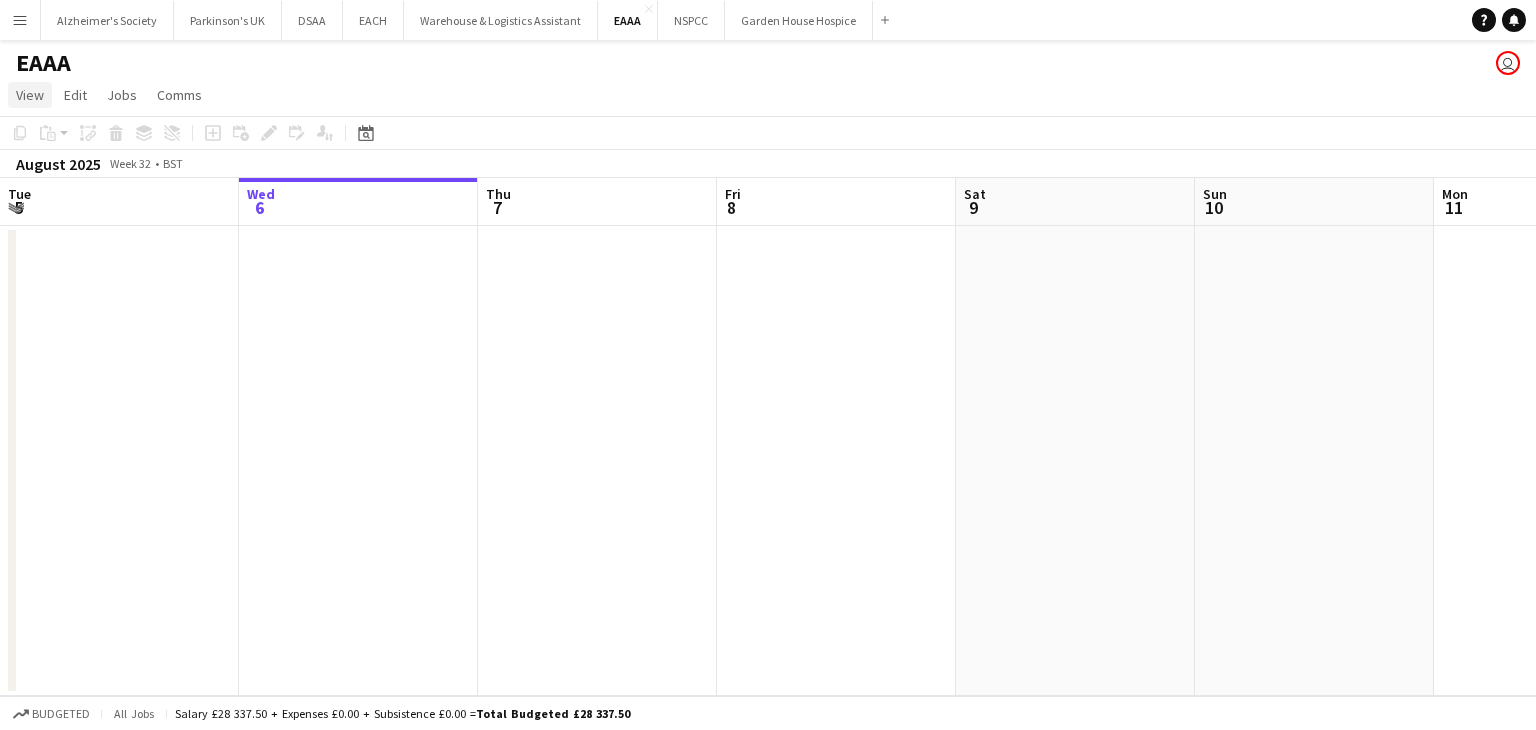 click on "View" 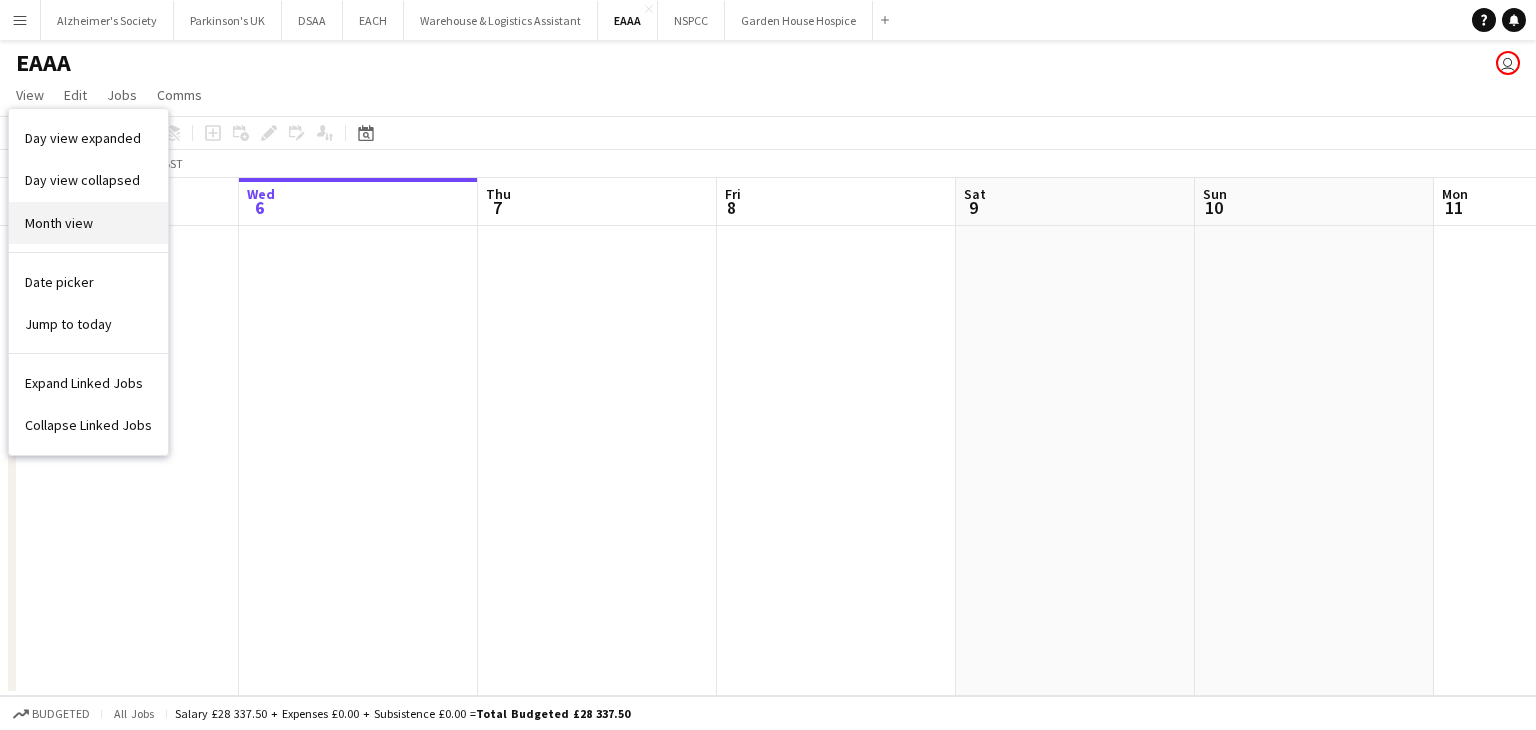 click on "Month view" at bounding box center [59, 223] 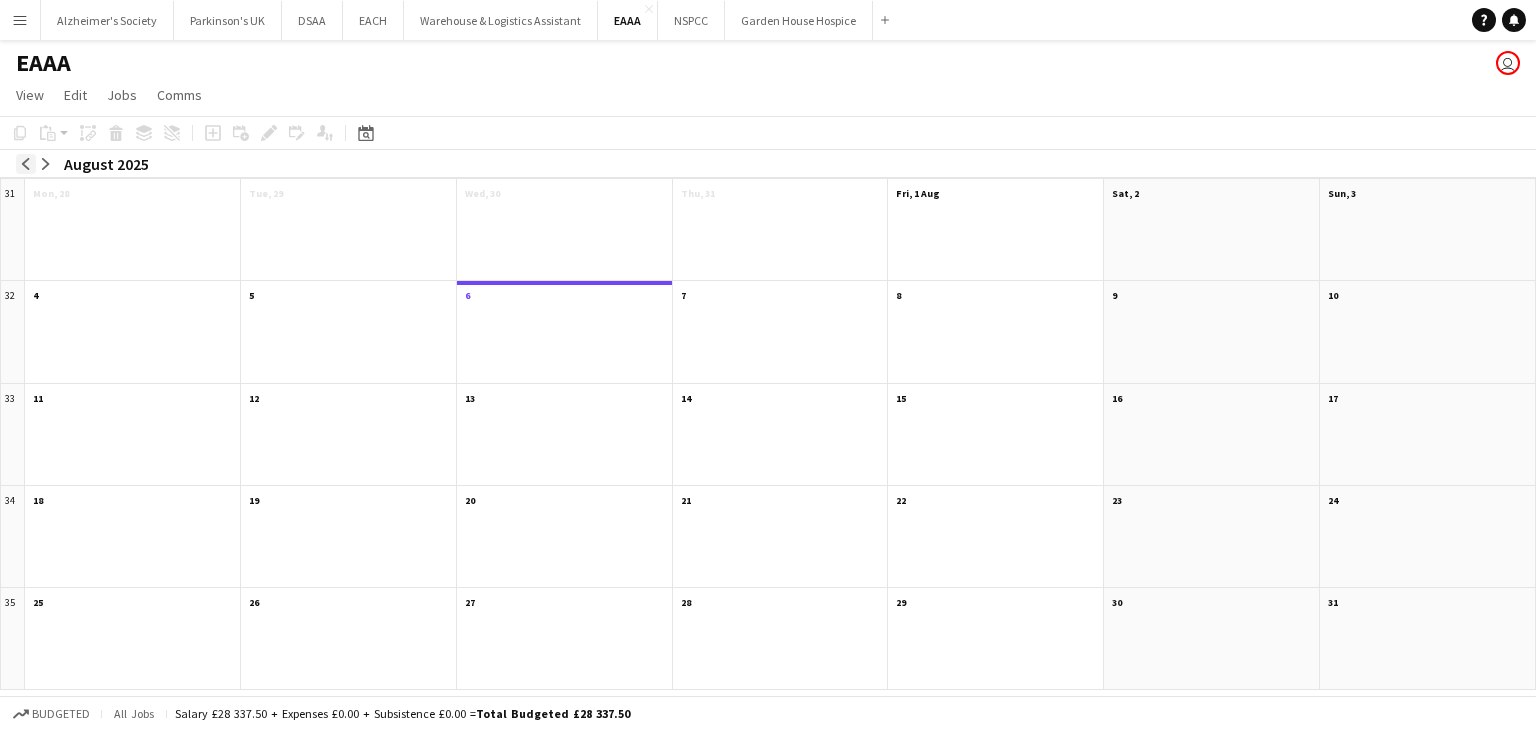 click on "arrow-left" 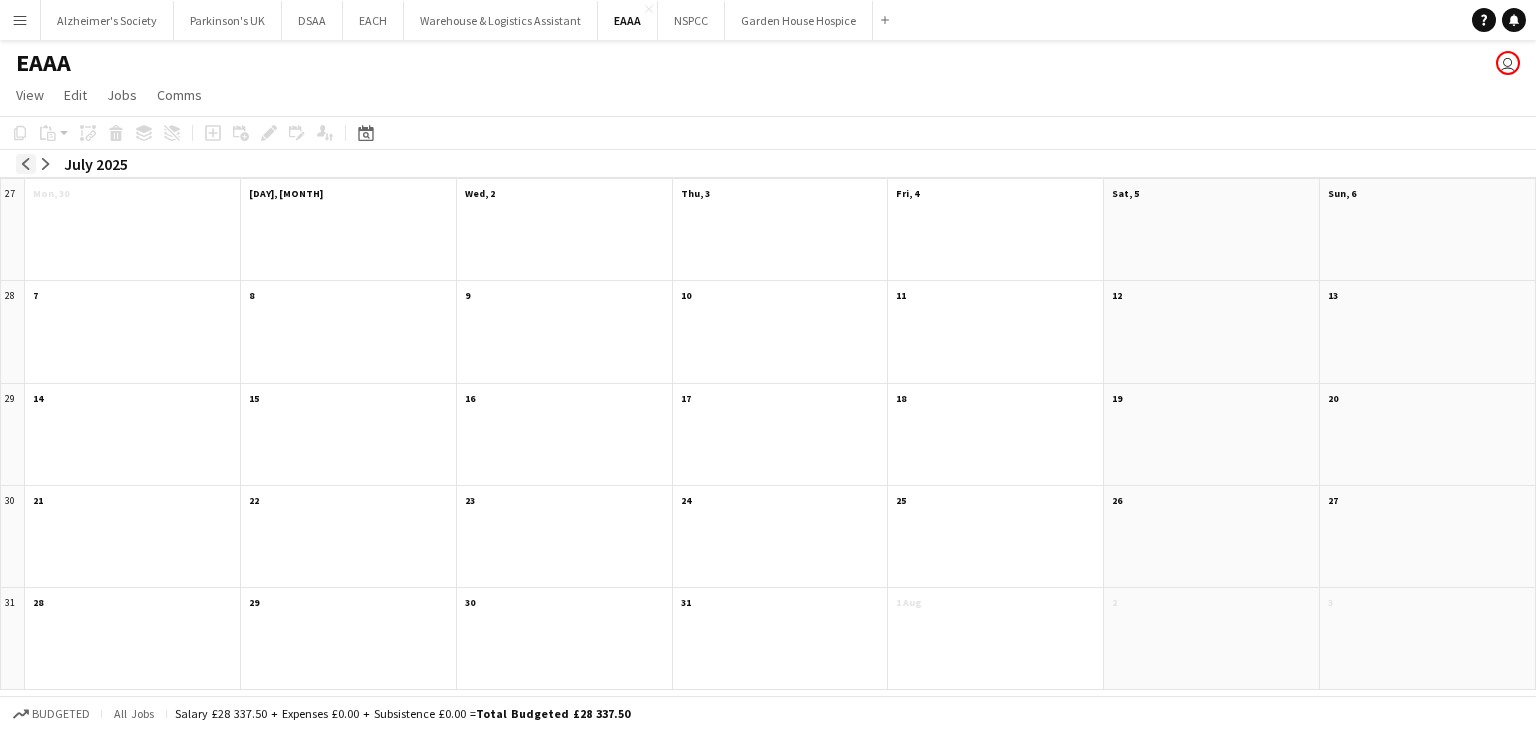 click on "arrow-left" 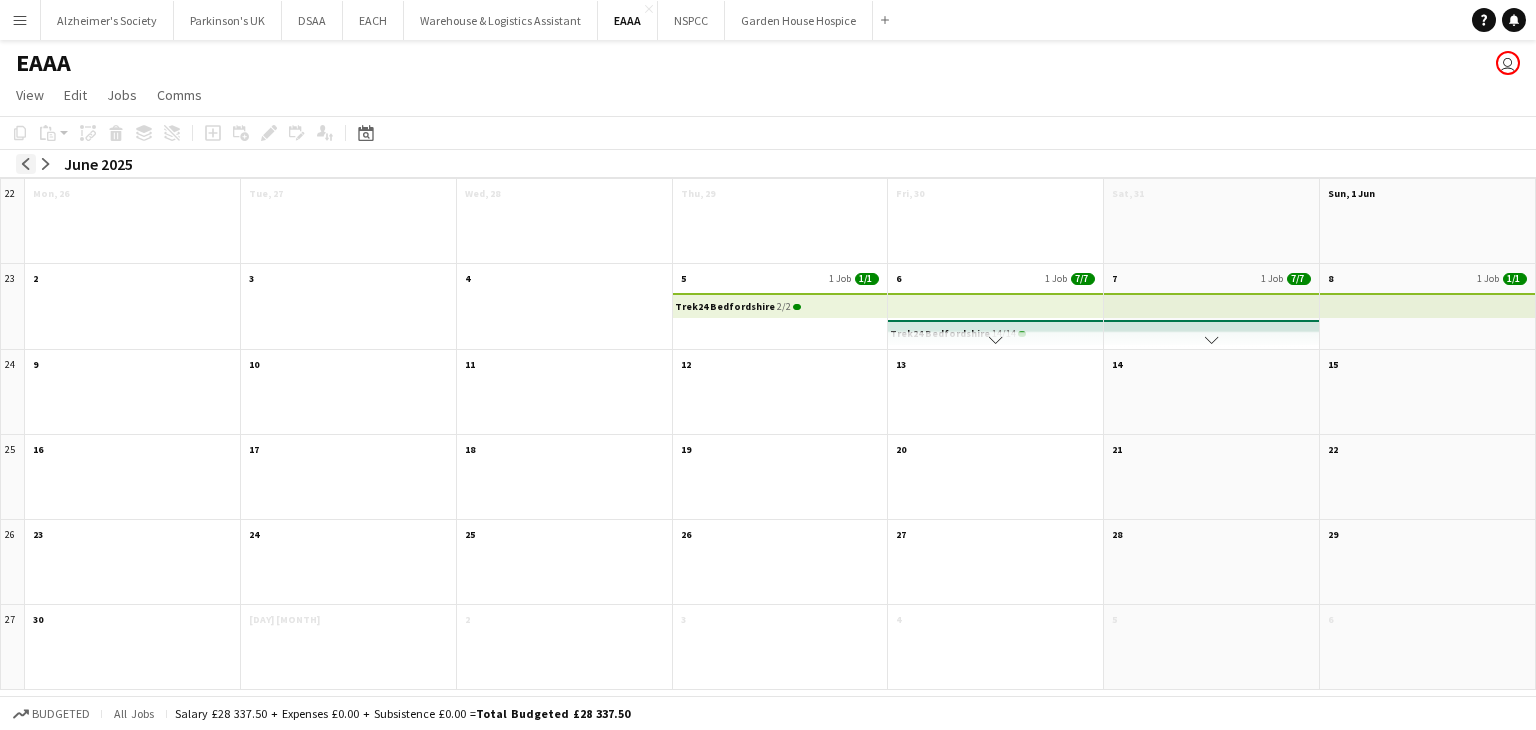 click on "arrow-left" 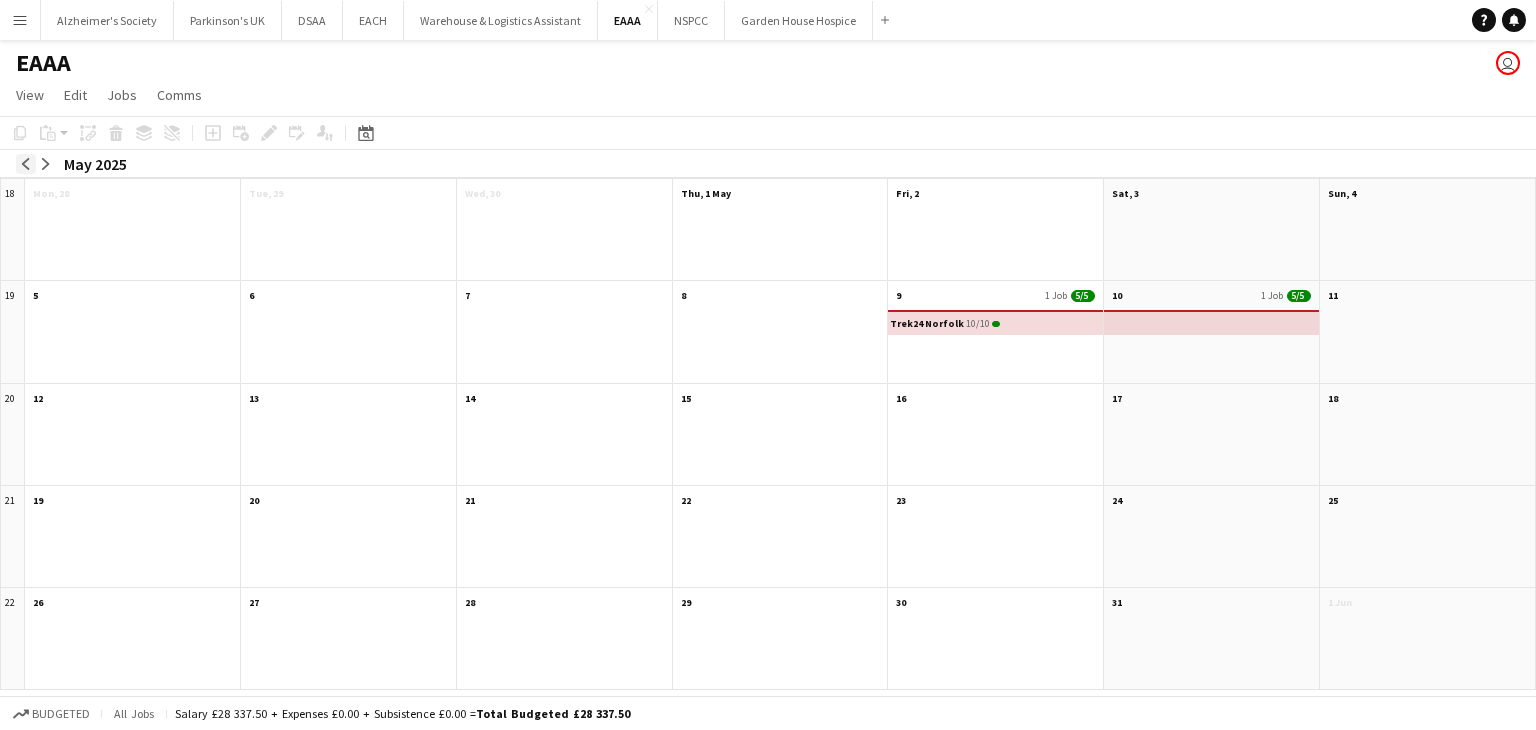 click on "arrow-left" 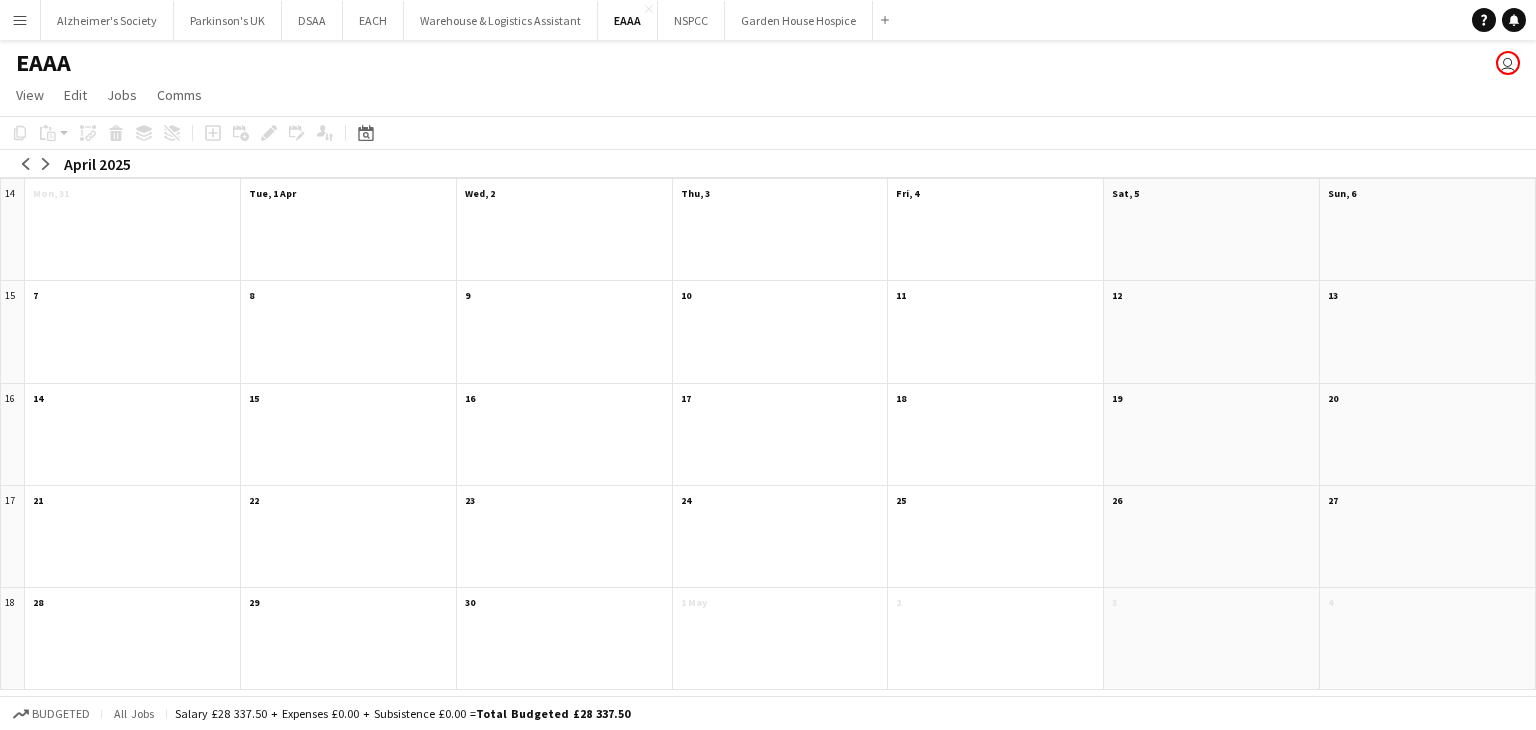 click on "arrow-left
arrow-right
April 2025" 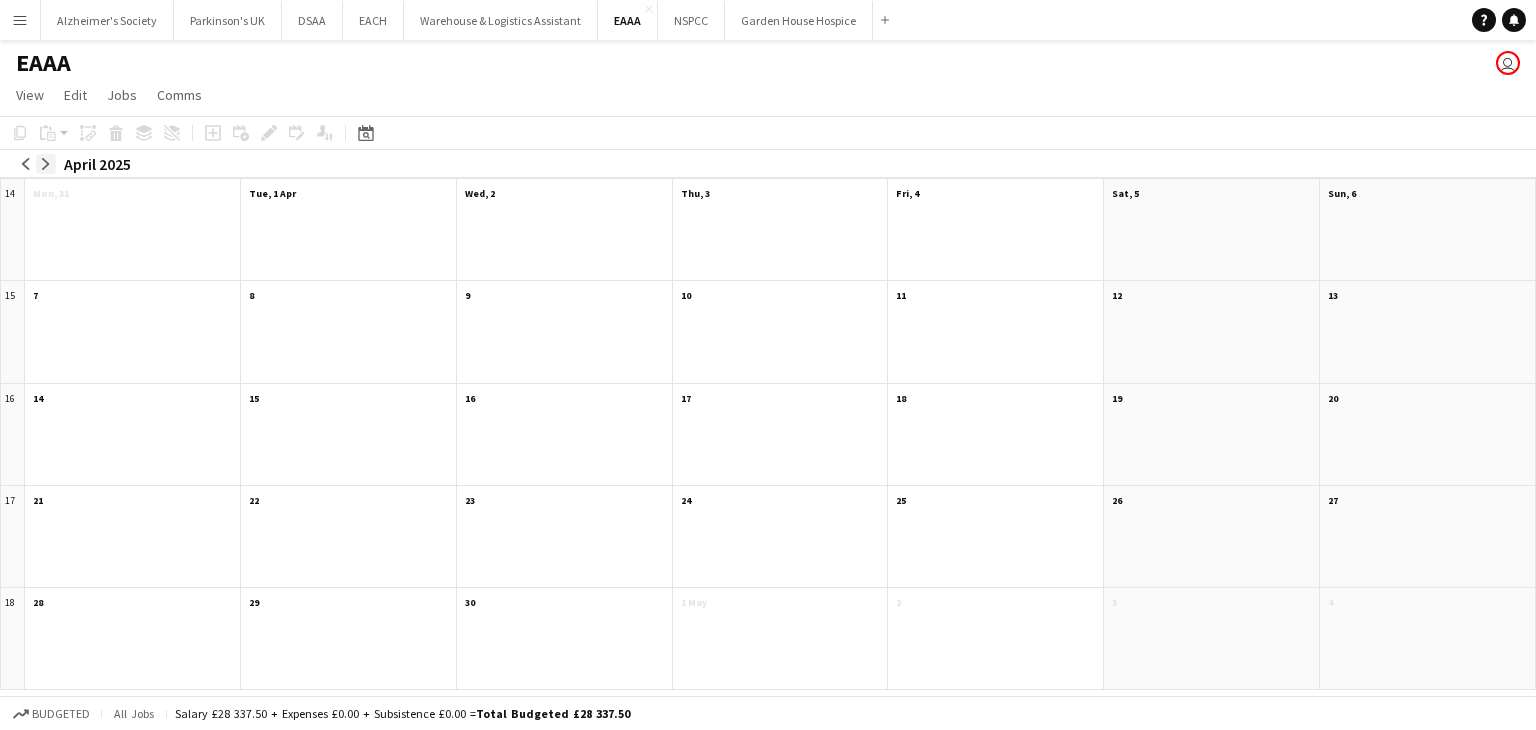 click on "arrow-right" 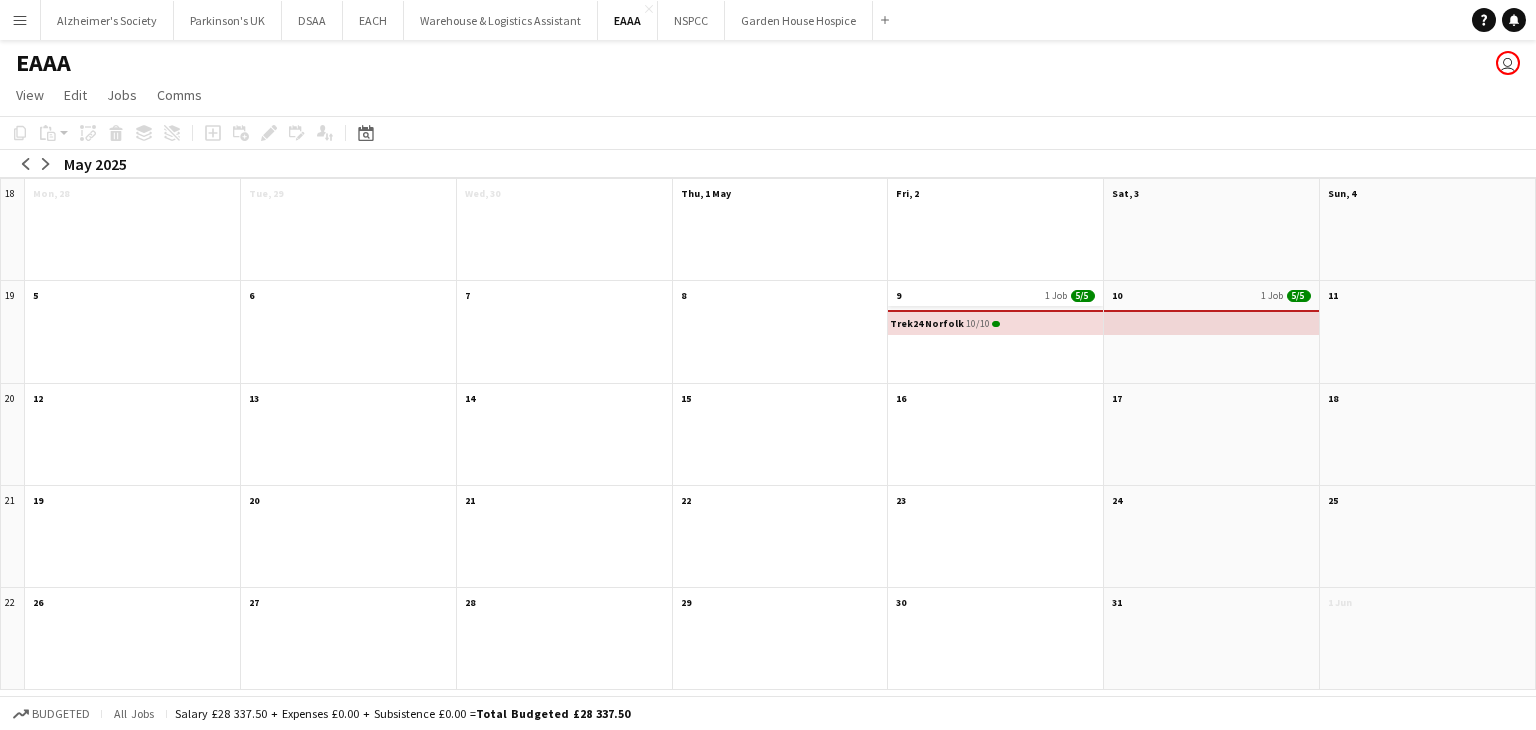 click on "9
1 Job
5/5" 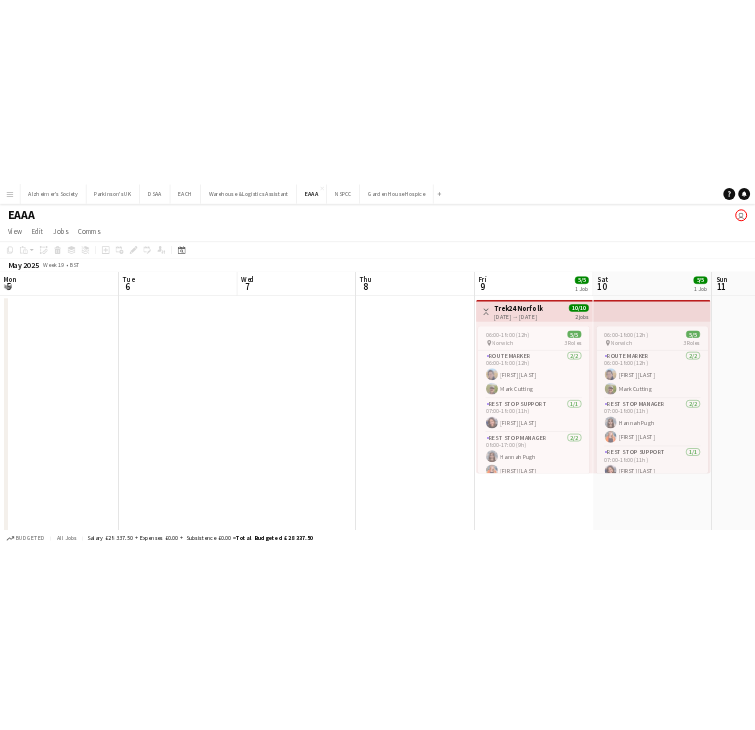 scroll, scrollTop: 0, scrollLeft: 688, axis: horizontal 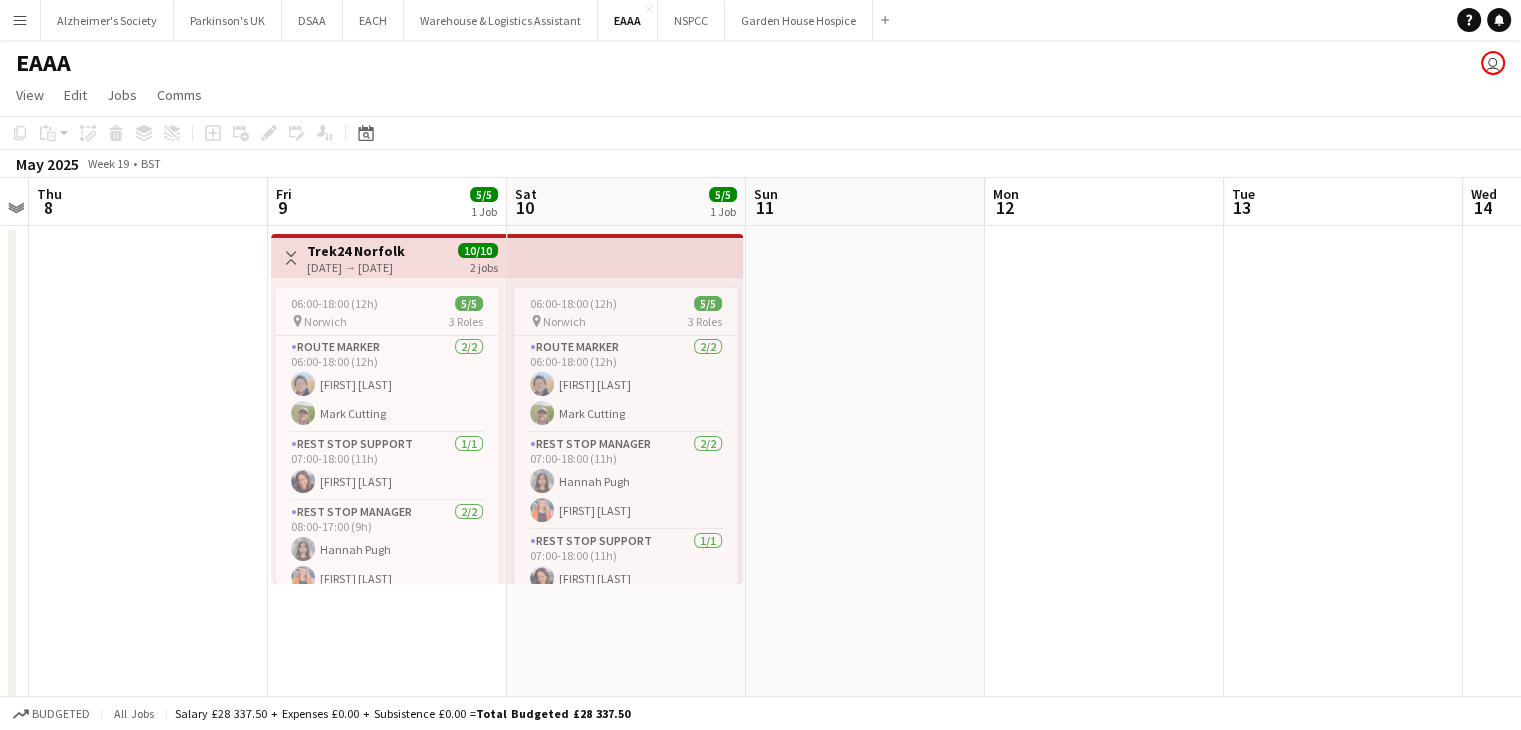 click on "Trek24 Norfolk" at bounding box center [356, 251] 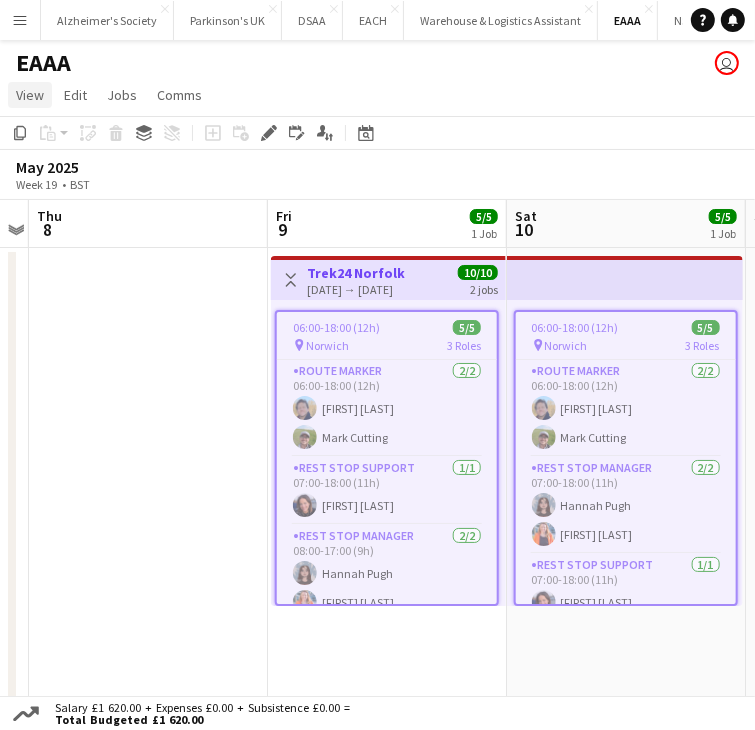 click on "View" 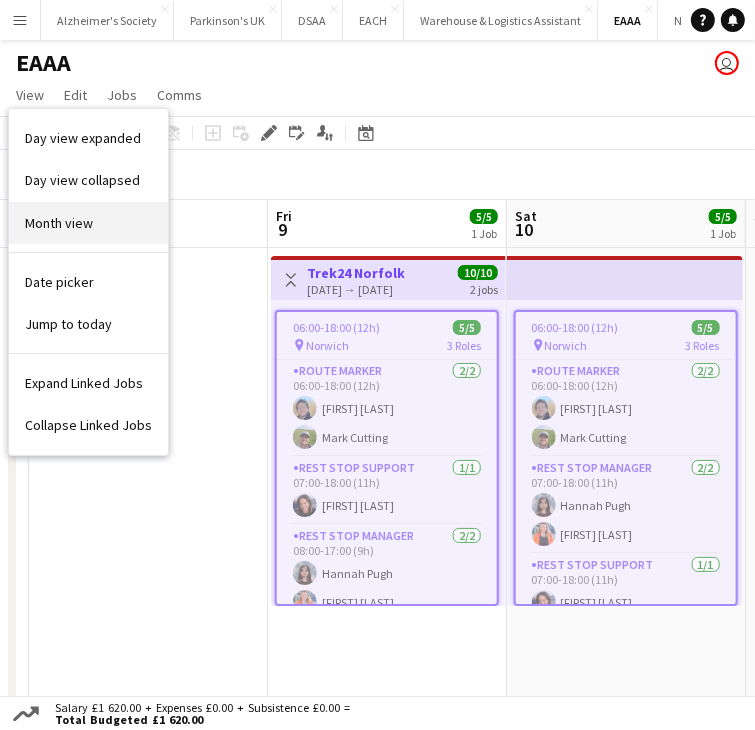 click on "Month view" at bounding box center [88, 223] 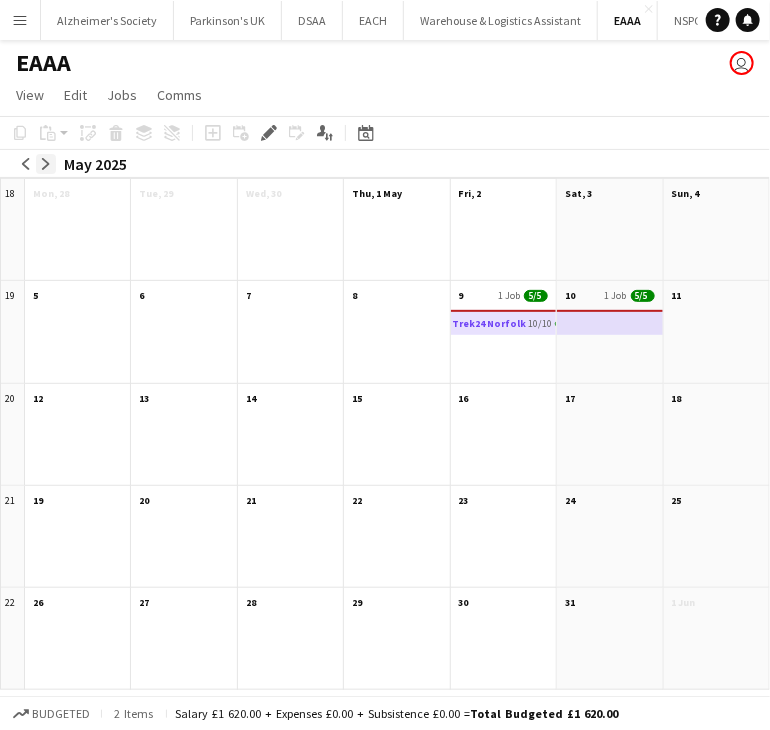 click on "arrow-right" 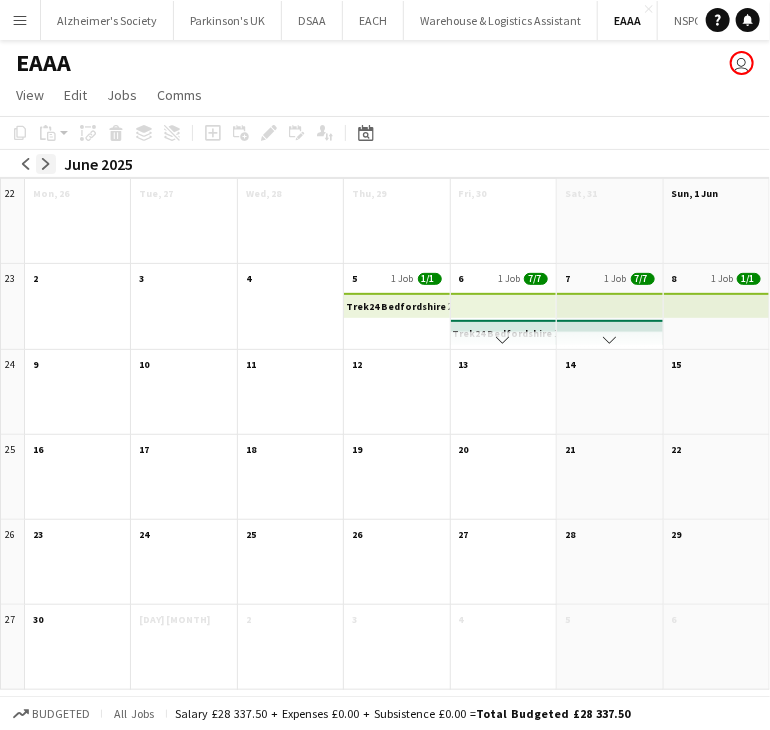 click on "arrow-right" 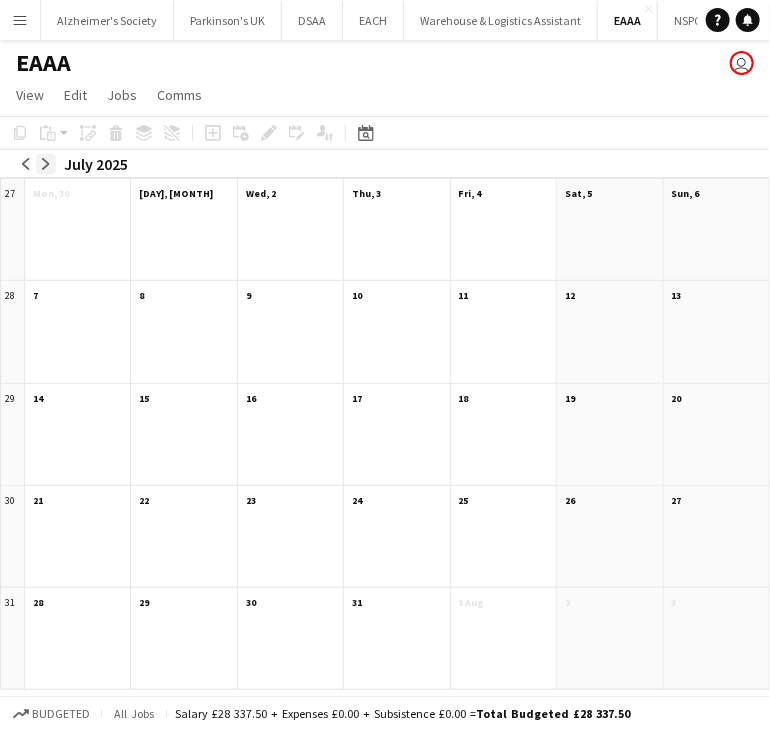 click on "arrow-right" 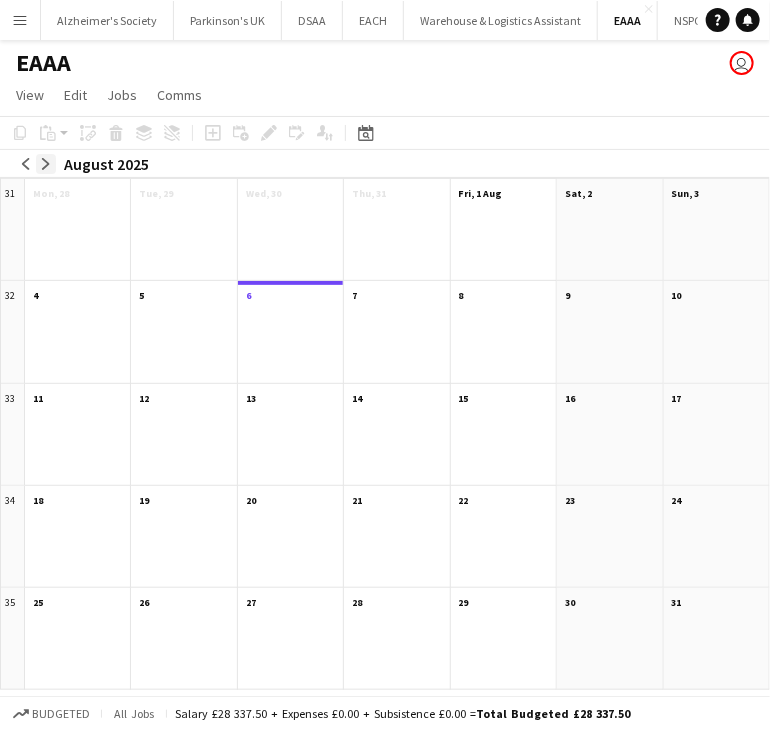 click on "arrow-right" 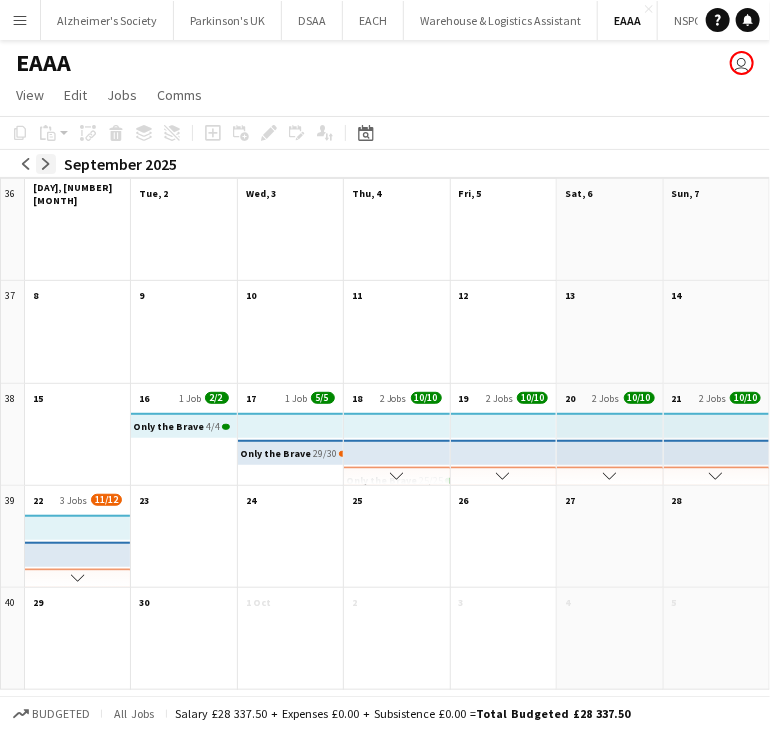 click on "arrow-right" 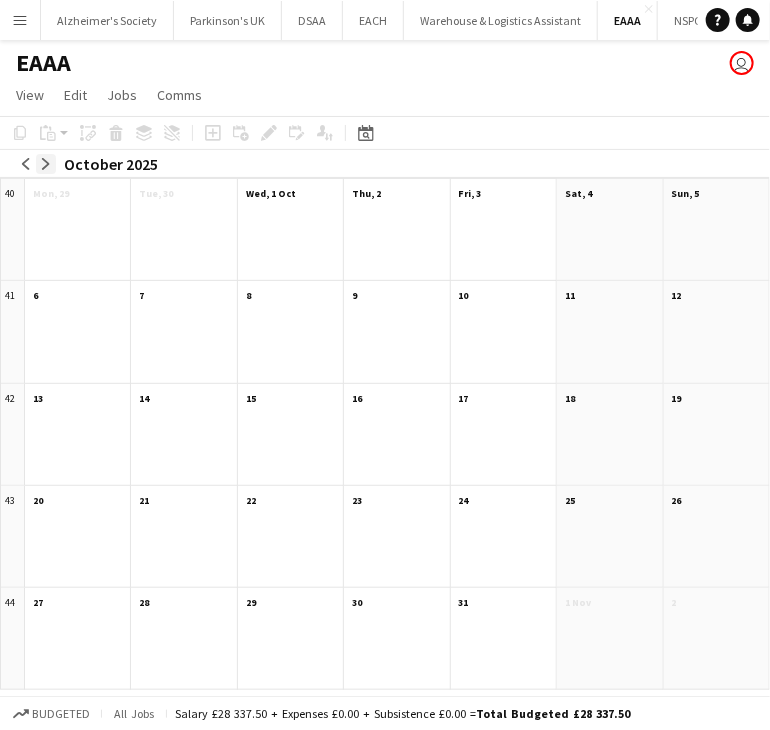 click on "arrow-right" 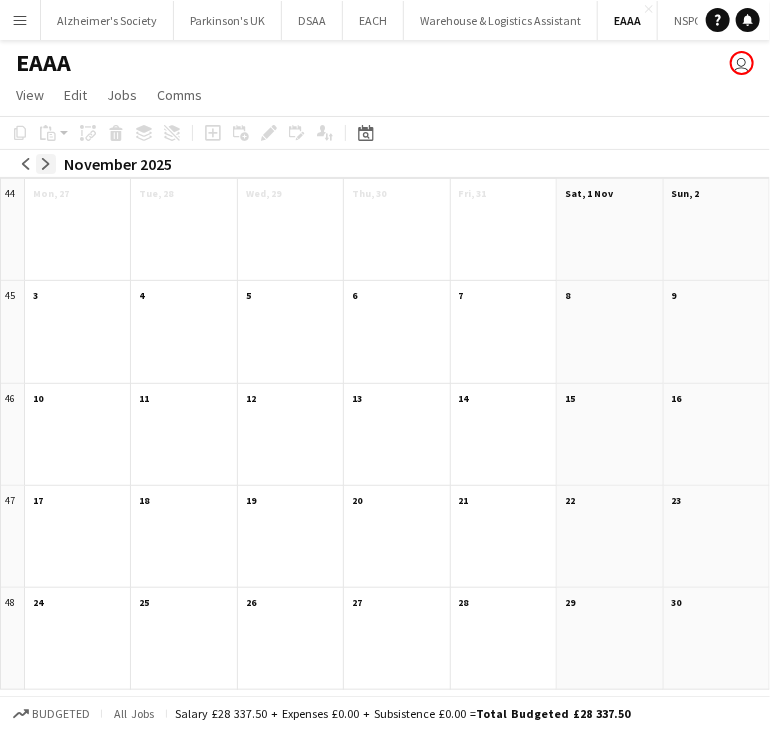 click on "arrow-right" 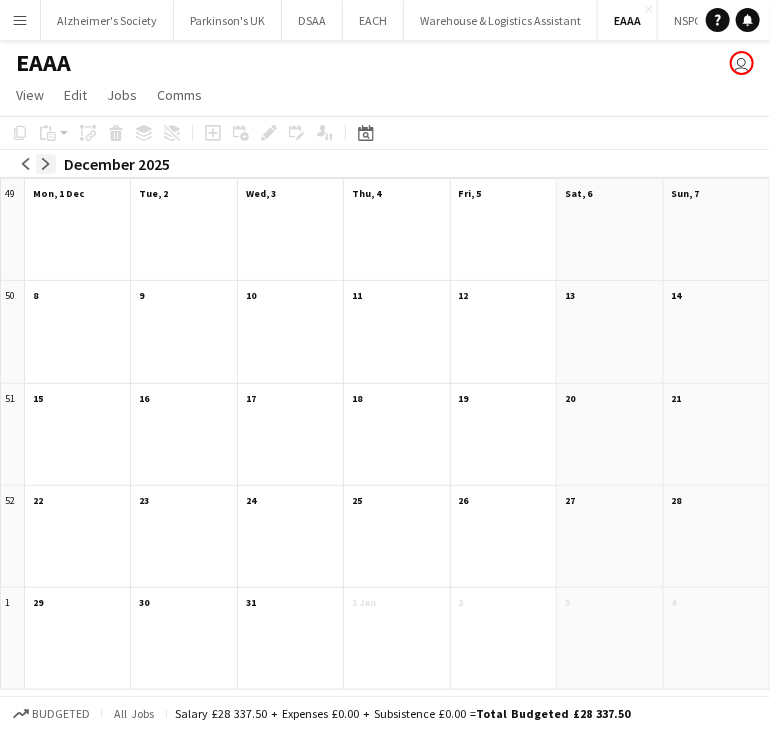 click on "arrow-right" 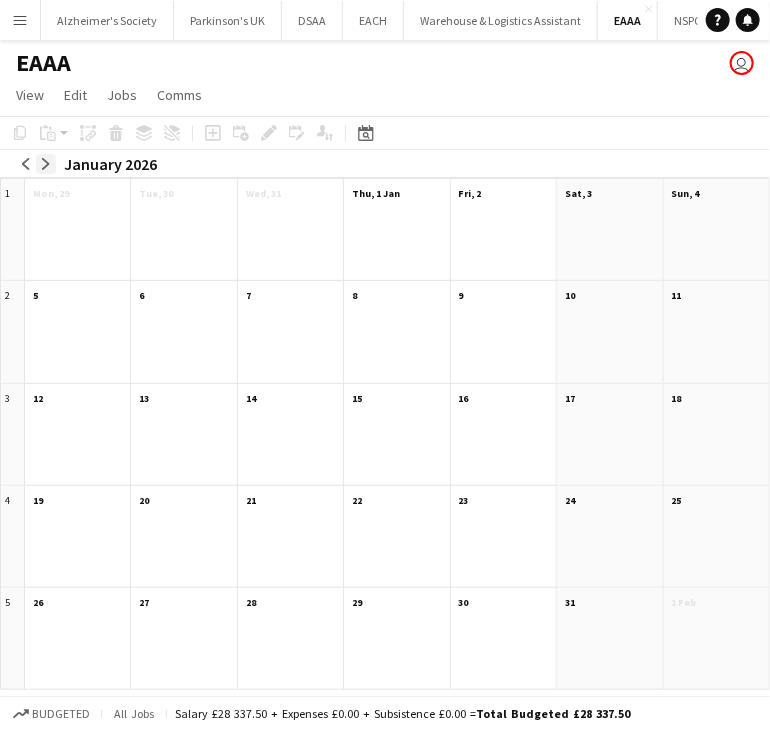 click on "arrow-right" 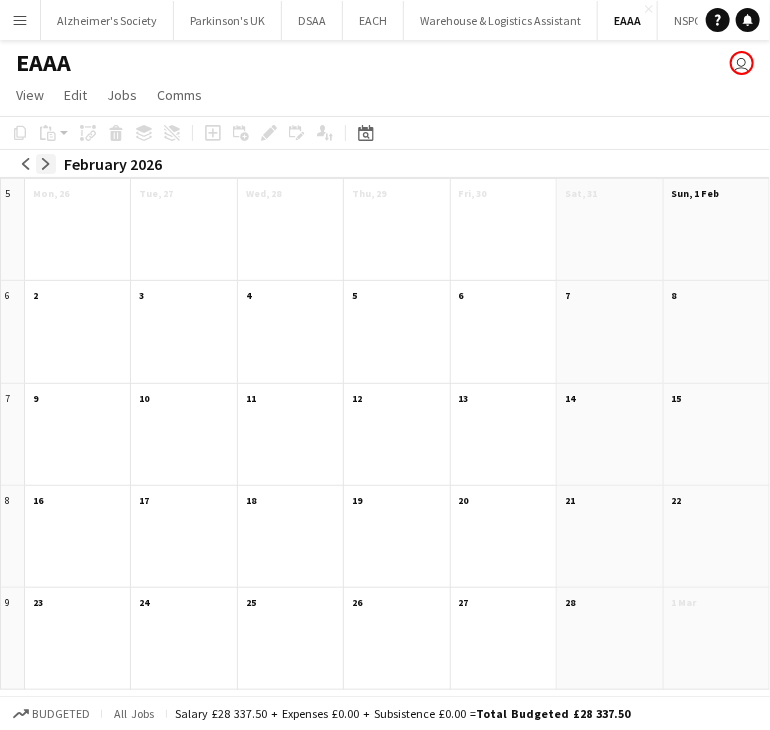 click on "arrow-right" 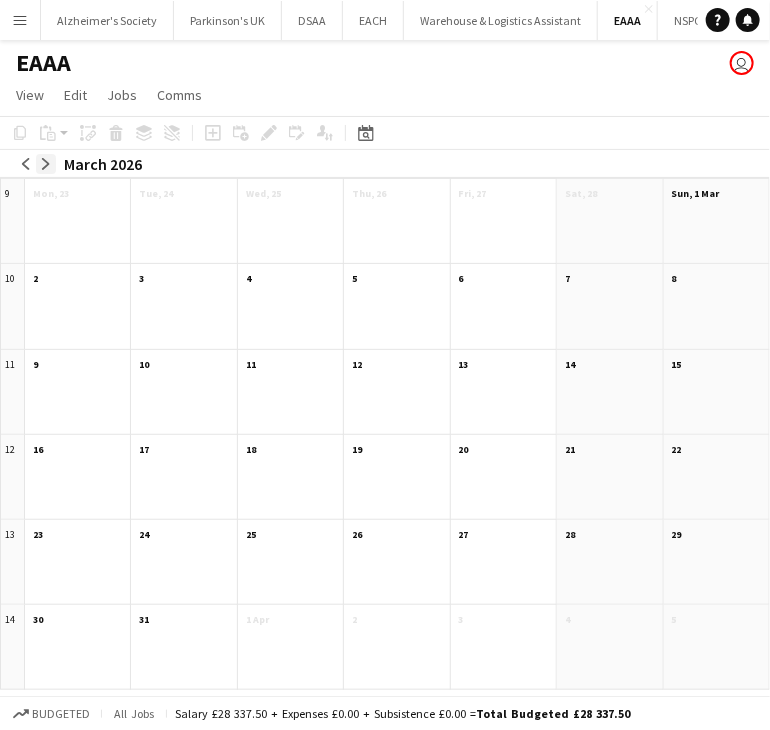 click on "arrow-right" 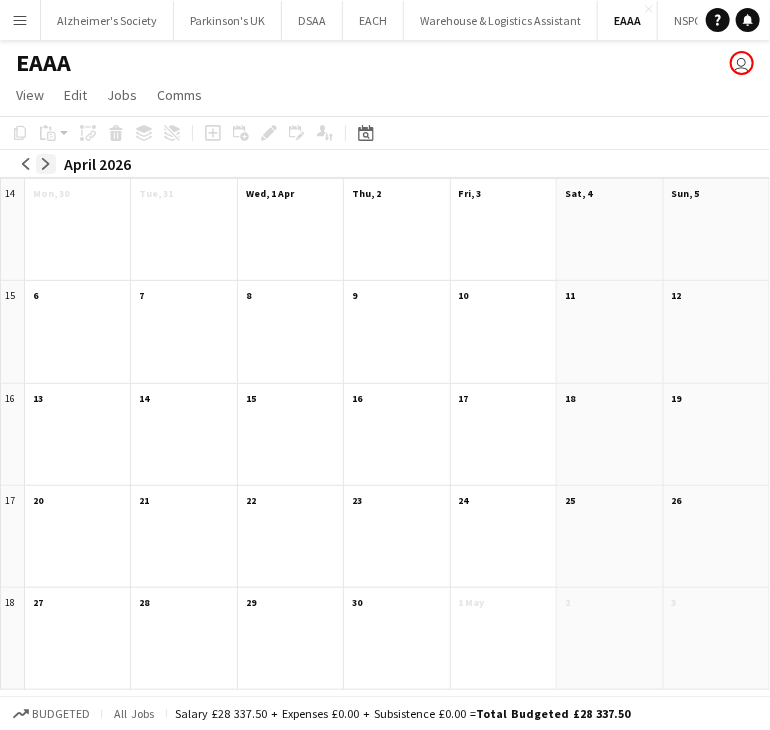 click on "arrow-right" 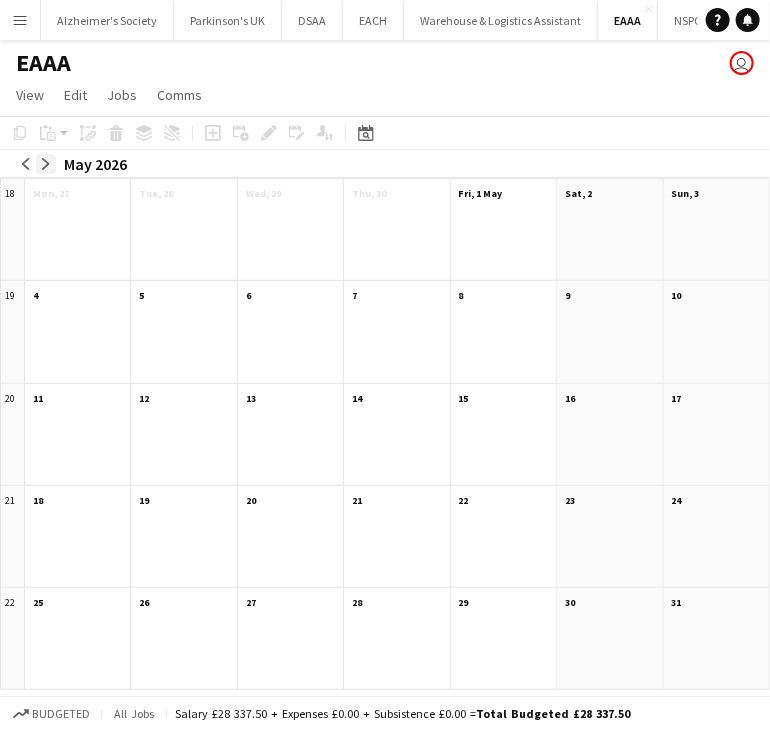 click on "arrow-right" 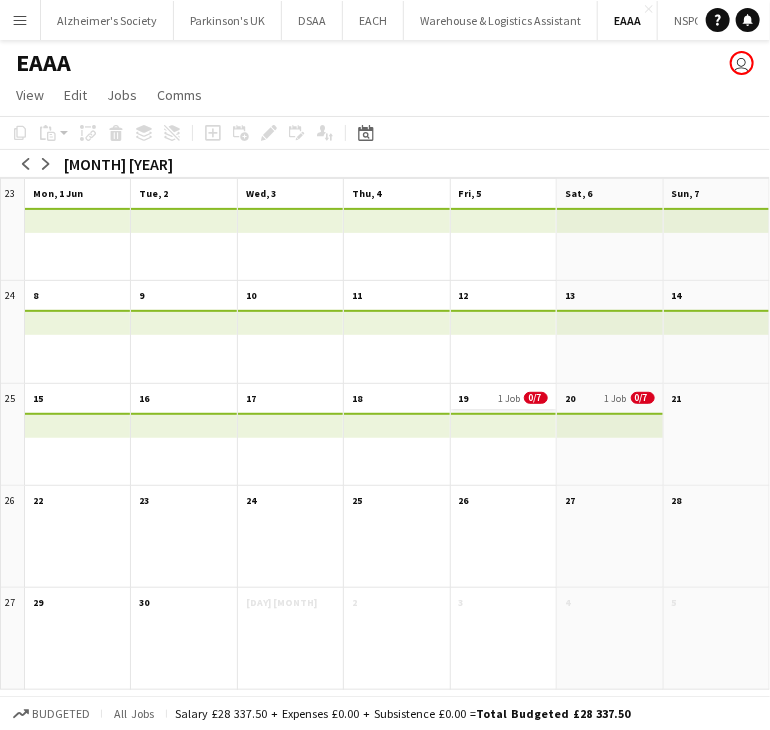 click on "19
1 Job
0/7" 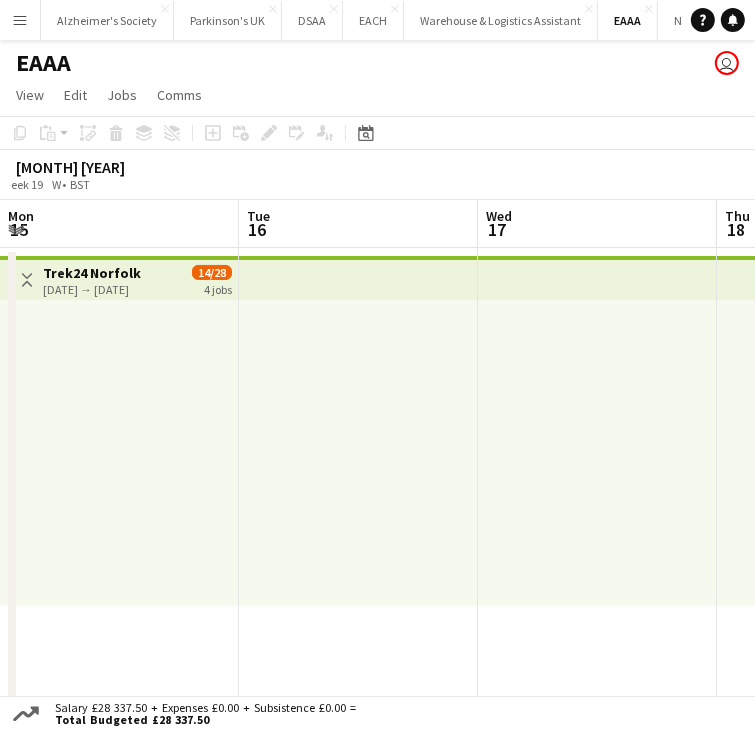 scroll, scrollTop: 0, scrollLeft: 688, axis: horizontal 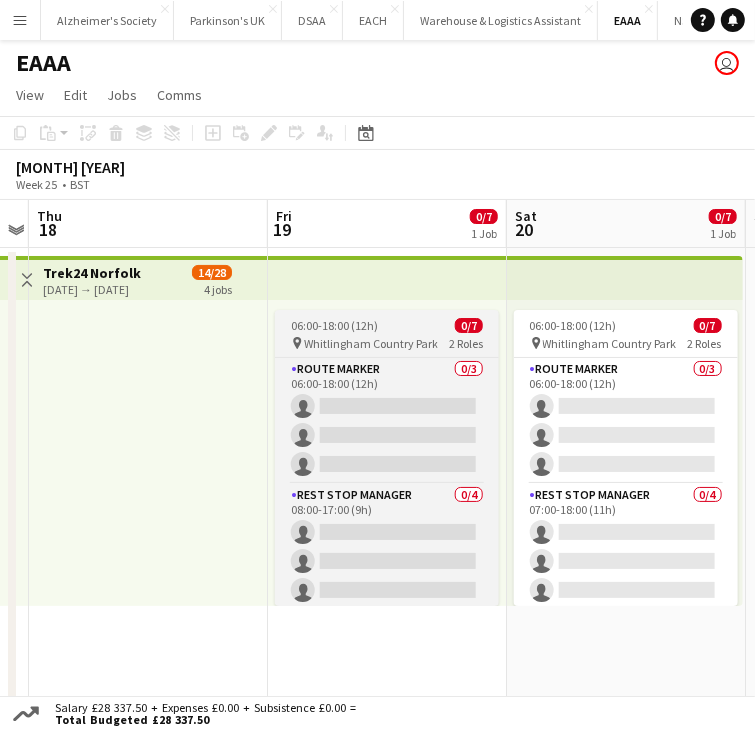 click on "06:00-18:00 (12h)    0/7" at bounding box center (387, 325) 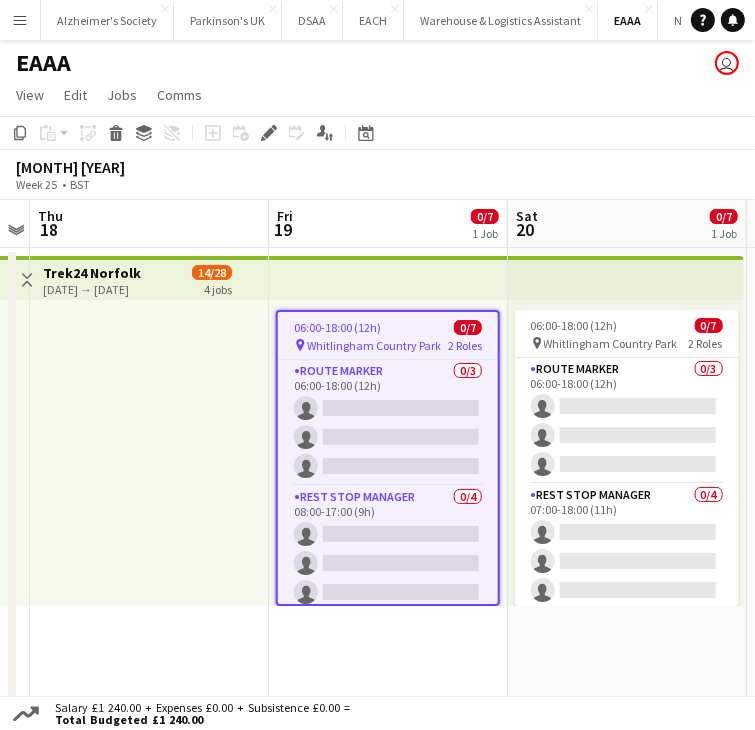 click on "06:00-18:00 (12h)    0/7" at bounding box center (388, 327) 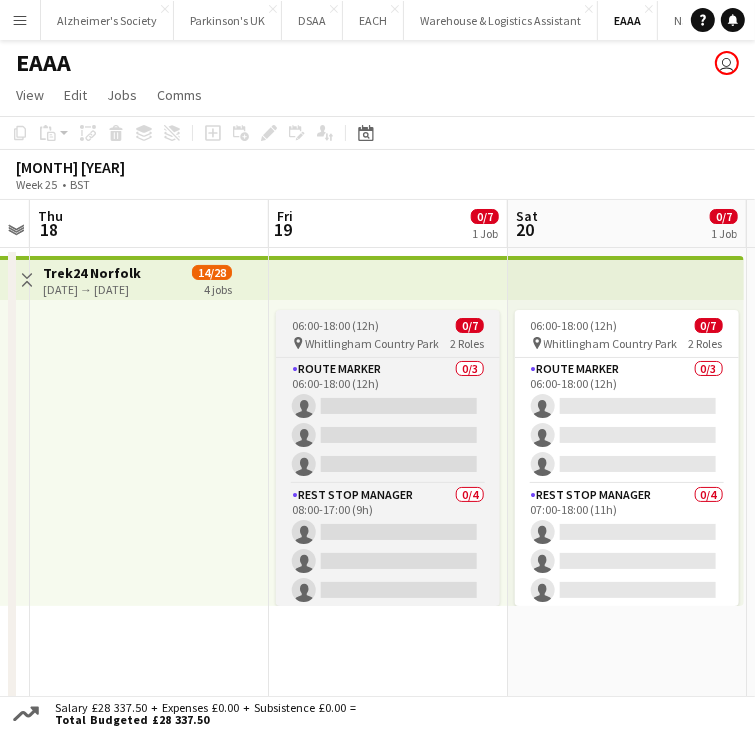 click on "06:00-18:00 (12h)    0/7" at bounding box center [388, 325] 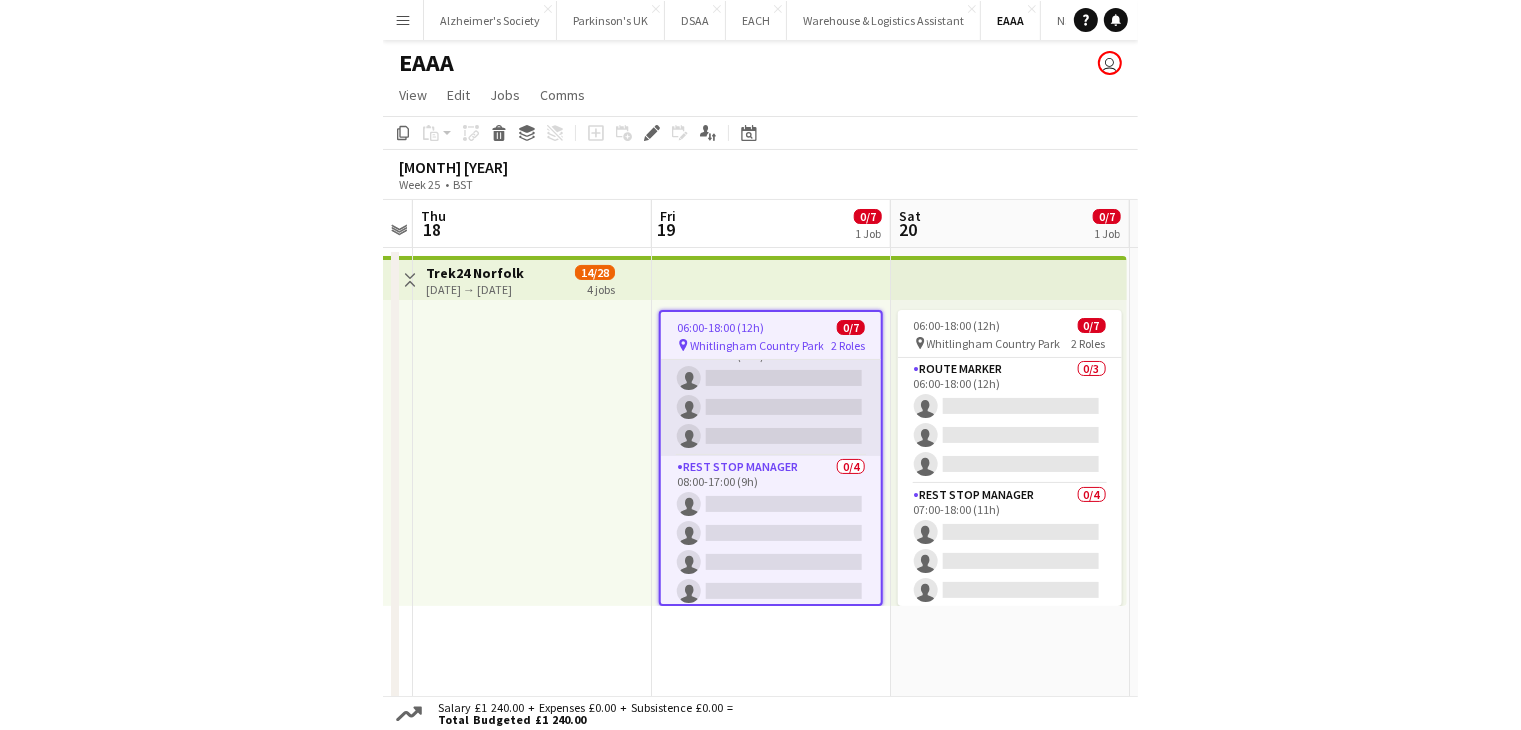scroll, scrollTop: 36, scrollLeft: 0, axis: vertical 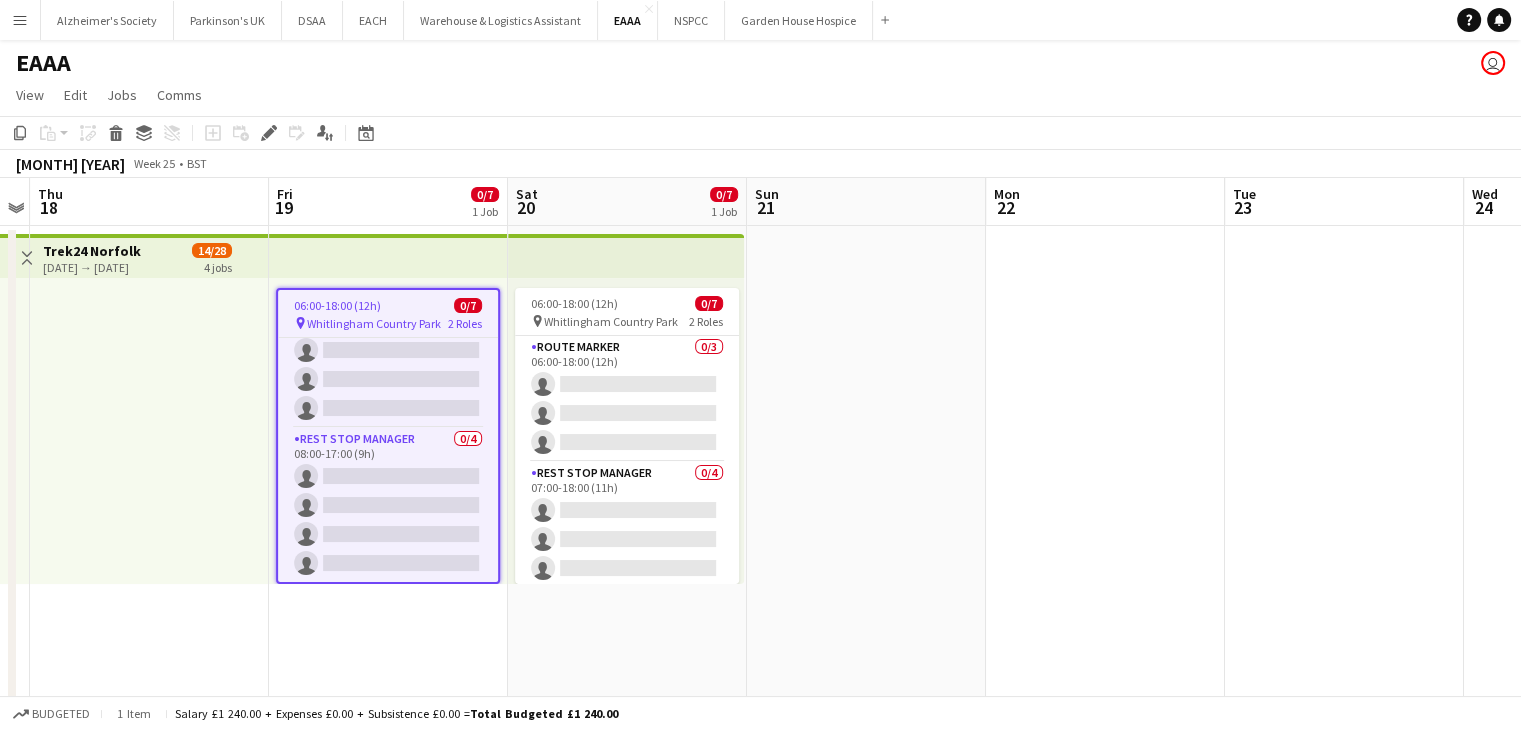 click on "Toggle View" at bounding box center (27, 258) 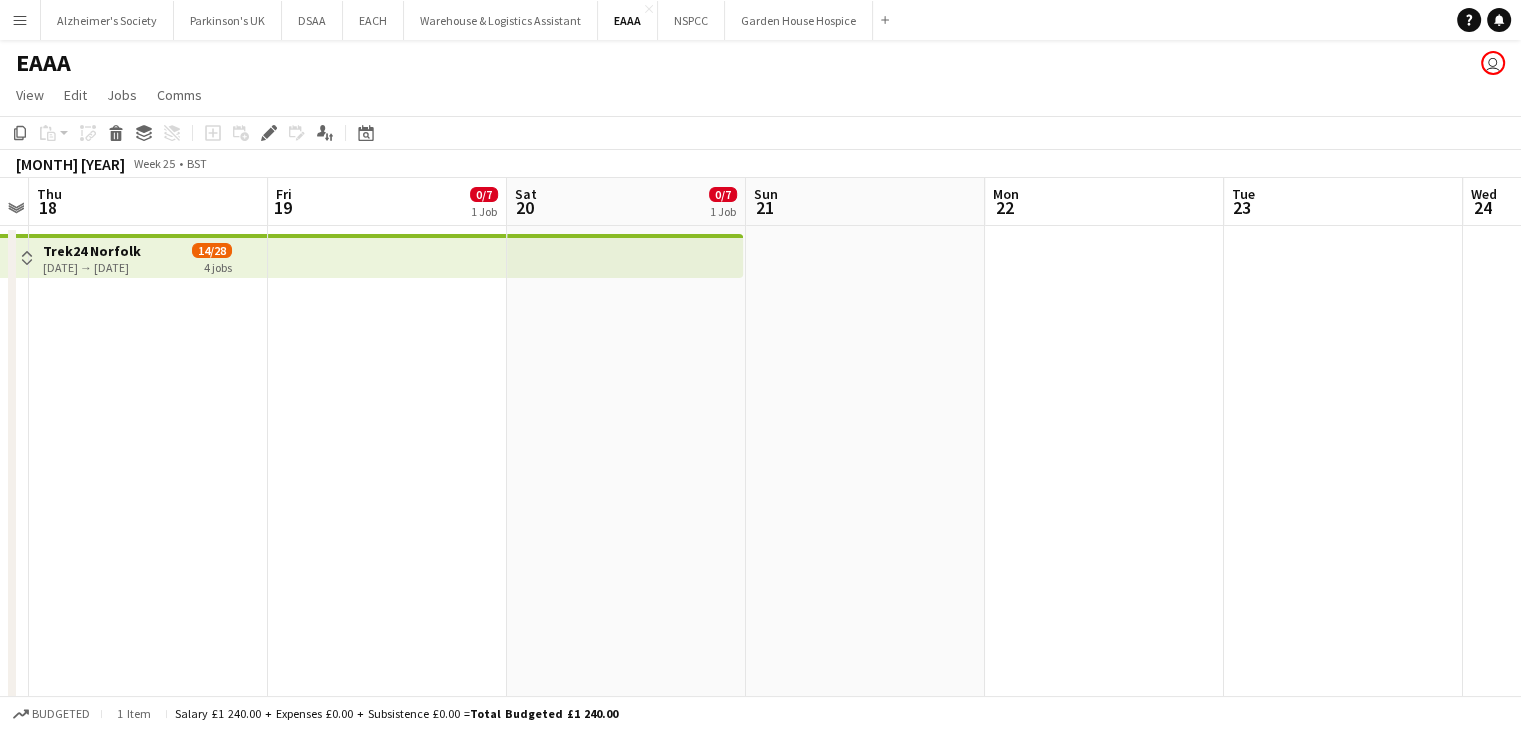 click on "Toggle View" at bounding box center [27, 258] 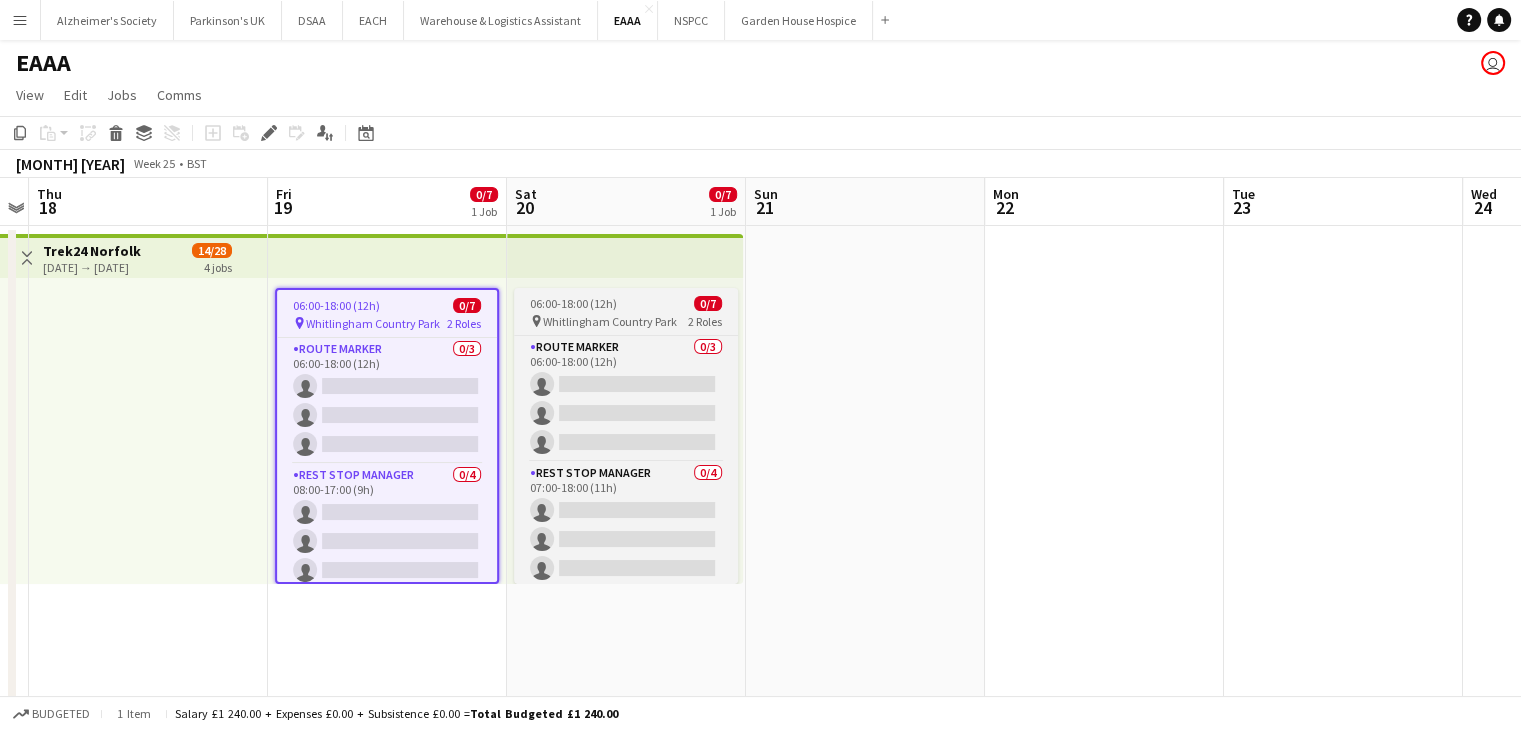 click on "Whitlingham Country Park" at bounding box center [610, 321] 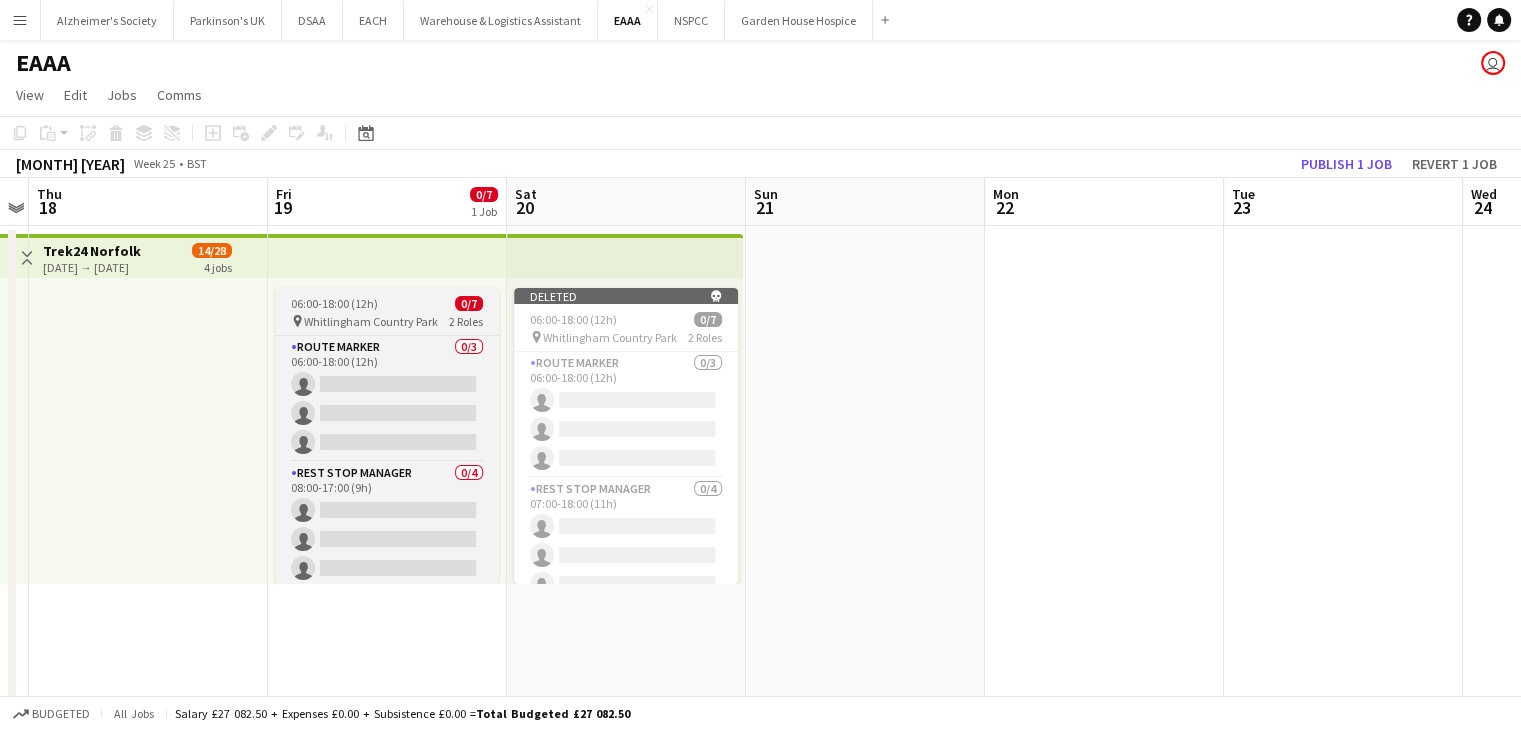 click on "06:00-18:00 (12h)    0/7" at bounding box center [387, 303] 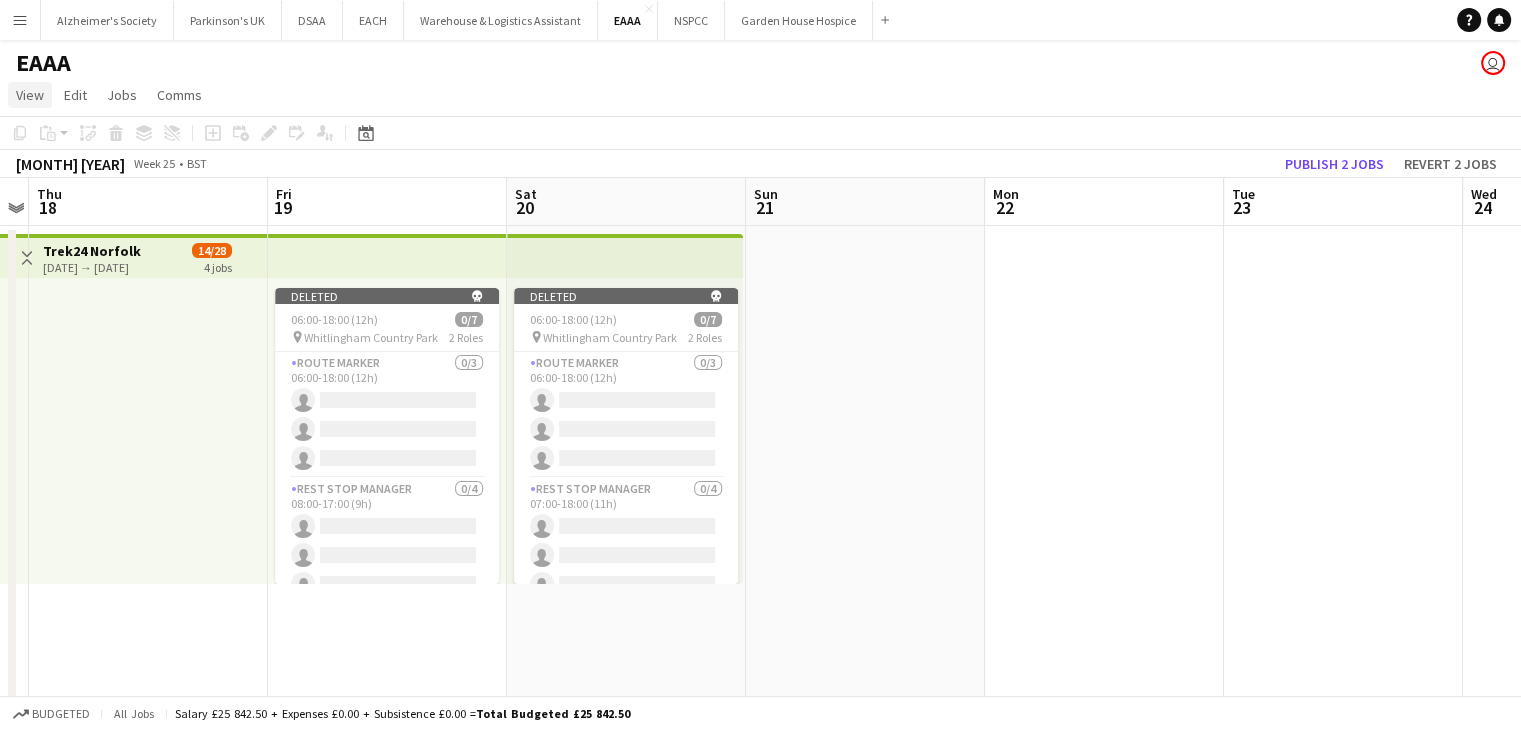 click on "View" 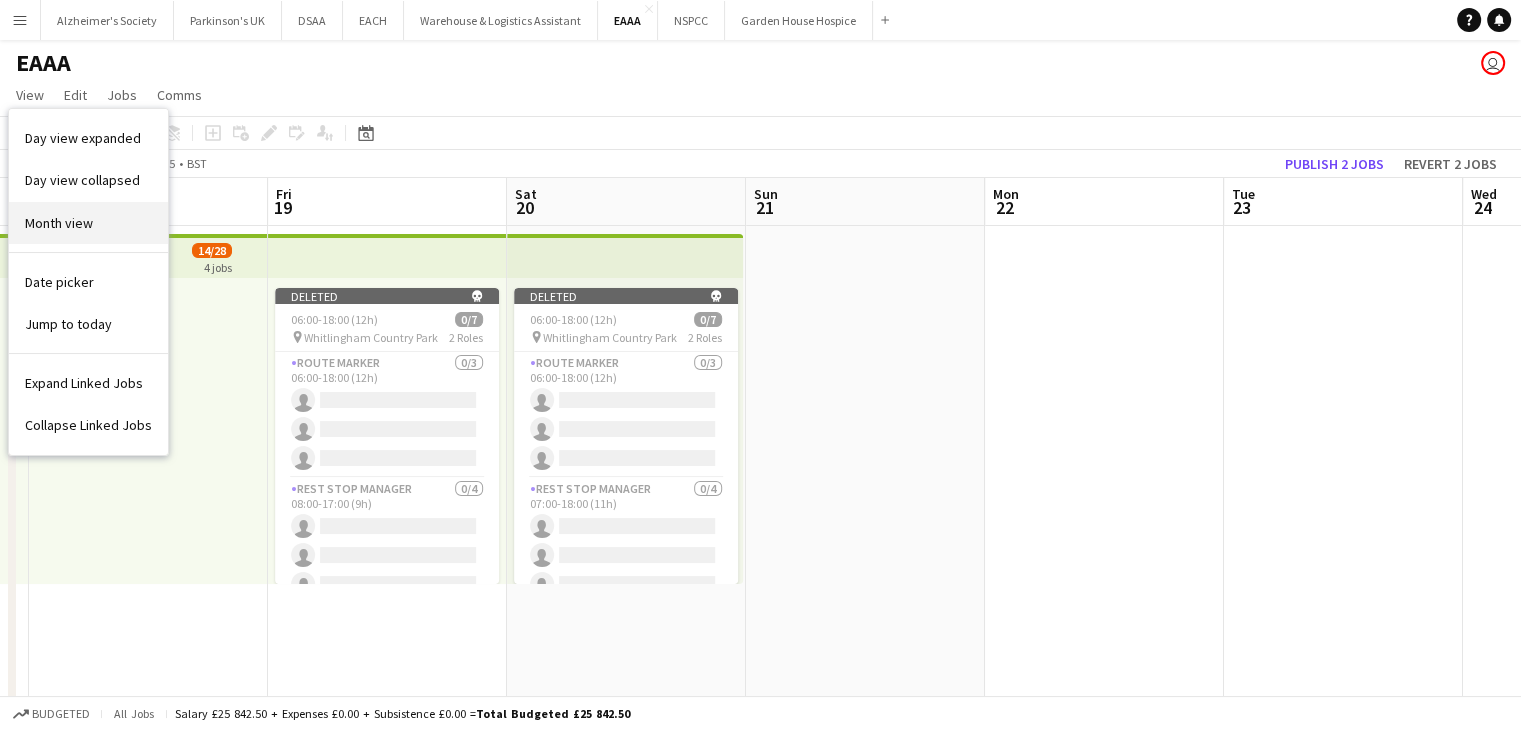 click on "Month view" at bounding box center [59, 223] 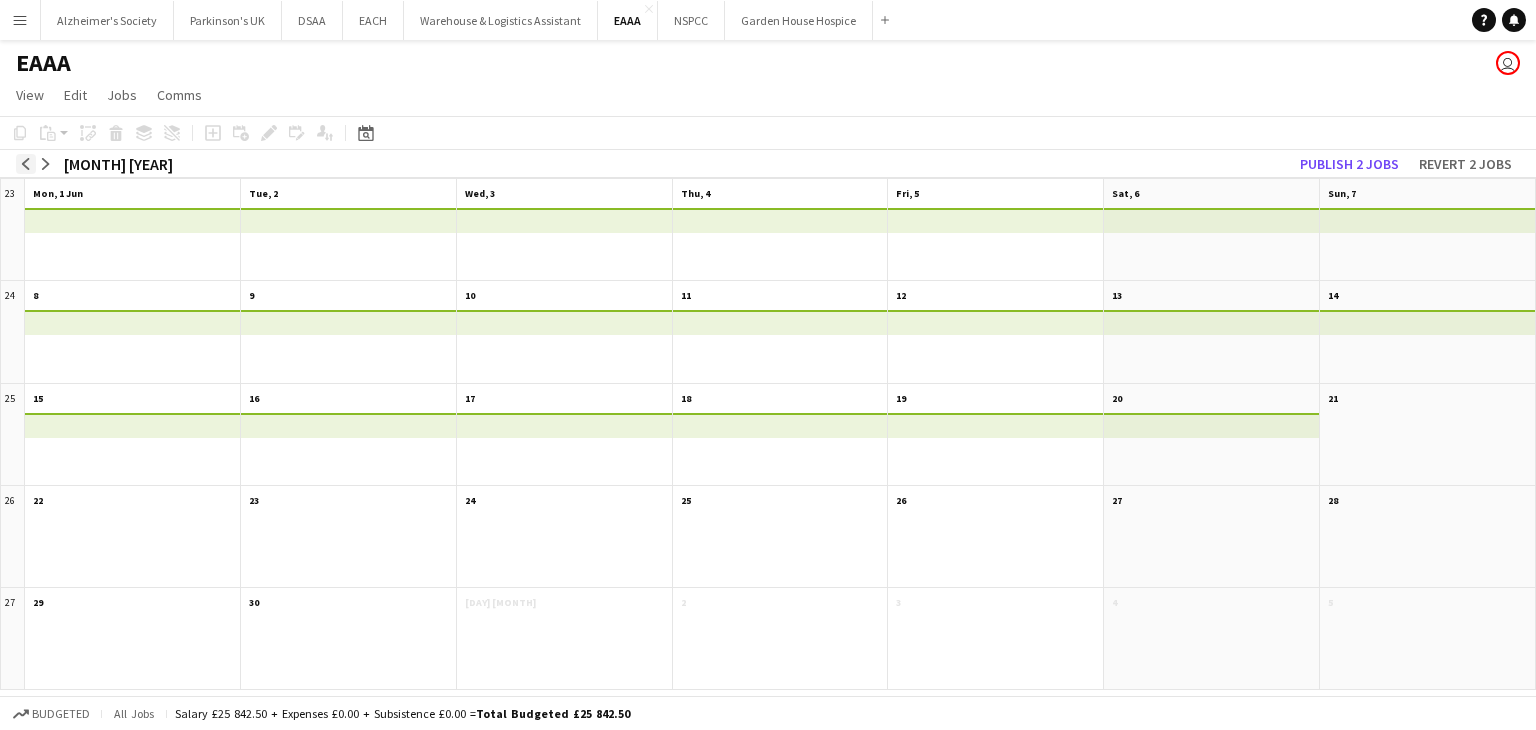 click on "arrow-left" 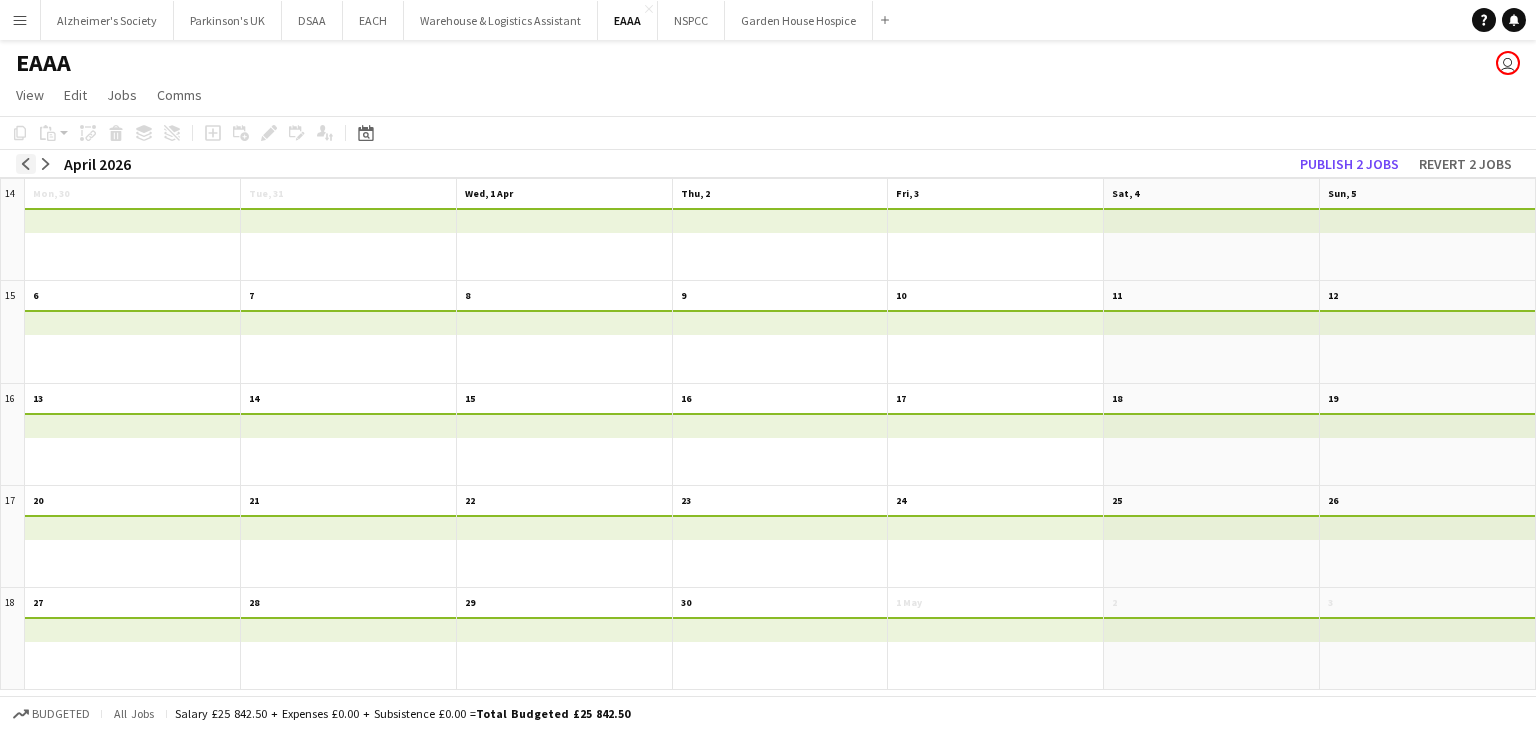 click on "arrow-left" 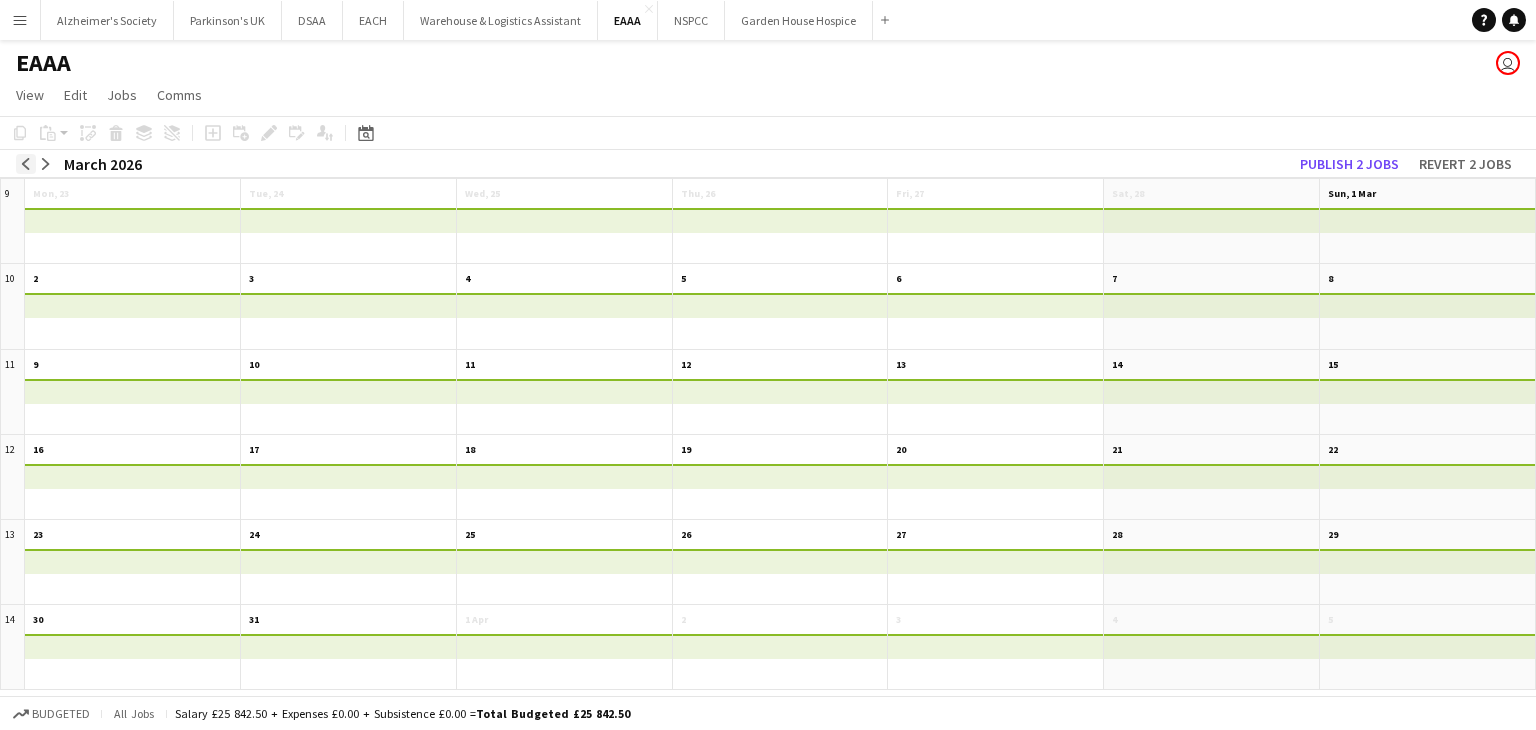 click on "arrow-left" 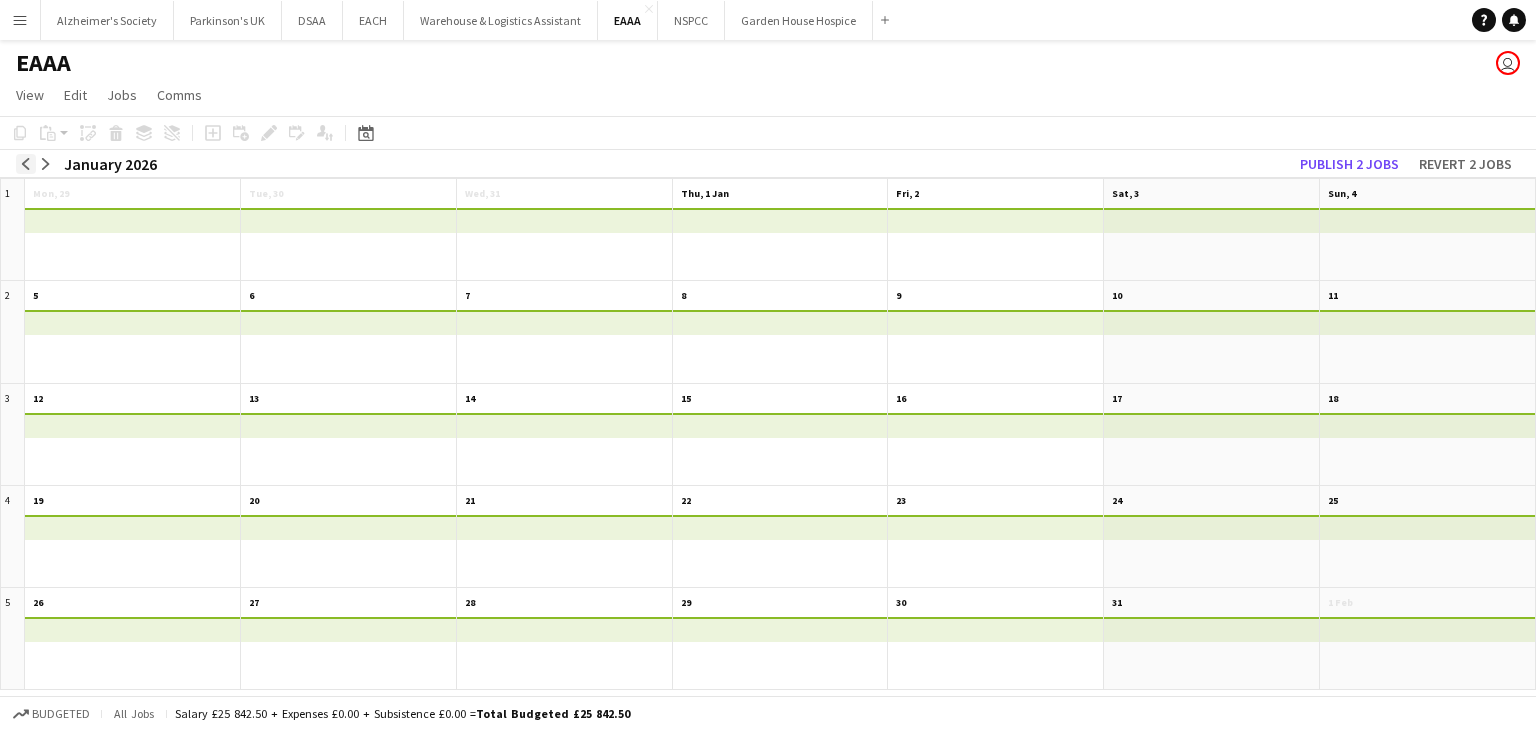 click on "arrow-left" 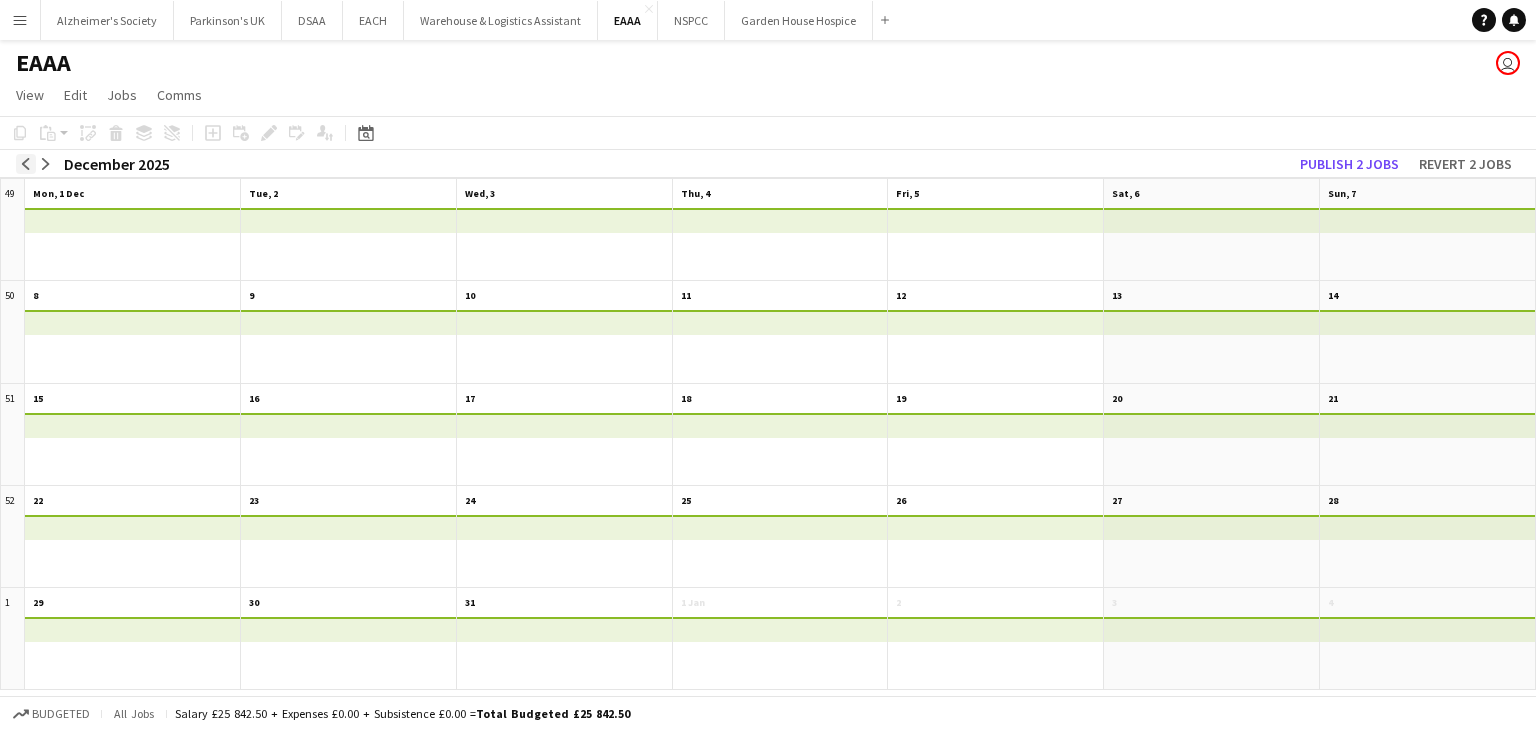click on "arrow-left" 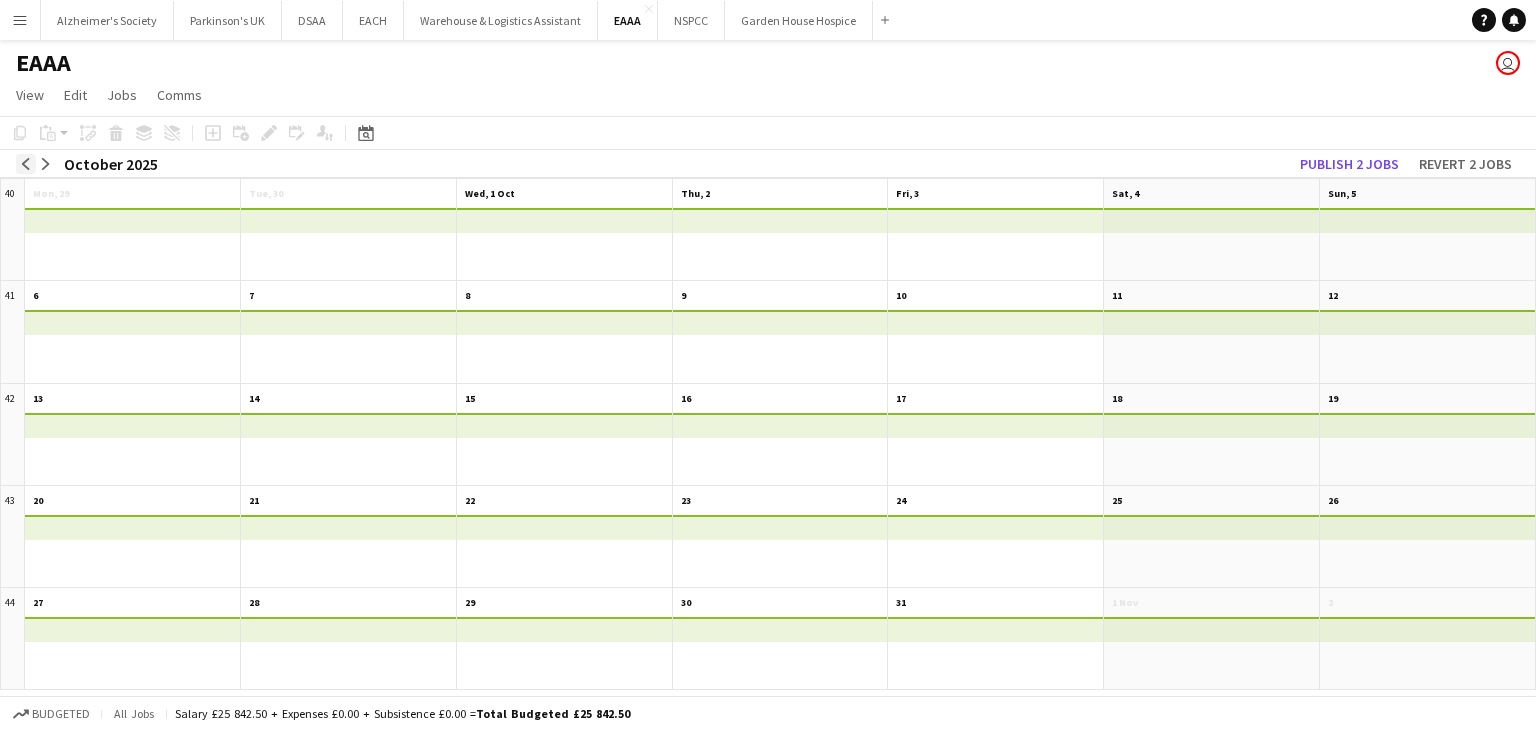 click on "arrow-left" 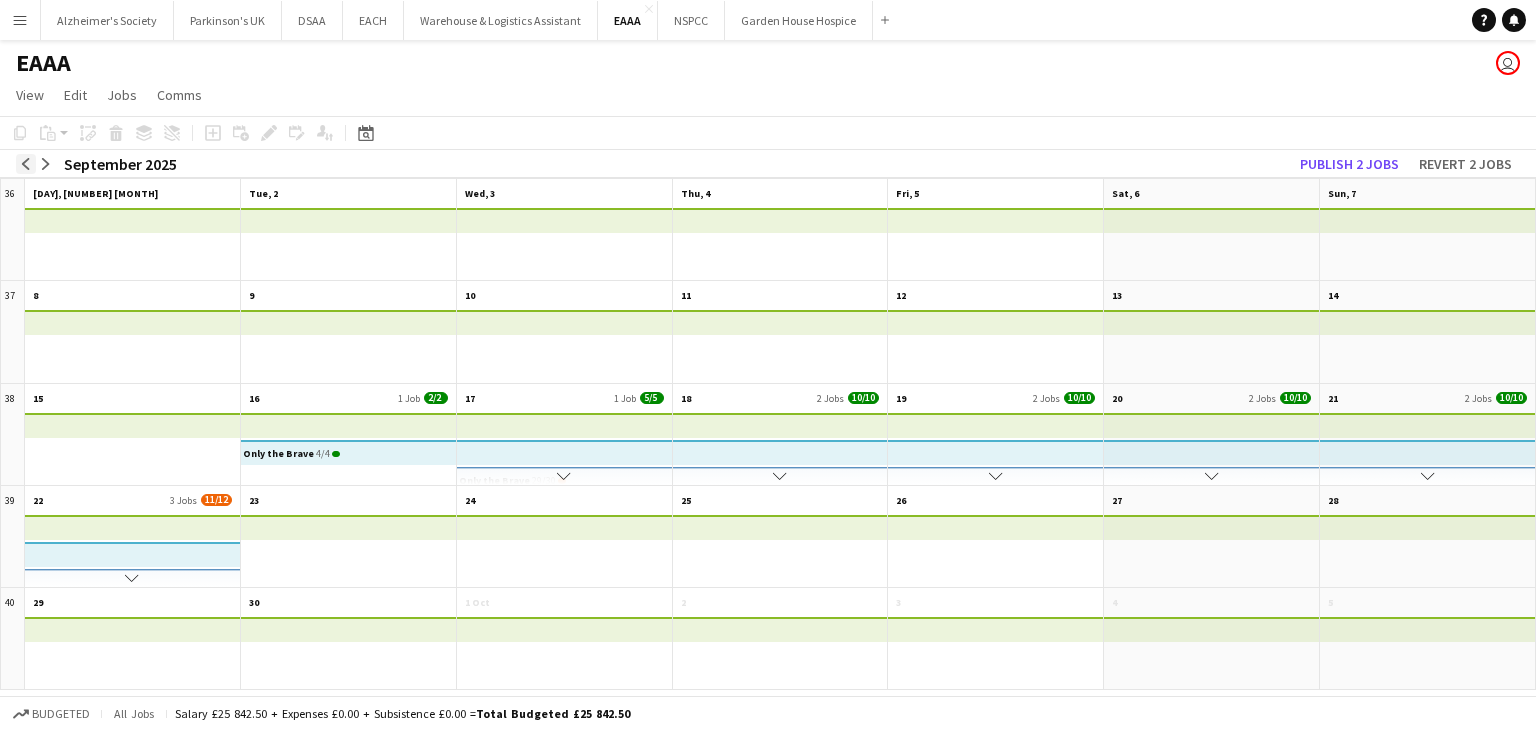 click on "arrow-left" 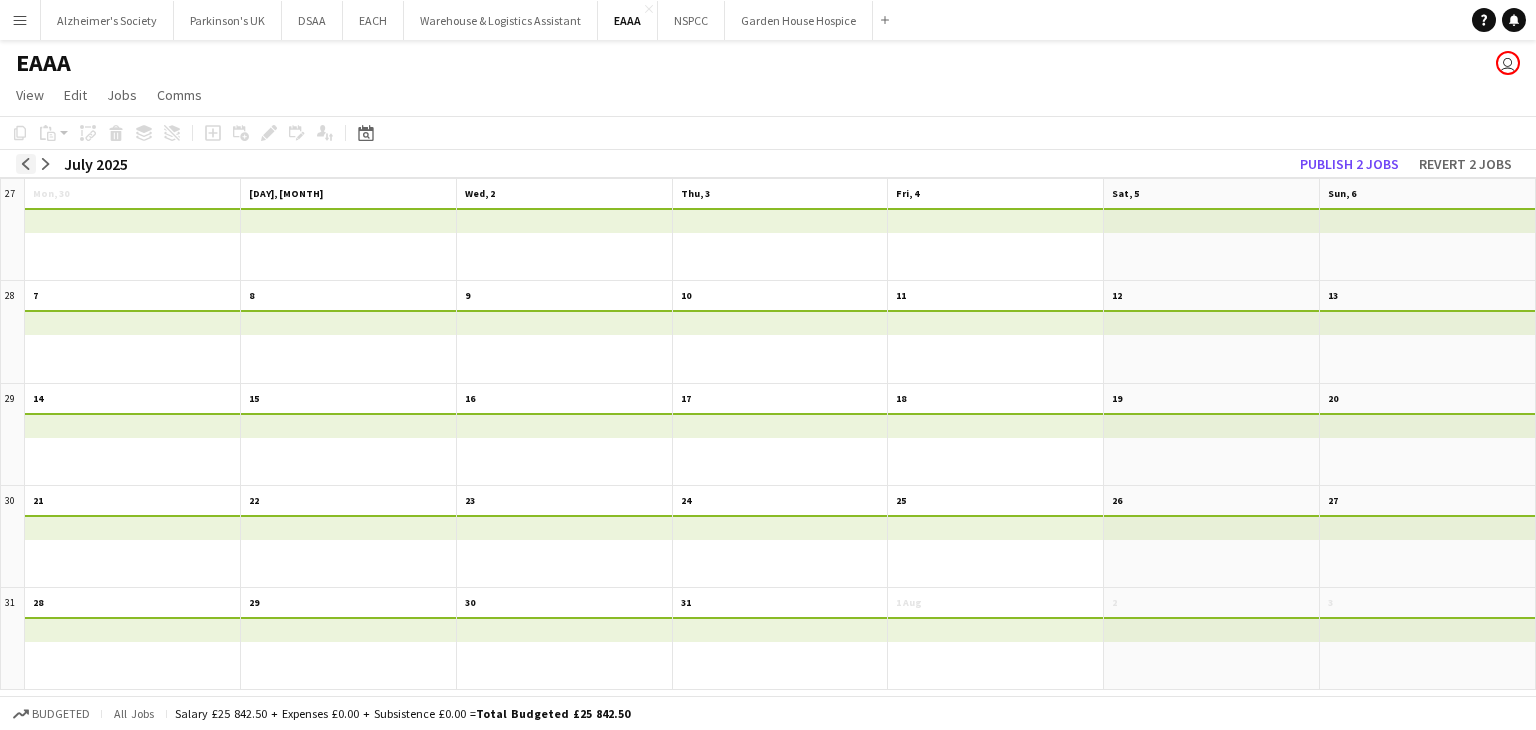 click on "arrow-left" 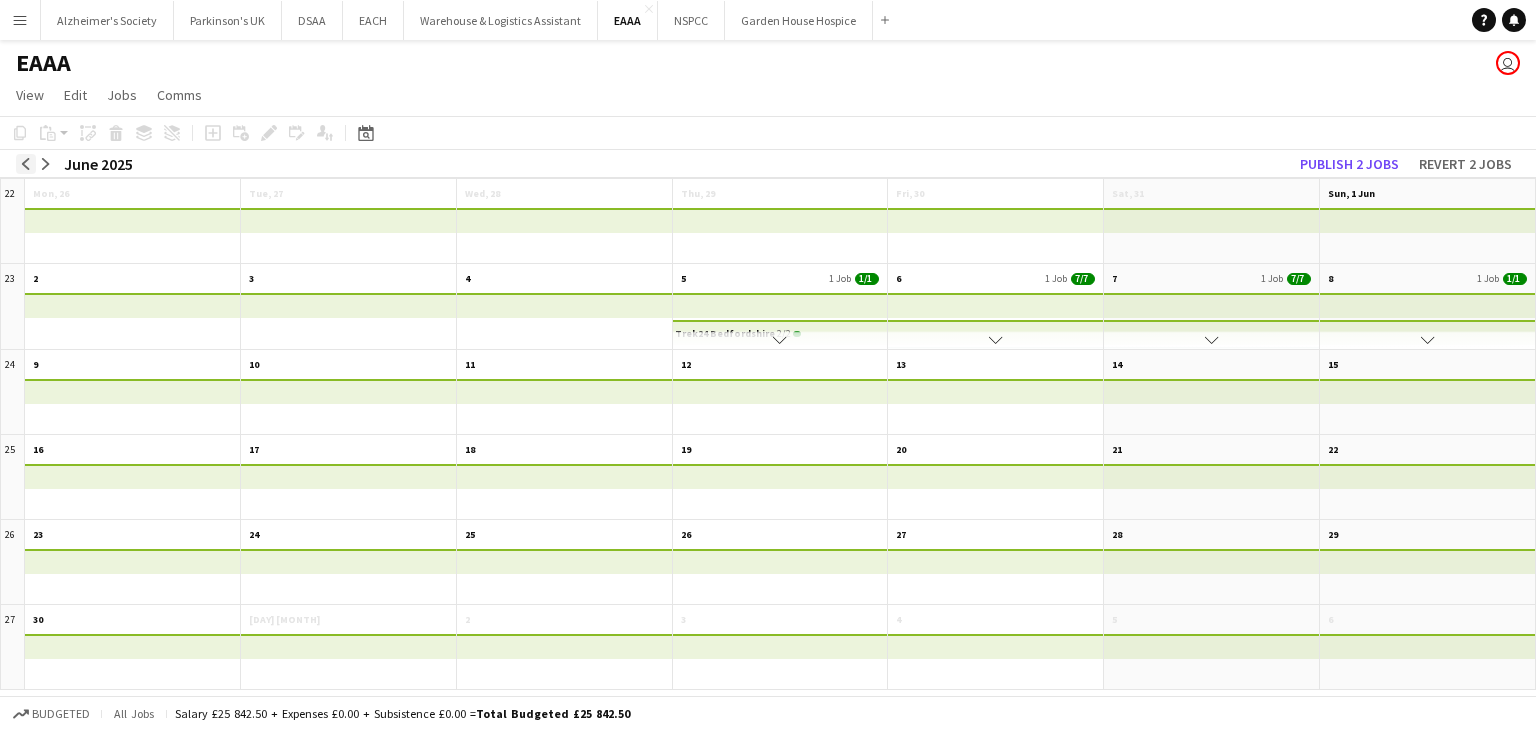 click on "arrow-left" 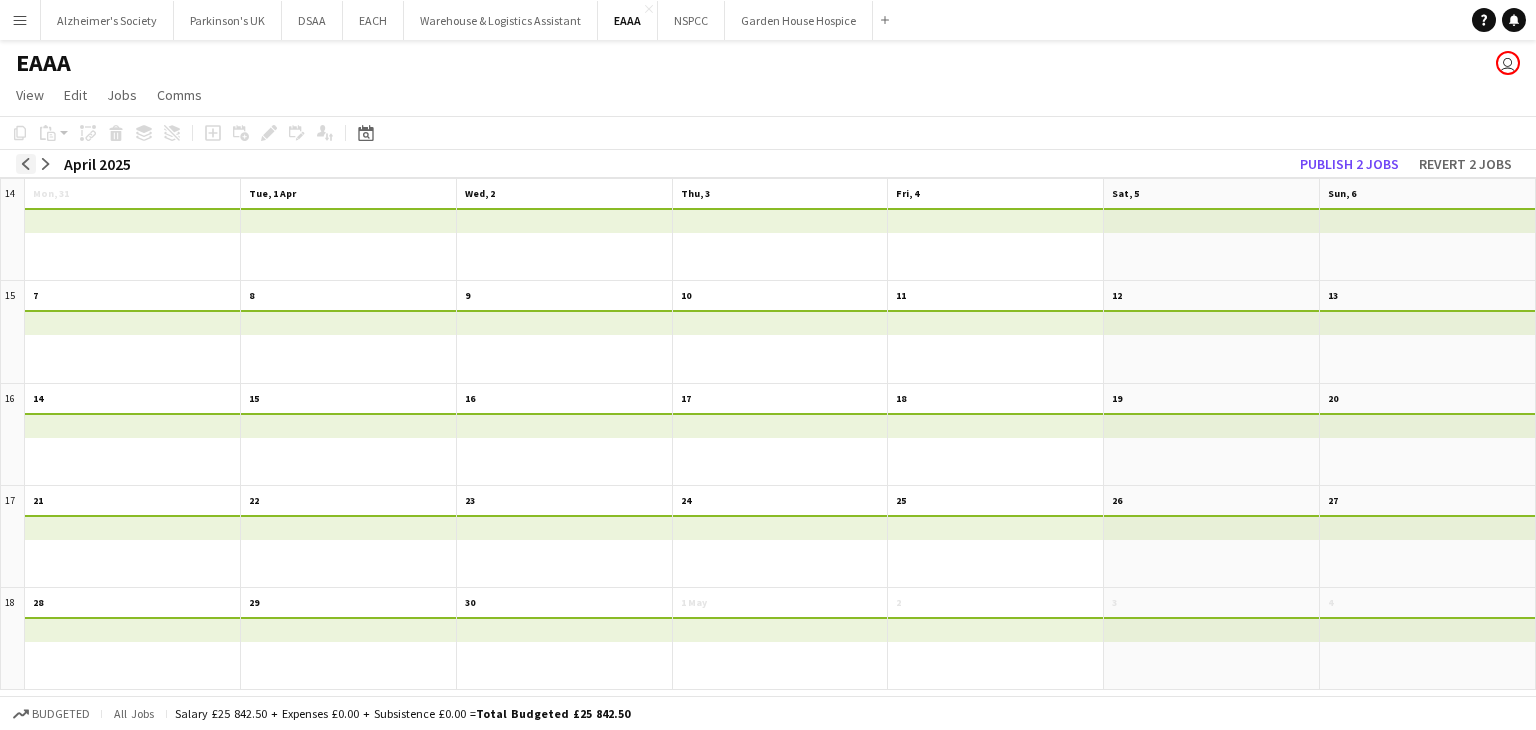 click on "arrow-left" 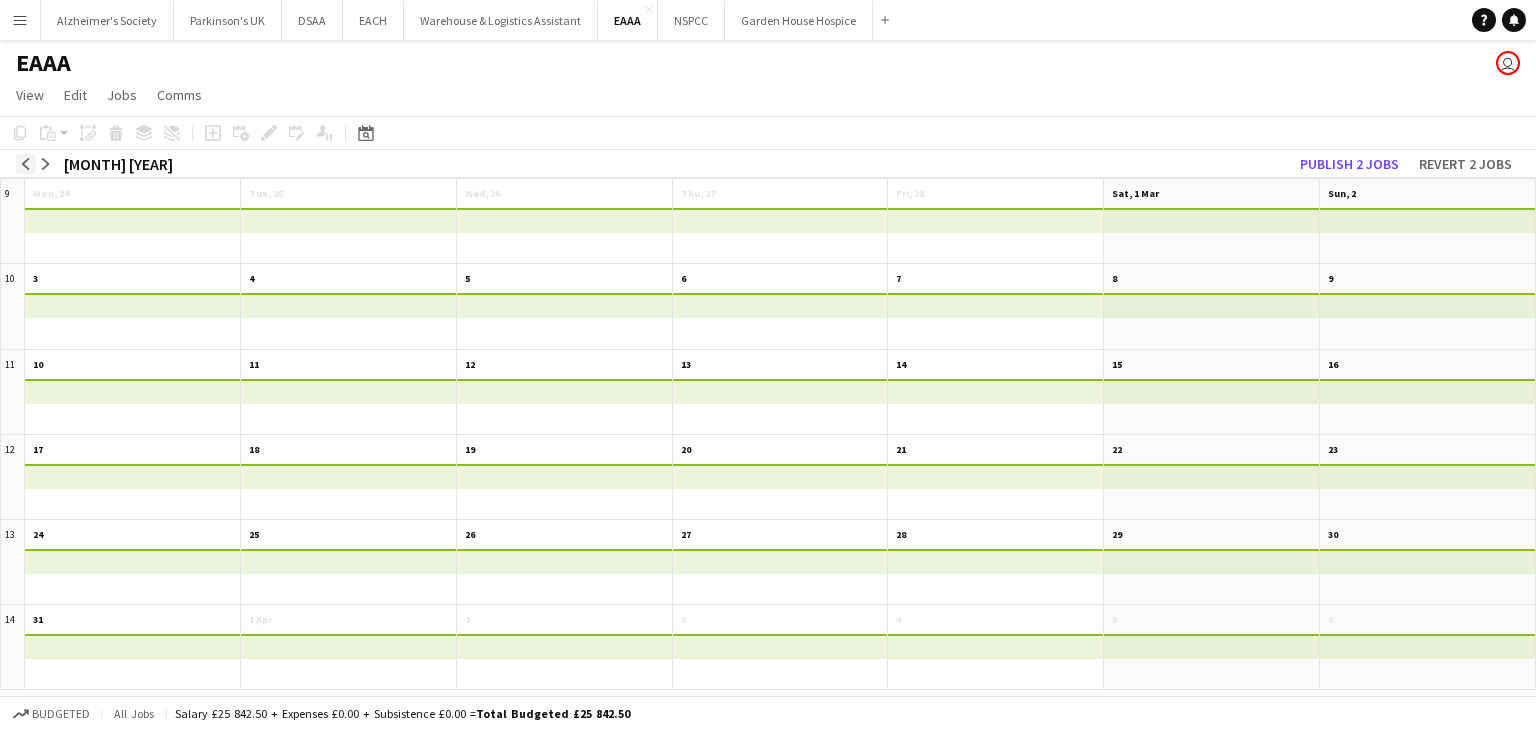 click on "arrow-left" 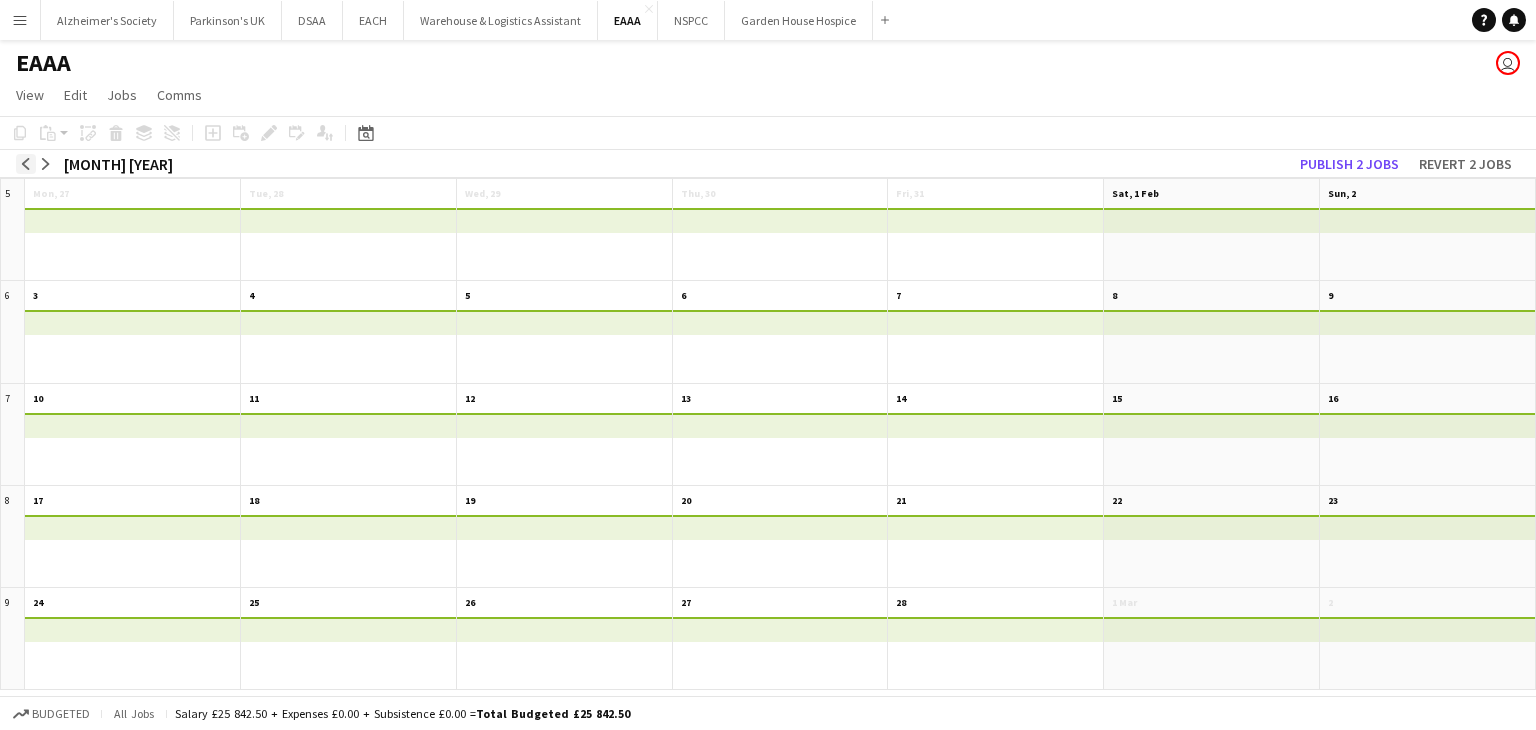 click on "arrow-left" 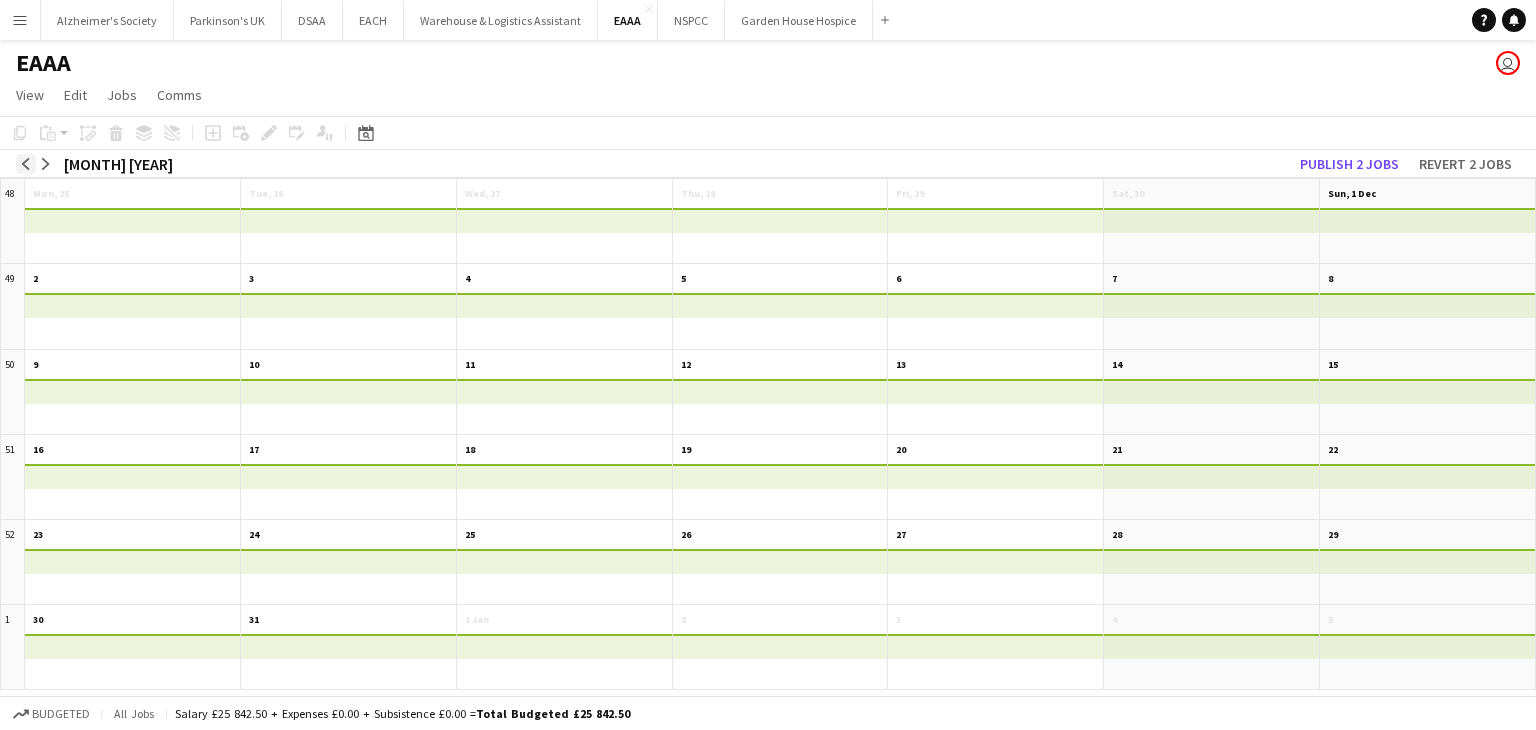click on "arrow-left" 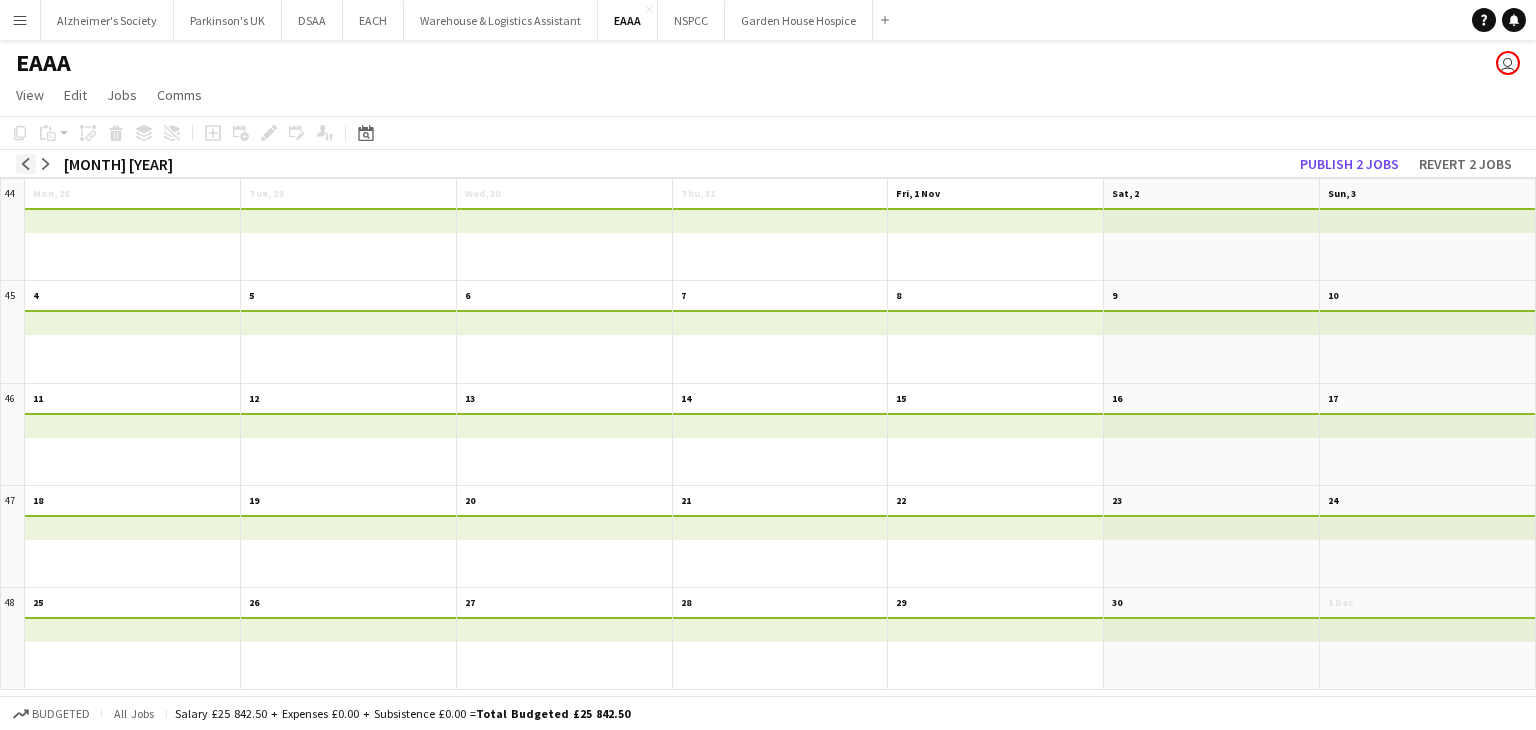 click on "arrow-left" 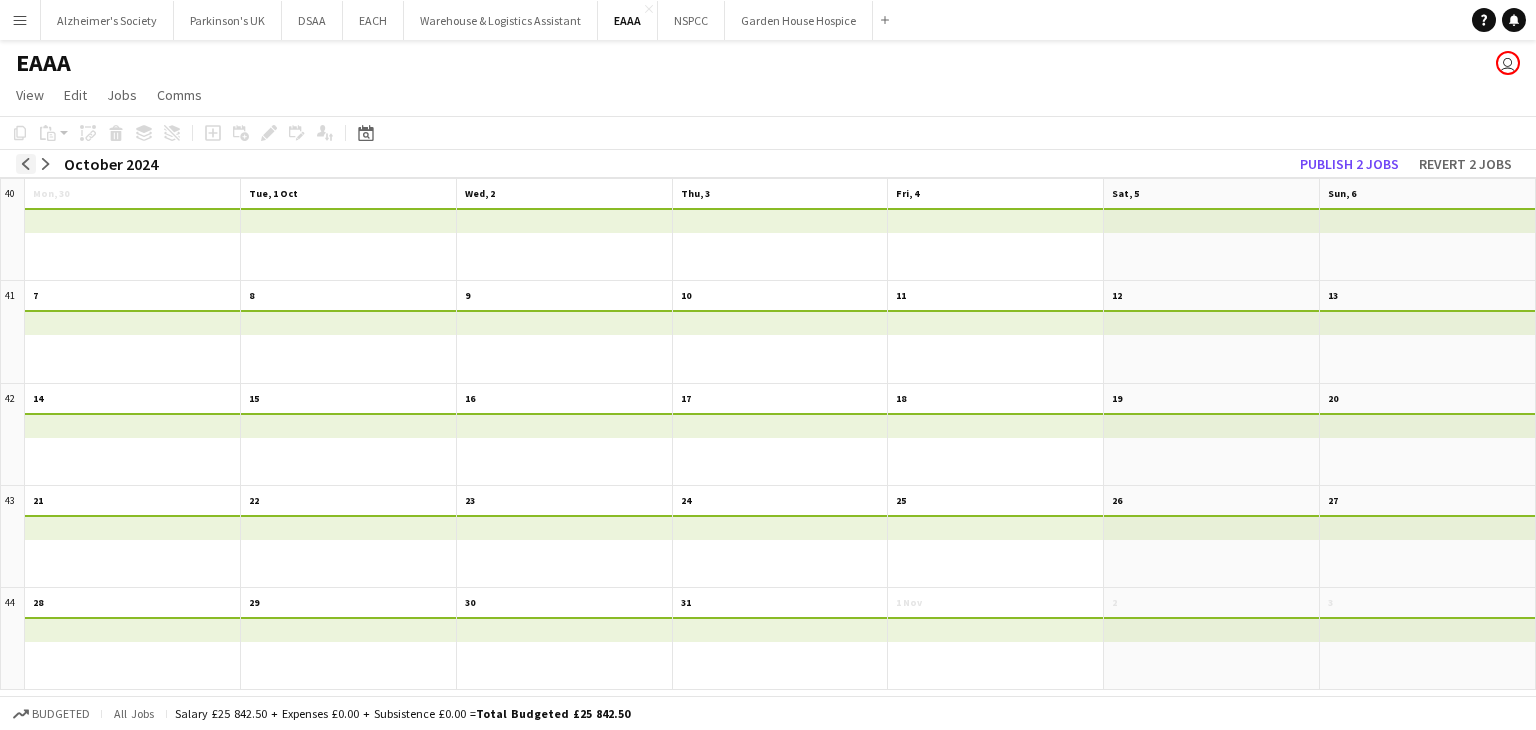 click on "arrow-left" 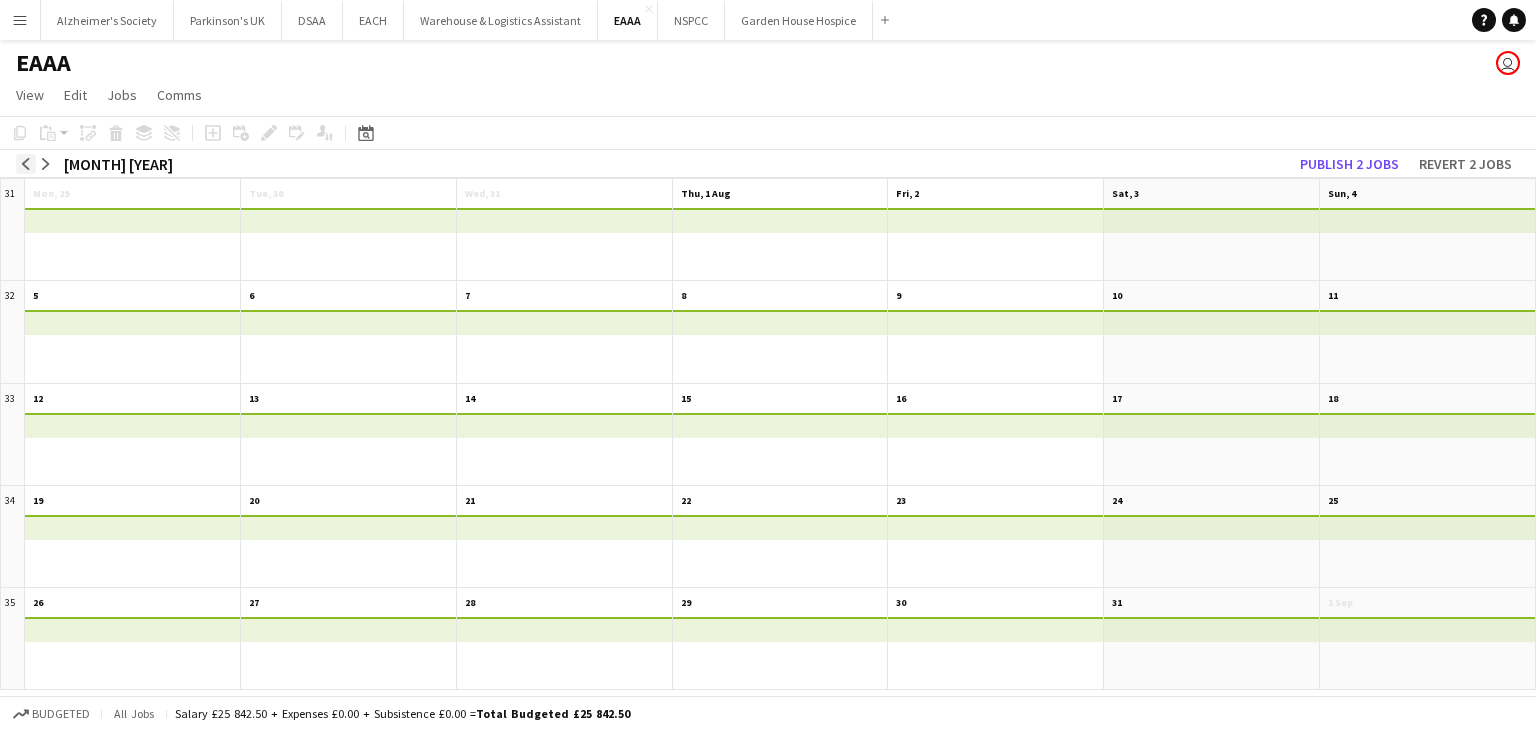 click on "arrow-left" 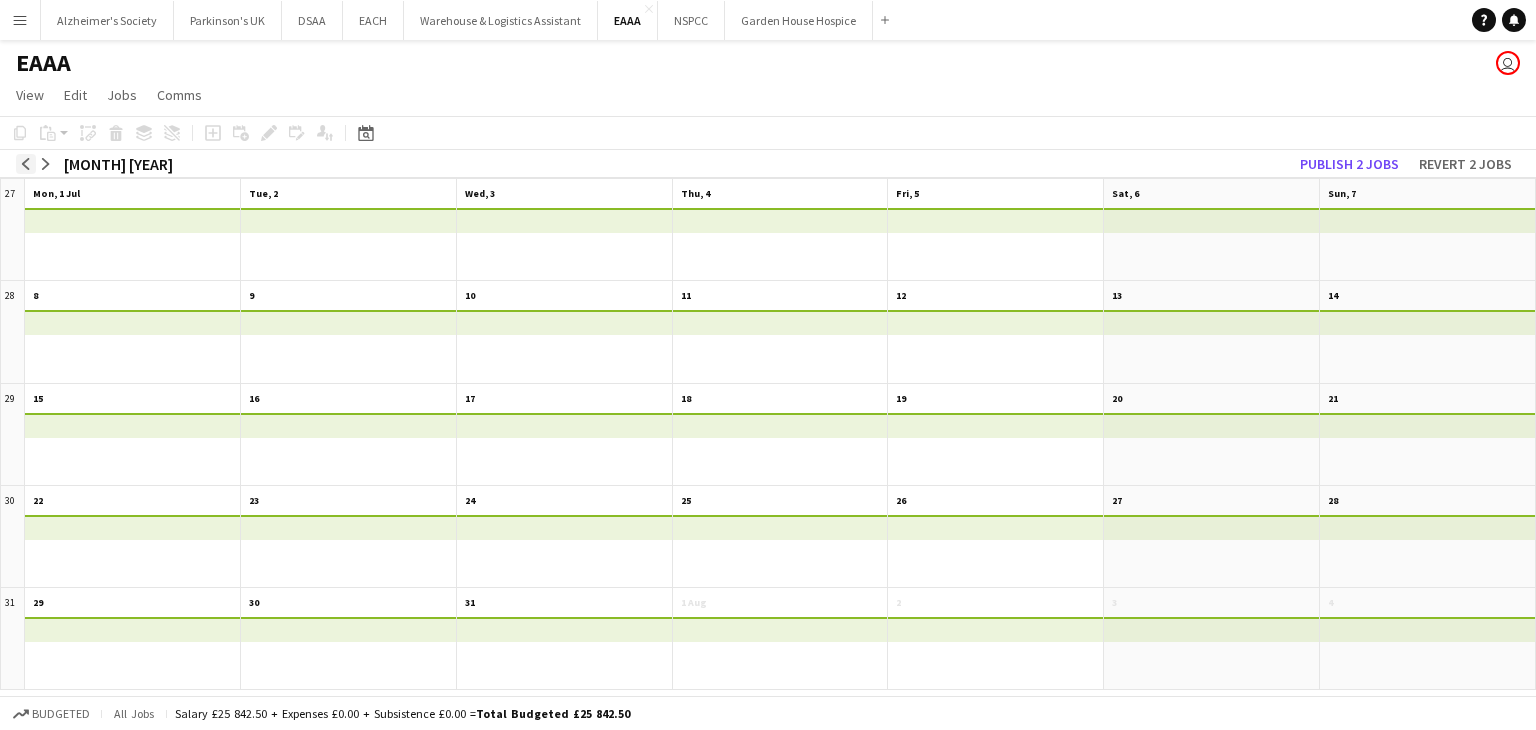 click on "arrow-left" 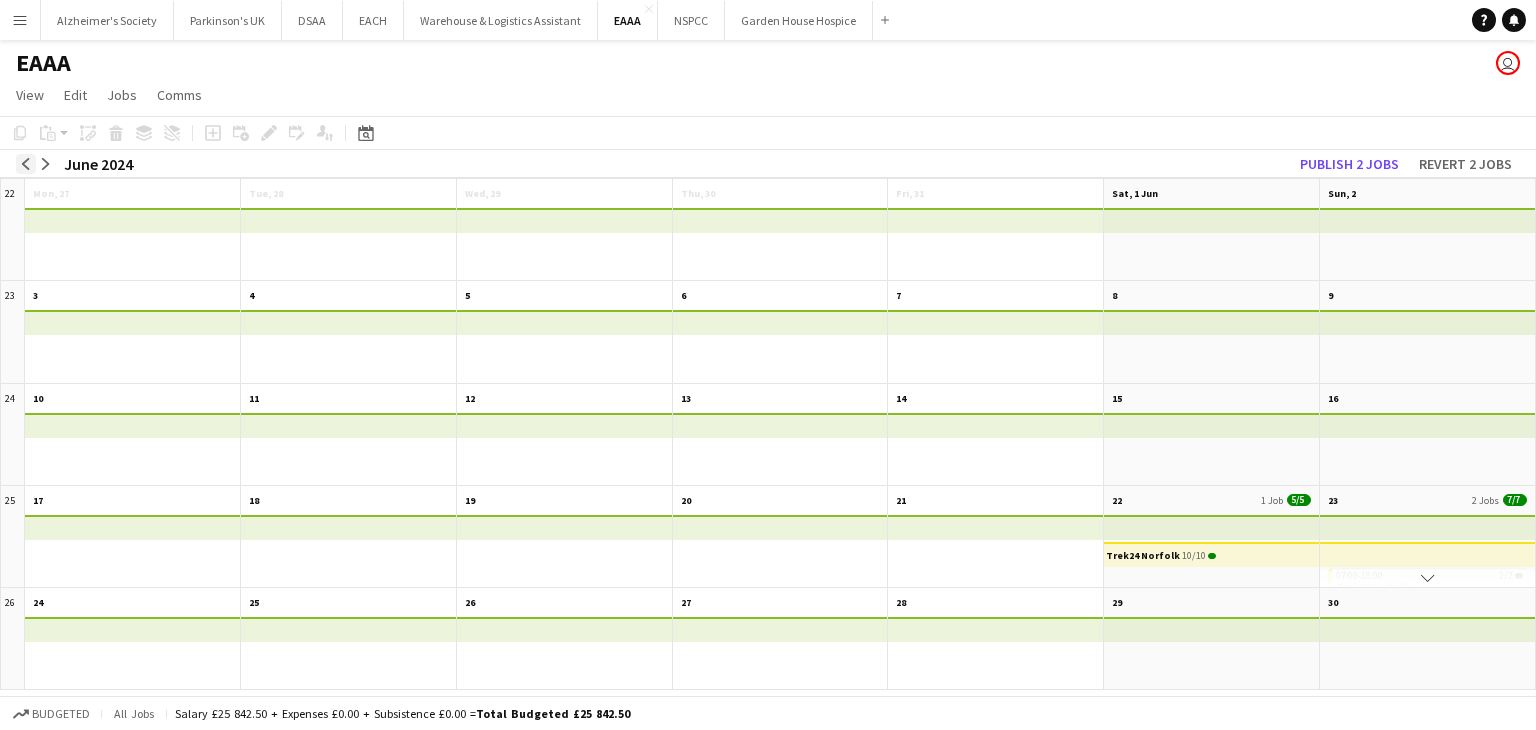 click on "arrow-left" 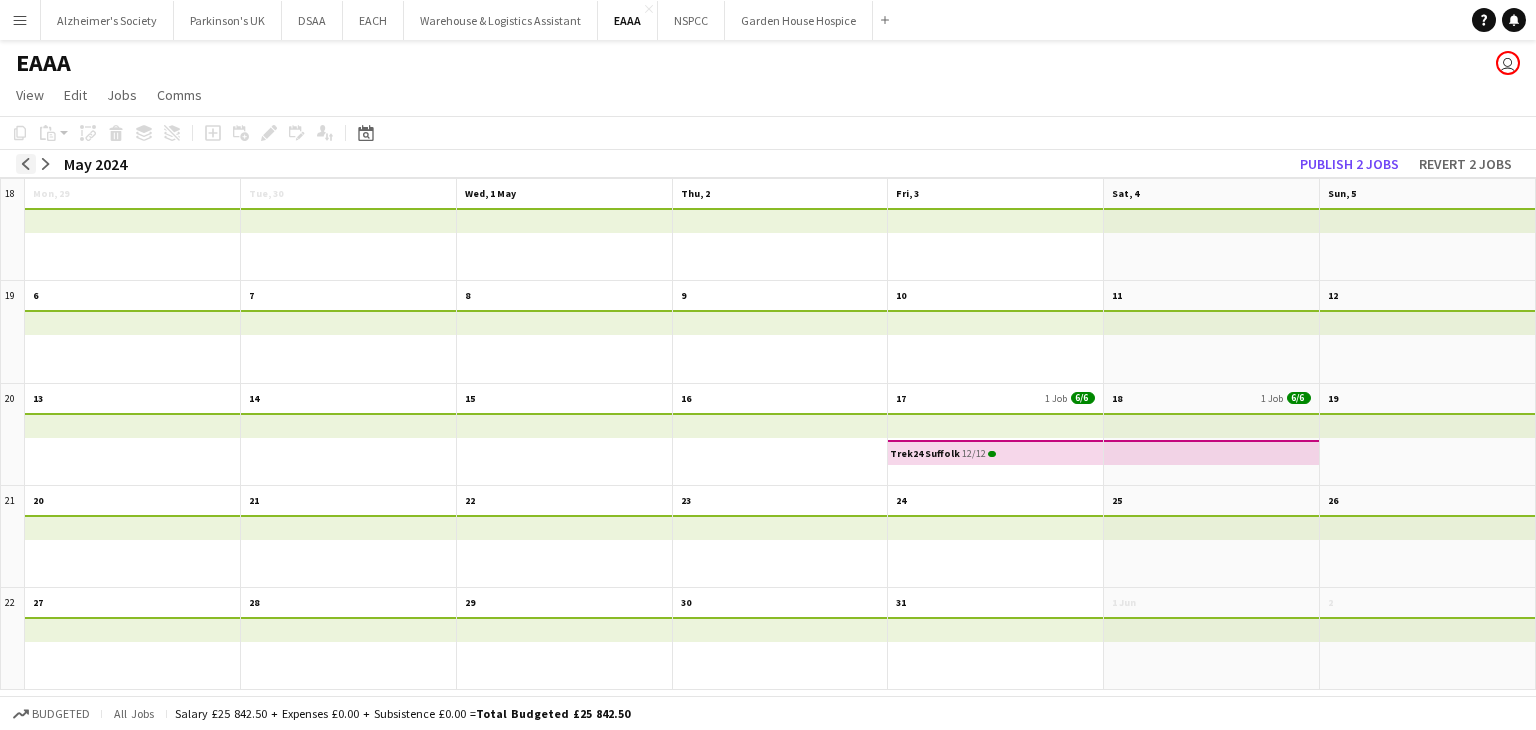 click on "arrow-left" 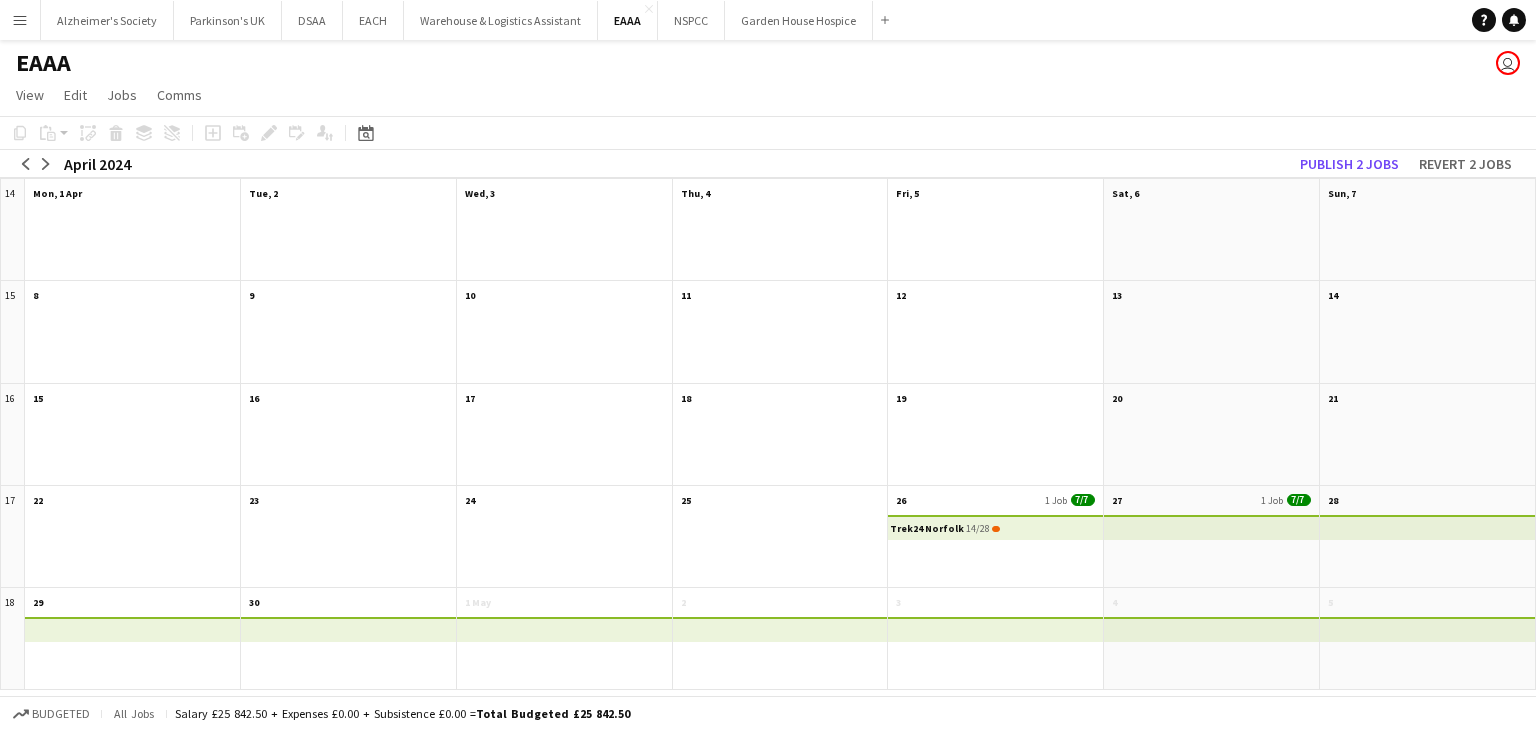 click on "Trek24 Norfolk  14/28" 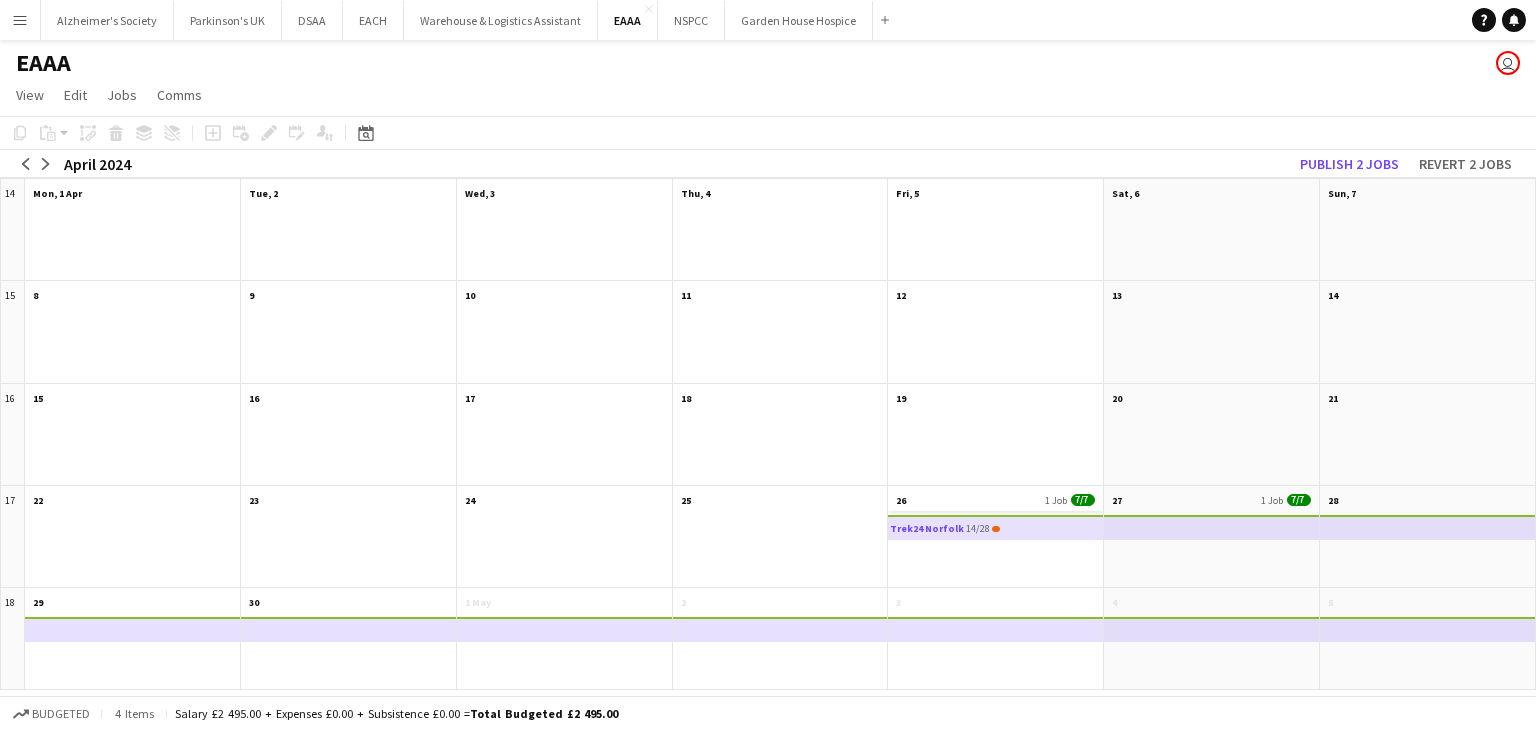 click on "26
1 Job
7/7" 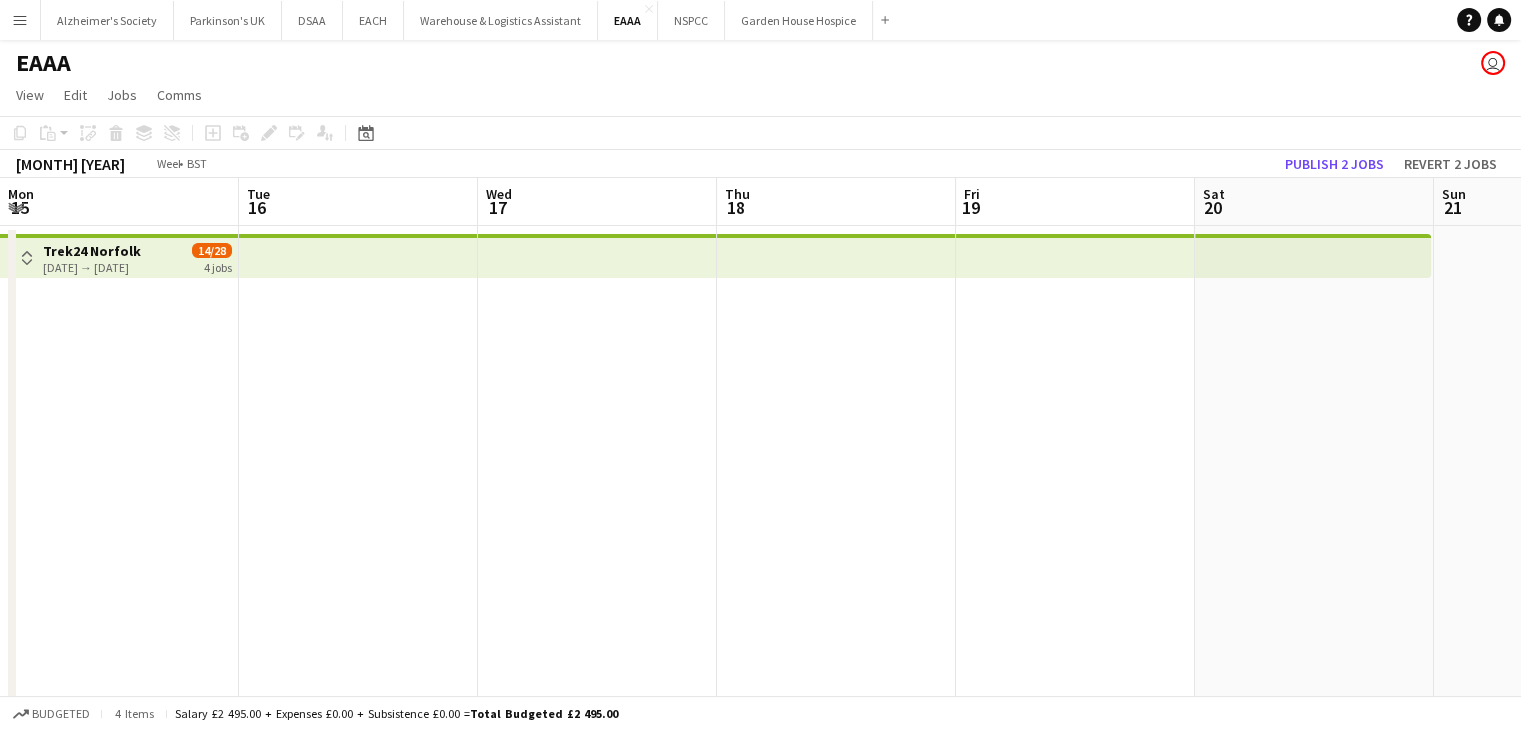 scroll, scrollTop: 0, scrollLeft: 688, axis: horizontal 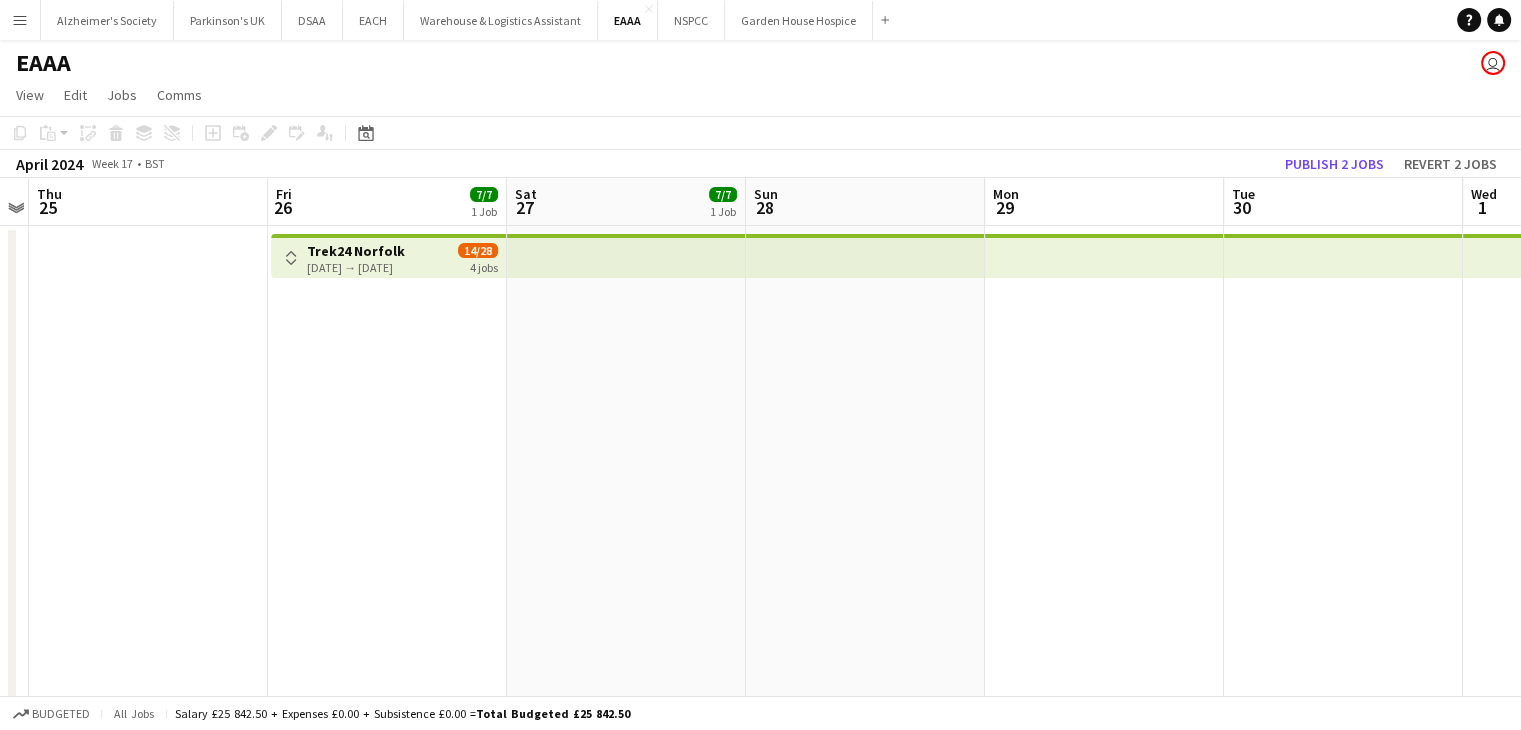 click on "Trek24 Norfolk" at bounding box center [356, 251] 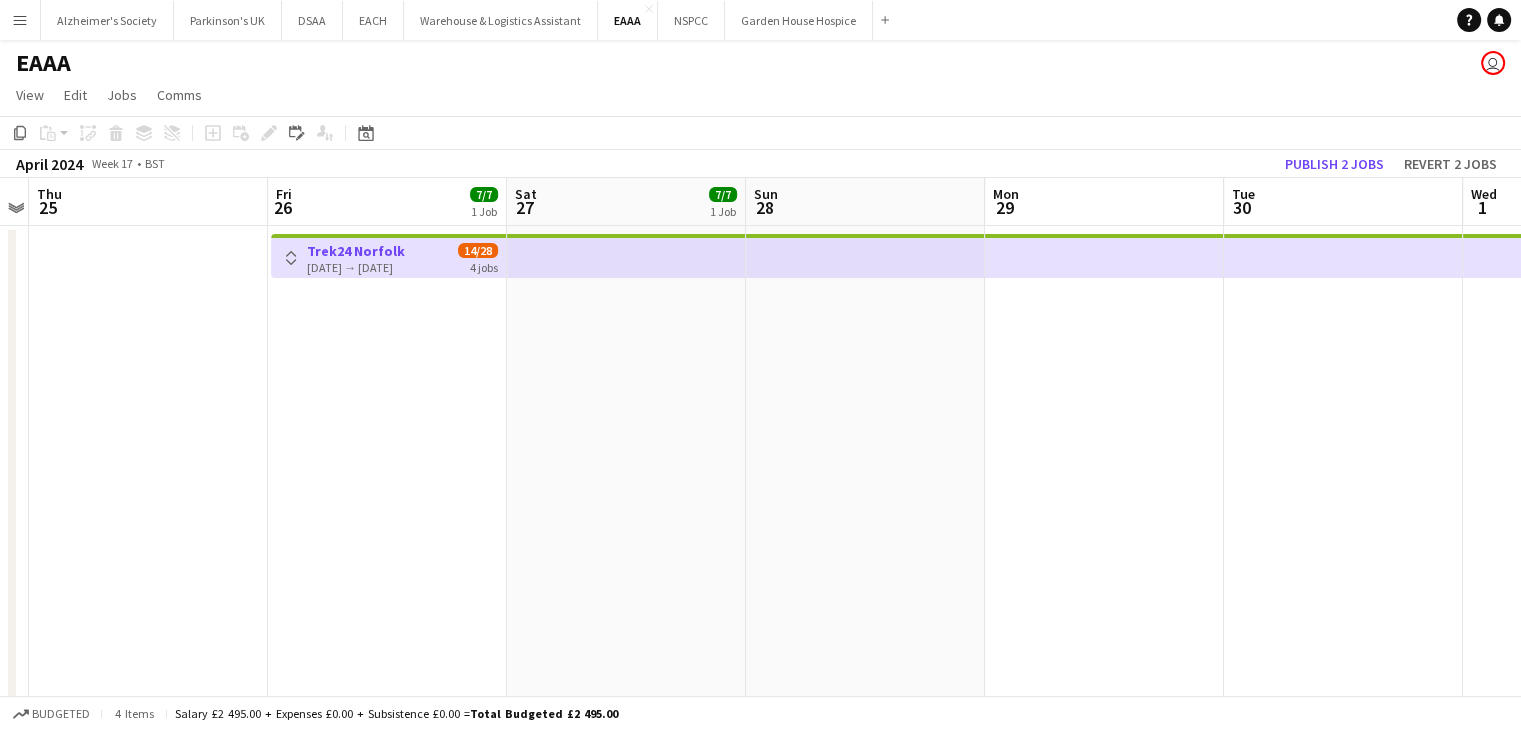 click on "Toggle View" at bounding box center (291, 258) 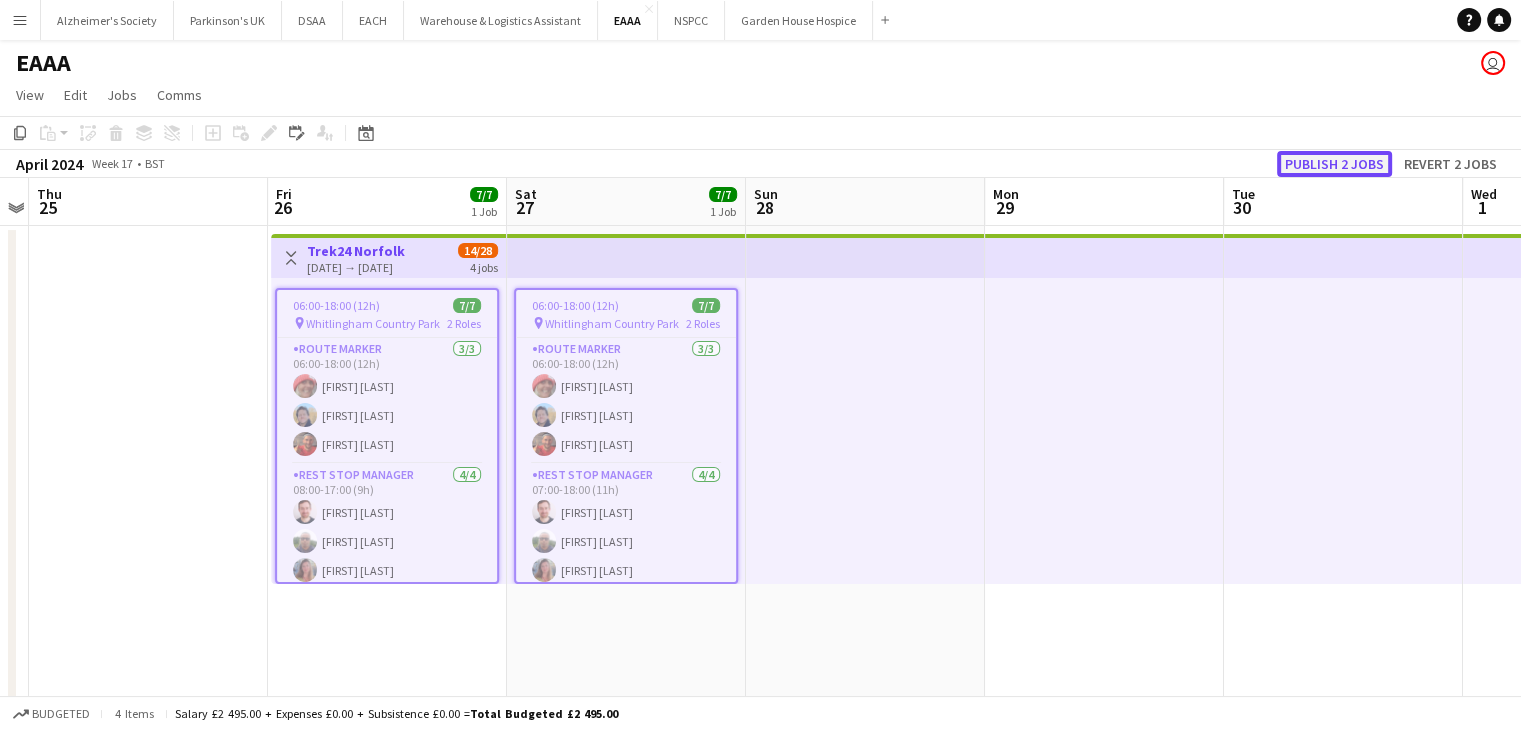 click on "Publish 2 jobs" 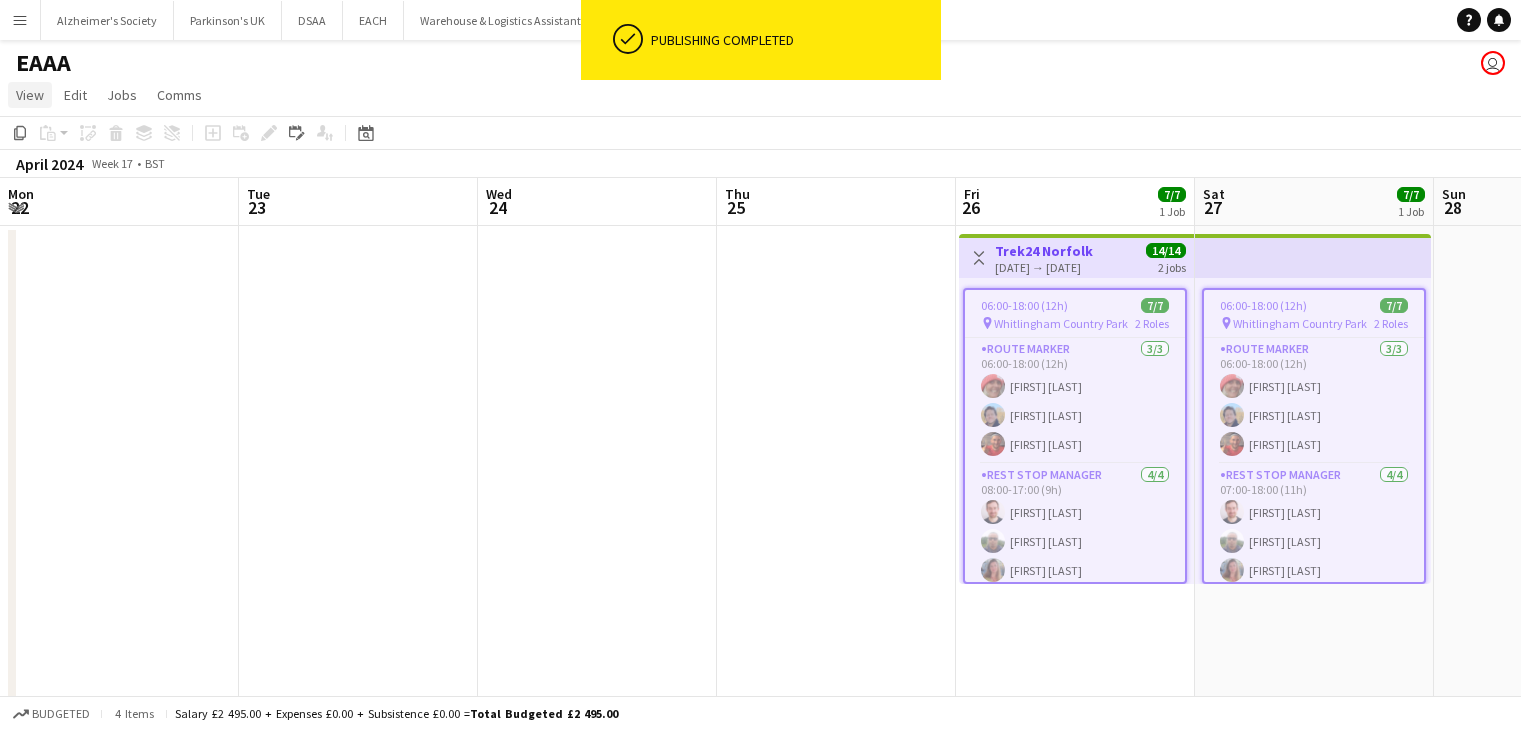 scroll, scrollTop: 0, scrollLeft: 0, axis: both 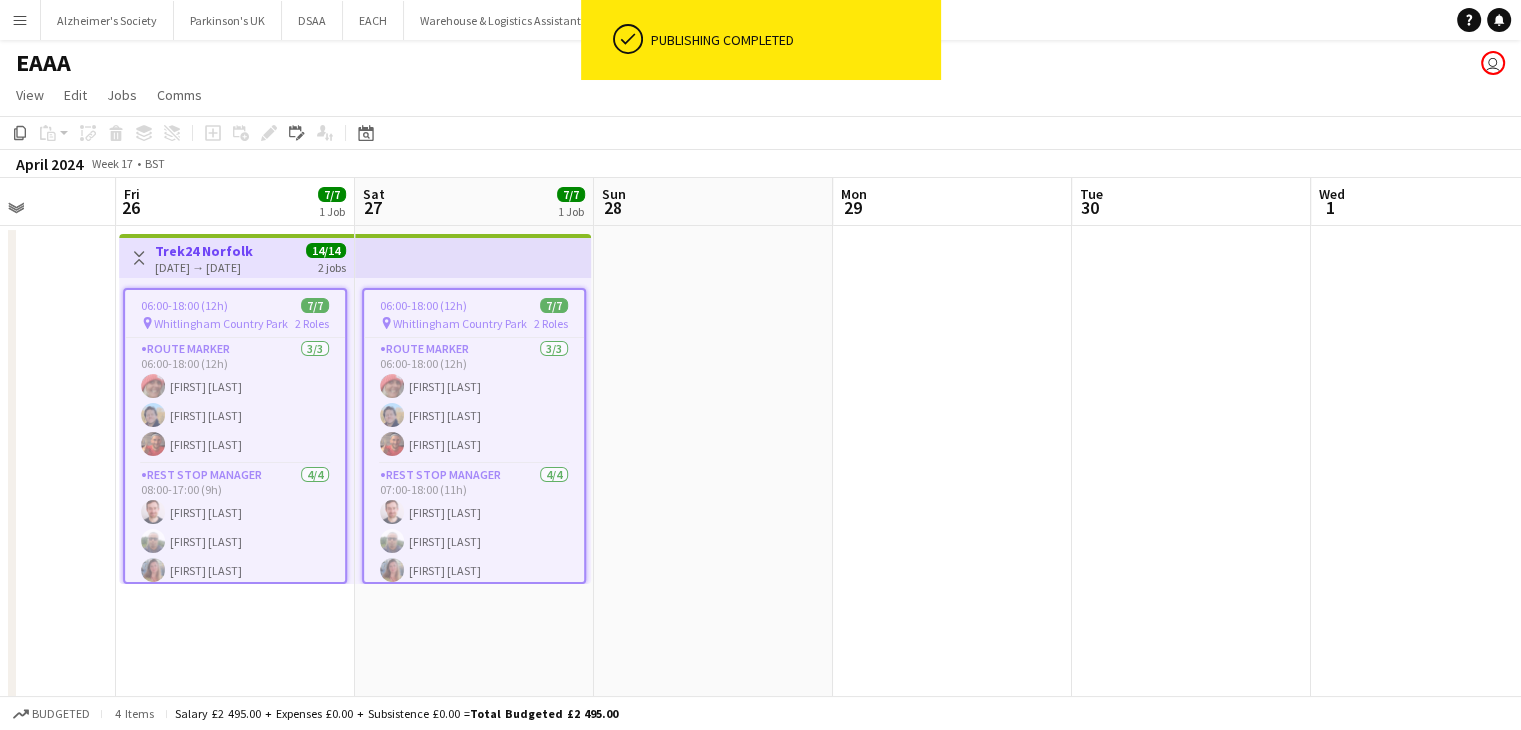 drag, startPoint x: 487, startPoint y: 473, endPoint x: 304, endPoint y: 433, distance: 187.32059 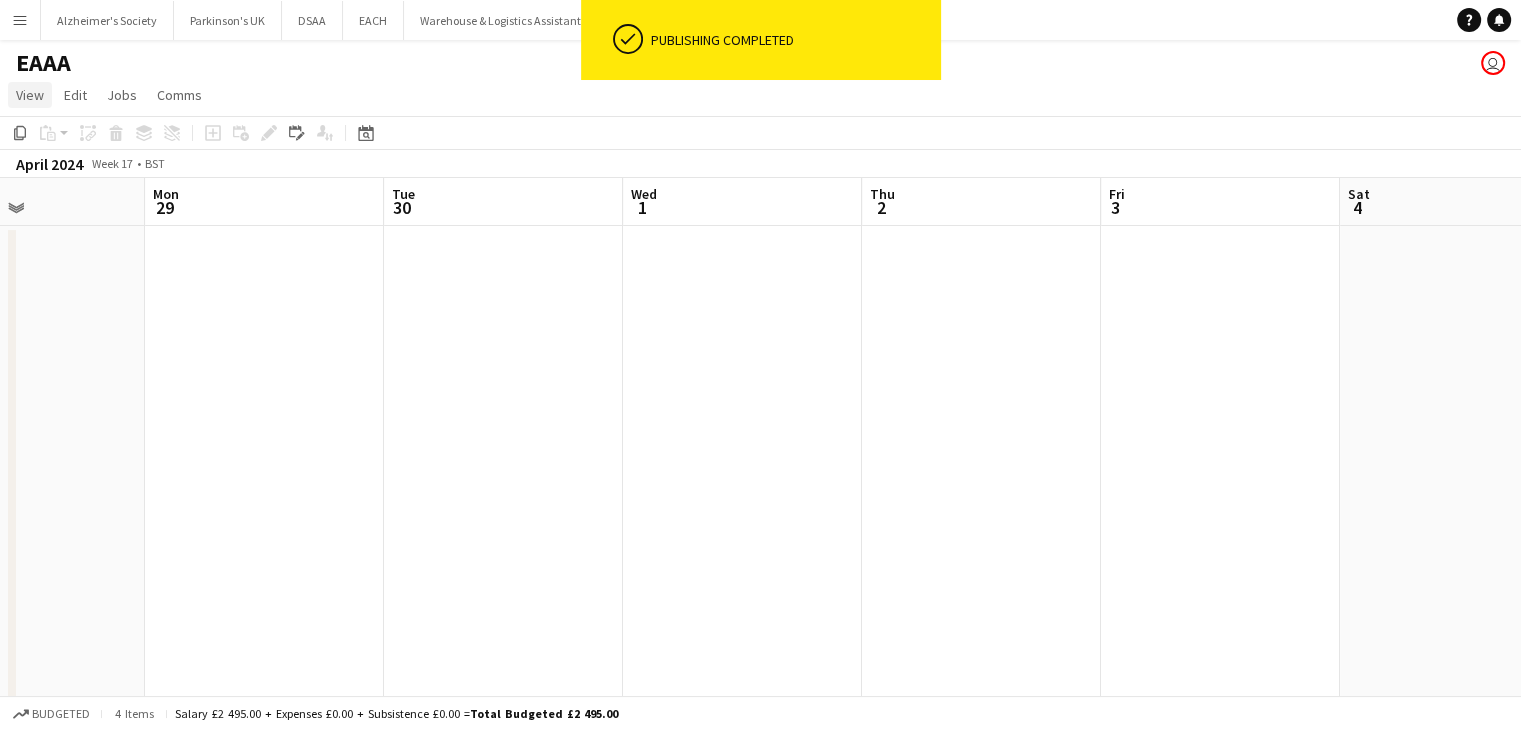 click on "View" 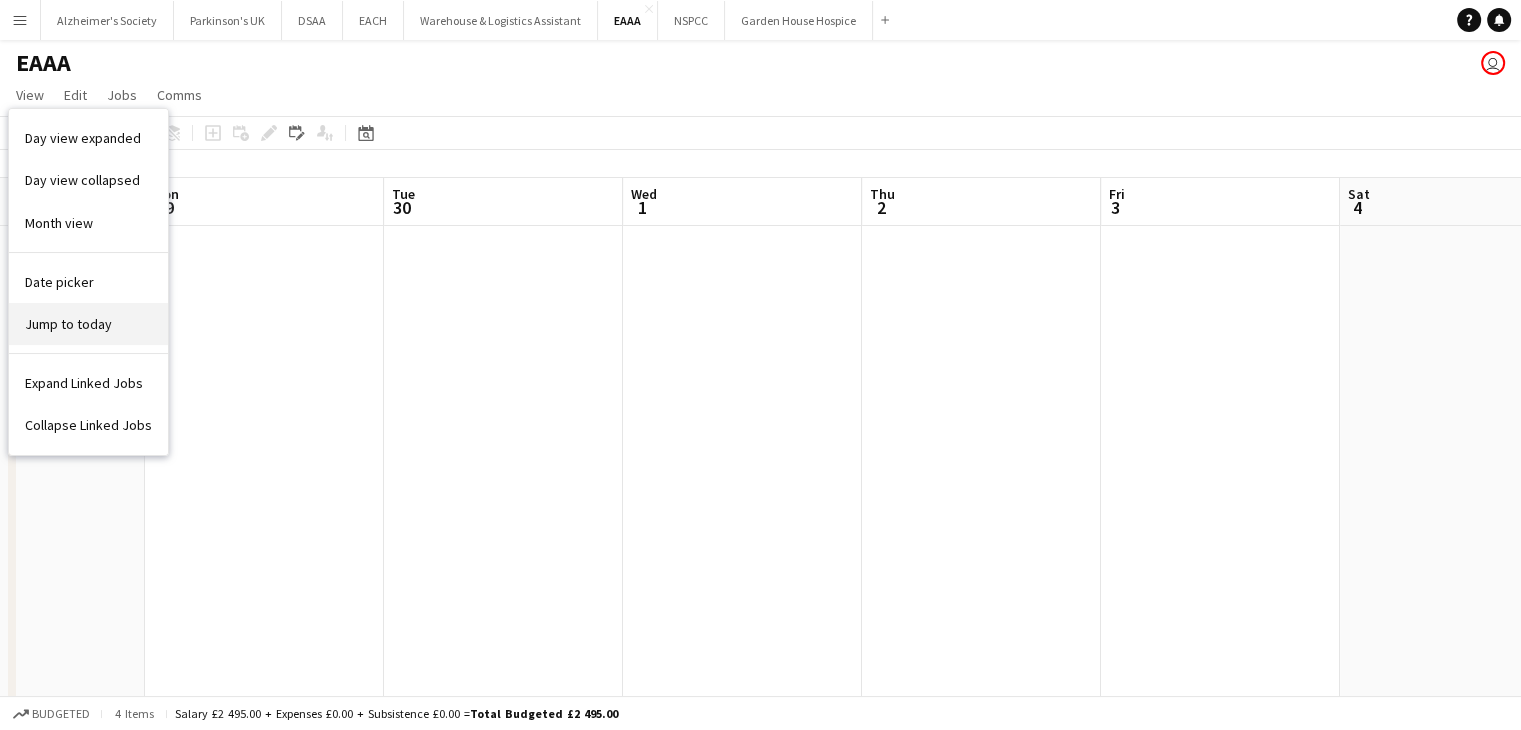 click on "Jump to today" at bounding box center [68, 324] 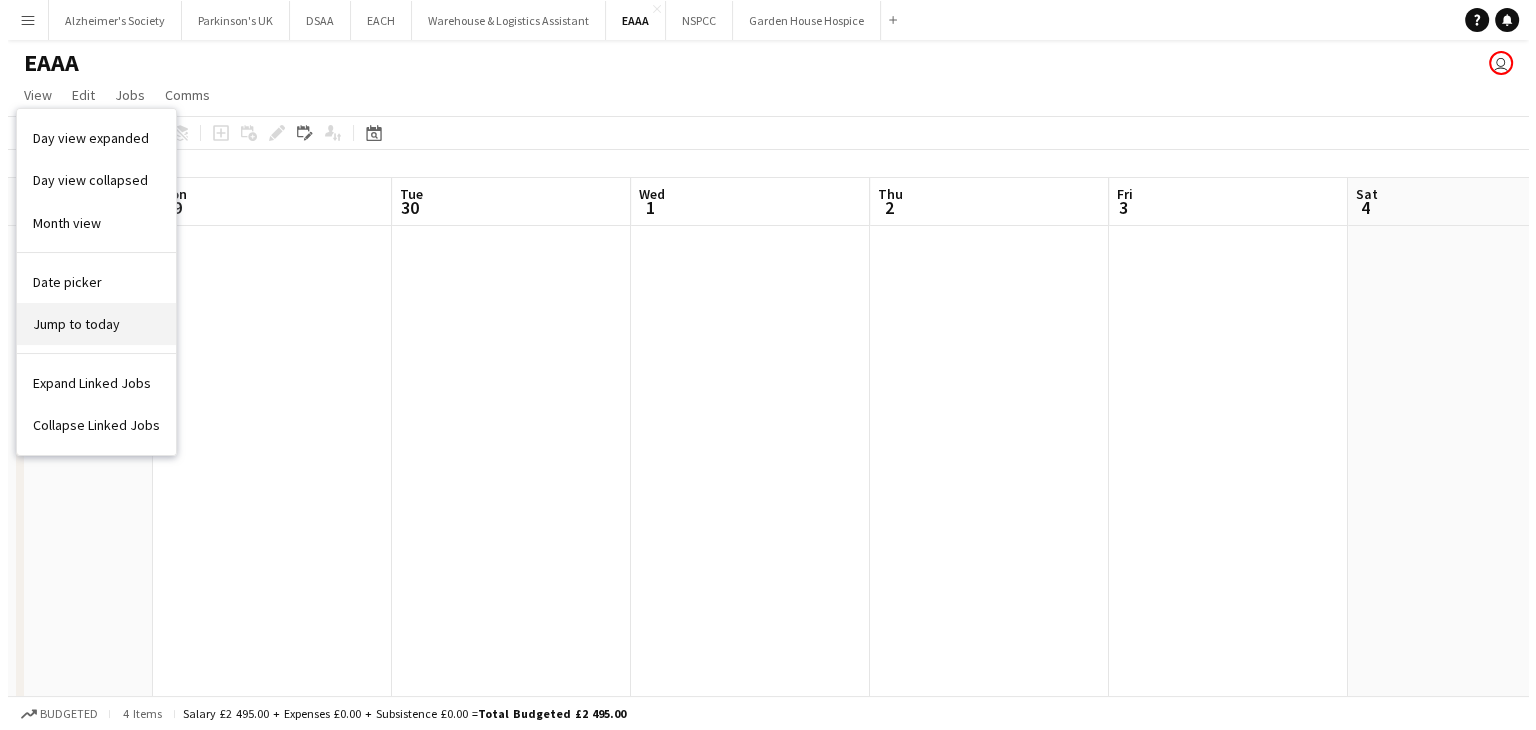 scroll, scrollTop: 0, scrollLeft: 688, axis: horizontal 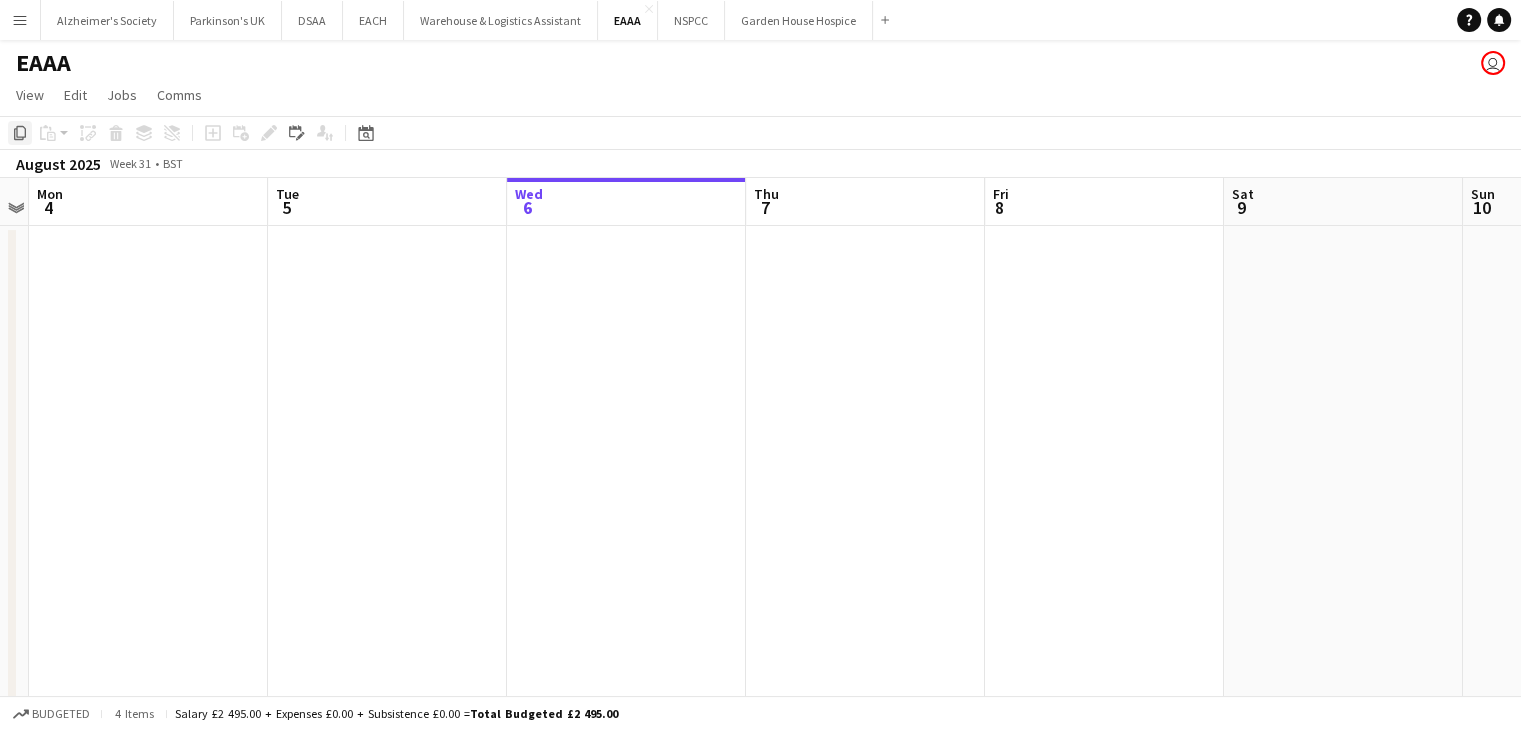 click on "Copy" 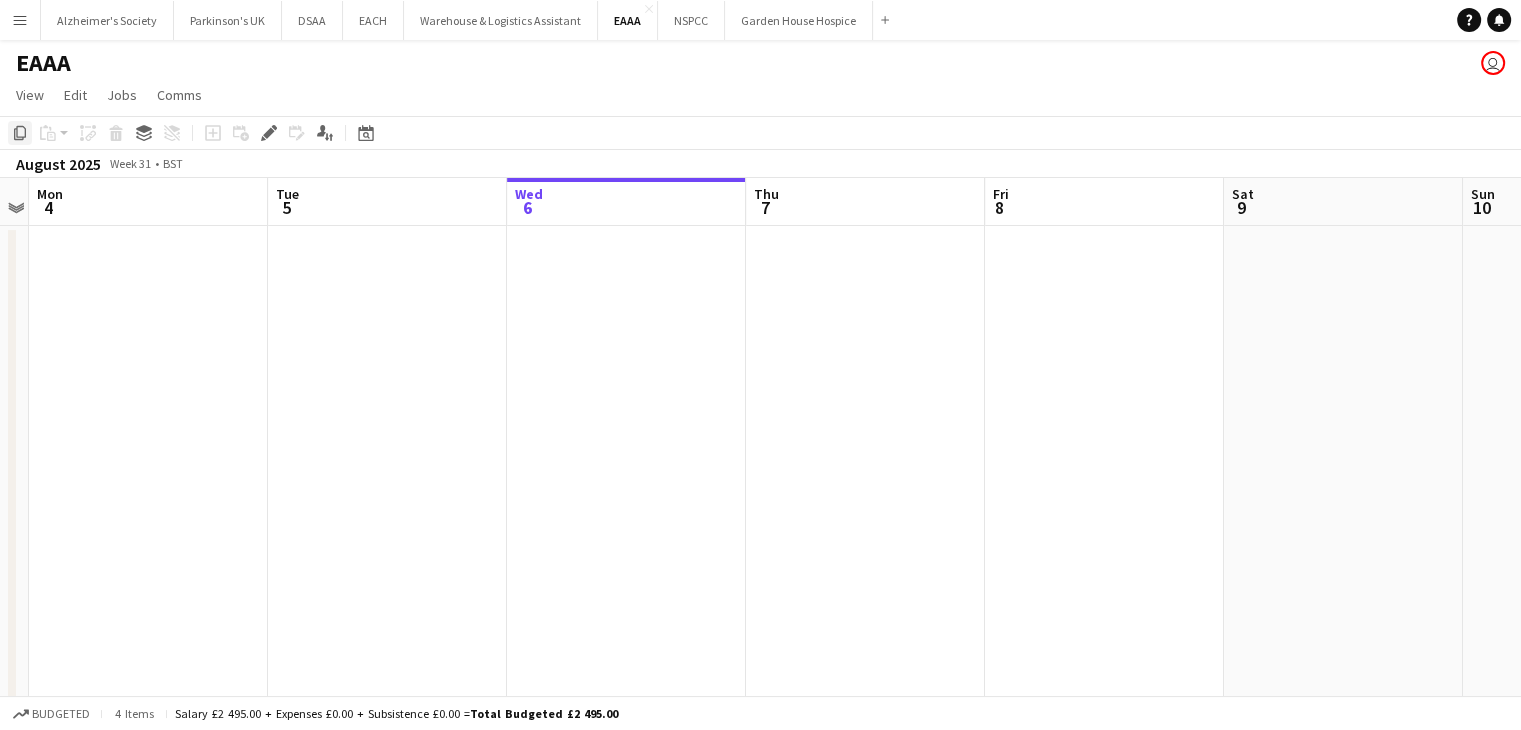 click on "Copy" 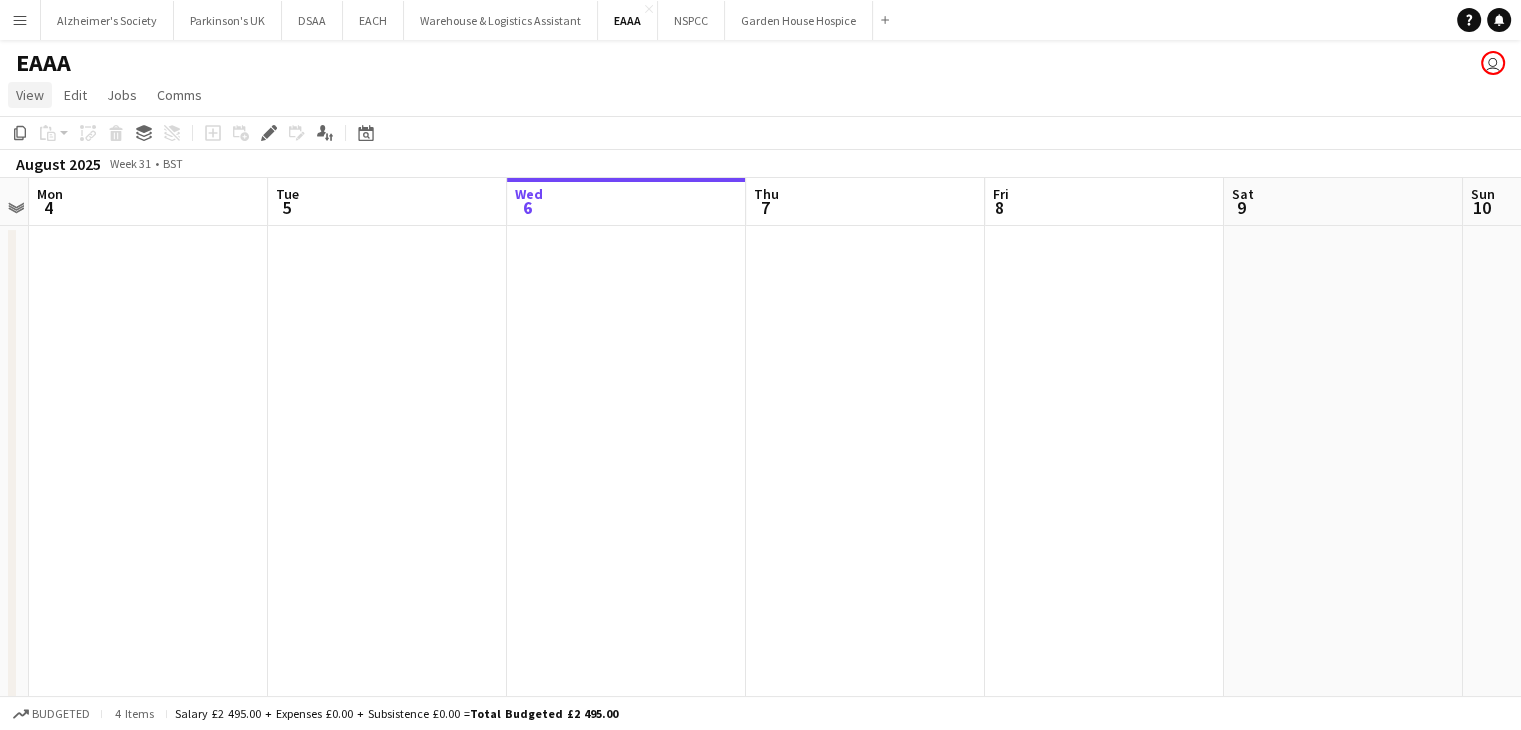 click on "View" 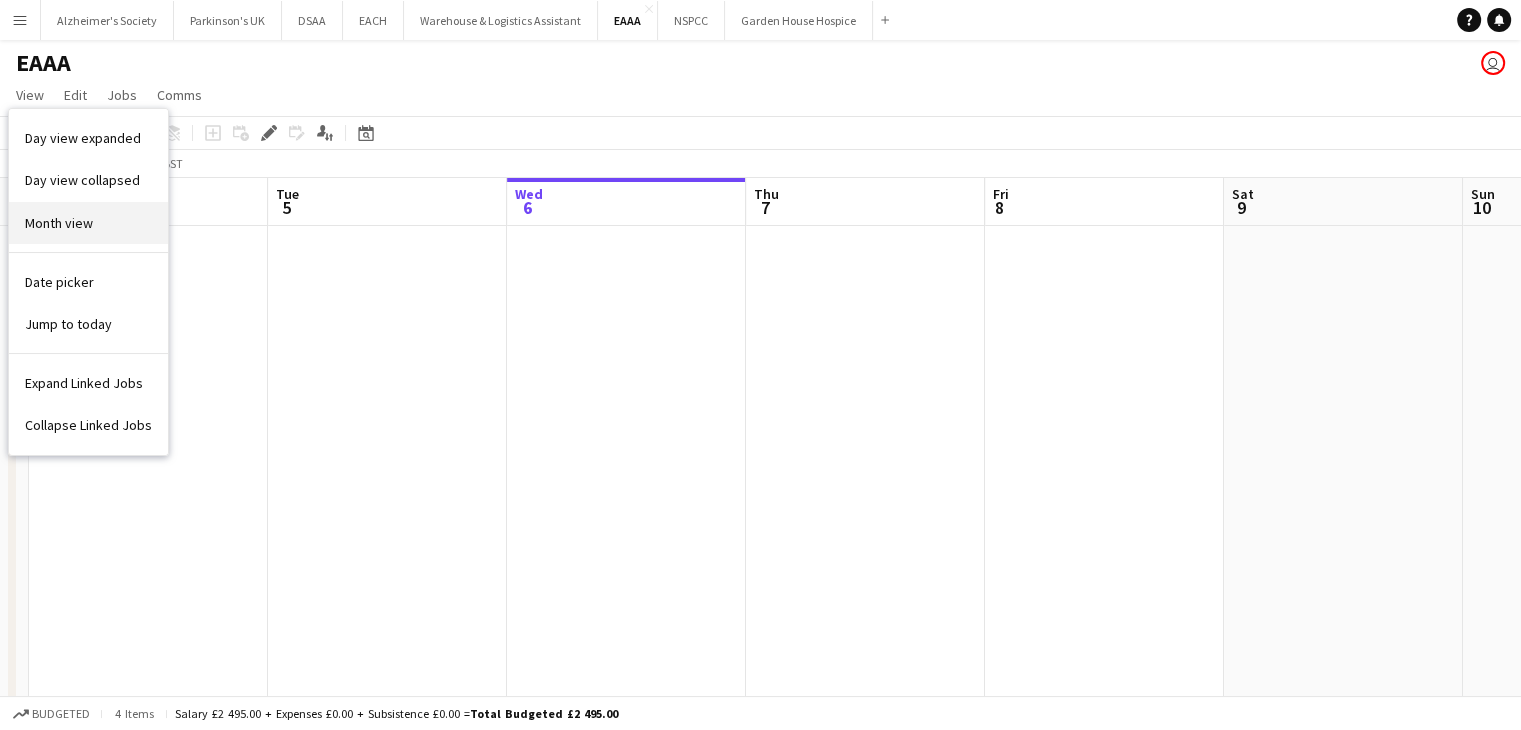 click on "Month view" at bounding box center (59, 223) 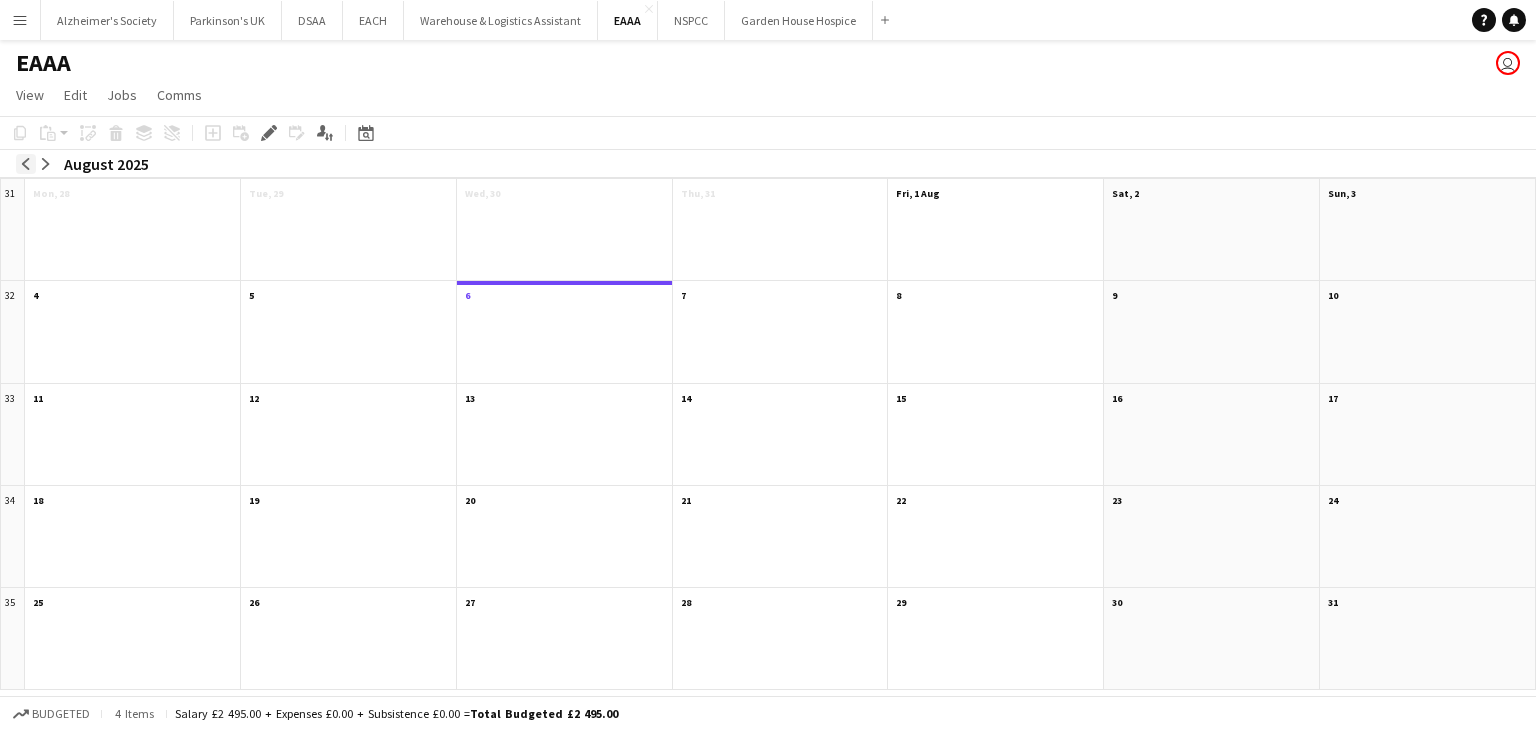 click on "arrow-left" 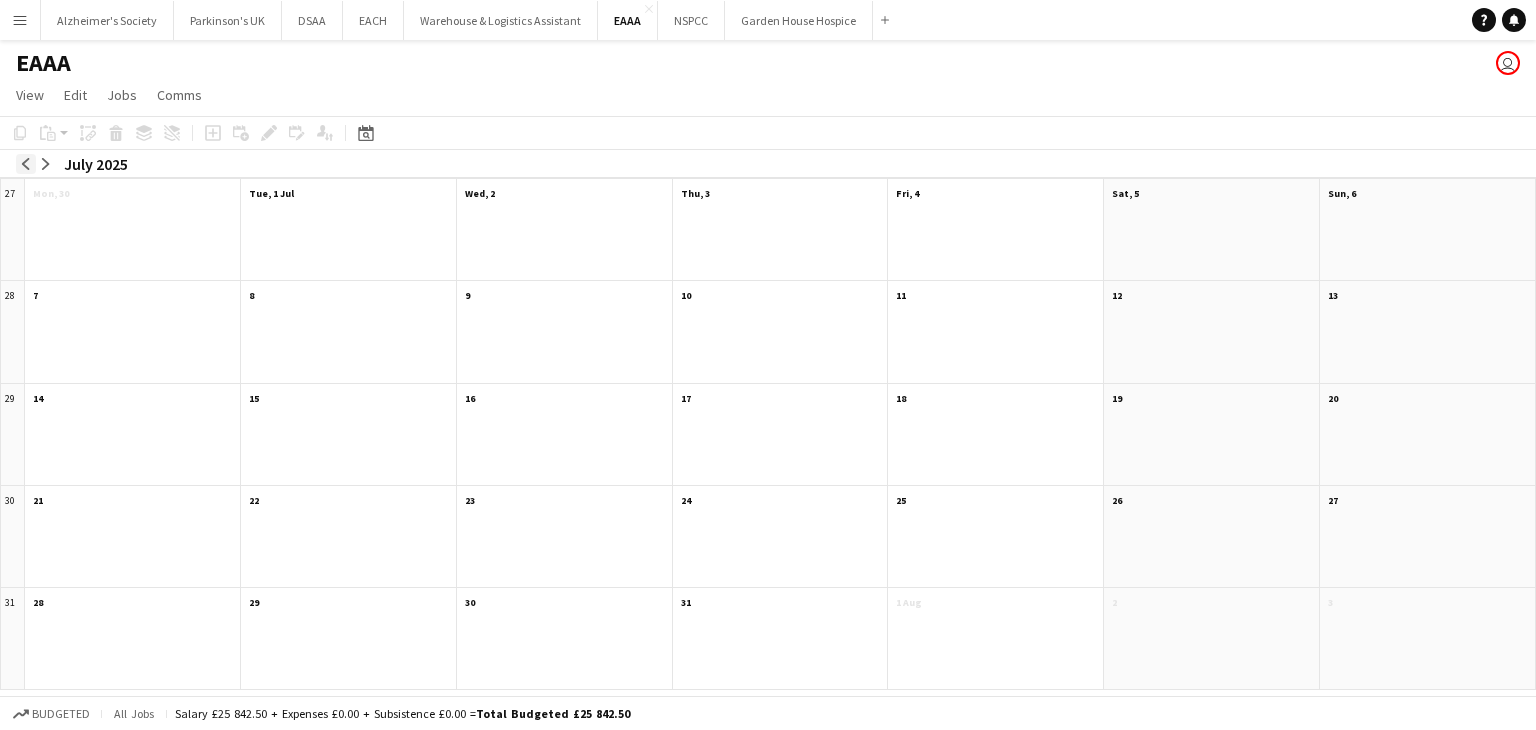 click on "arrow-left" 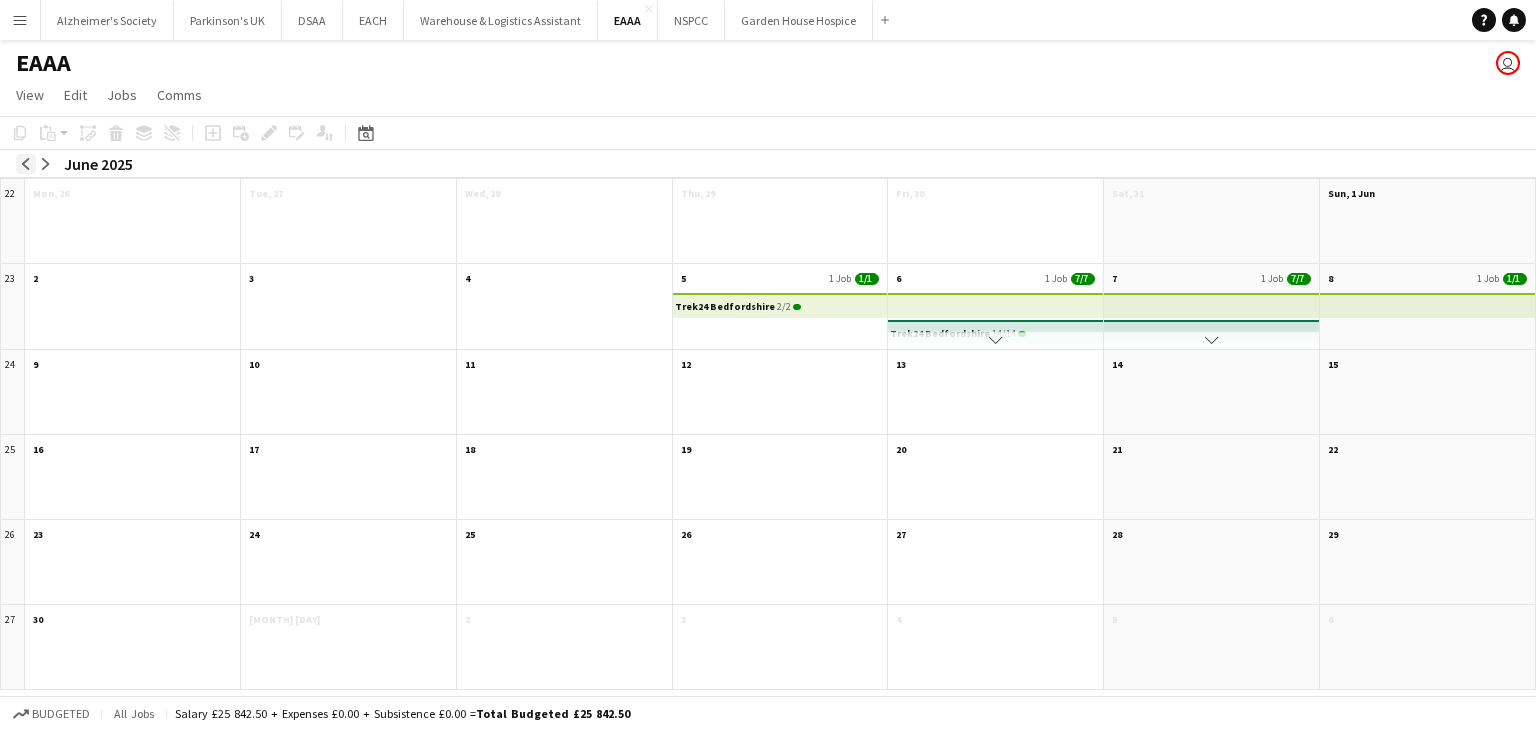 click on "arrow-left" 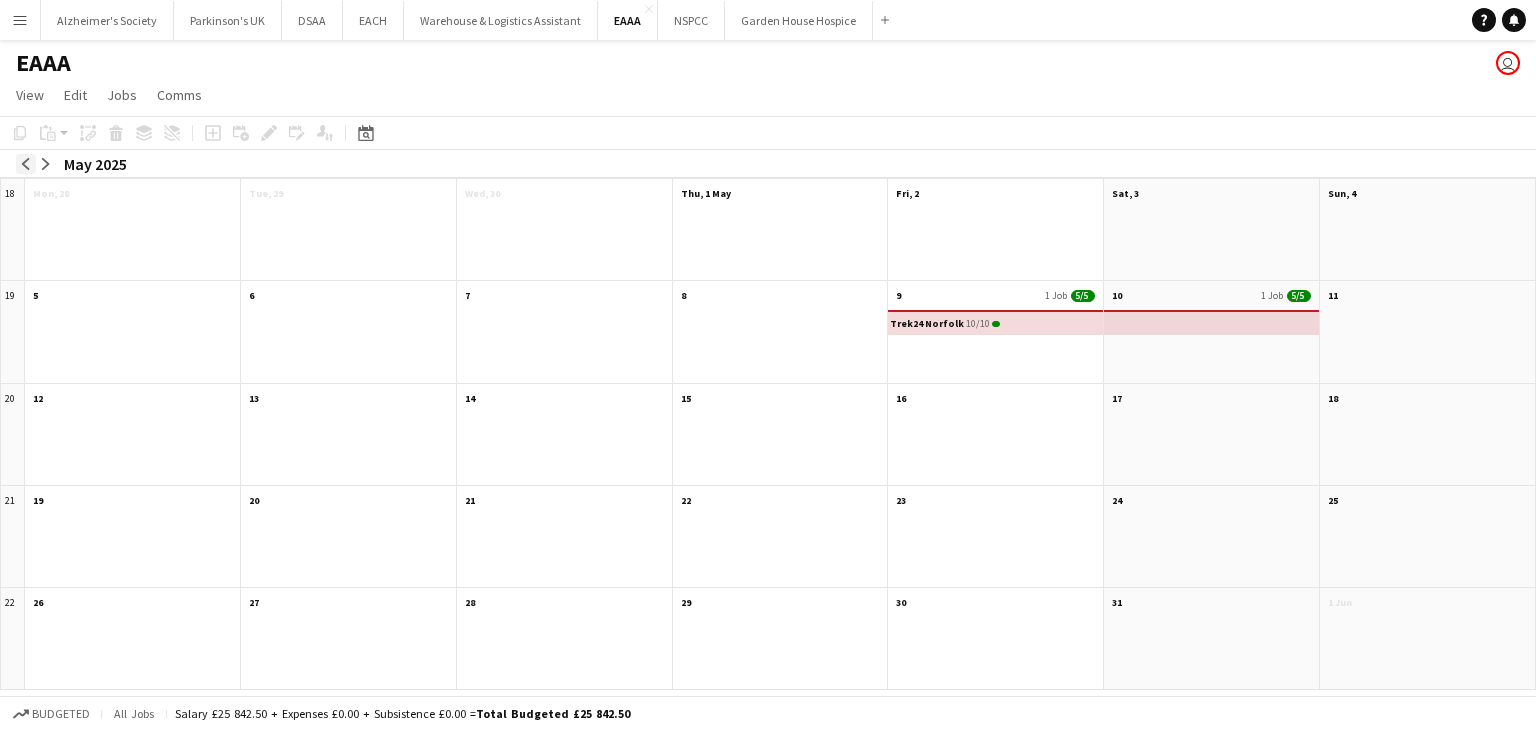 click on "arrow-left" 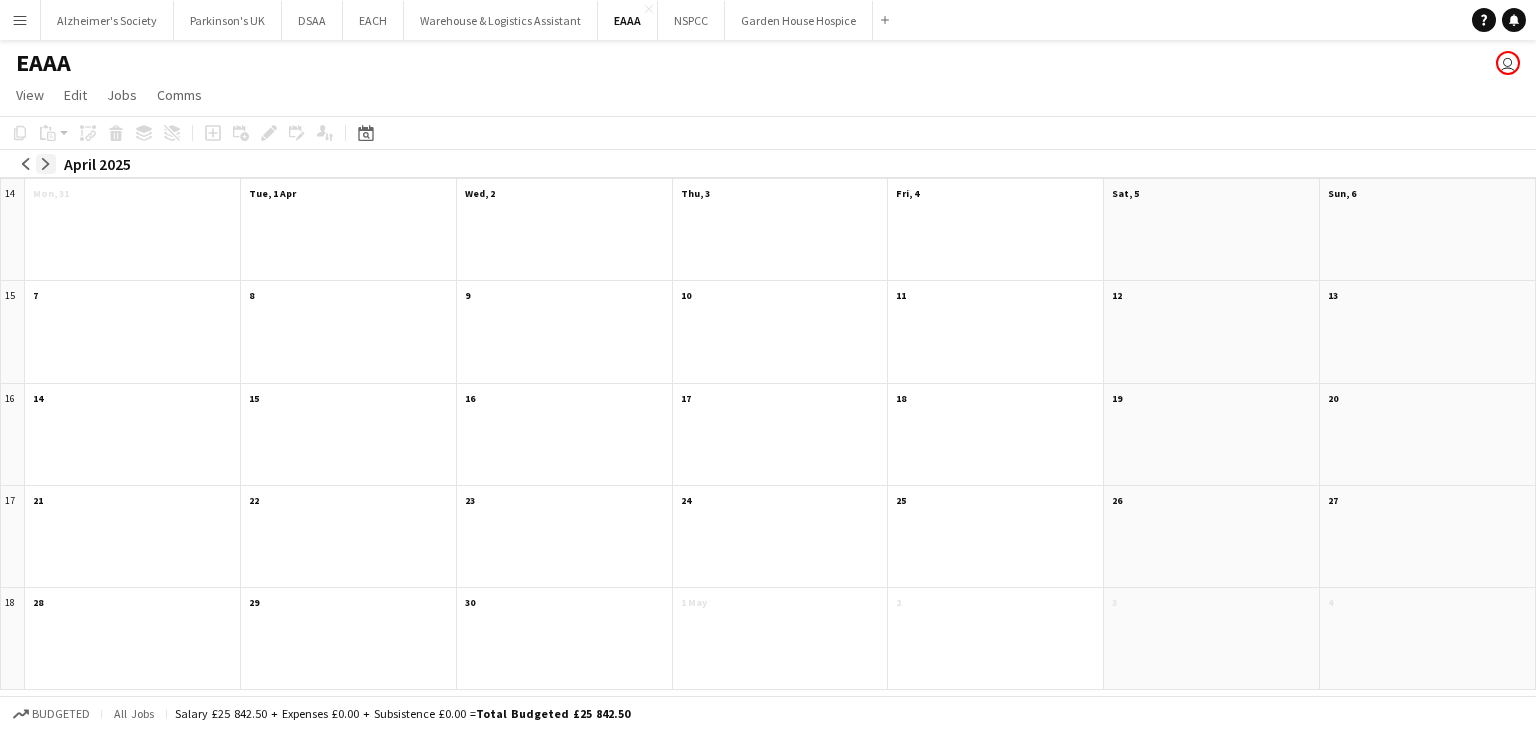 click on "arrow-right" 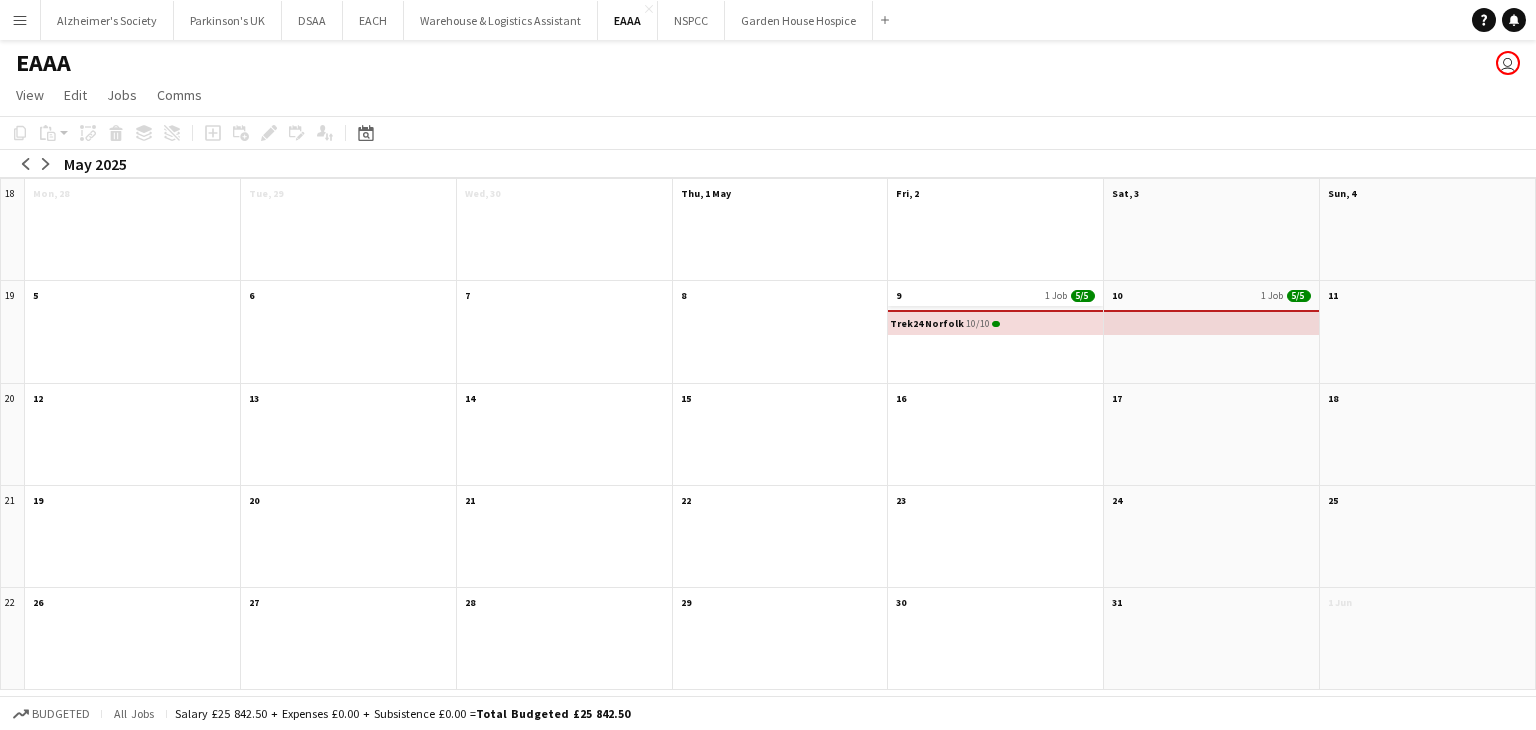 click on "9
1 Job
5/5" 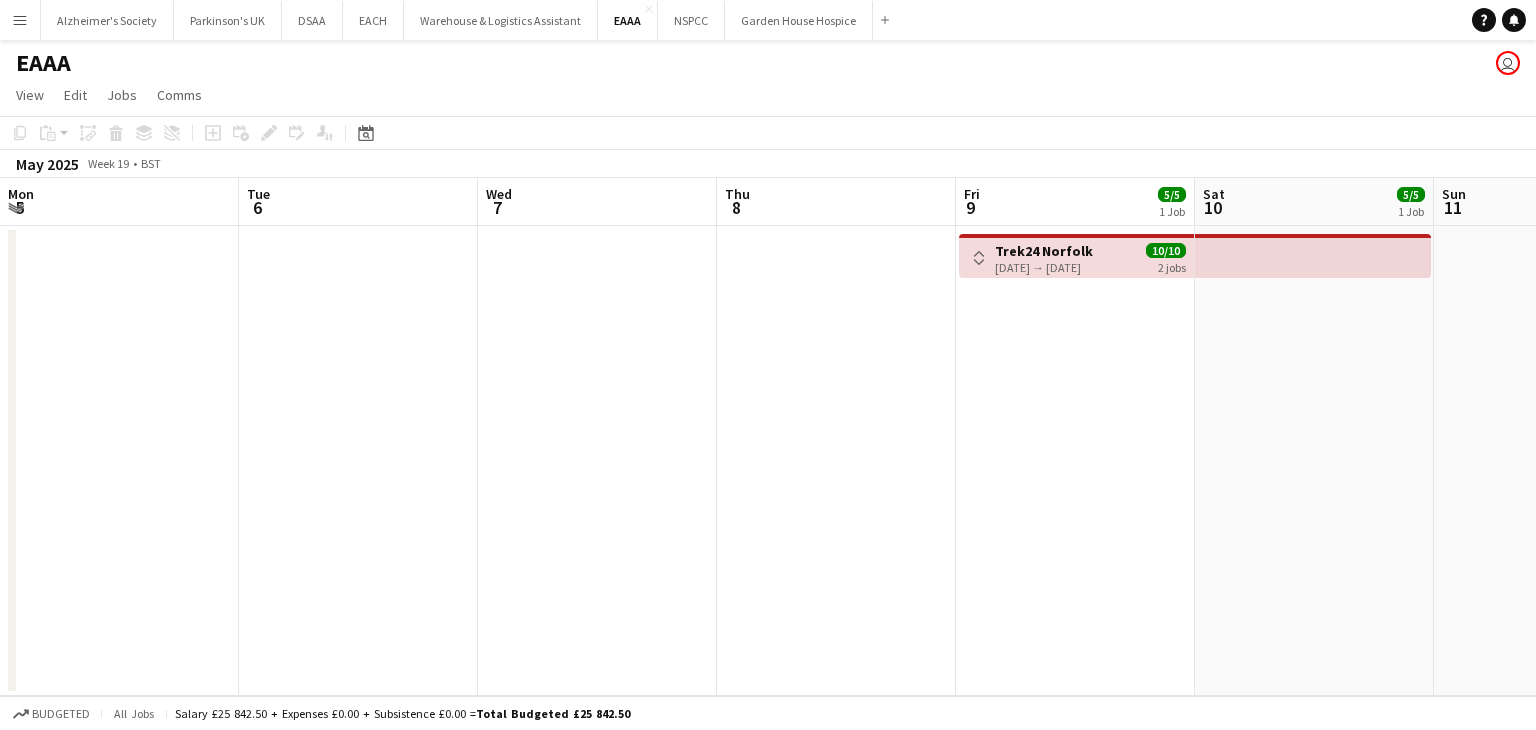 scroll, scrollTop: 0, scrollLeft: 688, axis: horizontal 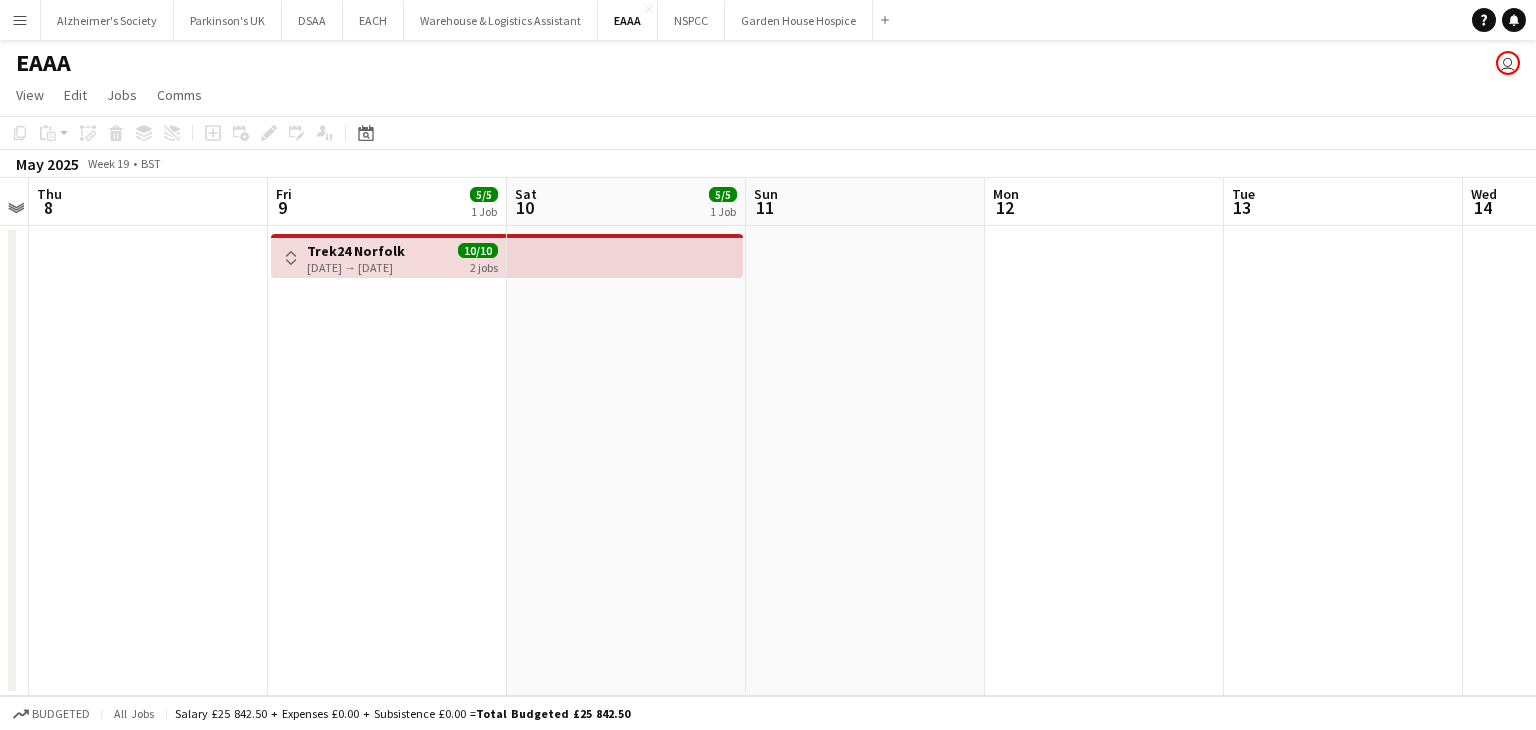 click on "Sat   10   5/5   1 Job" at bounding box center [626, 202] 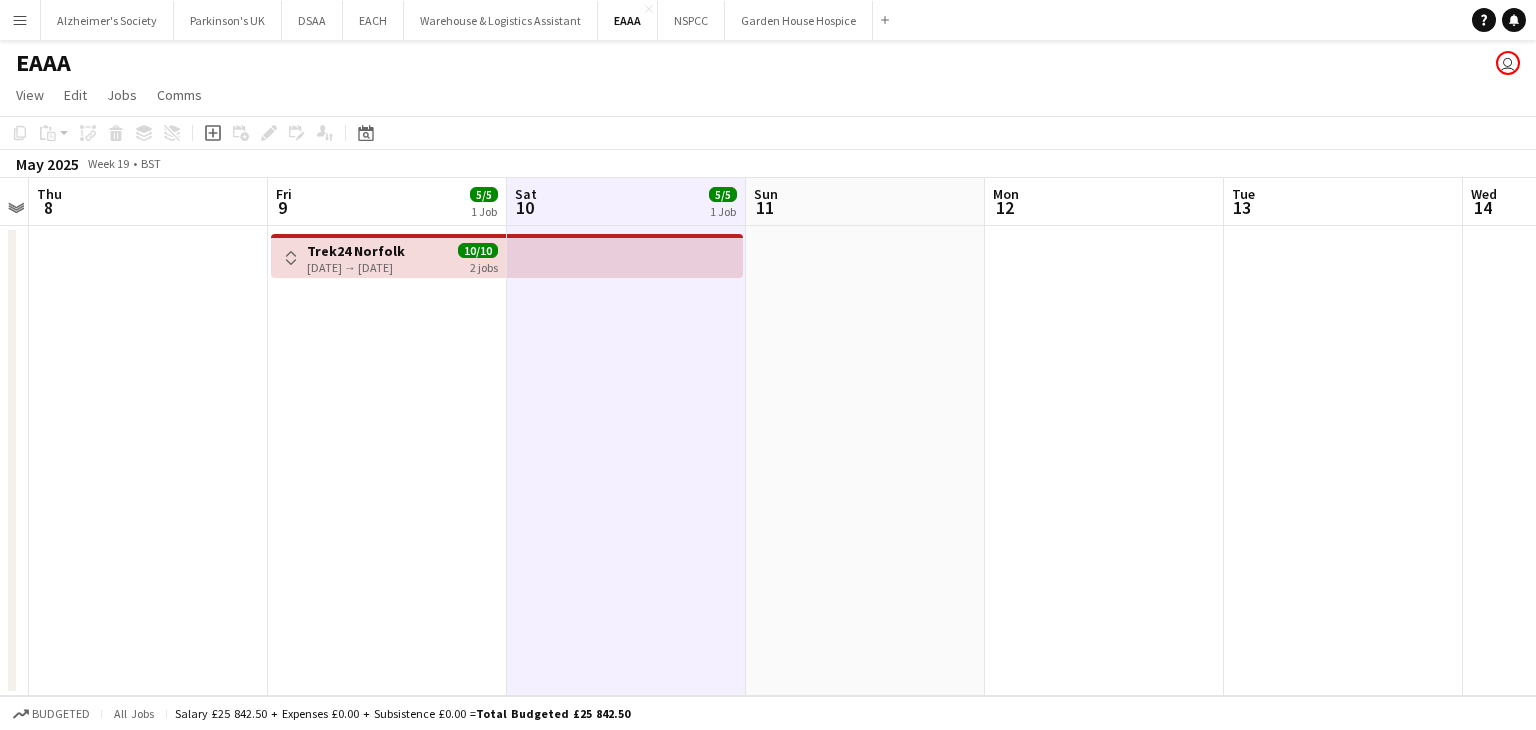 click on "Fri   9   5/5   1 Job" at bounding box center [387, 202] 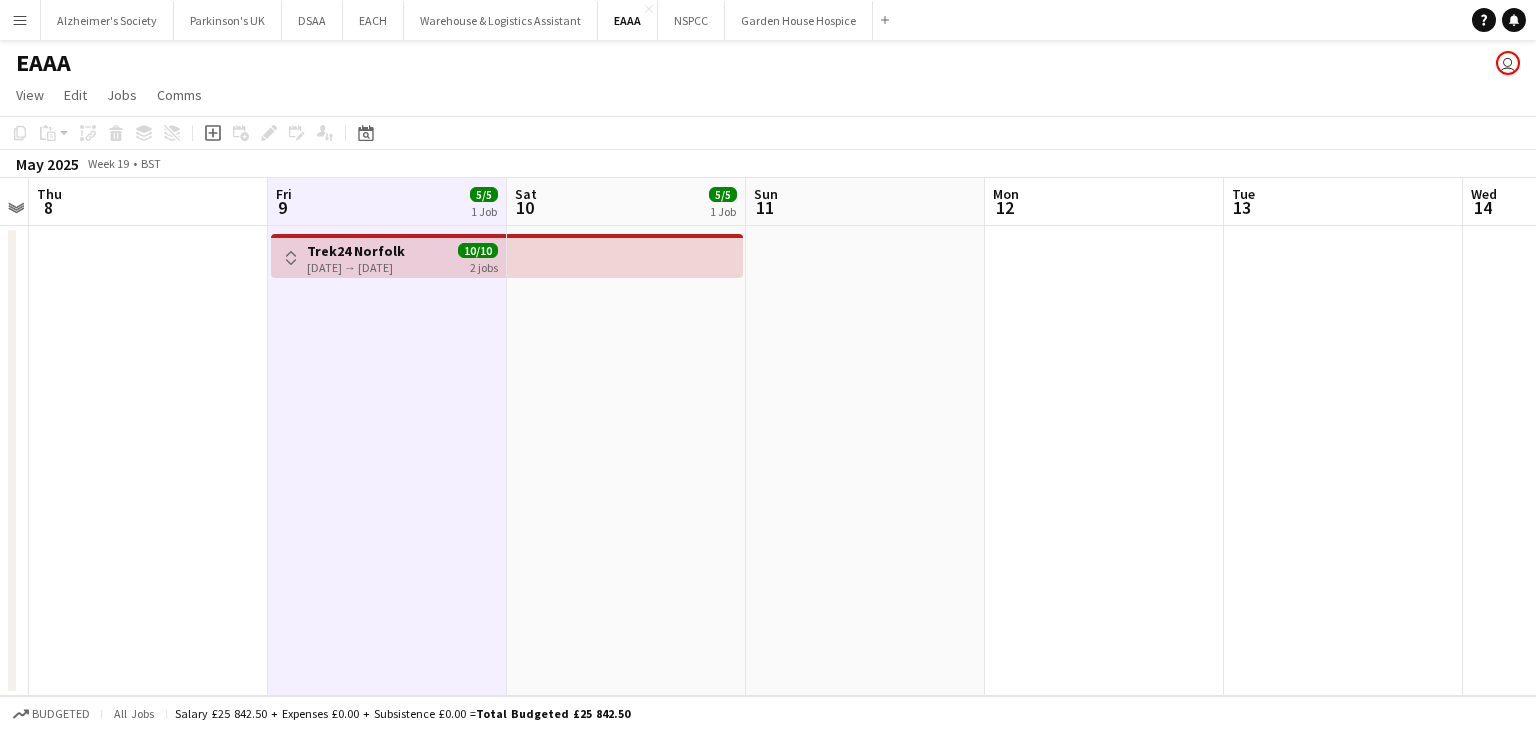 click on "Toggle View
Trek24 Norfolk  09-05-2025 → 10-05-2025   10/10   2 jobs" at bounding box center [388, 258] 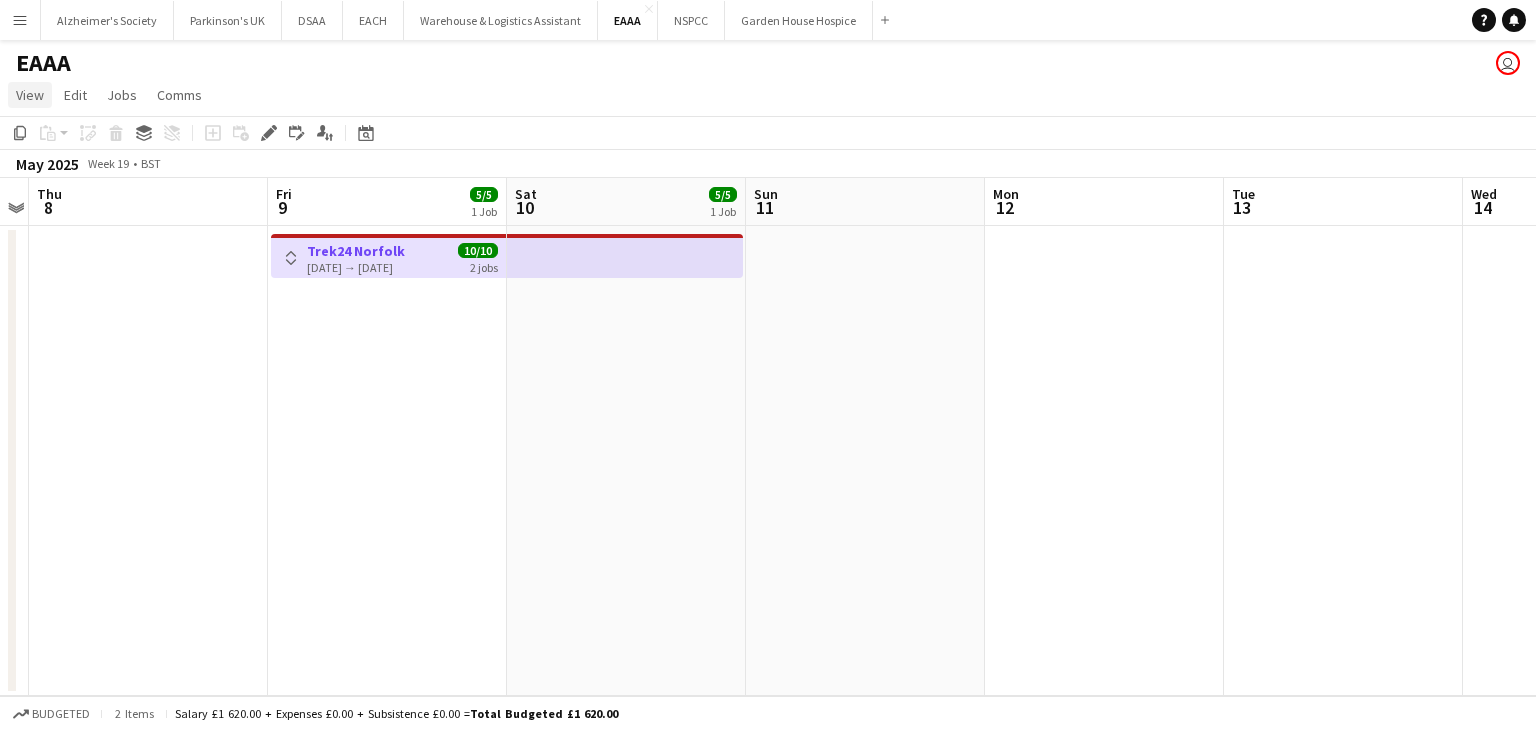 click on "View" 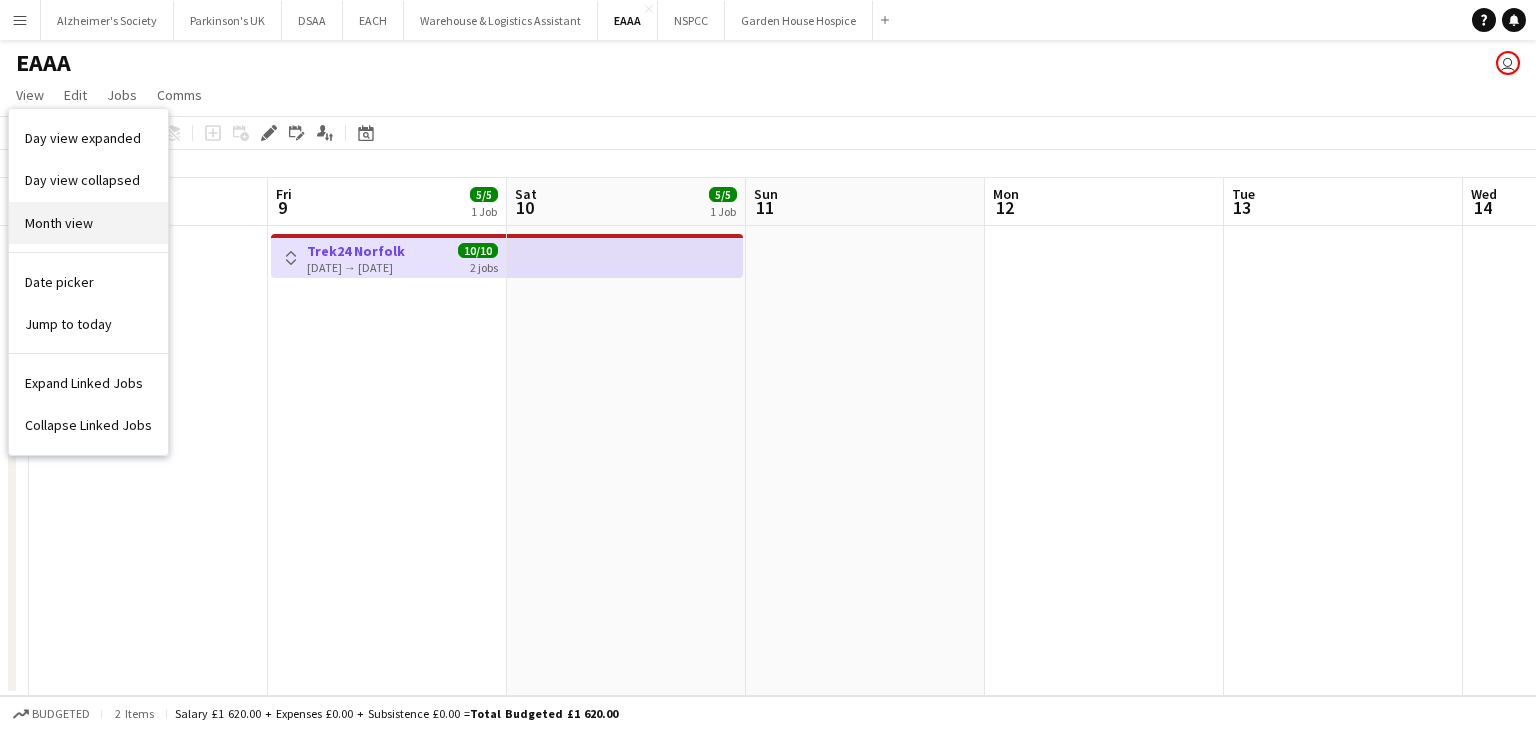 click on "Month view" at bounding box center (59, 223) 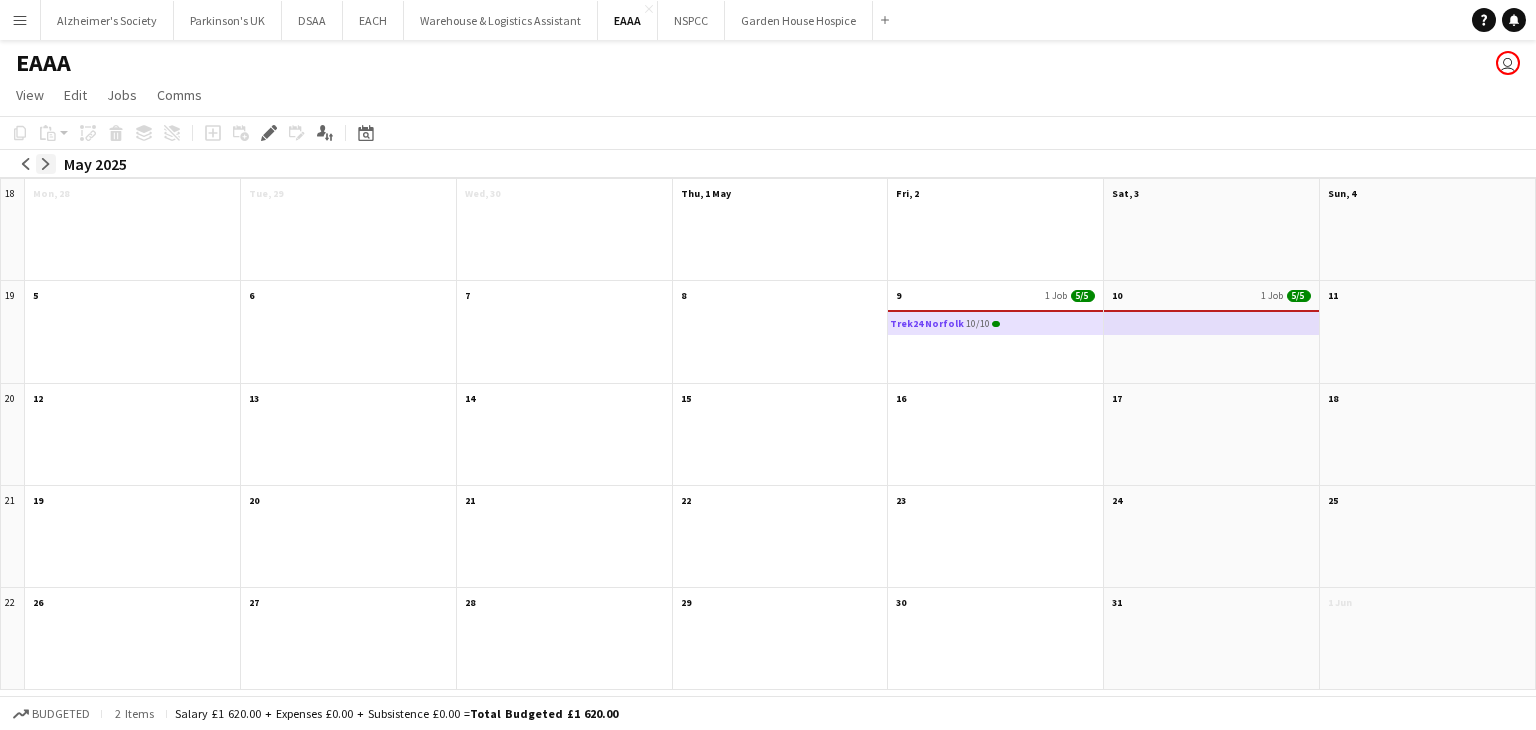 click on "arrow-right" 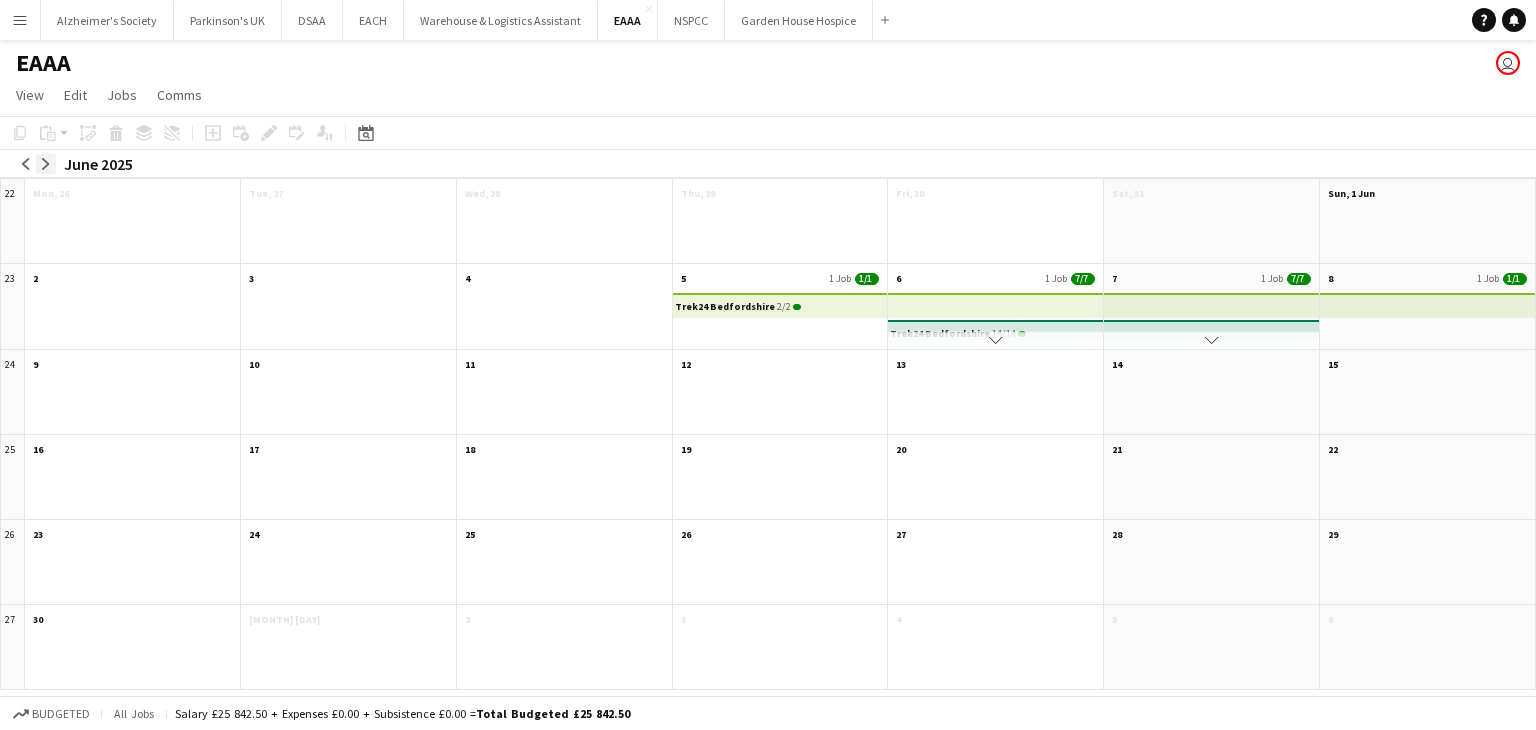 click on "arrow-right" 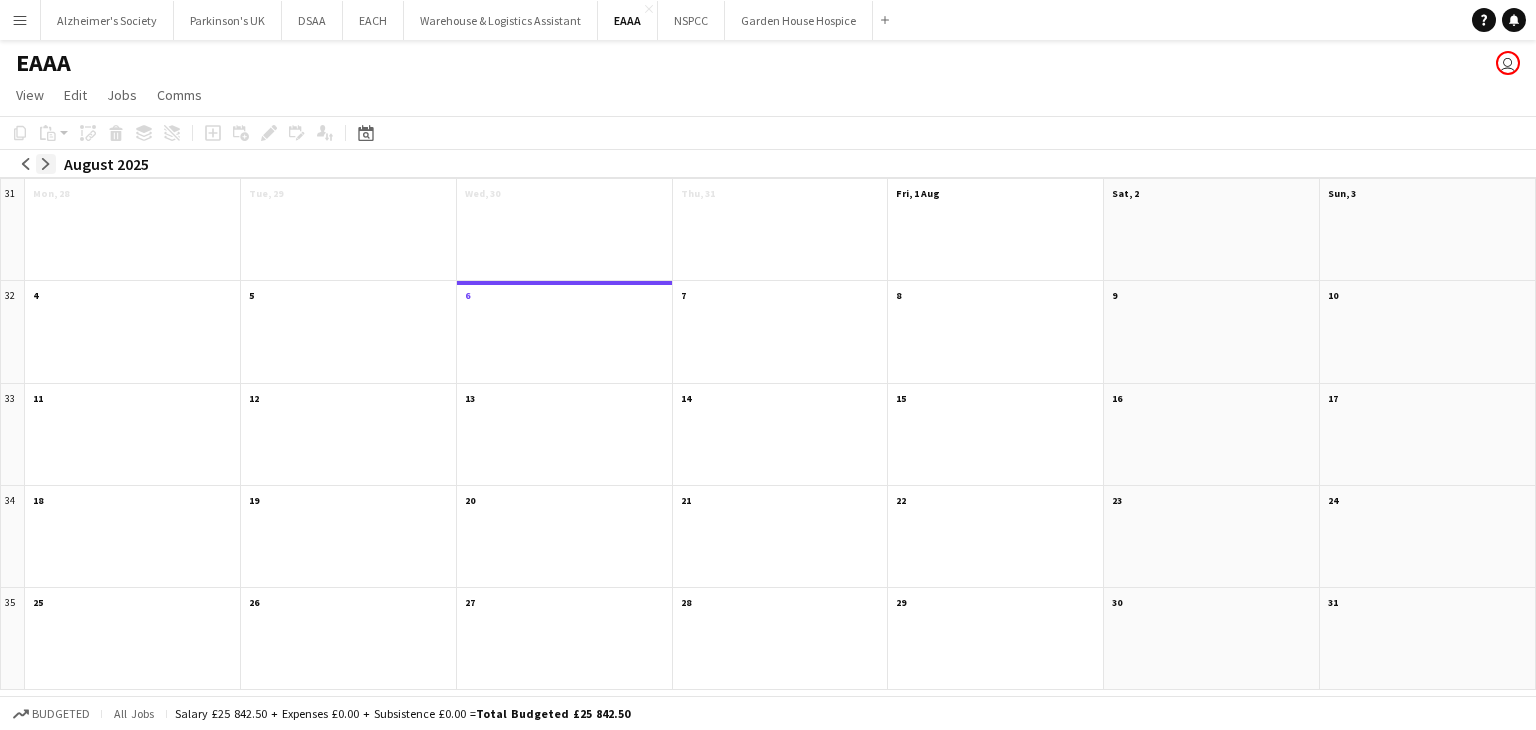 click on "arrow-right" 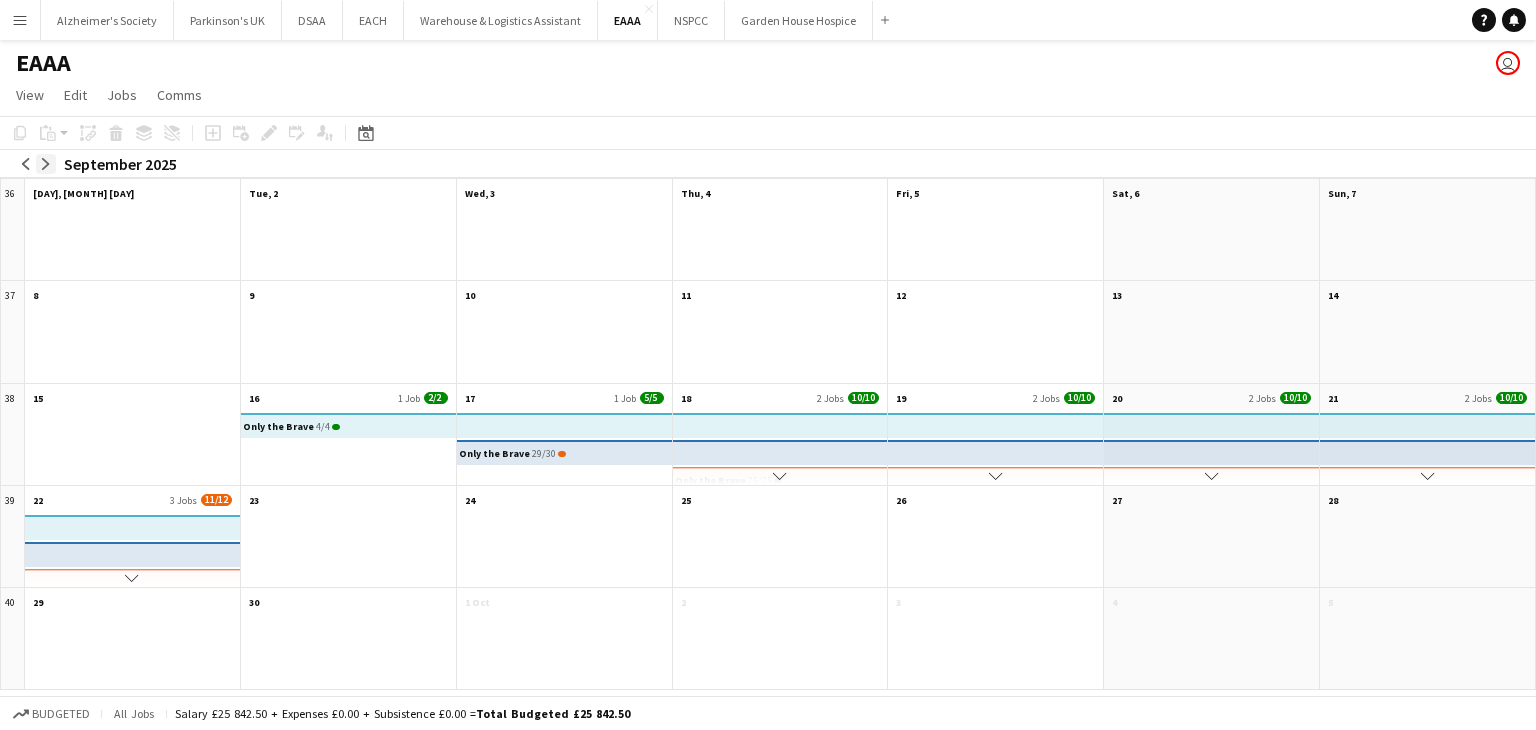 click on "arrow-right" 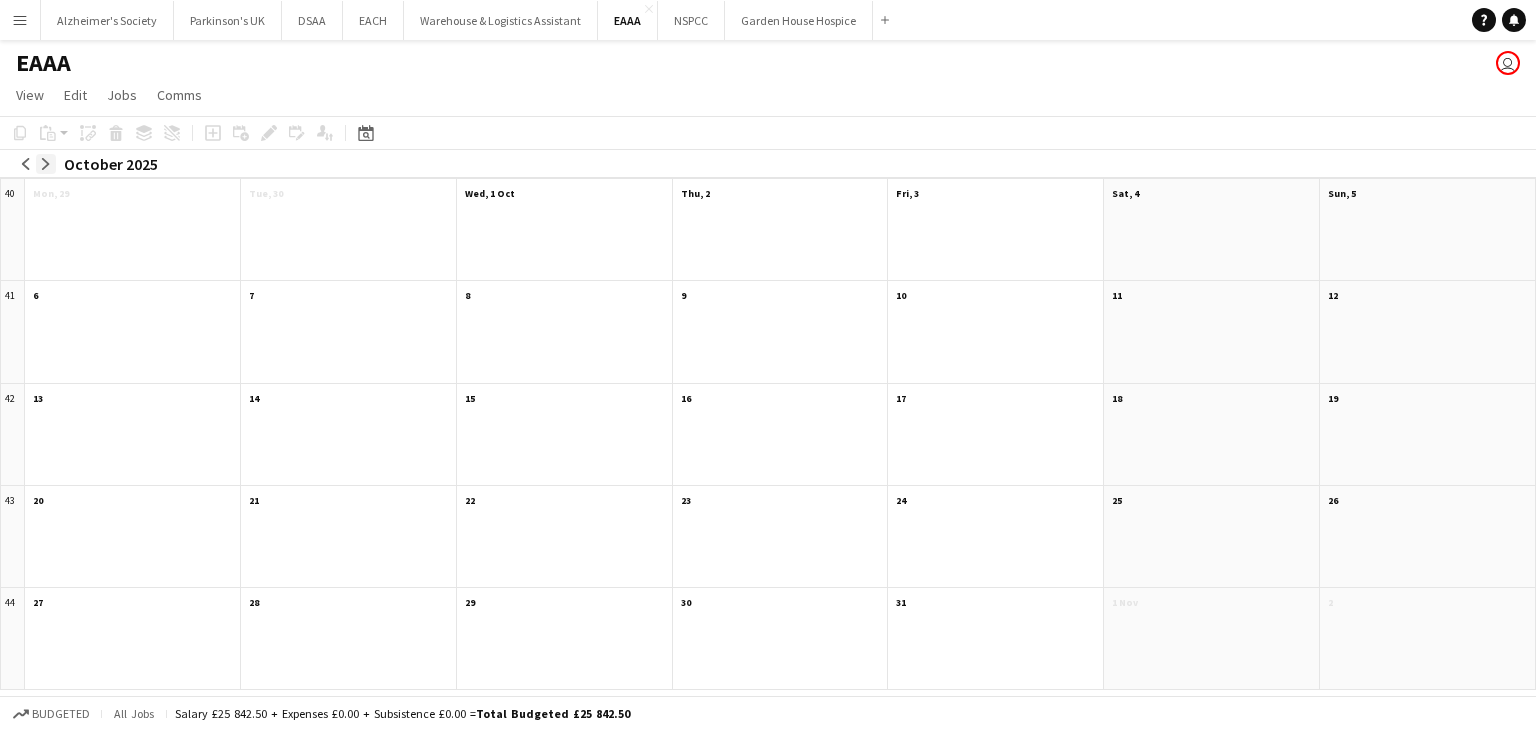 click on "arrow-right" 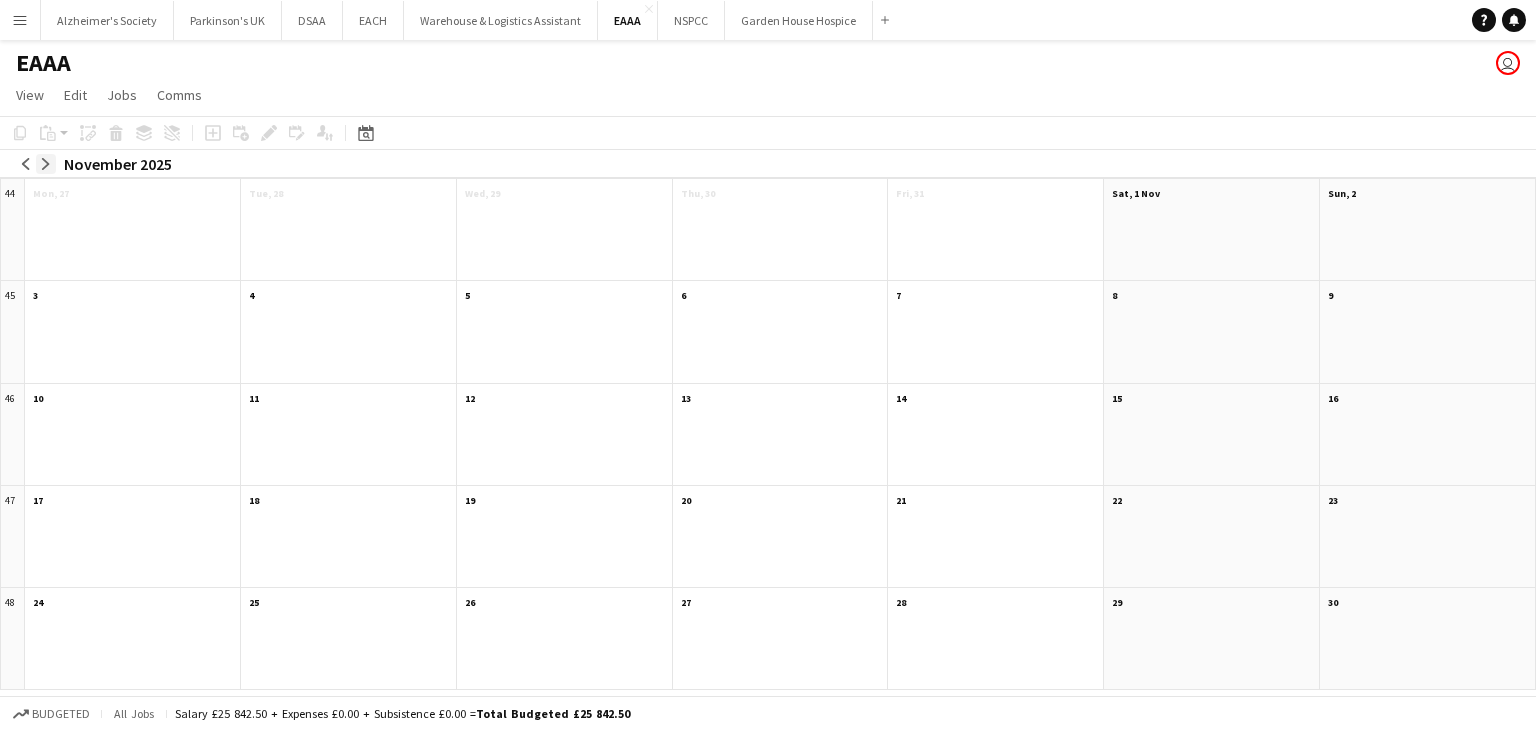 click on "arrow-right" 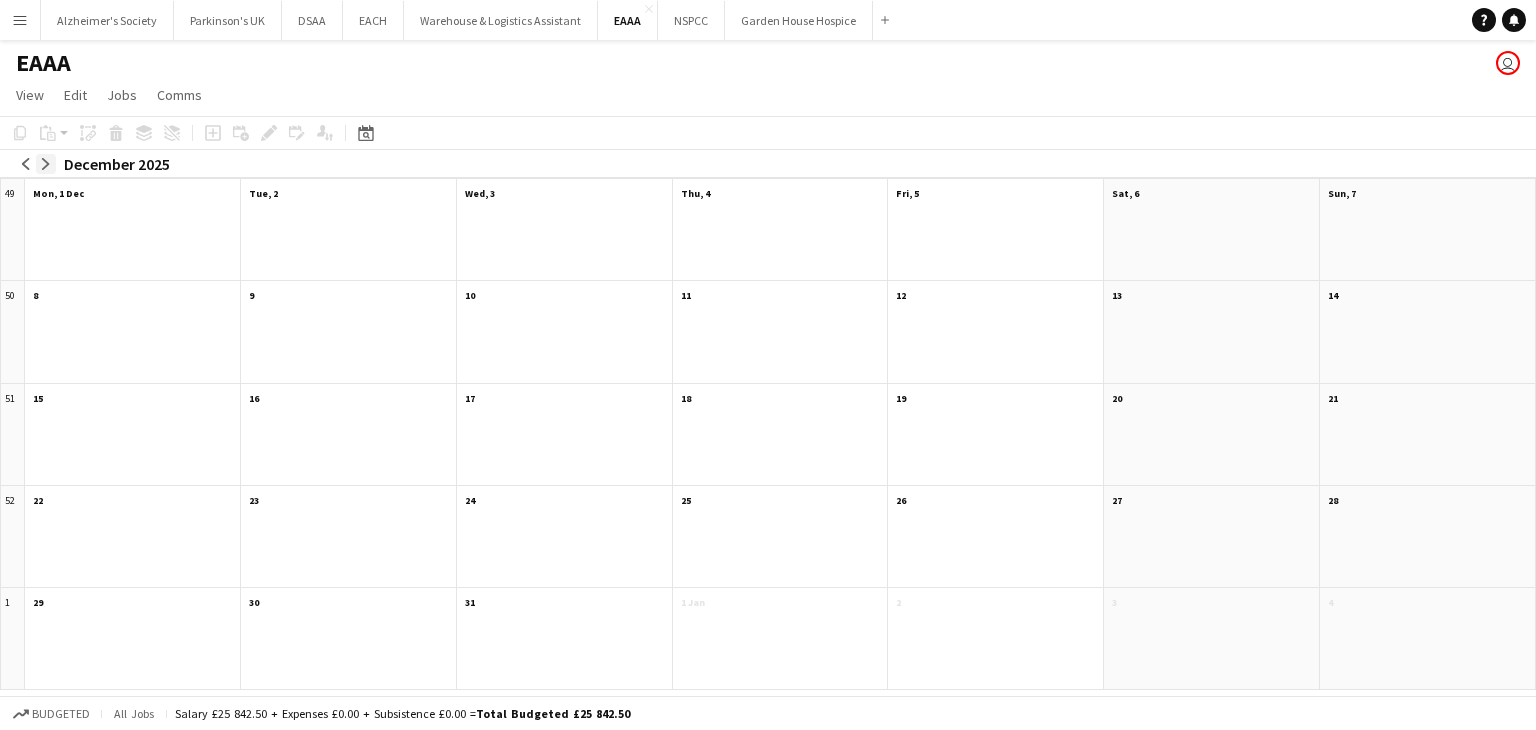 click on "arrow-right" 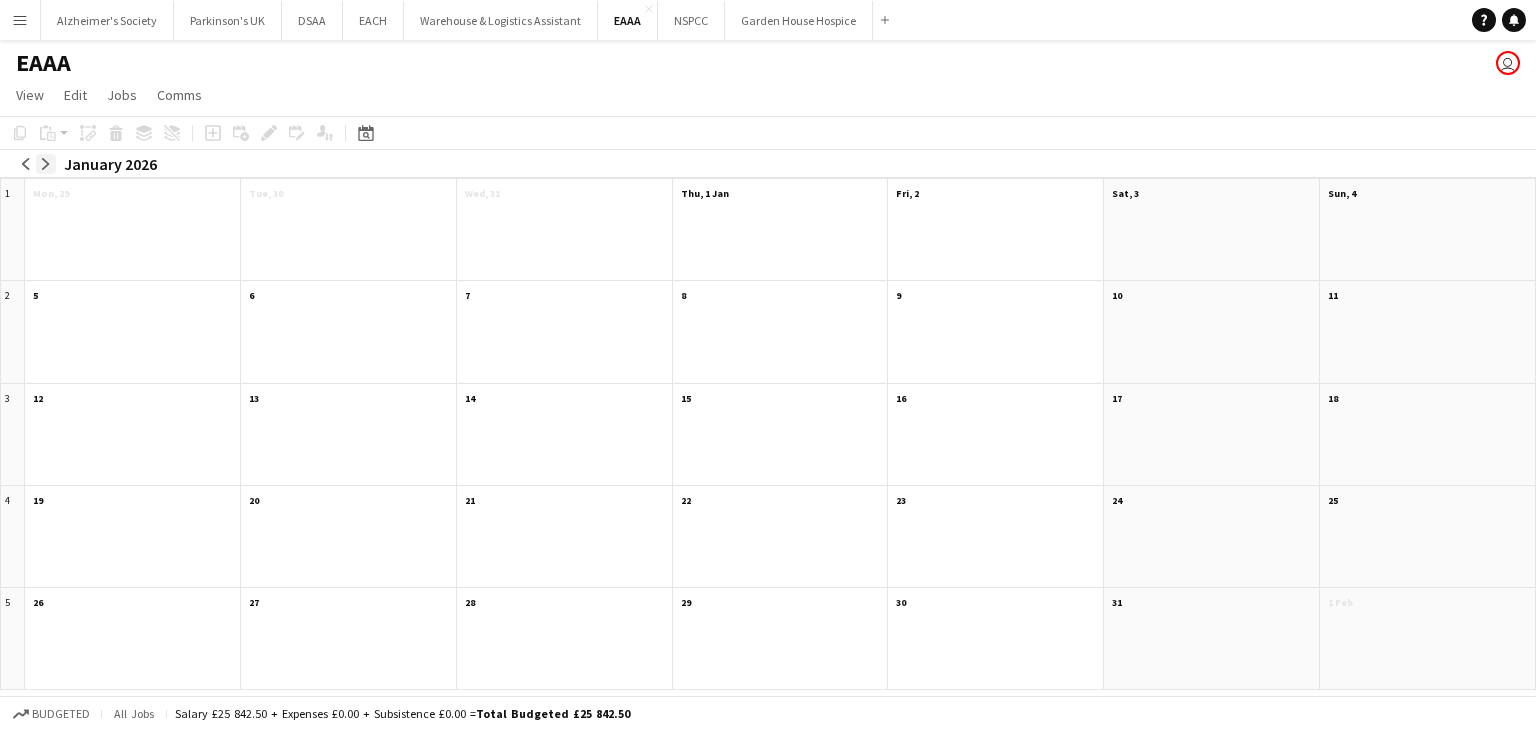 click on "arrow-right" 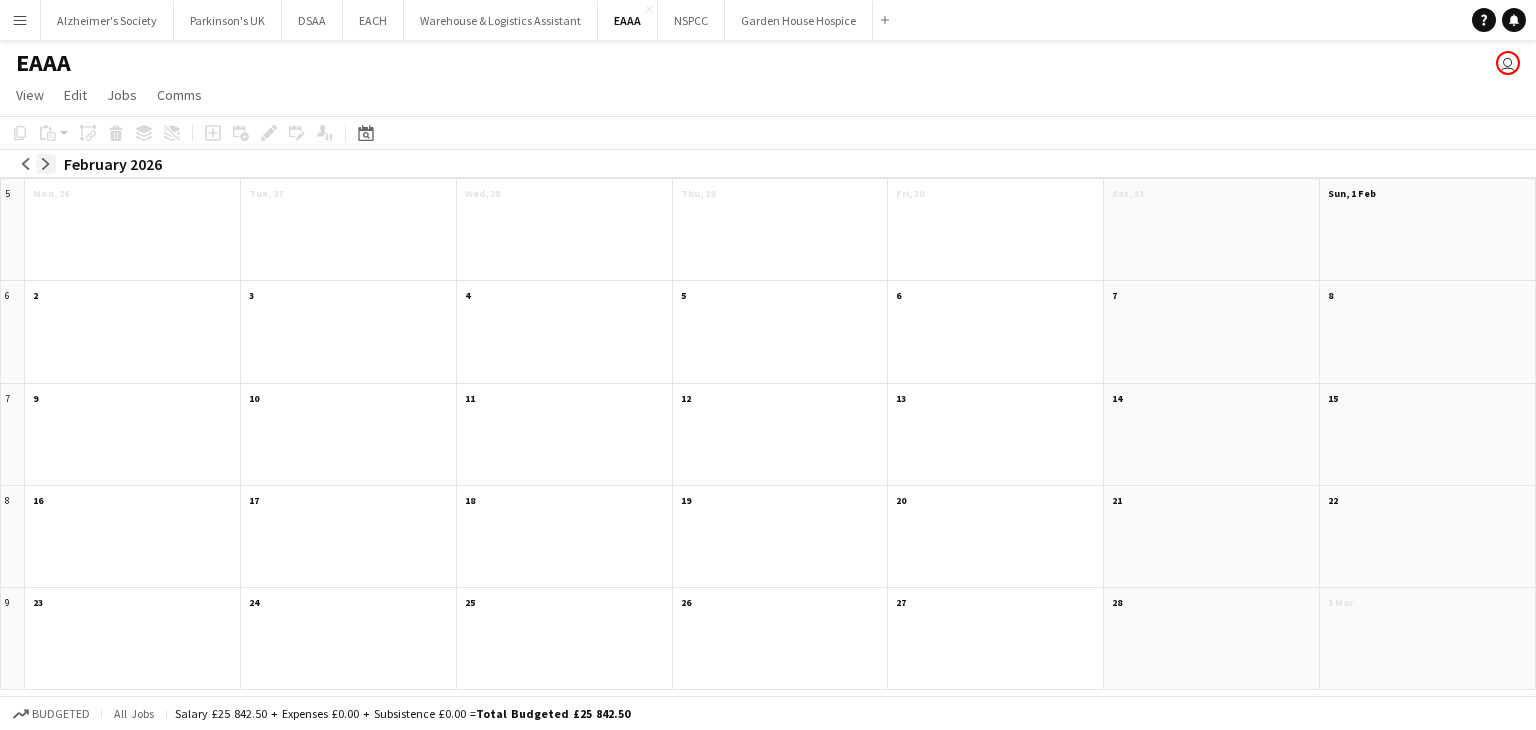 click on "arrow-right" 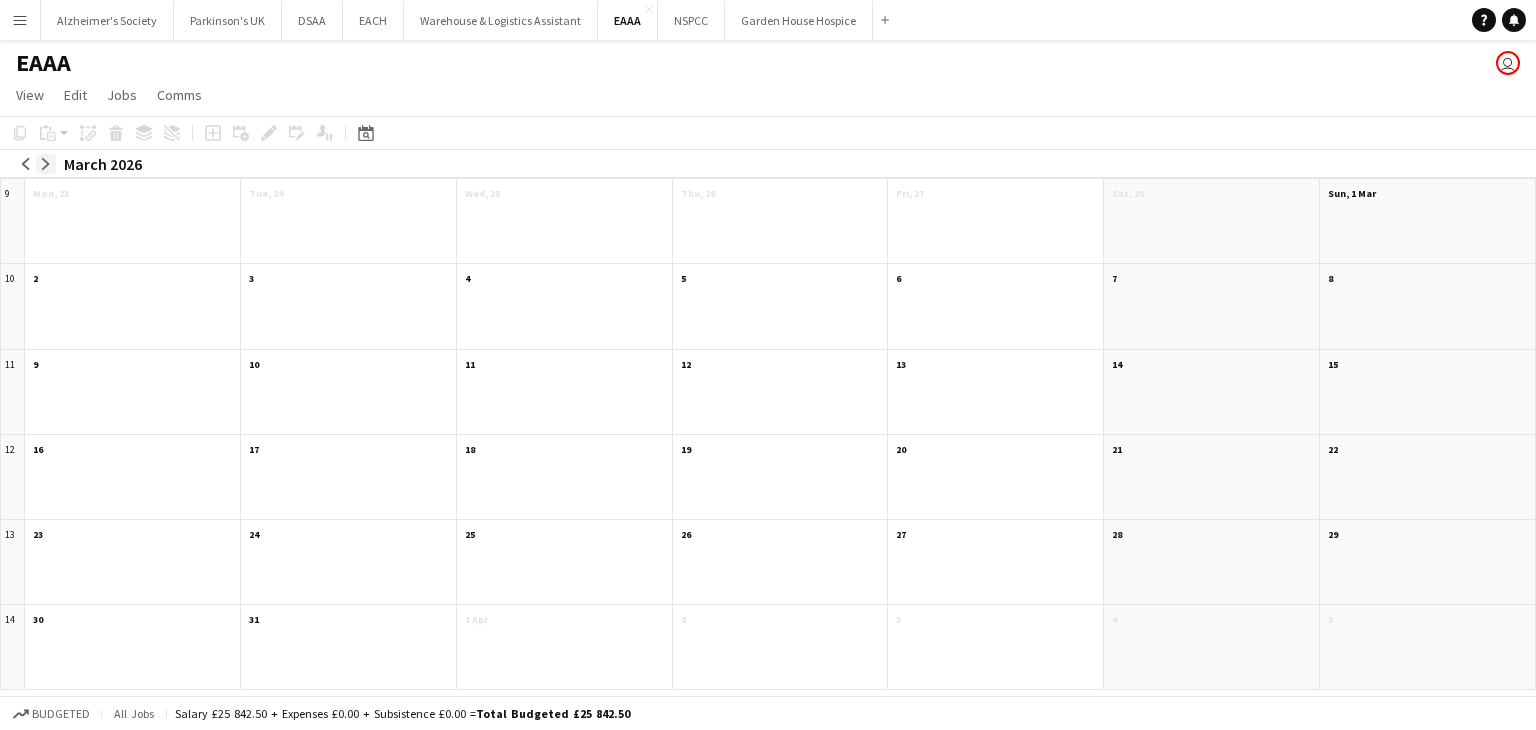 click on "arrow-right" 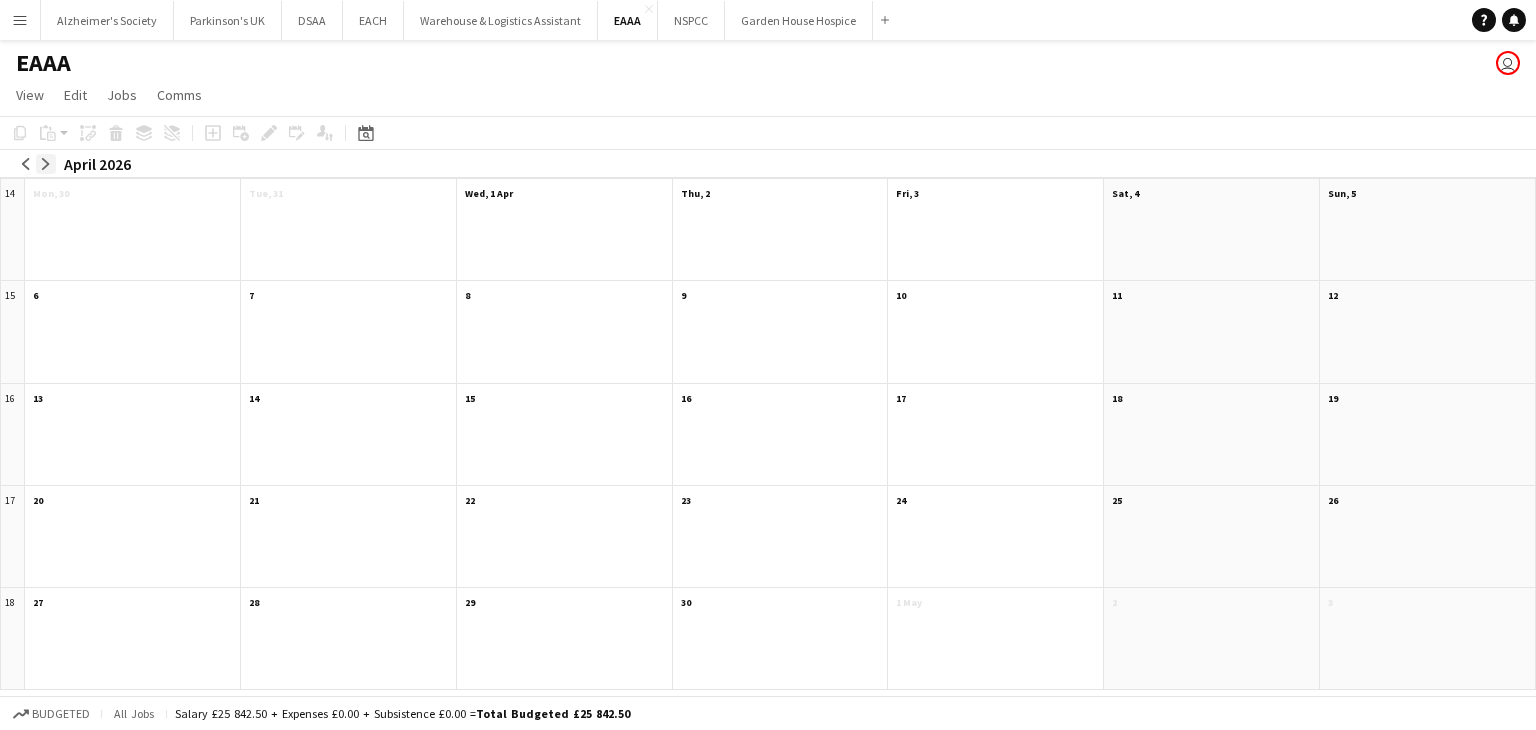 click on "arrow-right" 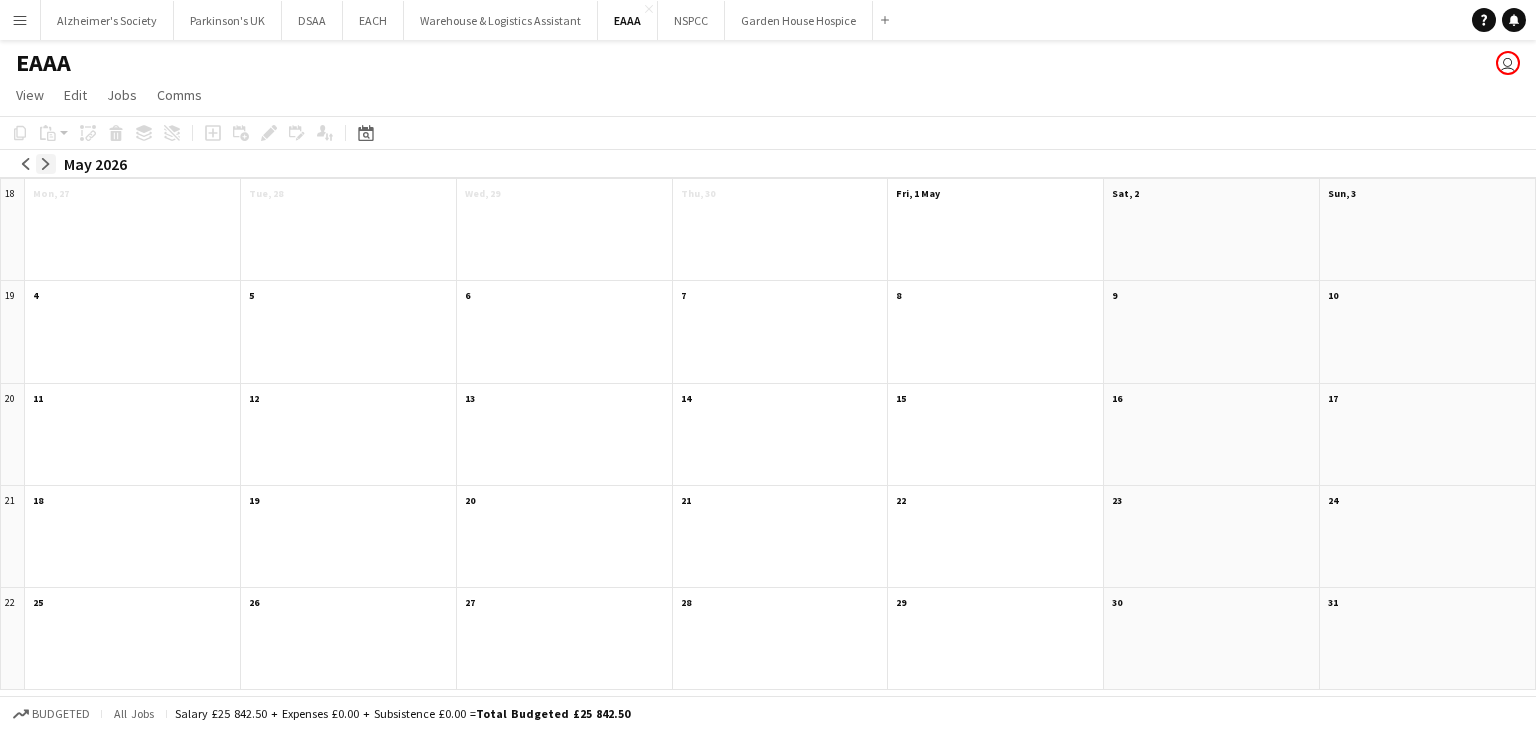 click on "arrow-right" 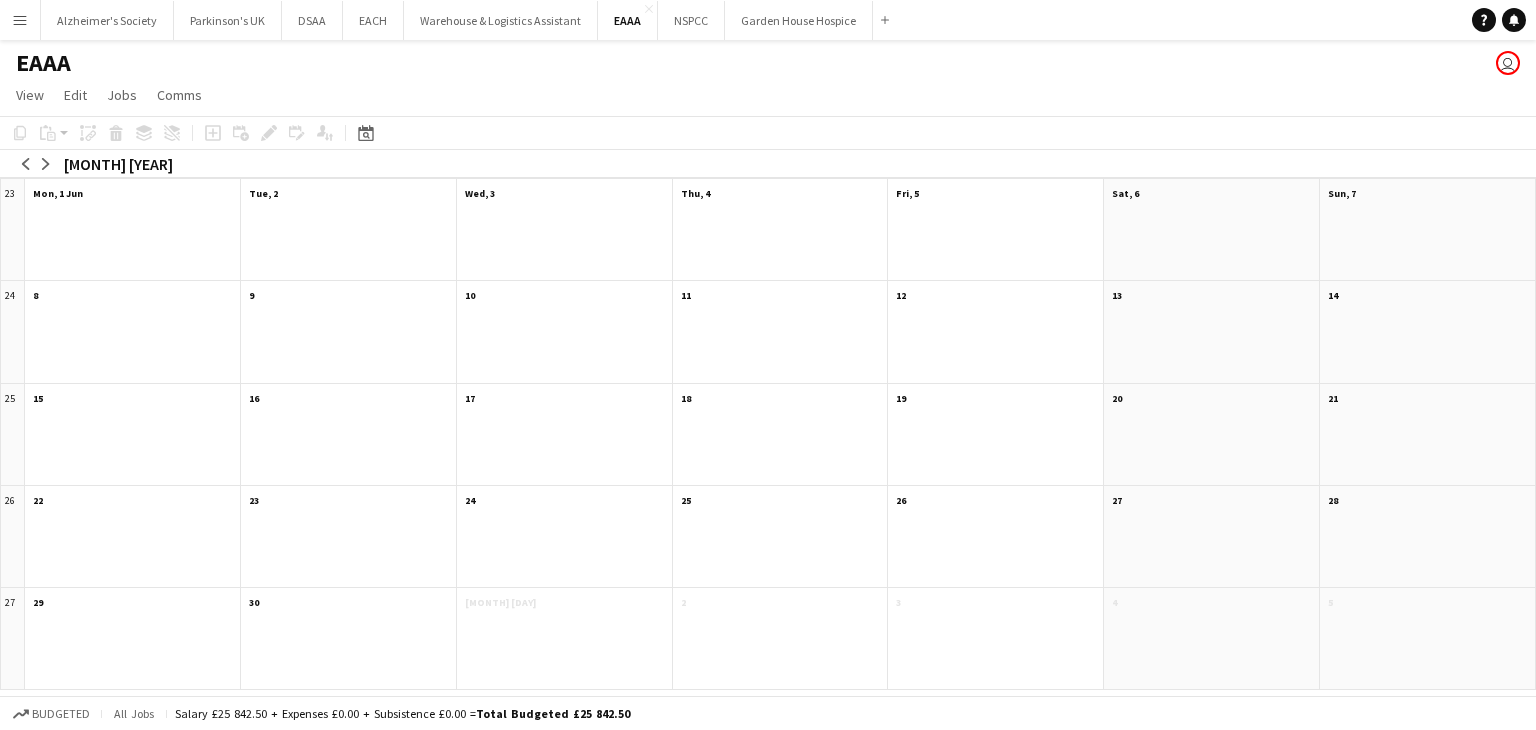 click 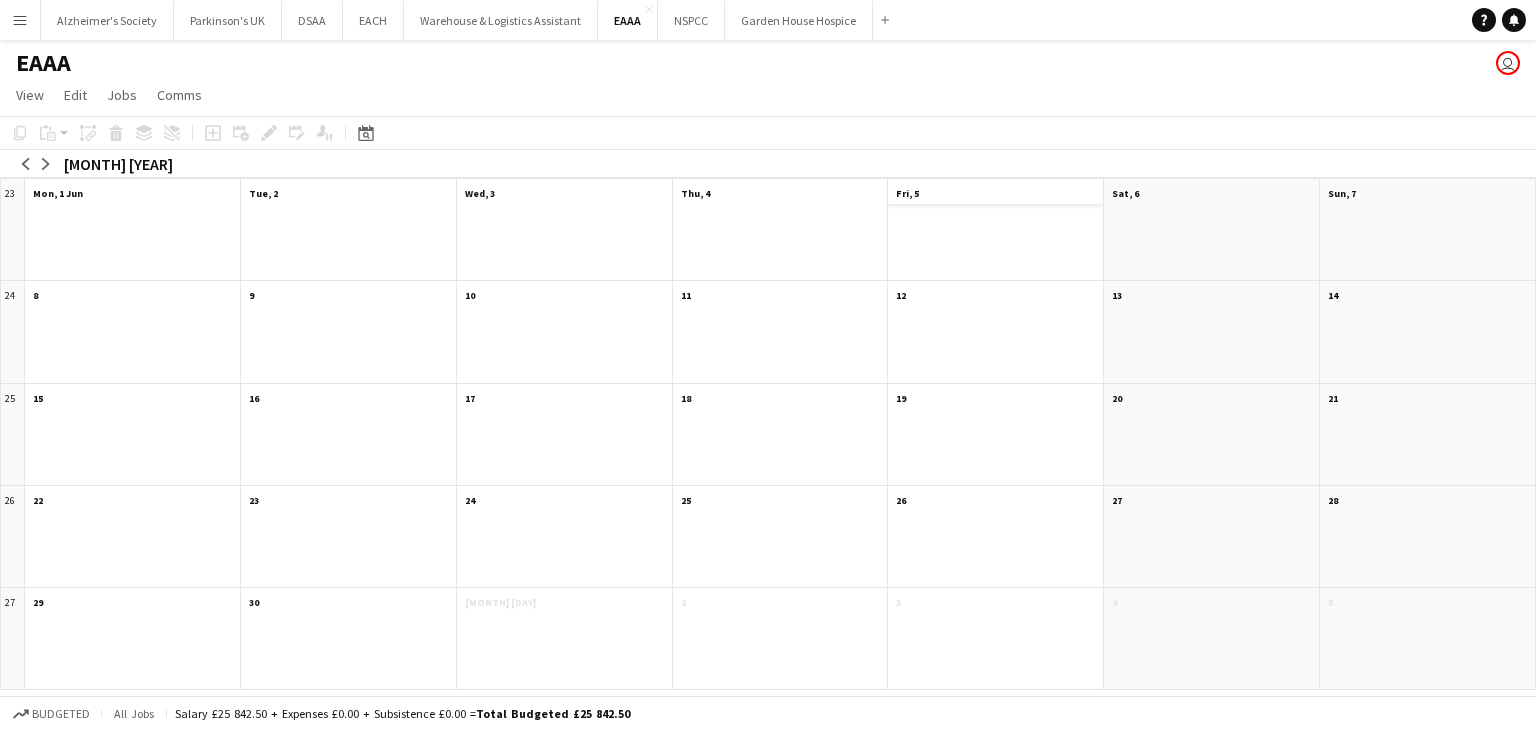click 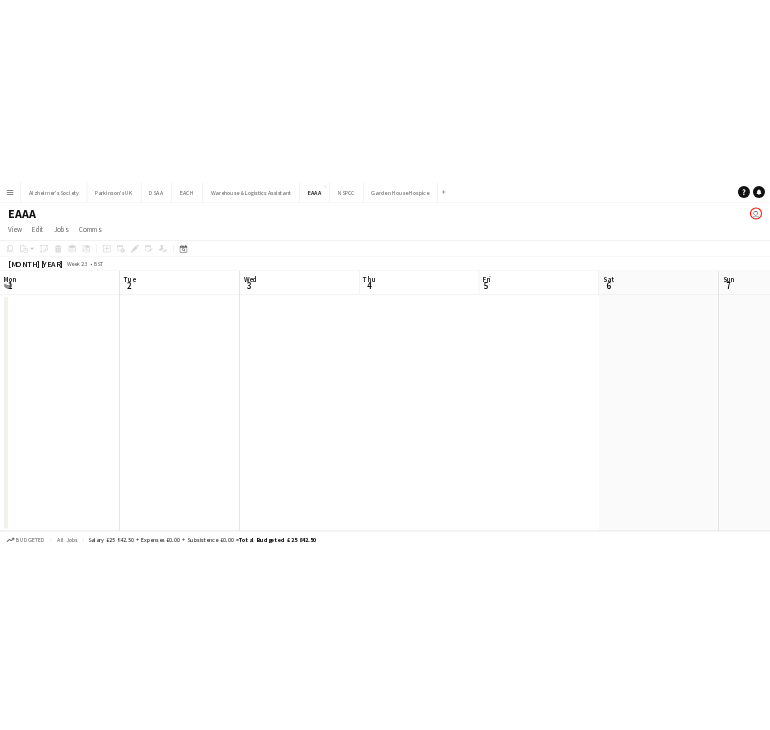 scroll, scrollTop: 0, scrollLeft: 688, axis: horizontal 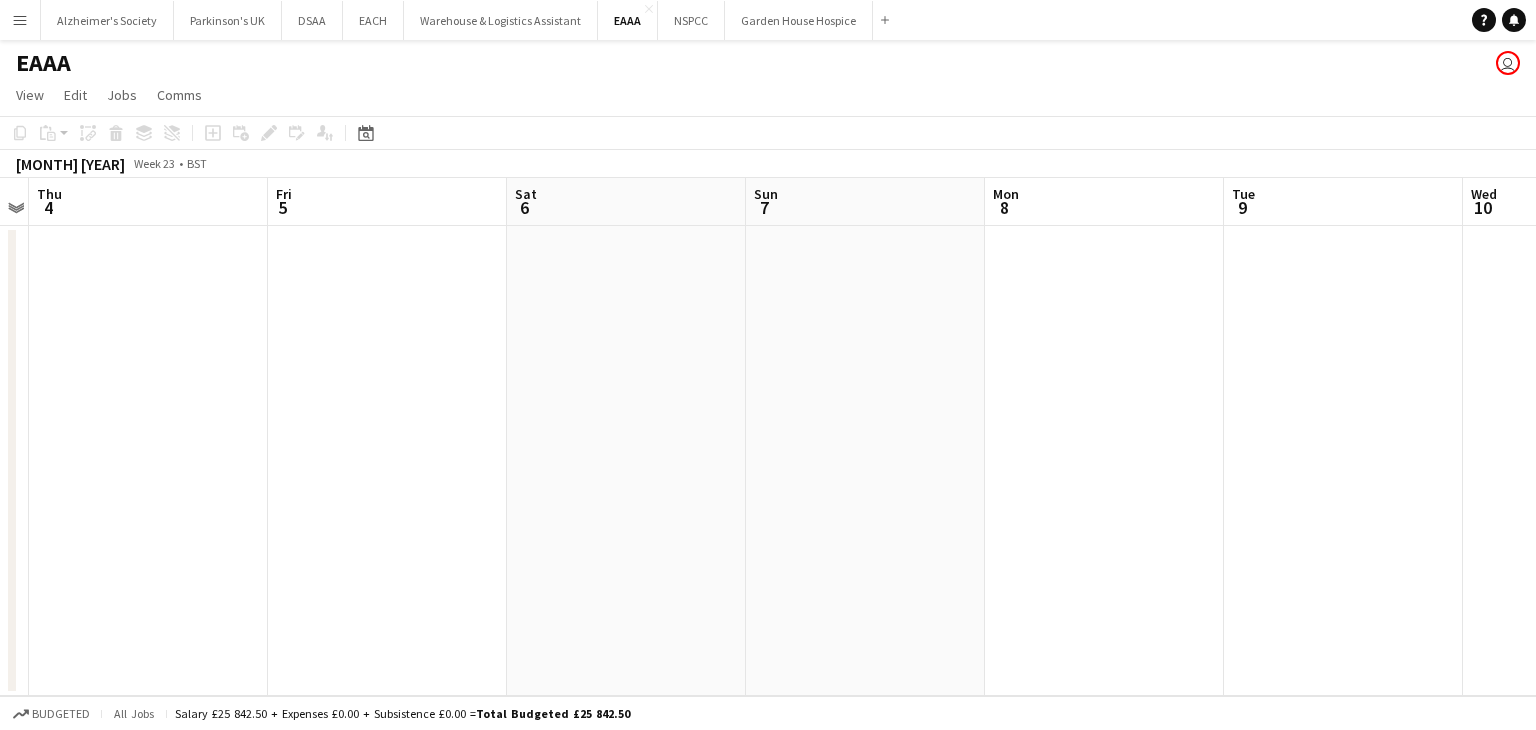 click at bounding box center (387, 461) 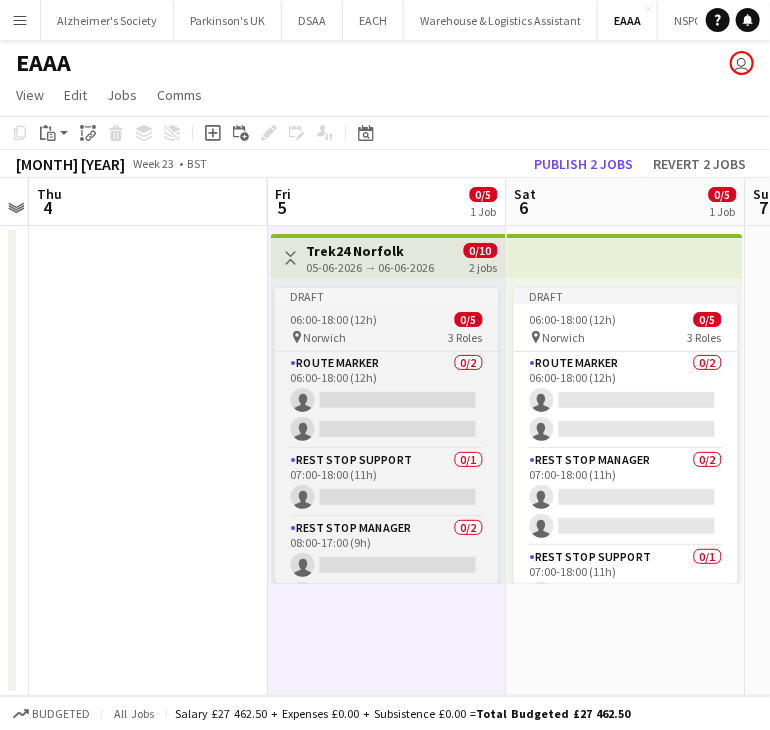 click on "pin
Norwich   3 Roles" at bounding box center (387, 337) 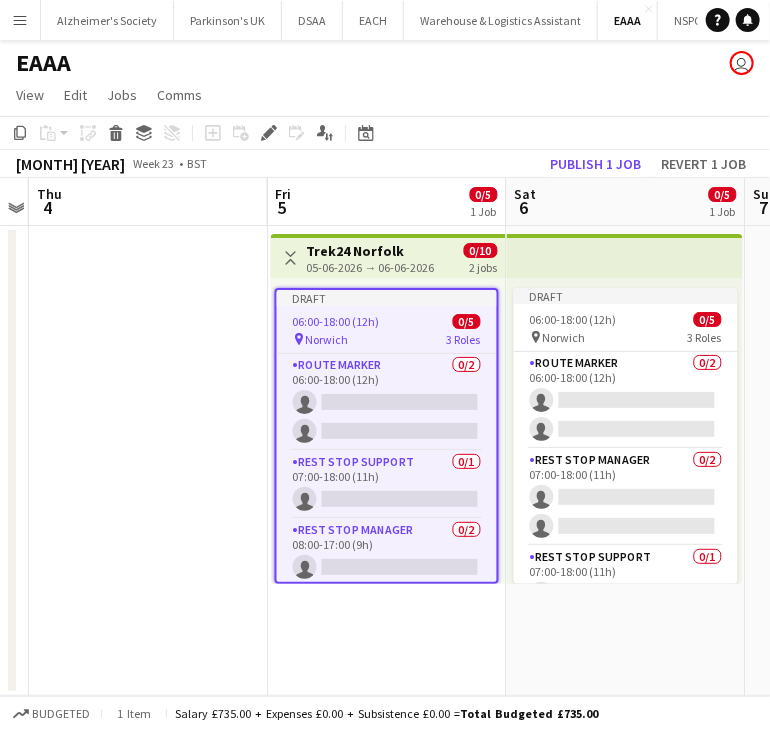 click on "05-06-2026 → 06-06-2026" at bounding box center (371, 267) 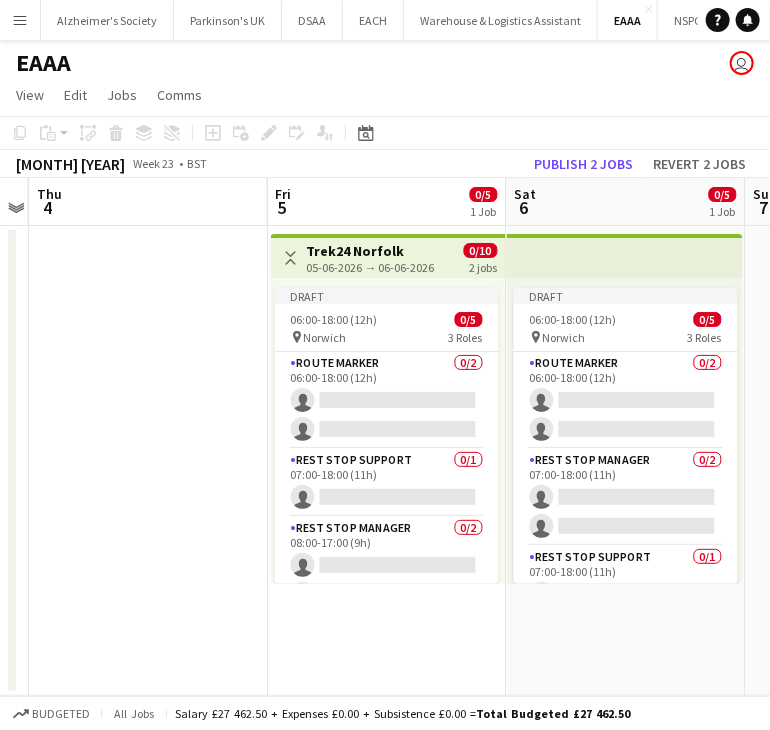 click on "Toggle View
Trek24 Norfolk  05-06-2026 → 06-06-2026   0/10   2 jobs" at bounding box center [388, 258] 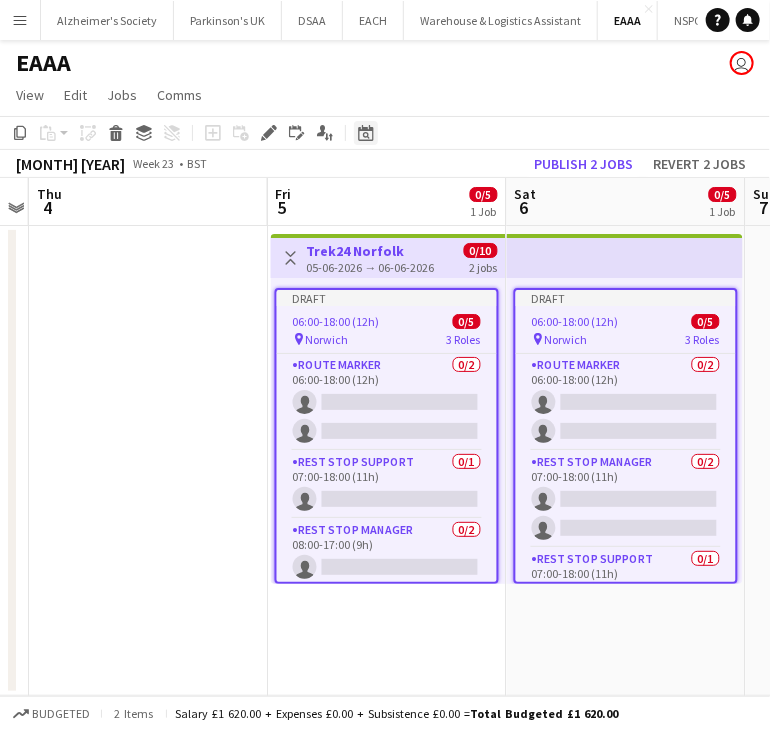 drag, startPoint x: 269, startPoint y: 133, endPoint x: 362, endPoint y: 137, distance: 93.08598 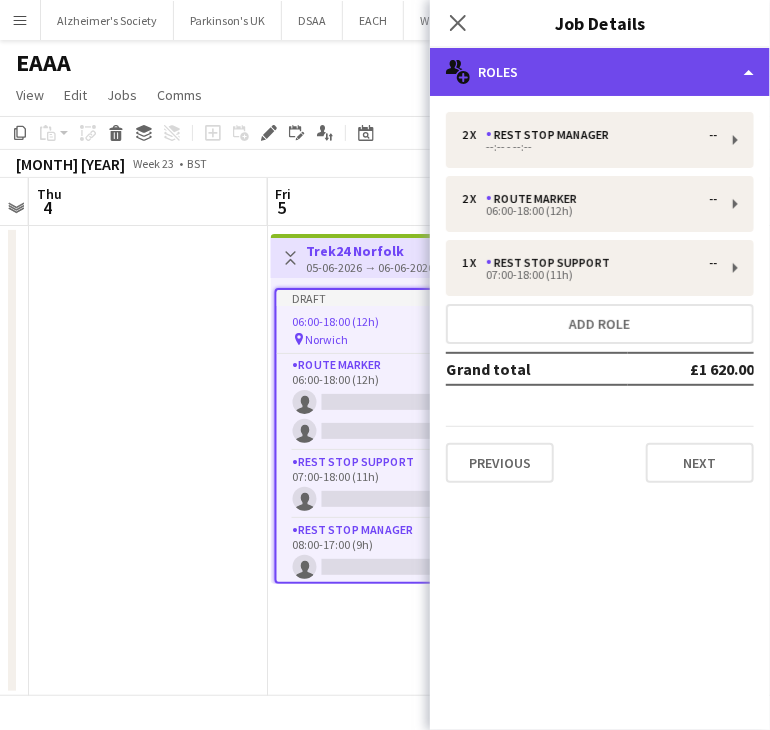 click on "multiple-users-add
Roles" 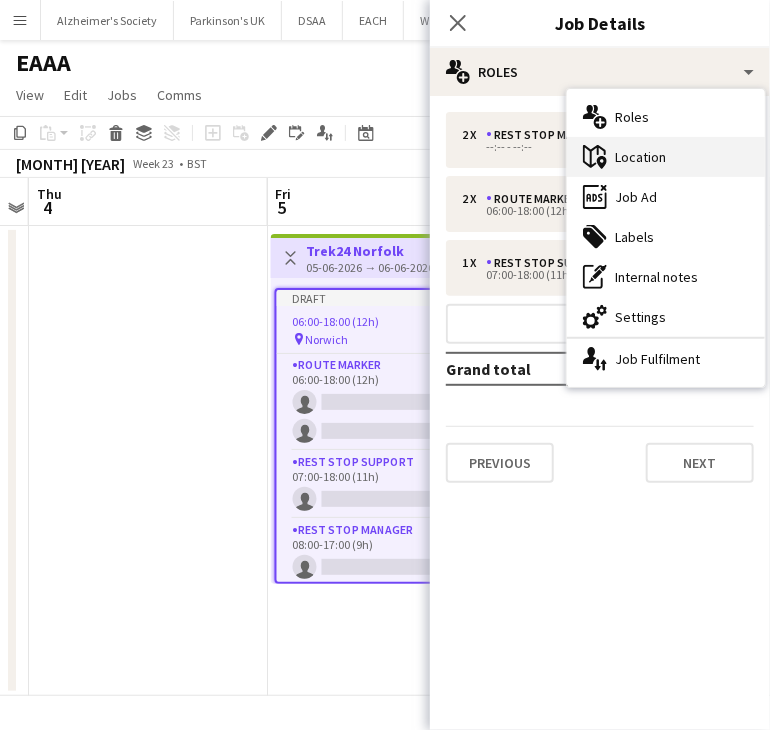 click on "maps-pin-1
Location" at bounding box center [666, 157] 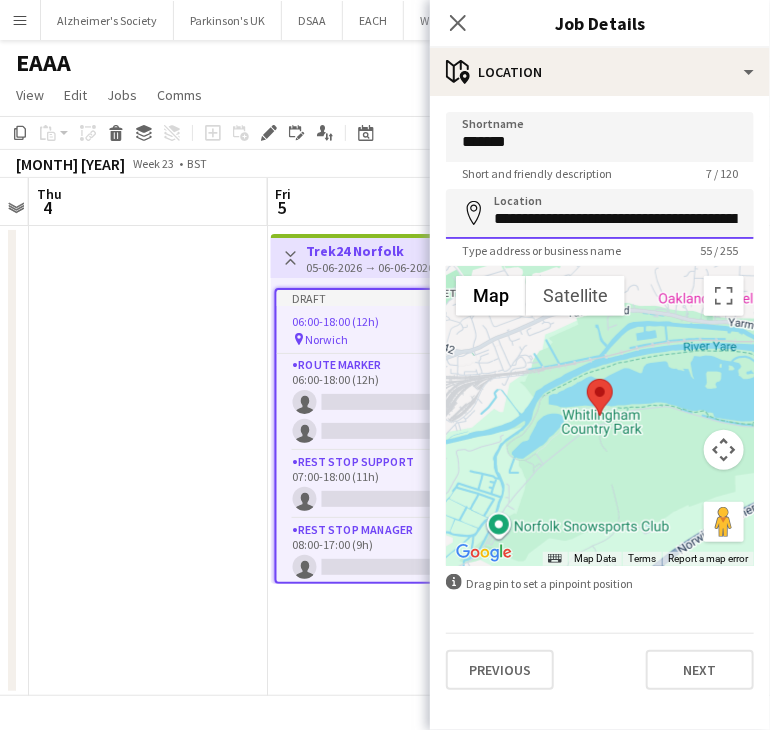 click on "**********" at bounding box center (600, 214) 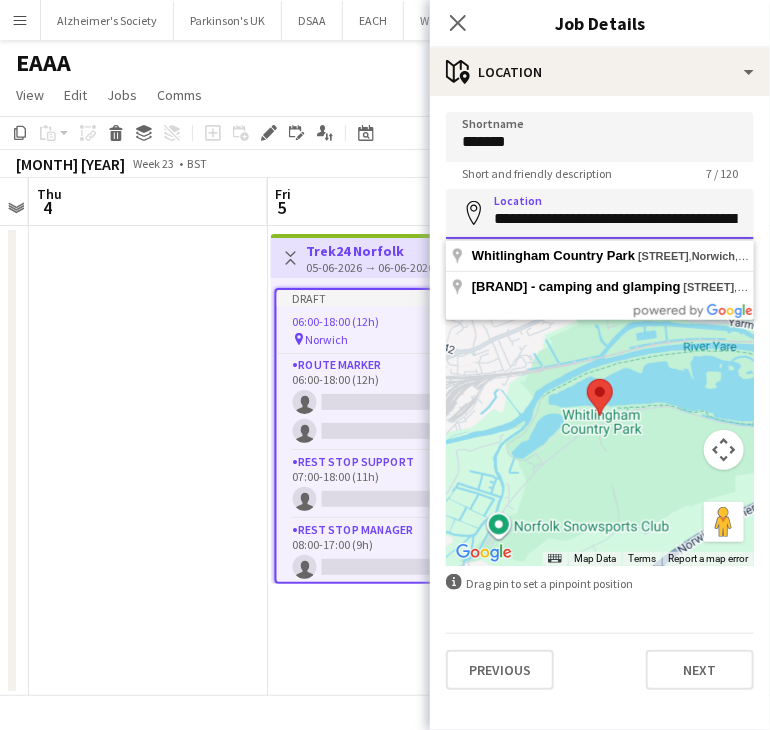 click on "**********" at bounding box center [600, 214] 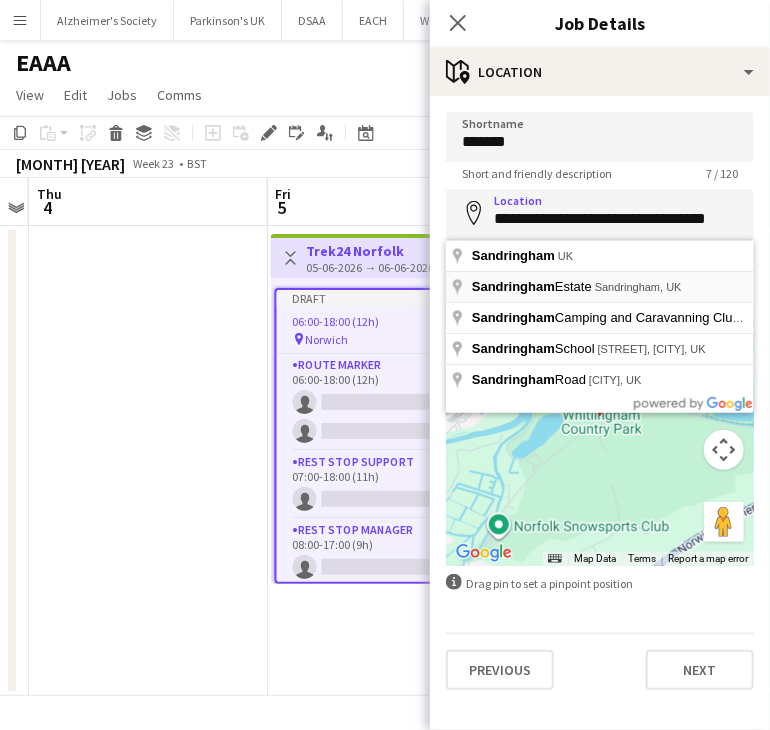 type on "**********" 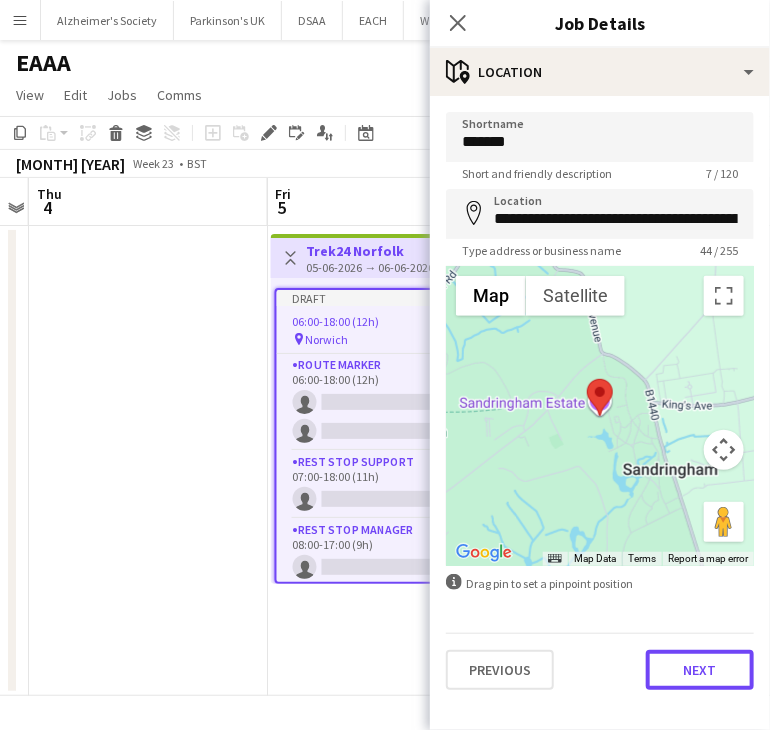 click on "Next" at bounding box center [700, 670] 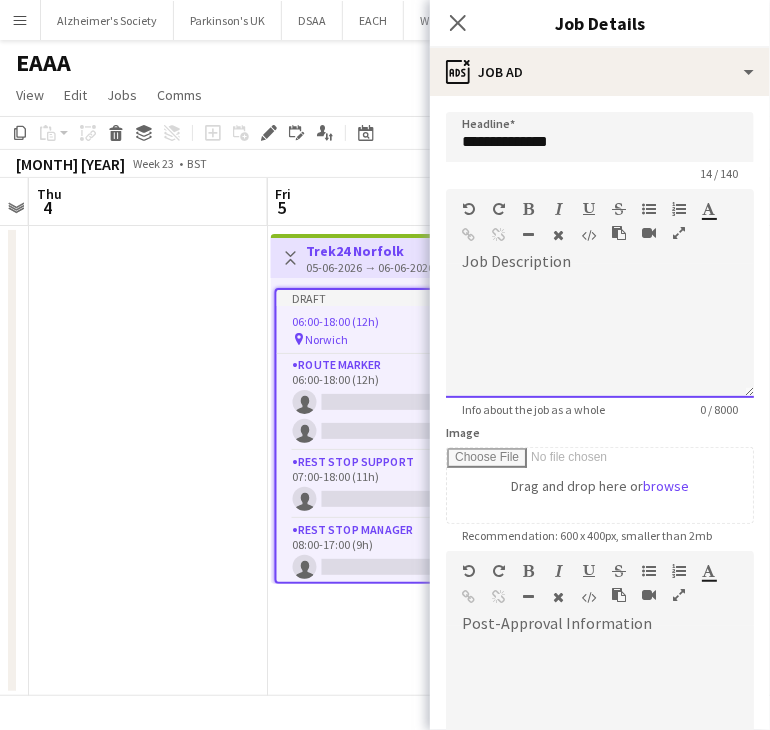 click on "default   Heading 1   Heading 2   Heading 3   Heading 4   Heading 5   Heading 6   Heading 7   Paragraph   Predefined   Standard   default  Times New Roman   Arial   Times New Roman   Calibri   Comic Sans MS  3   1   2   3   4   5   6   7  ******* *******" at bounding box center (600, 226) 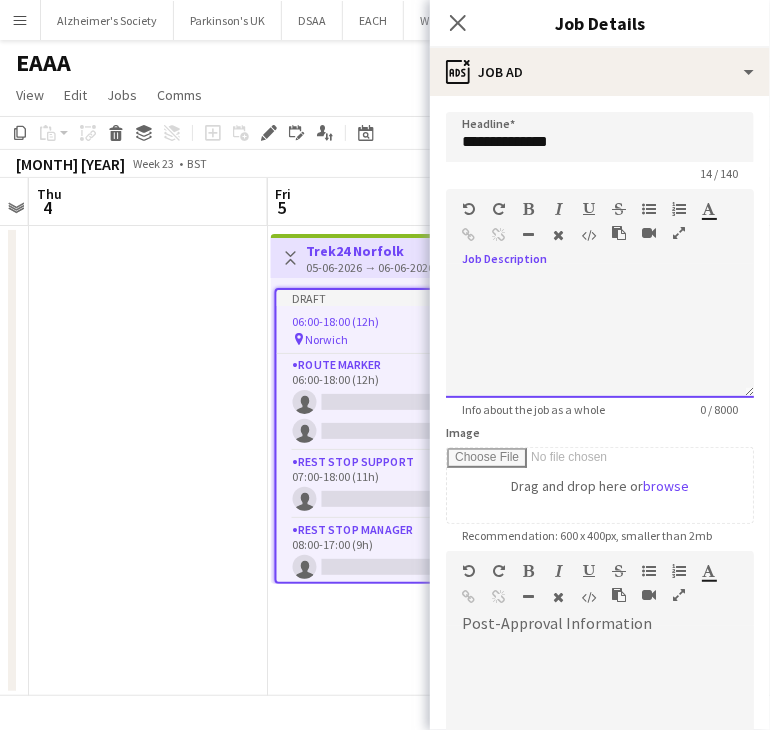 paste 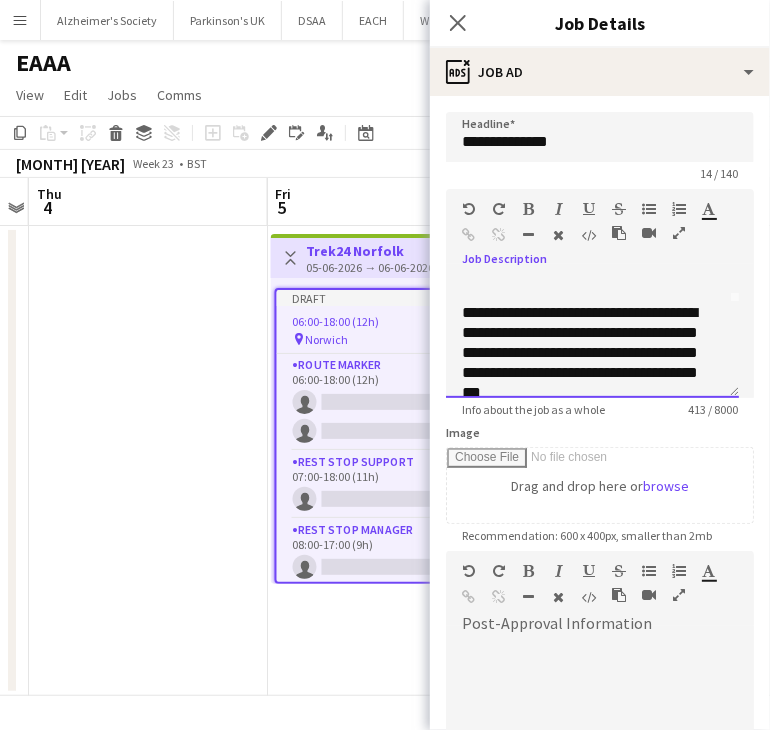 scroll, scrollTop: 0, scrollLeft: 0, axis: both 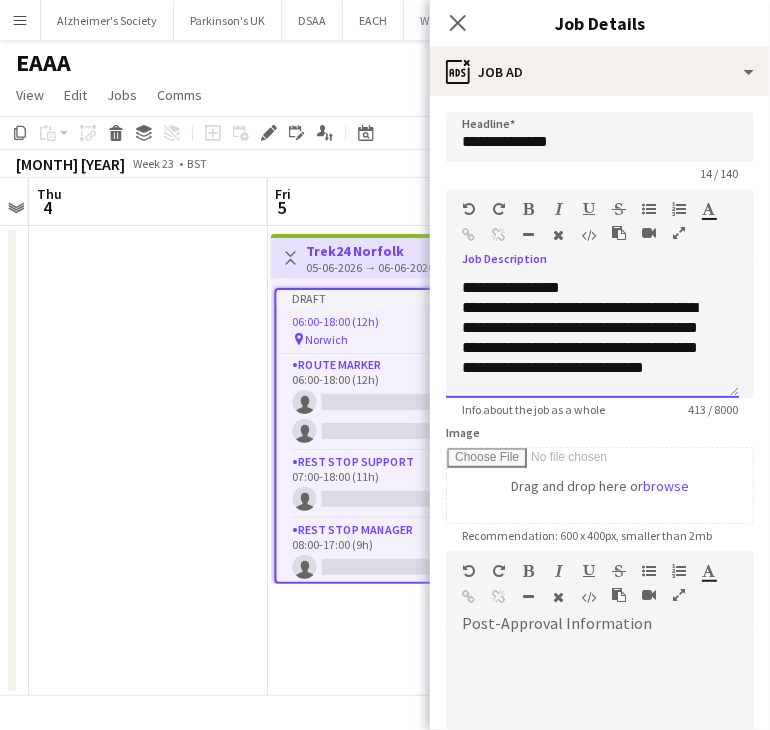 click on "**********" at bounding box center [585, 438] 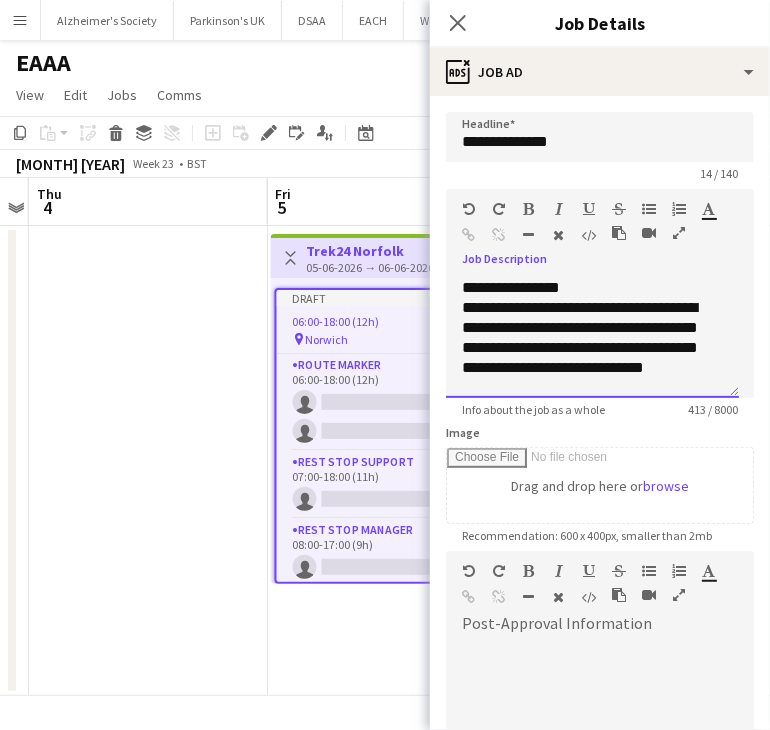 scroll, scrollTop: 100, scrollLeft: 0, axis: vertical 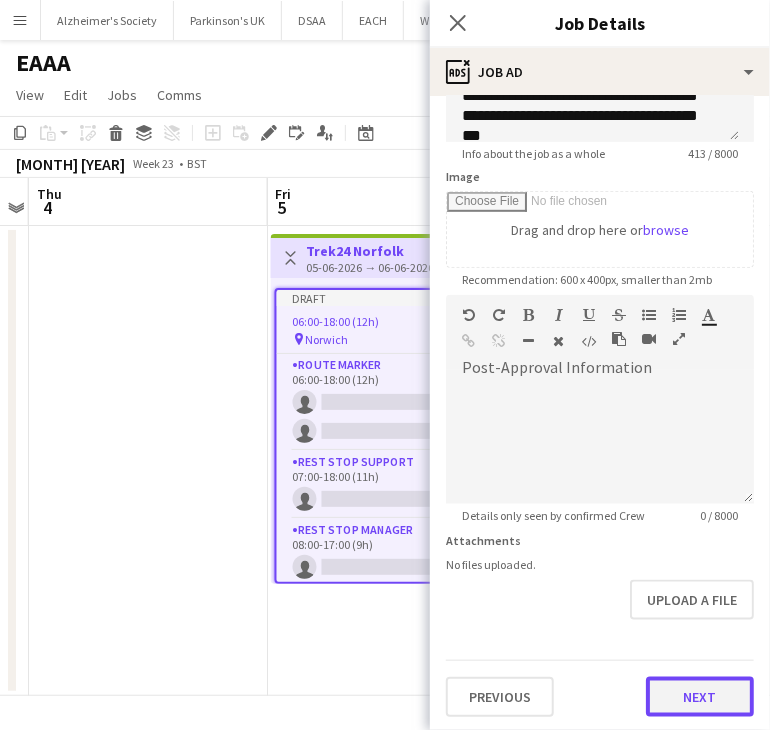 click on "Next" at bounding box center [700, 697] 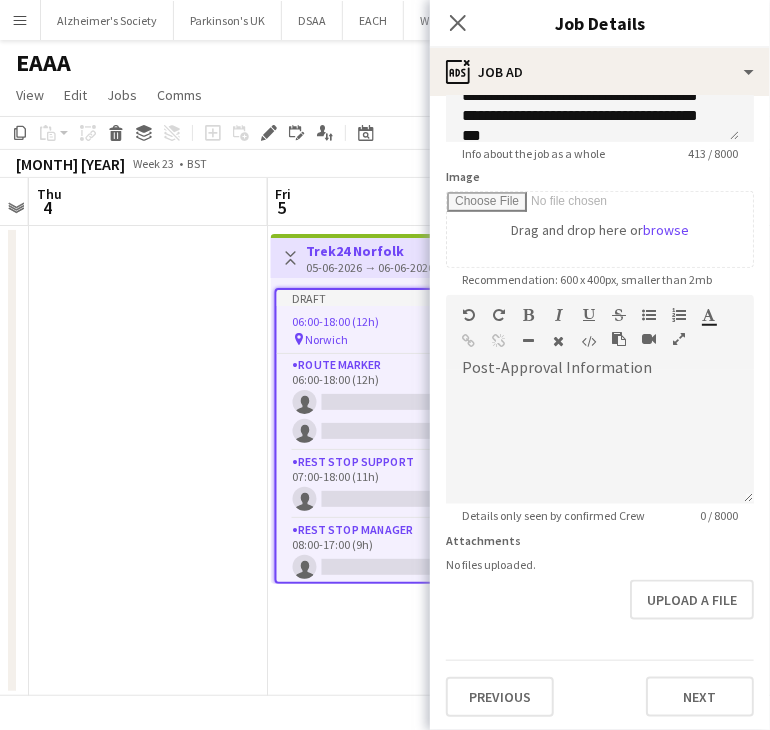 scroll, scrollTop: 0, scrollLeft: 0, axis: both 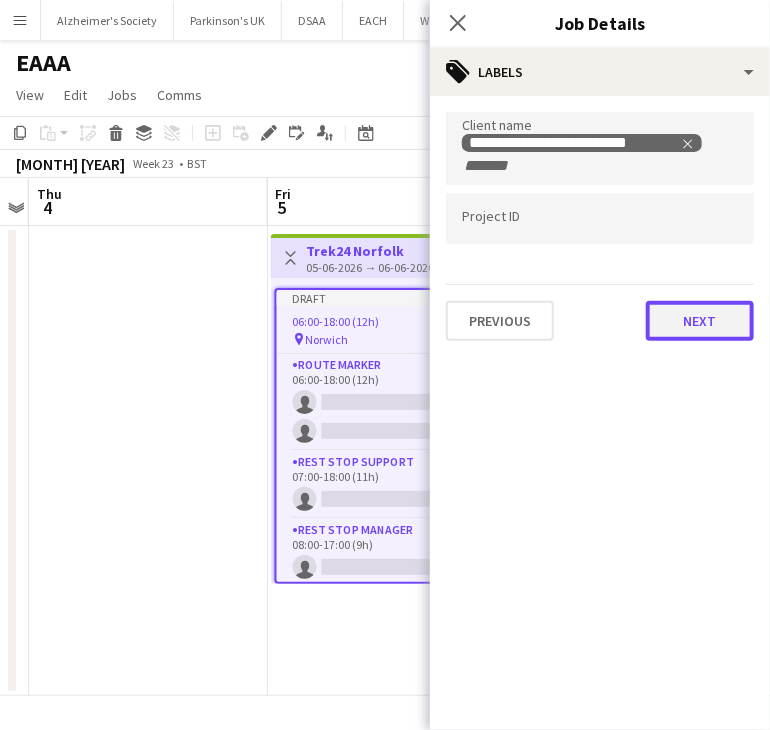 click on "Next" at bounding box center [700, 321] 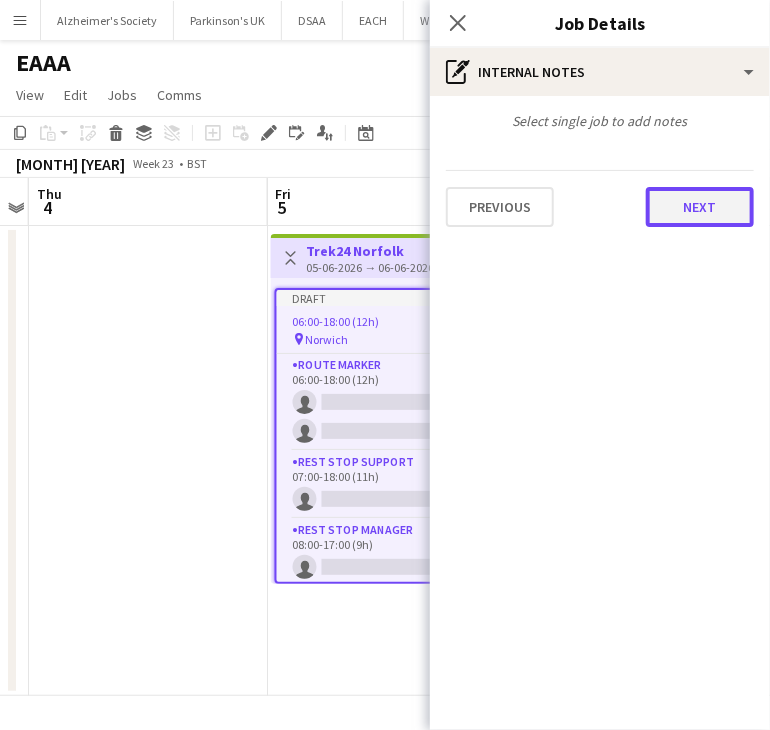 click on "Next" at bounding box center (700, 207) 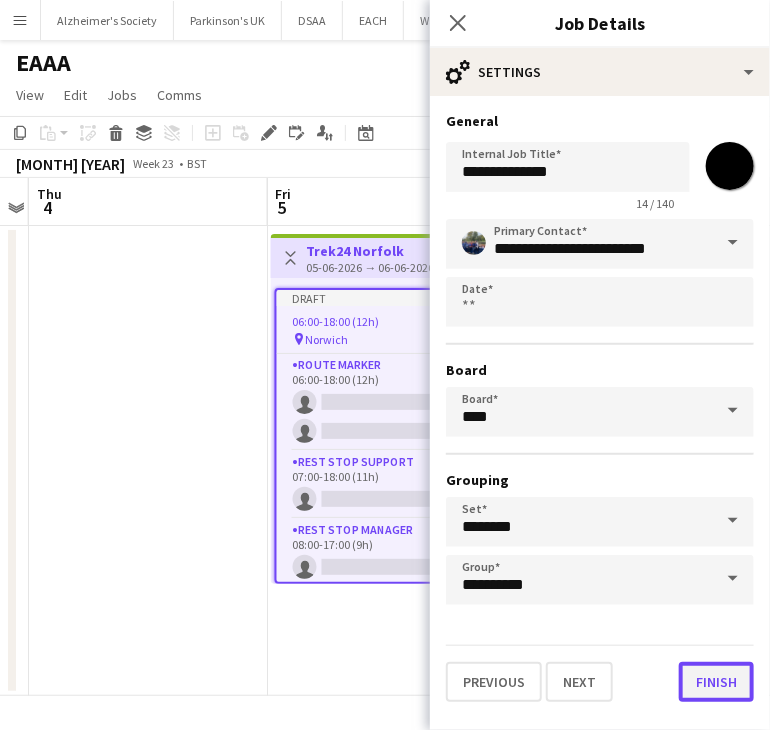 click on "Finish" at bounding box center [716, 682] 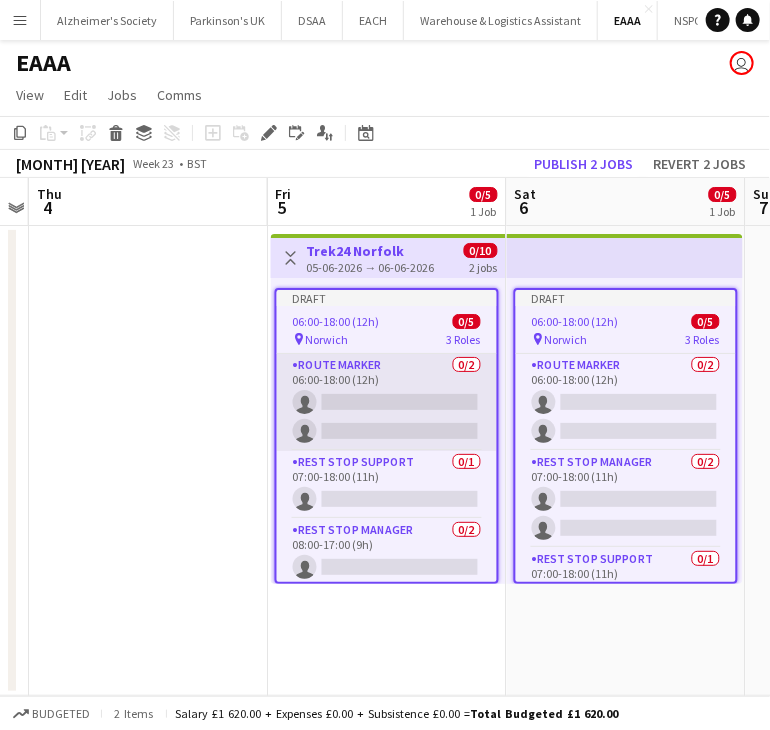 click on "Route Marker   0/2   06:00-18:00 (12h)
single-neutral-actions
single-neutral-actions" at bounding box center [387, 402] 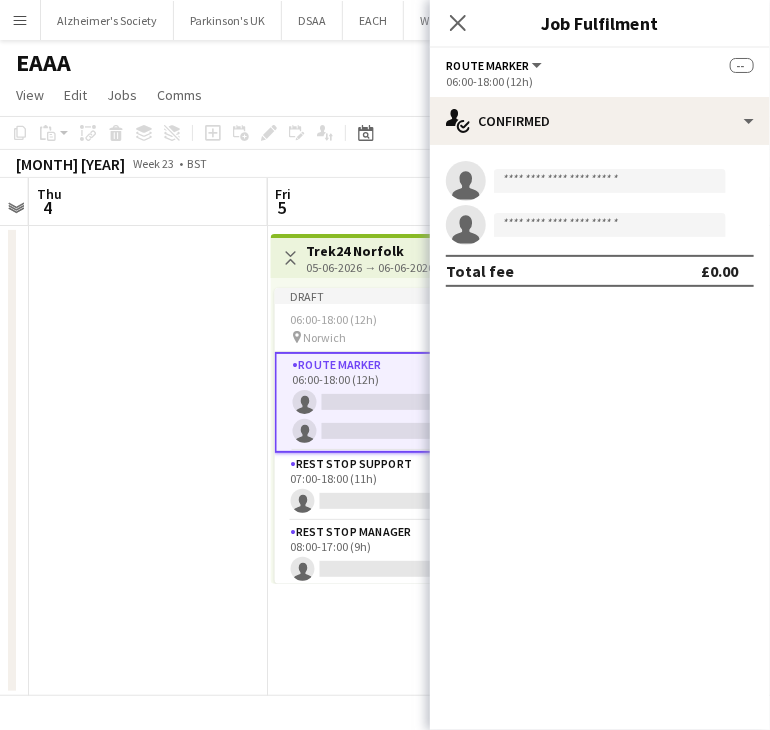 click on "Route Marker   0/2   06:00-18:00 (12h)
single-neutral-actions
single-neutral-actions" at bounding box center (387, 402) 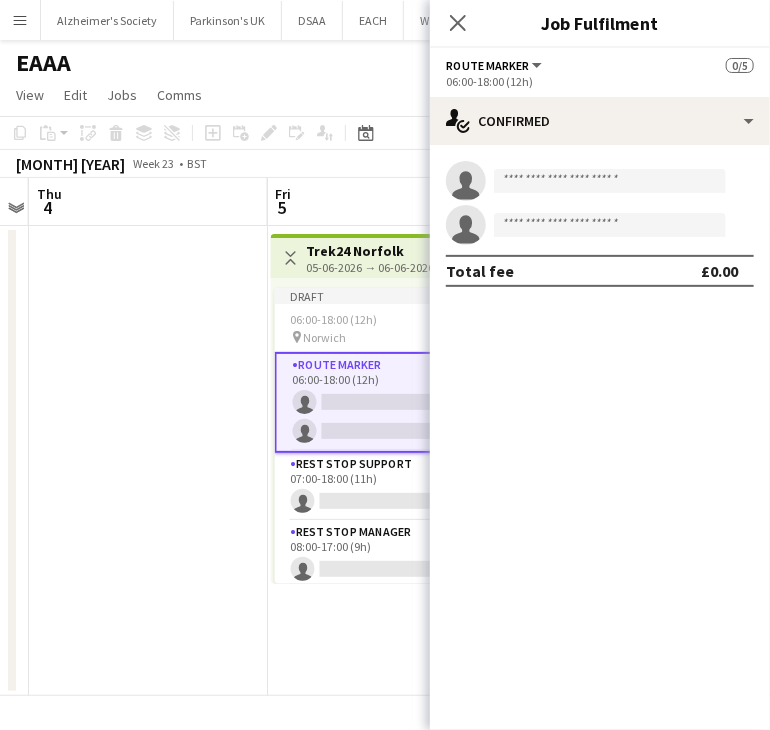 click on "05-06-2026 → 06-06-2026" at bounding box center (371, 267) 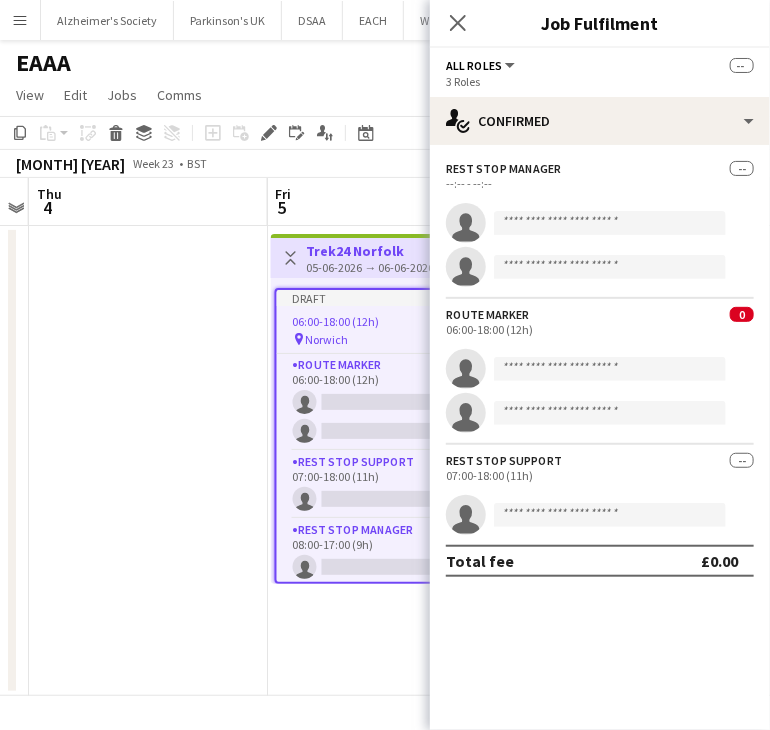 click on "05-06-2026 → 06-06-2026" at bounding box center (371, 267) 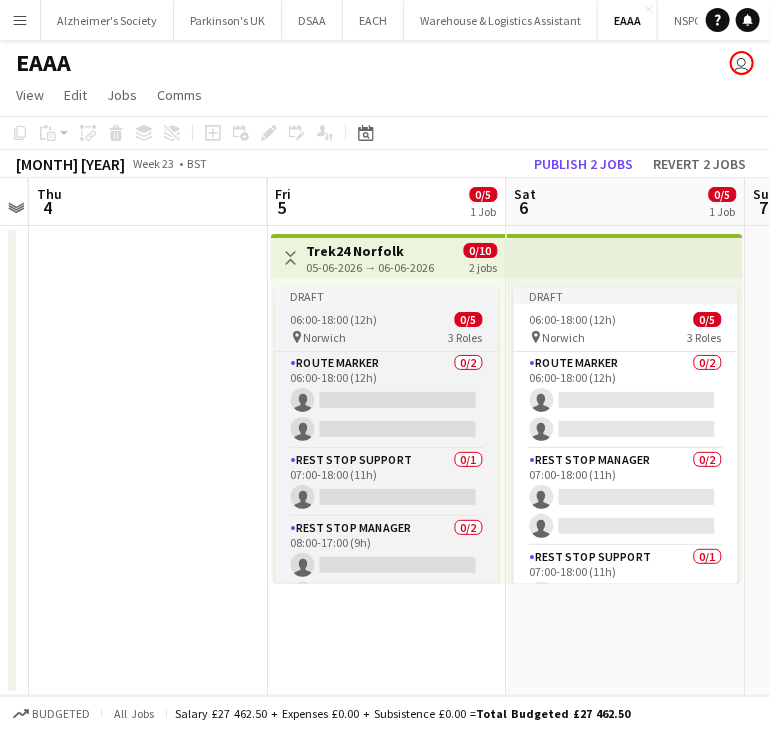 click on "Draft   06:00-18:00 (12h)    0/5
pin
Norwich   3 Roles   Route Marker   0/2   06:00-18:00 (12h)
single-neutral-actions
single-neutral-actions
Rest Stop Support   0/1   07:00-18:00 (11h)
single-neutral-actions
Rest Stop Manager   0/2   08:00-17:00 (9h)
single-neutral-actions
single-neutral-actions" at bounding box center [387, 436] 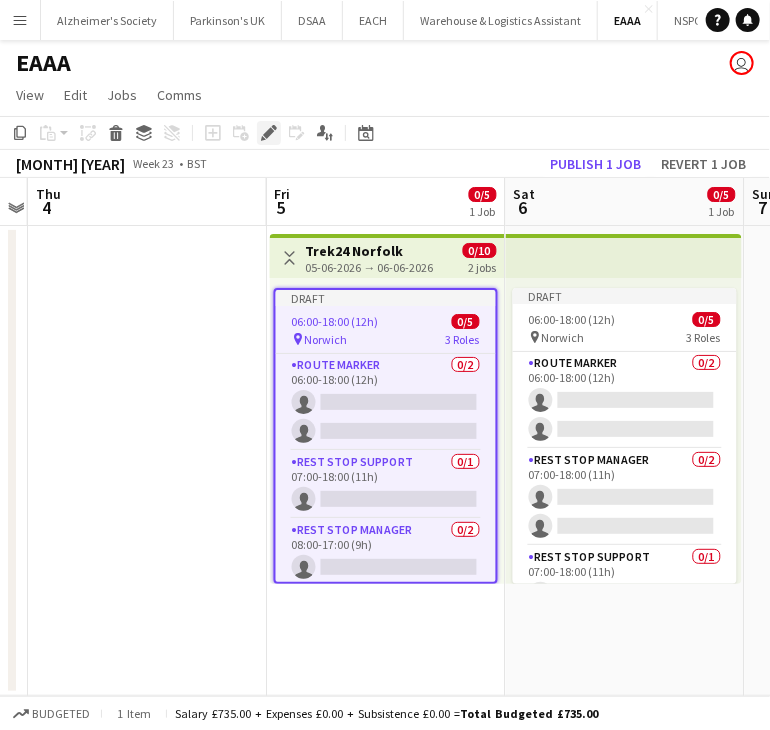 click on "Edit" 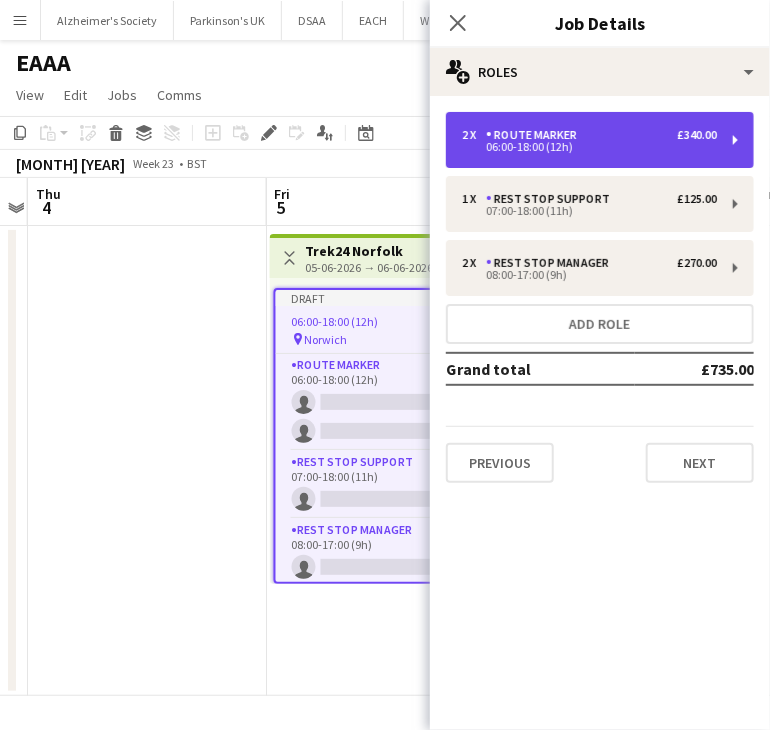 click on "2 x   Route Marker   £340.00" at bounding box center (589, 135) 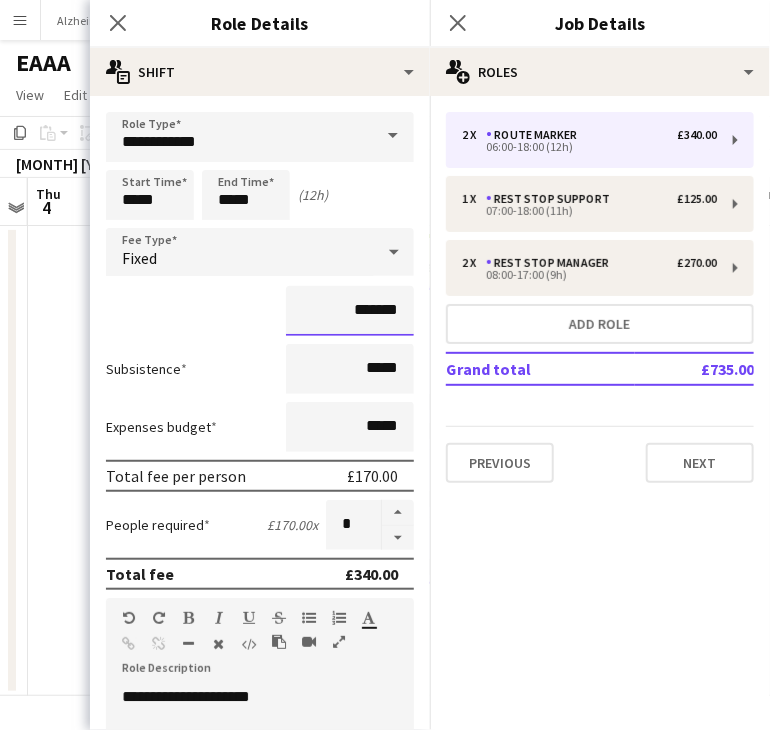 click on "*******" at bounding box center [350, 311] 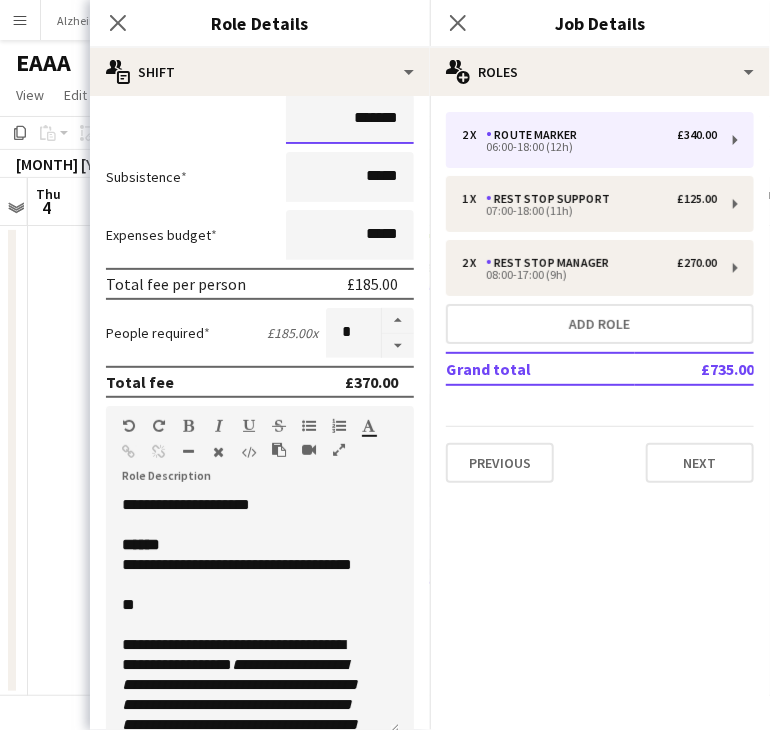 scroll, scrollTop: 200, scrollLeft: 0, axis: vertical 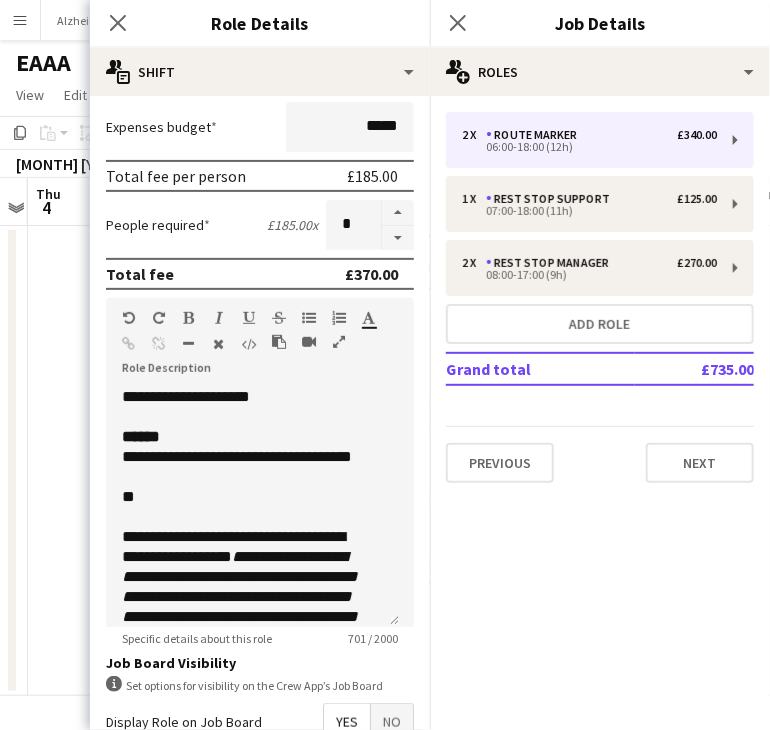 type on "*******" 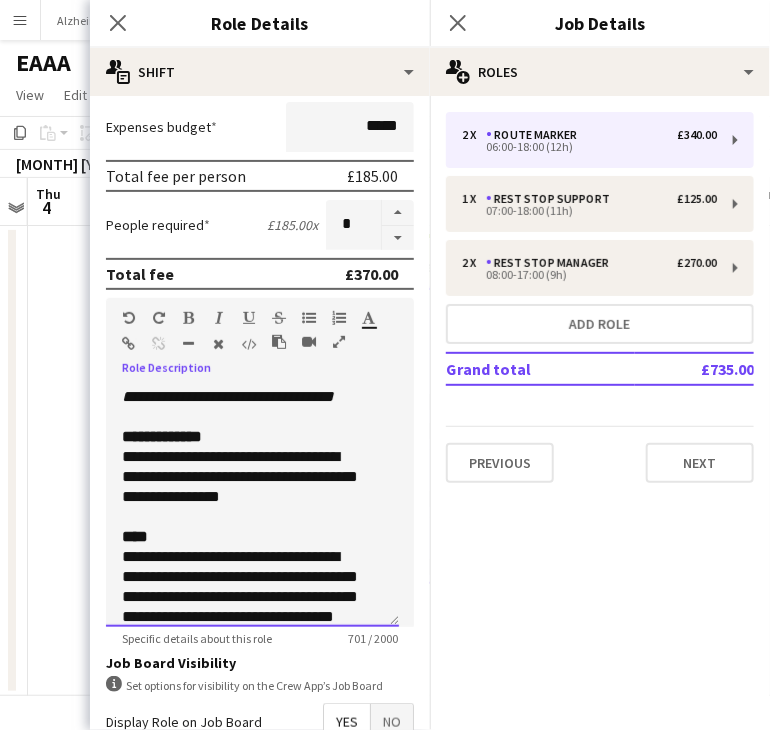 scroll, scrollTop: 396, scrollLeft: 0, axis: vertical 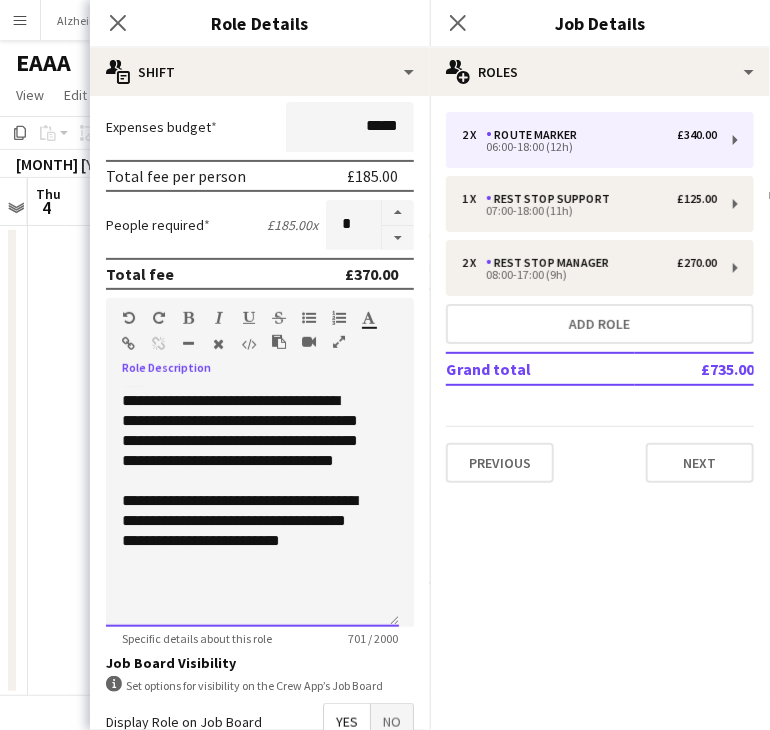 drag, startPoint x: 118, startPoint y: 429, endPoint x: 385, endPoint y: 706, distance: 384.73108 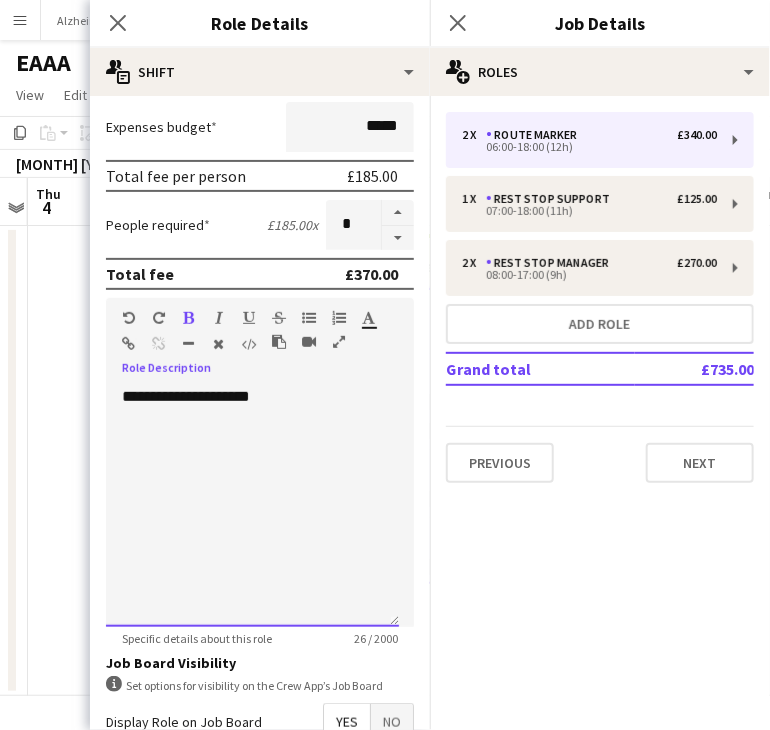 drag, startPoint x: 206, startPoint y: 517, endPoint x: 119, endPoint y: 397, distance: 148.21944 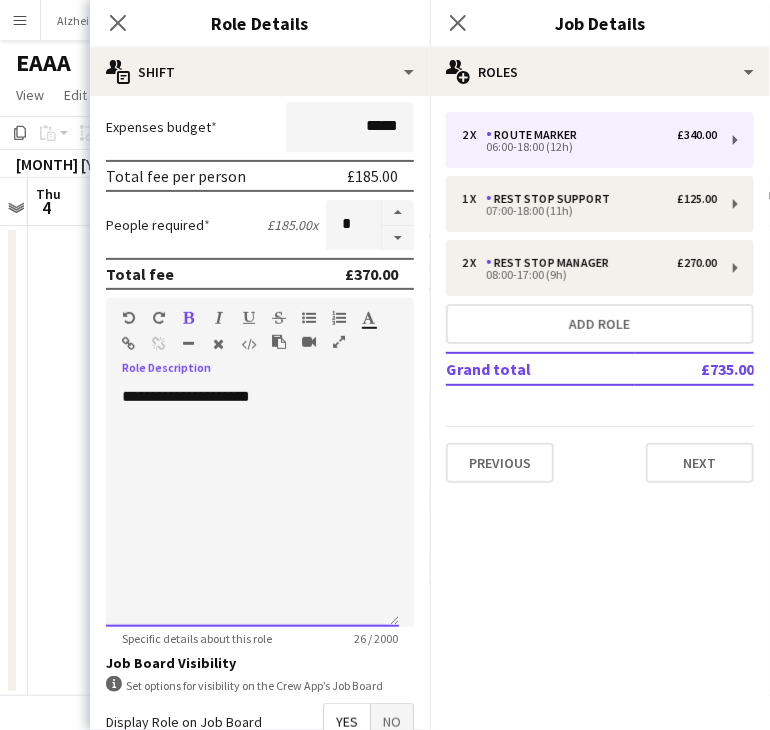 click on "**********" at bounding box center (252, 507) 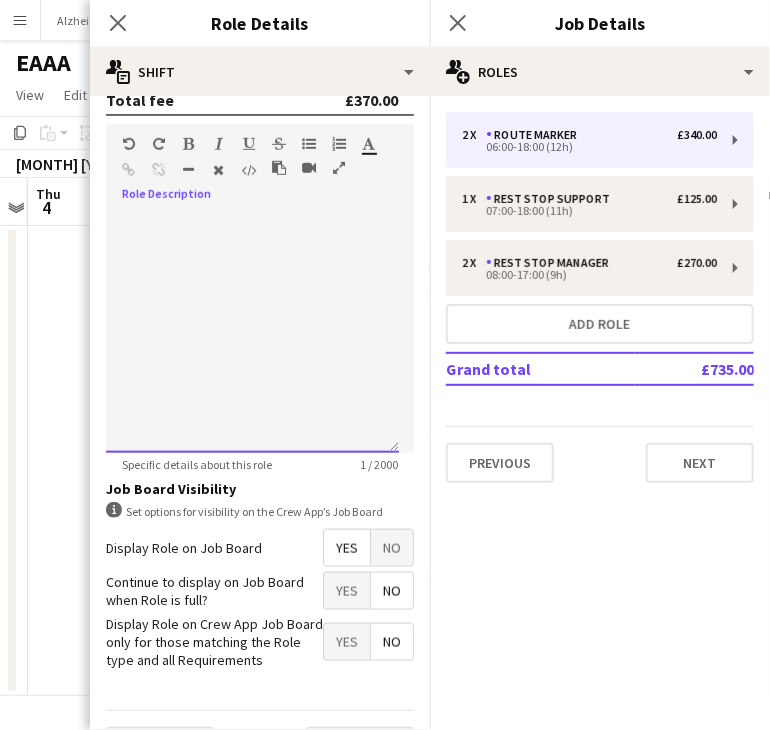 scroll, scrollTop: 522, scrollLeft: 0, axis: vertical 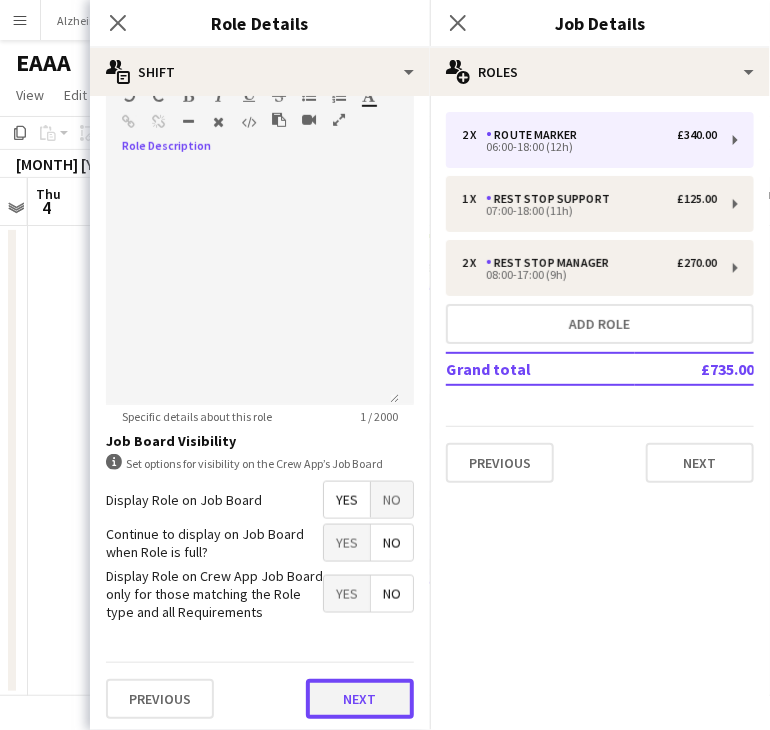 click on "Next" at bounding box center (360, 699) 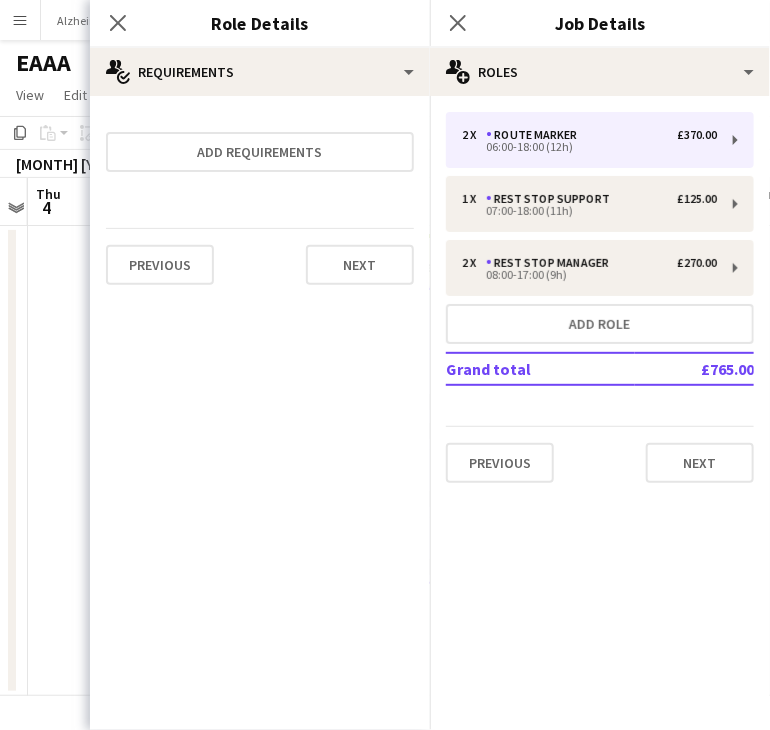 scroll, scrollTop: 0, scrollLeft: 0, axis: both 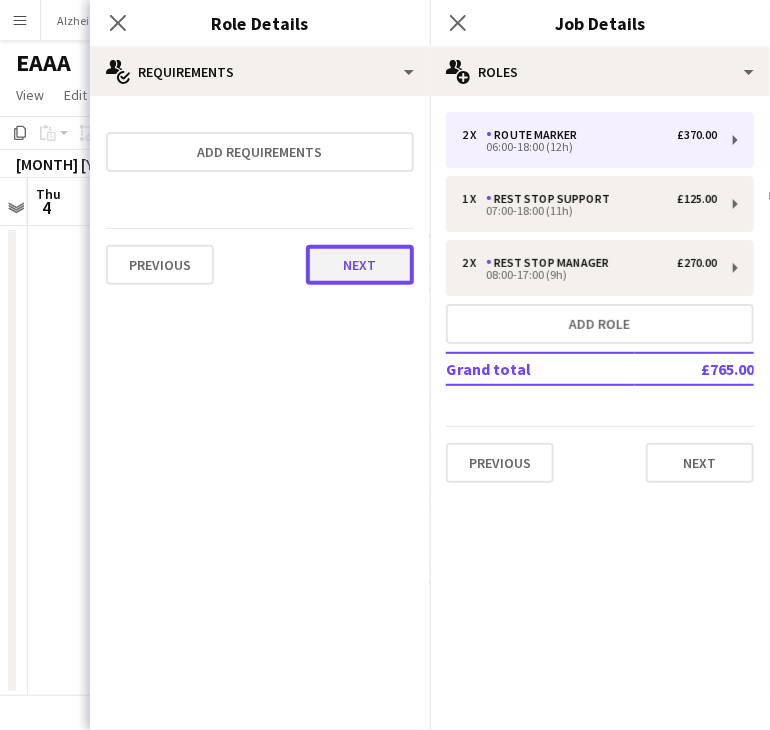 click on "Next" at bounding box center (360, 265) 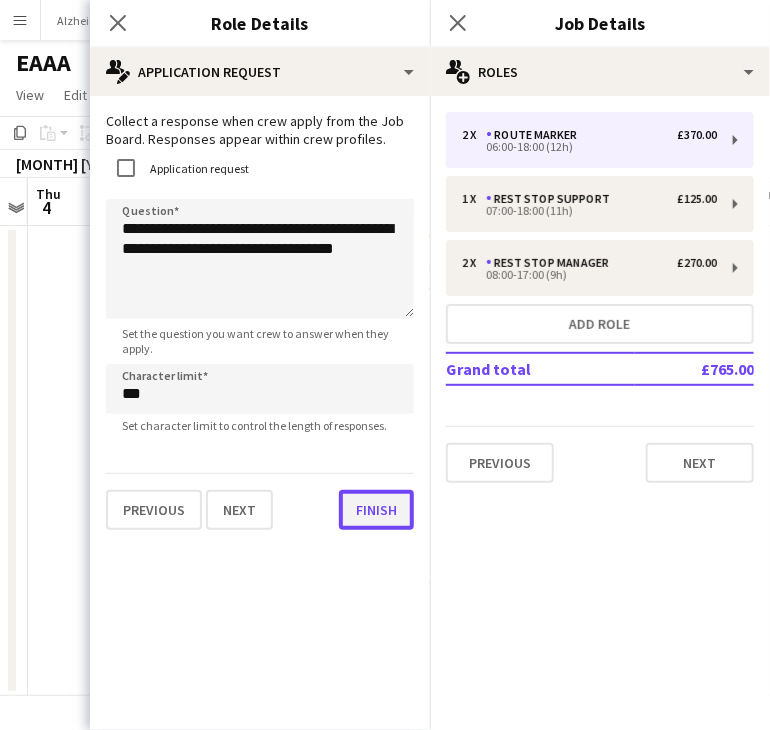 click on "Finish" at bounding box center (376, 510) 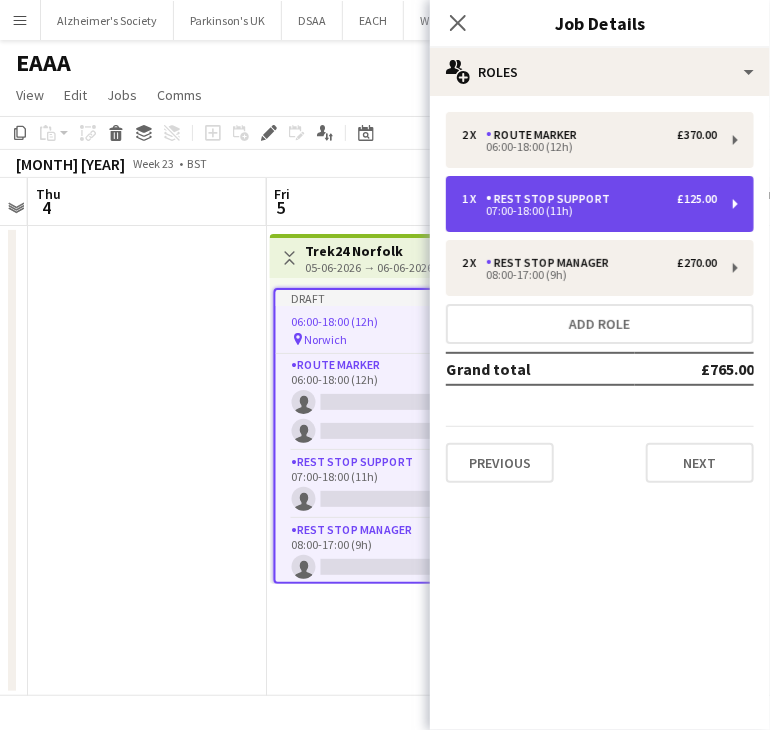 click on "1 x   Rest Stop Support   £125.00" at bounding box center (589, 199) 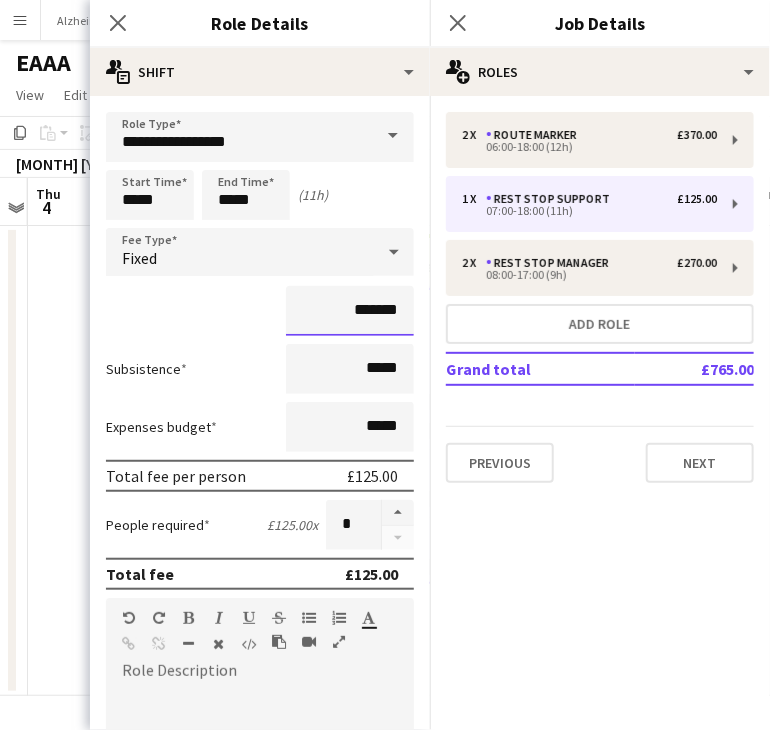 click on "*******" at bounding box center (350, 311) 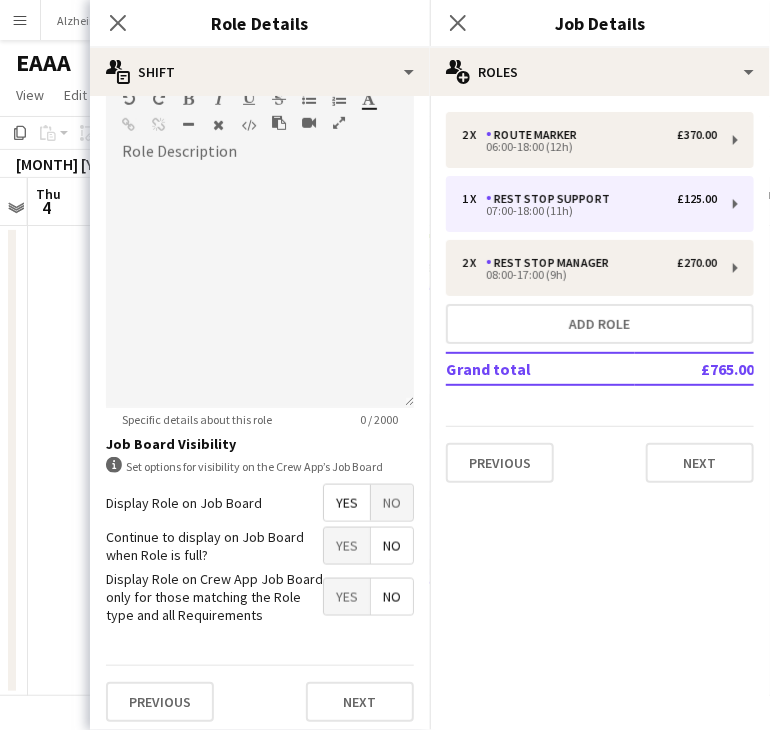 scroll, scrollTop: 522, scrollLeft: 0, axis: vertical 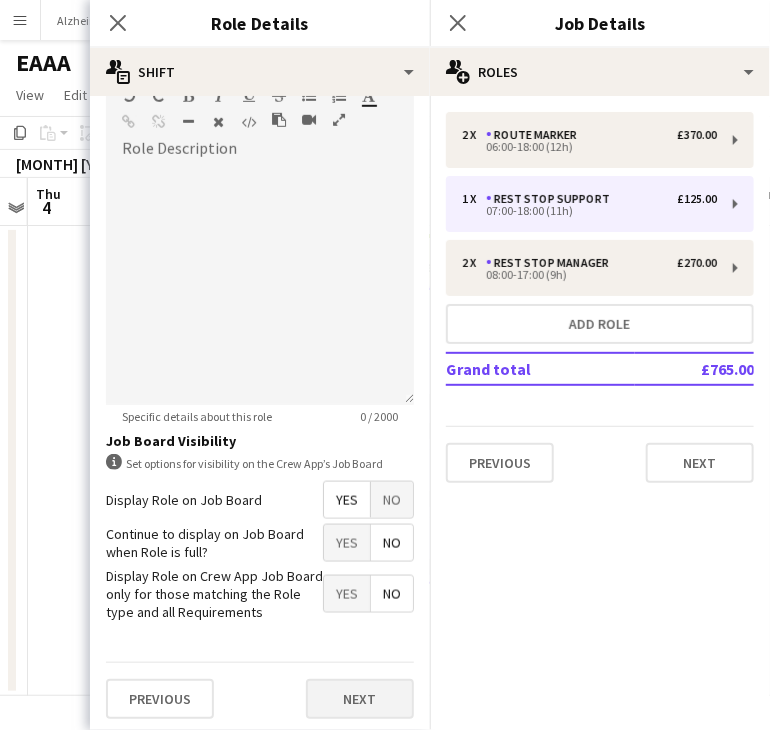 type on "*******" 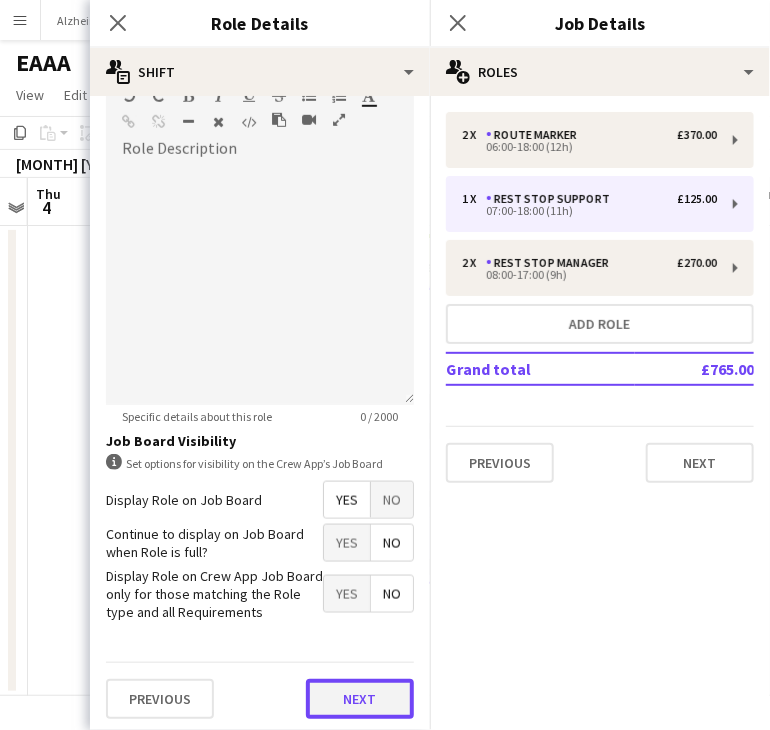 click on "Next" at bounding box center [360, 699] 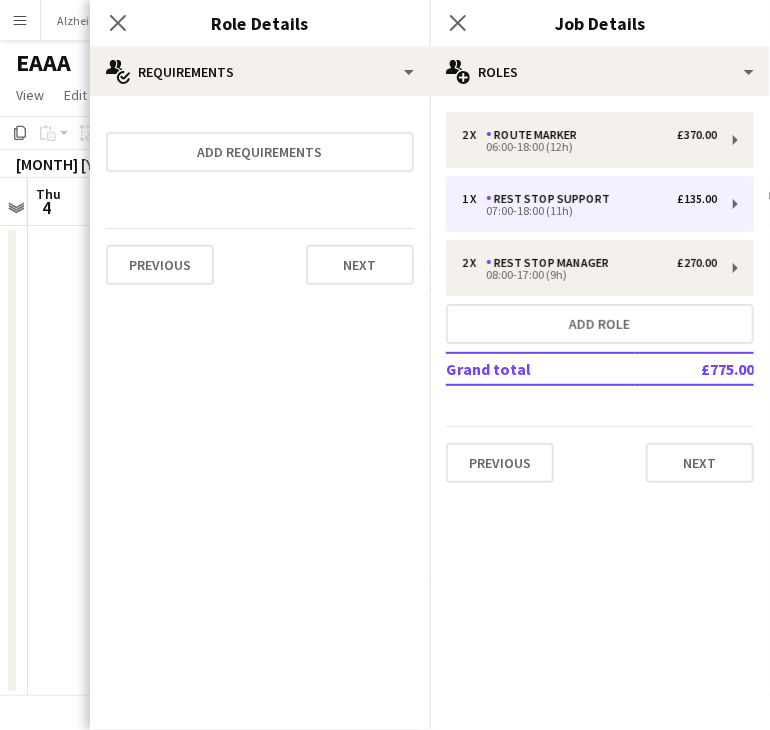 scroll, scrollTop: 0, scrollLeft: 0, axis: both 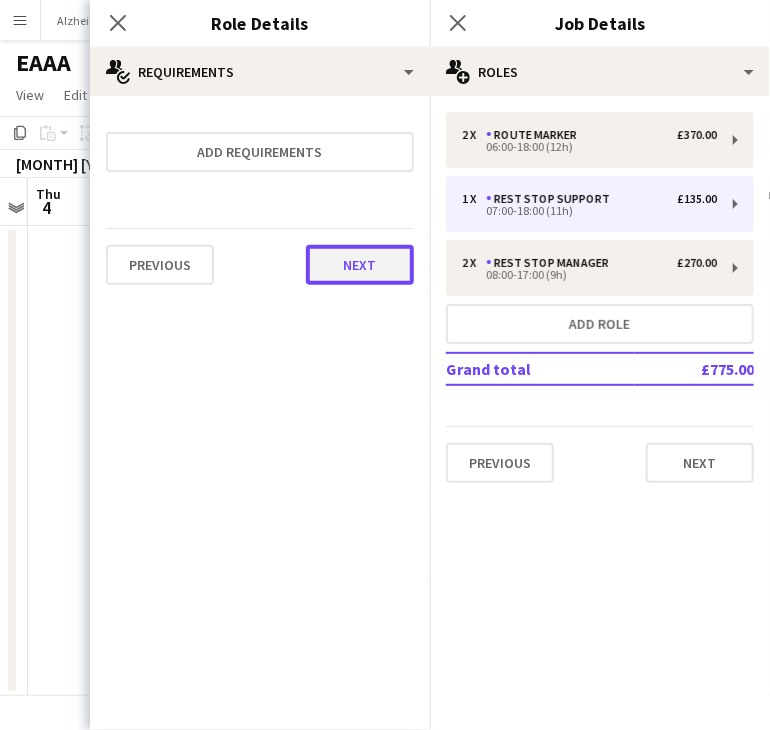 click on "Next" at bounding box center (360, 265) 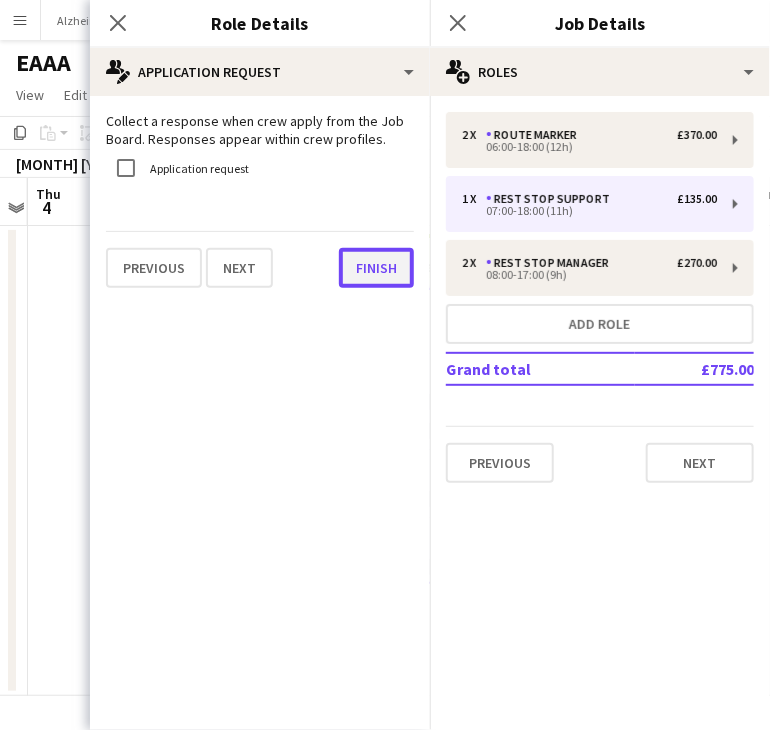 click on "Finish" at bounding box center [376, 268] 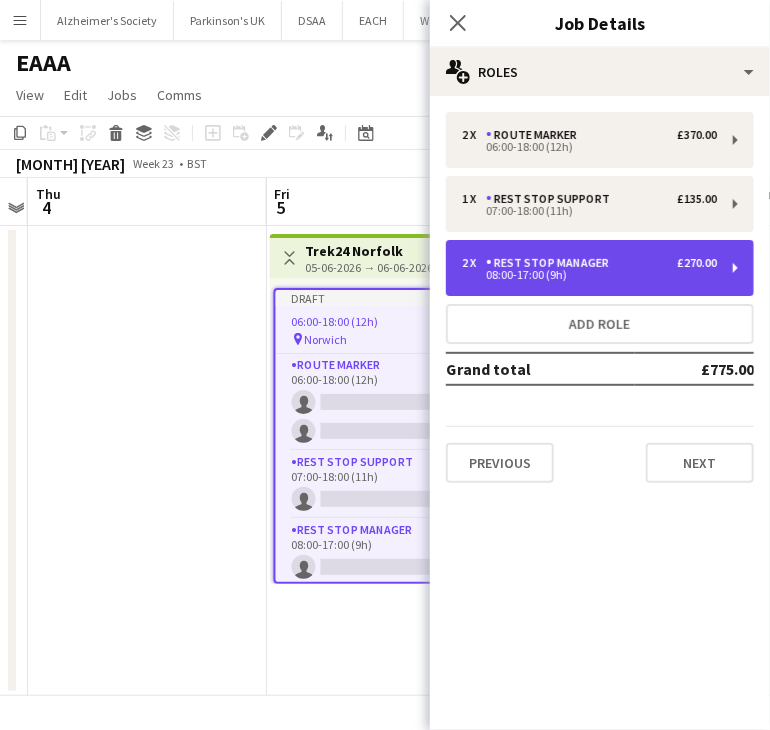 click on "08:00-17:00 (9h)" at bounding box center [589, 275] 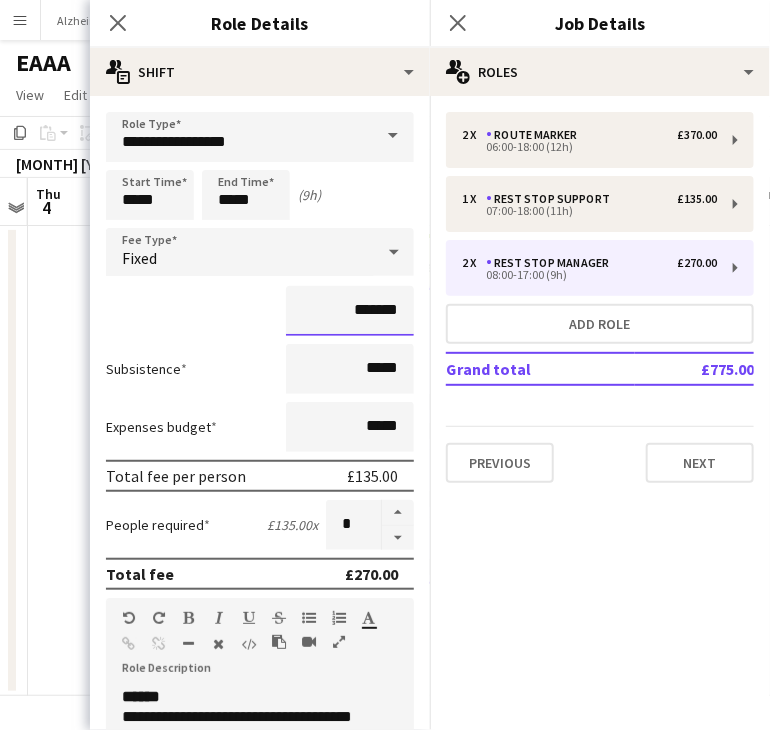 click on "*******" at bounding box center [350, 311] 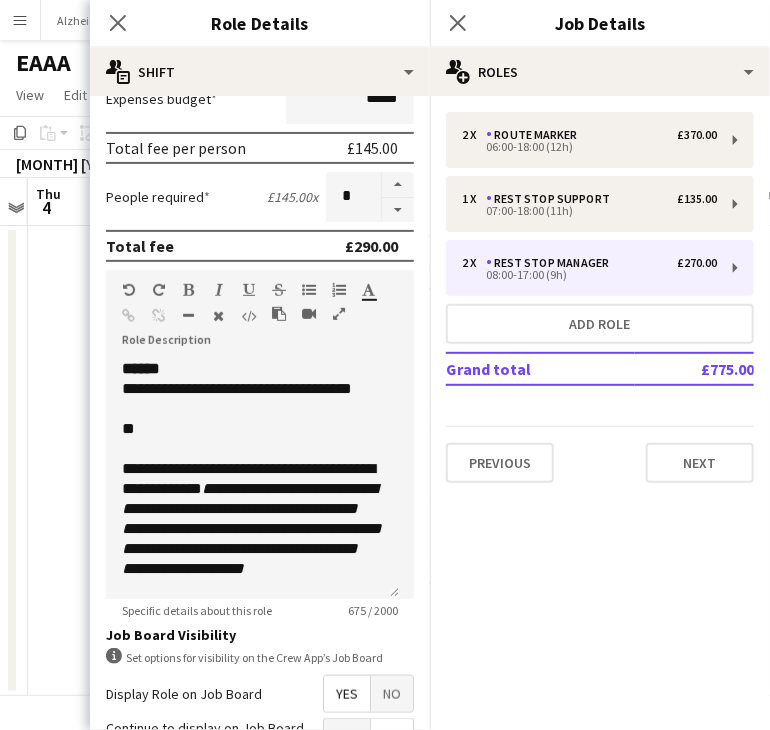 scroll, scrollTop: 300, scrollLeft: 0, axis: vertical 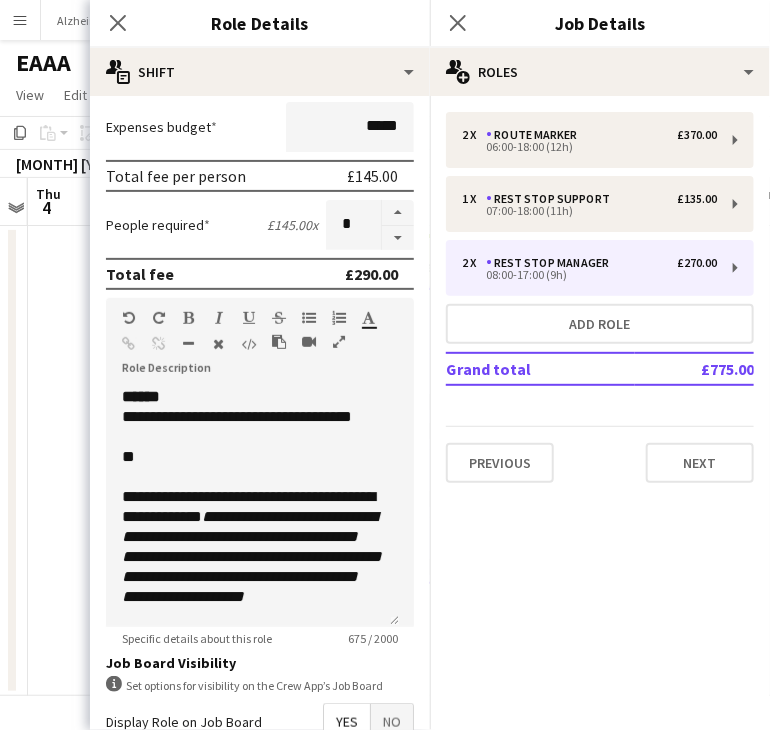 type on "*******" 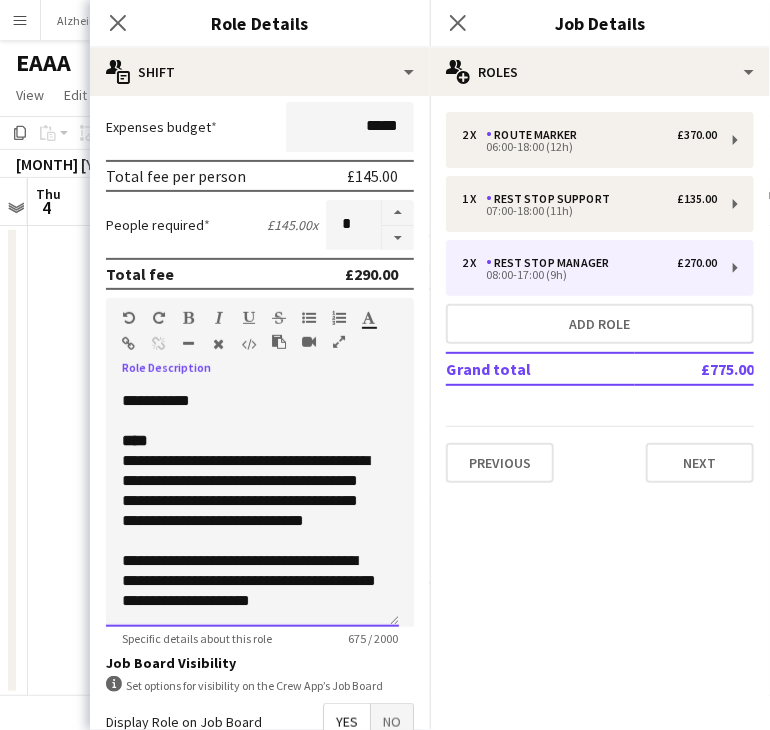 scroll, scrollTop: 356, scrollLeft: 0, axis: vertical 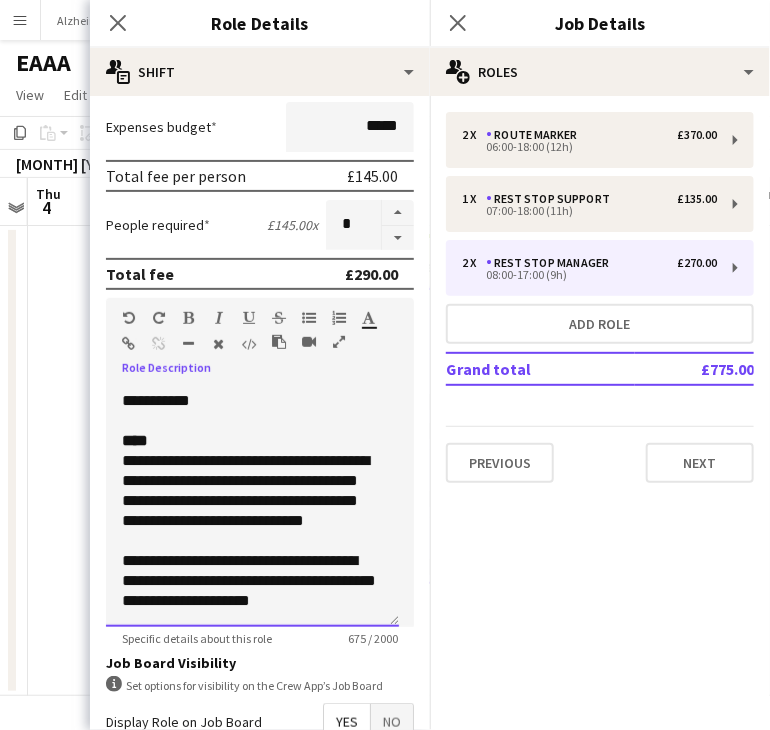 drag, startPoint x: 116, startPoint y: 394, endPoint x: 389, endPoint y: 665, distance: 384.6687 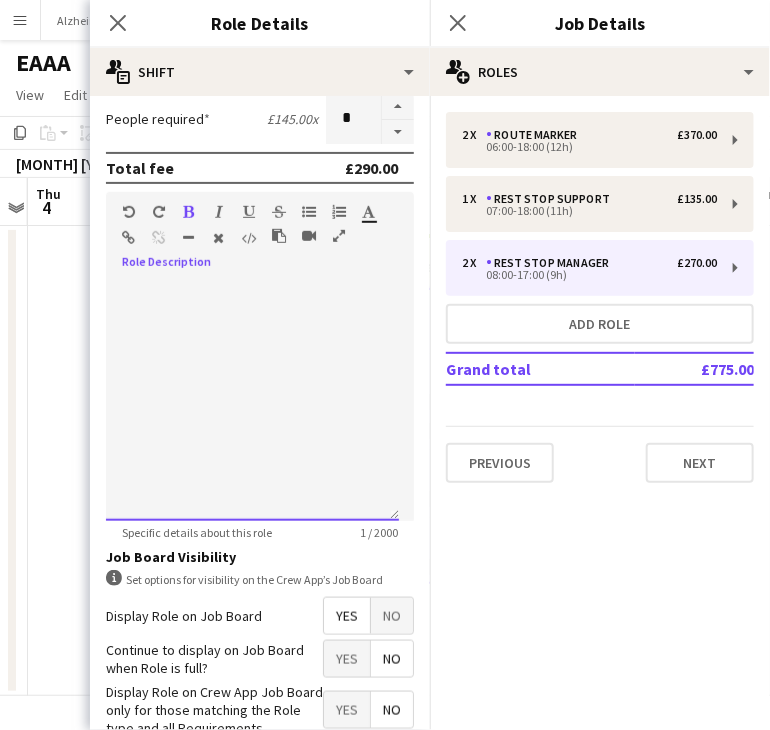 scroll, scrollTop: 522, scrollLeft: 0, axis: vertical 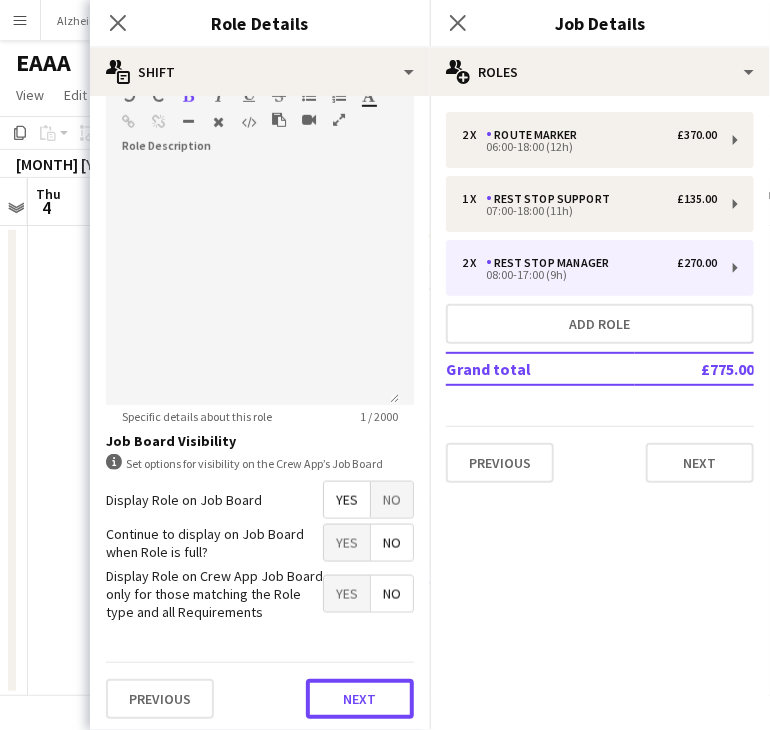 click on "Next" at bounding box center (360, 699) 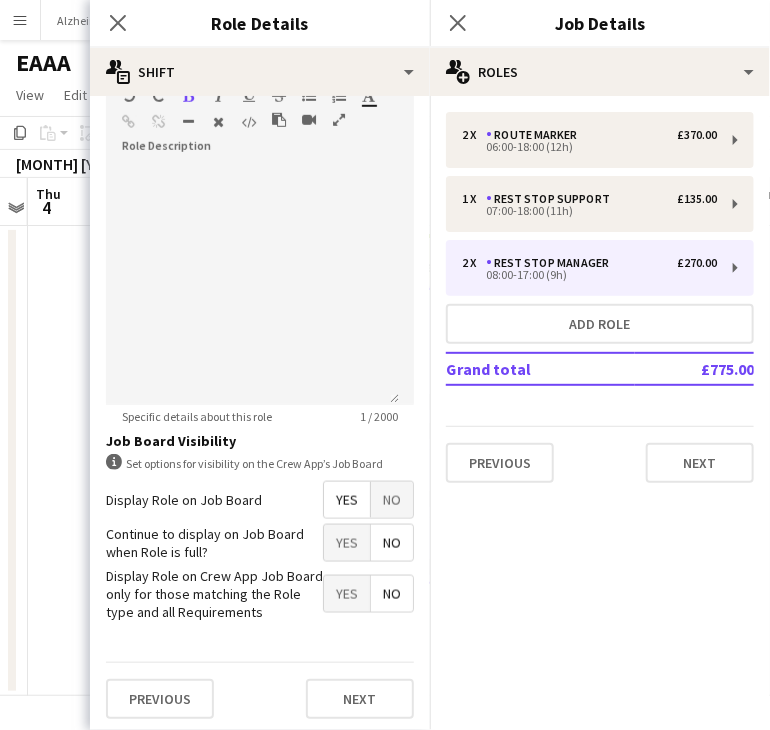 scroll, scrollTop: 0, scrollLeft: 0, axis: both 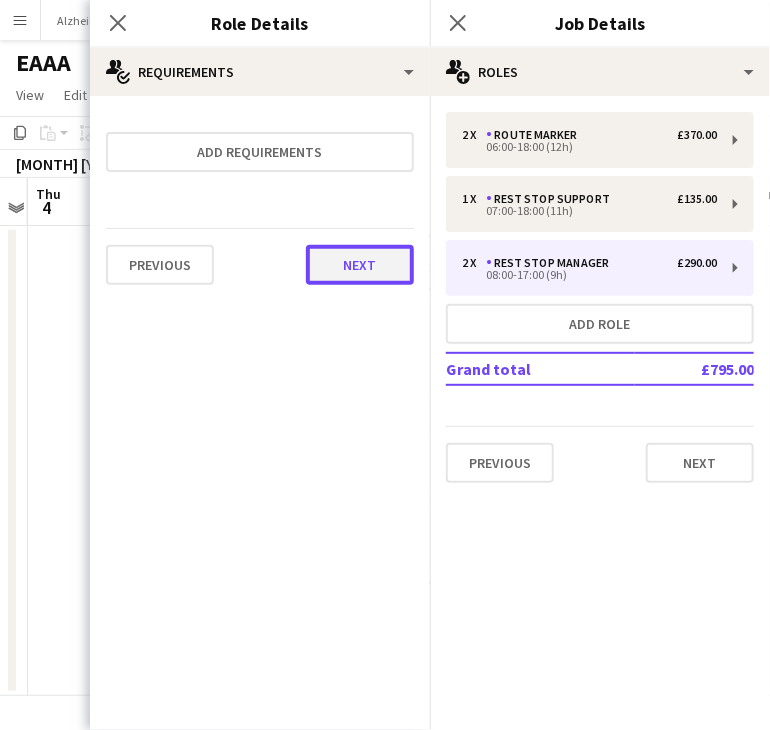 click on "Next" at bounding box center [360, 265] 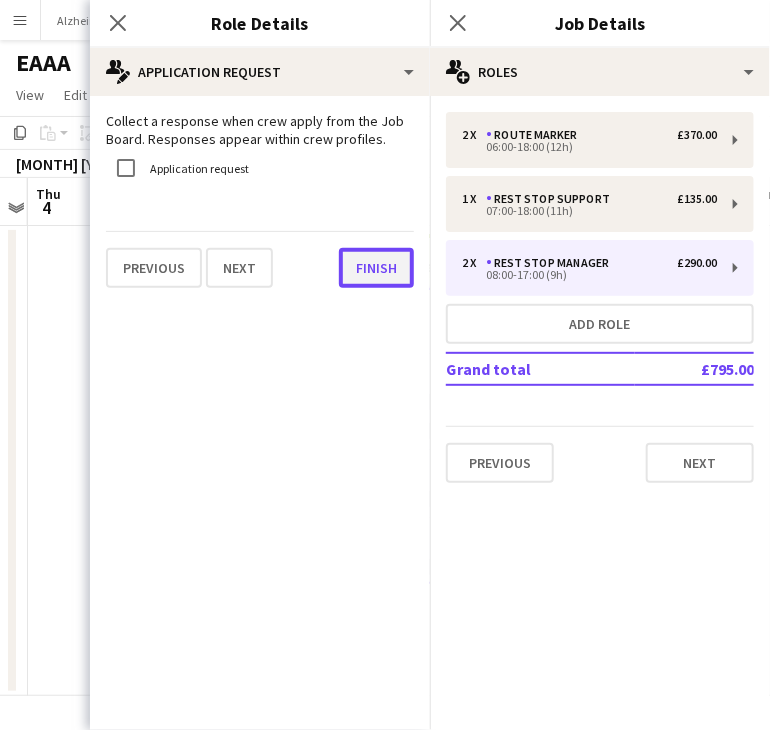 click on "Finish" at bounding box center [376, 268] 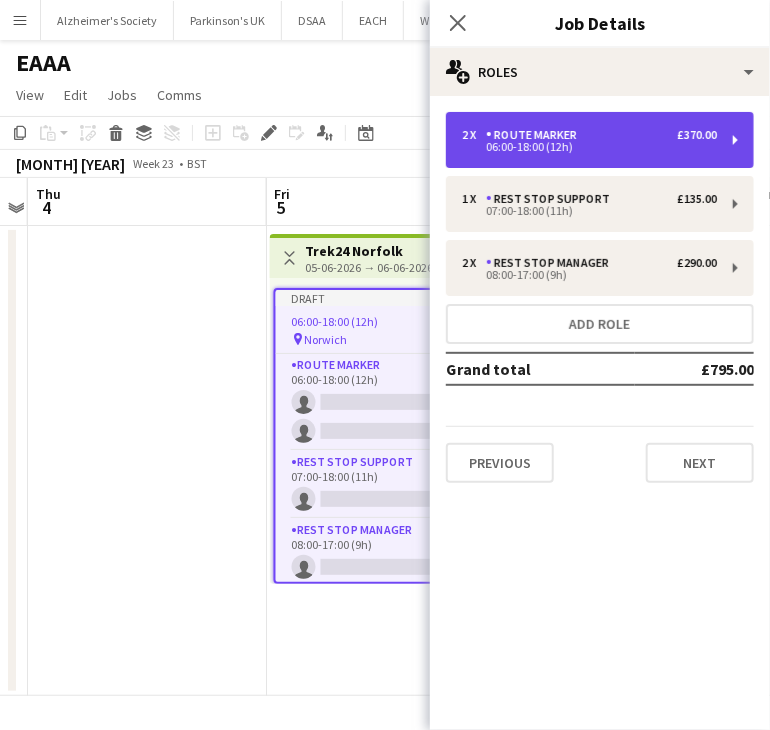 click on "2 x   Route Marker   £370.00" at bounding box center [589, 135] 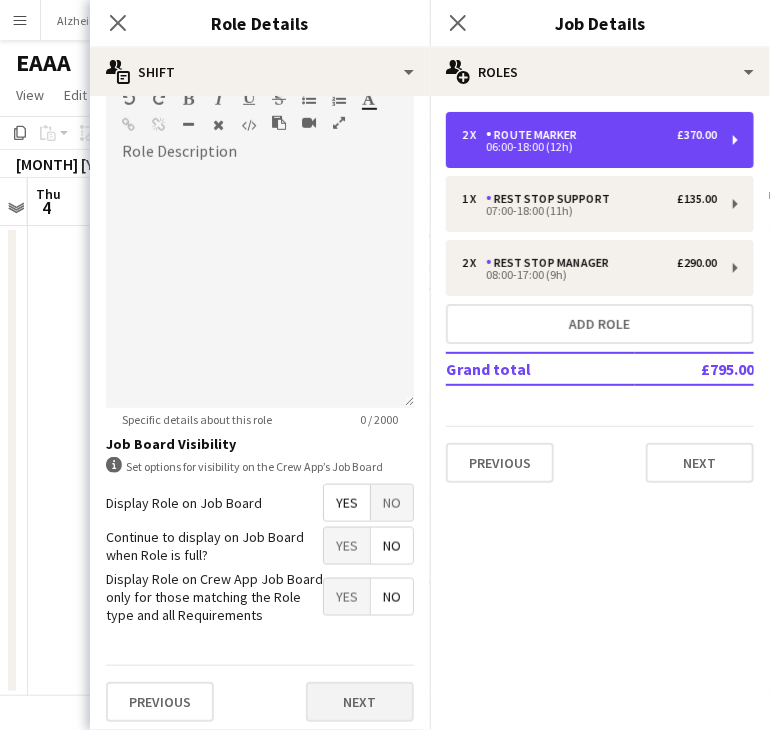scroll, scrollTop: 522, scrollLeft: 0, axis: vertical 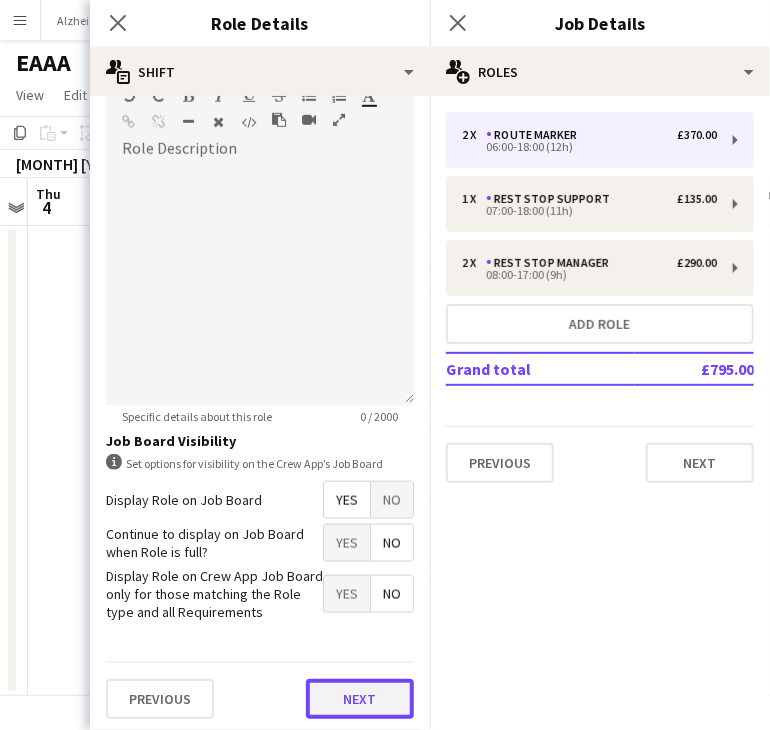 click on "Next" at bounding box center (360, 699) 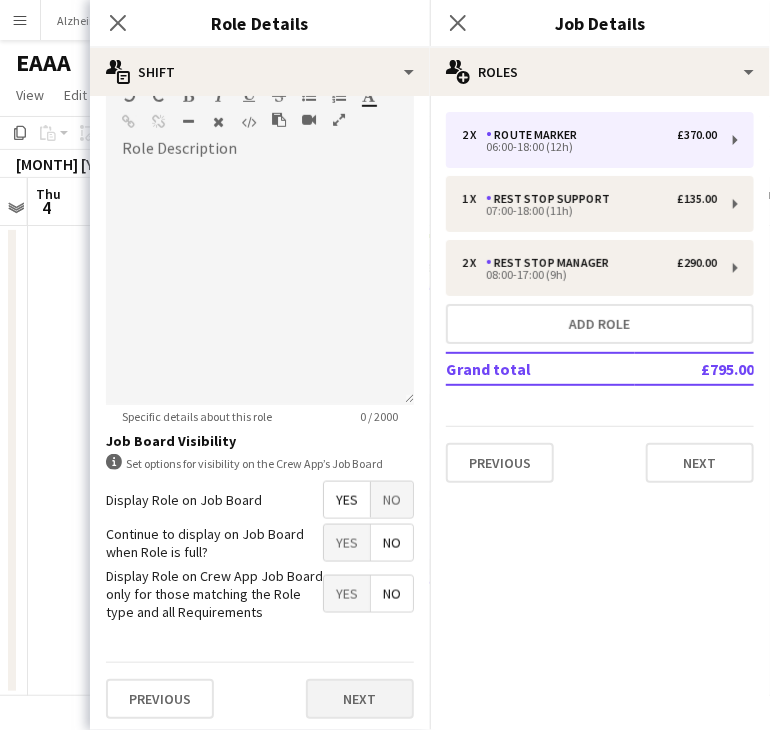 scroll, scrollTop: 0, scrollLeft: 0, axis: both 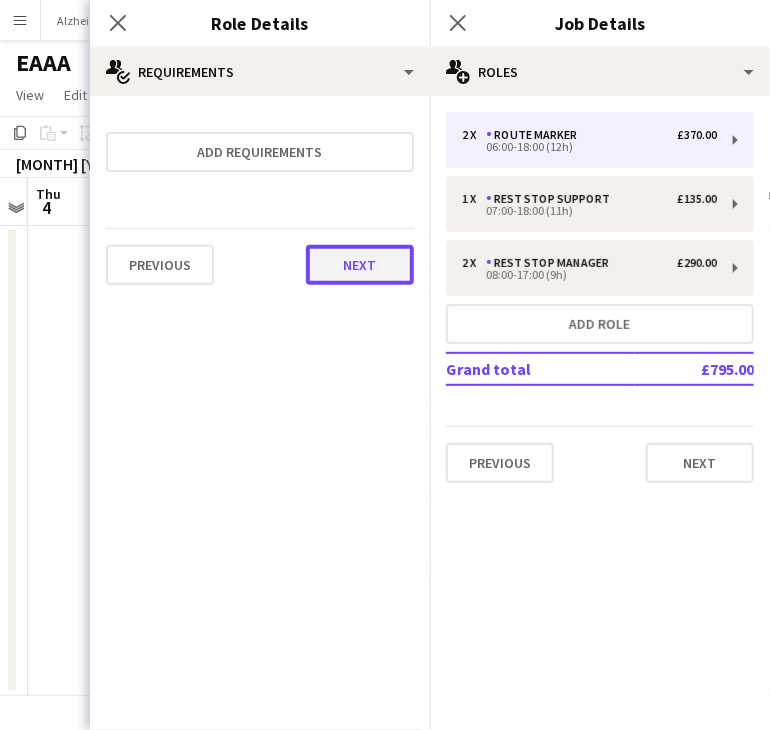 click on "Next" at bounding box center [360, 265] 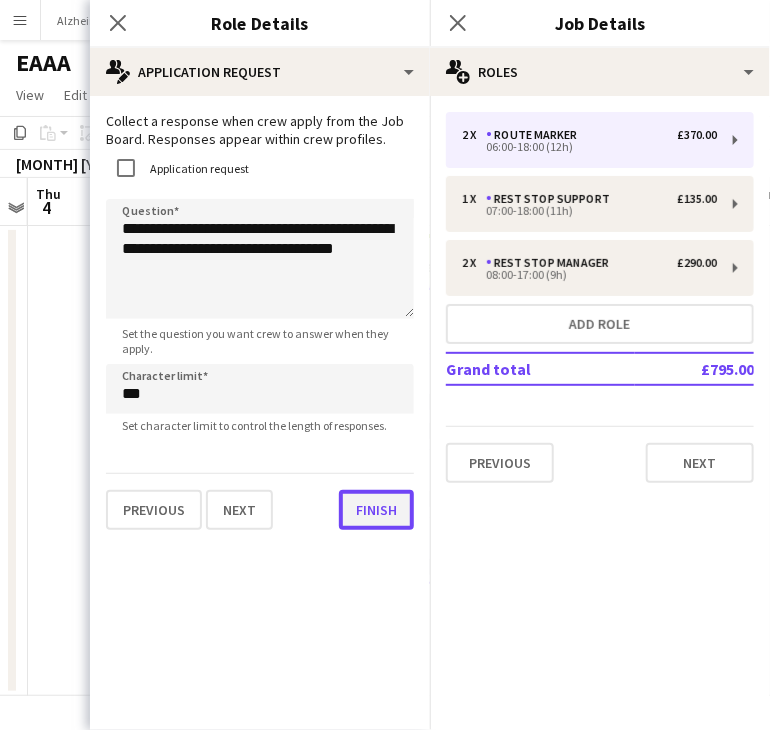click on "Finish" at bounding box center (376, 510) 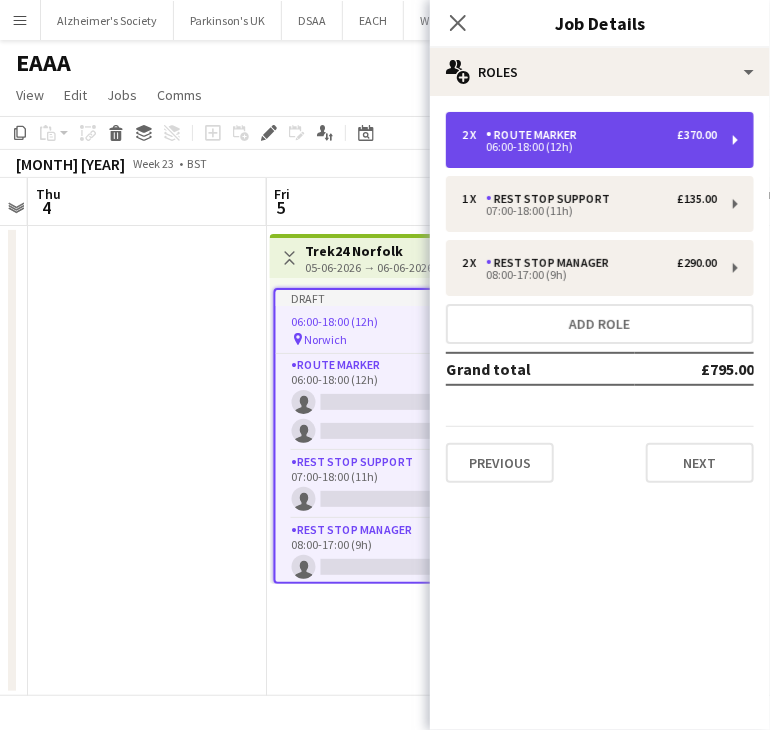 click on "Route Marker" at bounding box center (535, 135) 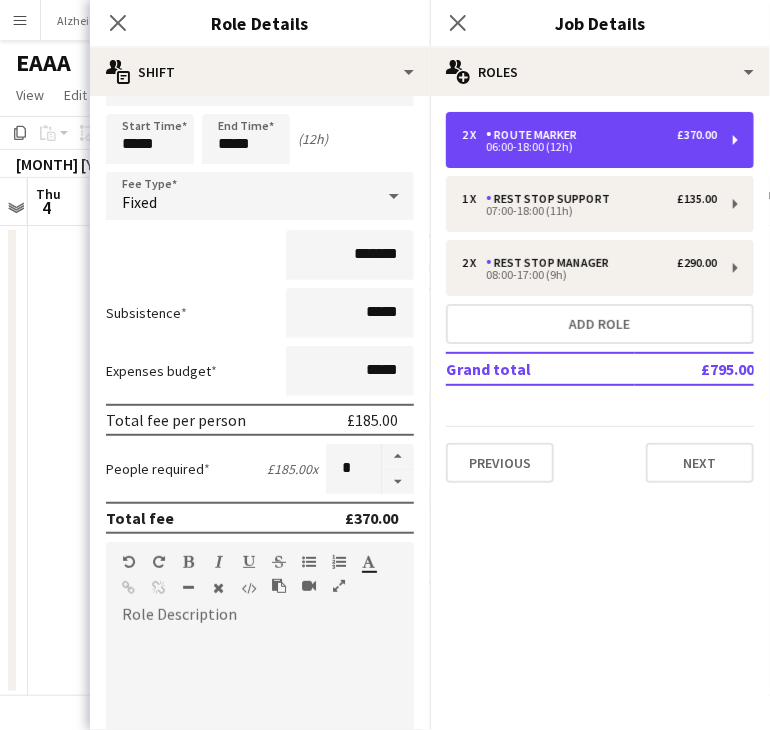 scroll, scrollTop: 100, scrollLeft: 0, axis: vertical 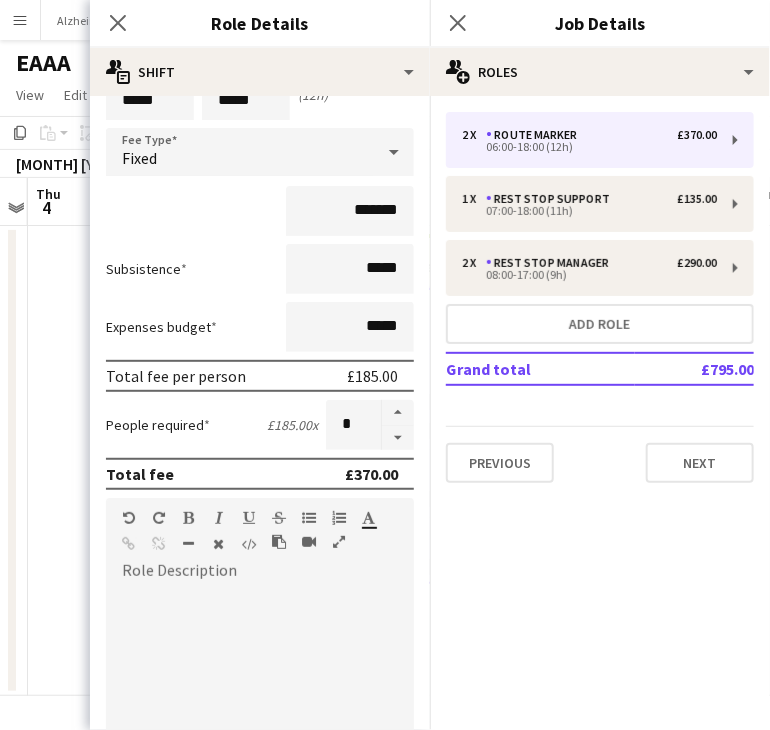 click at bounding box center [260, 707] 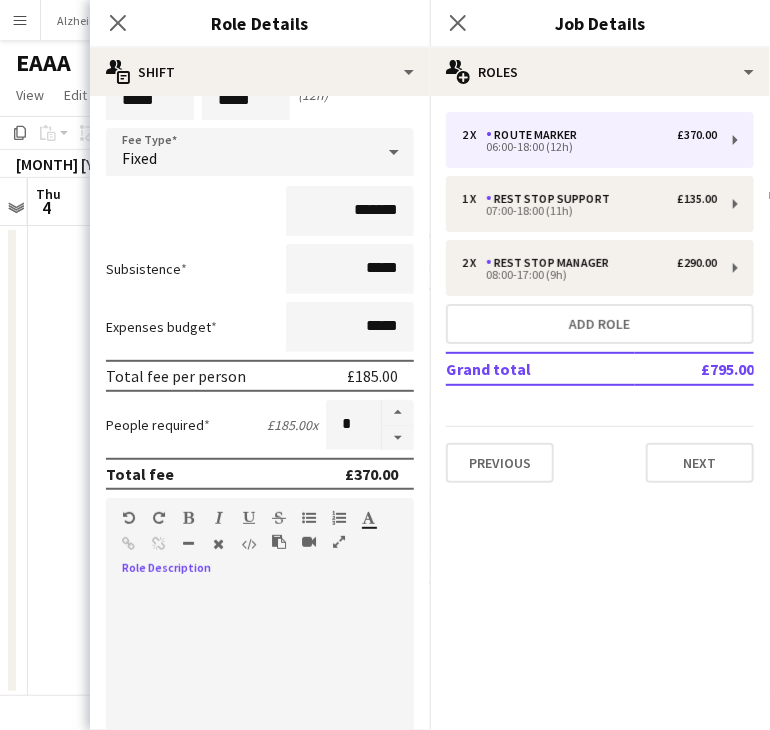 paste 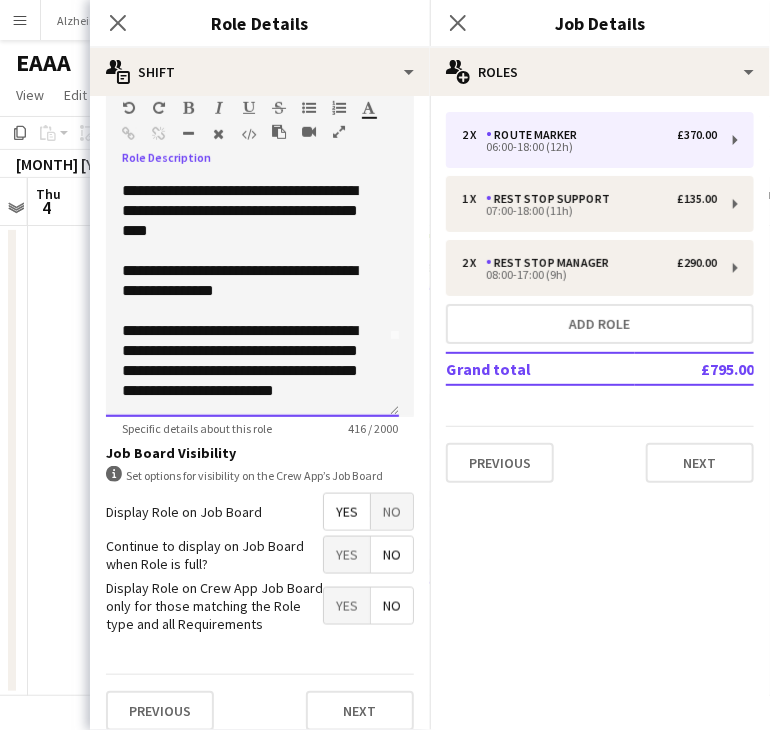 scroll, scrollTop: 522, scrollLeft: 0, axis: vertical 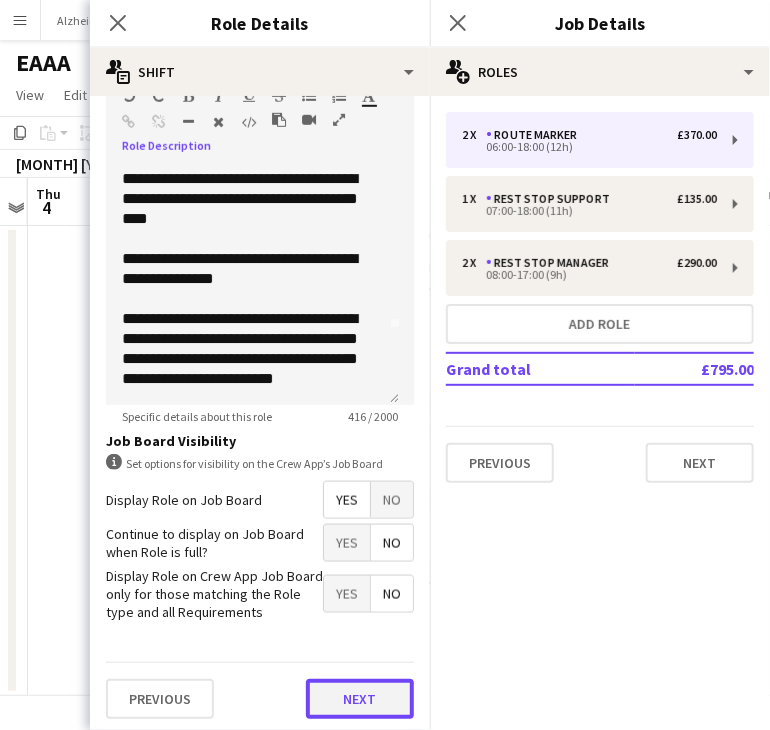 click on "Next" at bounding box center [360, 699] 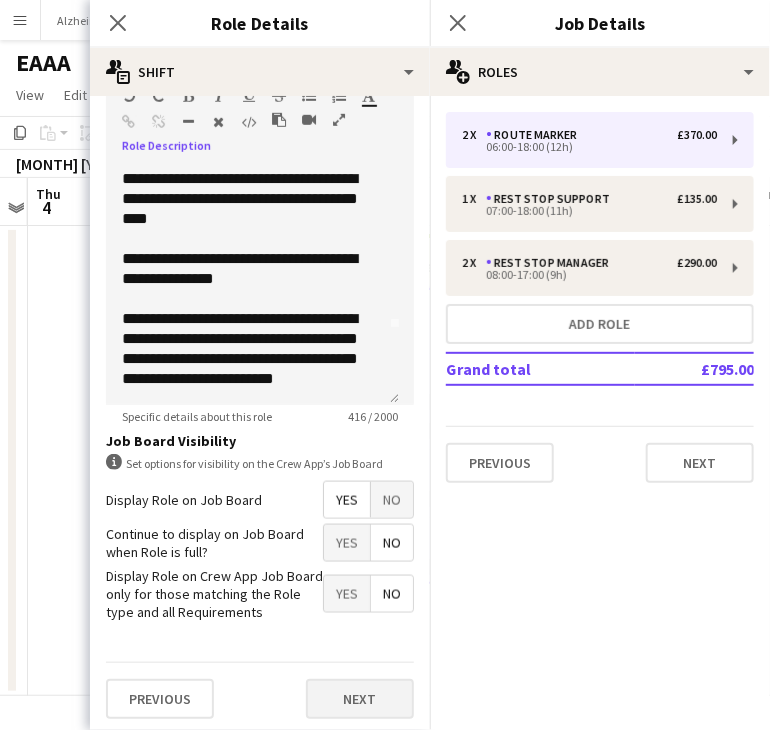 scroll, scrollTop: 0, scrollLeft: 0, axis: both 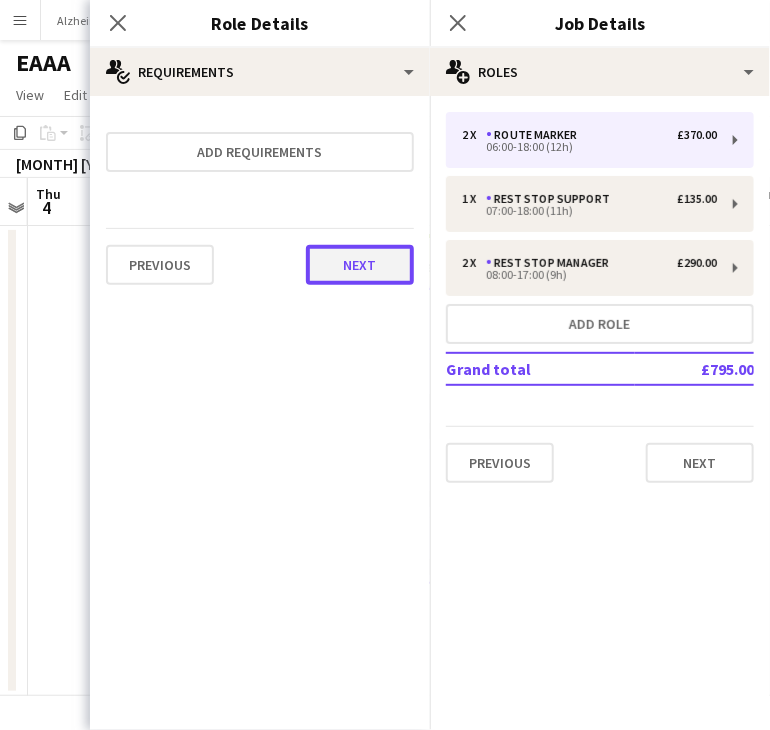 click on "Next" at bounding box center [360, 265] 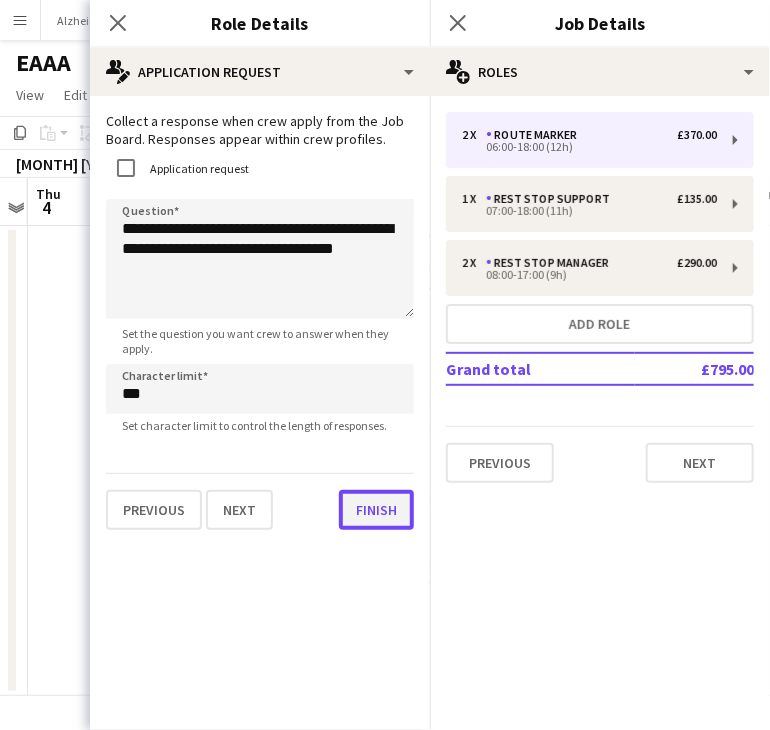 click on "Finish" at bounding box center [376, 510] 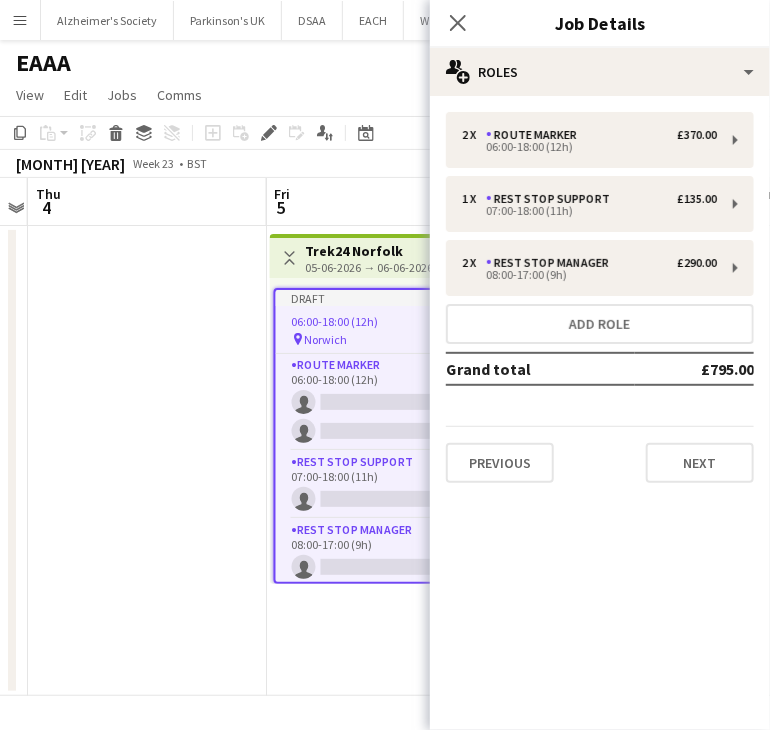 click at bounding box center (147, 461) 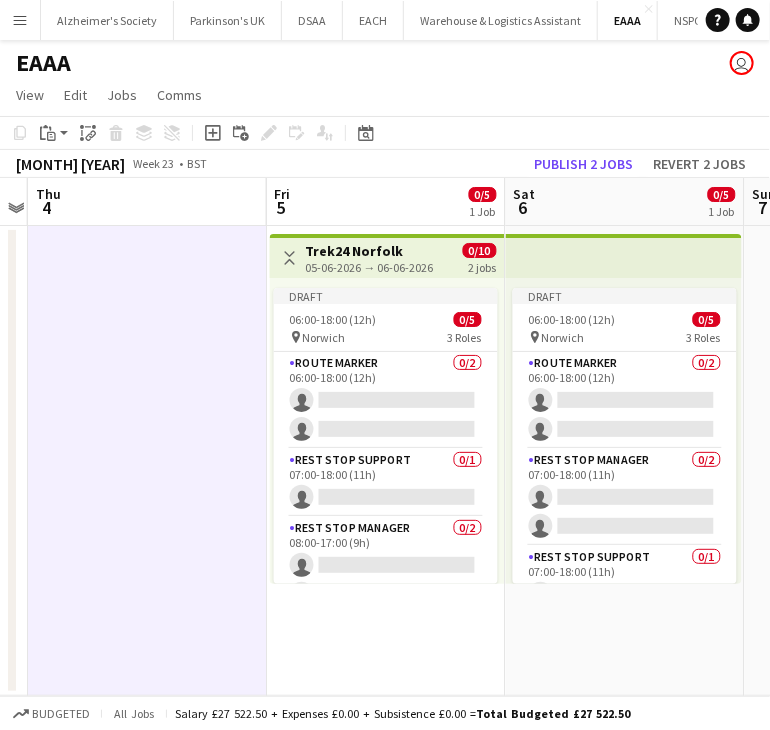 click on "Draft   06:00-18:00 (12h)    0/5
pin
Norwich   3 Roles   Route Marker   0/2   06:00-18:00 (12h)
single-neutral-actions
single-neutral-actions
Rest Stop Support   0/1   07:00-18:00 (11h)
single-neutral-actions
Rest Stop Manager   0/2   08:00-17:00 (9h)
single-neutral-actions
single-neutral-actions" at bounding box center [387, 431] 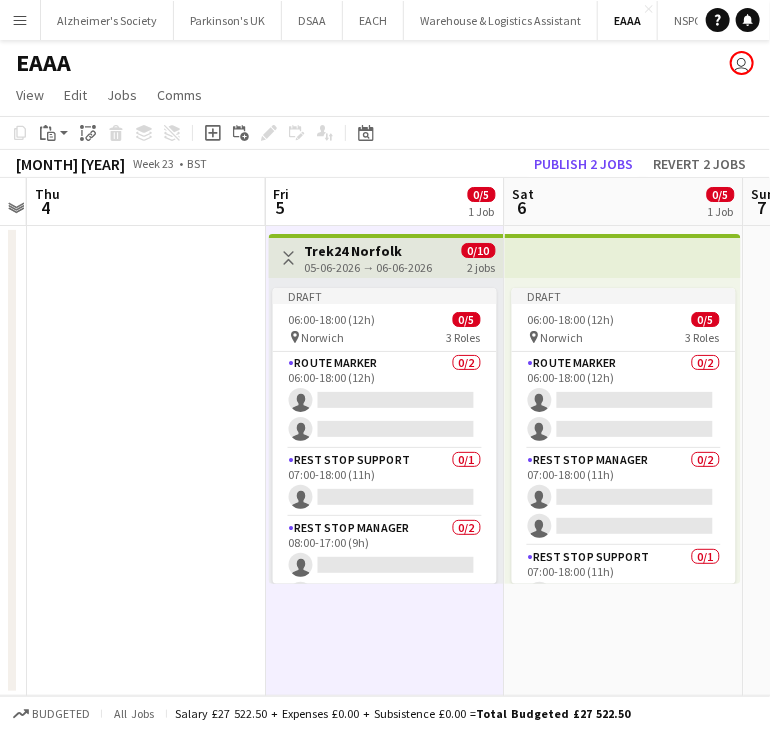 click on "Toggle View
Trek24 Norfolk  05-06-2026 → 06-06-2026   0/10   2 jobs" at bounding box center [386, 258] 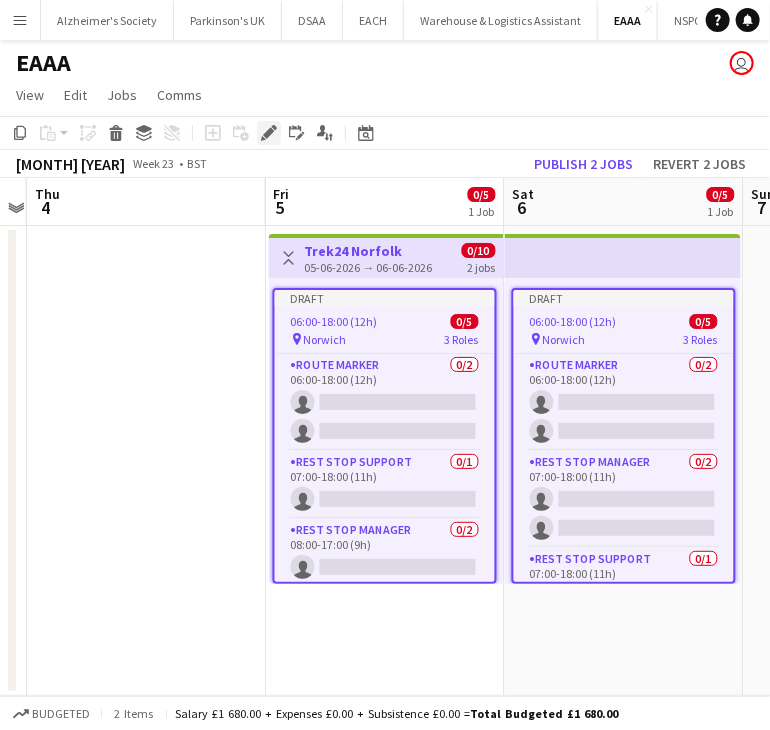 click on "Edit" 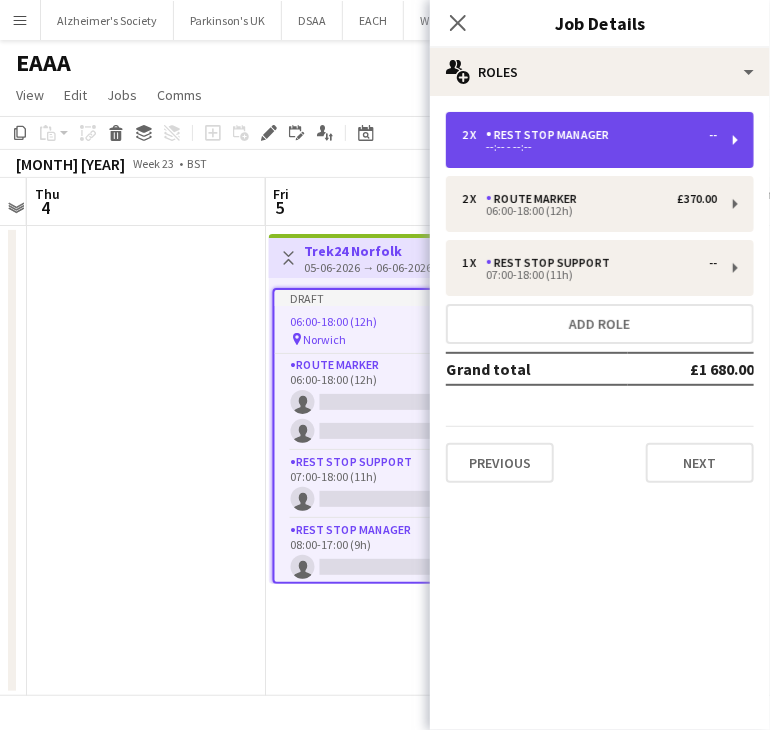 click on "Rest Stop Manager" at bounding box center (551, 135) 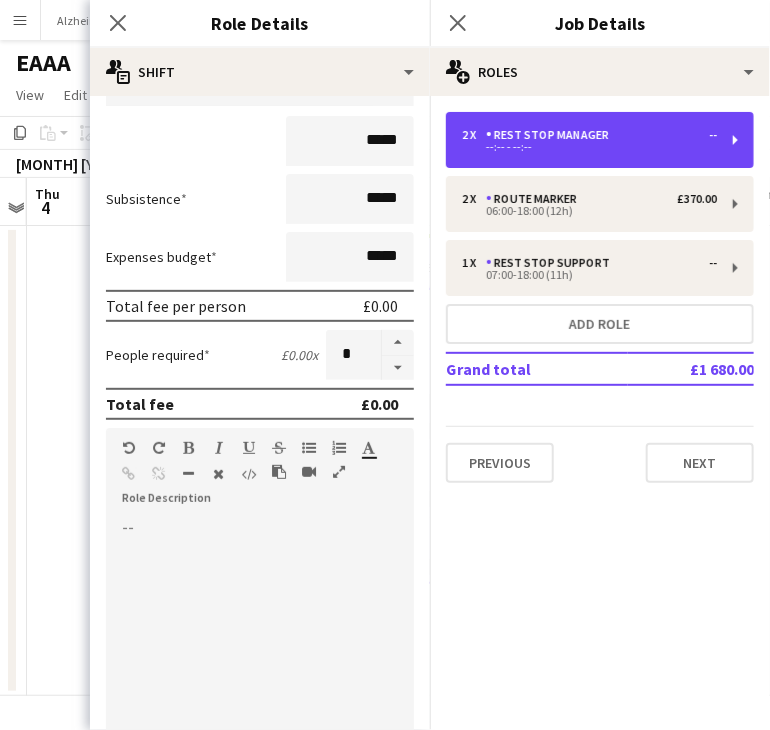 scroll, scrollTop: 200, scrollLeft: 0, axis: vertical 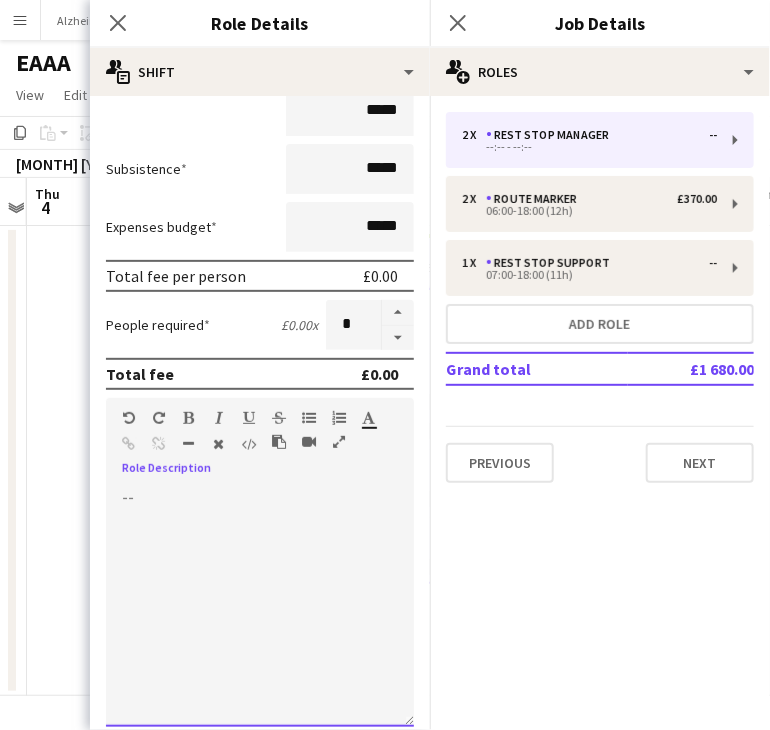 click at bounding box center (260, 607) 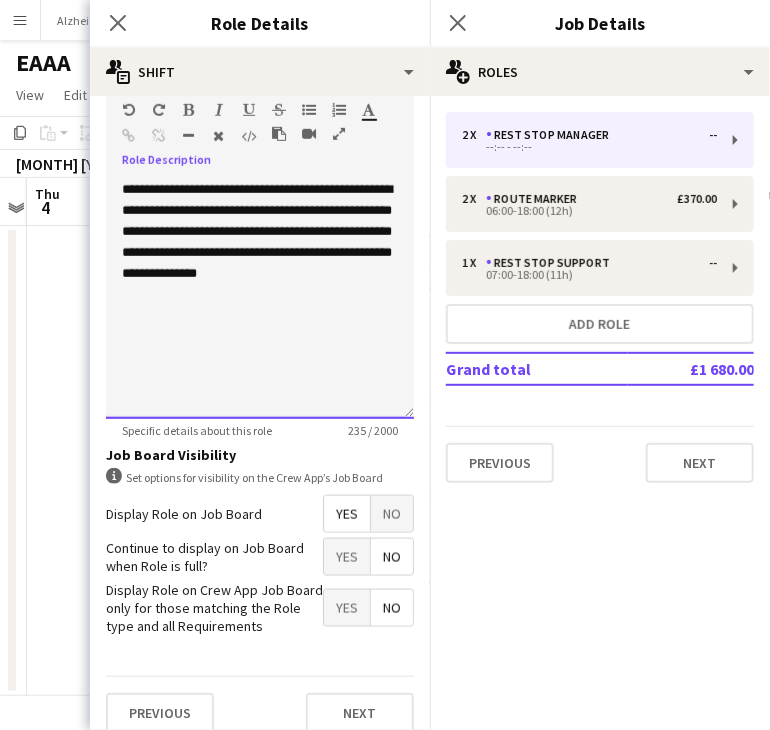 scroll, scrollTop: 522, scrollLeft: 0, axis: vertical 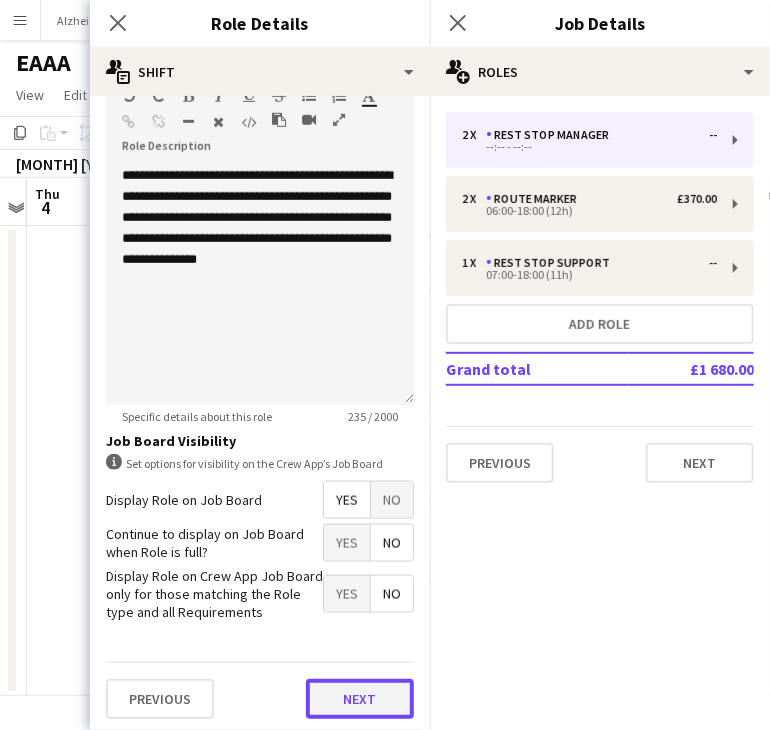 click on "Next" at bounding box center (360, 699) 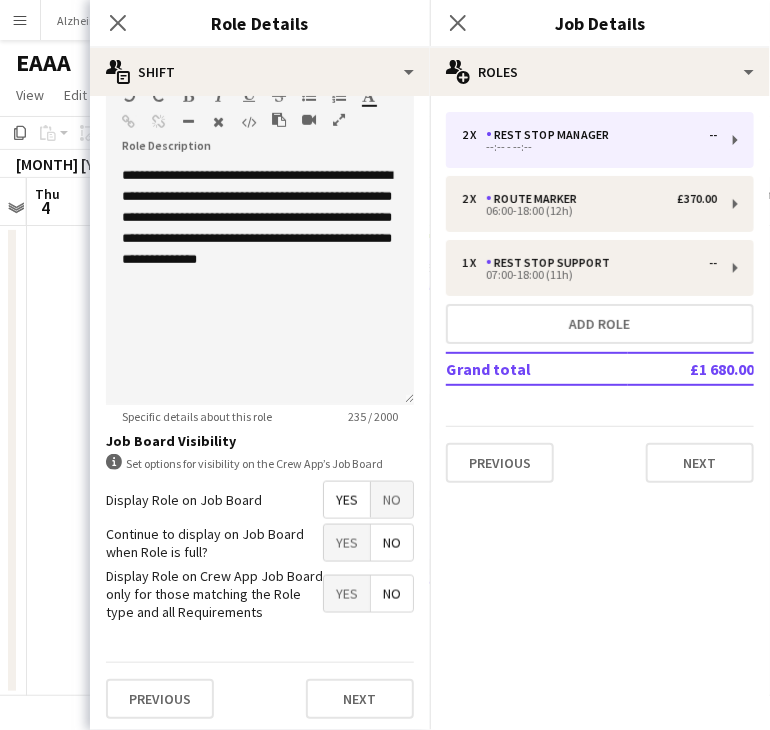 scroll, scrollTop: 0, scrollLeft: 0, axis: both 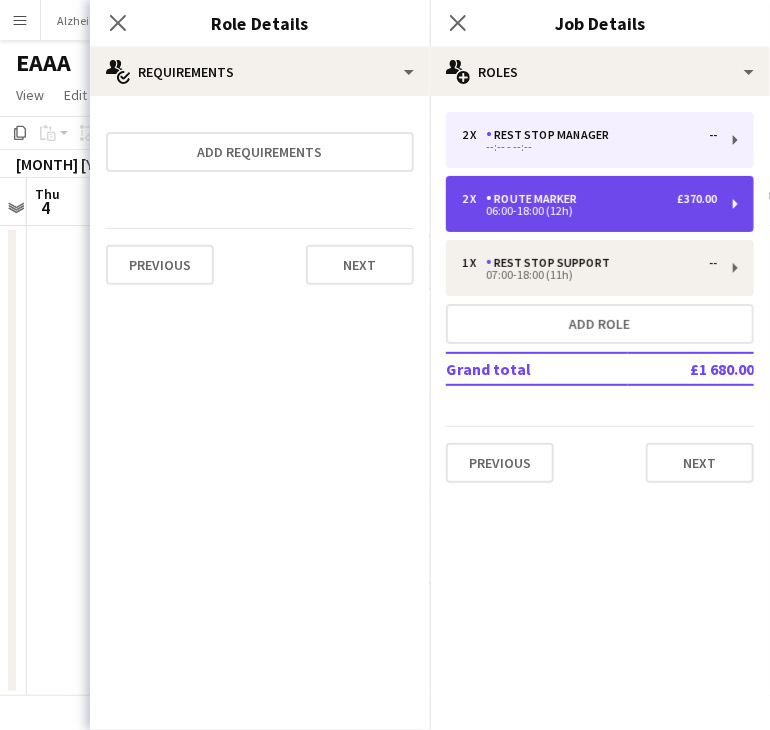click on "Route Marker" at bounding box center (535, 199) 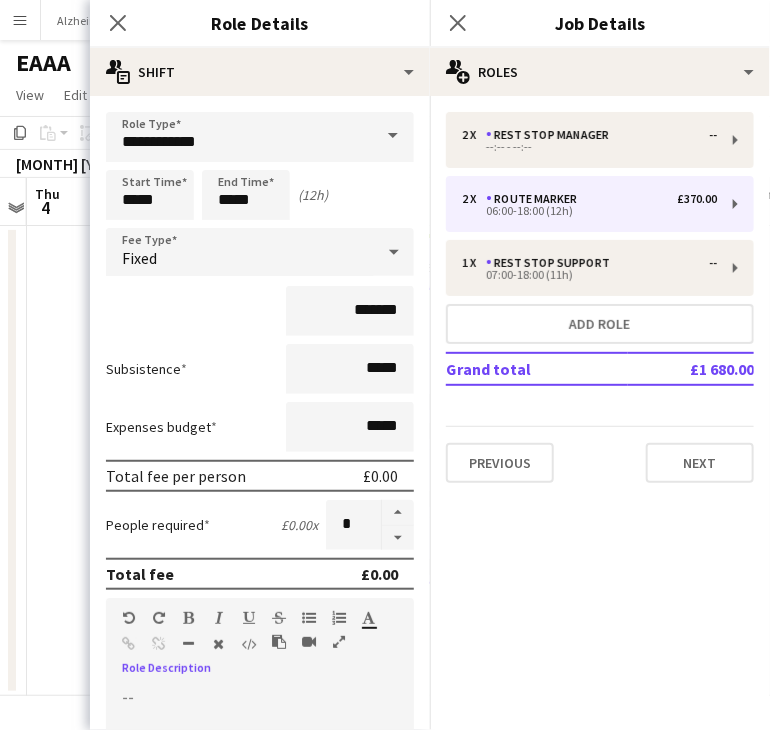 click at bounding box center (260, 807) 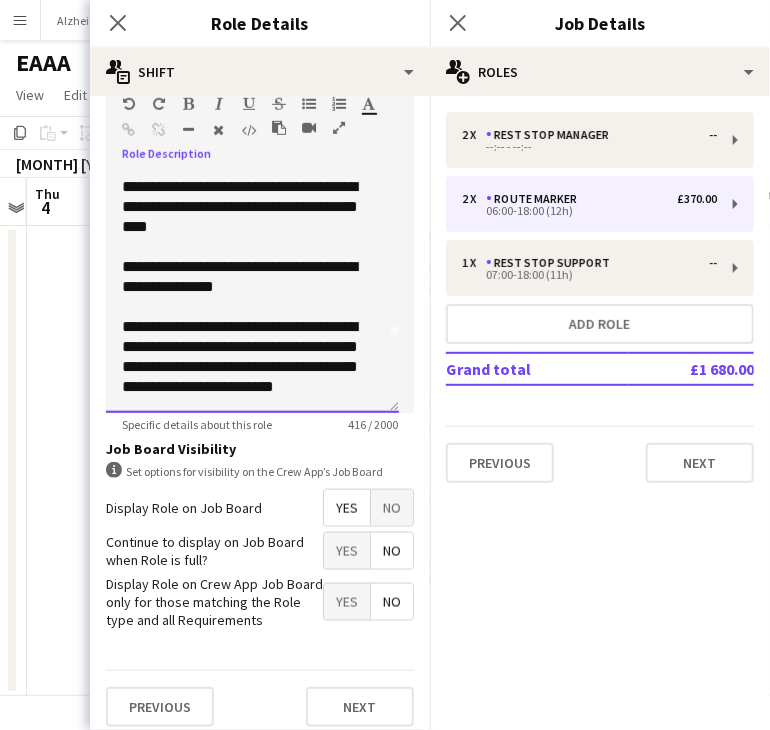 scroll, scrollTop: 522, scrollLeft: 0, axis: vertical 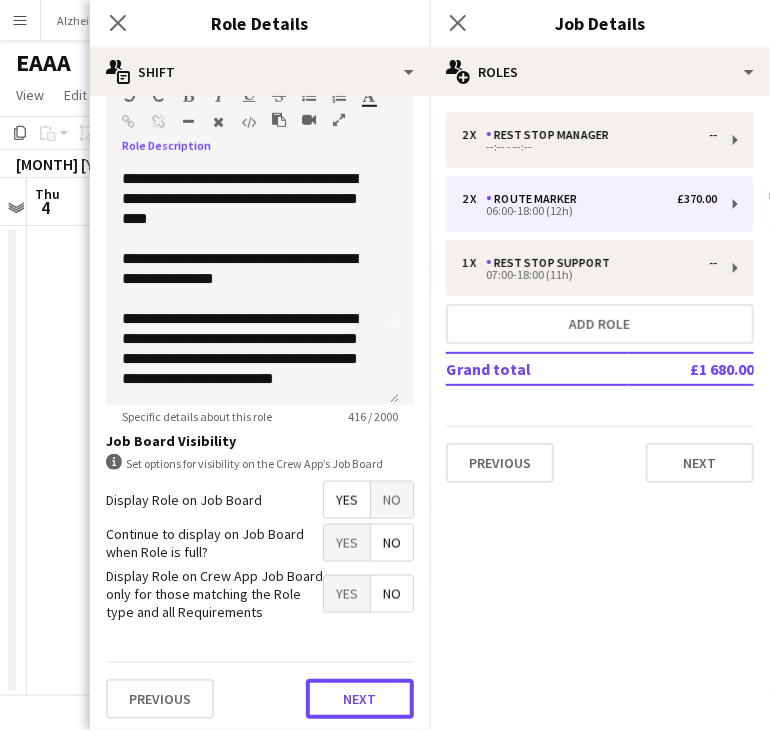 click on "Next" at bounding box center [360, 699] 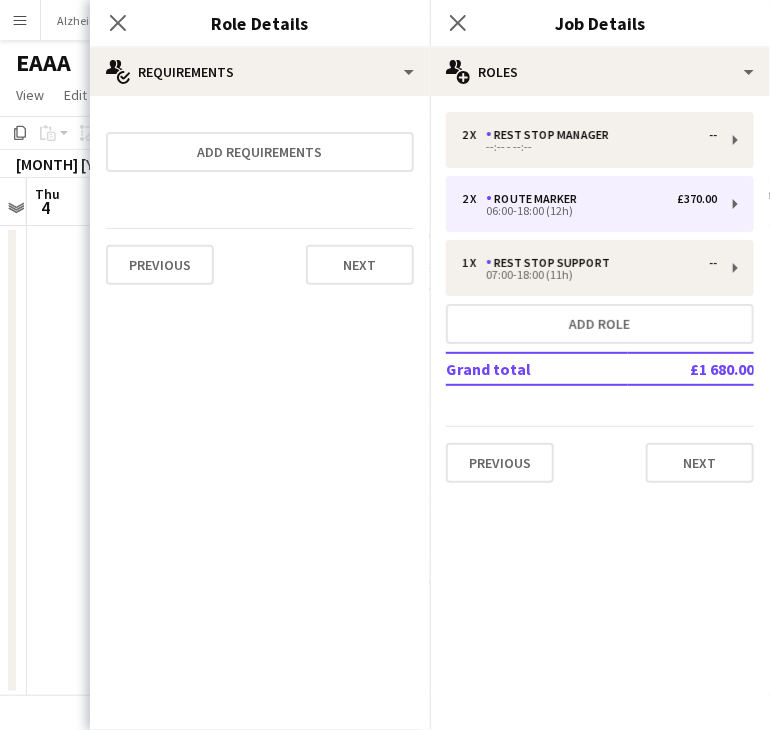 scroll, scrollTop: 0, scrollLeft: 0, axis: both 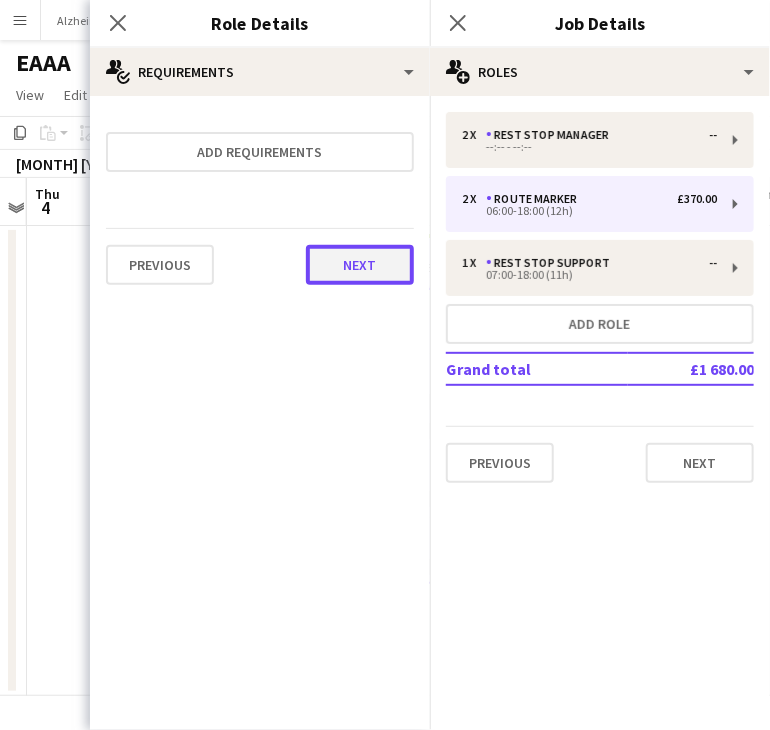 click on "Next" at bounding box center [360, 265] 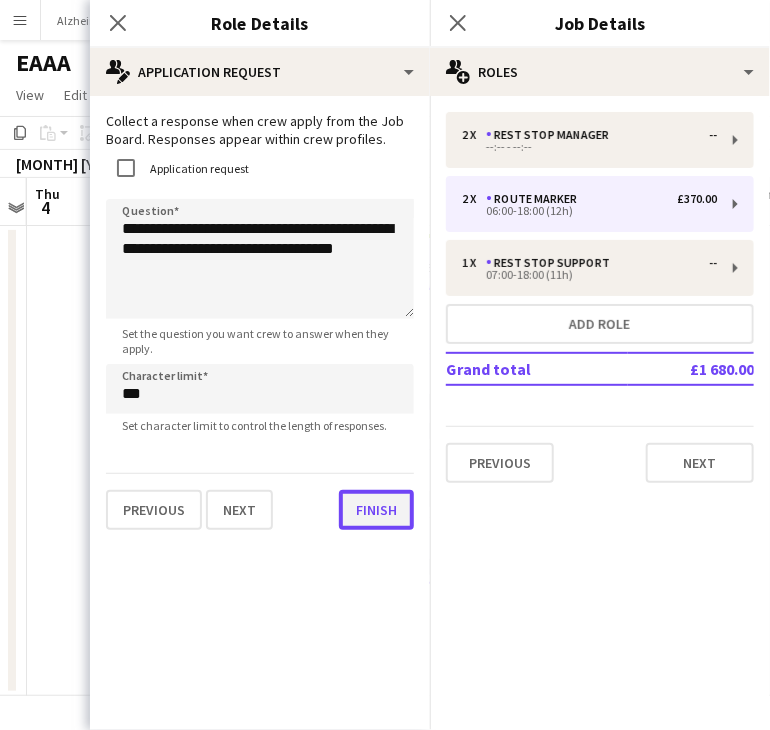 click on "Finish" at bounding box center [376, 510] 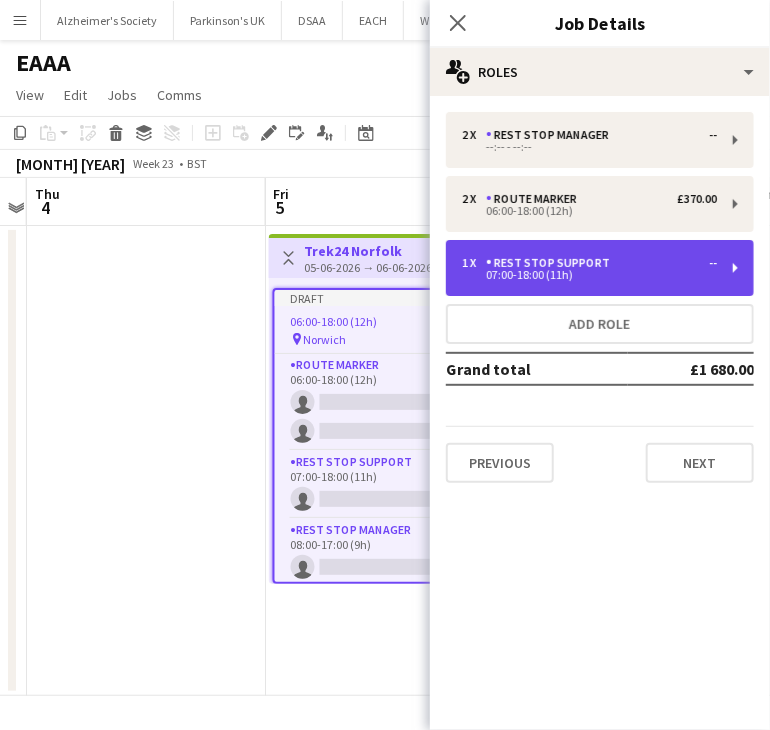 click on "Rest Stop Support" at bounding box center [552, 263] 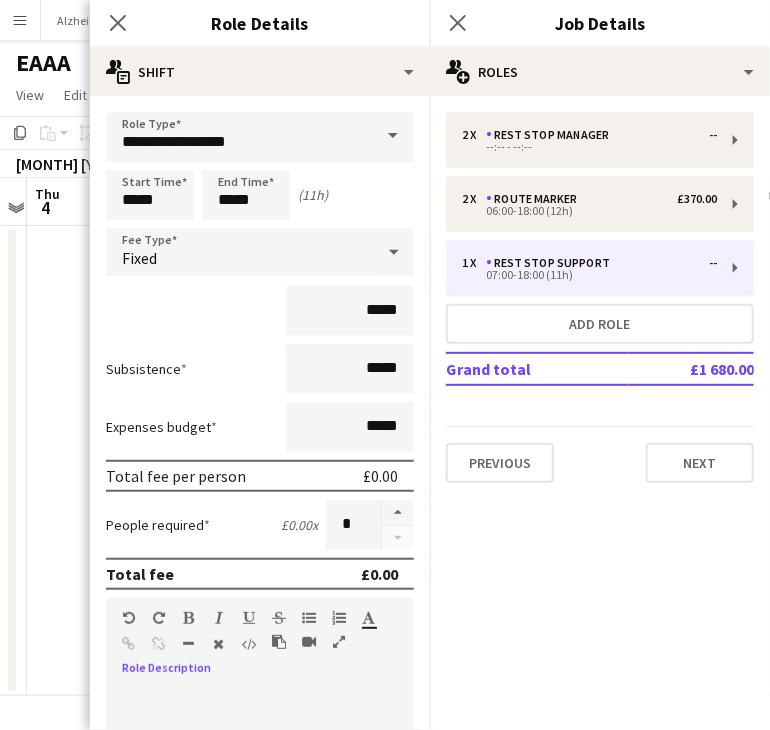 click at bounding box center (260, 800) 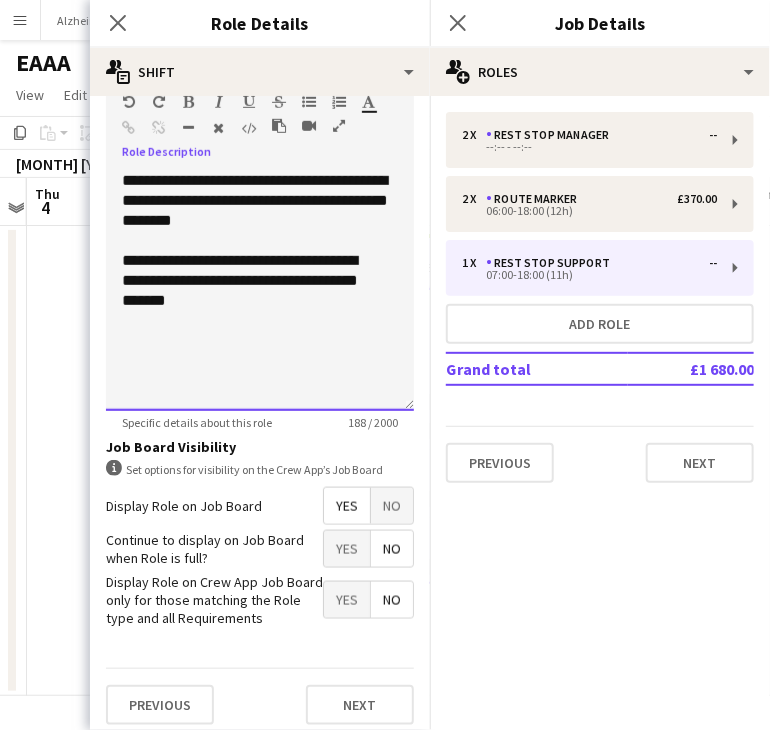 scroll, scrollTop: 522, scrollLeft: 0, axis: vertical 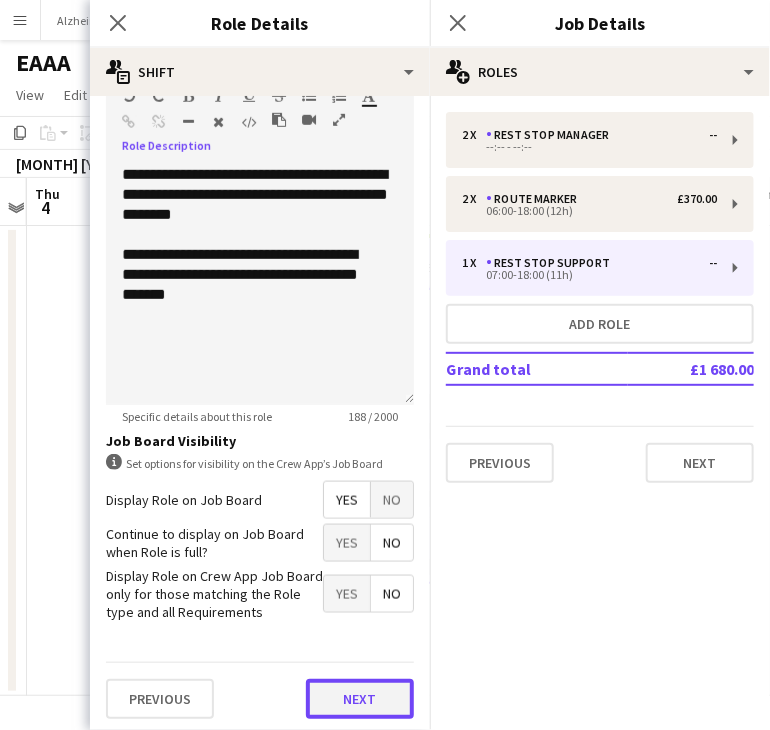 click on "Next" at bounding box center [360, 699] 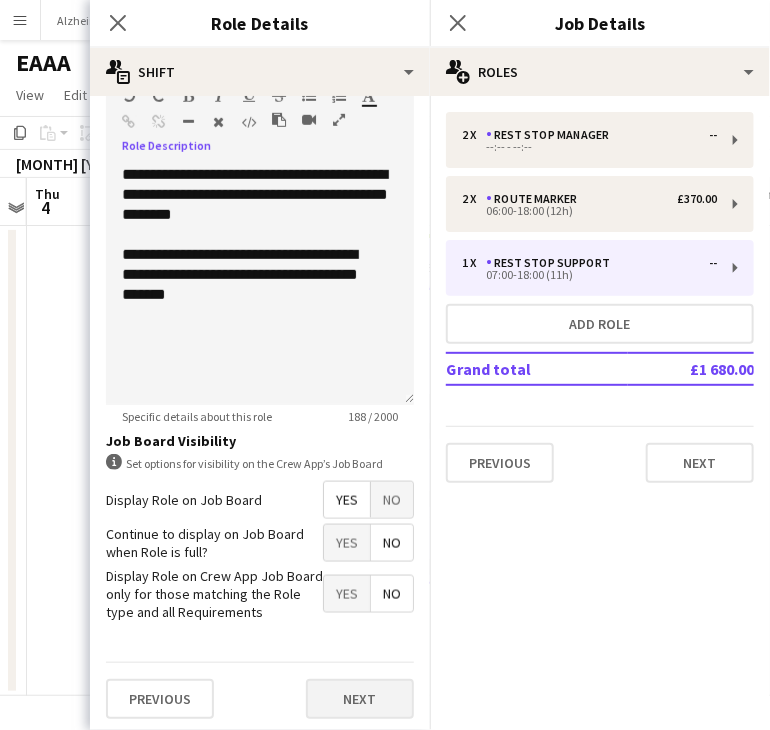 scroll, scrollTop: 0, scrollLeft: 0, axis: both 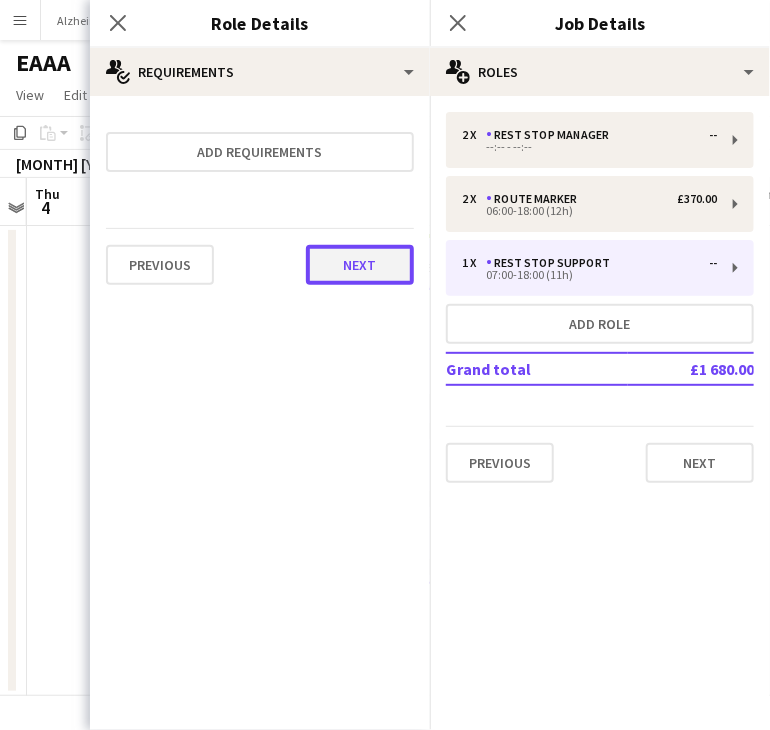 click on "Next" at bounding box center [360, 265] 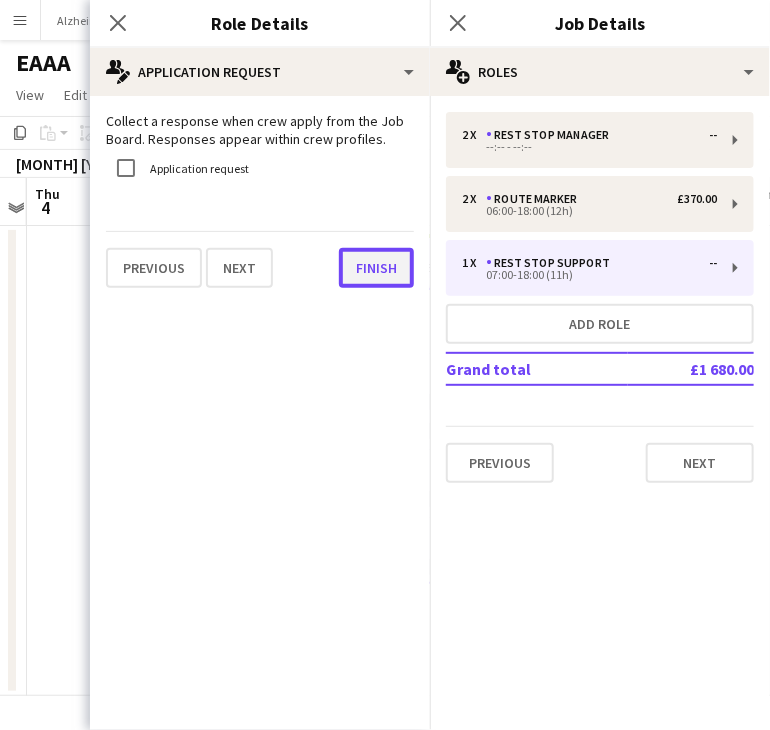 click on "Finish" at bounding box center [376, 268] 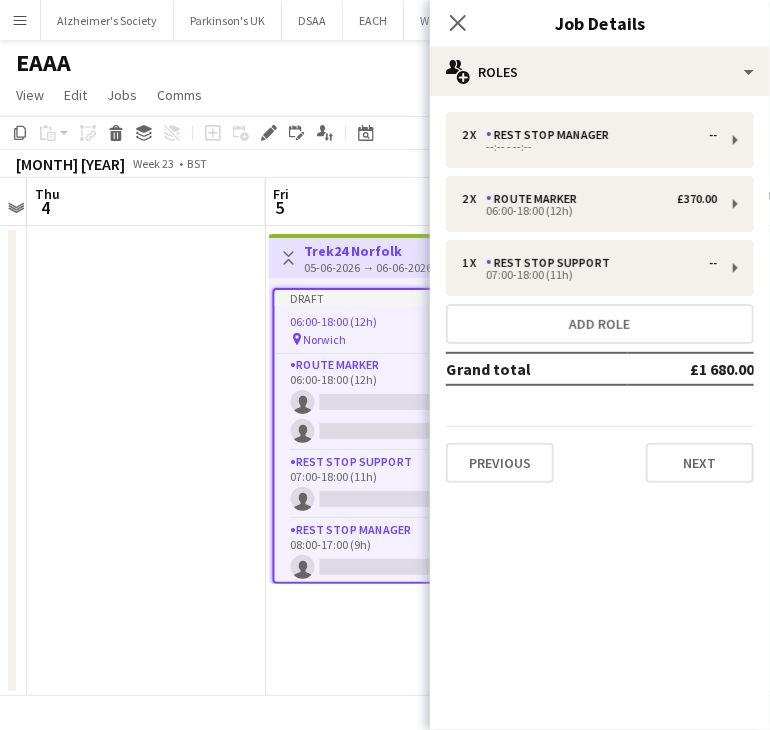click on "06:00-18:00 (12h)" at bounding box center [334, 321] 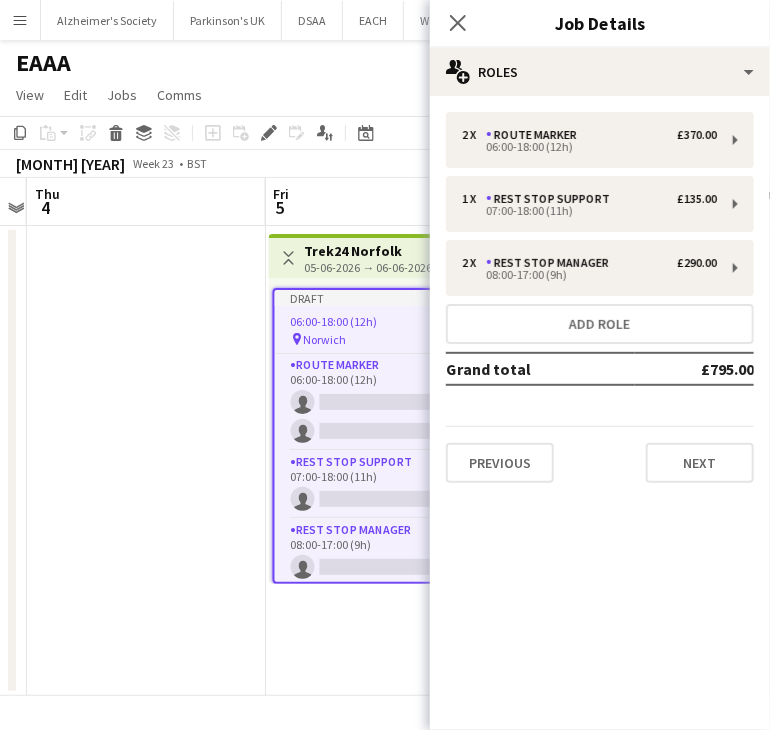 click at bounding box center (146, 461) 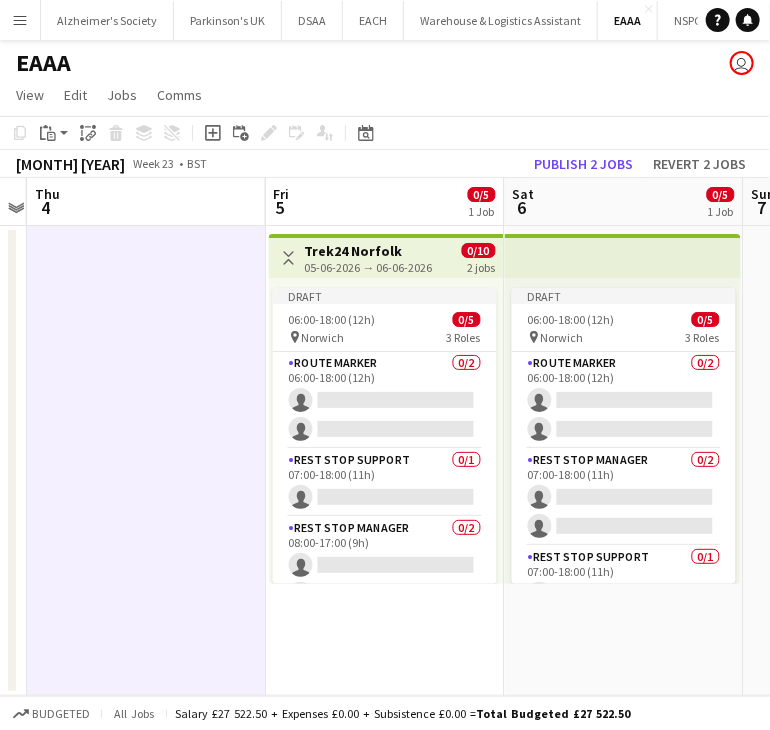 click on "05-06-2026 → 06-06-2026" at bounding box center [369, 267] 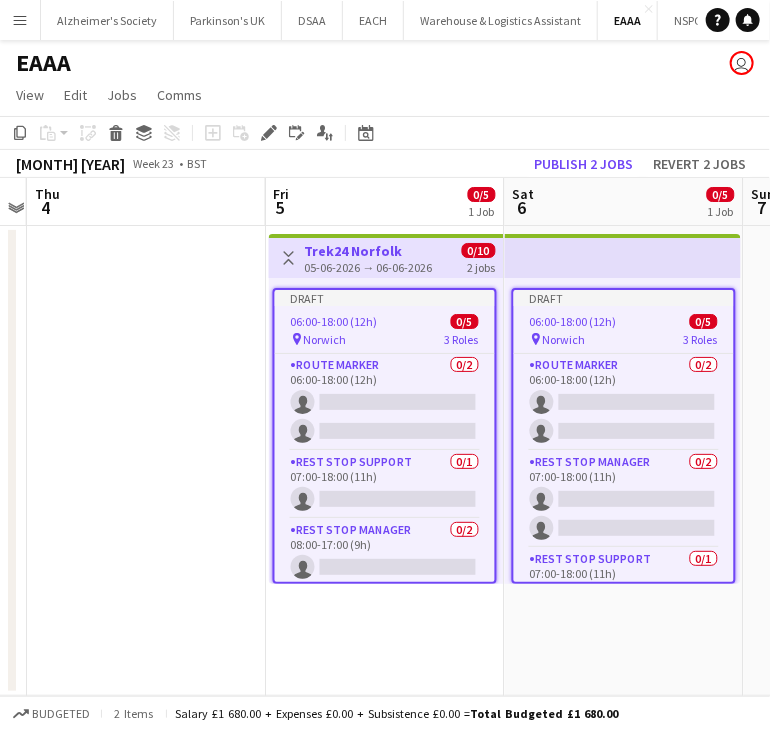click on "Draft" at bounding box center (624, 298) 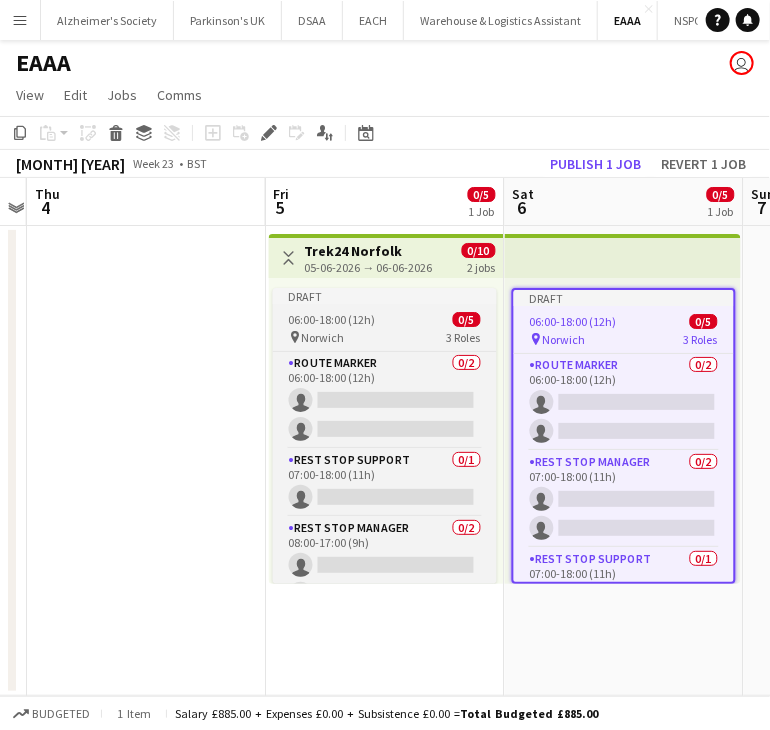 click on "3 Roles" at bounding box center (464, 337) 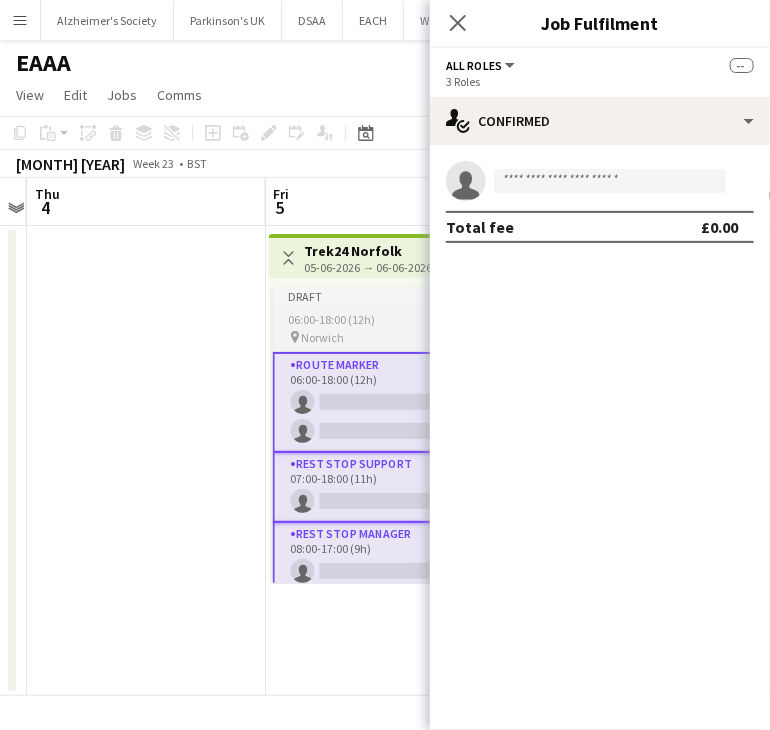 click on "pin
Norwich   3 Roles" at bounding box center [385, 337] 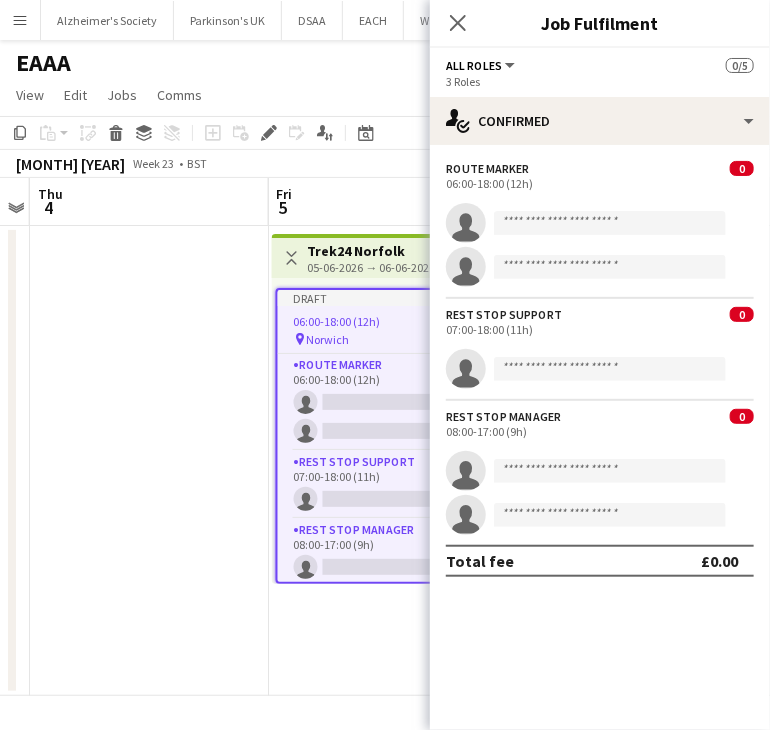 click at bounding box center [149, 461] 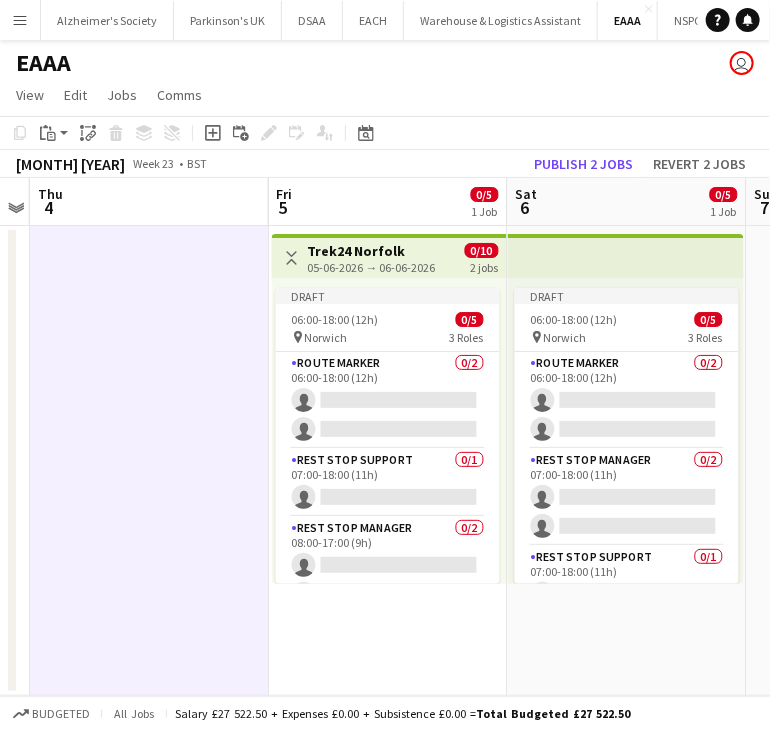 click on "05-06-2026 → 06-06-2026" at bounding box center [372, 267] 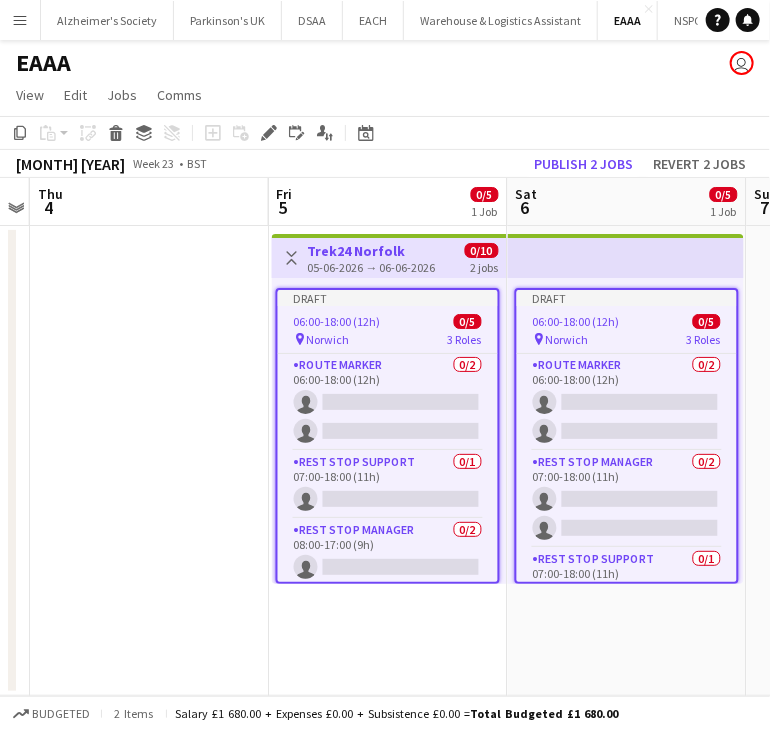 click on "Draft   06:00-18:00 (12h)    0/5
pin
Norwich   3 Roles   Route Marker   0/2   06:00-18:00 (12h)
single-neutral-actions
single-neutral-actions
Rest Stop Support   0/1   07:00-18:00 (11h)
single-neutral-actions
Rest Stop Manager   0/2   08:00-17:00 (9h)
single-neutral-actions
single-neutral-actions" at bounding box center [388, 436] 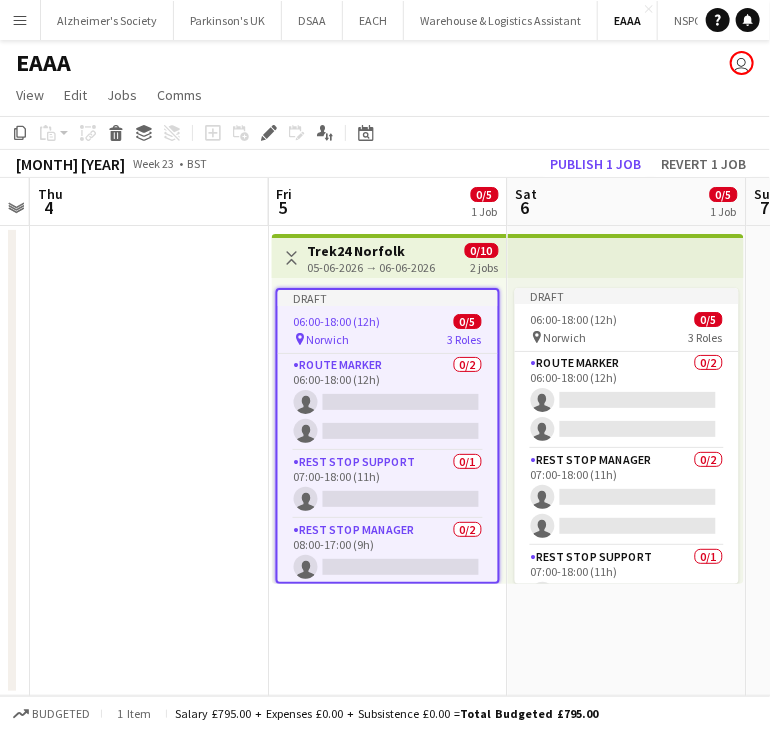 scroll, scrollTop: 0, scrollLeft: 686, axis: horizontal 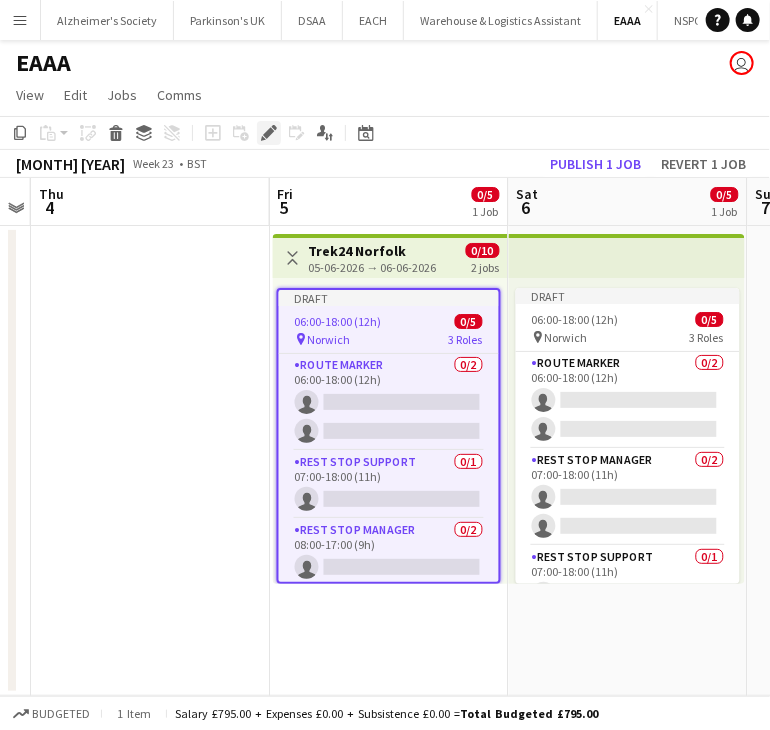 click on "Edit" at bounding box center (269, 133) 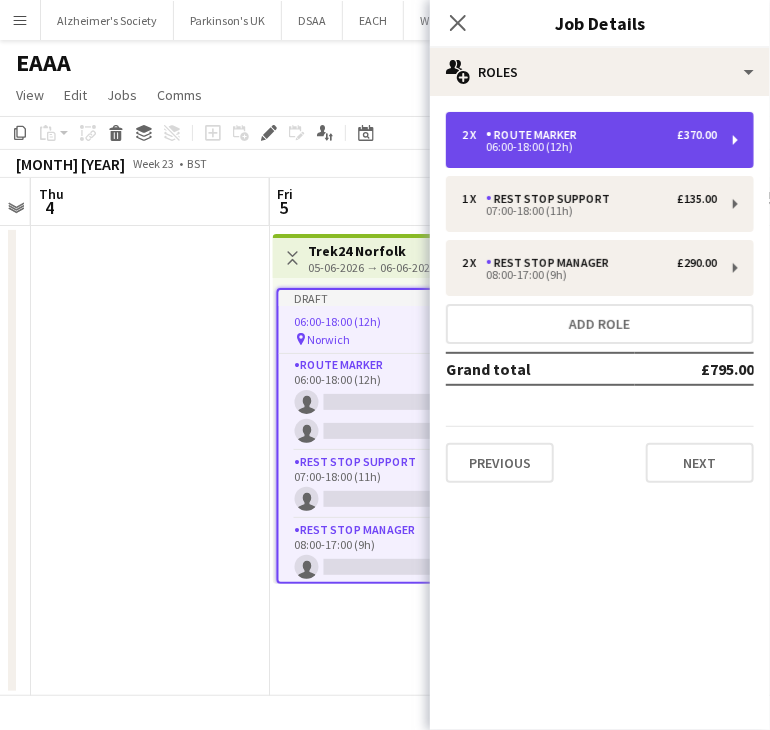 click on "06:00-18:00 (12h)" at bounding box center (589, 147) 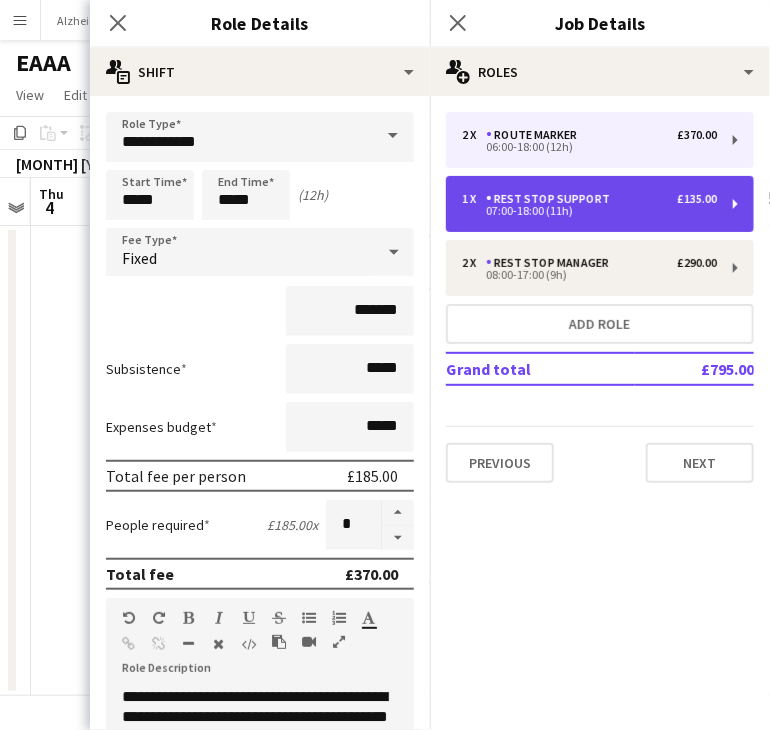 click on "£135.00" at bounding box center [697, 199] 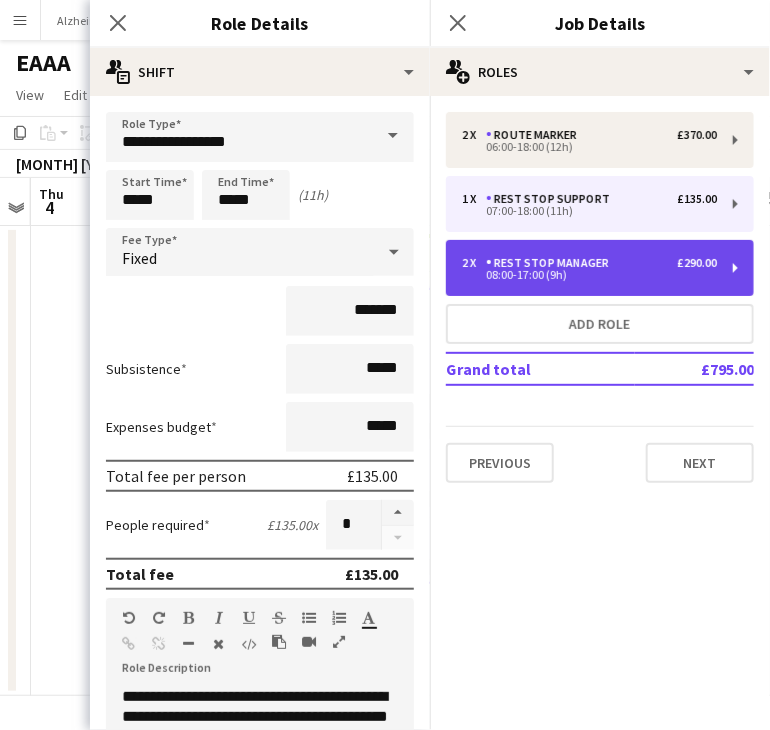 click on "2 x   Rest Stop Manager   £290.00   08:00-17:00 (9h)" at bounding box center [600, 268] 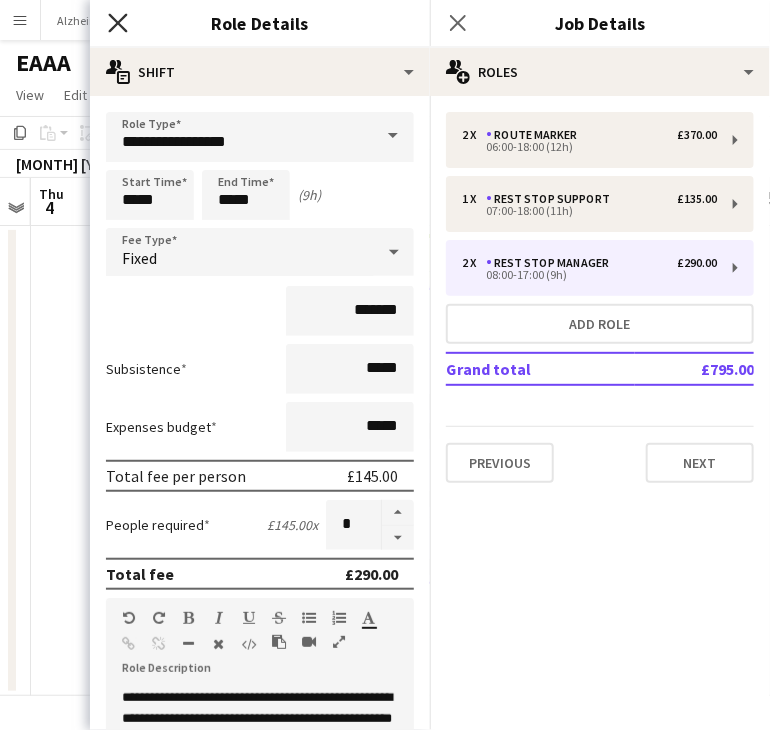 click 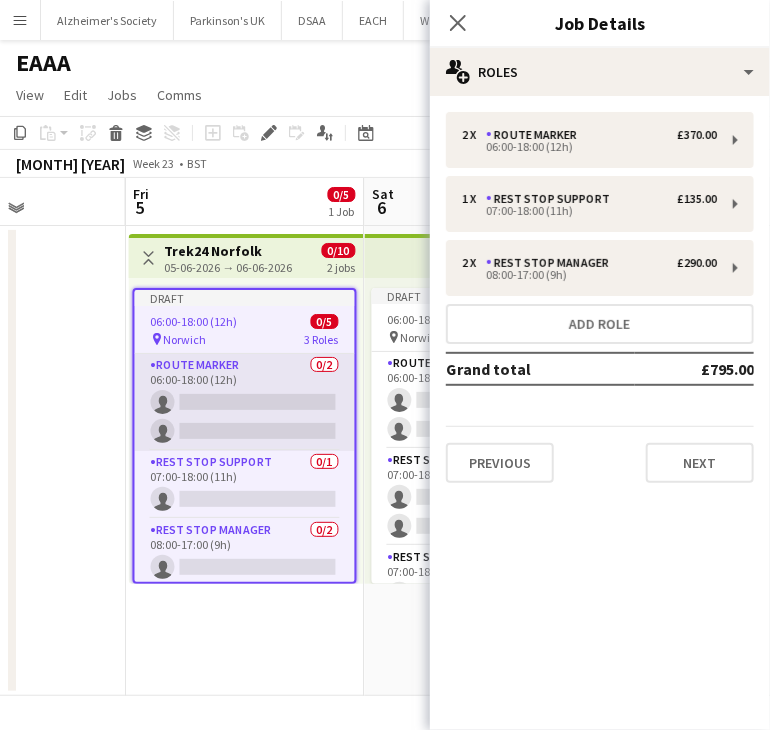 scroll, scrollTop: 0, scrollLeft: 880, axis: horizontal 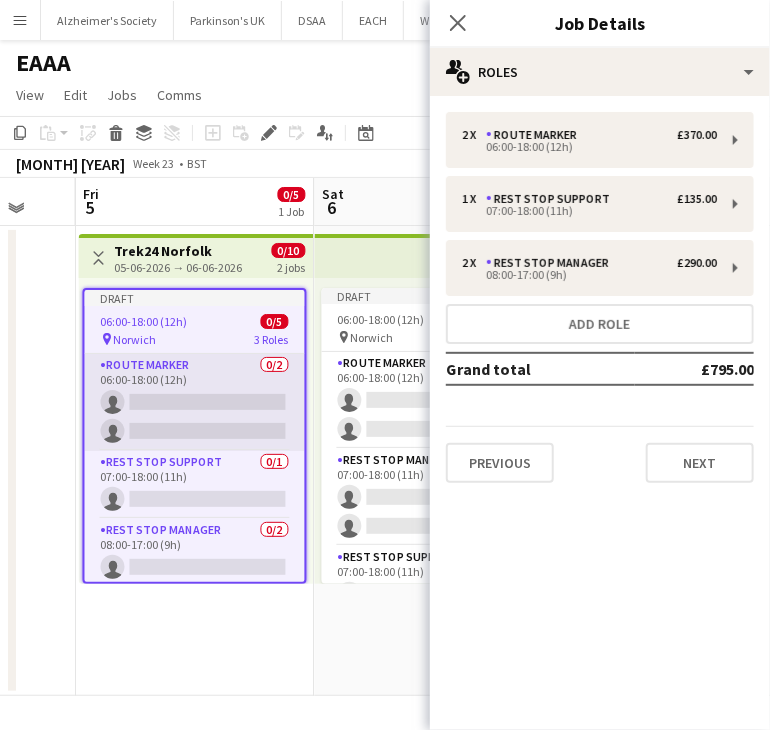 drag, startPoint x: 204, startPoint y: 465, endPoint x: 88, endPoint y: 443, distance: 118.06778 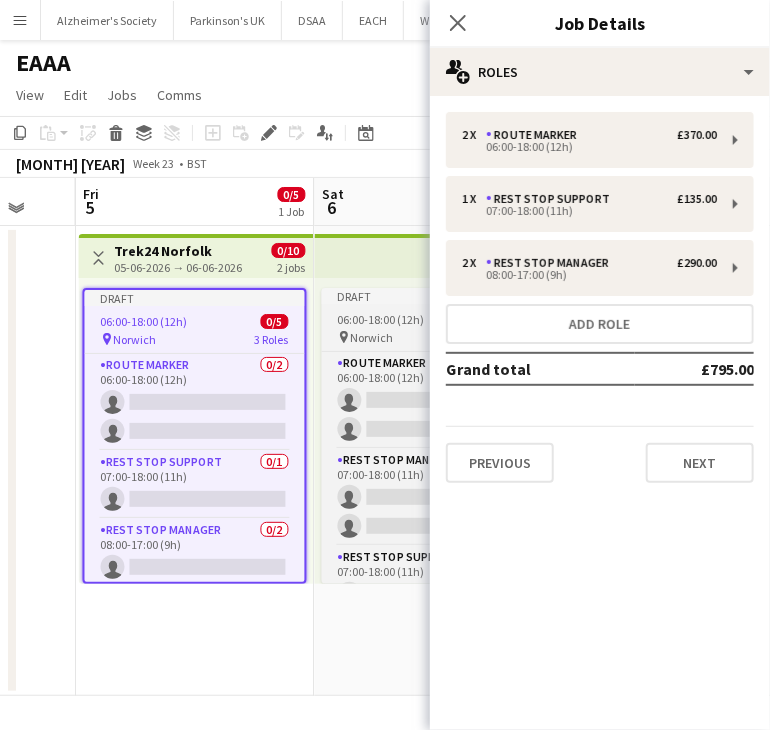 click on "Draft   06:00-18:00 (12h)    0/5
pin
Norwich   3 Roles   Route Marker   0/2   06:00-18:00 (12h)
single-neutral-actions
single-neutral-actions
Rest Stop Manager   0/2   07:00-18:00 (11h)
single-neutral-actions
single-neutral-actions
Rest Stop Support   0/1   07:00-18:00 (11h)
single-neutral-actions" at bounding box center [434, 436] 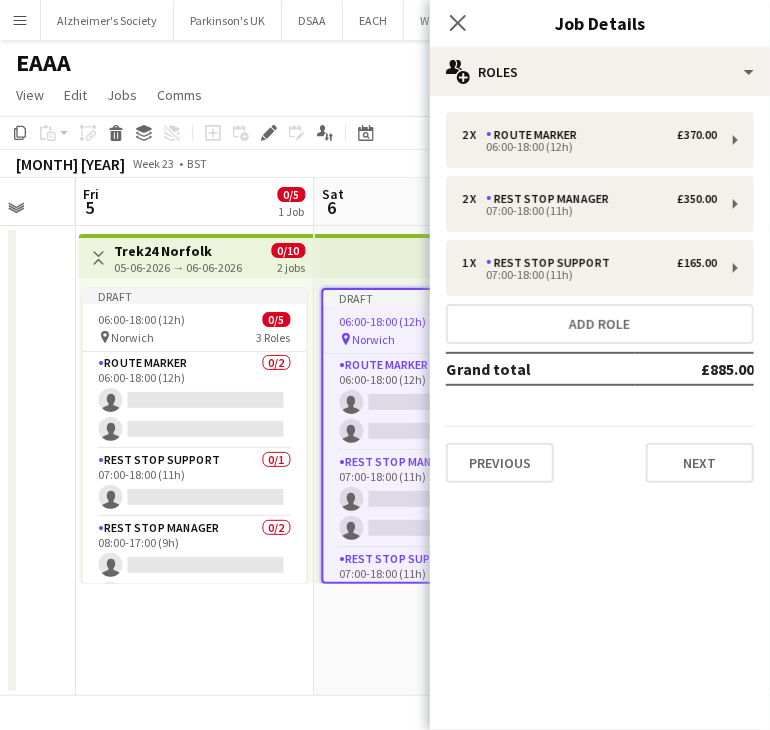 click on "06:00-18:00 (12h)" at bounding box center (383, 321) 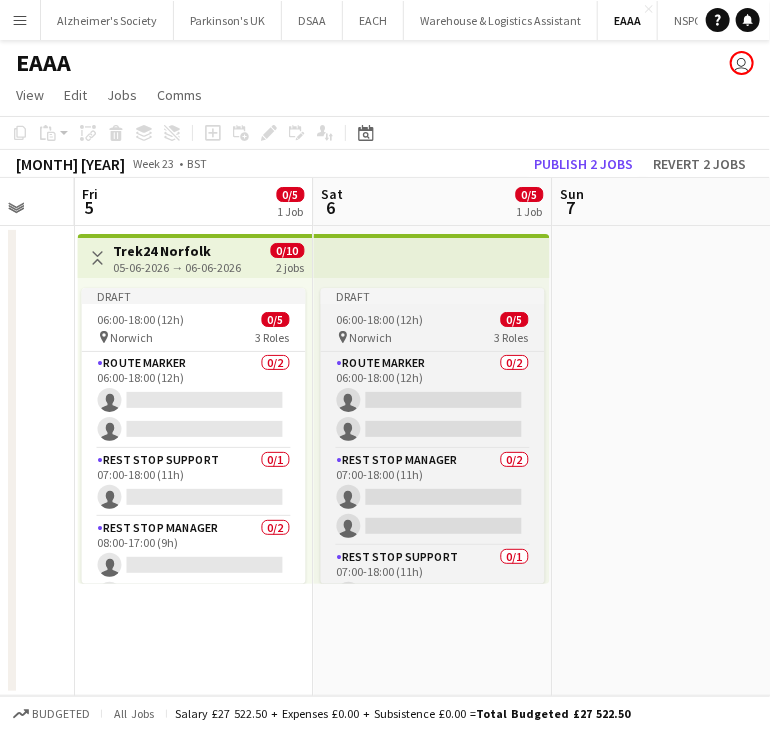 click on "06:00-18:00 (12h)    0/5" at bounding box center [433, 319] 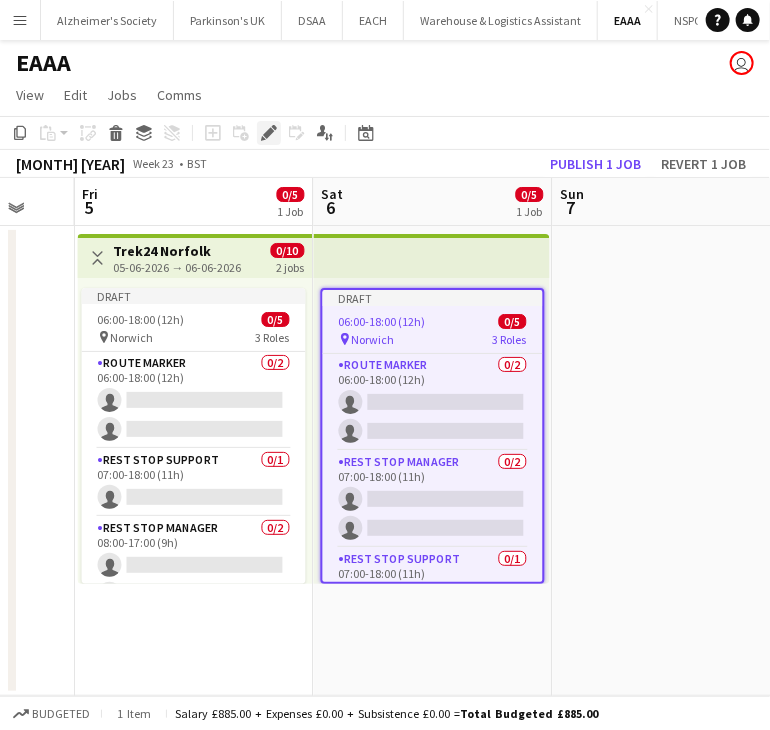 click on "Edit" 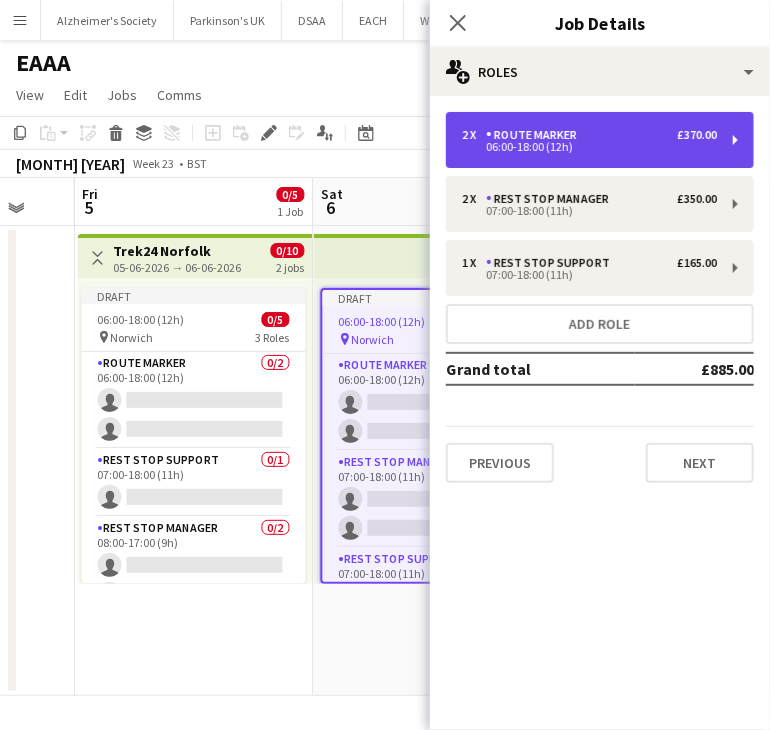 click on "2 x   Route Marker   £370.00   06:00-18:00 (12h)" at bounding box center [600, 140] 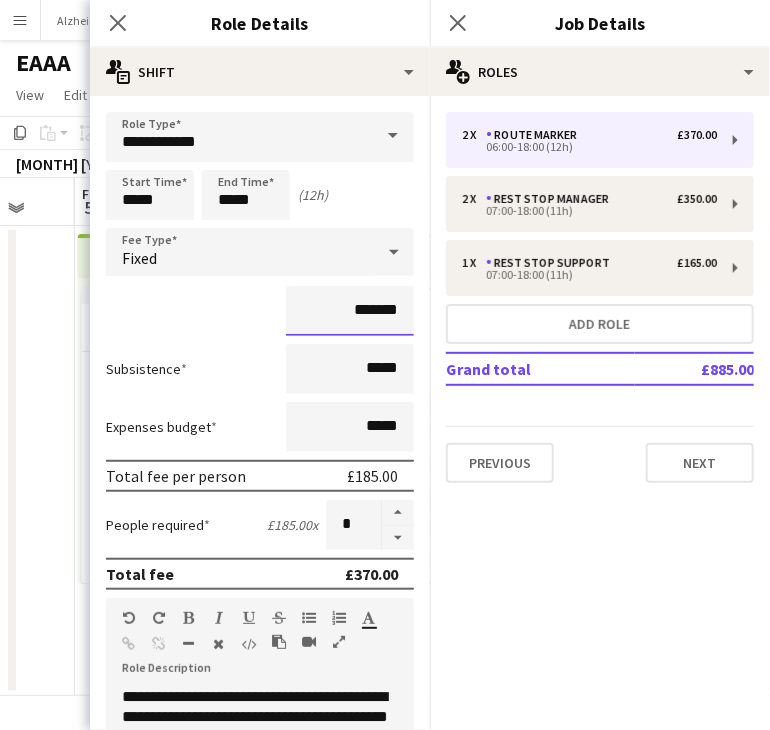 click on "*******" at bounding box center [350, 311] 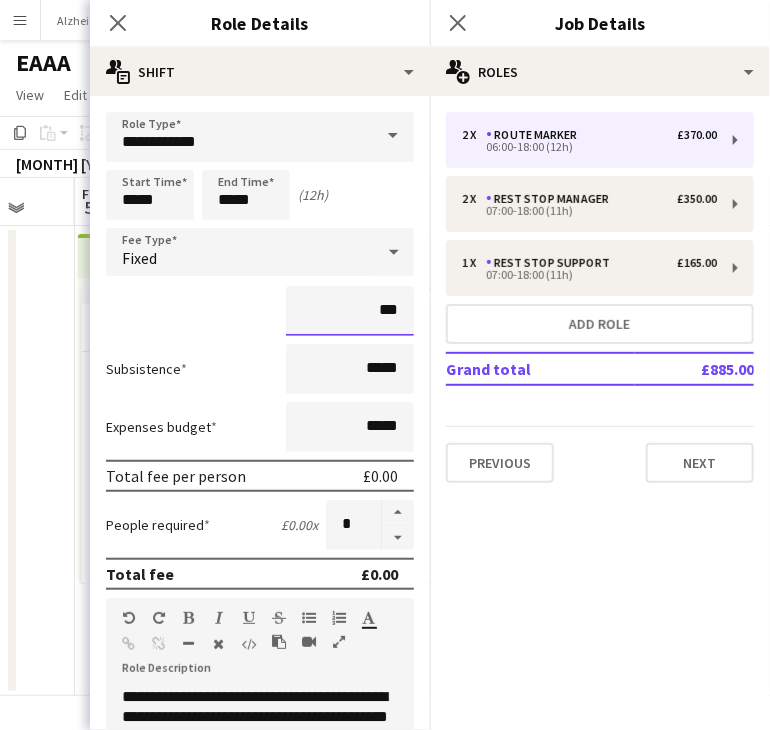type on "**" 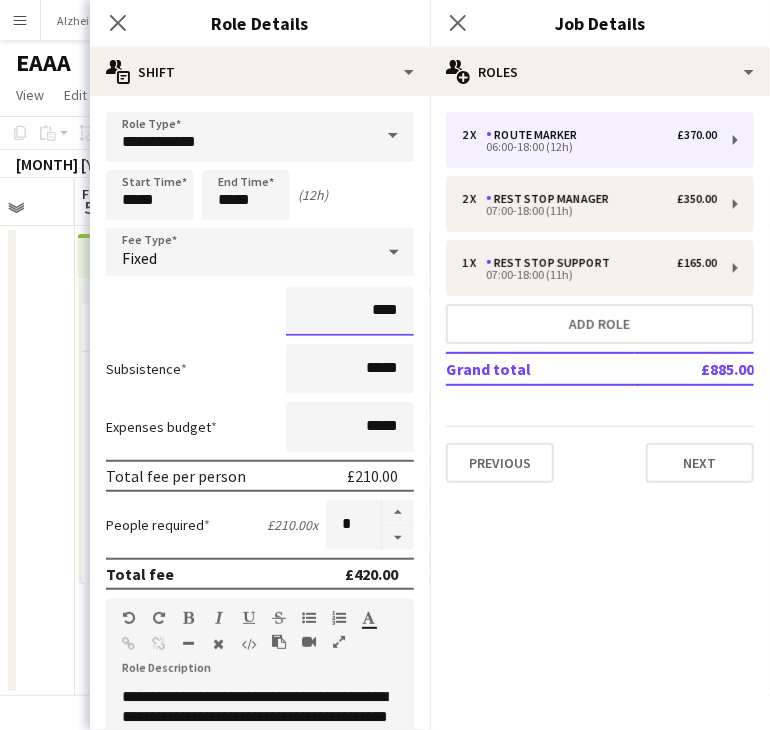type on "****" 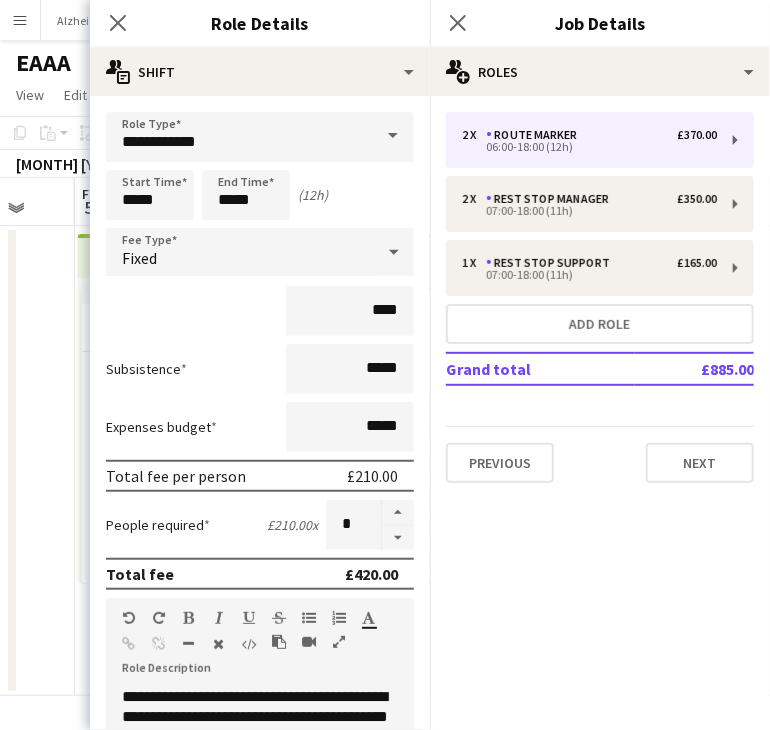 drag, startPoint x: 208, startPoint y: 283, endPoint x: 213, endPoint y: 303, distance: 20.615528 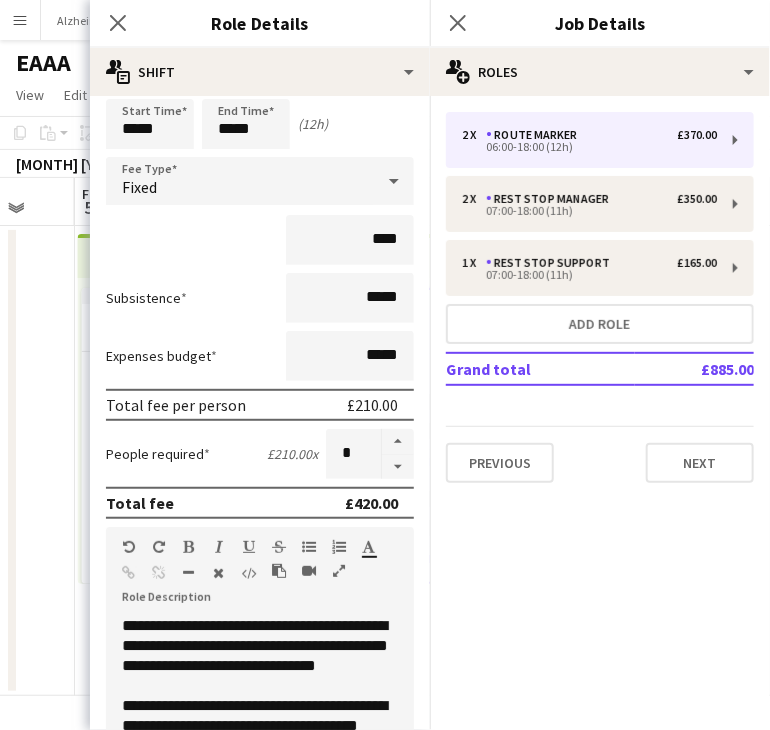 scroll, scrollTop: 100, scrollLeft: 0, axis: vertical 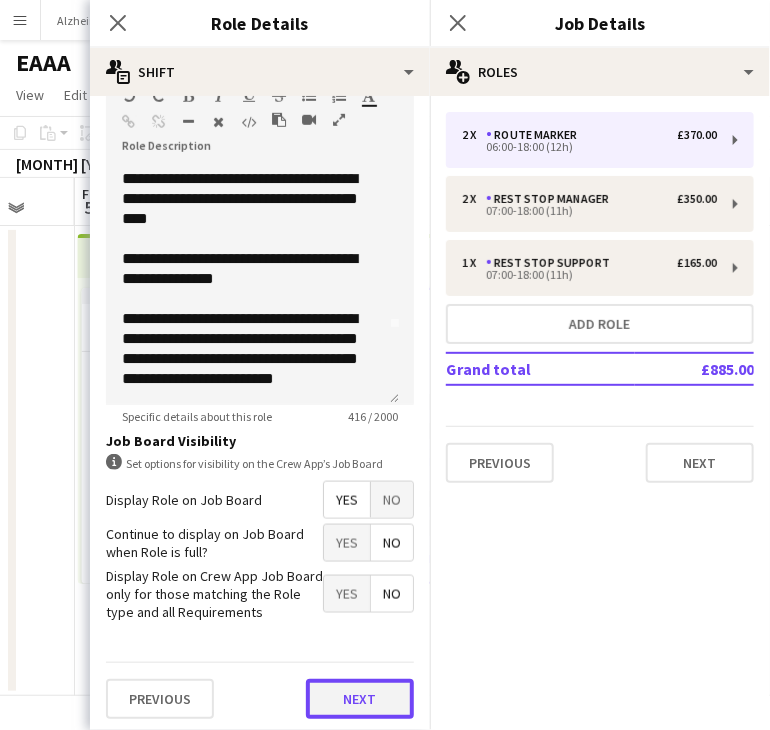 click on "Next" at bounding box center (360, 699) 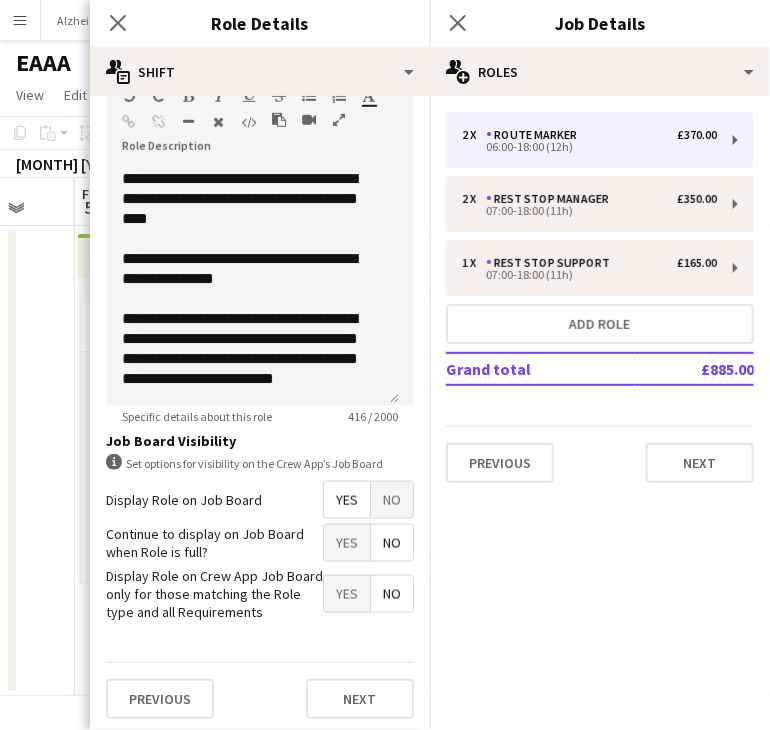 scroll, scrollTop: 0, scrollLeft: 0, axis: both 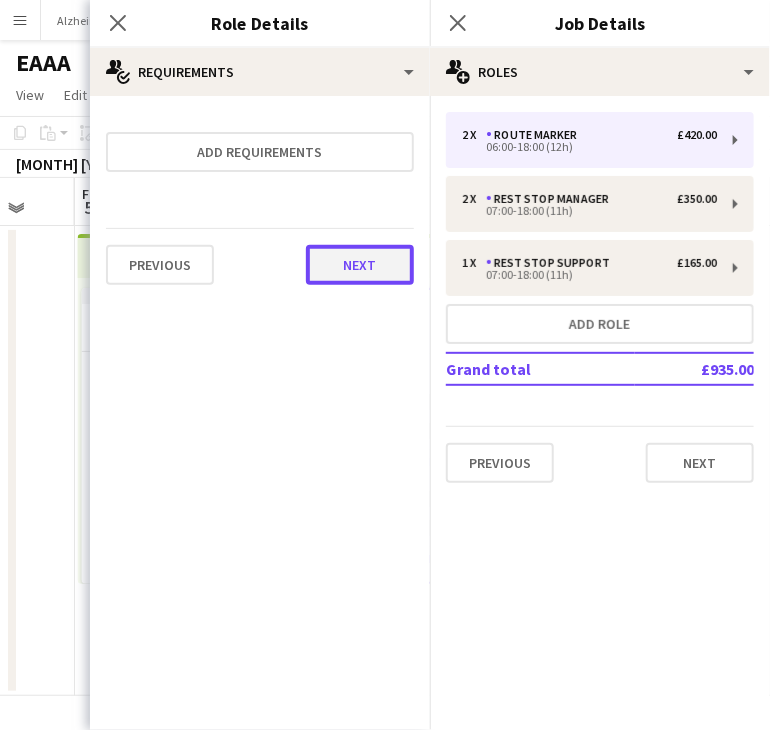 click on "Next" at bounding box center (360, 265) 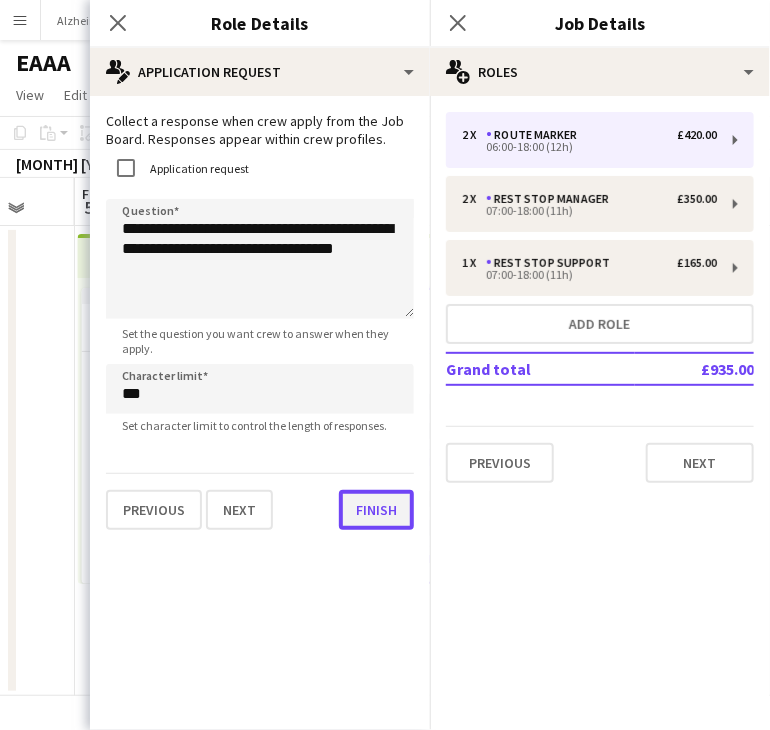 click on "Finish" at bounding box center (376, 510) 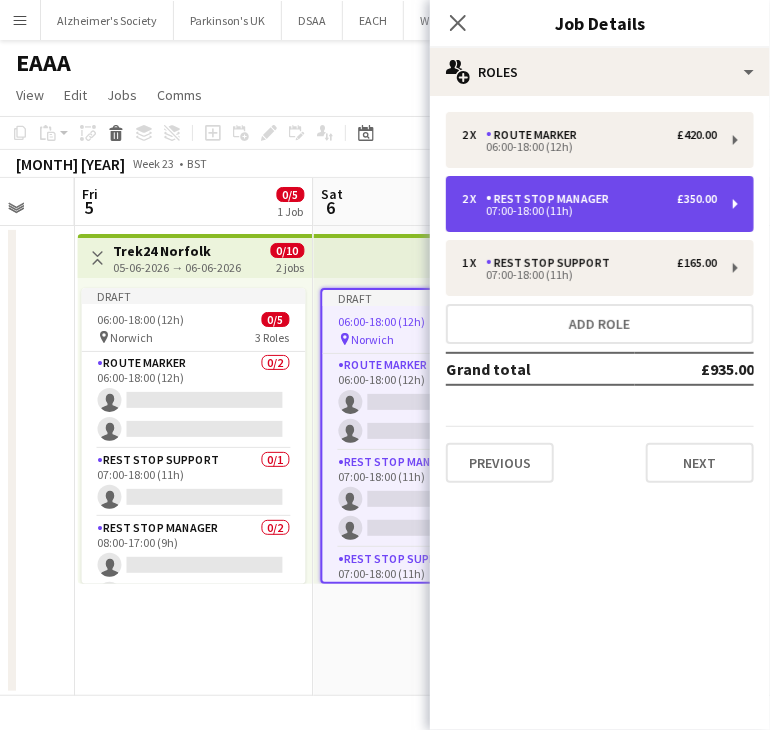click on "07:00-18:00 (11h)" at bounding box center (589, 211) 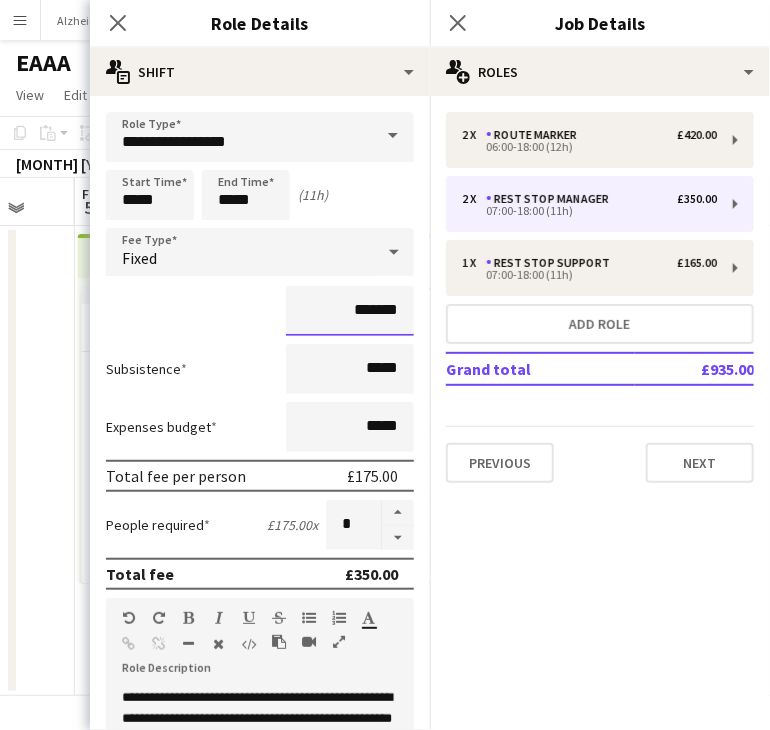 click on "*******" at bounding box center (350, 311) 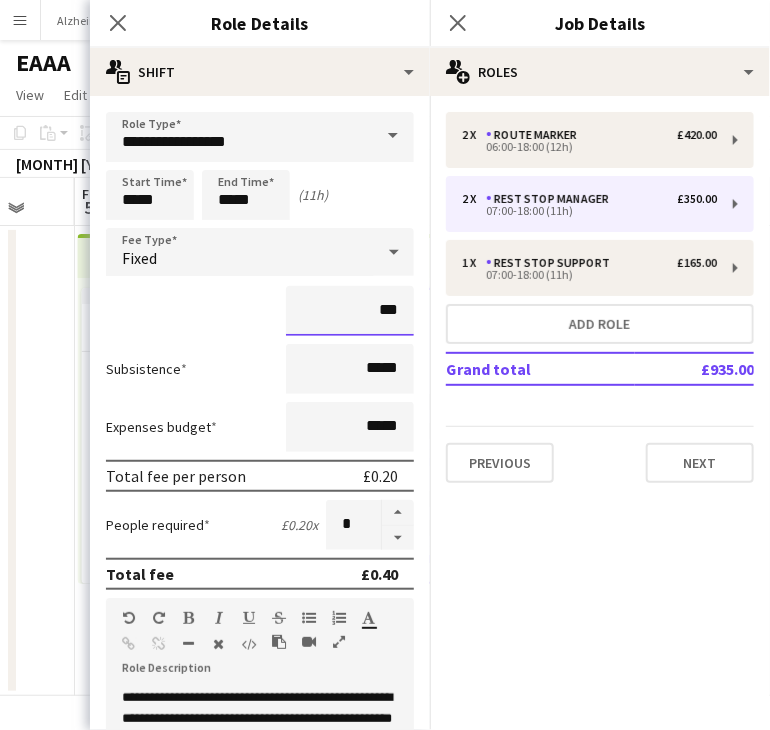 type on "**" 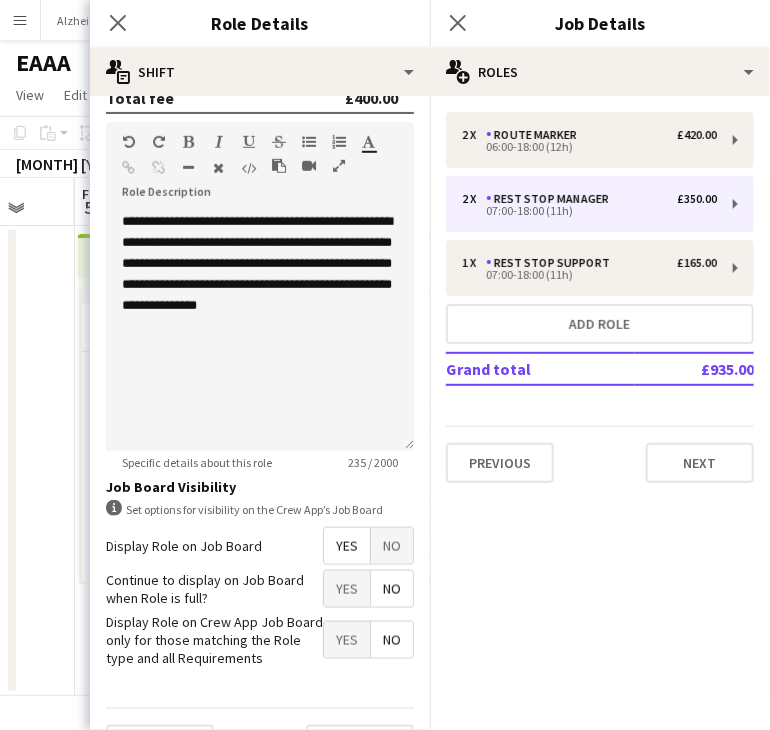 scroll, scrollTop: 522, scrollLeft: 0, axis: vertical 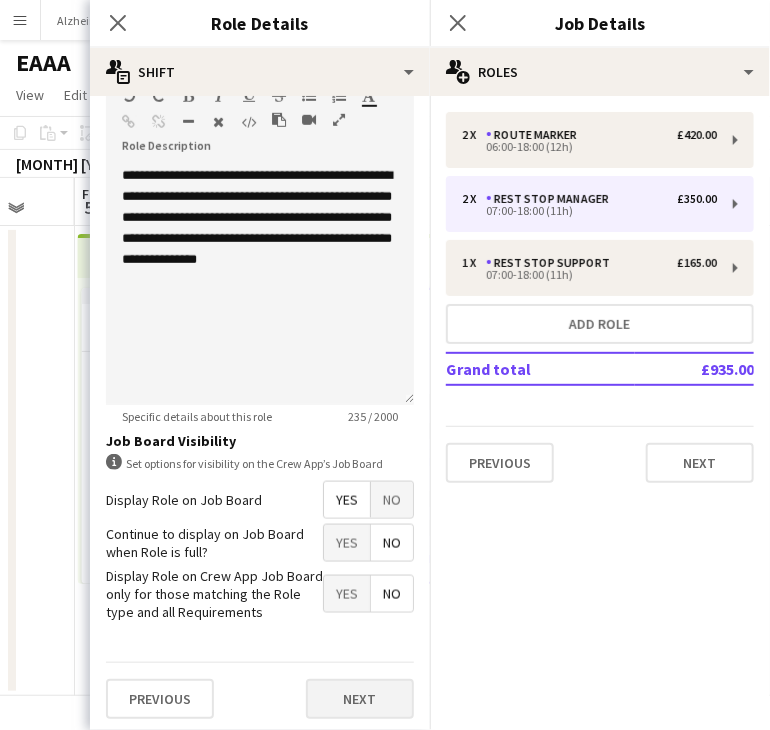 type on "****" 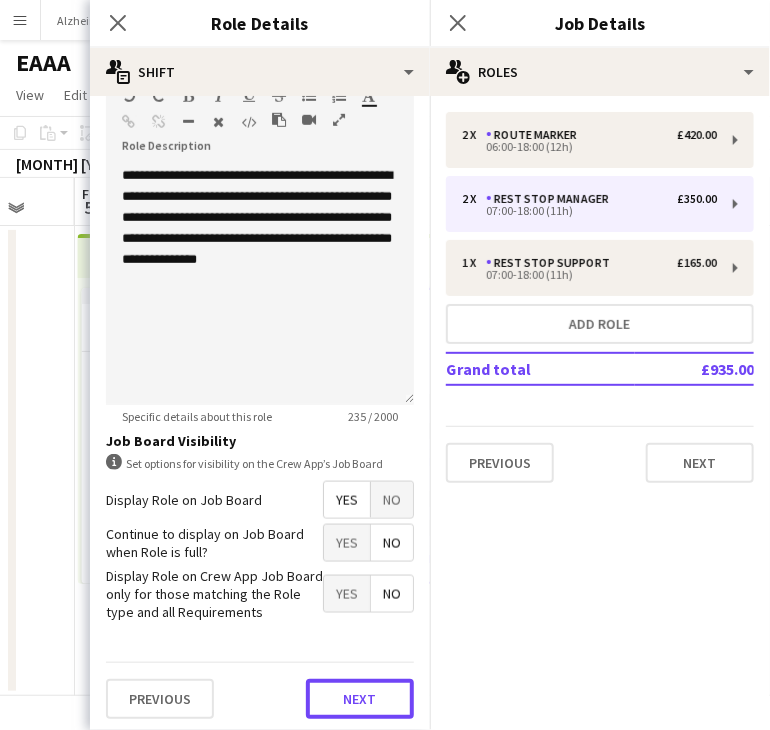 click on "Next" at bounding box center [360, 699] 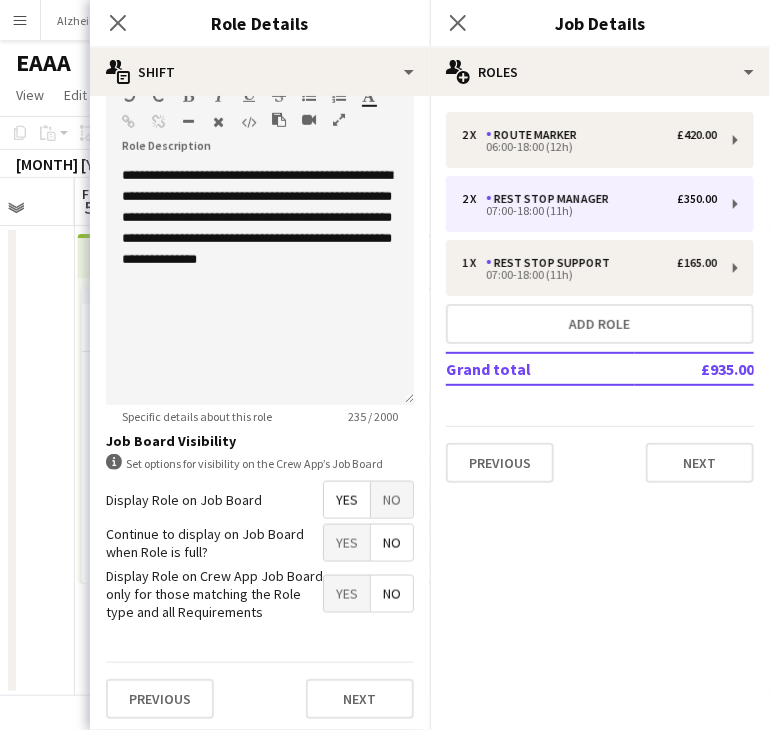 scroll, scrollTop: 0, scrollLeft: 0, axis: both 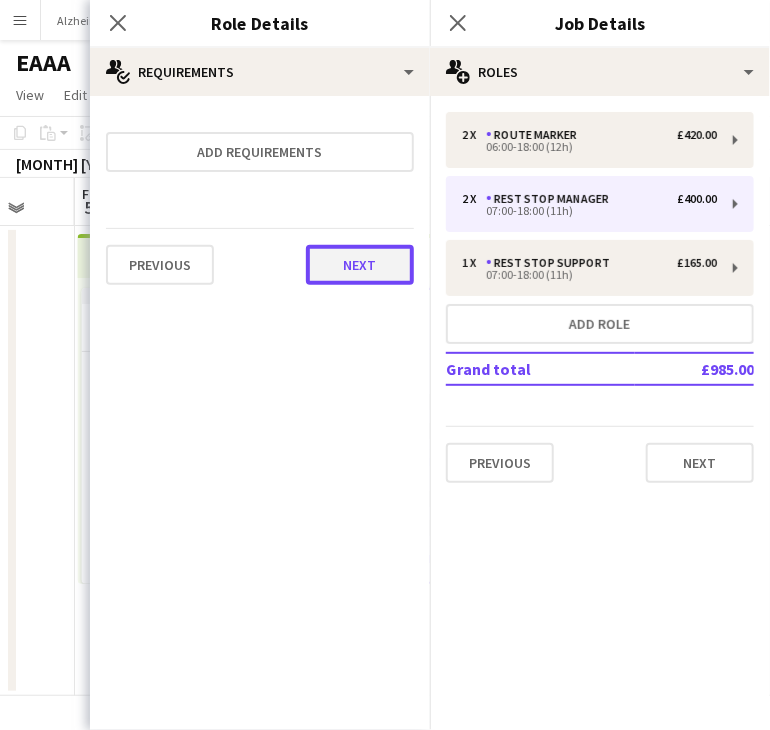 click on "Next" at bounding box center [360, 265] 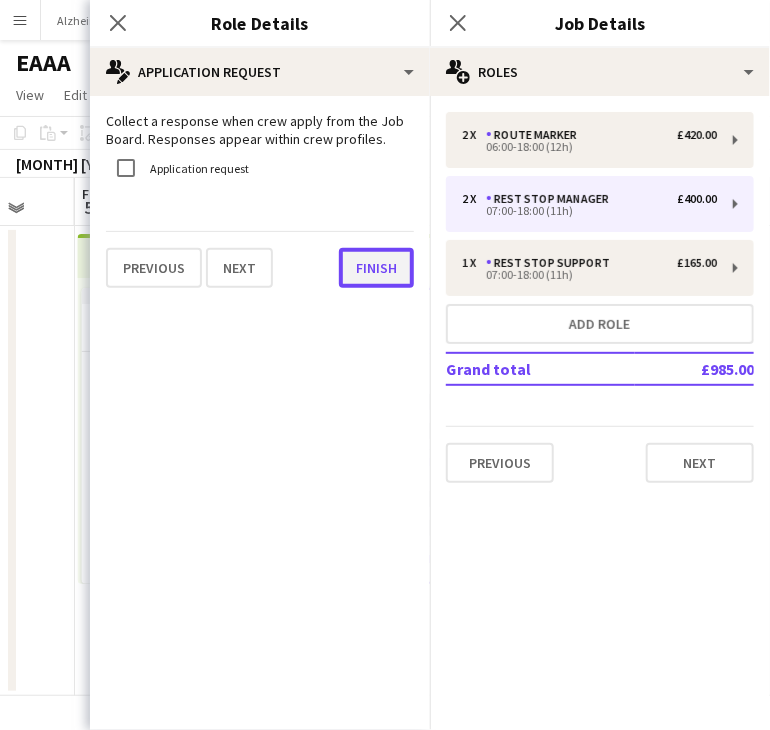 click on "Finish" at bounding box center (376, 268) 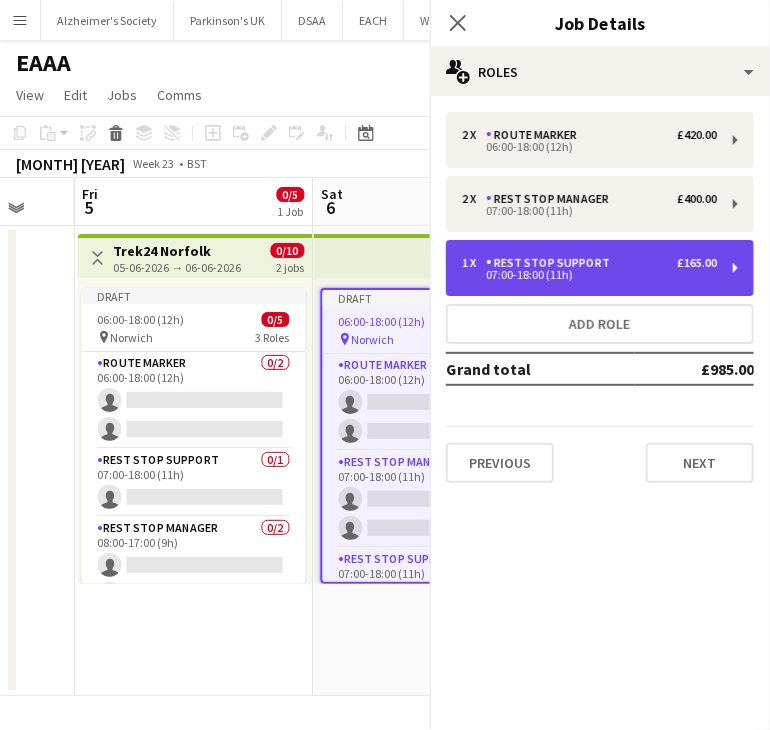 click on "07:00-18:00 (11h)" at bounding box center [589, 275] 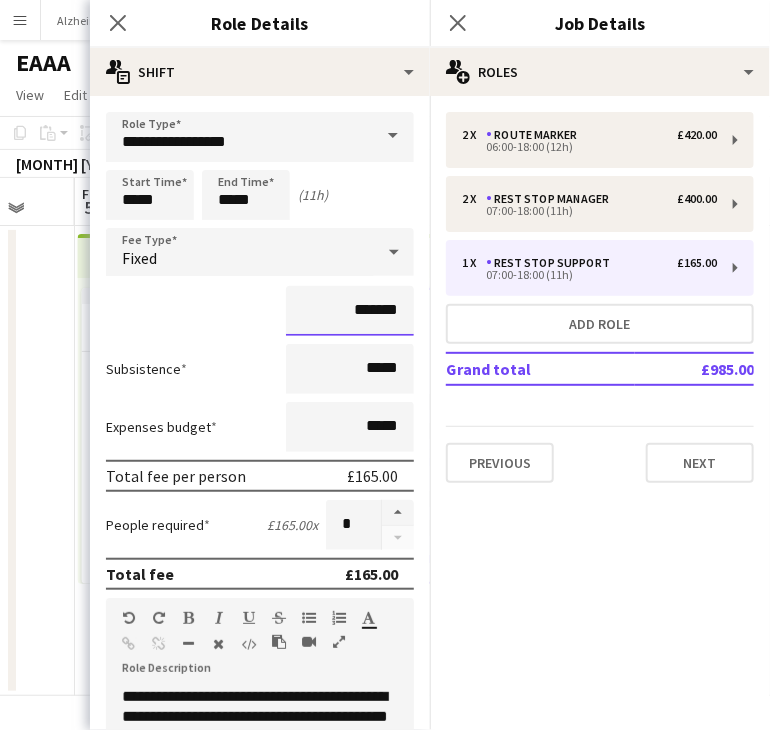 click on "*******" at bounding box center (350, 311) 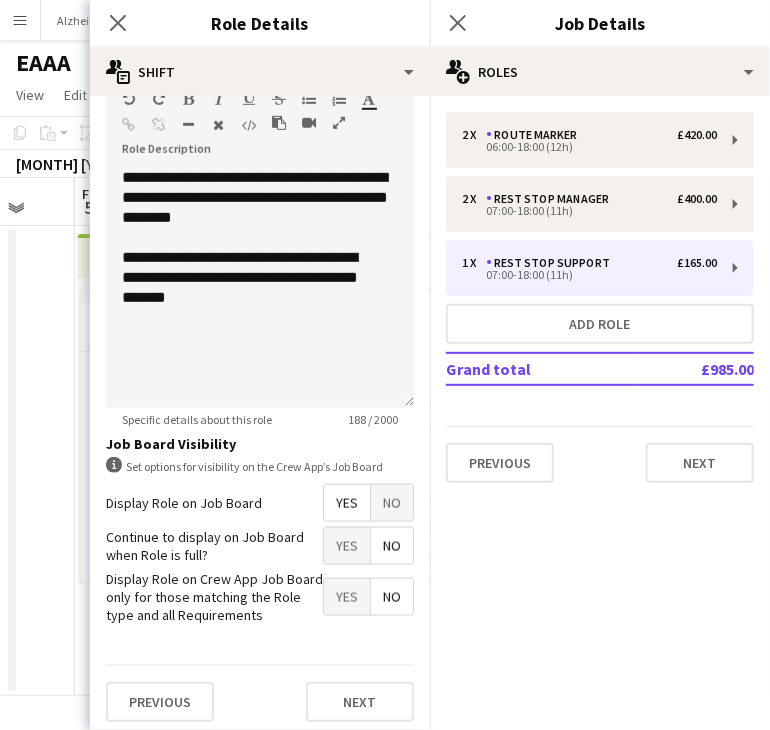 scroll, scrollTop: 522, scrollLeft: 0, axis: vertical 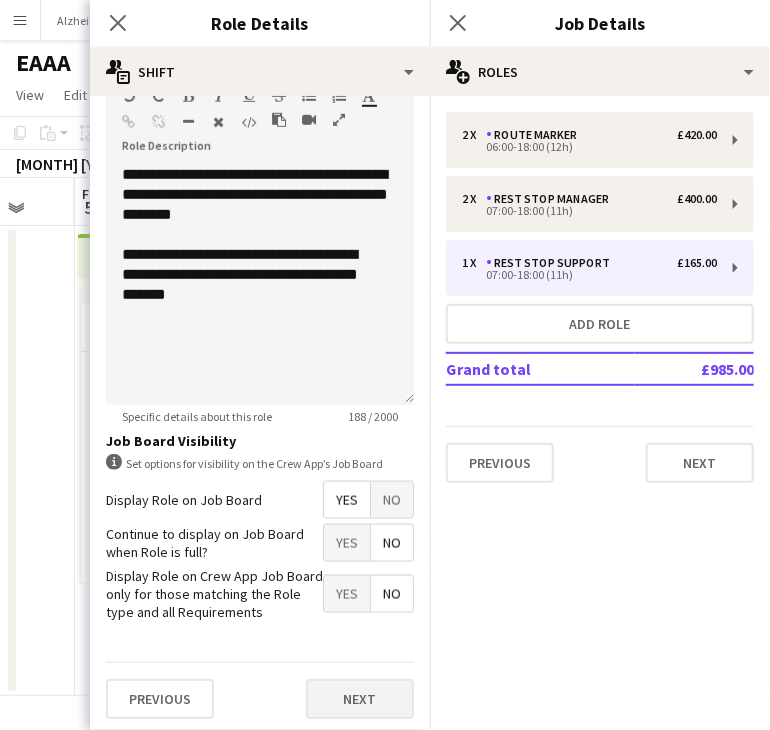 type on "*******" 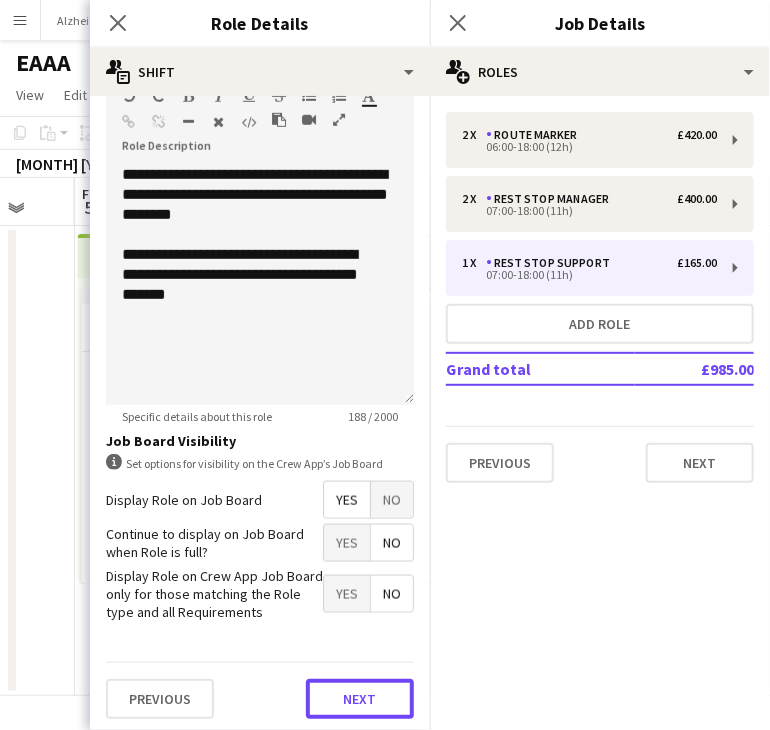 click on "Next" at bounding box center [360, 699] 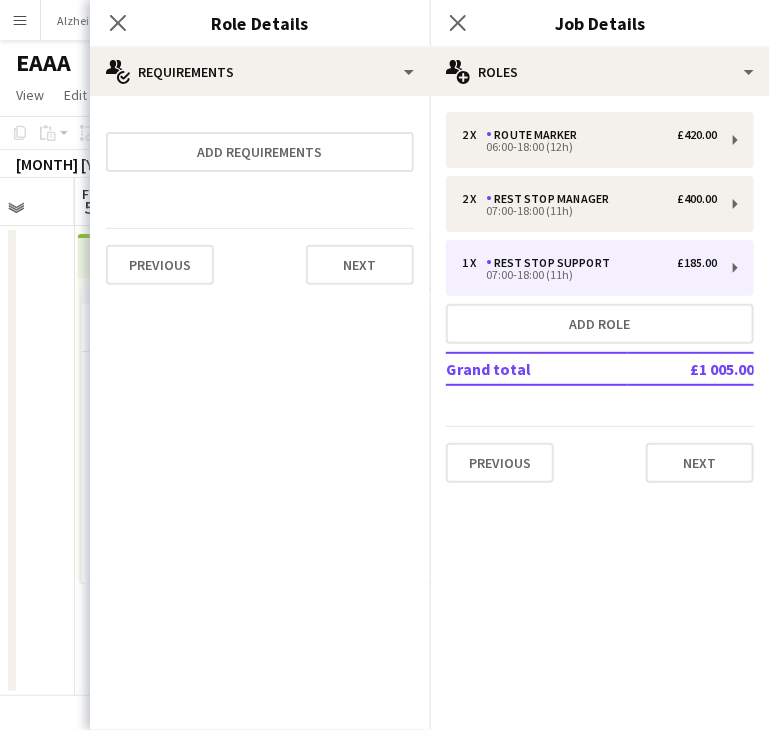 scroll, scrollTop: 0, scrollLeft: 0, axis: both 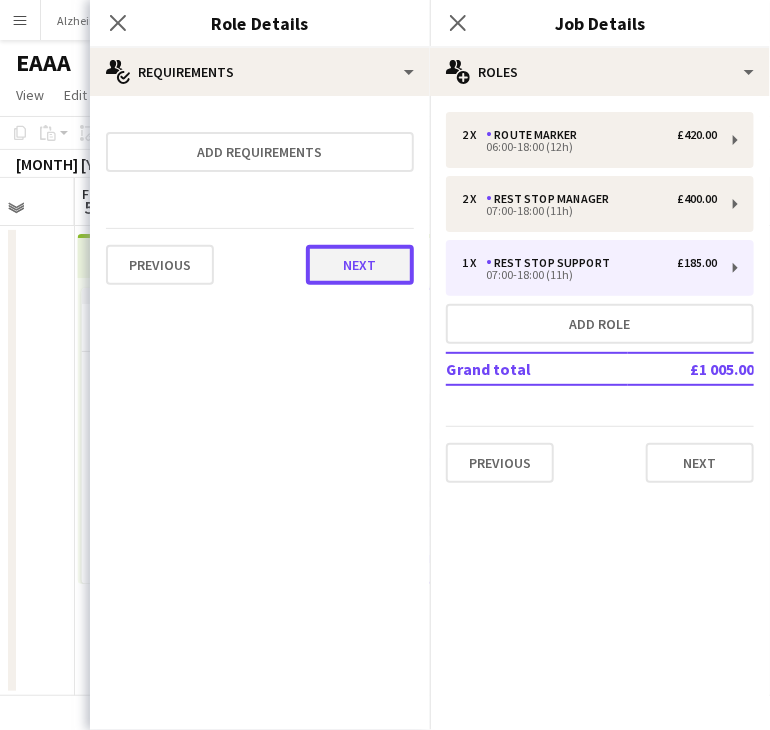 click on "Next" at bounding box center (360, 265) 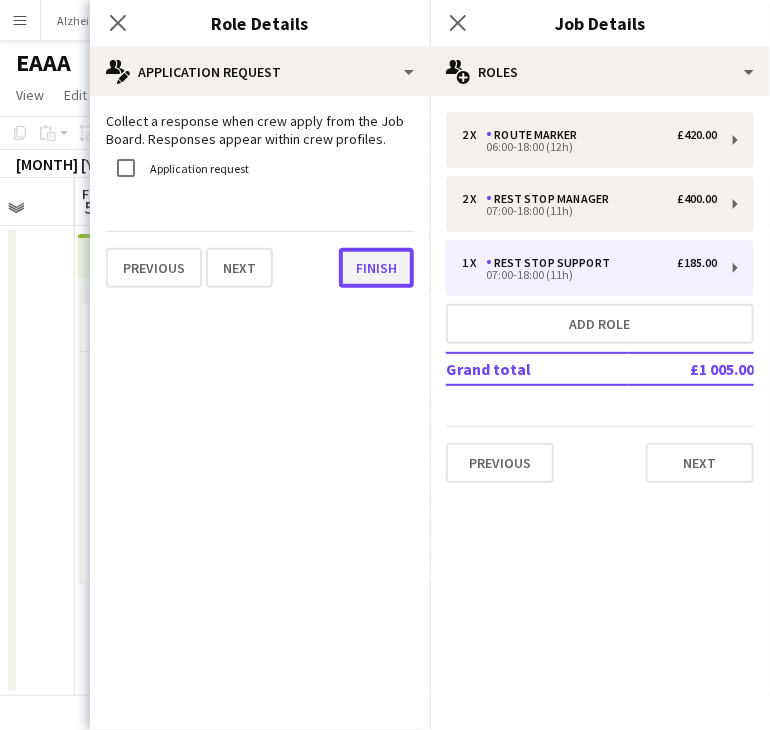 click on "Finish" at bounding box center (376, 268) 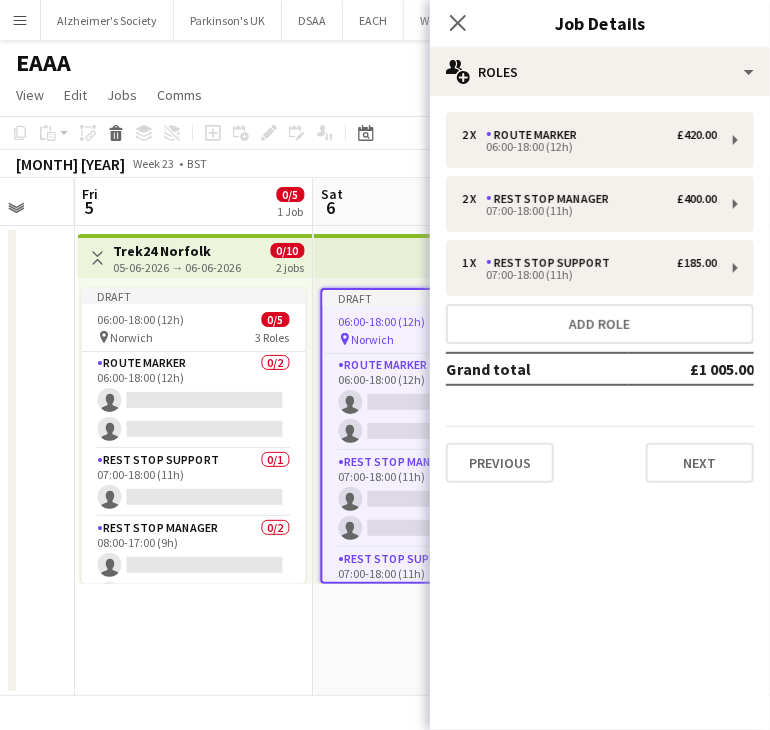 click on "Draft   06:00-18:00 (12h)    0/5
pin
Norwich   3 Roles   Route Marker   0/2   06:00-18:00 (12h)
single-neutral-actions
single-neutral-actions
Rest Stop Manager   0/2   07:00-18:00 (11h)
single-neutral-actions
single-neutral-actions
Rest Stop Support   0/1   07:00-18:00 (11h)
single-neutral-actions" at bounding box center [433, 461] 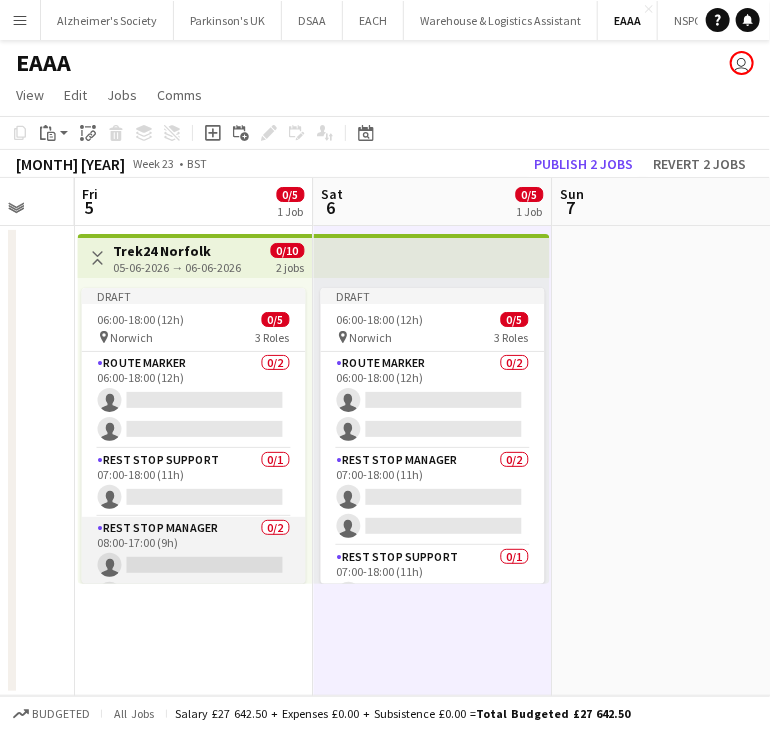 click on "Rest Stop Manager   0/2   08:00-17:00 (9h)
single-neutral-actions
single-neutral-actions" at bounding box center (194, 565) 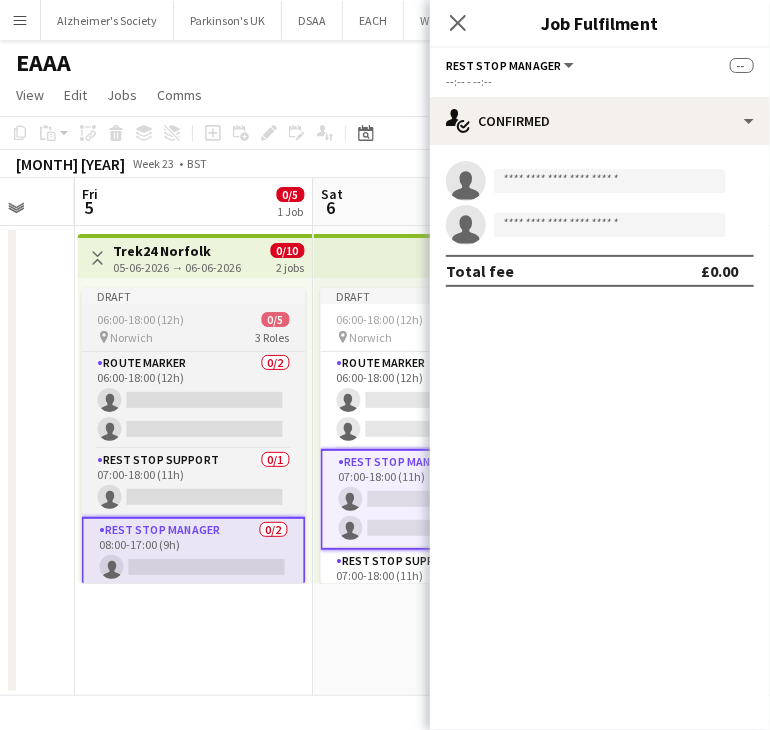 click on "06:00-18:00 (12h)    0/5" at bounding box center [194, 319] 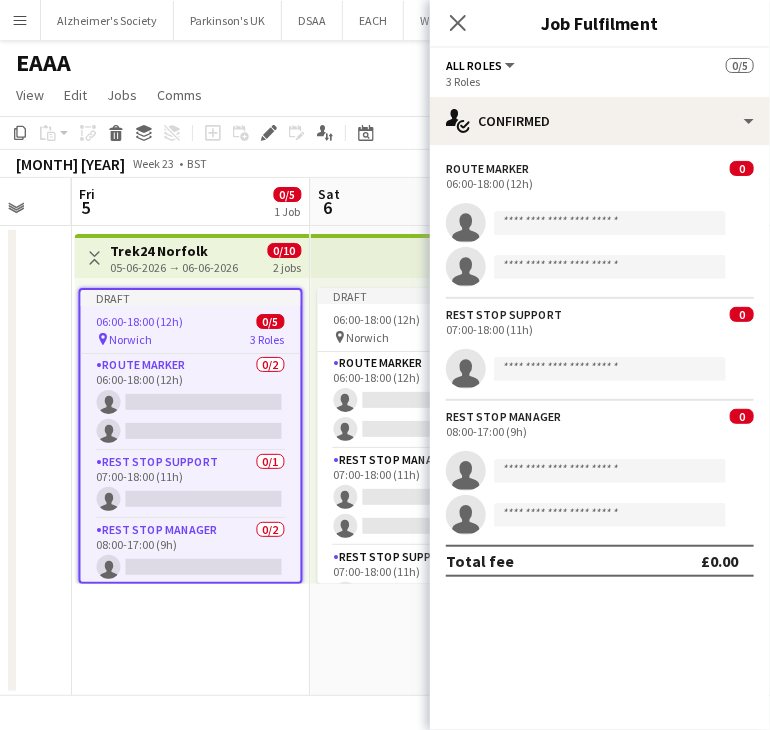 click on "Draft   06:00-18:00 (12h)    0/5
pin
Norwich   3 Roles   Route Marker   0/2   06:00-18:00 (12h)
single-neutral-actions
single-neutral-actions
Rest Stop Support   0/1   07:00-18:00 (11h)
single-neutral-actions
Rest Stop Manager   0/2   08:00-17:00 (9h)
single-neutral-actions
single-neutral-actions" at bounding box center (191, 436) 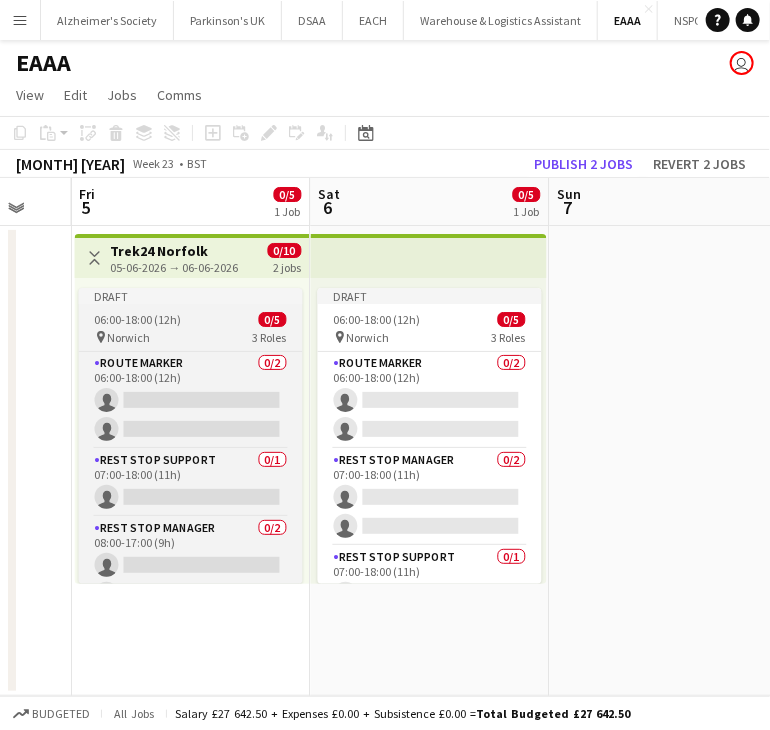 click on "Draft   06:00-18:00 (12h)    0/5
pin
Norwich   3 Roles   Route Marker   0/2   06:00-18:00 (12h)
single-neutral-actions
single-neutral-actions
Rest Stop Support   0/1   07:00-18:00 (11h)
single-neutral-actions
Rest Stop Manager   0/2   08:00-17:00 (9h)
single-neutral-actions
single-neutral-actions" at bounding box center [191, 436] 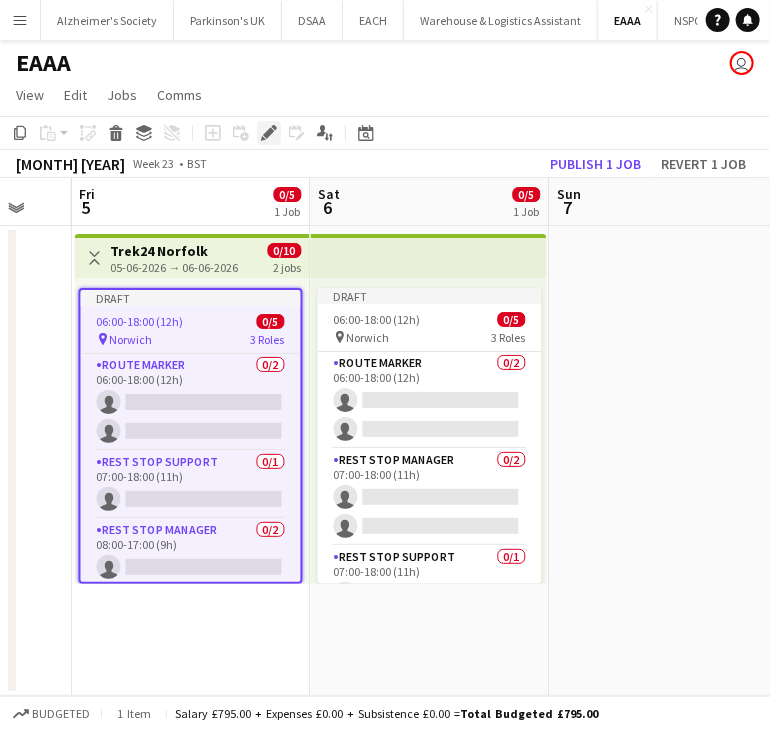 click on "Edit" 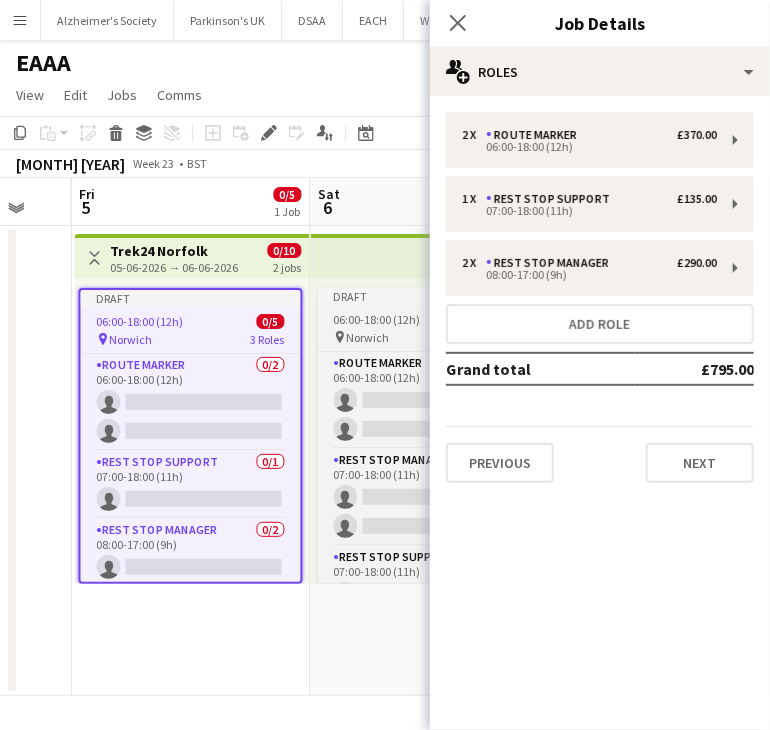 click on "Norwich" at bounding box center (368, 337) 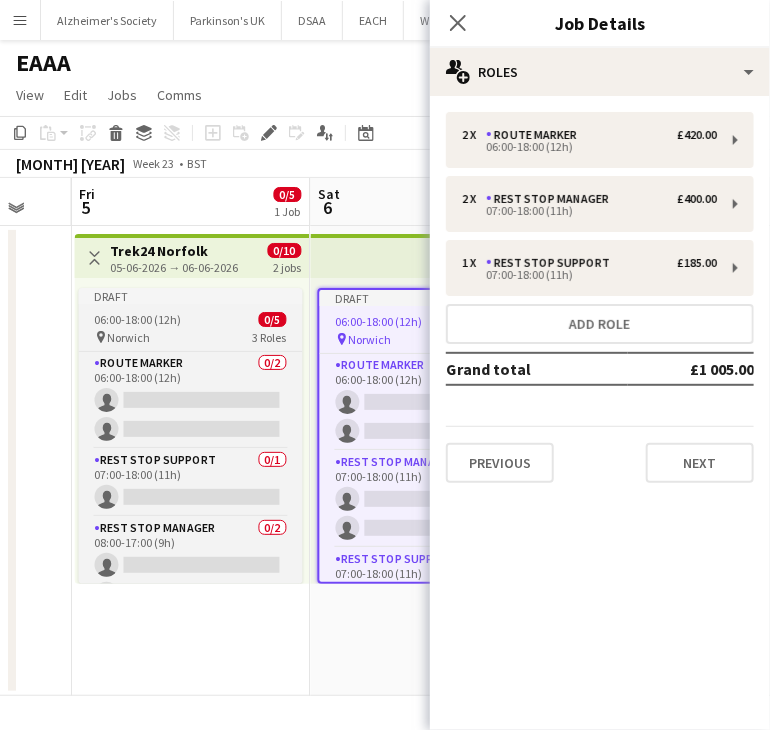 click on "3 Roles" at bounding box center [270, 337] 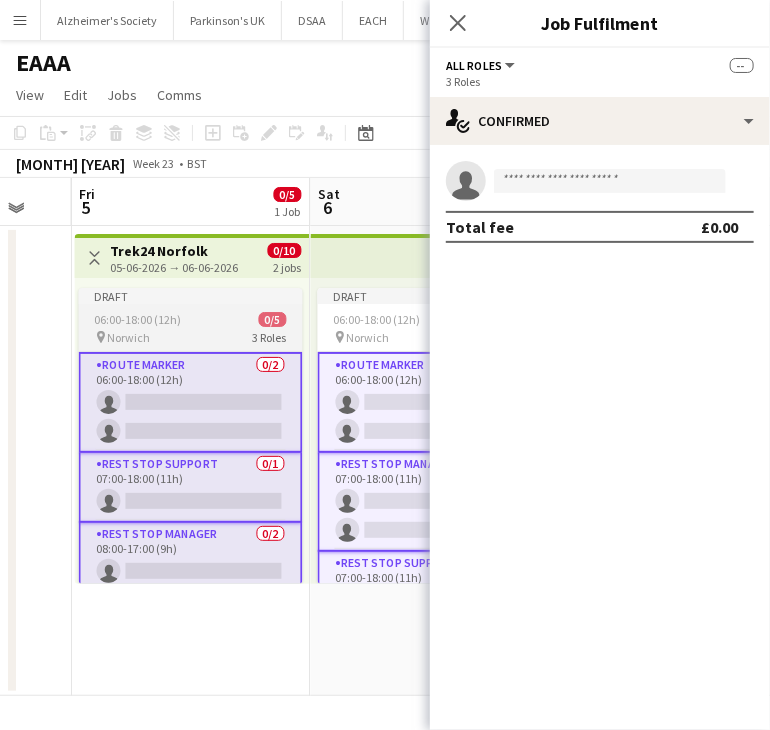click on "pin
Norwich   3 Roles" at bounding box center (191, 337) 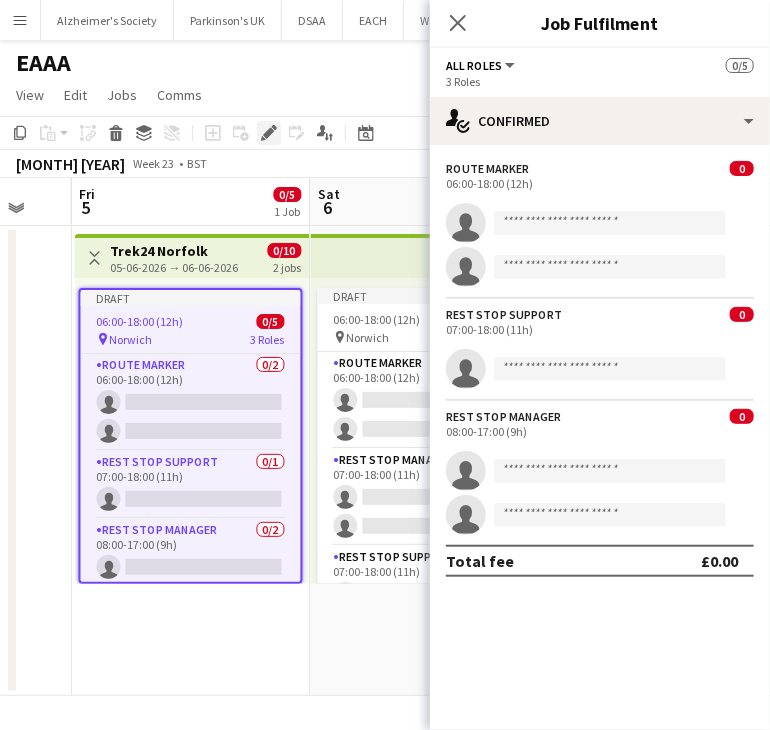 click 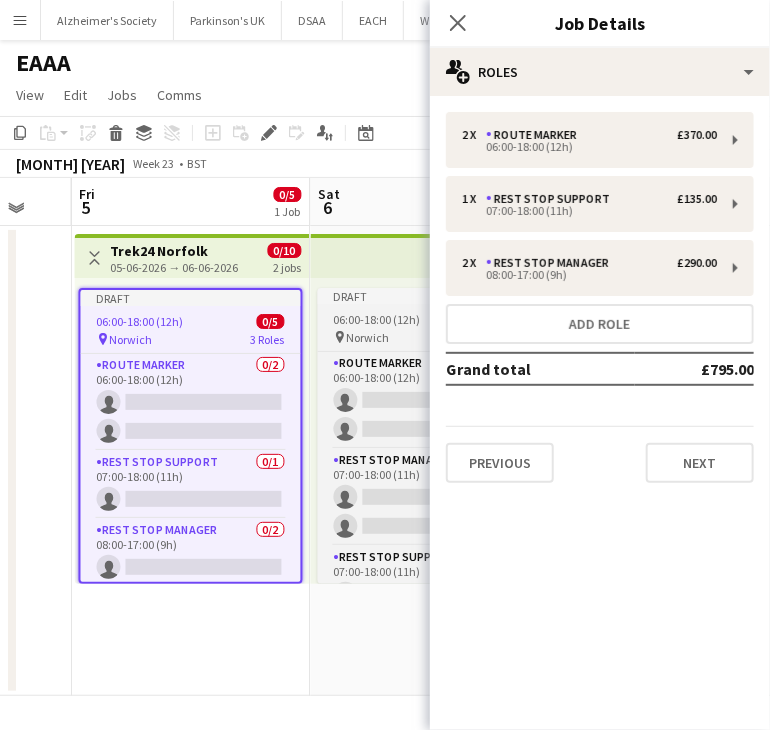 click on "Draft   06:00-18:00 (12h)    0/5
pin
Norwich   3 Roles   Route Marker   0/2   06:00-18:00 (12h)
single-neutral-actions
single-neutral-actions
Rest Stop Manager   0/2   07:00-18:00 (11h)
single-neutral-actions
single-neutral-actions
Rest Stop Support   0/1   07:00-18:00 (11h)
single-neutral-actions" at bounding box center [430, 436] 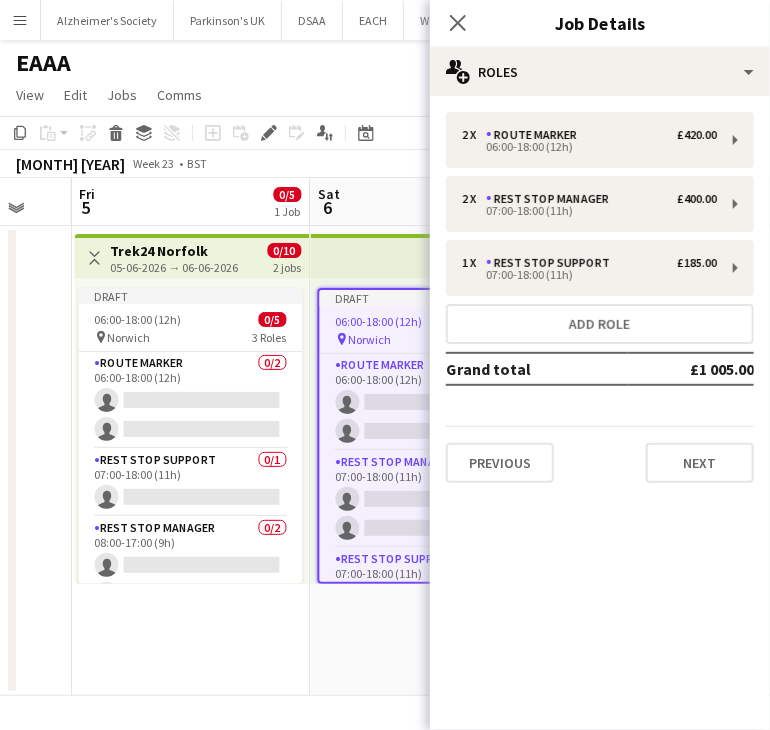 click on "Sat   6   0/5   1 Job" at bounding box center (430, 202) 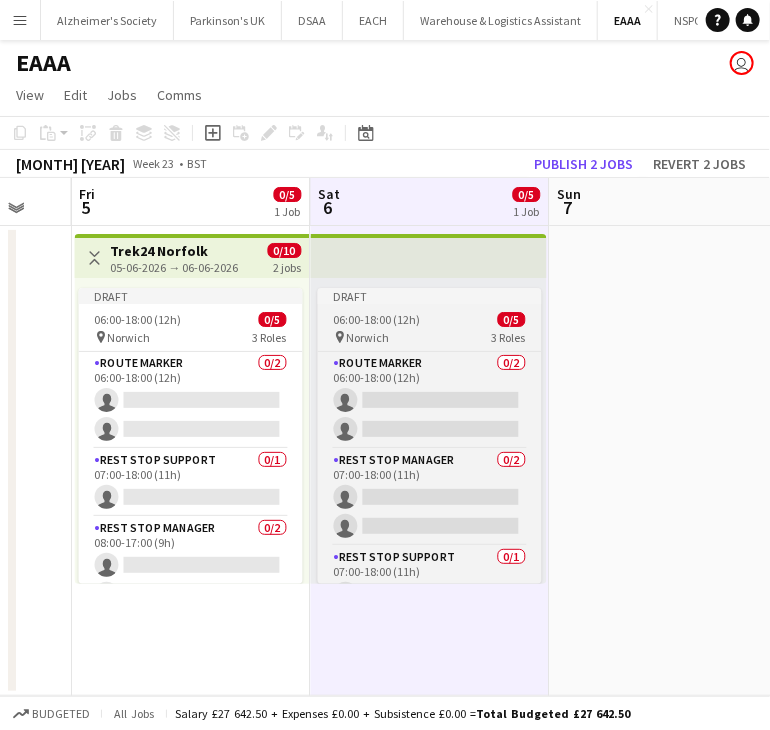 click on "pin
Norwich   3 Roles" at bounding box center (430, 337) 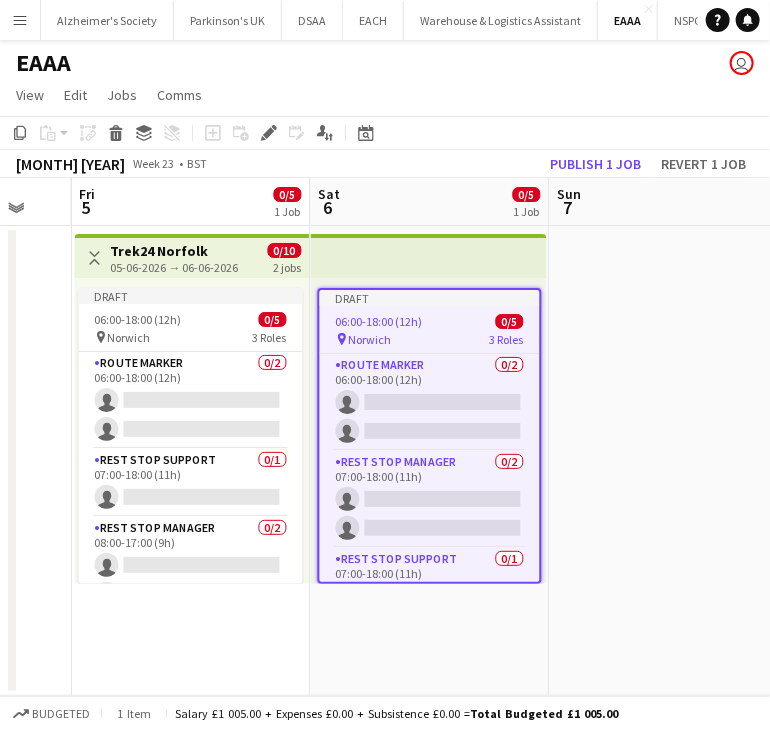 click on "05-06-2026 → 06-06-2026" at bounding box center [175, 267] 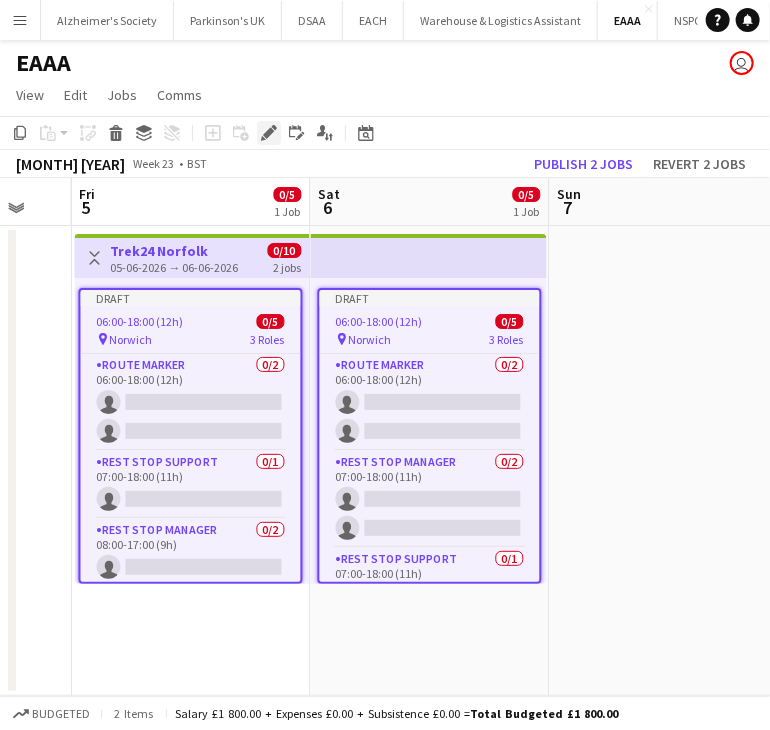 click on "Edit" 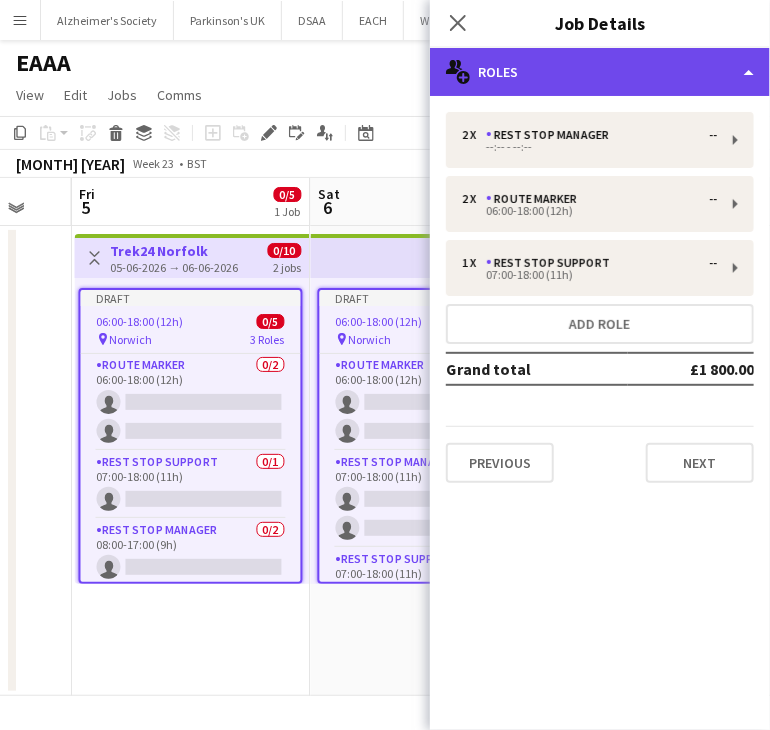 click on "multiple-users-add
Roles" 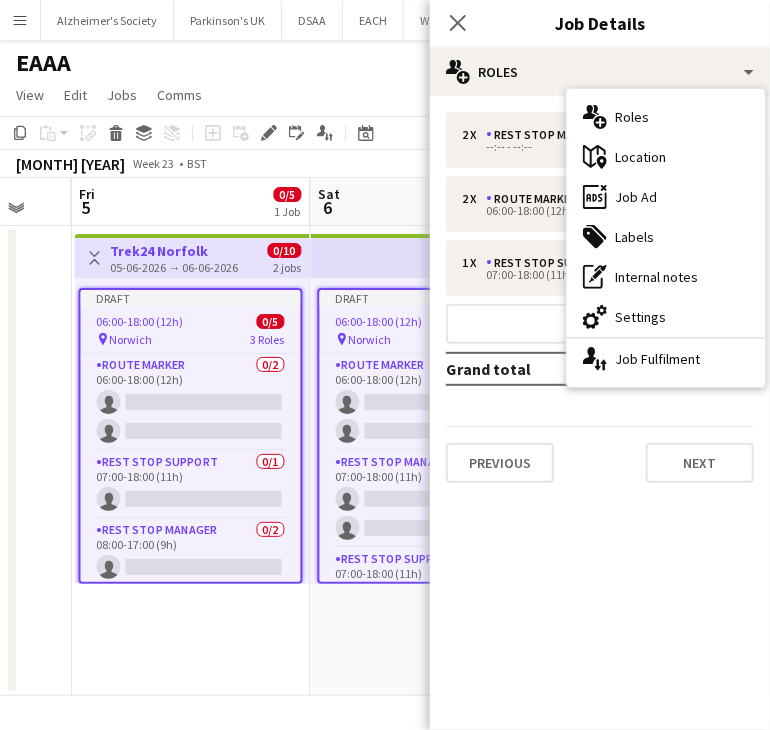 click on "maps-pin-1
Location" at bounding box center [666, 157] 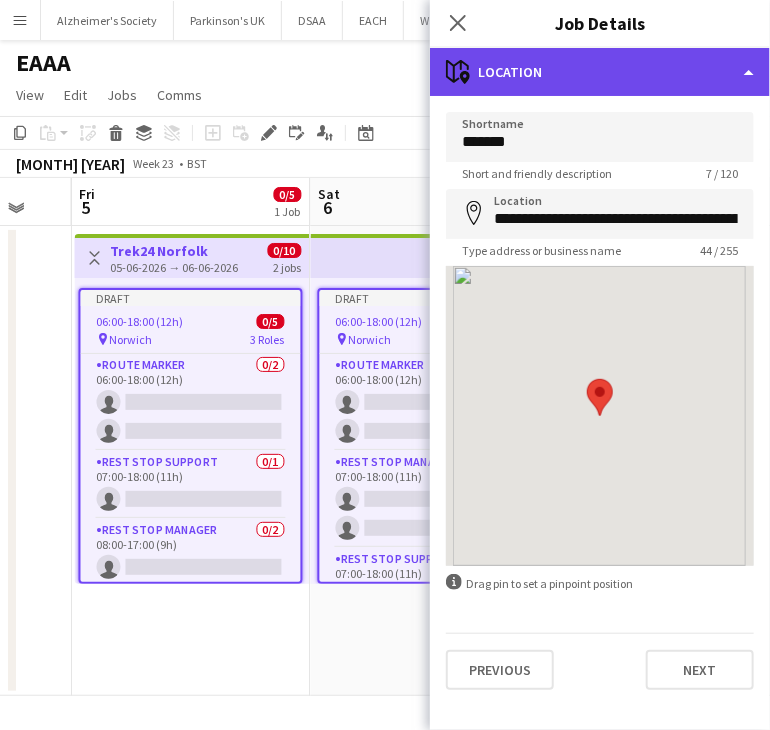 click on "maps-pin-1
Location" 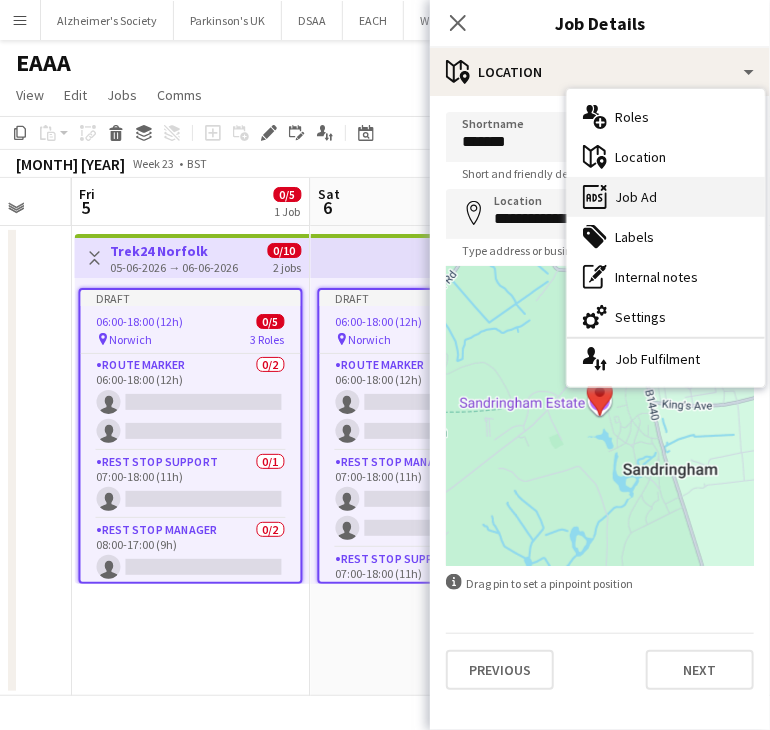 click on "ads-window
Job Ad" at bounding box center (666, 197) 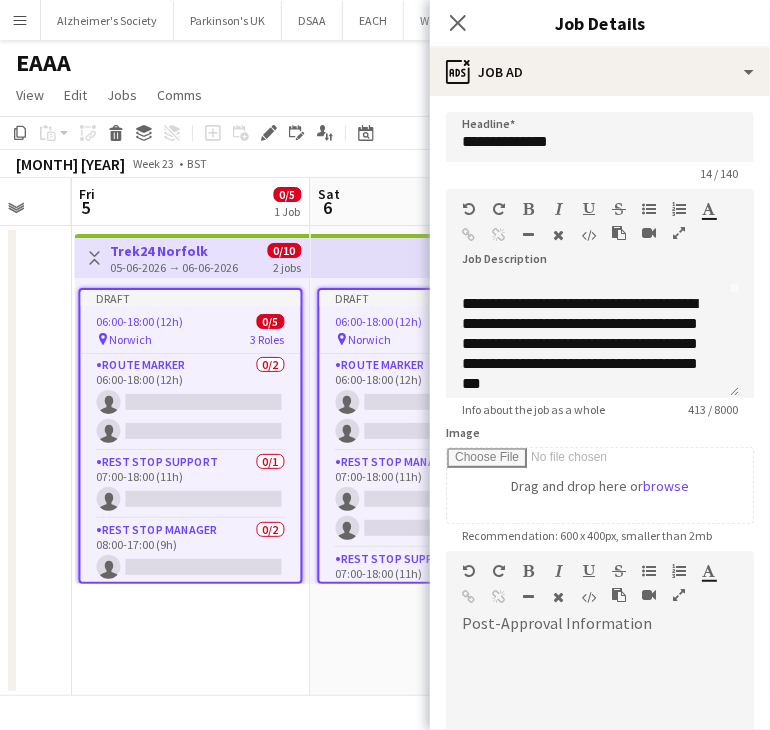 scroll, scrollTop: 196, scrollLeft: 0, axis: vertical 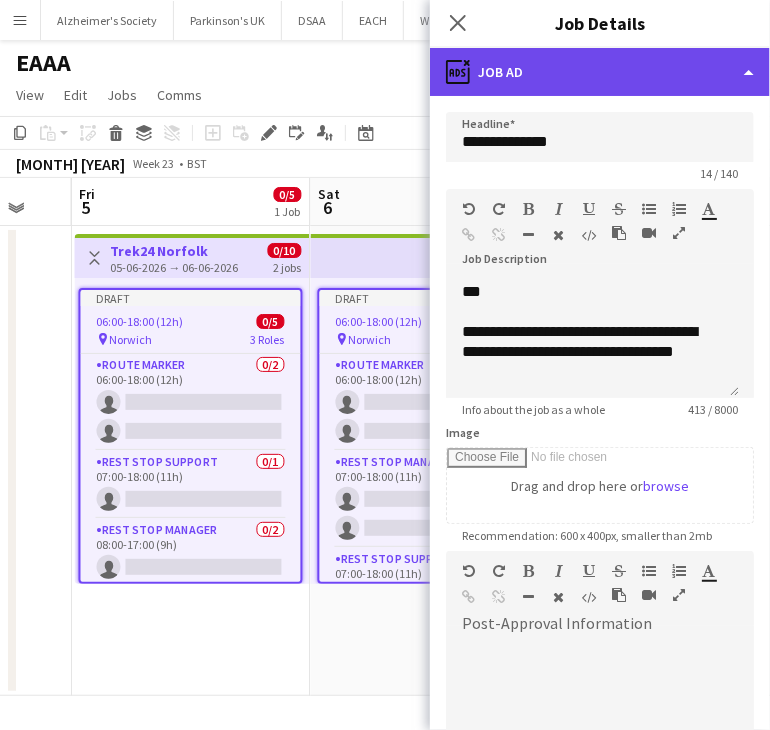 click on "ads-window
Job Ad" 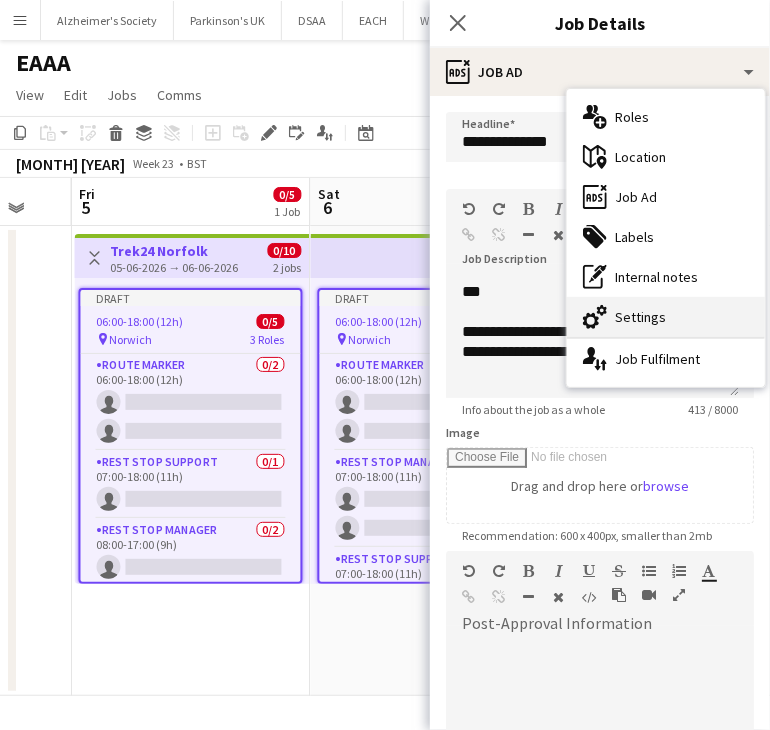 click on "cog-double-3
Settings" at bounding box center [666, 317] 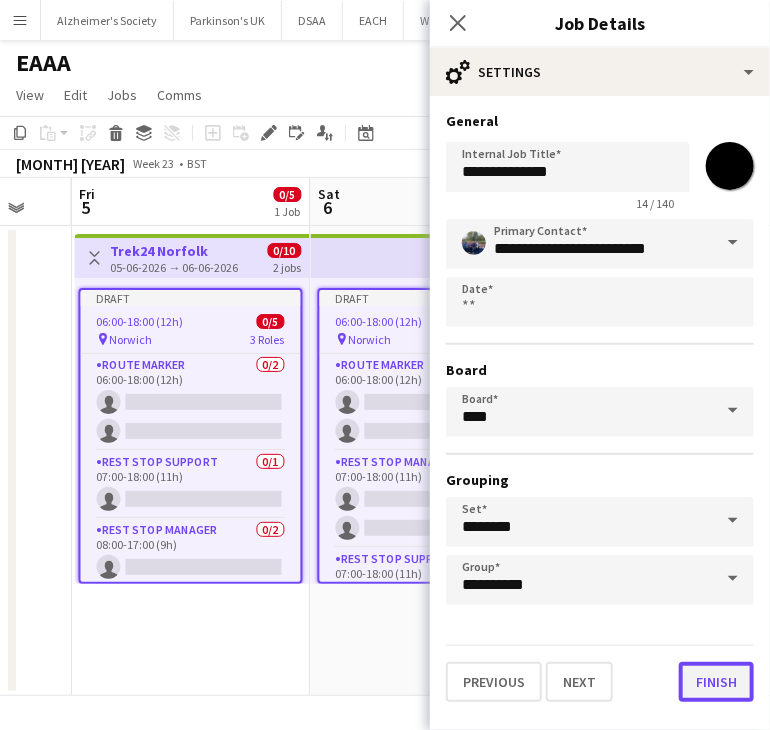 click on "Finish" at bounding box center (716, 682) 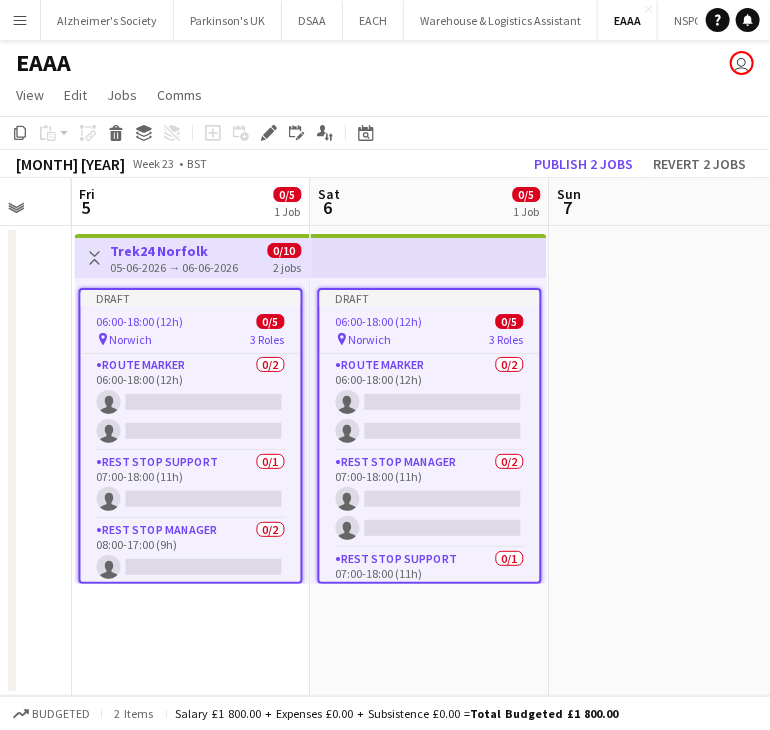 click at bounding box center [669, 461] 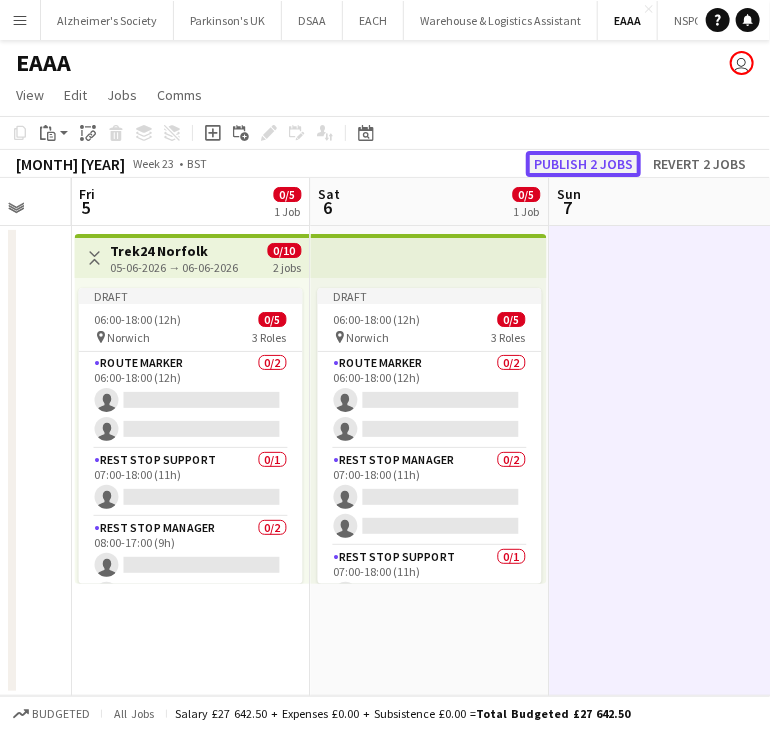 click on "Publish 2 jobs" 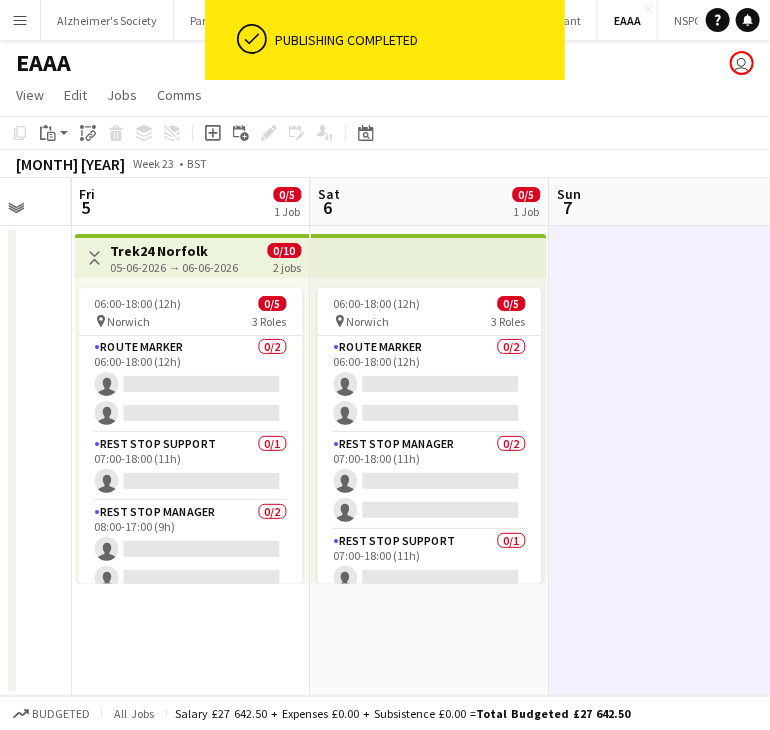 click on "05-06-2026 → 06-06-2026" at bounding box center (175, 267) 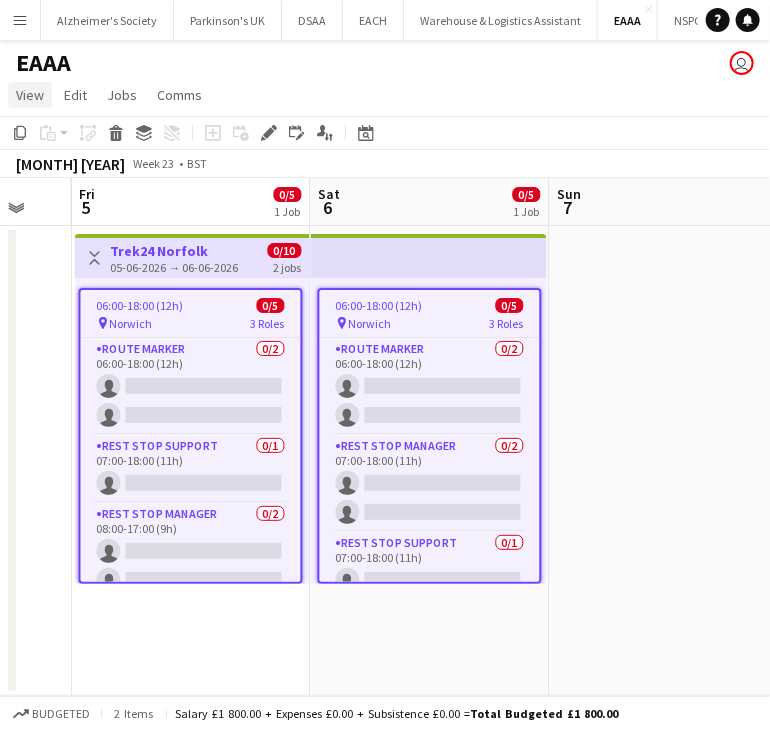 click on "View" 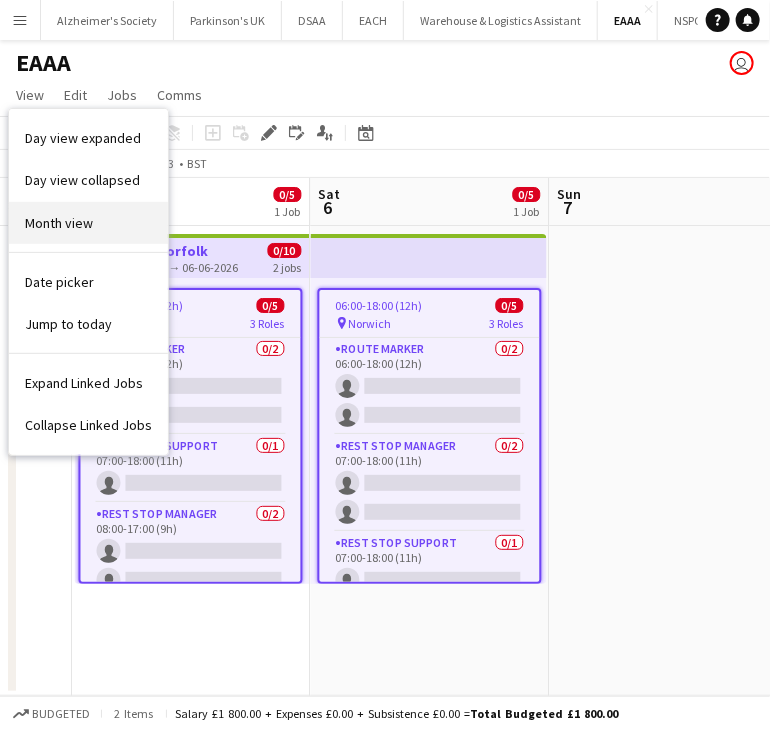 click on "Month view" at bounding box center (59, 223) 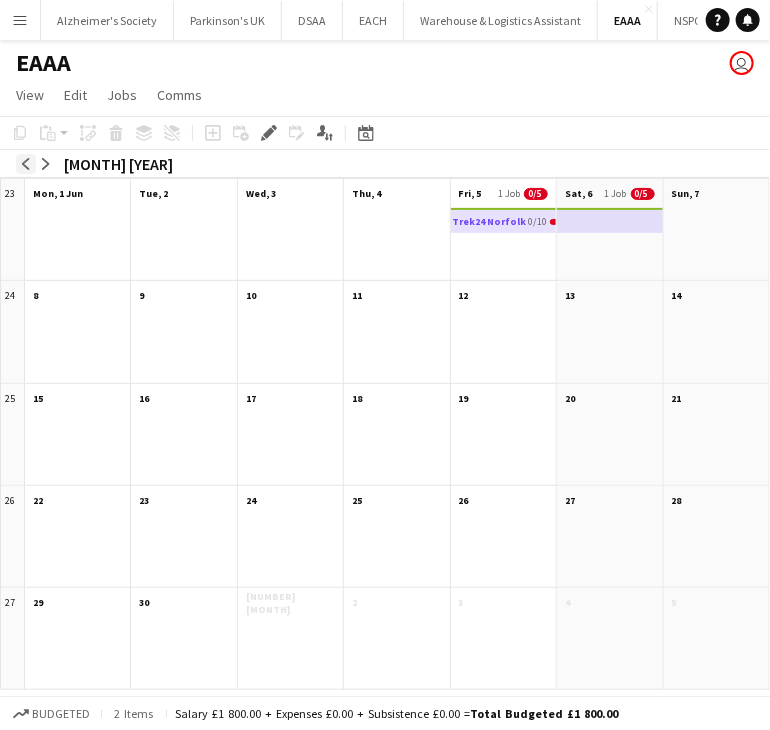 click on "arrow-left" 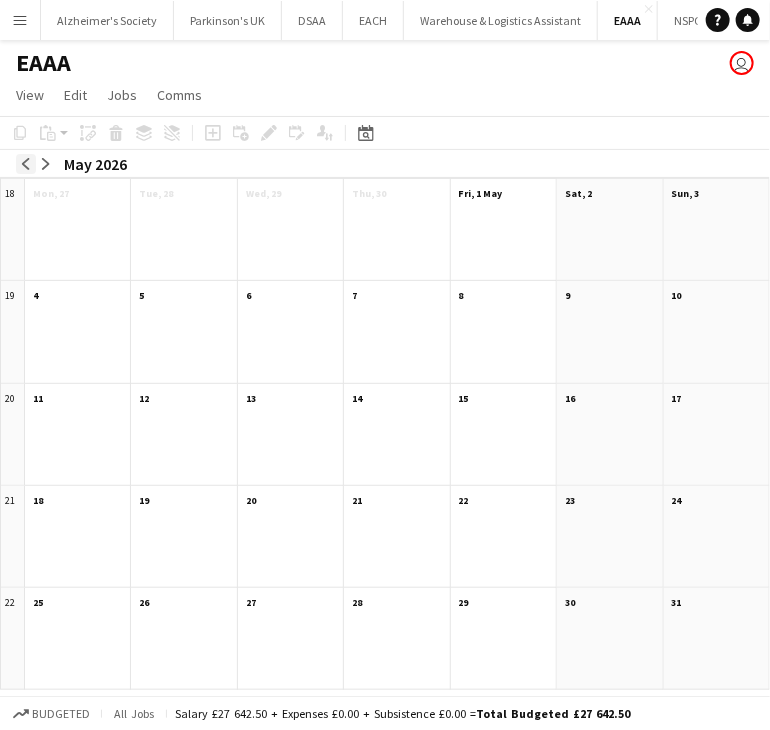 click on "arrow-left" 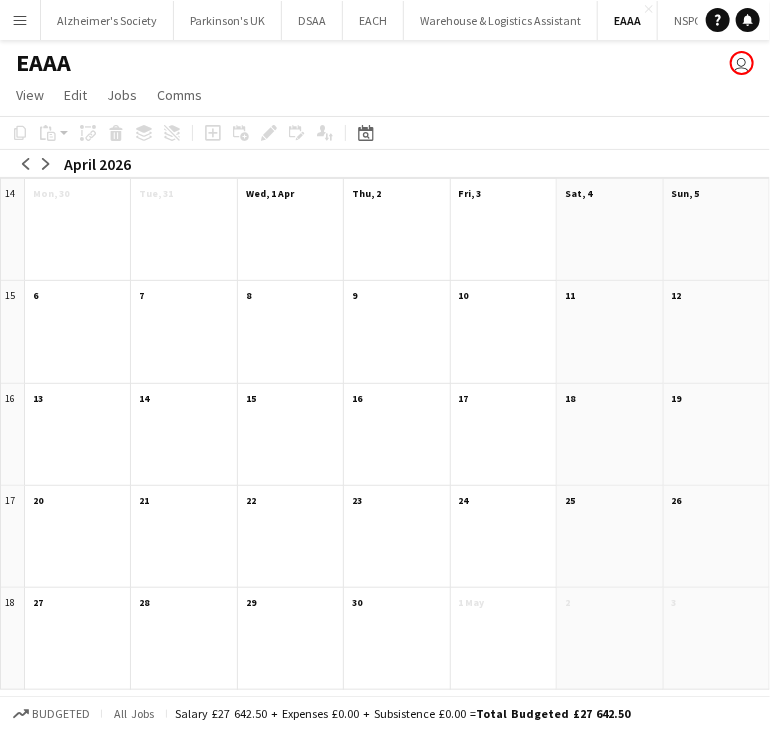 click 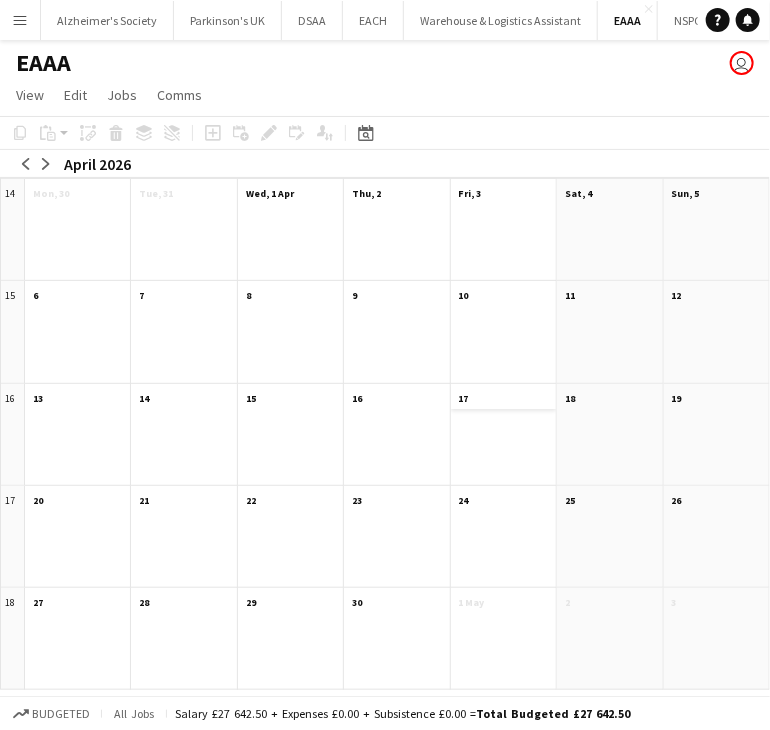 click on "17" 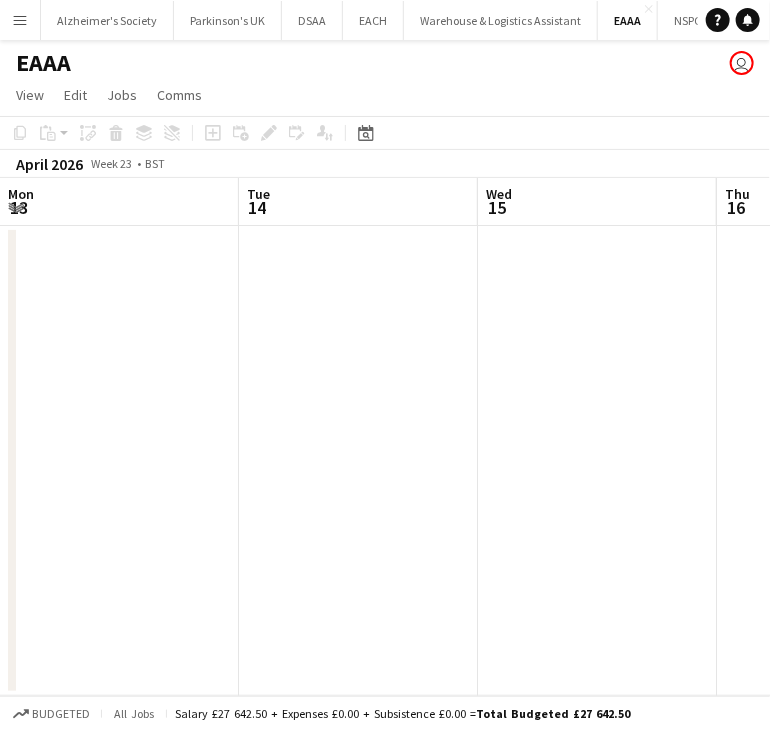 scroll, scrollTop: 0, scrollLeft: 688, axis: horizontal 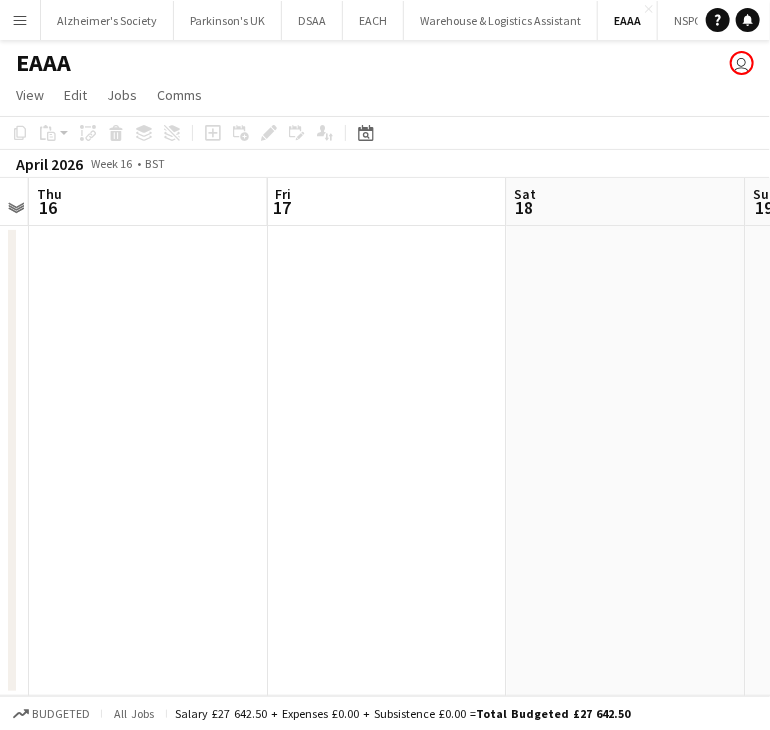 click at bounding box center [148, 461] 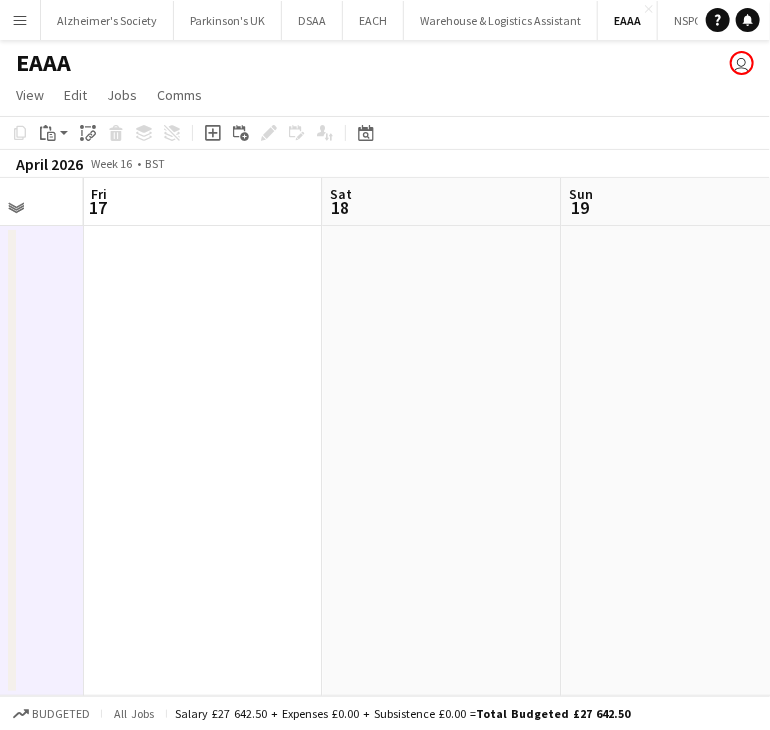 drag, startPoint x: 369, startPoint y: 381, endPoint x: 188, endPoint y: 389, distance: 181.17671 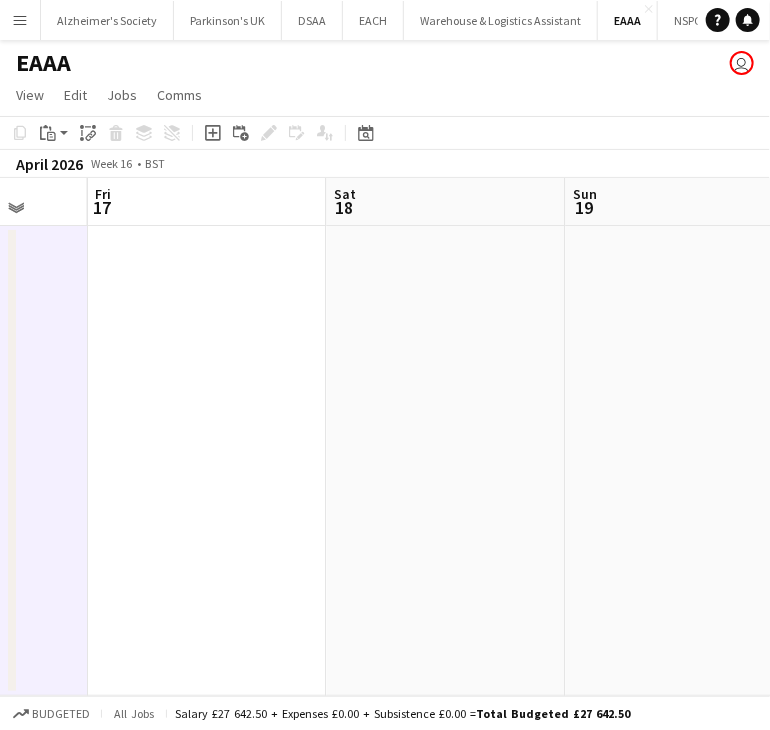 click at bounding box center [207, 461] 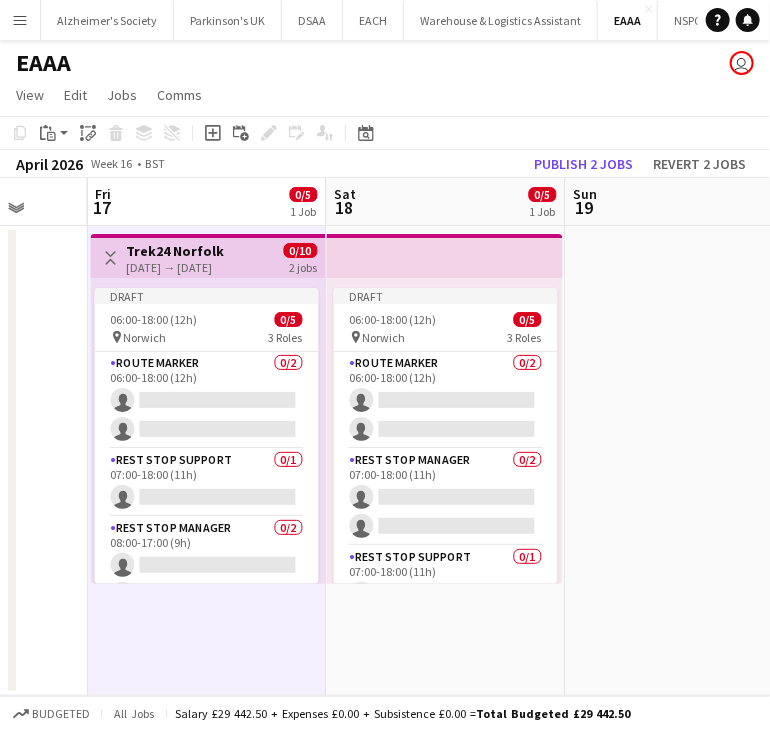 click on "17-04-2026 → 18-04-2026" at bounding box center (176, 267) 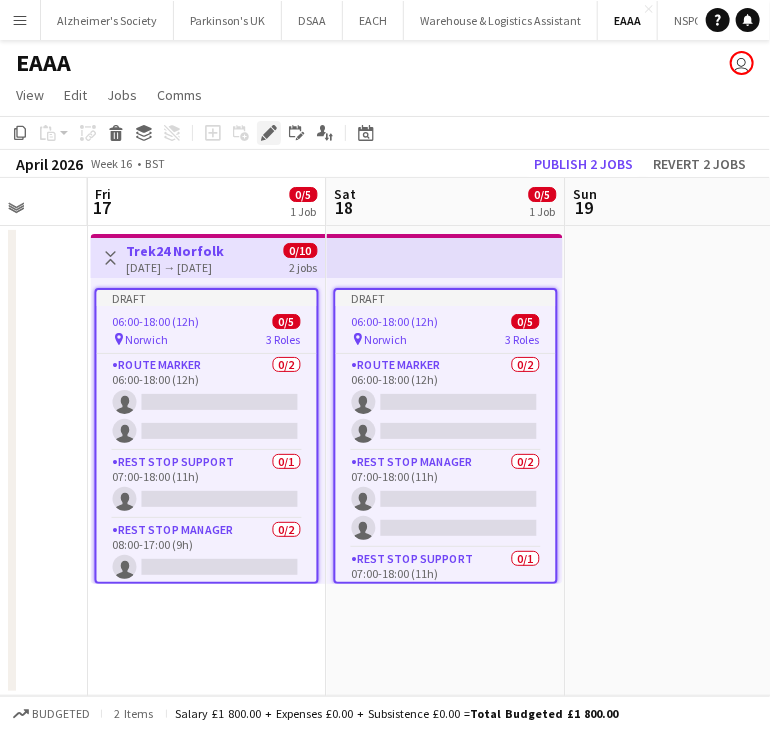 click 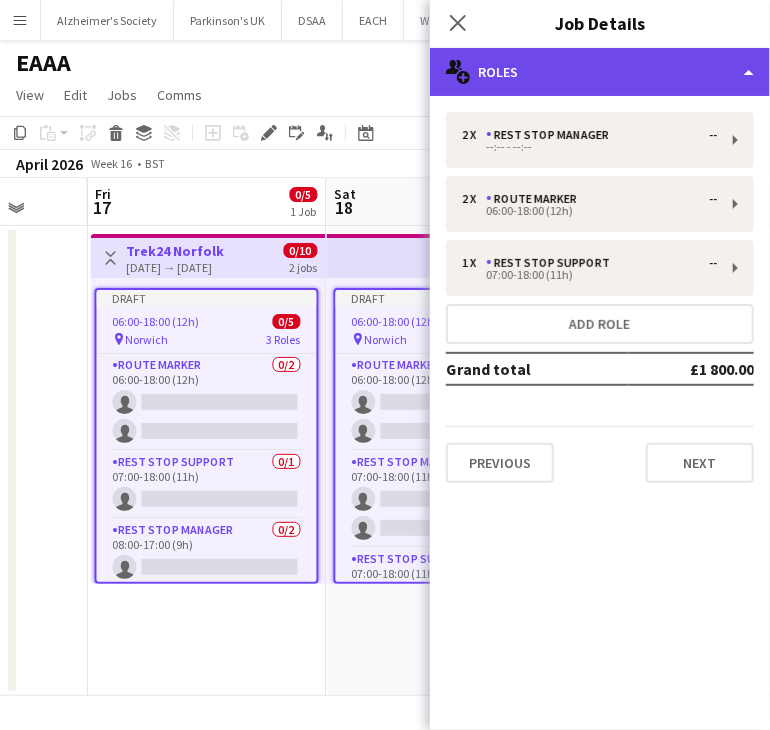 click on "multiple-users-add
Roles" 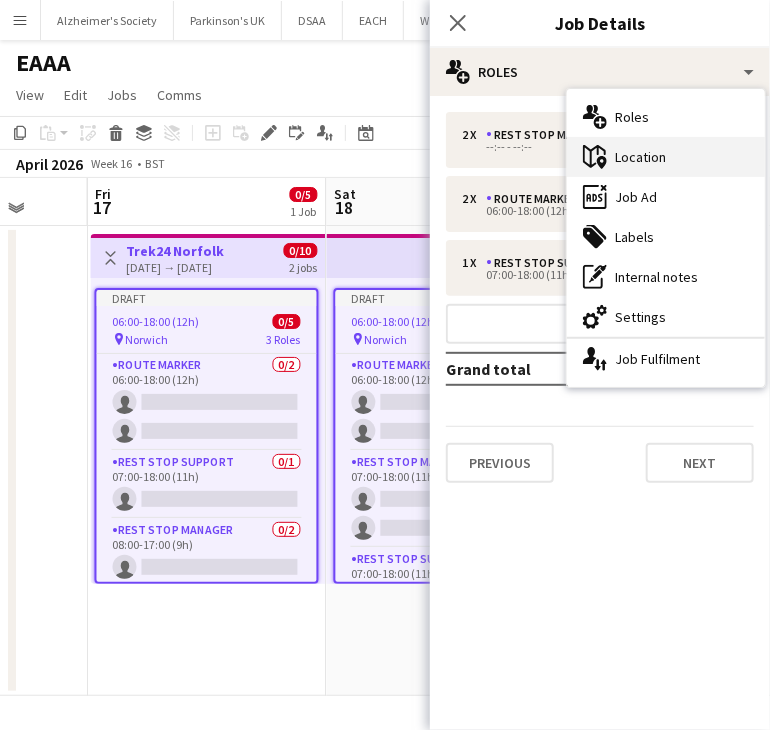 click on "maps-pin-1
Location" at bounding box center [666, 157] 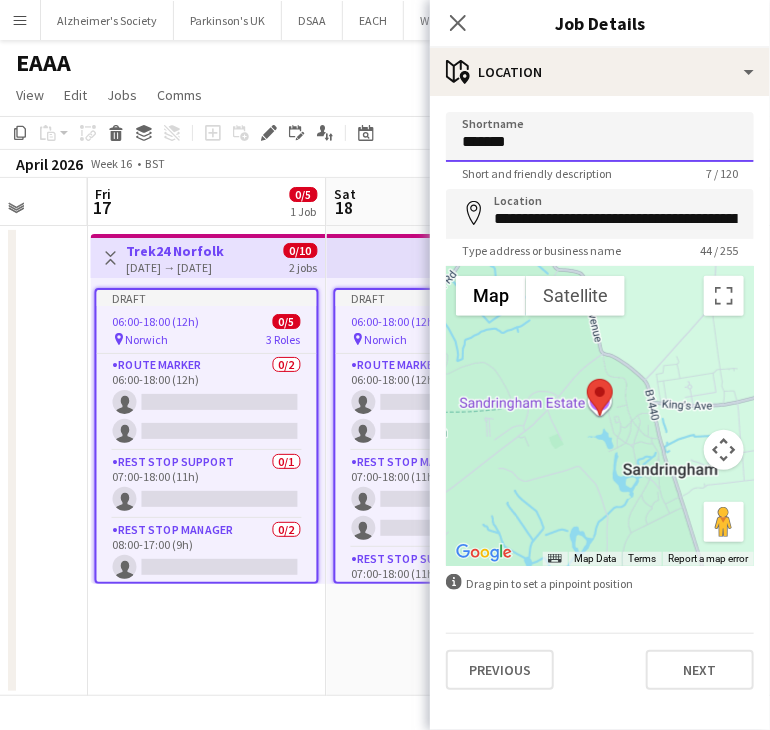 click on "*******" at bounding box center [600, 137] 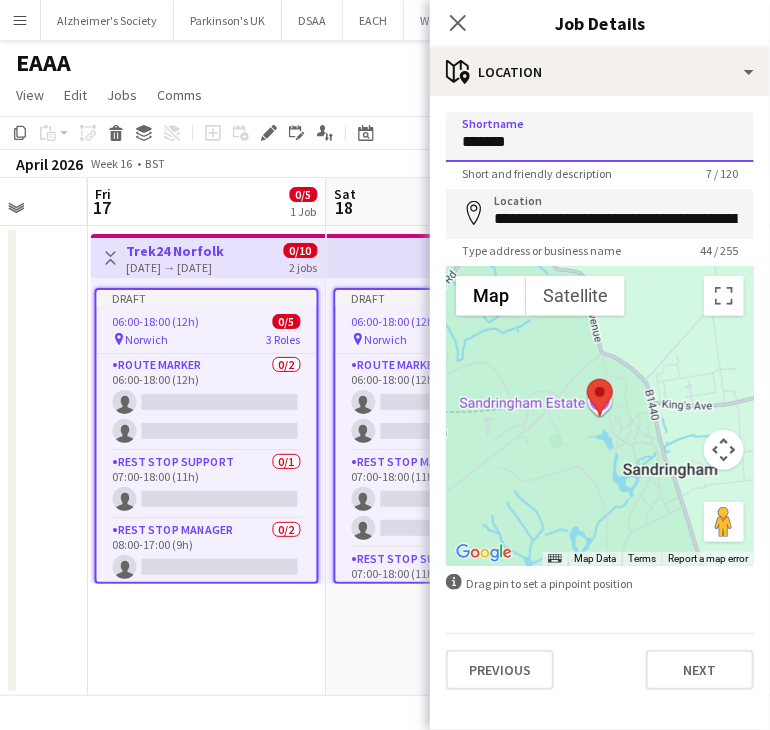 click on "*******" at bounding box center [600, 137] 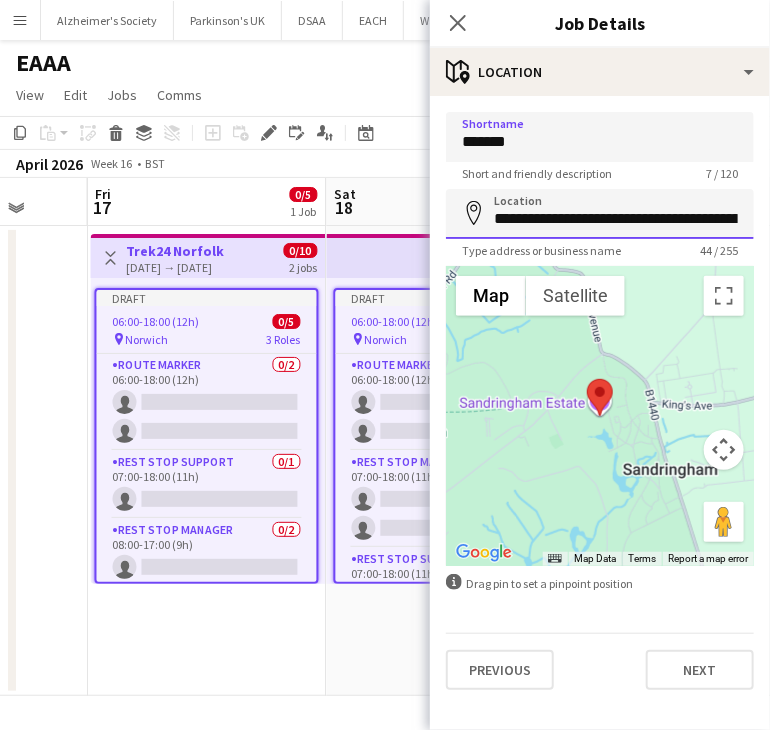 click on "**********" at bounding box center [600, 214] 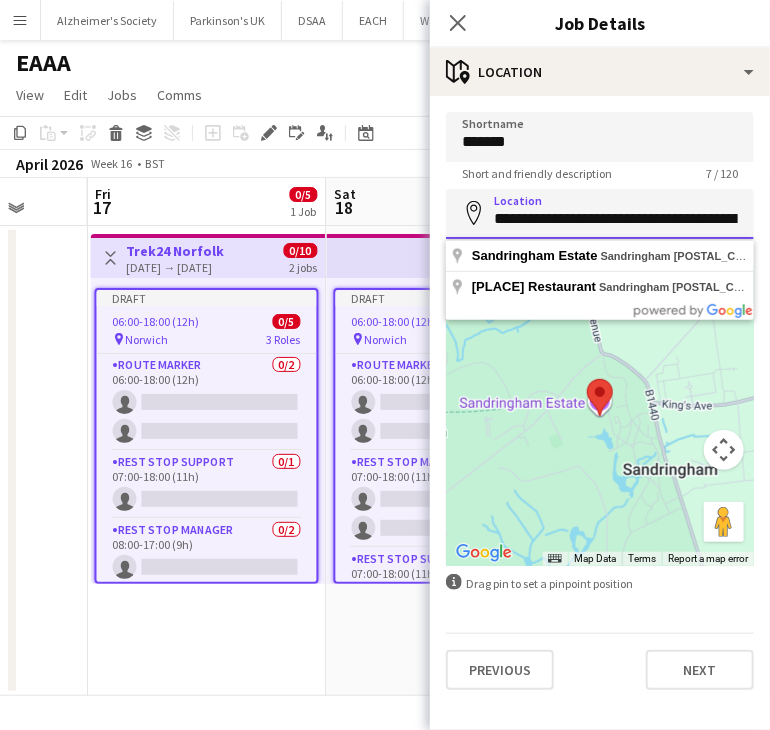 click on "**********" at bounding box center [600, 214] 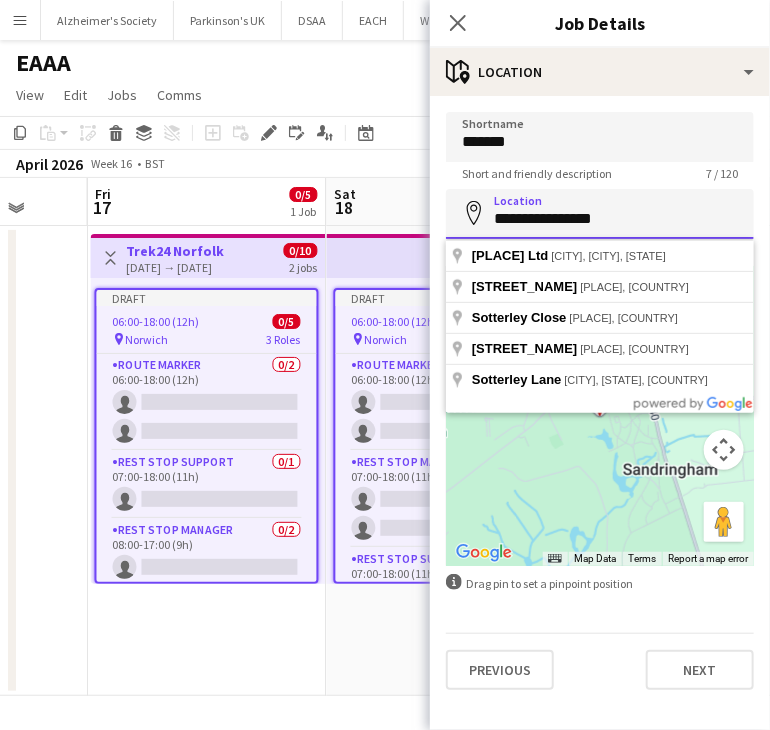 drag, startPoint x: 620, startPoint y: 220, endPoint x: 472, endPoint y: 236, distance: 148.86235 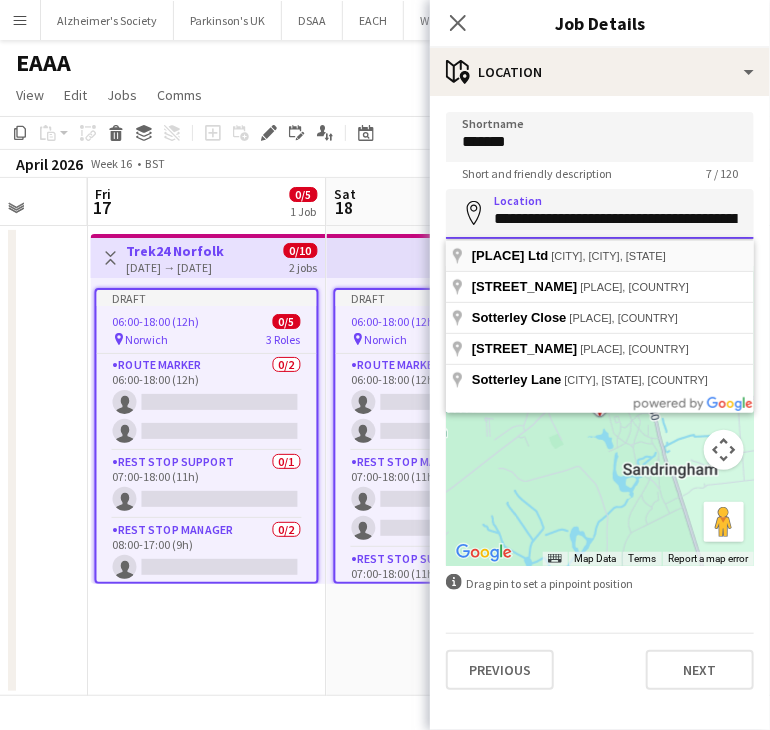 scroll, scrollTop: 0, scrollLeft: 164, axis: horizontal 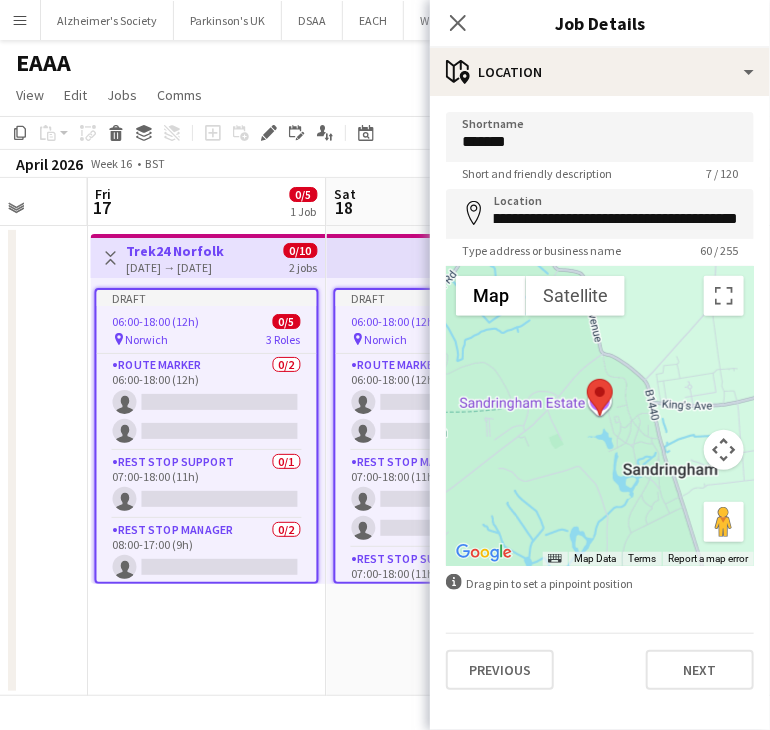 type on "**********" 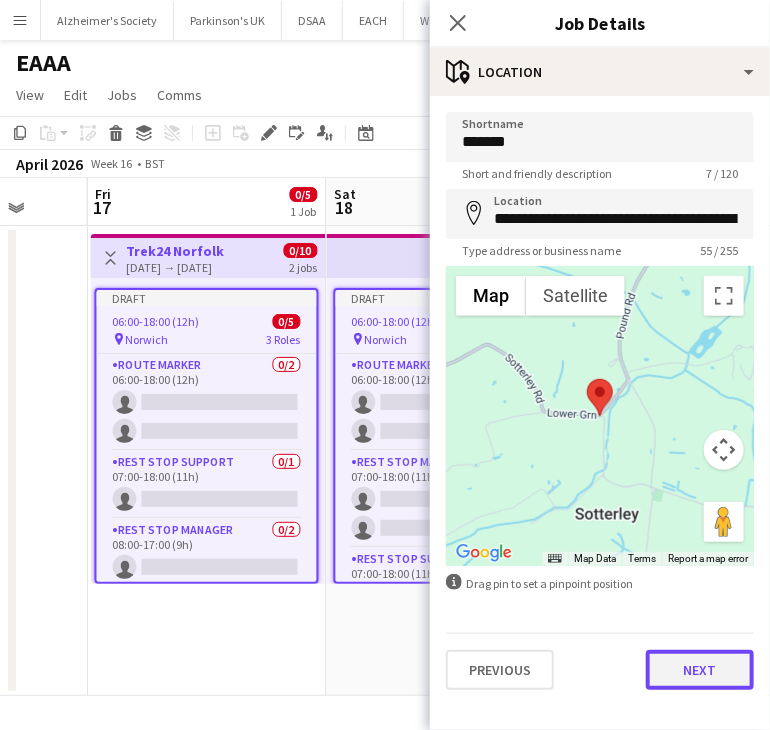 click on "Next" at bounding box center [700, 670] 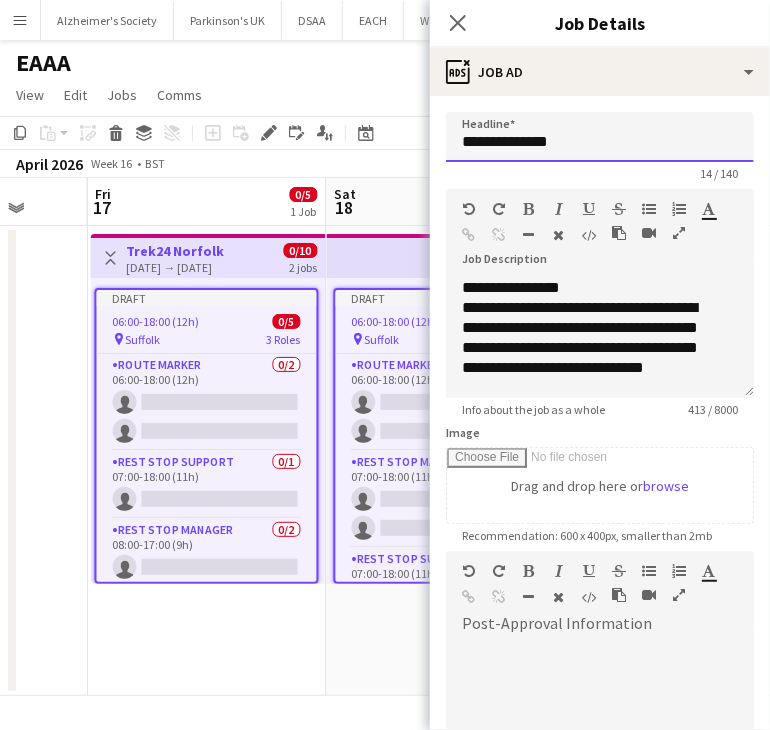 click on "**********" at bounding box center (600, 137) 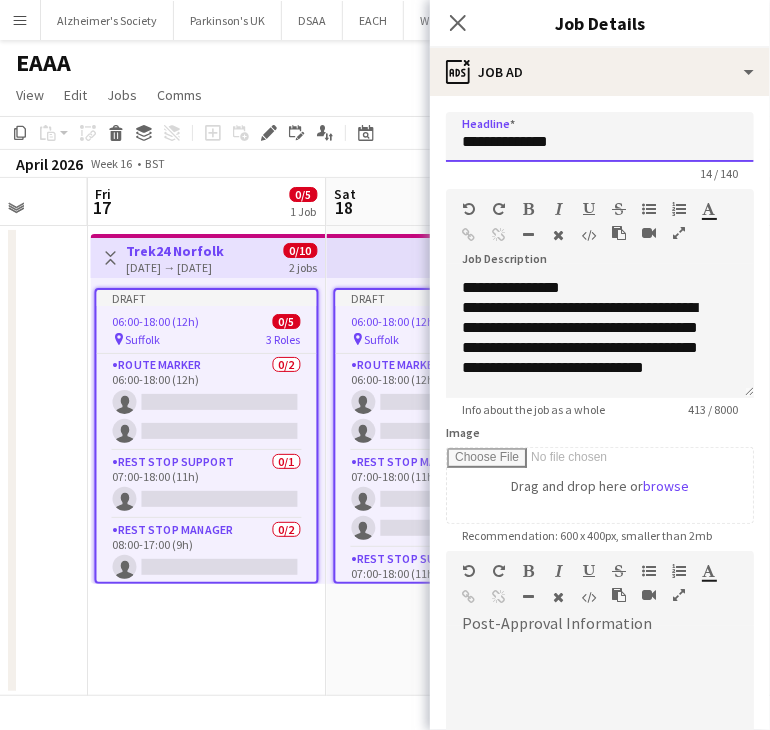 click on "**********" at bounding box center (600, 137) 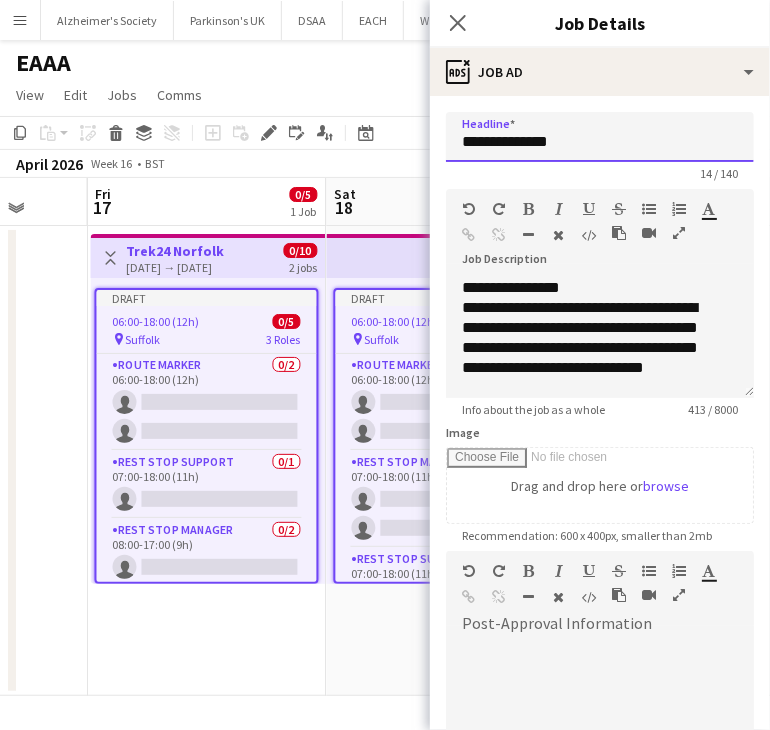 scroll, scrollTop: 196, scrollLeft: 0, axis: vertical 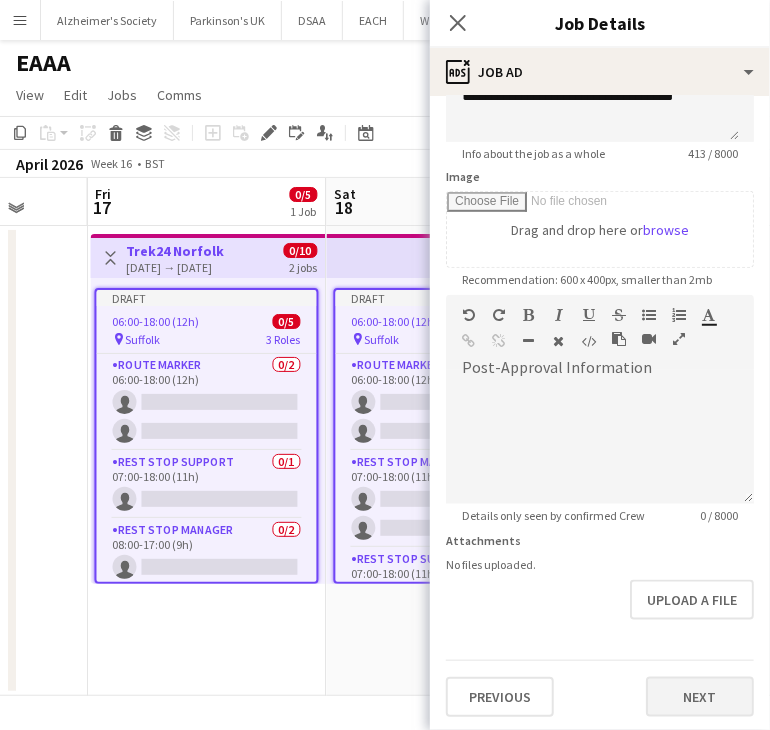 type on "**********" 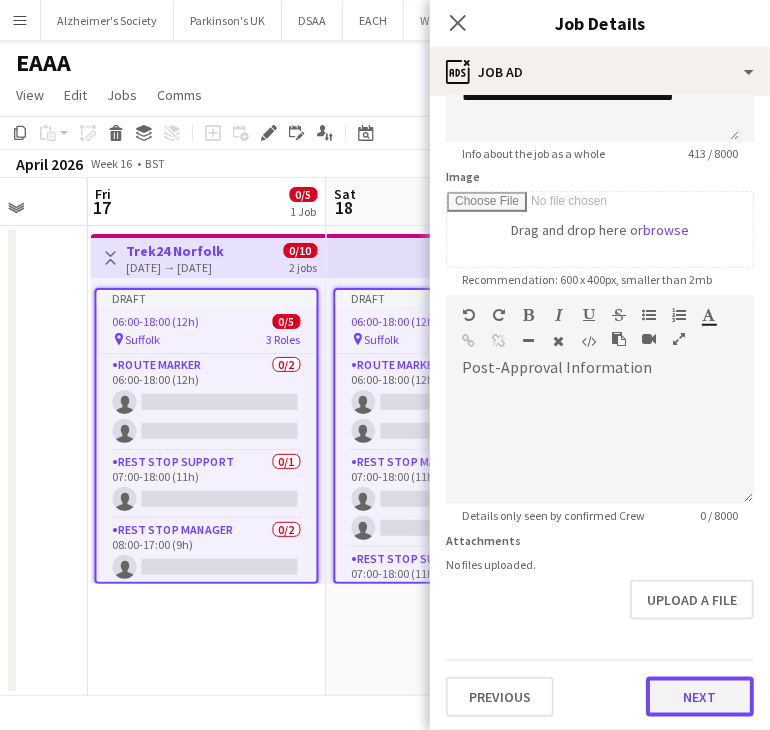 click on "Next" at bounding box center (700, 697) 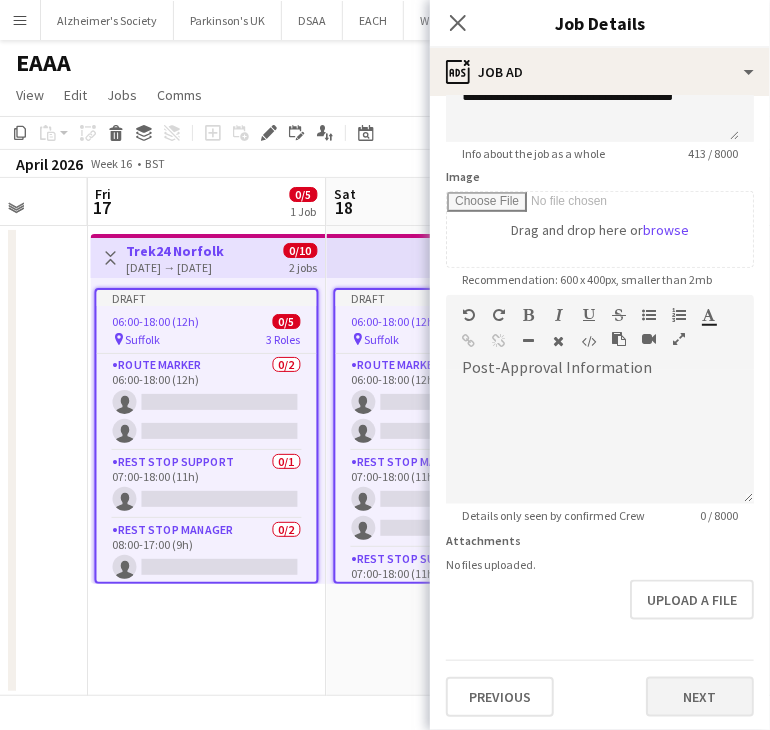 type on "*******" 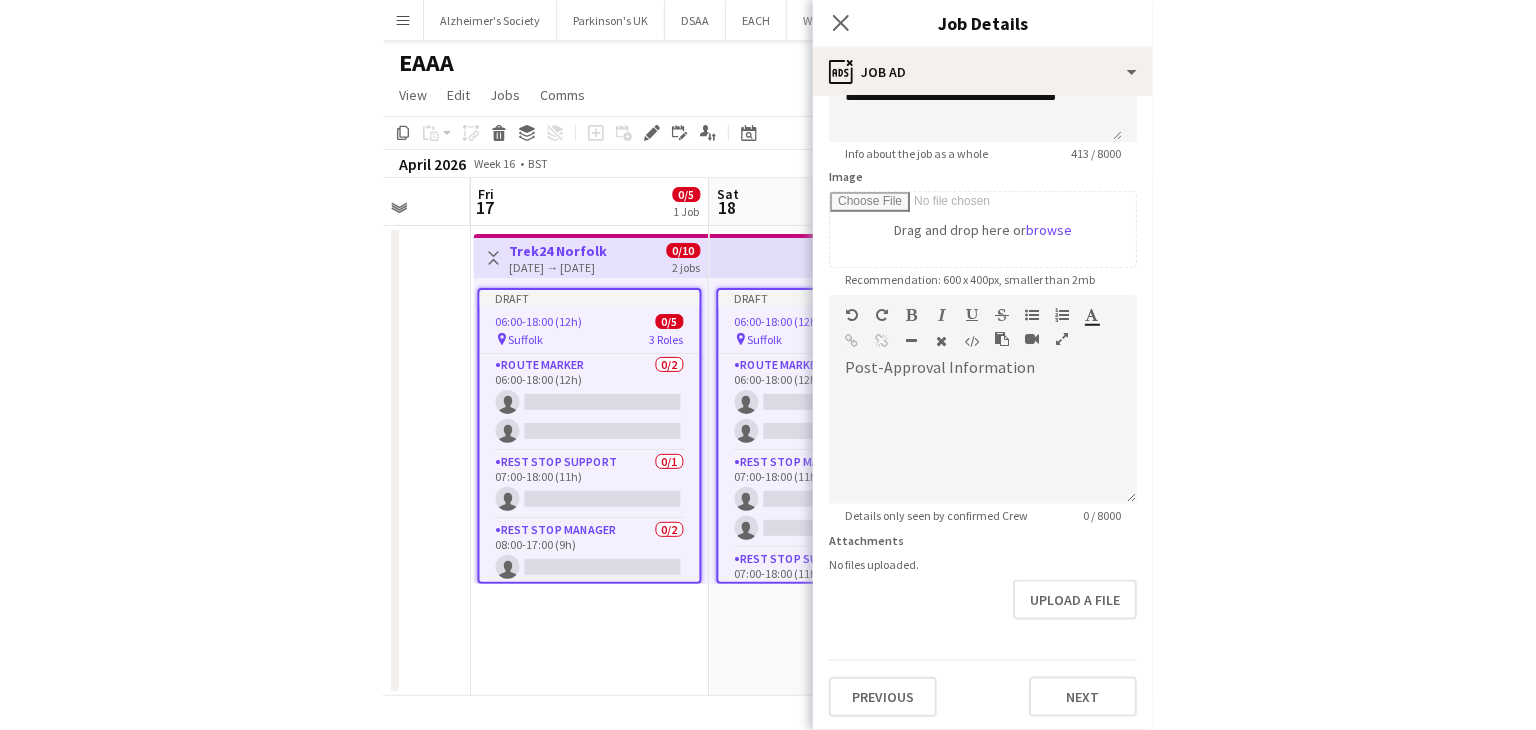 scroll, scrollTop: 0, scrollLeft: 0, axis: both 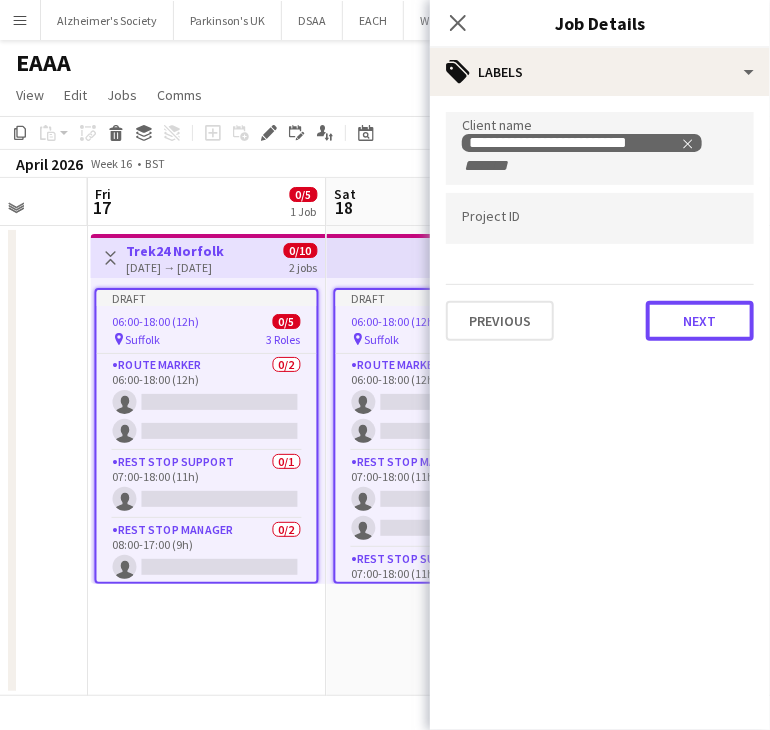 click on "Next" at bounding box center (700, 321) 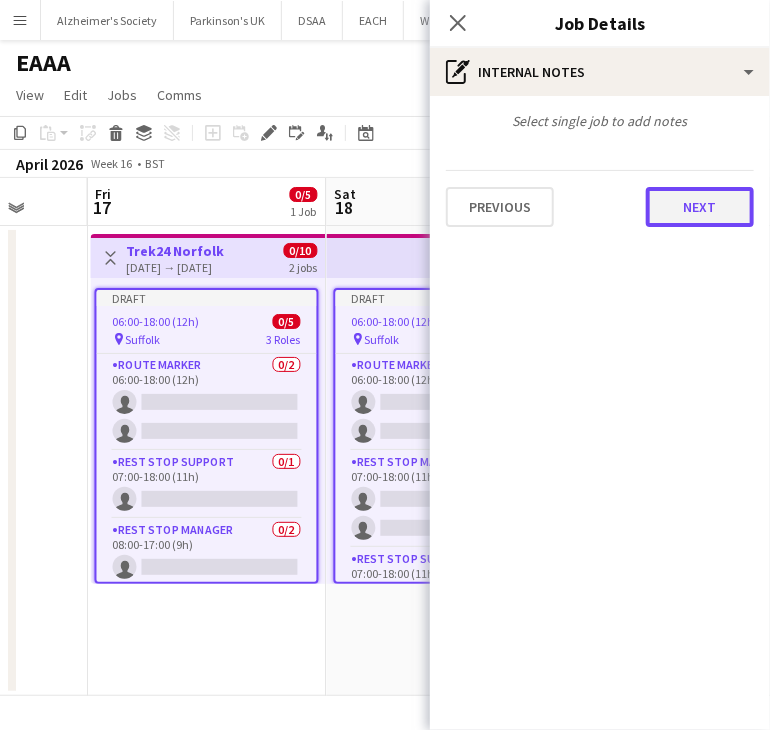 click on "Next" at bounding box center [700, 207] 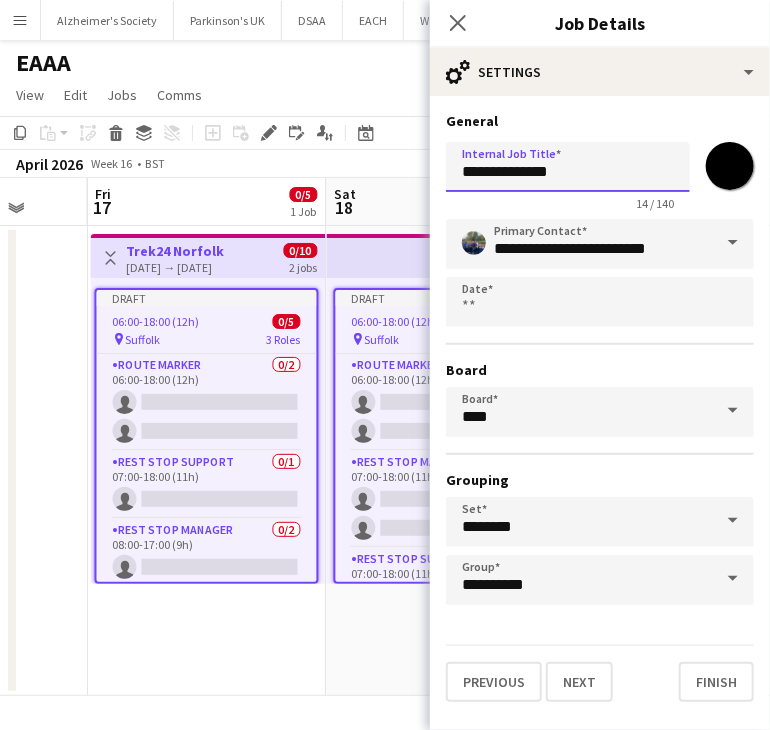 click on "**********" at bounding box center [568, 167] 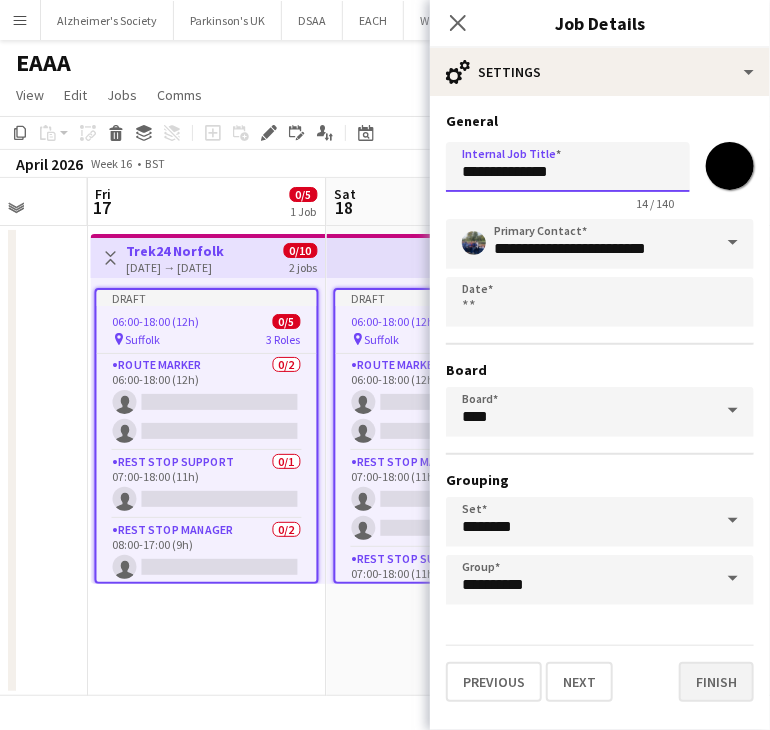 type on "**********" 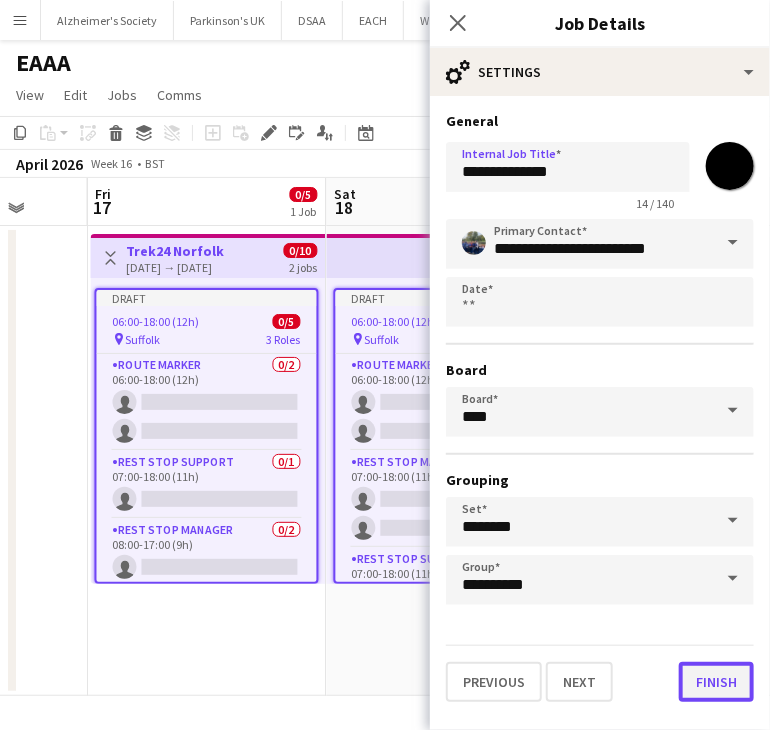 click on "Finish" at bounding box center (716, 682) 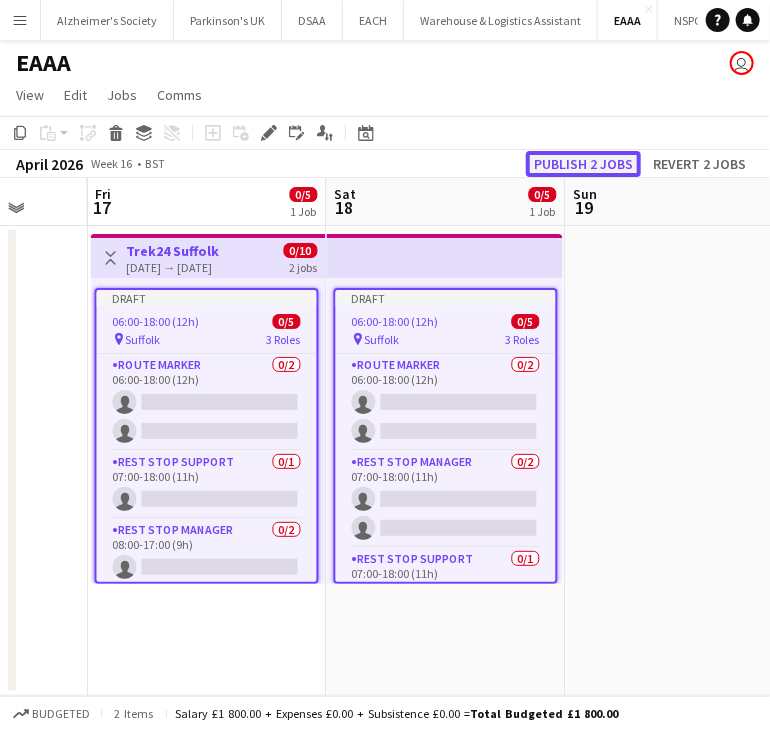 click on "Publish 2 jobs" 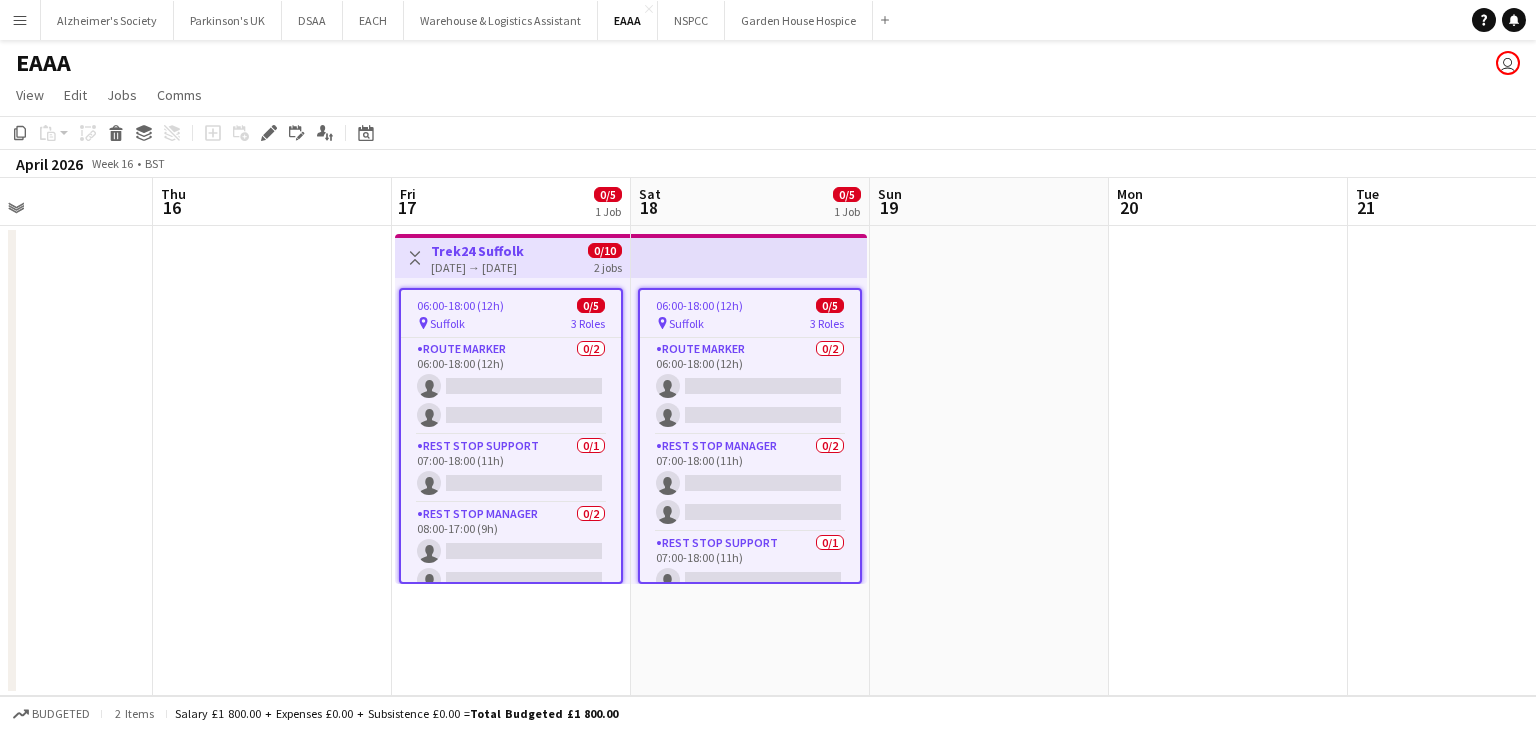 scroll, scrollTop: 0, scrollLeft: 493, axis: horizontal 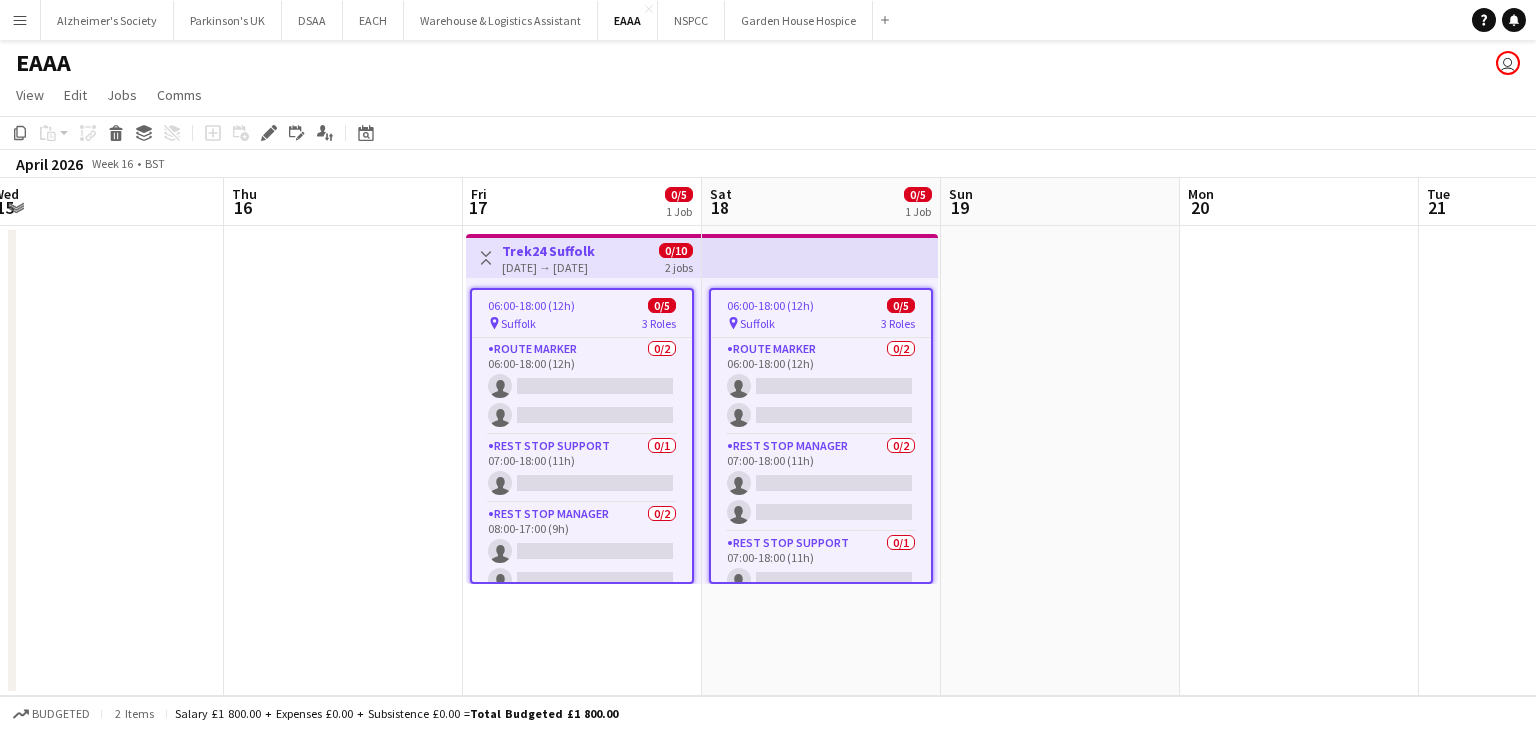 drag, startPoint x: 712, startPoint y: 495, endPoint x: 1100, endPoint y: 486, distance: 388.10437 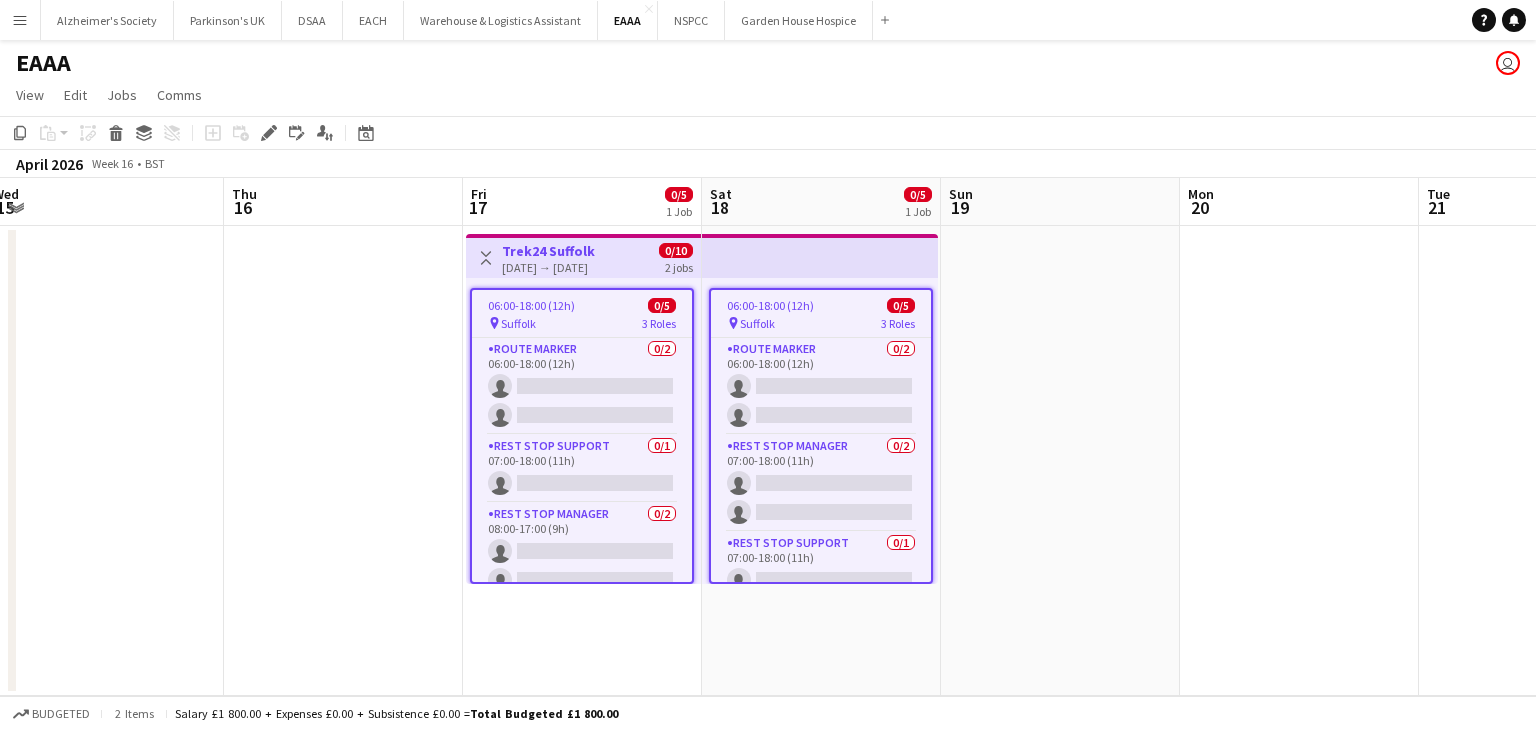 drag, startPoint x: 35, startPoint y: 93, endPoint x: 32, endPoint y: 112, distance: 19.235384 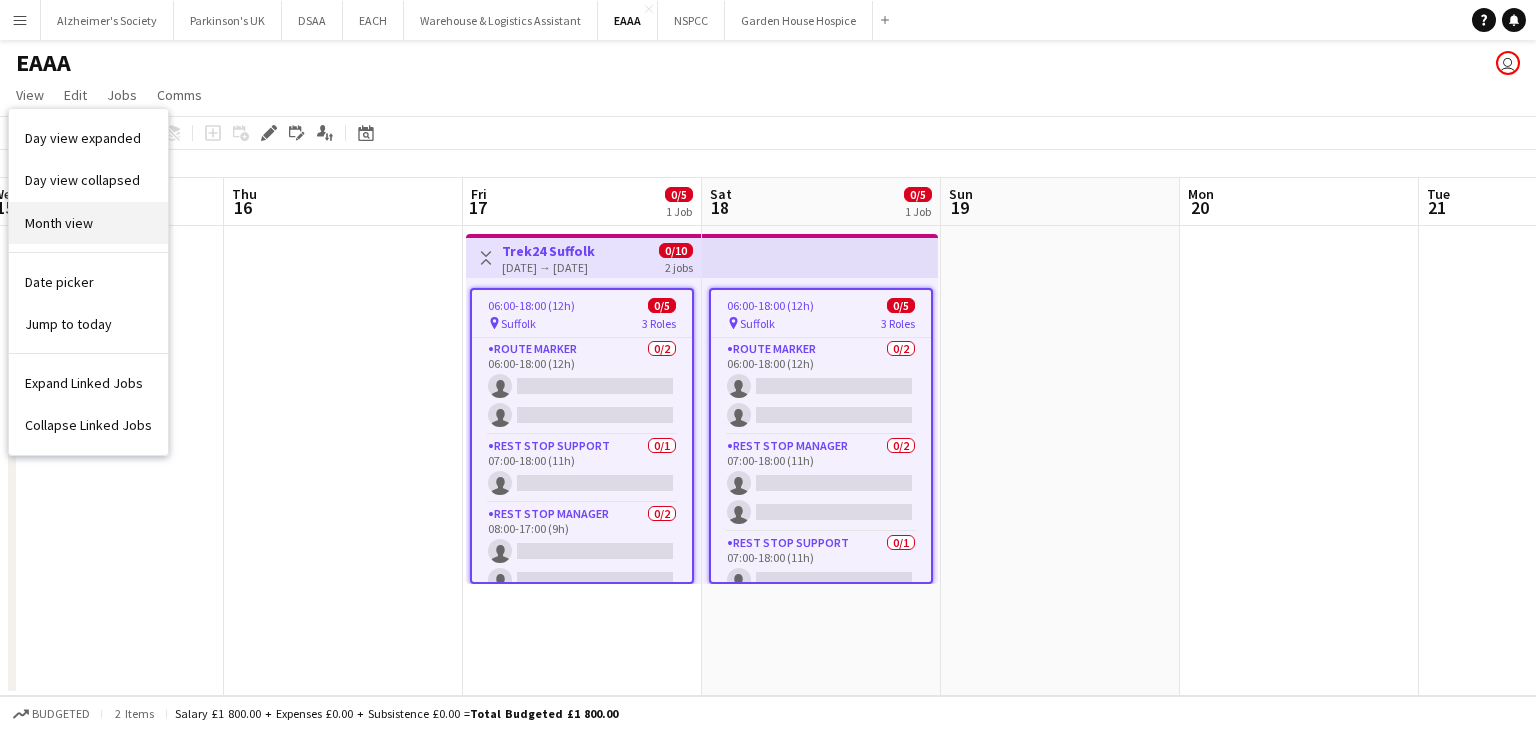 click on "Month view" at bounding box center [88, 223] 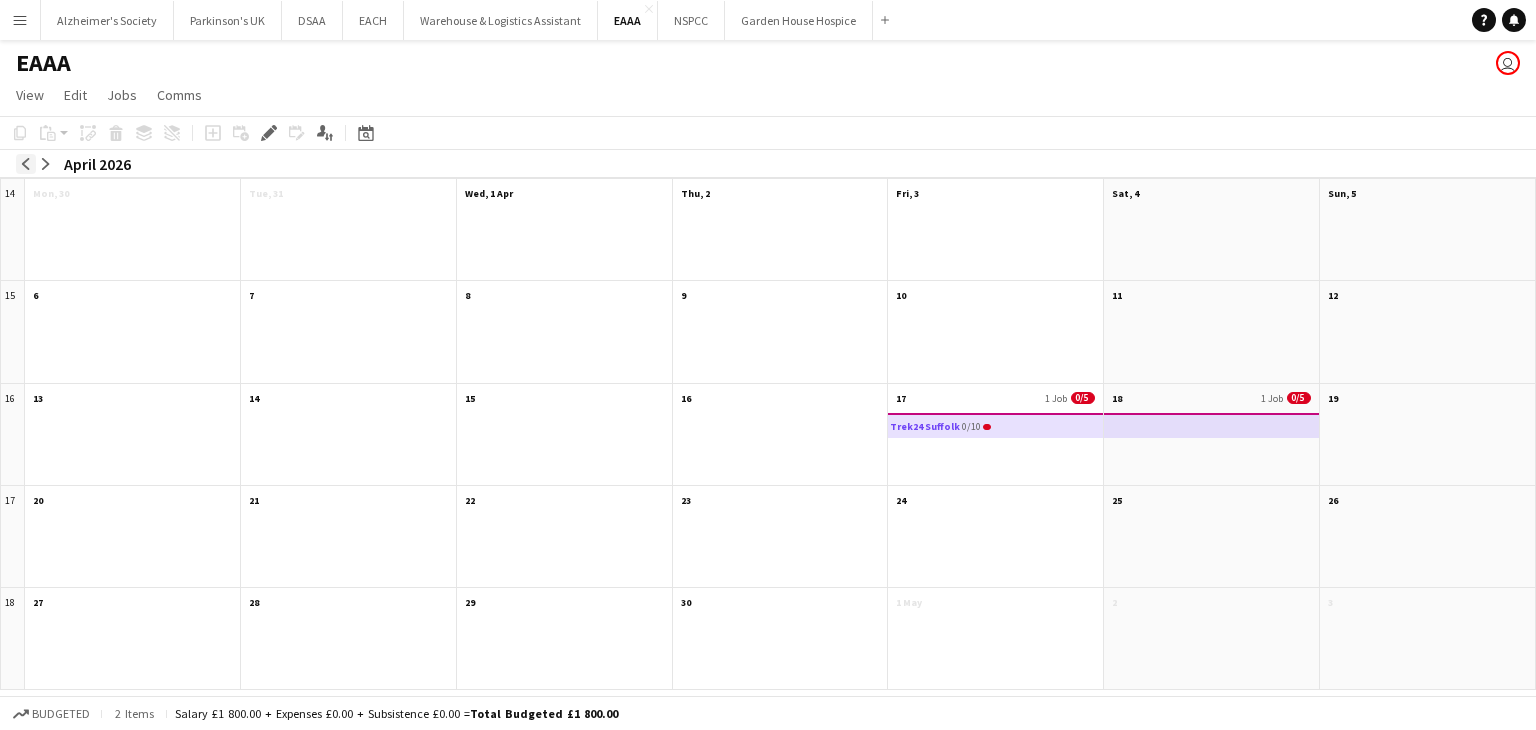 click on "arrow-left" 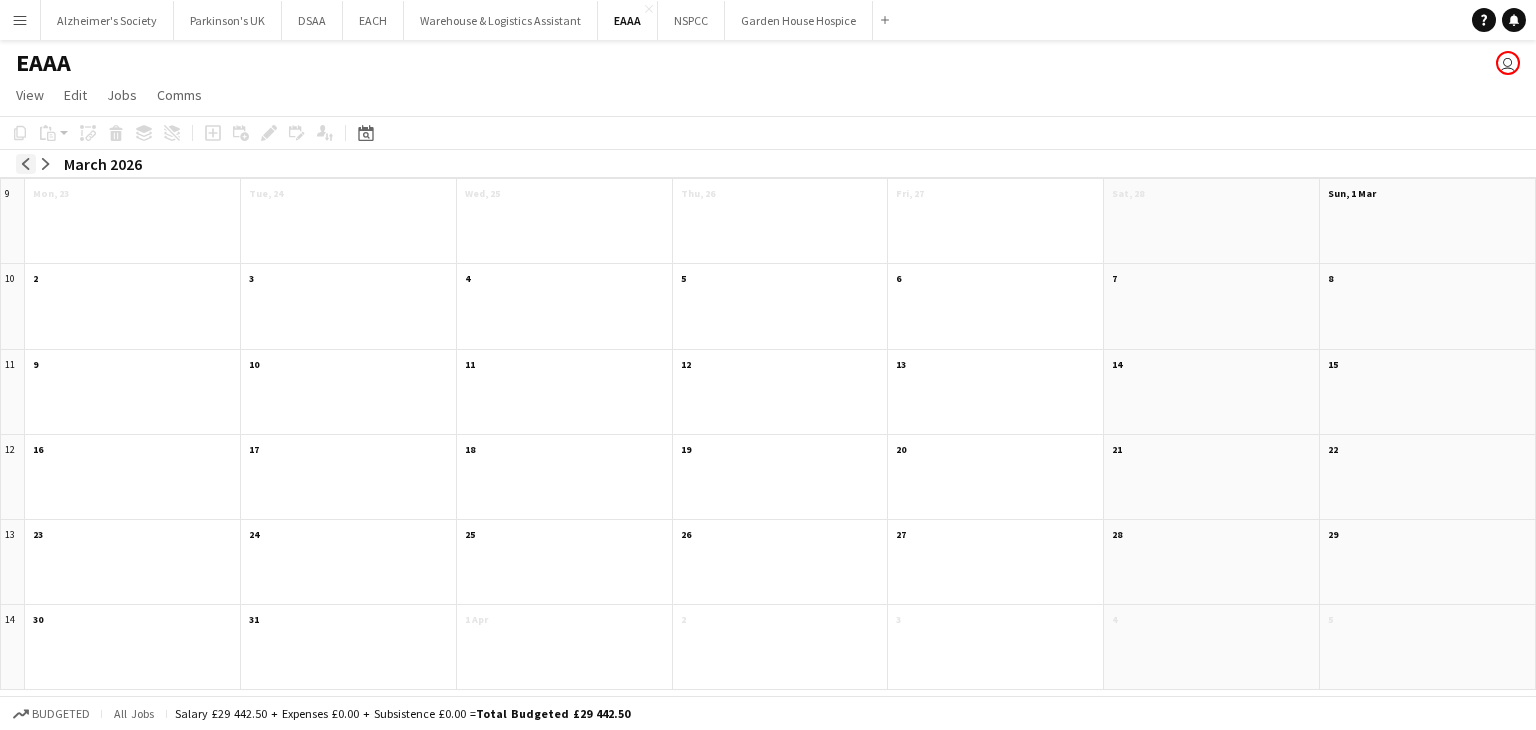 click on "arrow-left" 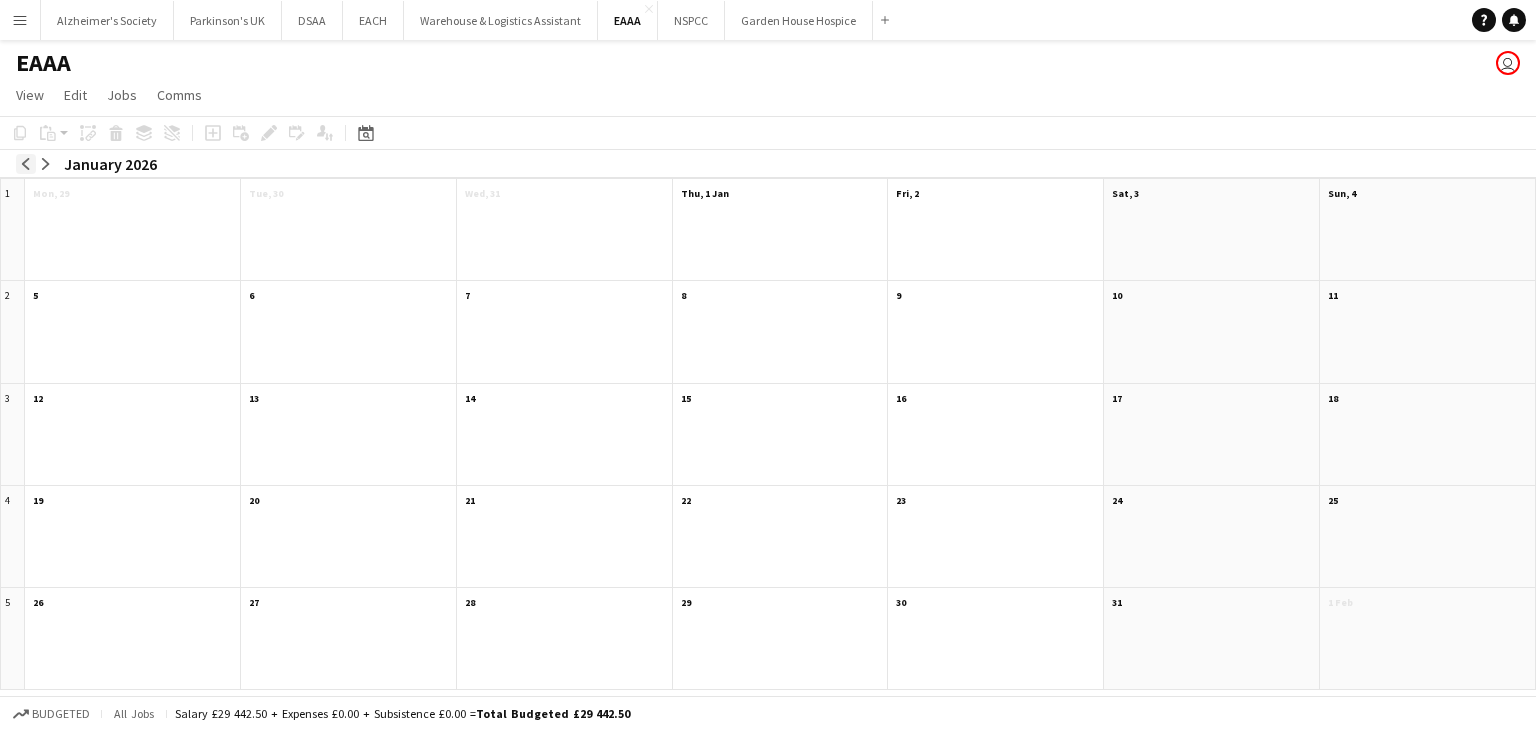click on "arrow-left" 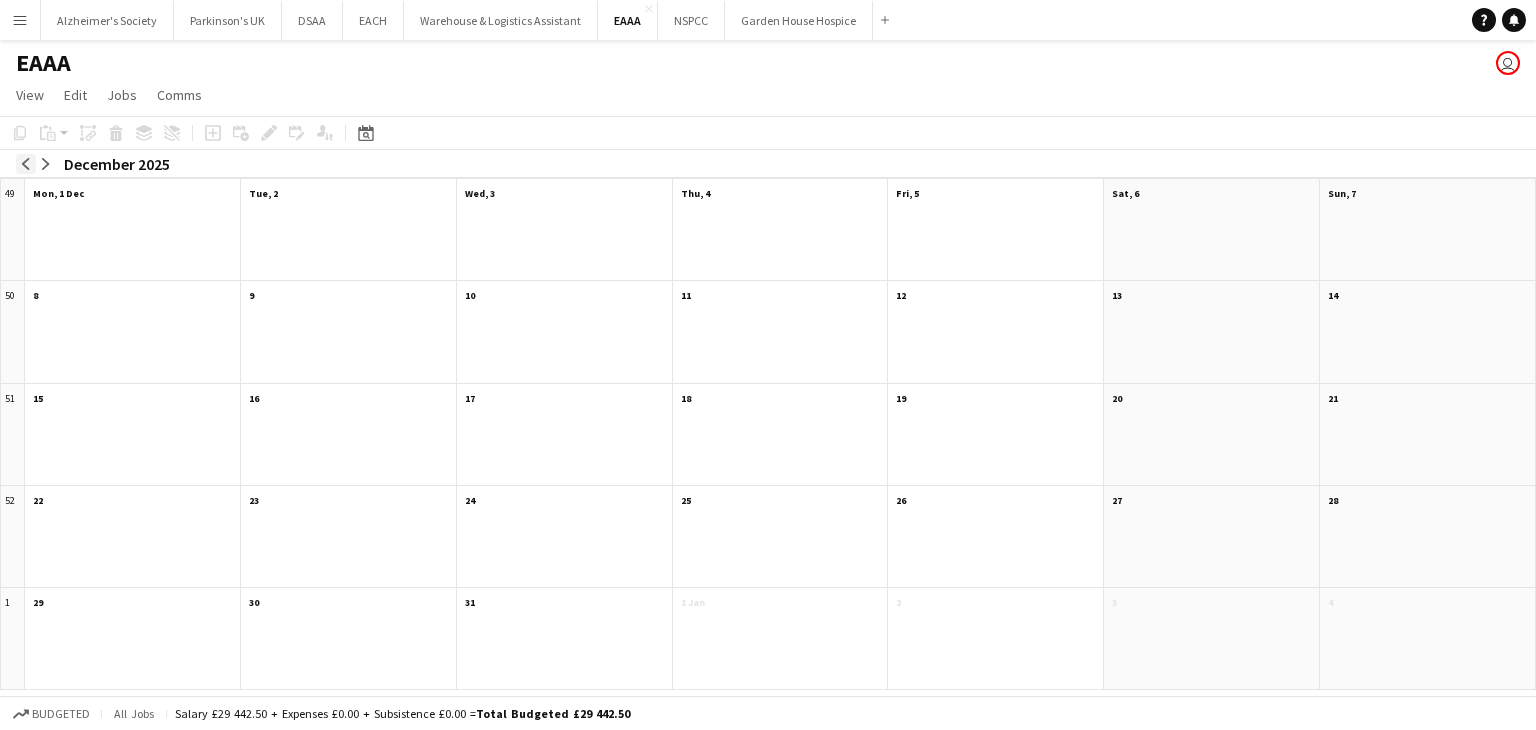 click on "arrow-left" 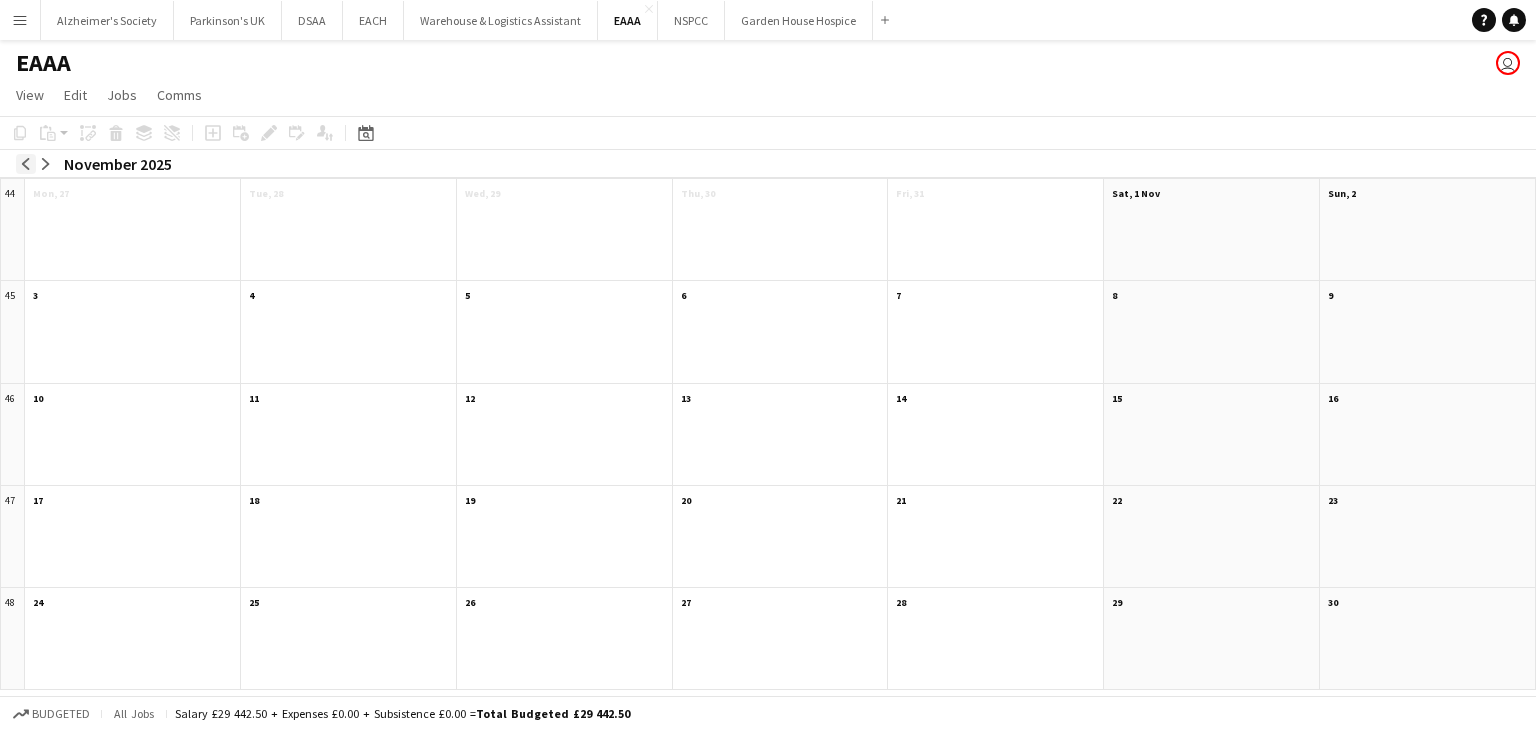 click on "arrow-left" 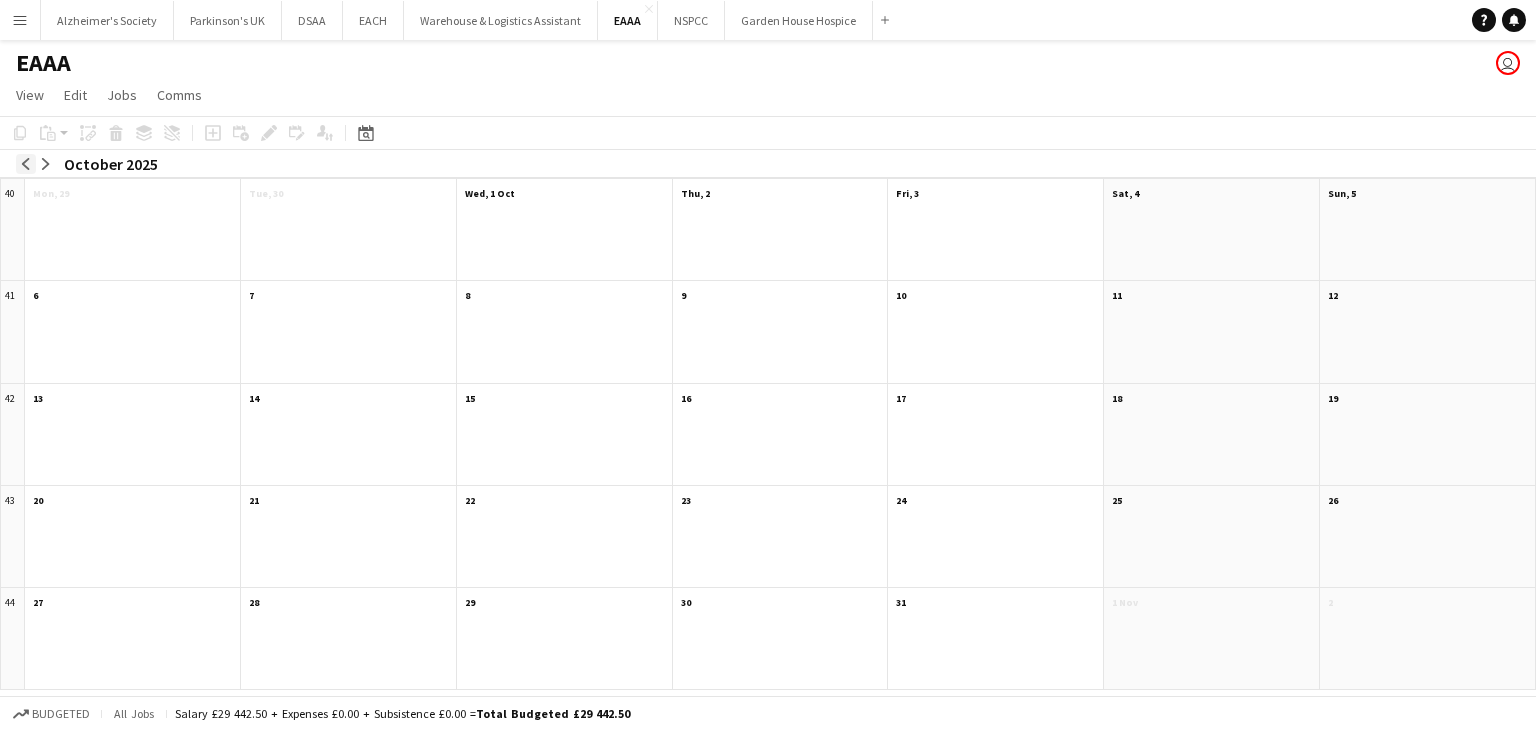 click on "arrow-left" 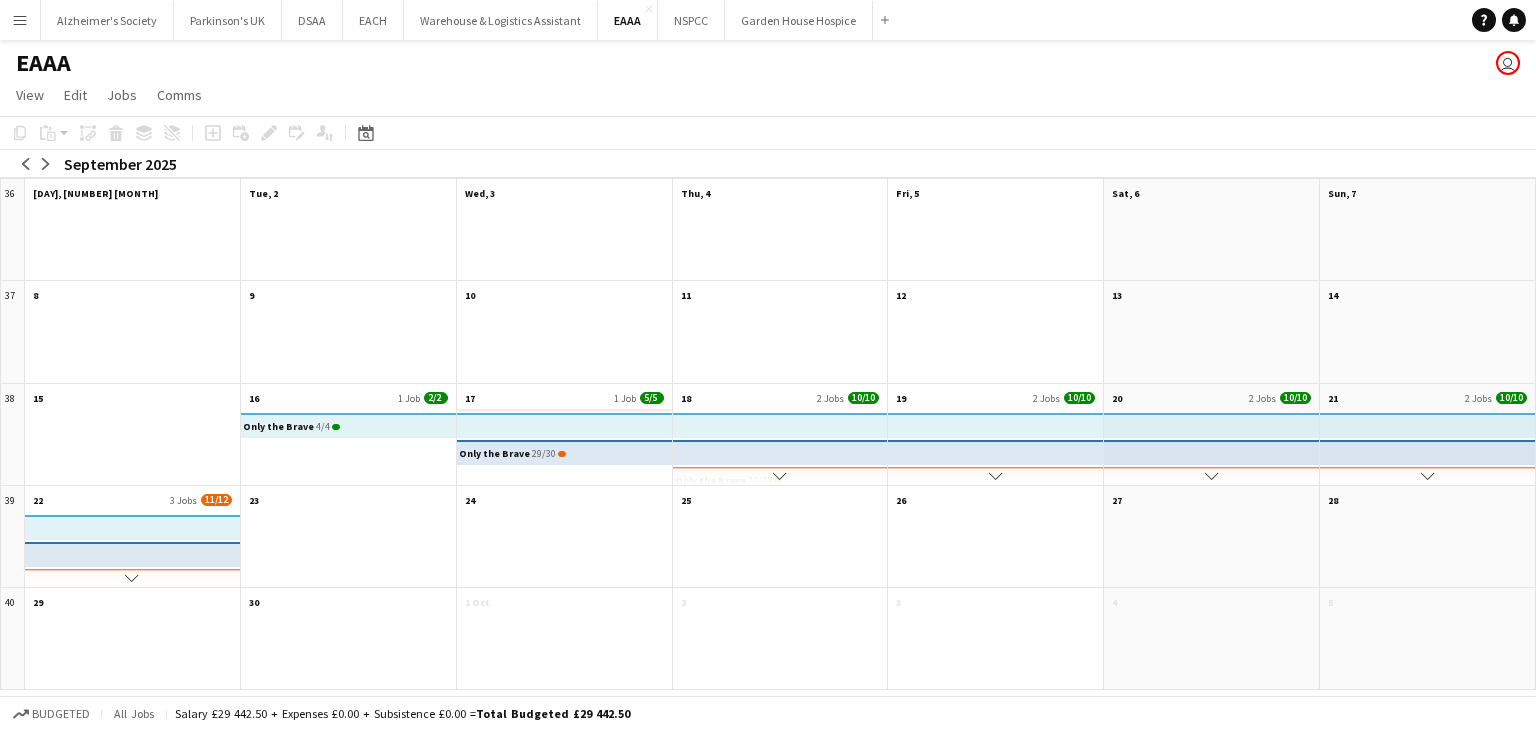 click on "17
1 Job
5/5" 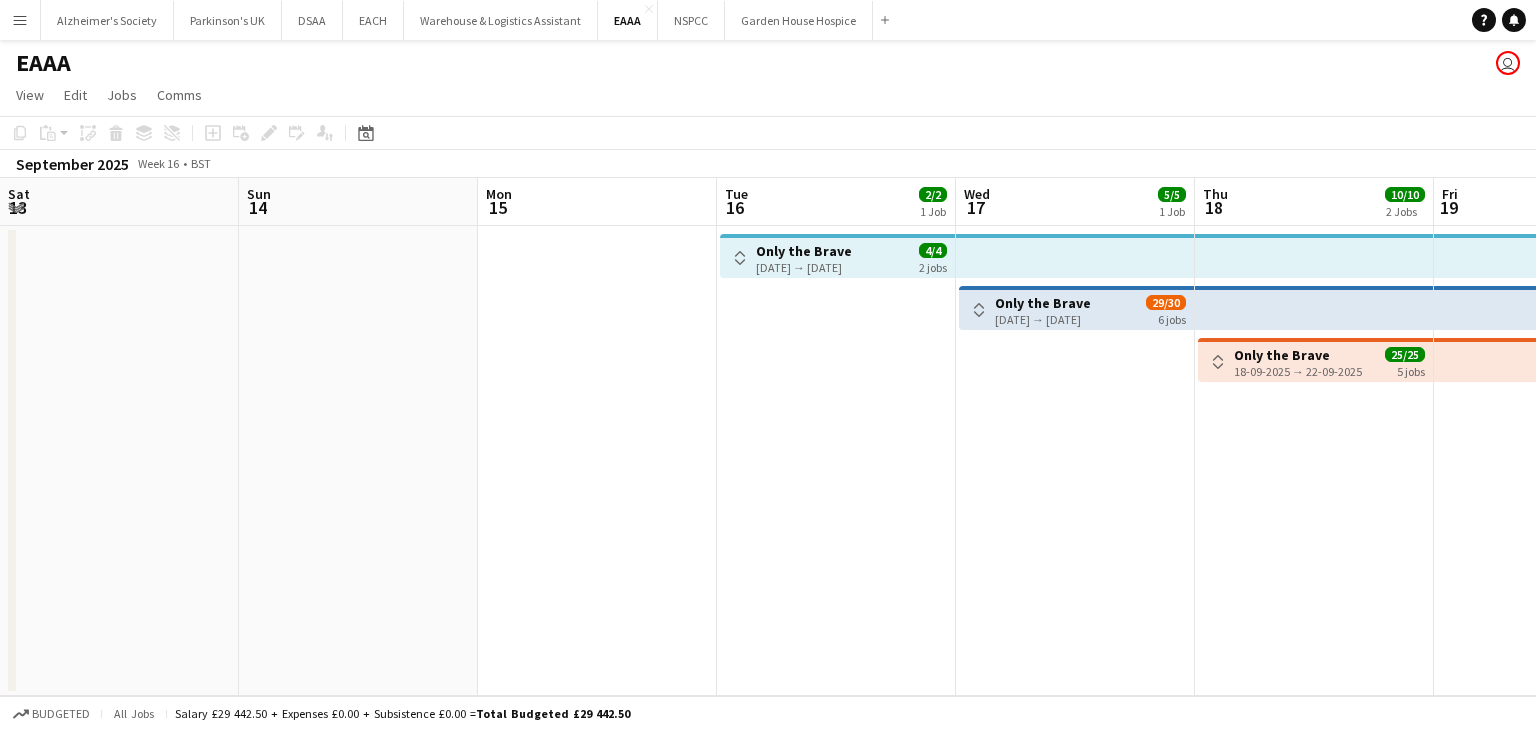 scroll, scrollTop: 0, scrollLeft: 688, axis: horizontal 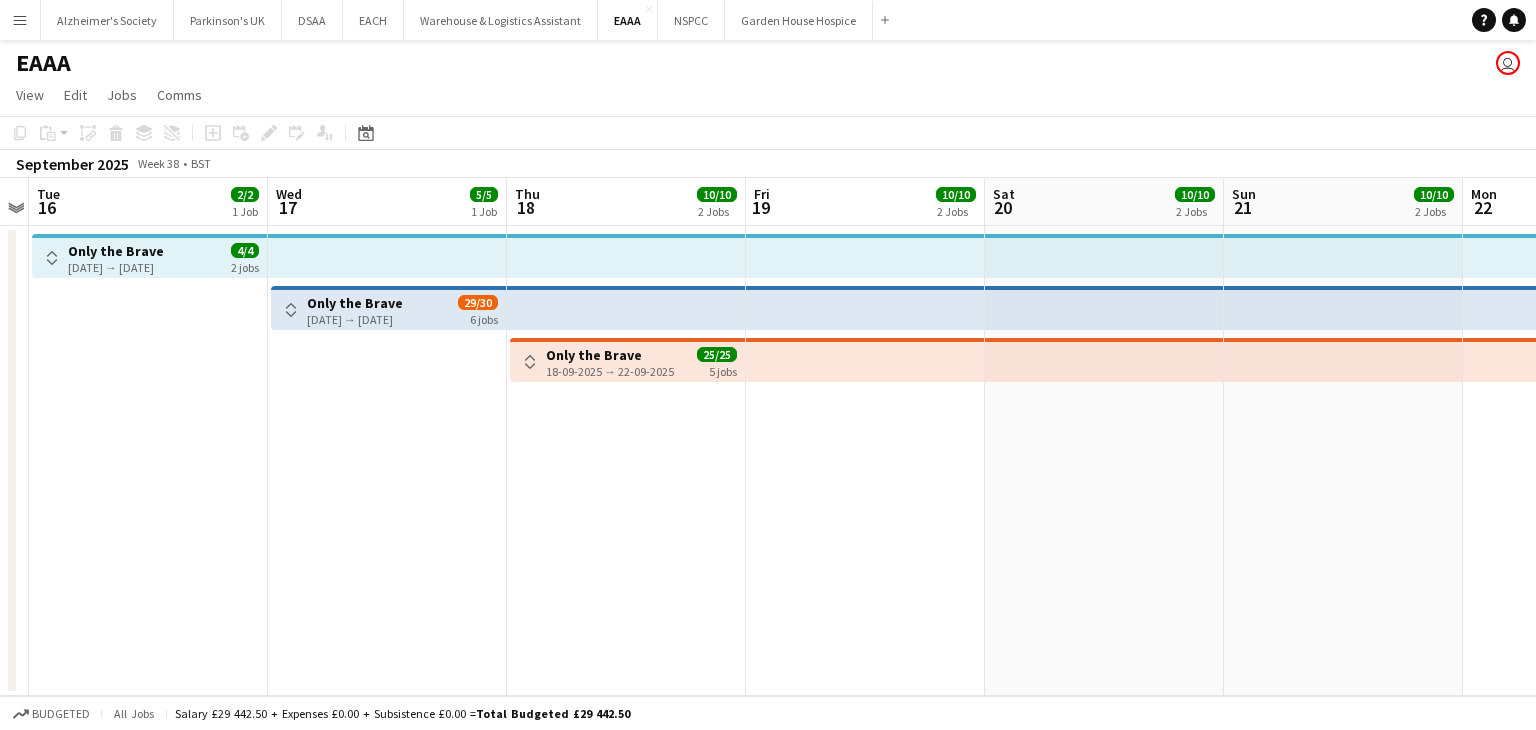 click on "Thu   18   10/10   2 Jobs" at bounding box center [626, 202] 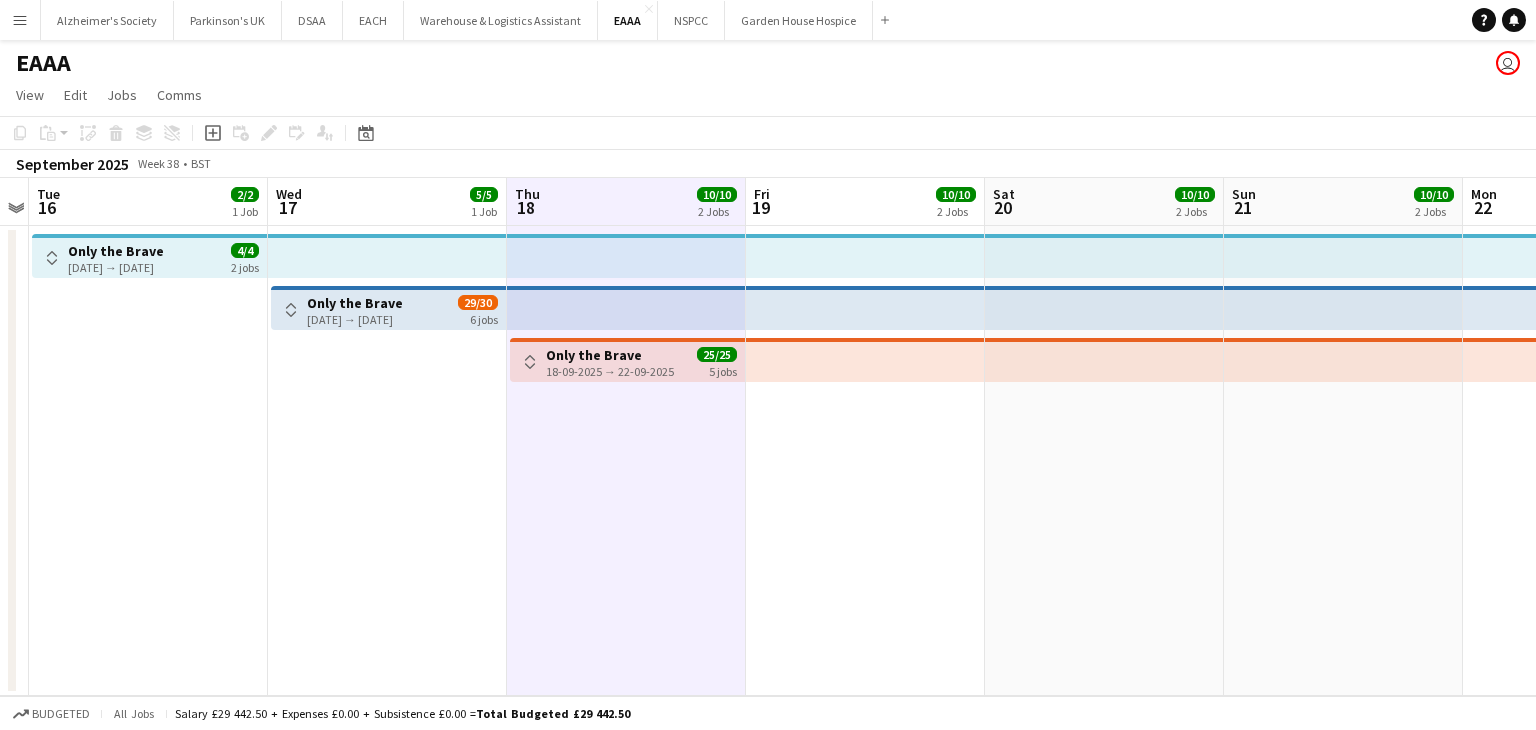 click on "Only the Brave" at bounding box center (355, 303) 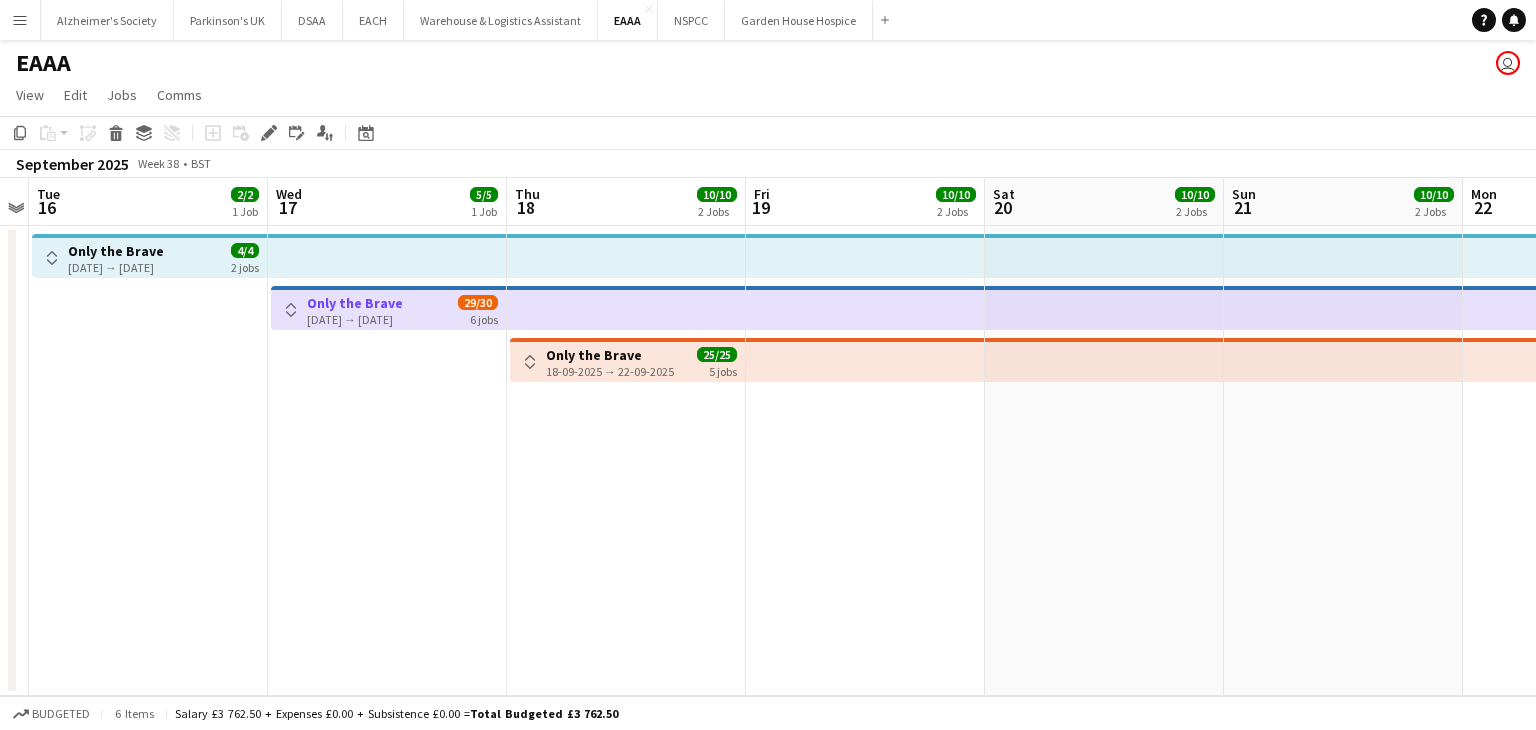 click on "Wed   17   5/5   1 Job" at bounding box center (387, 202) 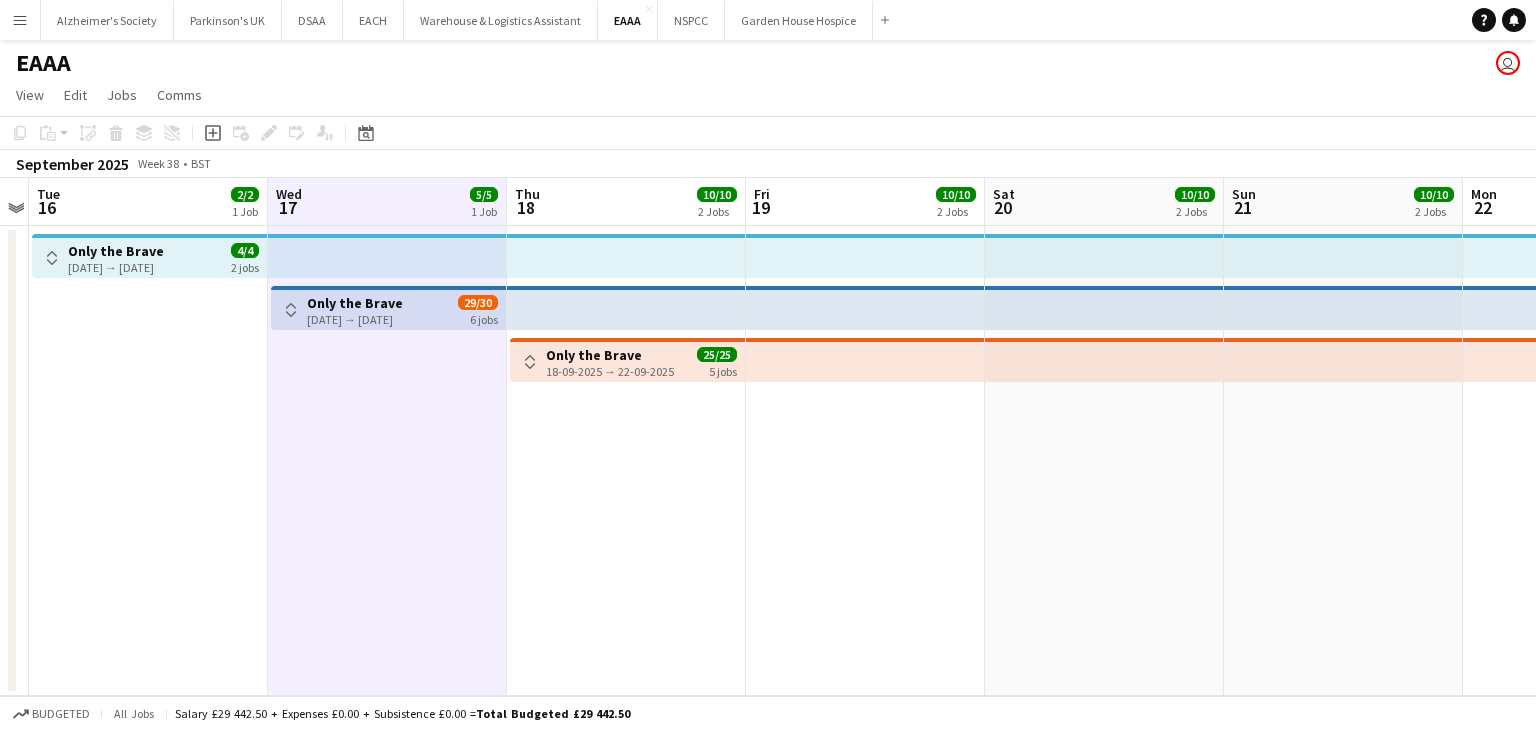 click on "Toggle View" at bounding box center (52, 258) 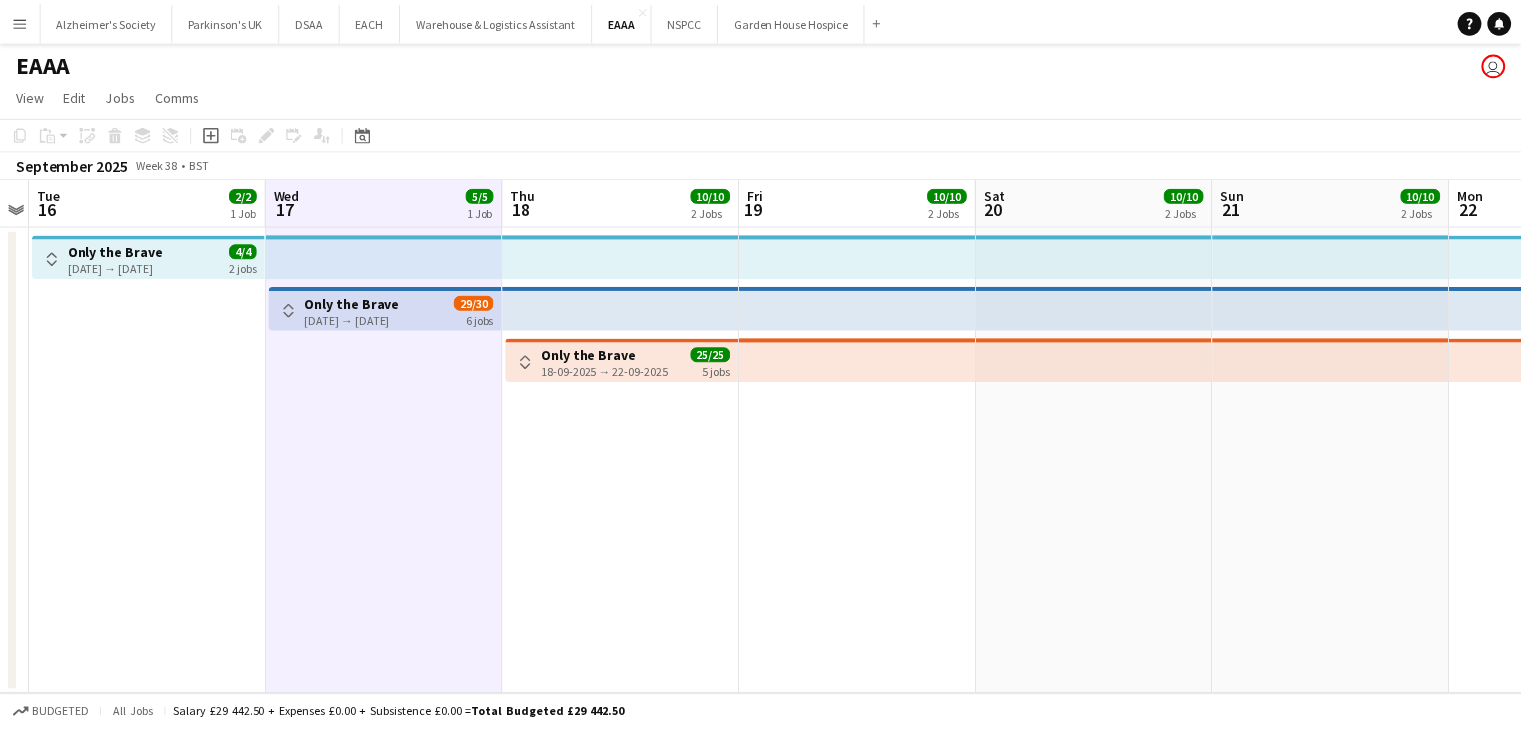 scroll, scrollTop: 0, scrollLeft: 688, axis: horizontal 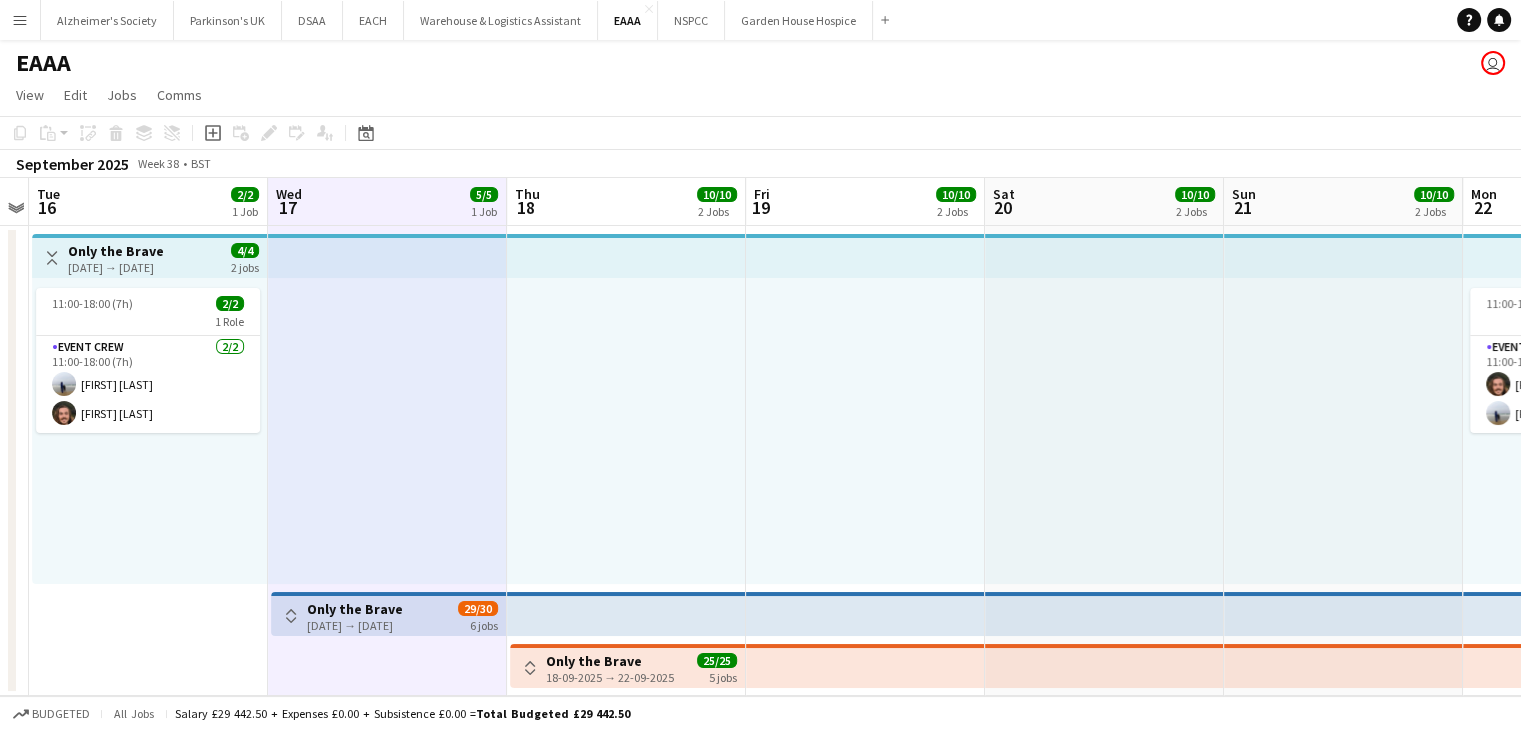 click on "Toggle View" at bounding box center (291, 616) 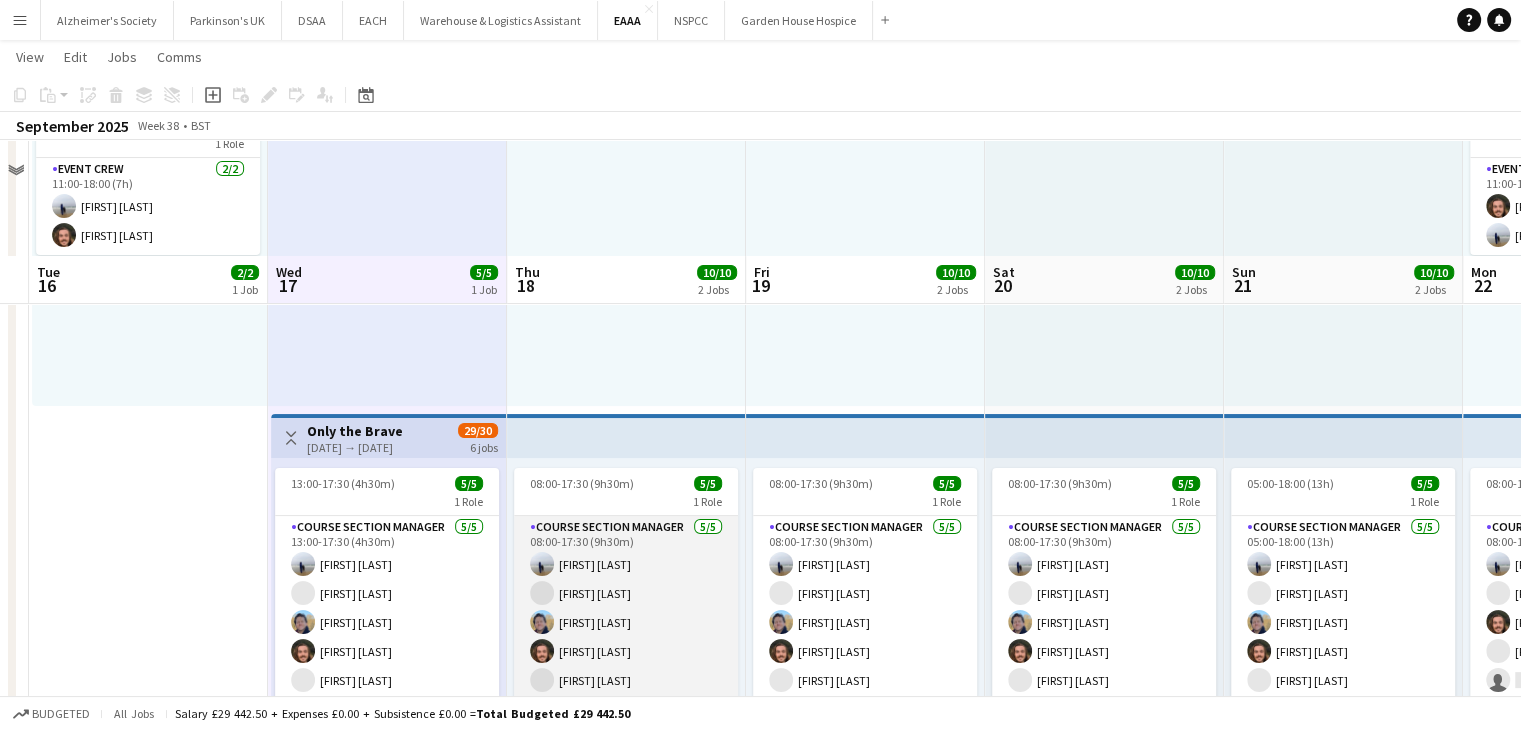 scroll, scrollTop: 304, scrollLeft: 0, axis: vertical 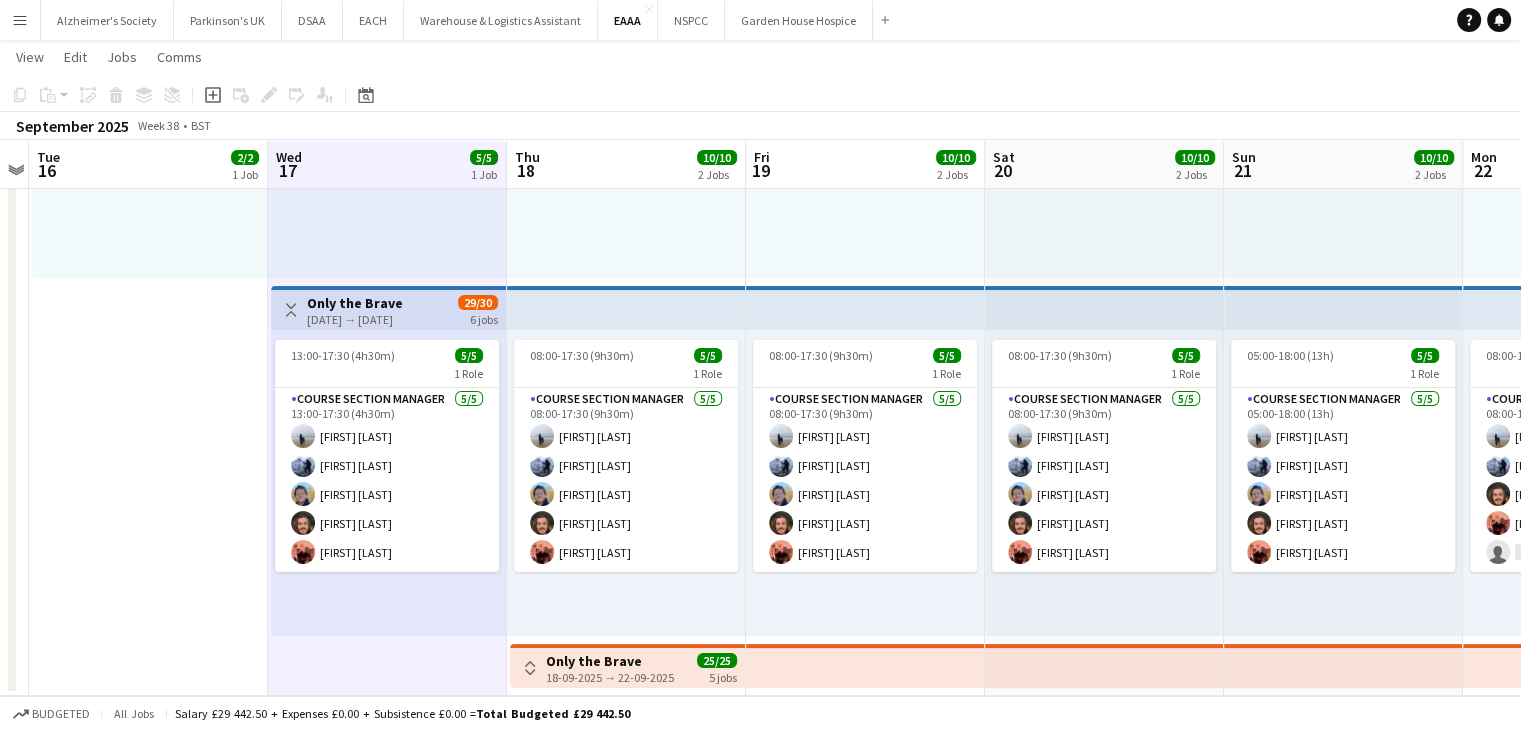 click on "Toggle View" at bounding box center [530, 668] 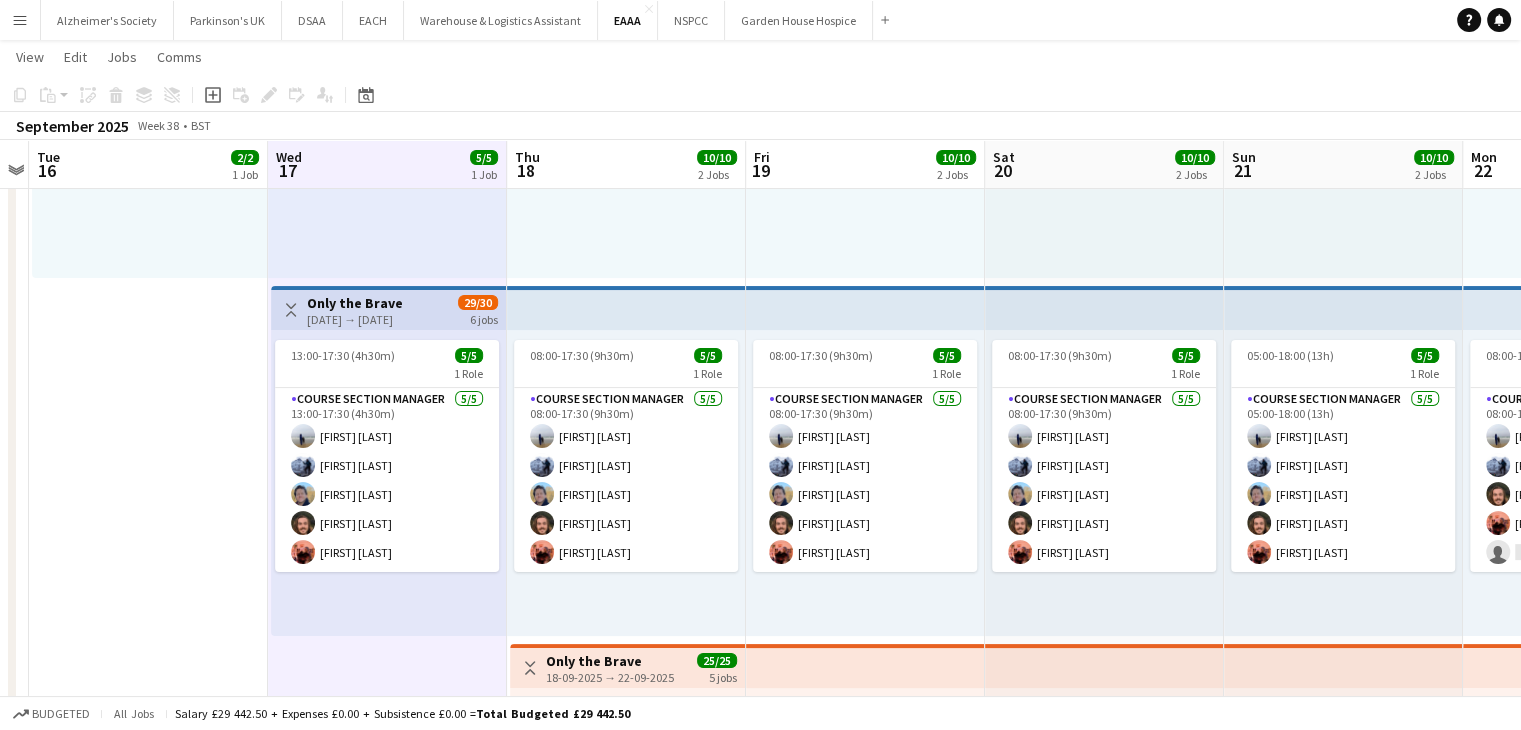 click on "Toggle View" at bounding box center (530, 668) 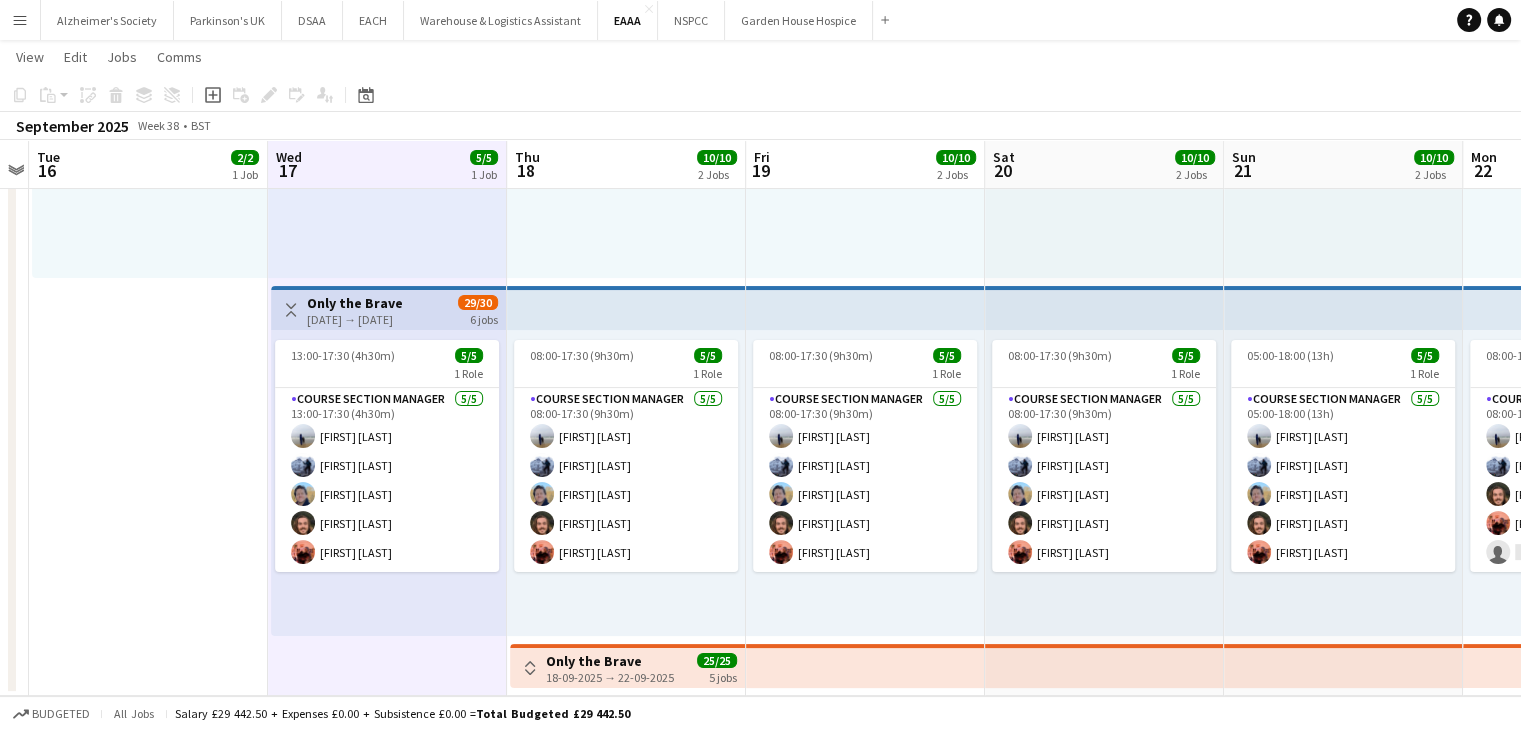 scroll, scrollTop: 0, scrollLeft: 687, axis: horizontal 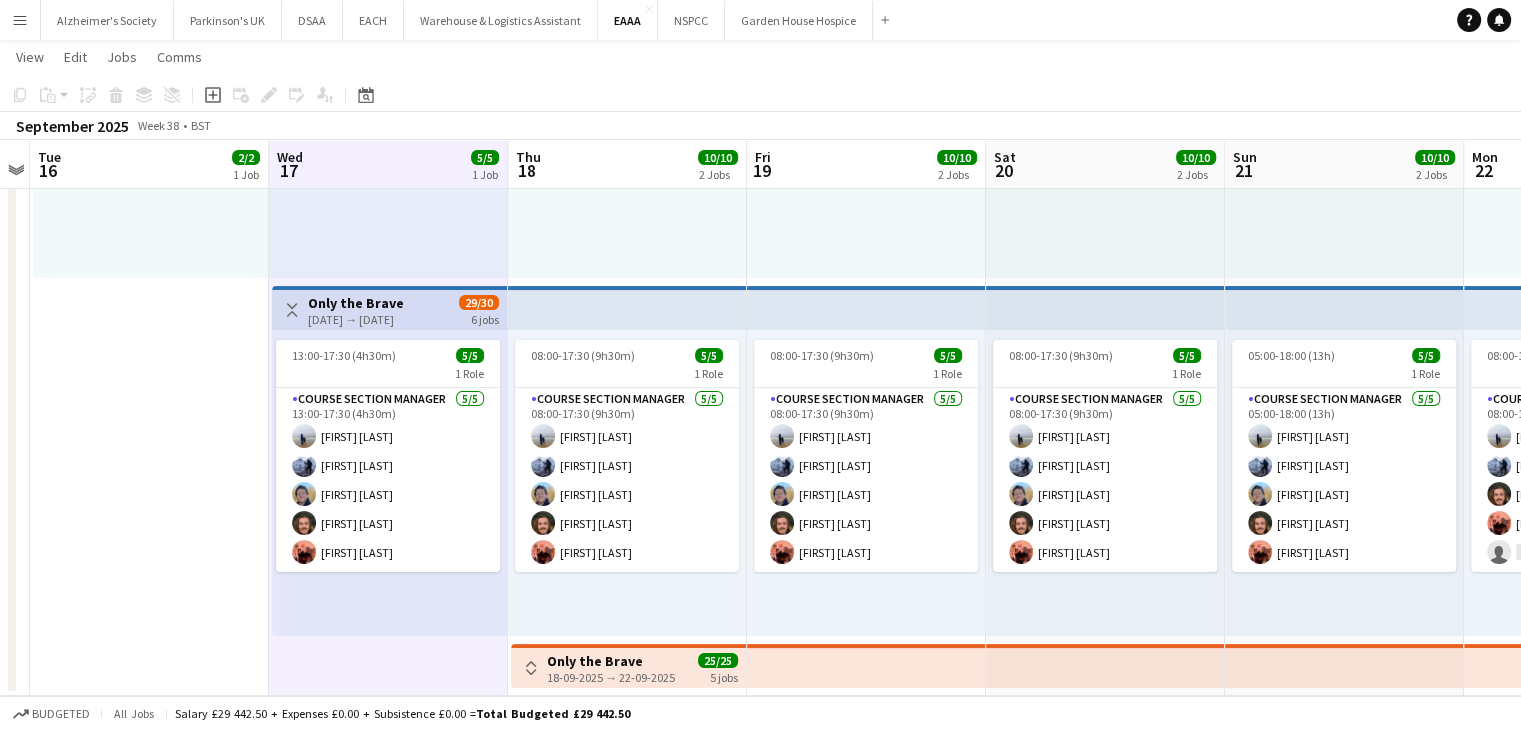 click on "Toggle View" at bounding box center (531, 668) 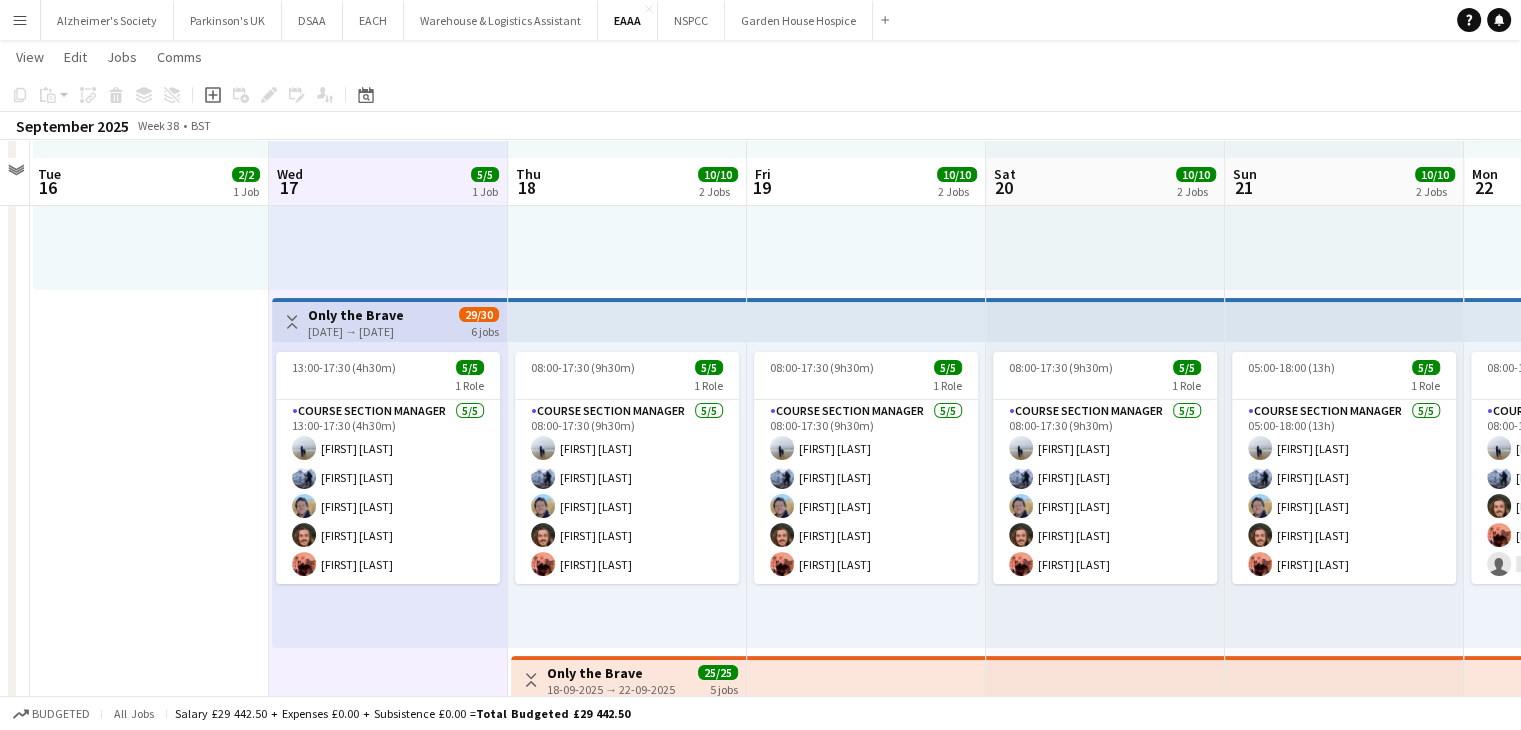 scroll, scrollTop: 210, scrollLeft: 0, axis: vertical 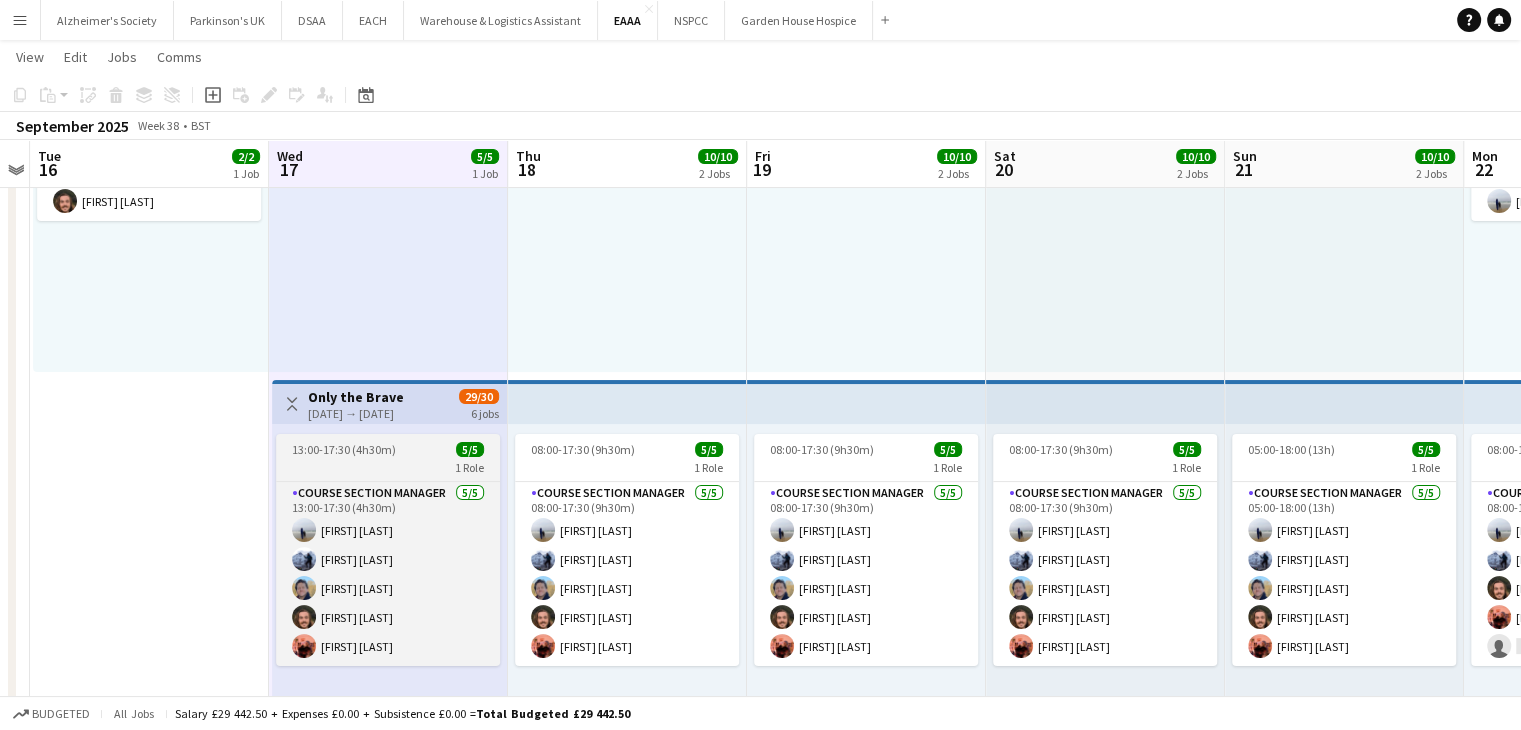 click on "1 Role" at bounding box center [388, 467] 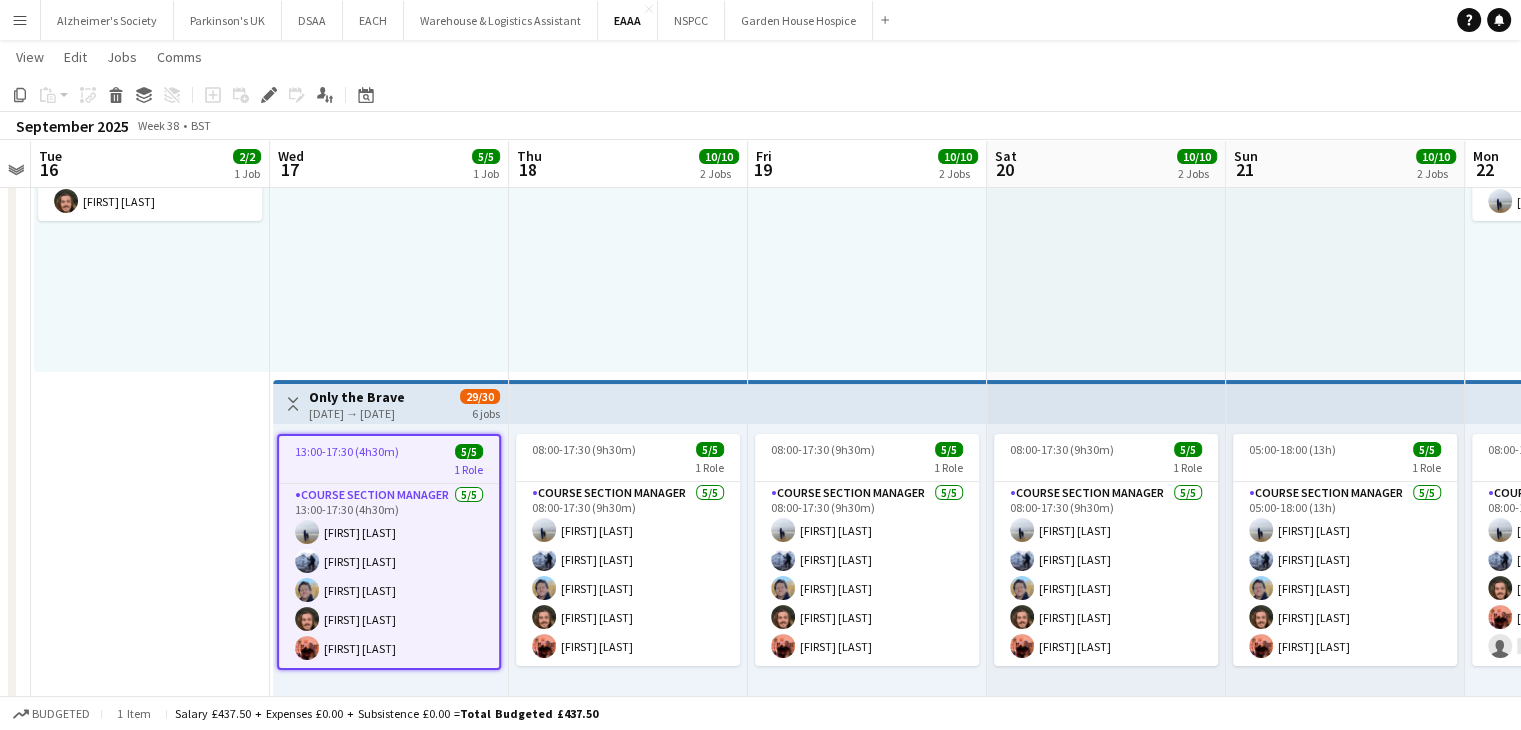 click on "Only the Brave" at bounding box center (357, 397) 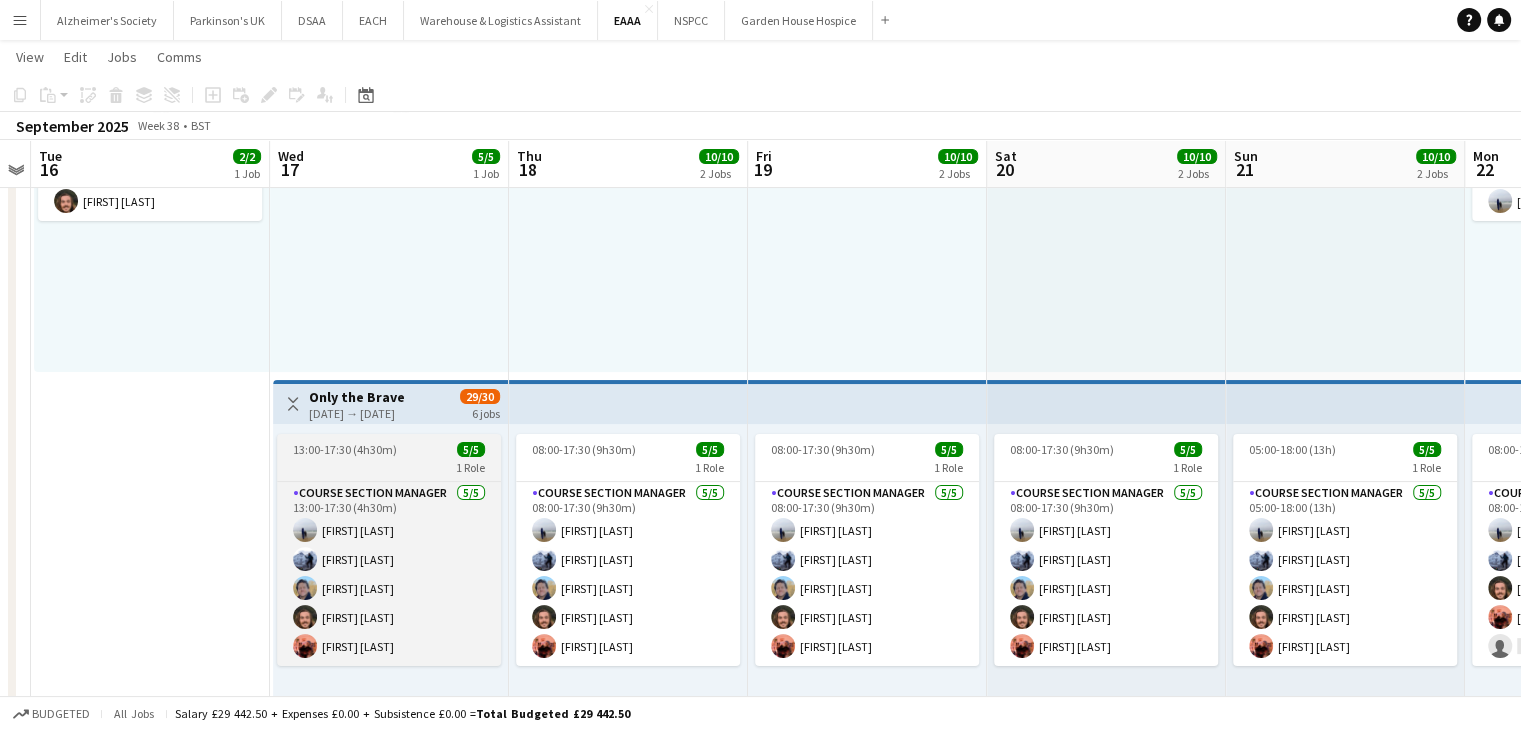 click on "13:00-17:30 (4h30m)" at bounding box center [345, 449] 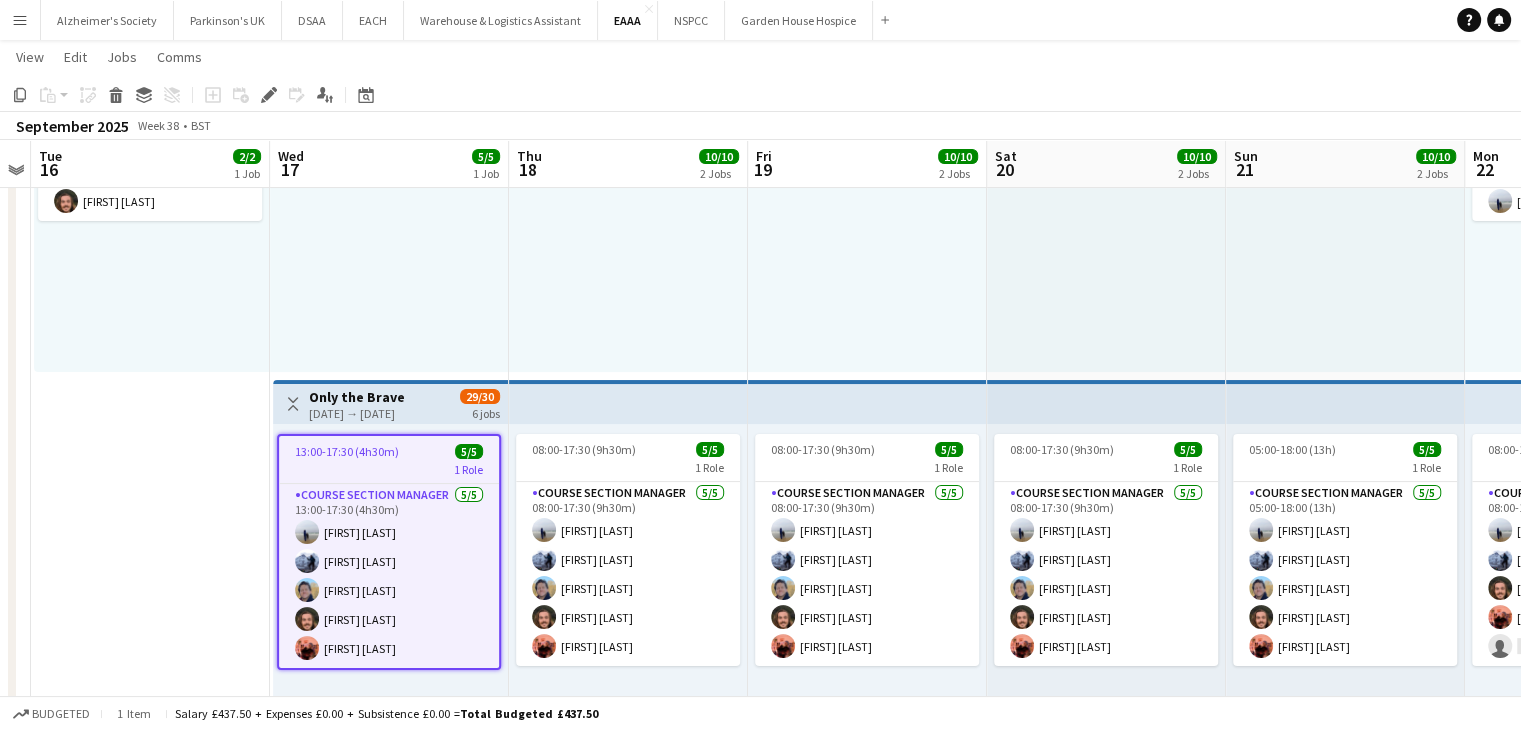 click on "13:00-17:30 (4h30m)    5/5" at bounding box center (389, 451) 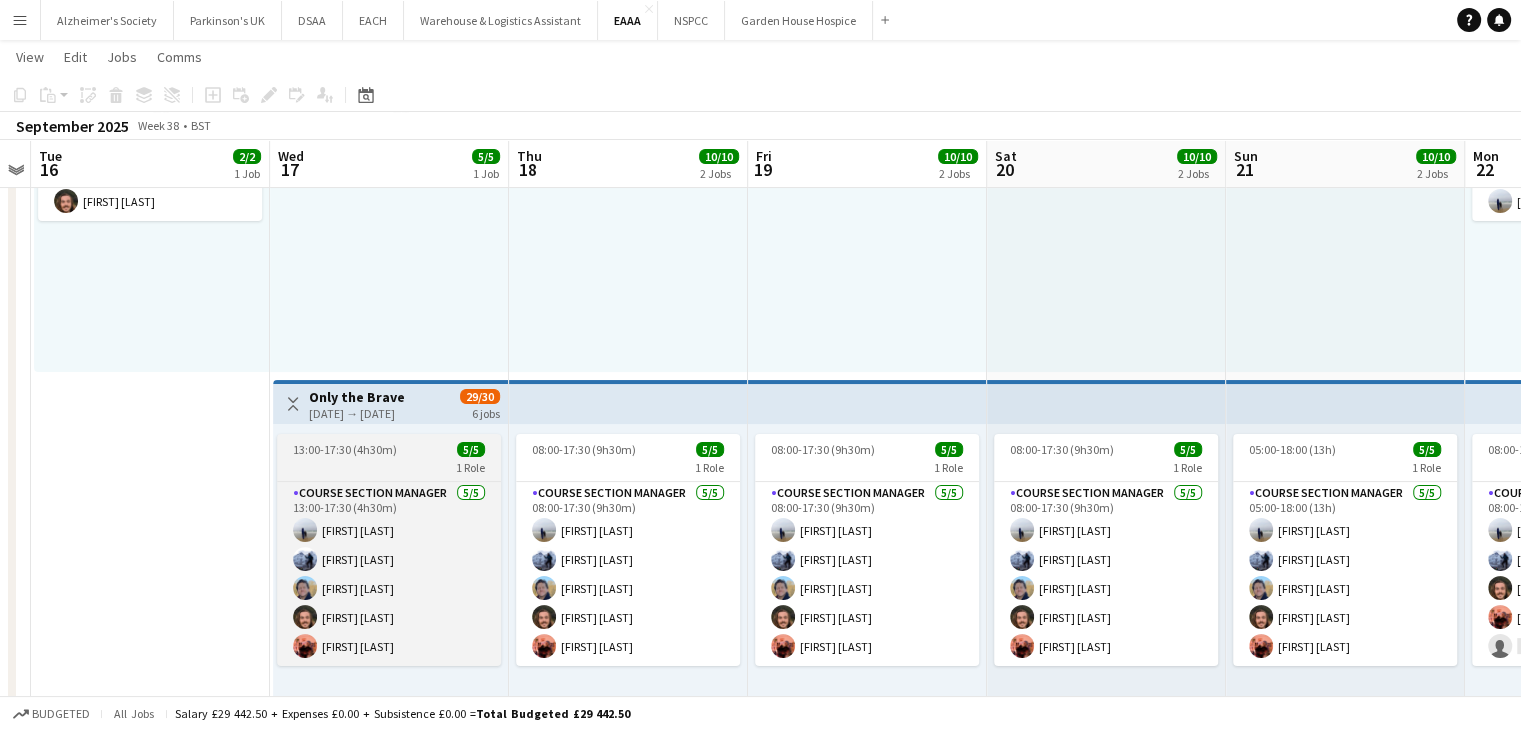 click on "13:00-17:30 (4h30m)    5/5   1 Role   Course Section Manager   5/5   13:00-17:30 (4h30m)
Charlie Knight lynsey humes Paul Taylor Matty Townsend Daniel Marsh" at bounding box center [389, 550] 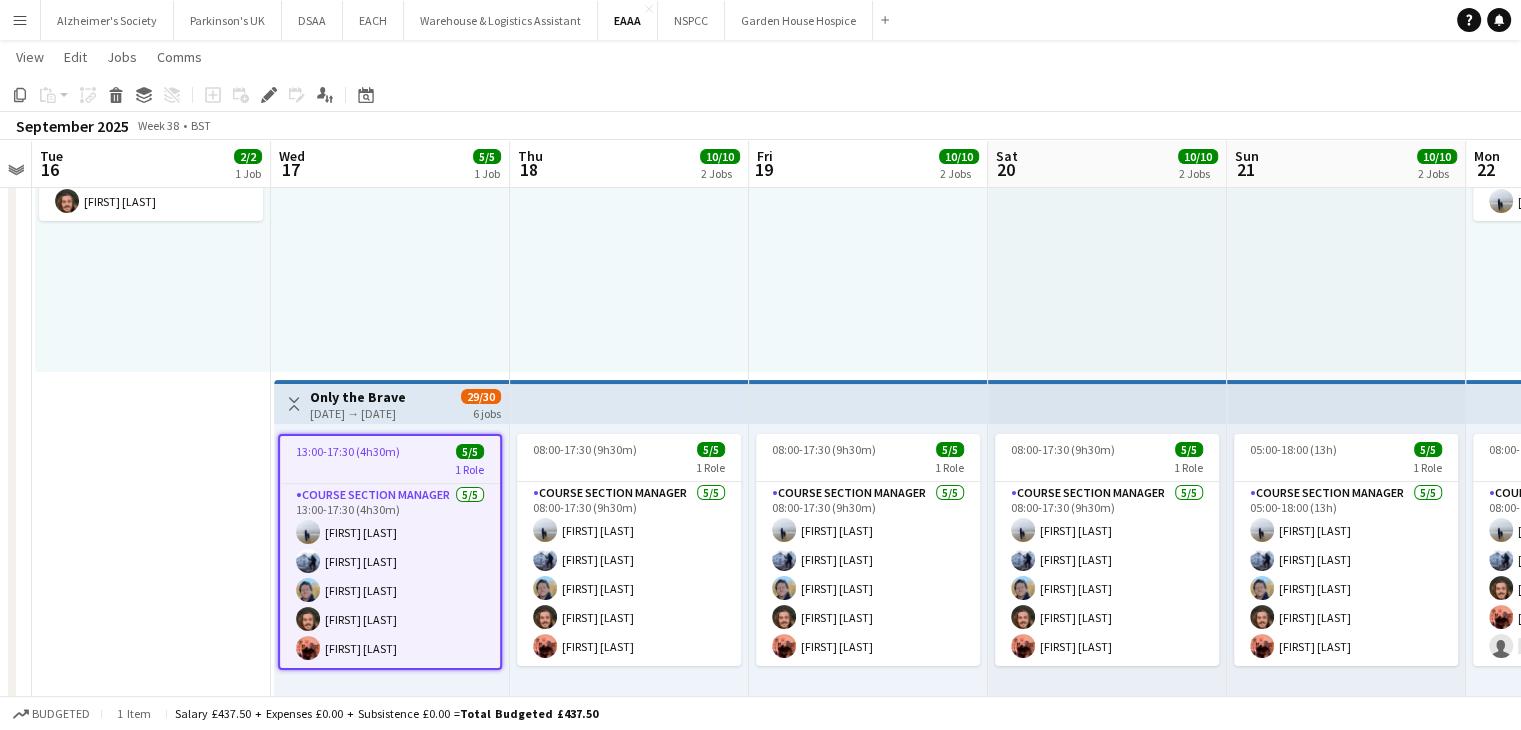 click on "13:00-17:30 (4h30m)    5/5   1 Role   Course Section Manager   5/5   13:00-17:30 (4h30m)
Charlie Knight lynsey humes Paul Taylor Matty Townsend Daniel Marsh" at bounding box center (390, 552) 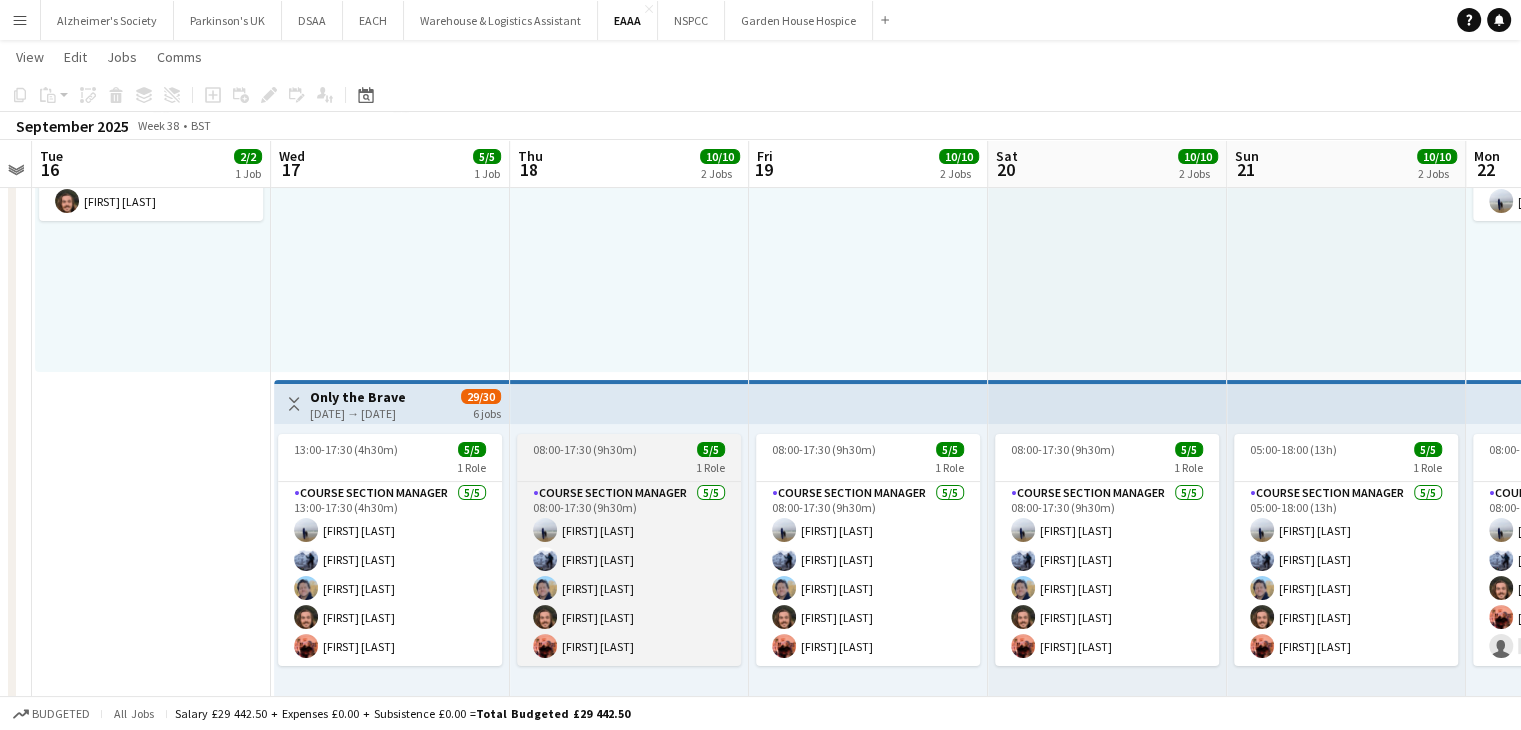 click on "08:00-17:30 (9h30m)" at bounding box center (585, 449) 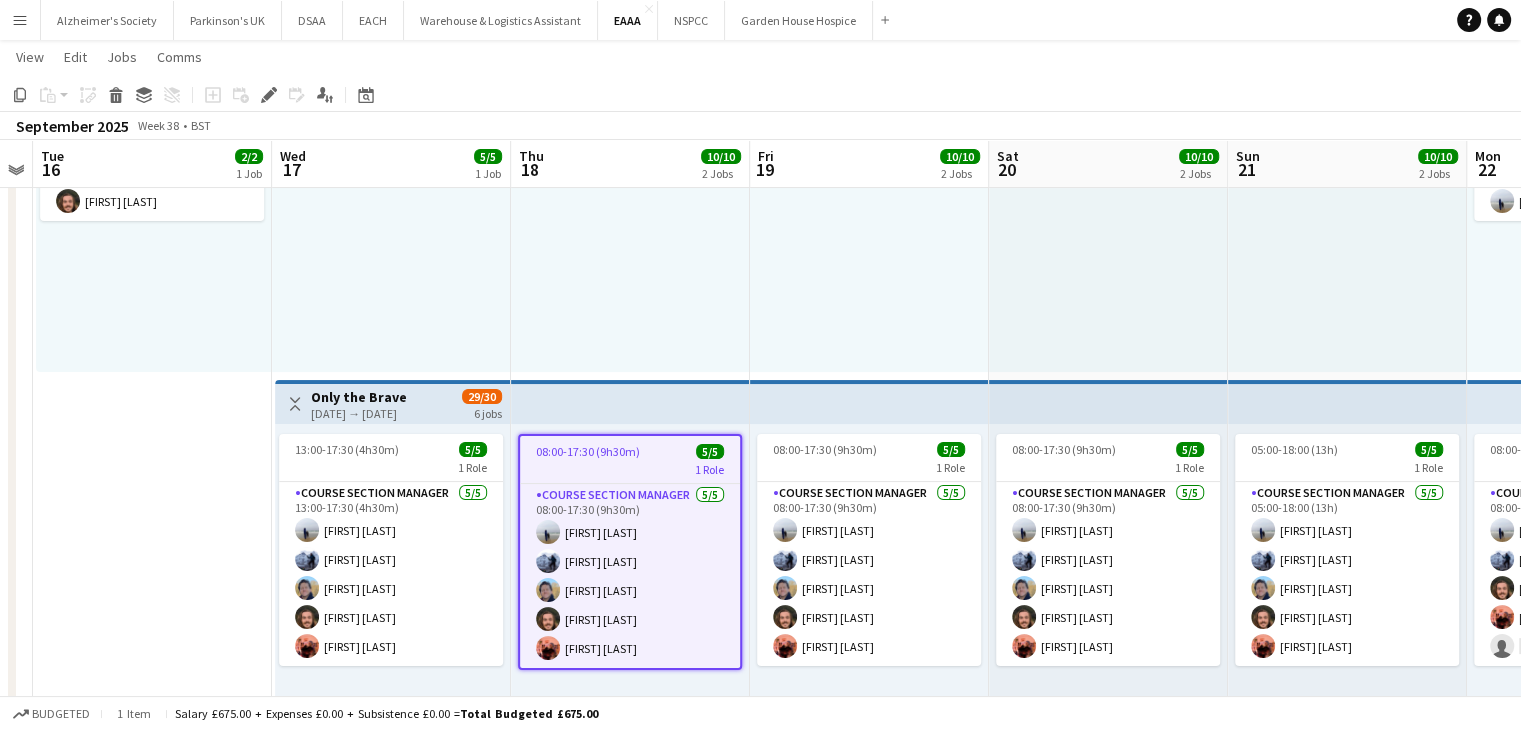 click on "08:00-17:30 (9h30m)" at bounding box center [588, 451] 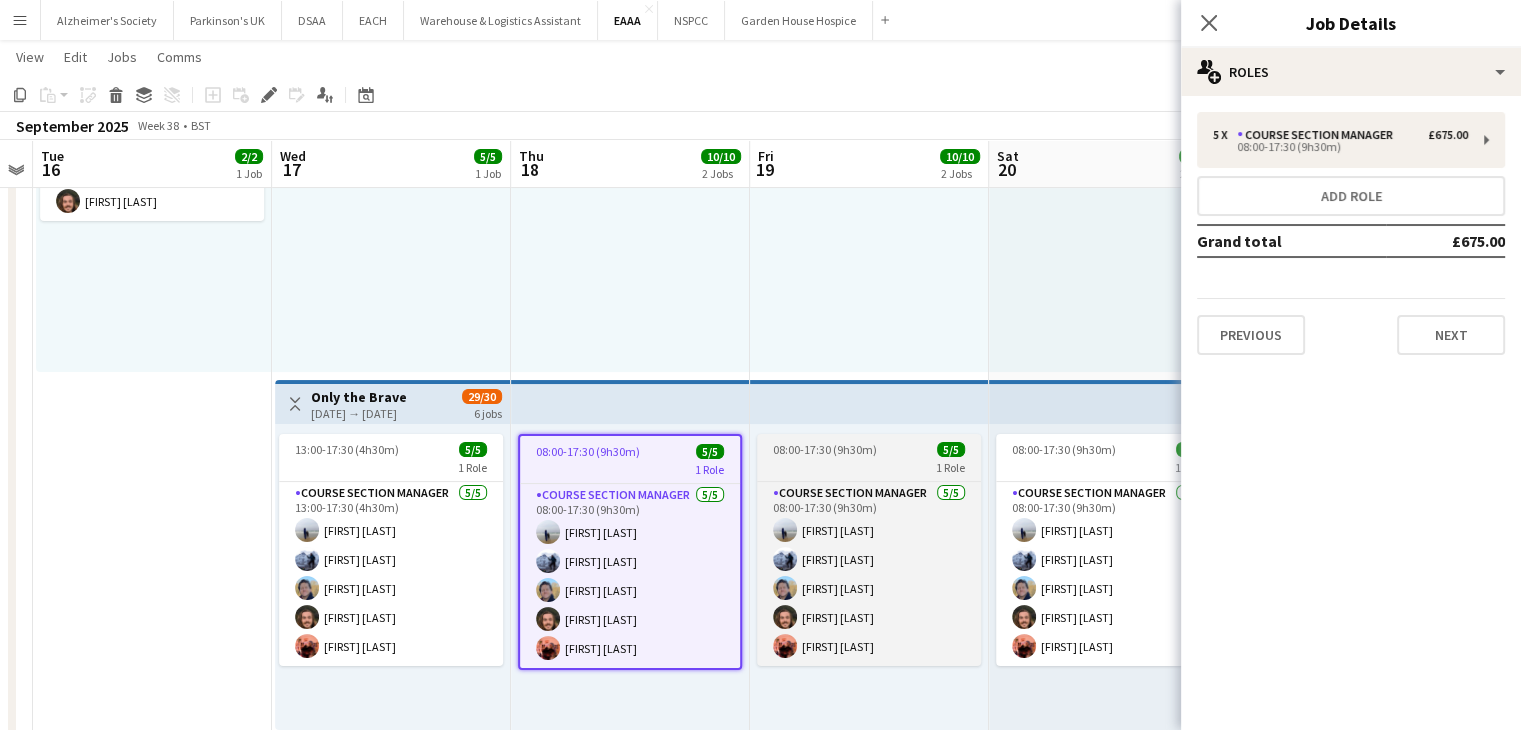 click on "1 Role" at bounding box center [869, 467] 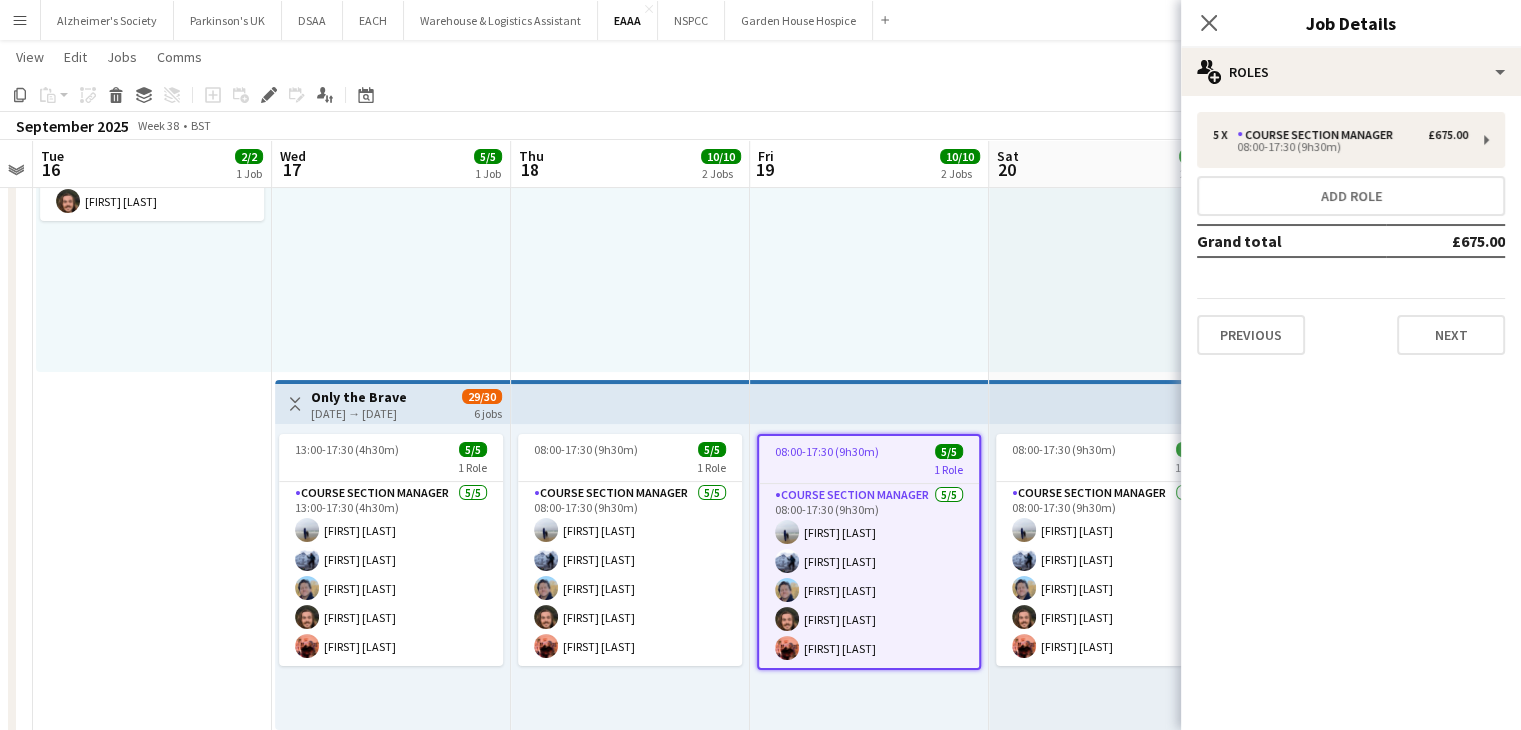click on "1 Role" at bounding box center (869, 469) 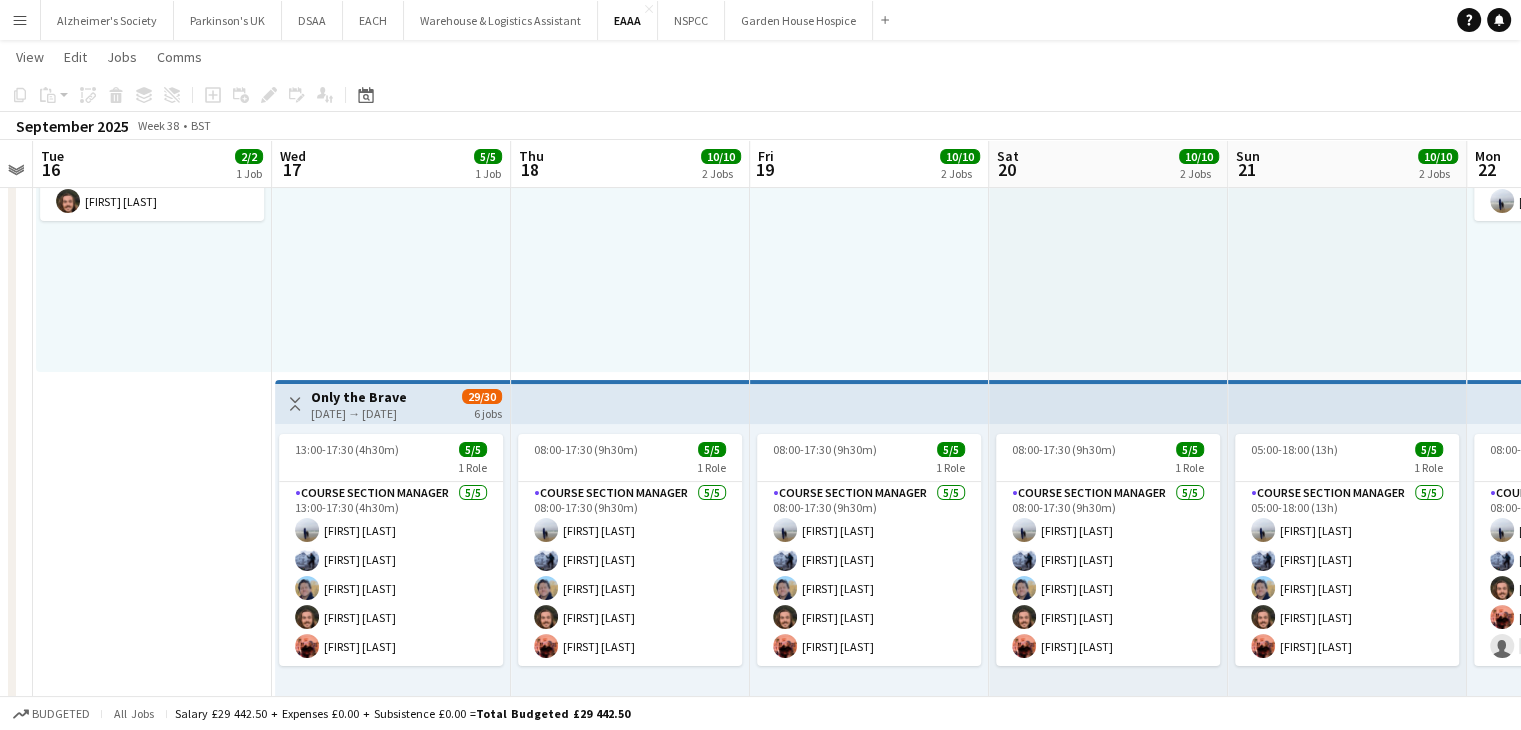 click on "08:00-17:30 (9h30m)    5/5   1 Role   Course Section Manager   5/5   08:00-17:30 (9h30m)
Charlie Knight lynsey humes Paul Taylor Matty Townsend Daniel Marsh" at bounding box center [630, 577] 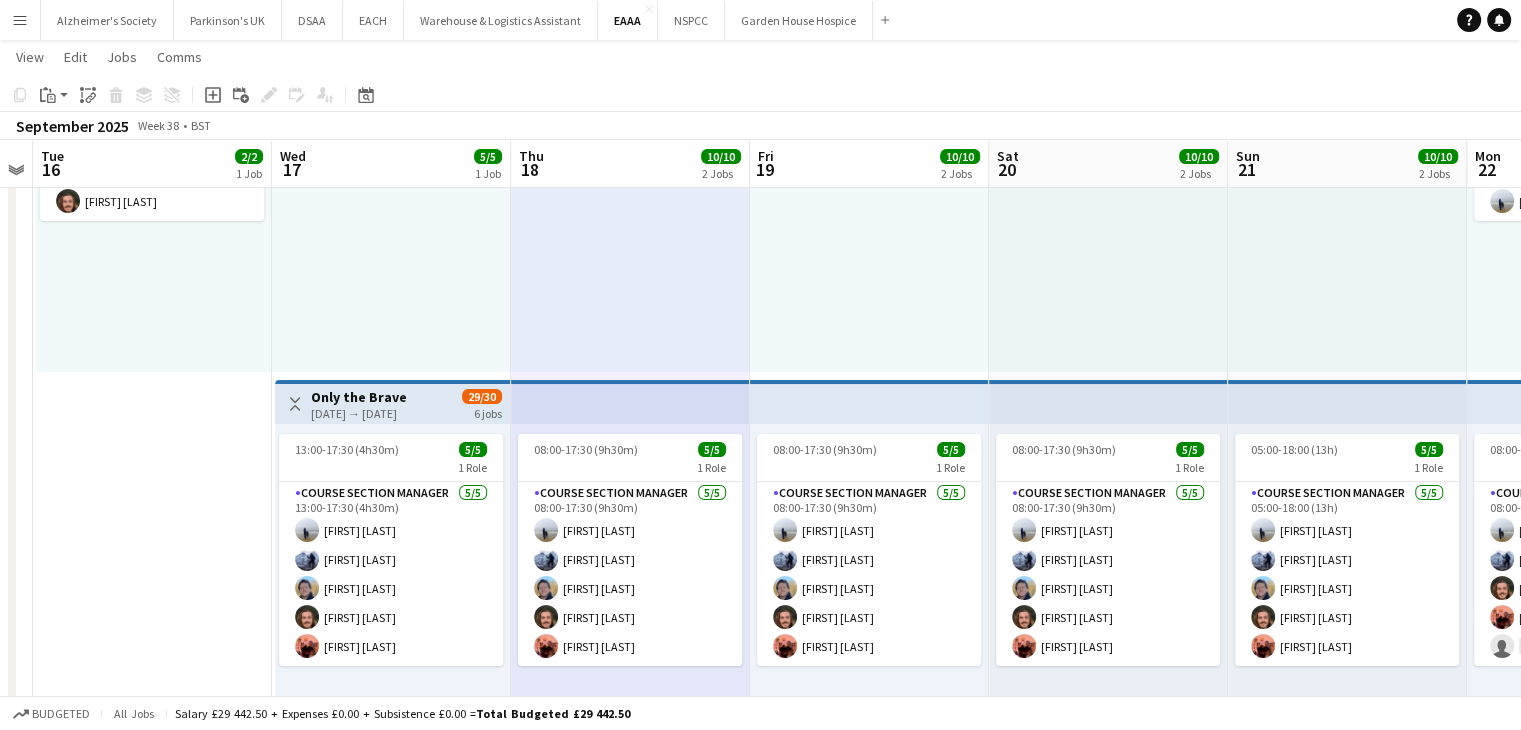 click at bounding box center (630, 402) 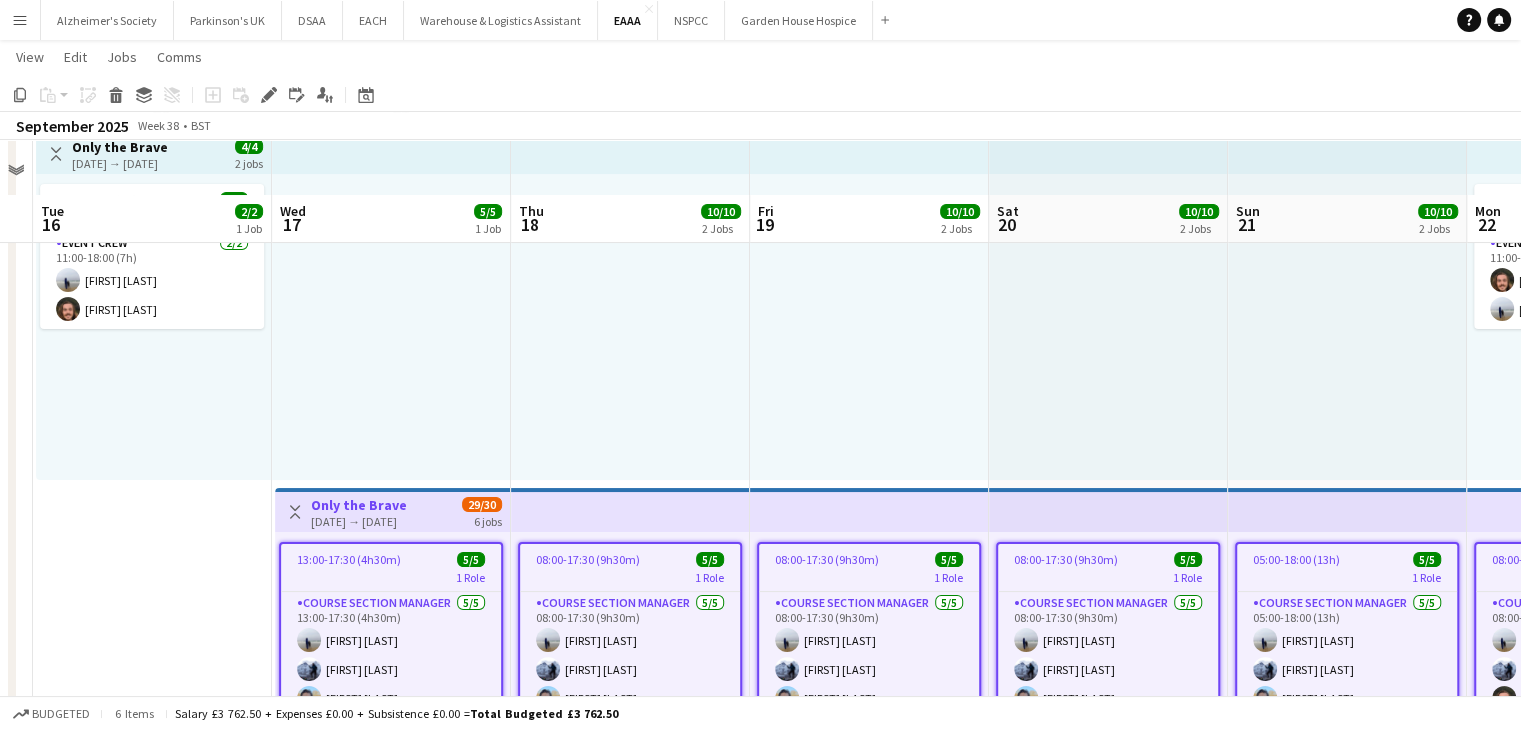 scroll, scrollTop: 100, scrollLeft: 0, axis: vertical 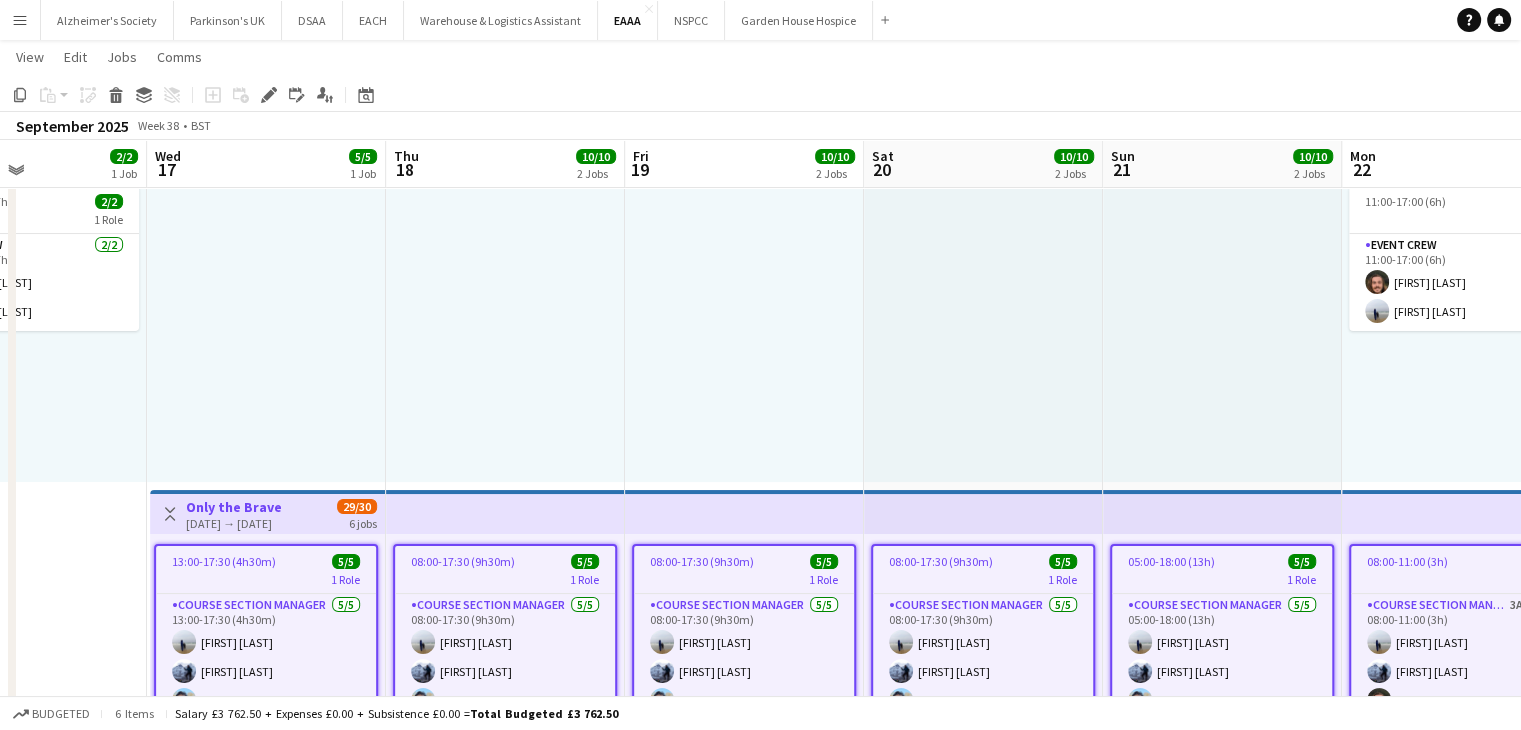 drag, startPoint x: 720, startPoint y: 421, endPoint x: 1030, endPoint y: 373, distance: 313.69412 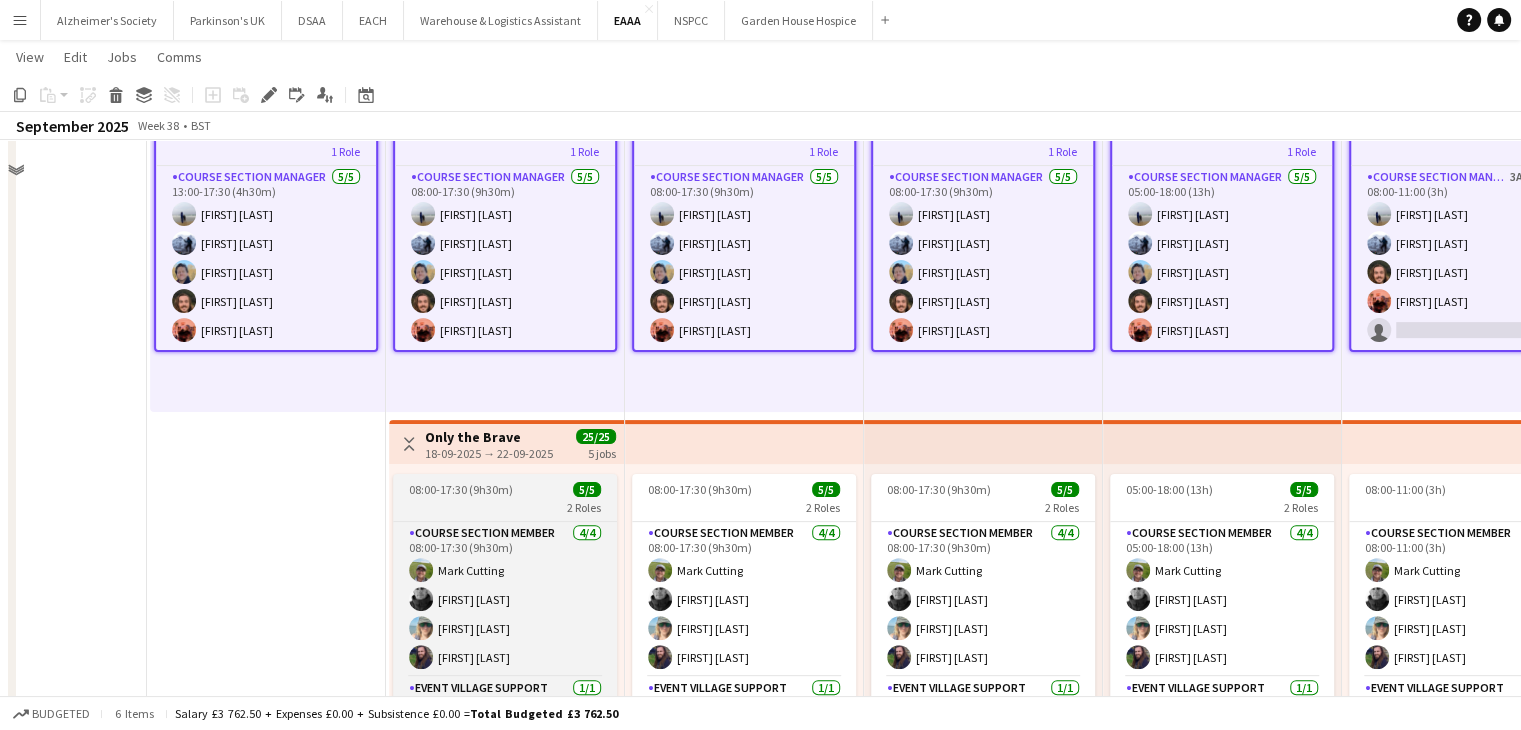 scroll, scrollTop: 410, scrollLeft: 0, axis: vertical 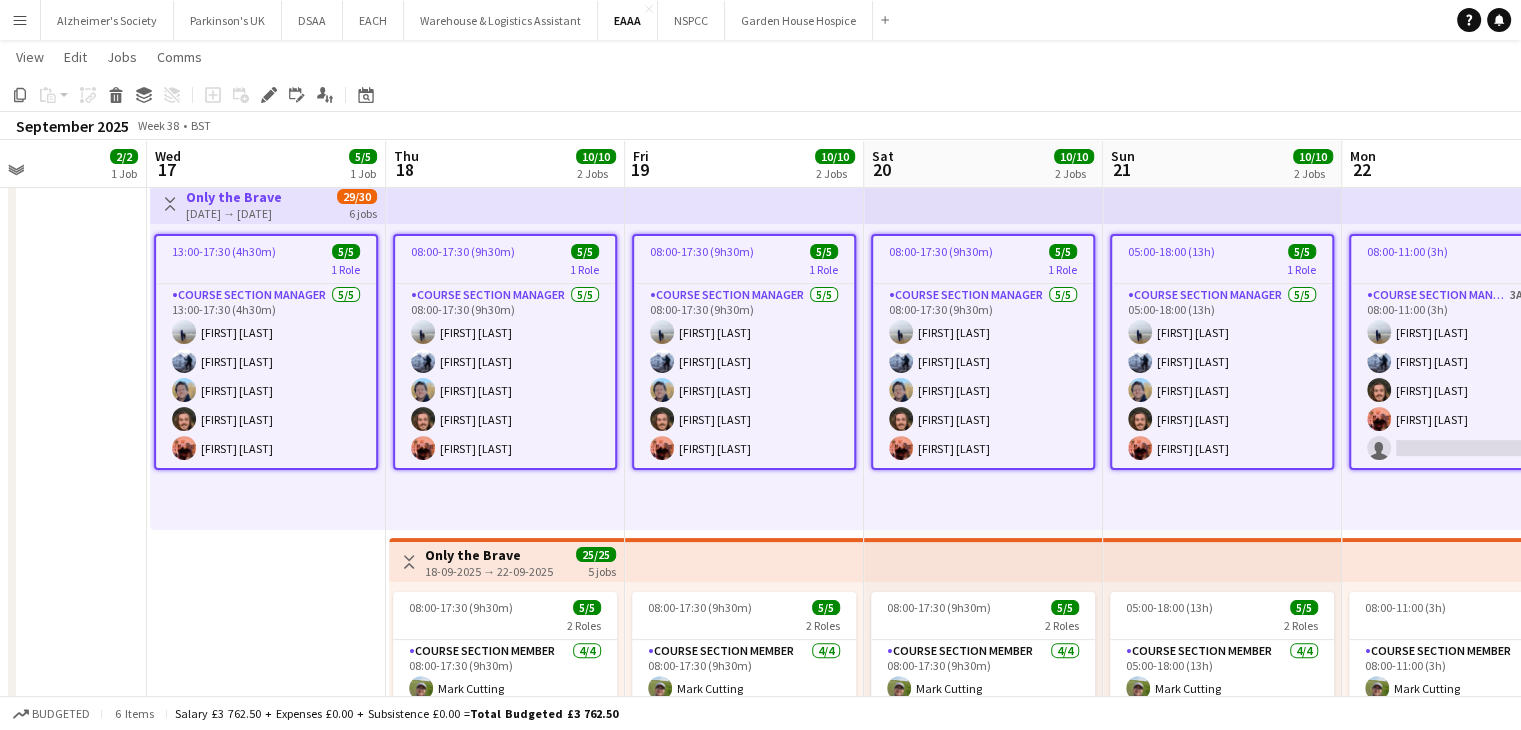 click on "08:00-17:30 (9h30m)    5/5   1 Role   Course Section Manager   5/5   08:00-17:30 (9h30m)
Charlie Knight lynsey humes Paul Taylor Matty Townsend Daniel Marsh" at bounding box center [983, 377] 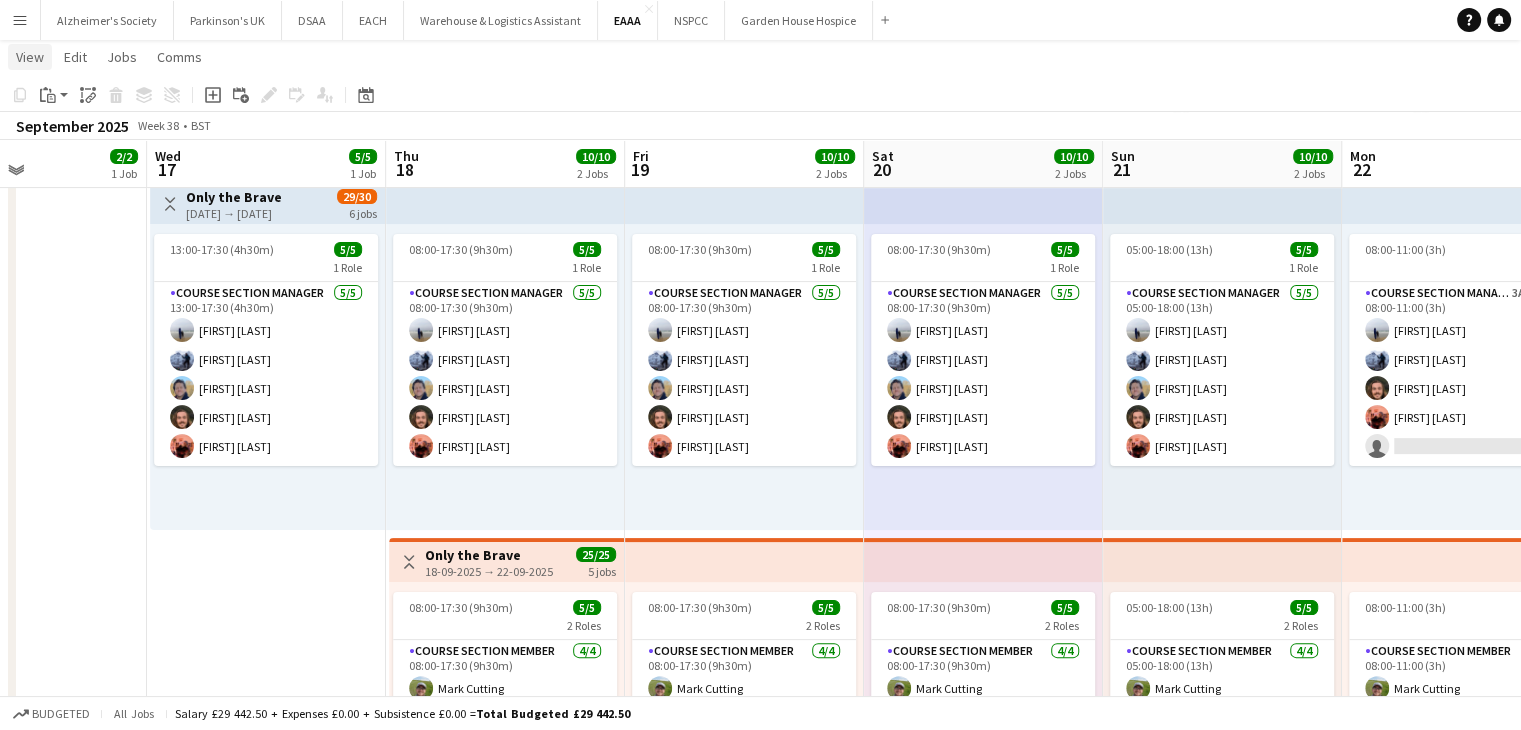 click on "View" 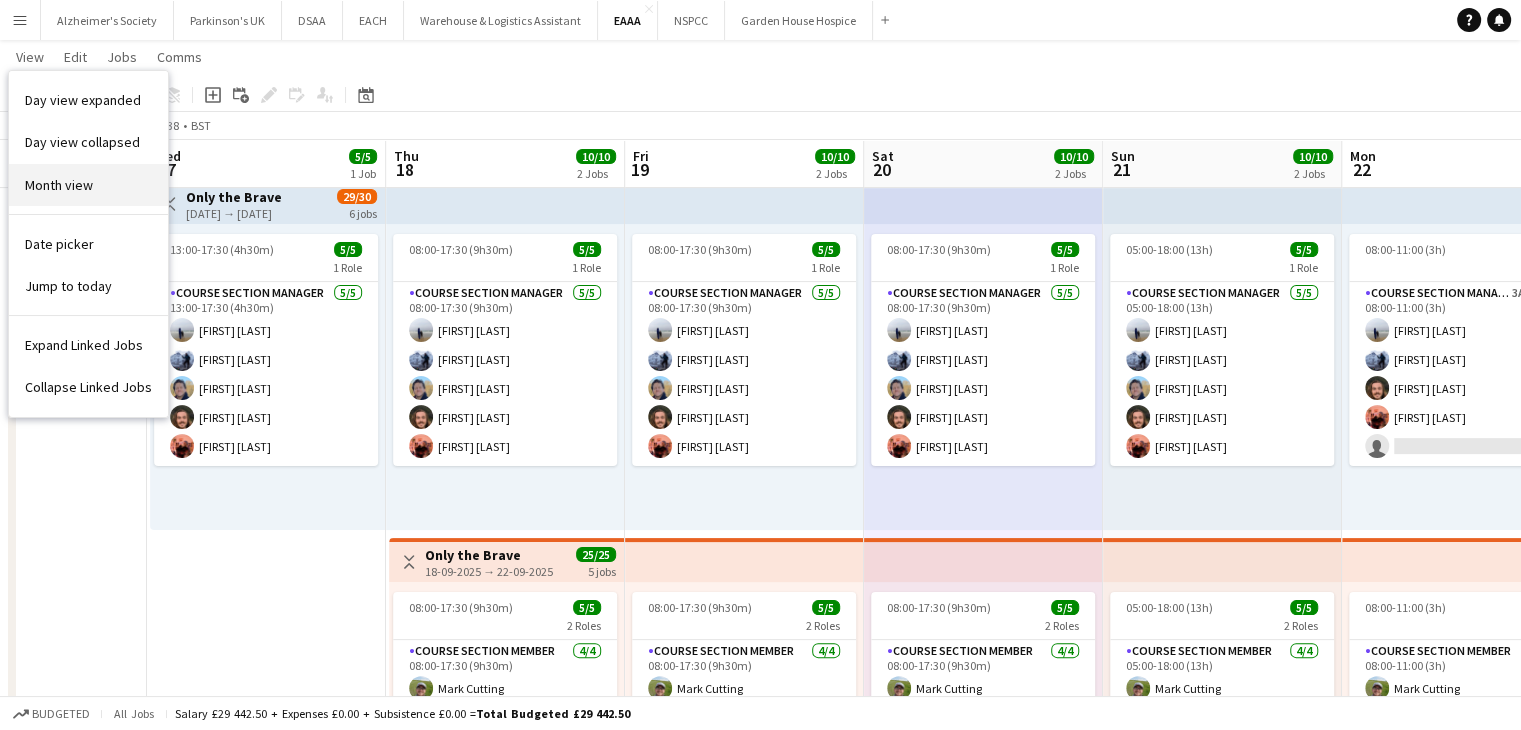 click on "Month view" at bounding box center [59, 185] 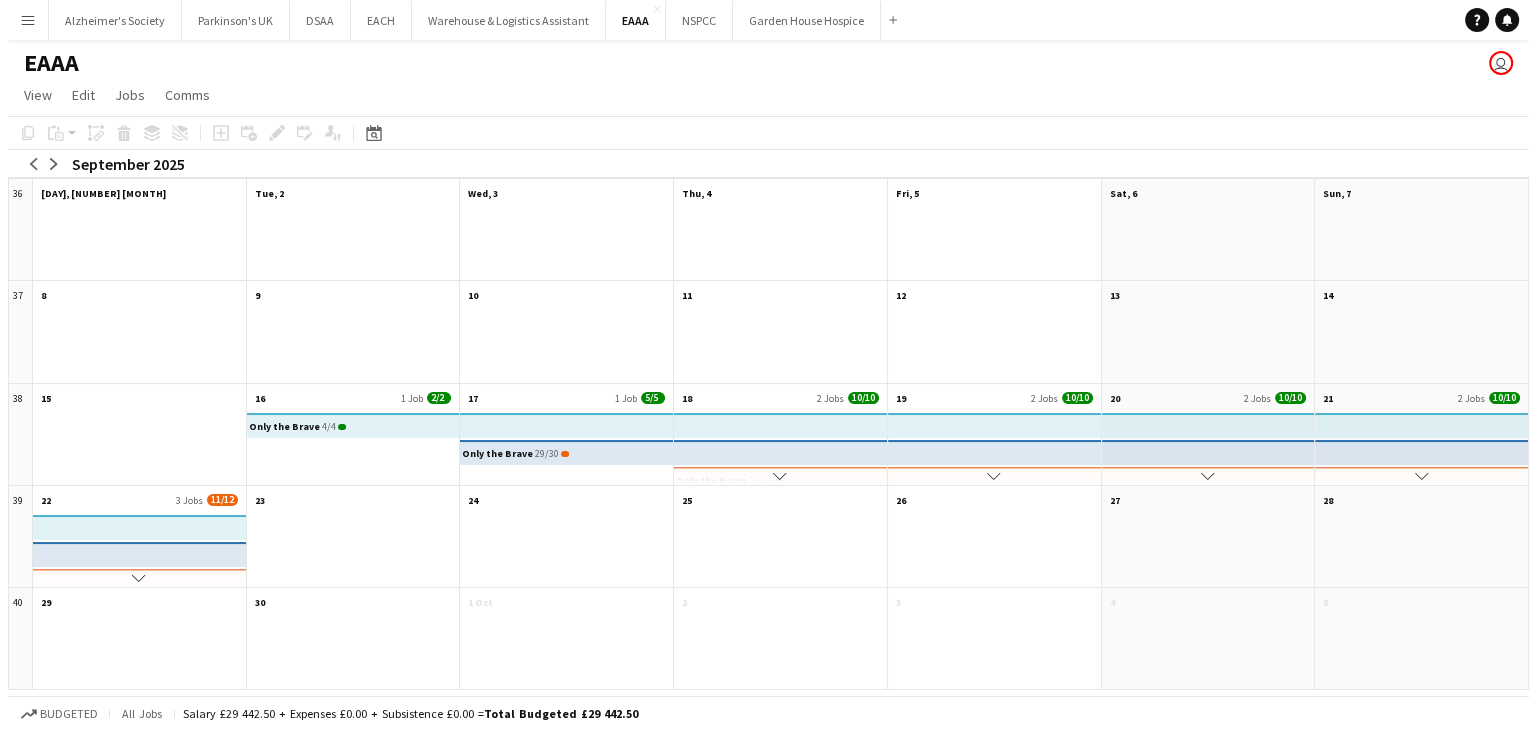 scroll, scrollTop: 0, scrollLeft: 0, axis: both 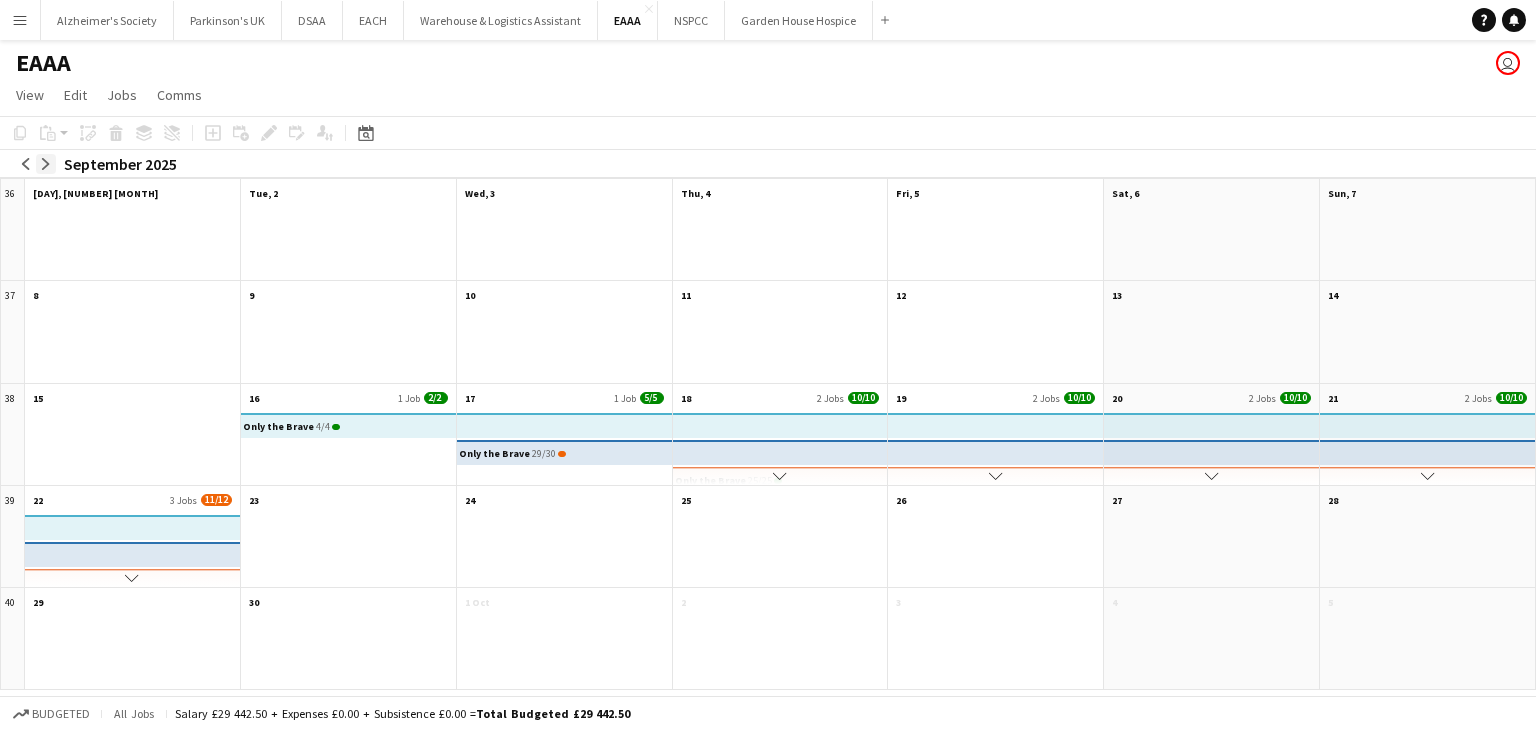 click on "arrow-right" 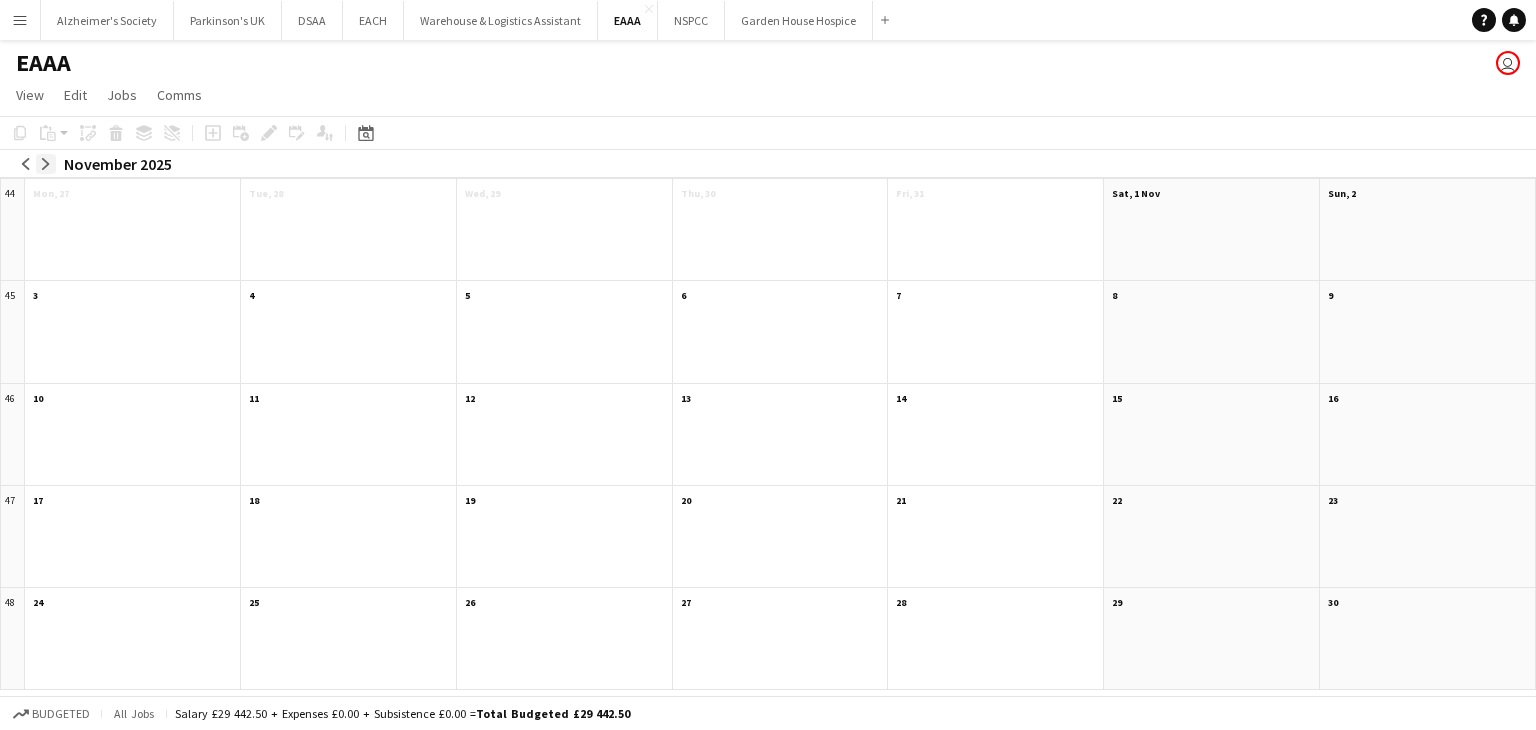 click on "arrow-right" 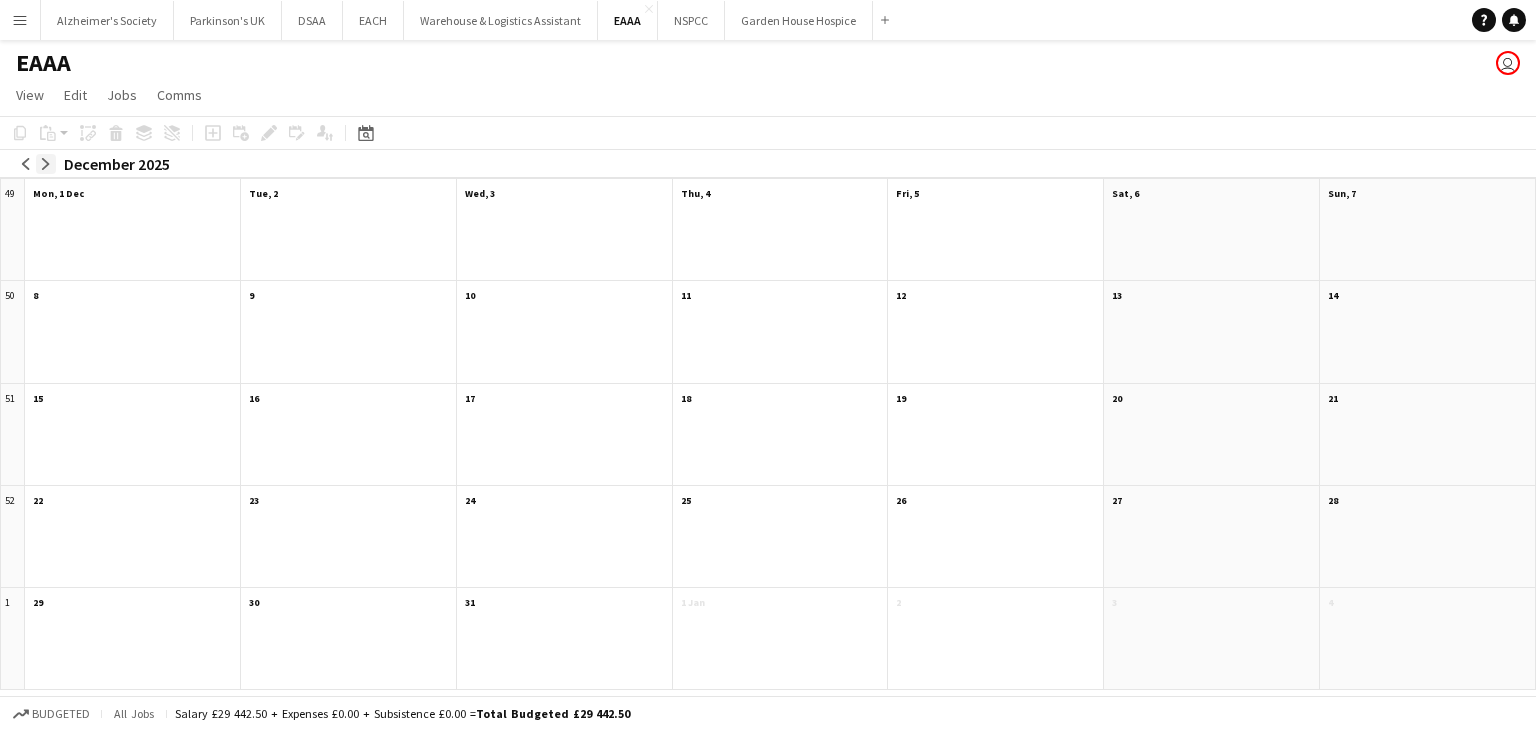 click on "arrow-right" 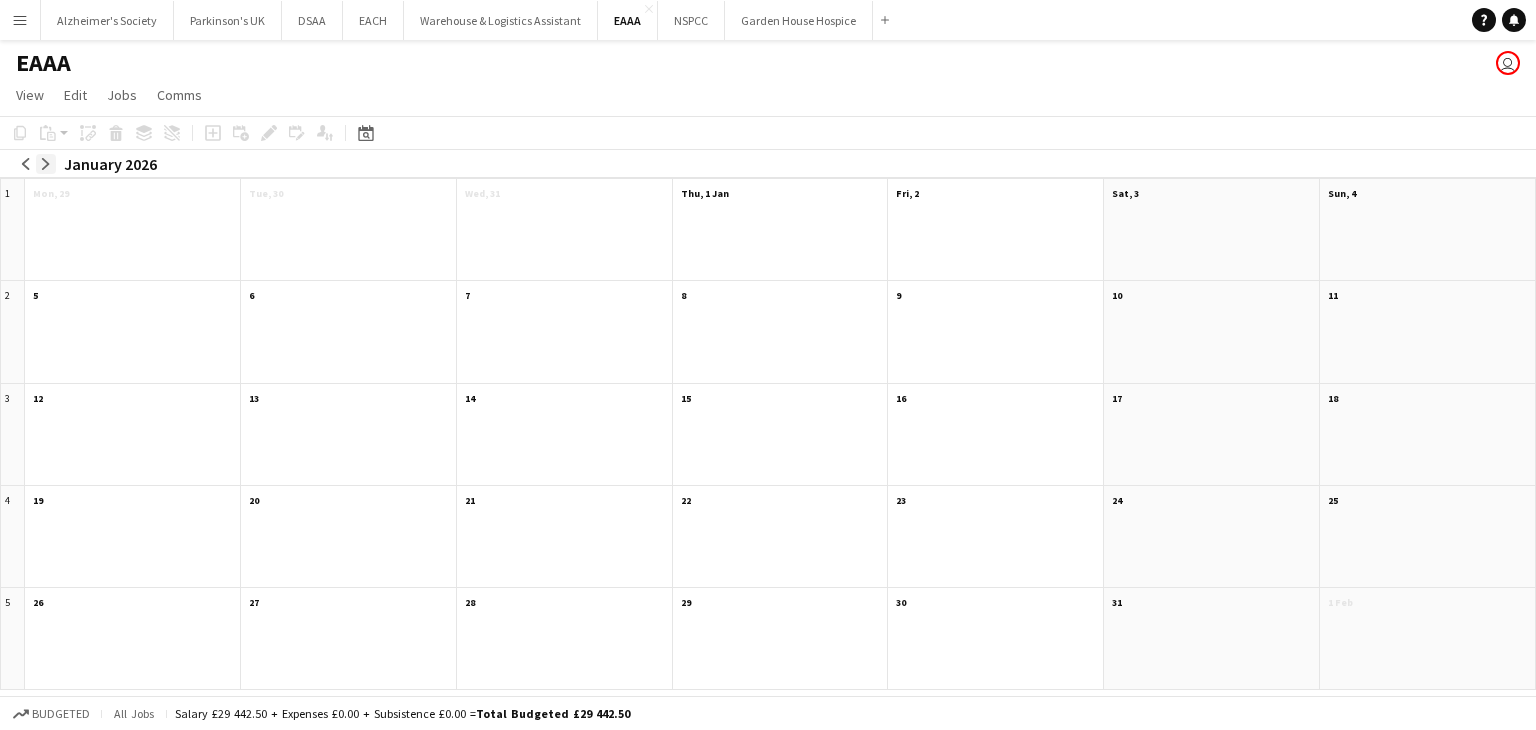 click on "arrow-right" 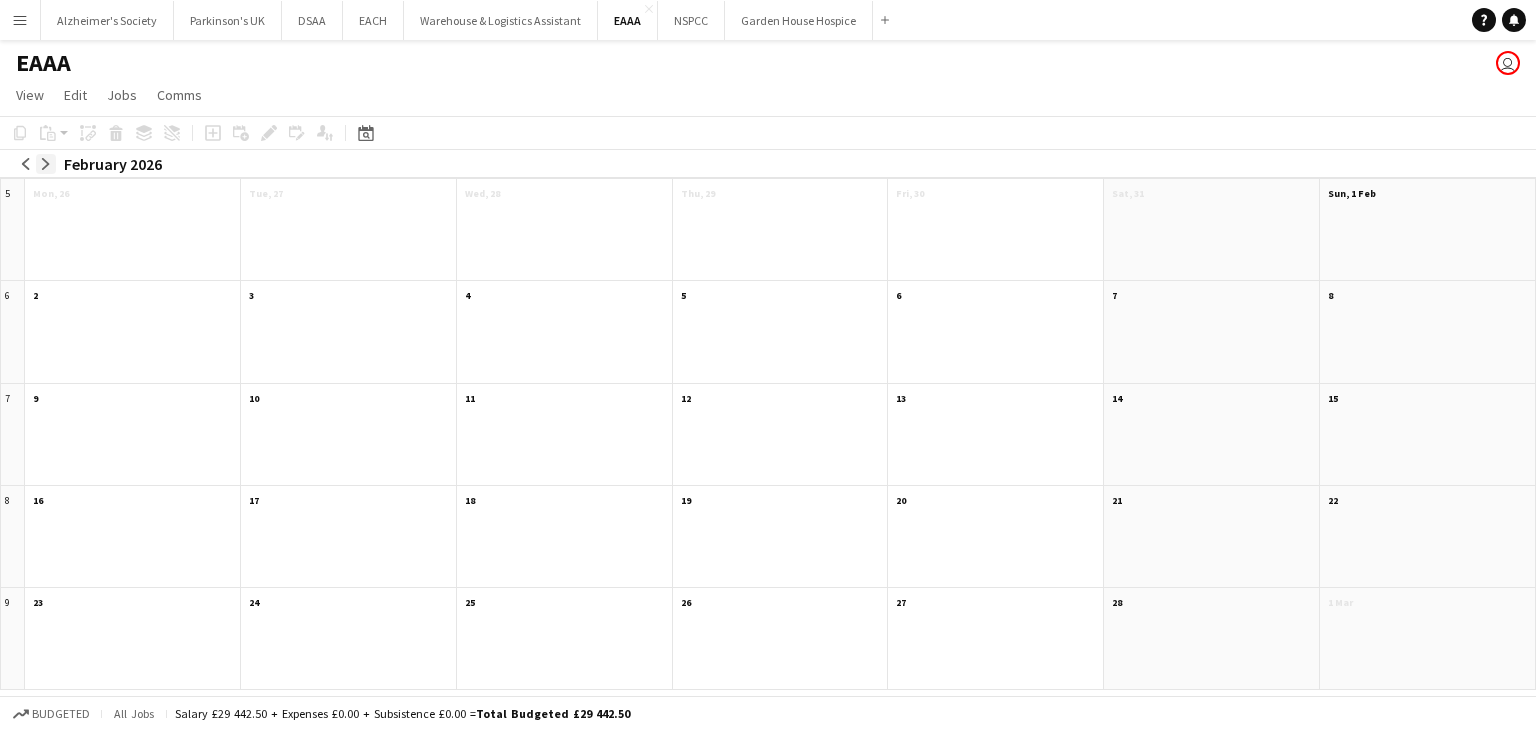 click on "arrow-right" 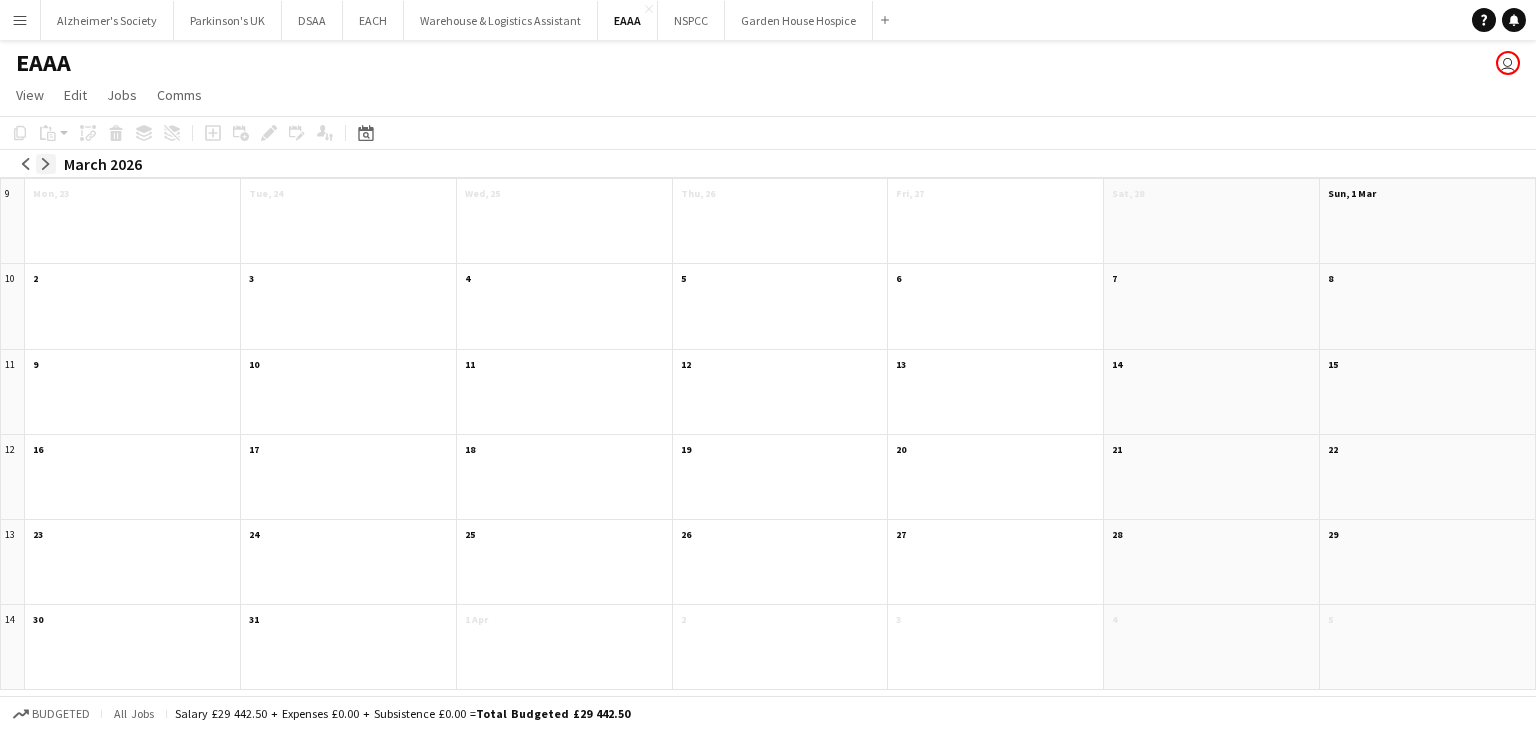 click on "arrow-right" 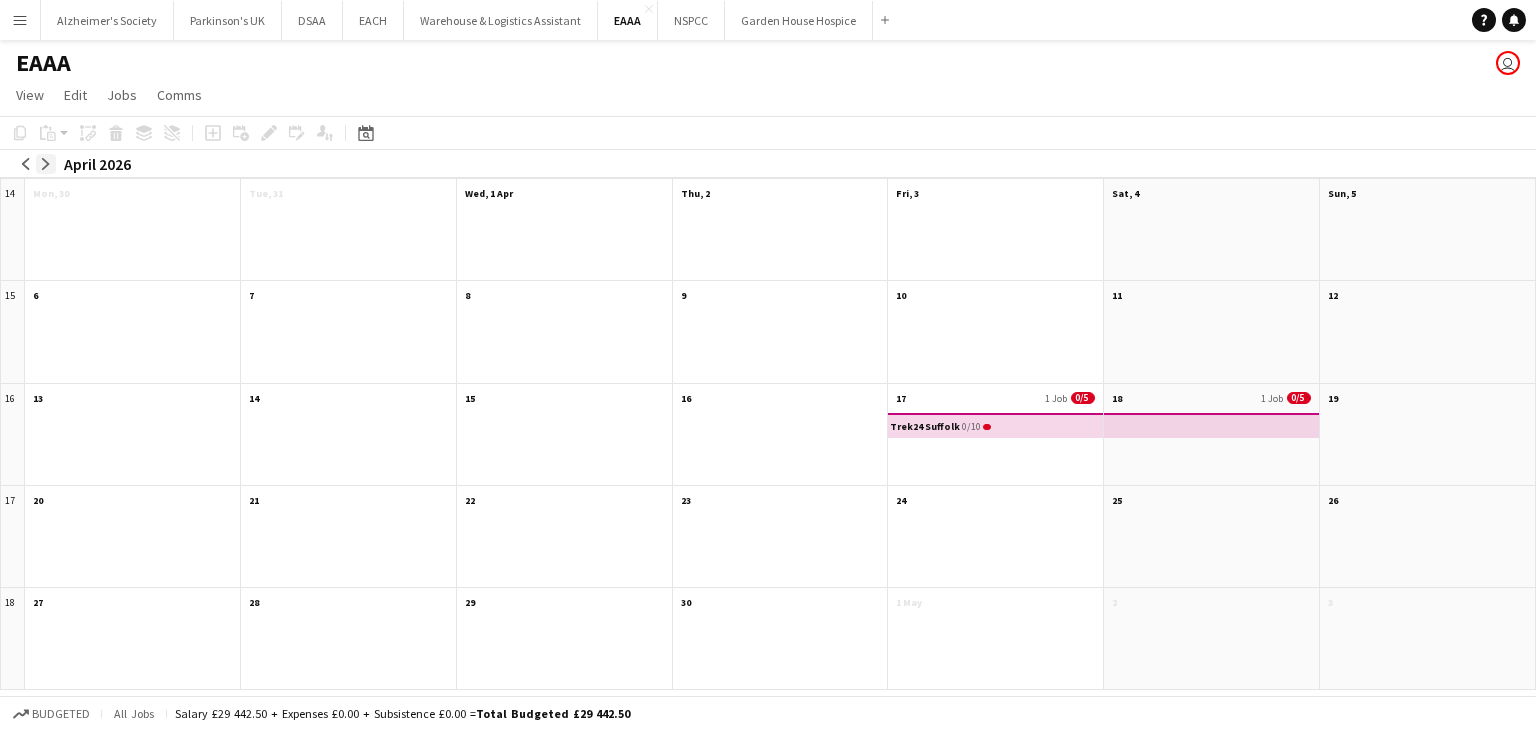 click on "arrow-right" 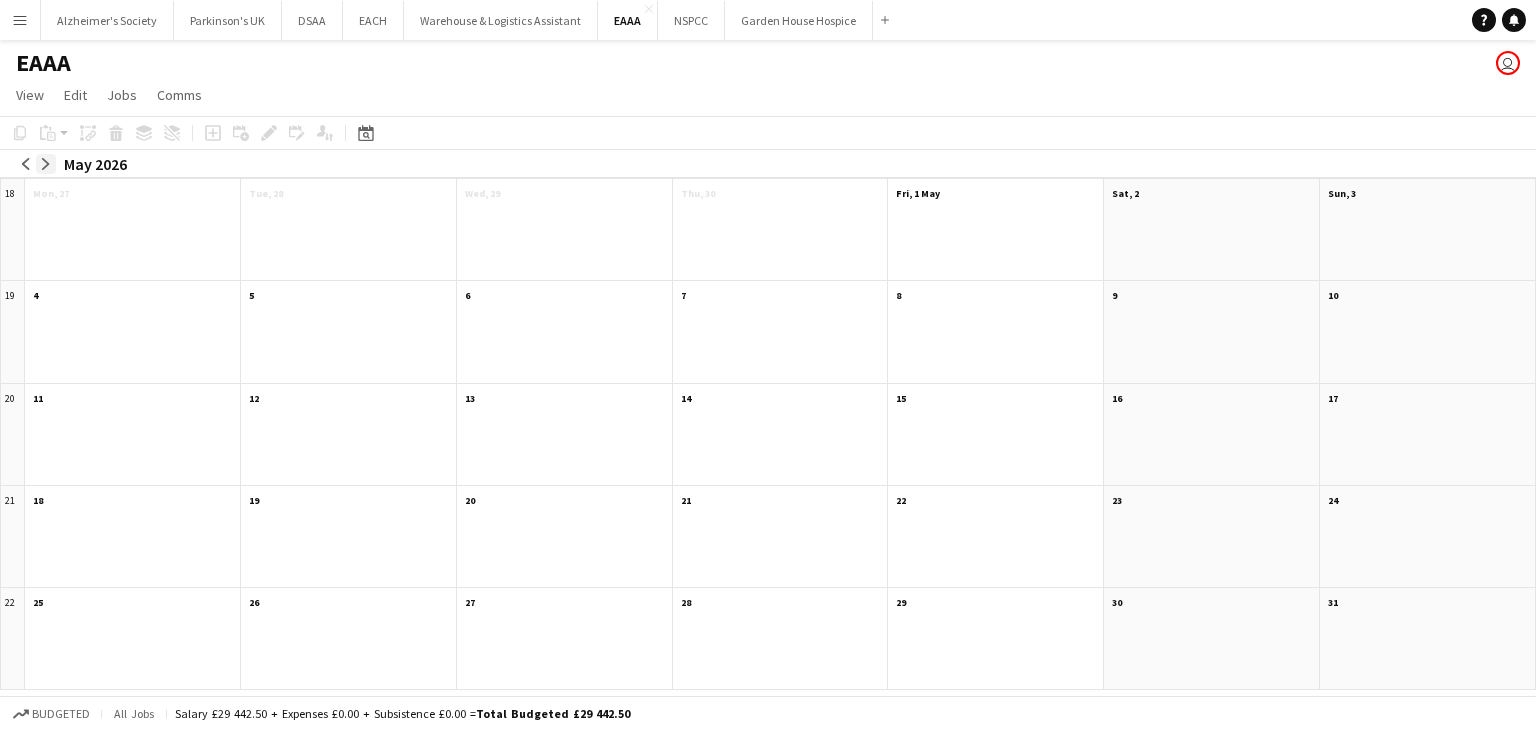 click on "arrow-right" 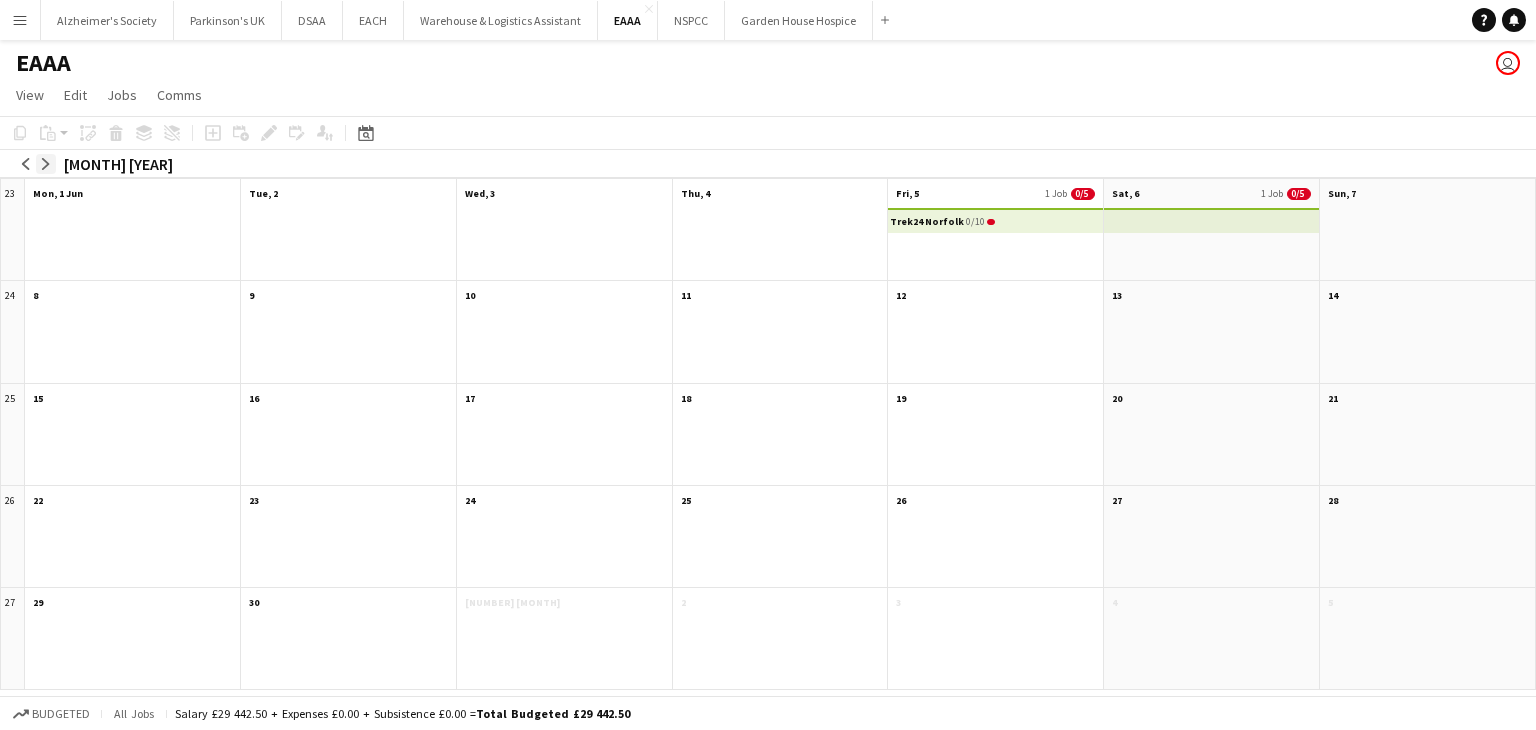click on "arrow-right" 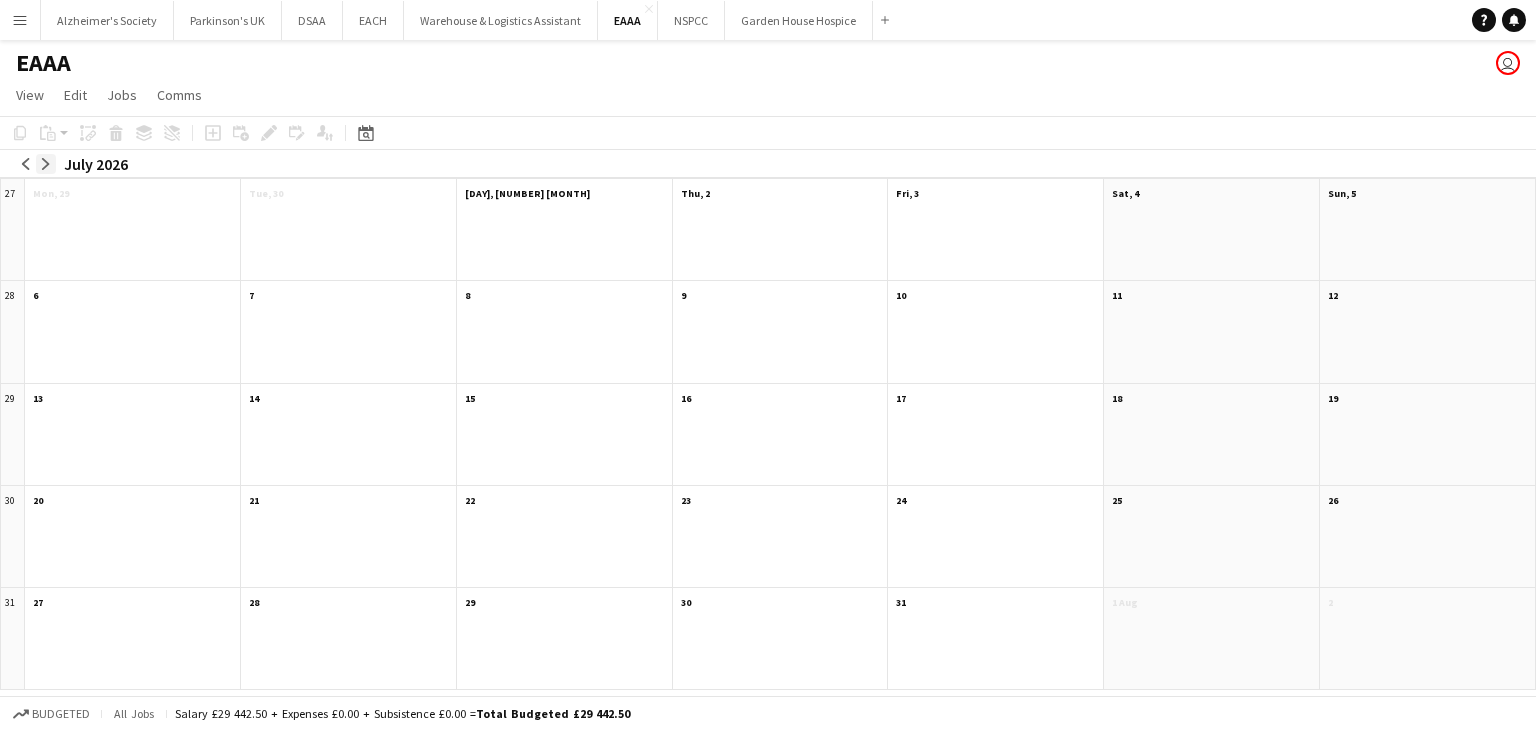 click on "arrow-right" 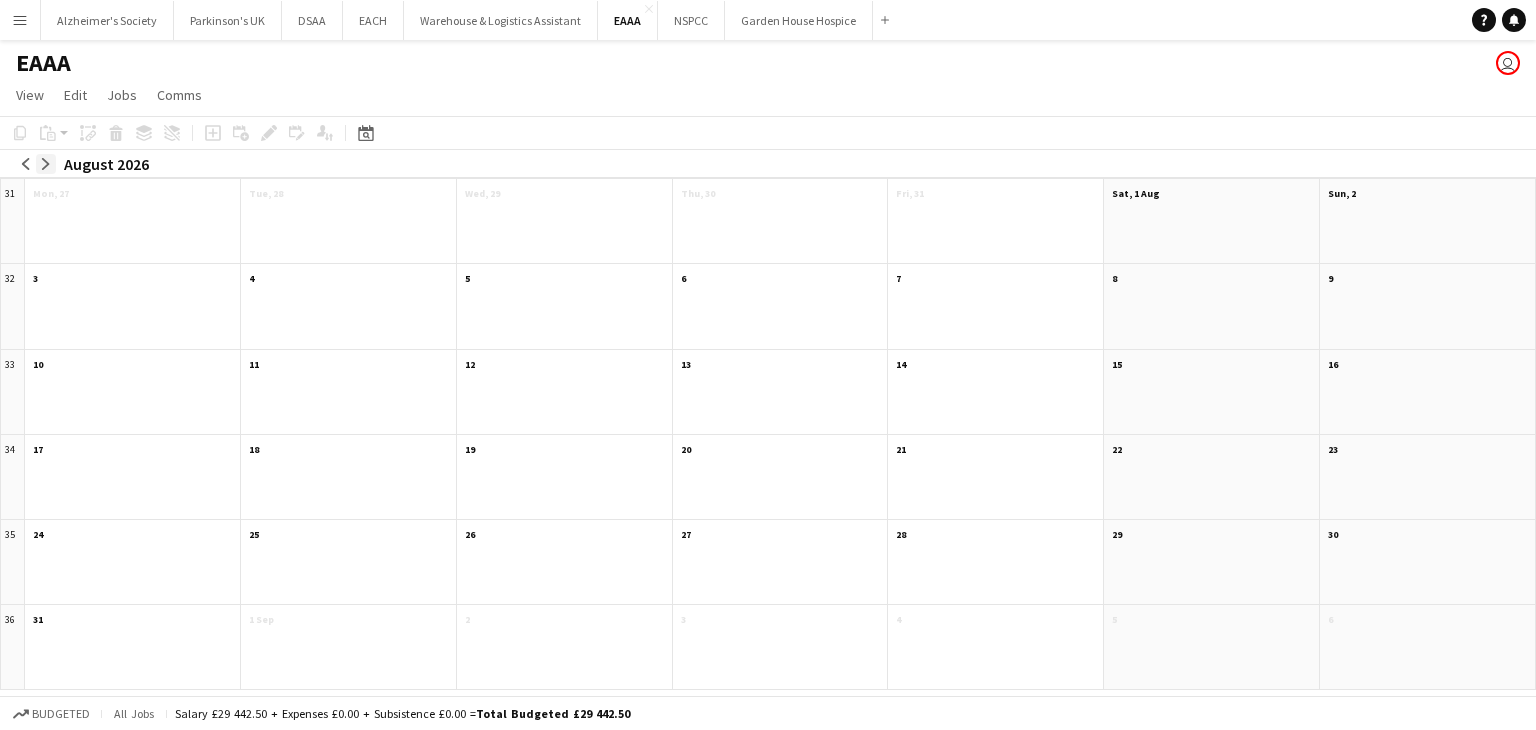 click on "arrow-right" 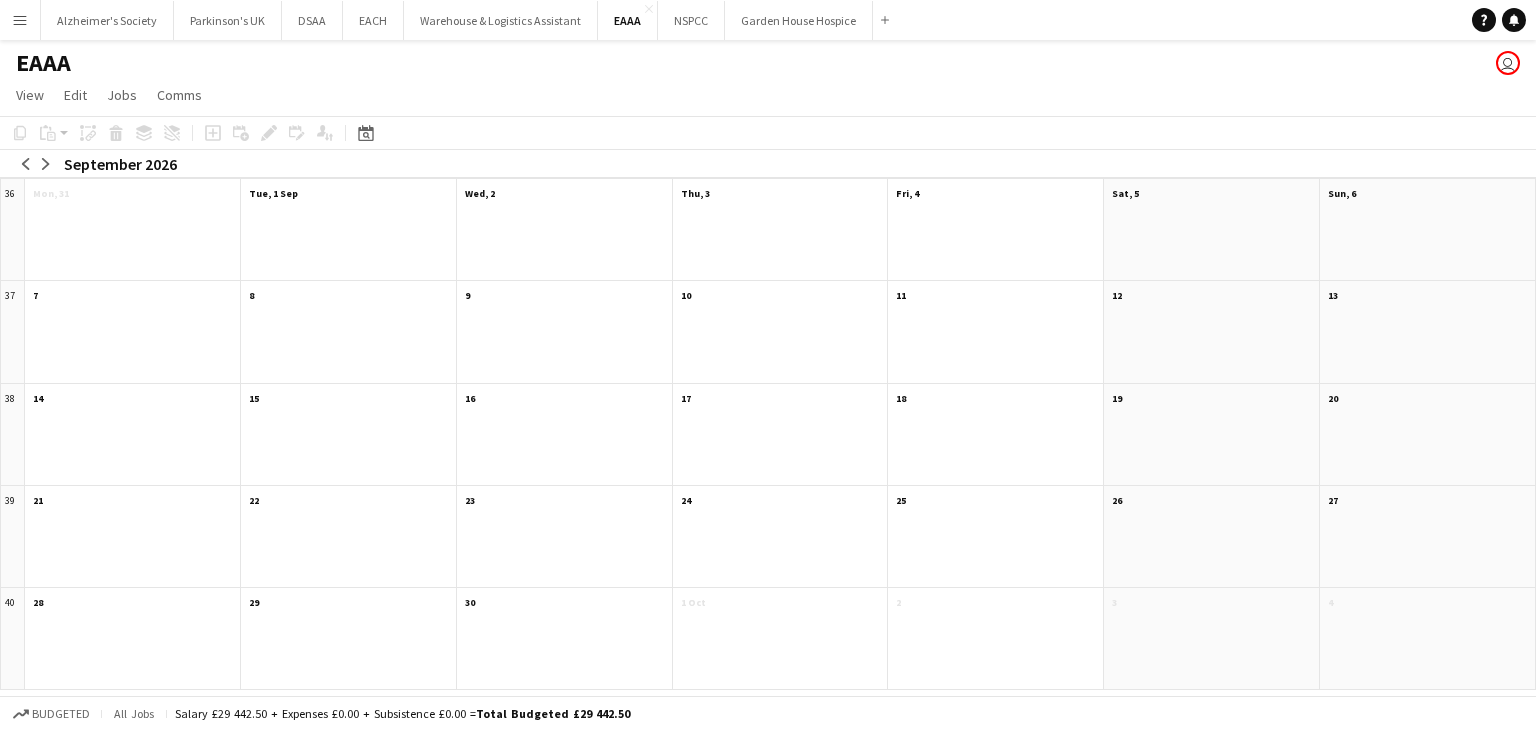 click 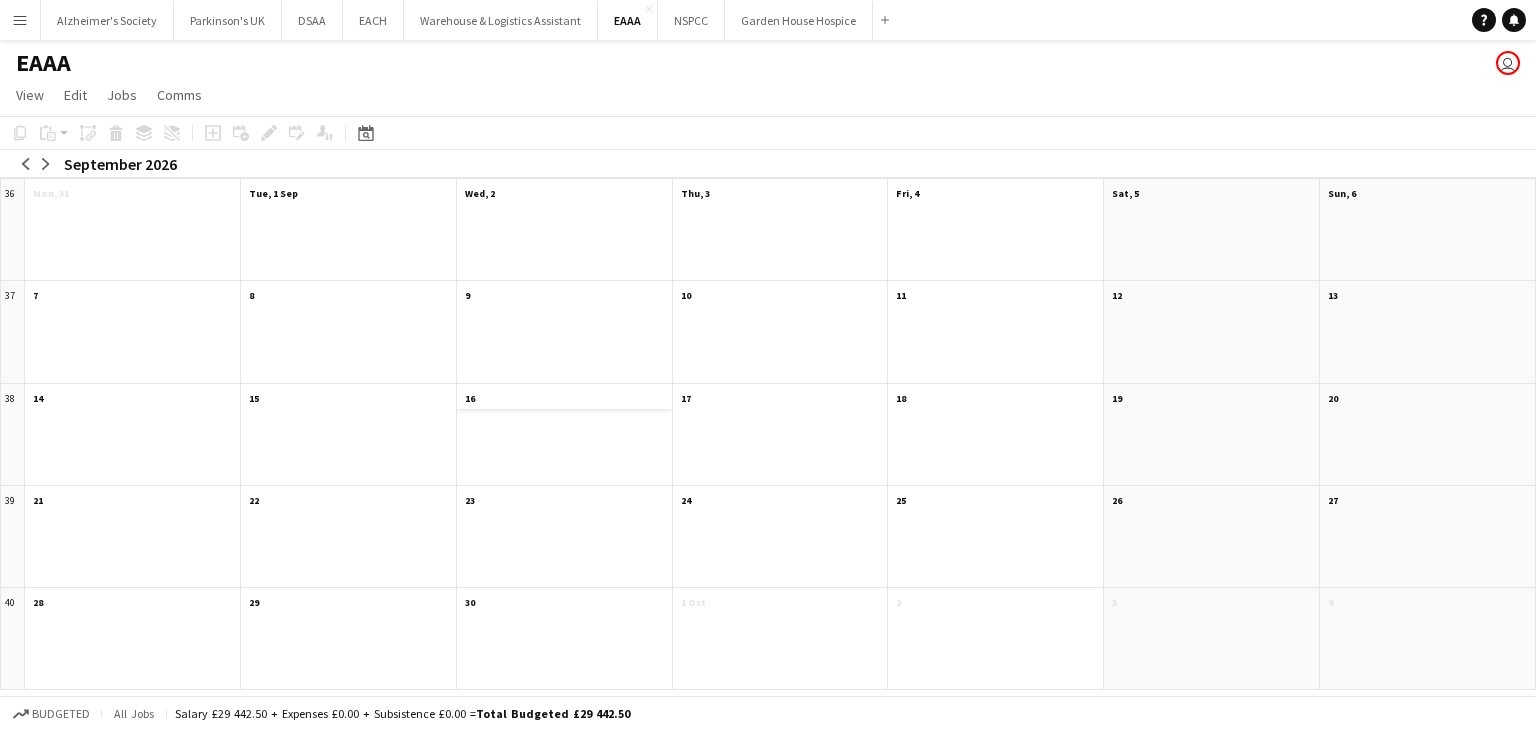 click on "16" 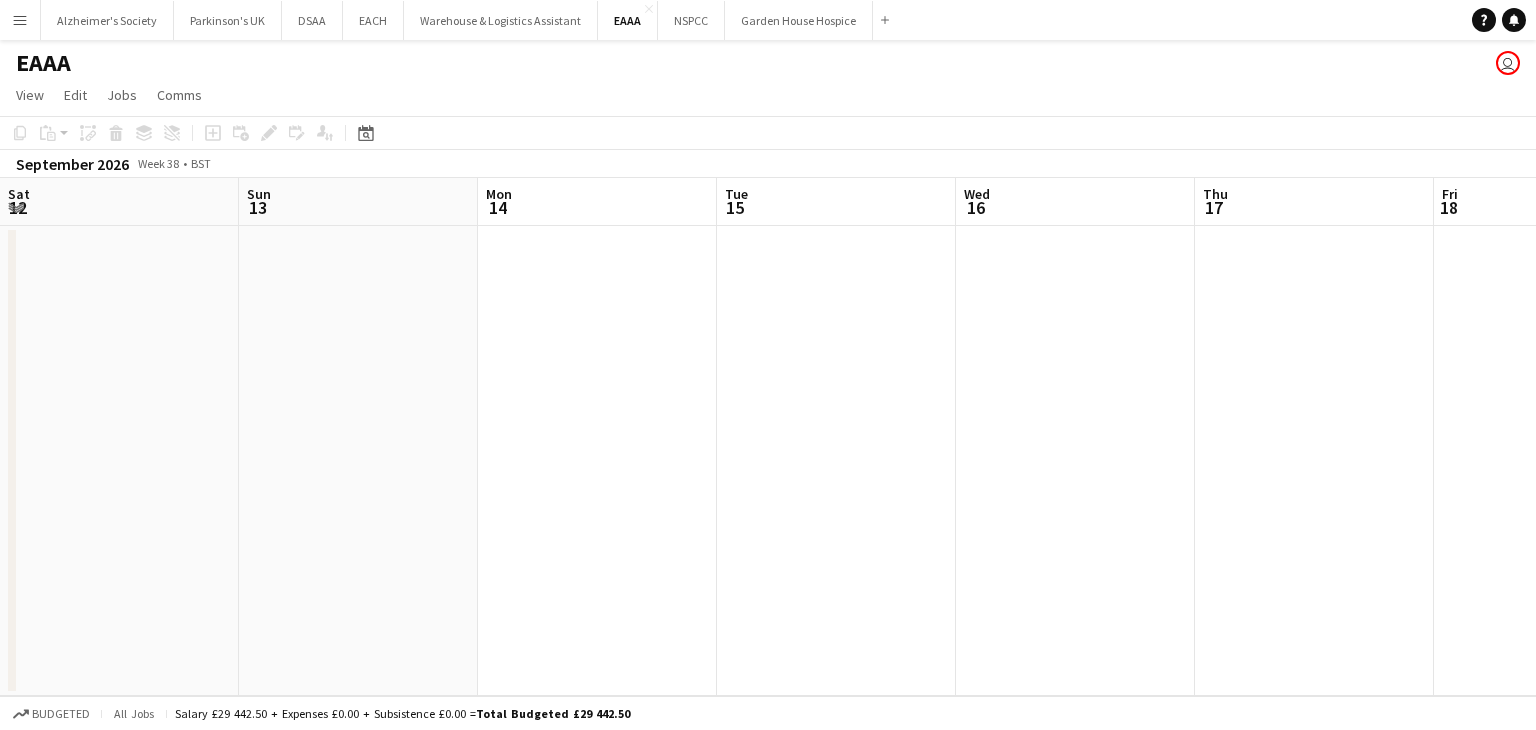 scroll, scrollTop: 0, scrollLeft: 688, axis: horizontal 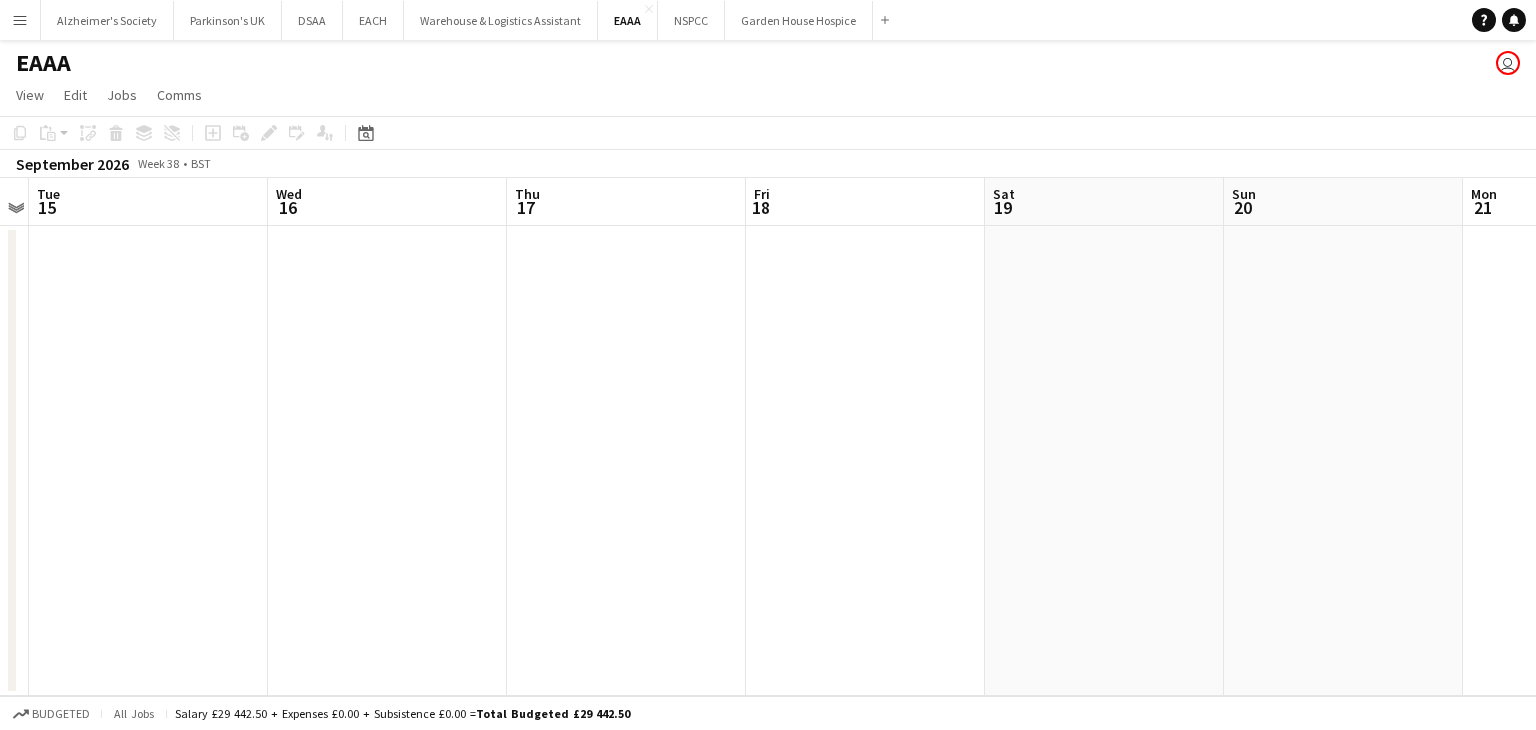 click at bounding box center [626, 461] 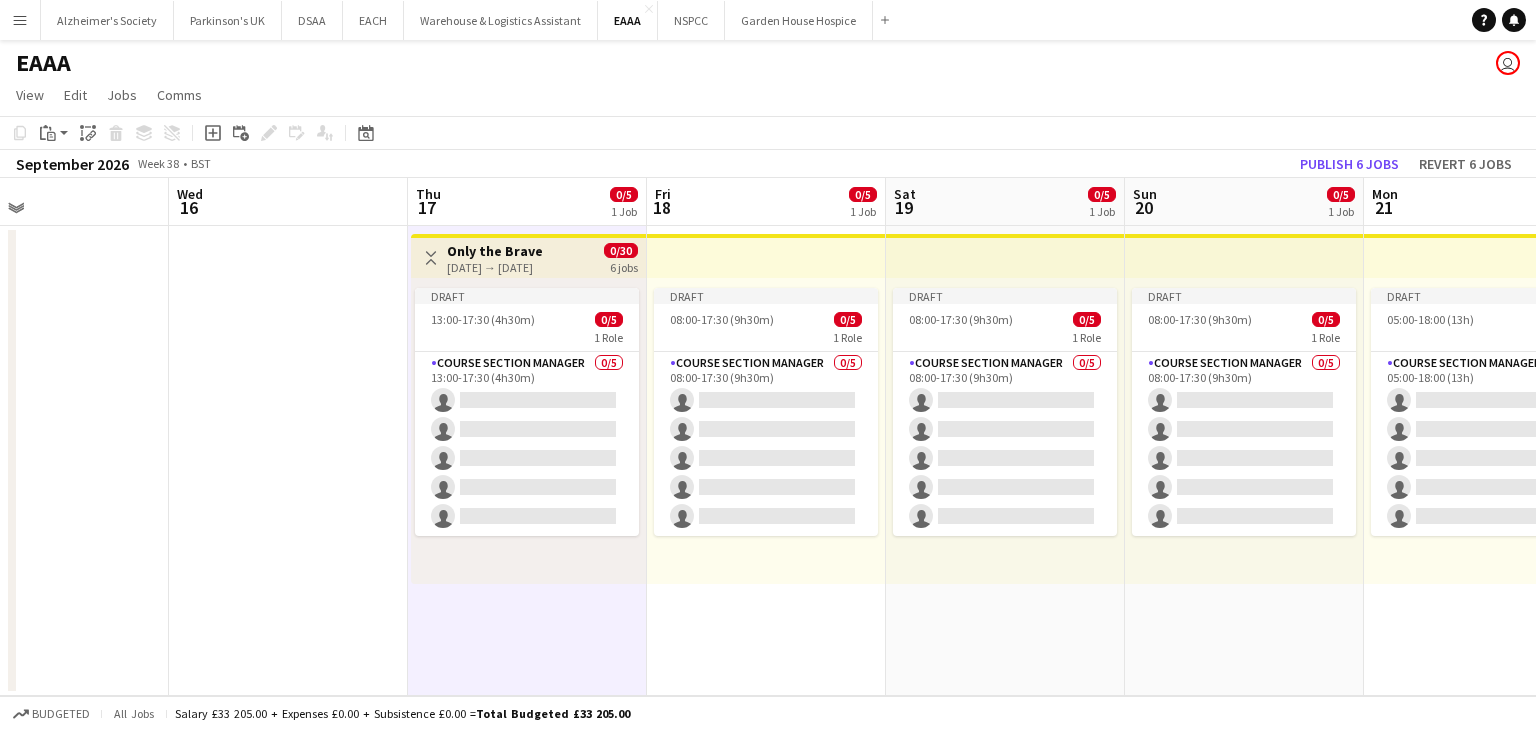 drag, startPoint x: 1085, startPoint y: 645, endPoint x: 1208, endPoint y: 646, distance: 123.00407 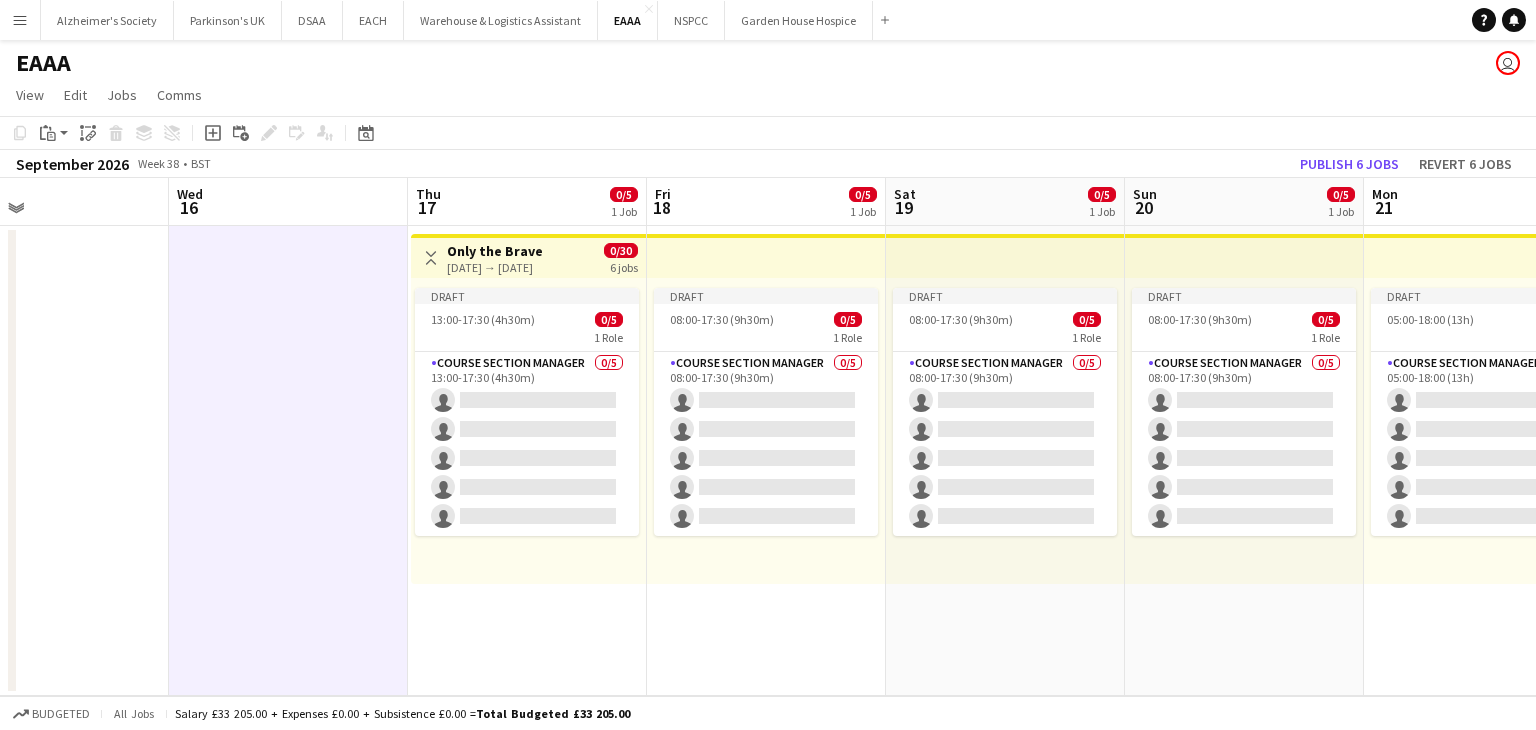 click on "17-09-2026 → 22-09-2026" at bounding box center [495, 267] 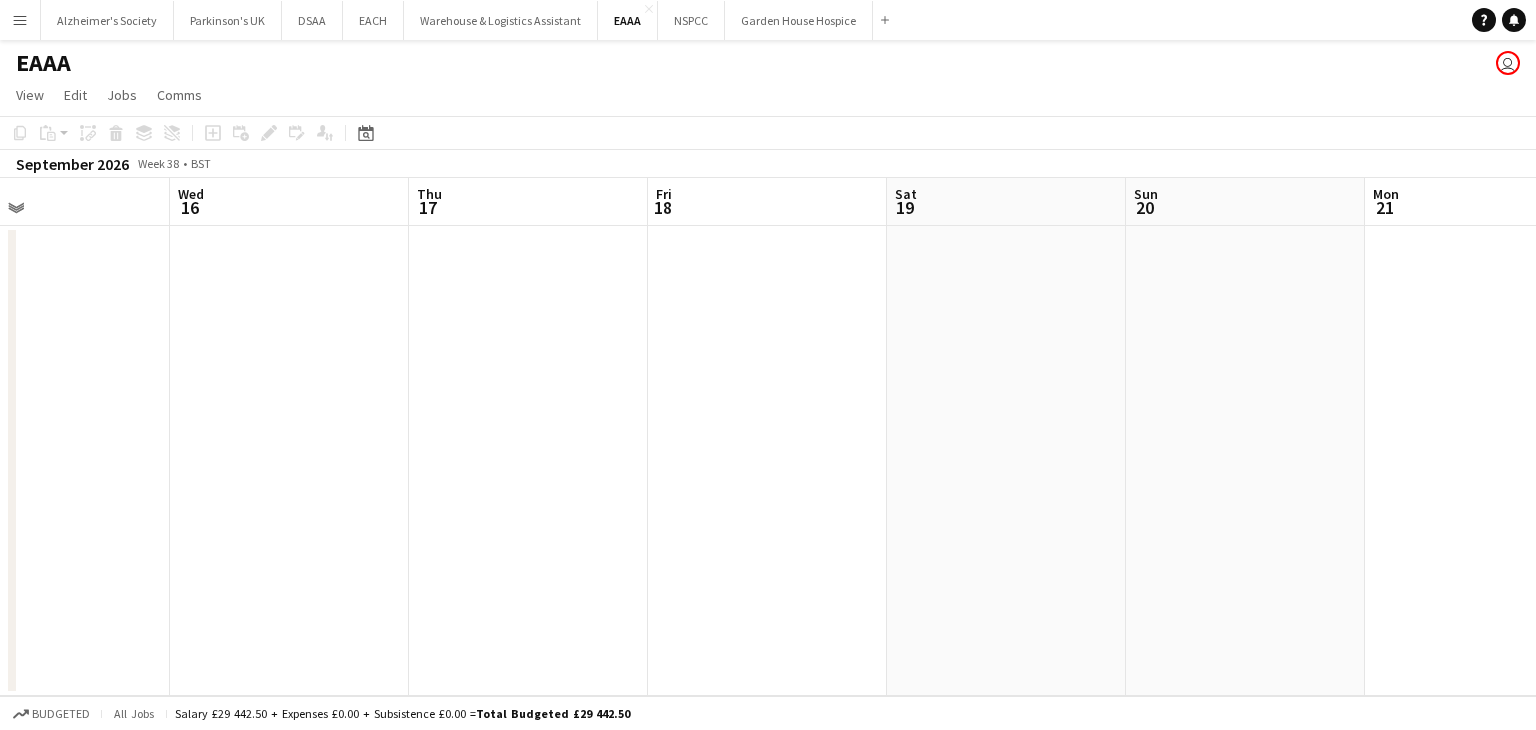 click at bounding box center [289, 461] 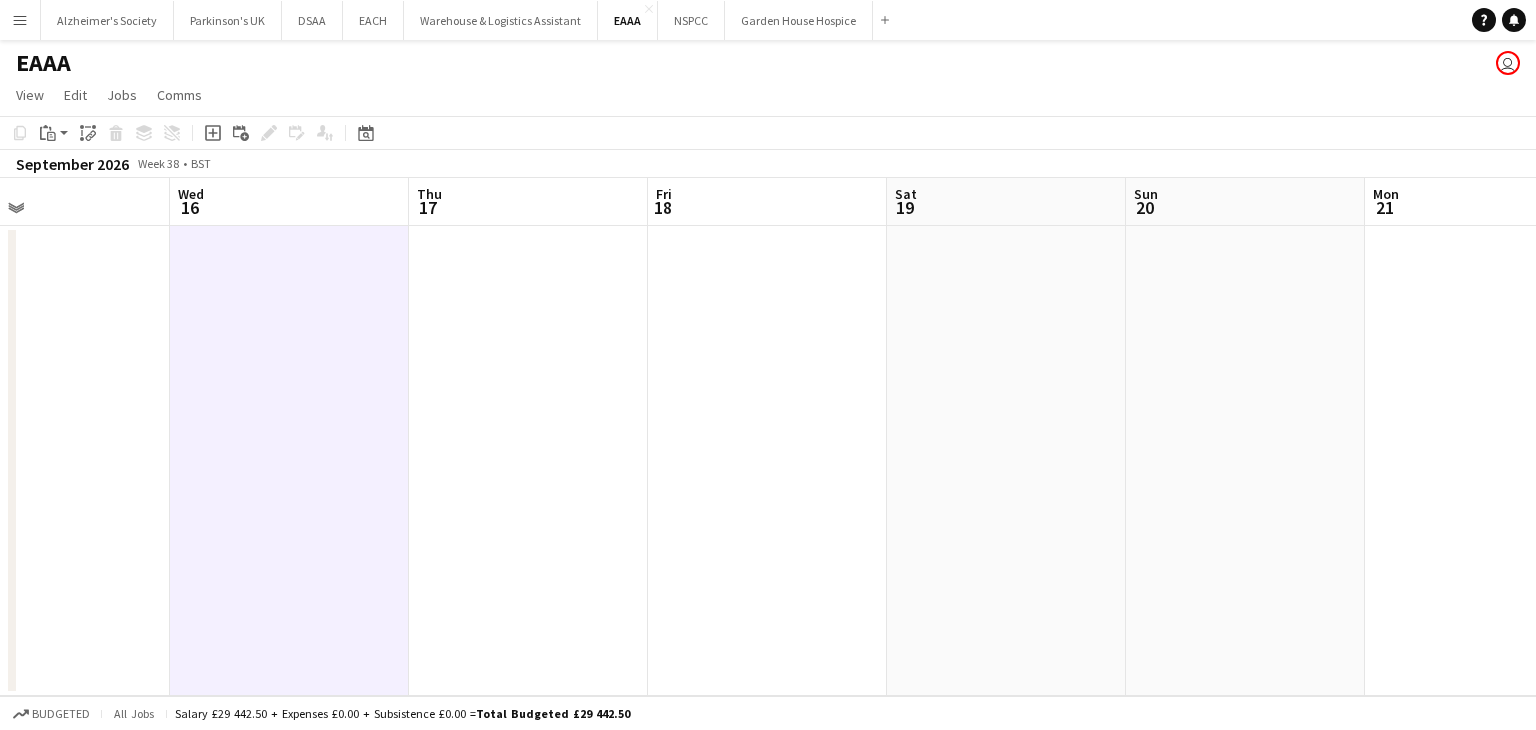 scroll, scrollTop: 0, scrollLeft: 548, axis: horizontal 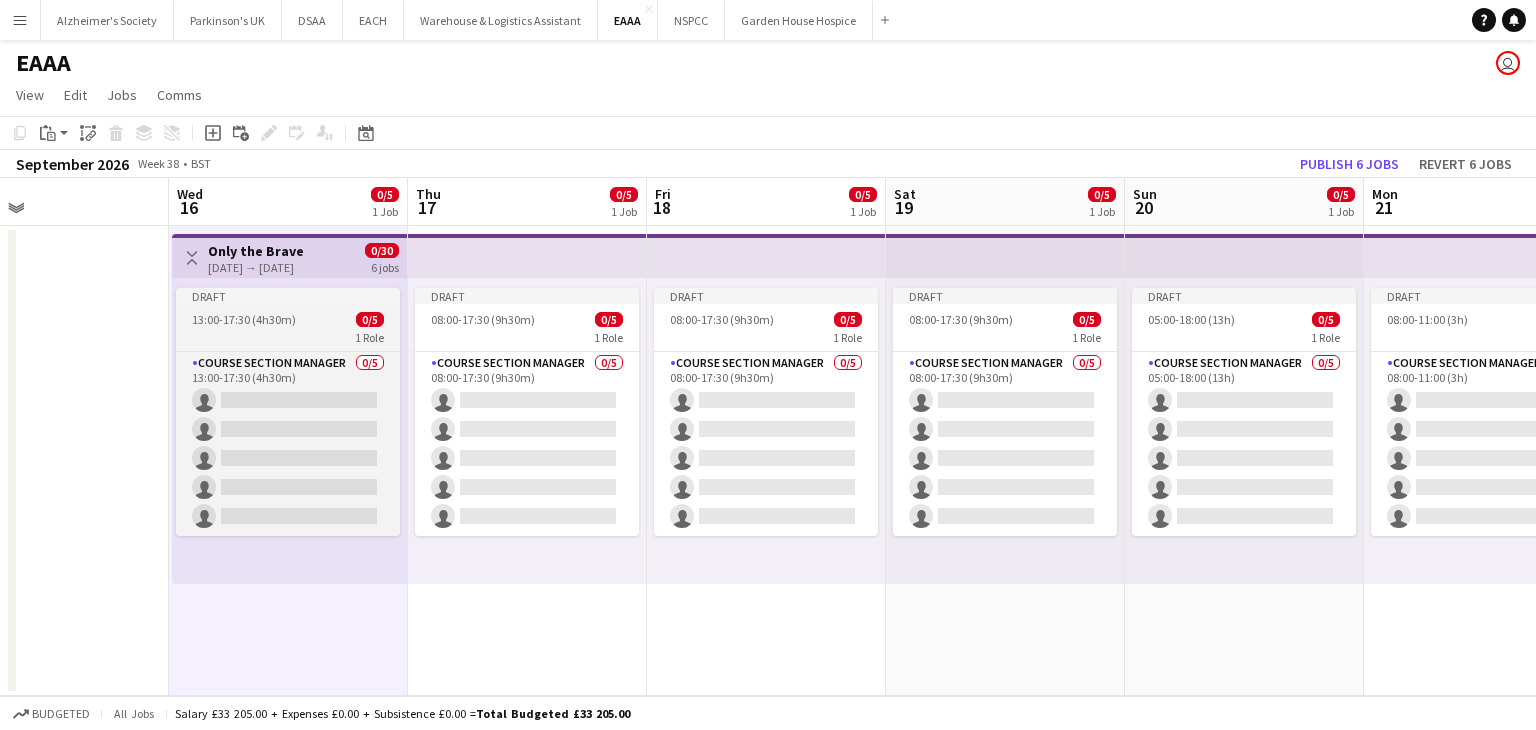 click on "Draft" at bounding box center [288, 296] 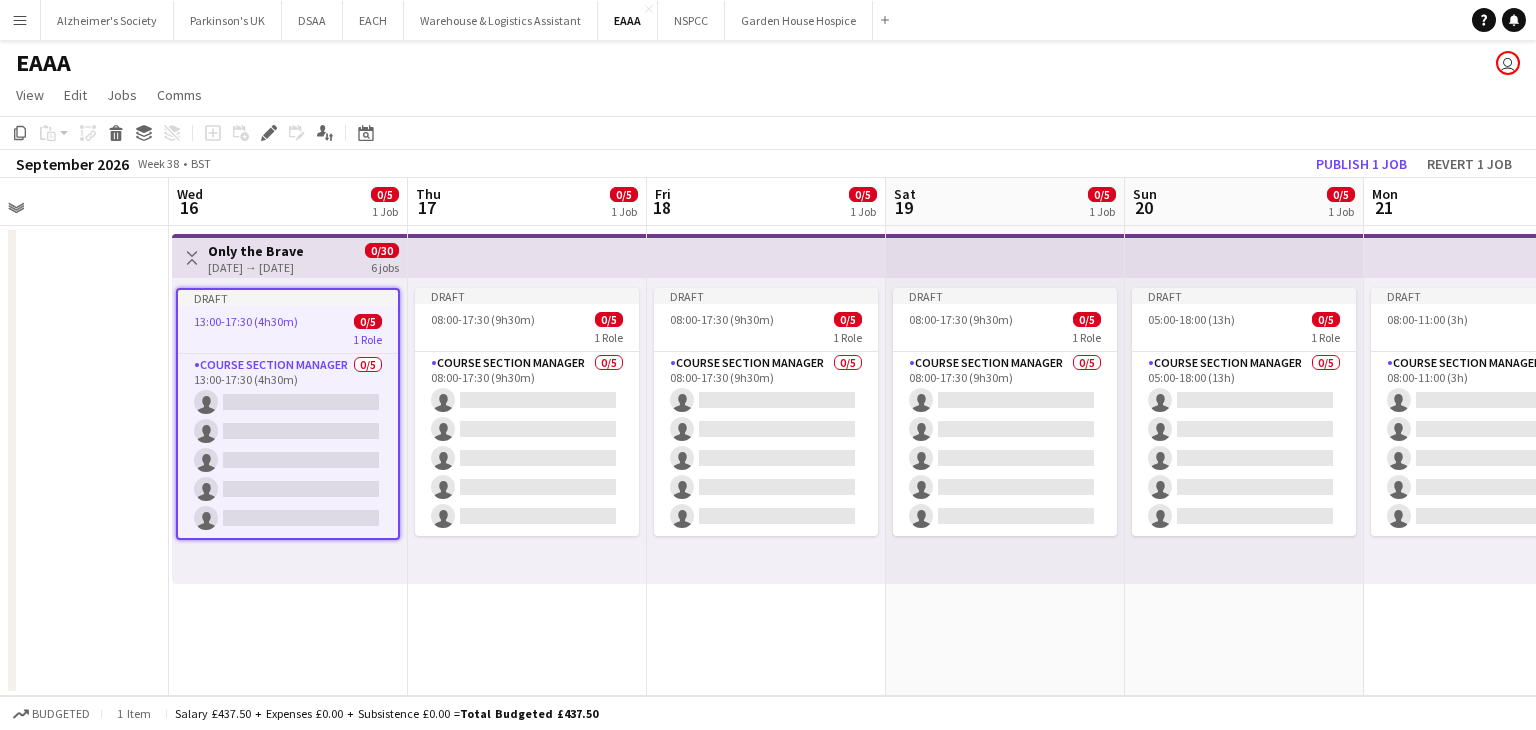 click on "[DATE] → [DATE]" at bounding box center (256, 267) 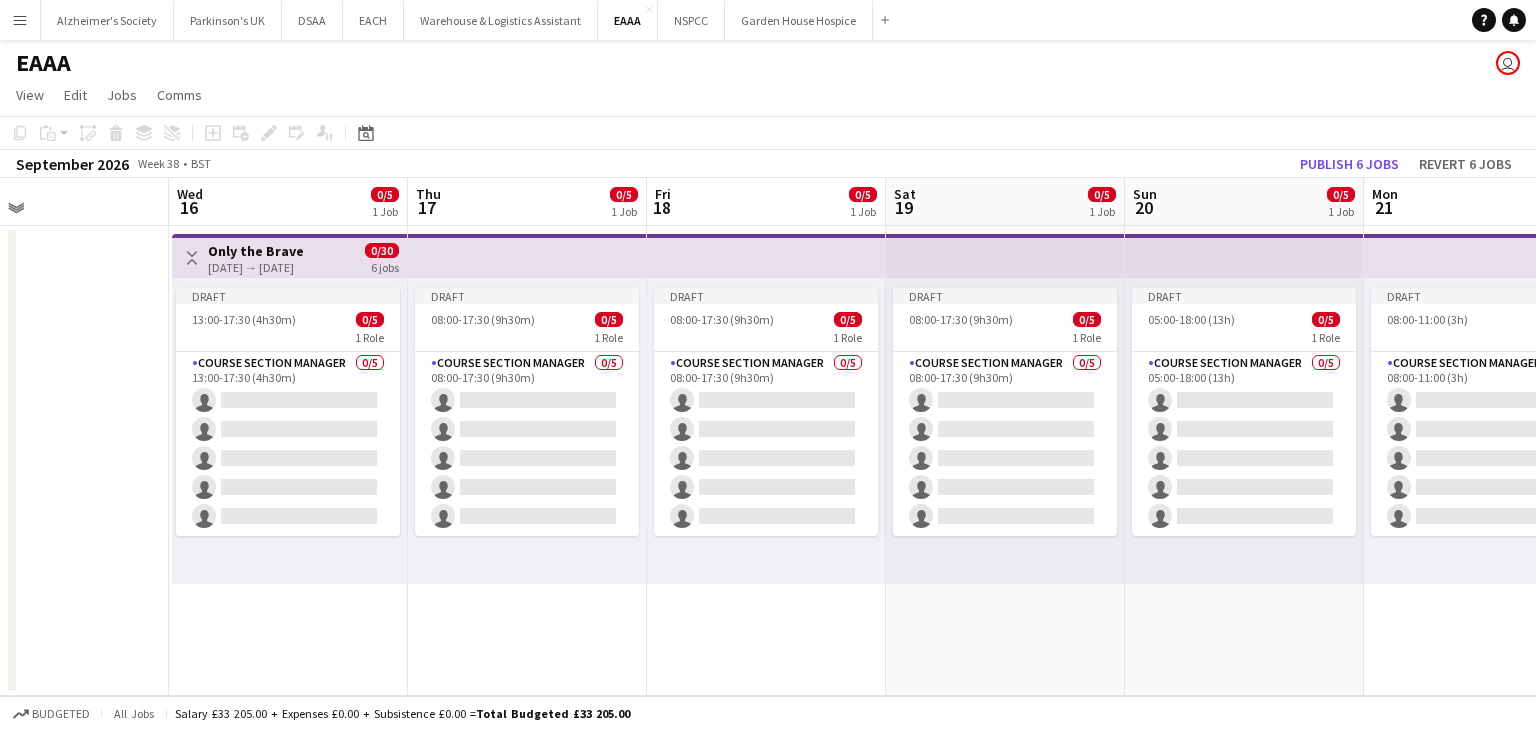 click on "Only the Brave" at bounding box center (256, 251) 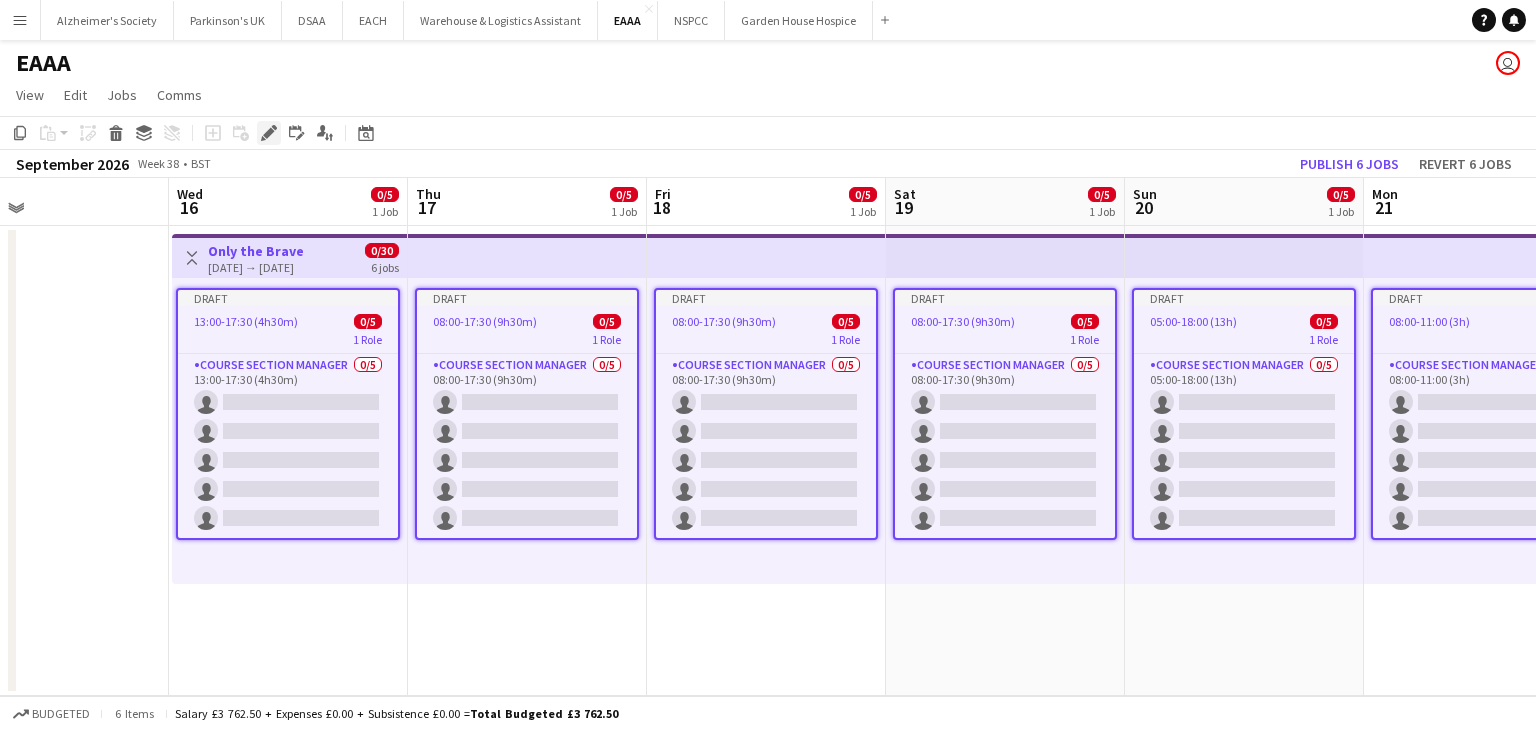 click on "Edit" 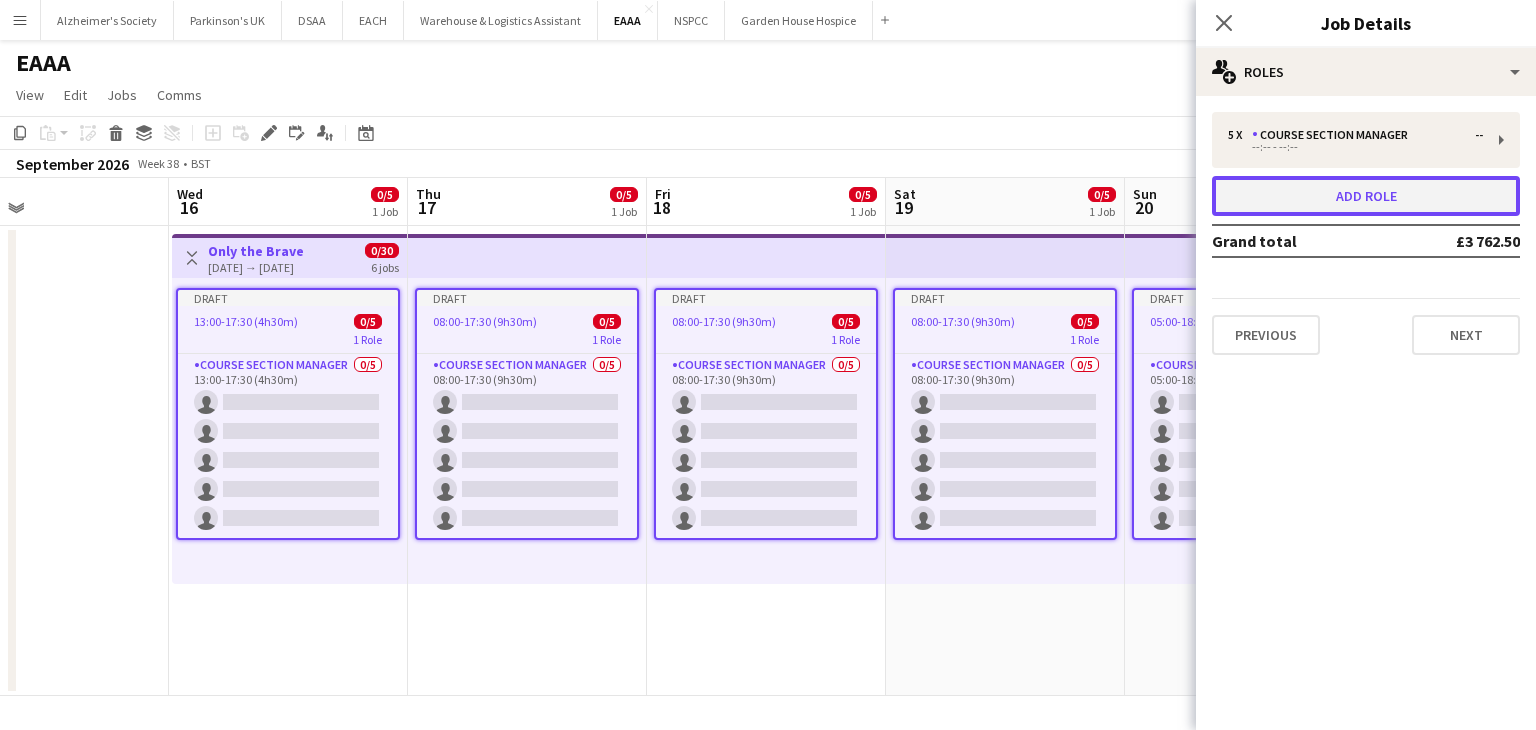 click on "Add role" at bounding box center [1366, 196] 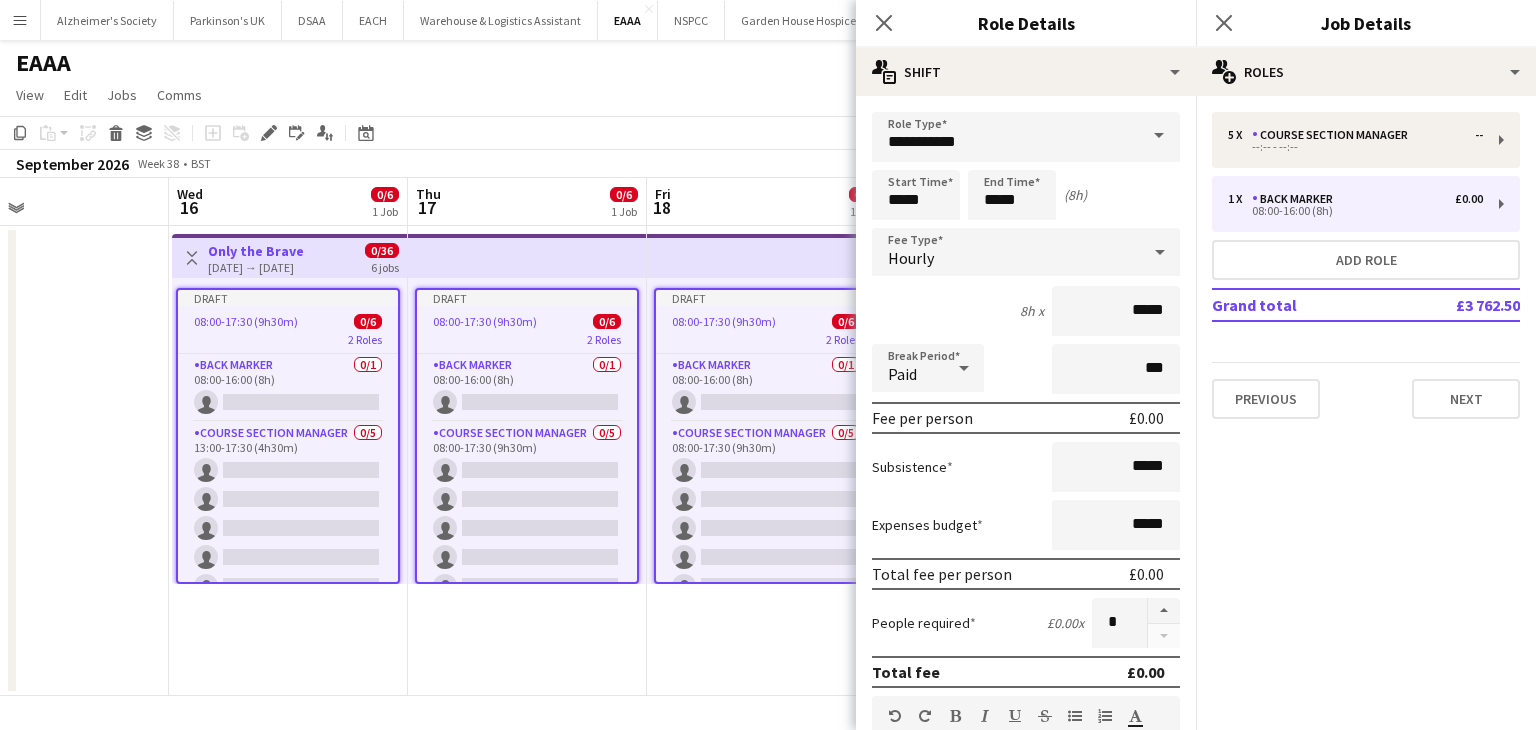 click at bounding box center (49, 461) 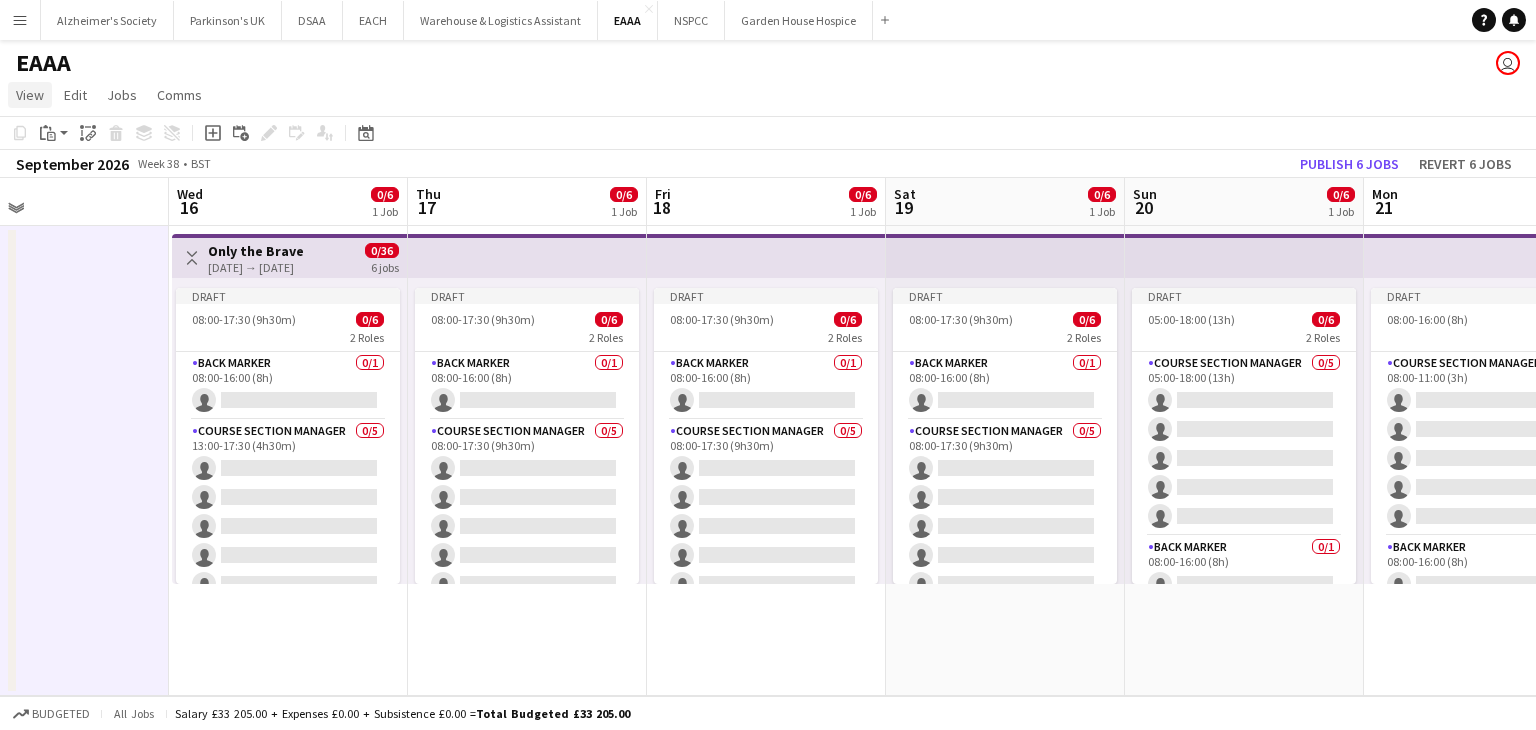 click on "View" 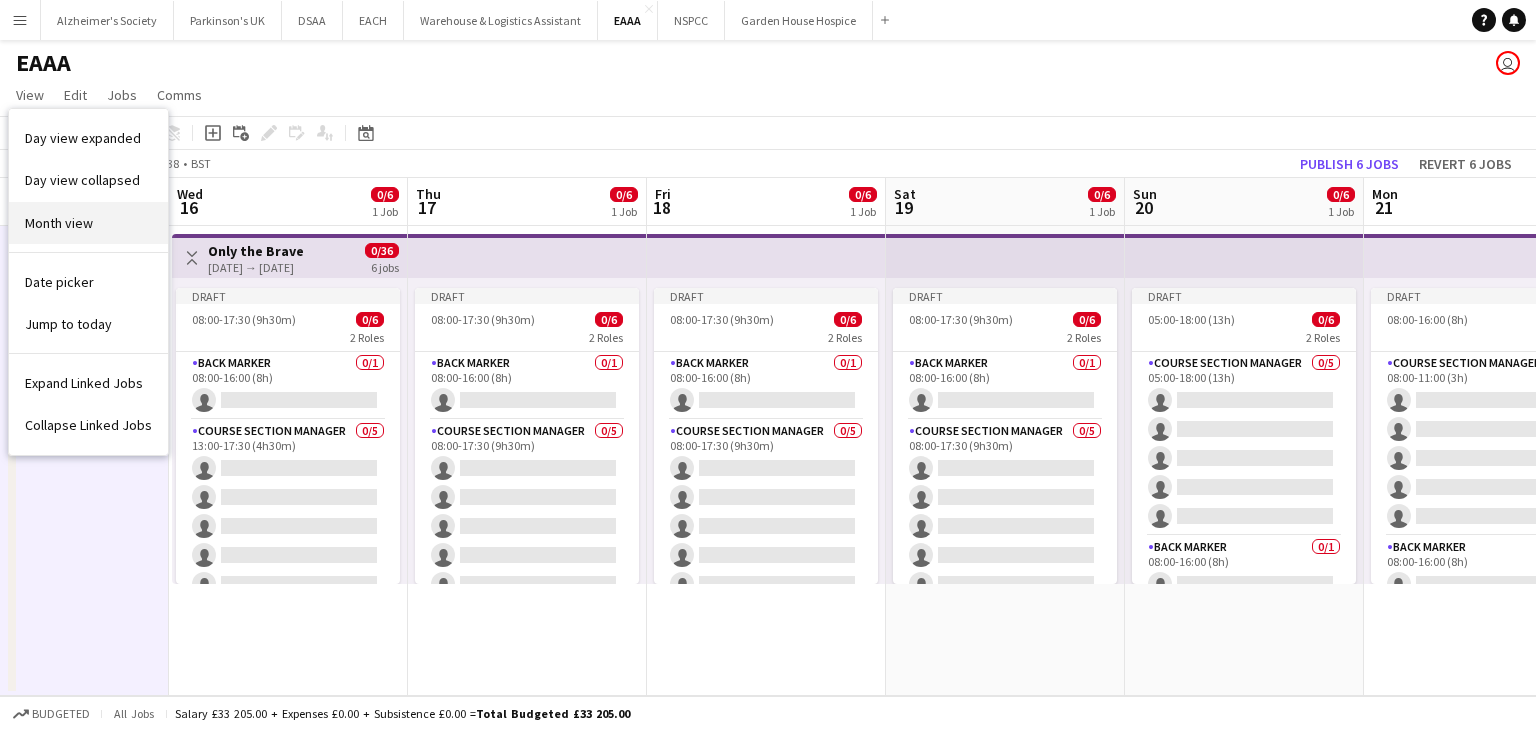 click on "Month view" at bounding box center [59, 223] 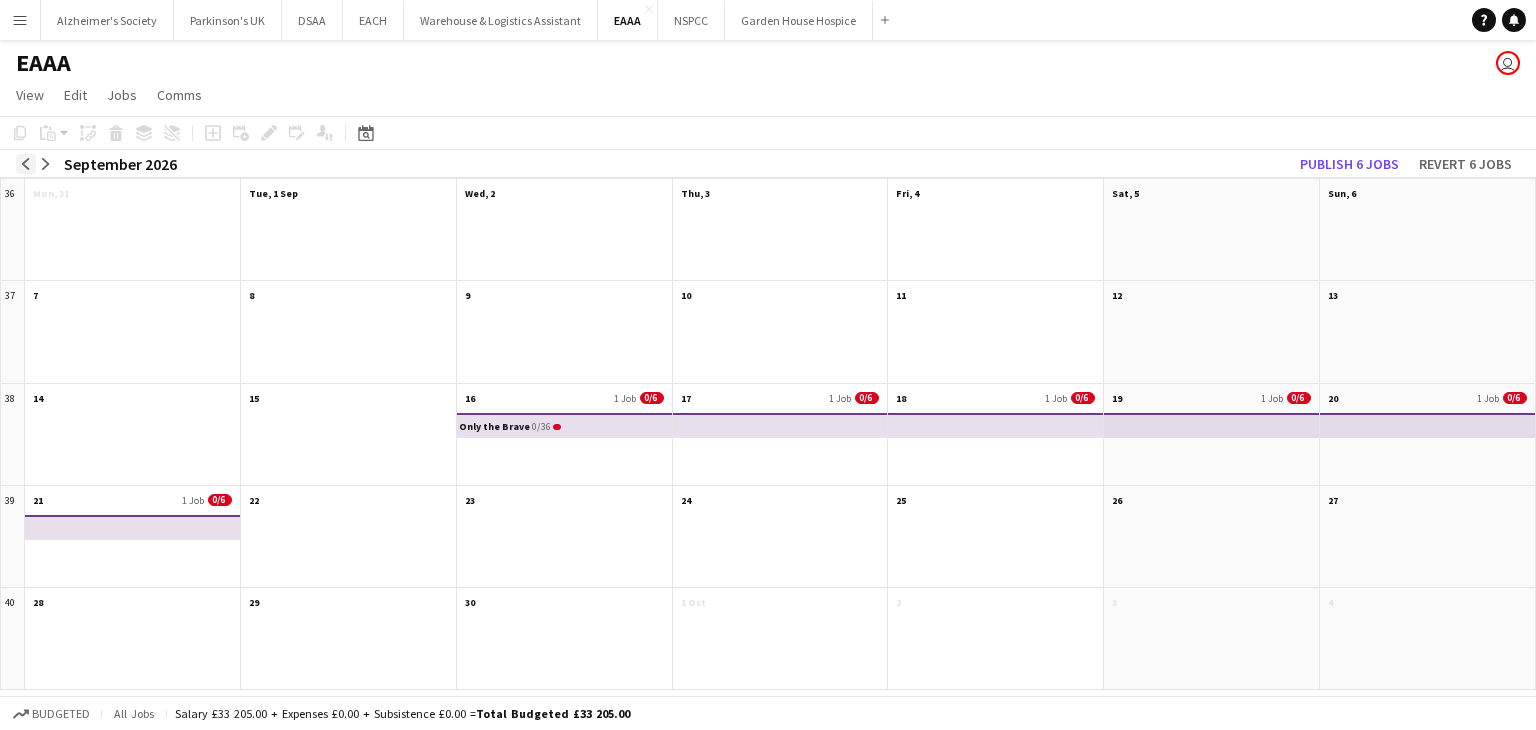 click on "arrow-left" 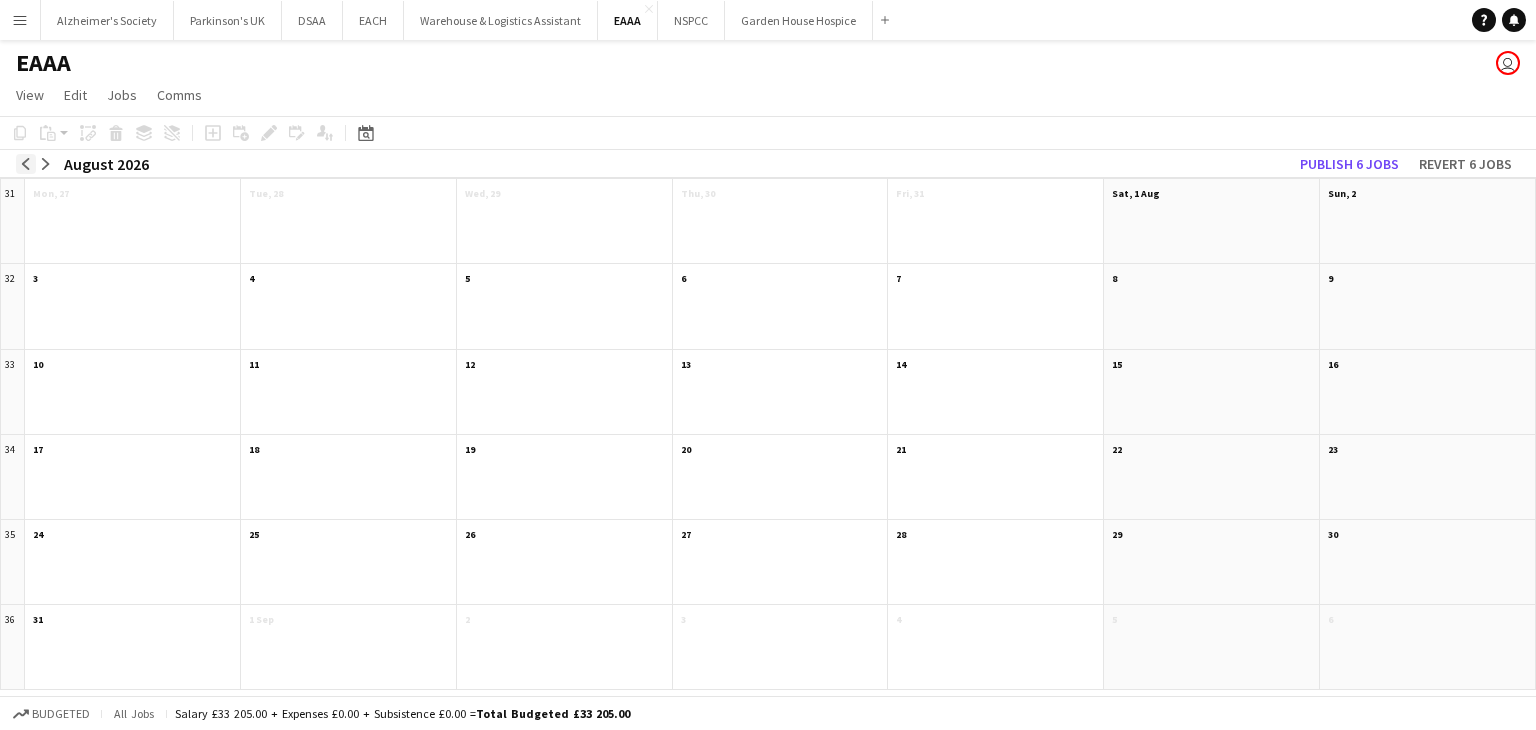click on "arrow-left" 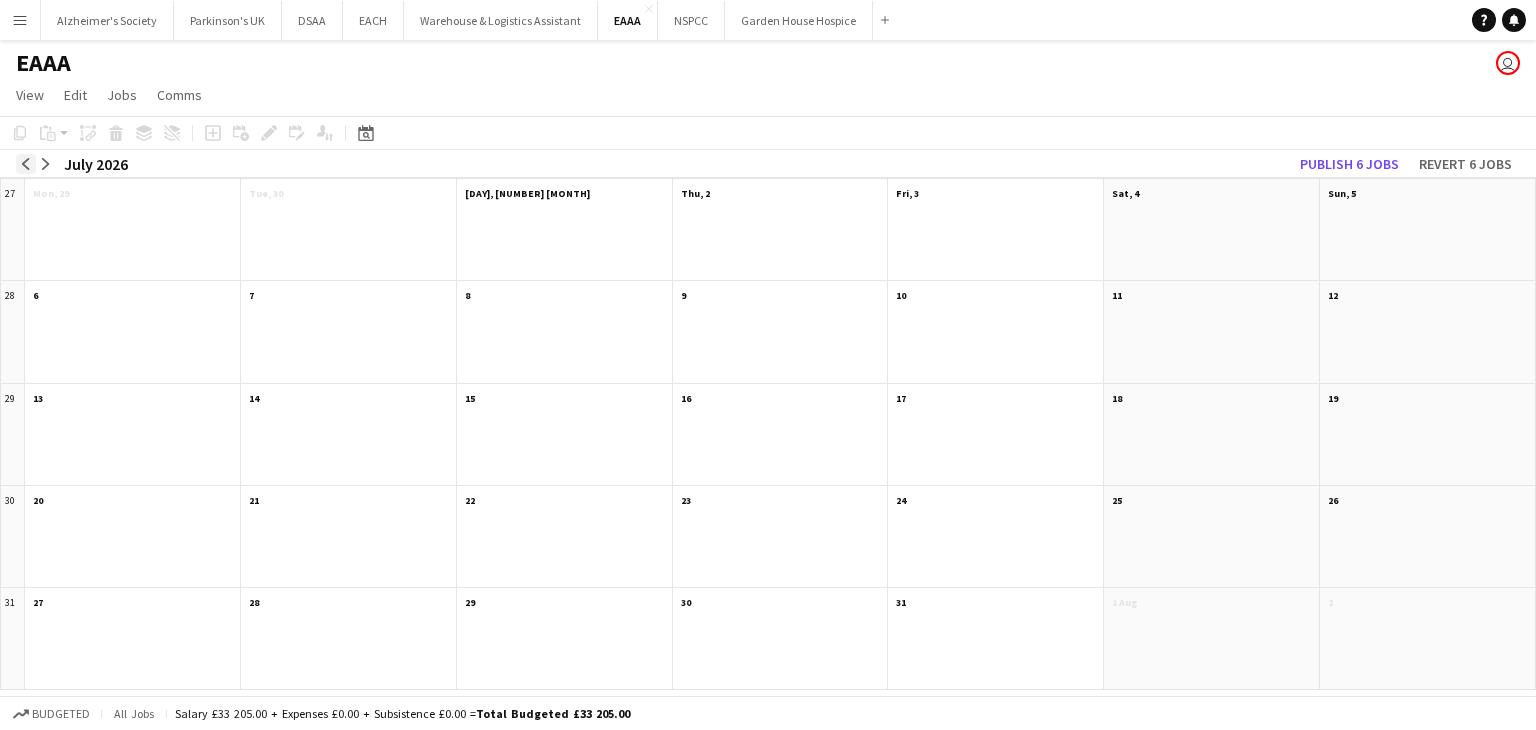 click on "arrow-left" 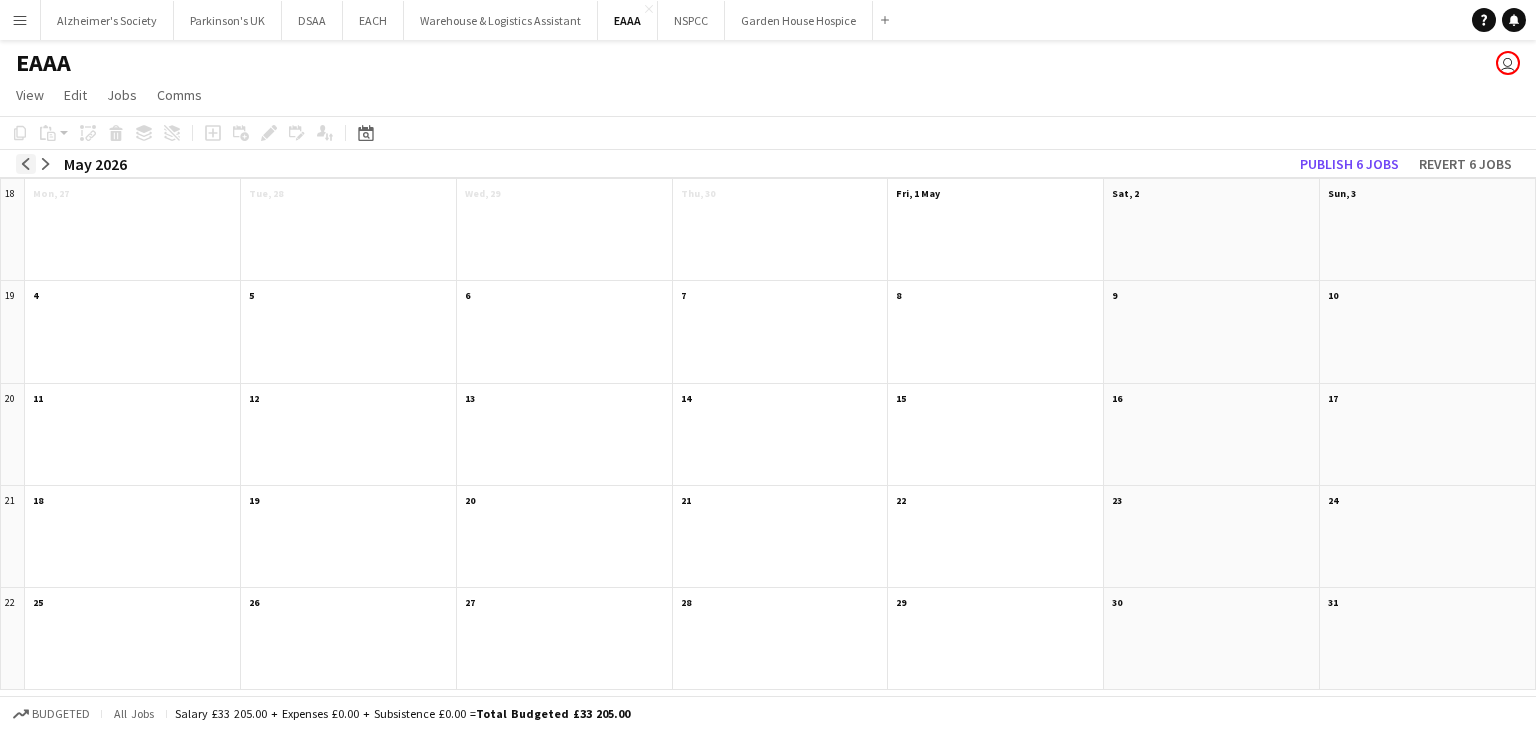 click on "arrow-left" 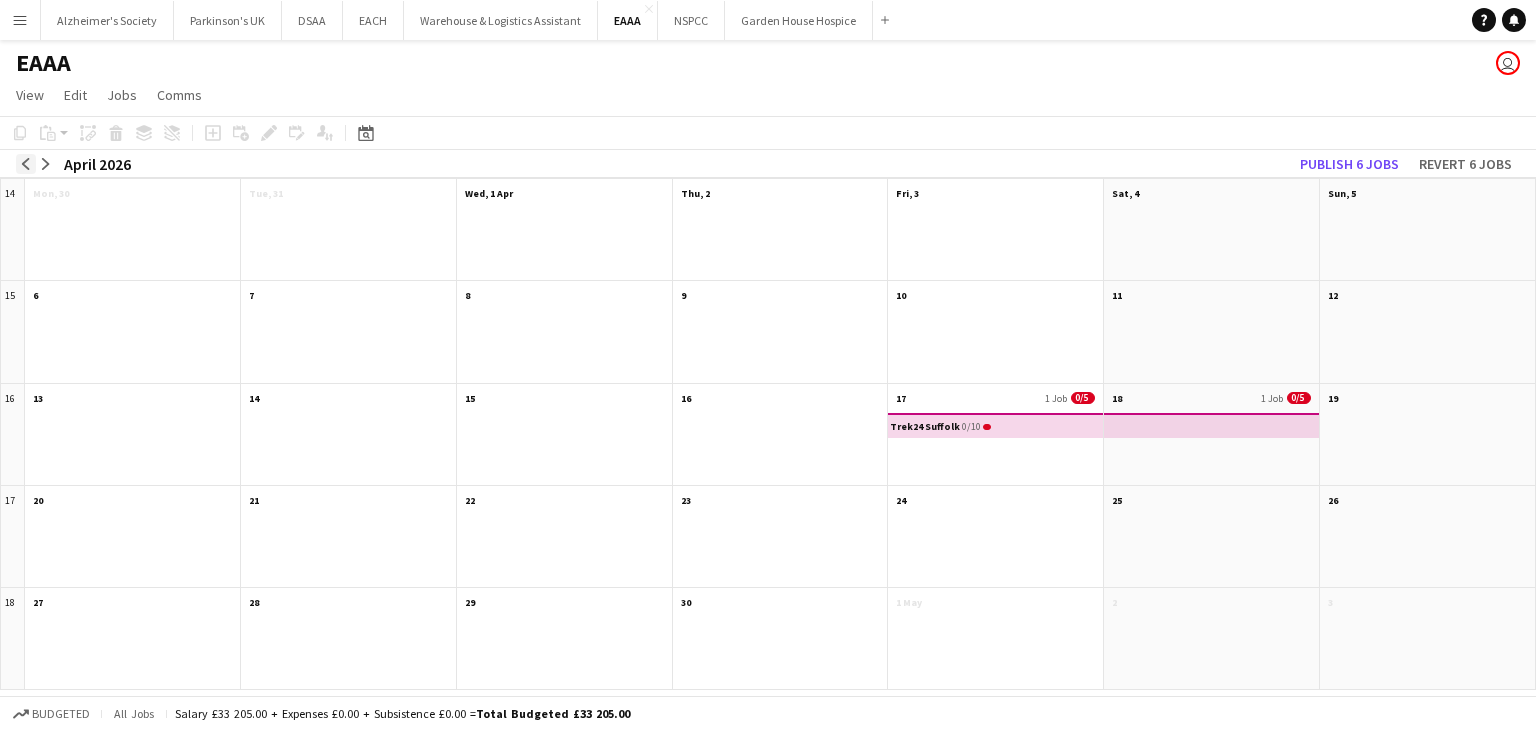 click on "arrow-left" 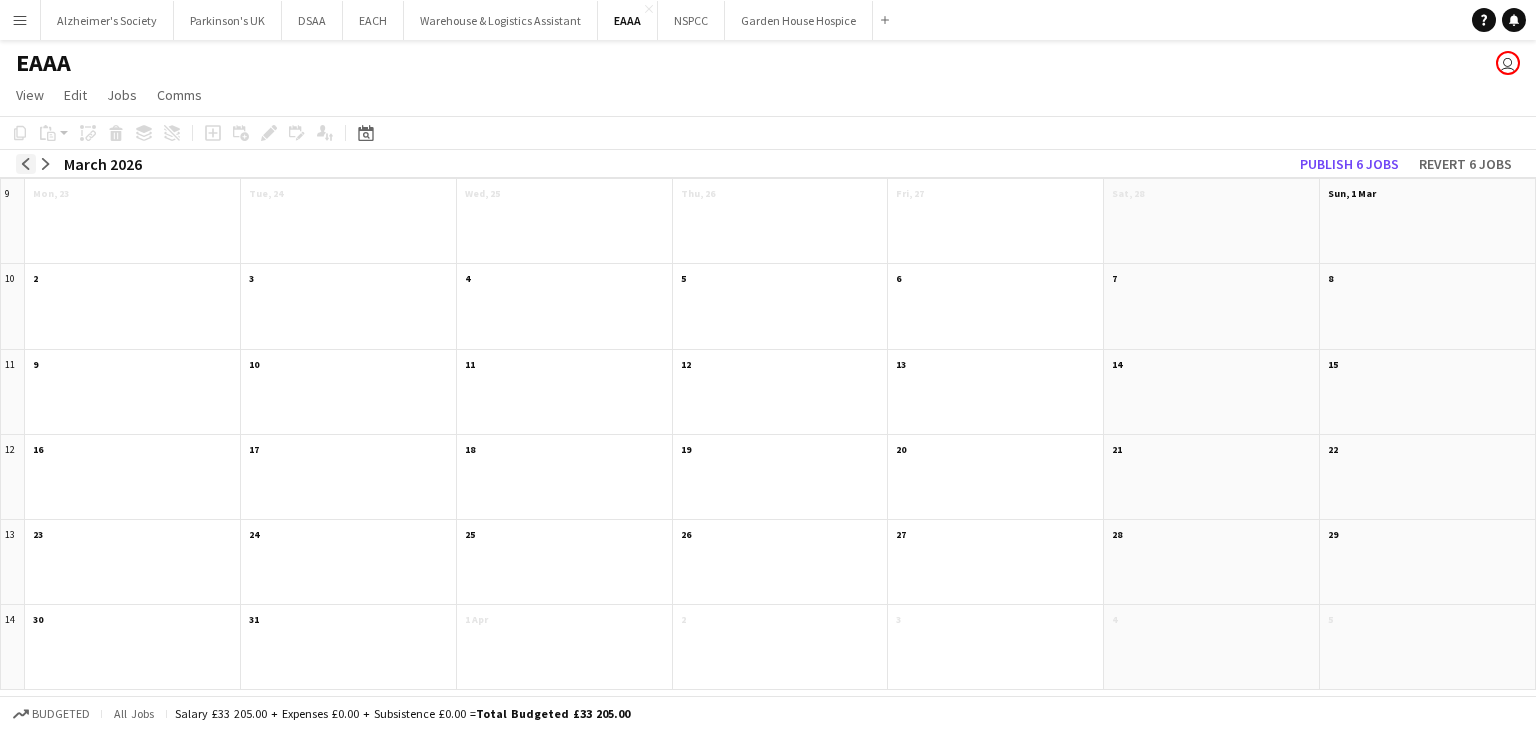 click on "arrow-left" 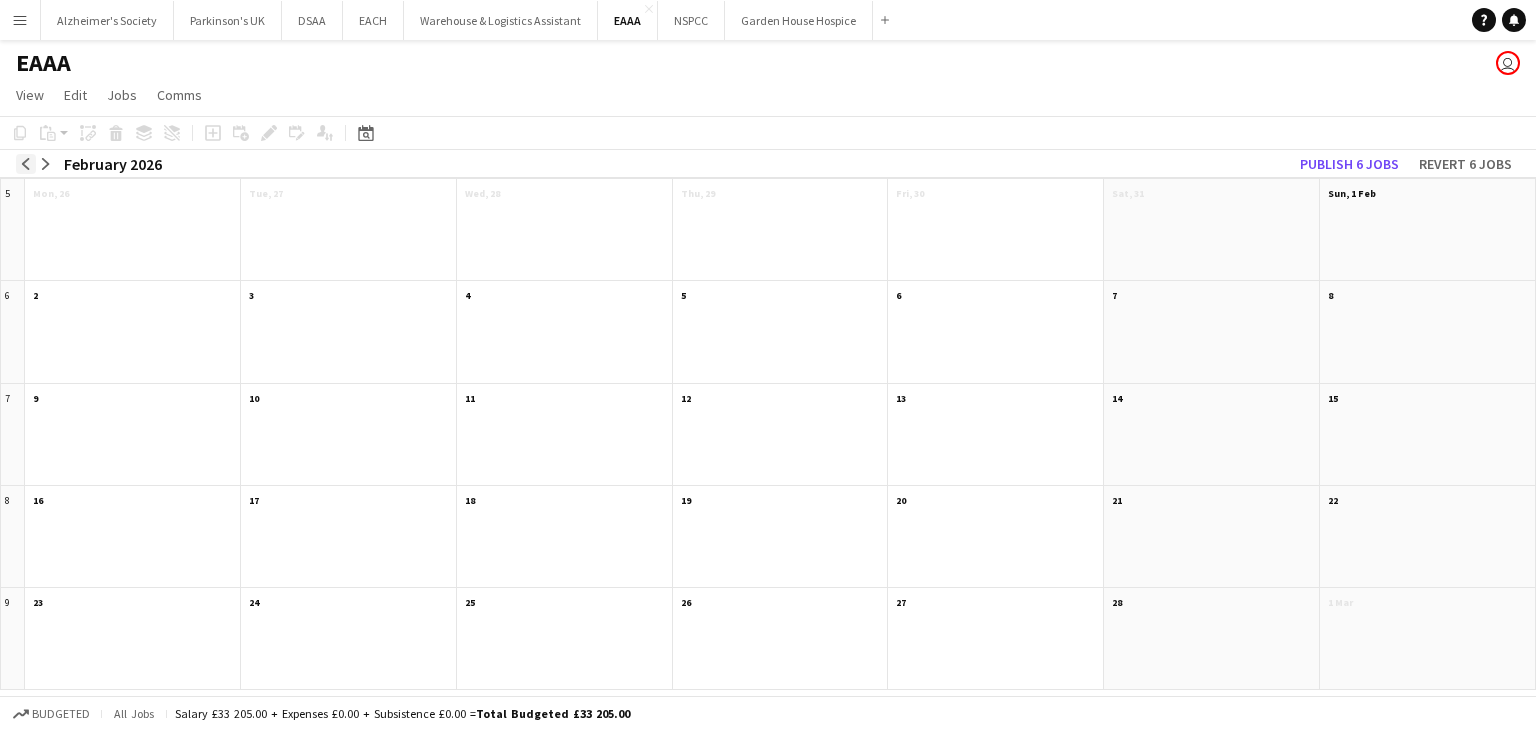 click on "arrow-left" 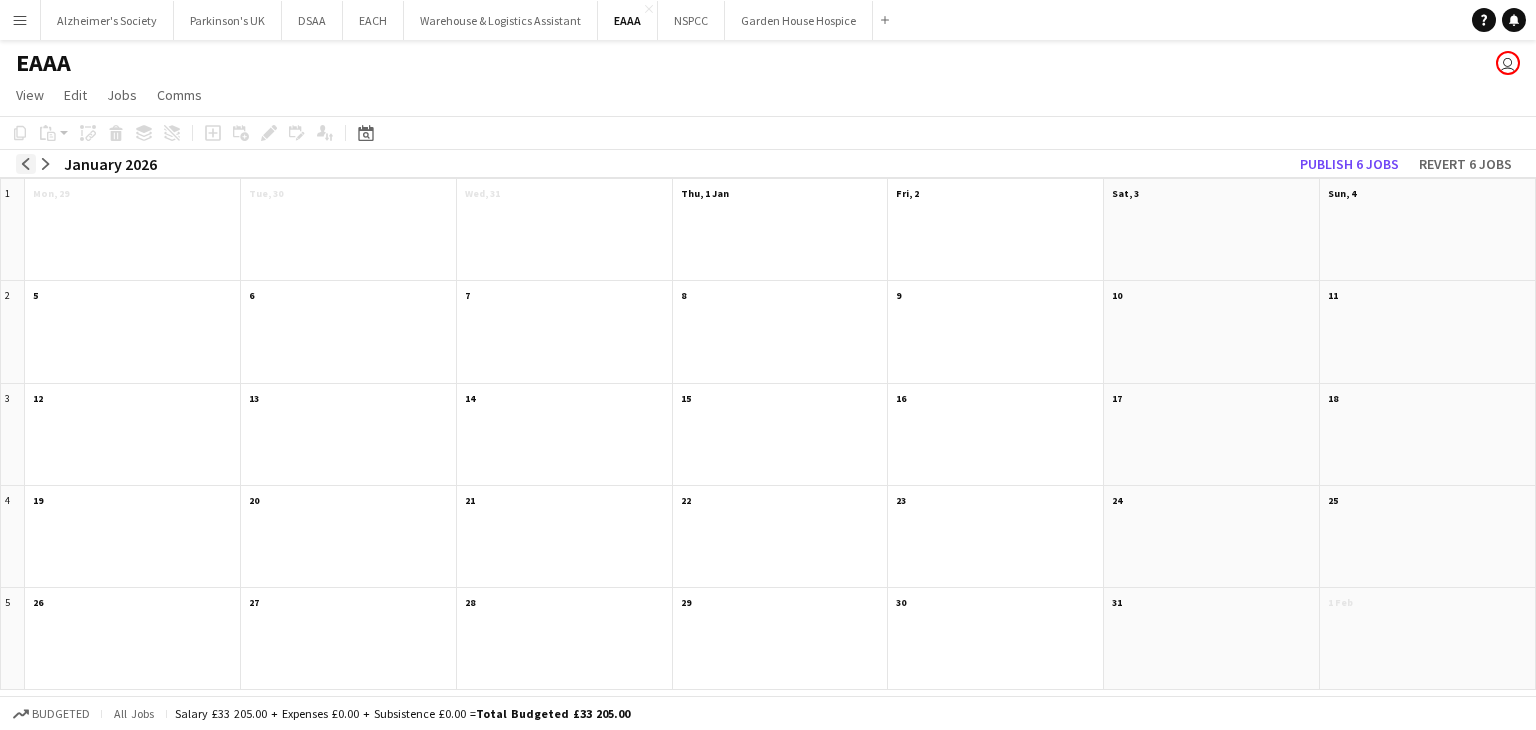 click on "arrow-left" 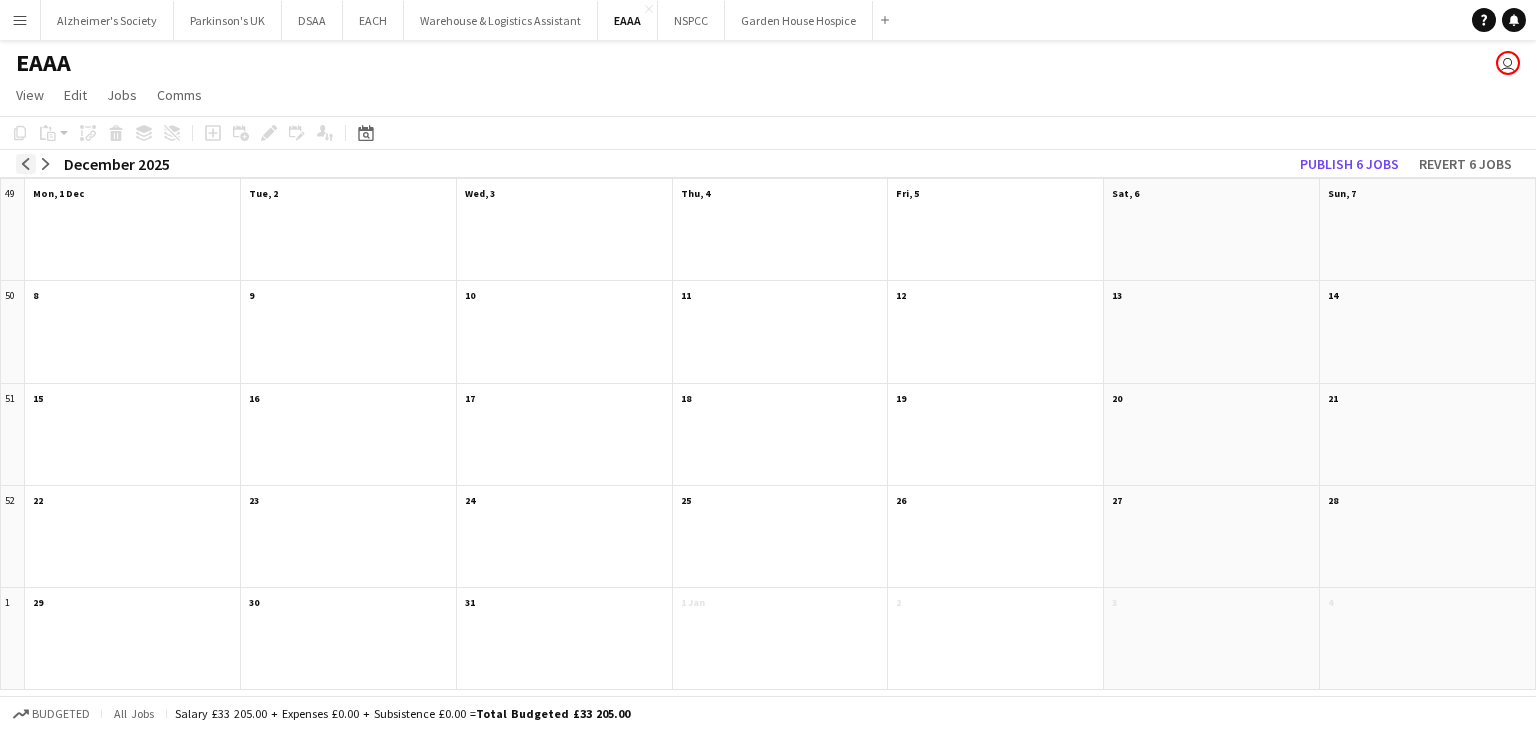 click on "arrow-left" 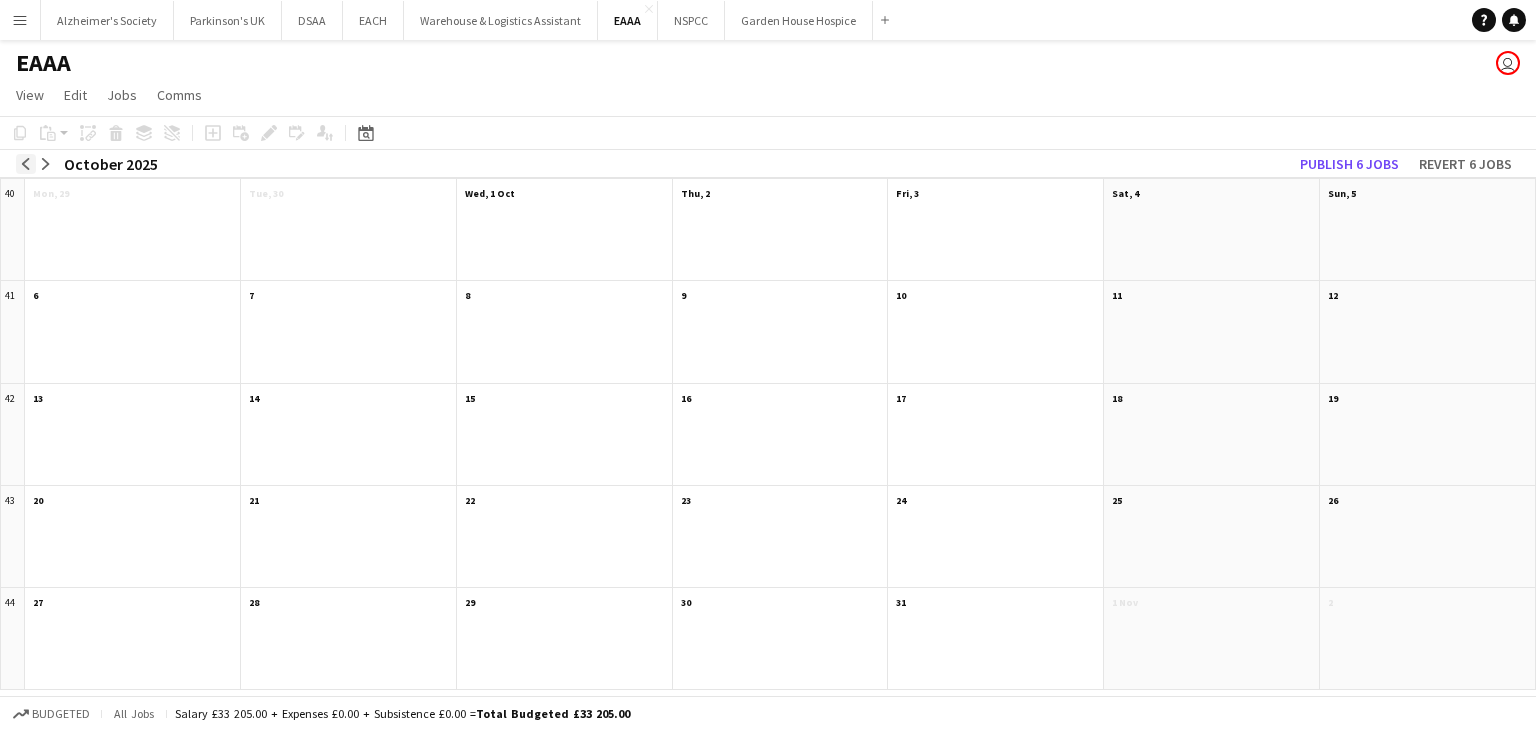 click on "arrow-left" 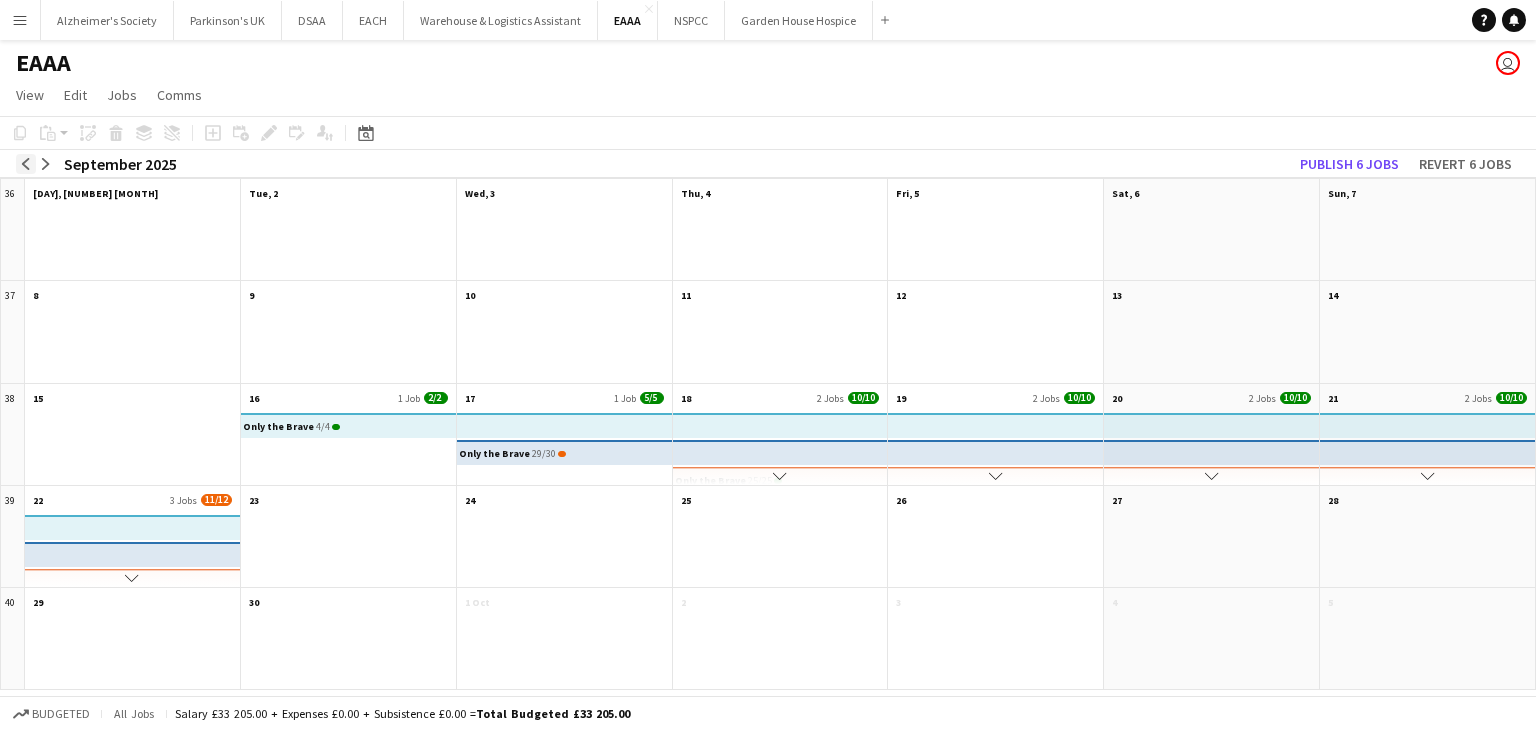 click on "arrow-left" 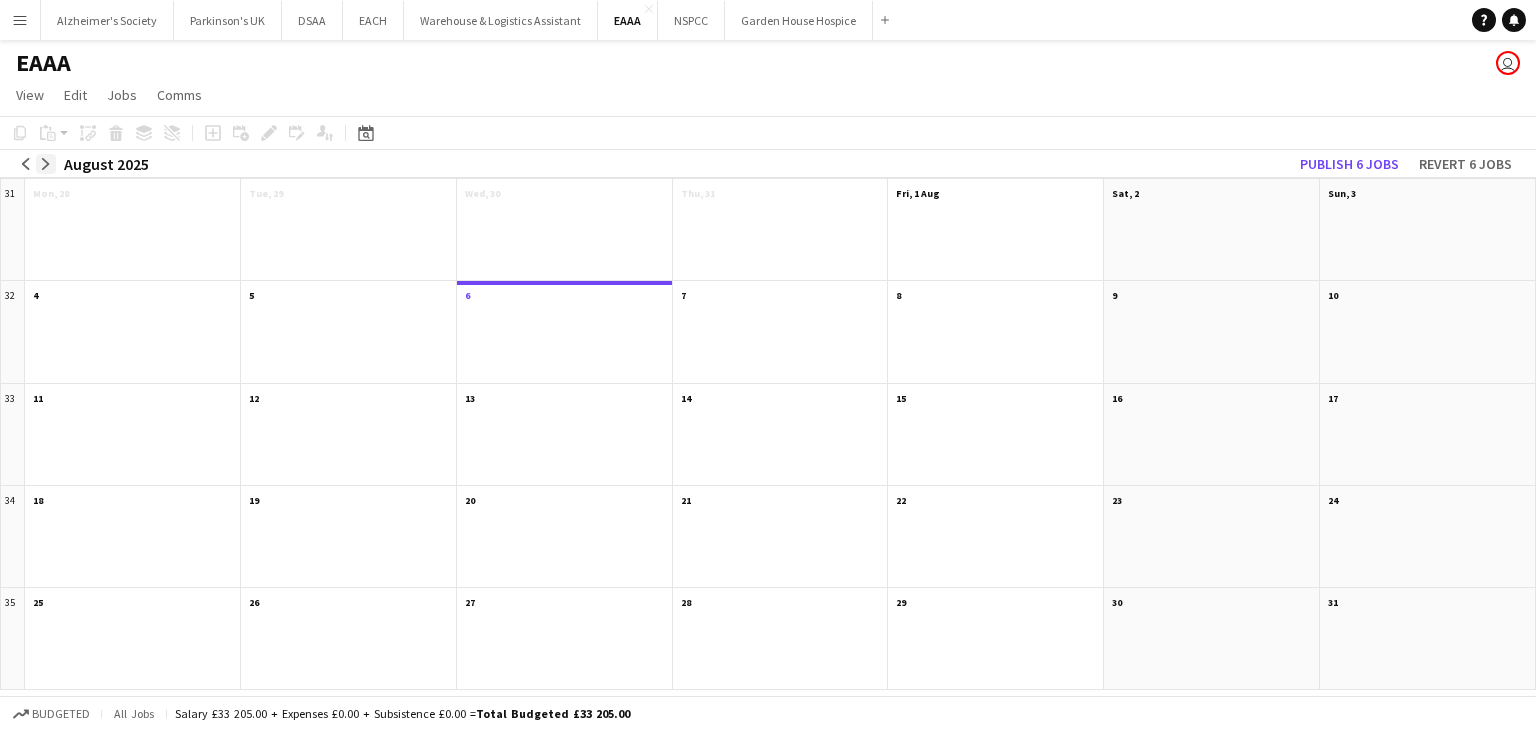 click on "arrow-right" 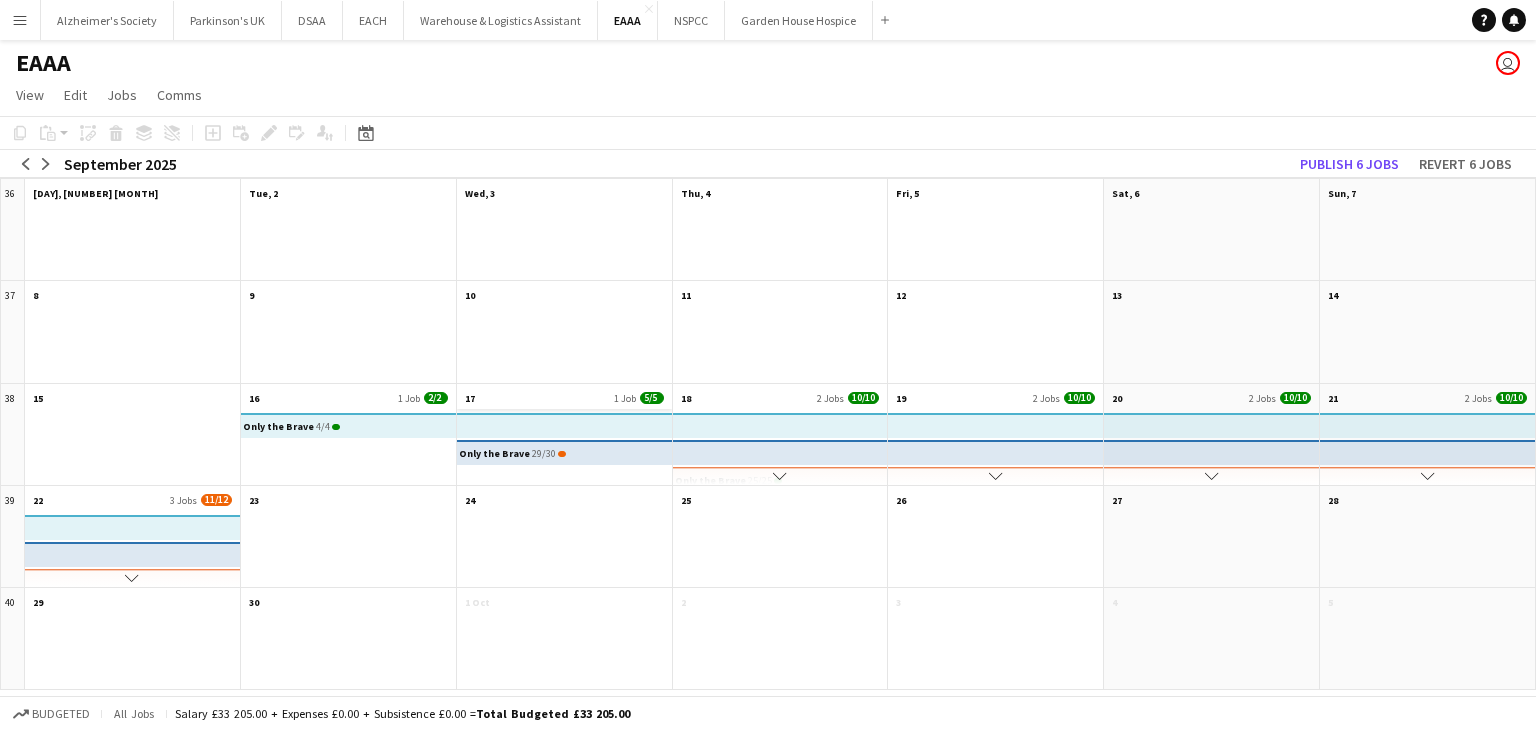 click on "17
1 Job
5/5" 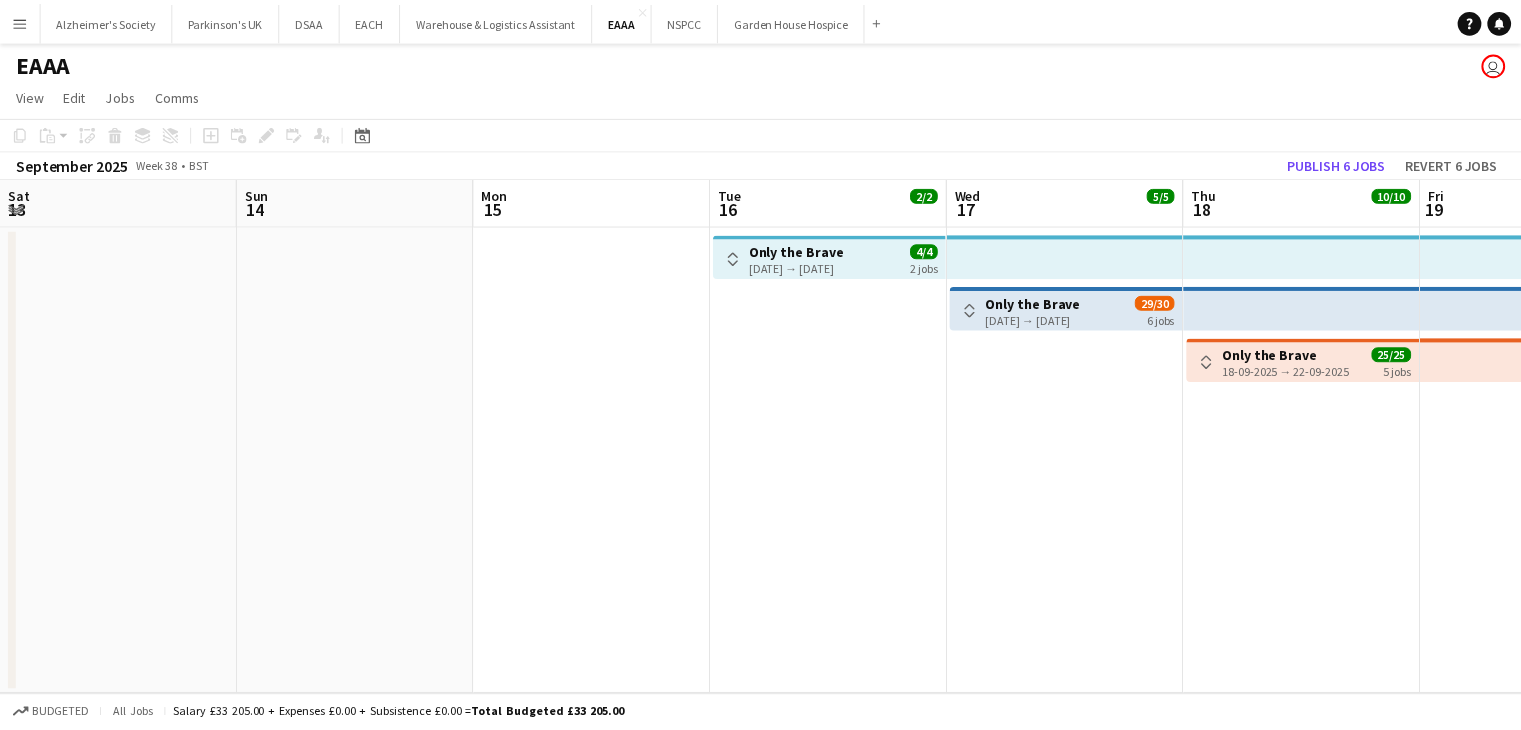 scroll, scrollTop: 0, scrollLeft: 688, axis: horizontal 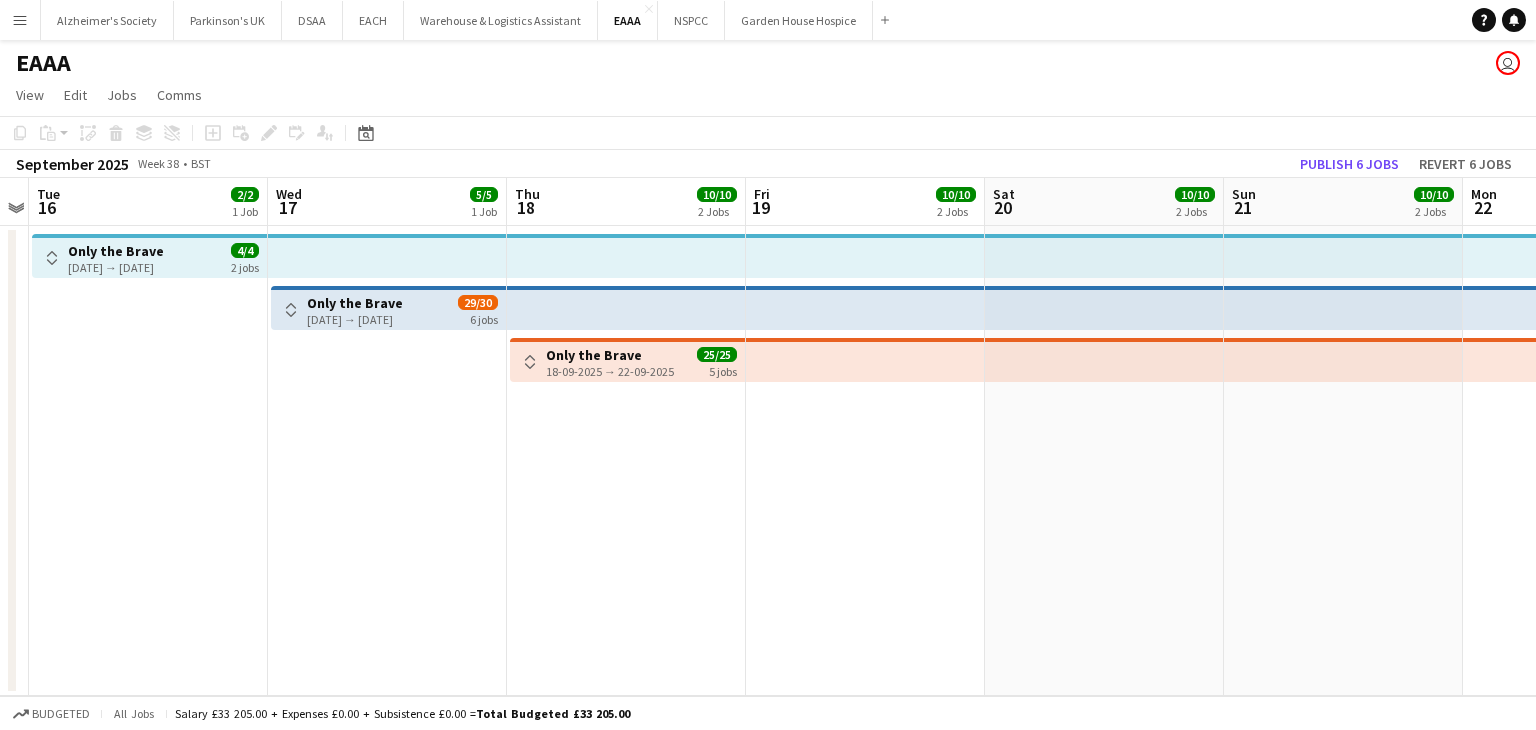click on "Toggle View" at bounding box center [52, 258] 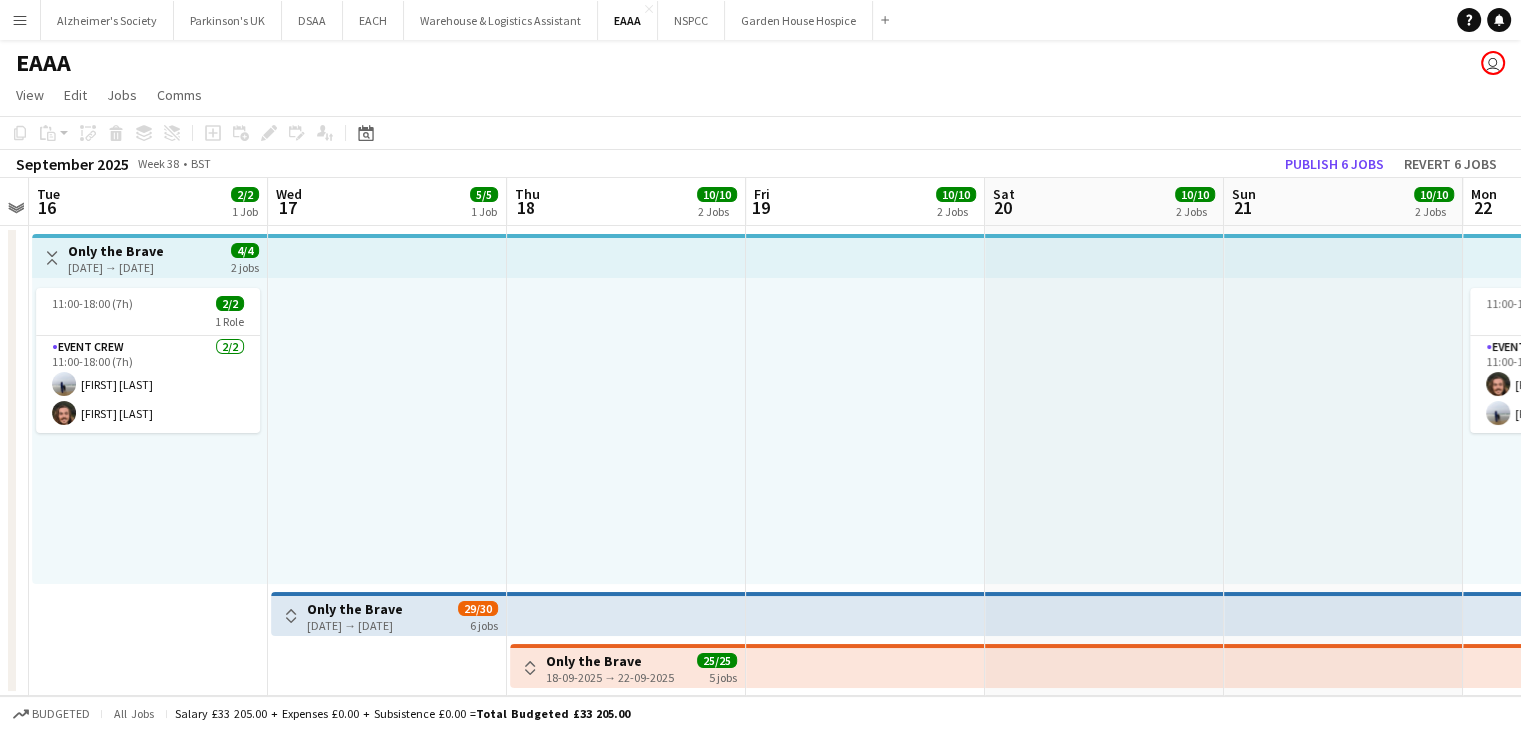 scroll, scrollTop: 0, scrollLeft: 0, axis: both 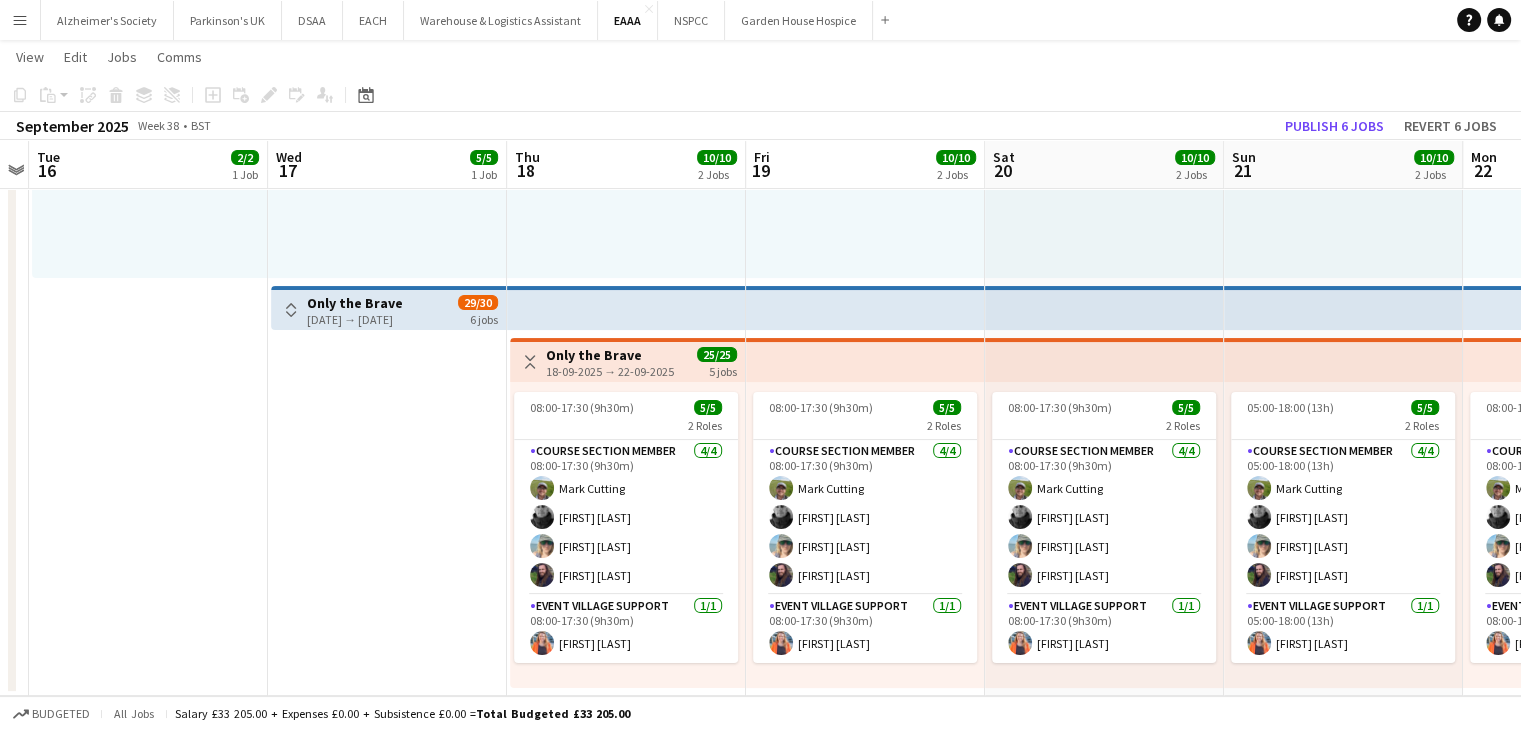 click at bounding box center (865, 360) 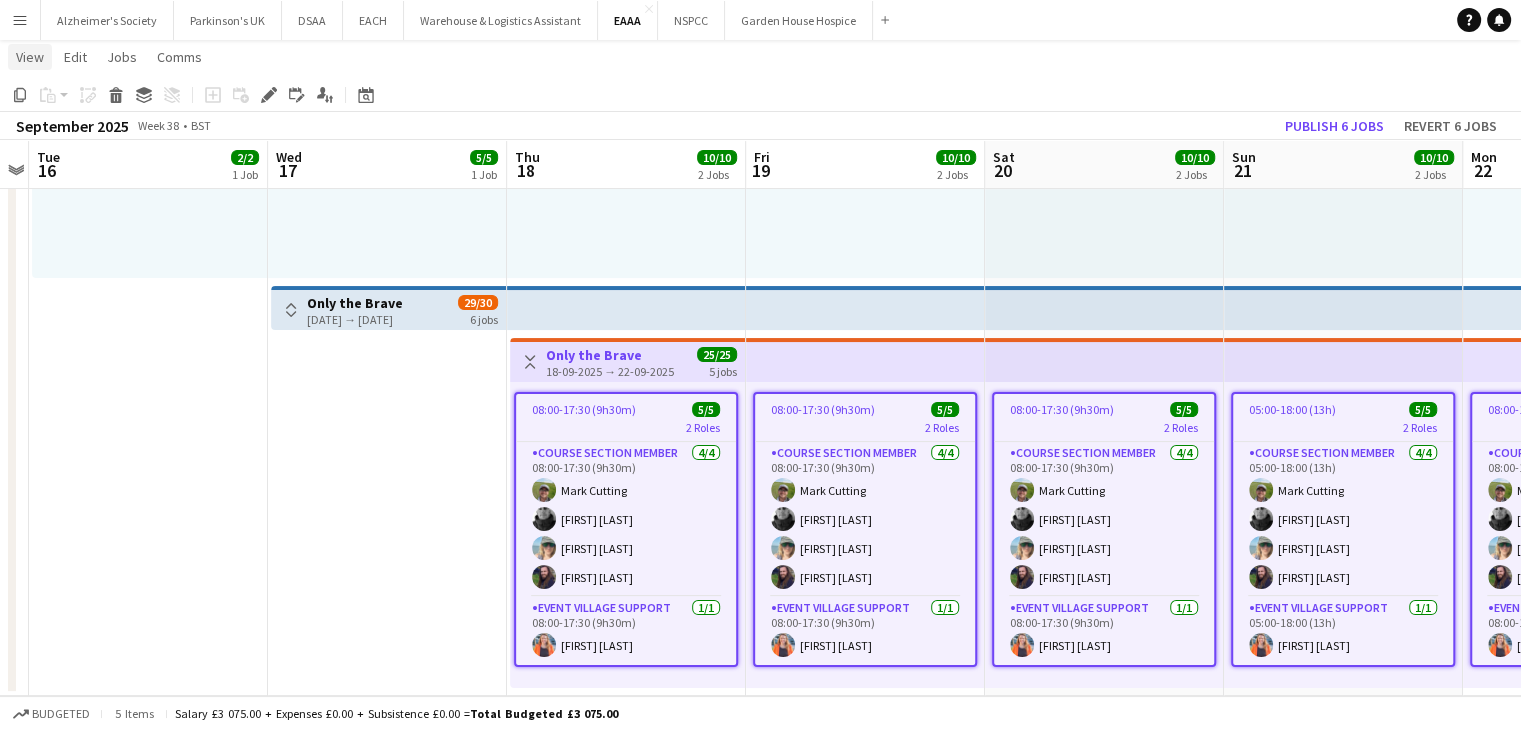 click on "View" 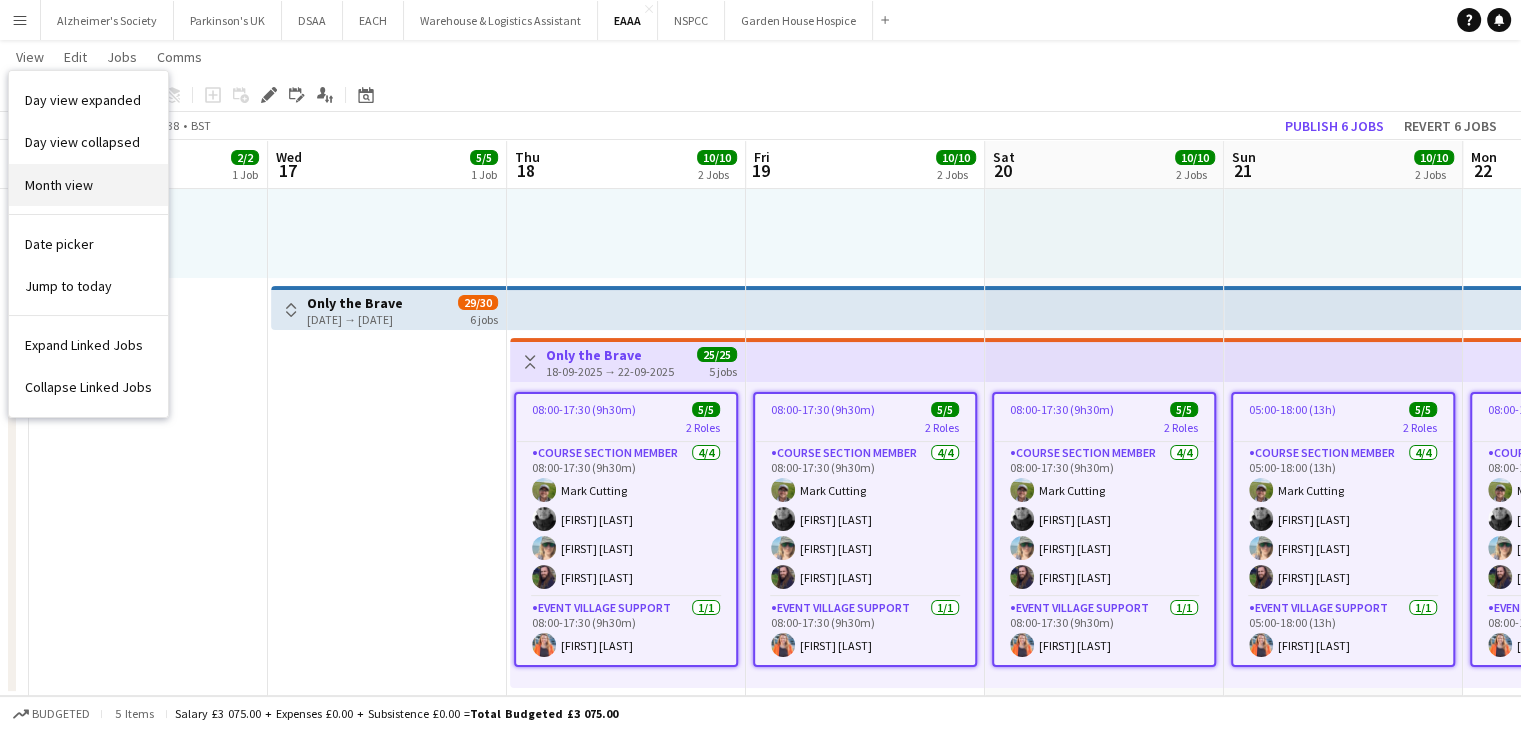 click on "Month view" at bounding box center [59, 185] 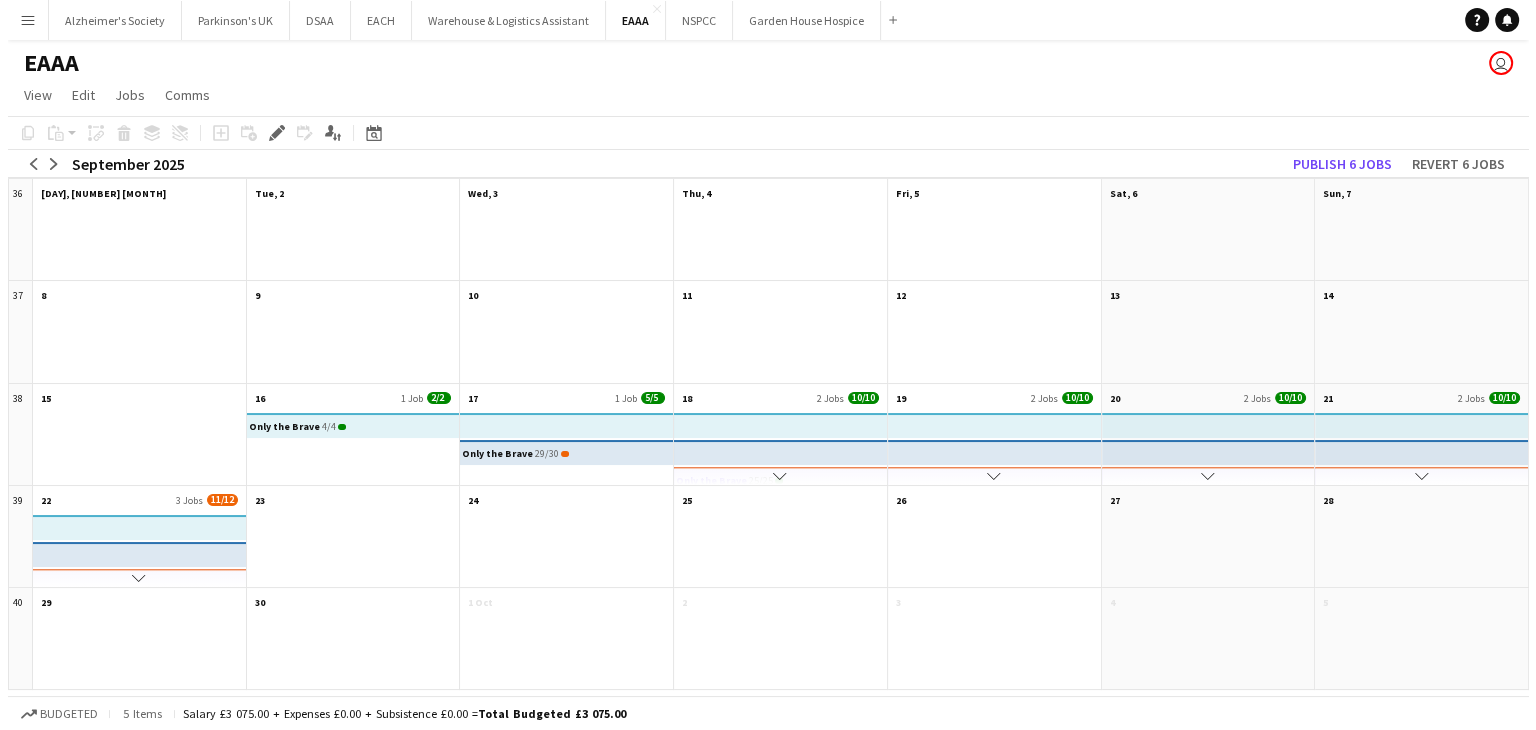 scroll, scrollTop: 0, scrollLeft: 0, axis: both 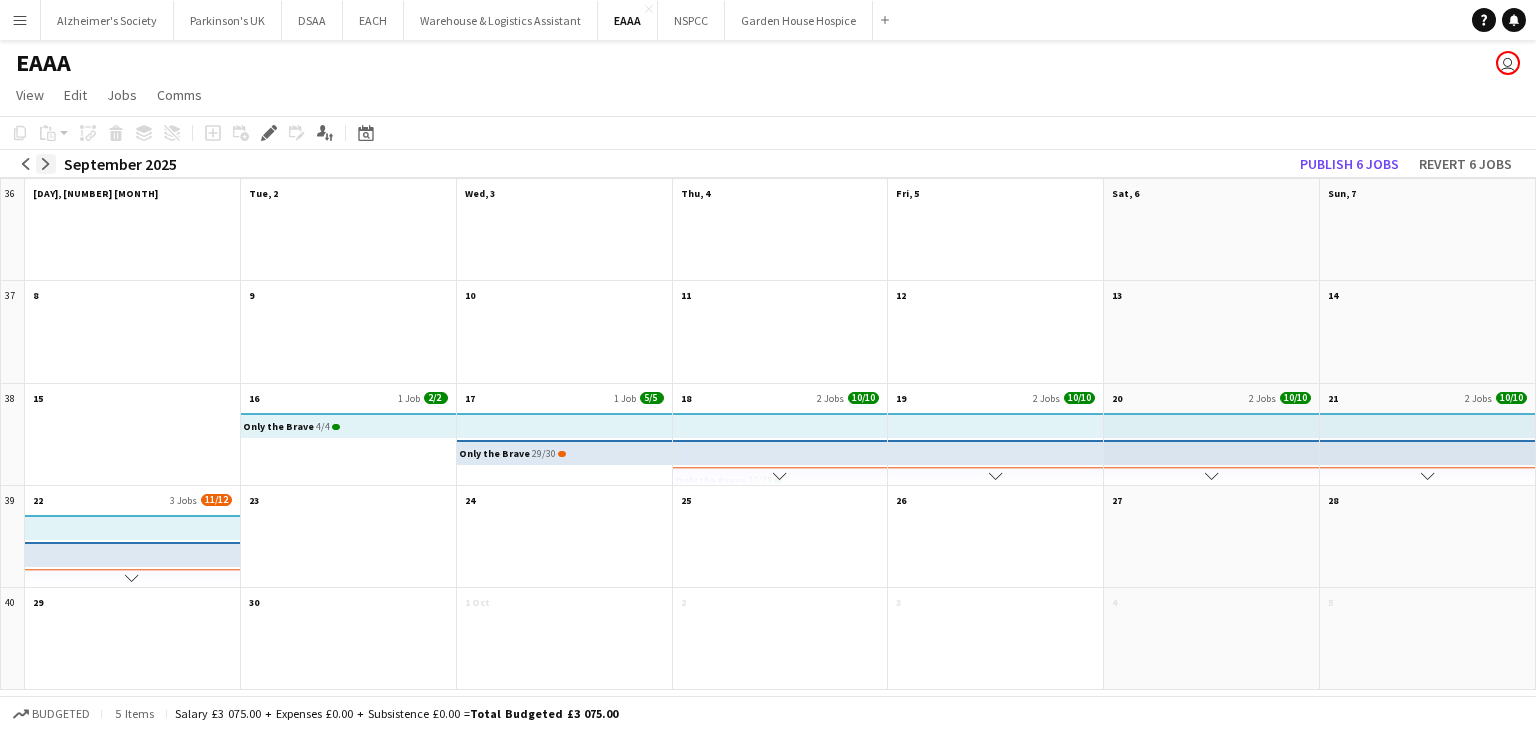 click on "arrow-right" 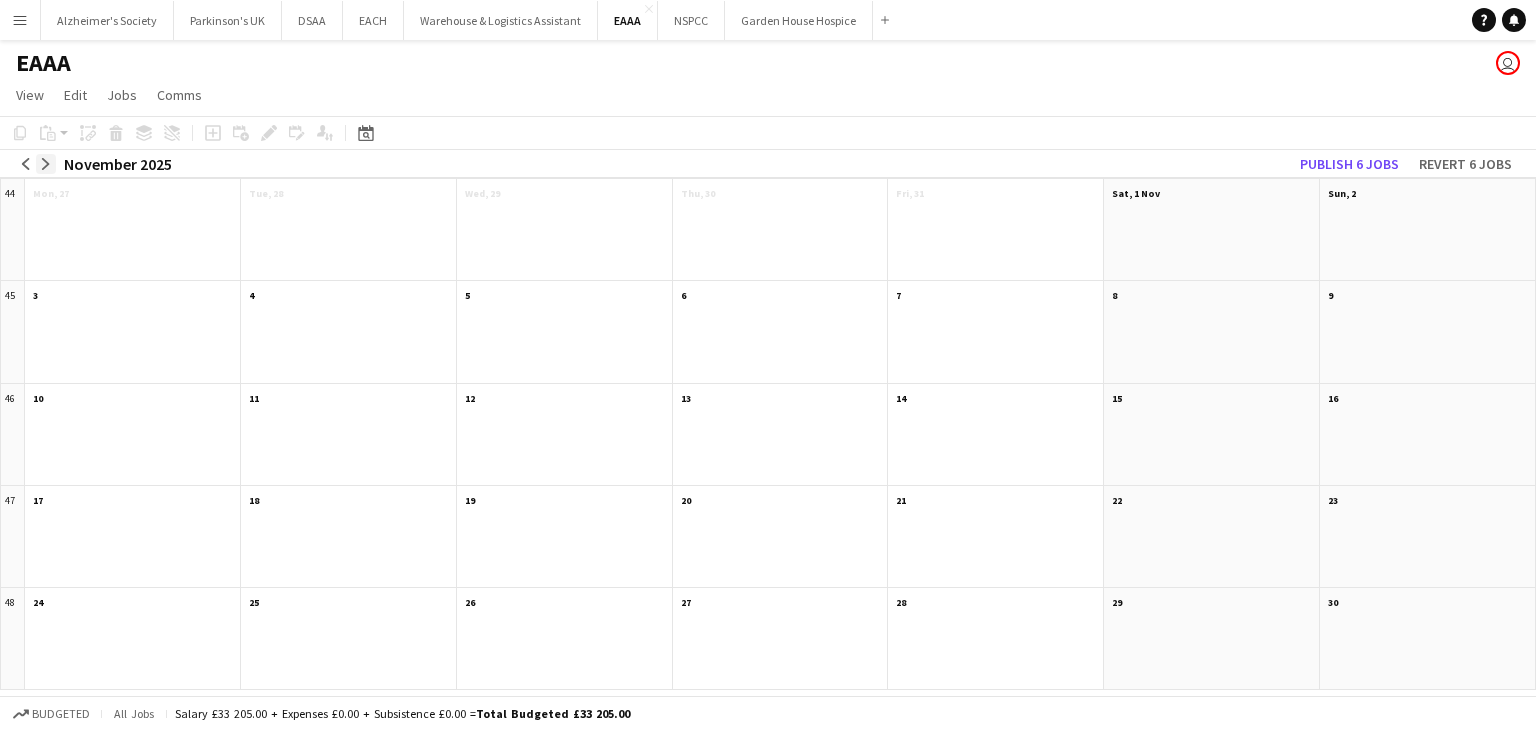 click on "arrow-right" 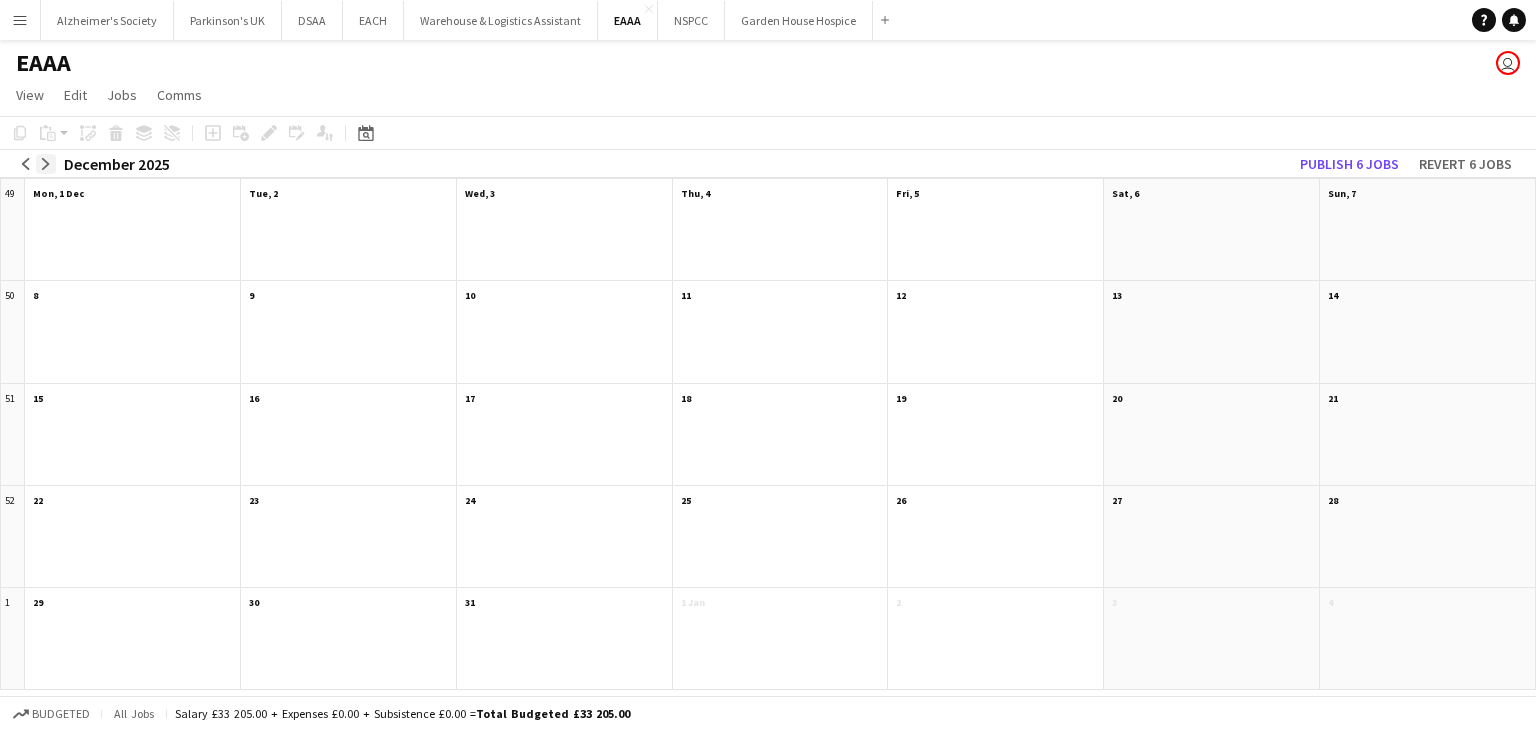 click on "arrow-right" 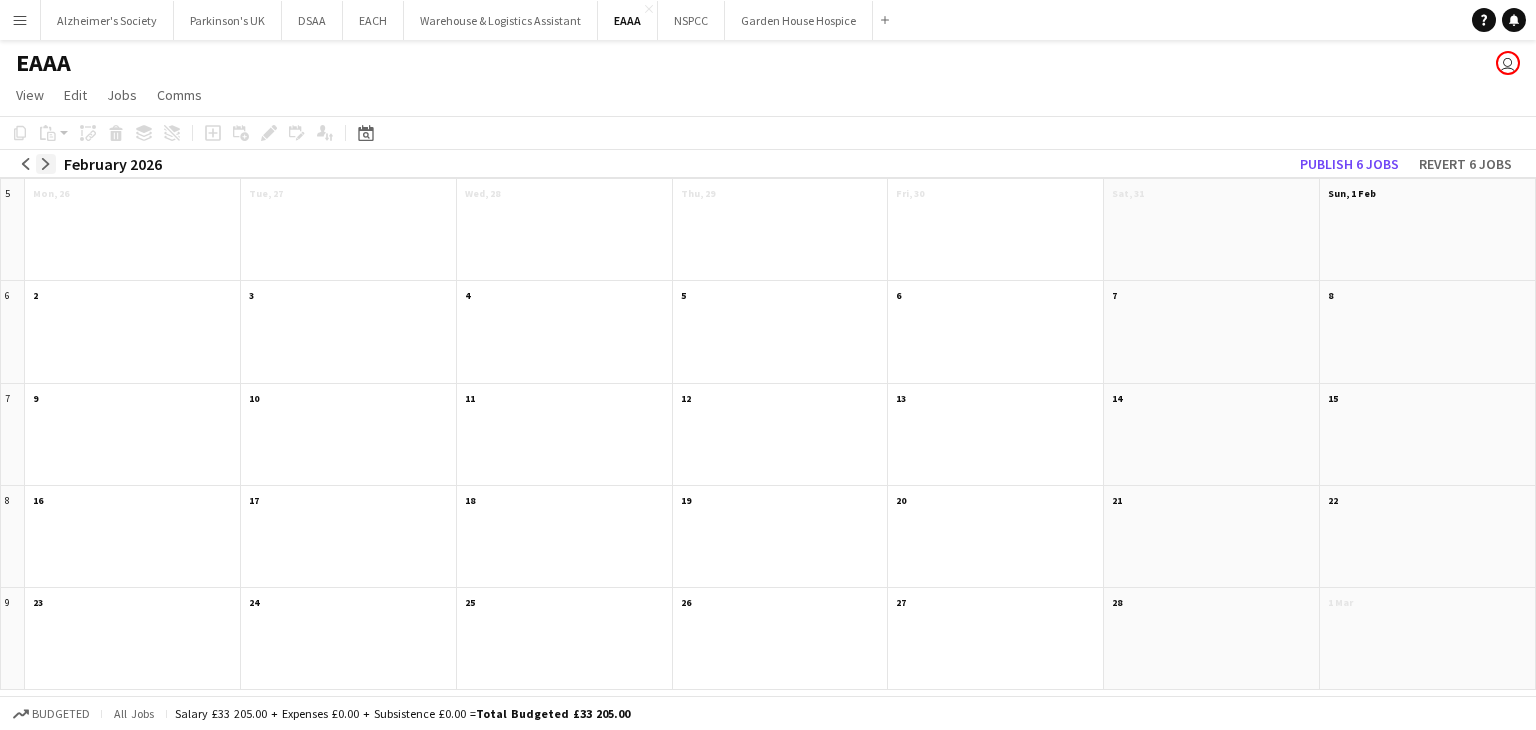 click on "arrow-right" 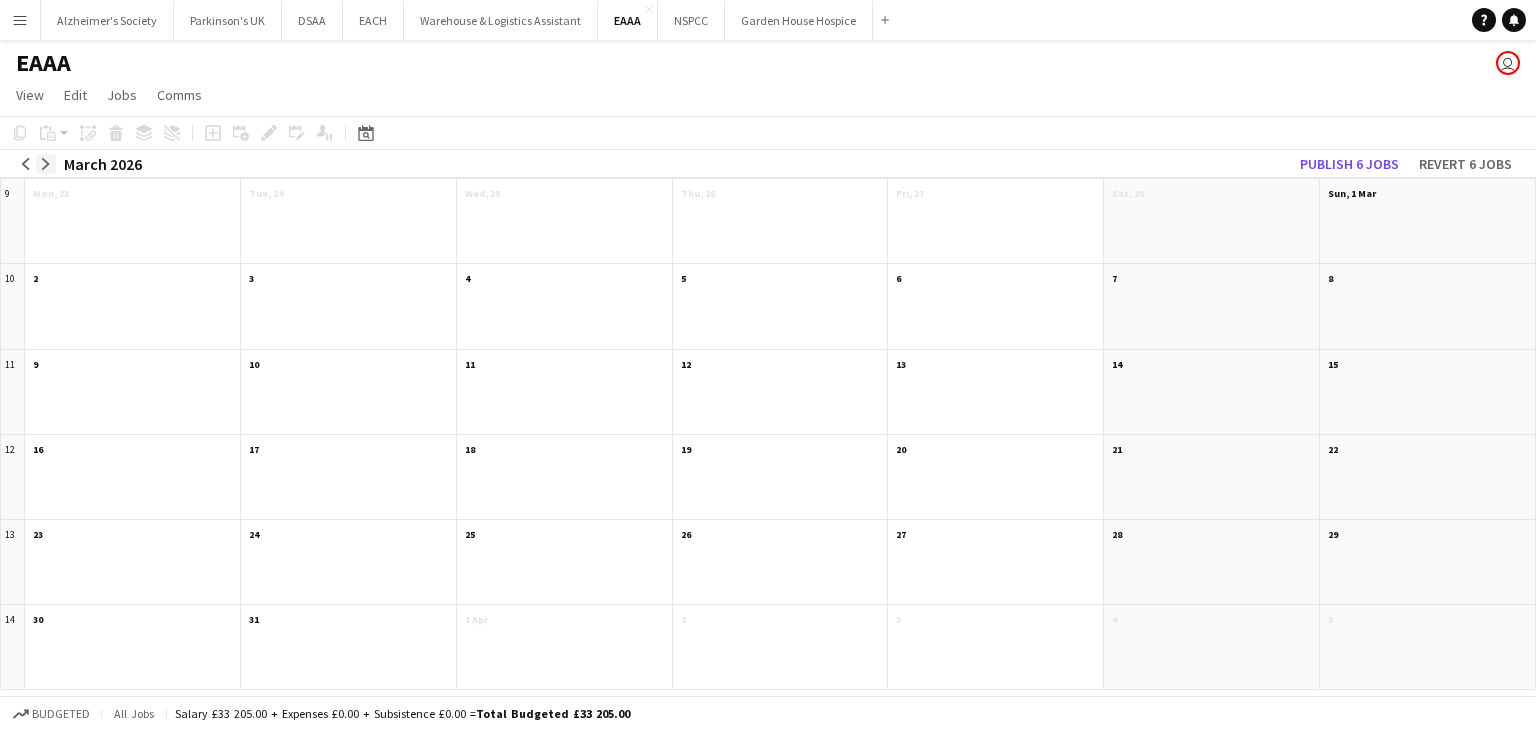 click on "arrow-right" 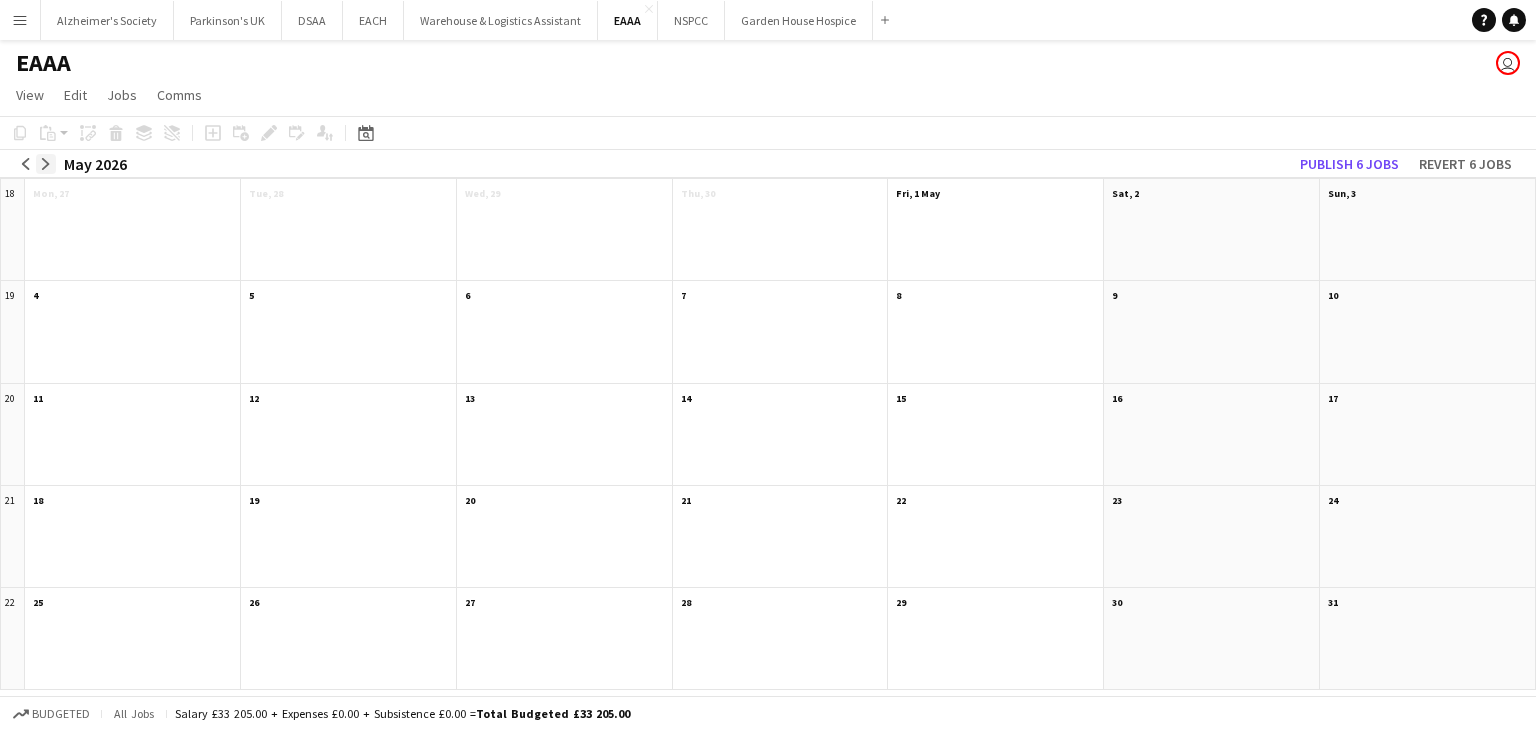 click on "arrow-right" 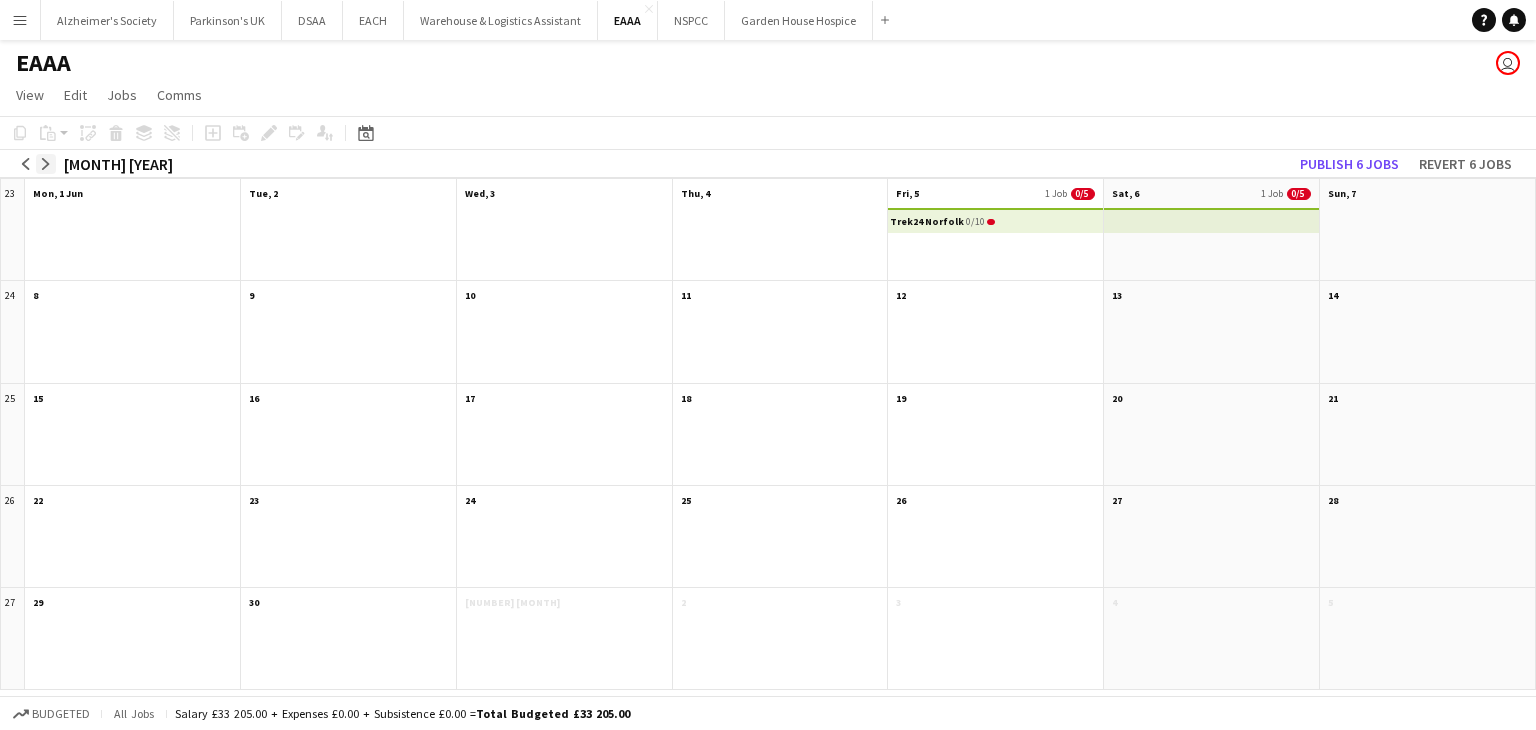 click on "arrow-right" 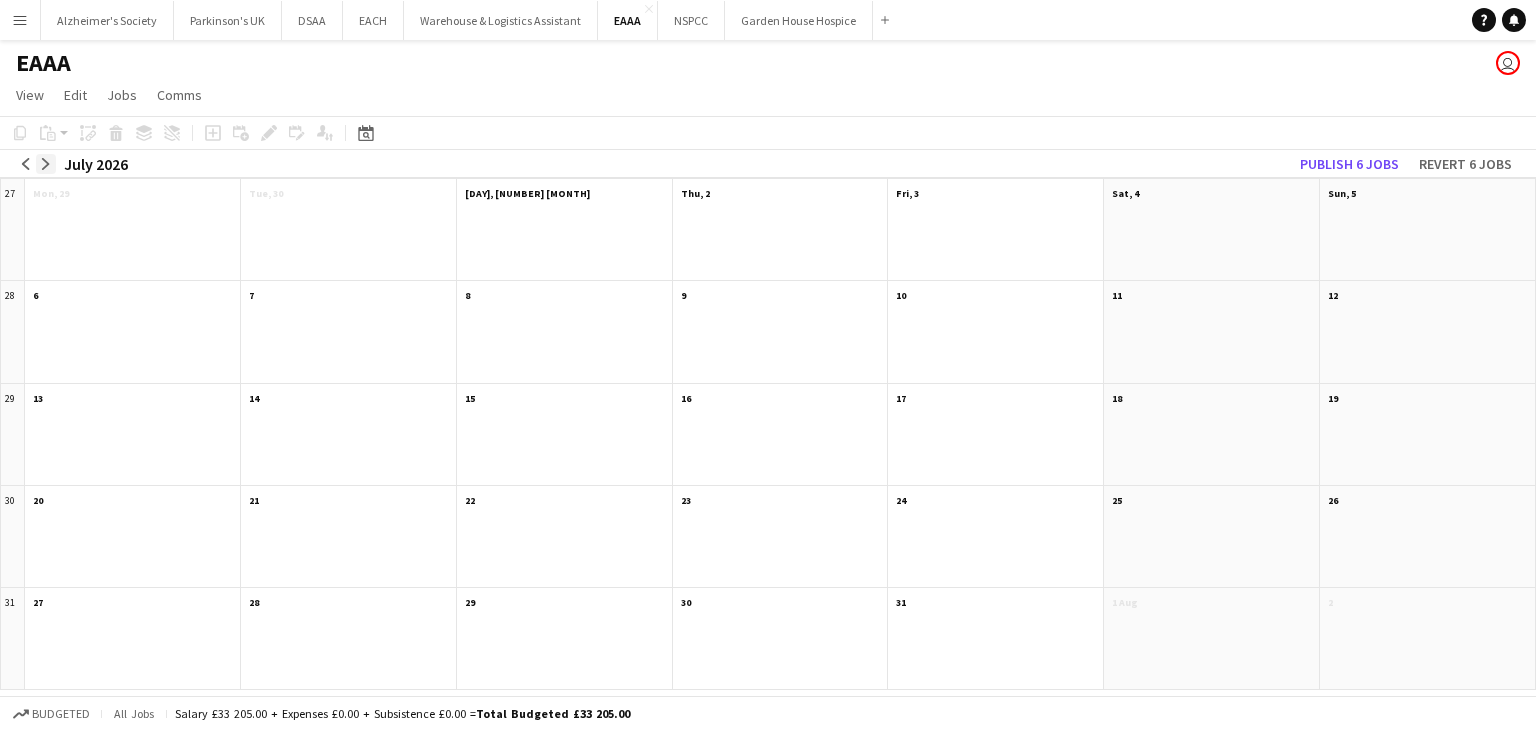 click on "arrow-right" 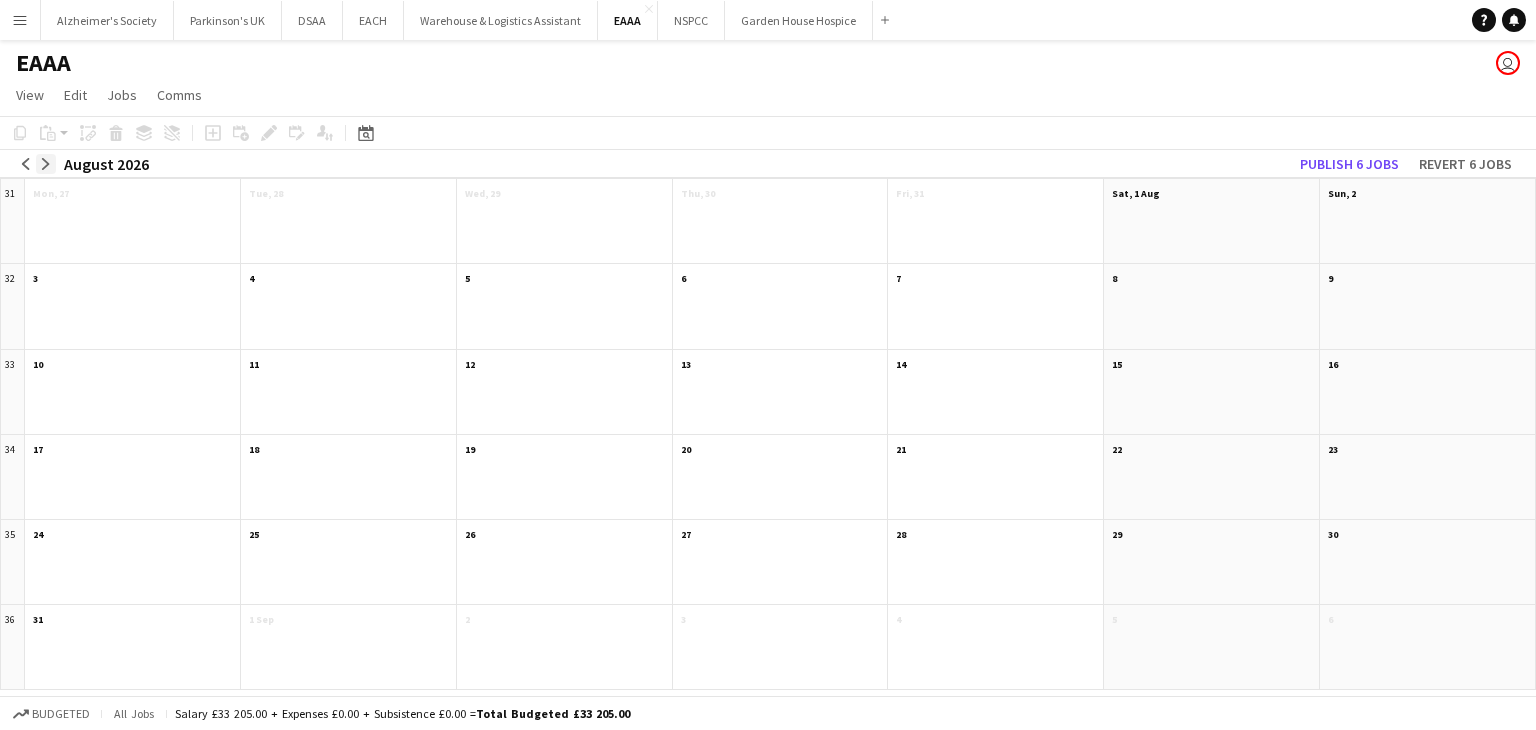 click on "arrow-right" 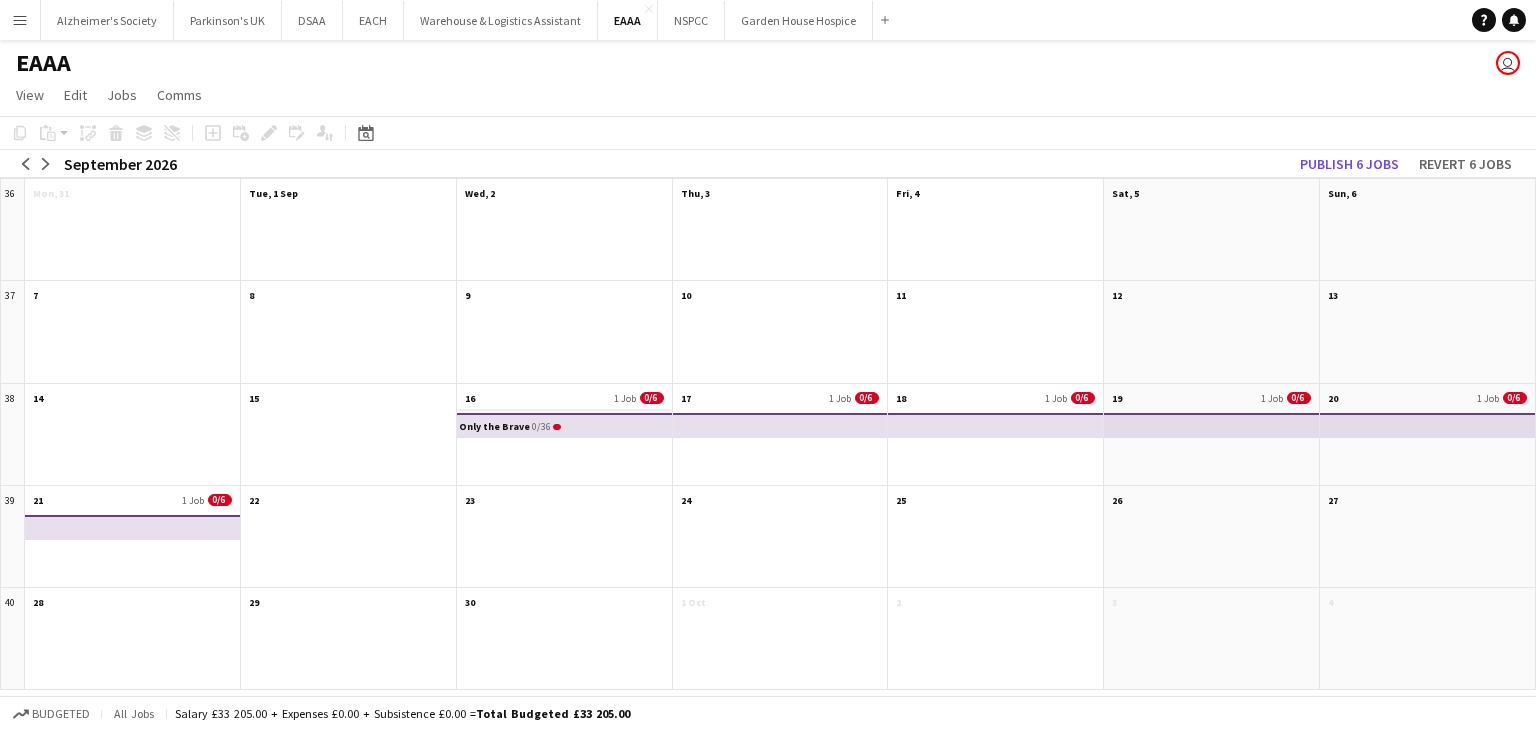 click on "16
1 Job
0/6" 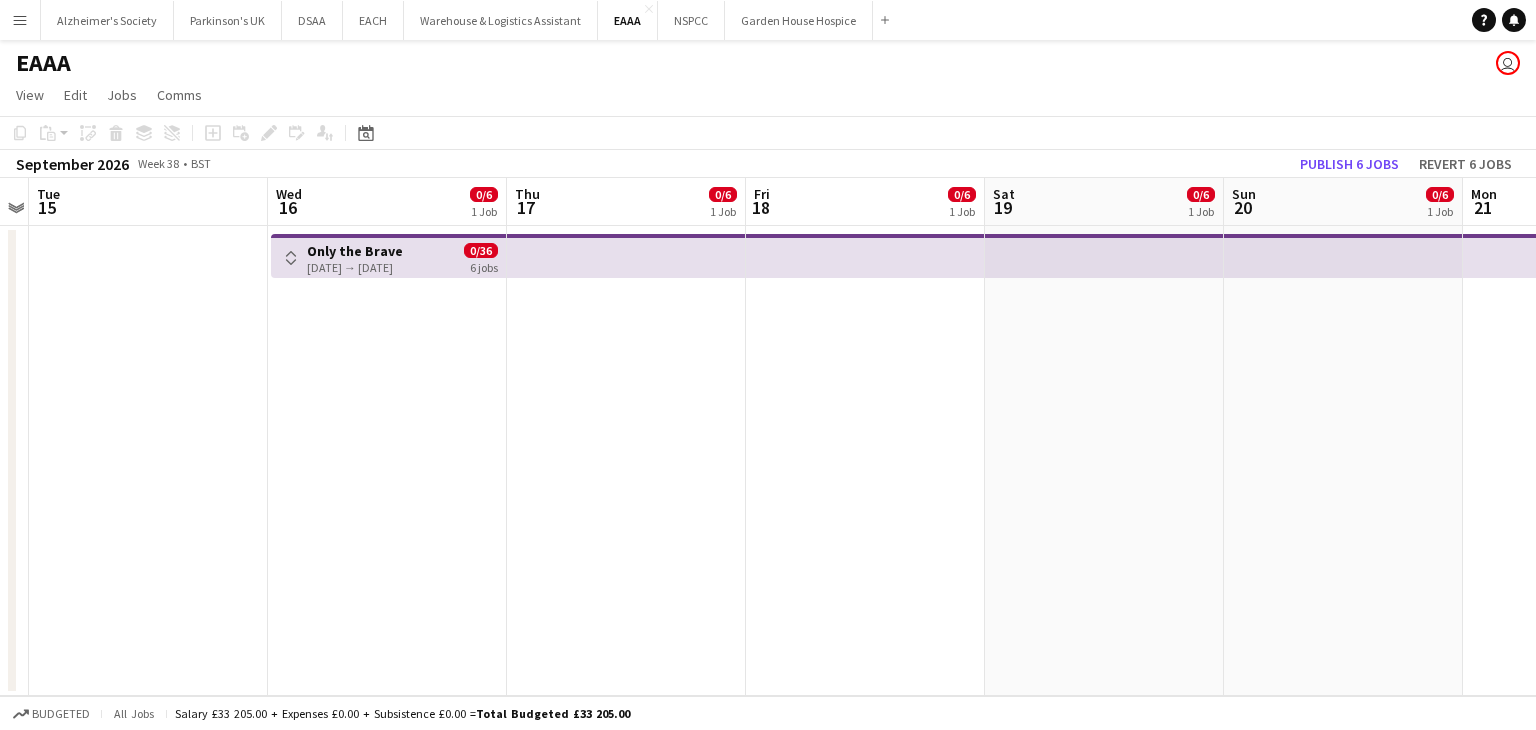 click on "Toggle View
Only the Brave  16-09-2026 → 21-09-2026   0/36   6 jobs" at bounding box center [387, 461] 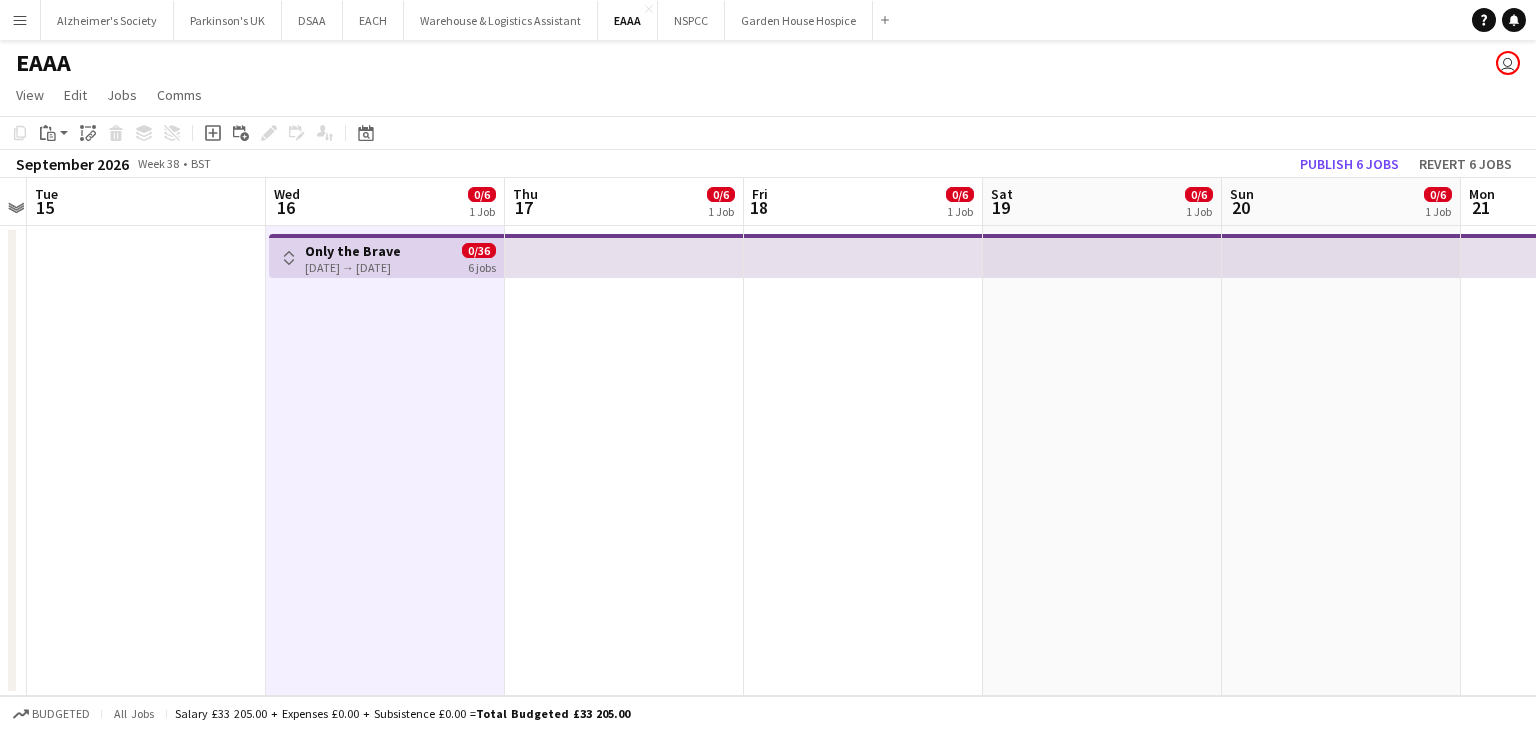 click at bounding box center [624, 461] 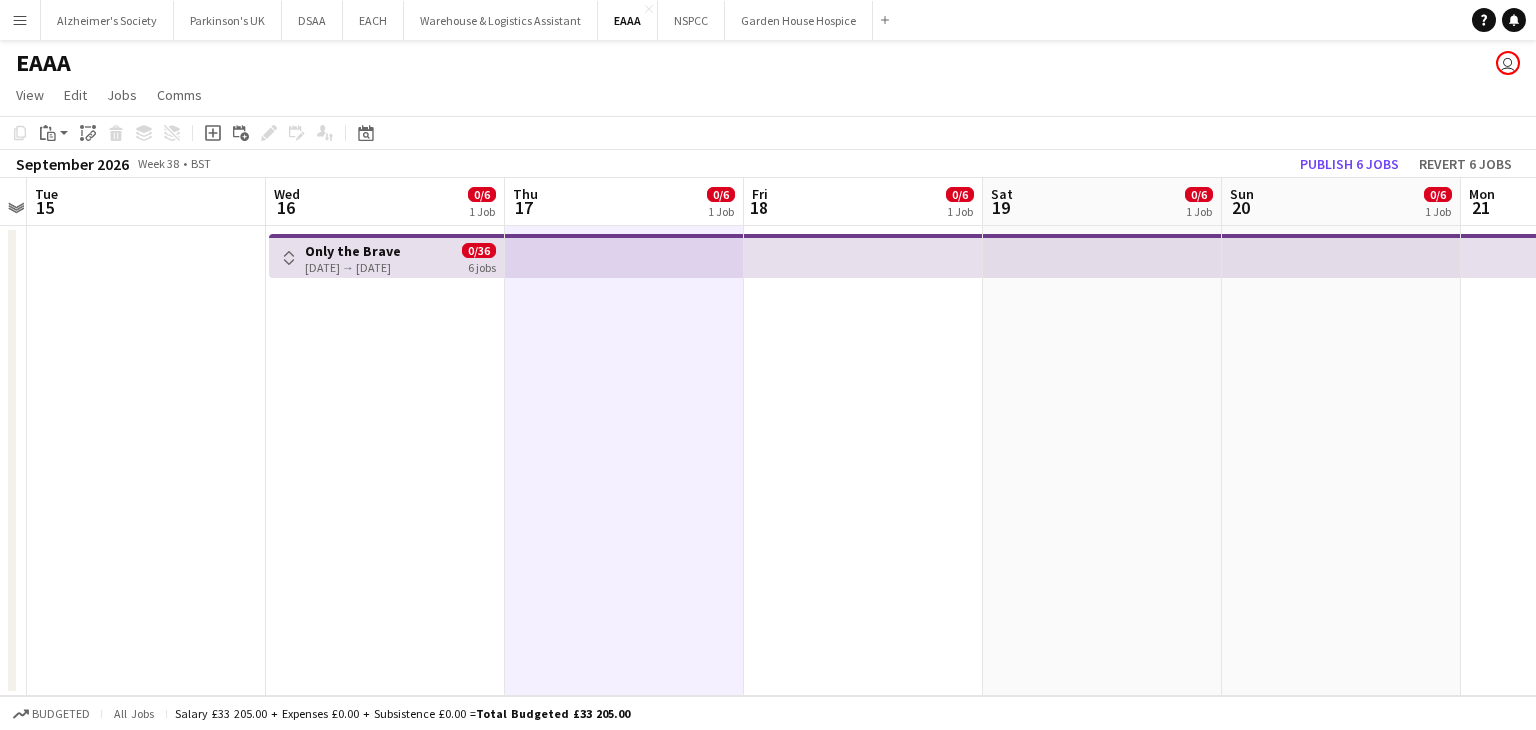click on "Toggle View
Only the Brave  16-09-2026 → 21-09-2026   0/36   6 jobs" at bounding box center [385, 461] 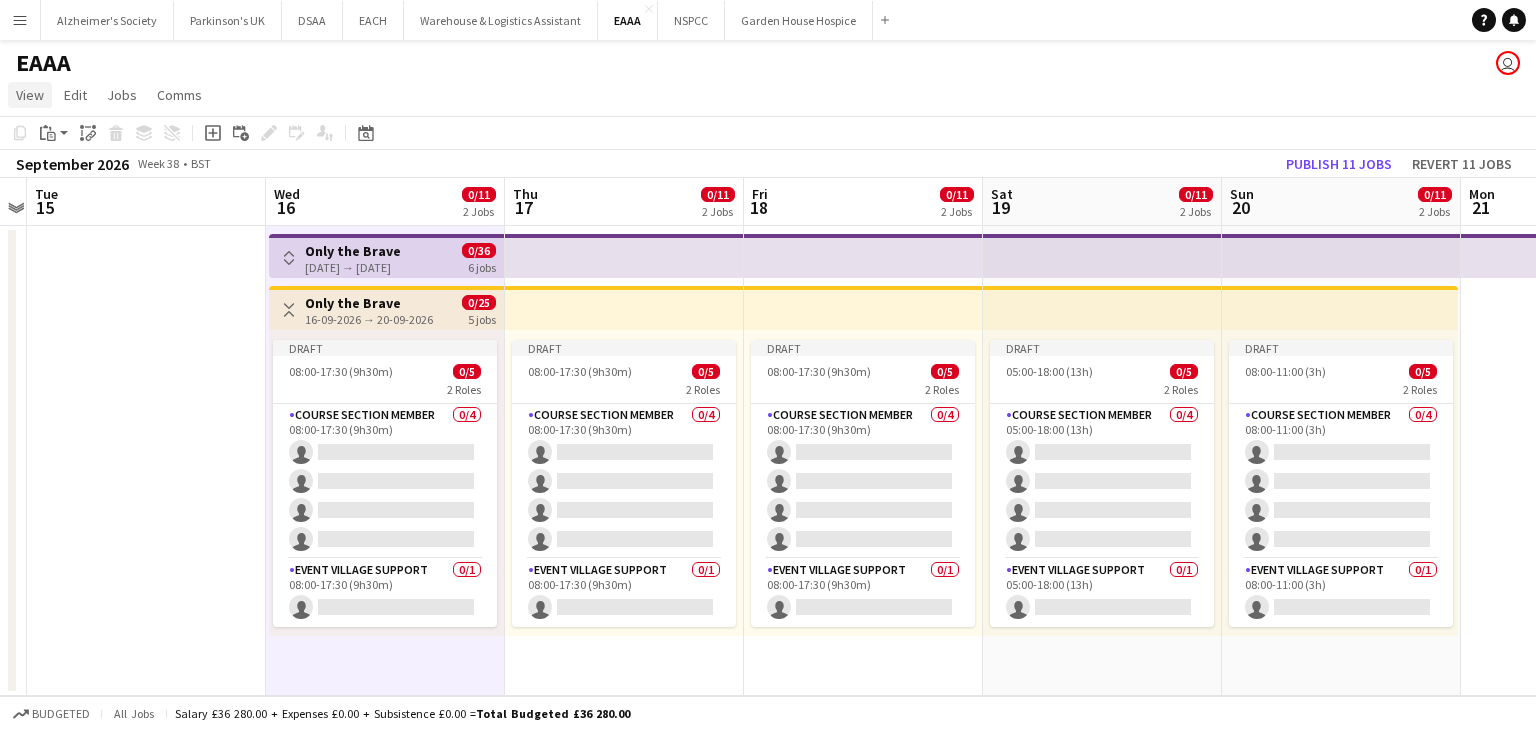 click on "View" 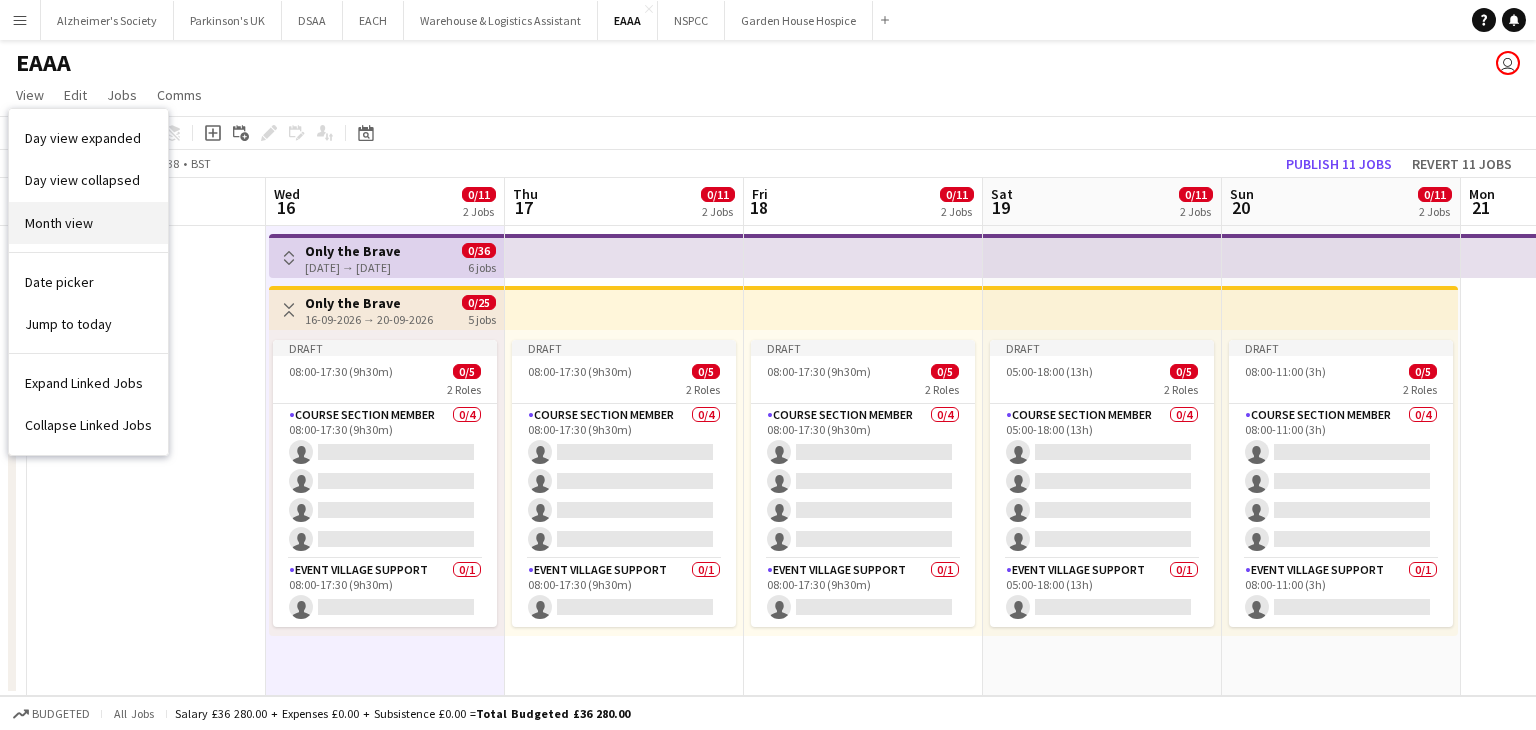 click on "Month view" at bounding box center [59, 223] 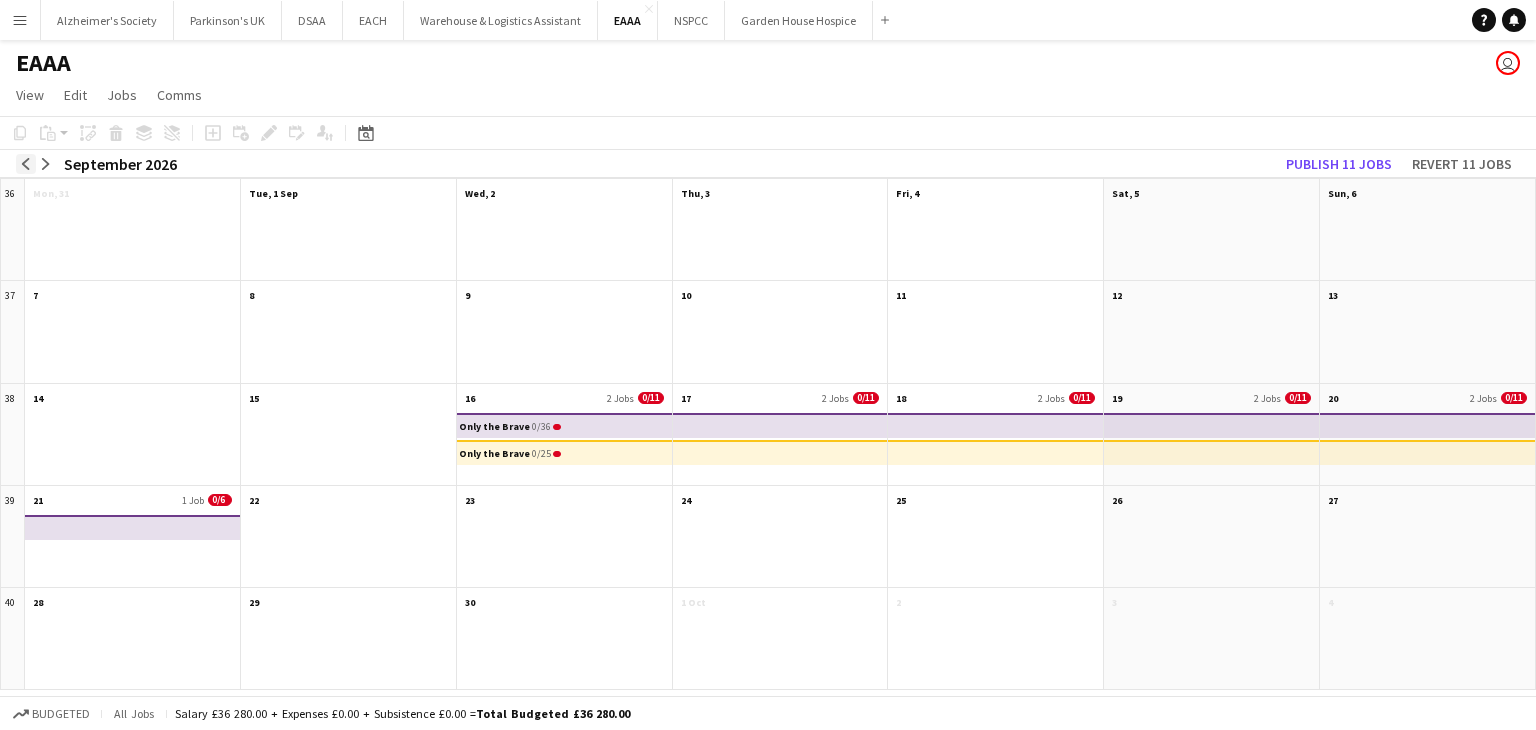 click on "arrow-left" 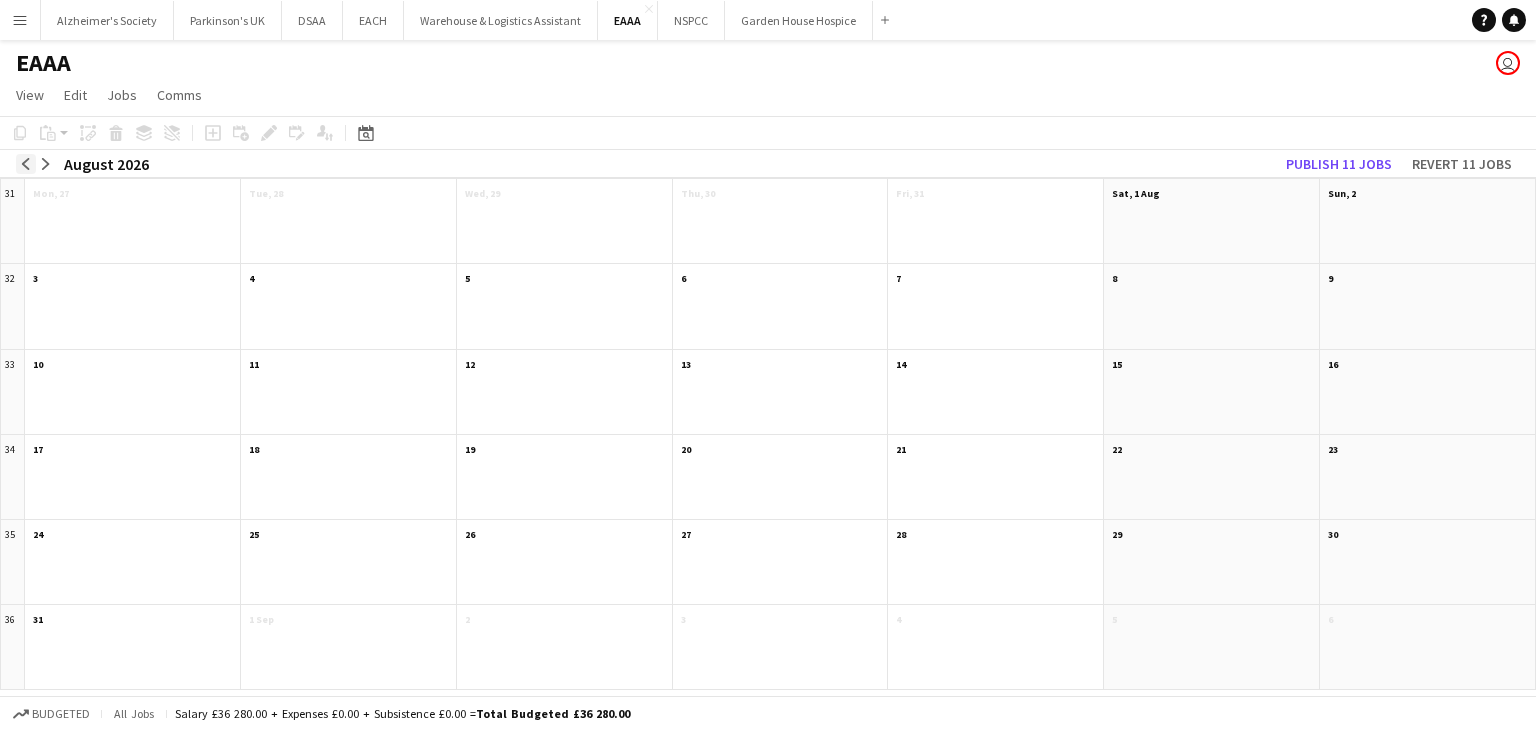 click on "arrow-left" 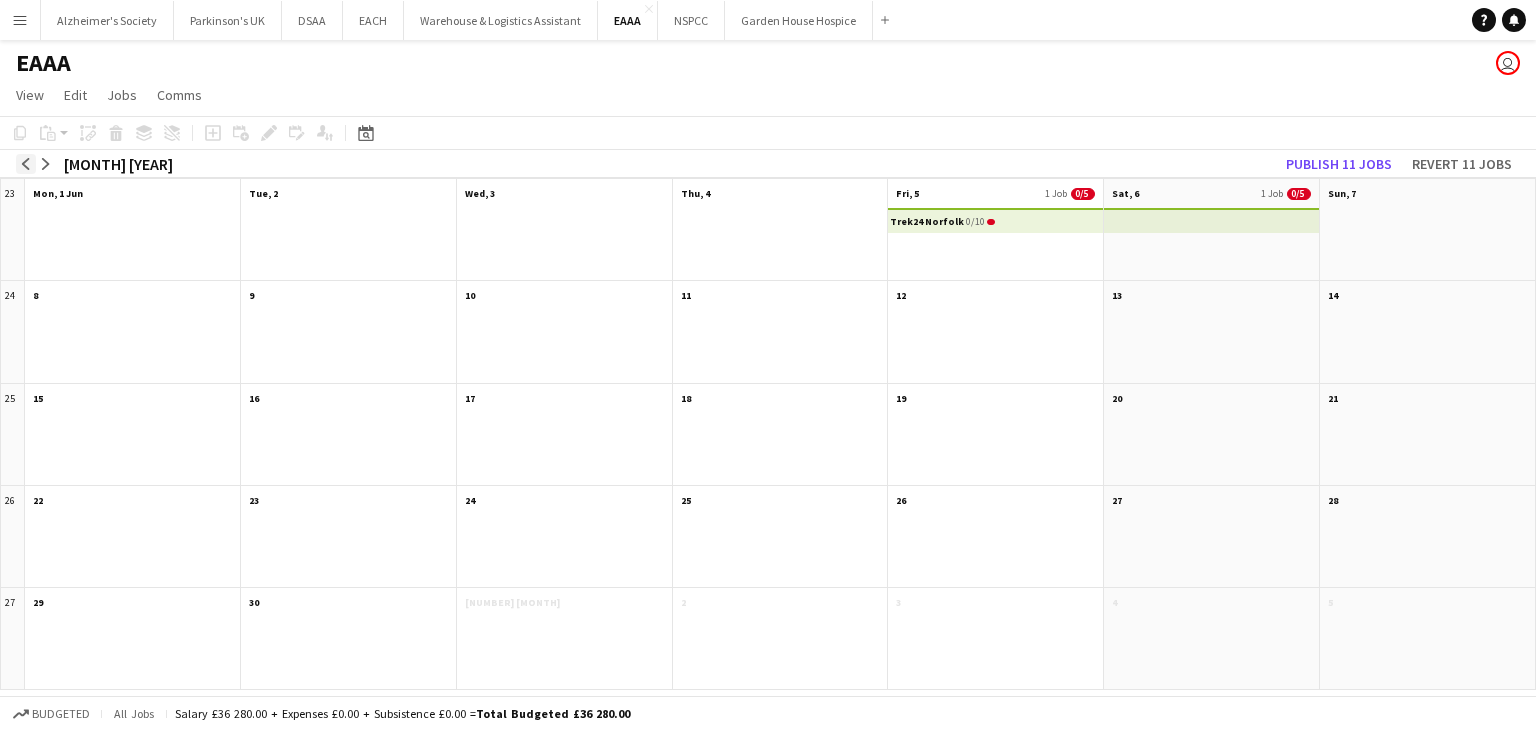 click on "arrow-left" 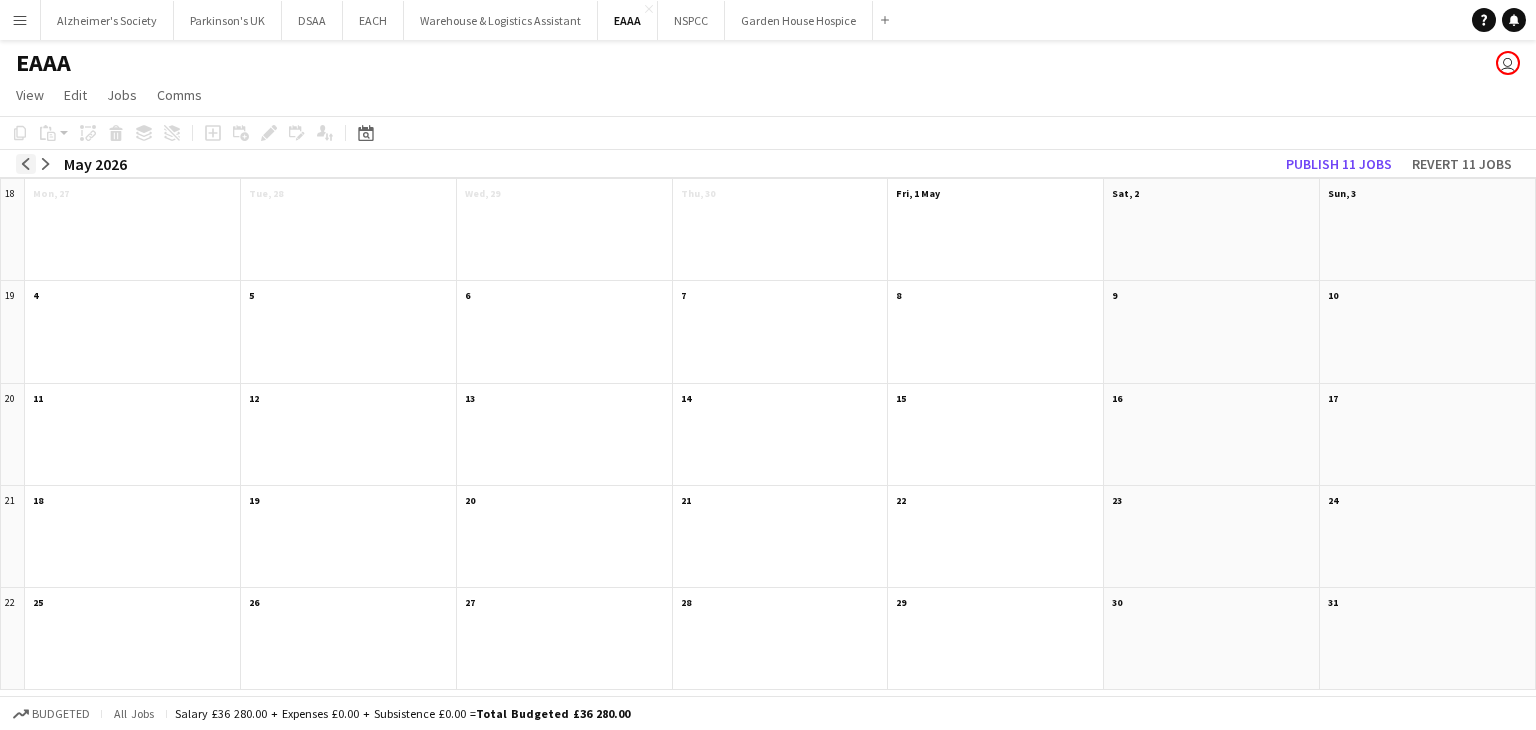 click on "arrow-left" 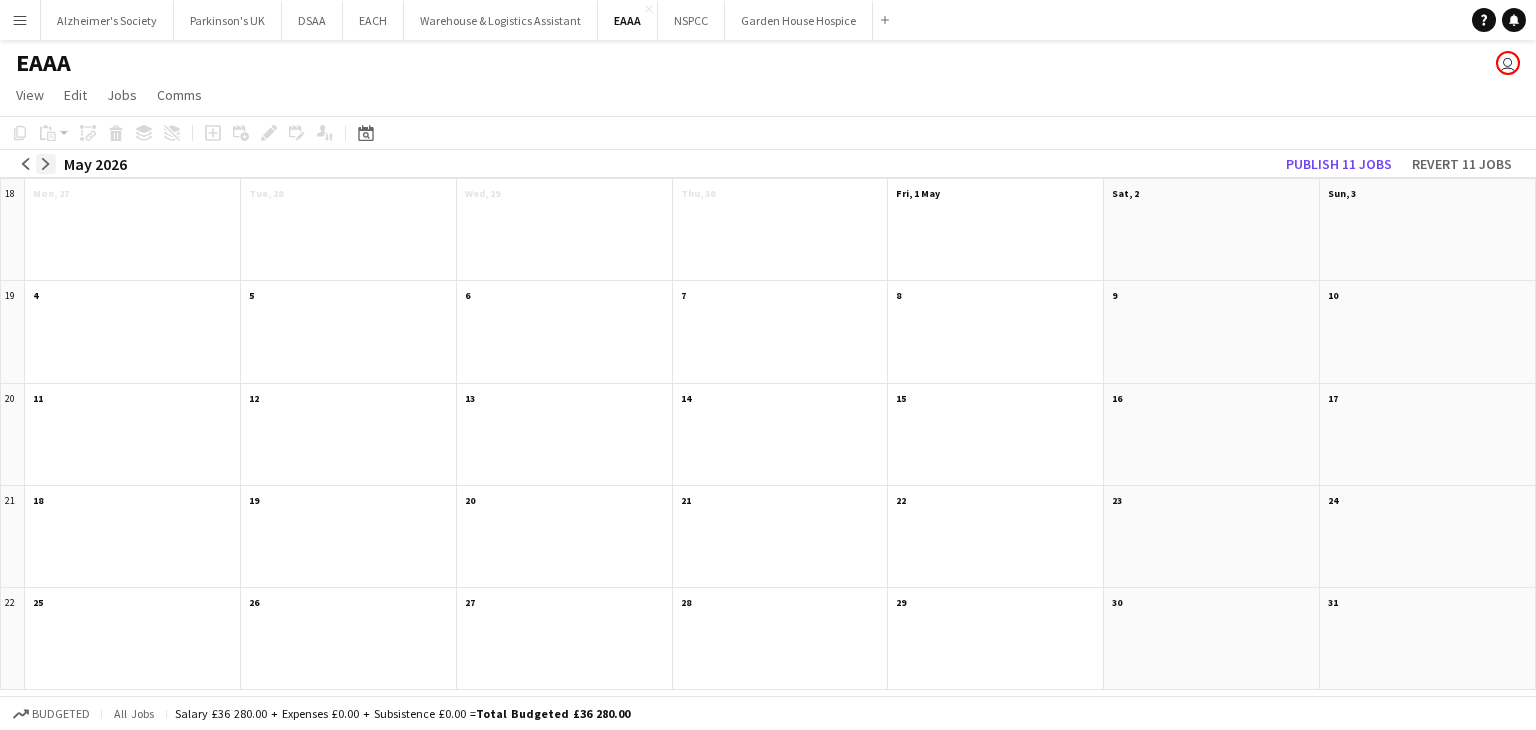 click on "arrow-right" 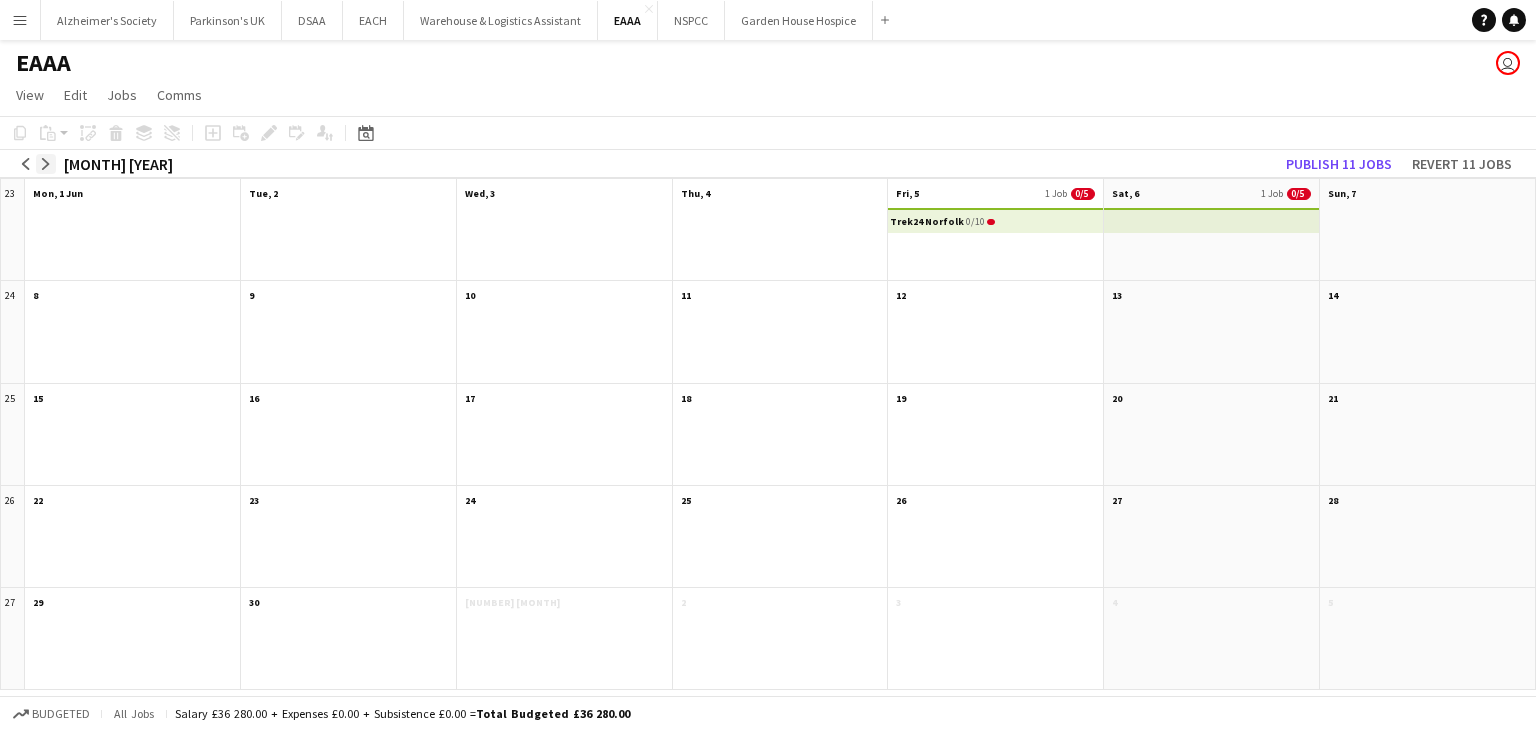 click on "arrow-right" 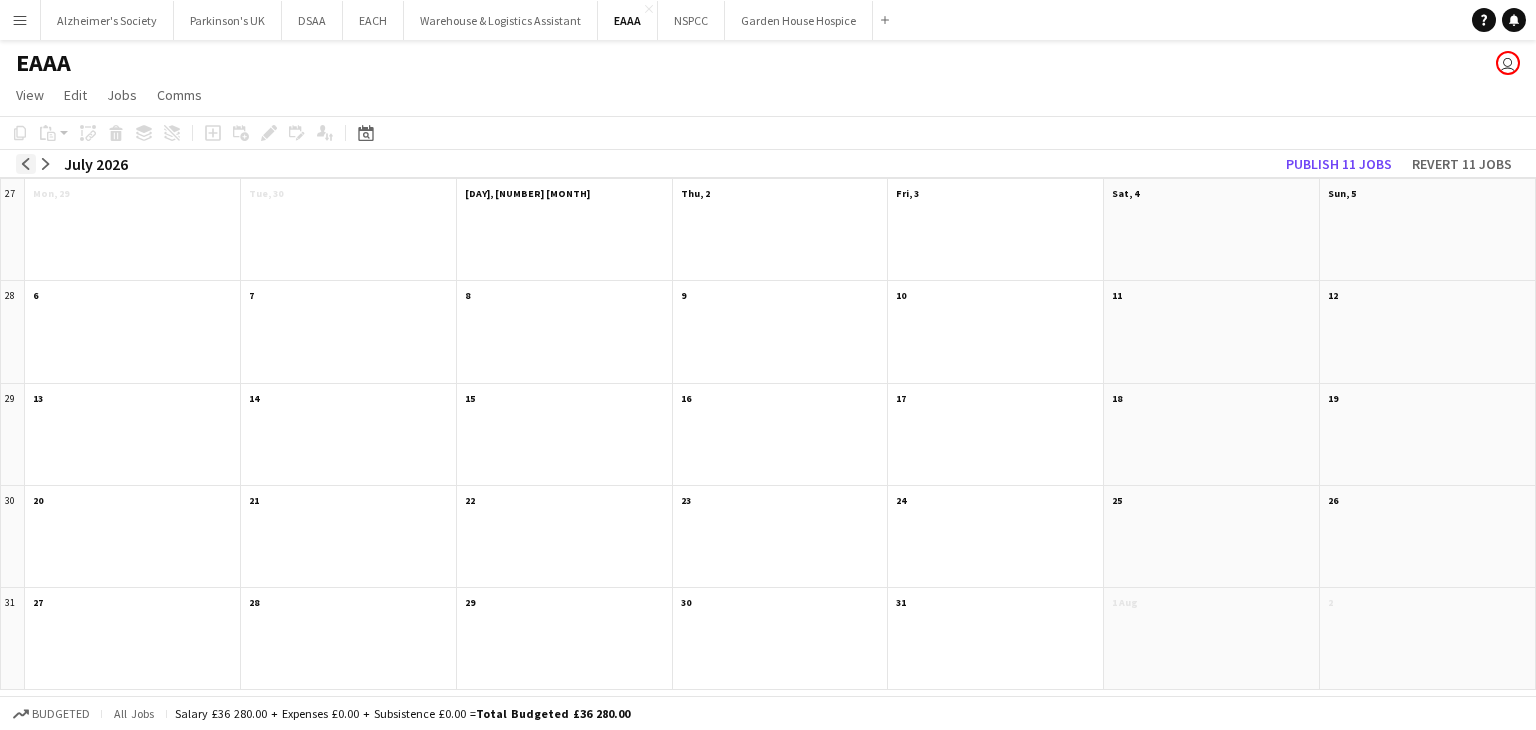 click on "arrow-left" 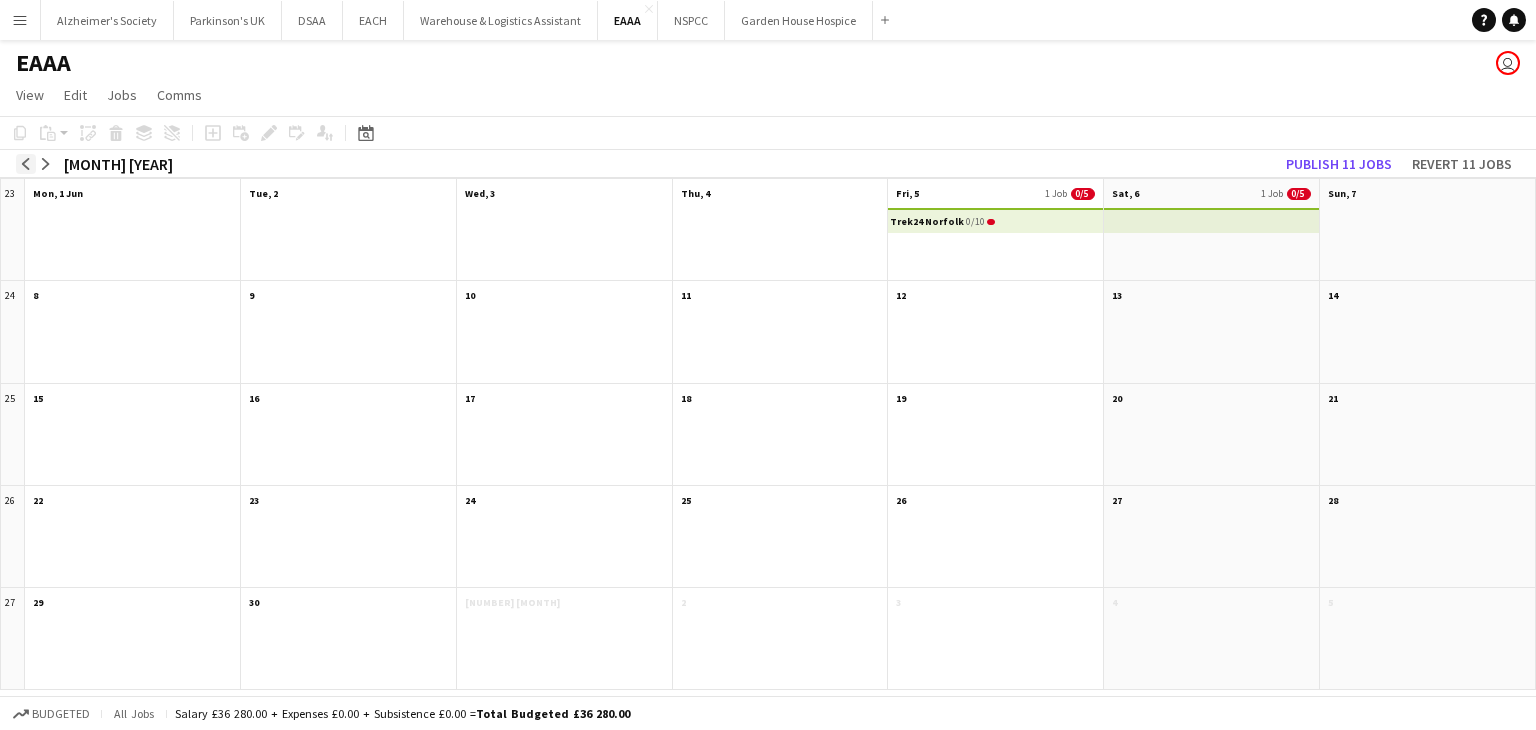 click on "arrow-left" 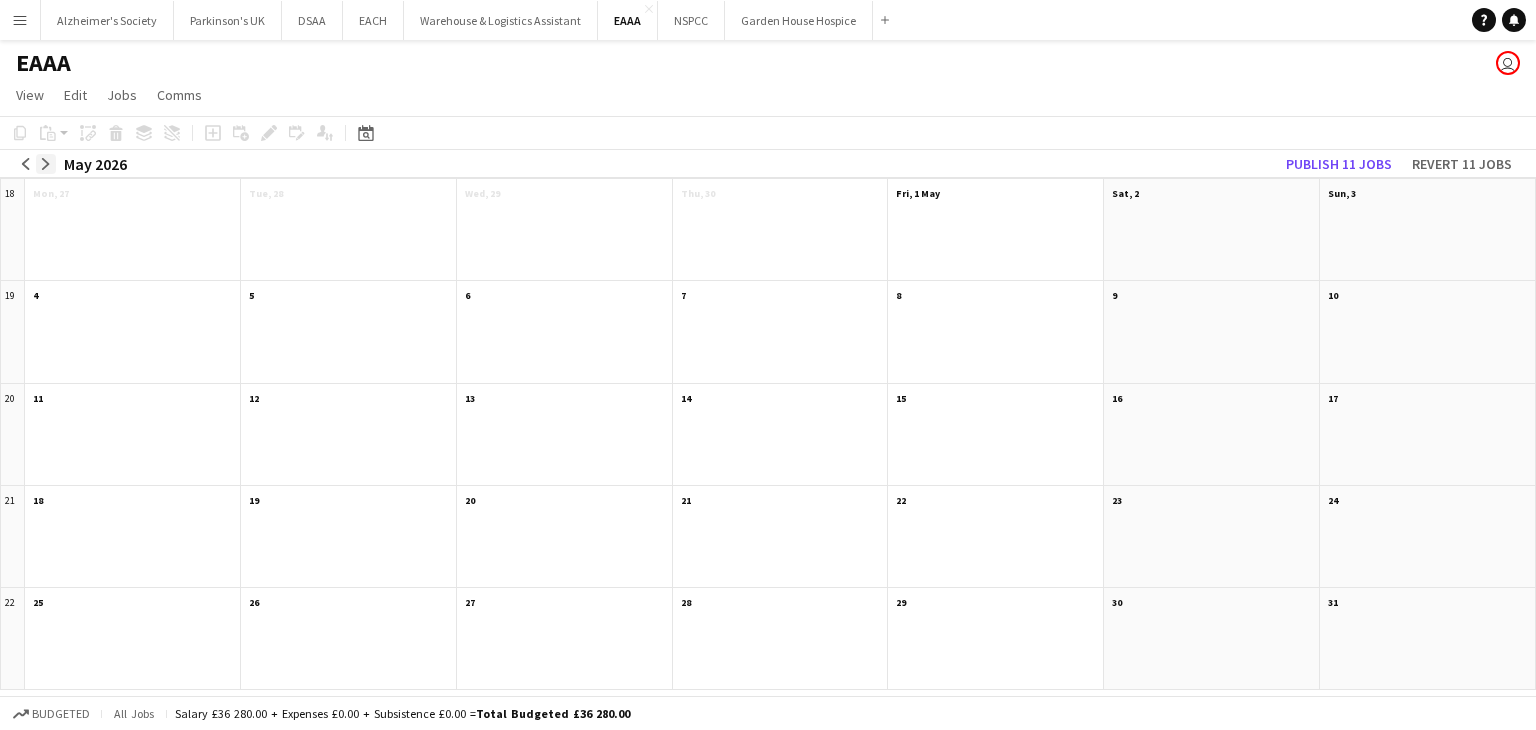 click on "arrow-right" 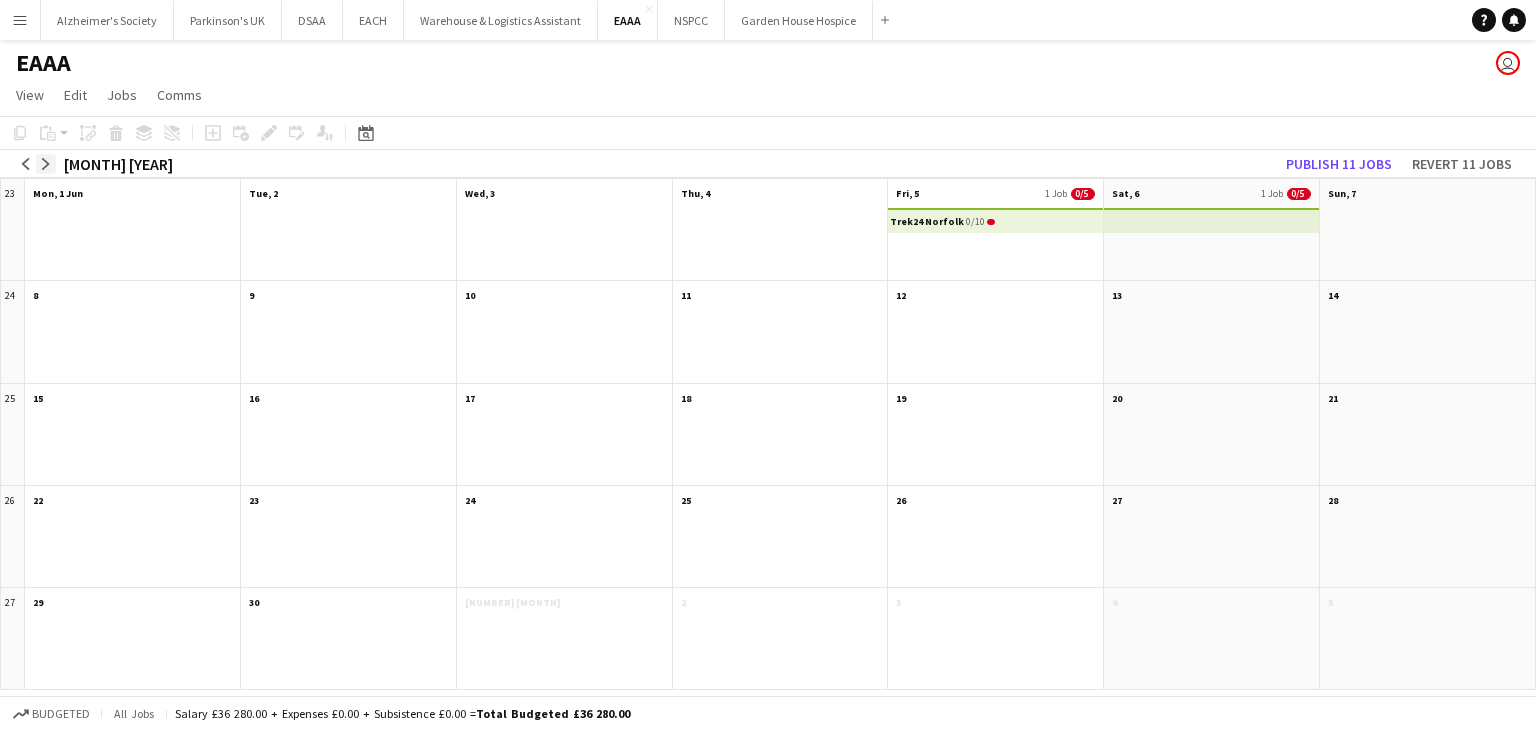 click on "arrow-right" 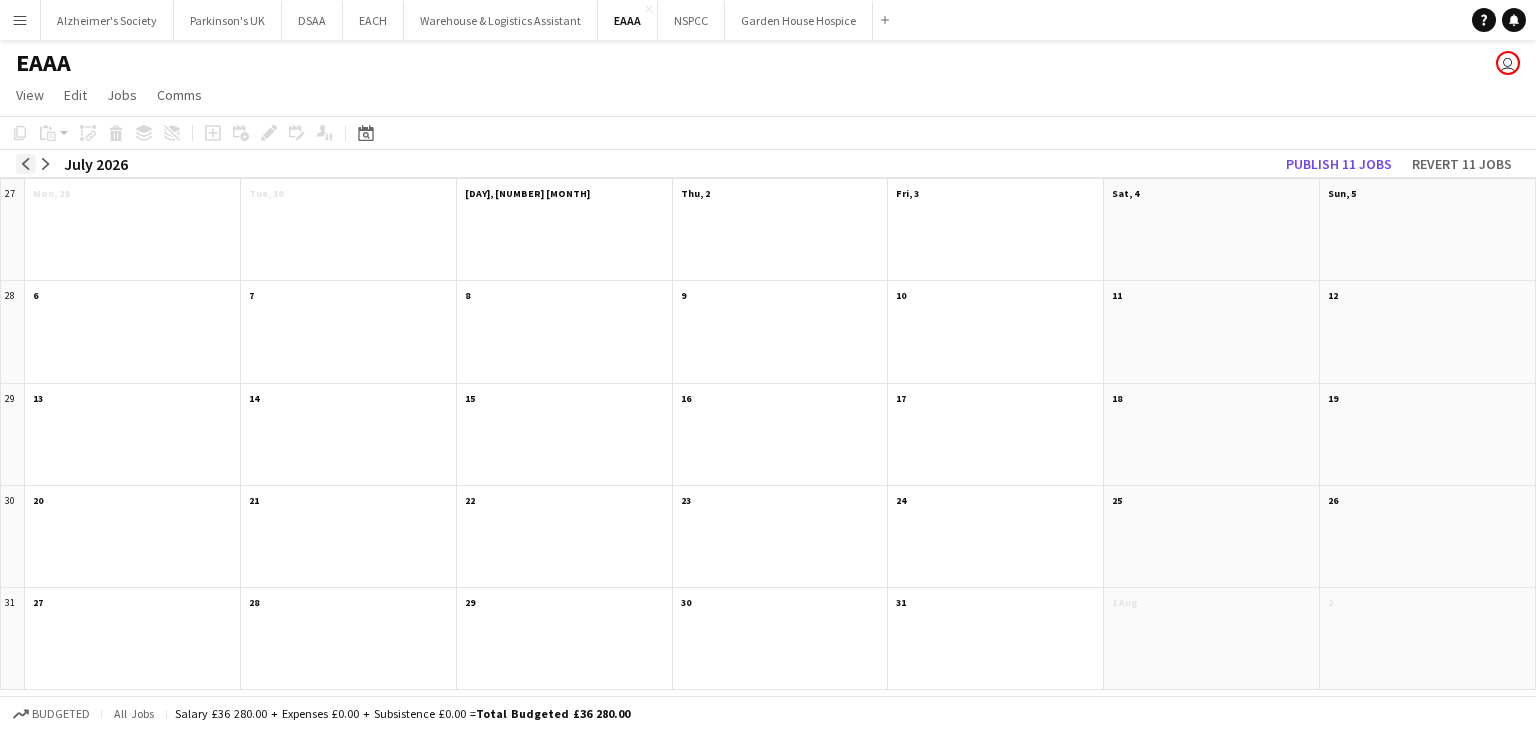 click on "arrow-left" 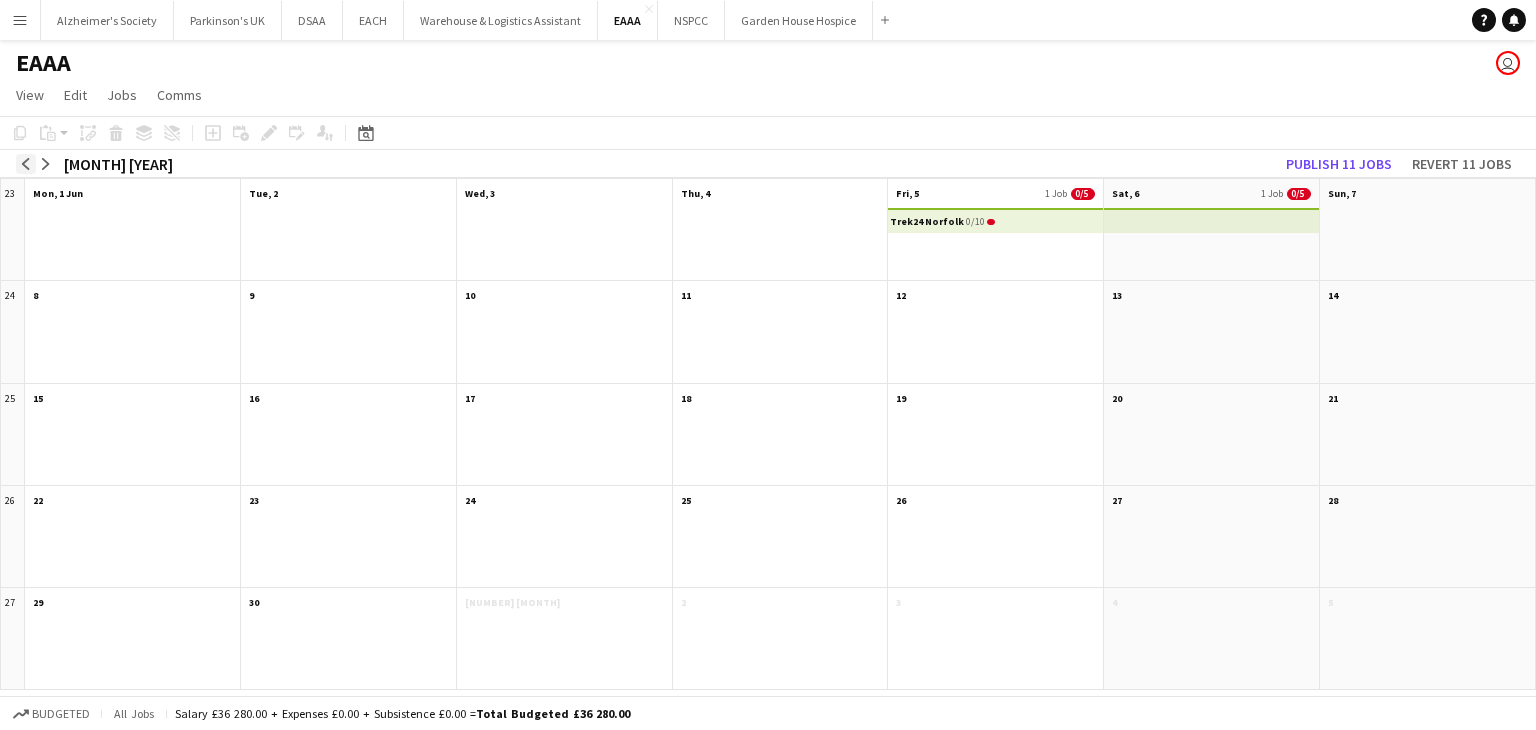 click on "arrow-left" 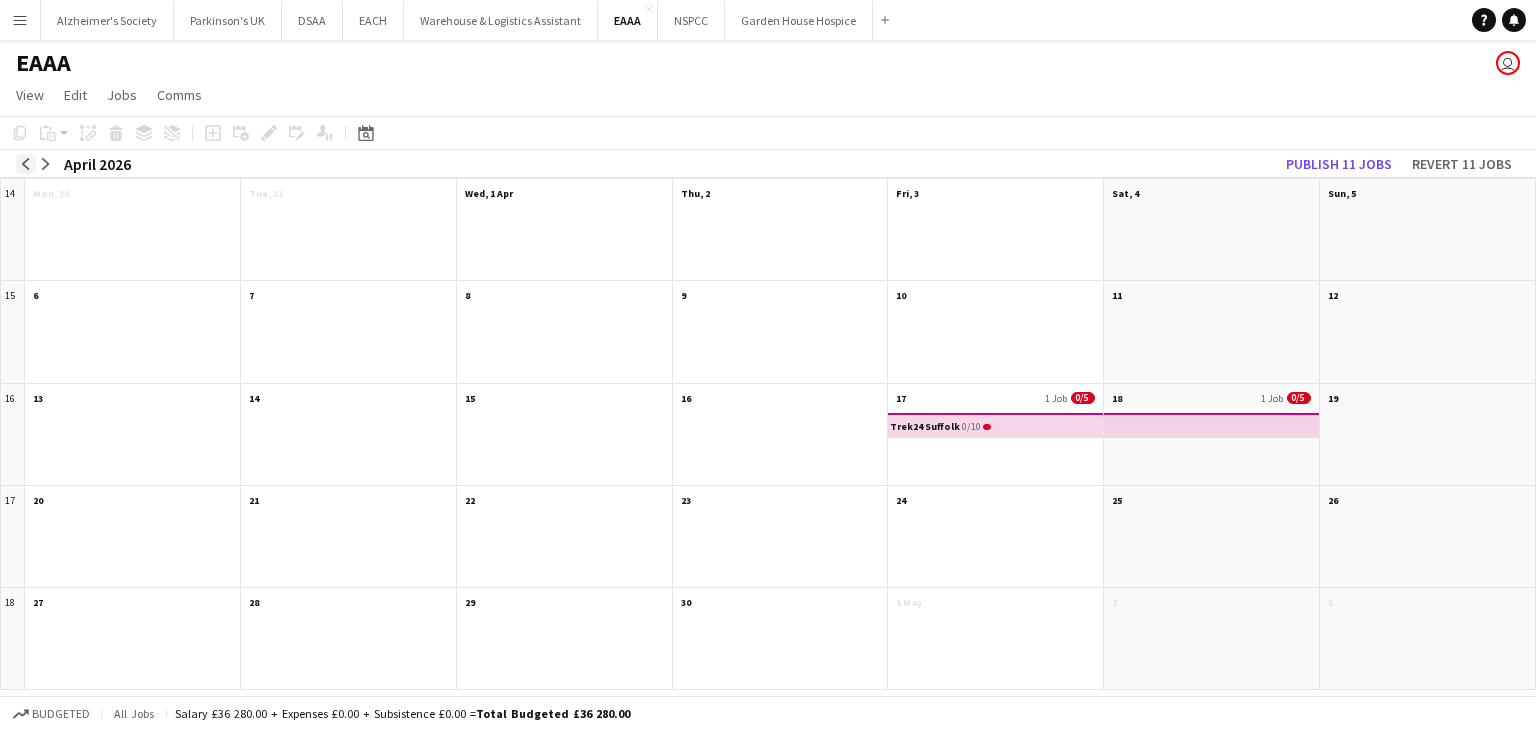 click on "arrow-left" 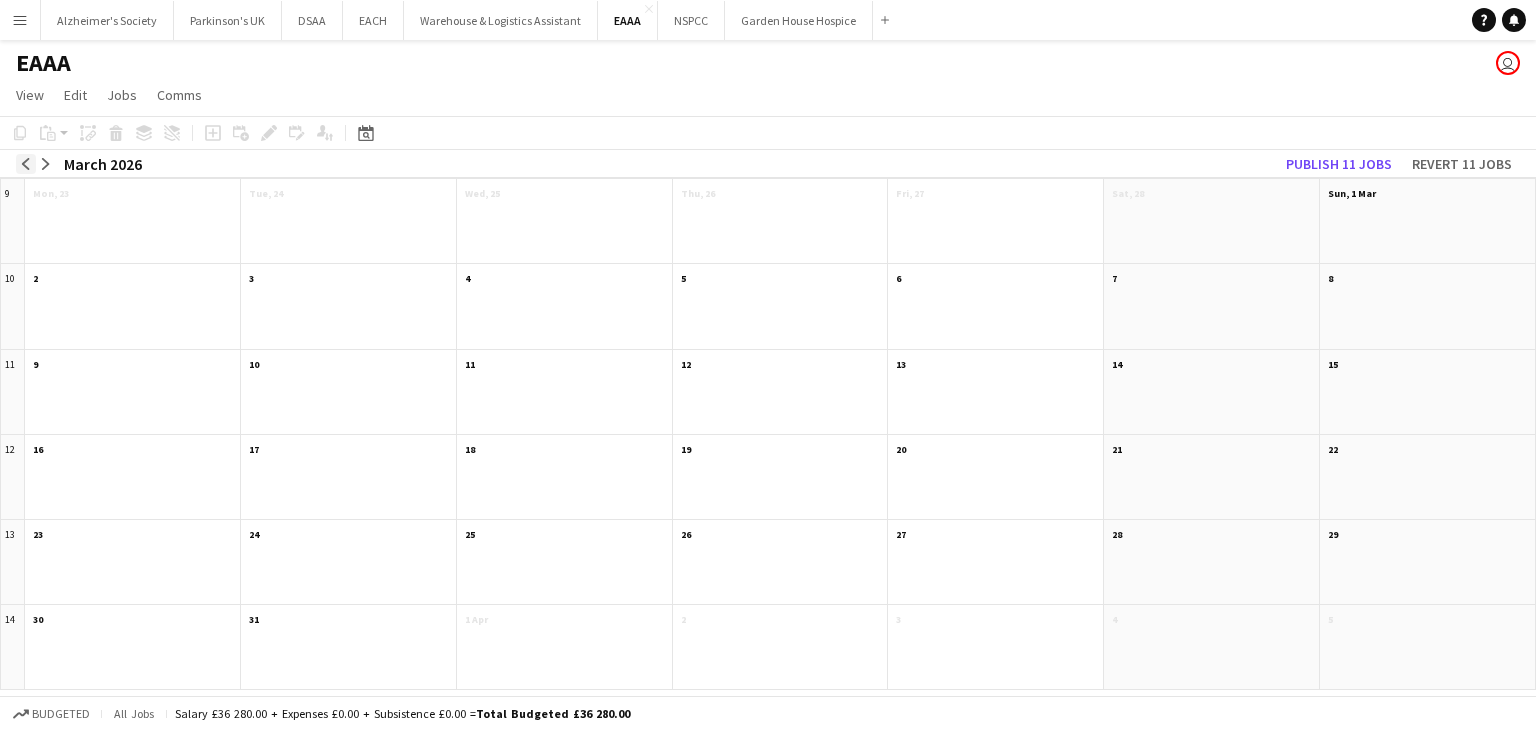 click on "arrow-left" 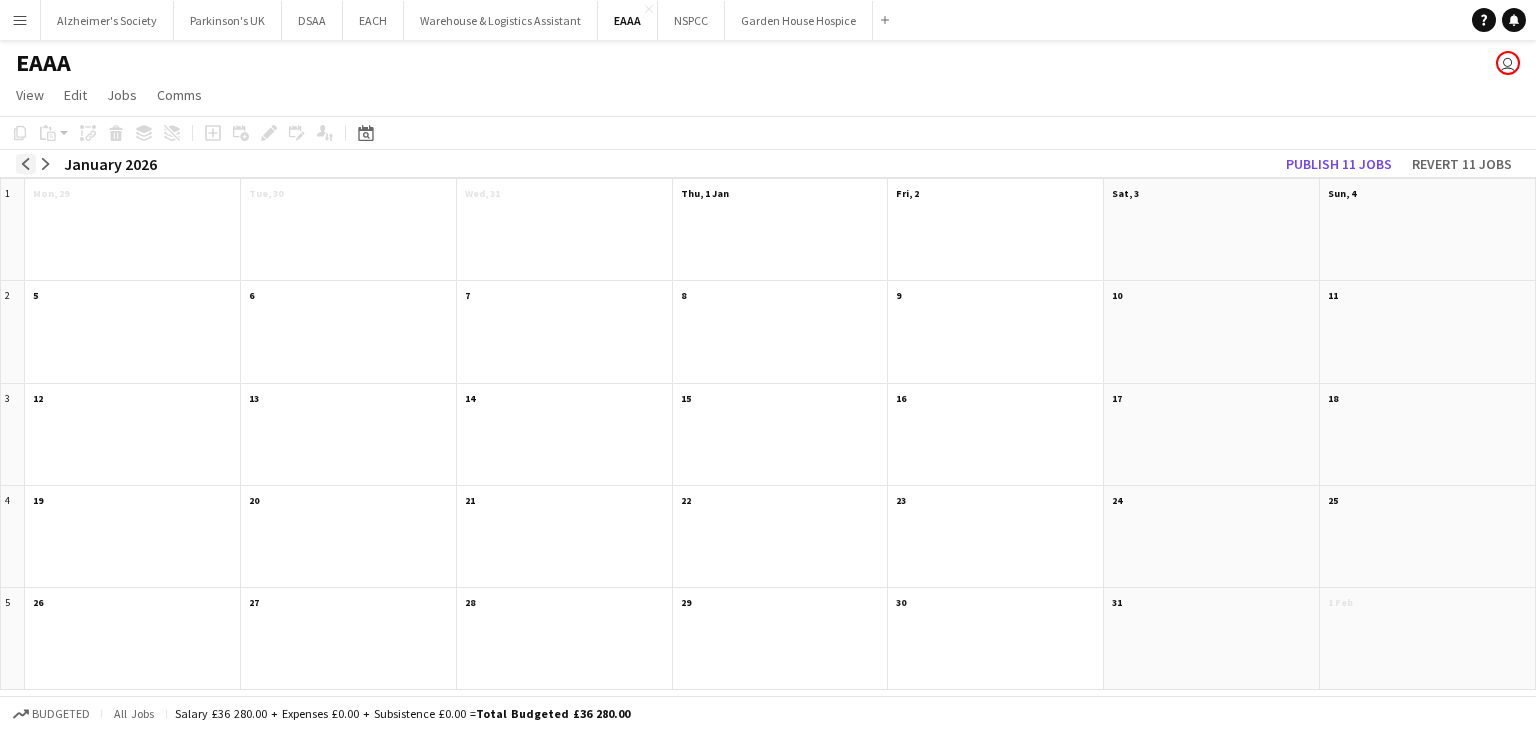 click on "arrow-left" 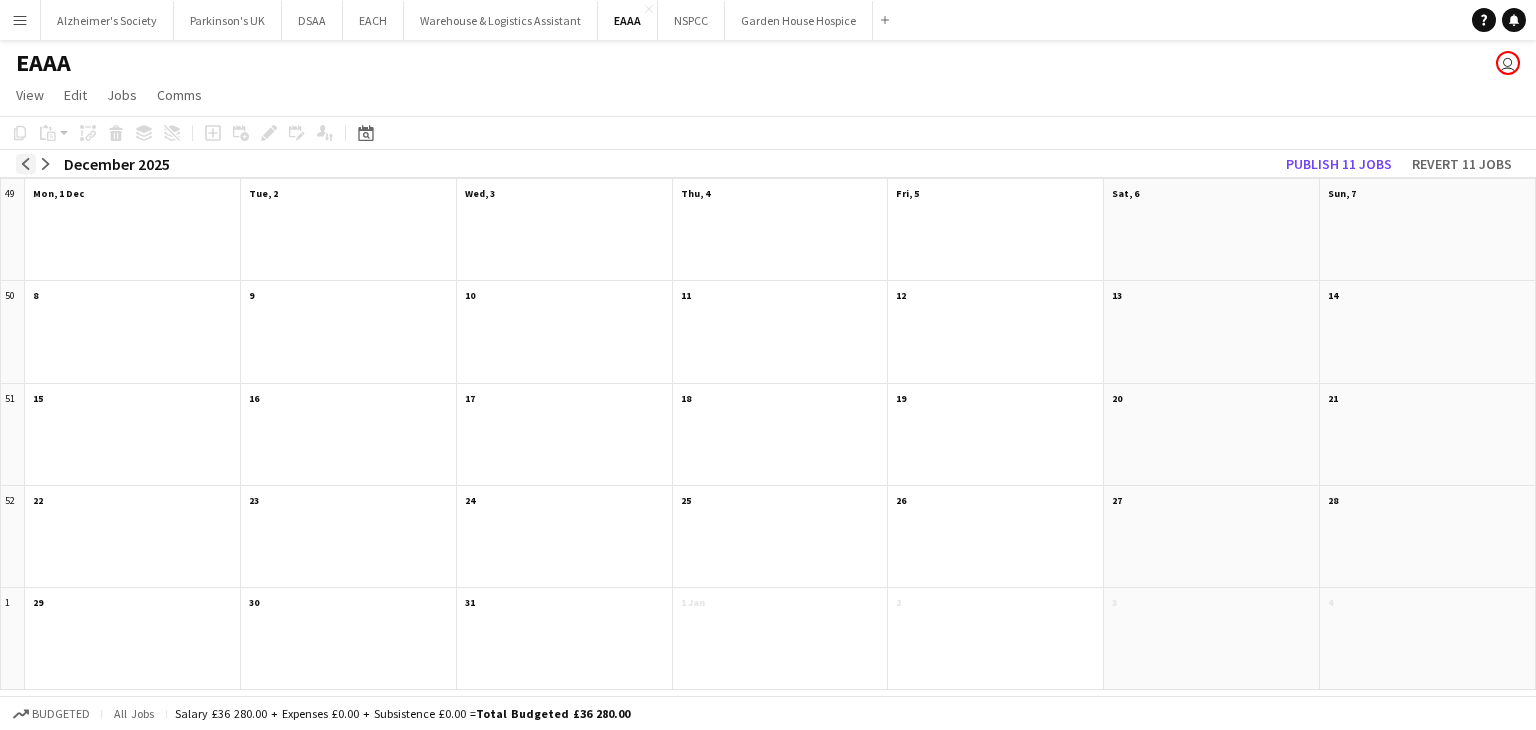 click on "arrow-left" 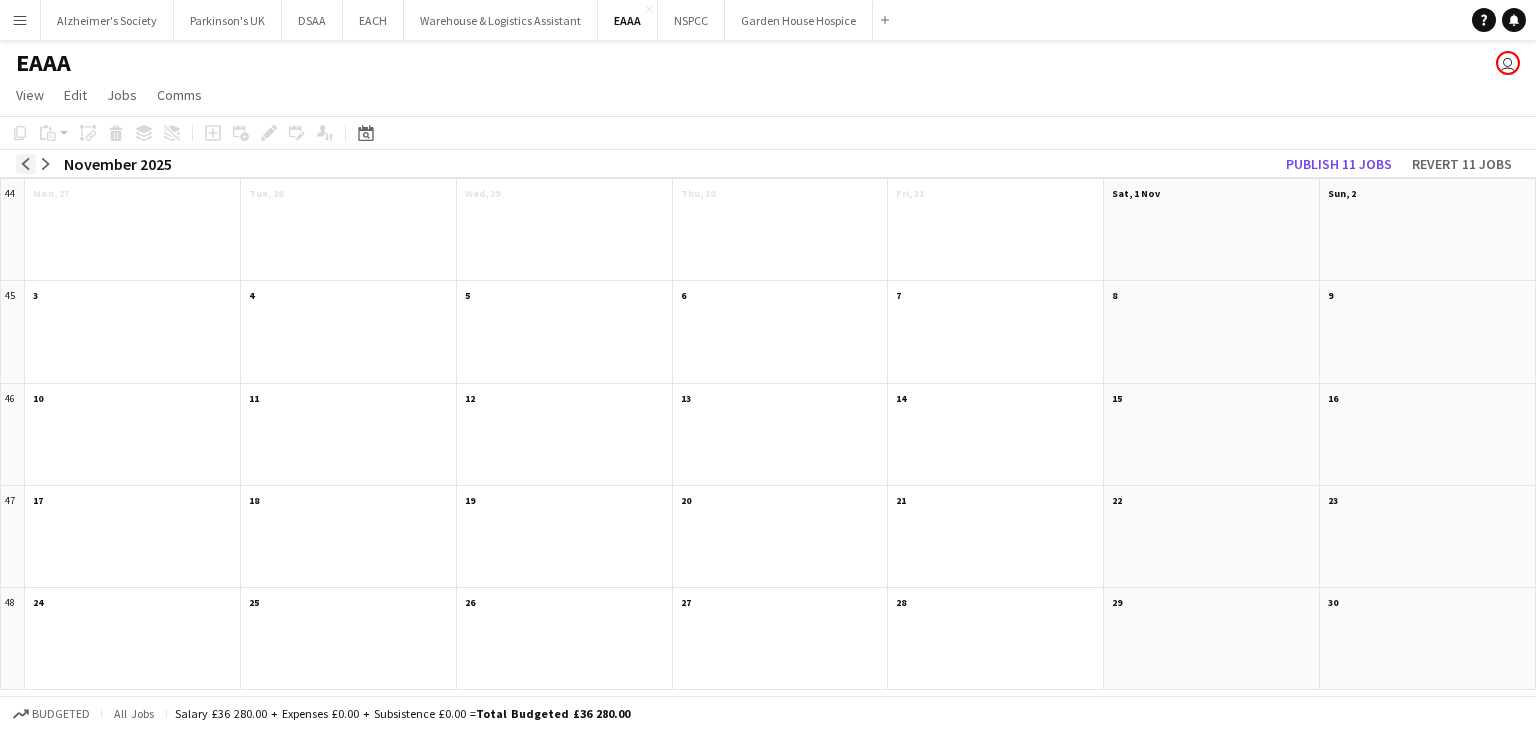 click on "arrow-left" 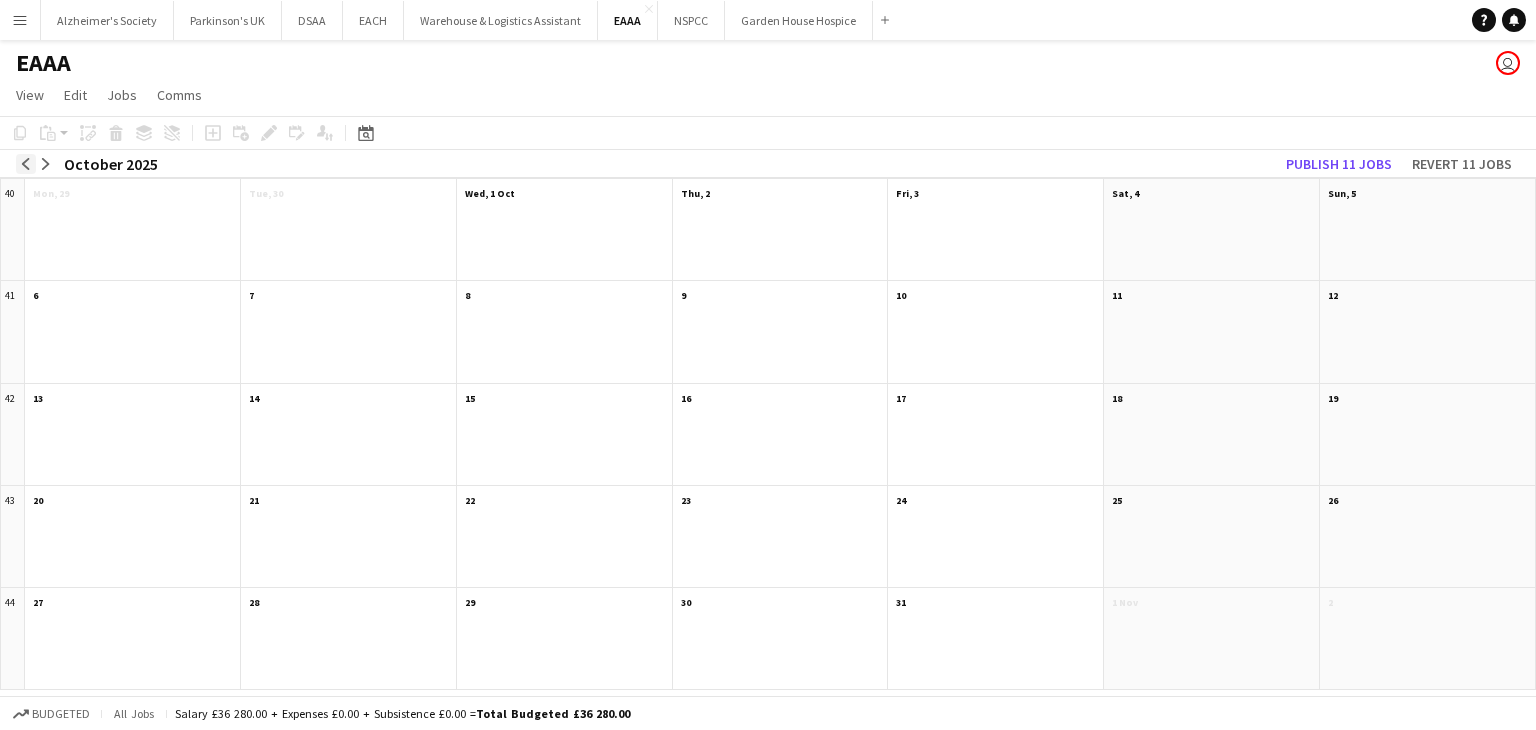 click on "arrow-left" 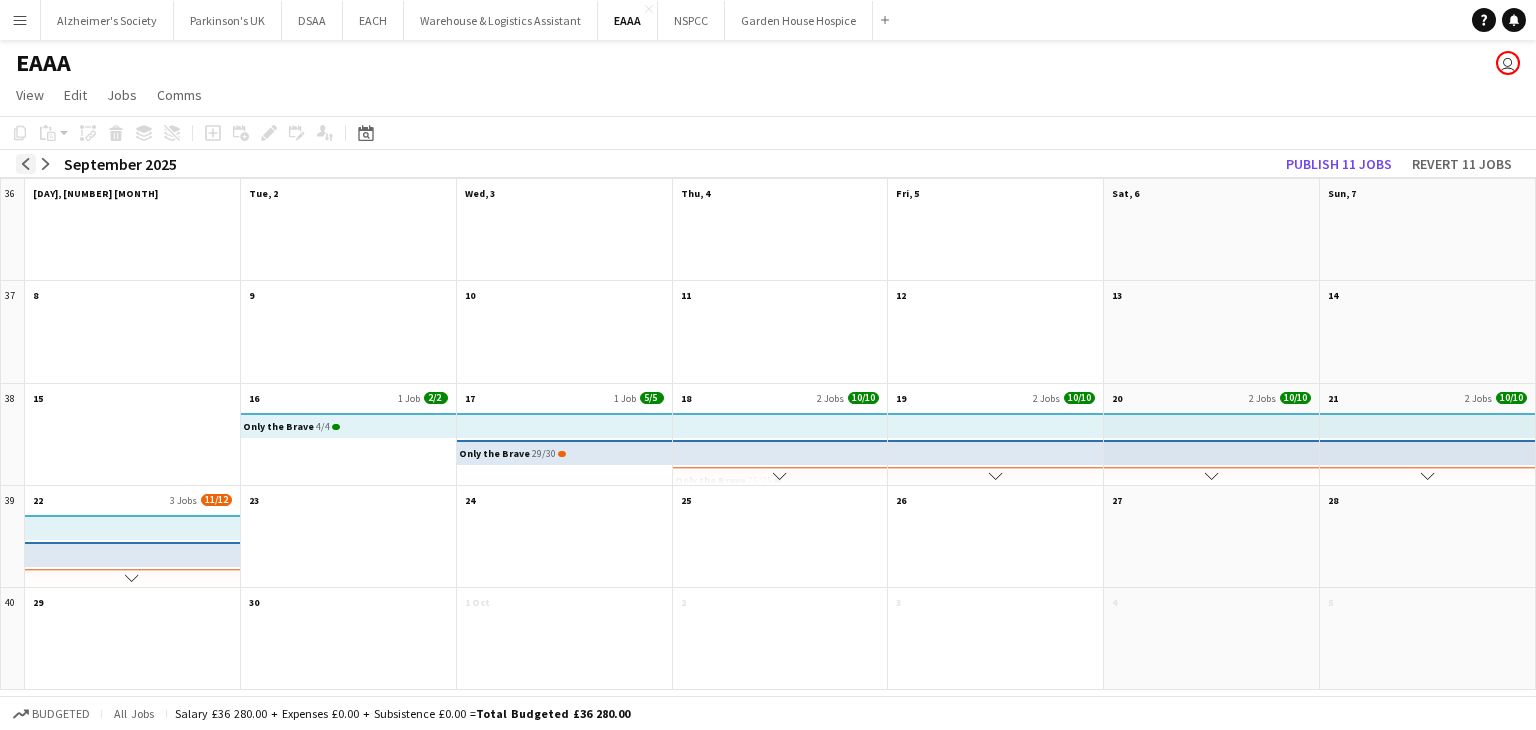 click on "arrow-left" 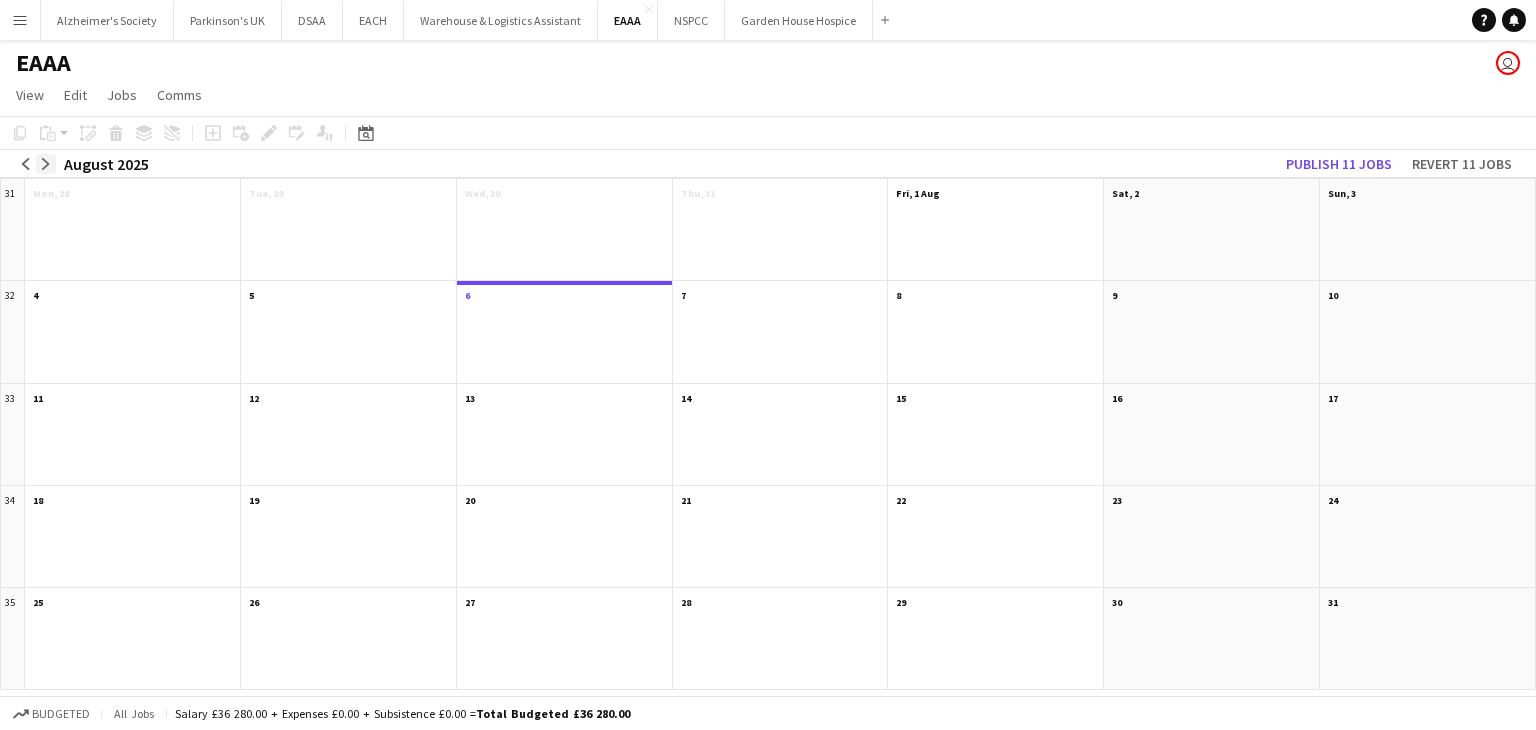 click on "arrow-right" 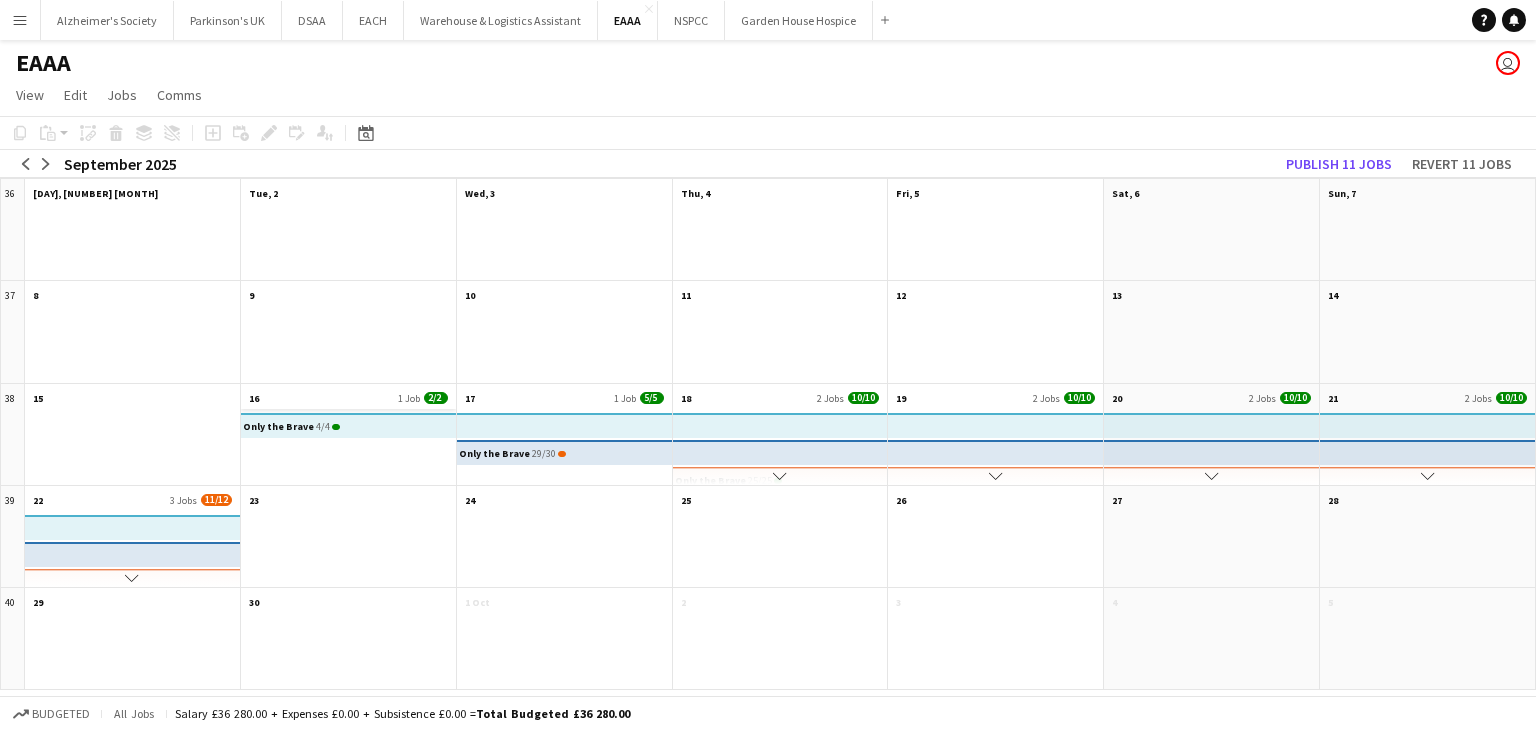 click on "16
1 Job
2/2" 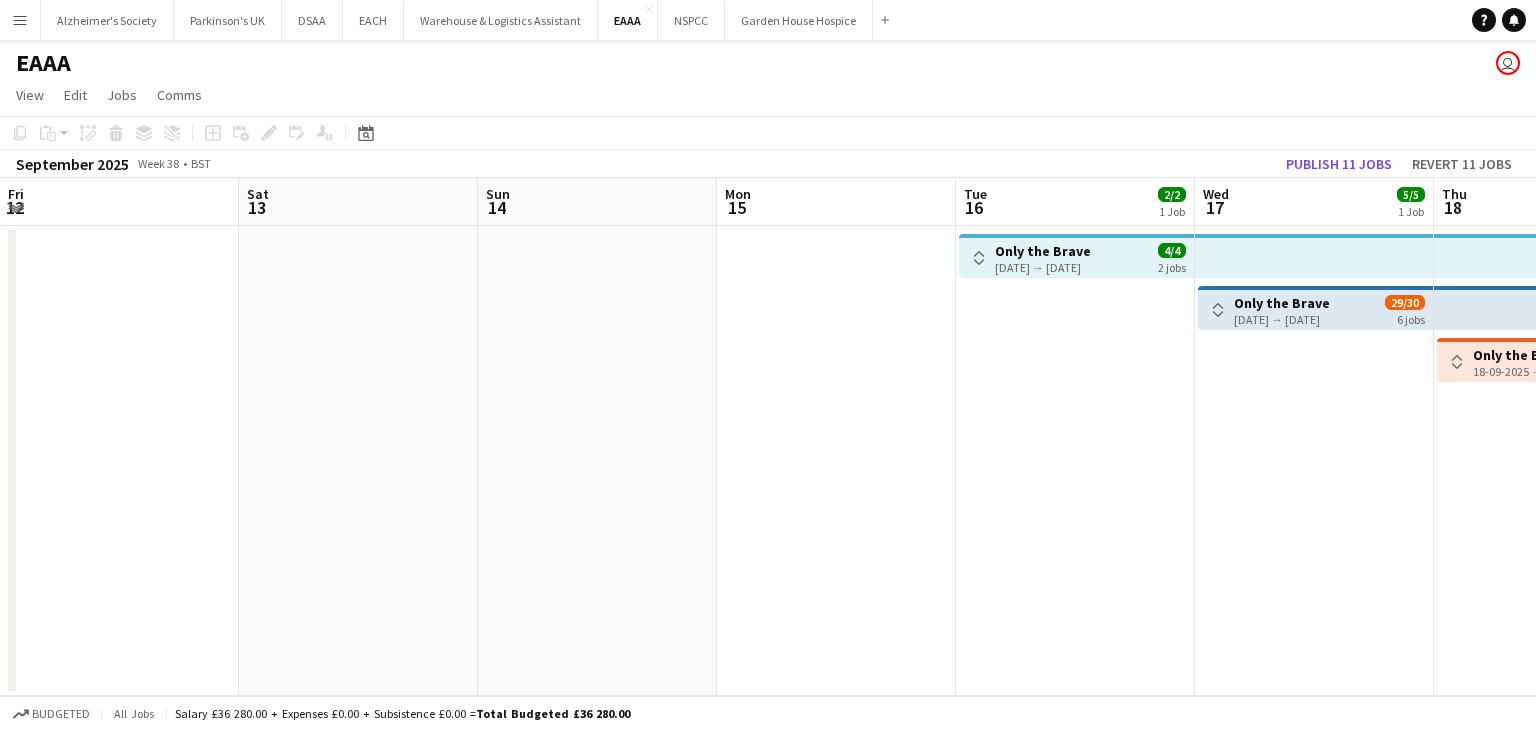 scroll, scrollTop: 0, scrollLeft: 688, axis: horizontal 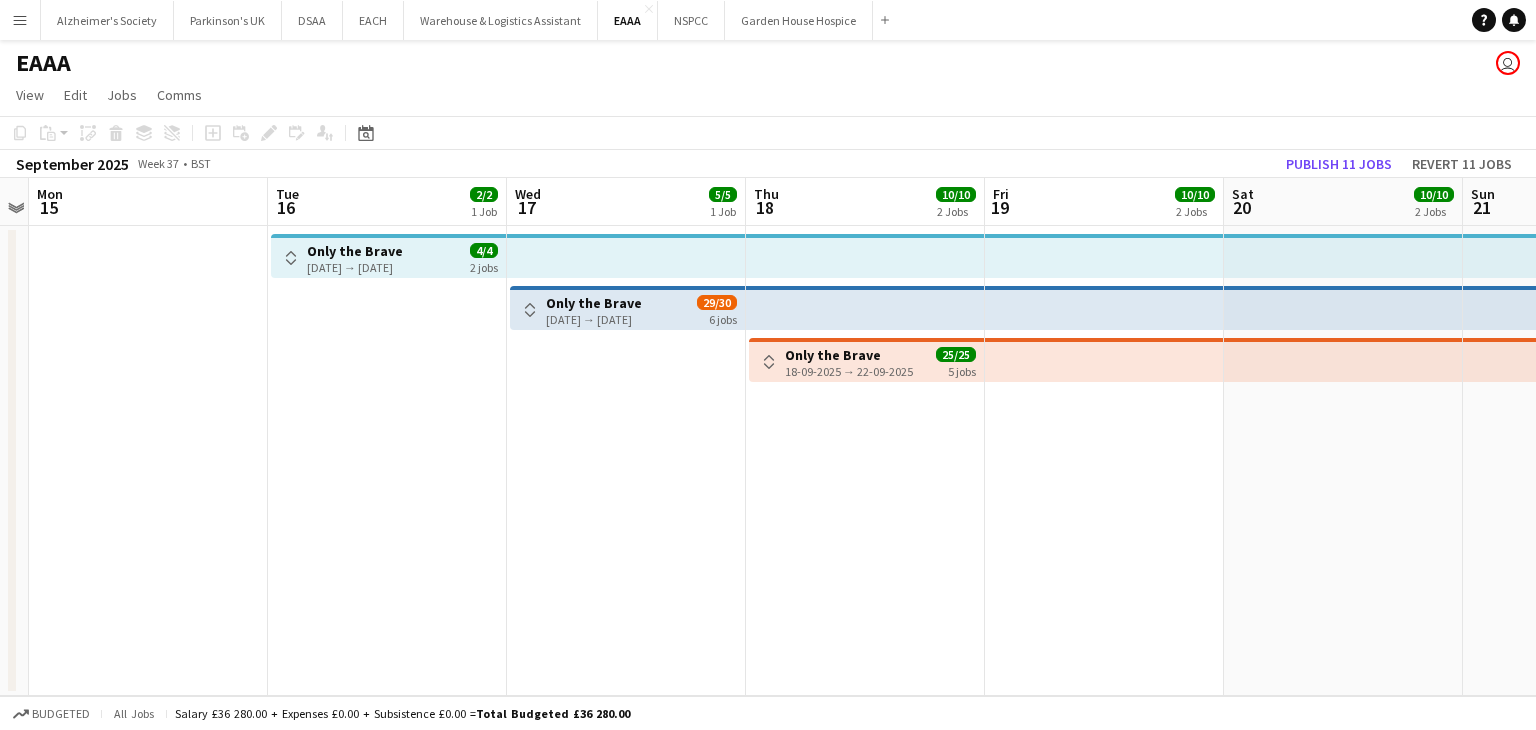 click on "Only the Brave" at bounding box center (355, 251) 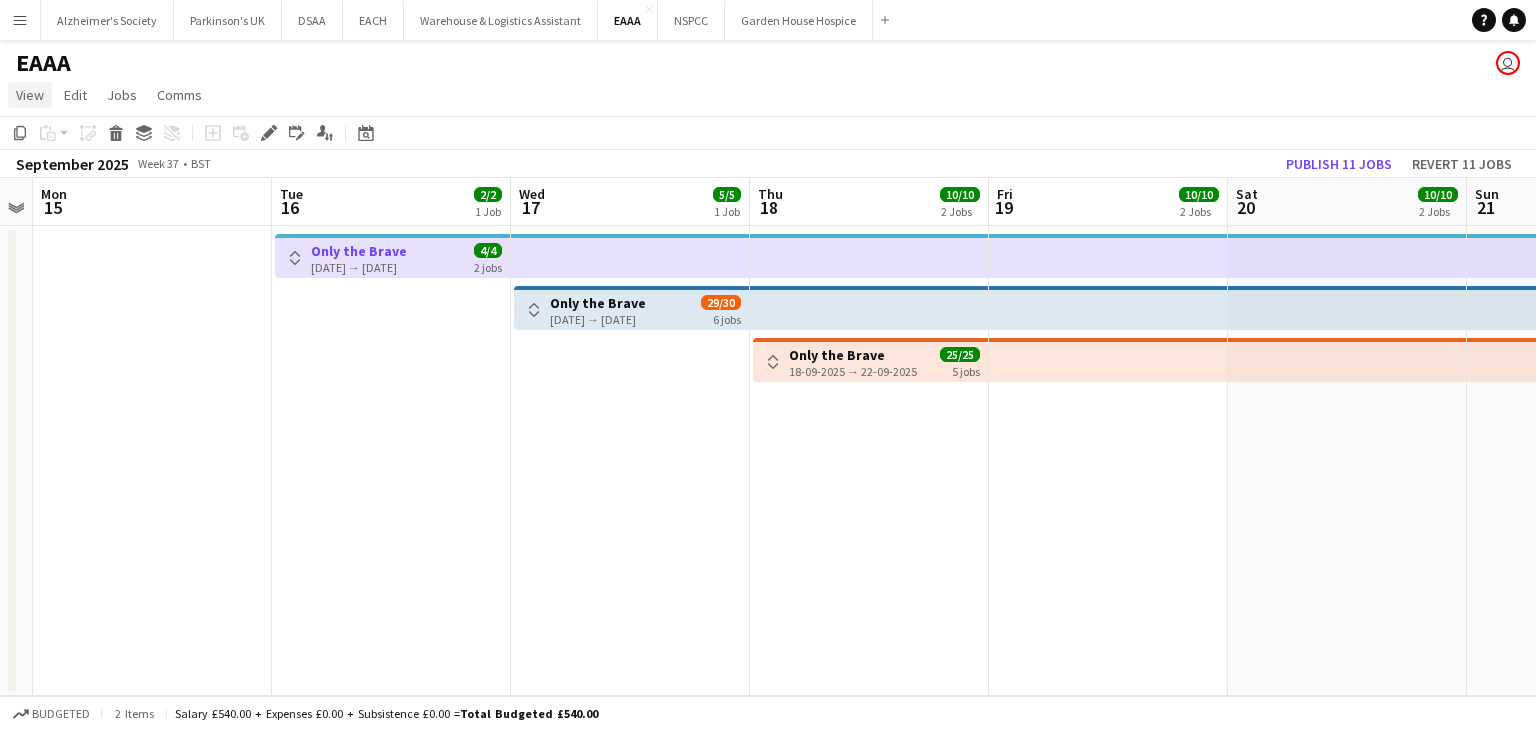 click on "View" 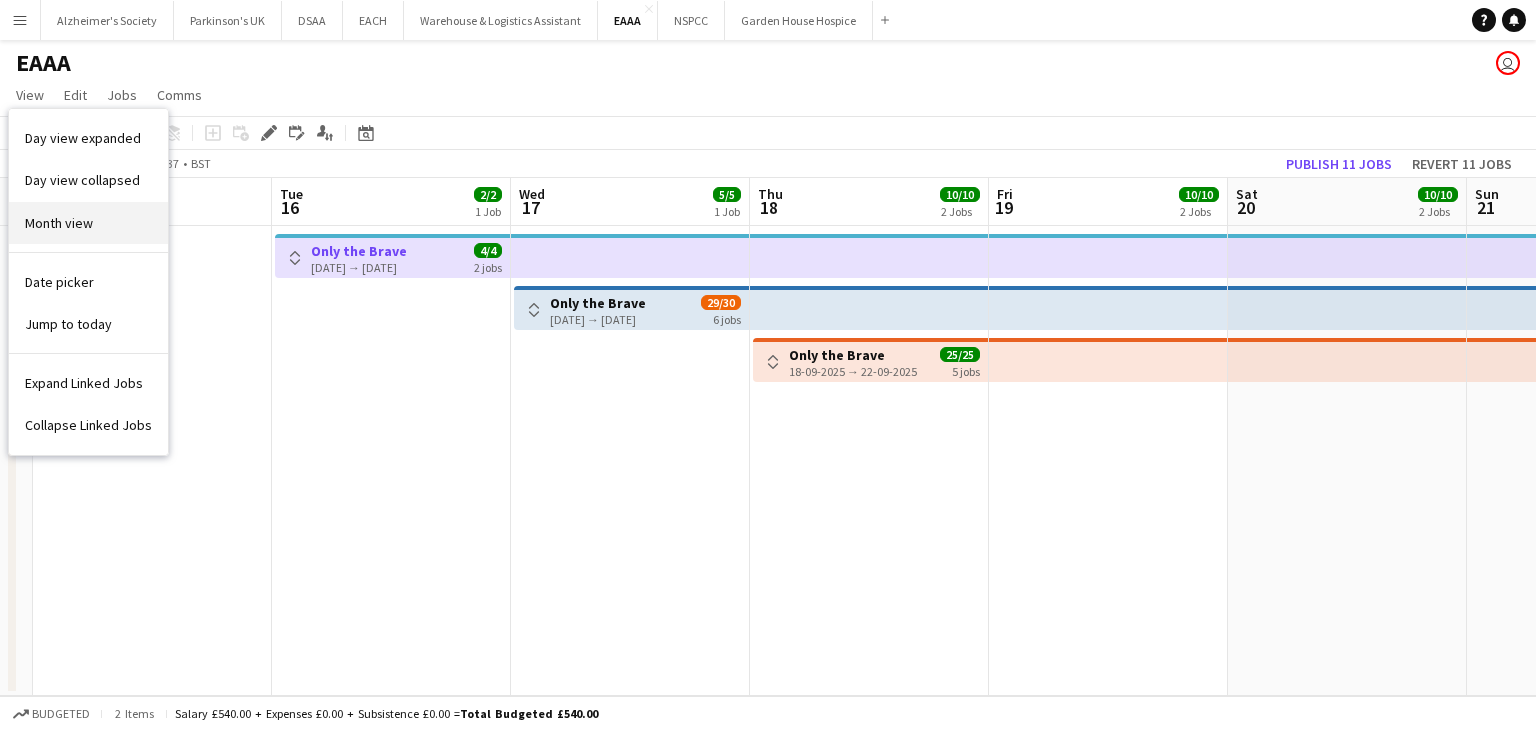 click on "Month view" at bounding box center (59, 223) 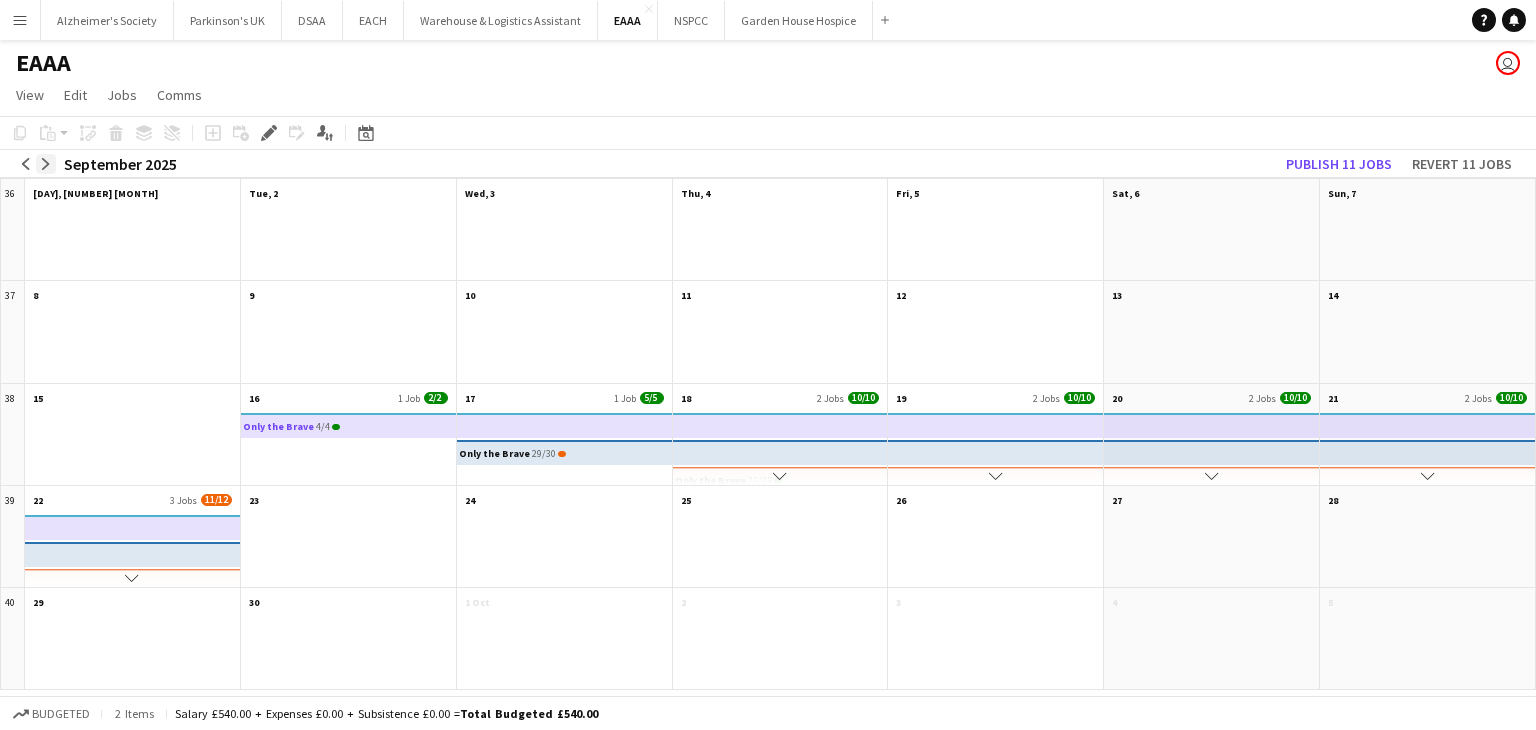 click on "arrow-right" 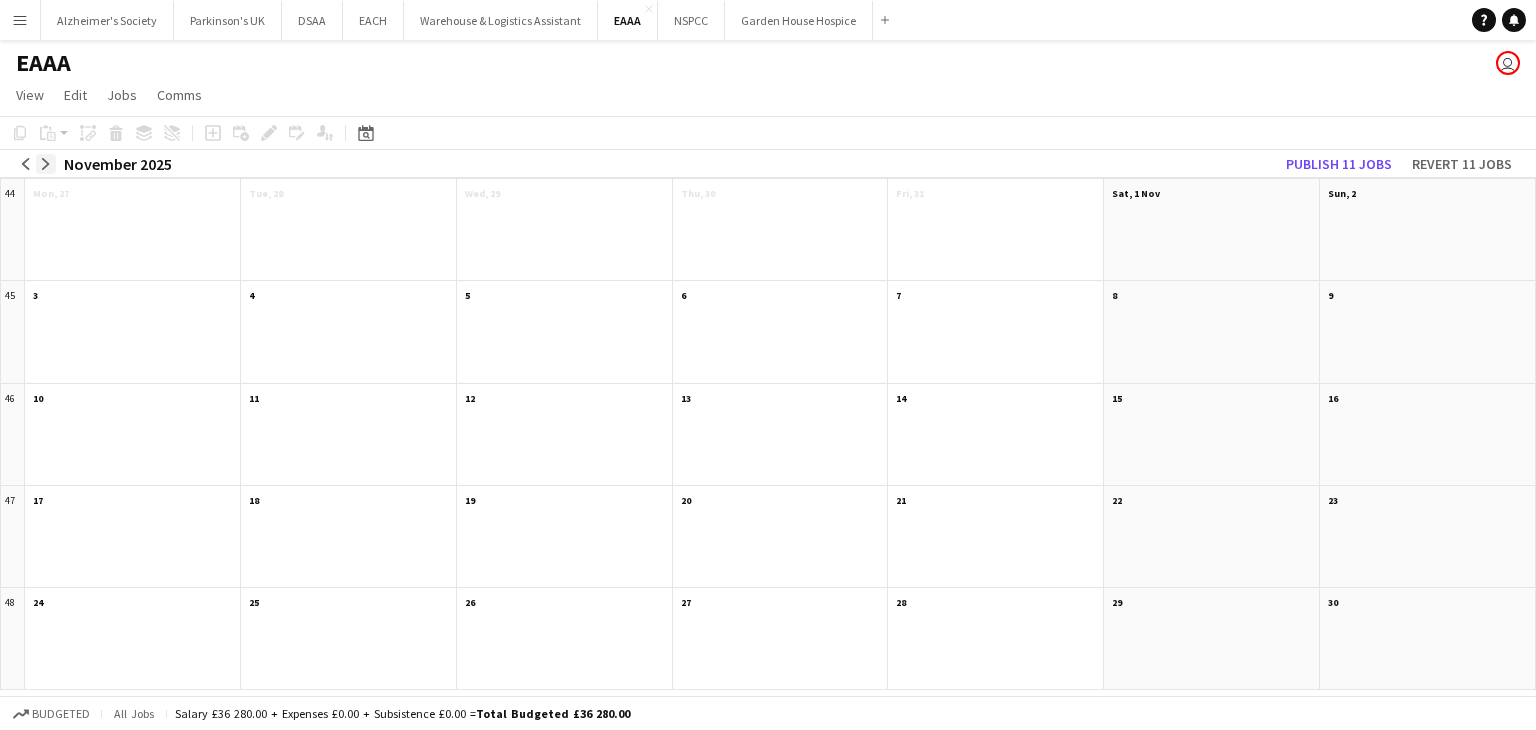 click on "arrow-right" 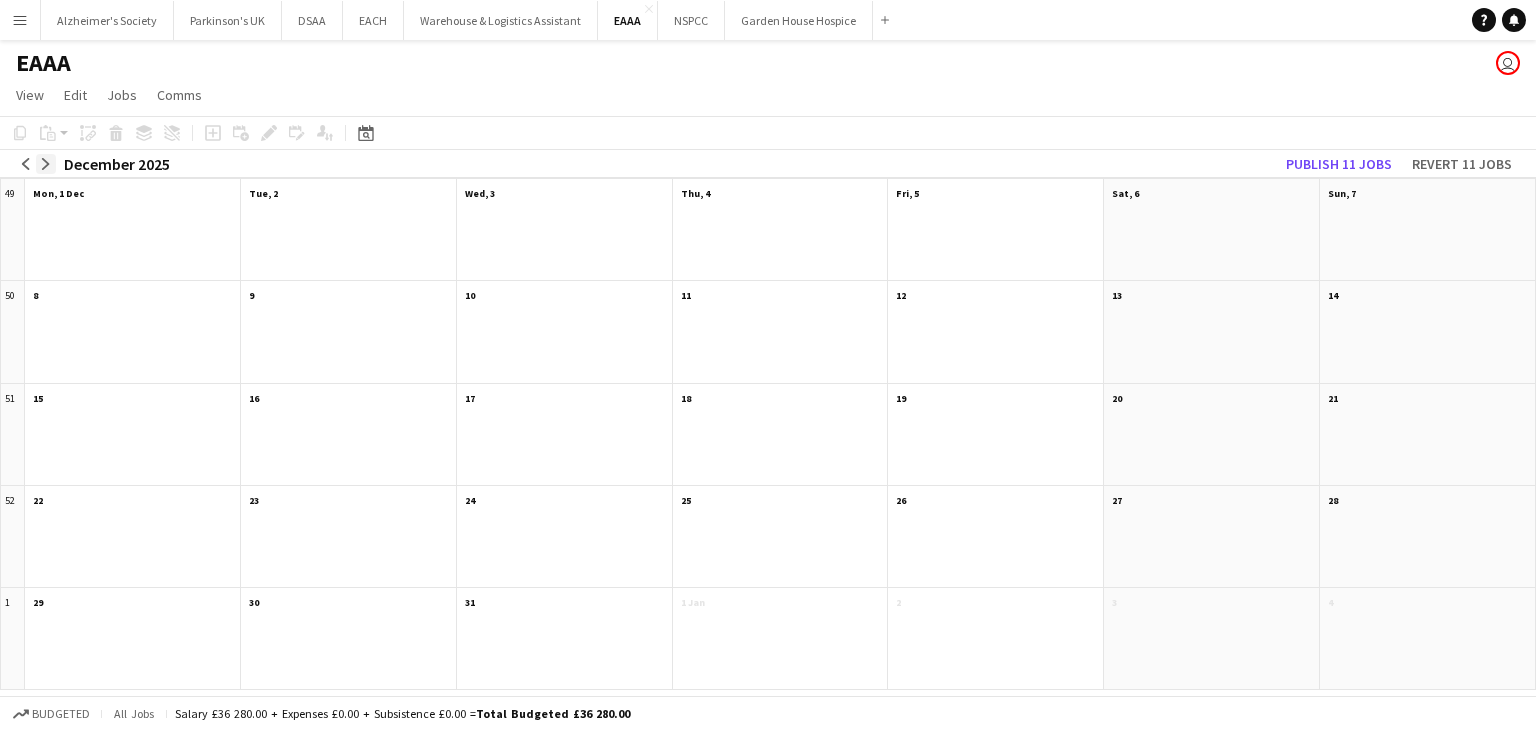 click on "arrow-right" 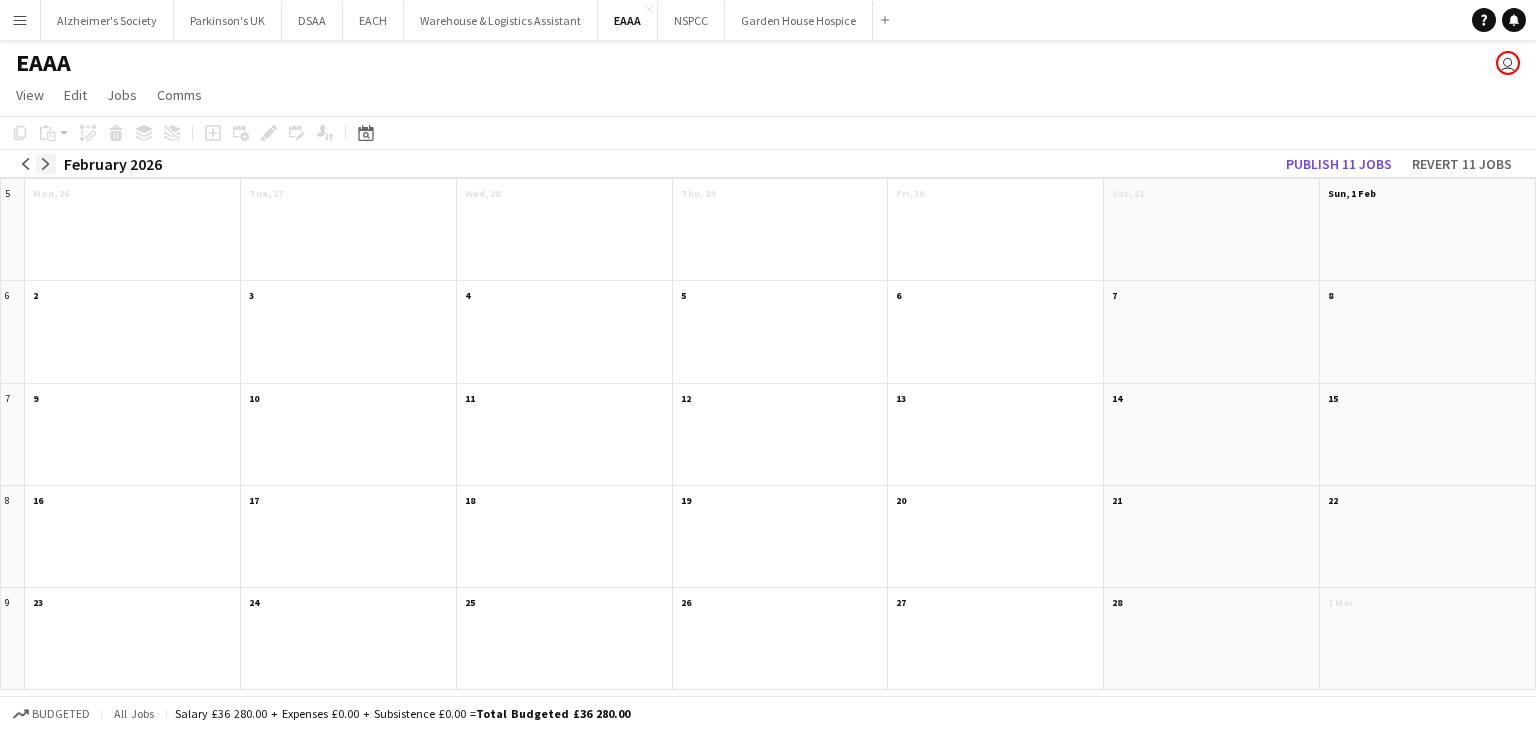 click on "arrow-right" 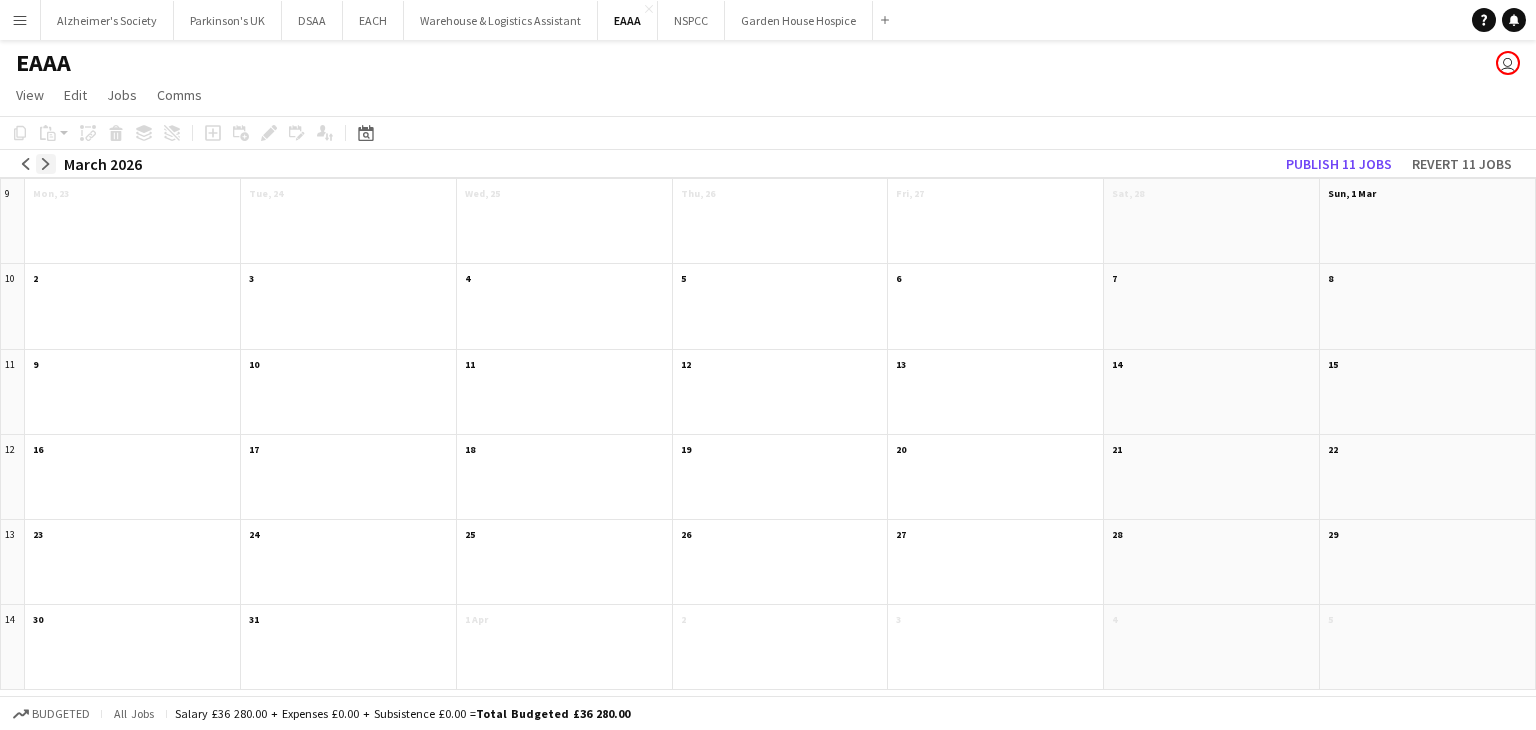 click on "arrow-right" 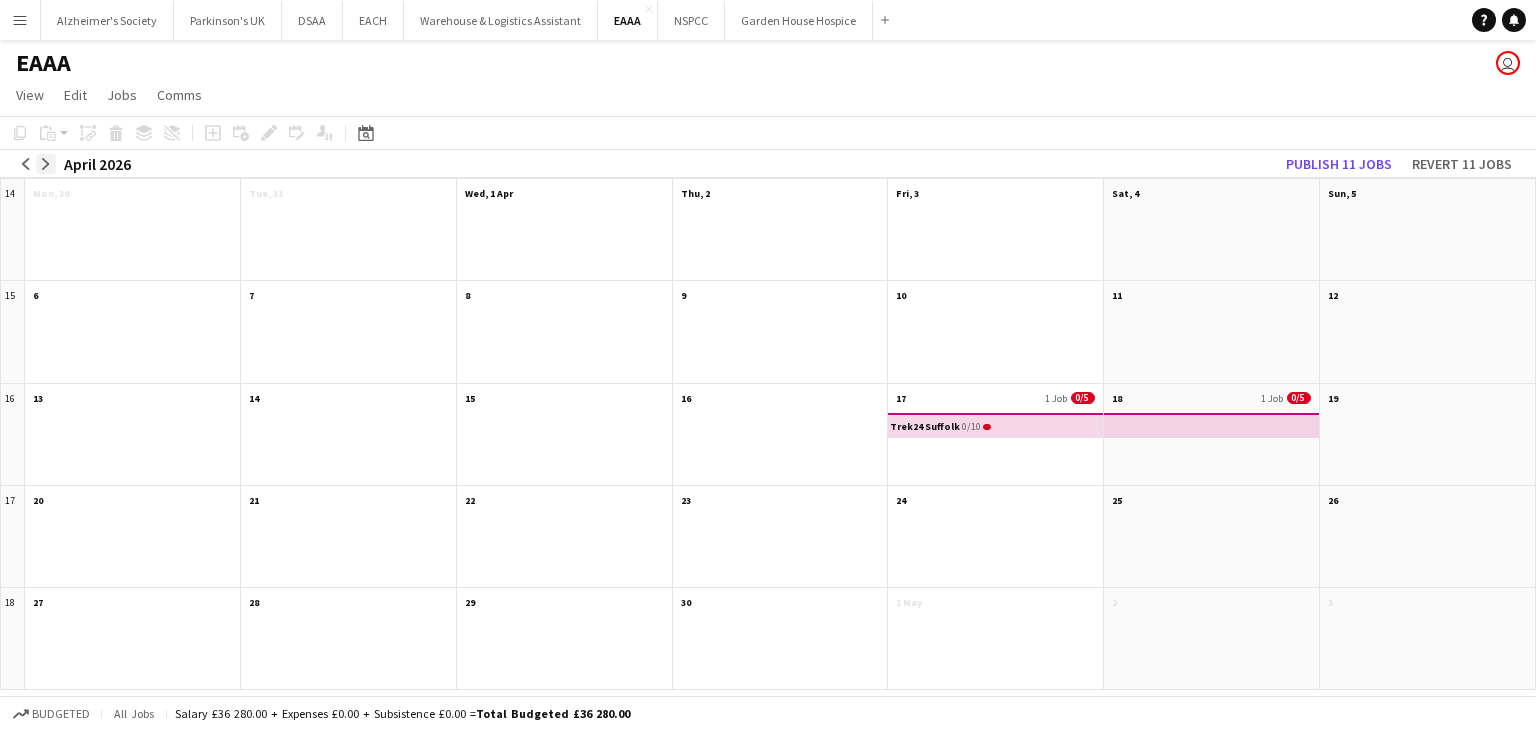 click on "arrow-right" 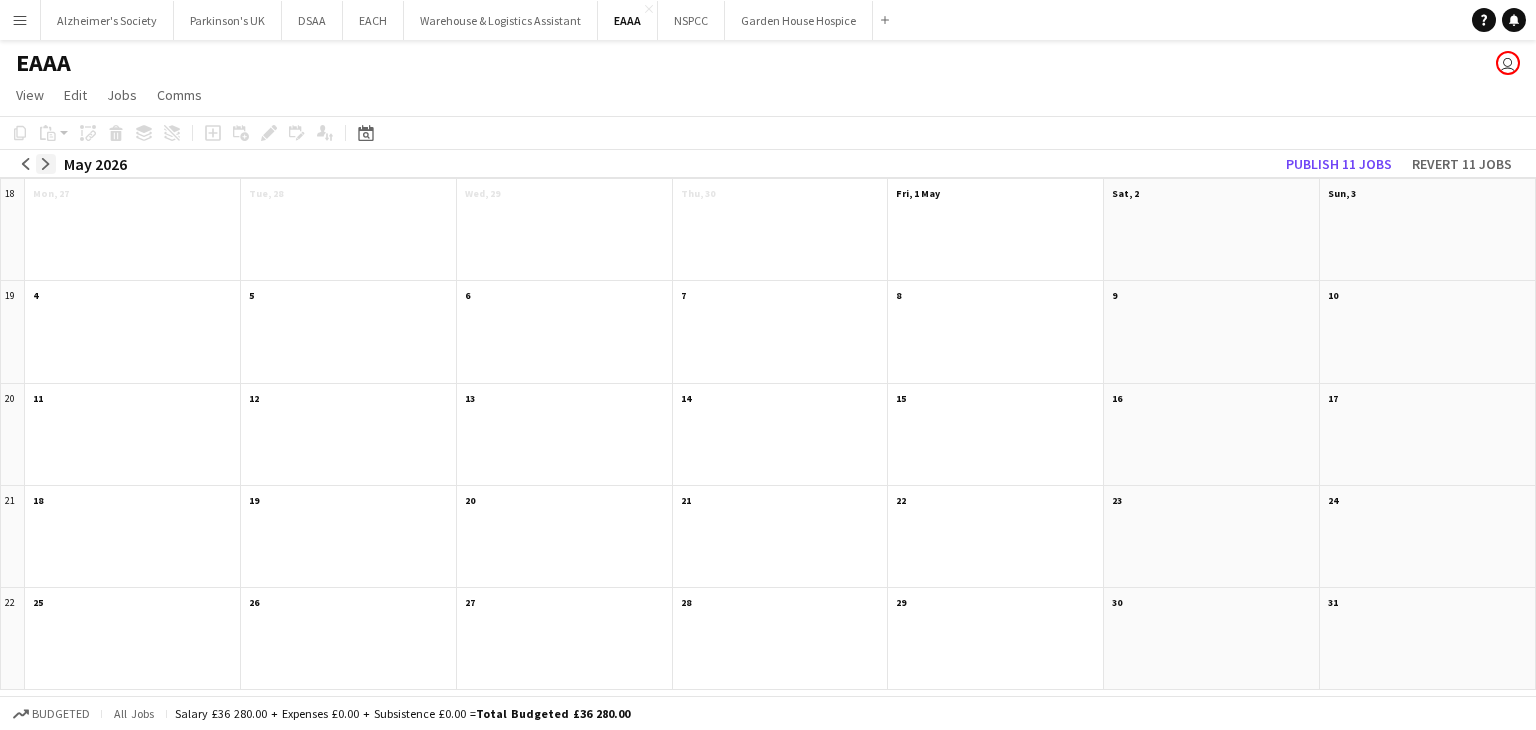 click on "arrow-right" 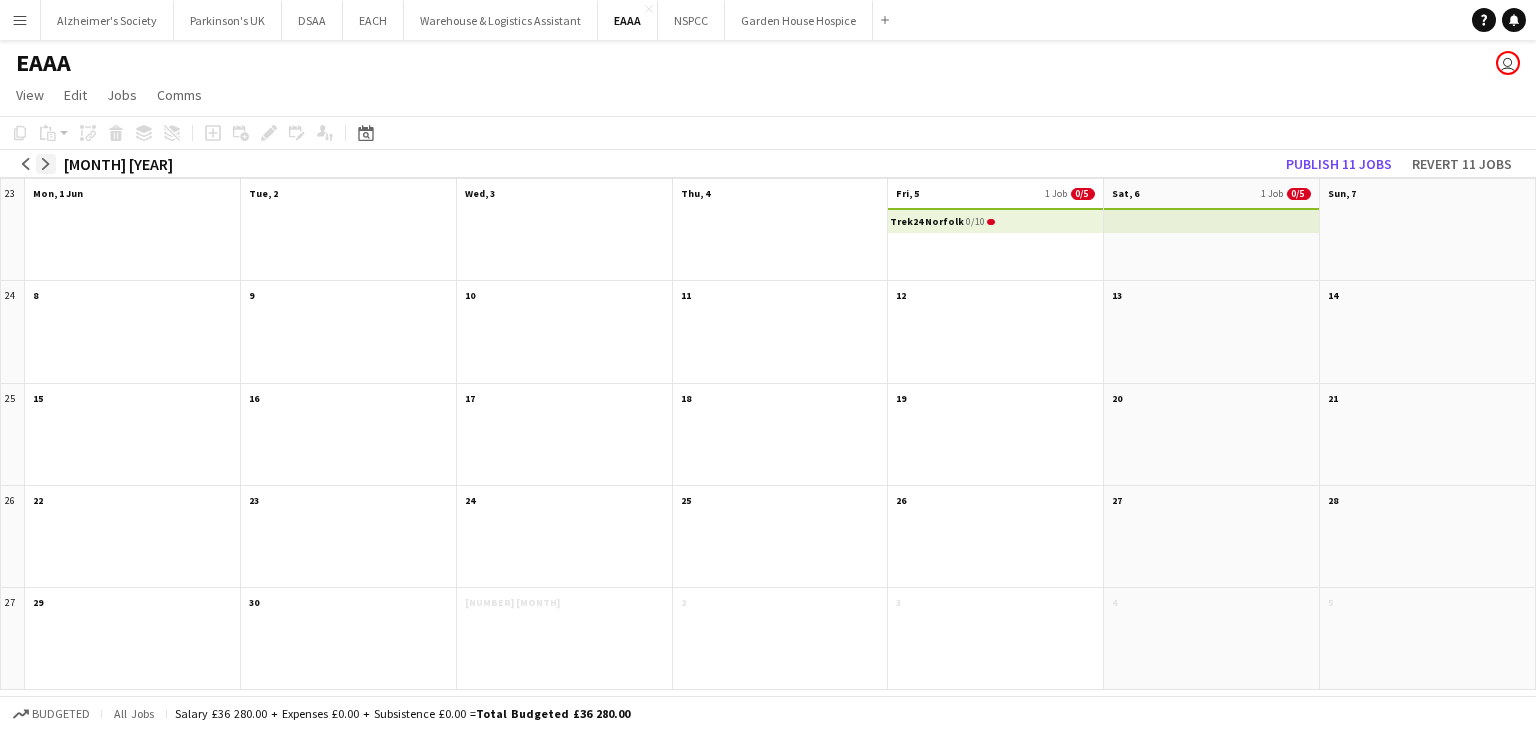 click on "arrow-right" 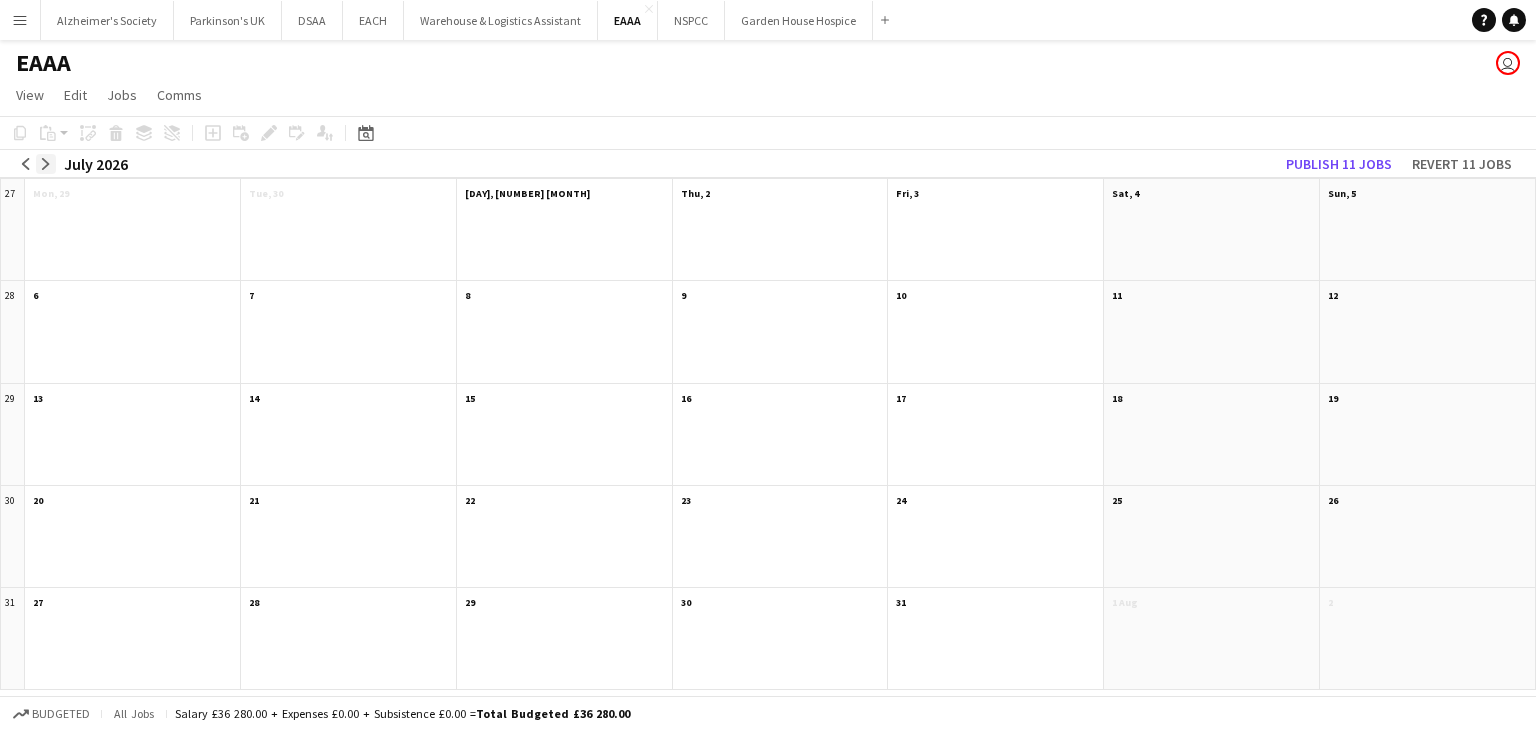 click on "arrow-right" 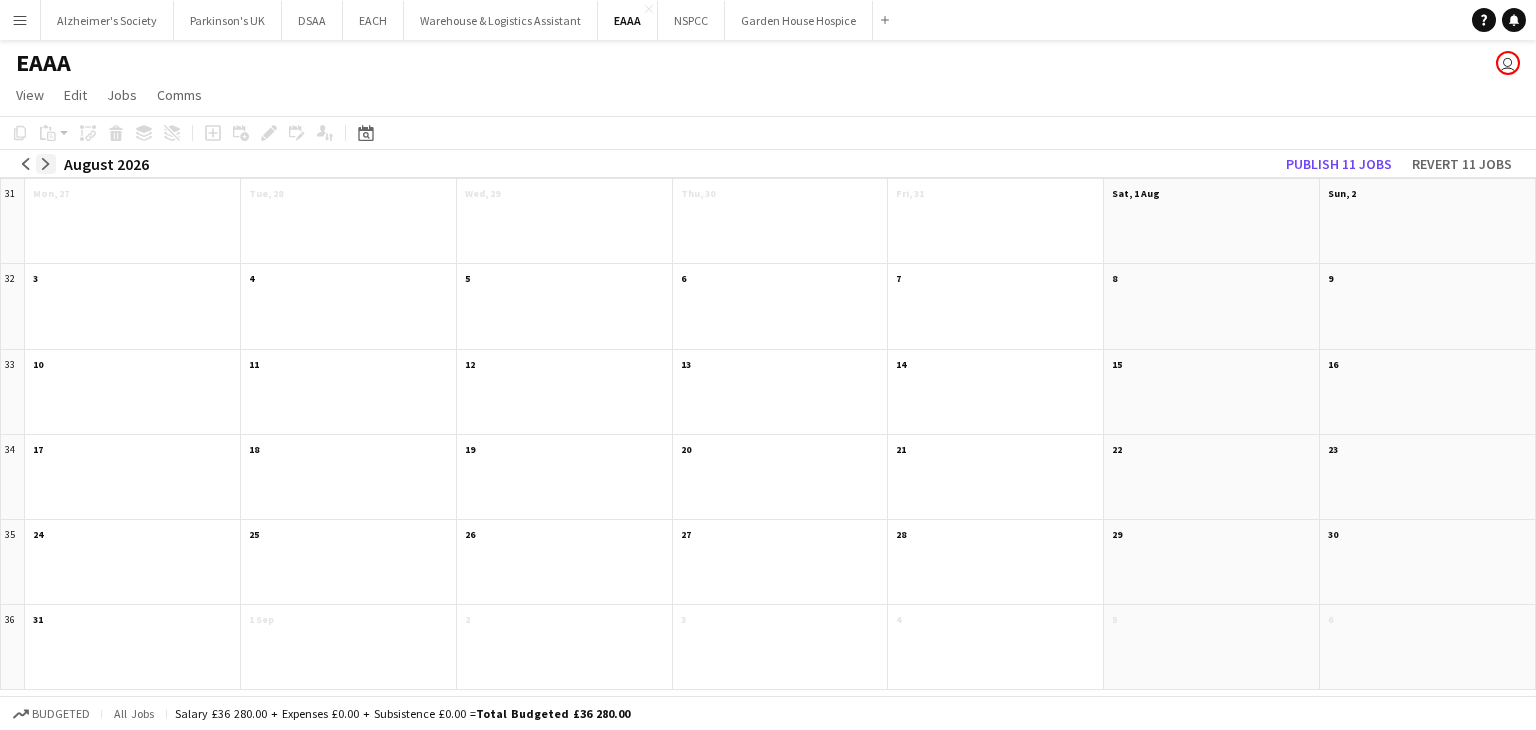 click on "arrow-right" 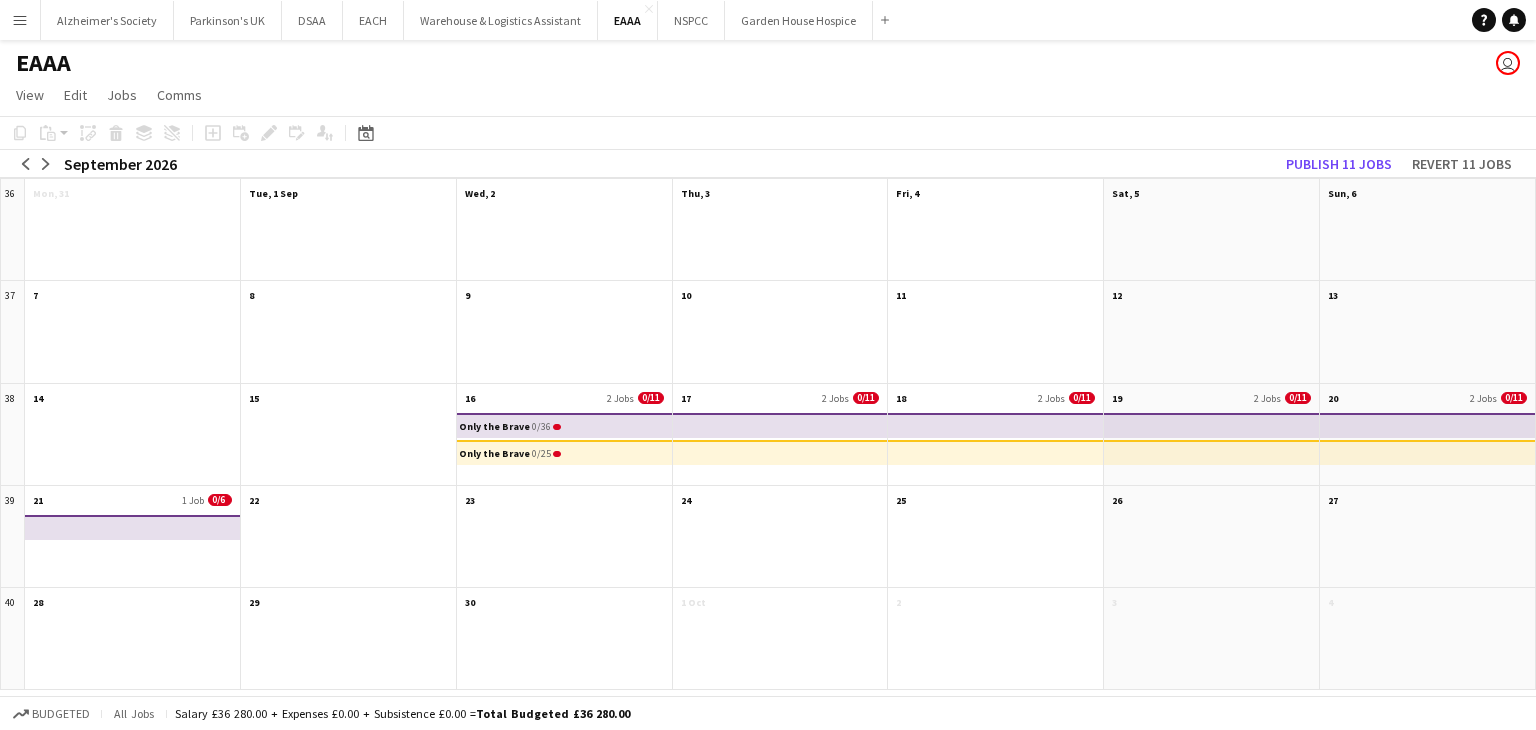 click 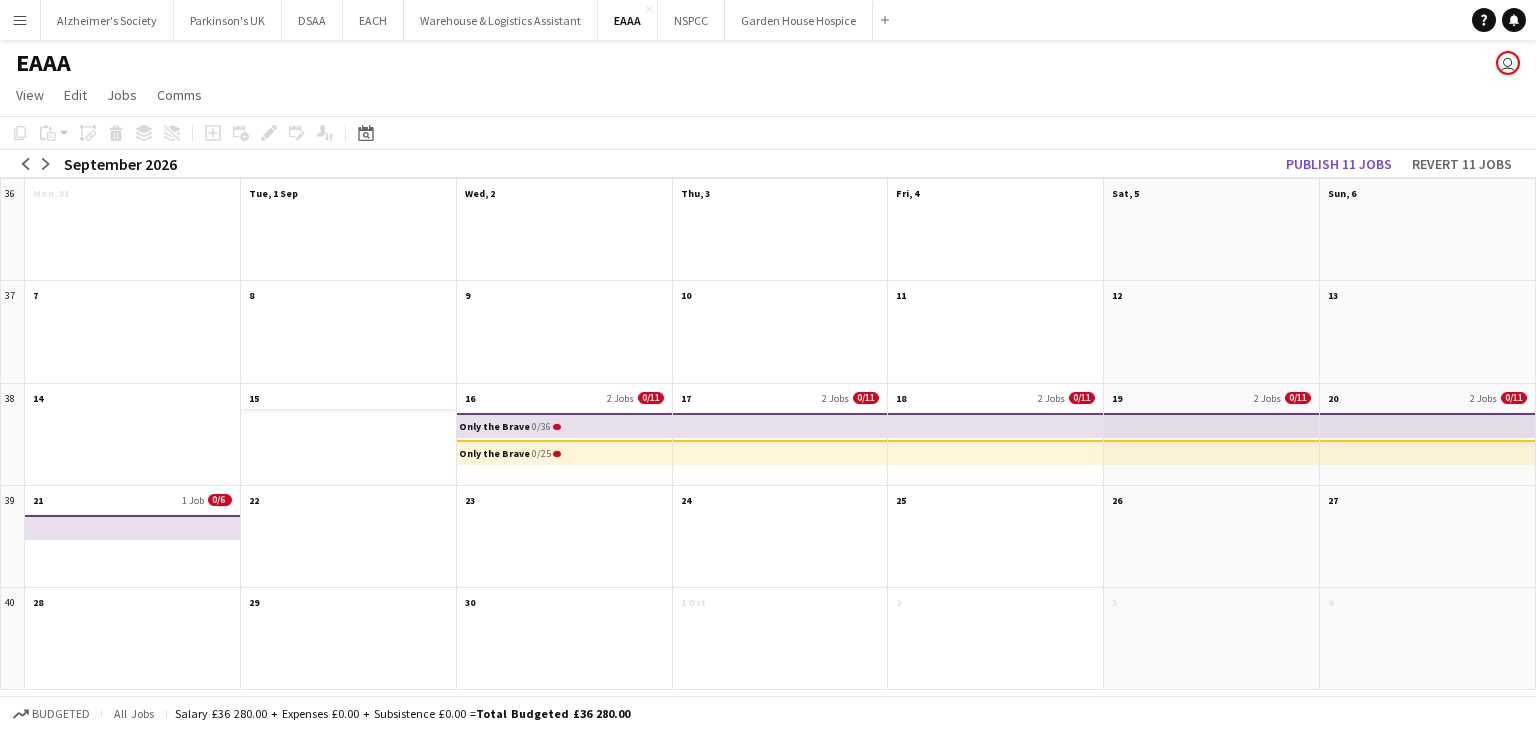 click on "15" 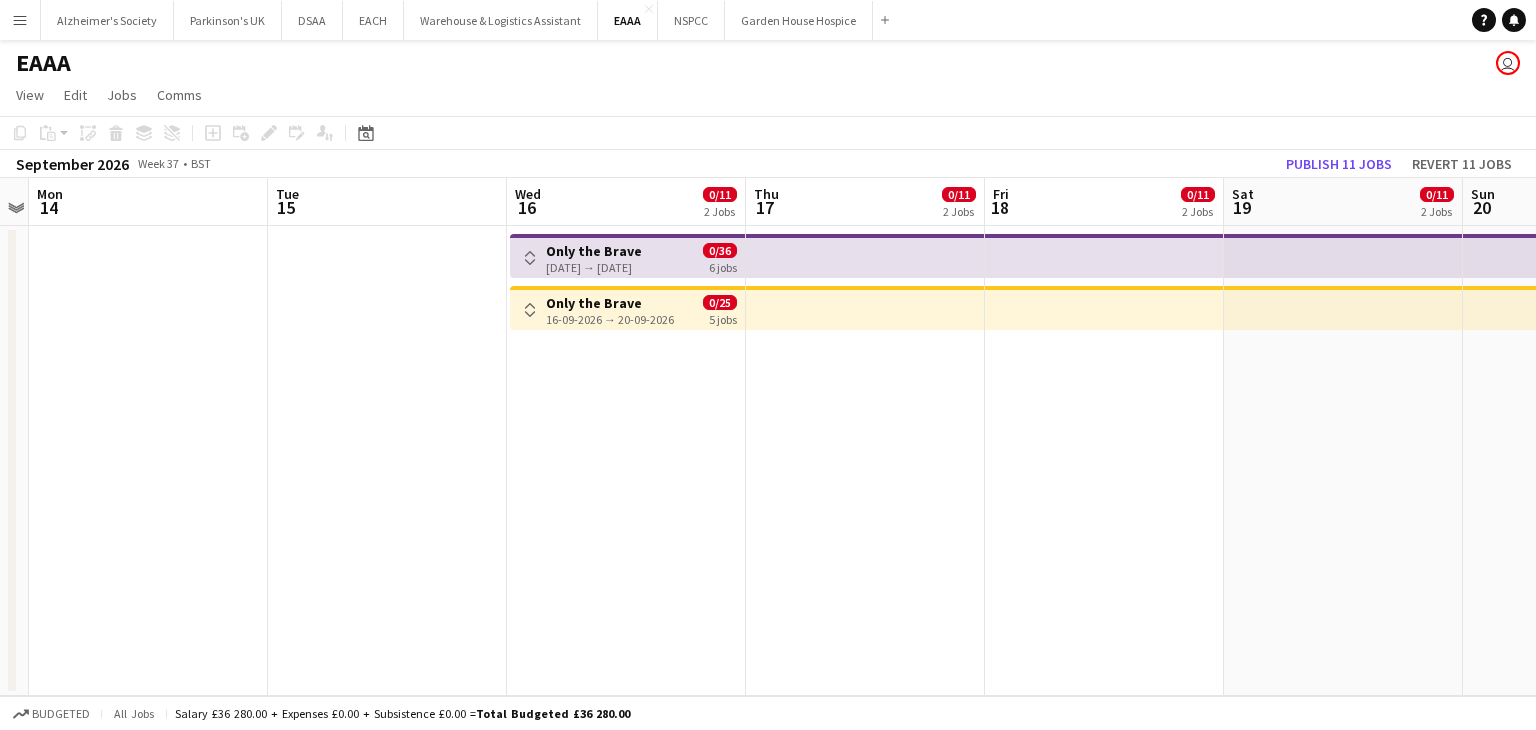 click at bounding box center (387, 461) 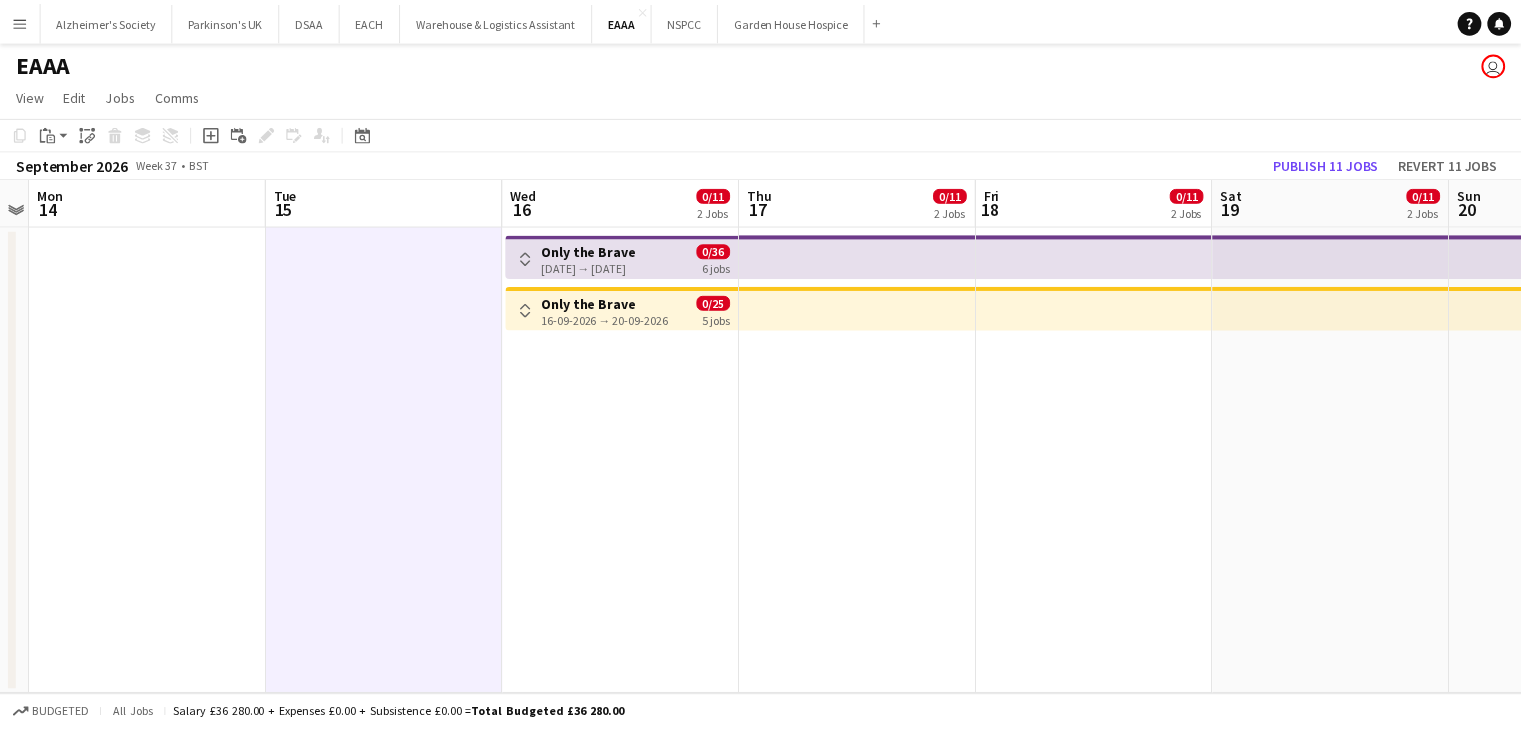 scroll, scrollTop: 0, scrollLeft: 687, axis: horizontal 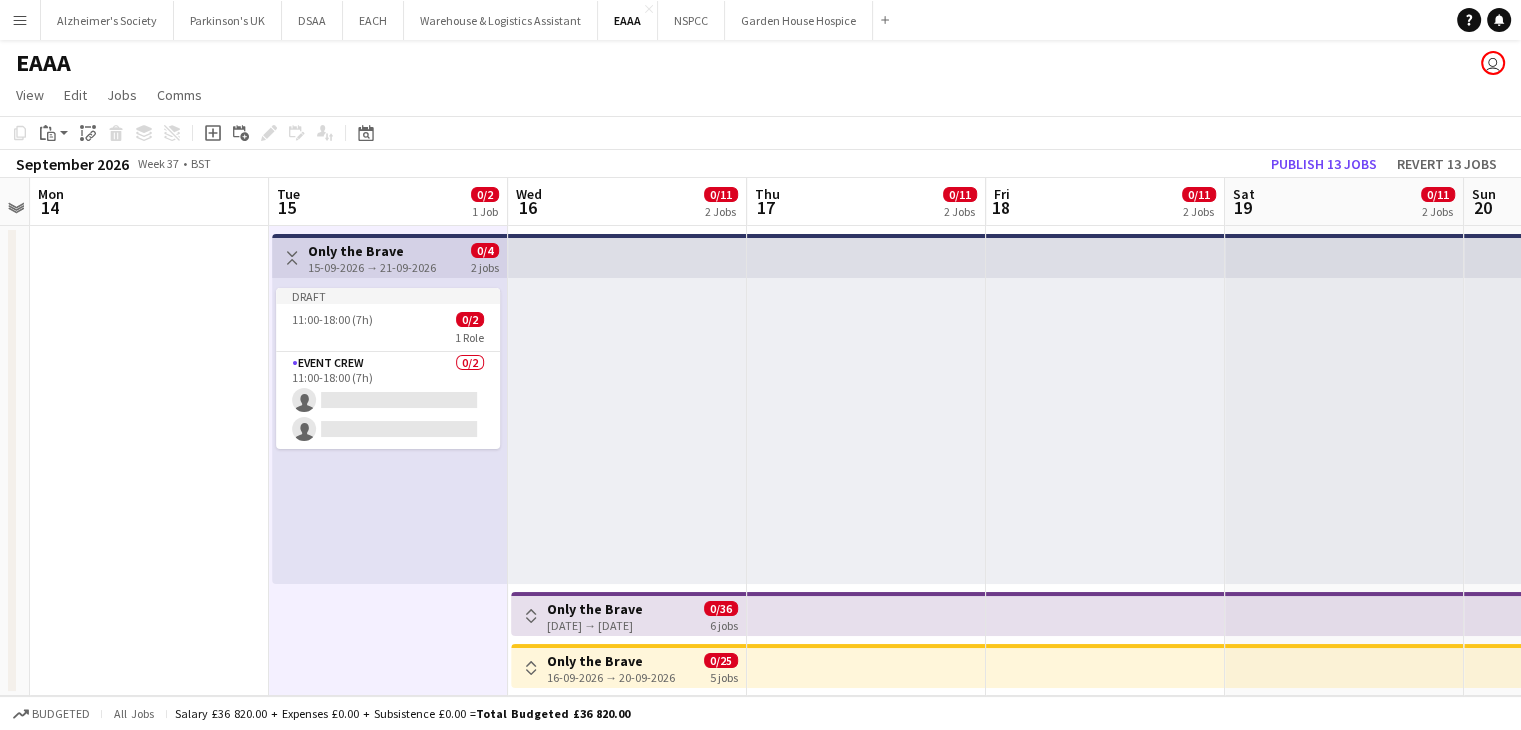 click on "Toggle View" at bounding box center [292, 258] 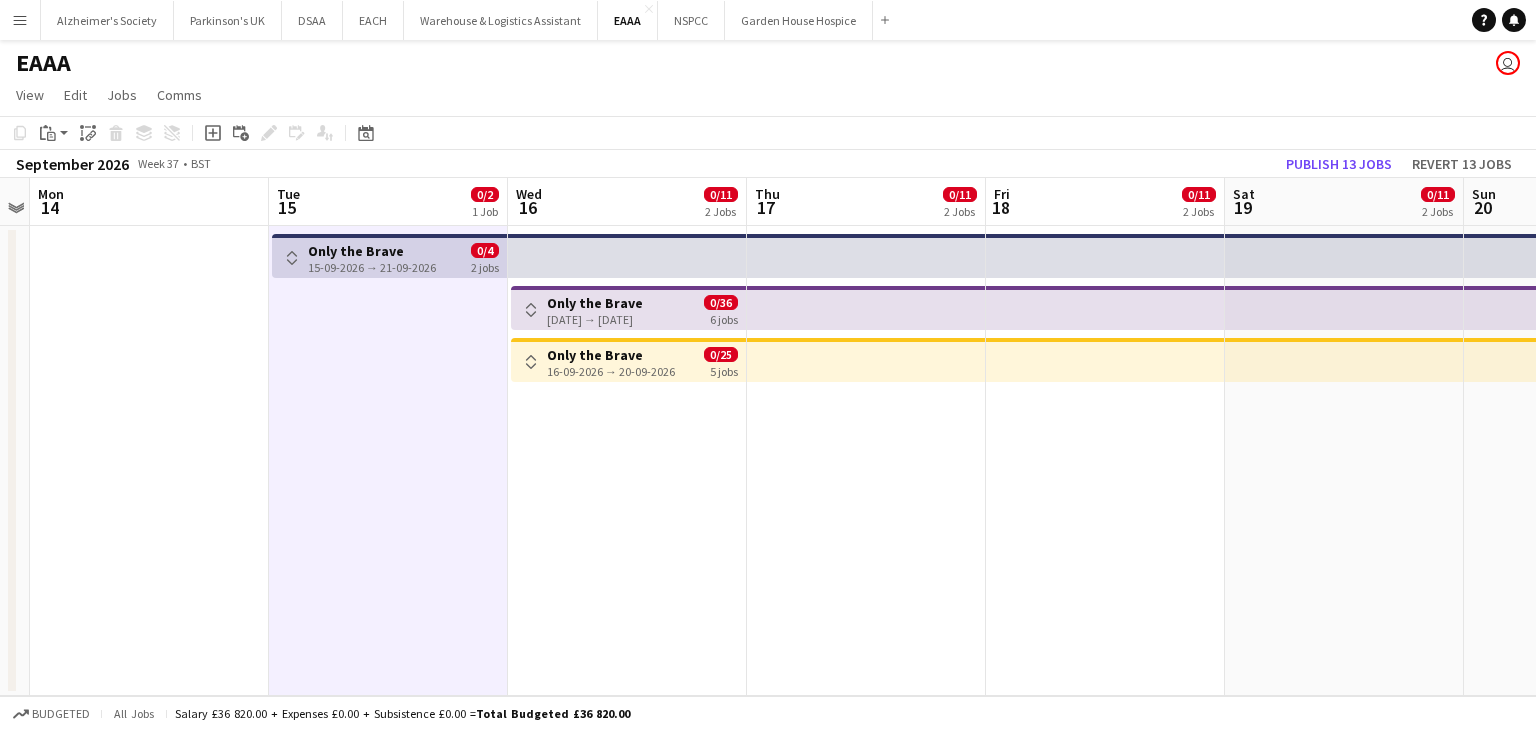 click on "Toggle View" at bounding box center [531, 362] 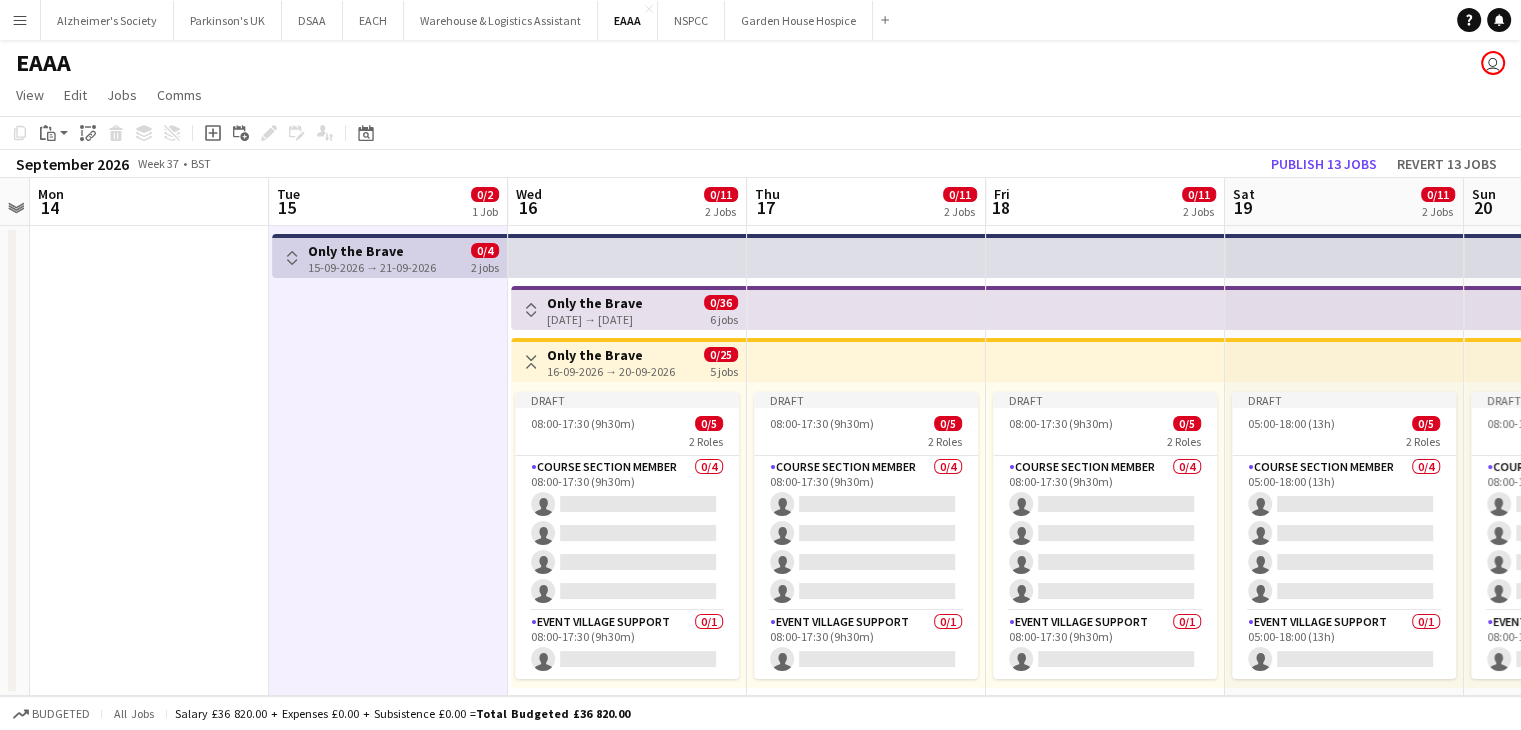 click on "Toggle View" at bounding box center (531, 310) 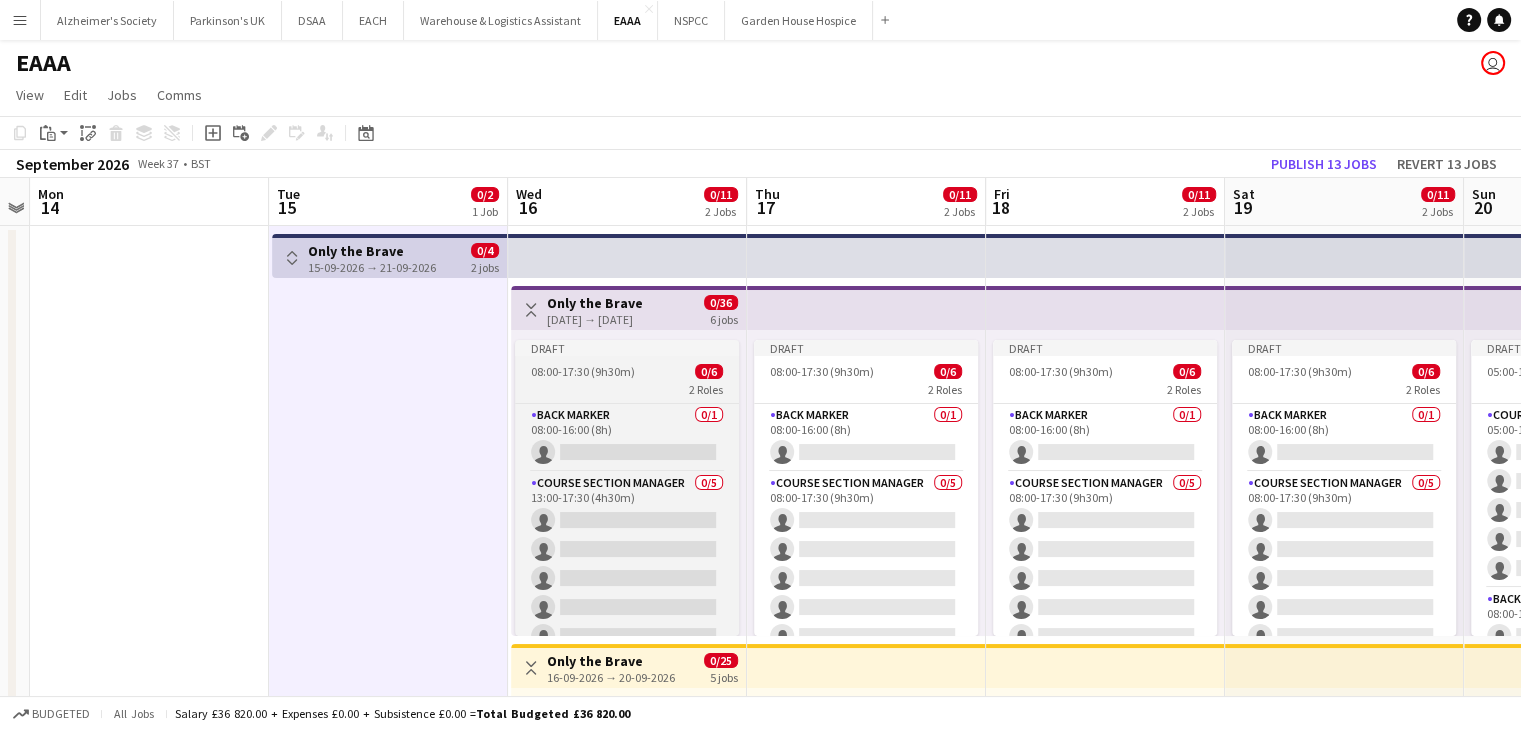 click on "08:00-17:30 (9h30m)" at bounding box center [583, 371] 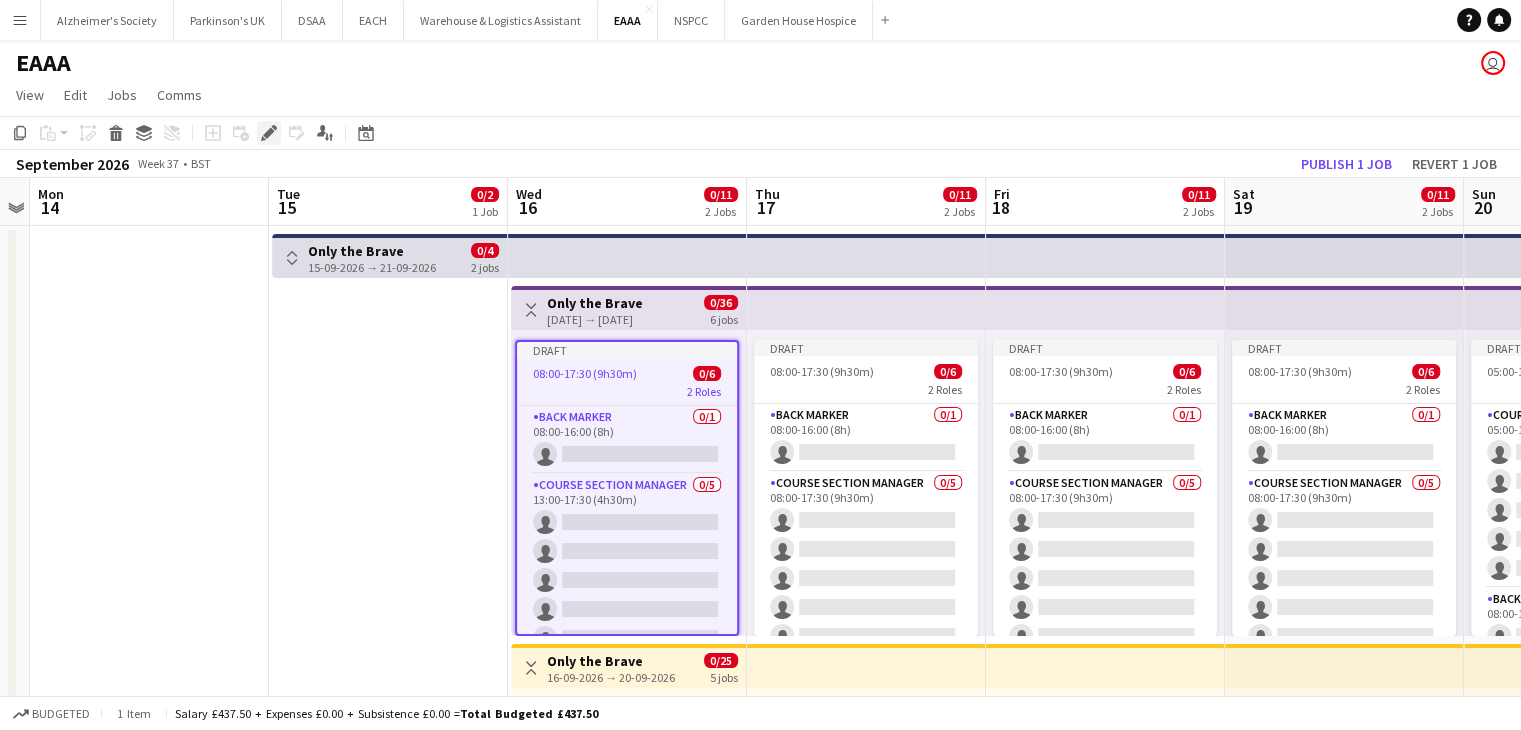 click 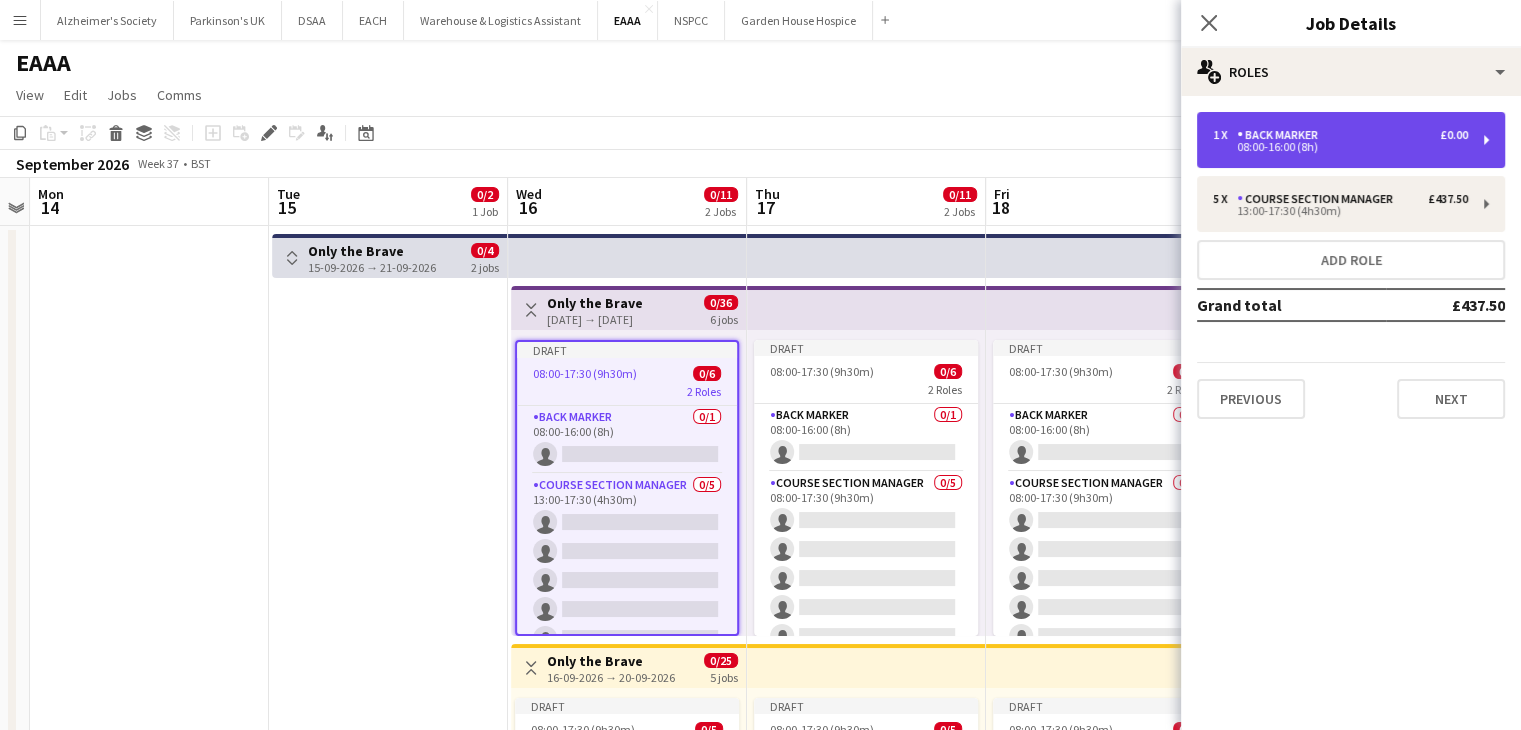 click on "1 x   Back Marker   £0.00" at bounding box center [1340, 135] 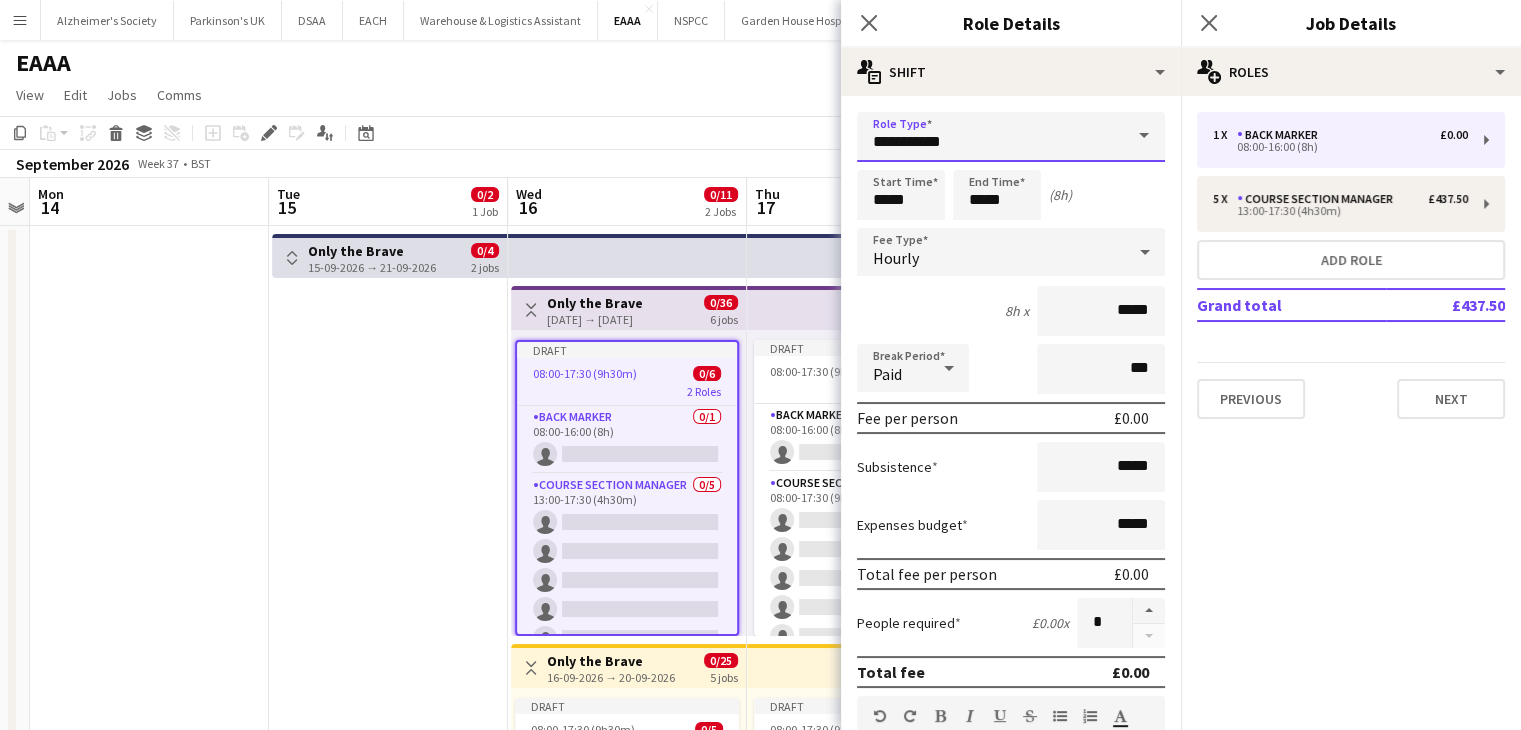 drag, startPoint x: 987, startPoint y: 138, endPoint x: 999, endPoint y: 139, distance: 12.0415945 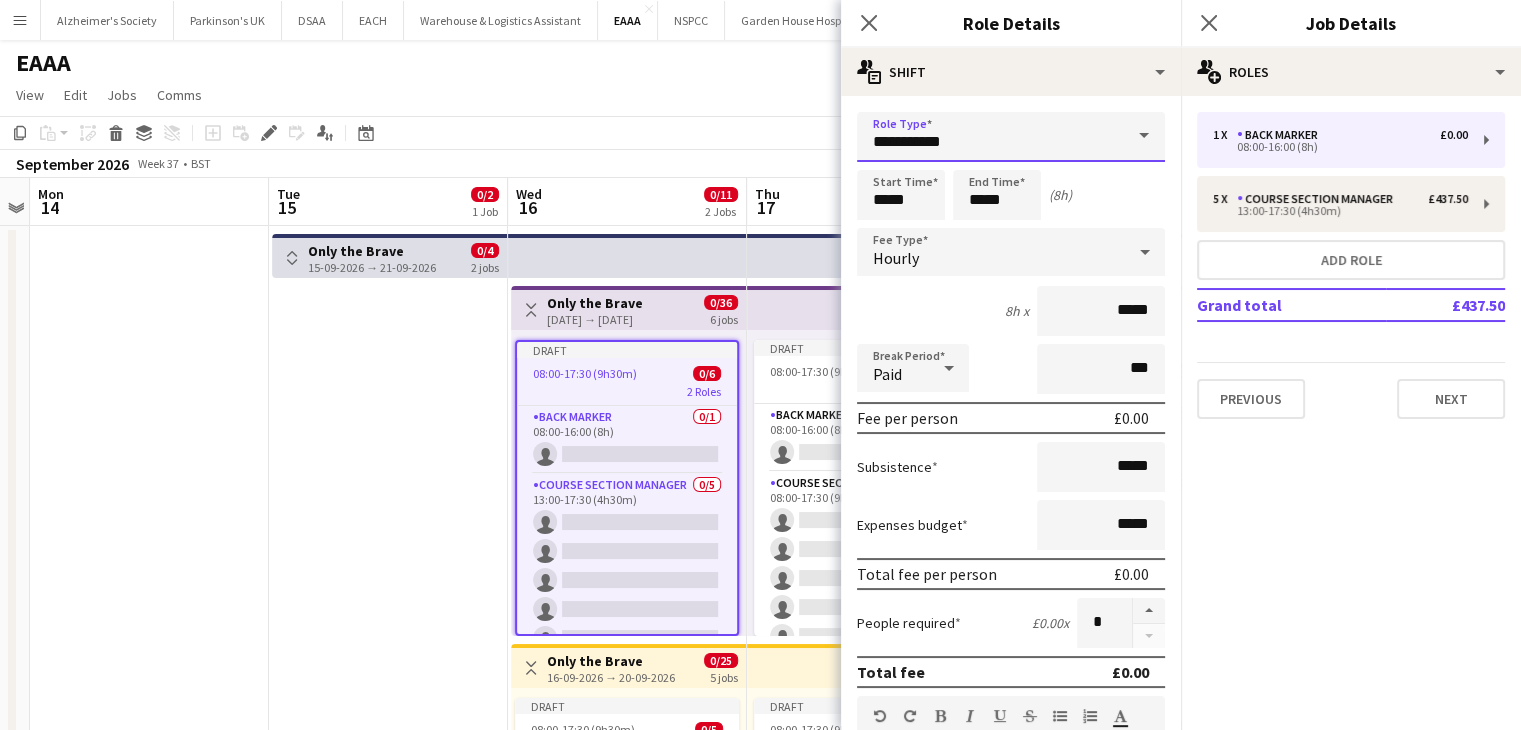 click on "**********" at bounding box center (1011, 137) 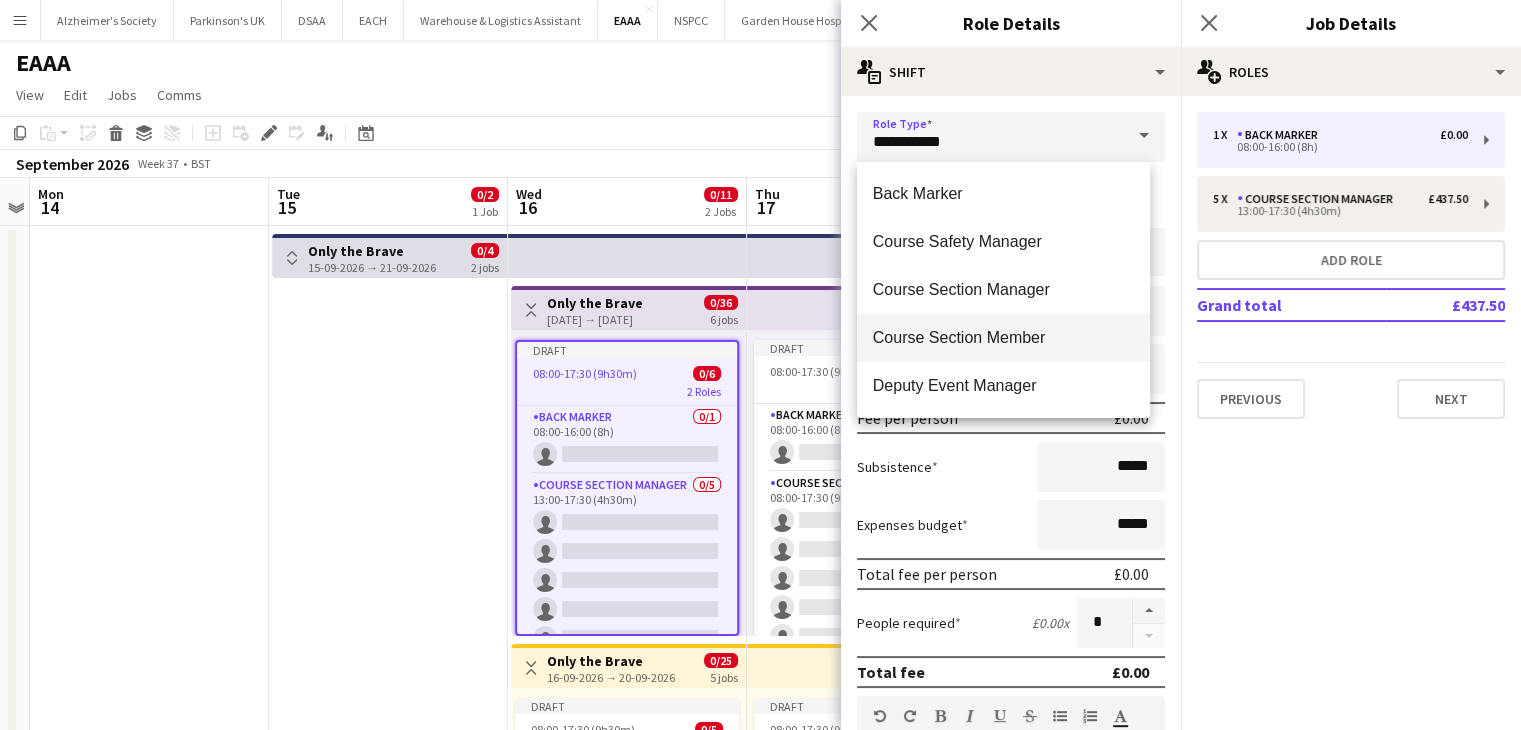click on "Course Section Member" at bounding box center (1003, 337) 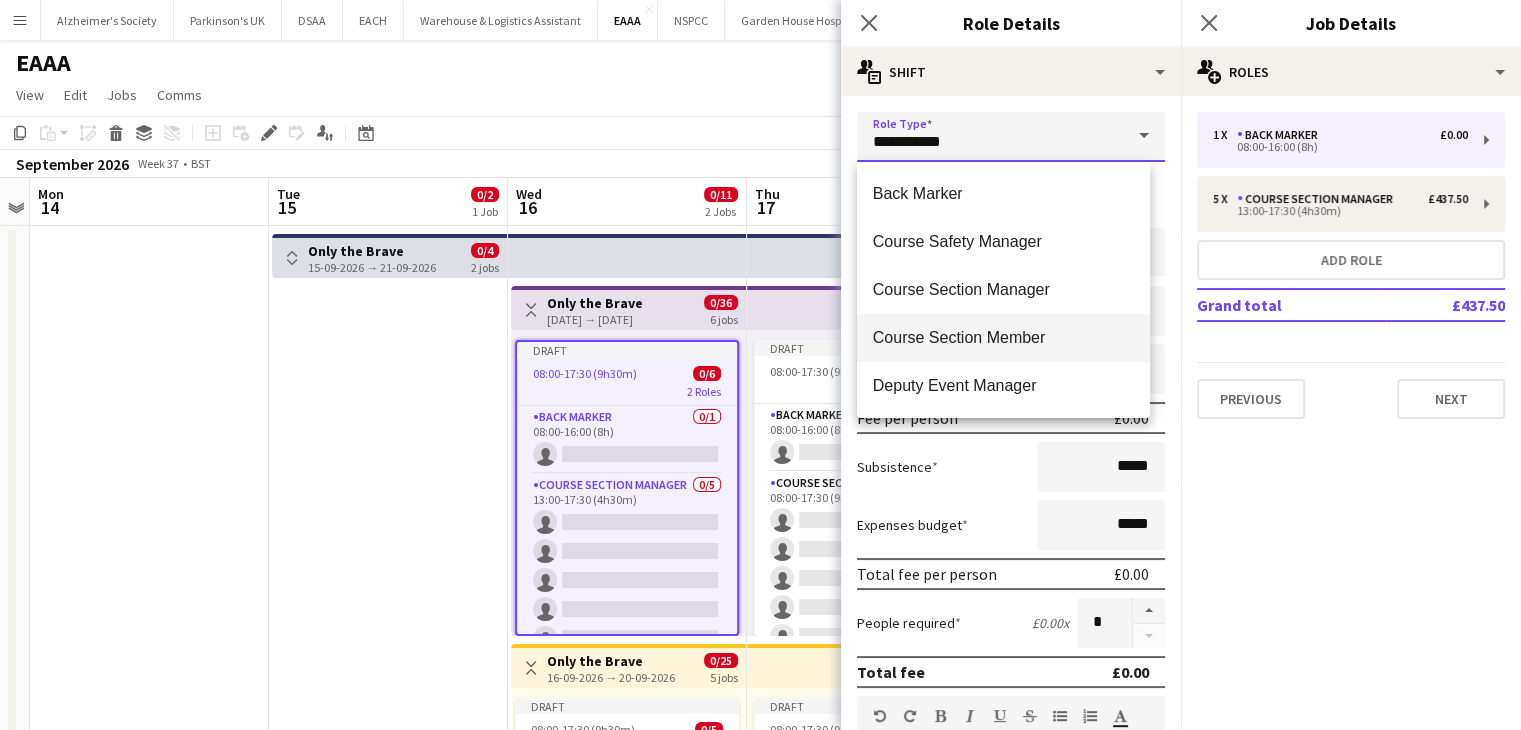 type on "**********" 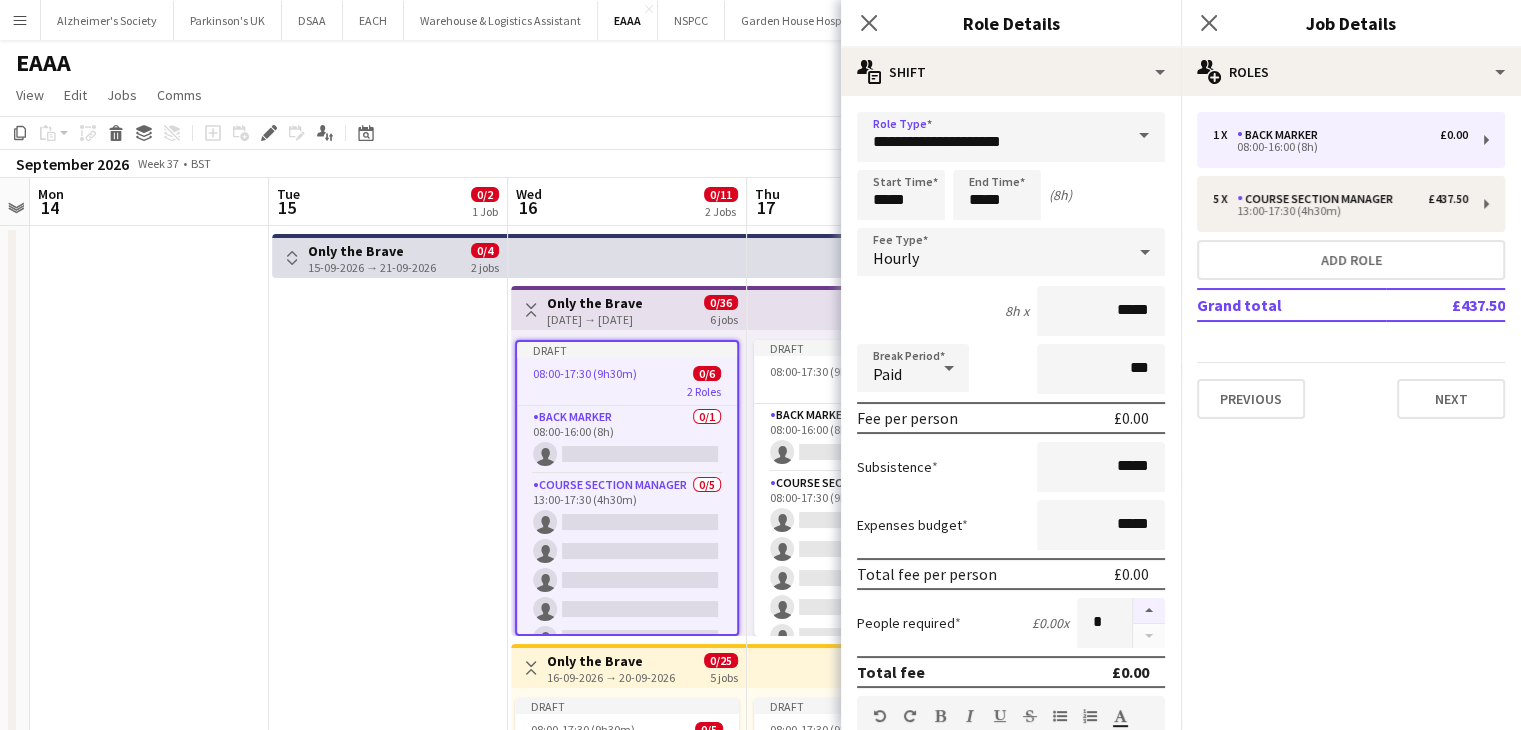 click at bounding box center (1149, 611) 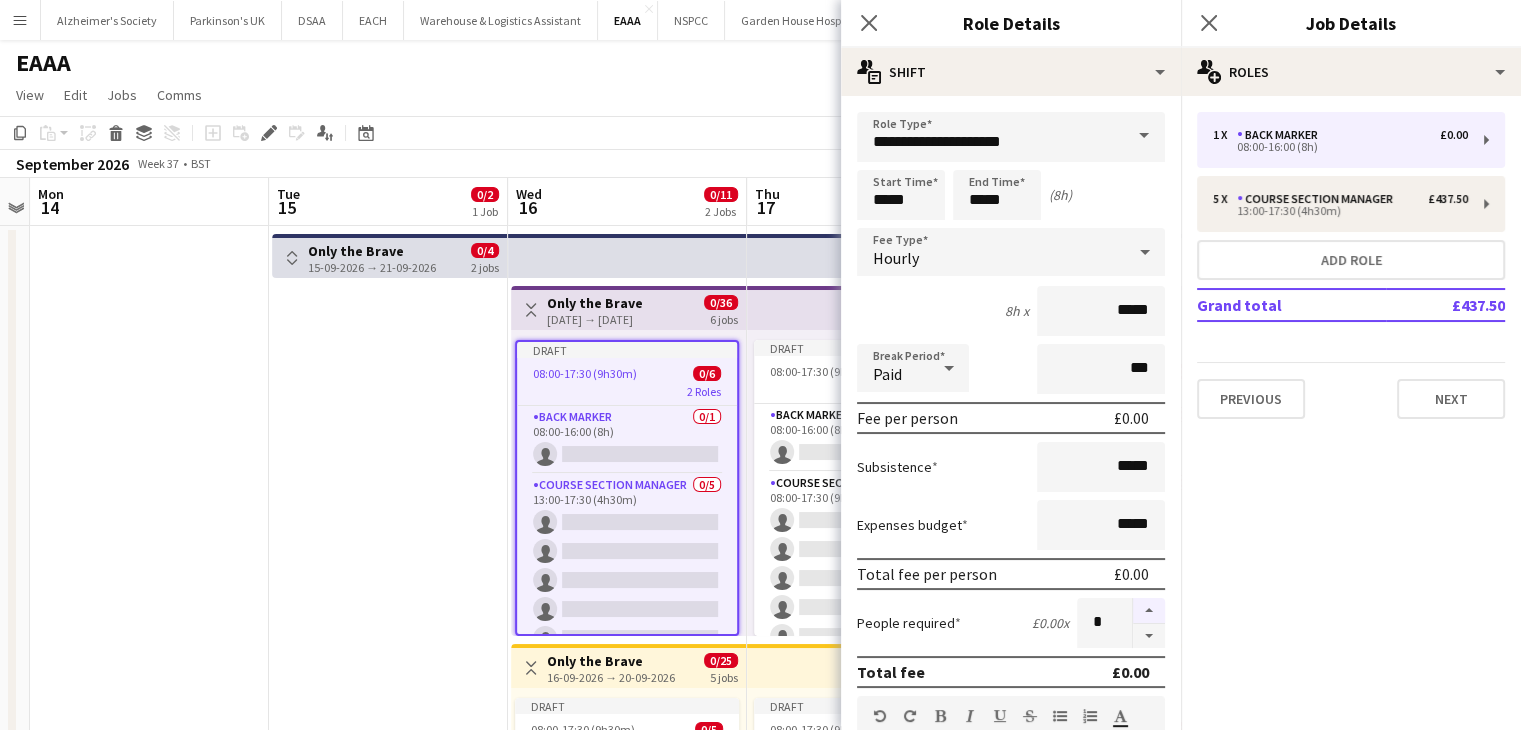 click at bounding box center (1149, 611) 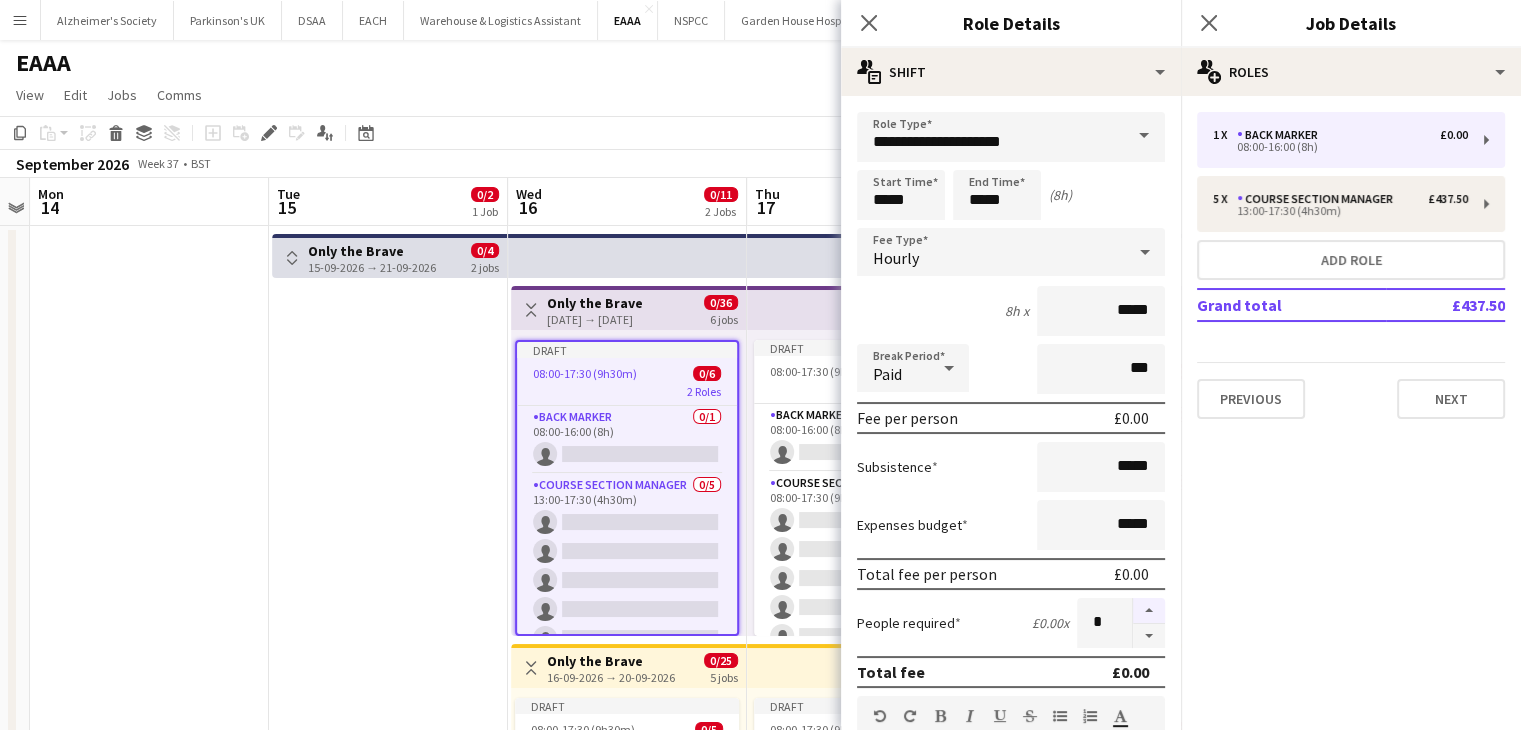 click at bounding box center [1149, 611] 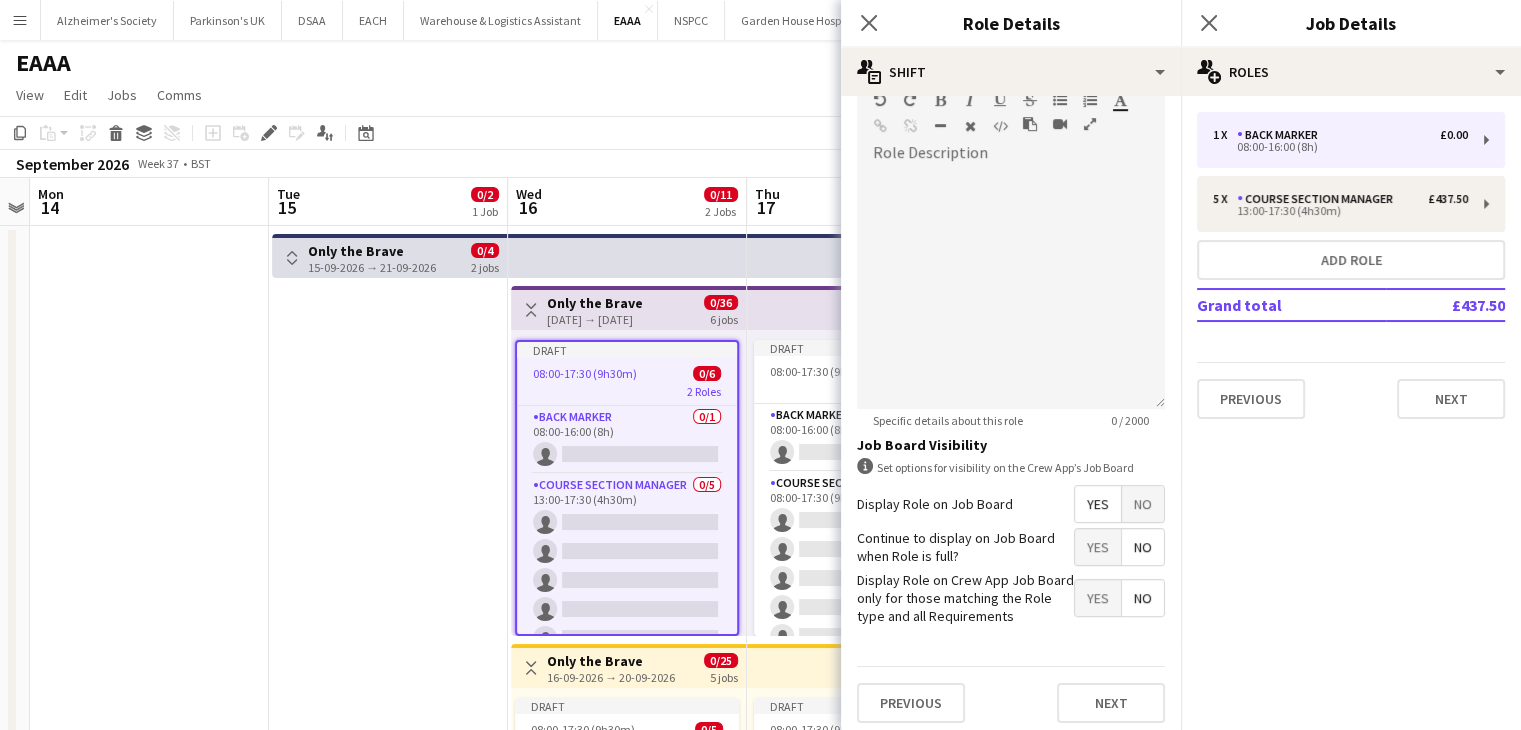scroll, scrollTop: 620, scrollLeft: 0, axis: vertical 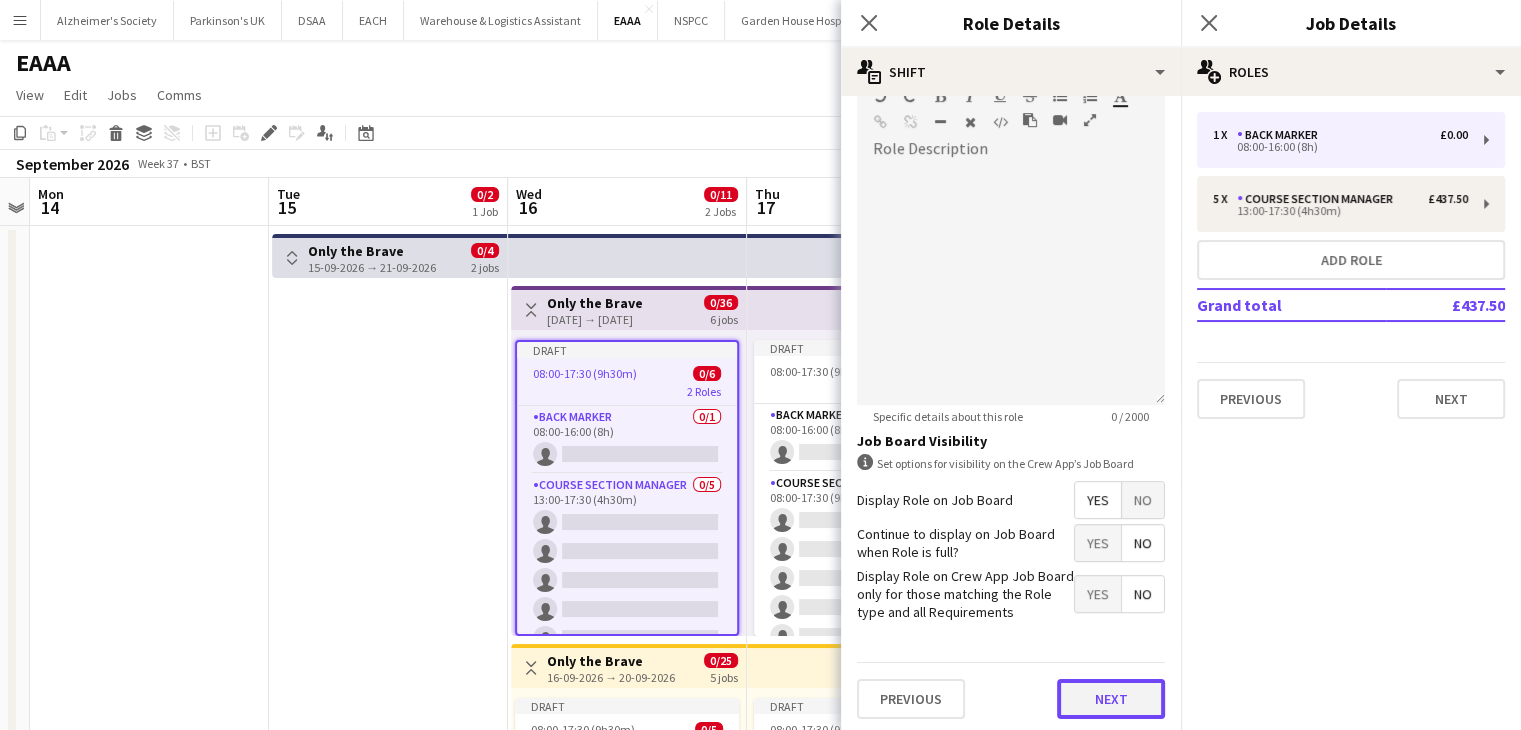 click on "Next" at bounding box center (1111, 699) 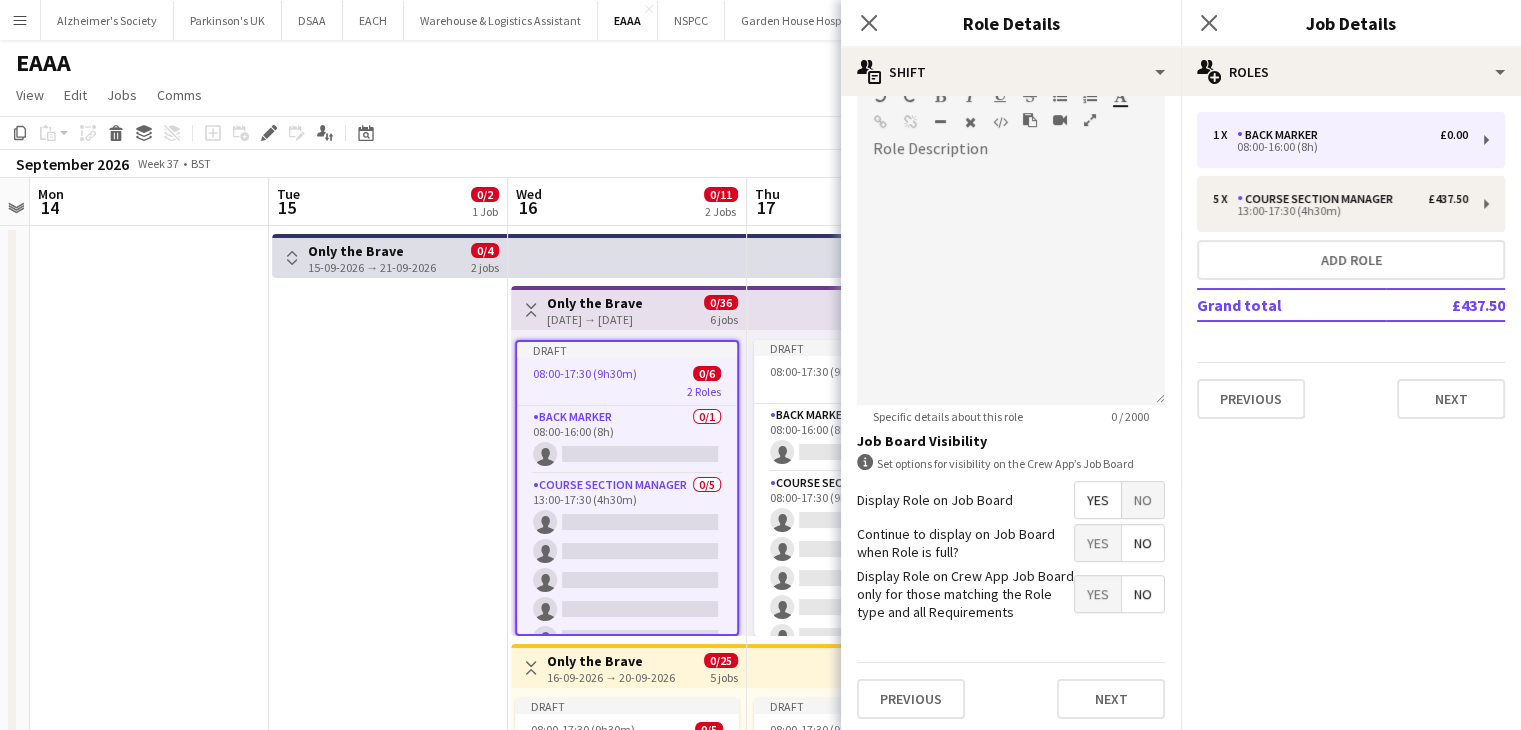 scroll, scrollTop: 0, scrollLeft: 0, axis: both 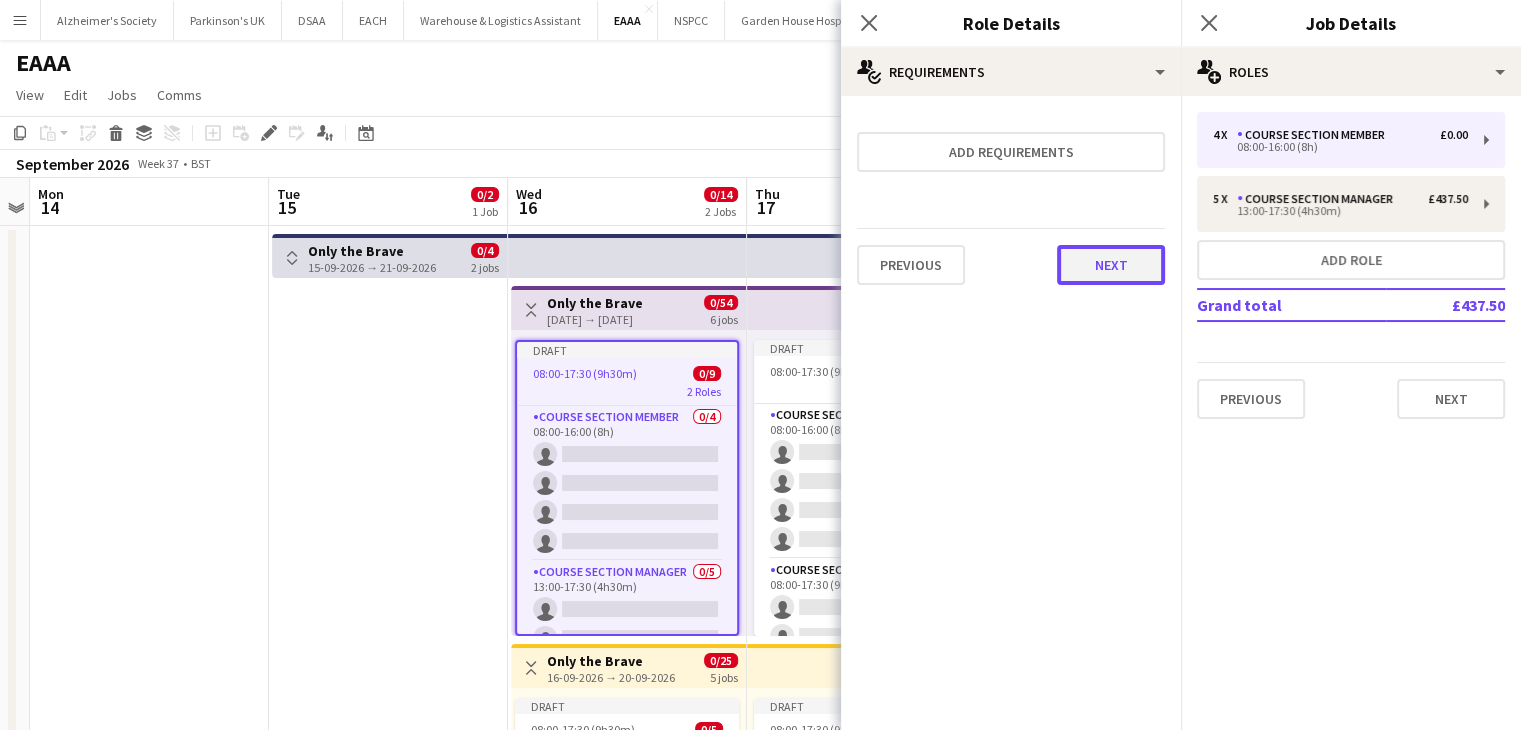 click on "Next" at bounding box center (1111, 265) 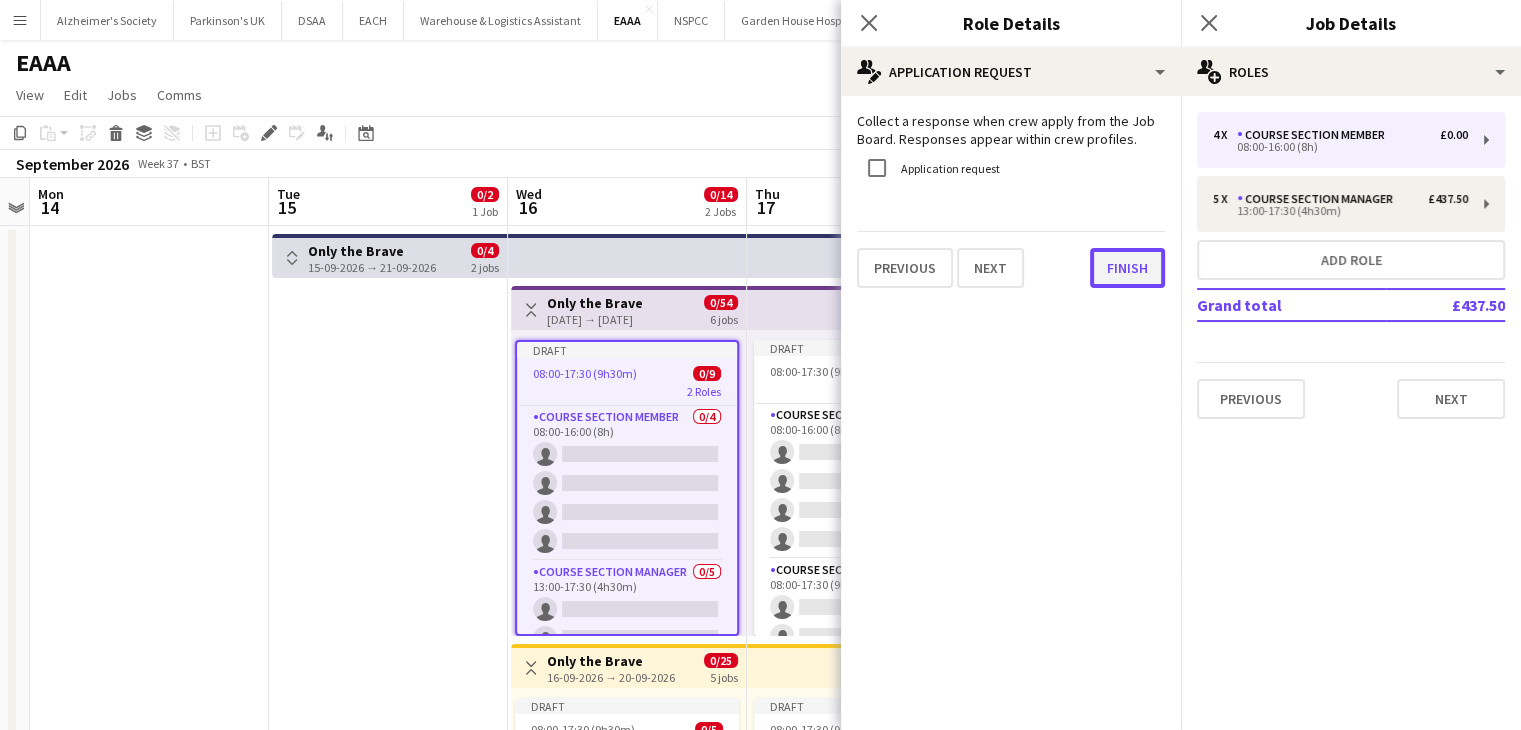 click on "Finish" at bounding box center [1127, 268] 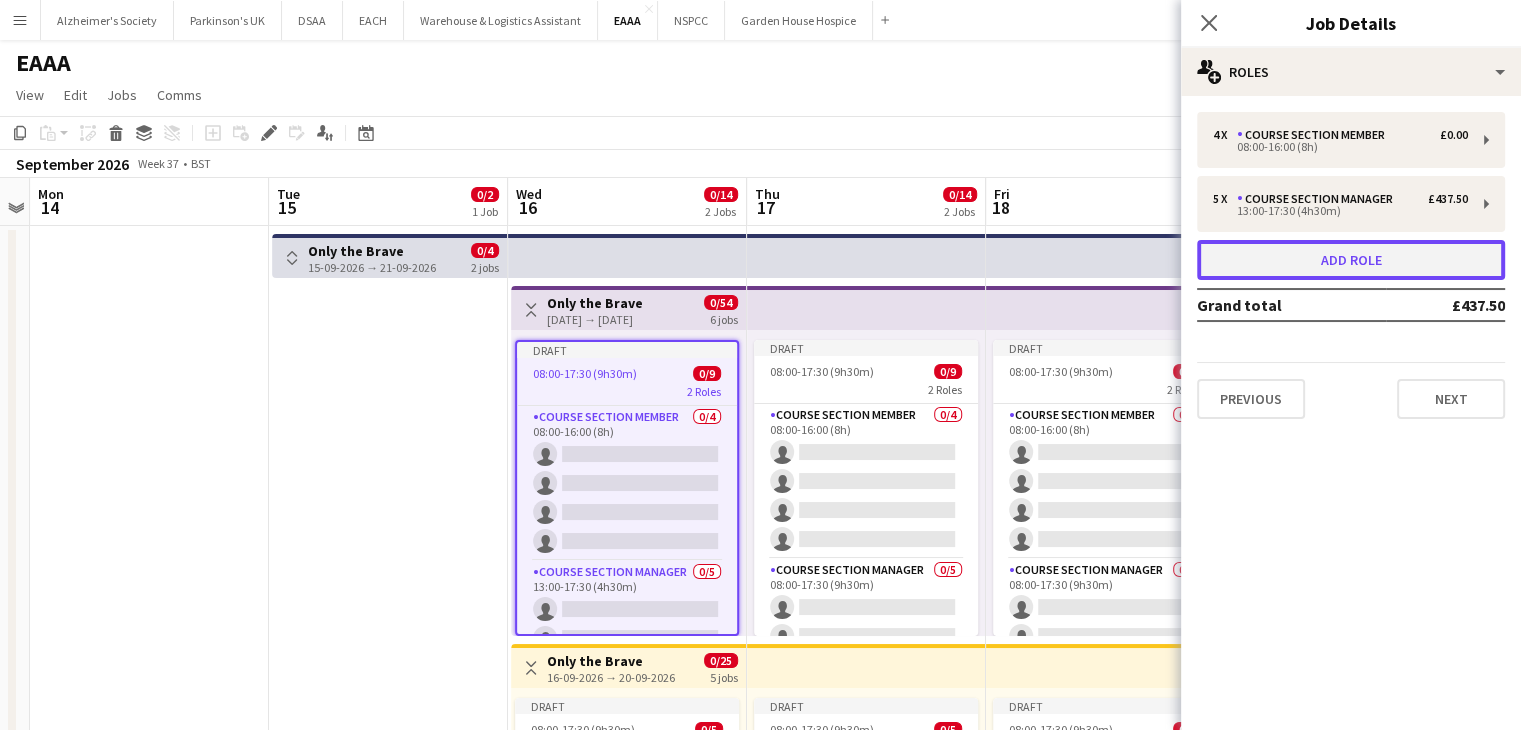 click on "Add role" at bounding box center [1351, 260] 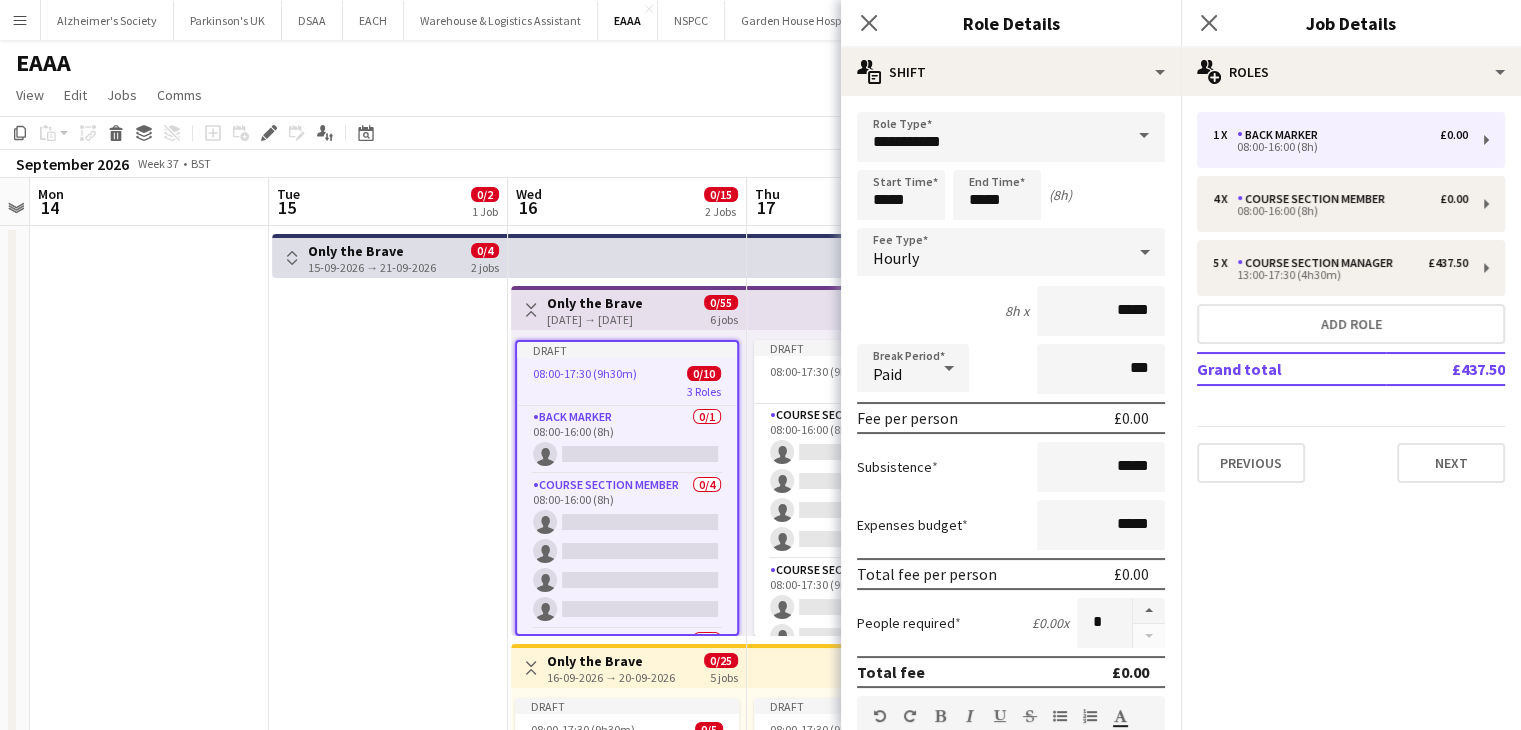 click at bounding box center [1144, 136] 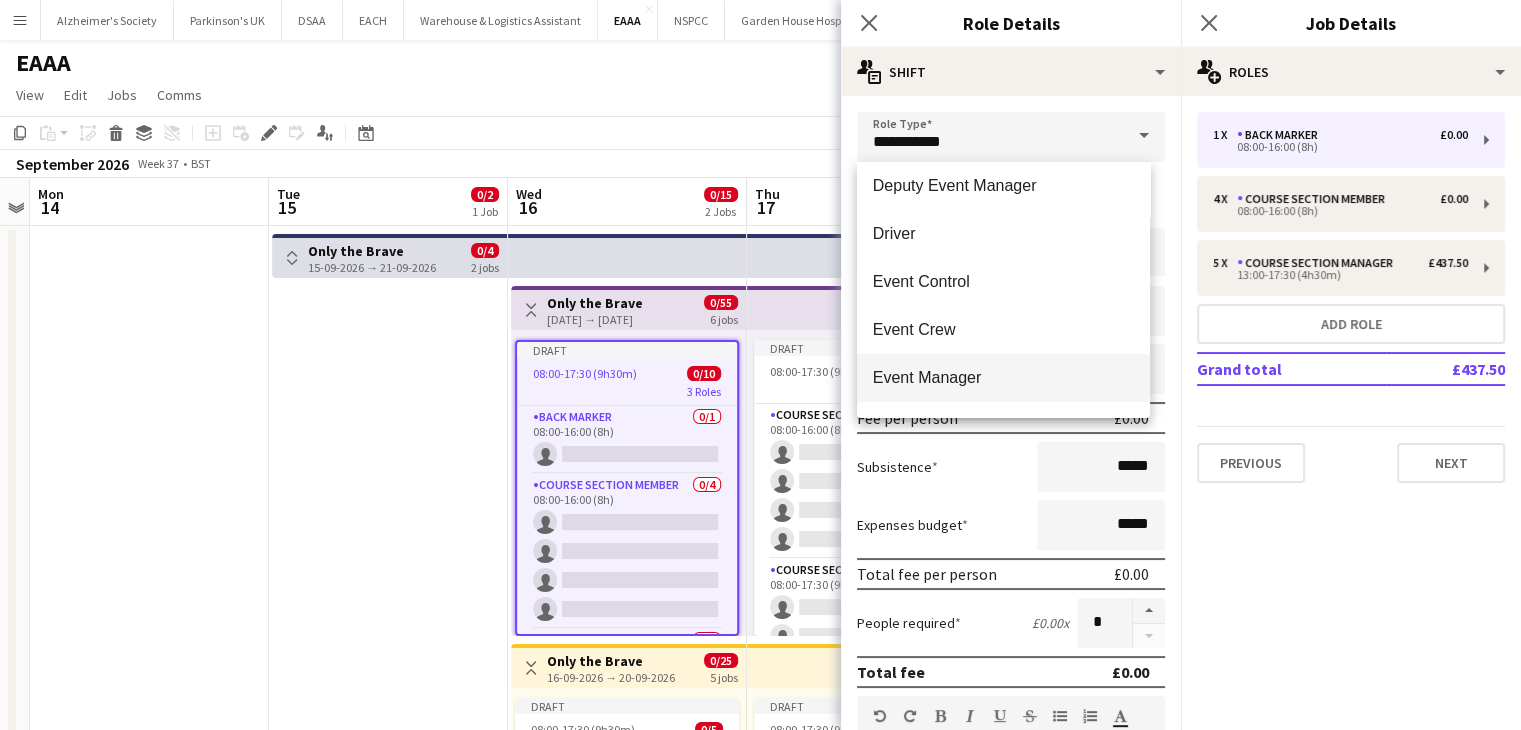 scroll, scrollTop: 300, scrollLeft: 0, axis: vertical 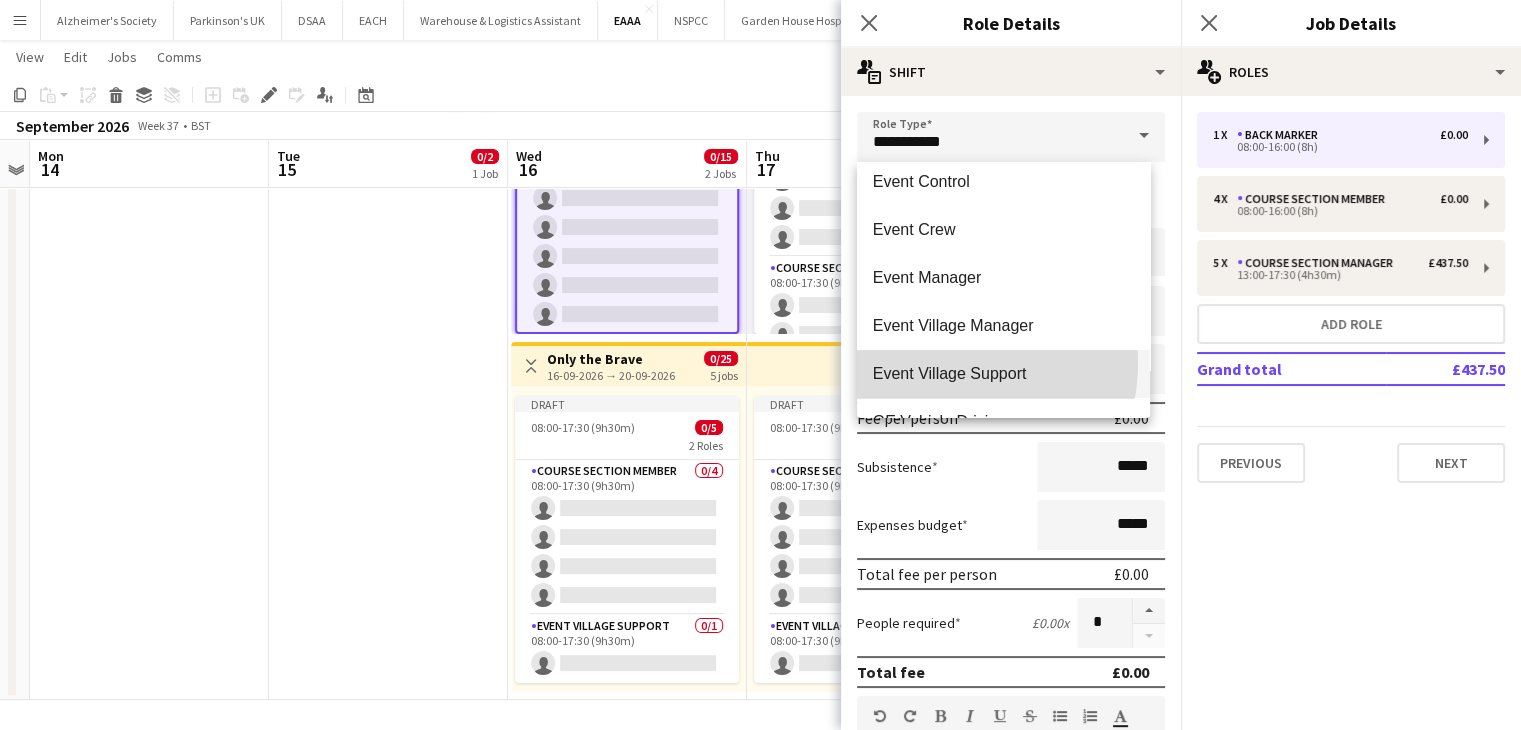click on "Event Village Support" at bounding box center (1003, 373) 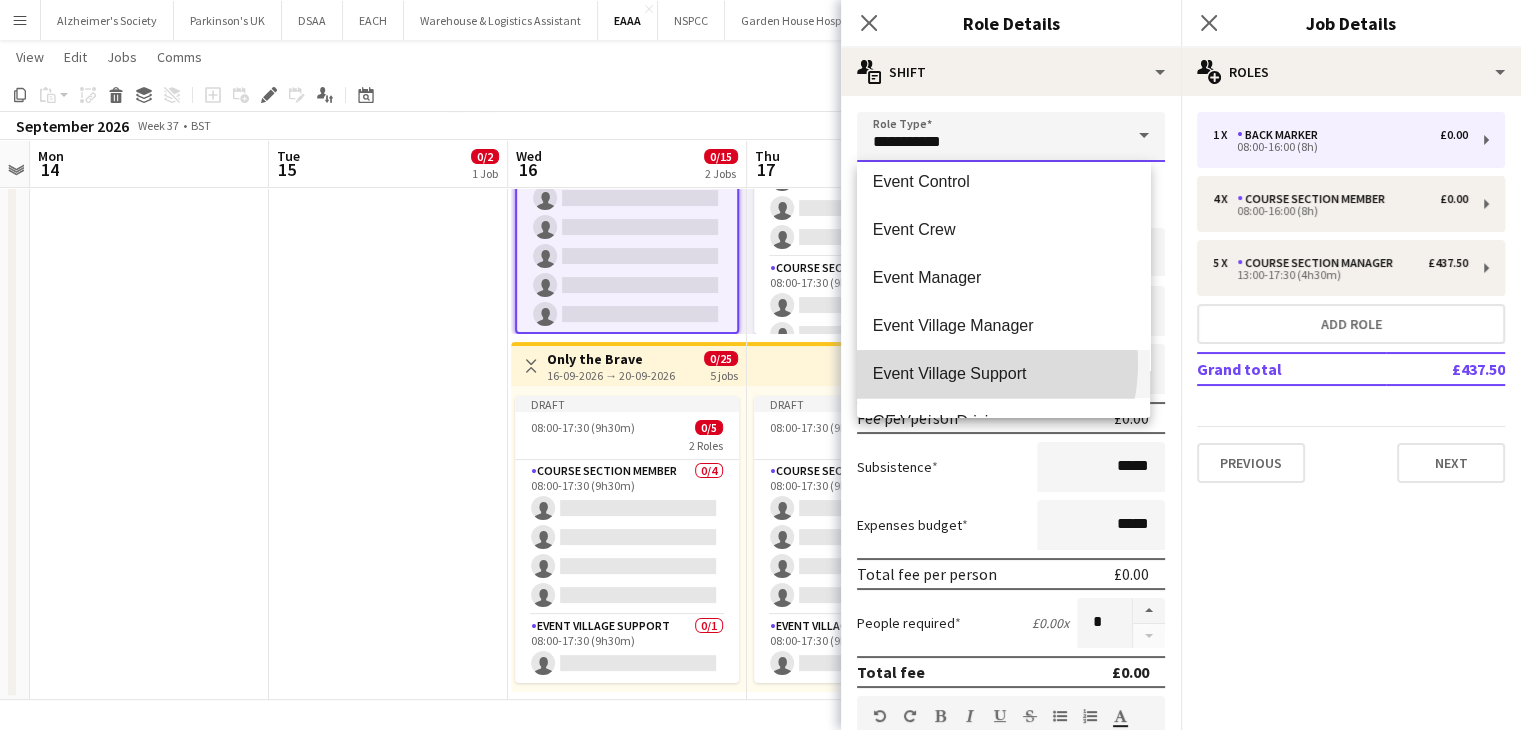 type on "**********" 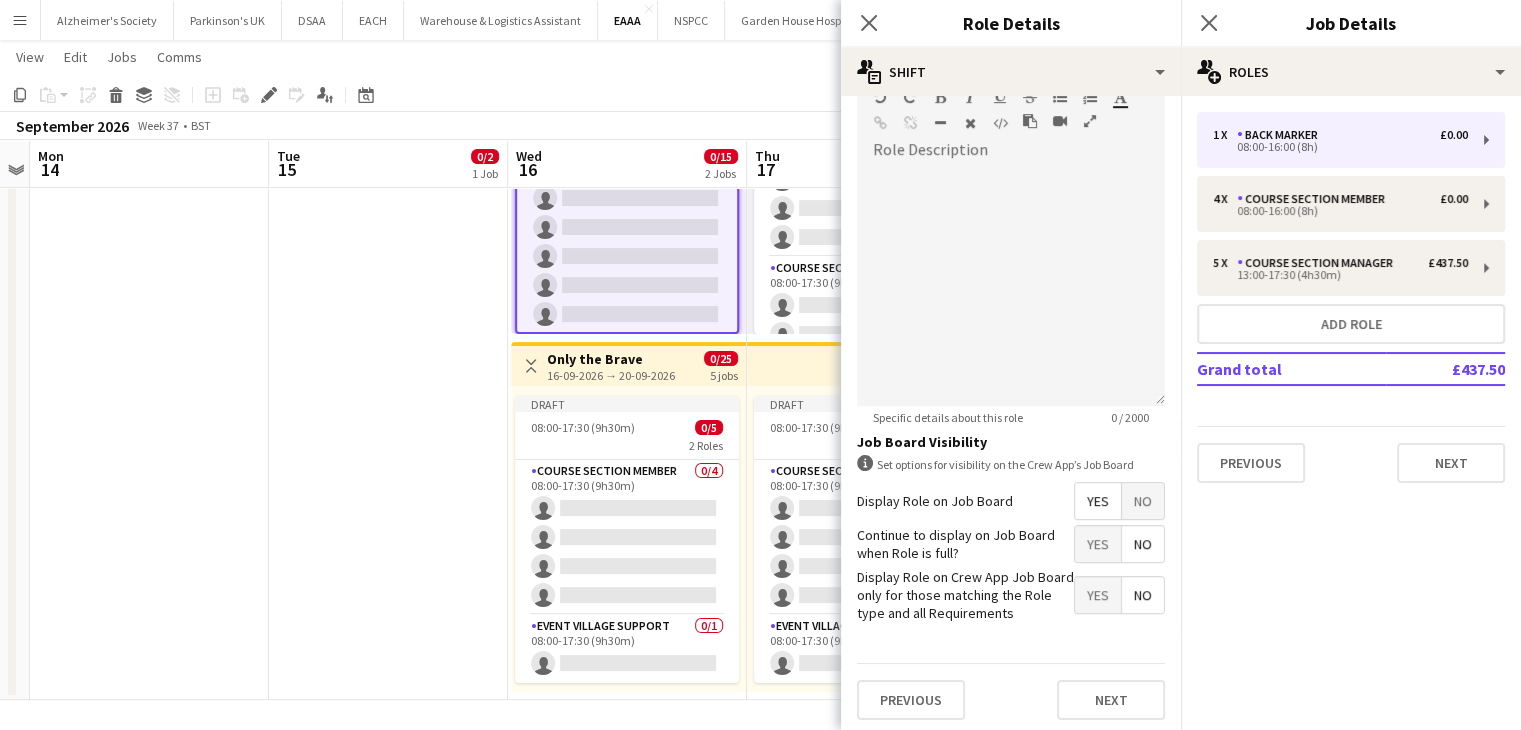 scroll, scrollTop: 620, scrollLeft: 0, axis: vertical 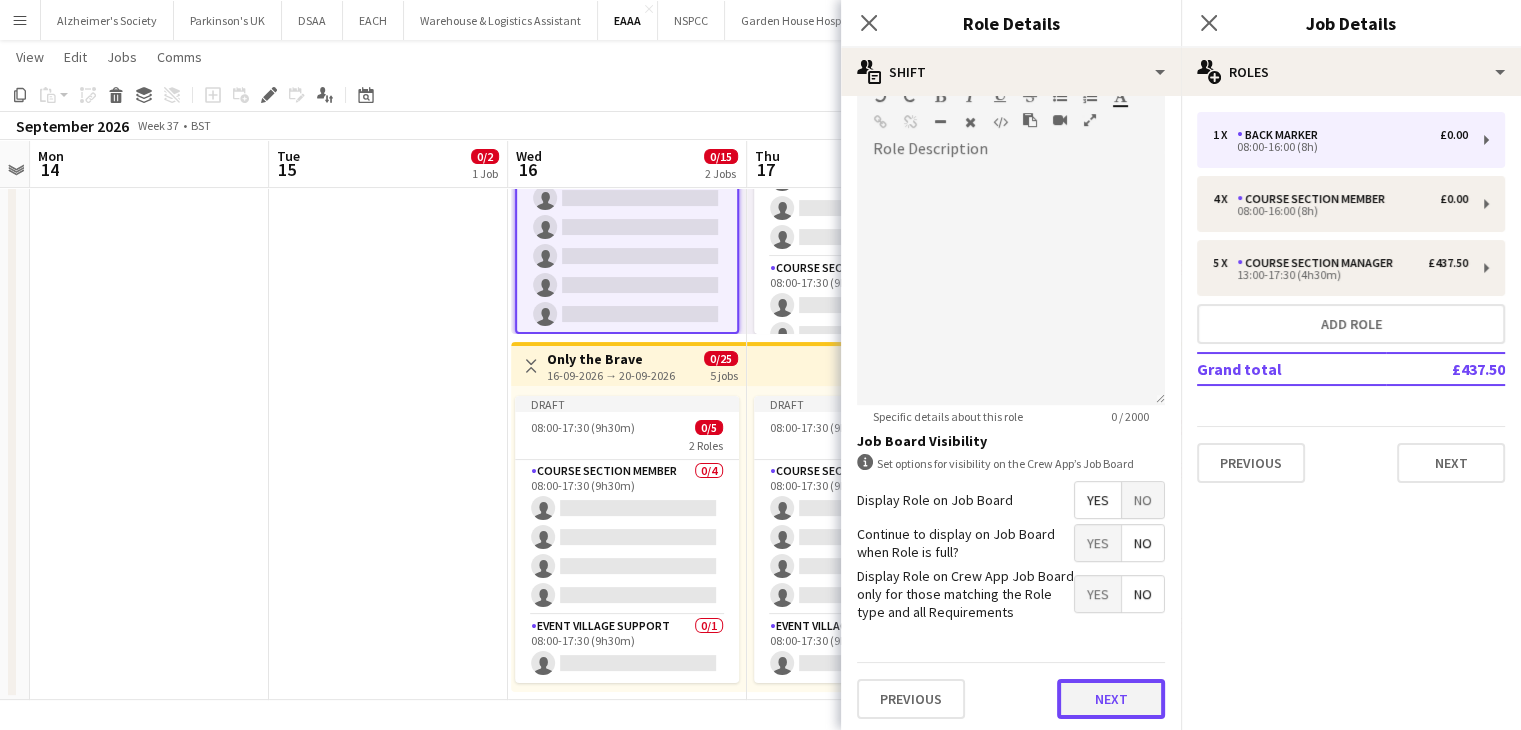 click on "Next" at bounding box center (1111, 699) 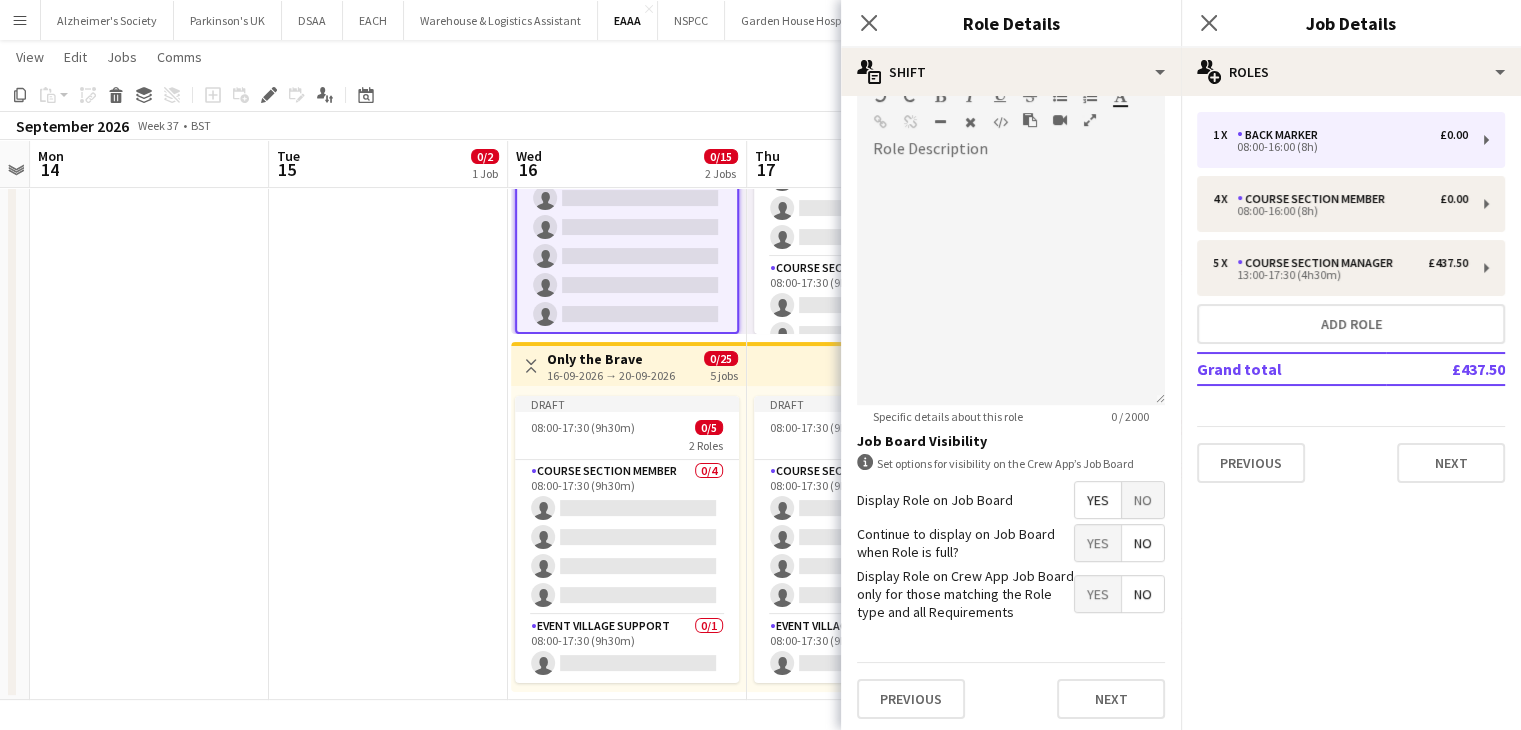 scroll, scrollTop: 0, scrollLeft: 0, axis: both 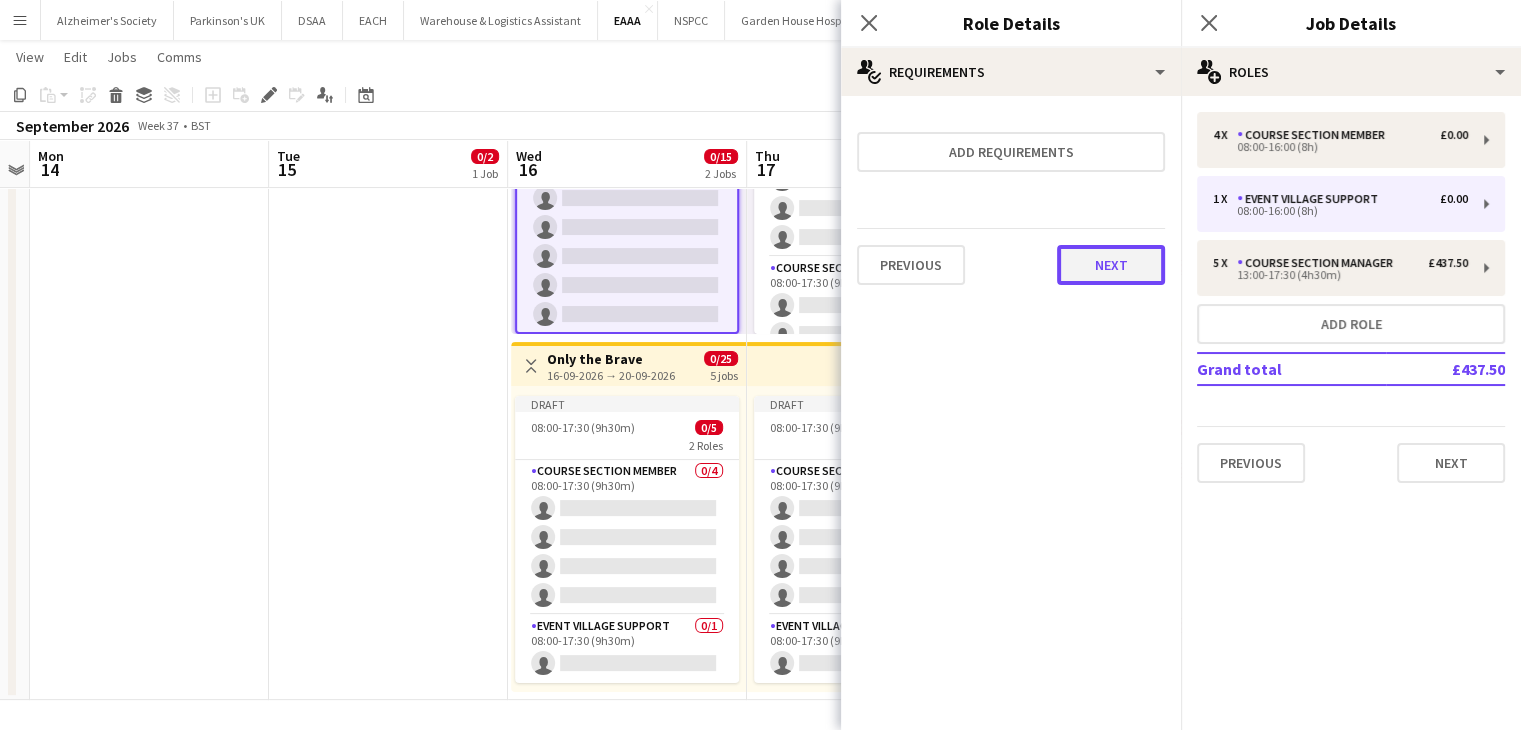 click on "Next" at bounding box center [1111, 265] 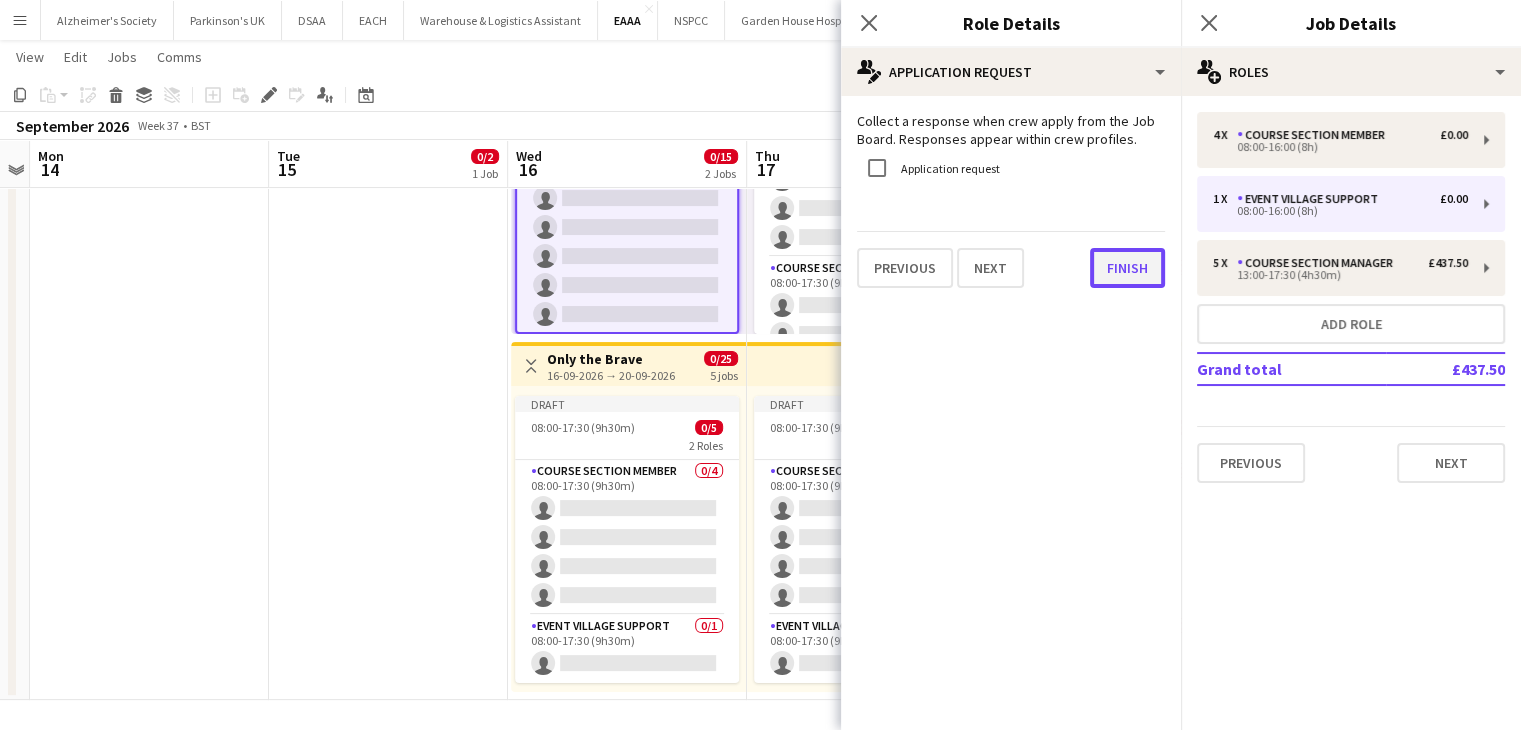 click on "Finish" at bounding box center (1127, 268) 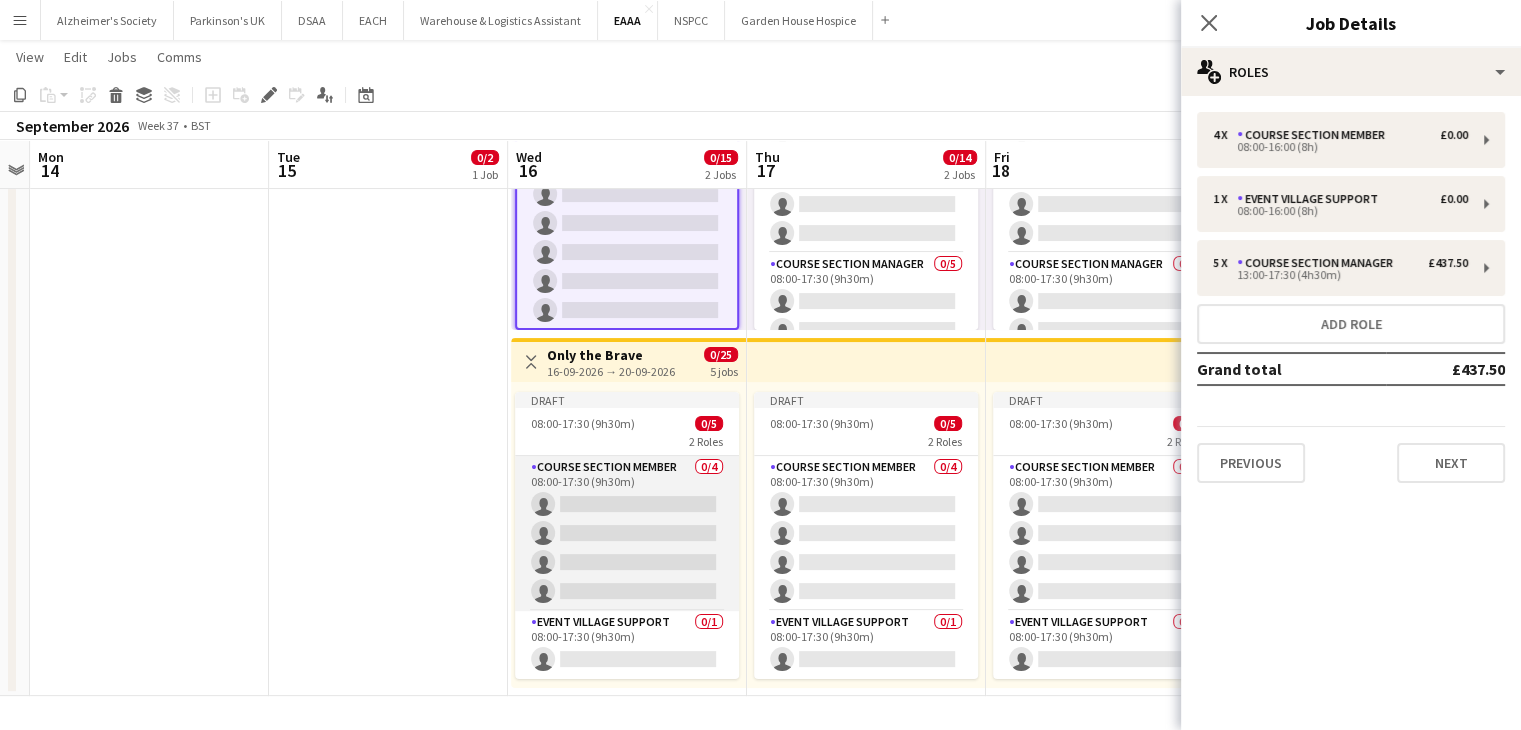 scroll, scrollTop: 304, scrollLeft: 0, axis: vertical 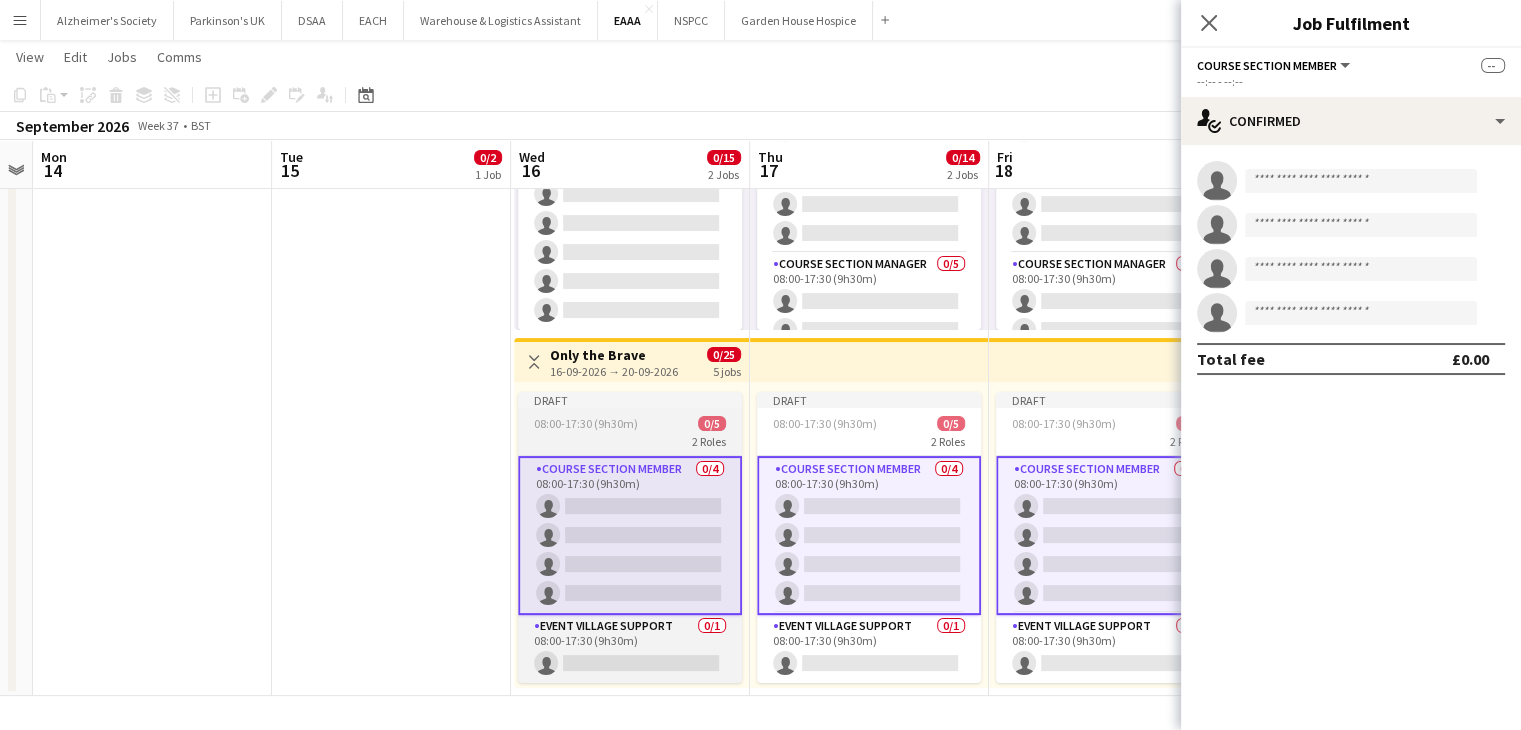 click on "08:00-17:30 (9h30m)" at bounding box center [586, 423] 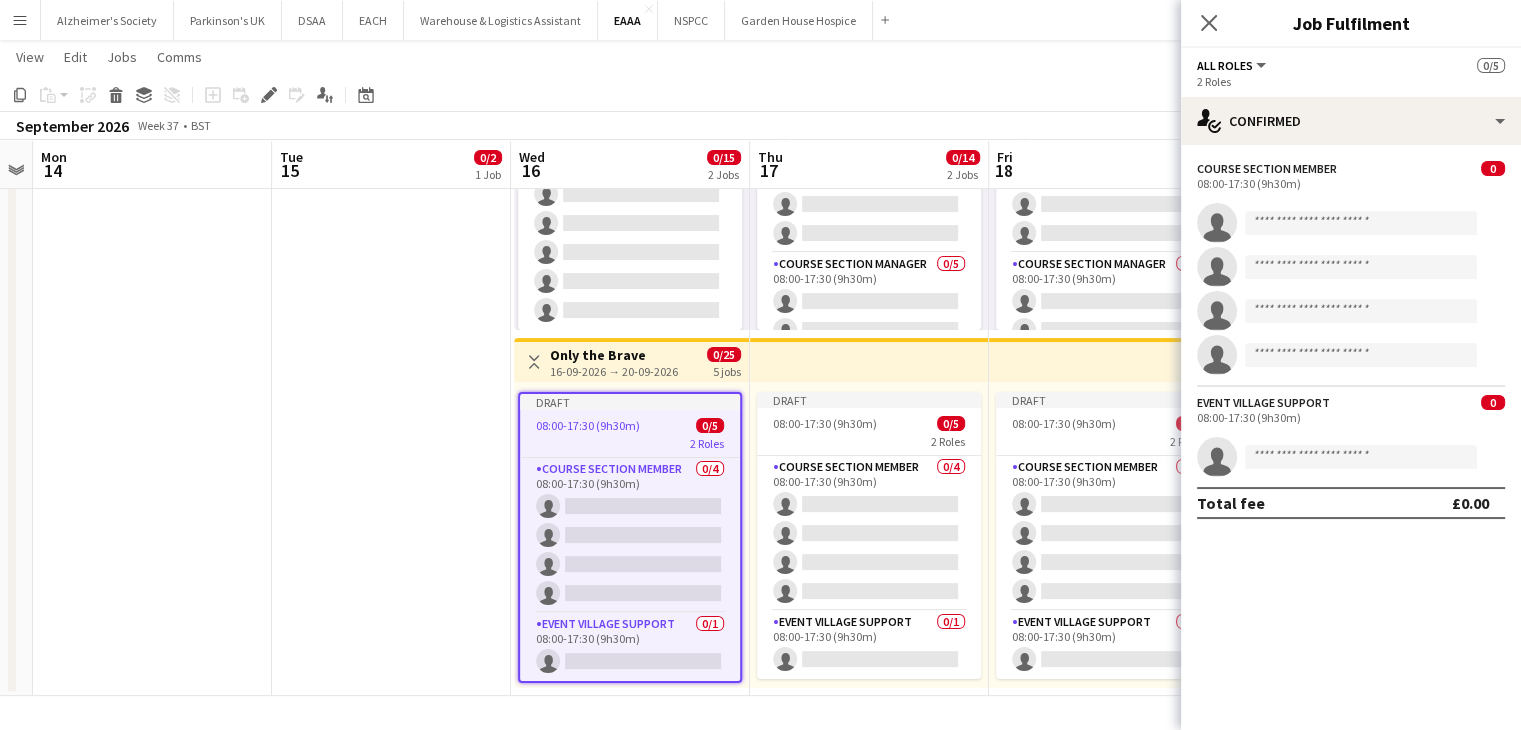 drag, startPoint x: 272, startPoint y: 95, endPoint x: 387, endPoint y: 106, distance: 115.52489 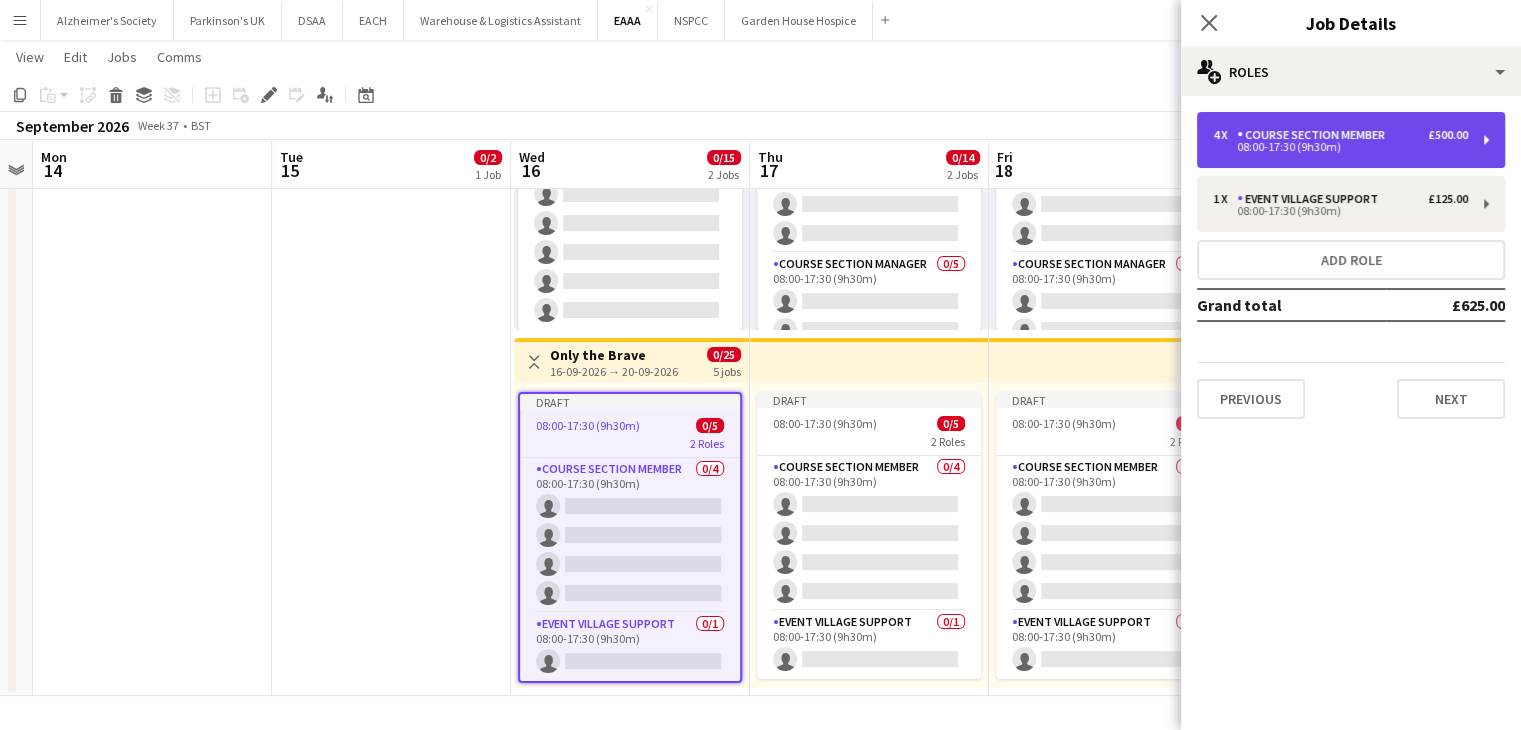 click on "08:00-17:30 (9h30m)" at bounding box center [1340, 147] 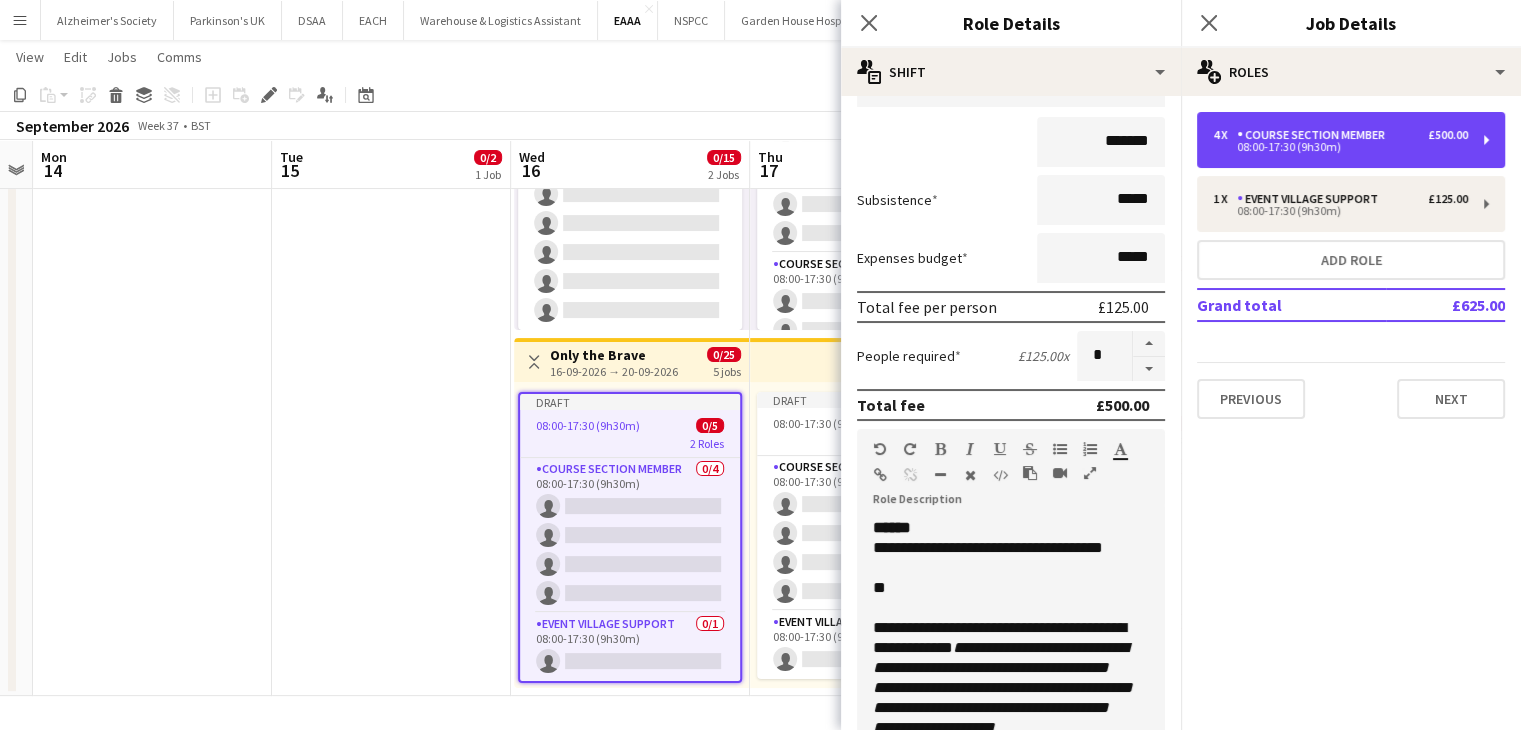 scroll, scrollTop: 200, scrollLeft: 0, axis: vertical 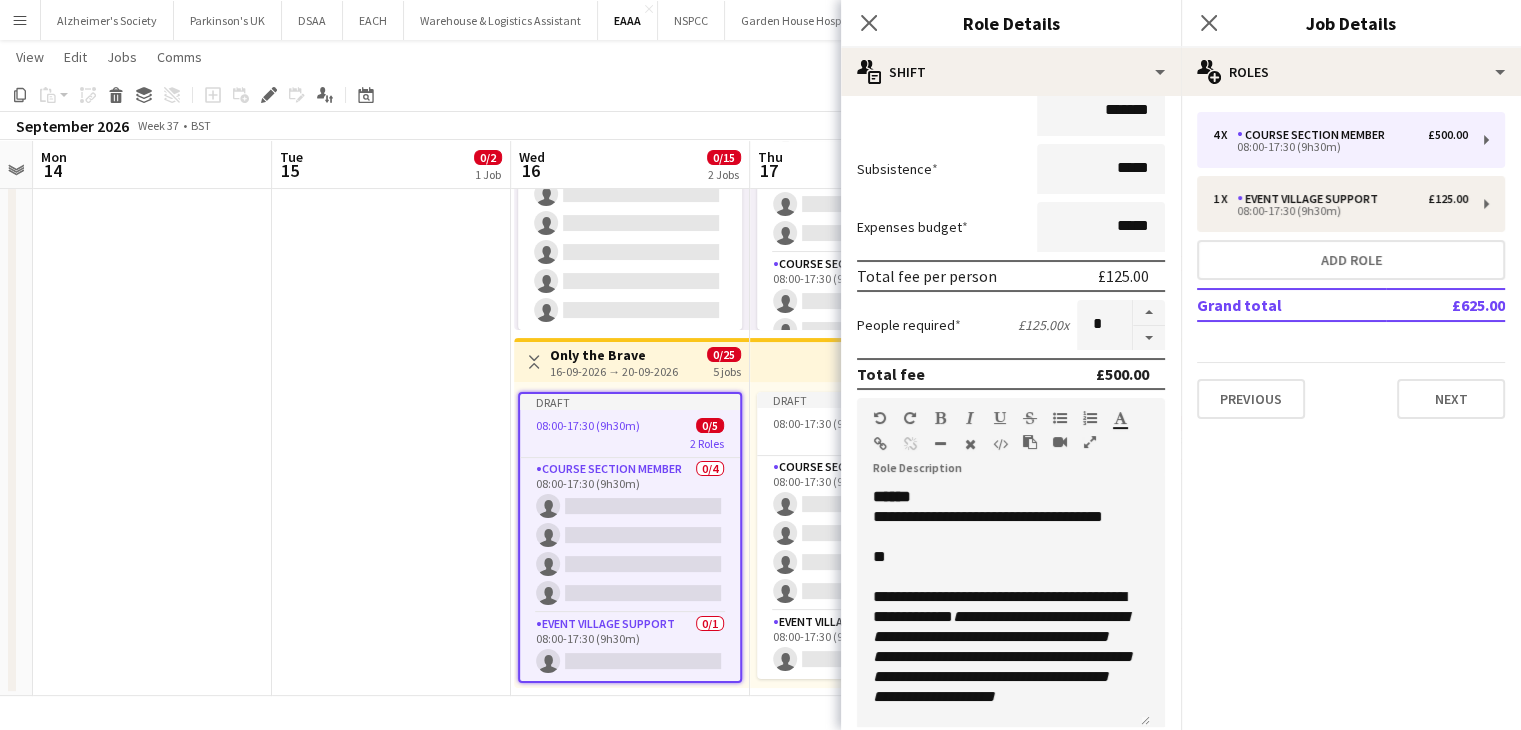 click on "Toggle View
Only the Brave  15-09-2026 → 21-09-2026   0/4   2 jobs" at bounding box center [391, 308] 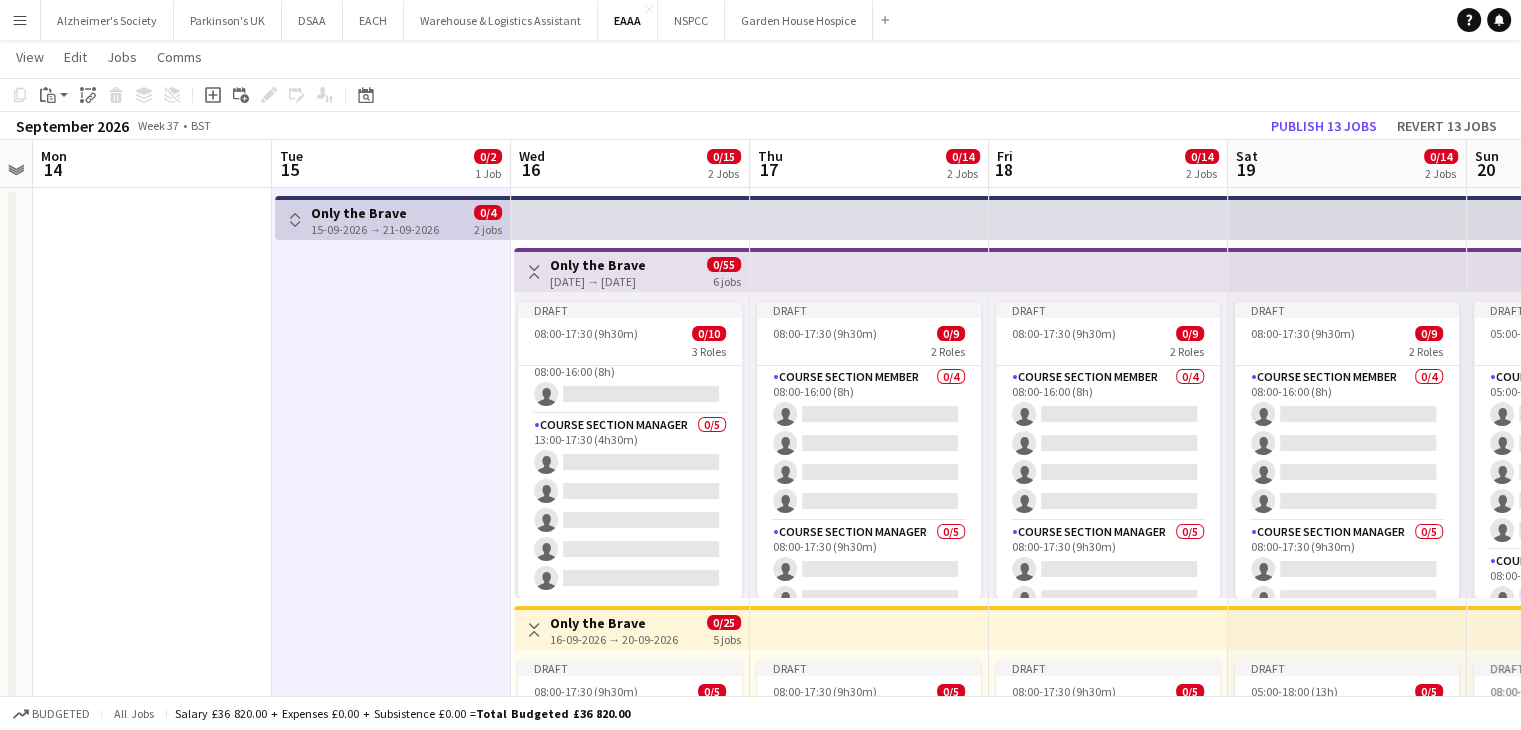 scroll, scrollTop: 4, scrollLeft: 0, axis: vertical 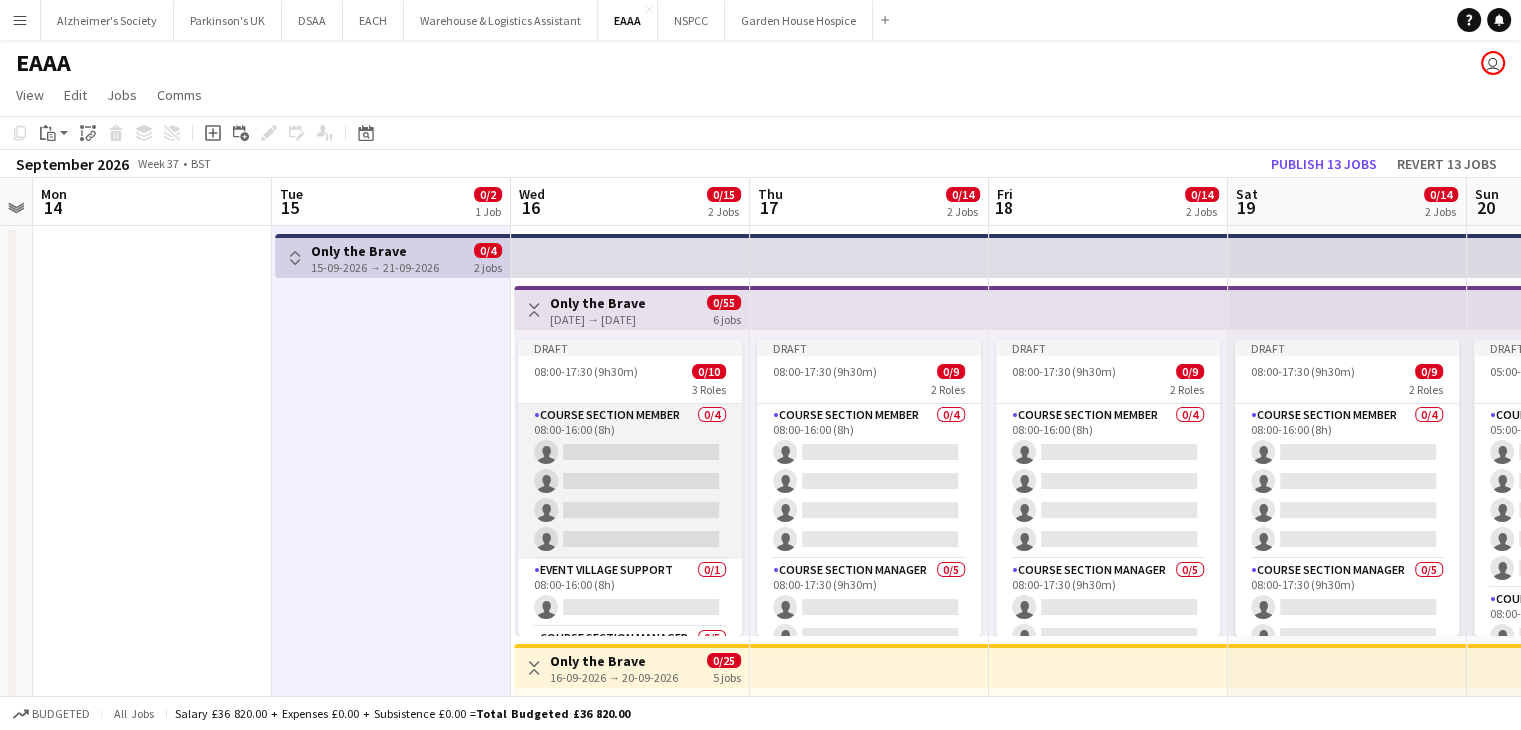 click on "Course Section Member   0/4   08:00-16:00 (8h)
single-neutral-actions
single-neutral-actions
single-neutral-actions
single-neutral-actions" at bounding box center [630, 481] 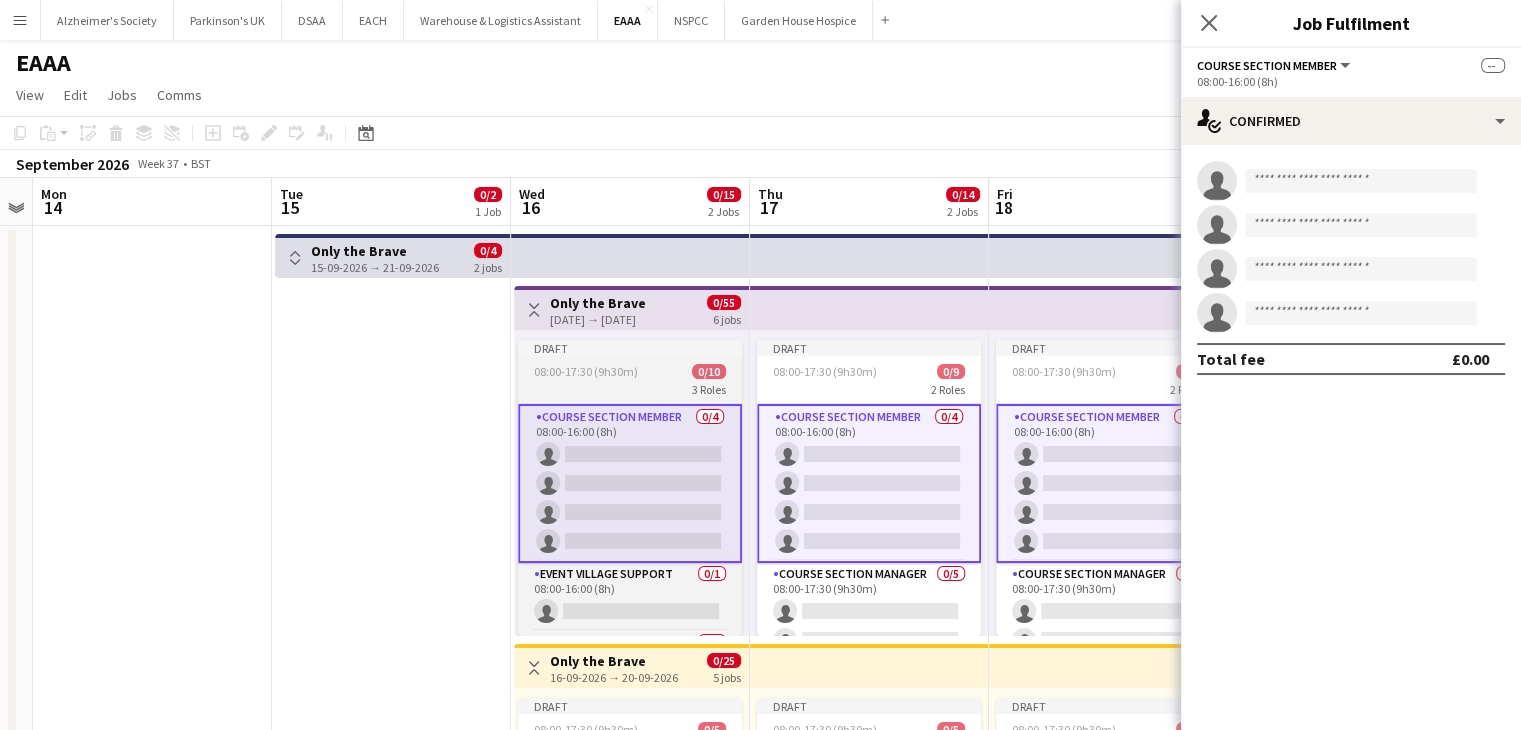 click on "08:00-17:30 (9h30m)" at bounding box center (586, 371) 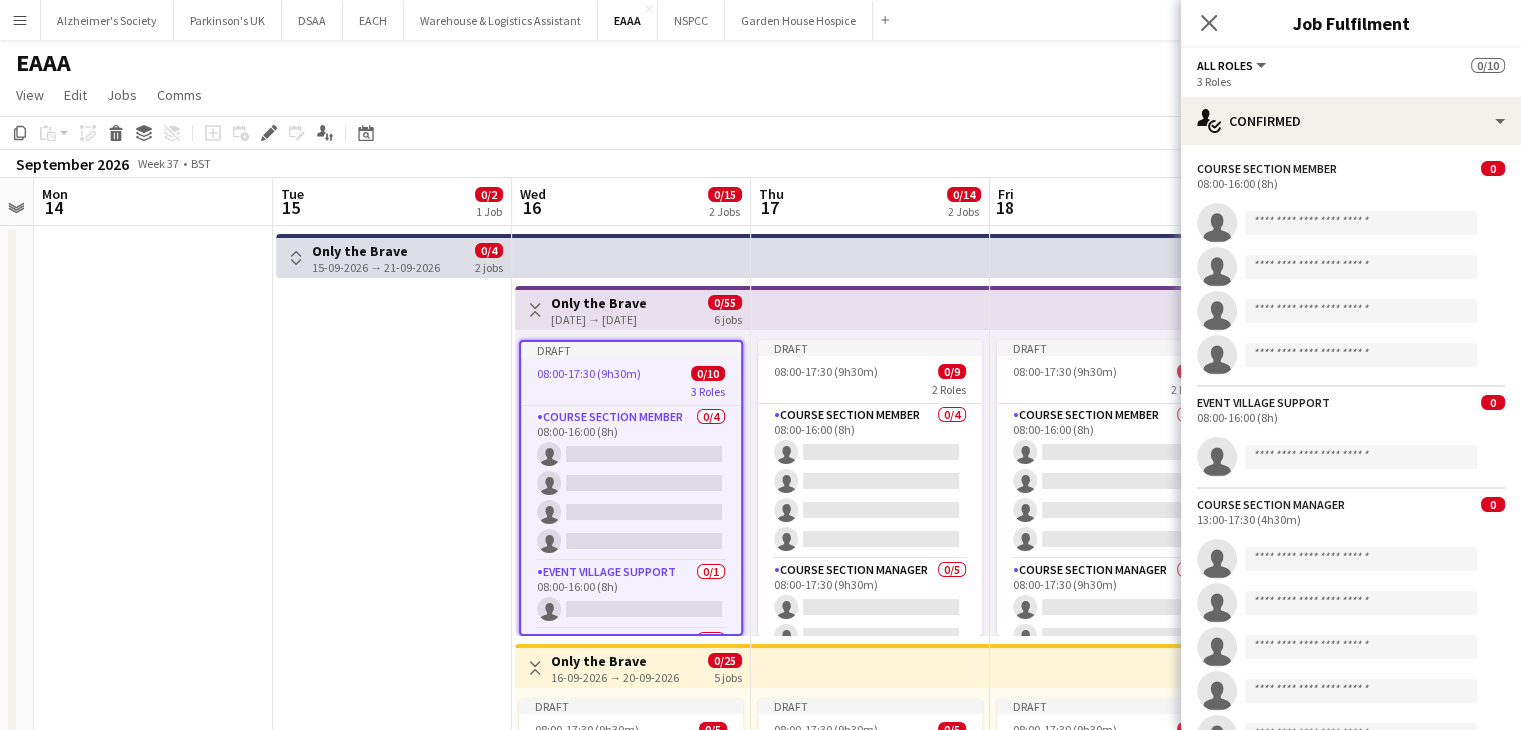 click on "[DATE] → [DATE]" at bounding box center [599, 319] 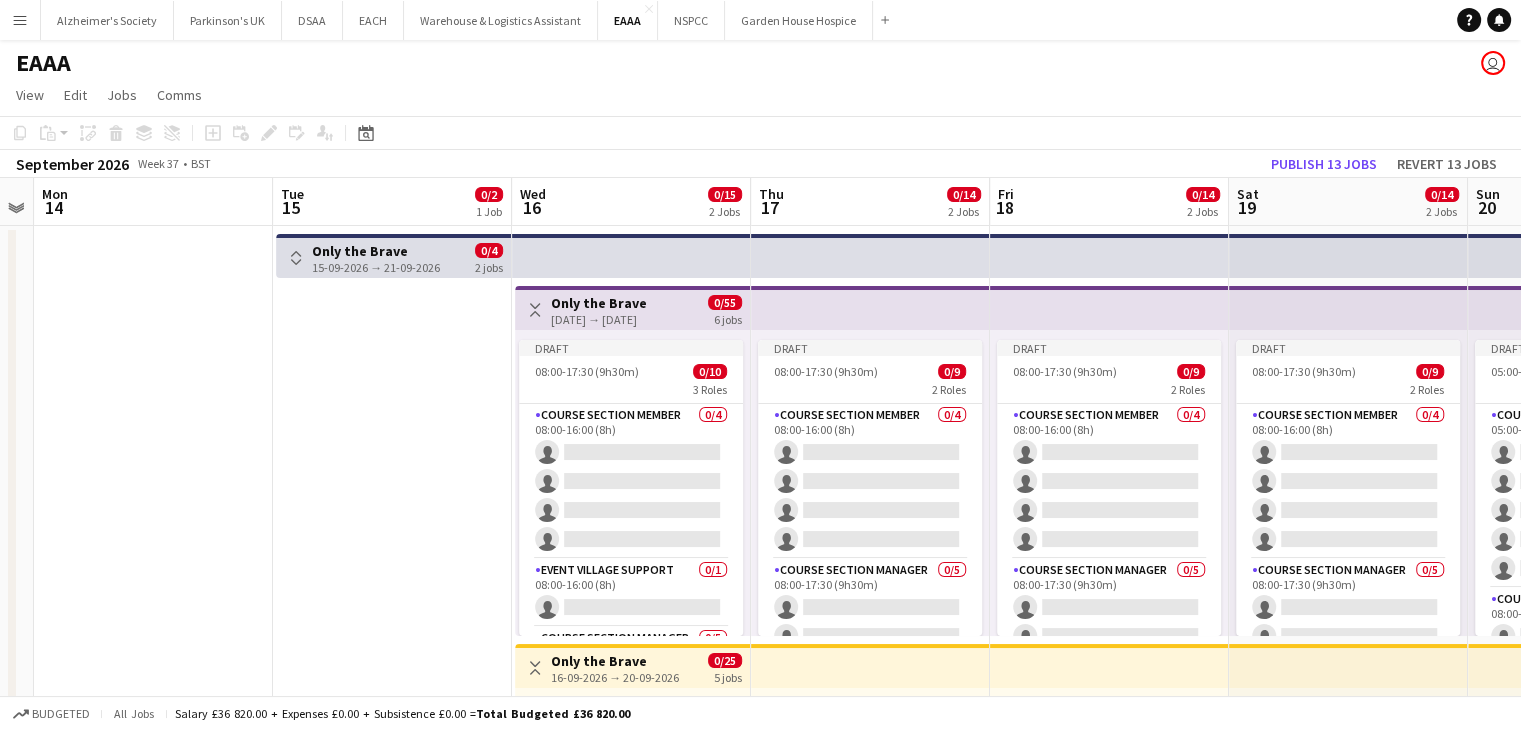 click on "Only the Brave" at bounding box center (599, 303) 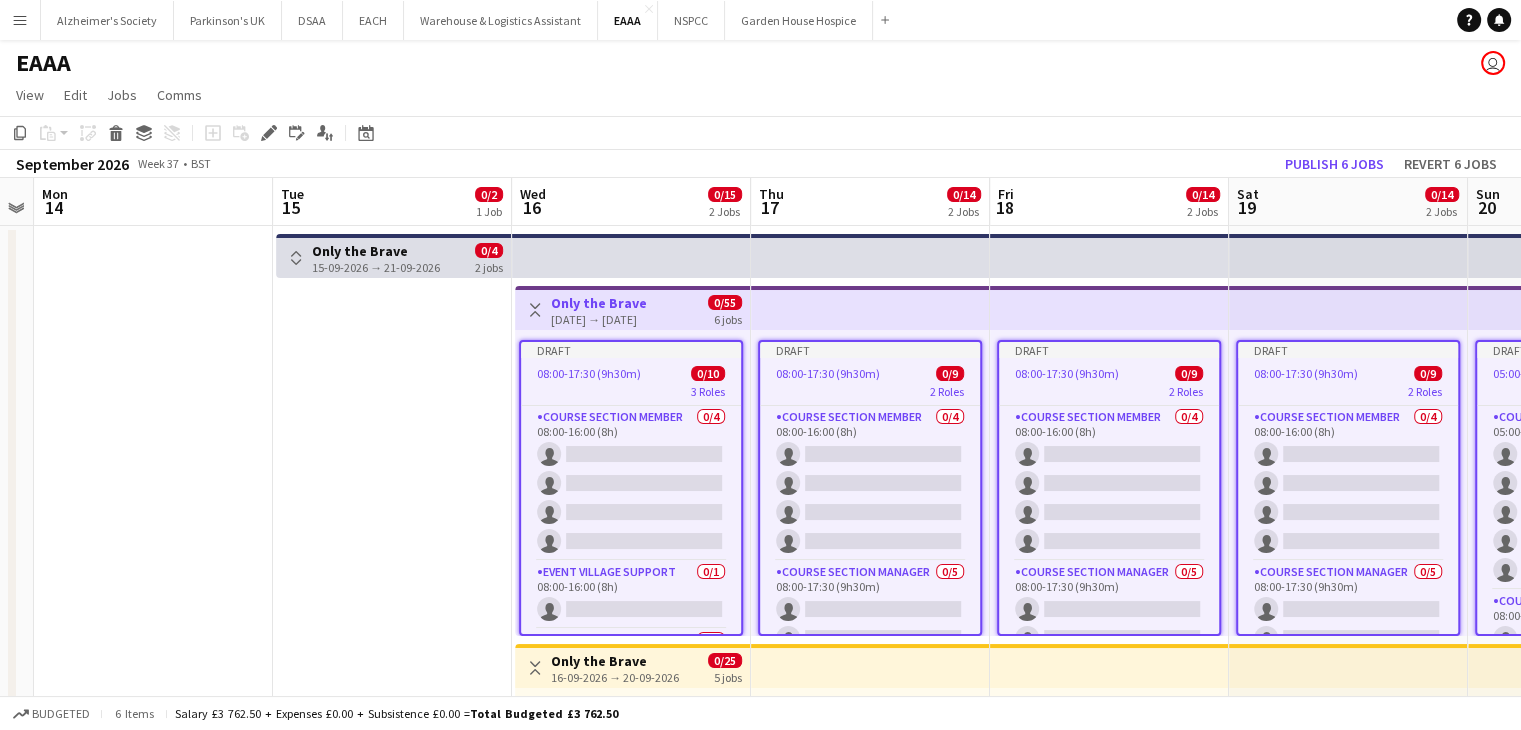 drag, startPoint x: 272, startPoint y: 132, endPoint x: 332, endPoint y: 149, distance: 62.361847 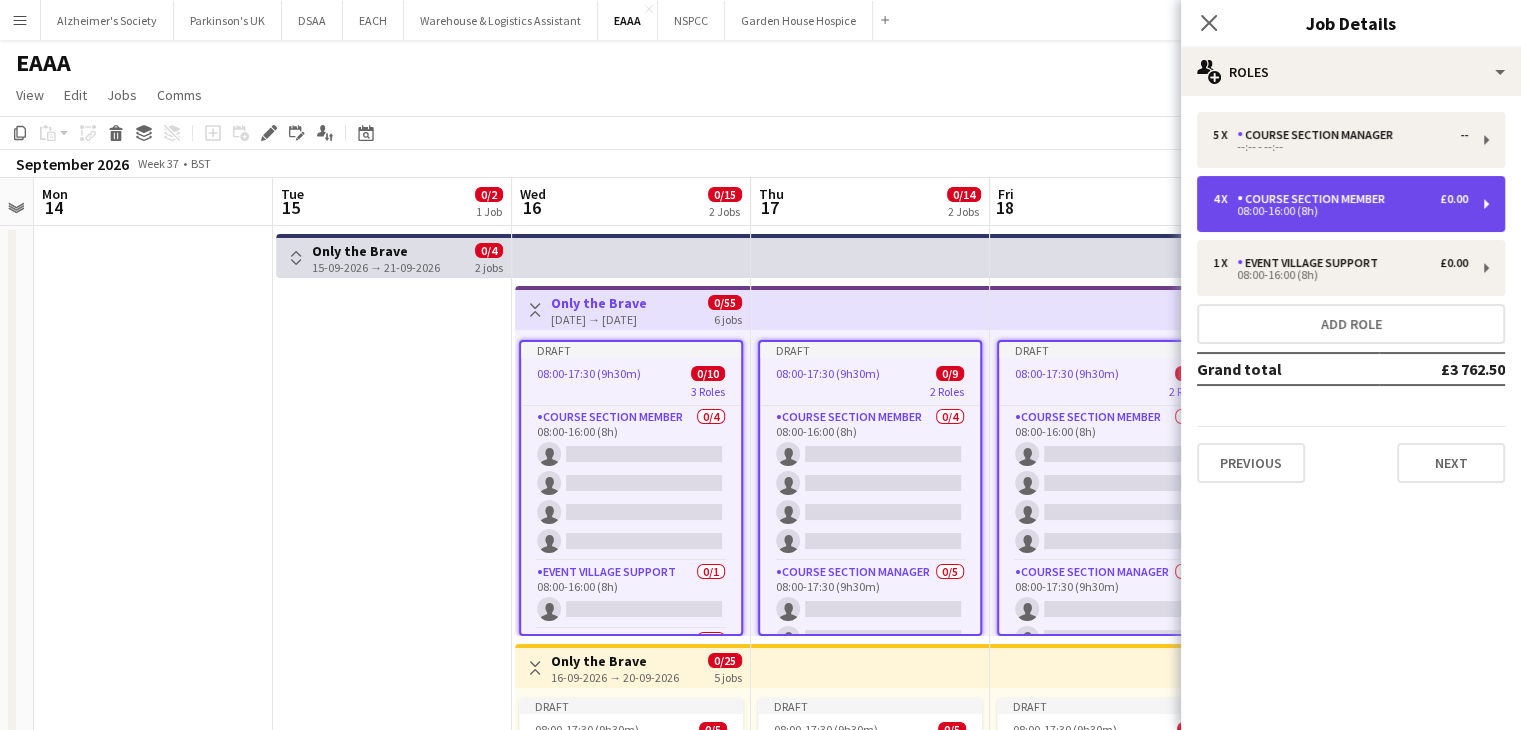 click on "Course Section Member" at bounding box center [1315, 199] 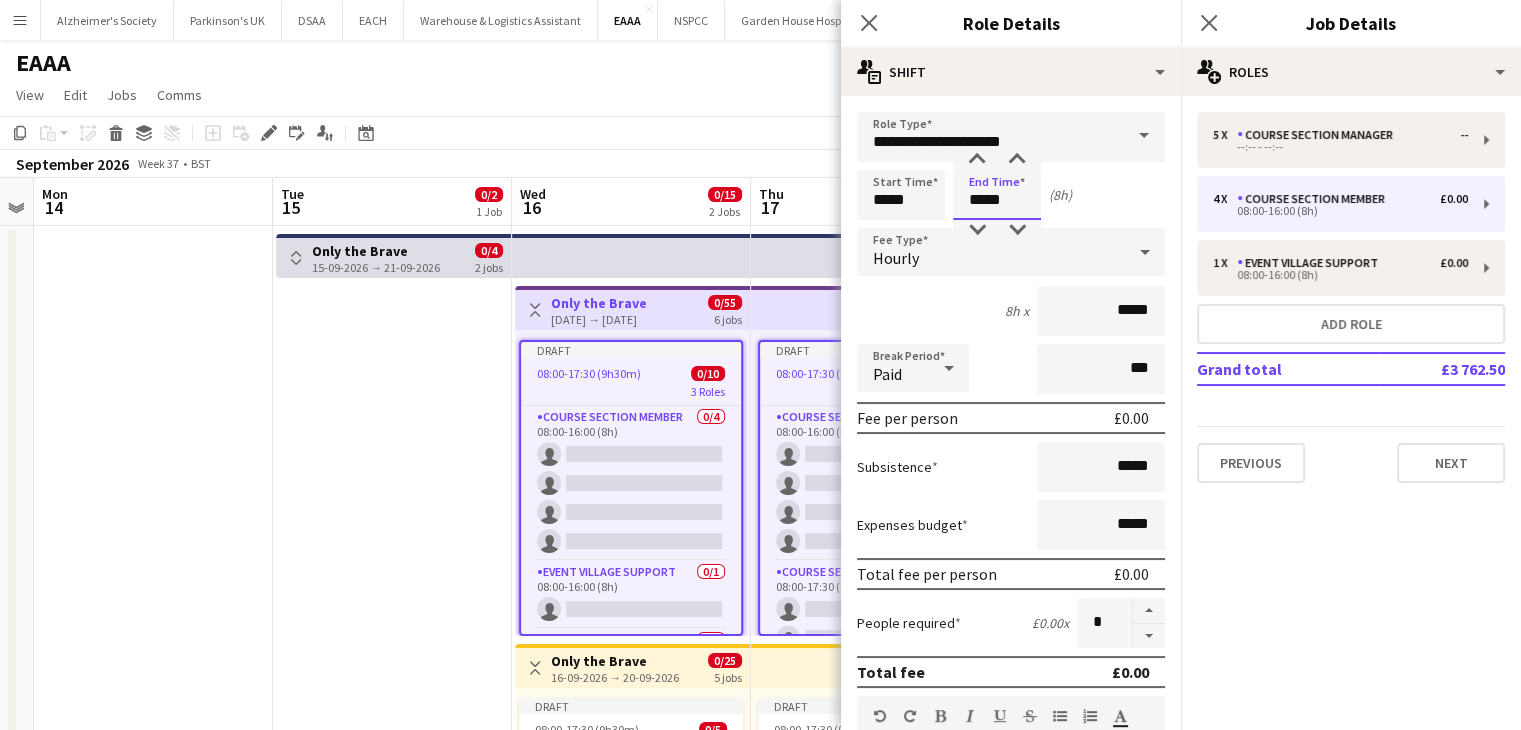 drag, startPoint x: 1006, startPoint y: 201, endPoint x: 976, endPoint y: 201, distance: 30 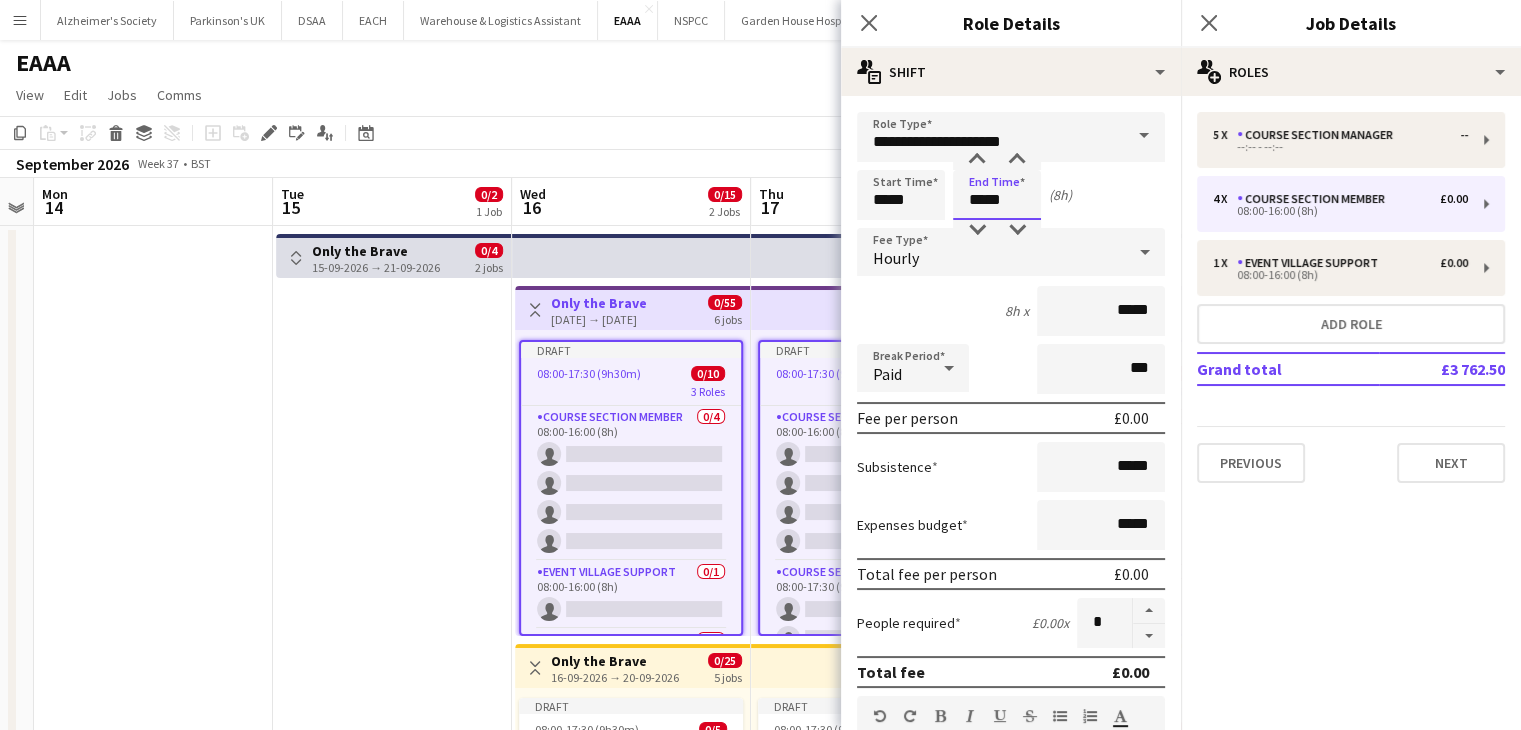 click on "*****" at bounding box center (997, 195) 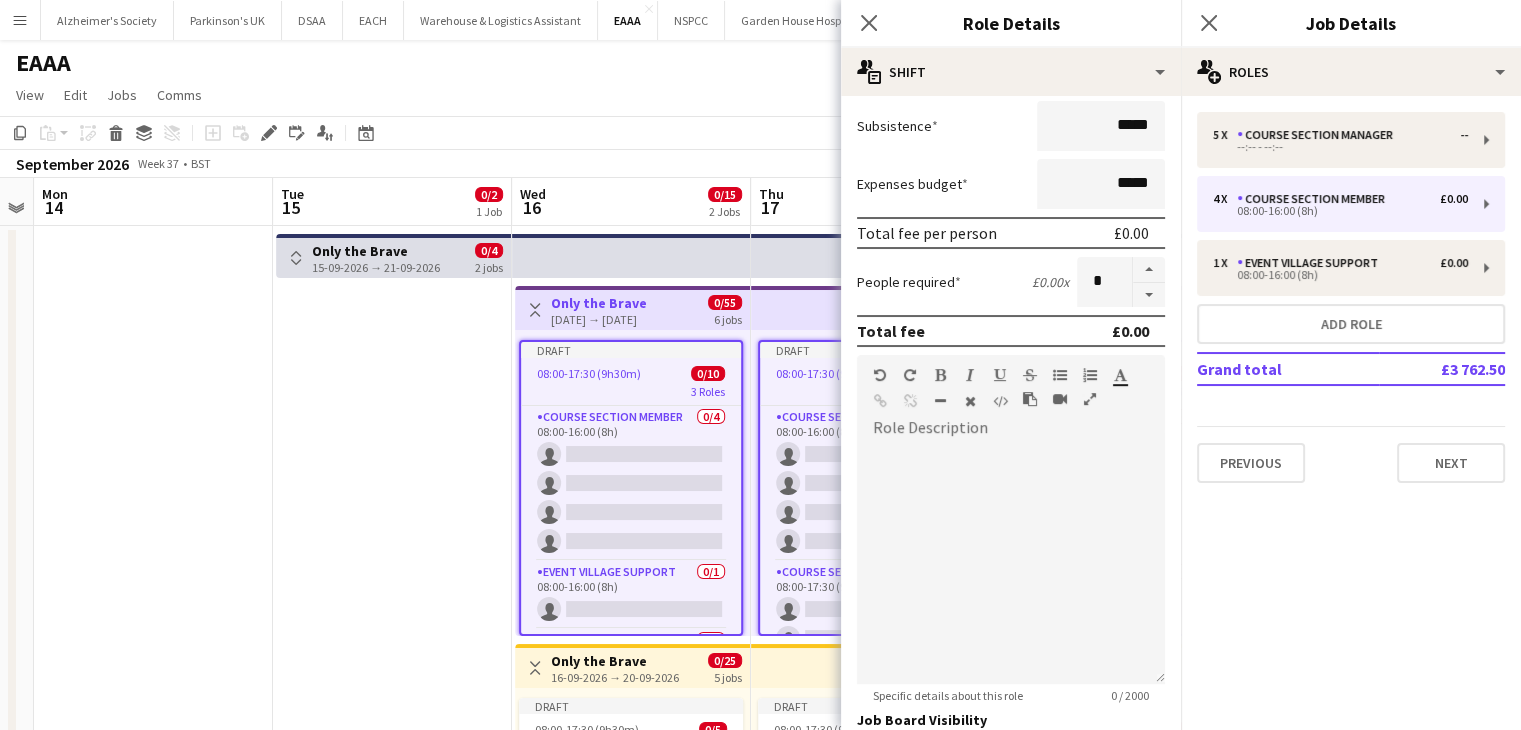 scroll, scrollTop: 600, scrollLeft: 0, axis: vertical 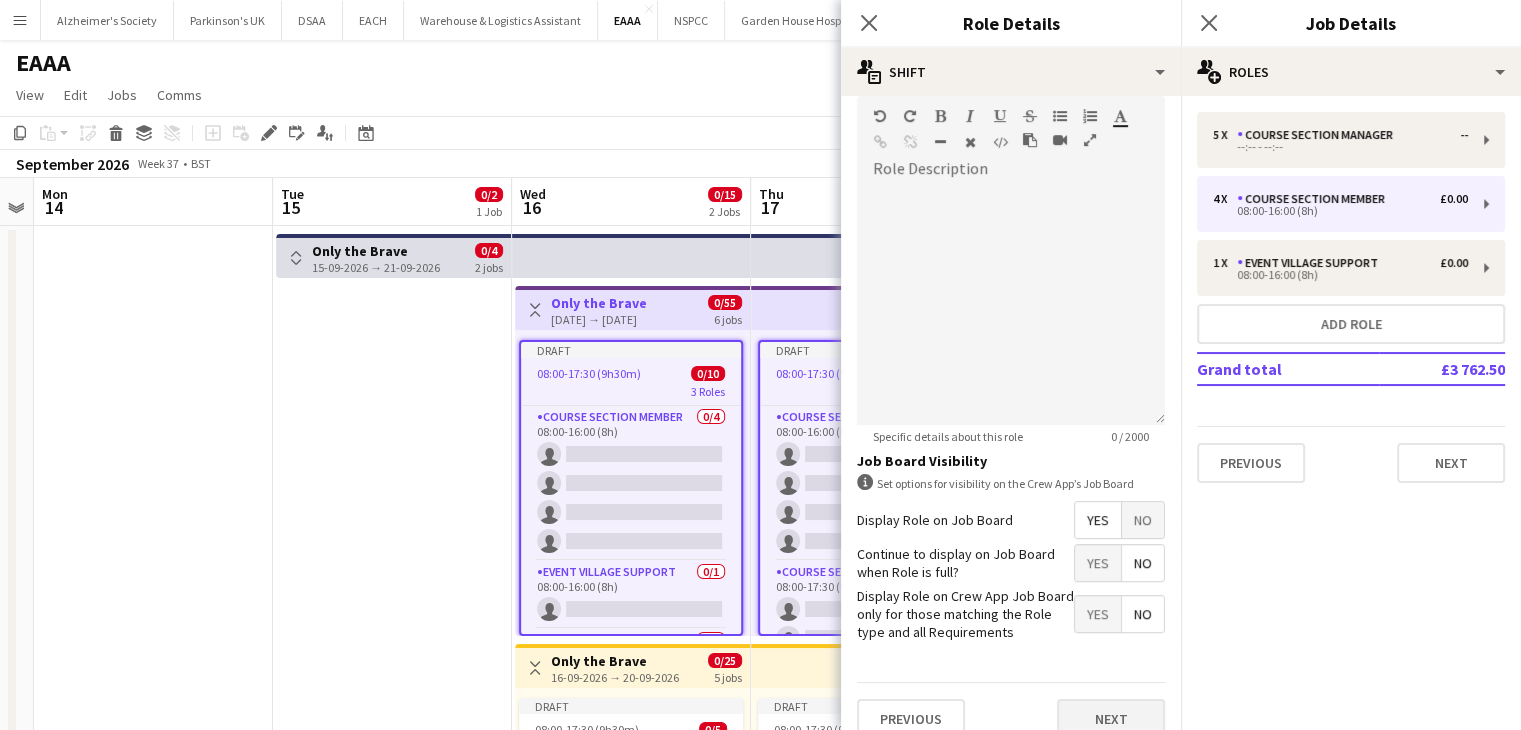 type on "*****" 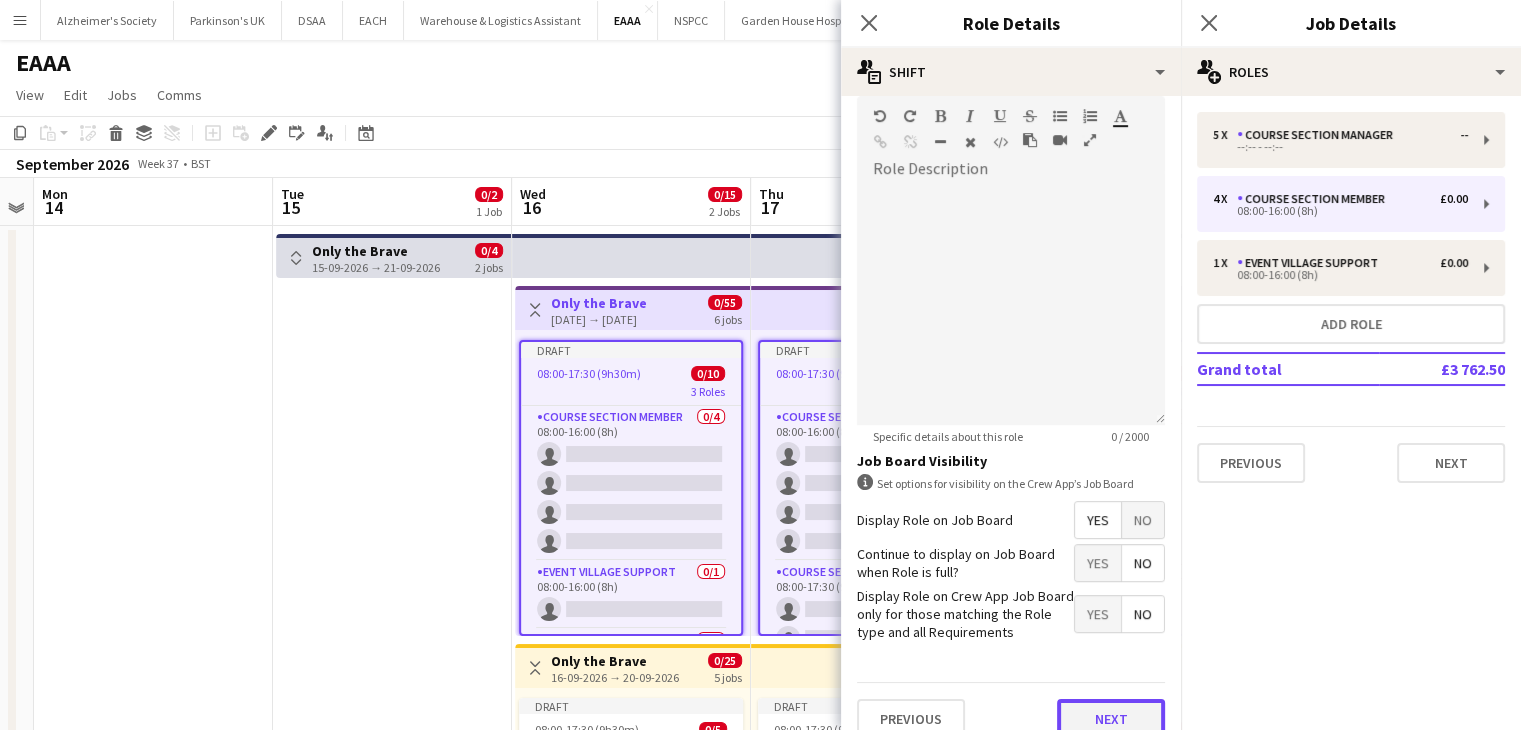 click on "Next" at bounding box center [1111, 719] 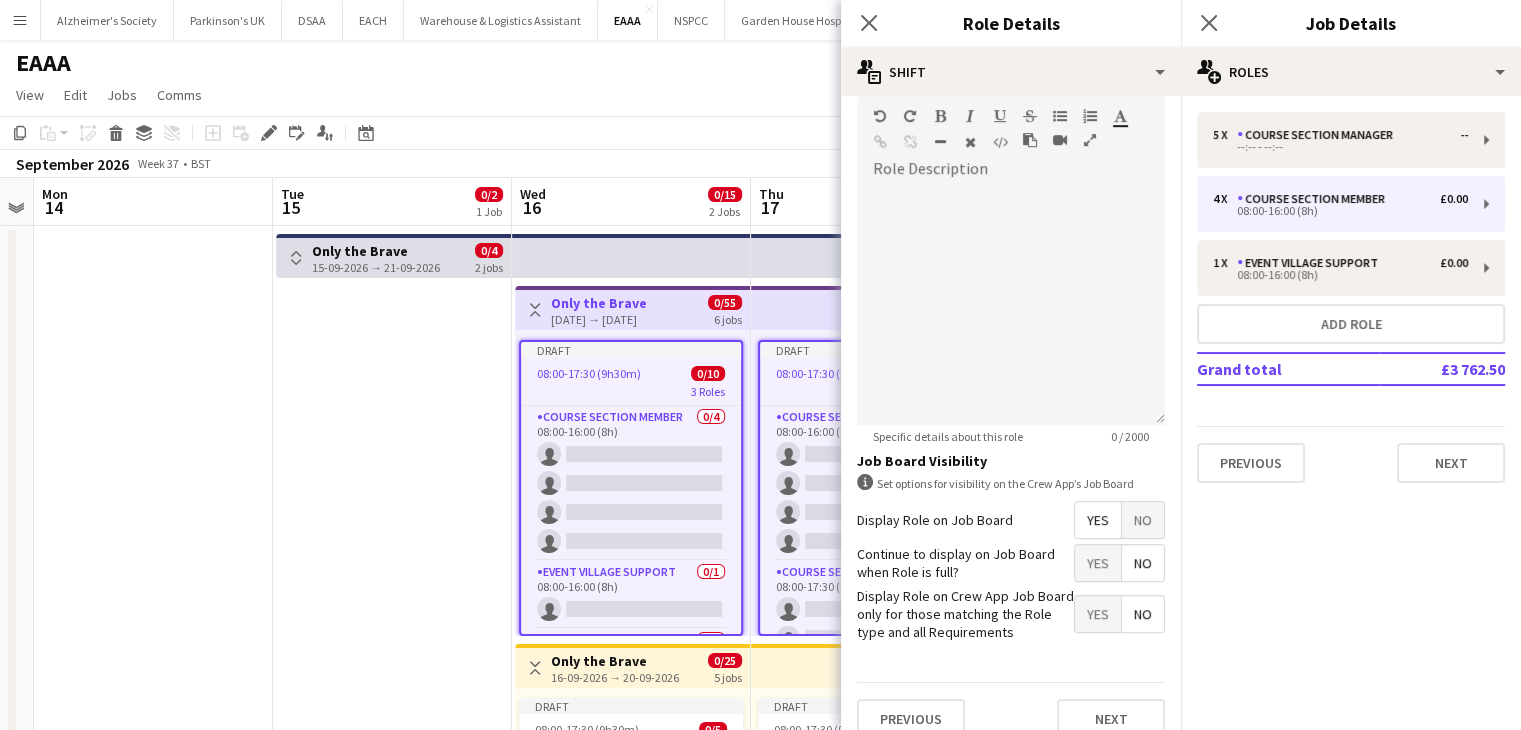 scroll, scrollTop: 0, scrollLeft: 0, axis: both 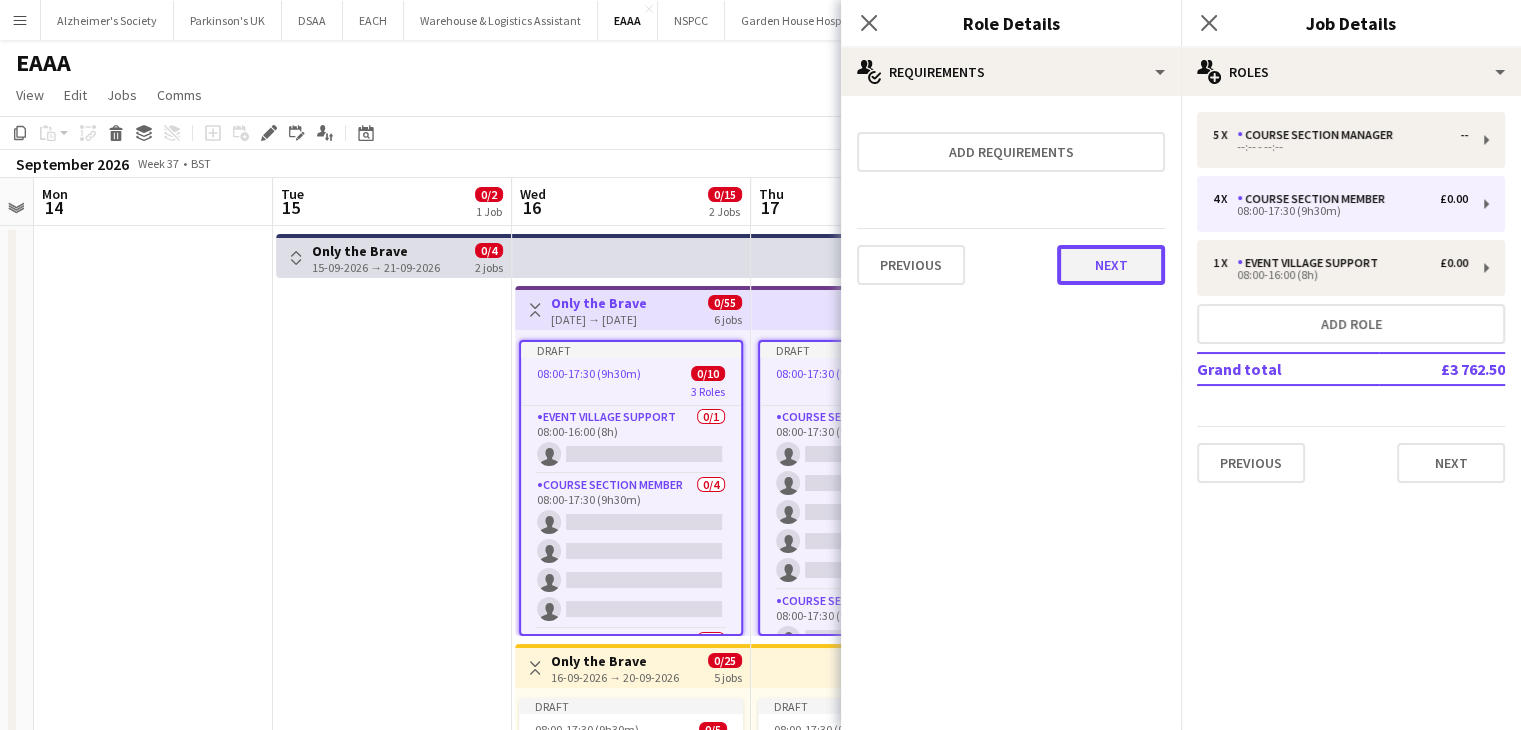 click on "Next" at bounding box center [1111, 265] 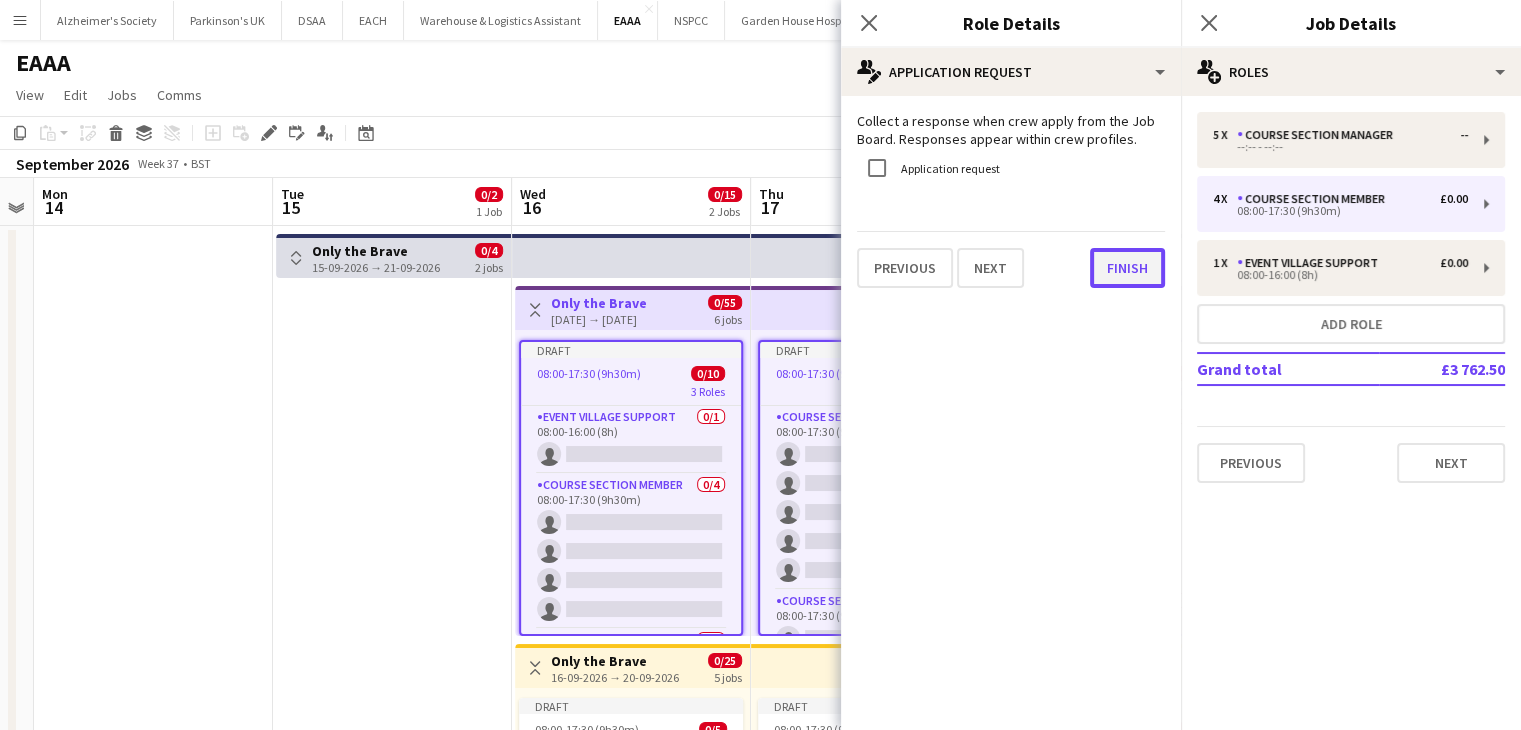 click on "Finish" at bounding box center [1127, 268] 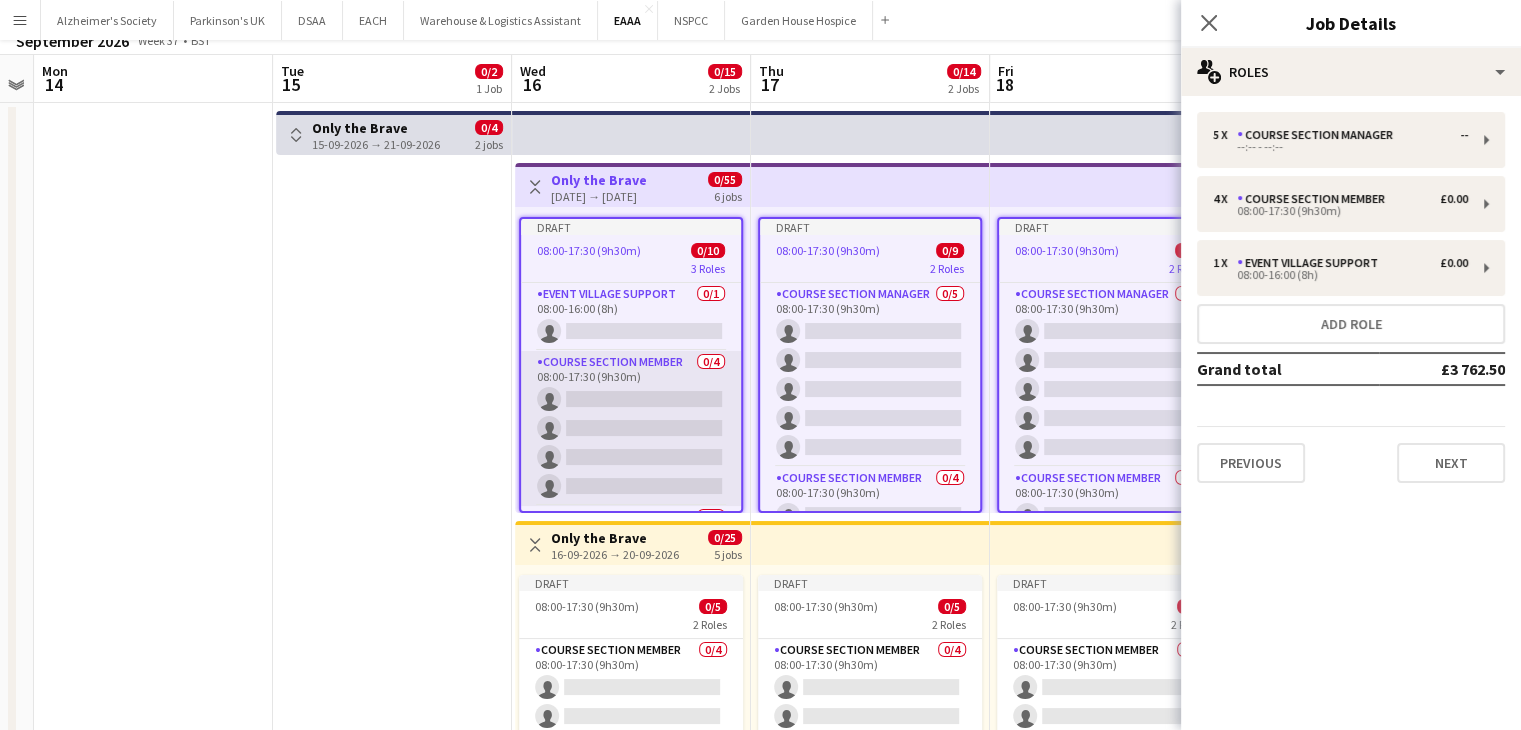 scroll, scrollTop: 0, scrollLeft: 0, axis: both 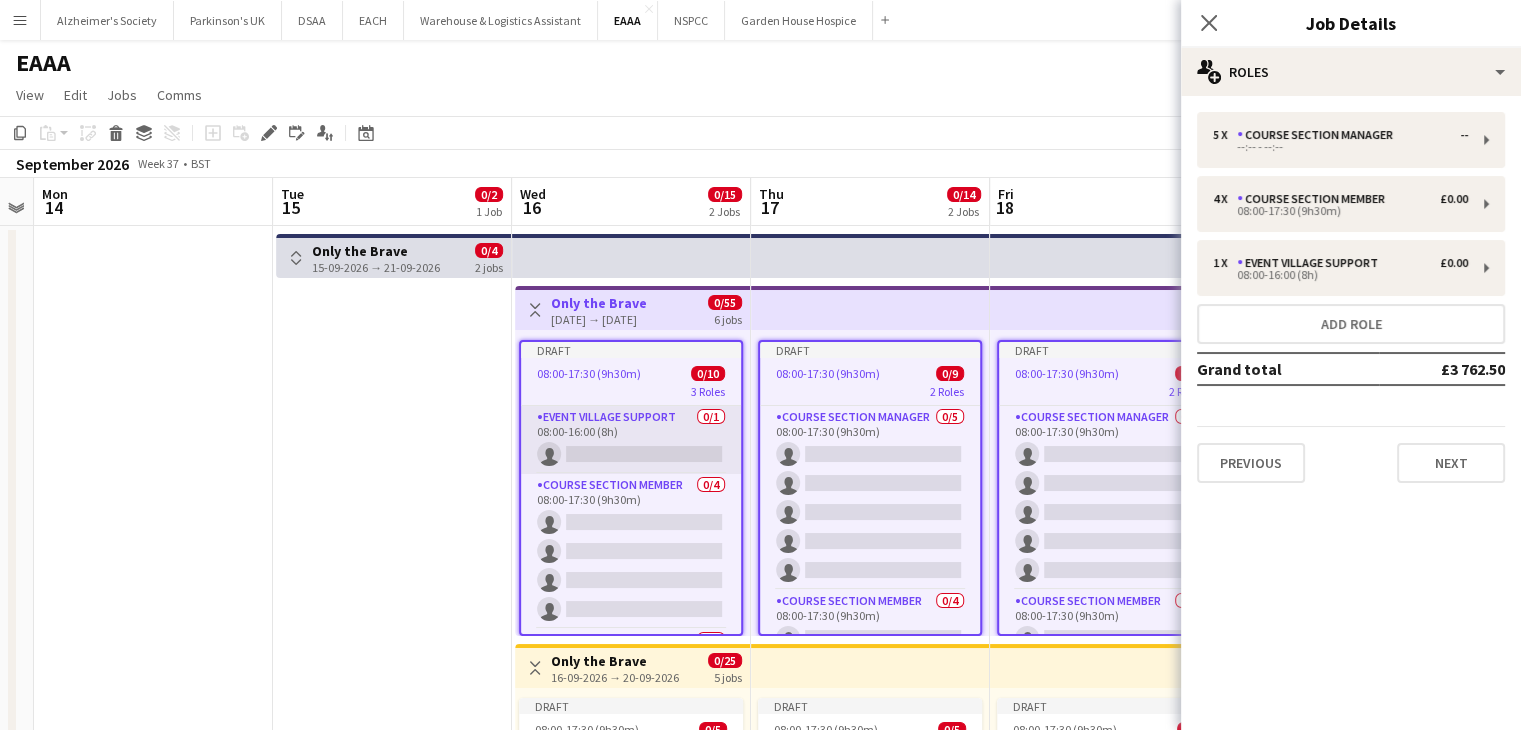 click on "Event Village Support   0/1   08:00-16:00 (8h)
single-neutral-actions" at bounding box center (631, 440) 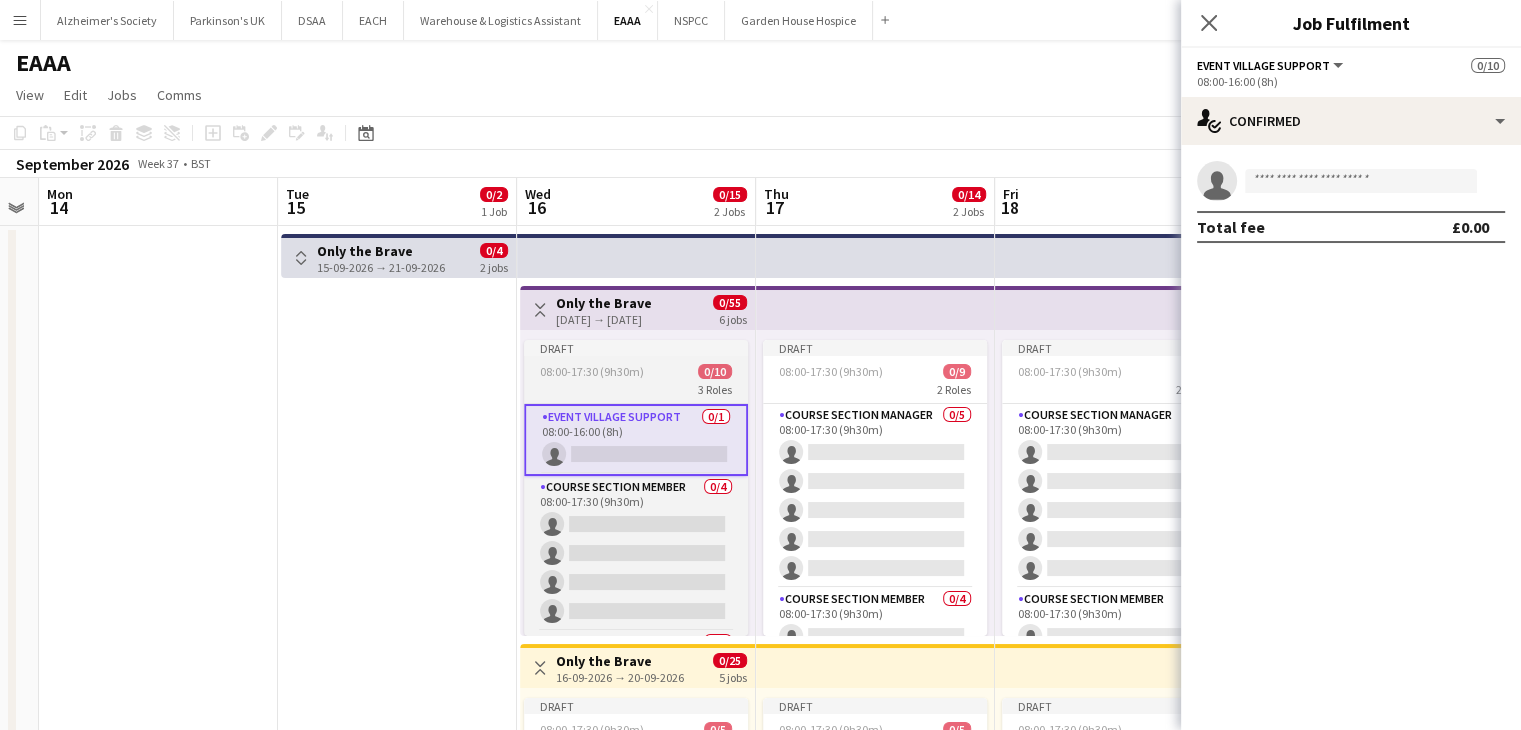 click on "08:00-17:30 (9h30m)" at bounding box center [592, 371] 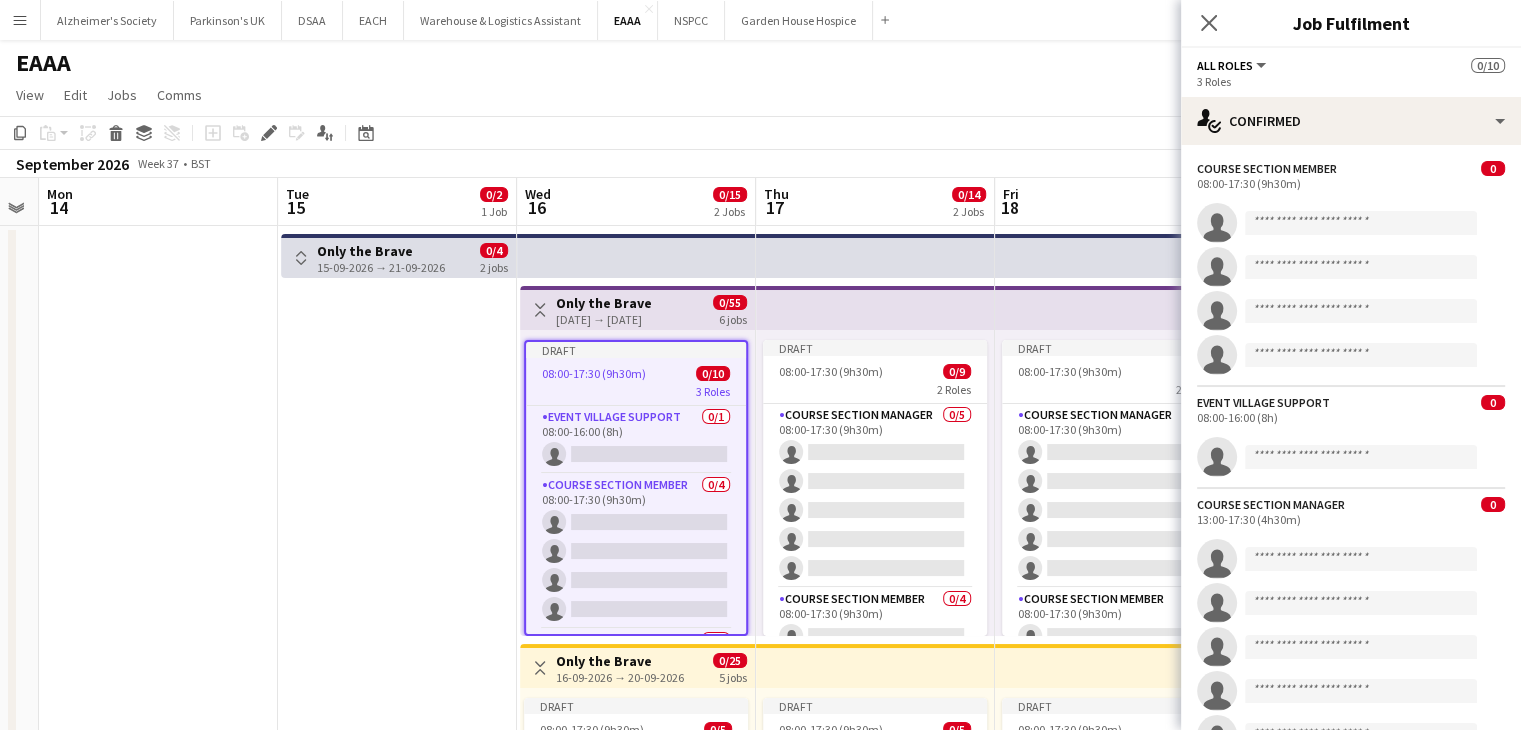 scroll, scrollTop: 0, scrollLeft: 674, axis: horizontal 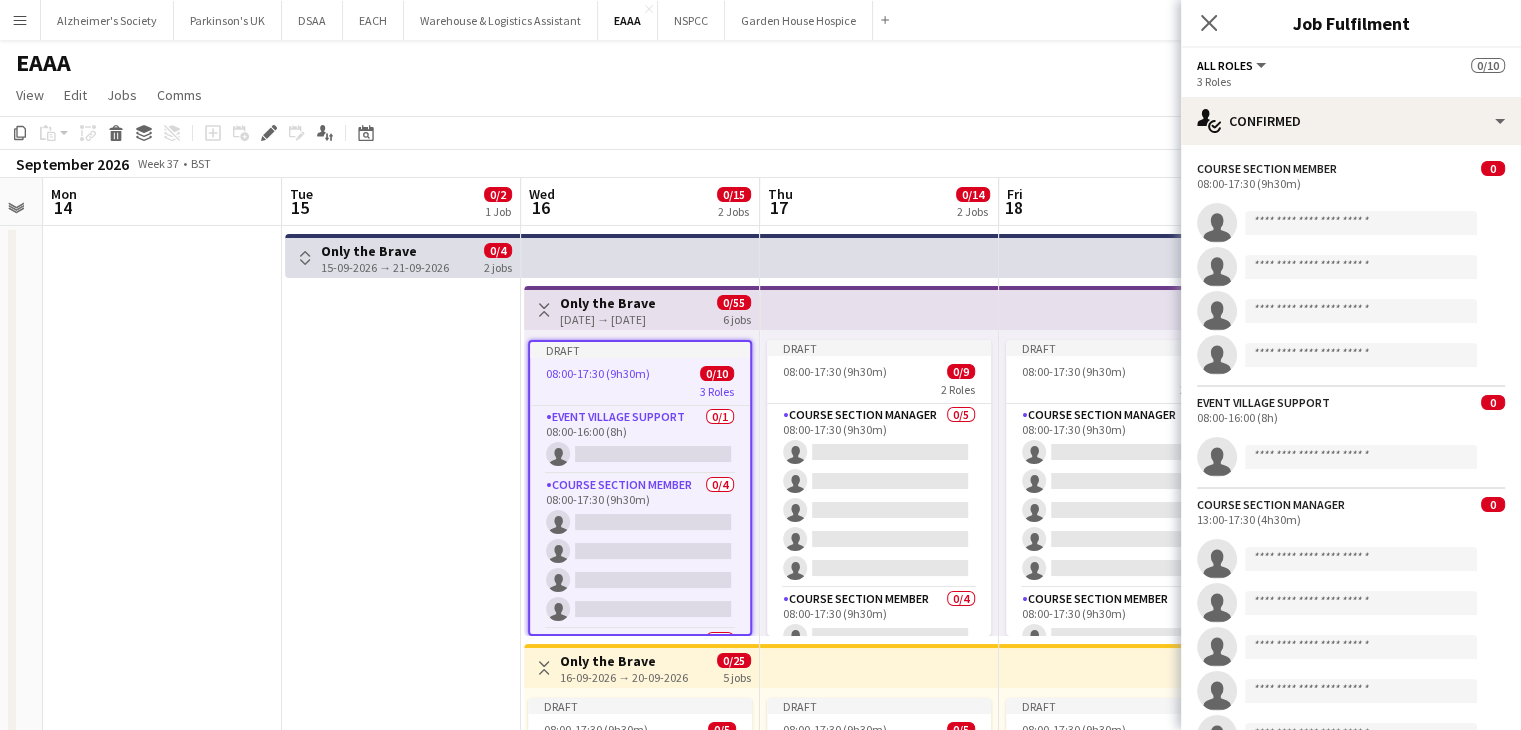 click on "3 Roles" at bounding box center (640, 391) 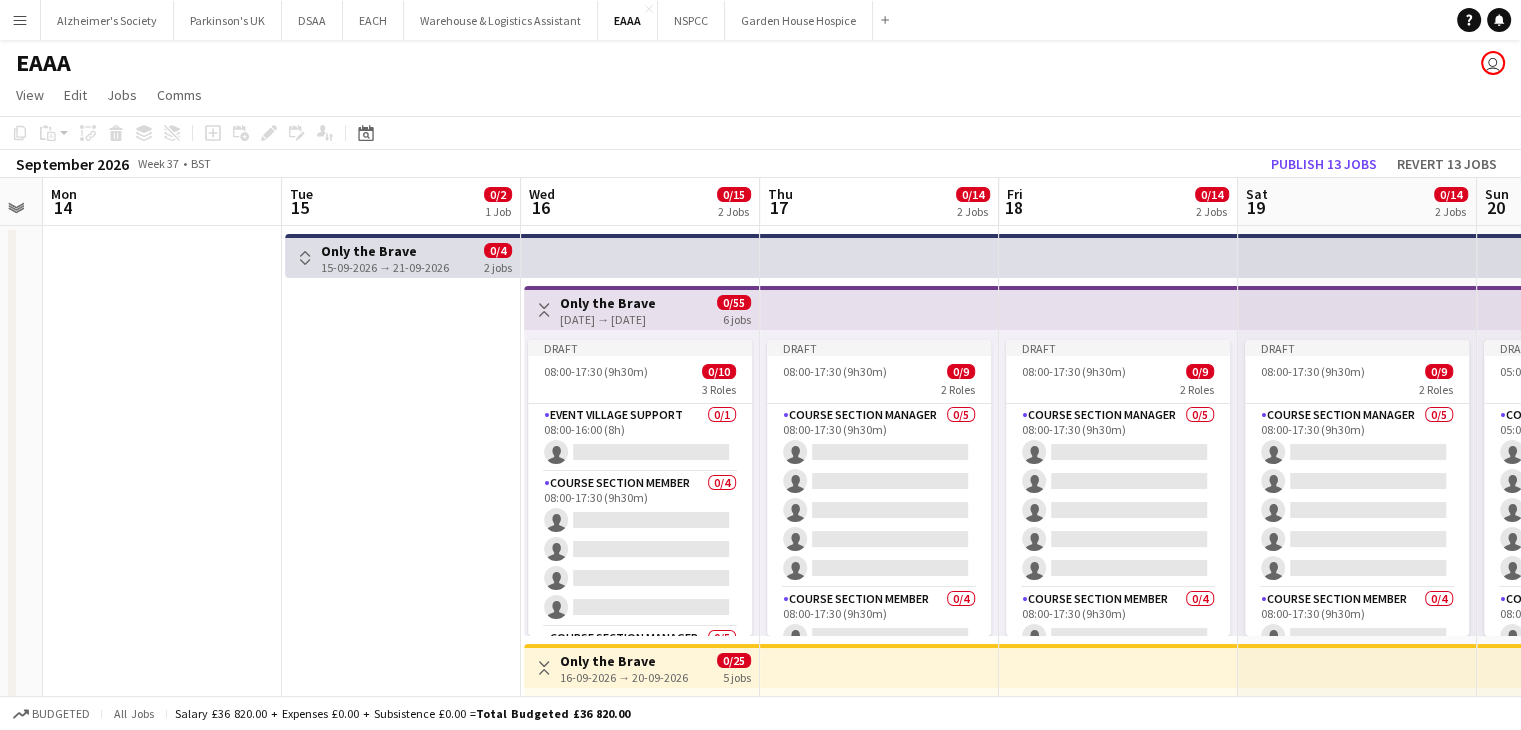click on "Only the Brave" at bounding box center (608, 303) 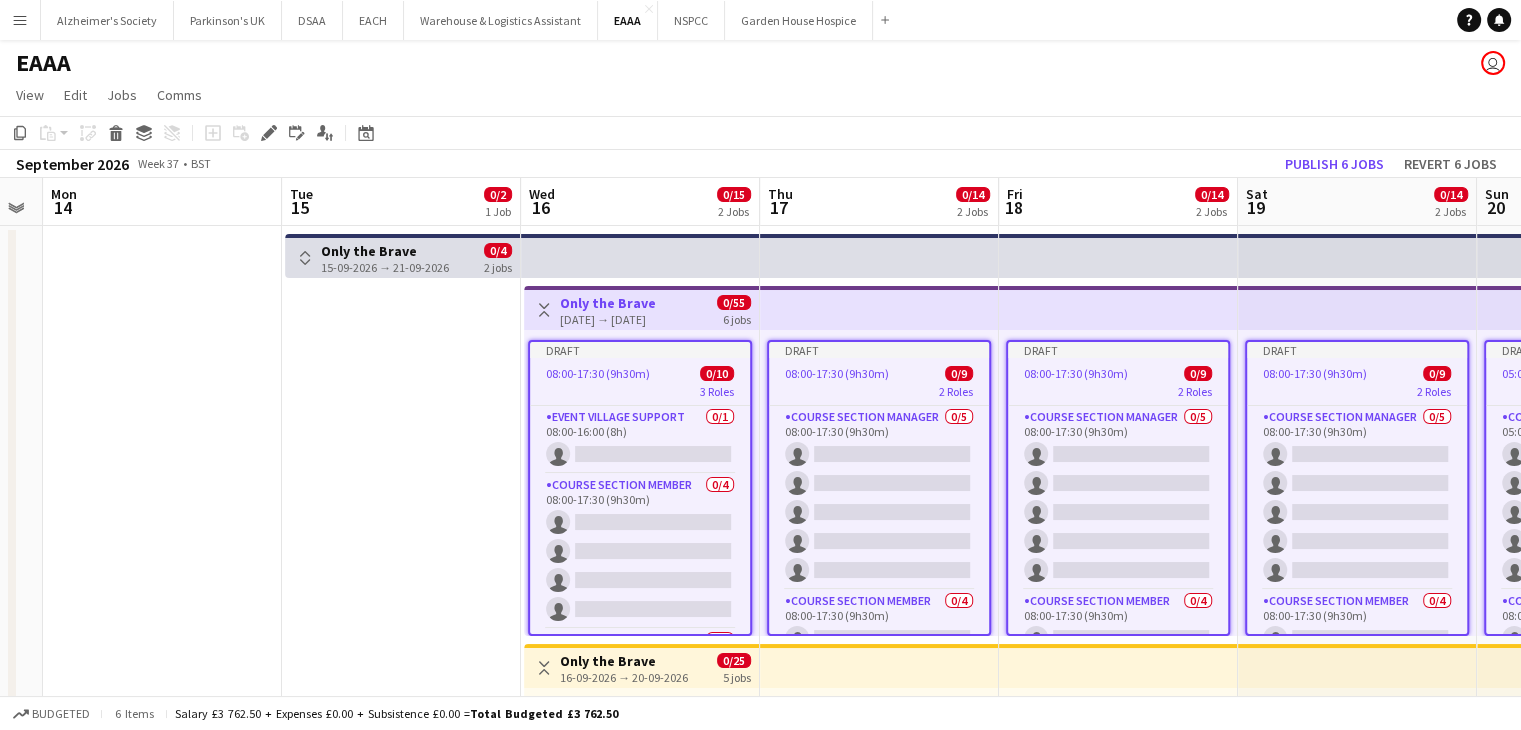 scroll, scrollTop: 0, scrollLeft: 673, axis: horizontal 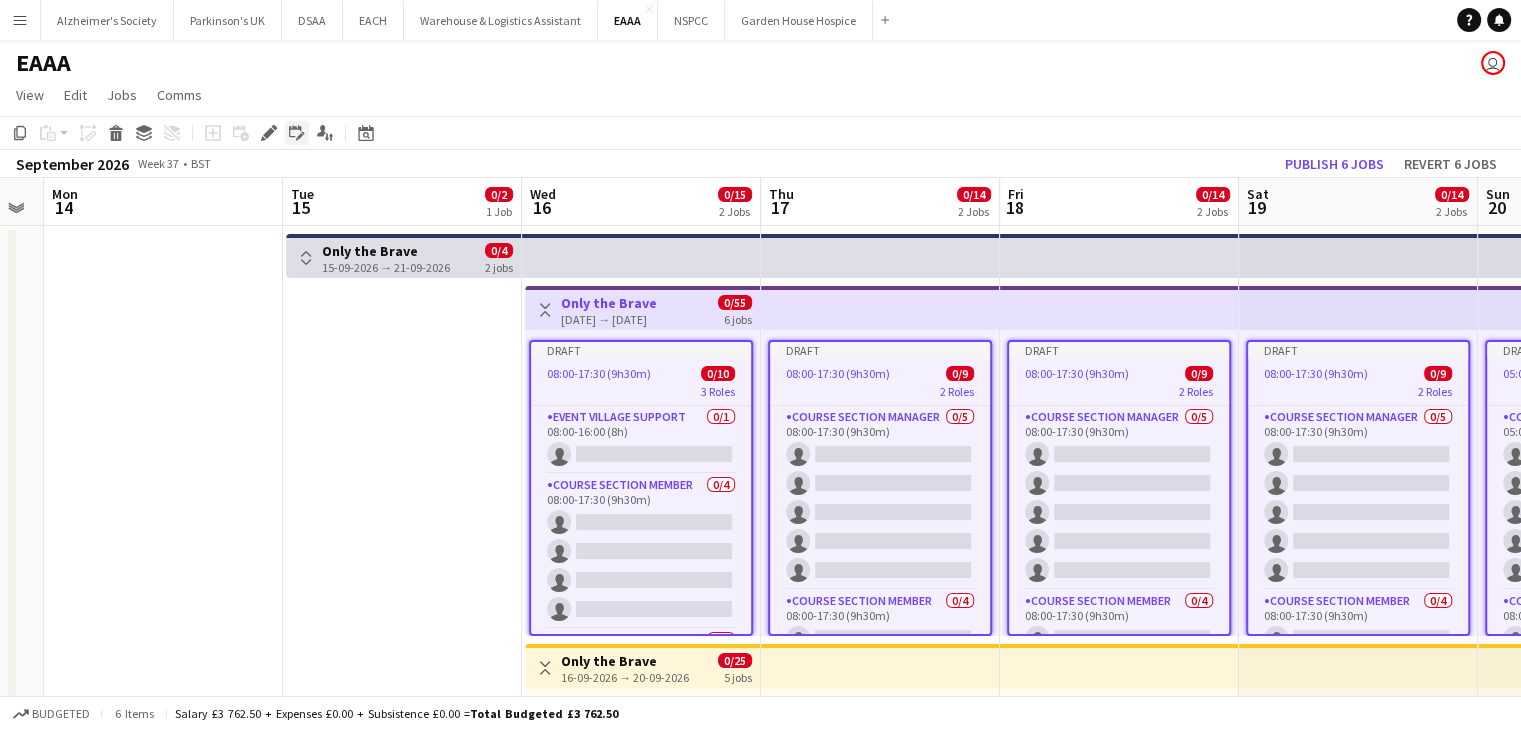 click on "Edit" 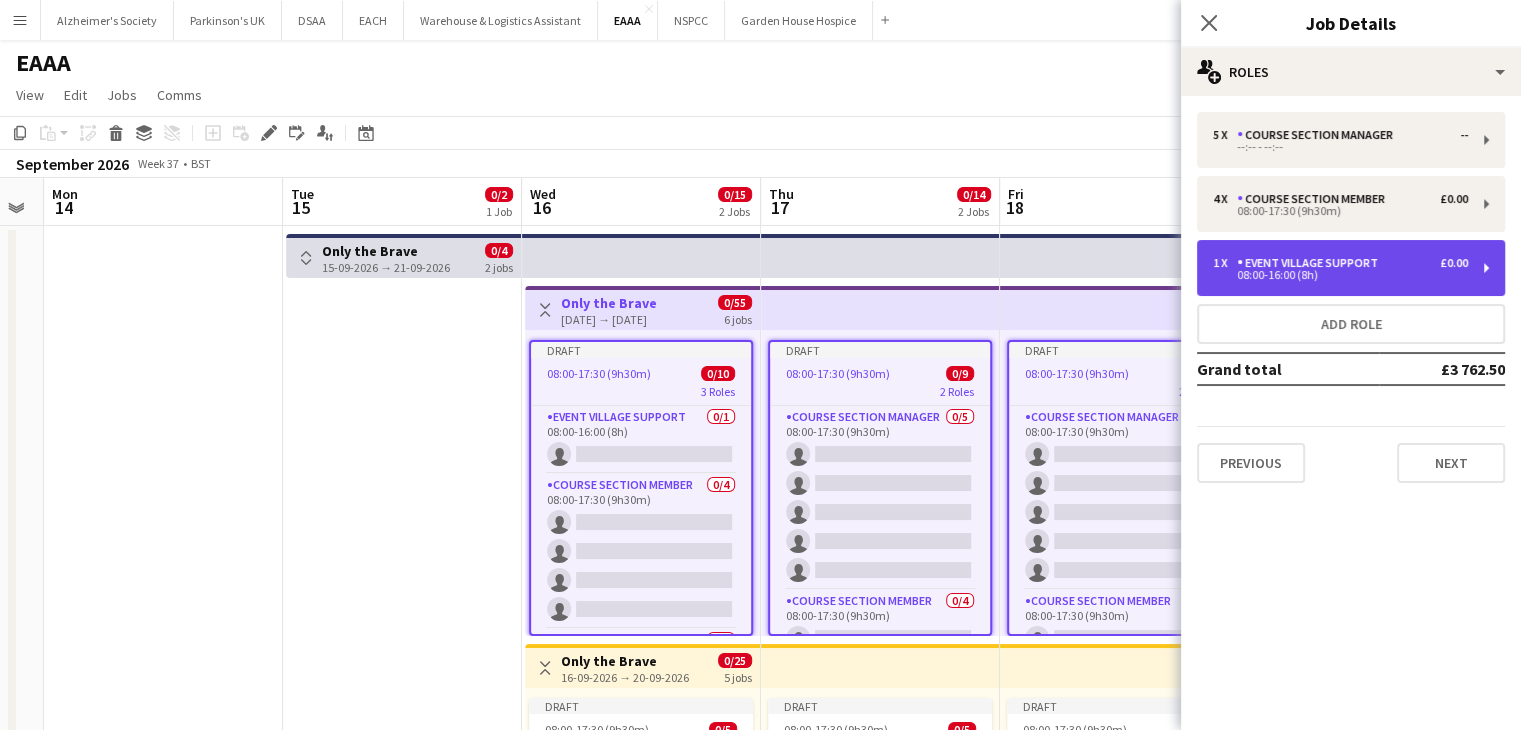 click on "Event Village Support" at bounding box center (1311, 263) 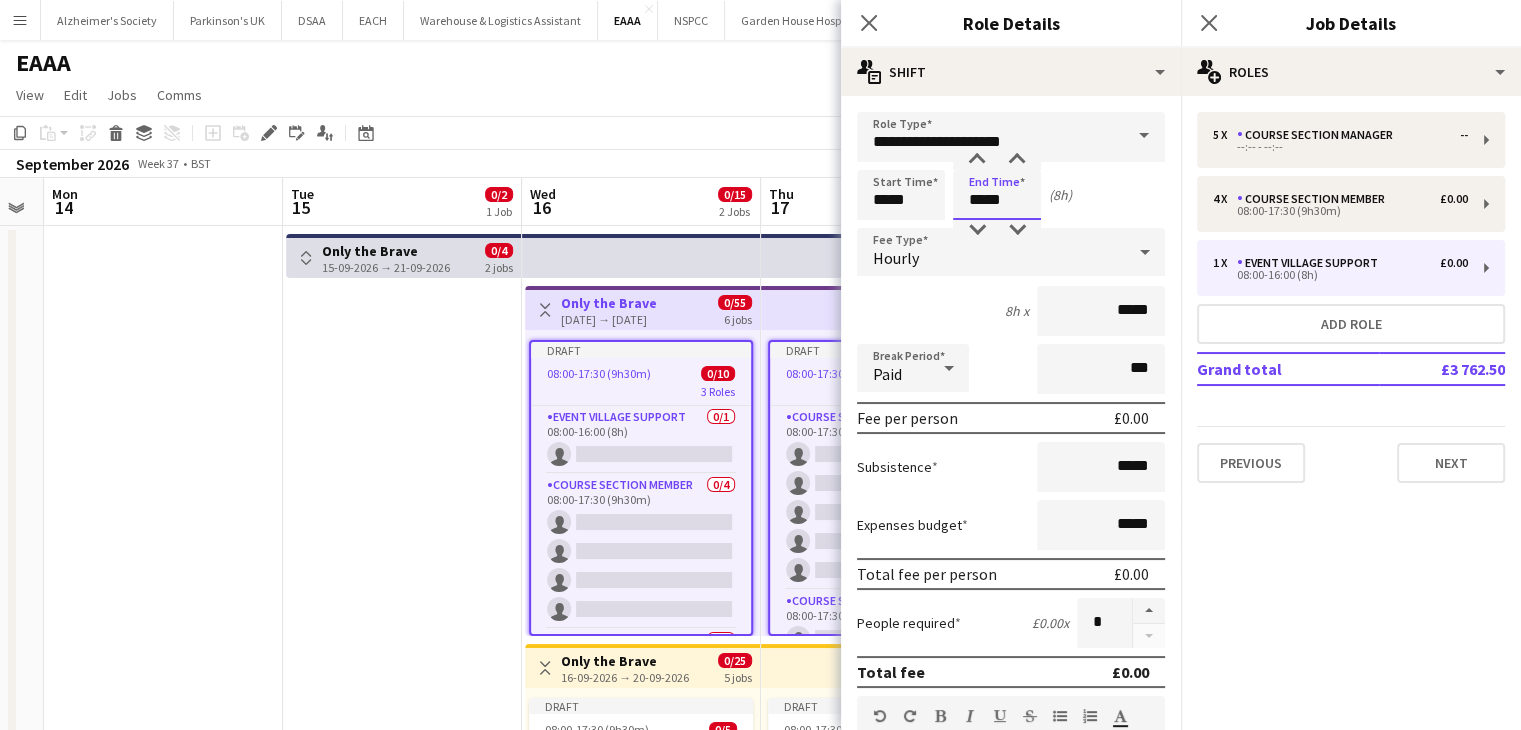 drag, startPoint x: 1007, startPoint y: 200, endPoint x: 977, endPoint y: 204, distance: 30.265491 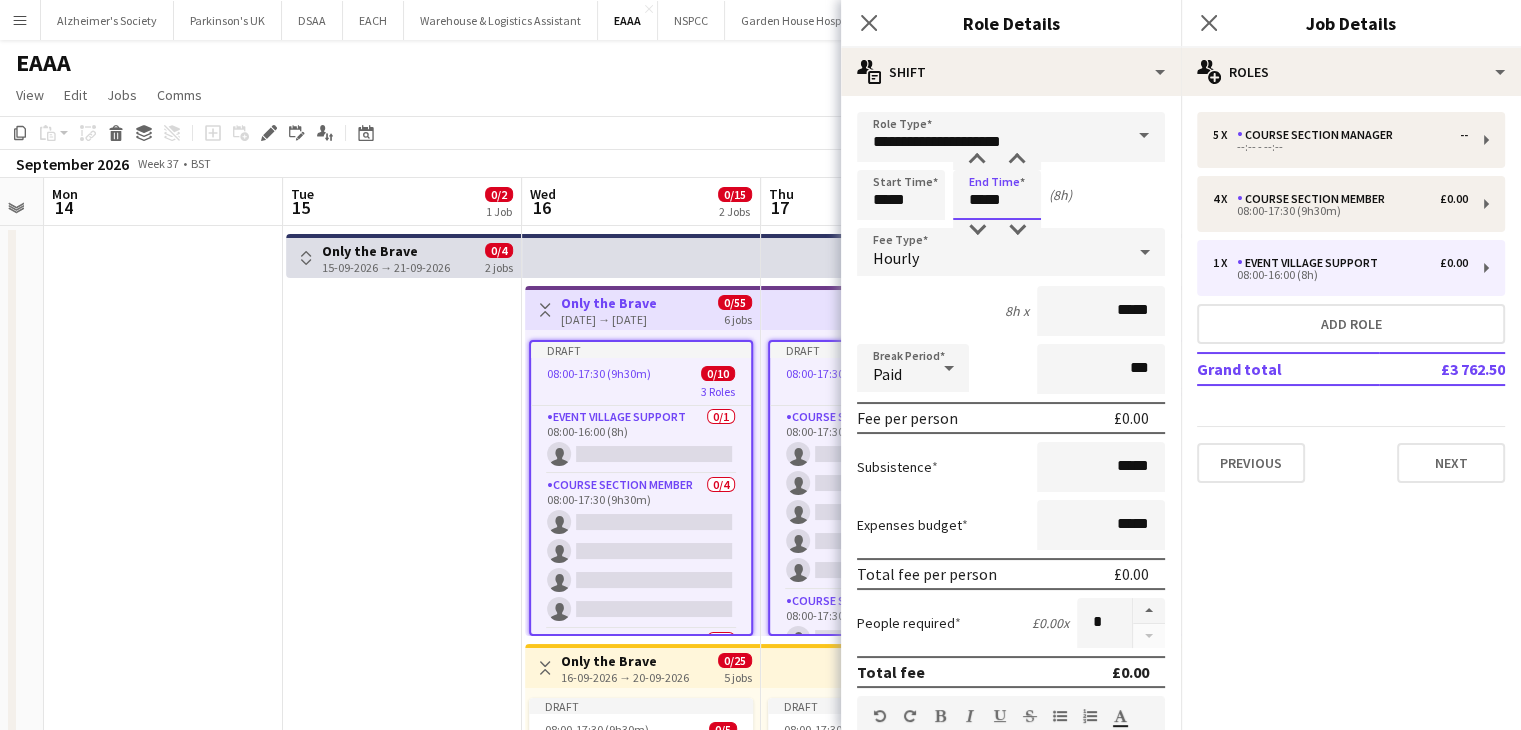 click on "*****" at bounding box center [997, 195] 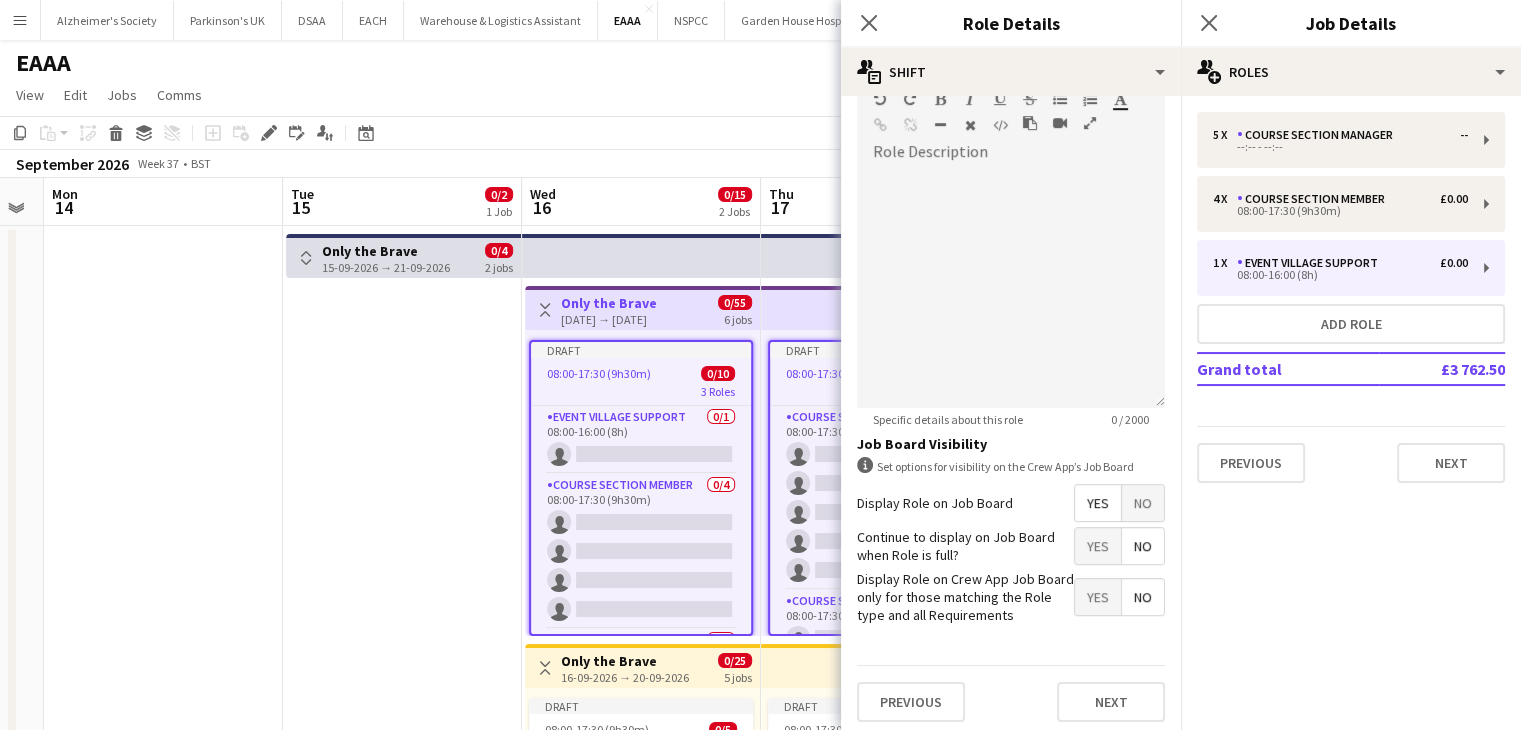 scroll, scrollTop: 620, scrollLeft: 0, axis: vertical 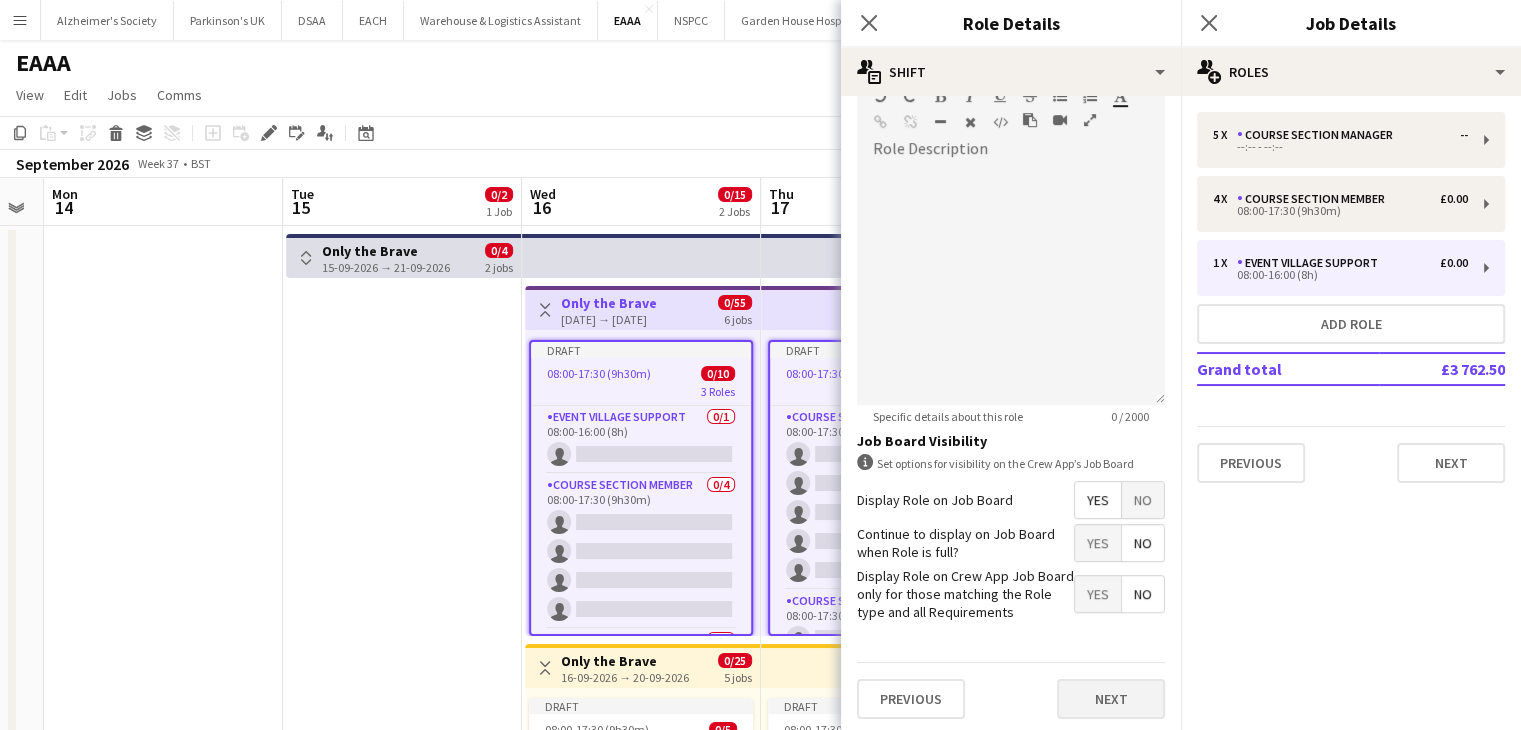 type on "*****" 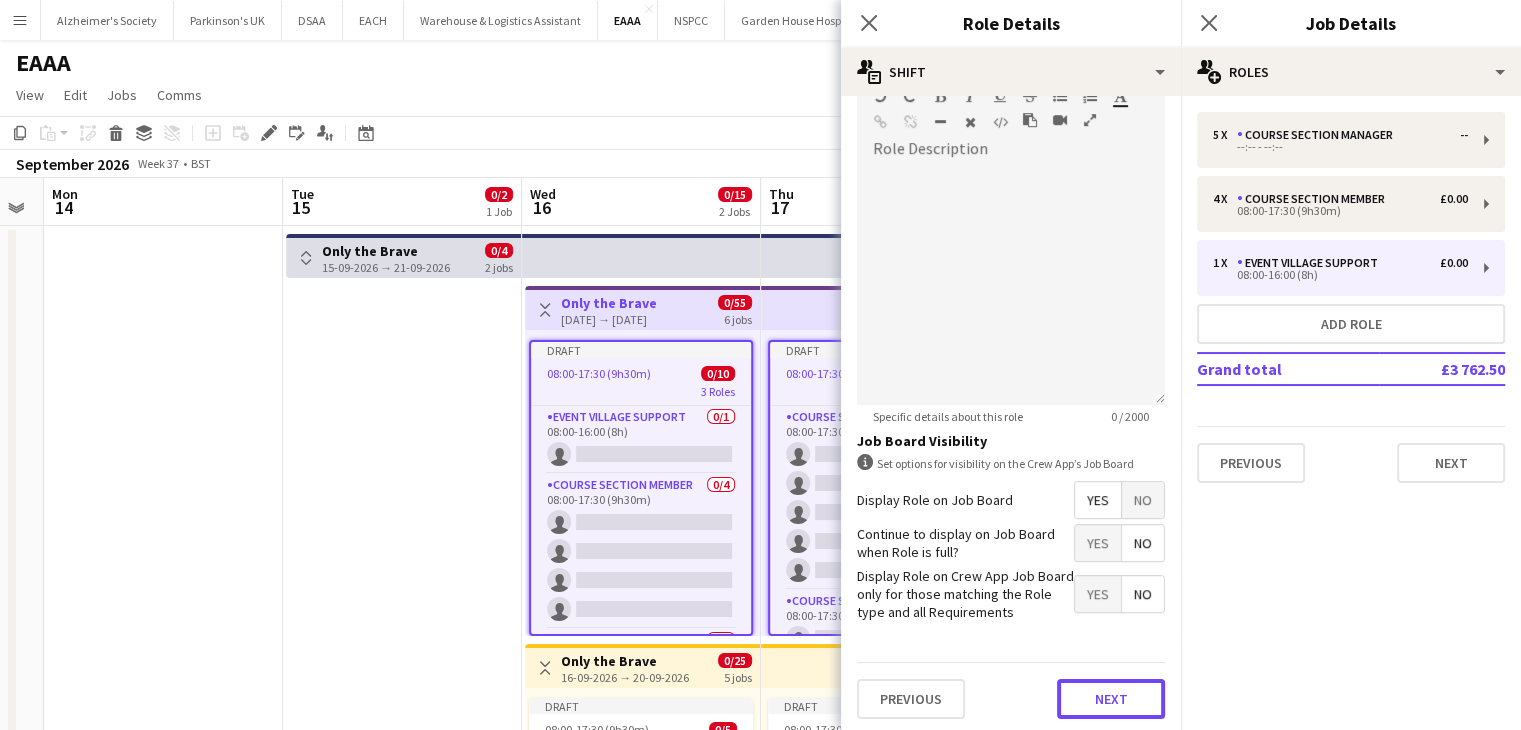 click on "Next" at bounding box center [1111, 699] 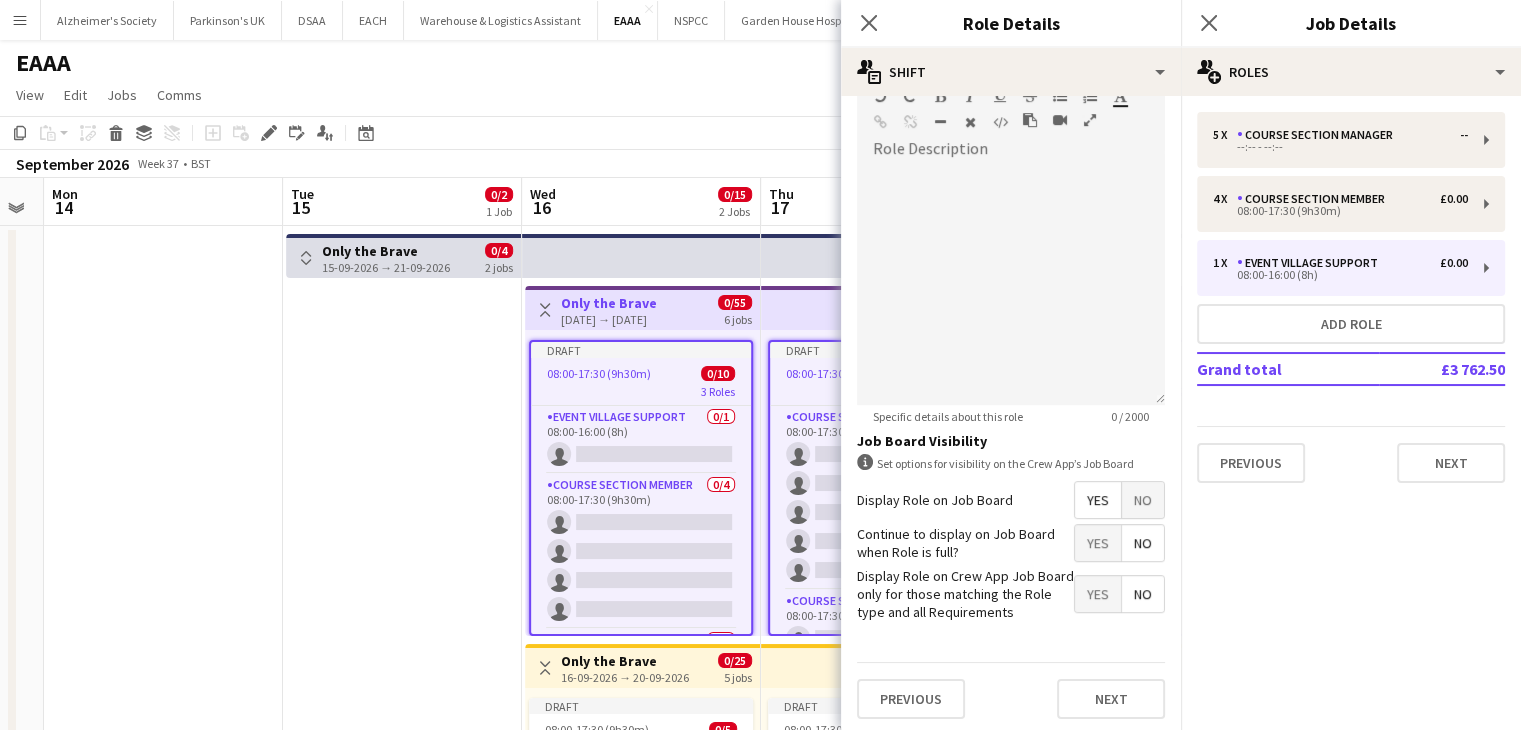 scroll, scrollTop: 0, scrollLeft: 0, axis: both 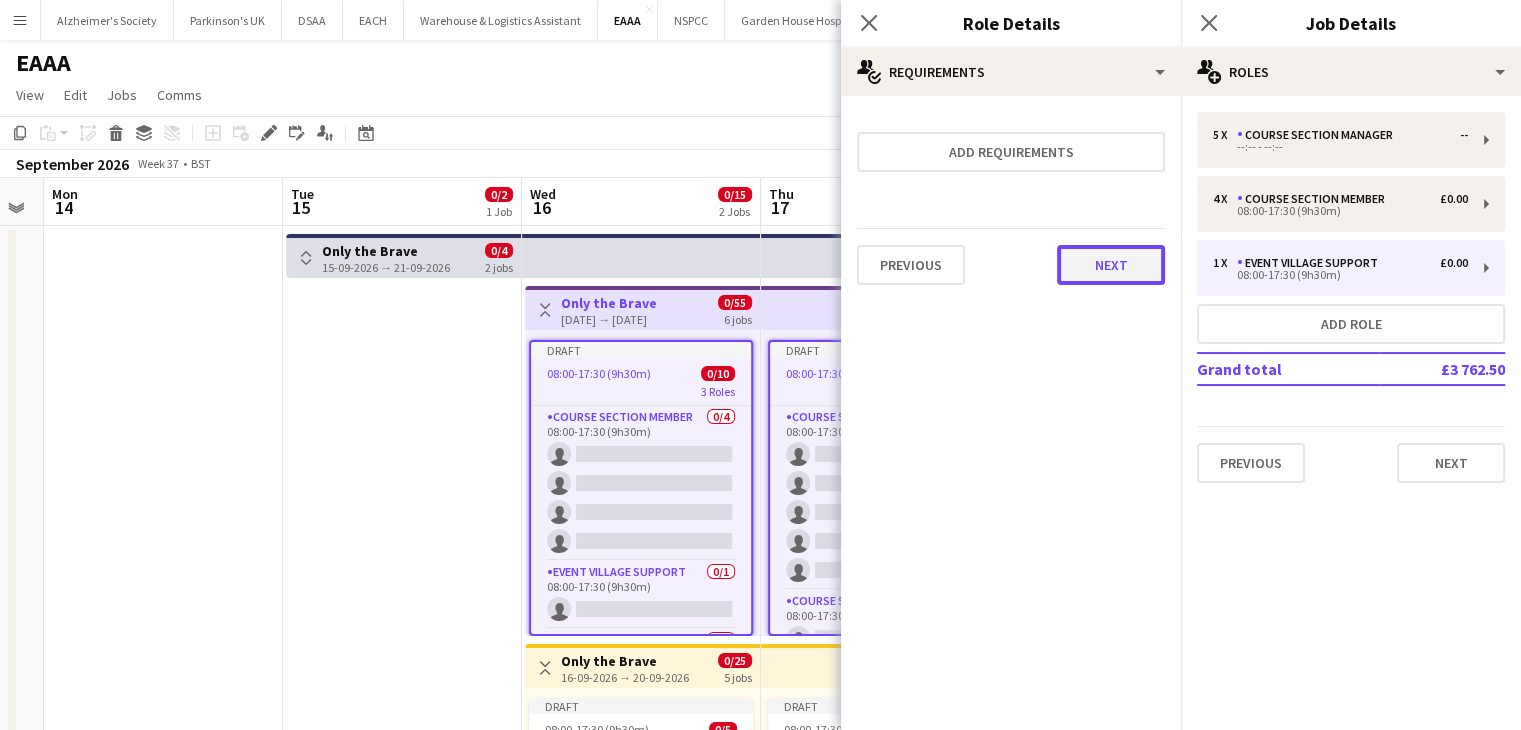 click on "Next" at bounding box center [1111, 265] 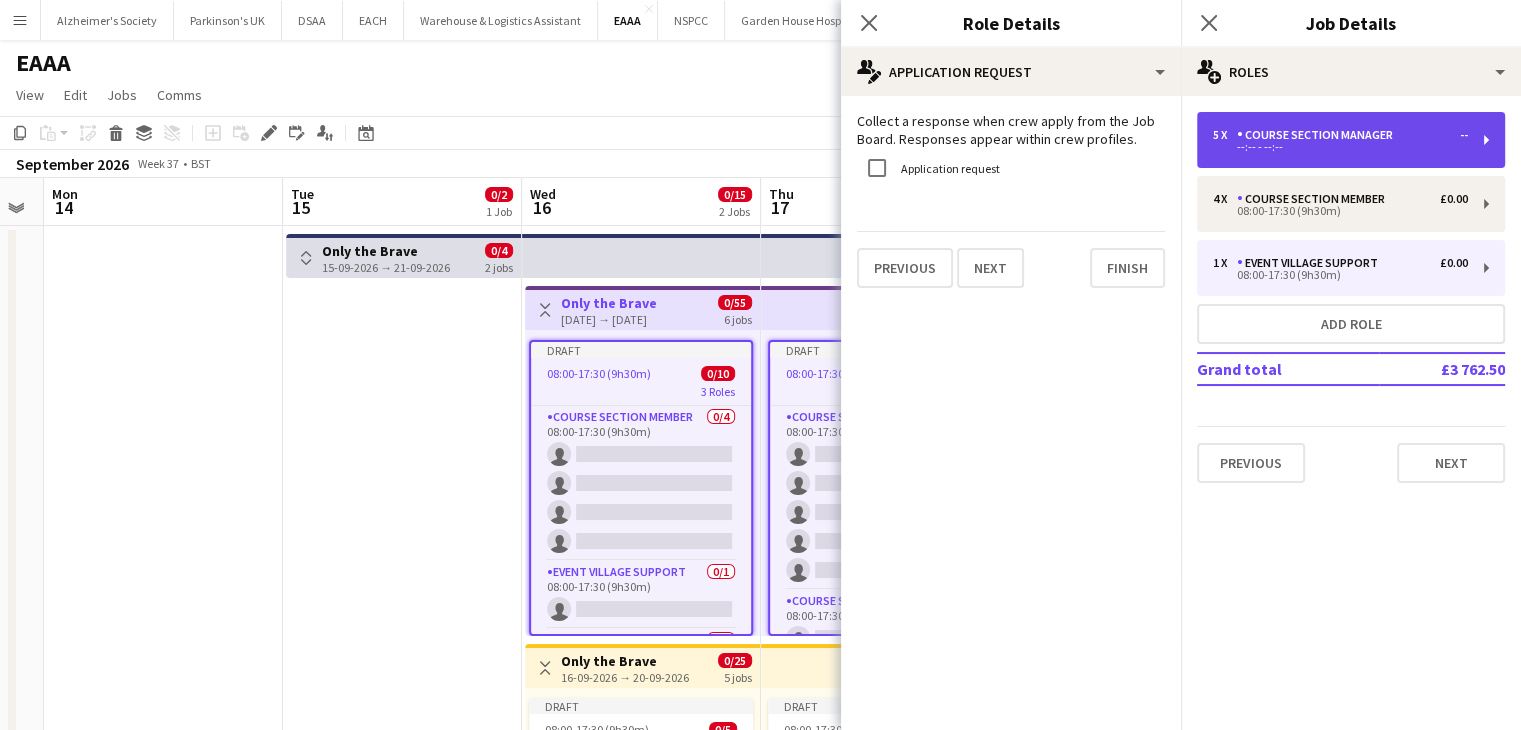 click on "5 x   Course Section Manager   --   --:-- - --:--" at bounding box center [1351, 140] 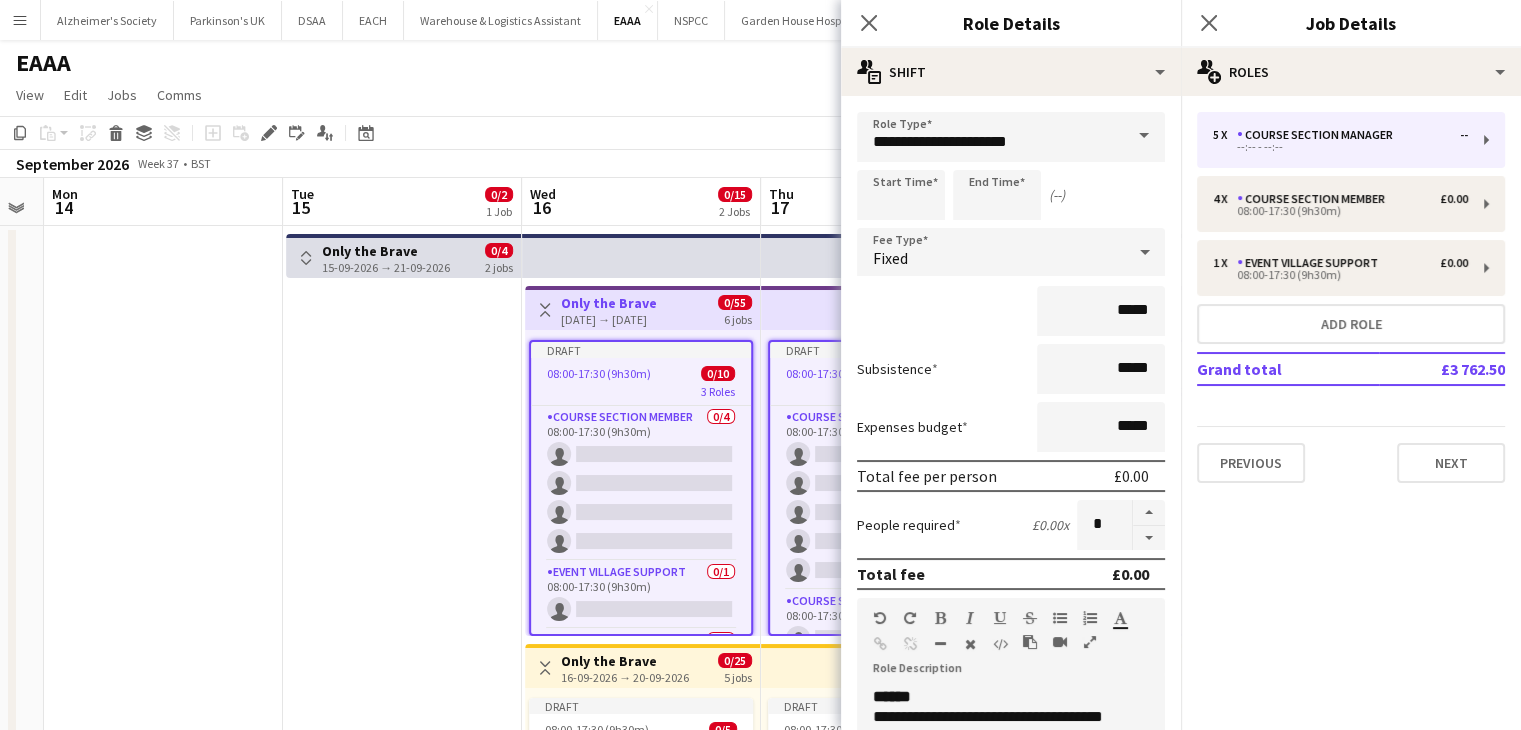 click on "Toggle View
Only the Brave  15-09-2026 → 21-09-2026   0/4   2 jobs" at bounding box center [402, 614] 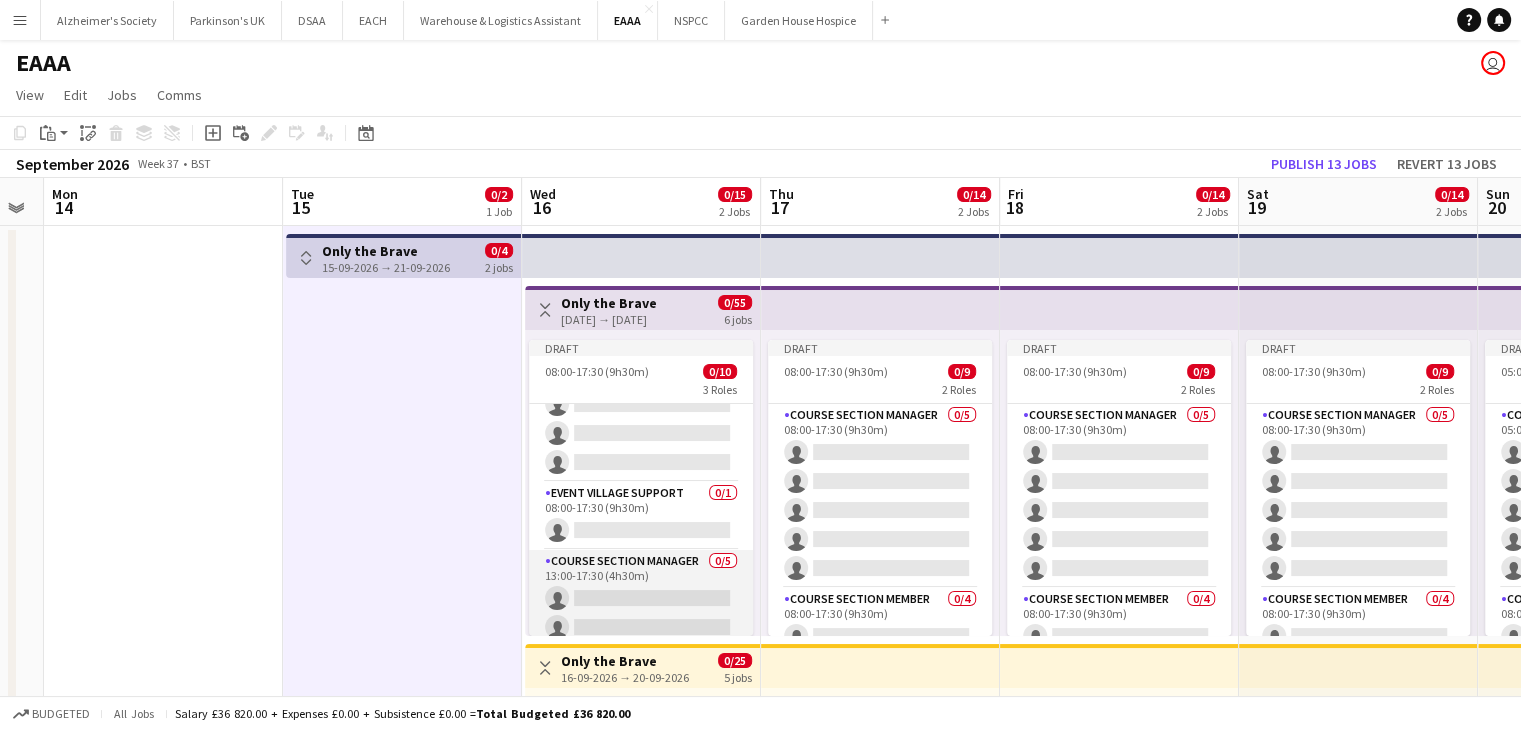 scroll, scrollTop: 174, scrollLeft: 0, axis: vertical 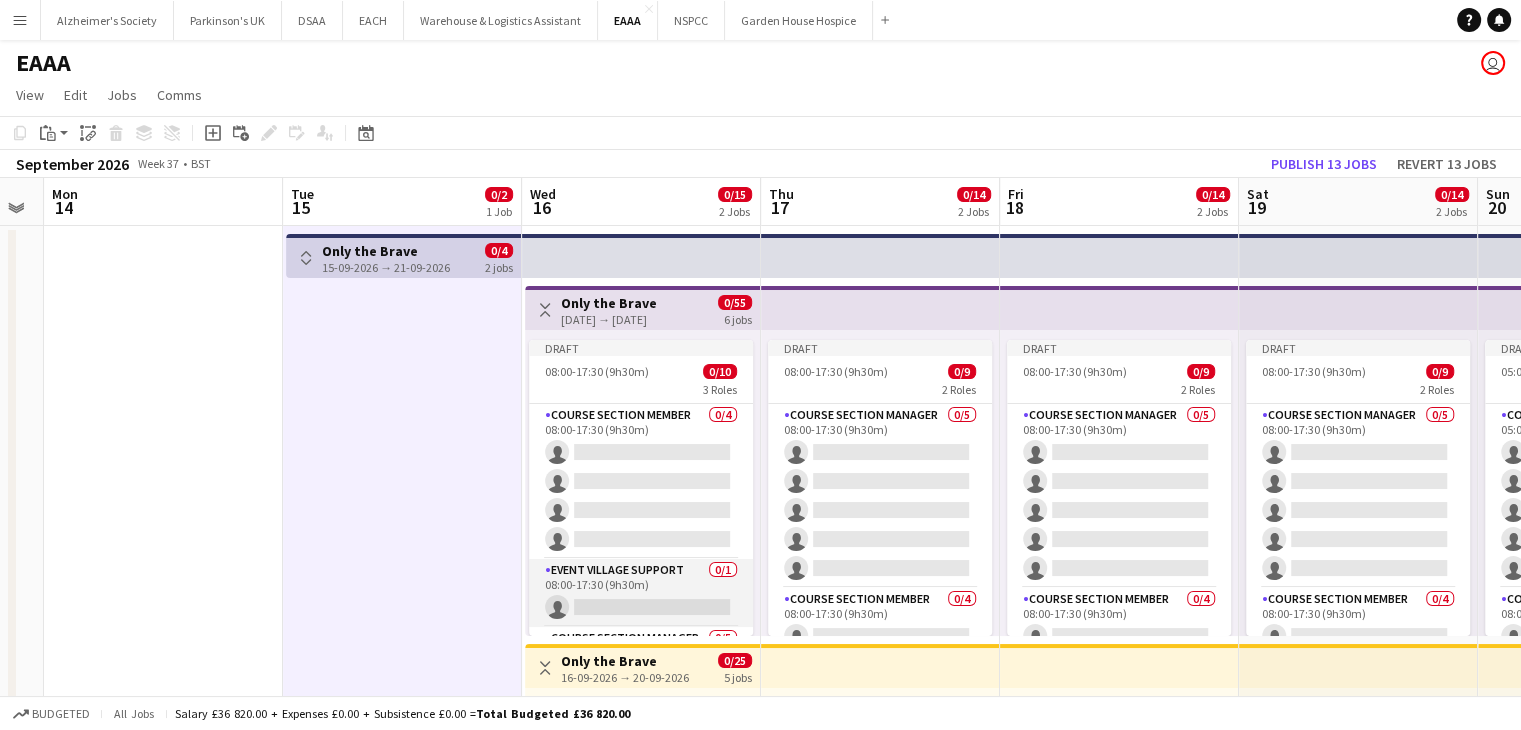 click on "Event Village Support   0/1   08:00-17:30 (9h30m)
single-neutral-actions" at bounding box center (641, 593) 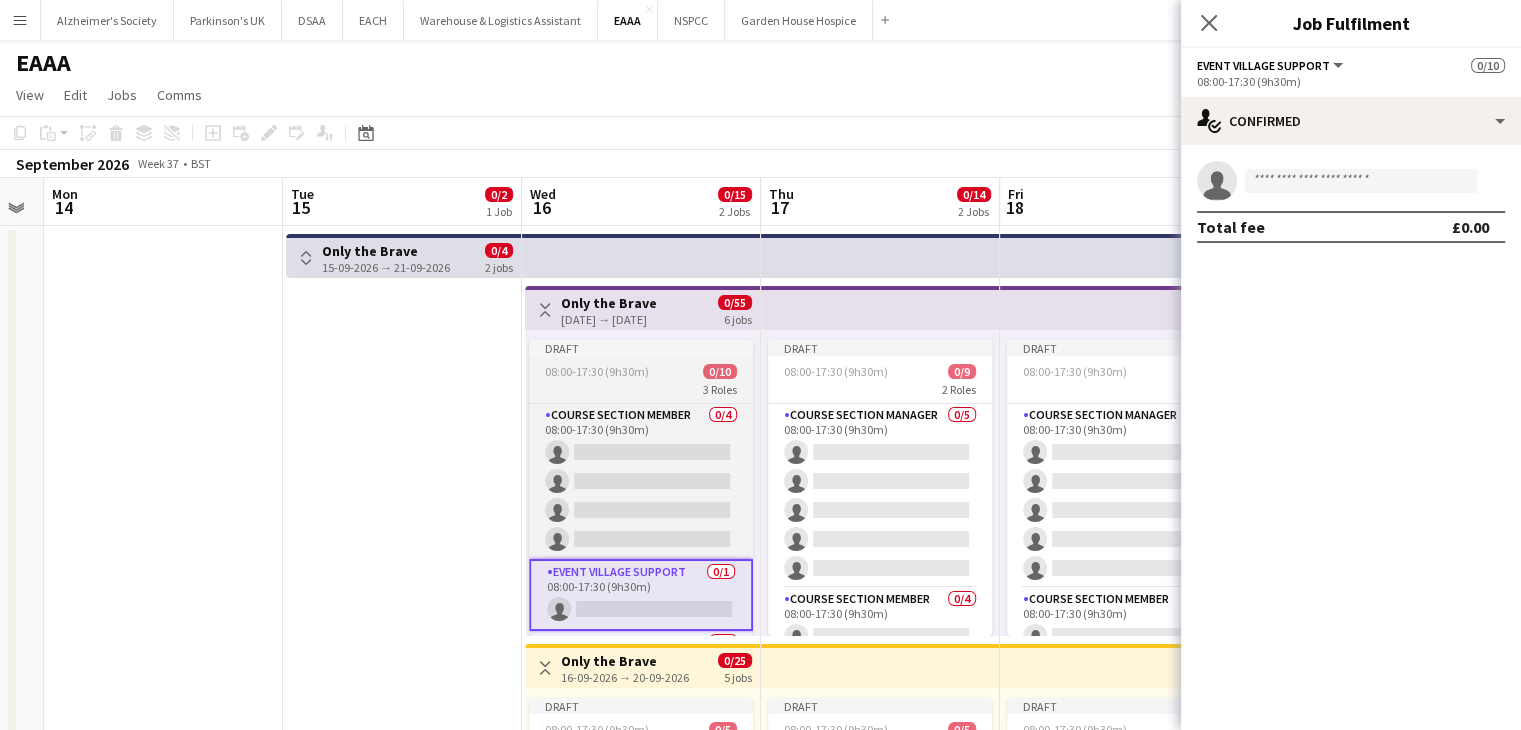 click on "Draft" at bounding box center [641, 348] 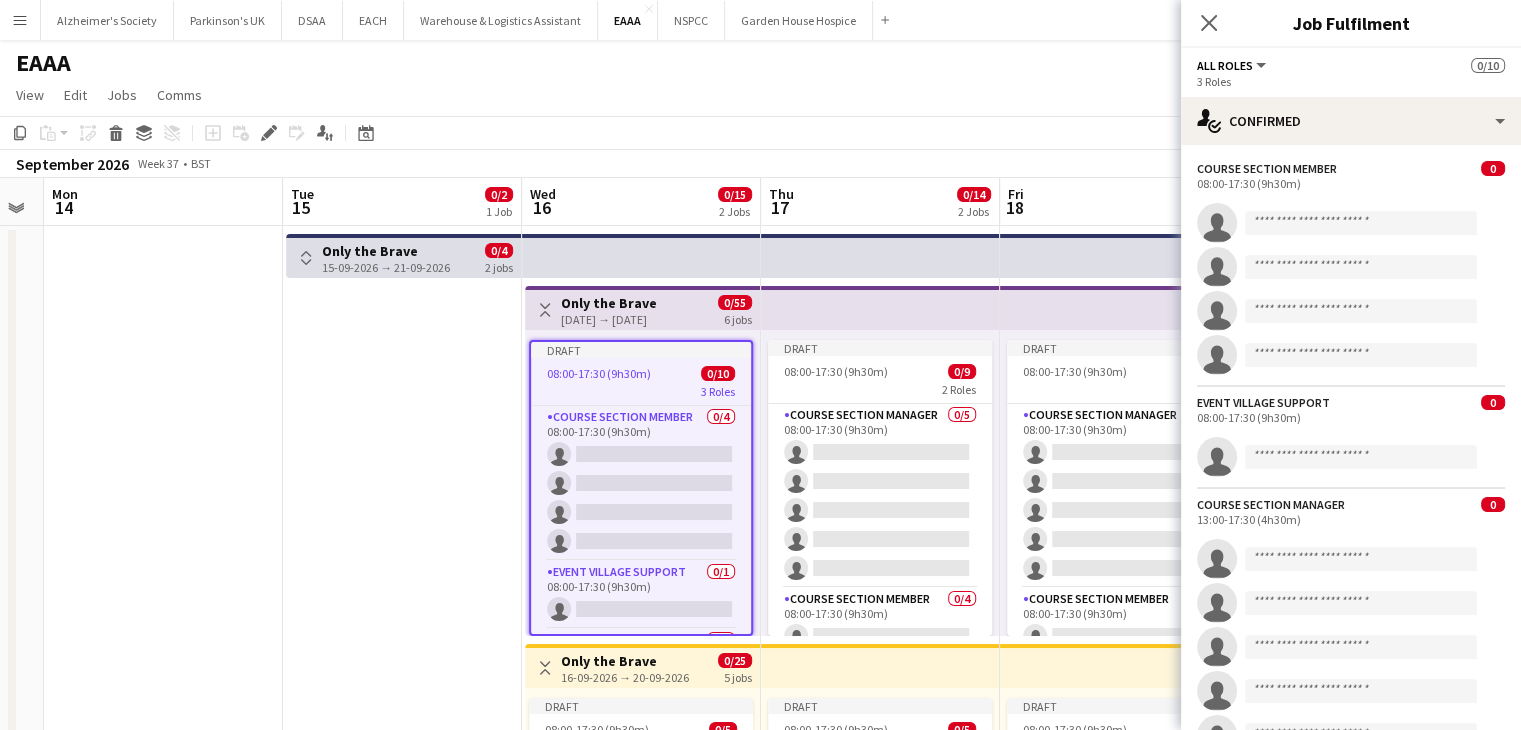 click on "[DATE] → [DATE]" at bounding box center [609, 319] 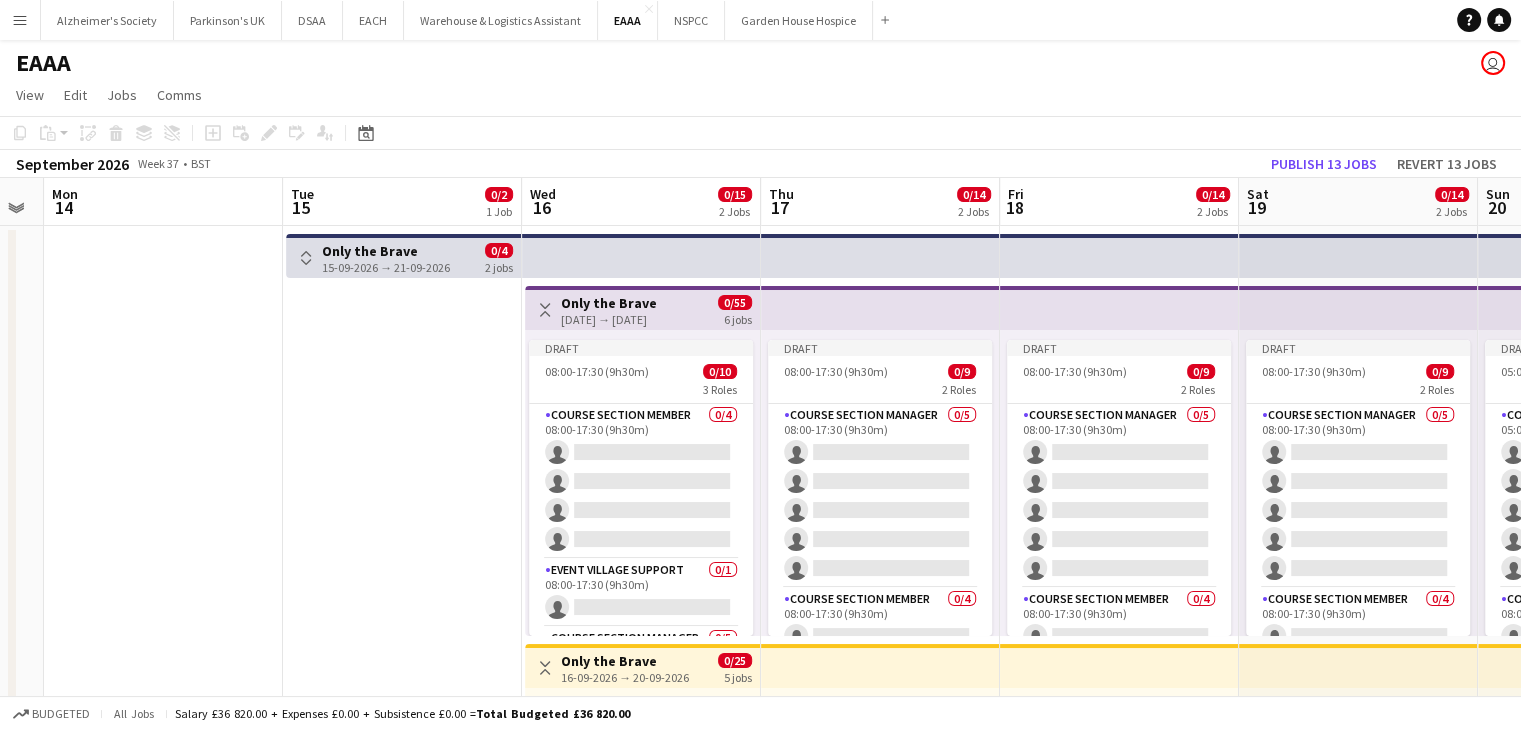 click on "Only the Brave" at bounding box center (609, 303) 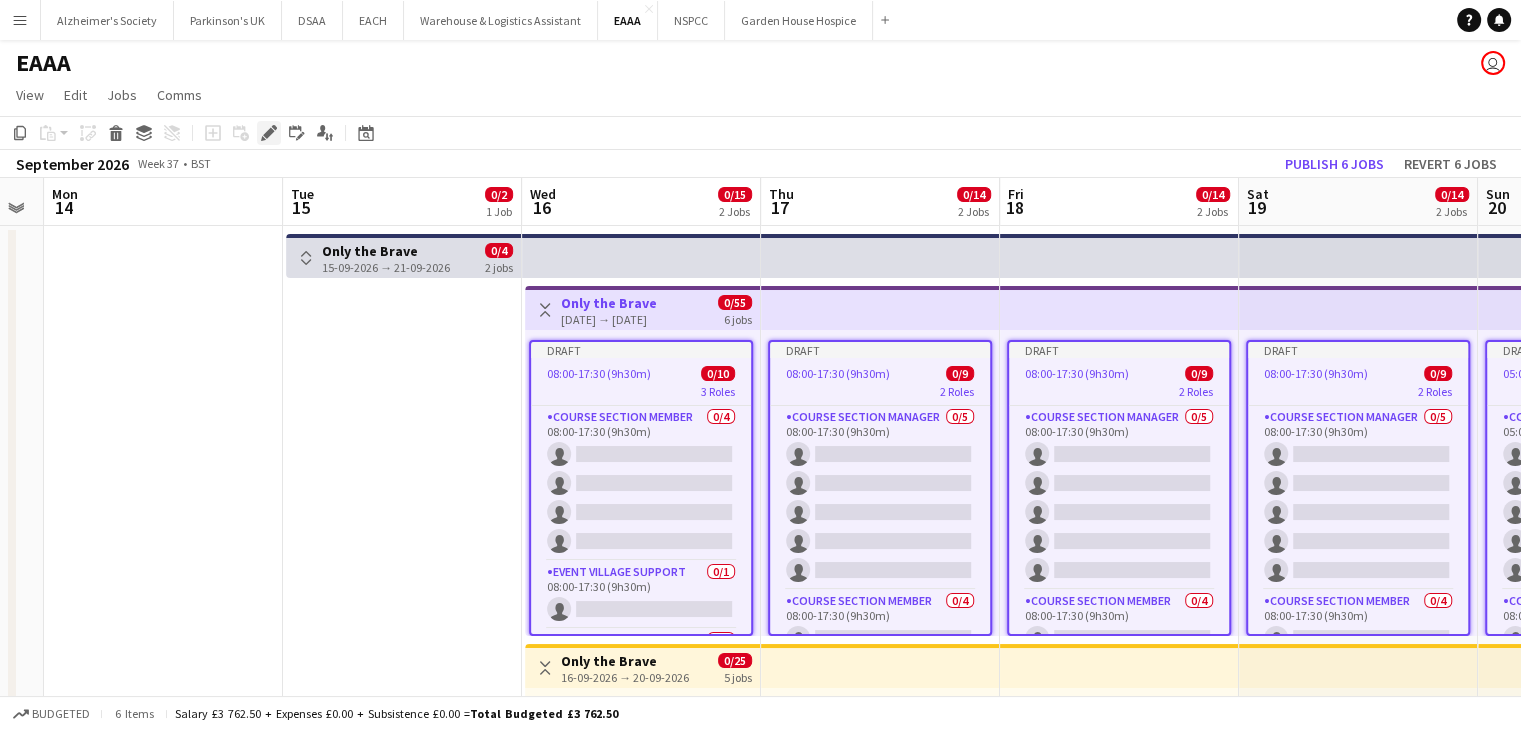 click on "Edit" 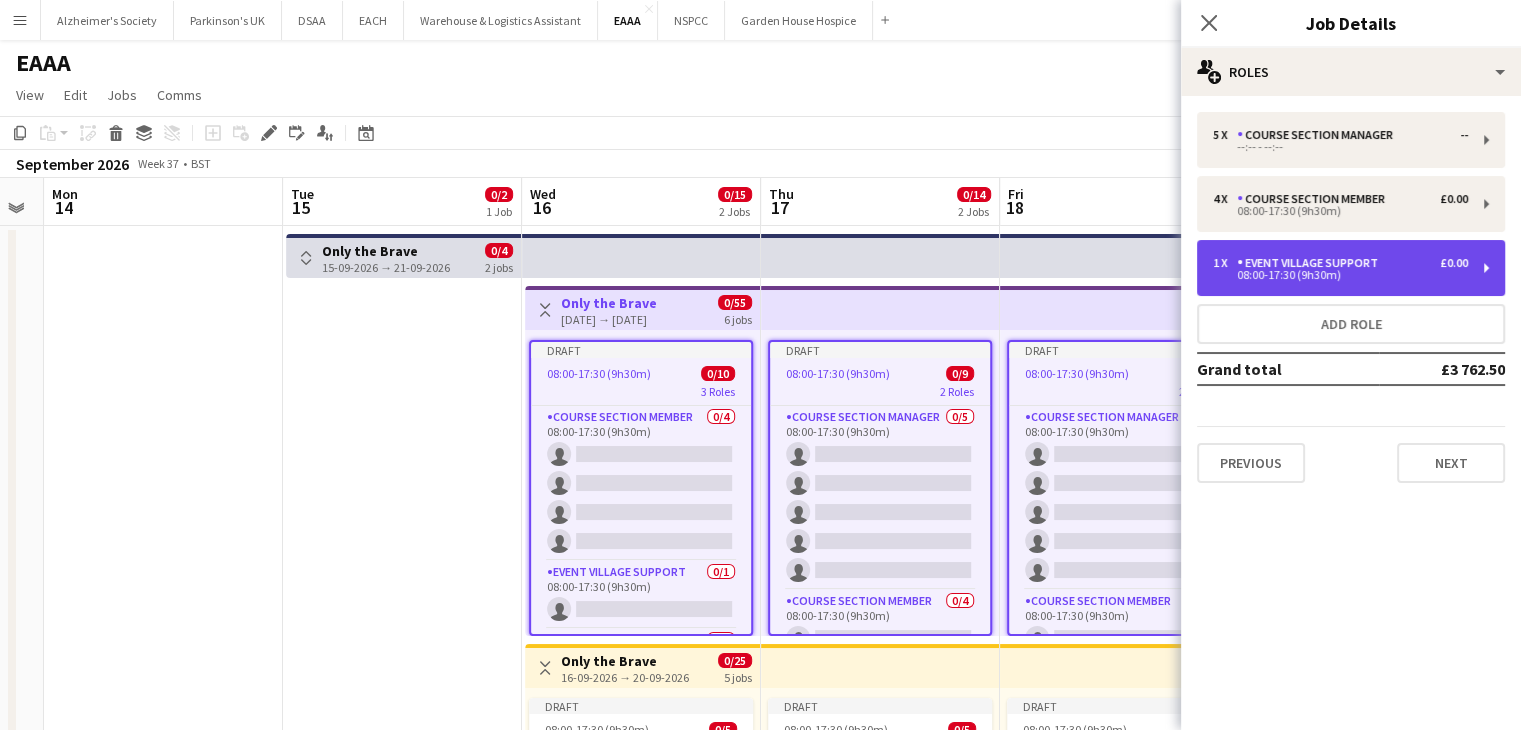 click on "£0.00" at bounding box center [1454, 263] 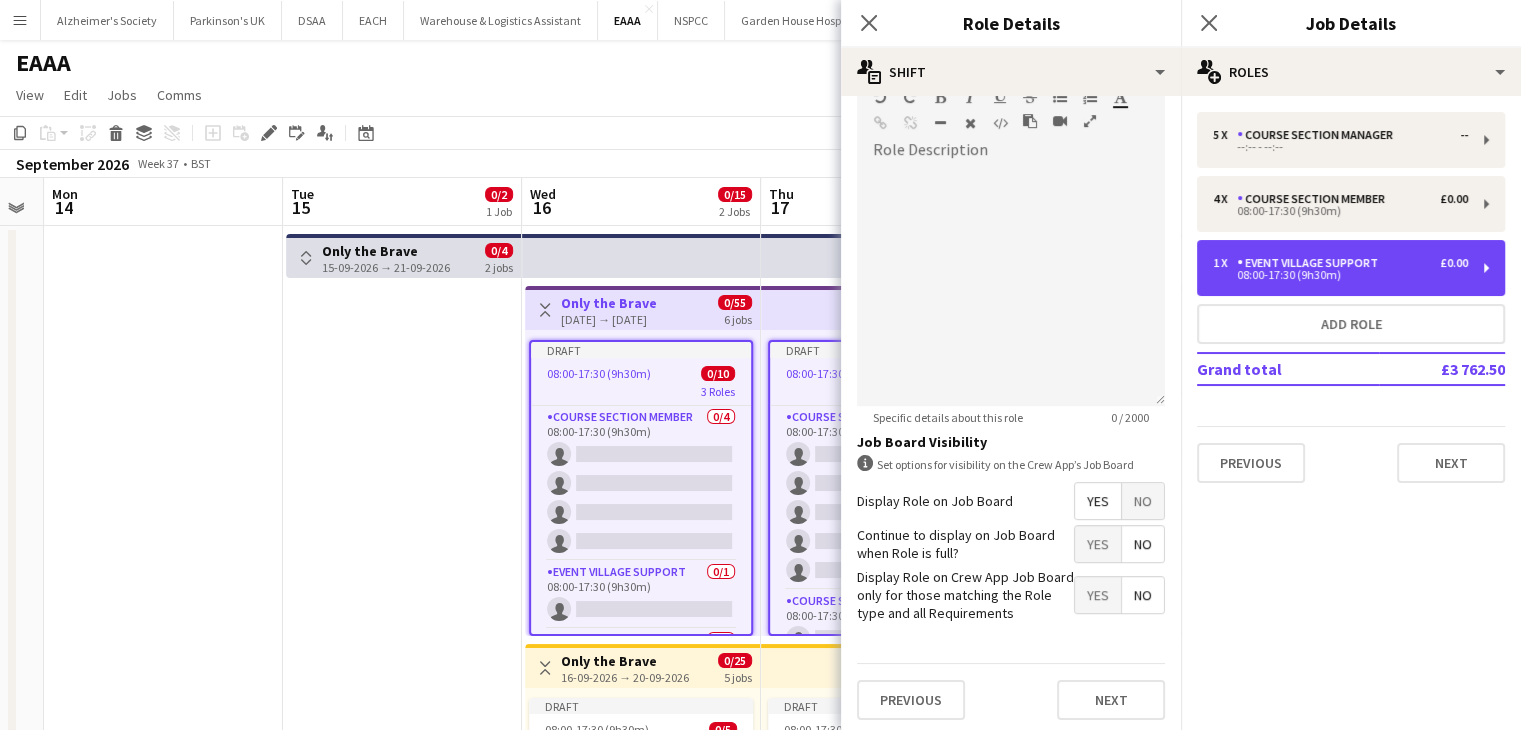 scroll, scrollTop: 620, scrollLeft: 0, axis: vertical 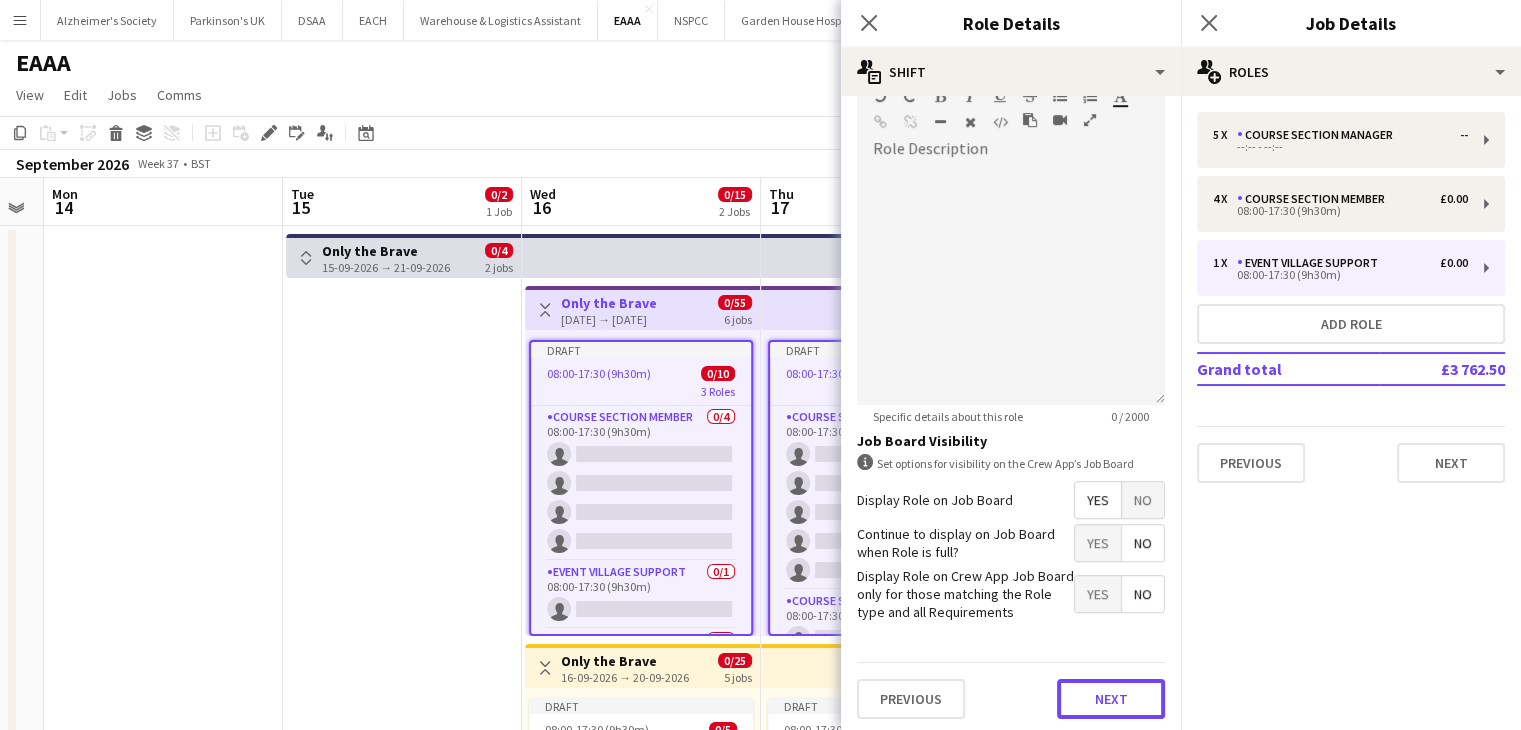 click on "Next" at bounding box center [1111, 699] 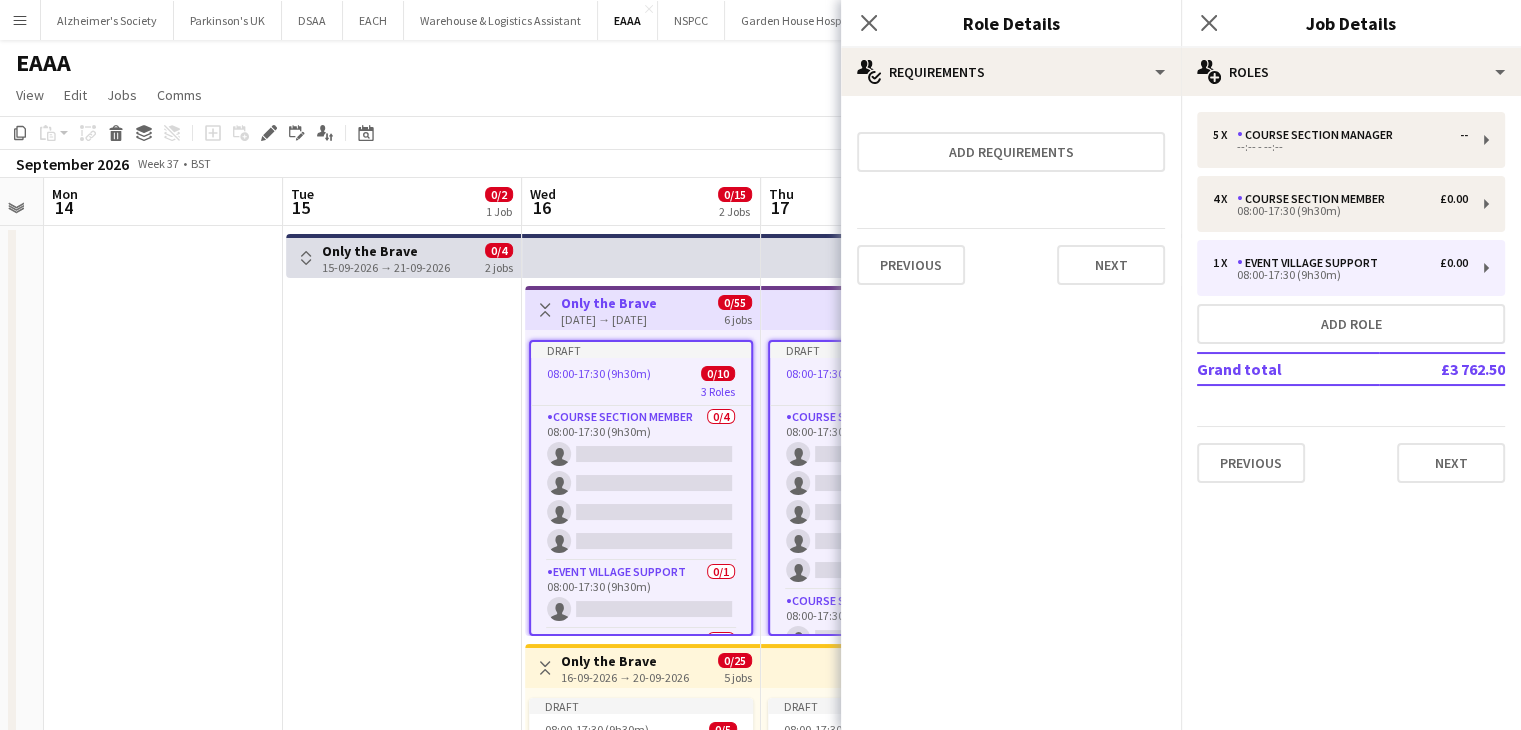 scroll, scrollTop: 0, scrollLeft: 0, axis: both 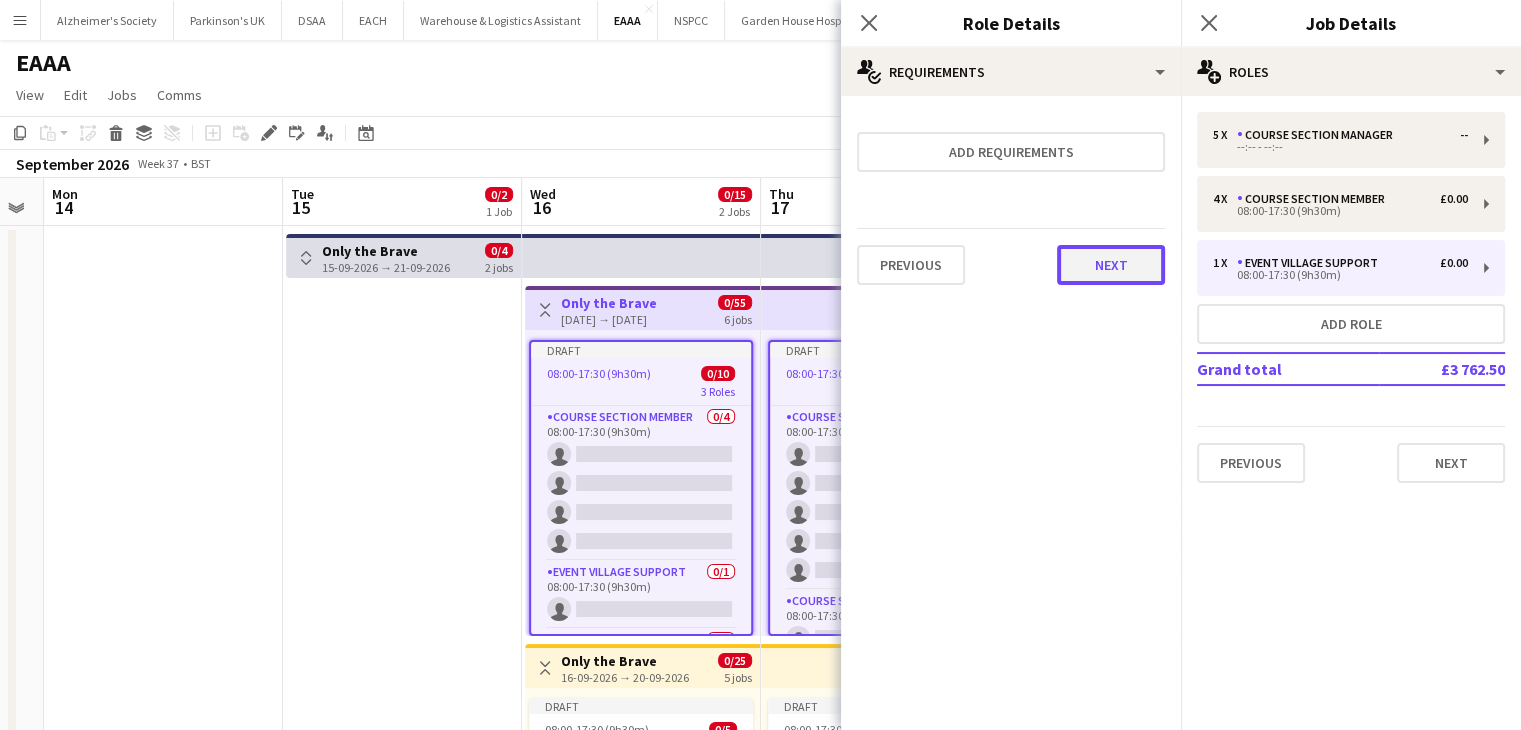 click on "Next" at bounding box center (1111, 265) 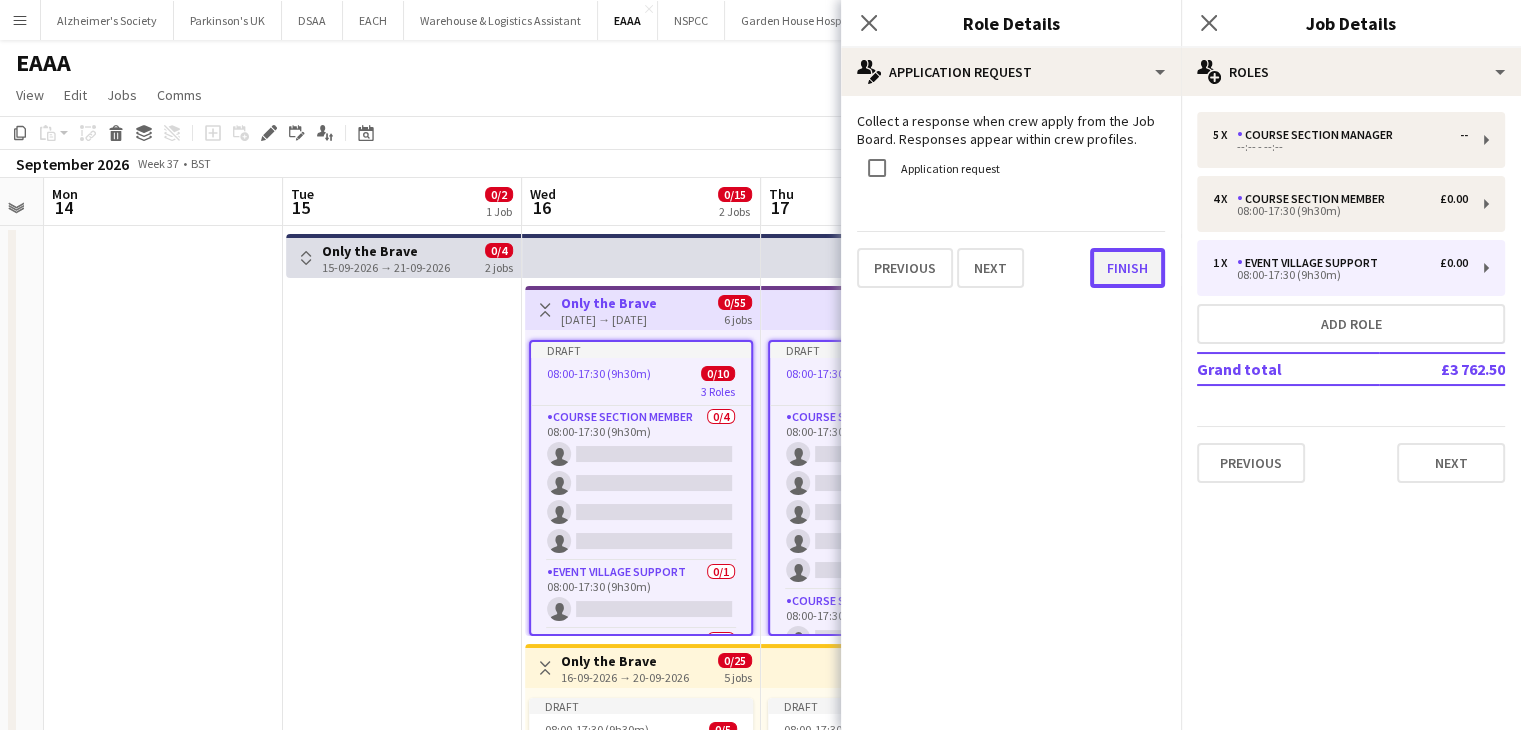 click on "Finish" at bounding box center [1127, 268] 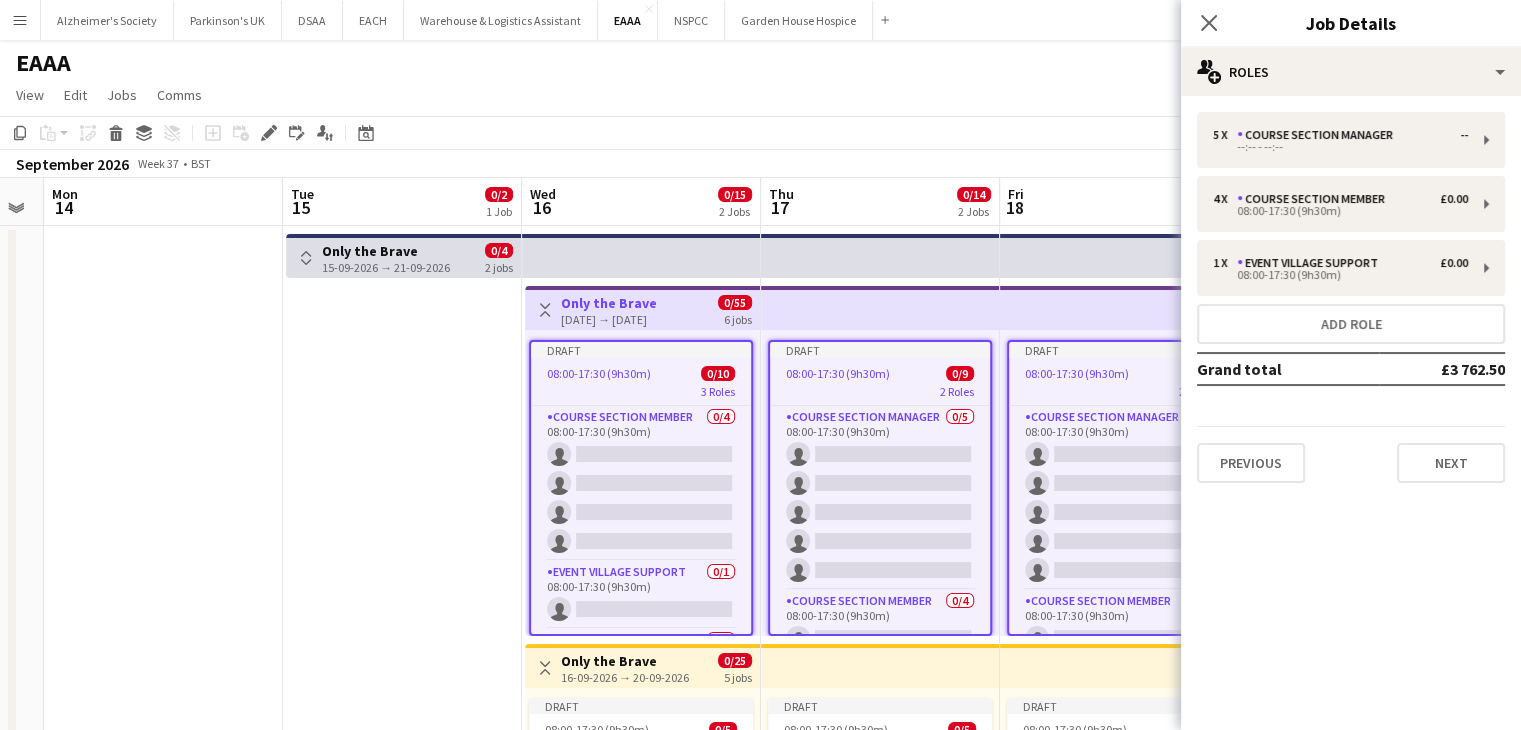 click on "Toggle View
Only the Brave  15-09-2026 → 21-09-2026   0/4   2 jobs" at bounding box center (402, 614) 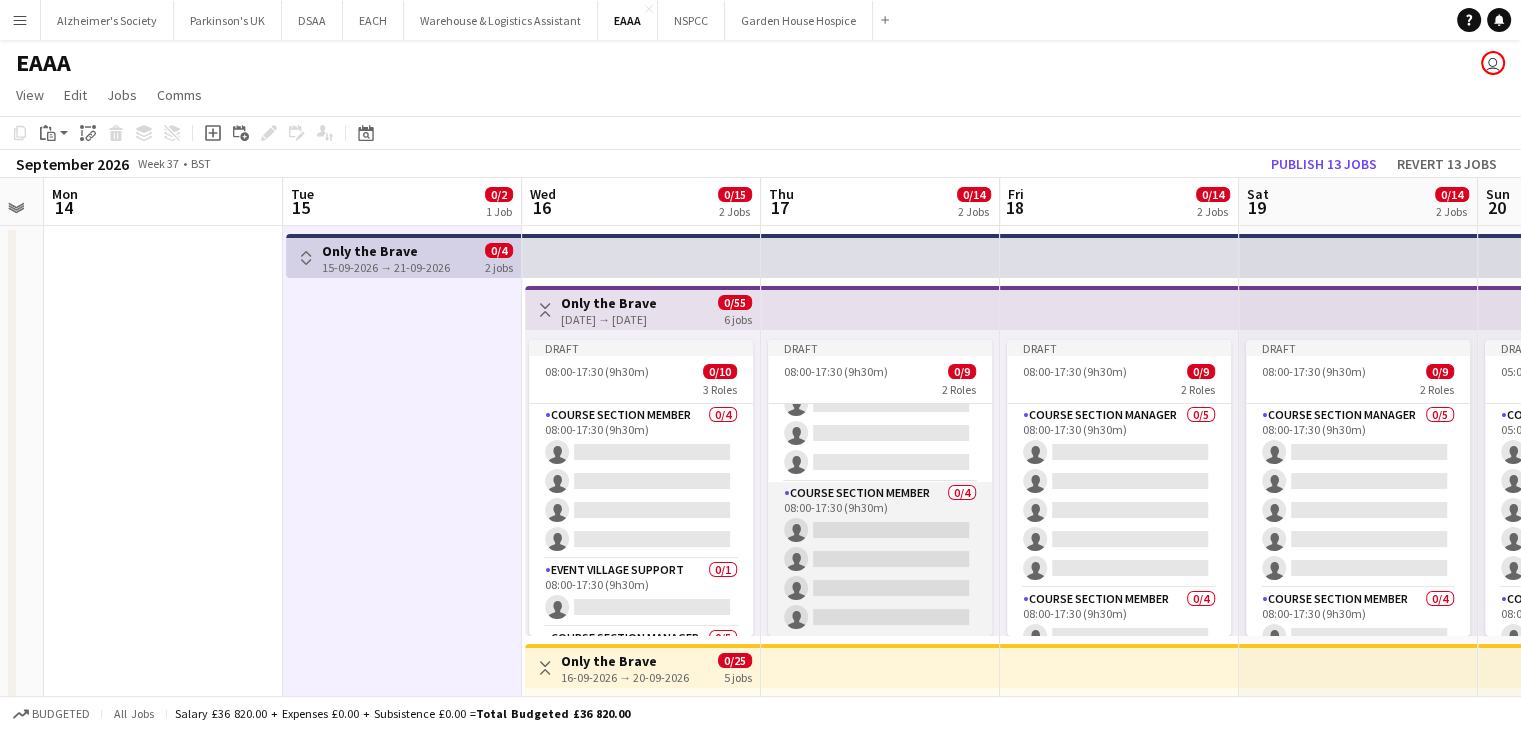 scroll, scrollTop: 0, scrollLeft: 0, axis: both 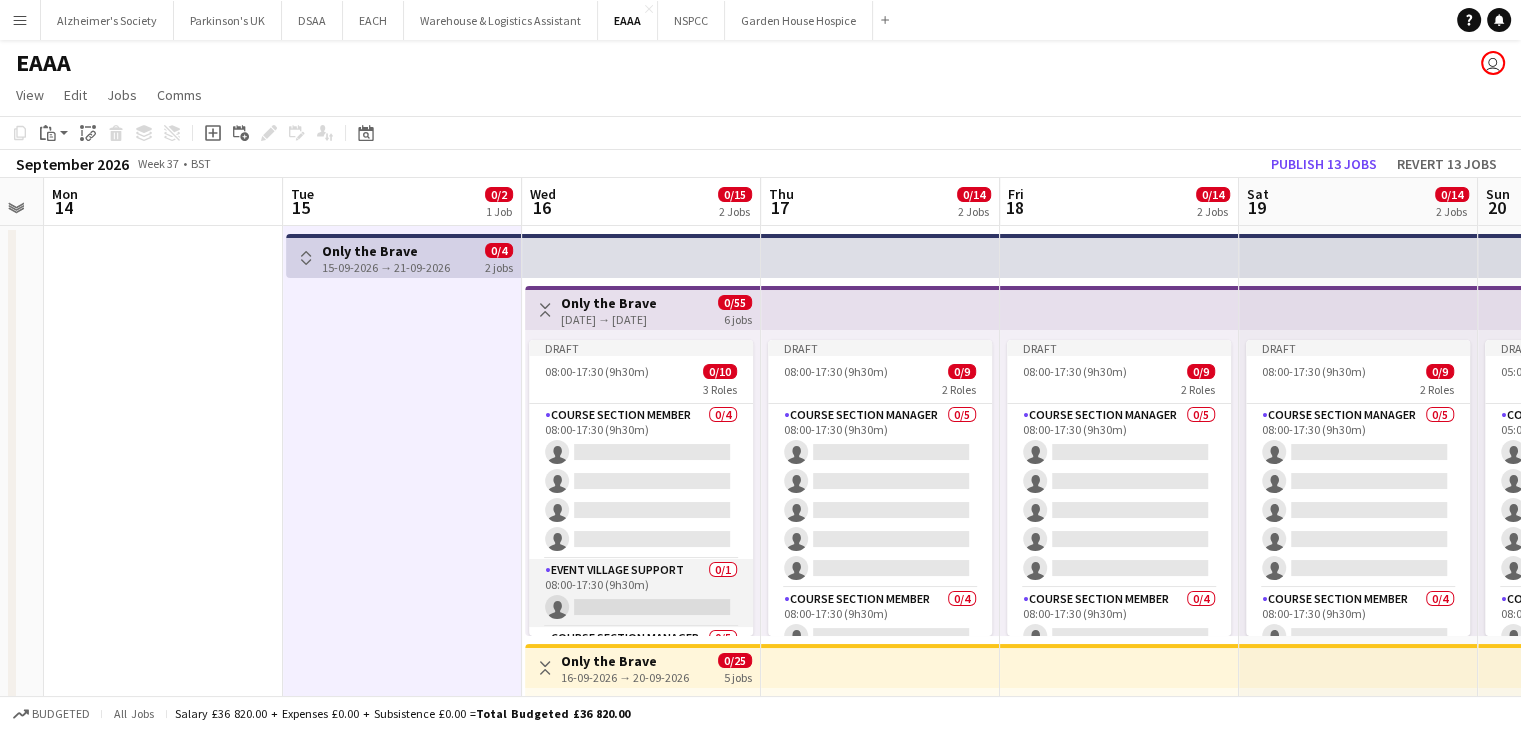 click on "Event Village Support   0/1   08:00-17:30 (9h30m)
single-neutral-actions" at bounding box center (641, 593) 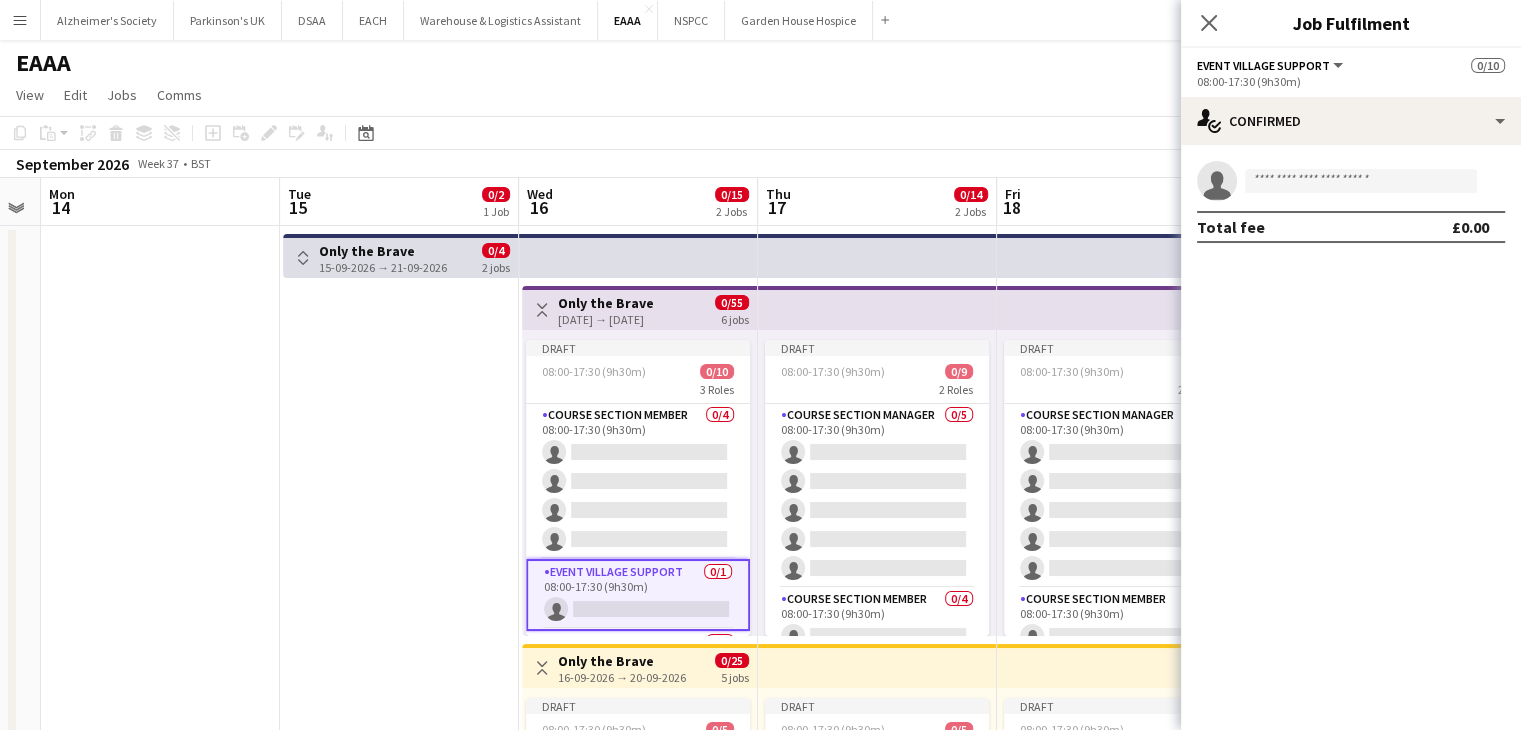 click on "Event Village Support" 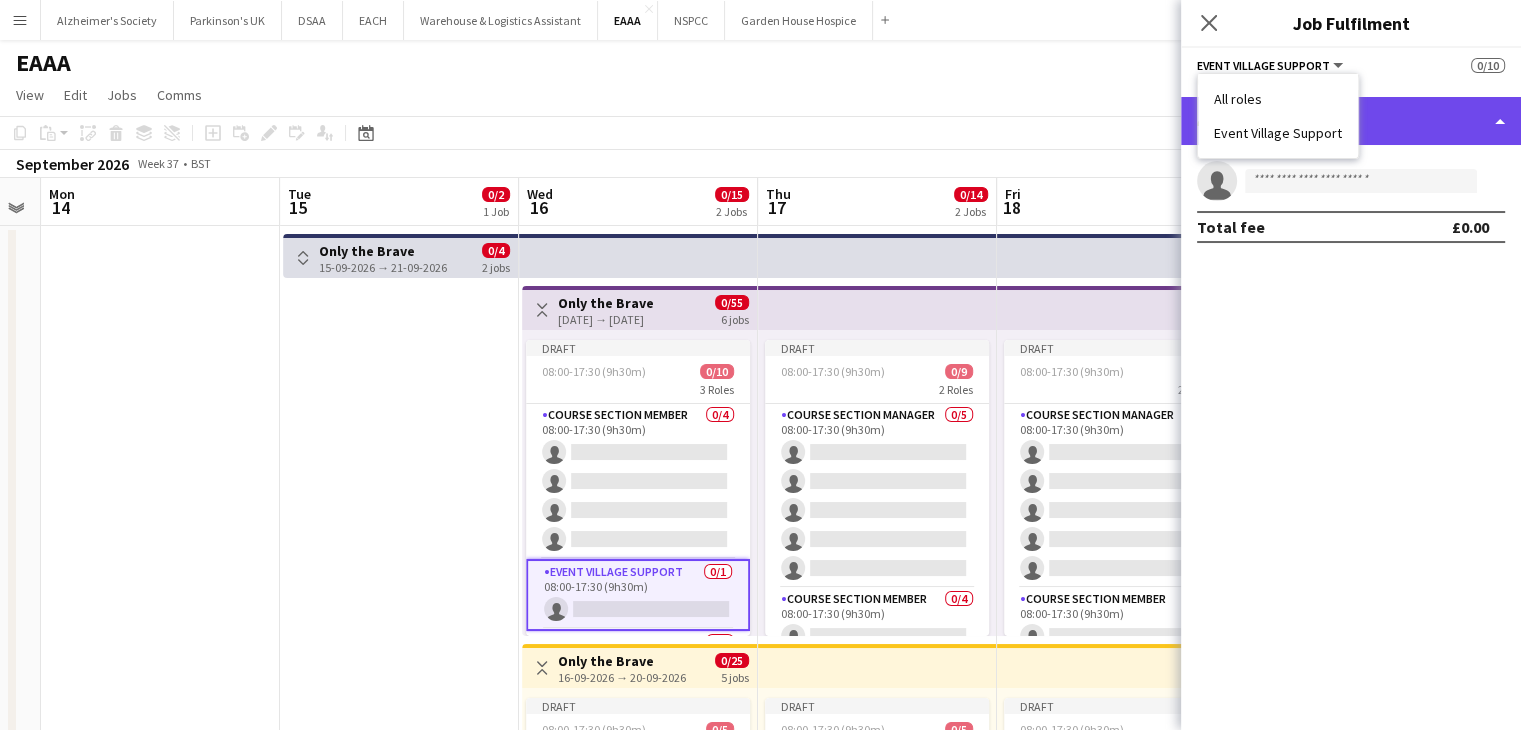 drag, startPoint x: 1441, startPoint y: 116, endPoint x: 1455, endPoint y: 125, distance: 16.643316 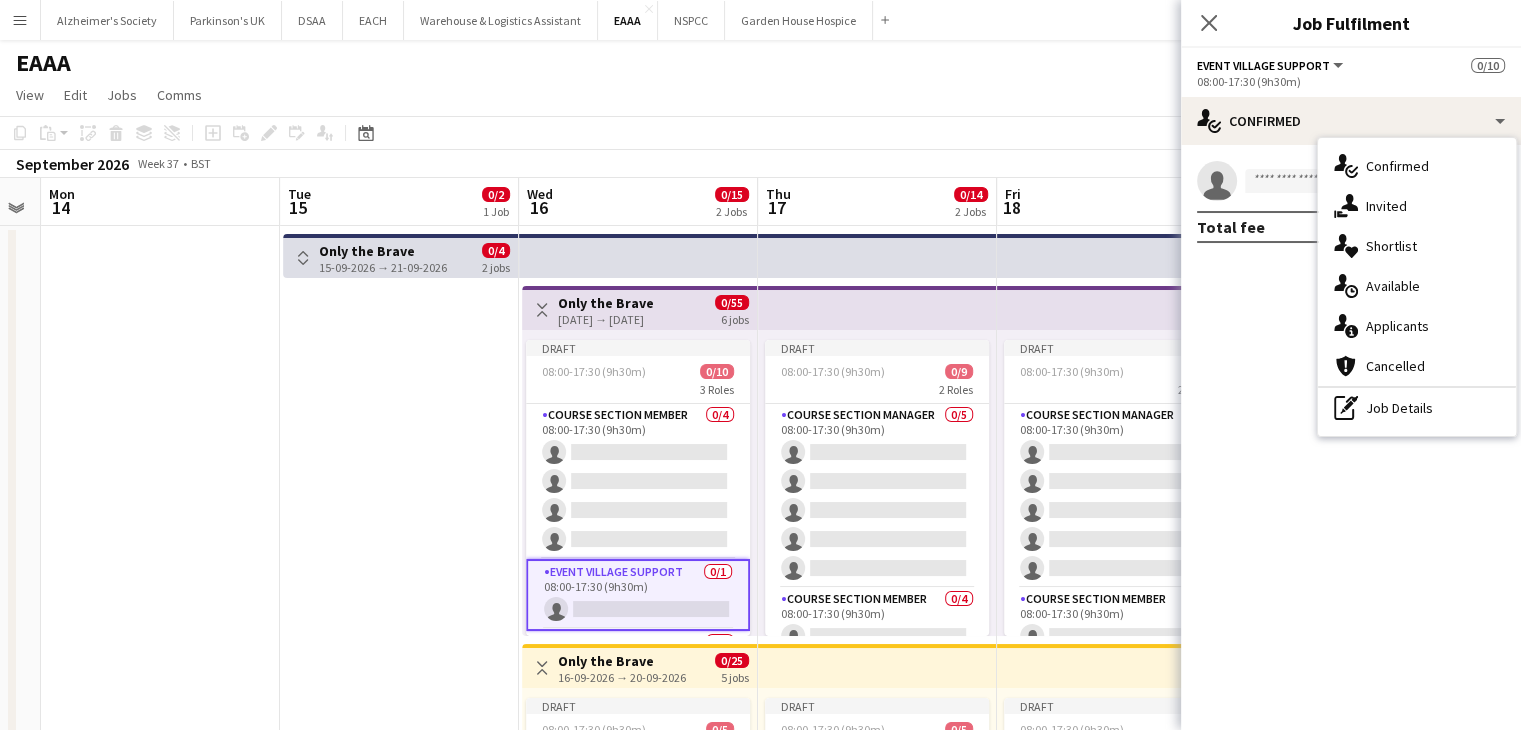 click on "[DATE] → [DATE]" at bounding box center [606, 319] 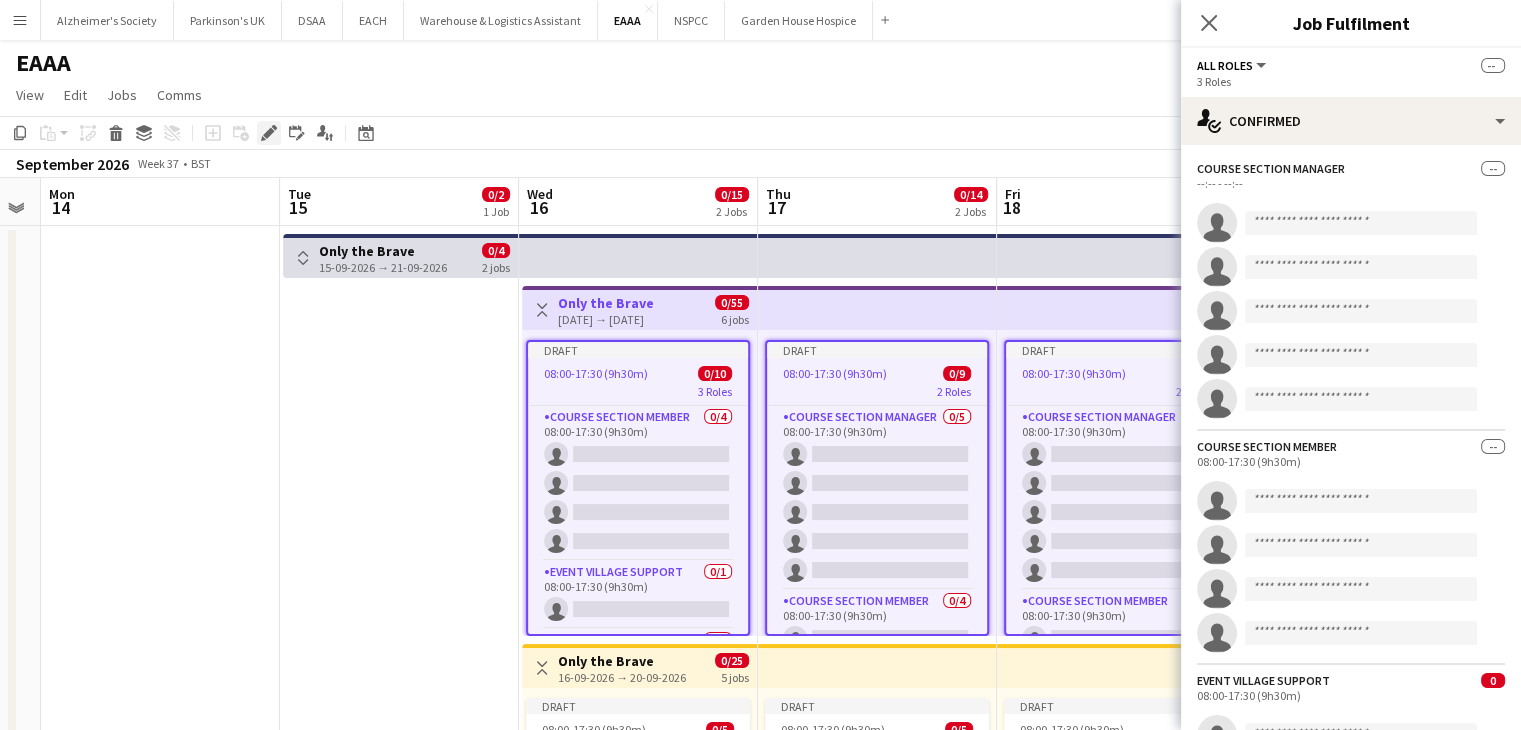 click on "Edit" 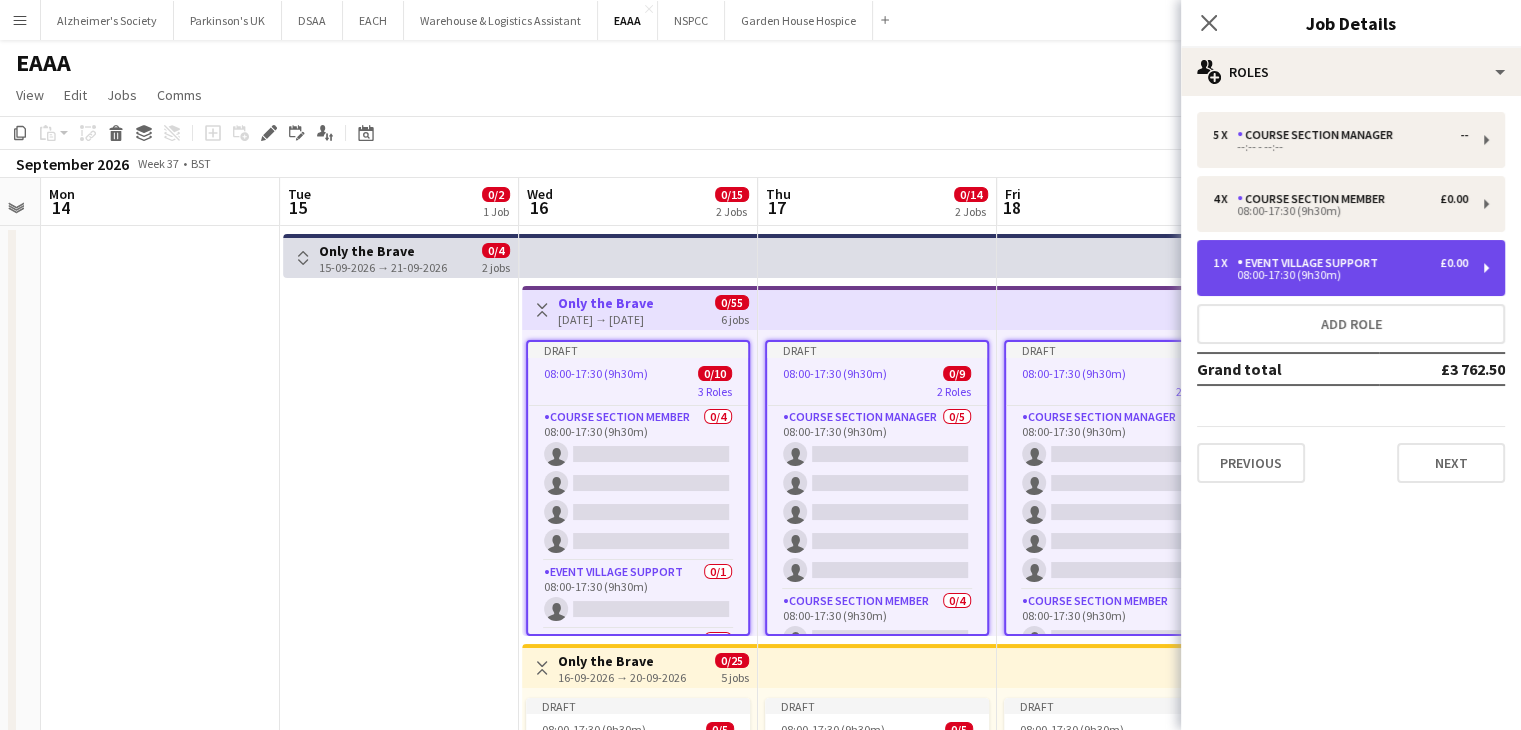 click on "1 x   Event Village Support   £0.00   08:00-17:30 (9h30m)" at bounding box center [1351, 268] 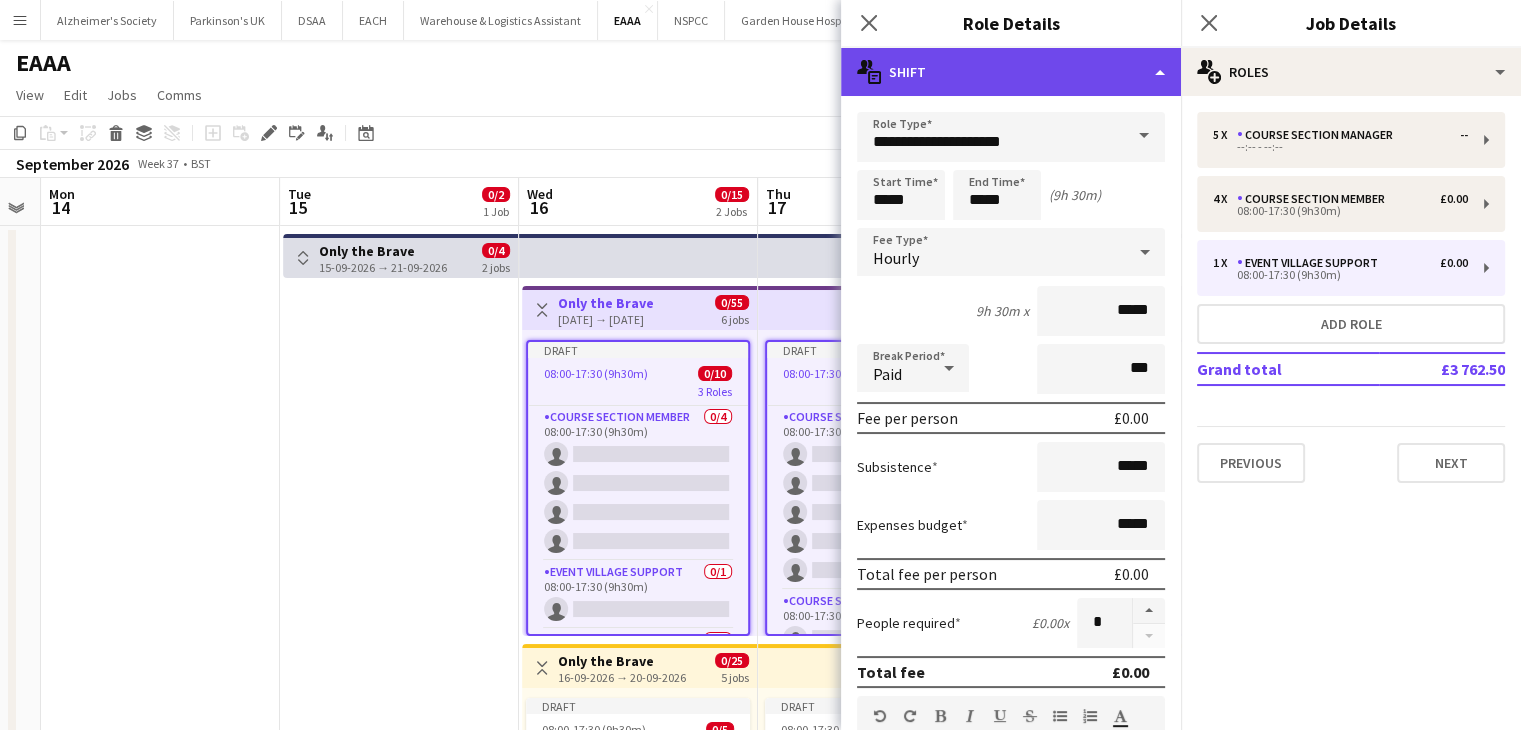 click on "multiple-actions-text
Shift" 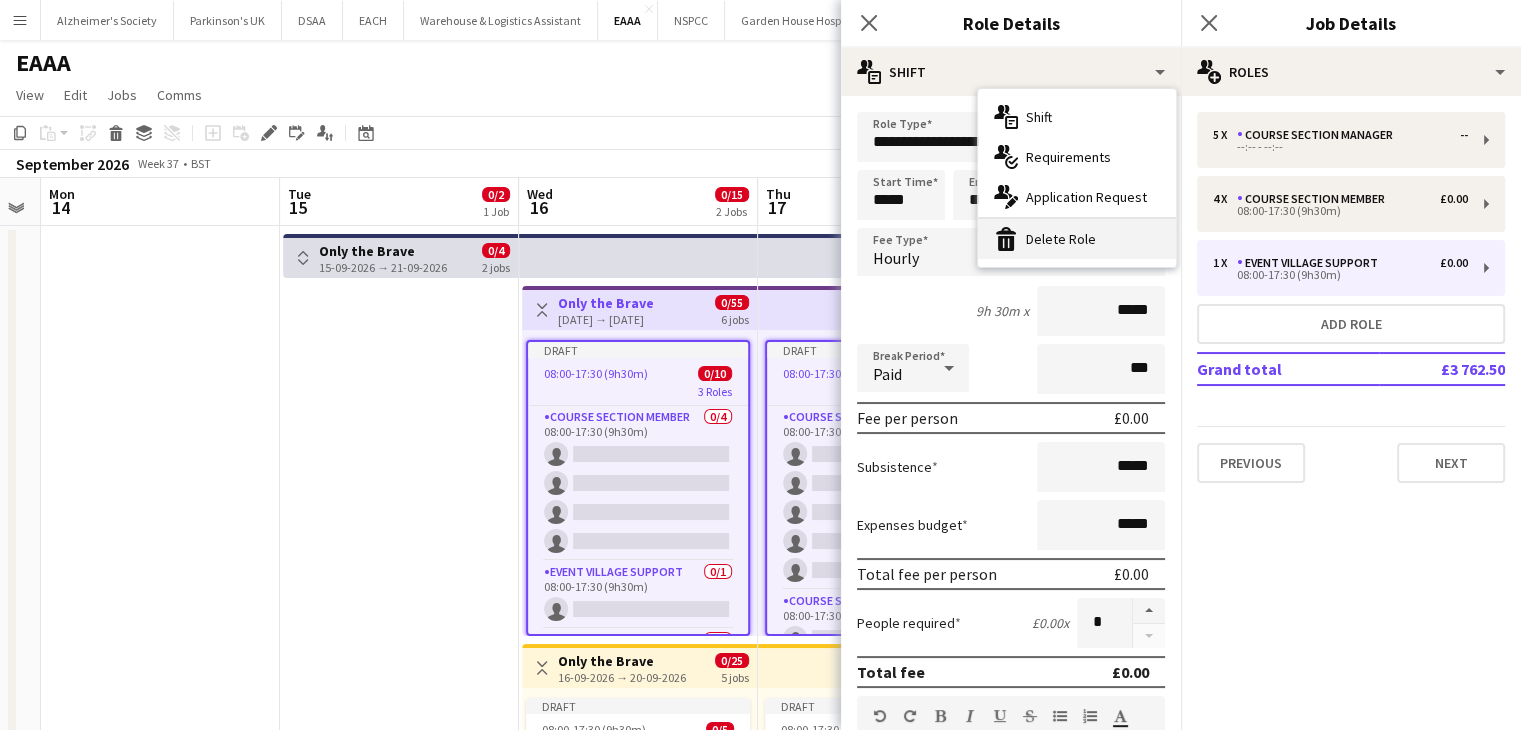 click on "bin-2
Delete Role" at bounding box center (1077, 239) 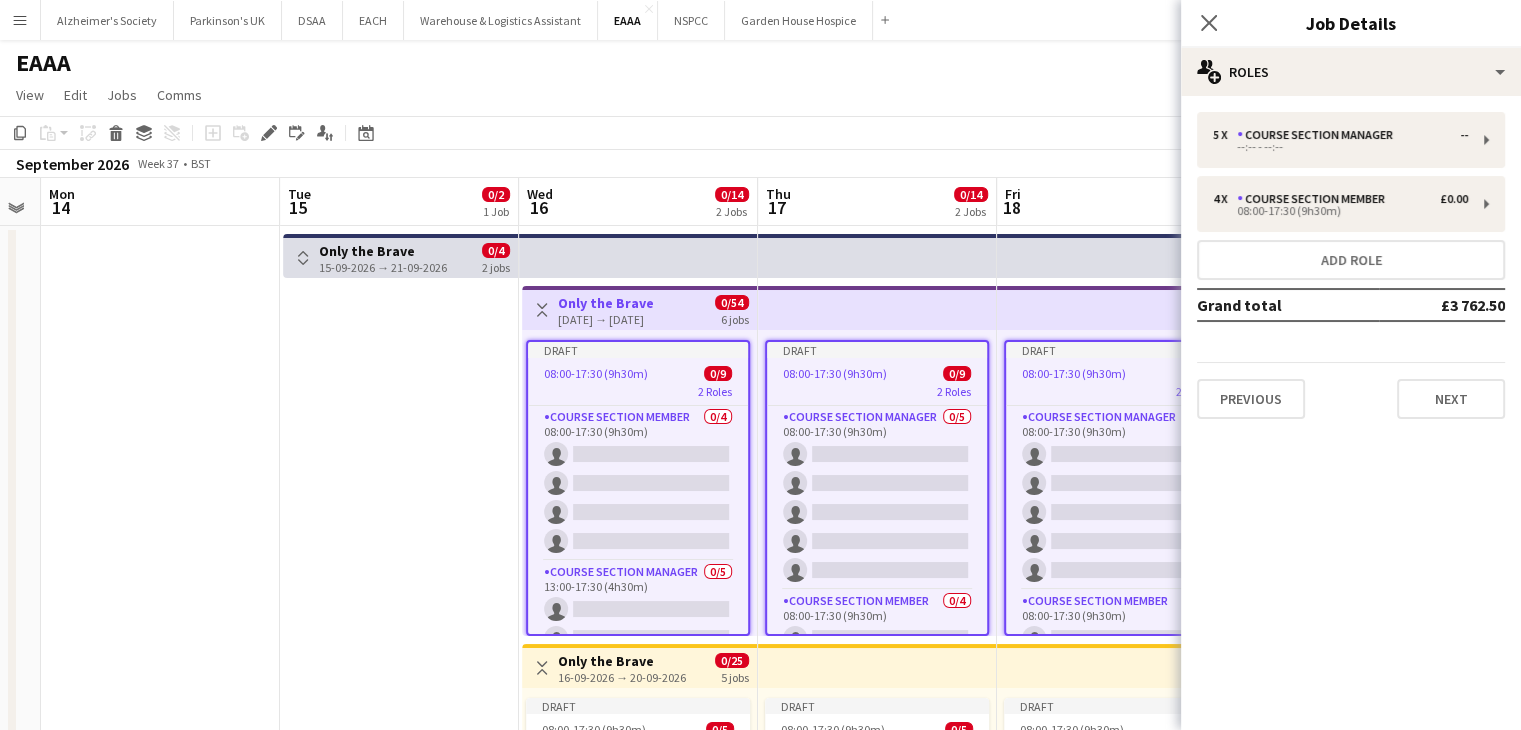 click on "Only the Brave" at bounding box center [606, 303] 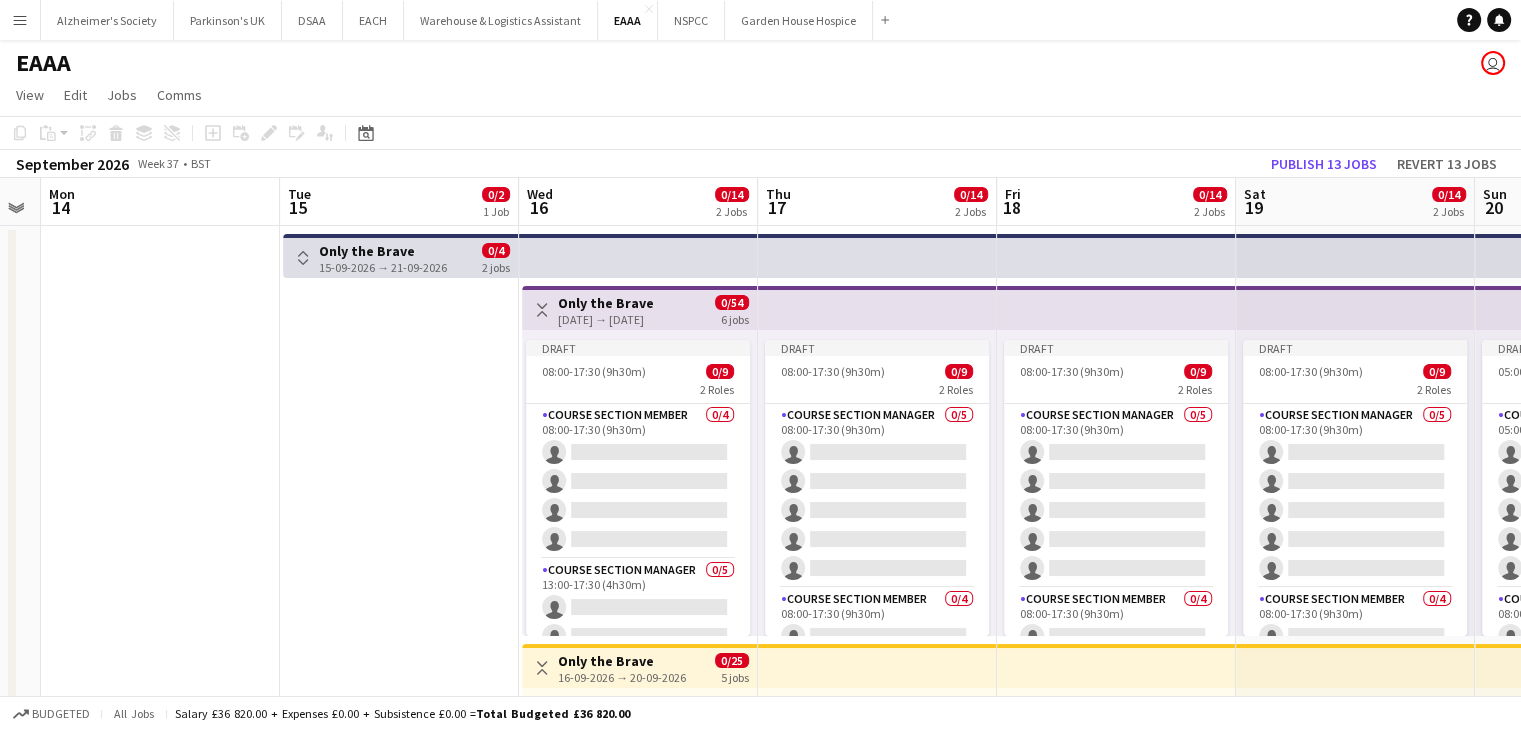 click on "Only the Brave" at bounding box center [606, 303] 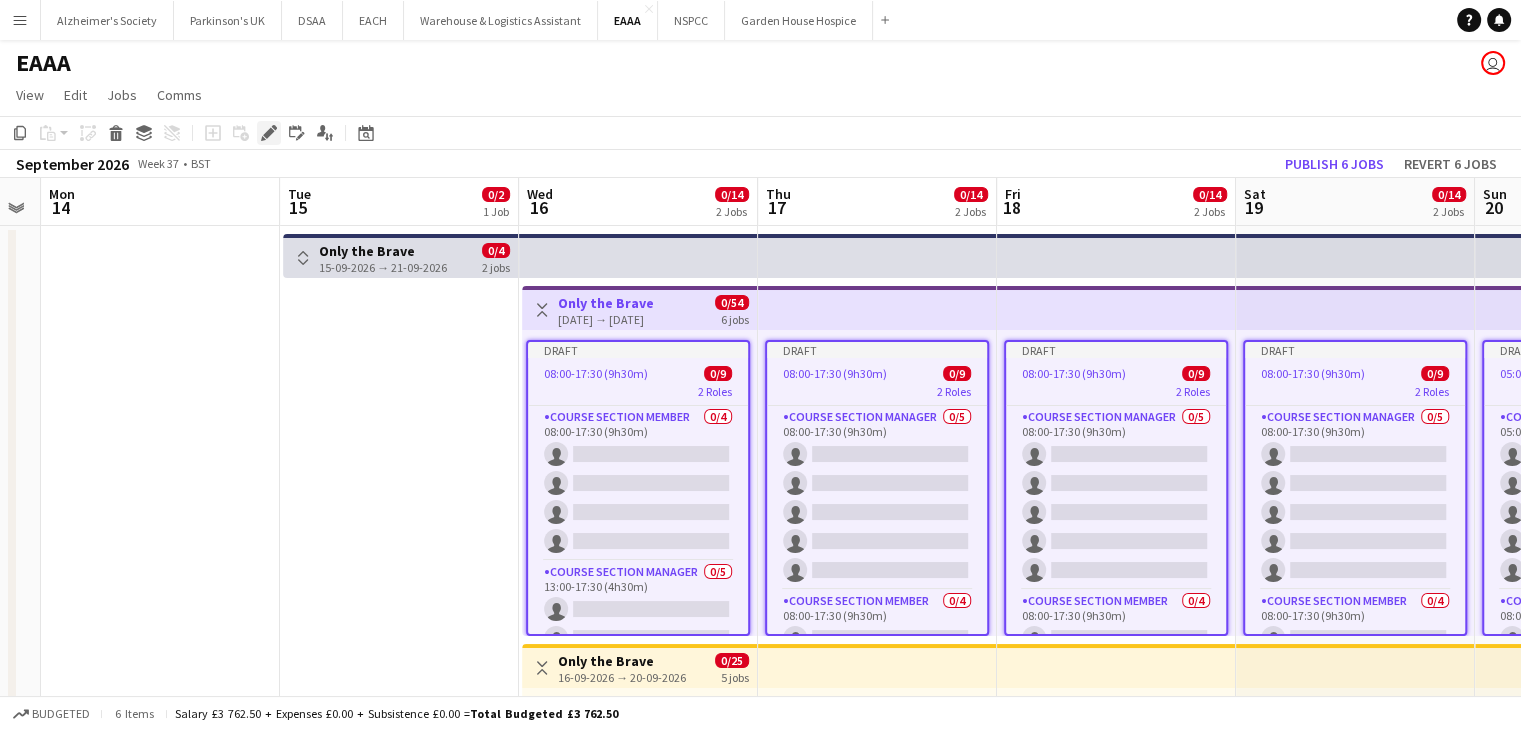 click on "Edit" 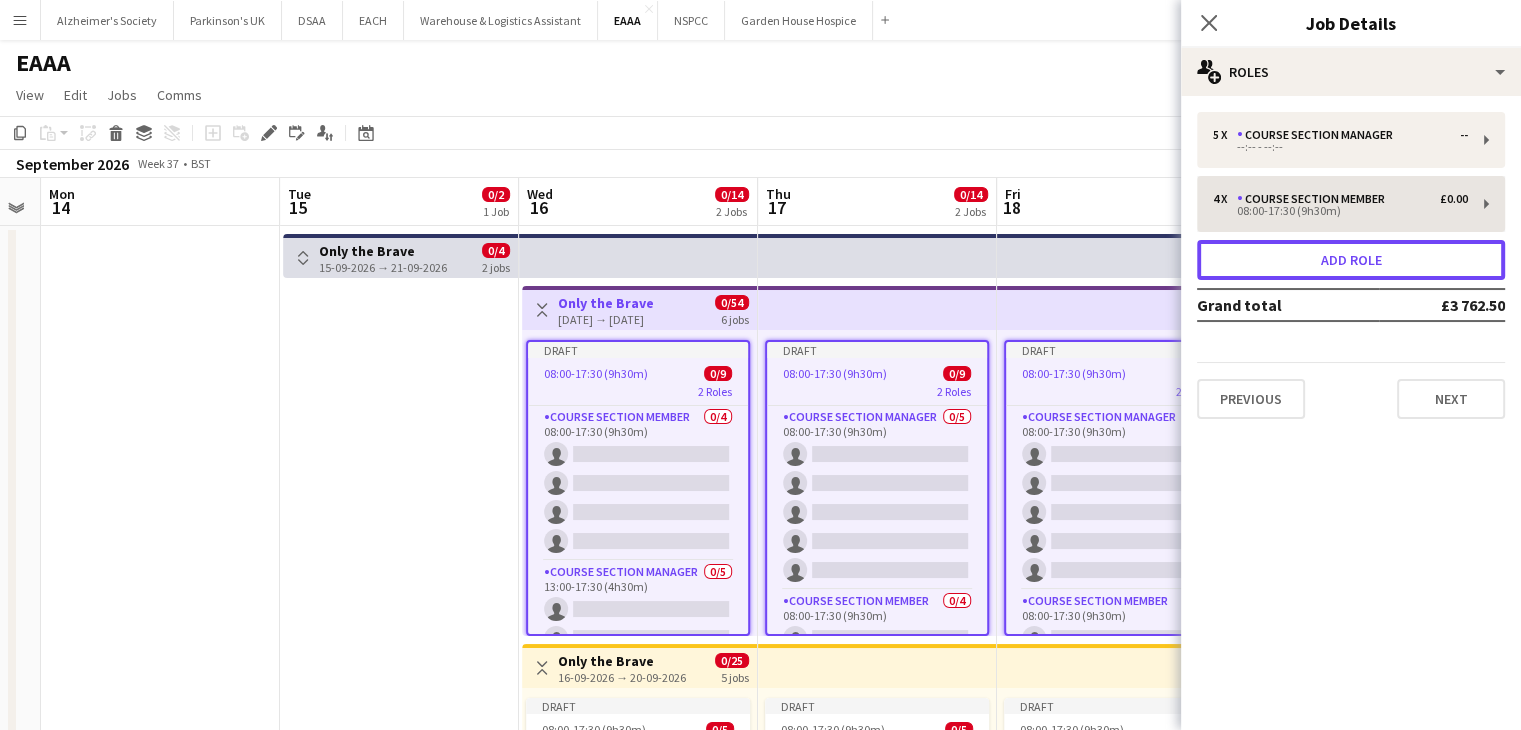 click on "Add role" at bounding box center [1351, 260] 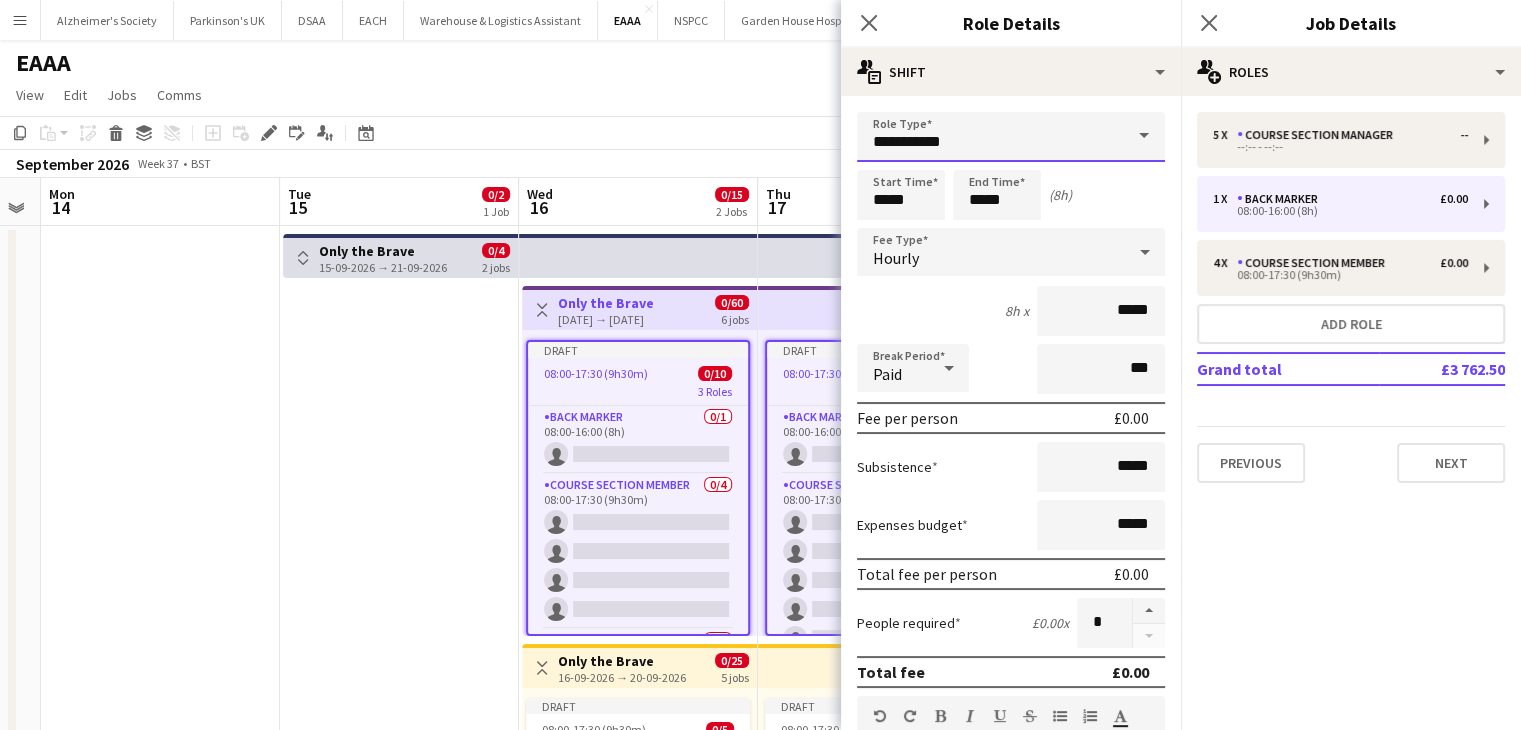 click on "**********" at bounding box center (1011, 137) 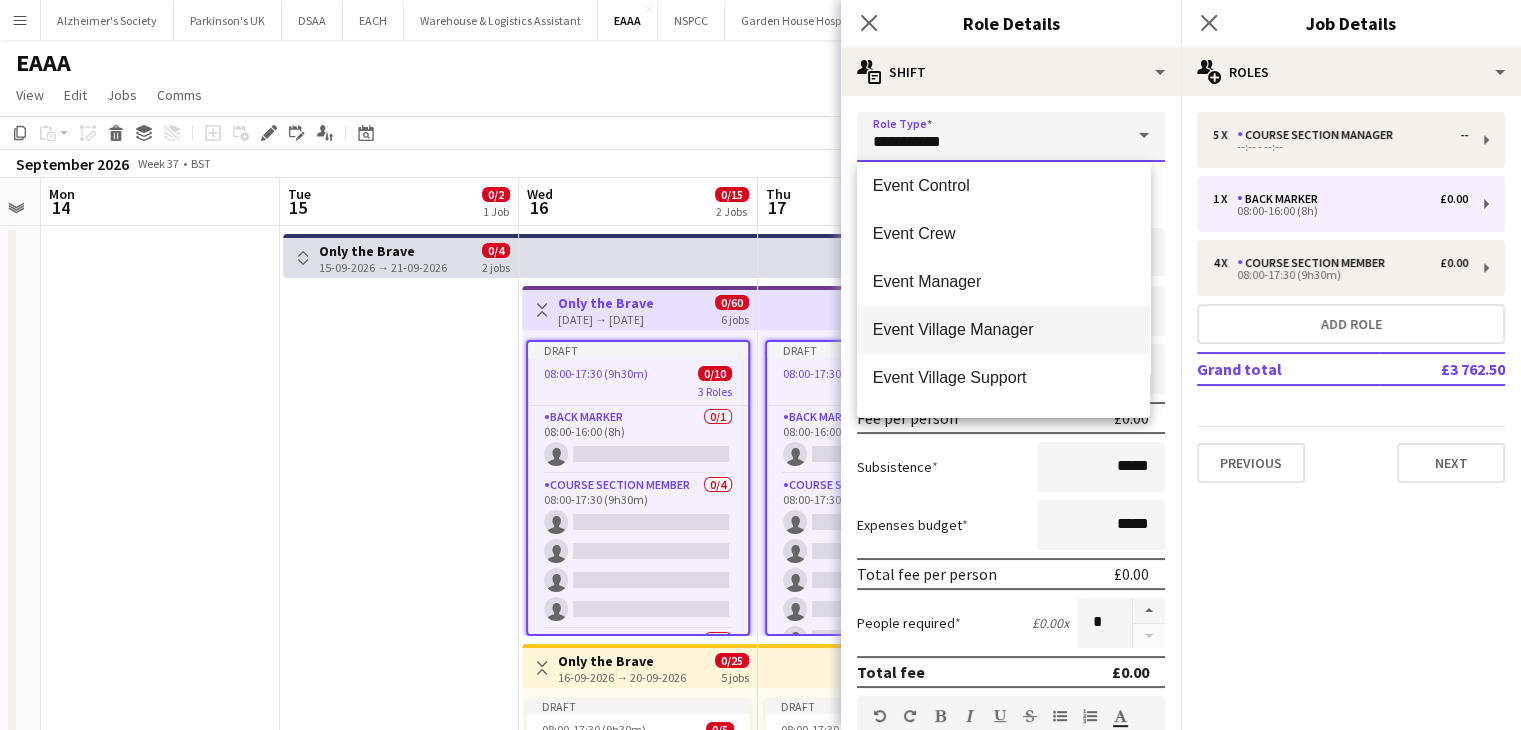 scroll, scrollTop: 300, scrollLeft: 0, axis: vertical 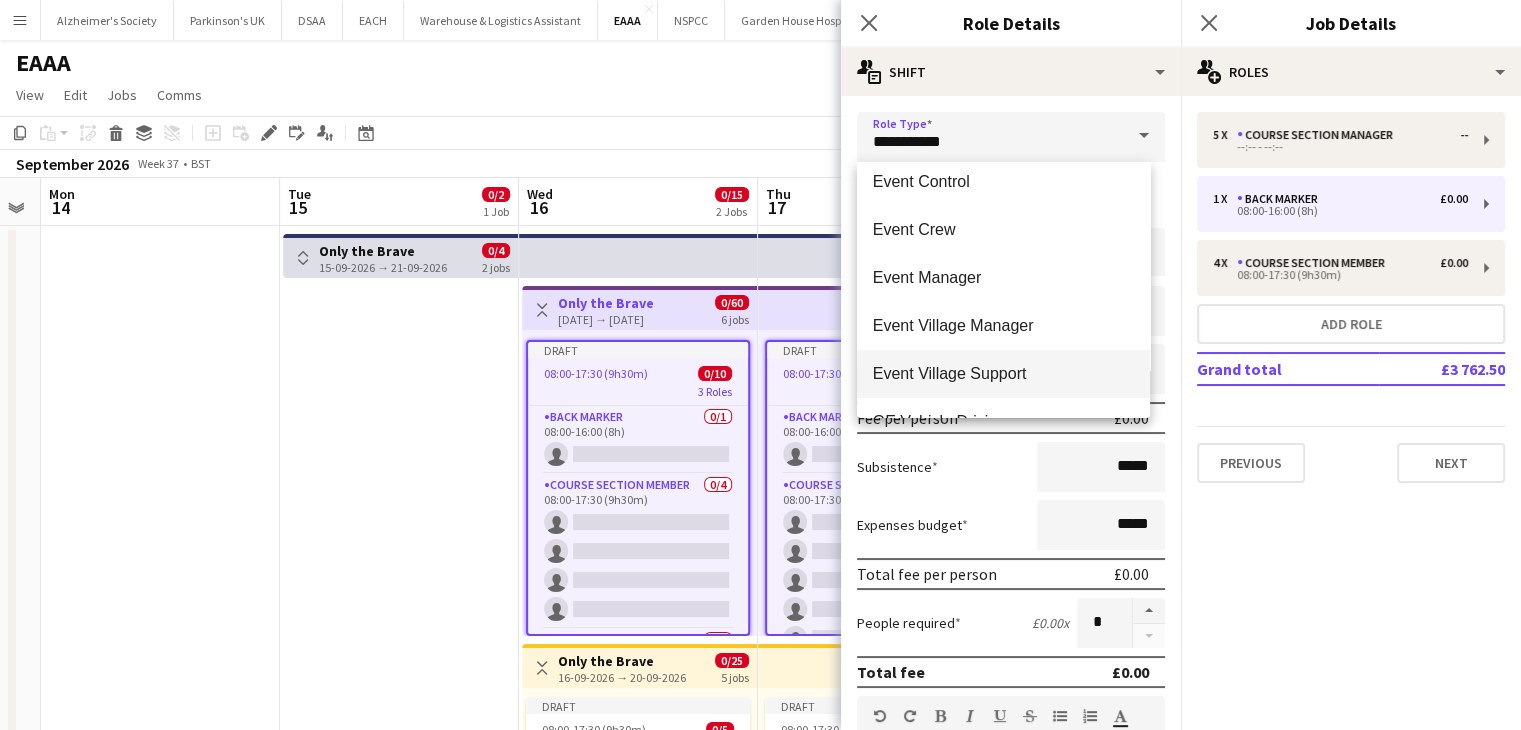 click on "Event Village Support" at bounding box center (1003, 374) 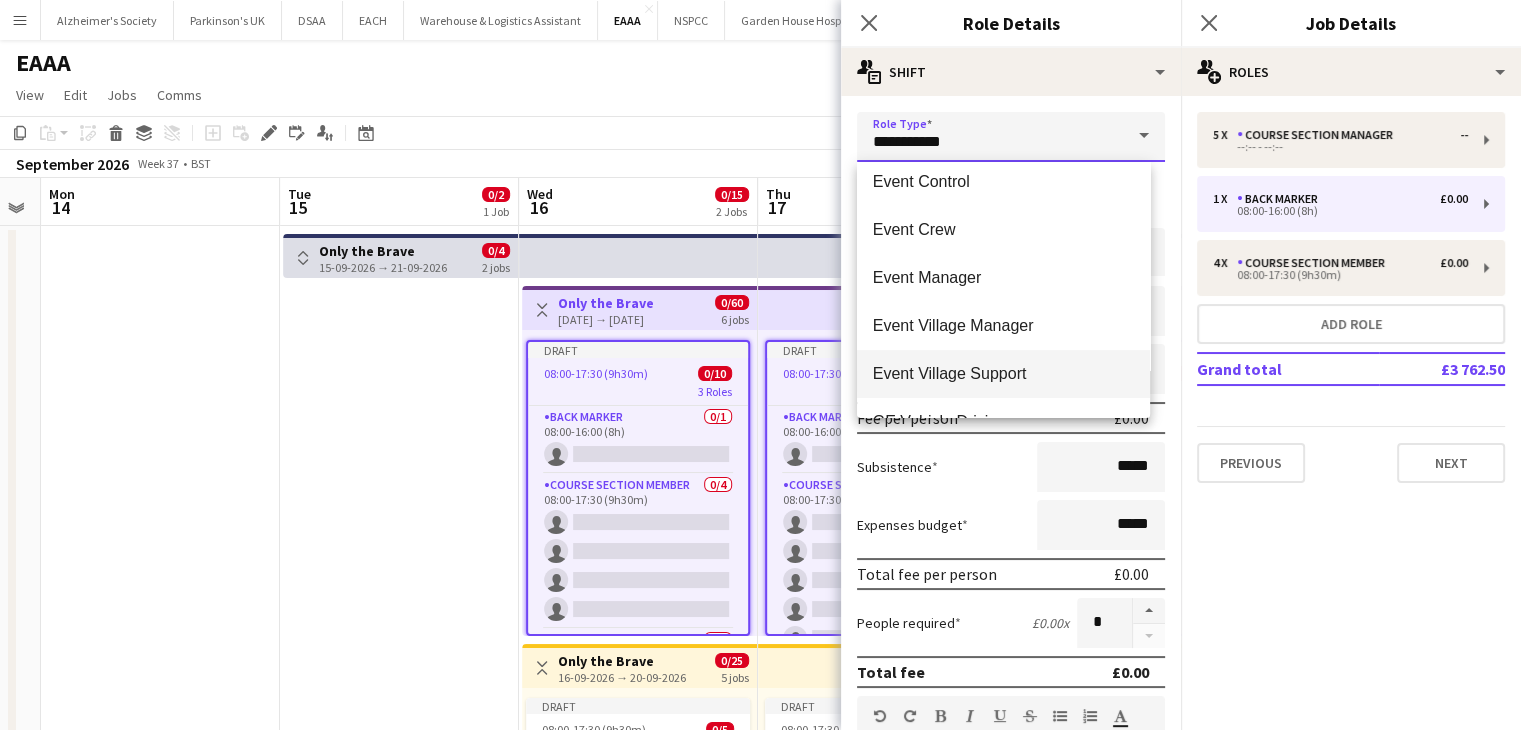 type on "**********" 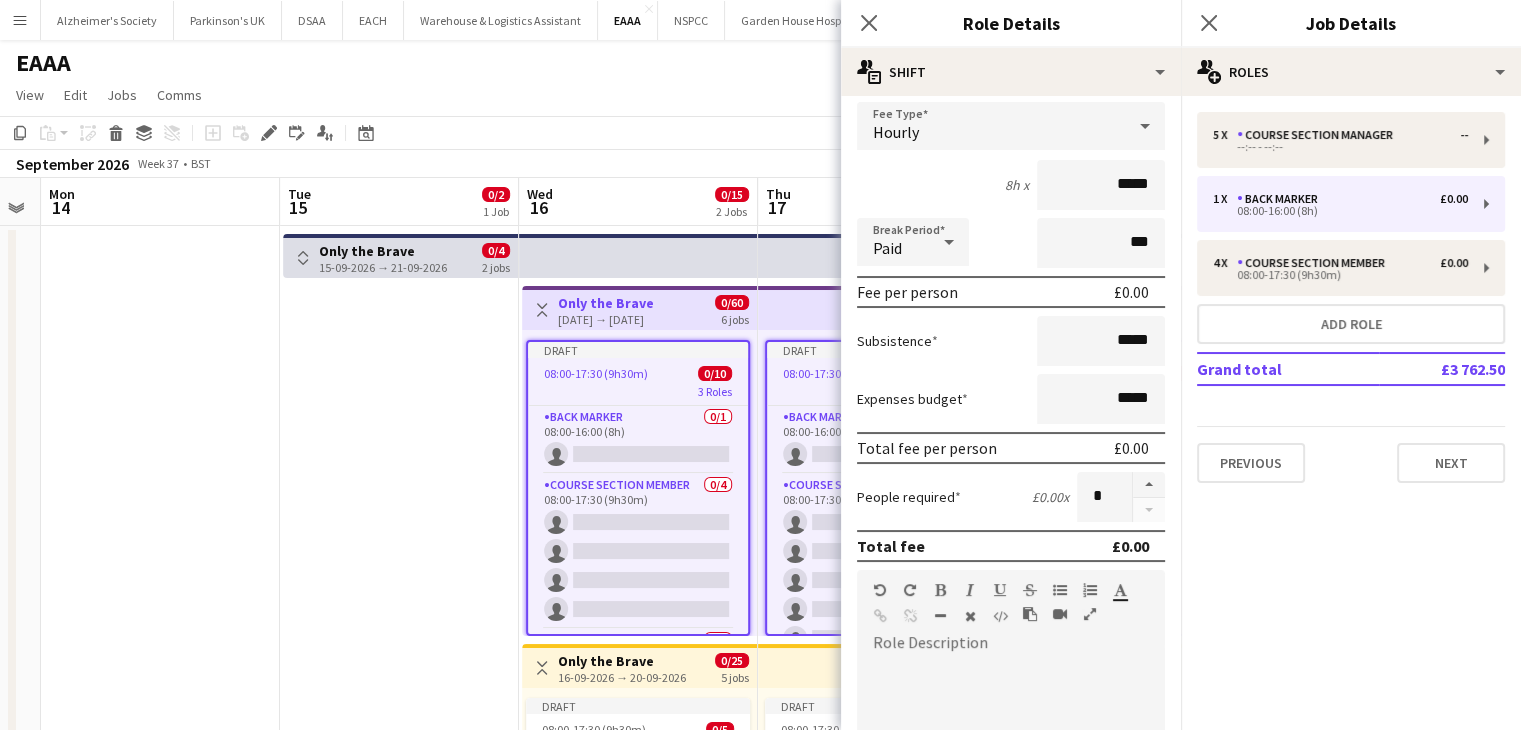 scroll, scrollTop: 0, scrollLeft: 0, axis: both 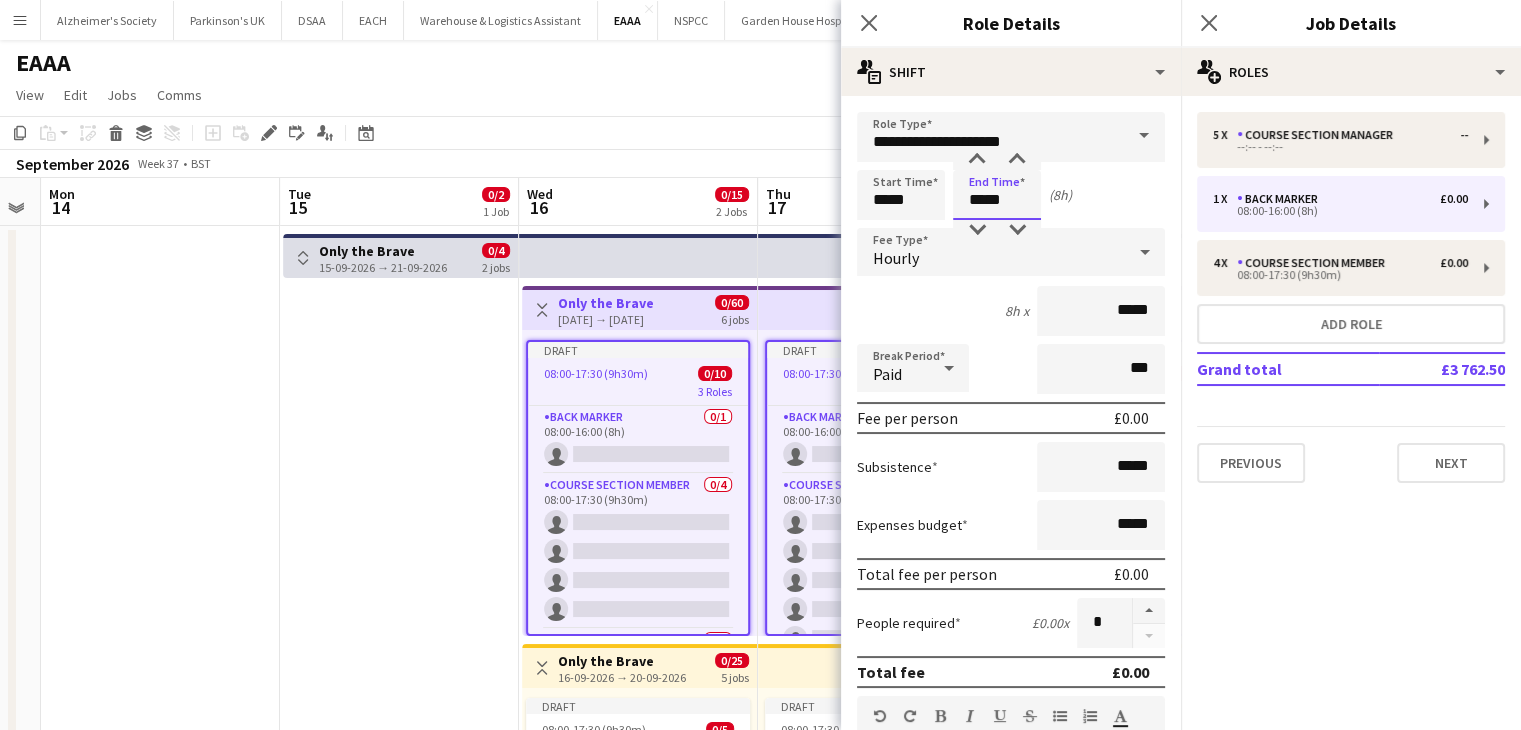 drag, startPoint x: 995, startPoint y: 197, endPoint x: 948, endPoint y: 197, distance: 47 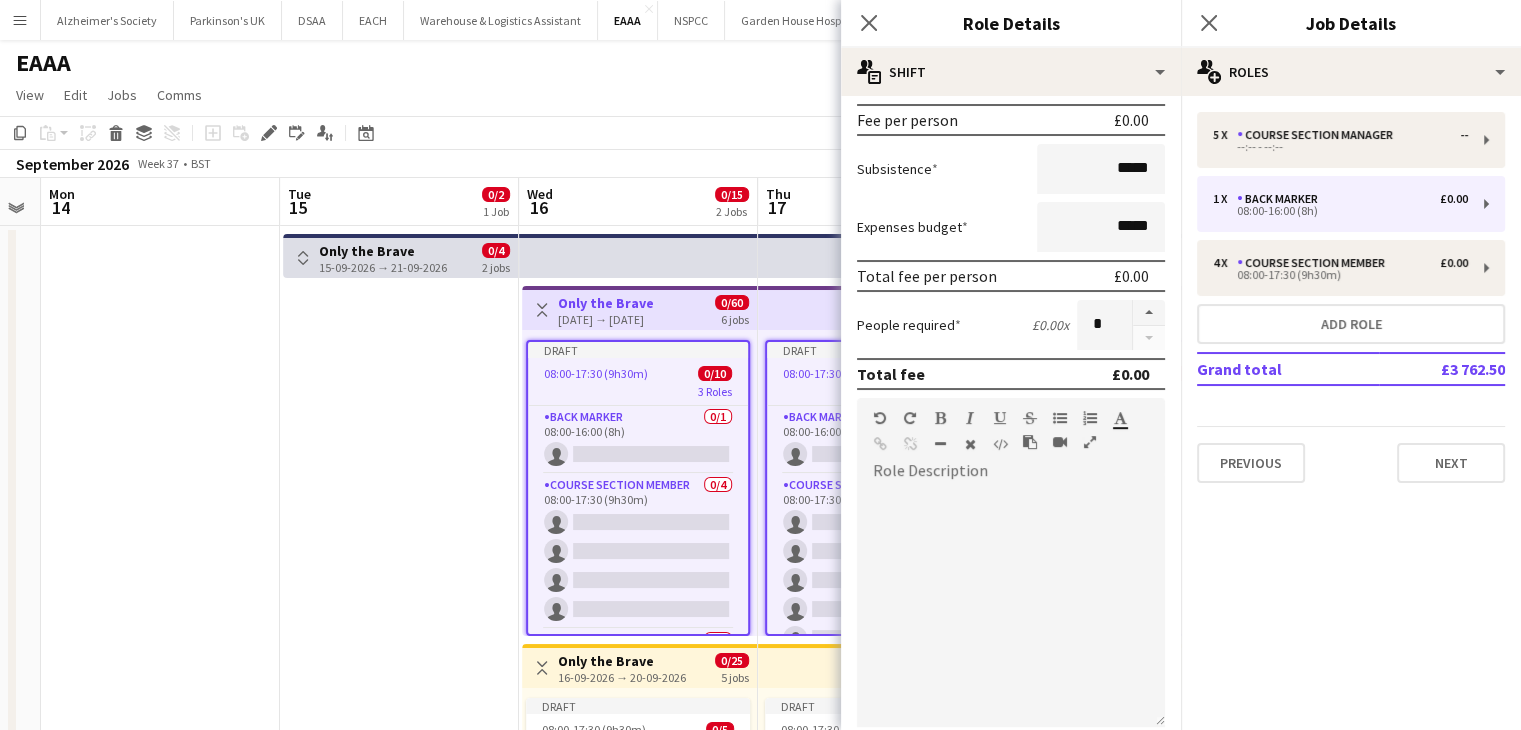 scroll, scrollTop: 600, scrollLeft: 0, axis: vertical 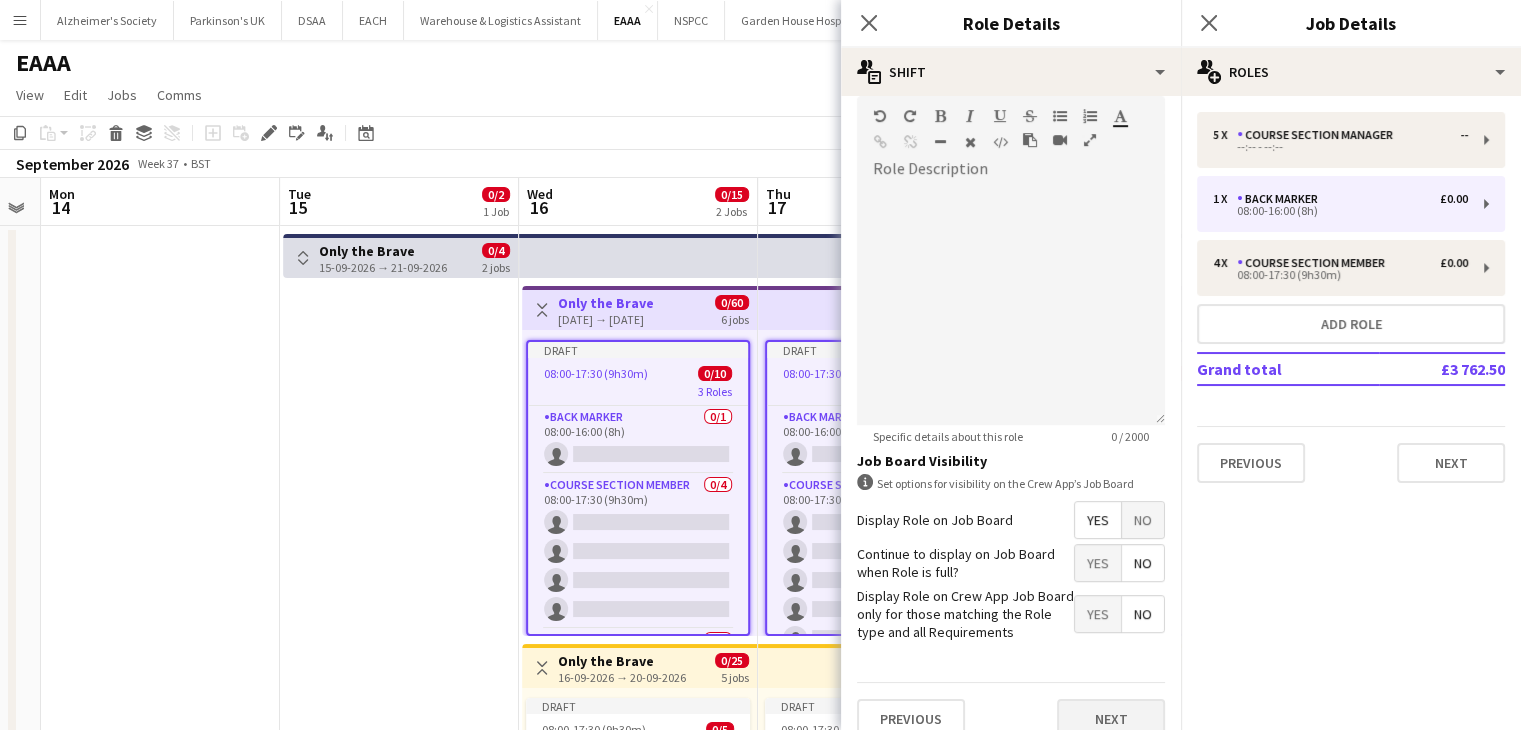 type on "*****" 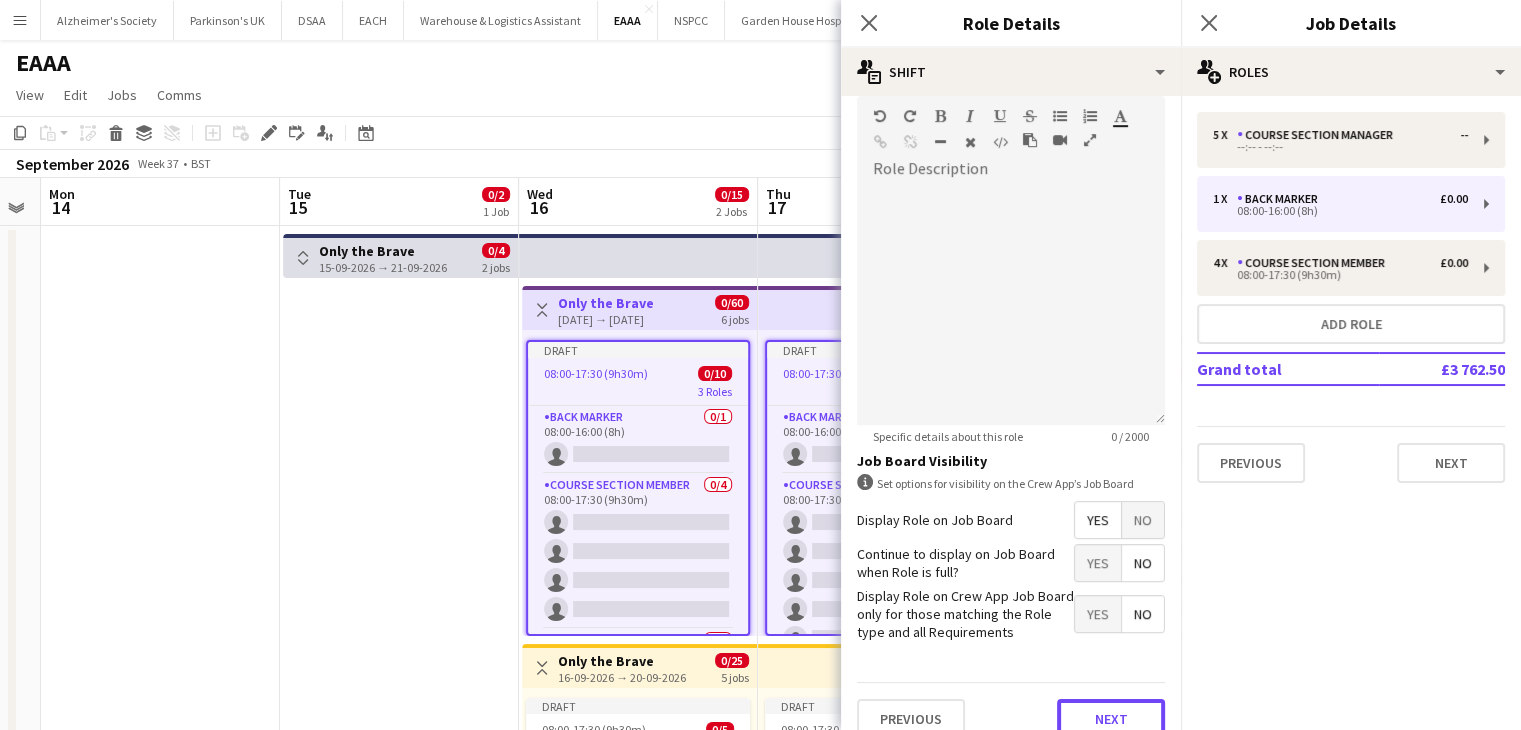 click on "Next" at bounding box center (1111, 719) 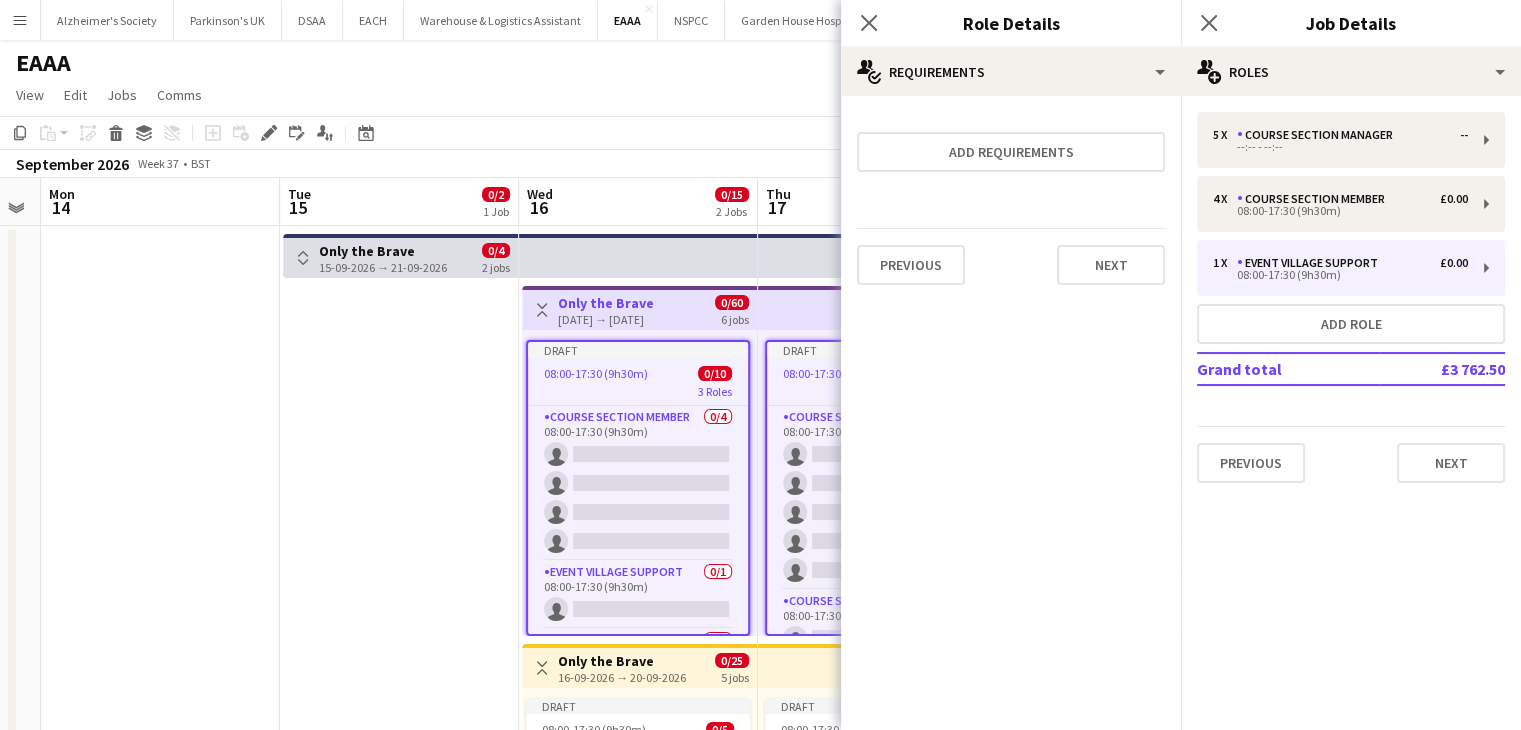 scroll, scrollTop: 0, scrollLeft: 0, axis: both 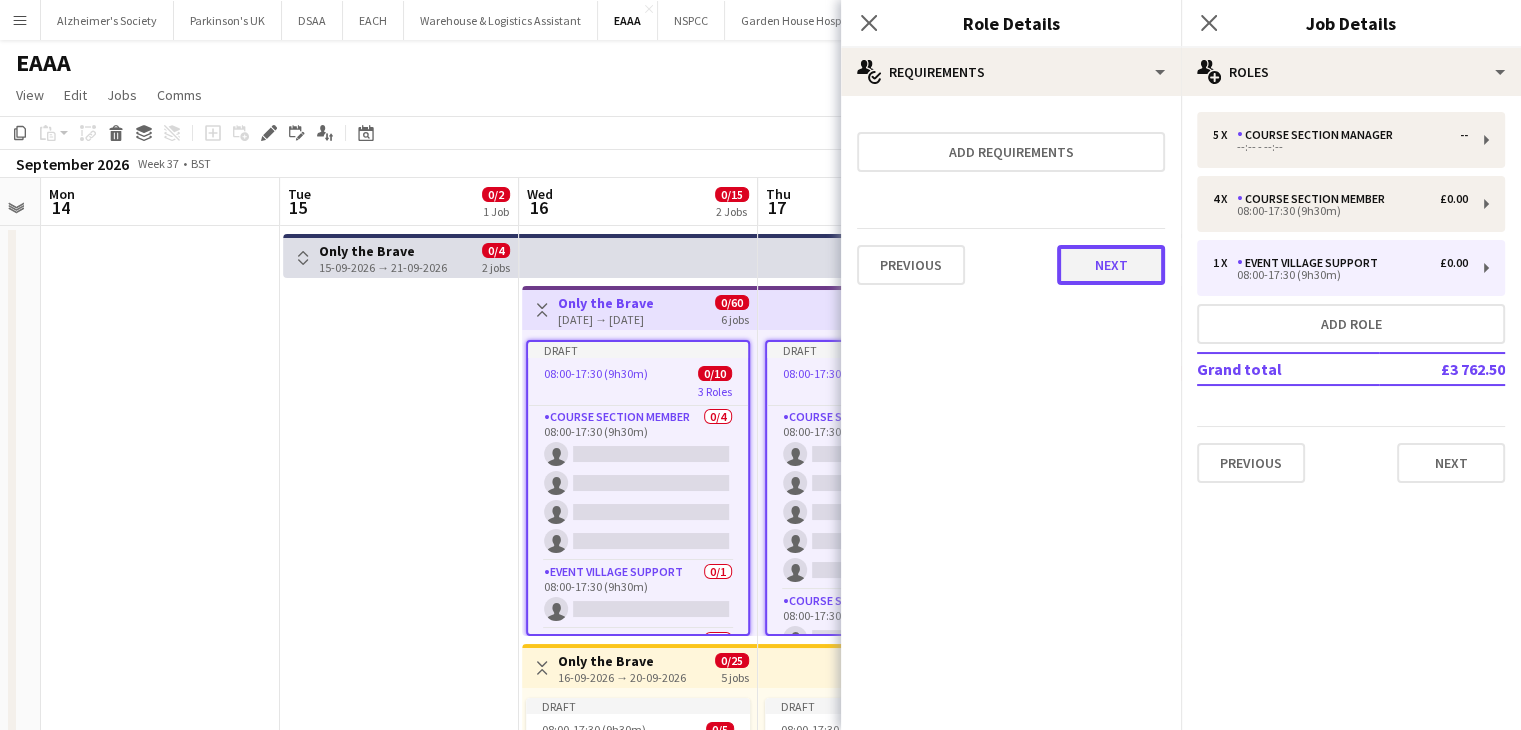 click on "Next" at bounding box center [1111, 265] 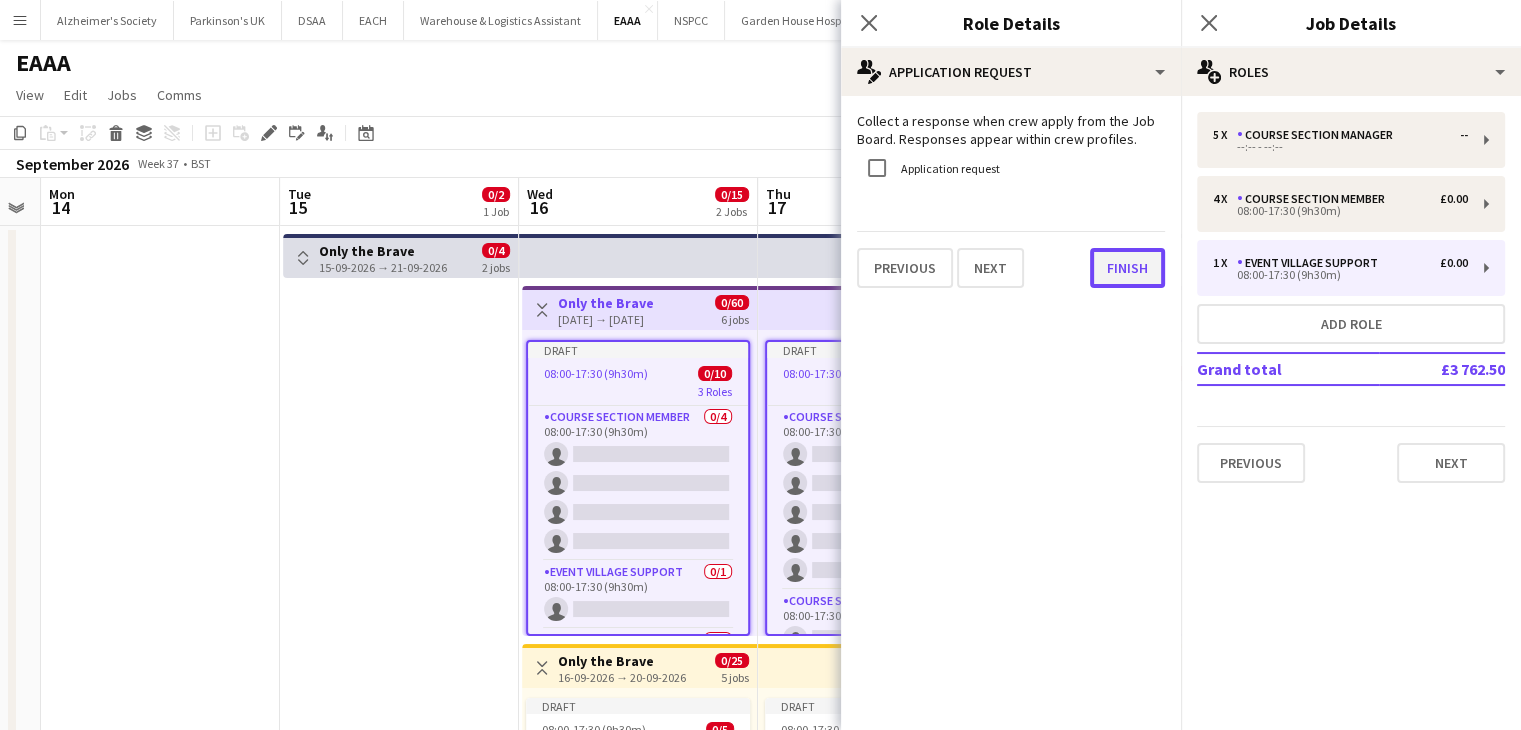 click on "Finish" at bounding box center [1127, 268] 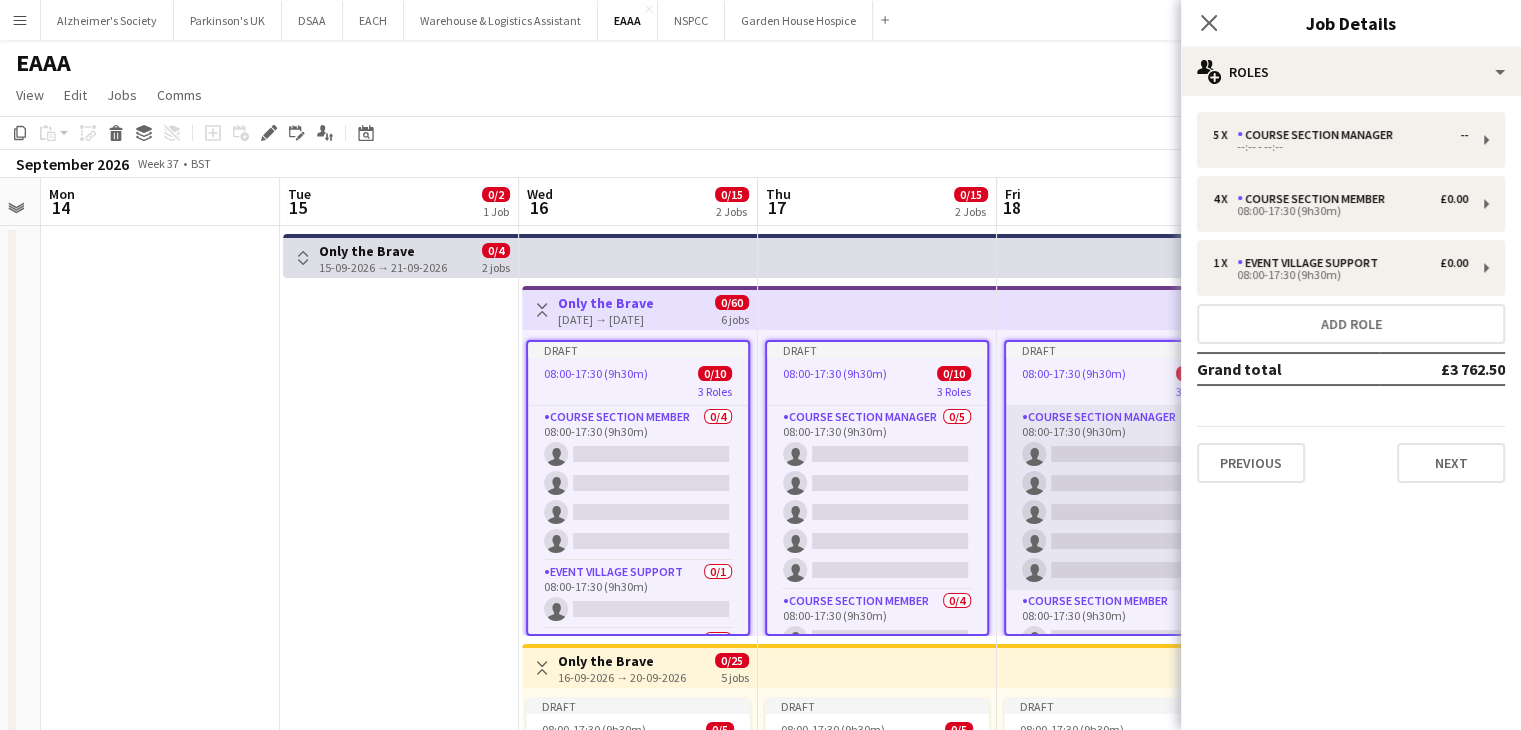 click on "Course Section Manager   0/5   08:00-17:30 (9h30m)
single-neutral-actions
single-neutral-actions
single-neutral-actions
single-neutral-actions
single-neutral-actions" at bounding box center [1116, 498] 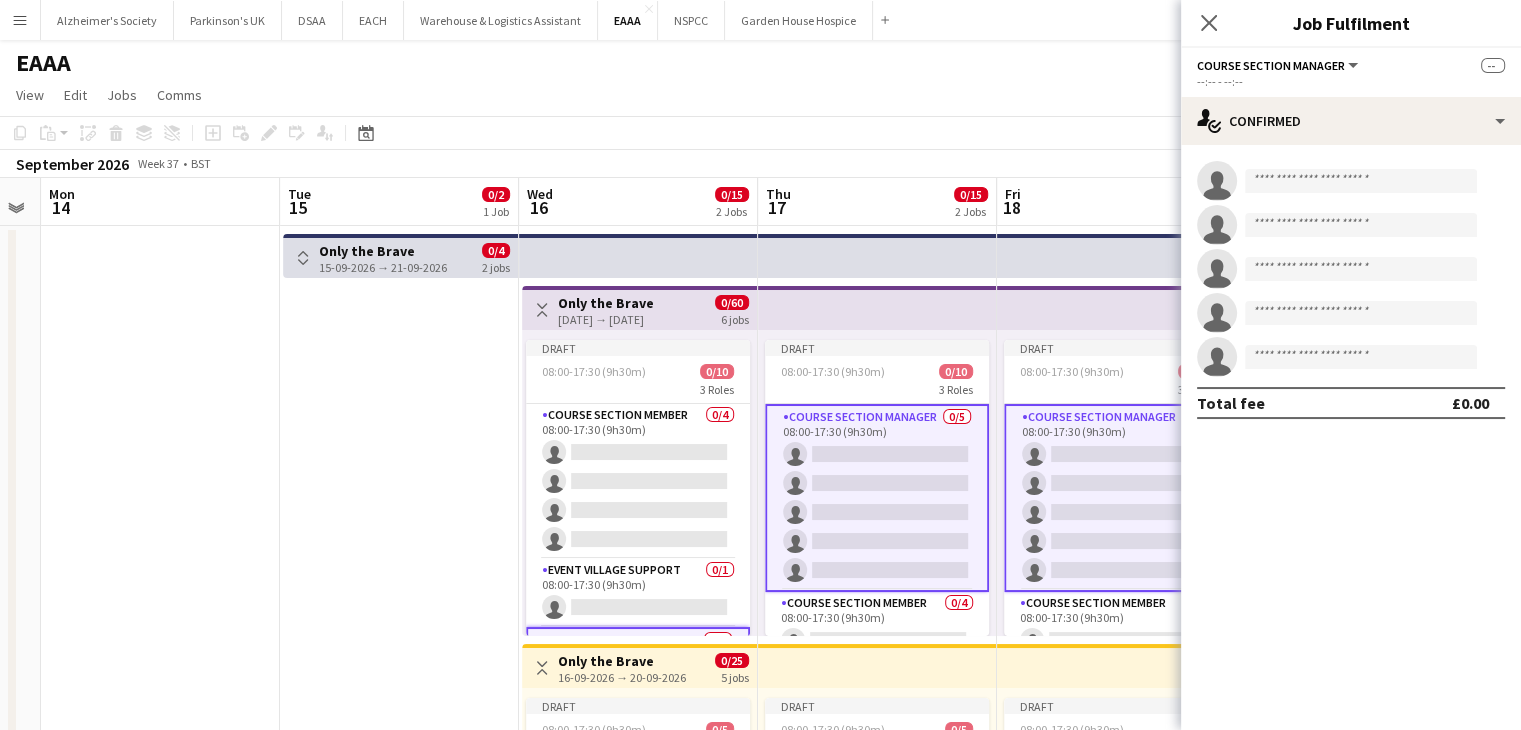 click at bounding box center [1116, 308] 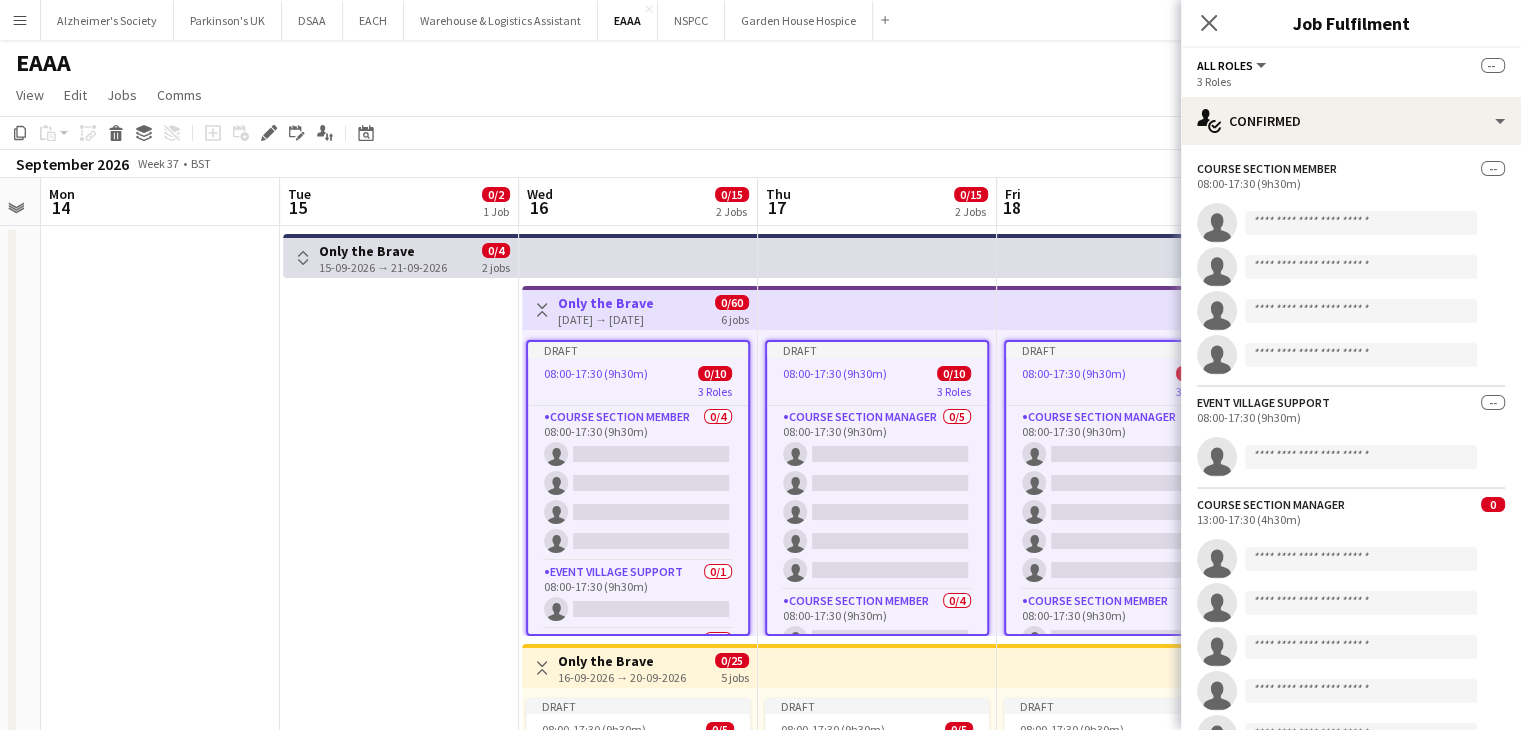 click on "Thu   17   0/15   2 Jobs" at bounding box center [877, 202] 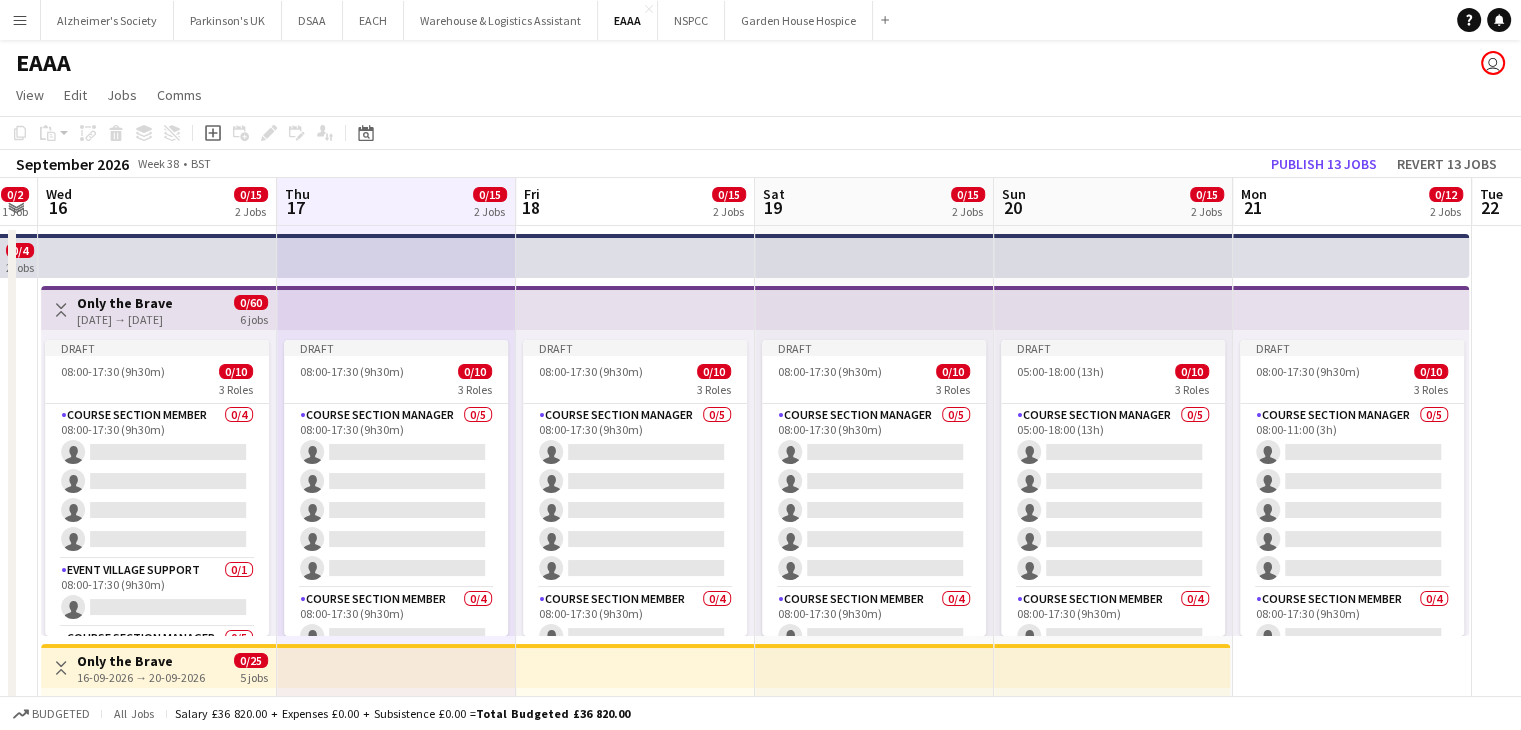scroll, scrollTop: 0, scrollLeft: 922, axis: horizontal 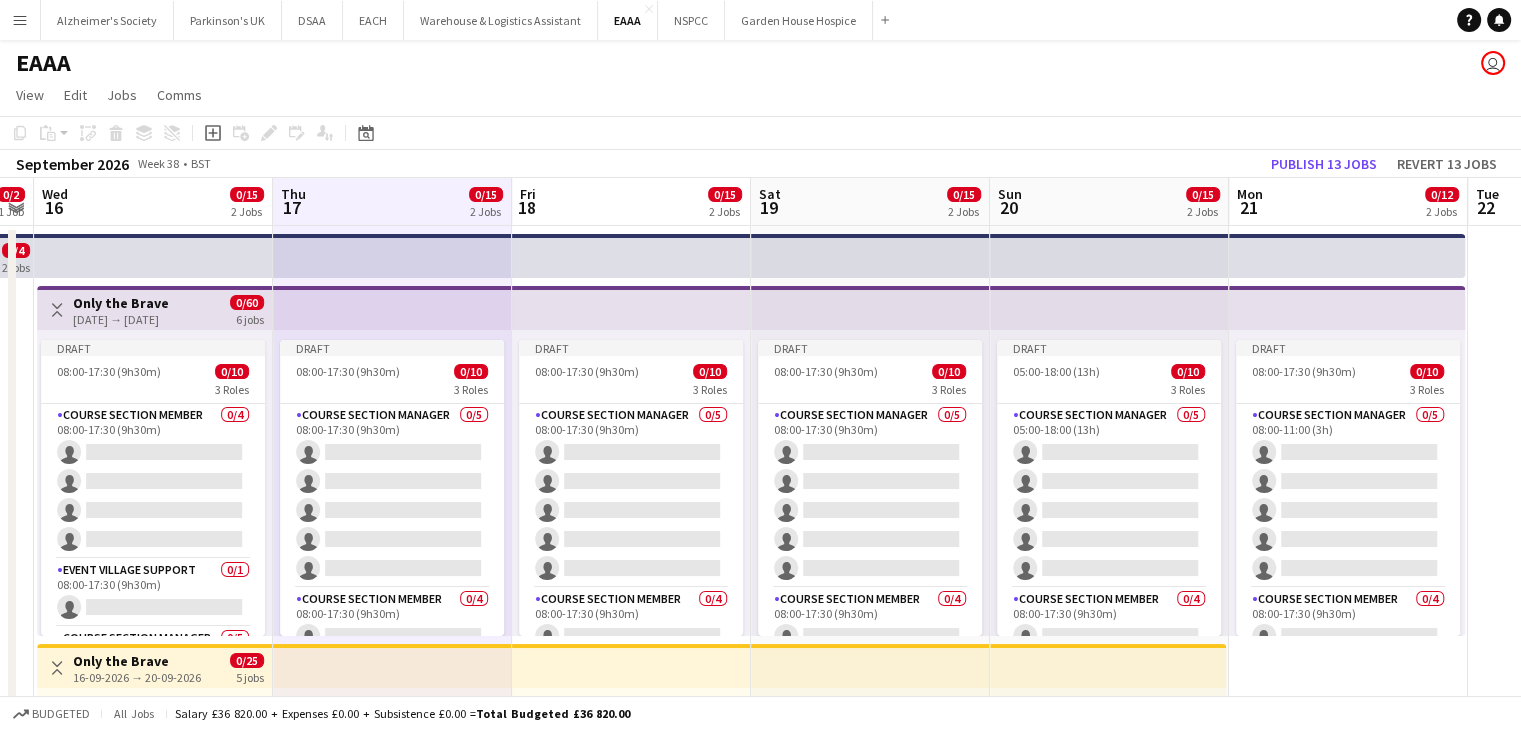 drag, startPoint x: 1196, startPoint y: 544, endPoint x: 763, endPoint y: 527, distance: 433.3336 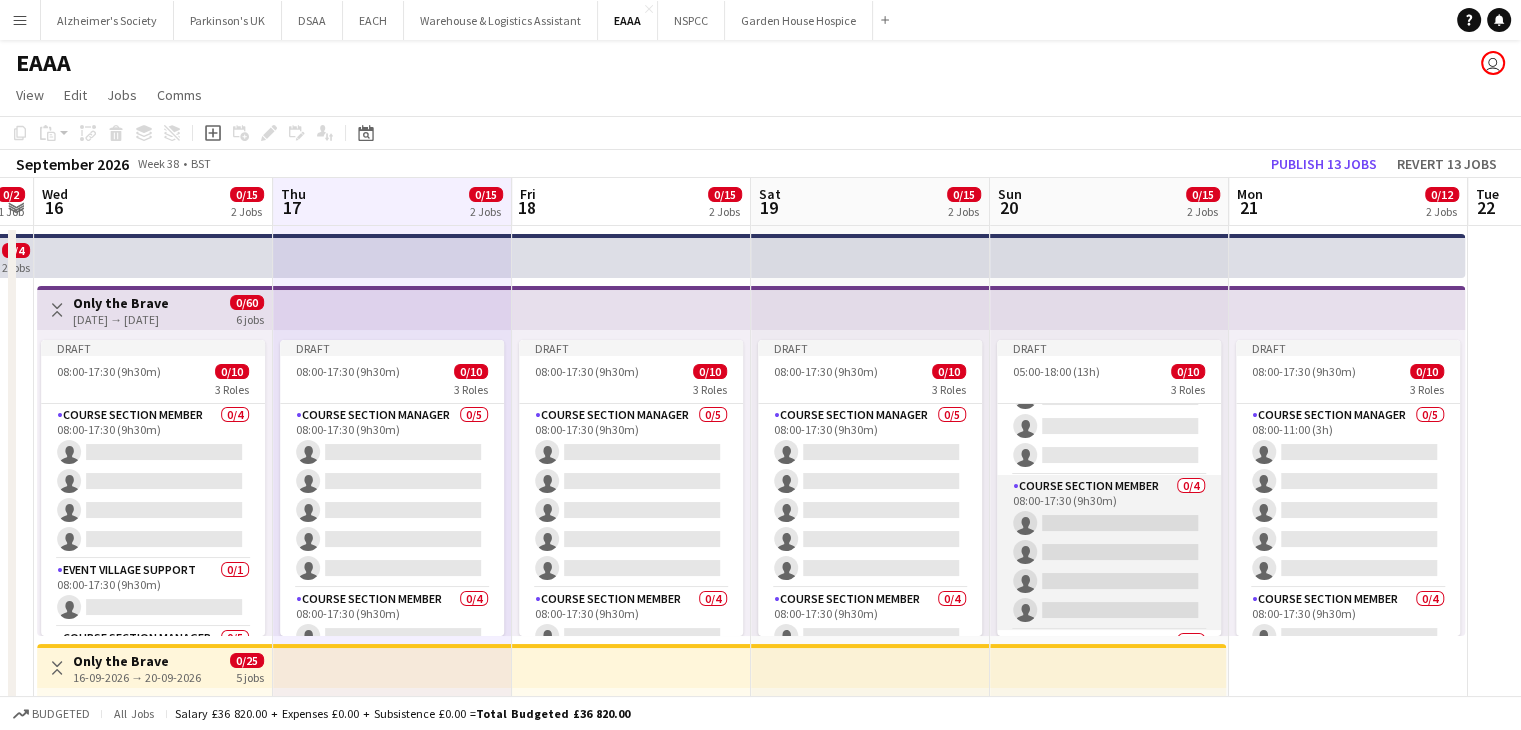 scroll, scrollTop: 174, scrollLeft: 0, axis: vertical 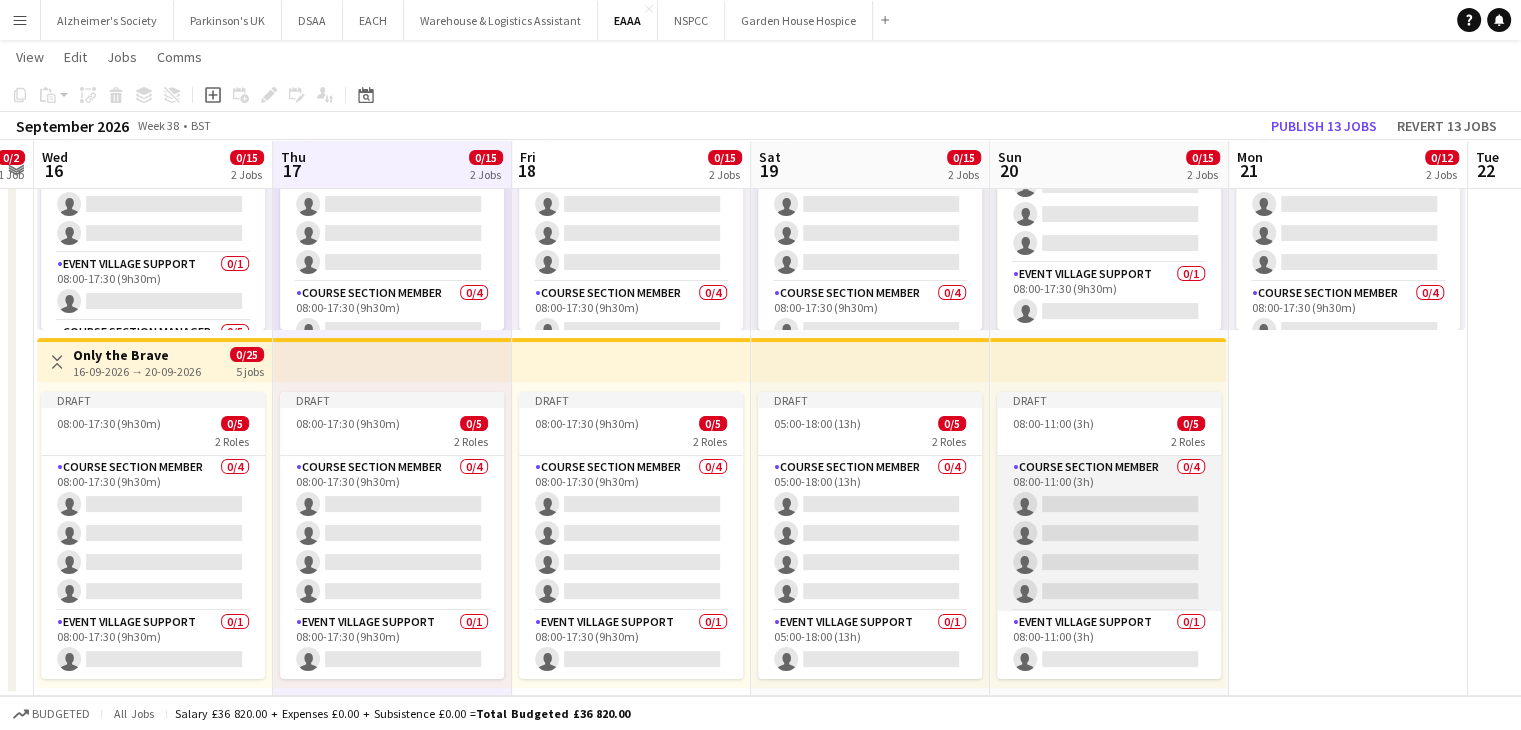 click on "Course Section Member   0/4   08:00-11:00 (3h)
single-neutral-actions
single-neutral-actions
single-neutral-actions
single-neutral-actions" at bounding box center [1109, 533] 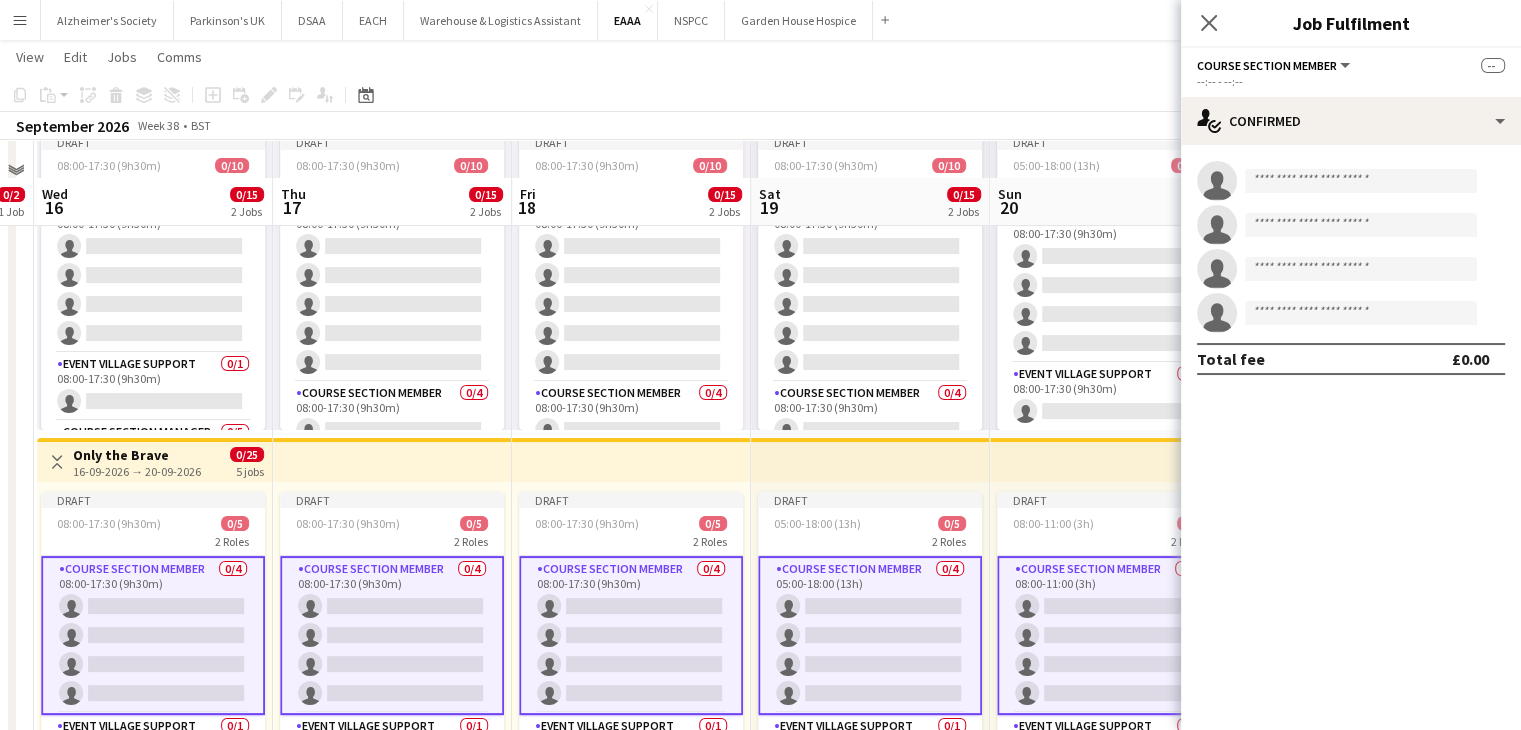 scroll, scrollTop: 304, scrollLeft: 0, axis: vertical 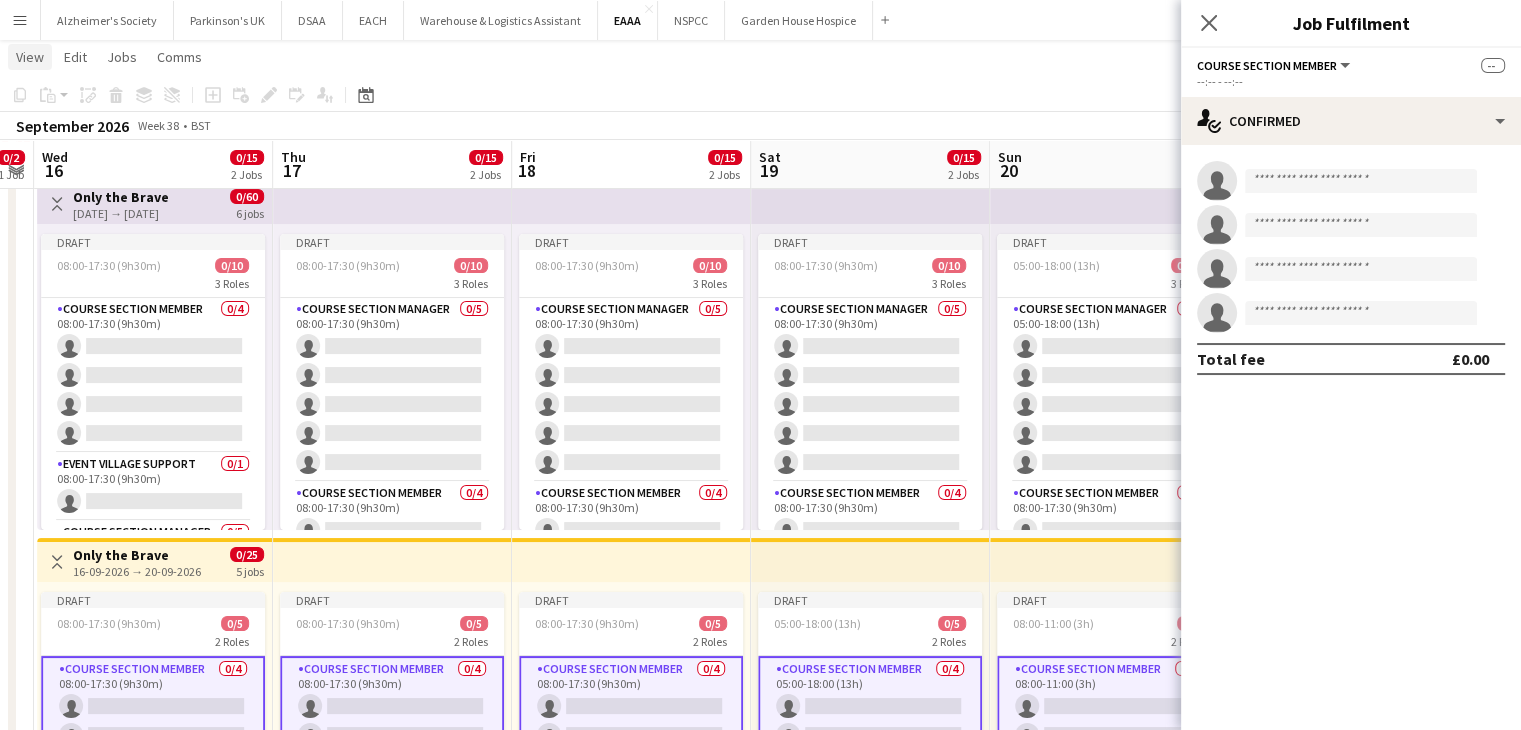 click on "View" 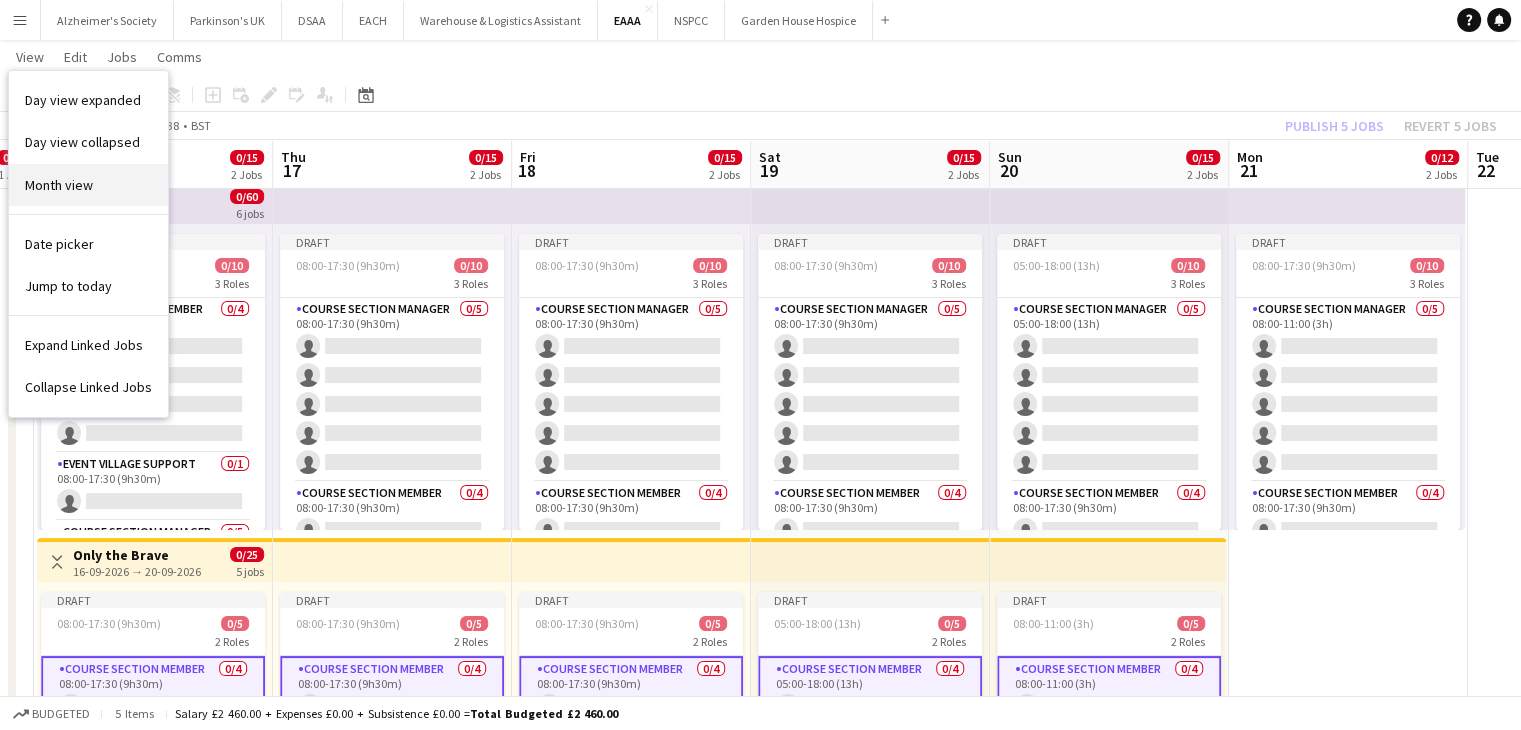 click on "Month view" at bounding box center [59, 185] 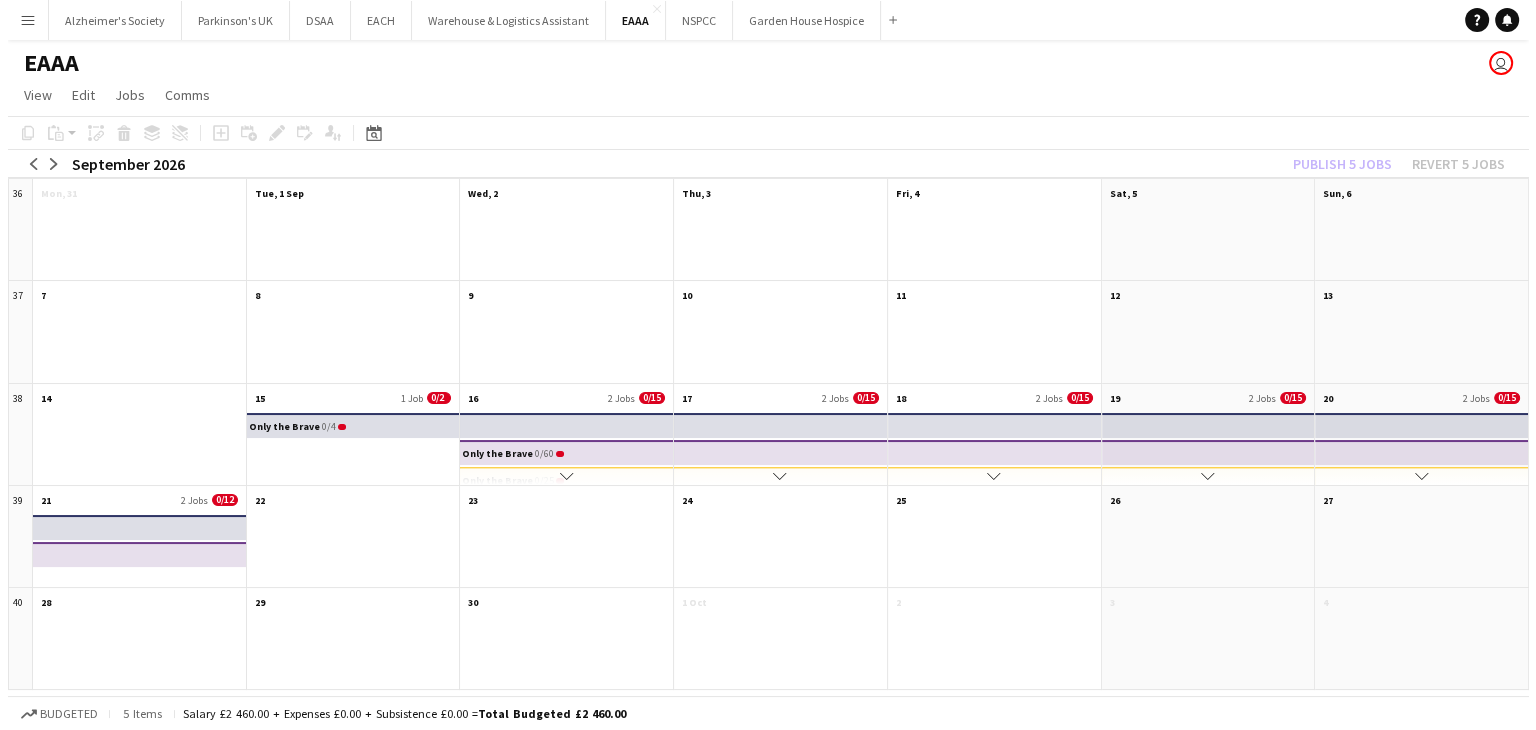 scroll, scrollTop: 0, scrollLeft: 0, axis: both 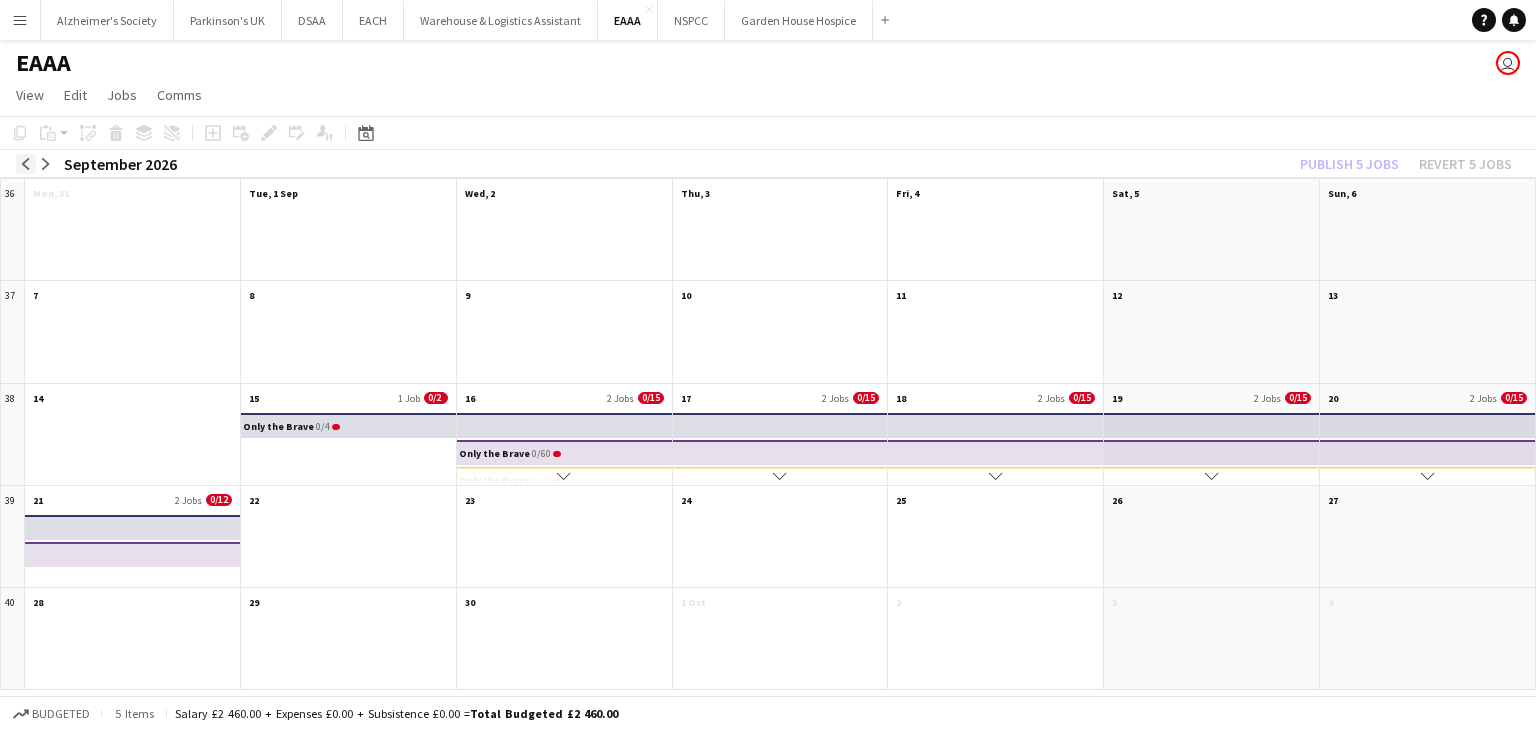 click on "arrow-left" 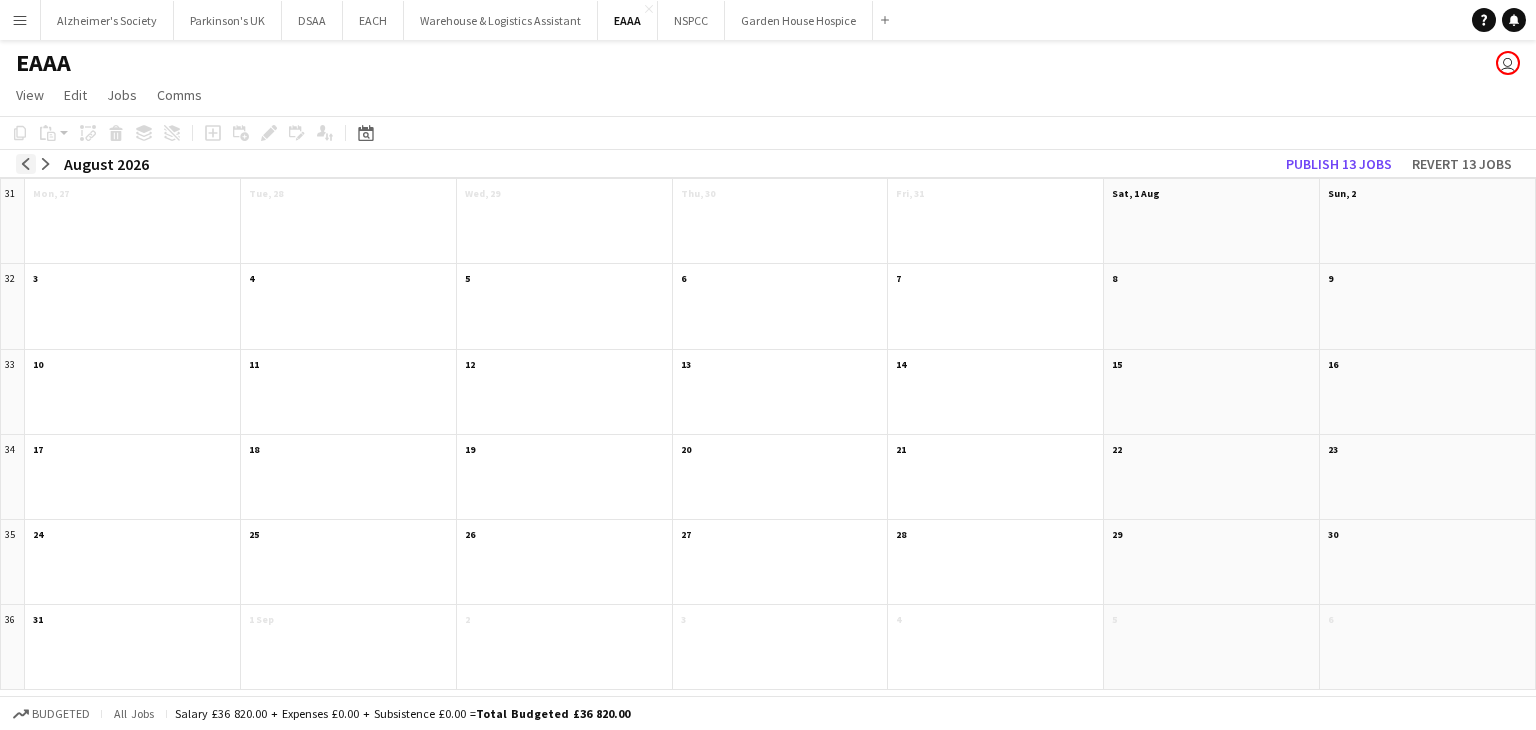 click on "arrow-left" 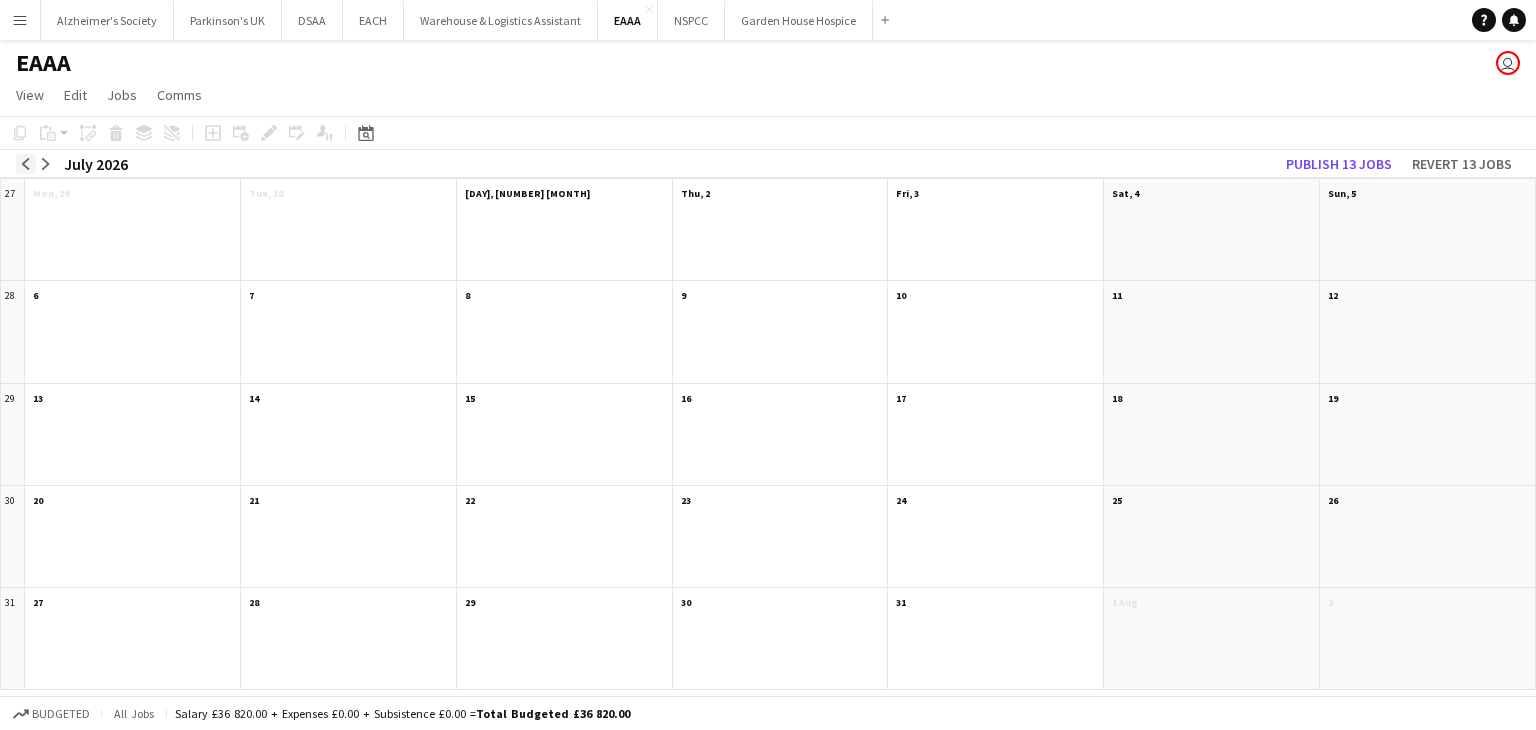 click on "arrow-left" 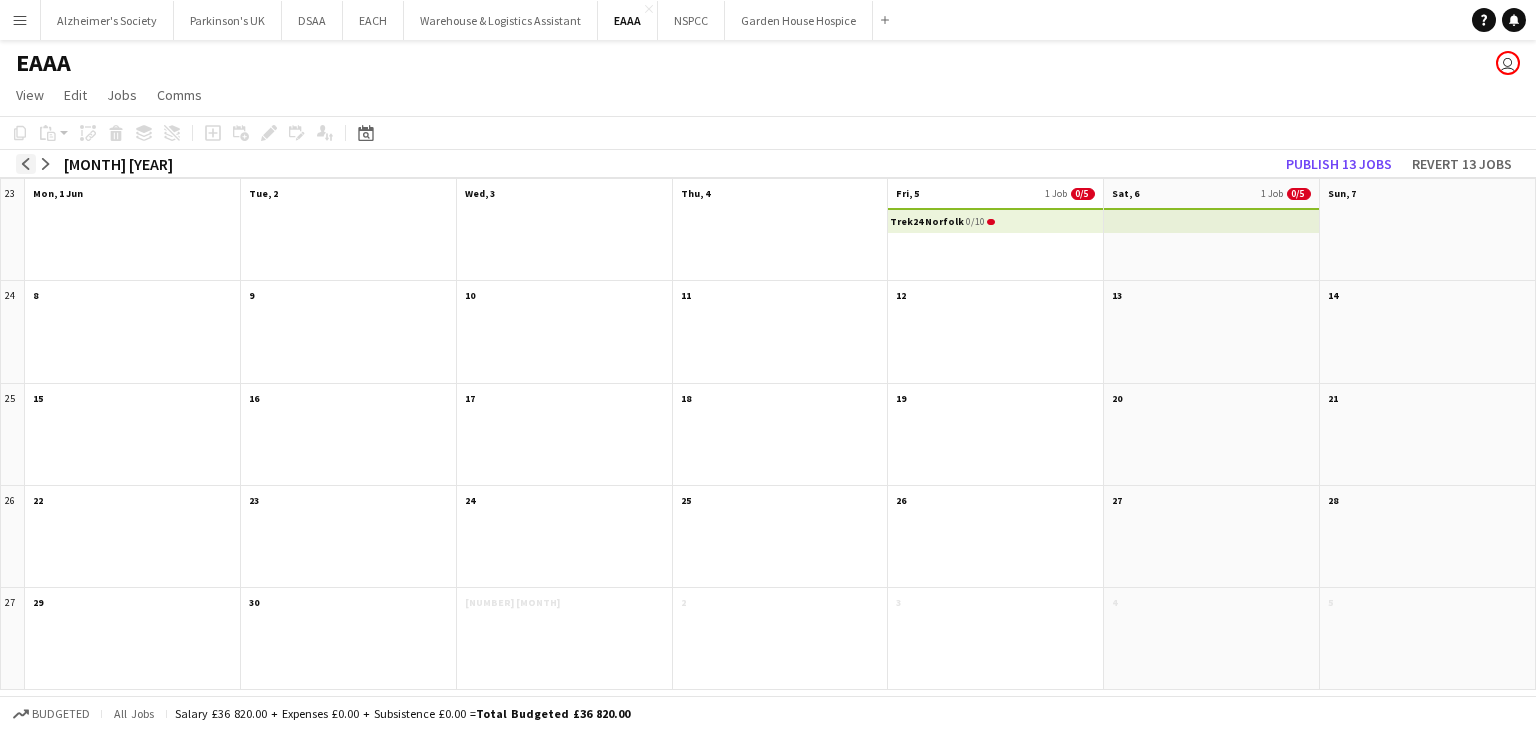 click on "arrow-left" 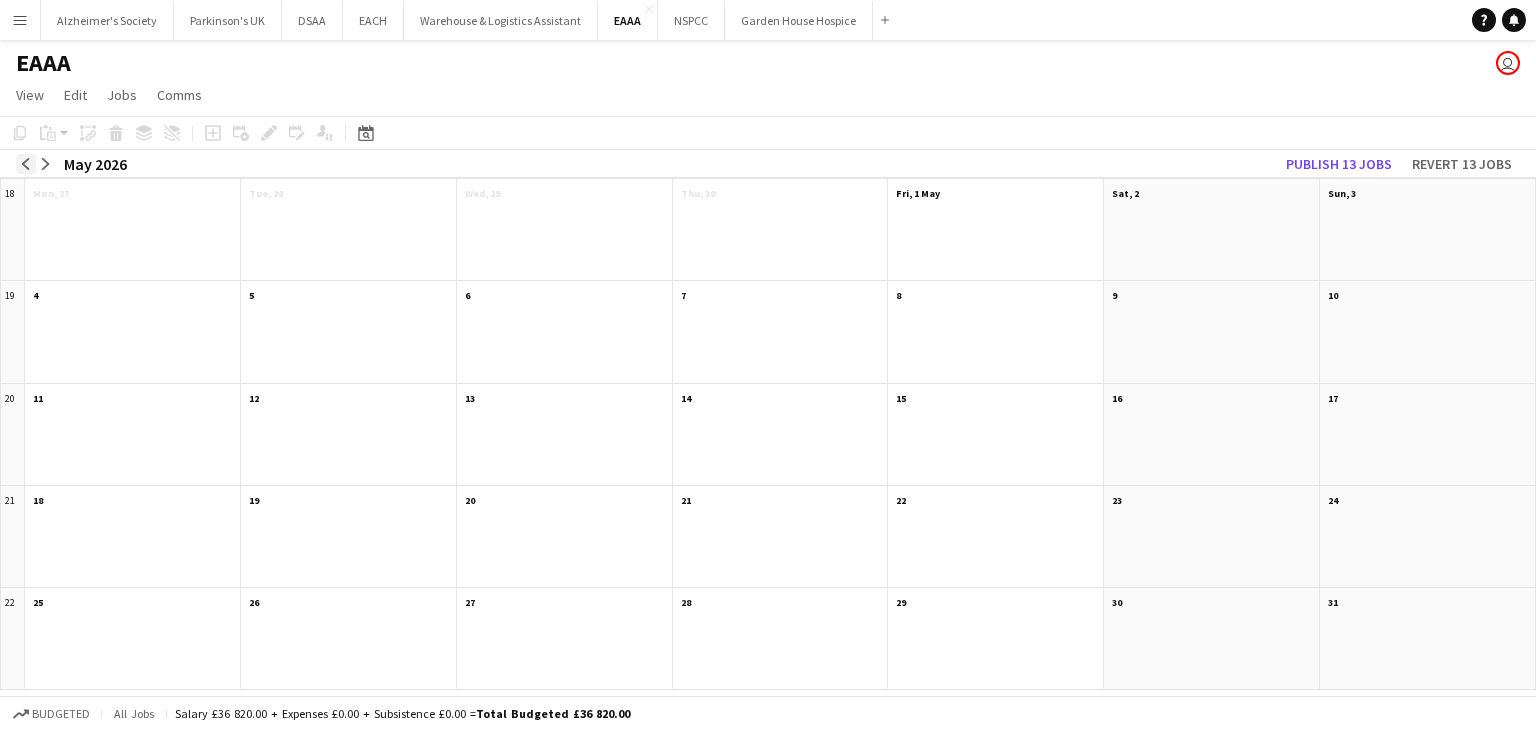 click on "arrow-left" 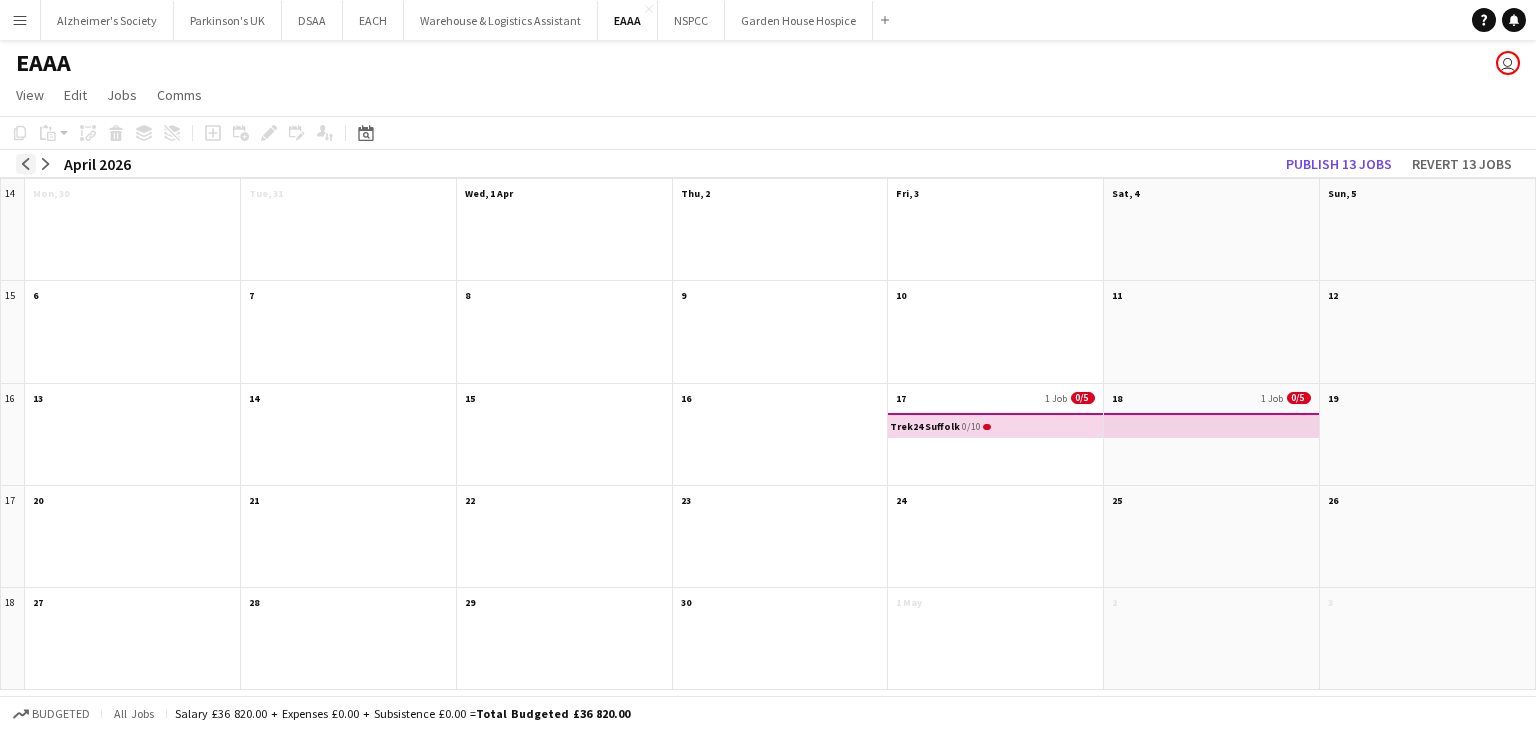 click on "arrow-left" 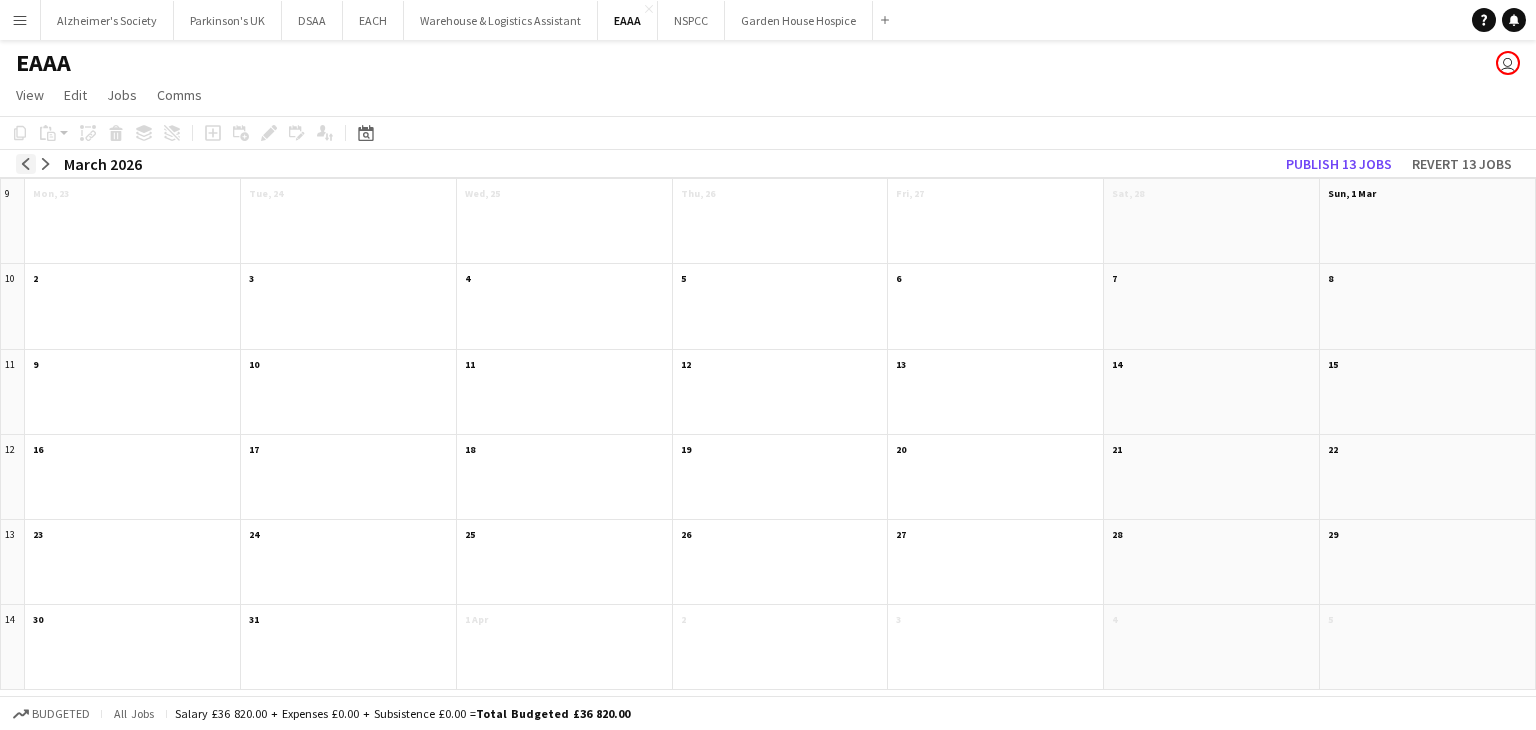 click on "arrow-left" 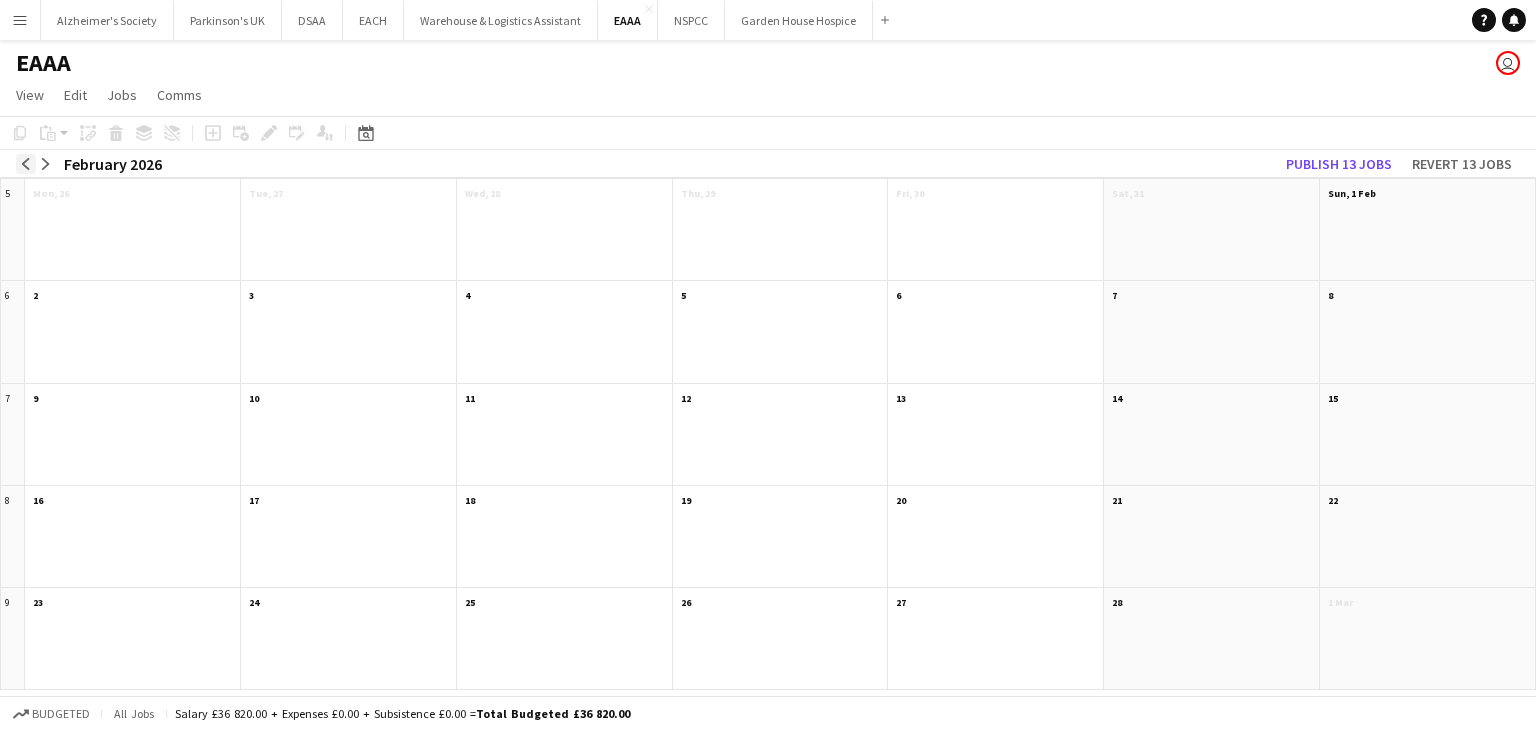 click on "arrow-left" 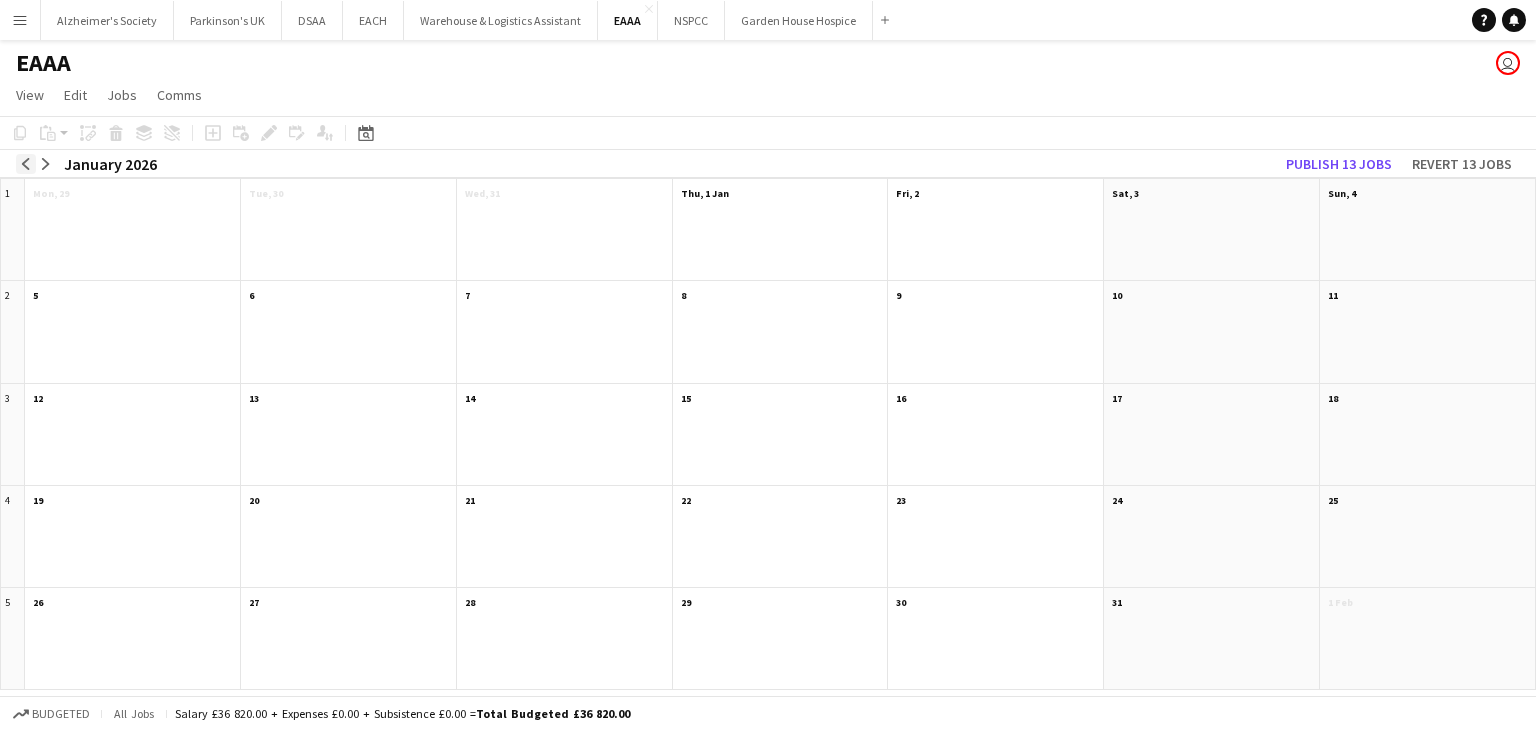 click on "arrow-left" 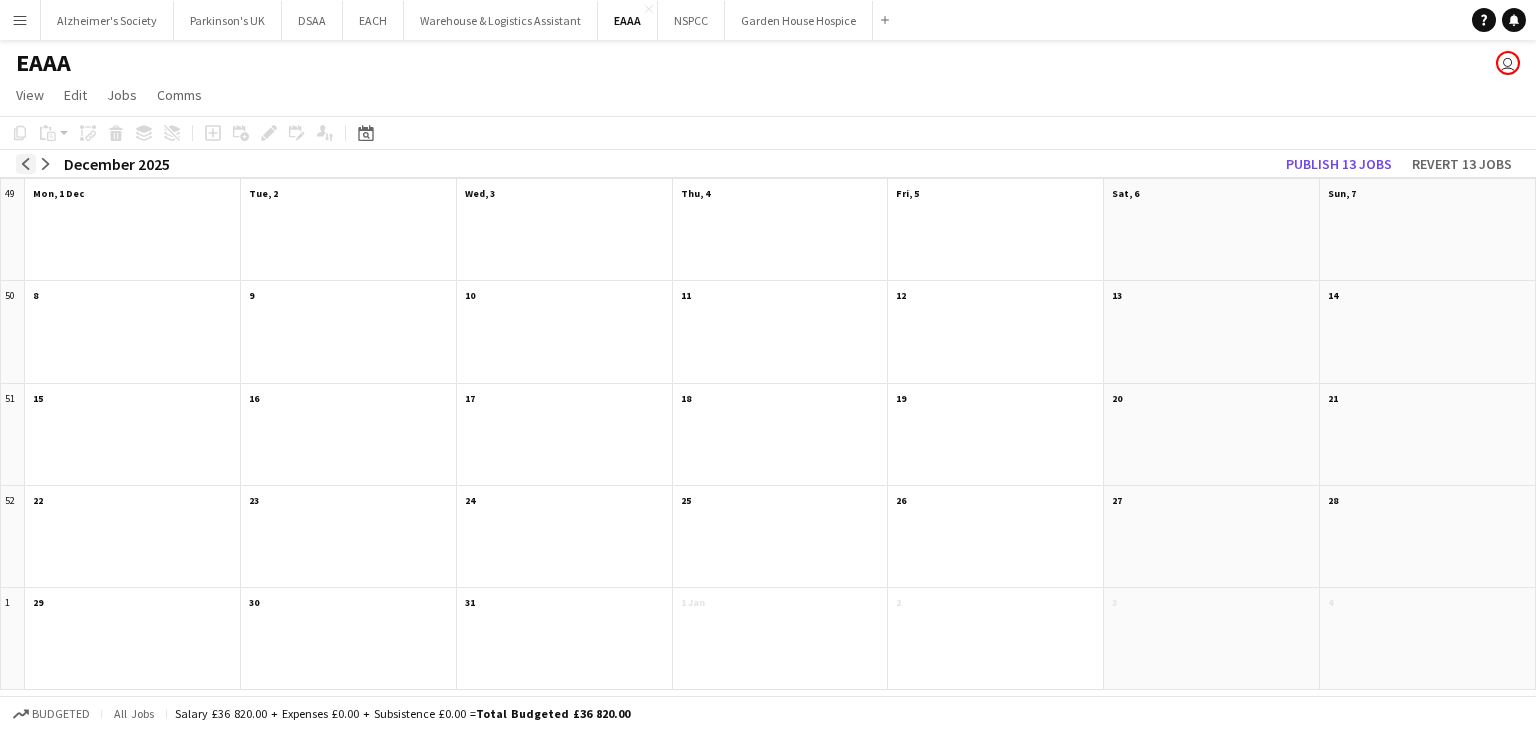 click on "arrow-left" 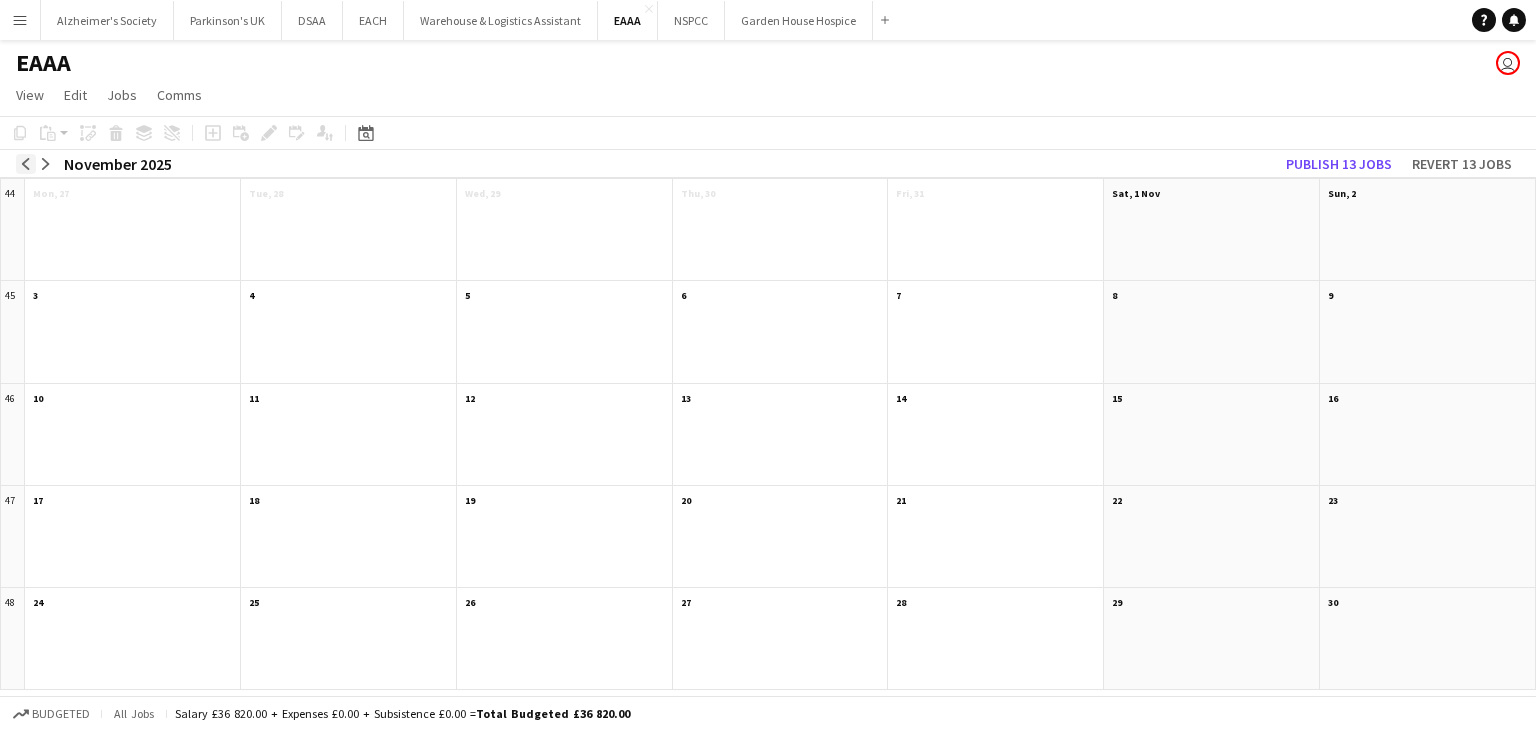 click on "arrow-left" 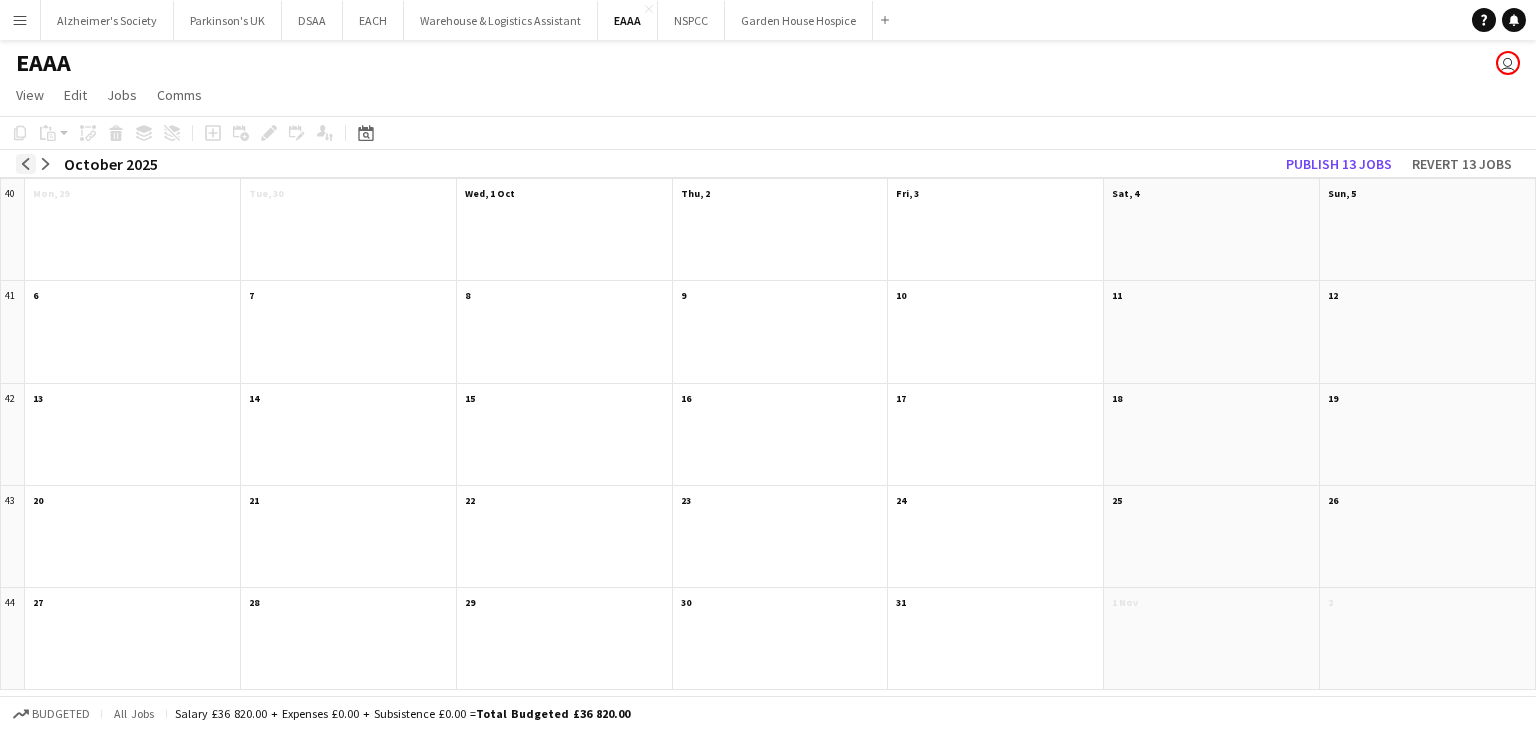 click on "arrow-left" 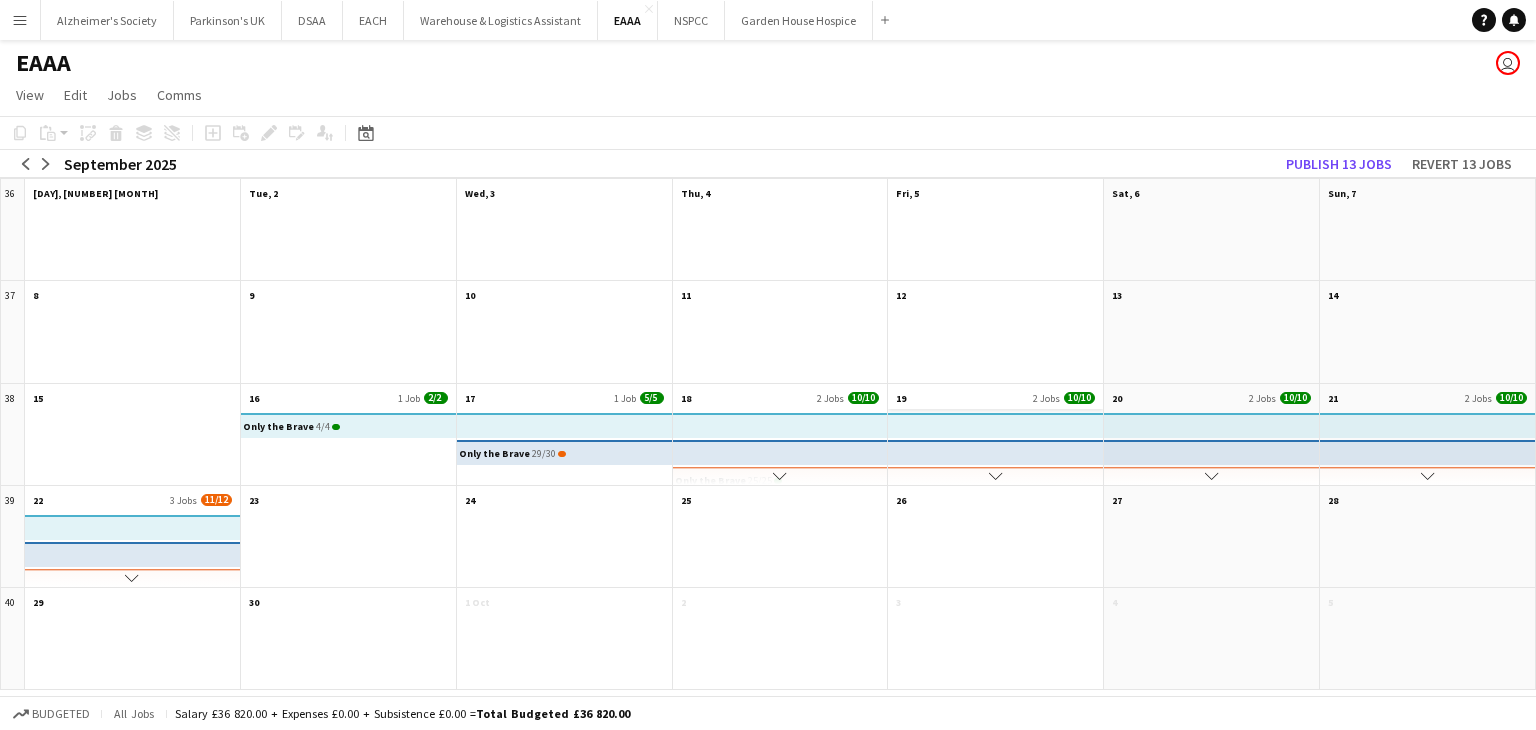 click on "19
2 Jobs
10/10" 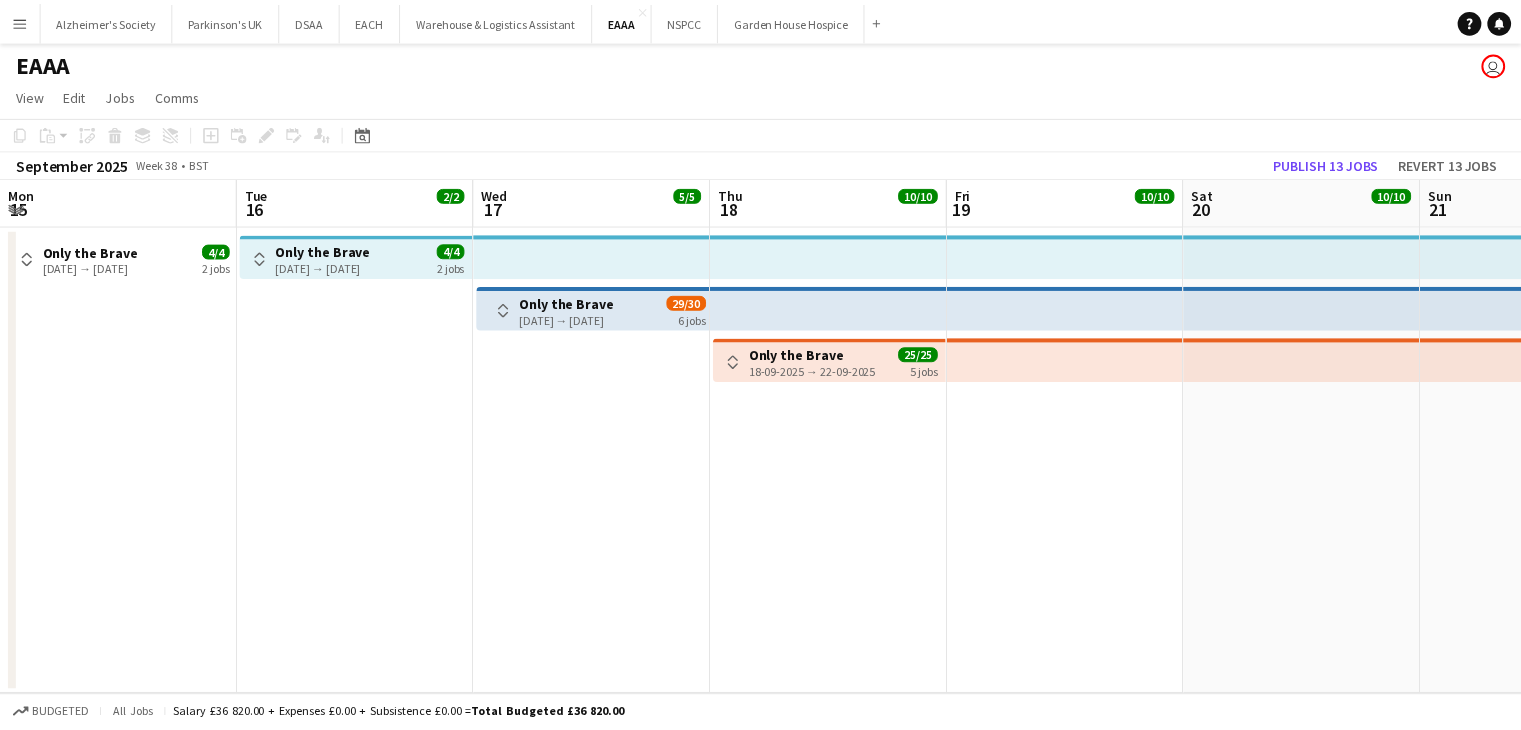 scroll, scrollTop: 0, scrollLeft: 688, axis: horizontal 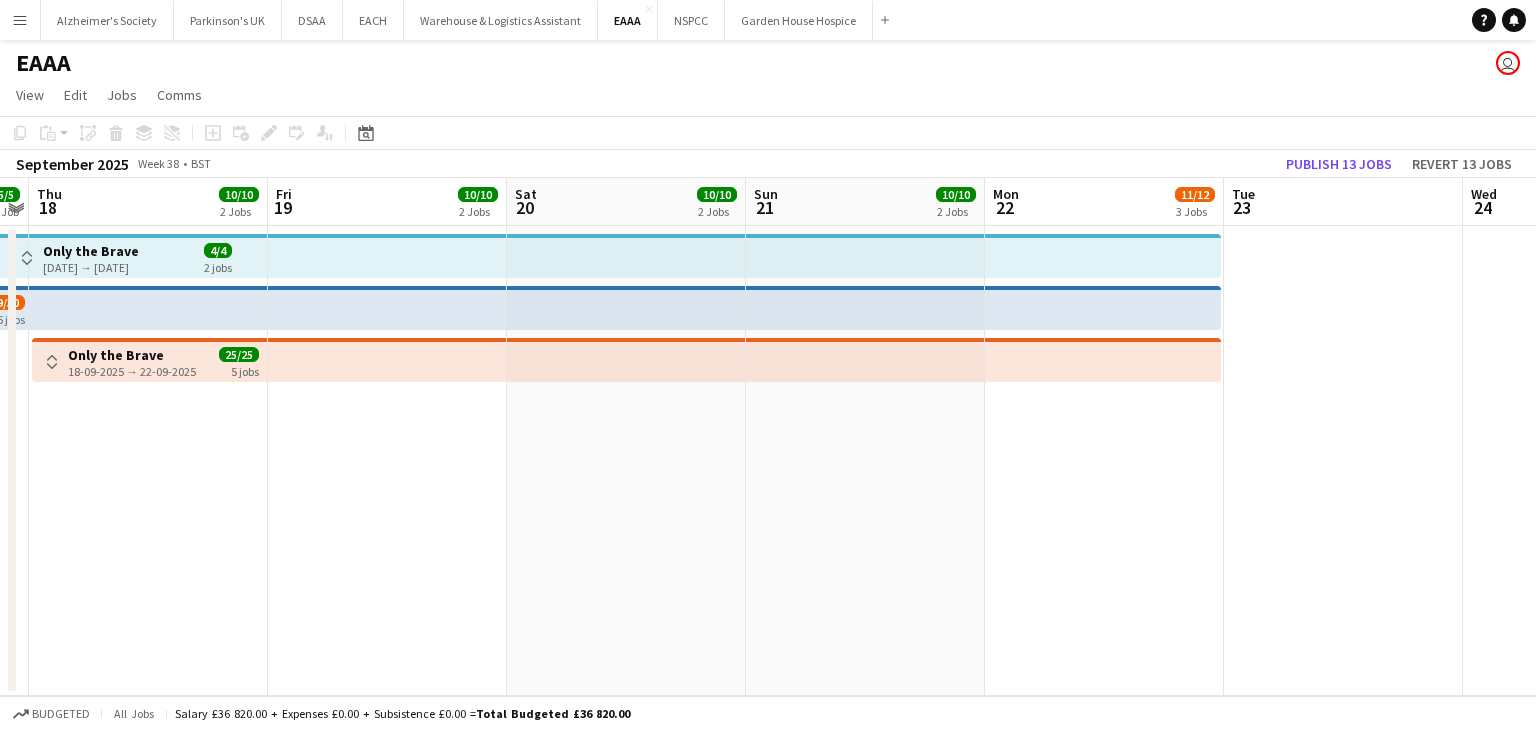 click on "Toggle View" at bounding box center (52, 362) 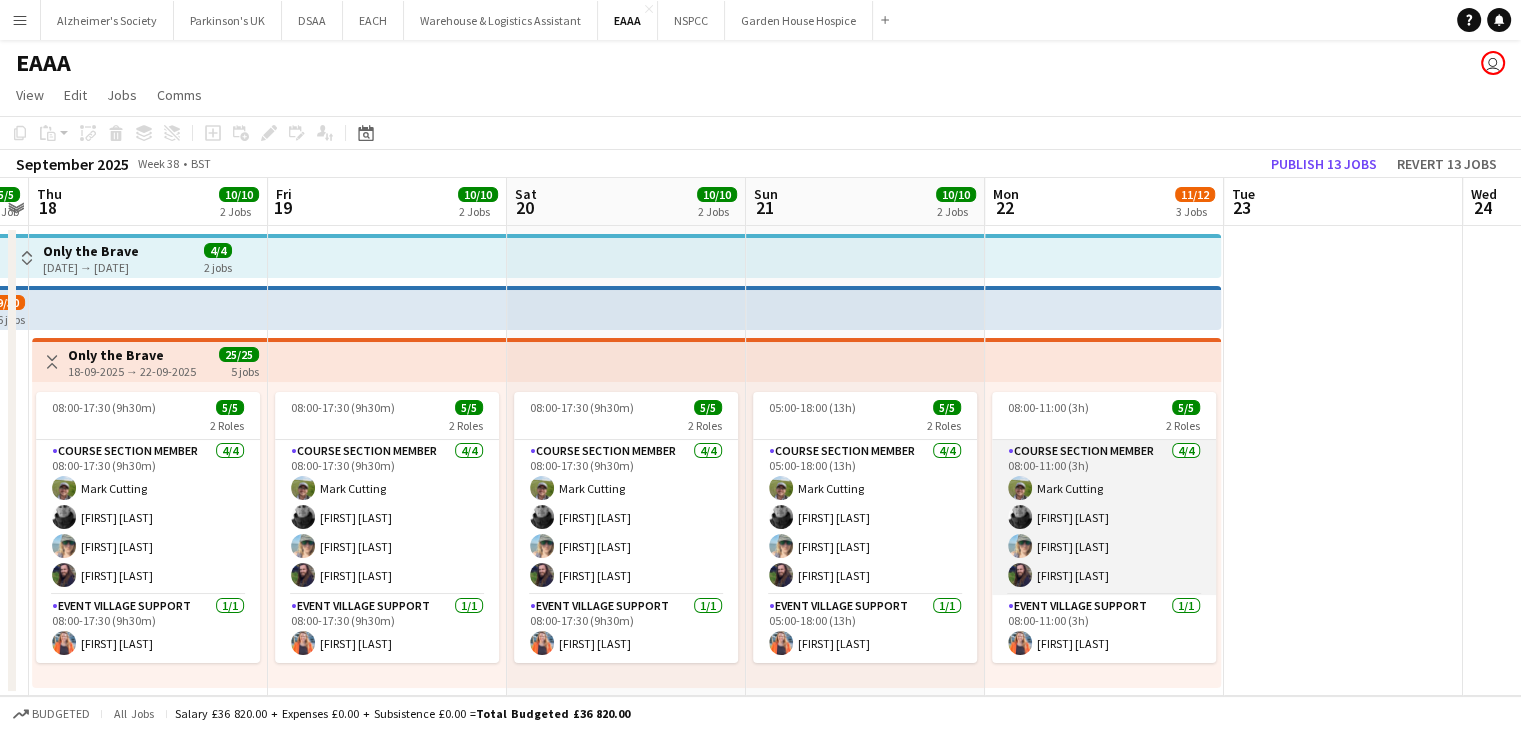click on "Course Section Member   4/4   08:00-11:00 (3h)
Mark Cutting Pete Gabriel Jenn Phillips James Lott" at bounding box center (1104, 517) 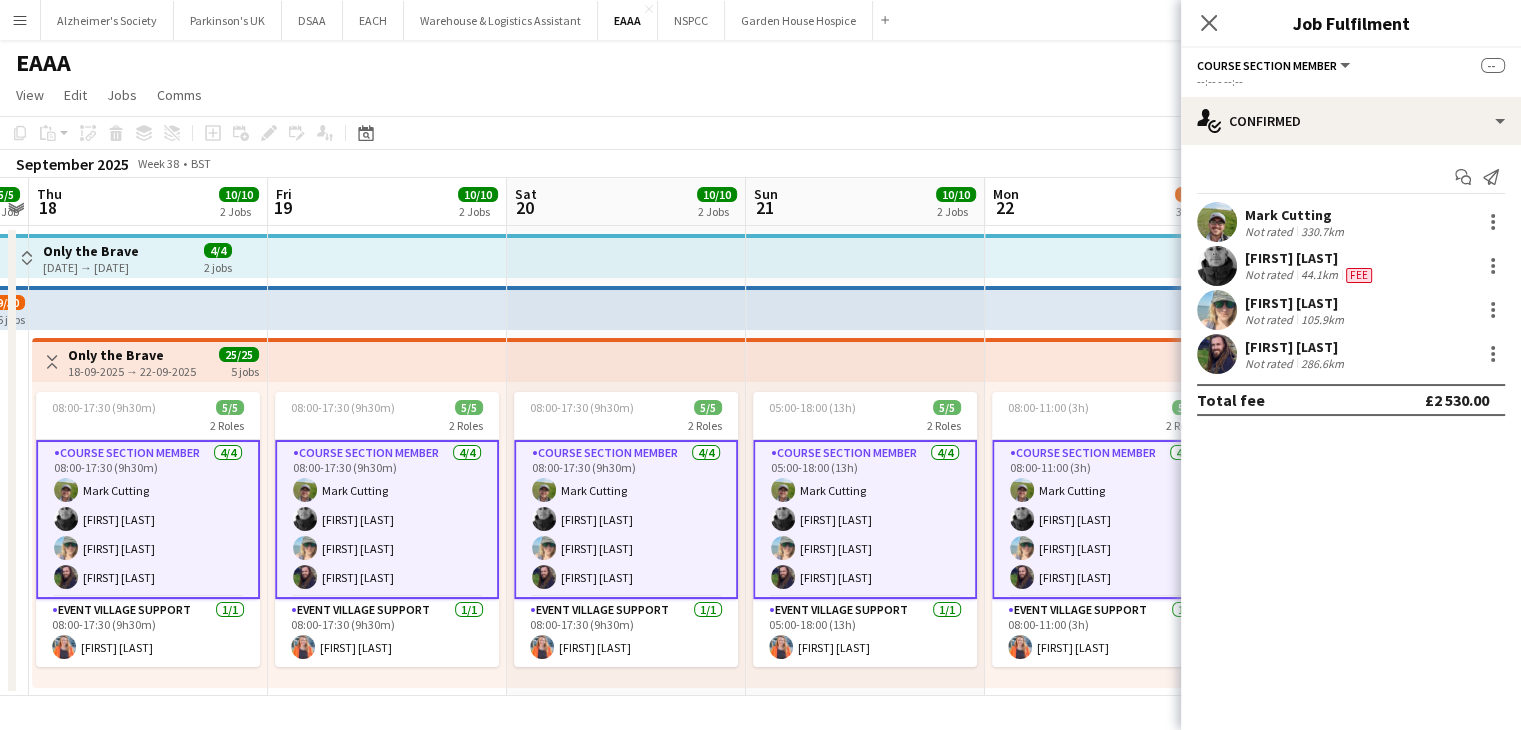 click on "Course Section Member   4/4   05:00-18:00 (13h)
Mark Cutting Pete Gabriel Jenn Phillips James Lott" at bounding box center (865, 519) 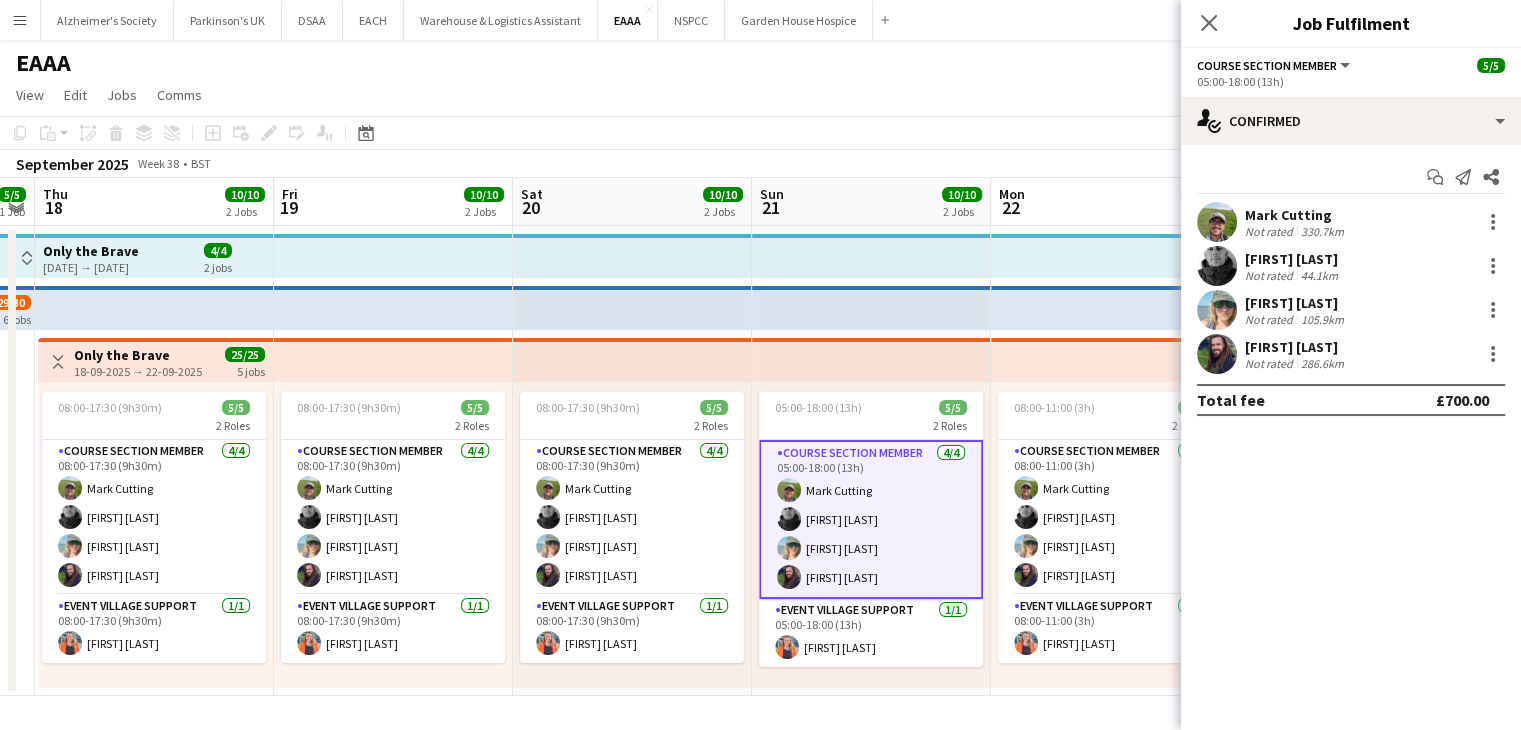 click on "Mon   15   Tue   16   2/2   1 Job   Wed   17   5/5   1 Job   Thu   18   10/10   2 Jobs   Fri   19   10/10   2 Jobs   Sat   20   10/10   2 Jobs   Sun   21   10/10   2 Jobs   Mon   22   11/12   3 Jobs   Tue   23   Wed   24   Thu   25   Fri   26
Toggle View
Only the Brave  16-09-2025 → 22-09-2025   4/4   2 jobs
Toggle View
Only the Brave  16-09-2025 → 22-09-2025   4/4   2 jobs
Toggle View
Only the Brave  17-09-2025 → 22-09-2025   29/30   6 jobs
Toggle View
Only the Brave  18-09-2025 → 22-09-2025   25/25   5 jobs      08:00-17:30 (9h30m)    5/5   2 Roles   Course Section Member   4/4   08:00-17:30 (9h30m)
Mark Cutting Pete Gabriel Jenn Phillips James Lott  Event Village Support   1/1   08:00-17:30 (9h30m)
Katherine Wormington     08:00-17:30 (9h30m)    5/5   2 Roles   Course Section Member   4/4   08:00-17:30 (9h30m)" at bounding box center (760, 437) 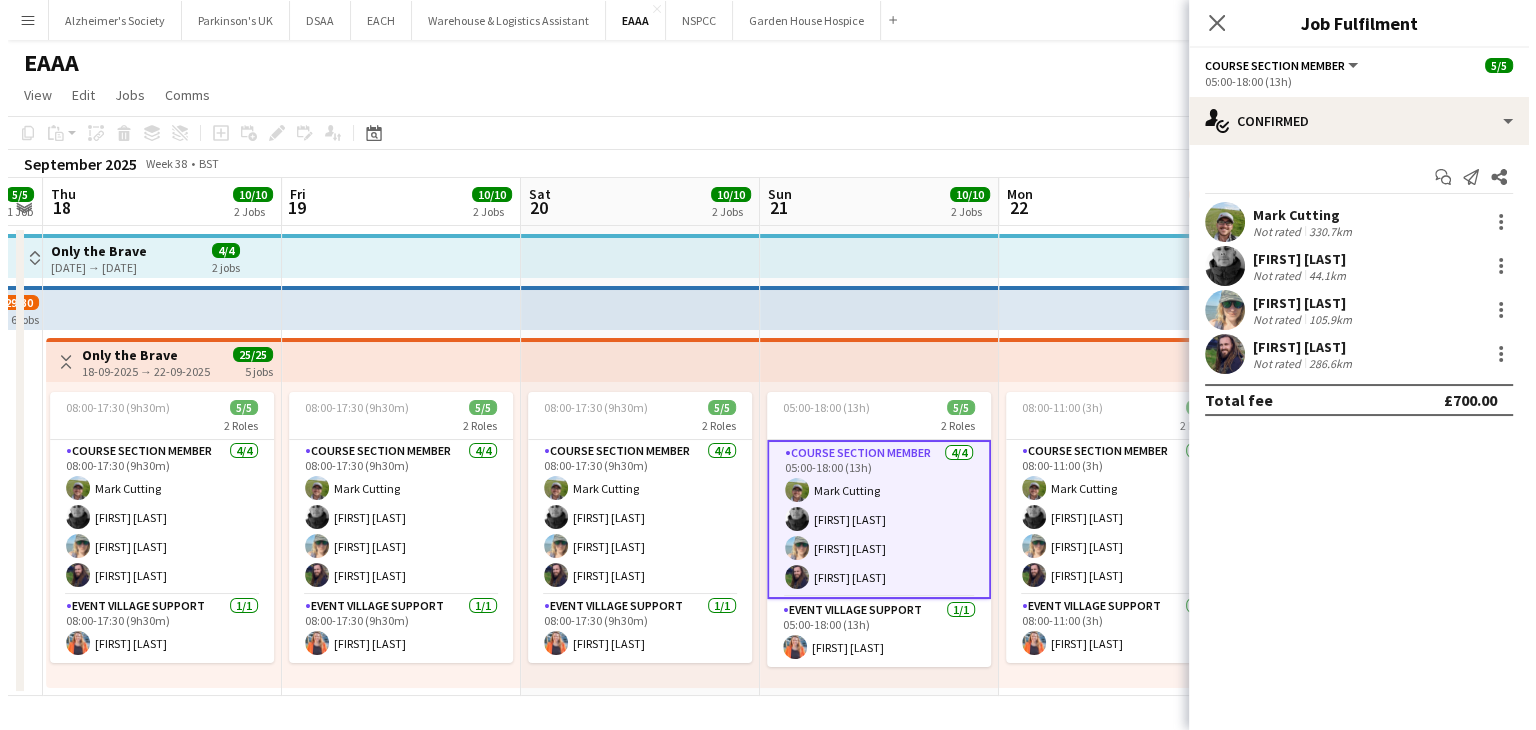 scroll, scrollTop: 0, scrollLeft: 680, axis: horizontal 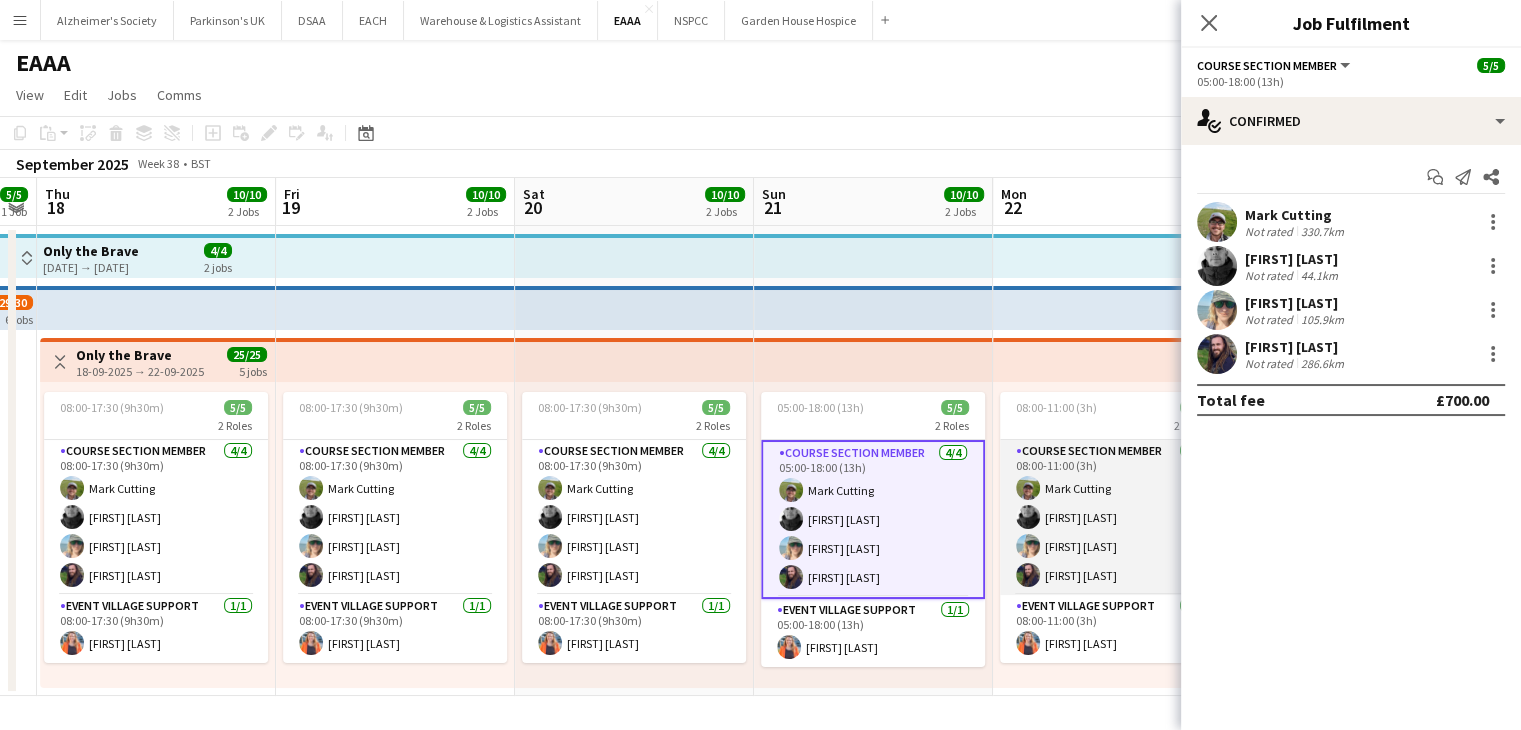 click on "Course Section Member   4/4   08:00-11:00 (3h)
Mark Cutting Pete Gabriel Jenn Phillips James Lott" at bounding box center [1112, 517] 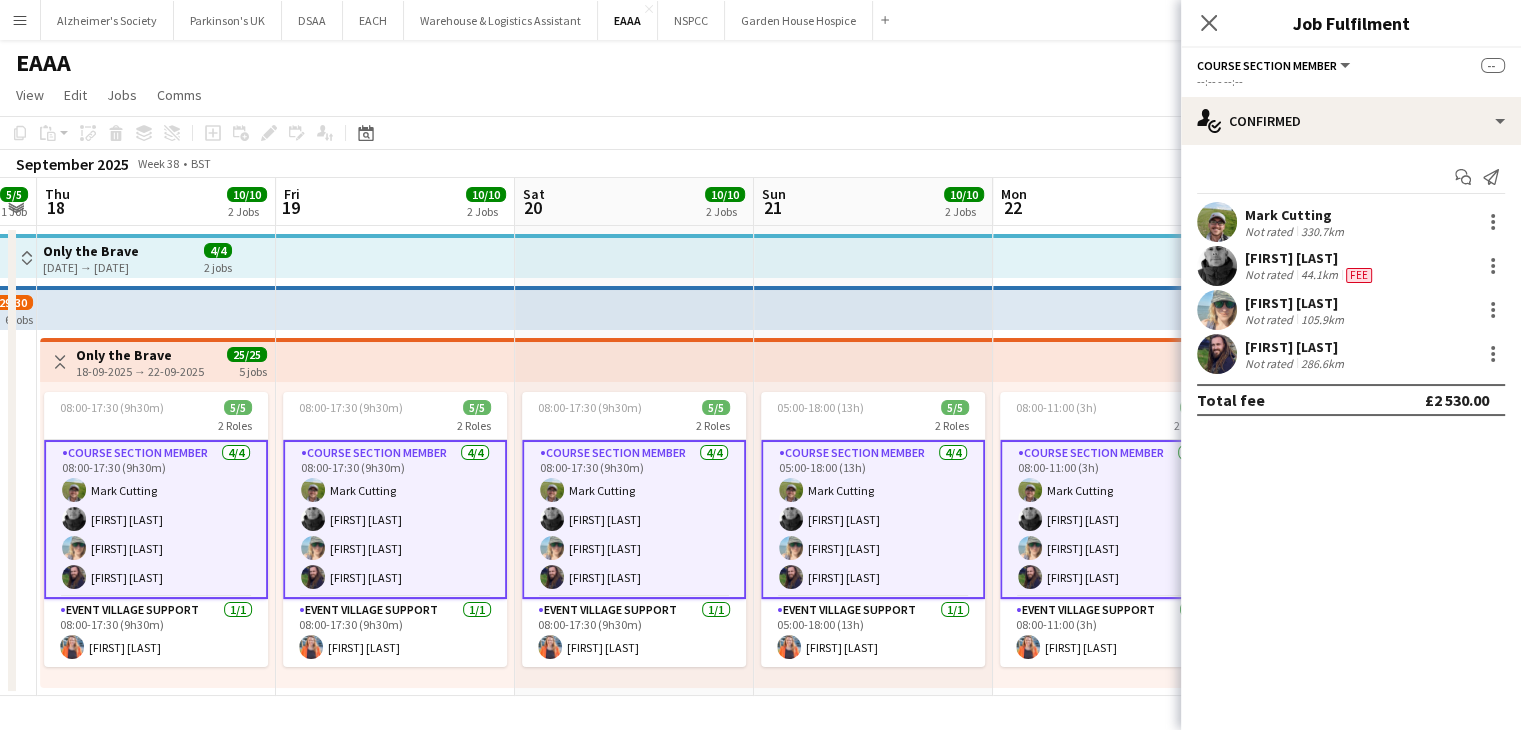 click on "Course Section Member   4/4   08:00-11:00 (3h)
Mark Cutting Pete Gabriel Jenn Phillips James Lott" at bounding box center [1112, 519] 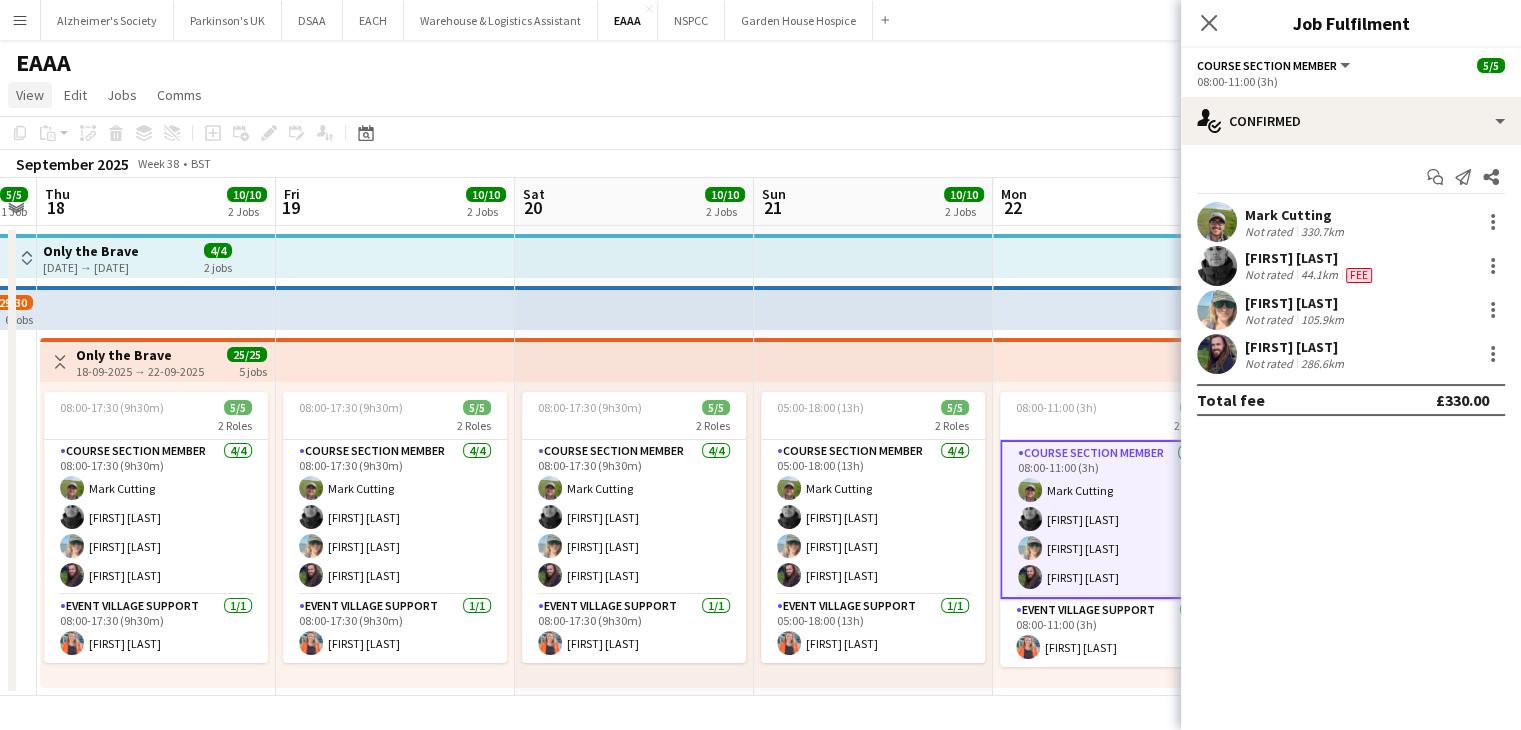 drag, startPoint x: 24, startPoint y: 89, endPoint x: 32, endPoint y: 103, distance: 16.124516 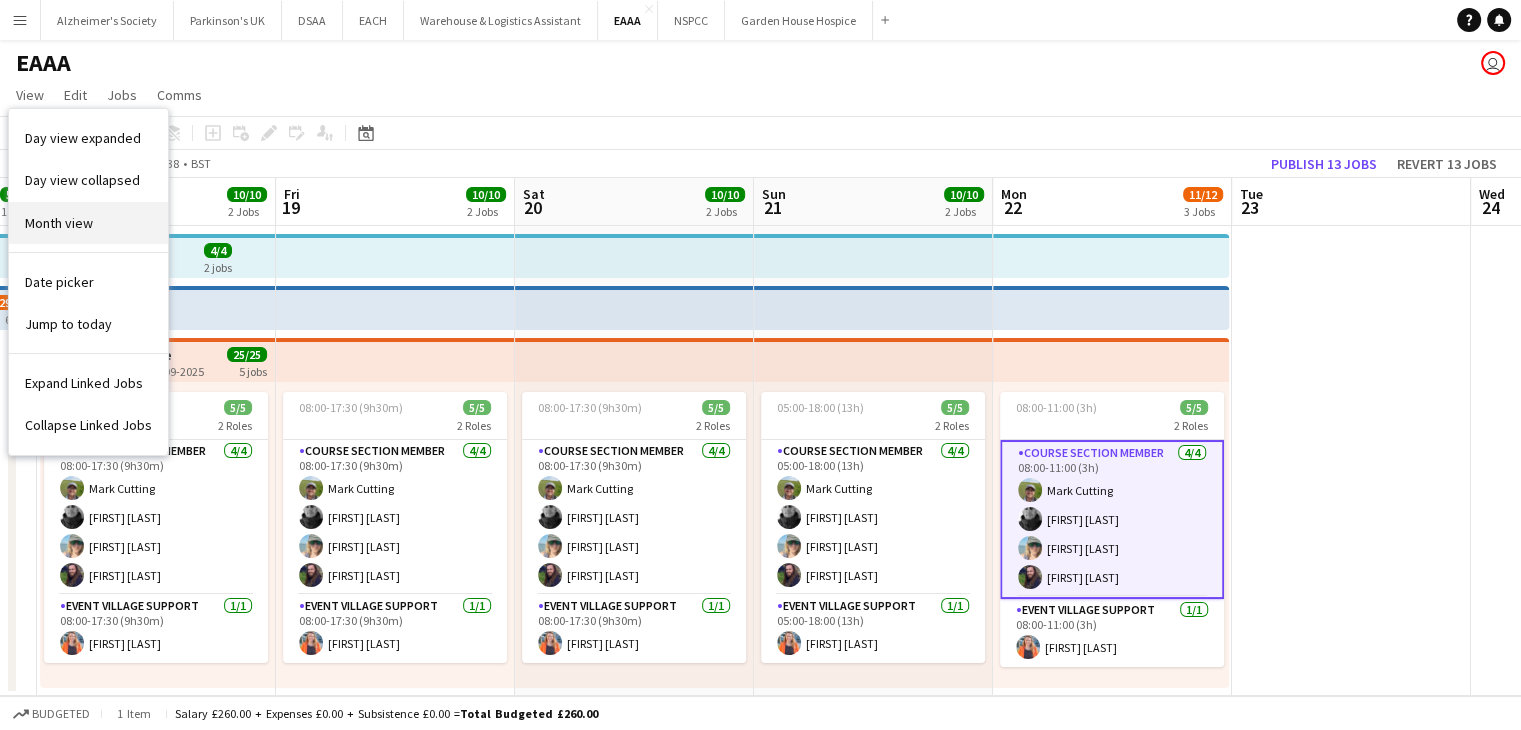 click on "Month view" at bounding box center (59, 223) 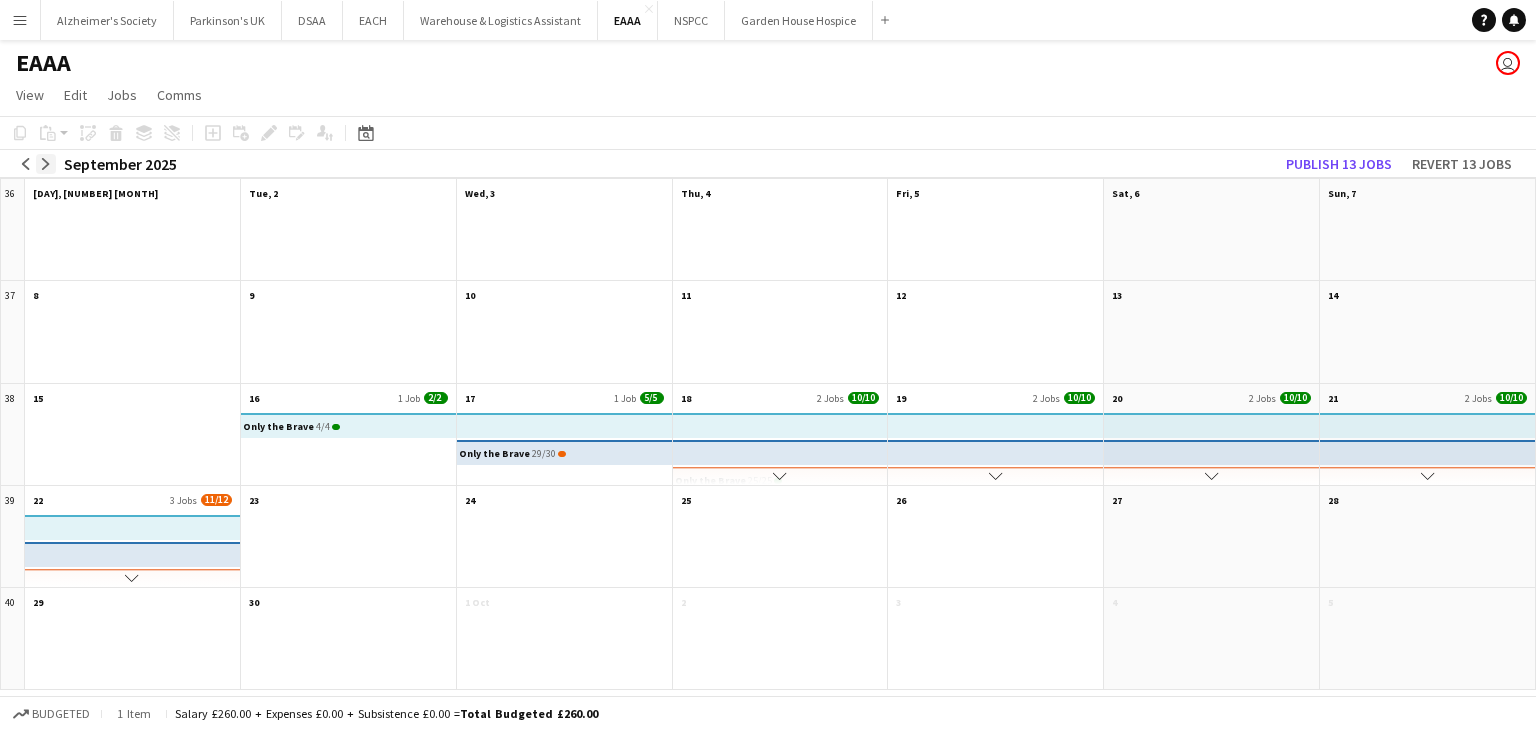 click on "arrow-right" 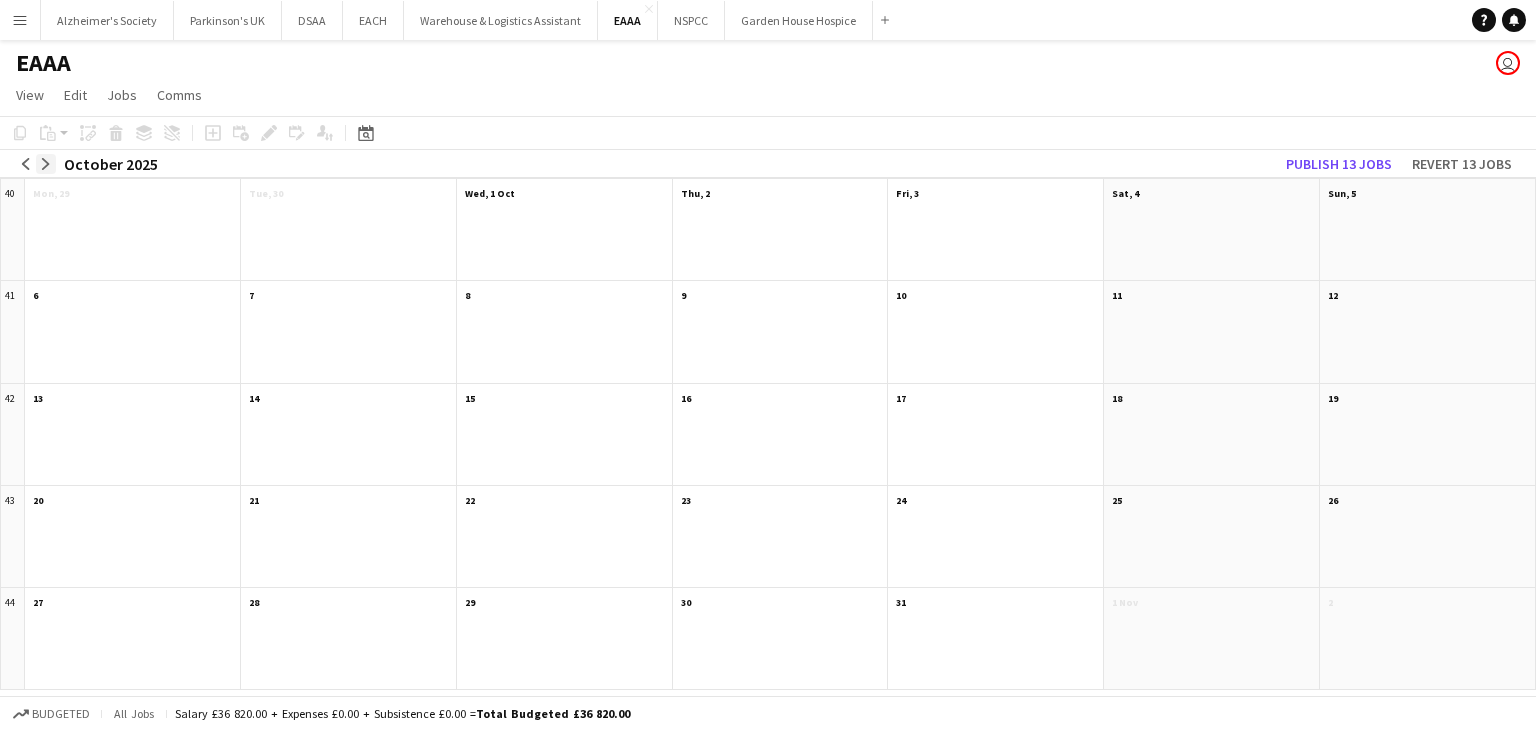 click on "arrow-right" 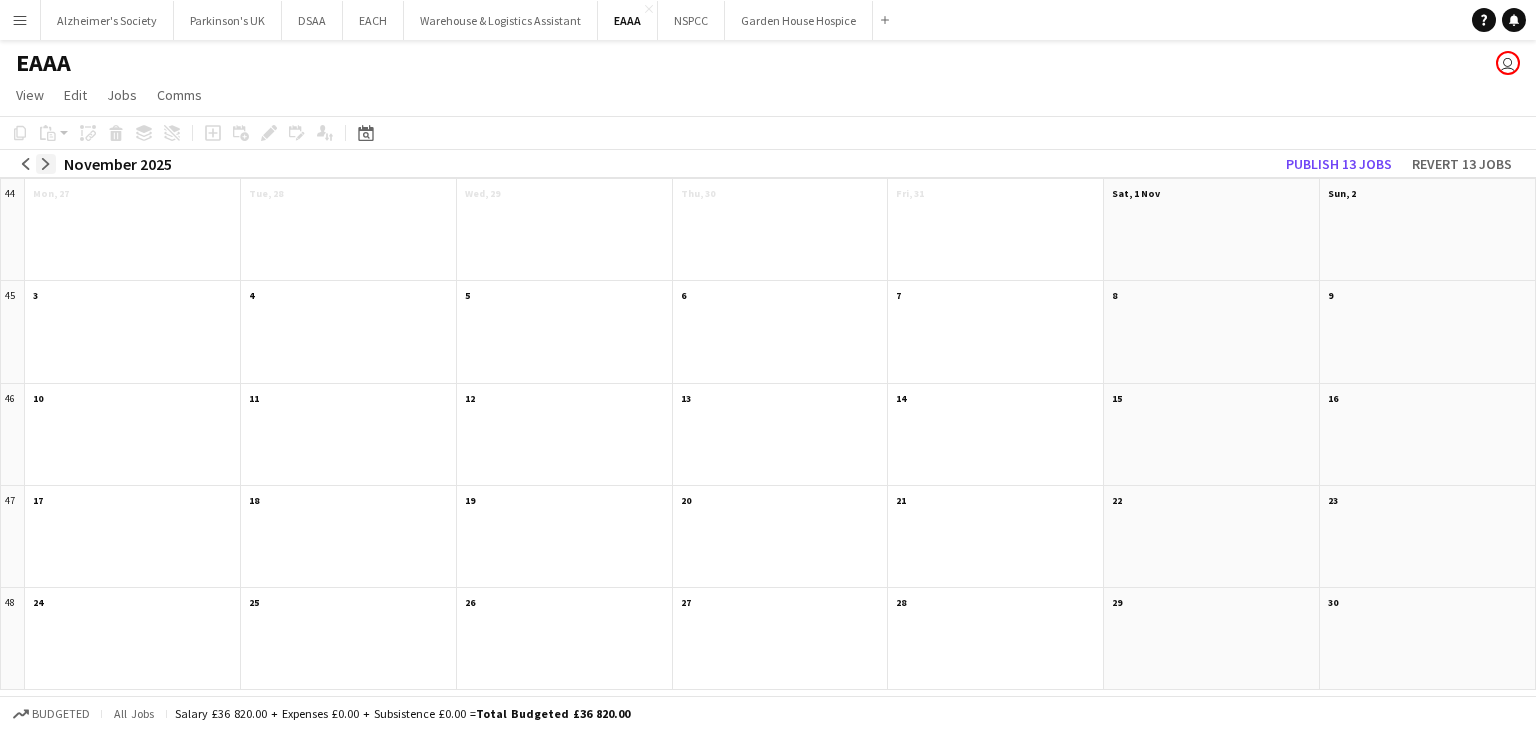 click on "arrow-right" 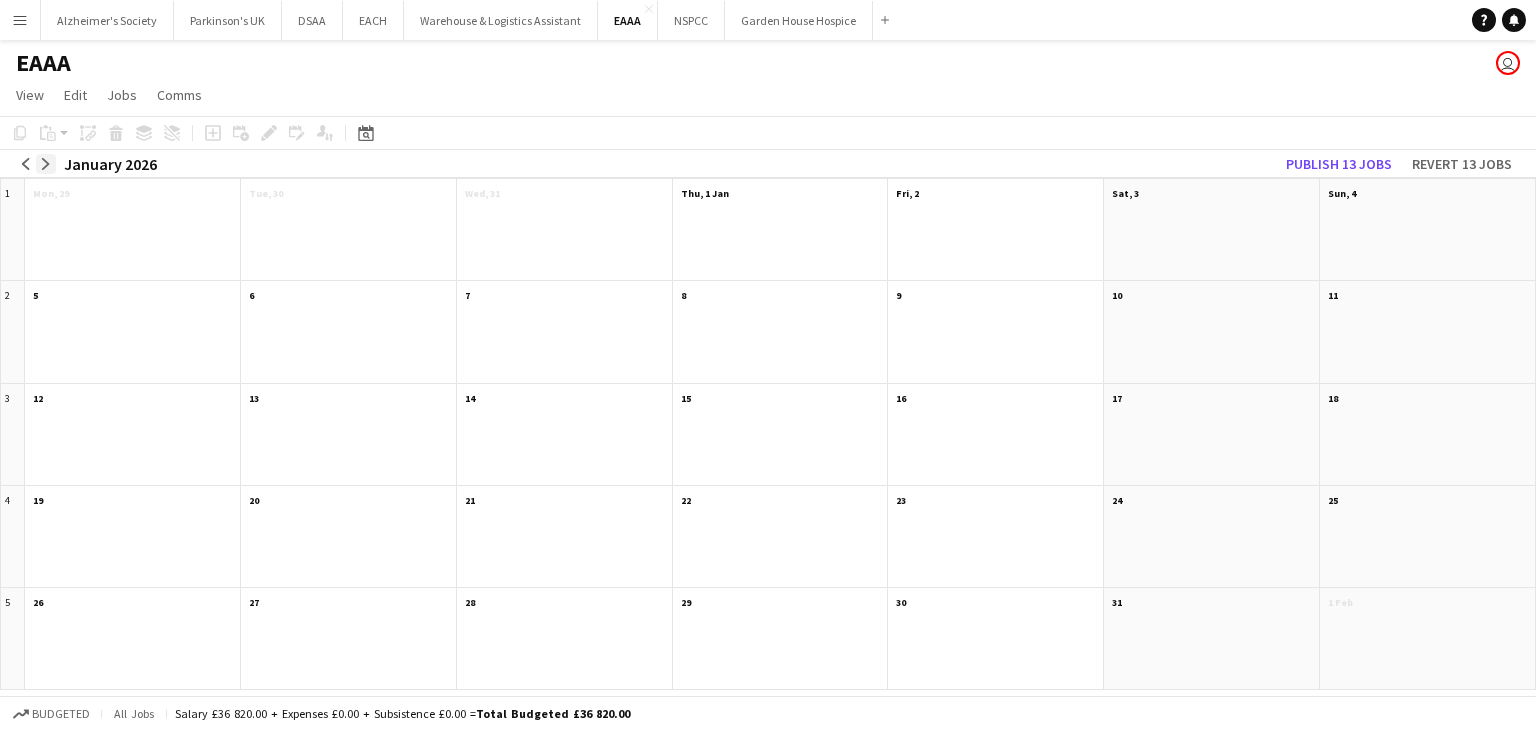 click on "arrow-right" 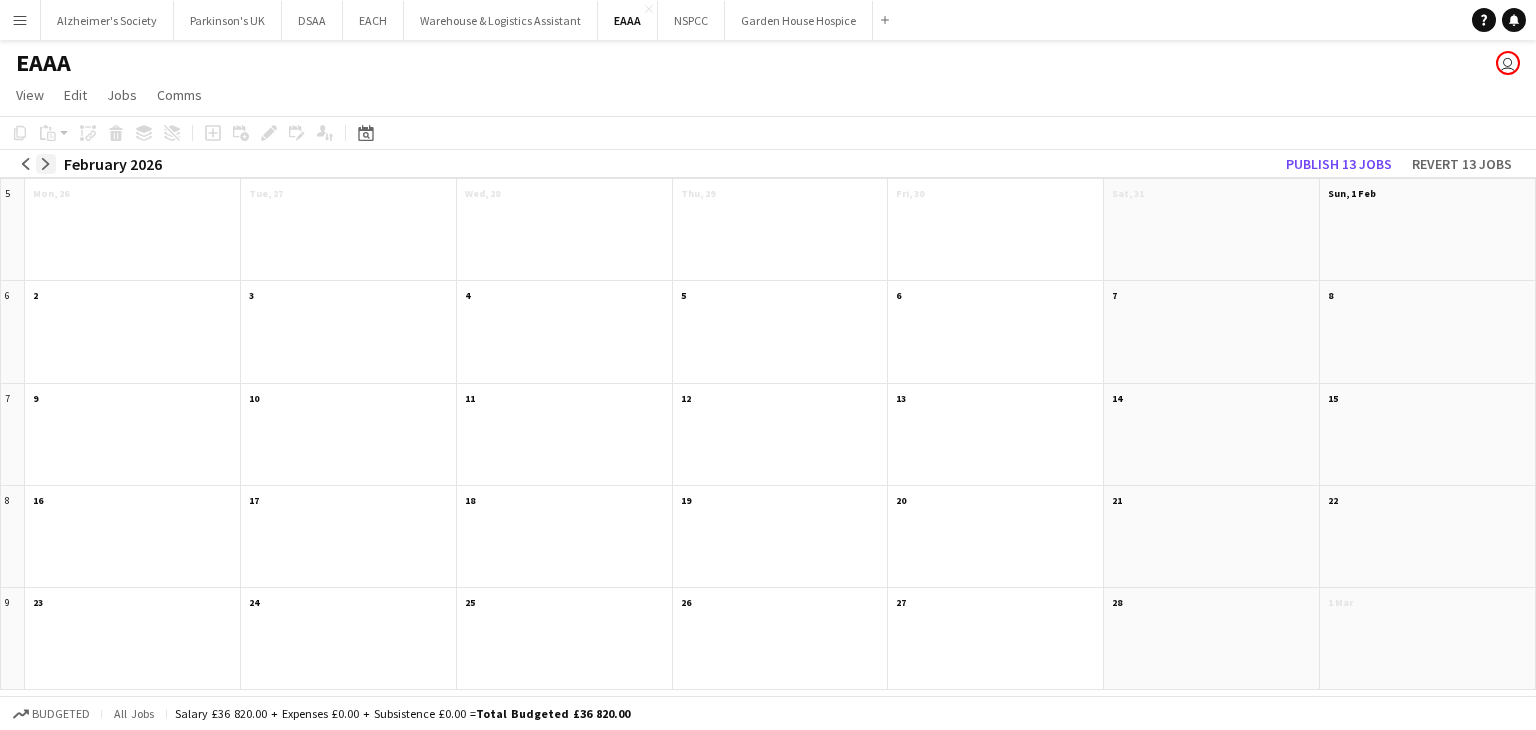 click on "arrow-right" 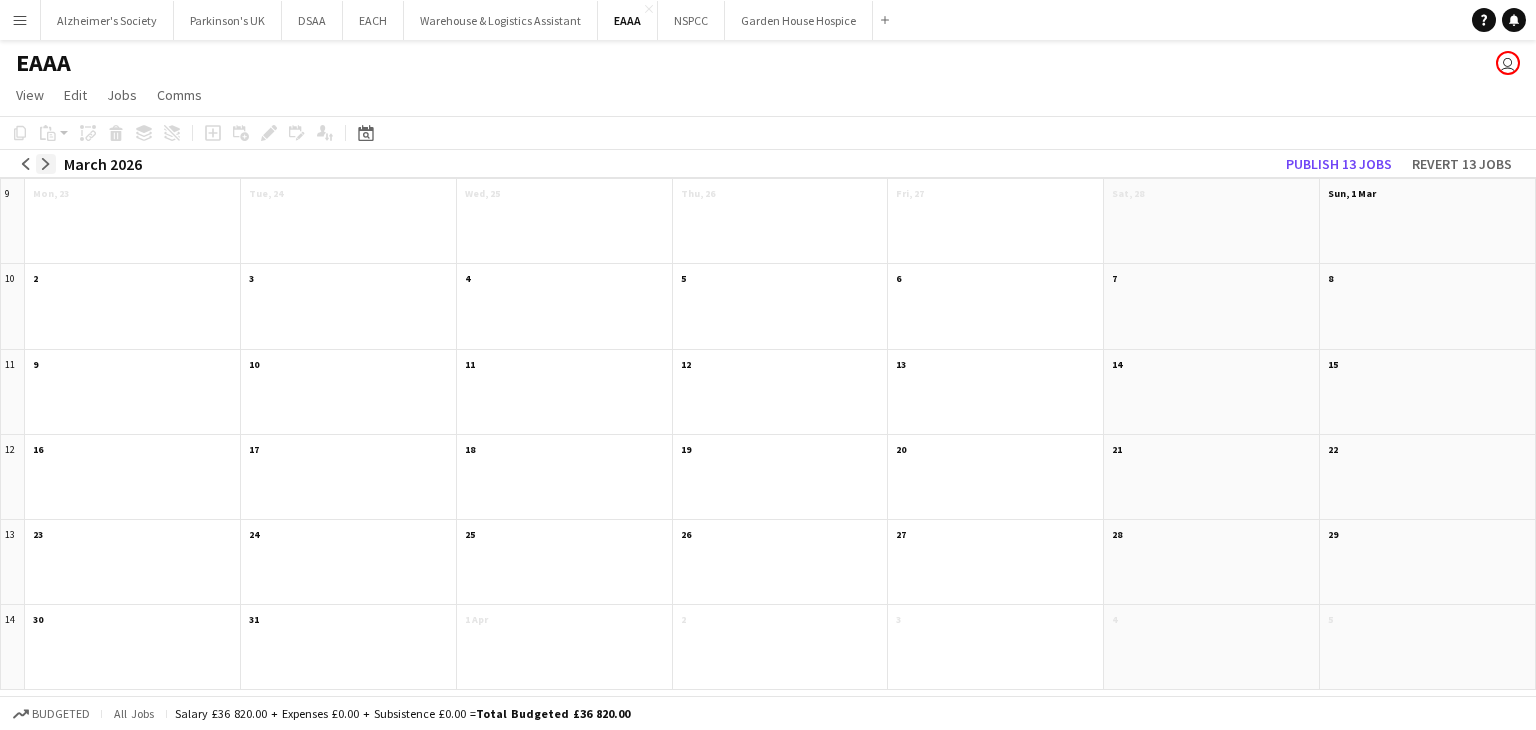 click on "arrow-right" 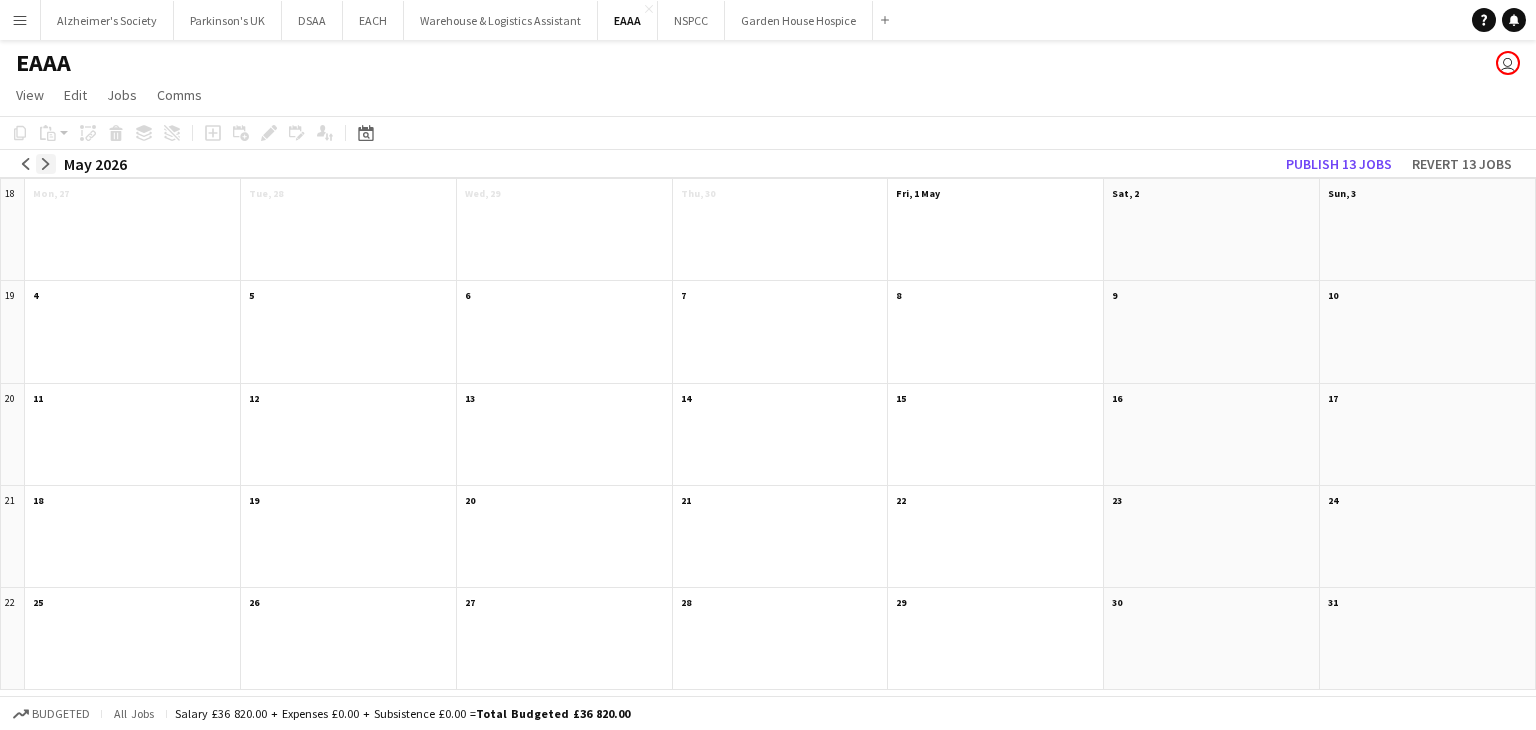 click on "arrow-right" 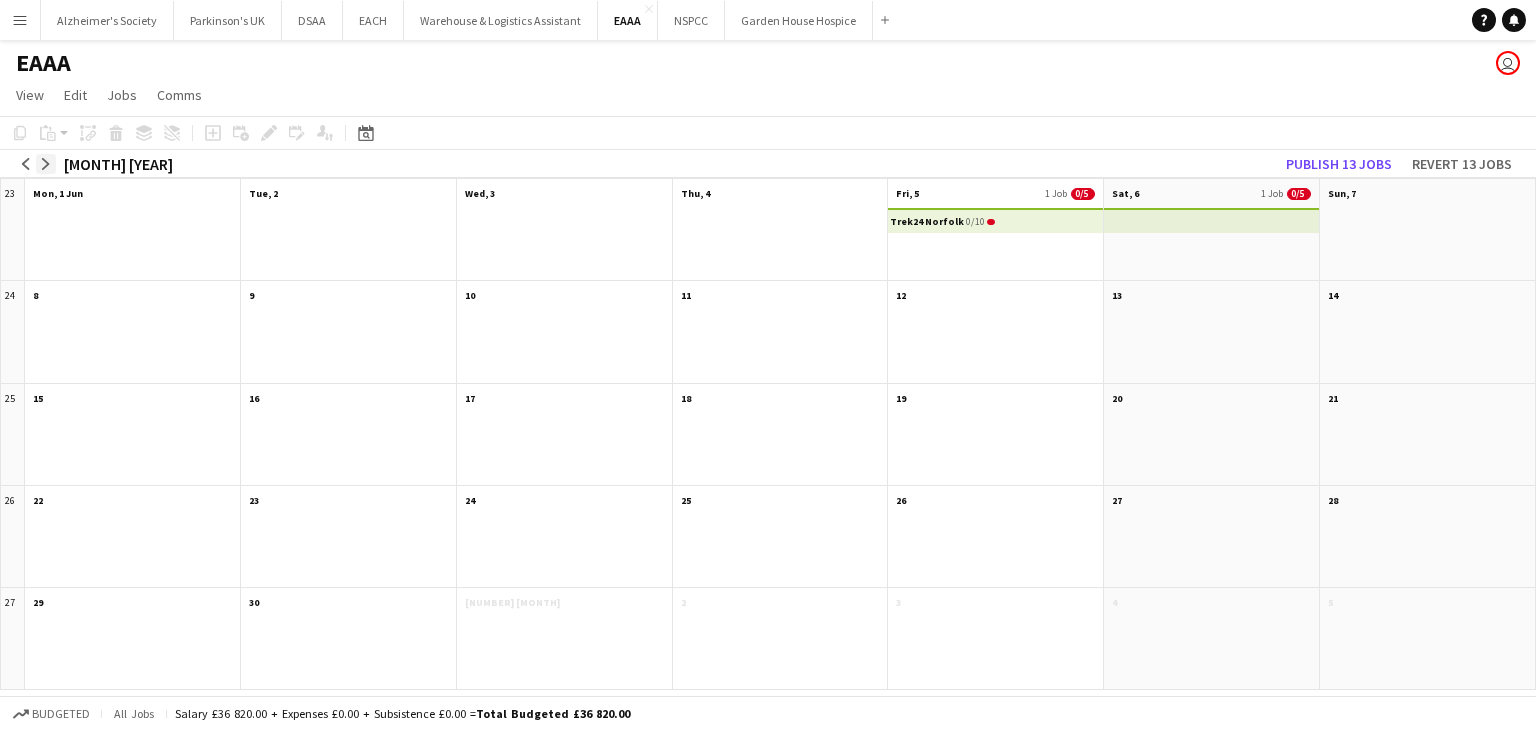 click on "arrow-right" 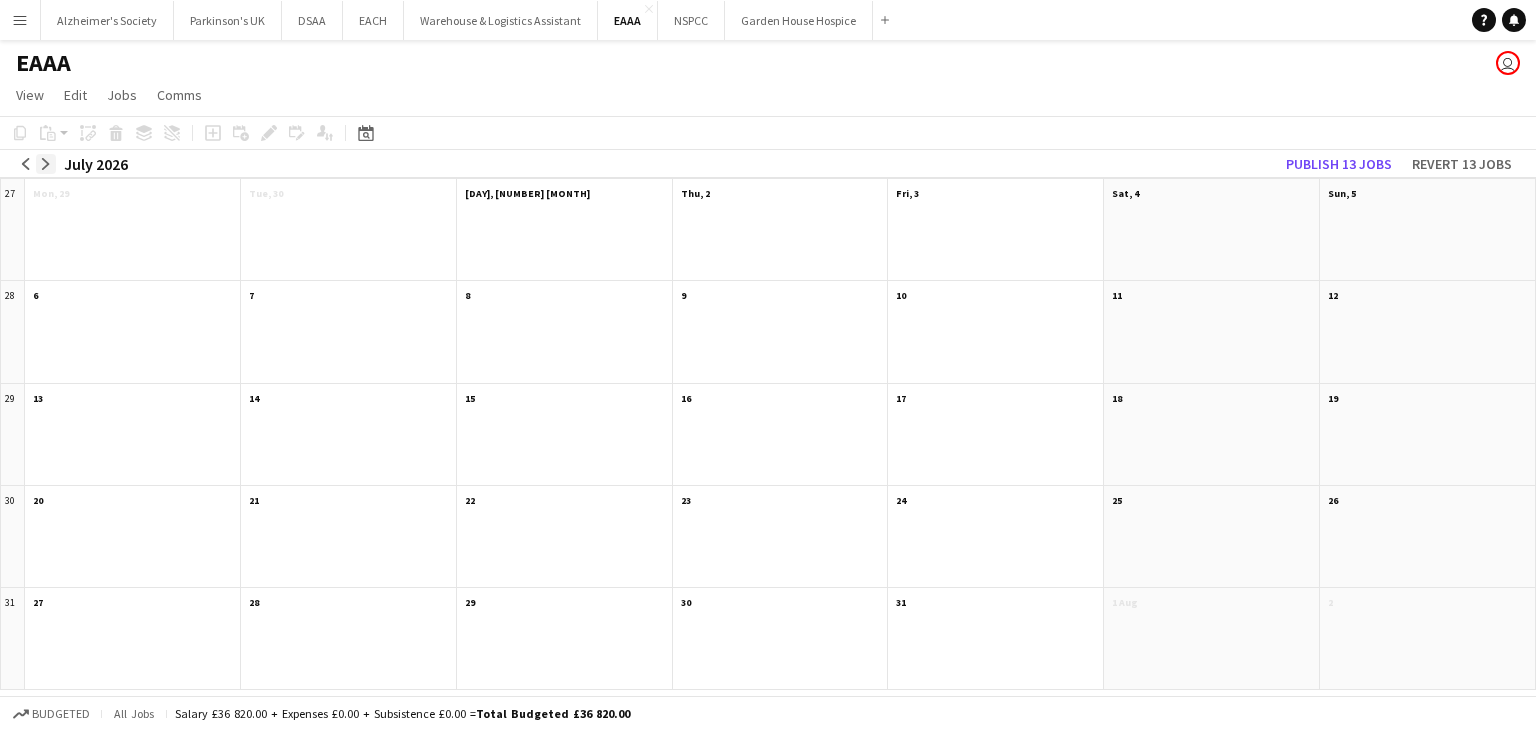 click on "arrow-right" 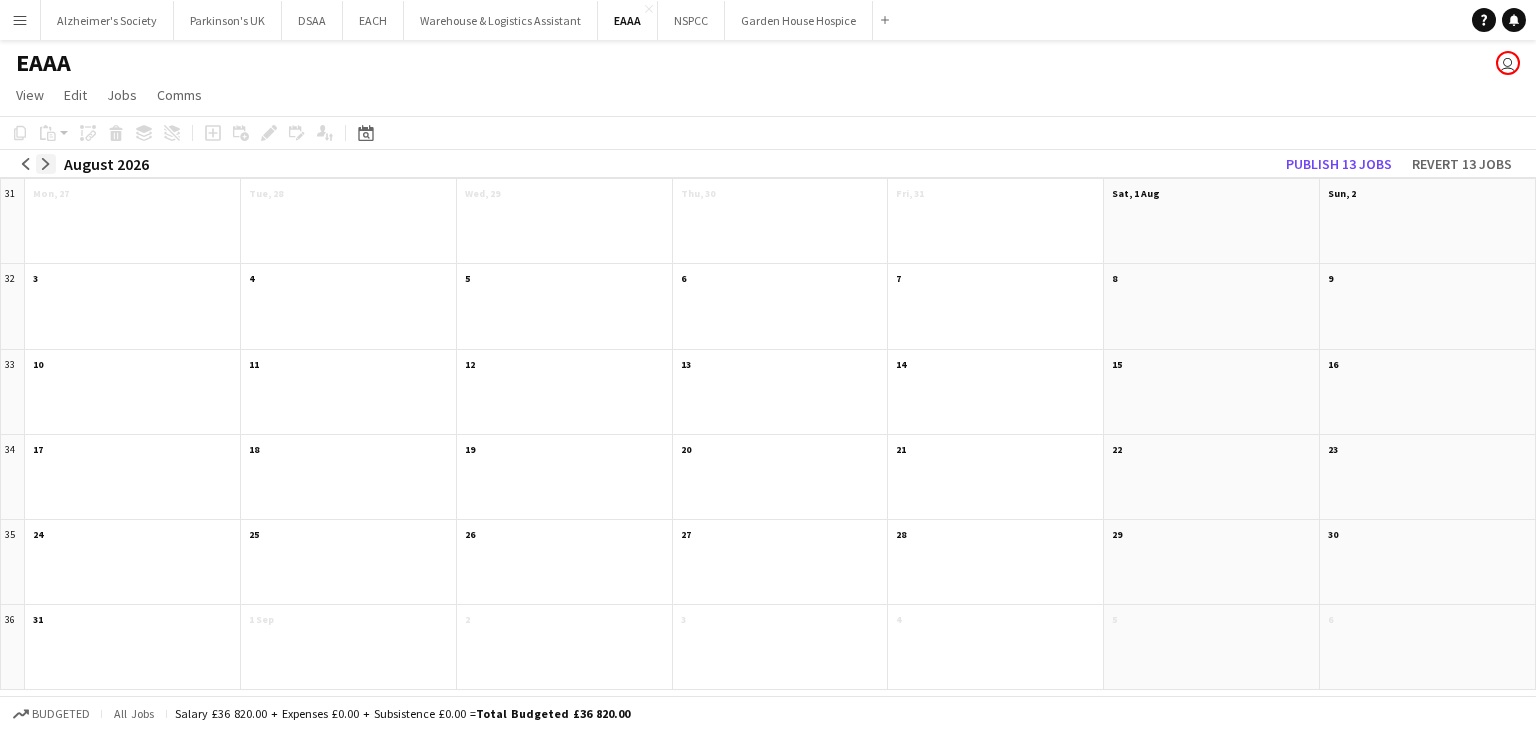 click on "arrow-right" 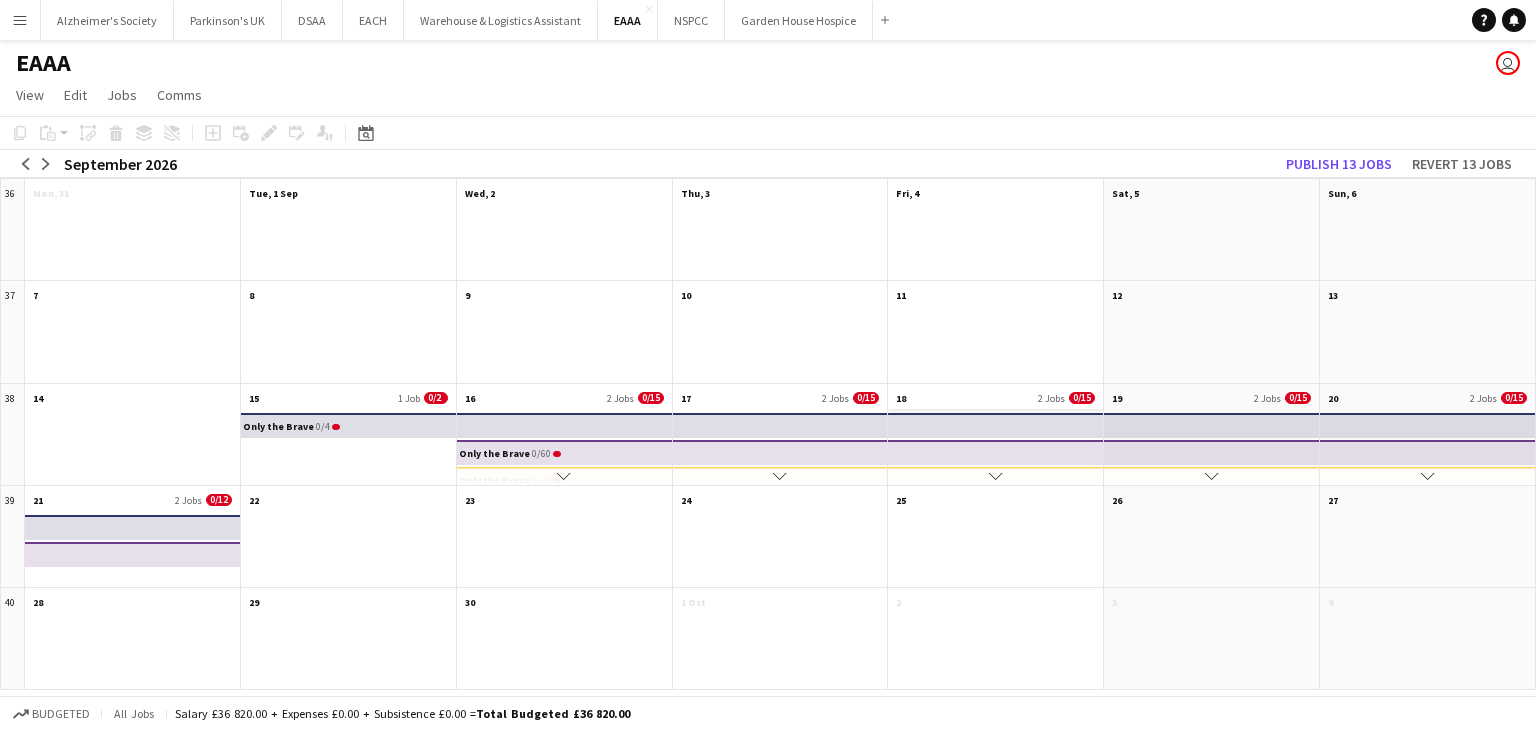 click on "18
2 Jobs
0/15" 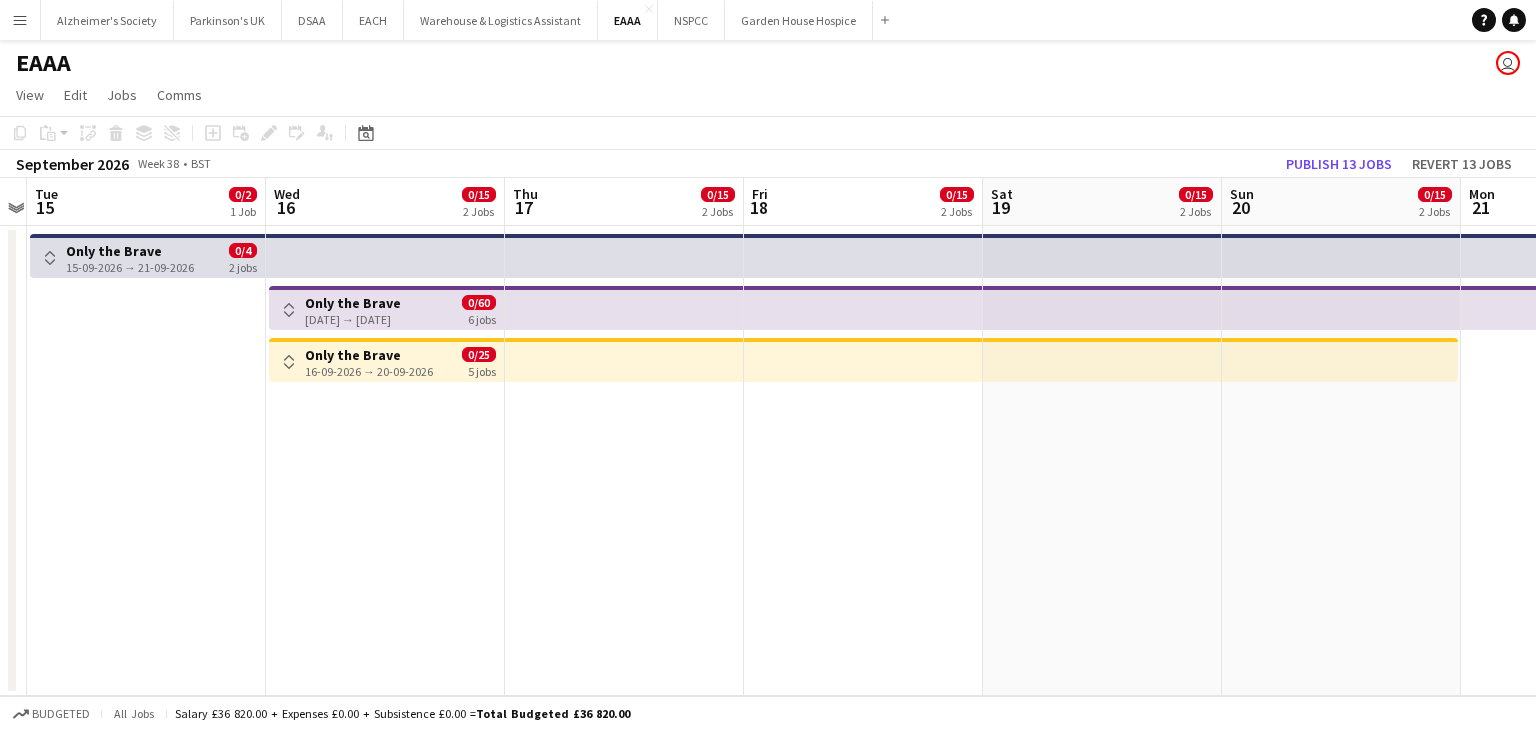 drag, startPoint x: 687, startPoint y: 490, endPoint x: 1020, endPoint y: 484, distance: 333.05405 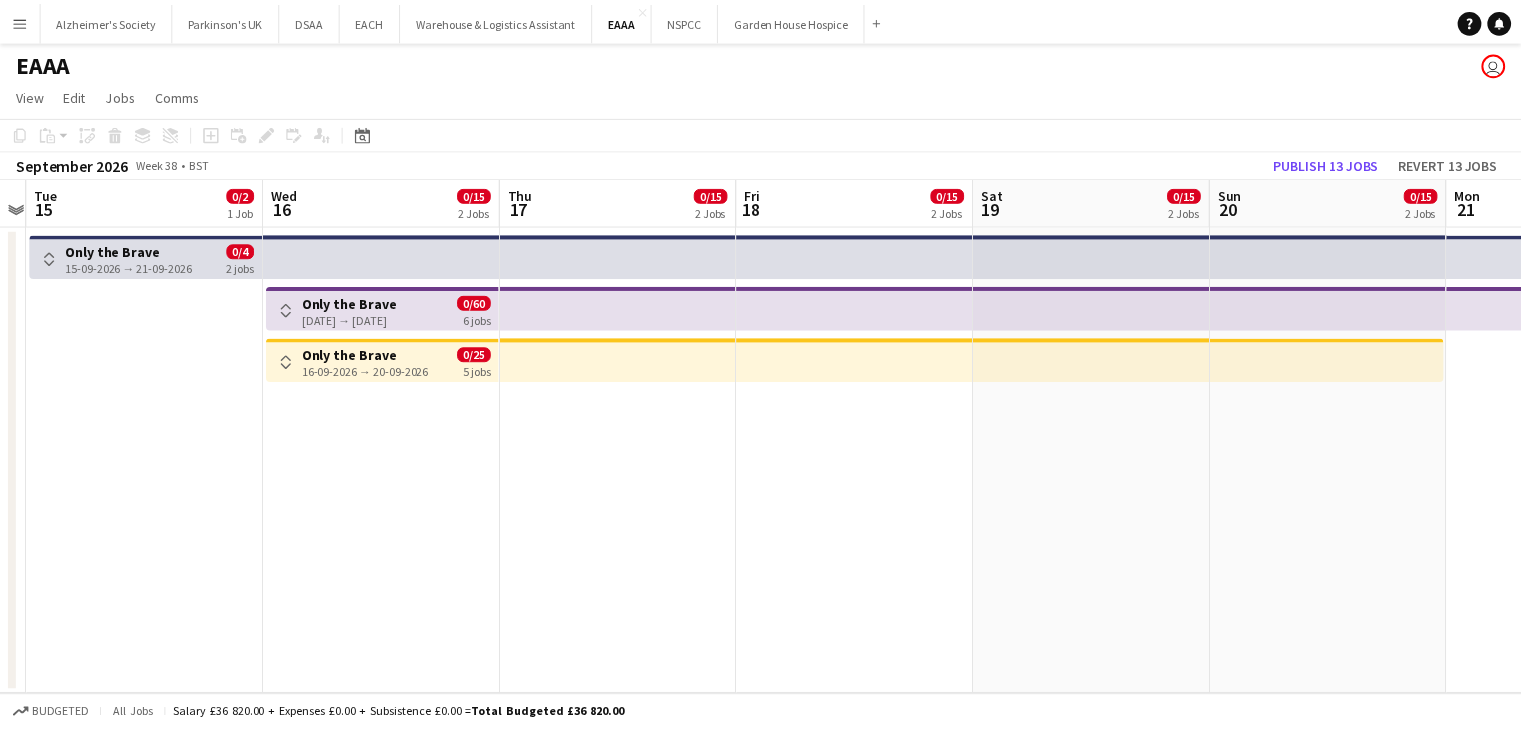 scroll, scrollTop: 0, scrollLeft: 447, axis: horizontal 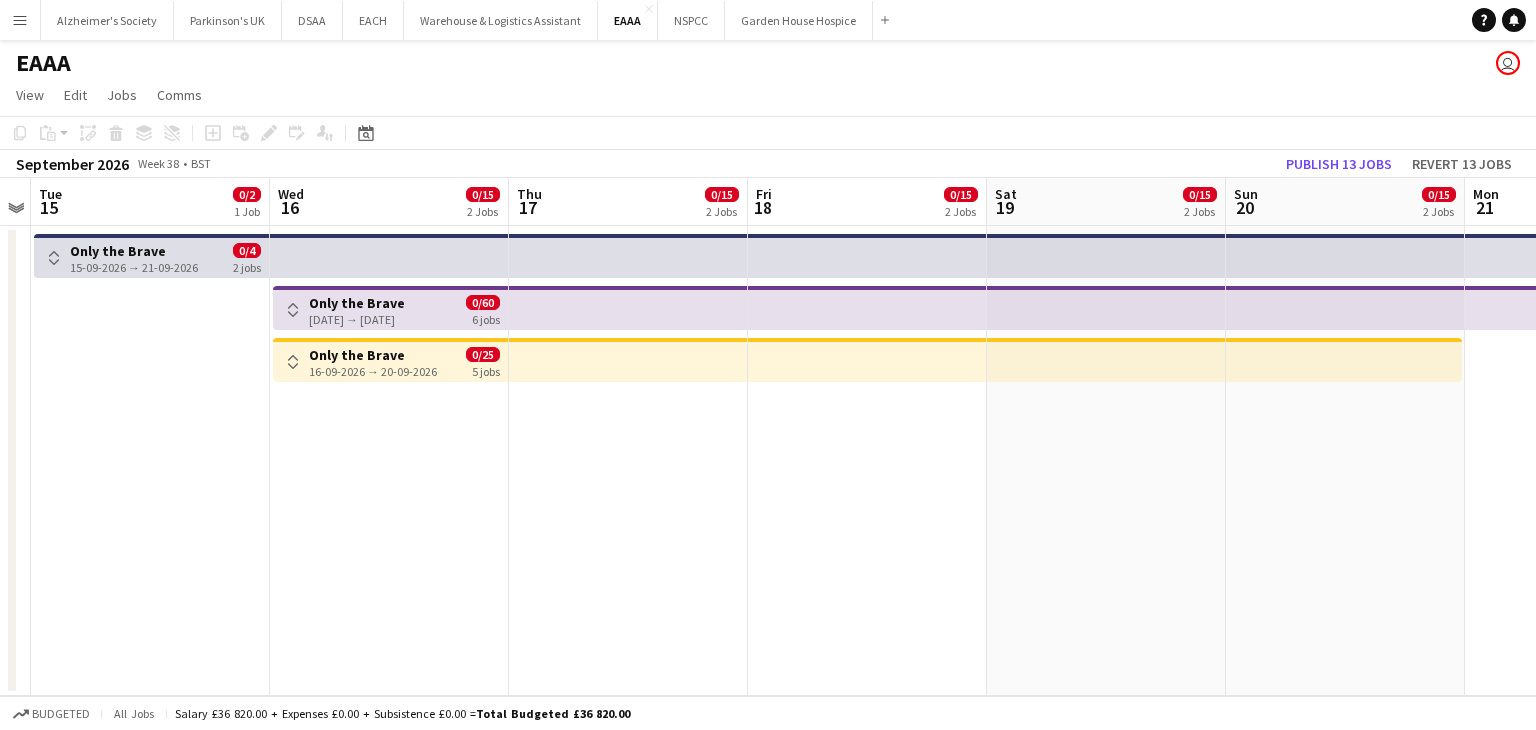 click on "Toggle View" at bounding box center (293, 310) 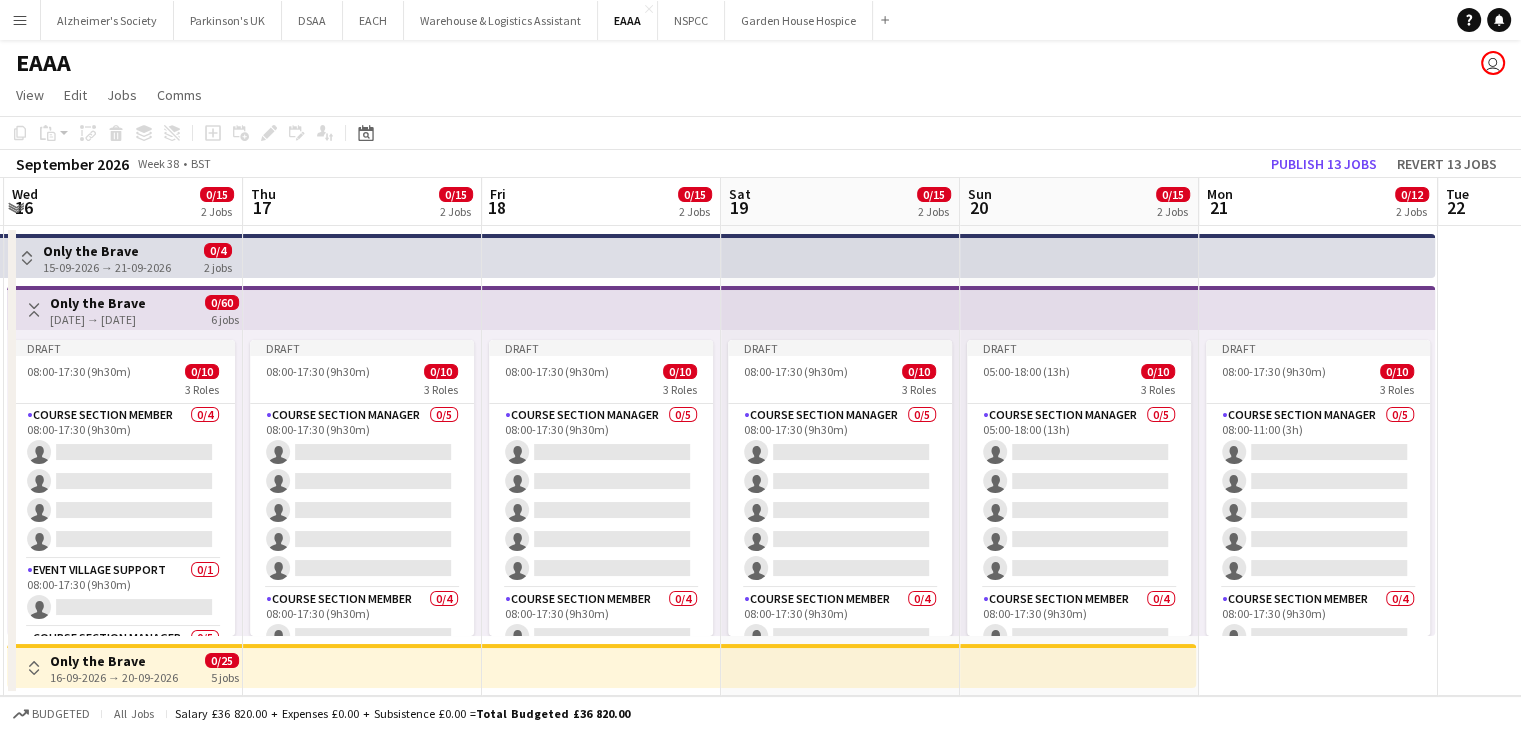 scroll, scrollTop: 0, scrollLeft: 739, axis: horizontal 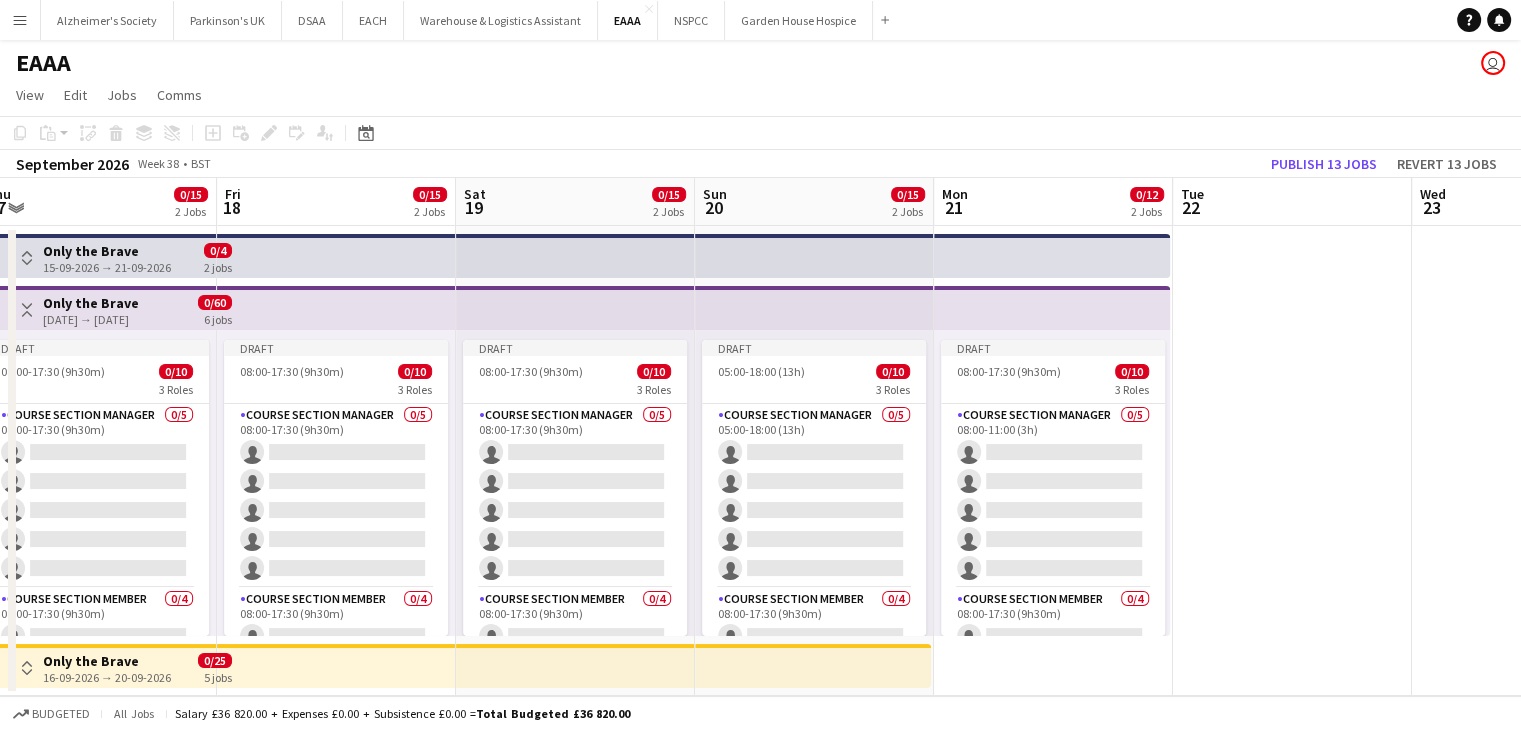 drag, startPoint x: 1099, startPoint y: 305, endPoint x: 582, endPoint y: 301, distance: 517.0155 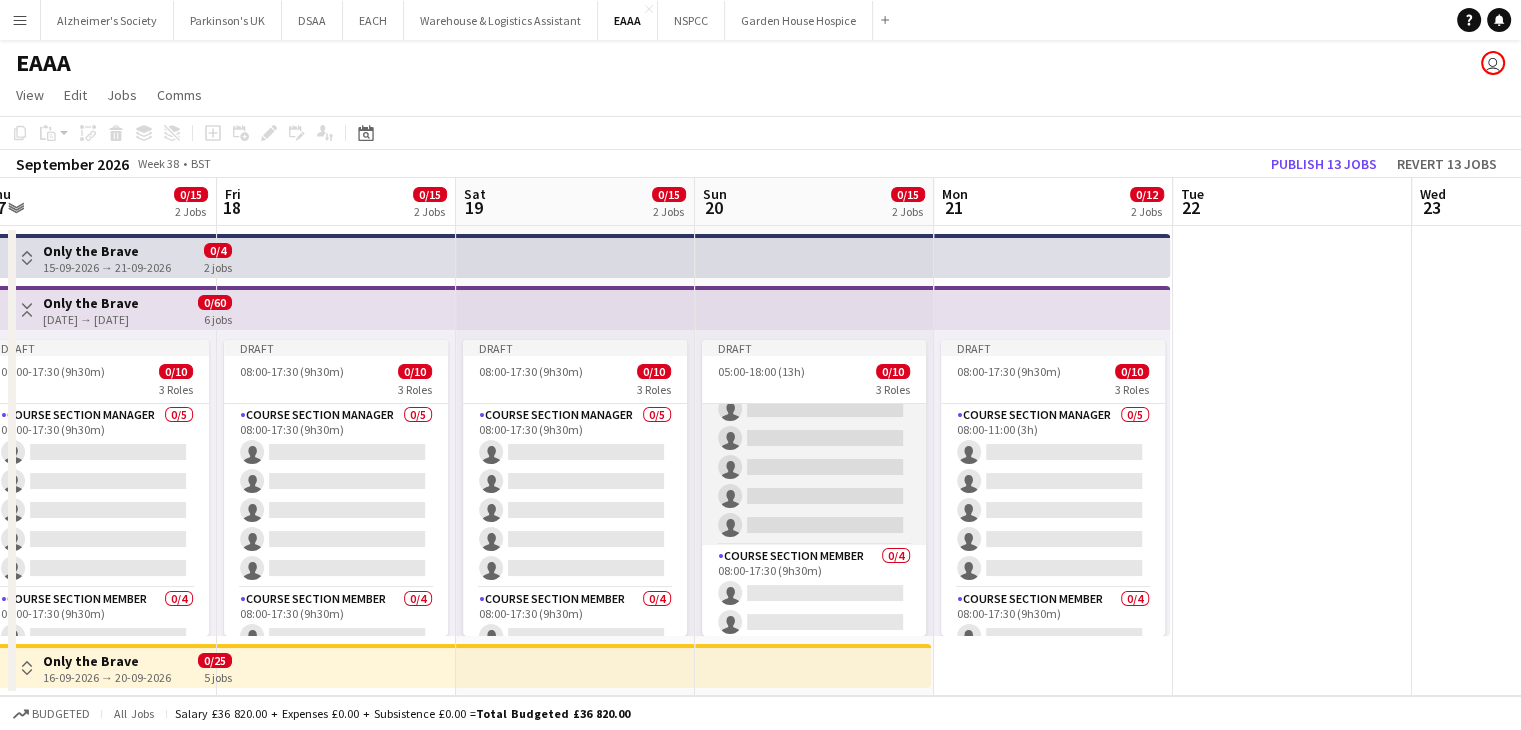 scroll, scrollTop: 100, scrollLeft: 0, axis: vertical 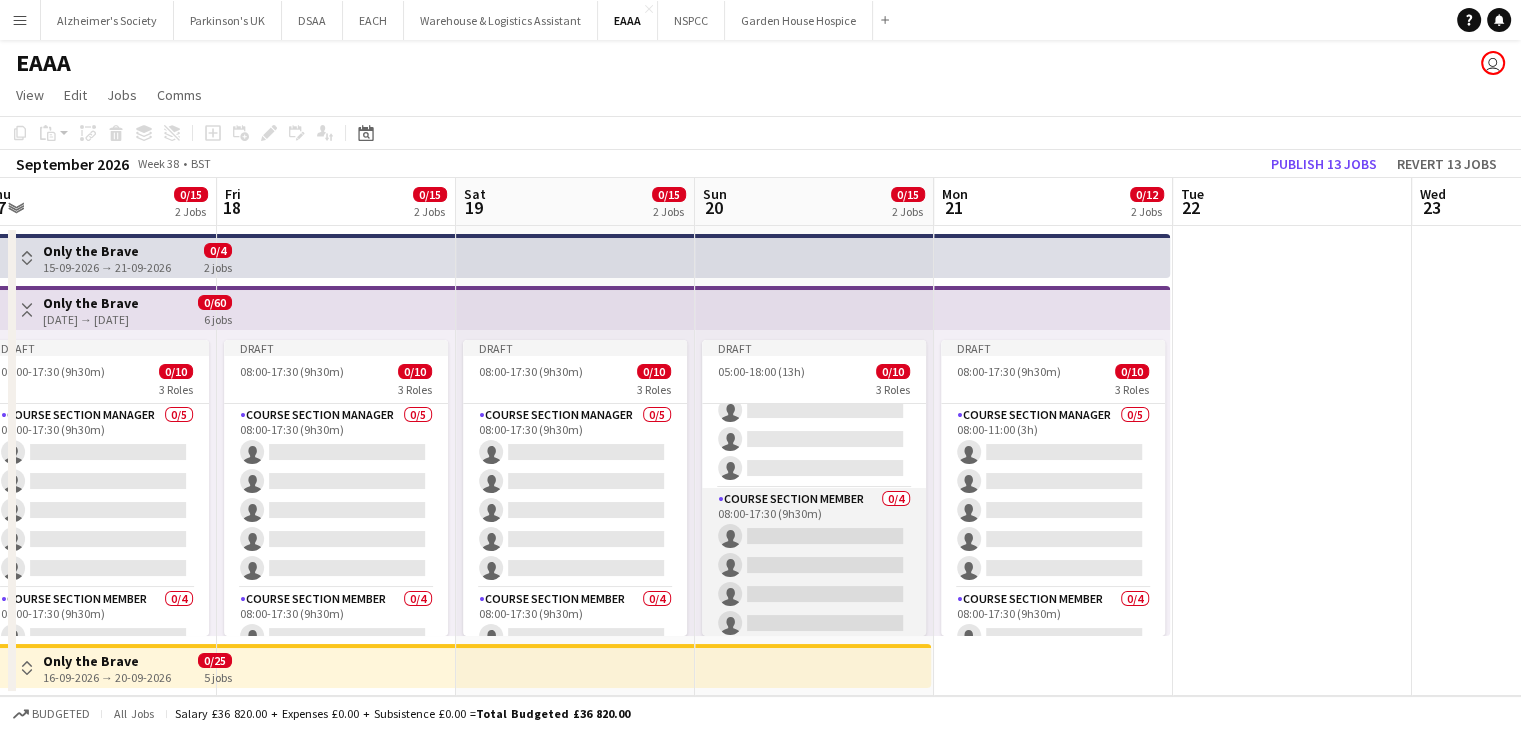 click on "Course Section Member   0/4   08:00-17:30 (9h30m)
single-neutral-actions
single-neutral-actions
single-neutral-actions
single-neutral-actions" at bounding box center (814, 565) 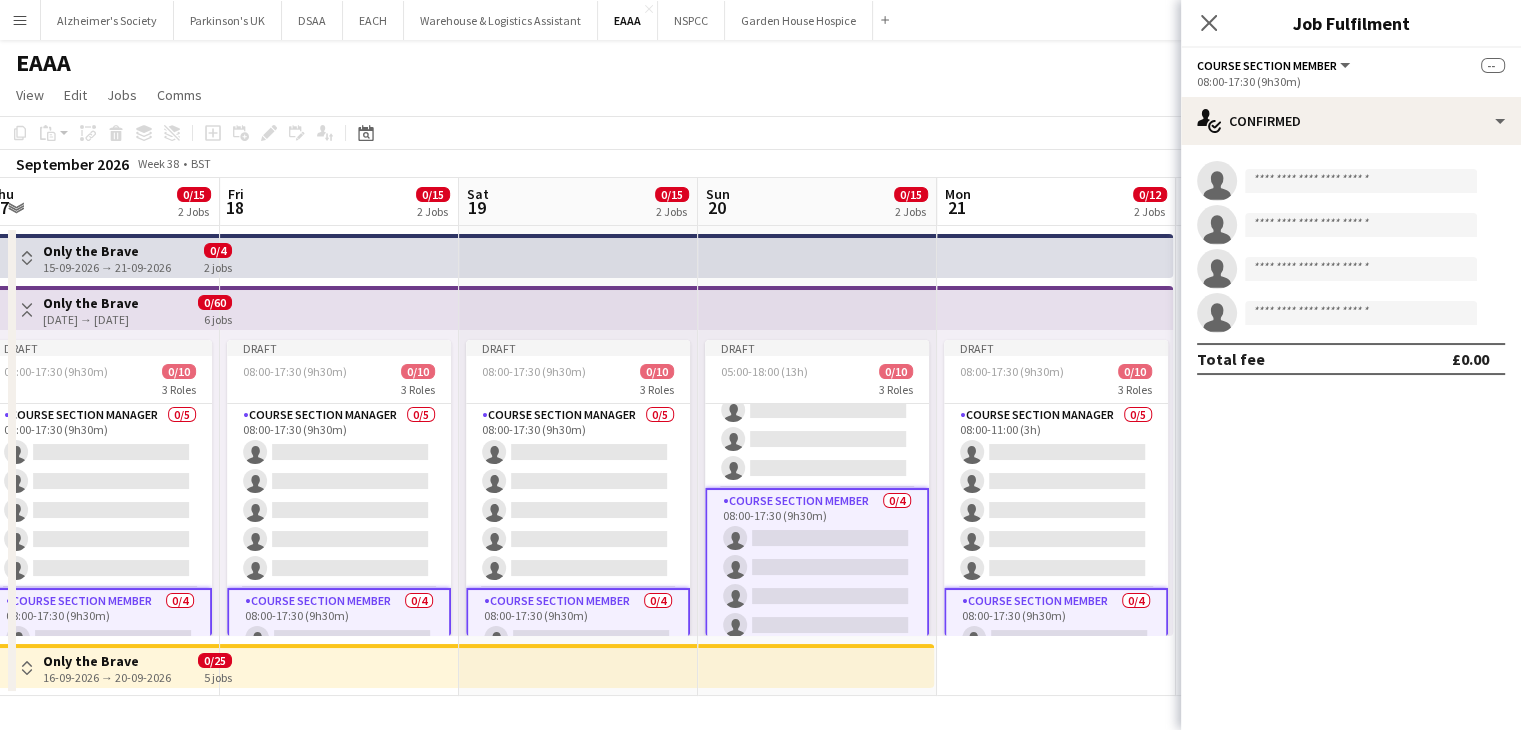 click on "Course Section Member   0/4   08:00-17:30 (9h30m)
single-neutral-actions
single-neutral-actions
single-neutral-actions
single-neutral-actions" at bounding box center (817, 567) 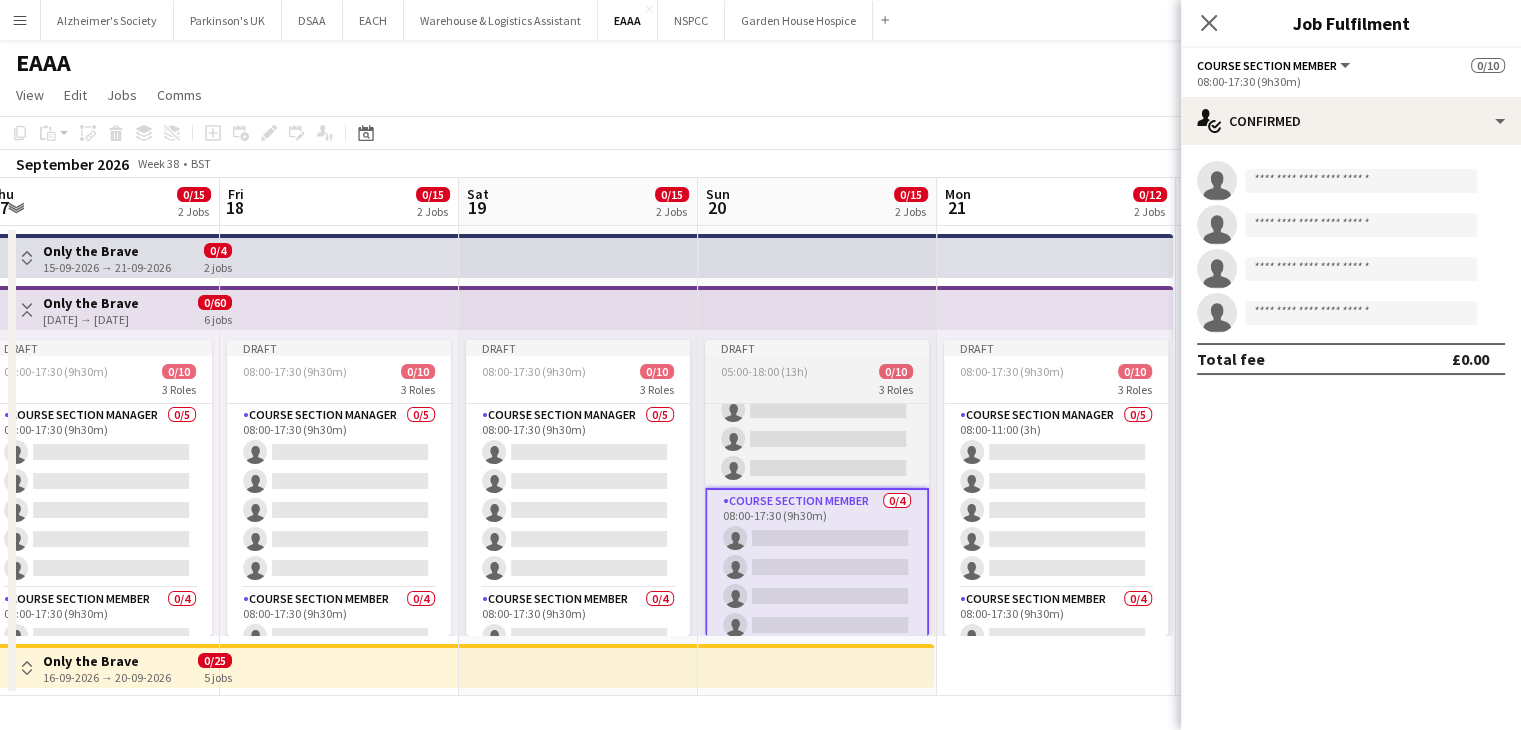 click on "05:00-18:00 (13h)" at bounding box center (764, 371) 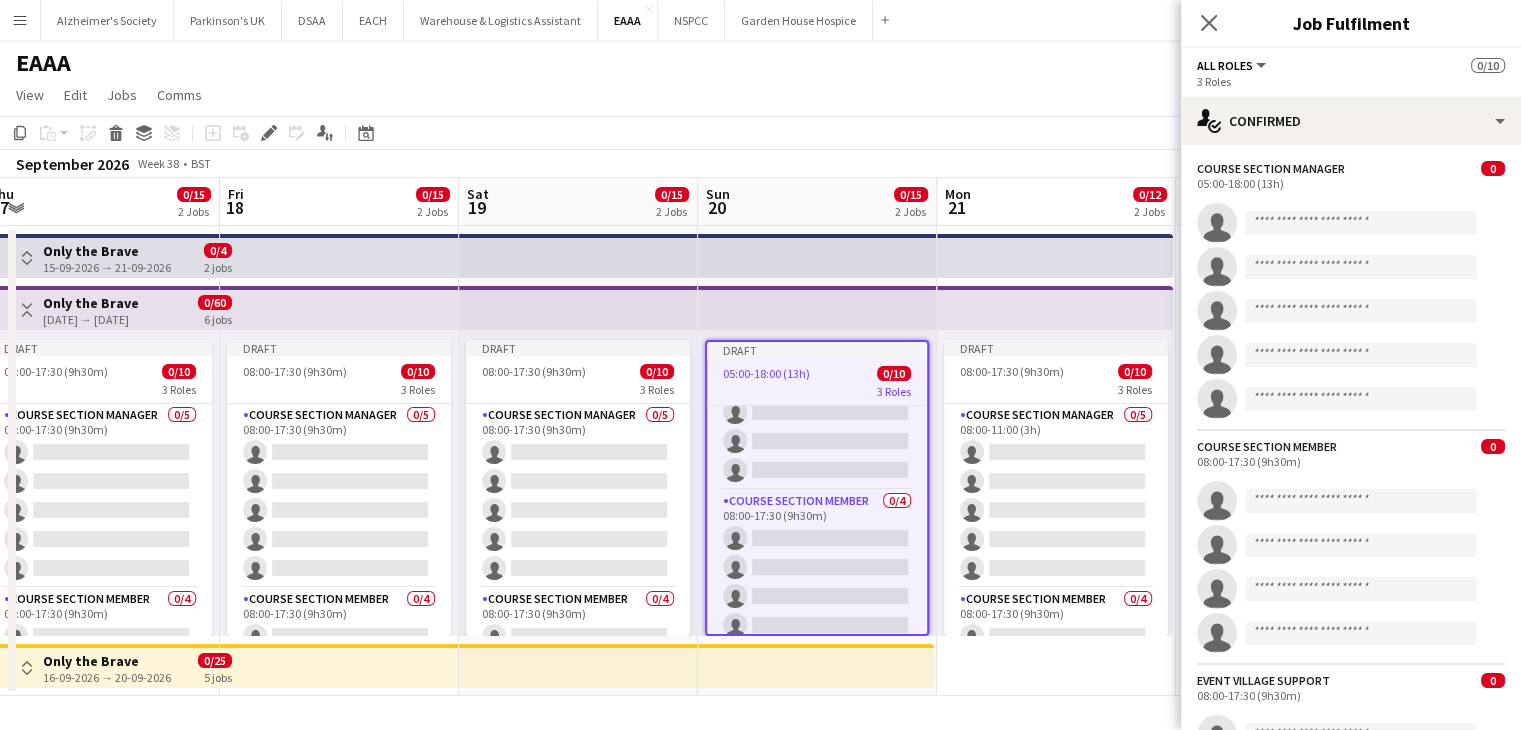 click on "05:00-18:00 (13h)" at bounding box center [766, 373] 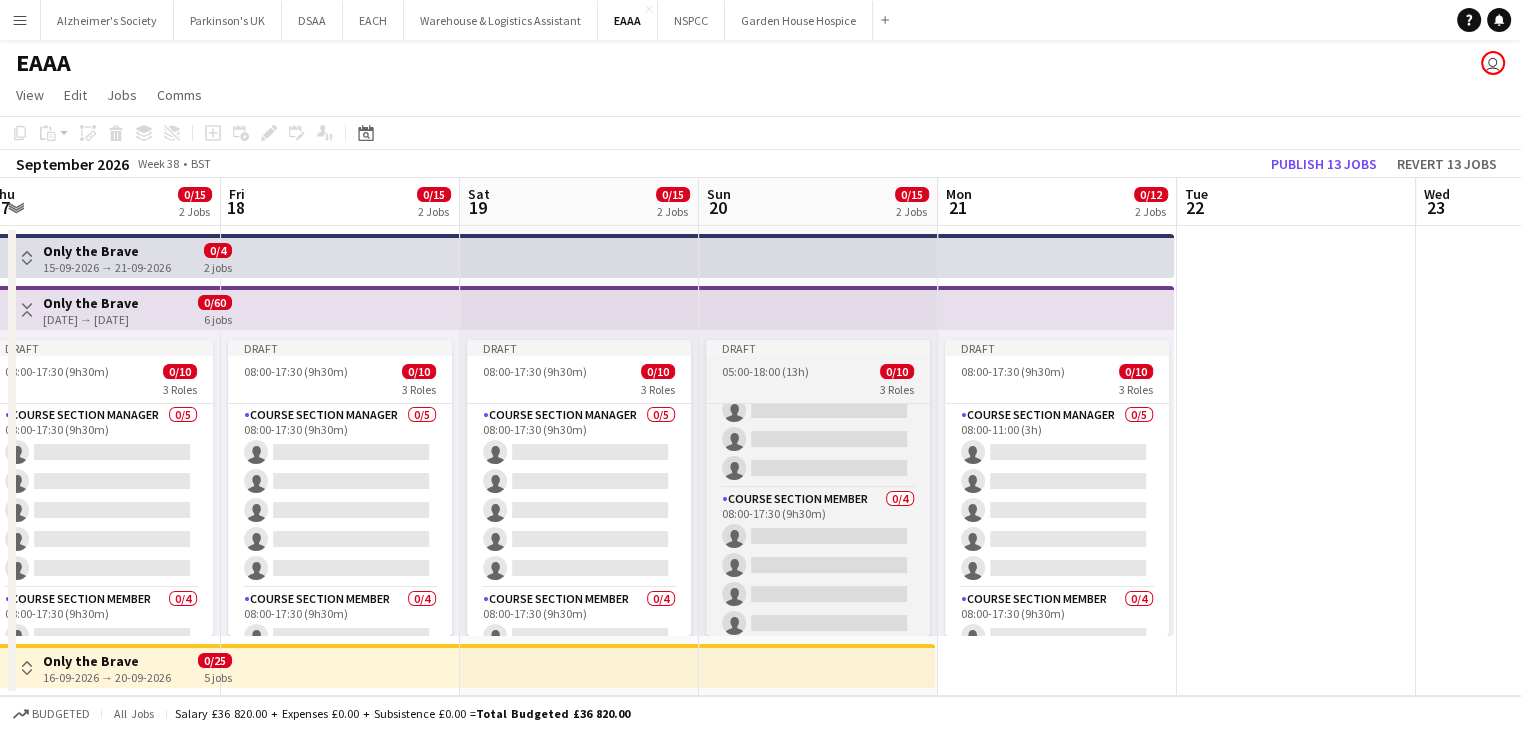 click on "05:00-18:00 (13h)" at bounding box center [765, 371] 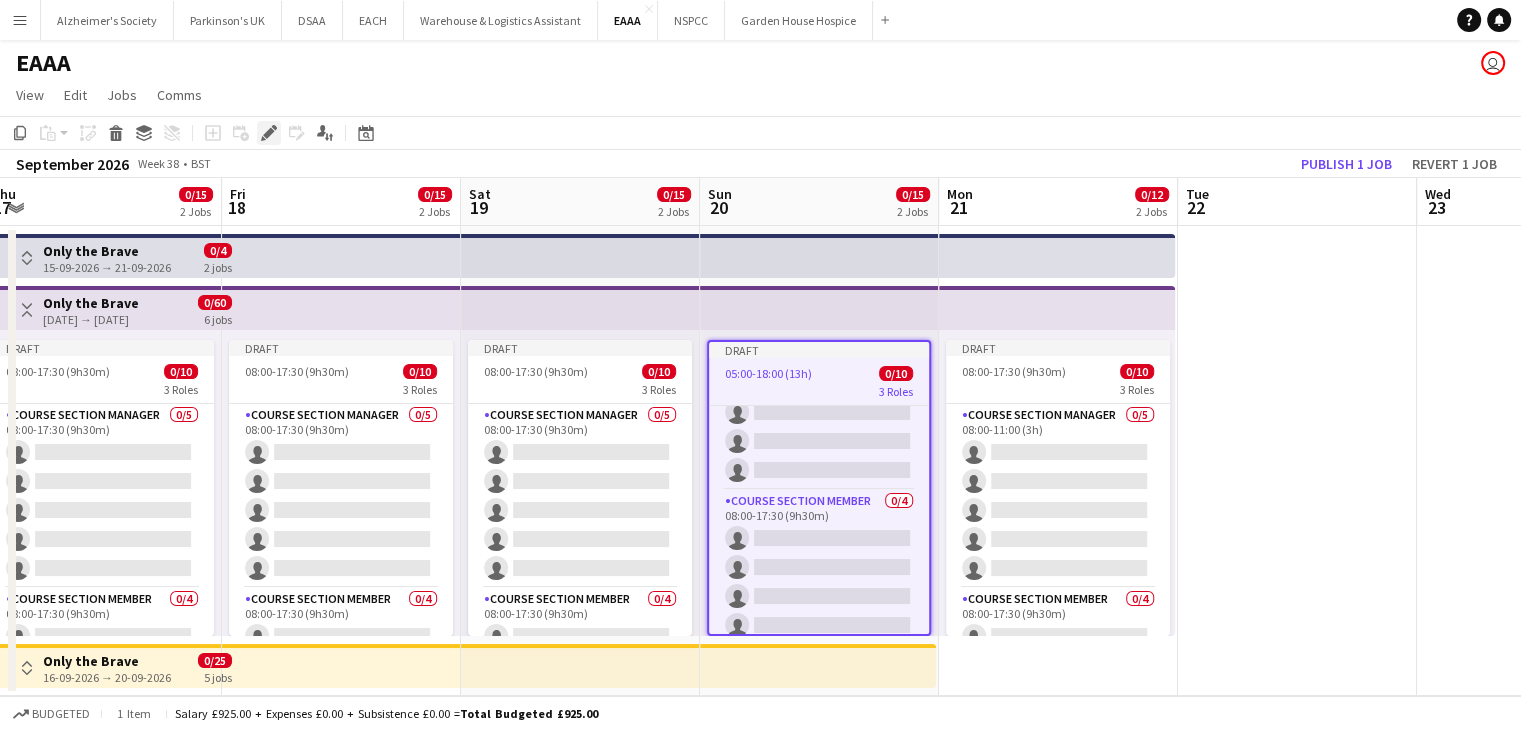 click 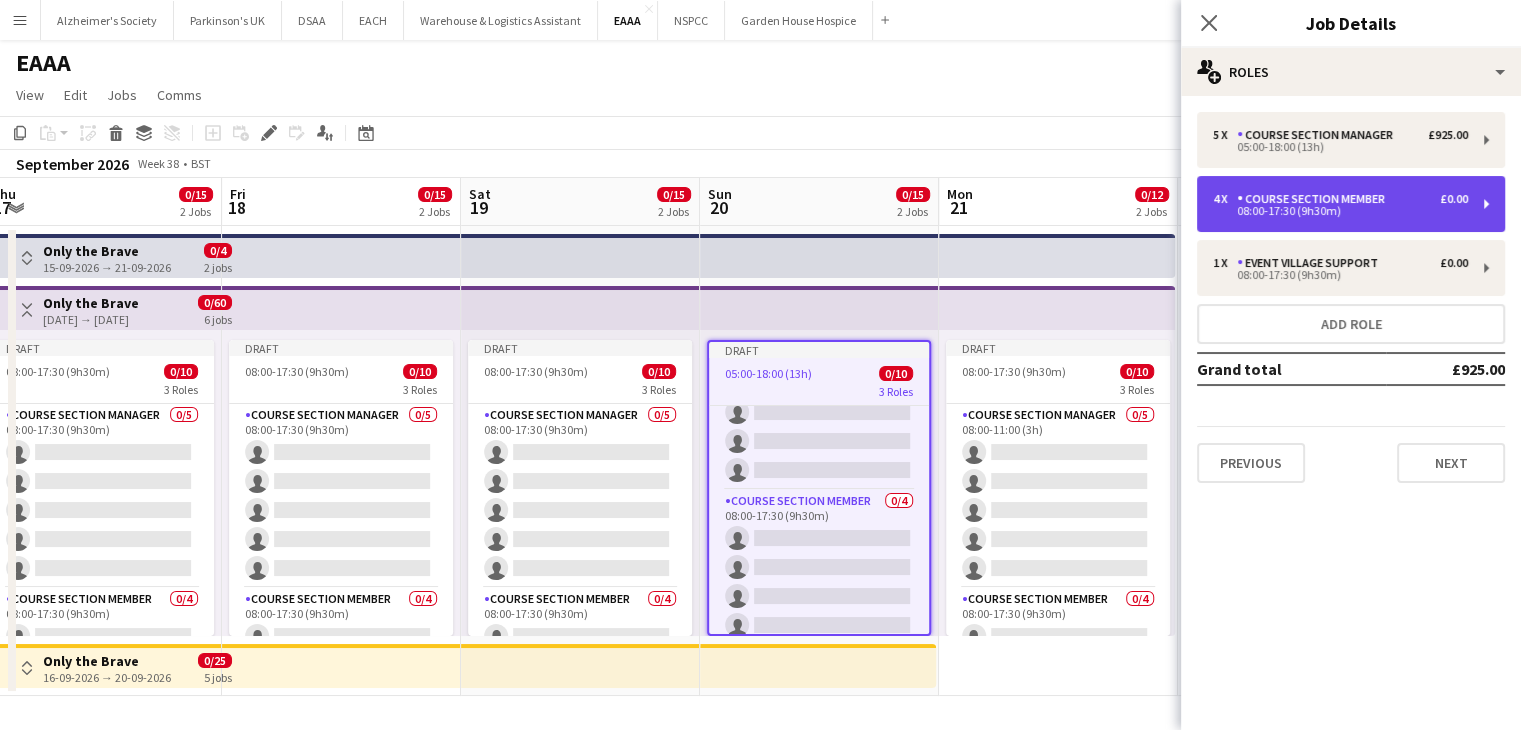 click on "08:00-17:30 (9h30m)" at bounding box center [1340, 211] 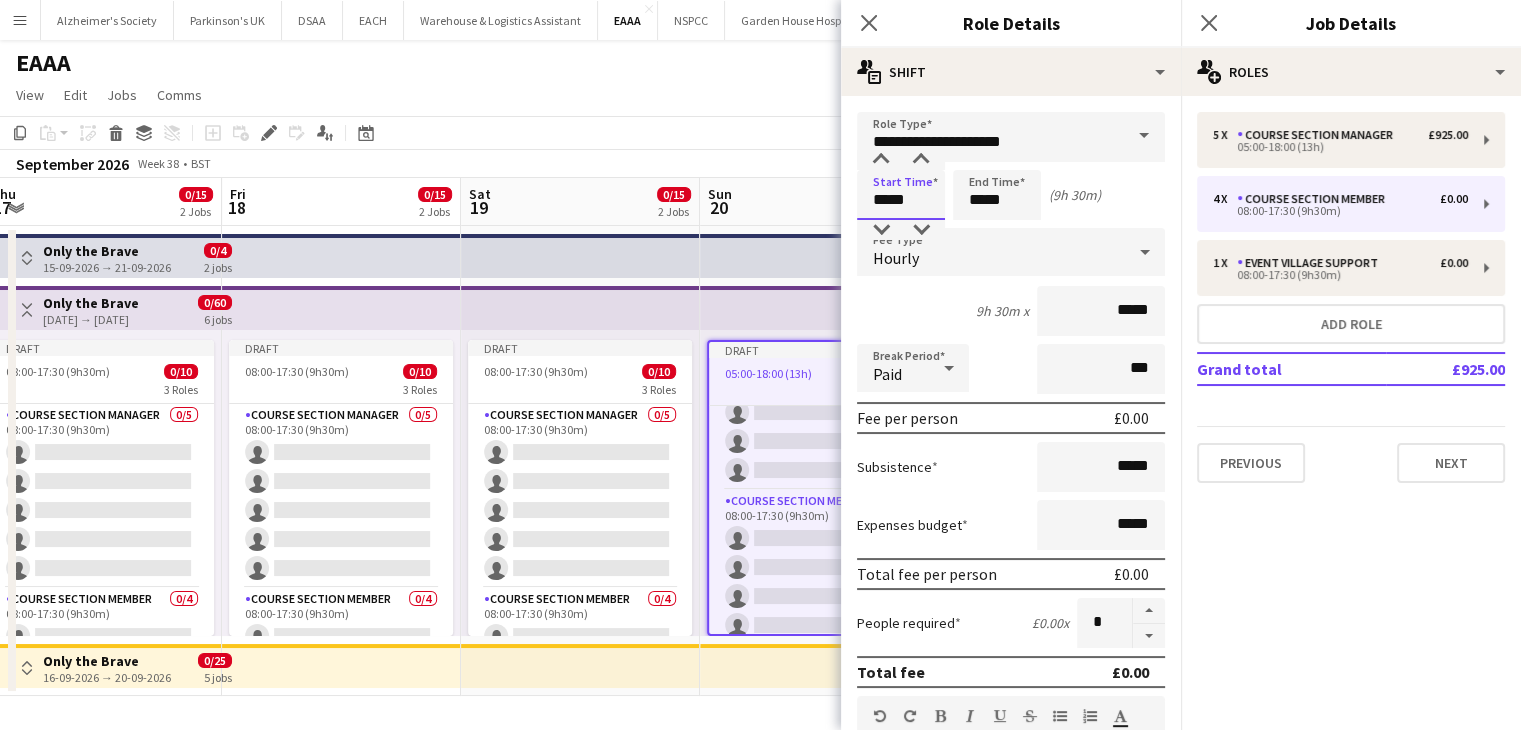 drag, startPoint x: 911, startPoint y: 197, endPoint x: 856, endPoint y: 195, distance: 55.03635 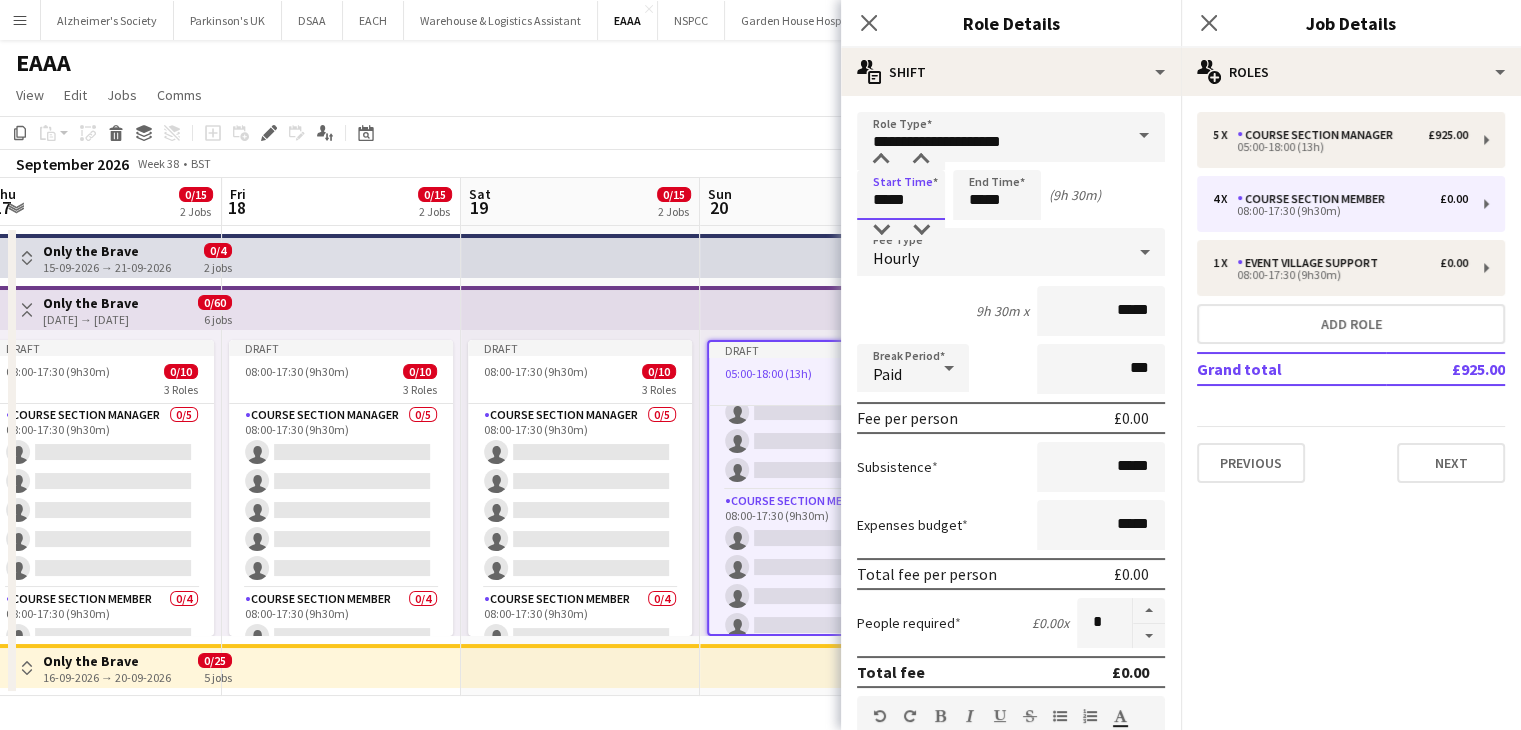 click on "**********" at bounding box center (1011, 733) 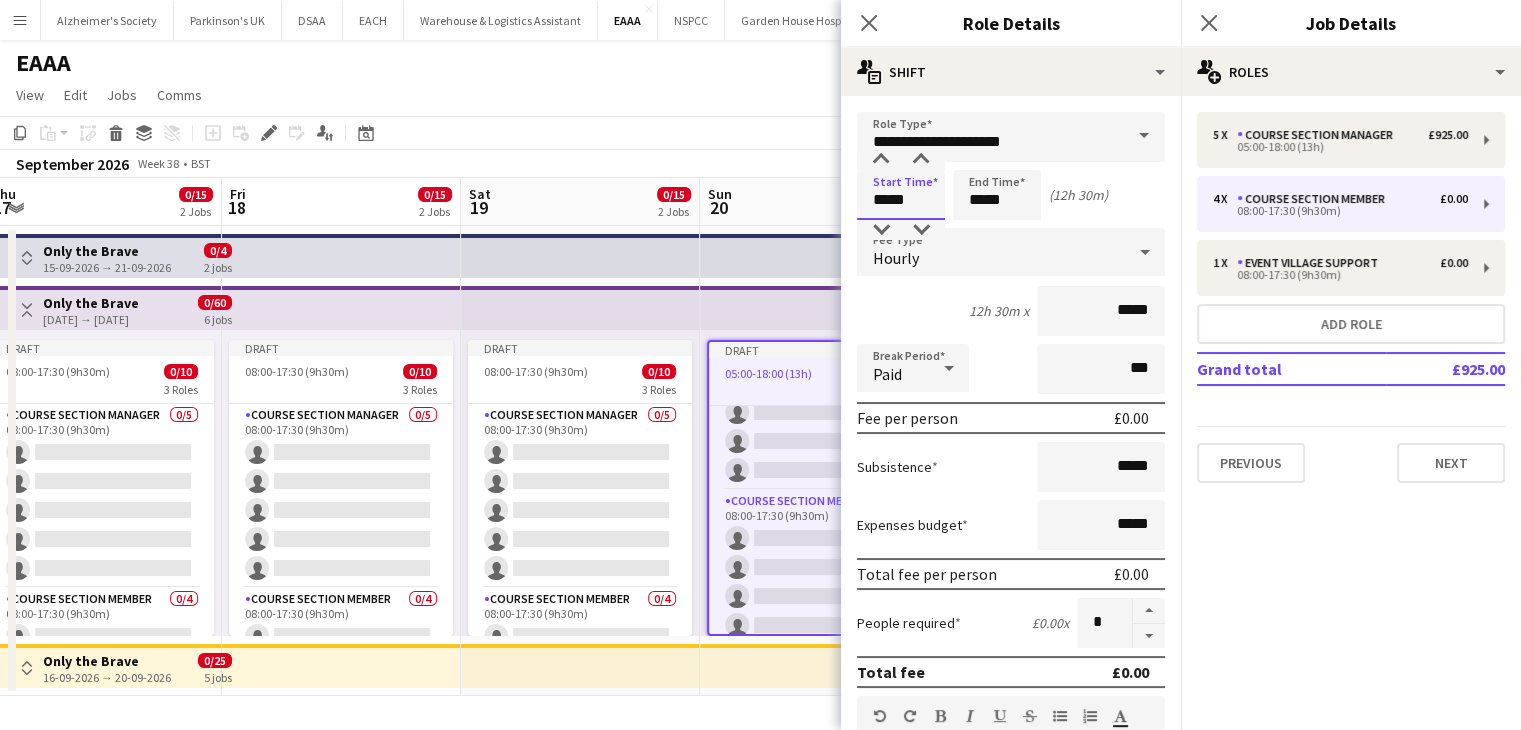 type on "*****" 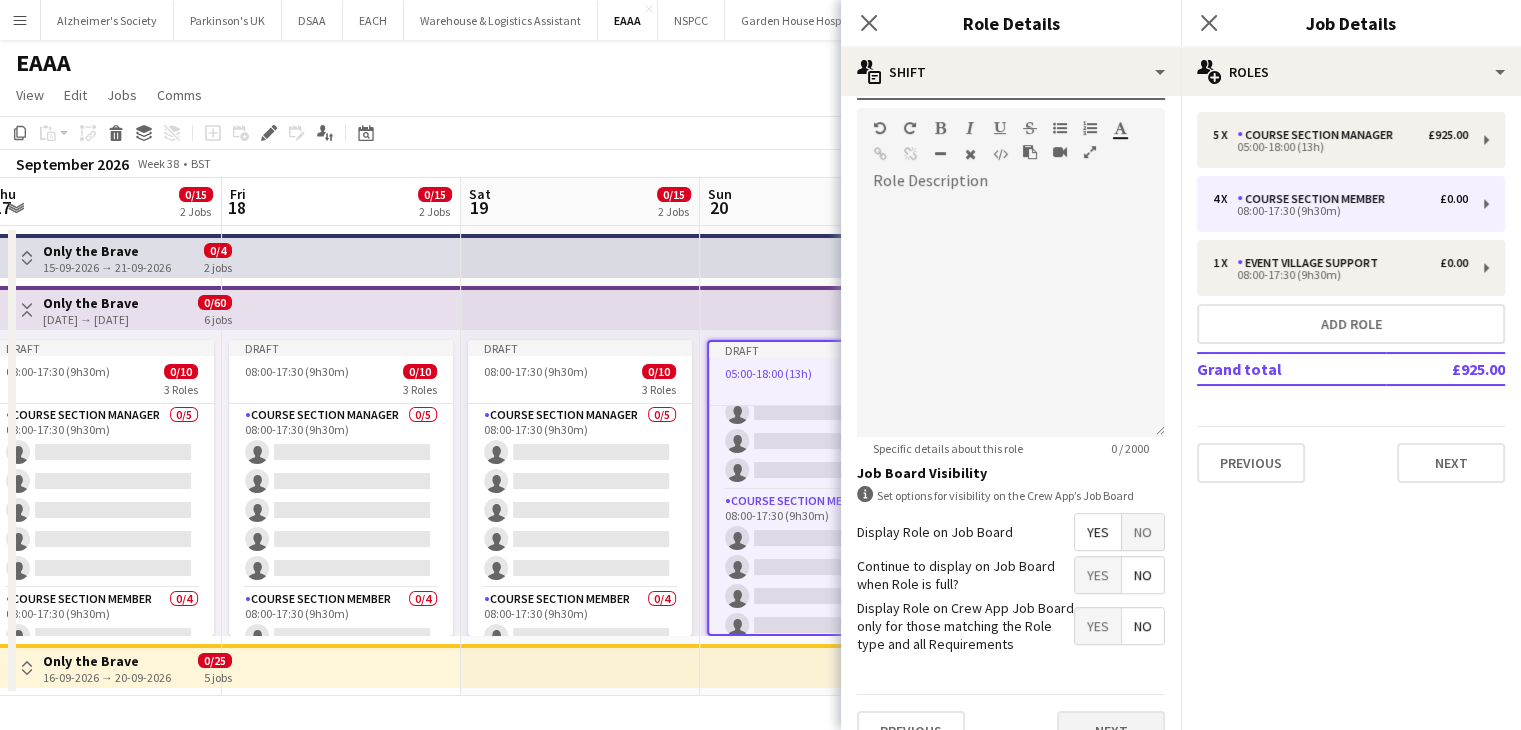 scroll, scrollTop: 620, scrollLeft: 0, axis: vertical 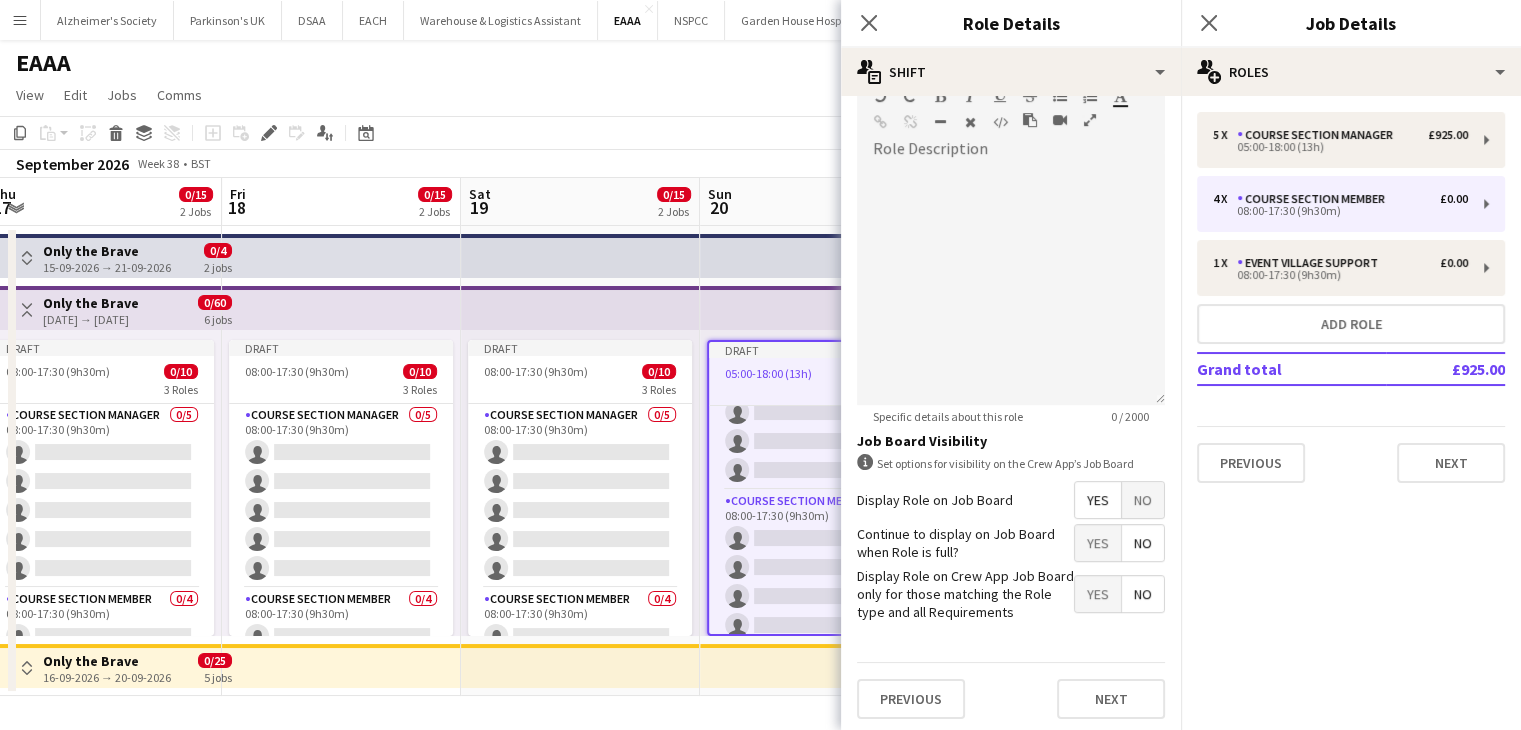 type on "*****" 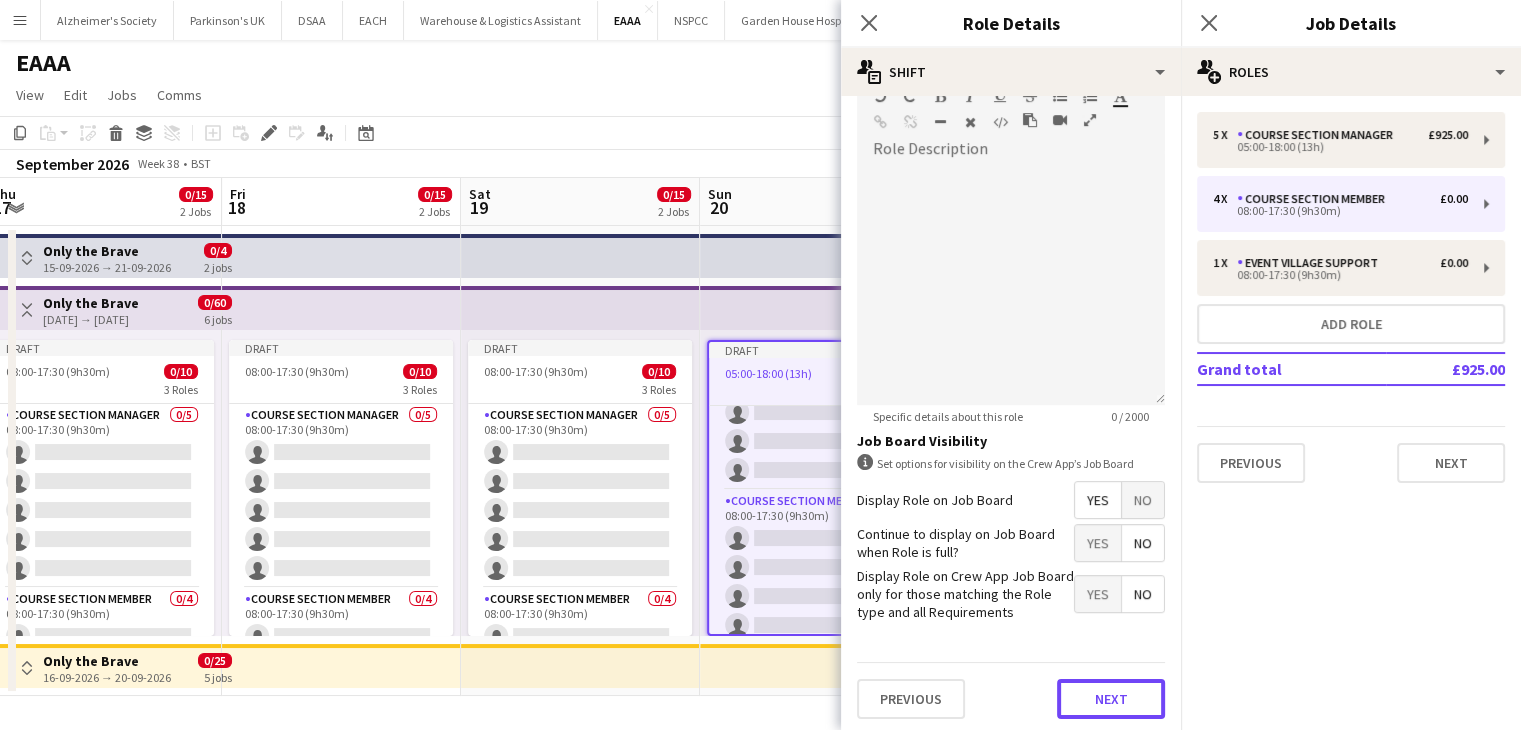 click on "Next" at bounding box center [1111, 699] 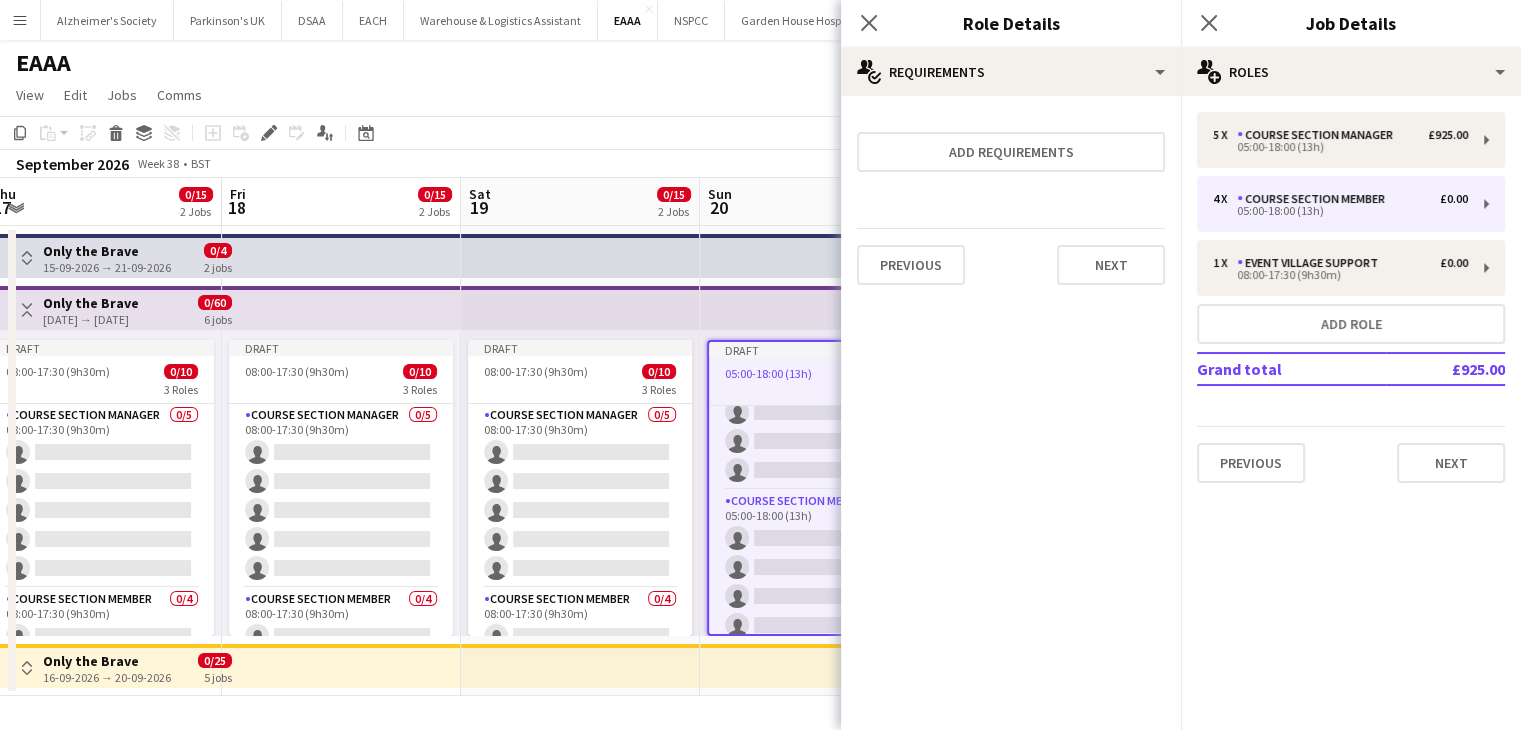 scroll, scrollTop: 0, scrollLeft: 0, axis: both 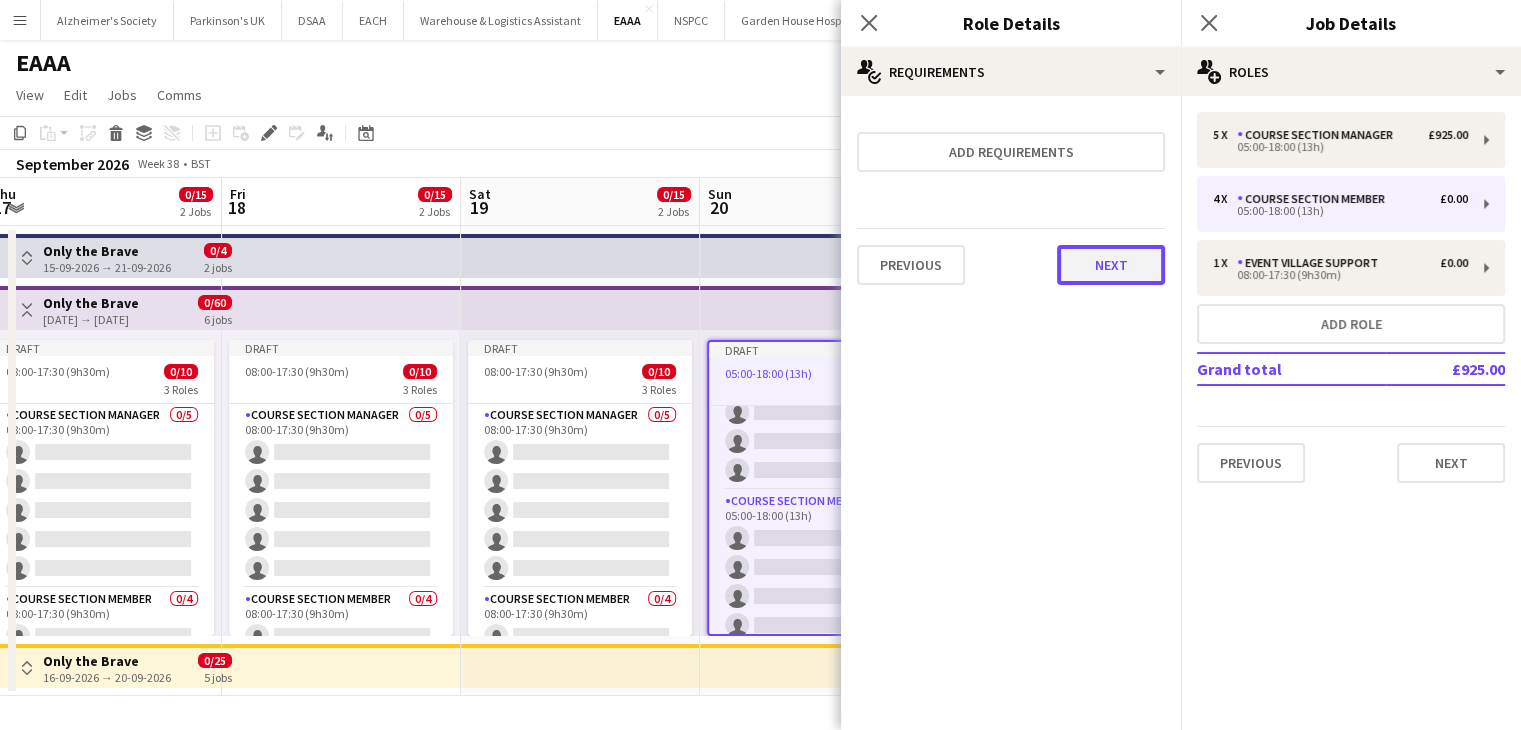 click on "Next" at bounding box center [1111, 265] 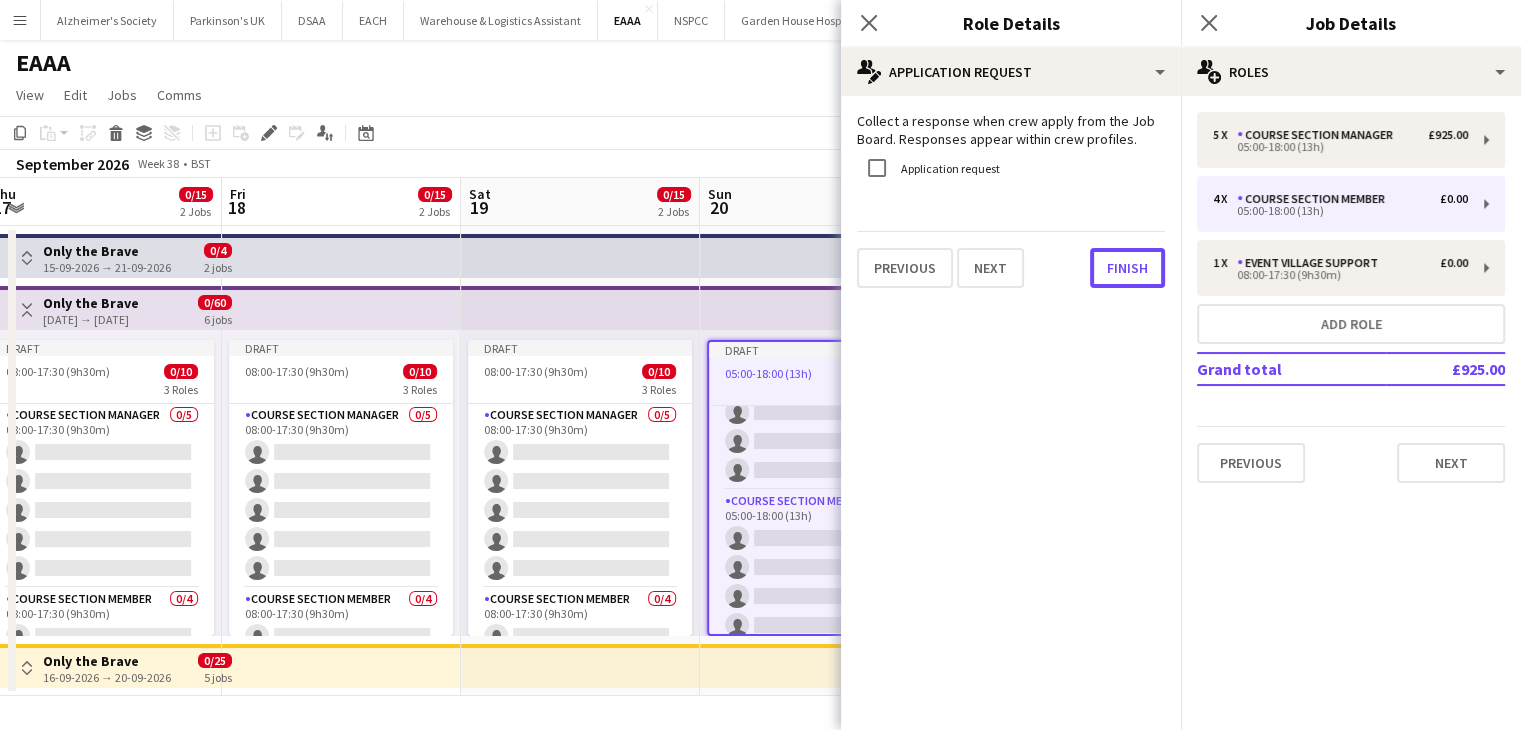 drag, startPoint x: 1142, startPoint y: 273, endPoint x: 1183, endPoint y: 273, distance: 41 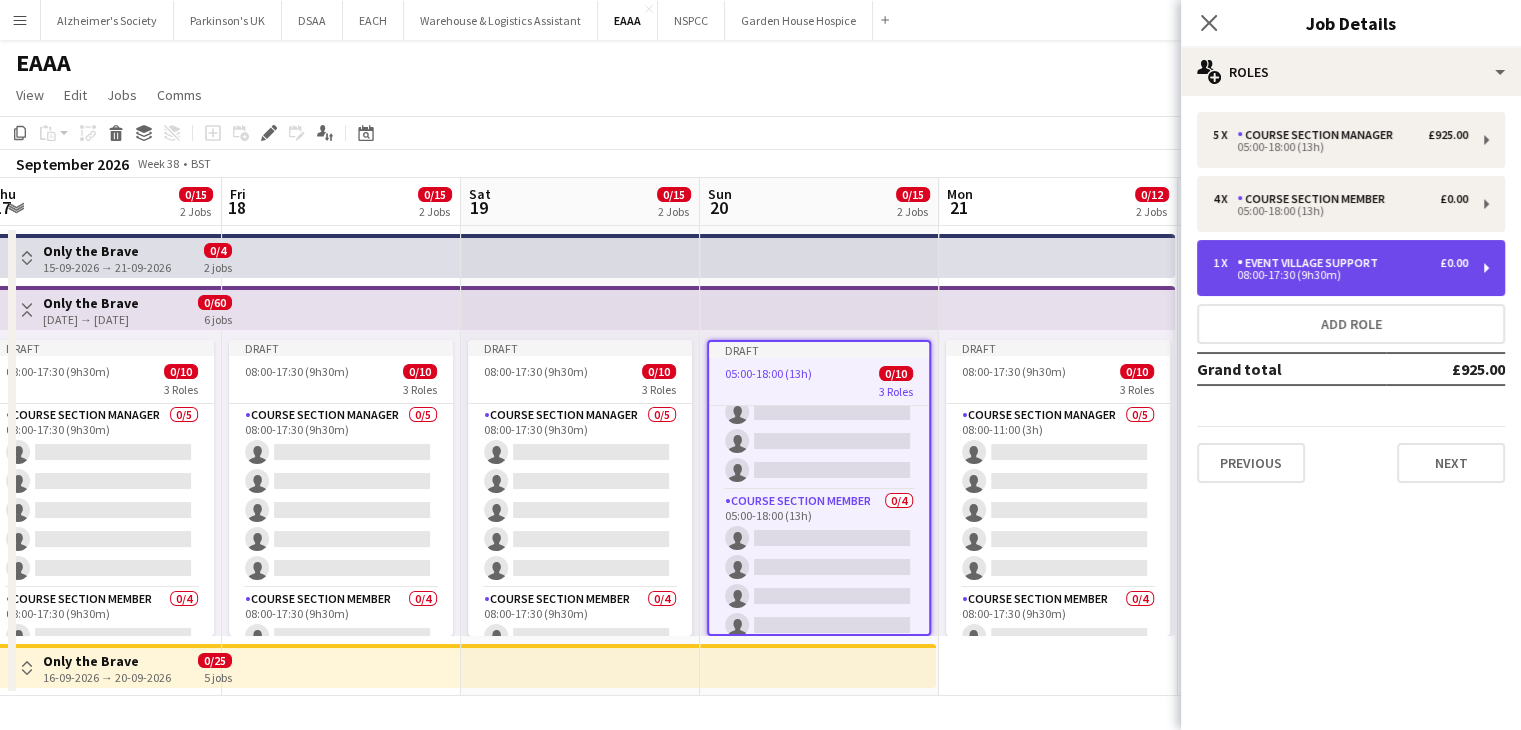 click on "08:00-17:30 (9h30m)" at bounding box center (1340, 275) 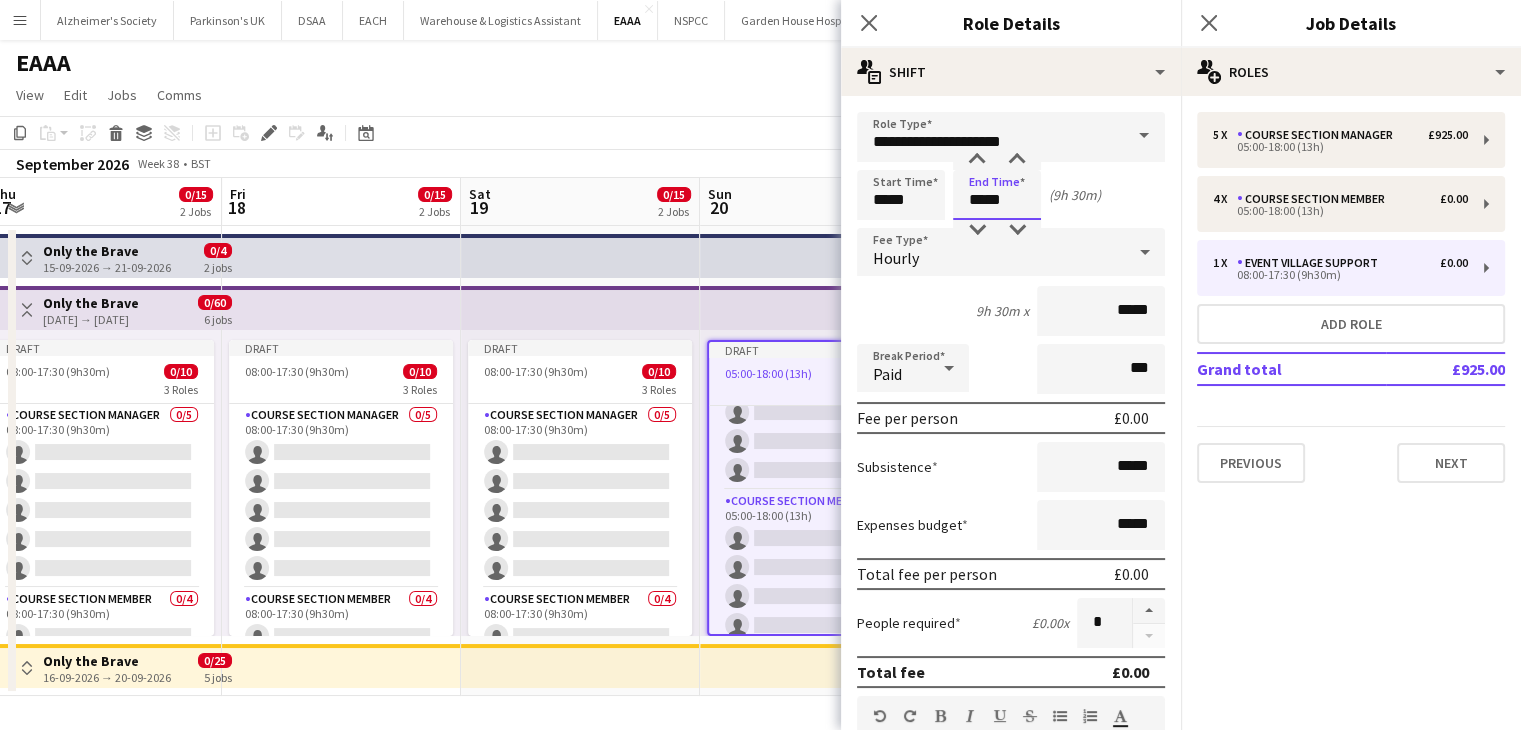 drag, startPoint x: 1012, startPoint y: 197, endPoint x: 928, endPoint y: 195, distance: 84.0238 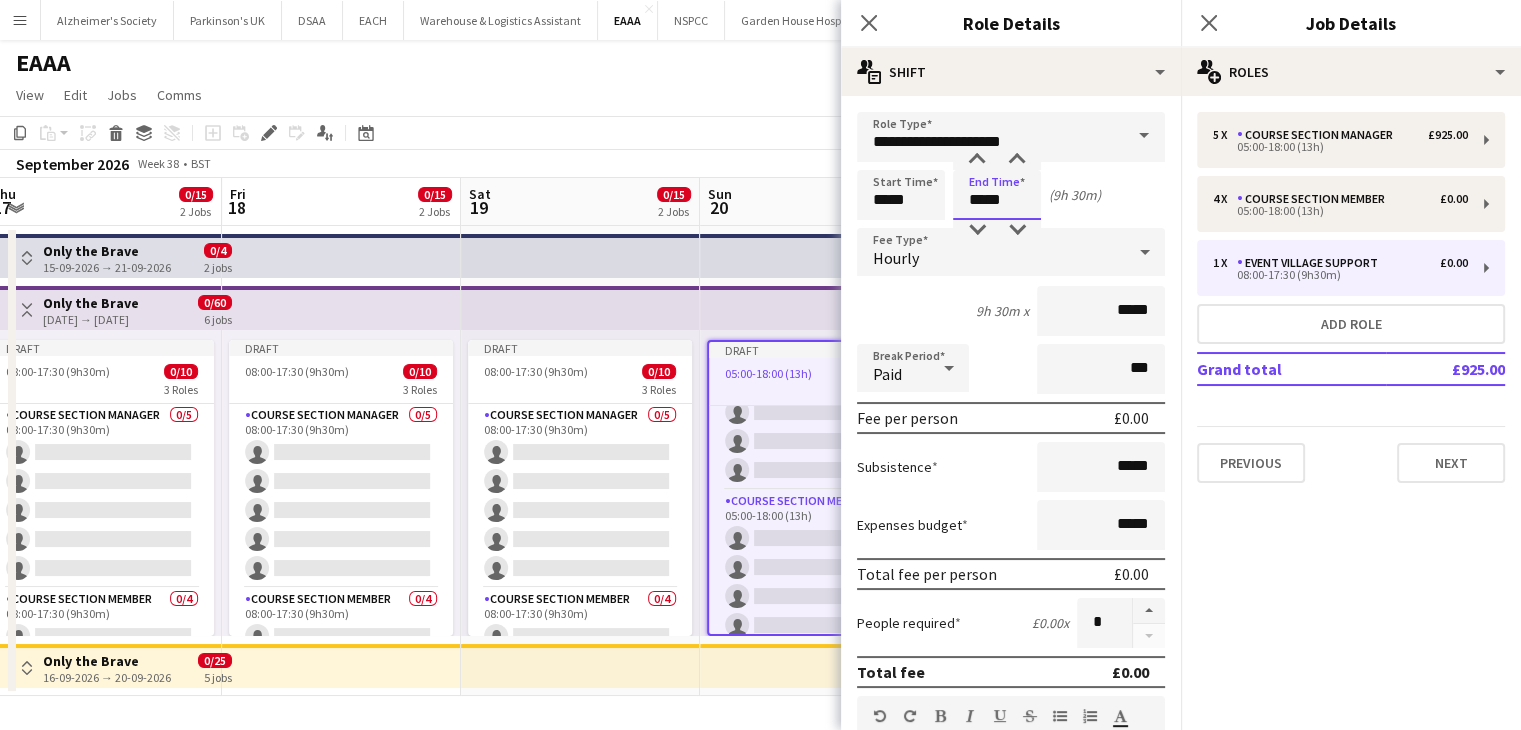 click on "Start Time  *****  End Time  *****  (9h 30m)" at bounding box center (1011, 195) 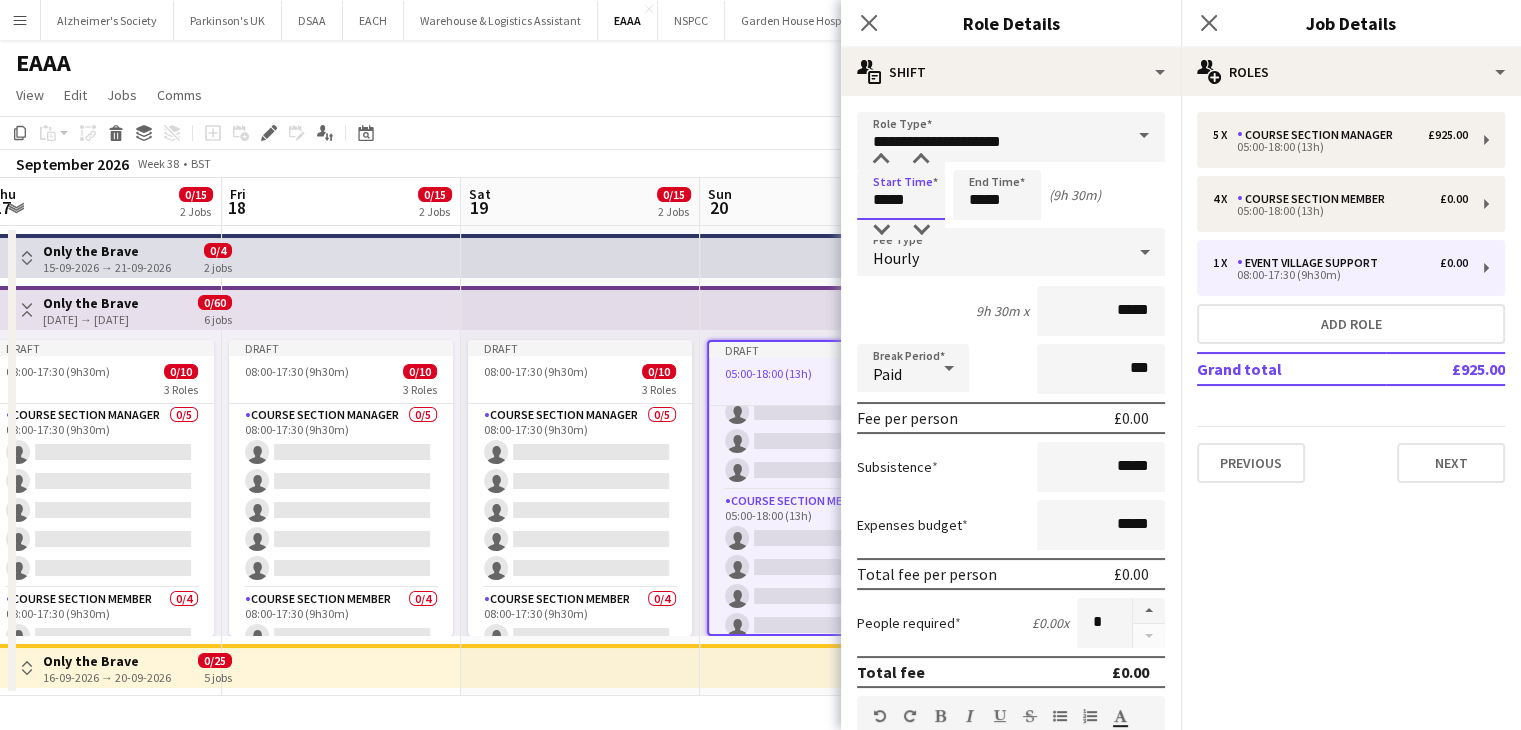 drag, startPoint x: 901, startPoint y: 209, endPoint x: 865, endPoint y: 202, distance: 36.67424 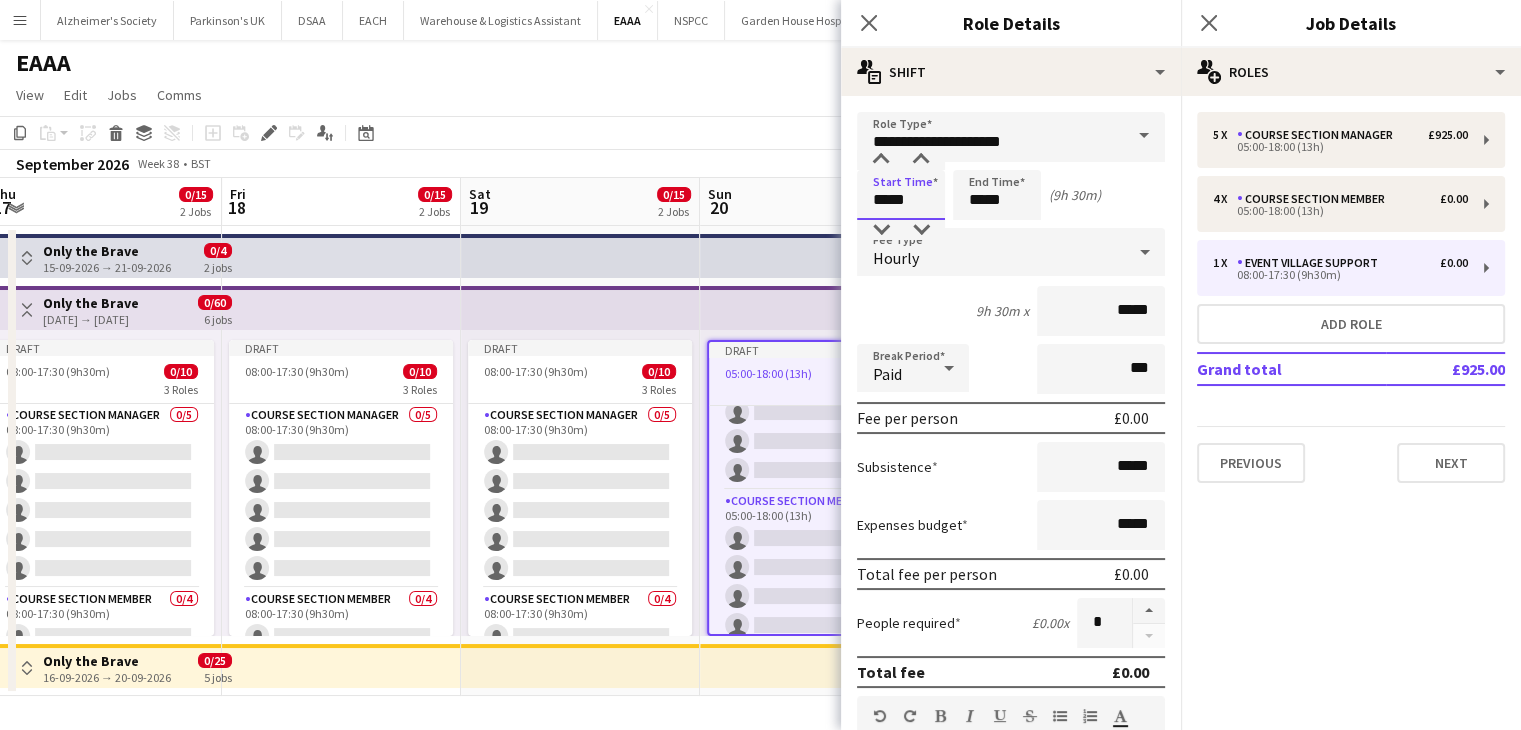 click on "*****" at bounding box center (901, 195) 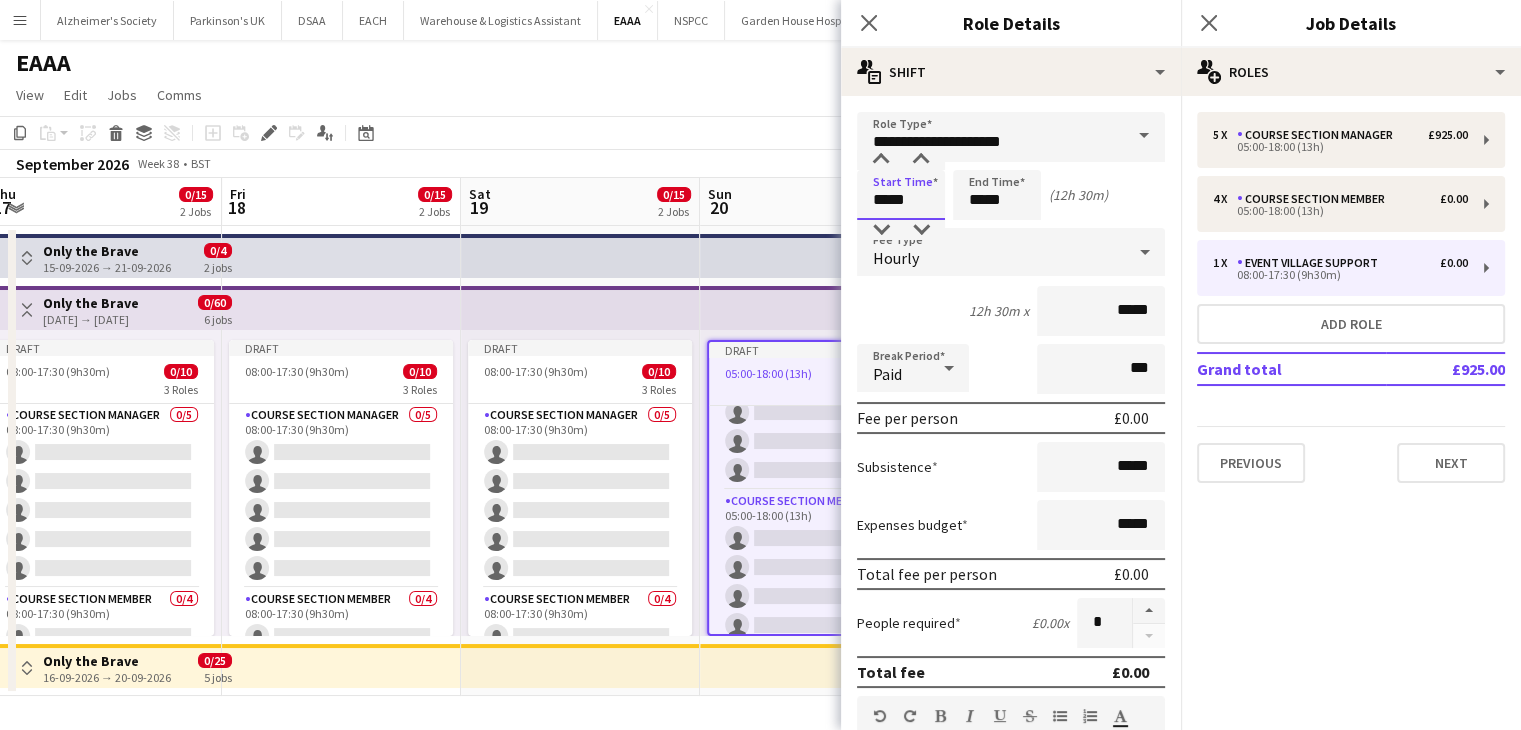 type on "*****" 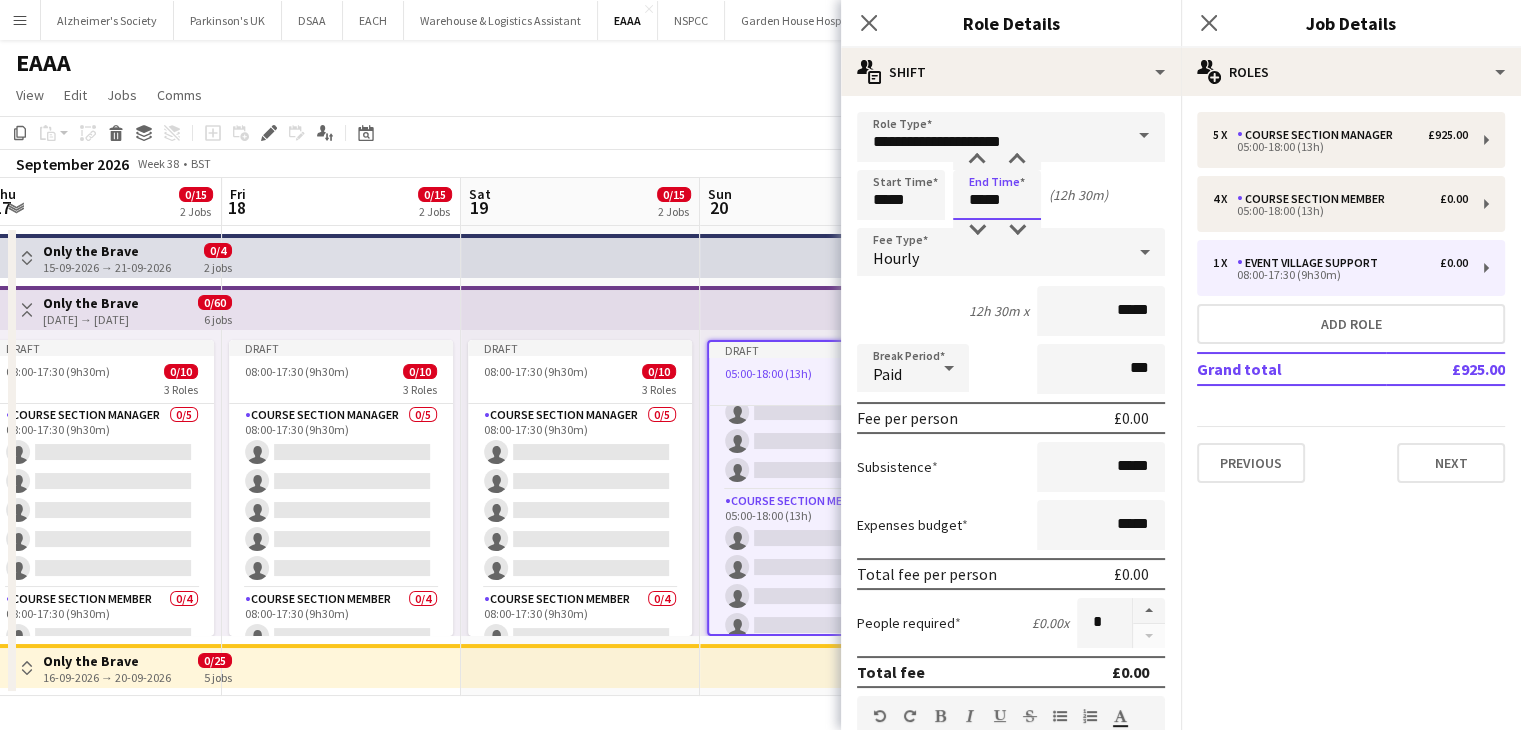 drag, startPoint x: 1008, startPoint y: 201, endPoint x: 947, endPoint y: 203, distance: 61.03278 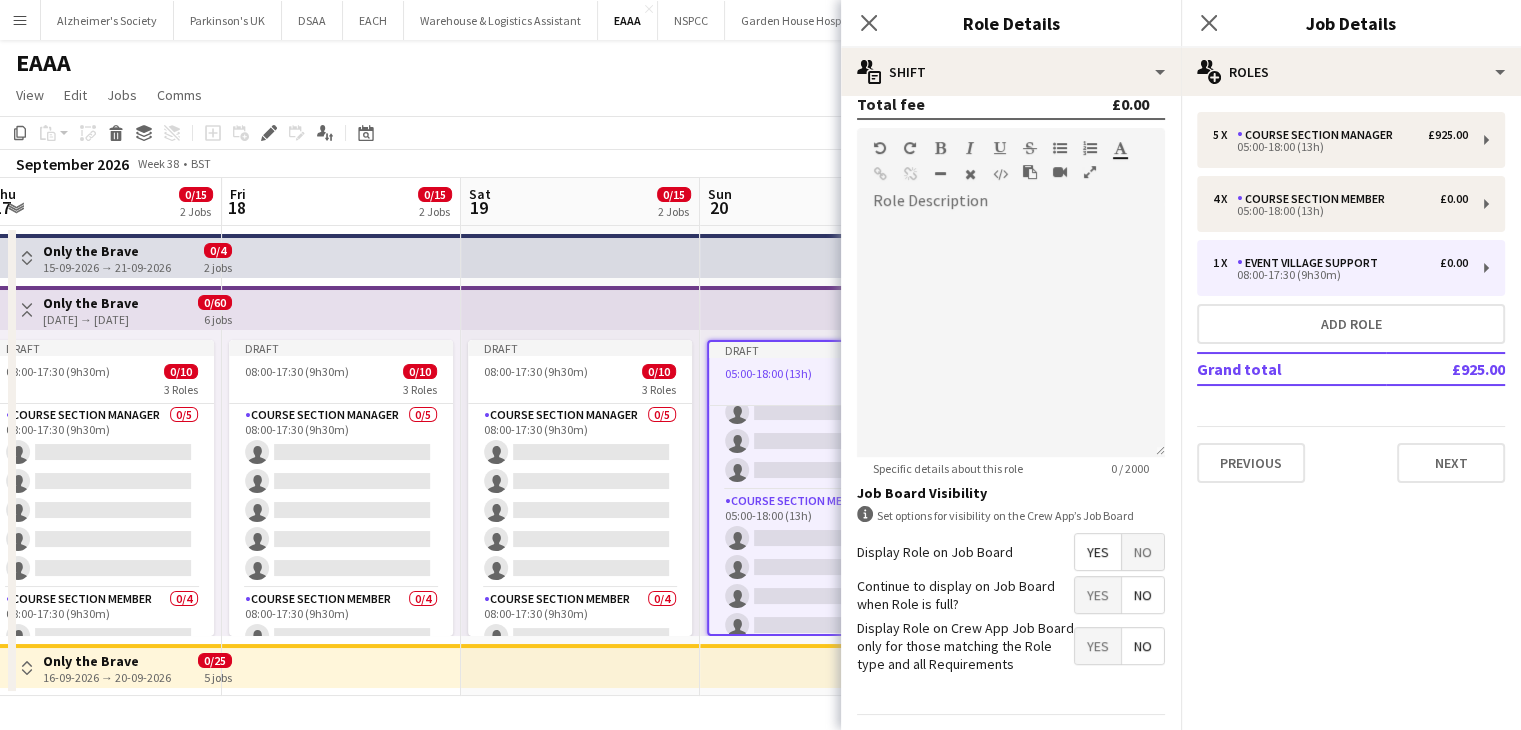 scroll, scrollTop: 620, scrollLeft: 0, axis: vertical 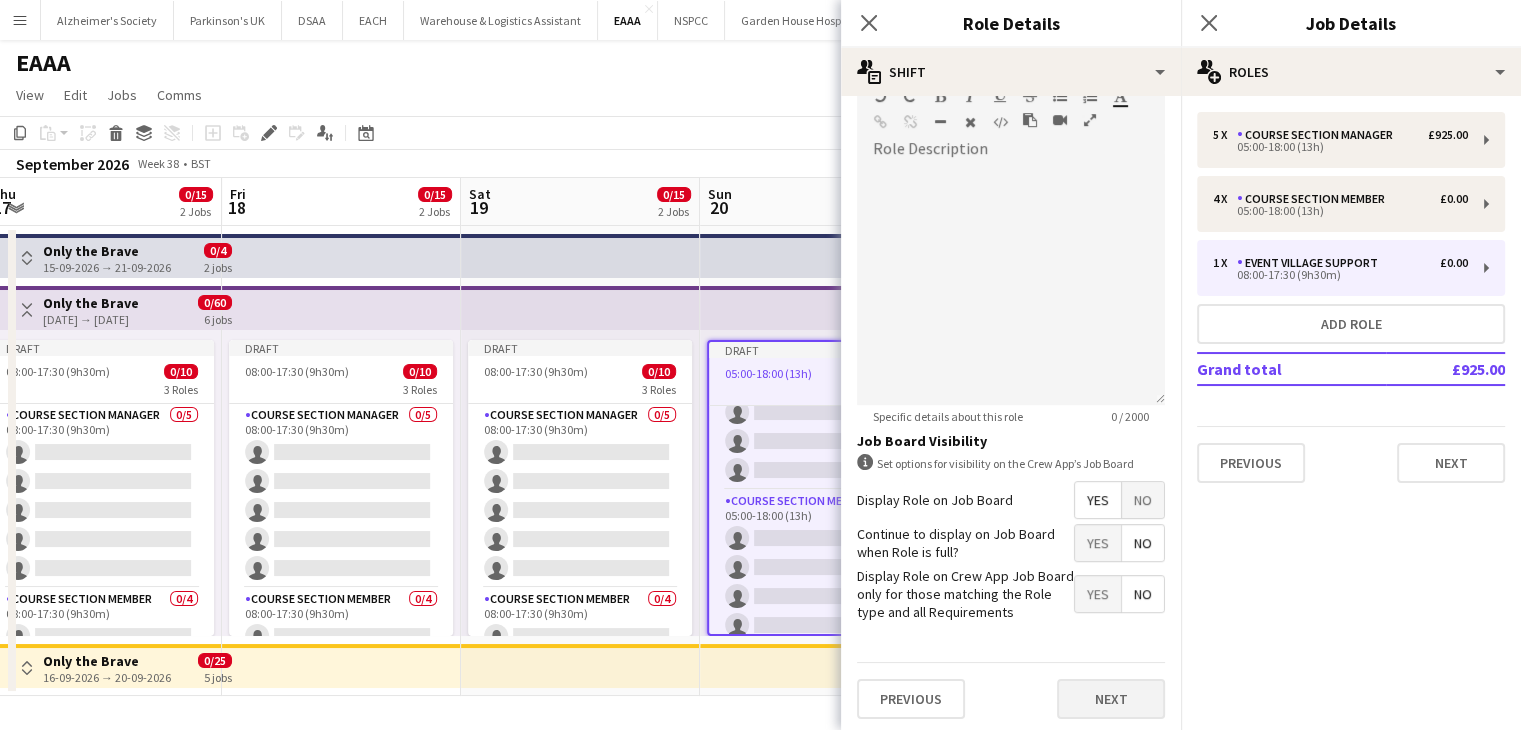 type on "*****" 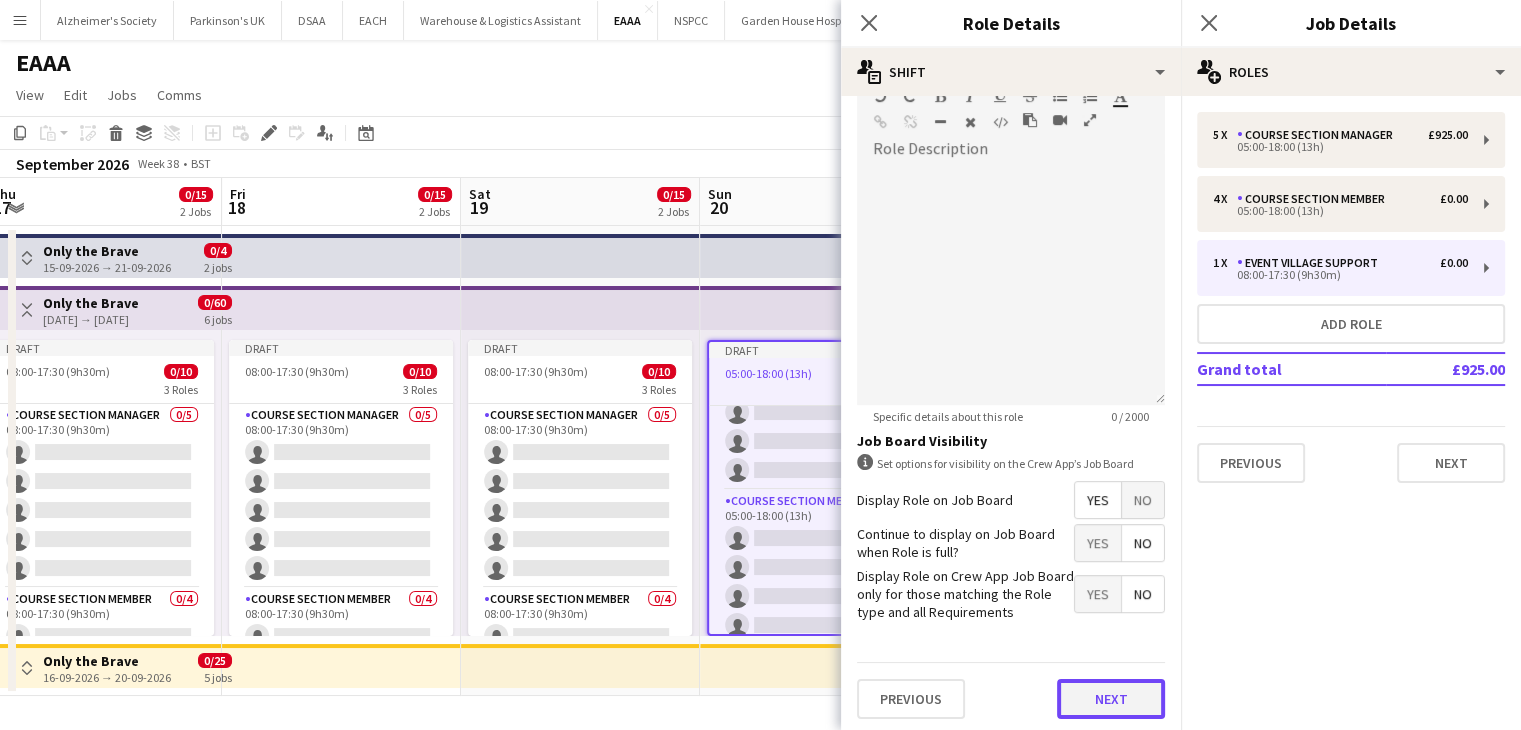 click on "Next" at bounding box center (1111, 699) 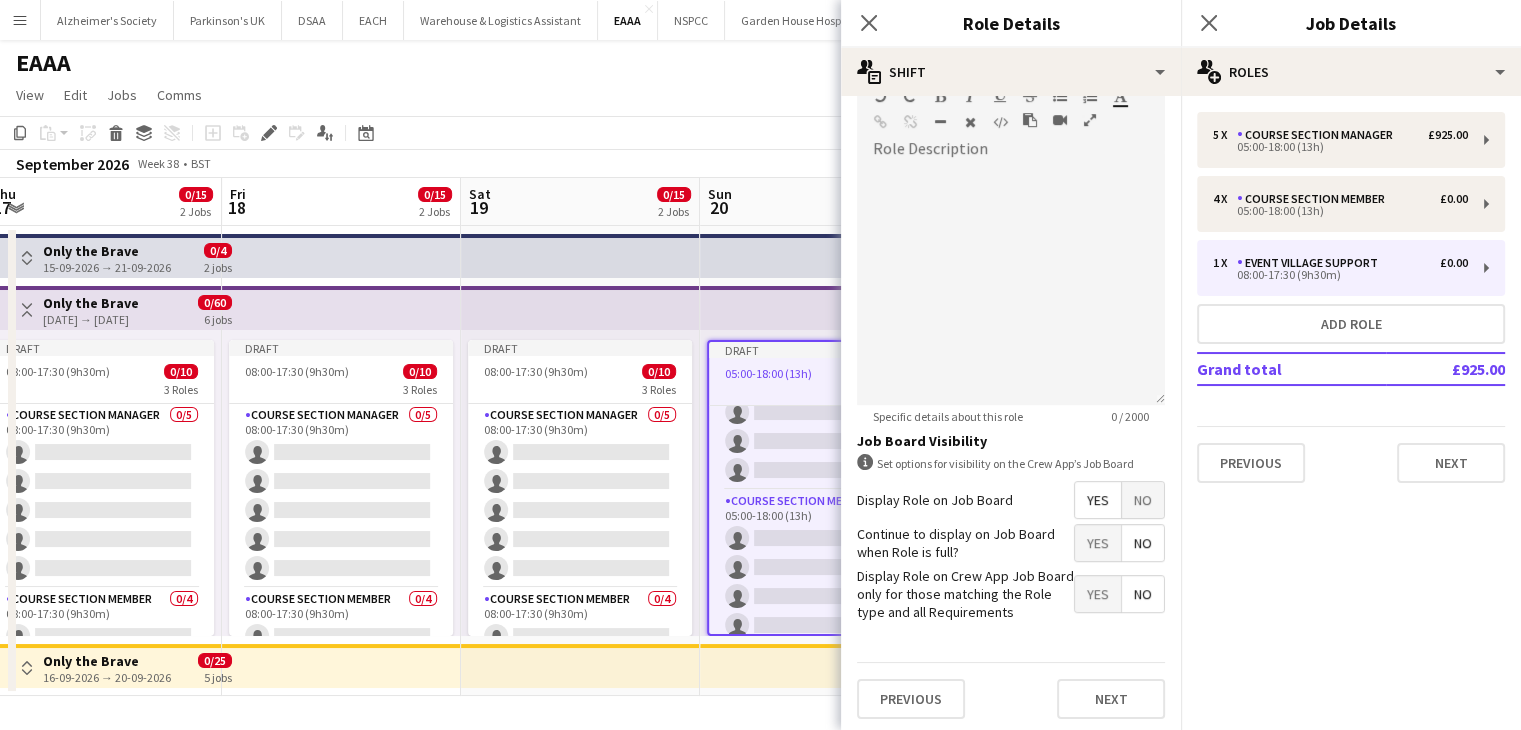 scroll, scrollTop: 0, scrollLeft: 0, axis: both 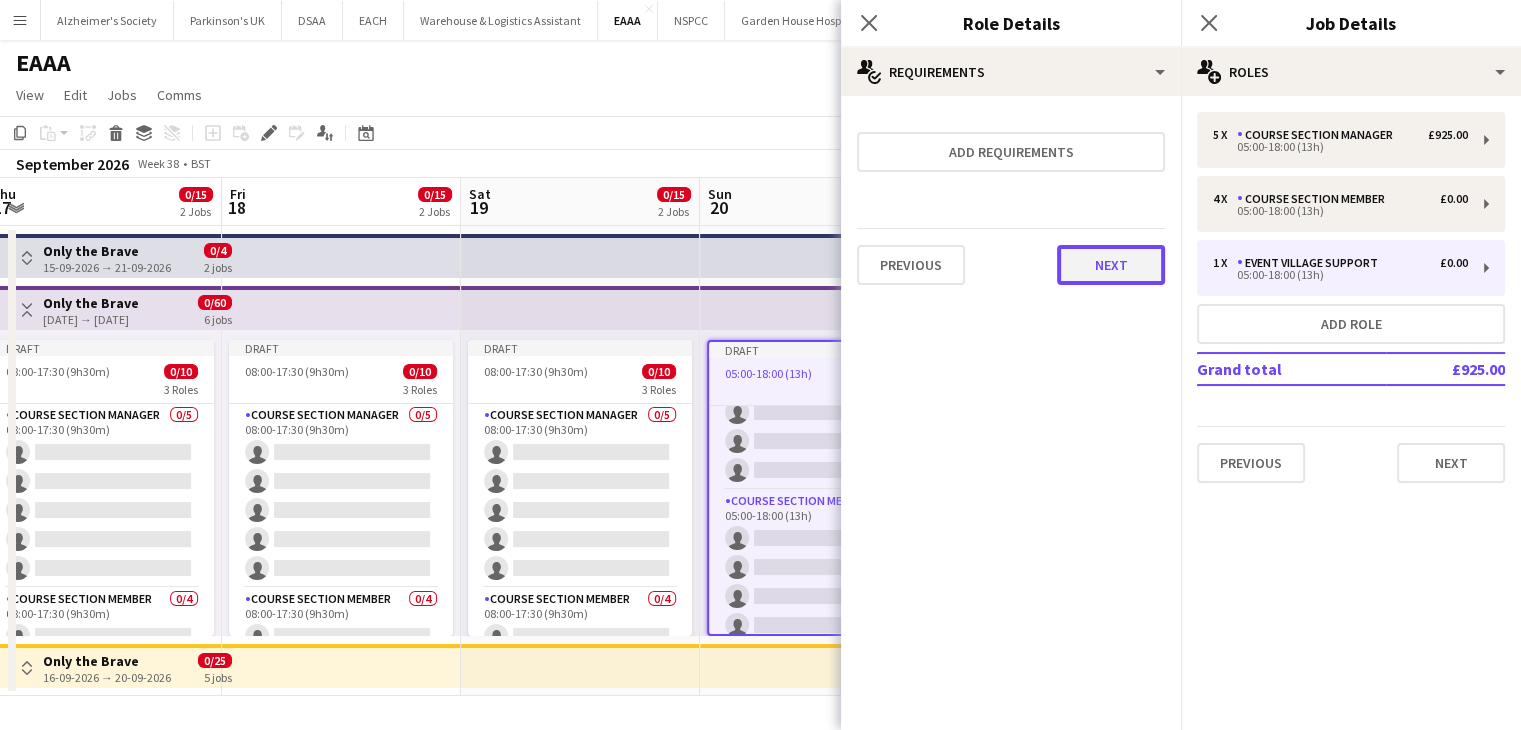 click on "Next" at bounding box center [1111, 265] 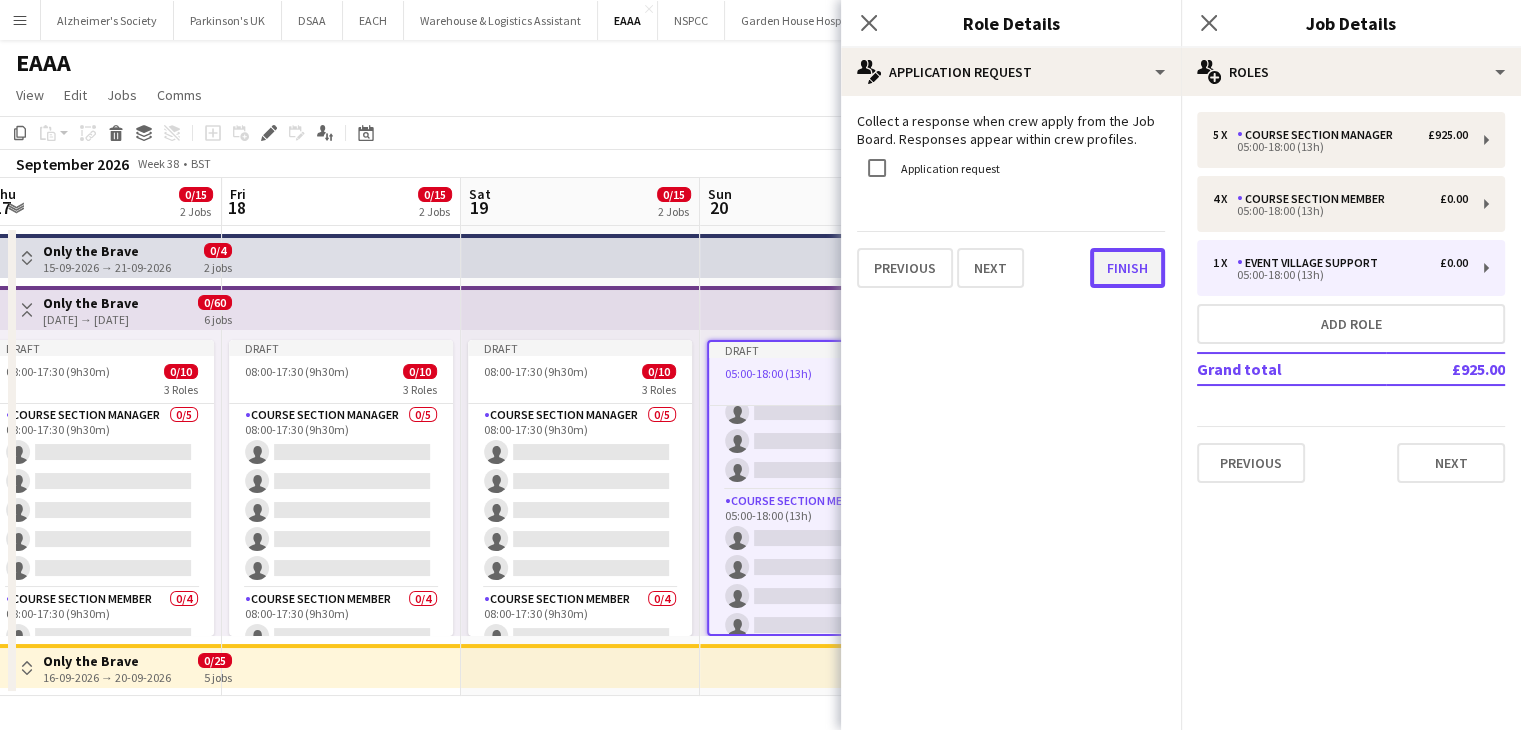 click on "Finish" at bounding box center [1127, 268] 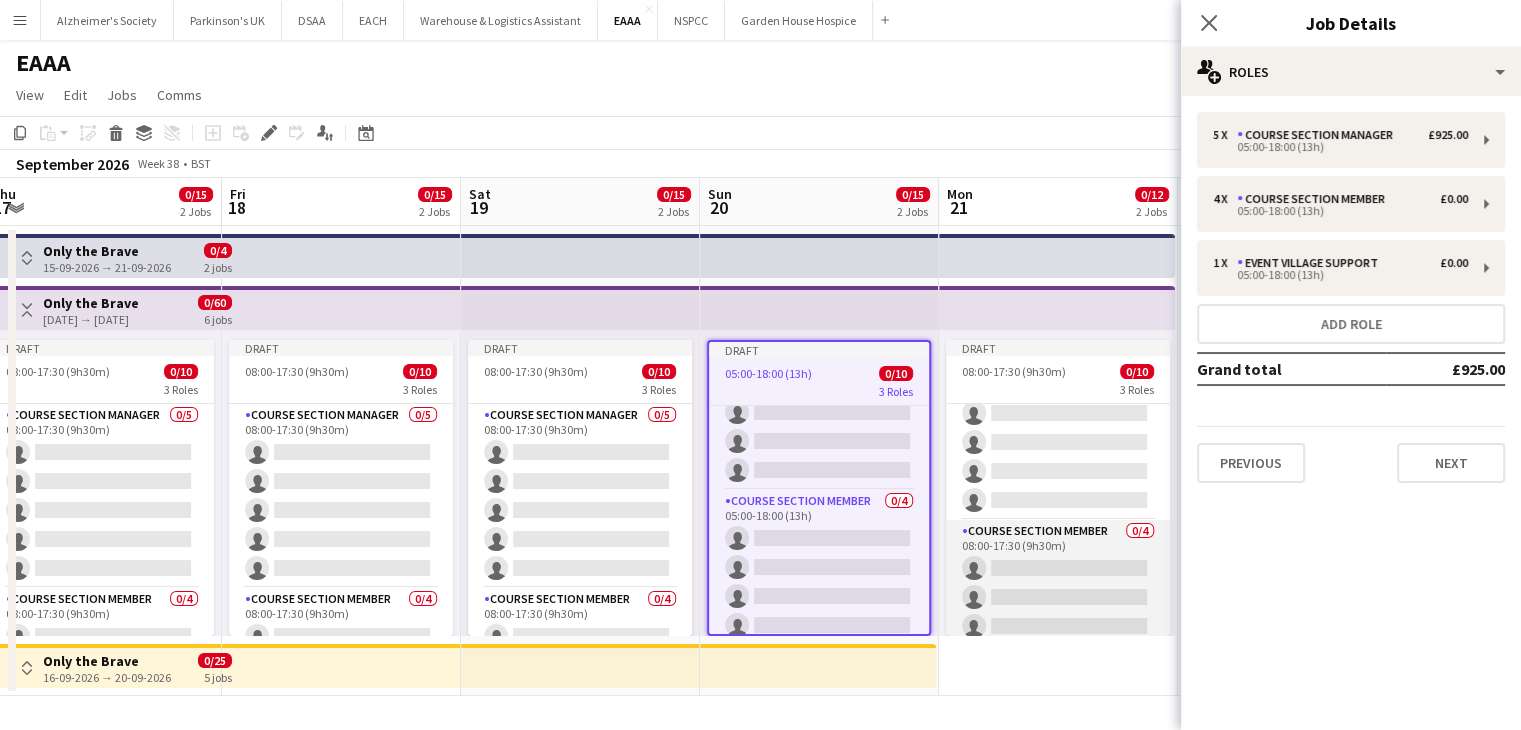 scroll, scrollTop: 100, scrollLeft: 0, axis: vertical 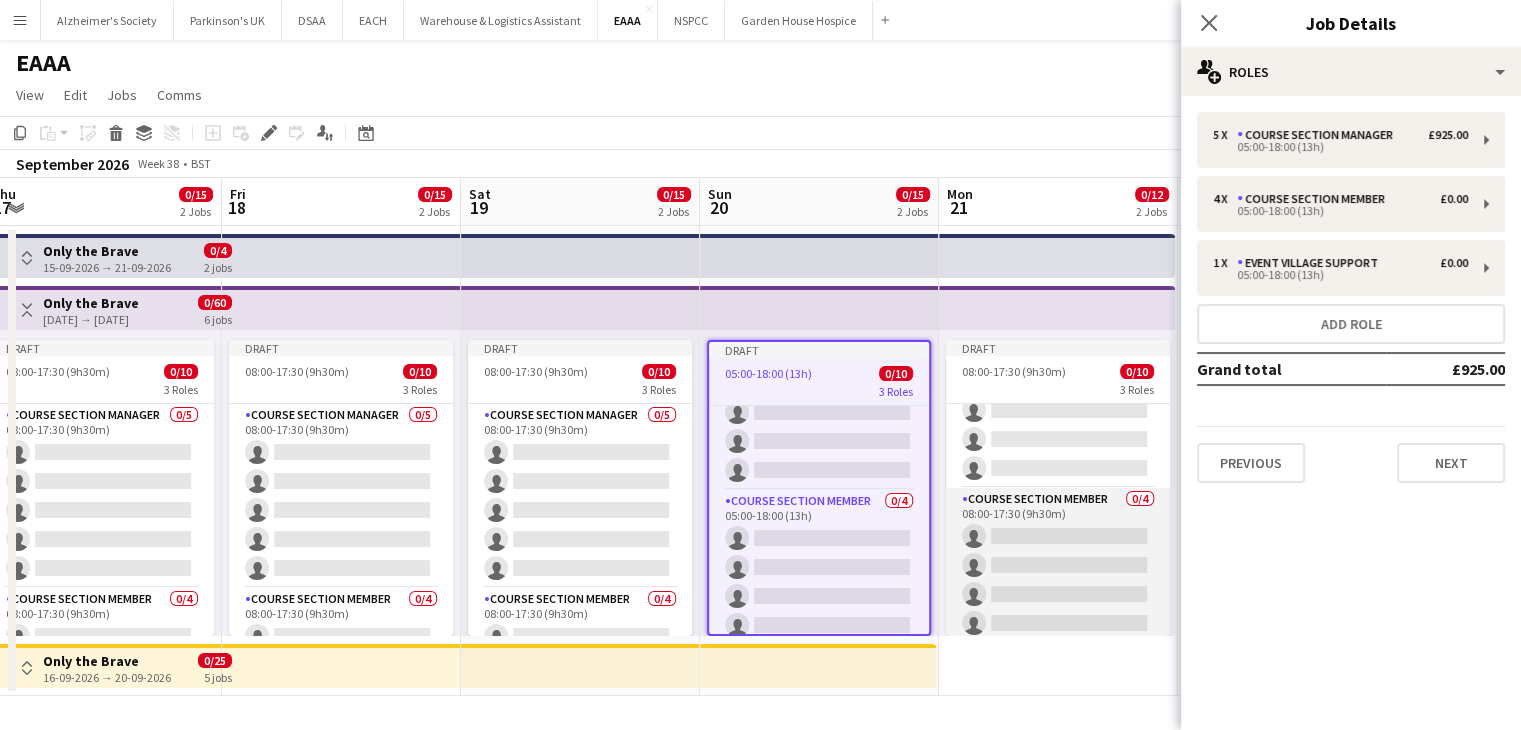 click on "Course Section Member   0/4   08:00-17:30 (9h30m)
single-neutral-actions
single-neutral-actions
single-neutral-actions
single-neutral-actions" at bounding box center [1058, 565] 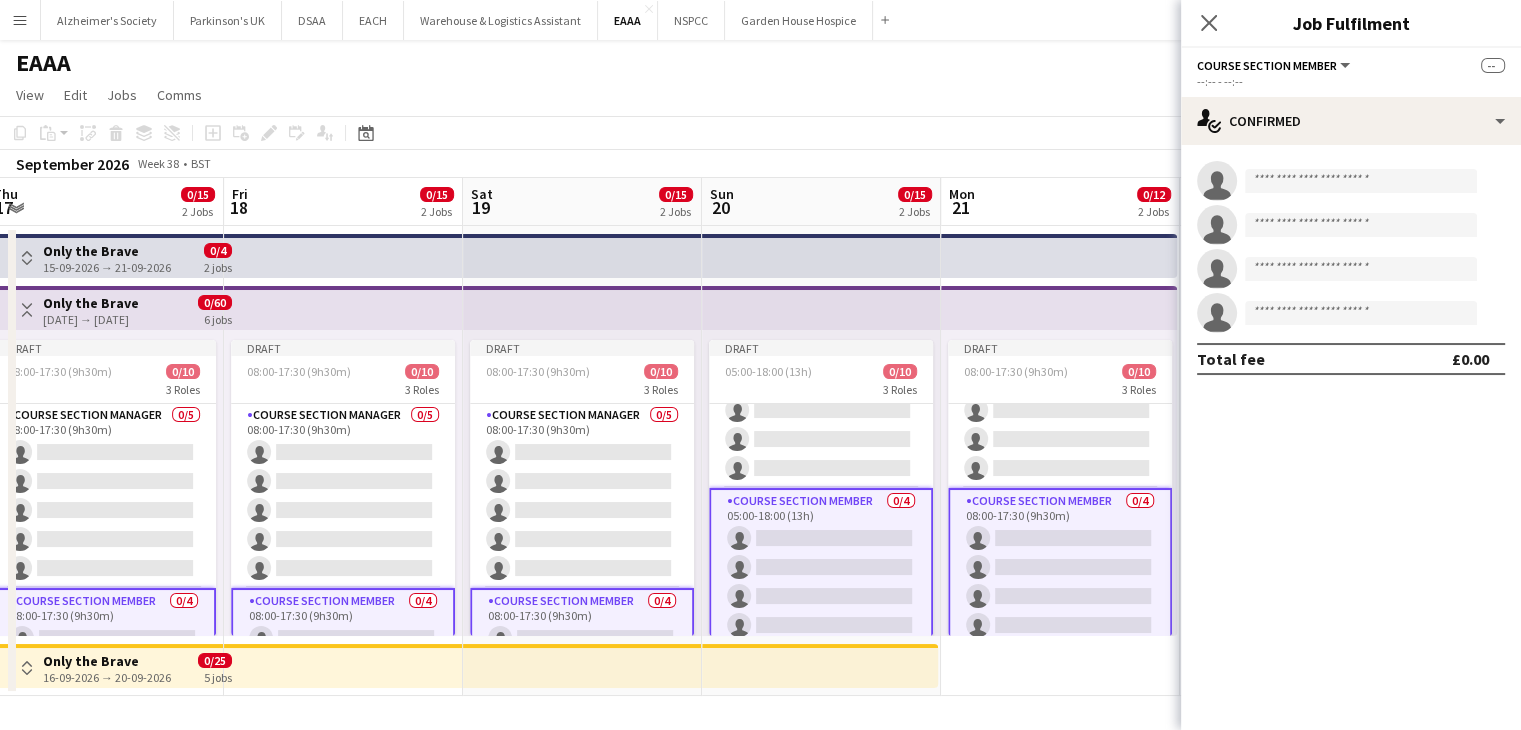 click on "Course Section Member   0/4   08:00-17:30 (9h30m)
single-neutral-actions
single-neutral-actions
single-neutral-actions
single-neutral-actions" at bounding box center [1060, 567] 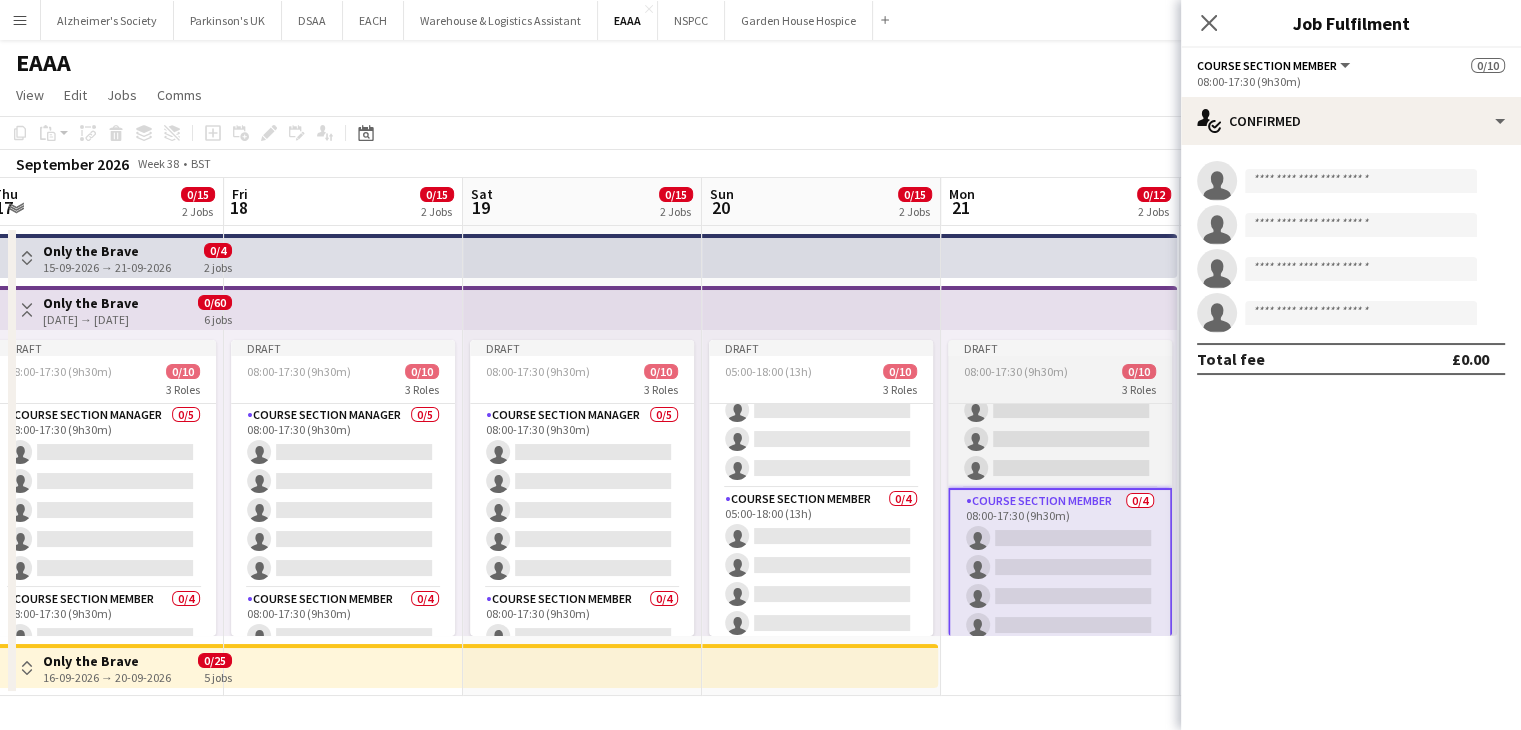 click on "Draft" at bounding box center [1060, 348] 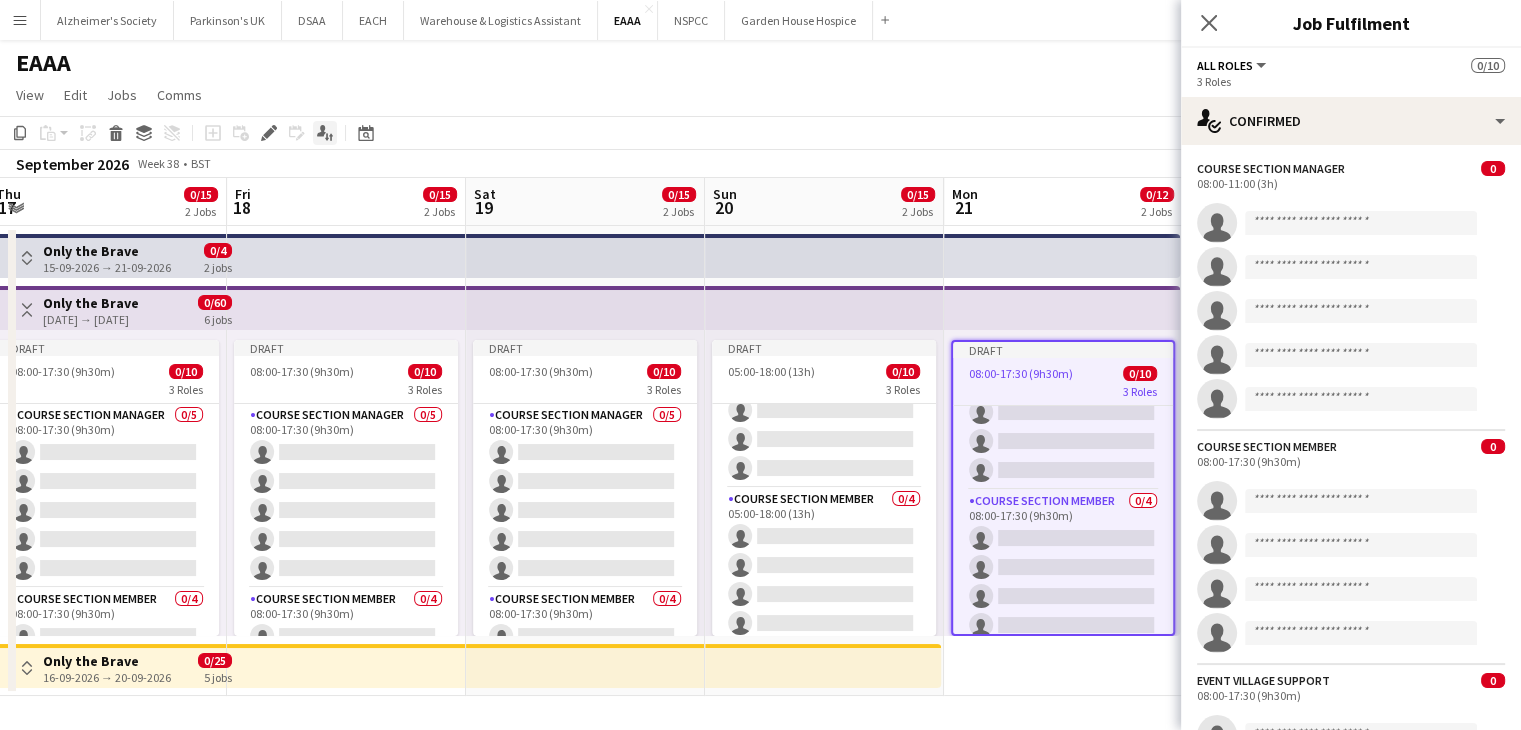 drag, startPoint x: 263, startPoint y: 138, endPoint x: 334, endPoint y: 145, distance: 71.34424 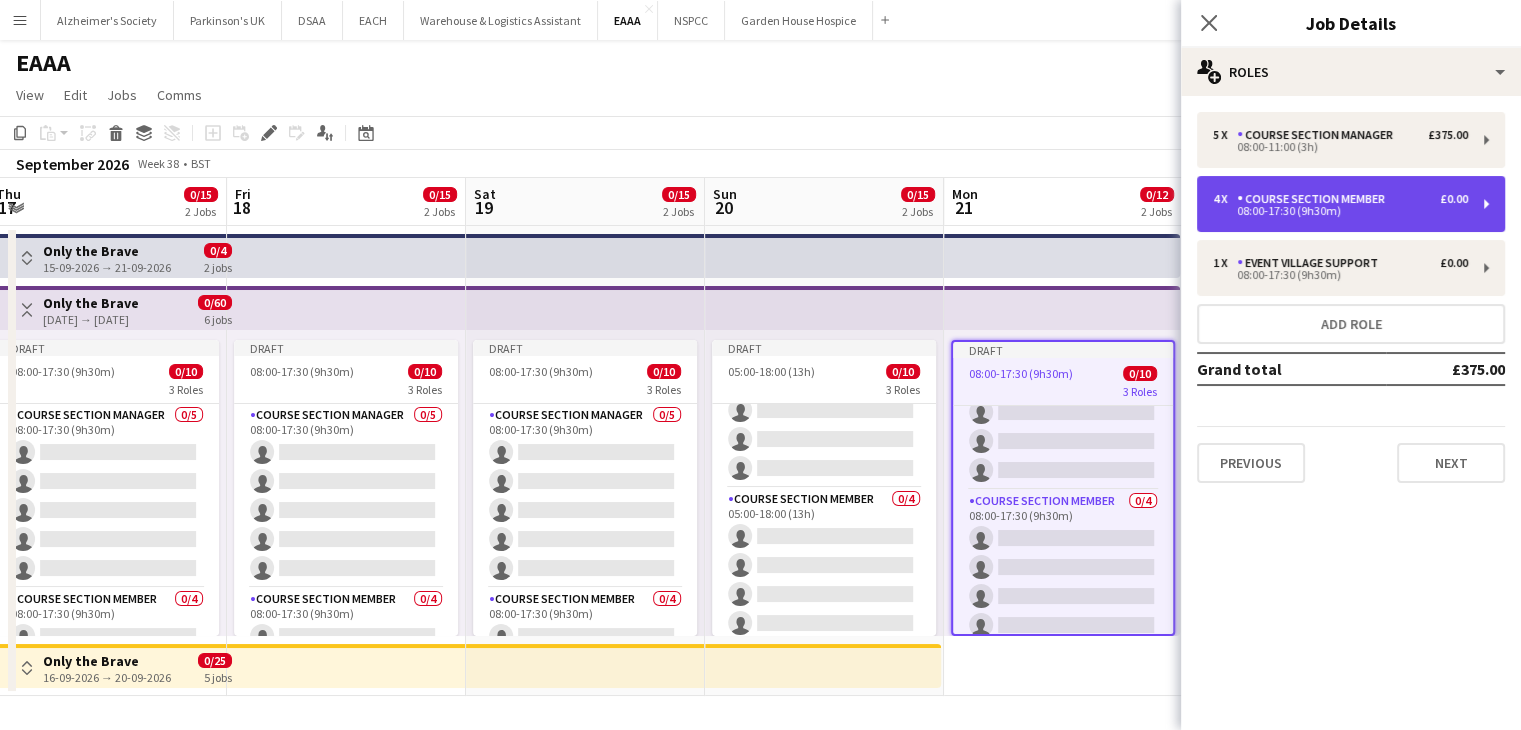 click on "4 x   Course Section Member   £0.00   08:00-17:30 (9h30m)" at bounding box center (1351, 204) 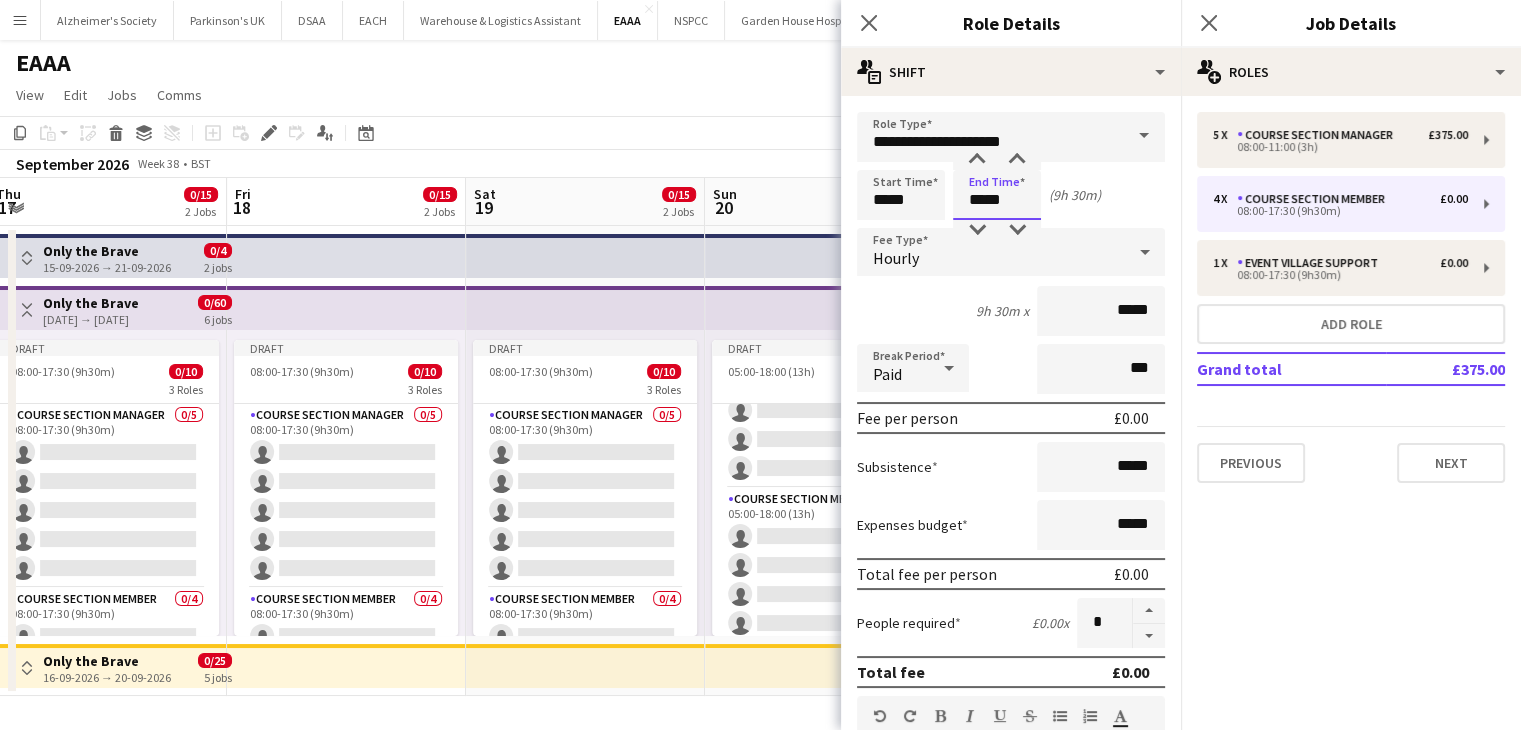 drag, startPoint x: 1014, startPoint y: 201, endPoint x: 974, endPoint y: 204, distance: 40.112343 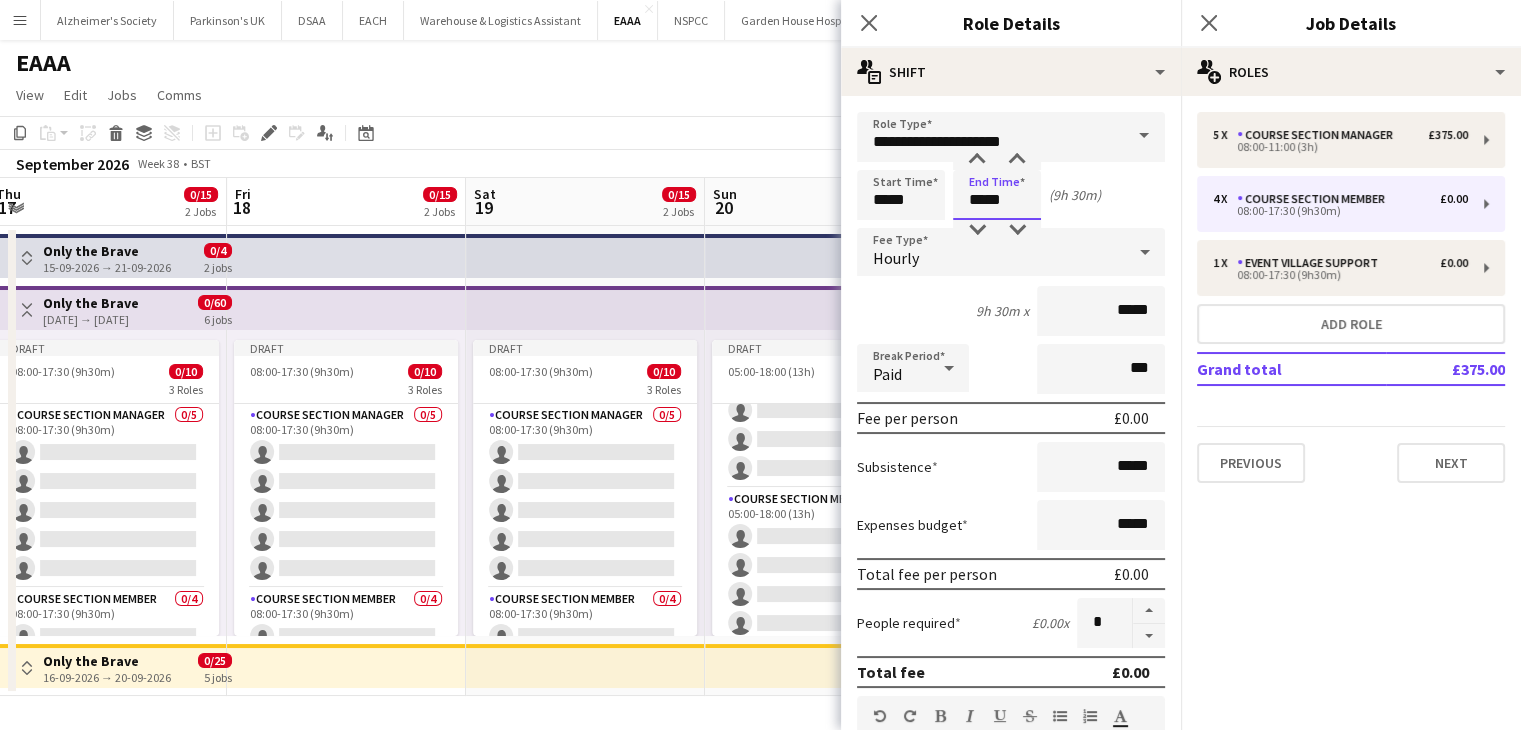 click on "*****" at bounding box center (997, 195) 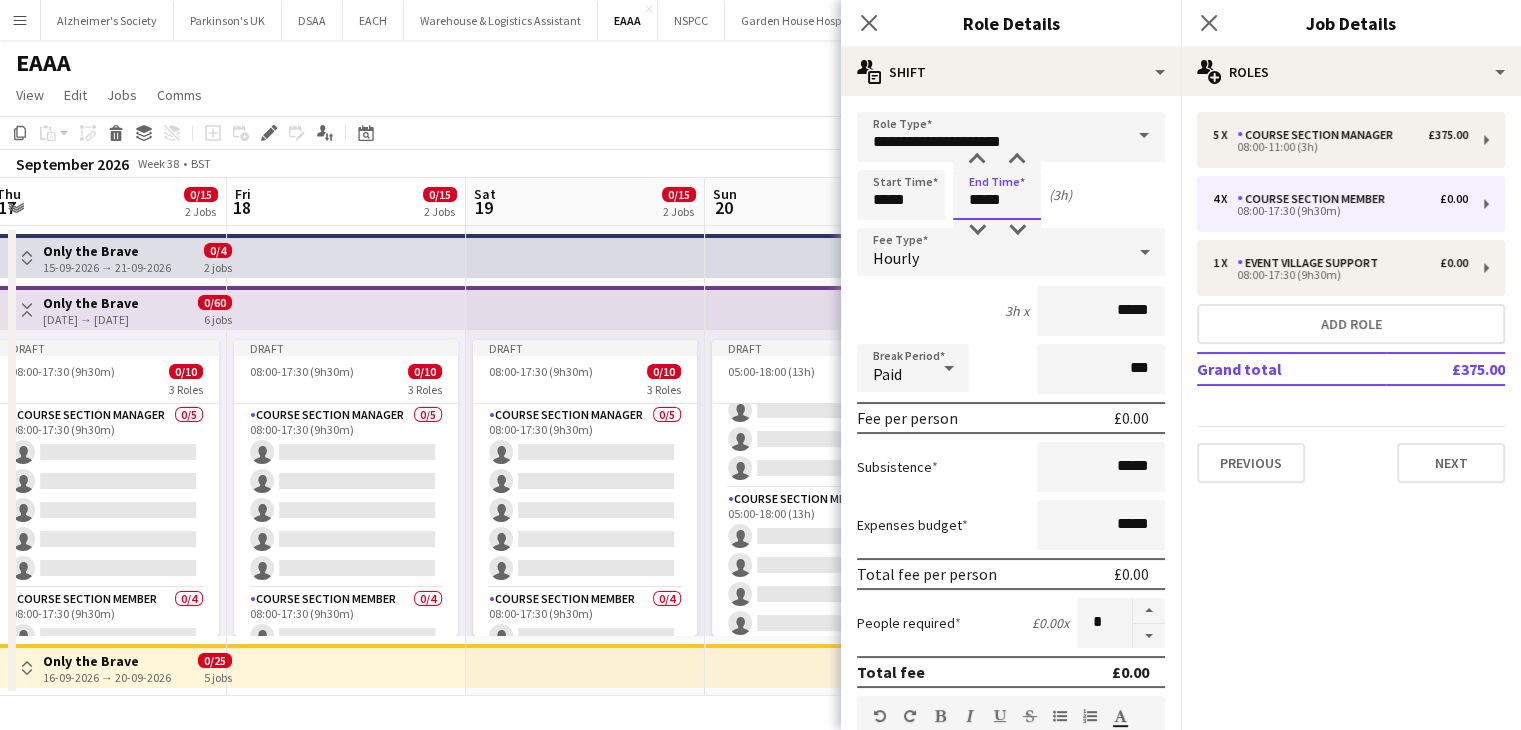 type on "*****" 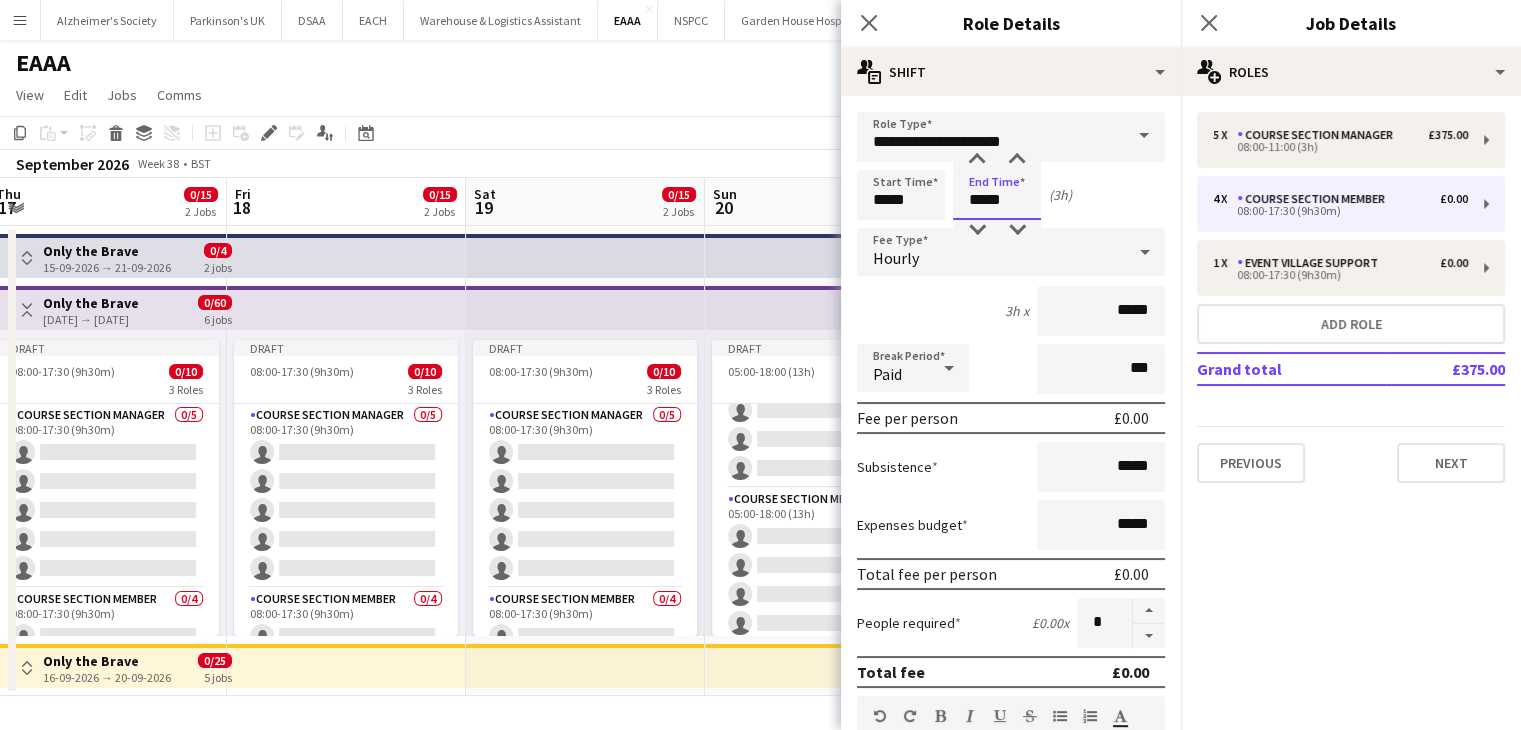 click on "Next" at bounding box center (1111, 1319) 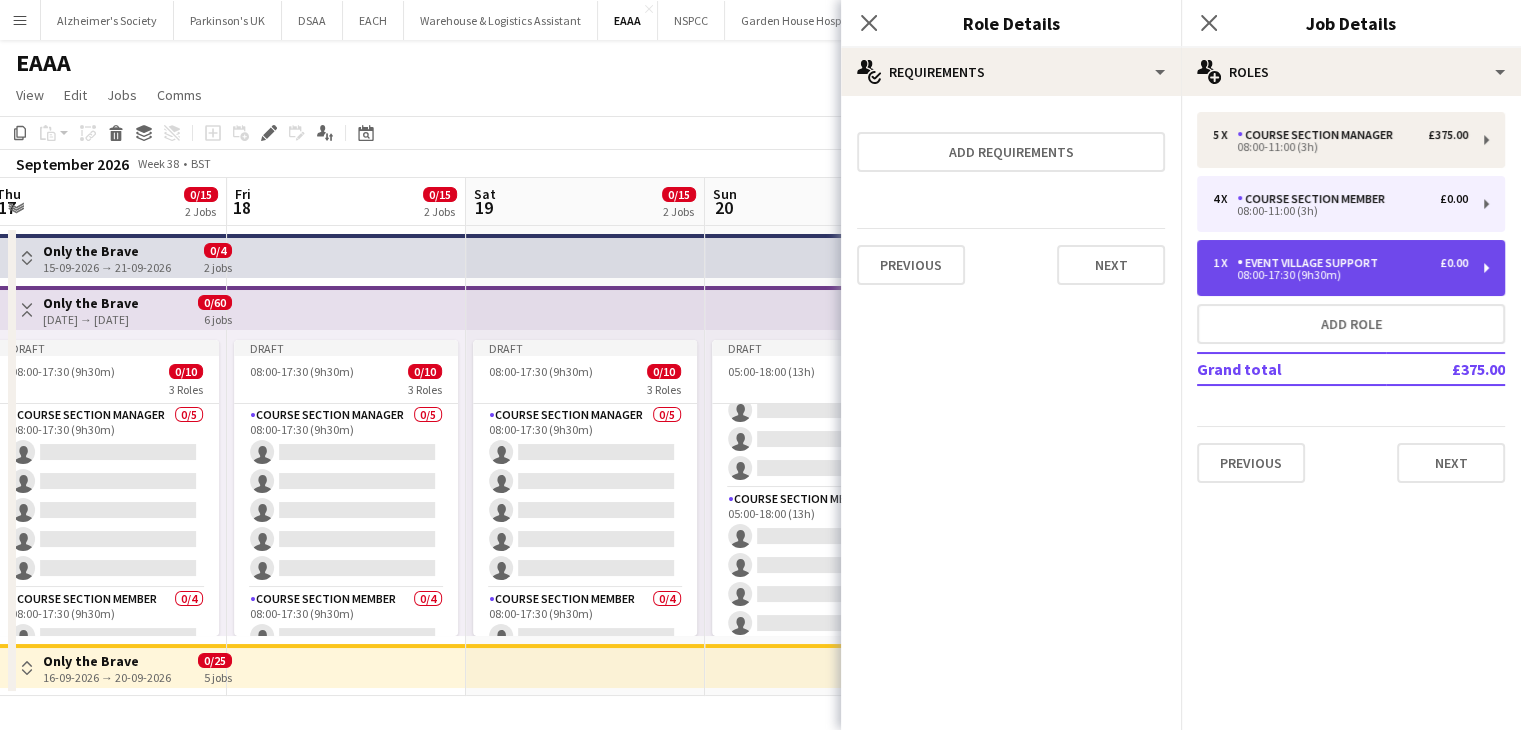 click on "08:00-17:30 (9h30m)" at bounding box center [1340, 275] 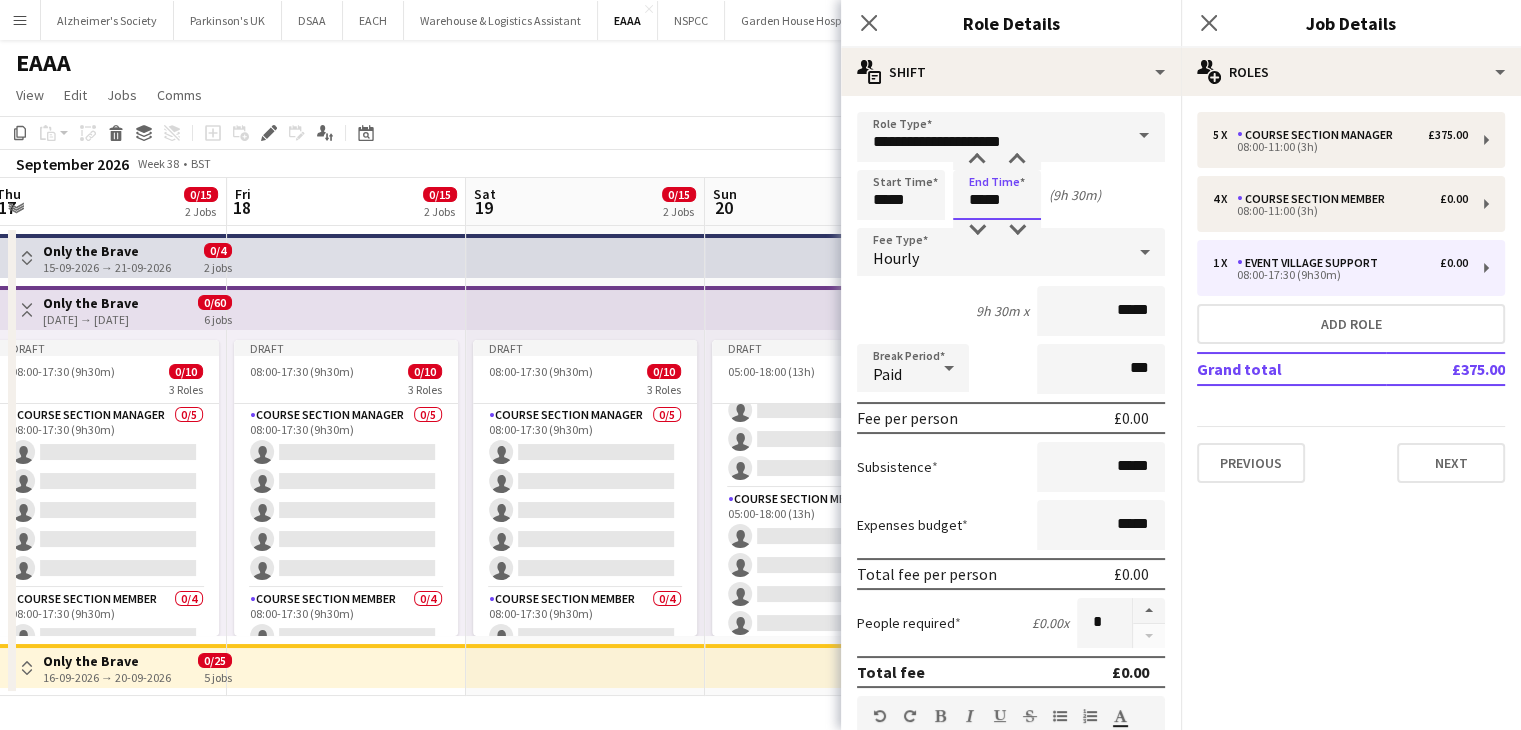 drag, startPoint x: 996, startPoint y: 198, endPoint x: 982, endPoint y: 199, distance: 14.035668 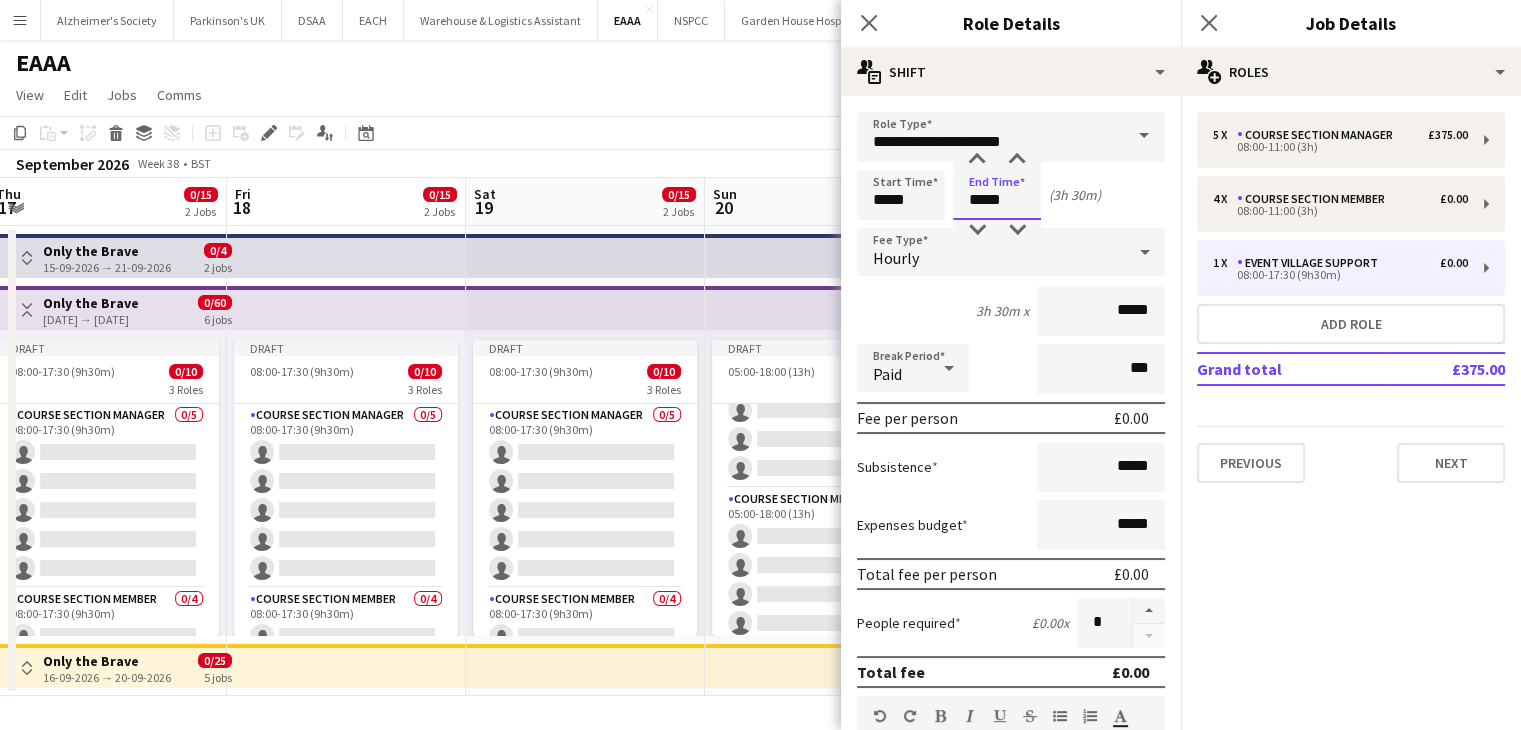 click on "*****" at bounding box center [997, 195] 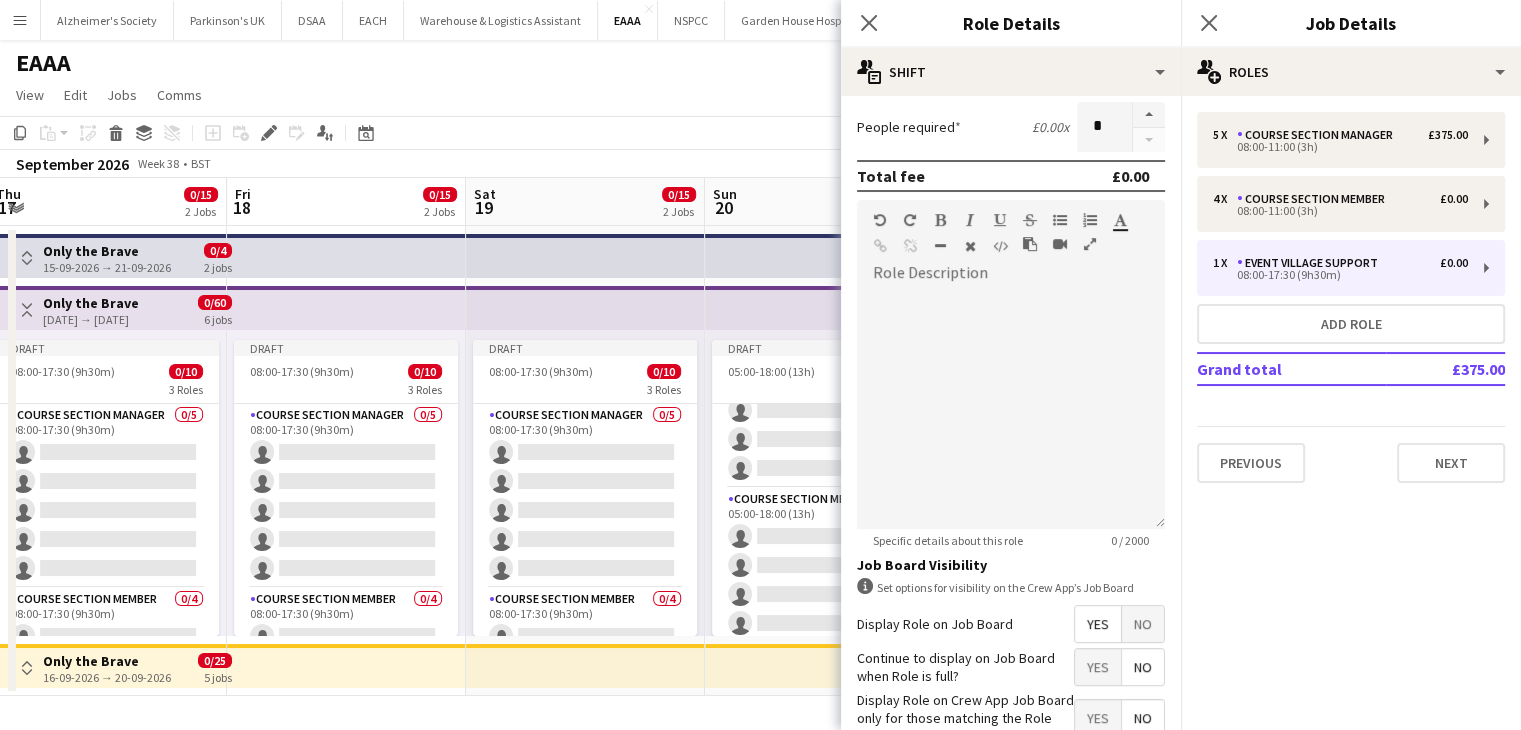 scroll, scrollTop: 620, scrollLeft: 0, axis: vertical 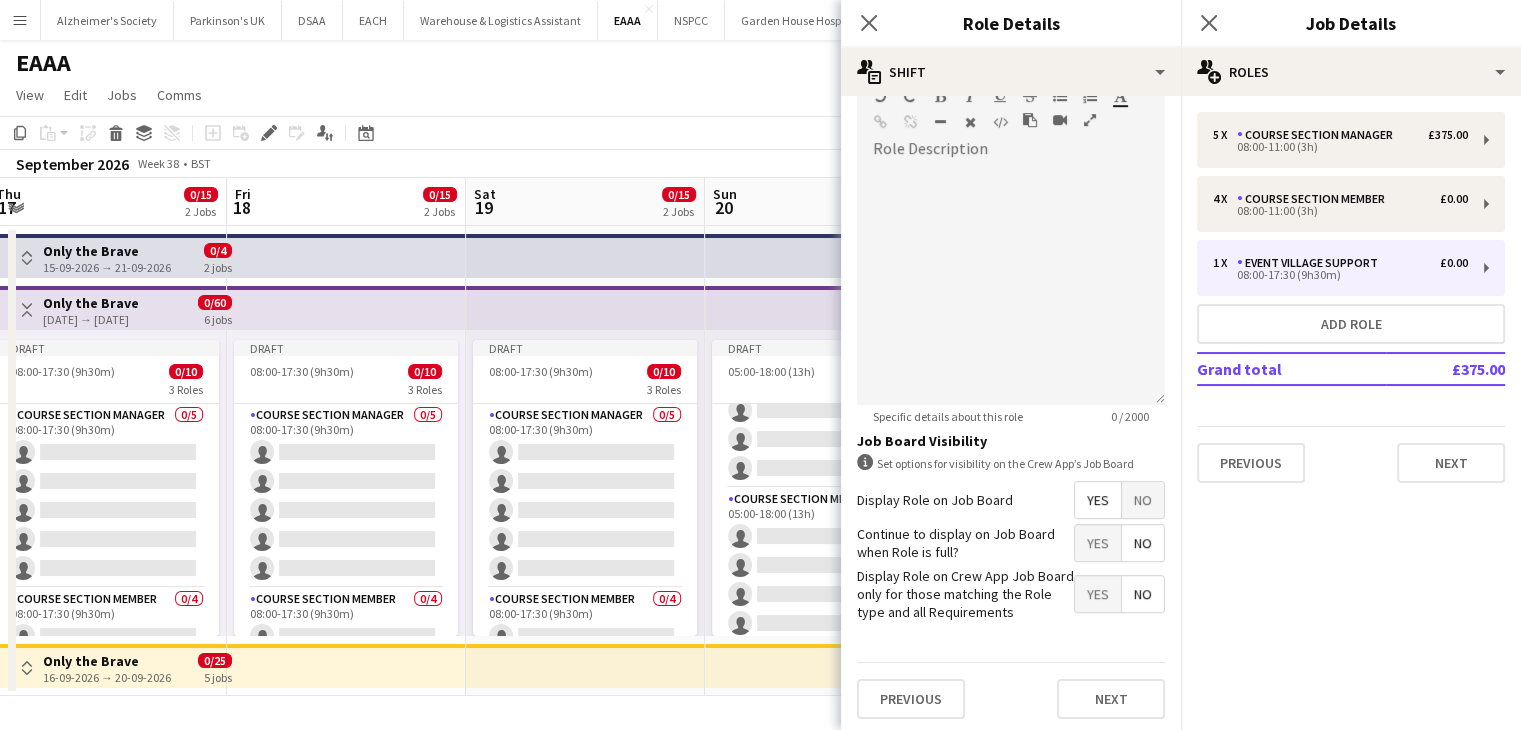 type on "*****" 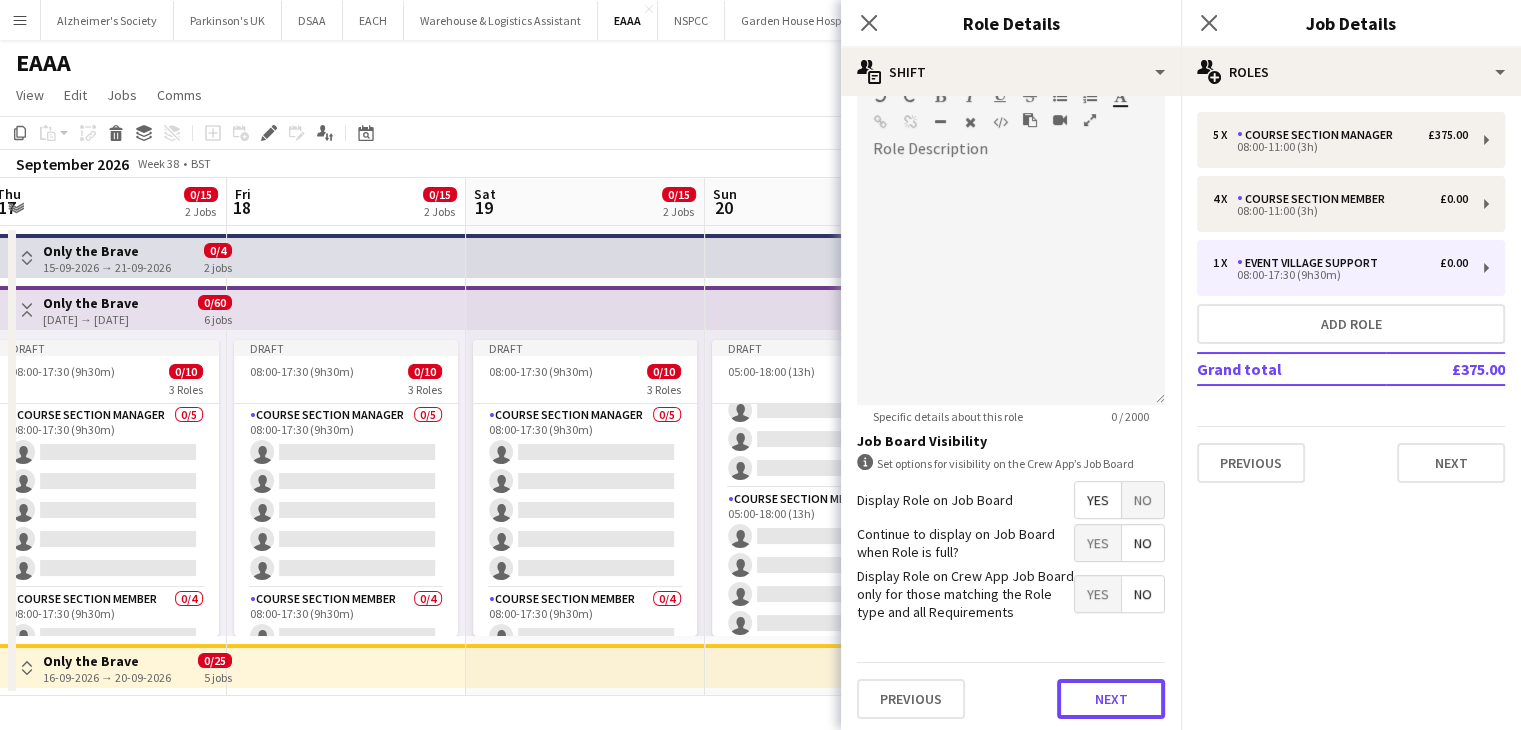 click on "Next" at bounding box center (1111, 699) 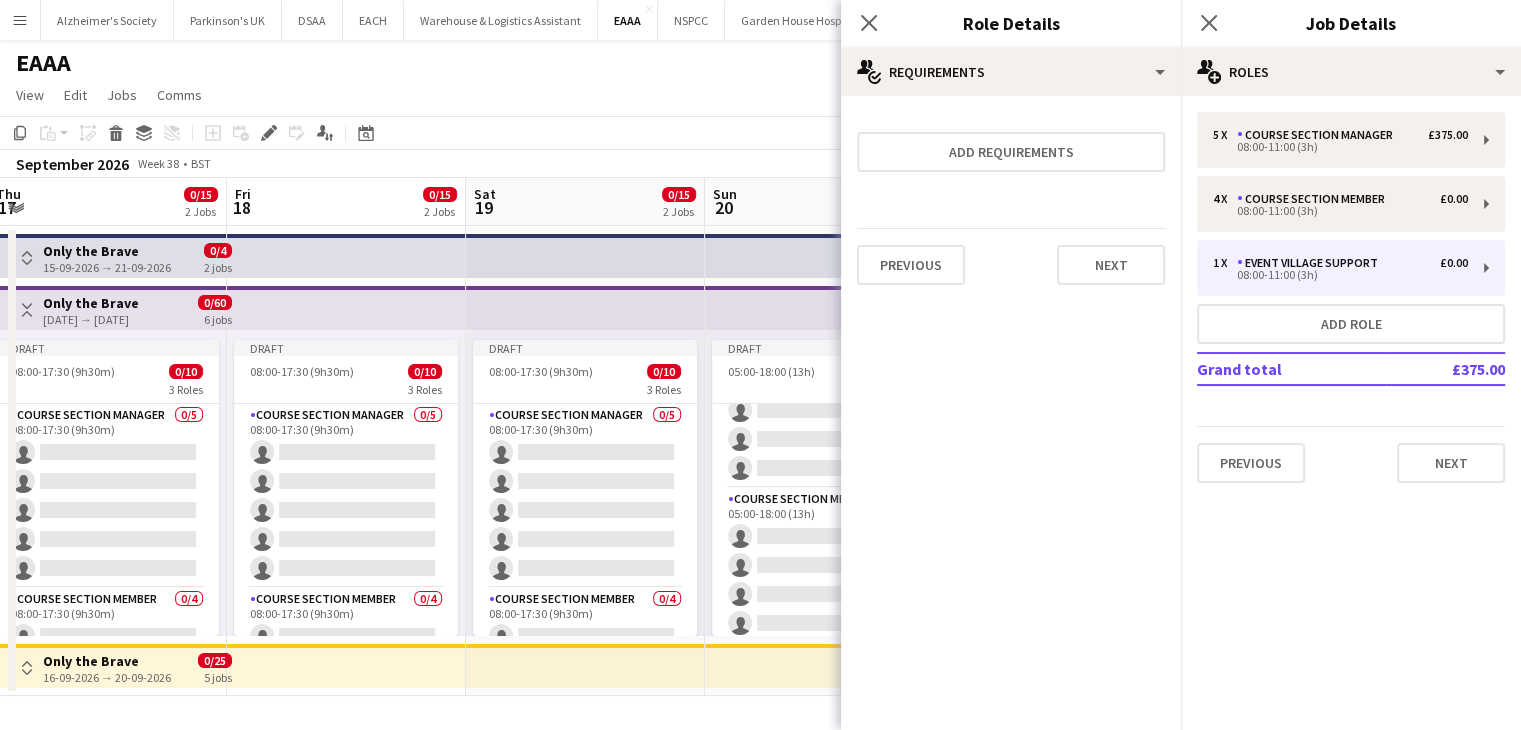 scroll, scrollTop: 0, scrollLeft: 0, axis: both 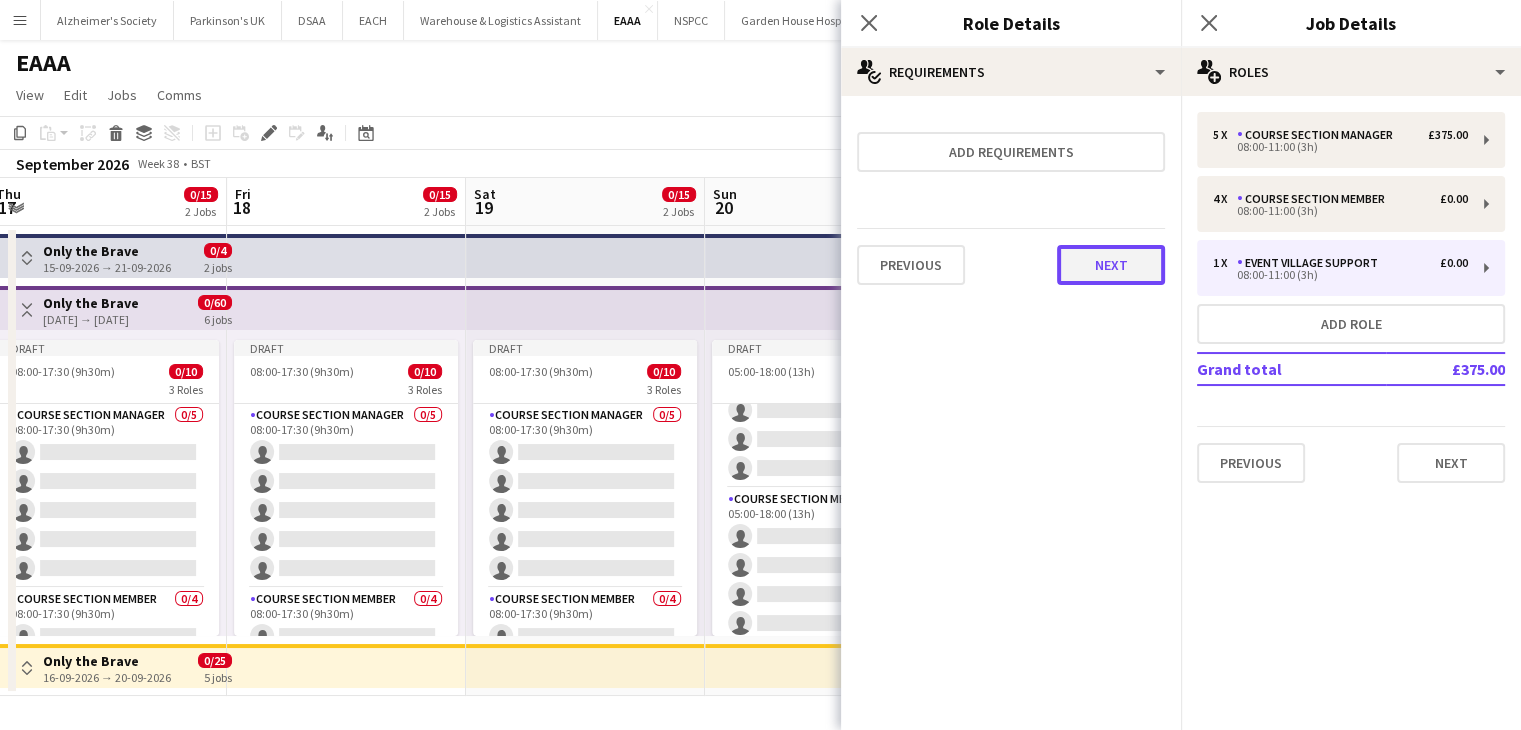 click on "Next" at bounding box center (1111, 265) 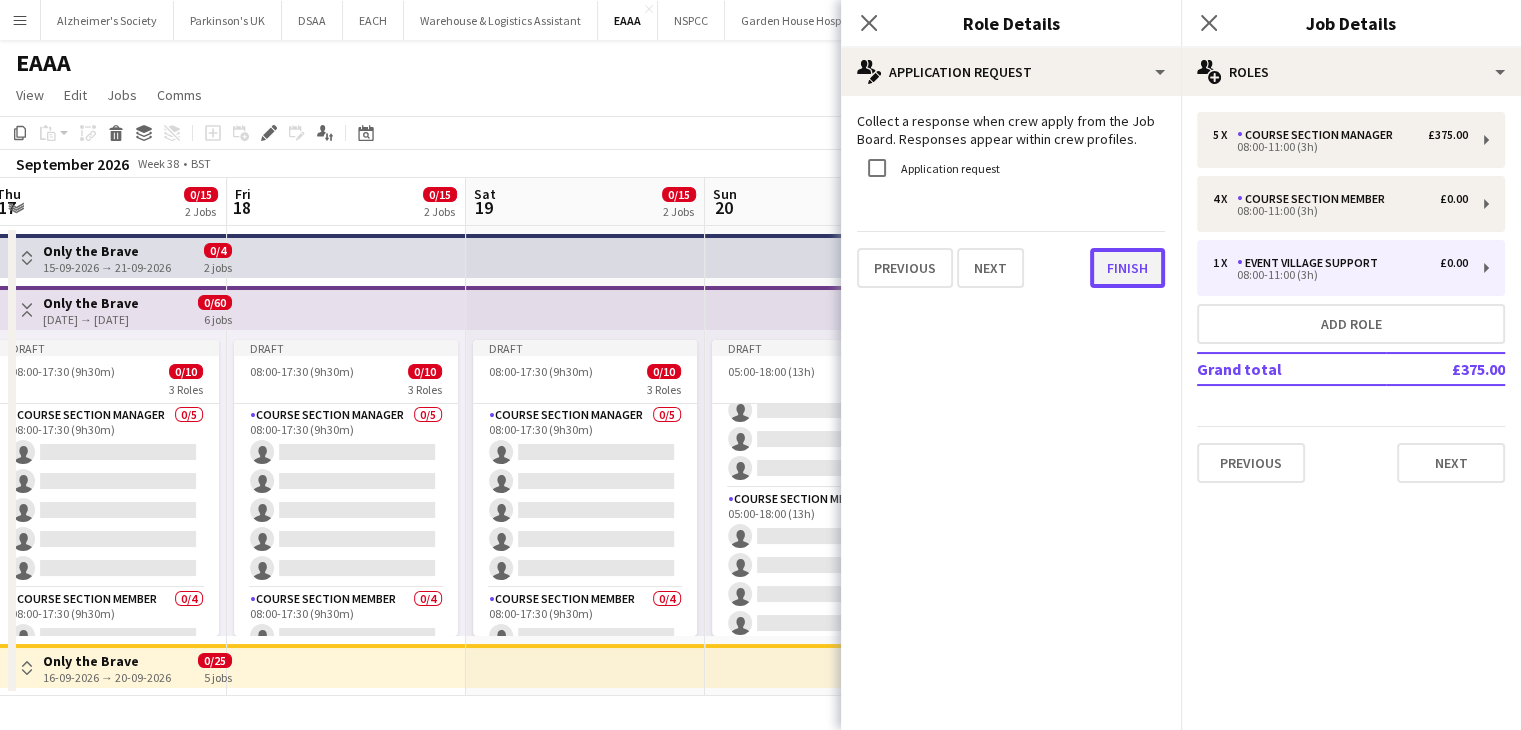 click on "Finish" at bounding box center (1127, 268) 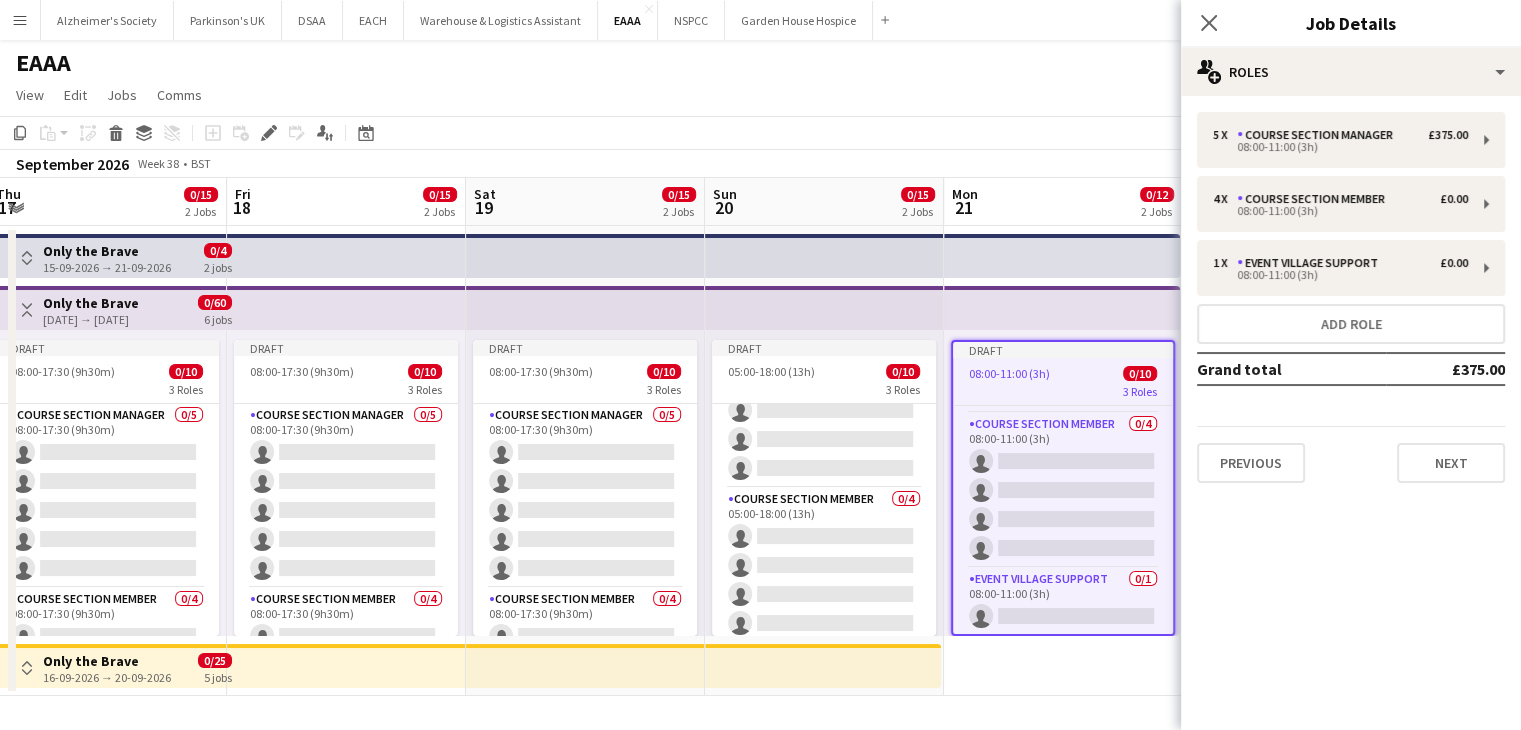 click on "Draft   08:00-11:00 (3h)    0/10   3 Roles   Course Section Manager   0/5   08:00-11:00 (3h)
single-neutral-actions
single-neutral-actions
single-neutral-actions
single-neutral-actions
single-neutral-actions
Course Section Member   0/4   08:00-11:00 (3h)
single-neutral-actions
single-neutral-actions
single-neutral-actions
single-neutral-actions
Event Village Support   0/1   08:00-11:00 (3h)
single-neutral-actions" at bounding box center [1063, 461] 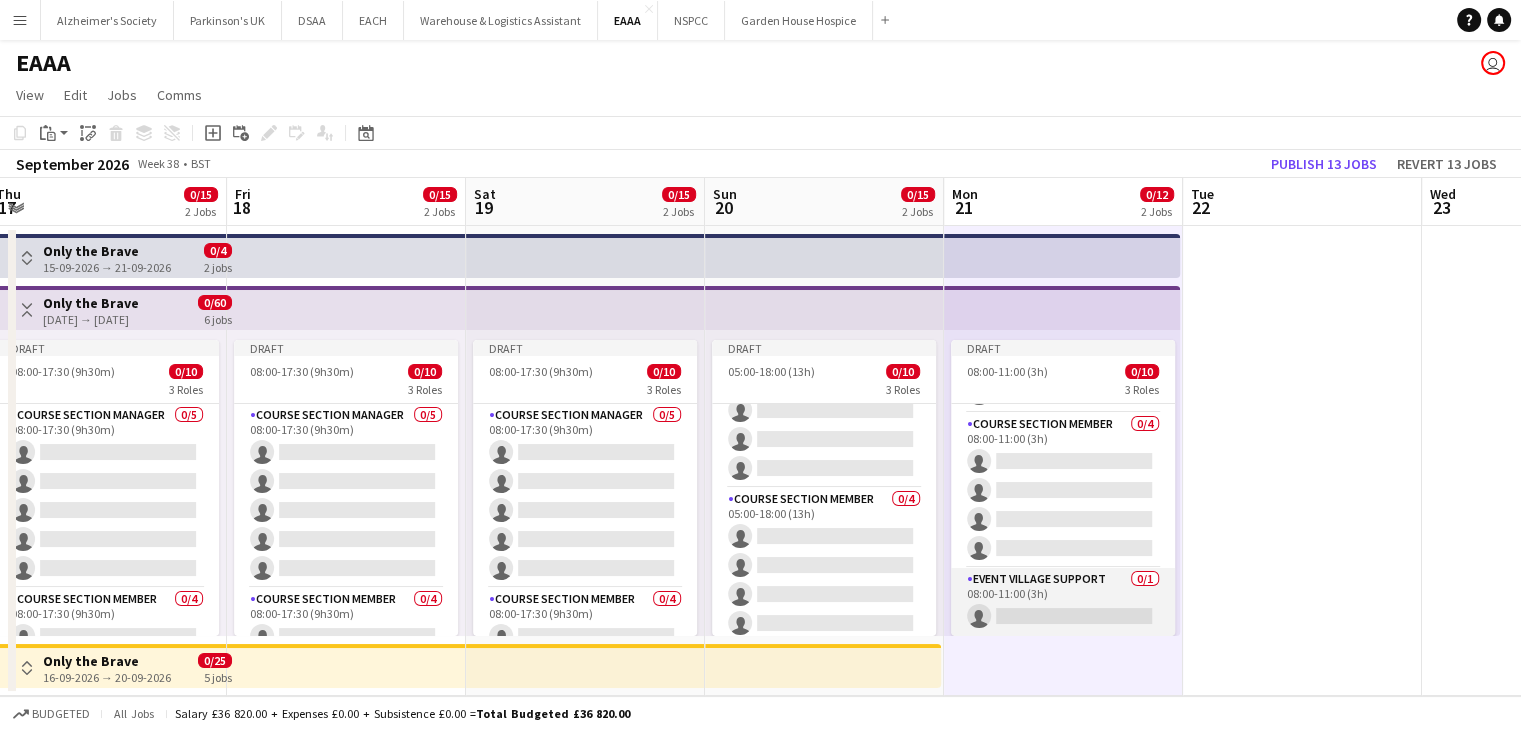 scroll, scrollTop: 0, scrollLeft: 0, axis: both 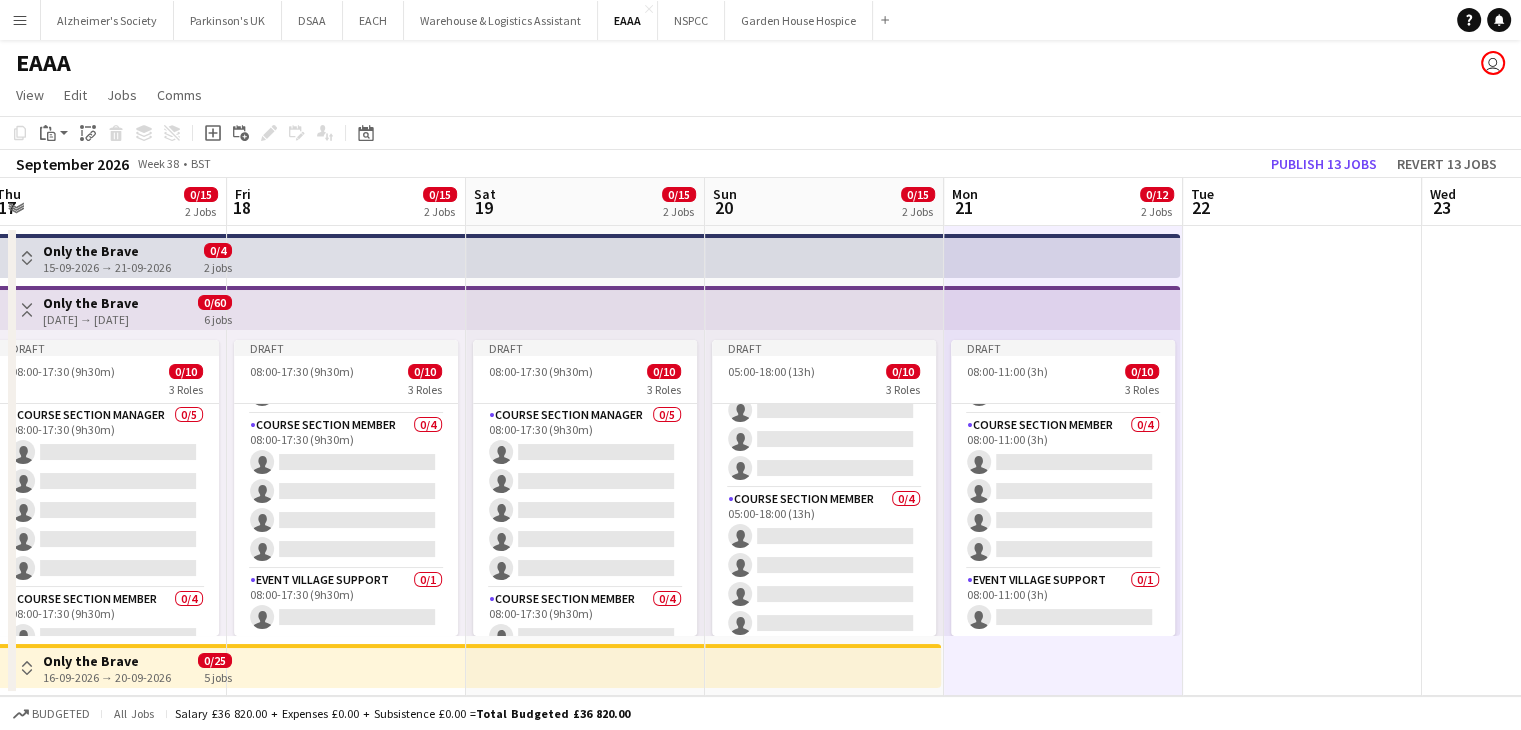 click on "Toggle View" at bounding box center [27, 668] 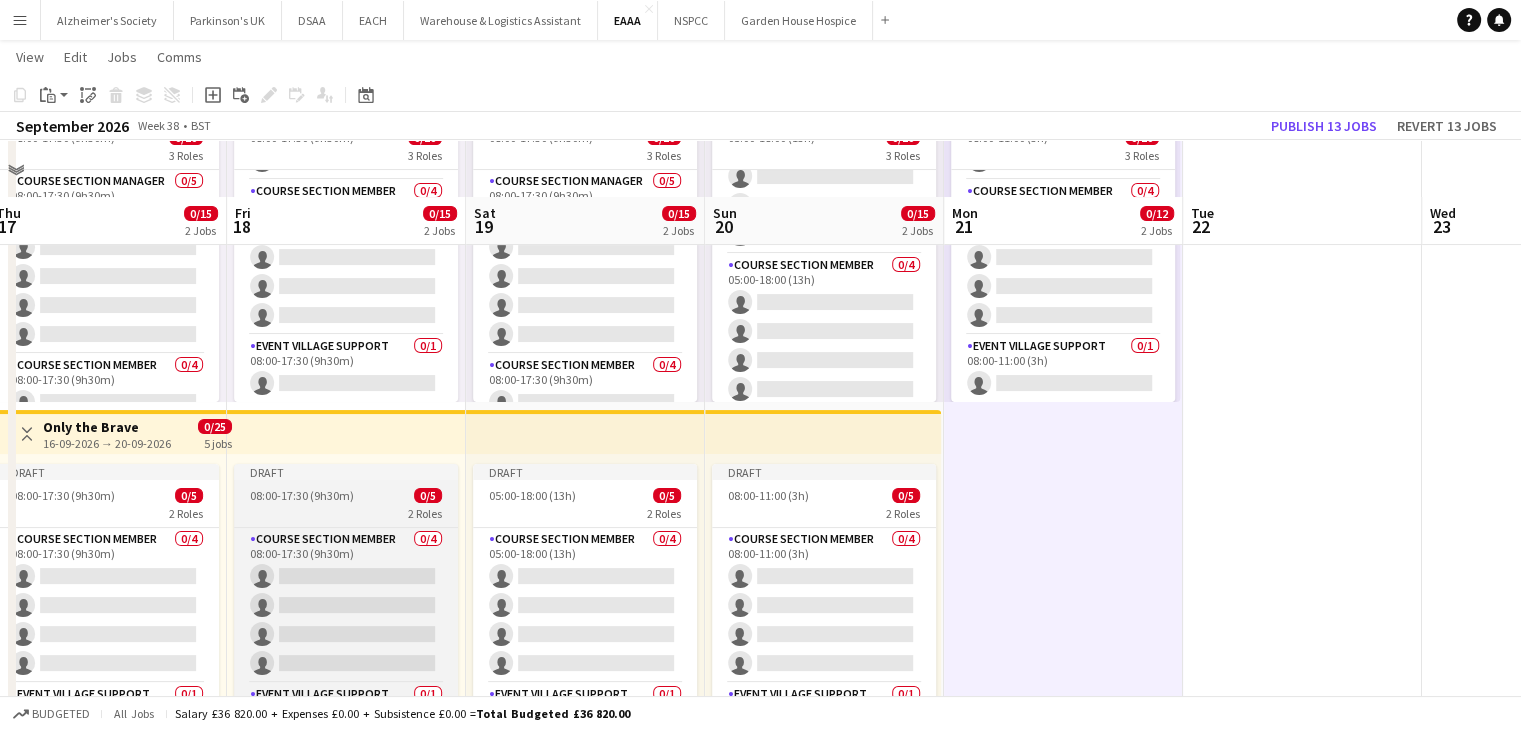 scroll, scrollTop: 304, scrollLeft: 0, axis: vertical 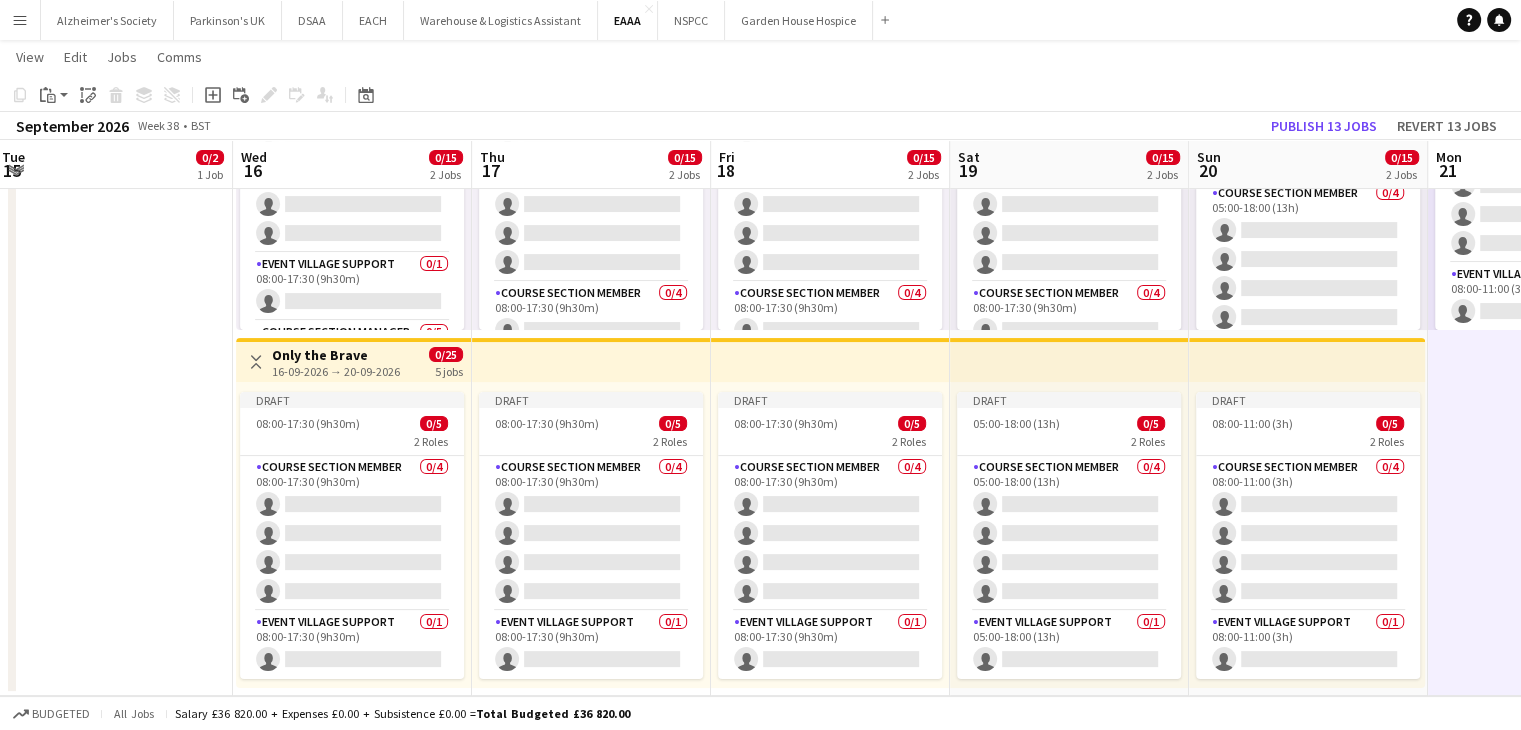 drag, startPoint x: 1028, startPoint y: 549, endPoint x: 1535, endPoint y: 549, distance: 507 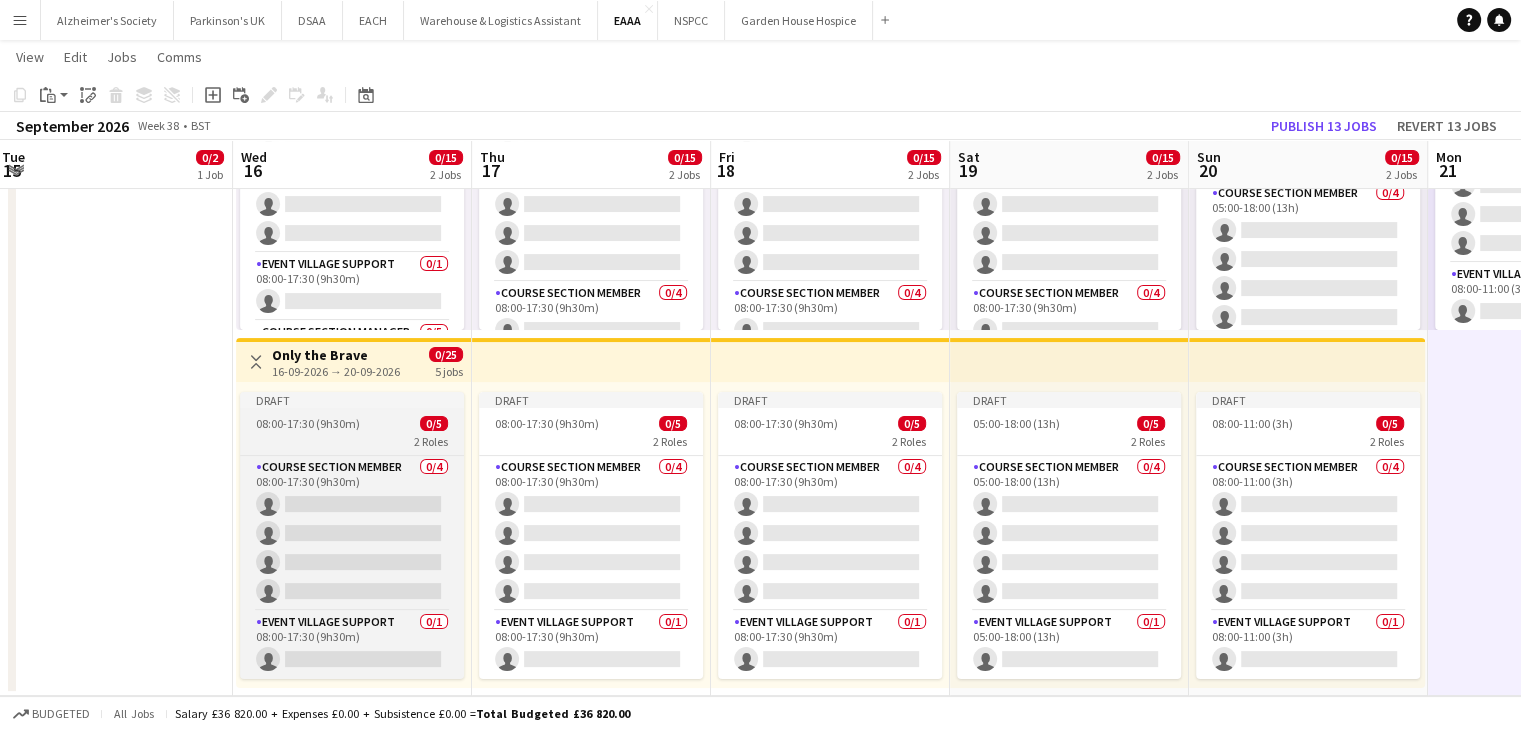click on "2 Roles" at bounding box center (352, 441) 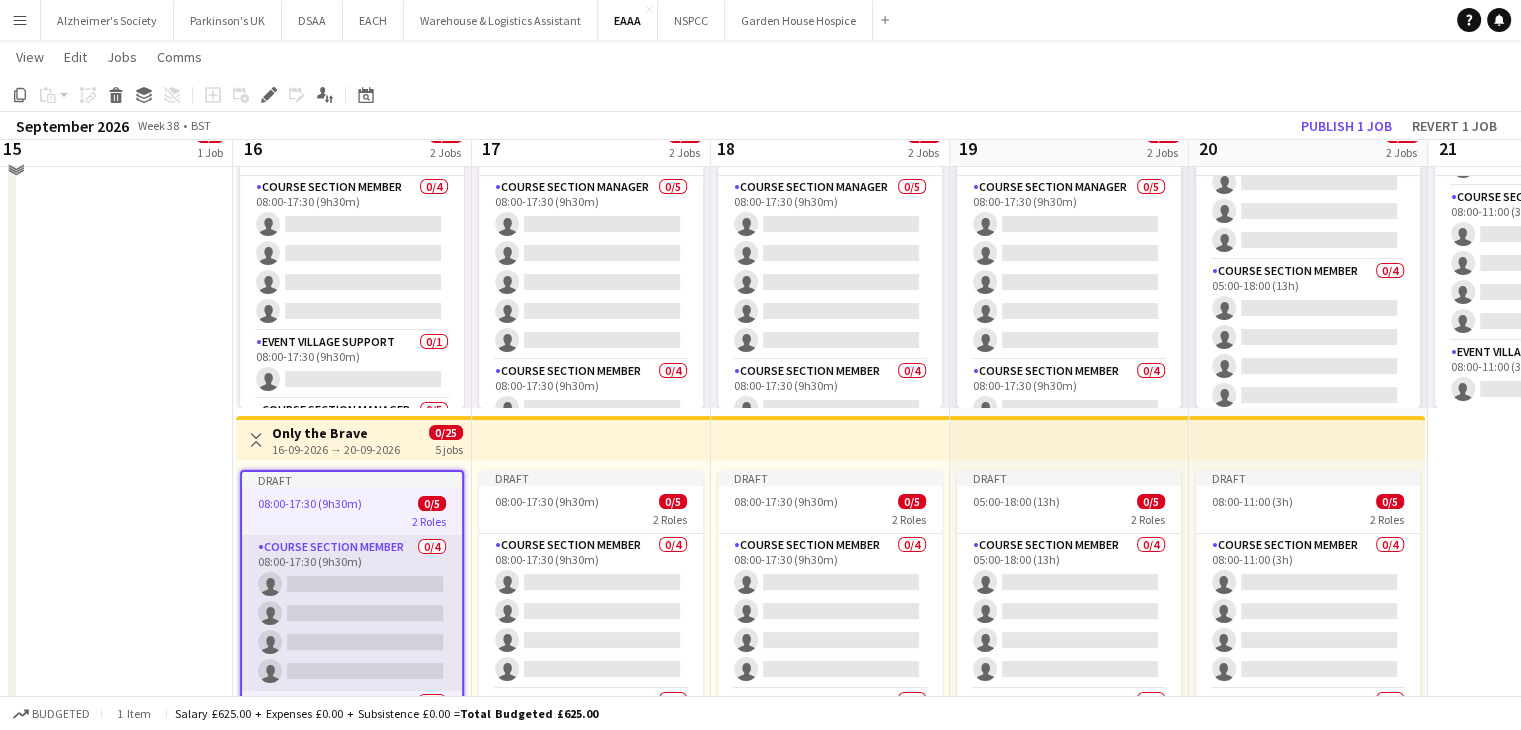 scroll, scrollTop: 204, scrollLeft: 0, axis: vertical 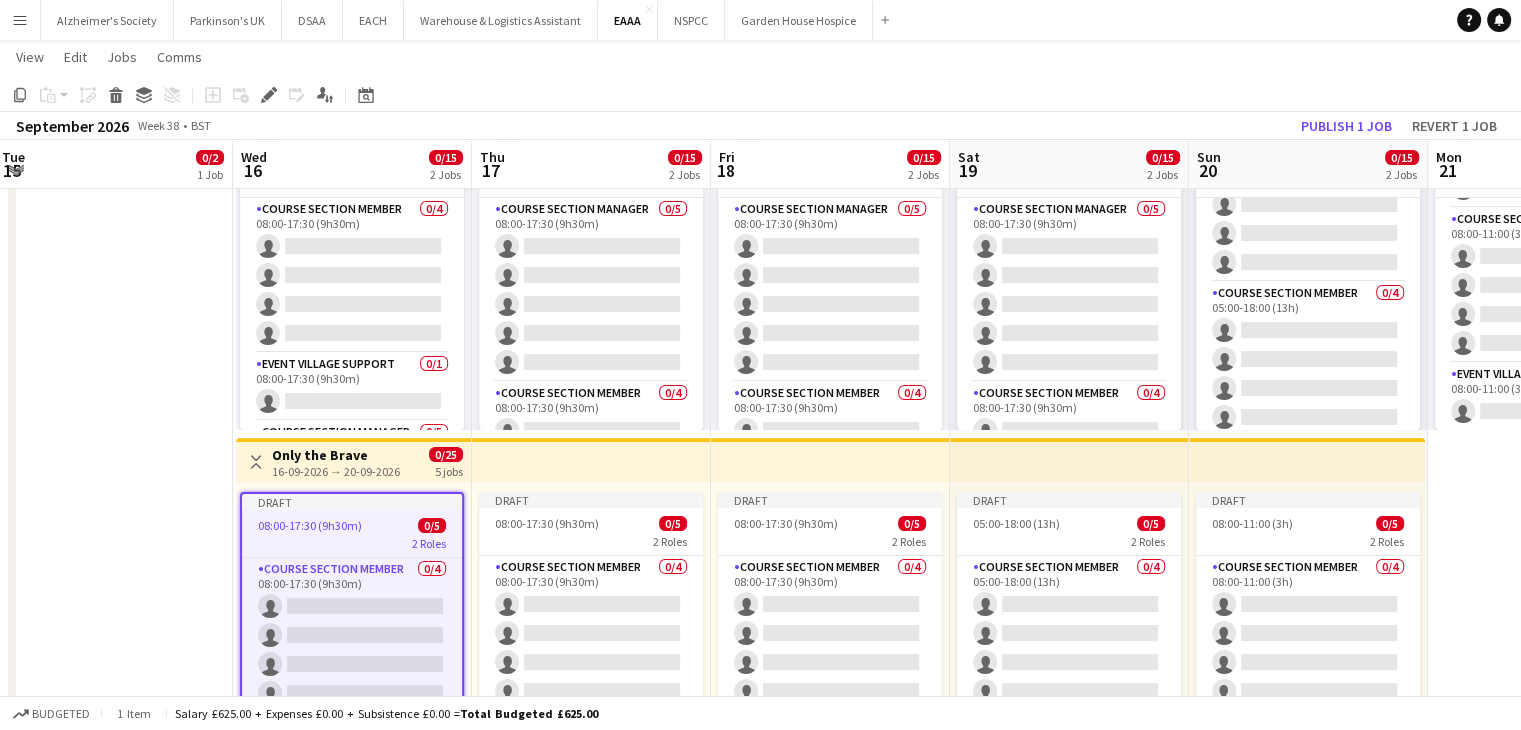 click at bounding box center (591, 460) 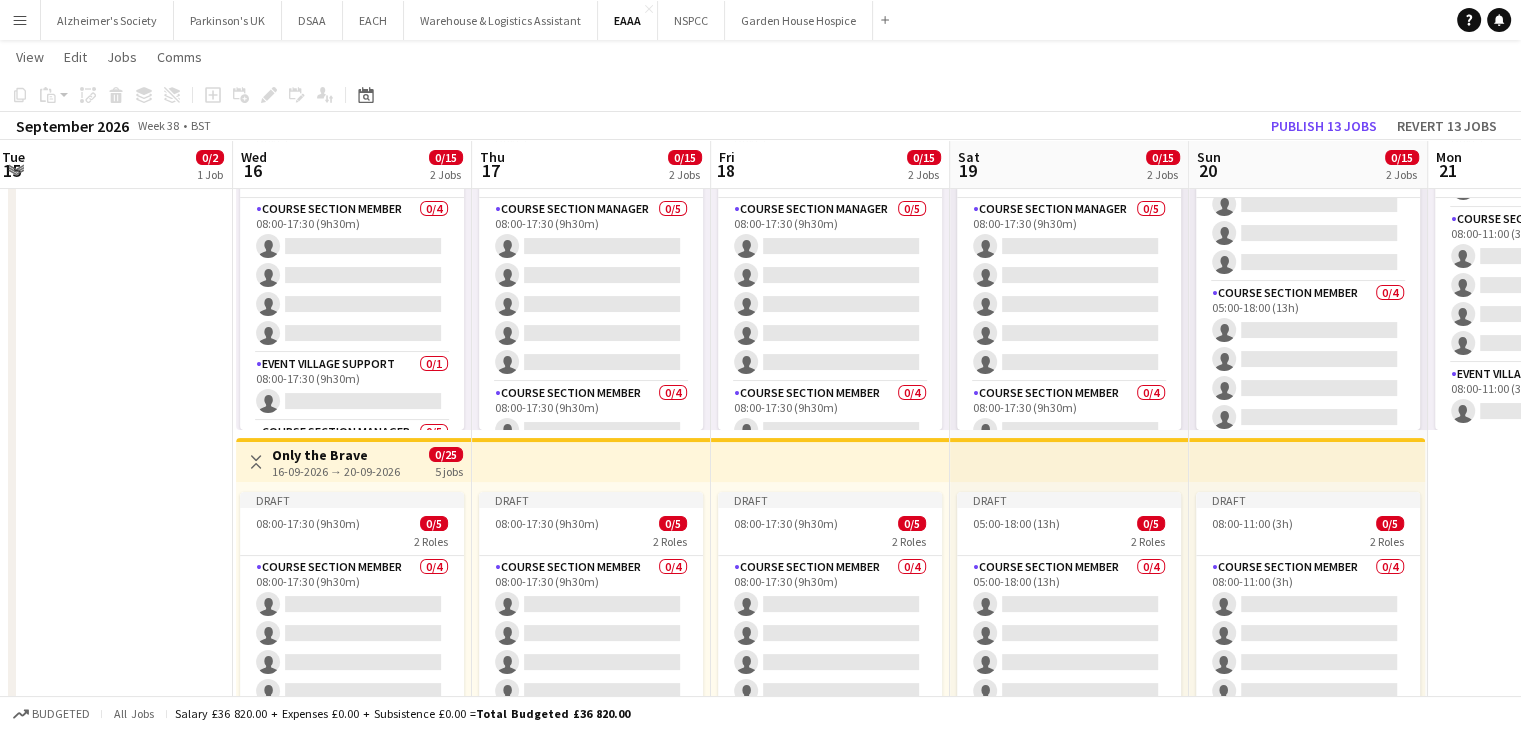 click at bounding box center (591, 460) 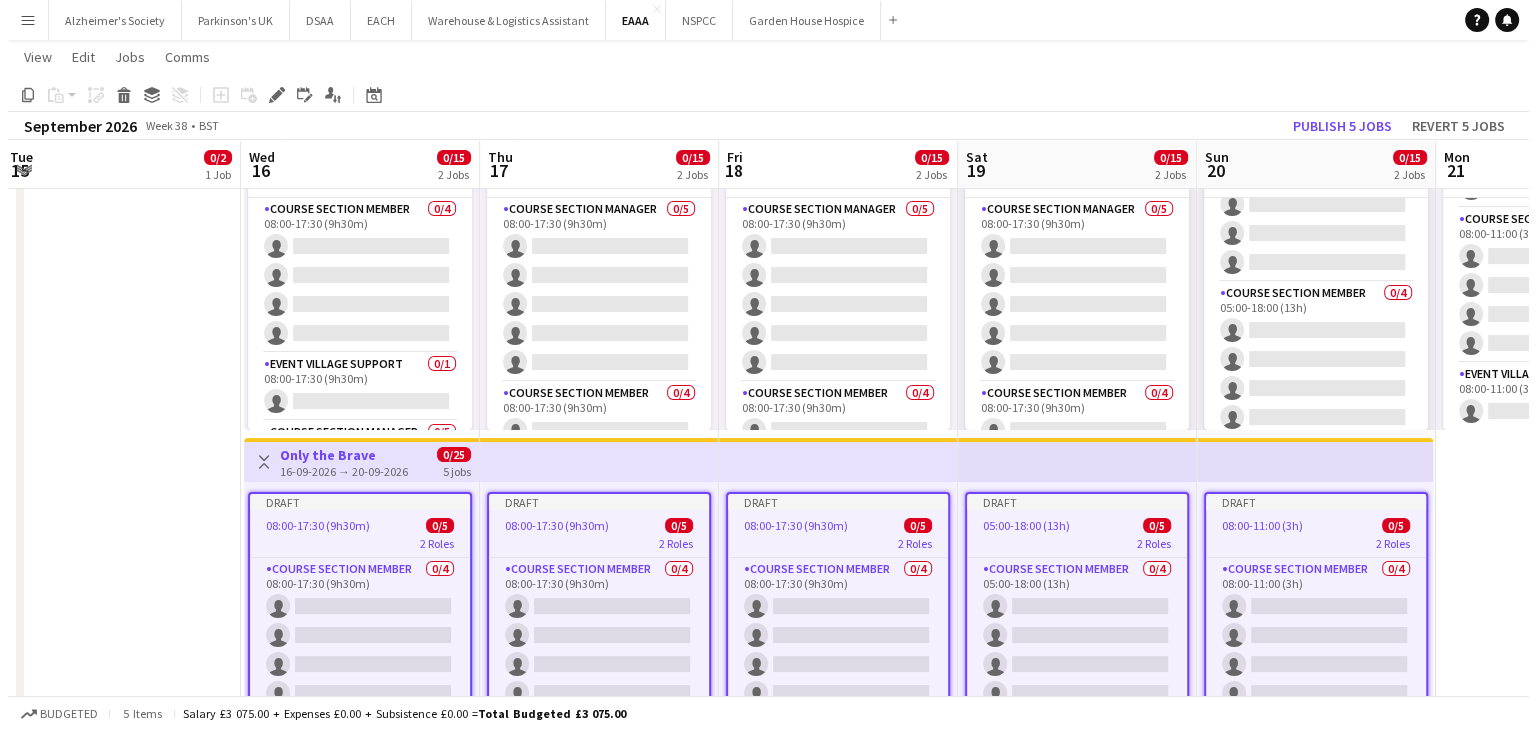 scroll, scrollTop: 0, scrollLeft: 0, axis: both 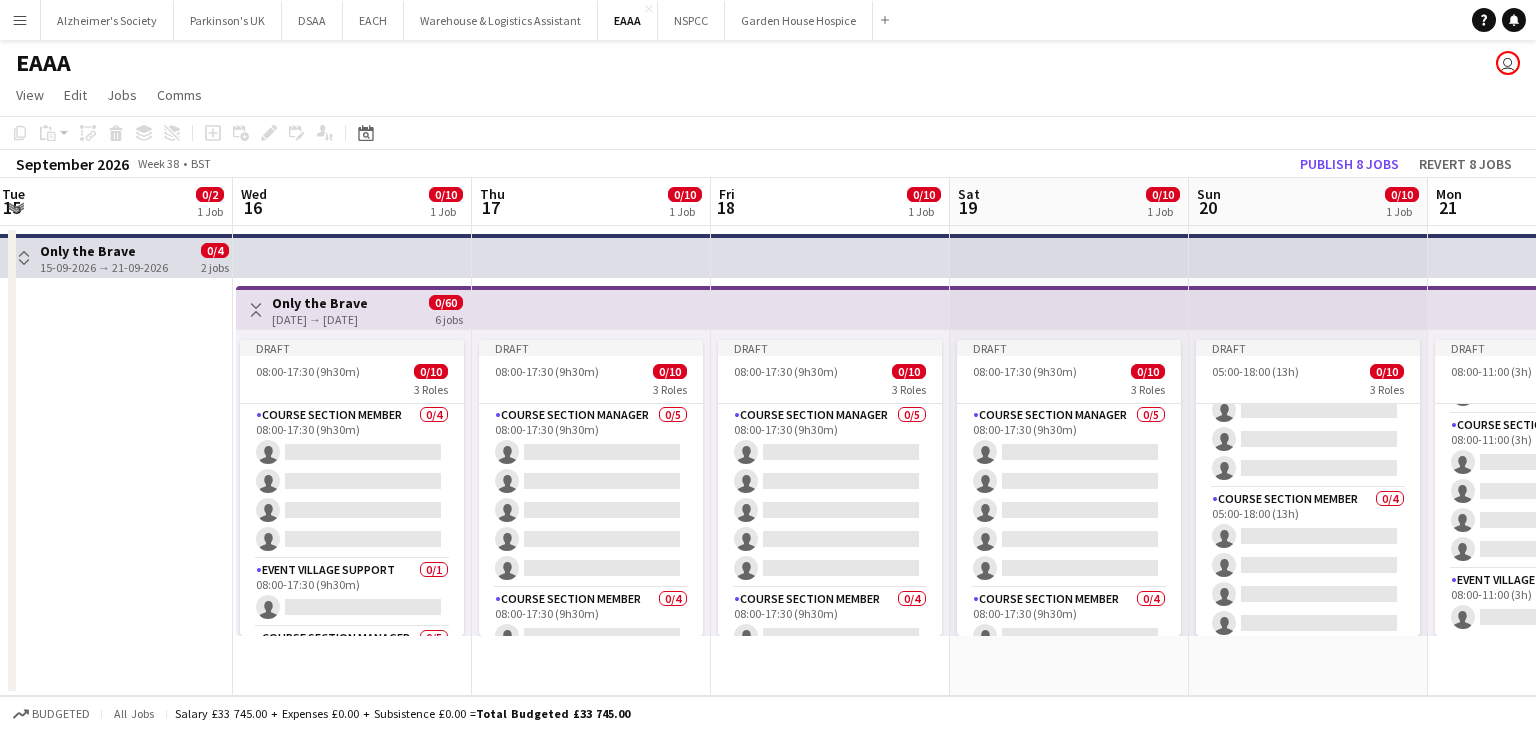 click on "Toggle View
Only the Brave  15-09-2026 → 21-09-2026   0/4   2 jobs" at bounding box center (113, 461) 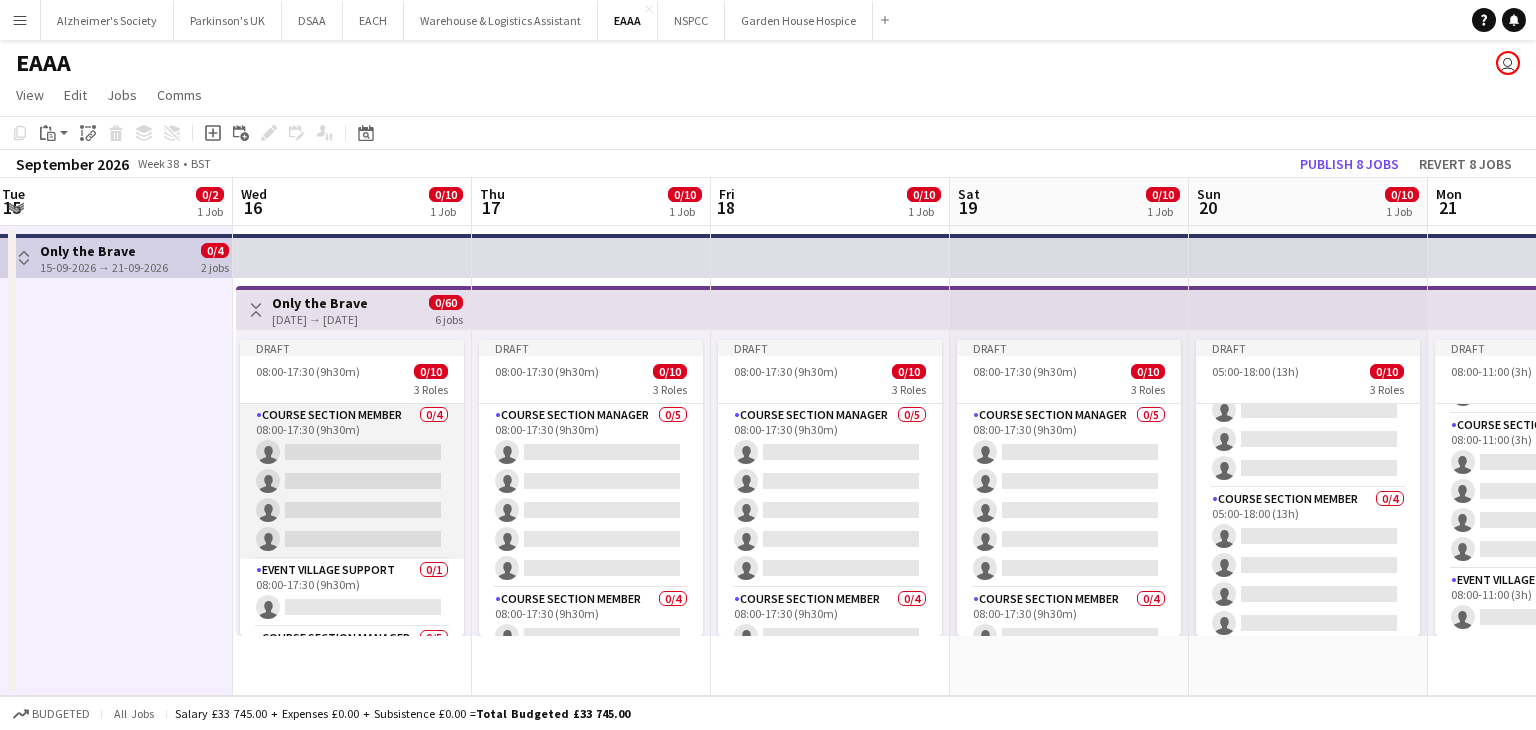 click on "Course Section Member   0/4   08:00-17:30 (9h30m)
single-neutral-actions
single-neutral-actions
single-neutral-actions
single-neutral-actions" at bounding box center [352, 481] 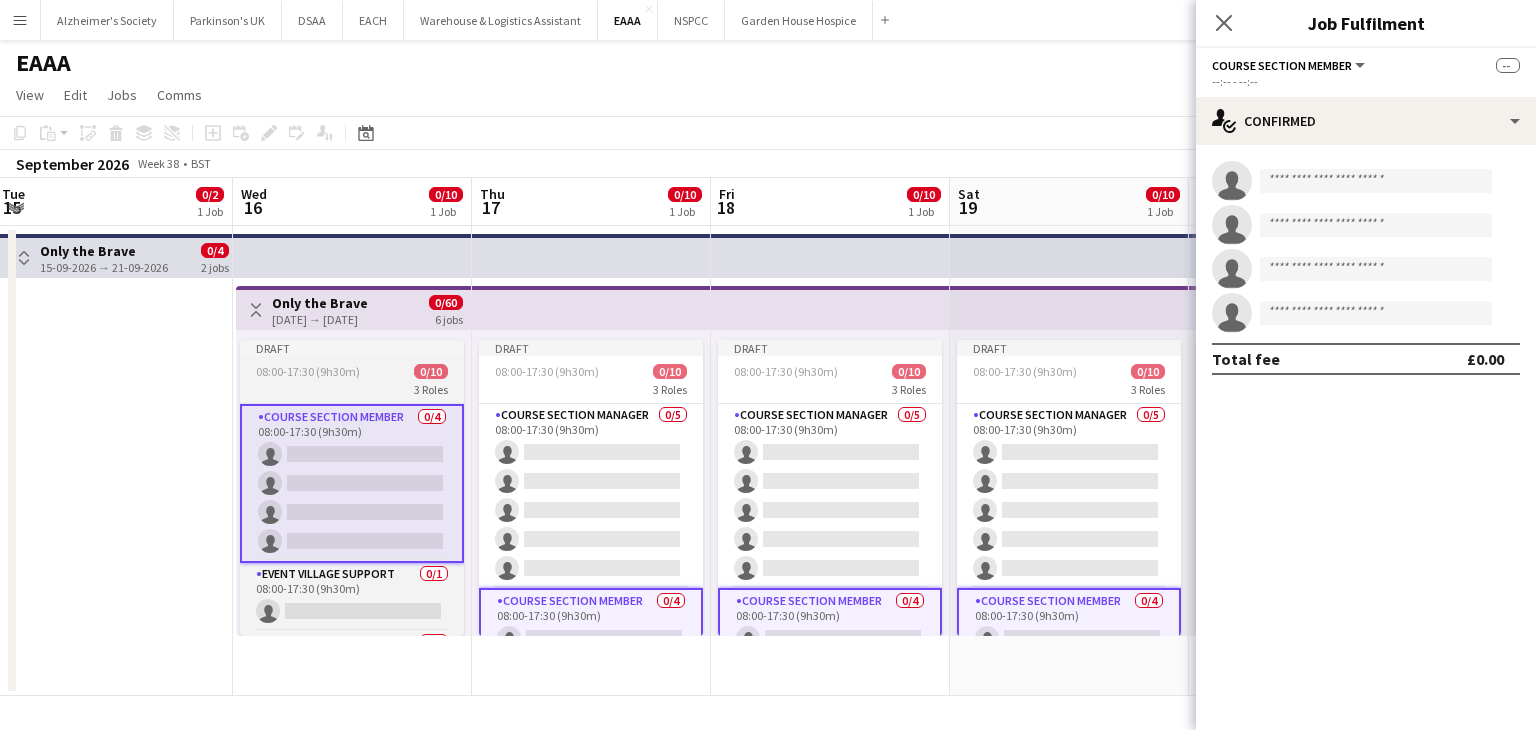 click on "08:00-17:30 (9h30m)" at bounding box center [308, 371] 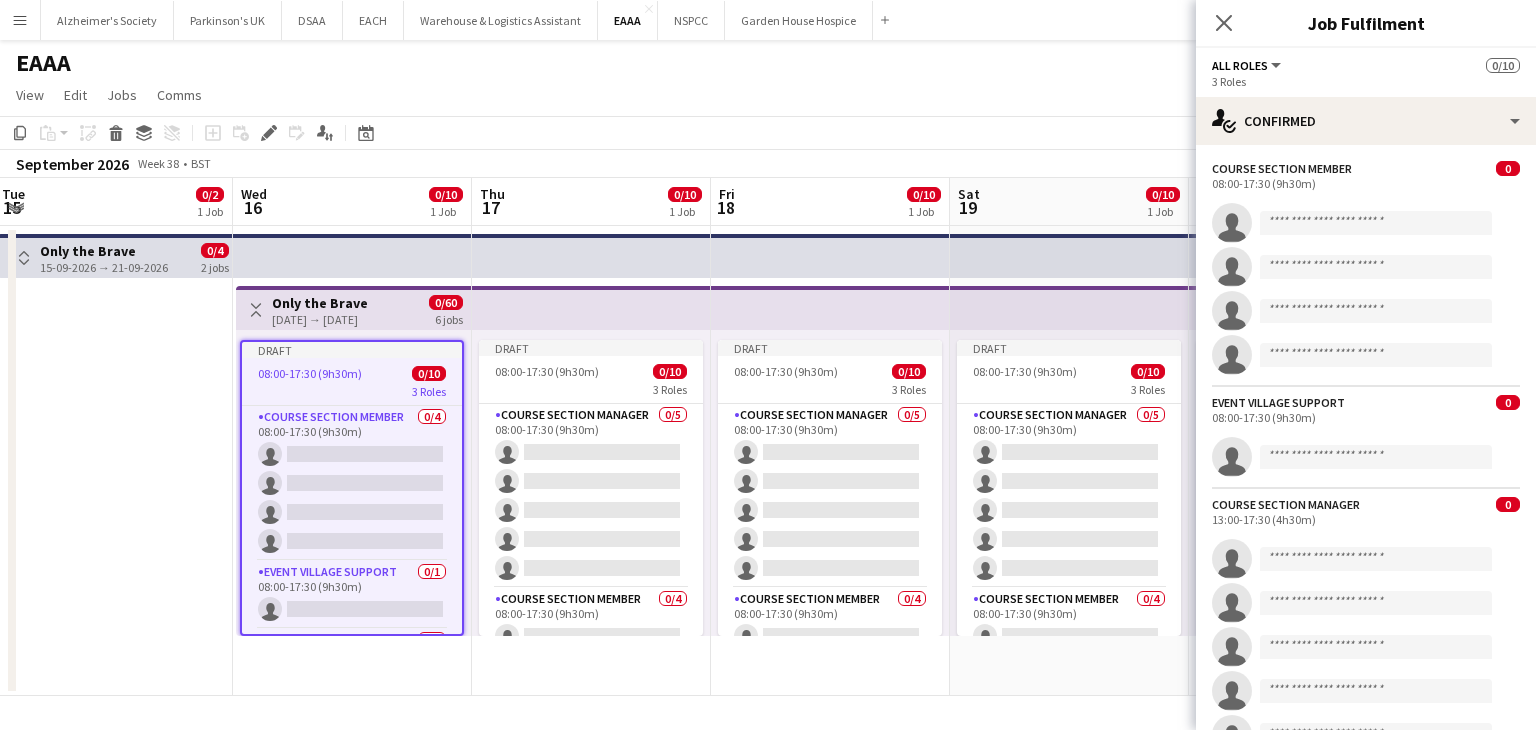 click on "Only the Brave" at bounding box center (320, 303) 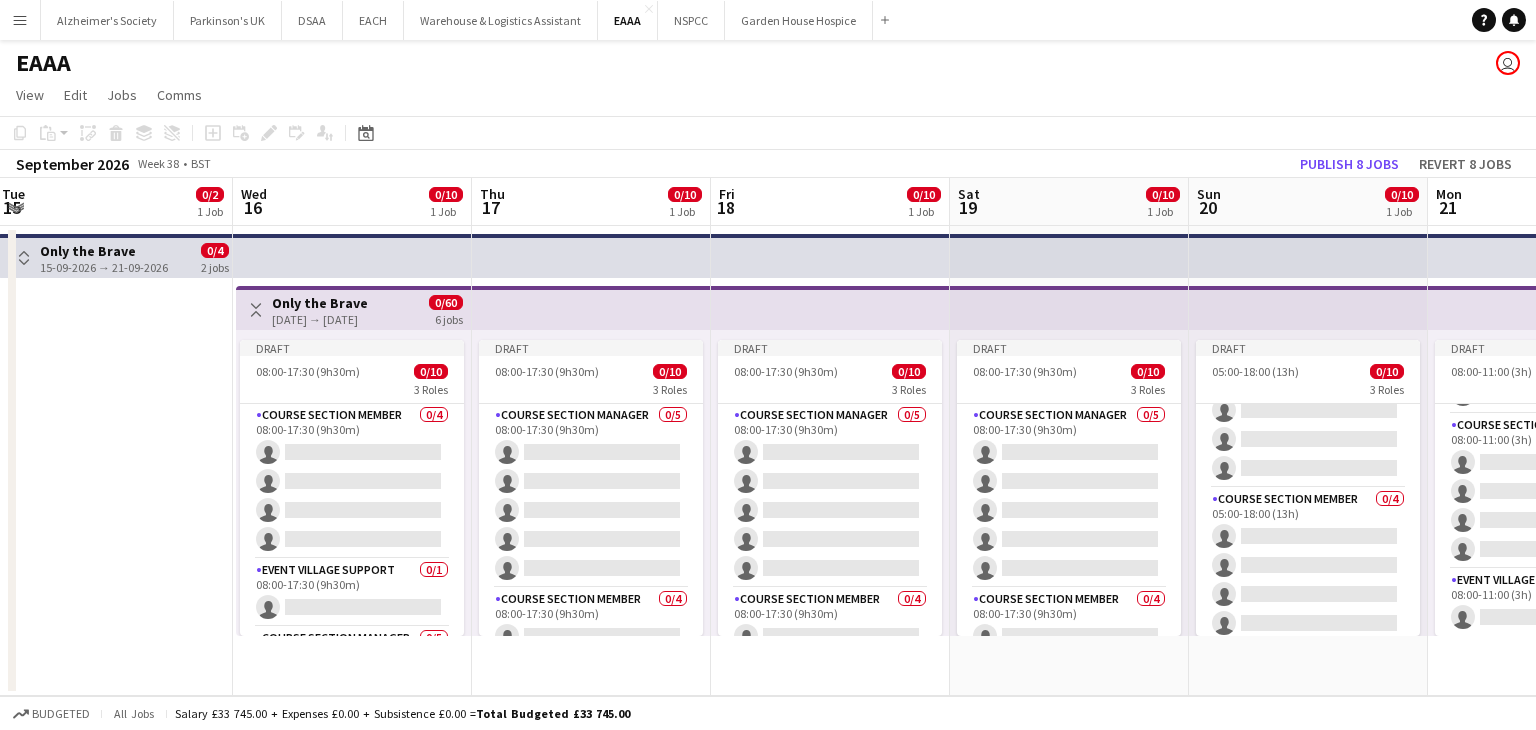 click on "Only the Brave" at bounding box center [320, 303] 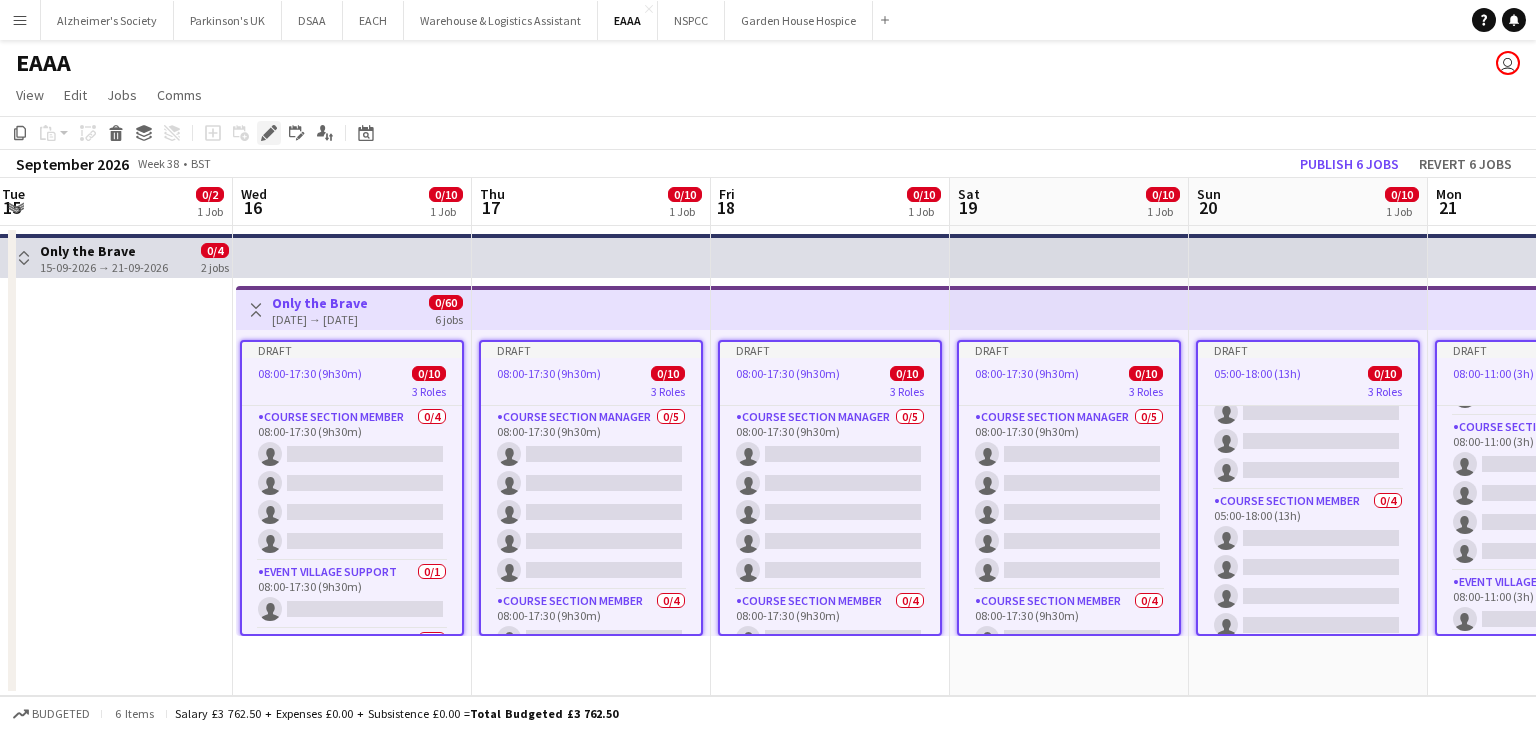 click 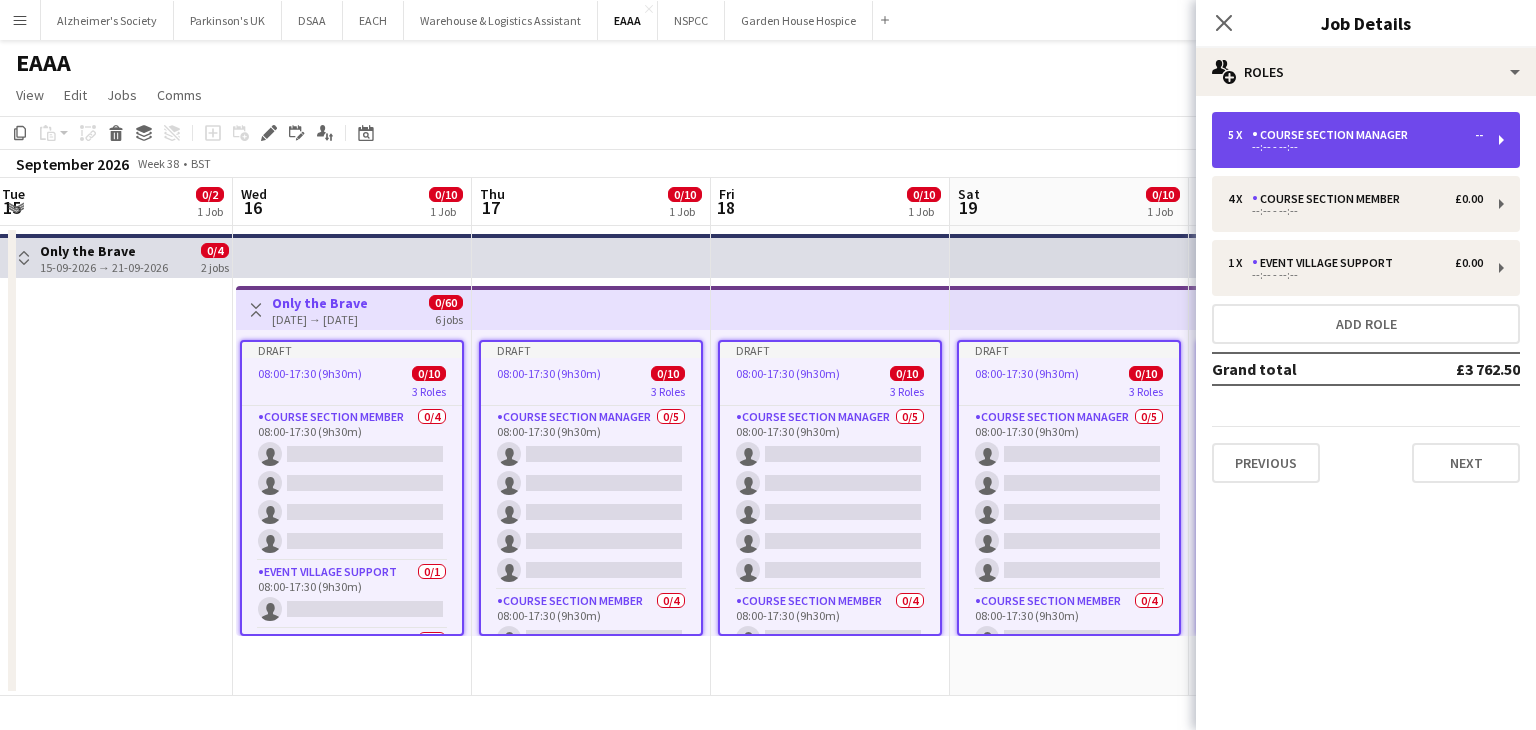 click on "--:-- - --:--" at bounding box center (1355, 147) 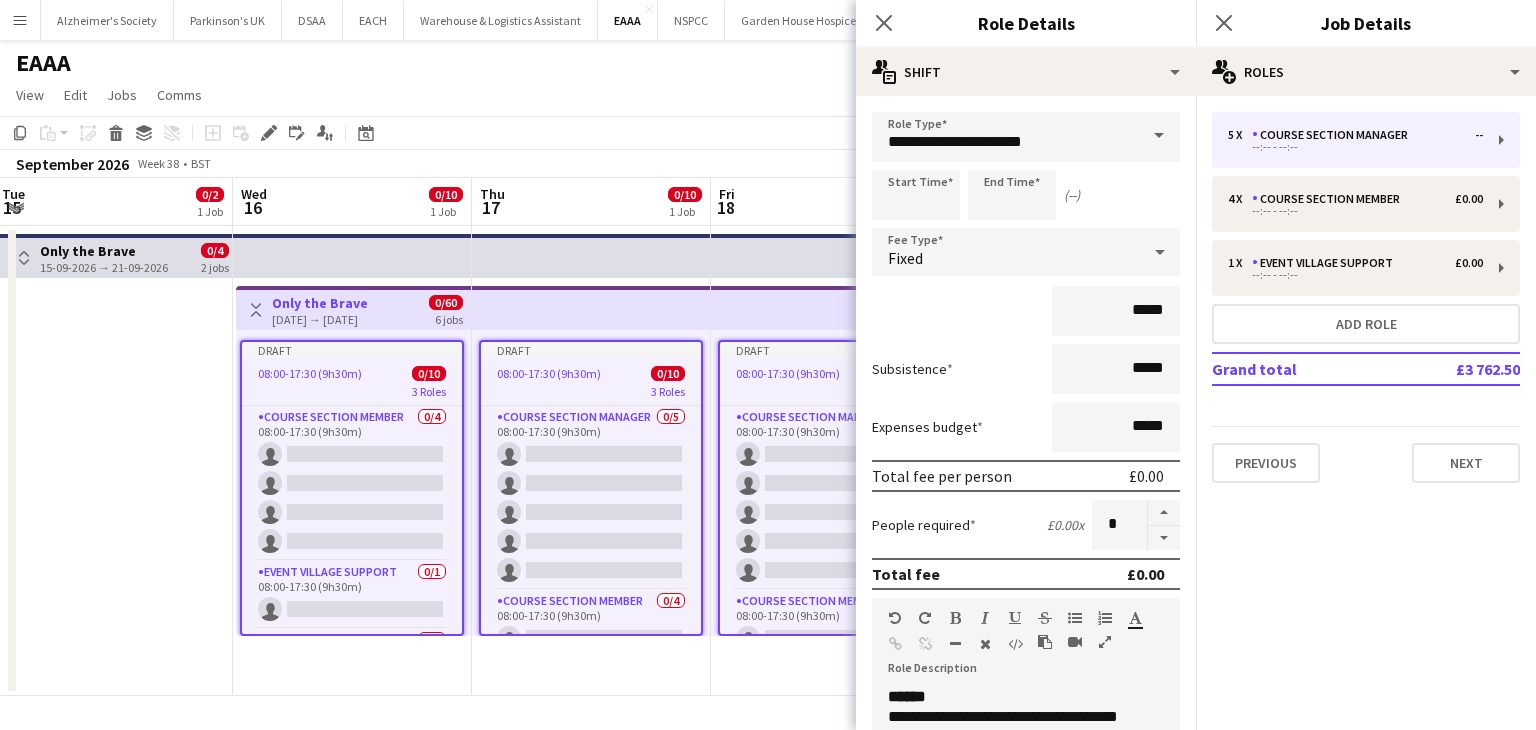click on "Draft   08:00-17:30 (9h30m)    0/10   3 Roles   Course Section Member   0/4   08:00-17:30 (9h30m)
single-neutral-actions
single-neutral-actions
single-neutral-actions
single-neutral-actions
Event Village Support   0/1   08:00-17:30 (9h30m)
single-neutral-actions
Course Section Manager   0/5   13:00-17:30 (4h30m)
single-neutral-actions
single-neutral-actions
single-neutral-actions
single-neutral-actions
single-neutral-actions" at bounding box center (352, 488) 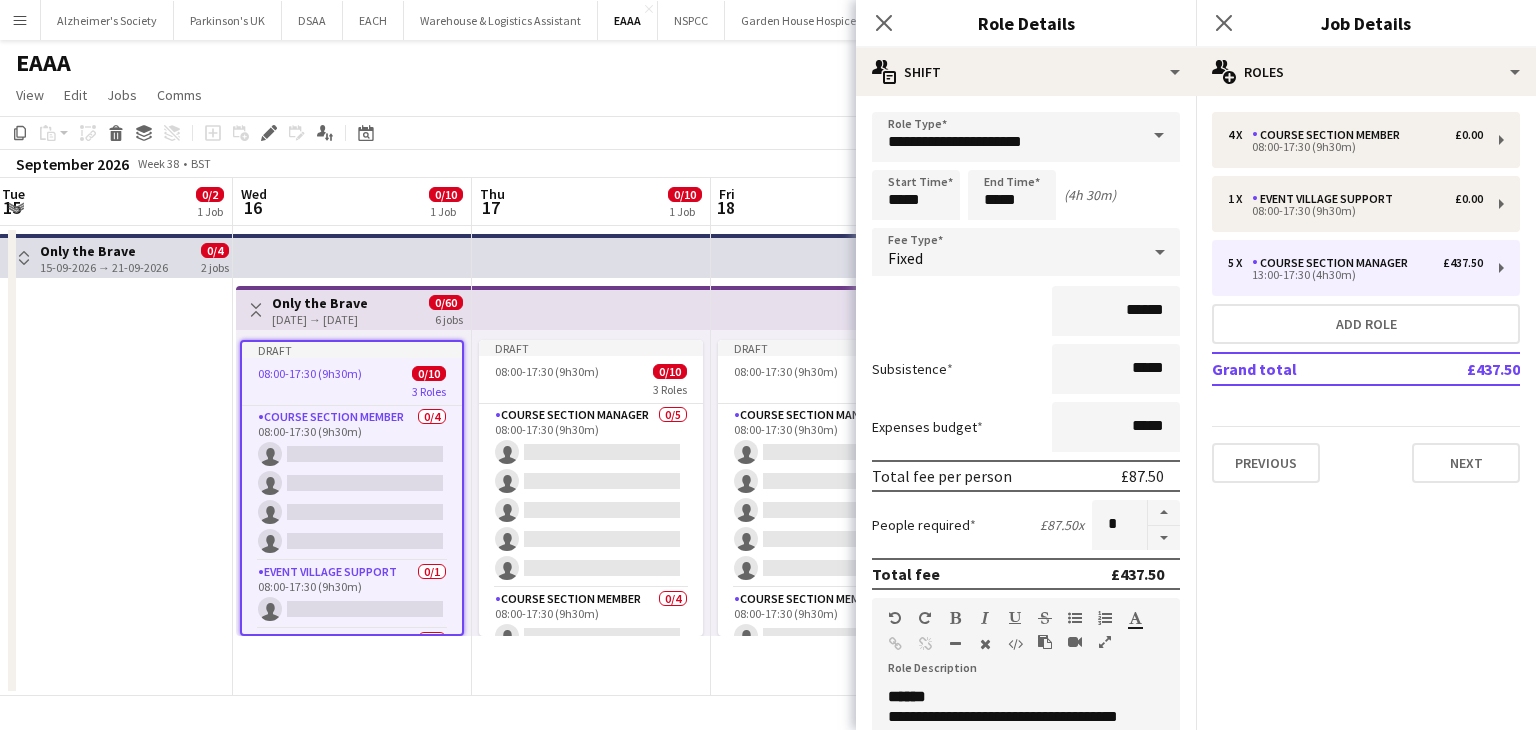 click on "Draft   08:00-17:30 (9h30m)    0/10   3 Roles   Course Section Manager   0/5   08:00-17:30 (9h30m)
single-neutral-actions
single-neutral-actions
single-neutral-actions
single-neutral-actions
single-neutral-actions
Course Section Member   0/4   08:00-17:30 (9h30m)
single-neutral-actions
single-neutral-actions
single-neutral-actions
single-neutral-actions
Event Village Support   0/1   08:00-17:30 (9h30m)
single-neutral-actions" at bounding box center [830, 483] 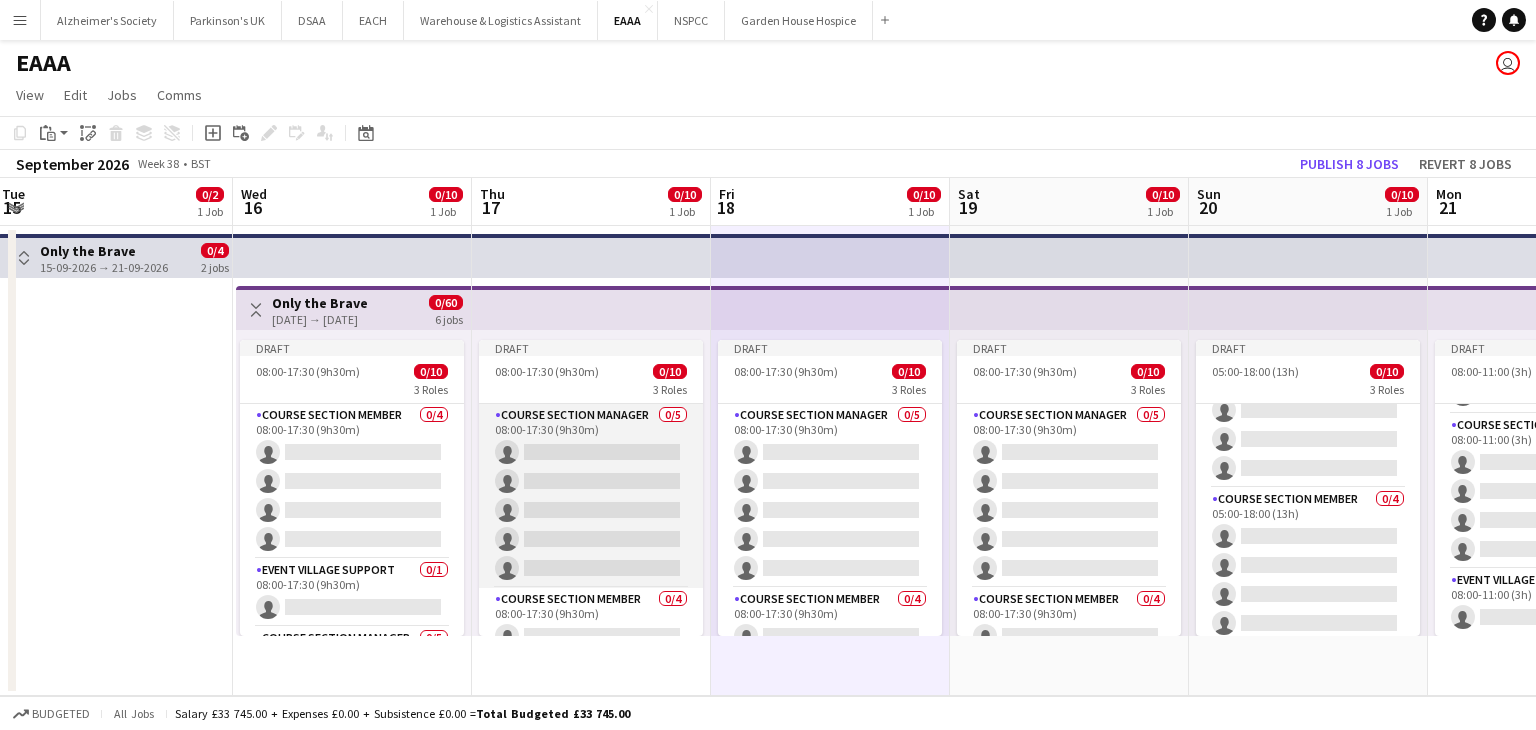 click on "Course Section Manager   0/5   08:00-17:30 (9h30m)
single-neutral-actions
single-neutral-actions
single-neutral-actions
single-neutral-actions
single-neutral-actions" at bounding box center (591, 496) 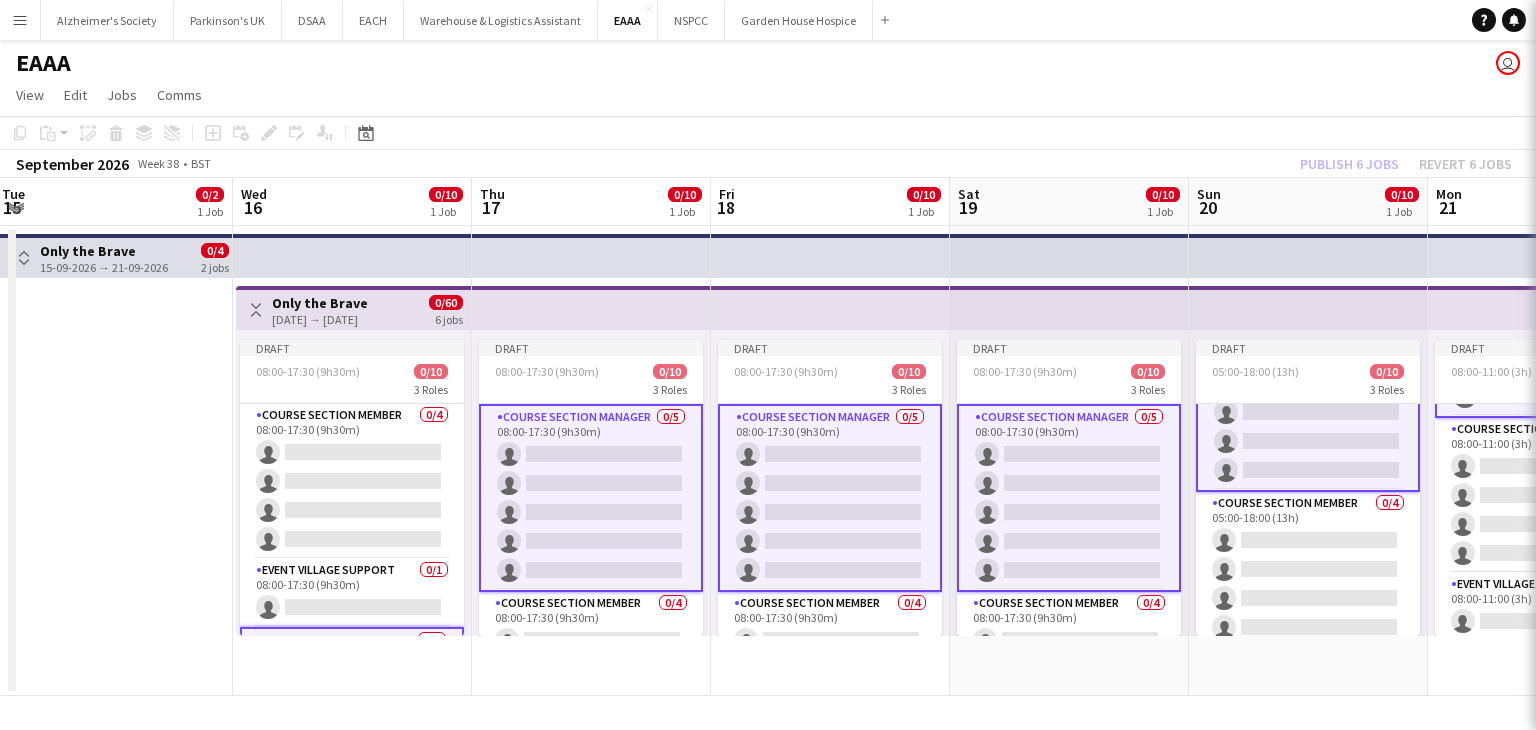 scroll, scrollTop: 101, scrollLeft: 0, axis: vertical 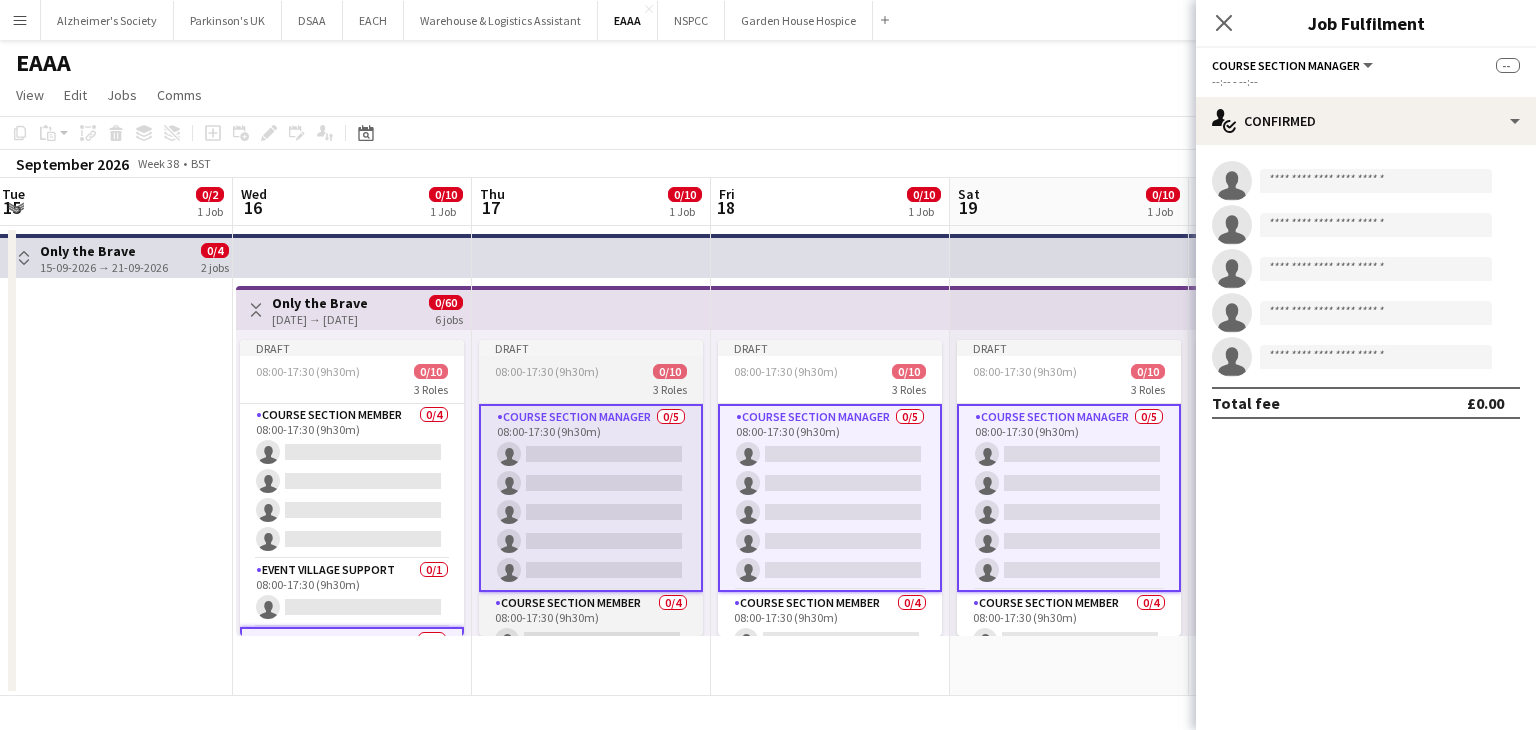 click on "3 Roles" at bounding box center [591, 389] 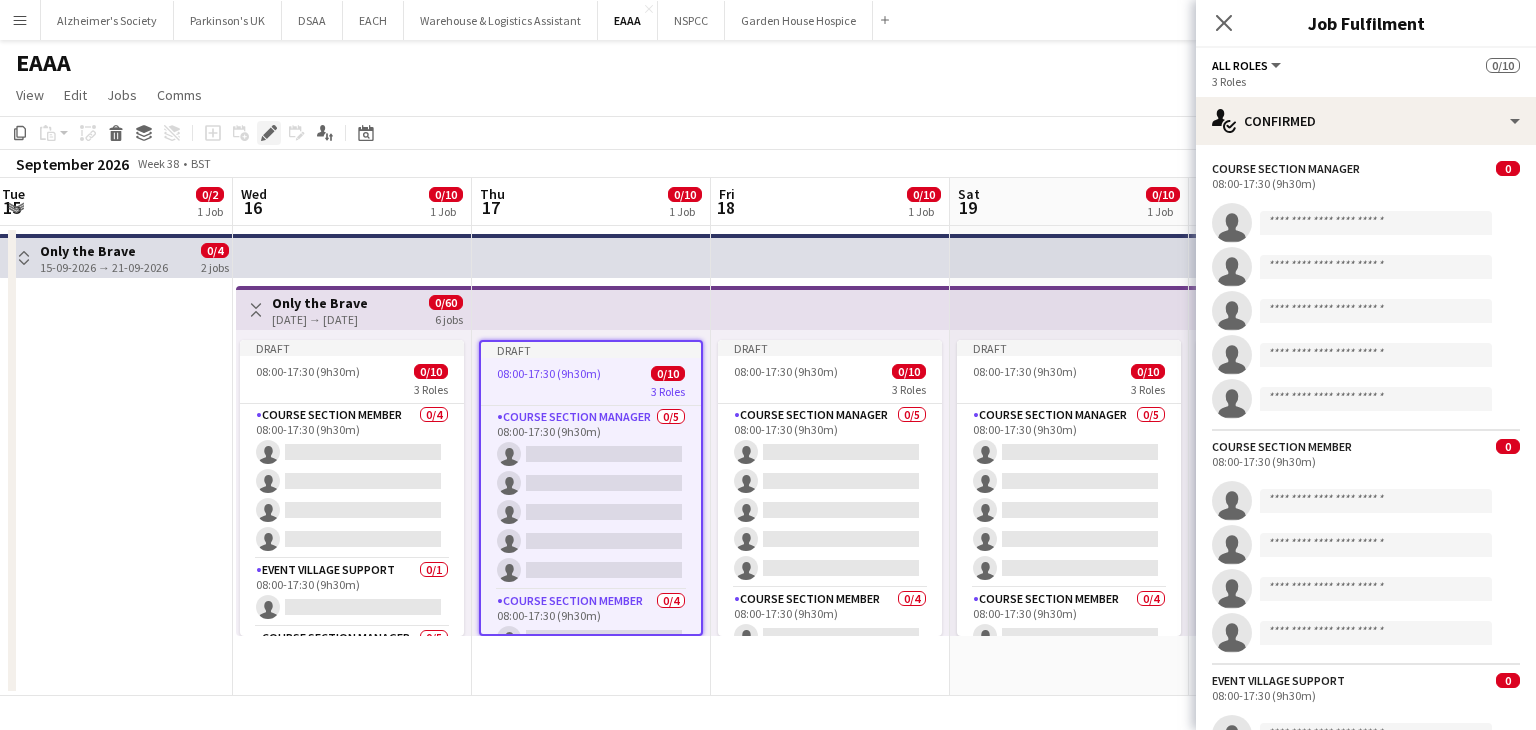 click on "Edit" 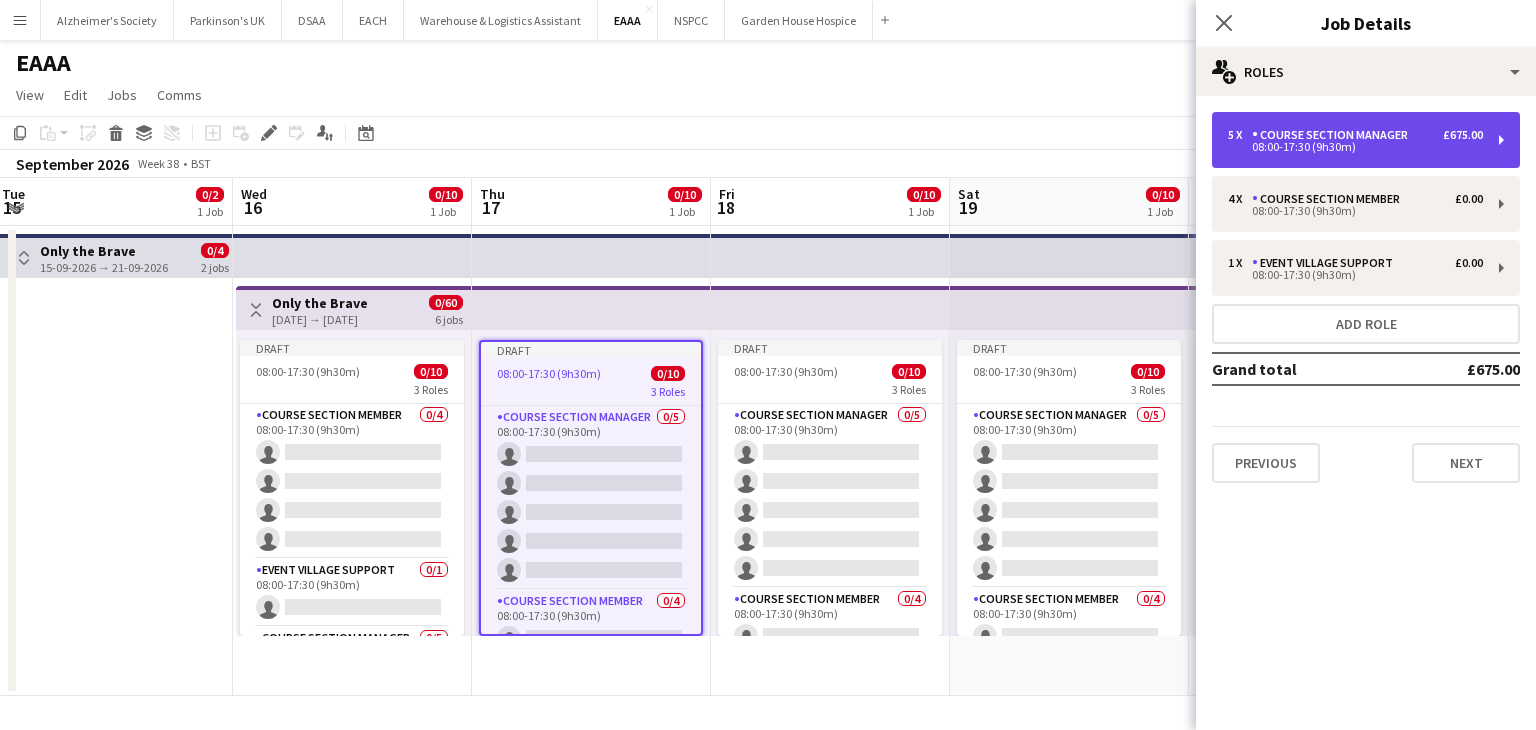 click on "5 x   Course Section Manager   £675.00" at bounding box center (1355, 135) 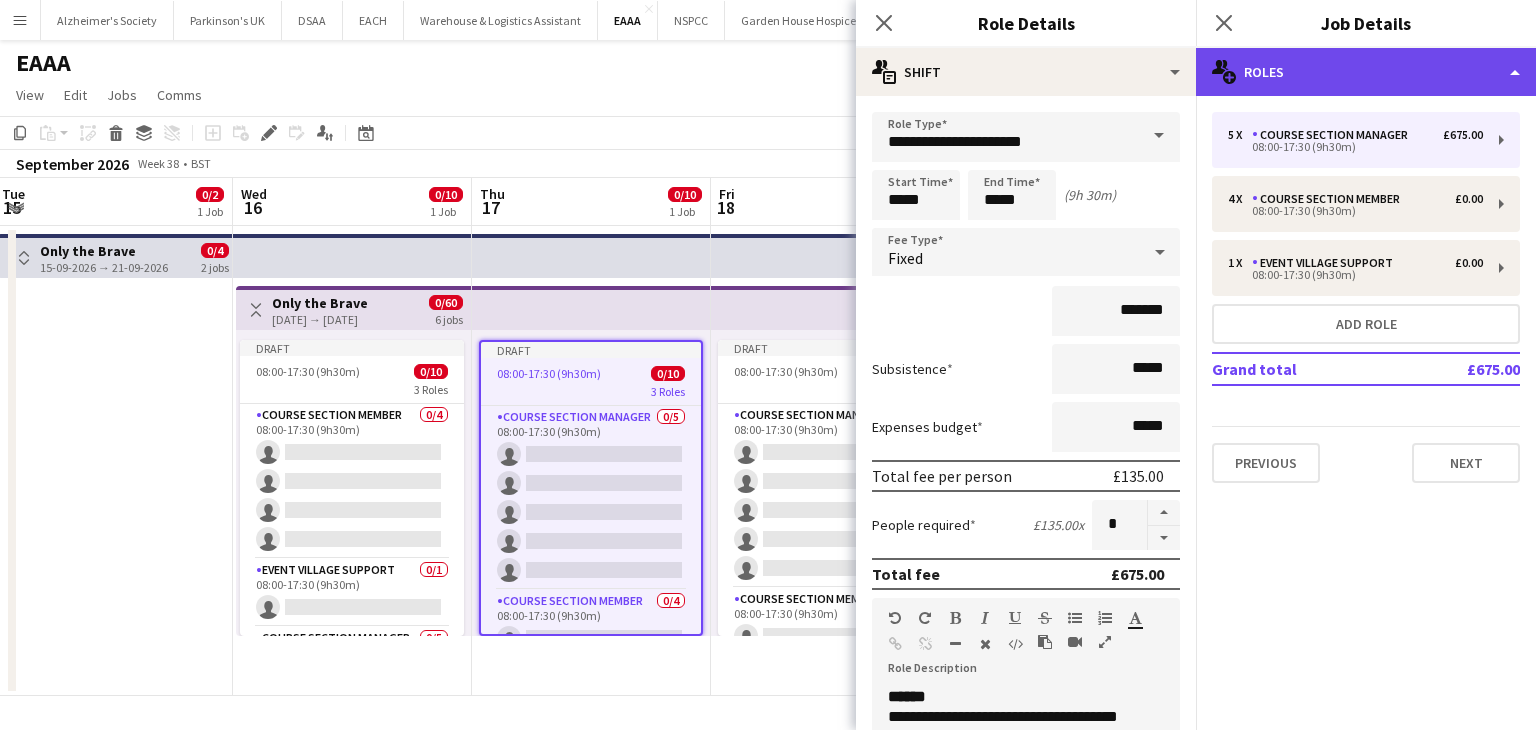 click on "multiple-users-add
Roles" 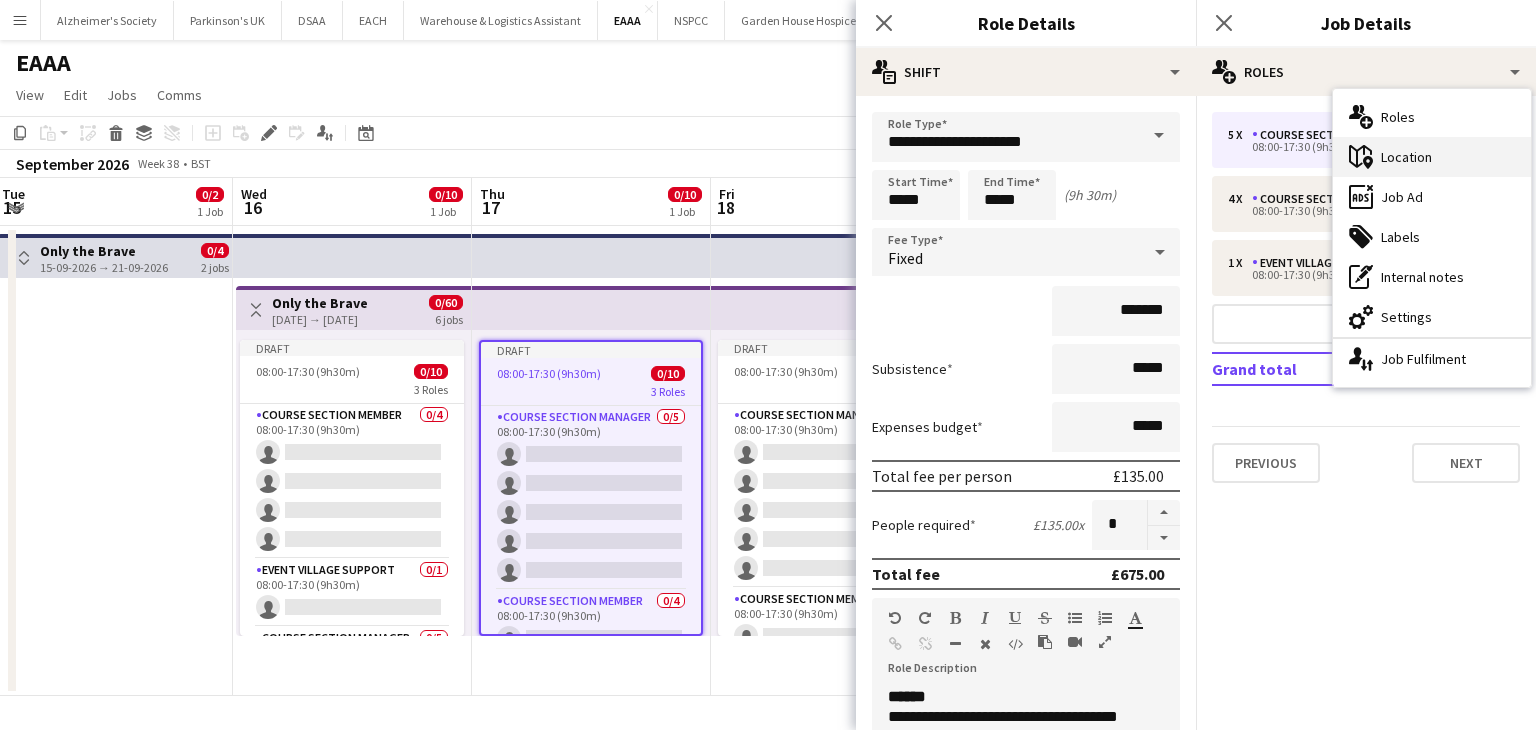 click on "maps-pin-1
Location" at bounding box center (1432, 157) 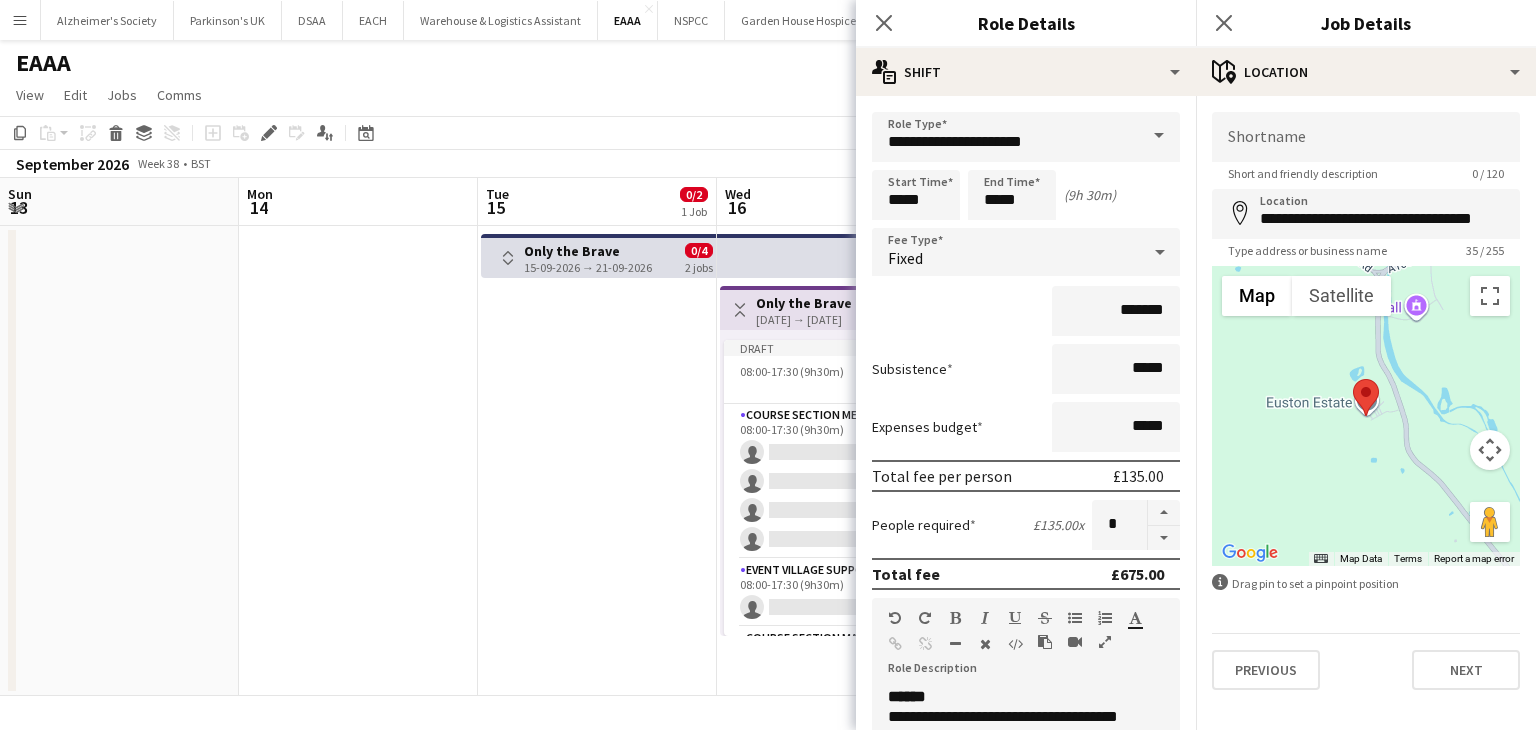 scroll, scrollTop: 0, scrollLeft: 0, axis: both 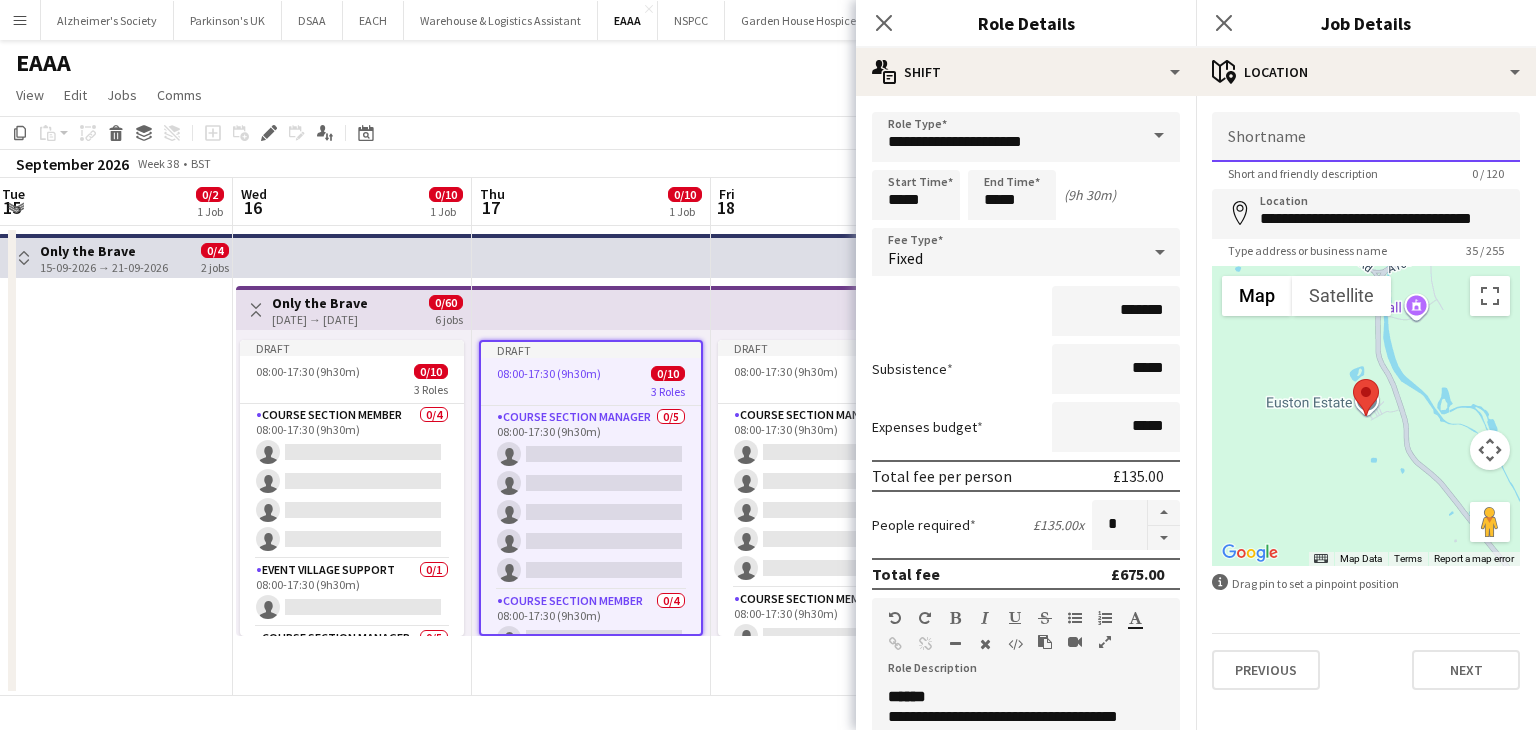 click on "Shortname" at bounding box center (1366, 137) 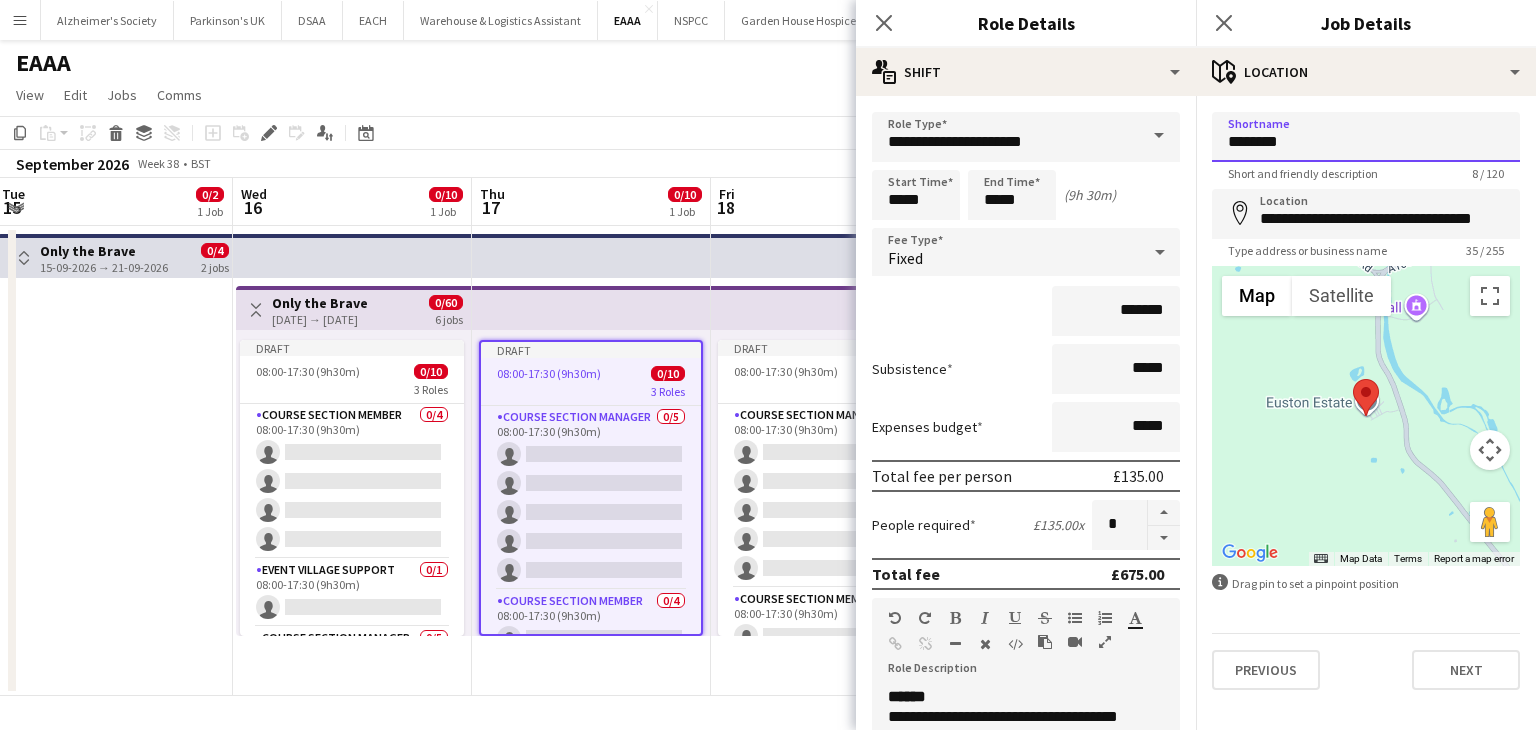 type on "********" 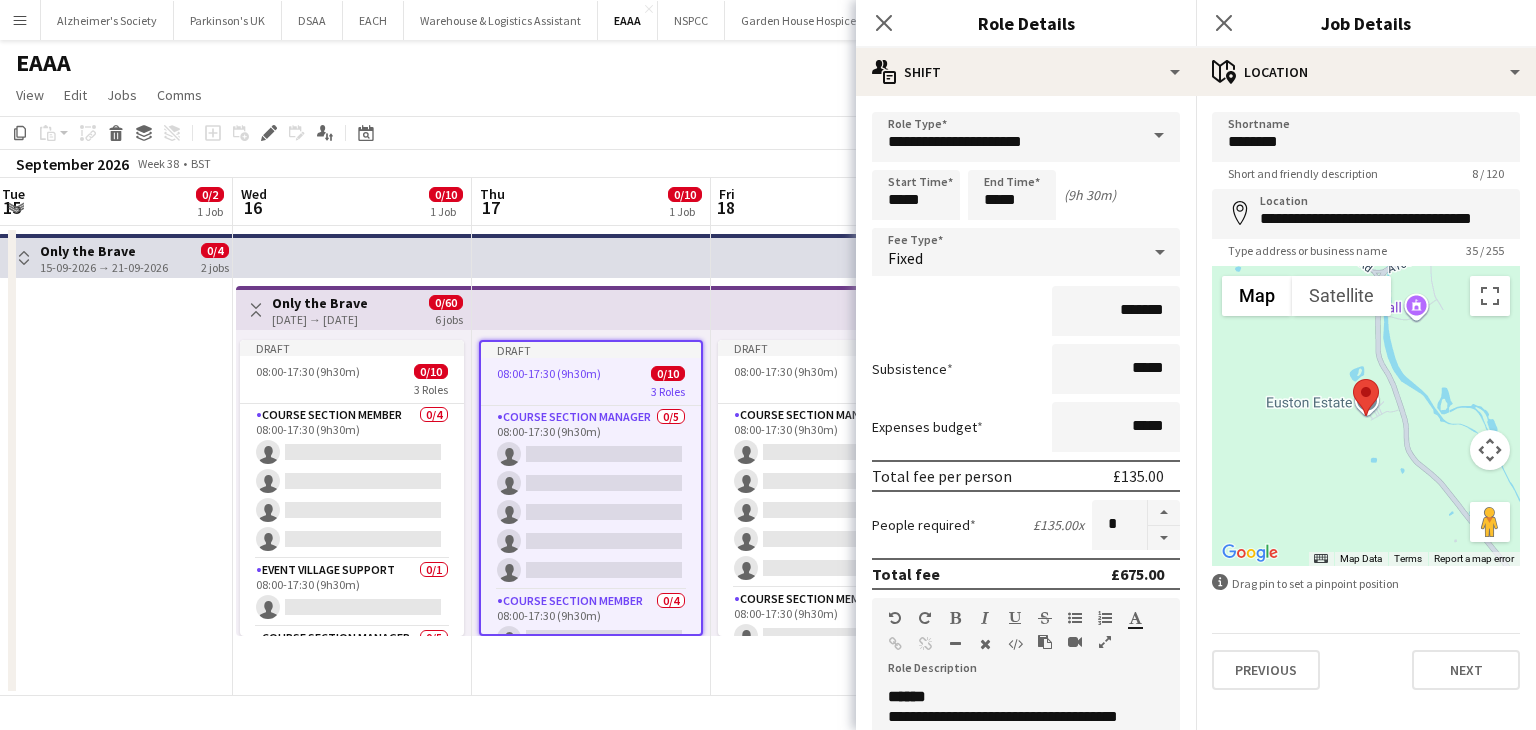 click on "**********" at bounding box center [1366, 401] 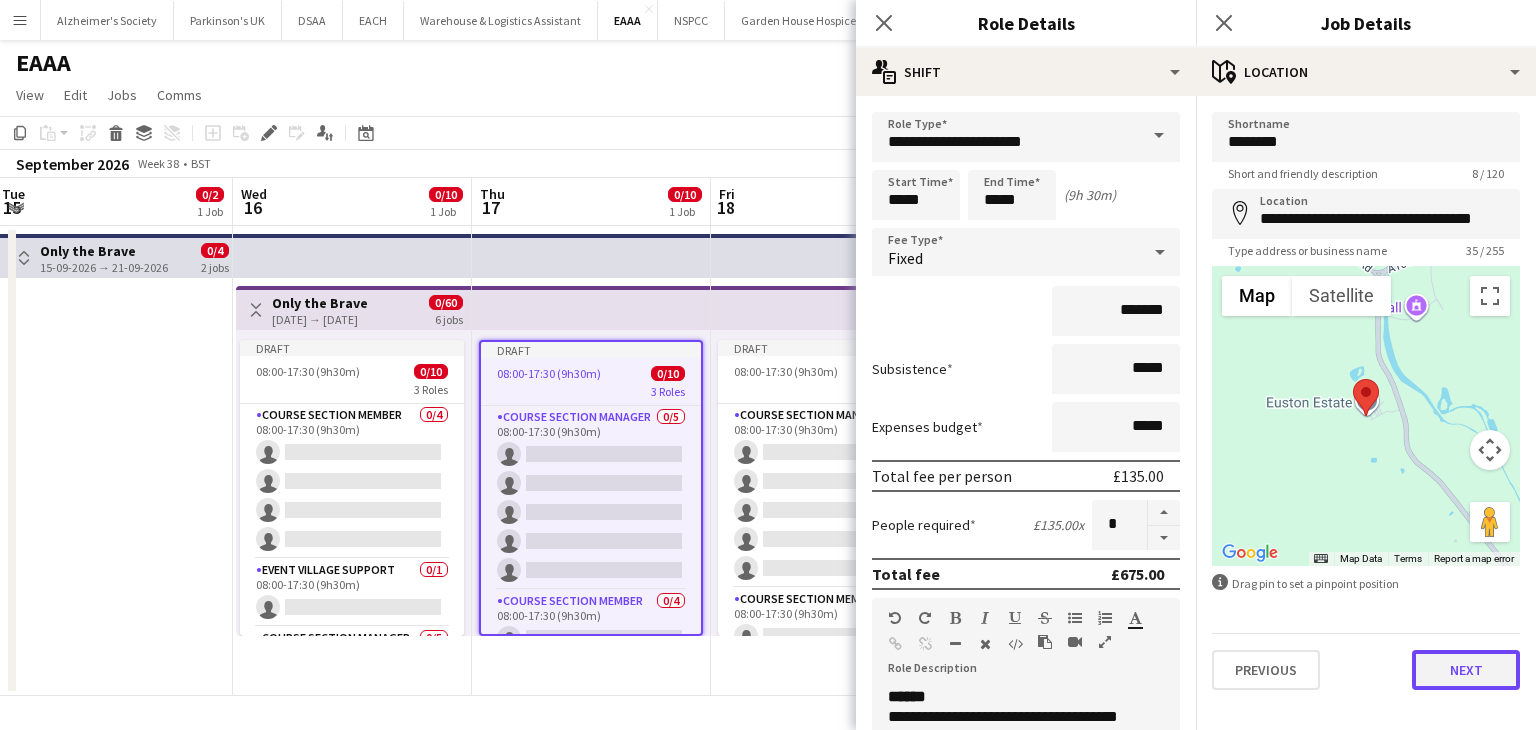 click on "Next" at bounding box center [1466, 670] 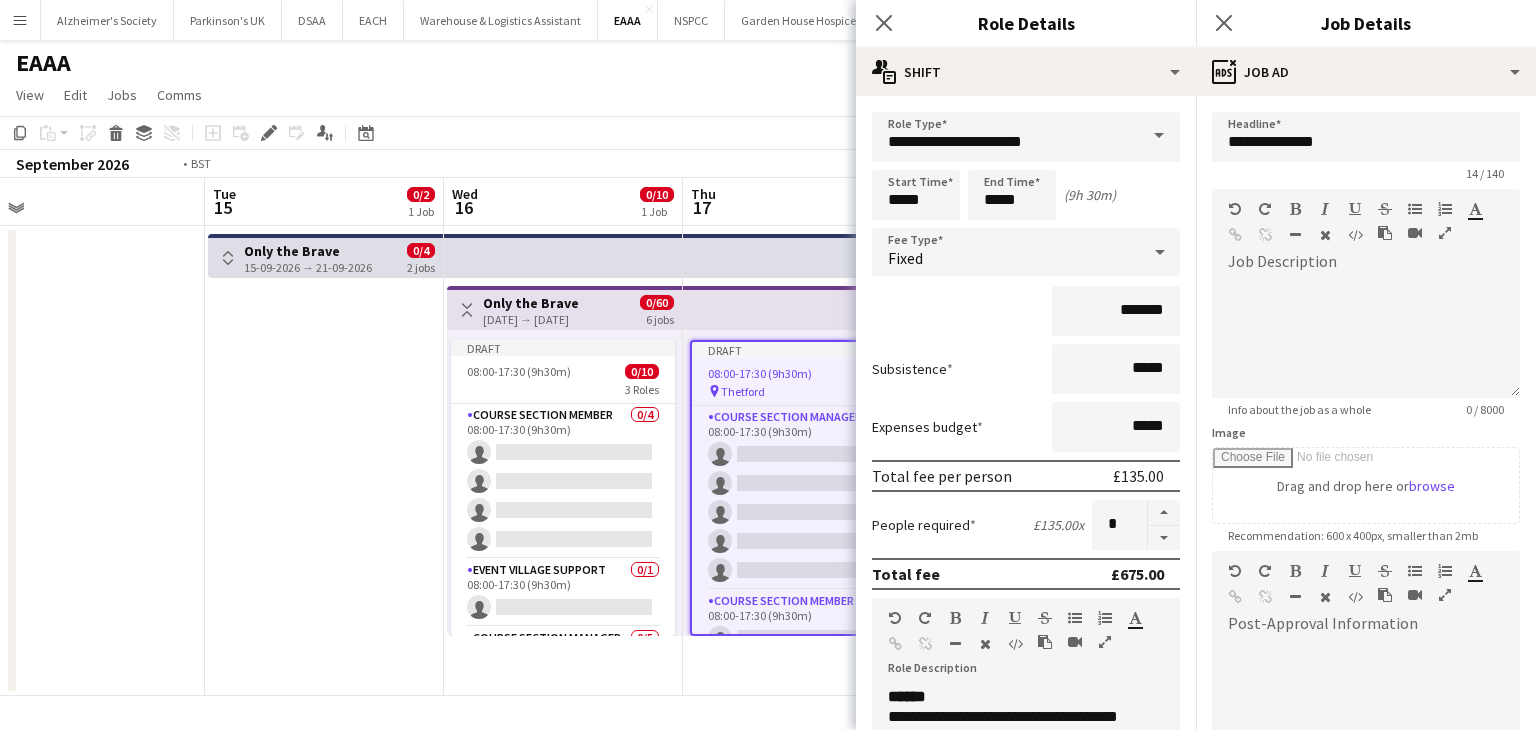 drag, startPoint x: 150, startPoint y: 571, endPoint x: 687, endPoint y: 517, distance: 539.70825 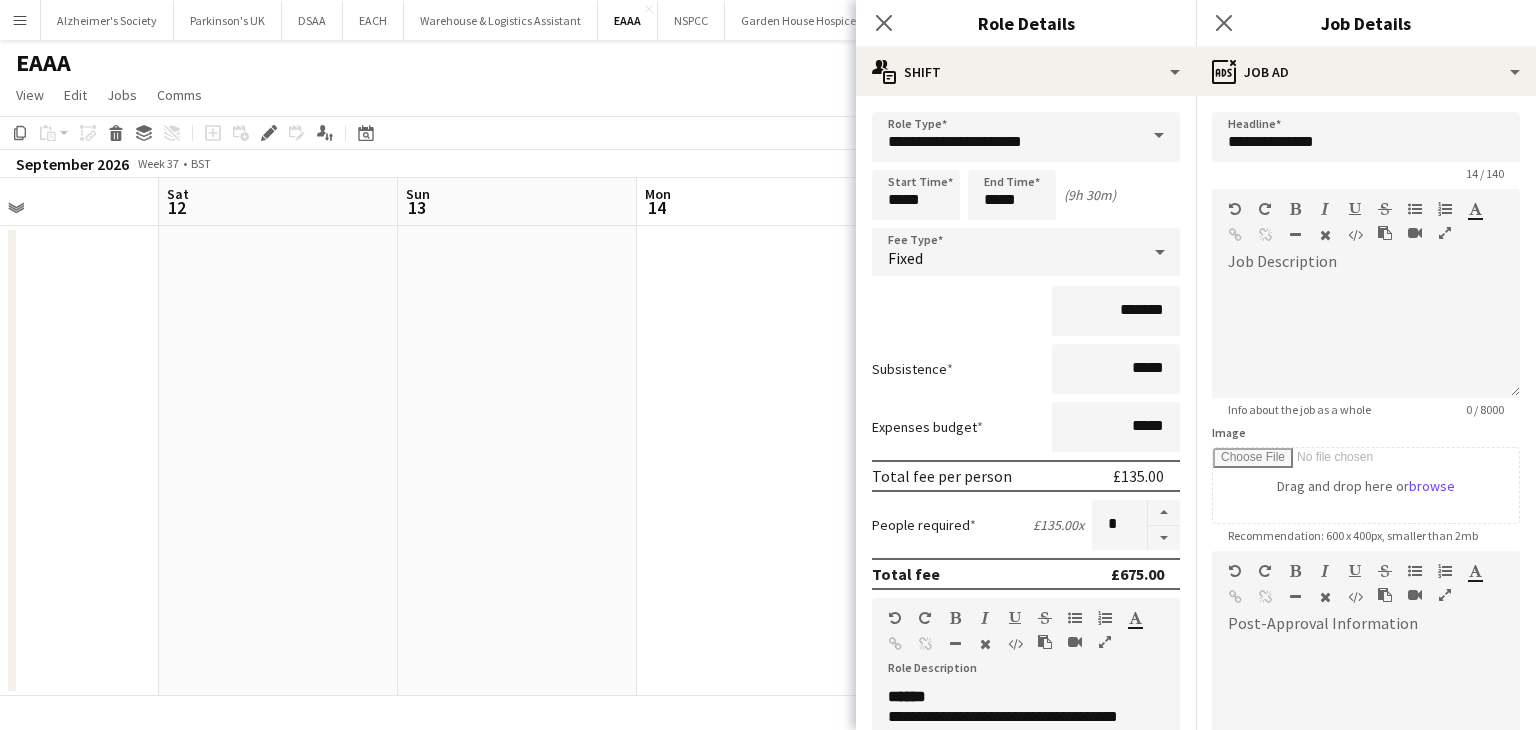 drag, startPoint x: 660, startPoint y: 502, endPoint x: 560, endPoint y: 503, distance: 100.005 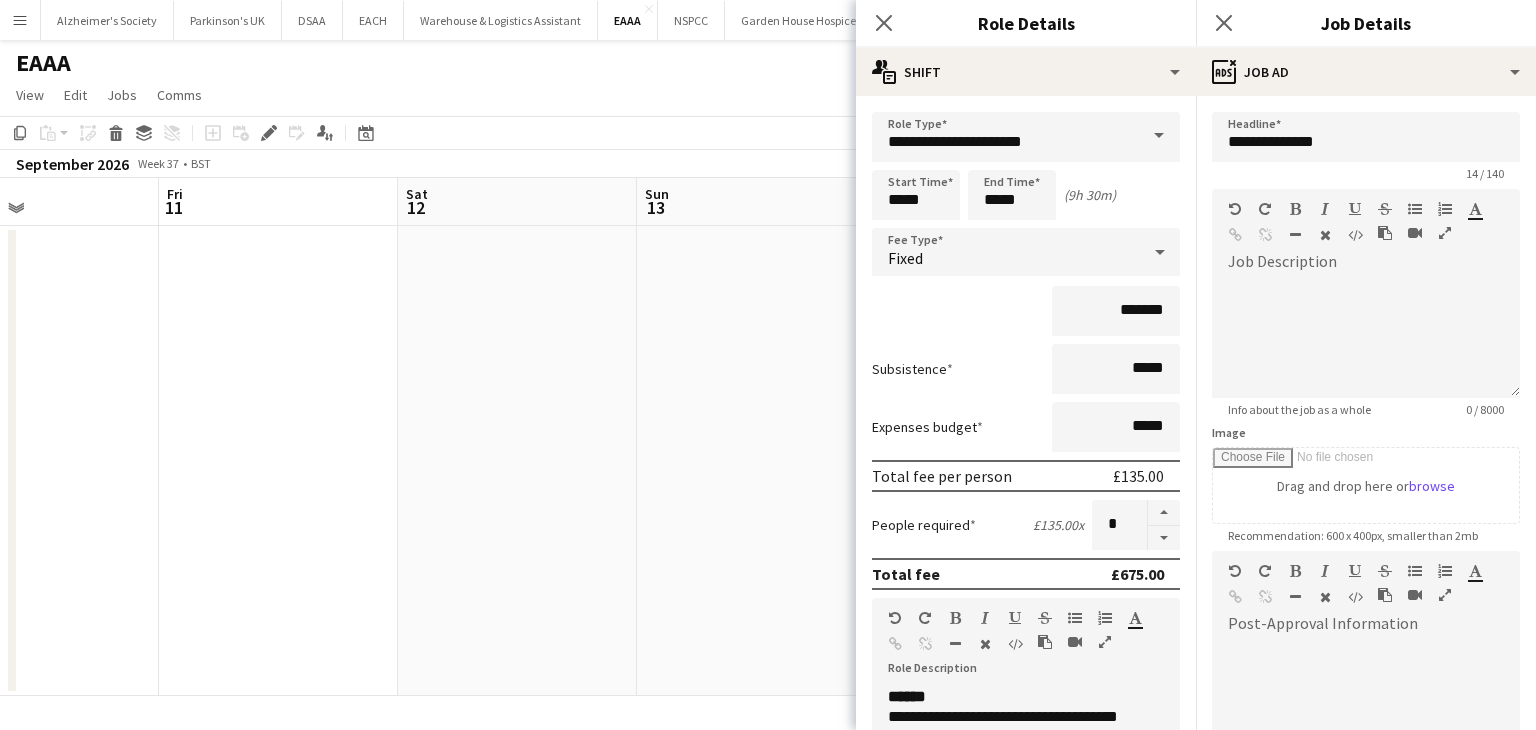 drag, startPoint x: 580, startPoint y: 503, endPoint x: 866, endPoint y: 509, distance: 286.06293 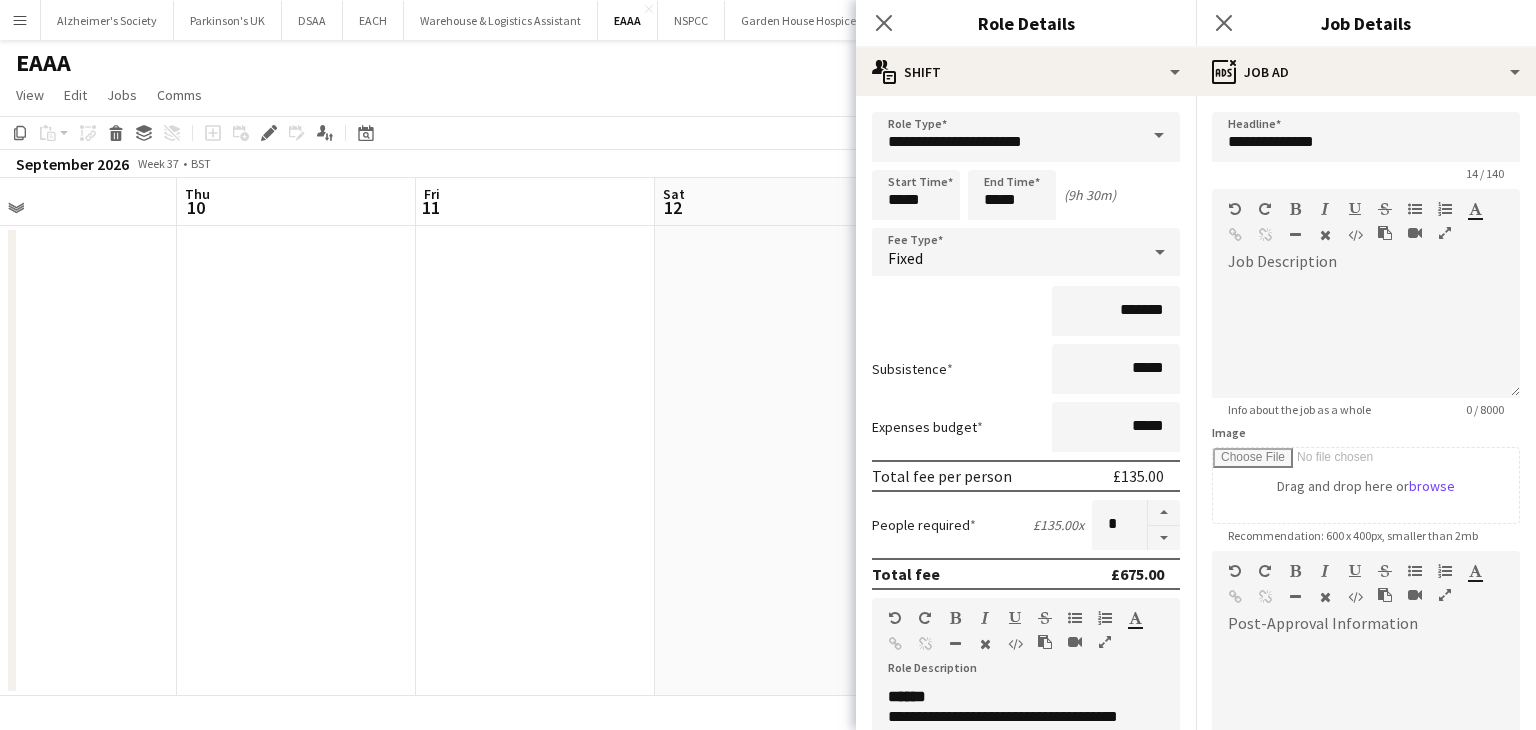 drag, startPoint x: 564, startPoint y: 510, endPoint x: 631, endPoint y: 509, distance: 67.00746 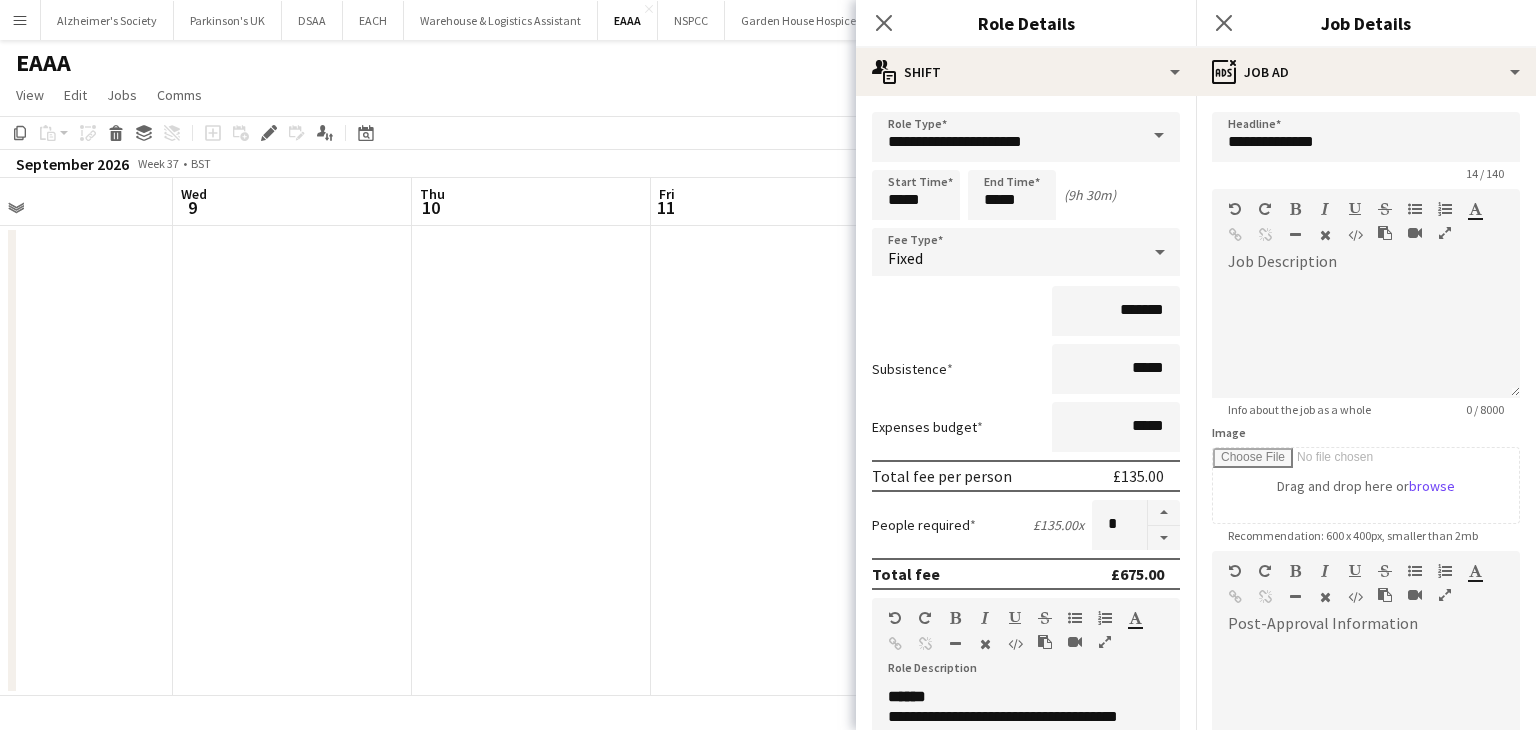 drag, startPoint x: 492, startPoint y: 512, endPoint x: 455, endPoint y: 511, distance: 37.01351 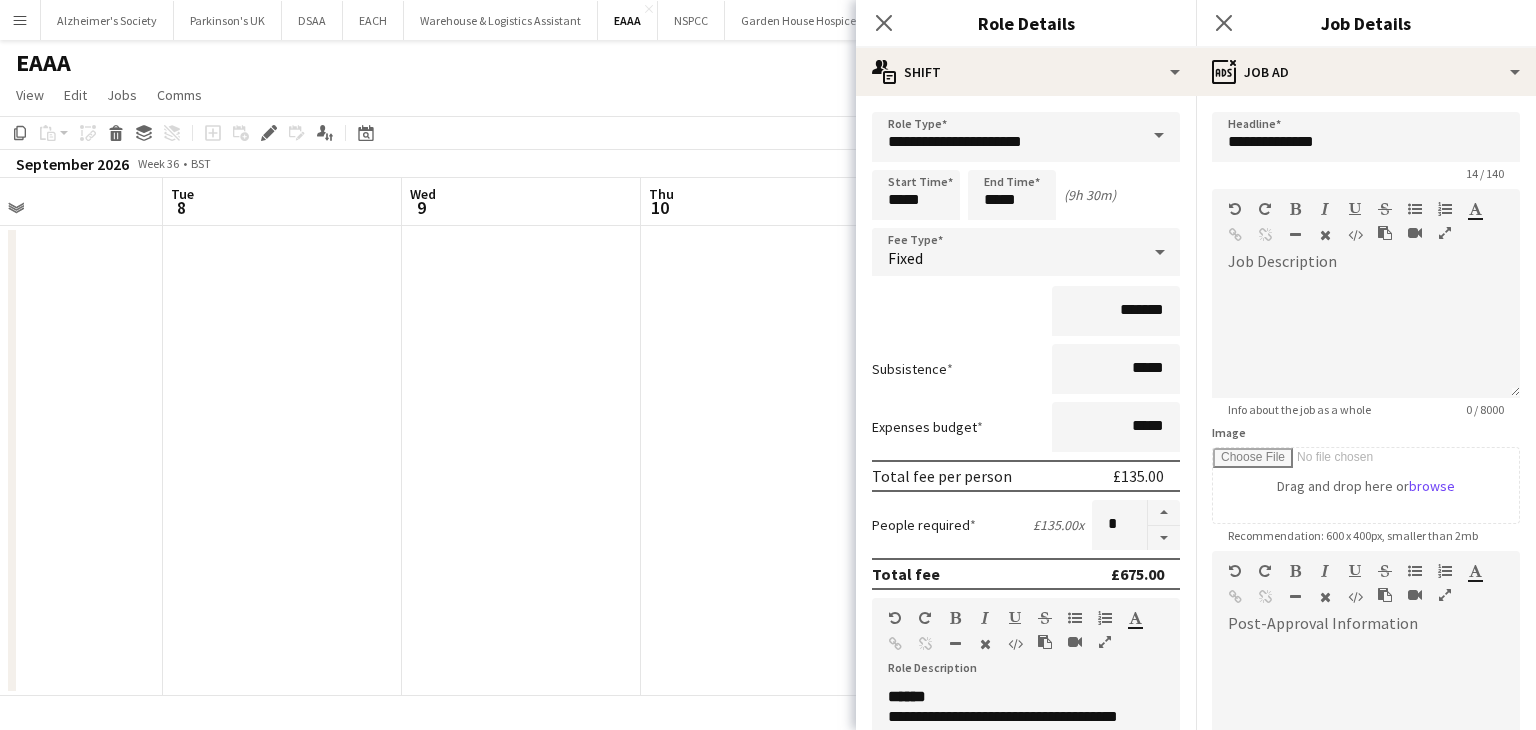drag, startPoint x: 455, startPoint y: 511, endPoint x: 566, endPoint y: 515, distance: 111.07205 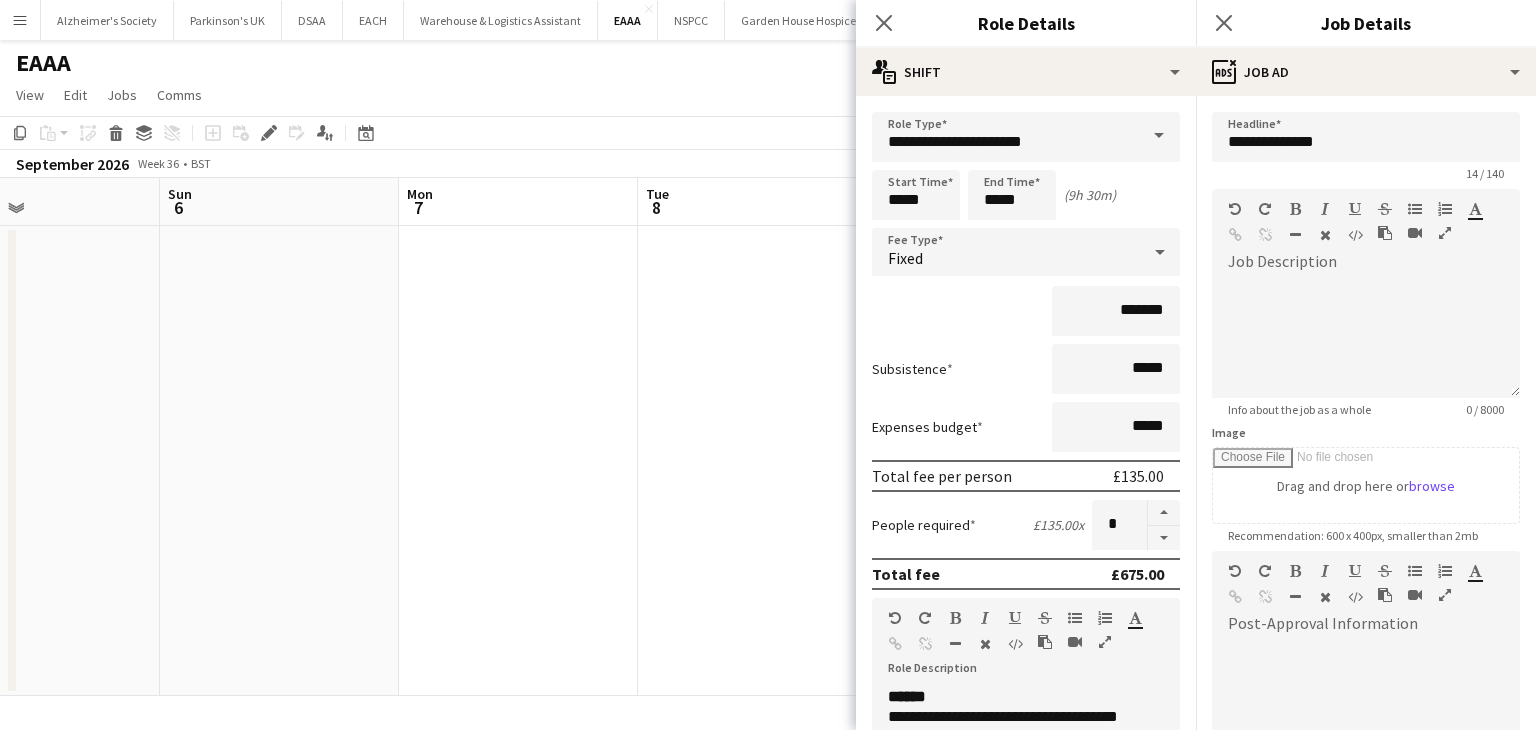 click on "Thu   3   Fri   4   Sat   5   Sun   6   Mon   7   Tue   8   Wed   9   Thu   10   Fri   11   Sat   12   Sun   13   Mon   14" at bounding box center [768, 437] 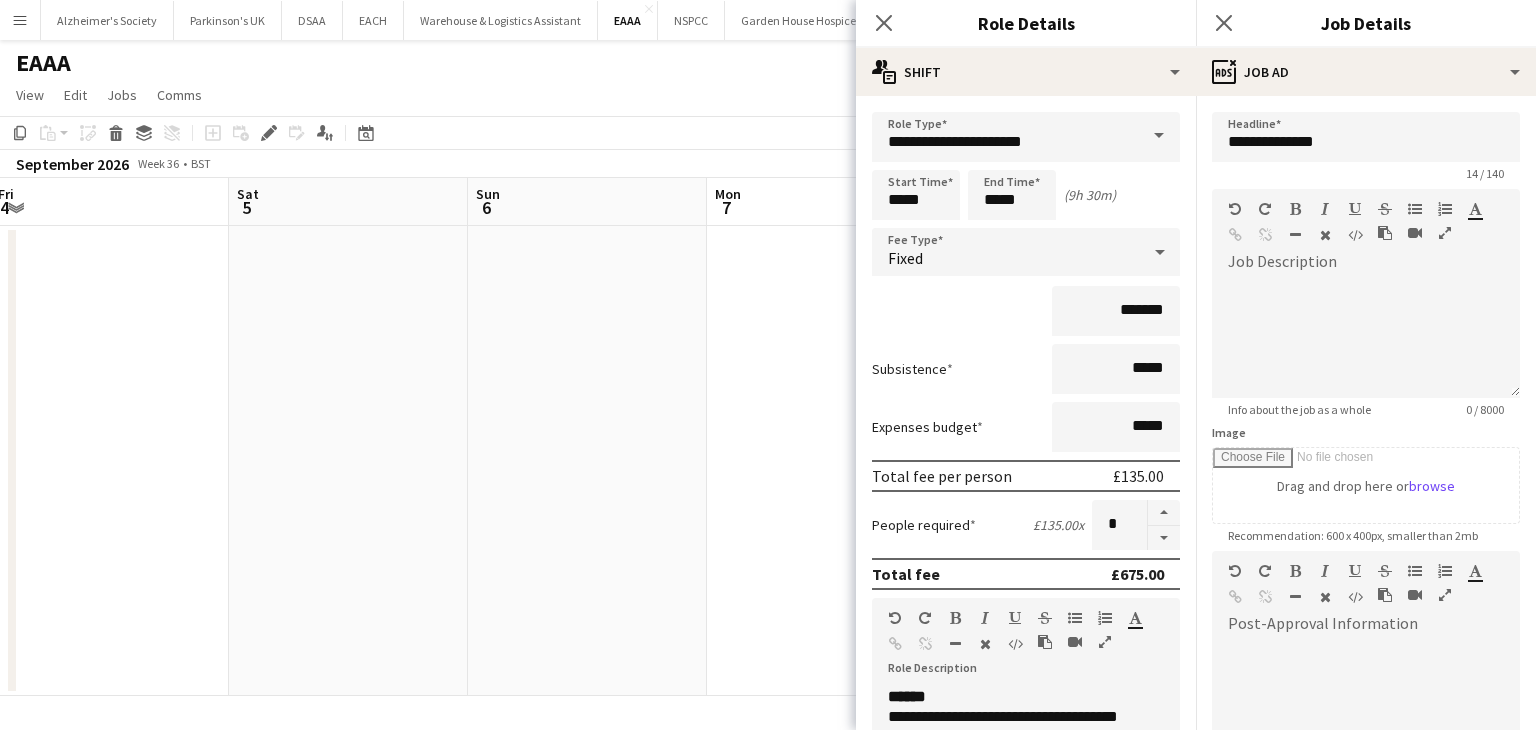 drag, startPoint x: 435, startPoint y: 513, endPoint x: 782, endPoint y: 526, distance: 347.24344 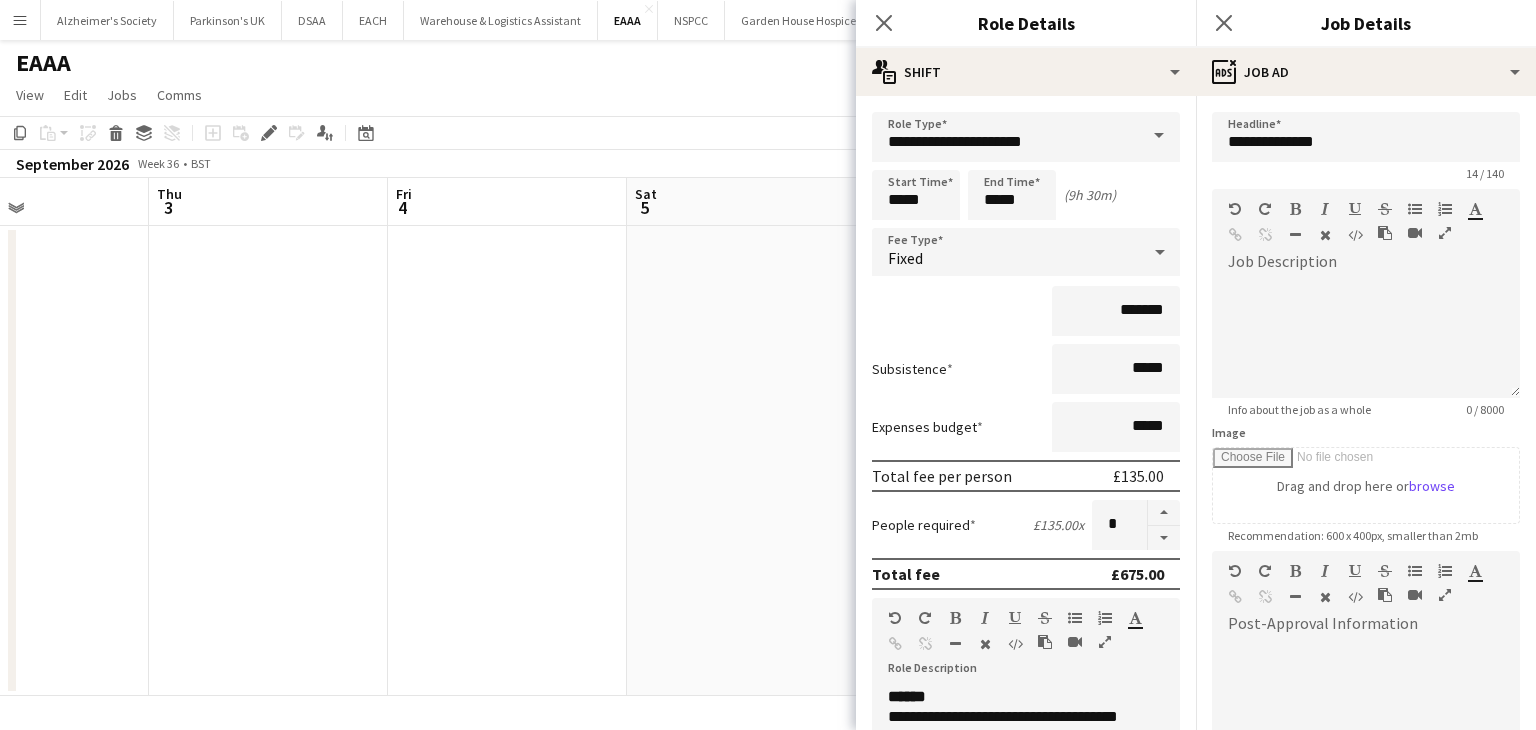 drag, startPoint x: 397, startPoint y: 509, endPoint x: 342, endPoint y: 500, distance: 55.7315 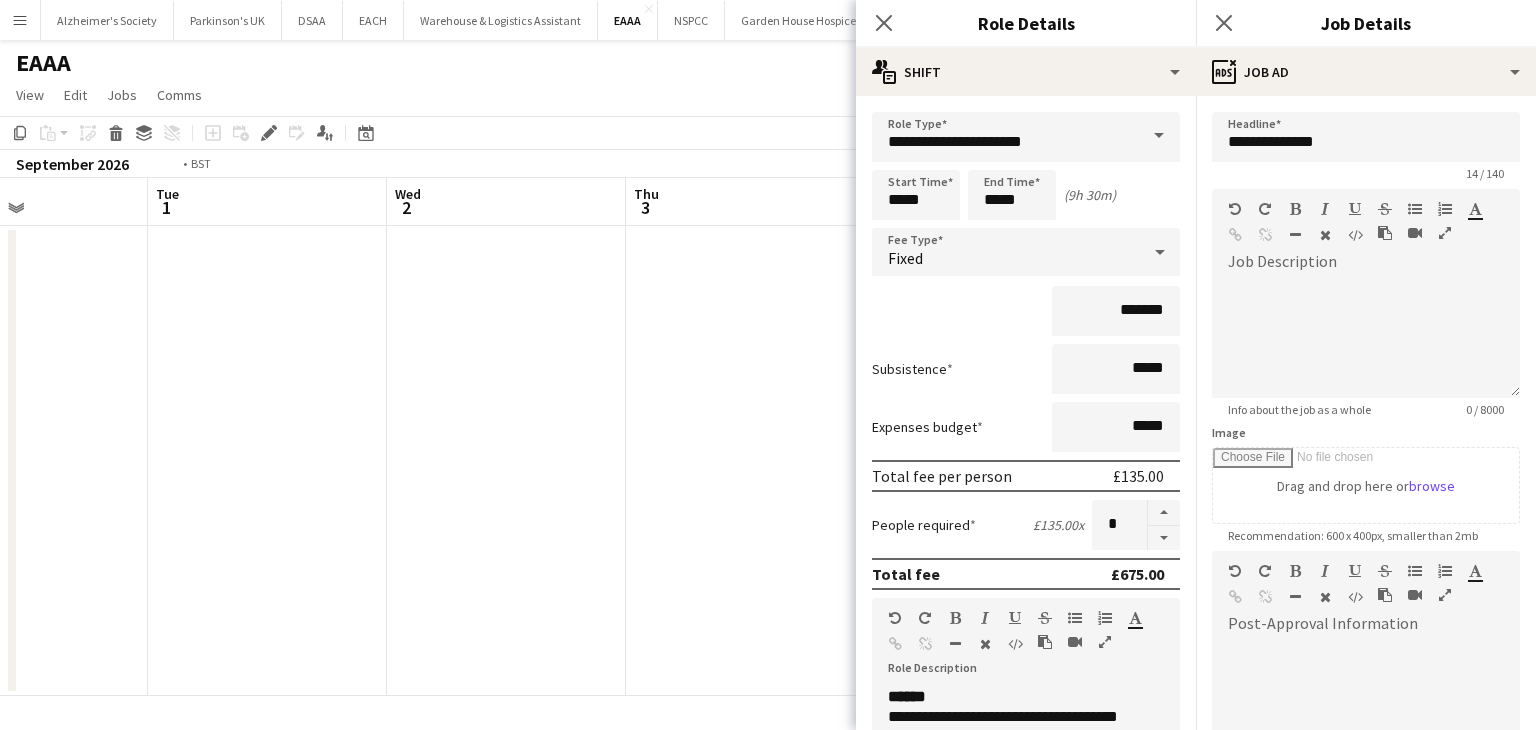 drag, startPoint x: 361, startPoint y: 507, endPoint x: 570, endPoint y: 511, distance: 209.03827 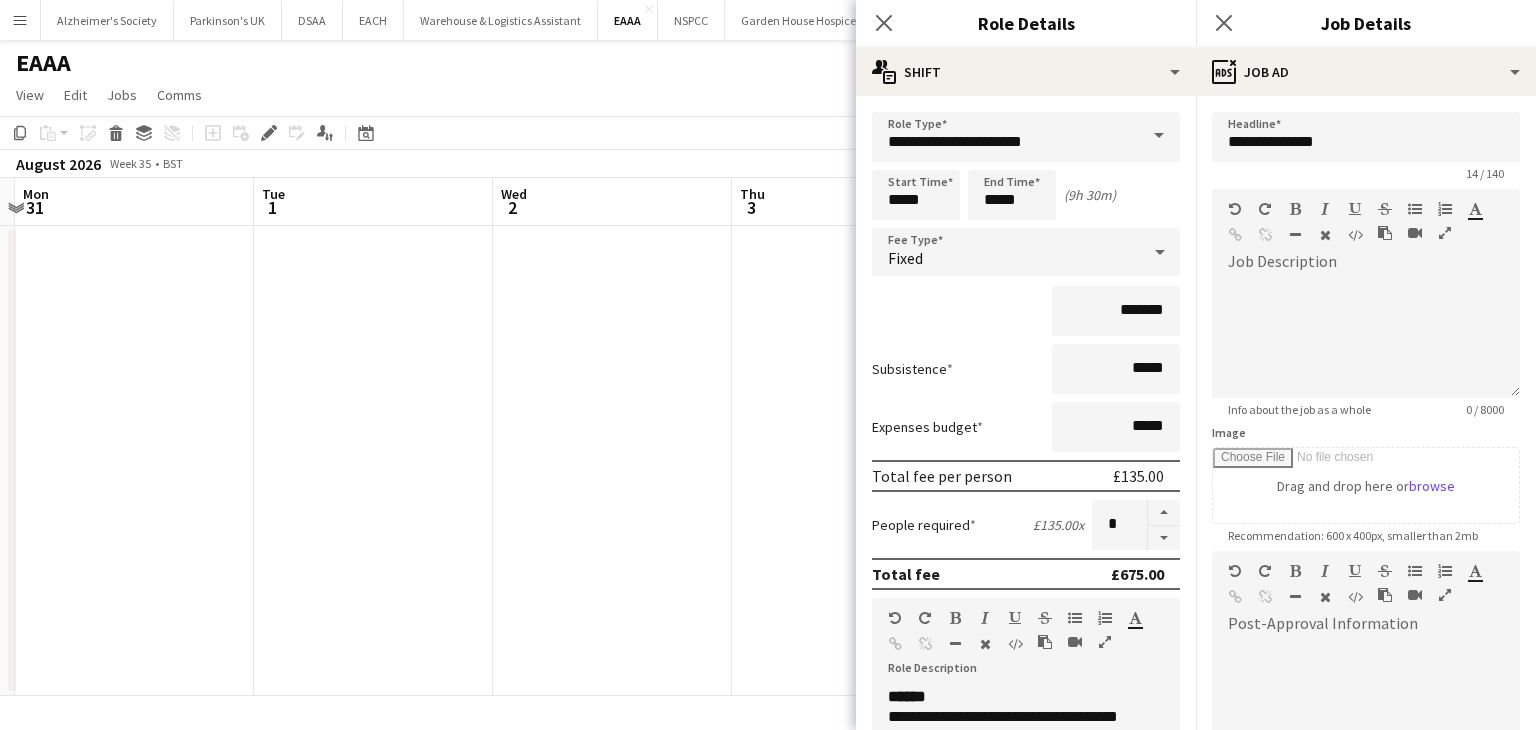 drag, startPoint x: 263, startPoint y: 504, endPoint x: 220, endPoint y: 496, distance: 43.737854 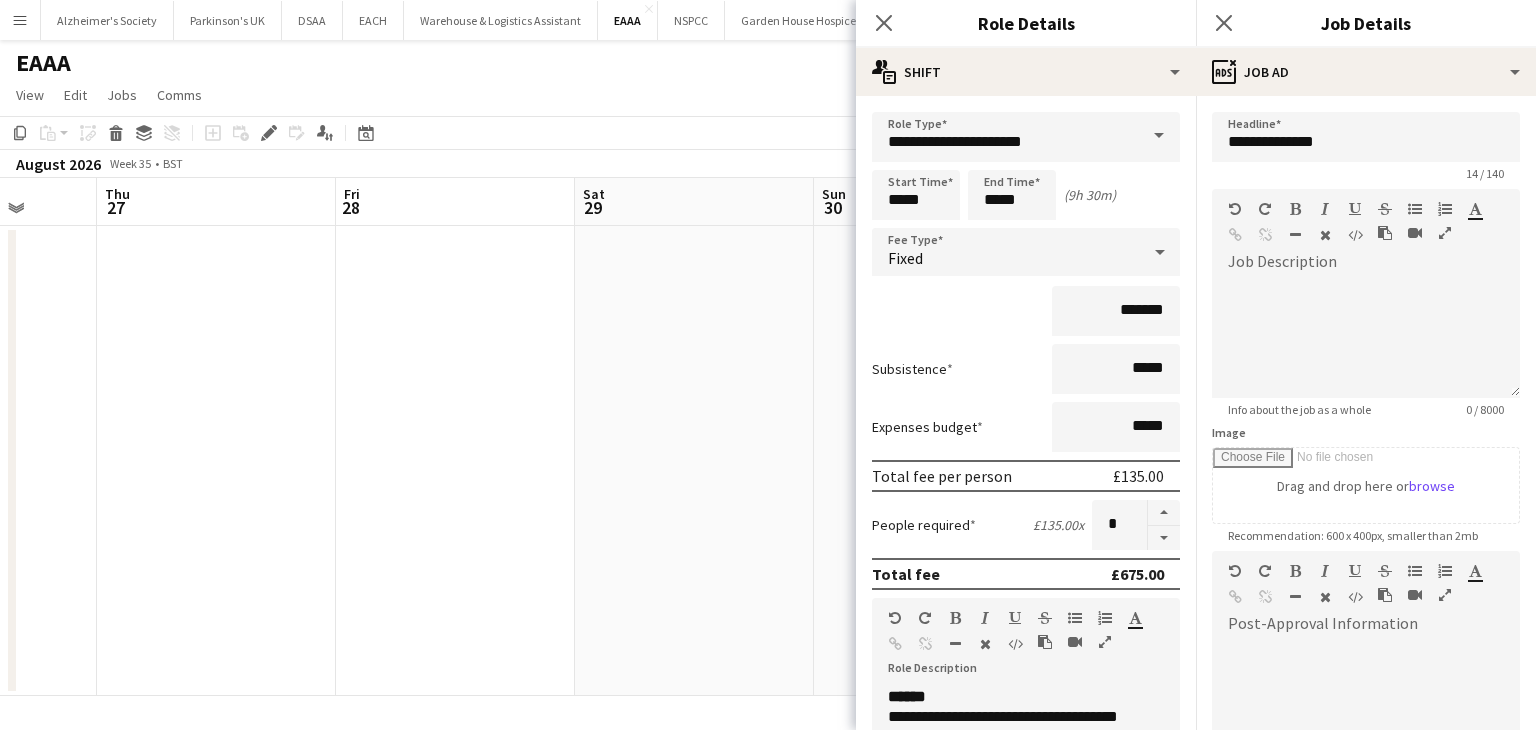 drag, startPoint x: 401, startPoint y: 505, endPoint x: 644, endPoint y: 512, distance: 243.1008 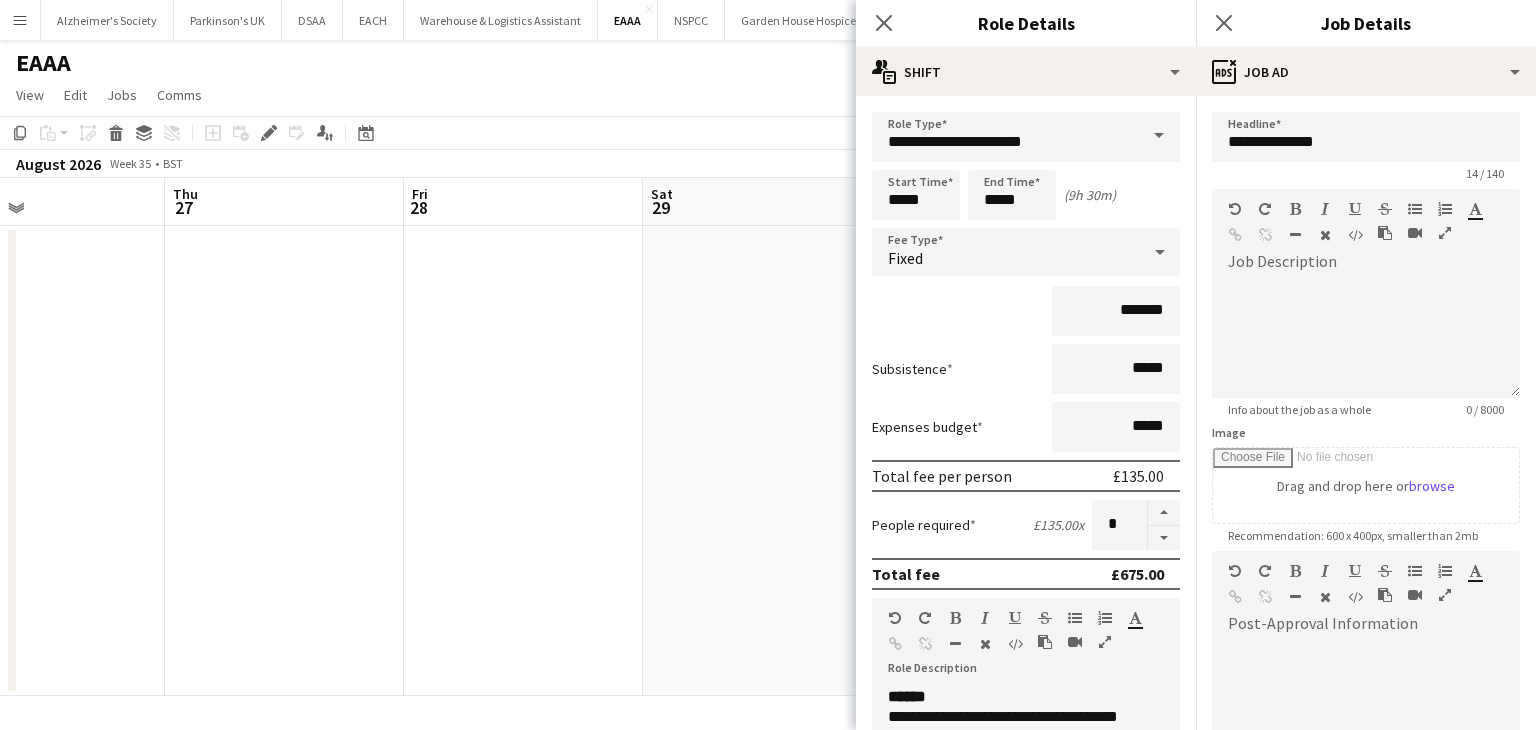 drag, startPoint x: 415, startPoint y: 515, endPoint x: 261, endPoint y: 500, distance: 154.72879 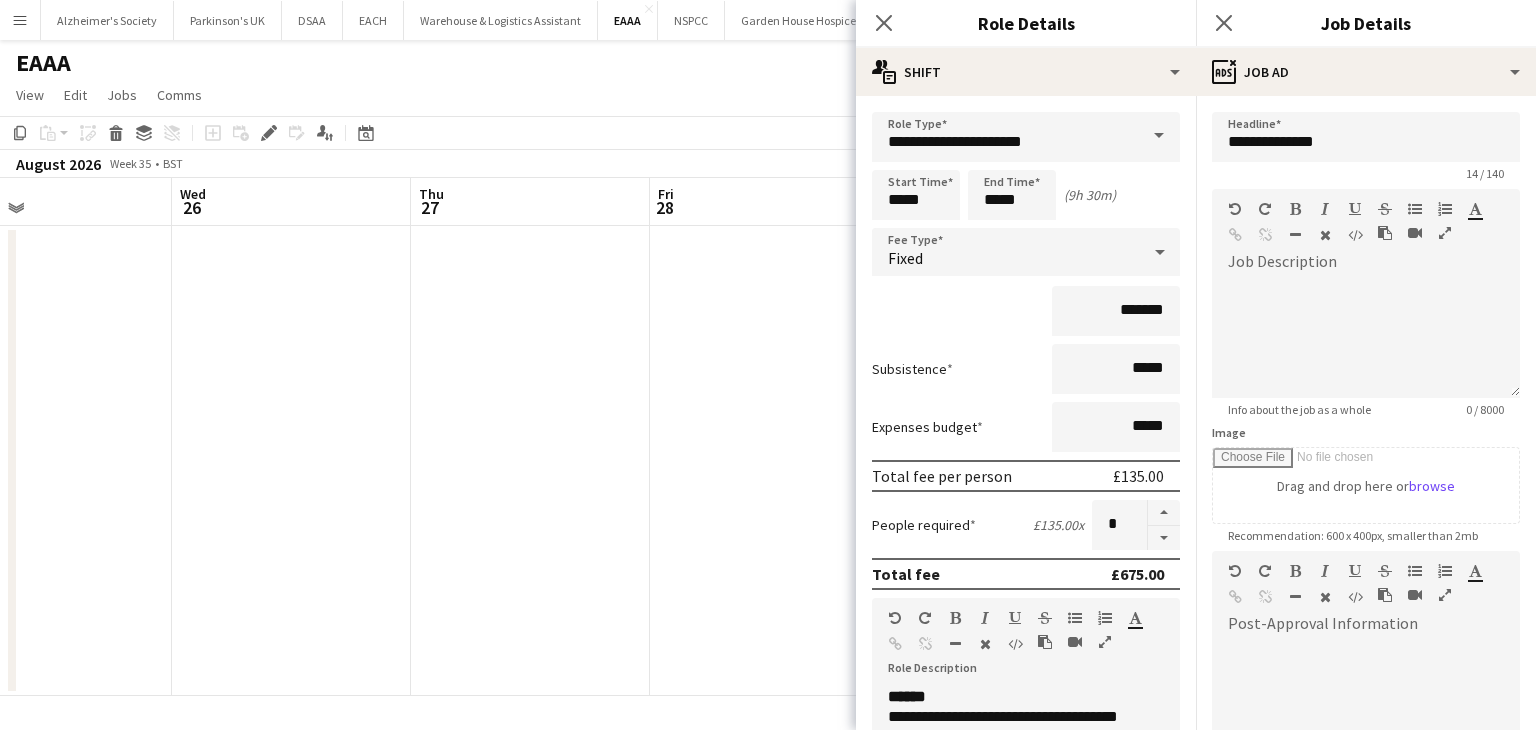 drag, startPoint x: 467, startPoint y: 505, endPoint x: 487, endPoint y: 510, distance: 20.615528 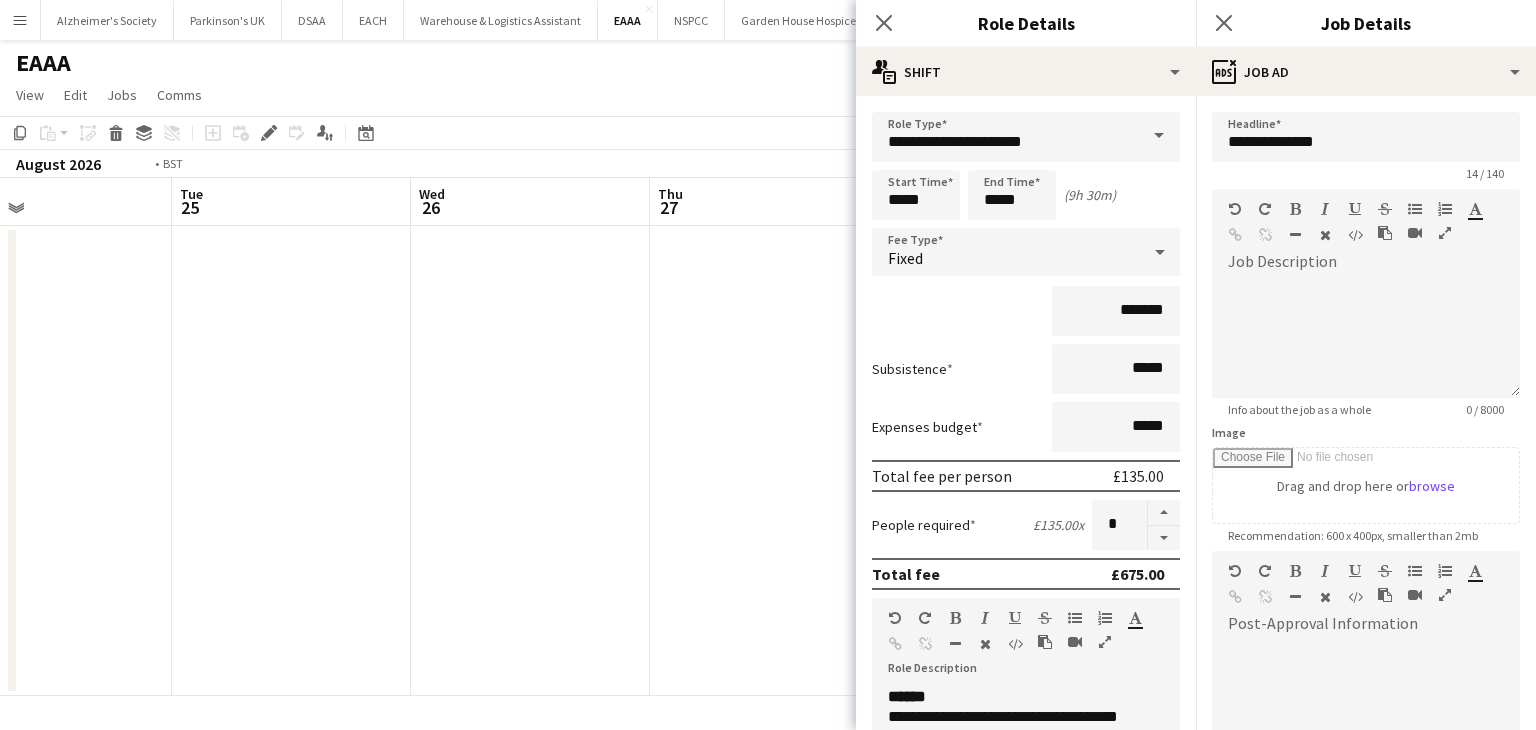 drag, startPoint x: 523, startPoint y: 502, endPoint x: 404, endPoint y: 485, distance: 120.20815 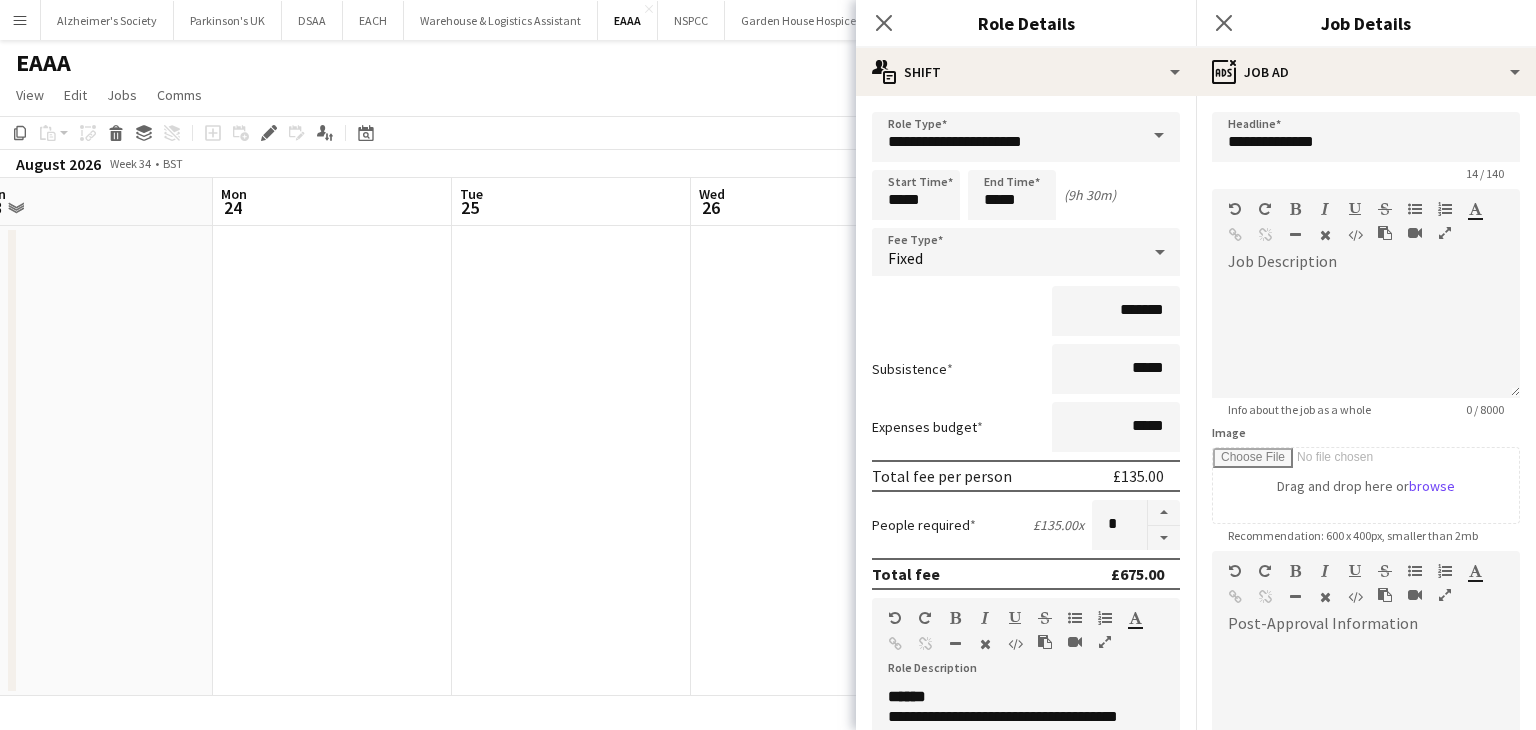 drag, startPoint x: 404, startPoint y: 485, endPoint x: 562, endPoint y: 495, distance: 158.31615 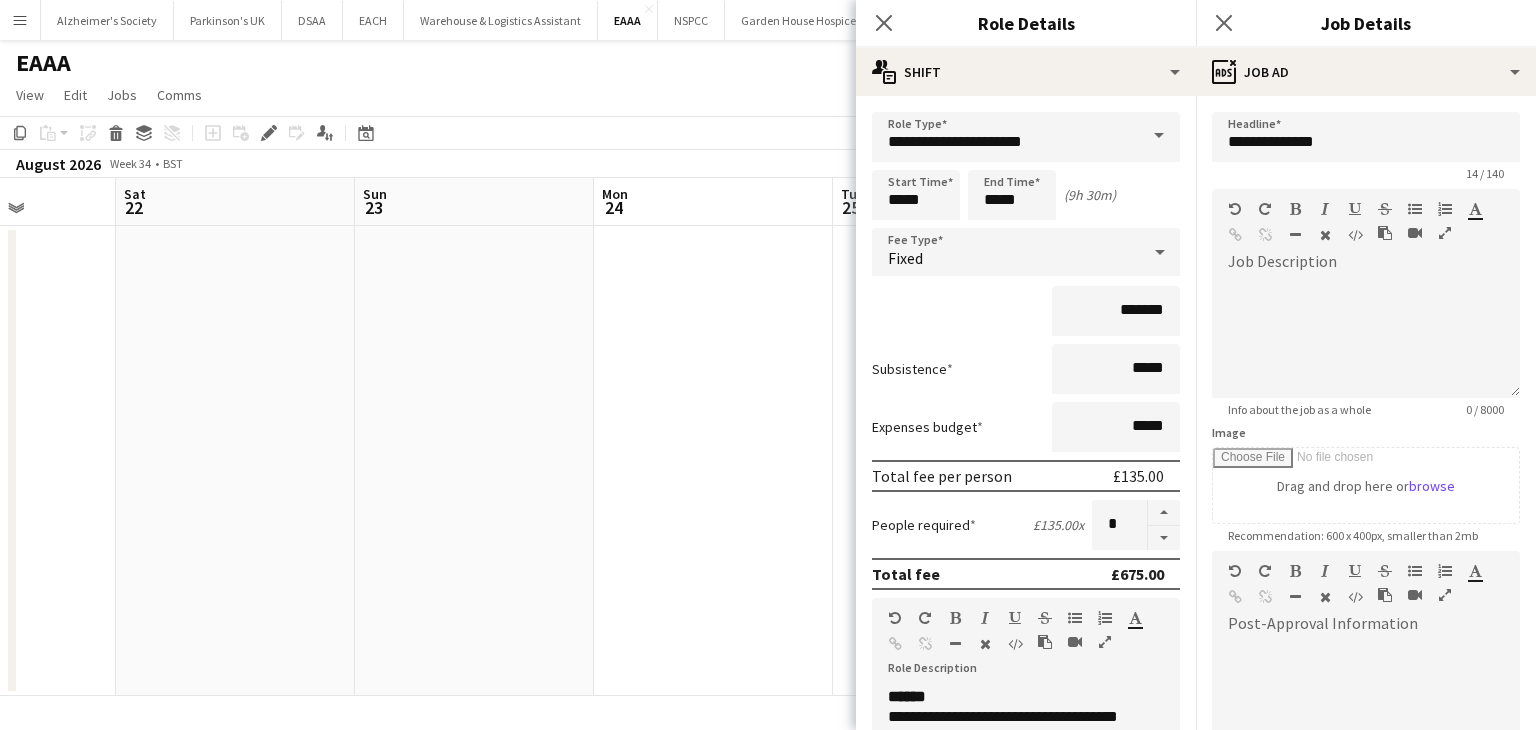 drag, startPoint x: 664, startPoint y: 504, endPoint x: 376, endPoint y: 489, distance: 288.39035 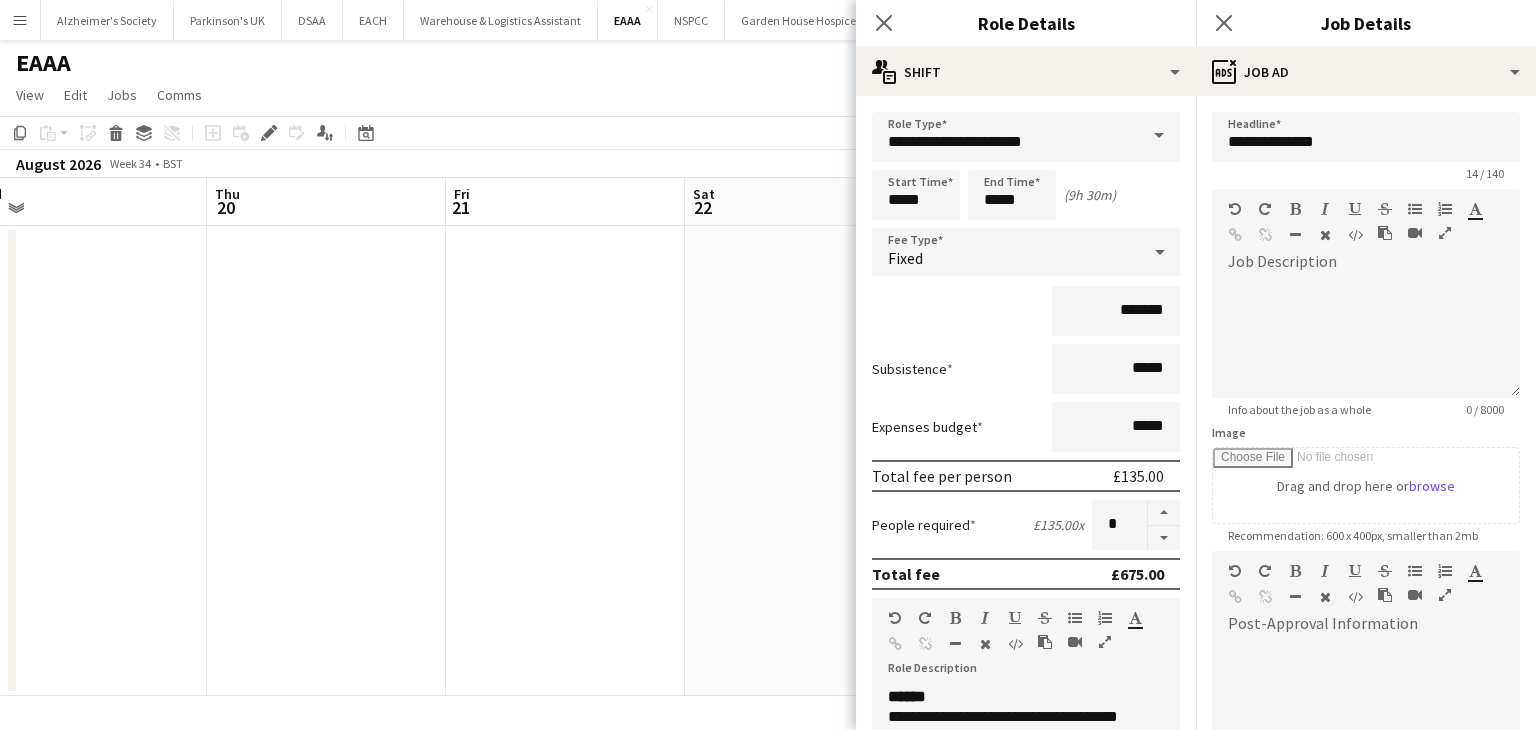drag, startPoint x: 376, startPoint y: 489, endPoint x: 692, endPoint y: 508, distance: 316.57068 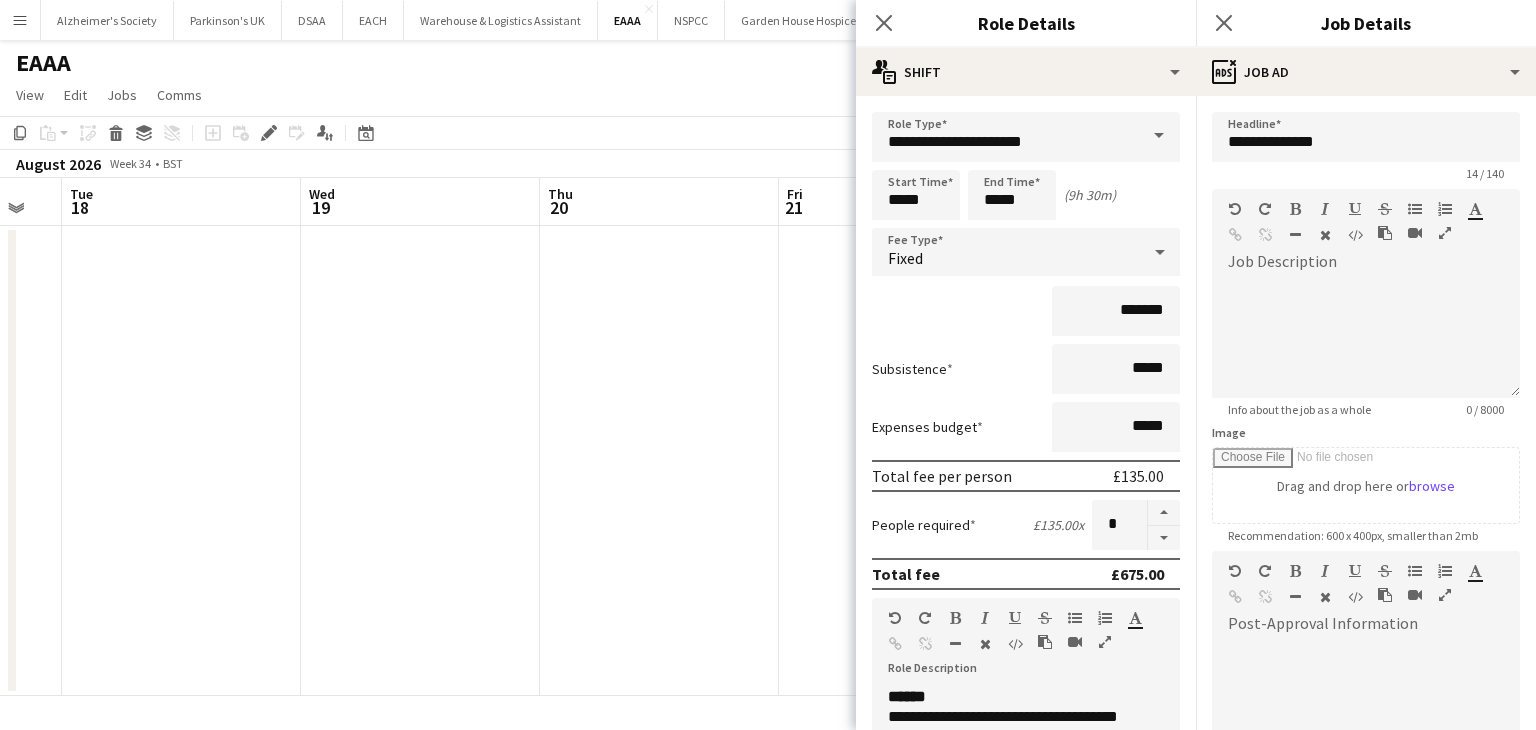 drag, startPoint x: 604, startPoint y: 509, endPoint x: 431, endPoint y: 493, distance: 173.73831 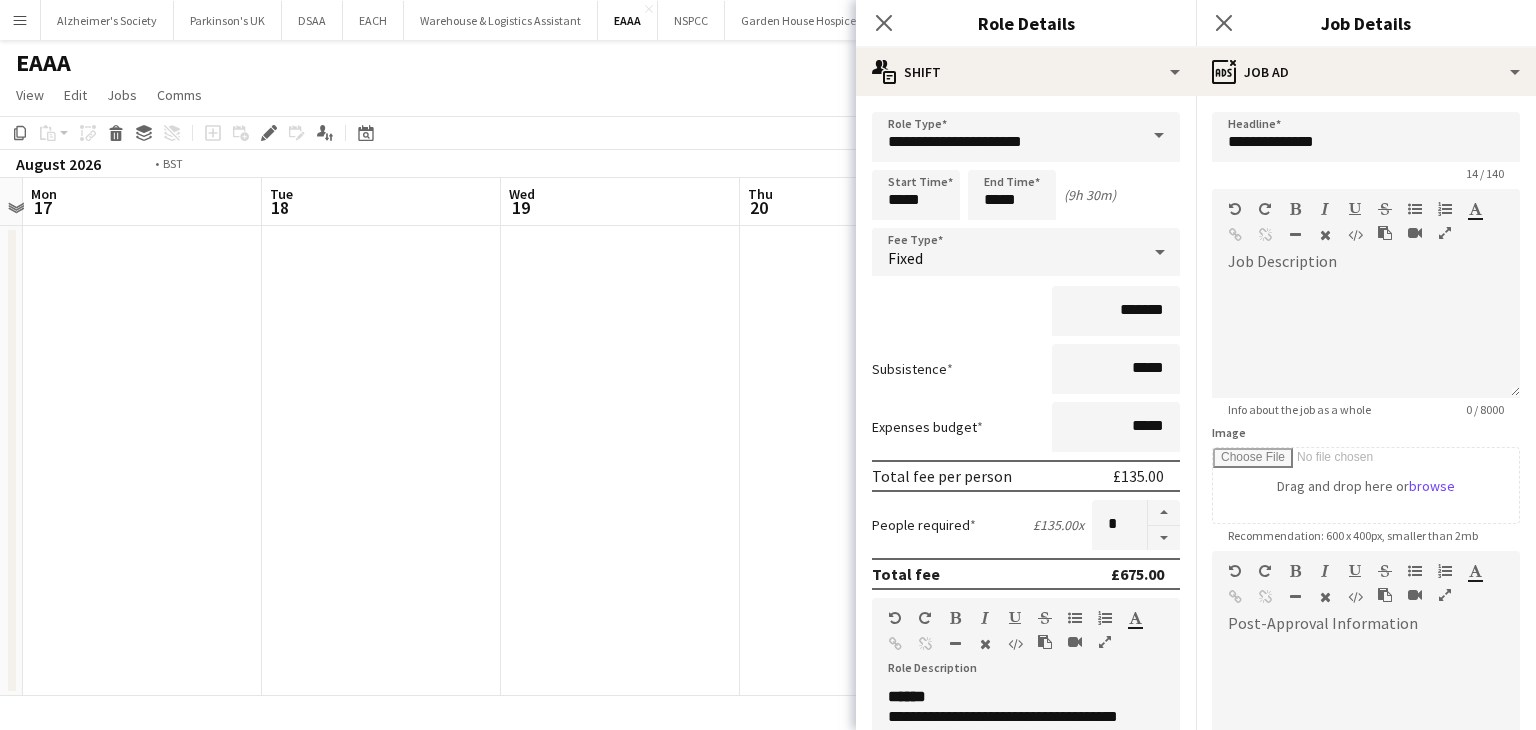 drag, startPoint x: 554, startPoint y: 507, endPoint x: 636, endPoint y: 509, distance: 82.02438 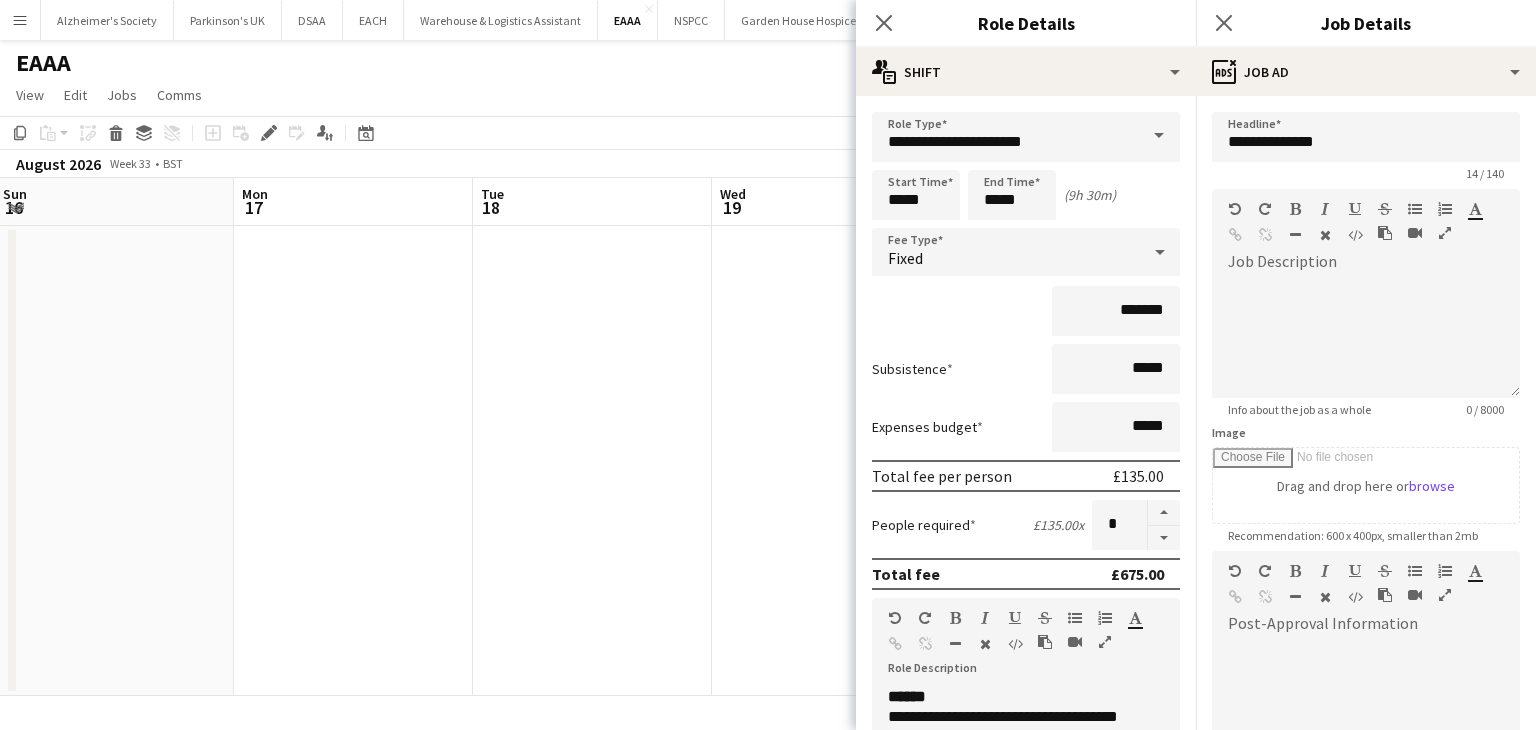 drag, startPoint x: 428, startPoint y: 495, endPoint x: 314, endPoint y: 479, distance: 115.11733 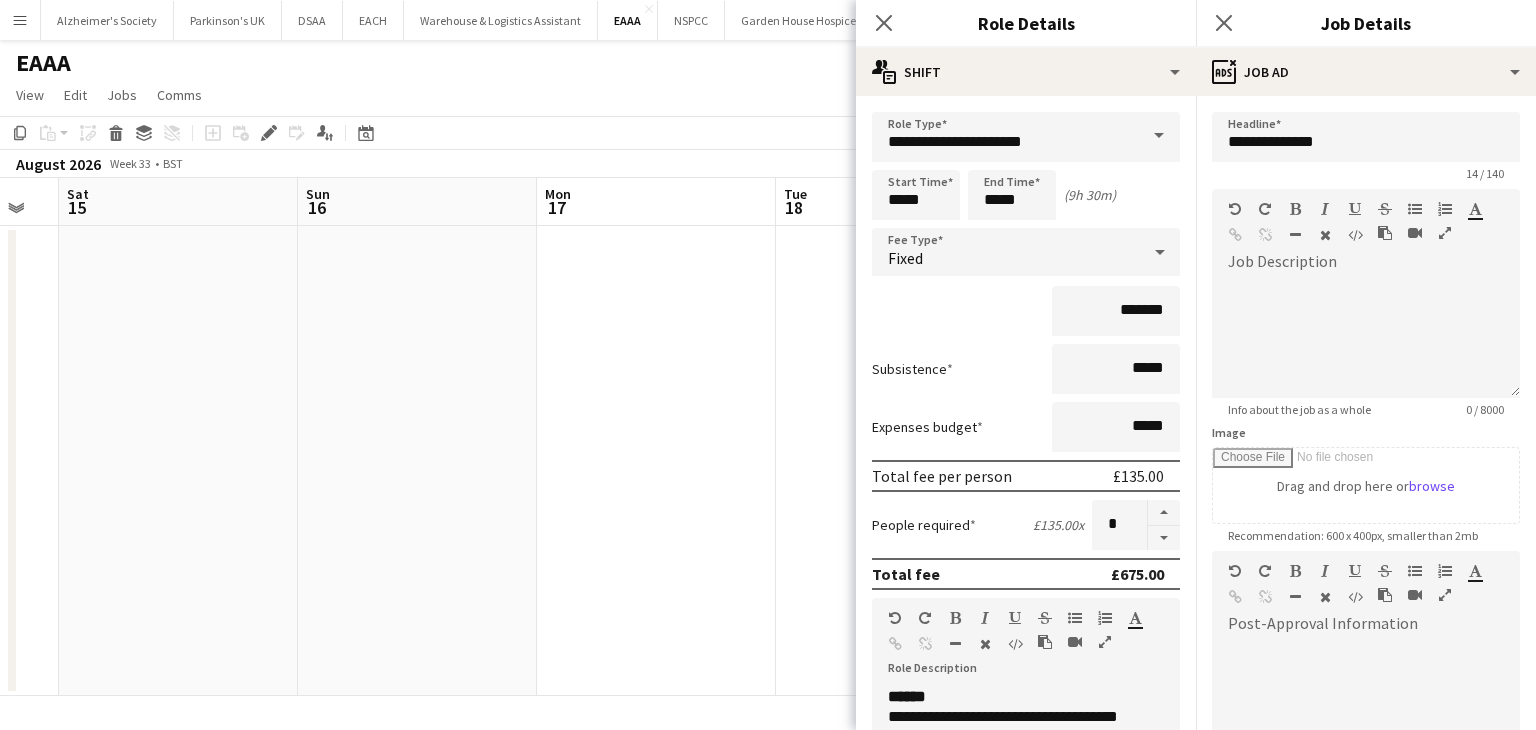 drag, startPoint x: 493, startPoint y: 501, endPoint x: 335, endPoint y: 487, distance: 158.61903 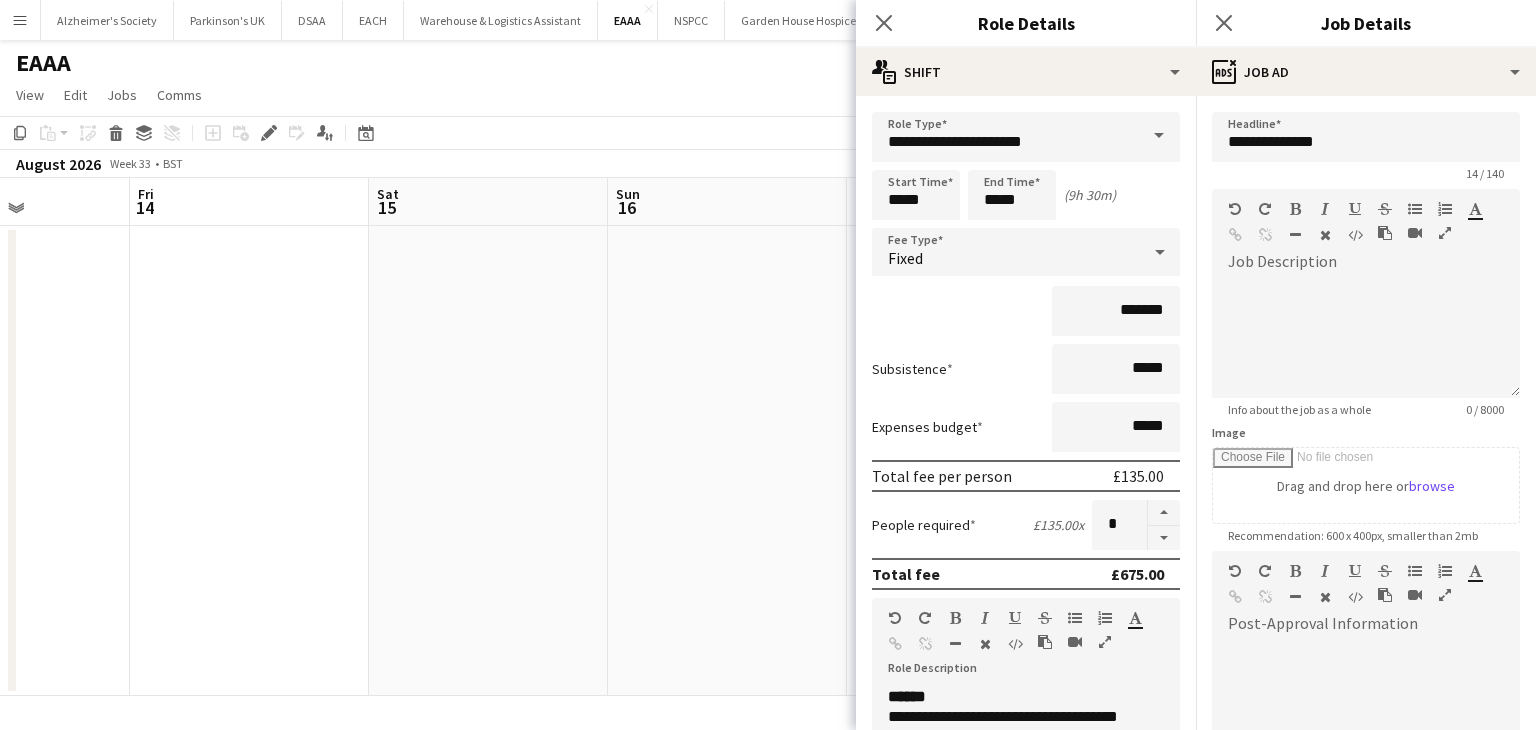 drag, startPoint x: 335, startPoint y: 487, endPoint x: 513, endPoint y: 477, distance: 178.28067 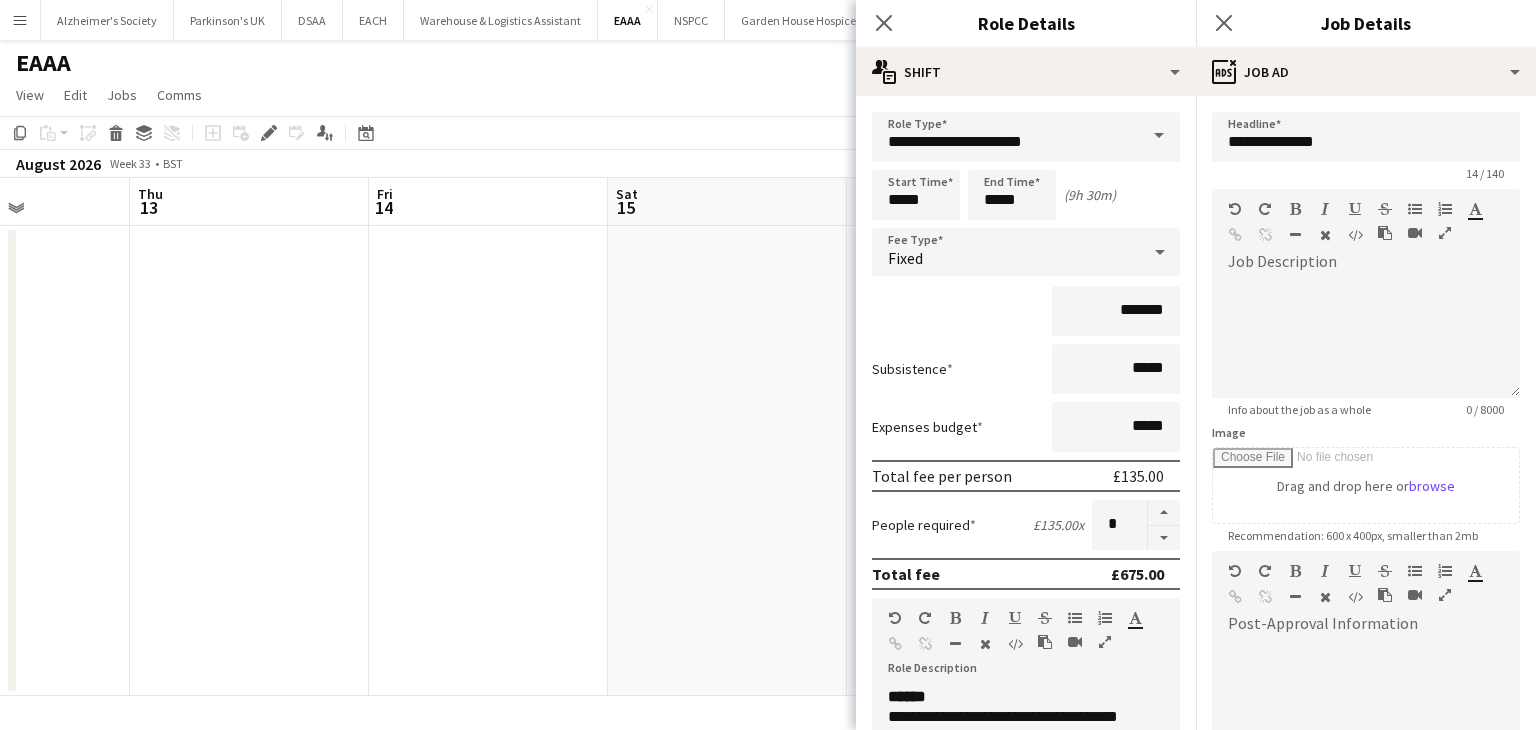 drag, startPoint x: 669, startPoint y: 493, endPoint x: 432, endPoint y: 462, distance: 239.01883 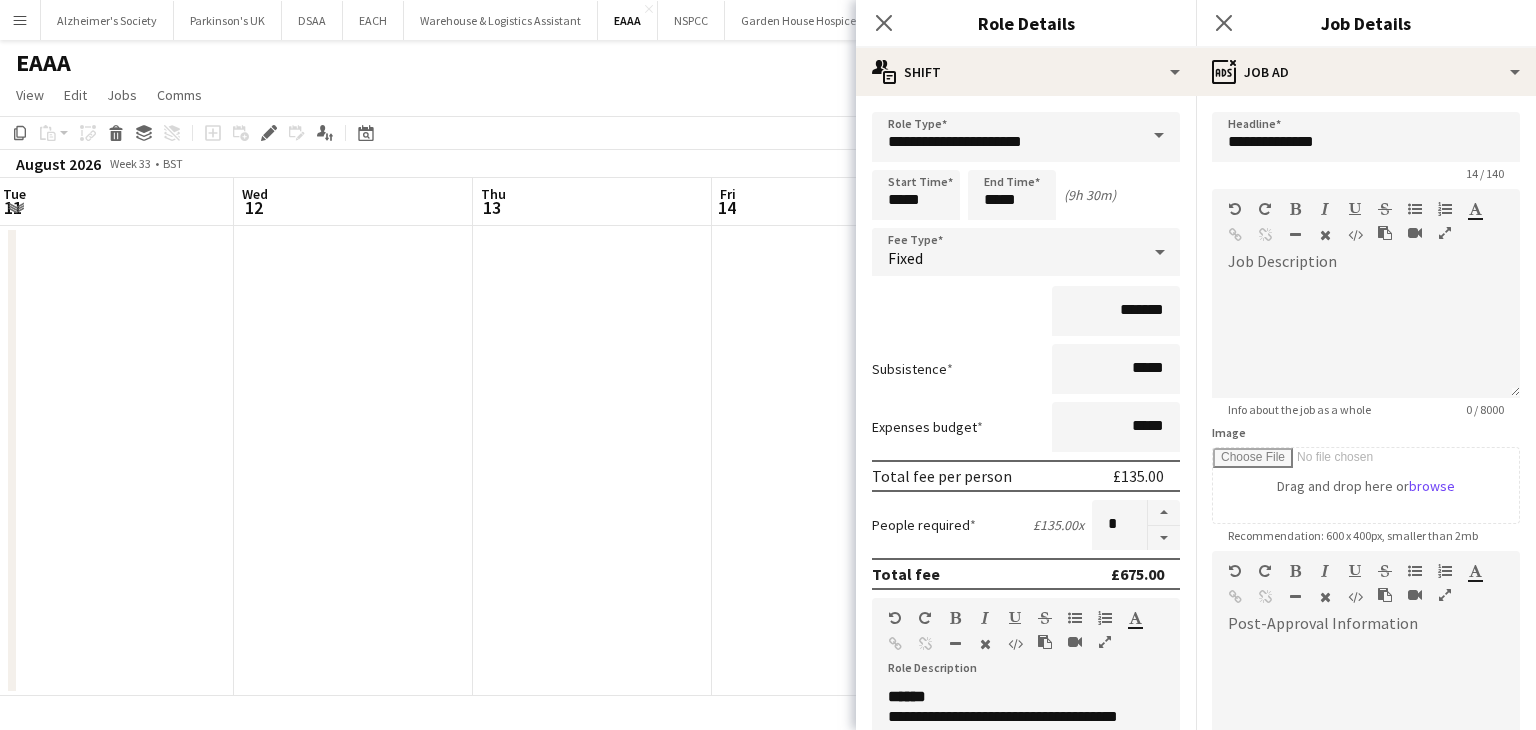 drag, startPoint x: 432, startPoint y: 462, endPoint x: 665, endPoint y: 463, distance: 233.00215 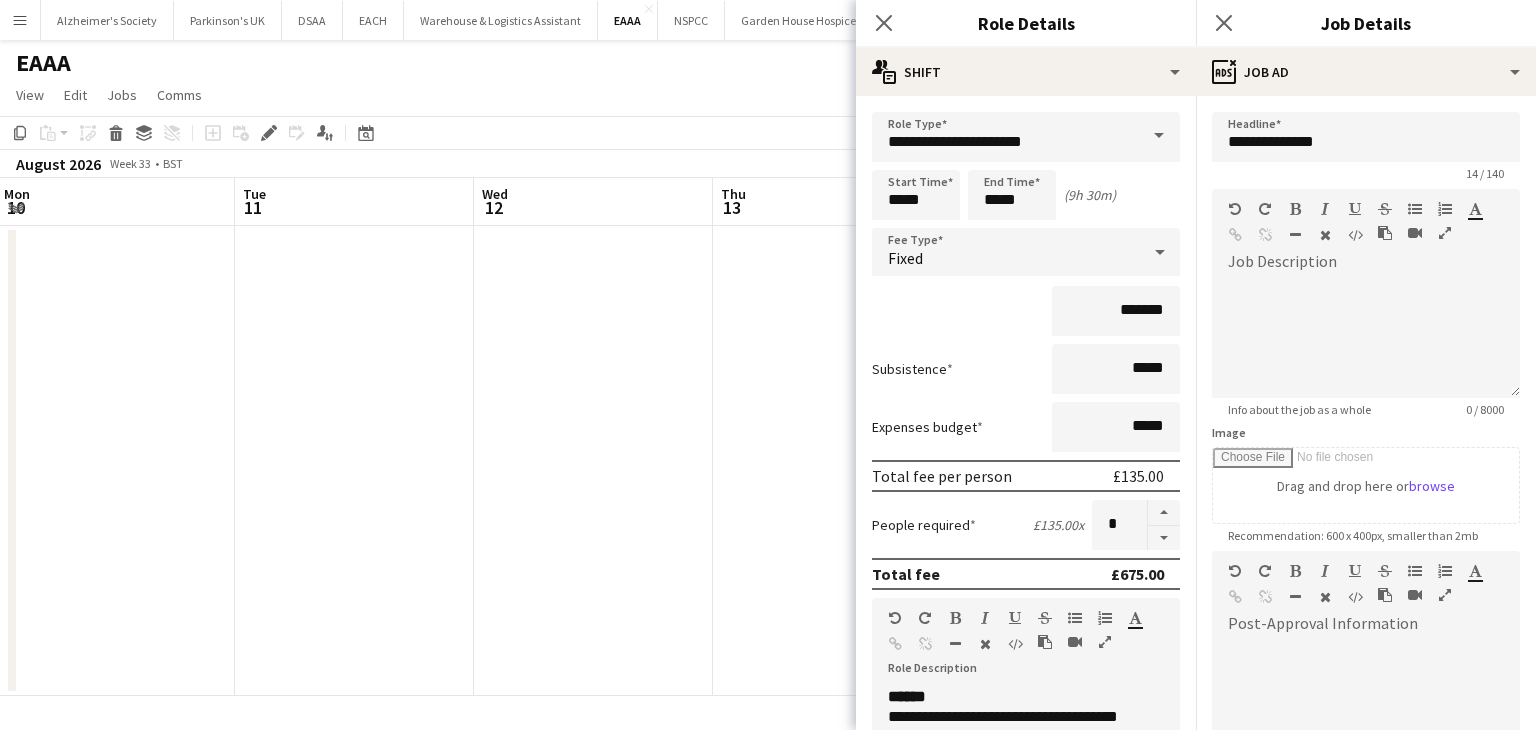 drag, startPoint x: 601, startPoint y: 471, endPoint x: 468, endPoint y: 444, distance: 135.71294 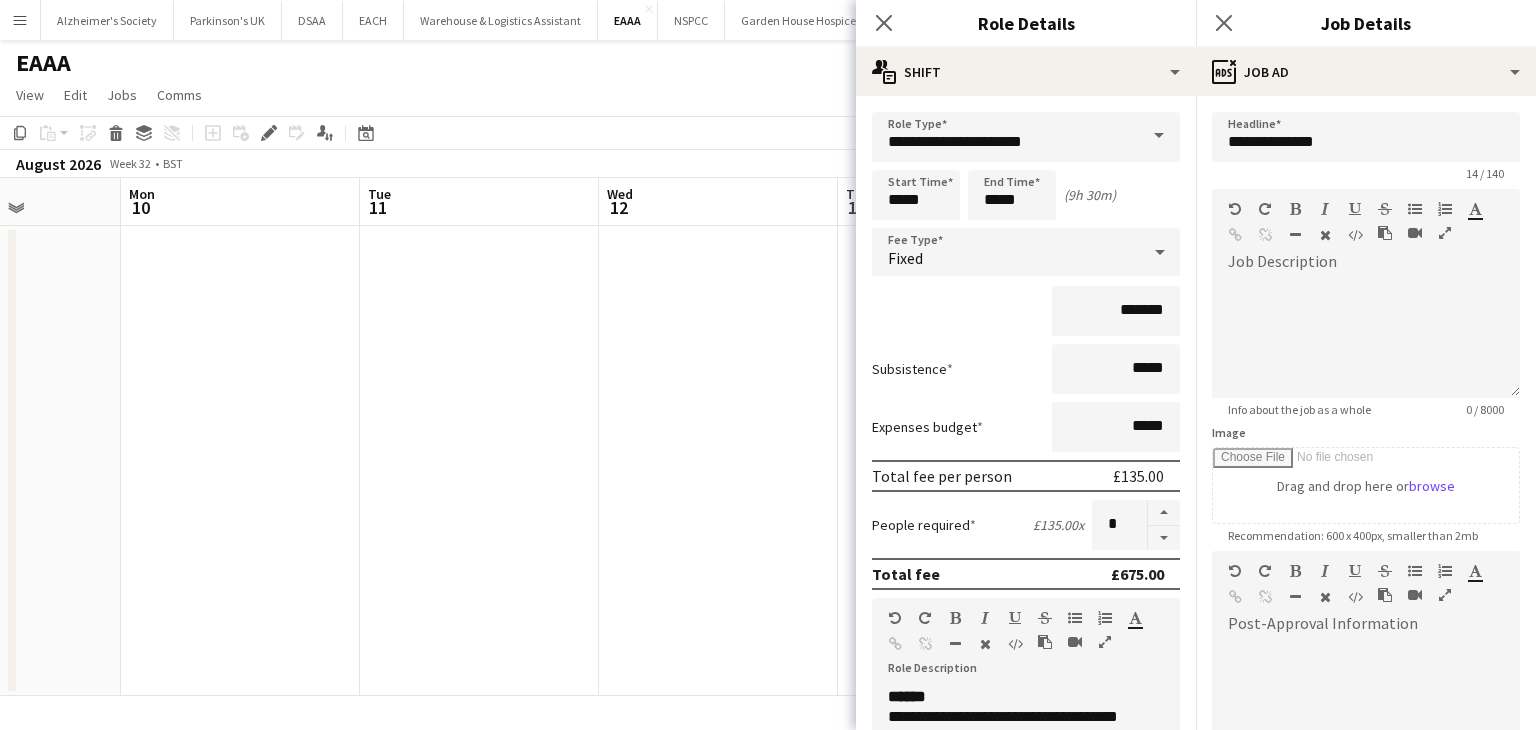 drag, startPoint x: 468, startPoint y: 444, endPoint x: 703, endPoint y: 460, distance: 235.54405 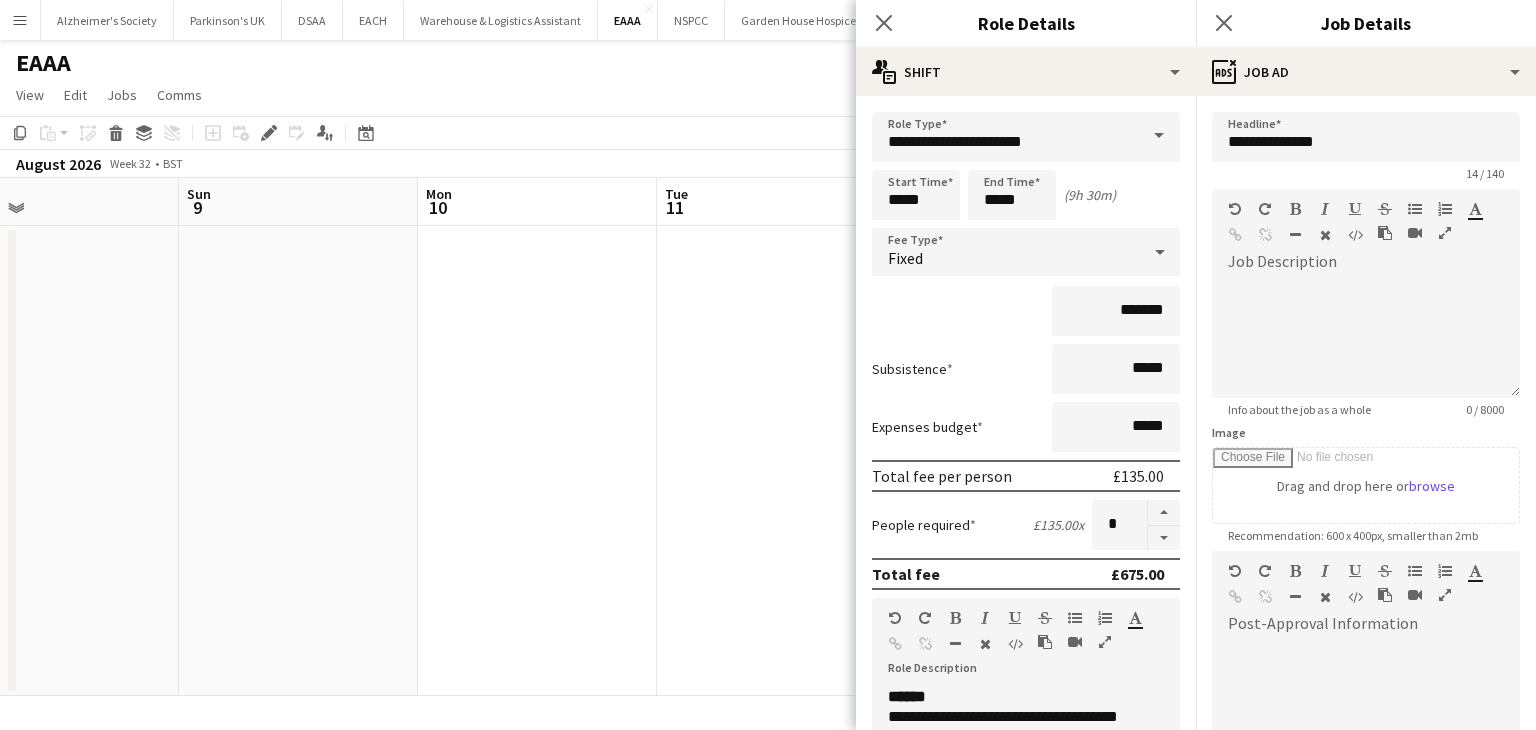 drag, startPoint x: 590, startPoint y: 421, endPoint x: 329, endPoint y: 386, distance: 263.33627 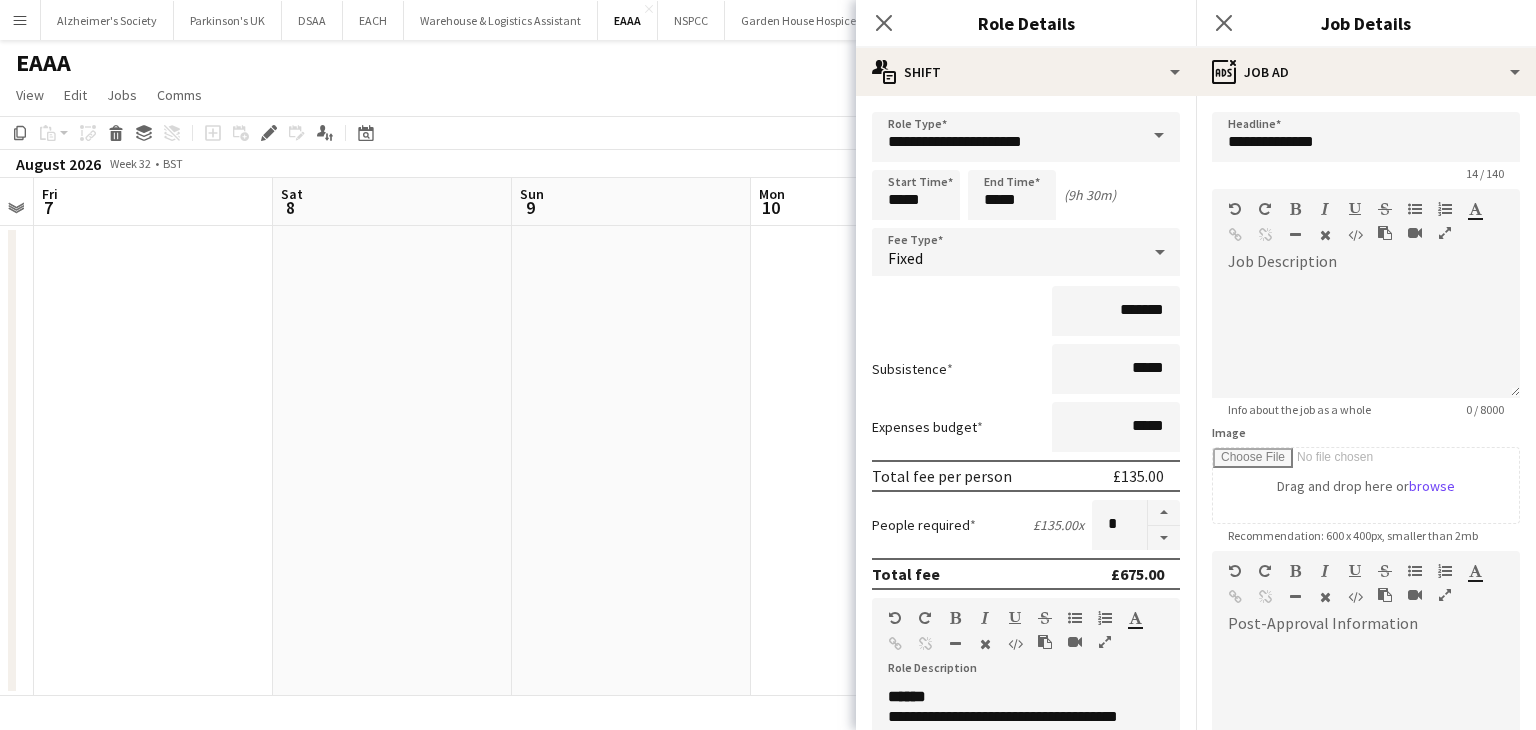 drag, startPoint x: 329, startPoint y: 386, endPoint x: 593, endPoint y: 380, distance: 264.06818 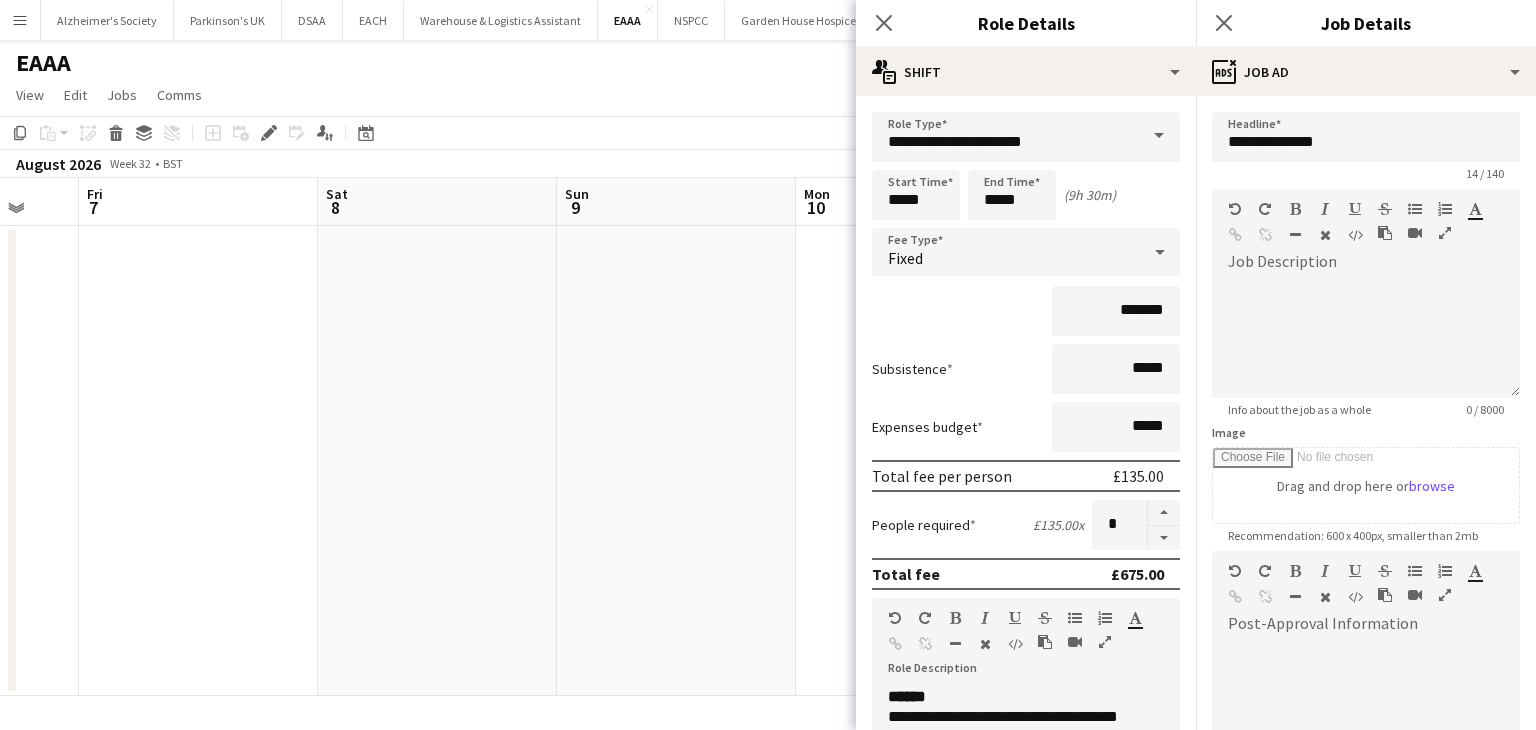 drag, startPoint x: 509, startPoint y: 381, endPoint x: 346, endPoint y: 354, distance: 165.22107 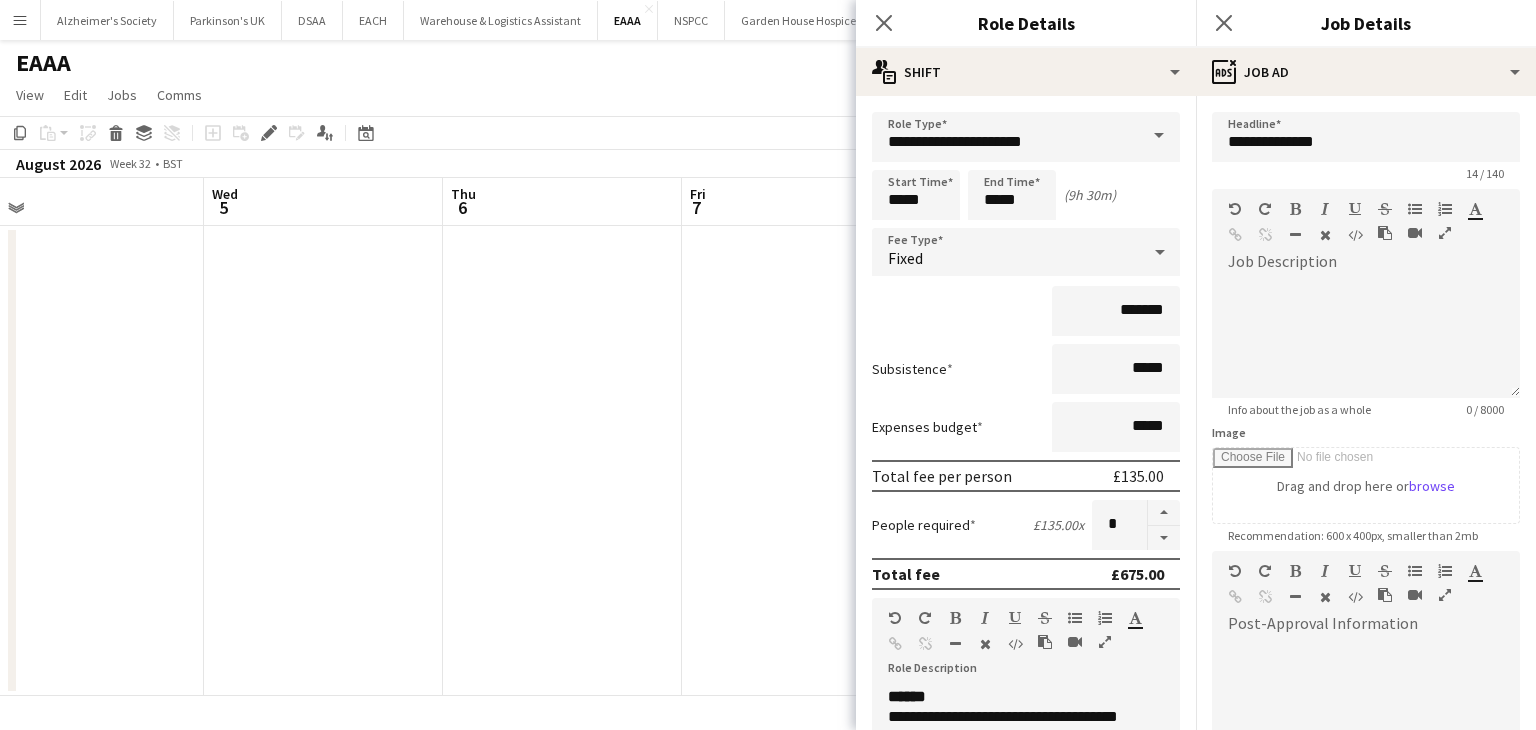 drag, startPoint x: 562, startPoint y: 377, endPoint x: 279, endPoint y: 372, distance: 283.04416 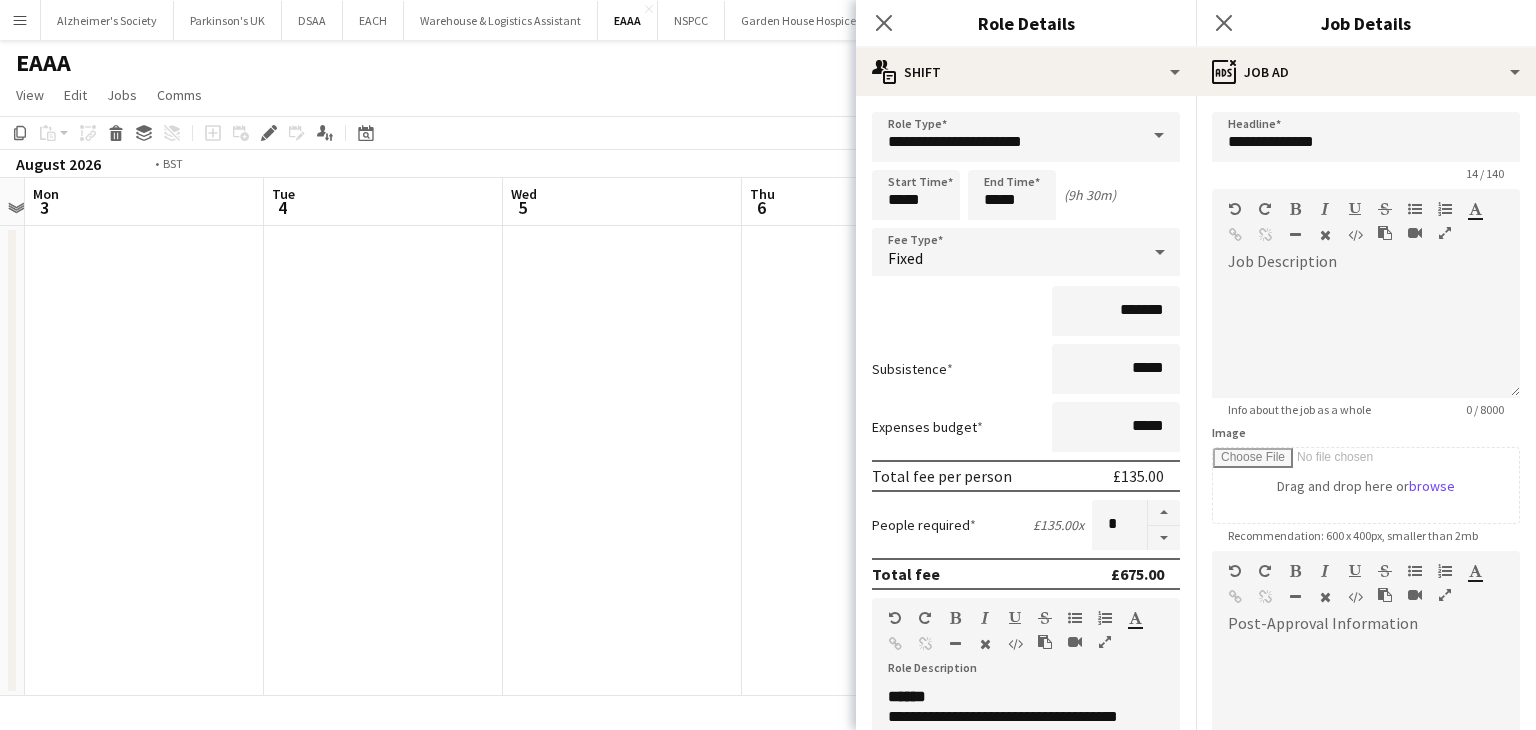 drag 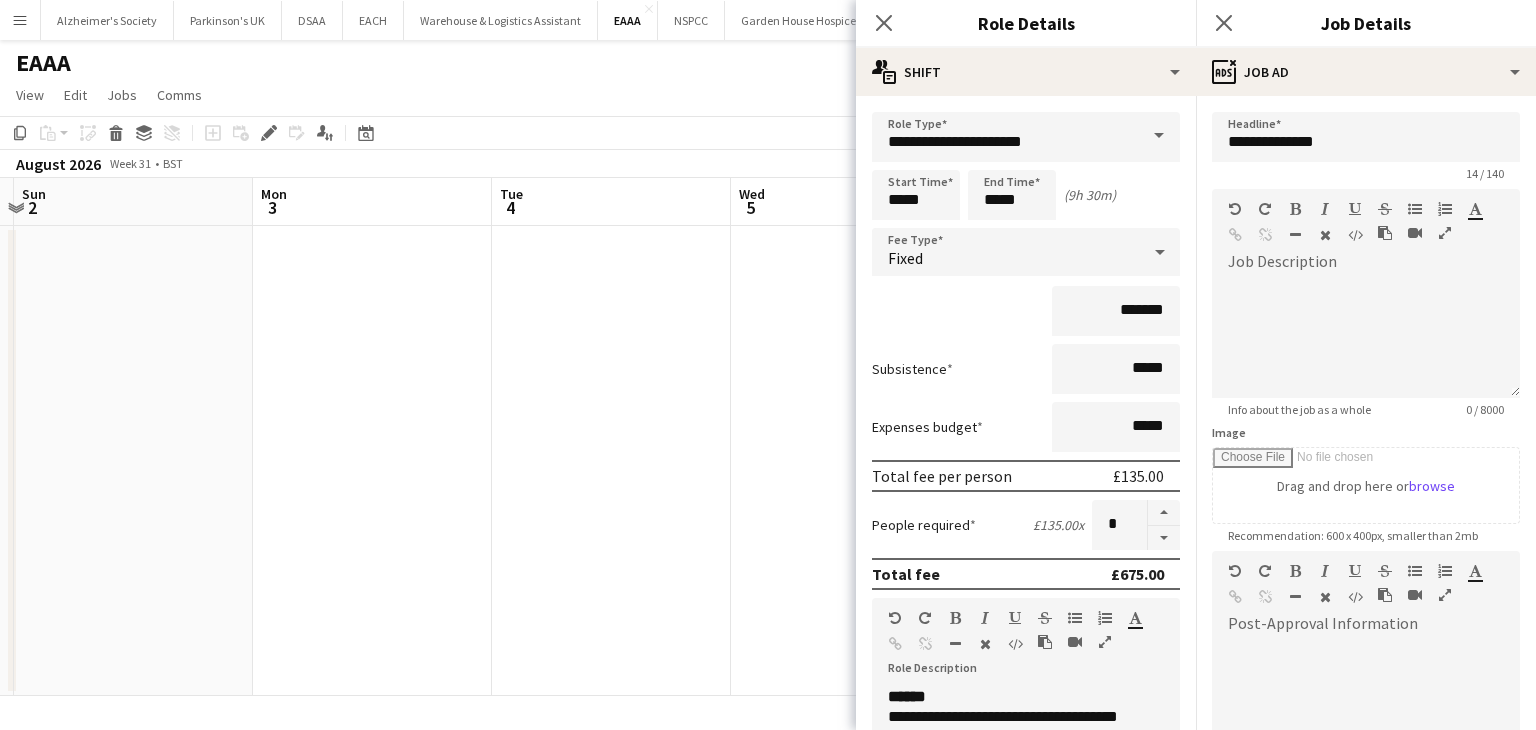 click on "Fri   31   Sat   1   Sun   2   Mon   3   Tue   4   Wed   5   Thu   6   Fri   7   Sat   8   Sun   9   Mon   10   Tue   11" at bounding box center (768, 437) 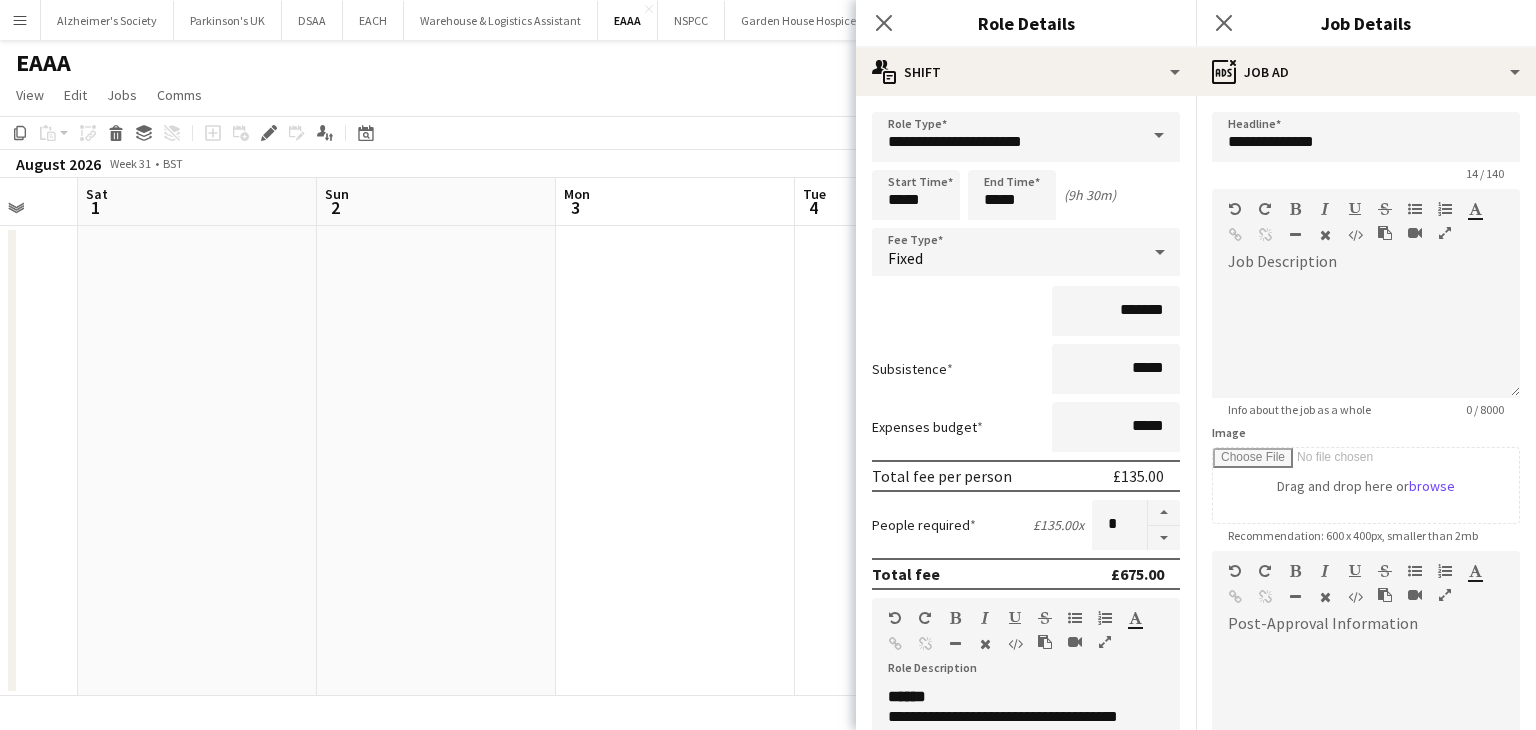 click on "Thu   30   Fri   31   Sat   1   Sun   2   Mon   3   Tue   4   Wed   5   Thu   6   Fri   7   Sat   8   Sun   9   Mon   10" at bounding box center (768, 437) 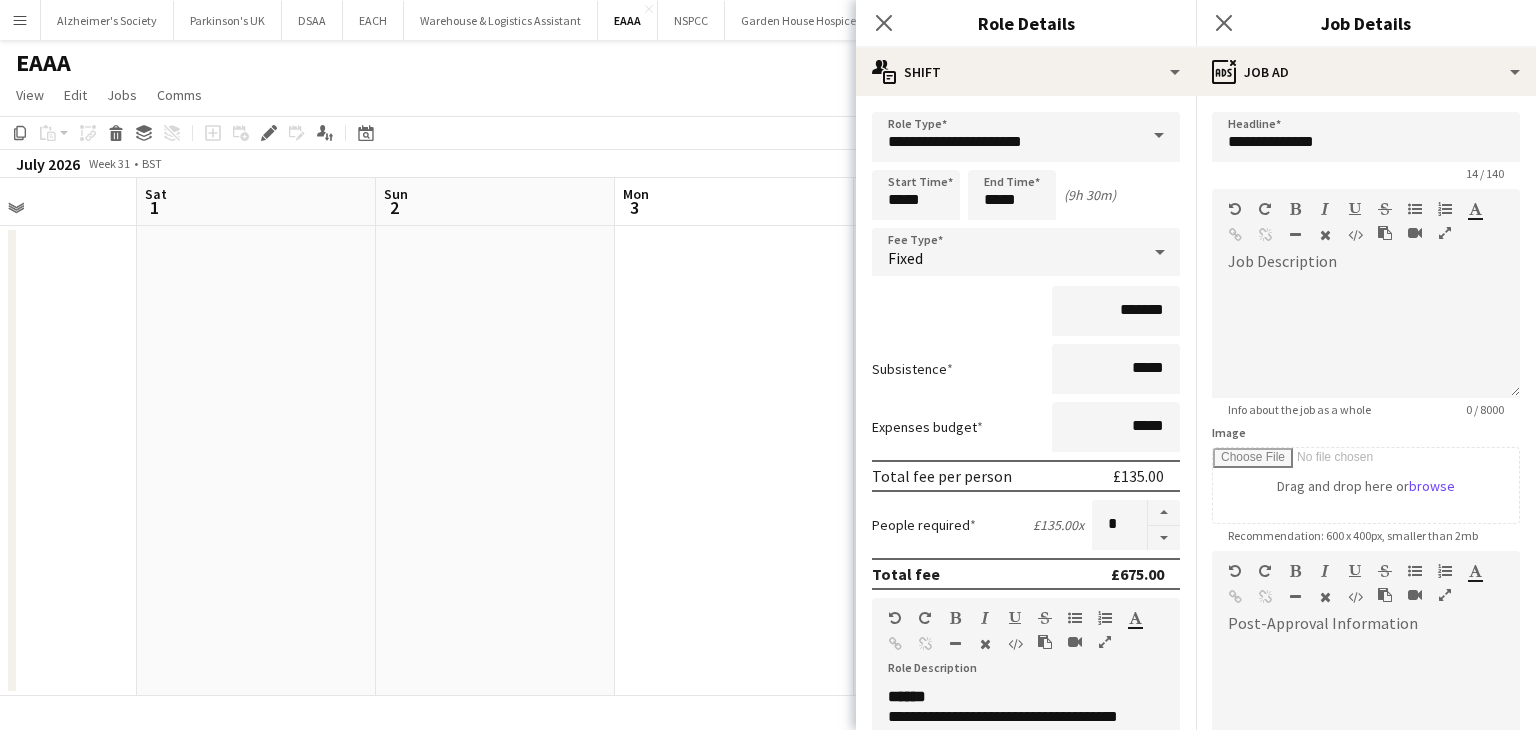 click on "Wed   29   Thu   30   Fri   31   Sat   1   Sun   2   Mon   3   Tue   4   Wed   5   Thu   6   Fri   7   Sat   8   Sun   9" at bounding box center [768, 437] 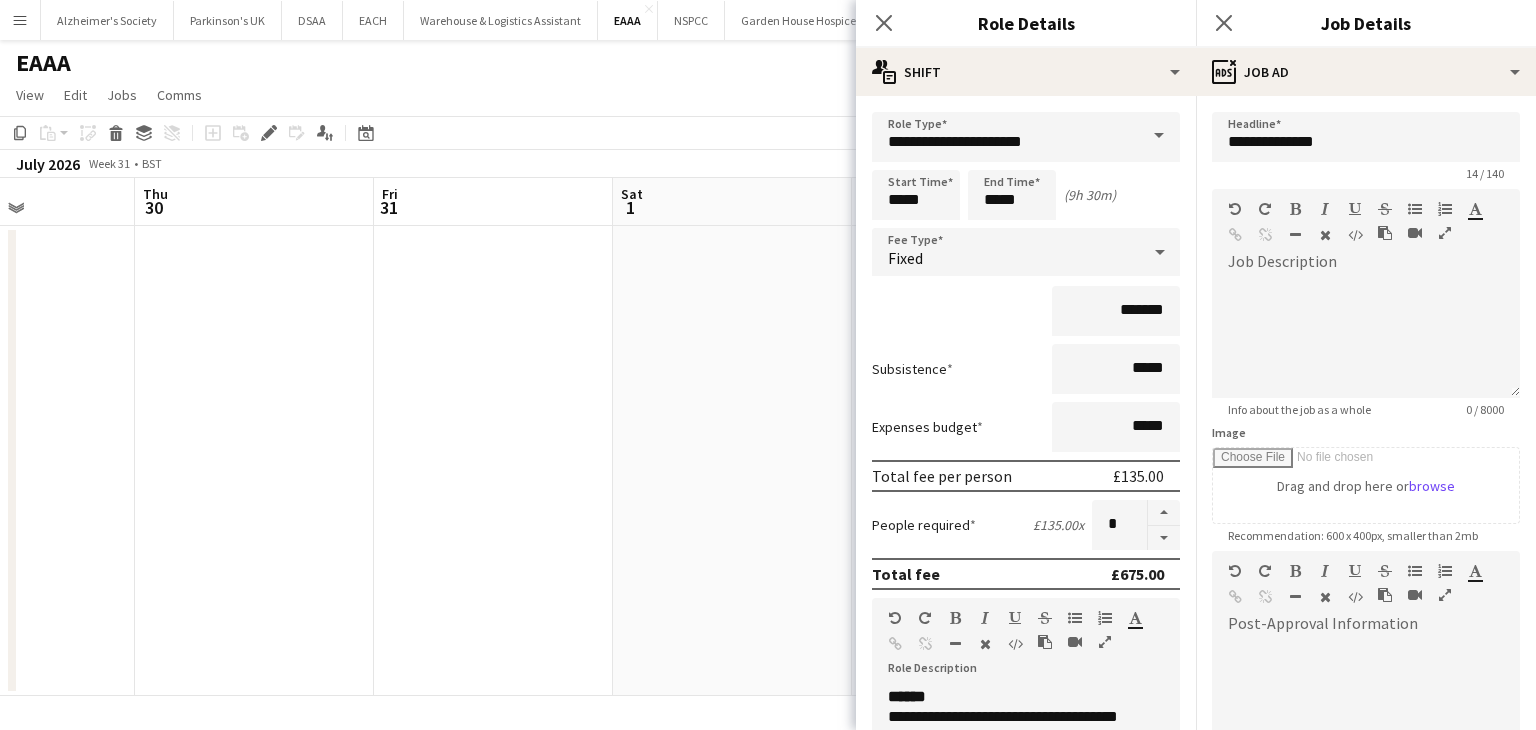 click on "Mon   27   Tue   28   Wed   29   Thu   30   Fri   31   Sat   1   Sun   2   Mon   3   Tue   4   Wed   5   Thu   6   Fri   7" at bounding box center (768, 437) 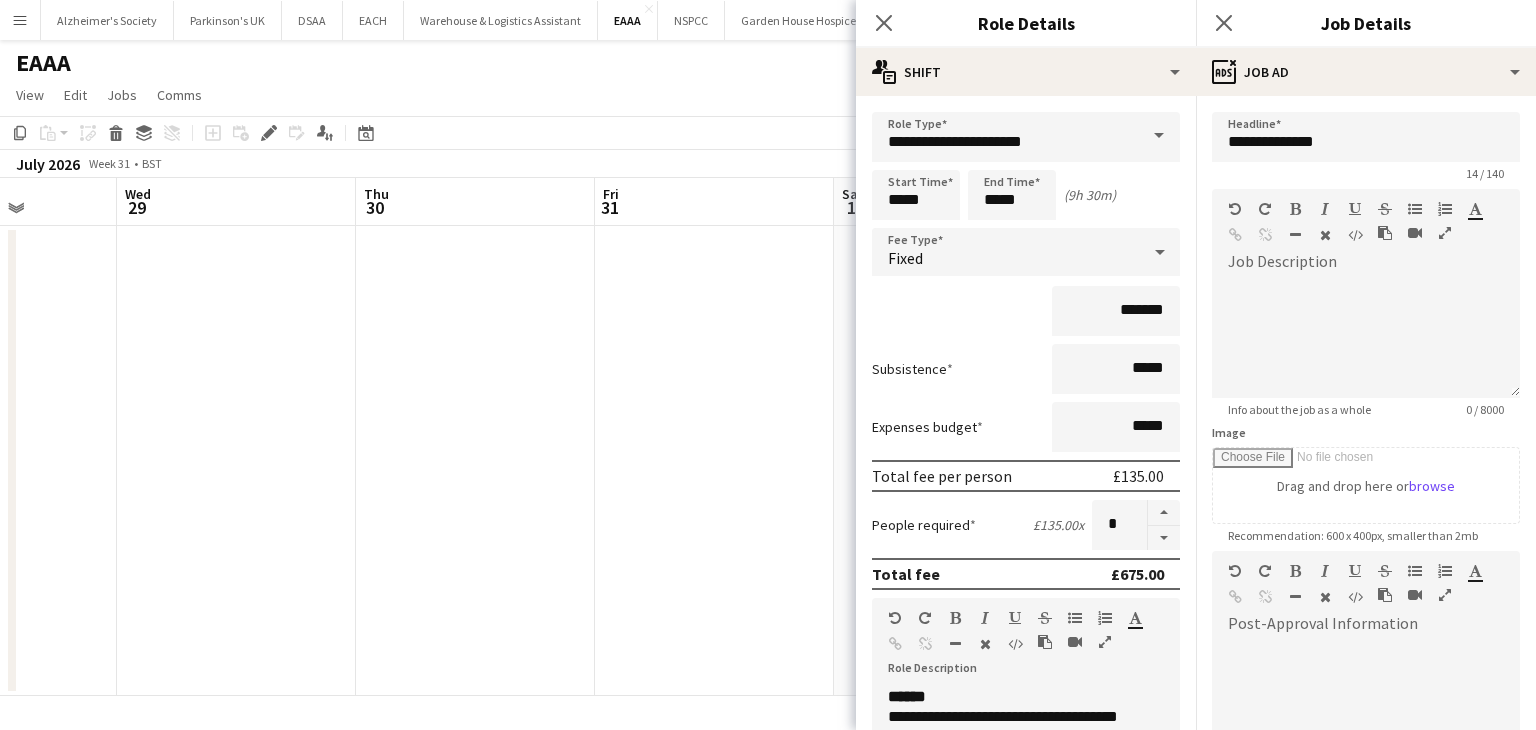 click on "Sun   26   Mon   27   Tue   28   Wed   29   Thu   30   Fri   31   Sat   1   Sun   2   Mon   3   Tue   4   Wed   5   Thu   6" at bounding box center [768, 437] 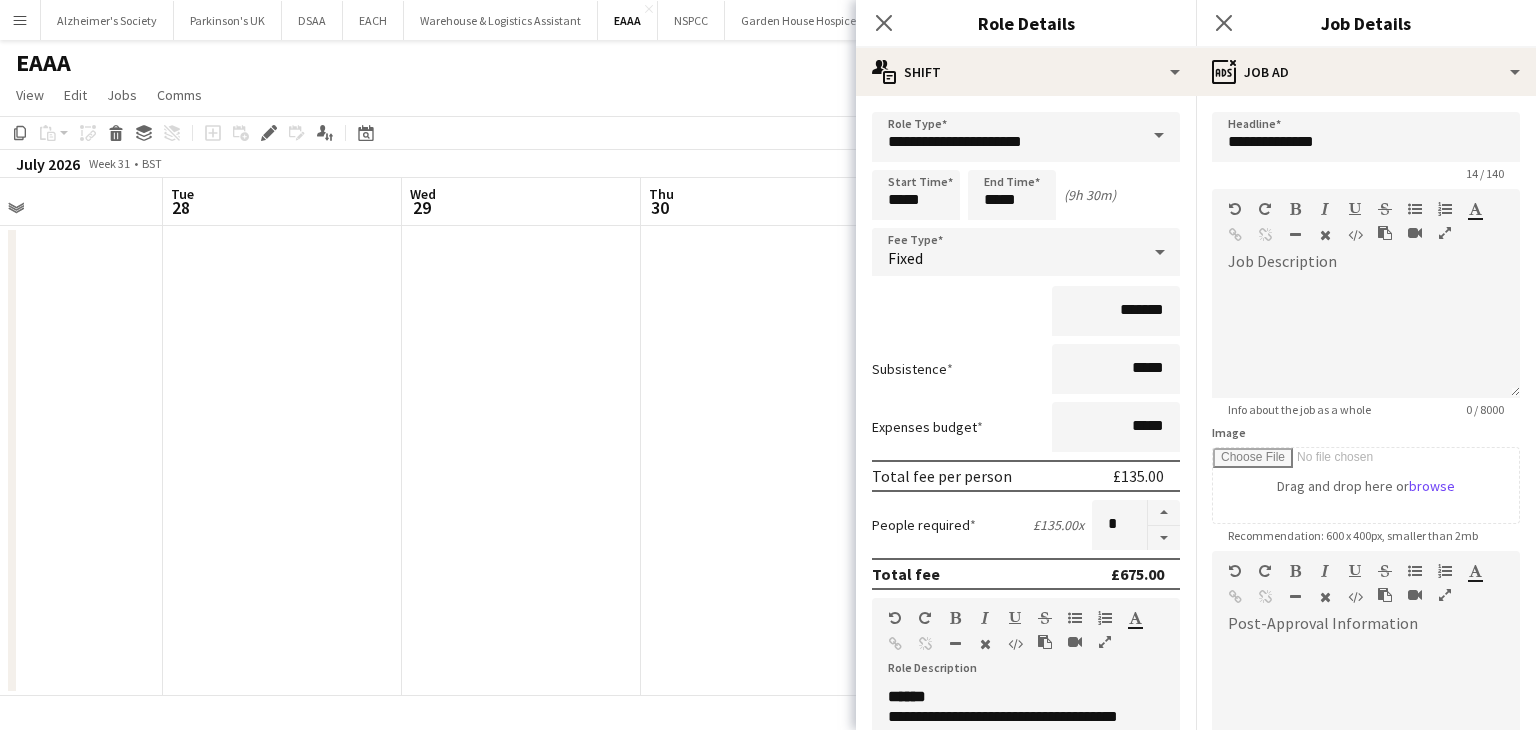 click on "Sat   25   Sun   26   Mon   27   Tue   28   Wed   29   Thu   30   Fri   31   Sat   1   Sun   2   Mon   3   Tue   4   Wed   5" at bounding box center [768, 437] 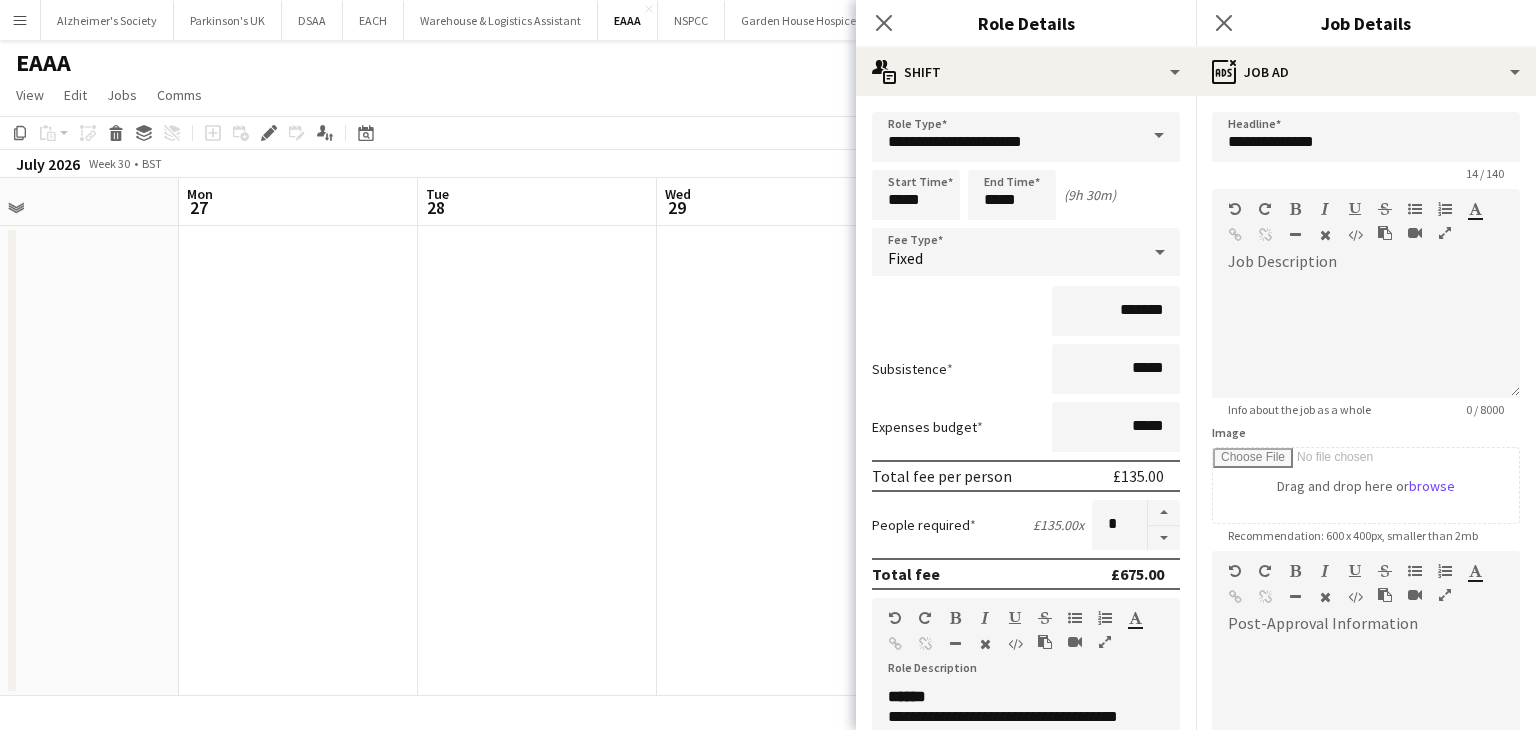 click on "Fri   24   Sat   25   Sun   26   Mon   27   Tue   28   Wed   29   Thu   30   Fri   31   Sat   1   Sun   2   Mon   3   Tue   4" at bounding box center (768, 437) 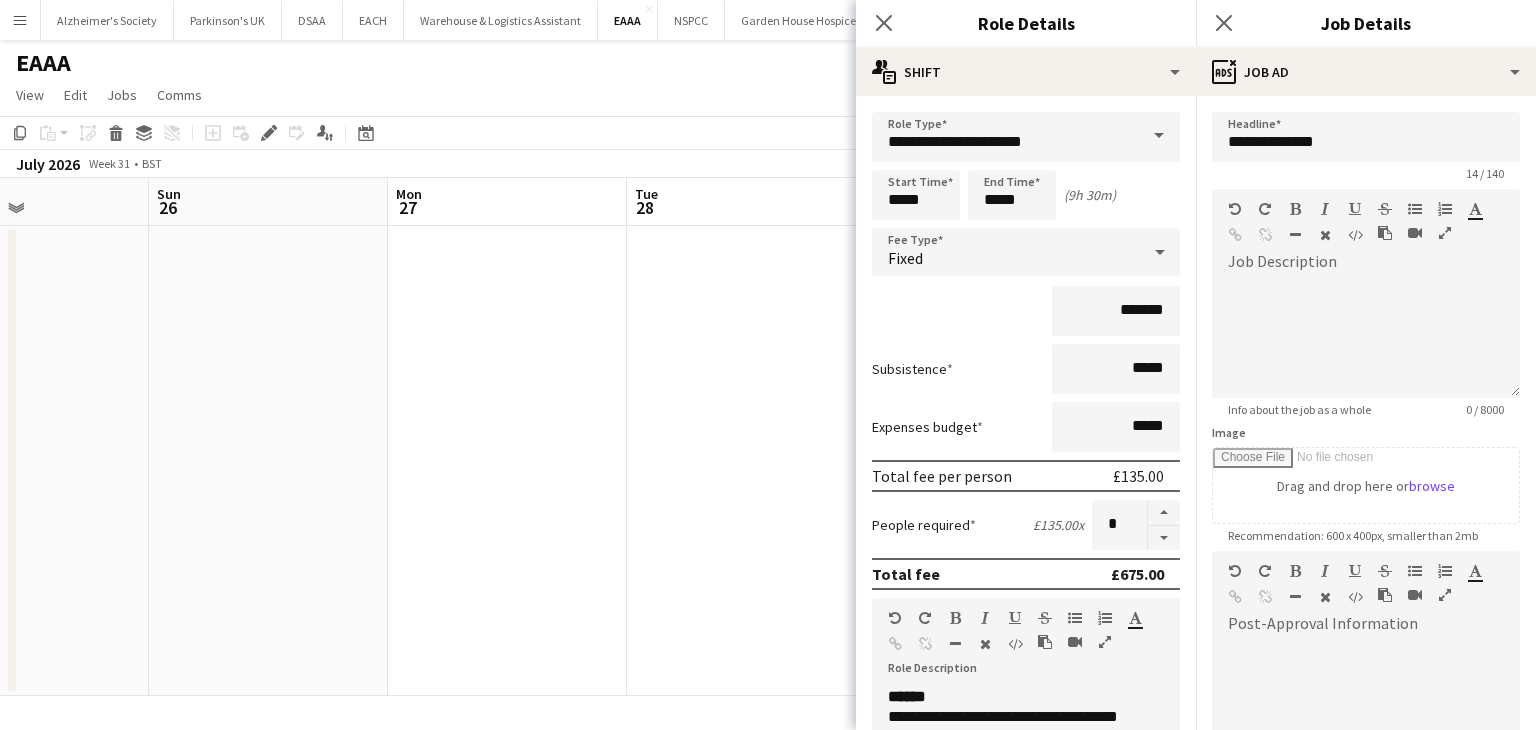 click on "Thu   23   Fri   24   Sat   25   Sun   26   Mon   27   Tue   28   Wed   29   Thu   30   Fri   31   Sat   1   Sun   2   Mon   3" at bounding box center (768, 437) 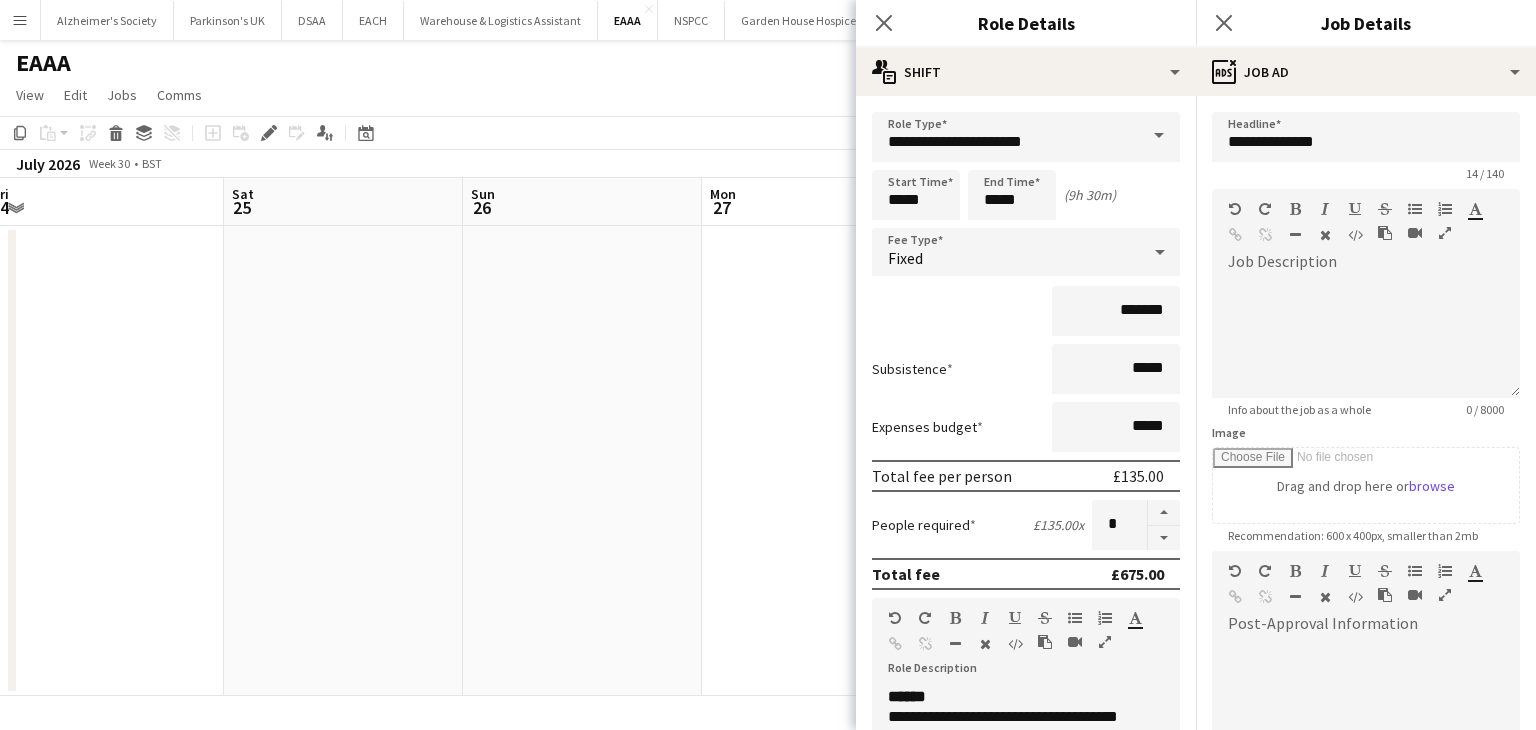 click on "Wed   22   Thu   23   Fri   24   Sat   25   Sun   26   Mon   27   Tue   28   Wed   29   Thu   30   Fri   31   Sat   1   Sun   2" at bounding box center [768, 437] 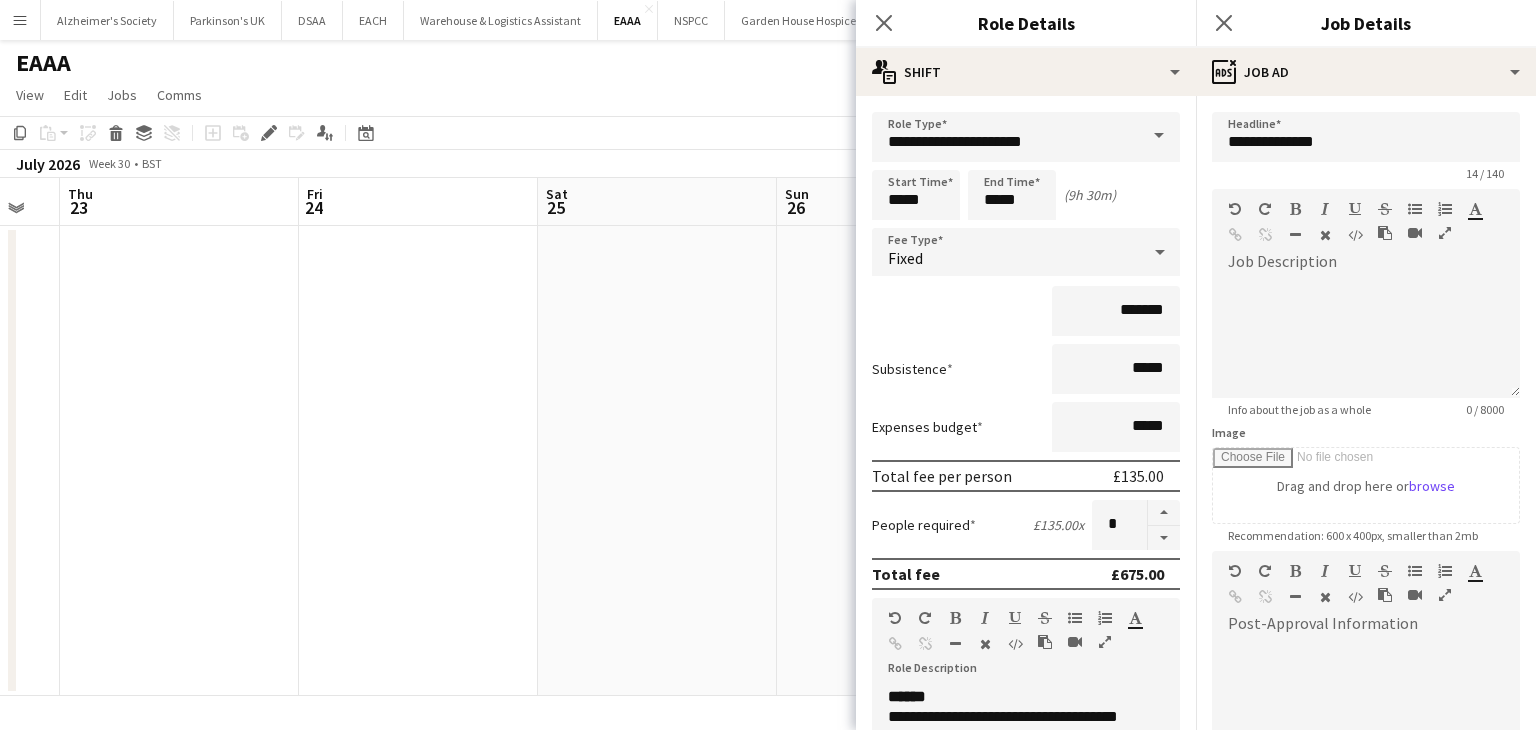 click on "Tue   21   Wed   22   Thu   23   Fri   24   Sat   25   Sun   26   Mon   27   Tue   28   Wed   29   Thu   30   Fri   31   Sat   1" at bounding box center [768, 437] 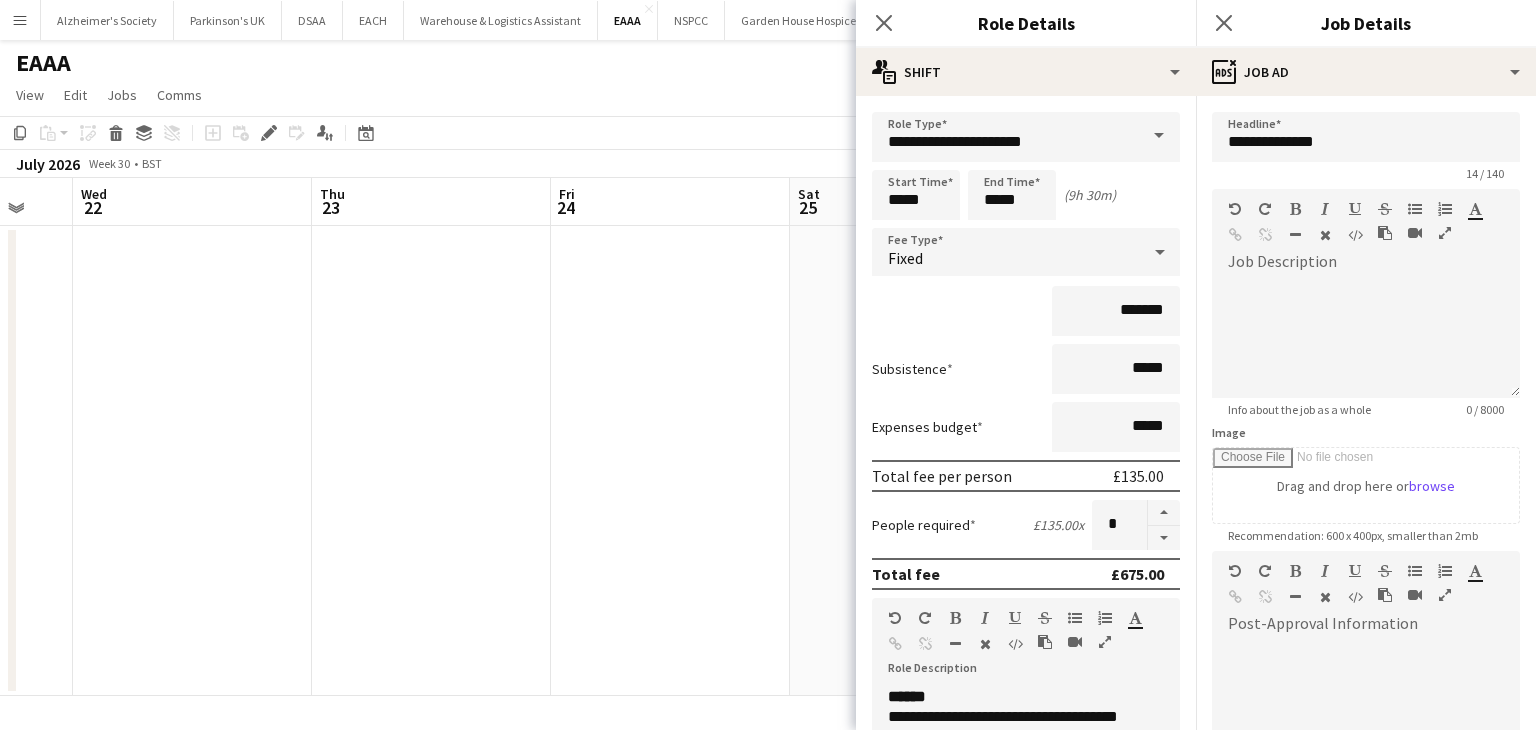 click on "Mon   20   Tue   21   Wed   22   Thu   23   Fri   24   Sat   25   Sun   26   Mon   27   Tue   28   Wed   29   Thu   30   Fri   31" at bounding box center (768, 437) 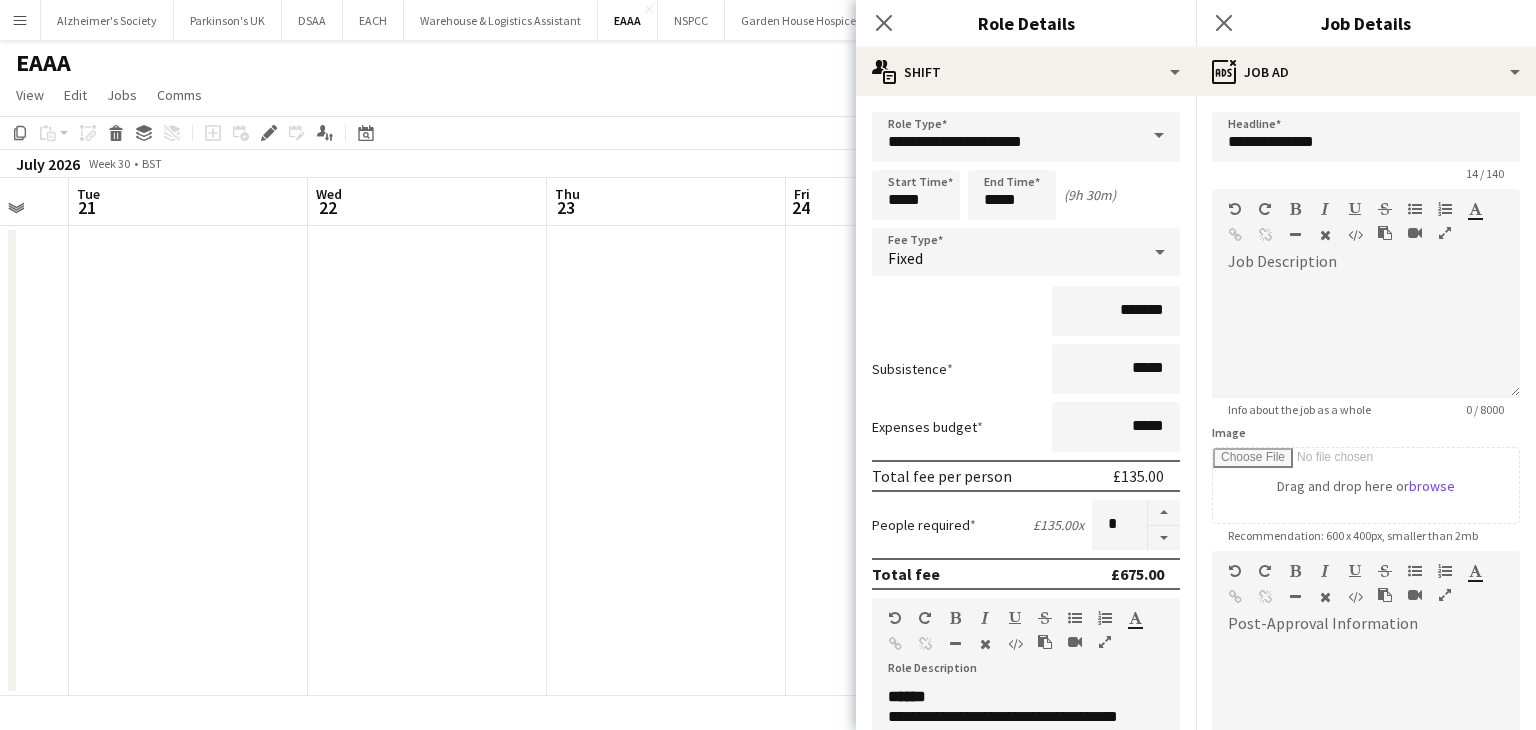 click on "Sun   19   Mon   20   Tue   21   Wed   22   Thu   23   Fri   24   Sat   25   Sun   26   Mon   27   Tue   28   Wed   29   Thu   30" at bounding box center (768, 437) 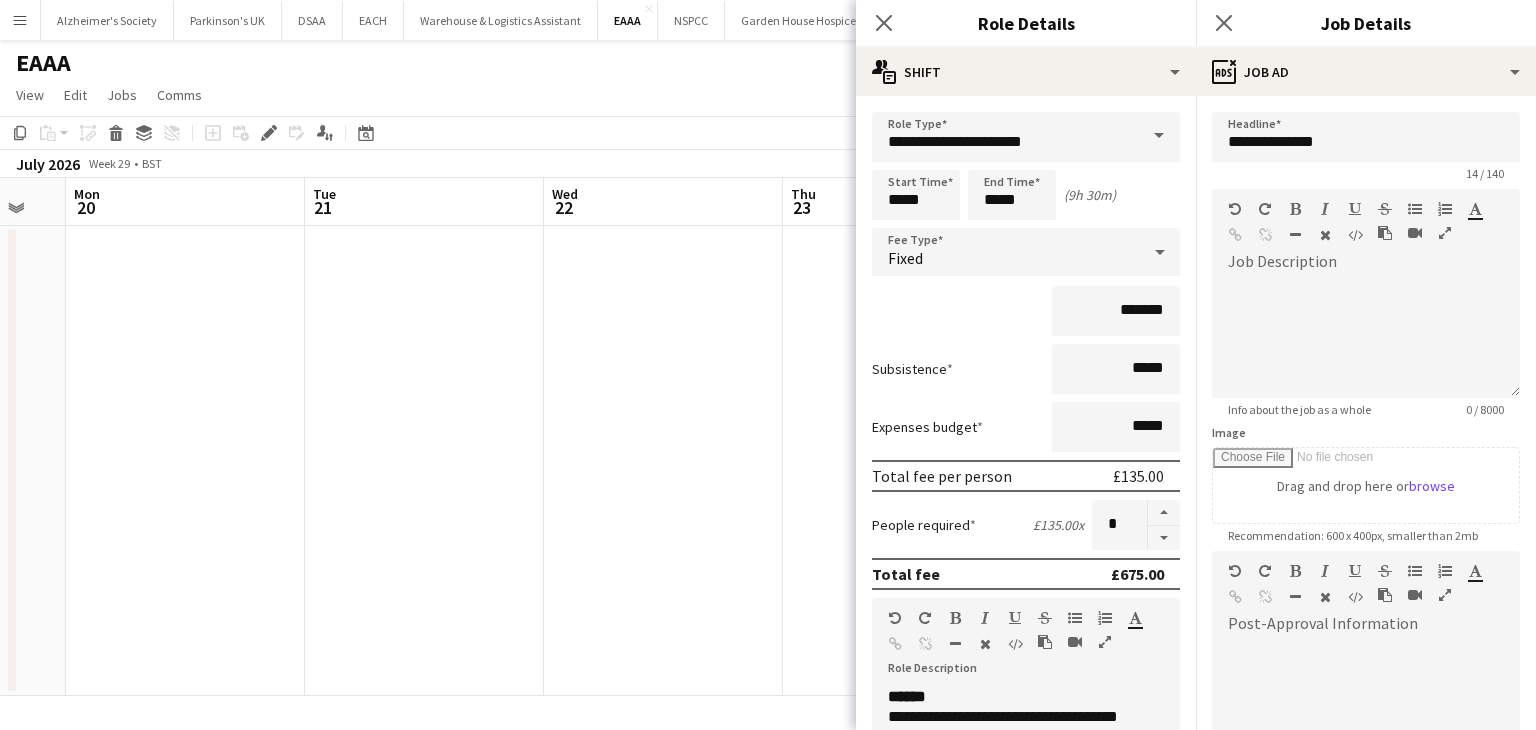 click on "Sat   18   Sun   19   Mon   20   Tue   21   Wed   22   Thu   23   Fri   24   Sat   25   Sun   26   Mon   27   Tue   28   Wed   29" at bounding box center (768, 437) 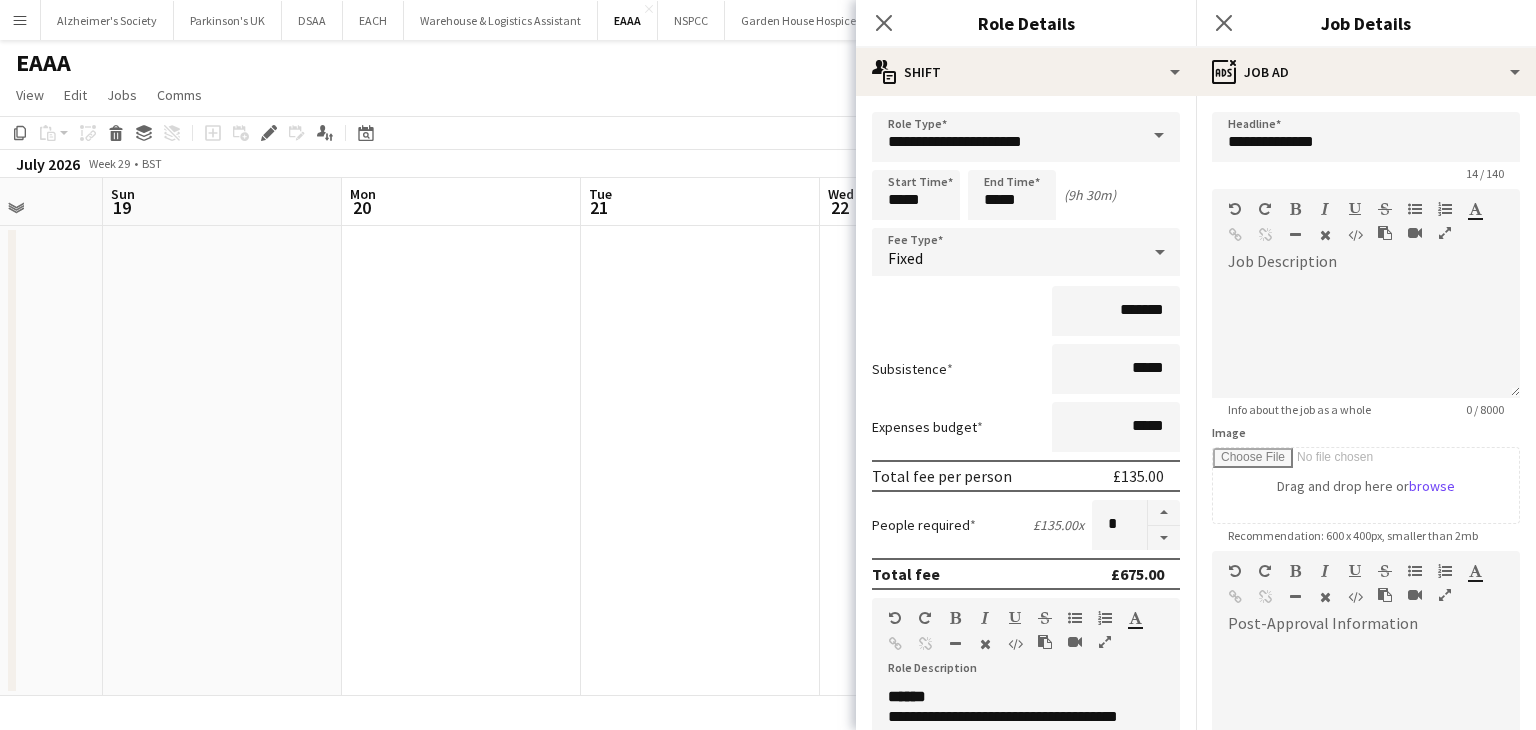 click on "Thu   16   Fri   17   Sat   18   Sun   19   Mon   20   Tue   21   Wed   22   Thu   23   Fri   24   Sat   25   Sun   26   Mon   27" at bounding box center [768, 437] 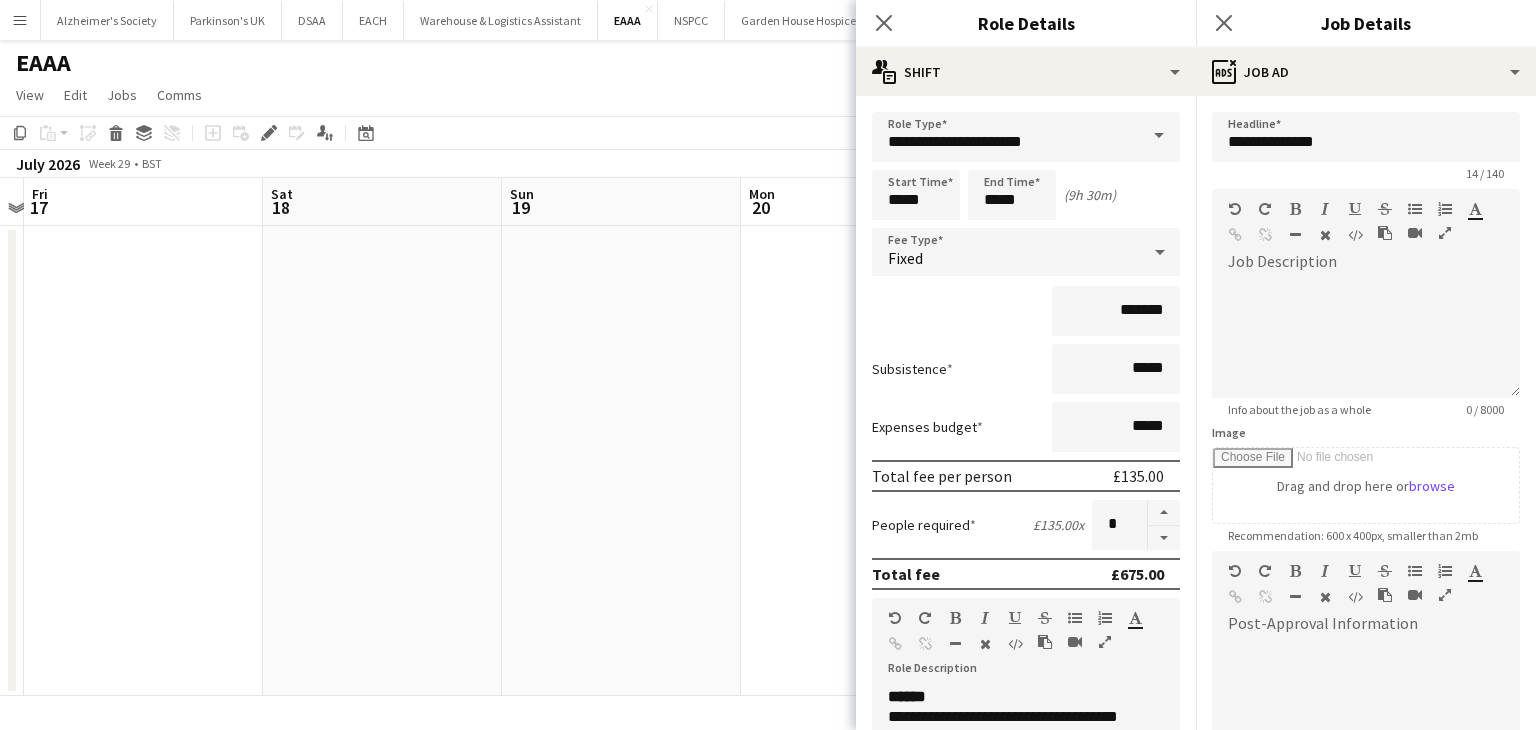 click on "Wed   15   Thu   16   Fri   17   Sat   18   Sun   19   Mon   20   Tue   21   Wed   22   Thu   23   Fri   24   Sat   25   Sun   26" at bounding box center (768, 437) 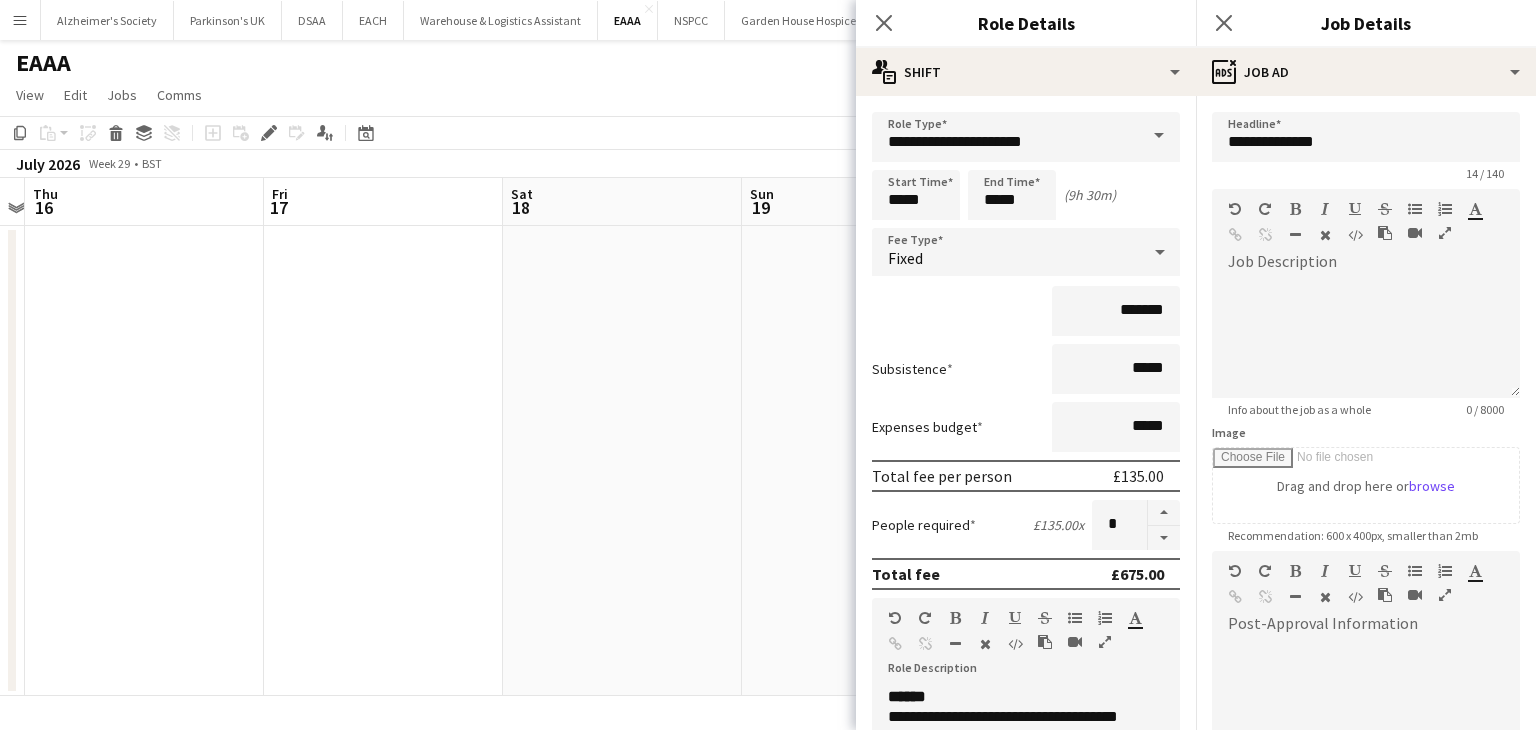 click on "Tue   14   Wed   15   Thu   16   Fri   17   Sat   18   Sun   19   Mon   20   Tue   21   Wed   22   Thu   23   Fri   24   Sat   25" at bounding box center [768, 437] 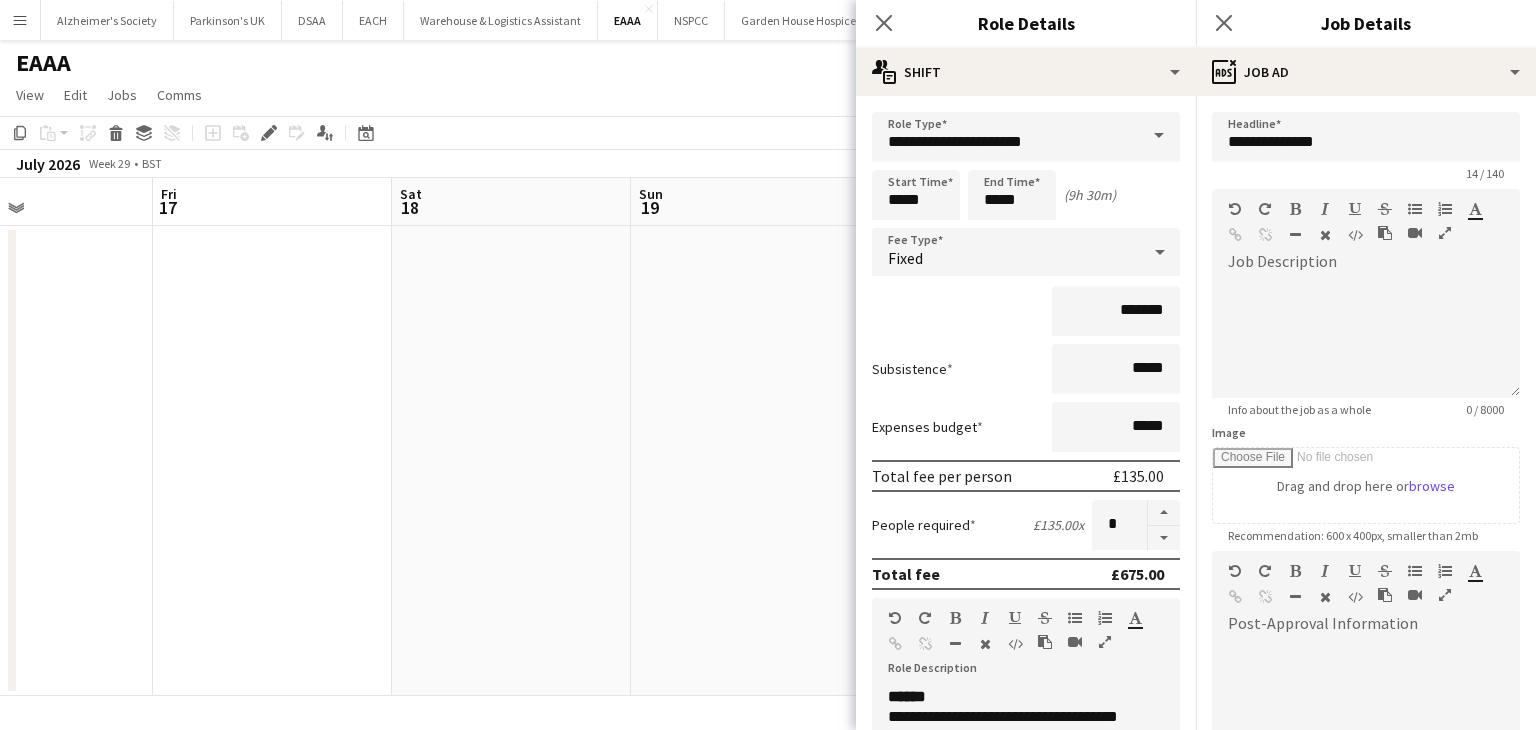 click on "Tue   14   Wed   15   Thu   16   Fri   17   Sat   18   Sun   19   Mon   20   Tue   21   Wed   22   Thu   23   Fri   24   Sat   25" at bounding box center [768, 437] 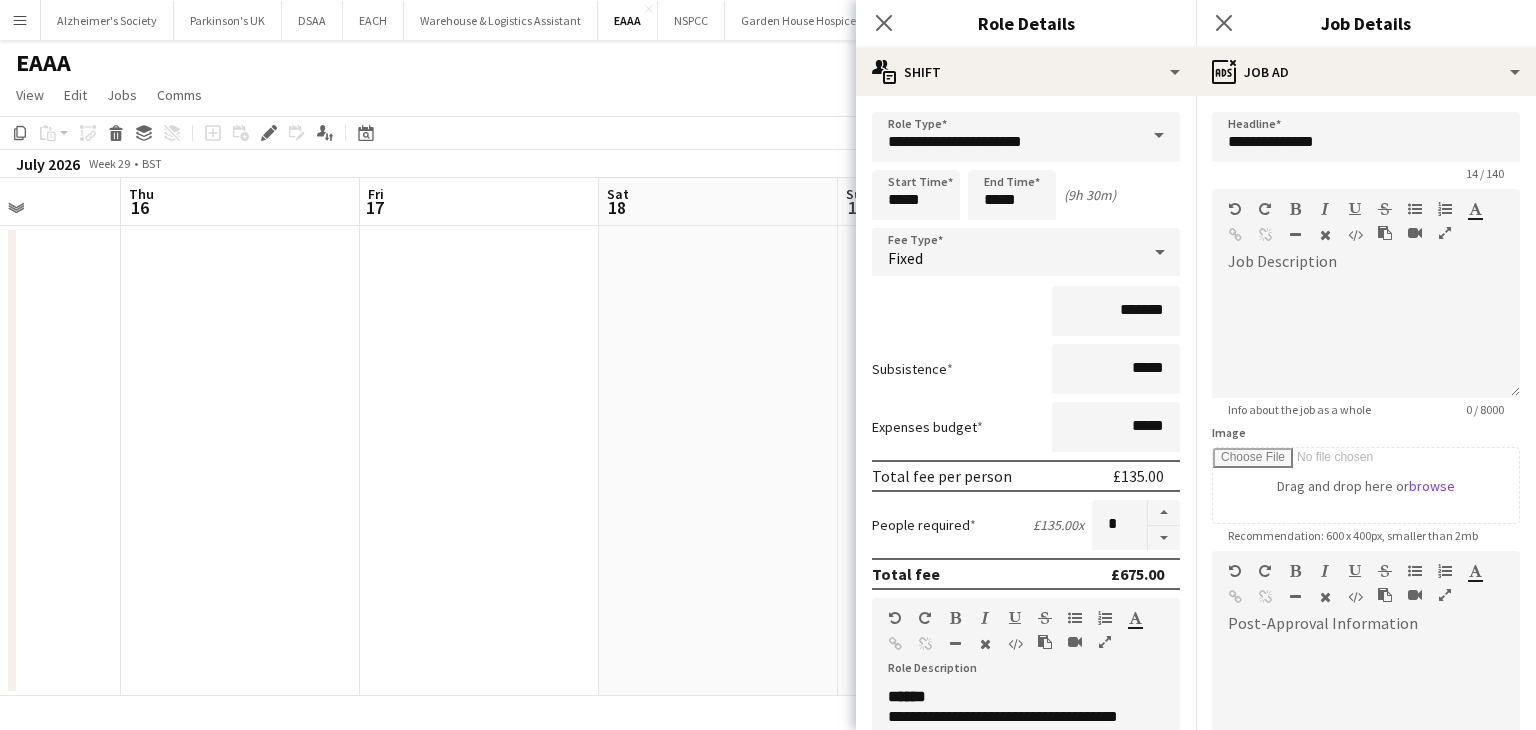 click on "Mon   13   Tue   14   Wed   15   Thu   16   Fri   17   Sat   18   Sun   19   Mon   20   Tue   21   Wed   22   Thu   23   Fri   24" at bounding box center [768, 437] 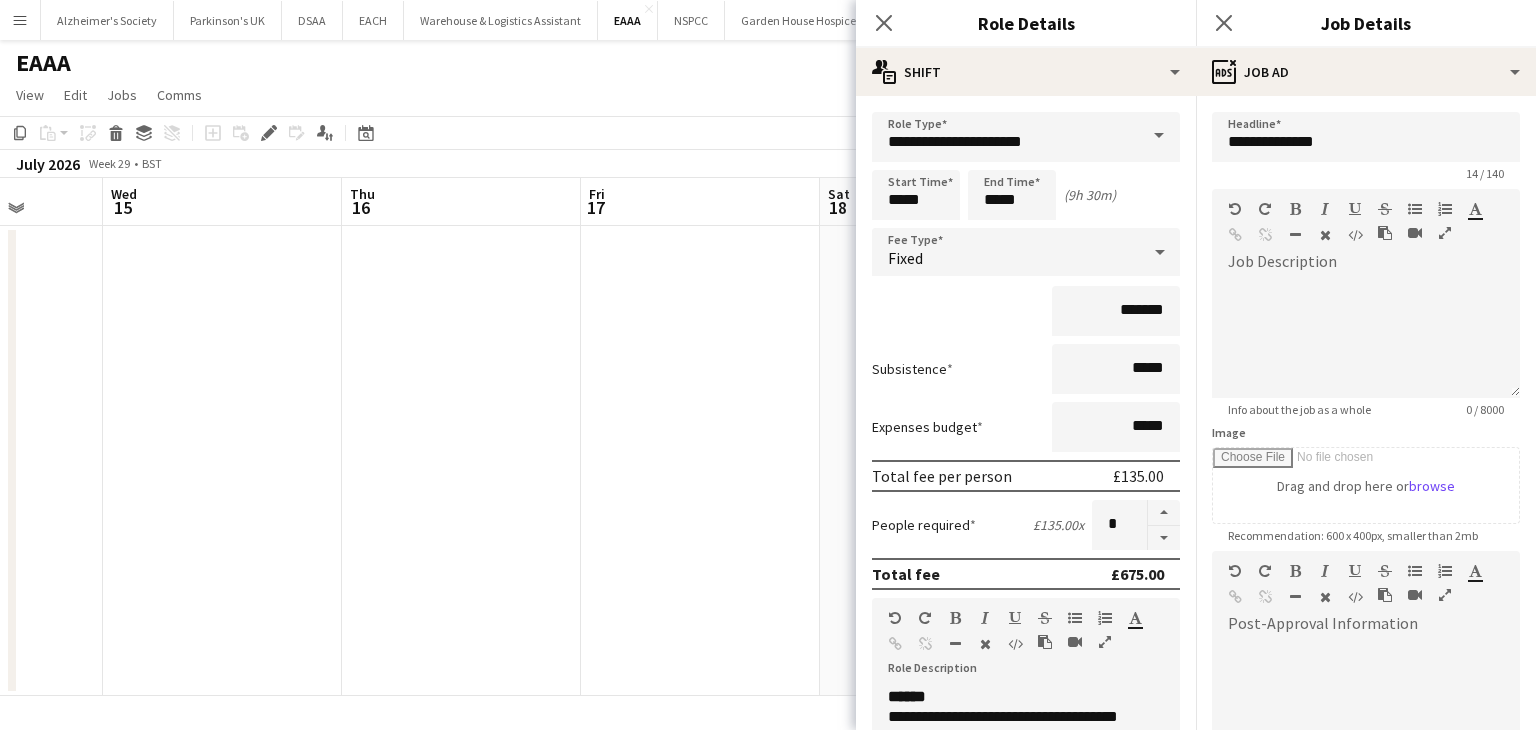 click on "Sun   12   Mon   13   Tue   14   Wed   15   Thu   16   Fri   17   Sat   18   Sun   19   Mon   20   Tue   21   Wed   22   Thu   23" at bounding box center [768, 437] 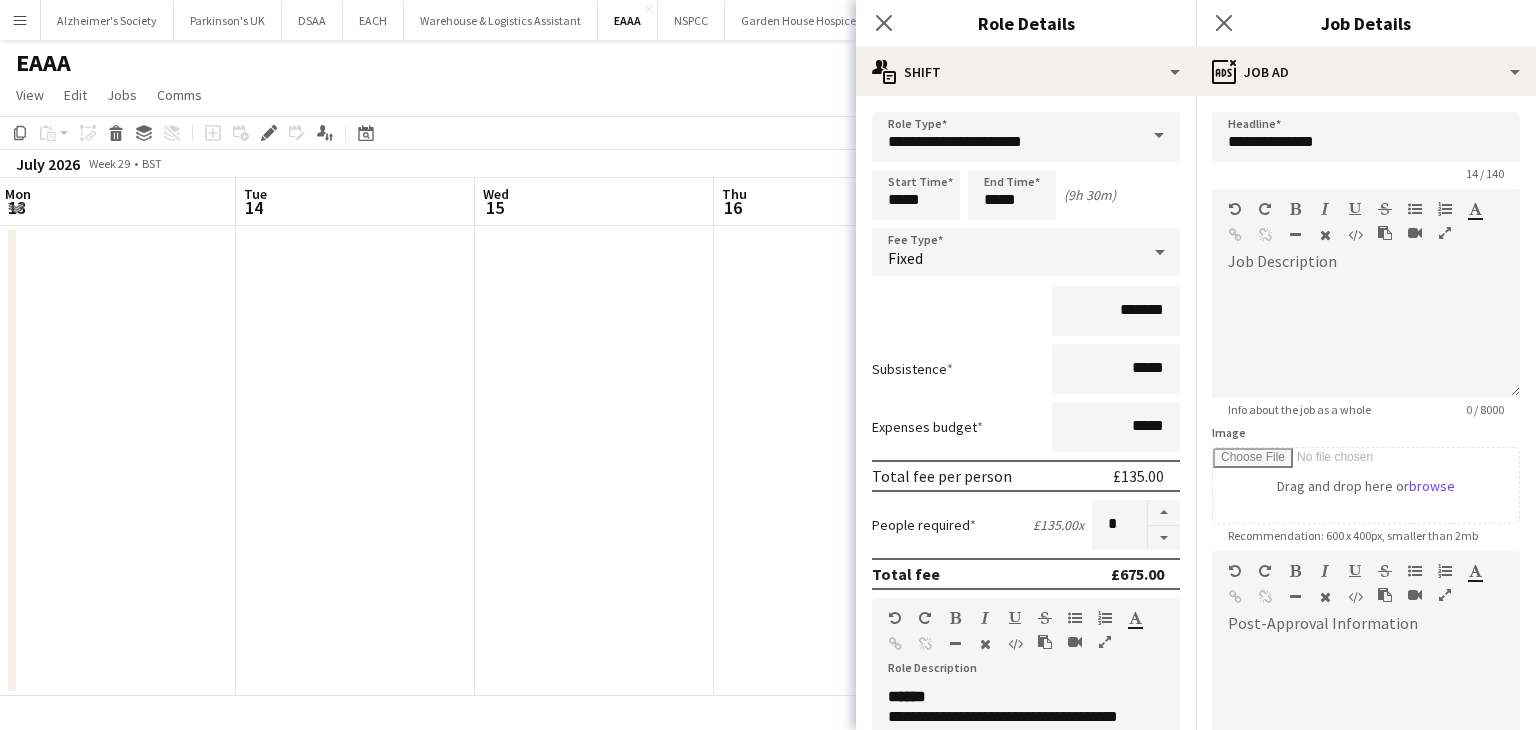 click on "Sat   11   Sun   12   Mon   13   Tue   14   Wed   15   Thu   16   Fri   17   Sat   18   Sun   19   Mon   20   Tue   21   Wed   22" at bounding box center [768, 437] 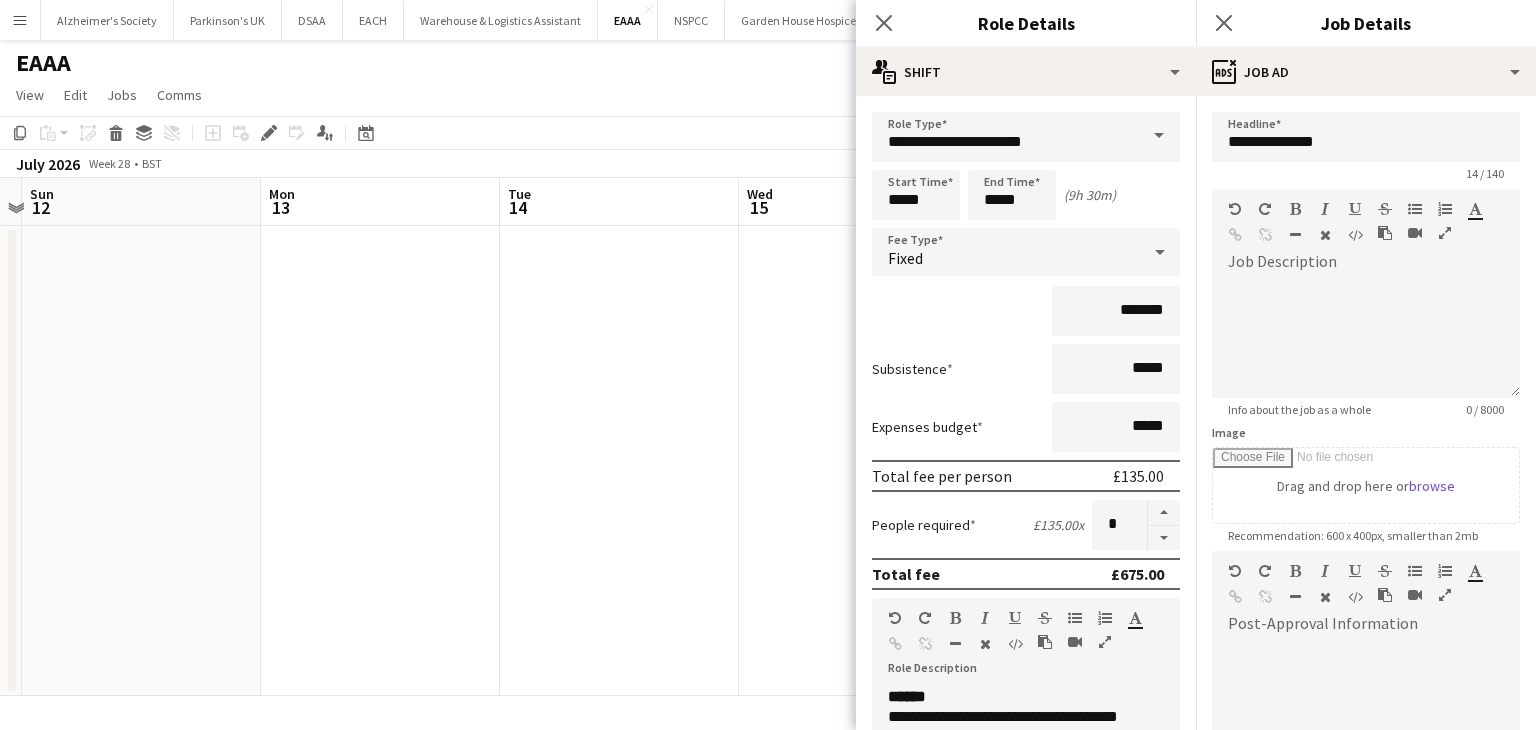 click on "Fri   10   Sat   11   Sun   12   Mon   13   Tue   14   Wed   15   Thu   16   Fri   17   Sat   18   Sun   19   Mon   20   Tue   21" at bounding box center (768, 437) 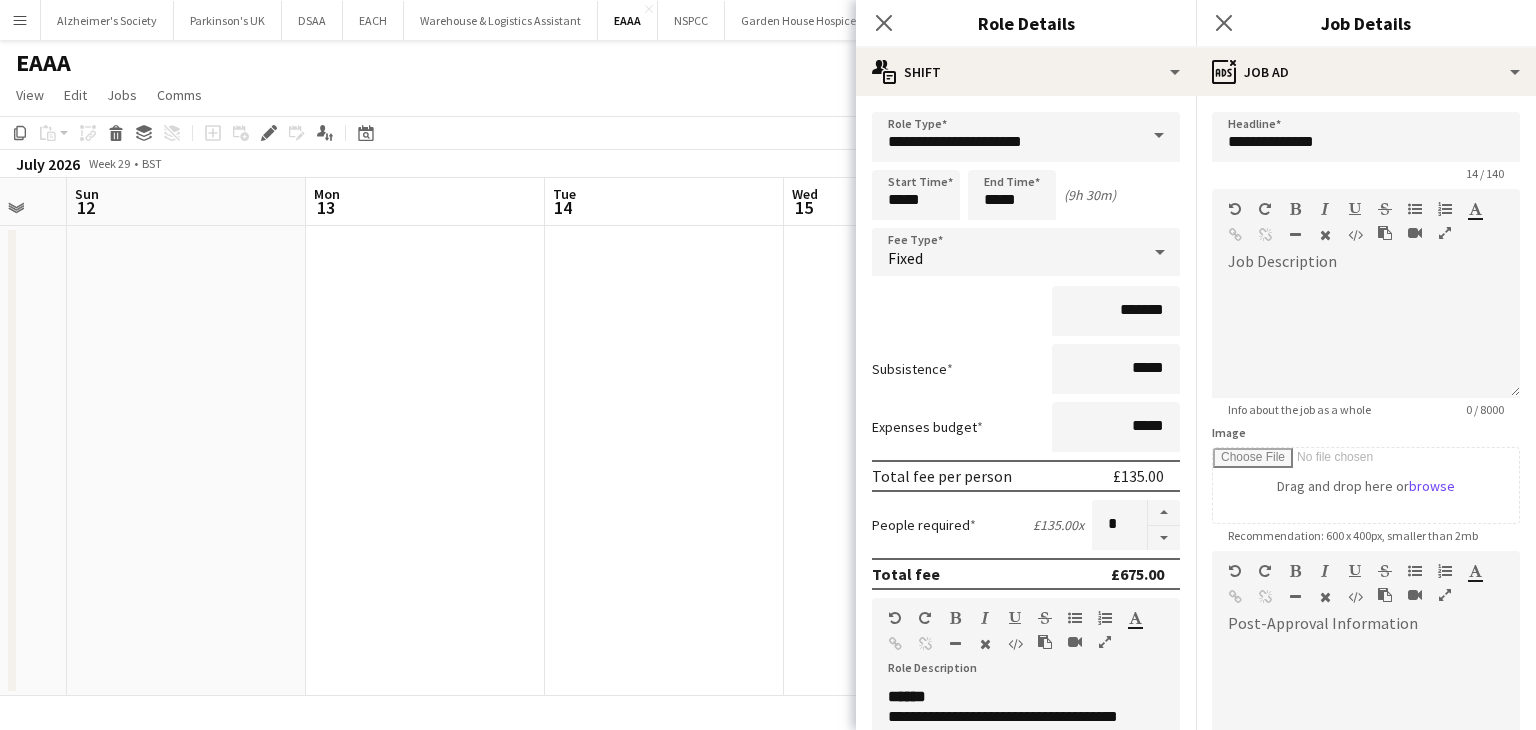 click on "Fri   10   Sat   11   Sun   12   Mon   13   Tue   14   Wed   15   Thu   16   Fri   17   Sat   18   Sun   19   Mon   20   Tue   21" at bounding box center (768, 437) 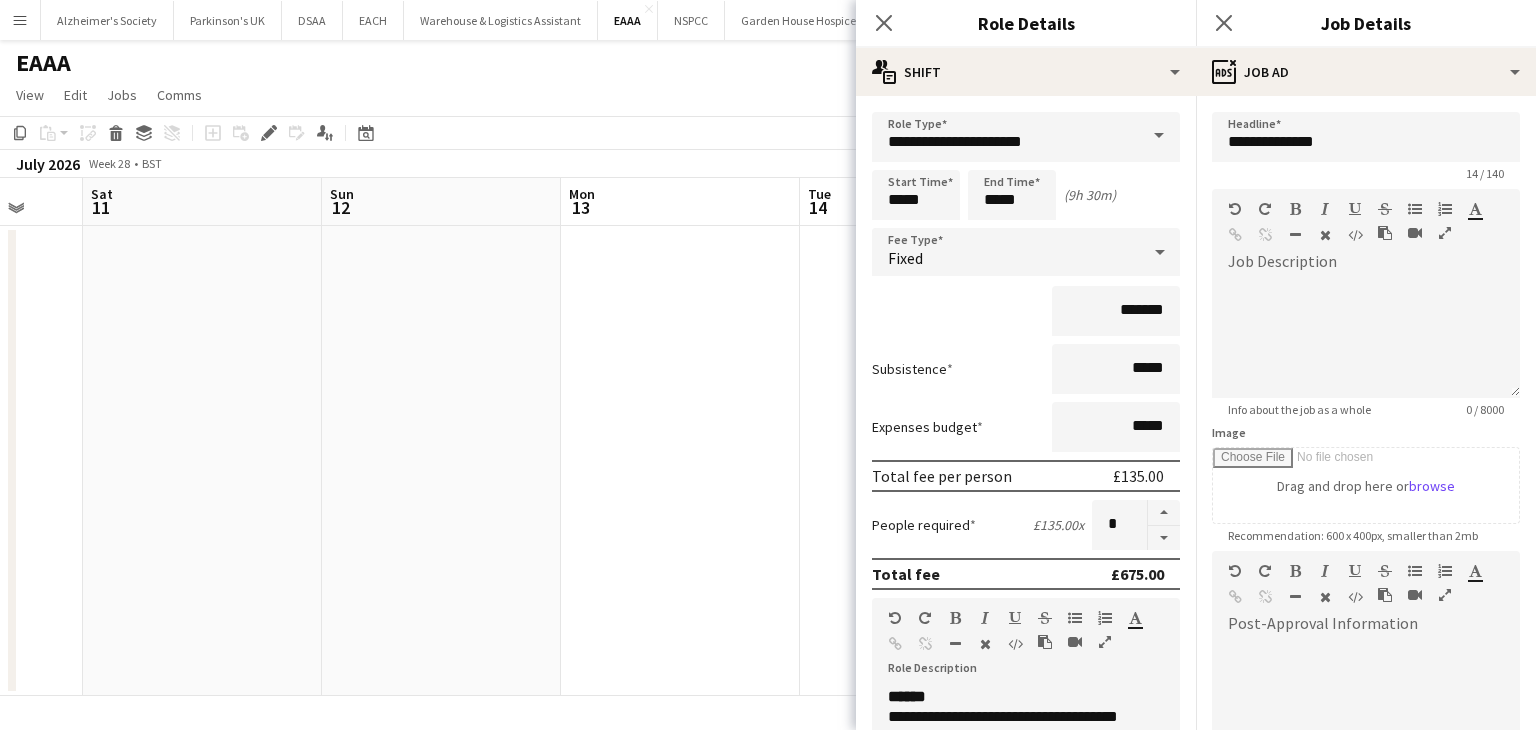 click on "Wed   8   Thu   9   Fri   10   Sat   11   Sun   12   Mon   13   Tue   14   Wed   15   Thu   16   Fri   17   Sat   18   Sun   19" at bounding box center [768, 437] 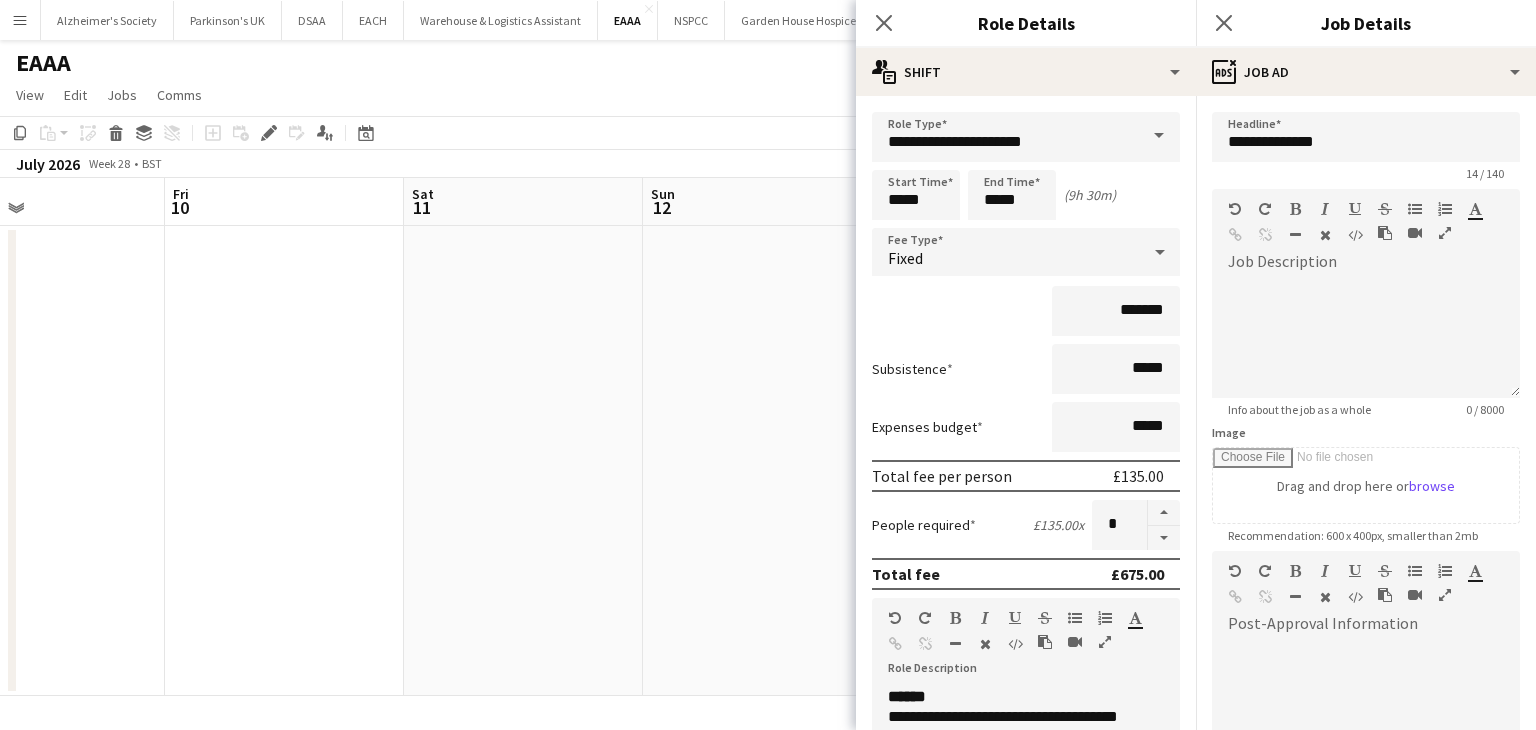 click on "Tue   7   Wed   8   Thu   9   Fri   10   Sat   11   Sun   12   Mon   13   Tue   14   Wed   15   Thu   16   Fri   17   Sat   18" at bounding box center [768, 437] 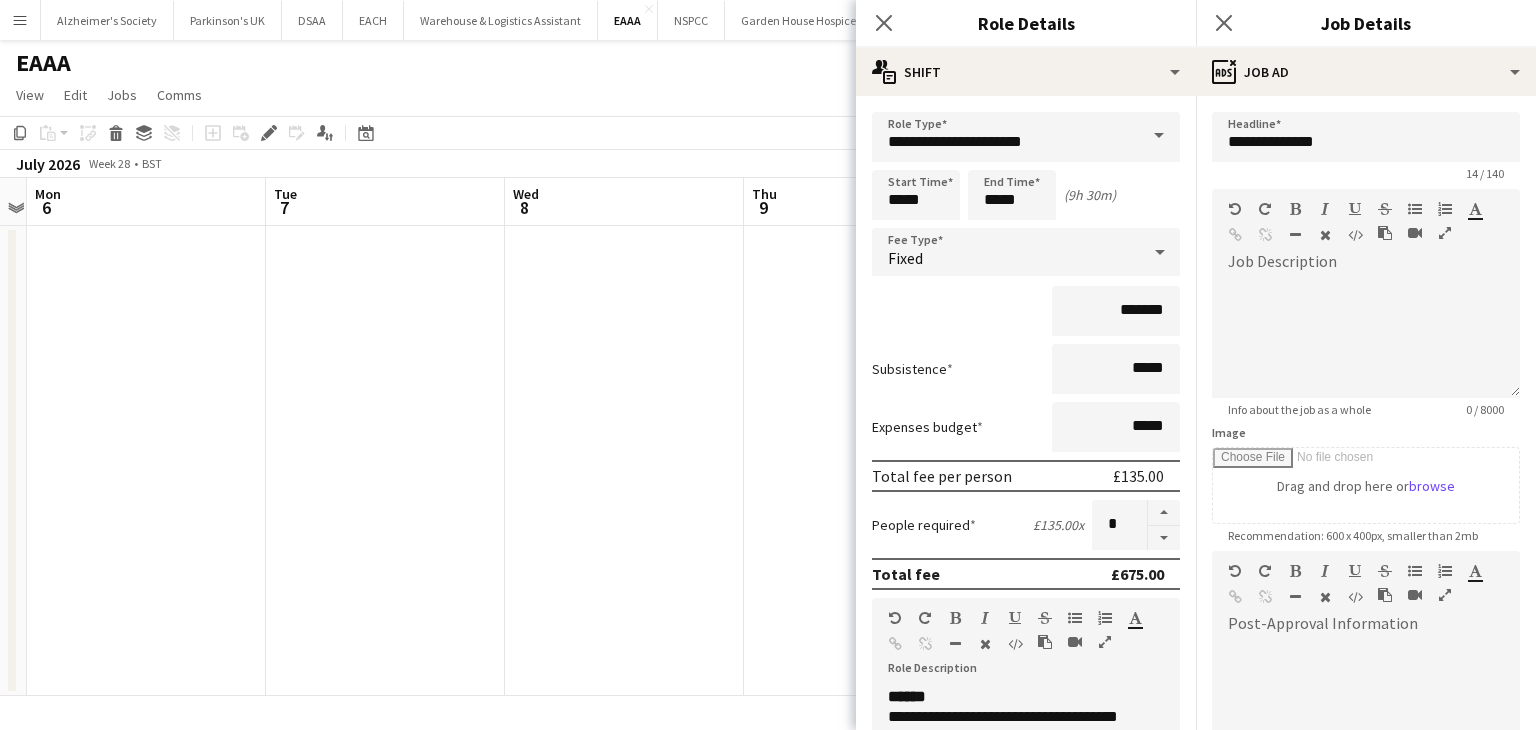 click on "Sat   4   Sun   5   Mon   6   Tue   7   Wed   8   Thu   9   Fri   10   Sat   11   Sun   12   Mon   13   Tue   14   Wed   15" at bounding box center (768, 437) 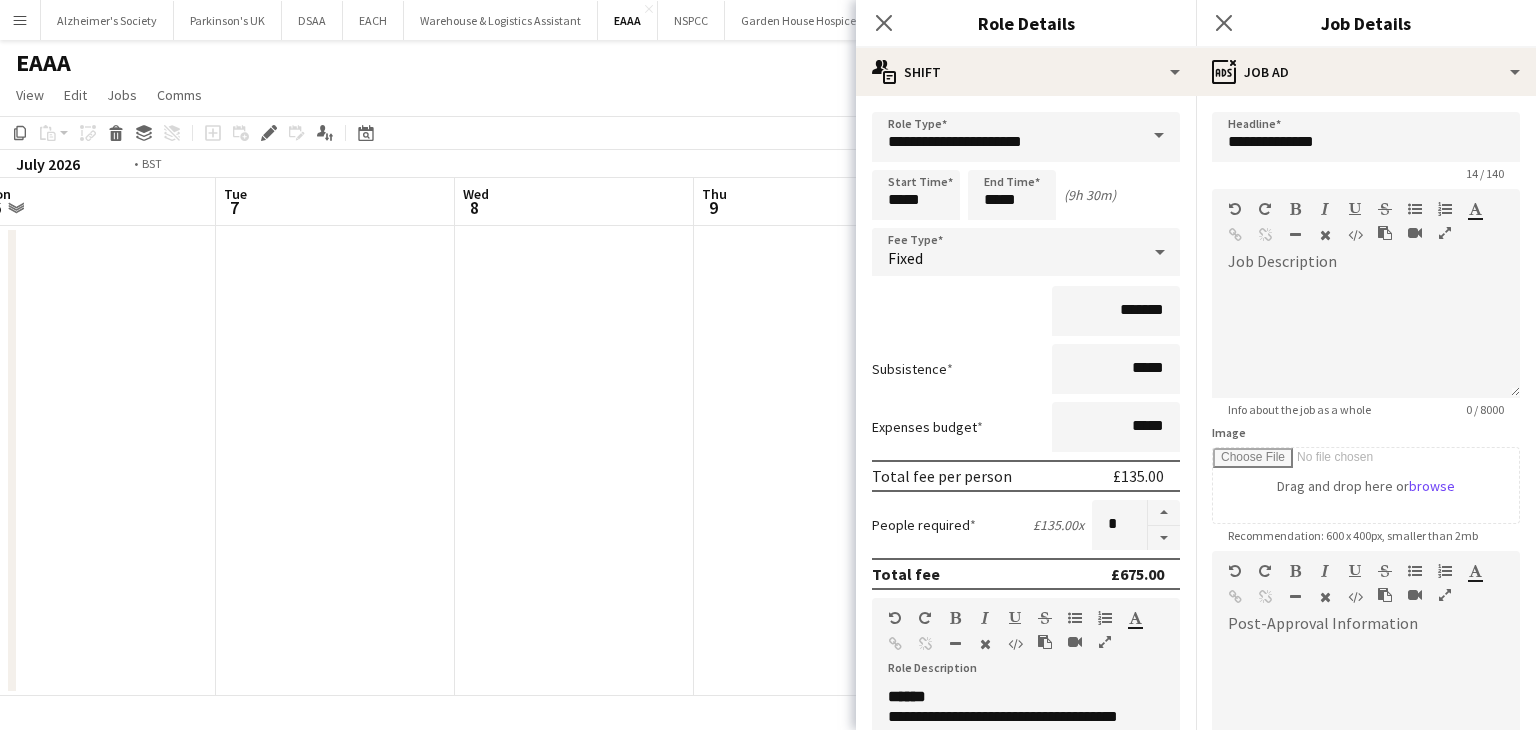 click on "Sat   4   Sun   5   Mon   6   Tue   7   Wed   8   Thu   9   Fri   10   Sat   11   Sun   12   Mon   13   Tue   14   Wed   15" at bounding box center (768, 437) 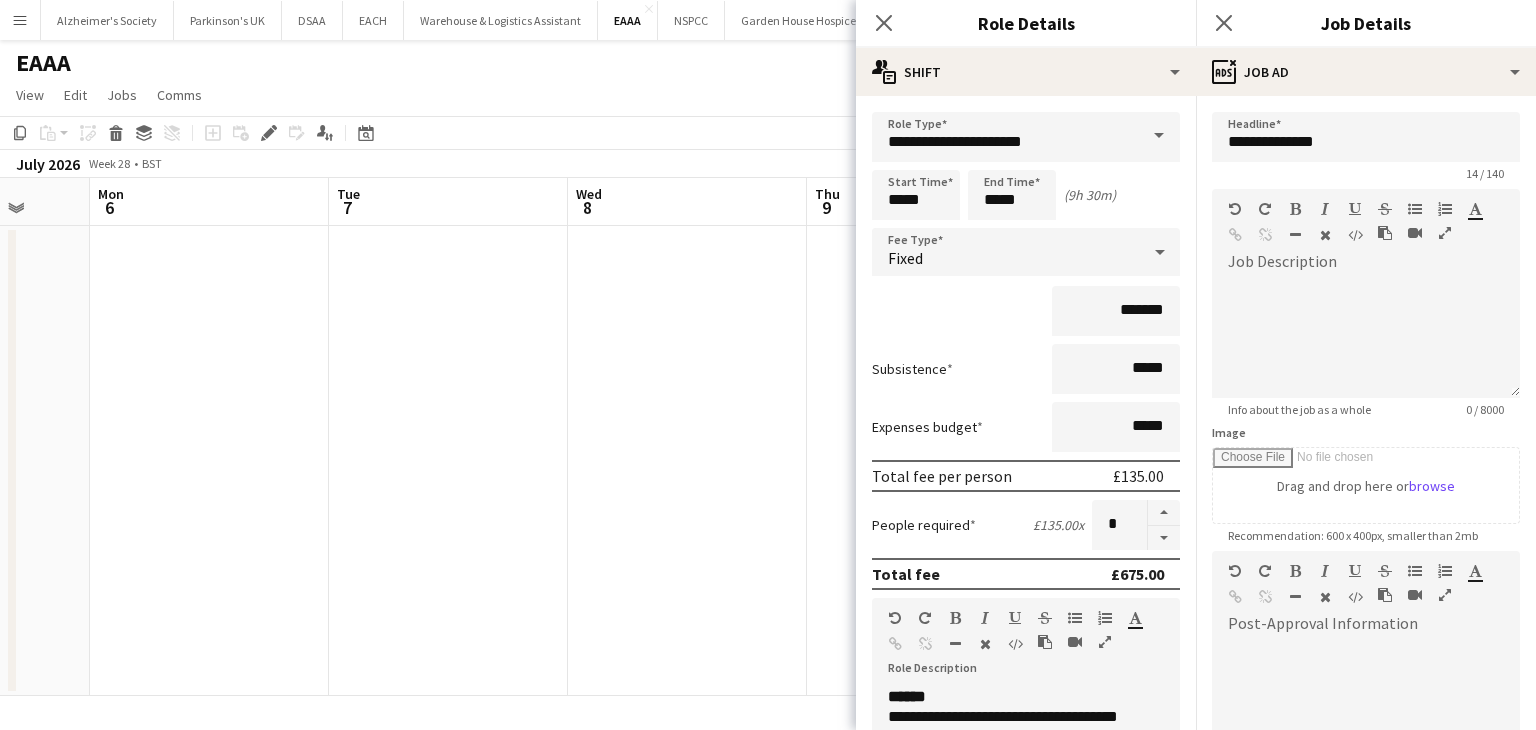 click on "Fri   3   Sat   4   Sun   5   Mon   6   Tue   7   Wed   8   Thu   9   Fri   10   Sat   11   Sun   12   Mon   13   Tue   14" at bounding box center (768, 437) 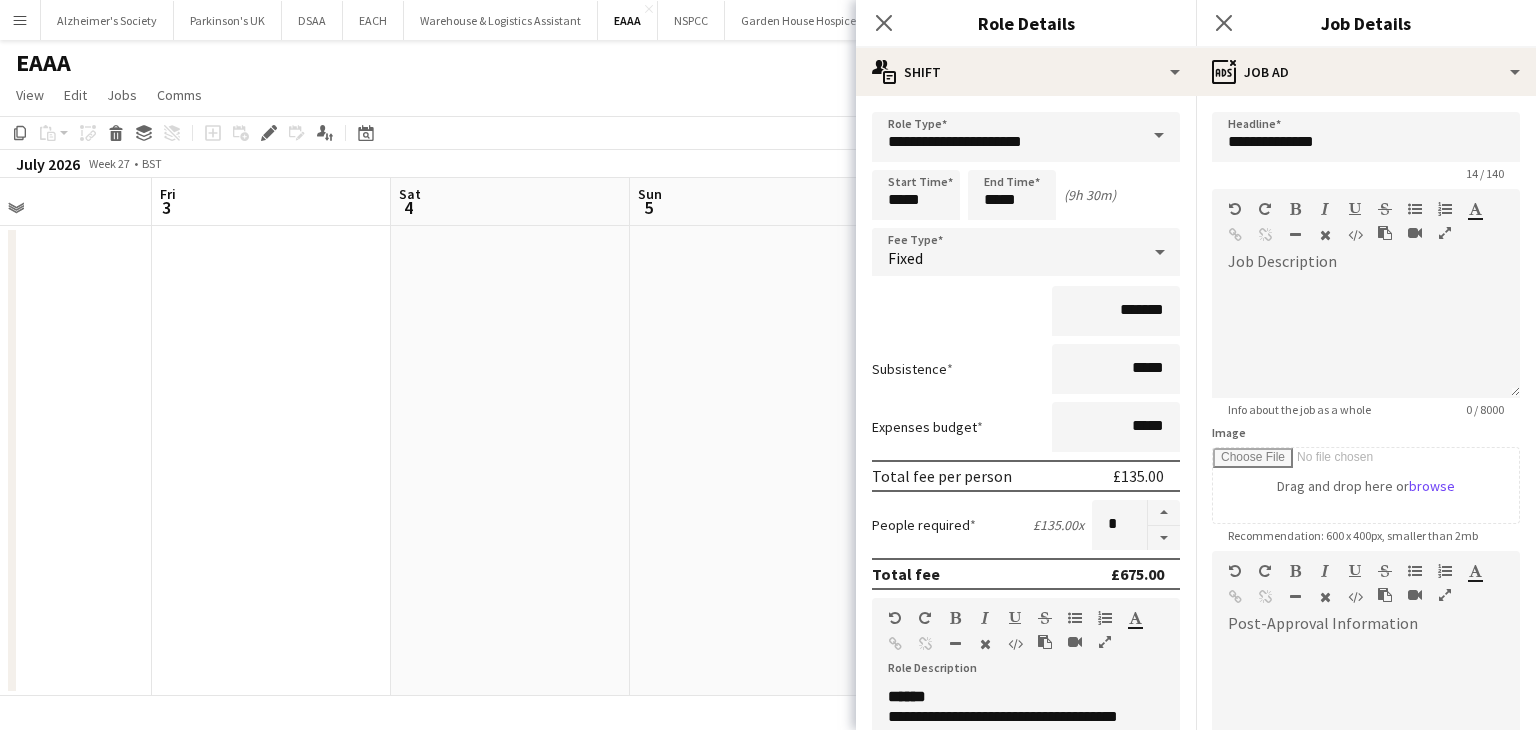 click on "Tue   30   Wed   1   Thu   2   Fri   3   Sat   4   Sun   5   Mon   6   Tue   7   Wed   8   Thu   9   Fri   10   Sat   11" at bounding box center [768, 437] 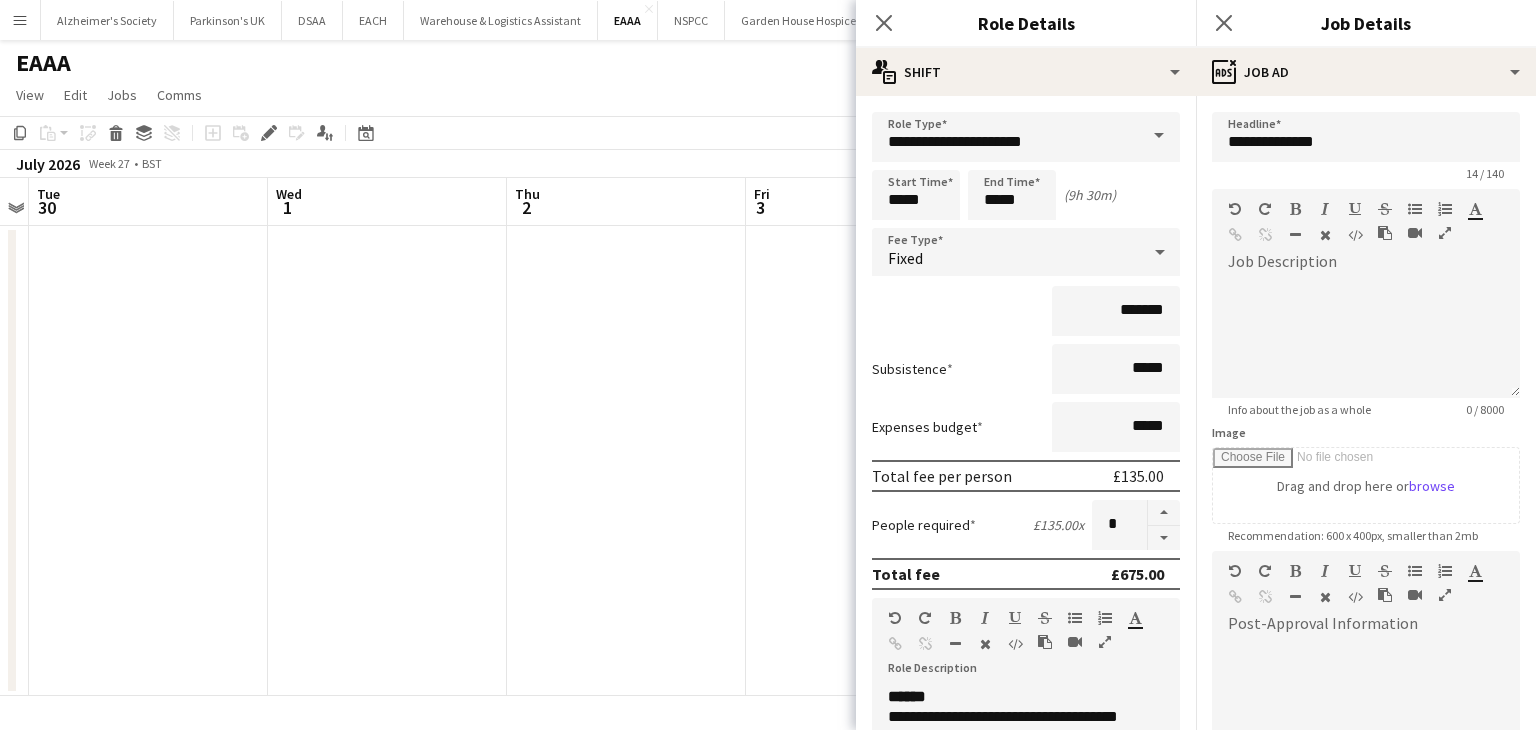click on "Sun   28   Mon   29   Tue   30   Wed   1   Thu   2   Fri   3   Sat   4   Sun   5   Mon   6   Tue   7   Wed   8   Thu   9" at bounding box center [768, 437] 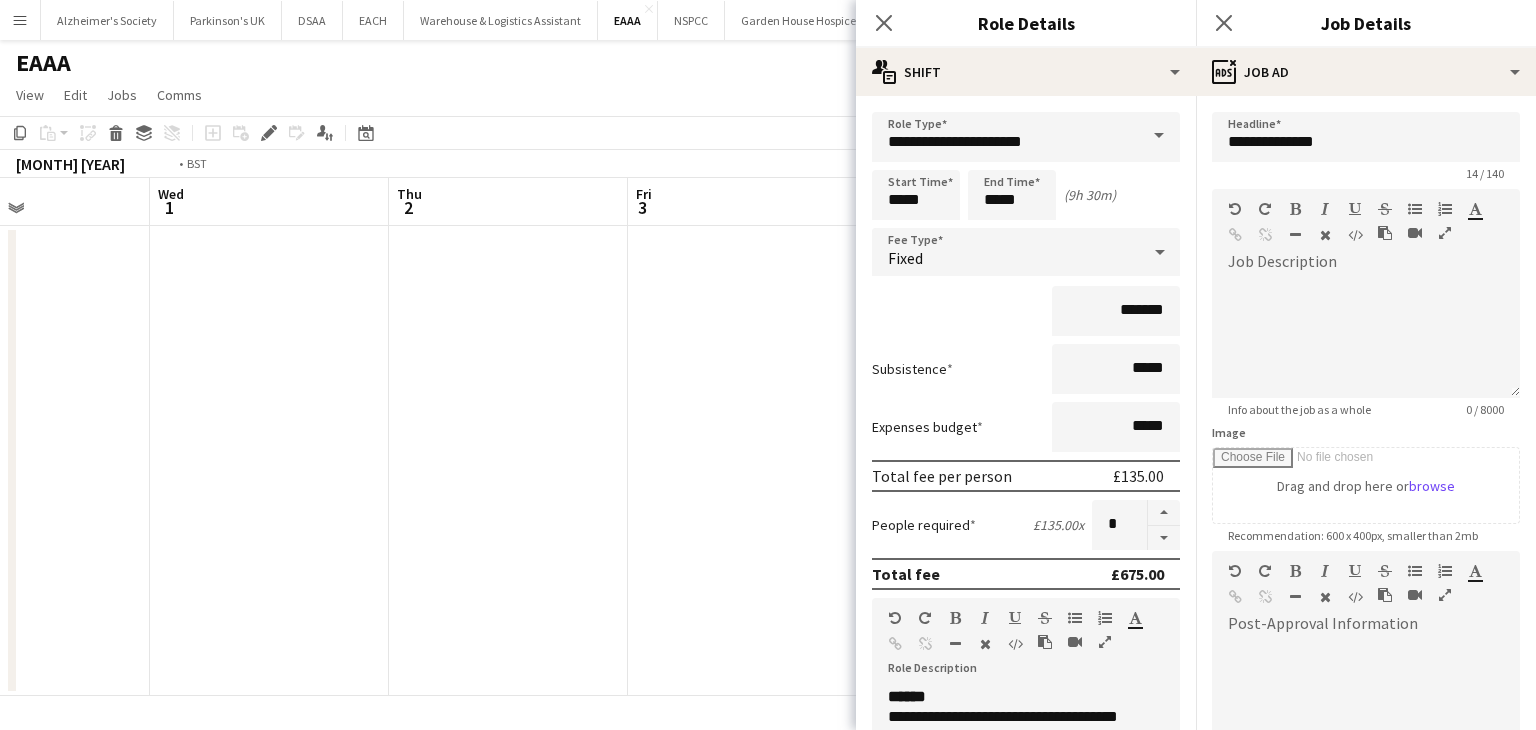 click on "Sun   28   Mon   29   Tue   30   Wed   1   Thu   2   Fri   3   Sat   4   Sun   5   Mon   6   Tue   7   Wed   8   Thu   9" at bounding box center (768, 437) 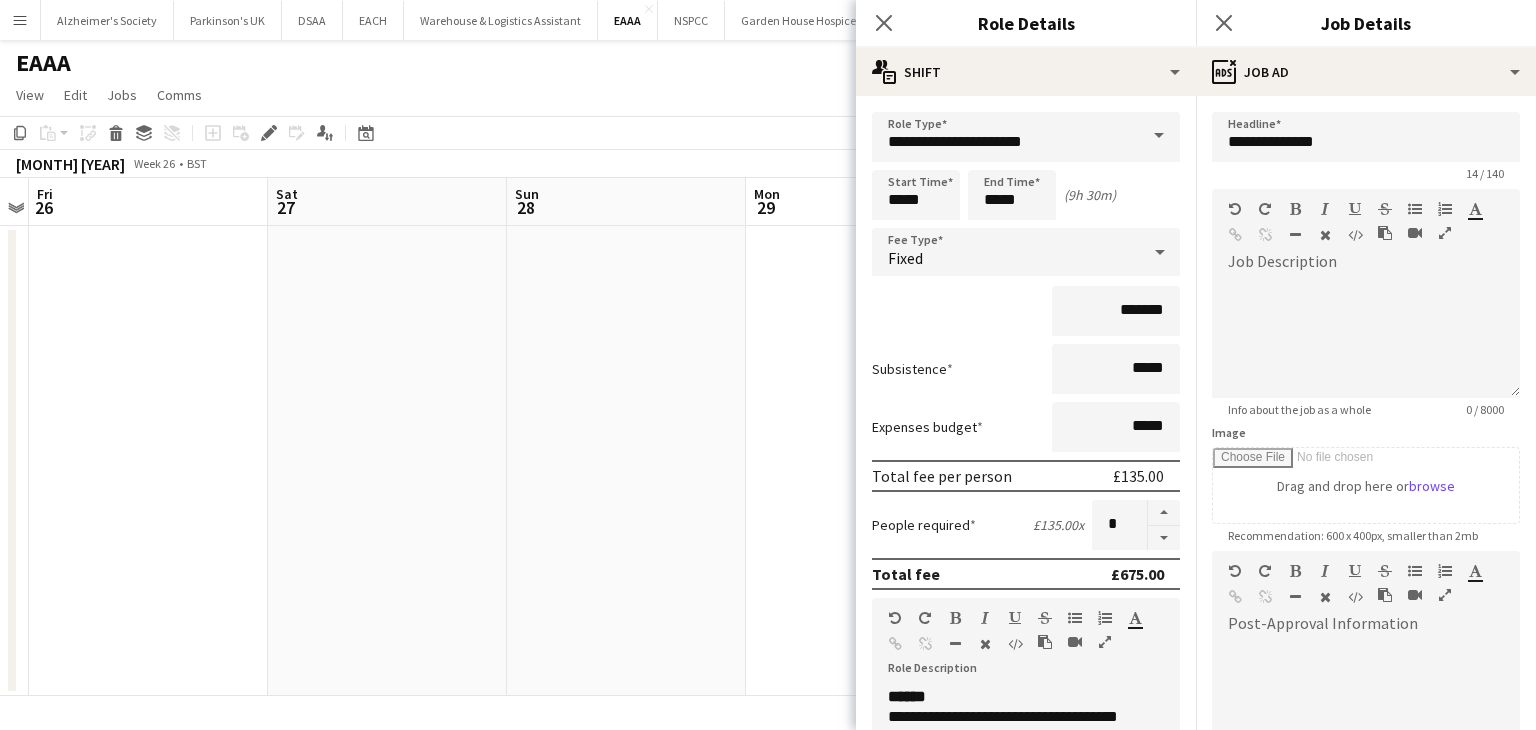 click on "Tue   23   Wed   24   Thu   25   Fri   26   Sat   27   Sun   28   Mon   29   Tue   30   Wed   1   Thu   2   Fri   3   Sat   4" at bounding box center (768, 437) 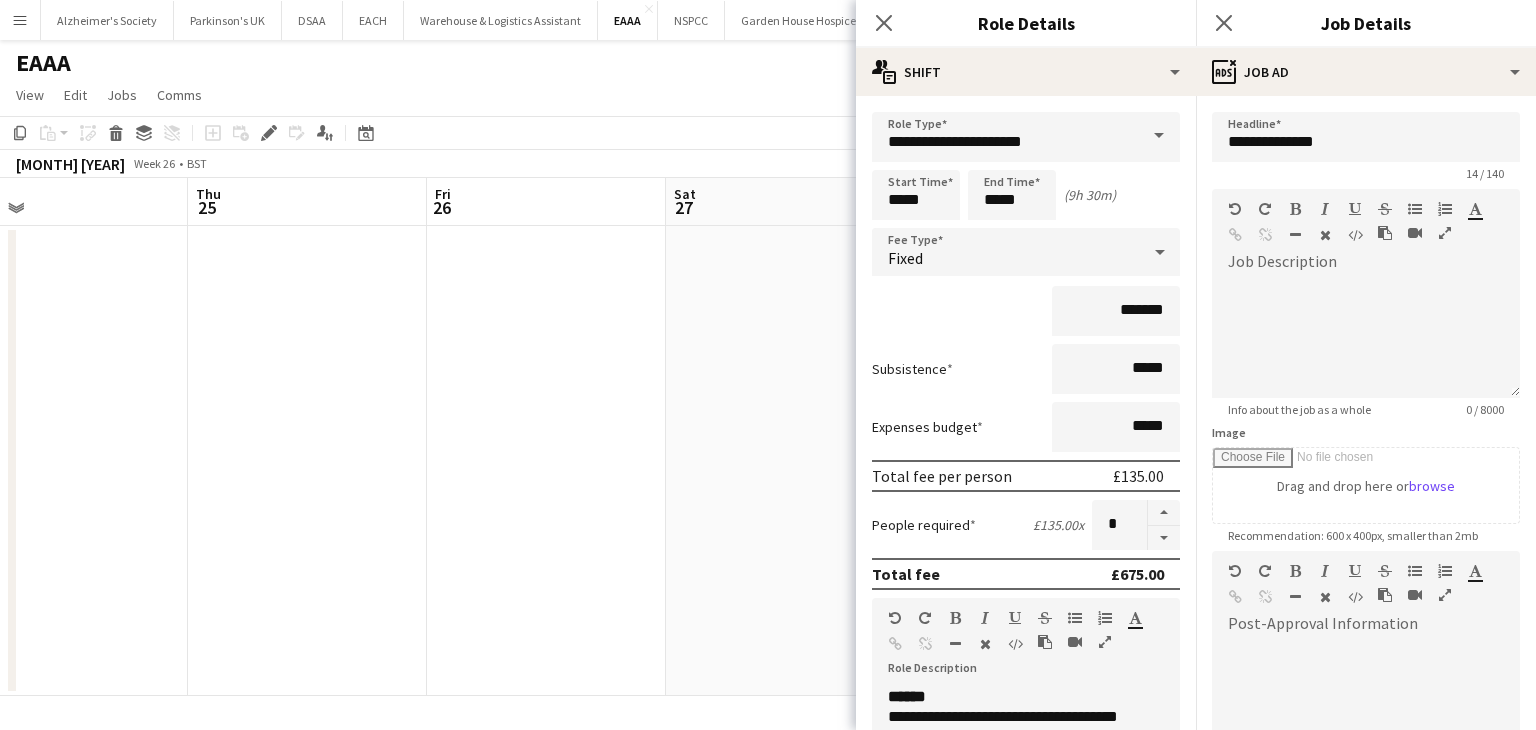 click on "Menu
Boards
Boards   Boards   All jobs   Status
Workforce
Workforce   My Workforce   Recruiting
Comms
Comms
Pay
Pay   Approvals   Payments   Reports
Platform Settings
Platform Settings   App settings   Your settings   Profiles
Training Academy
Training Academy
Knowledge Base
Knowledge Base
Product Updates
Product Updates   Log Out   Privacy   Alzheimer's Society
Close
Parkinson's UK
Close
DSAA
Close
EACH
Close
Warehouse & Logistics Assistant
Close
EAAA
Close
NSPCC
Close
Garden House Hospice
Close
Add" at bounding box center [768, 365] 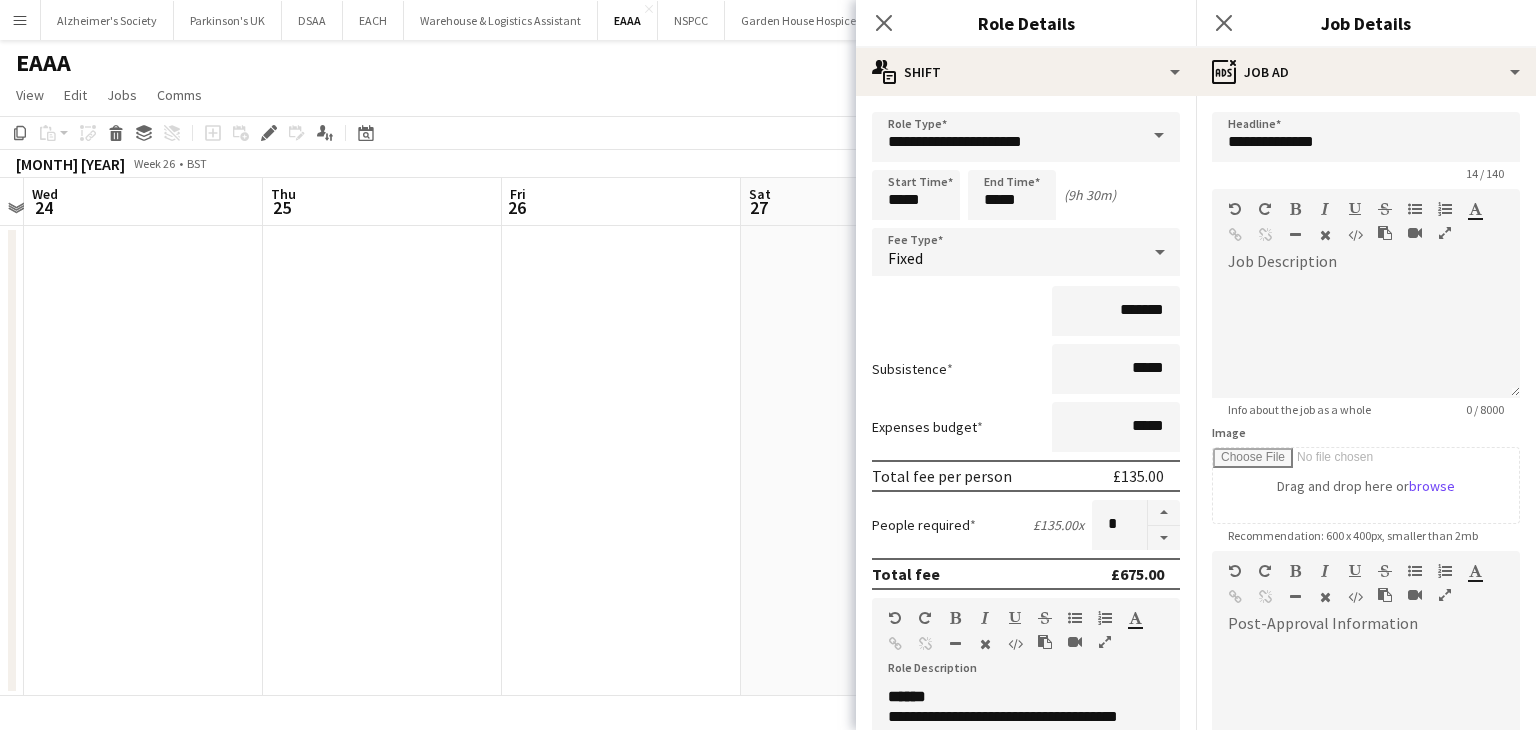 click on "Menu
Boards
Boards   Boards   All jobs   Status
Workforce
Workforce   My Workforce   Recruiting
Comms
Comms
Pay
Pay   Approvals   Payments   Reports
Platform Settings
Platform Settings   App settings   Your settings   Profiles
Training Academy
Training Academy
Knowledge Base
Knowledge Base
Product Updates
Product Updates   Log Out   Privacy   Alzheimer's Society
Close
Parkinson's UK
Close
DSAA
Close
EACH
Close
Warehouse & Logistics Assistant
Close
EAAA
Close
NSPCC
Close
Garden House Hospice
Close
Add" at bounding box center (768, 365) 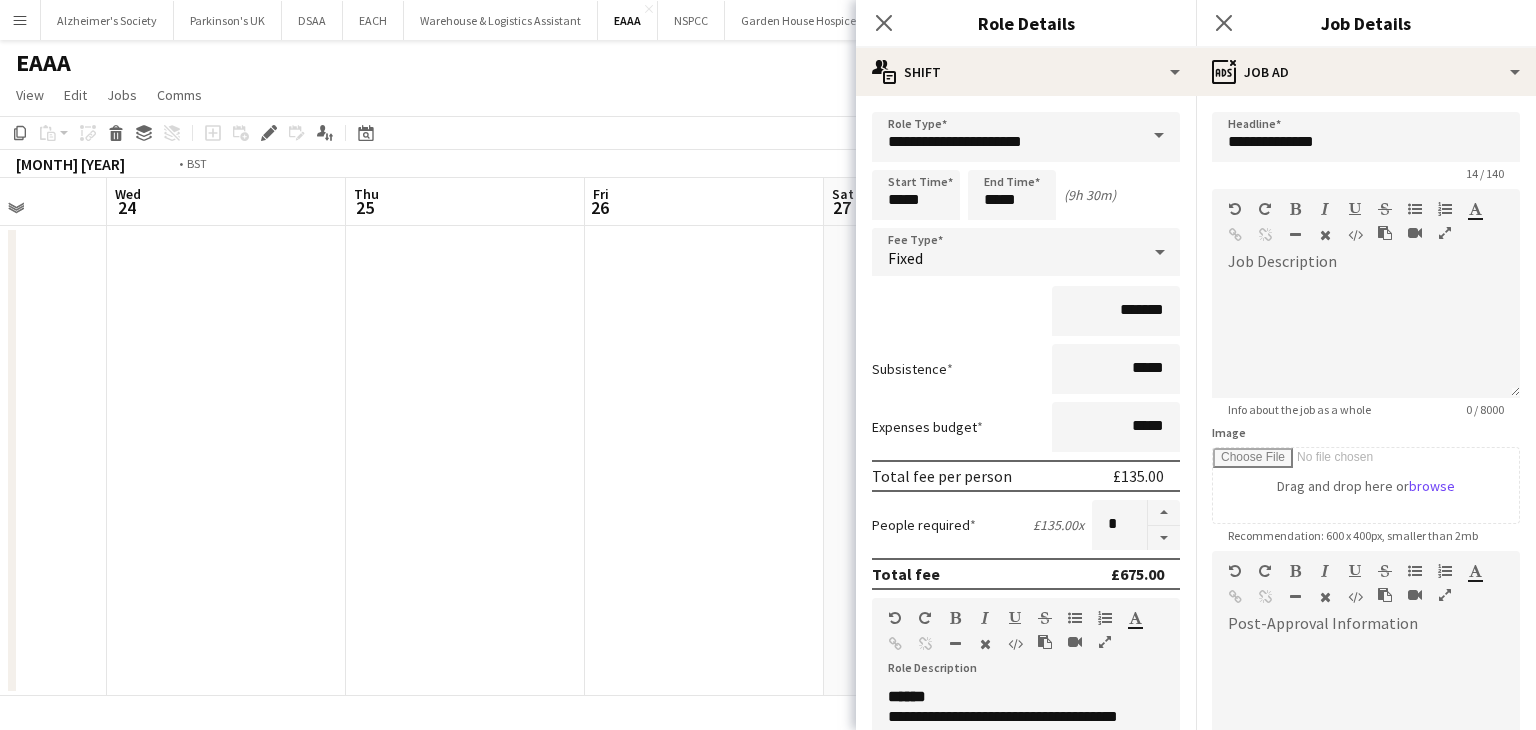 click on "Sun   21   Mon   22   Tue   23   Wed   24   Thu   25   Fri   26   Sat   27   Sun   28   Mon   29   Tue   30   Wed   1   Thu   2" at bounding box center (768, 437) 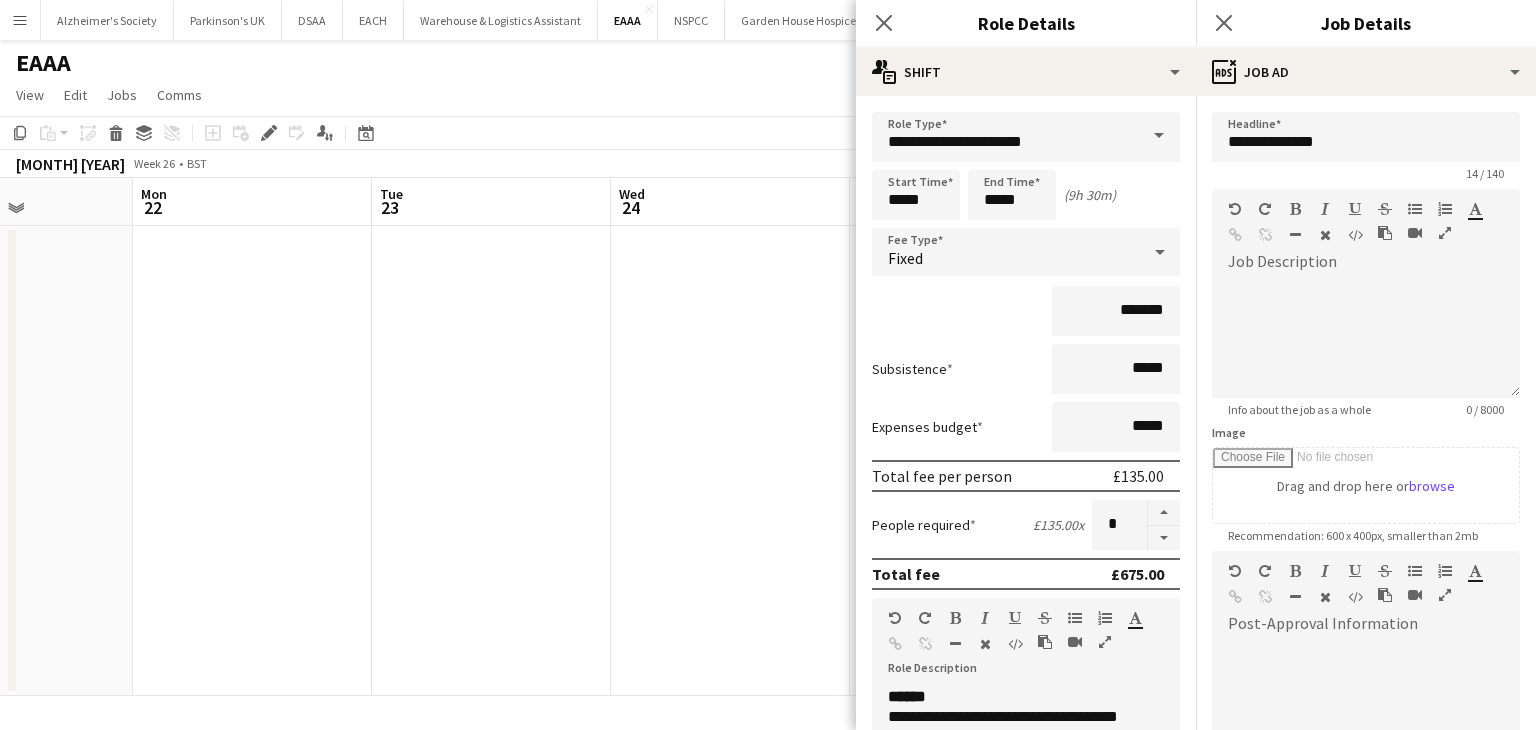 click on "Menu
Boards
Boards   Boards   All jobs   Status
Workforce
Workforce   My Workforce   Recruiting
Comms
Comms
Pay
Pay   Approvals   Payments   Reports
Platform Settings
Platform Settings   App settings   Your settings   Profiles
Training Academy
Training Academy
Knowledge Base
Knowledge Base
Product Updates
Product Updates   Log Out   Privacy   Alzheimer's Society
Close
Parkinson's UK
Close
DSAA
Close
EACH
Close
Warehouse & Logistics Assistant
Close
EAAA
Close
NSPCC
Close
Garden House Hospice
Close
Add" at bounding box center [768, 365] 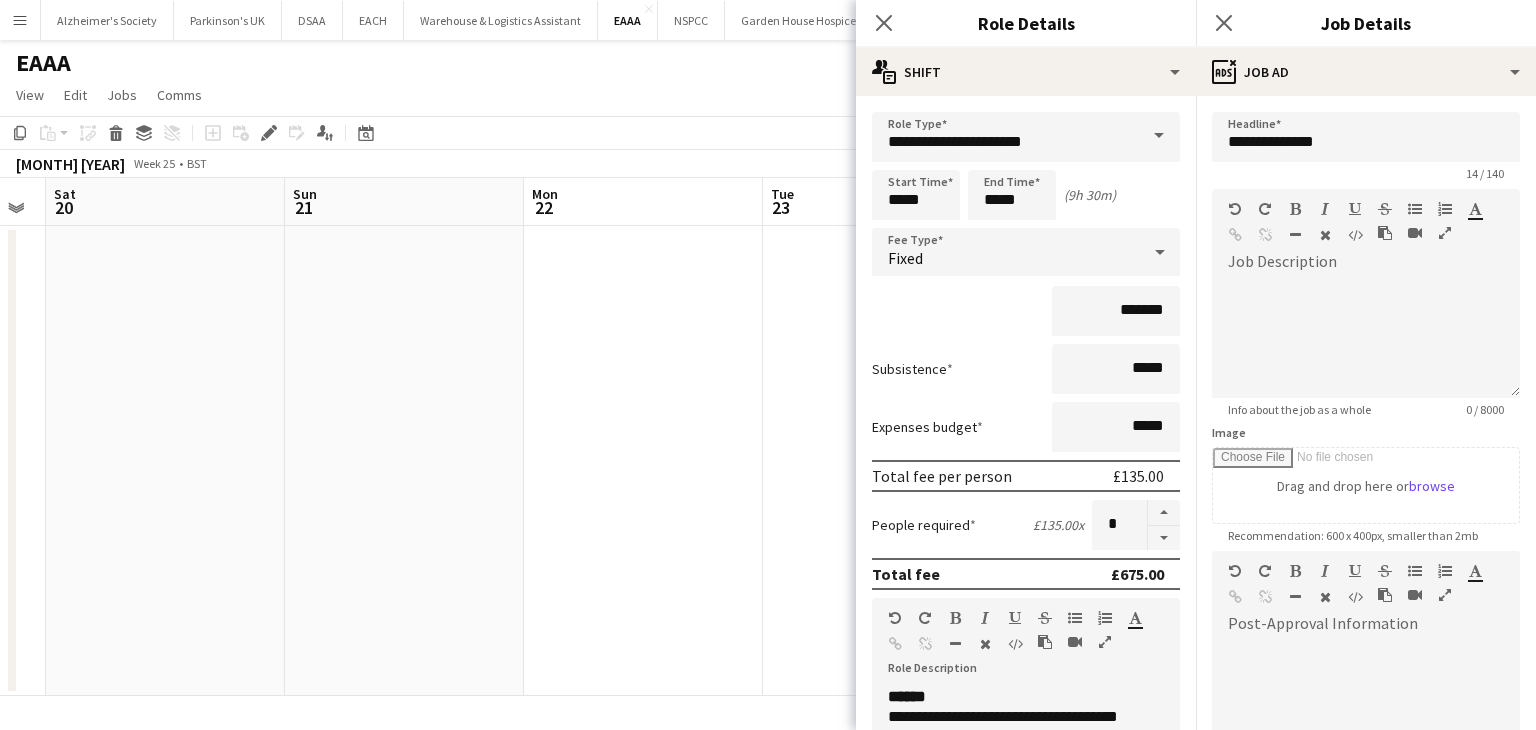 click on "Event Village Support   1A   1/2   06:00-16:00 (10h)
[FIRST] [LAST]
single-neutral-actions" at bounding box center [768, 437] 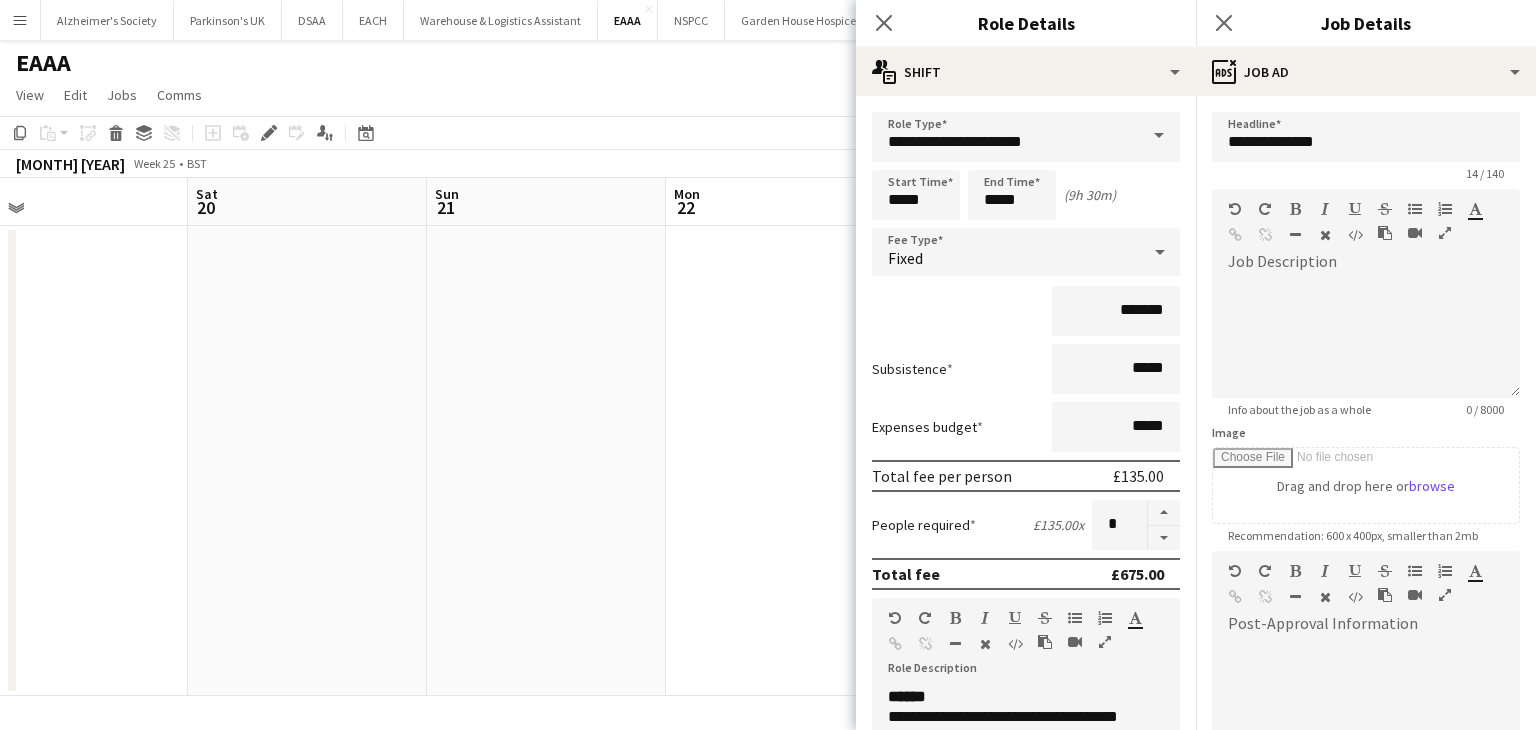 click on "Wed   17   Thu   18   Fri   19   Sat   20   Sun   21   Mon   22   Tue   23   Wed   24   Thu   25   Fri   26   Sat   27   Sun   28" at bounding box center [768, 437] 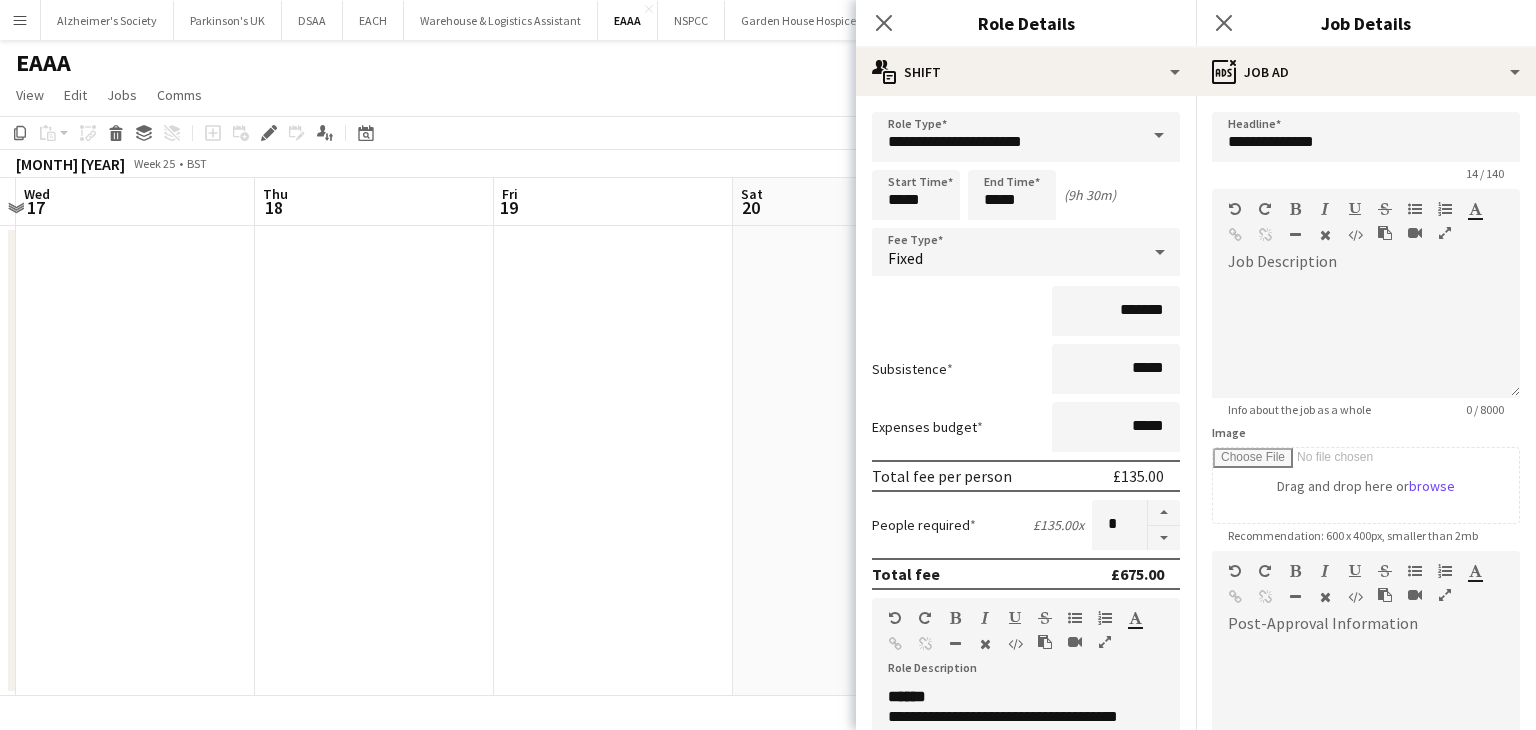 click on "Trek24 Norfolk  [DATE] → [DATE]   0/10   2 jobs
Toggle View
Trek24 Norfolk  [DATE] → [DATE]   0/10   2 jobs" at bounding box center [768, 437] 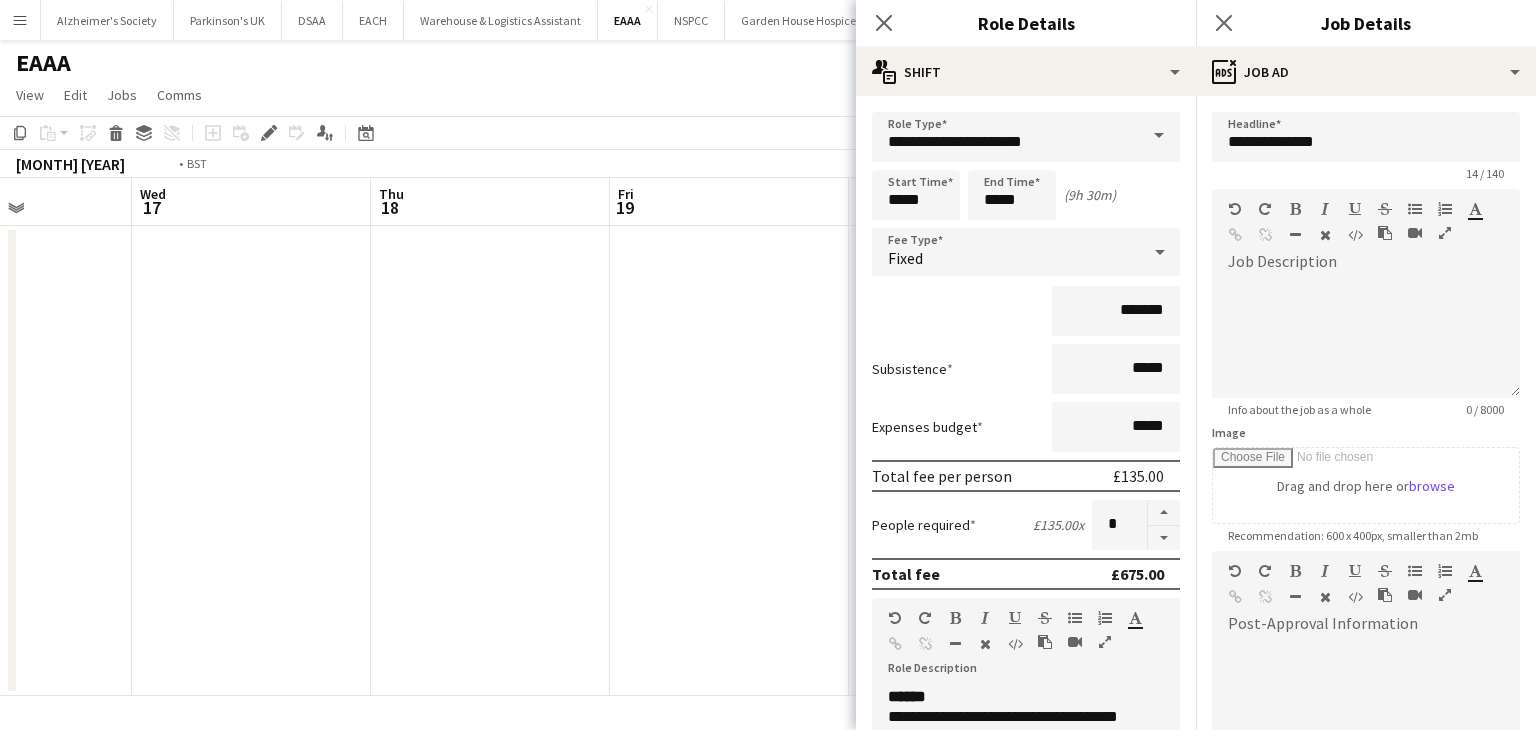 click on "Sun   14   Mon   15   Tue   16   Wed   17   Thu   18   Fri   19   Sat   20   Sun   21   Mon   22   Tue   23   Wed   24   Thu   25" at bounding box center [768, 437] 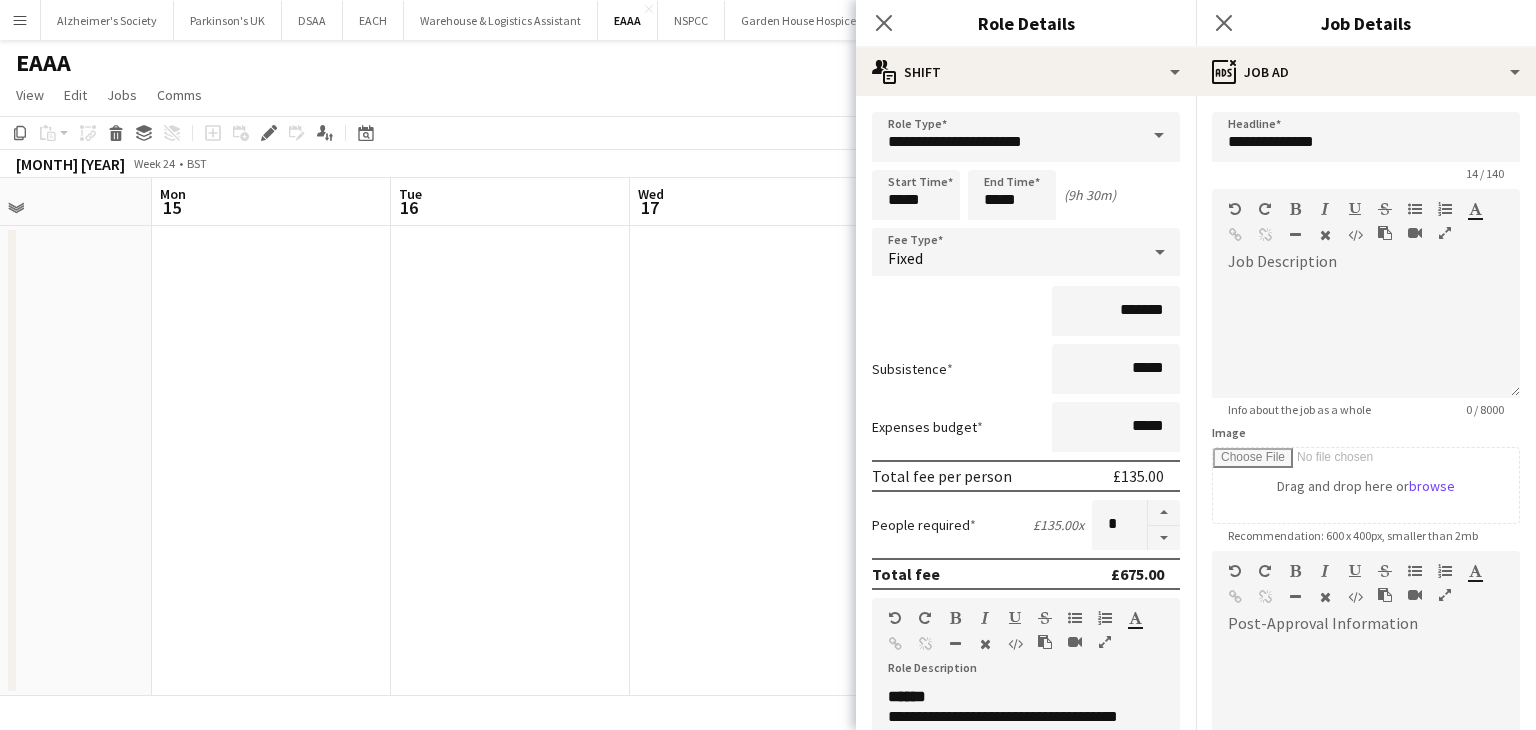 click on "Fri   12   Sat   13   Sun   14   Mon   15   Tue   16   Wed   17   Thu   18   Fri   19   Sat   20   Sun   21   Mon   22   Tue   23" at bounding box center [768, 437] 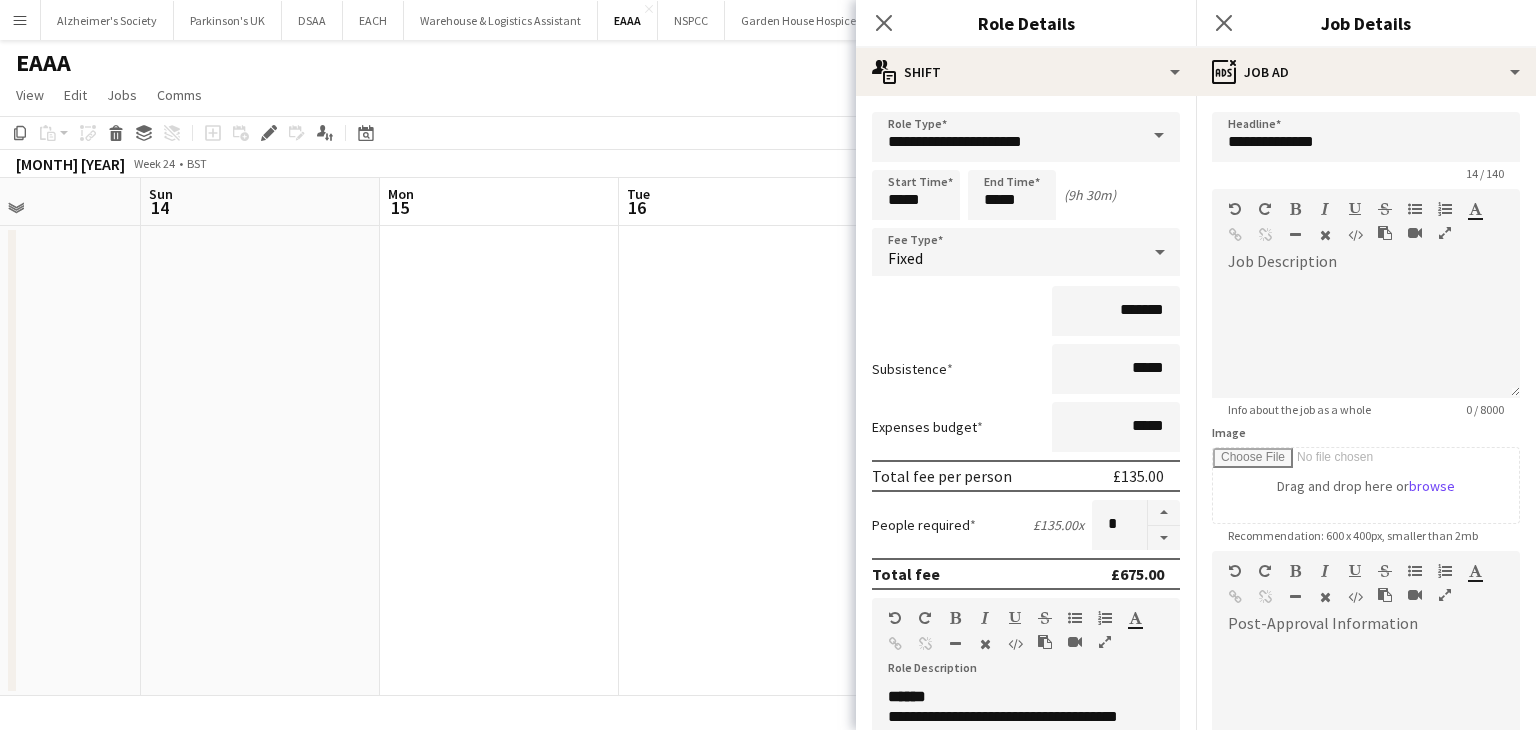 click on "Thu   11   Fri   12   Sat   13   Sun   14   Mon   15   Tue   16   Wed   17   Thu   18   Fri   19   Sat   20   Sun   21   Mon   22" at bounding box center [768, 437] 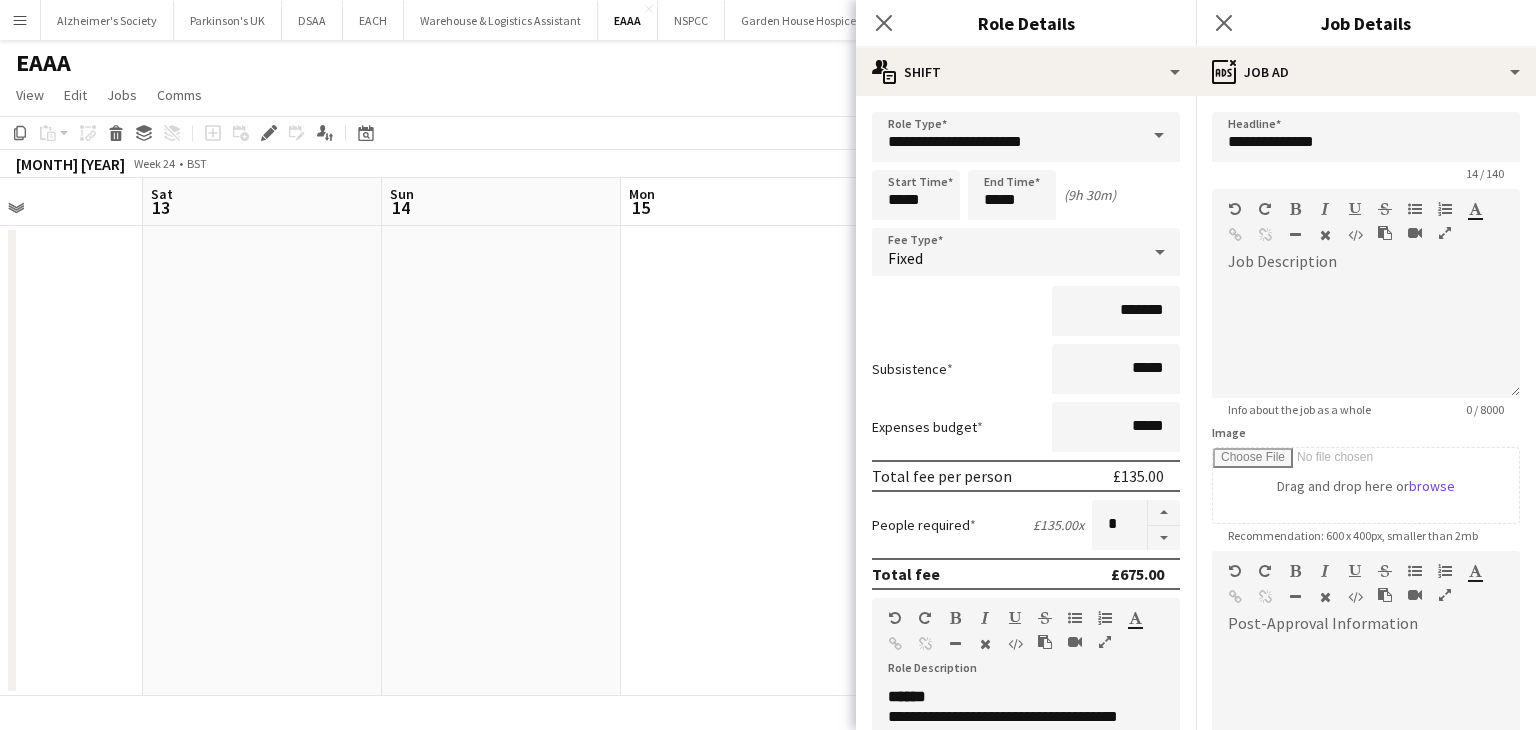 click on "Wed   10   Thu   11   Fri   12   Sat   13   Sun   14   Mon   15   Tue   16   Wed   17   Thu   18   Fri   19   Sat   20   Sun   21" at bounding box center [768, 437] 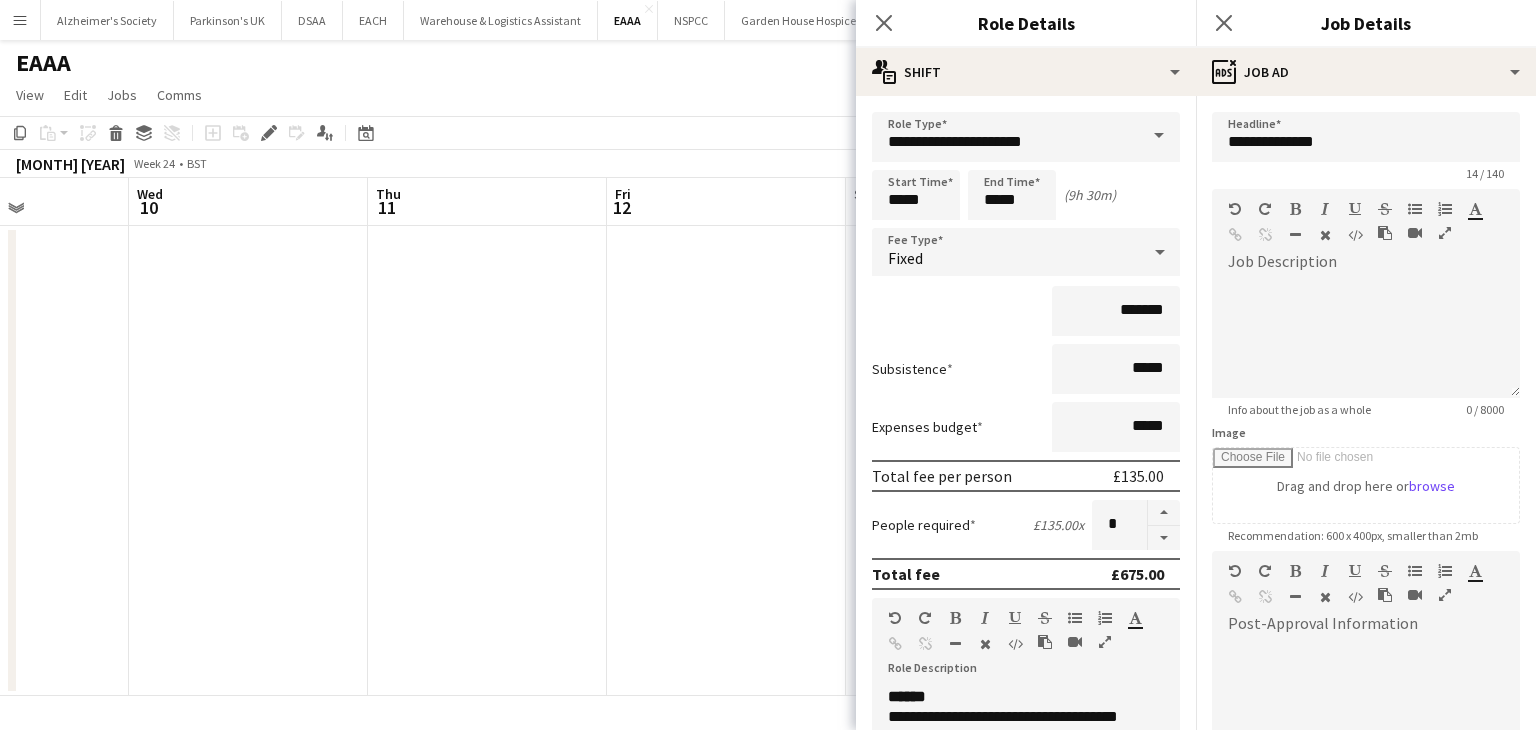 click on "Sun   7   Mon   8   Tue   9   Wed   10   Thu   11   Fri   12   Sat   13   Sun   14   Mon   15   Tue   16   Wed   17   Thu   18" at bounding box center [768, 437] 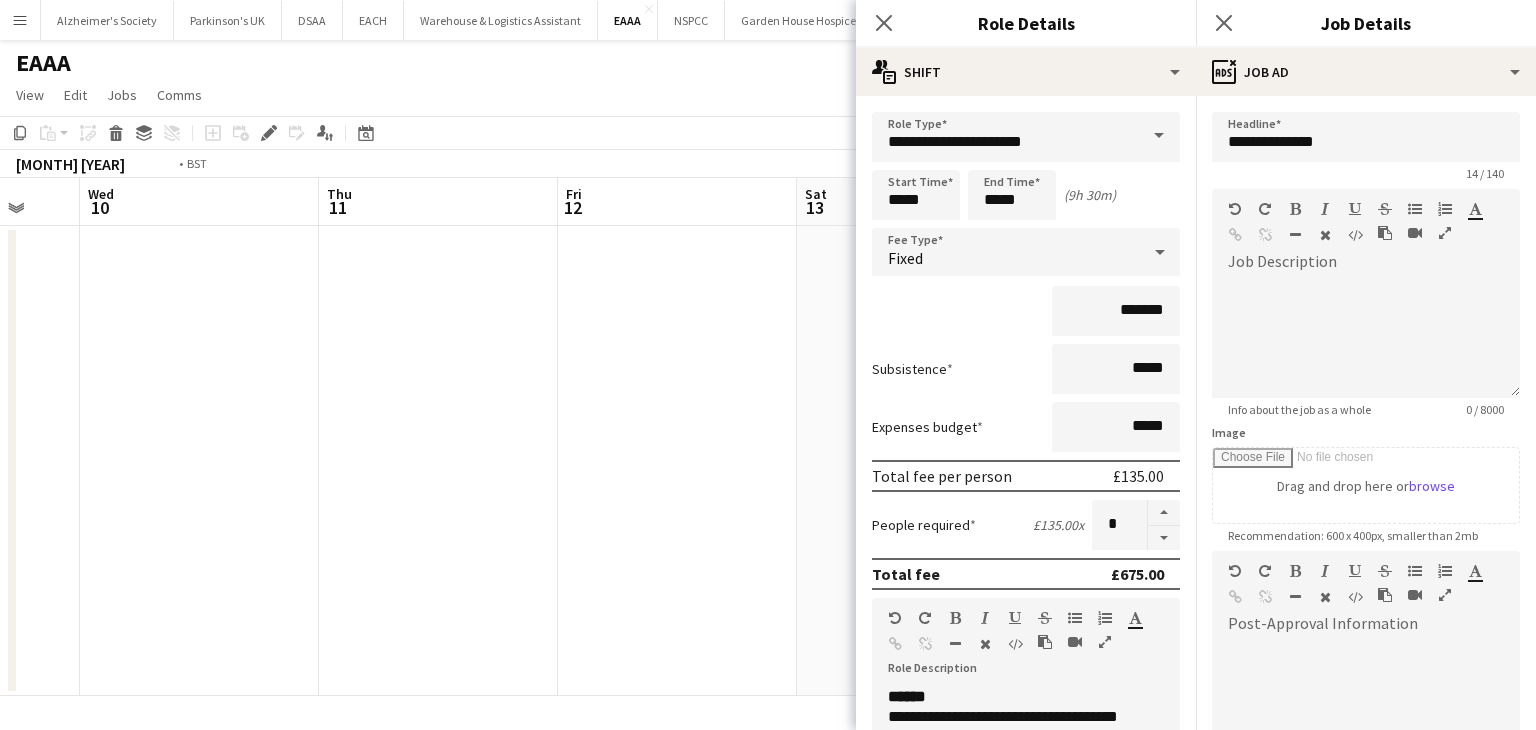click on "Sun   7   Mon   8   Tue   9   Wed   10   Thu   11   Fri   12   Sat   13   Sun   14   Mon   15   Tue   16   Wed   17   Thu   18" at bounding box center (768, 437) 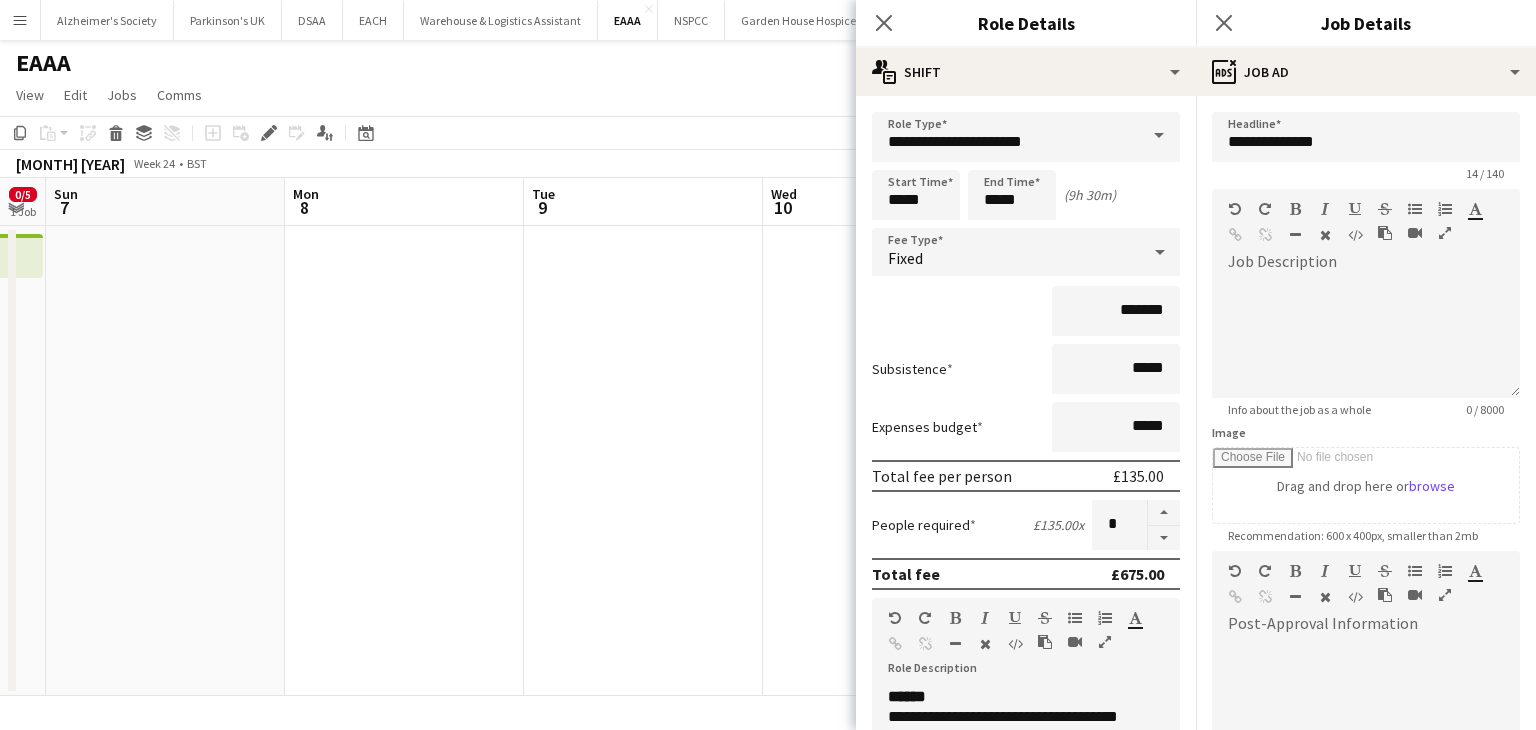 click on "Trek24 Norfolk  [DATE] → [DATE]   0/10   2 jobs" at bounding box center (768, 437) 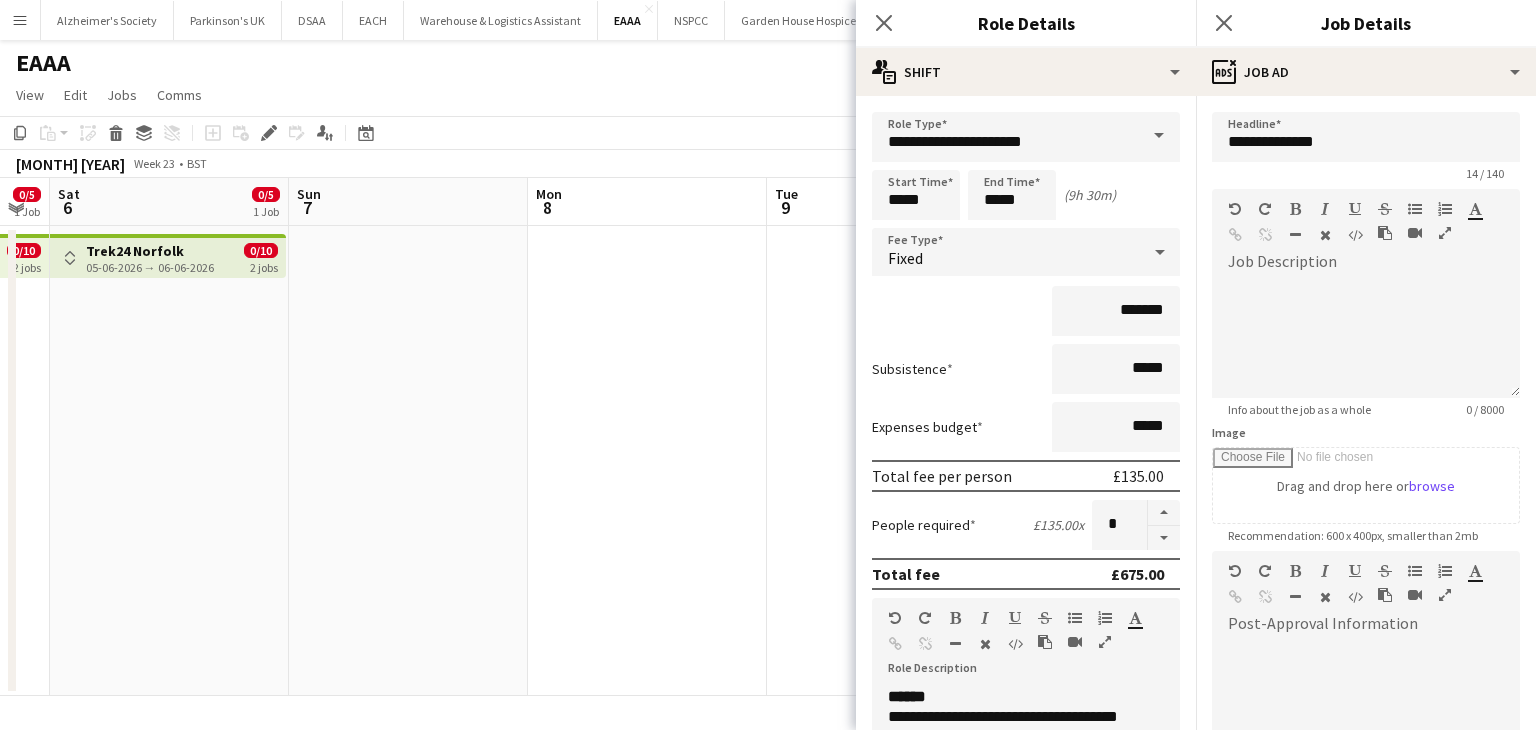 click on "Thu   4   Fri   5   0/5   1 Job   Sat   6   0/5   1 Job   Sun   7   Mon   8   Tue   9   Wed   10   Thu   11   Fri   12   Sat   13   Sun   14   Mon   15
Toggle View
Trek24 Norfolk  05-06-2026 → 06-06-2026   0/10   2 jobs
Toggle View
Trek24 Norfolk  05-06-2026 → 06-06-2026   0/10   2 jobs" at bounding box center (768, 437) 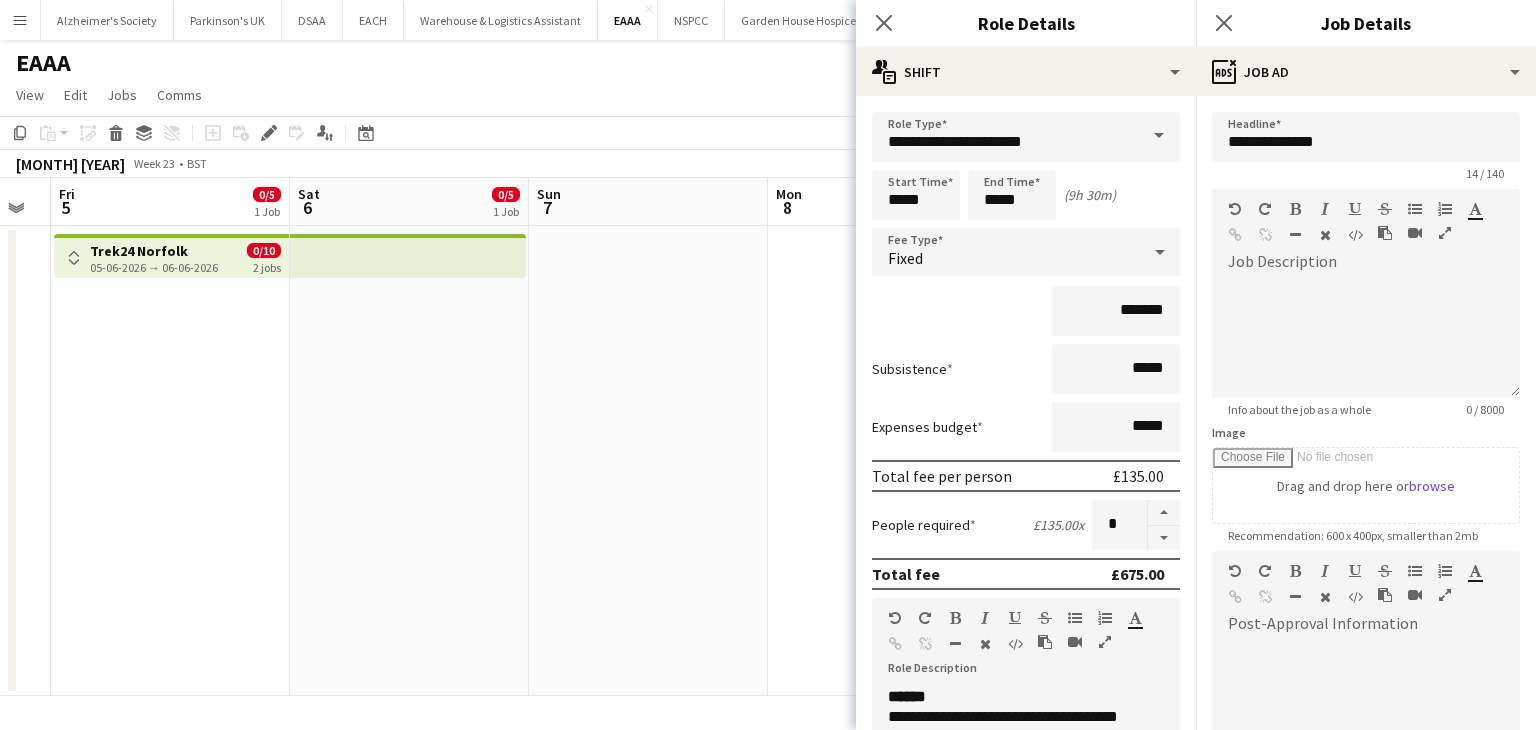 click on "Toggle View" at bounding box center [74, 258] 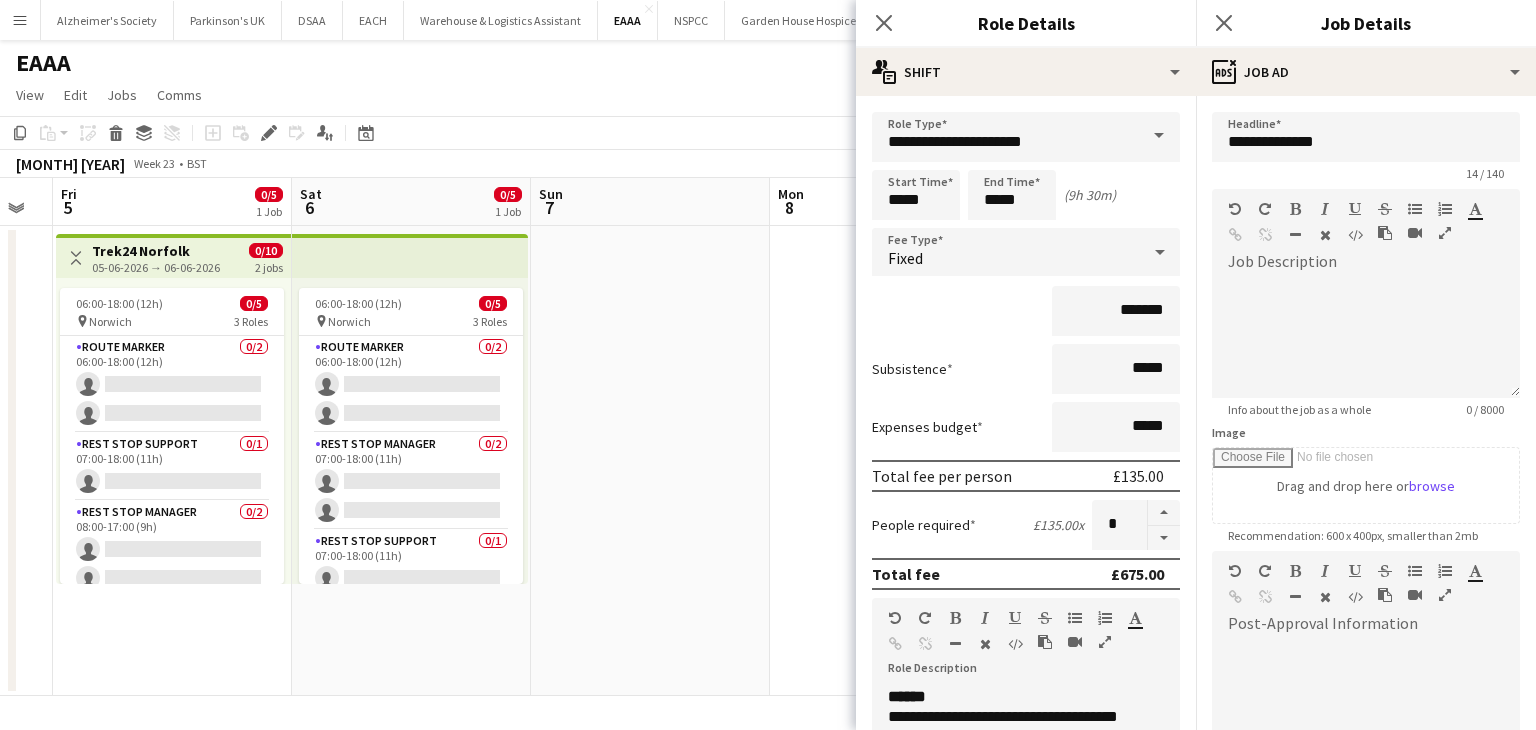 click at bounding box center [410, 256] 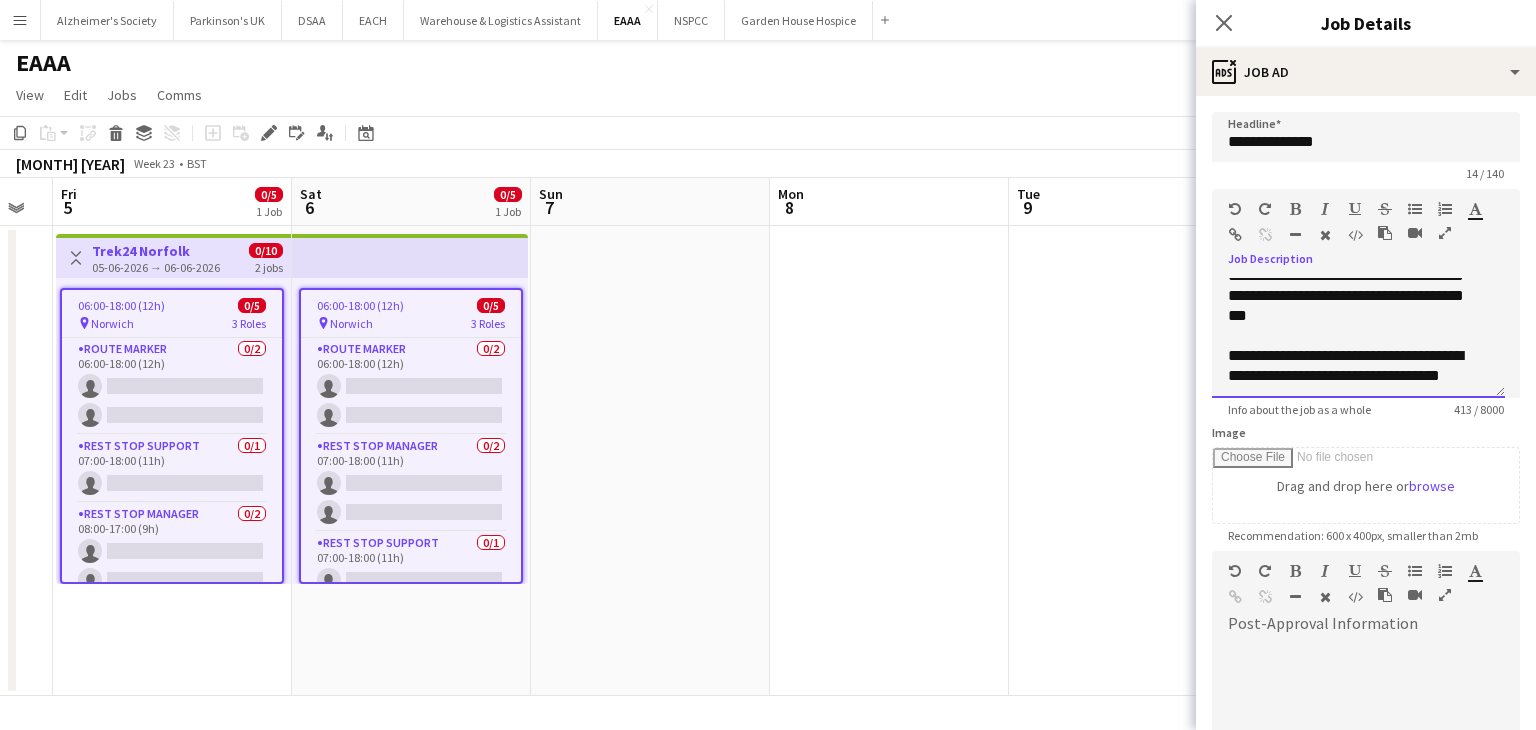 scroll, scrollTop: 196, scrollLeft: 0, axis: vertical 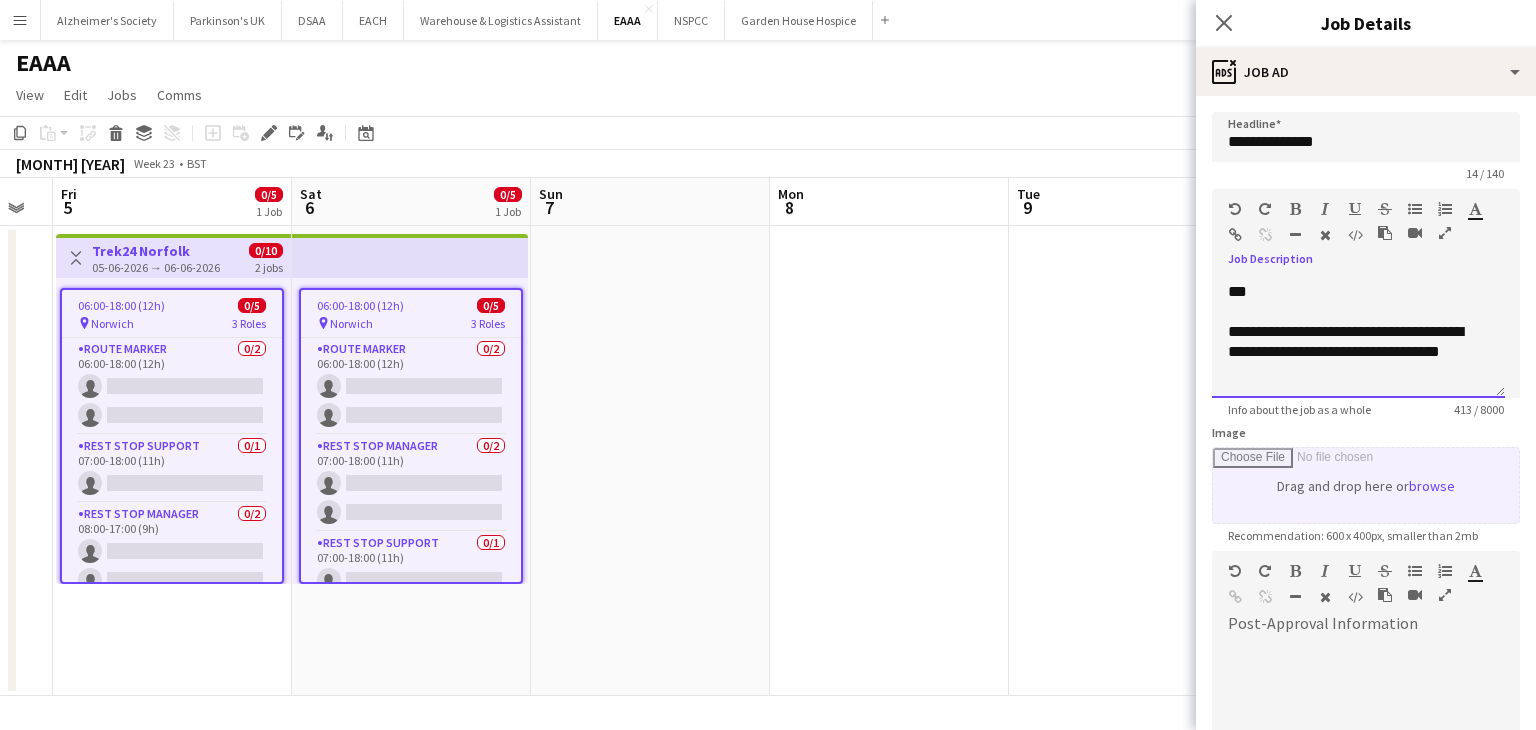 click on "**********" at bounding box center (1366, 542) 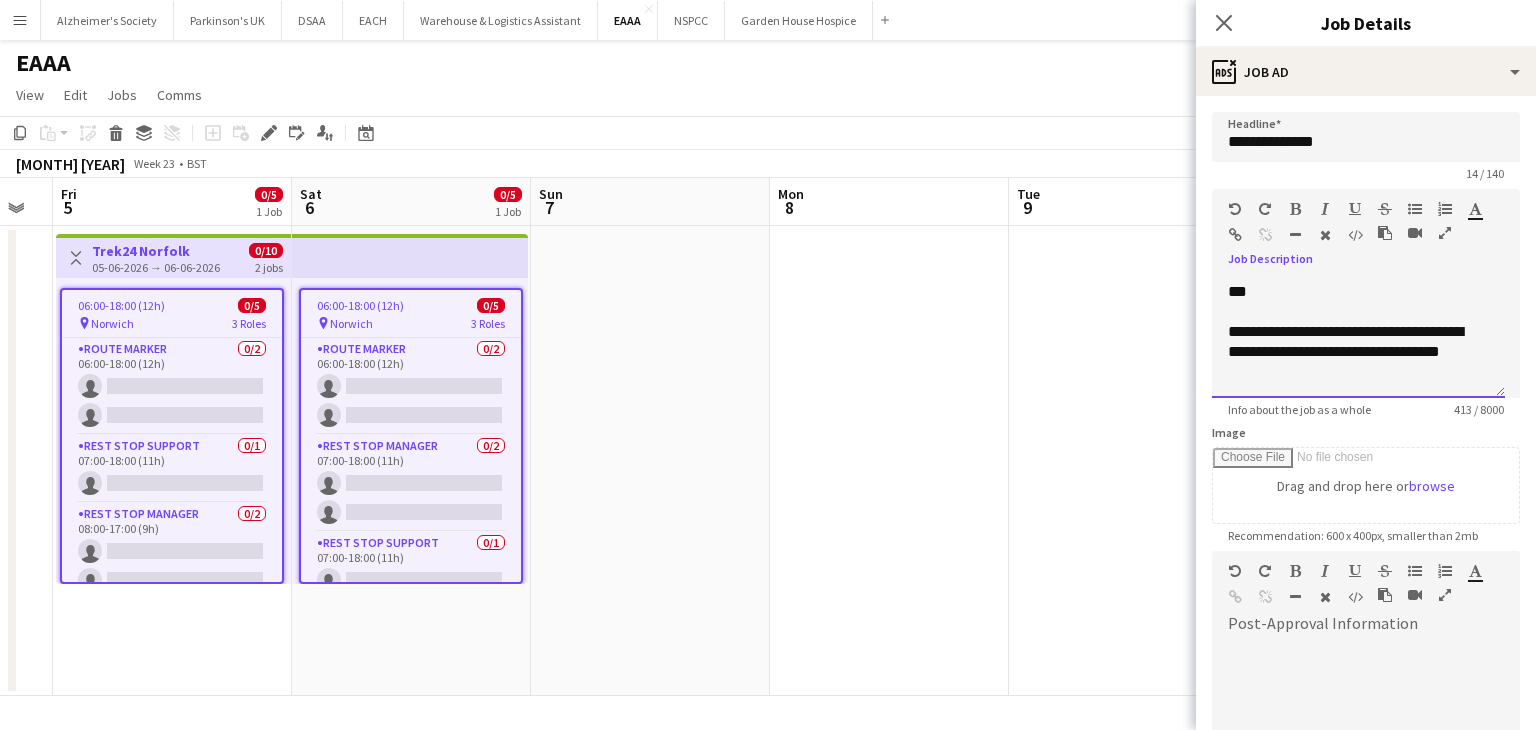 copy on "**********" 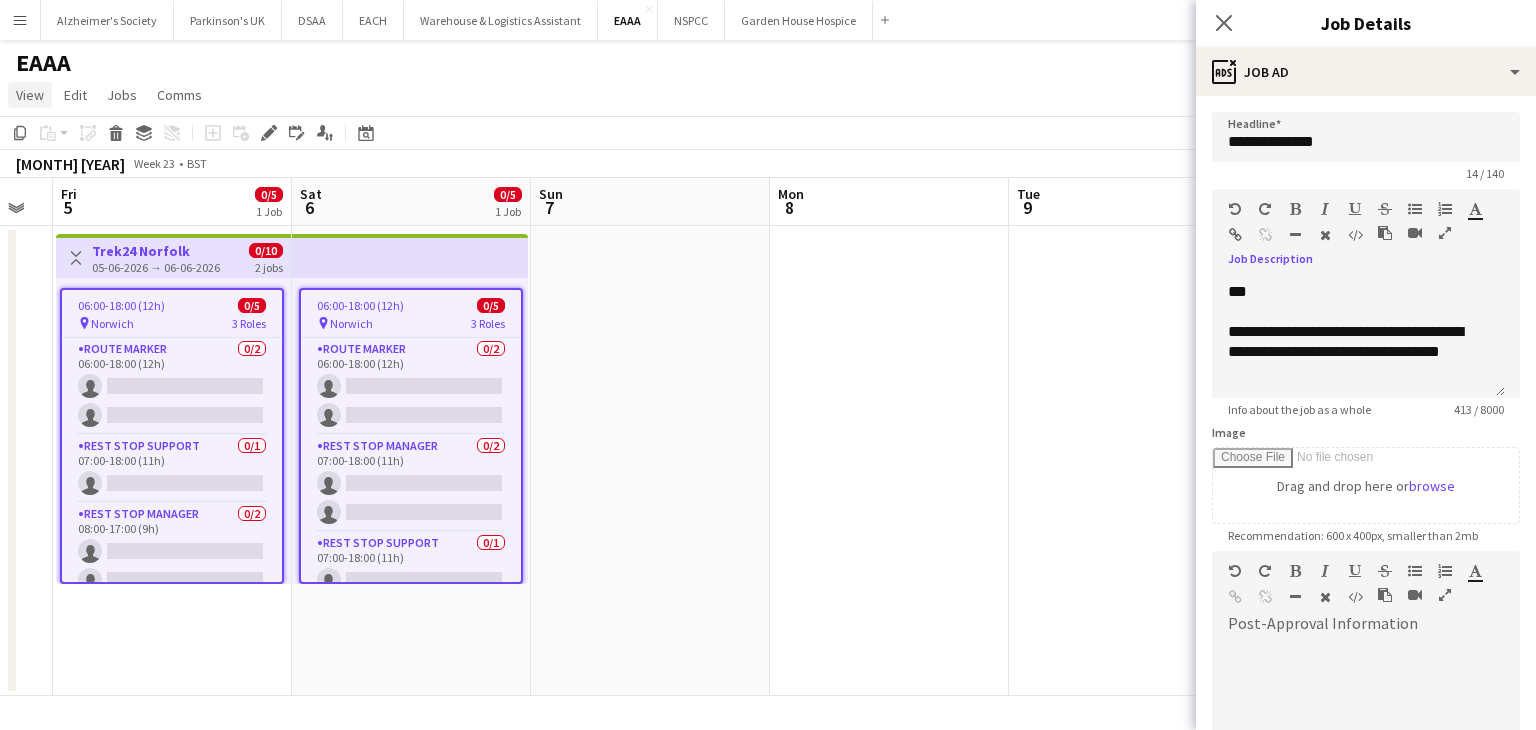 click on "View" 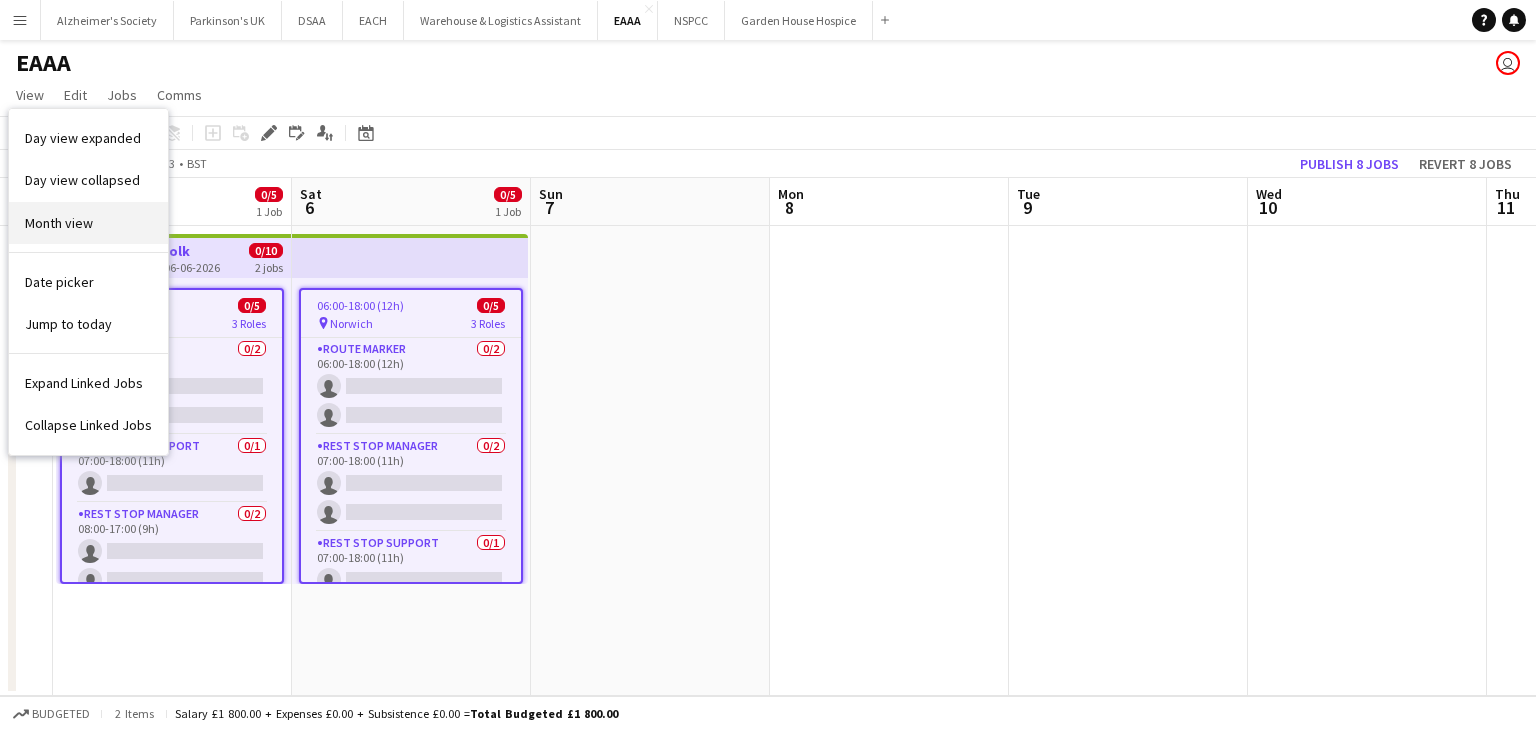 click on "Month view" at bounding box center (59, 223) 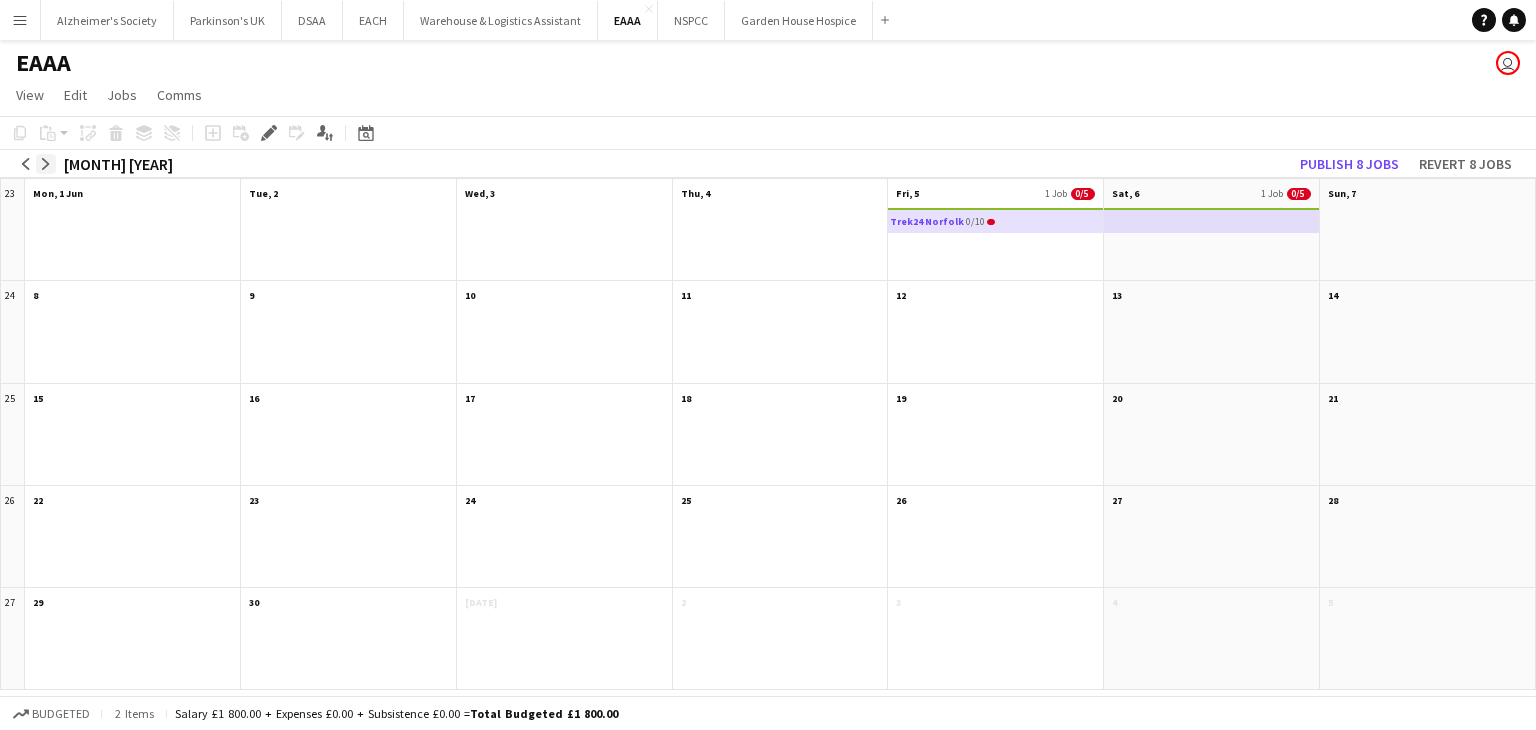 click on "arrow-right" 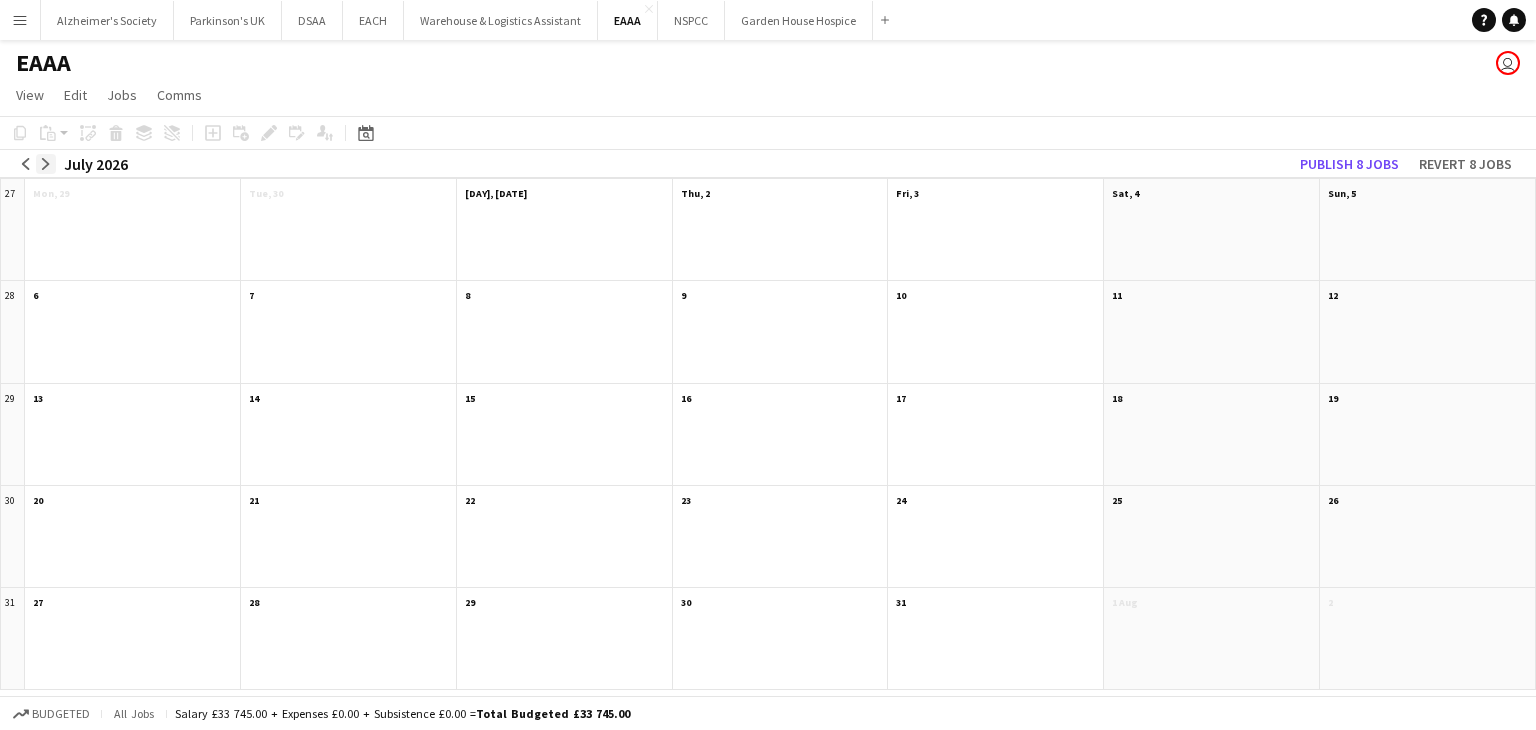 click on "arrow-right" 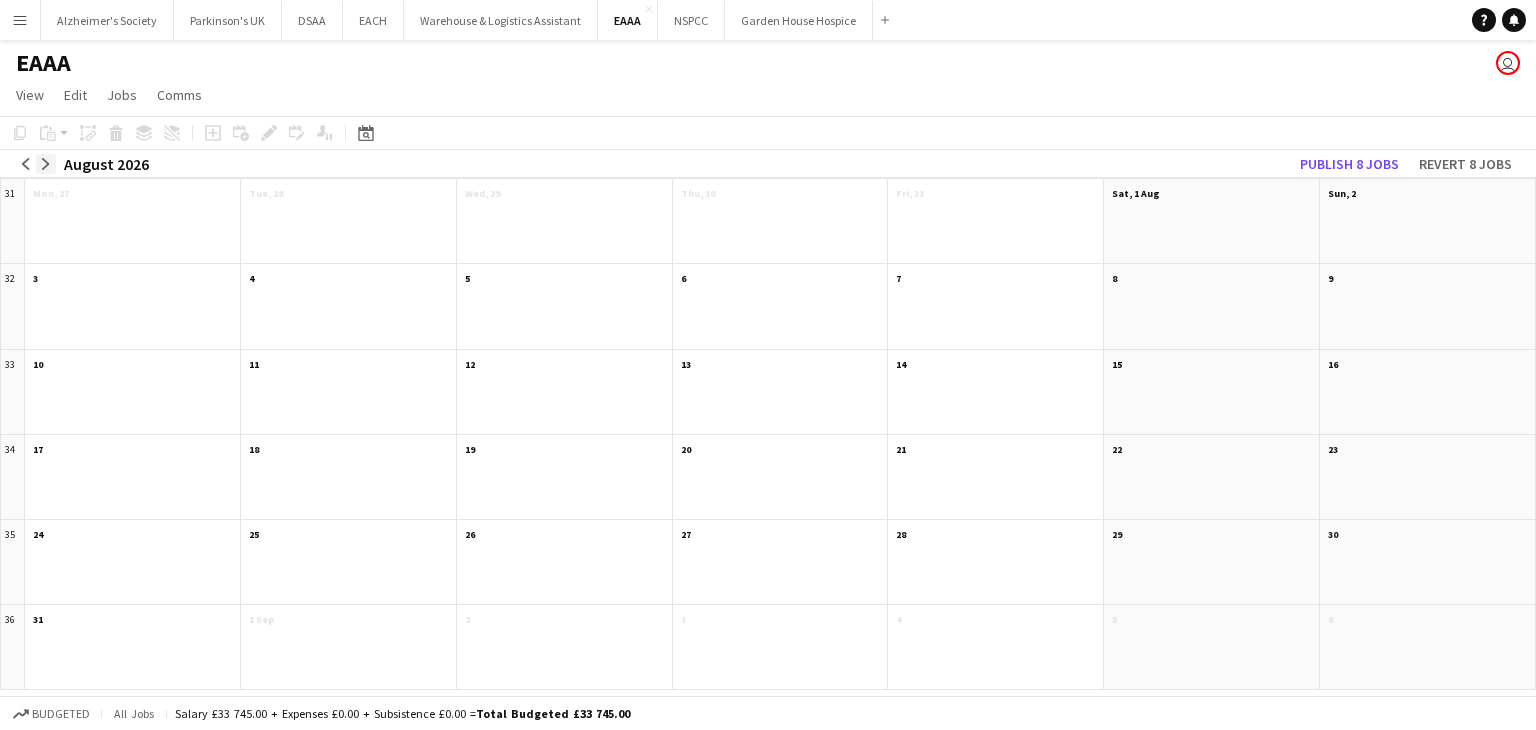 click on "arrow-right" 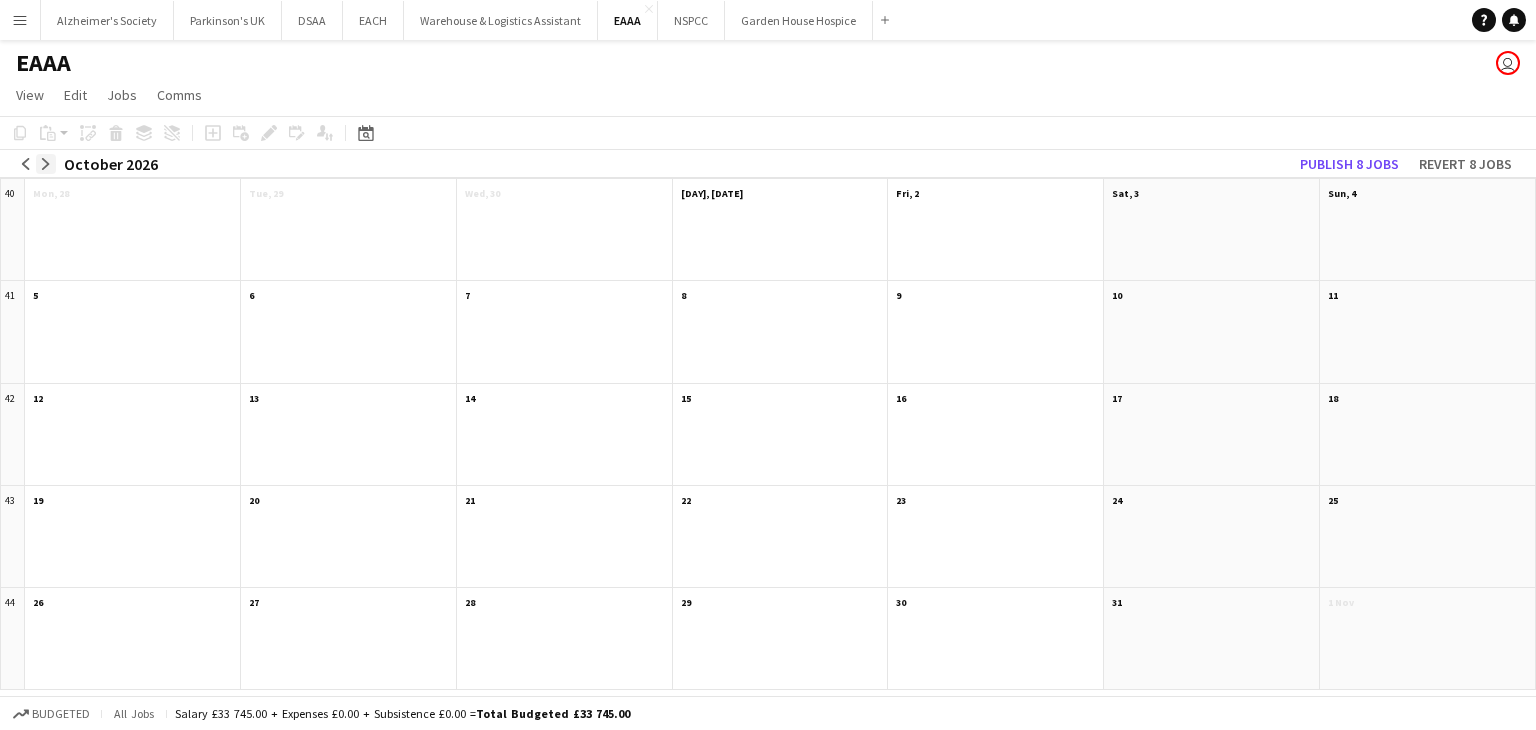 click on "arrow-left" 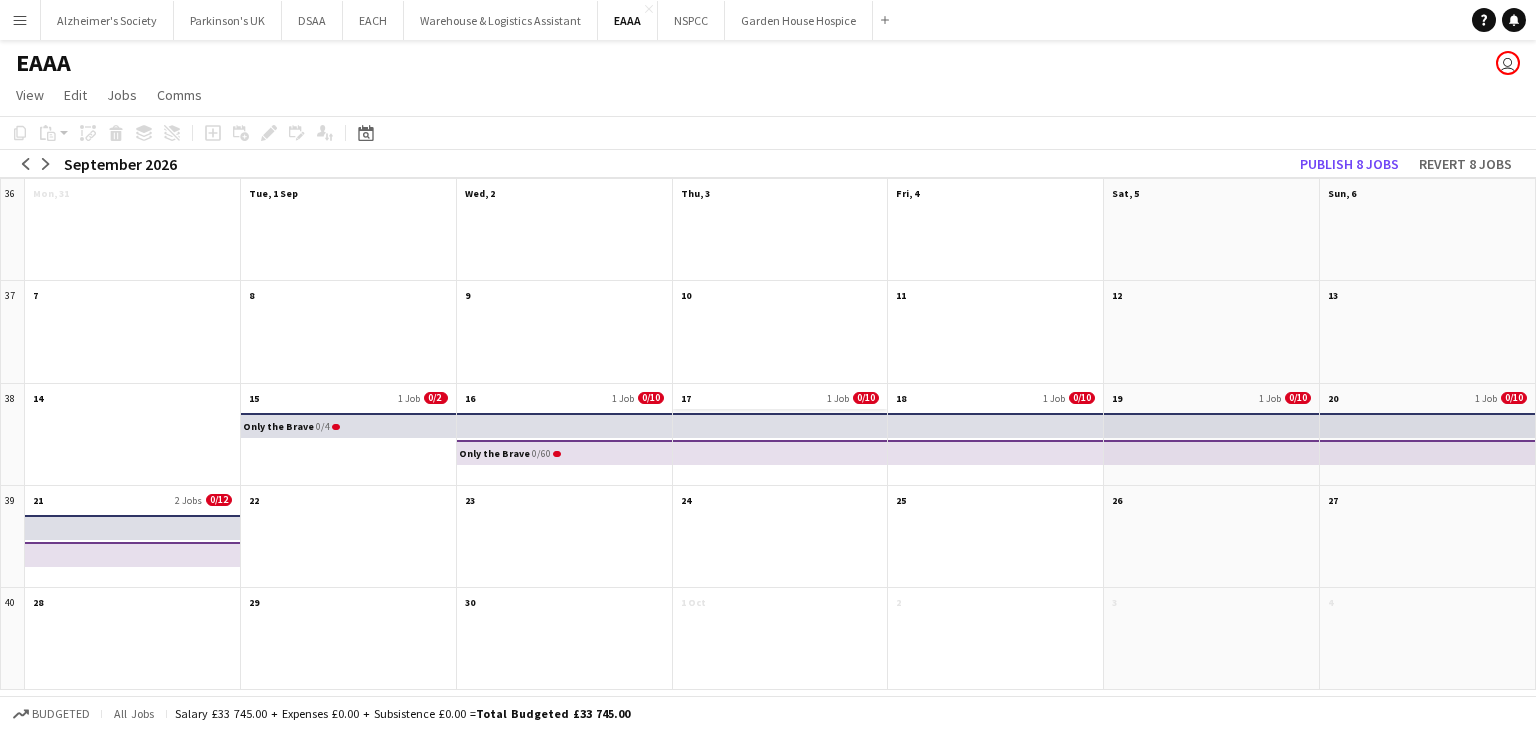 click on "17
1 Job
0/10" 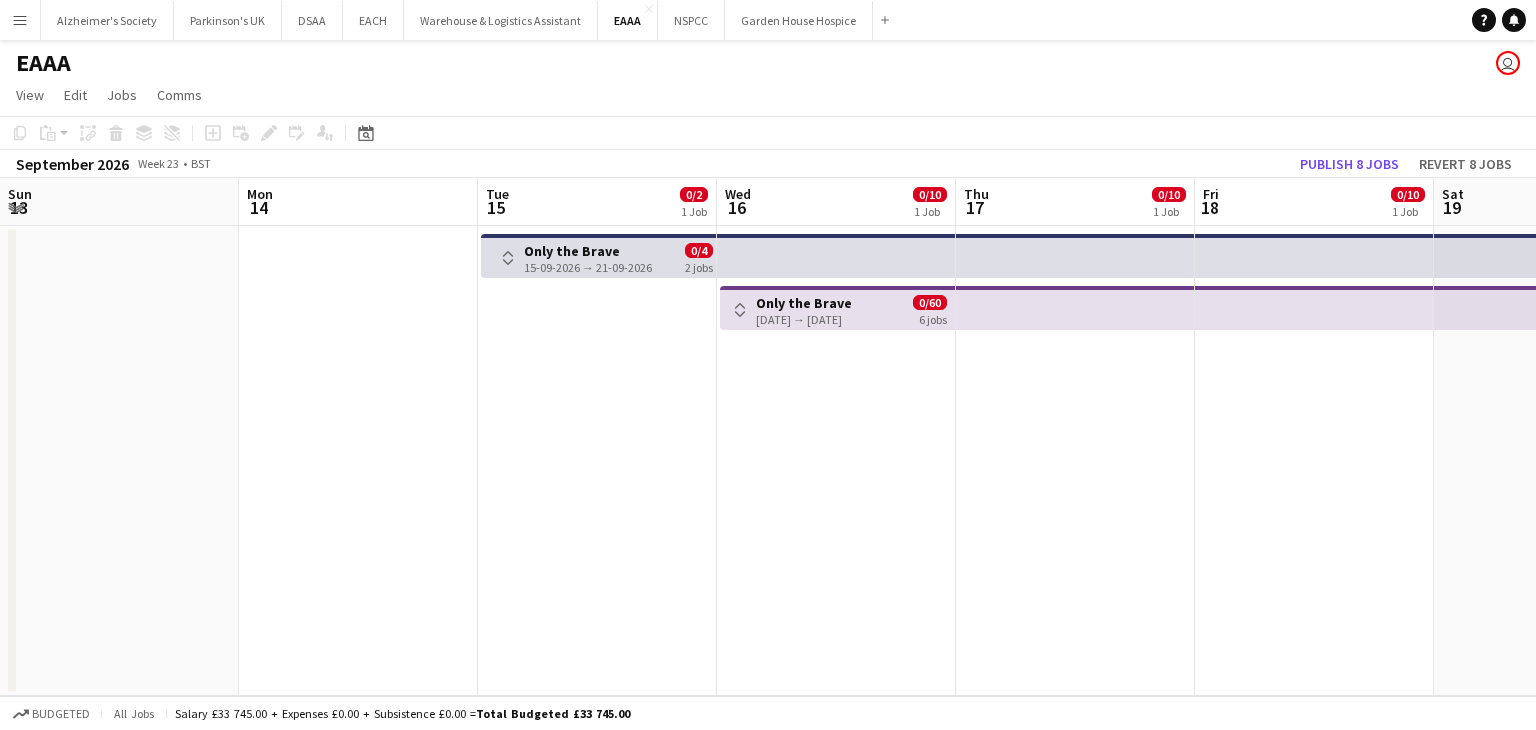 scroll, scrollTop: 0, scrollLeft: 688, axis: horizontal 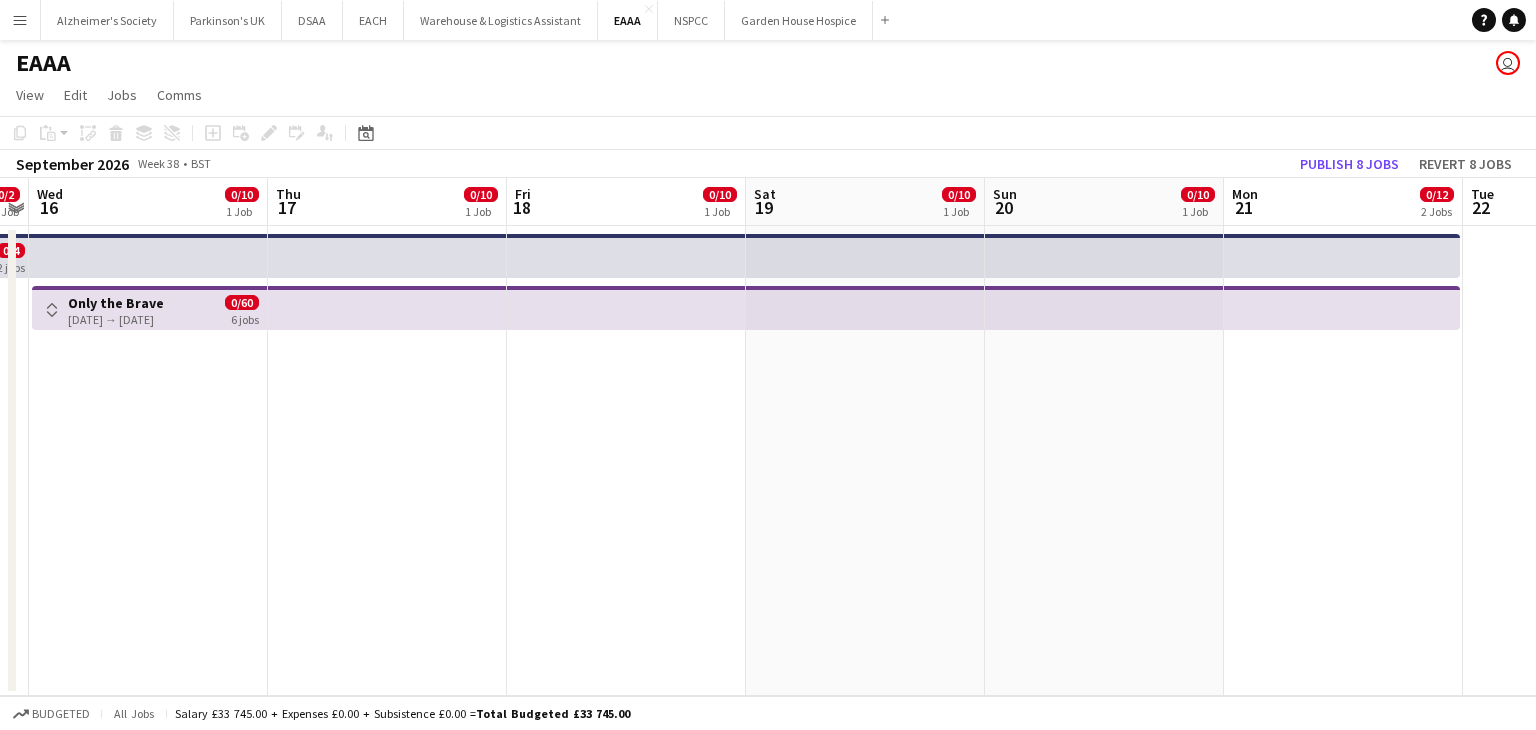 click on "Only the Brave" at bounding box center [116, 303] 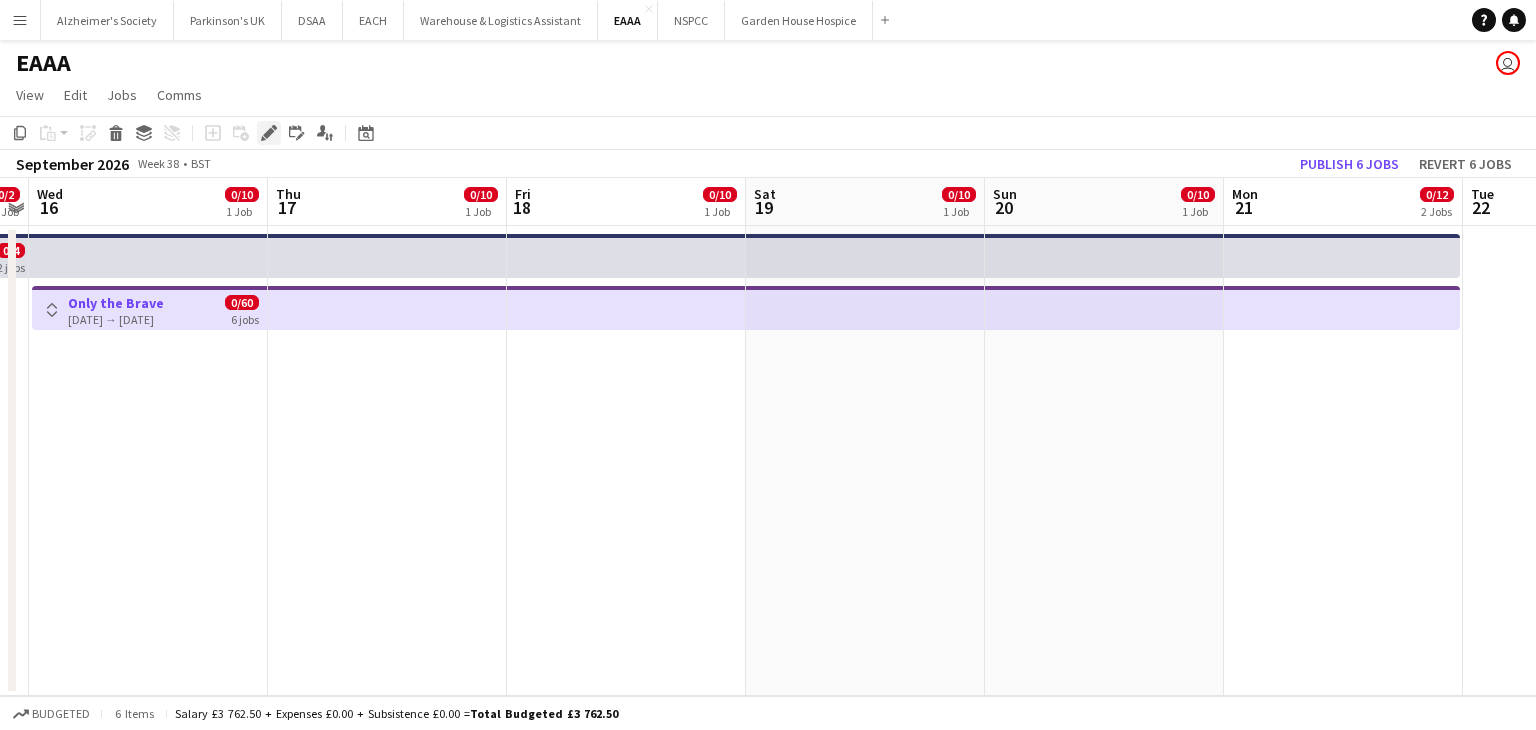 click on "Edit" 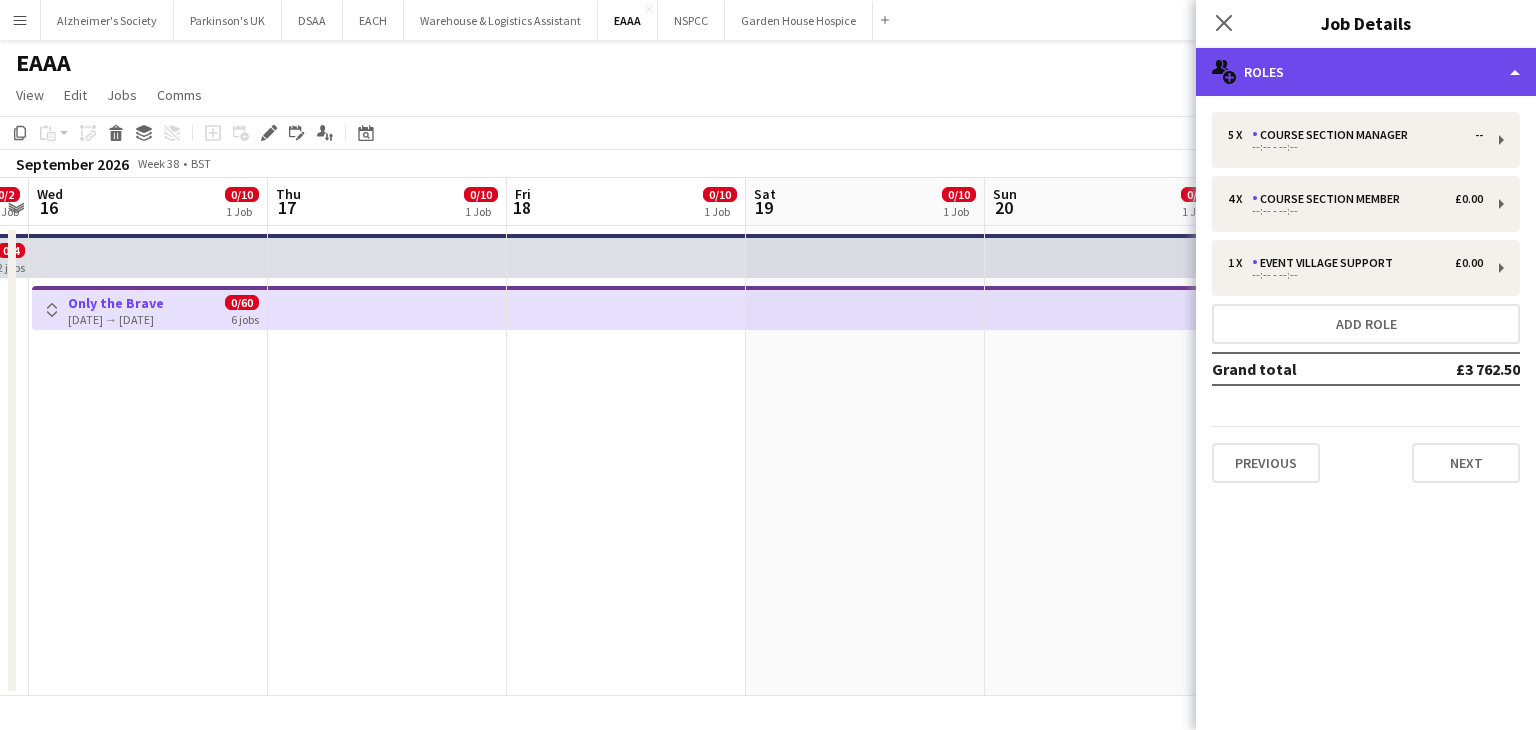 click on "multiple-users-add
Roles" 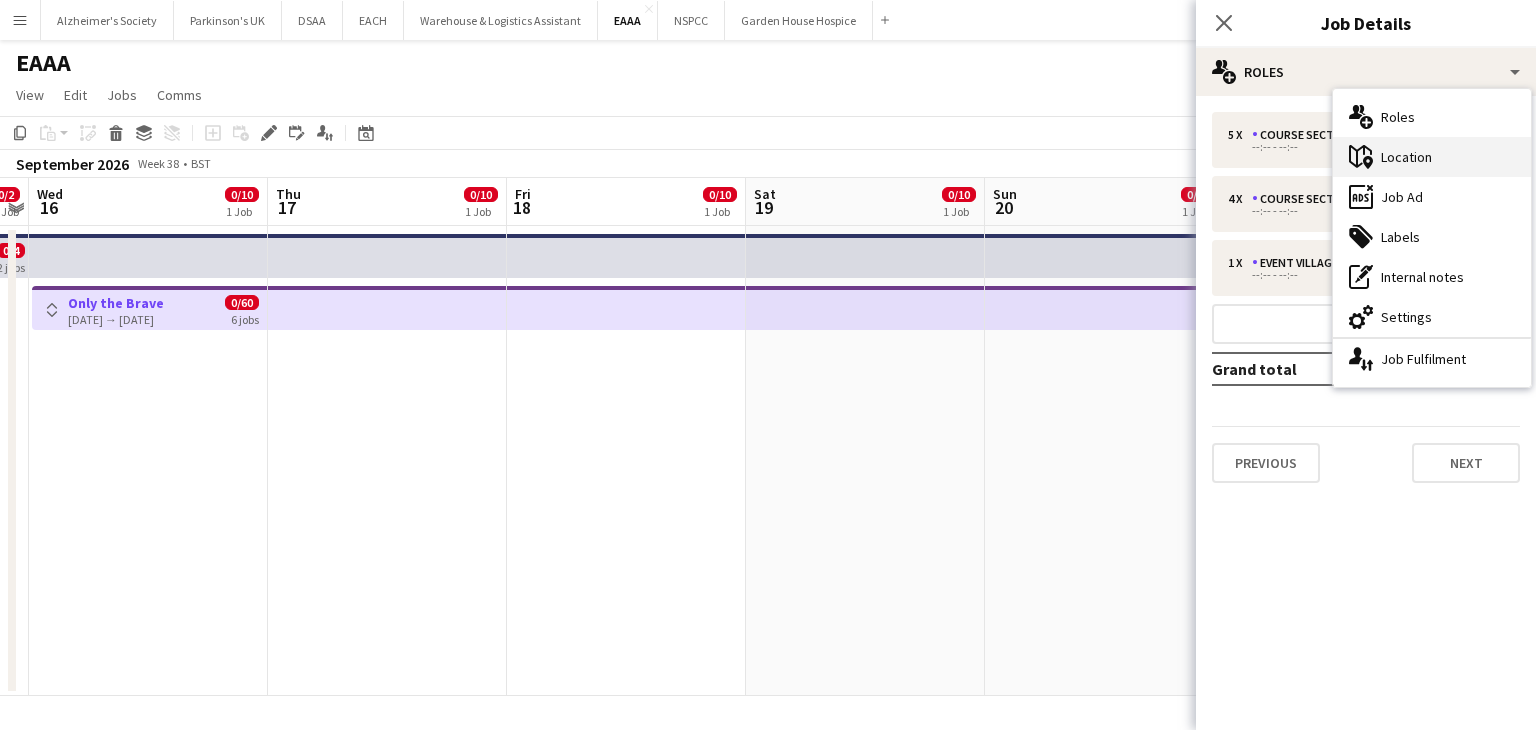 click on "maps-pin-1
Location" at bounding box center (1432, 157) 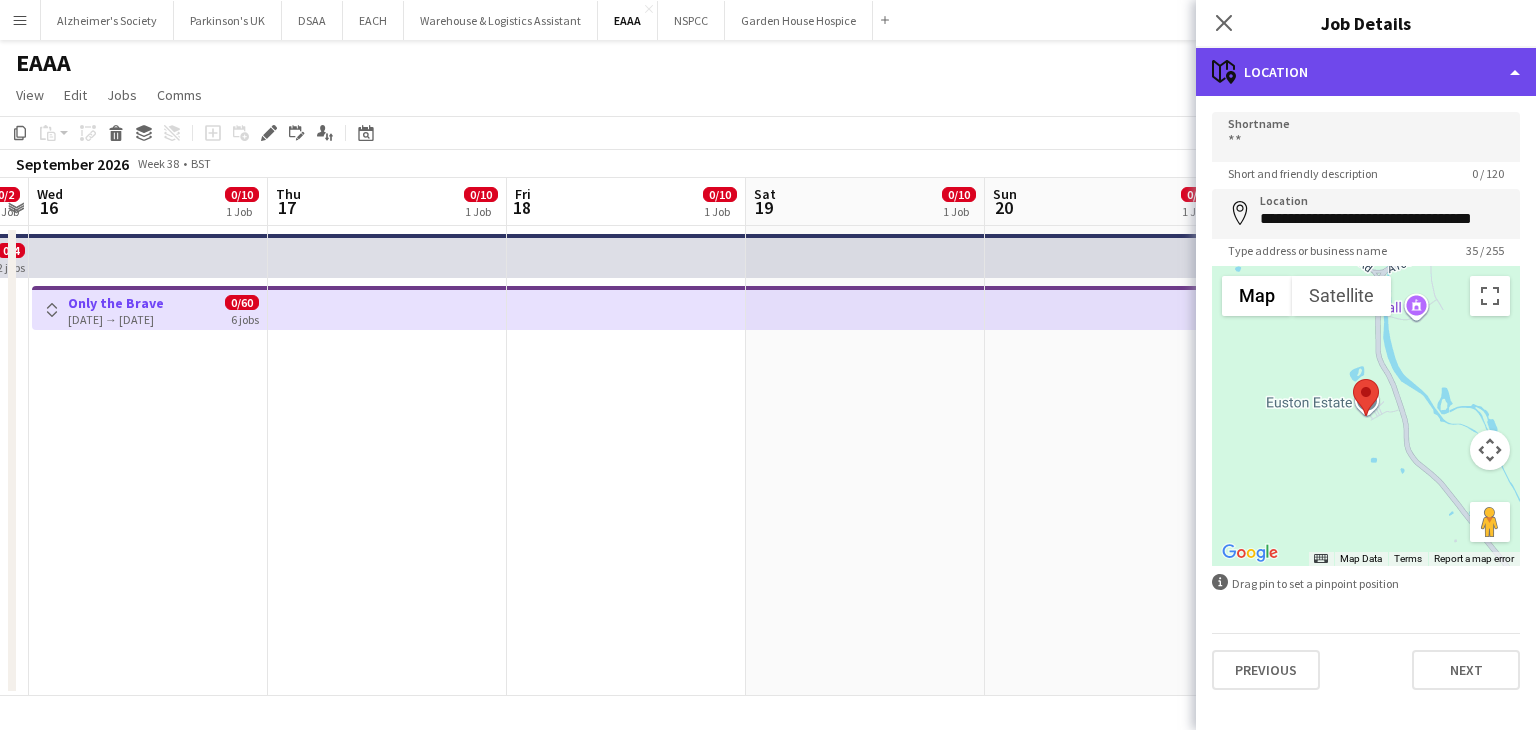 click on "maps-pin-1
Location" 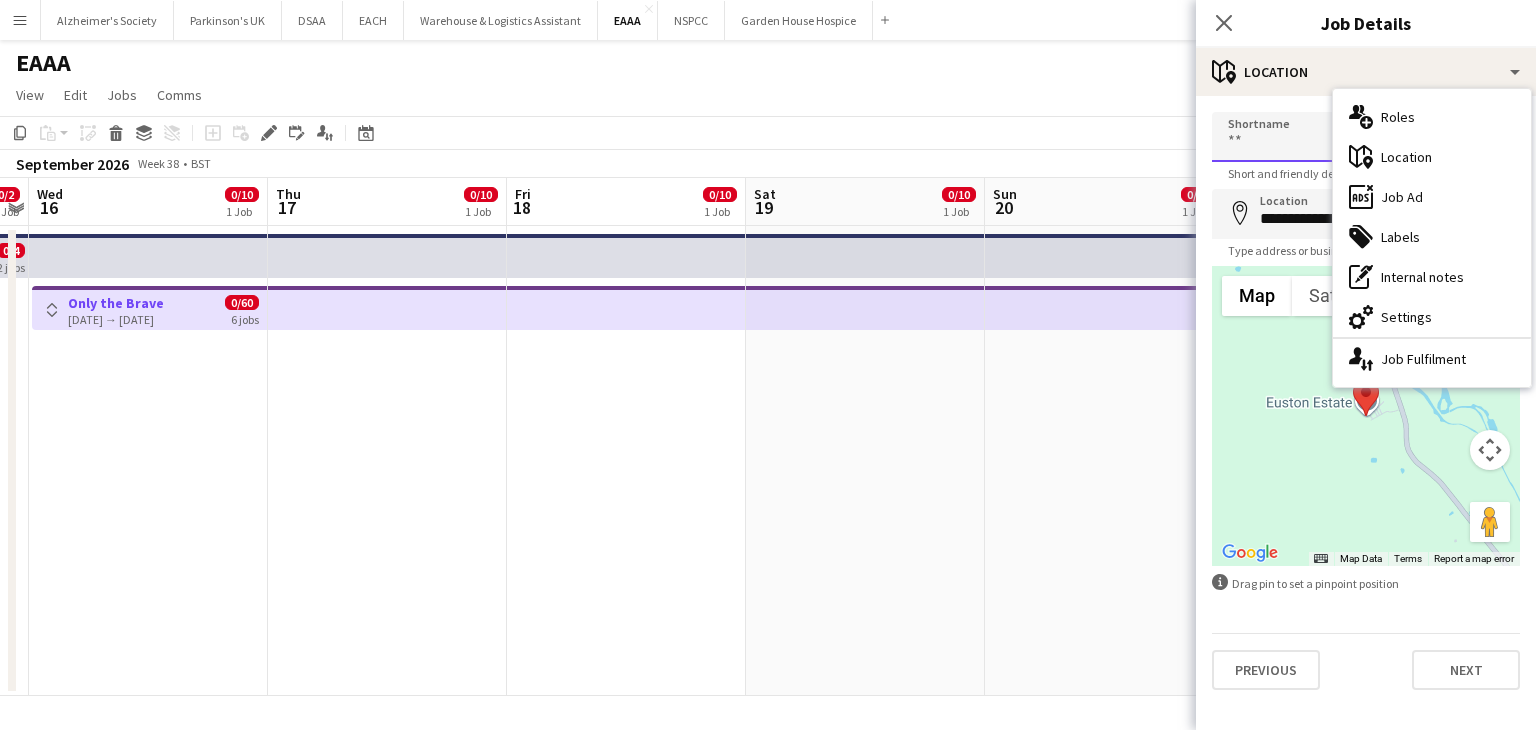 click on "Shortname" at bounding box center [1366, 137] 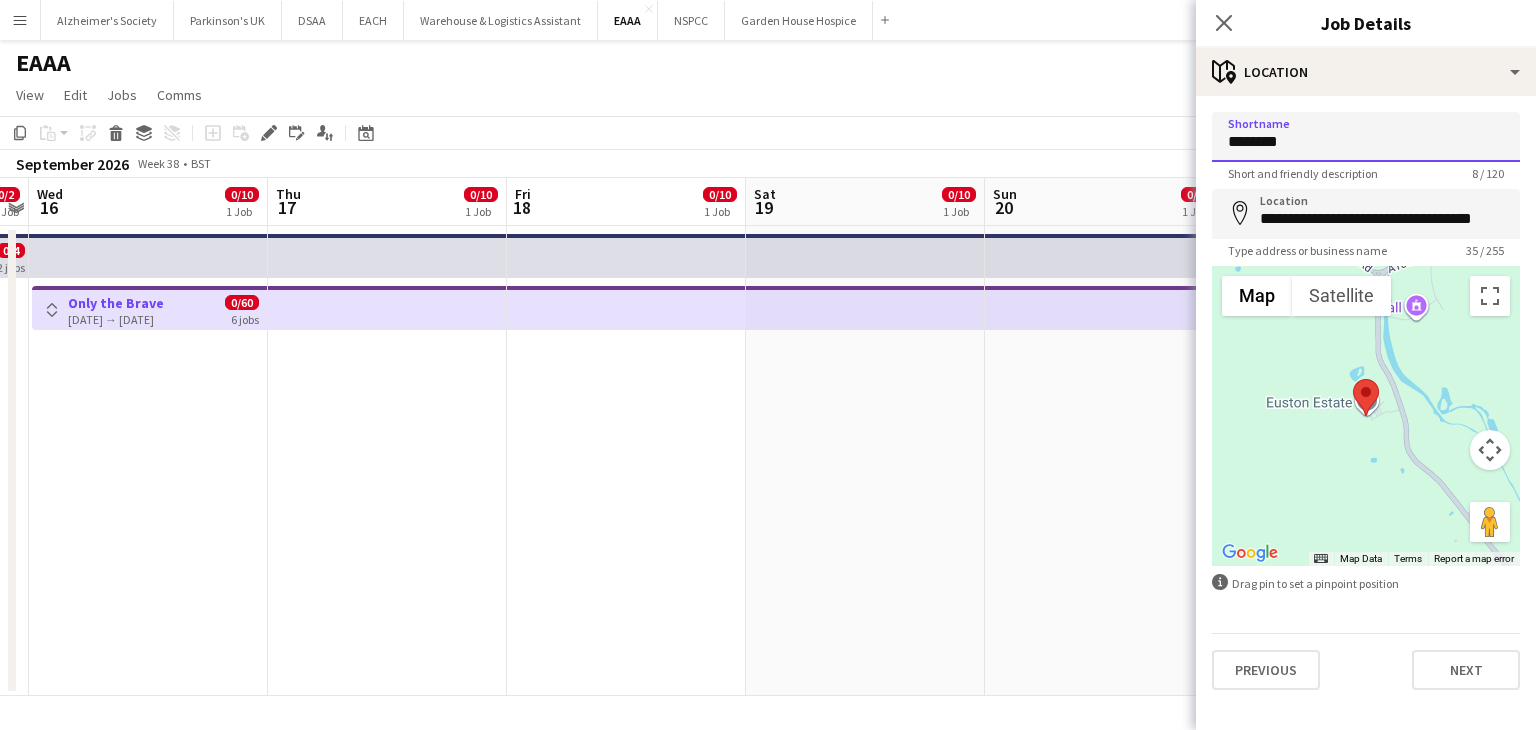type on "********" 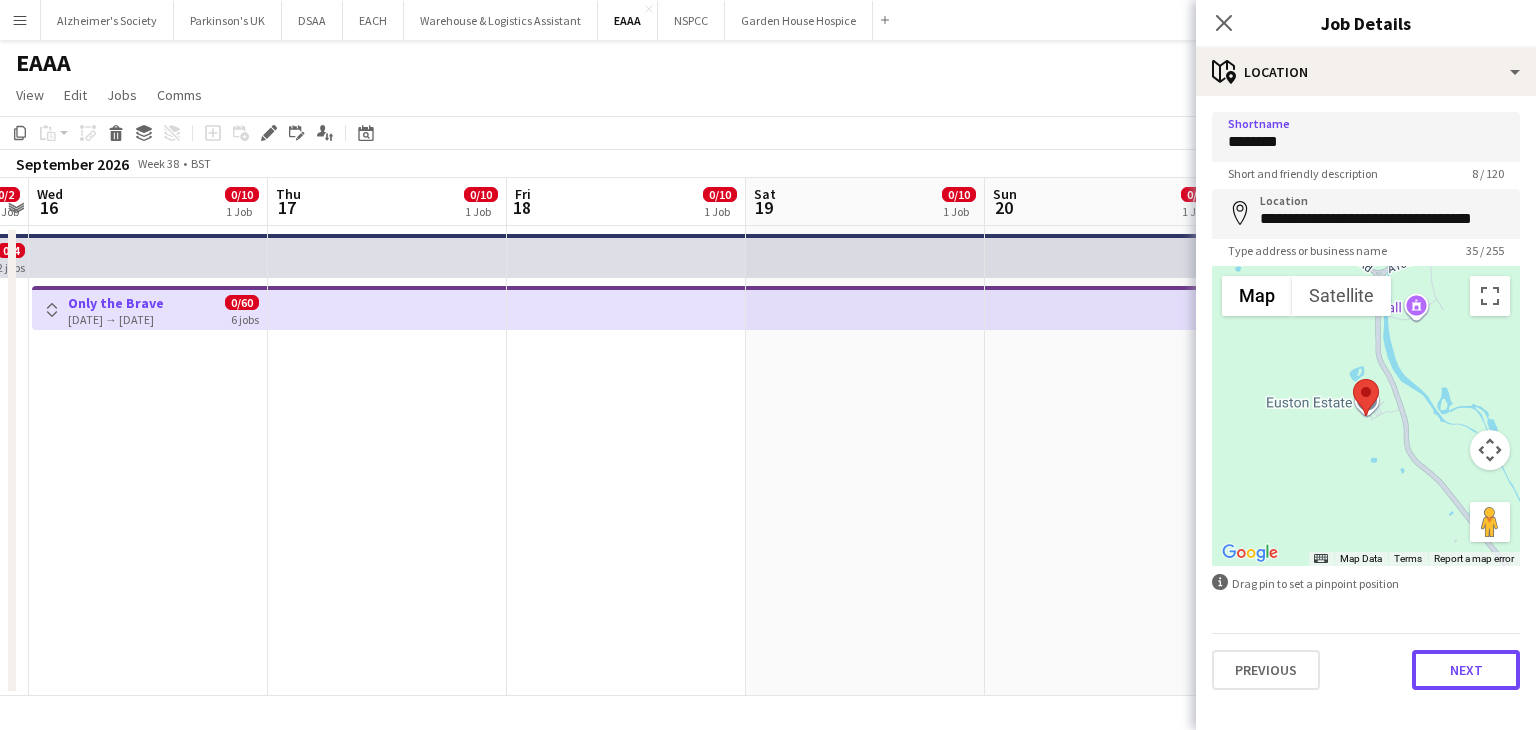 click on "Next" at bounding box center [1466, 670] 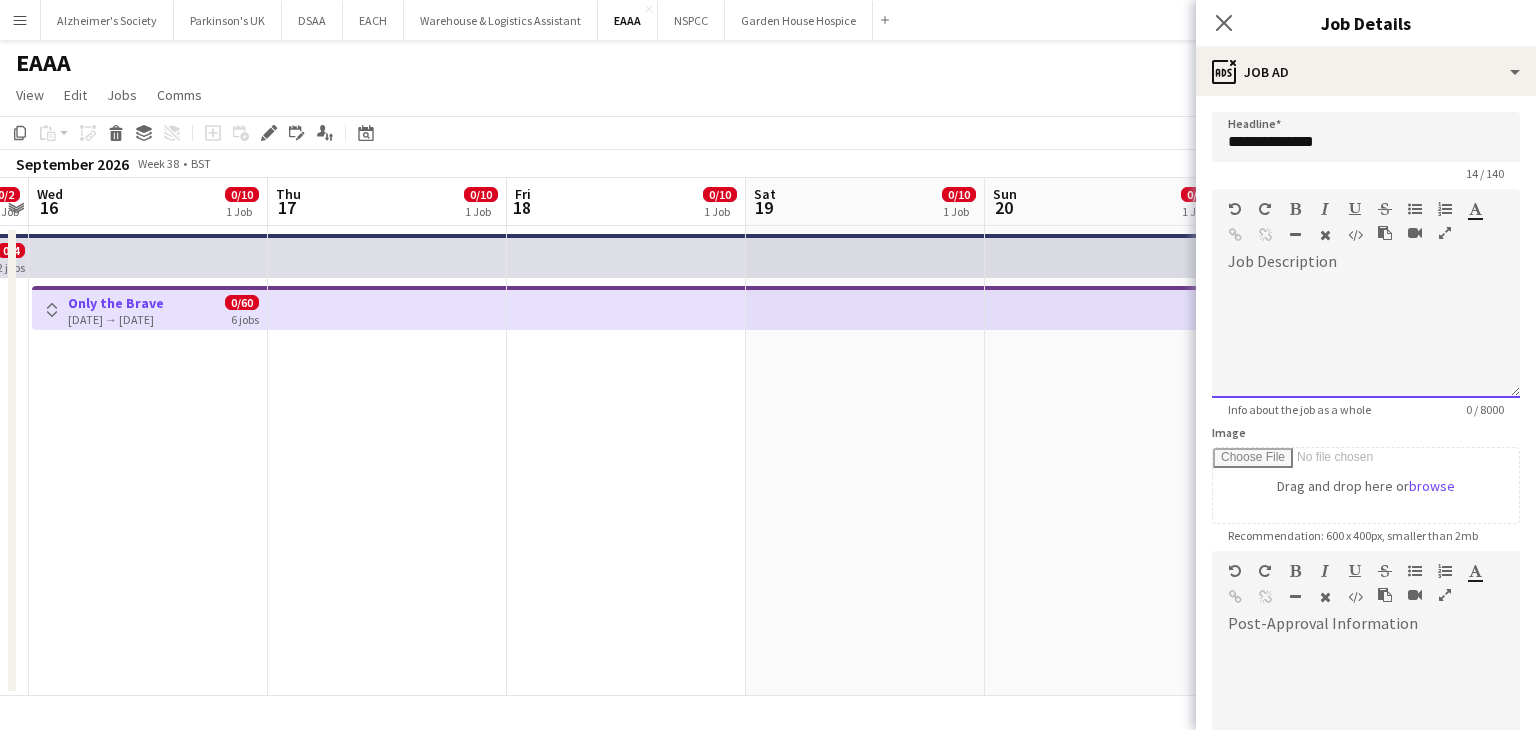click at bounding box center [1366, 338] 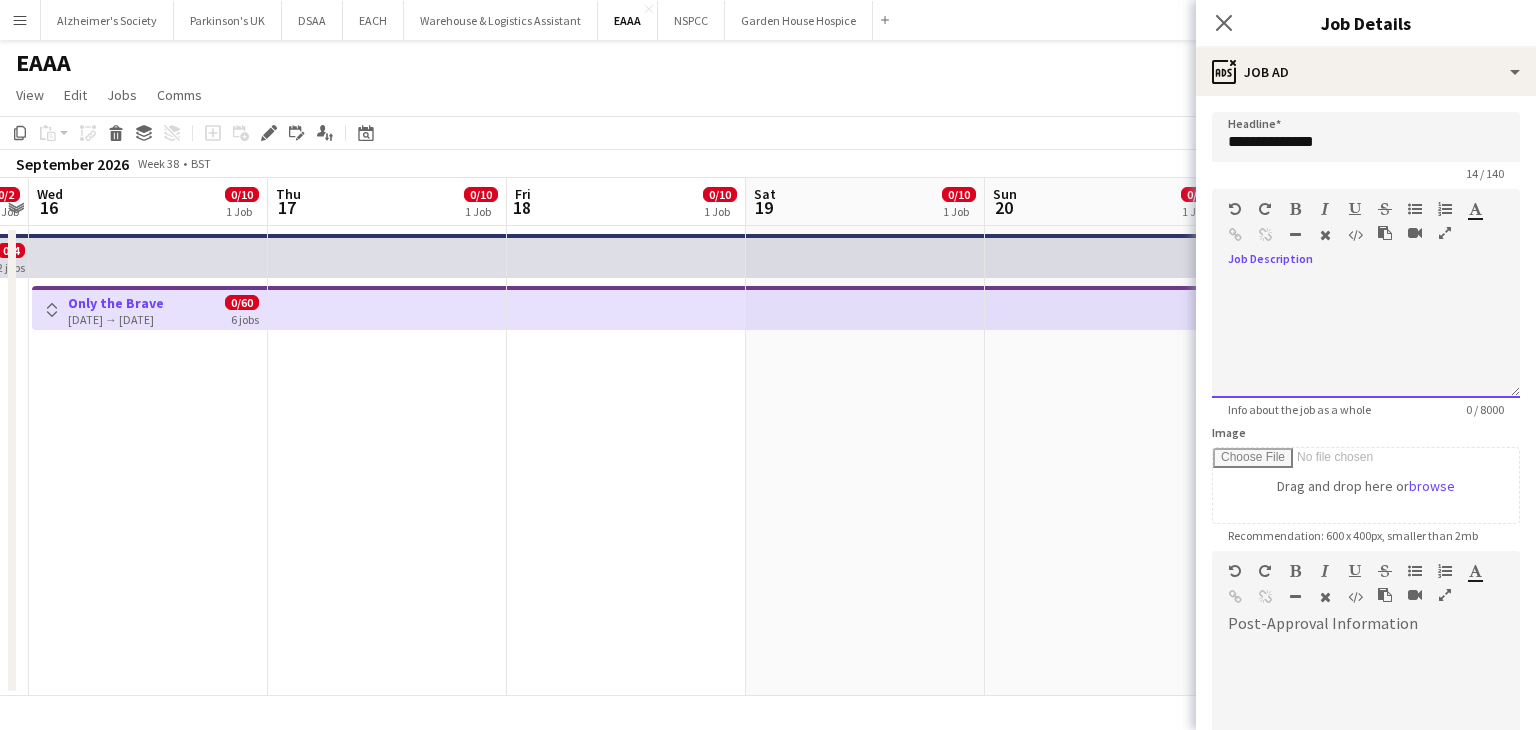 paste 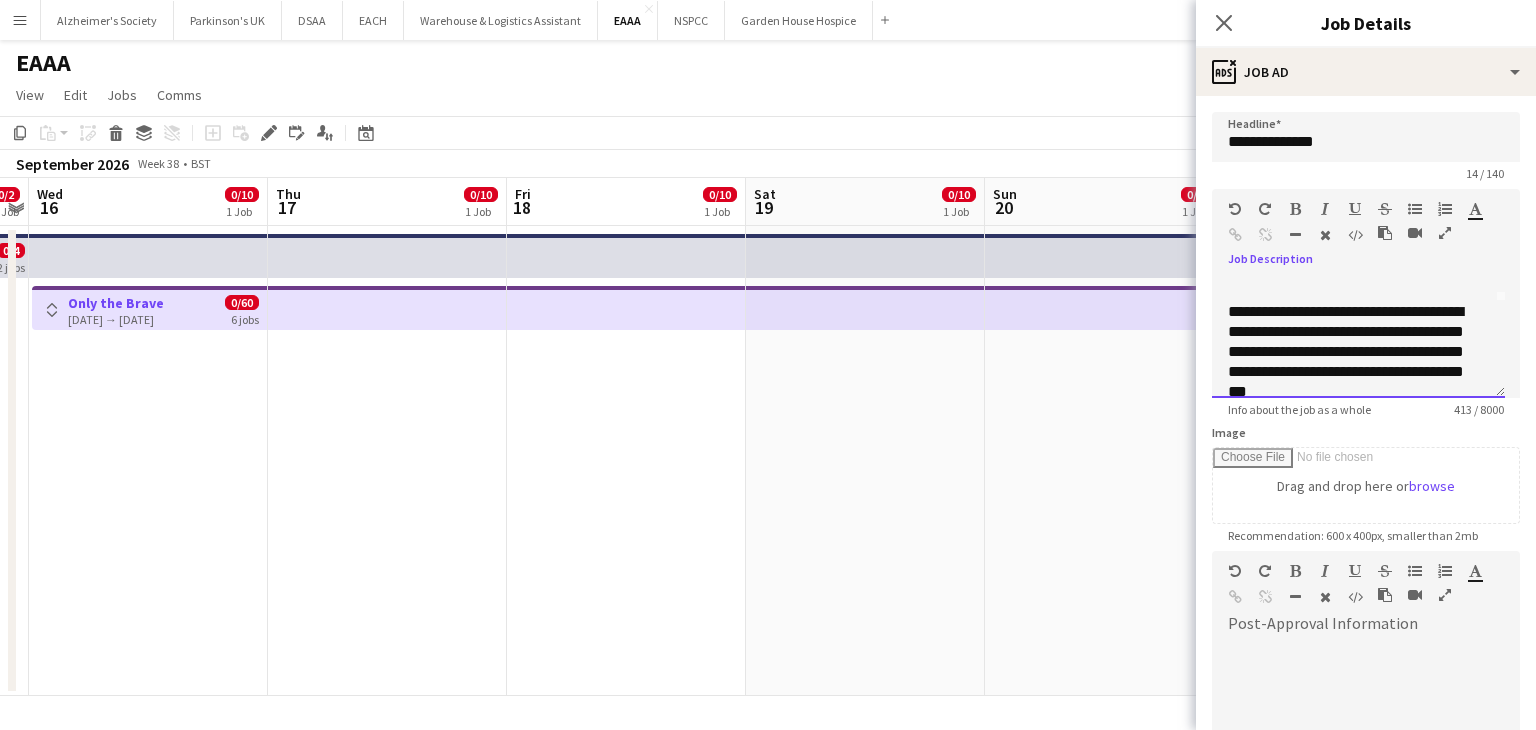 scroll, scrollTop: 0, scrollLeft: 0, axis: both 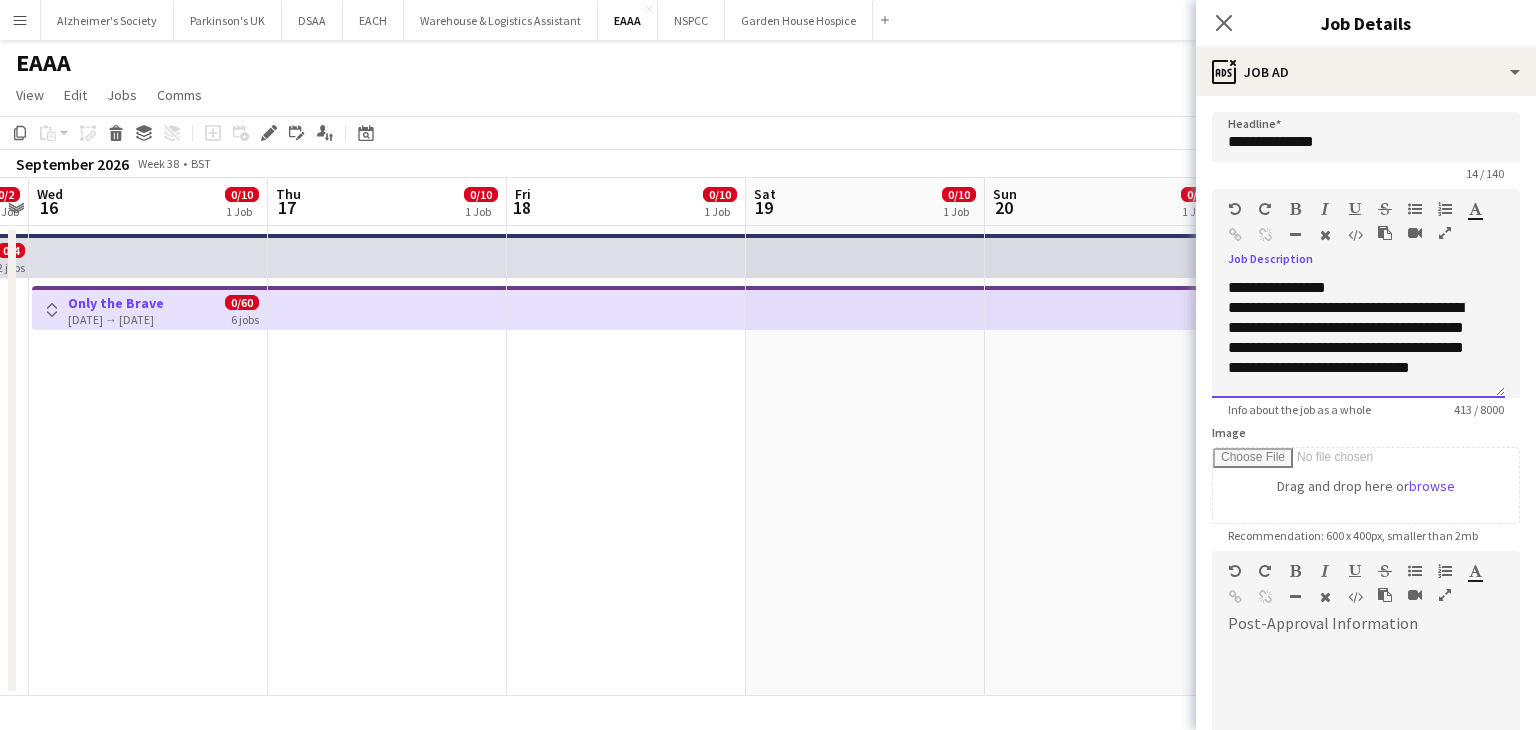 click on "**********" at bounding box center (1351, 438) 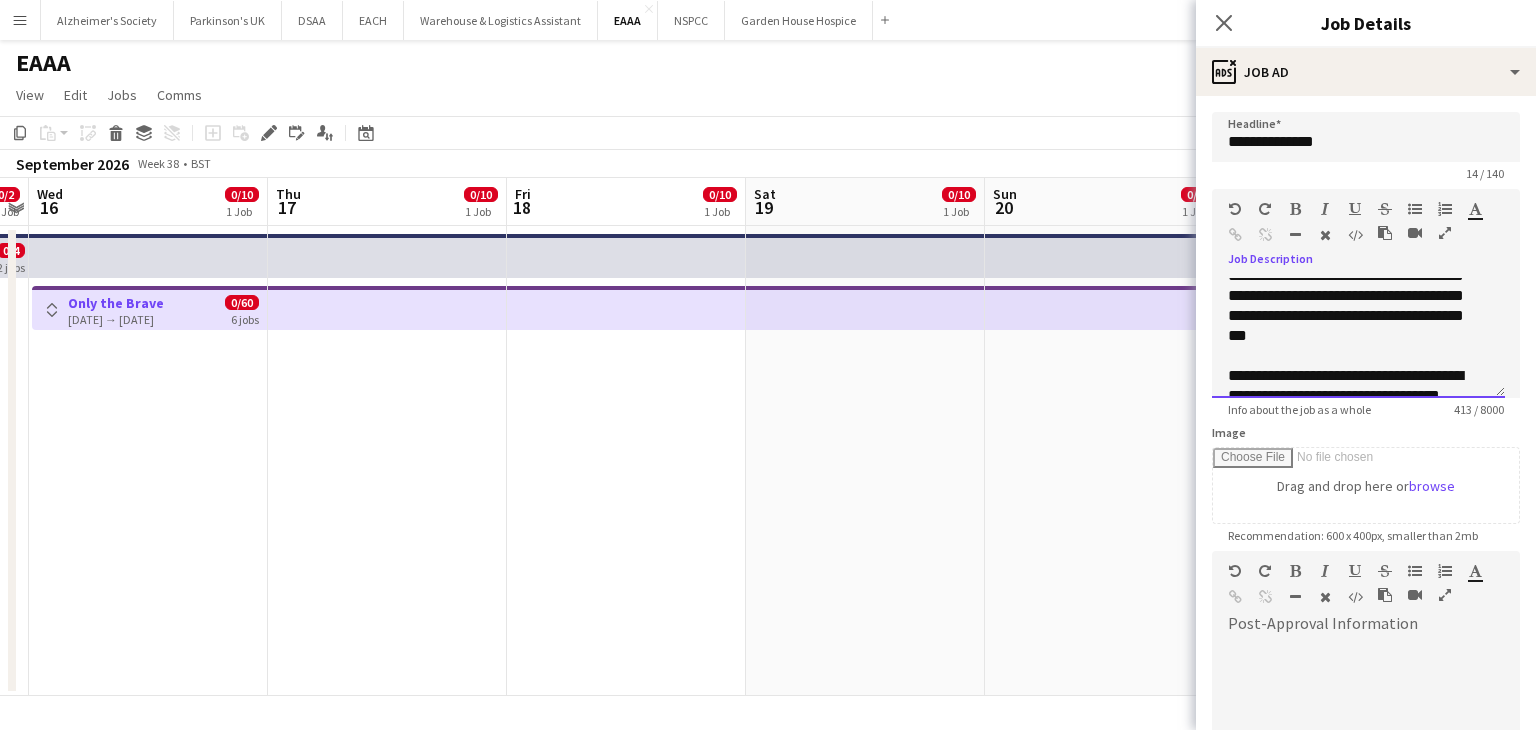 scroll, scrollTop: 196, scrollLeft: 0, axis: vertical 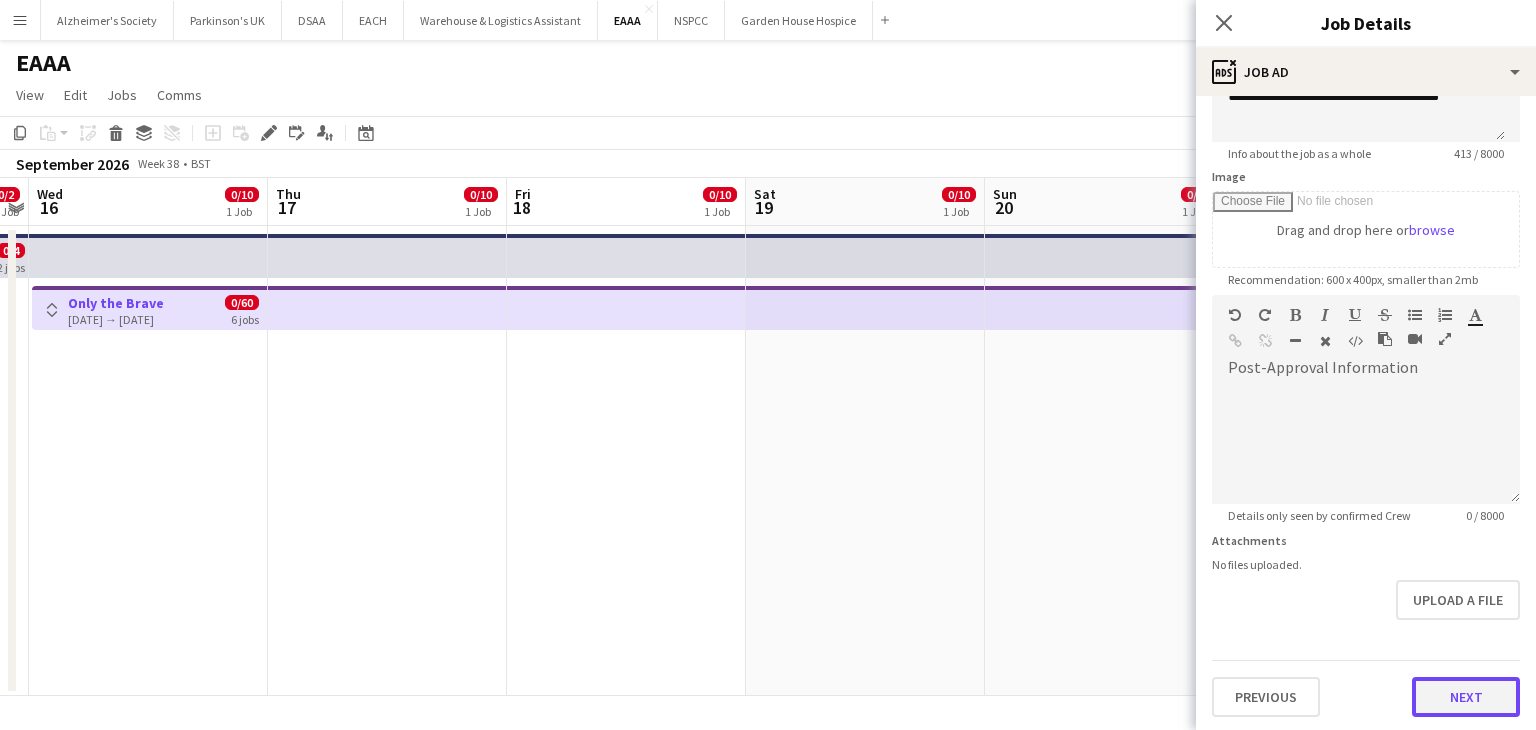 click on "Next" at bounding box center [1466, 697] 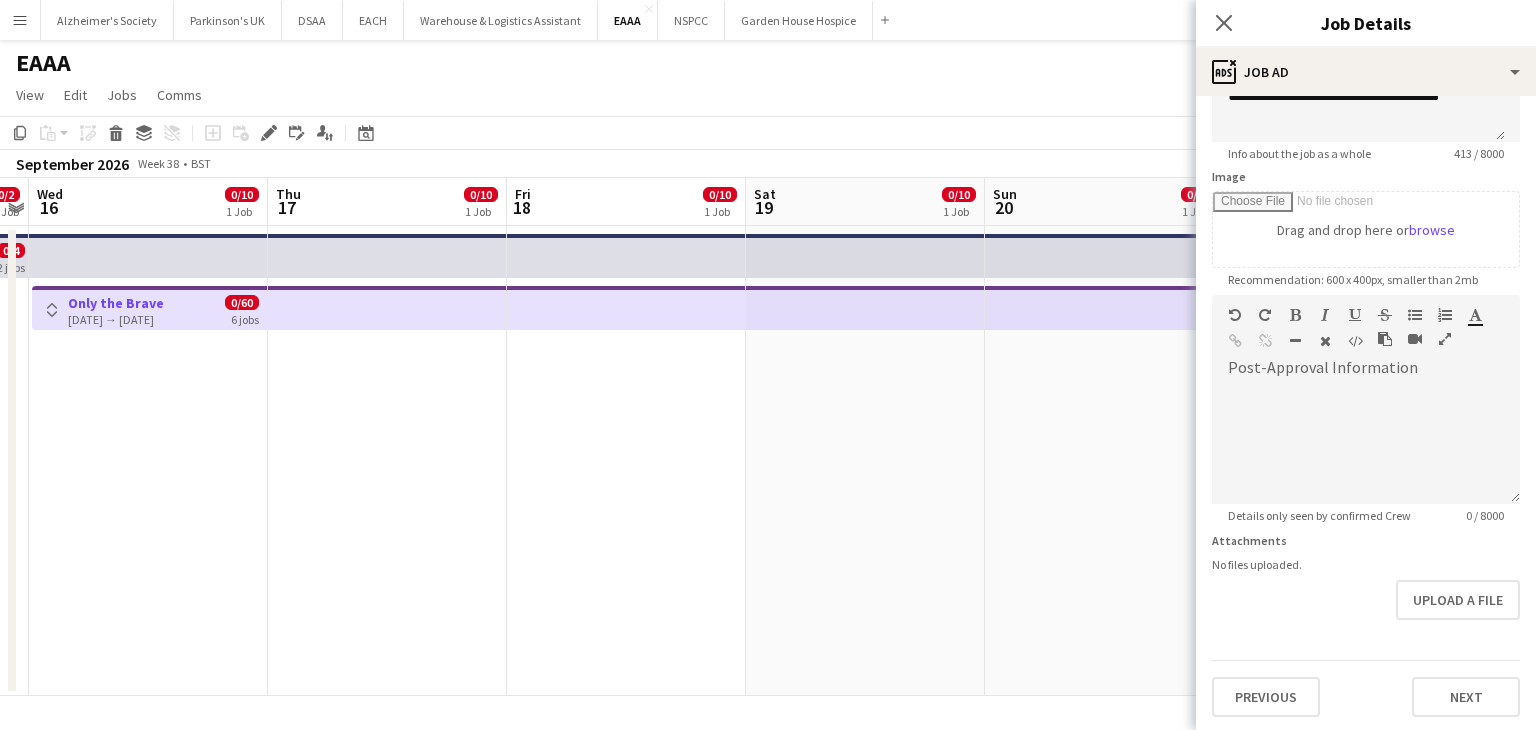 type on "*******" 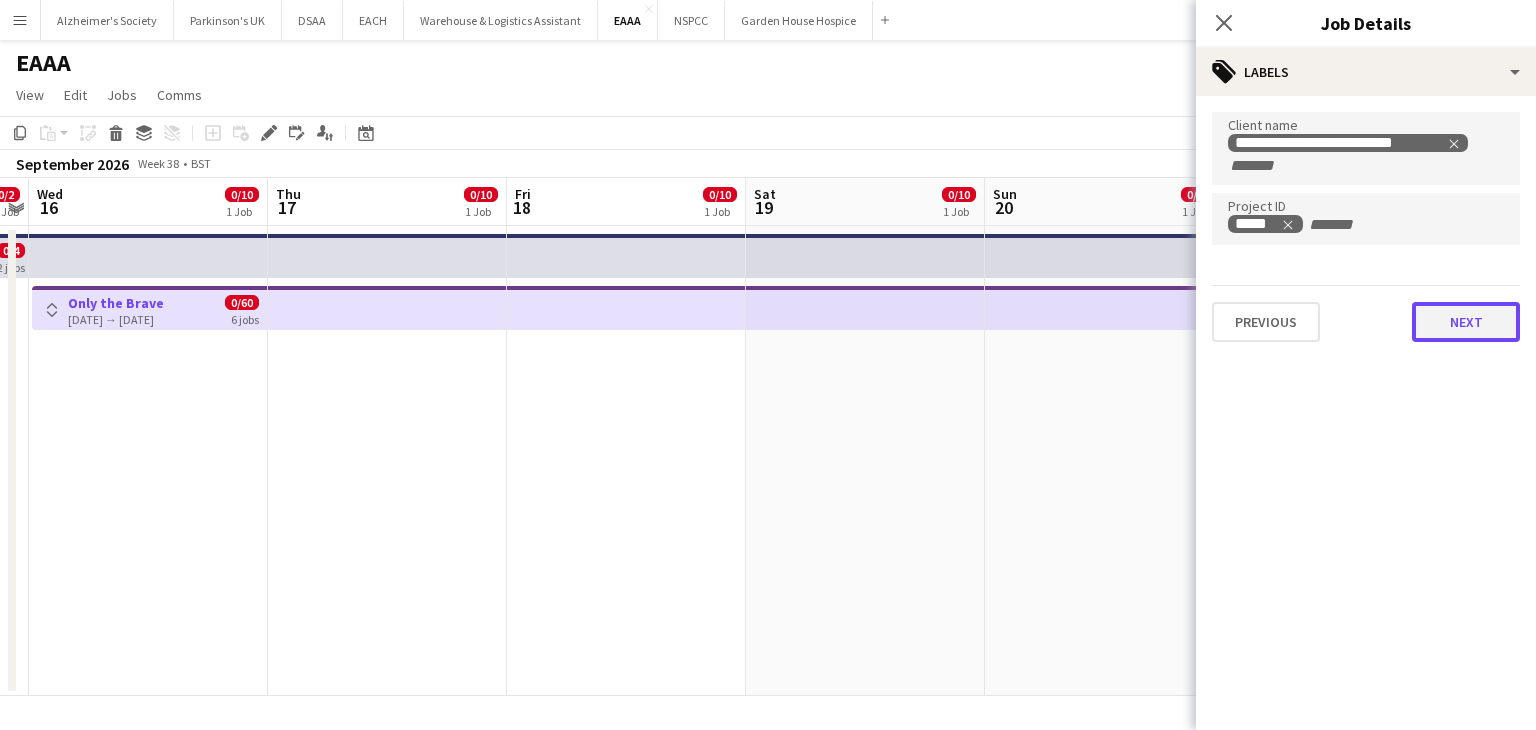 click on "Next" at bounding box center [1466, 322] 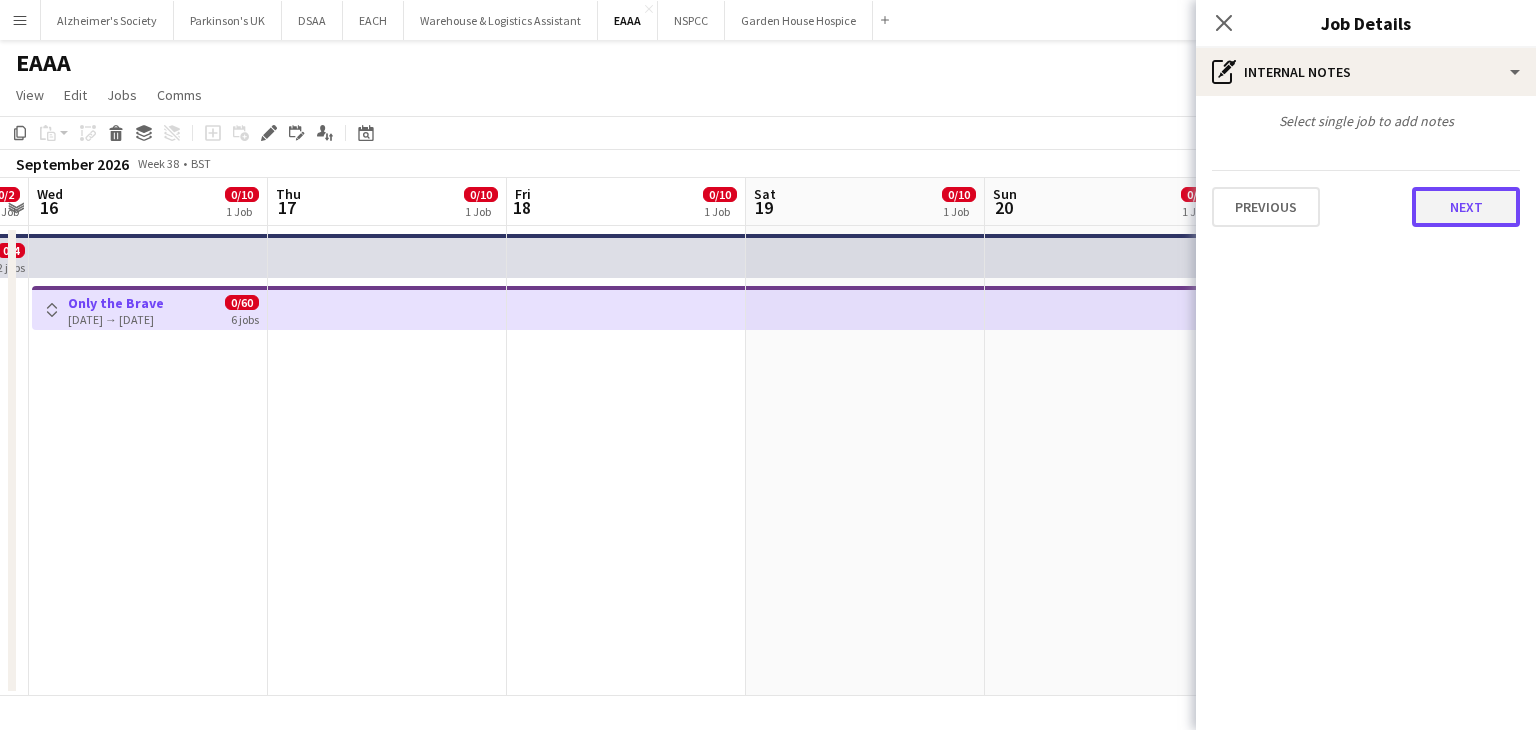 click on "Next" at bounding box center (1466, 207) 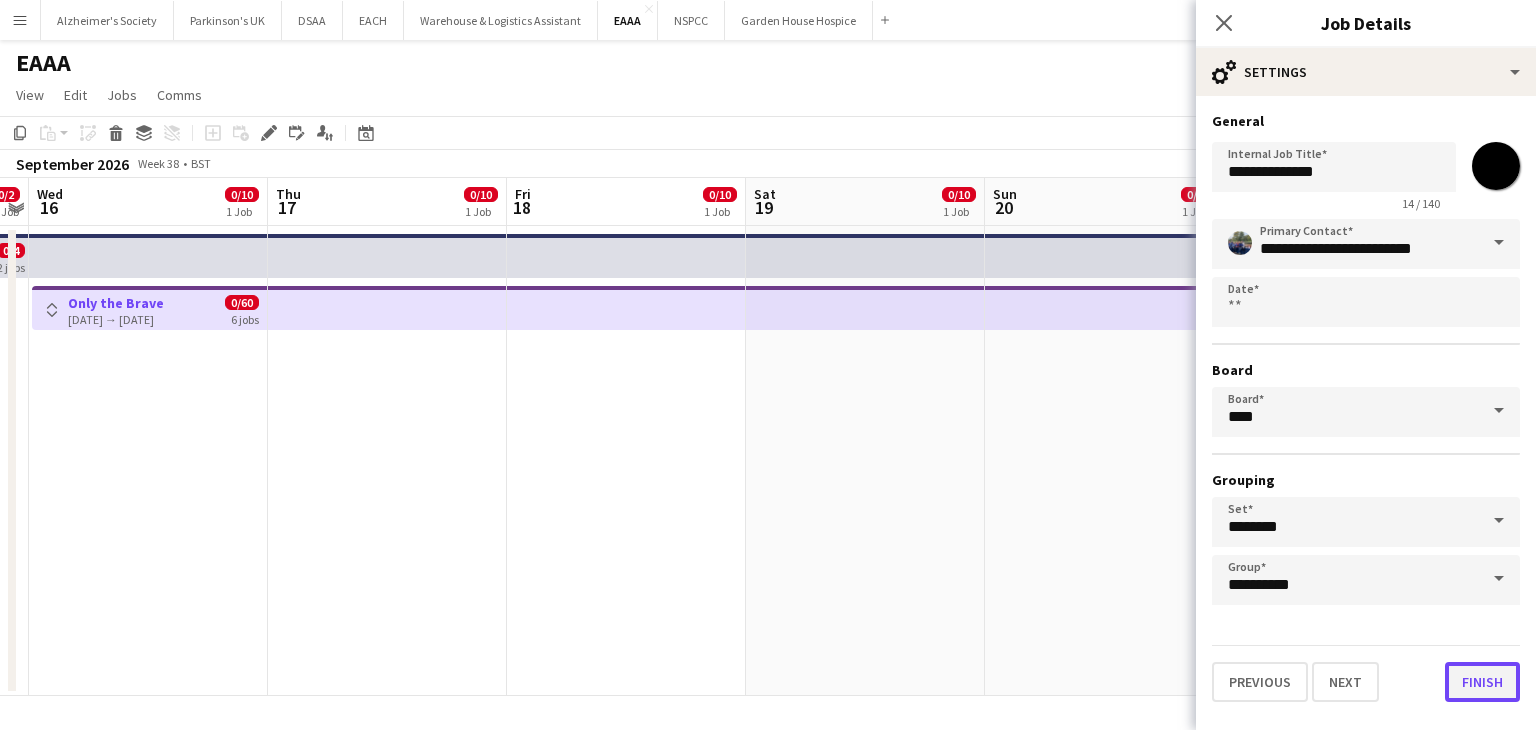 click on "Finish" at bounding box center [1482, 682] 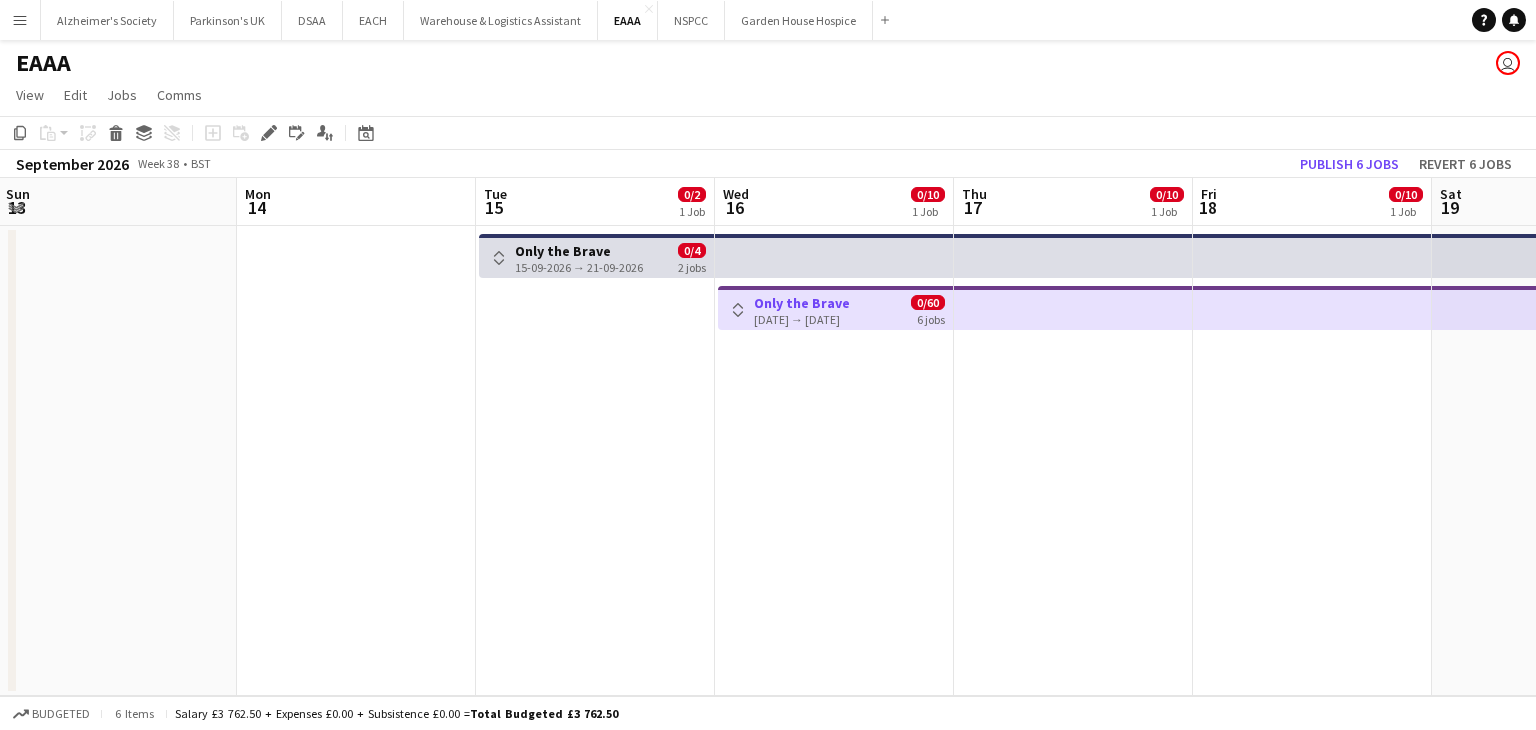 scroll, scrollTop: 0, scrollLeft: 479, axis: horizontal 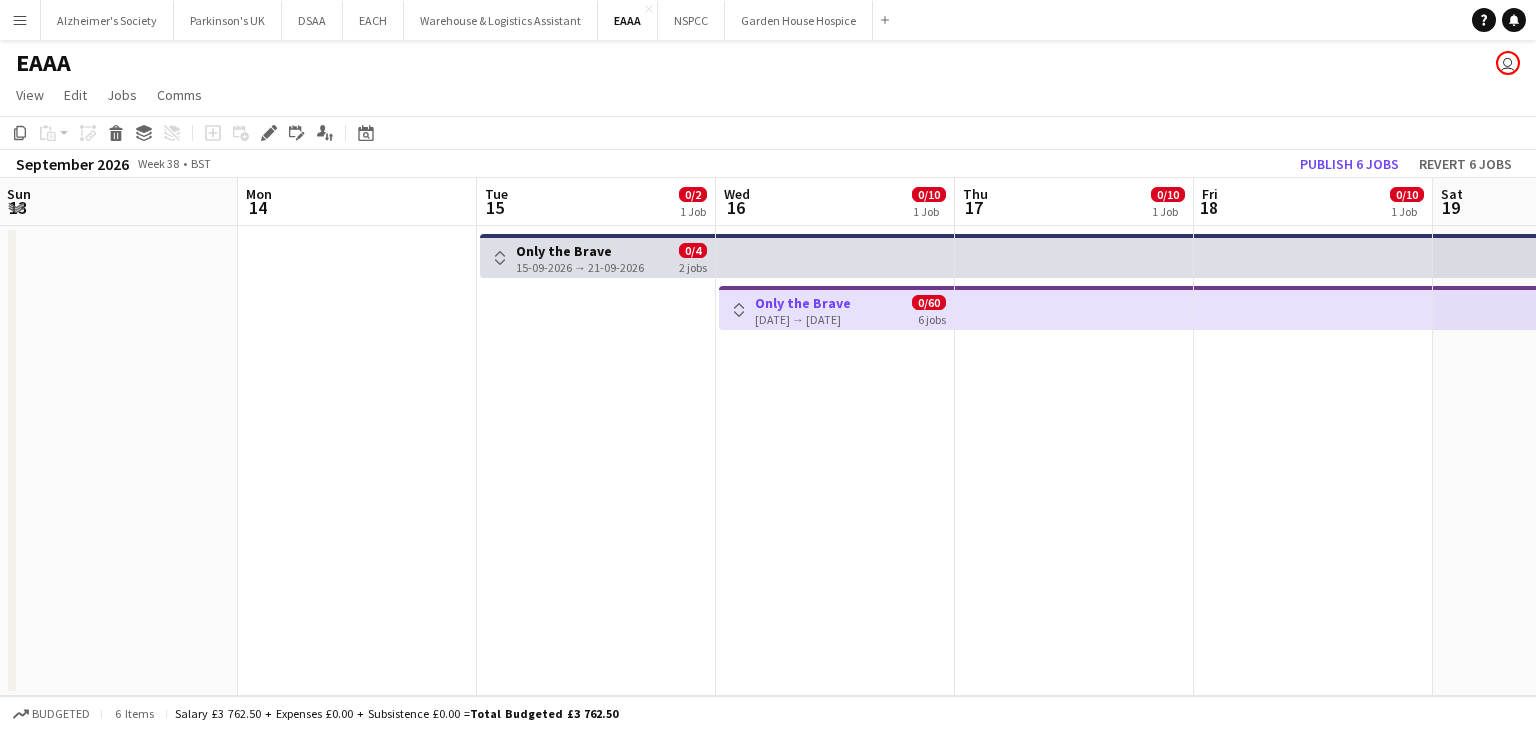 drag, startPoint x: 261, startPoint y: 536, endPoint x: 908, endPoint y: 549, distance: 647.1306 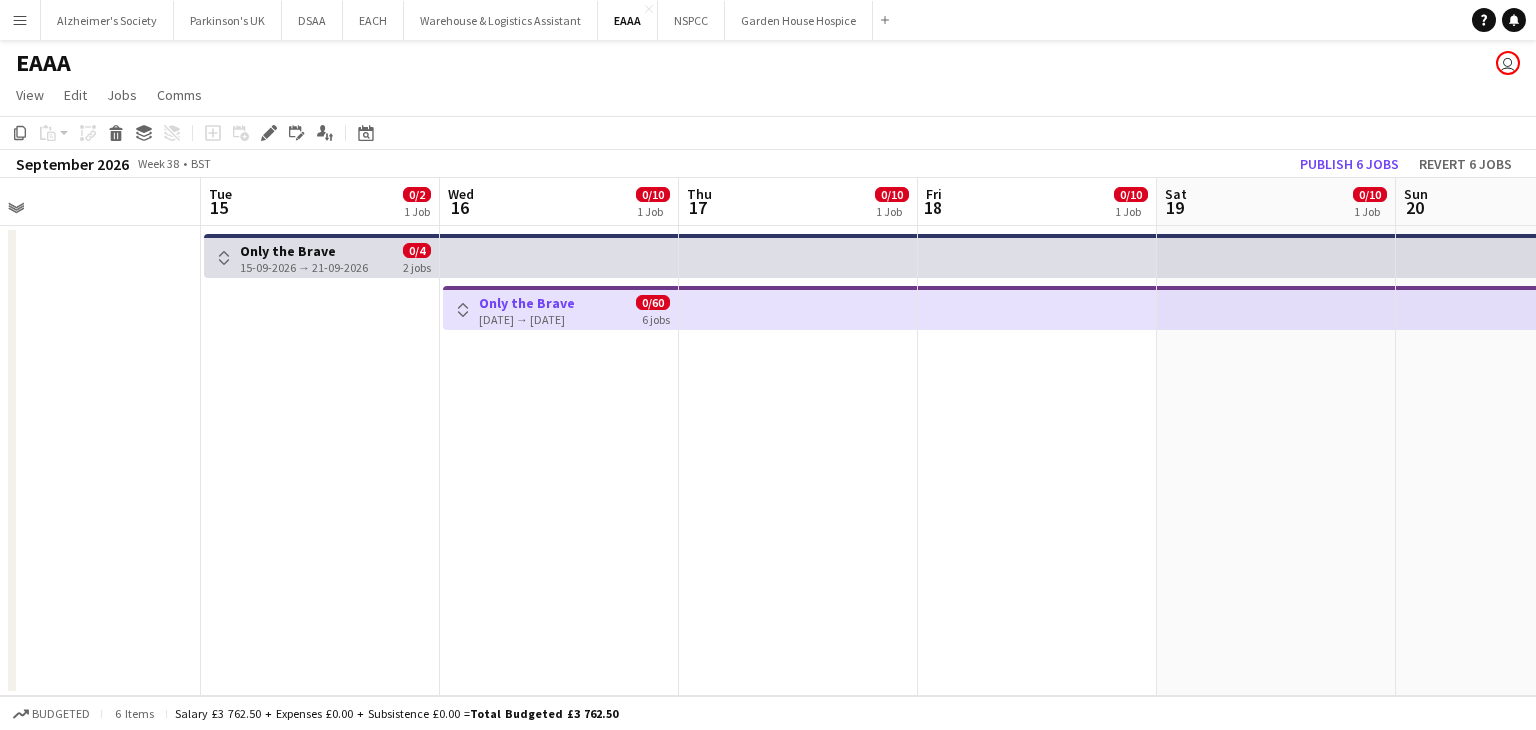 scroll, scrollTop: 0, scrollLeft: 500, axis: horizontal 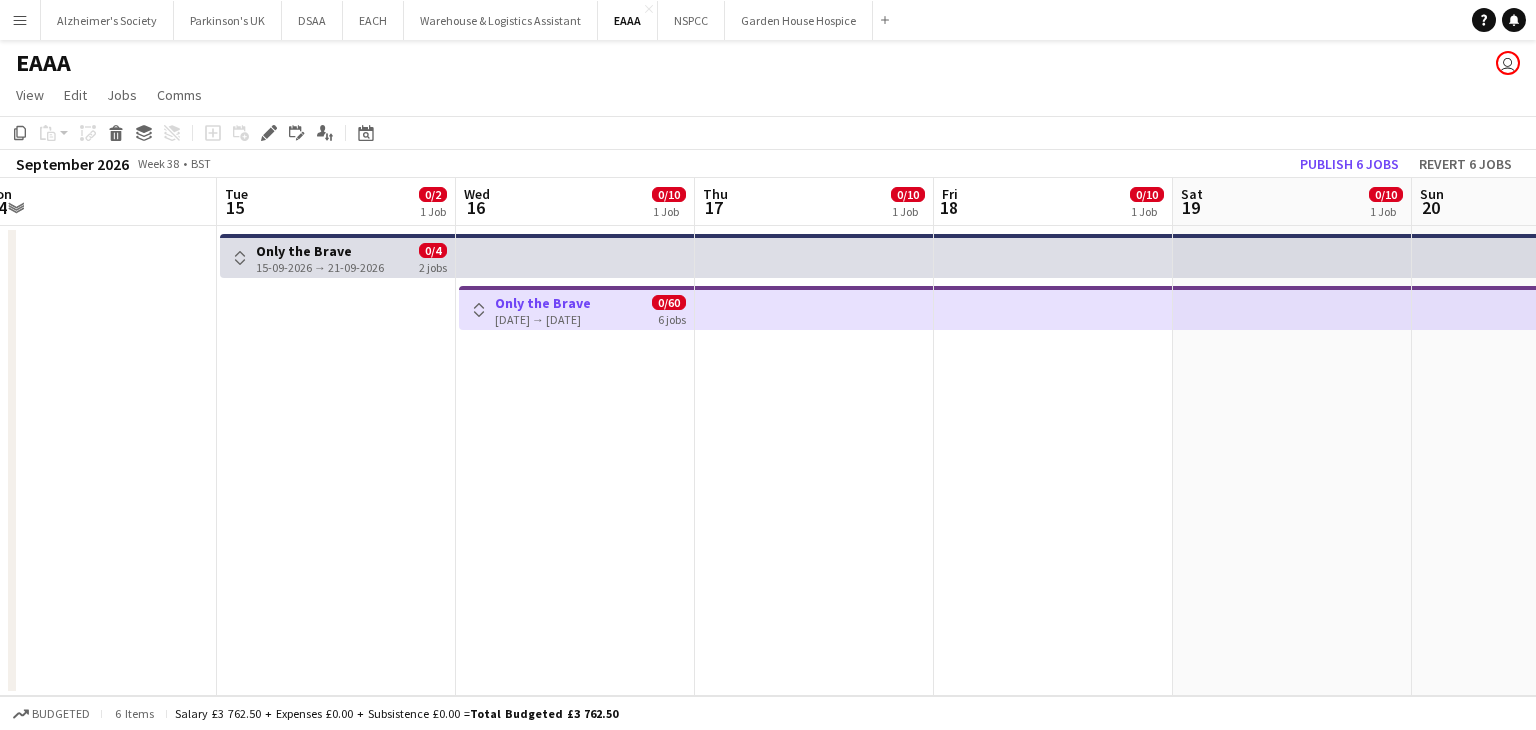 drag, startPoint x: 1127, startPoint y: 426, endPoint x: 1281, endPoint y: 501, distance: 171.29214 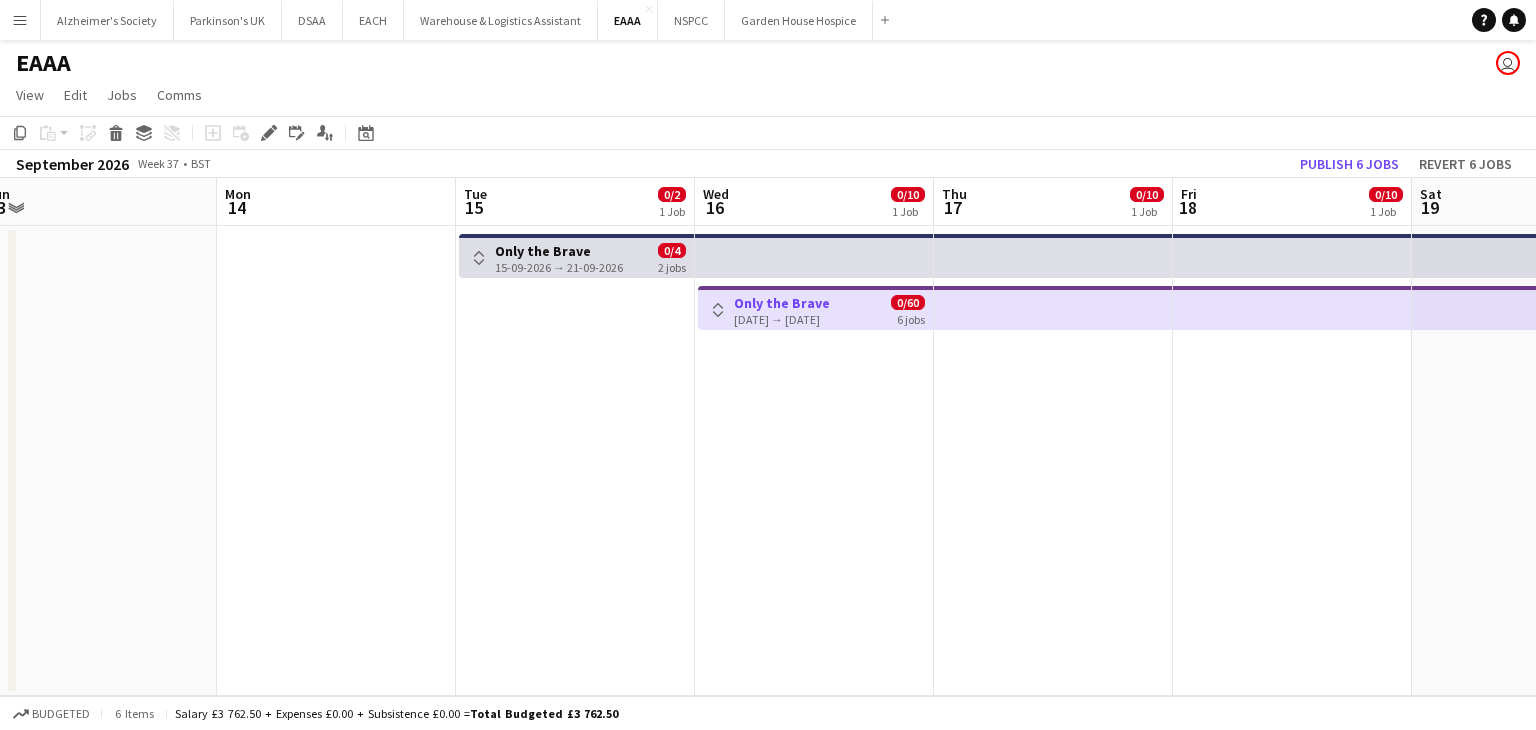 click on "15-09-2026 → 21-09-2026" at bounding box center [559, 267] 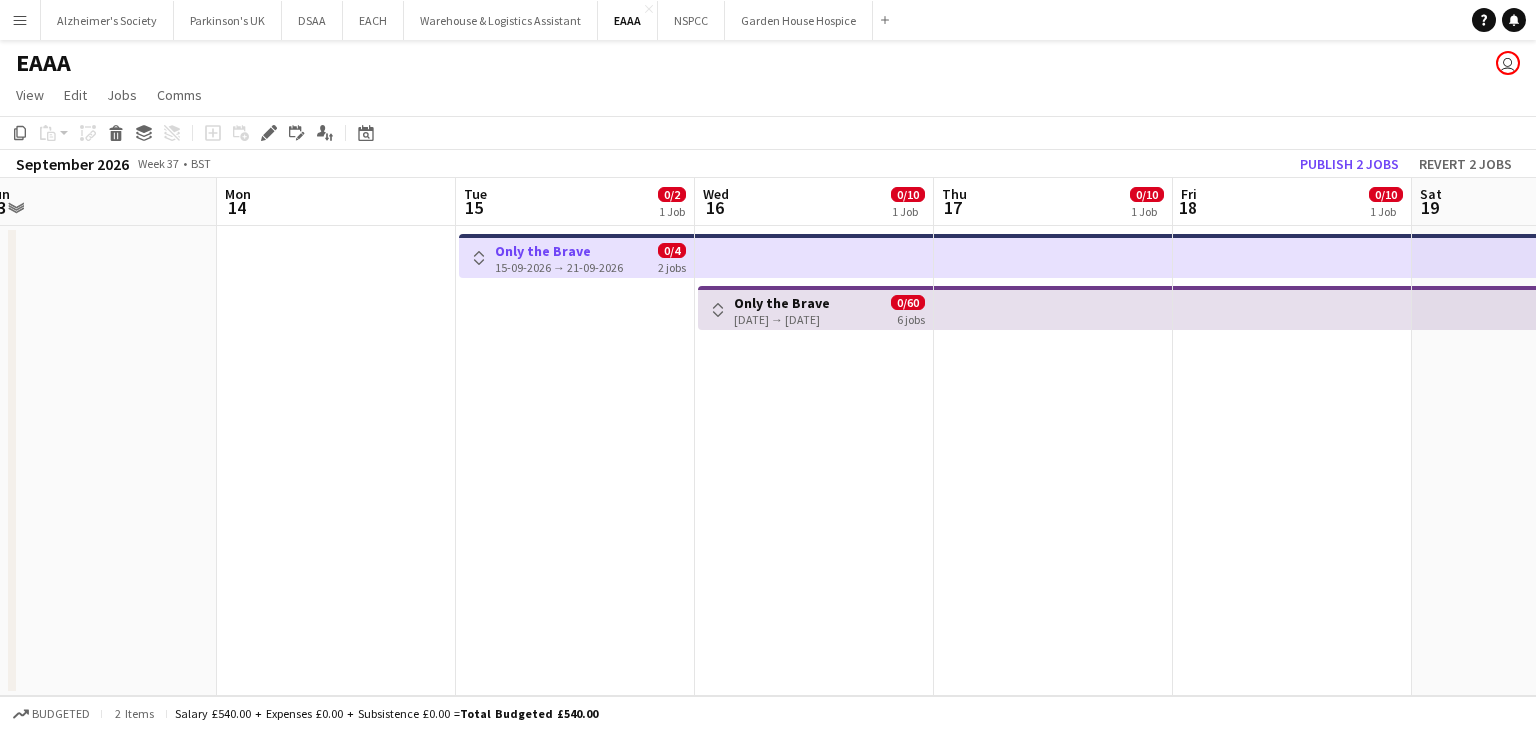 click on "Toggle View" at bounding box center [479, 258] 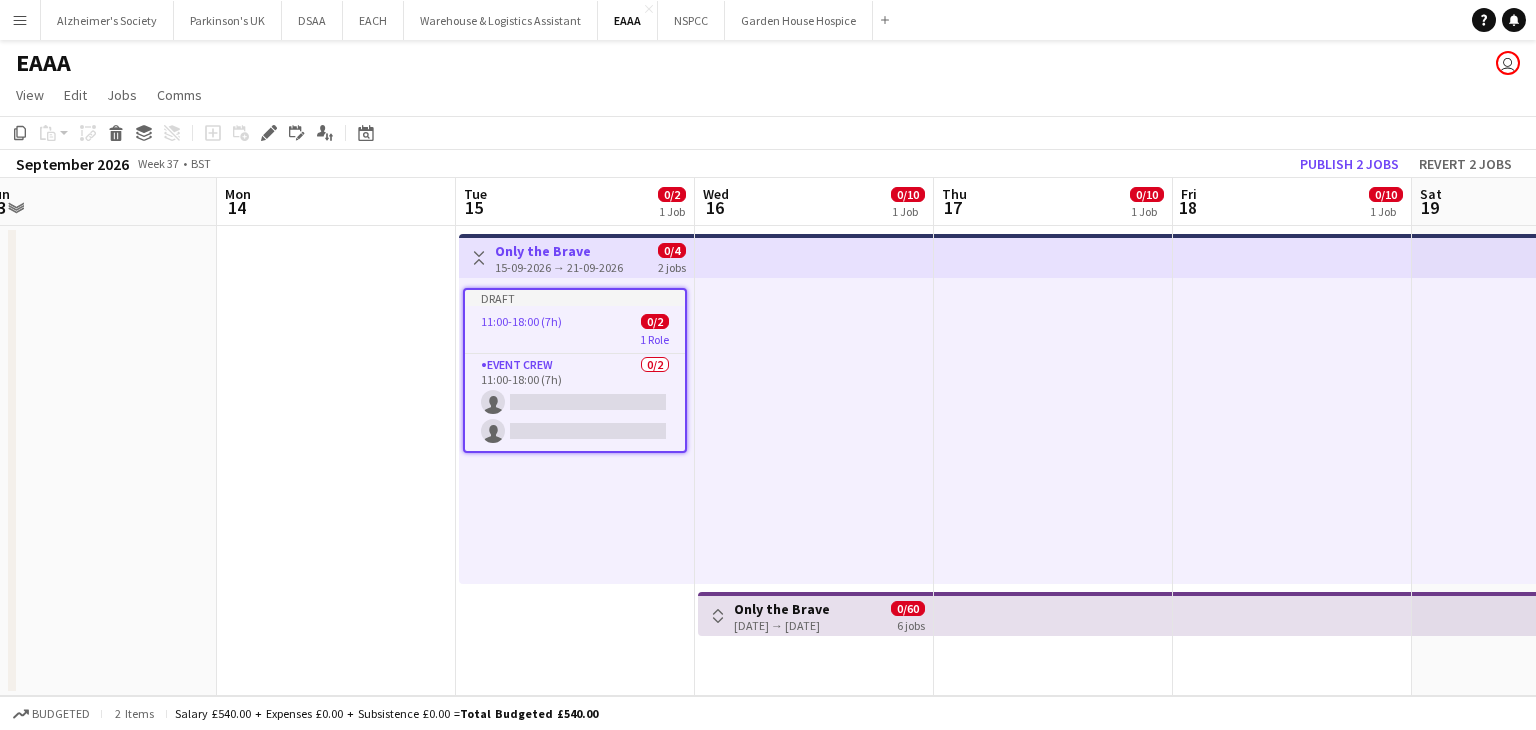 click on "1 Role" at bounding box center [575, 339] 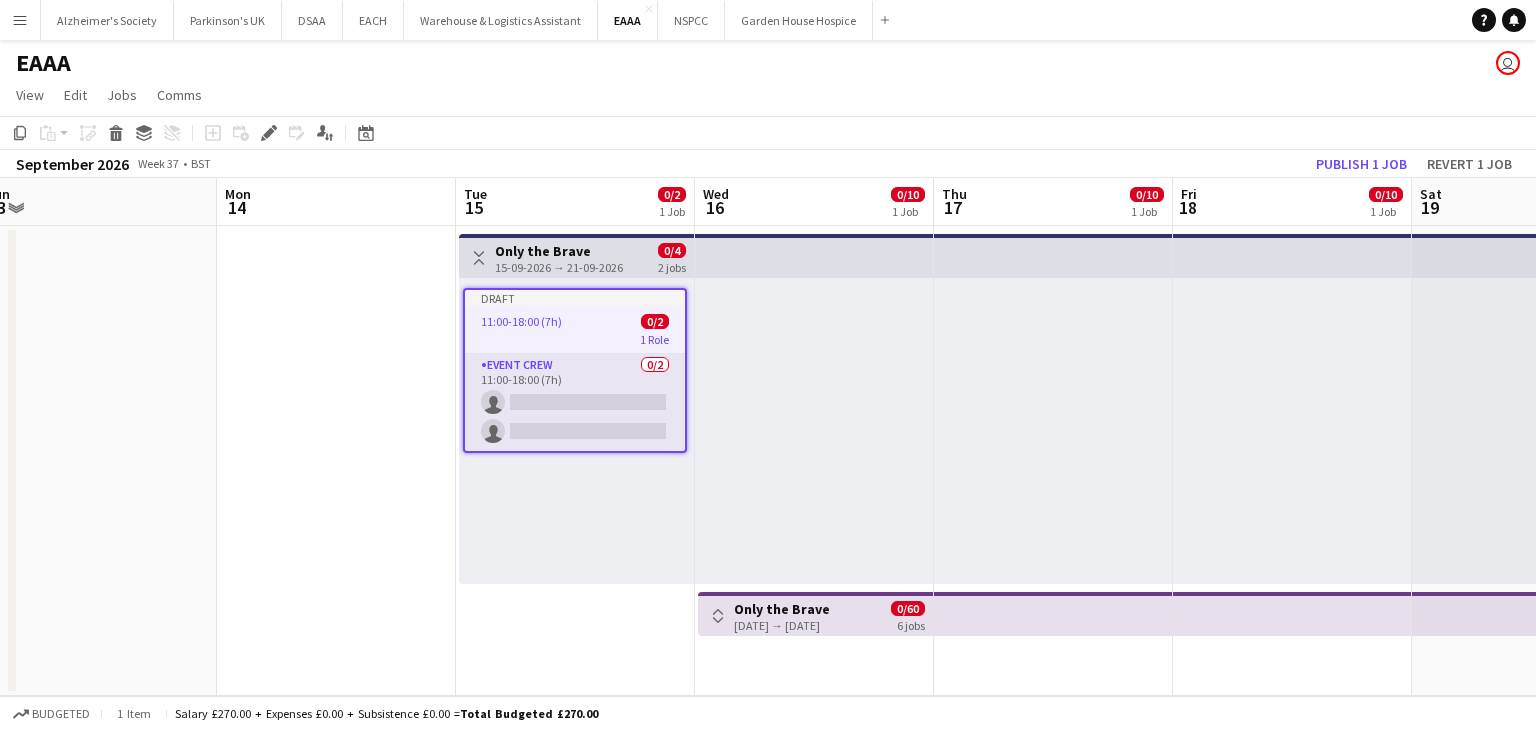 click on "Draft   11:00-18:00 (7h)    0/2   1 Role   Event Crew   0/2   11:00-18:00 (7h)
single-neutral-actions
single-neutral-actions" at bounding box center (575, 370) 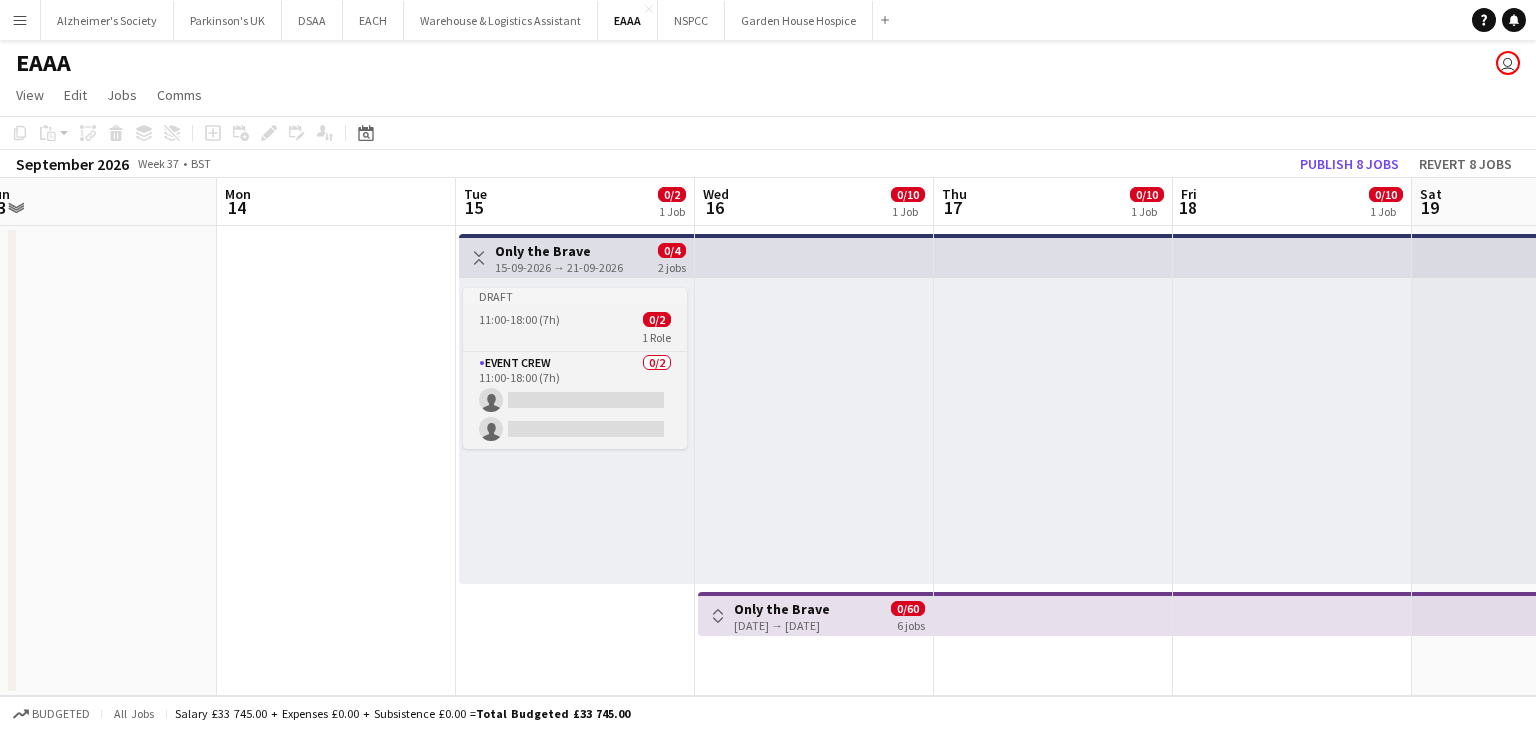 click on "1 Role" at bounding box center [575, 337] 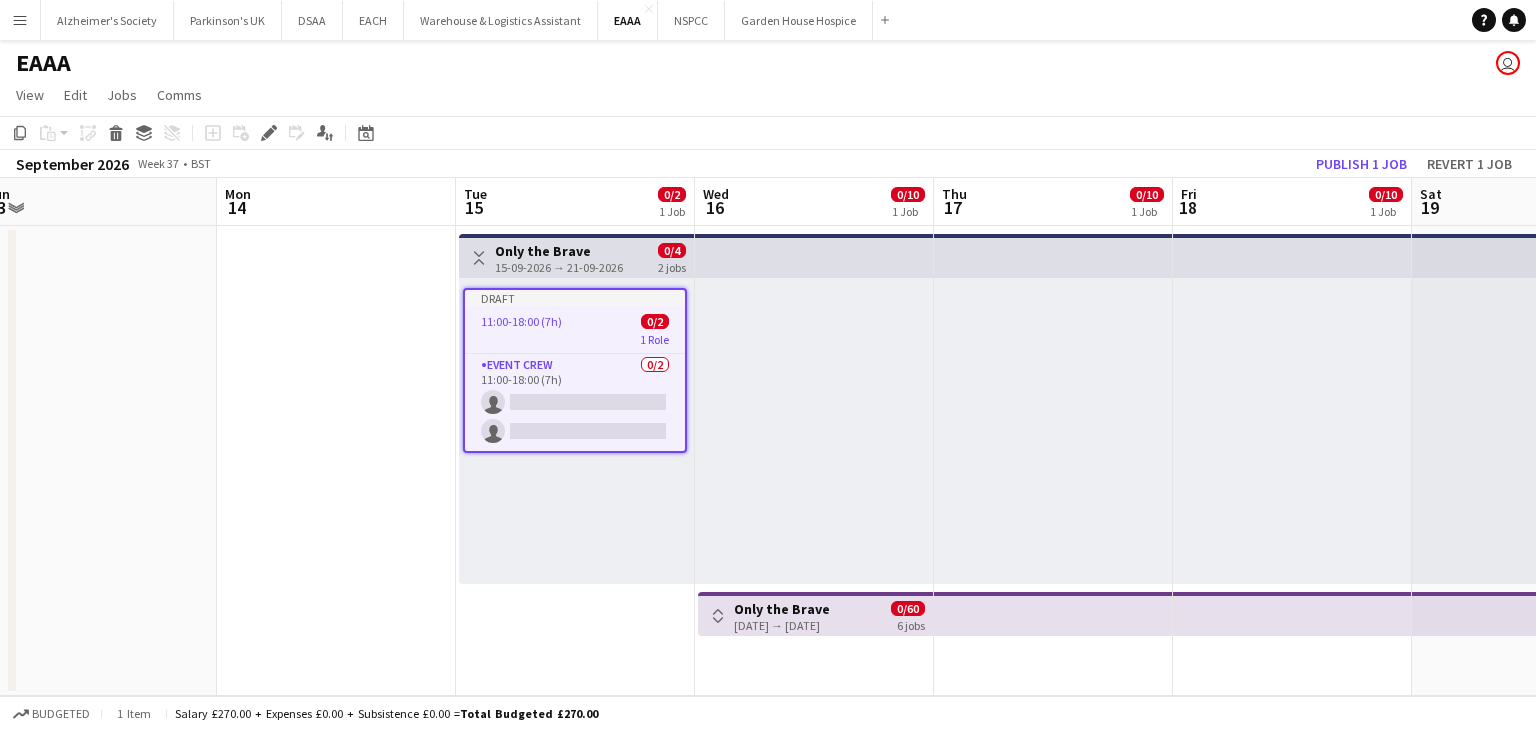 scroll, scrollTop: 0, scrollLeft: 503, axis: horizontal 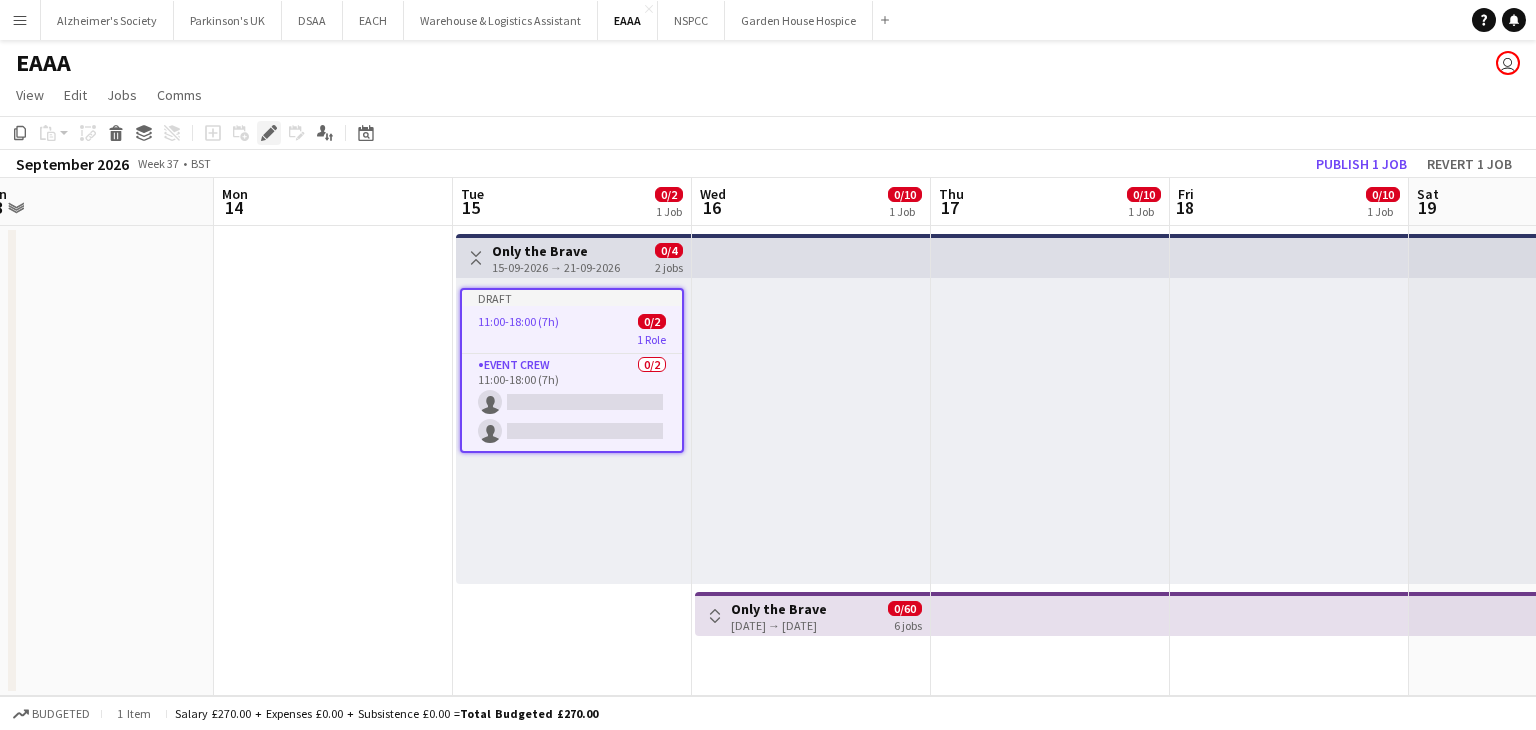 click 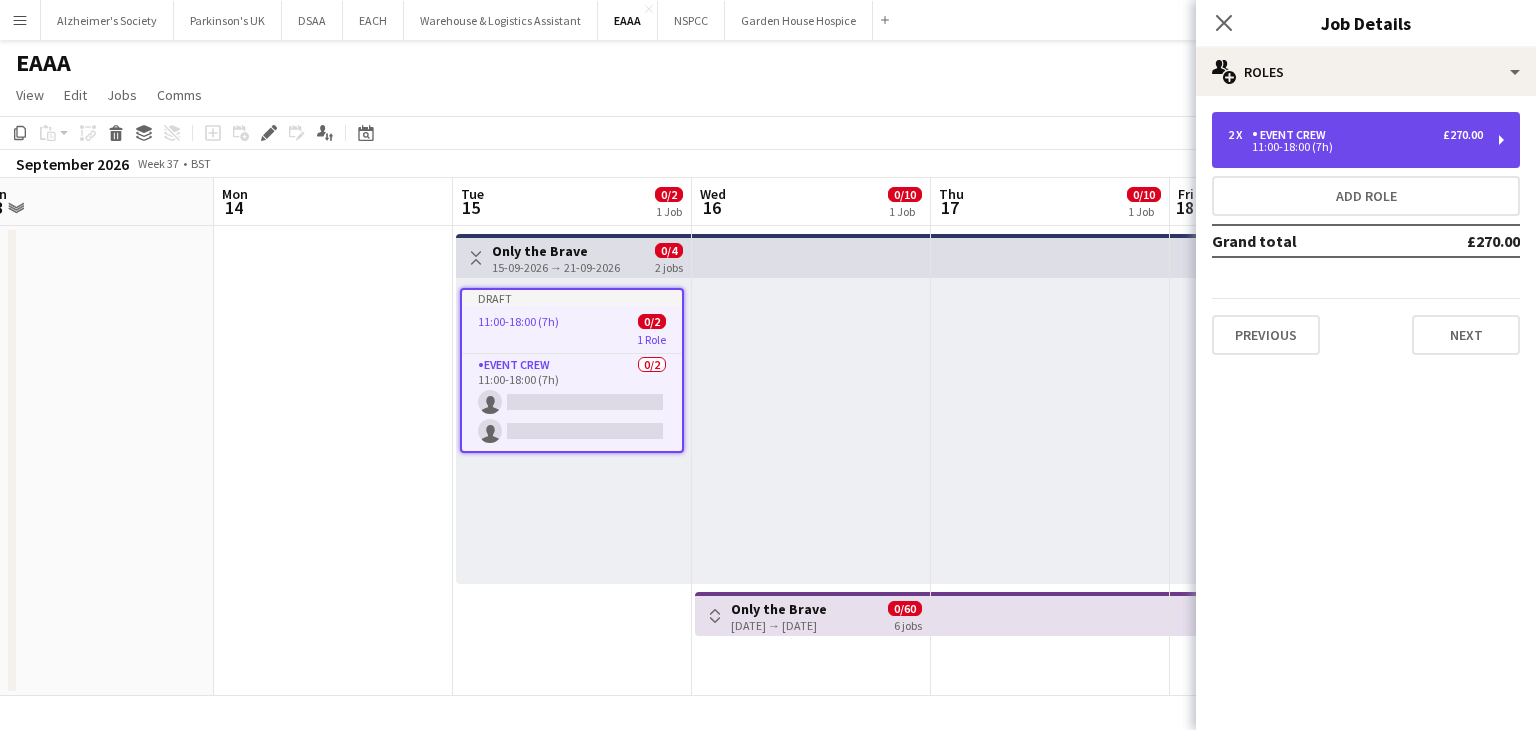 click on "2 x   Event Crew   £270.00   11:00-18:00 (7h)" at bounding box center [1366, 140] 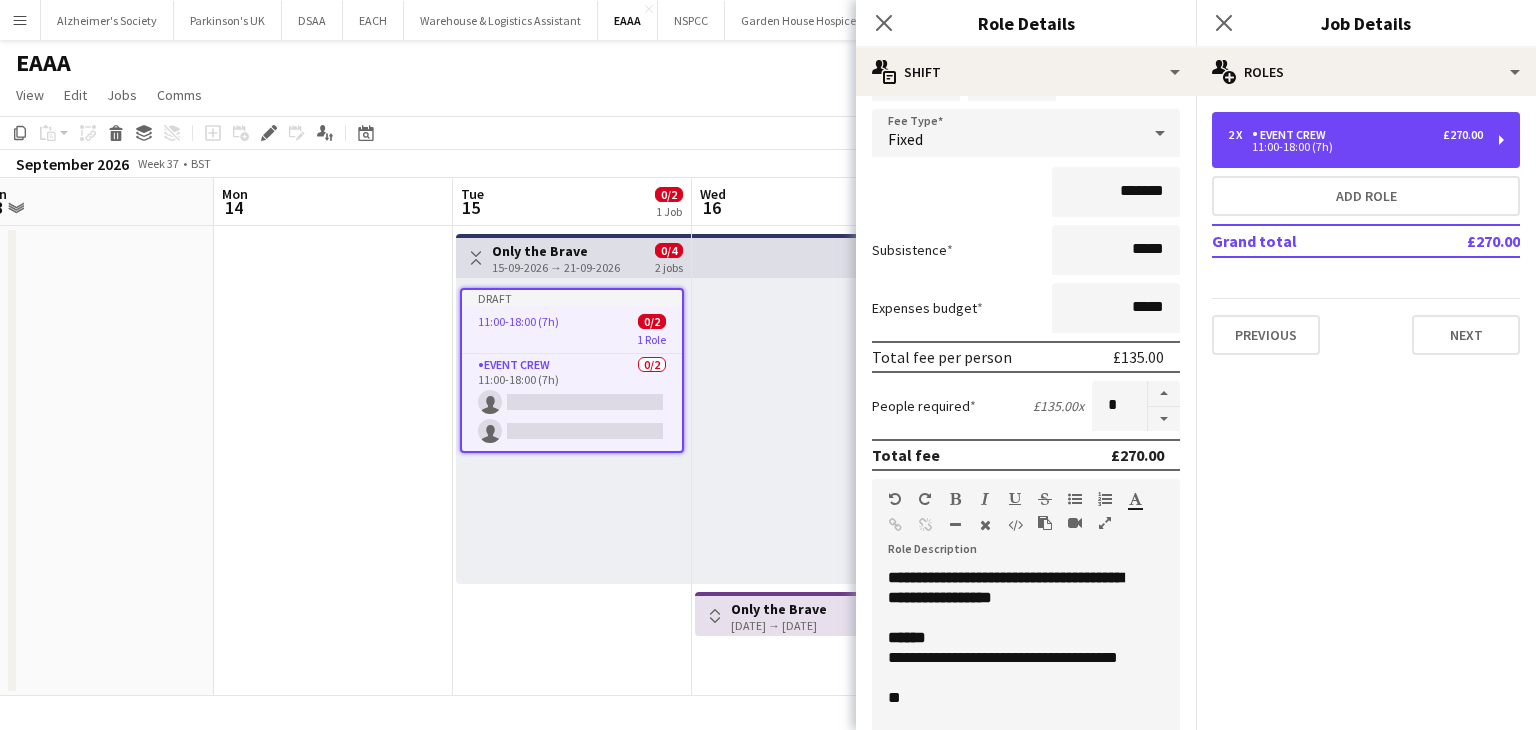scroll, scrollTop: 400, scrollLeft: 0, axis: vertical 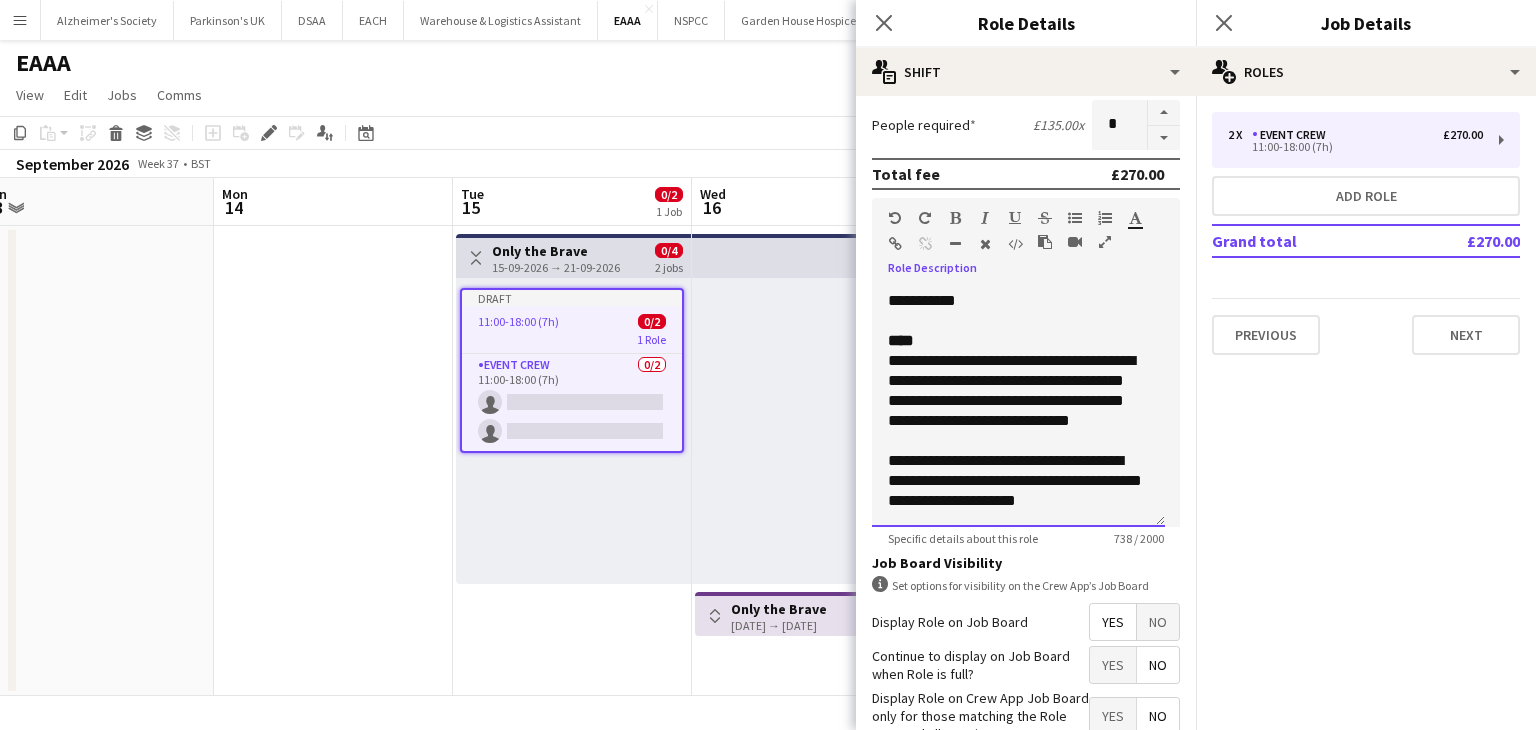 drag, startPoint x: 888, startPoint y: 351, endPoint x: 1148, endPoint y: 514, distance: 306.8697 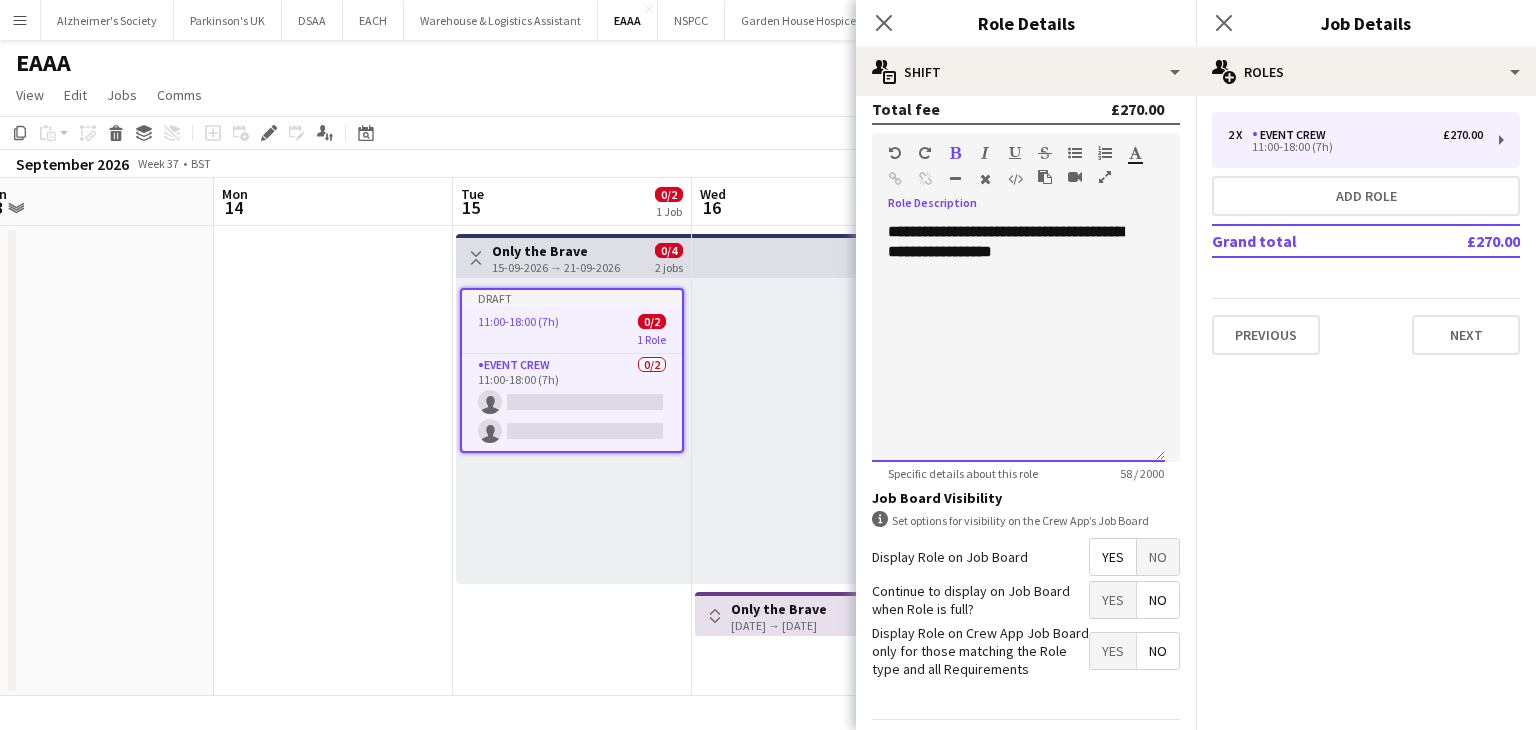 scroll, scrollTop: 522, scrollLeft: 0, axis: vertical 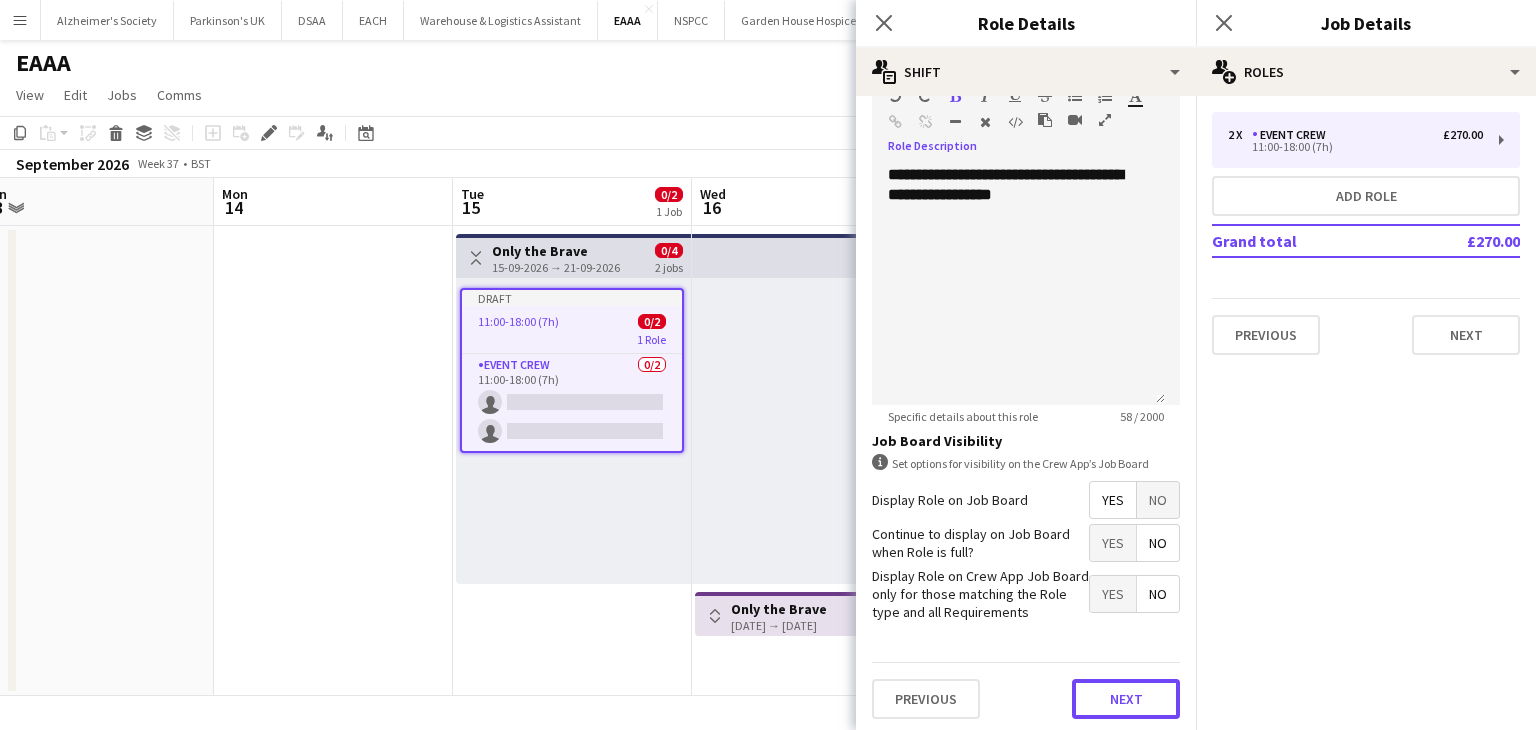 click on "Next" at bounding box center (1126, 699) 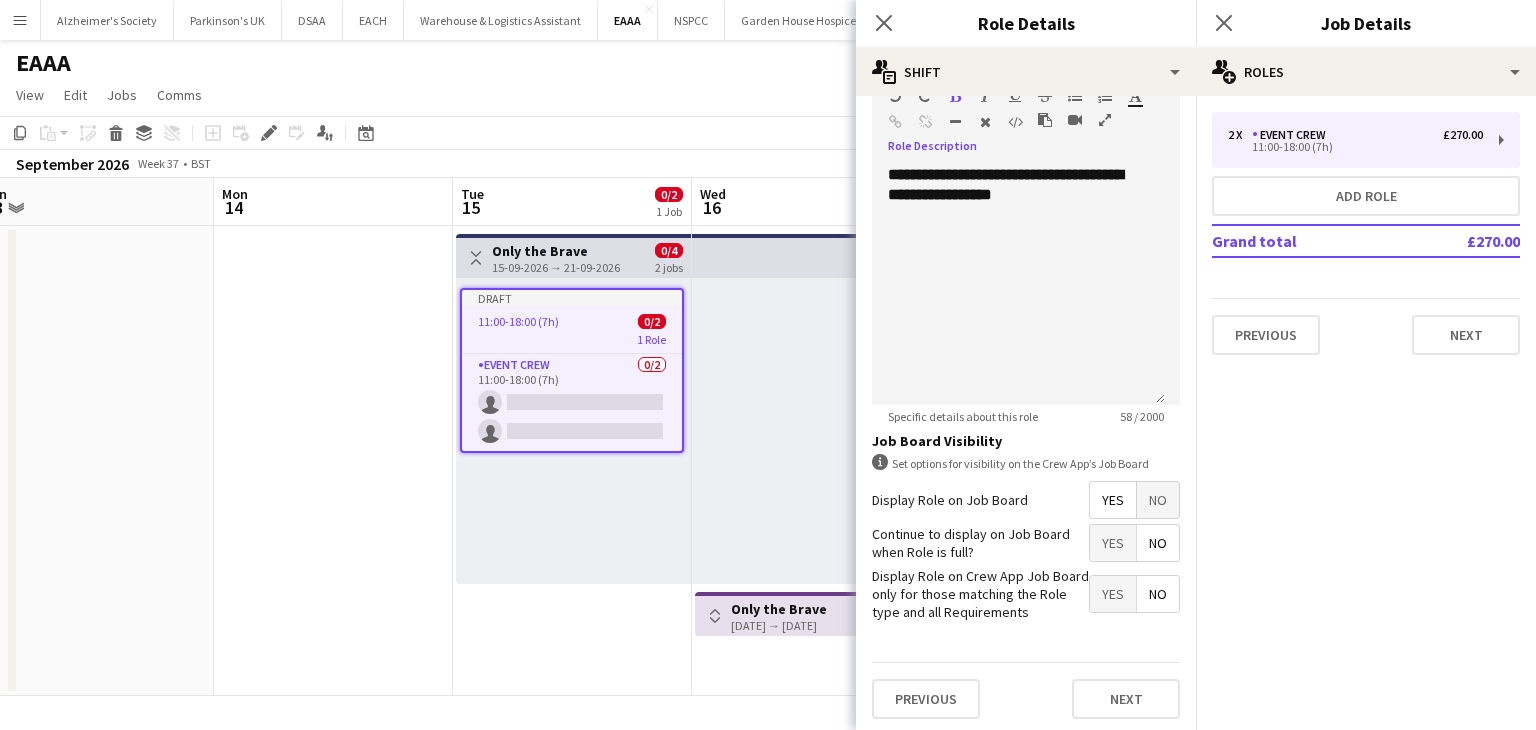 scroll, scrollTop: 0, scrollLeft: 0, axis: both 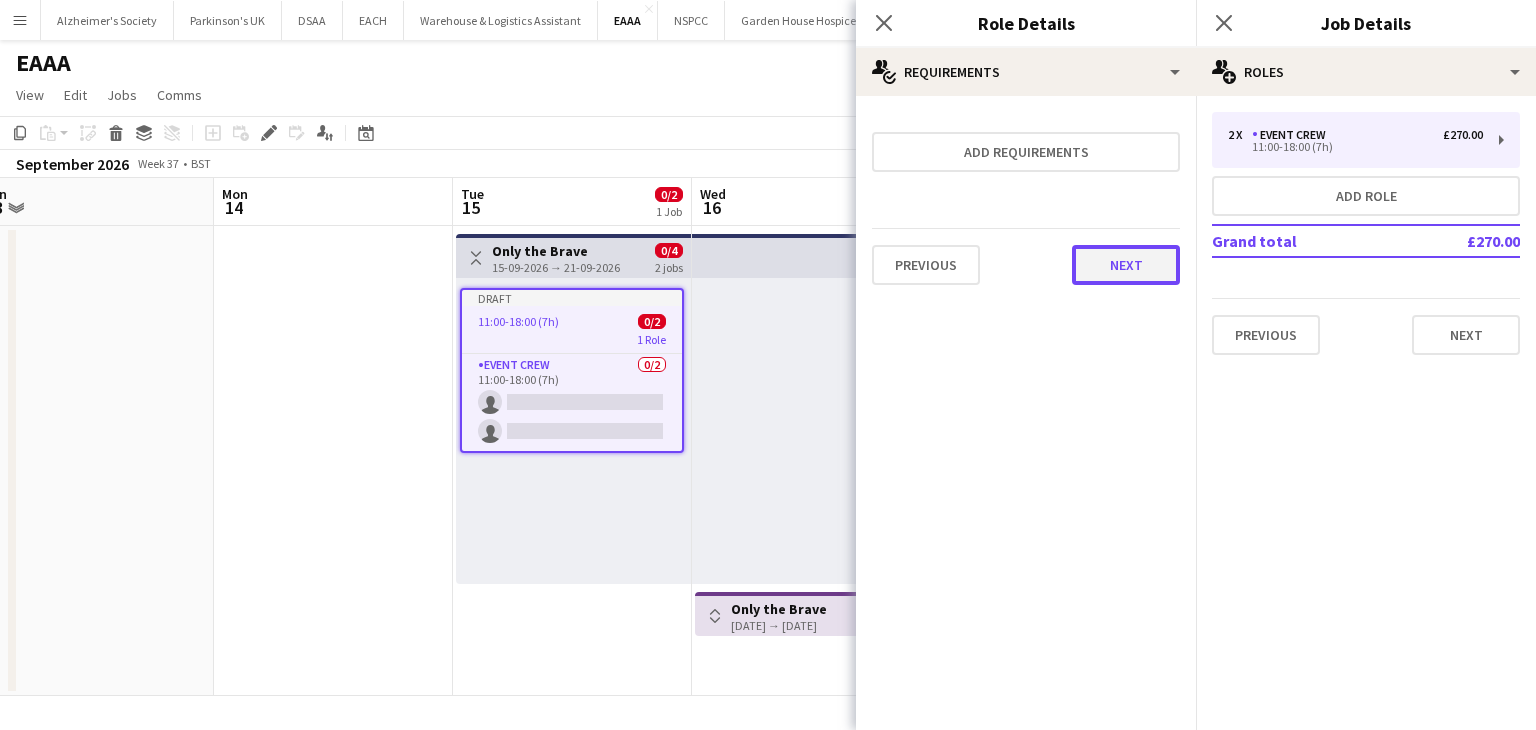 click on "Next" at bounding box center (1126, 265) 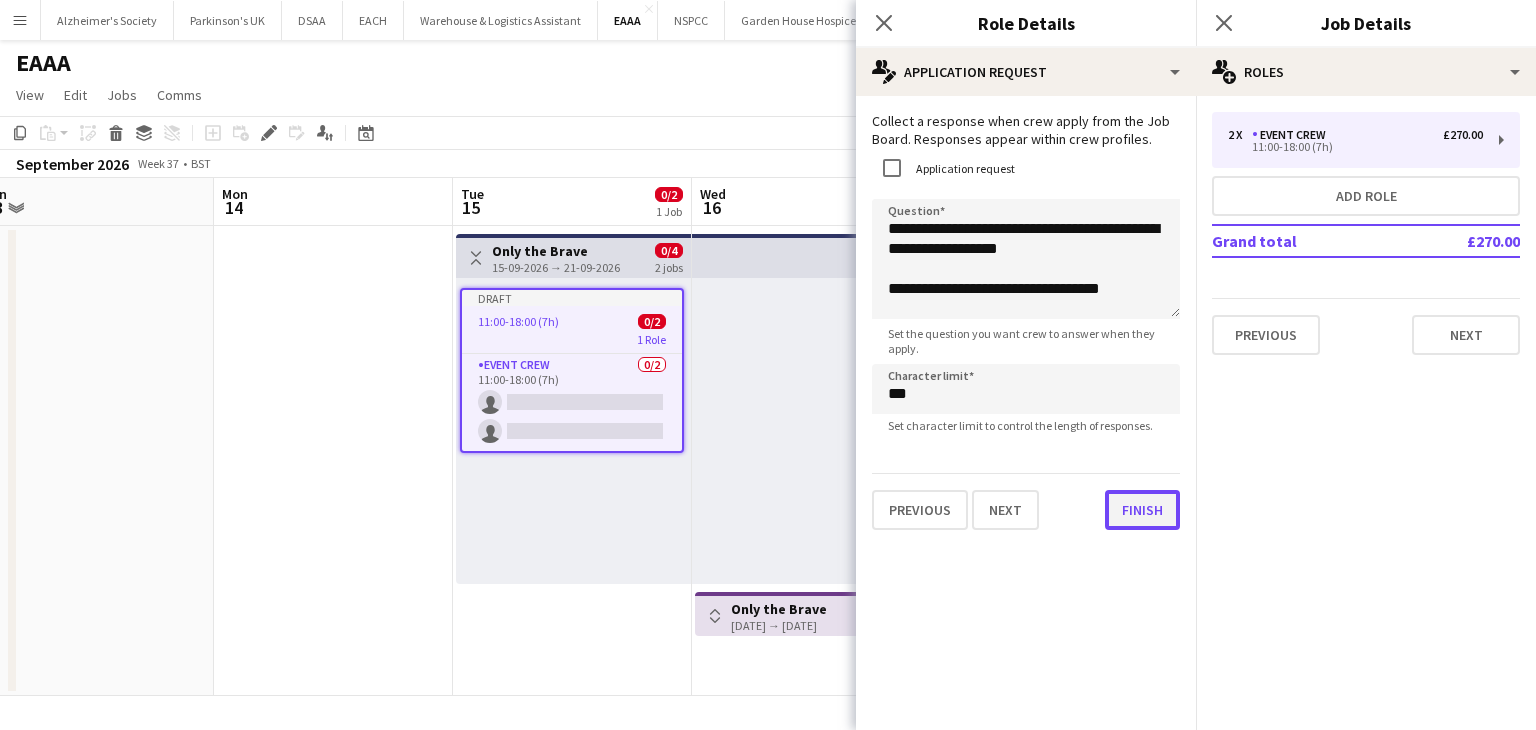 click on "Finish" at bounding box center (1142, 510) 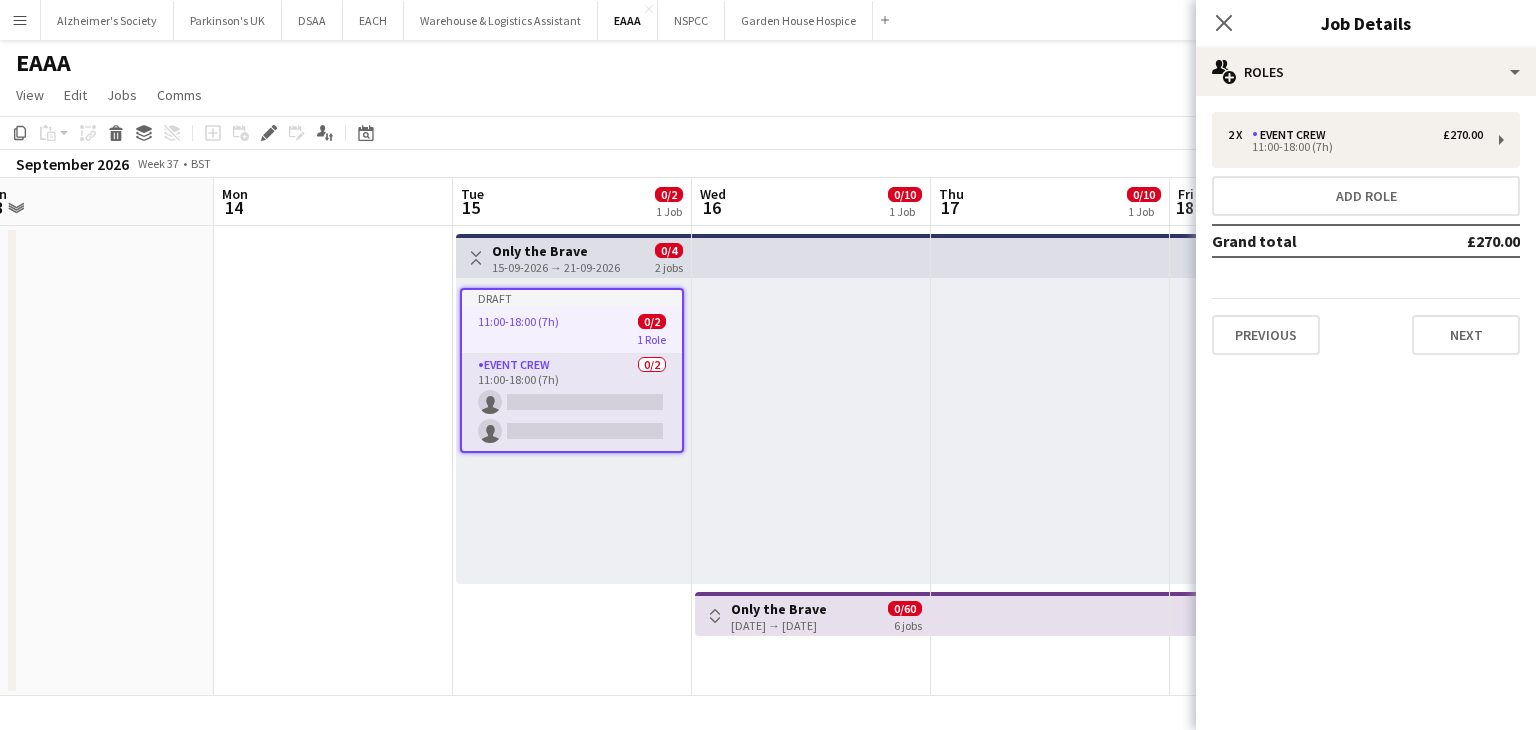 click on "Event Crew   0/2   11:00-18:00 (7h)
single-neutral-actions
single-neutral-actions" at bounding box center (572, 402) 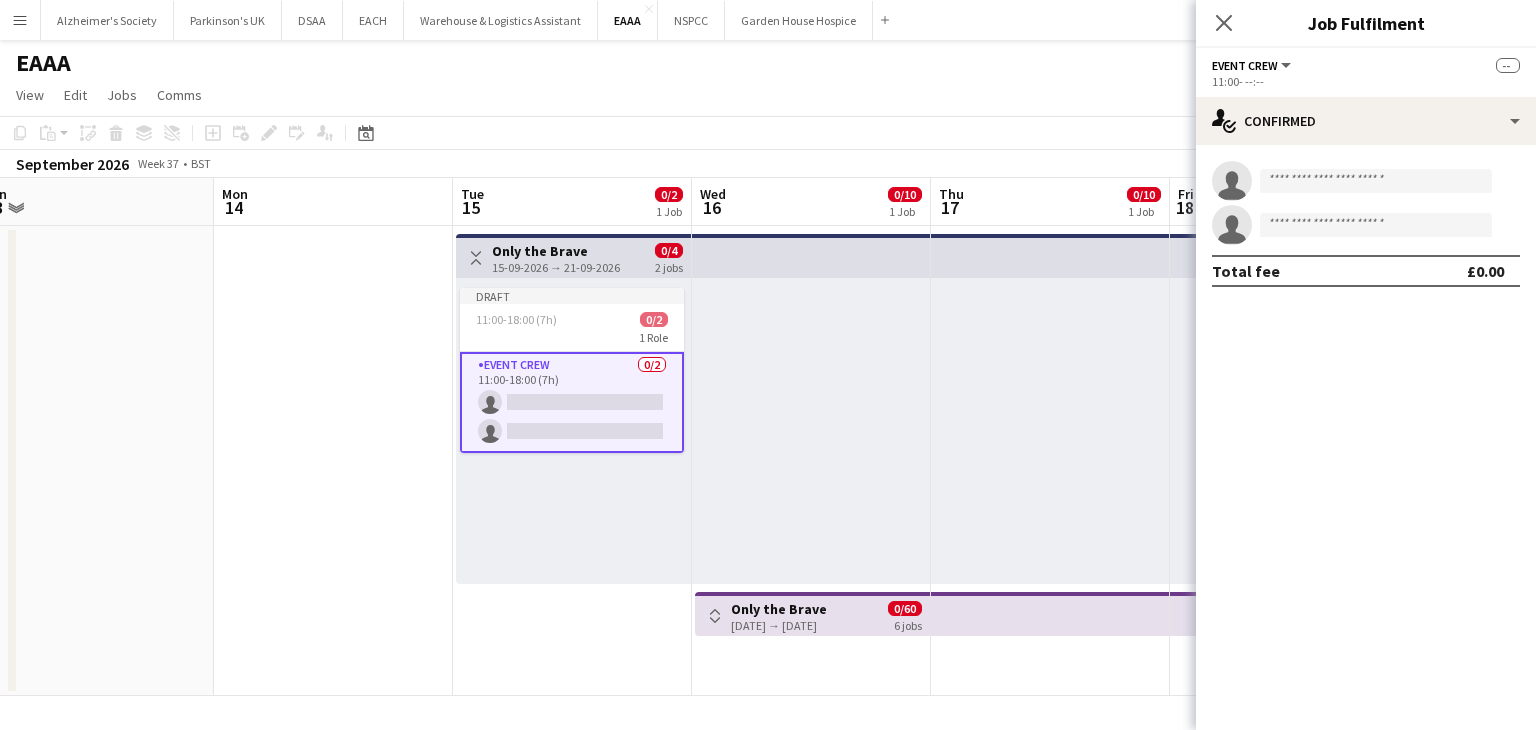 click on "Event Crew   0/2   11:00-18:00 (7h)
single-neutral-actions
single-neutral-actions" at bounding box center [572, 402] 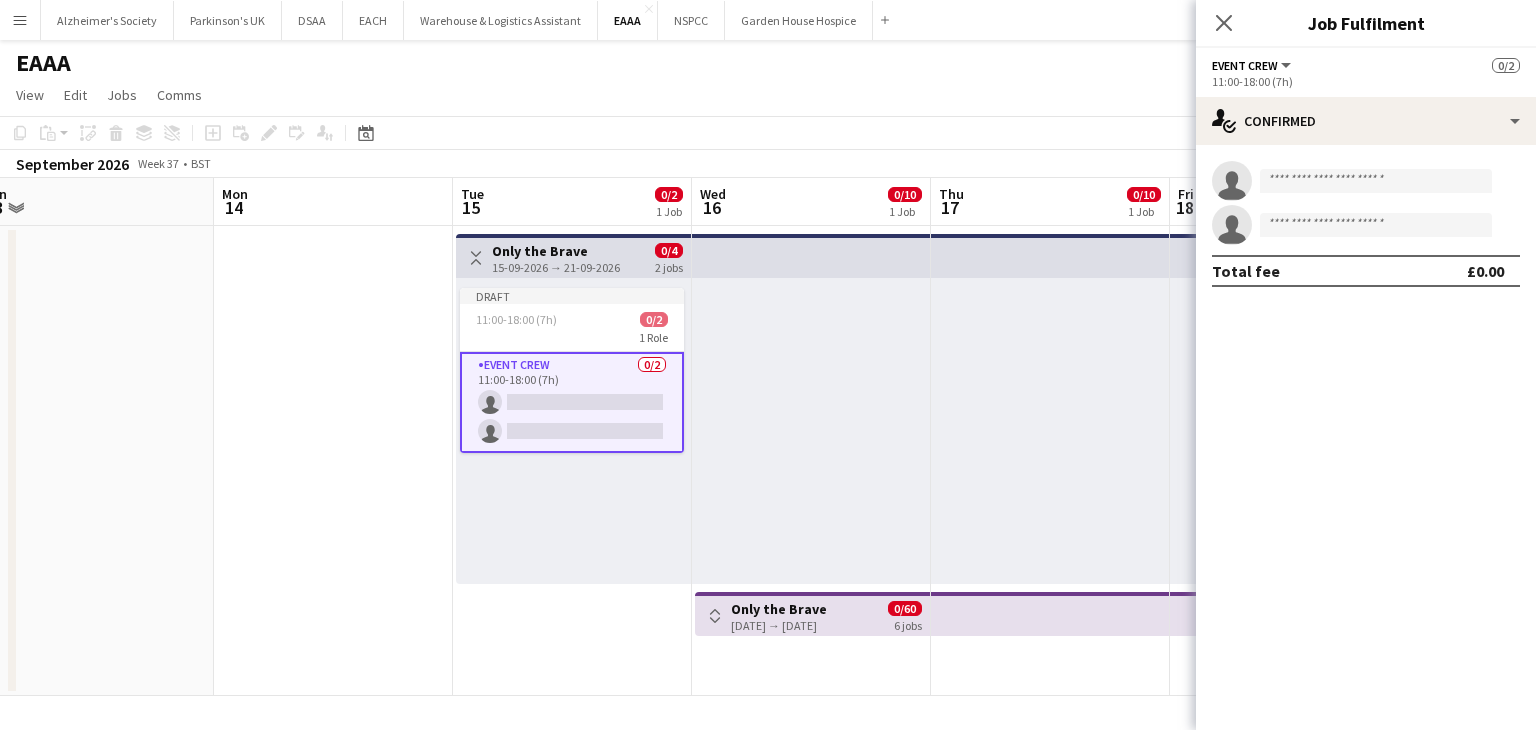 click on "Toggle View
Only the Brave  [DATE] → [DATE]   0/60   6 jobs" at bounding box center [812, 614] 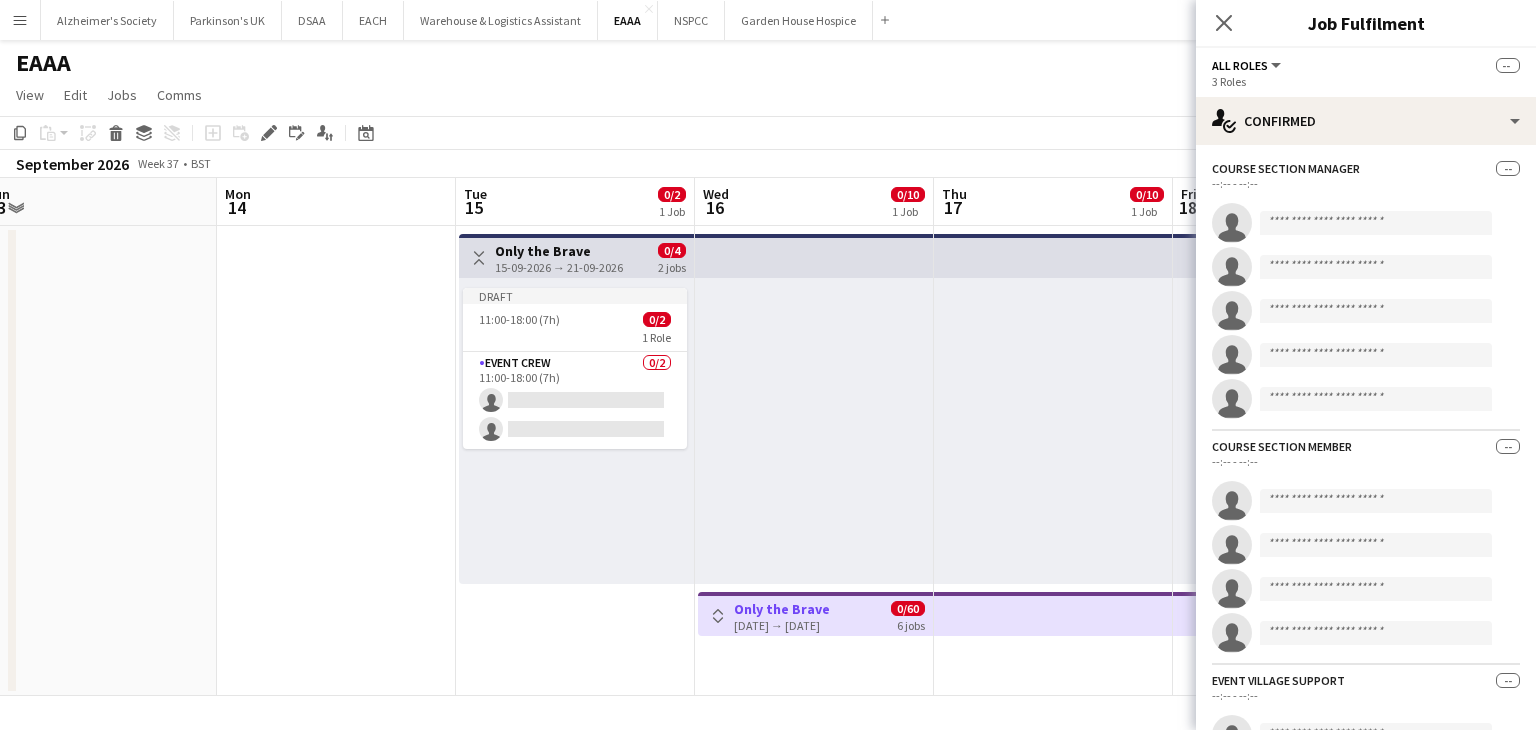 drag, startPoint x: 1015, startPoint y: 444, endPoint x: 924, endPoint y: 485, distance: 99.80982 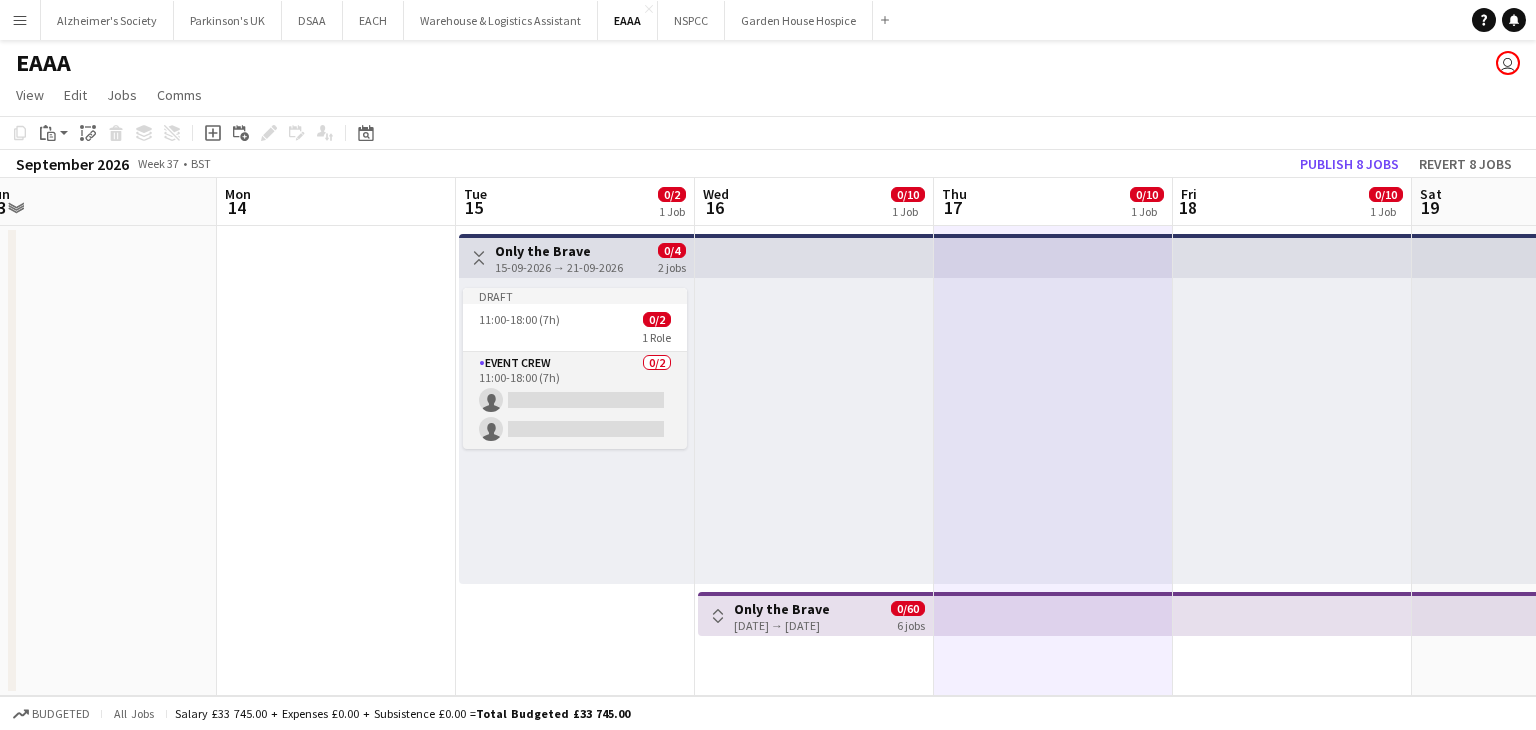 click on "Event Crew   0/2   11:00-18:00 (7h)
single-neutral-actions
single-neutral-actions" at bounding box center [575, 400] 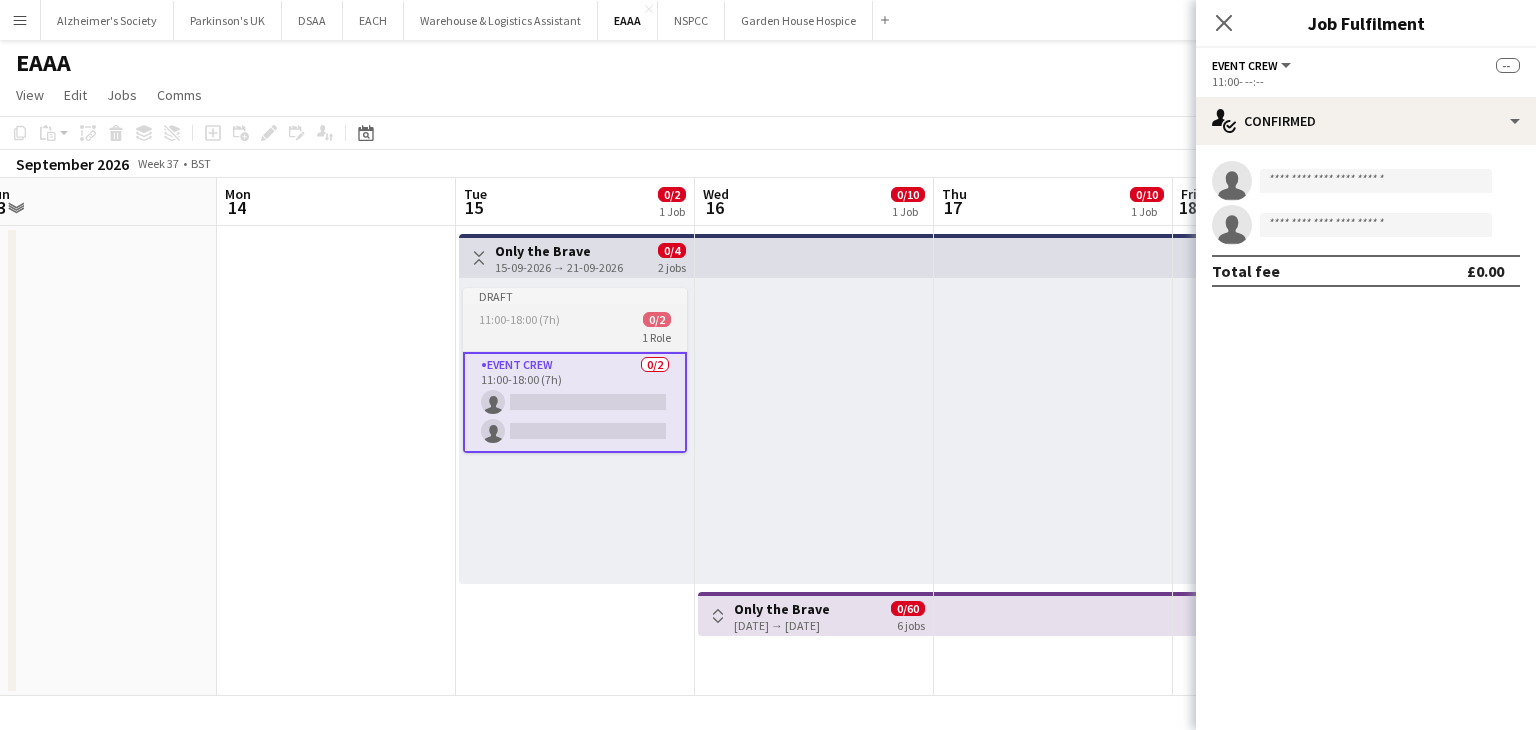 click on "11:00-18:00 (7h)" at bounding box center (519, 319) 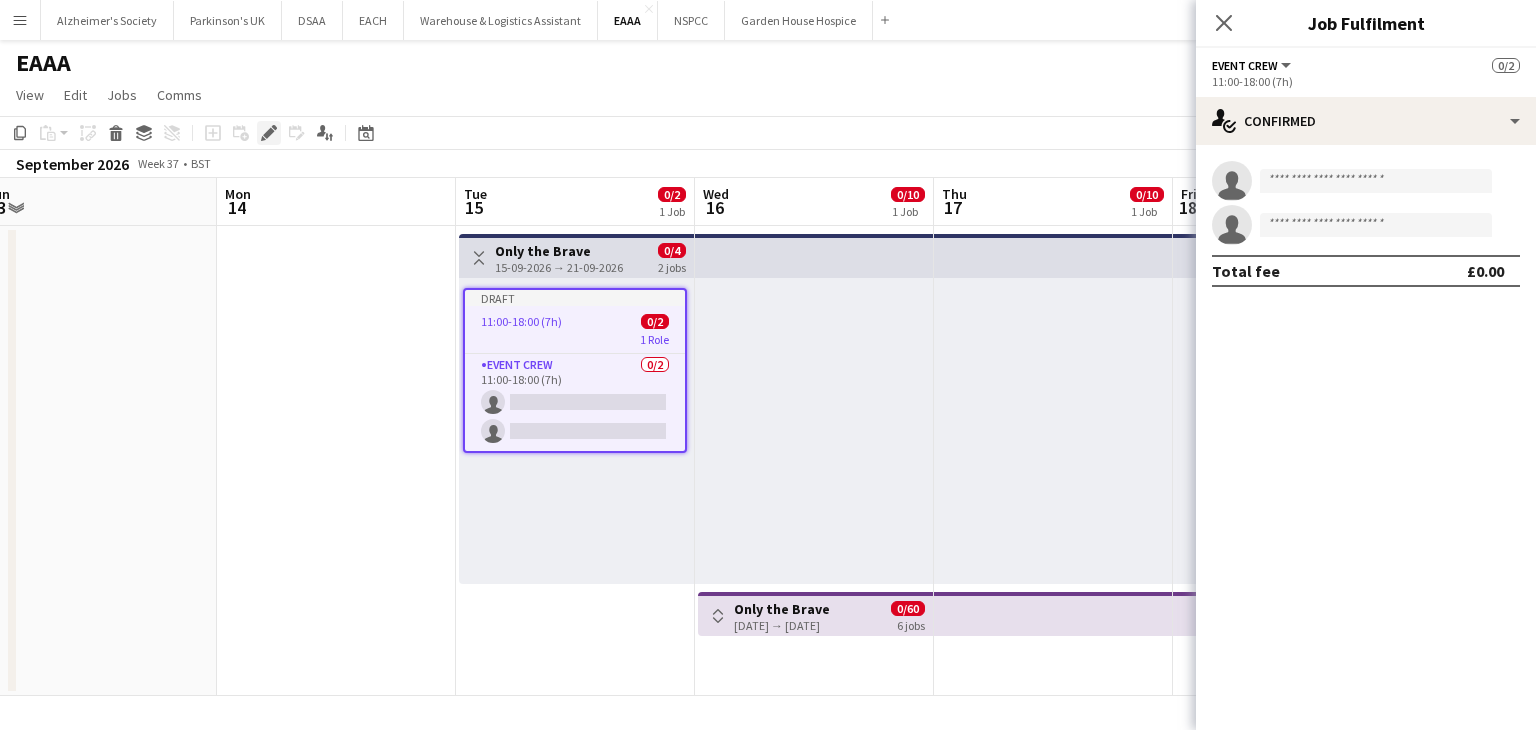 click on "Edit" at bounding box center [269, 133] 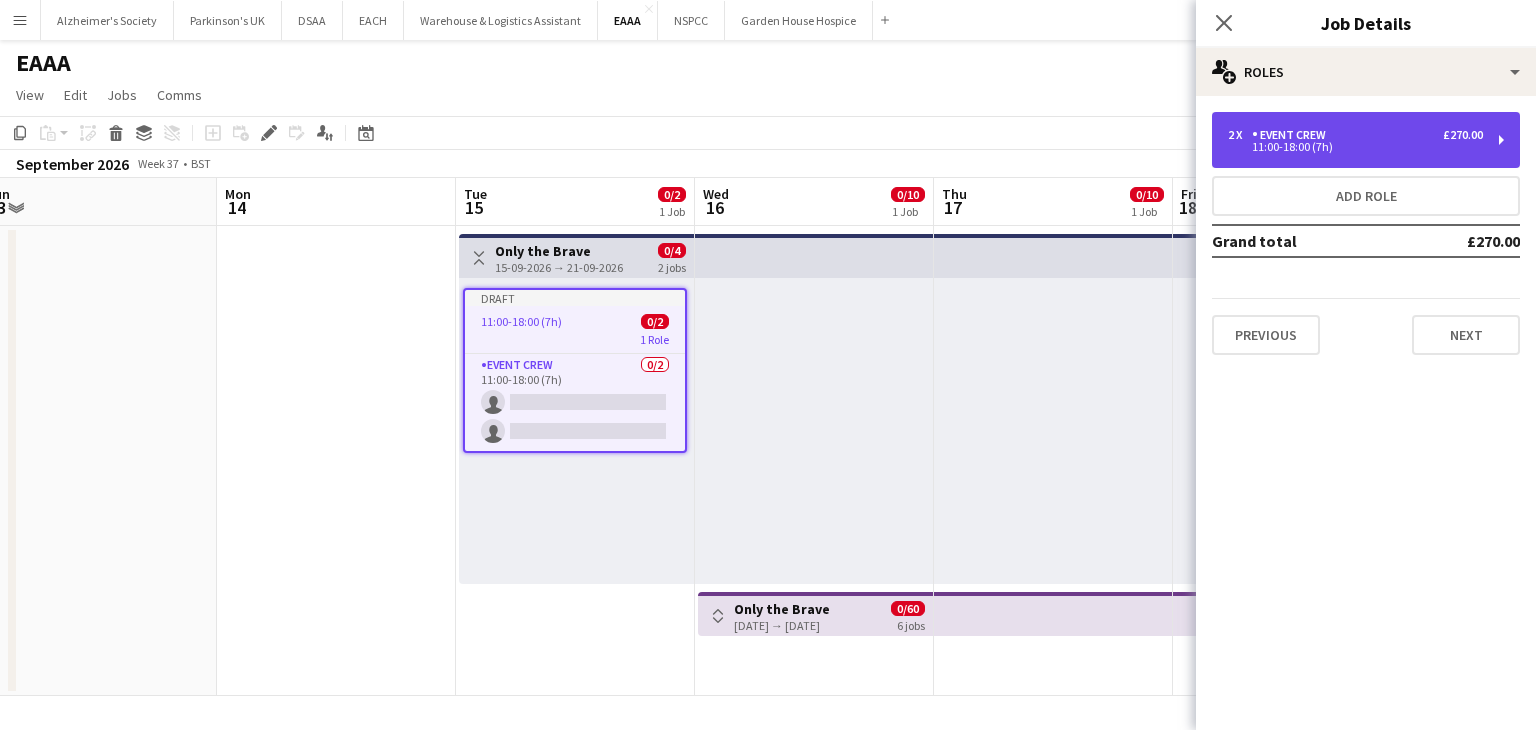 click on "2 x   Event Crew   £270.00" at bounding box center (1355, 135) 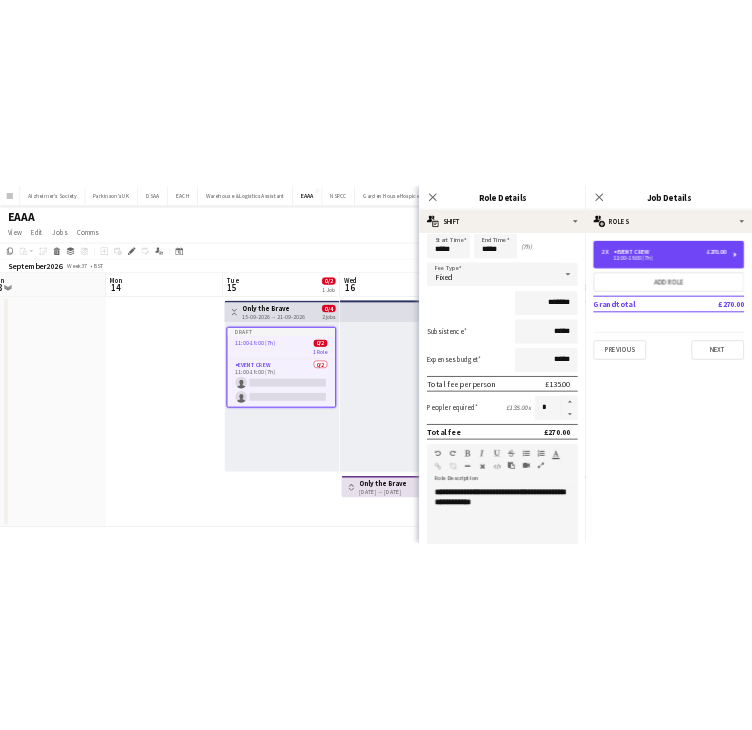 scroll, scrollTop: 100, scrollLeft: 0, axis: vertical 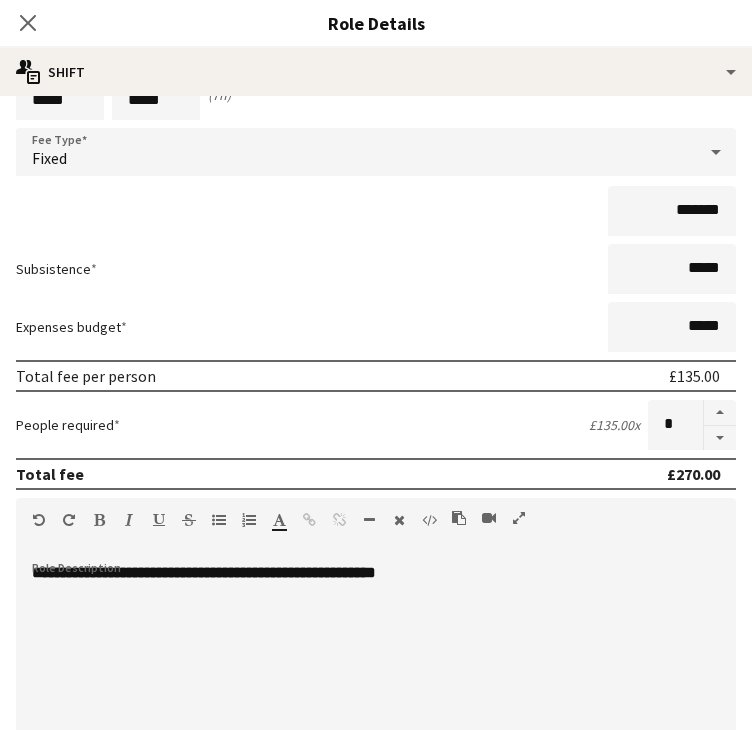 click on "**********" at bounding box center (204, 572) 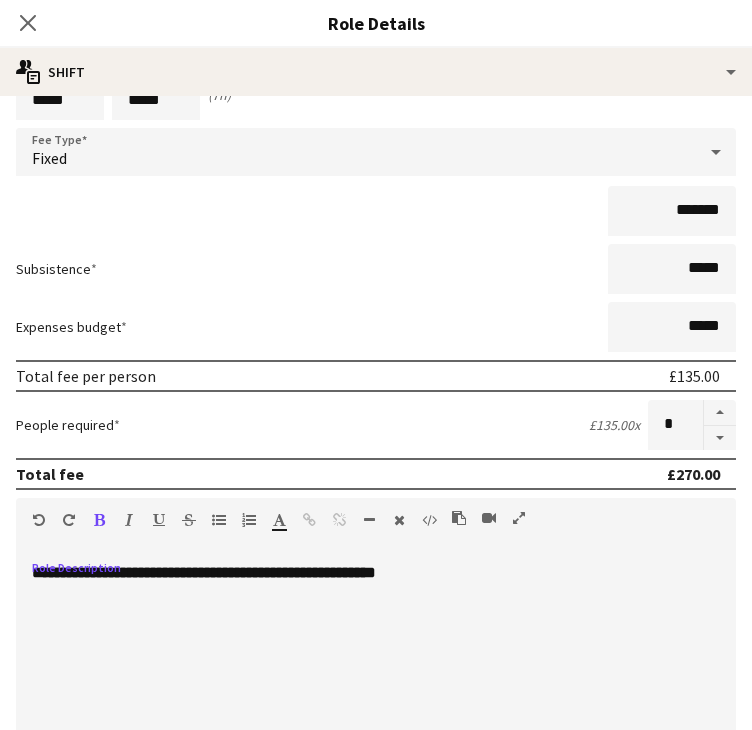 click on "**********" at bounding box center [376, 683] 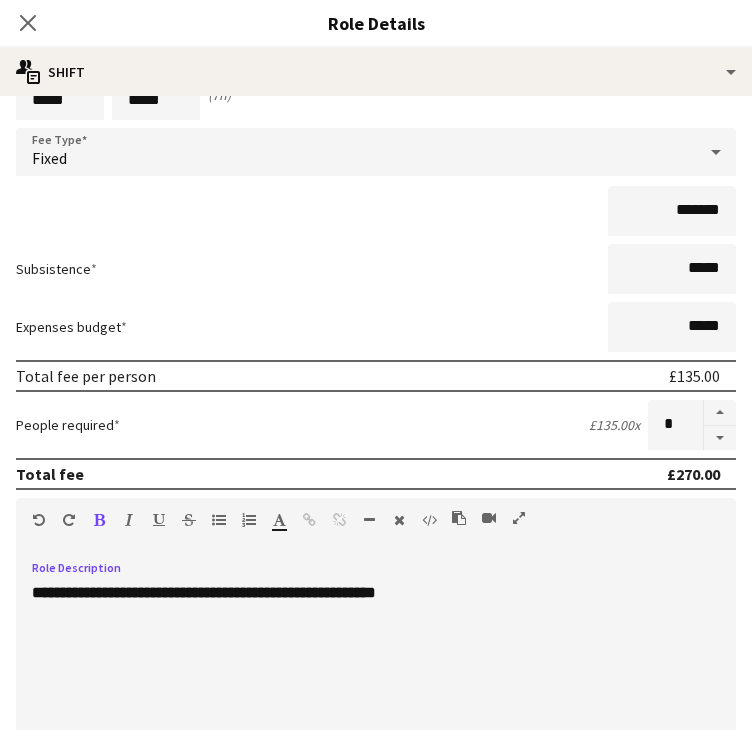 click on "**********" at bounding box center [376, 683] 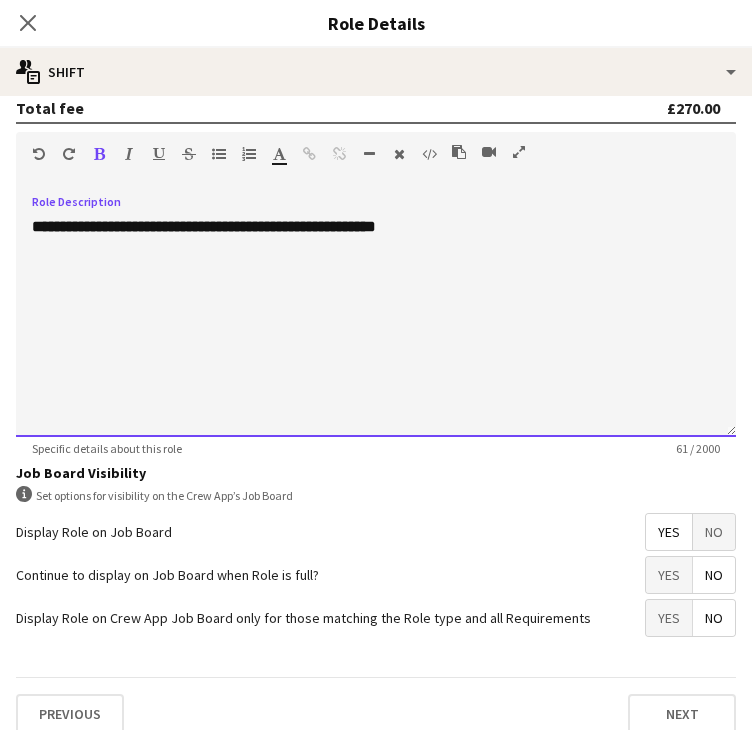 scroll, scrollTop: 481, scrollLeft: 0, axis: vertical 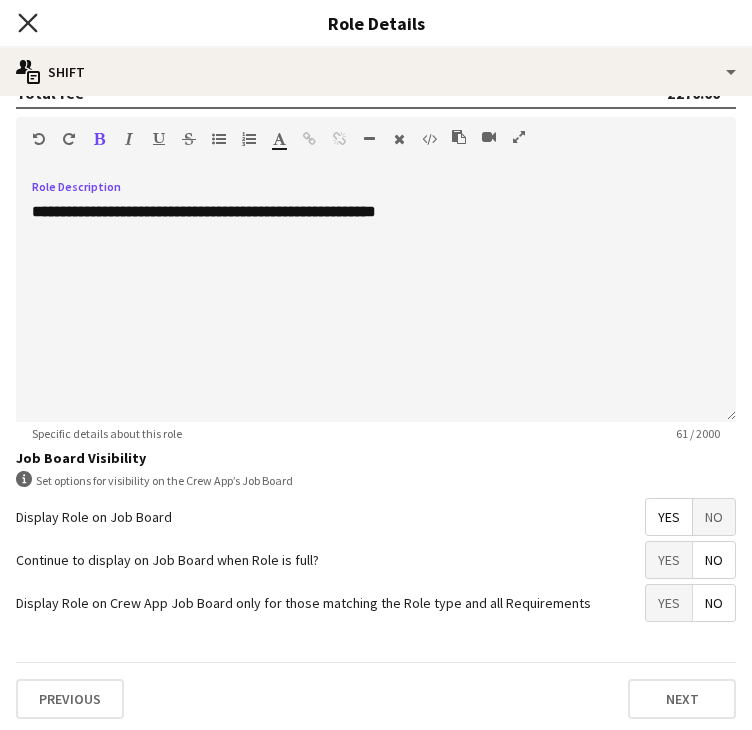 click 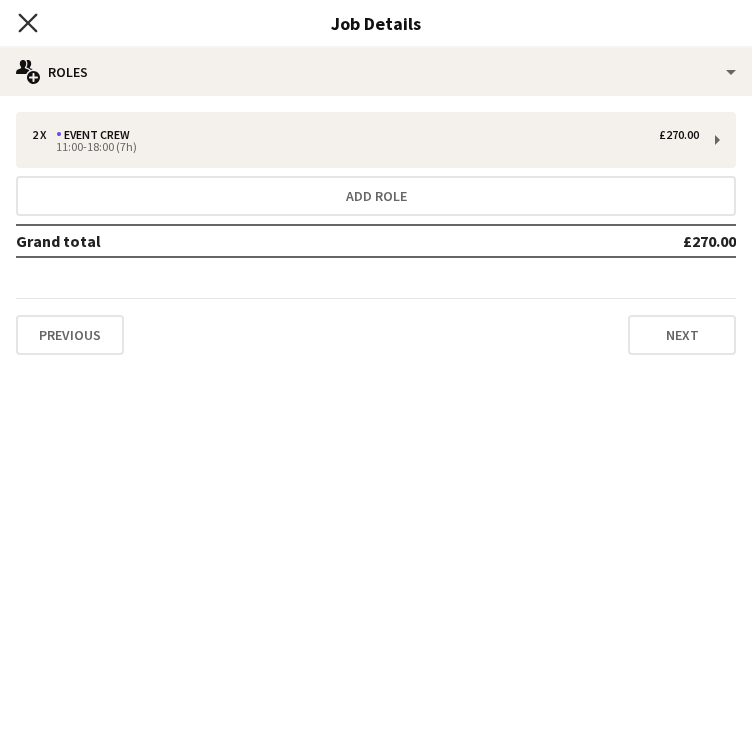 click on "Close pop-in" 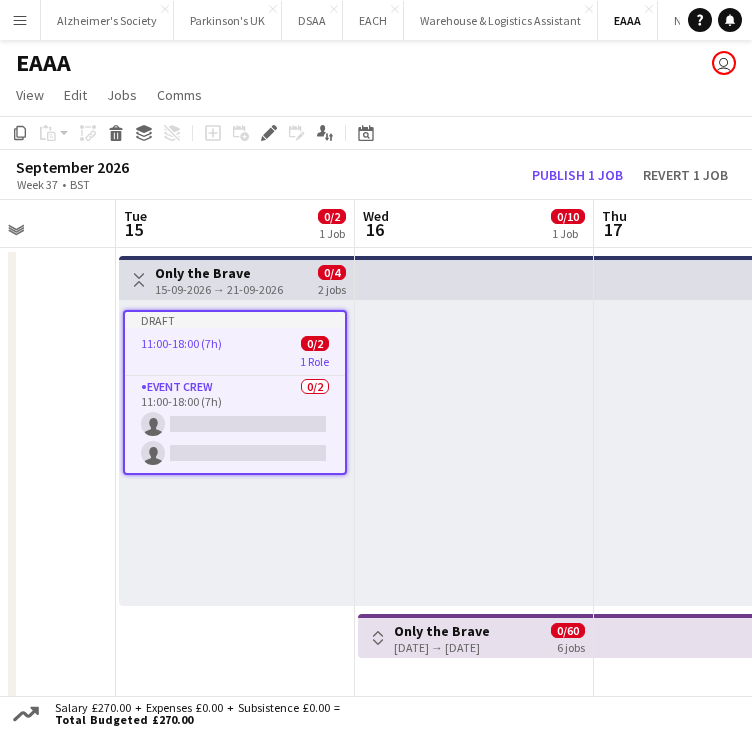scroll, scrollTop: 0, scrollLeft: 537, axis: horizontal 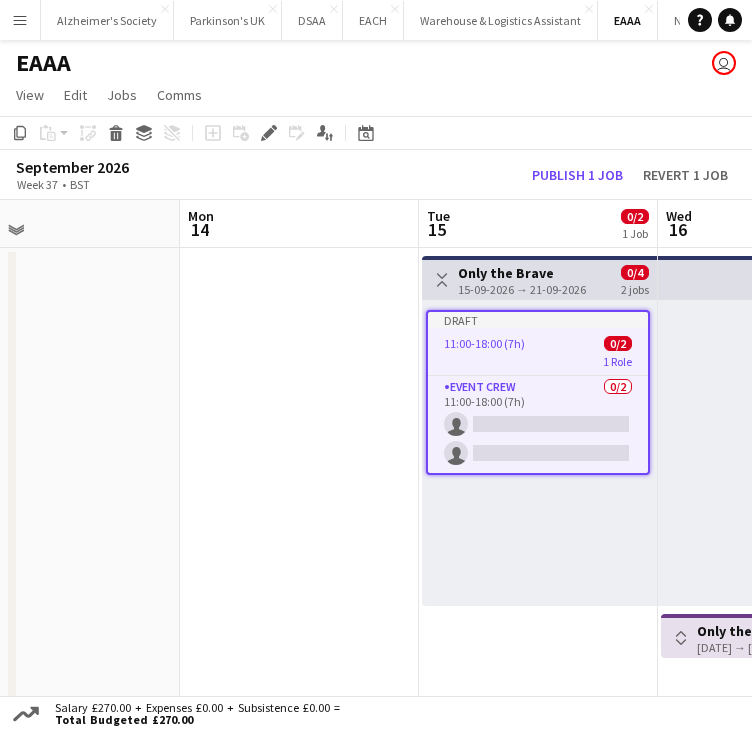 drag, startPoint x: 558, startPoint y: 562, endPoint x: -55, endPoint y: 492, distance: 616.98376 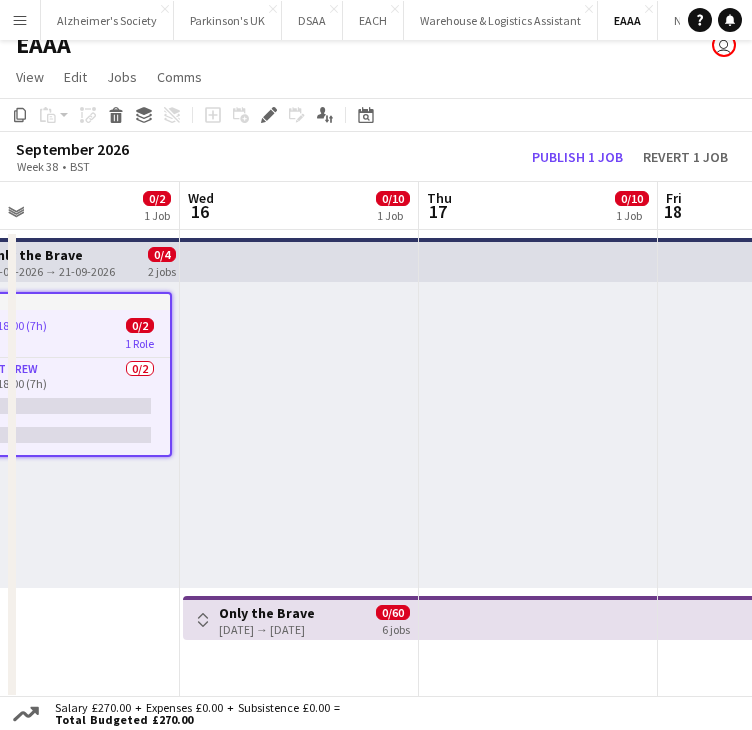 scroll, scrollTop: 22, scrollLeft: 0, axis: vertical 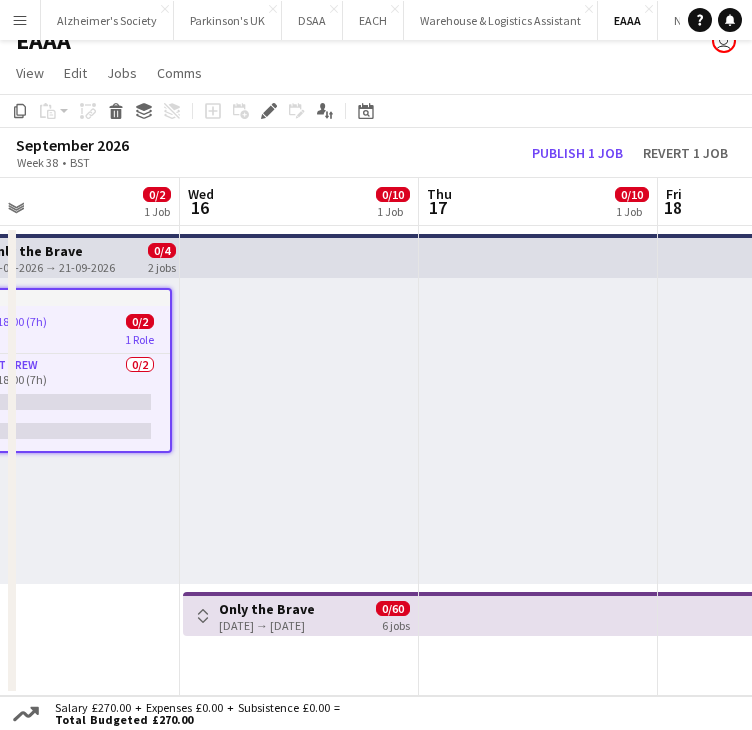 click on "Toggle View" at bounding box center (203, 616) 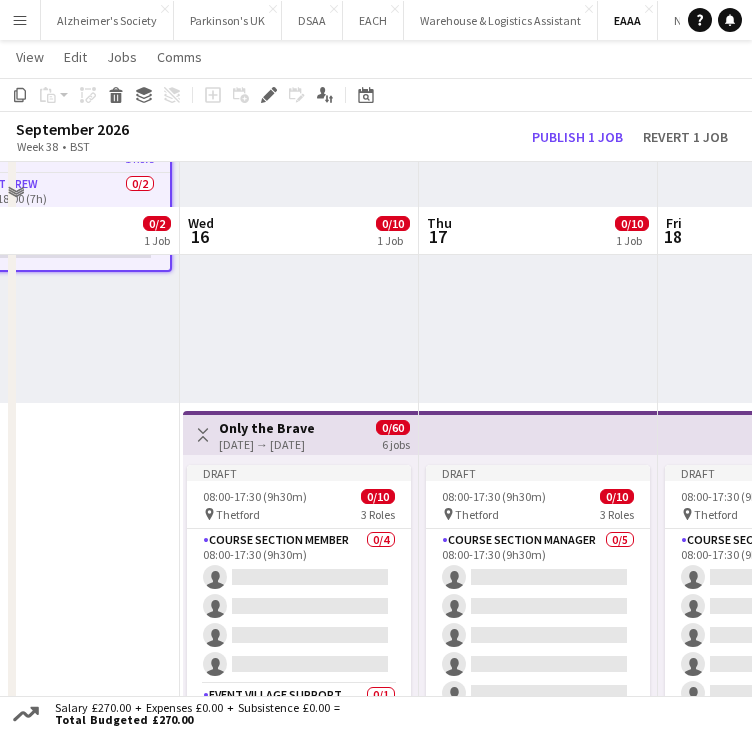 scroll, scrollTop: 174, scrollLeft: 0, axis: vertical 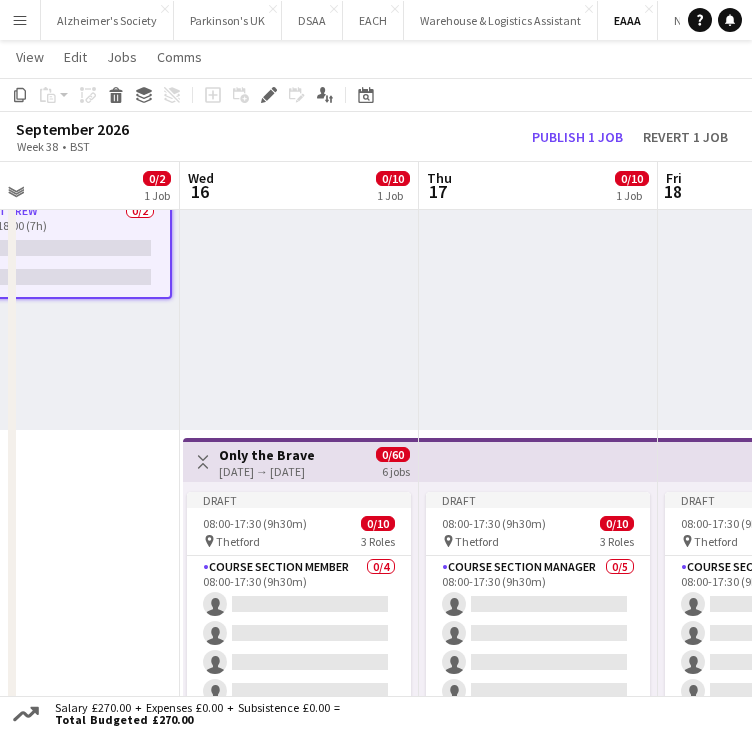 click on "Toggle View
Only the Brave  [DATE] → [DATE]   0/4   2 jobs   Draft   11:00-18:00 (7h)    0/2   1 Role   Event Crew   0/2   11:00-18:00 (7h)
single-neutral-actions
single-neutral-actions" at bounding box center [60, 434] 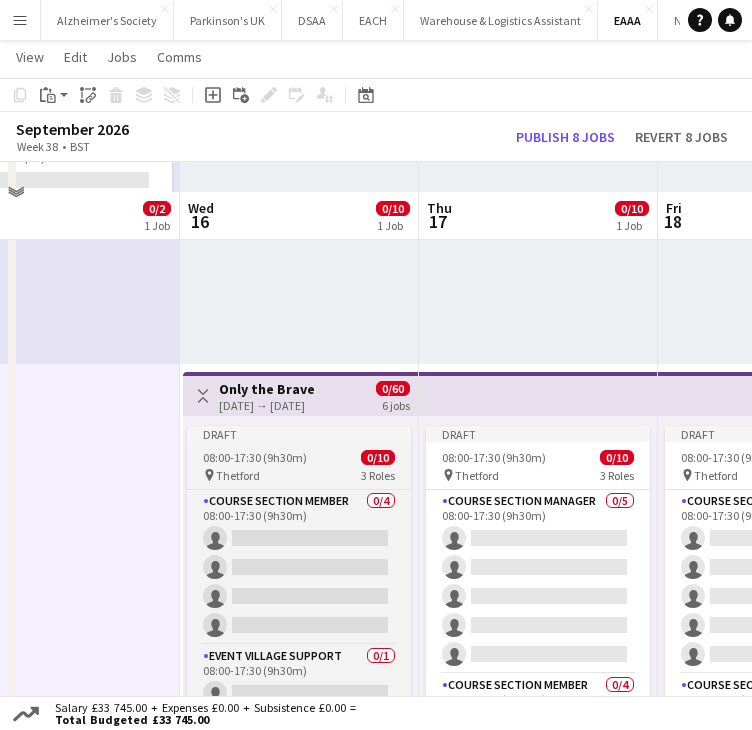 scroll, scrollTop: 274, scrollLeft: 0, axis: vertical 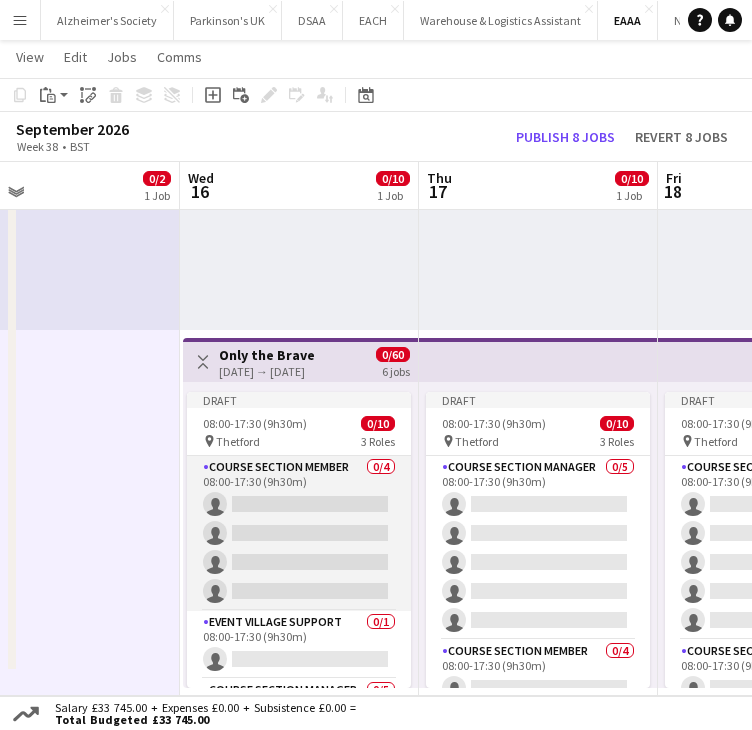 click on "Course Section Member   0/4   08:00-17:30 (9h30m)
single-neutral-actions
single-neutral-actions
single-neutral-actions
single-neutral-actions" at bounding box center [299, 533] 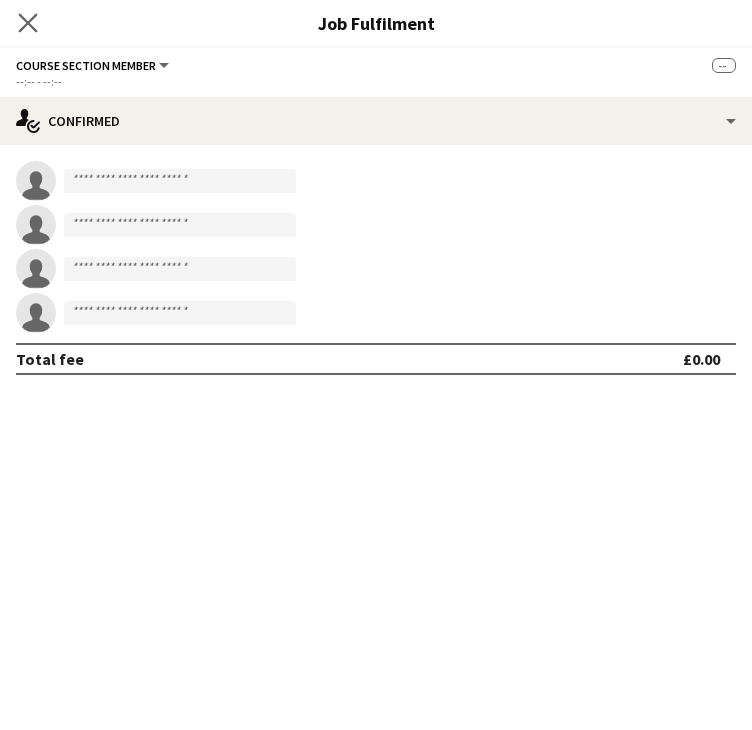 click on "Close pop-in" 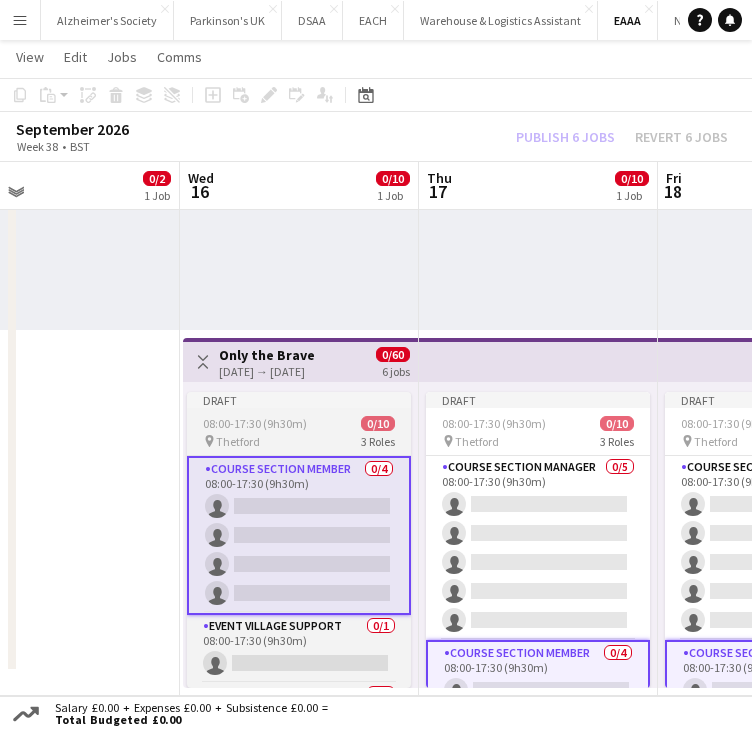 click on "08:00-17:30 (9h30m)" at bounding box center (255, 423) 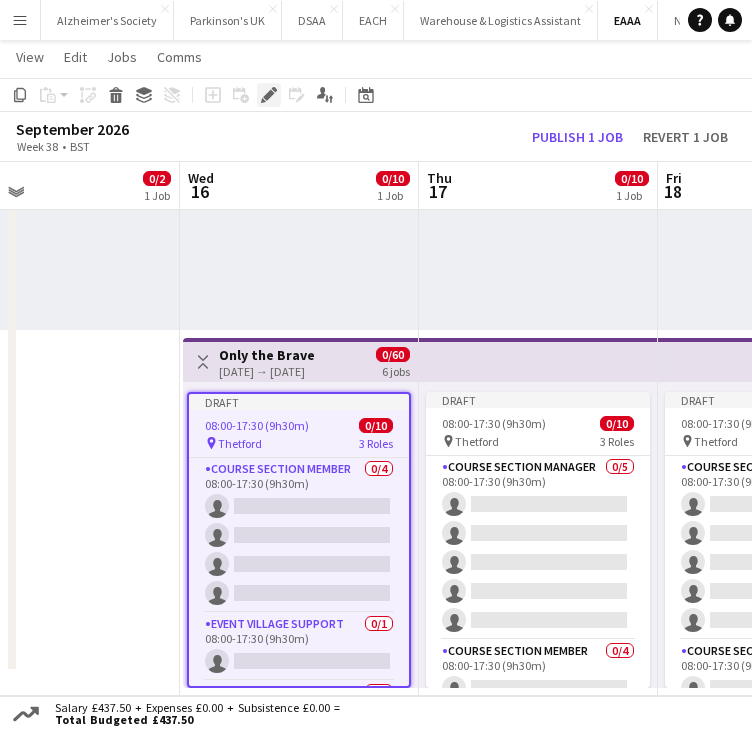 click on "Edit" 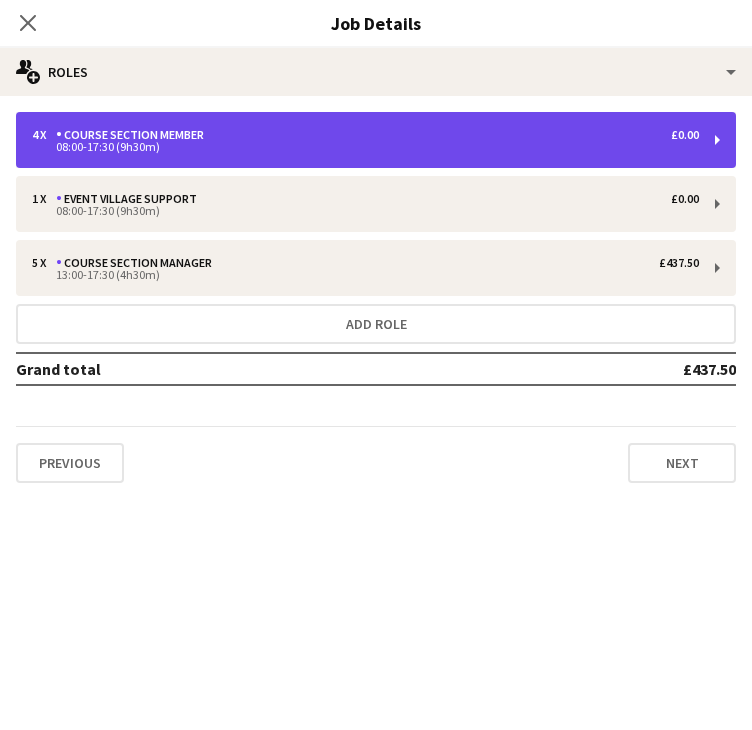 click on "08:00-17:30 (9h30m)" at bounding box center [365, 147] 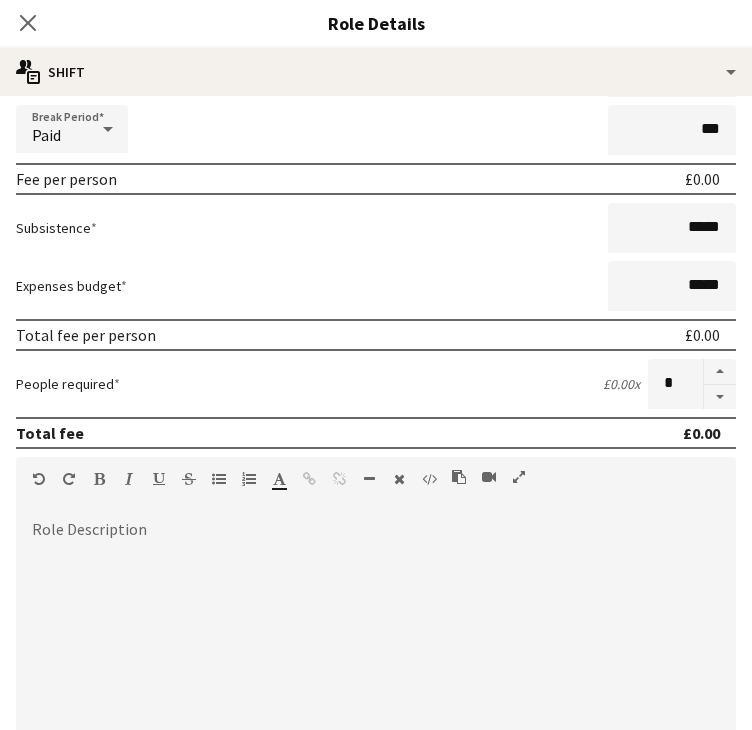scroll, scrollTop: 500, scrollLeft: 0, axis: vertical 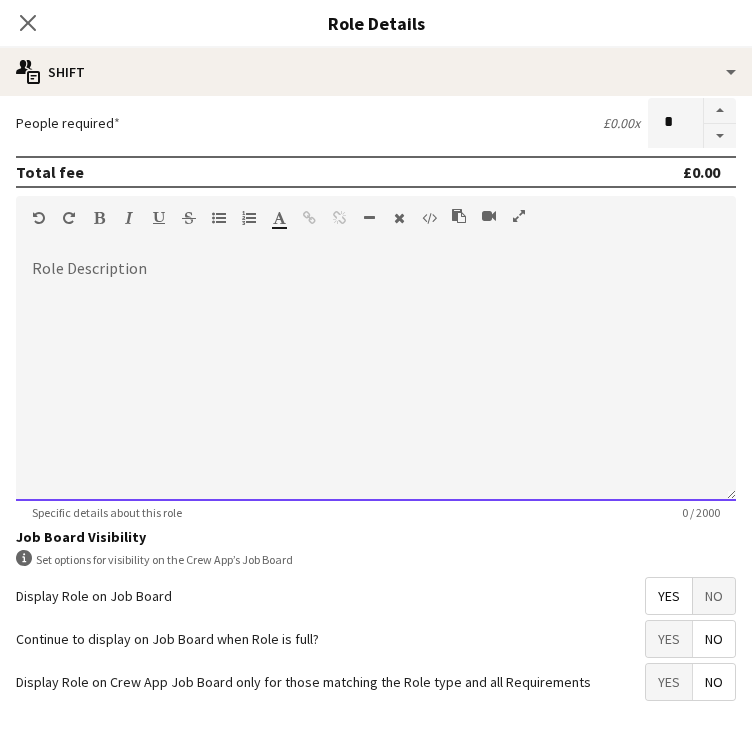 click at bounding box center (376, 381) 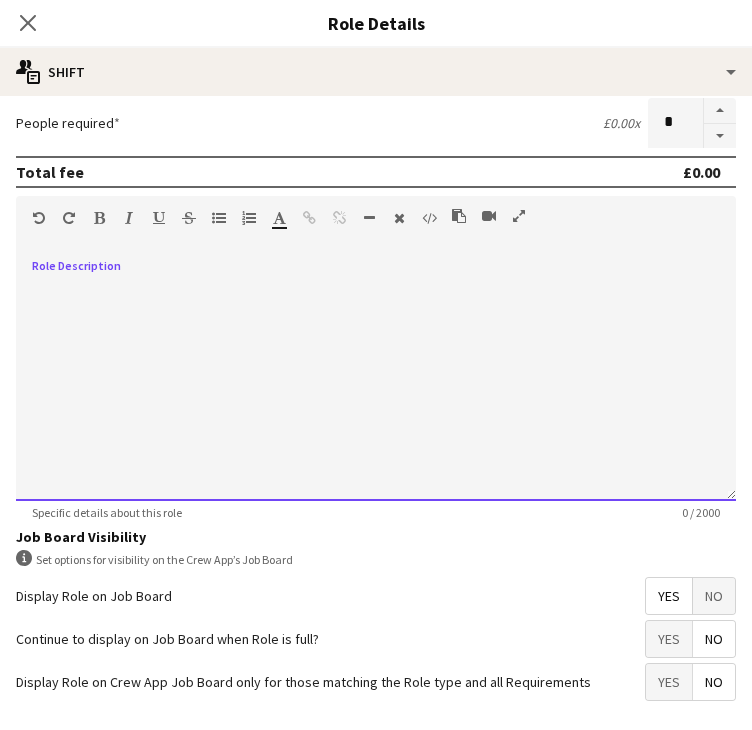 type 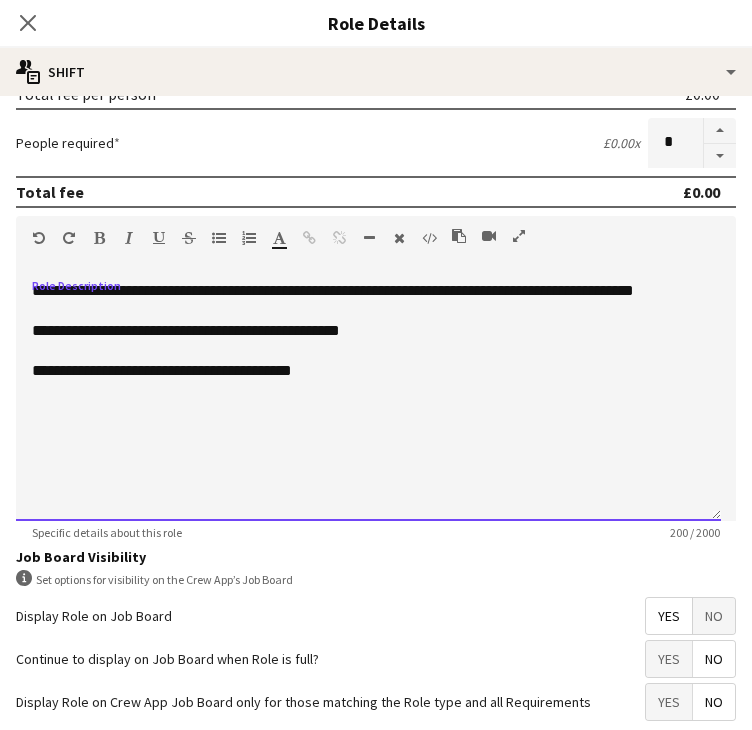 scroll, scrollTop: 579, scrollLeft: 0, axis: vertical 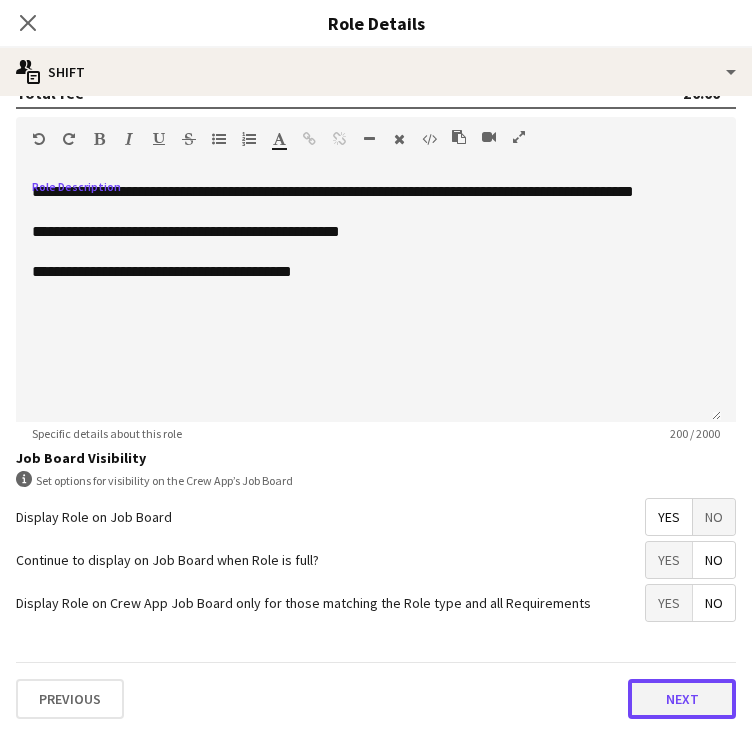 click on "Next" at bounding box center [682, 699] 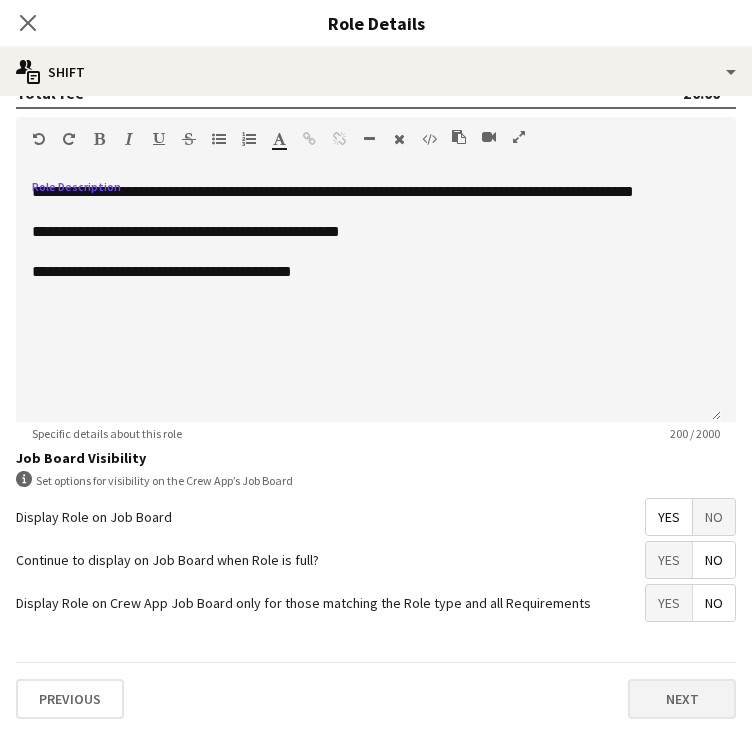 scroll, scrollTop: 0, scrollLeft: 0, axis: both 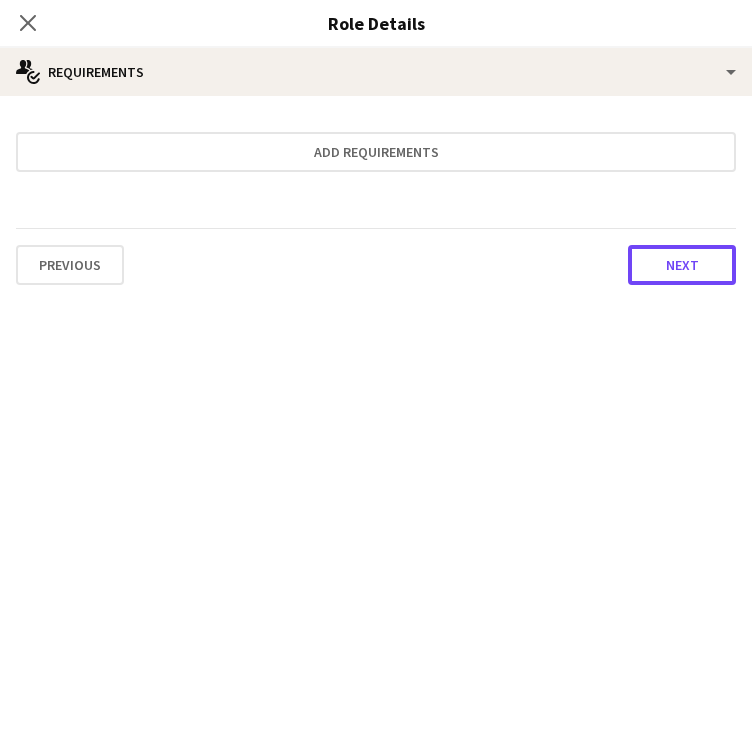 click on "Next" at bounding box center (682, 265) 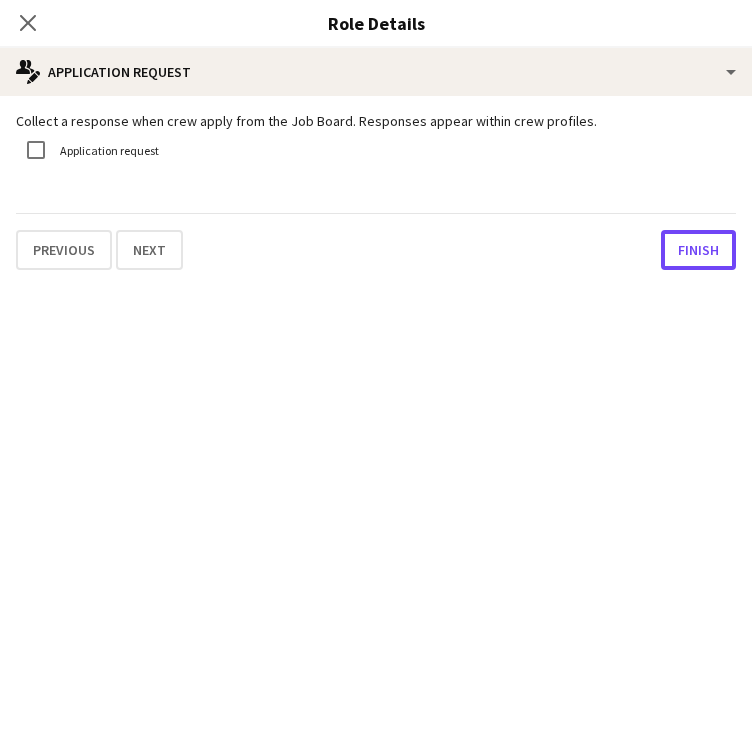 click on "Finish" at bounding box center [698, 250] 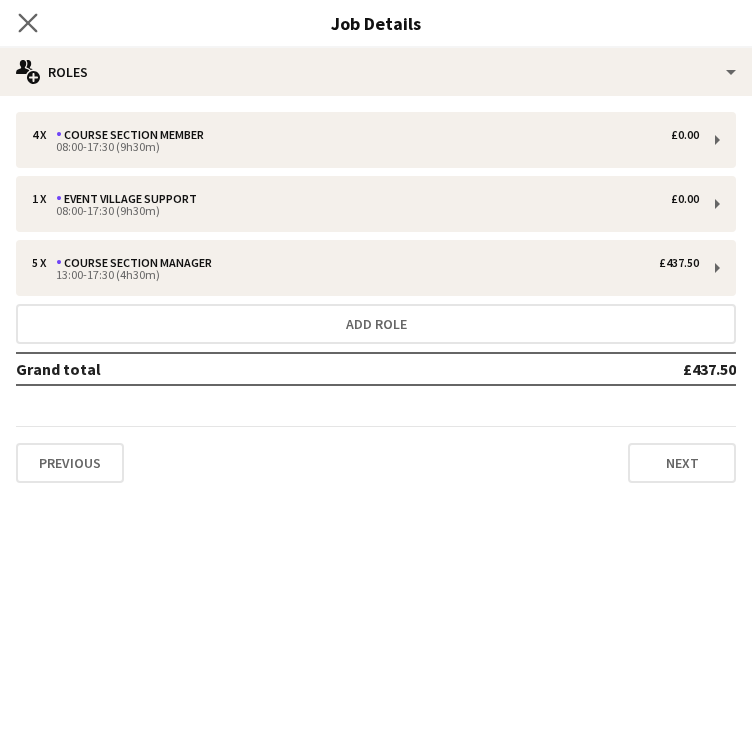 click on "Close pop-in" 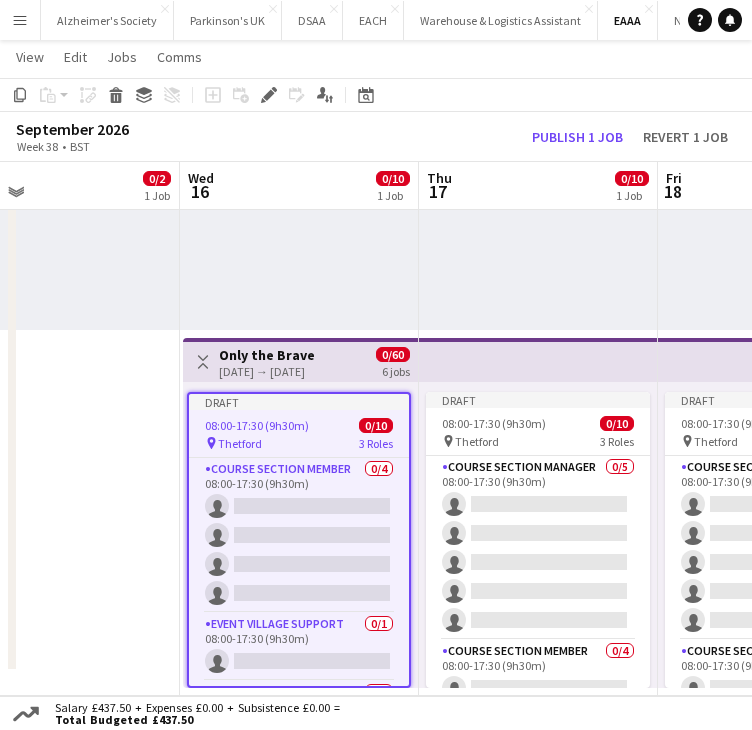 click on "[DATE] → [DATE]" at bounding box center (267, 371) 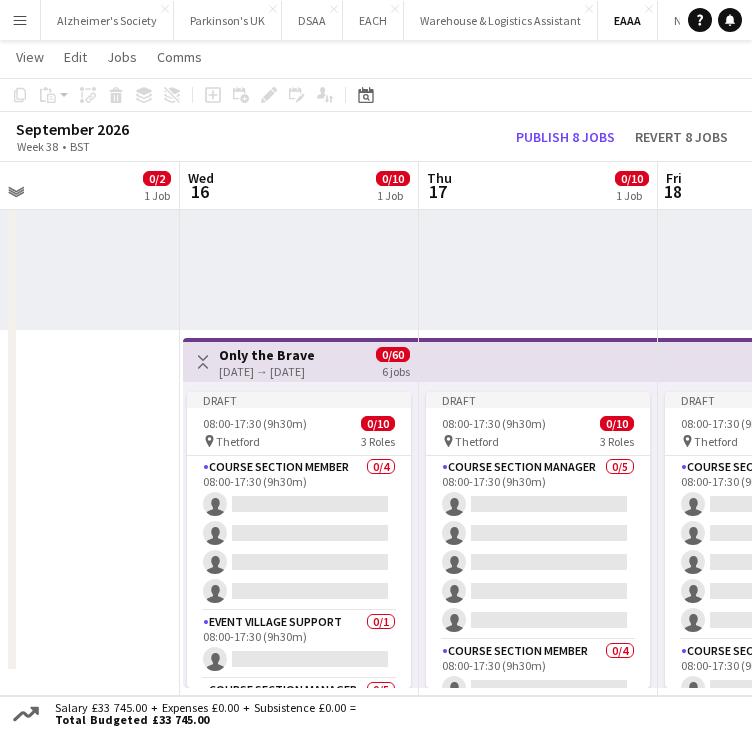 click on "Only the Brave" at bounding box center [267, 355] 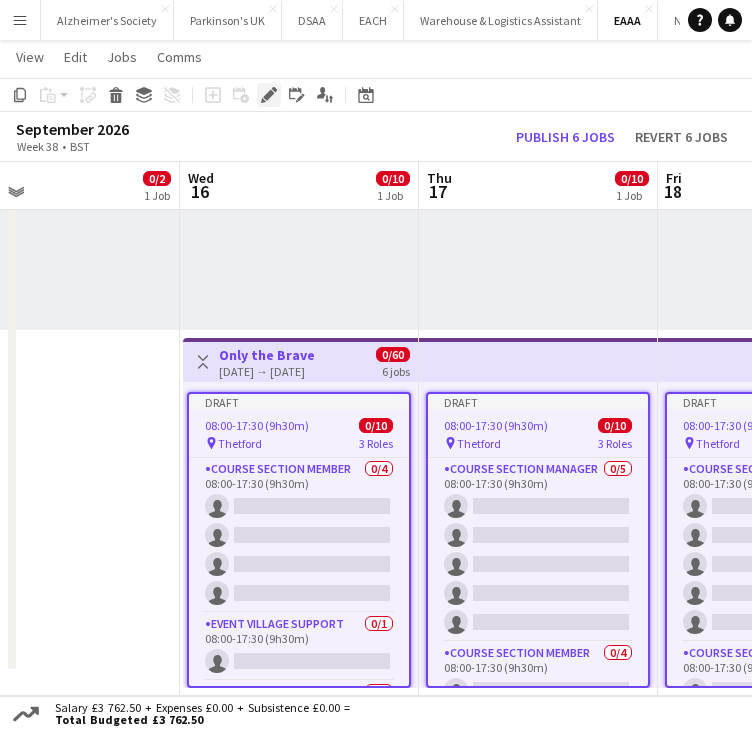 click 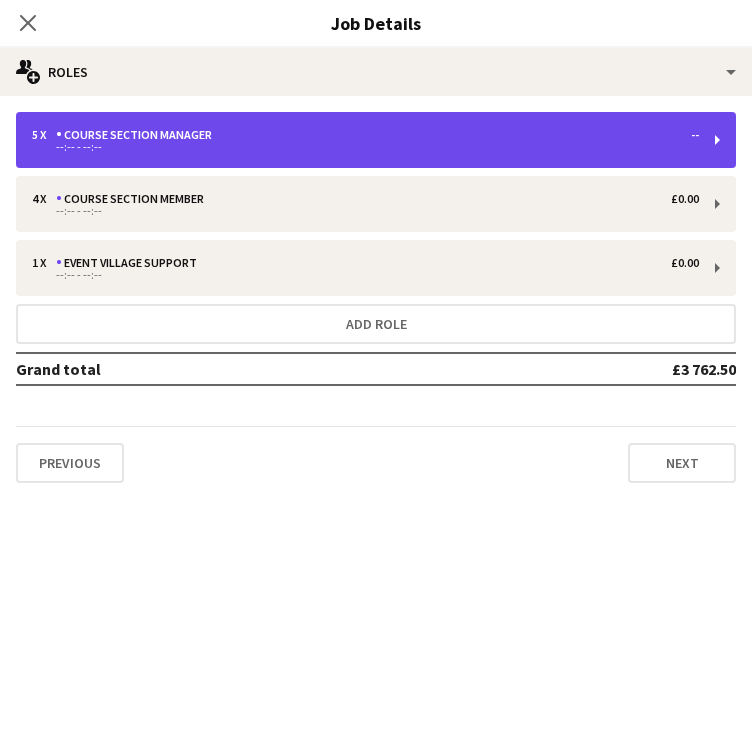 click on "5 x   Course Section Manager   --   --:-- - --:--" at bounding box center [376, 140] 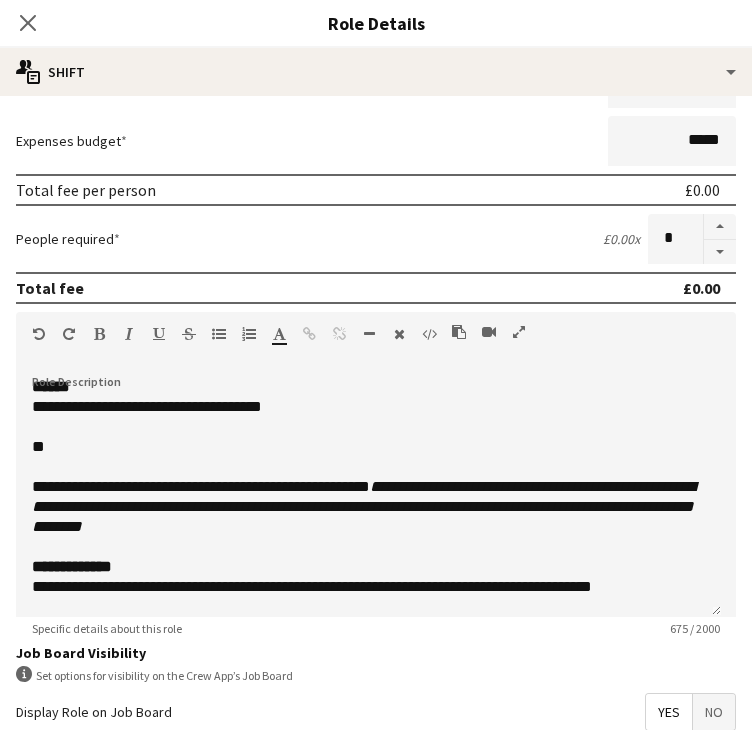 scroll, scrollTop: 400, scrollLeft: 0, axis: vertical 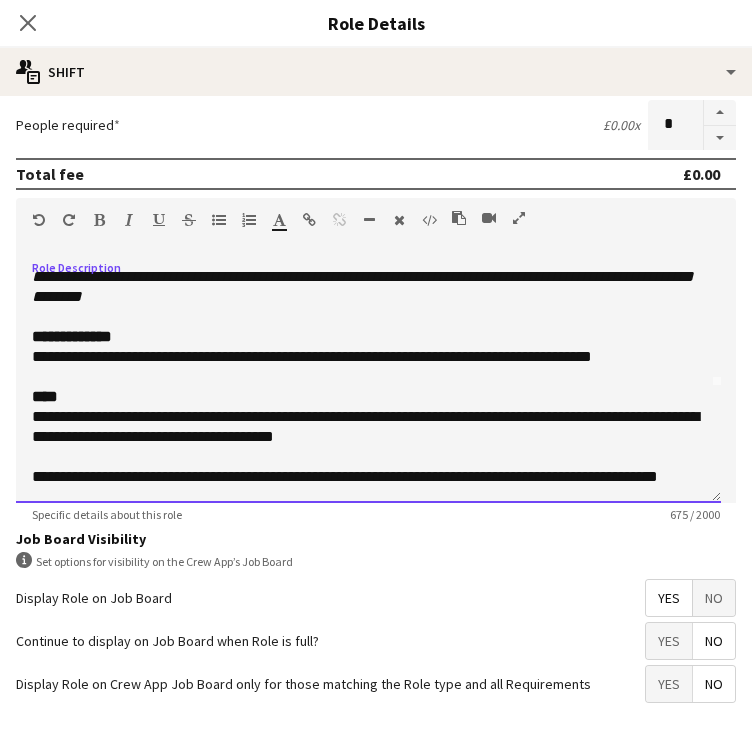 drag, startPoint x: 33, startPoint y: 270, endPoint x: 559, endPoint y: 513, distance: 579.4178 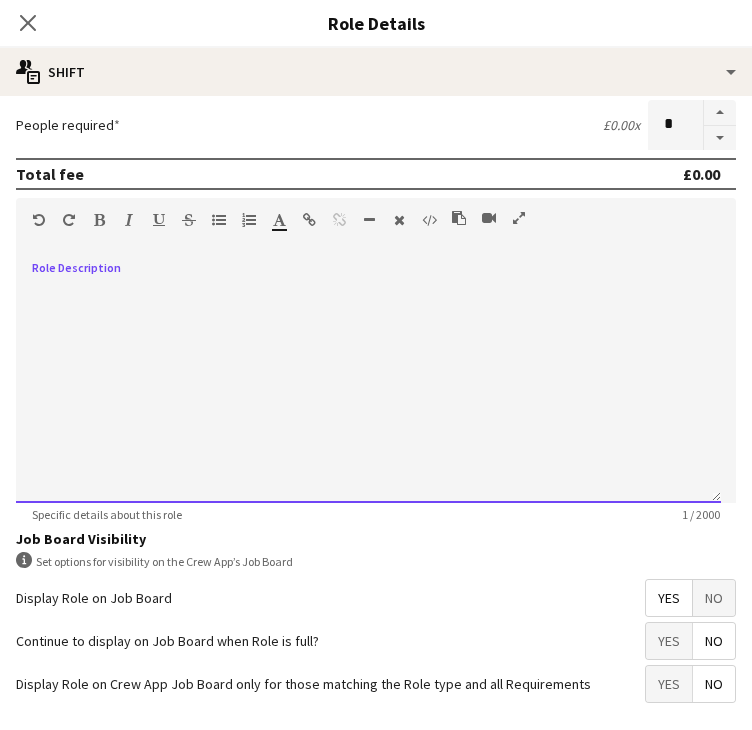 scroll, scrollTop: 0, scrollLeft: 0, axis: both 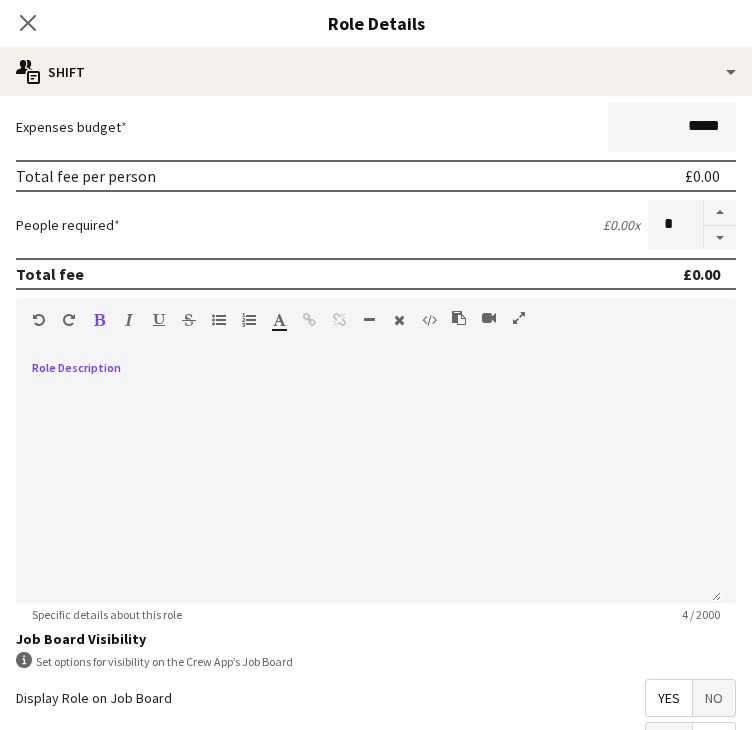 click at bounding box center [99, 320] 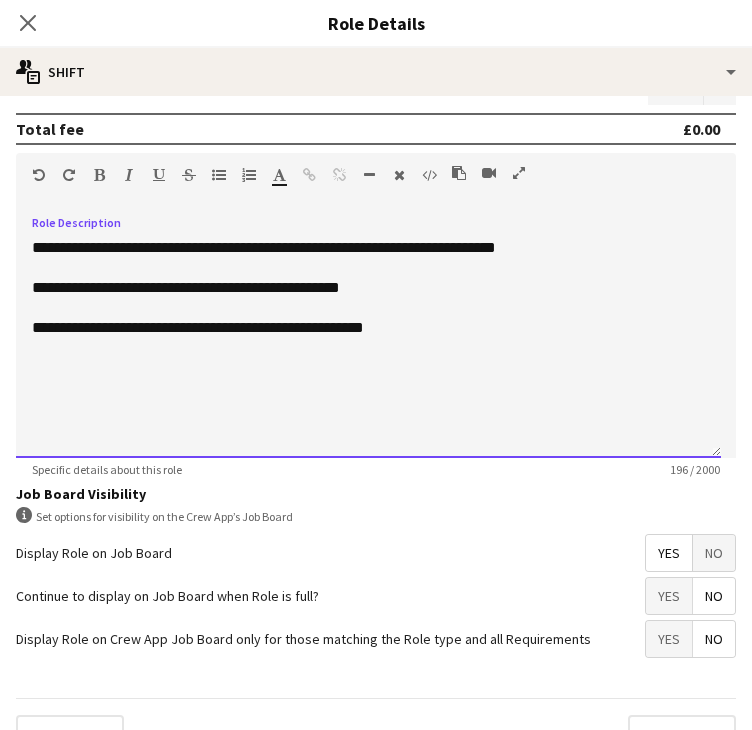 scroll, scrollTop: 481, scrollLeft: 0, axis: vertical 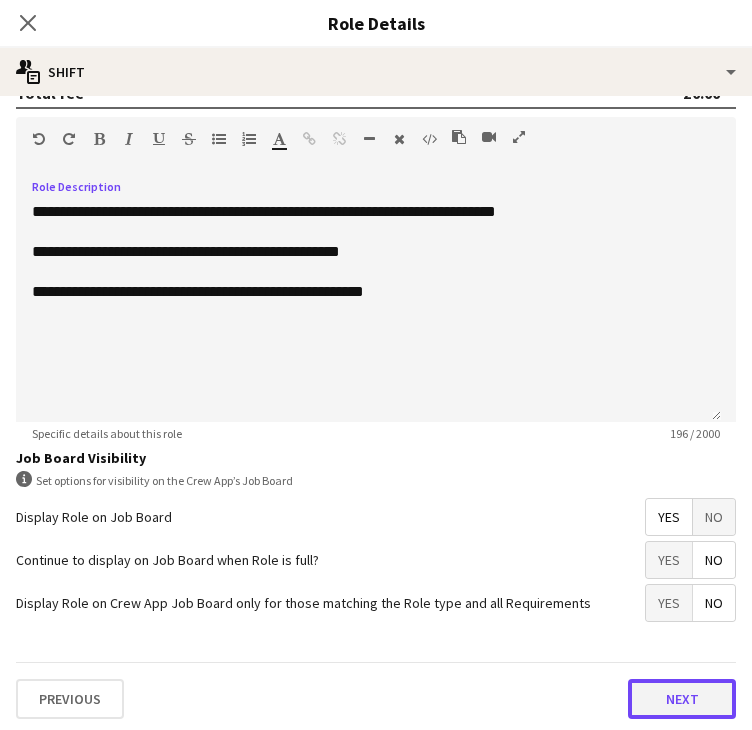 click on "Next" at bounding box center (682, 699) 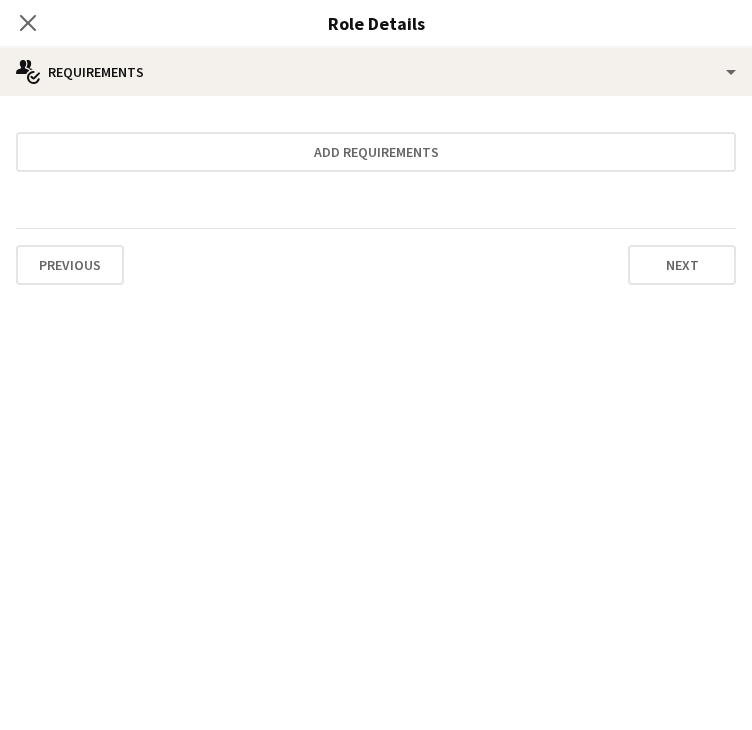 scroll, scrollTop: 0, scrollLeft: 0, axis: both 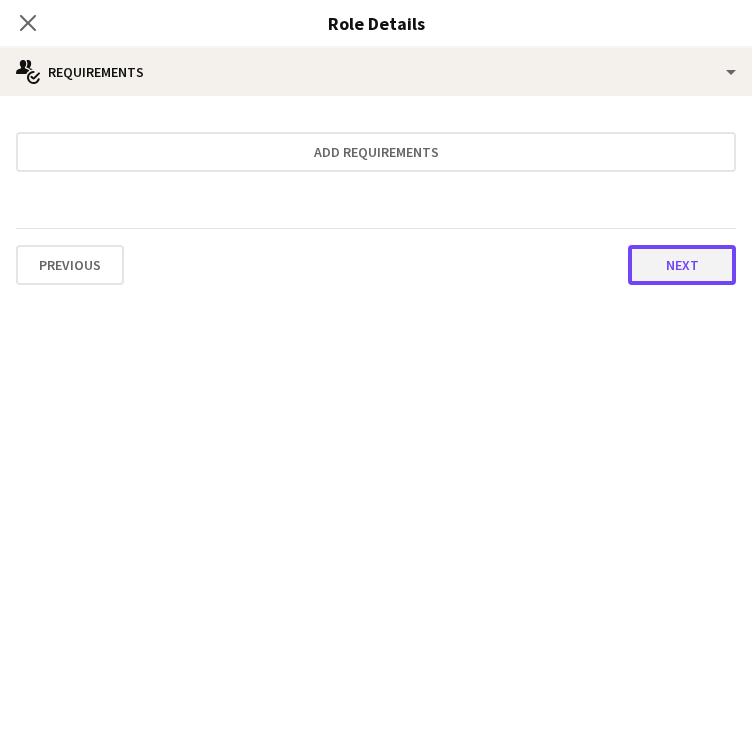 click on "Next" at bounding box center [682, 265] 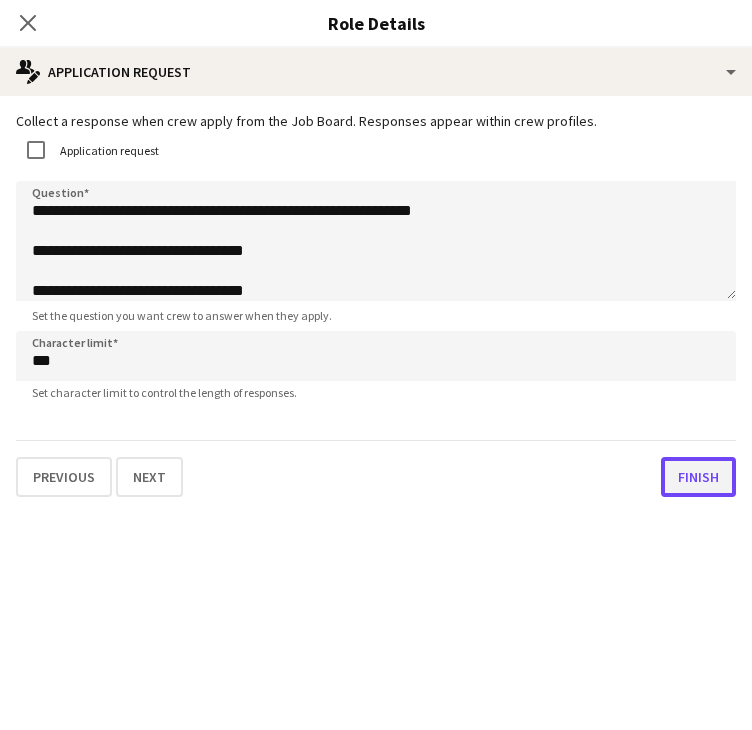 click on "Finish" at bounding box center [698, 477] 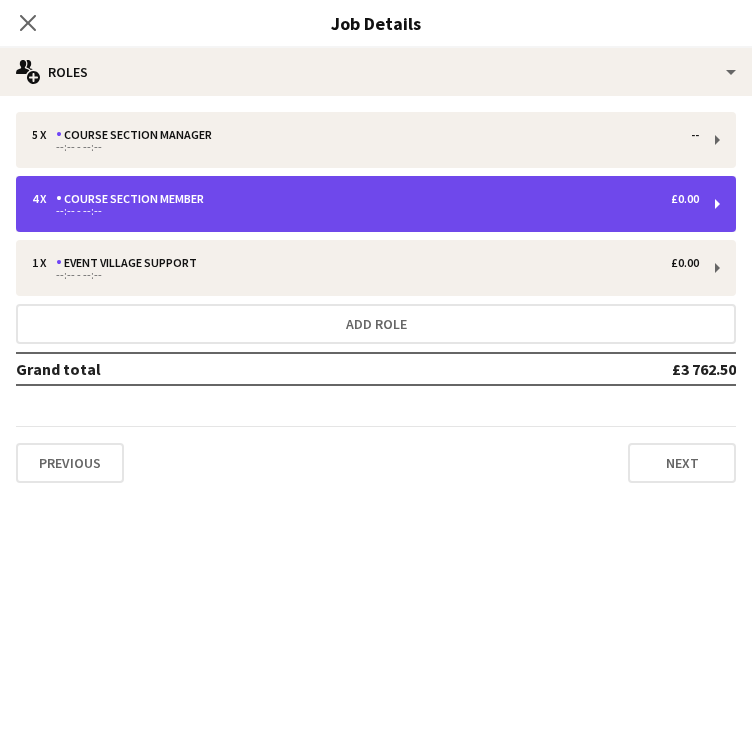 click on "4 x   Course Section Member   £0.00" at bounding box center [365, 199] 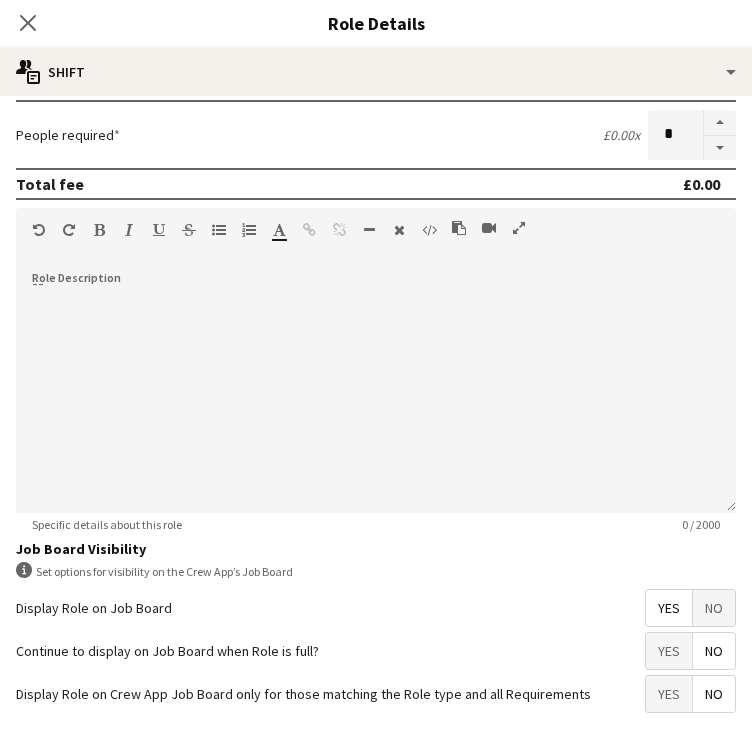 scroll, scrollTop: 500, scrollLeft: 0, axis: vertical 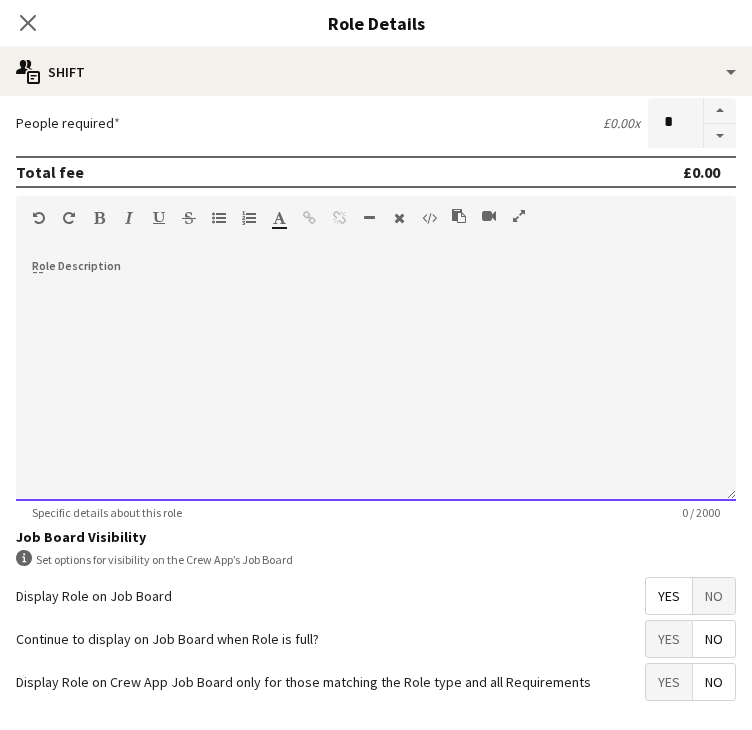 click at bounding box center [376, 381] 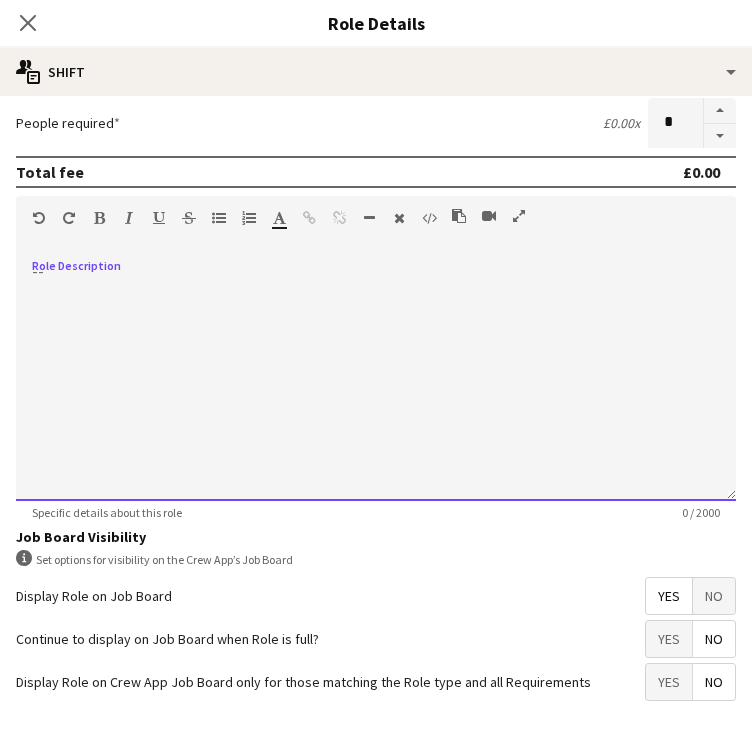 type 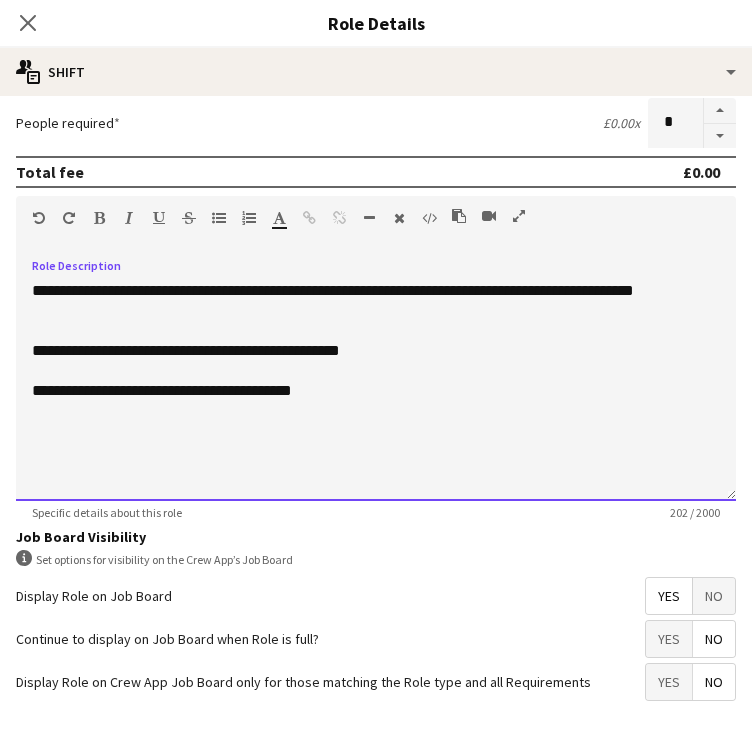 scroll, scrollTop: 579, scrollLeft: 0, axis: vertical 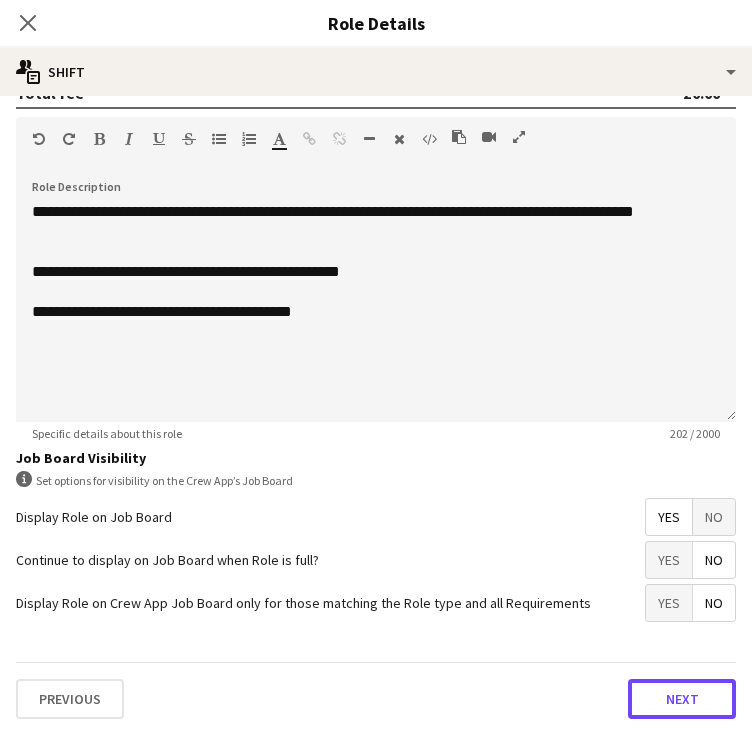 click on "Next" at bounding box center (682, 699) 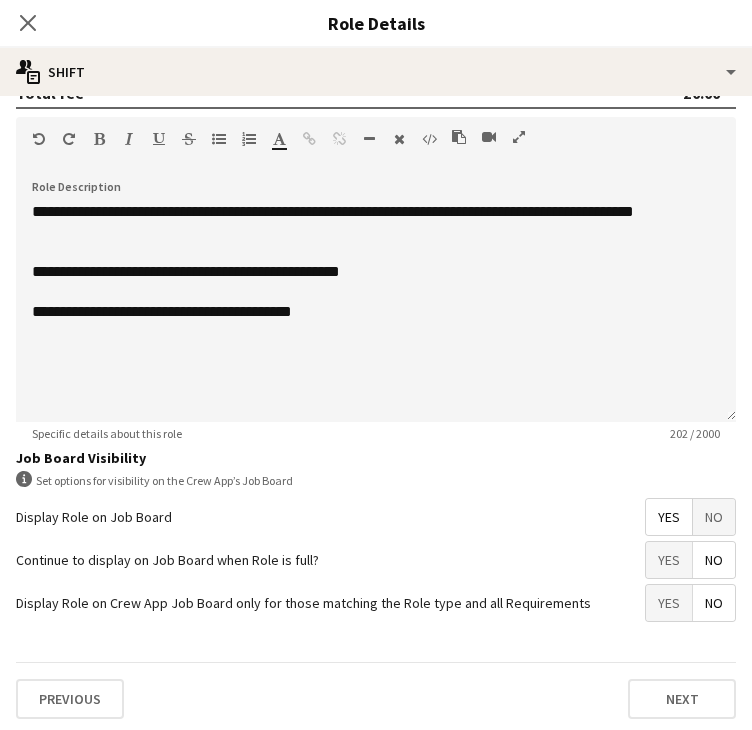 scroll, scrollTop: 0, scrollLeft: 0, axis: both 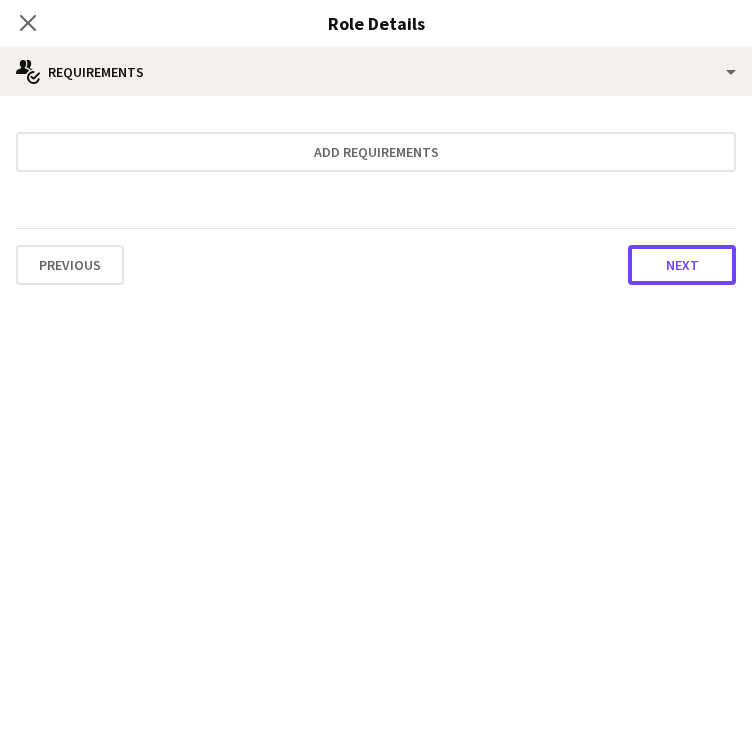 click on "Next" at bounding box center (682, 265) 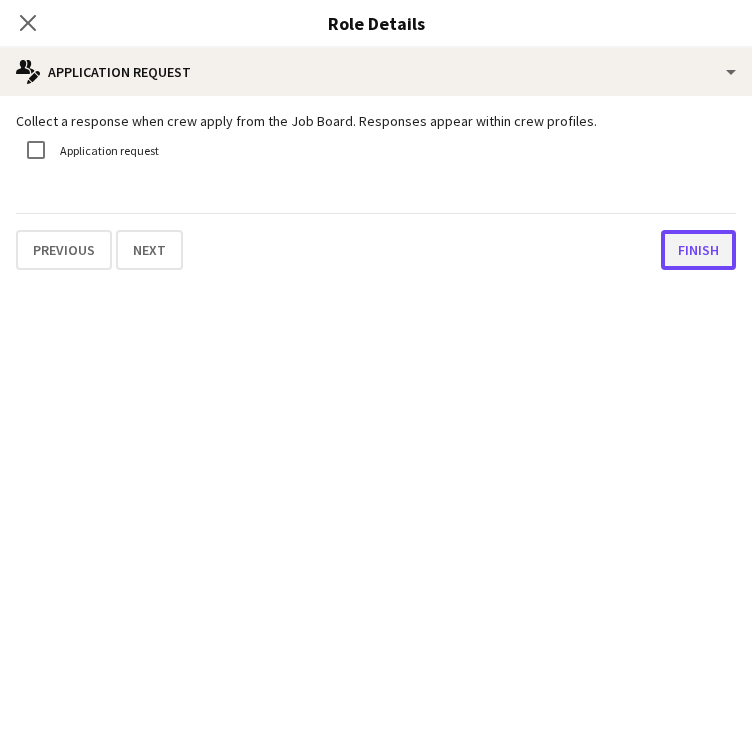 click on "Finish" at bounding box center [698, 250] 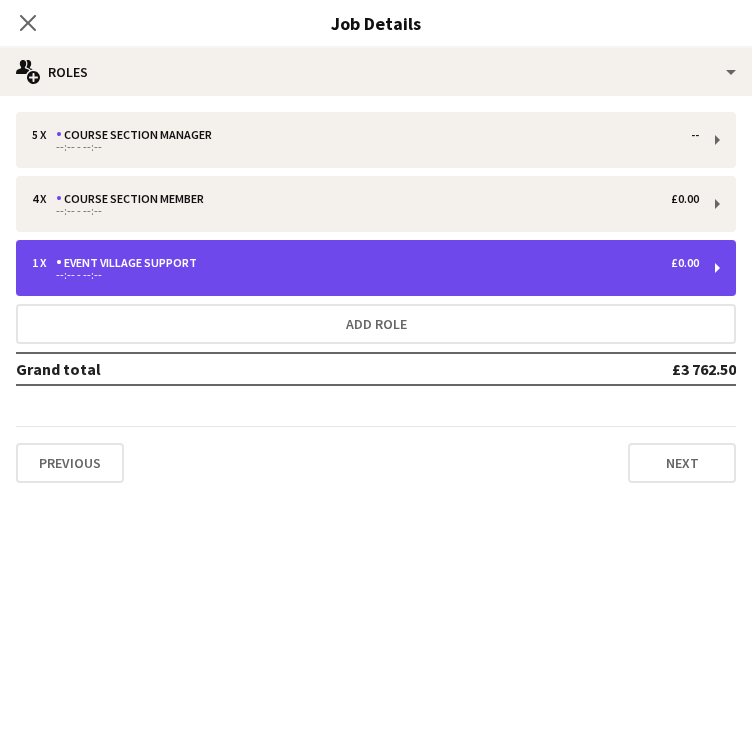 click on "Event Village Support" at bounding box center (130, 263) 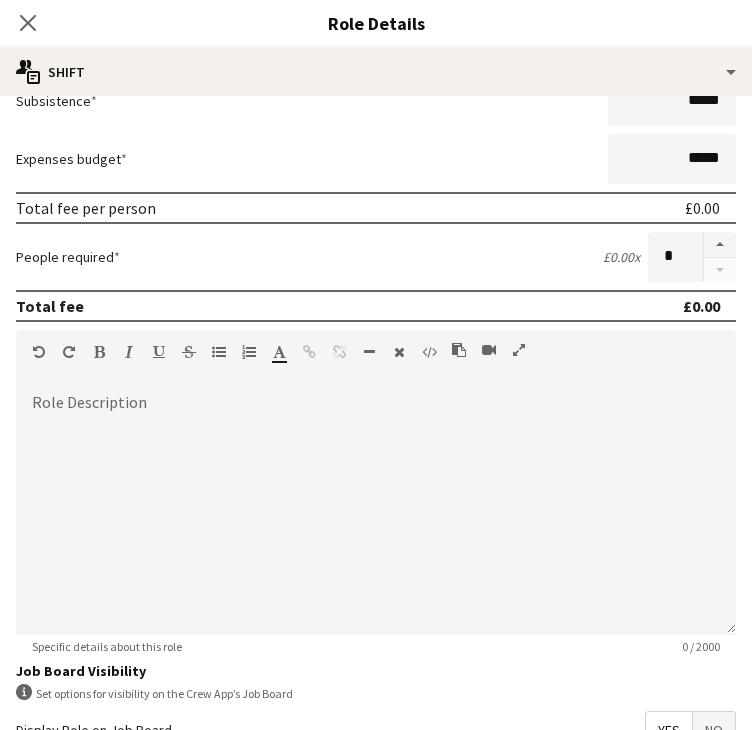 scroll, scrollTop: 400, scrollLeft: 0, axis: vertical 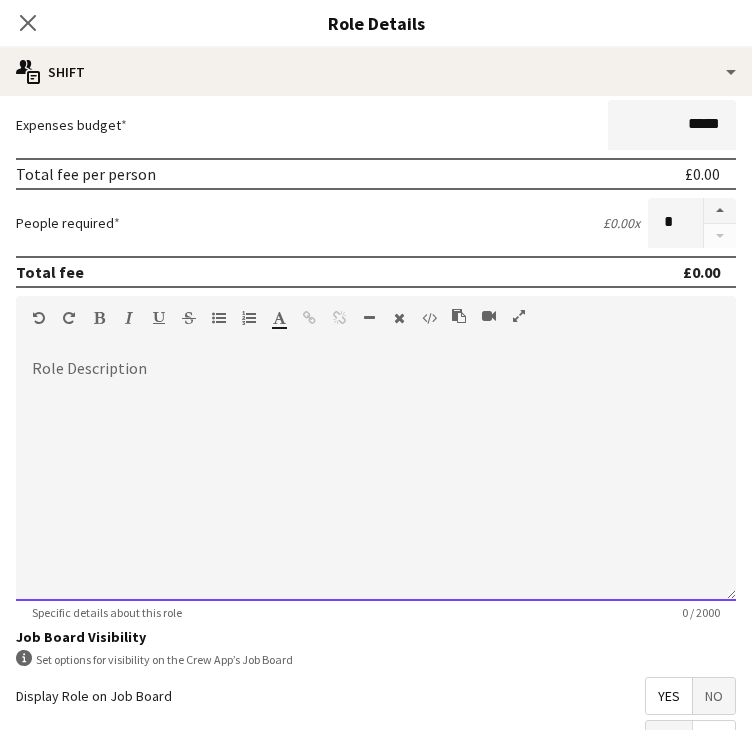 click at bounding box center [376, 481] 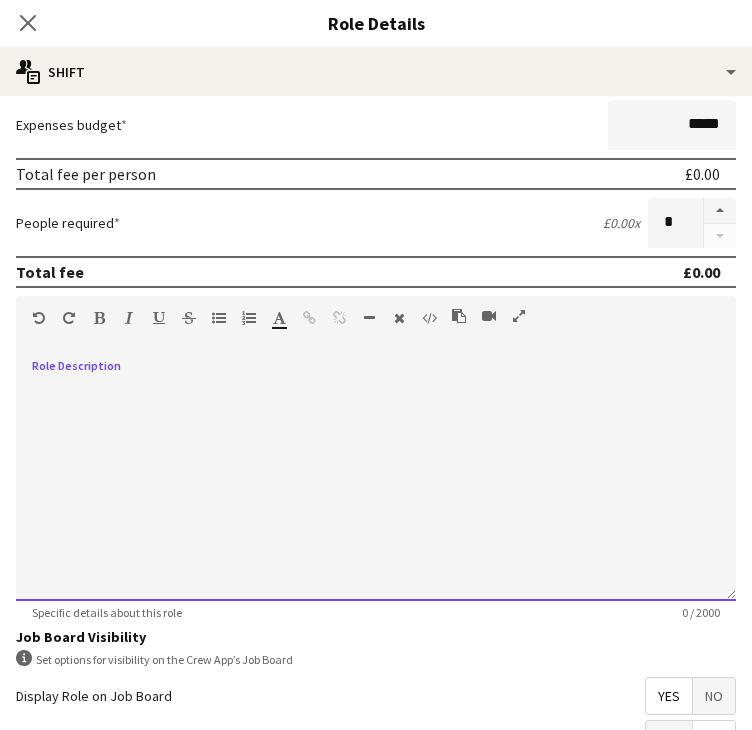 type 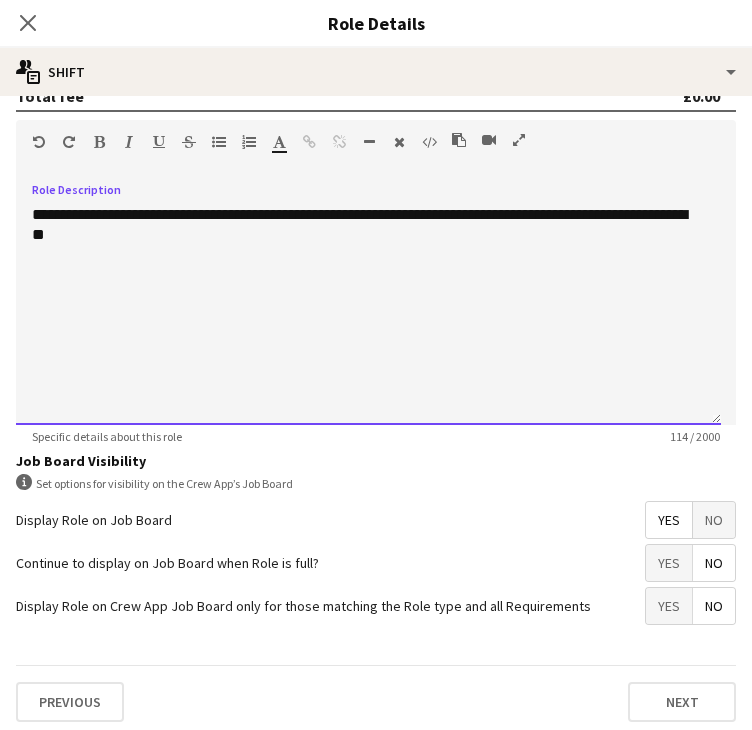 scroll, scrollTop: 579, scrollLeft: 0, axis: vertical 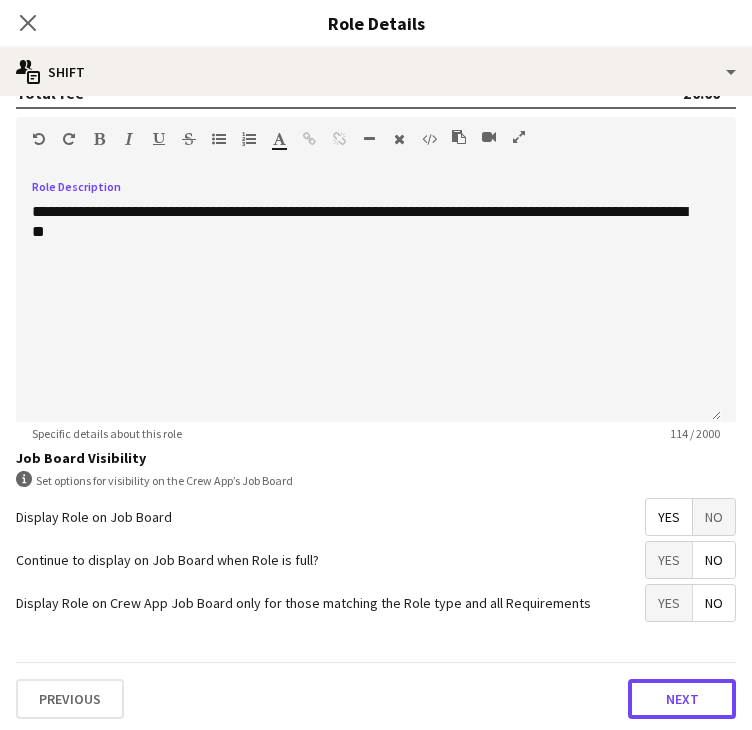 click on "Next" at bounding box center [682, 699] 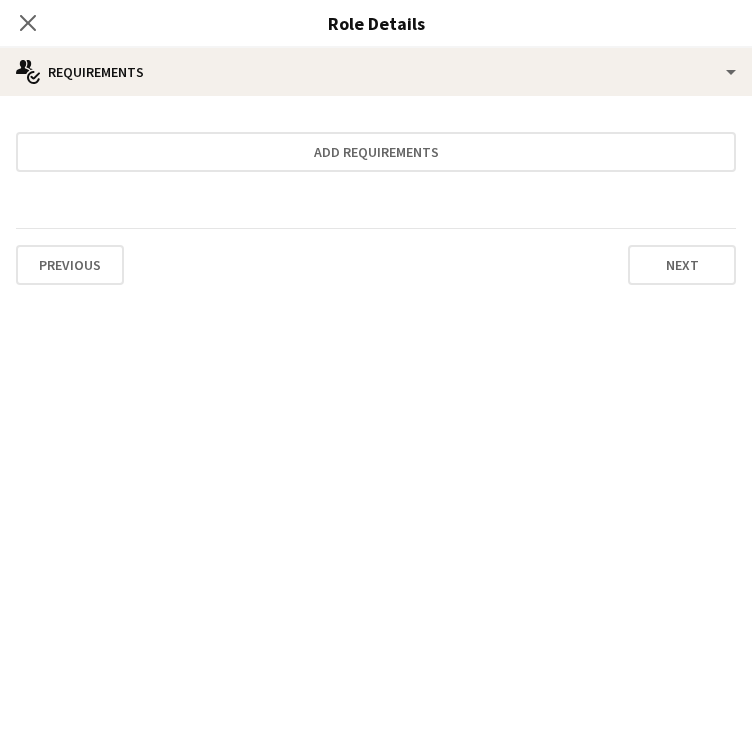 scroll, scrollTop: 0, scrollLeft: 0, axis: both 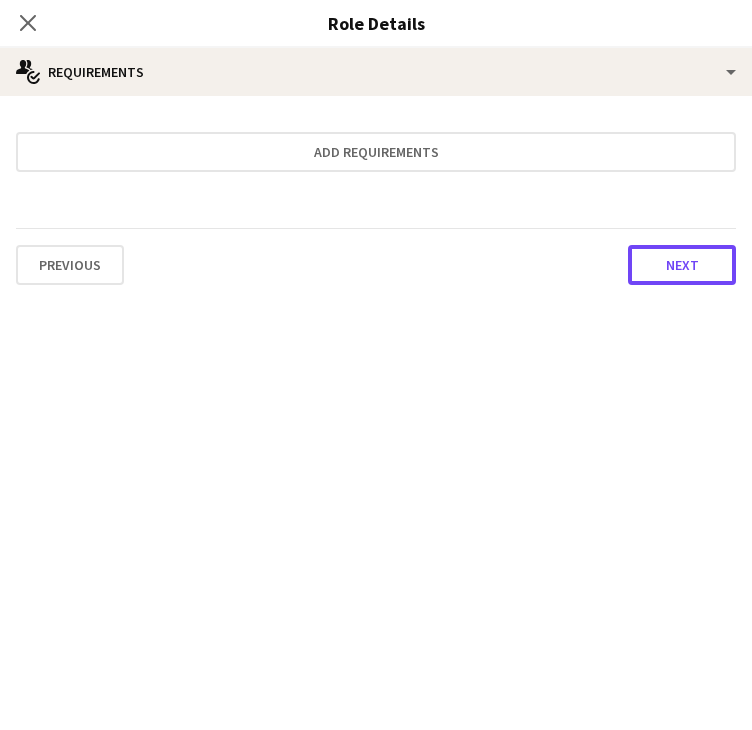 click on "Next" at bounding box center [682, 265] 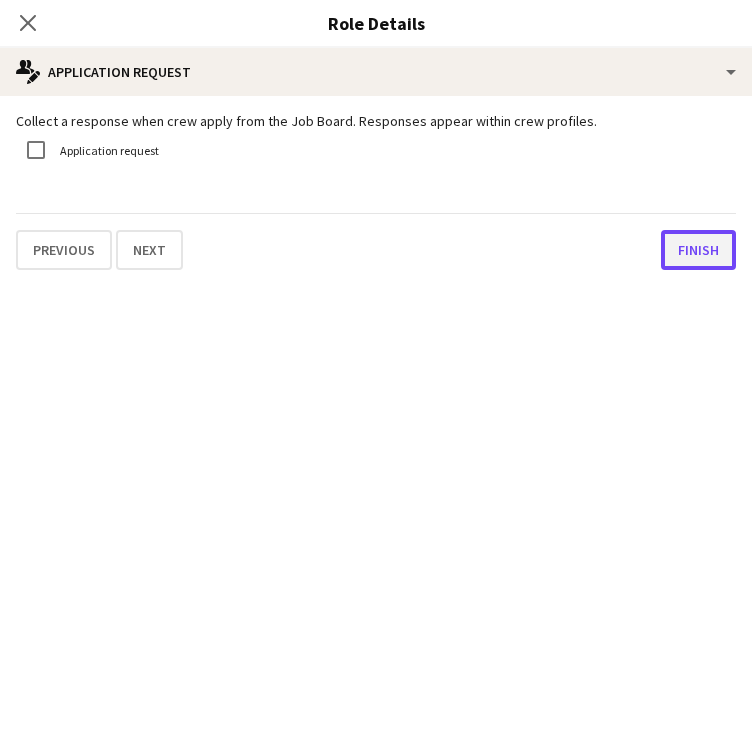 click on "Finish" at bounding box center [698, 250] 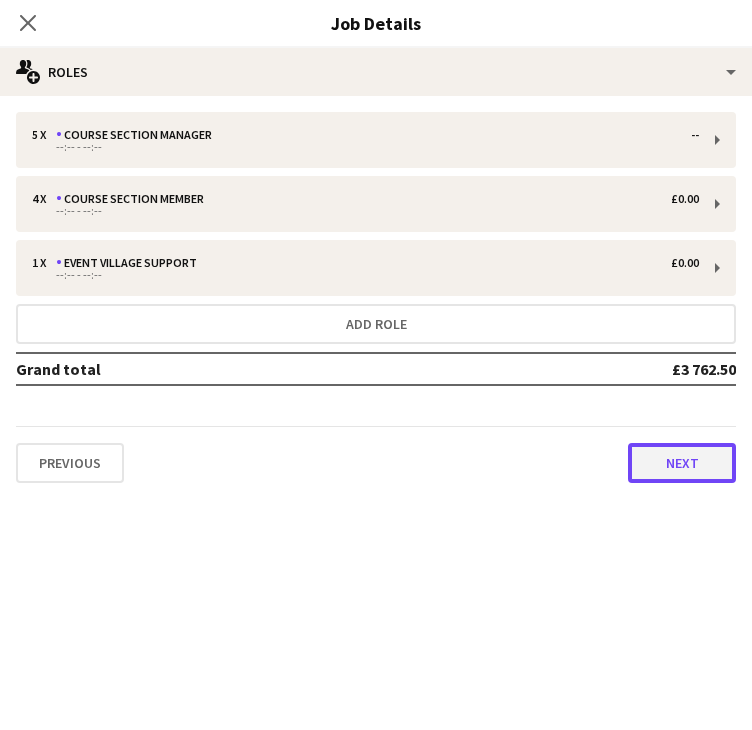 click on "Next" at bounding box center (682, 463) 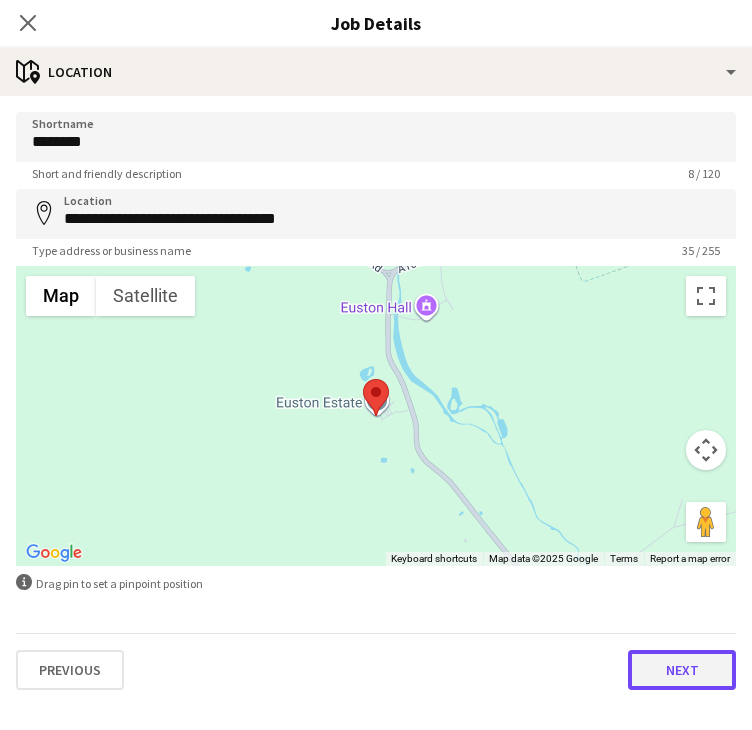 click on "Next" at bounding box center [682, 670] 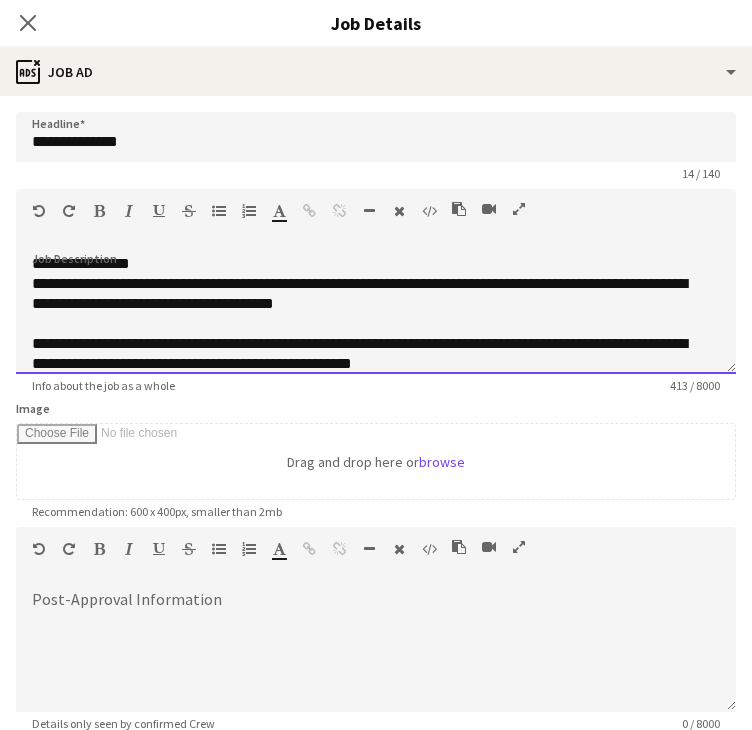 click on "**********" at bounding box center (361, 344) 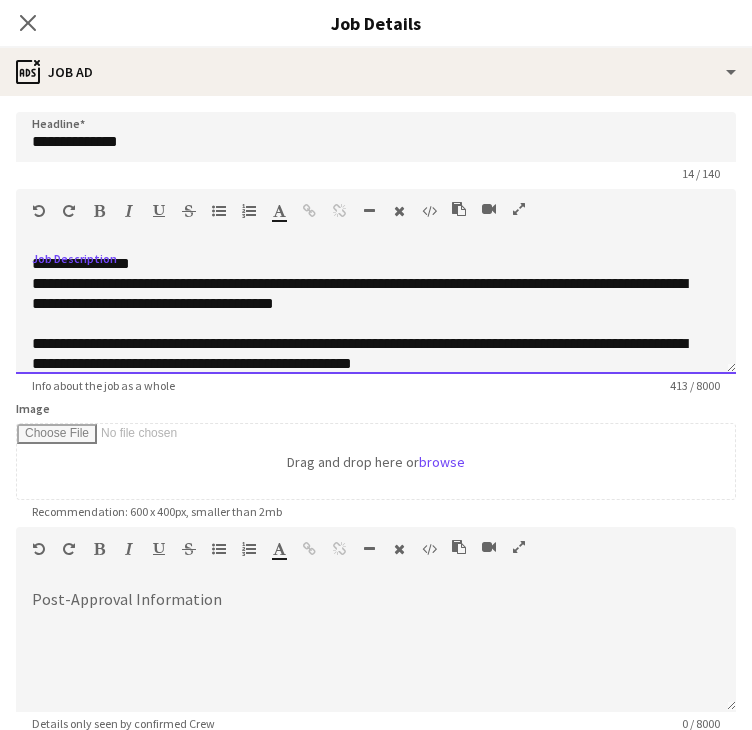 click on "**********" at bounding box center (361, 344) 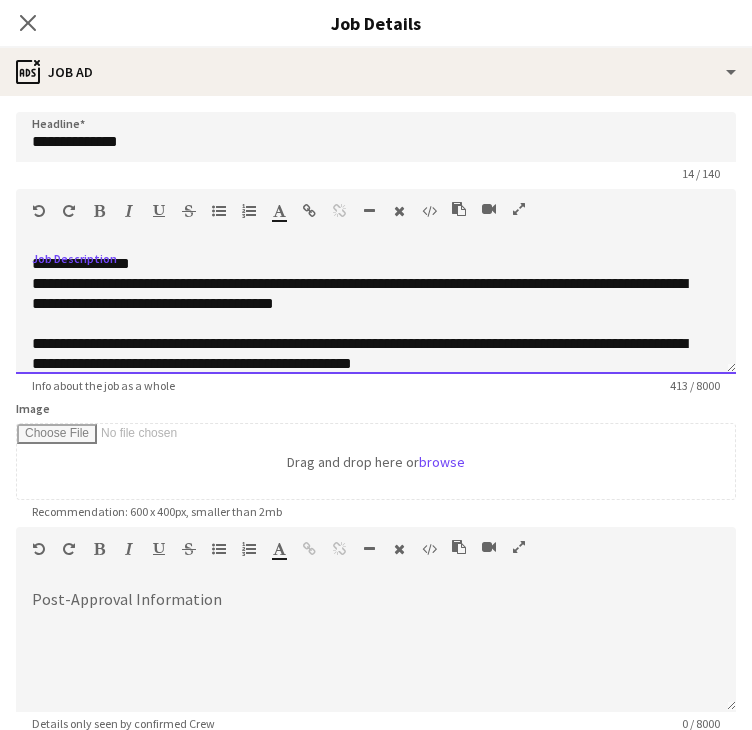 type 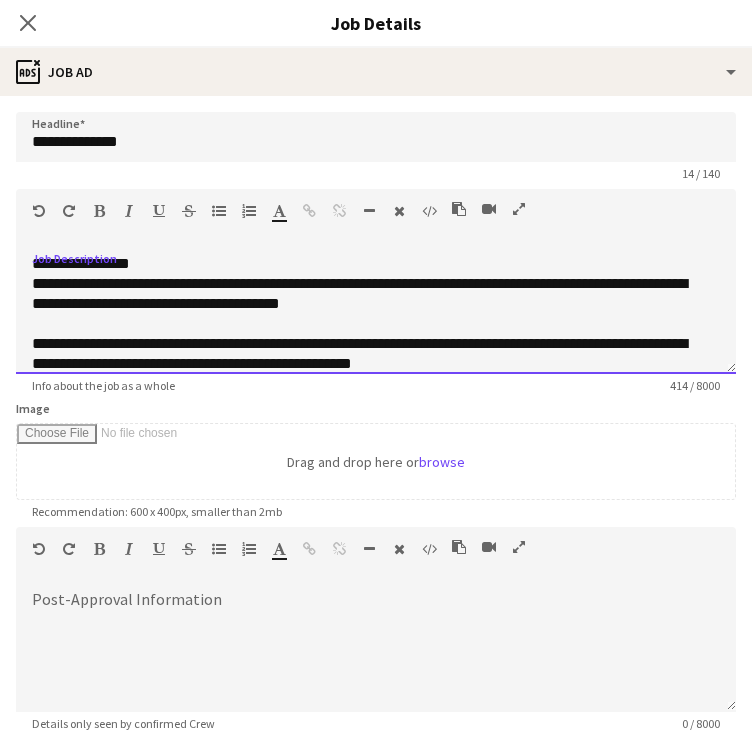 scroll, scrollTop: 56, scrollLeft: 0, axis: vertical 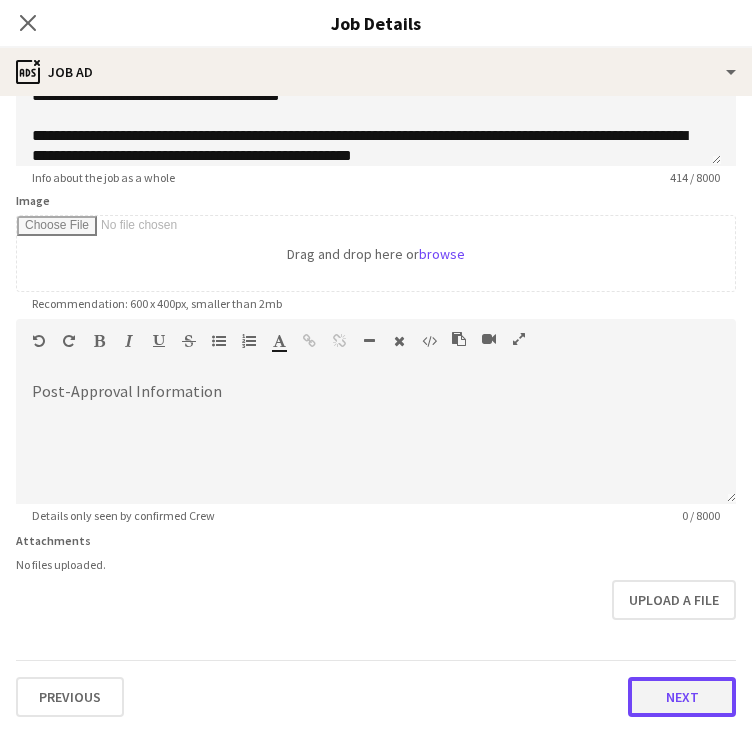 click on "Next" at bounding box center [682, 697] 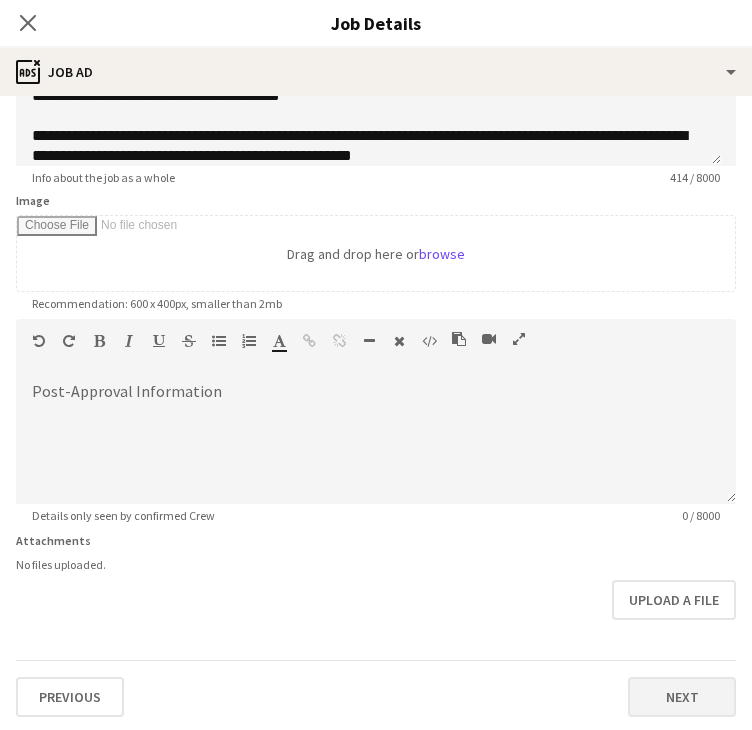 type on "*******" 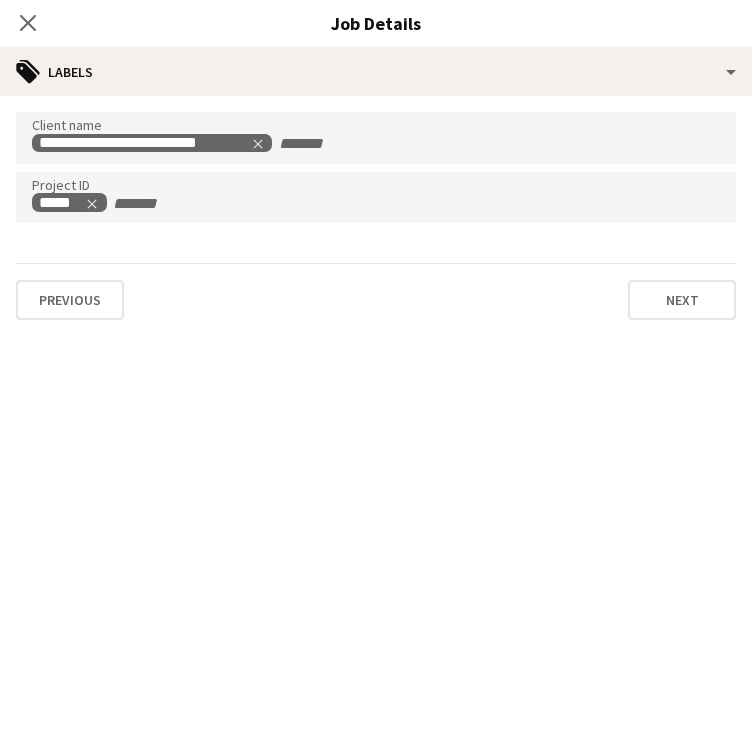 scroll, scrollTop: 0, scrollLeft: 0, axis: both 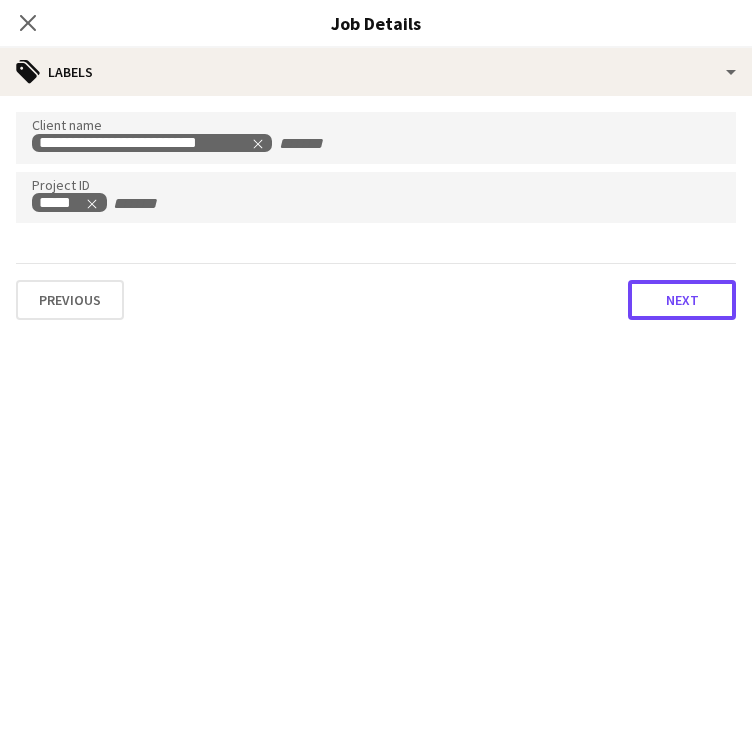 click on "Next" at bounding box center (682, 300) 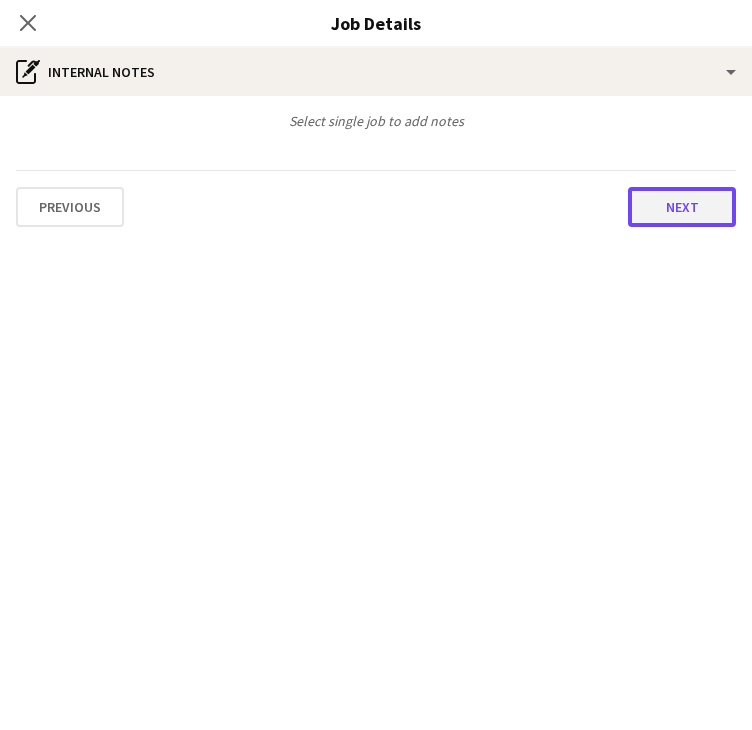 click on "Next" at bounding box center [682, 207] 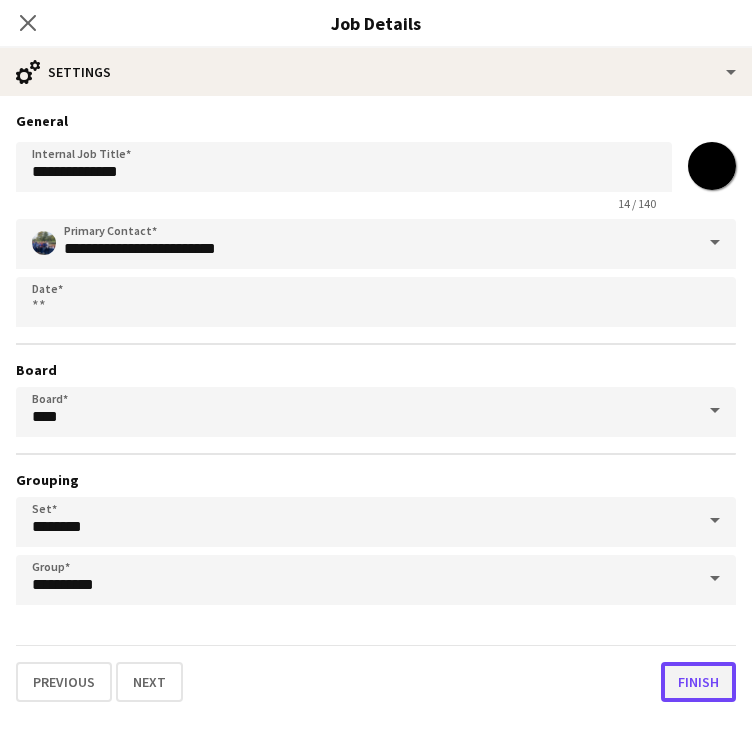 click on "Finish" at bounding box center [698, 682] 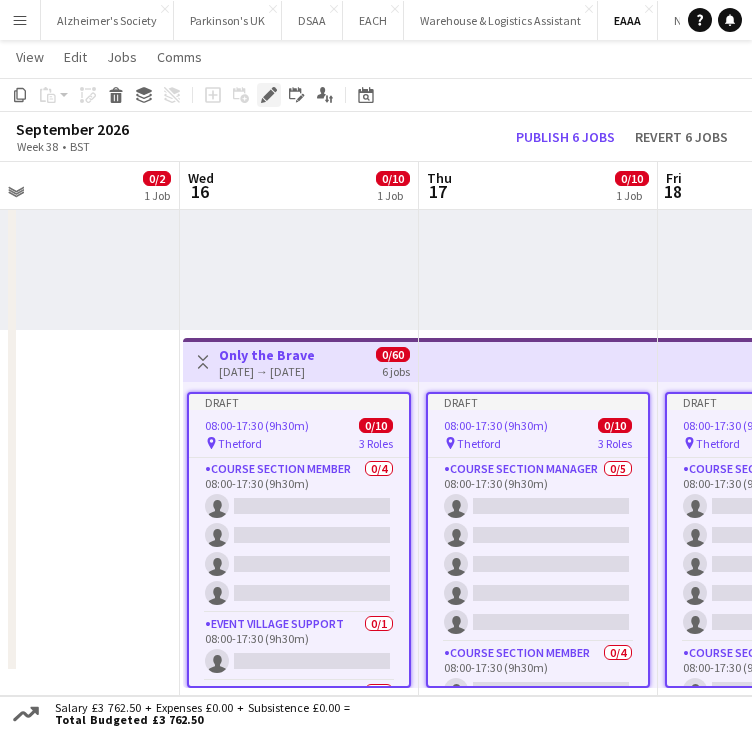 click 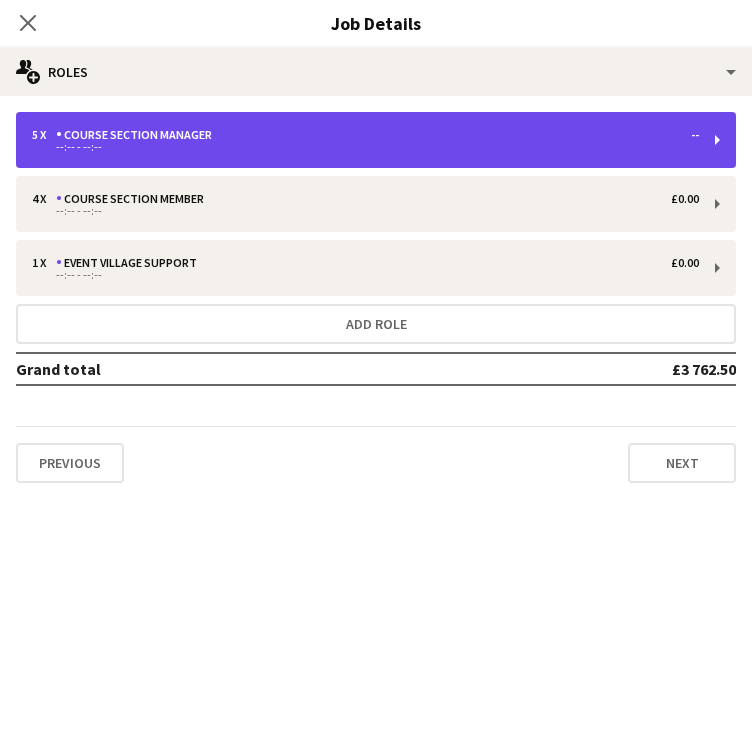 click on "--:-- - --:--" at bounding box center (365, 147) 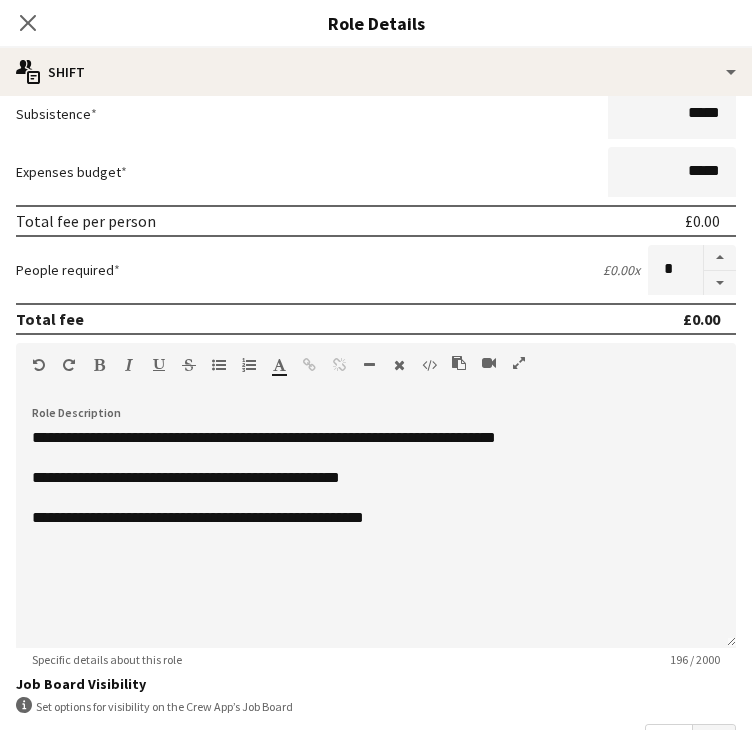 scroll, scrollTop: 481, scrollLeft: 0, axis: vertical 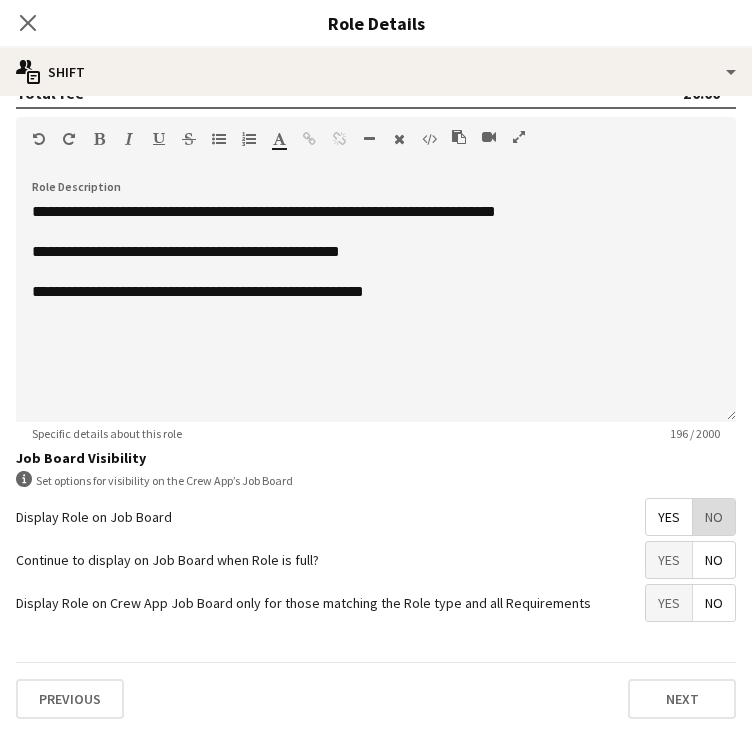 click on "No" at bounding box center (714, 517) 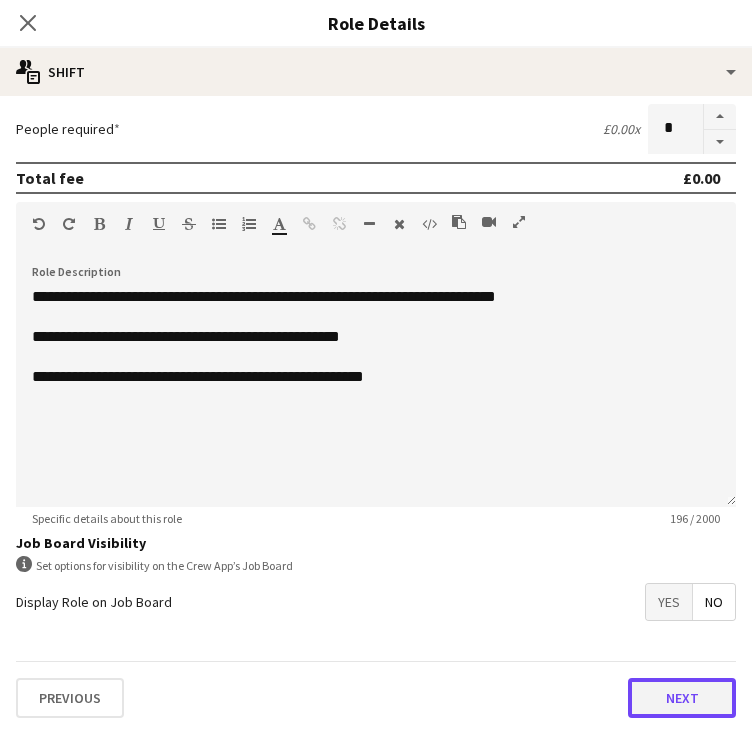 click on "Next" at bounding box center [682, 698] 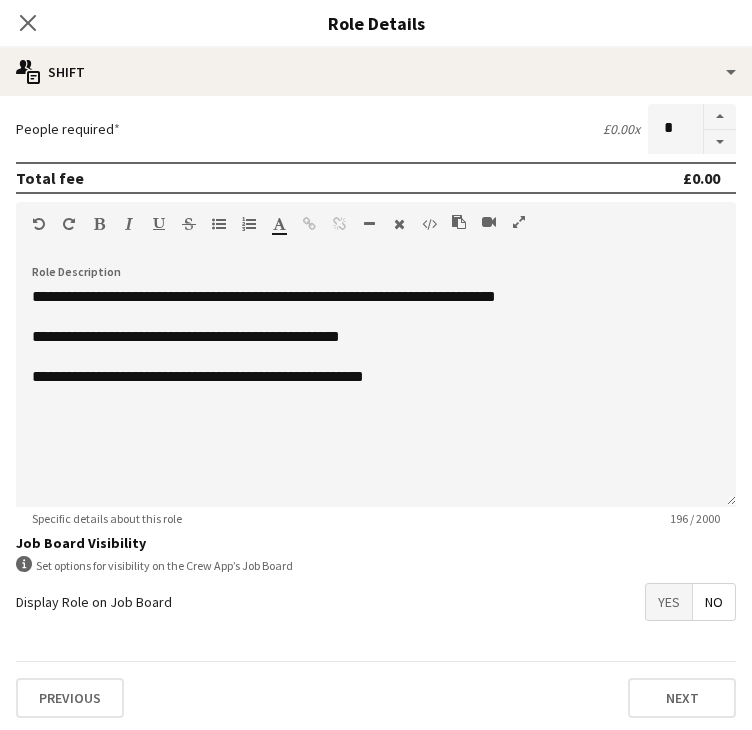 scroll, scrollTop: 0, scrollLeft: 0, axis: both 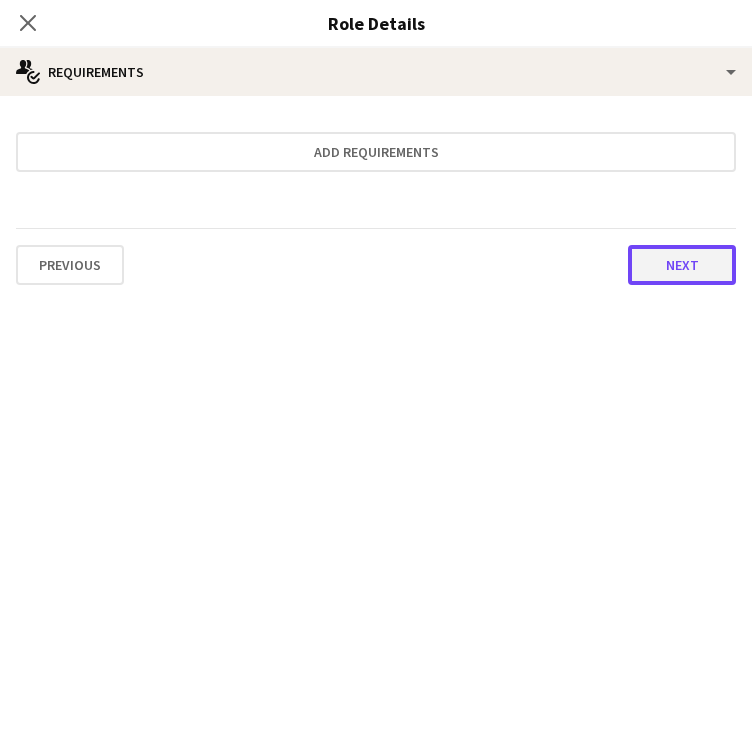 click on "Next" at bounding box center [682, 265] 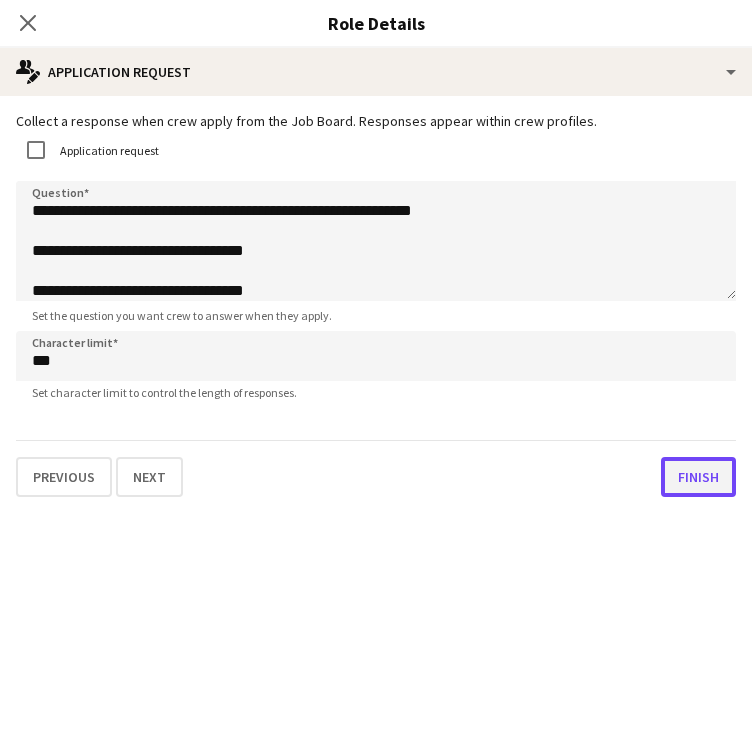 click on "Finish" at bounding box center (698, 477) 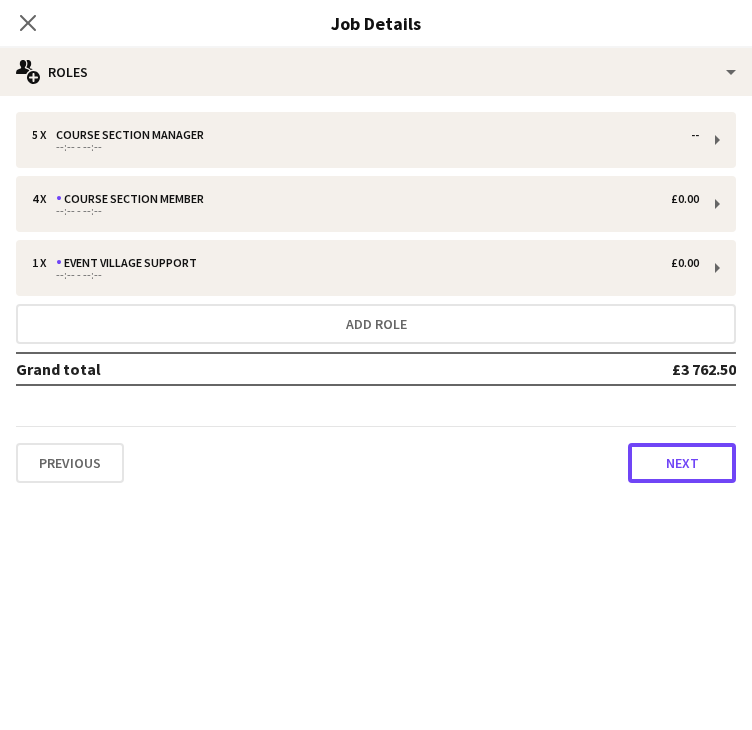 drag, startPoint x: 700, startPoint y: 459, endPoint x: 687, endPoint y: 450, distance: 15.811388 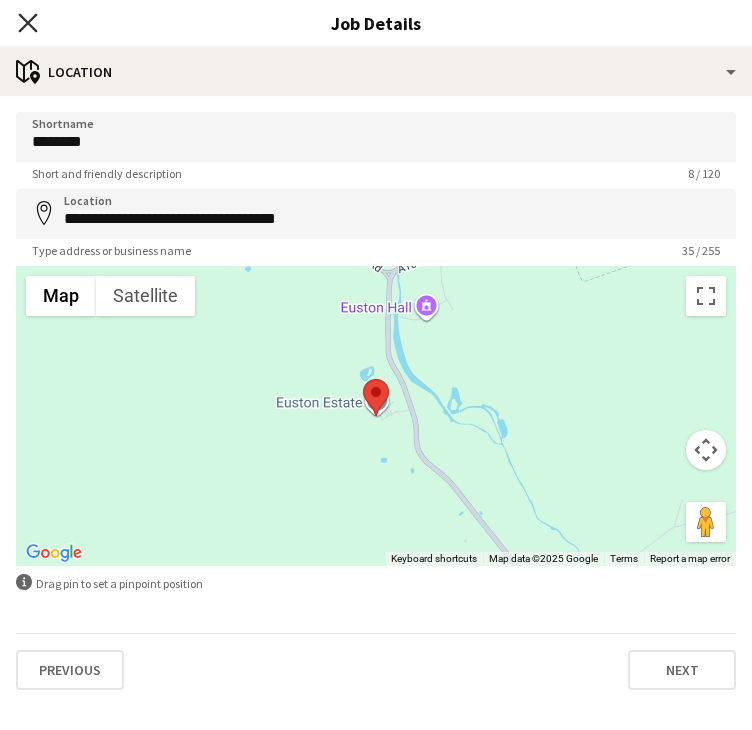 click on "Close pop-in" 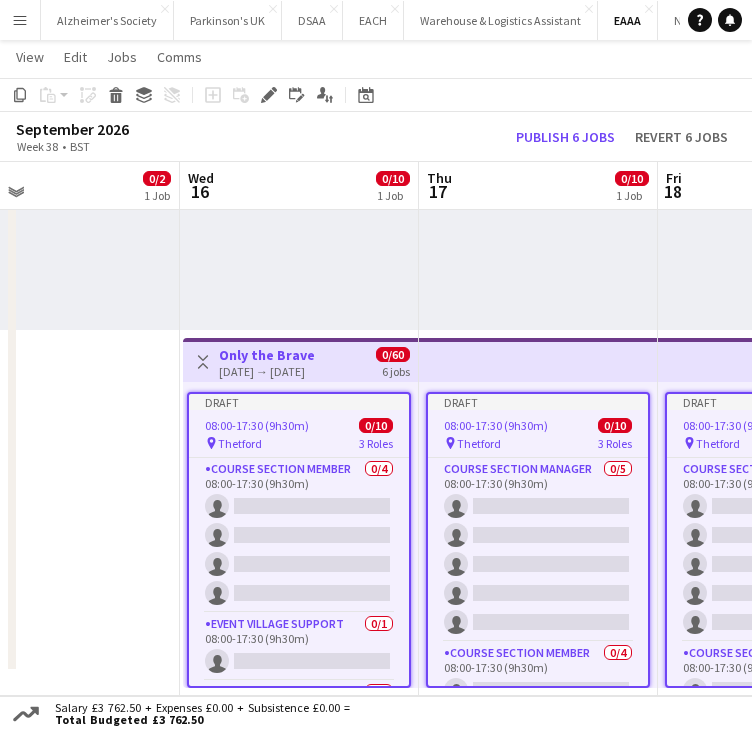 click on "pin
Thetford   3 Roles" at bounding box center (299, 443) 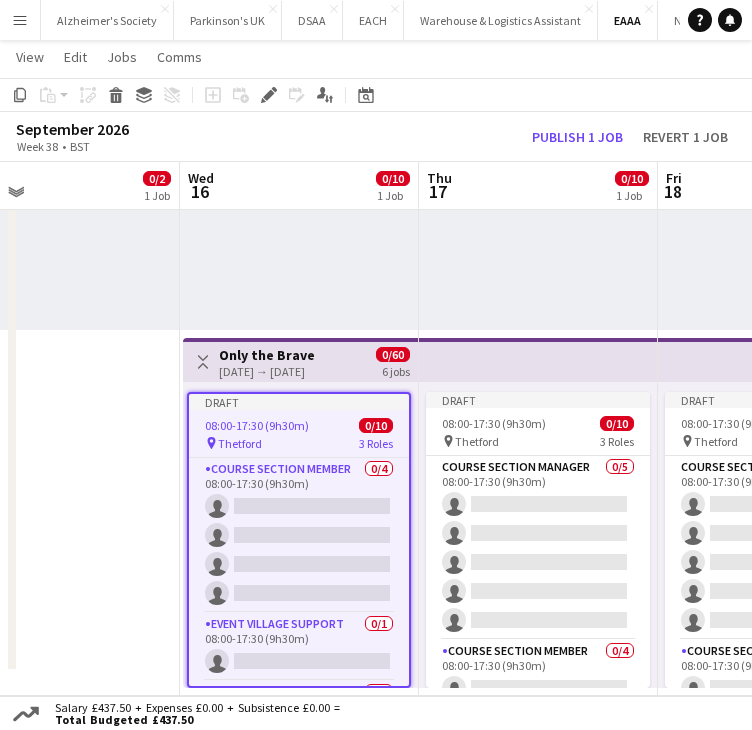 click at bounding box center (538, 360) 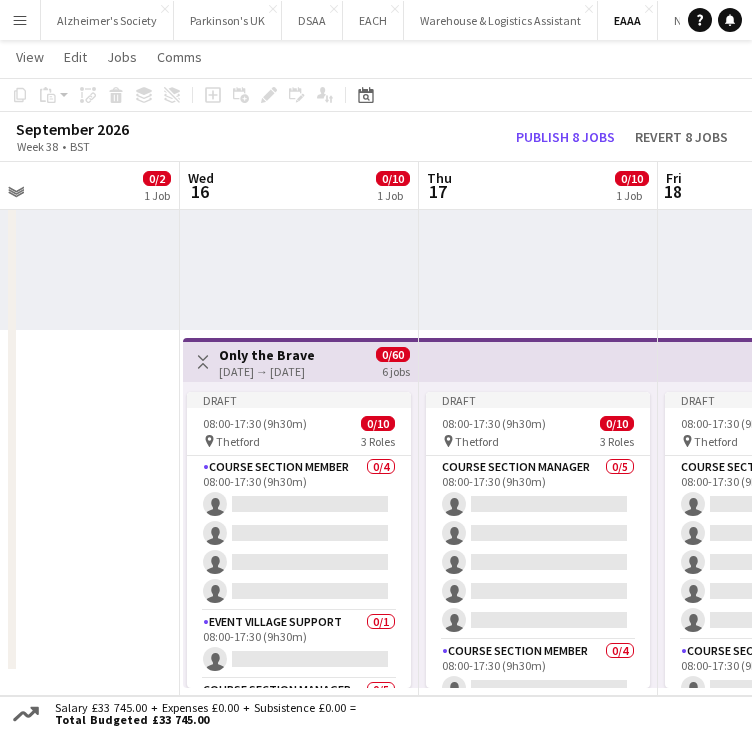 click at bounding box center (538, 360) 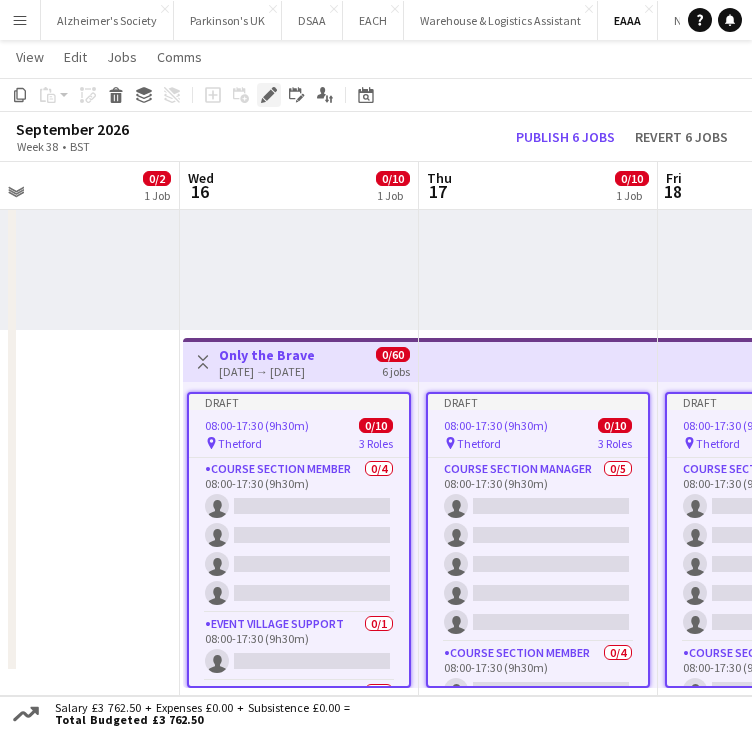 click on "Edit" 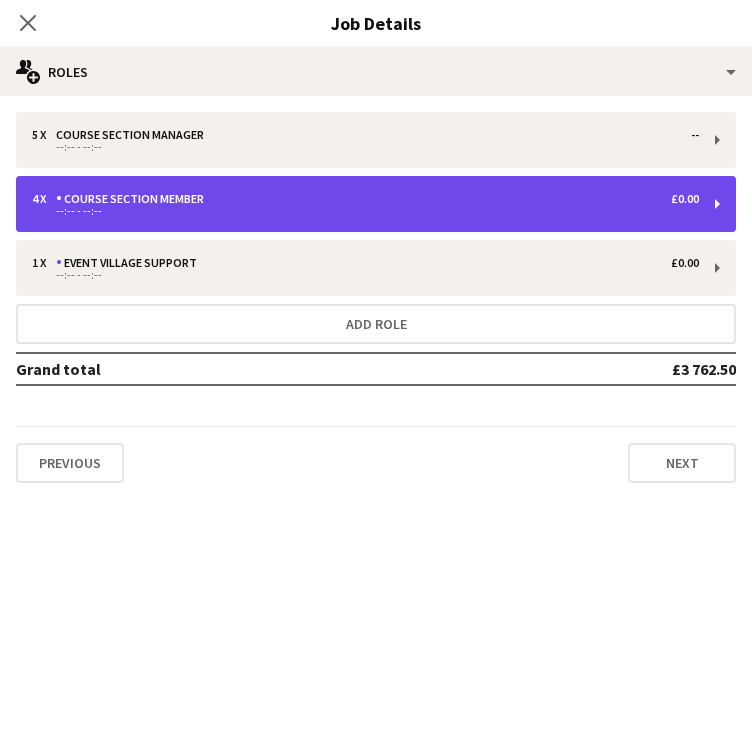 click on "4 x   Course Section Member   £0.00" at bounding box center [365, 199] 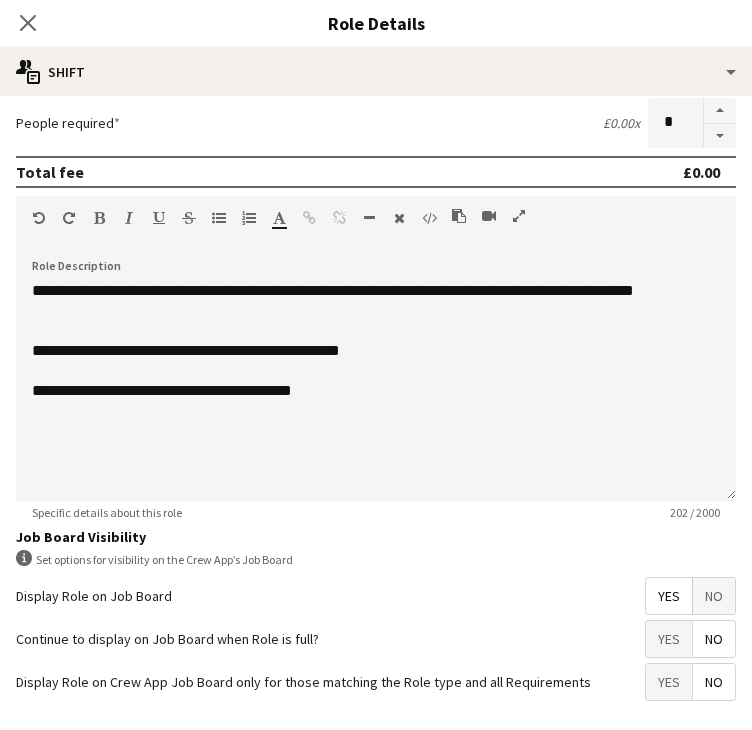 click on "No" at bounding box center [714, 596] 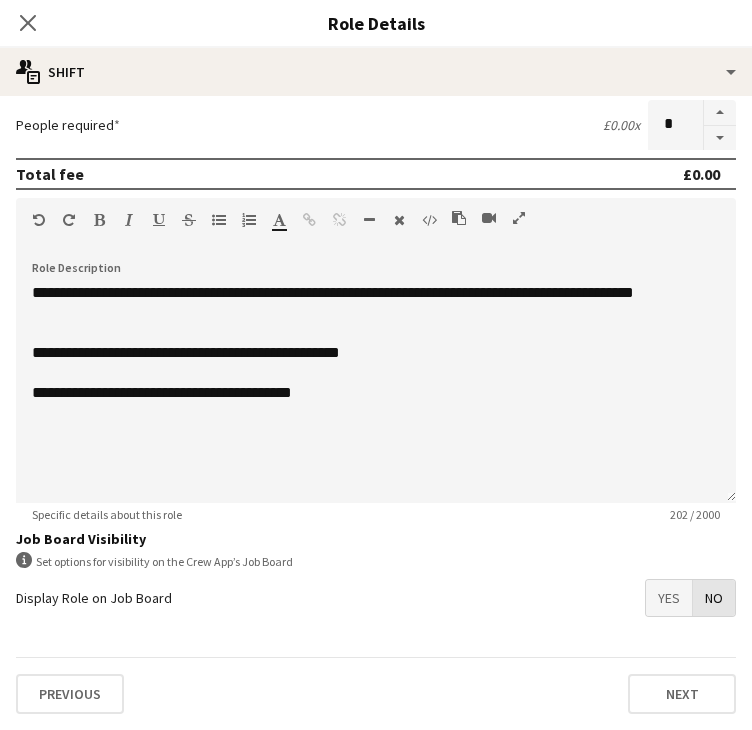 scroll, scrollTop: 494, scrollLeft: 0, axis: vertical 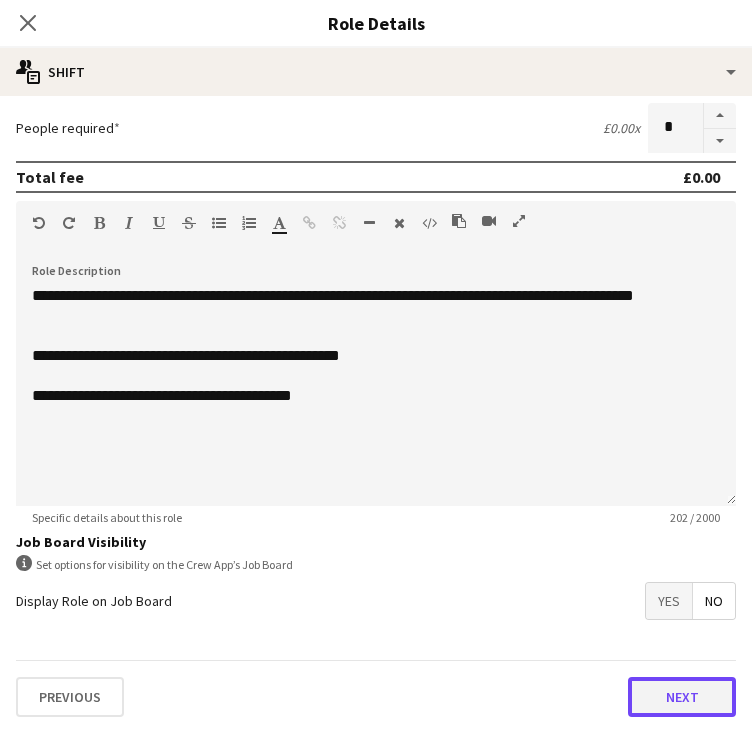 click on "Next" at bounding box center (682, 697) 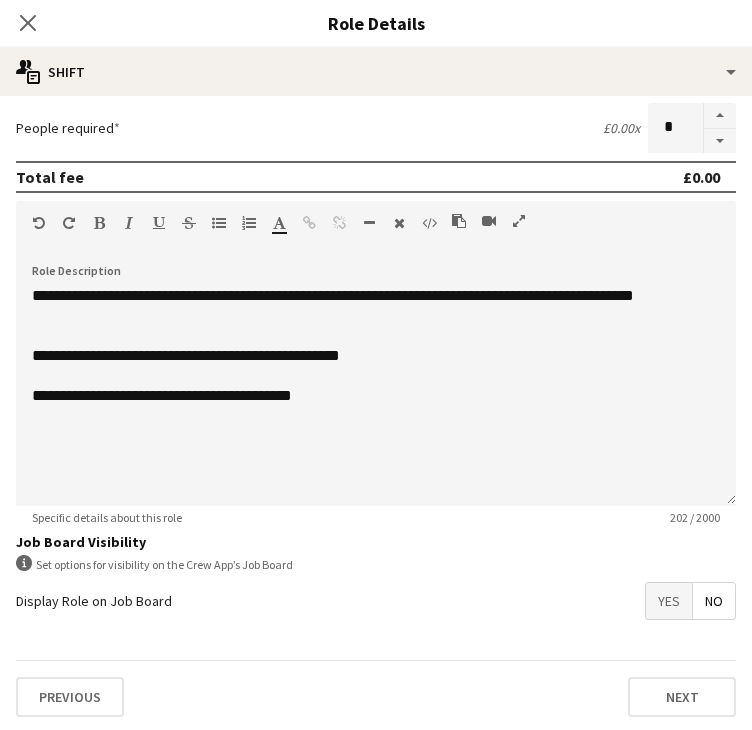 scroll, scrollTop: 0, scrollLeft: 0, axis: both 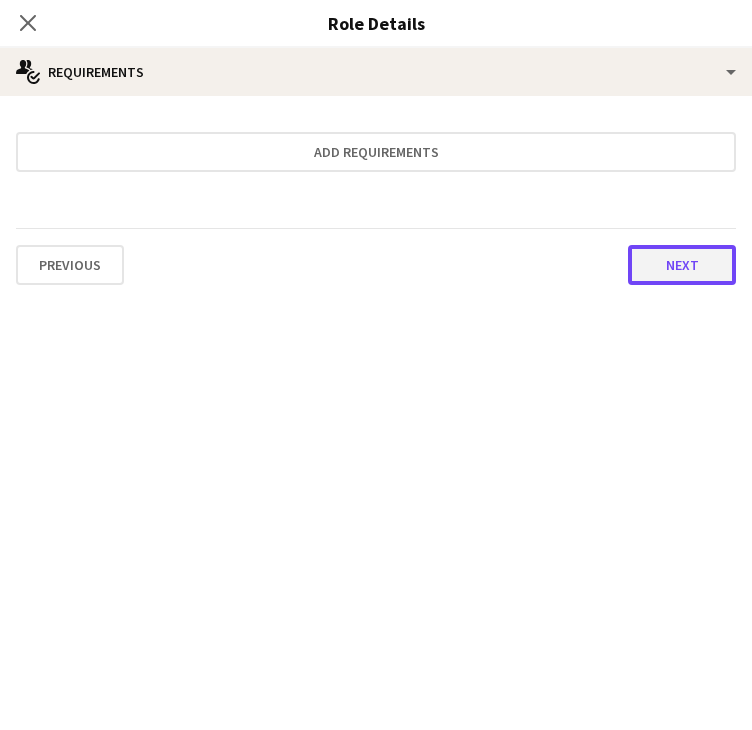 click on "Next" at bounding box center [682, 265] 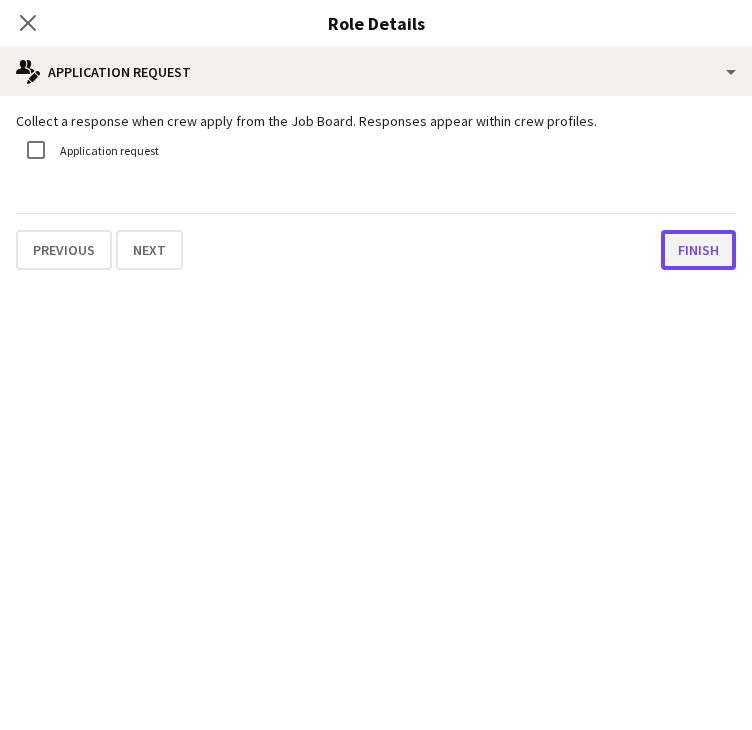 click on "Finish" at bounding box center [698, 250] 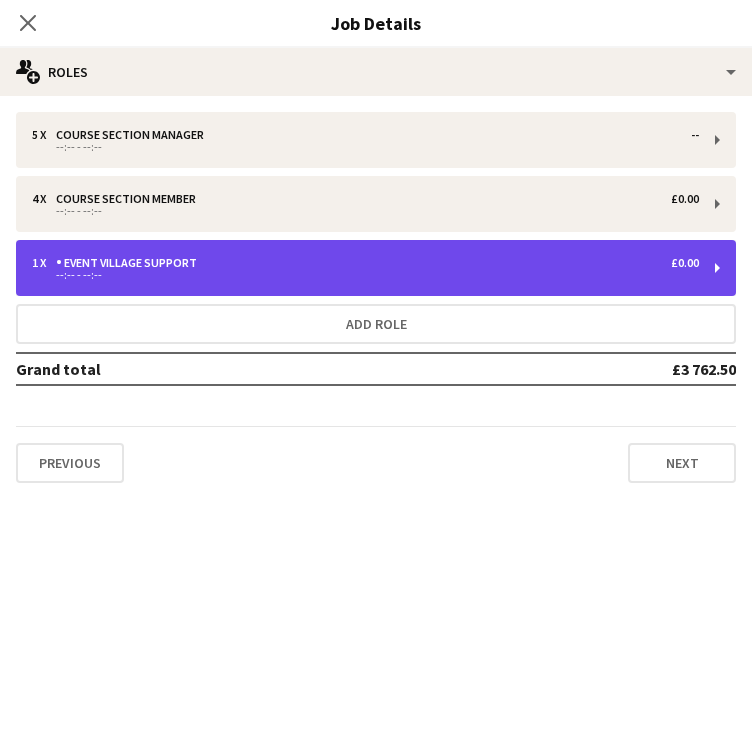 click on "--:-- - --:--" at bounding box center [365, 275] 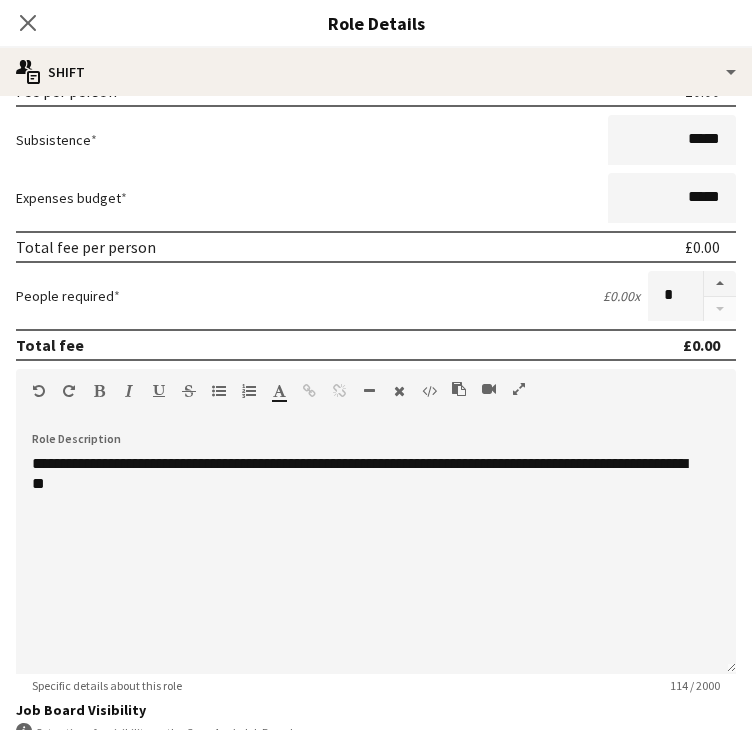scroll, scrollTop: 579, scrollLeft: 0, axis: vertical 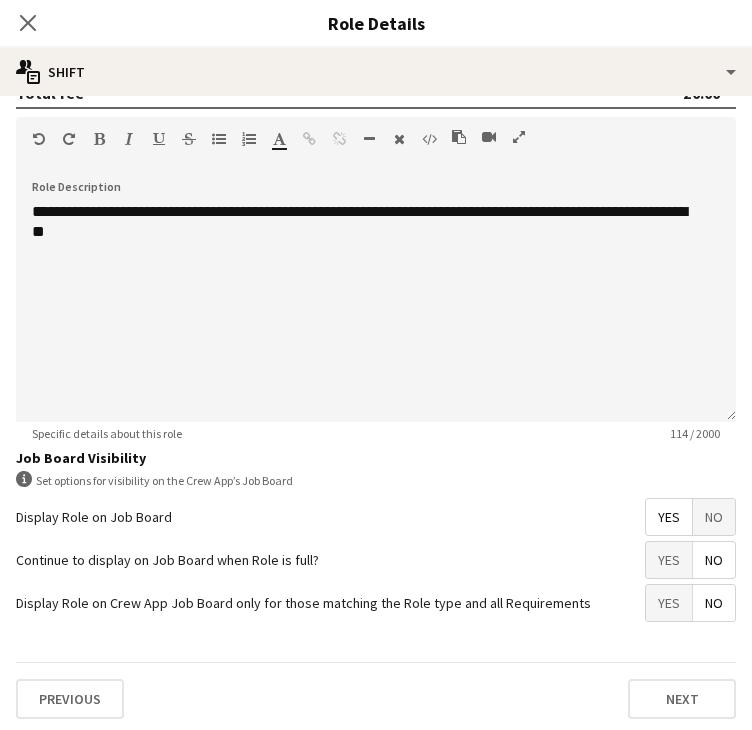 click on "No" at bounding box center [714, 517] 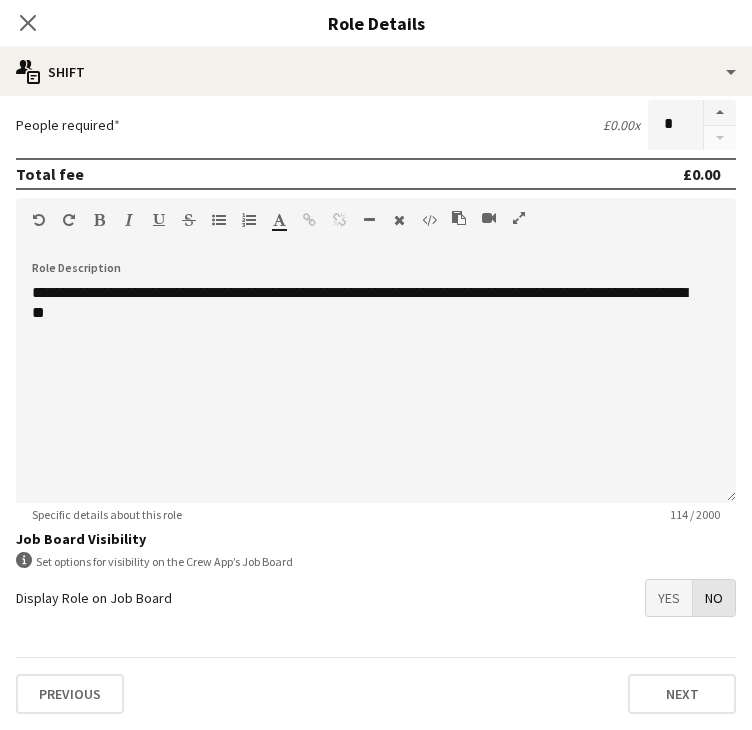 scroll, scrollTop: 494, scrollLeft: 0, axis: vertical 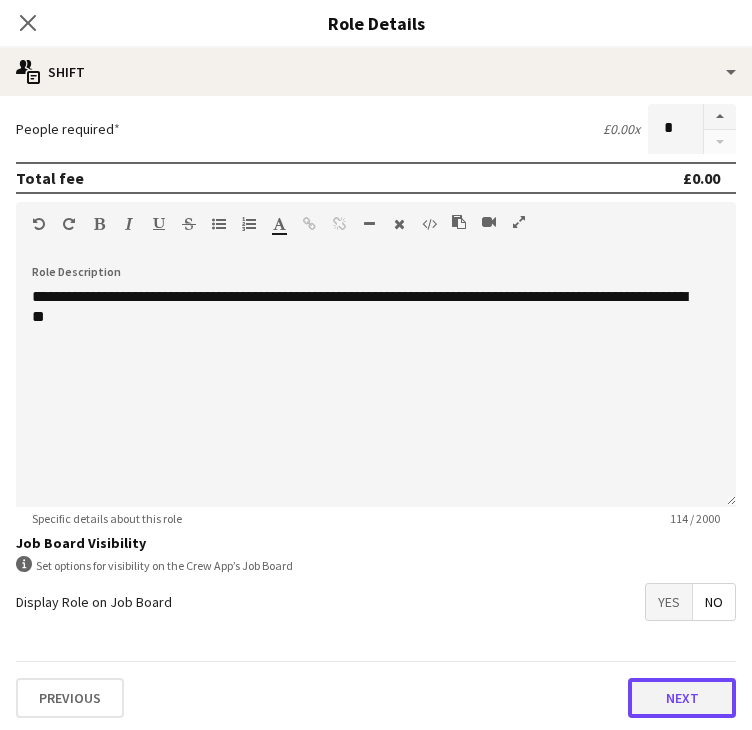 click on "Next" at bounding box center [682, 698] 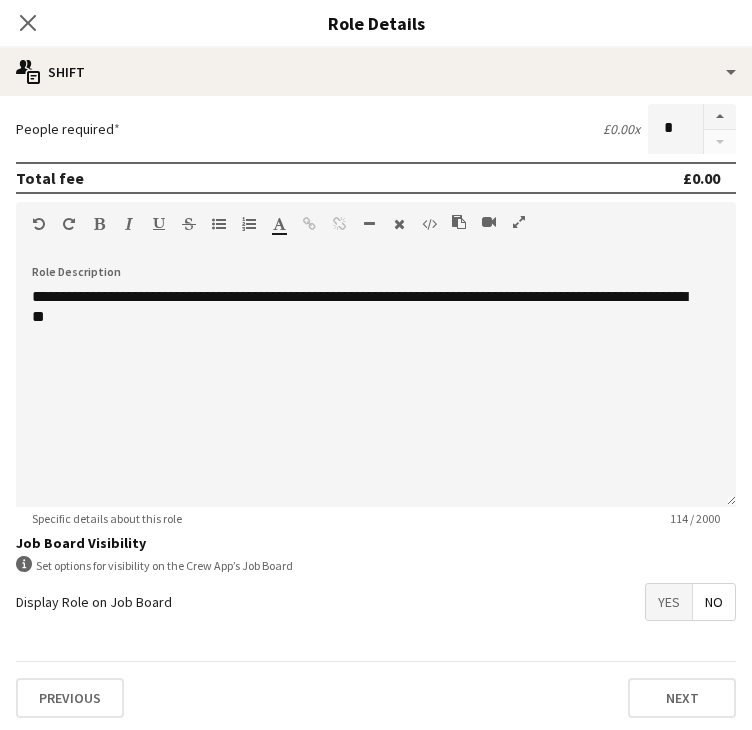 scroll, scrollTop: 0, scrollLeft: 0, axis: both 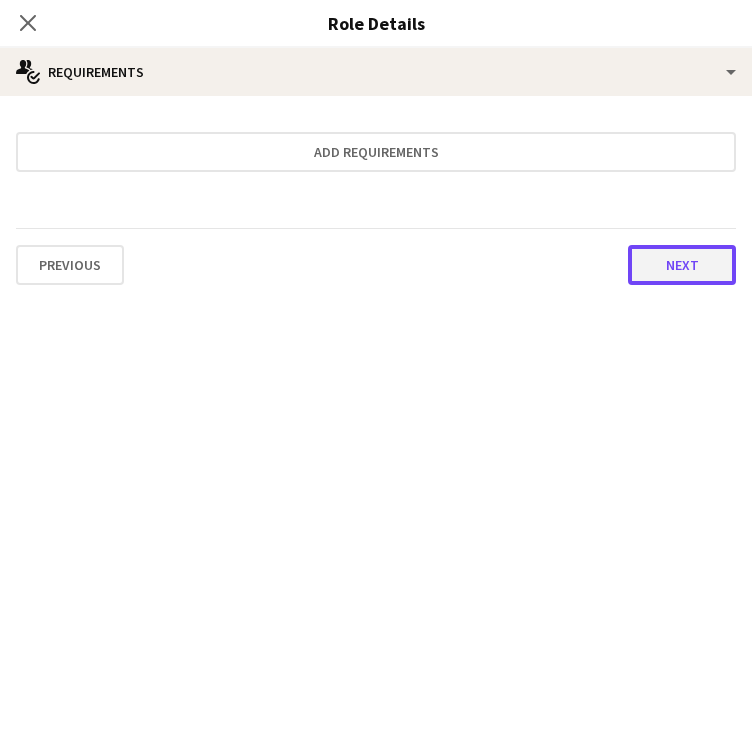 click on "Next" at bounding box center (682, 265) 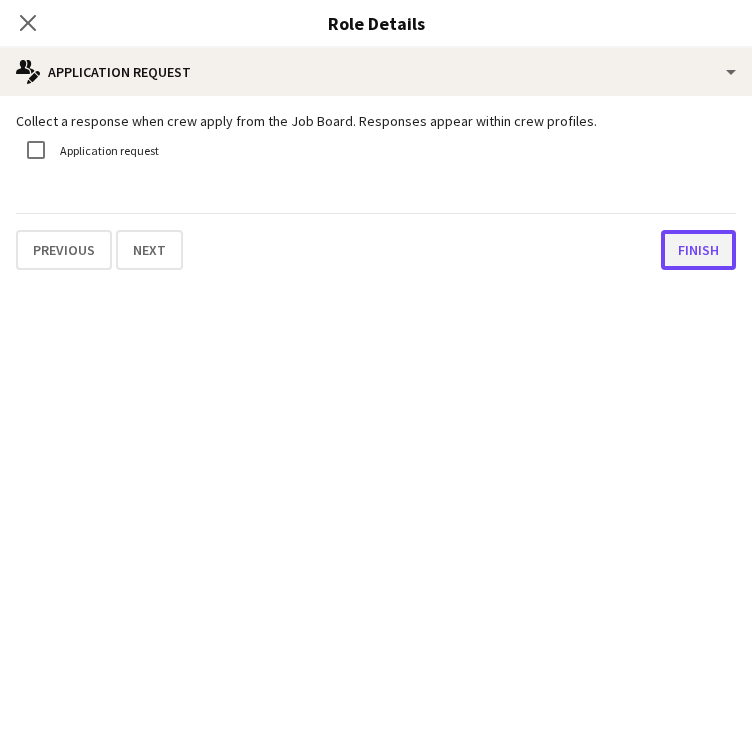 click on "Finish" at bounding box center (698, 250) 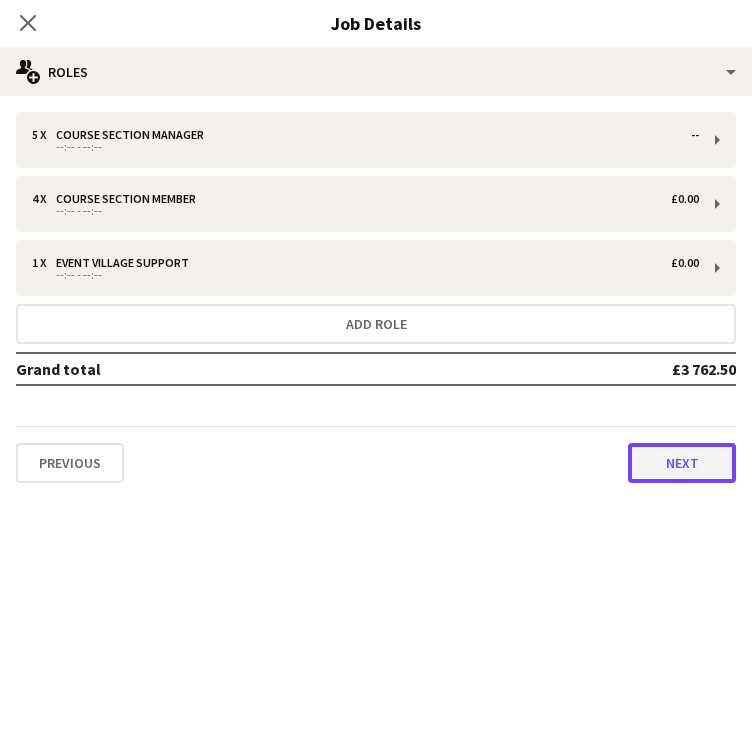 click on "Next" at bounding box center (682, 463) 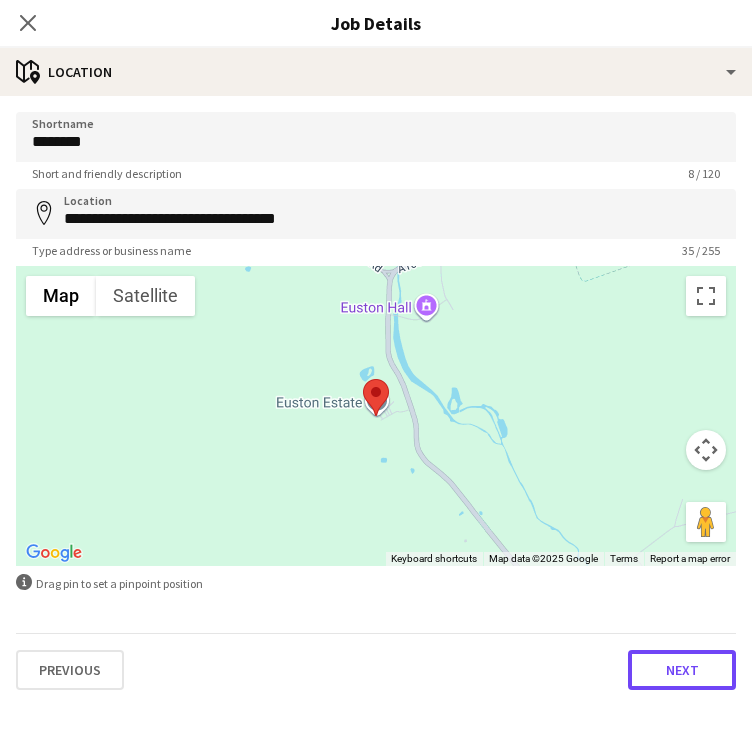 click on "Next" at bounding box center (682, 670) 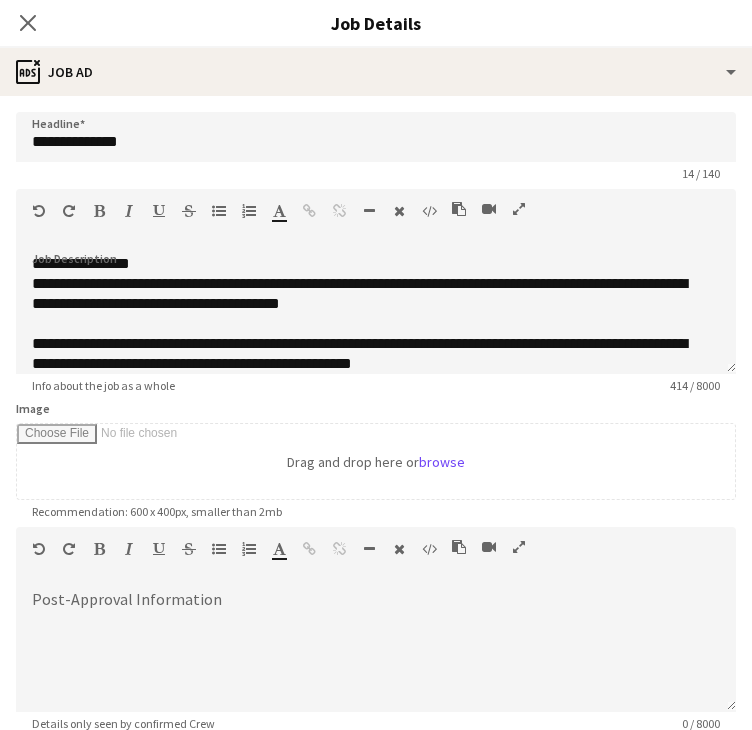 scroll, scrollTop: 208, scrollLeft: 0, axis: vertical 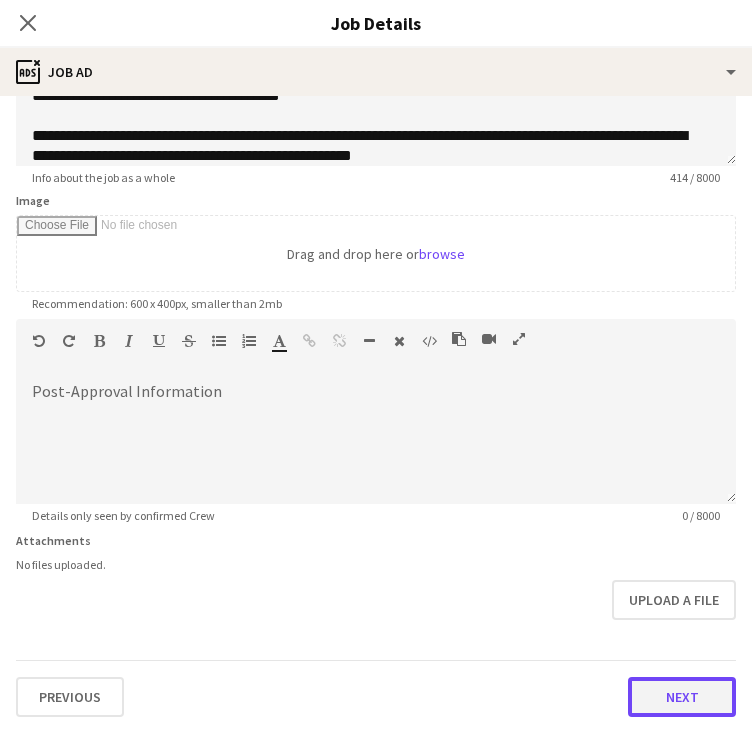 click on "Next" at bounding box center (682, 697) 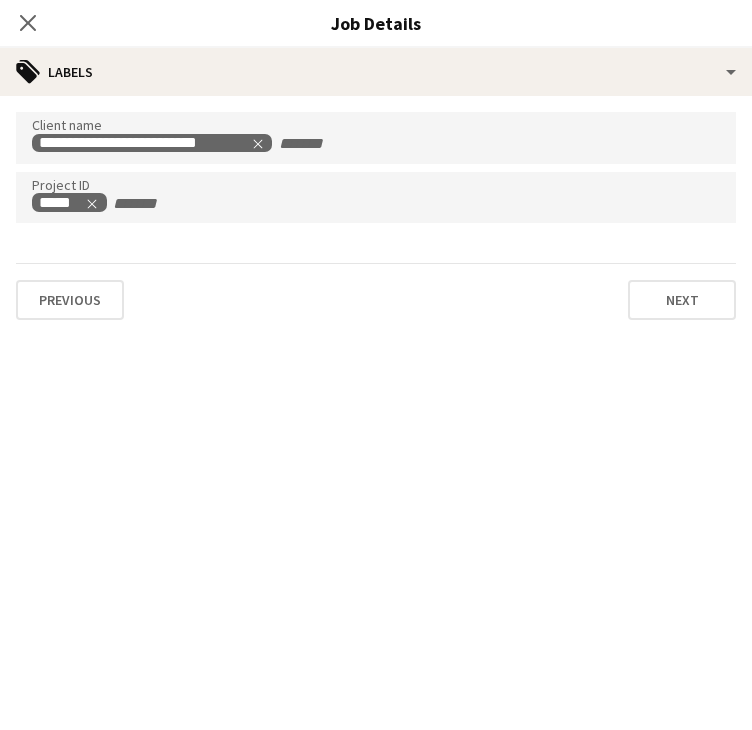 scroll, scrollTop: 0, scrollLeft: 0, axis: both 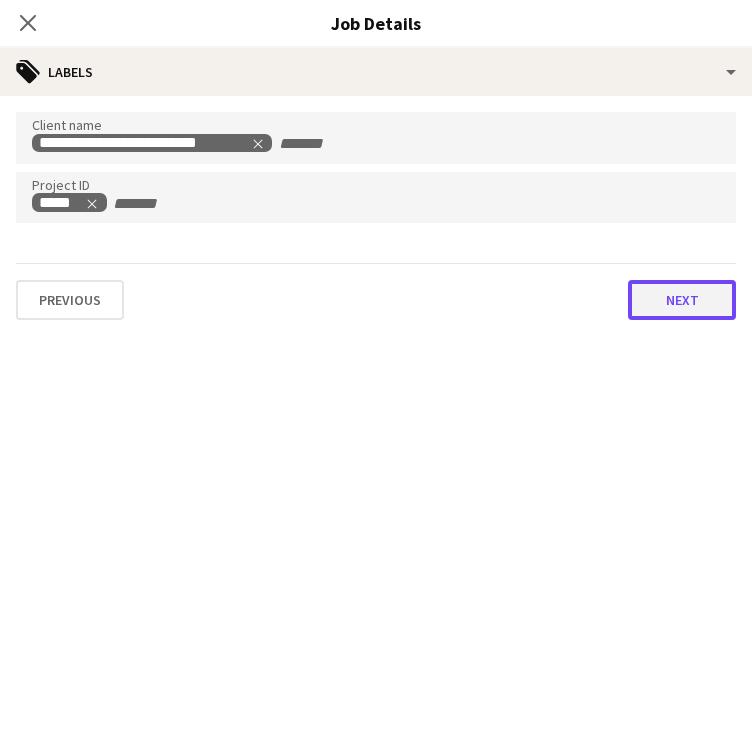 click on "Next" at bounding box center [682, 300] 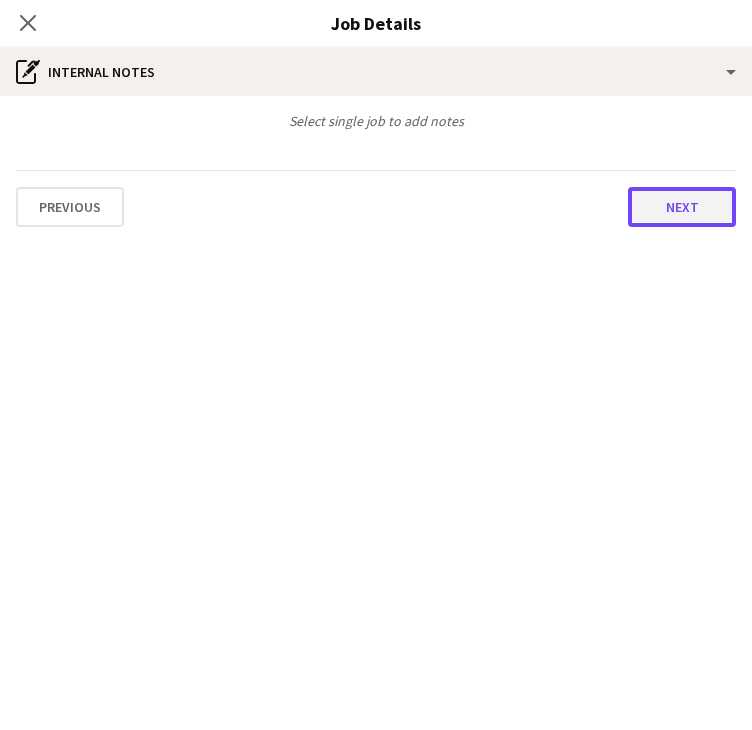 click on "Next" at bounding box center [682, 207] 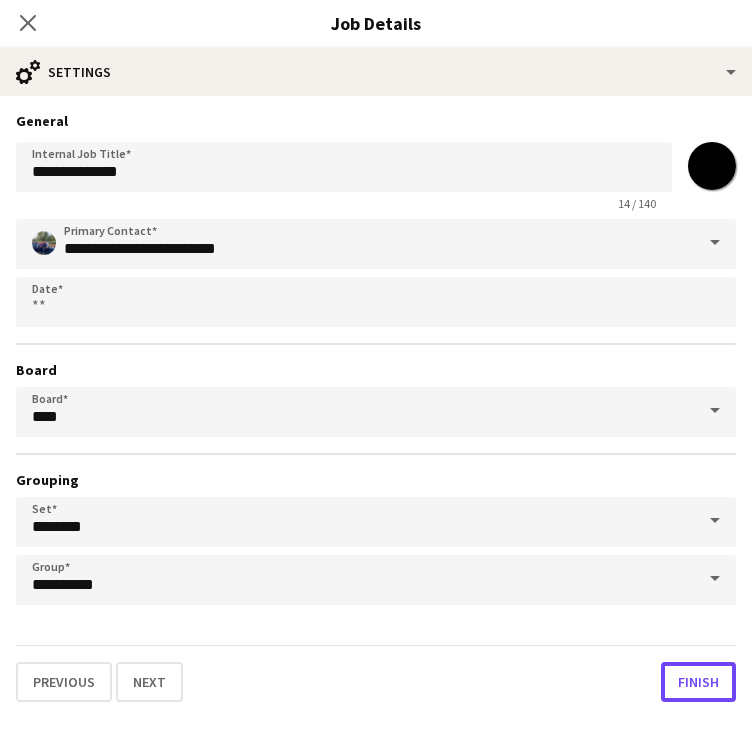 click on "Finish" at bounding box center [698, 682] 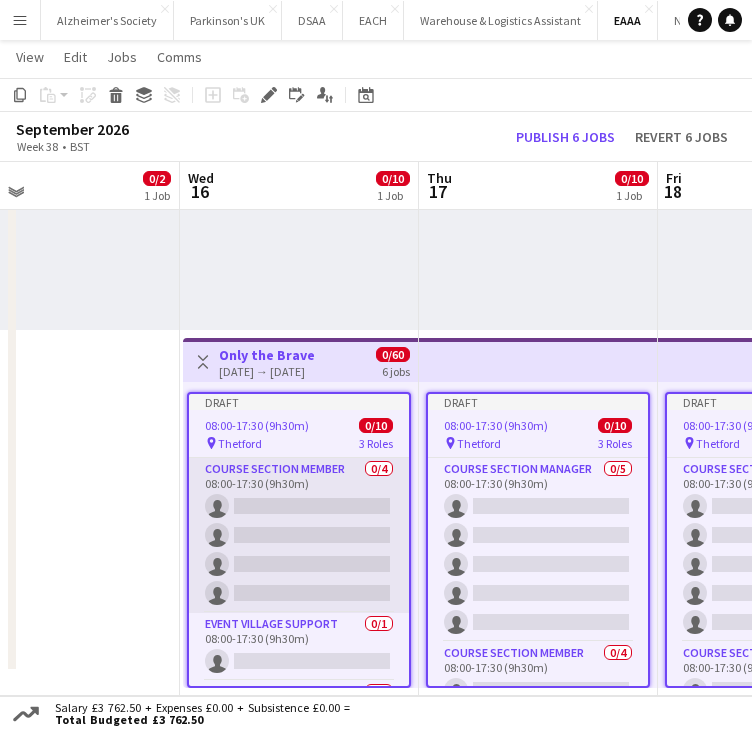 click on "Course Section Member   0/4   08:00-17:30 (9h30m)
single-neutral-actions
single-neutral-actions
single-neutral-actions
single-neutral-actions" at bounding box center [299, 535] 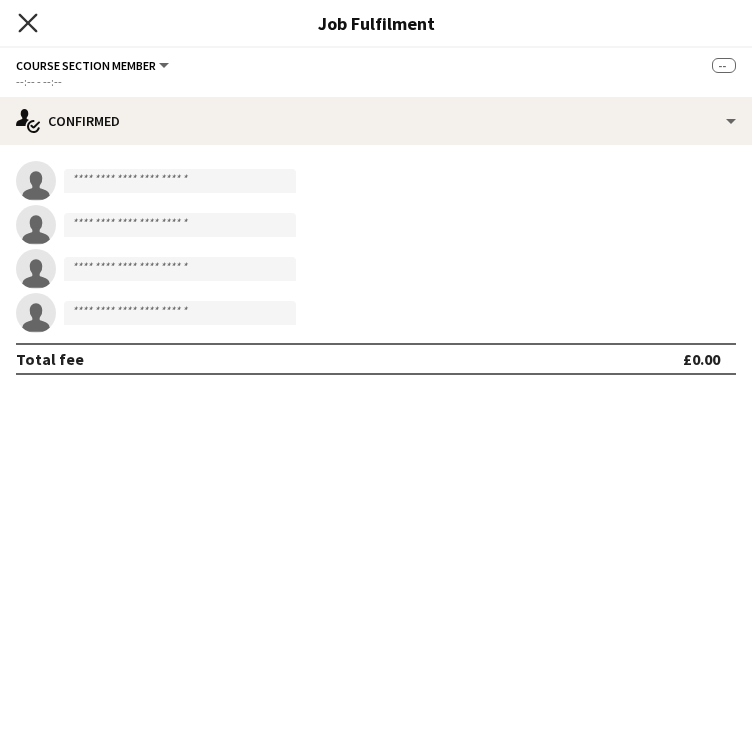 click 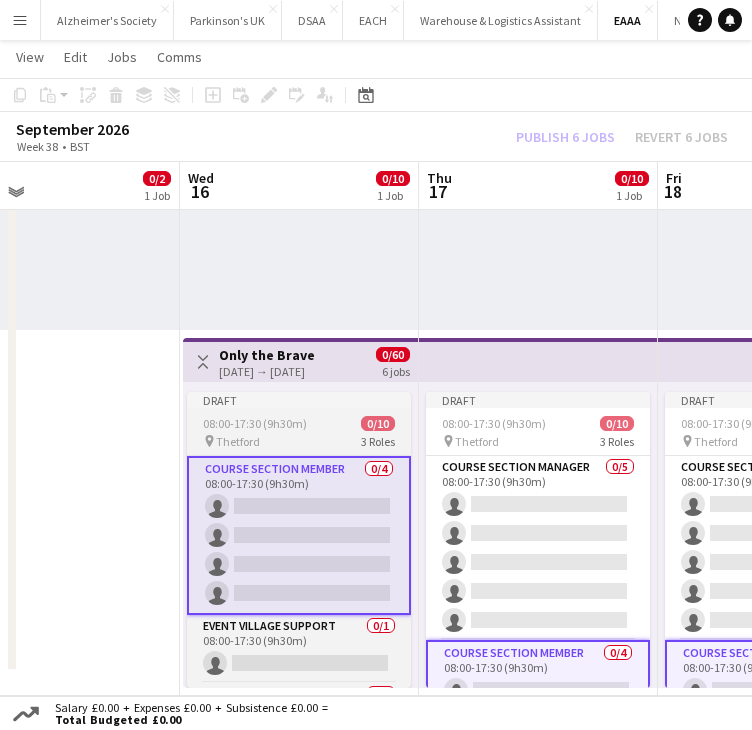 click on "08:00-17:30 (9h30m)" at bounding box center [255, 423] 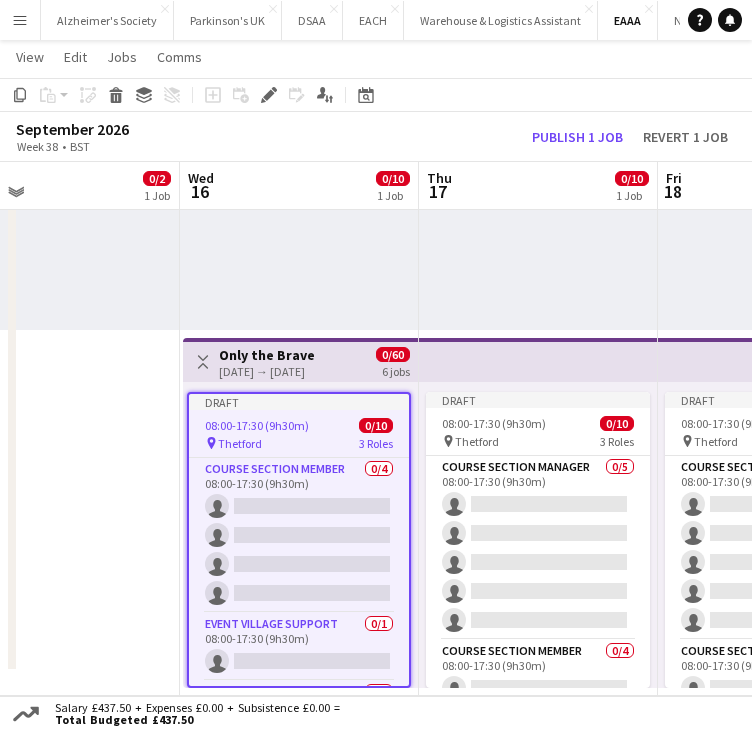 click on "08:00-17:30 (9h30m)" at bounding box center [257, 425] 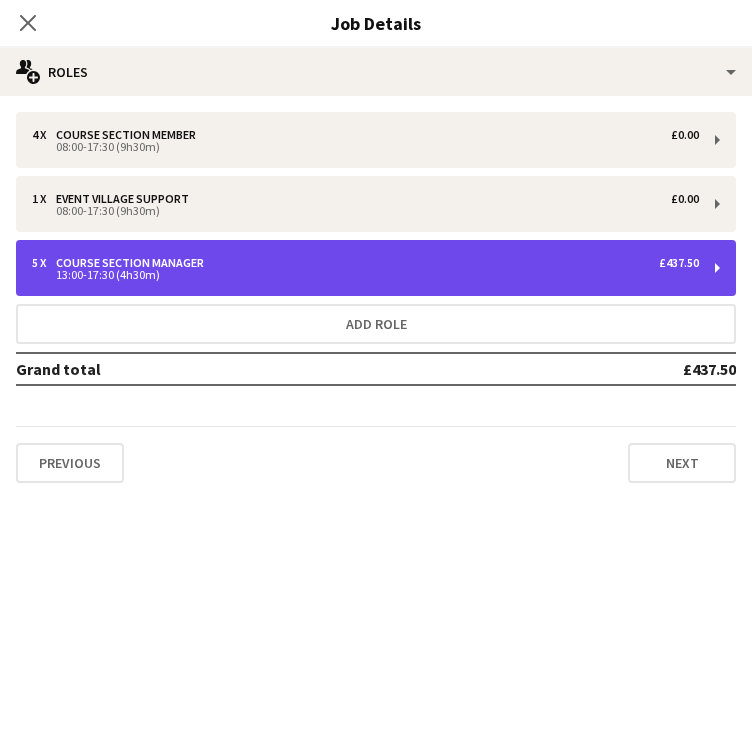 click on "5 x   Course Section Manager   £437.50   13:00-17:30 (4h30m)" at bounding box center (376, 268) 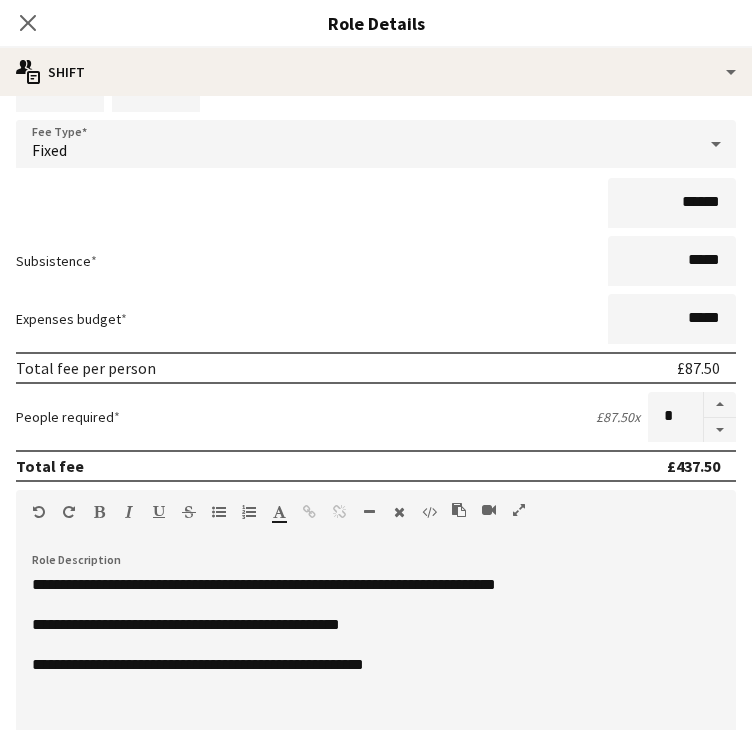 scroll, scrollTop: 0, scrollLeft: 0, axis: both 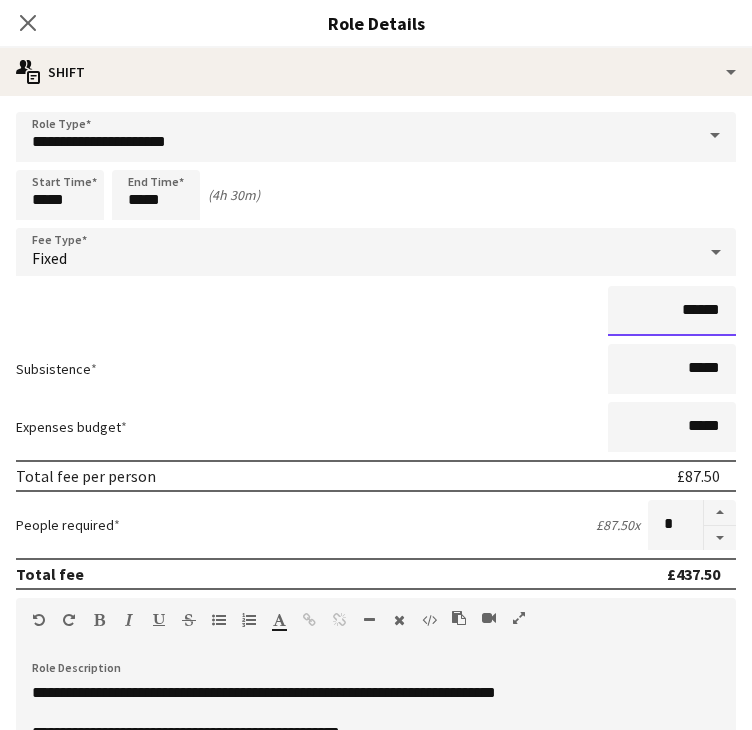 drag, startPoint x: 659, startPoint y: 312, endPoint x: 732, endPoint y: 307, distance: 73.171036 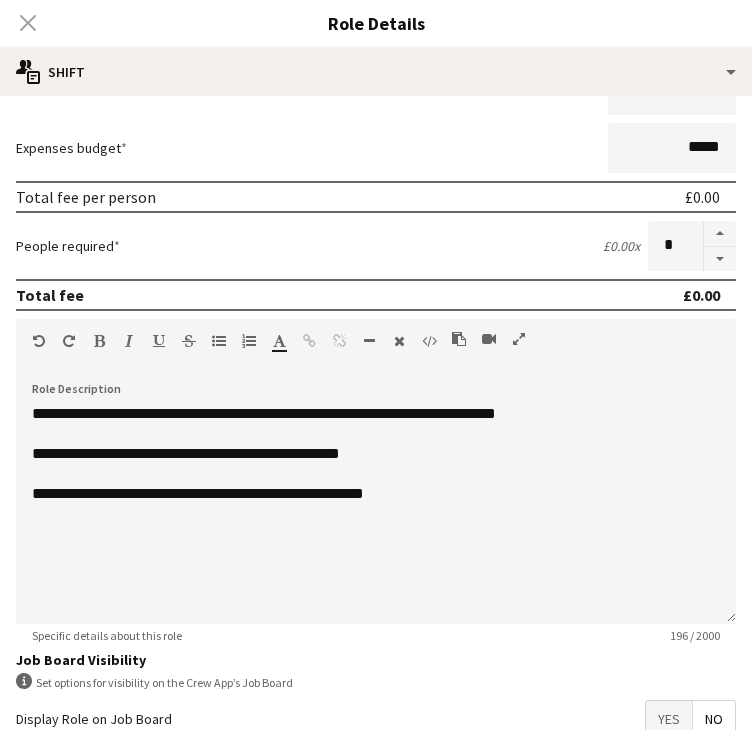 scroll, scrollTop: 415, scrollLeft: 0, axis: vertical 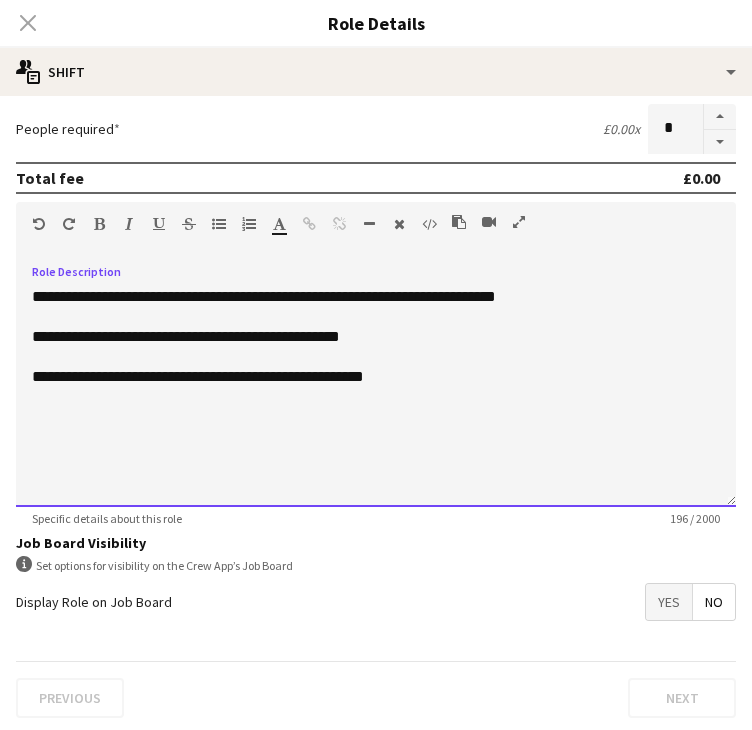 click at bounding box center (376, 277) 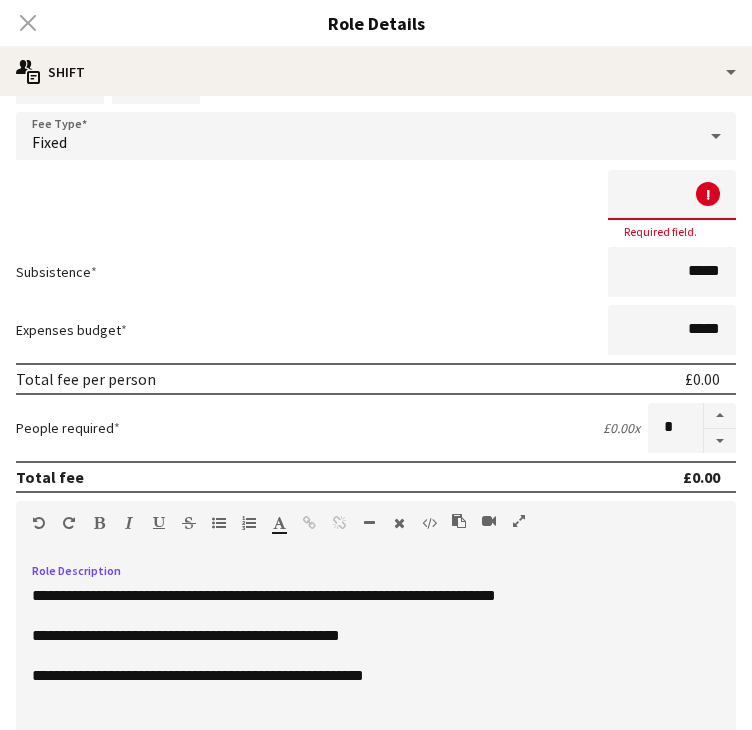 scroll, scrollTop: 115, scrollLeft: 0, axis: vertical 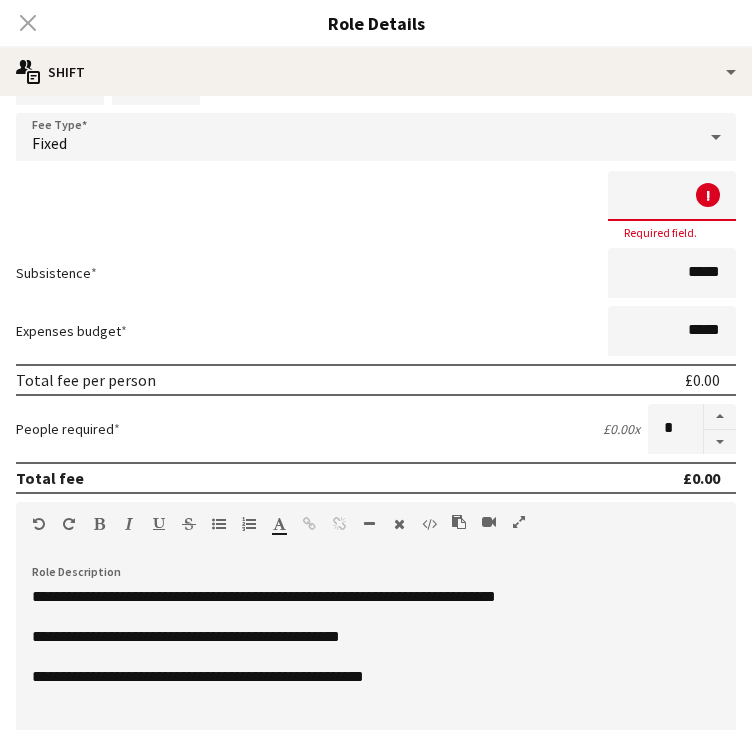 click at bounding box center [672, 196] 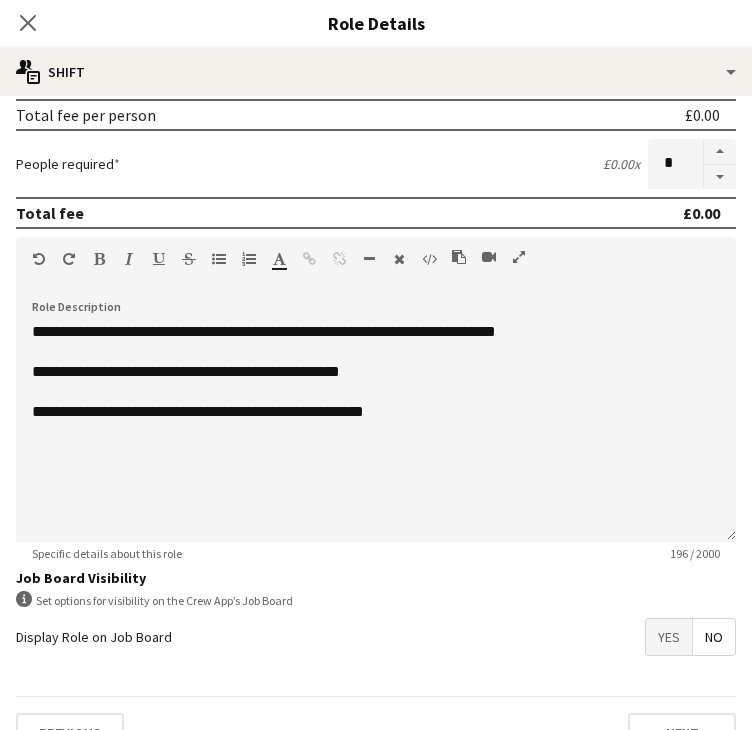 scroll, scrollTop: 396, scrollLeft: 0, axis: vertical 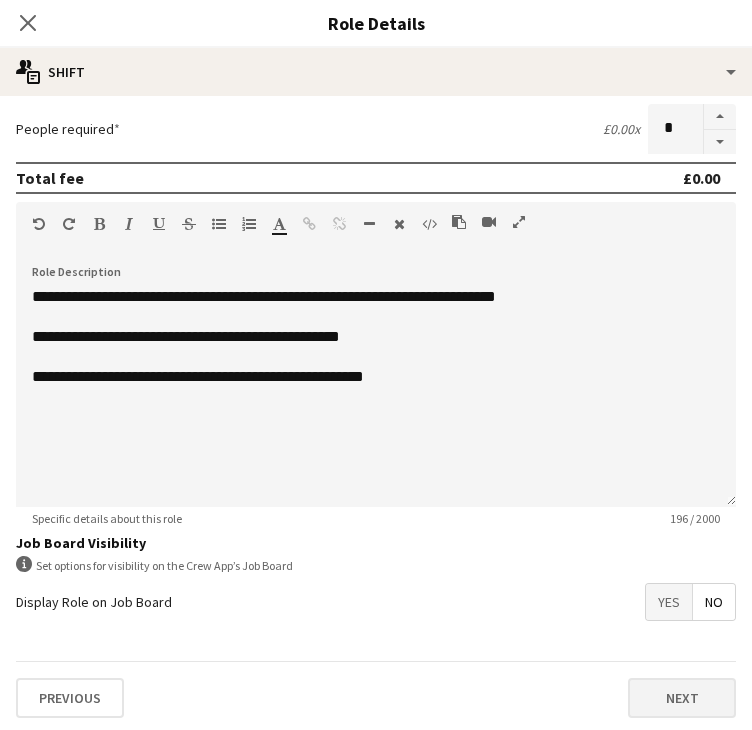 type on "**" 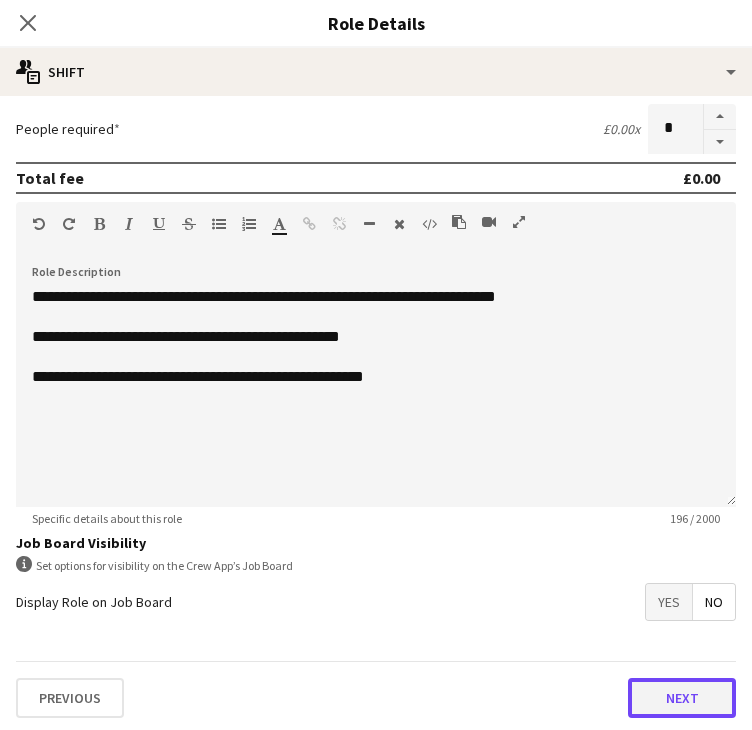 click on "Next" at bounding box center [682, 698] 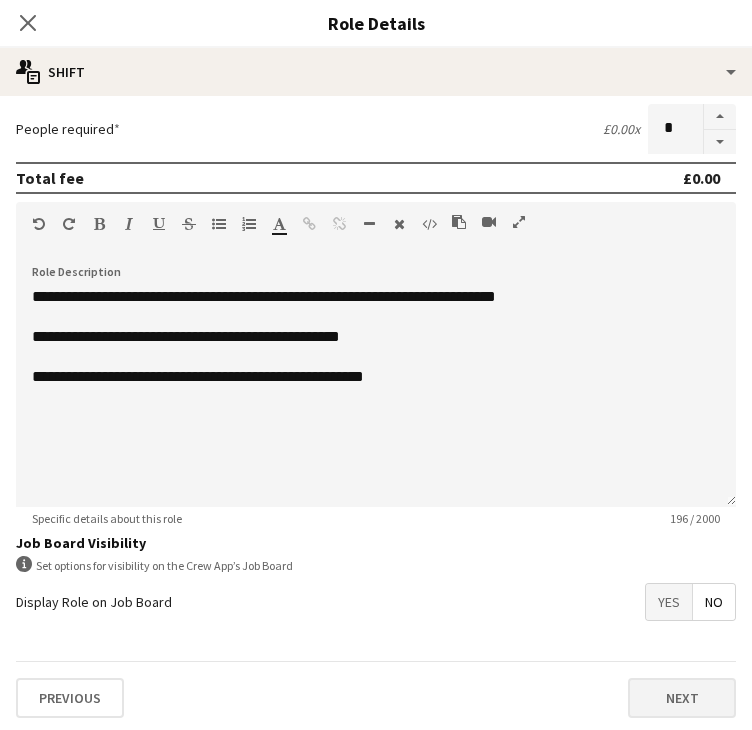 scroll, scrollTop: 0, scrollLeft: 0, axis: both 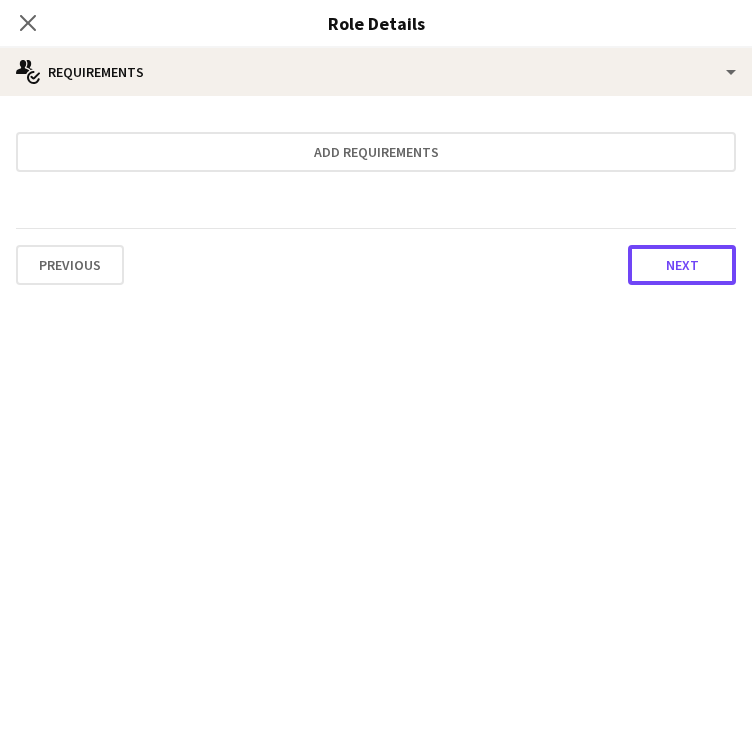 click on "Next" at bounding box center [682, 265] 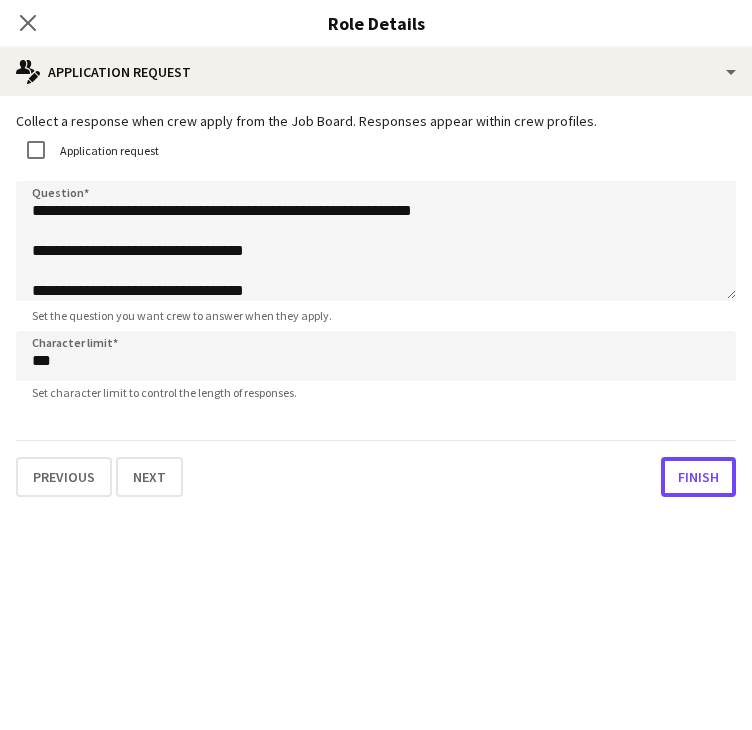 click on "Finish" at bounding box center (698, 477) 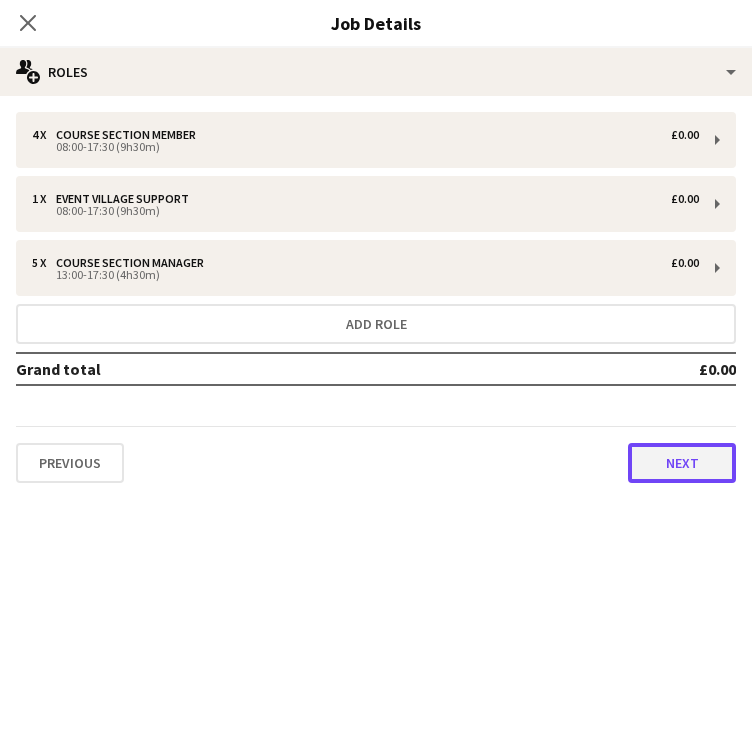 click on "Next" at bounding box center (682, 463) 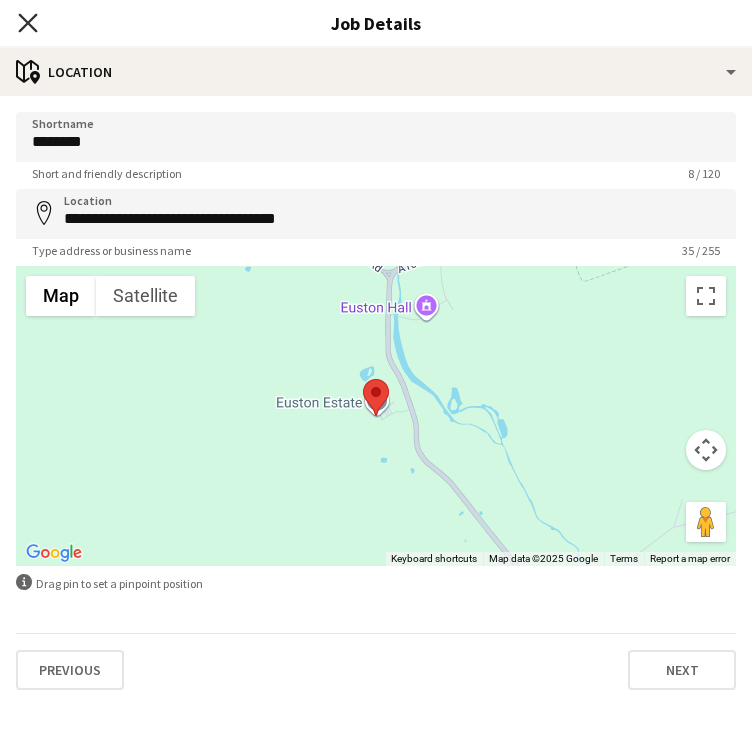 click on "Close pop-in" 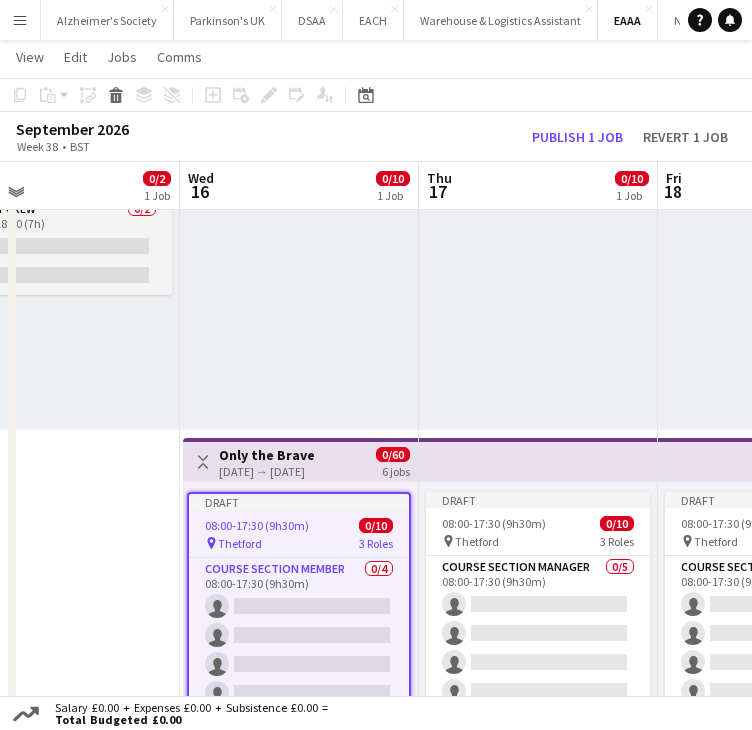click on "Event Crew   0/2   11:00-18:00 (7h)
single-neutral-actions
single-neutral-actions" at bounding box center (60, 246) 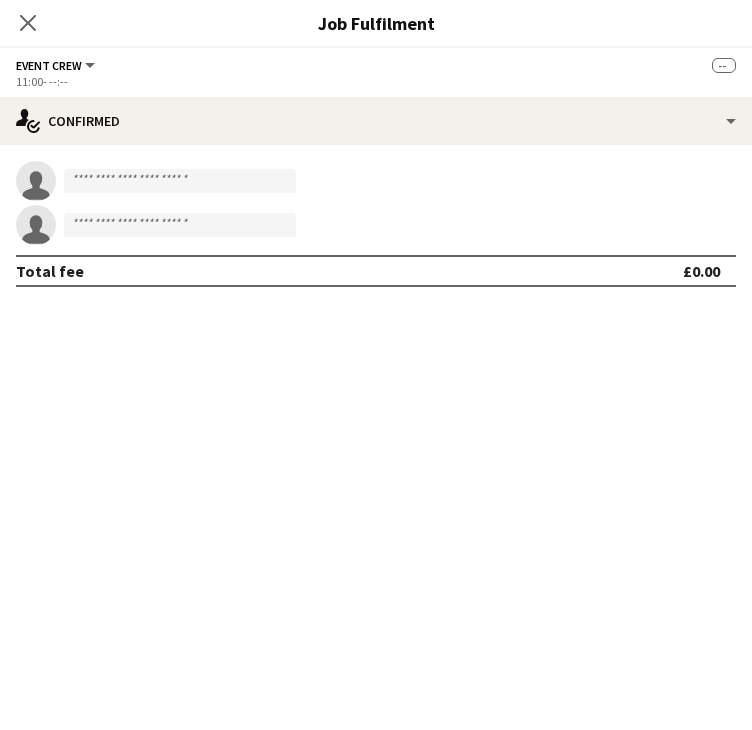 scroll, scrollTop: 0, scrollLeft: 536, axis: horizontal 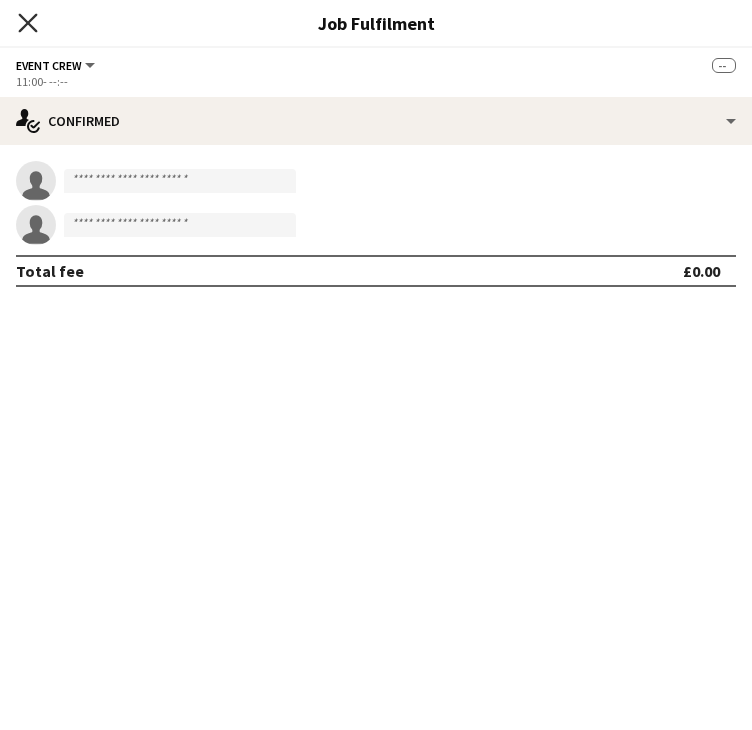 click on "Close pop-in" 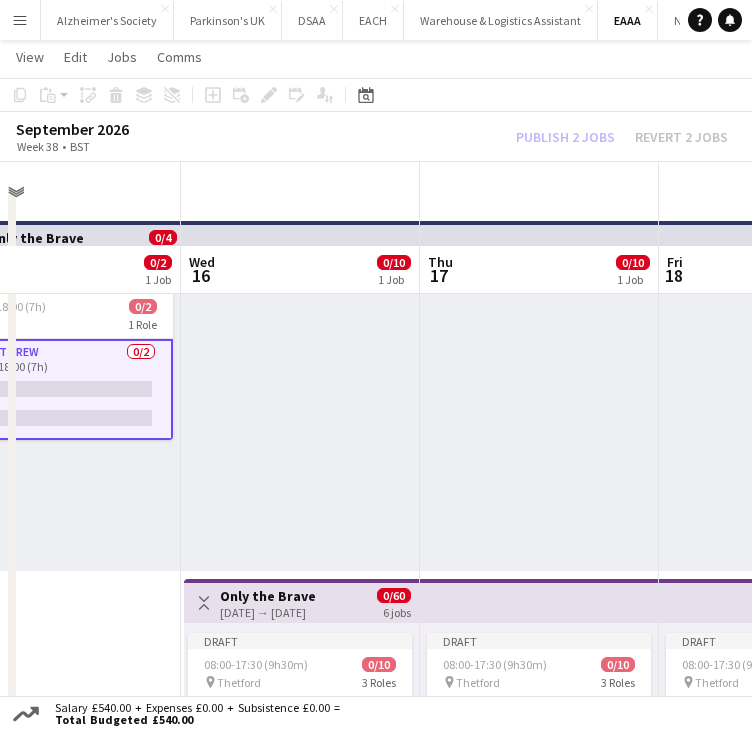 scroll, scrollTop: 0, scrollLeft: 0, axis: both 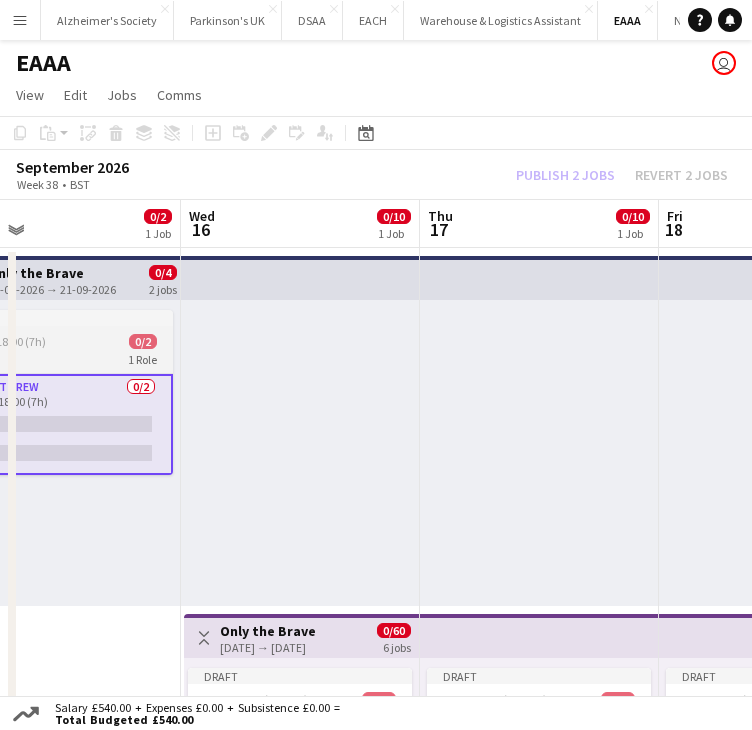 click on "Draft   11:00-18:00 (7h)    0/2   1 Role   Event Crew   0/2   11:00-18:00 (7h)
single-neutral-actions
single-neutral-actions" at bounding box center [61, 392] 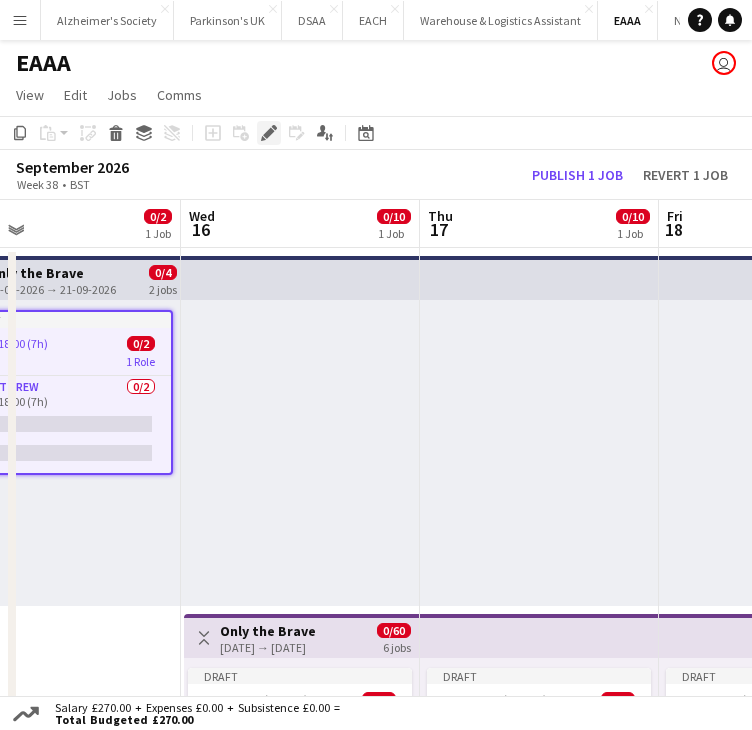click 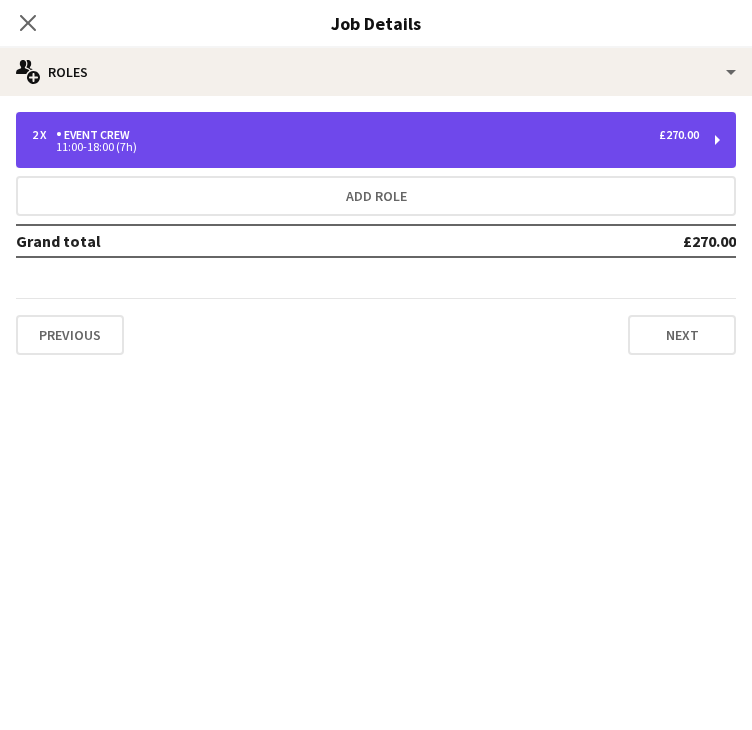 click on "2 x   Event Crew   £270.00   11:00-18:00 (7h)" at bounding box center [376, 140] 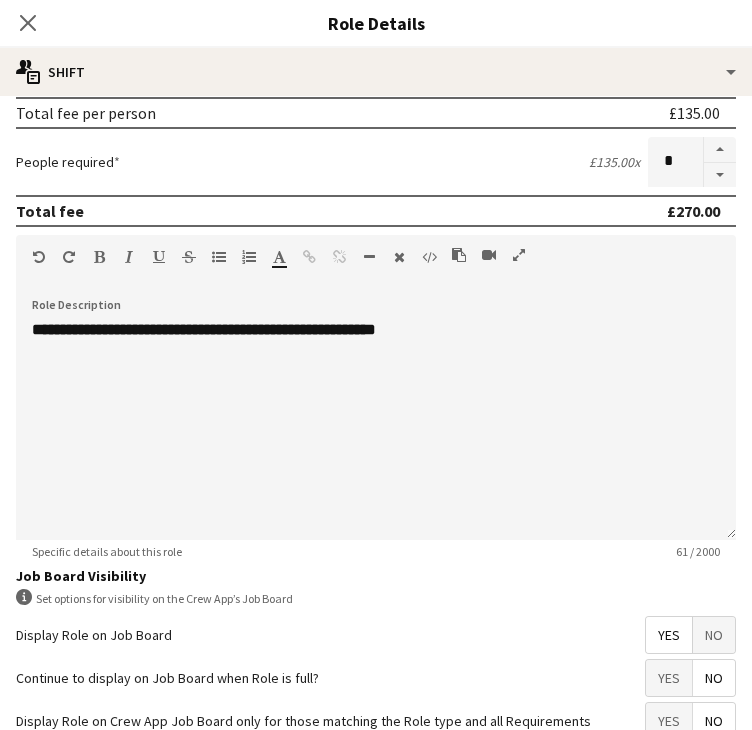 scroll, scrollTop: 481, scrollLeft: 0, axis: vertical 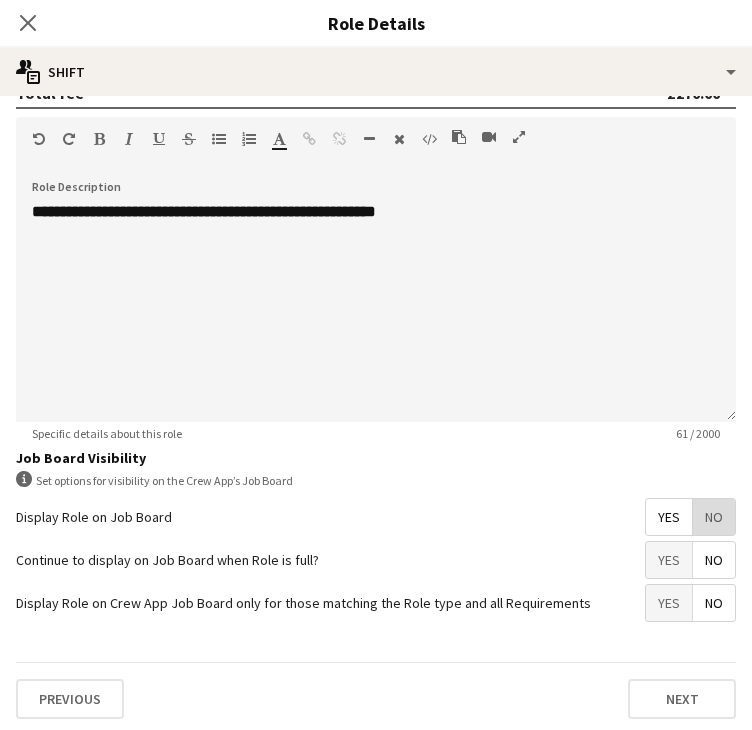 click on "No" at bounding box center [714, 517] 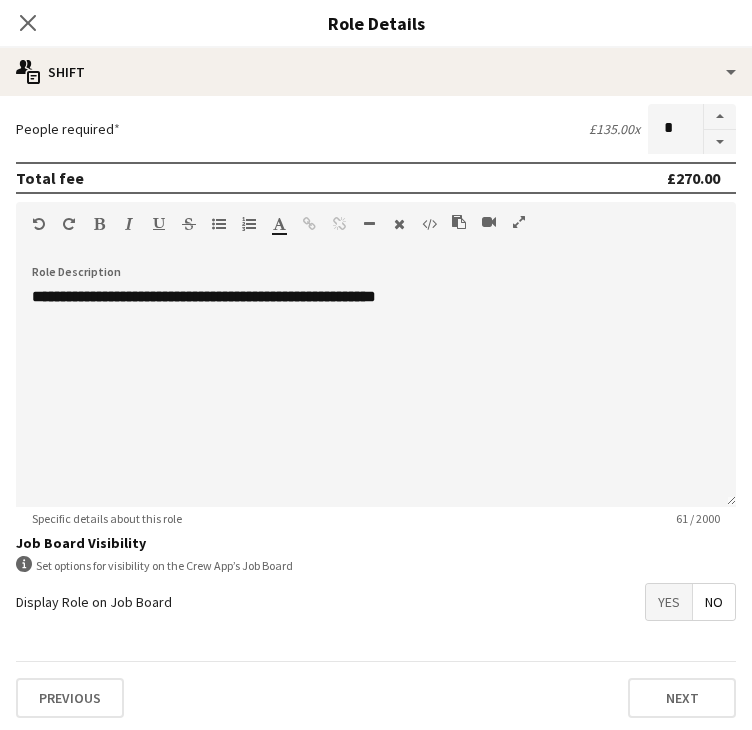 scroll, scrollTop: 274, scrollLeft: 0, axis: vertical 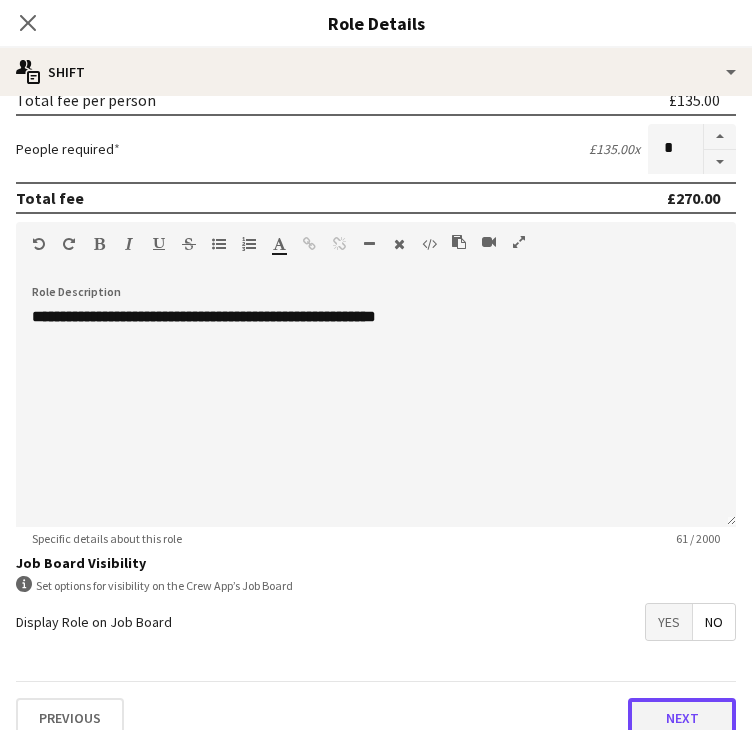 click on "Next" at bounding box center [682, 718] 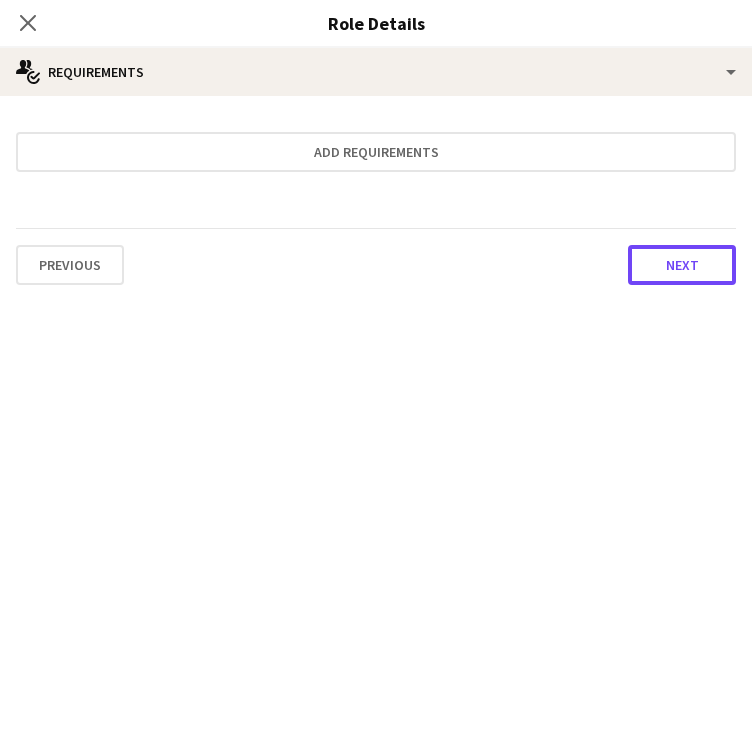 click on "Next" at bounding box center (682, 265) 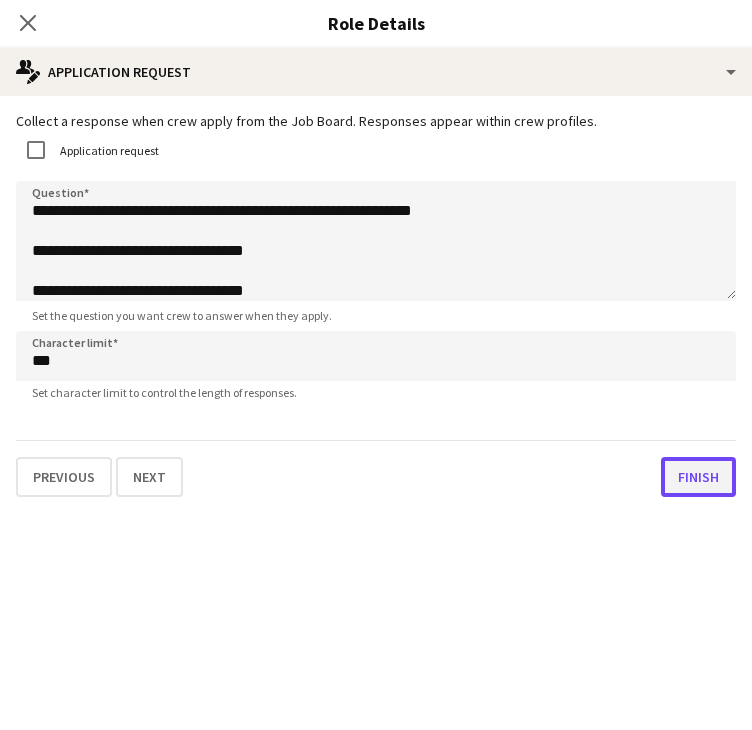 click on "Finish" at bounding box center [698, 477] 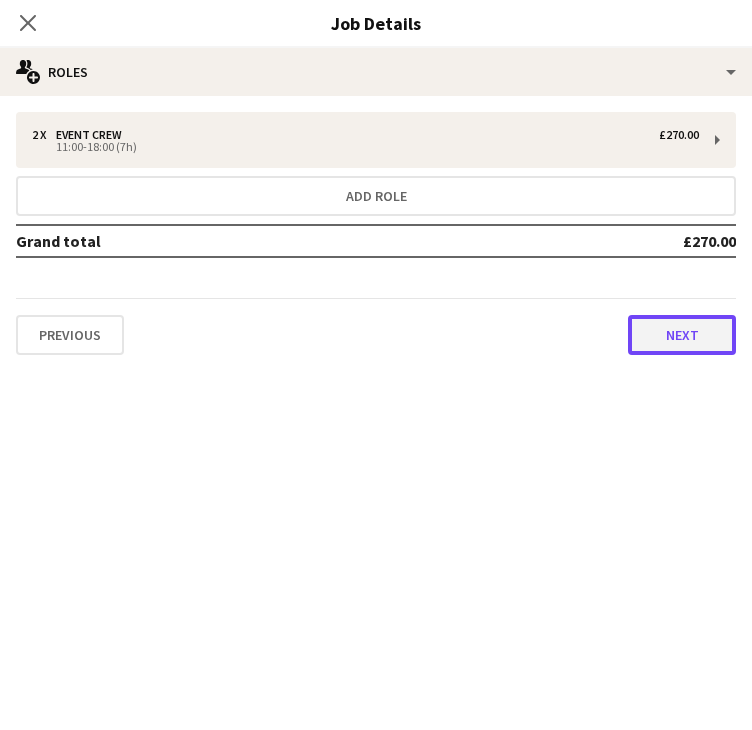 click on "Next" at bounding box center [682, 335] 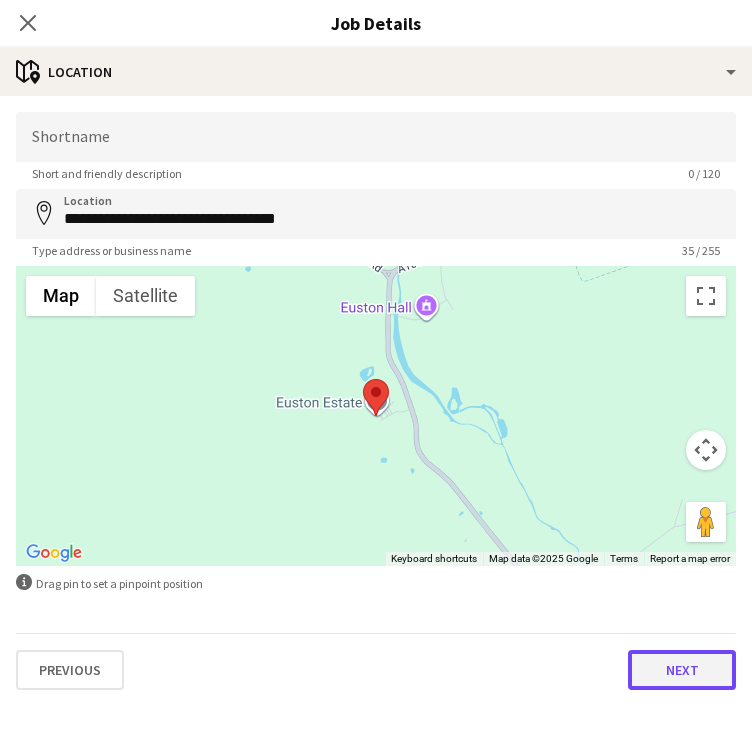 click on "Next" at bounding box center (682, 670) 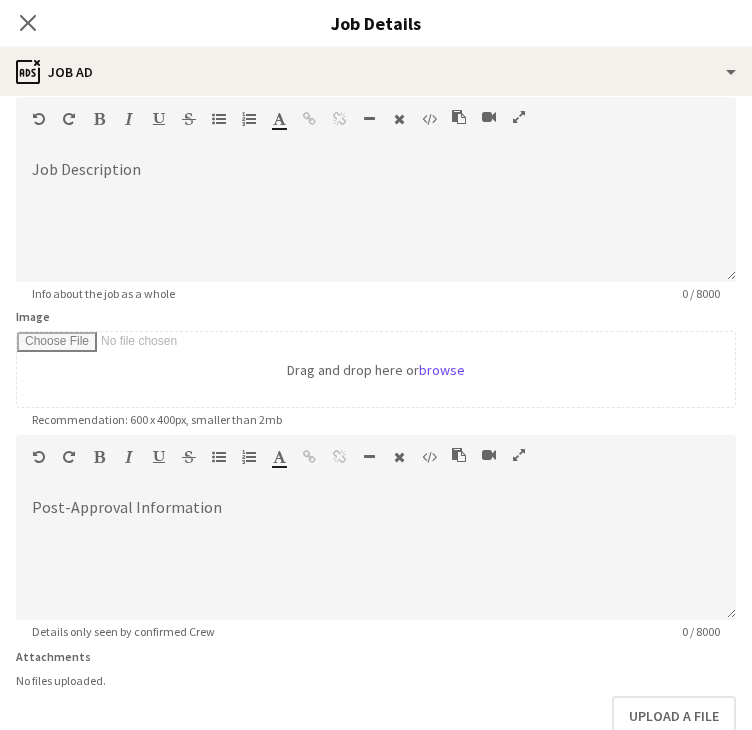 scroll, scrollTop: 208, scrollLeft: 0, axis: vertical 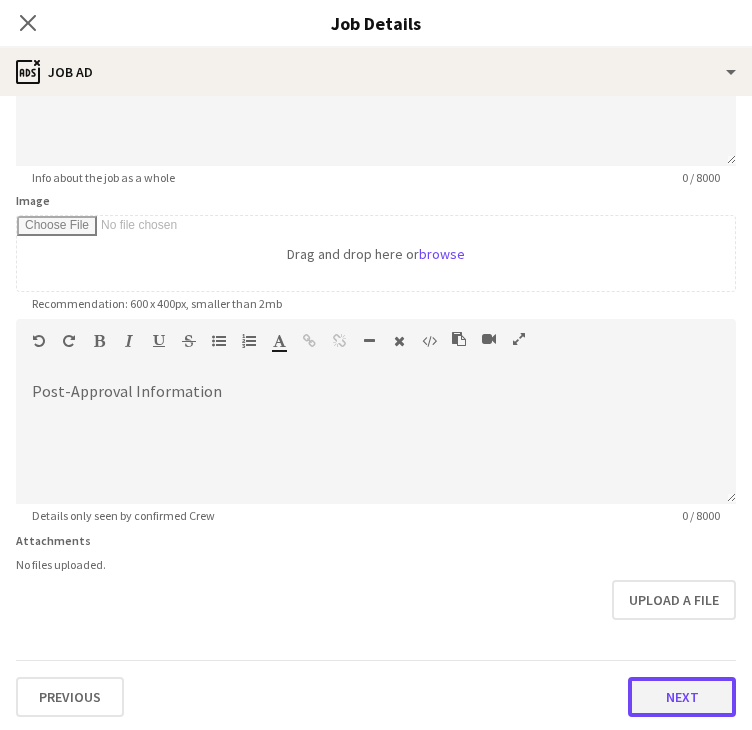 click on "Next" at bounding box center [682, 697] 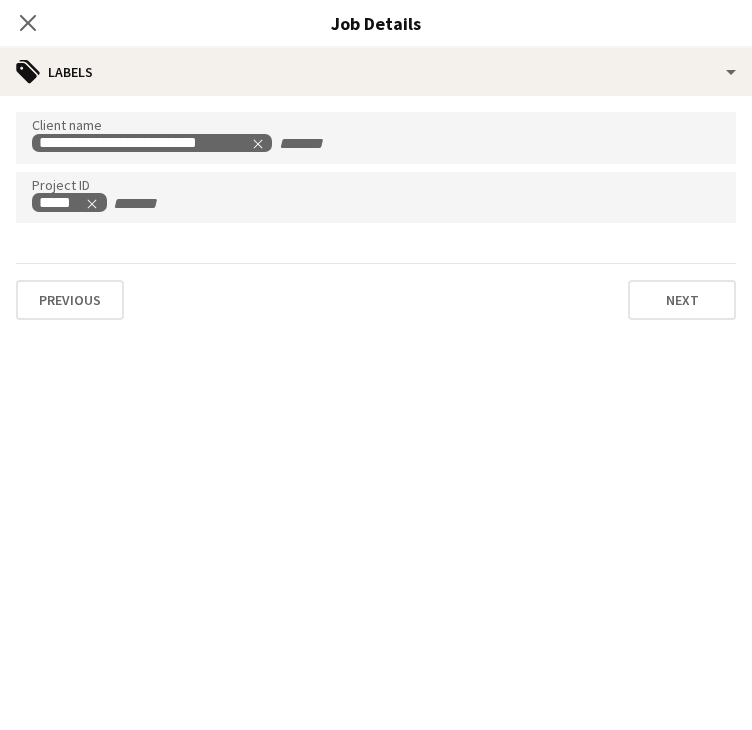 scroll, scrollTop: 0, scrollLeft: 0, axis: both 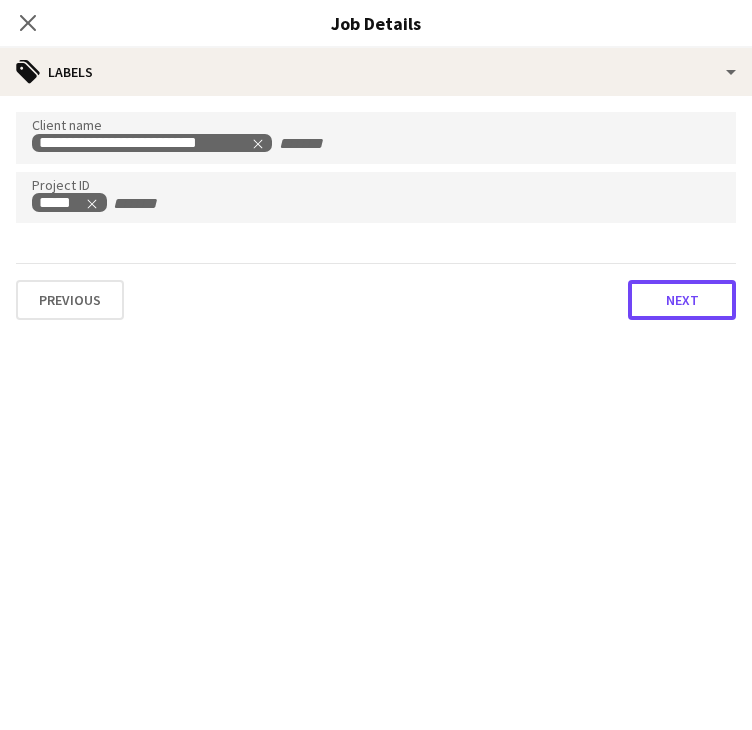 click on "Next" at bounding box center (682, 300) 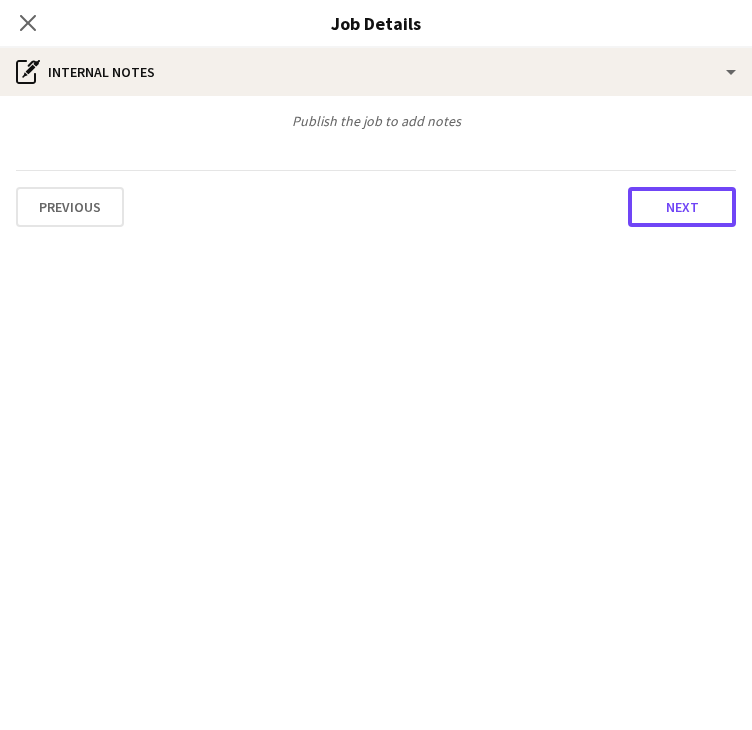 click on "Next" at bounding box center (682, 207) 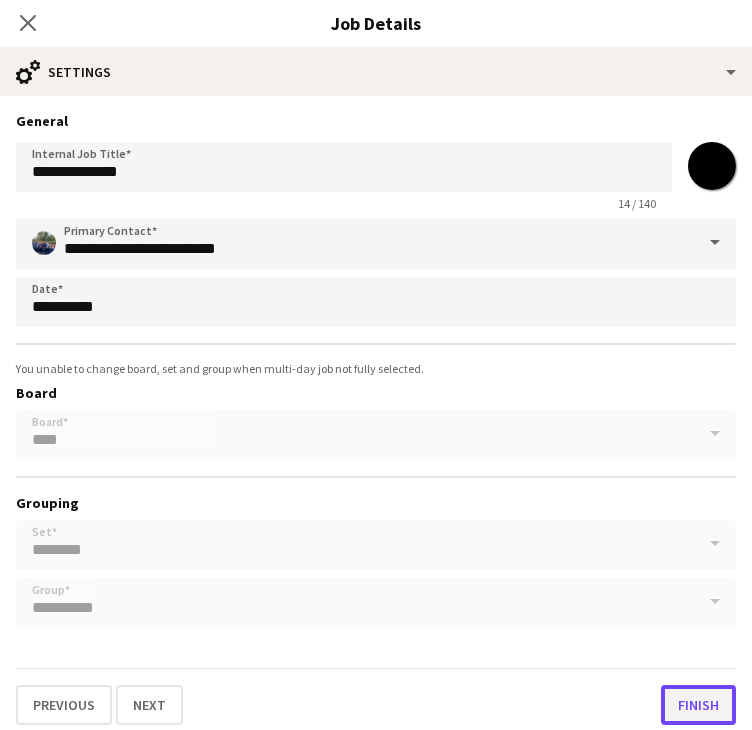 click on "Finish" at bounding box center [698, 705] 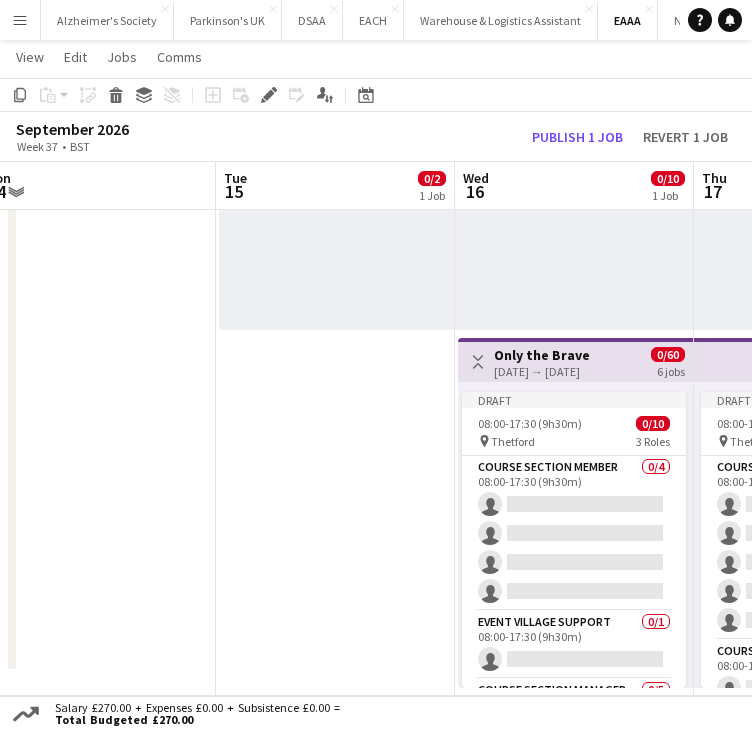 drag, startPoint x: 154, startPoint y: 466, endPoint x: 356, endPoint y: 577, distance: 230.48862 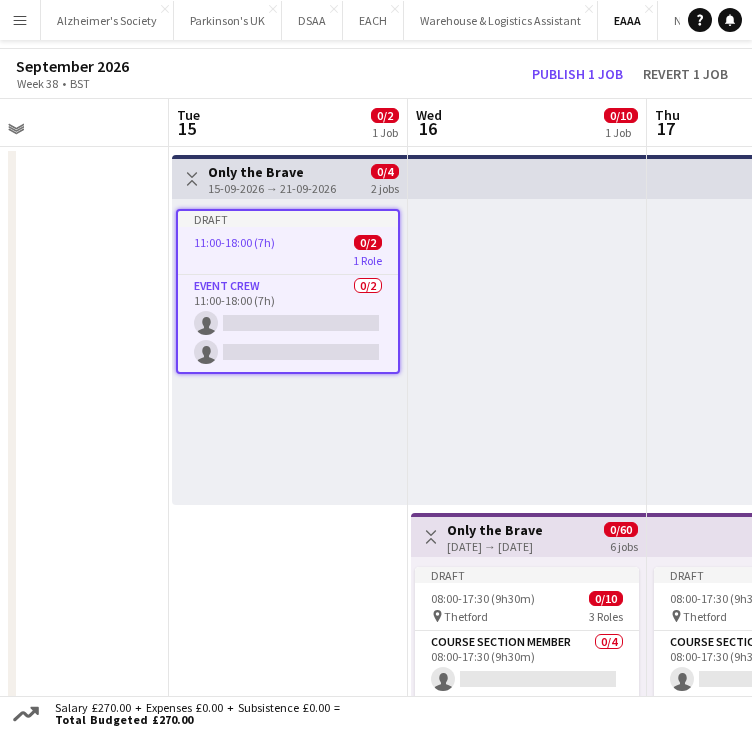 scroll, scrollTop: 0, scrollLeft: 0, axis: both 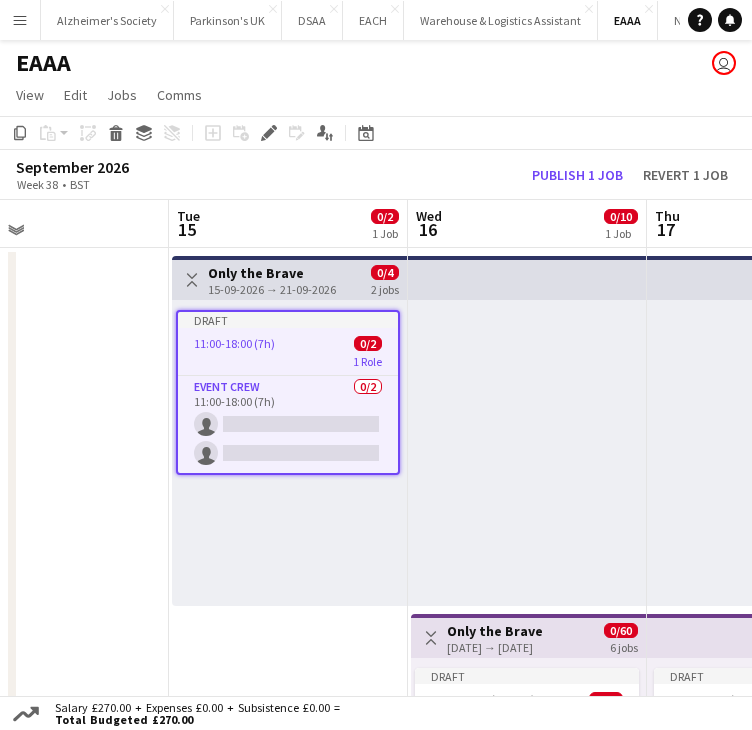 click on "Only the Brave  [DATE] → [DATE]   0/4   2 jobs   Draft   11:00-18:00 (7h)    0/2   1 Role   Event Crew   0/2   11:00-18:00 (7h)
single-neutral-actions
single-neutral-actions
Toggle View
Only the Brave  [DATE] → [DATE]   0/60   6 jobs   Draft   08:00-17:30 (9h30m)    0/10
pin
Thetford   3 Roles   Course Section Member   0/4   08:00-17:30 (9h30m)
single-neutral-actions
single-neutral-actions
single-neutral-actions
single-neutral-actions
Event Village Support   0/1   08:00-17:30 (9h30m)
single-neutral-actions" at bounding box center (376, 586) 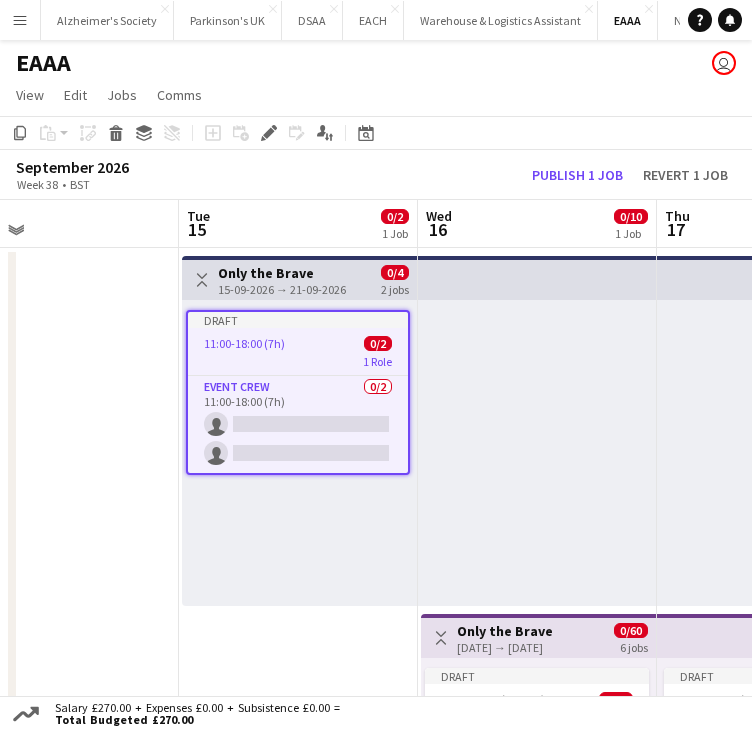 click on "Draft" at bounding box center [298, 320] 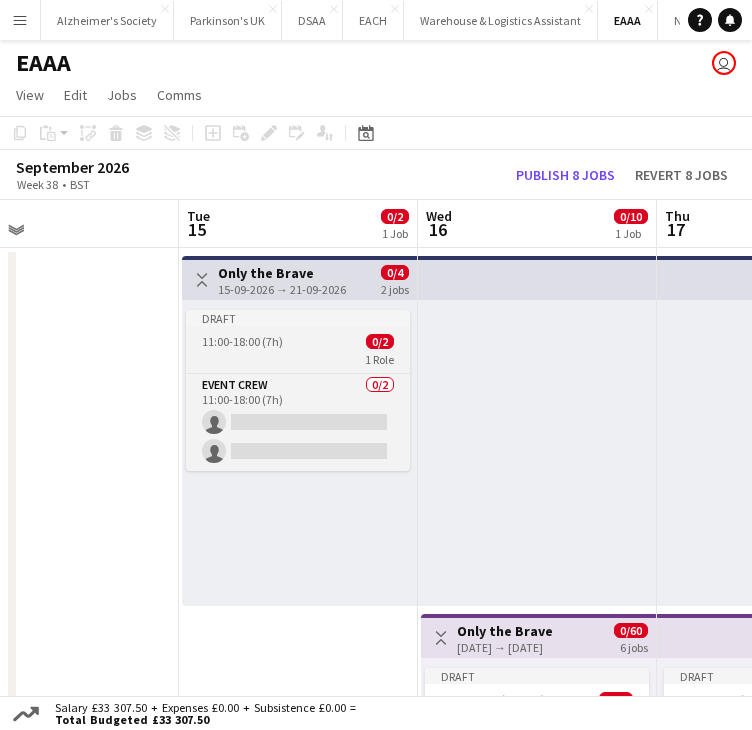 click on "Draft" at bounding box center (298, 318) 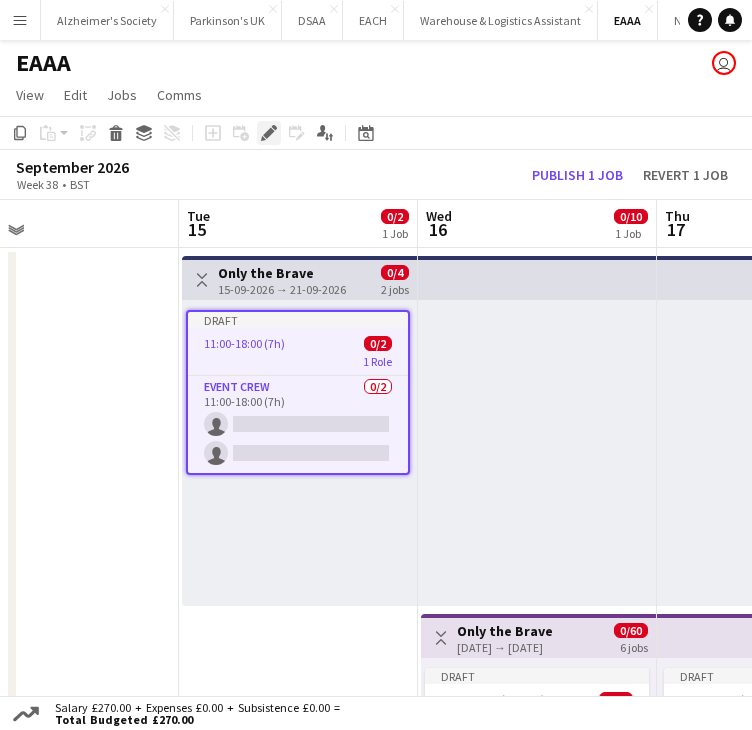 click on "Edit" 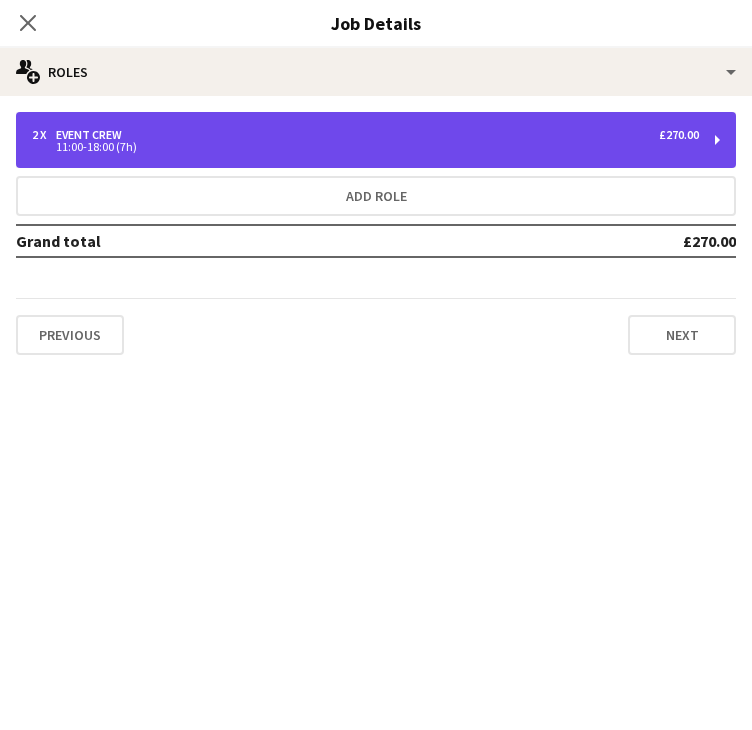 click on "2 x   Event Crew   £270.00" at bounding box center (365, 135) 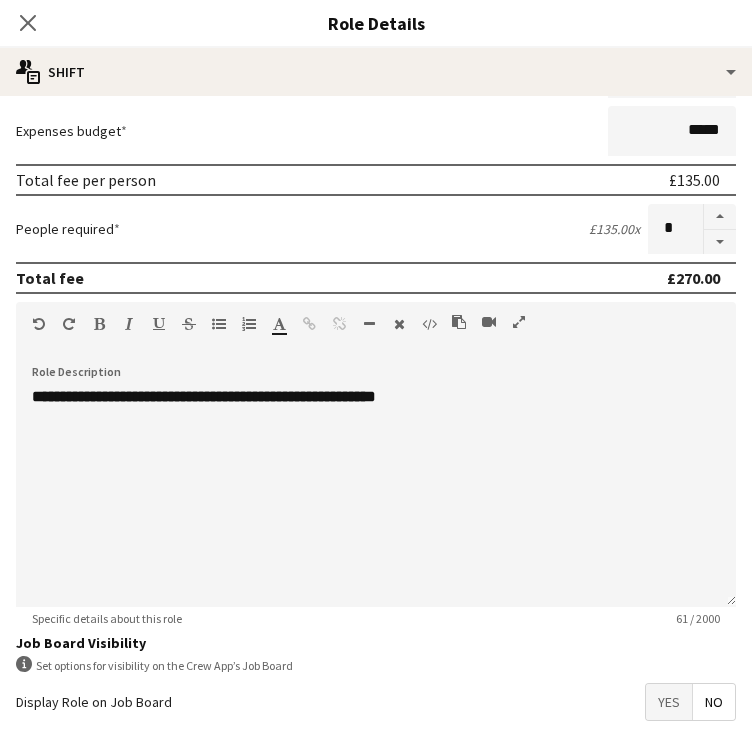 scroll, scrollTop: 396, scrollLeft: 0, axis: vertical 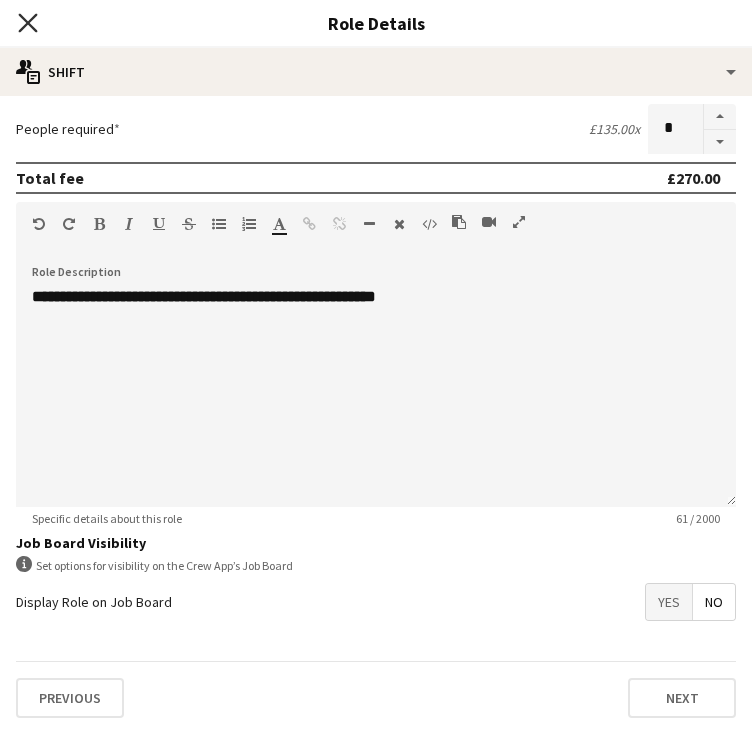 click on "Close pop-in" 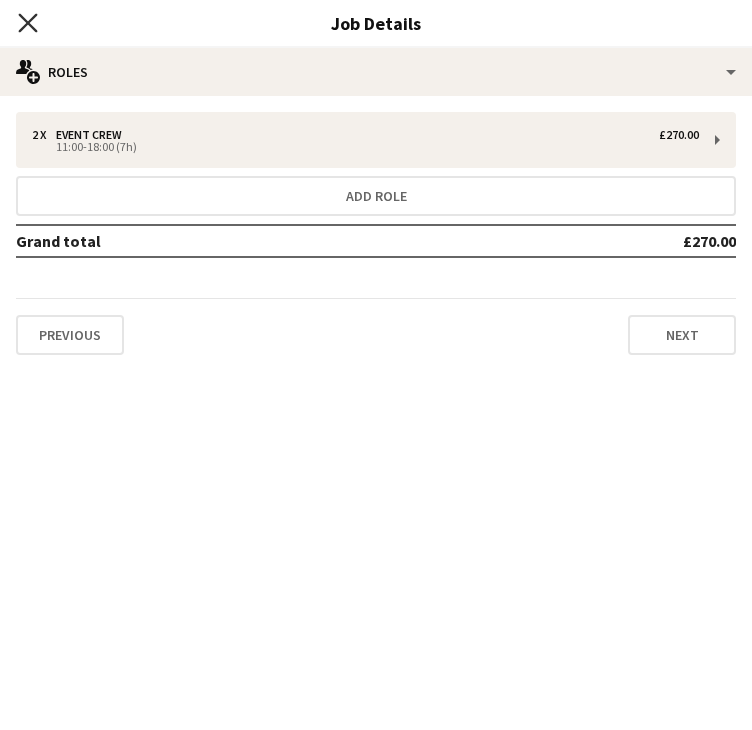 click on "Close pop-in" 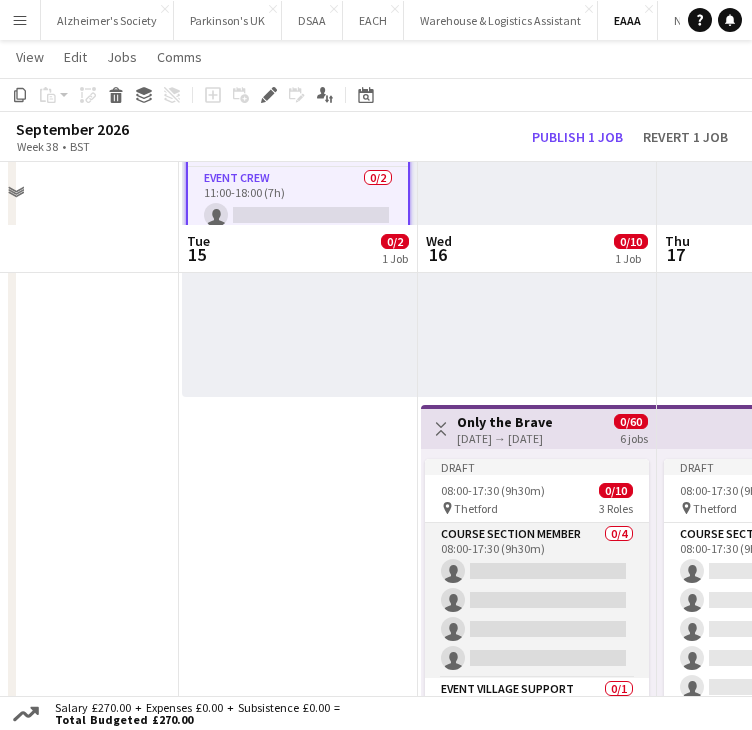 scroll, scrollTop: 274, scrollLeft: 0, axis: vertical 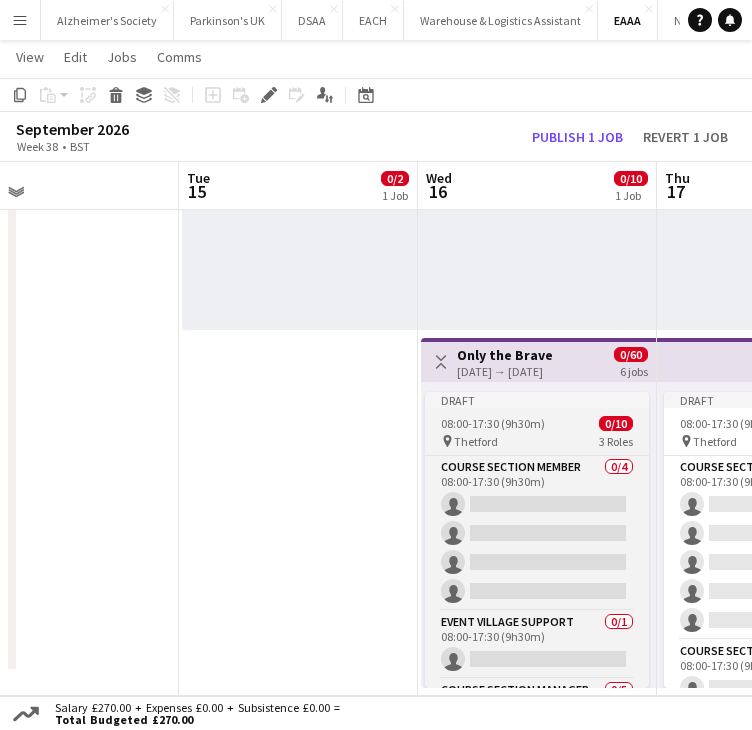 click on "08:00-17:30 (9h30m)    0/10" at bounding box center [537, 423] 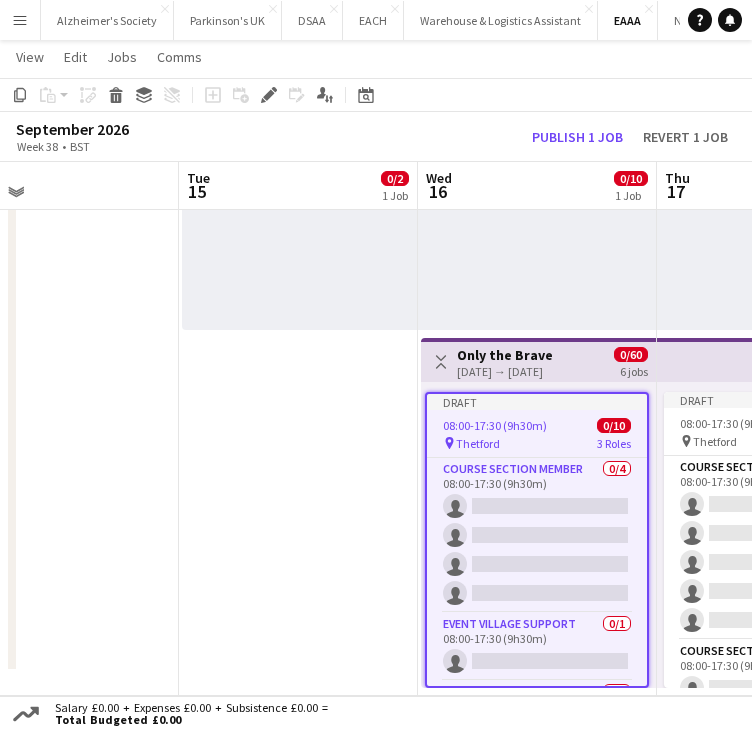 click on "08:00-17:30 (9h30m)" at bounding box center [495, 425] 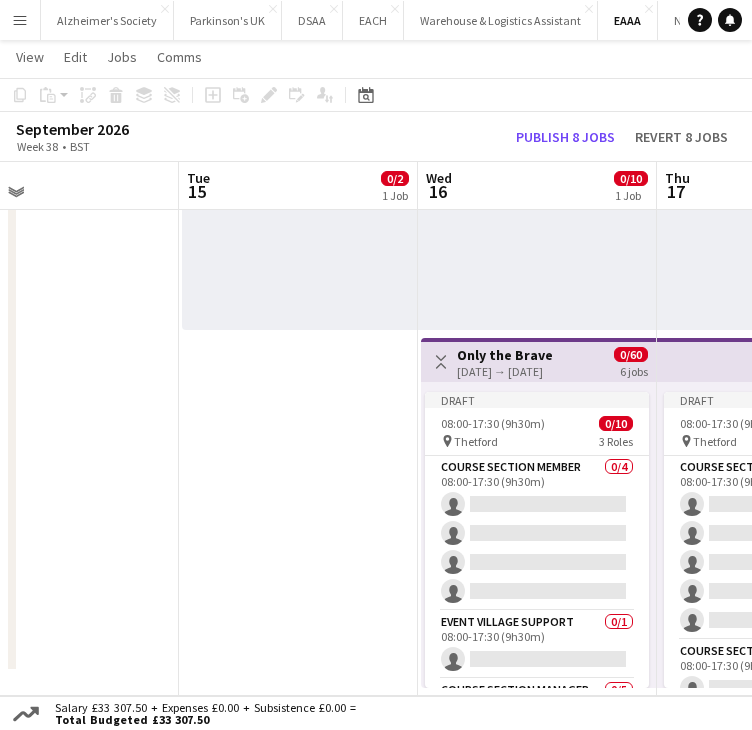 click on "[DATE] → [DATE]" at bounding box center (505, 371) 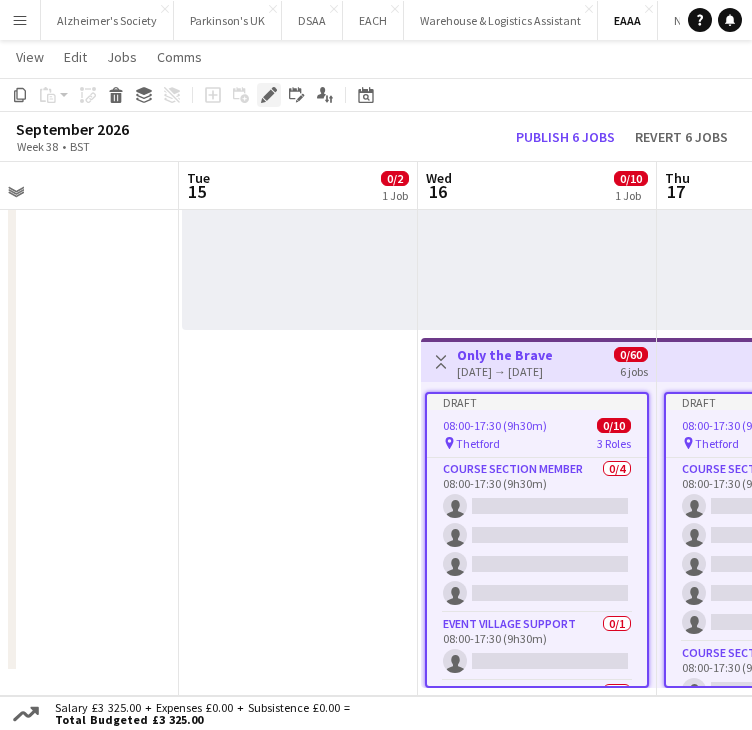 click on "Edit" 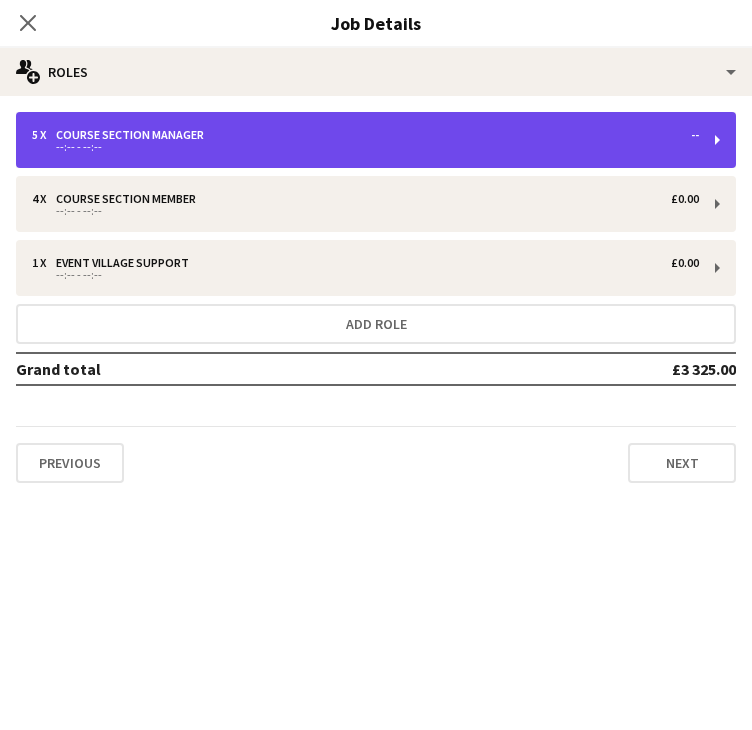click on "5 x   Course Section Manager   --   --:-- - --:--" at bounding box center (376, 140) 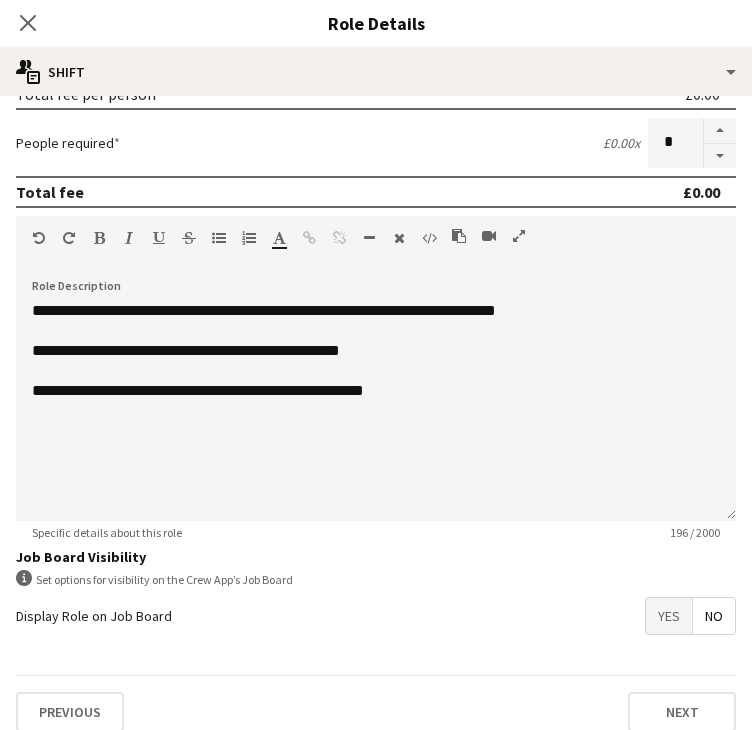 scroll, scrollTop: 396, scrollLeft: 0, axis: vertical 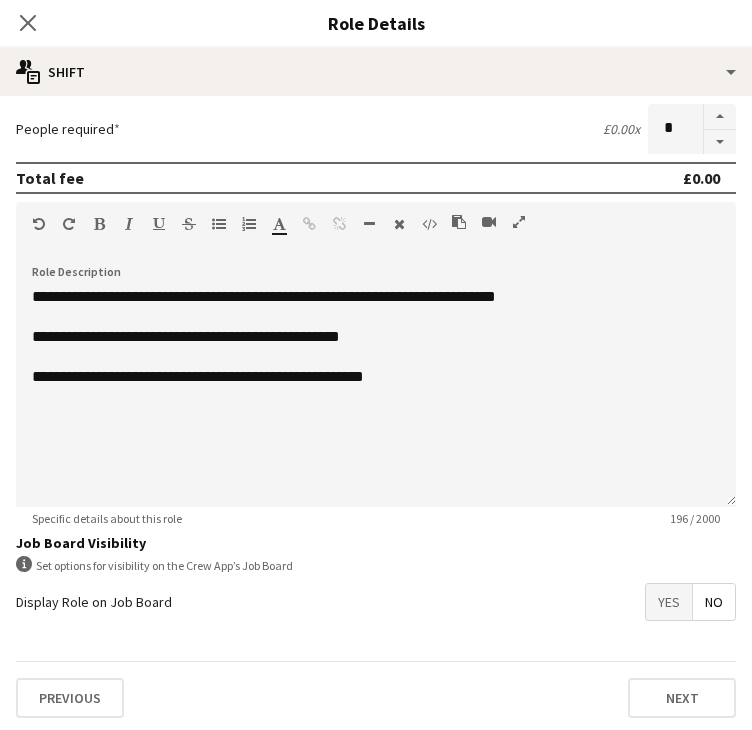 click on "Close pop-in" 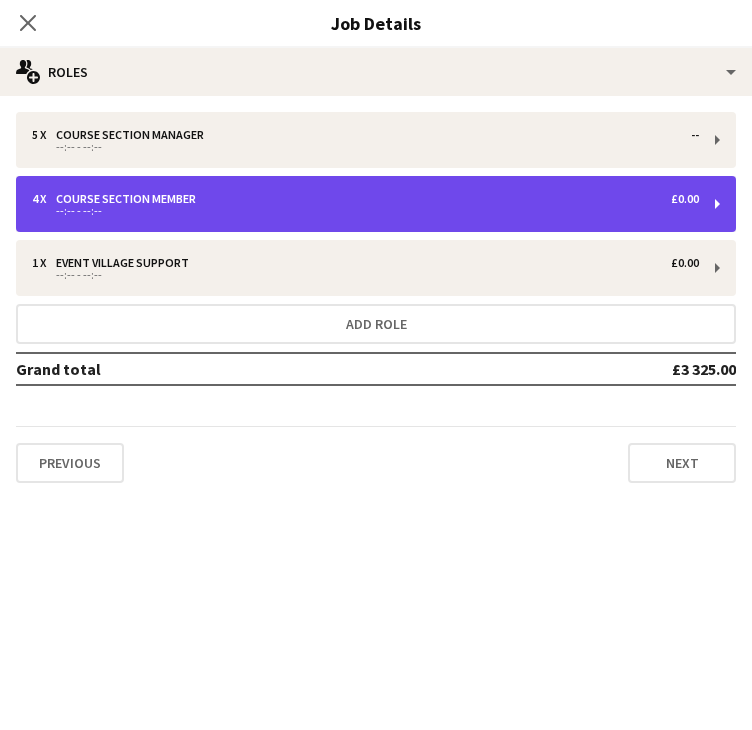 click on "4 x   Course Section Member   £0.00   --:-- - --:--" at bounding box center (376, 204) 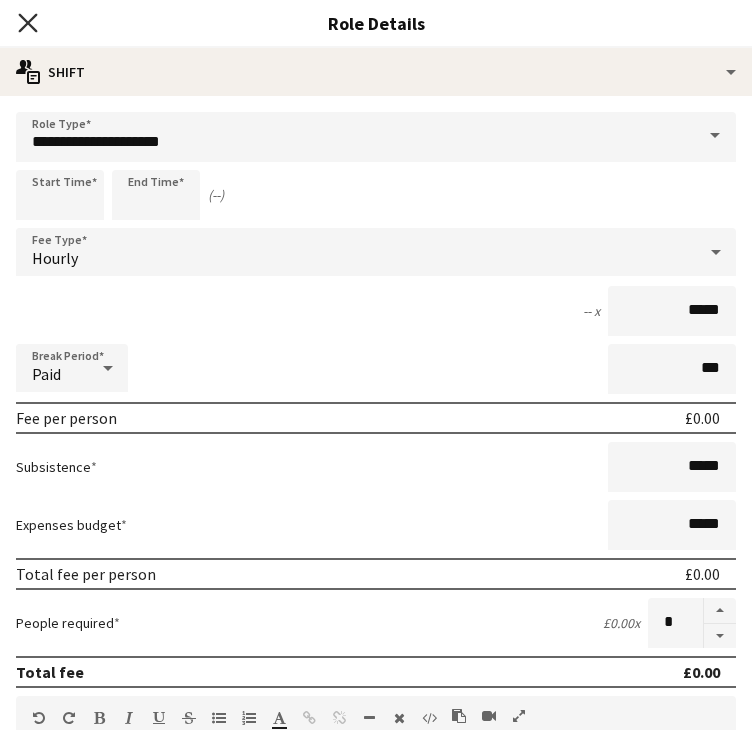click 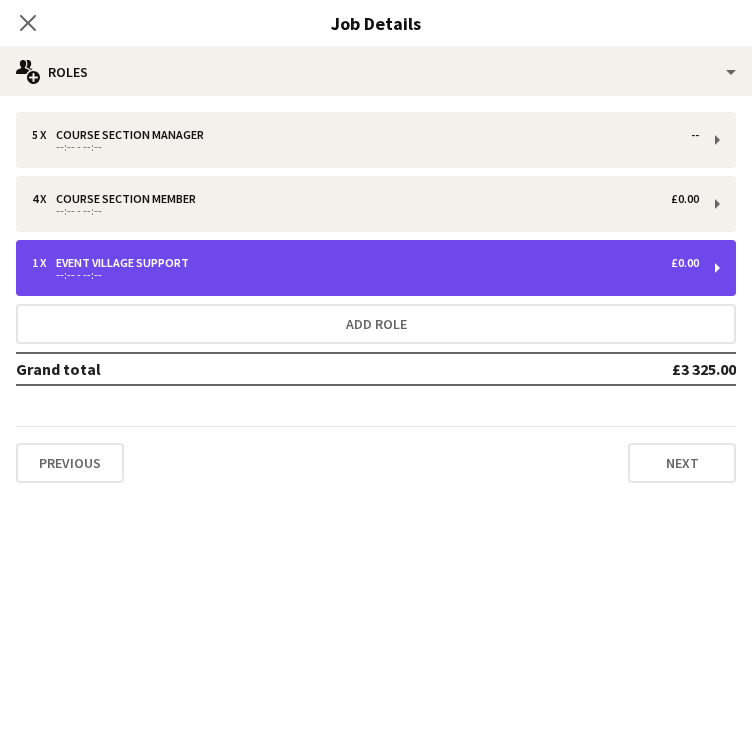 click on "1 x   Event Village Support   £0.00   --:-- - --:--" at bounding box center (376, 268) 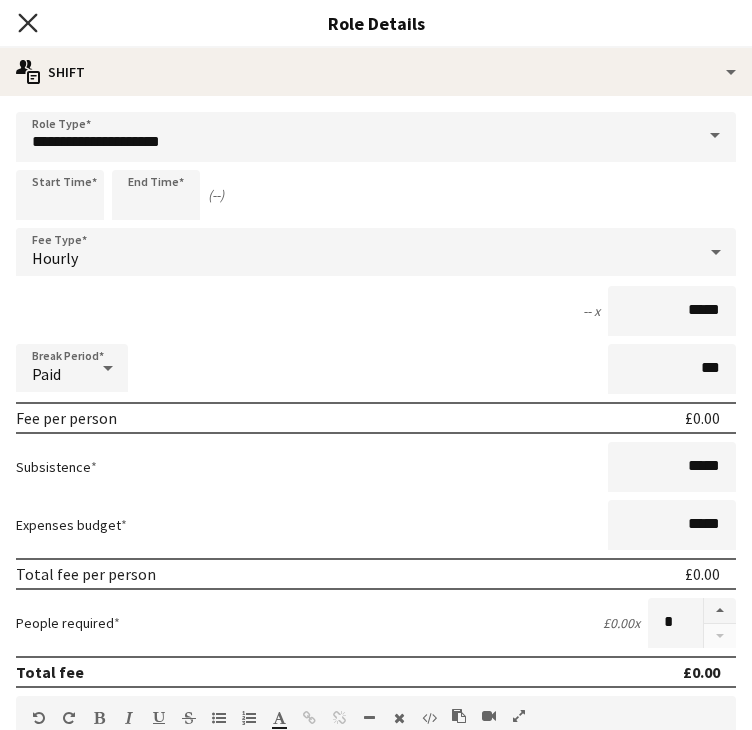 click on "Close pop-in" 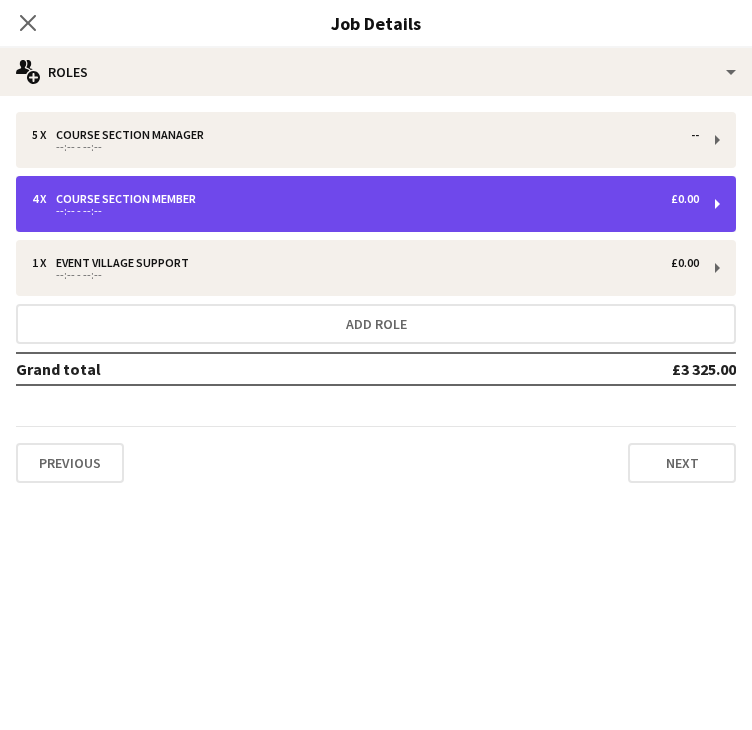 click on "--:-- - --:--" at bounding box center [365, 211] 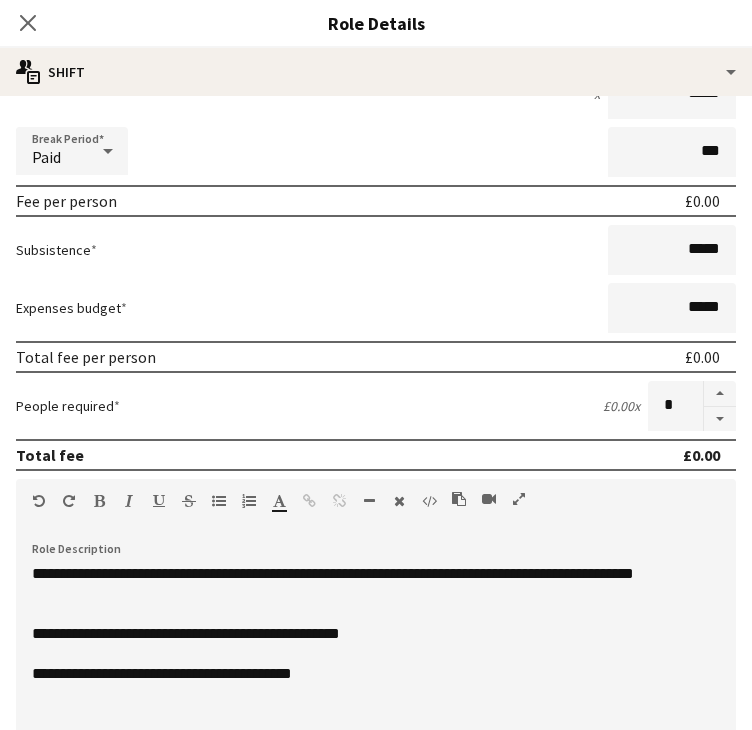 scroll, scrollTop: 194, scrollLeft: 0, axis: vertical 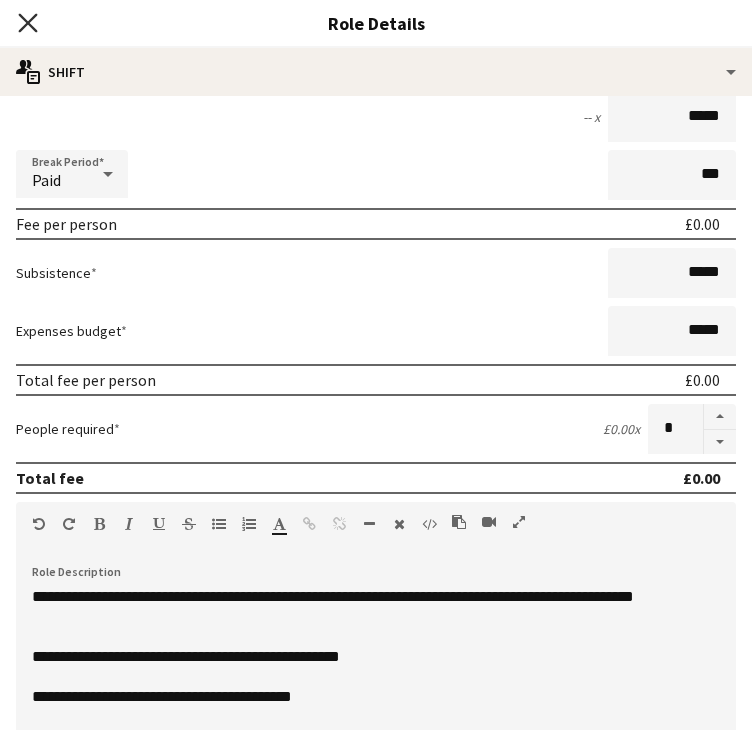 click on "Close pop-in" 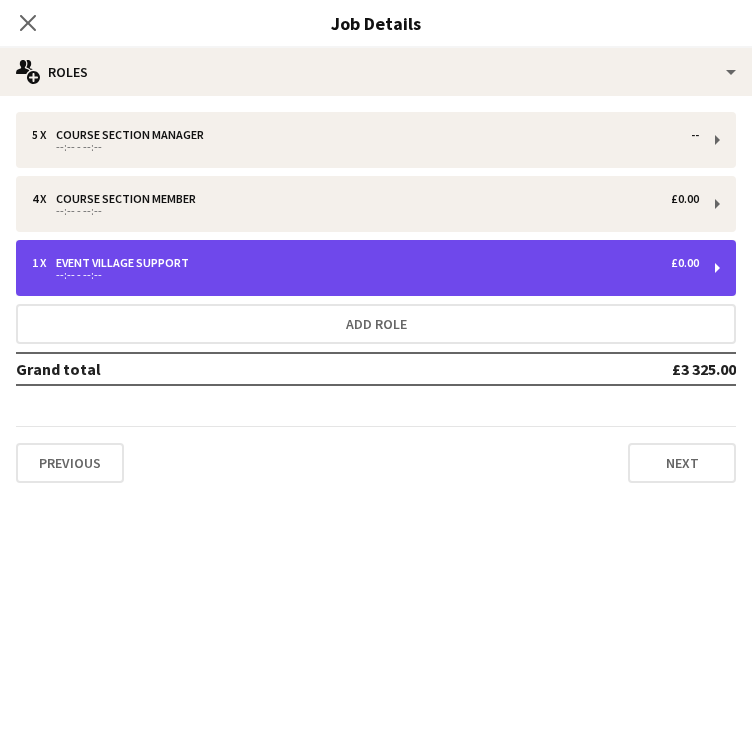 click on "1 x   Event Village Support   £0.00" at bounding box center (365, 263) 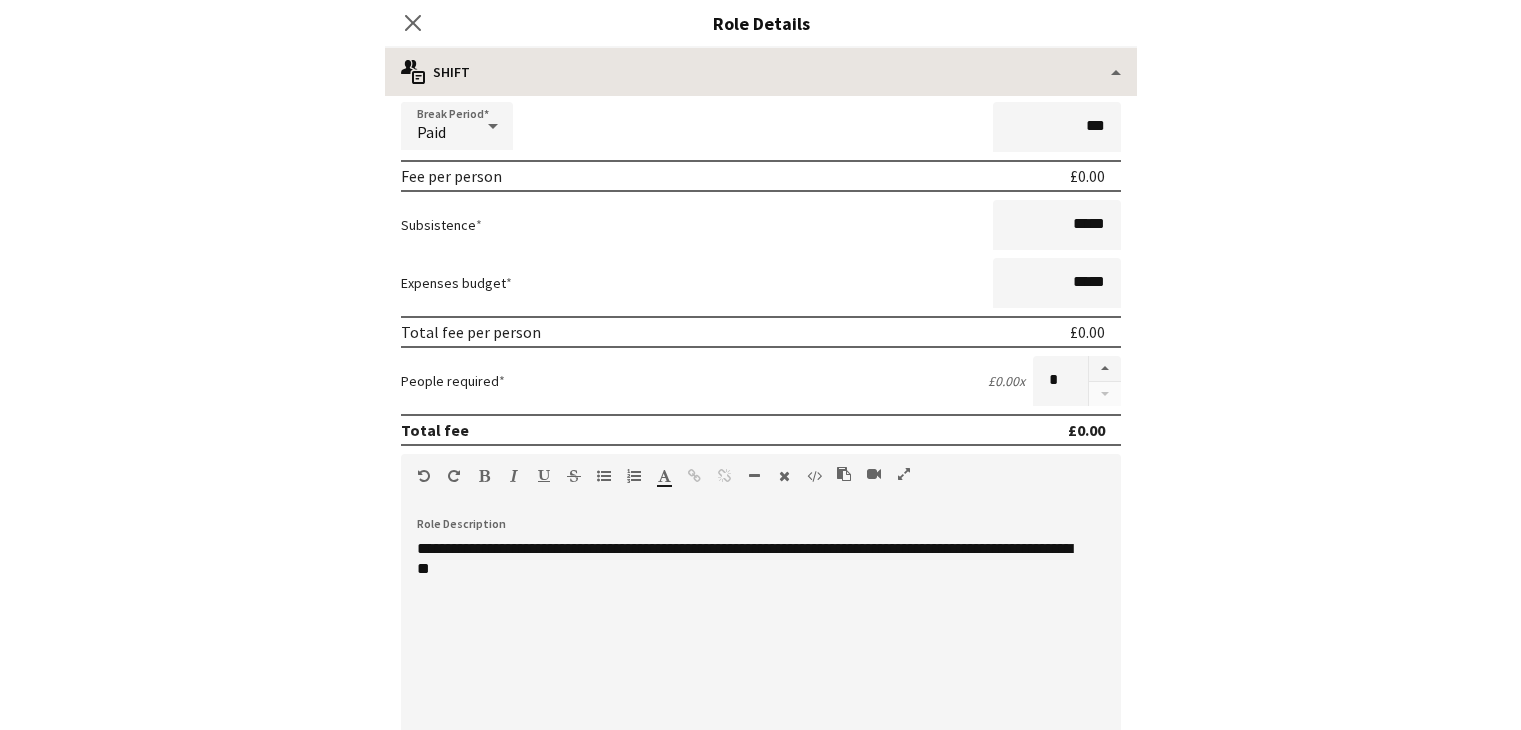 scroll, scrollTop: 194, scrollLeft: 0, axis: vertical 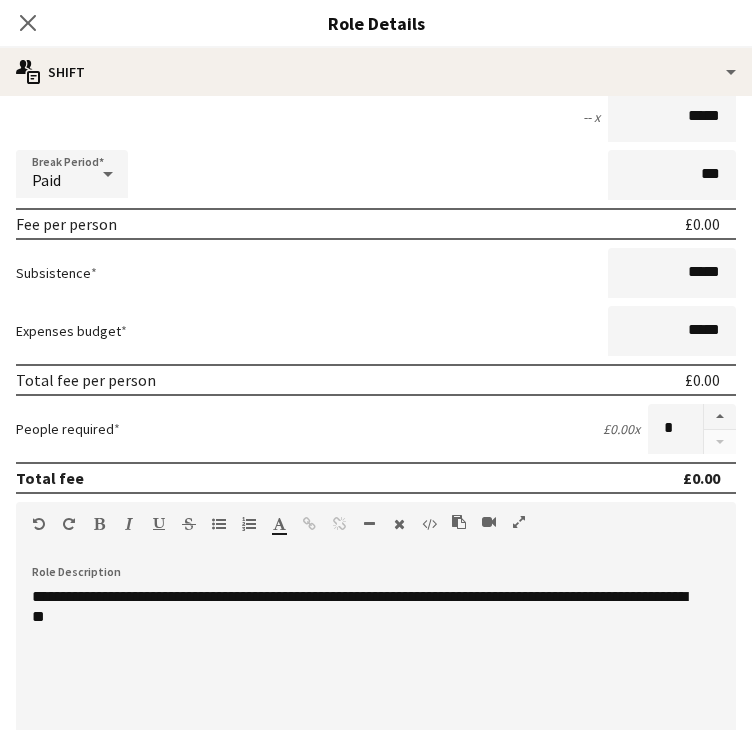 click on "Close pop-in" 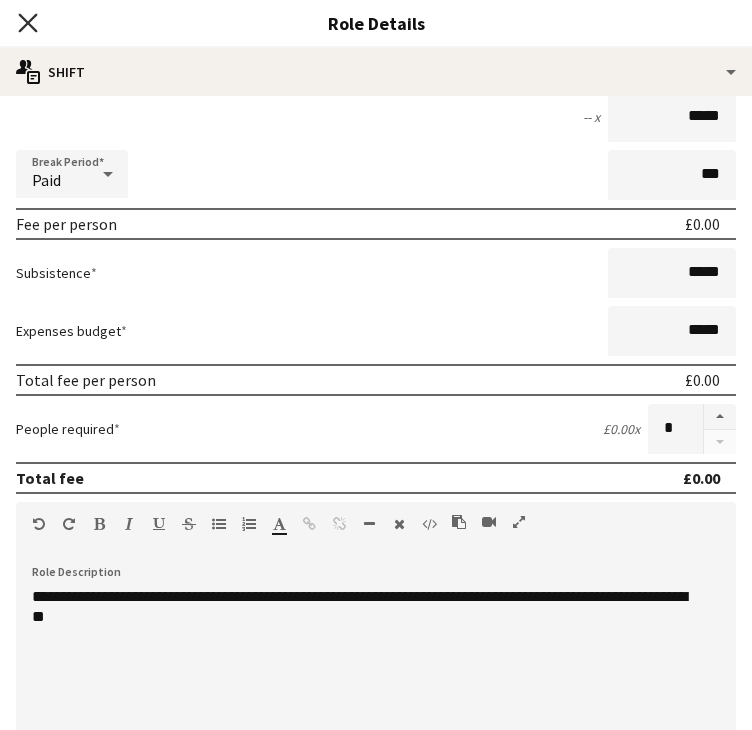 click on "Close pop-in" 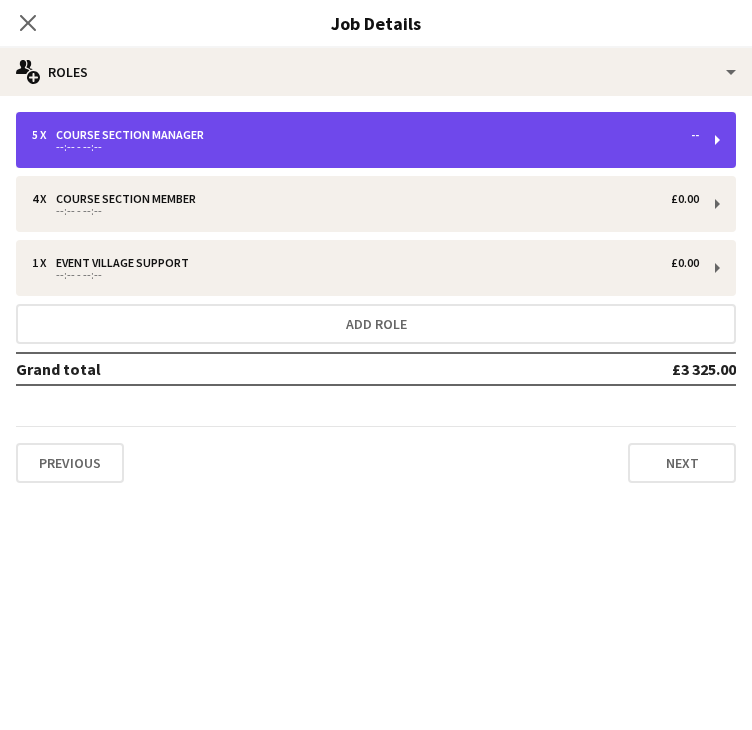 click on "5 x   Course Section Manager   --" at bounding box center [365, 135] 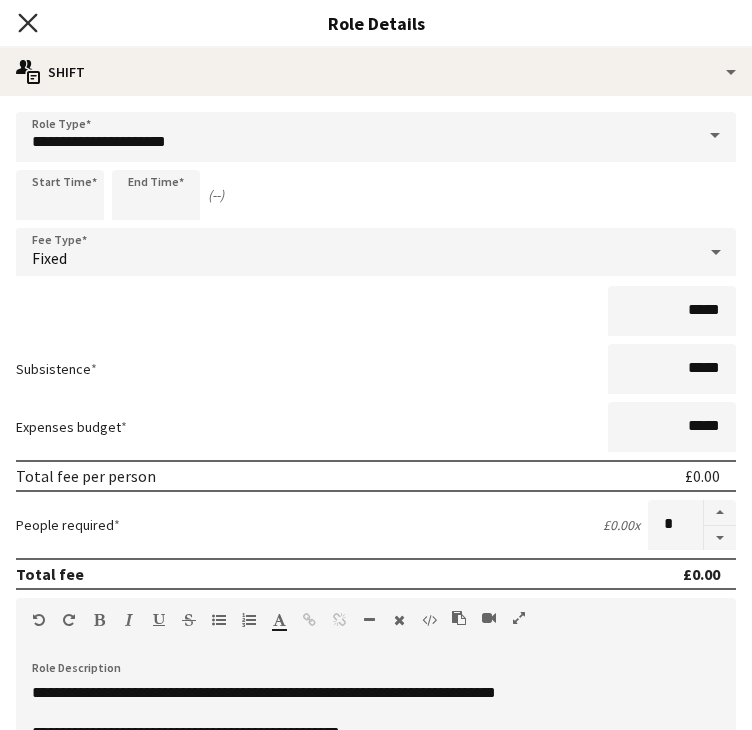 click 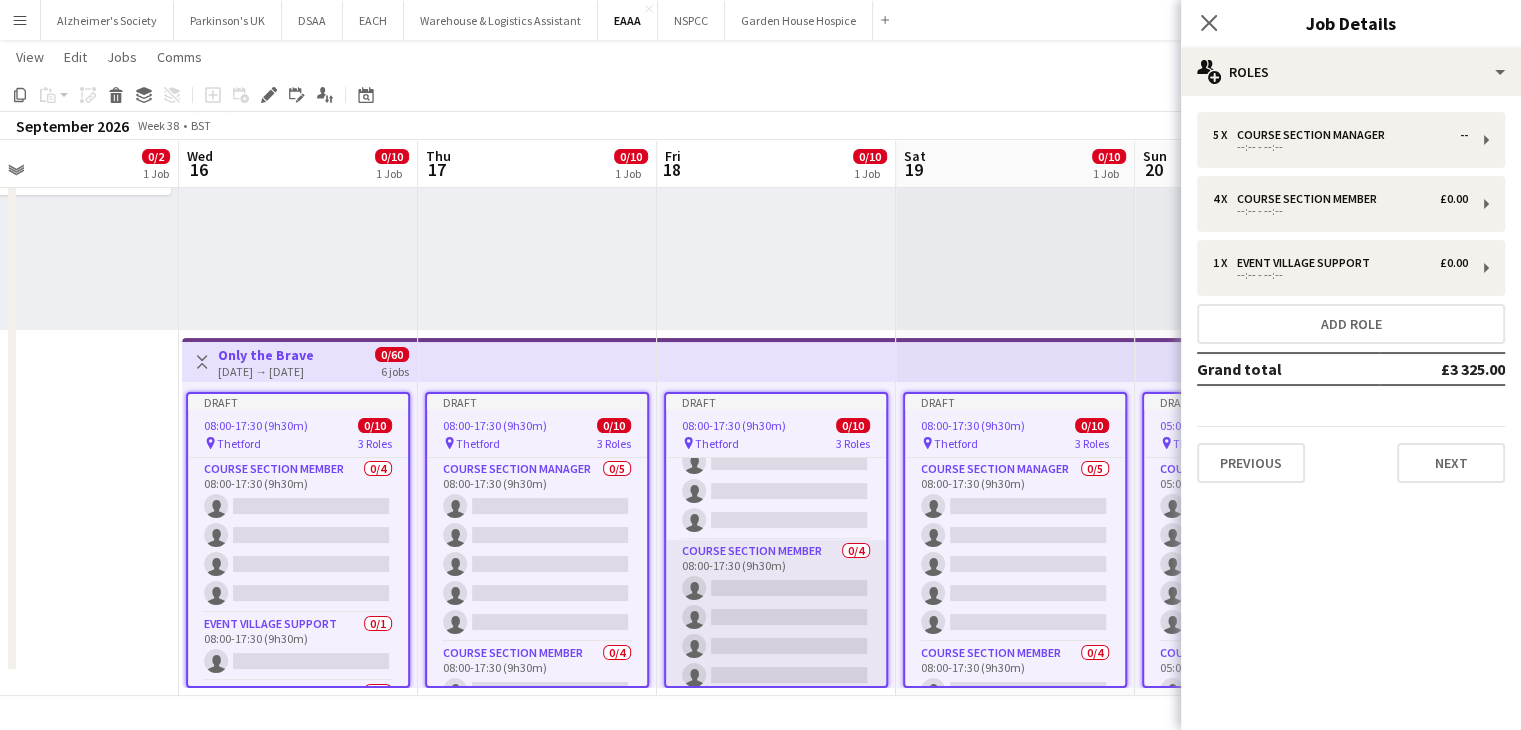 scroll, scrollTop: 178, scrollLeft: 0, axis: vertical 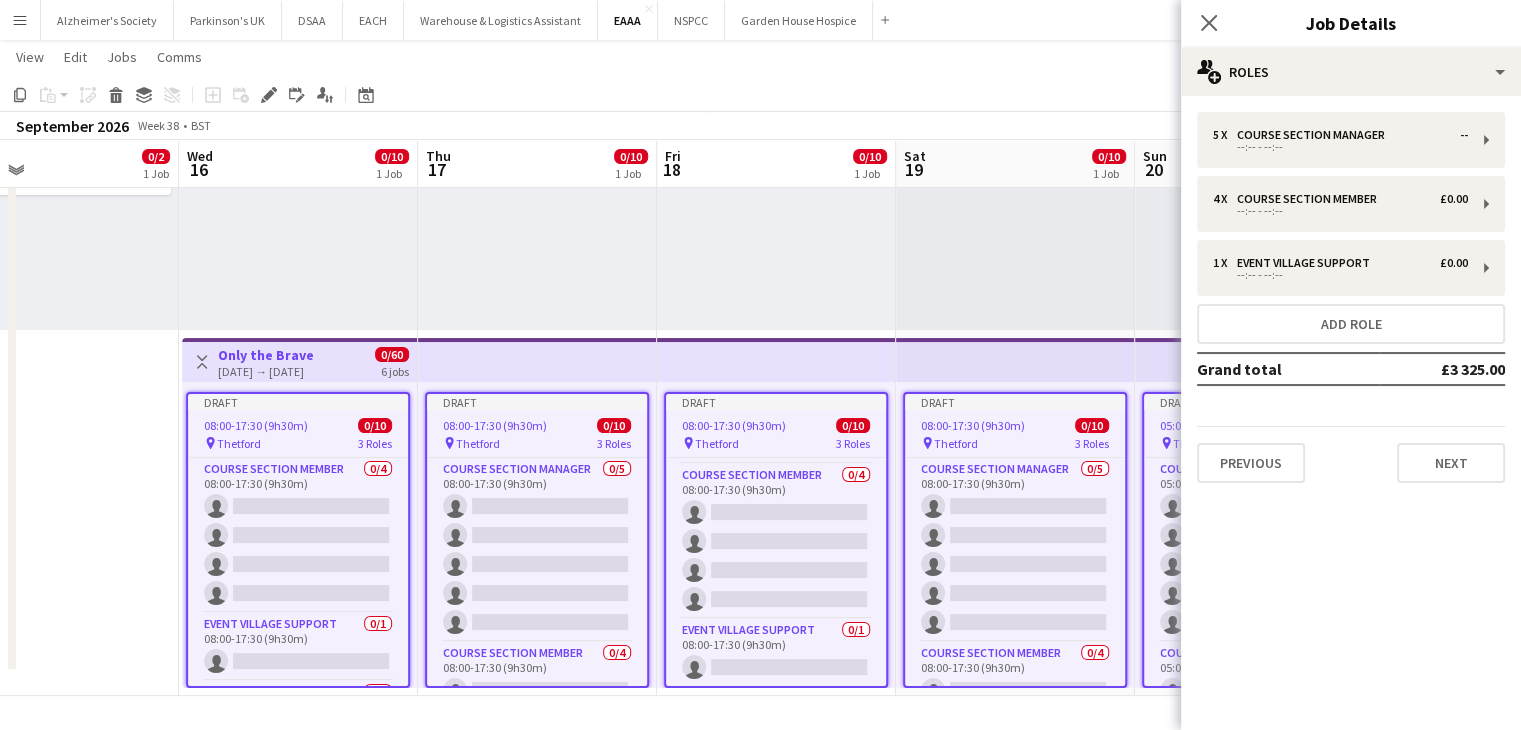 click at bounding box center [1015, 177] 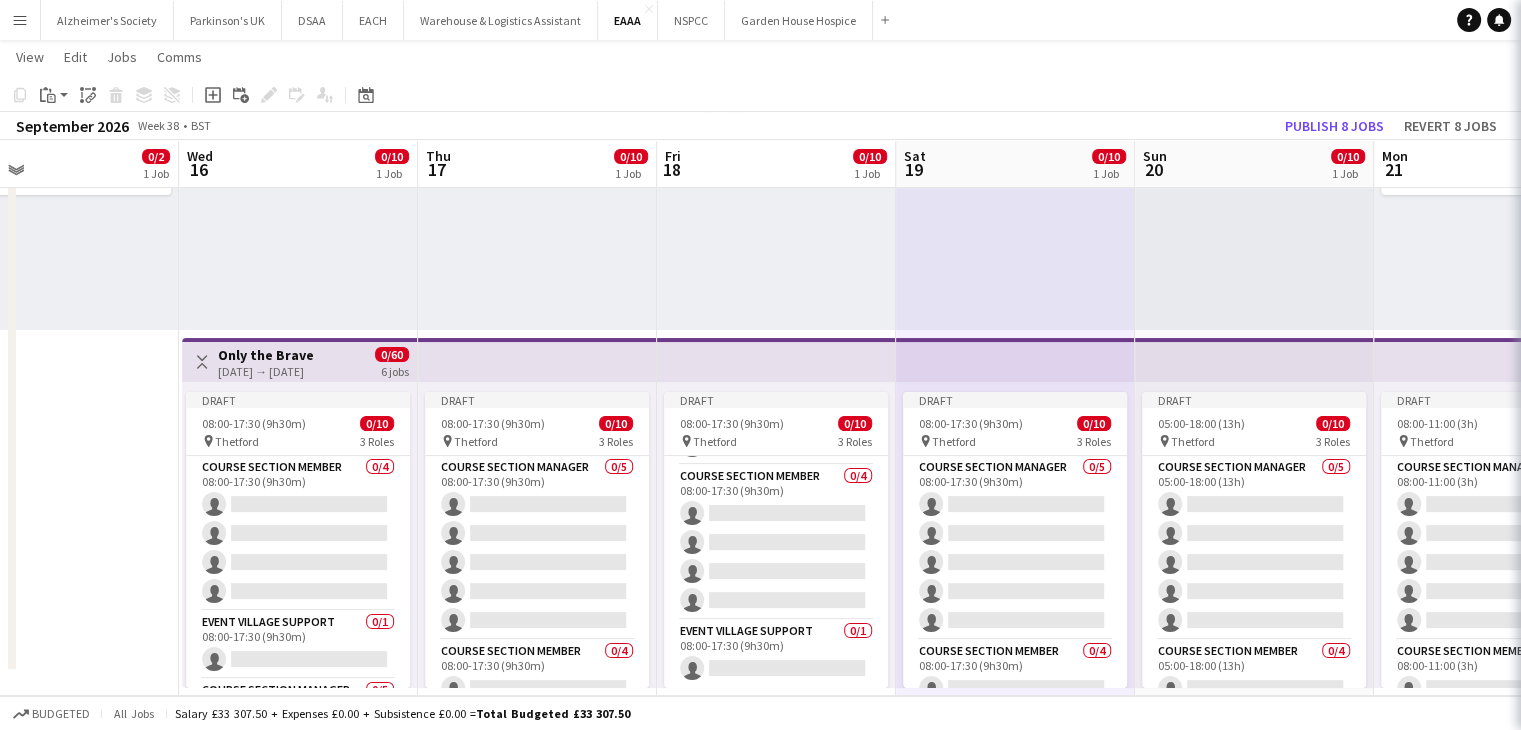 scroll, scrollTop: 175, scrollLeft: 0, axis: vertical 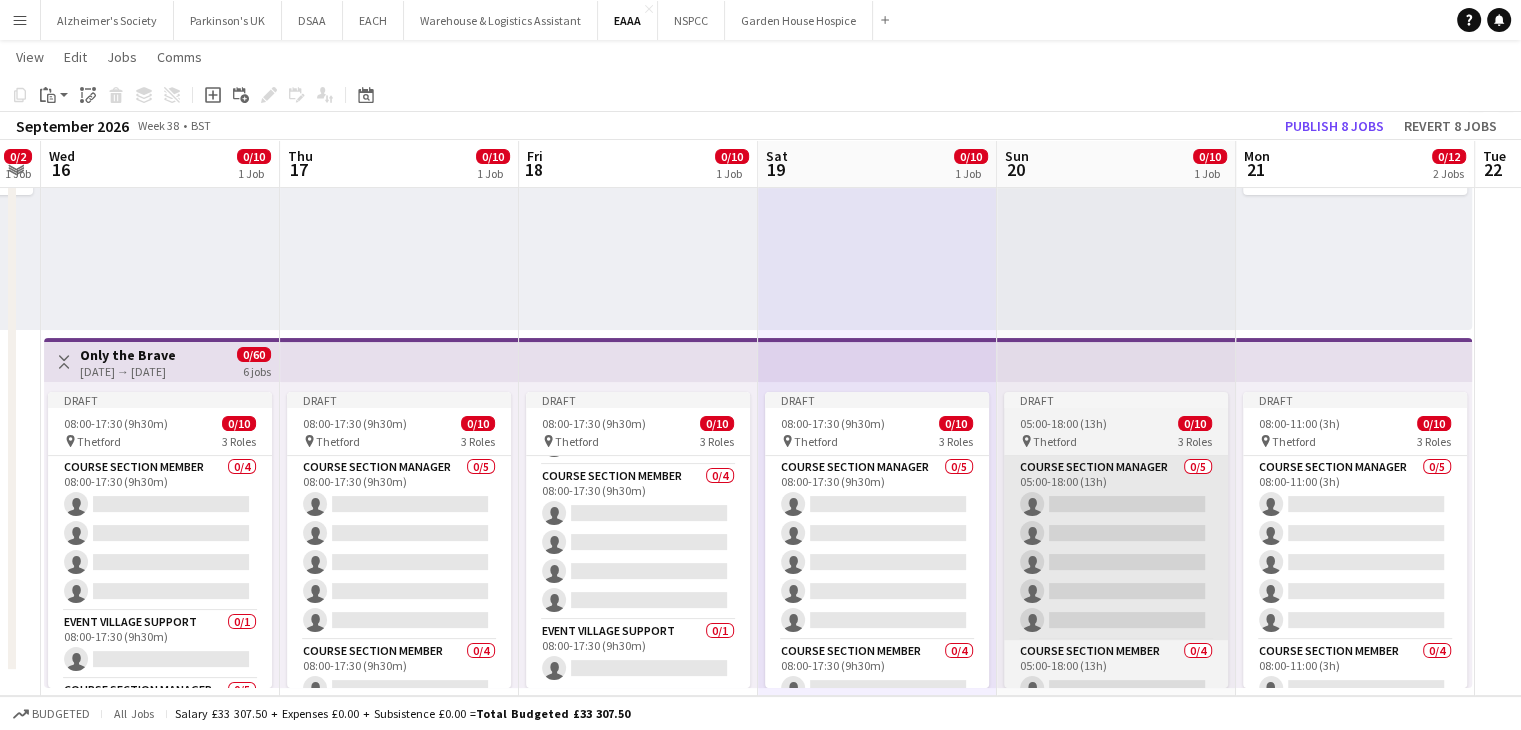 drag, startPoint x: 900, startPoint y: 553, endPoint x: 1120, endPoint y: 536, distance: 220.65584 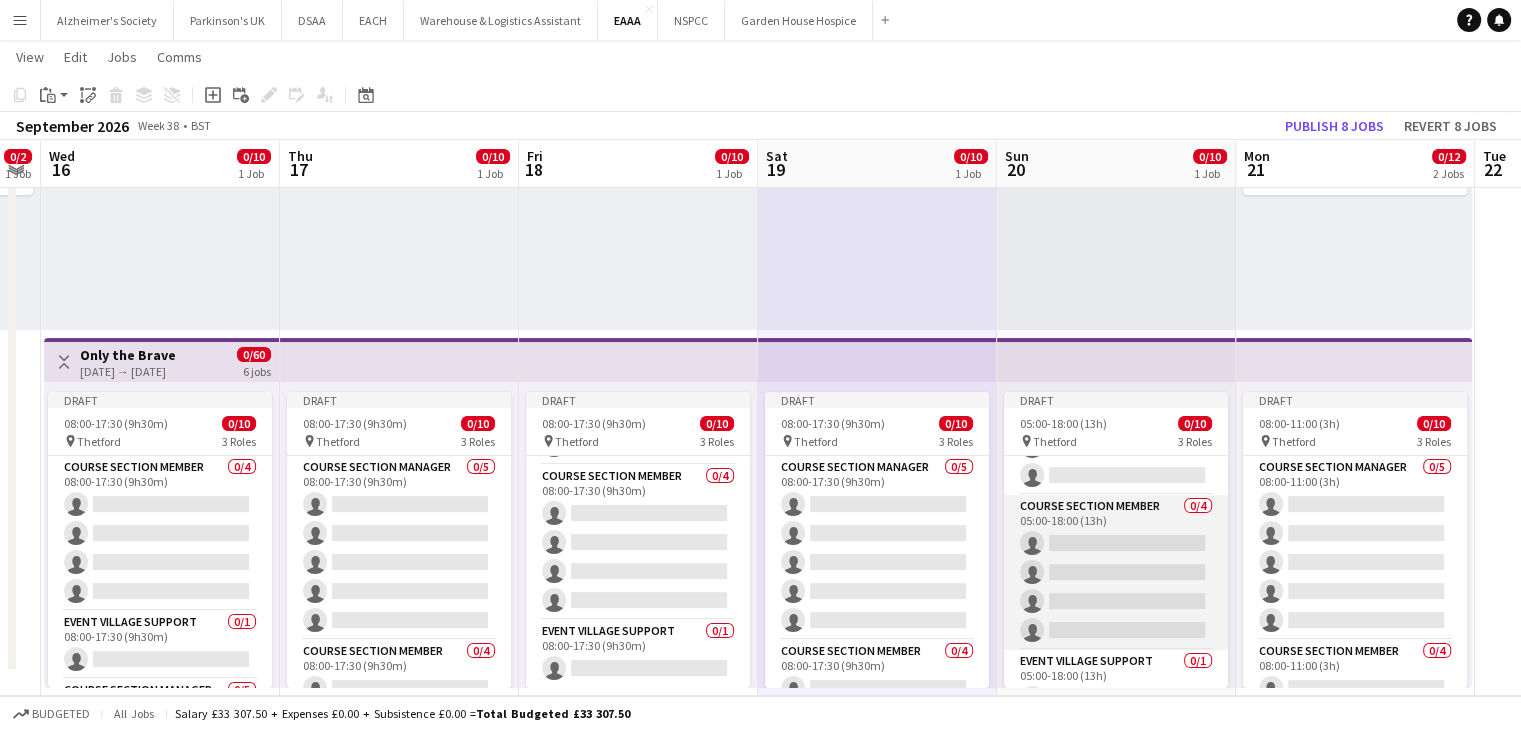 scroll, scrollTop: 175, scrollLeft: 0, axis: vertical 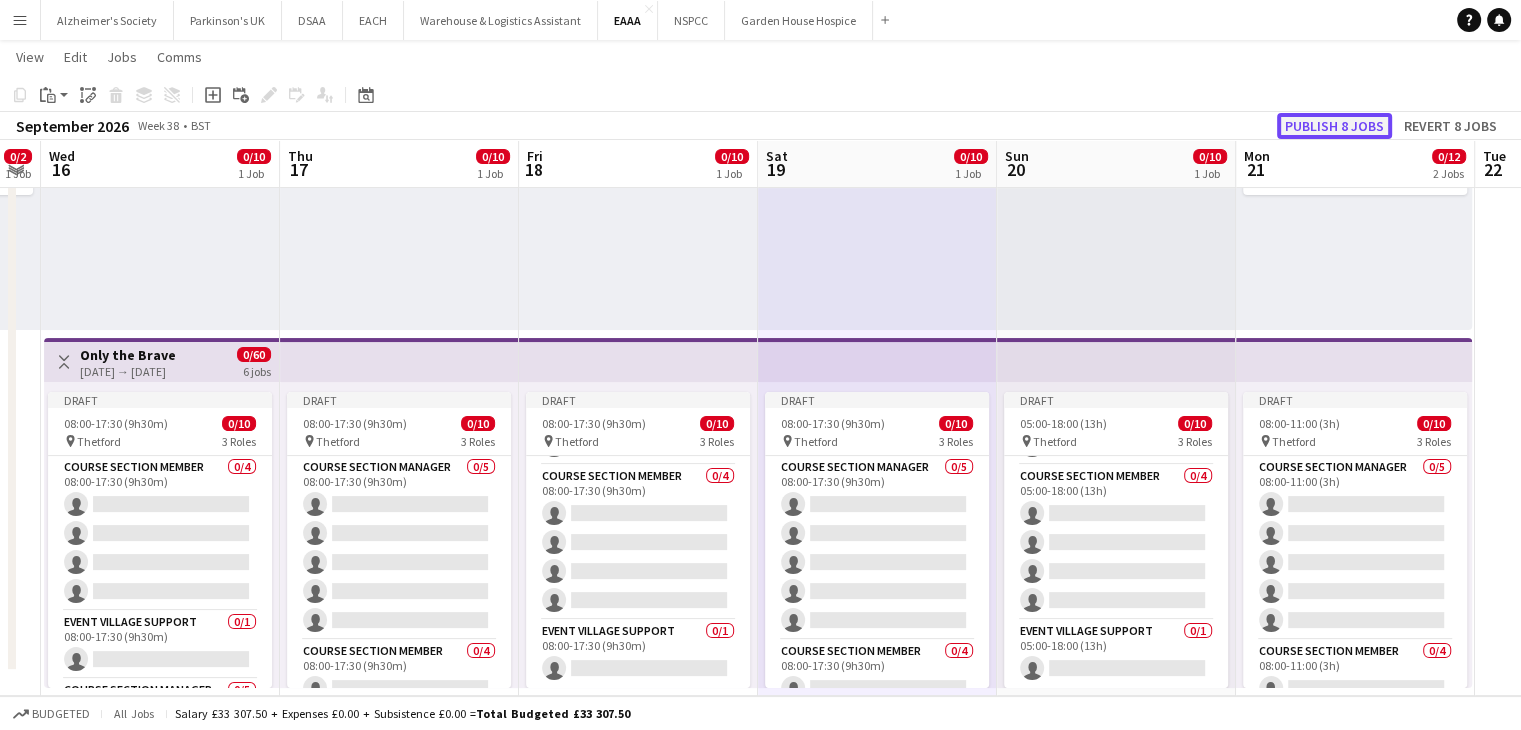click on "Publish 8 jobs" 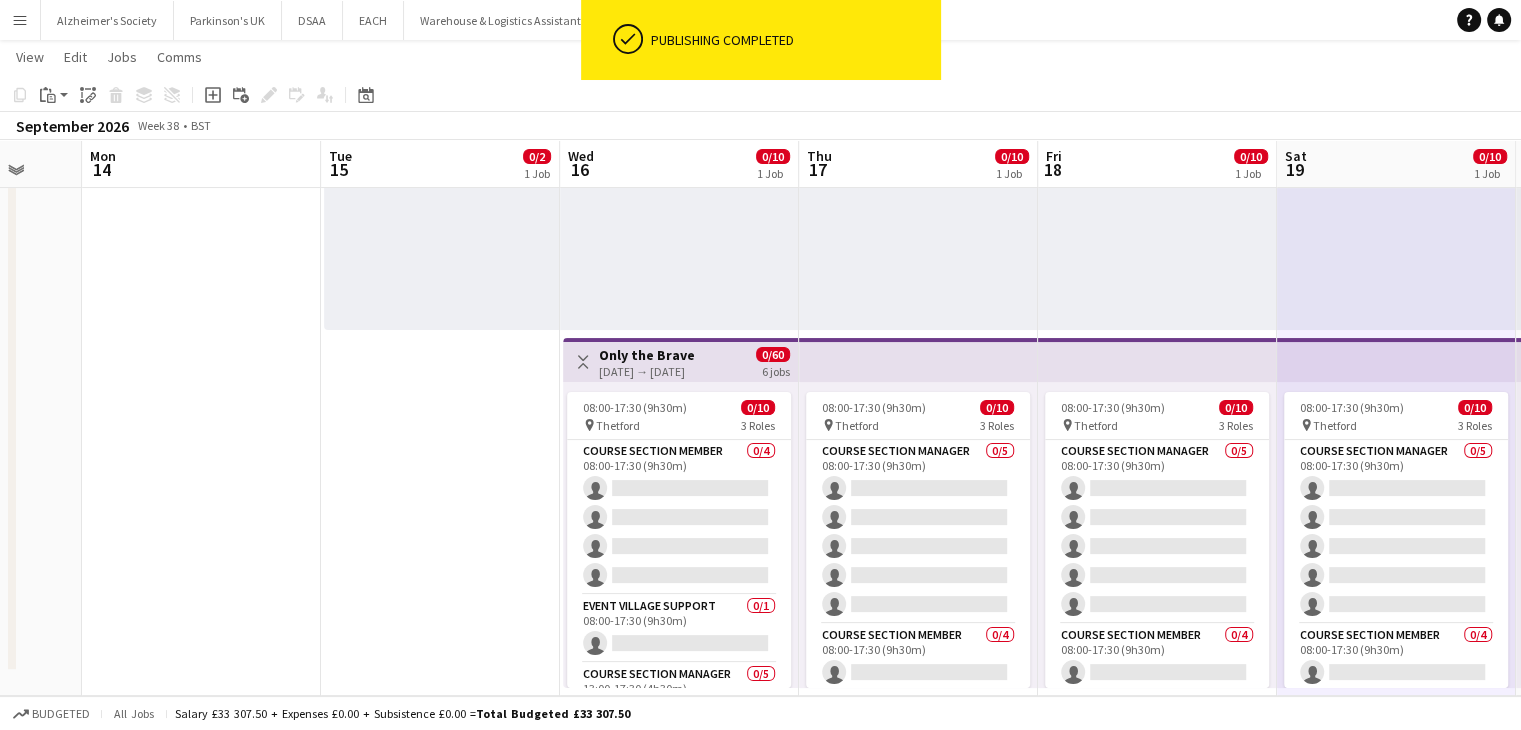 scroll, scrollTop: 0, scrollLeft: 608, axis: horizontal 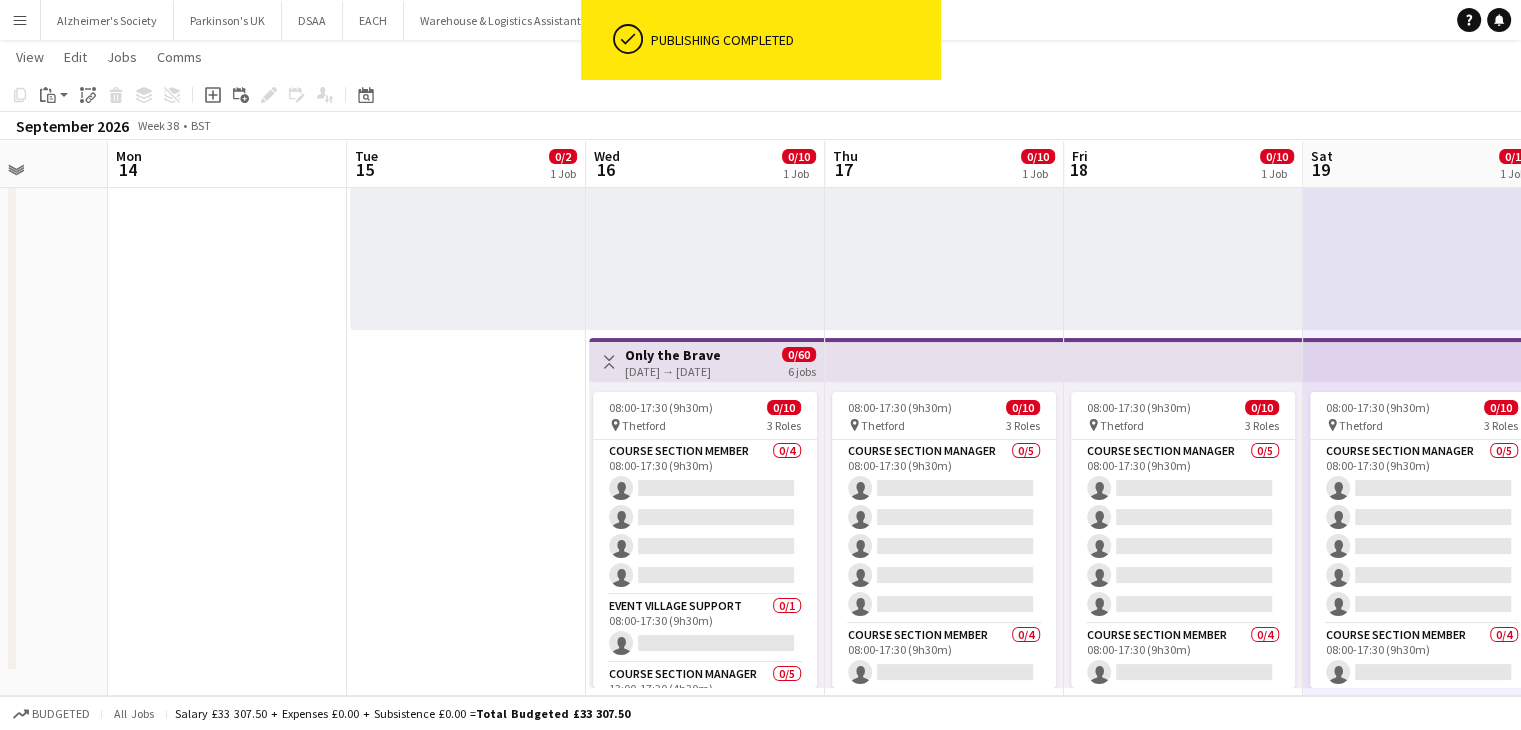 drag, startPoint x: 586, startPoint y: 298, endPoint x: 1405, endPoint y: 288, distance: 819.06104 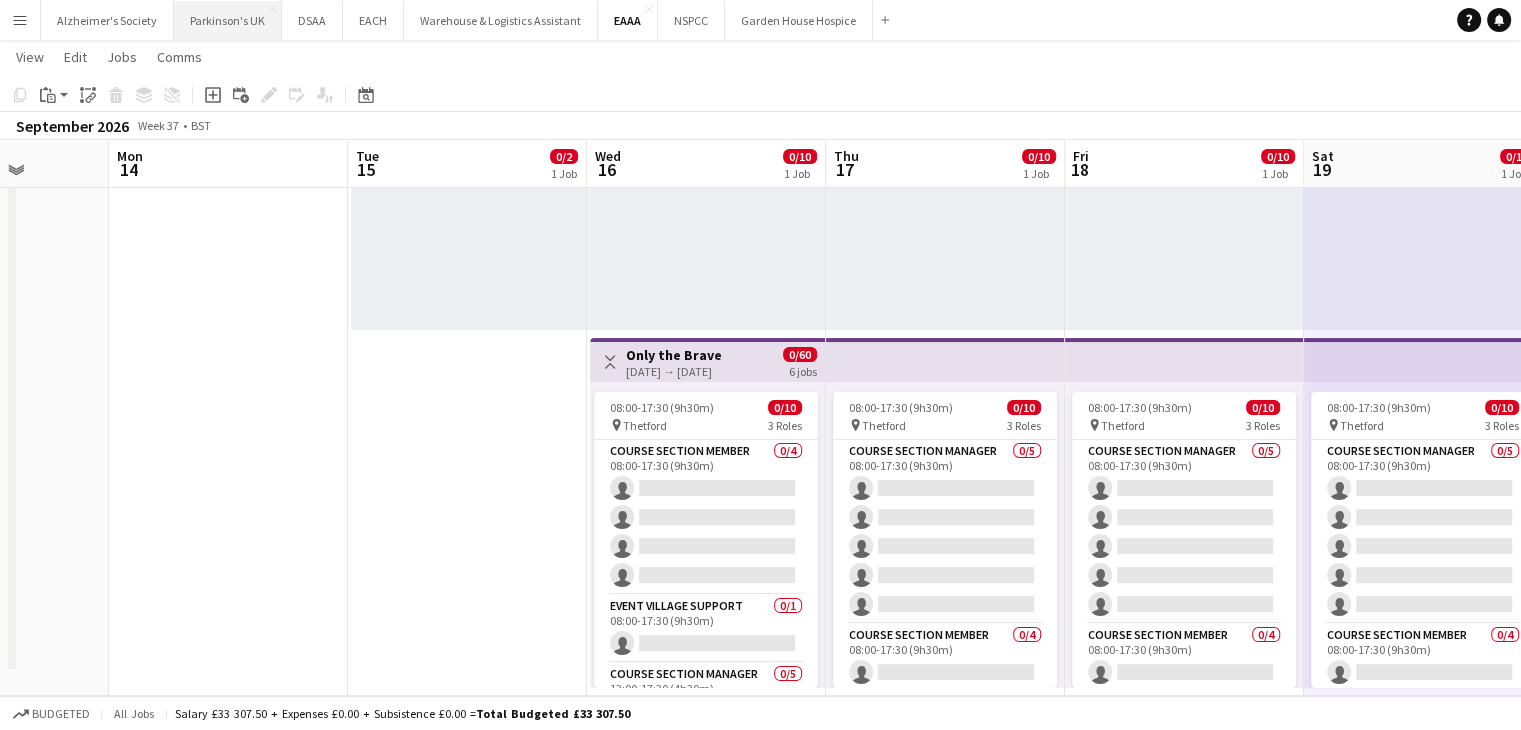click on "Parkinson's UK
Close" at bounding box center (228, 20) 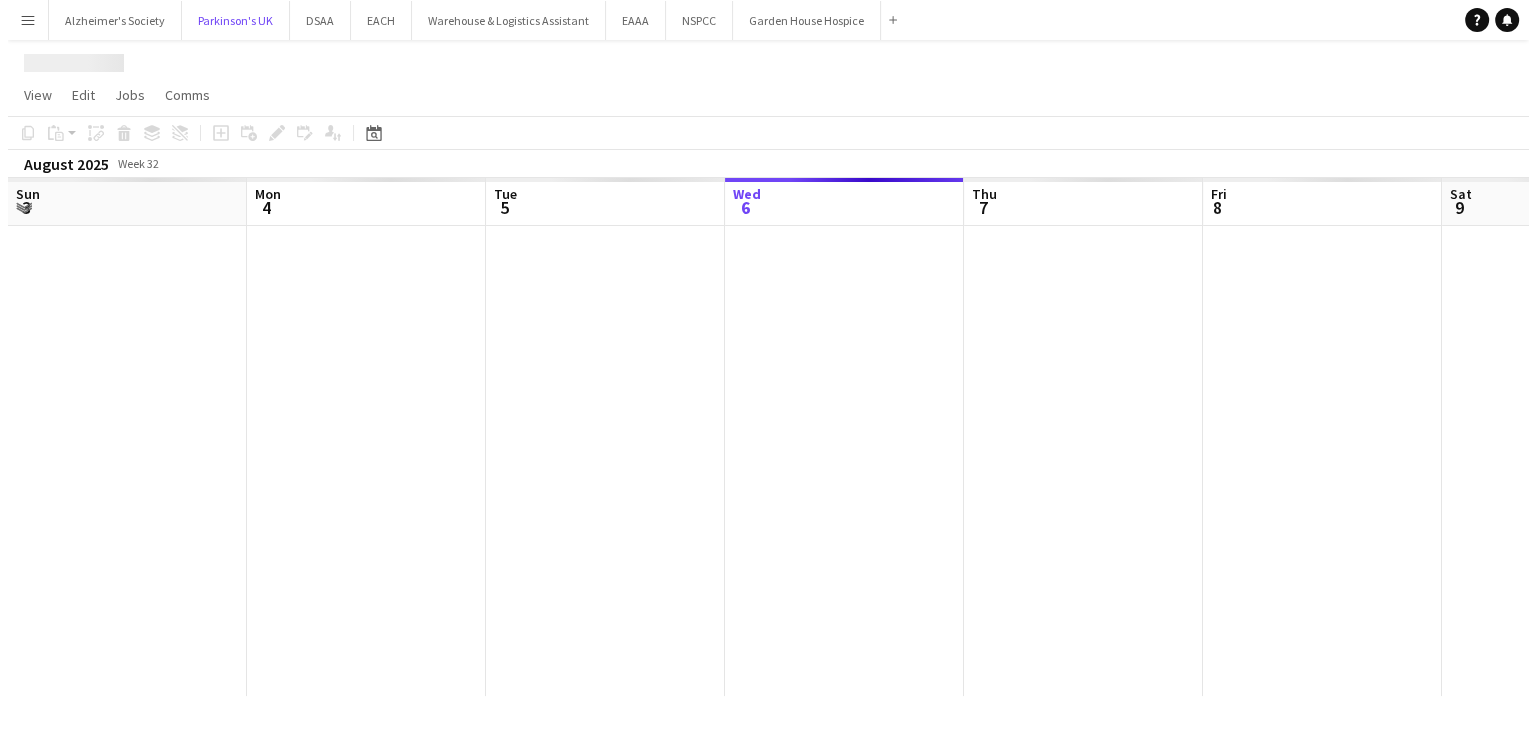 scroll, scrollTop: 0, scrollLeft: 0, axis: both 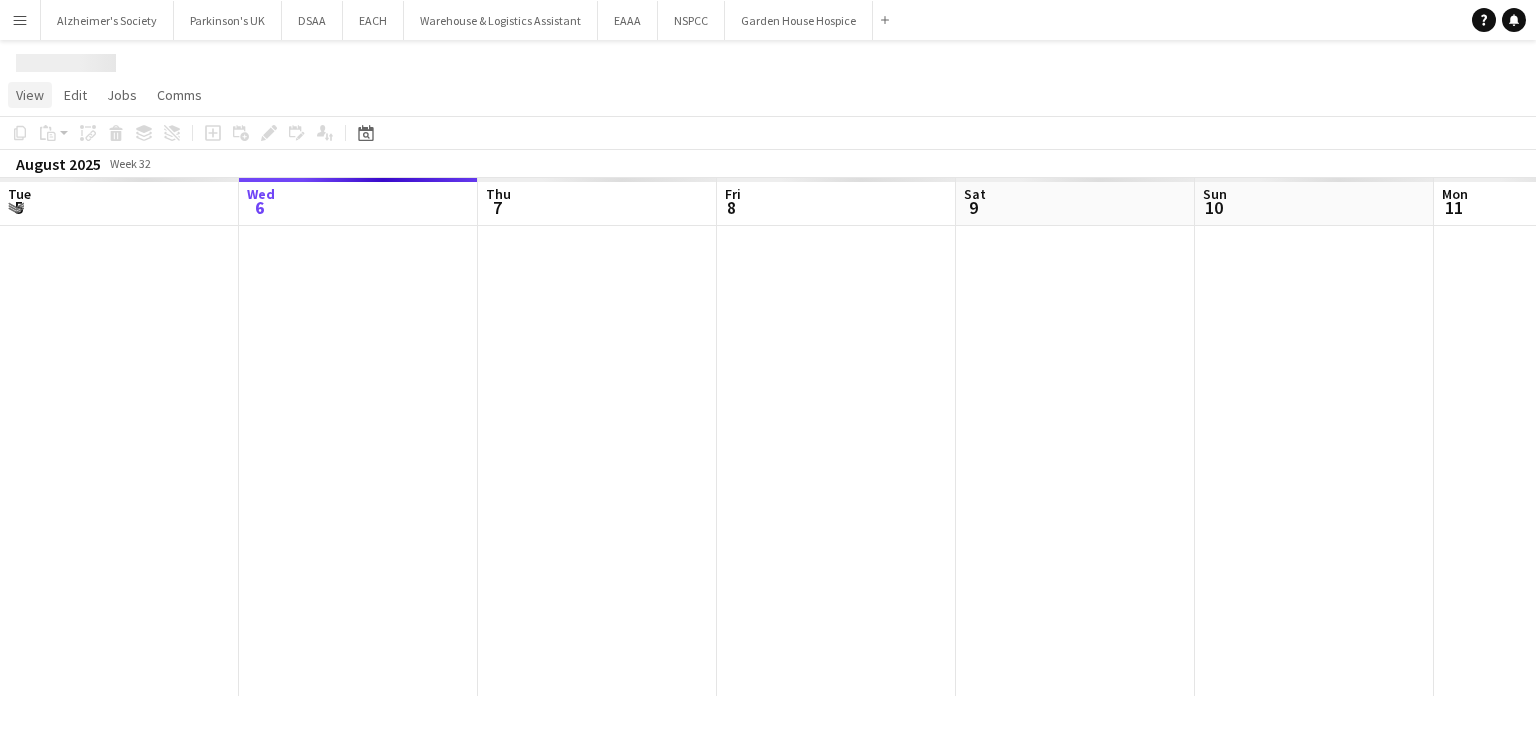 click on "View" 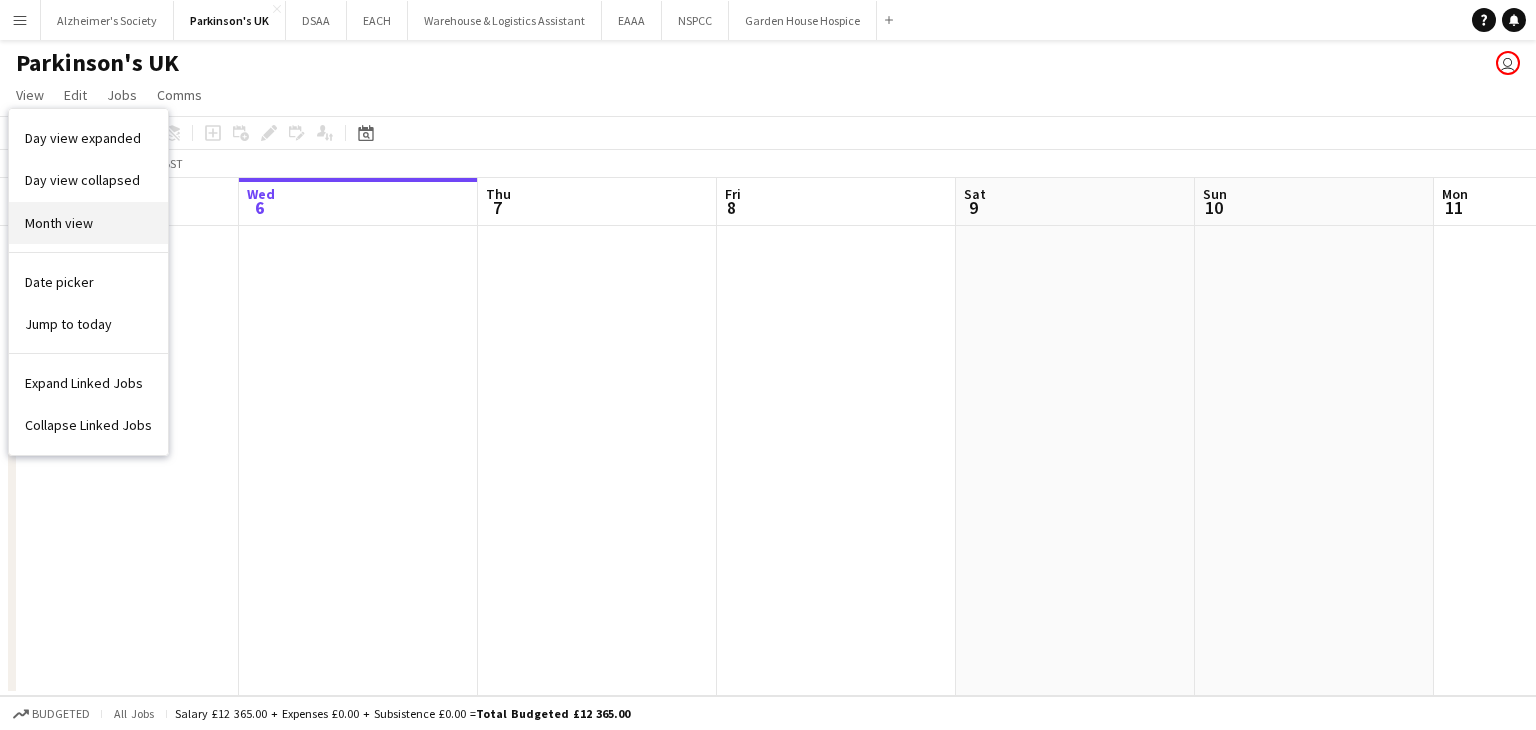 click on "Month view" at bounding box center (88, 223) 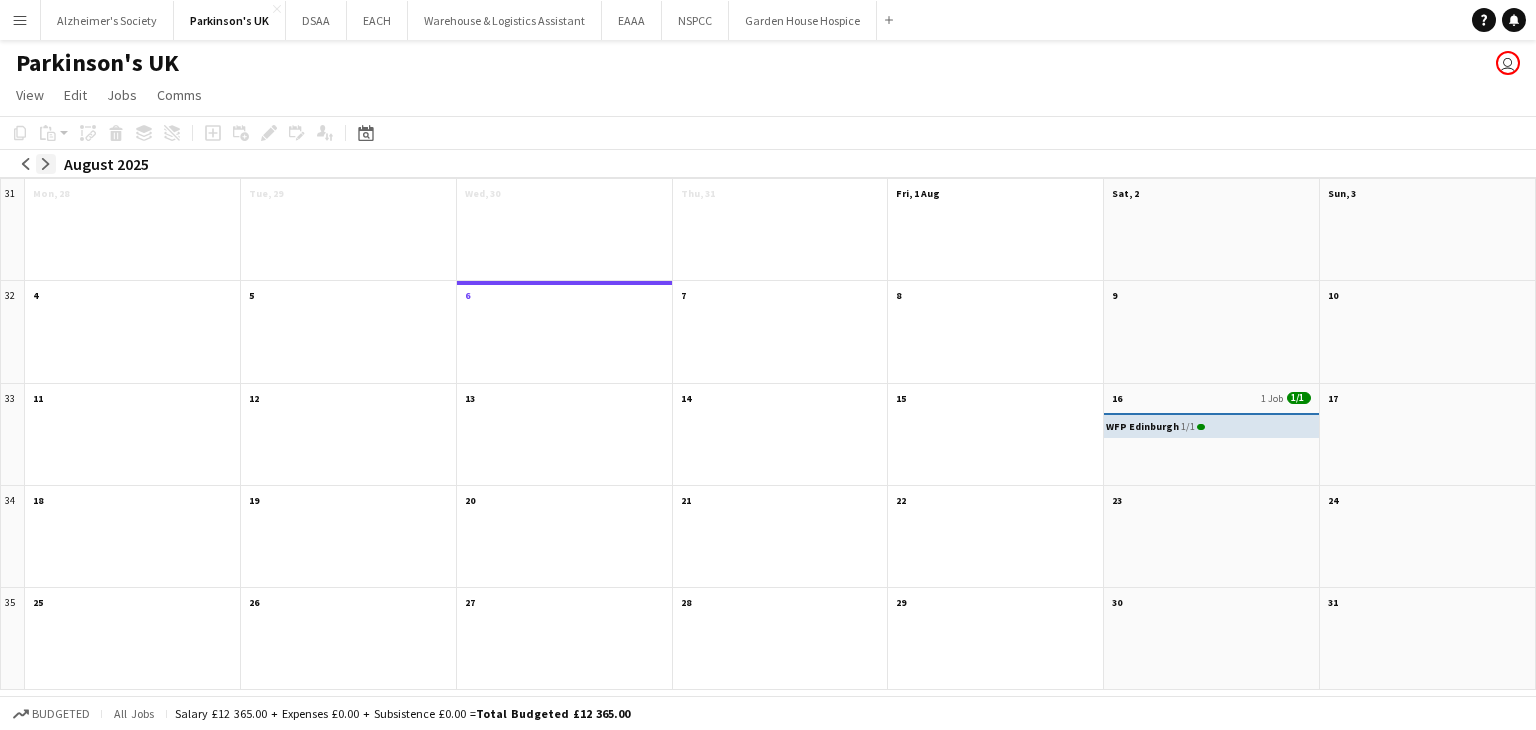 click on "arrow-right" 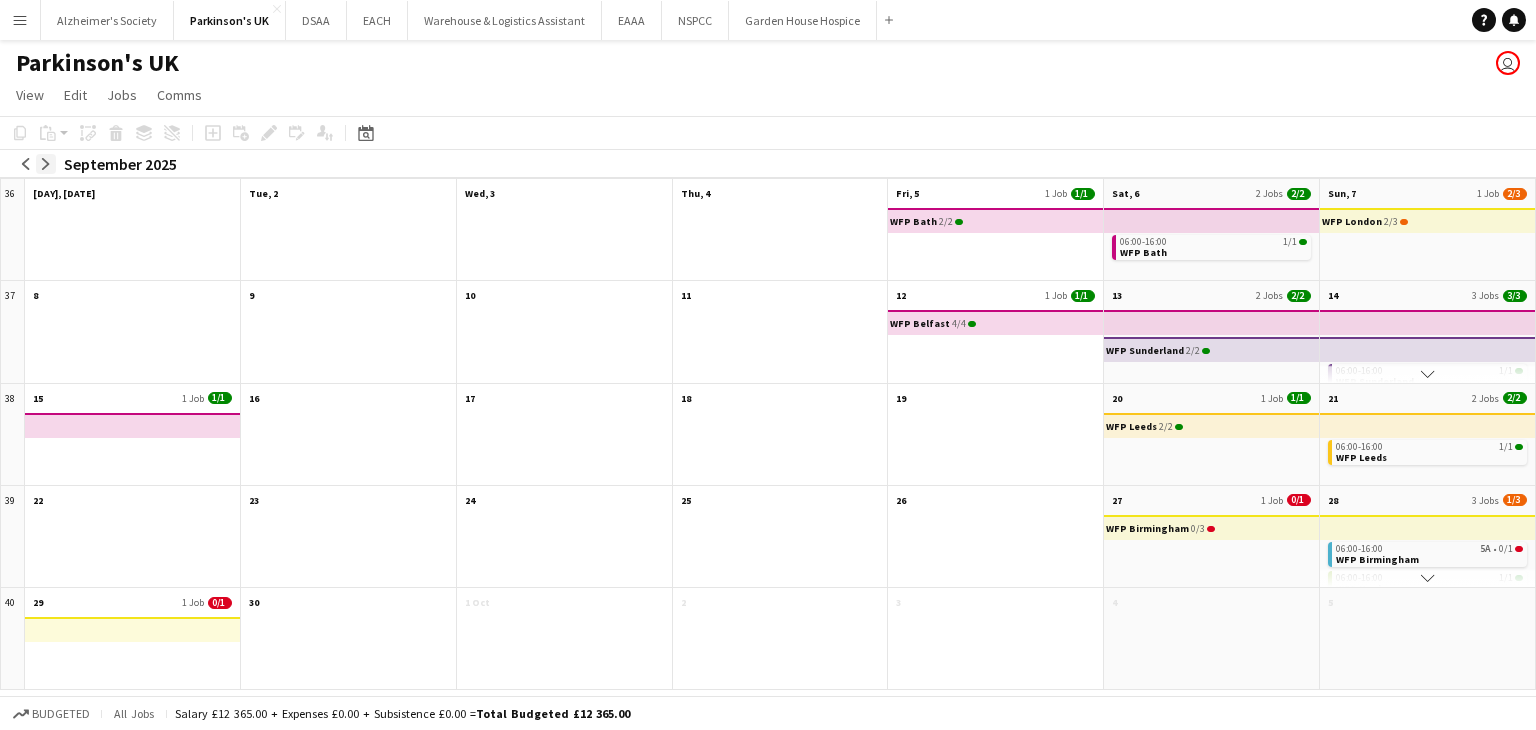 click on "arrow-right" 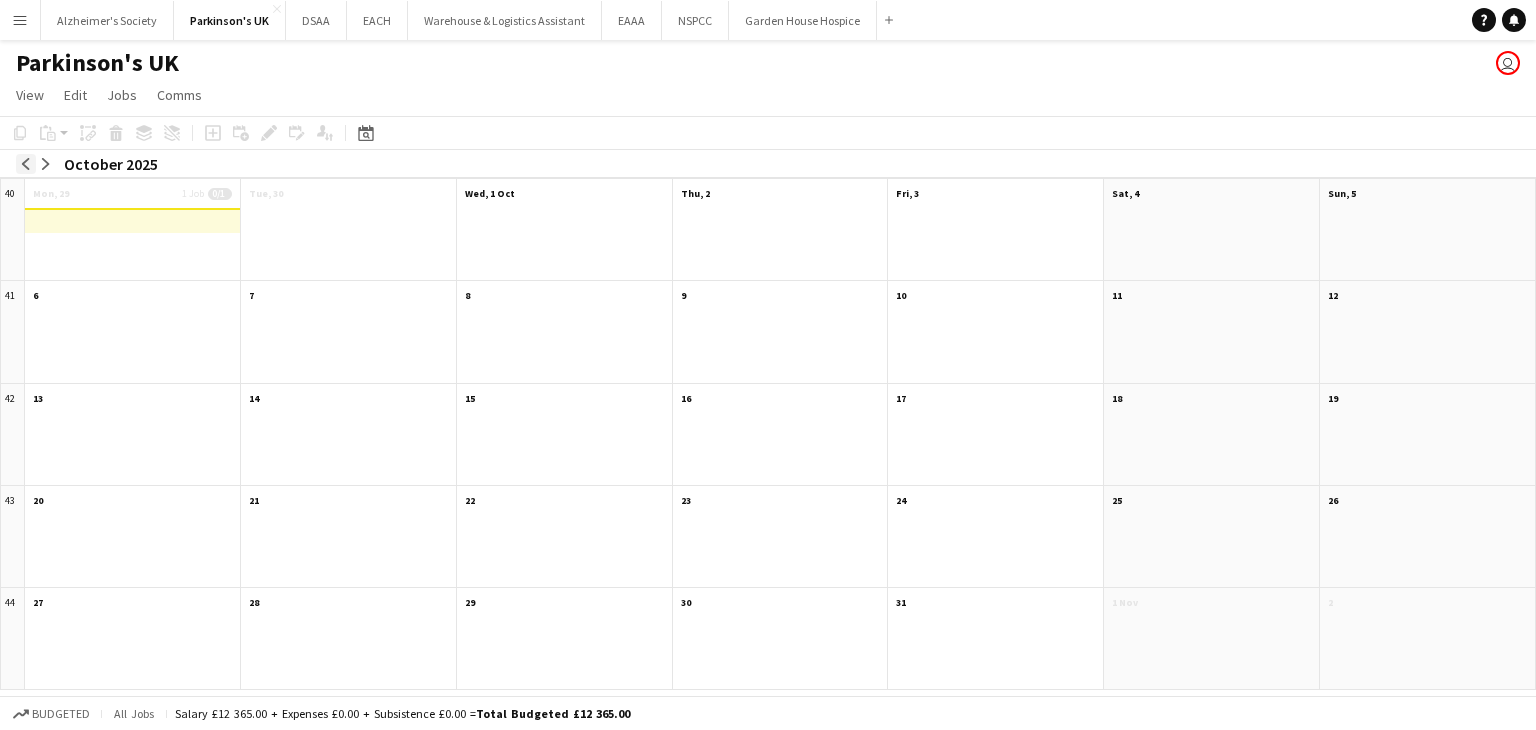 click on "arrow-left" 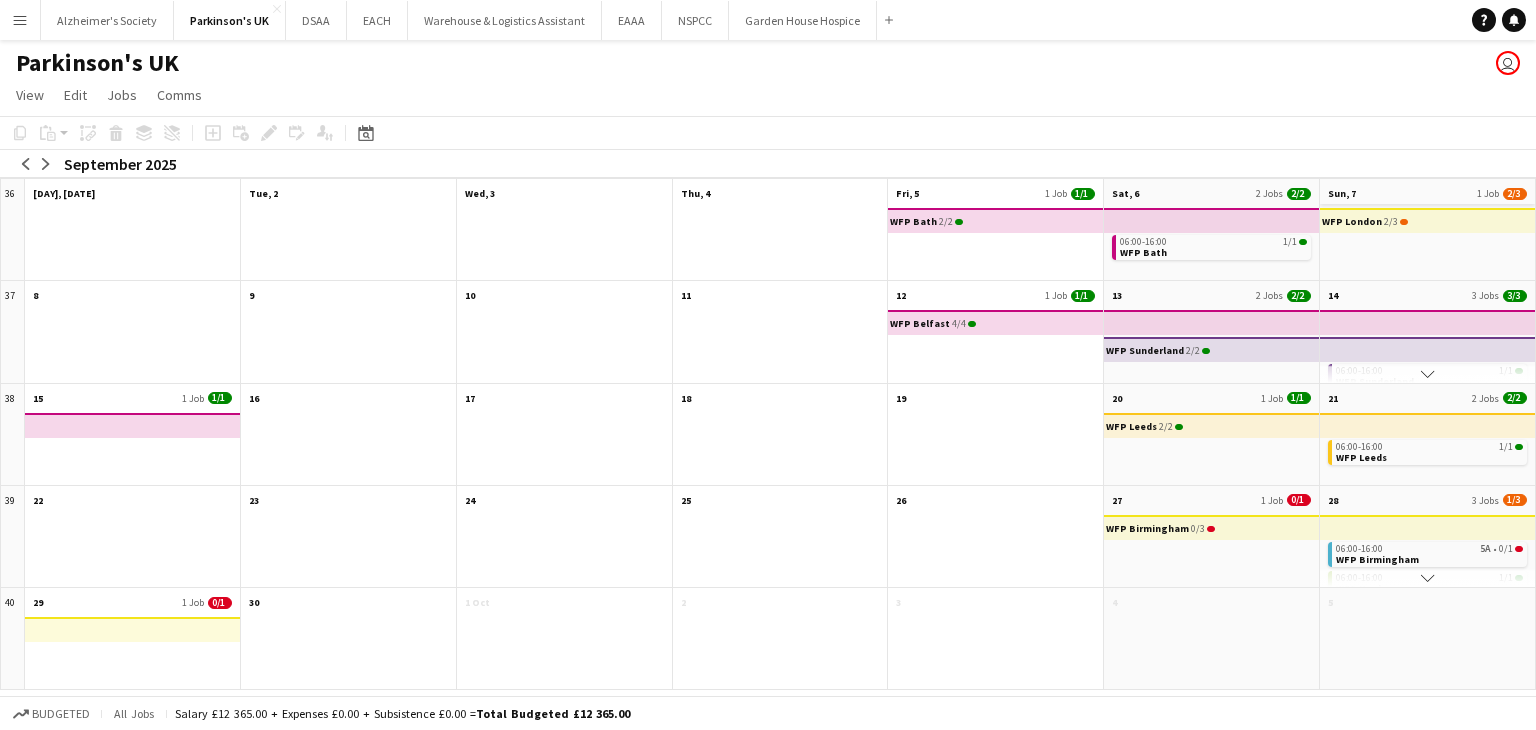 click on "Sun, 7
1 Job
2/3" 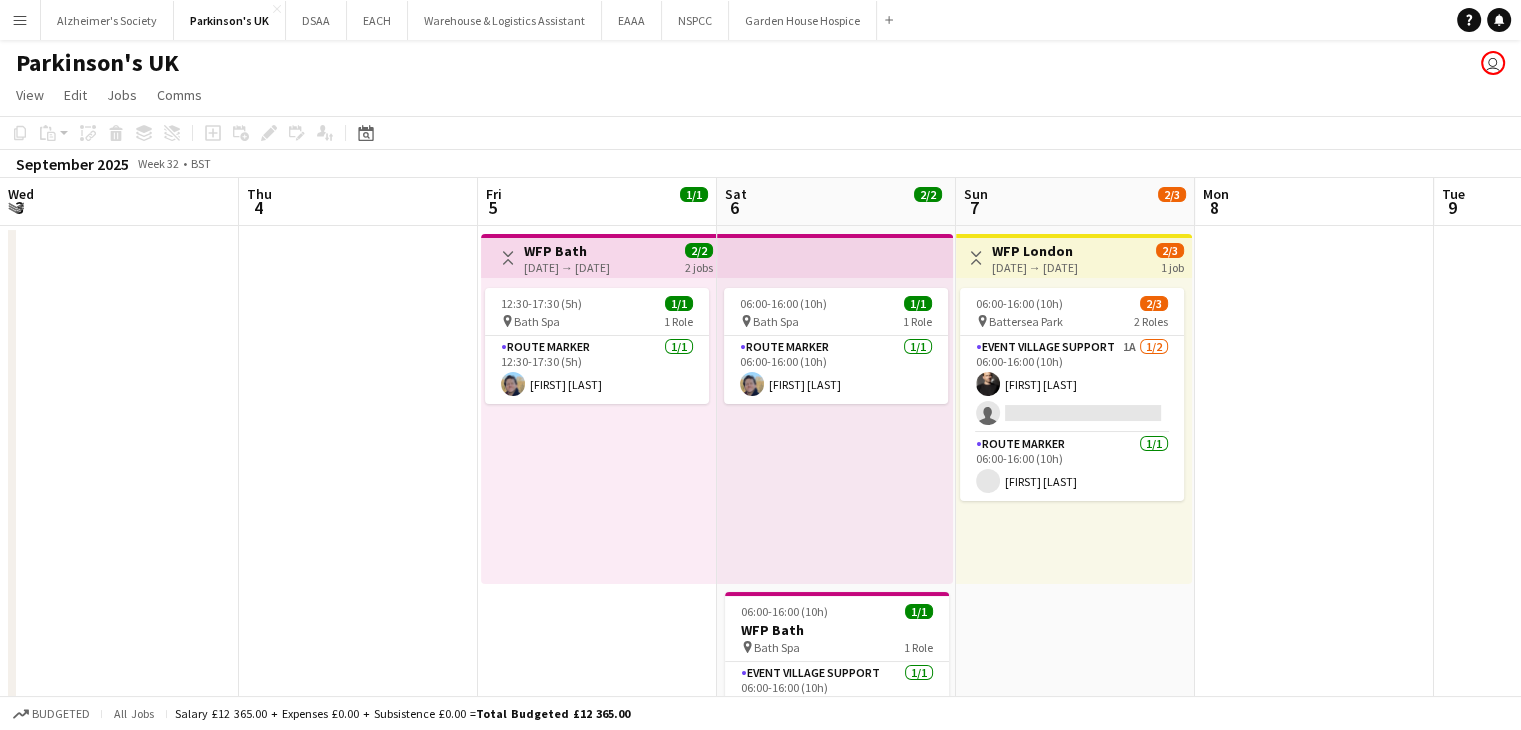 scroll, scrollTop: 0, scrollLeft: 688, axis: horizontal 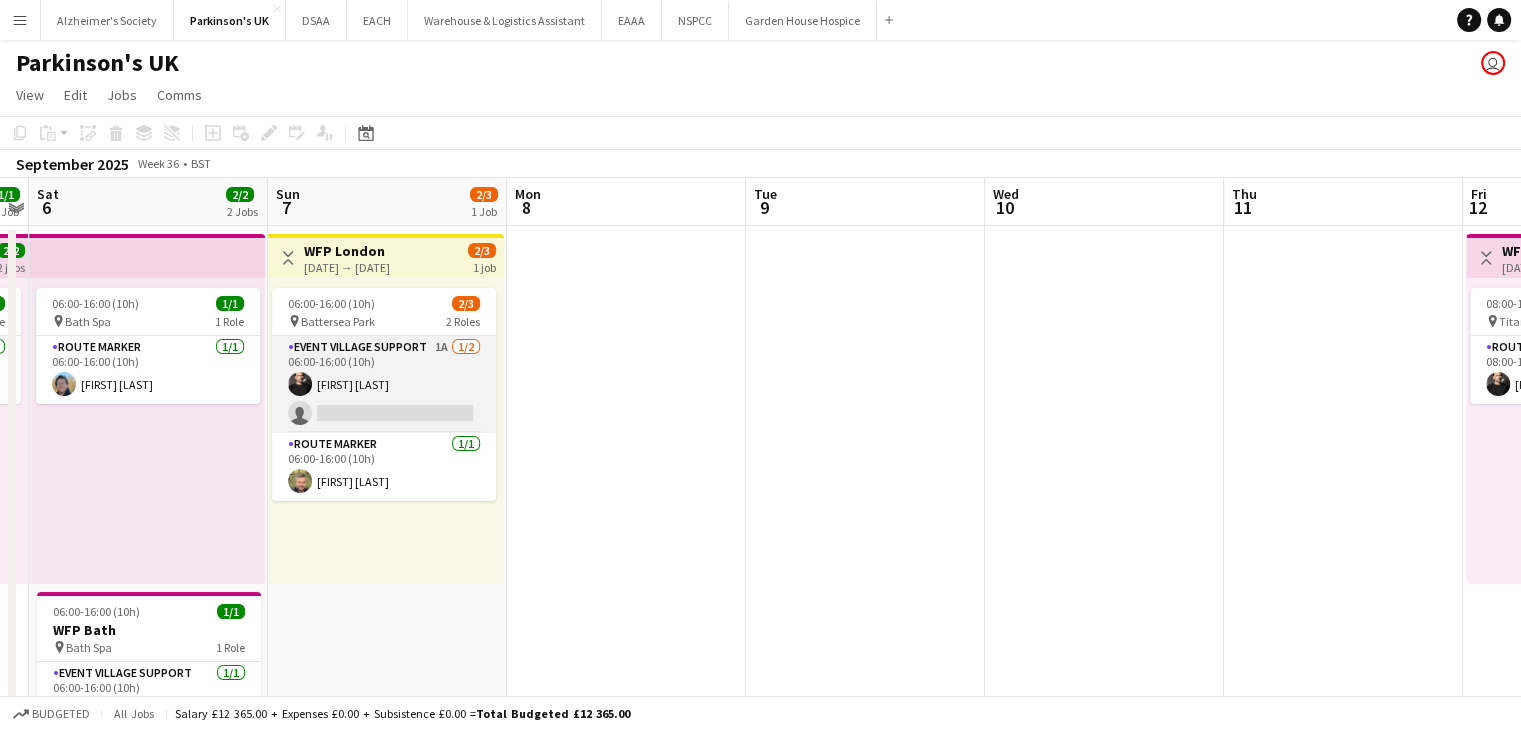 click on "Event Village Support   1A   1/2   06:00-16:00 (10h)
[FIRST] [LAST]
single-neutral-actions" at bounding box center (384, 384) 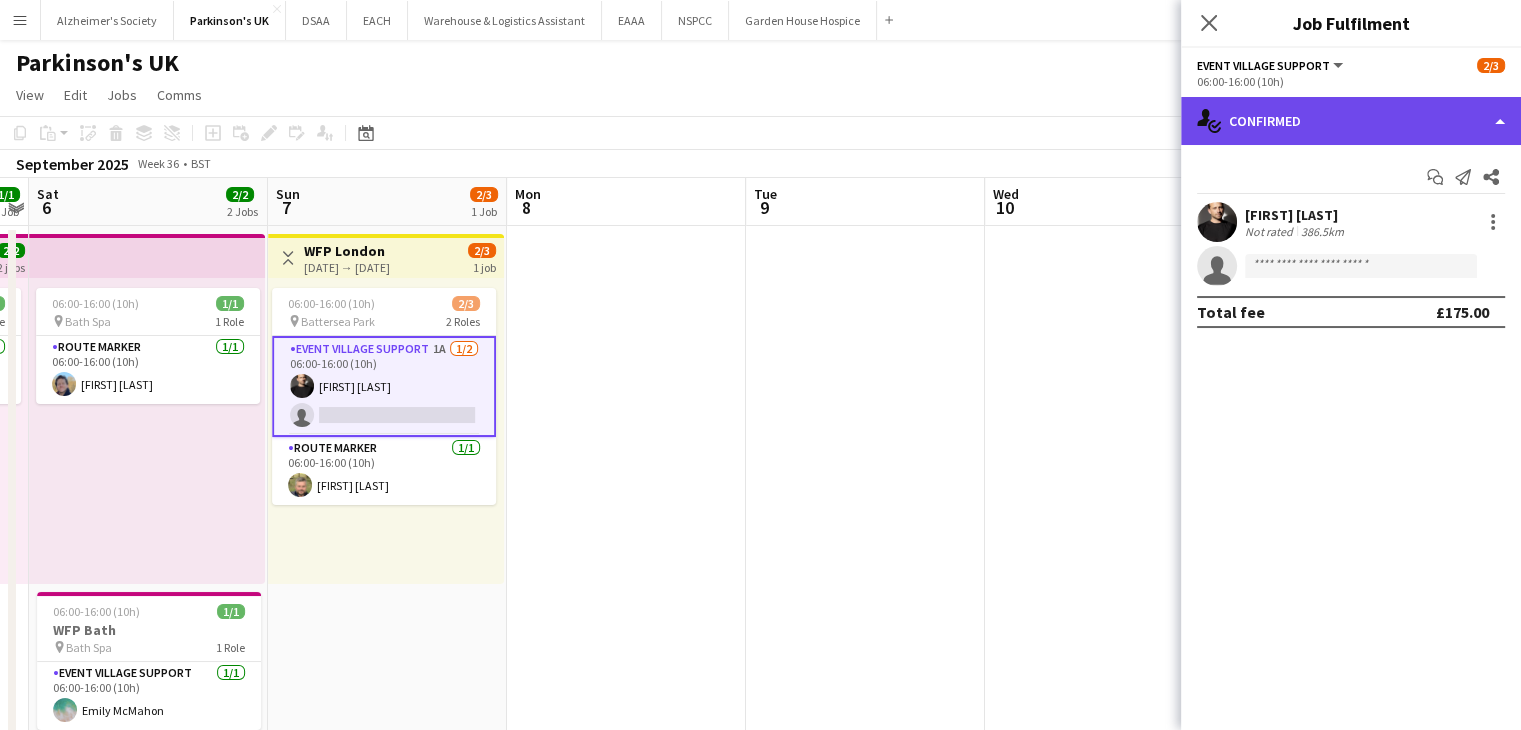 click on "single-neutral-actions-check-2
Confirmed" 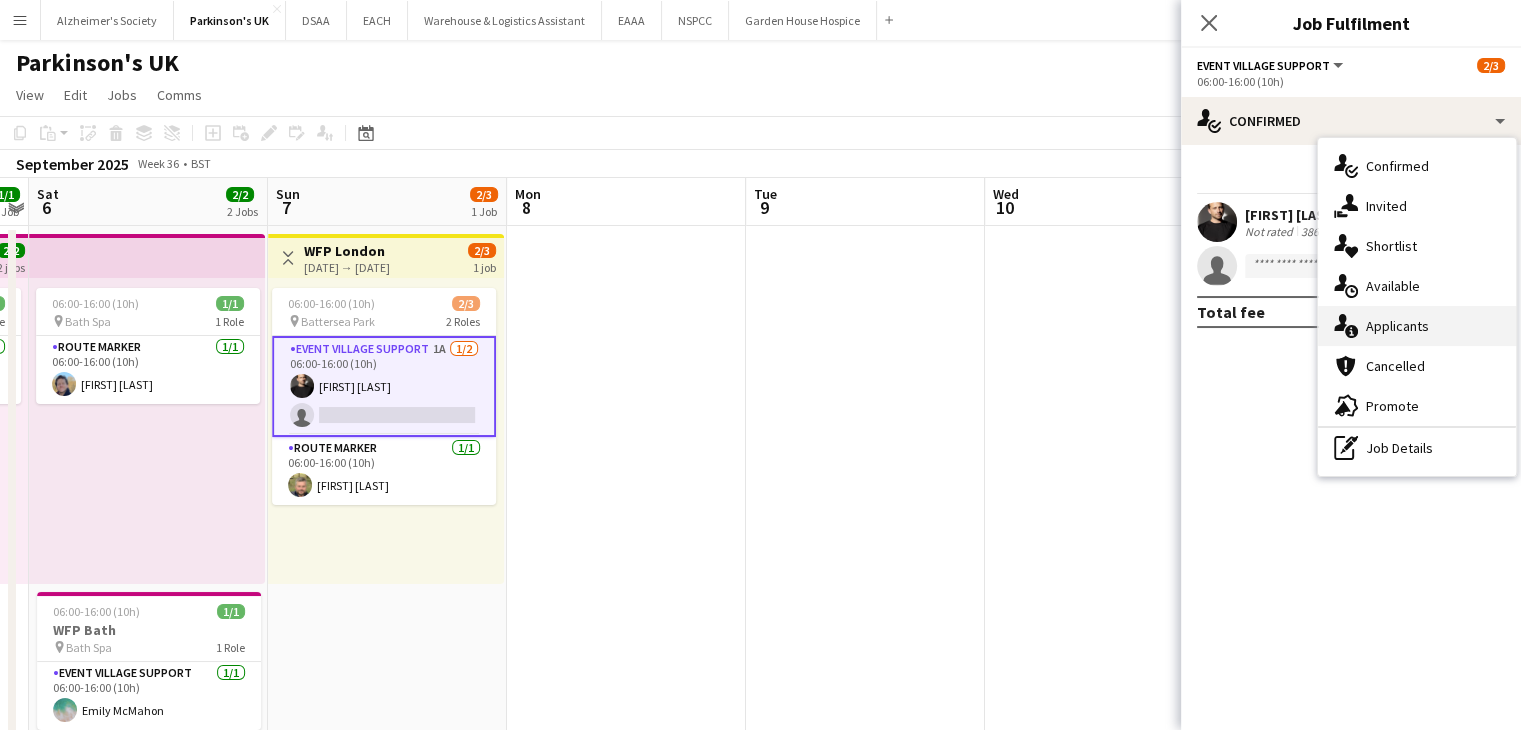 click on "single-neutral-actions-information
Applicants" at bounding box center (1417, 326) 